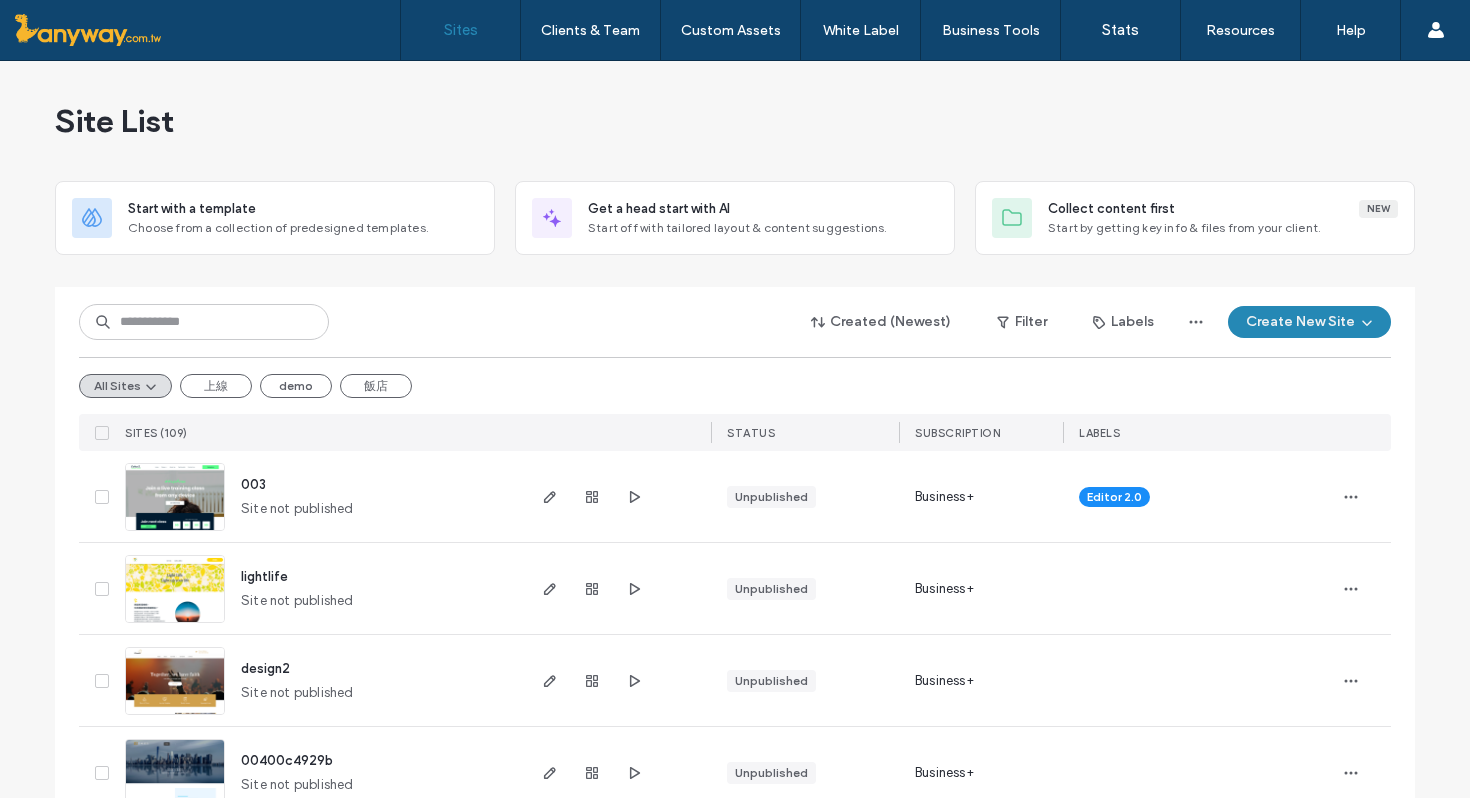 scroll, scrollTop: 0, scrollLeft: 0, axis: both 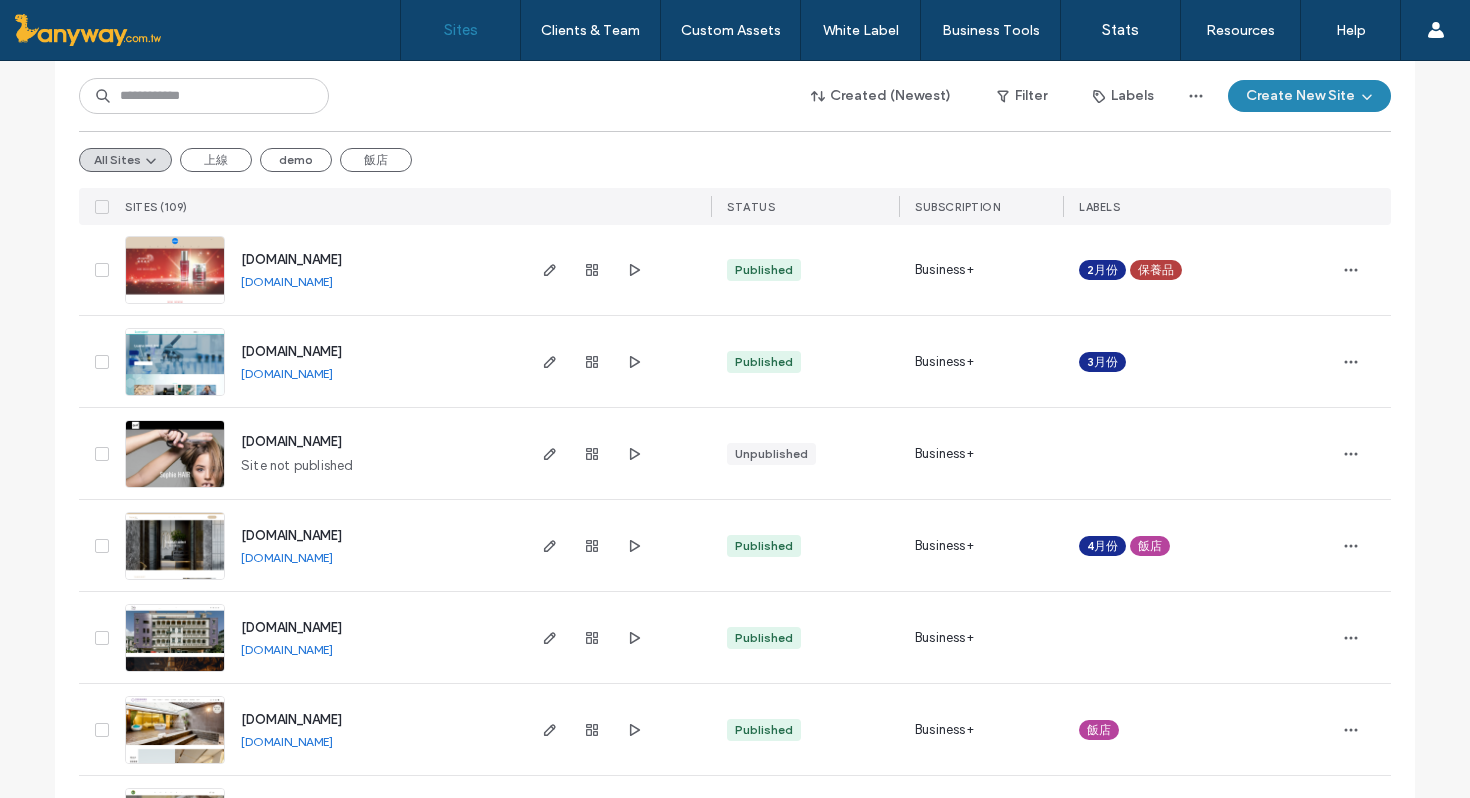 click at bounding box center [175, 305] 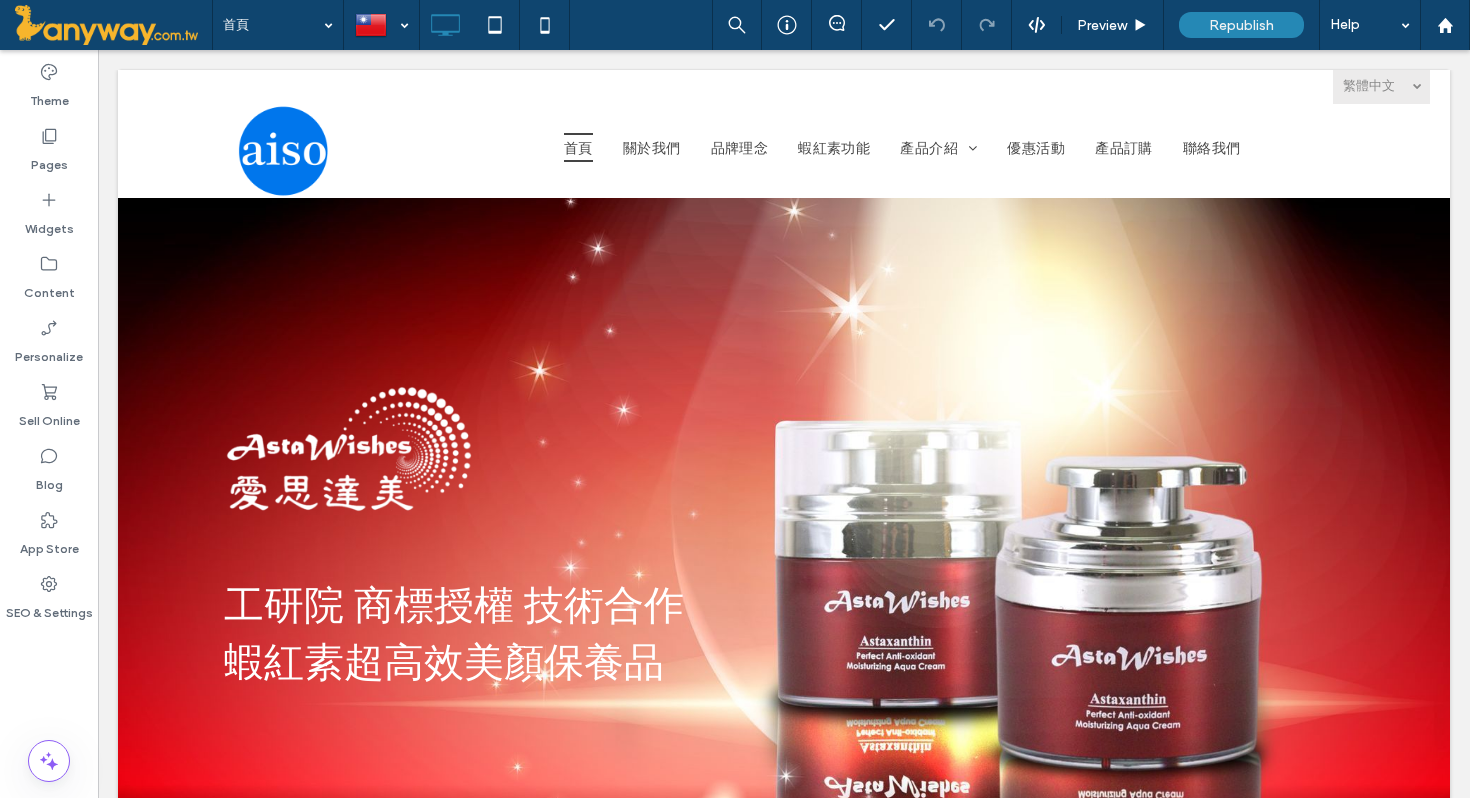 scroll, scrollTop: 1232, scrollLeft: 0, axis: vertical 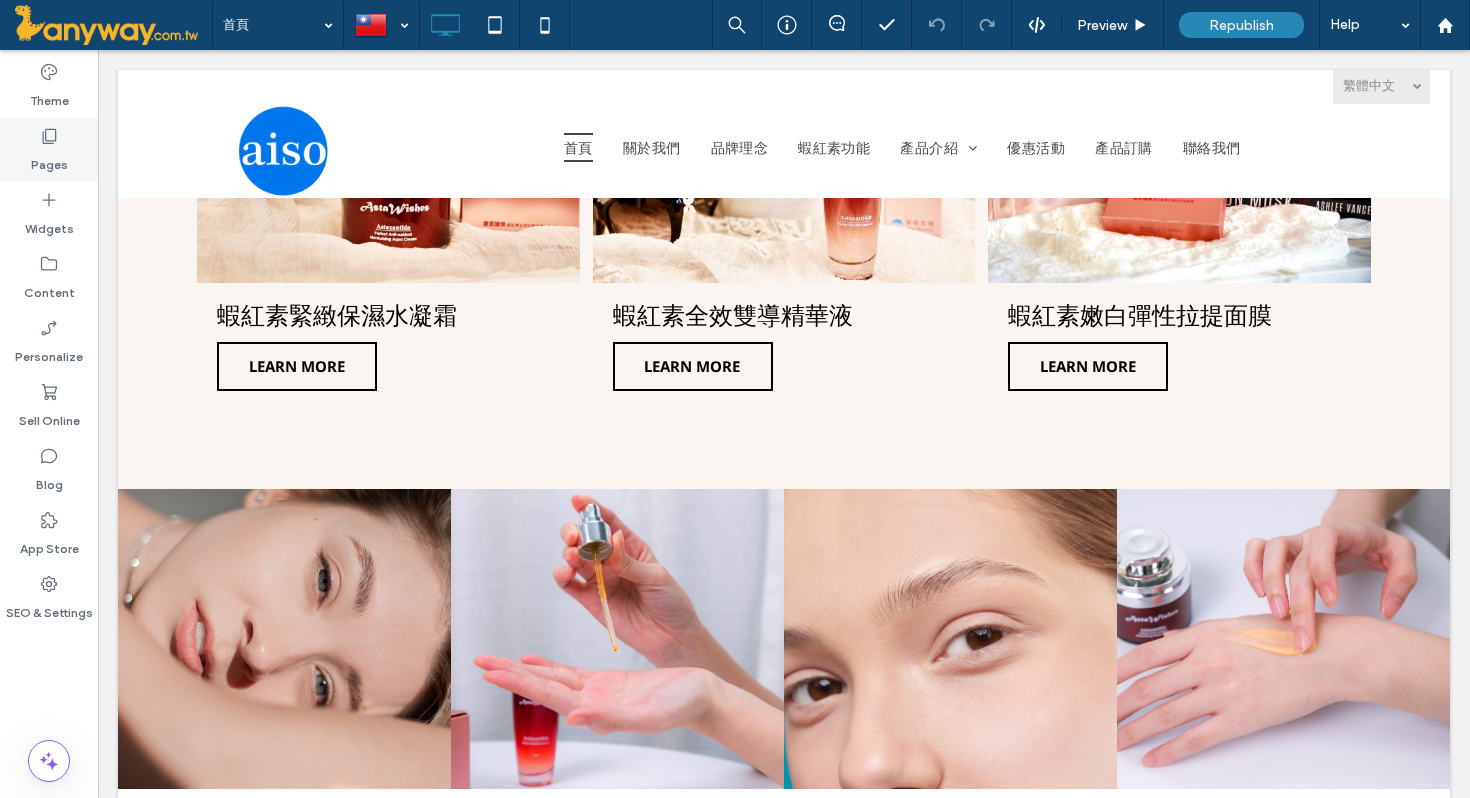 click on "Pages" at bounding box center [49, 160] 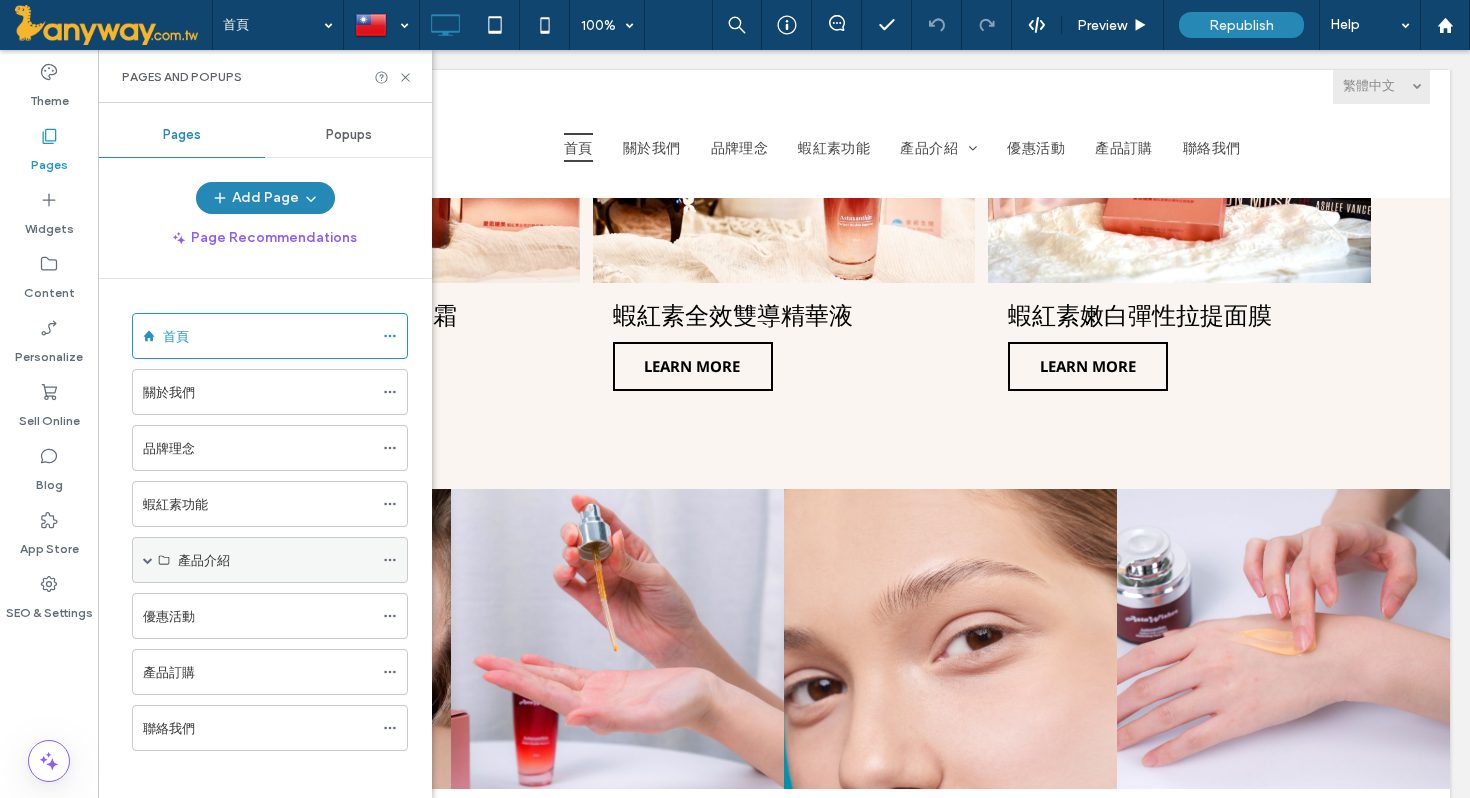 click on "產品介紹" at bounding box center [270, 560] 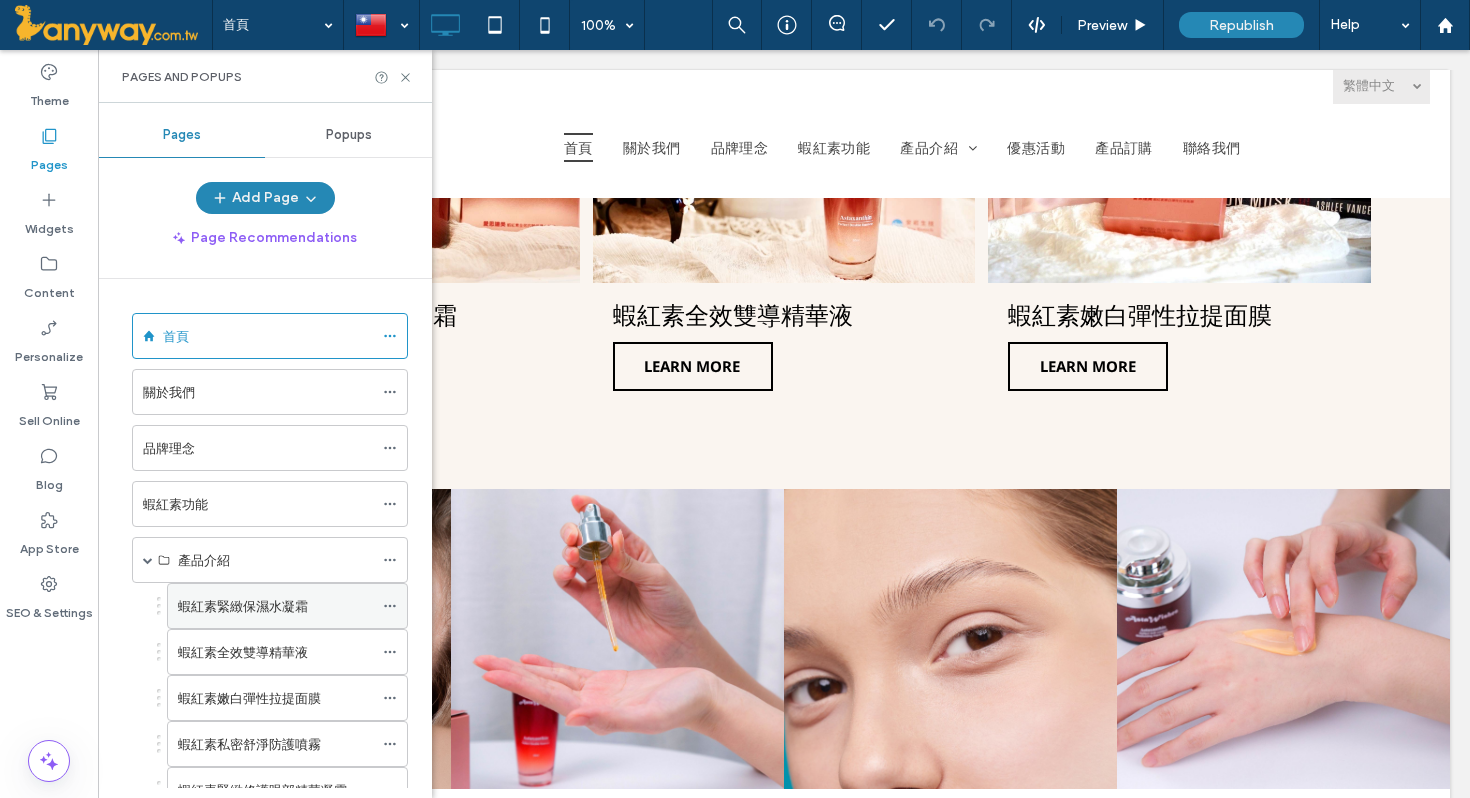 click on "蝦紅素緊緻保濕水凝霜" at bounding box center [243, 606] 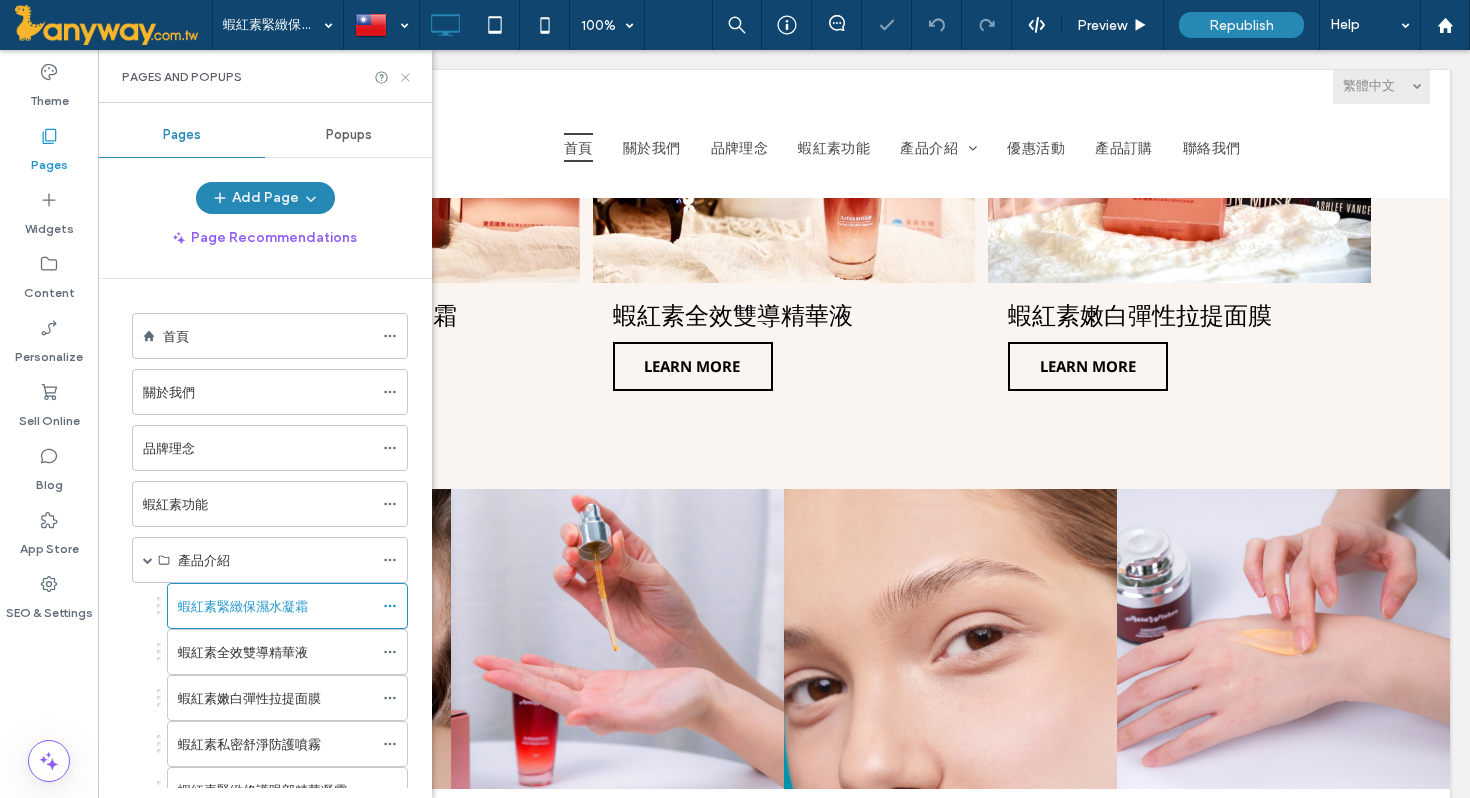 click 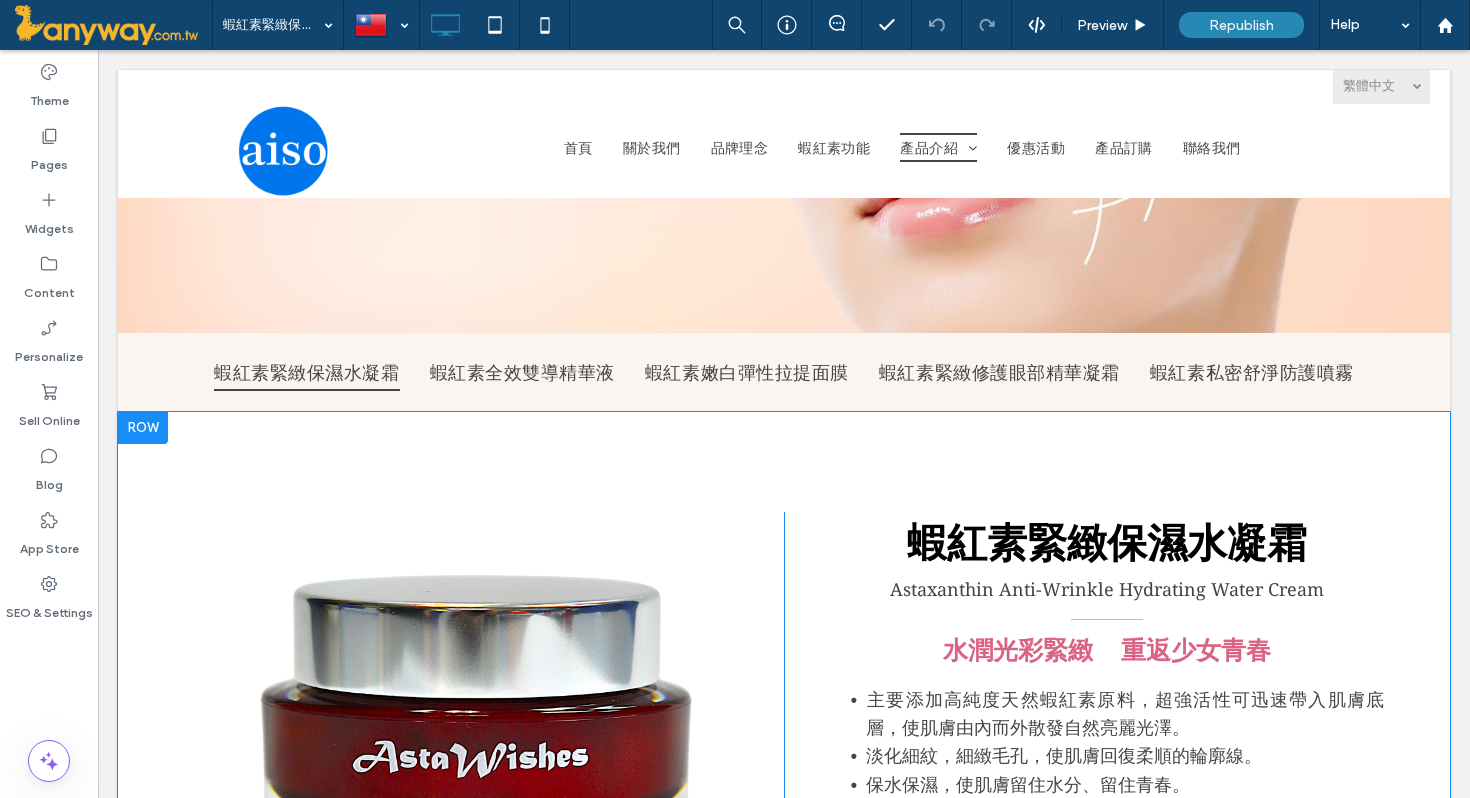 scroll, scrollTop: 229, scrollLeft: 0, axis: vertical 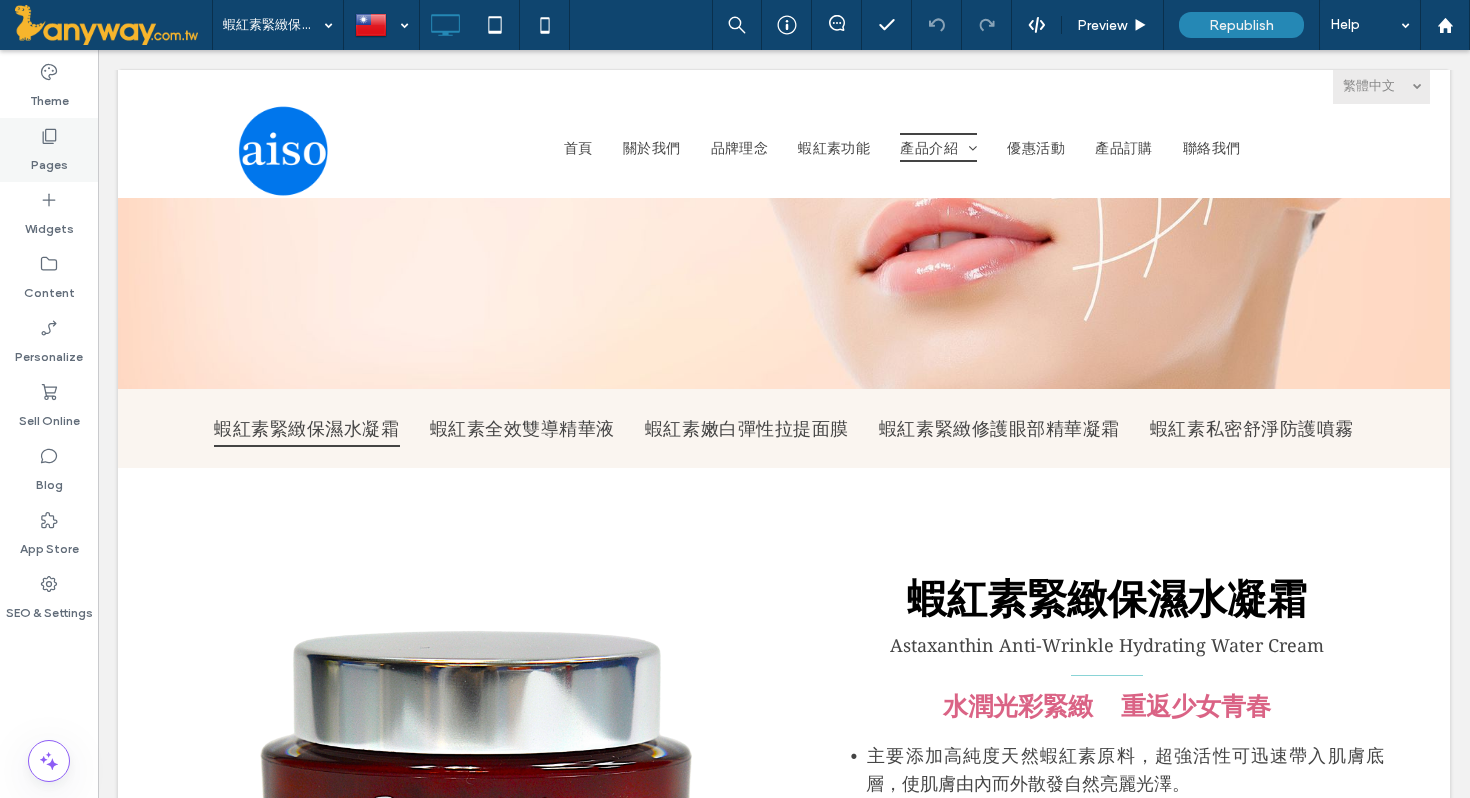 click on "Pages" at bounding box center [49, 160] 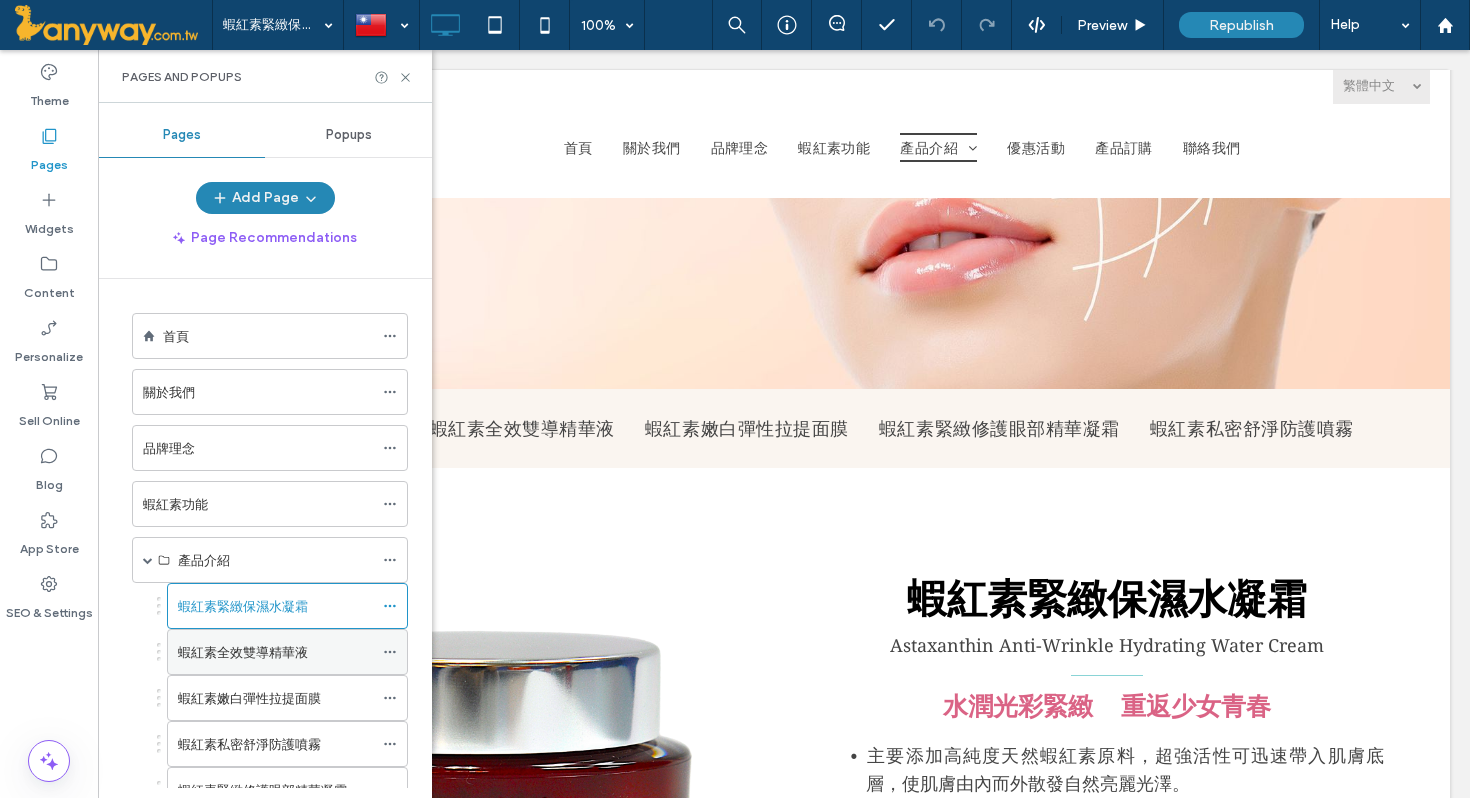 click on "蝦紅素全效雙導精華液" at bounding box center (243, 652) 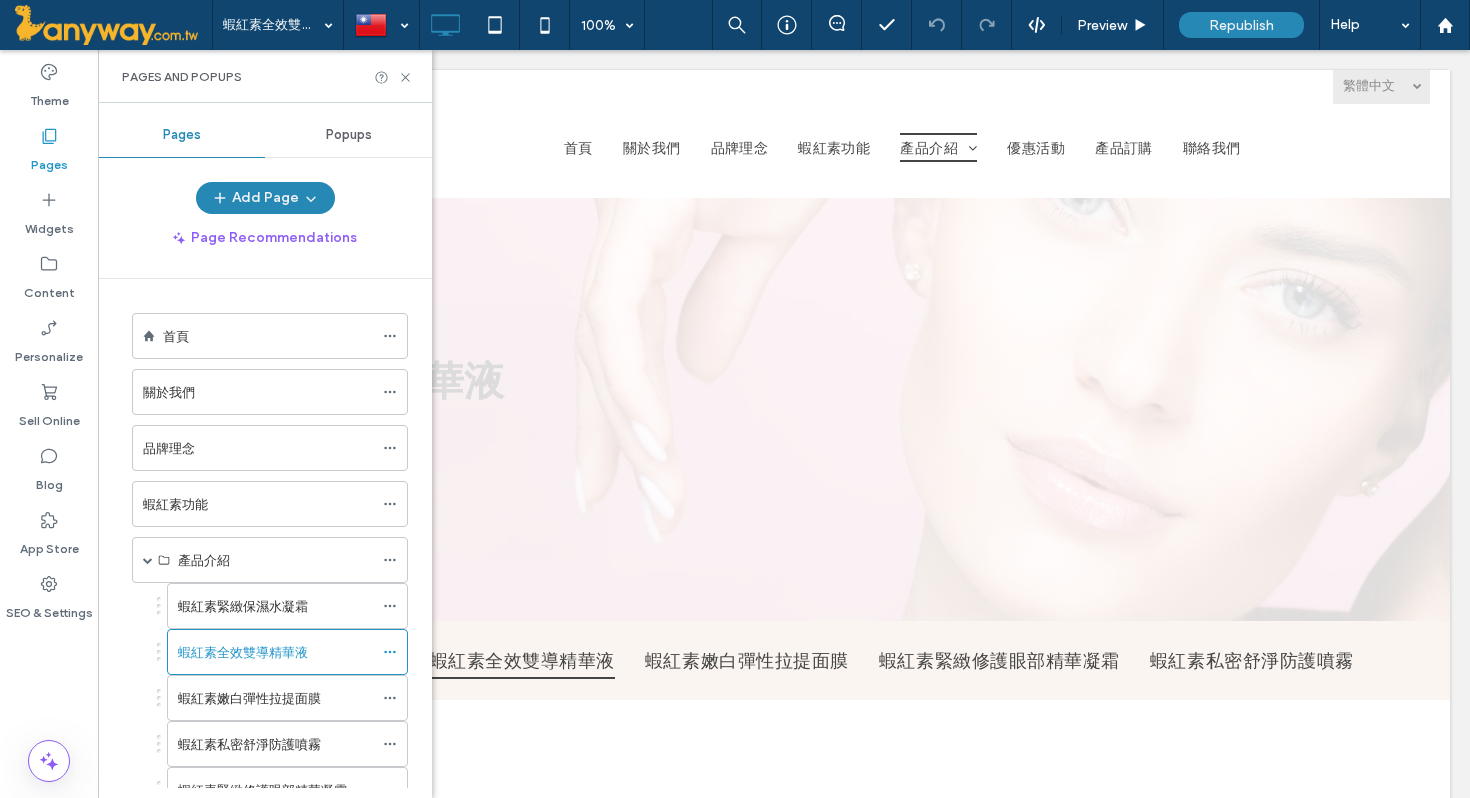 scroll, scrollTop: 0, scrollLeft: 0, axis: both 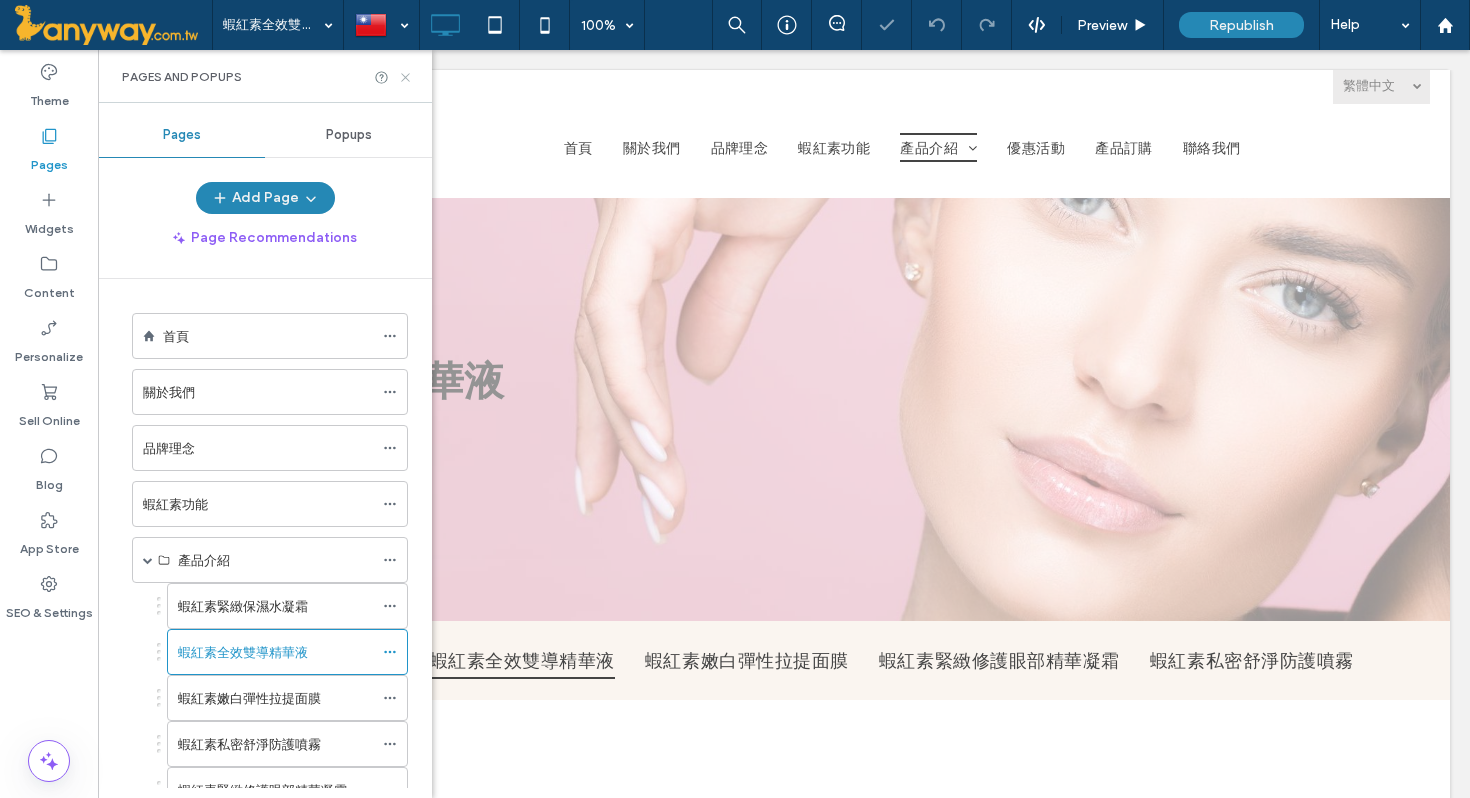 click 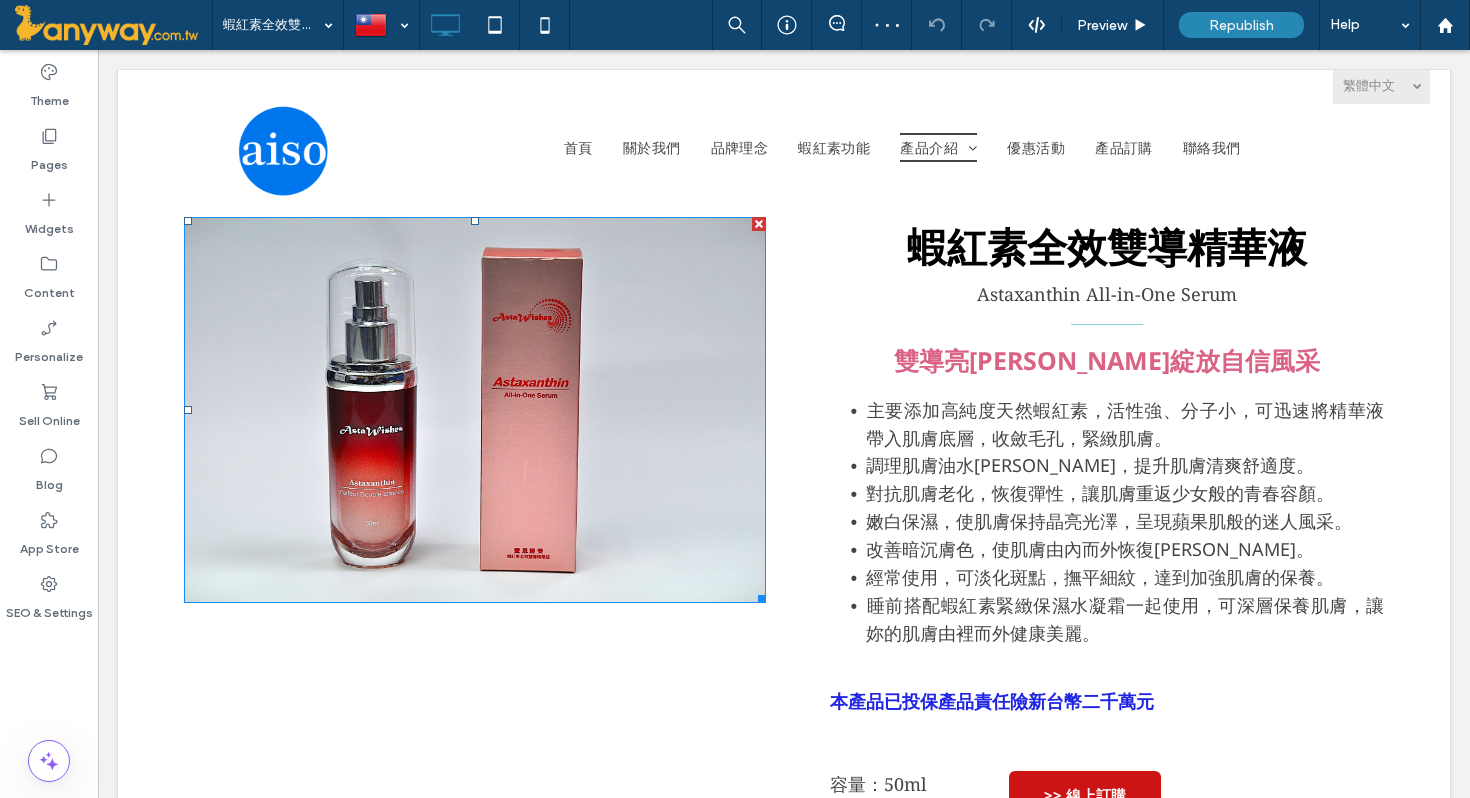 scroll, scrollTop: 594, scrollLeft: 0, axis: vertical 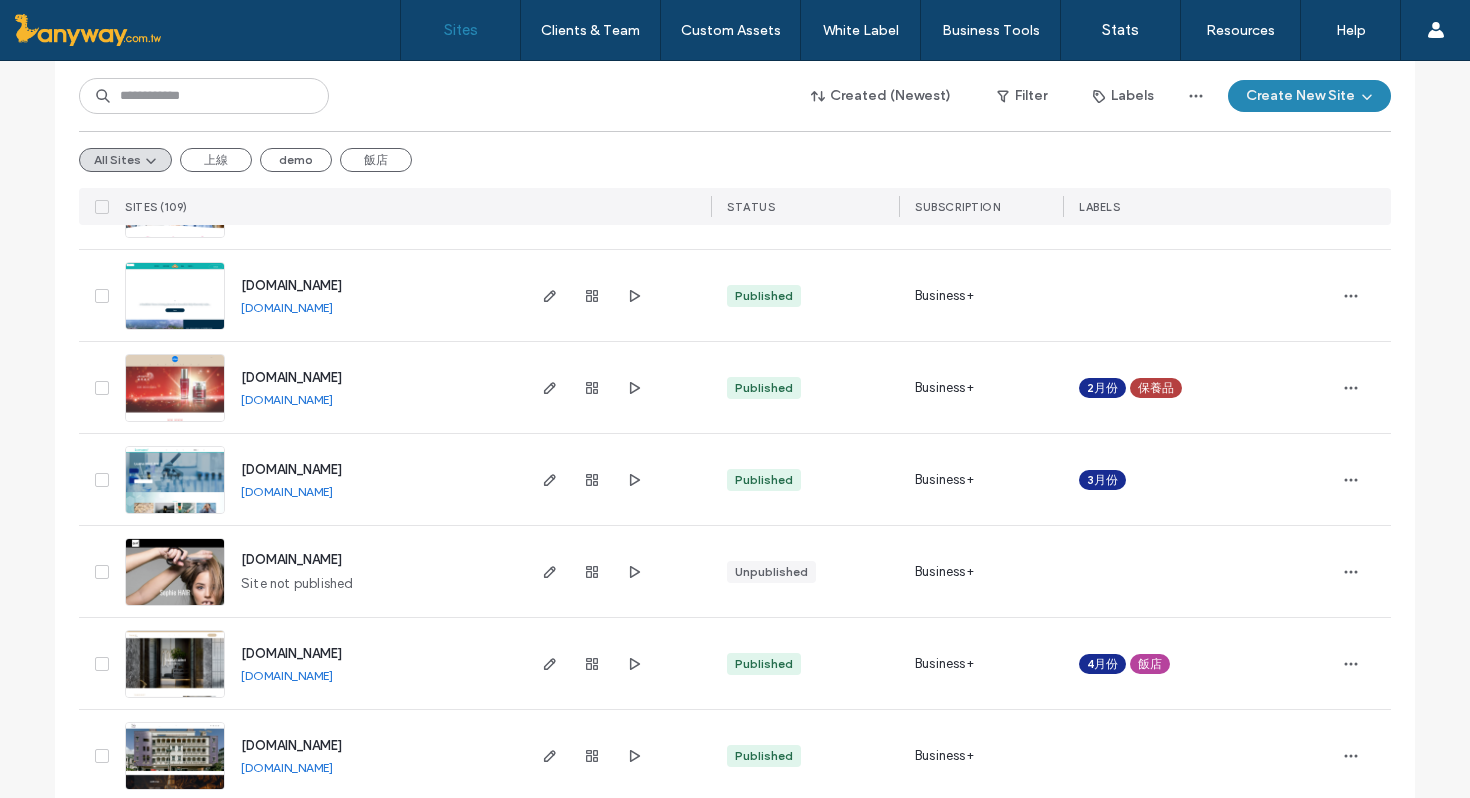 click at bounding box center (175, 423) 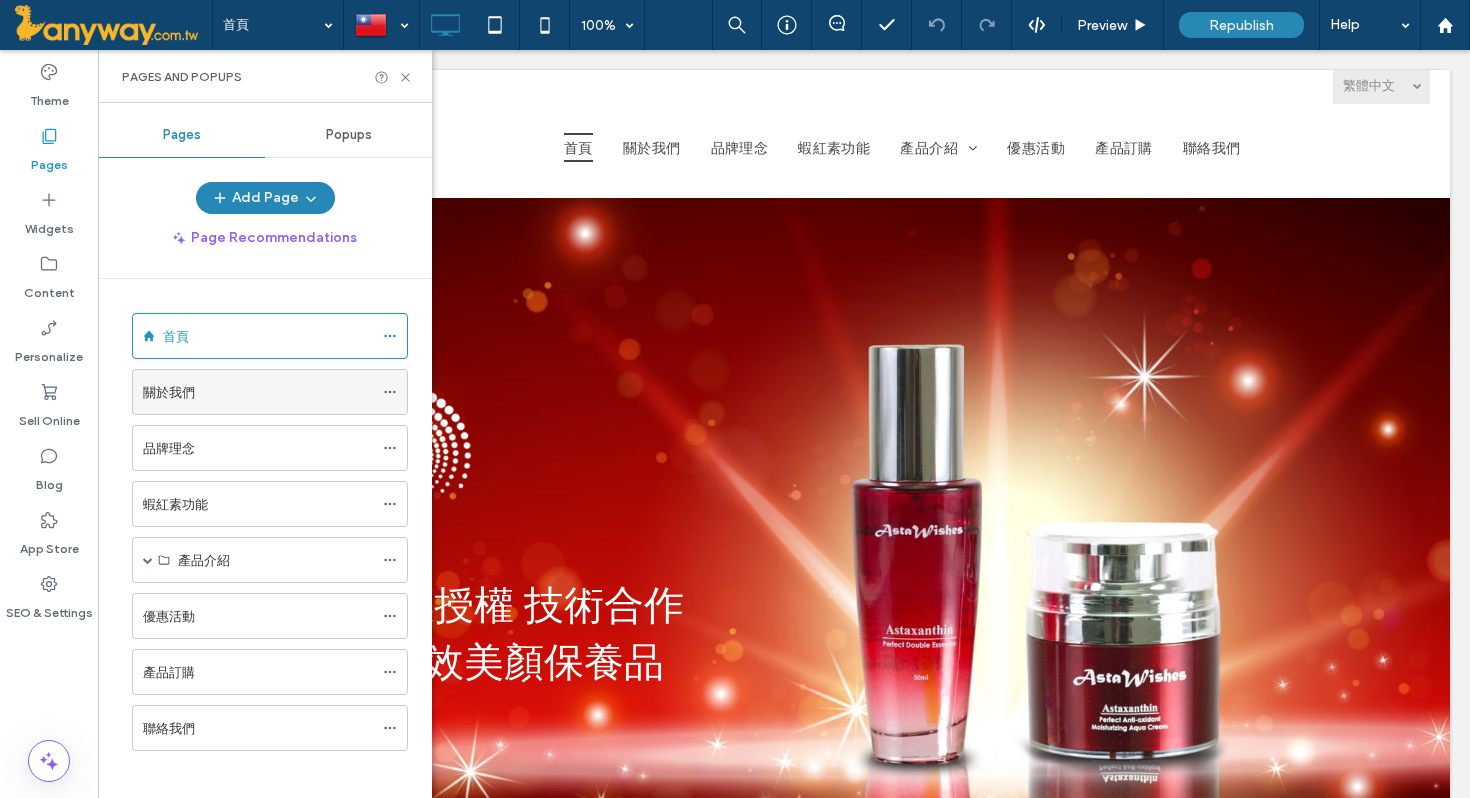 scroll, scrollTop: 0, scrollLeft: 0, axis: both 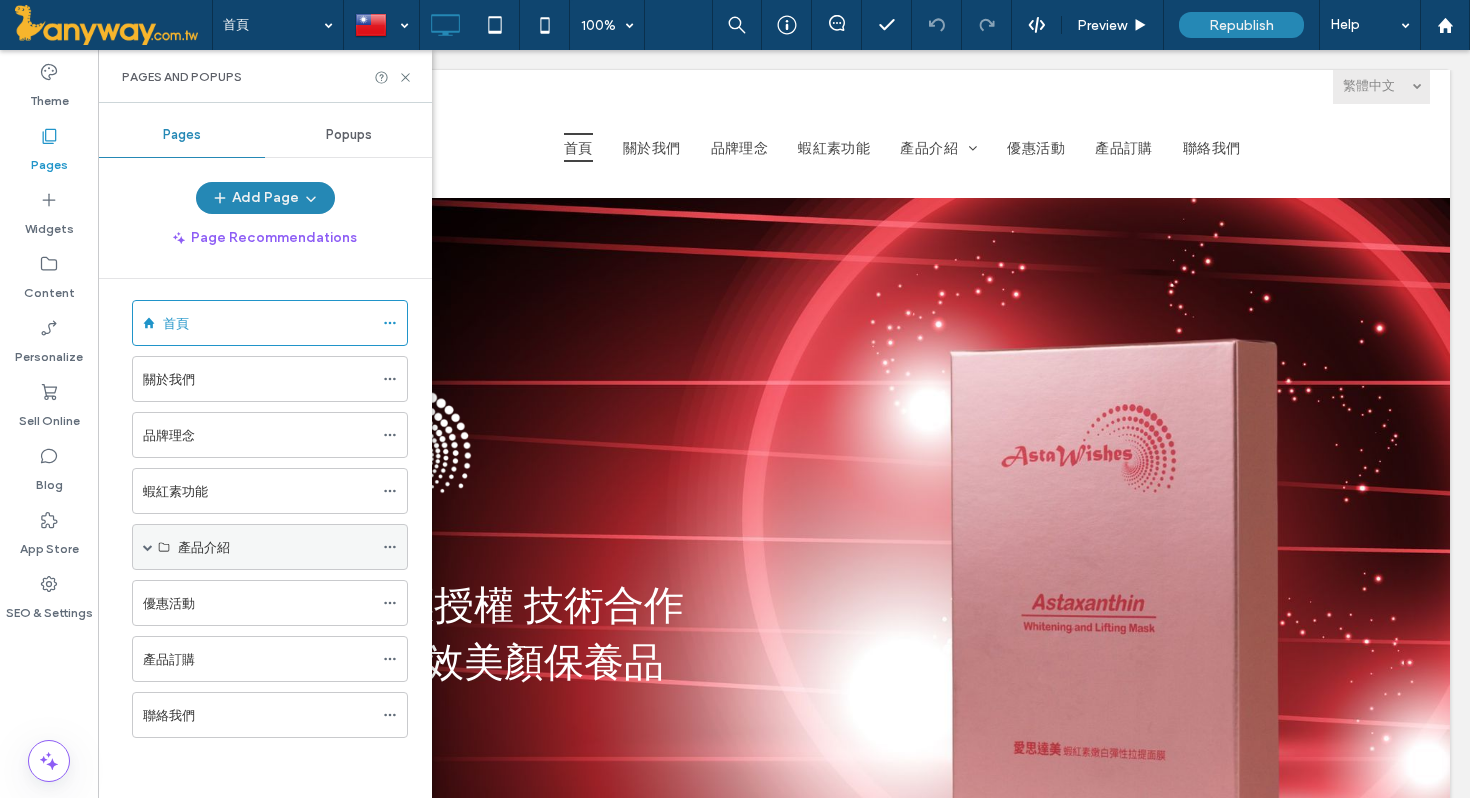 click at bounding box center (148, 547) 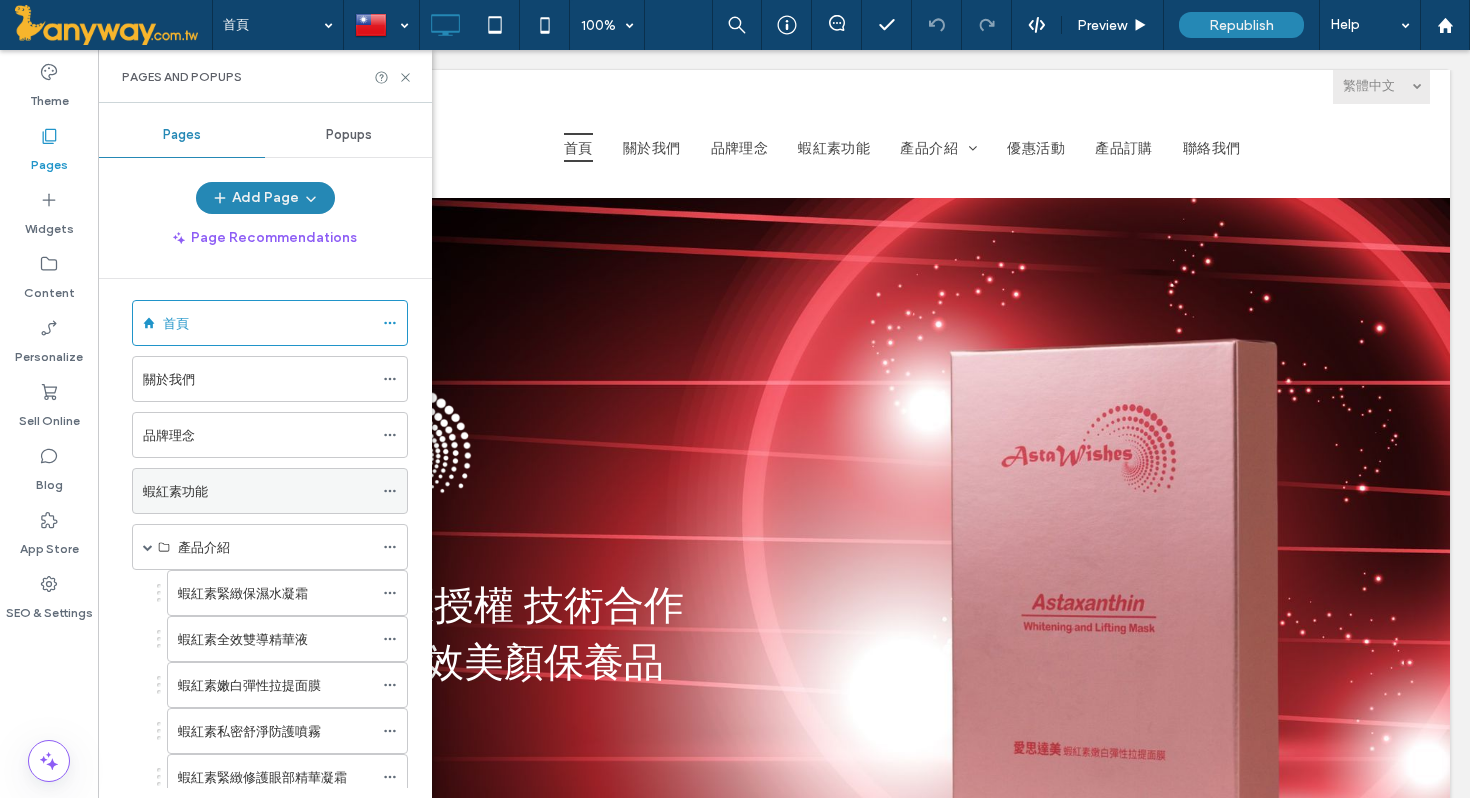 scroll, scrollTop: 105, scrollLeft: 0, axis: vertical 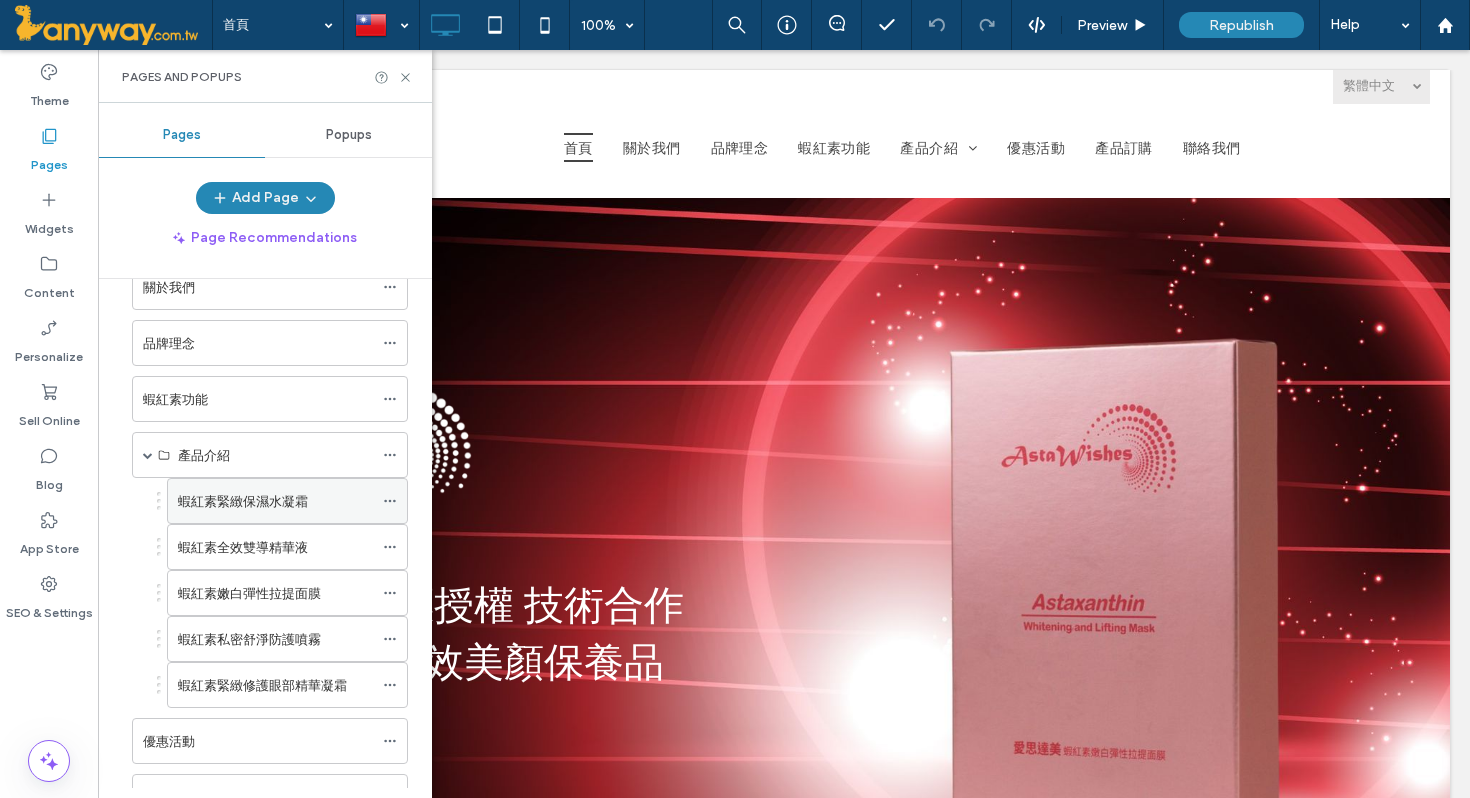 click on "蝦紅素緊緻保濕水凝霜" at bounding box center [243, 501] 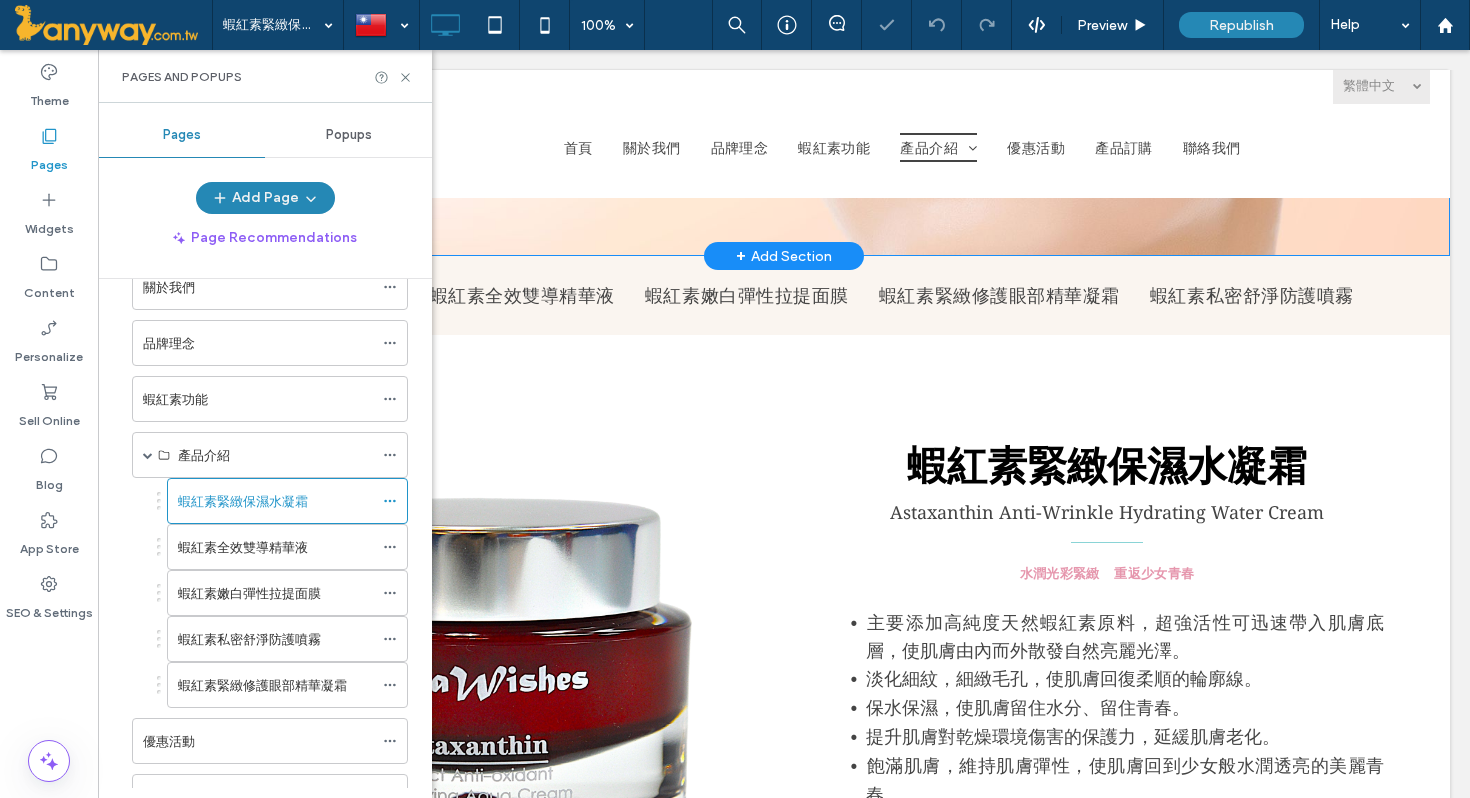 scroll, scrollTop: 372, scrollLeft: 0, axis: vertical 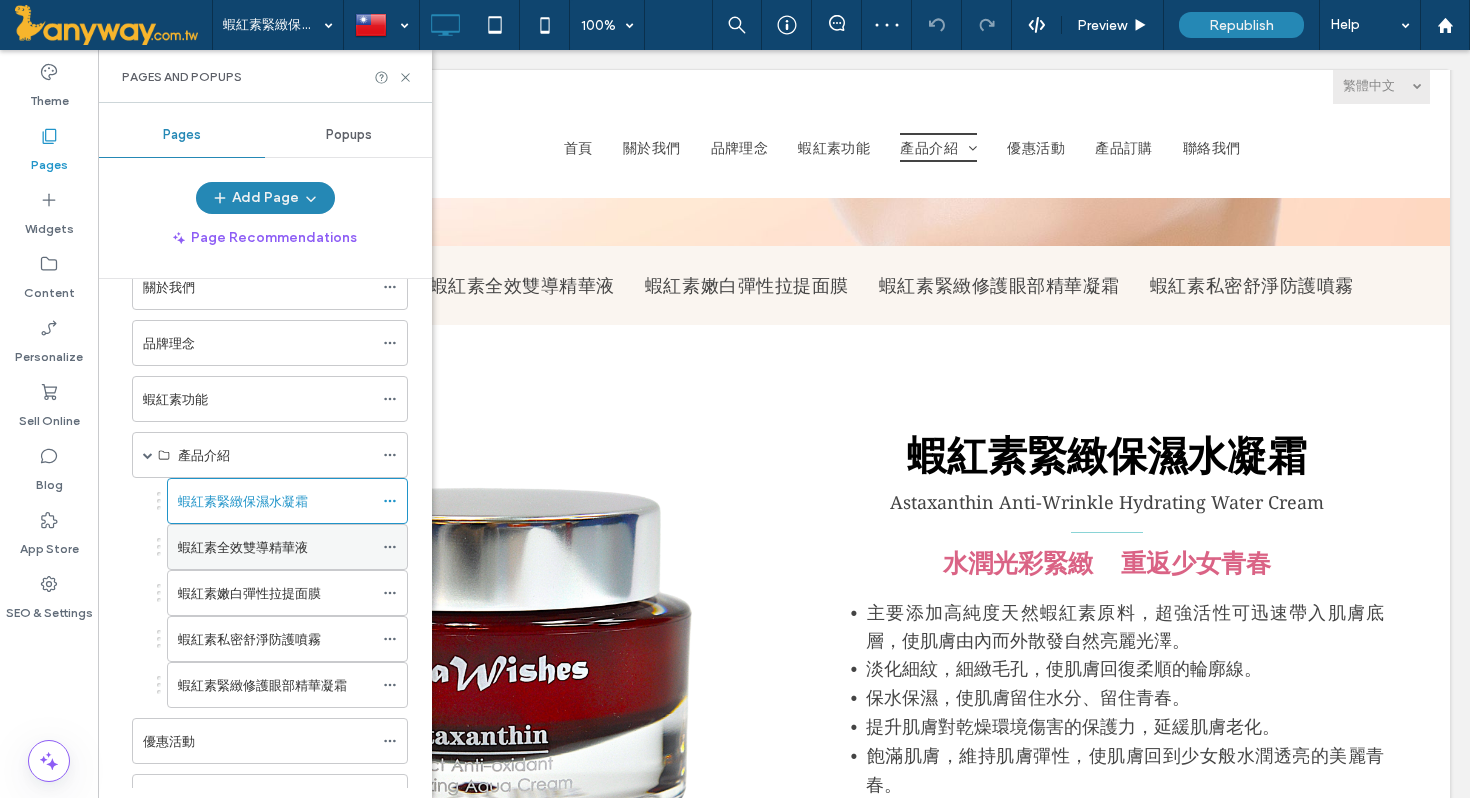 click on "蝦紅素全效雙導精華液" at bounding box center (275, 547) 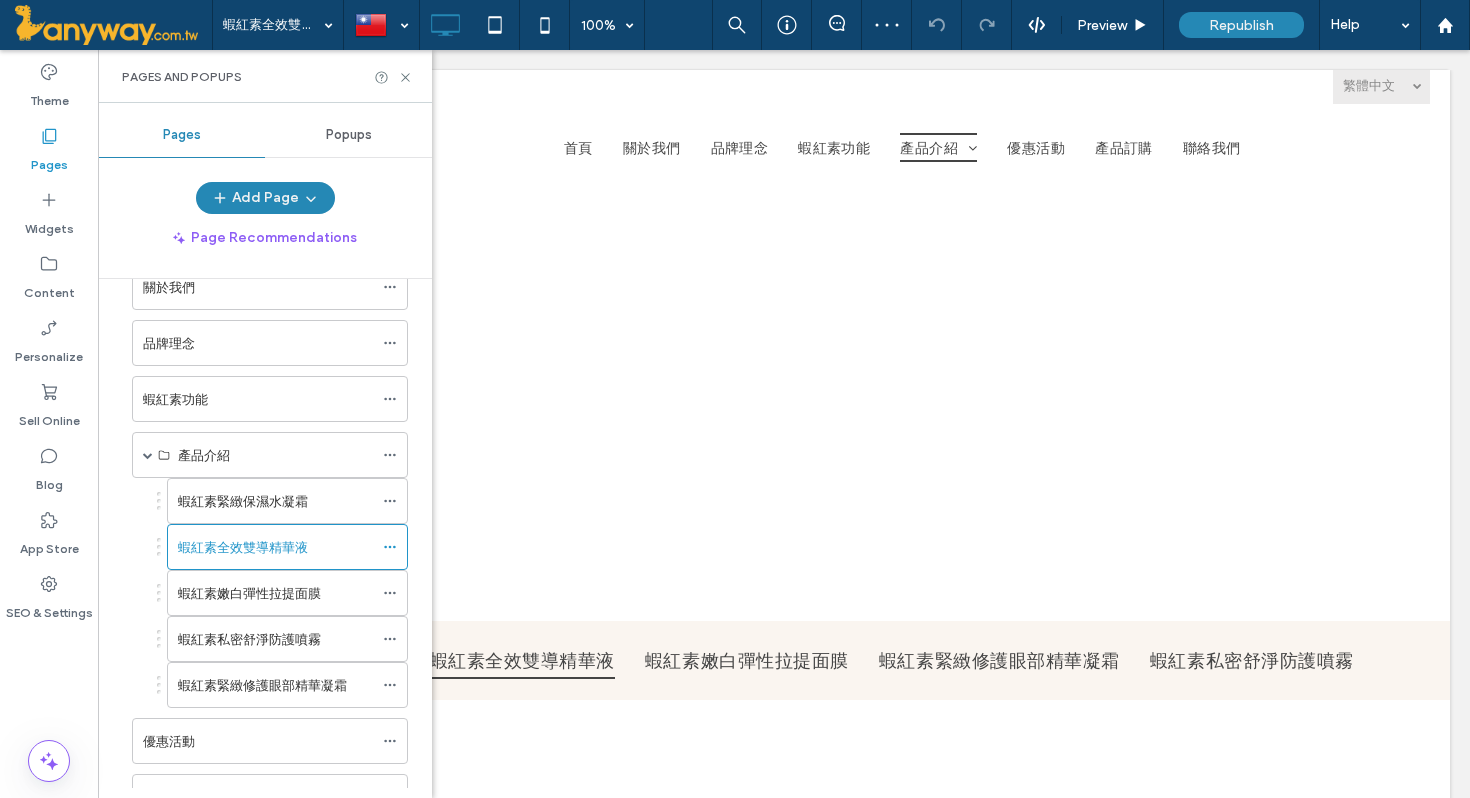 scroll, scrollTop: 0, scrollLeft: 0, axis: both 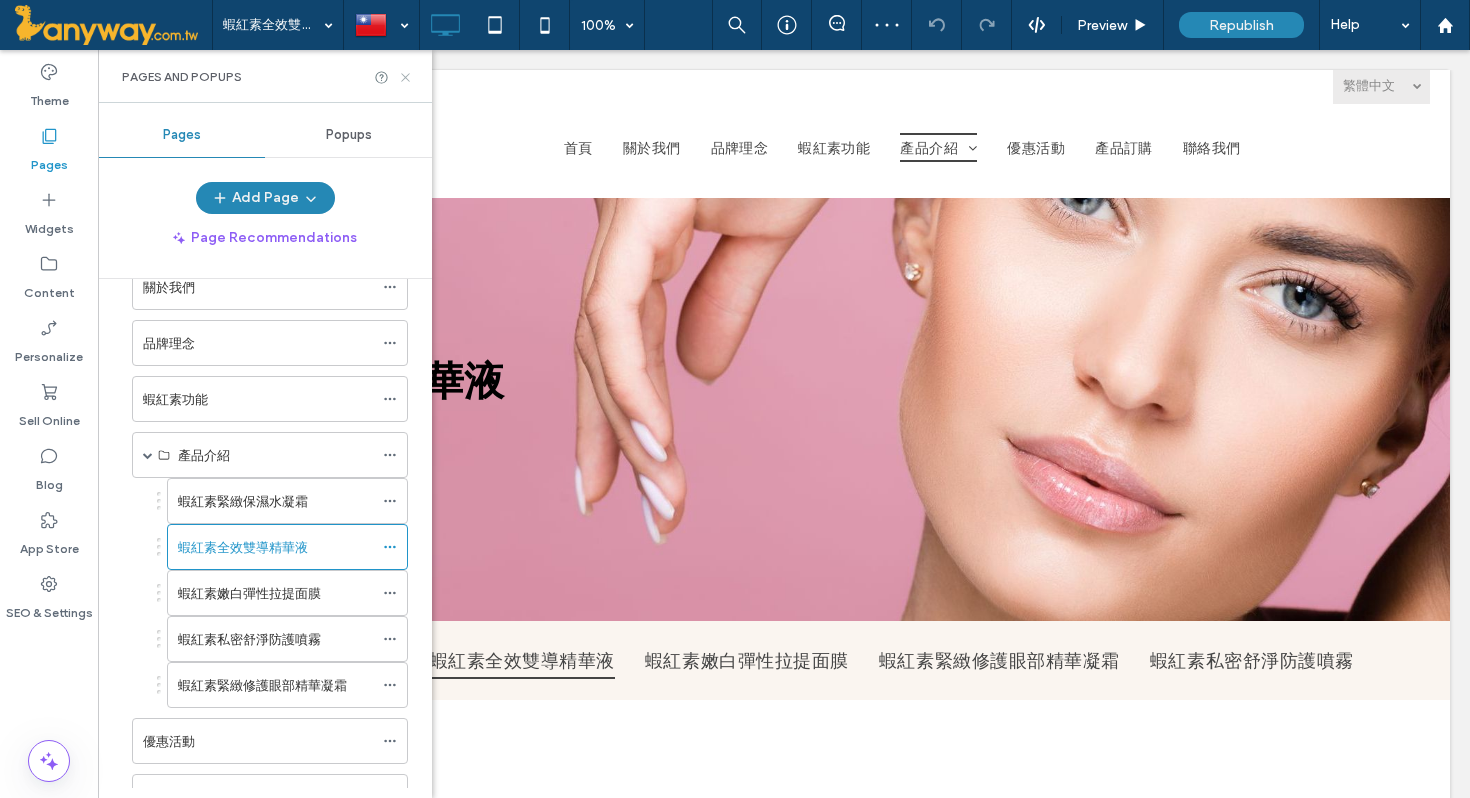 click 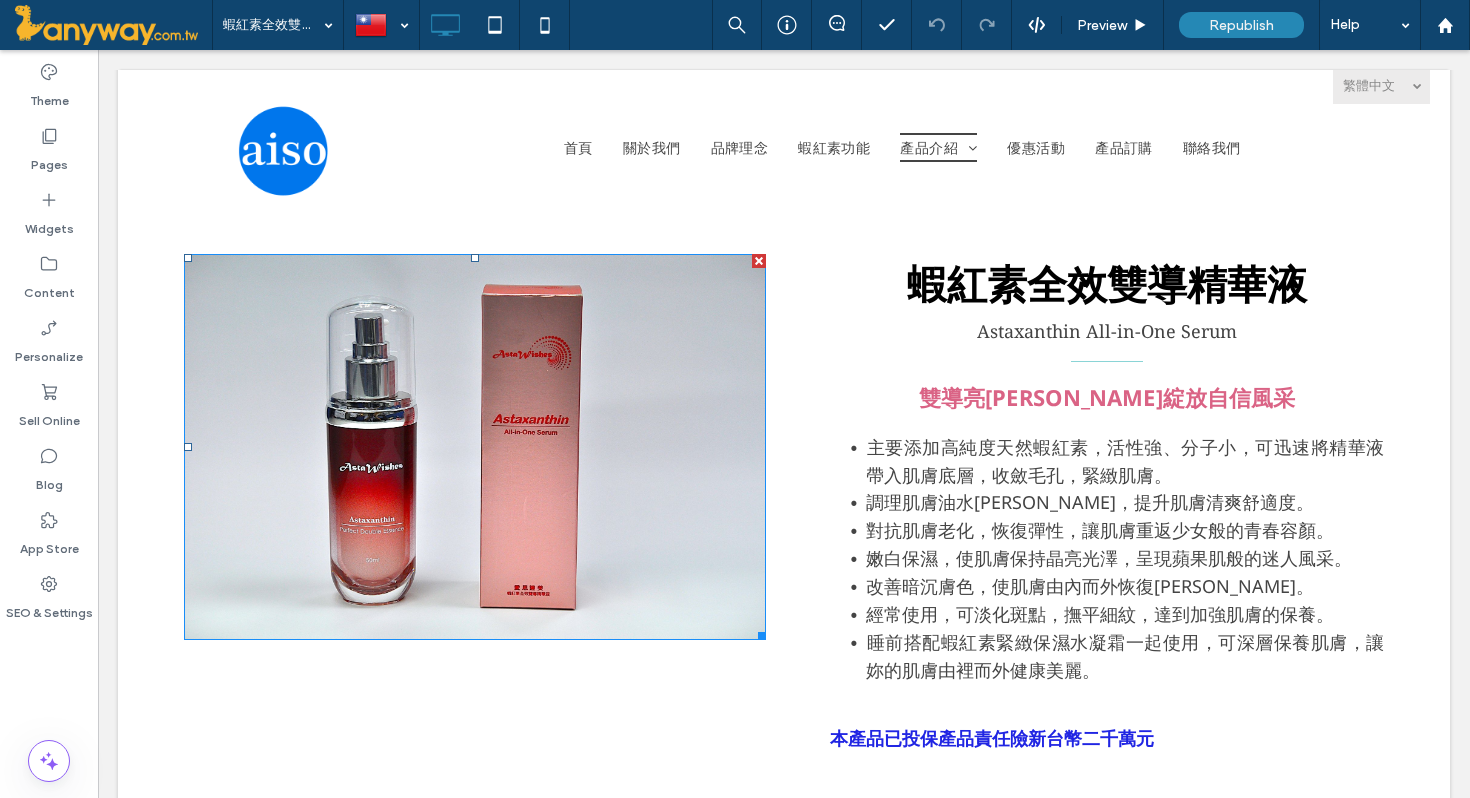 scroll, scrollTop: 570, scrollLeft: 0, axis: vertical 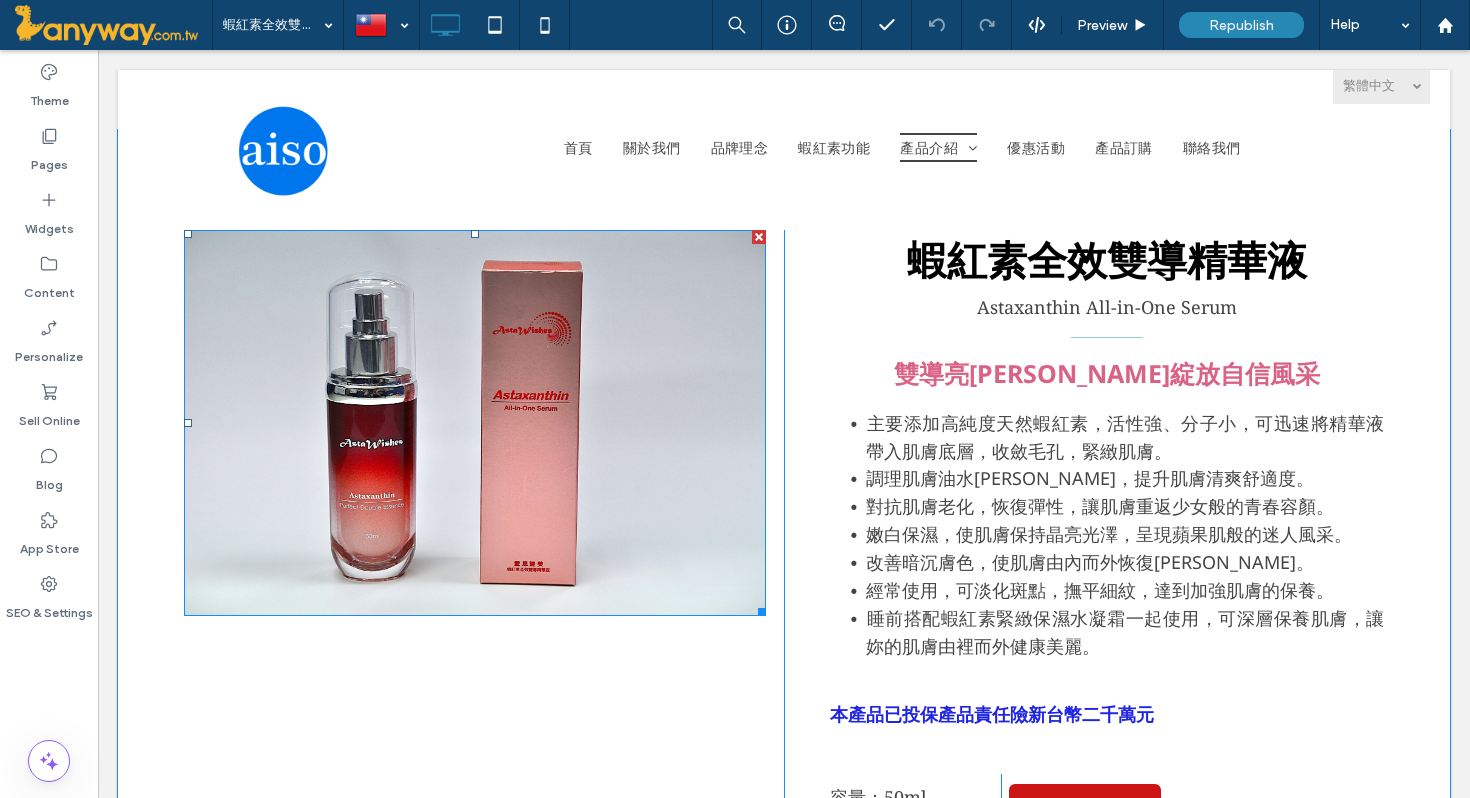 click at bounding box center [475, 423] 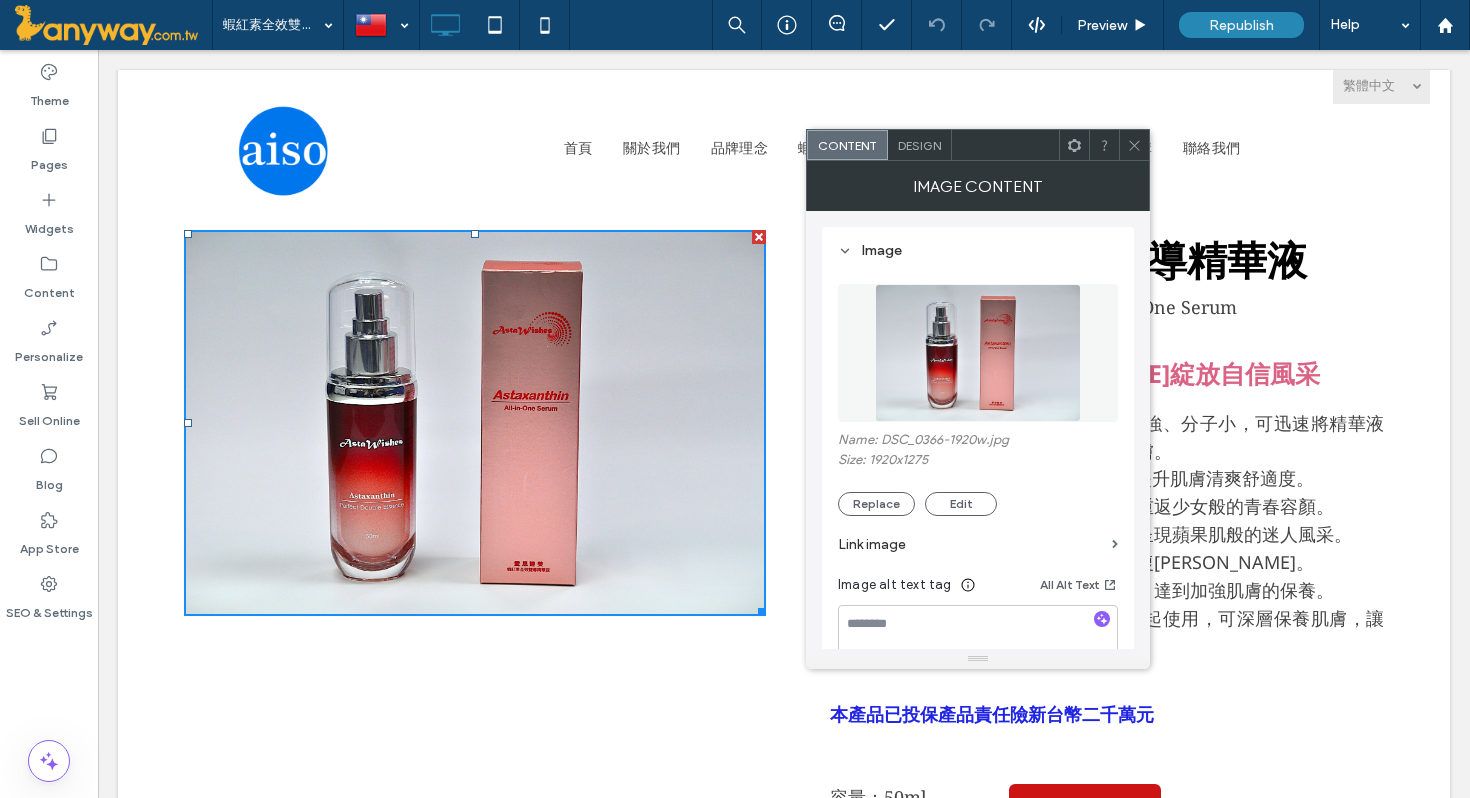 click at bounding box center (475, 423) 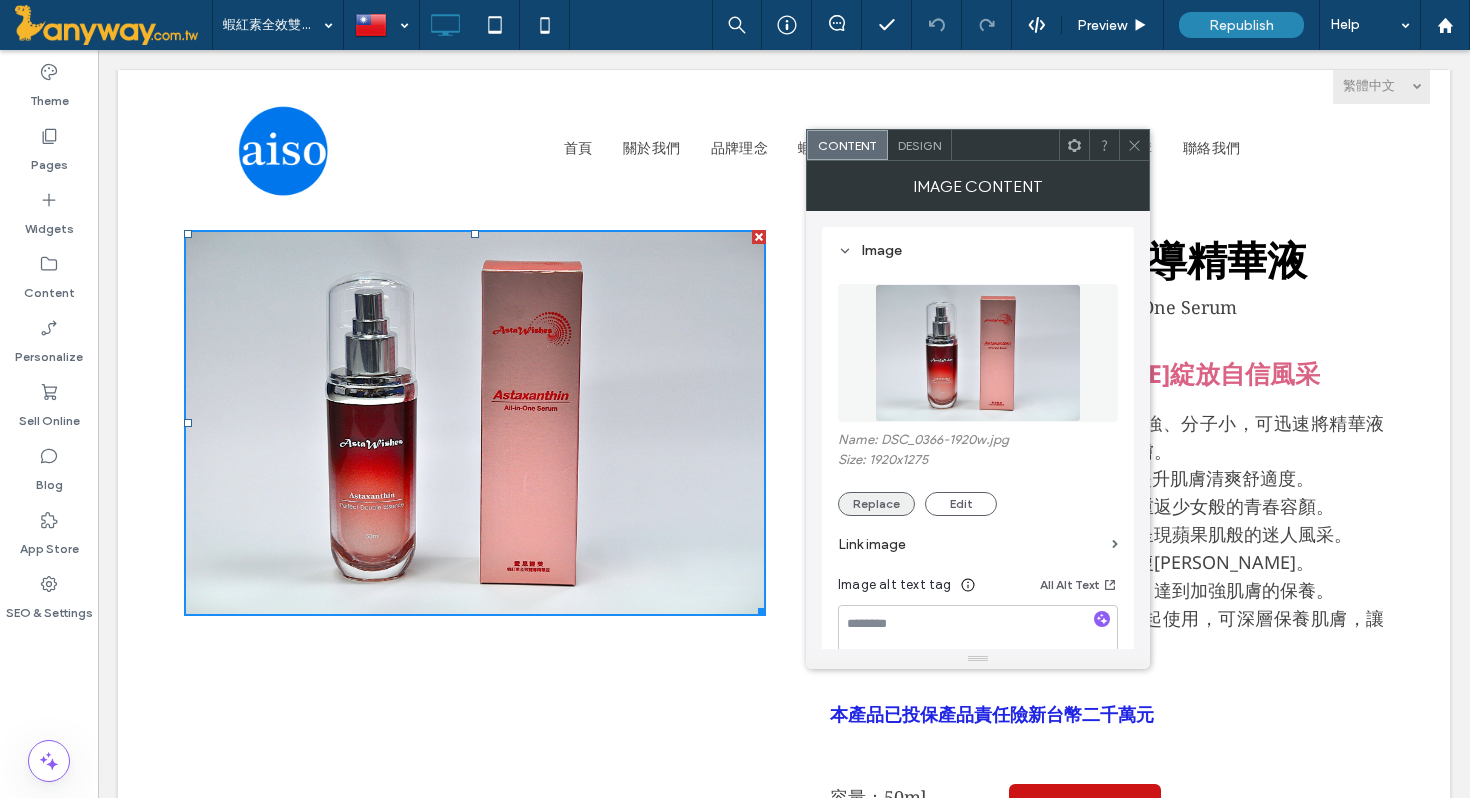 click on "Replace" at bounding box center (876, 504) 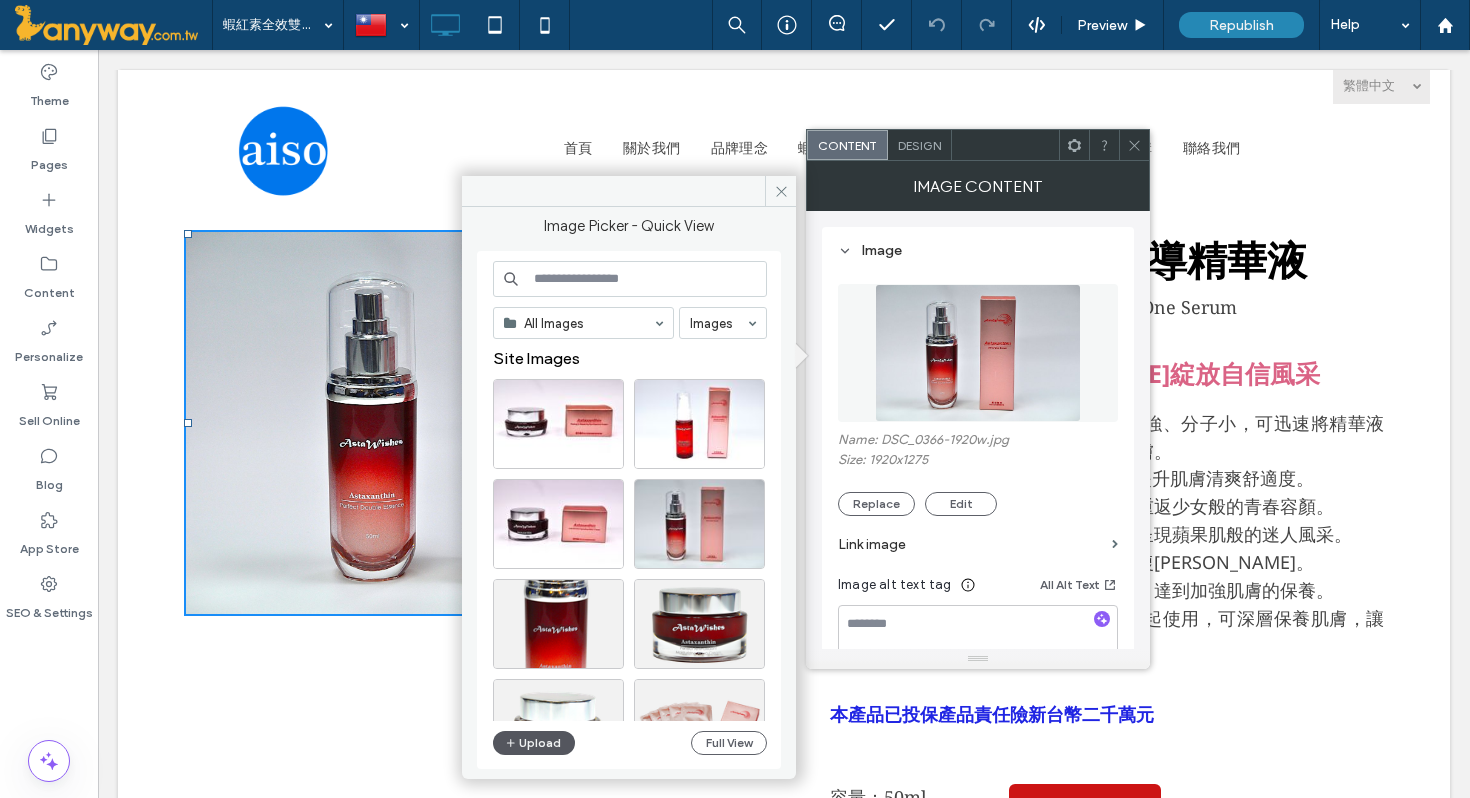 click on "Upload" at bounding box center (534, 743) 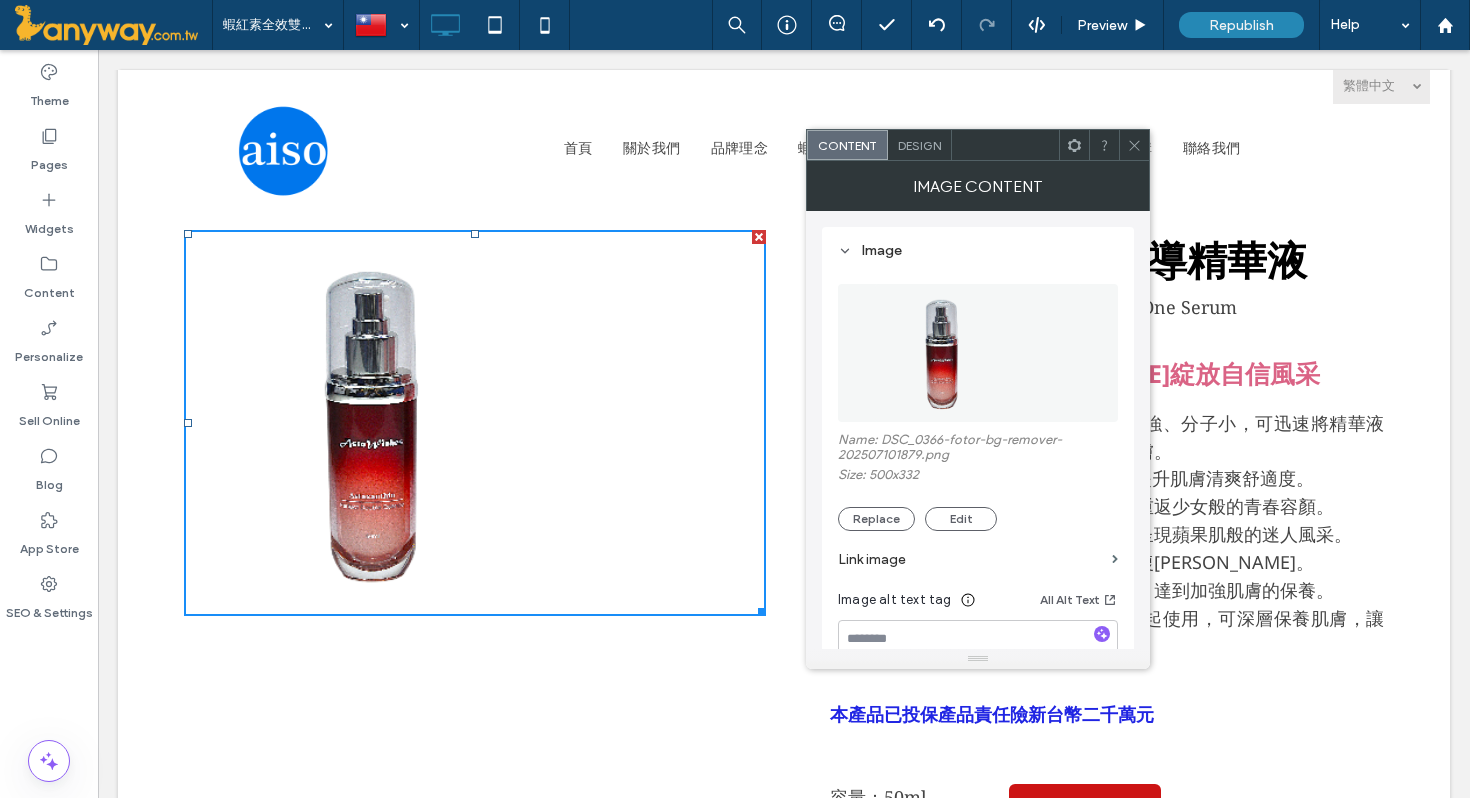 click 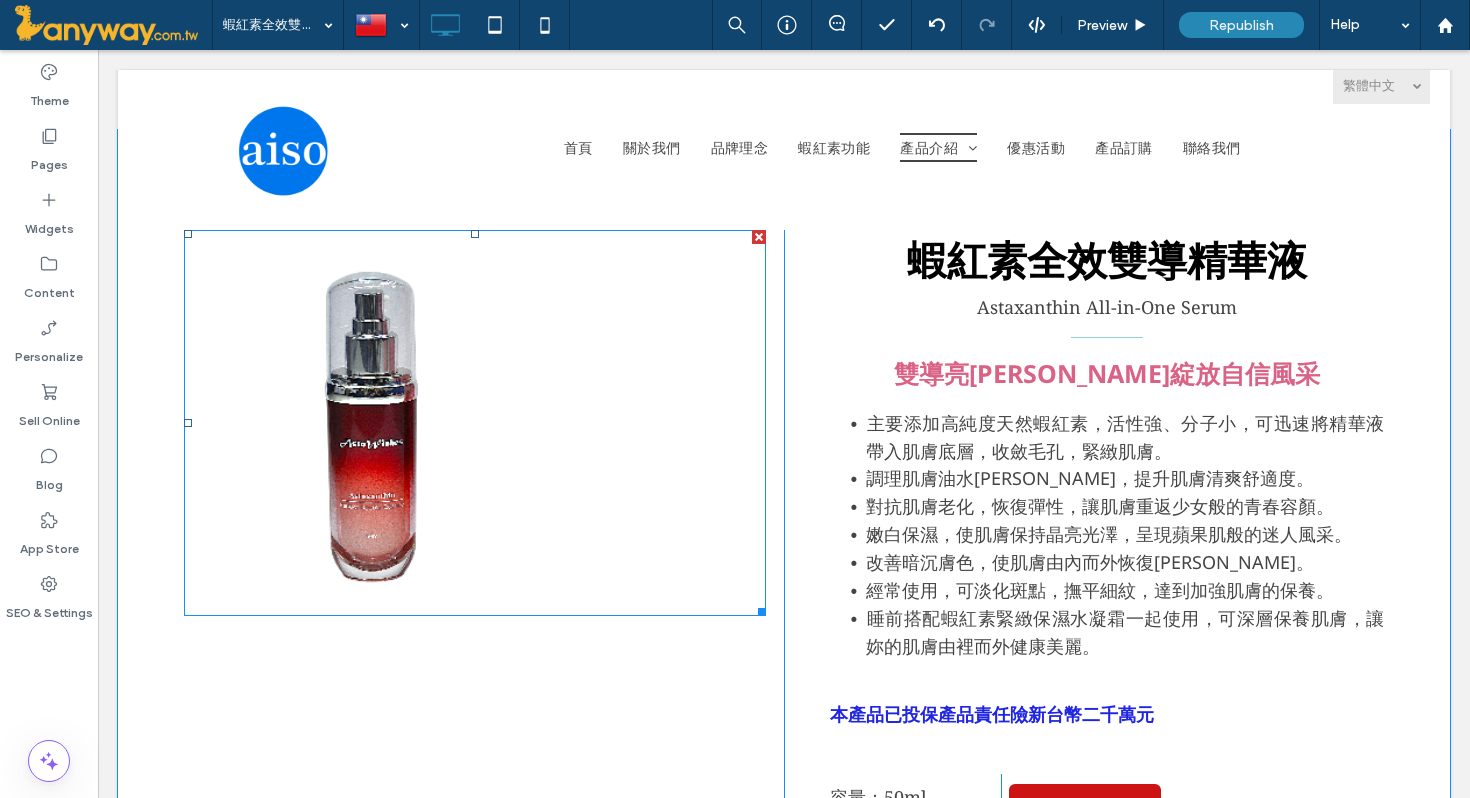 click at bounding box center (475, 423) 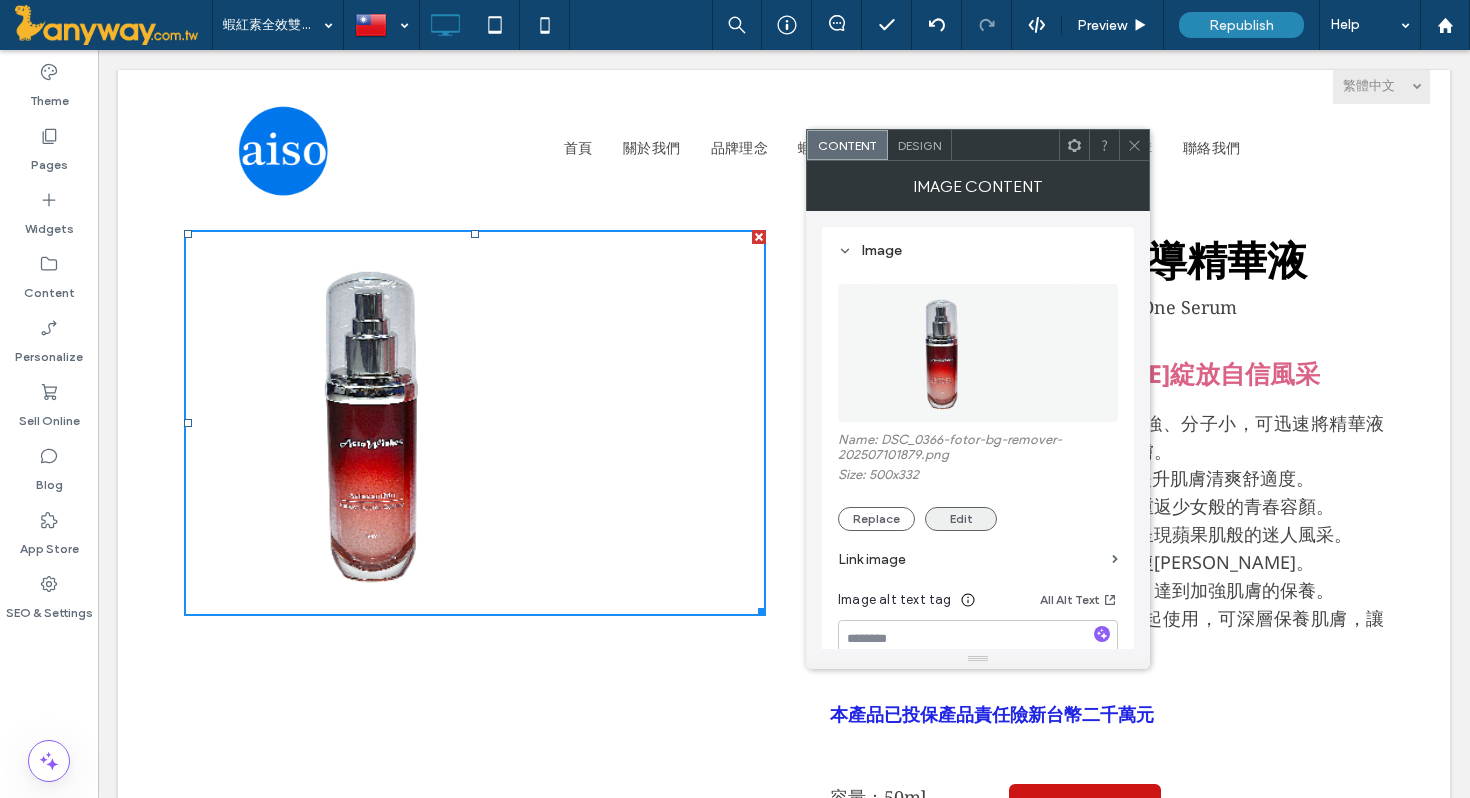 click on "Edit" at bounding box center [961, 519] 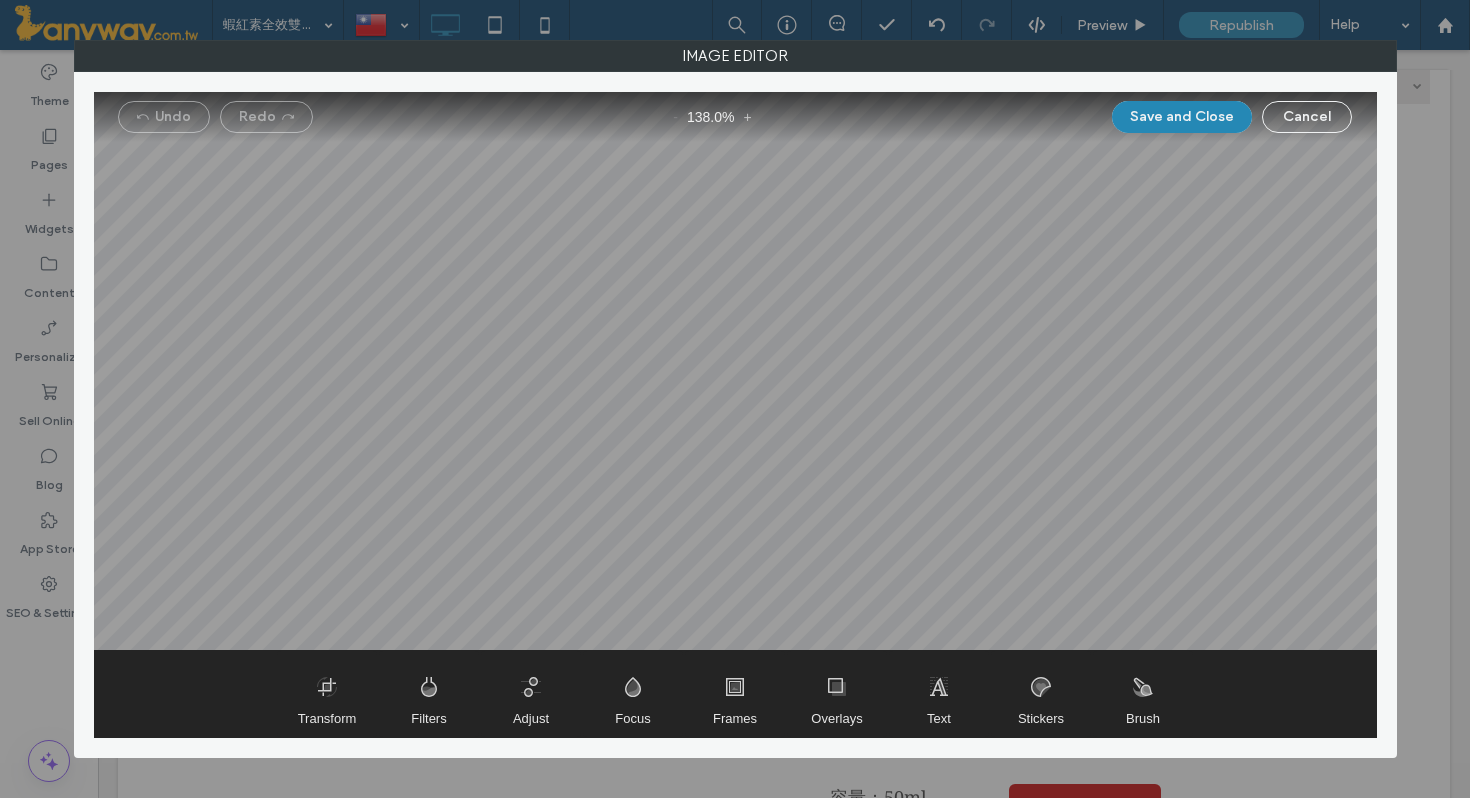 click at bounding box center (735, 371) 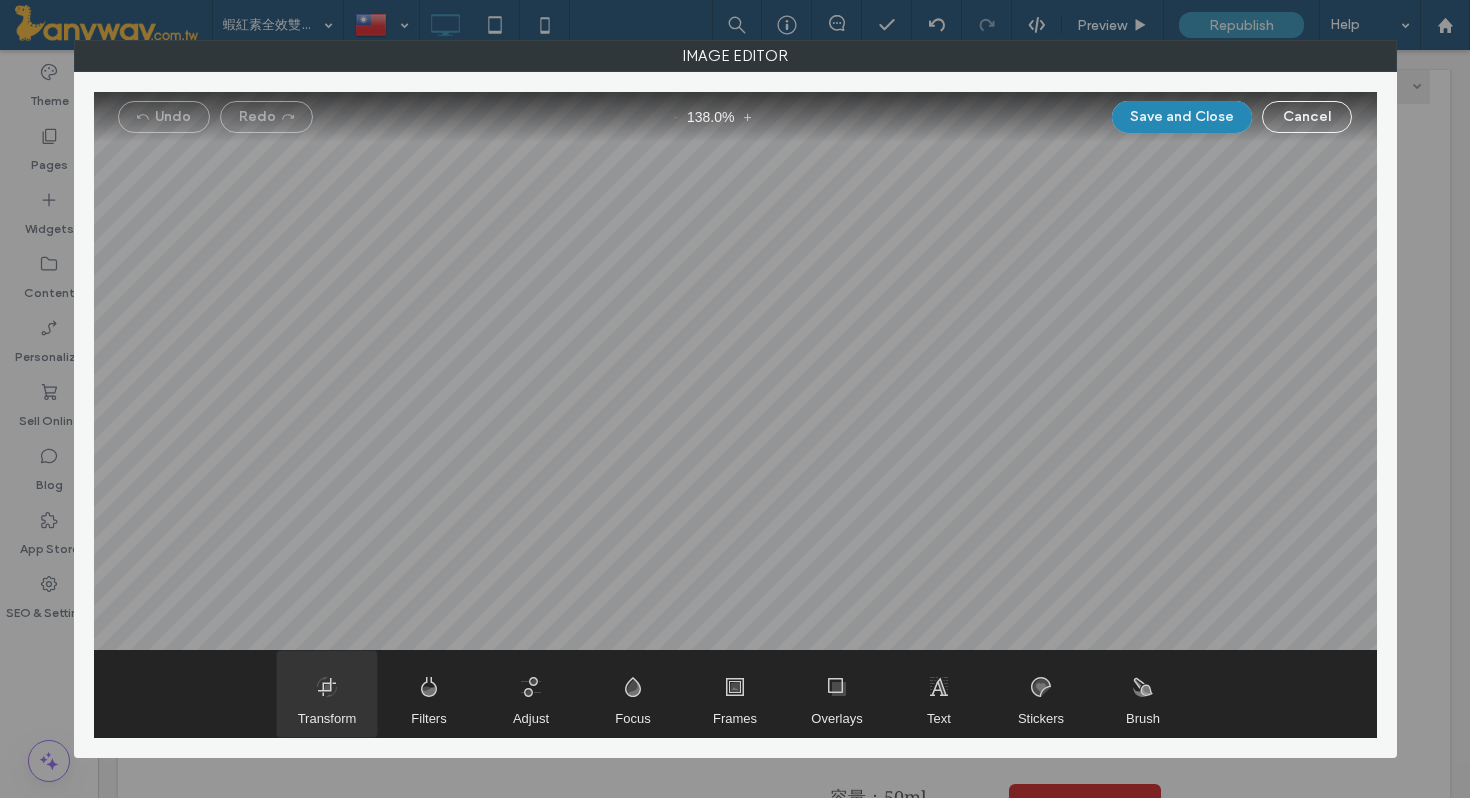 click at bounding box center [327, 694] 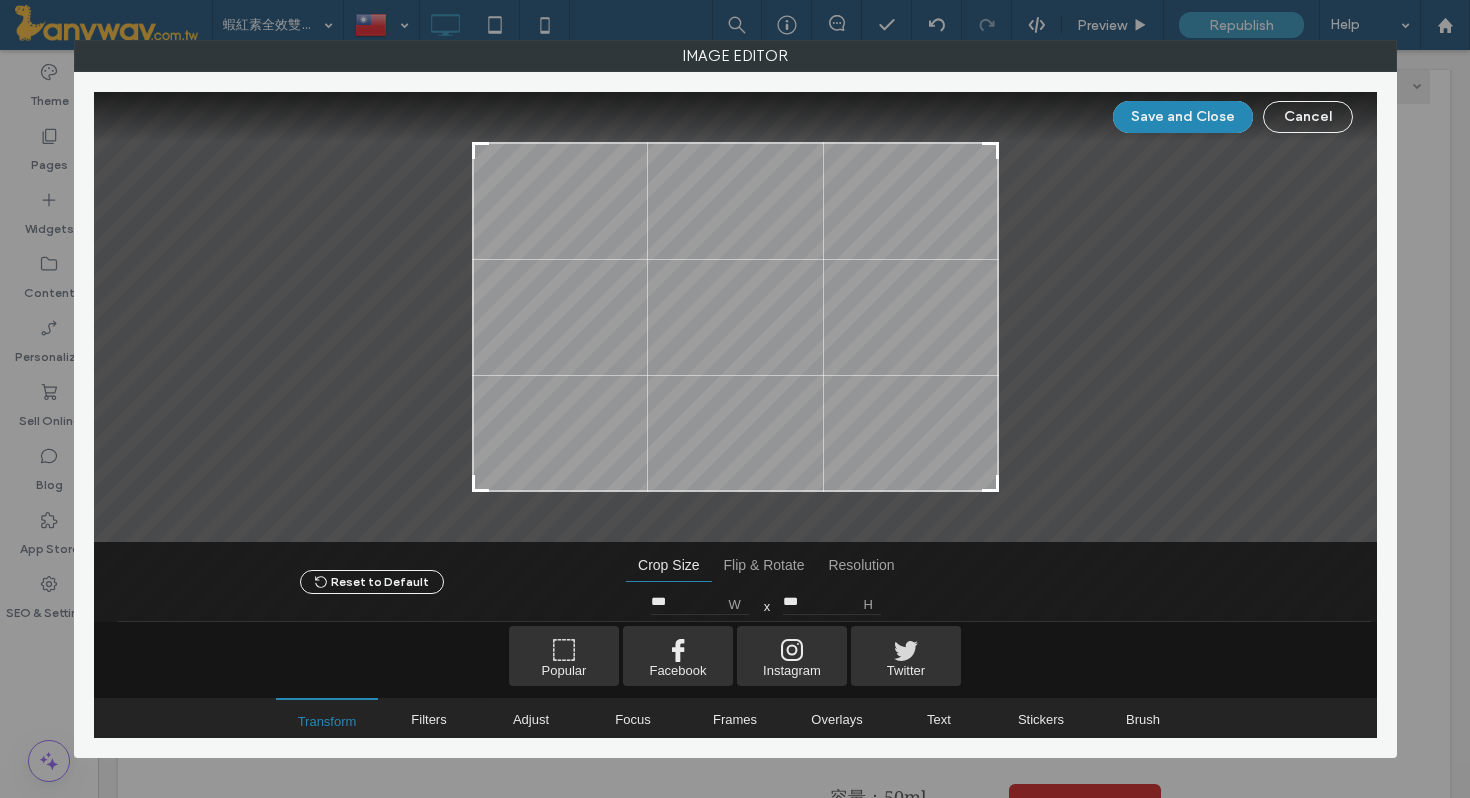 drag, startPoint x: 756, startPoint y: 372, endPoint x: 643, endPoint y: 357, distance: 113.99123 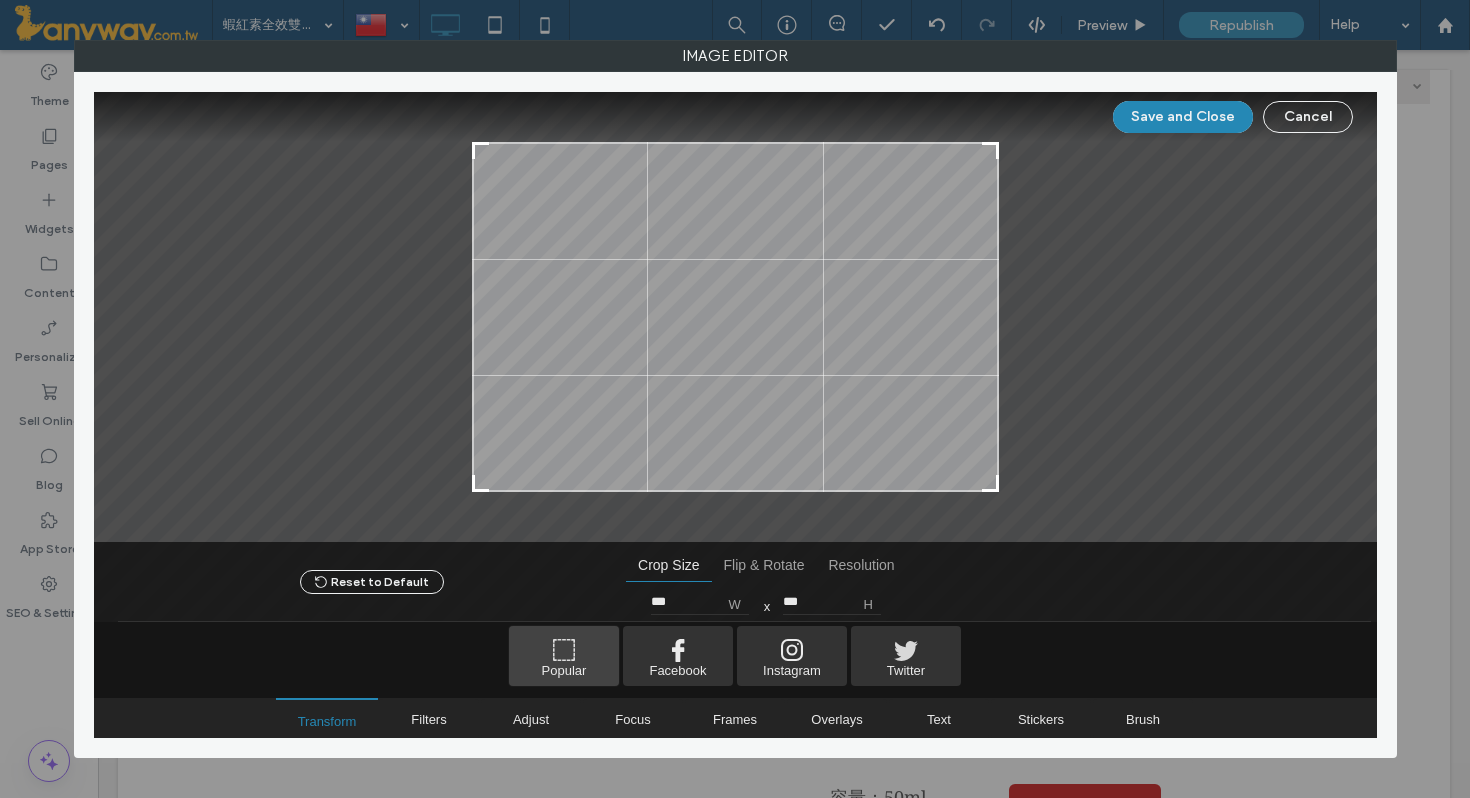 click at bounding box center (564, 656) 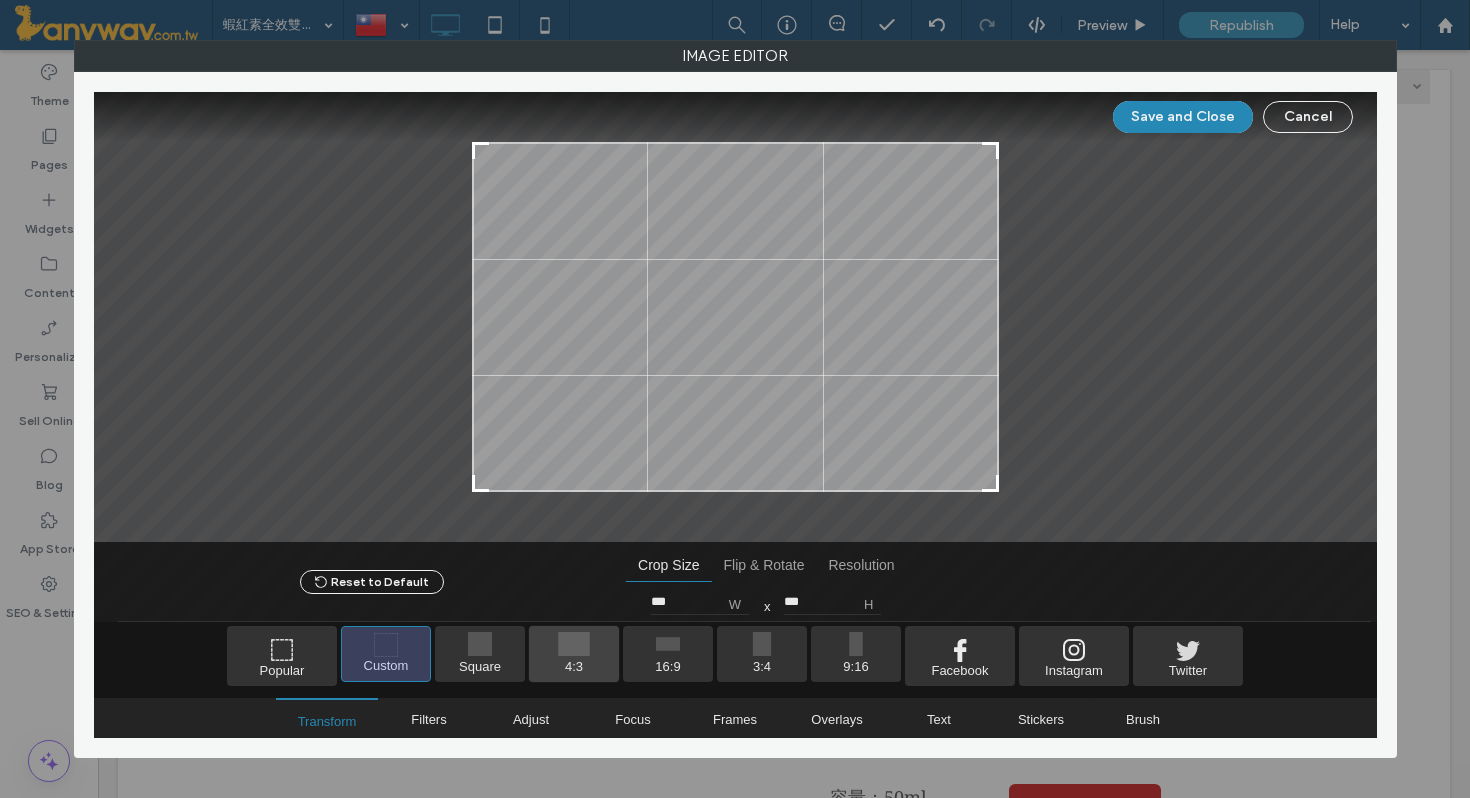 click at bounding box center (574, 654) 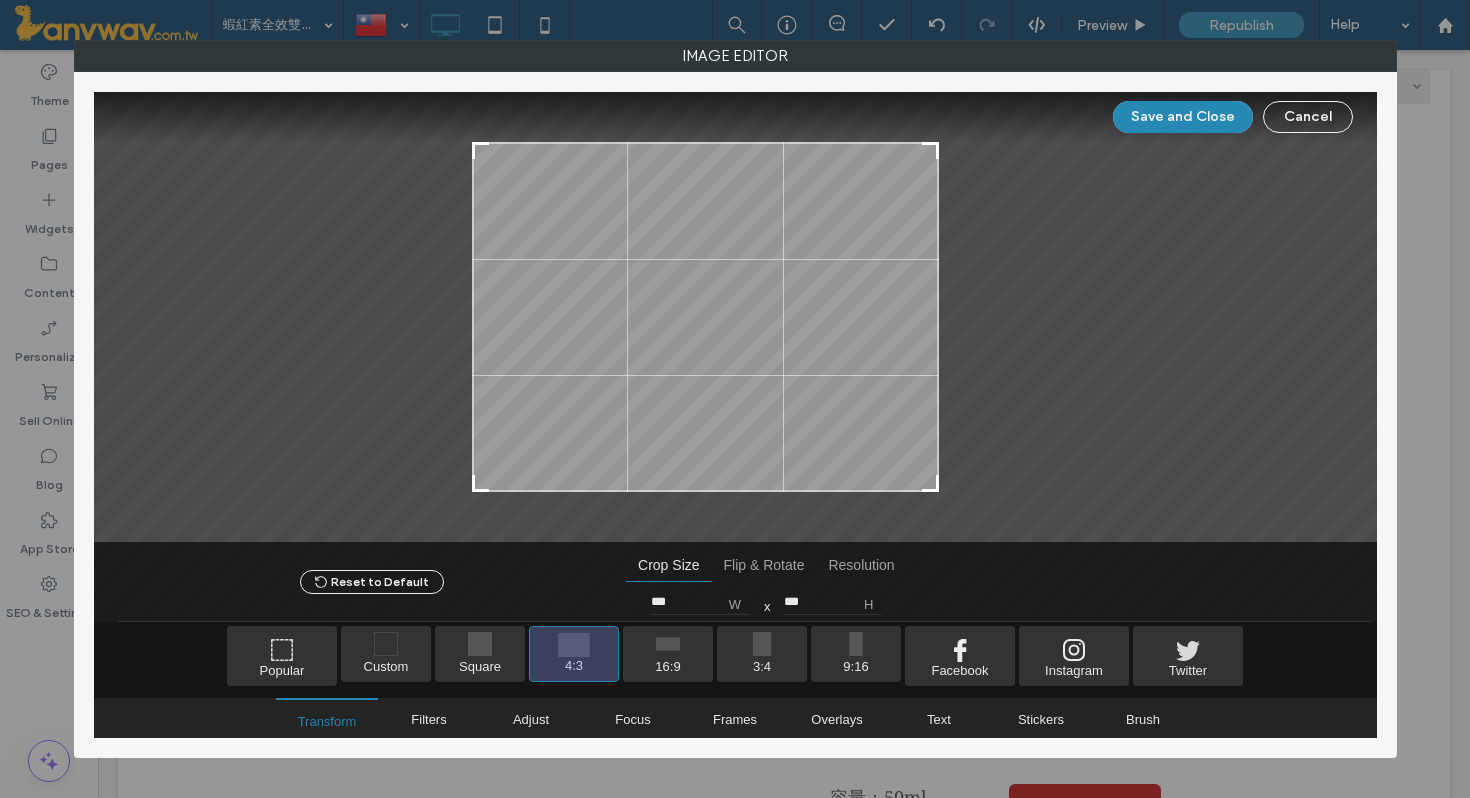 drag, startPoint x: 775, startPoint y: 320, endPoint x: 613, endPoint y: 317, distance: 162.02777 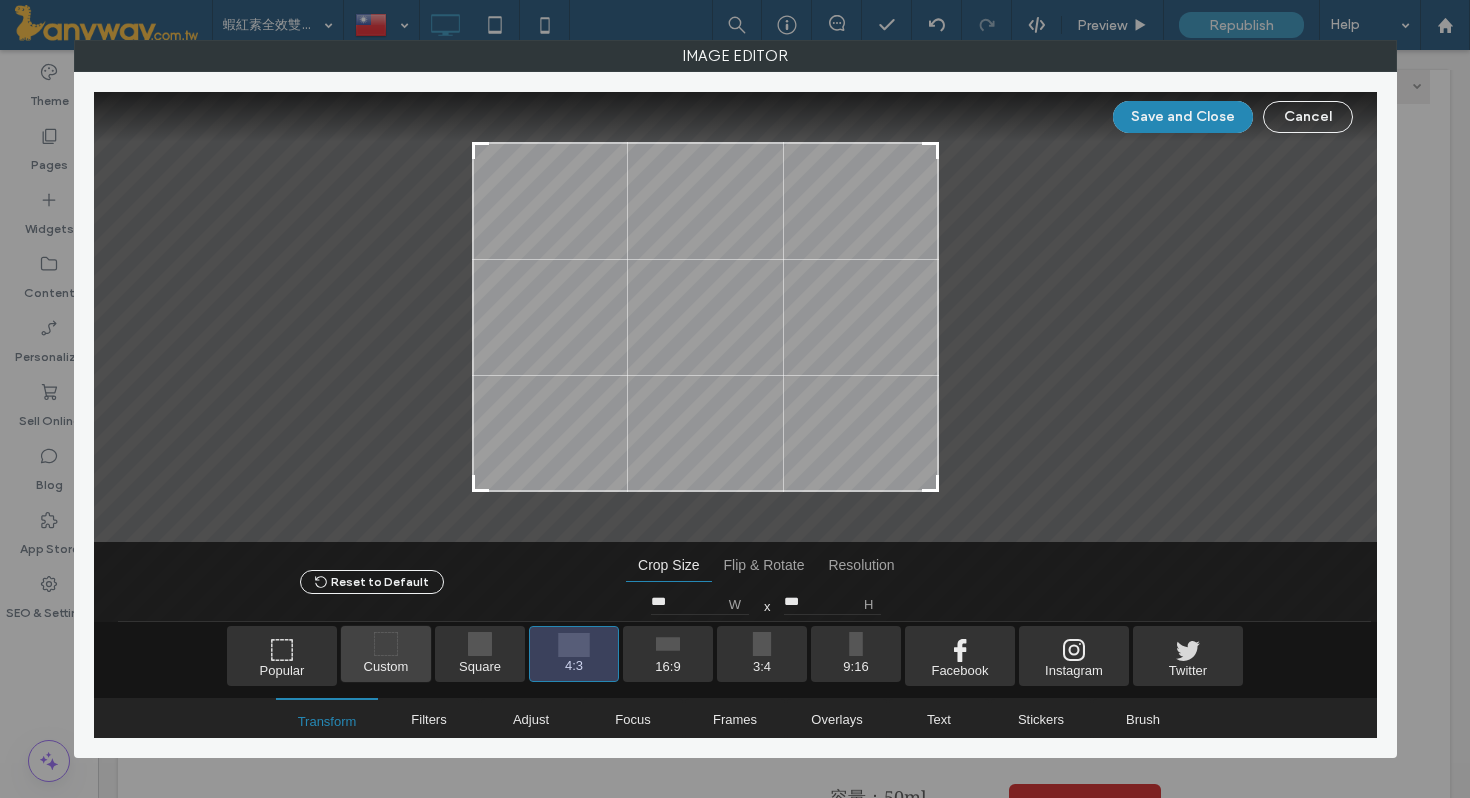 click at bounding box center (386, 654) 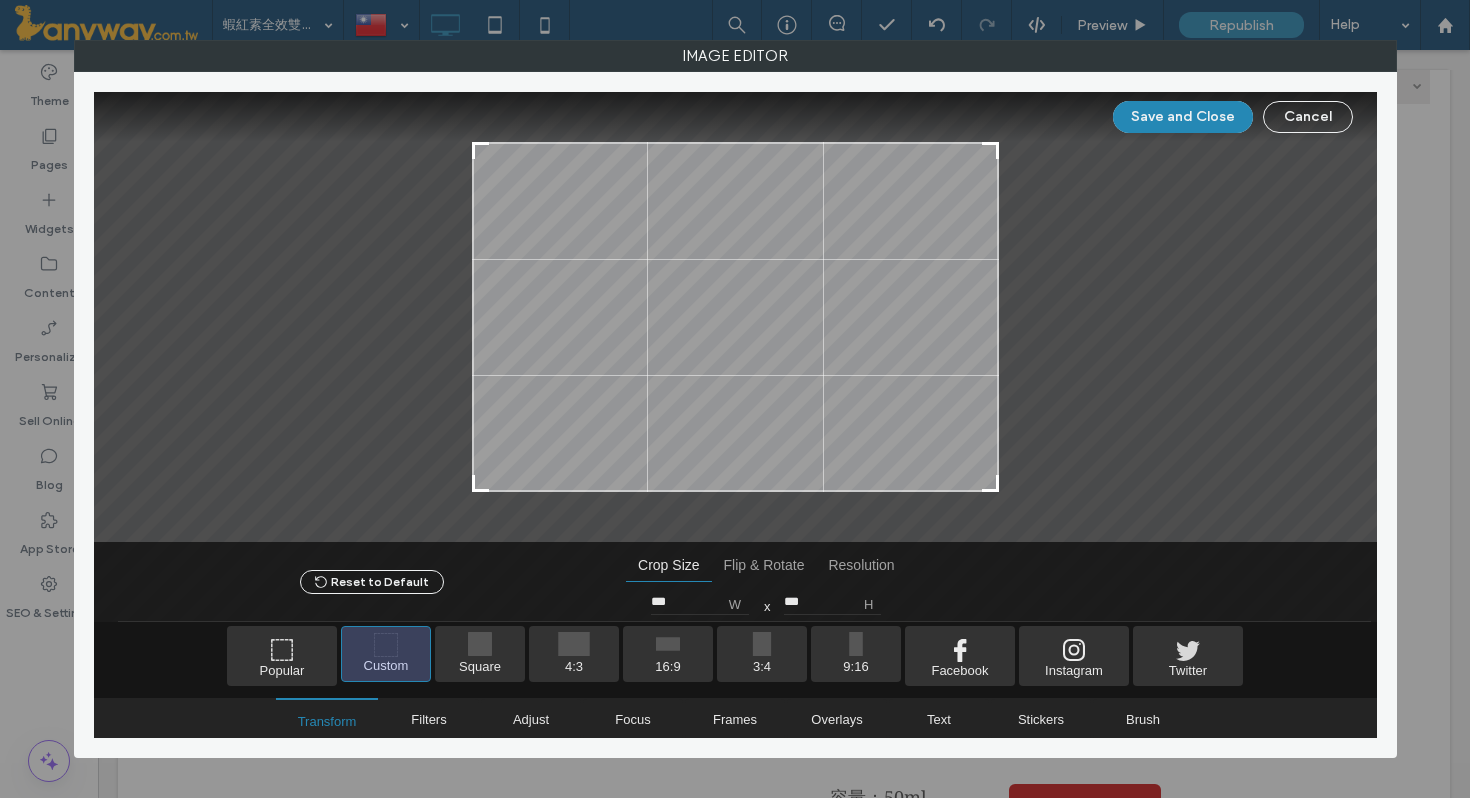 drag, startPoint x: 814, startPoint y: 297, endPoint x: 704, endPoint y: 293, distance: 110.0727 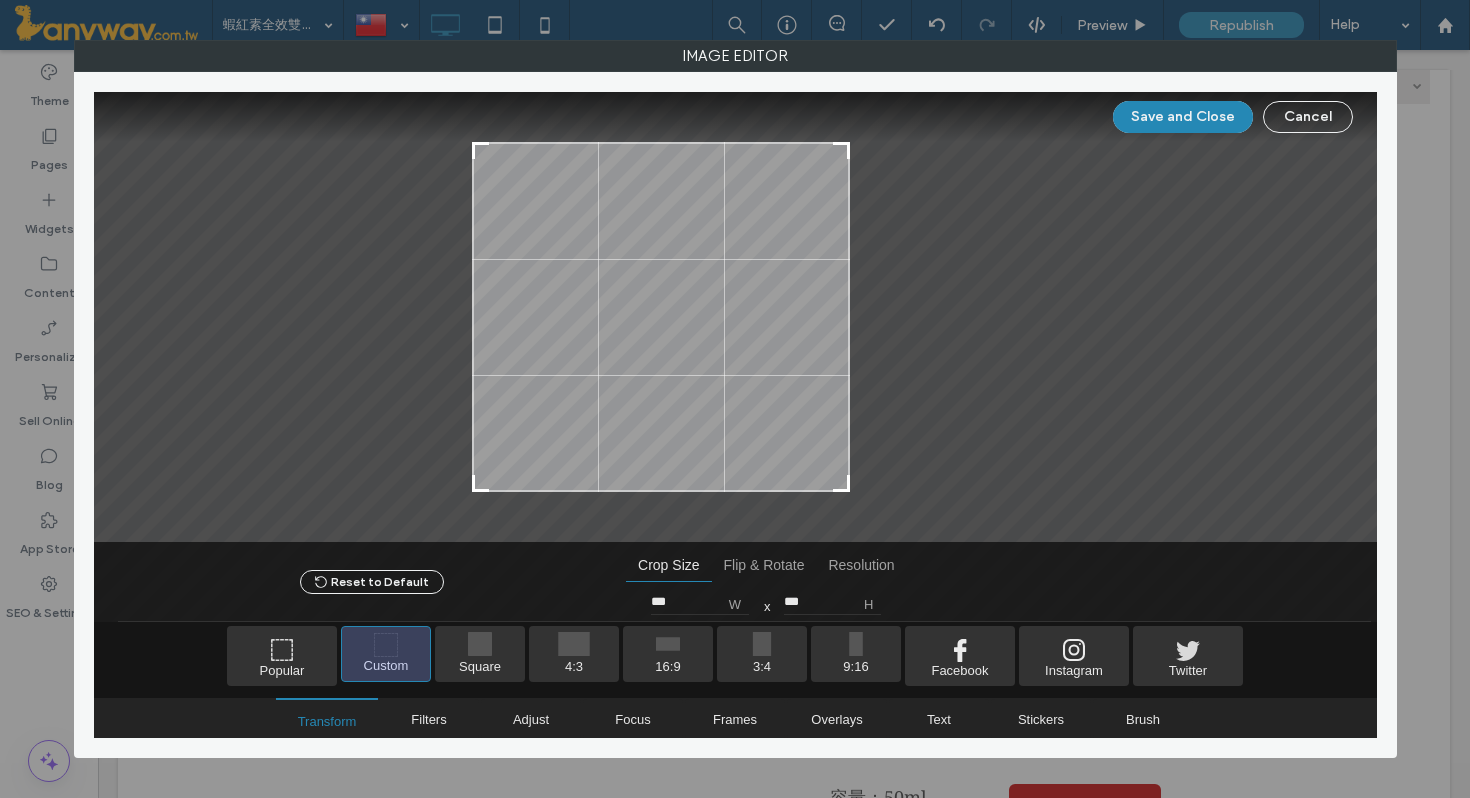 type on "***" 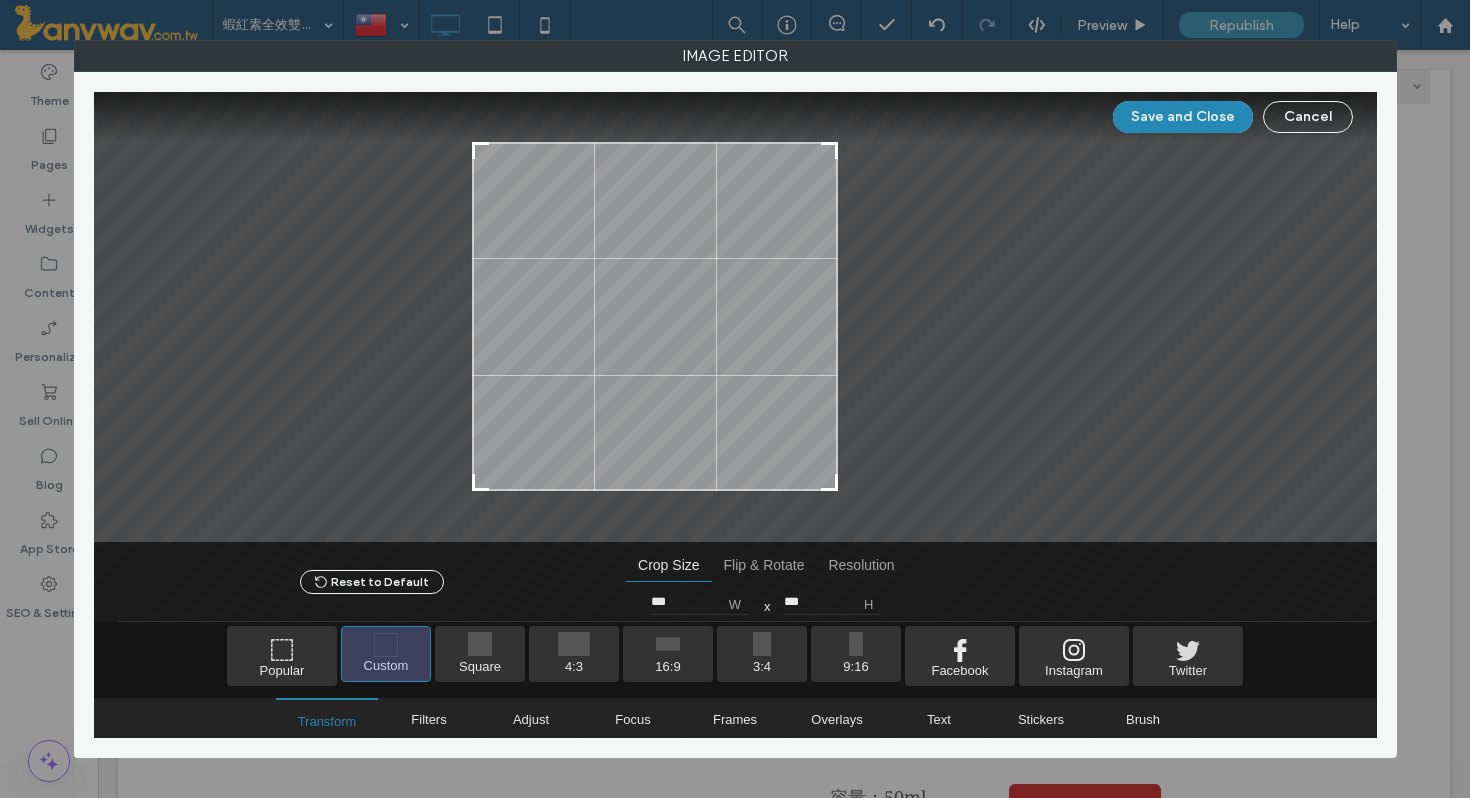 type on "***" 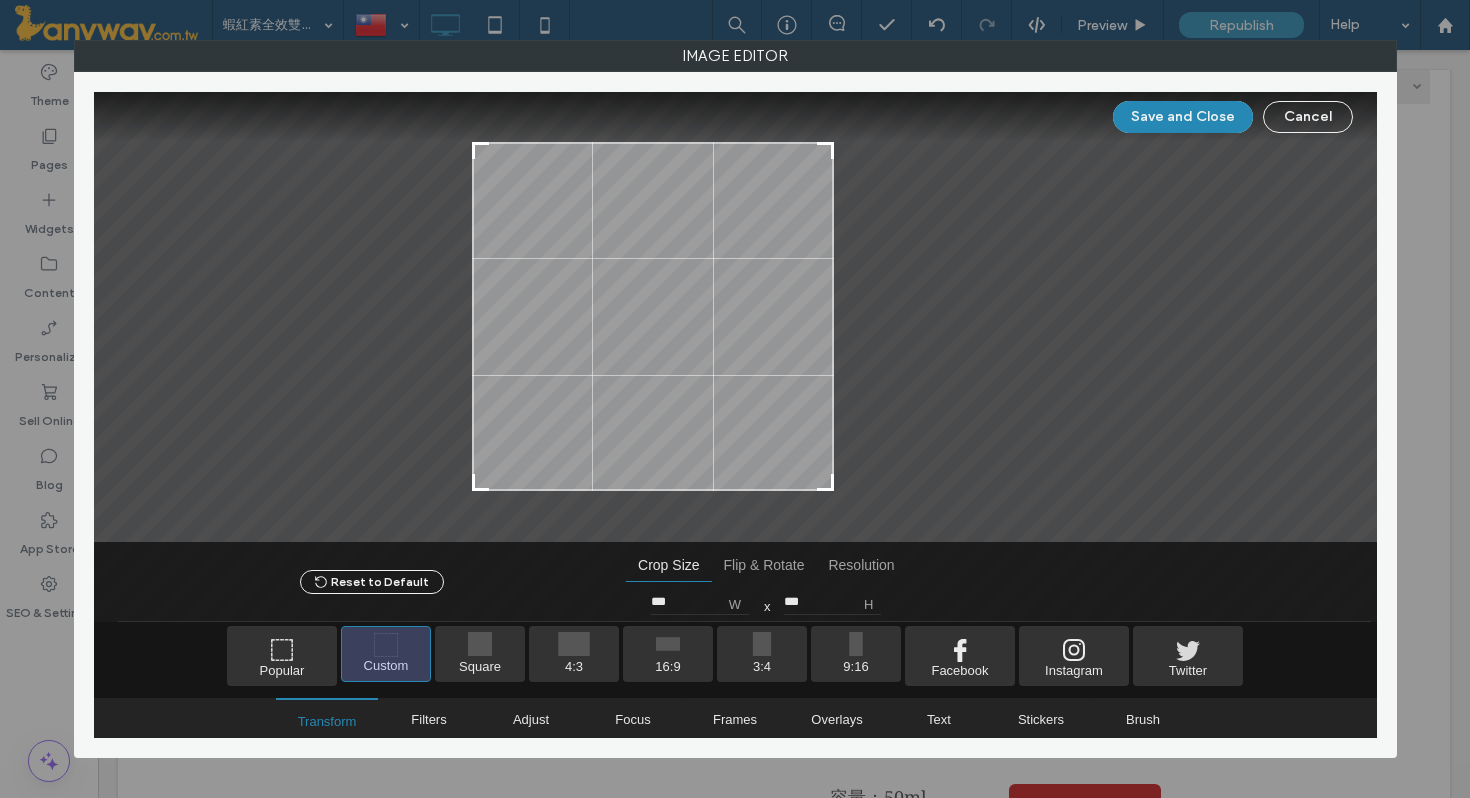type on "***" 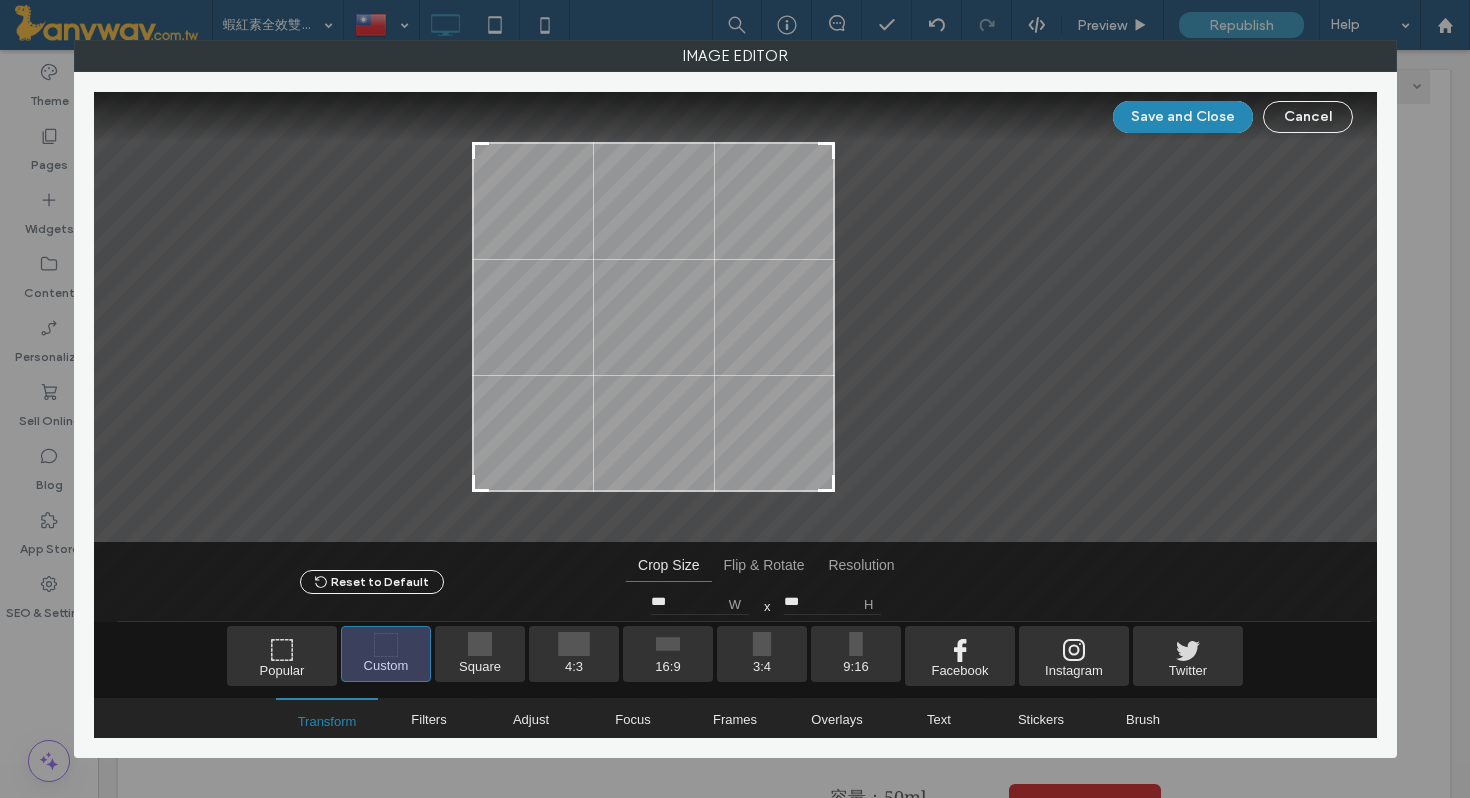 type on "***" 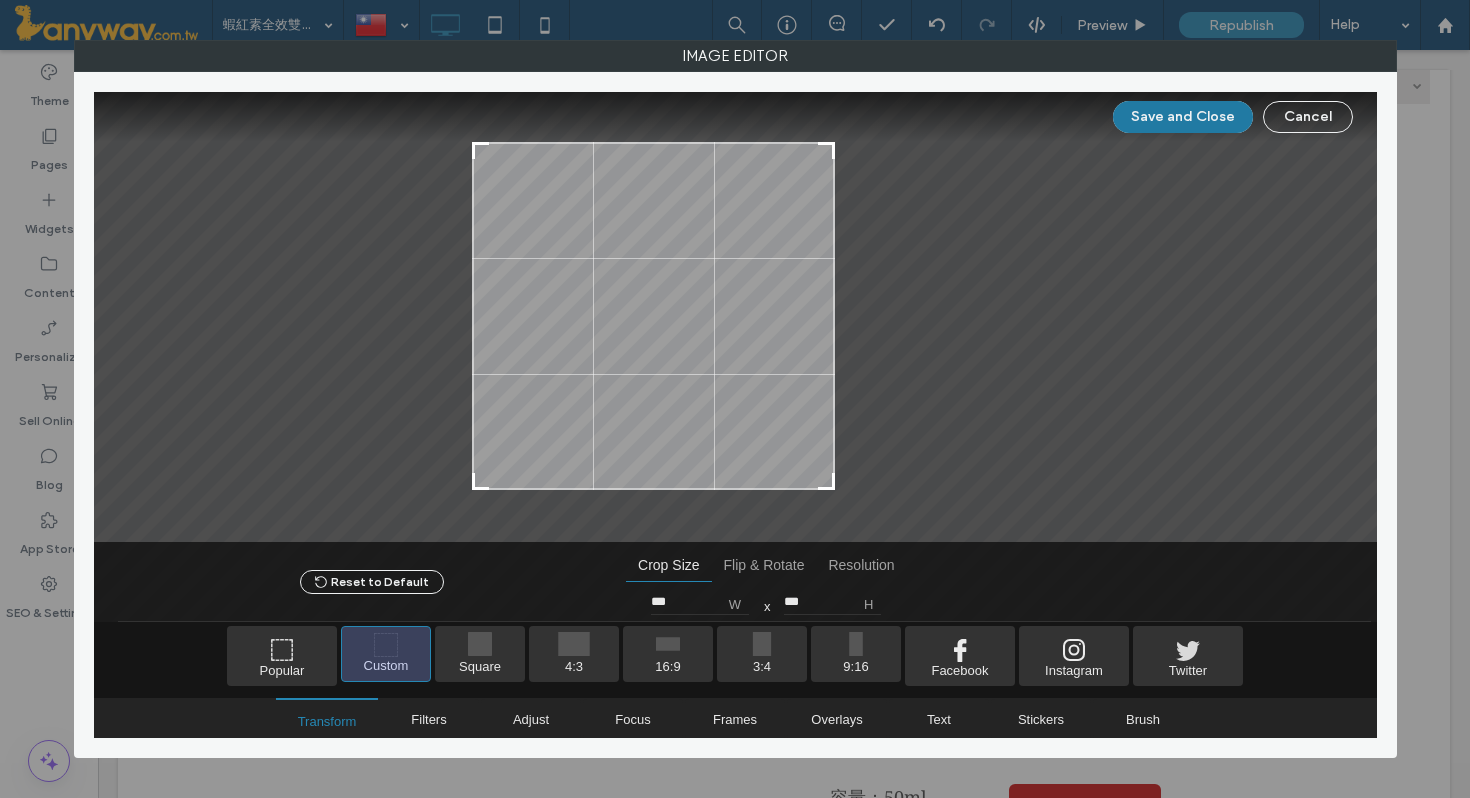click on "Save and Close" at bounding box center (1183, 117) 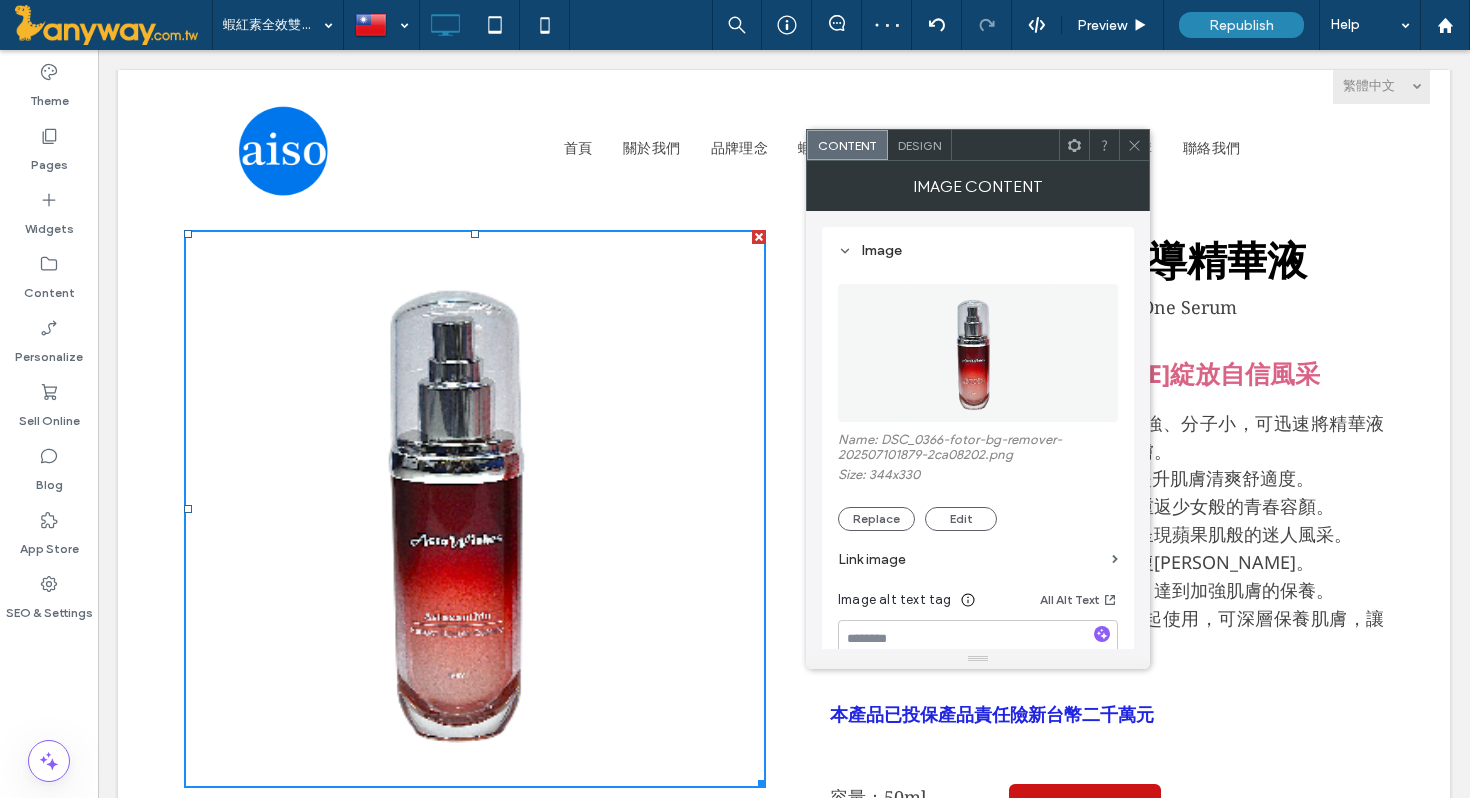 click at bounding box center (1134, 145) 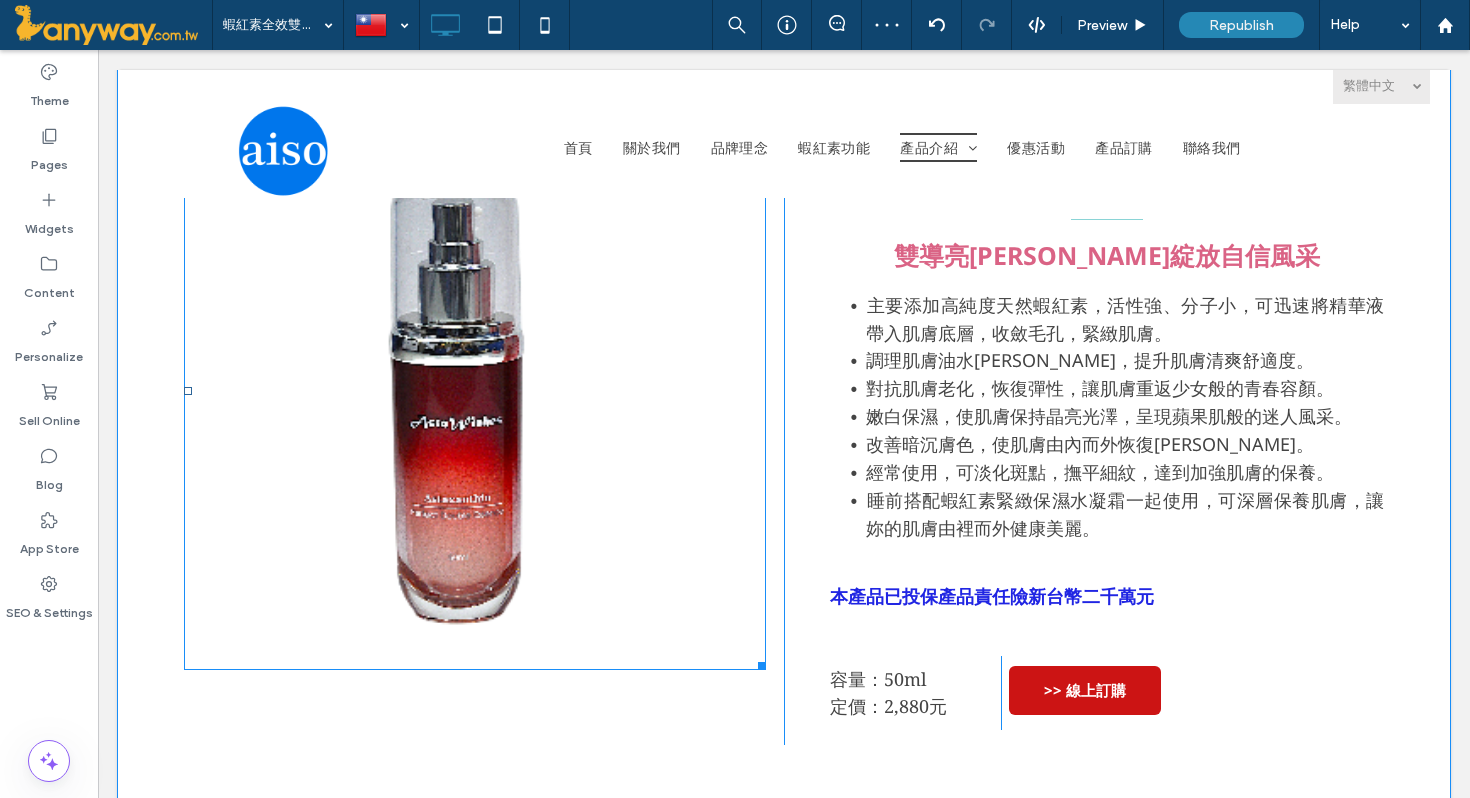 scroll, scrollTop: 691, scrollLeft: 0, axis: vertical 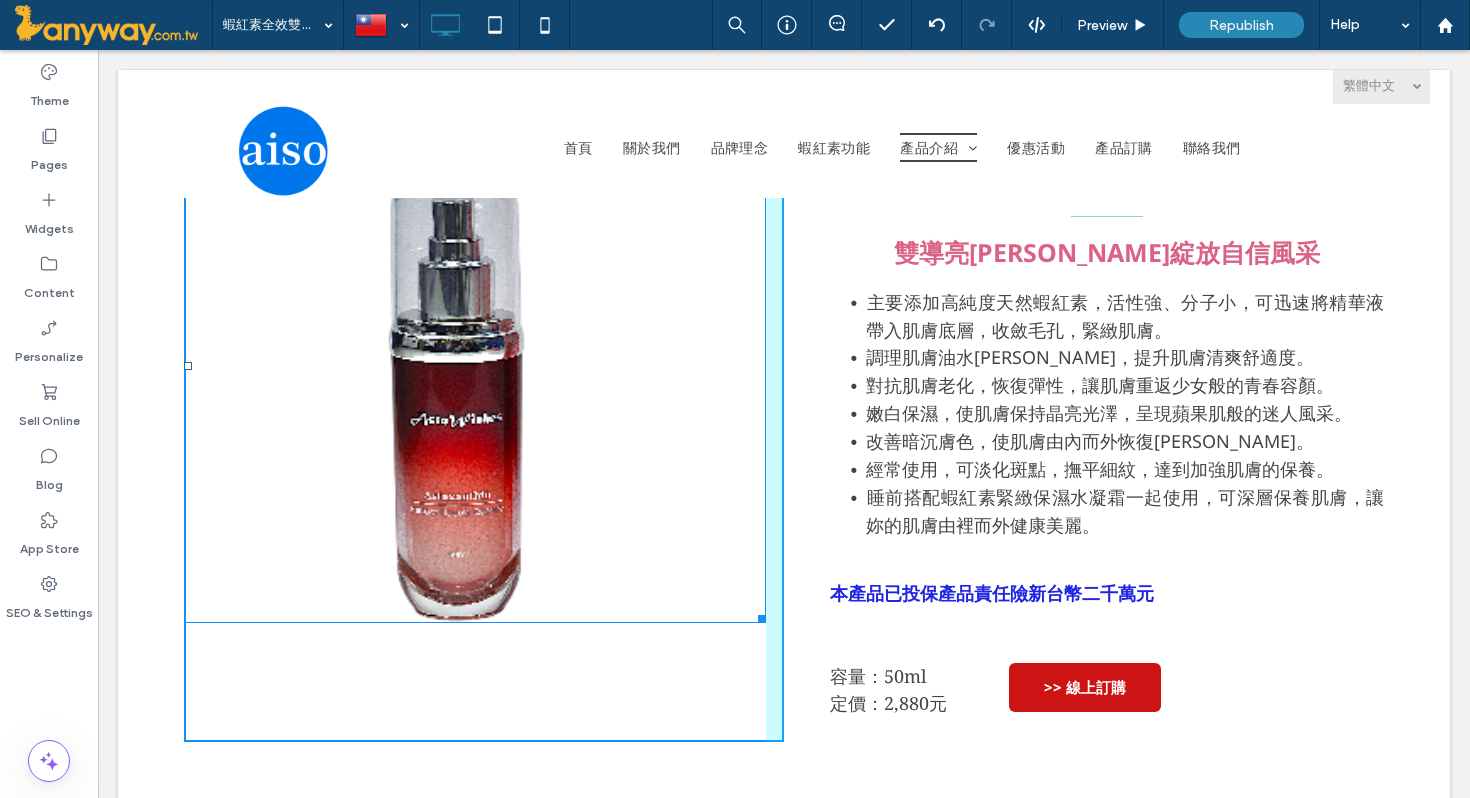drag, startPoint x: 760, startPoint y: 658, endPoint x: 740, endPoint y: 499, distance: 160.25293 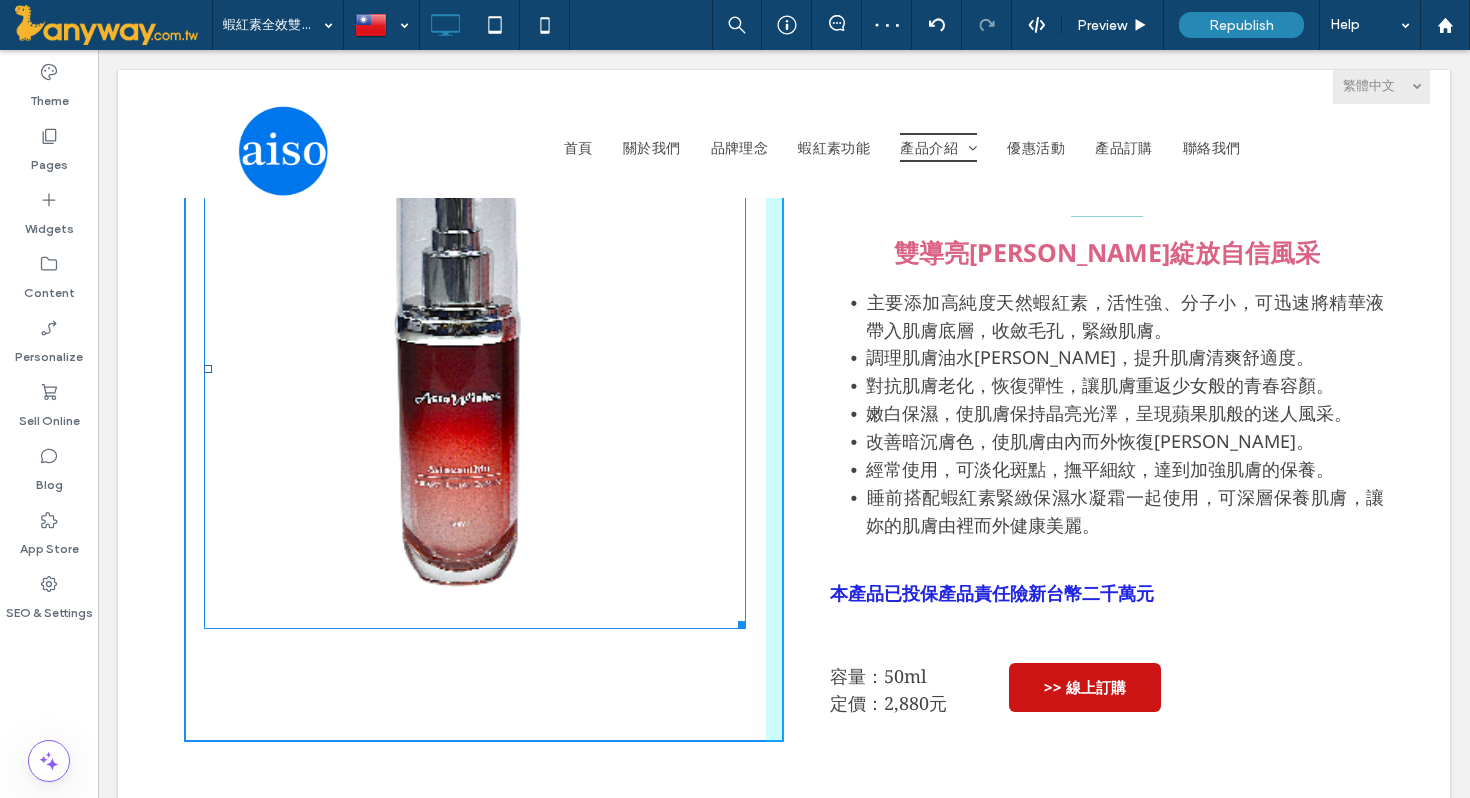 drag, startPoint x: 745, startPoint y: 620, endPoint x: 744, endPoint y: 541, distance: 79.00633 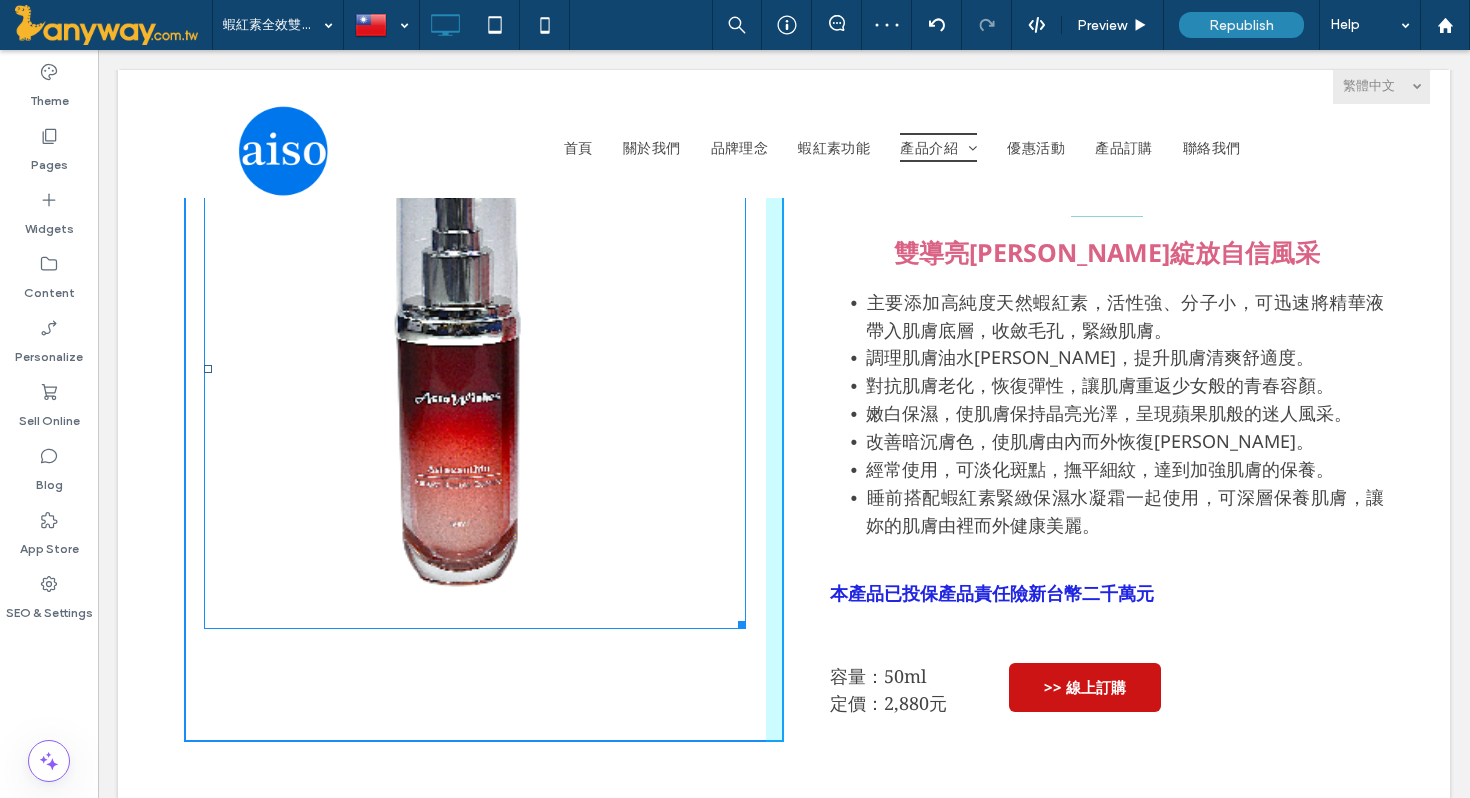 click on "W:543 H:520" at bounding box center [475, 369] 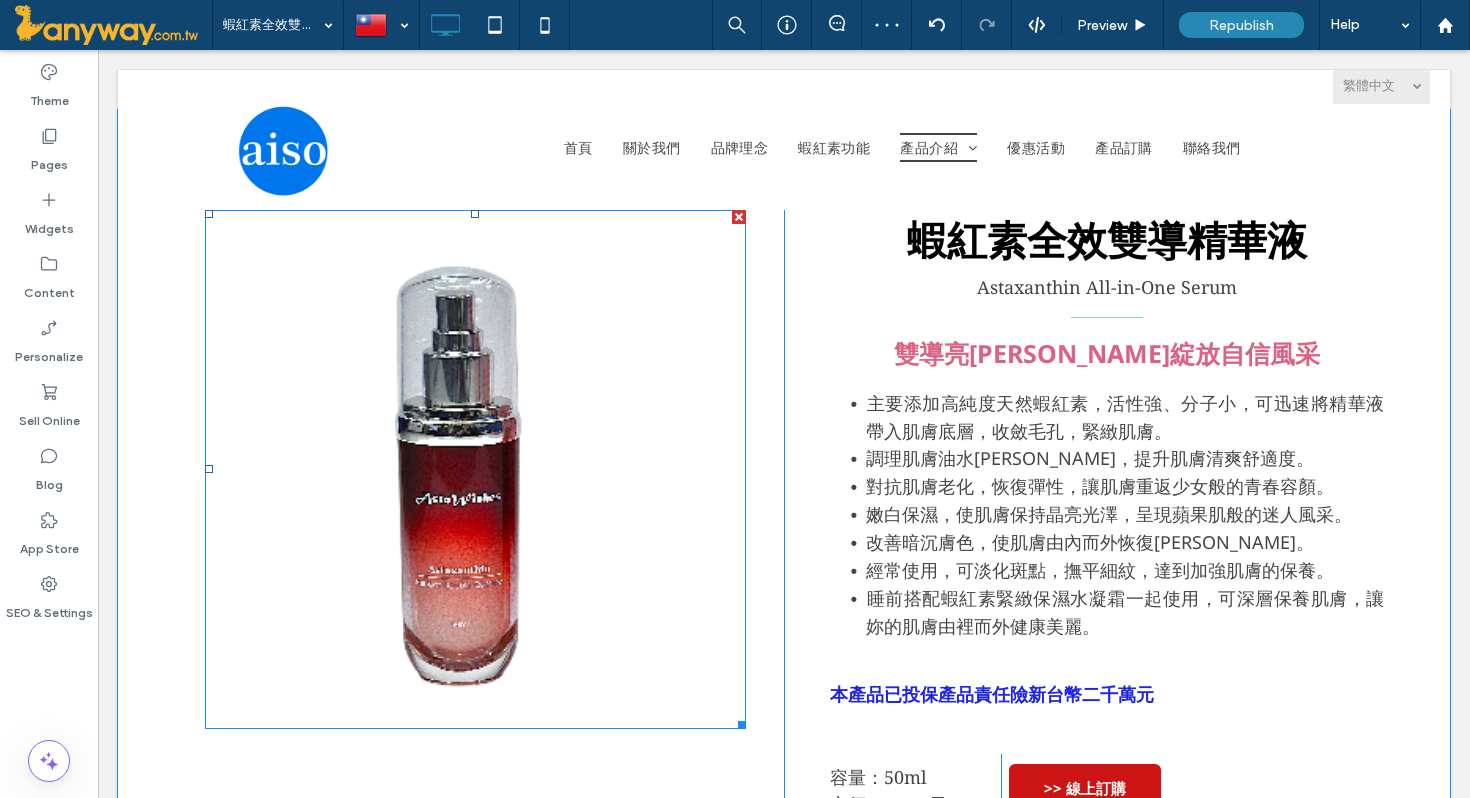 scroll, scrollTop: 488, scrollLeft: 0, axis: vertical 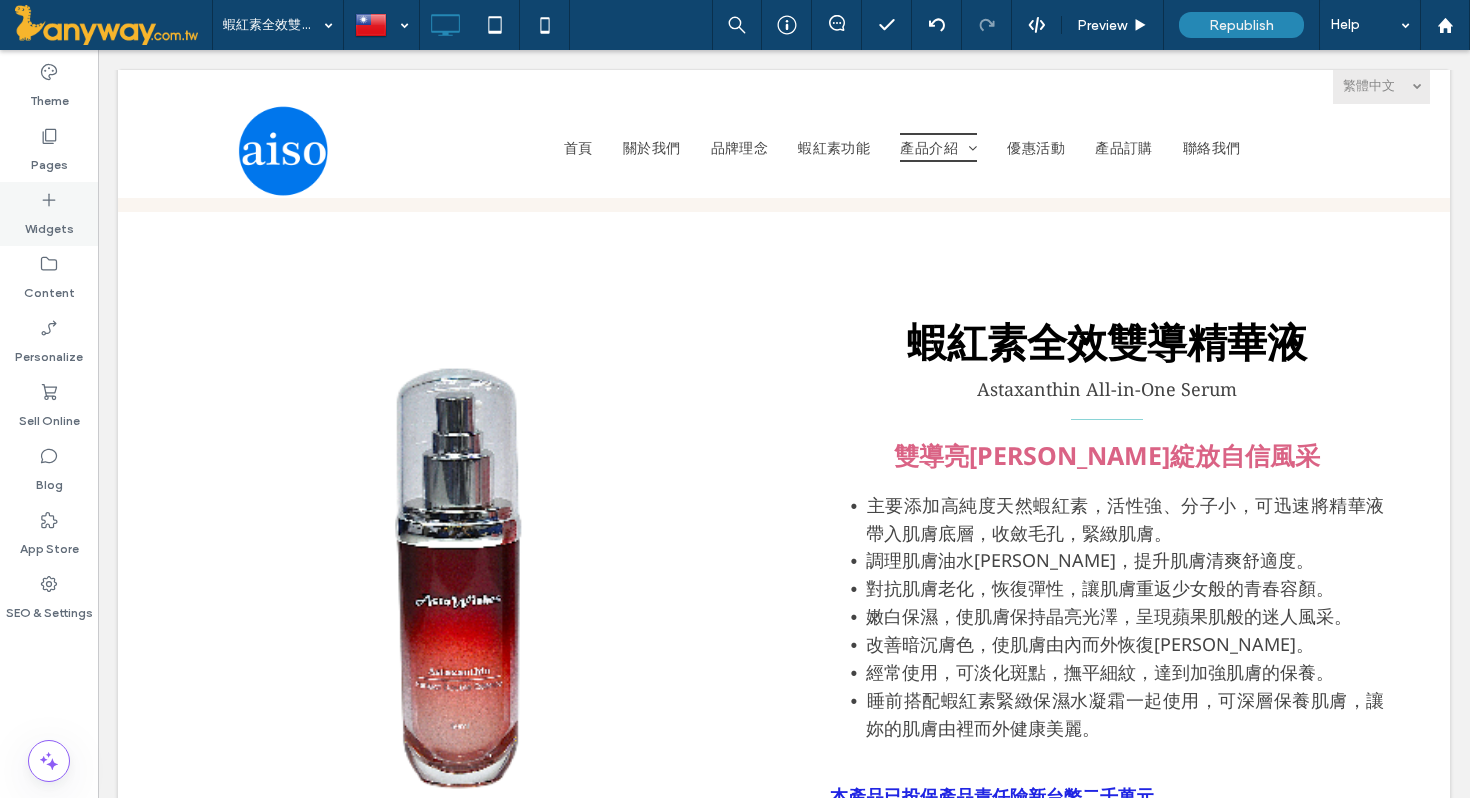 click 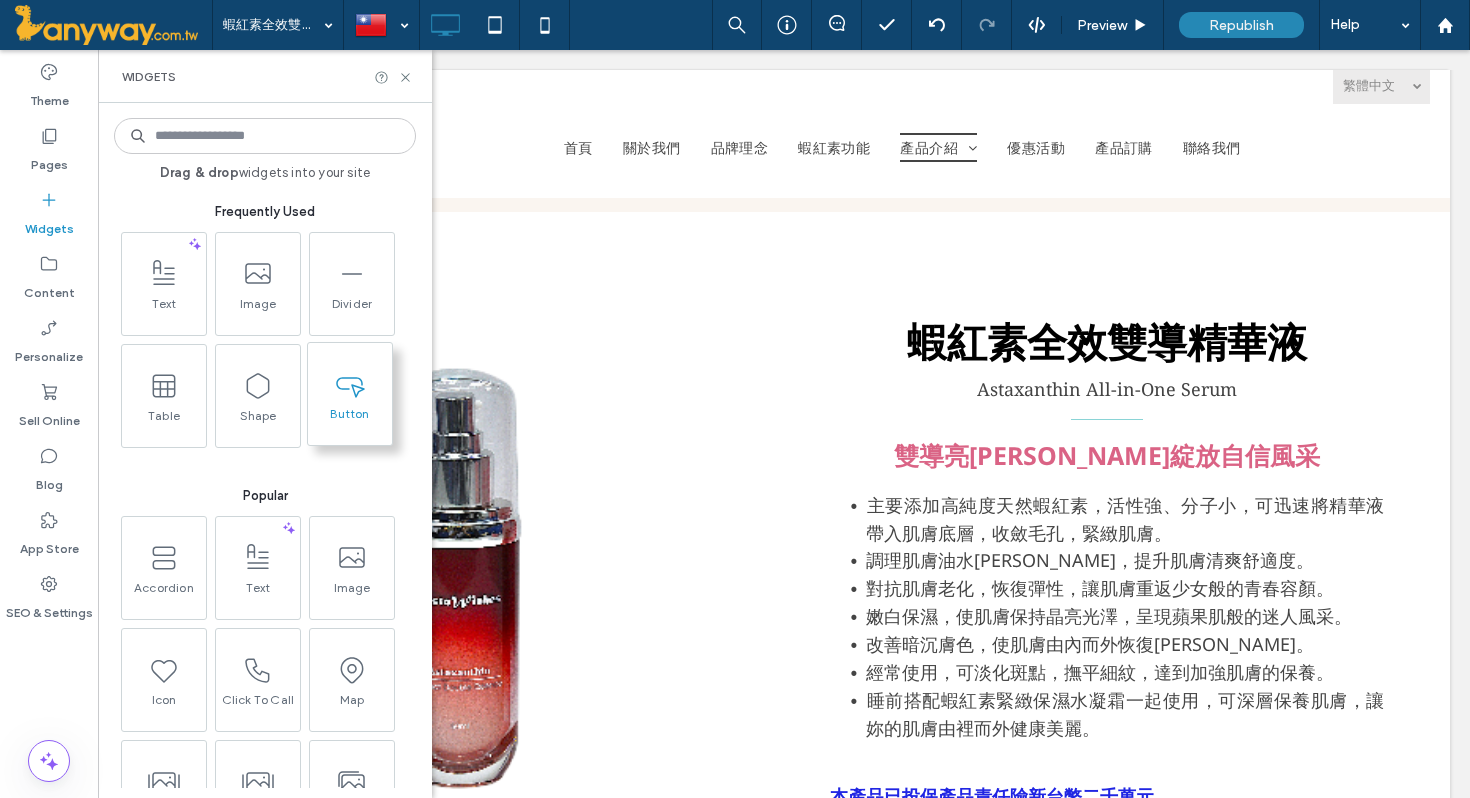 scroll, scrollTop: 6, scrollLeft: 0, axis: vertical 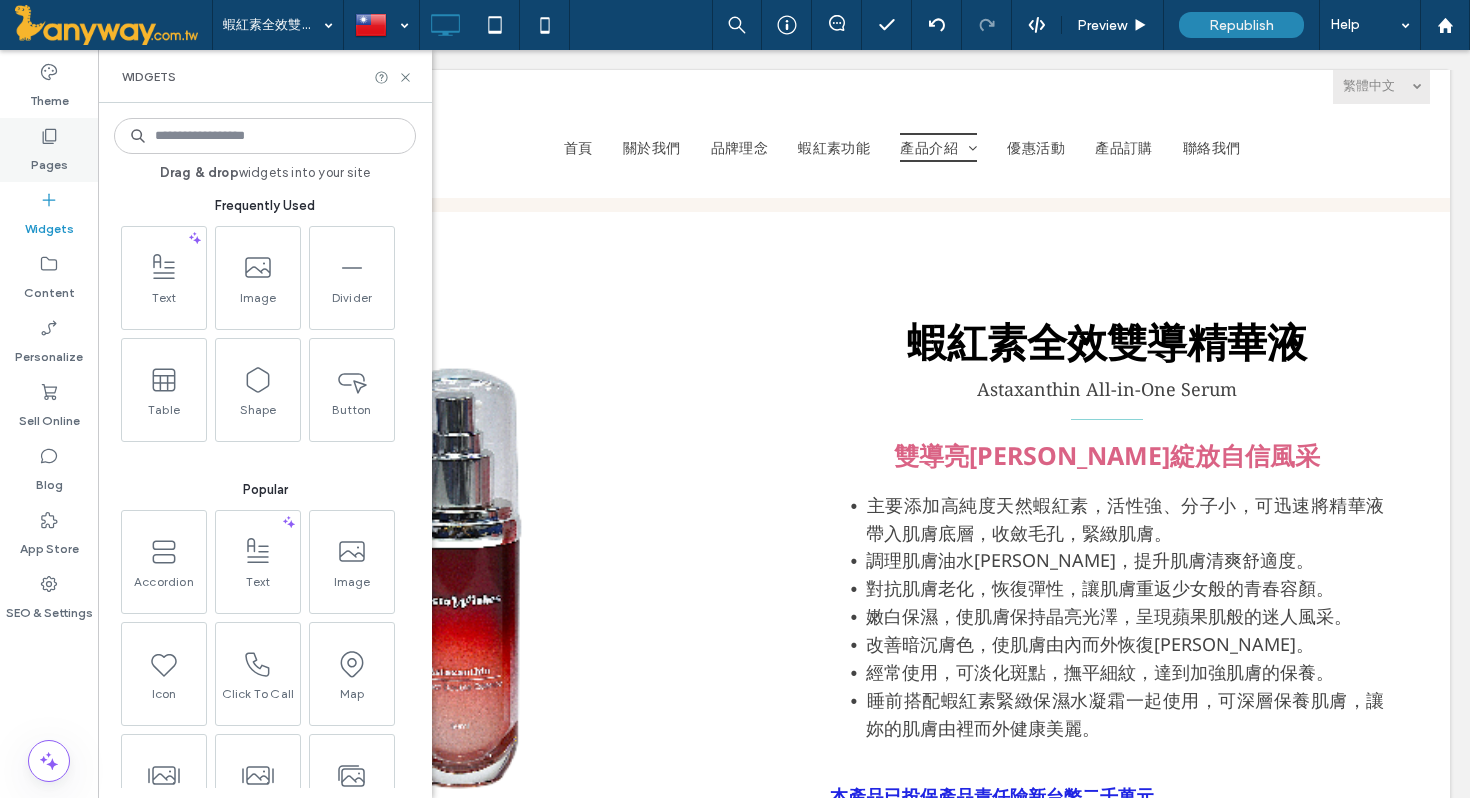 click on "Pages" at bounding box center [49, 160] 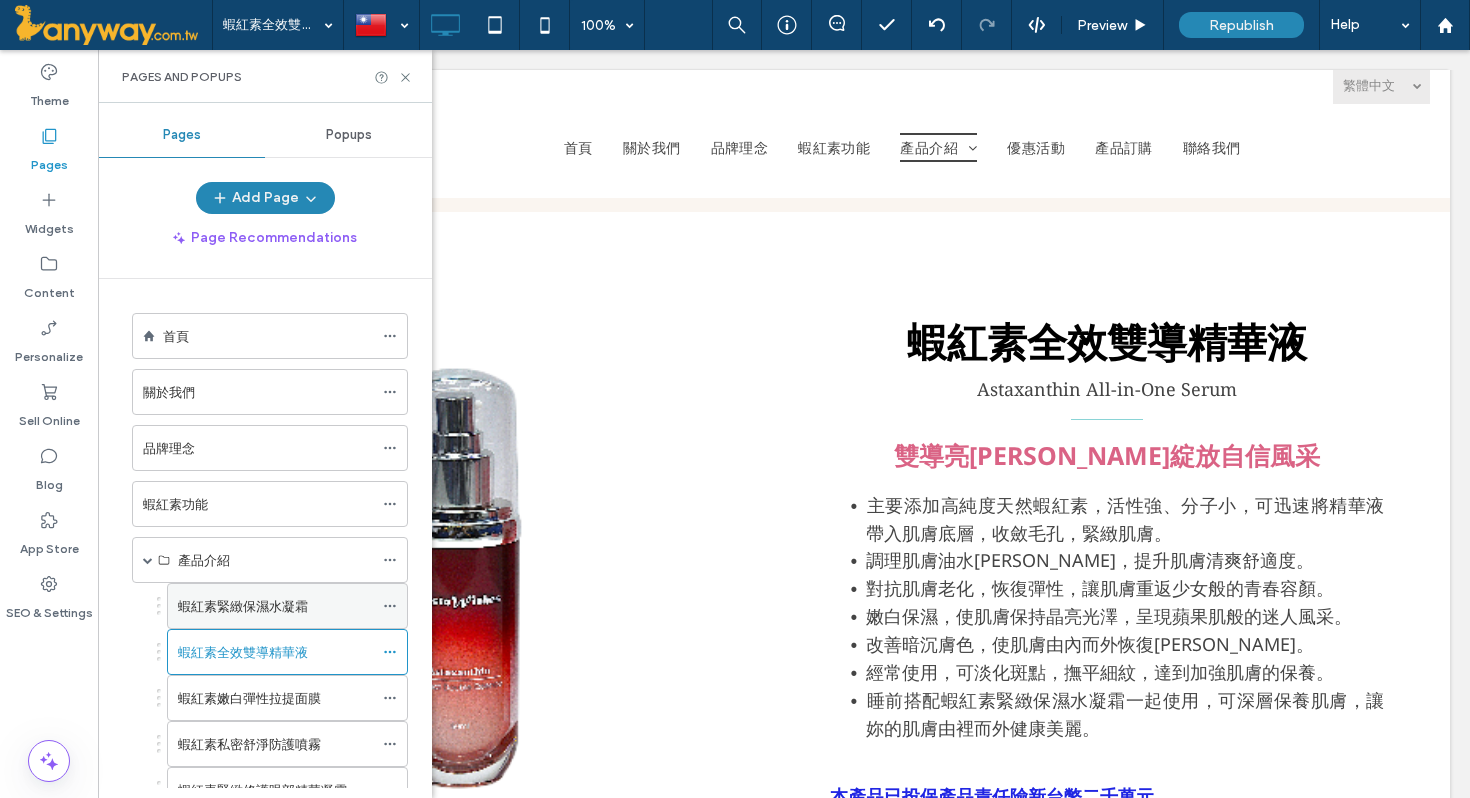 click on "蝦紅素緊緻保濕水凝霜" at bounding box center (243, 606) 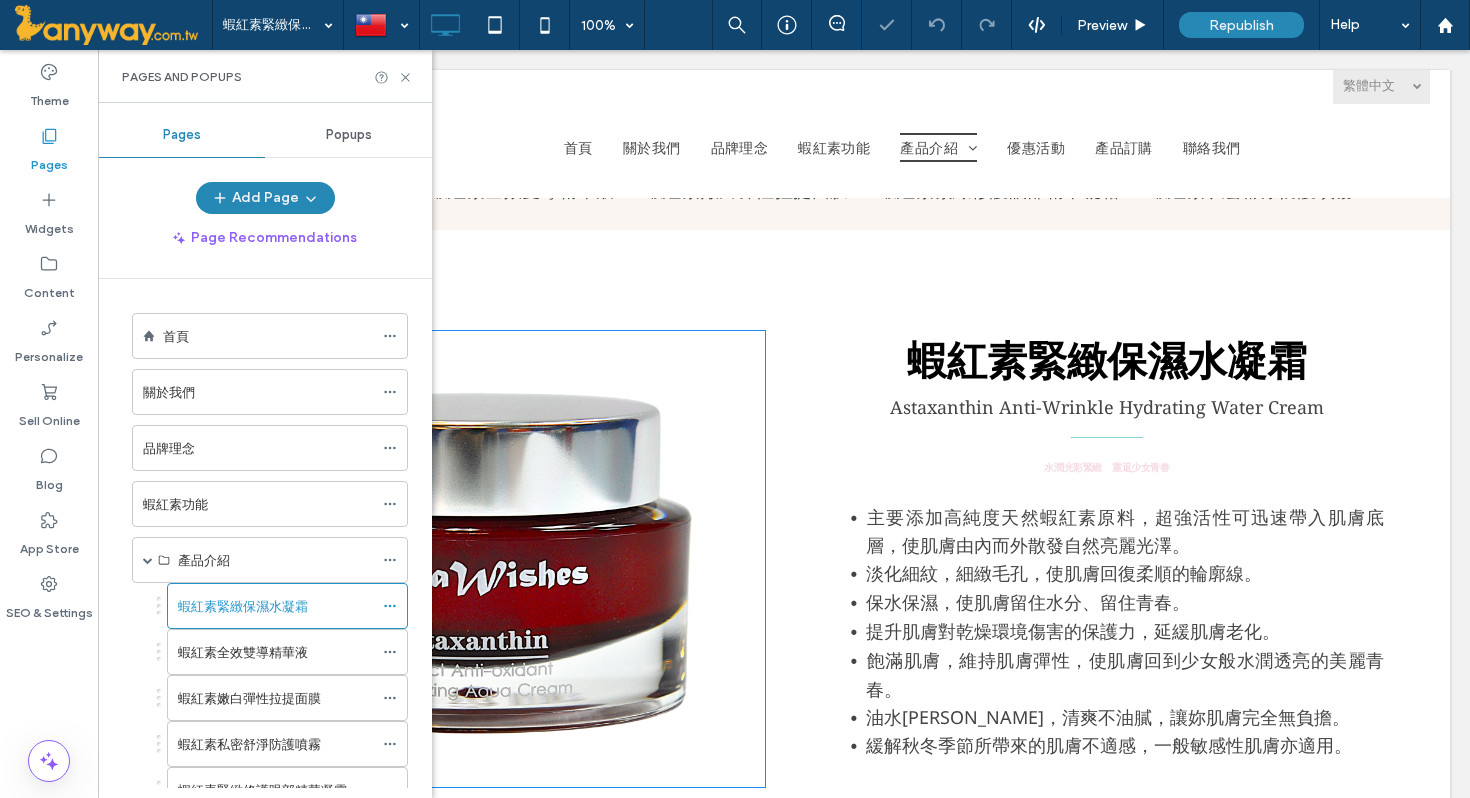 scroll, scrollTop: 481, scrollLeft: 0, axis: vertical 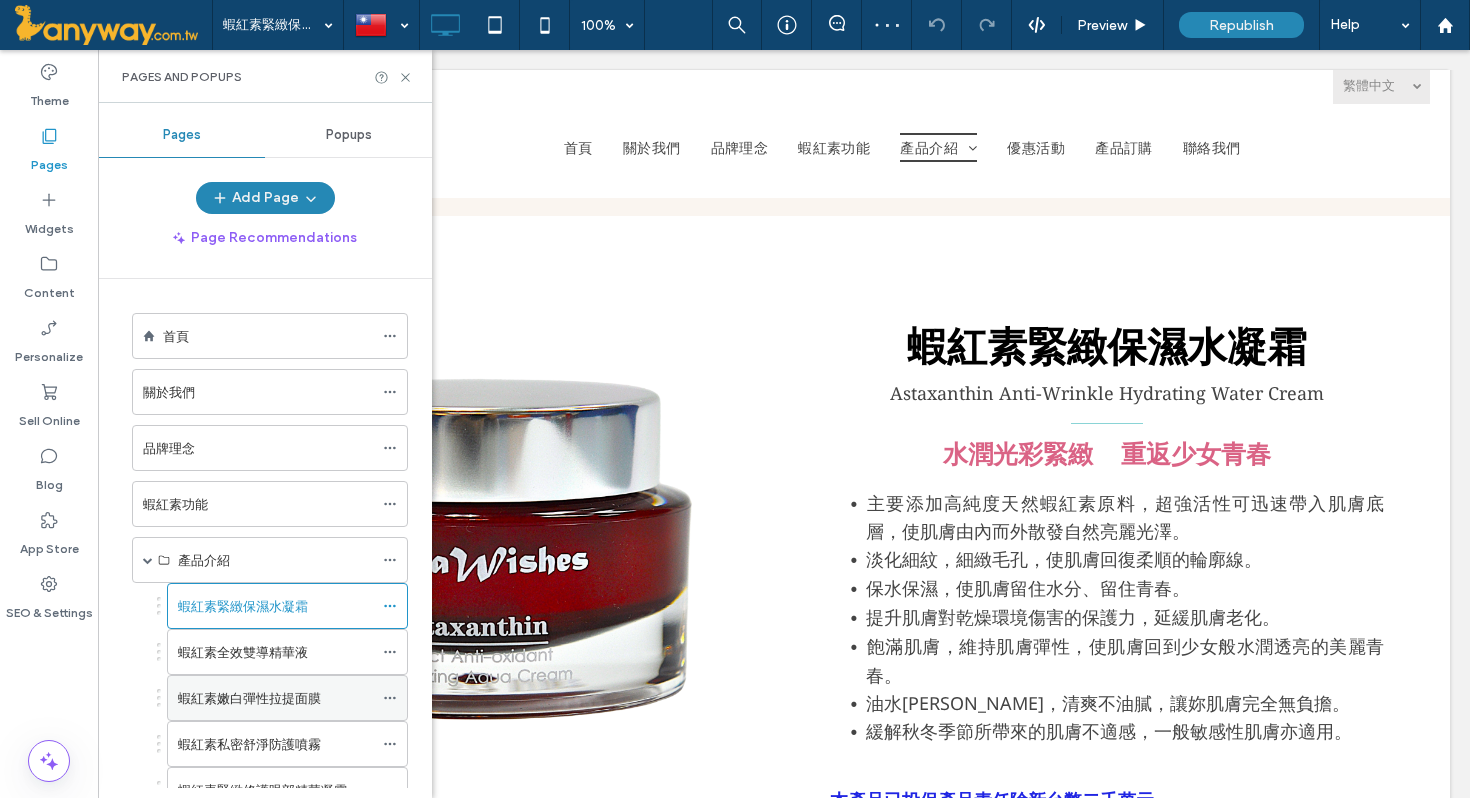 click on "蝦紅素嫩白彈性拉提面膜" at bounding box center [249, 698] 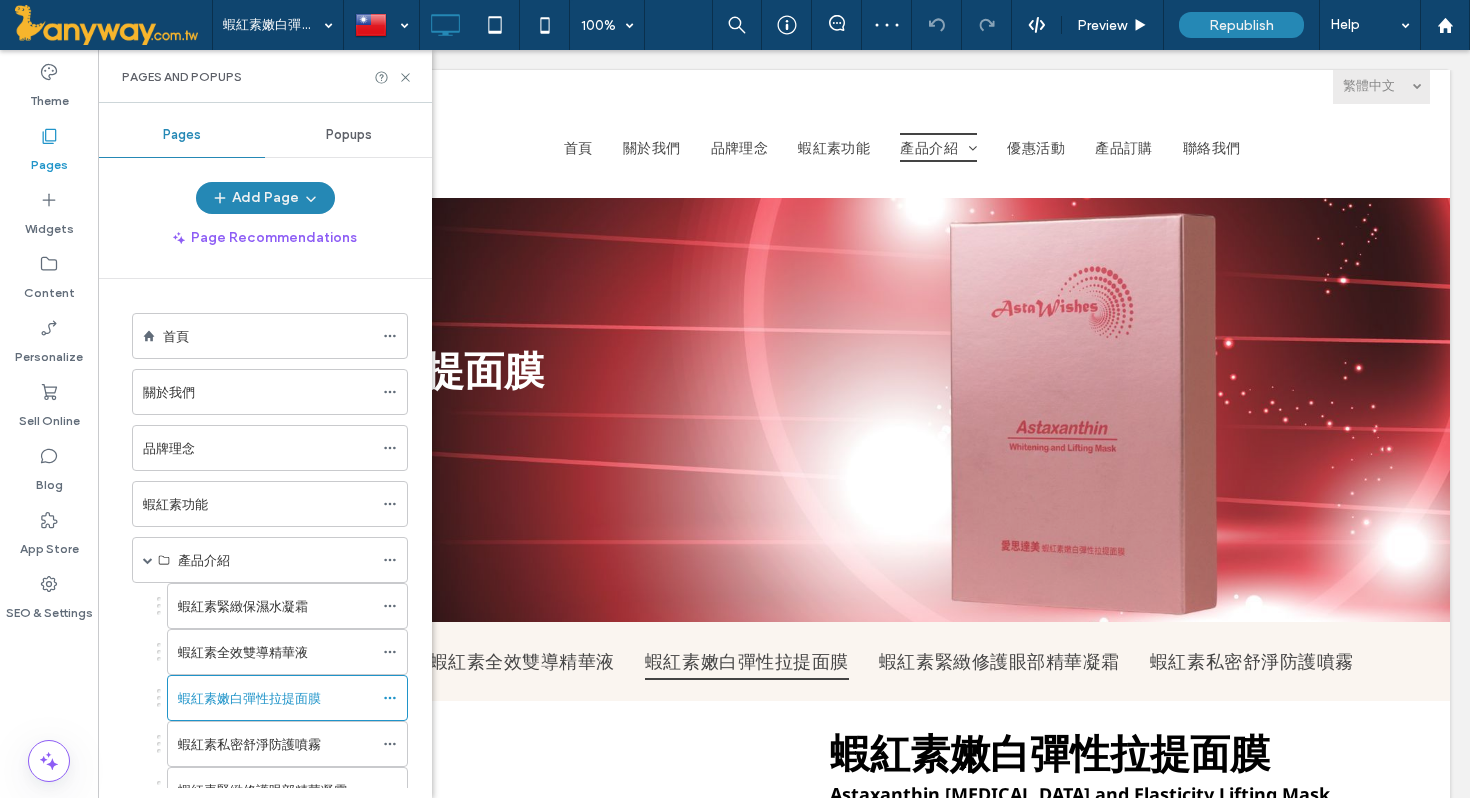 scroll, scrollTop: 422, scrollLeft: 0, axis: vertical 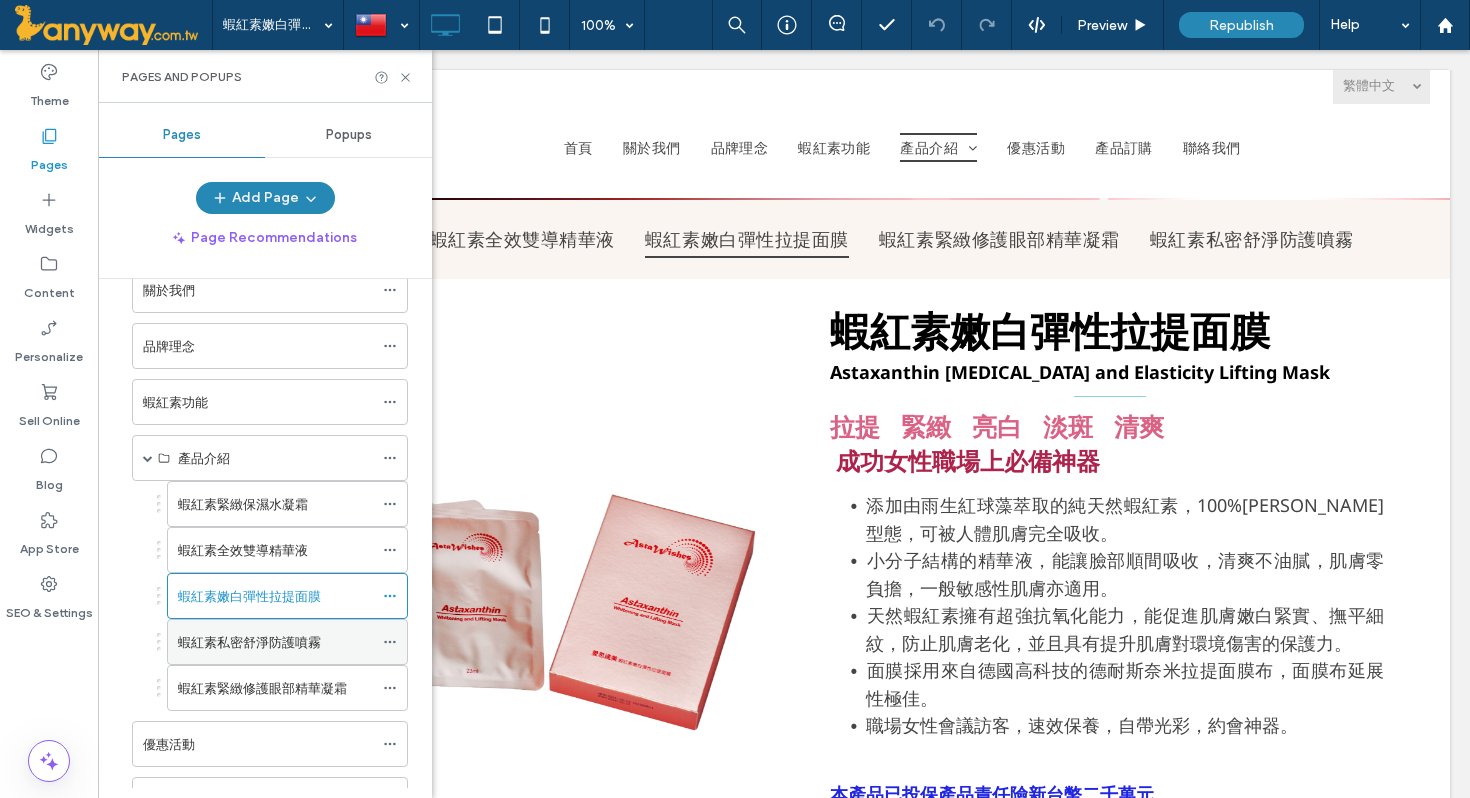 click on "蝦紅素私密舒淨防護噴霧" at bounding box center [249, 642] 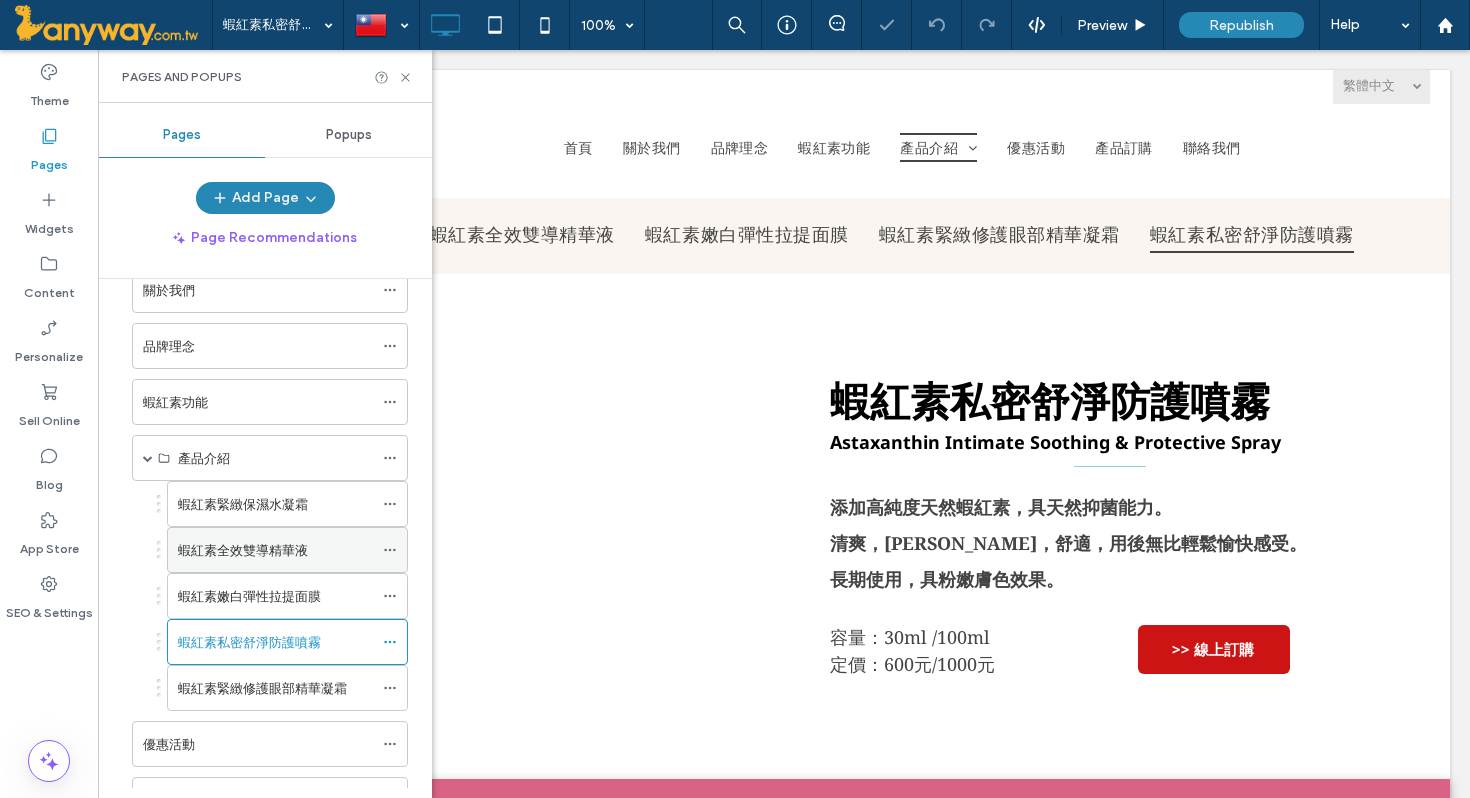 scroll, scrollTop: 435, scrollLeft: 0, axis: vertical 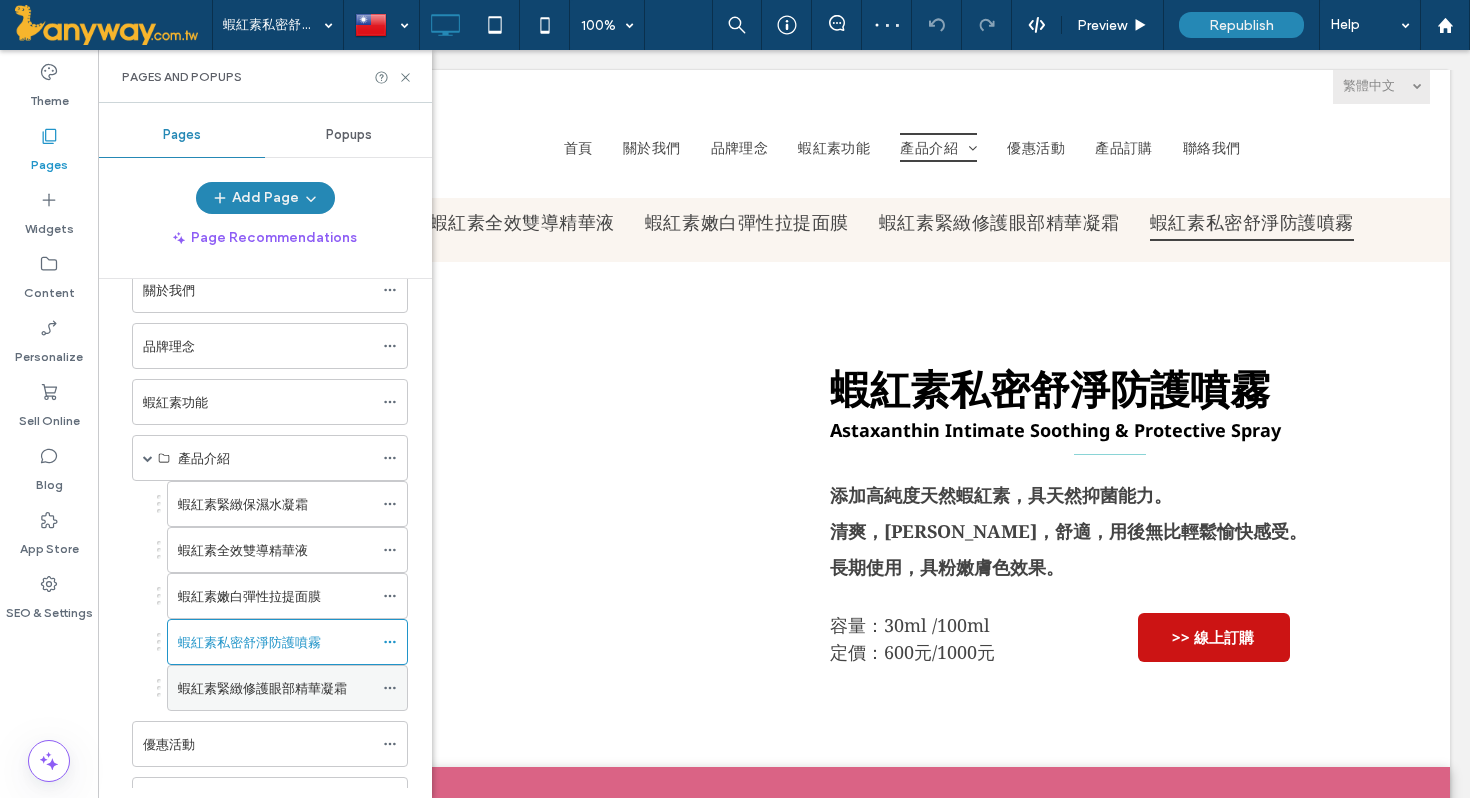 click on "蝦紅素緊緻修護眼部精華凝霜" at bounding box center [262, 688] 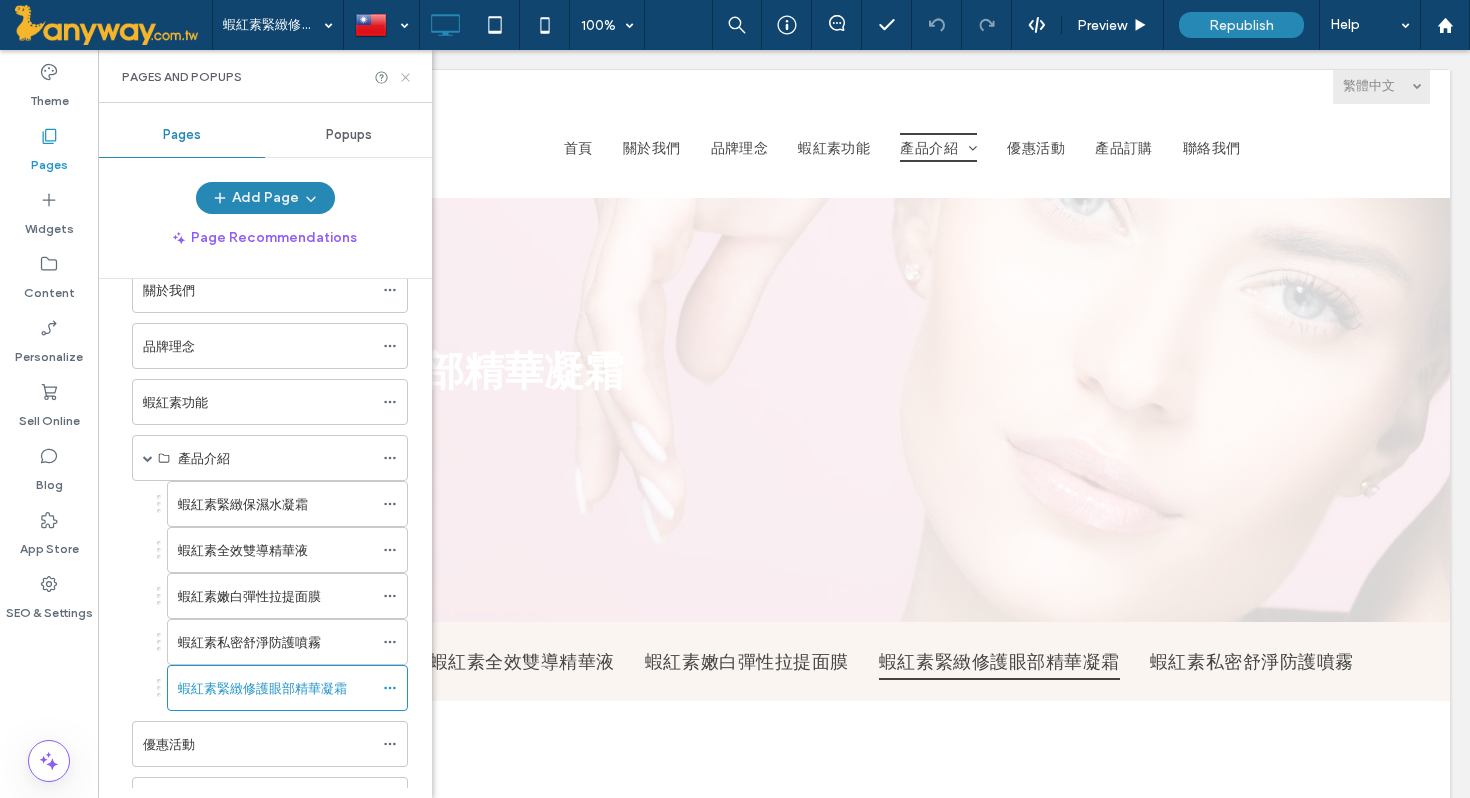 scroll, scrollTop: 0, scrollLeft: 0, axis: both 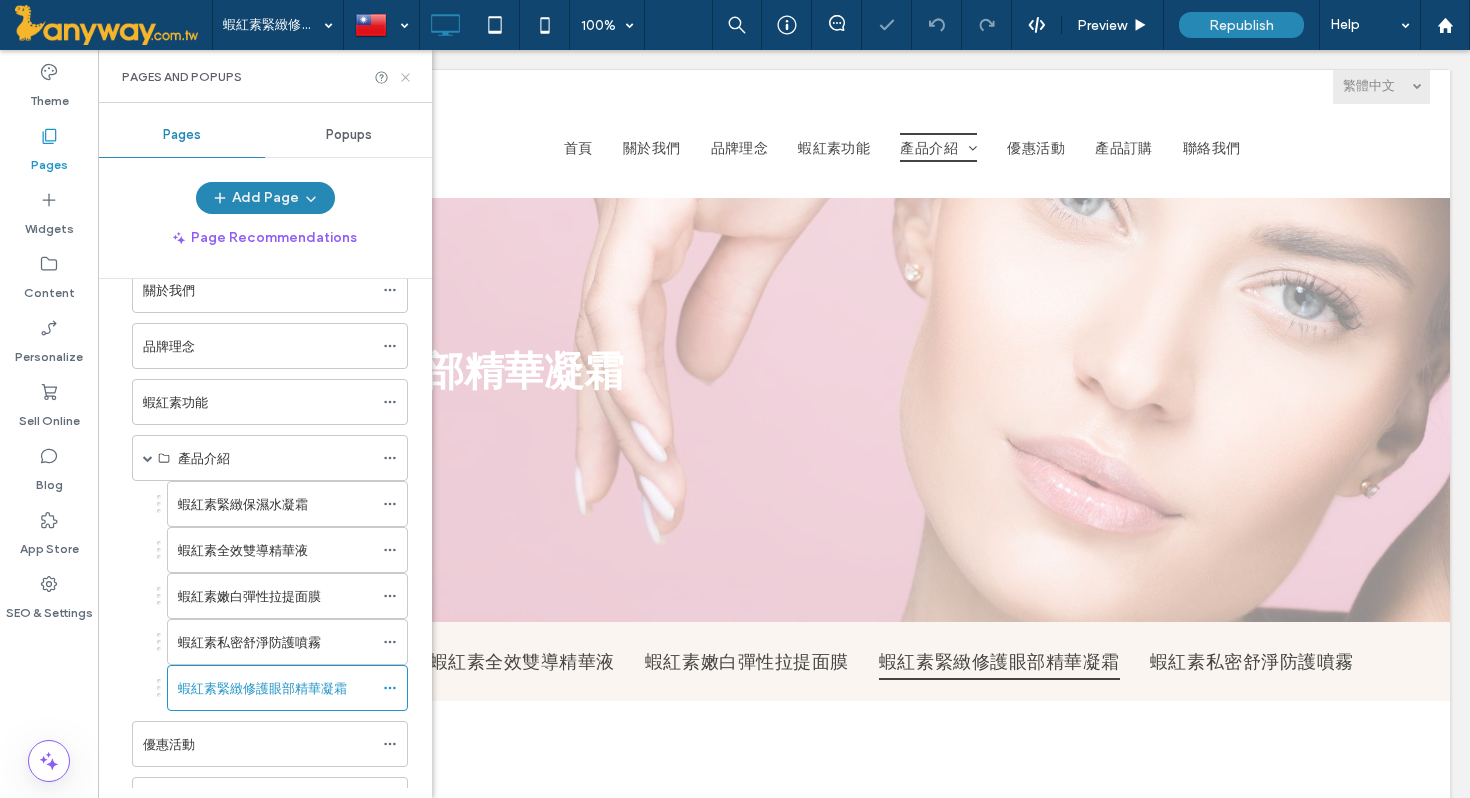 click 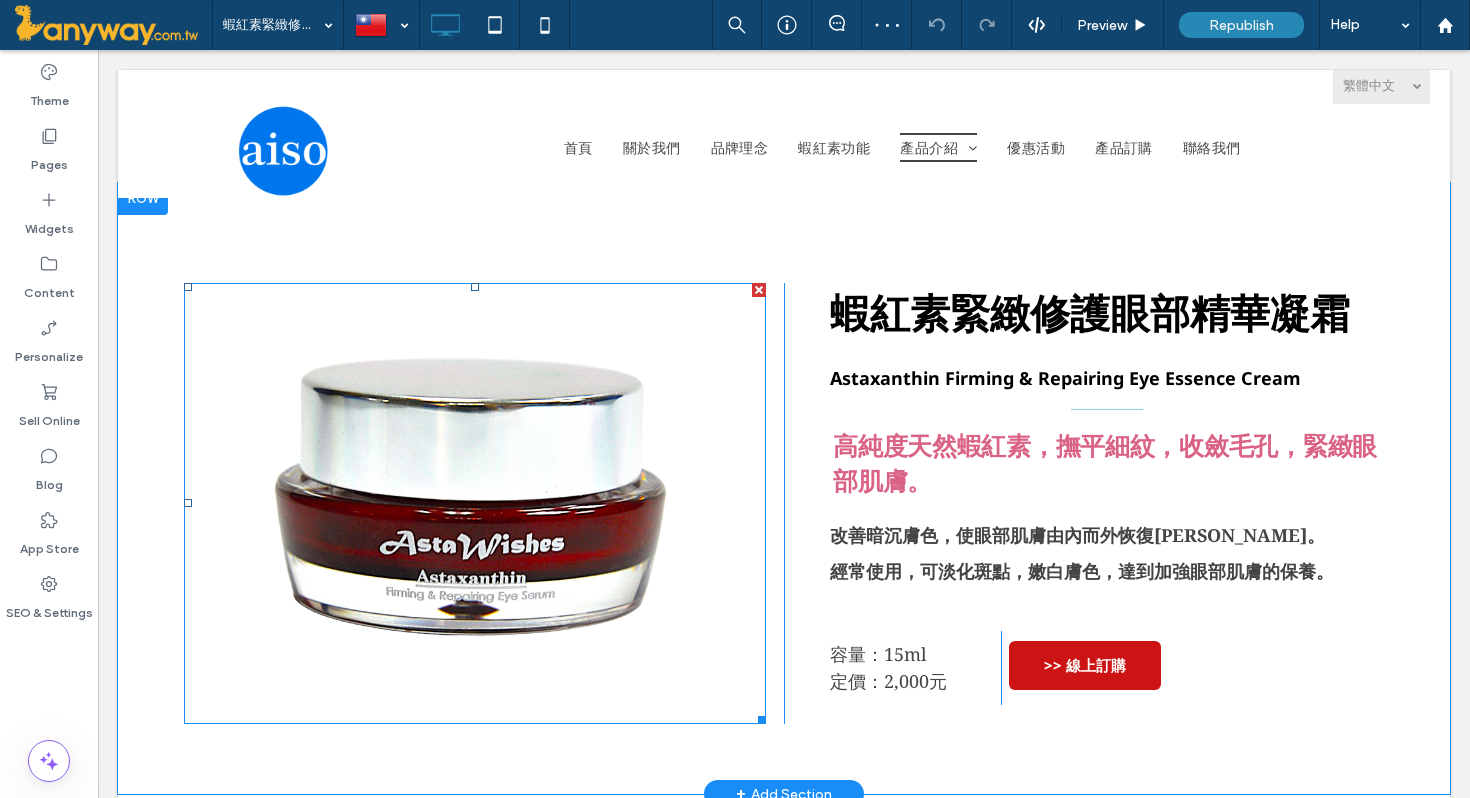 scroll, scrollTop: 534, scrollLeft: 0, axis: vertical 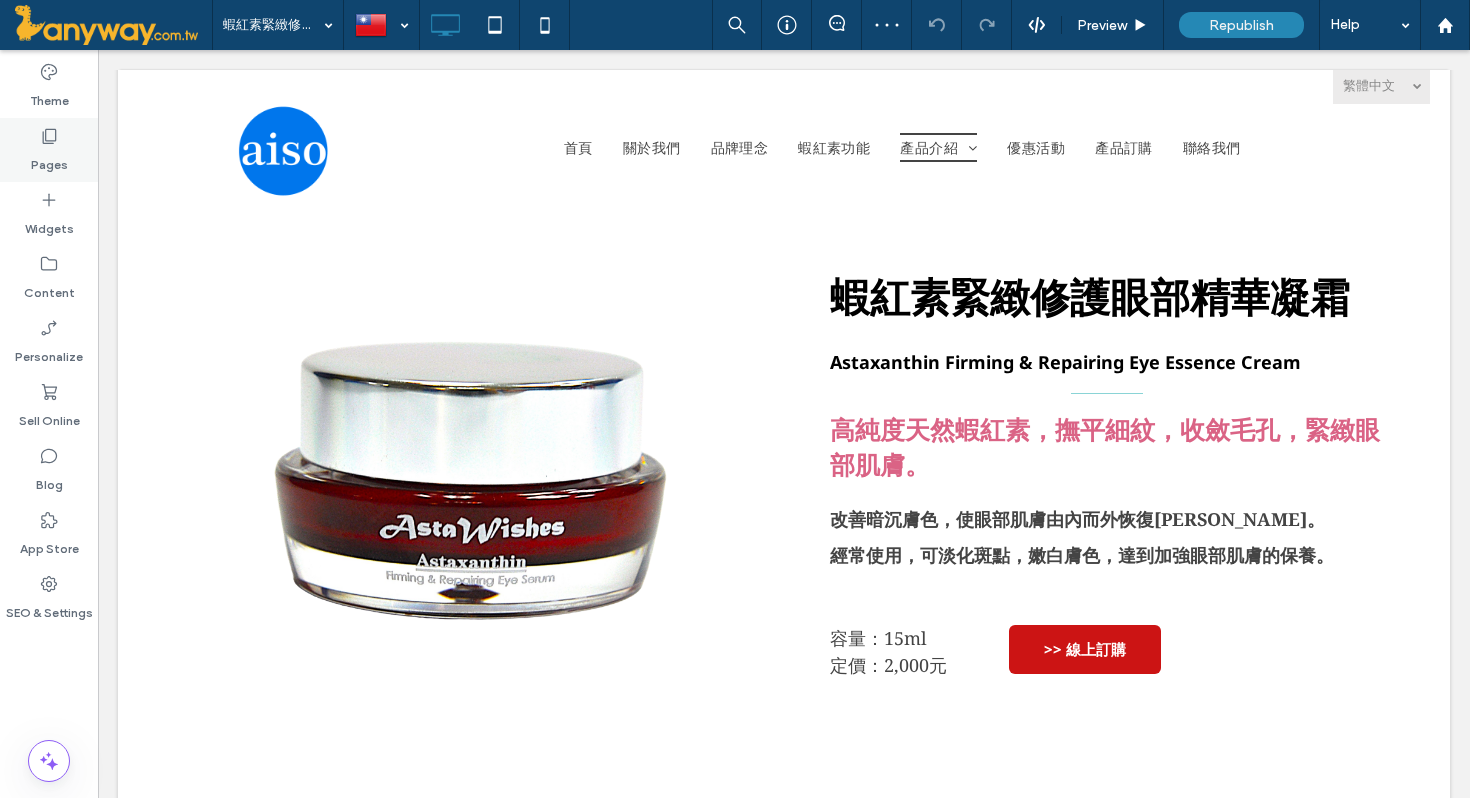 click on "Pages" at bounding box center (49, 160) 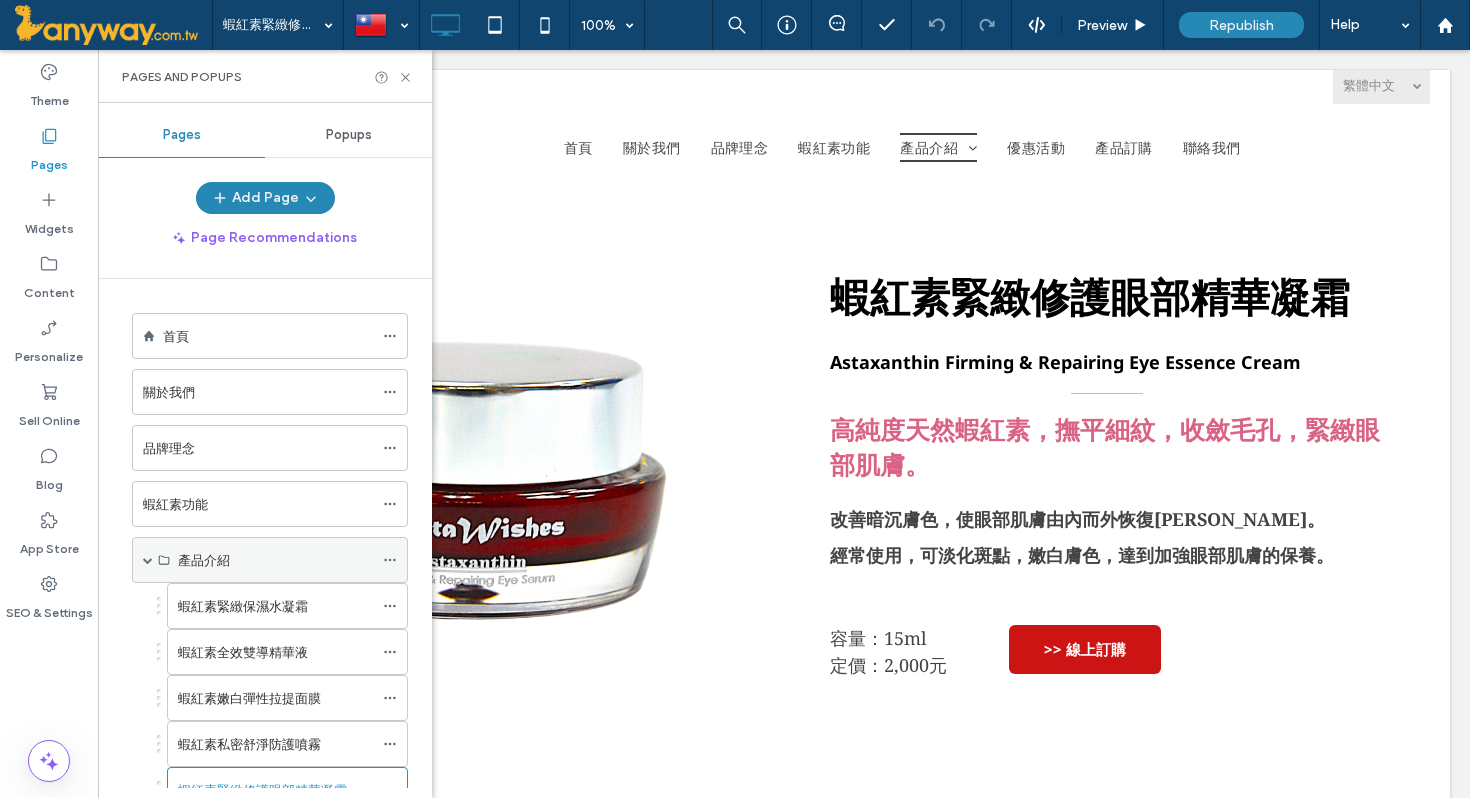 scroll, scrollTop: 243, scrollLeft: 0, axis: vertical 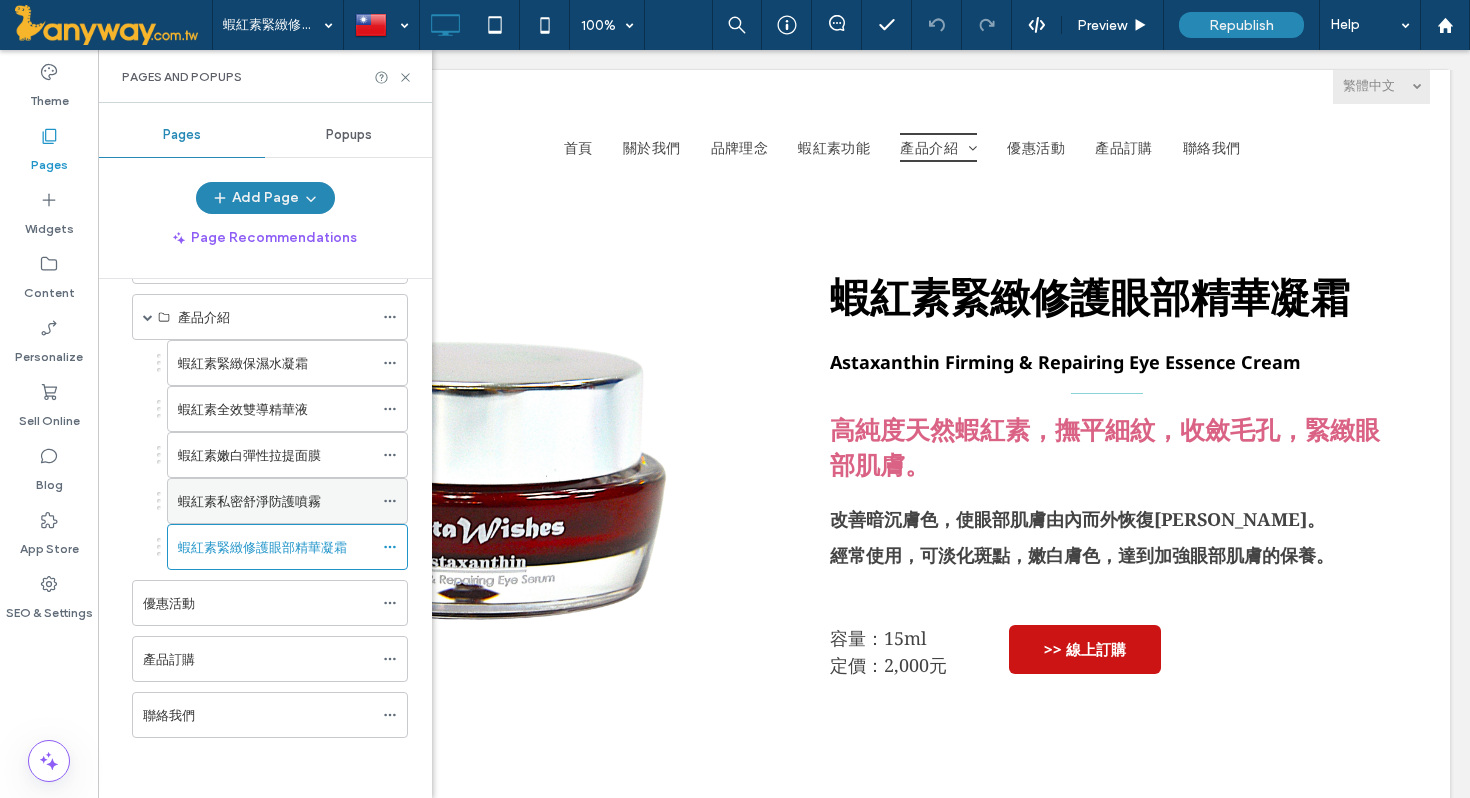 click on "蝦紅素私密舒淨防護噴霧" at bounding box center [249, 501] 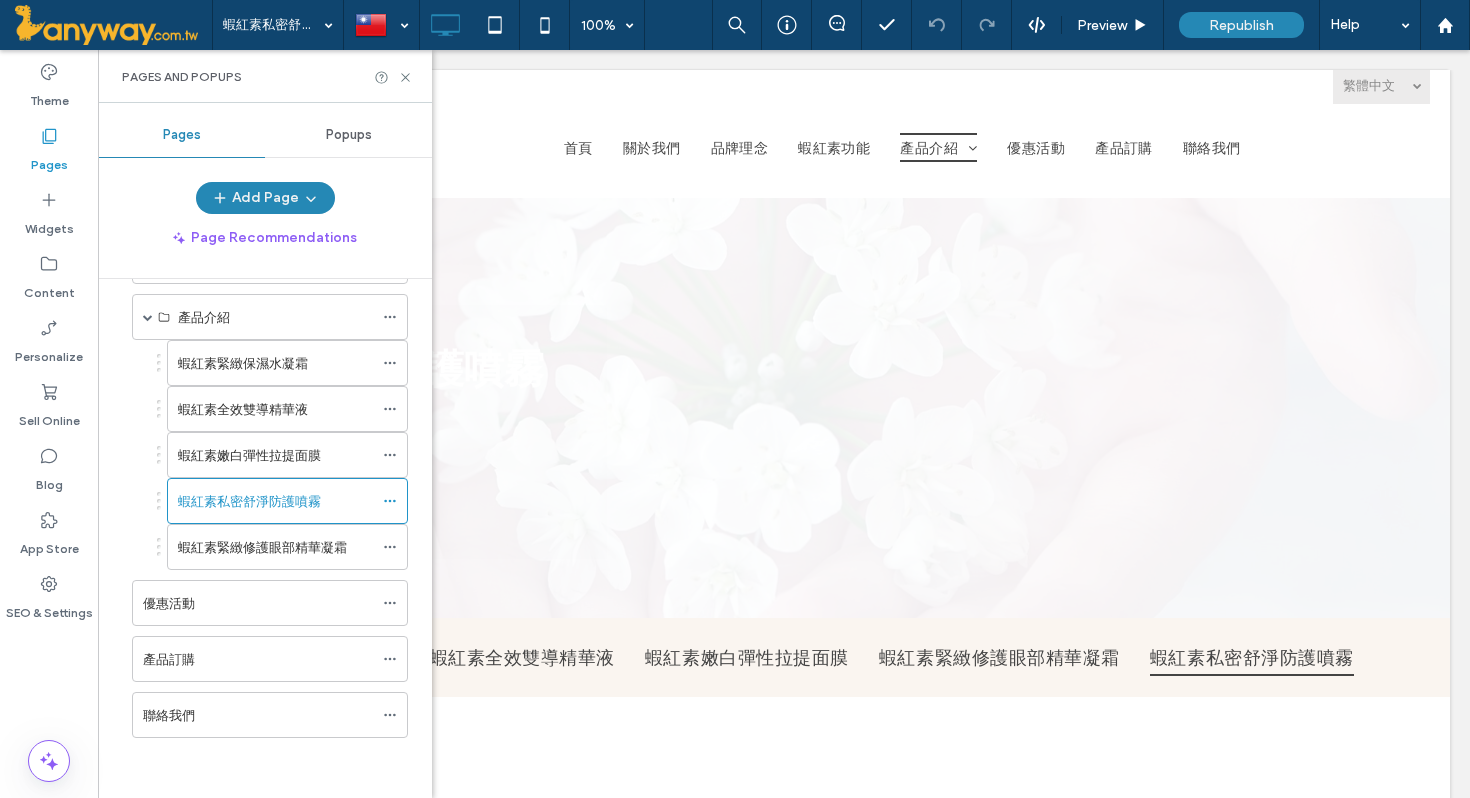 scroll, scrollTop: 0, scrollLeft: 0, axis: both 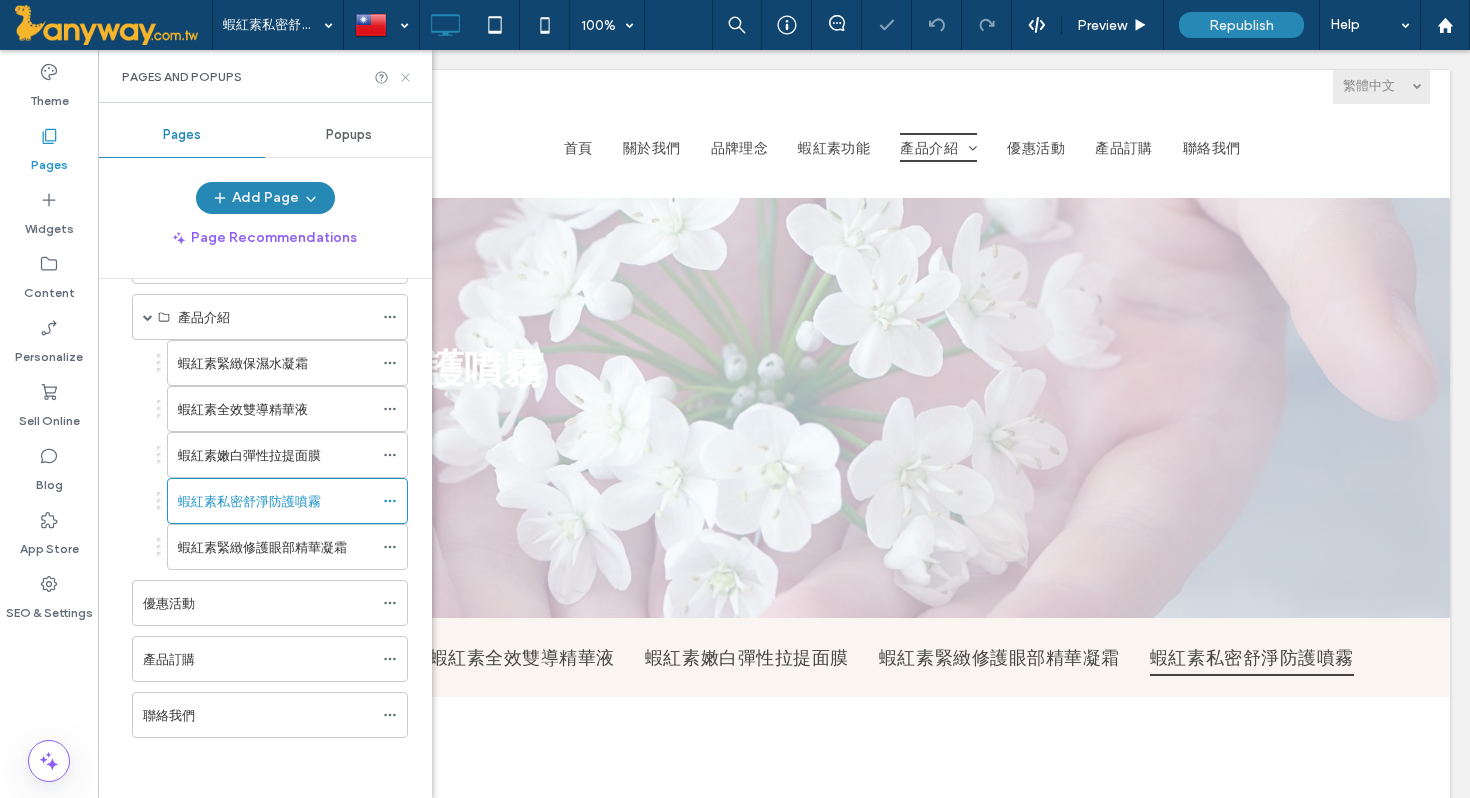 click 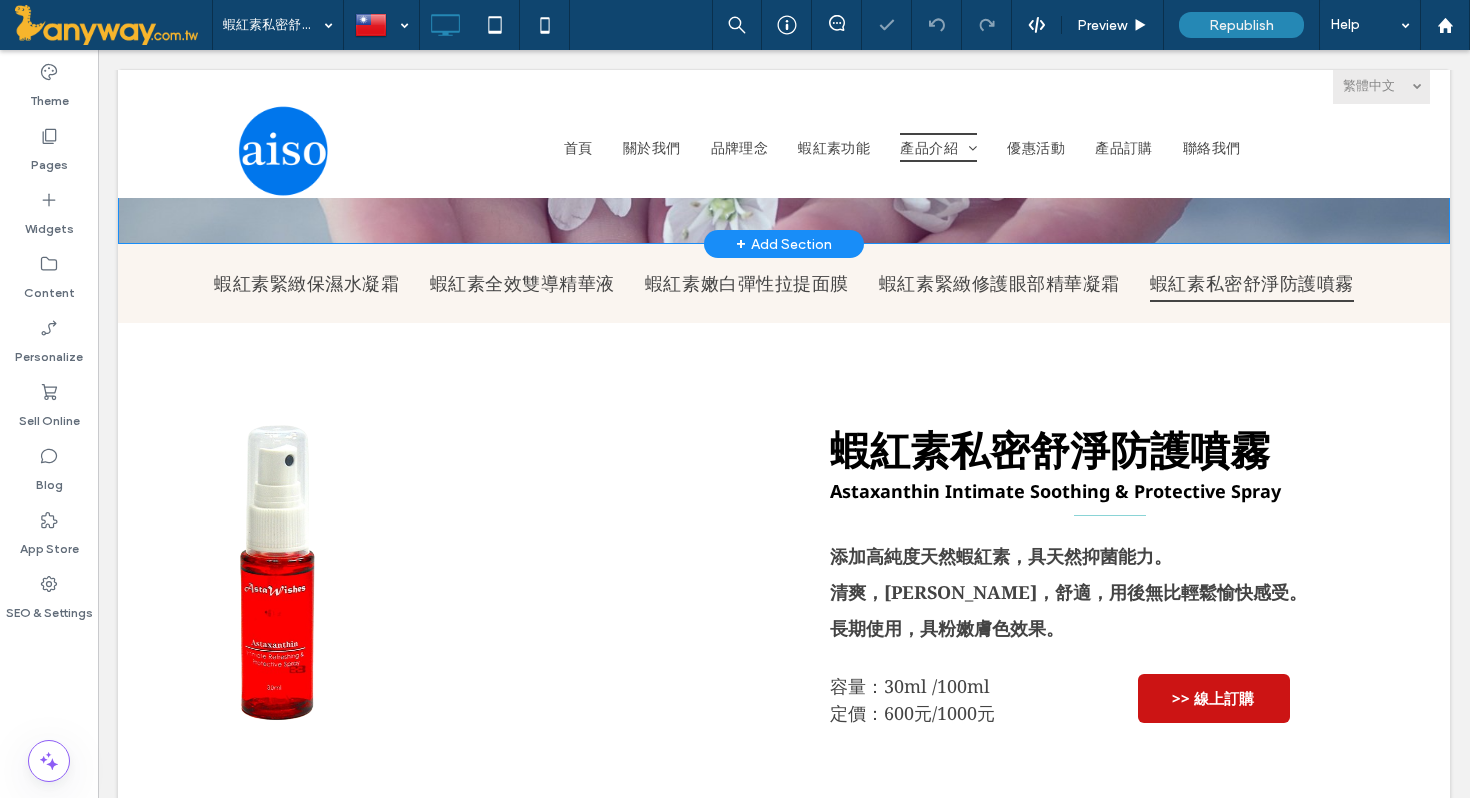 scroll, scrollTop: 411, scrollLeft: 0, axis: vertical 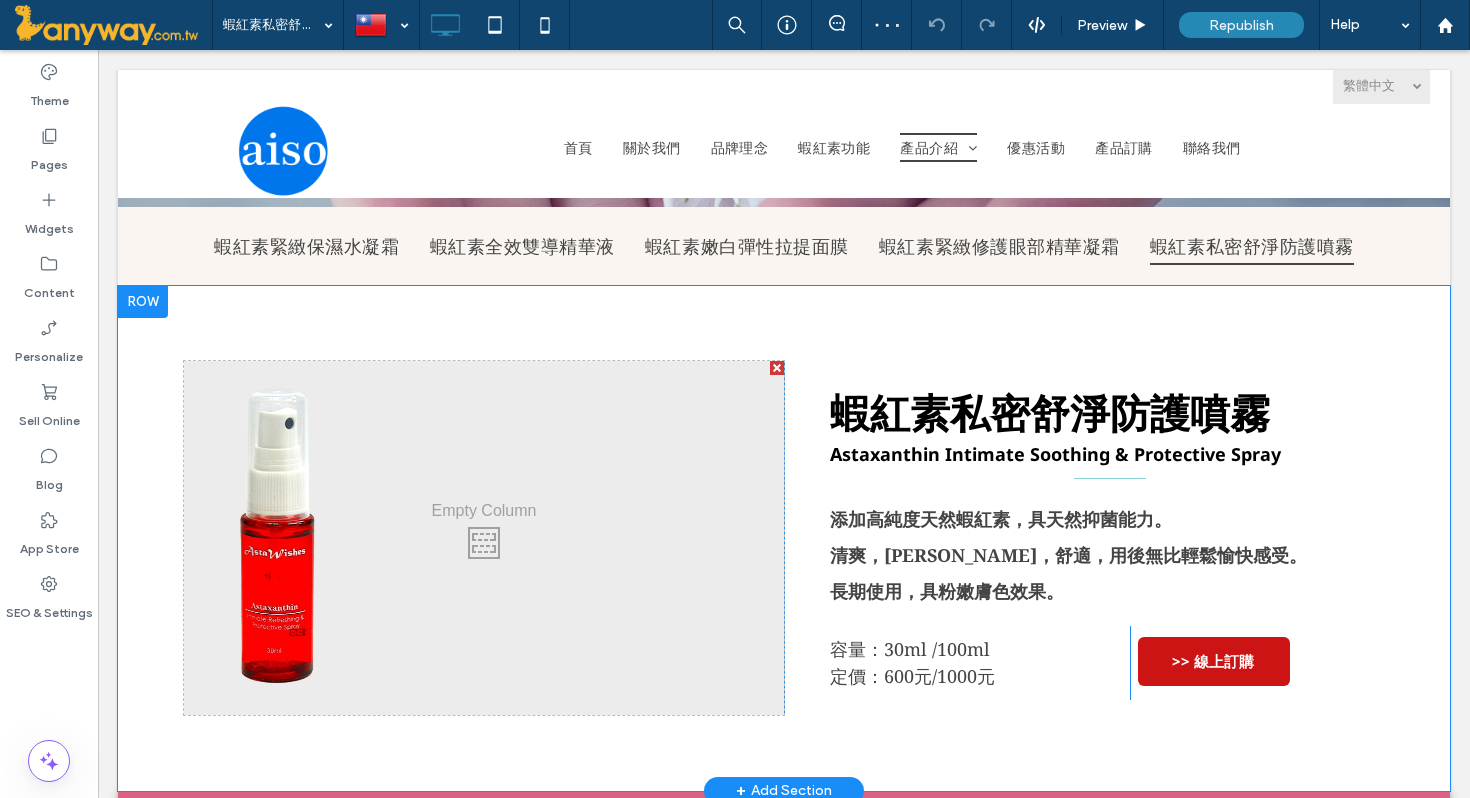 click on "Click To Paste" at bounding box center [484, 538] 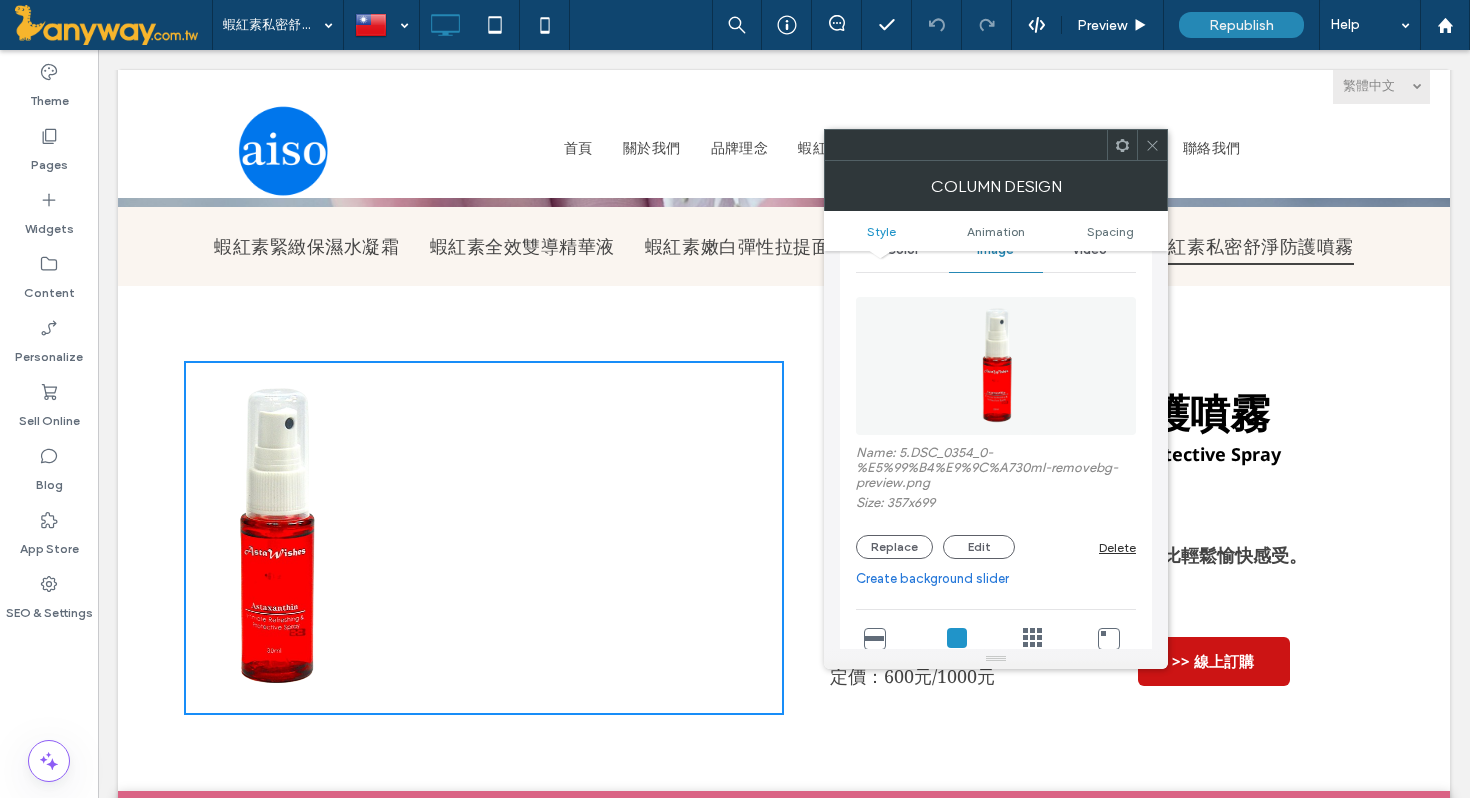 scroll, scrollTop: 140, scrollLeft: 0, axis: vertical 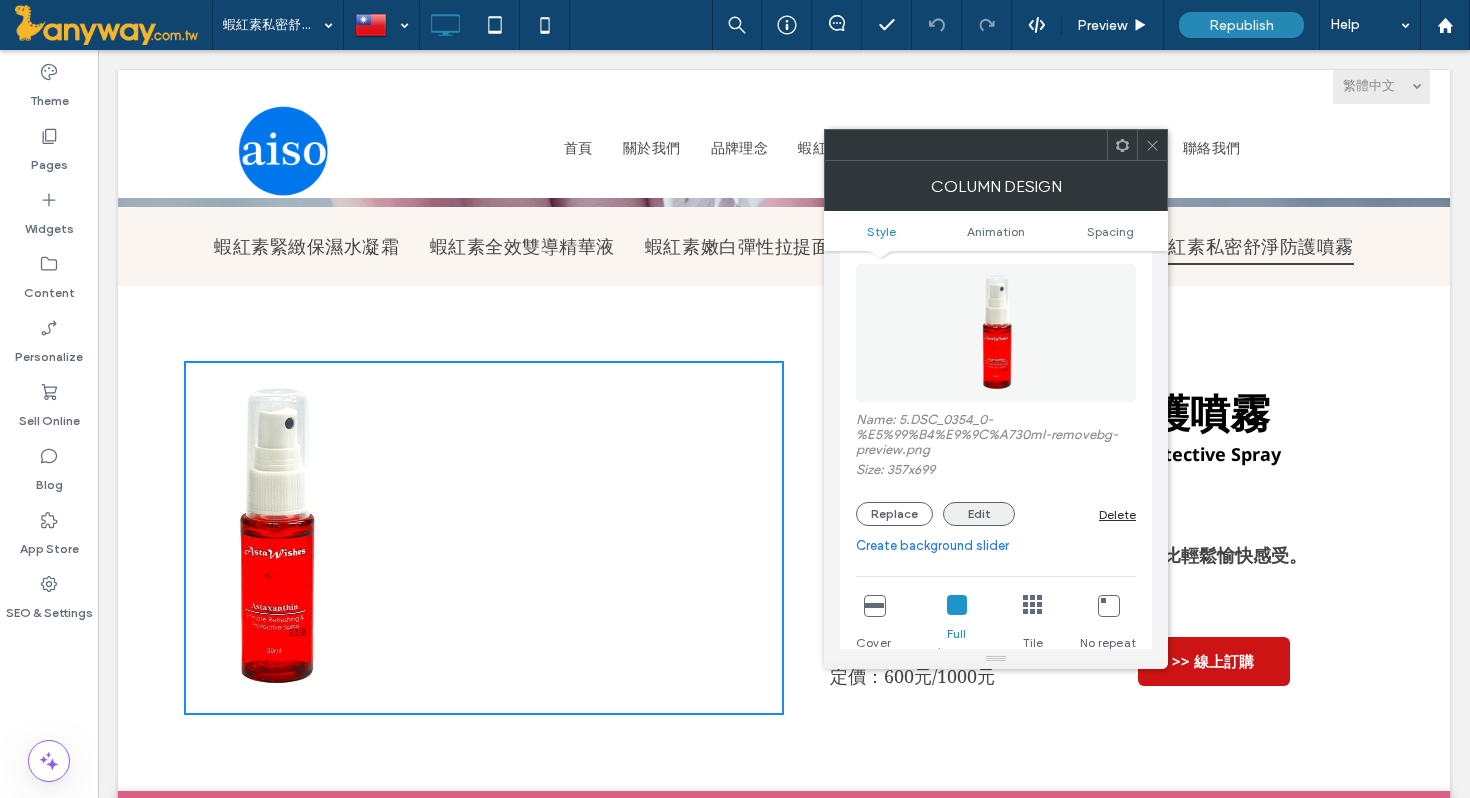 click on "Edit" at bounding box center [979, 514] 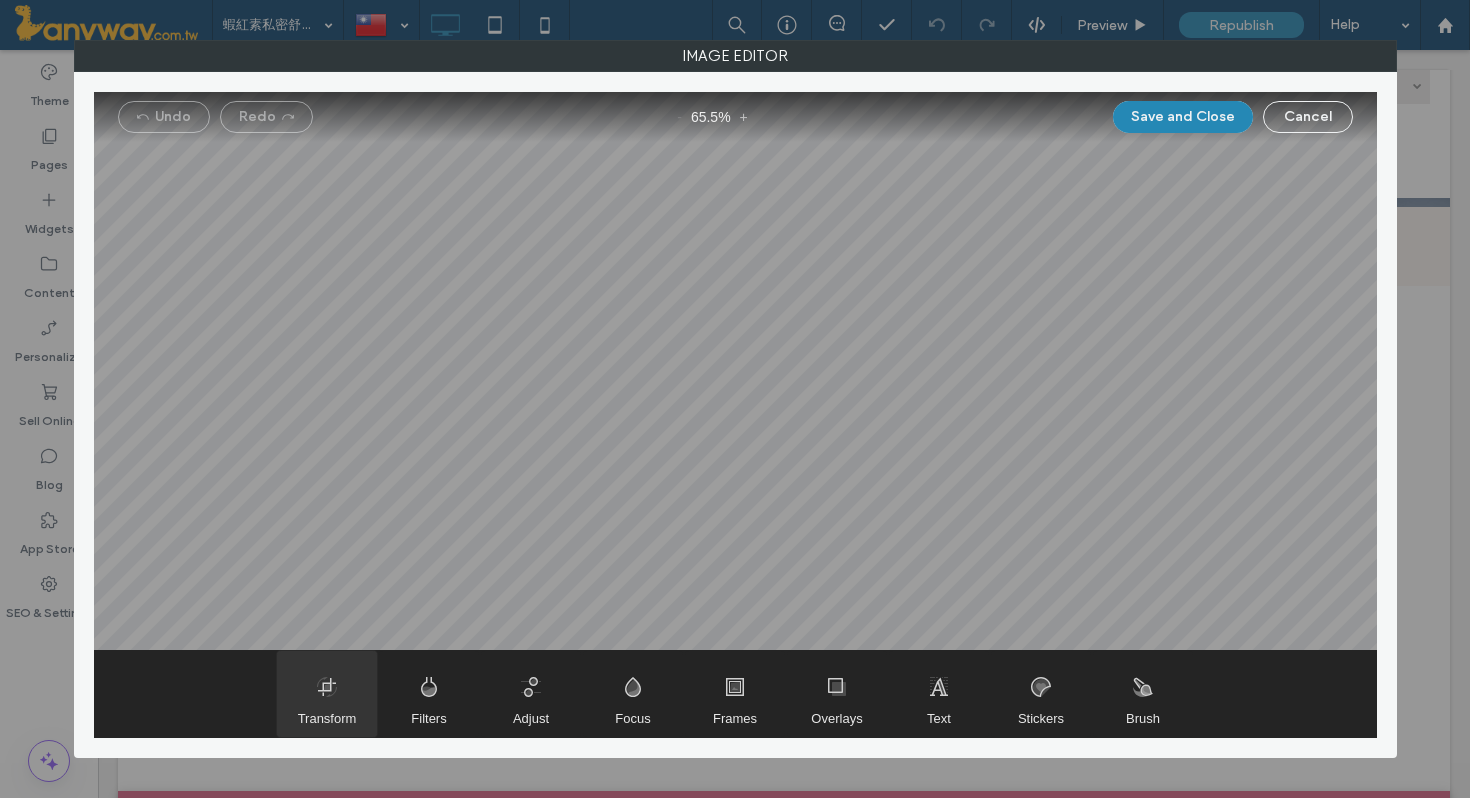 click at bounding box center (327, 694) 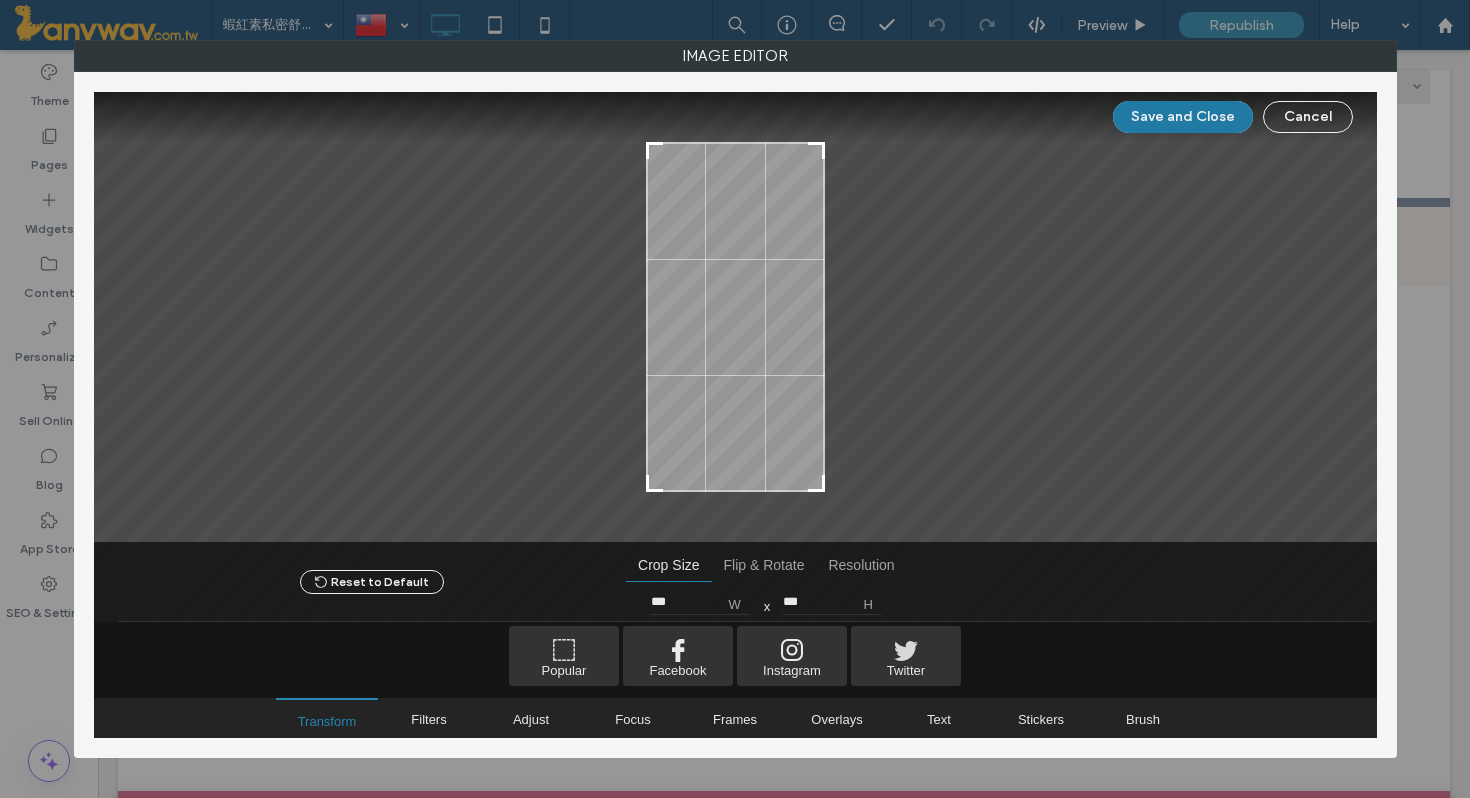 click on "Save and Close" at bounding box center [1183, 117] 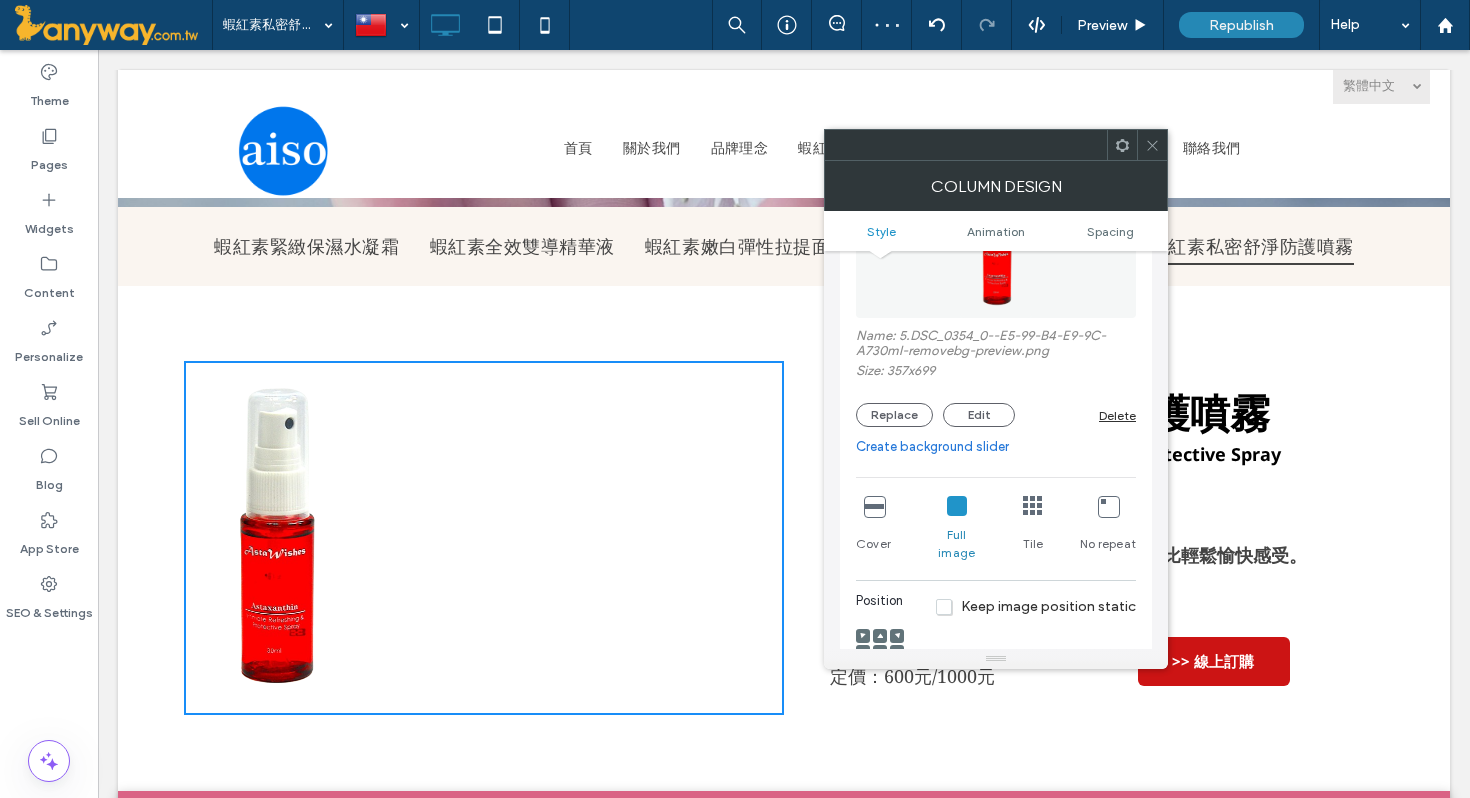 scroll, scrollTop: 254, scrollLeft: 0, axis: vertical 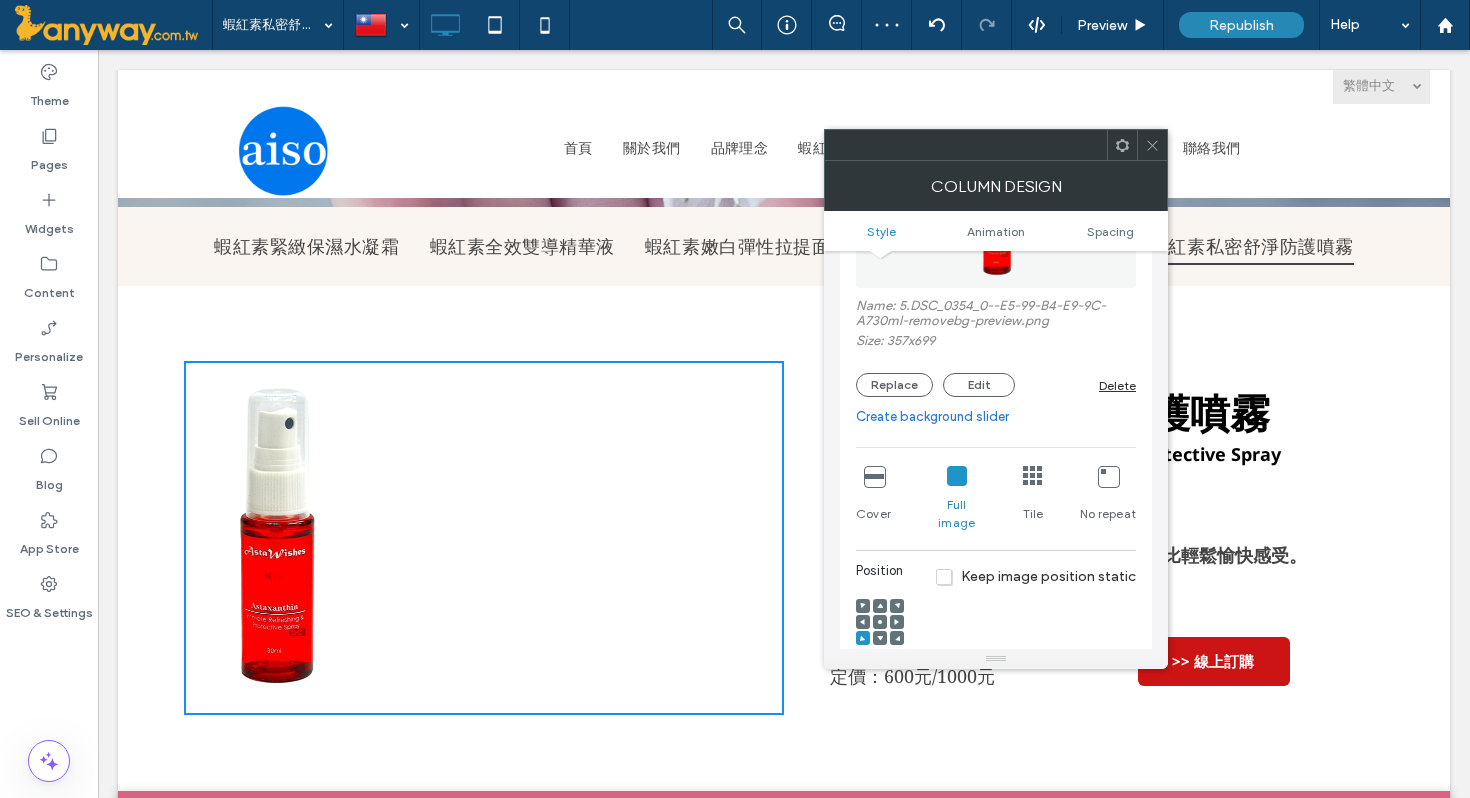 click at bounding box center [957, 476] 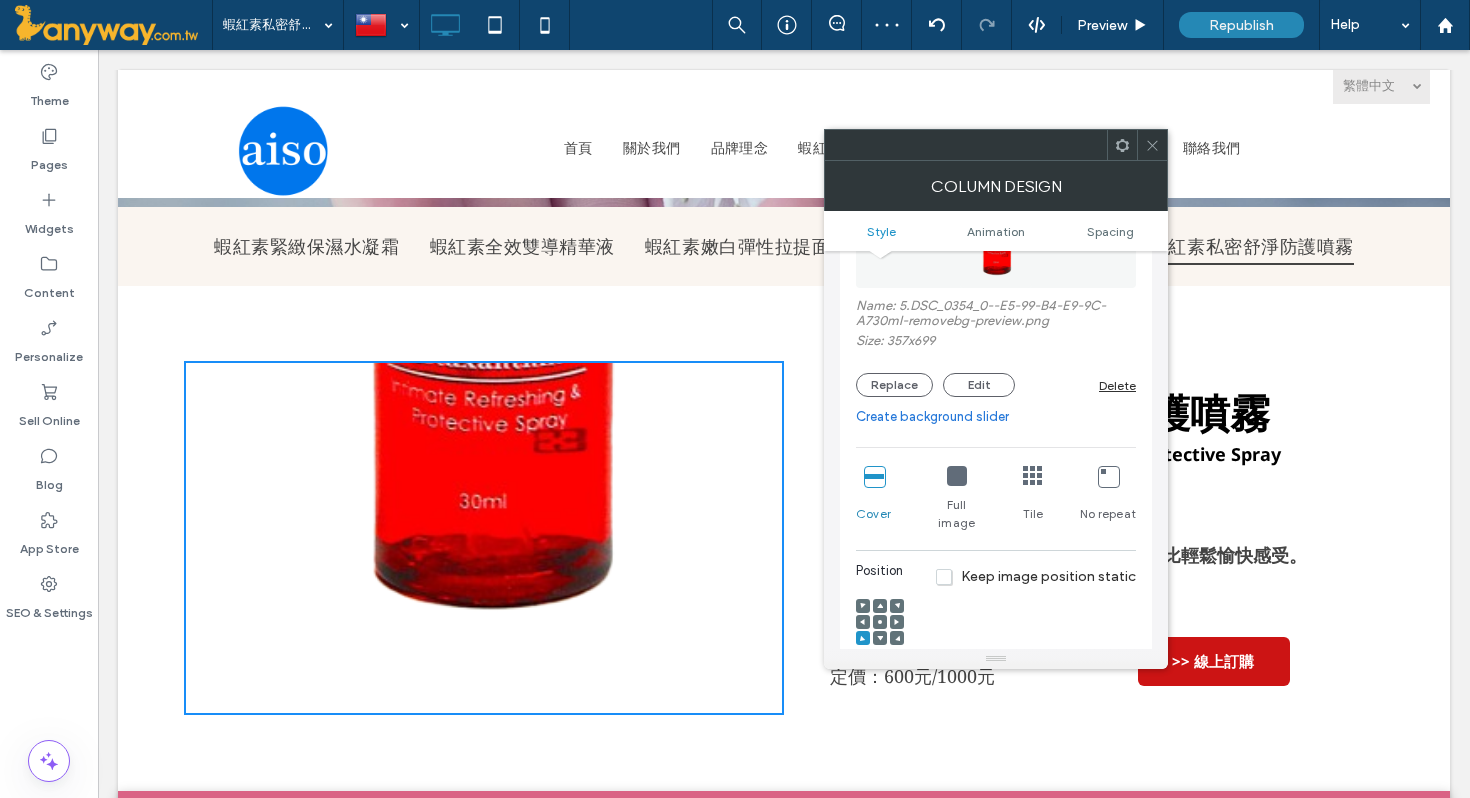 click at bounding box center [880, 623] 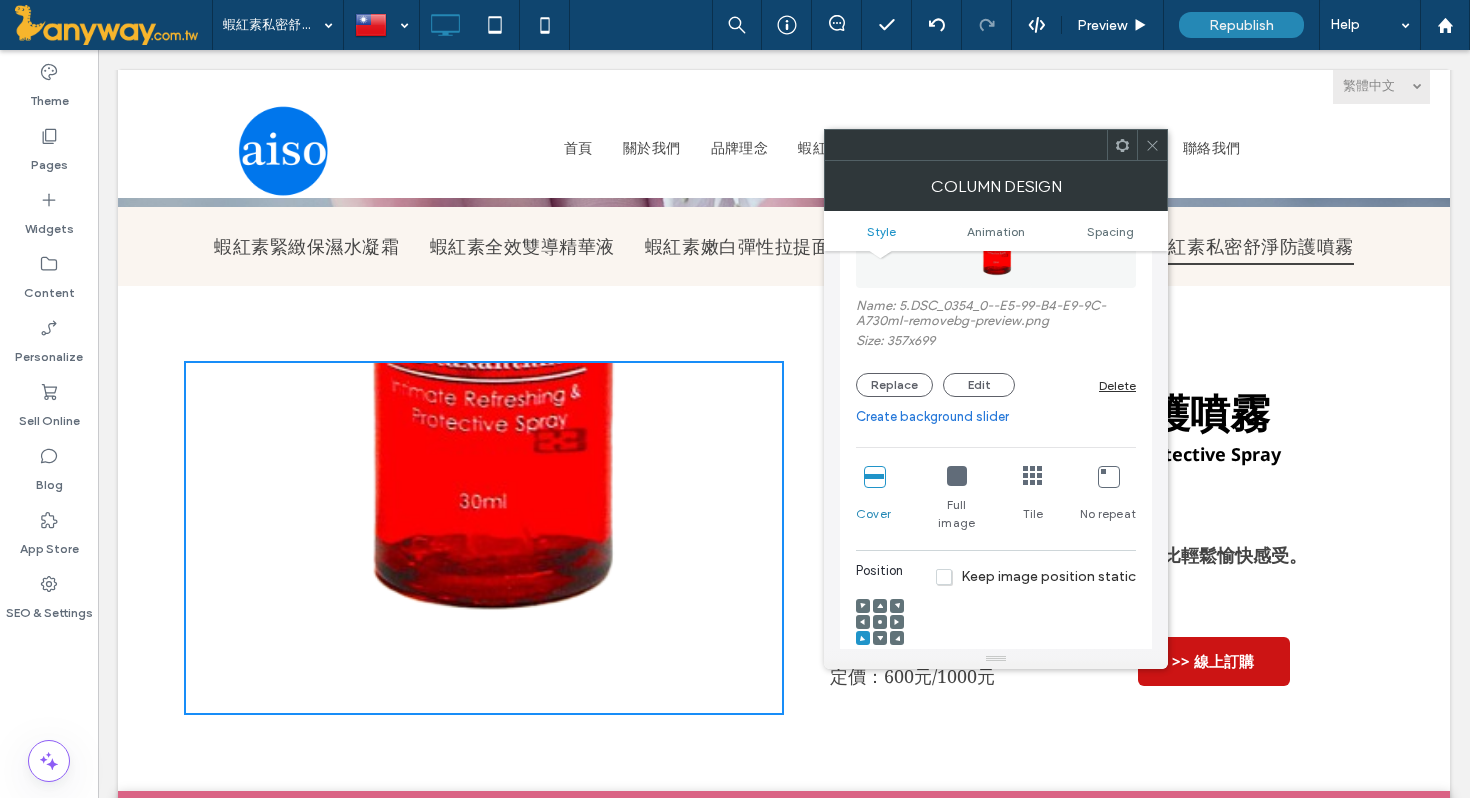 click 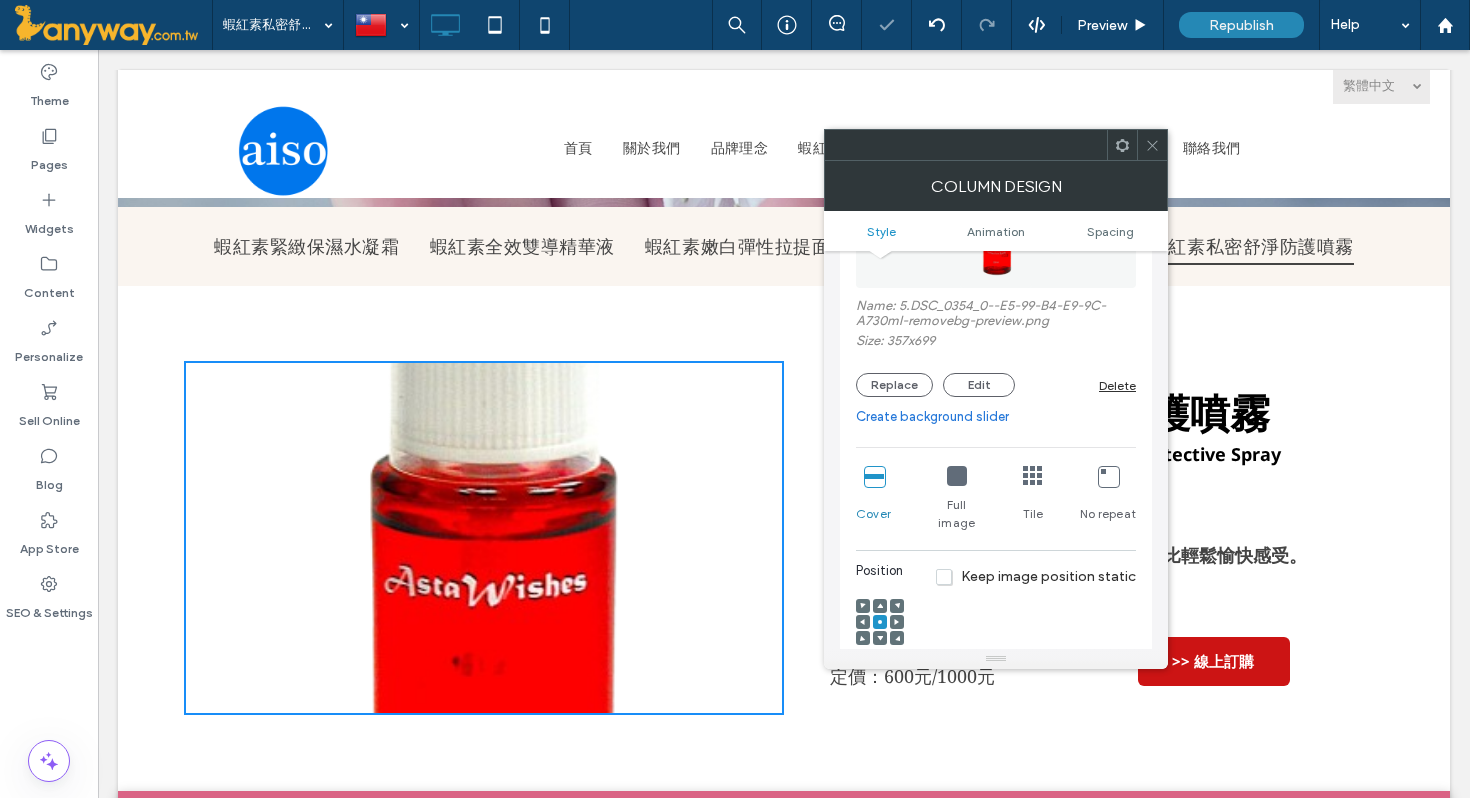 click at bounding box center (874, 476) 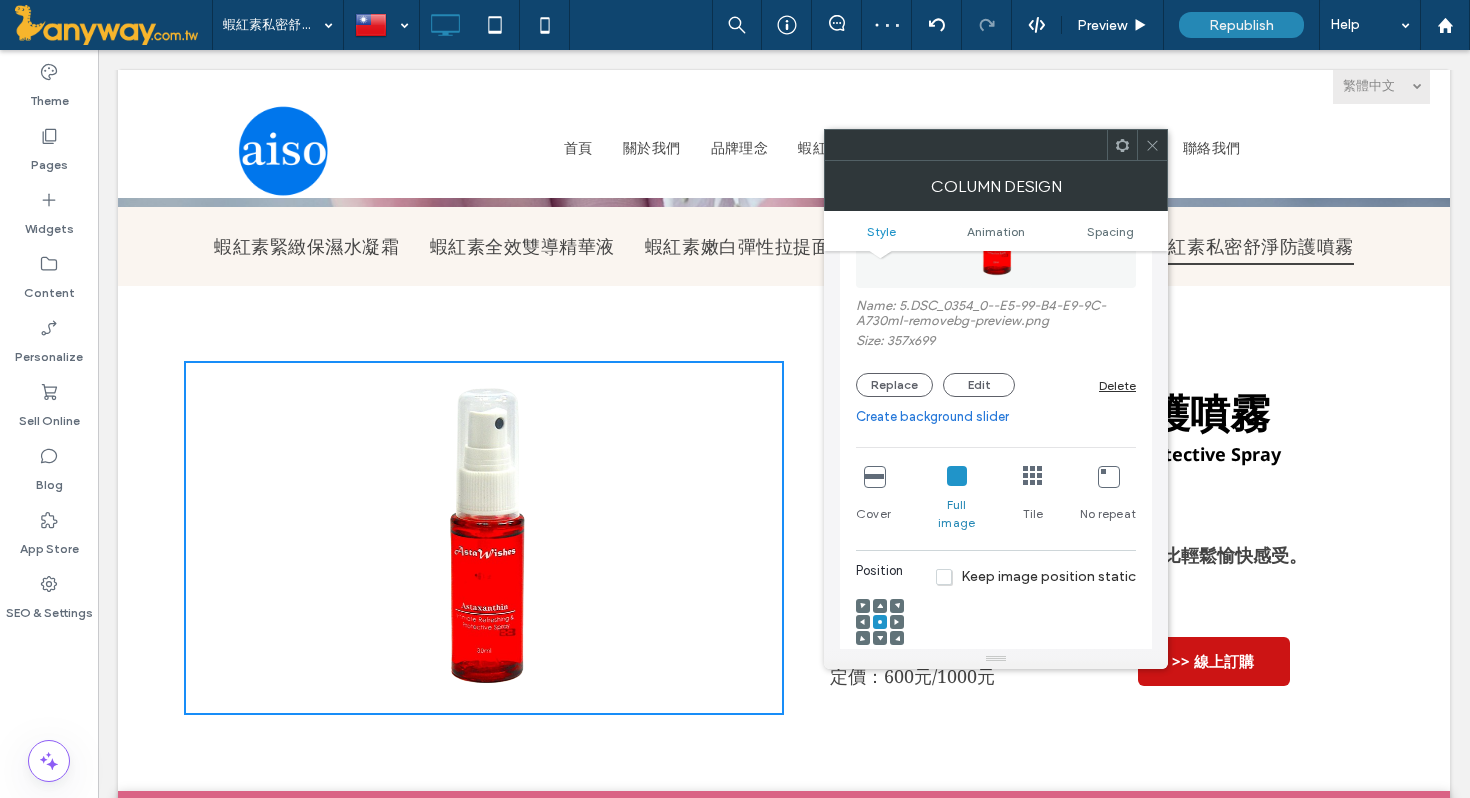click 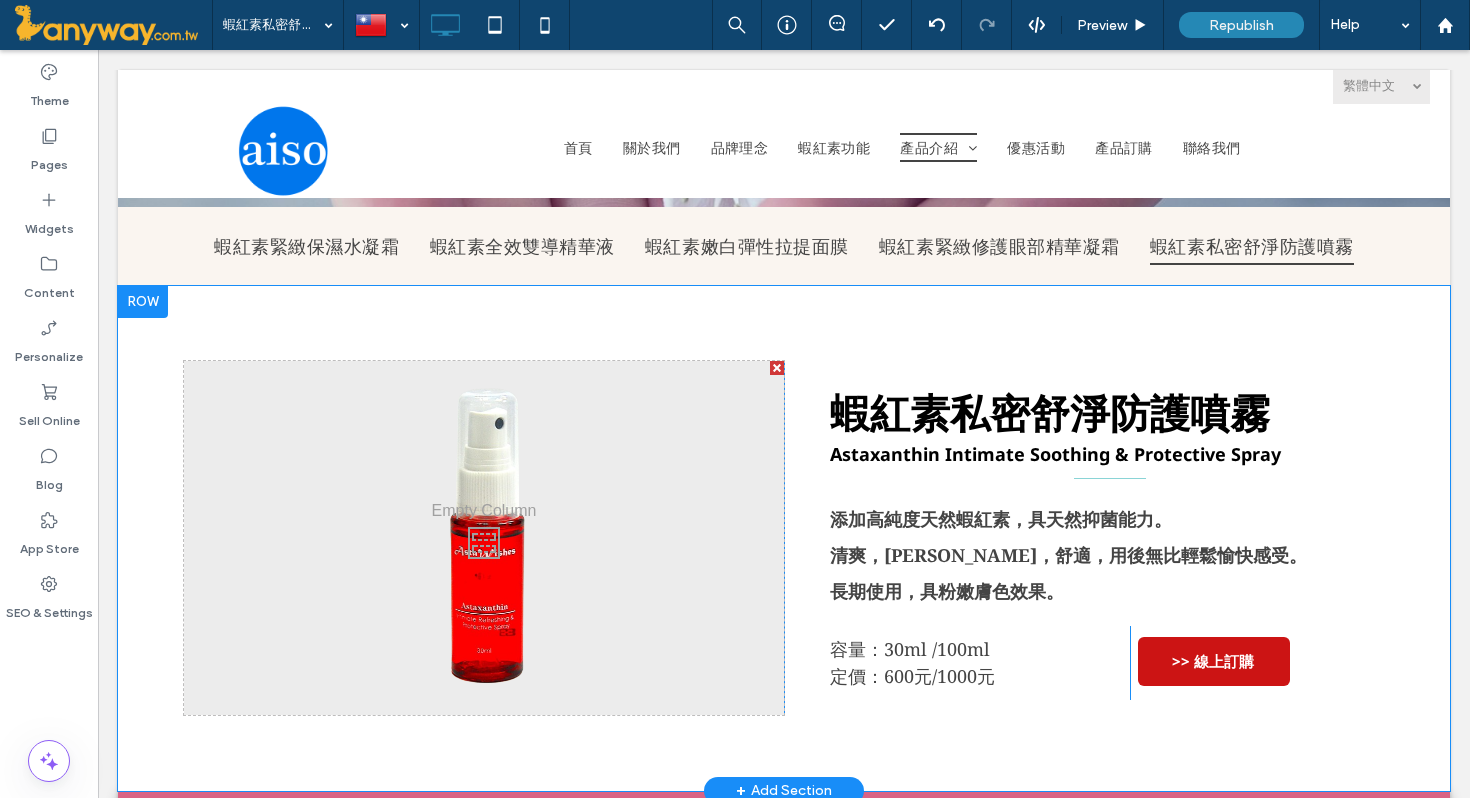 click on "Click To Paste" at bounding box center [484, 538] 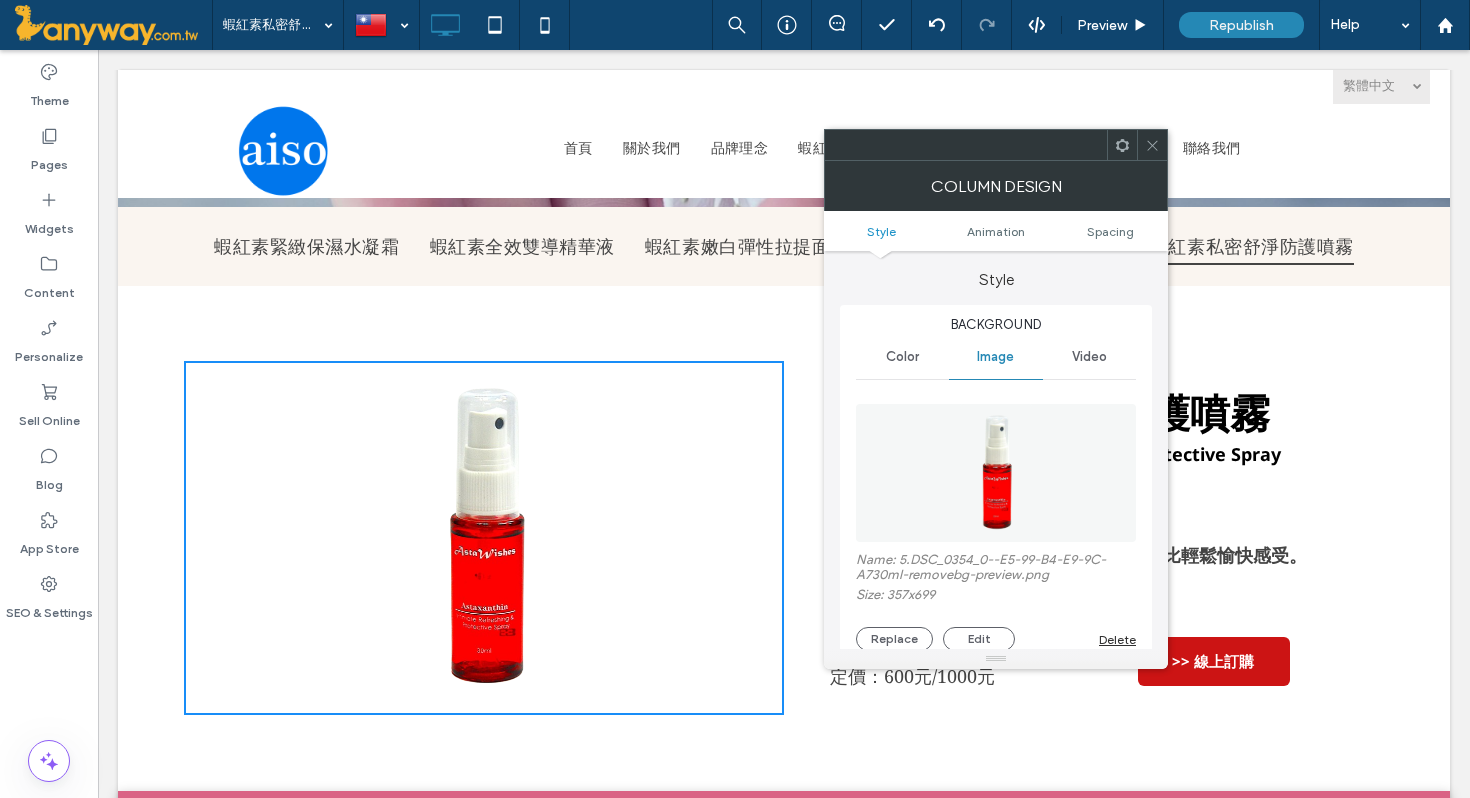 click 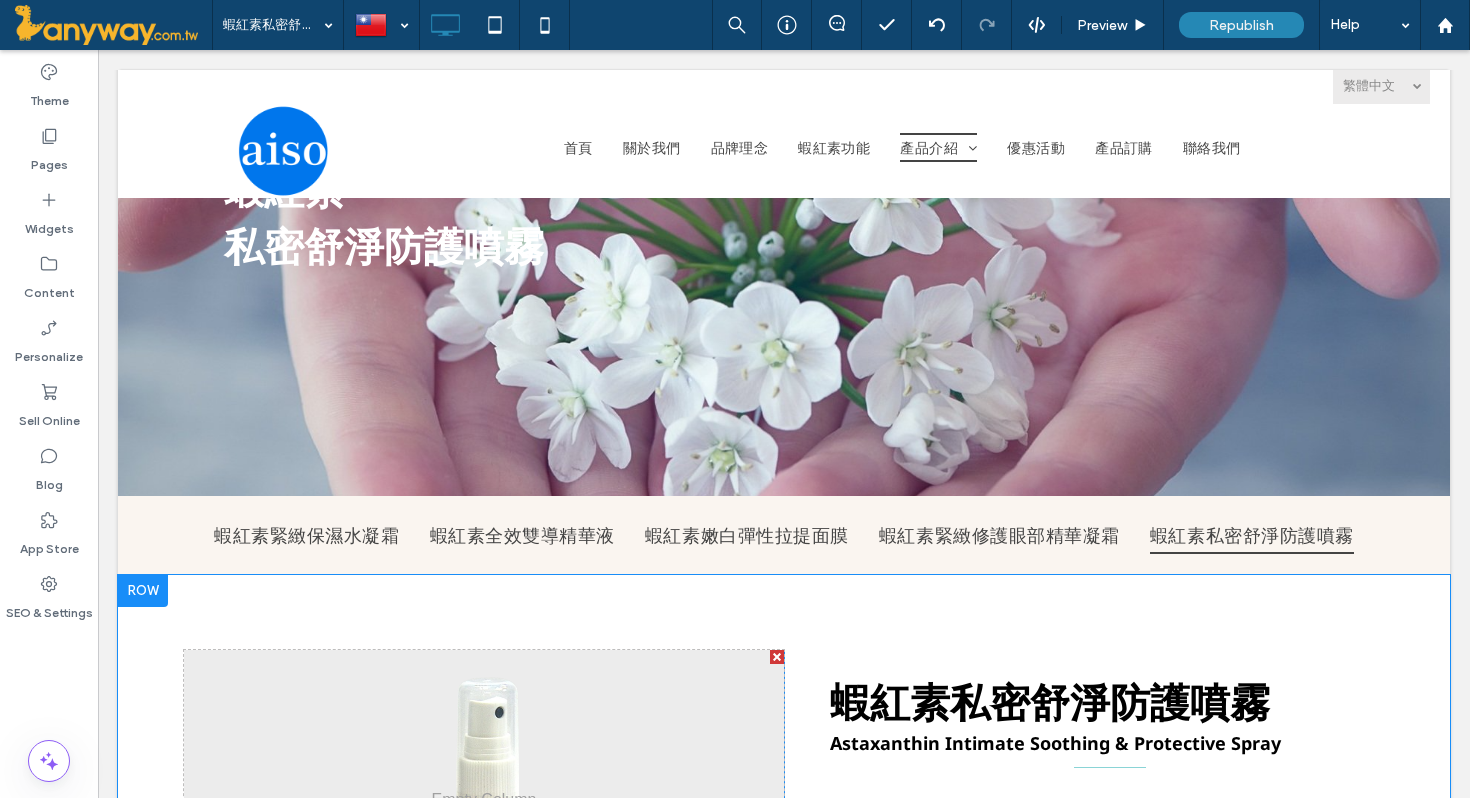 scroll, scrollTop: 120, scrollLeft: 0, axis: vertical 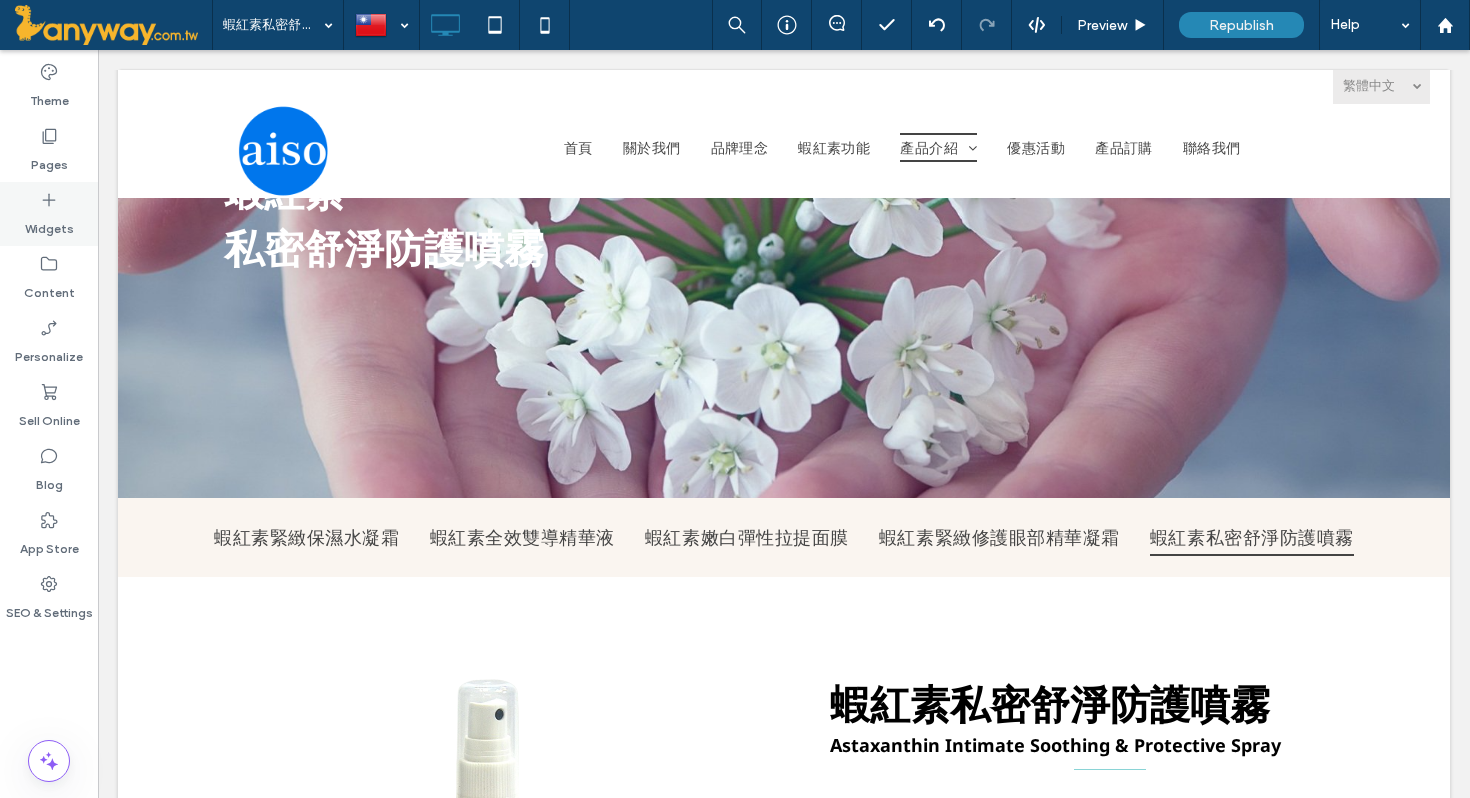 click 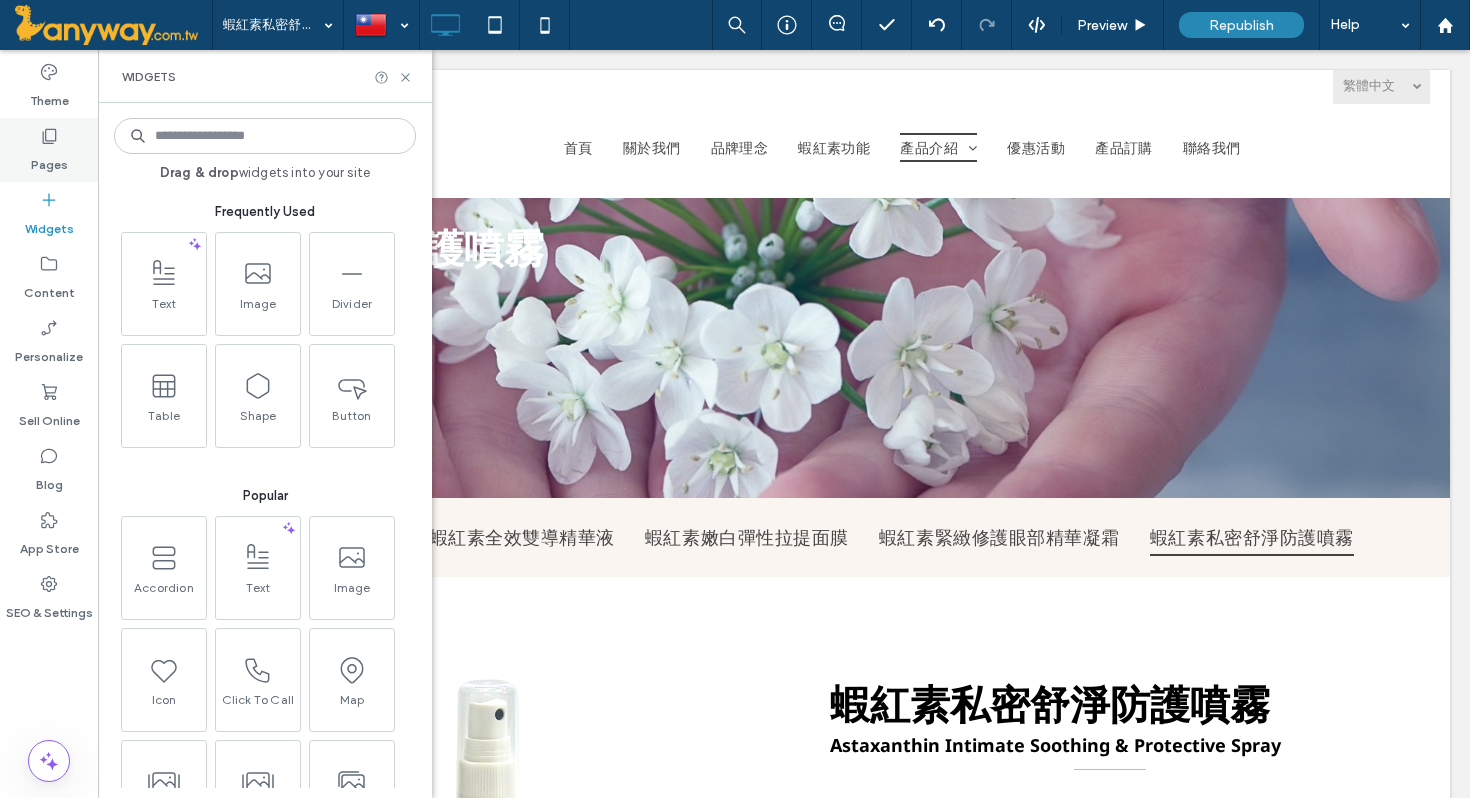 click on "Pages" at bounding box center (49, 160) 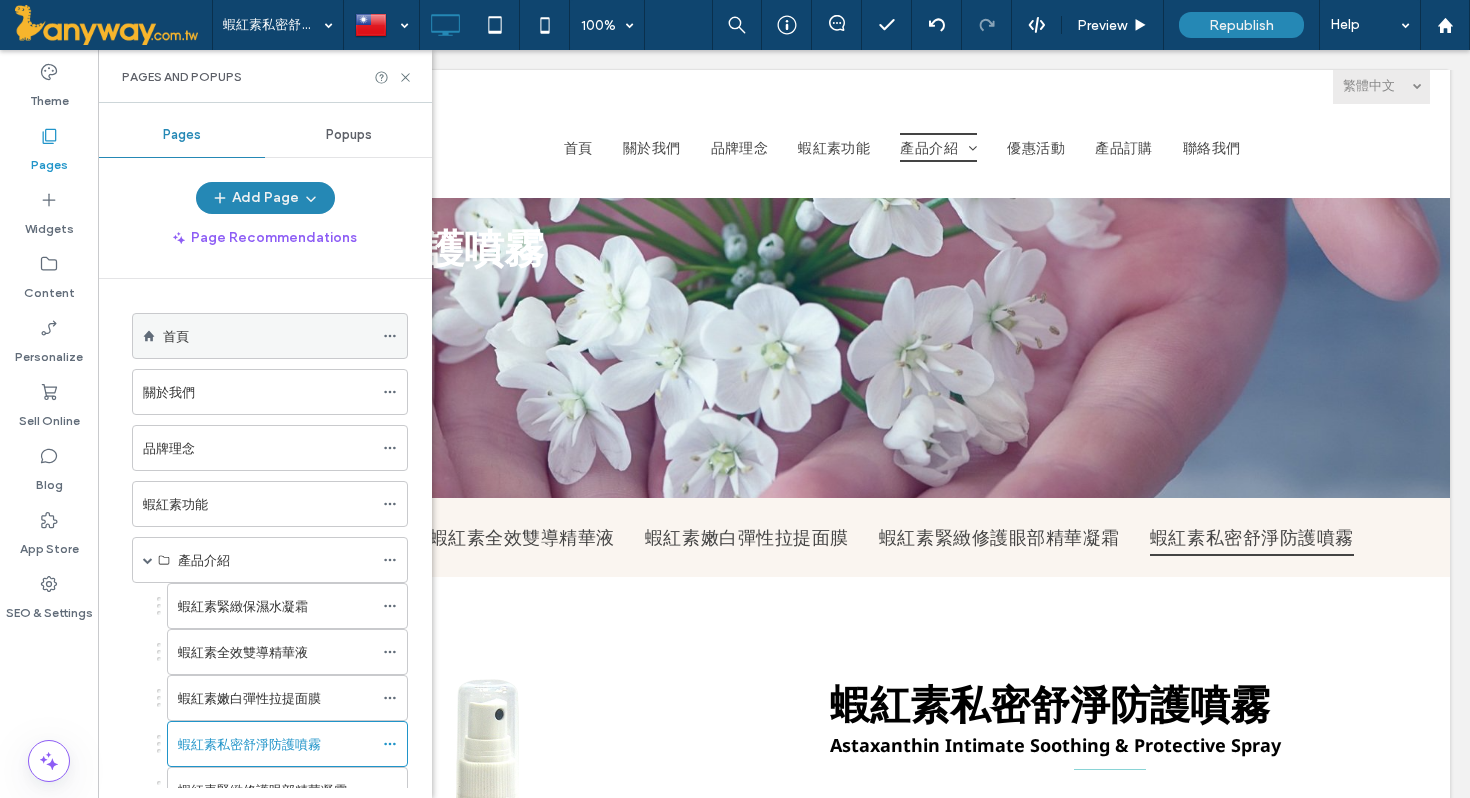 click on "首頁" at bounding box center [268, 336] 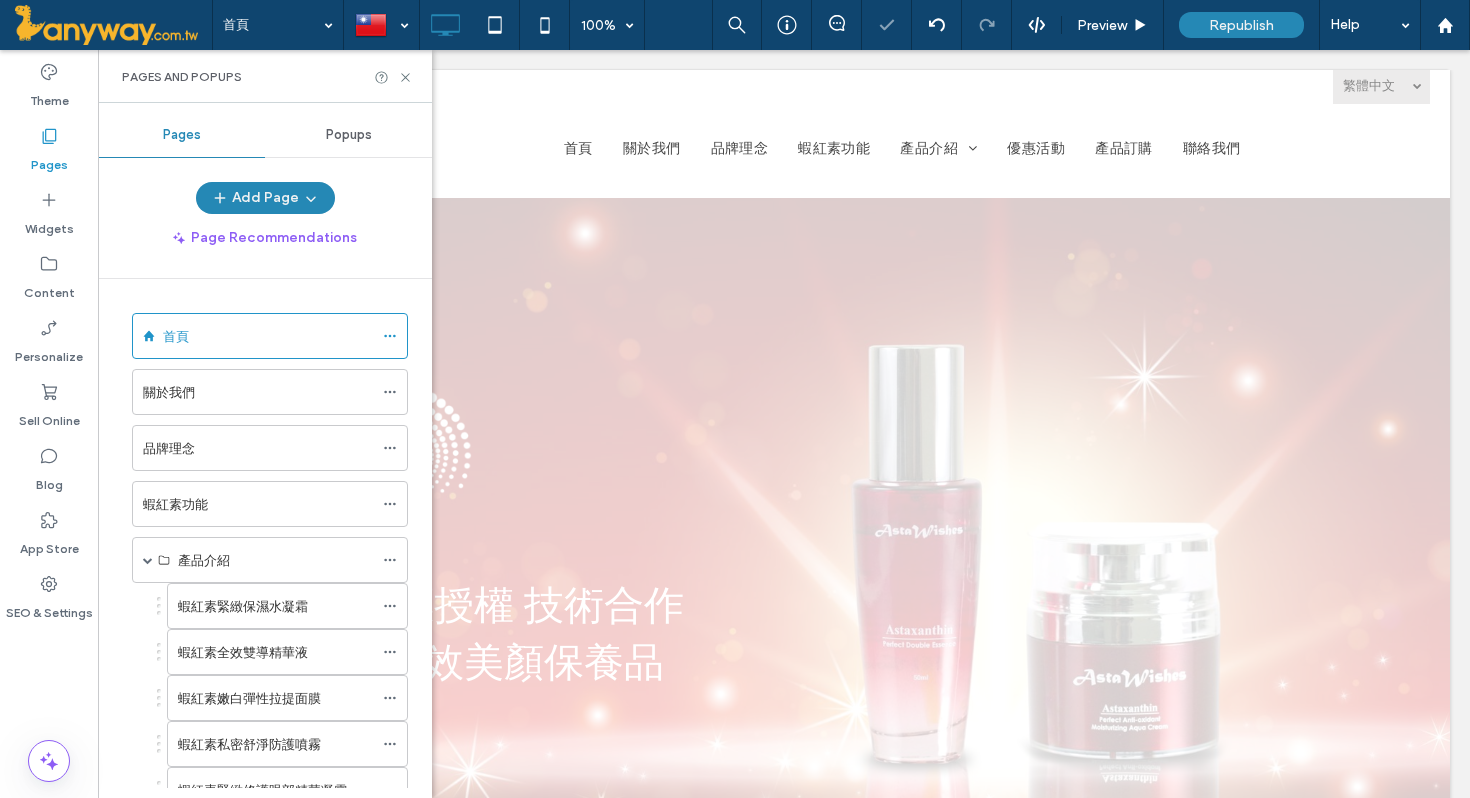 scroll, scrollTop: 0, scrollLeft: 0, axis: both 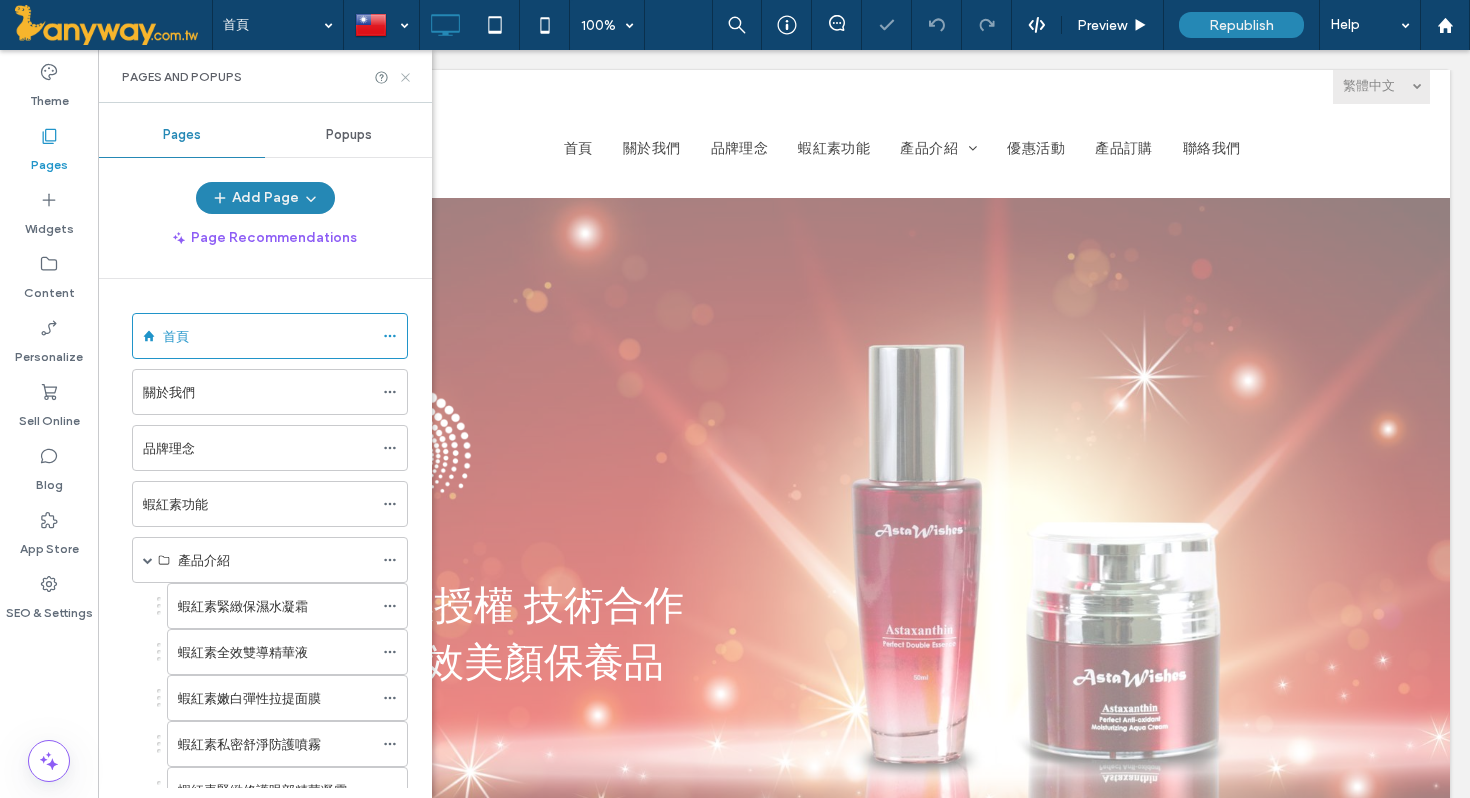 click 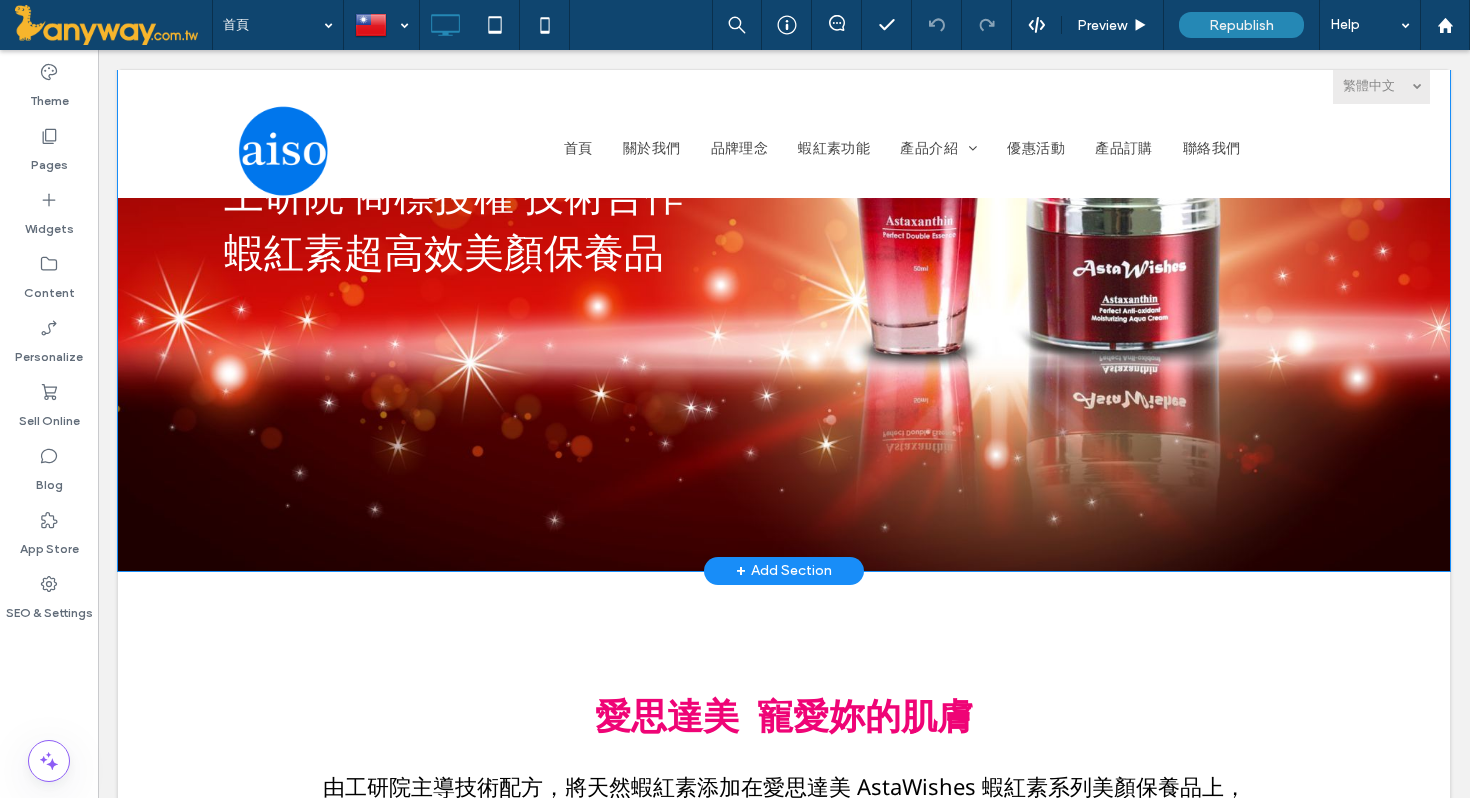 scroll, scrollTop: 475, scrollLeft: 0, axis: vertical 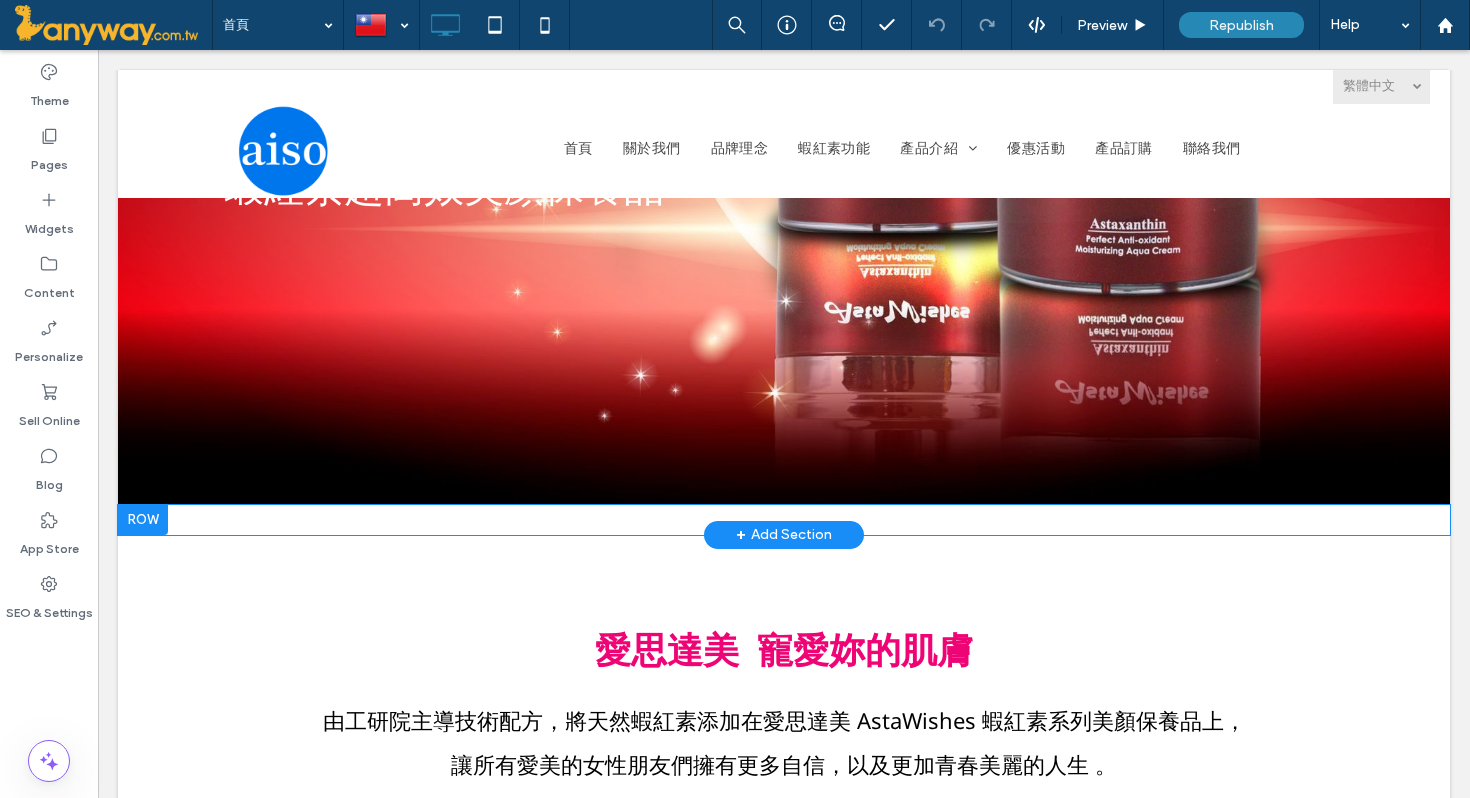click at bounding box center [143, 520] 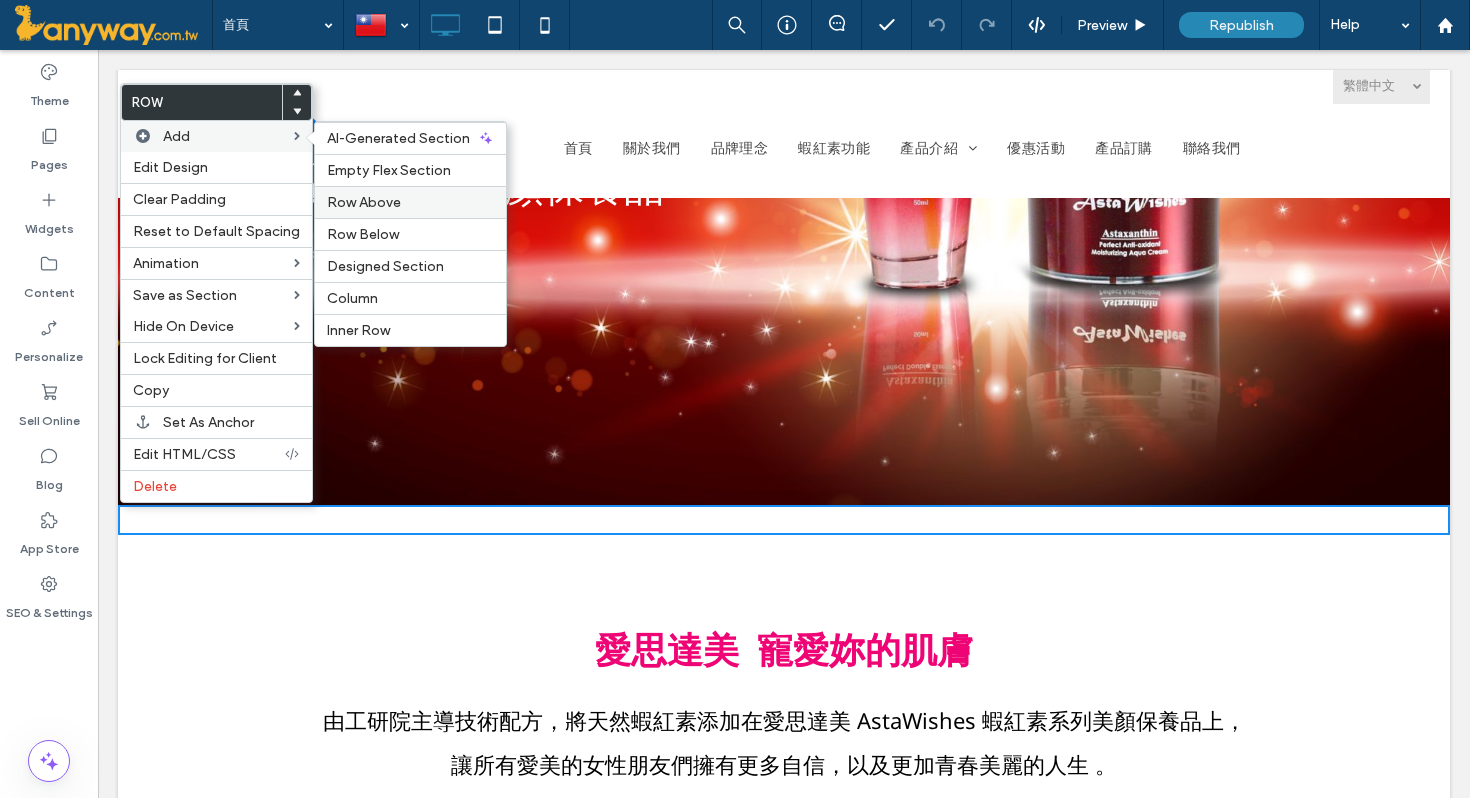 click on "Row Above" at bounding box center [364, 202] 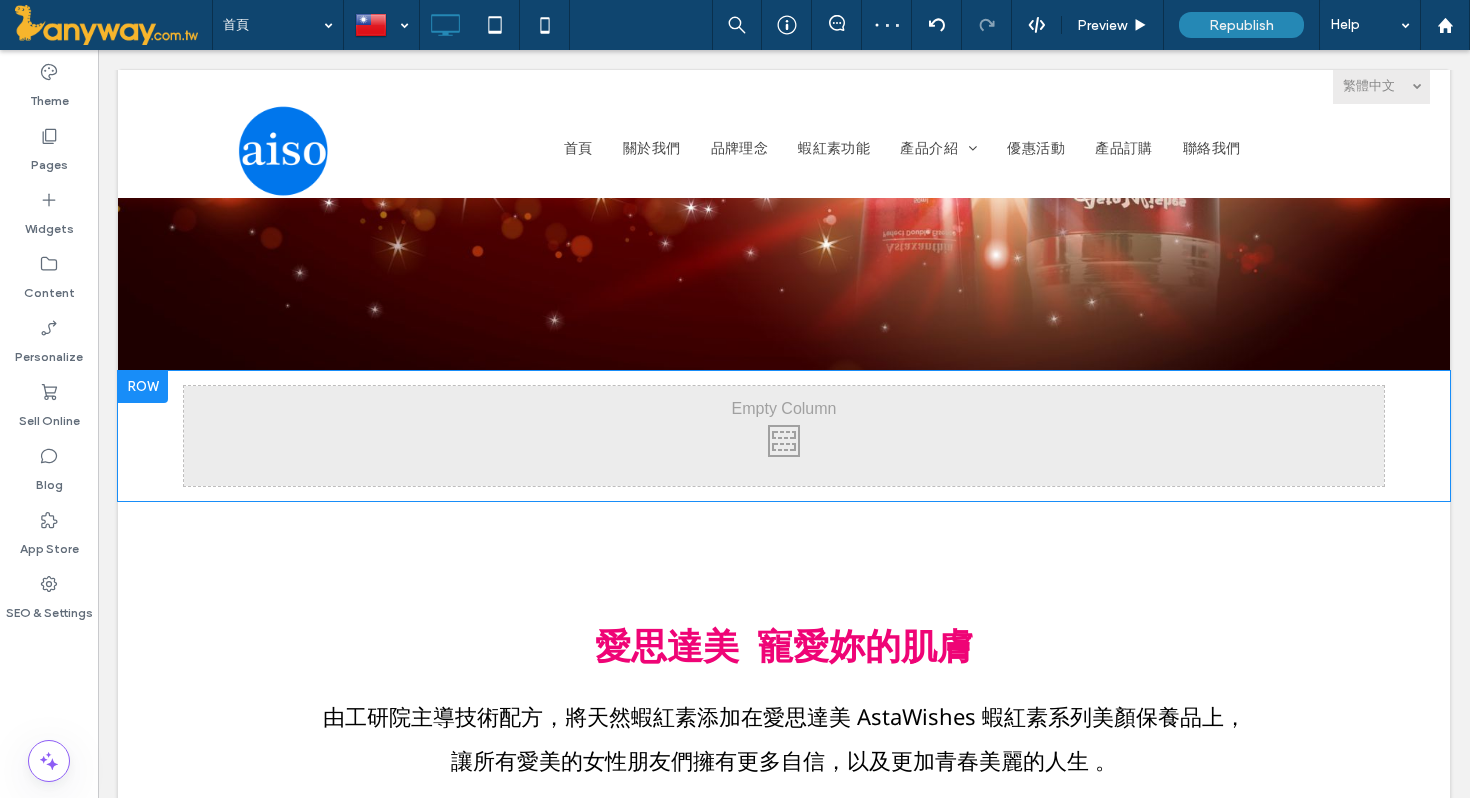 scroll, scrollTop: 633, scrollLeft: 0, axis: vertical 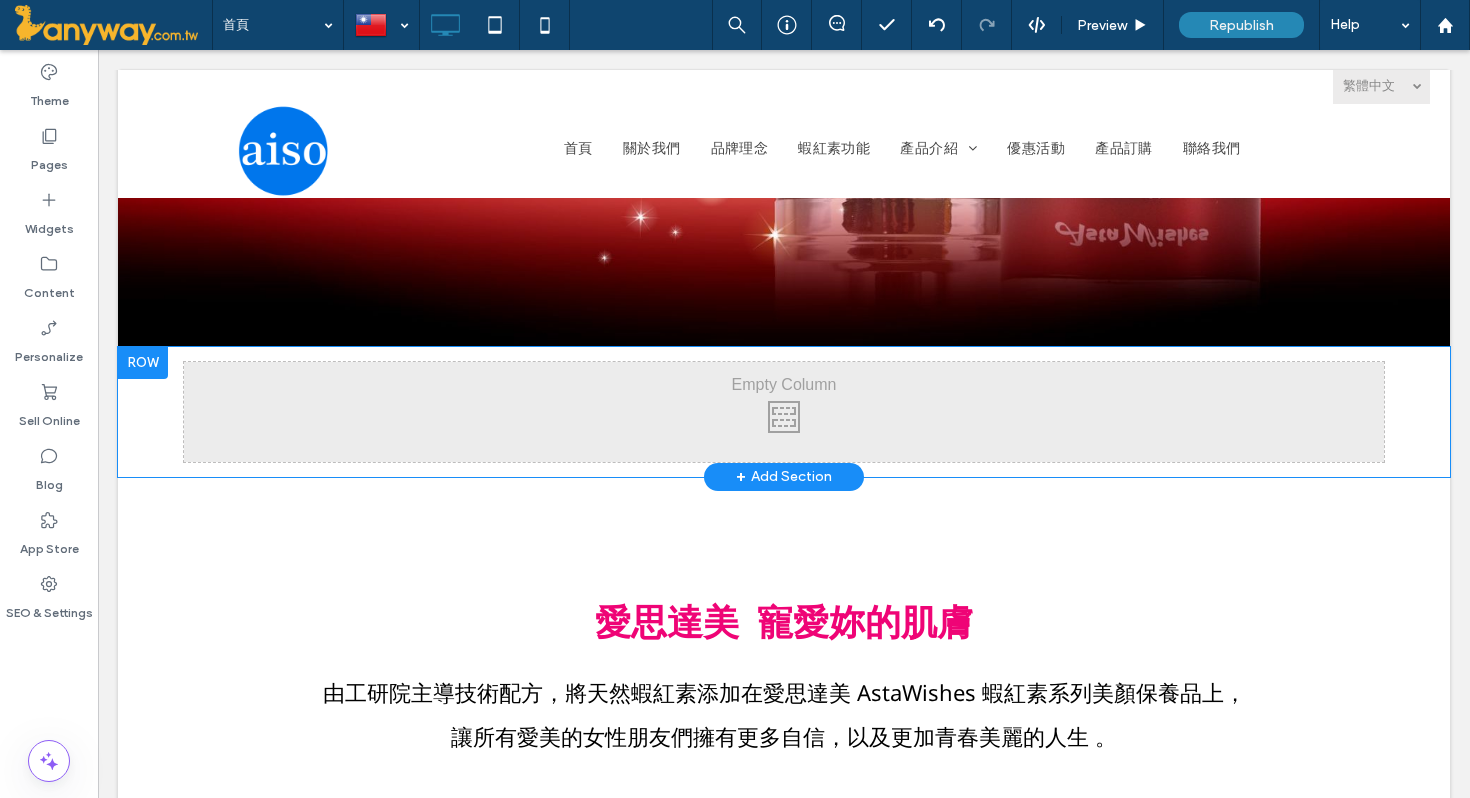 click on "Click To Paste     Click To Paste" at bounding box center (784, 412) 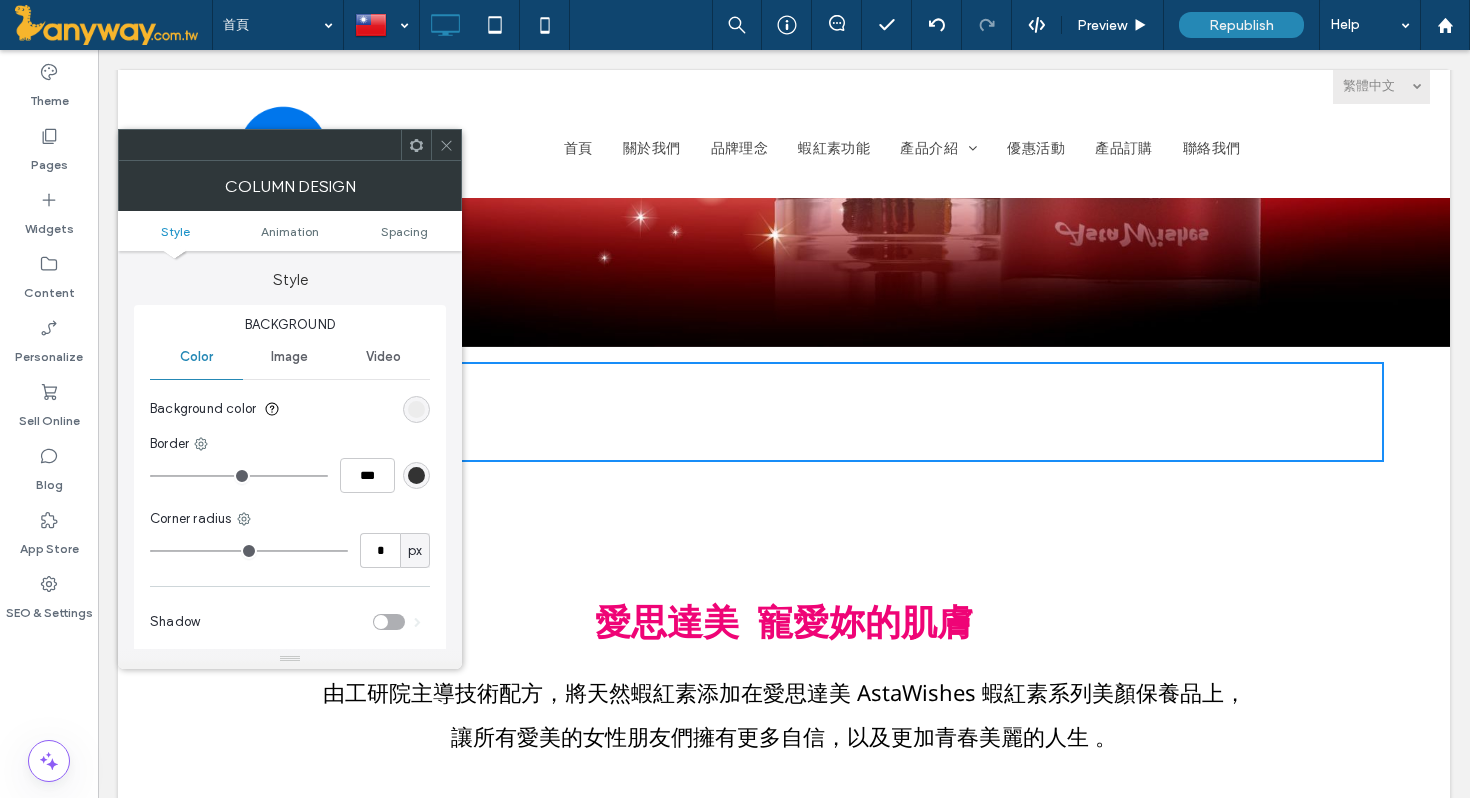 click 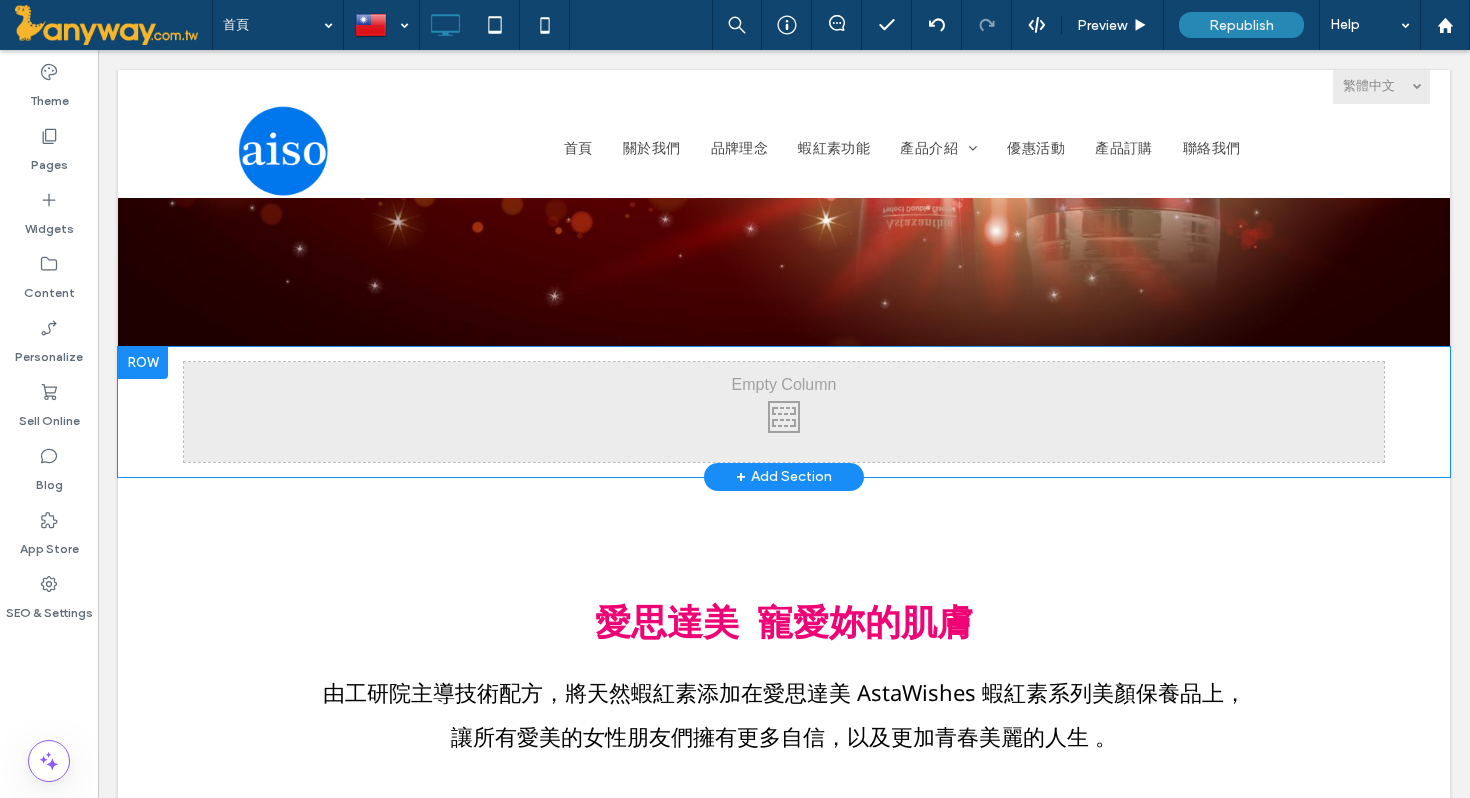 click at bounding box center (143, 363) 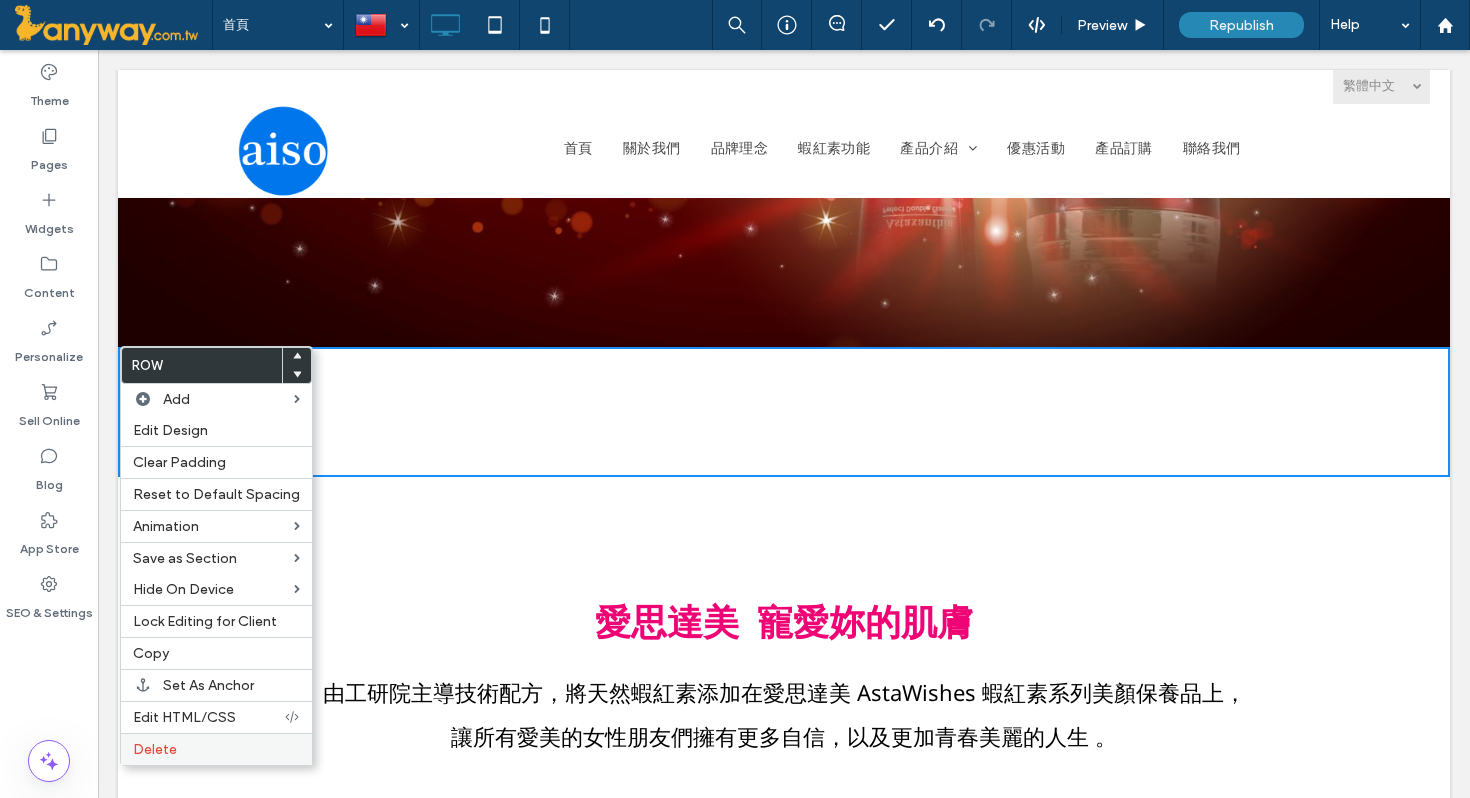 click on "Delete" at bounding box center (216, 749) 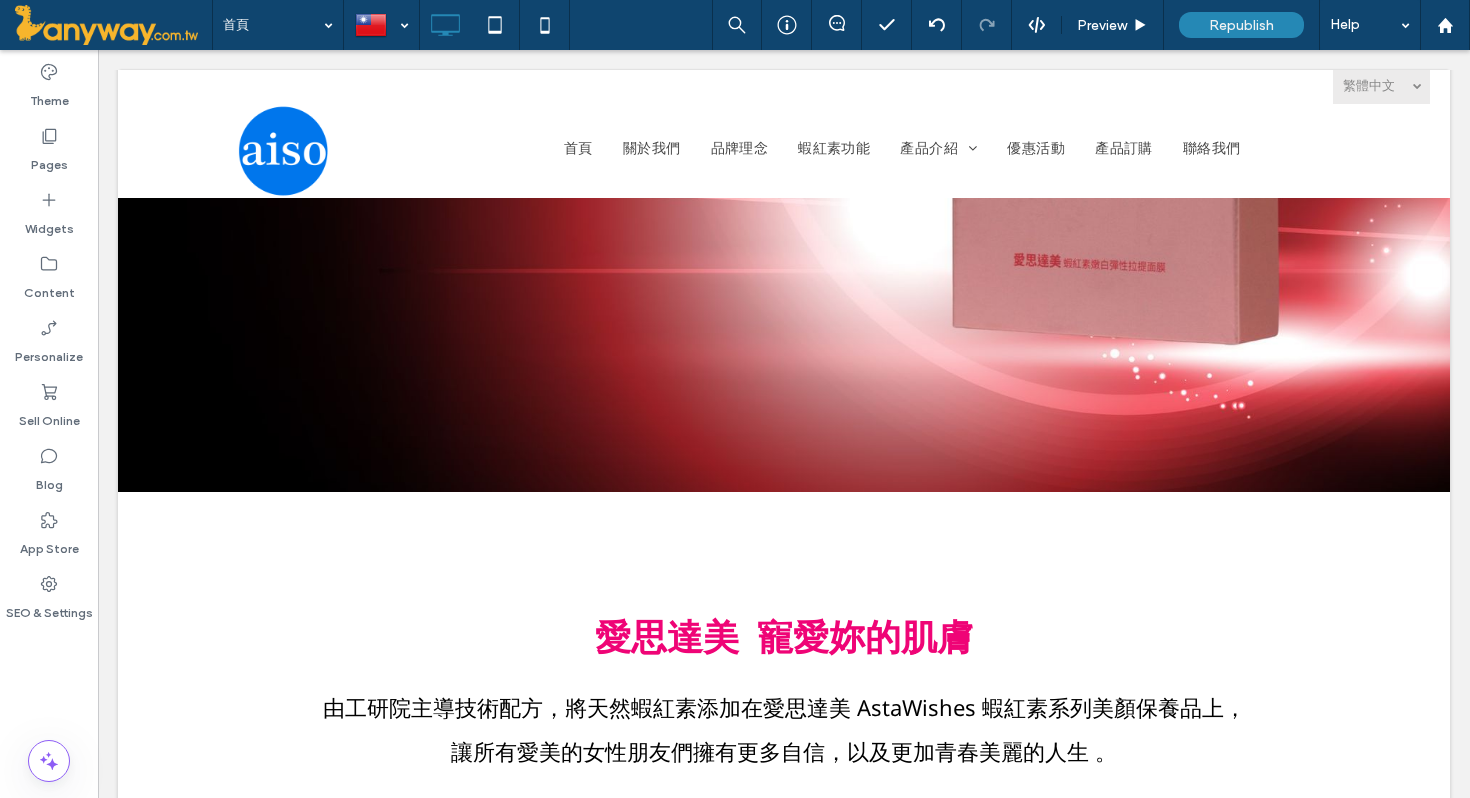 scroll, scrollTop: 313, scrollLeft: 0, axis: vertical 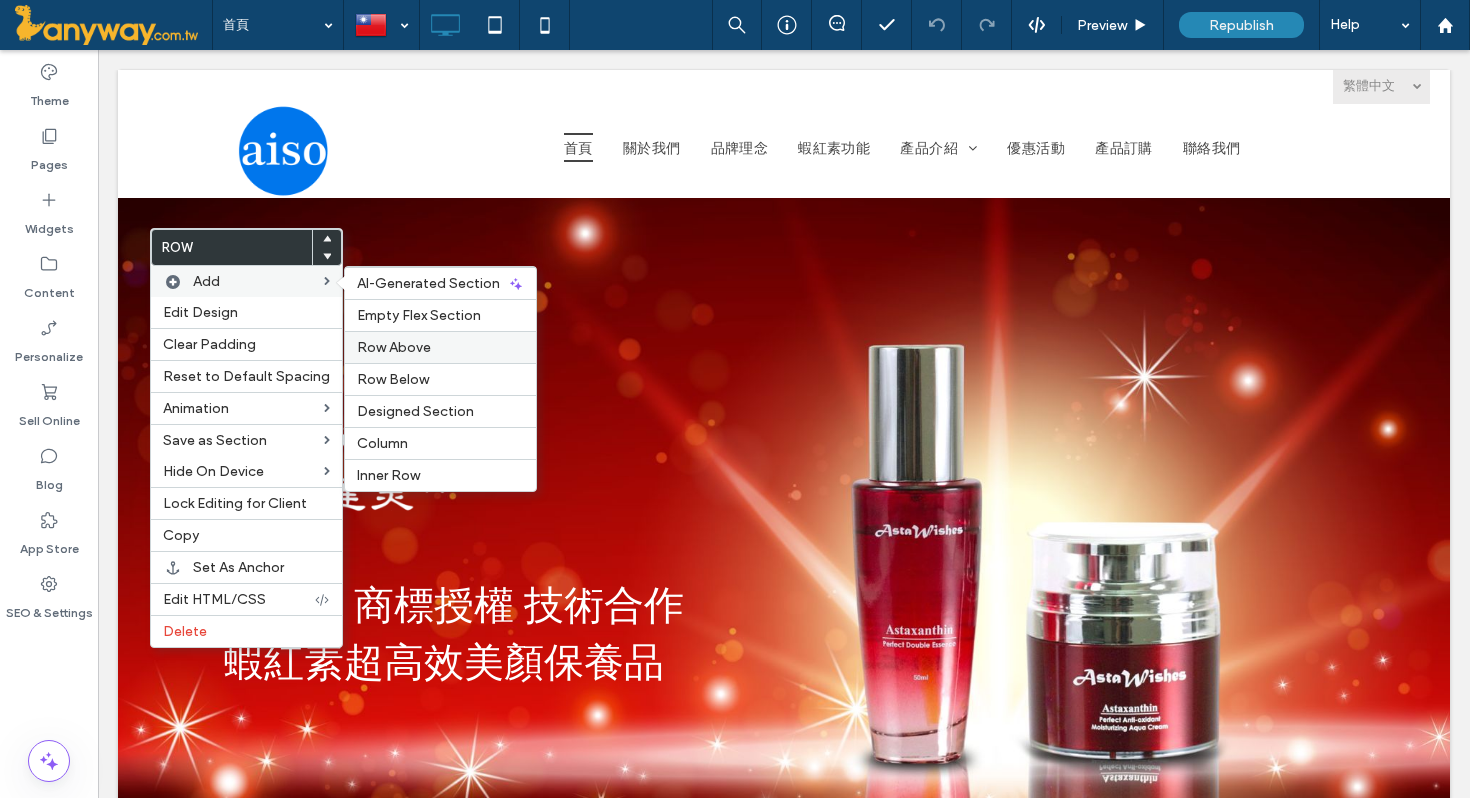 click on "Row Above" at bounding box center (394, 347) 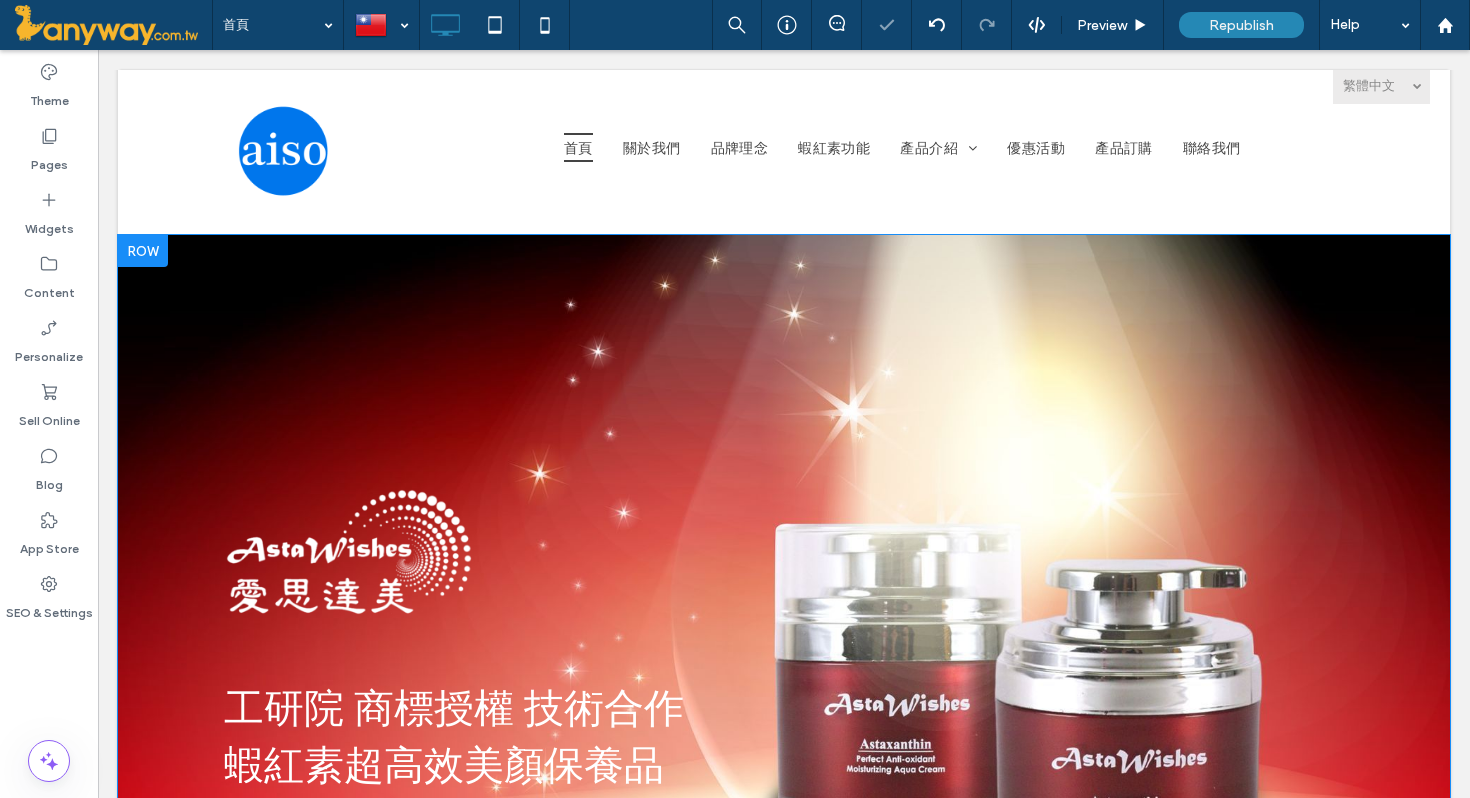 scroll, scrollTop: 0, scrollLeft: 0, axis: both 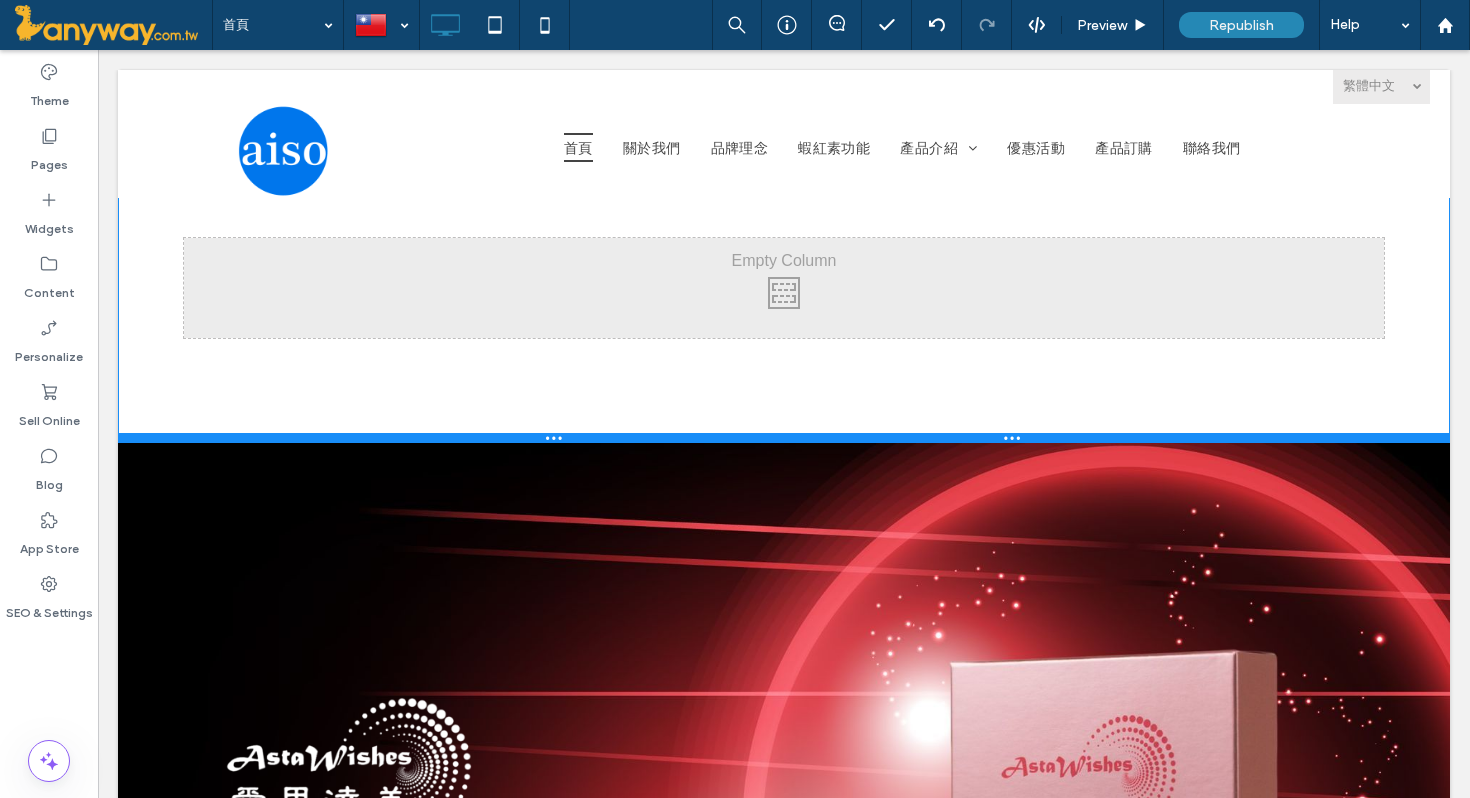 drag, startPoint x: 521, startPoint y: 257, endPoint x: 525, endPoint y: 438, distance: 181.04419 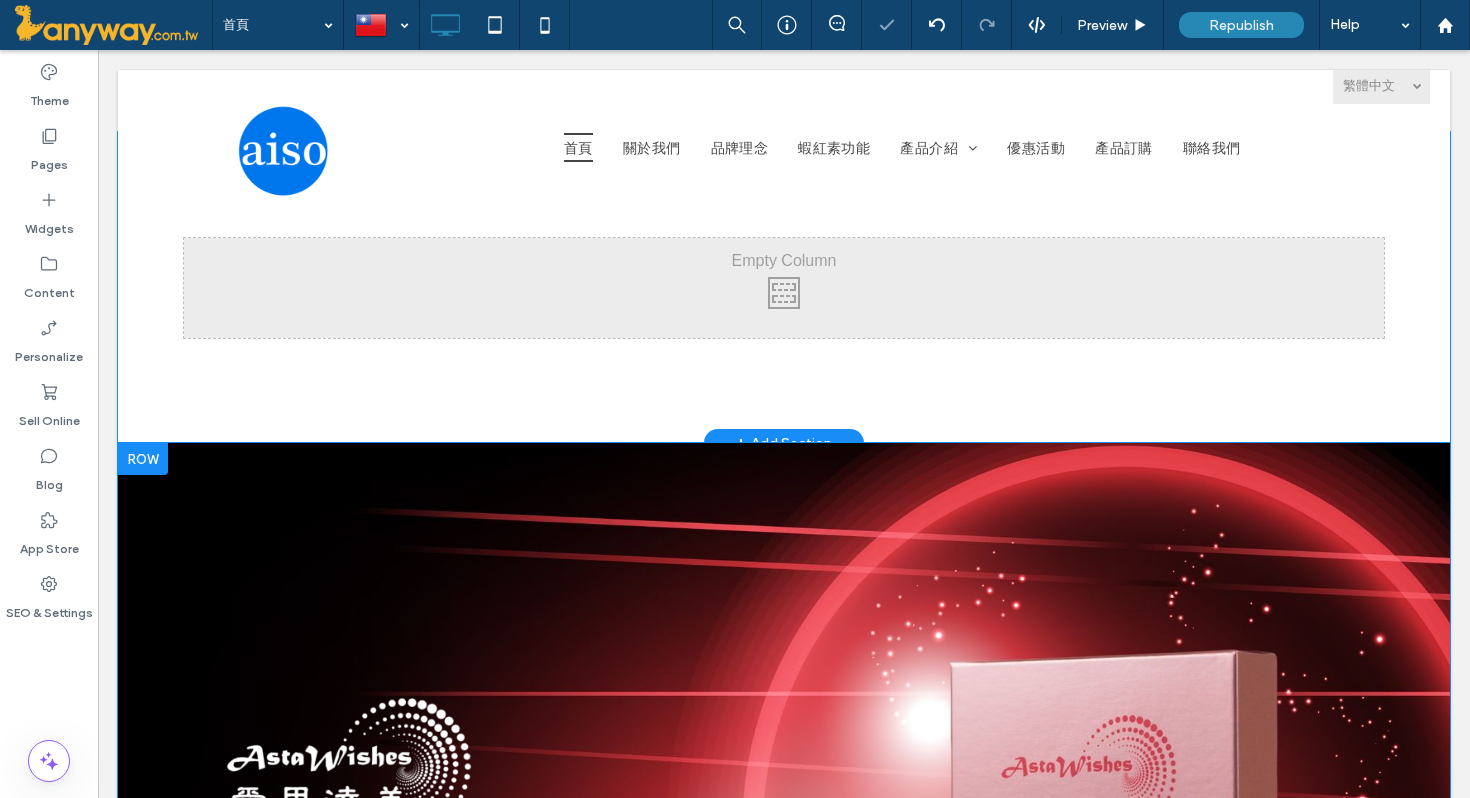 click on "Click To Paste     Click To Paste" at bounding box center [784, 288] 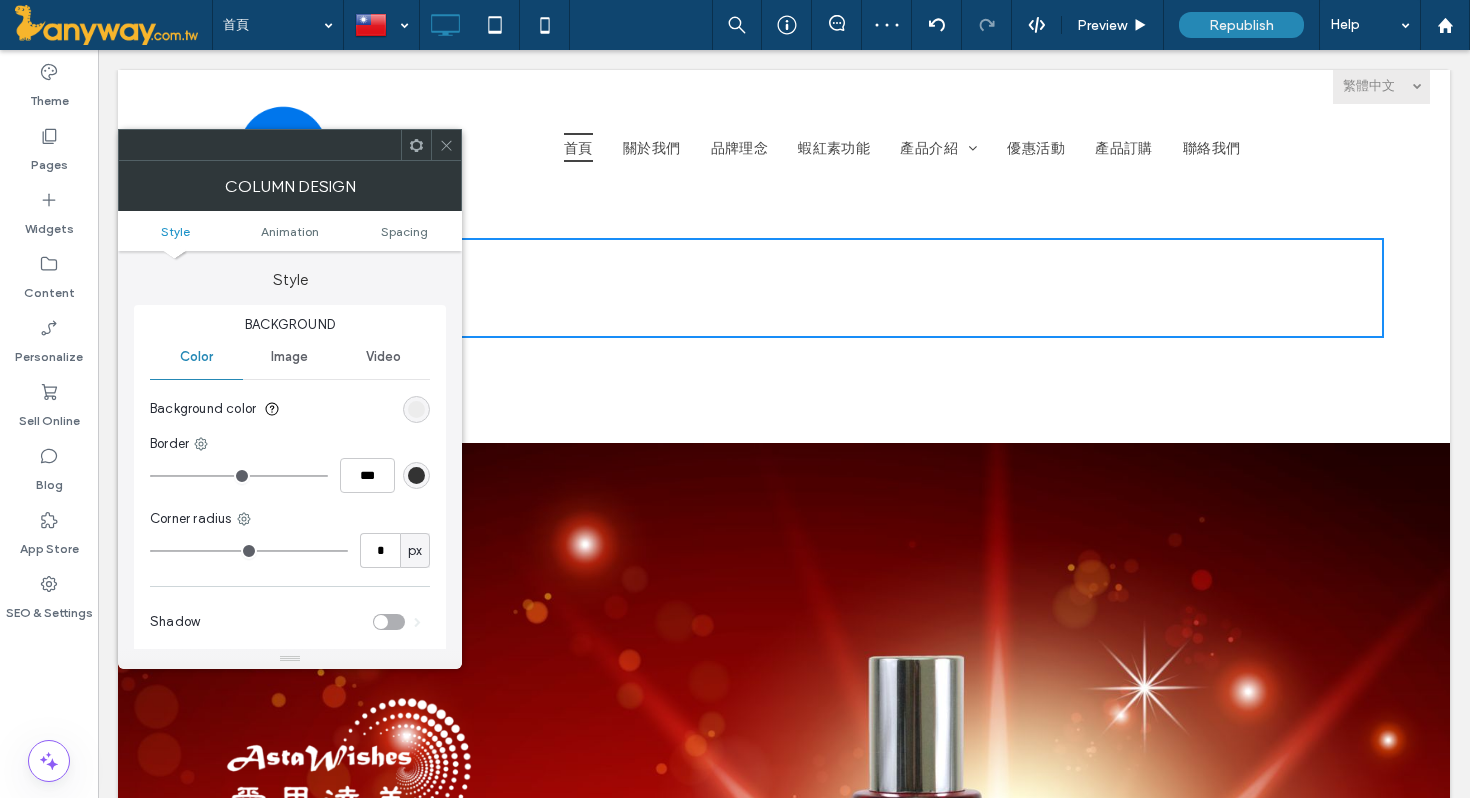 click 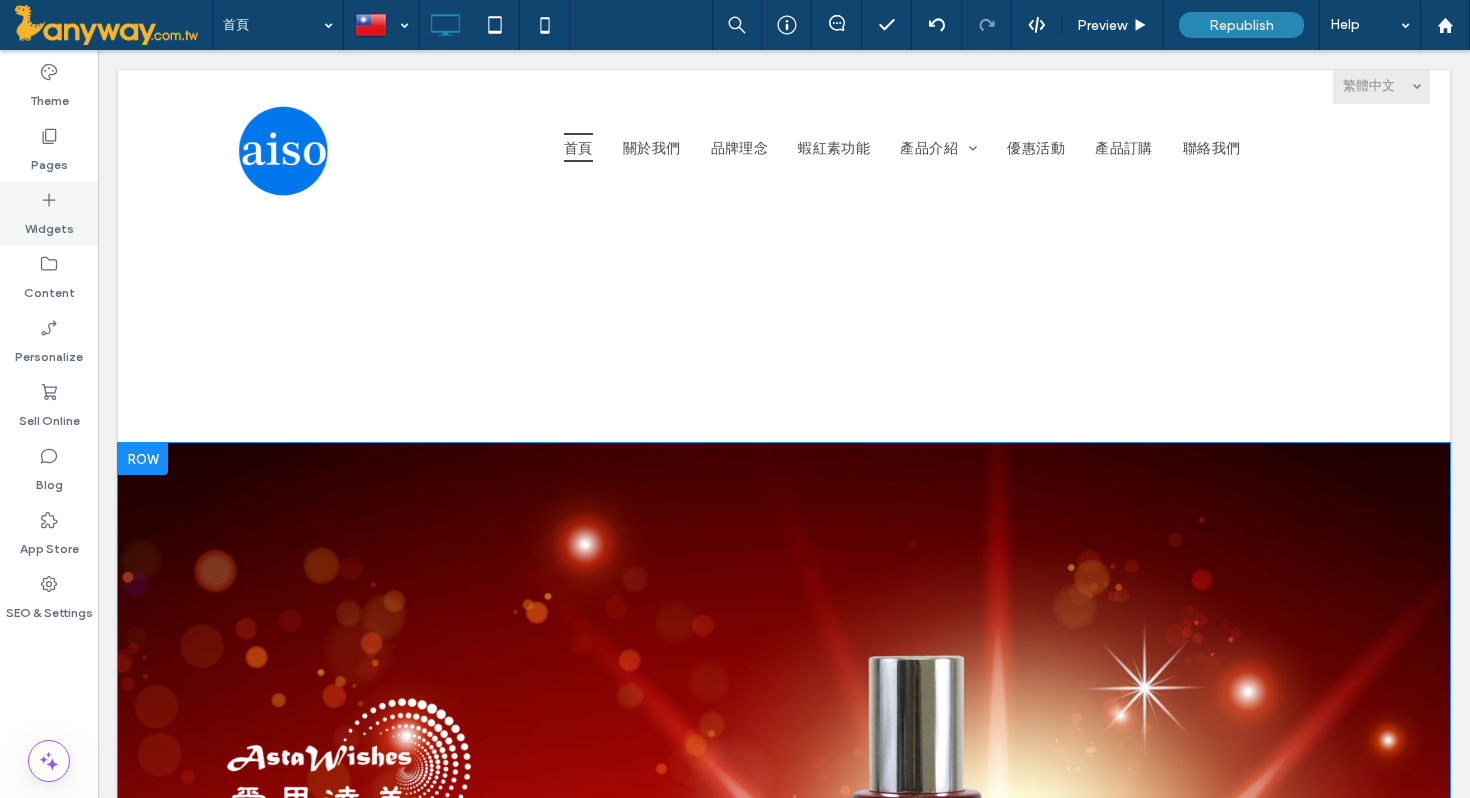 click on "Widgets" at bounding box center (49, 214) 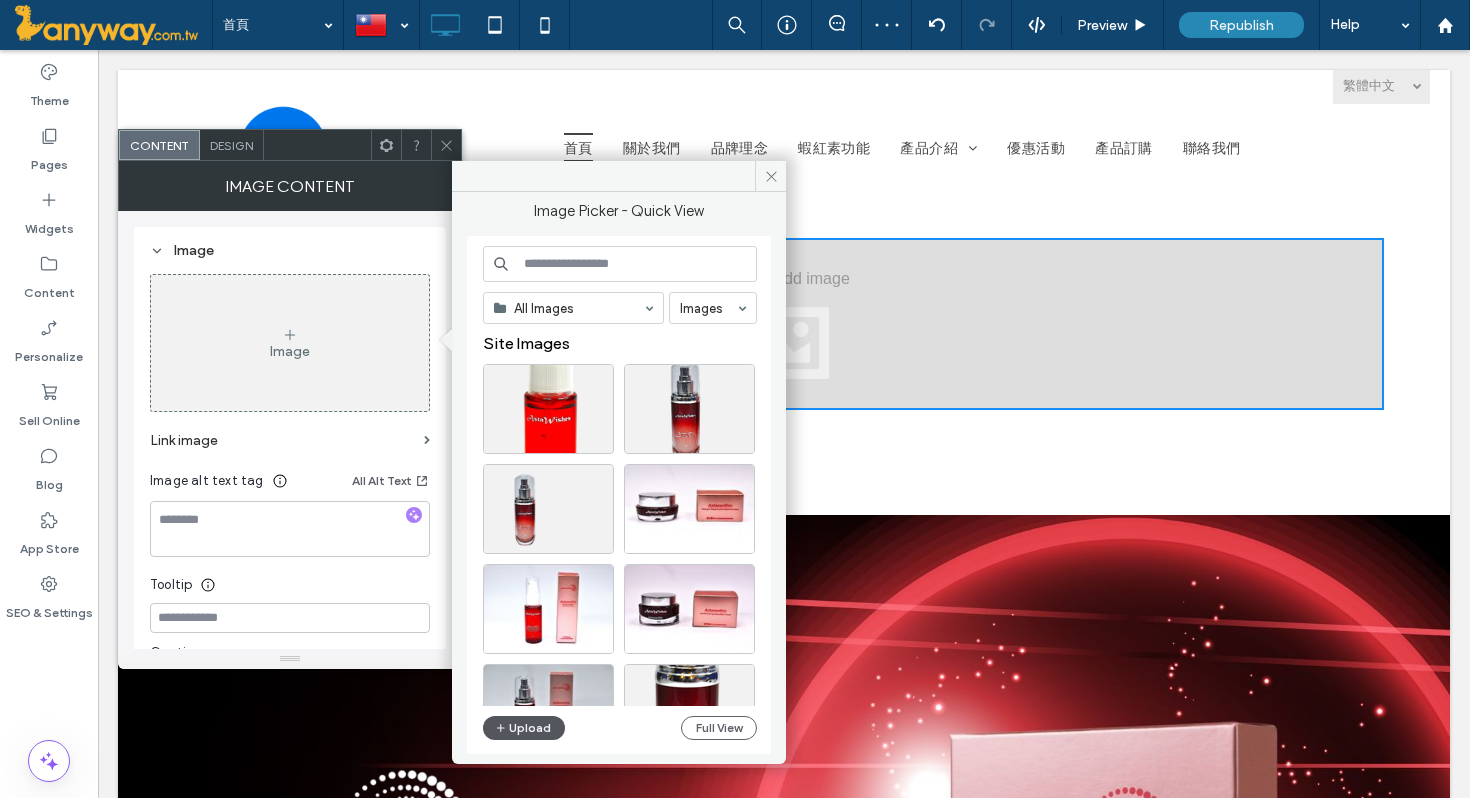click on "Upload" at bounding box center (524, 728) 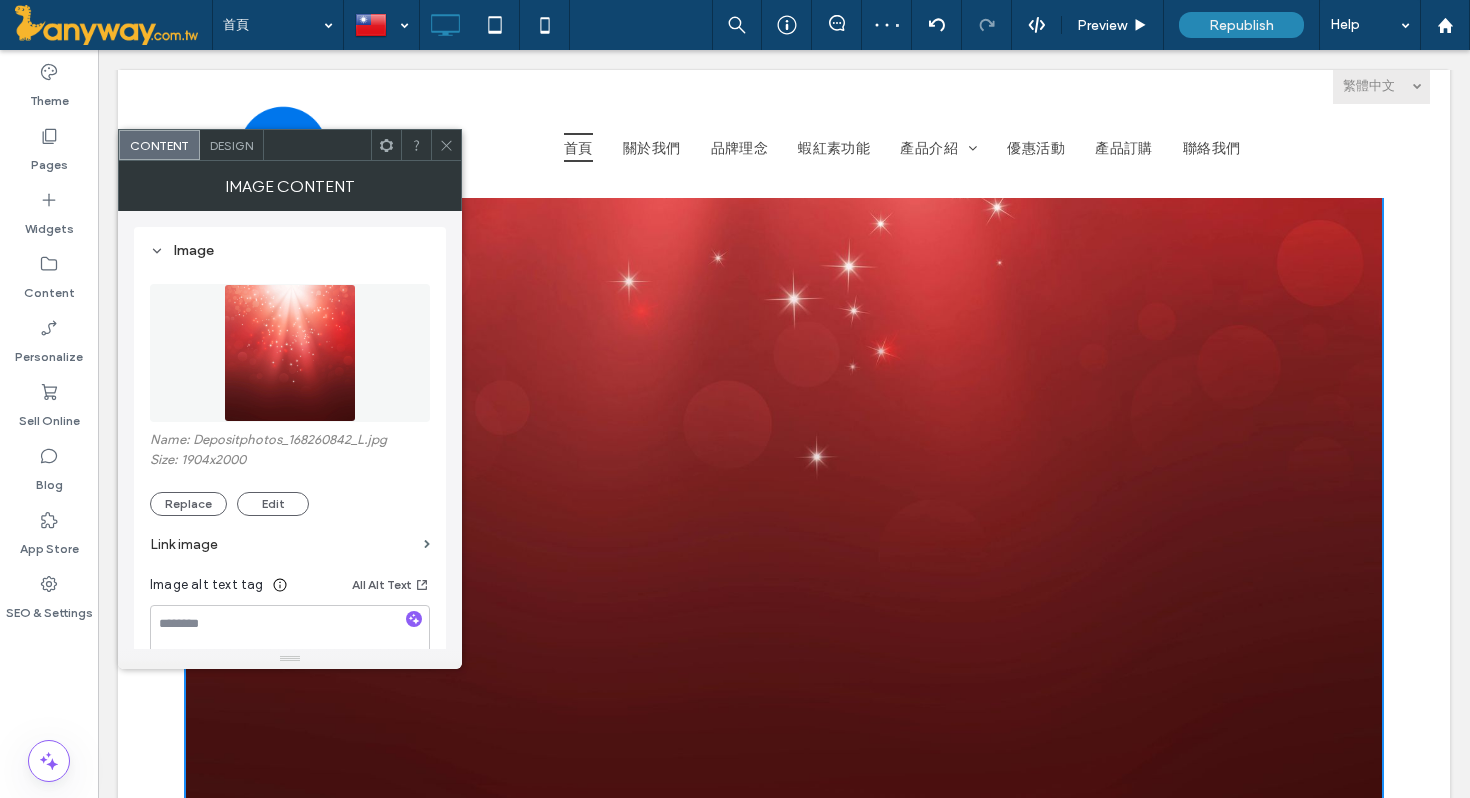 scroll, scrollTop: 696, scrollLeft: 0, axis: vertical 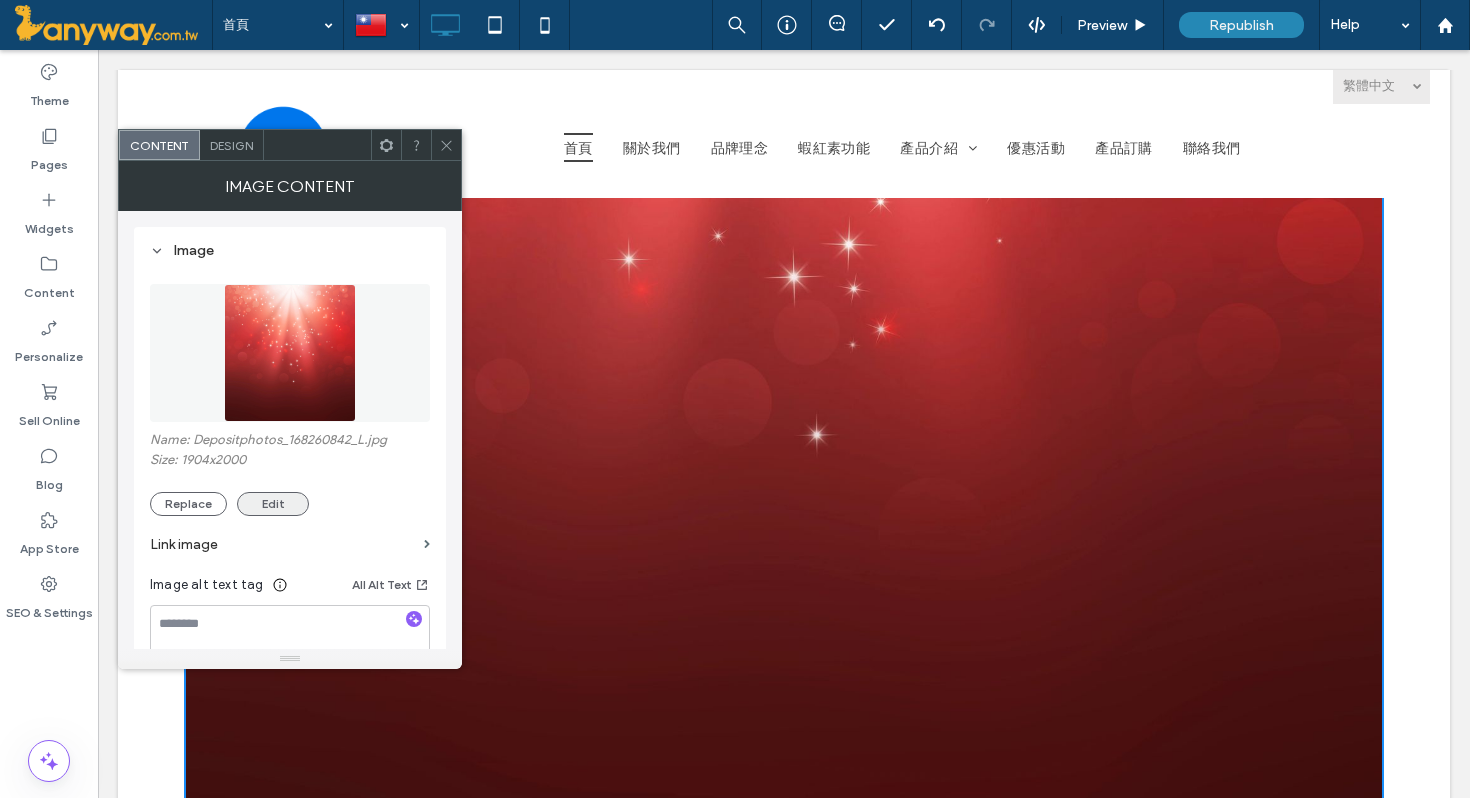 click on "Edit" at bounding box center (273, 504) 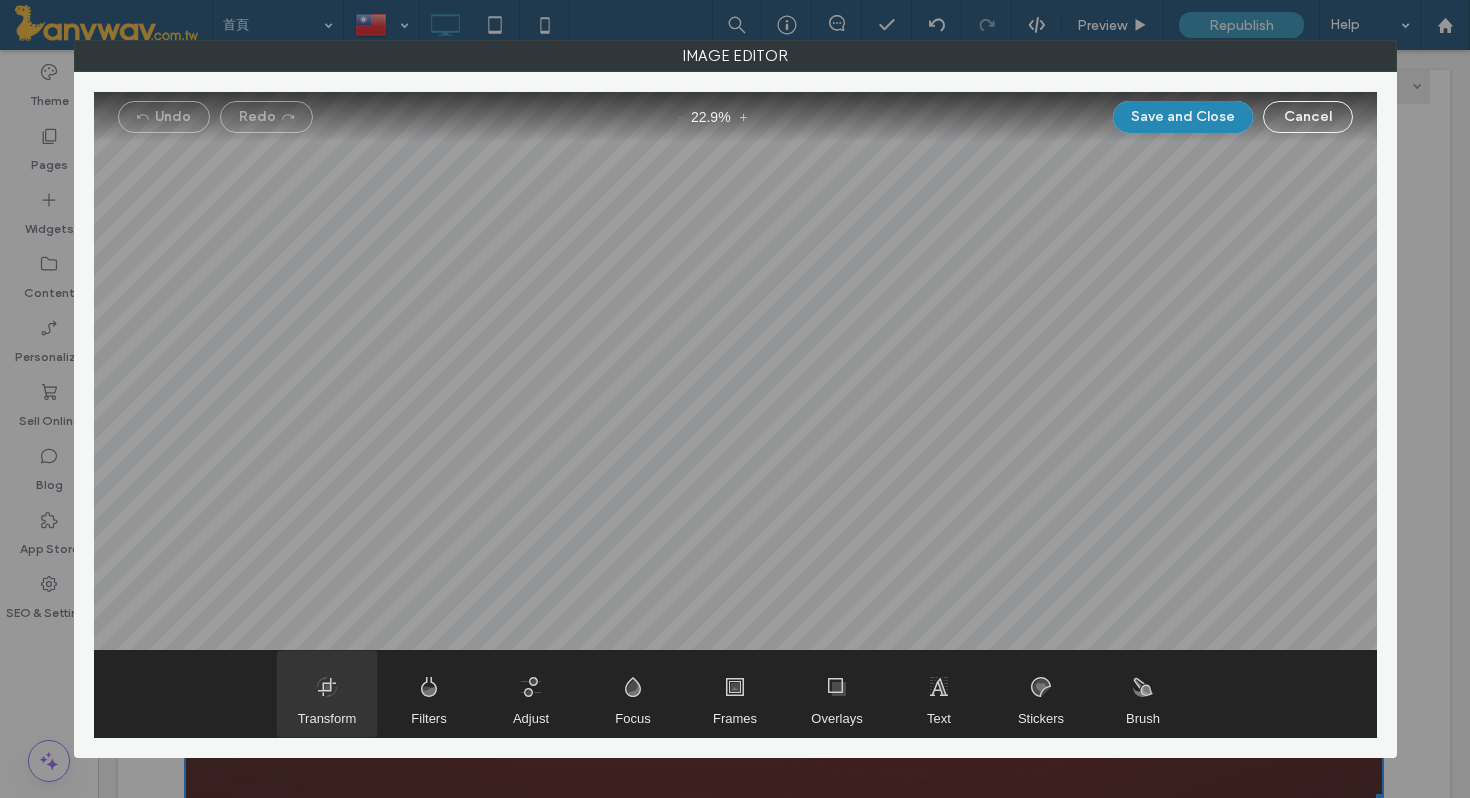 click at bounding box center [327, 694] 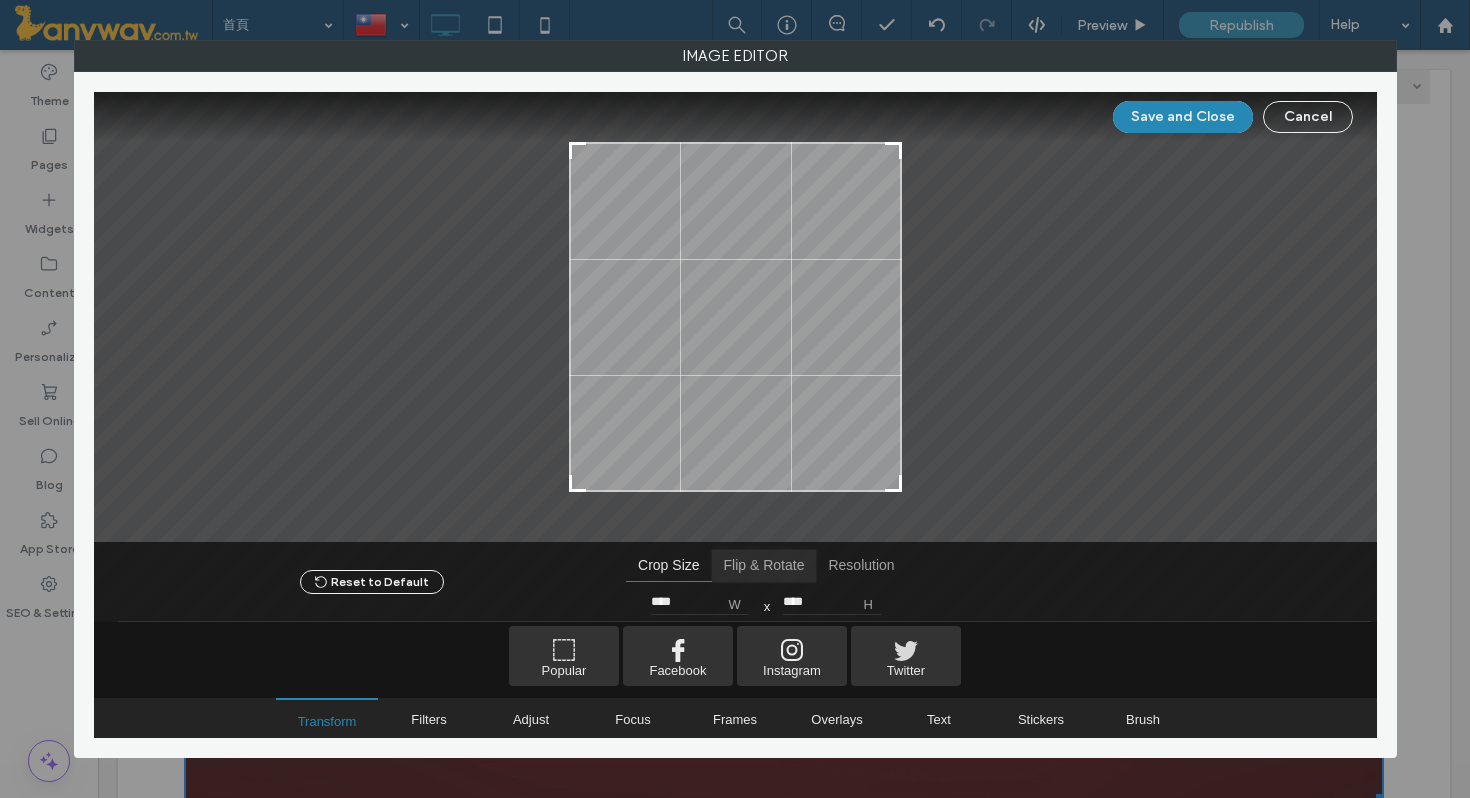 click at bounding box center (764, 566) 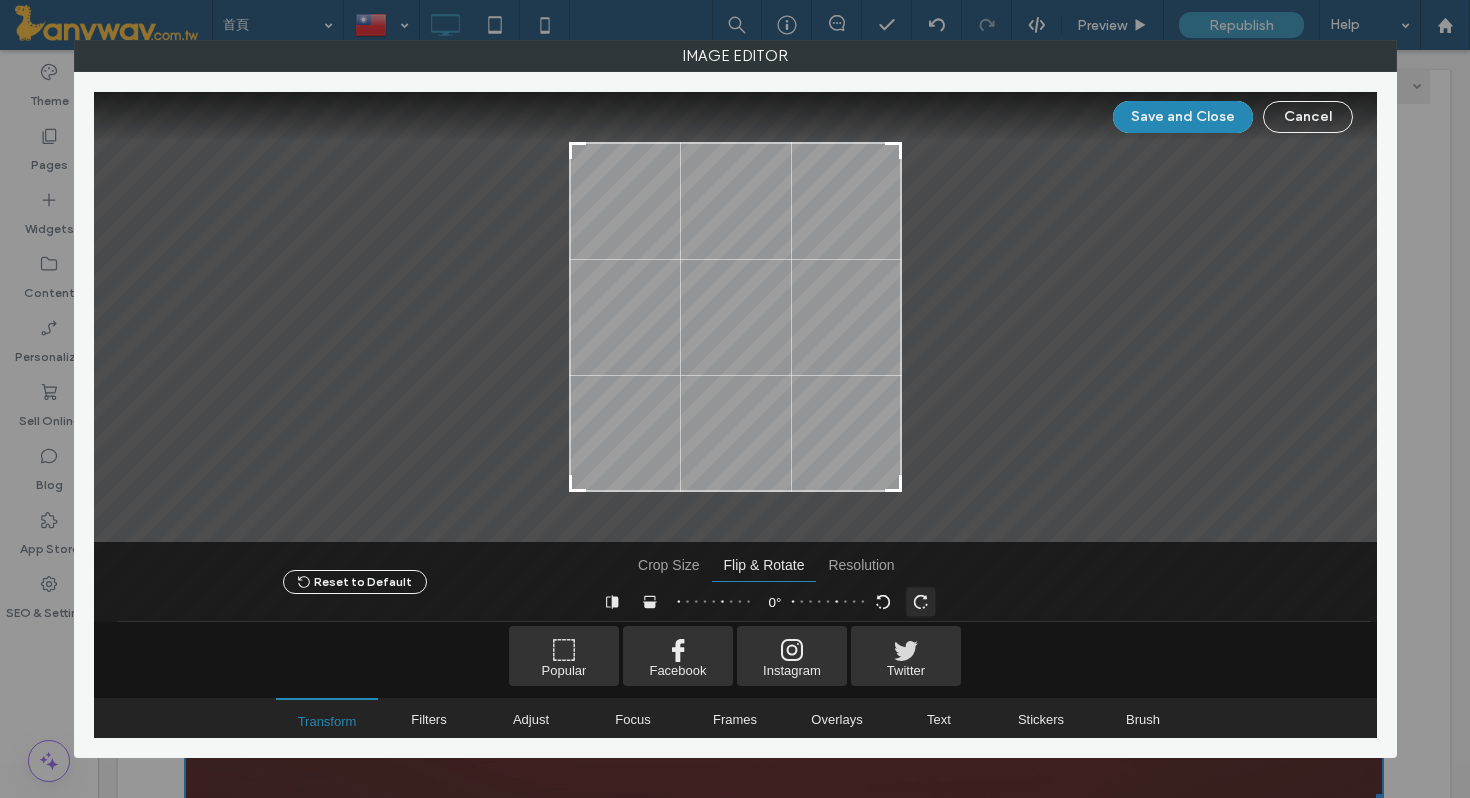 click at bounding box center [920, 602] 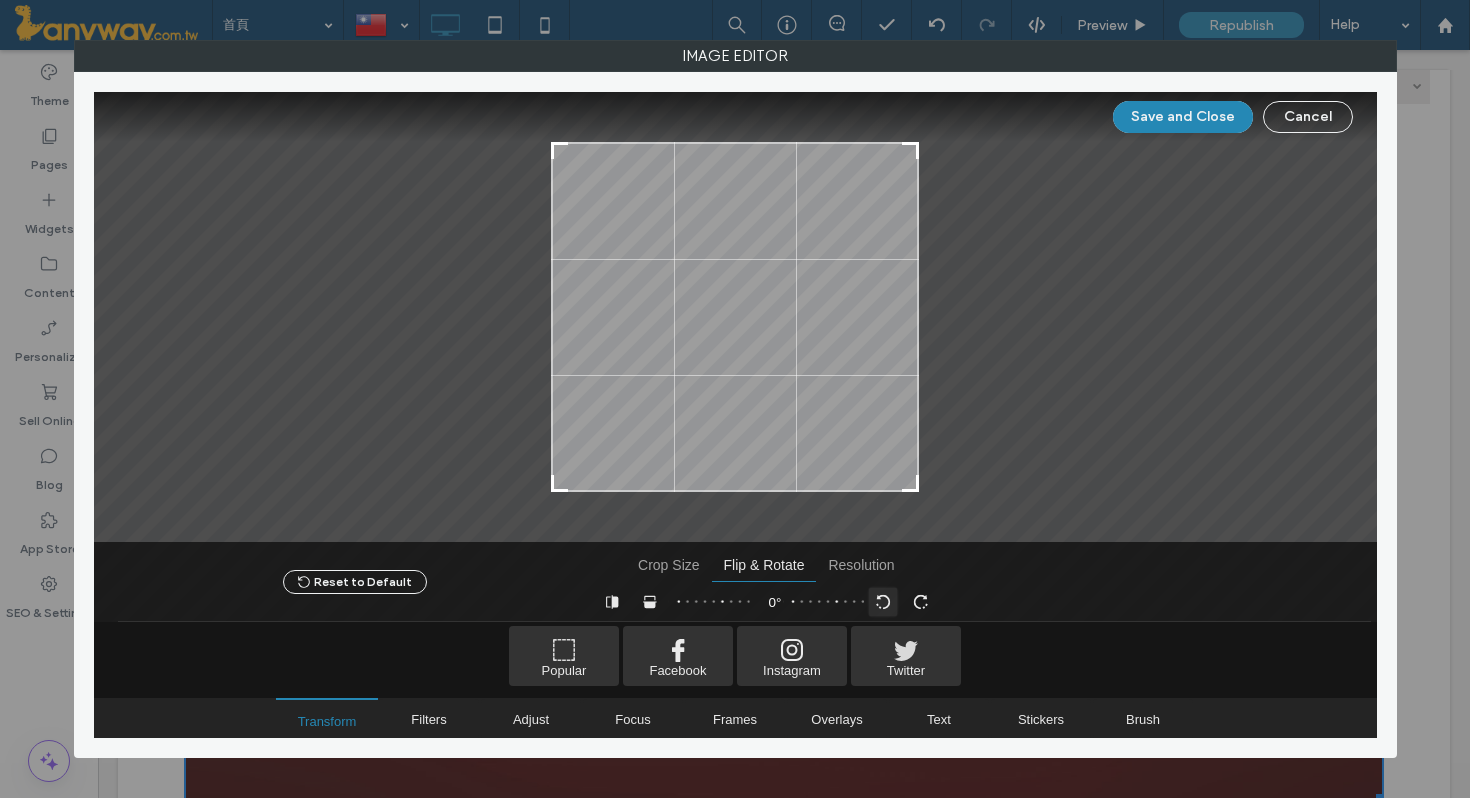 click at bounding box center [882, 602] 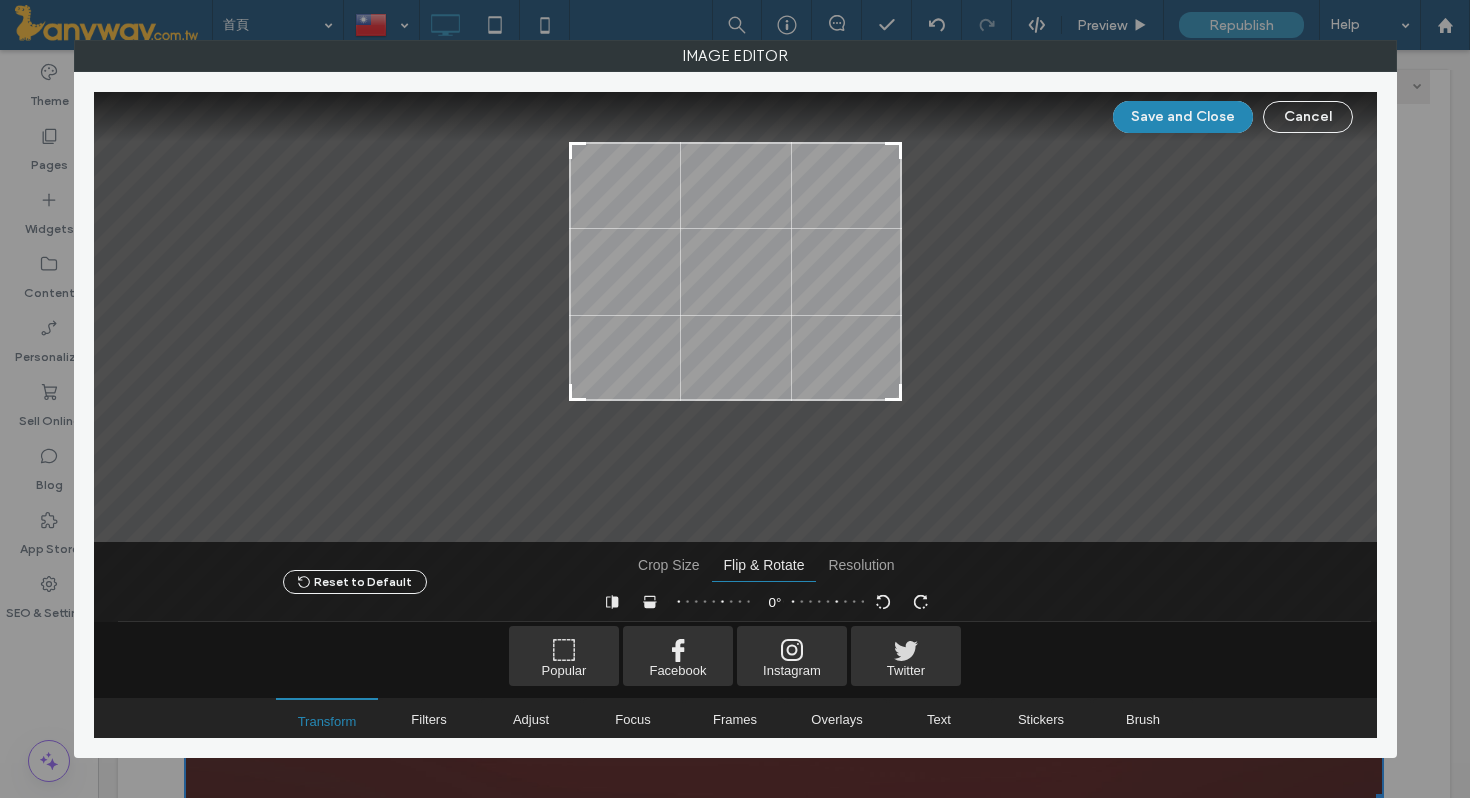 drag, startPoint x: 898, startPoint y: 487, endPoint x: 931, endPoint y: 395, distance: 97.73945 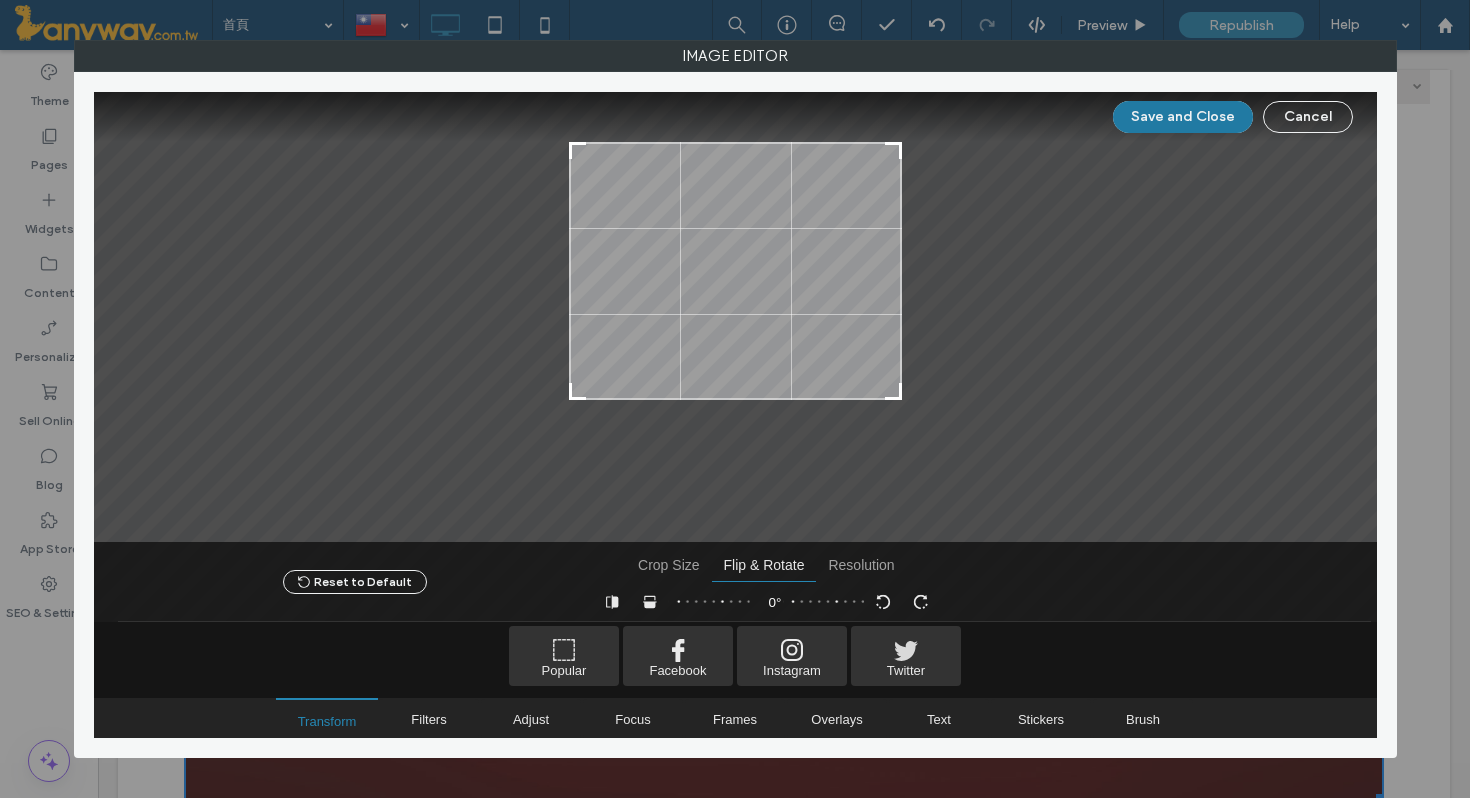 click on "Save and Close" at bounding box center [1183, 117] 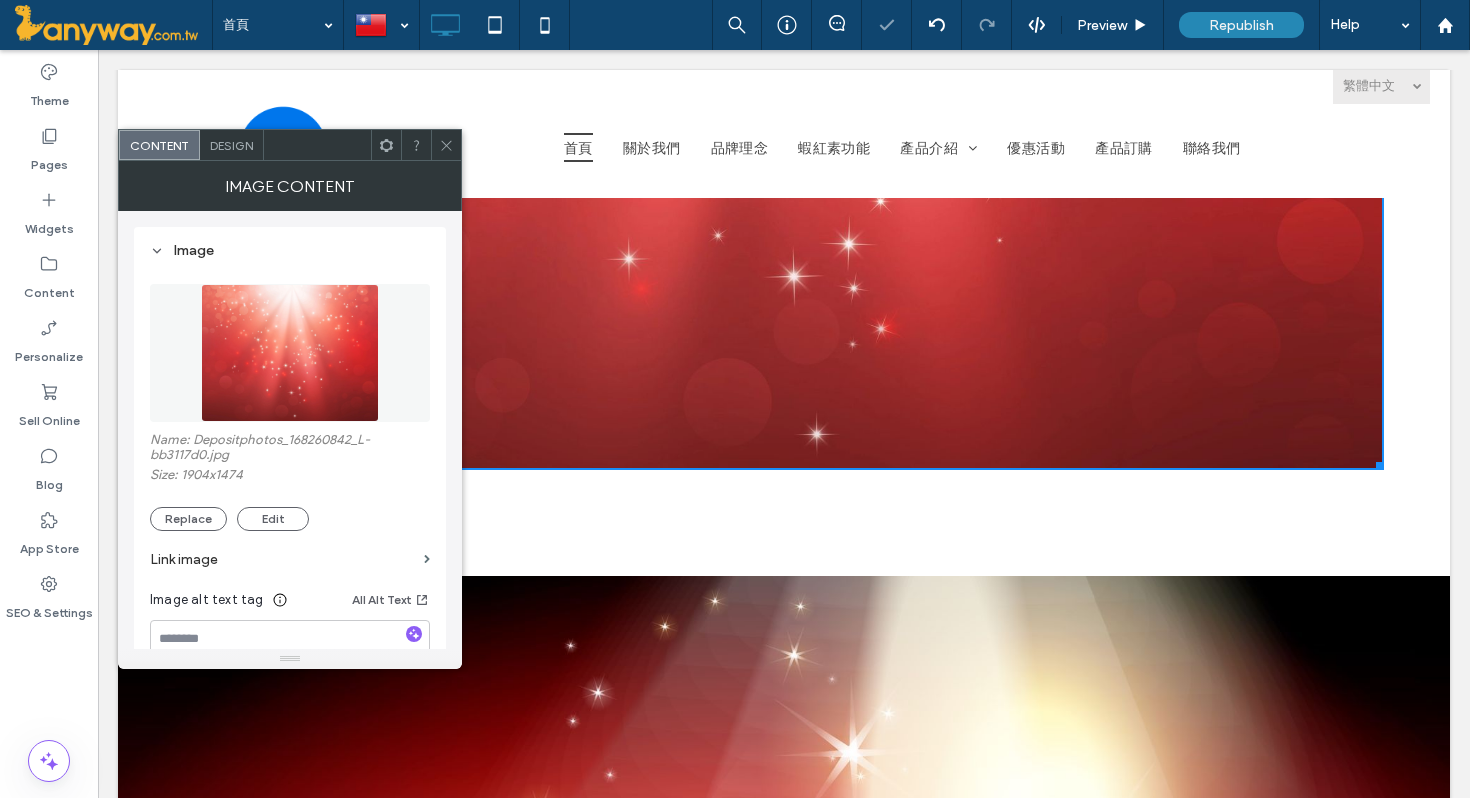 click 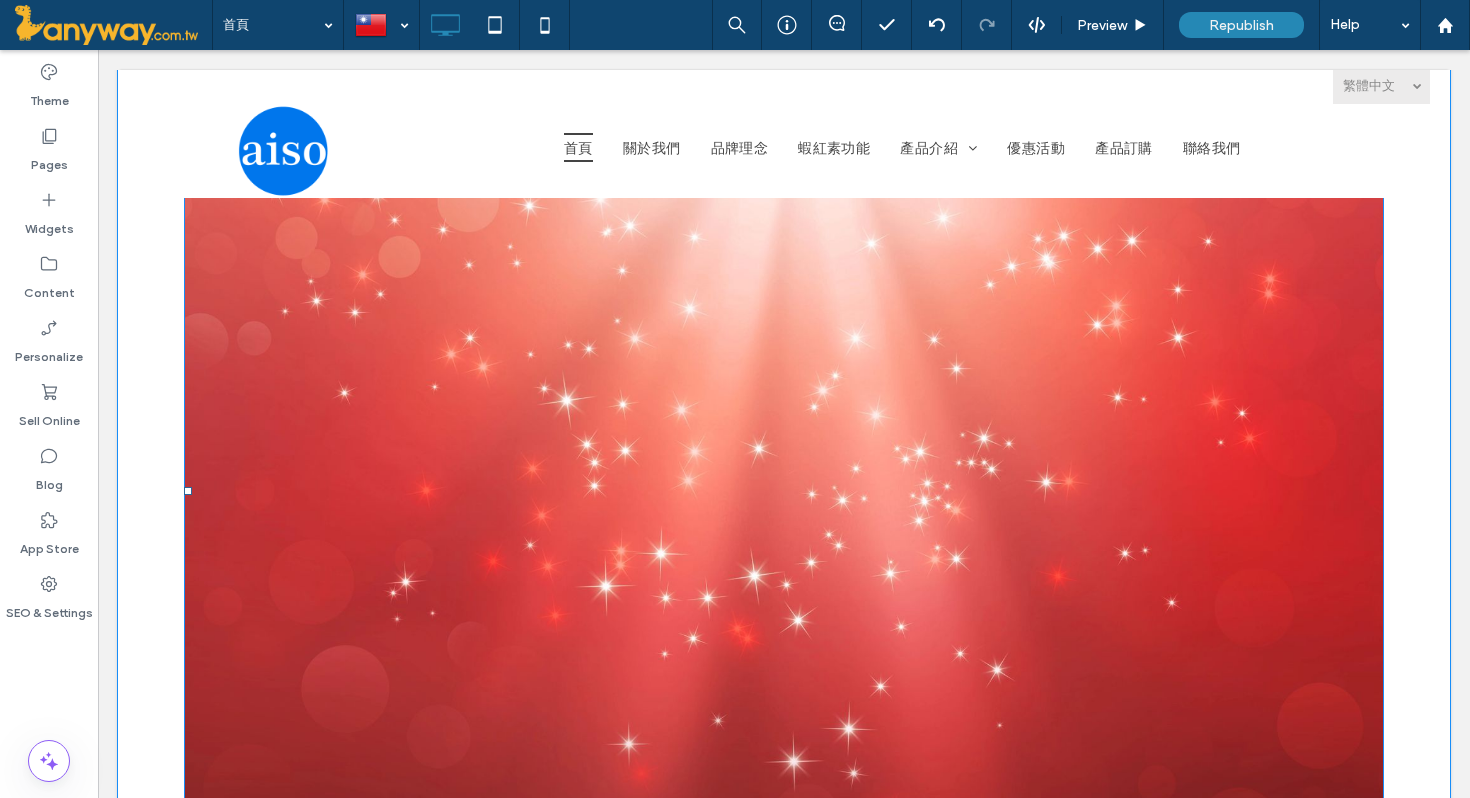 scroll, scrollTop: 250, scrollLeft: 0, axis: vertical 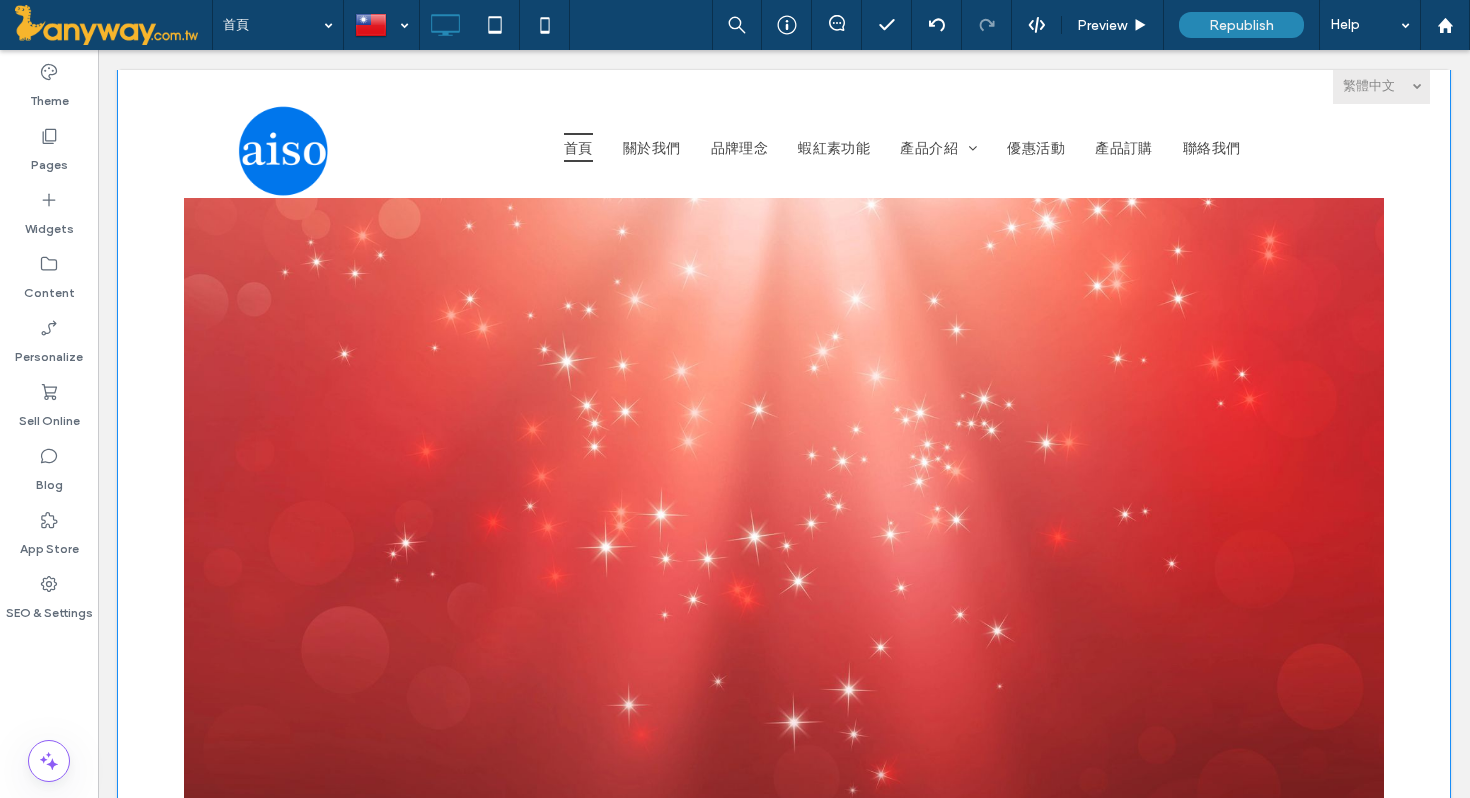 click on "Click To Paste     Click To Paste
Row + Add Section" at bounding box center (784, 452) 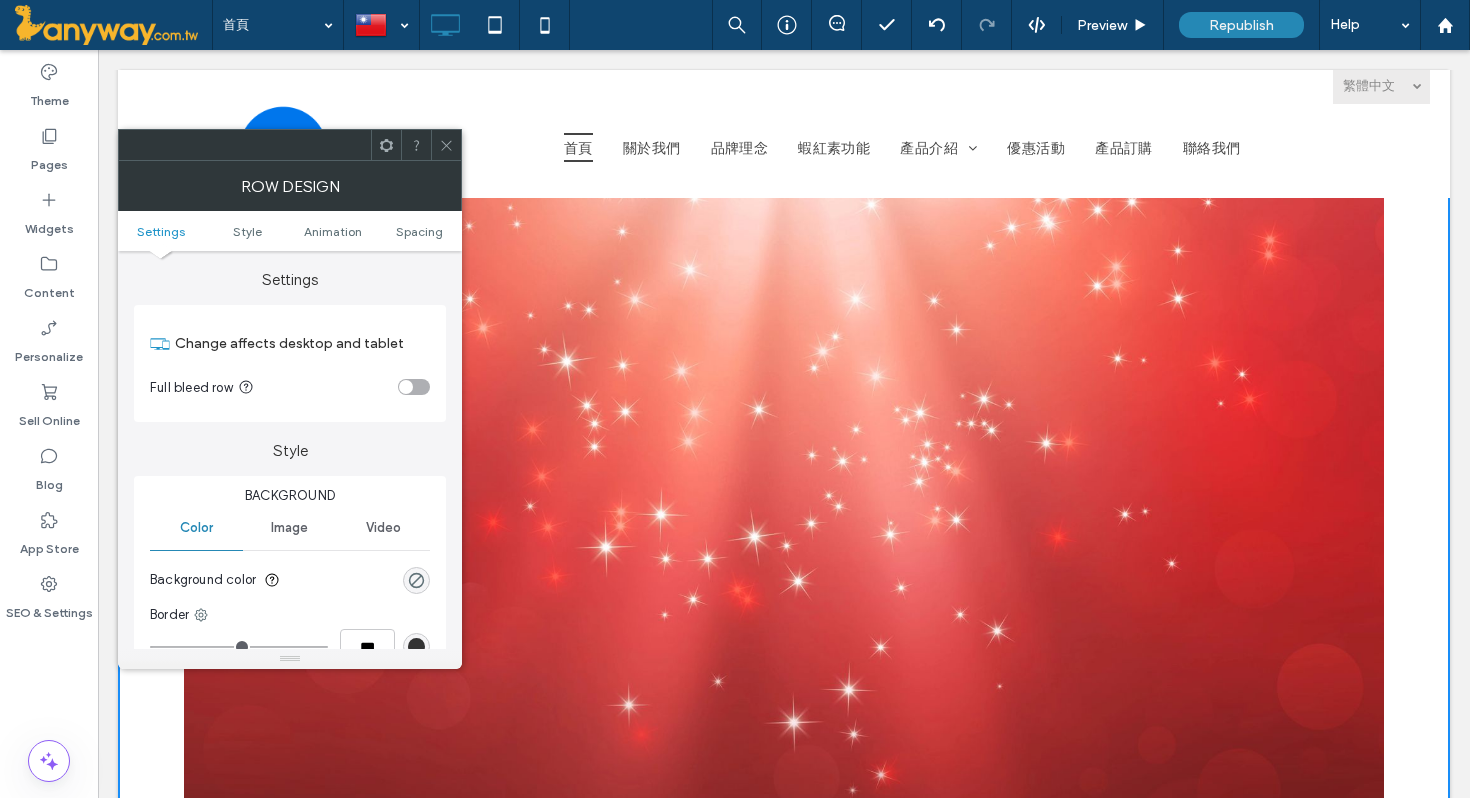 click at bounding box center [414, 387] 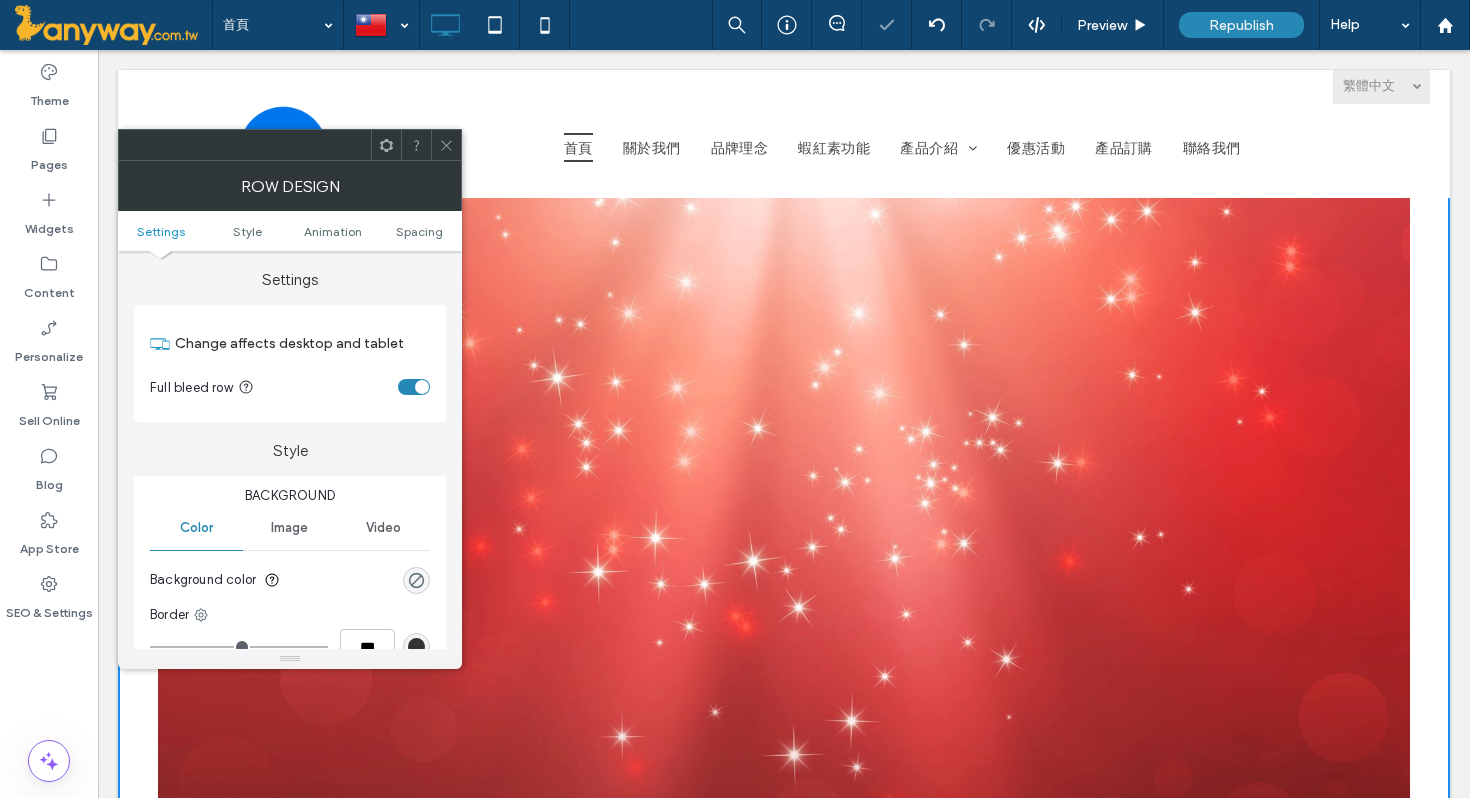 click at bounding box center [446, 145] 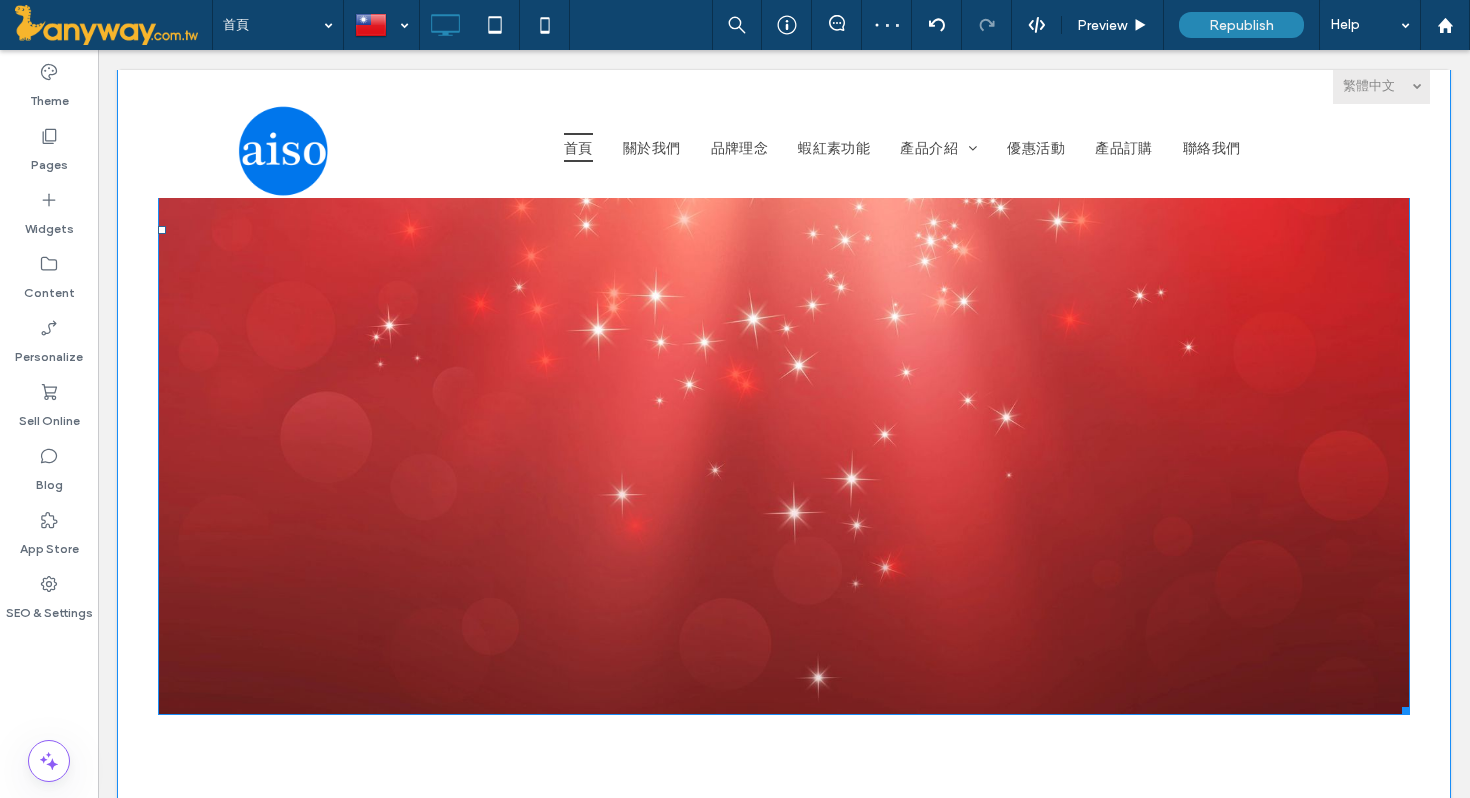 scroll, scrollTop: 294, scrollLeft: 0, axis: vertical 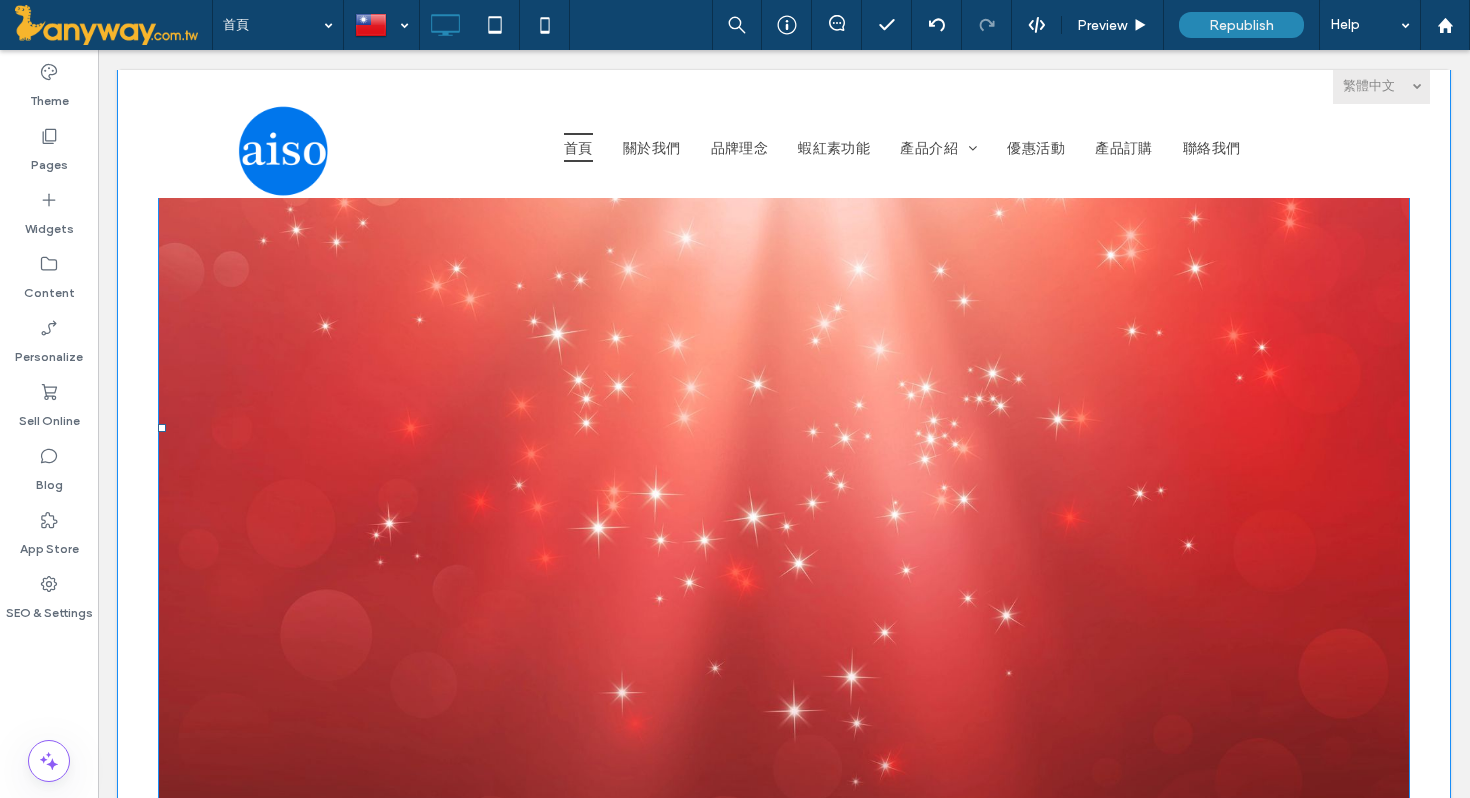 click at bounding box center (162, 428) 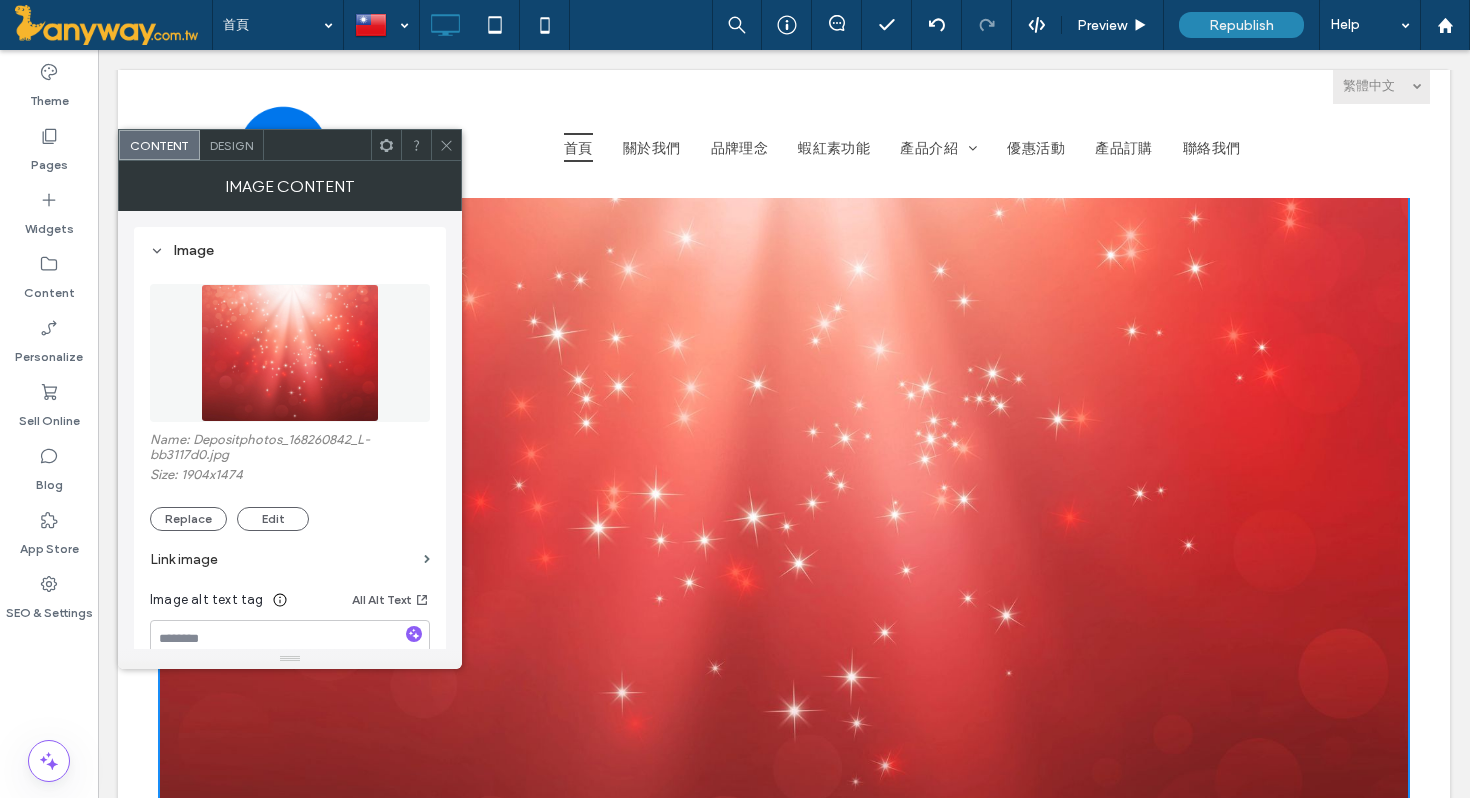 click 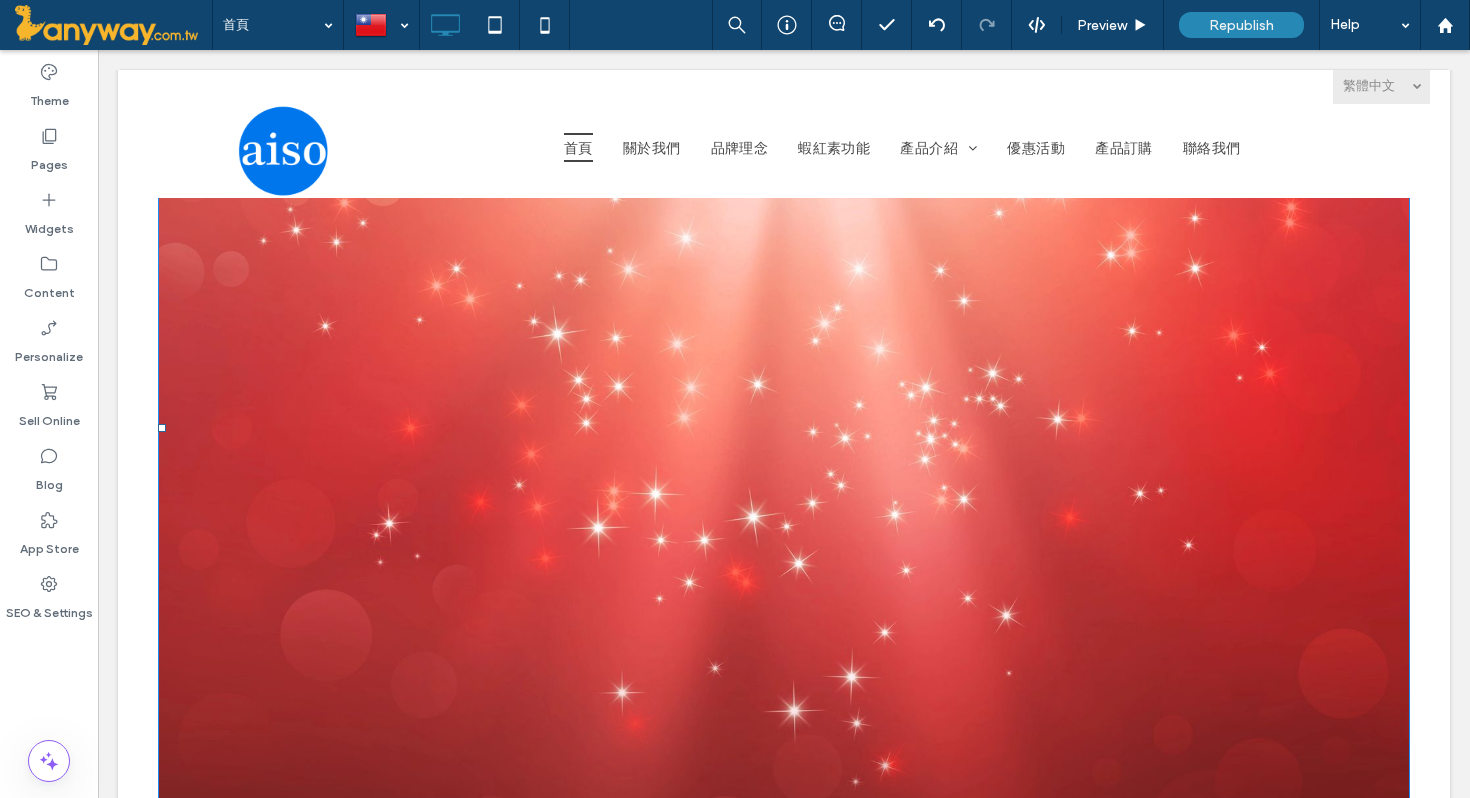 drag, startPoint x: 159, startPoint y: 426, endPoint x: 129, endPoint y: 422, distance: 30.265491 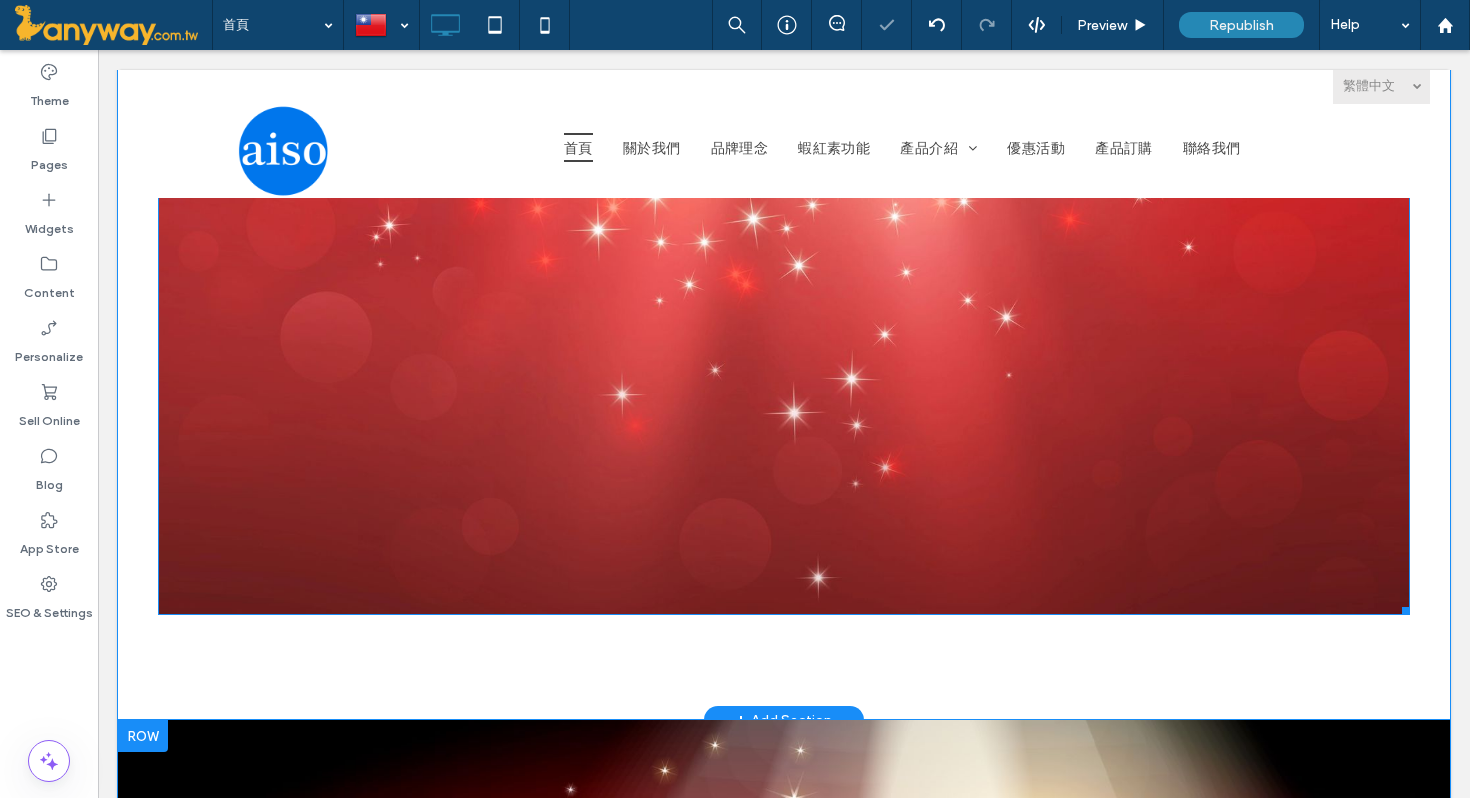 scroll, scrollTop: 622, scrollLeft: 0, axis: vertical 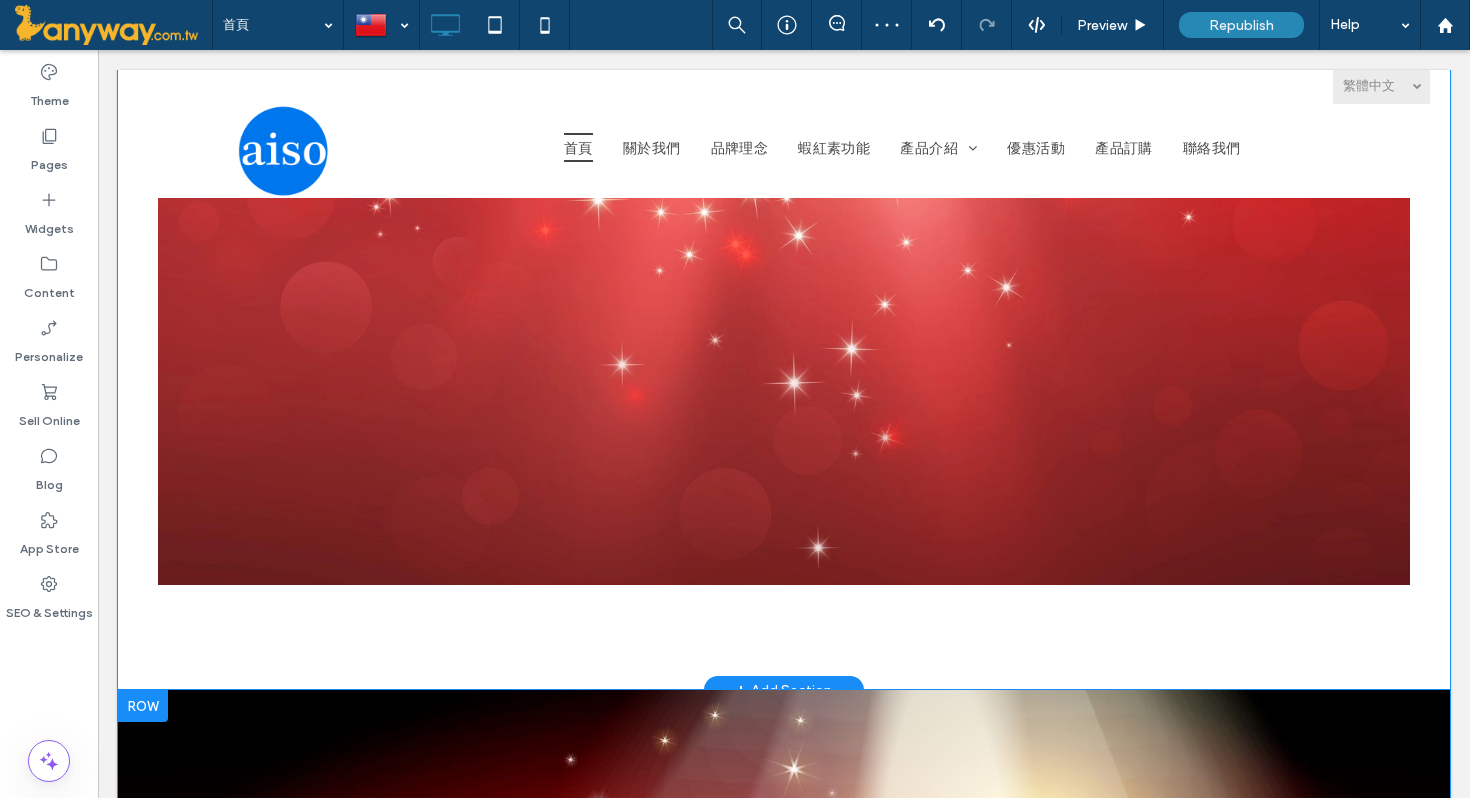 click on "Click To Paste     Click To Paste
Row + Add Section" at bounding box center (784, 100) 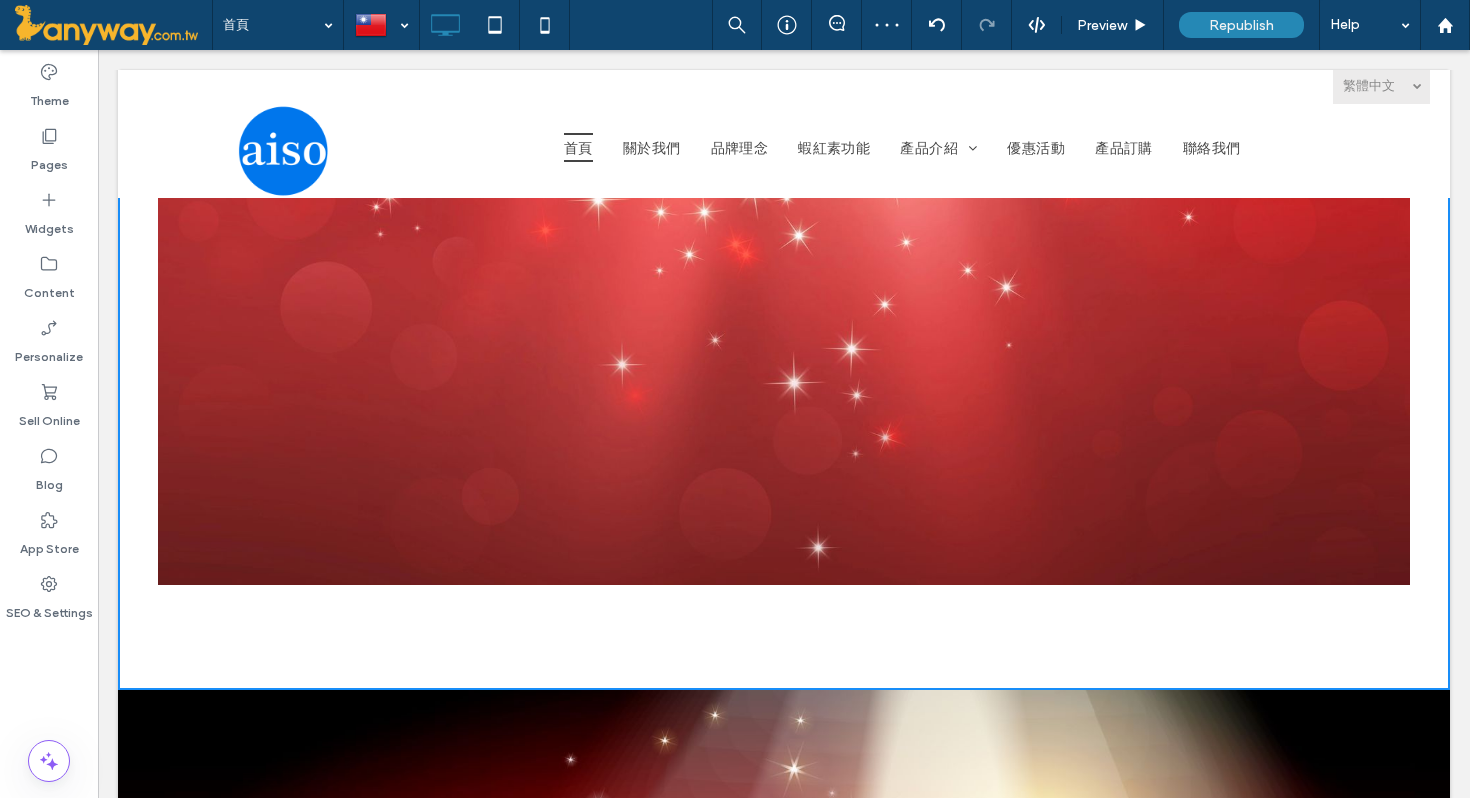 scroll, scrollTop: 0, scrollLeft: 0, axis: both 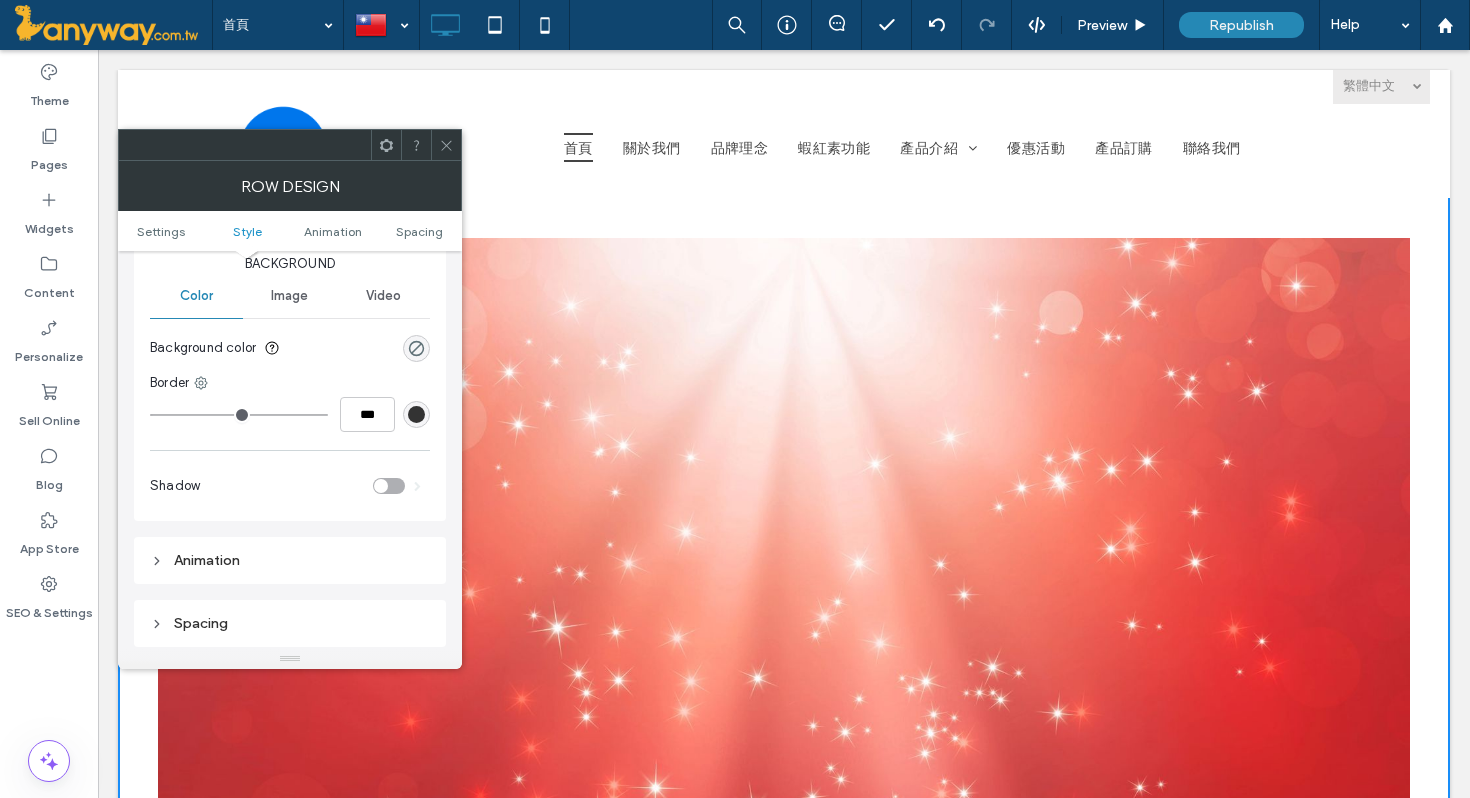 click 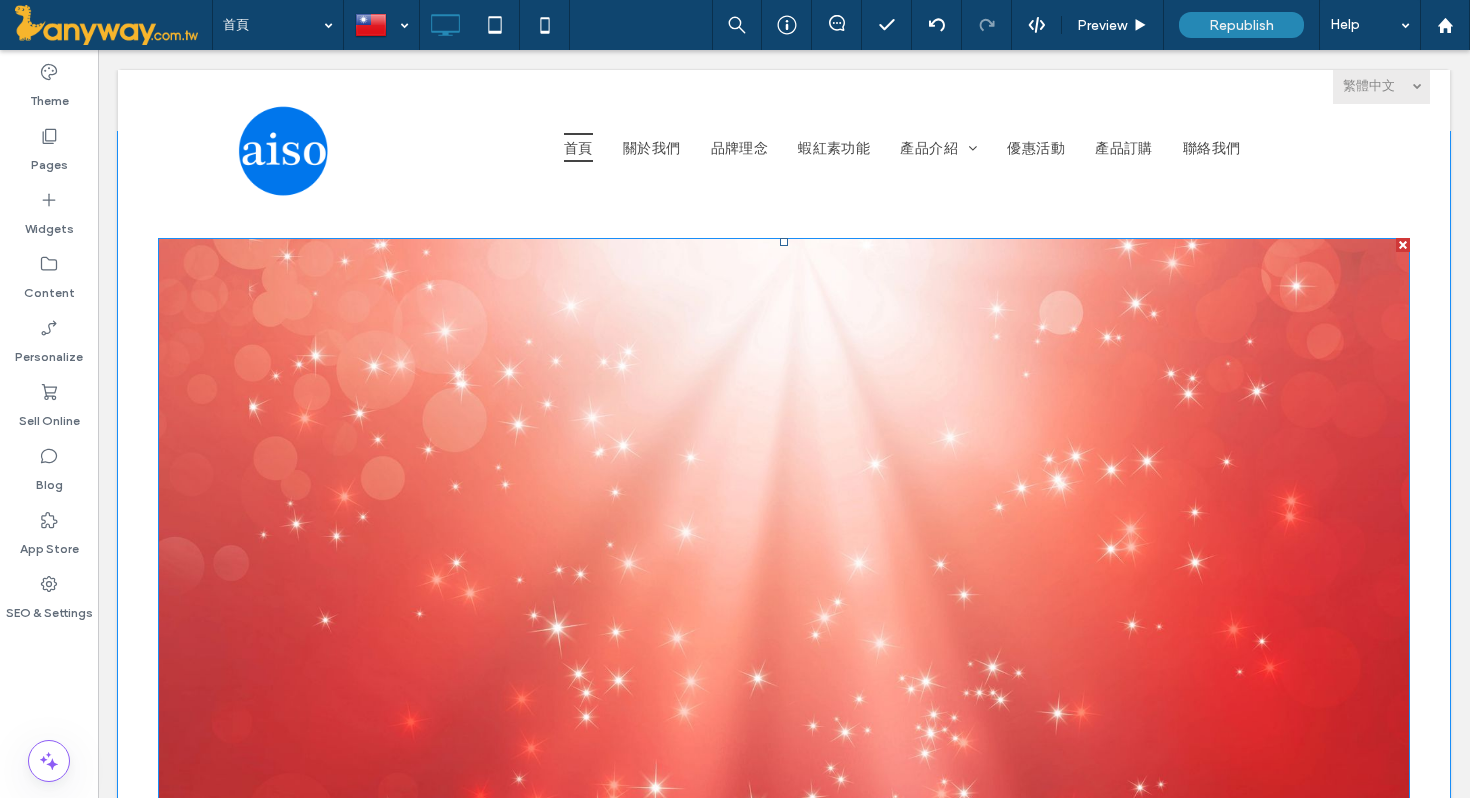 click at bounding box center [784, 722] 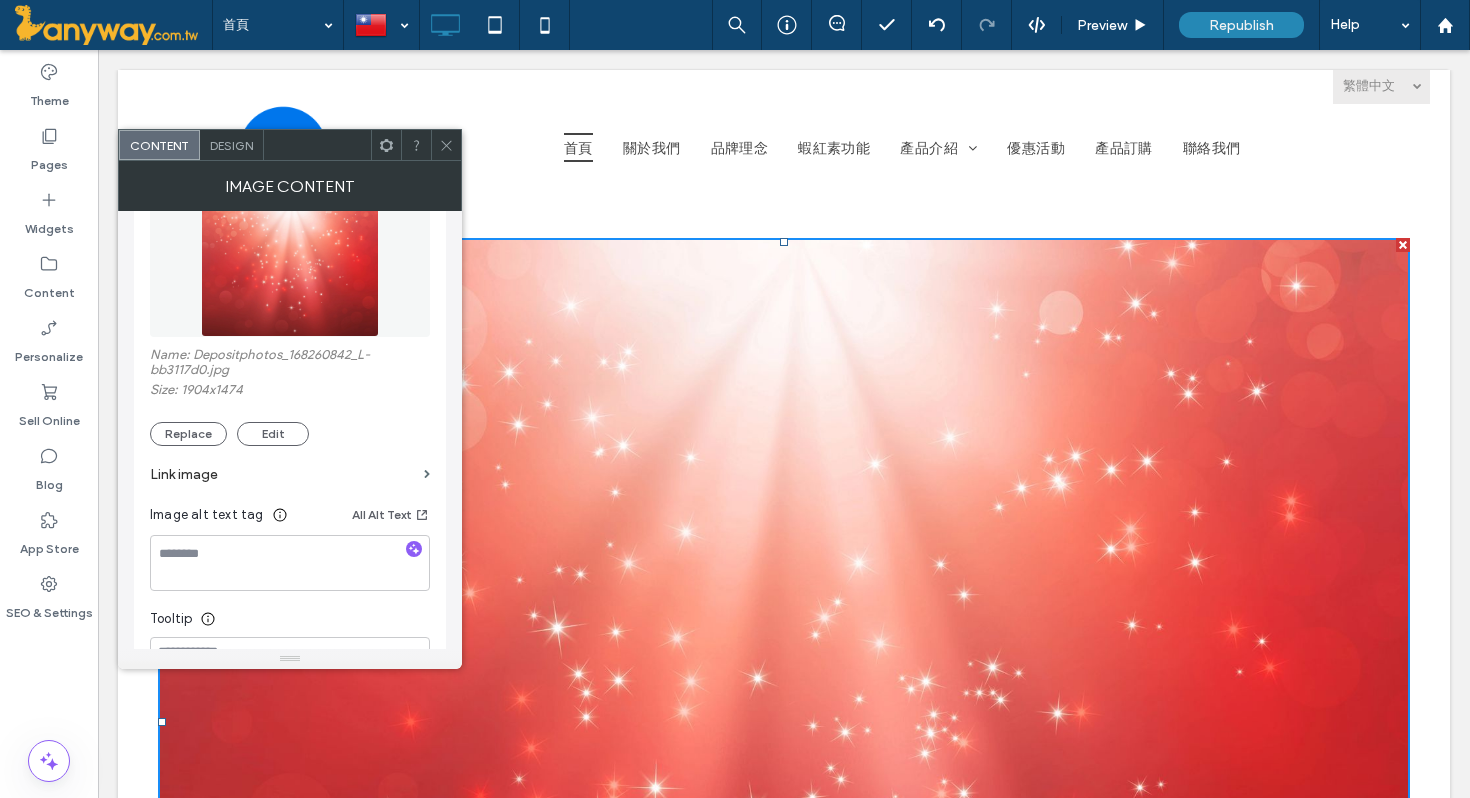 scroll, scrollTop: 101, scrollLeft: 0, axis: vertical 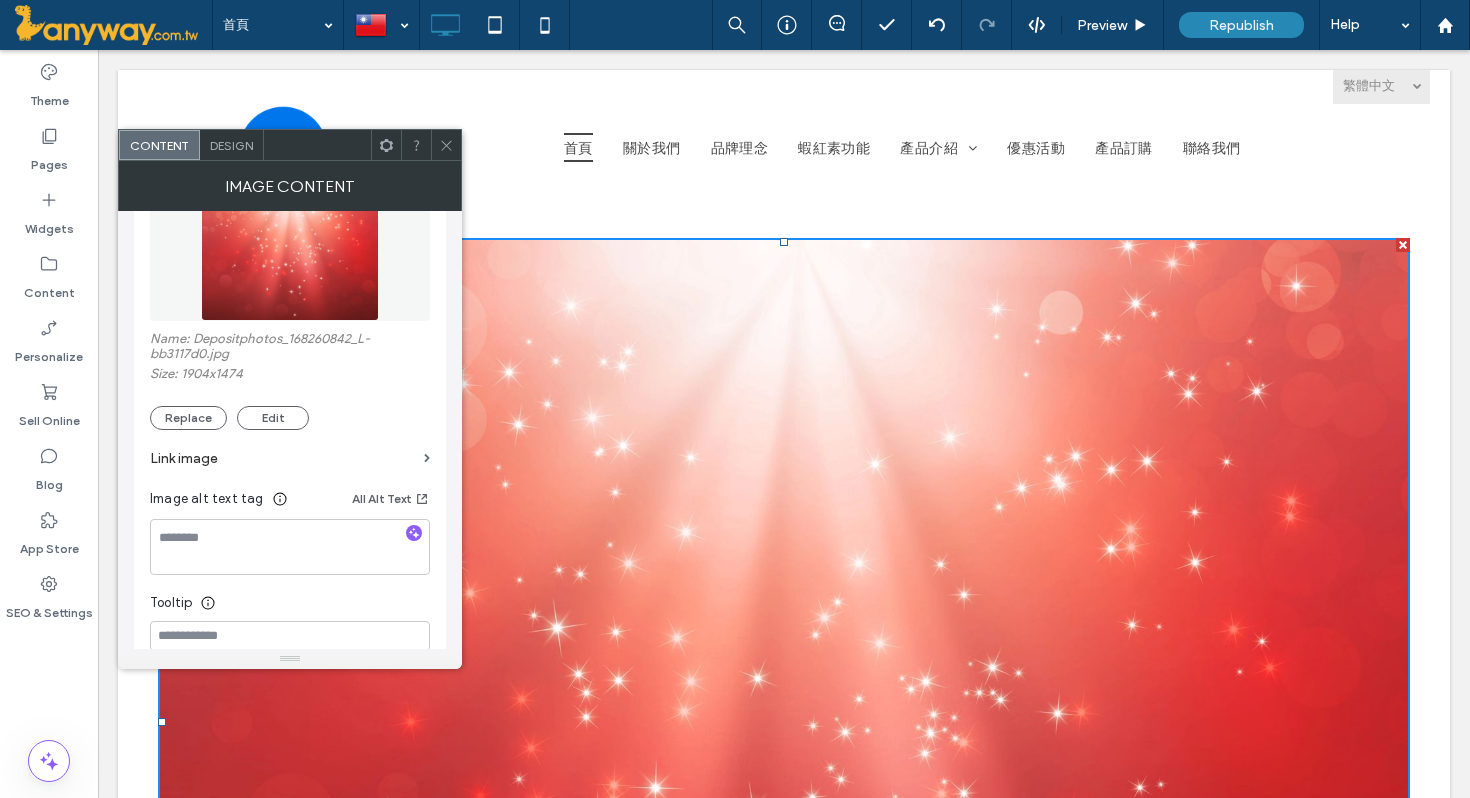 click on "Design" at bounding box center (231, 145) 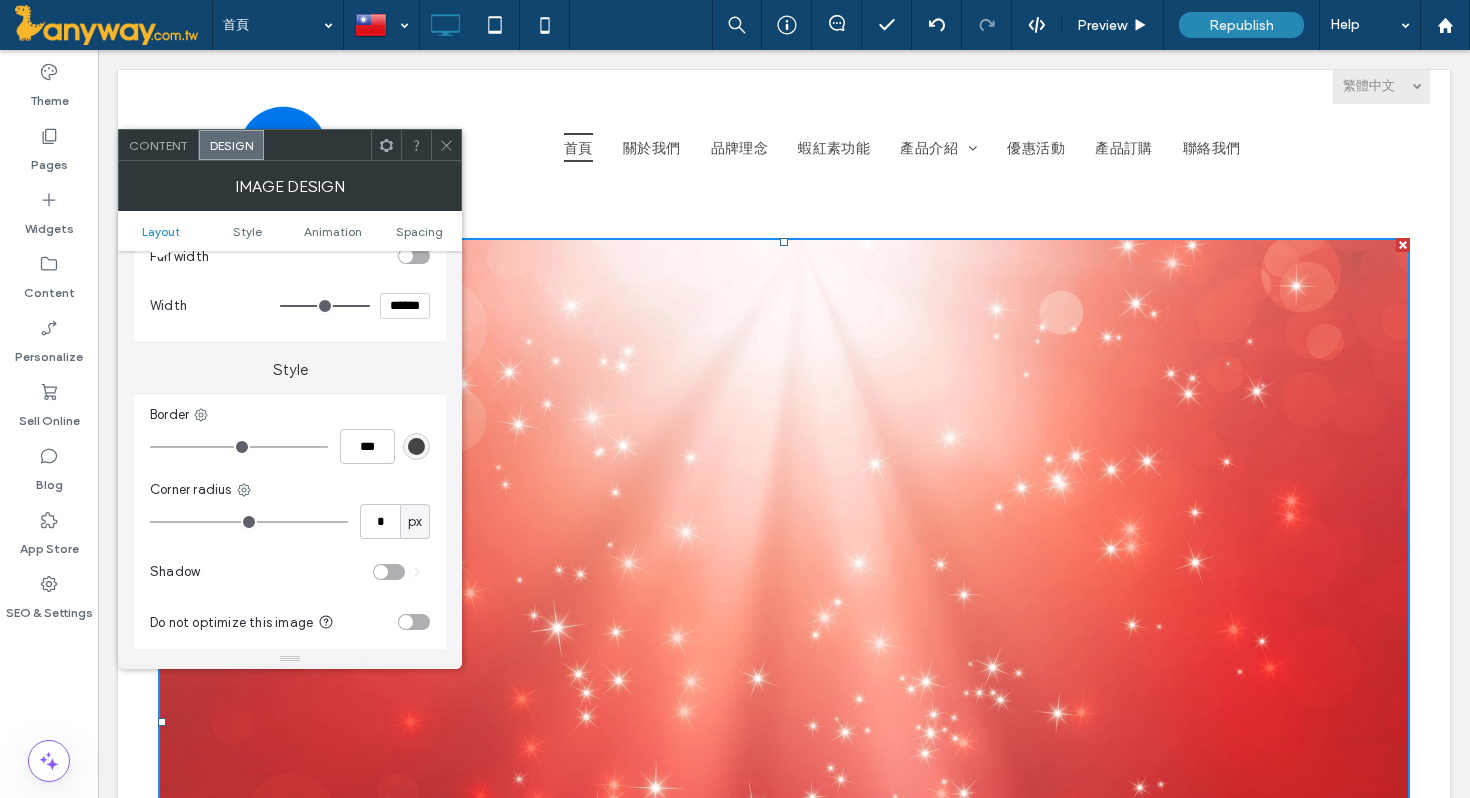 scroll, scrollTop: 264, scrollLeft: 0, axis: vertical 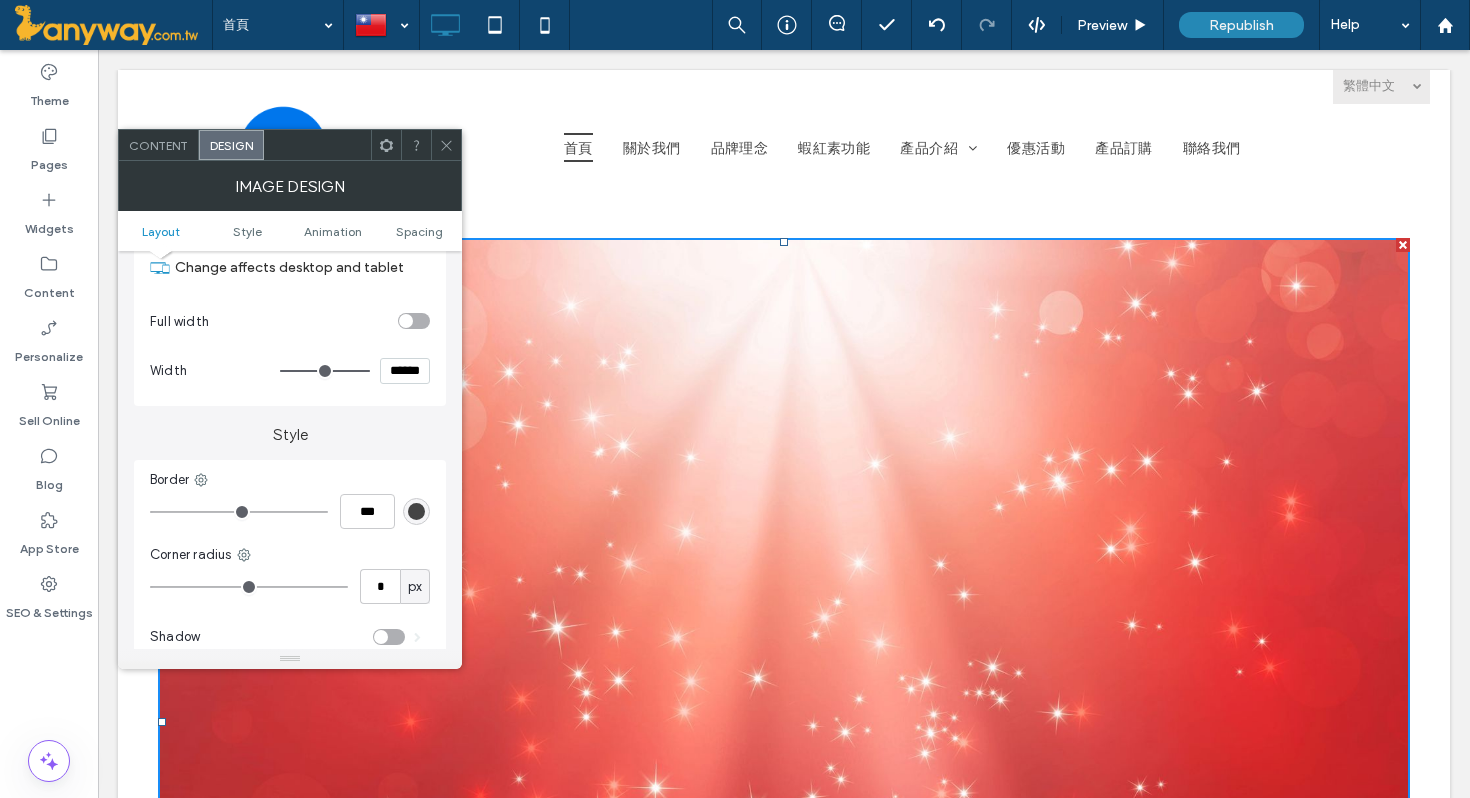 click at bounding box center (414, 321) 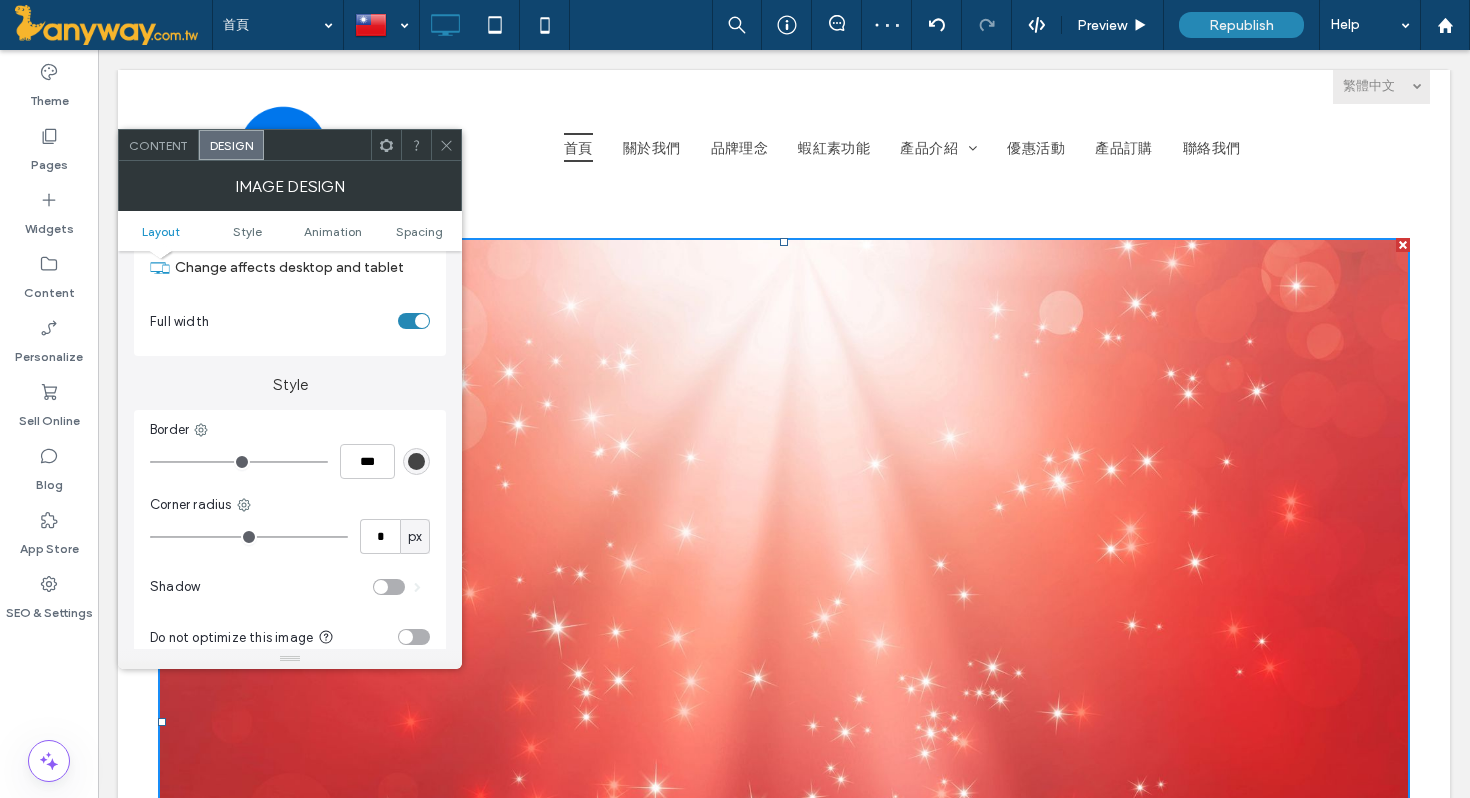 click 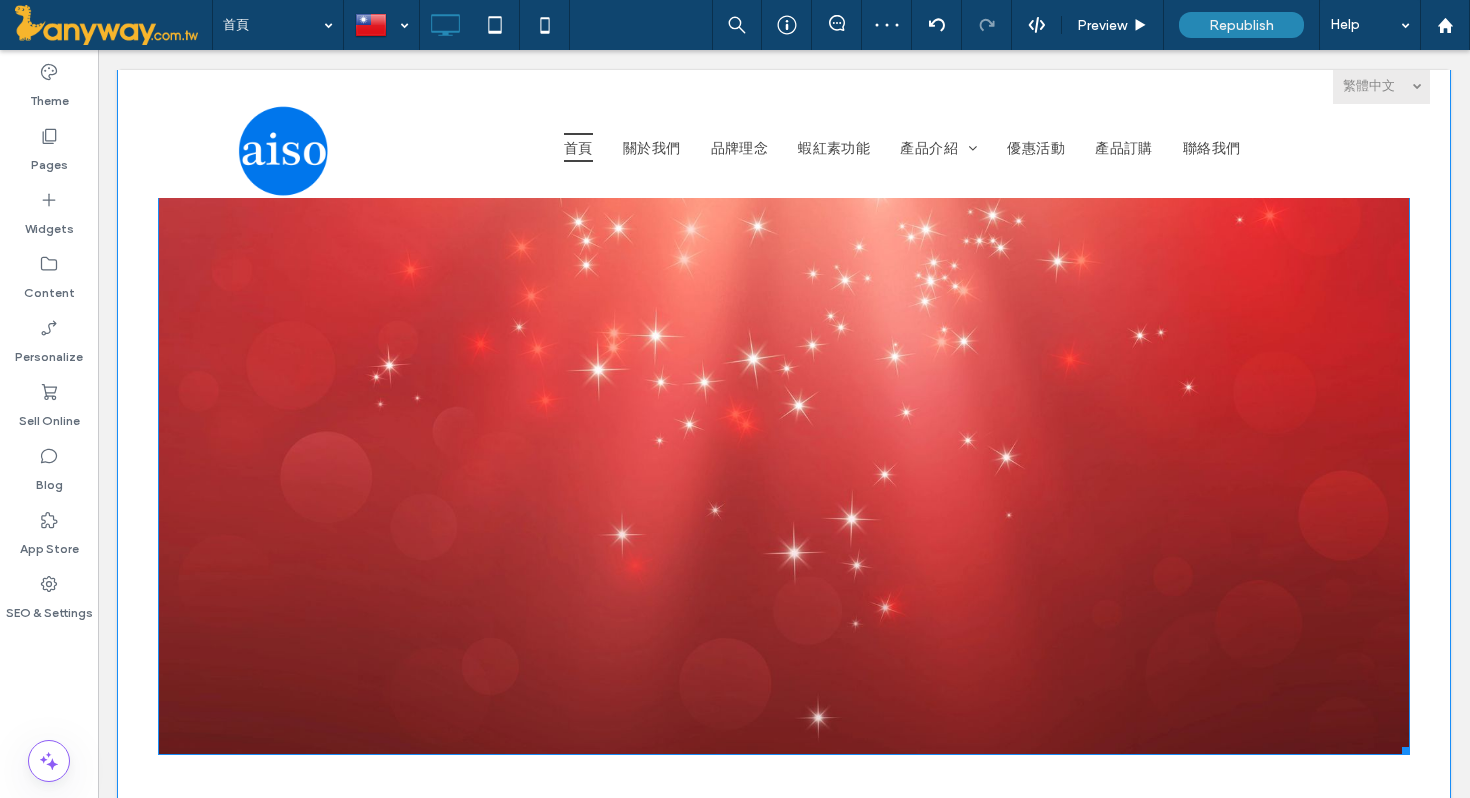 scroll, scrollTop: 482, scrollLeft: 0, axis: vertical 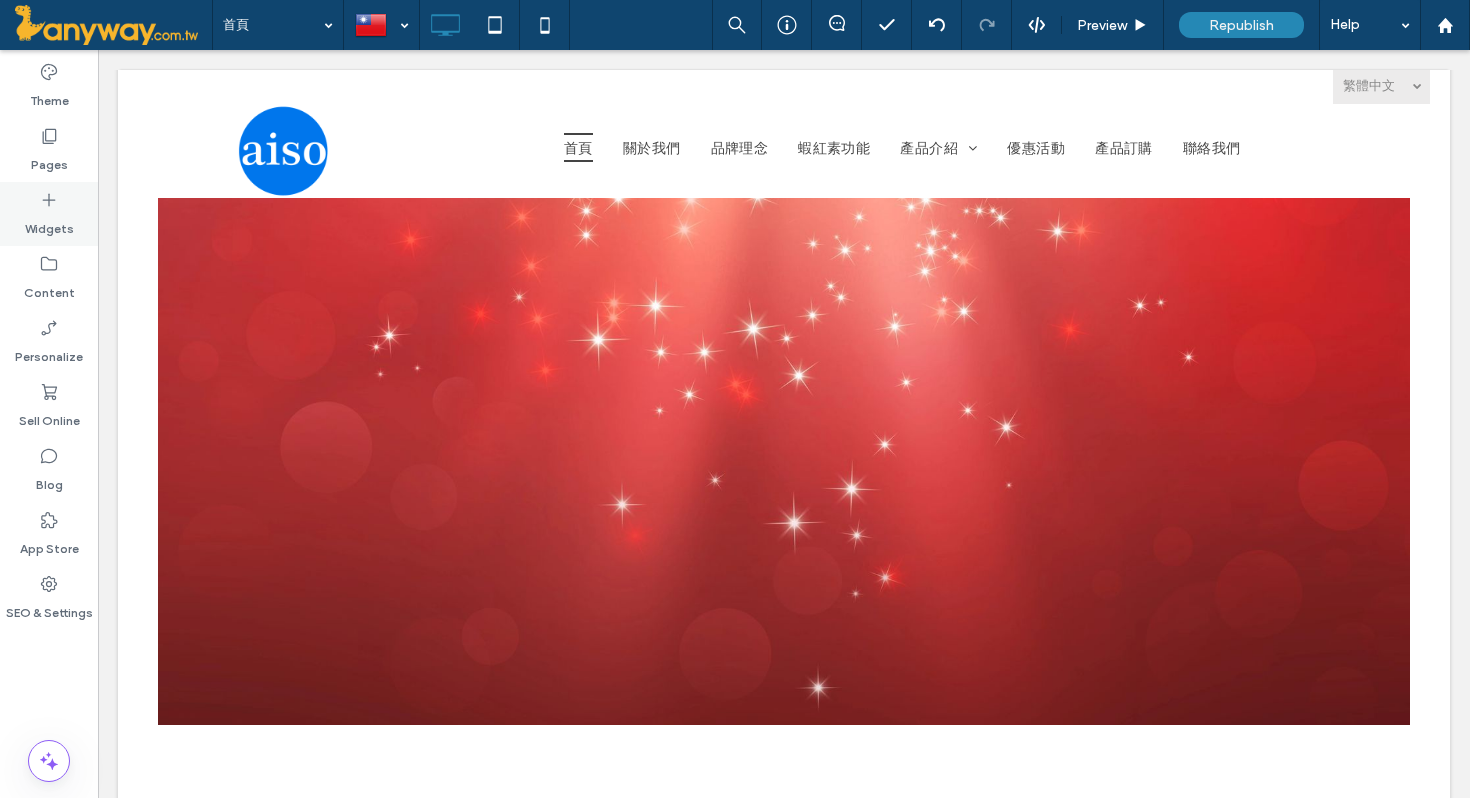 click on "Widgets" at bounding box center (49, 224) 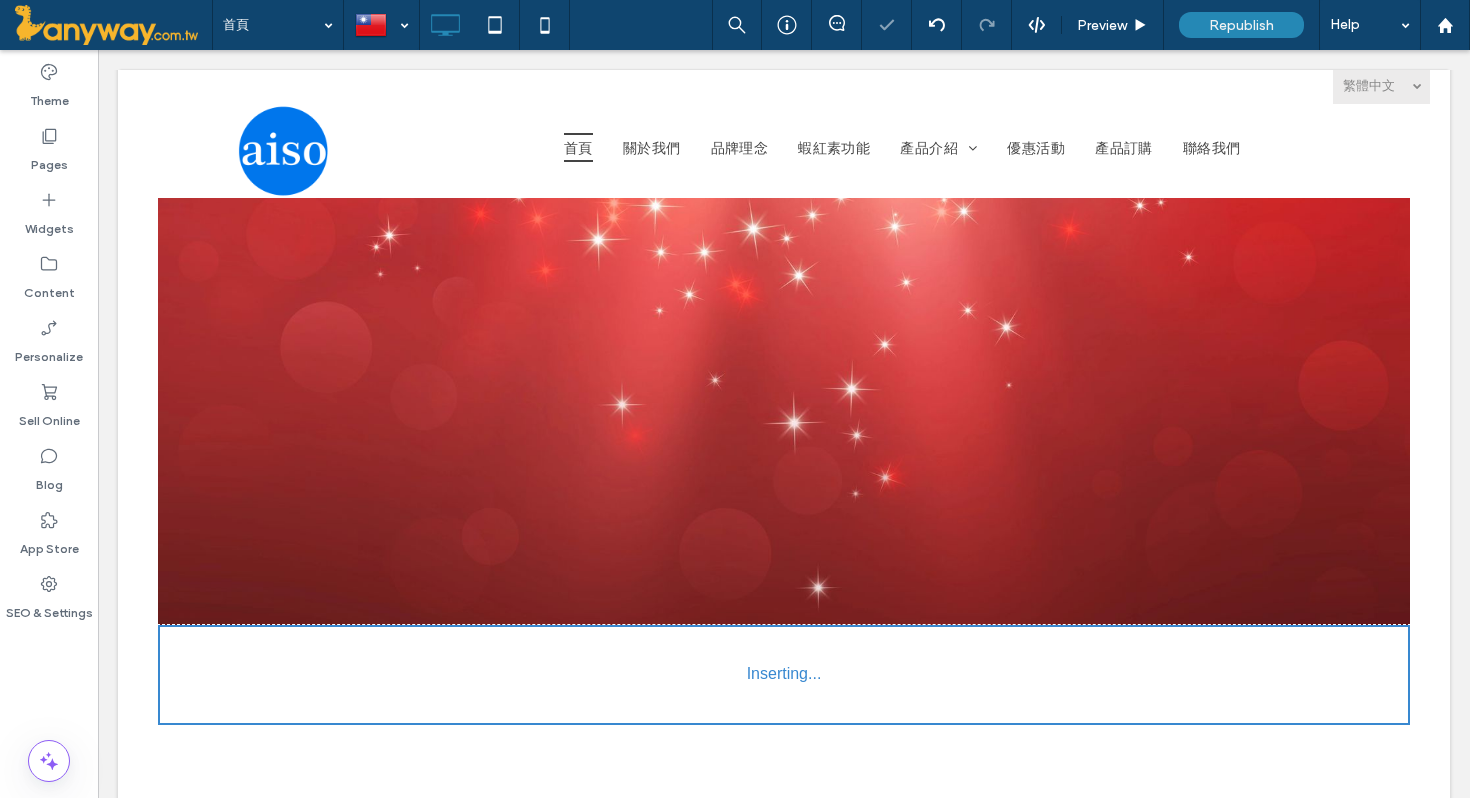 scroll, scrollTop: 711, scrollLeft: 0, axis: vertical 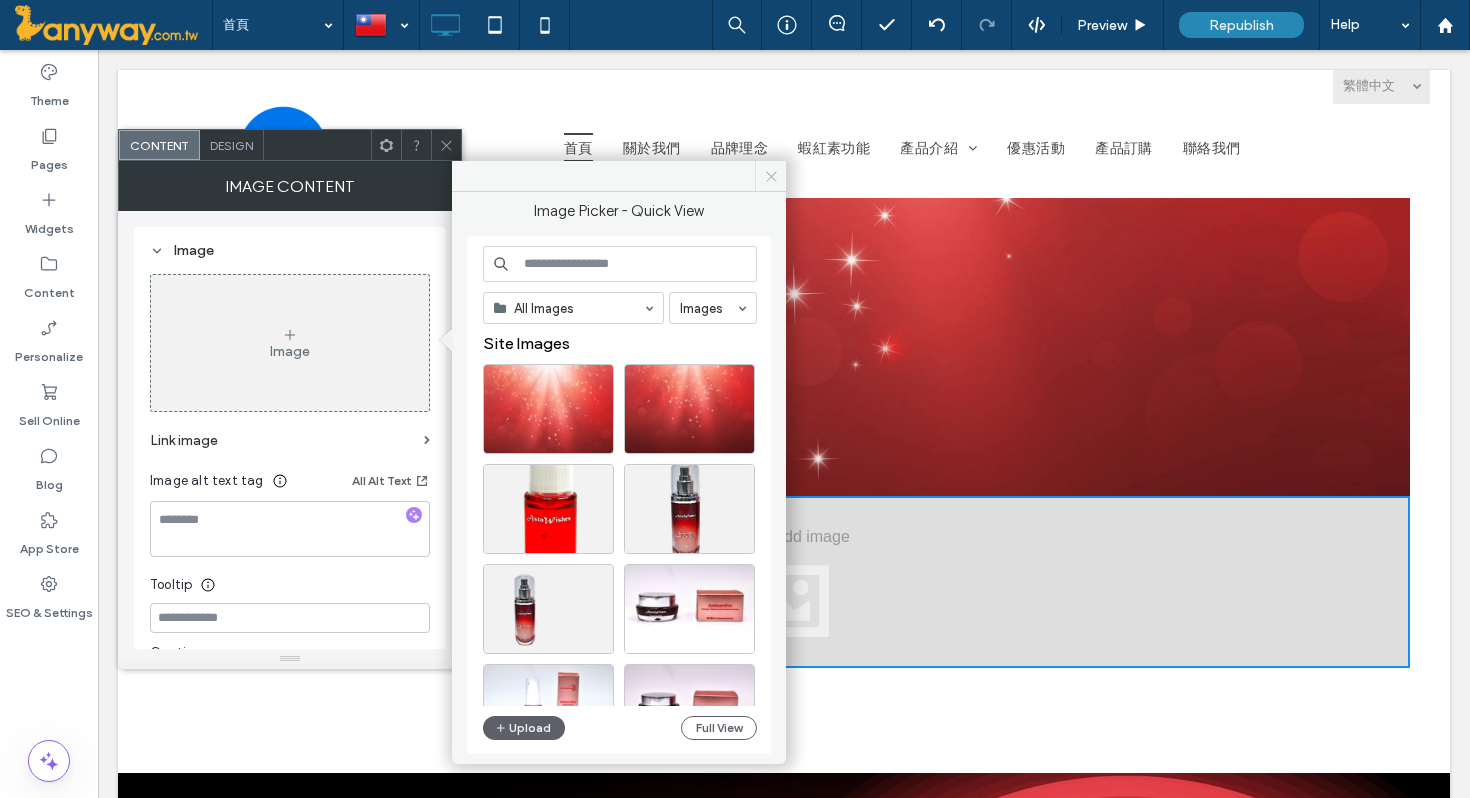 click at bounding box center (770, 176) 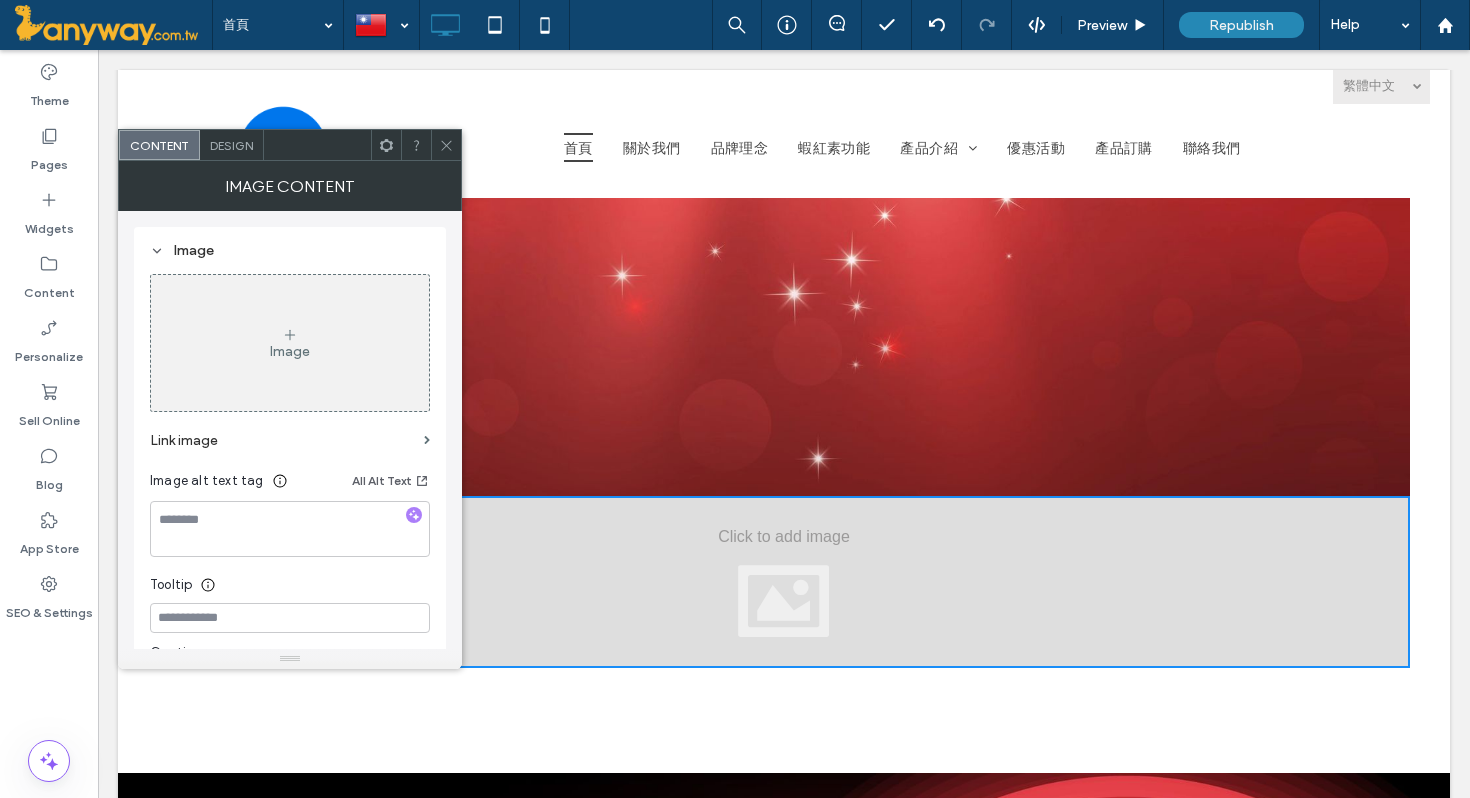 click 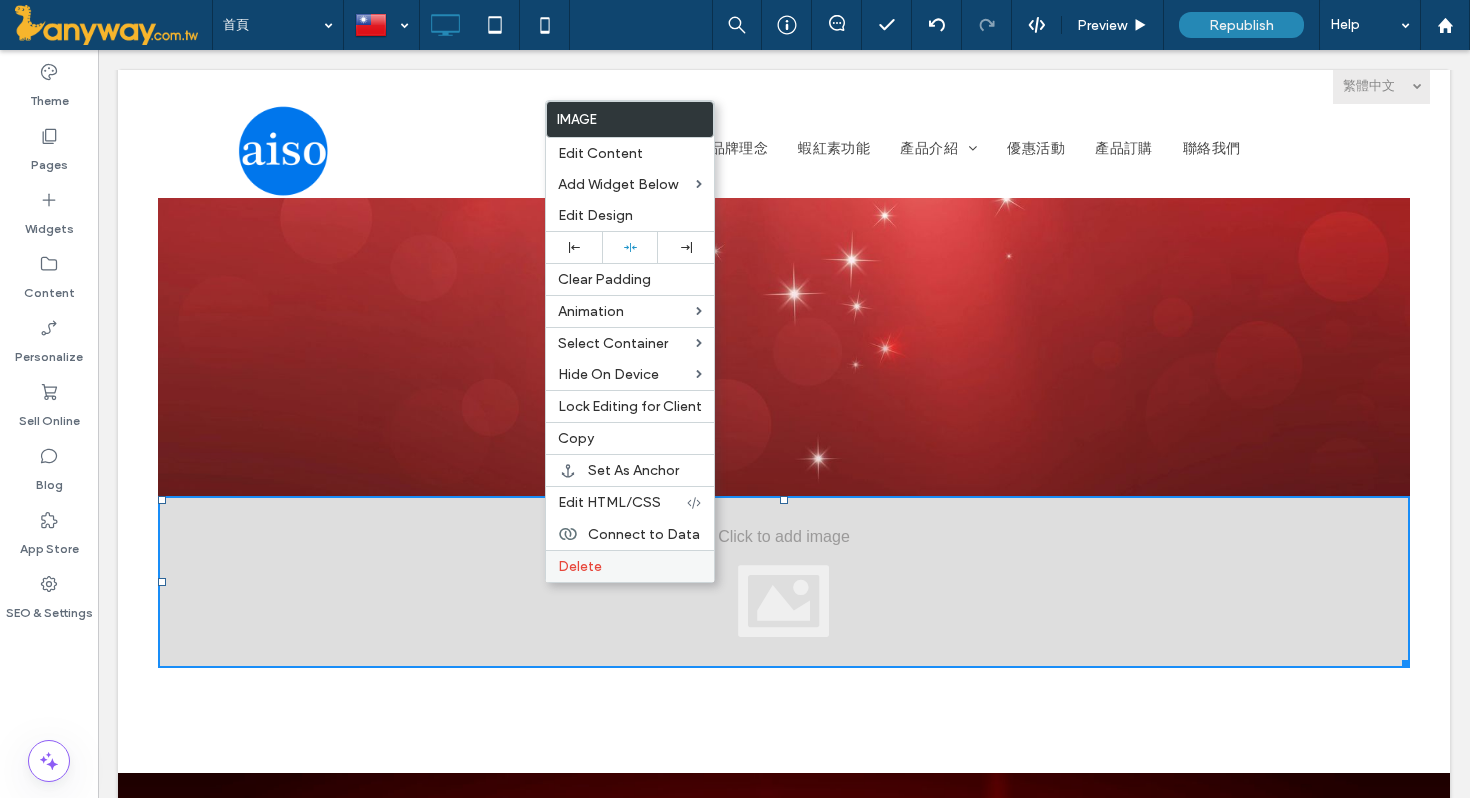 click on "Delete" at bounding box center (630, 566) 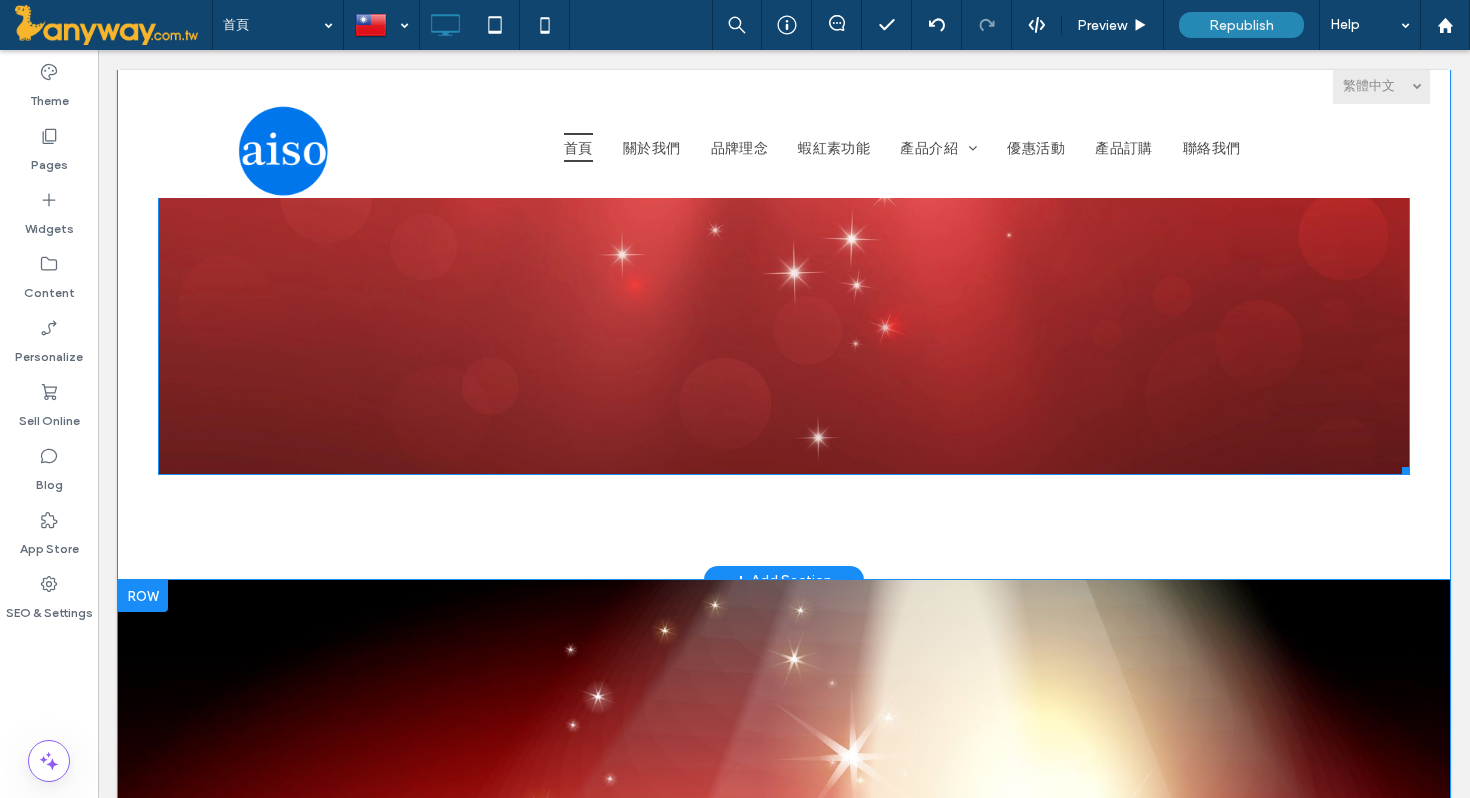 scroll, scrollTop: 882, scrollLeft: 0, axis: vertical 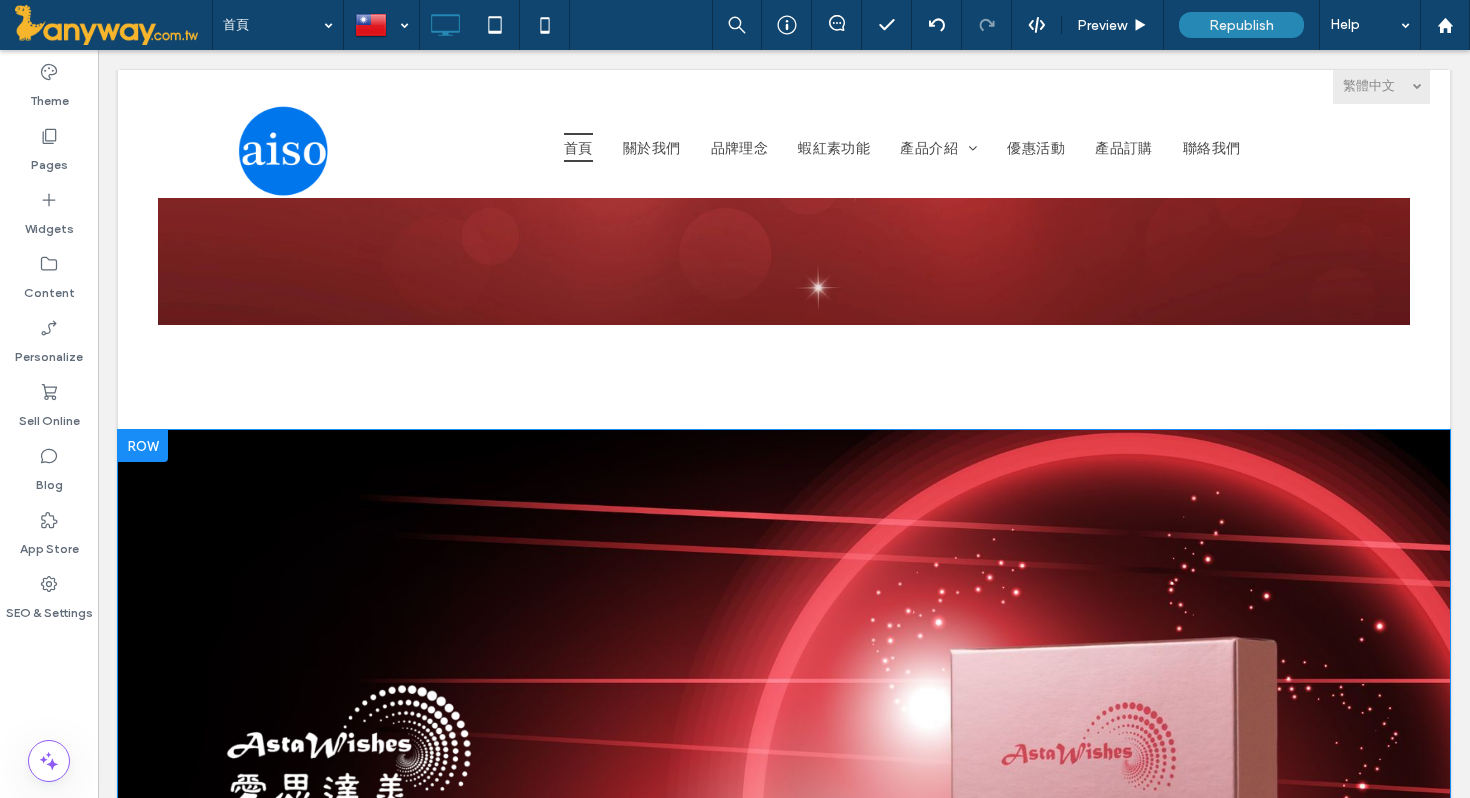 click at bounding box center (143, 446) 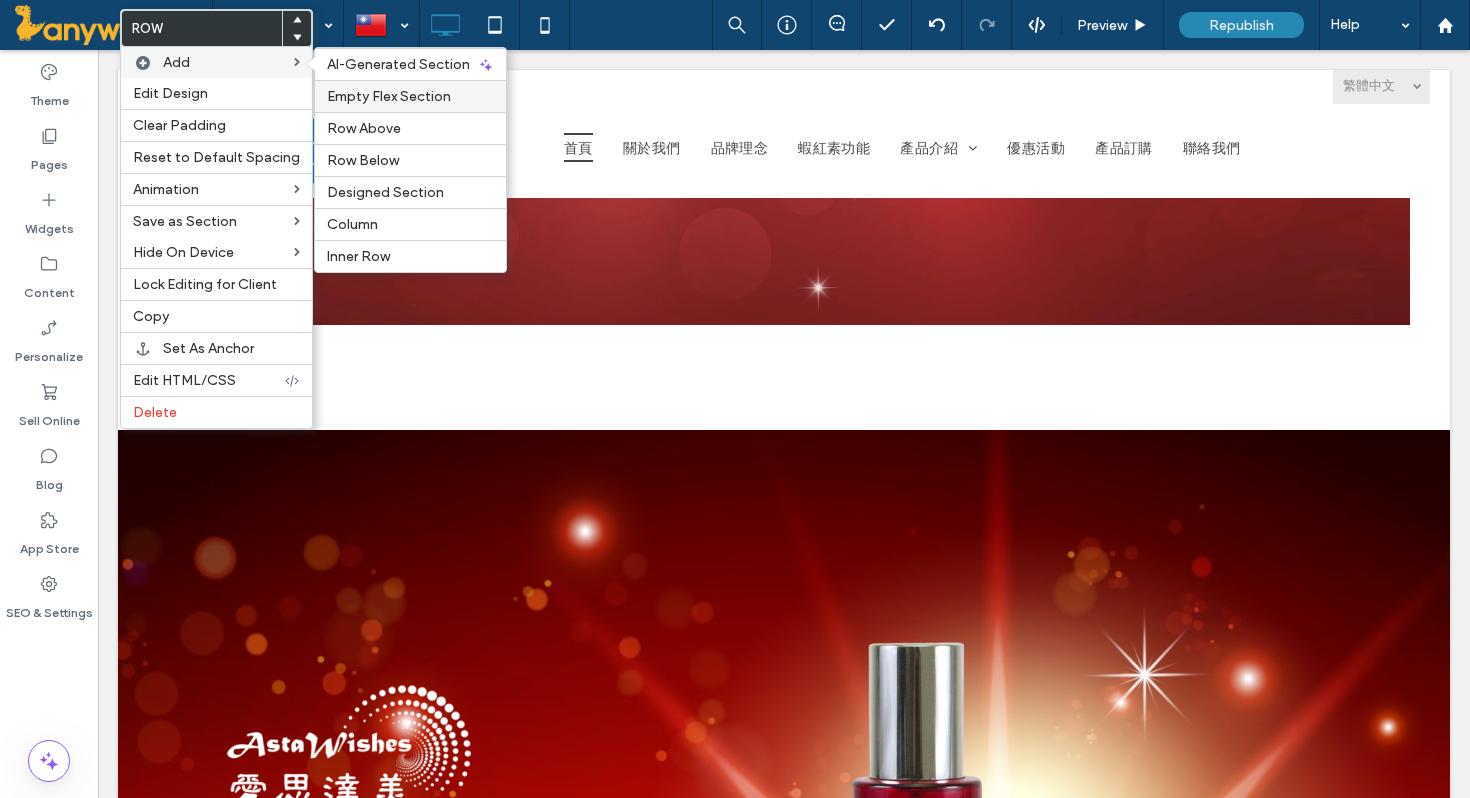 click on "Empty Flex Section" at bounding box center (389, 96) 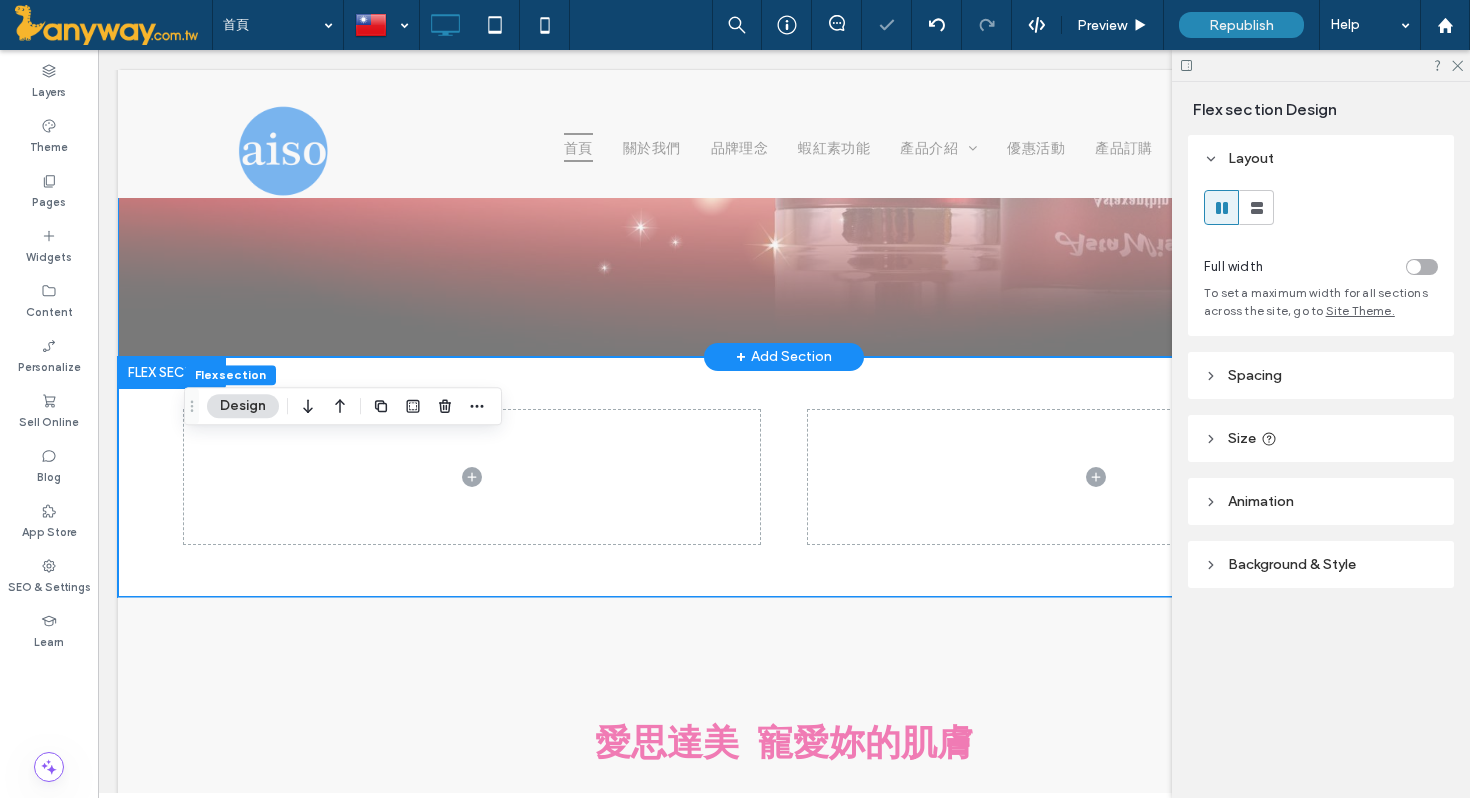scroll, scrollTop: 1857, scrollLeft: 0, axis: vertical 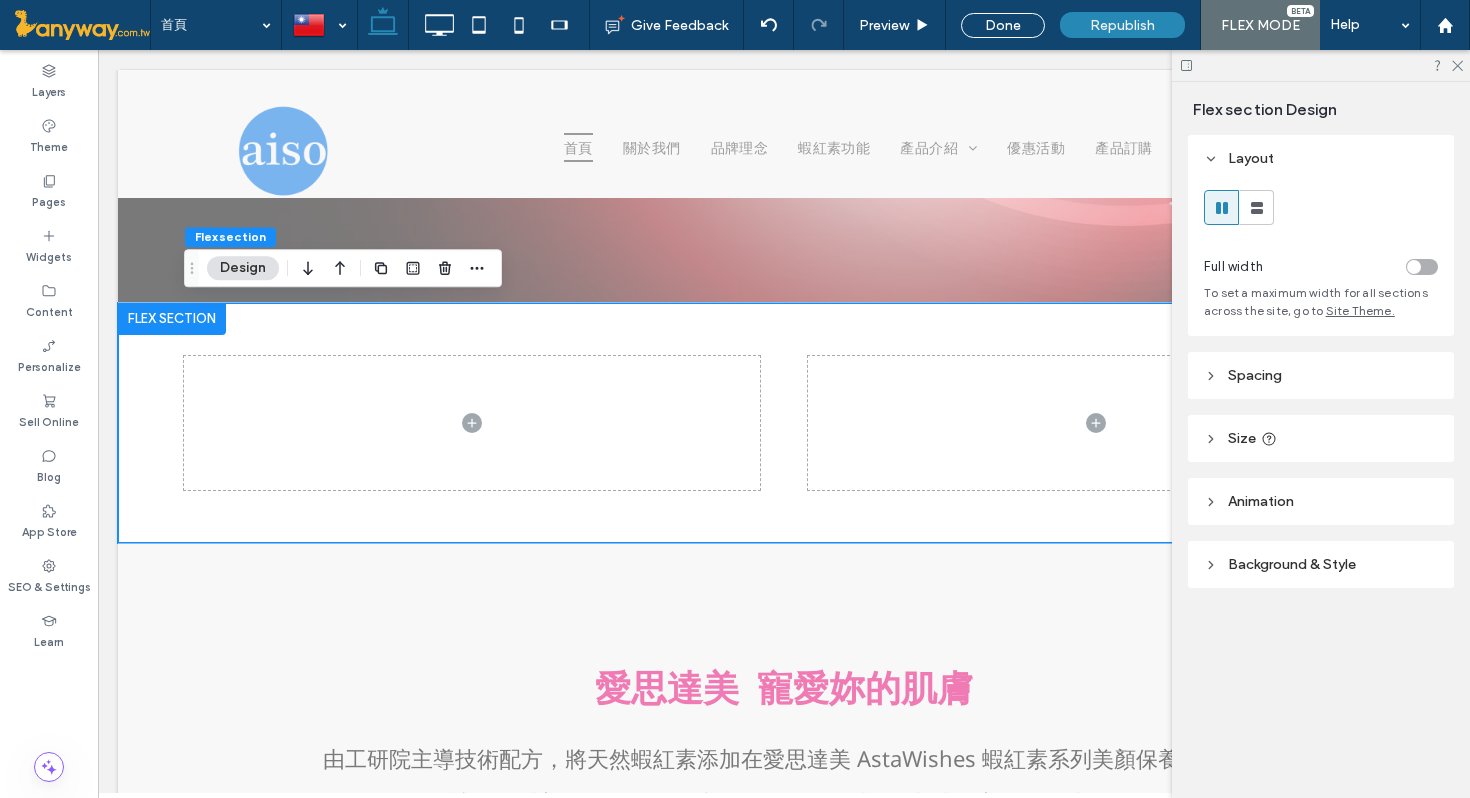 click at bounding box center (1422, 267) 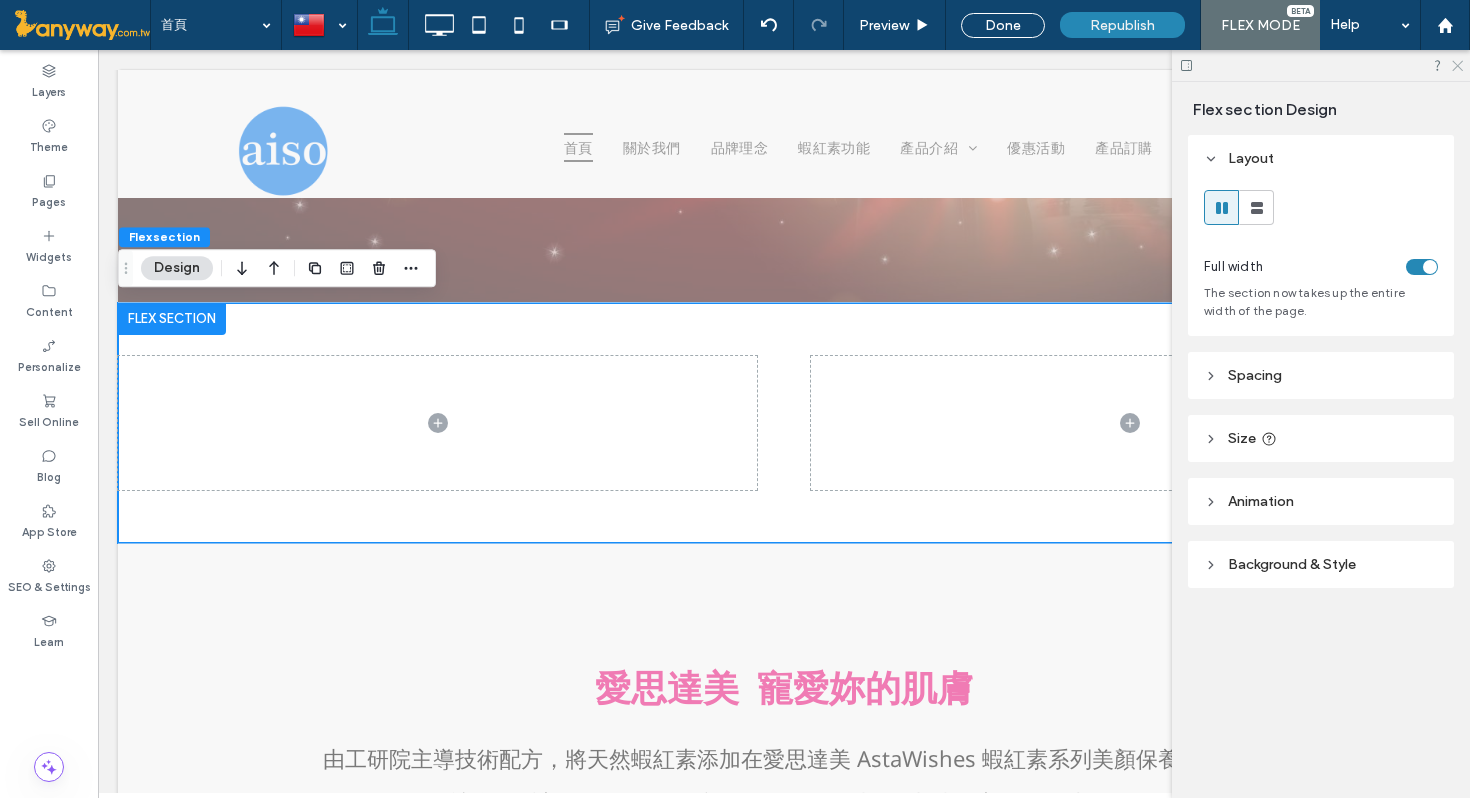 click 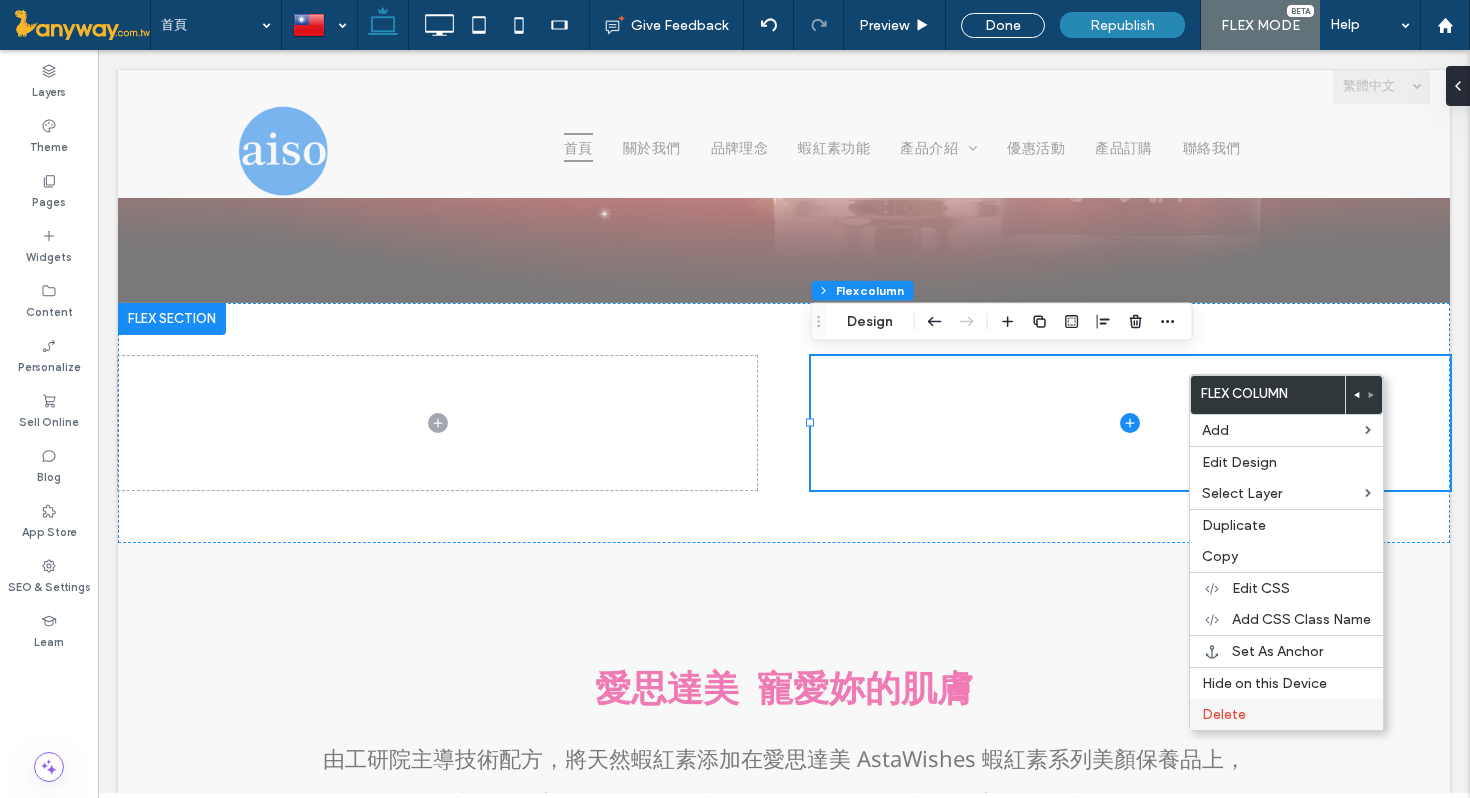 click on "Delete" at bounding box center [1224, 714] 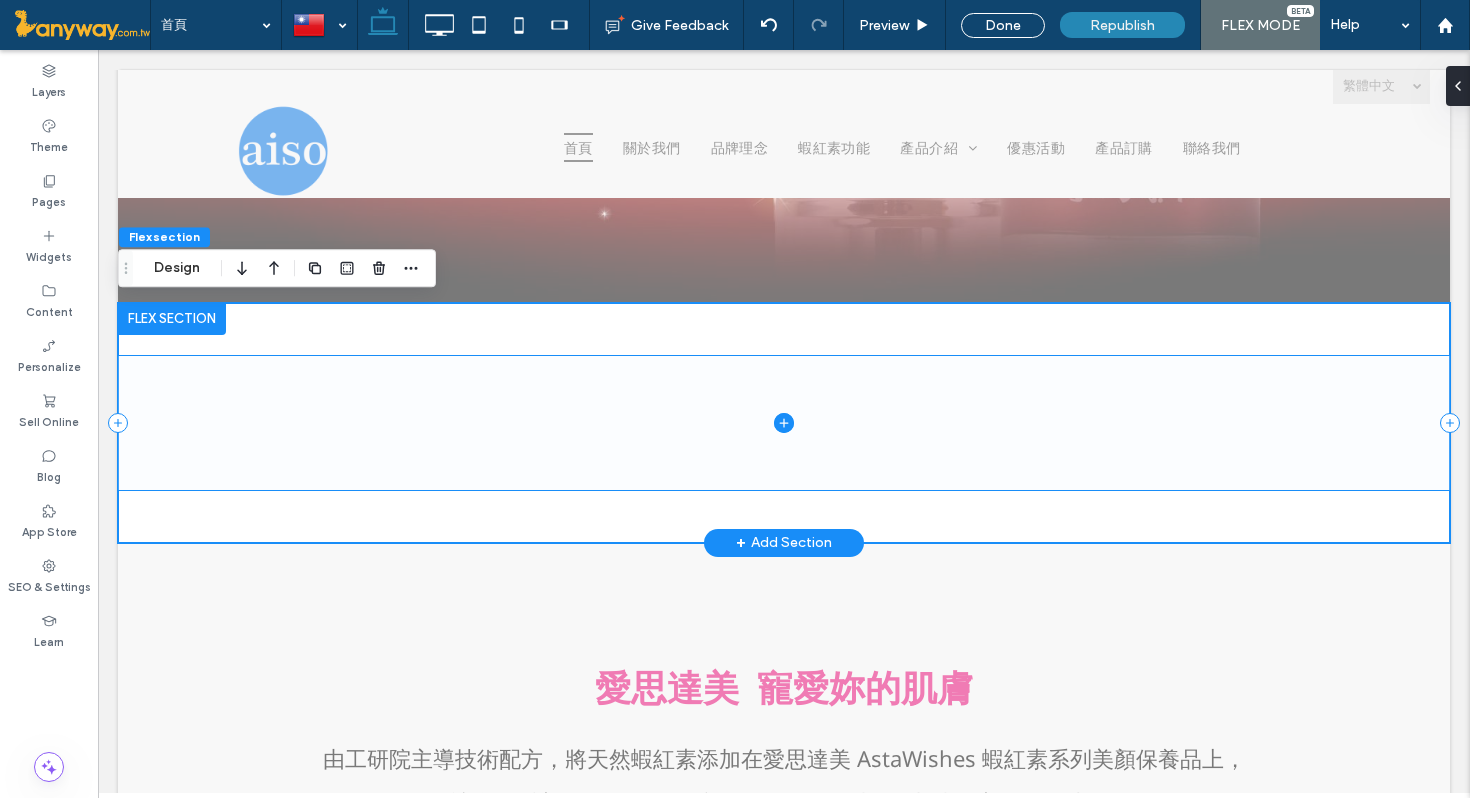 click at bounding box center [784, 422] 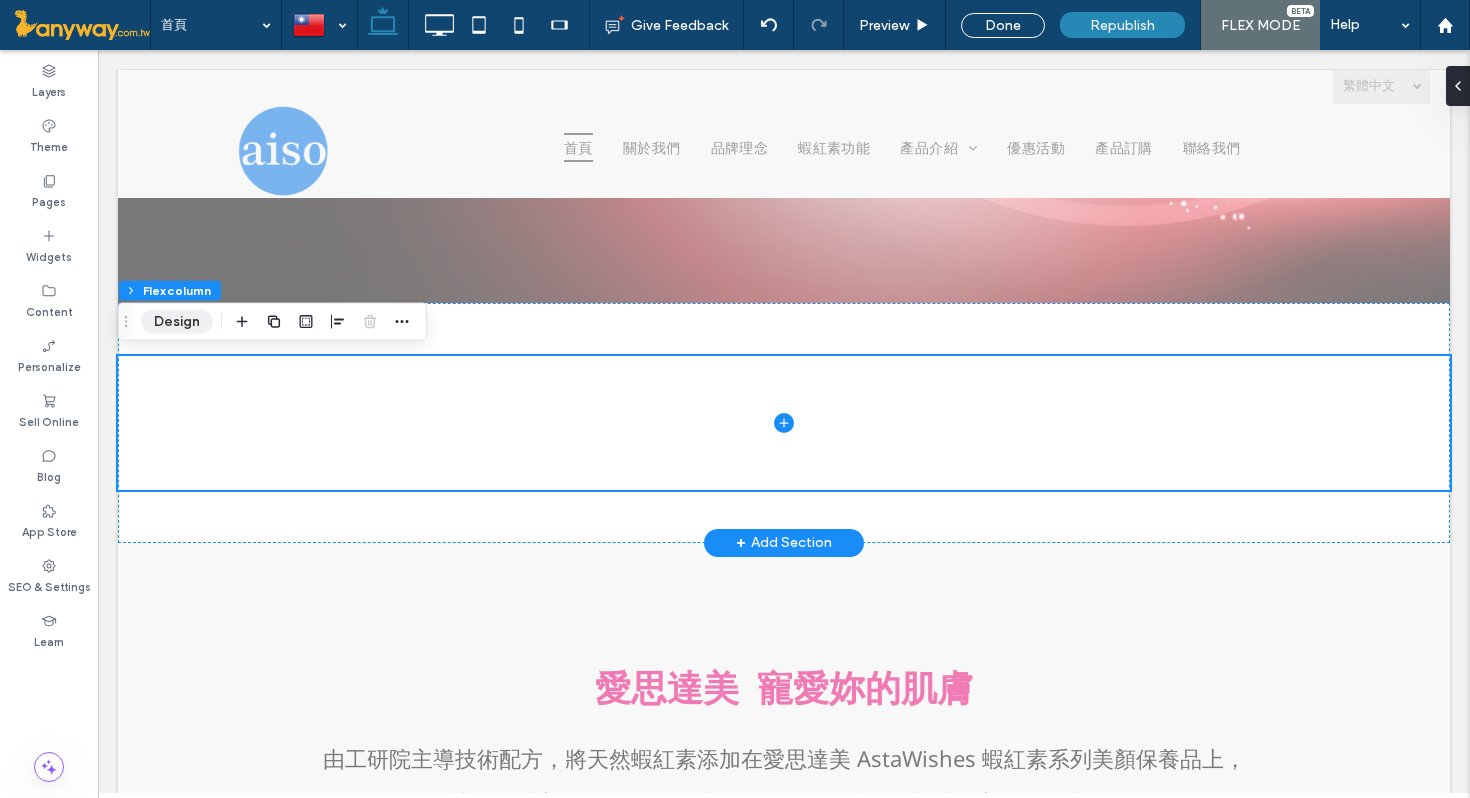 click on "Design" at bounding box center (177, 322) 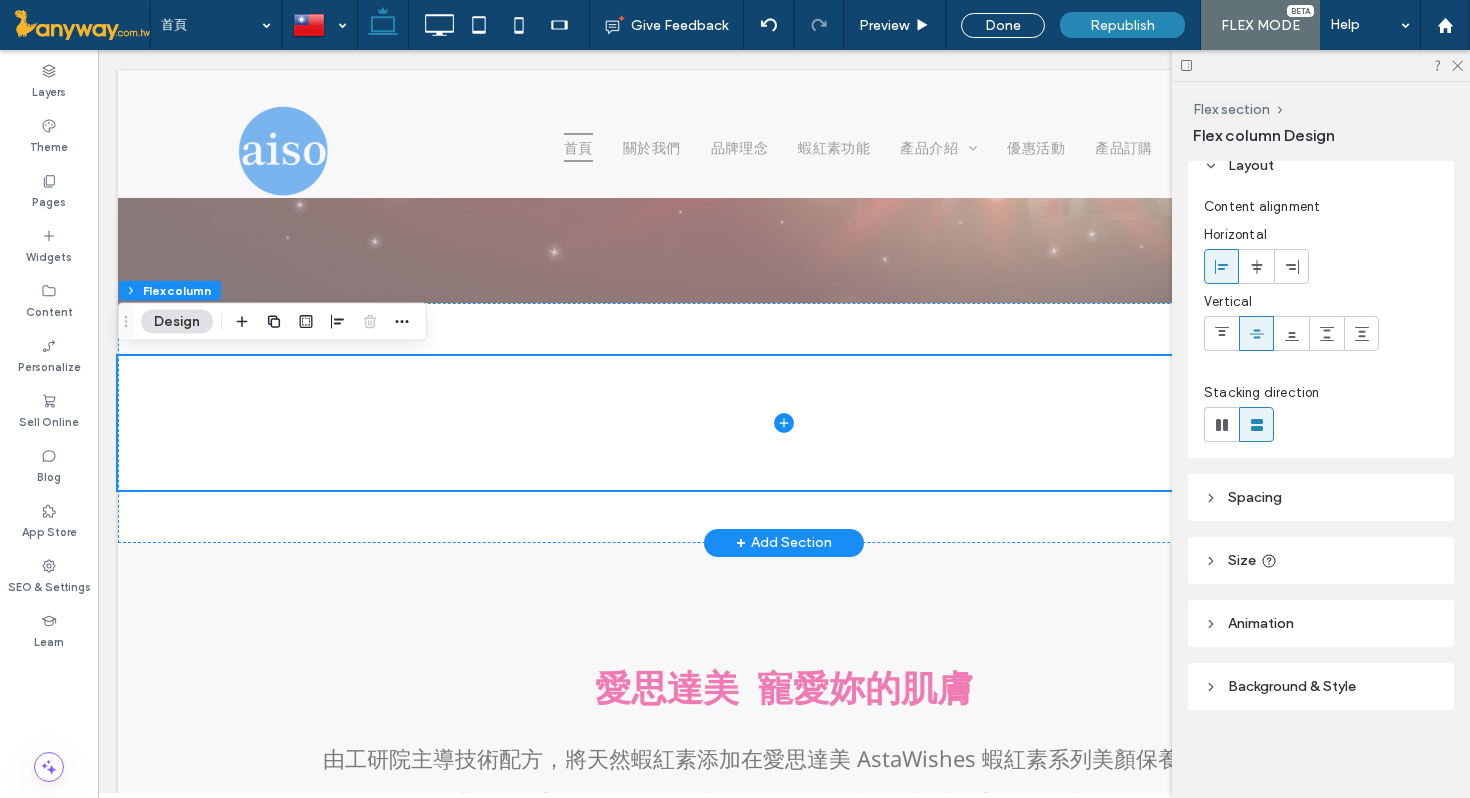 scroll, scrollTop: 0, scrollLeft: 0, axis: both 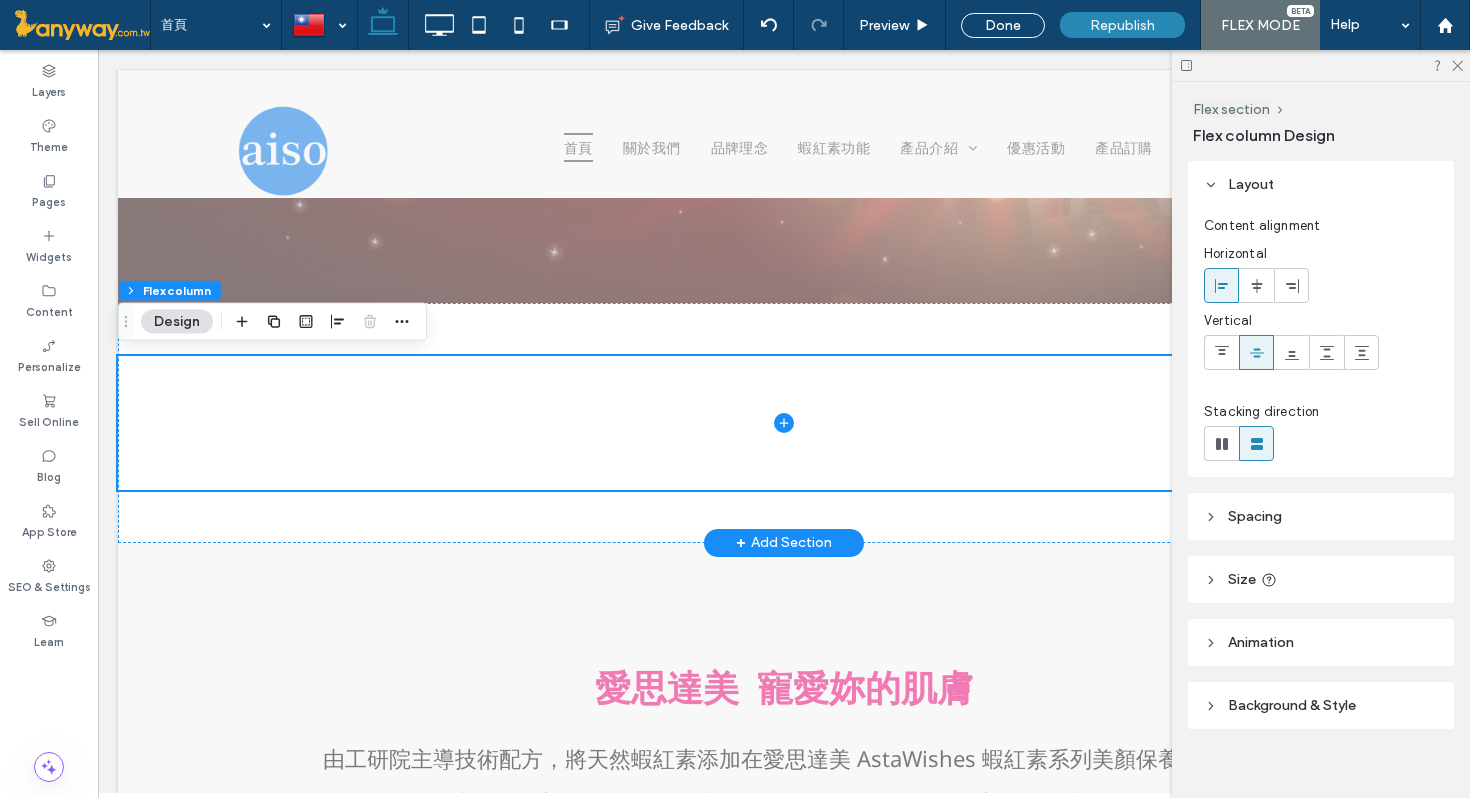click 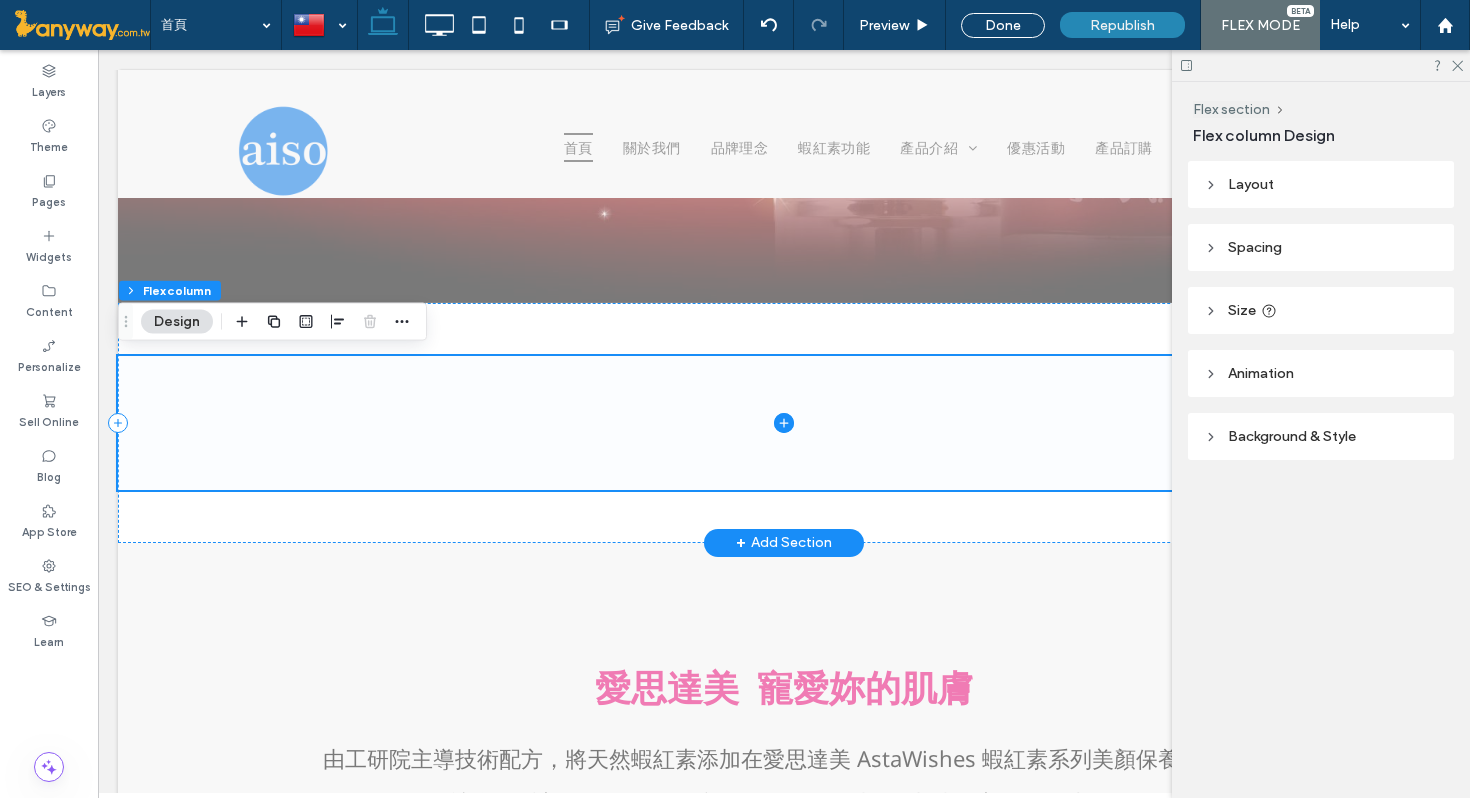 click at bounding box center (784, 422) 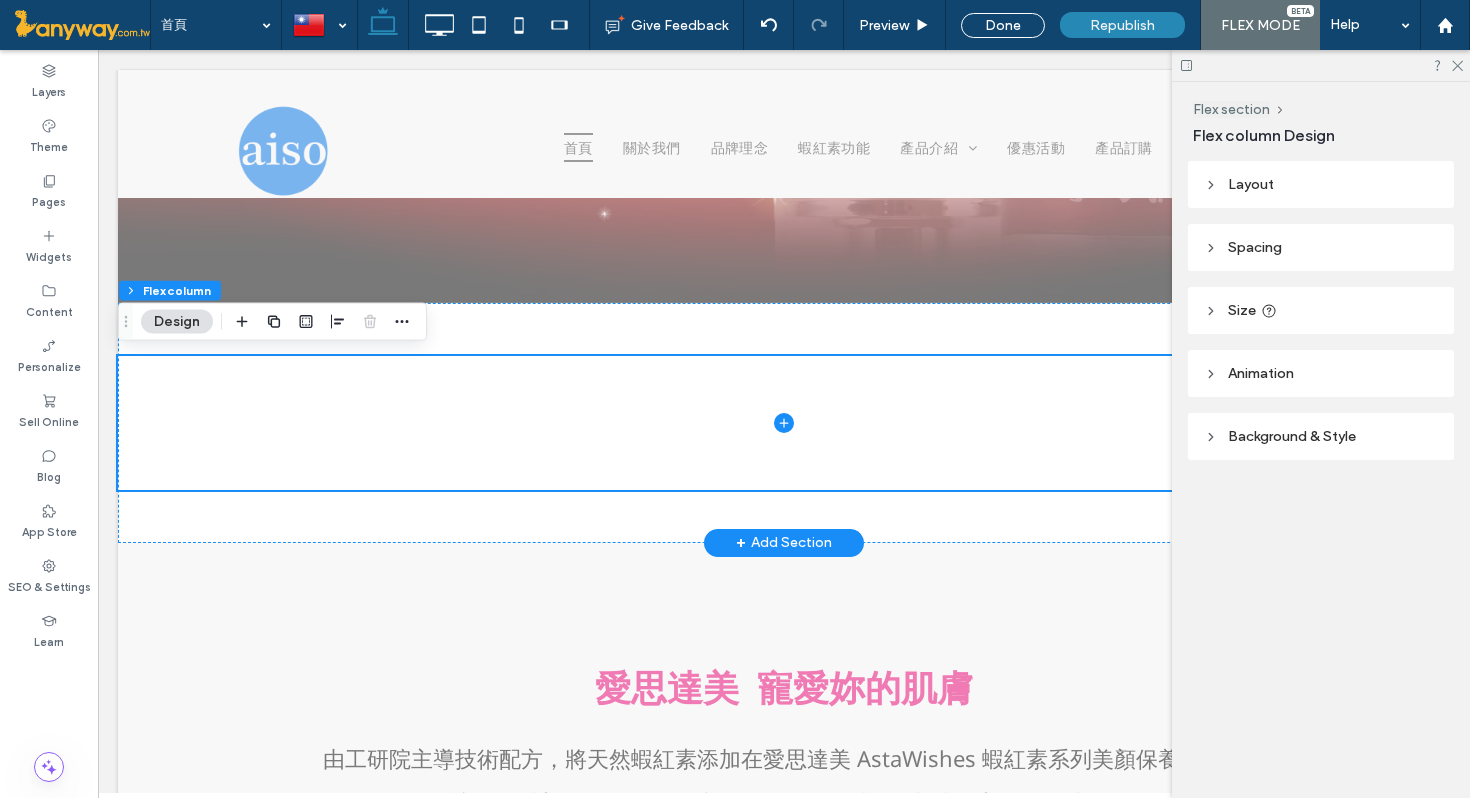 click on "Design" at bounding box center (177, 322) 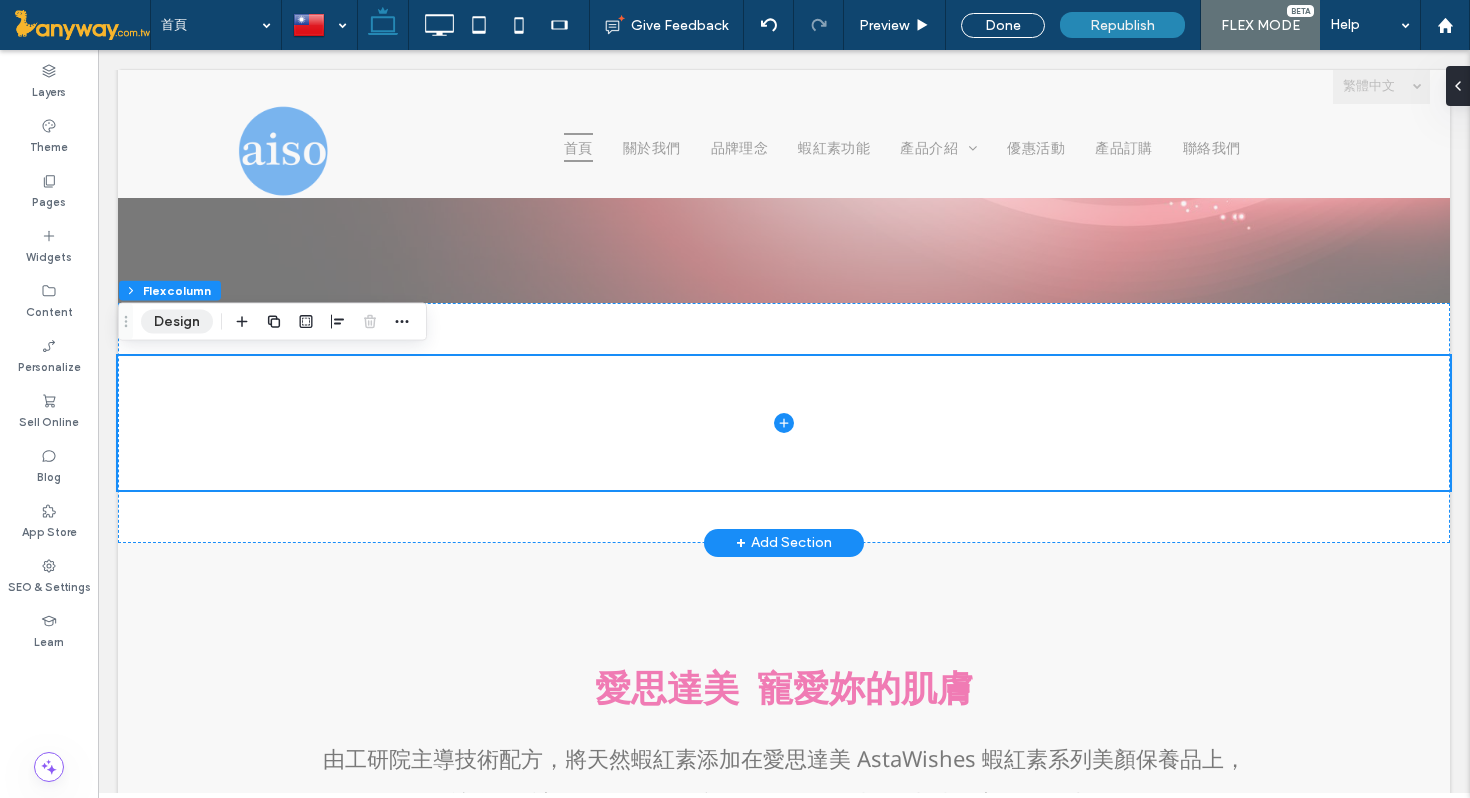 click on "Design" at bounding box center [177, 322] 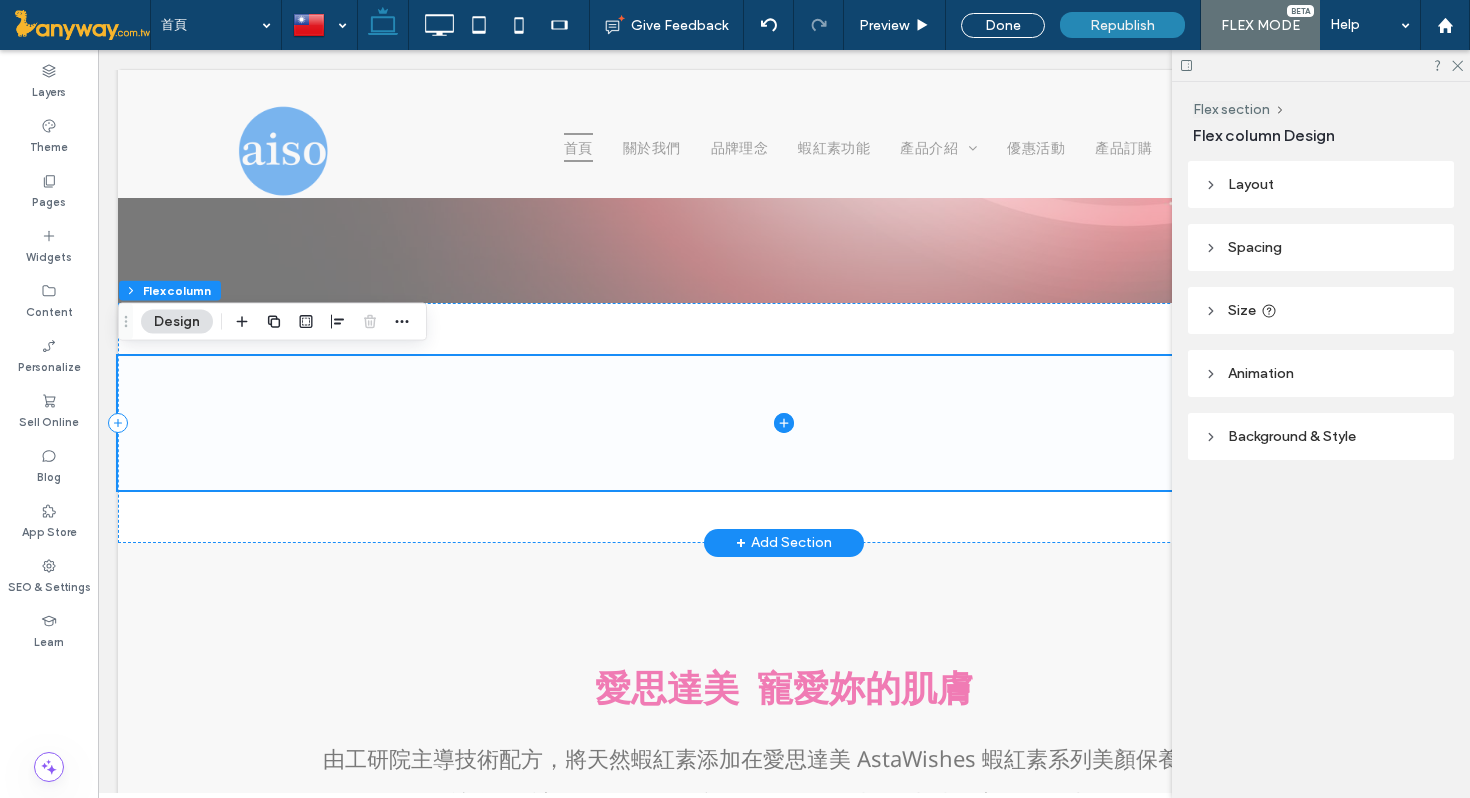 click 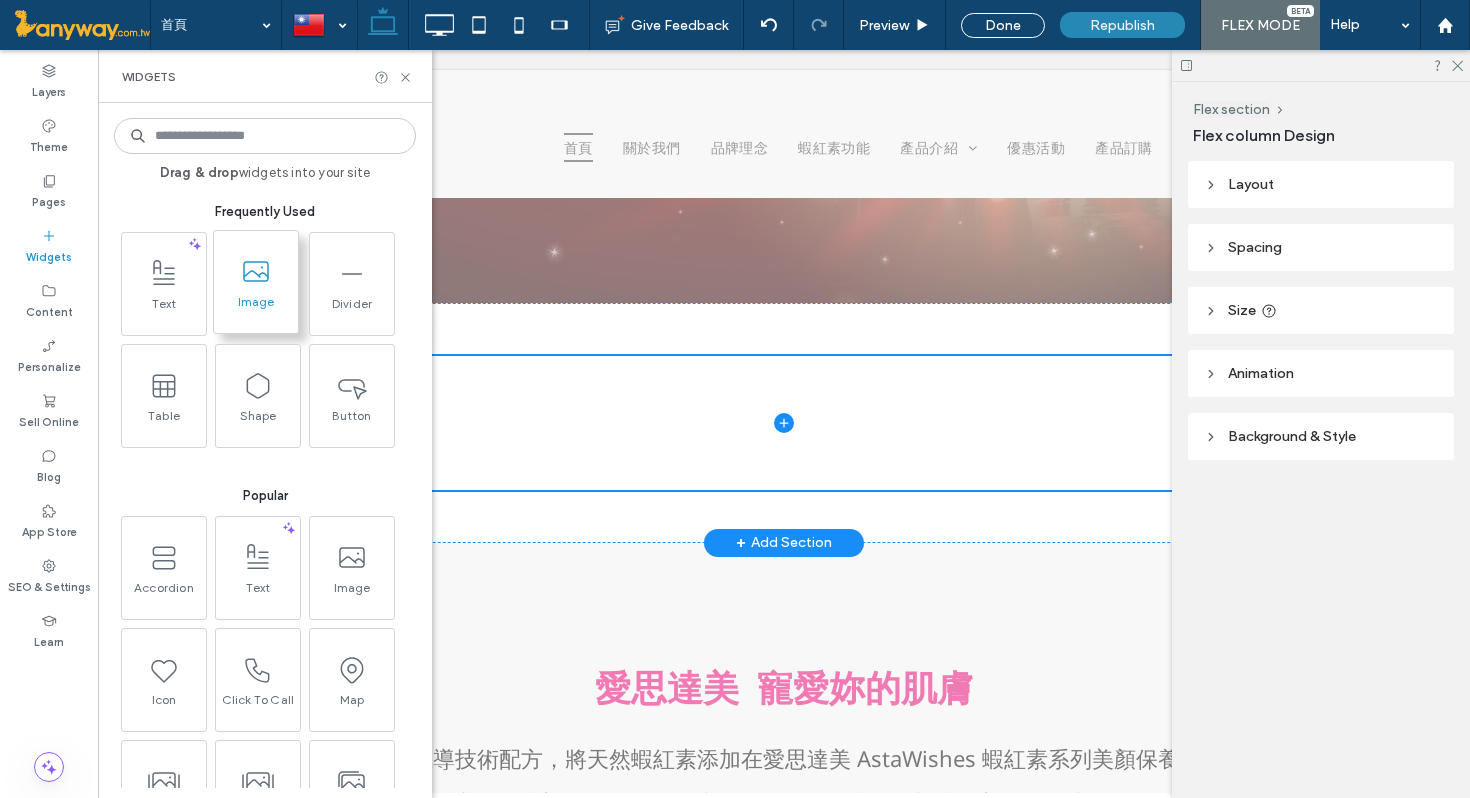 click at bounding box center (256, 271) 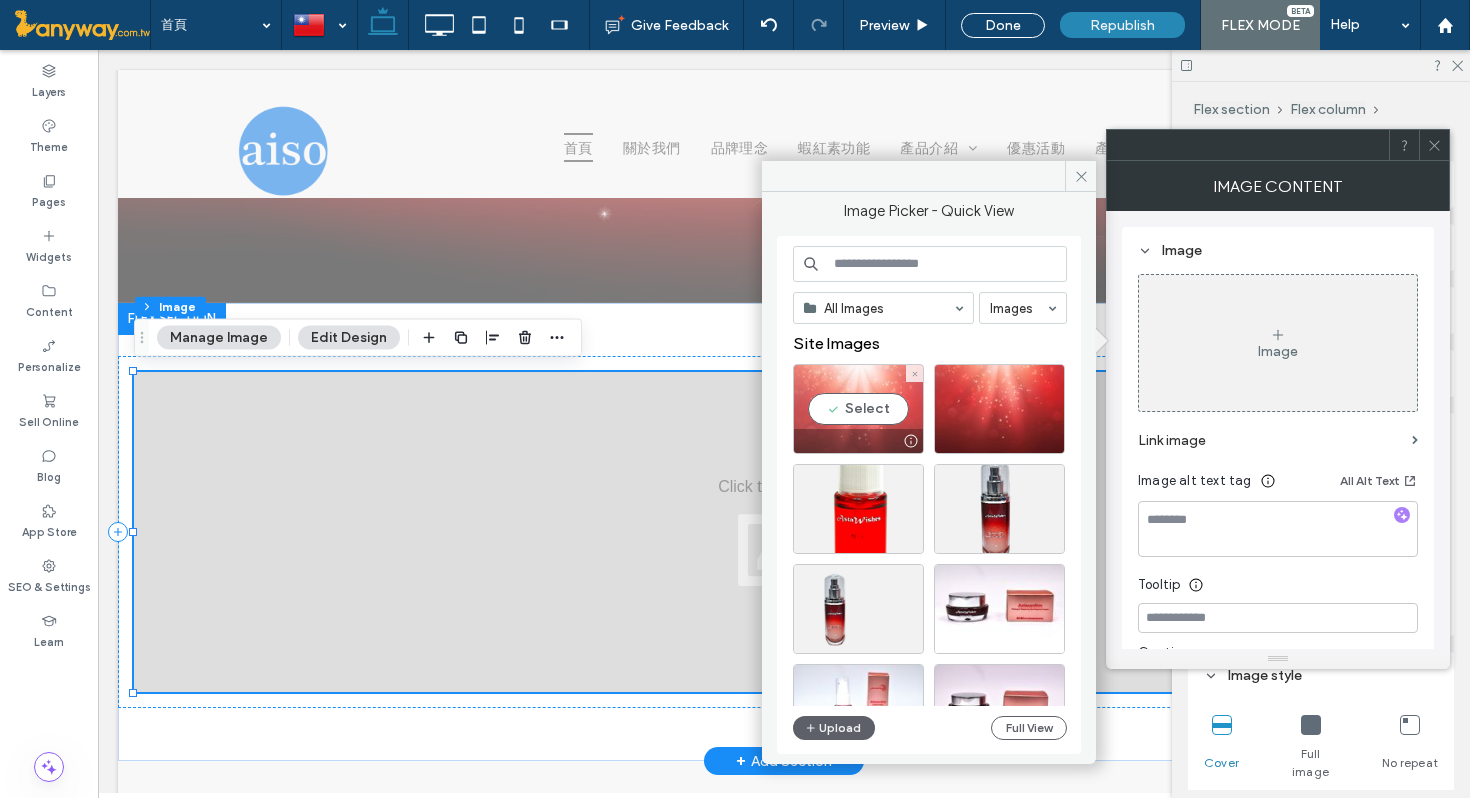 click on "Select" at bounding box center [858, 409] 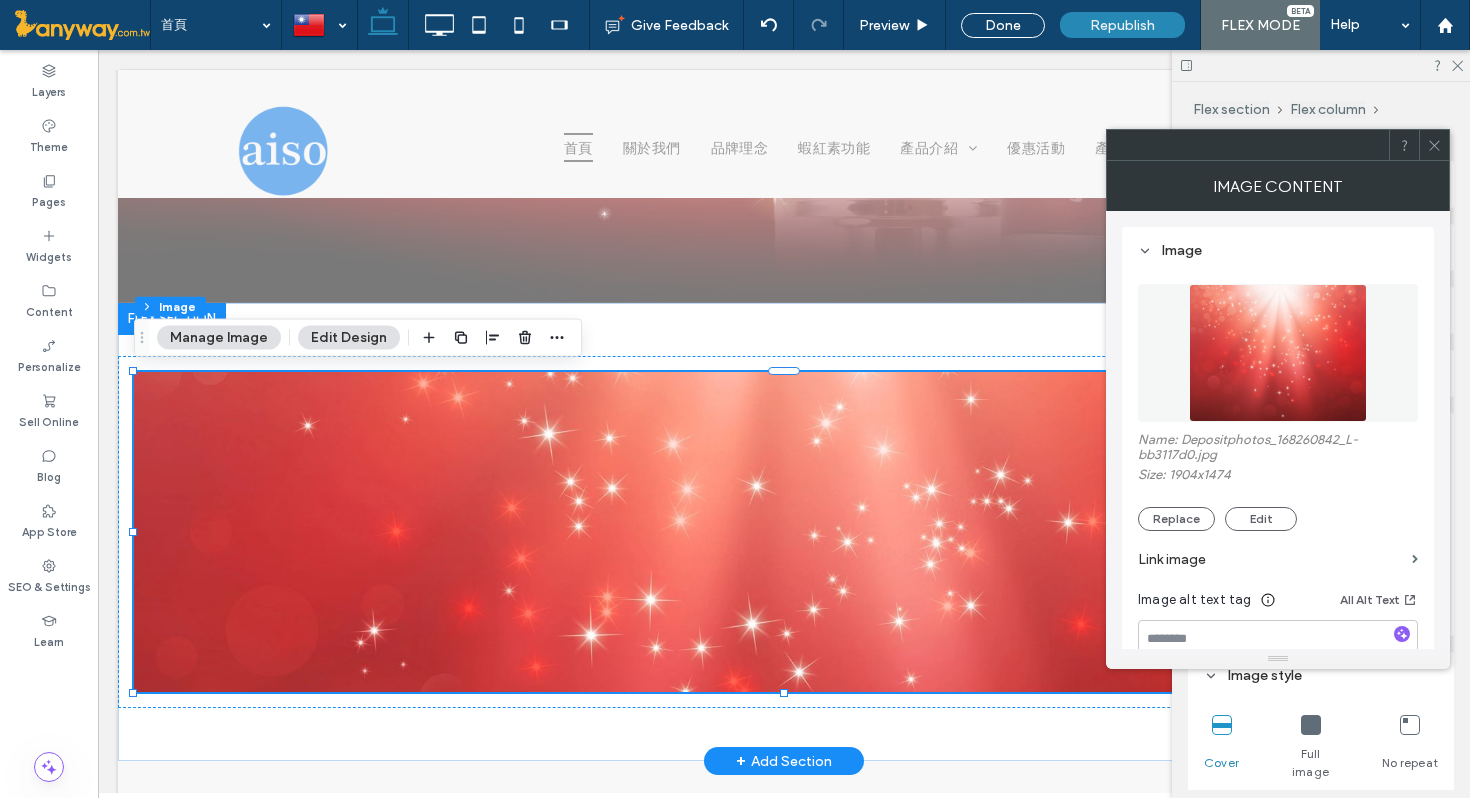 click 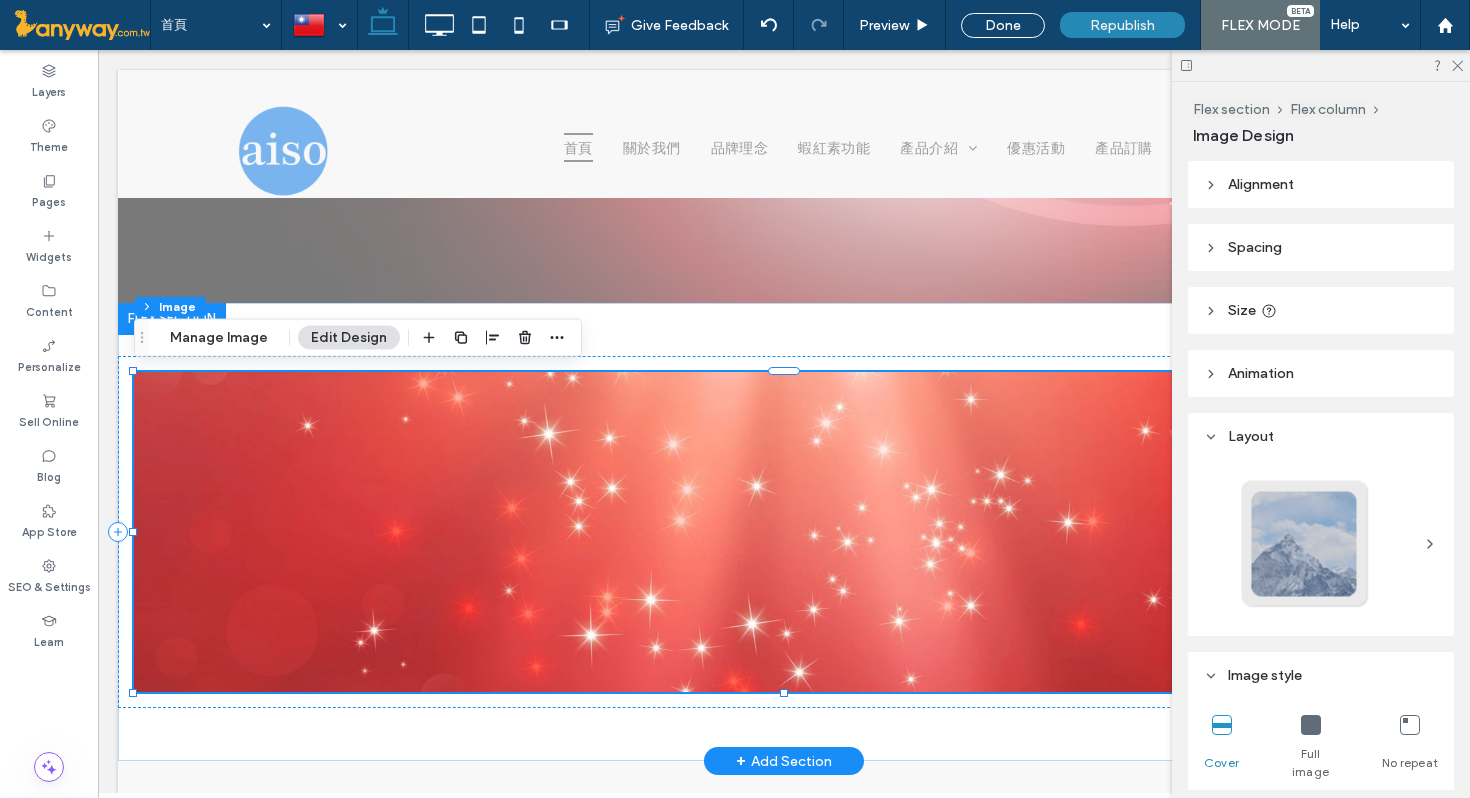 click at bounding box center (1321, 65) 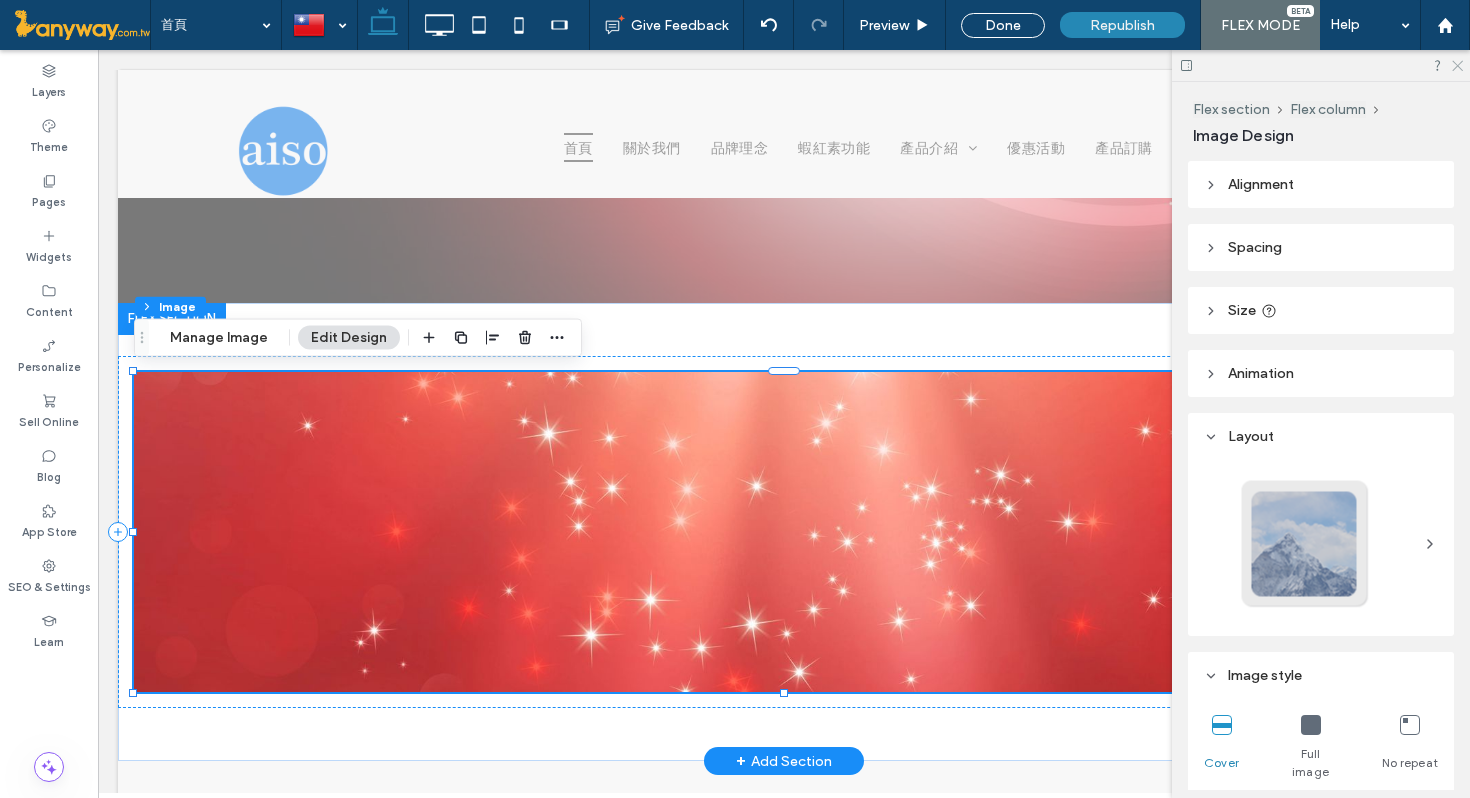 click 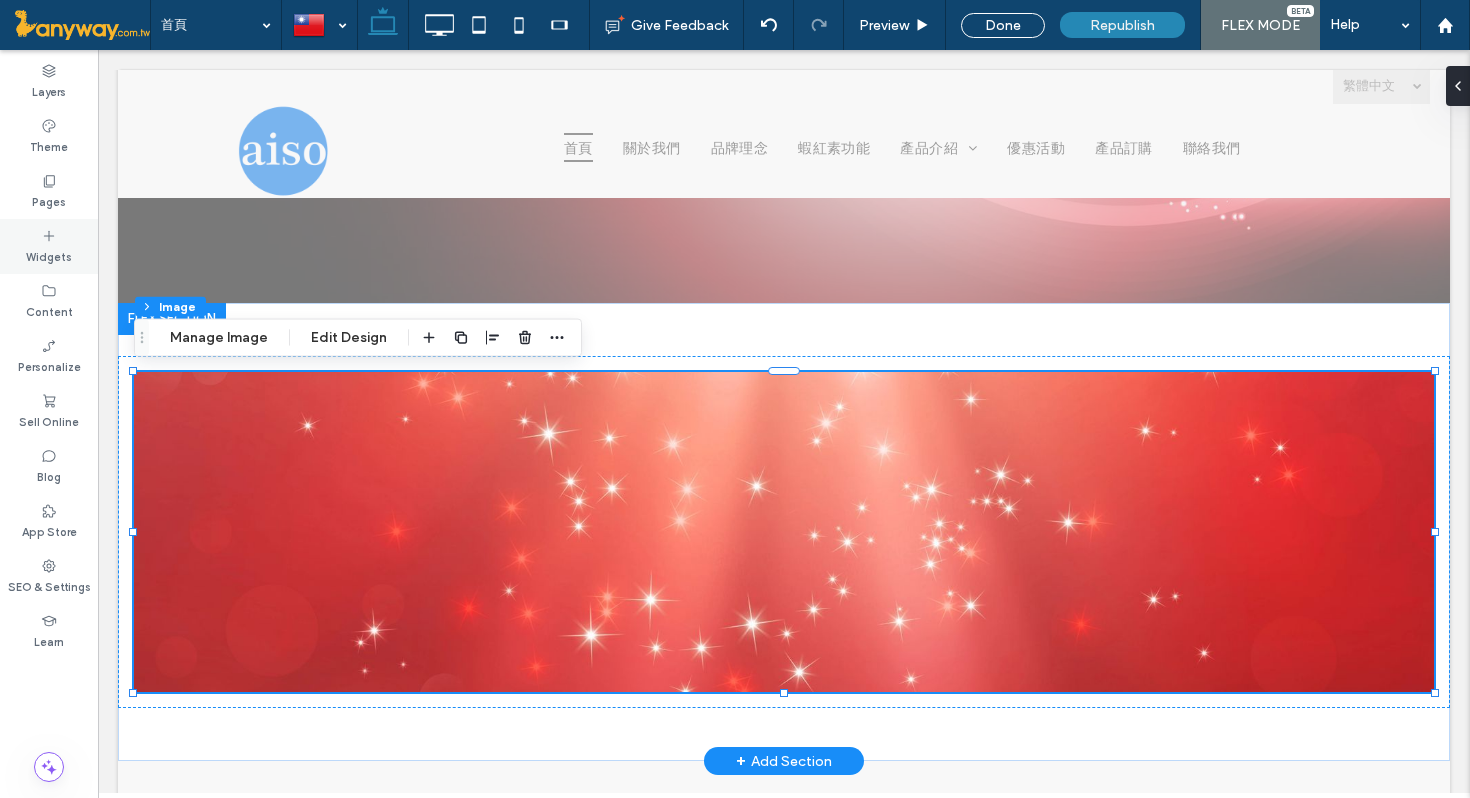 click 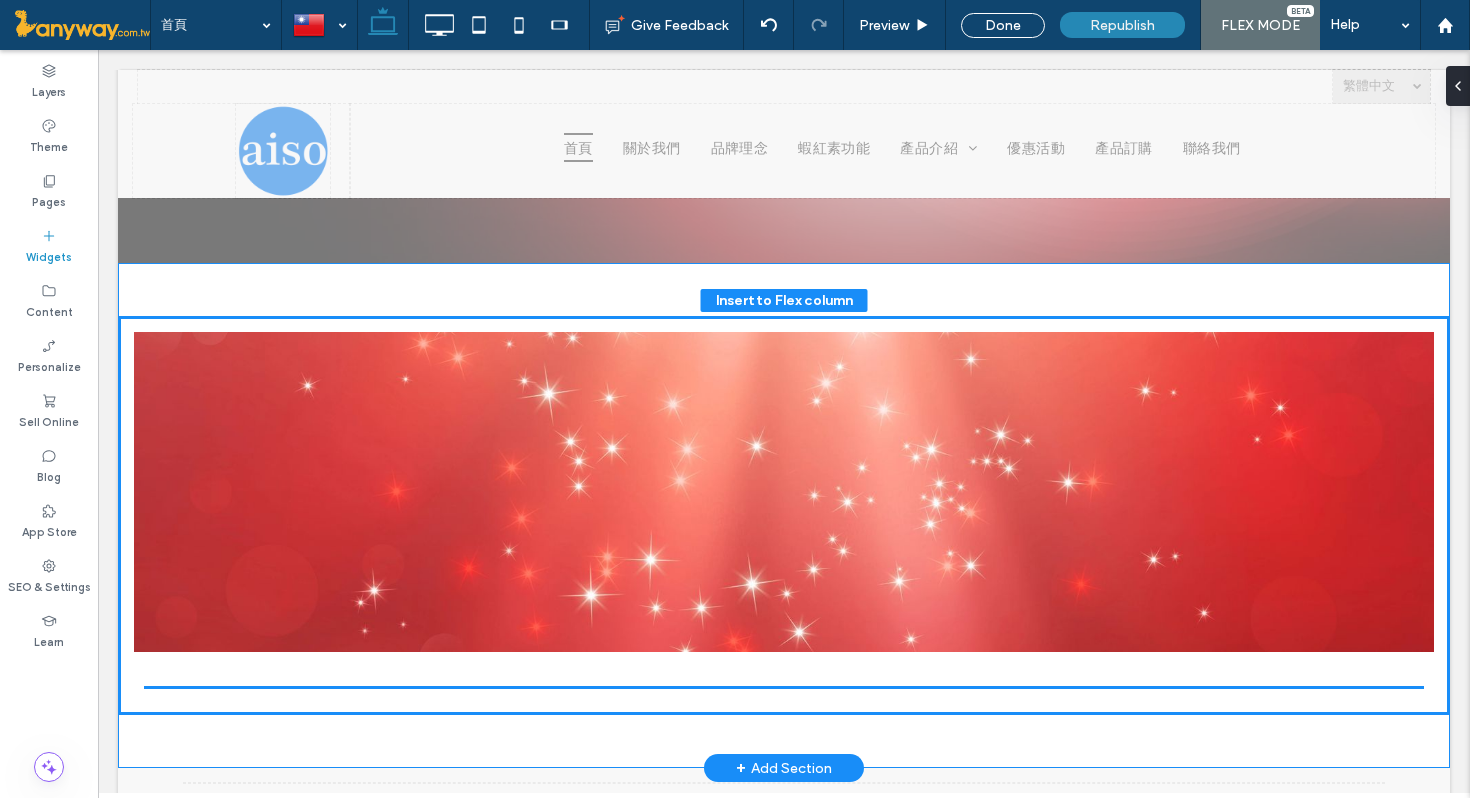 scroll, scrollTop: 1907, scrollLeft: 0, axis: vertical 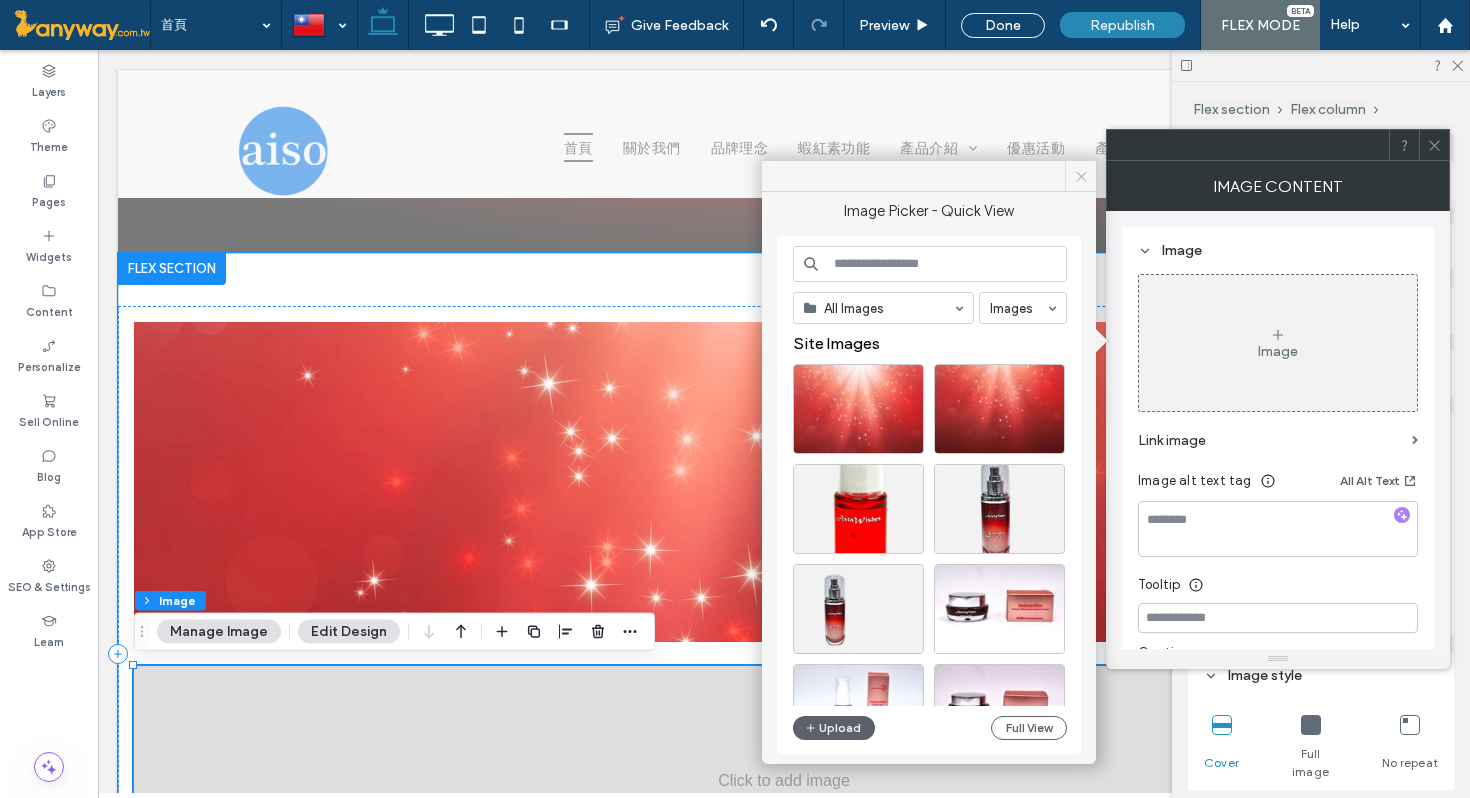 click 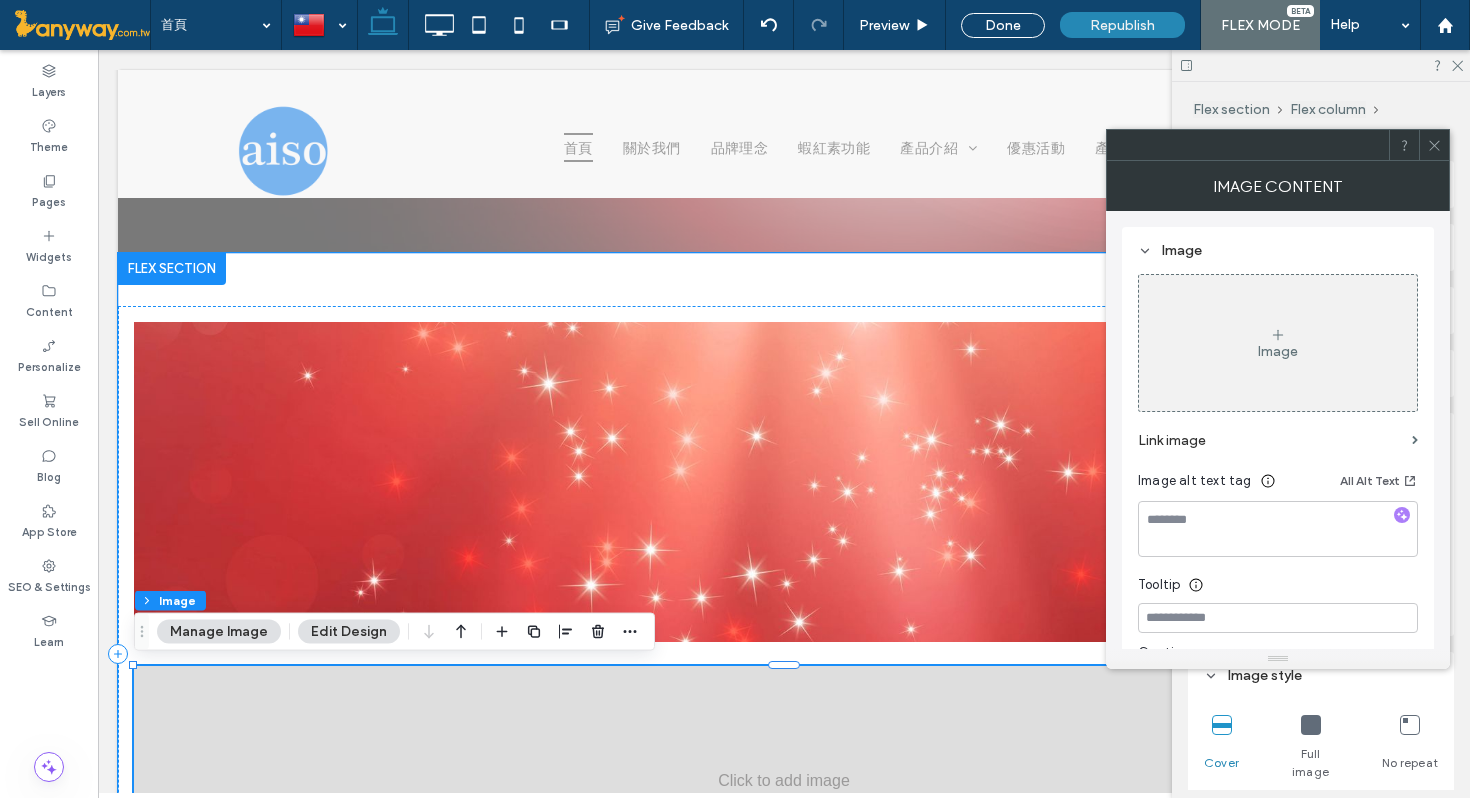 click 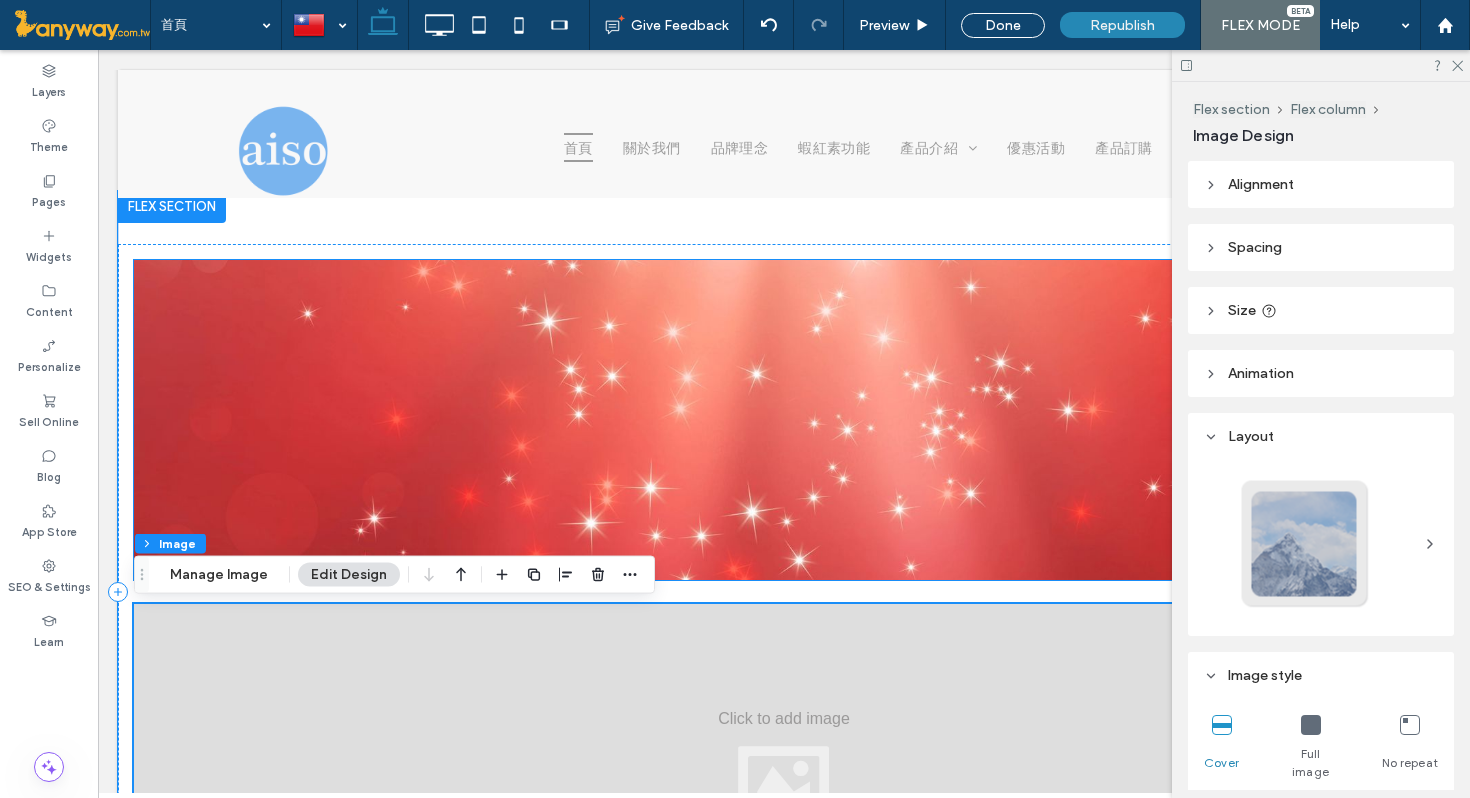 scroll, scrollTop: 1973, scrollLeft: 0, axis: vertical 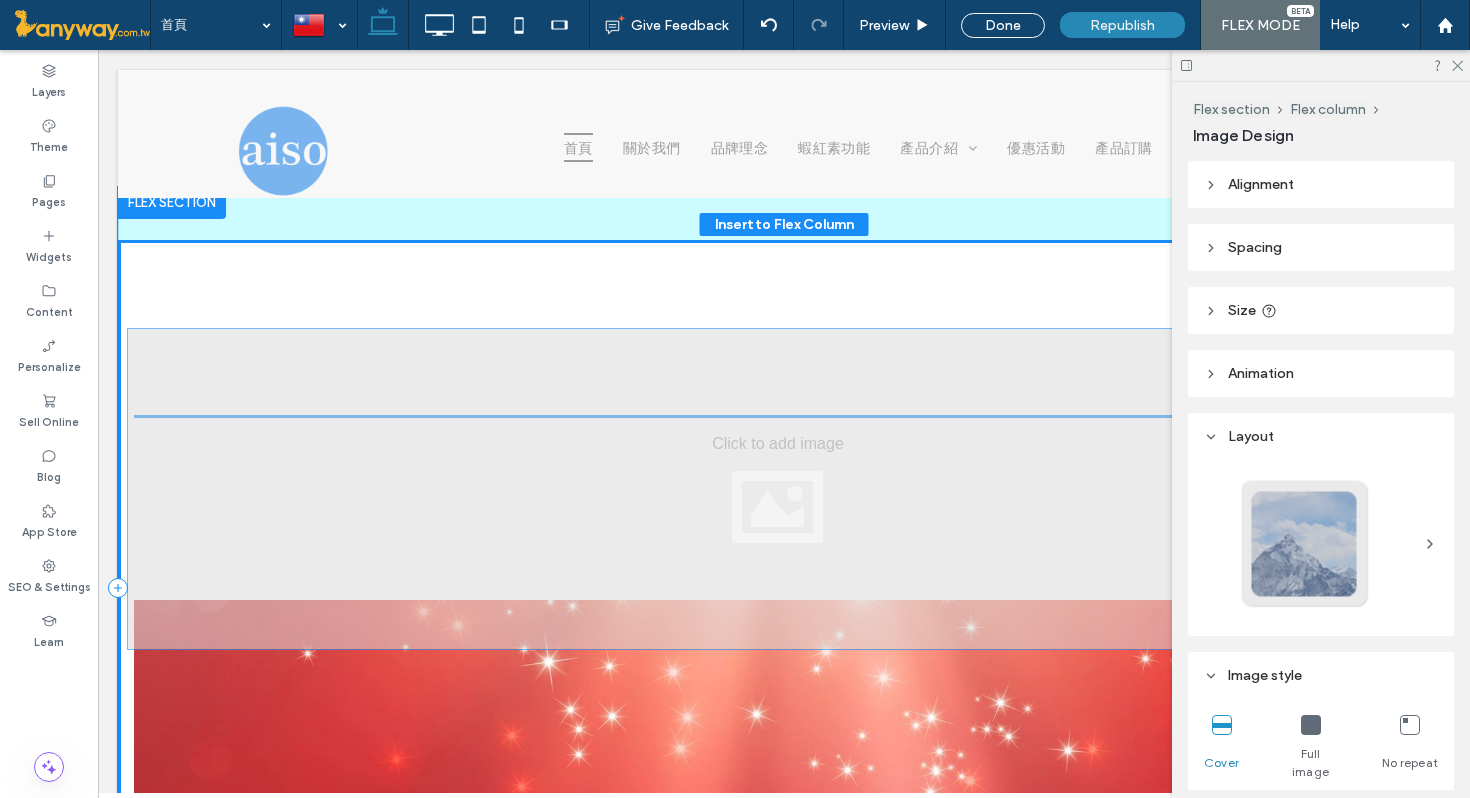 drag, startPoint x: 809, startPoint y: 645, endPoint x: 802, endPoint y: 370, distance: 275.08908 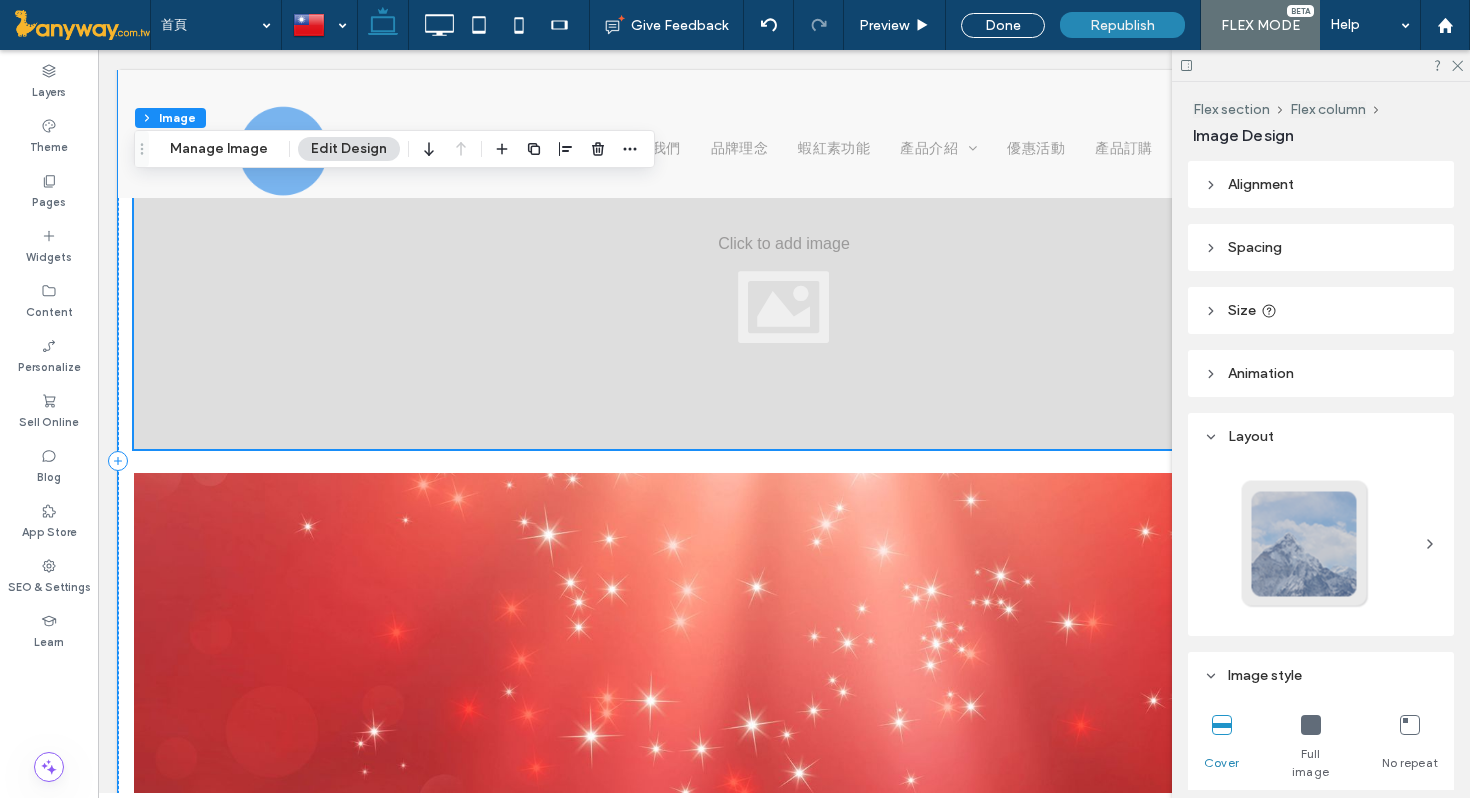 scroll, scrollTop: 2110, scrollLeft: 0, axis: vertical 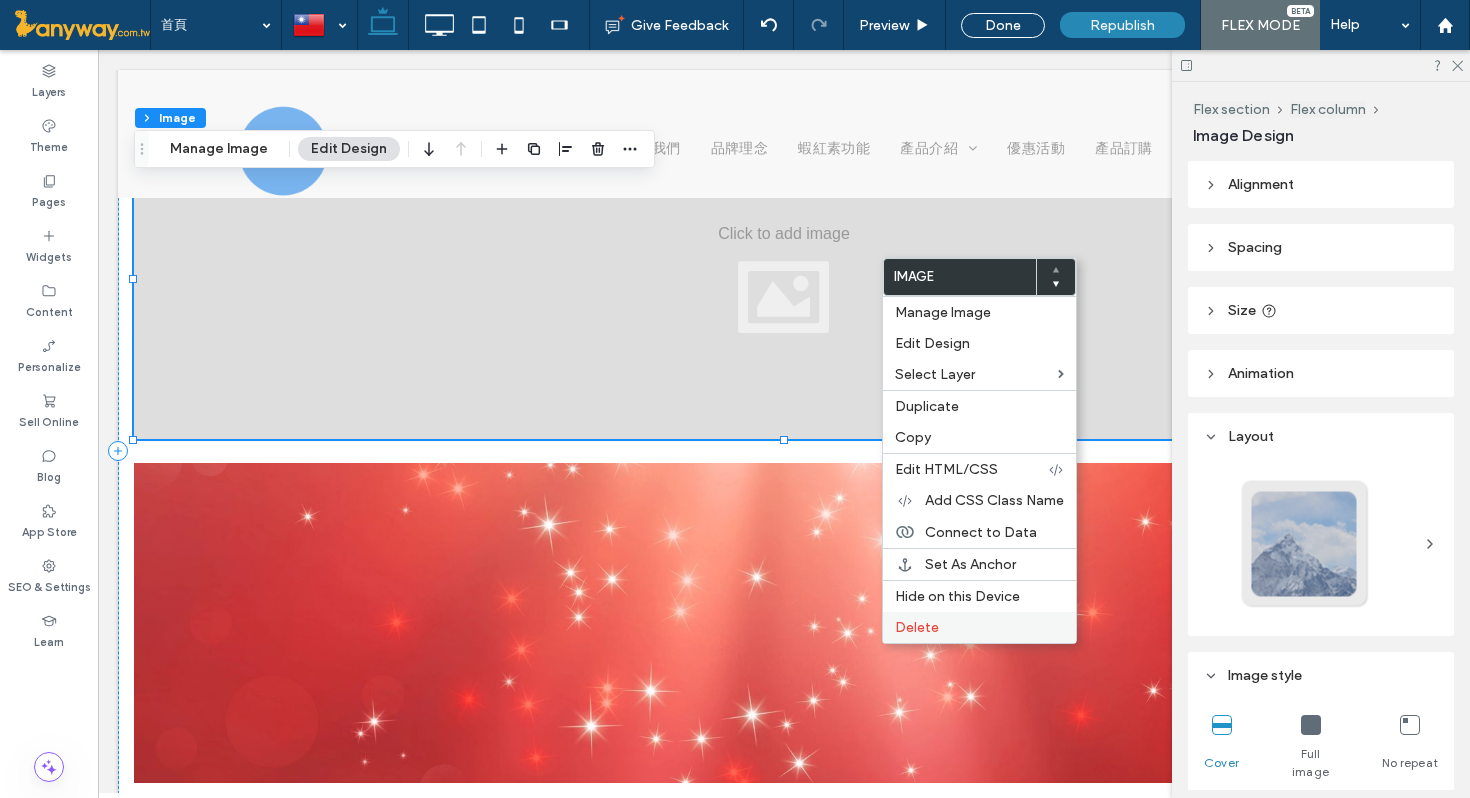 click on "Delete" at bounding box center [917, 627] 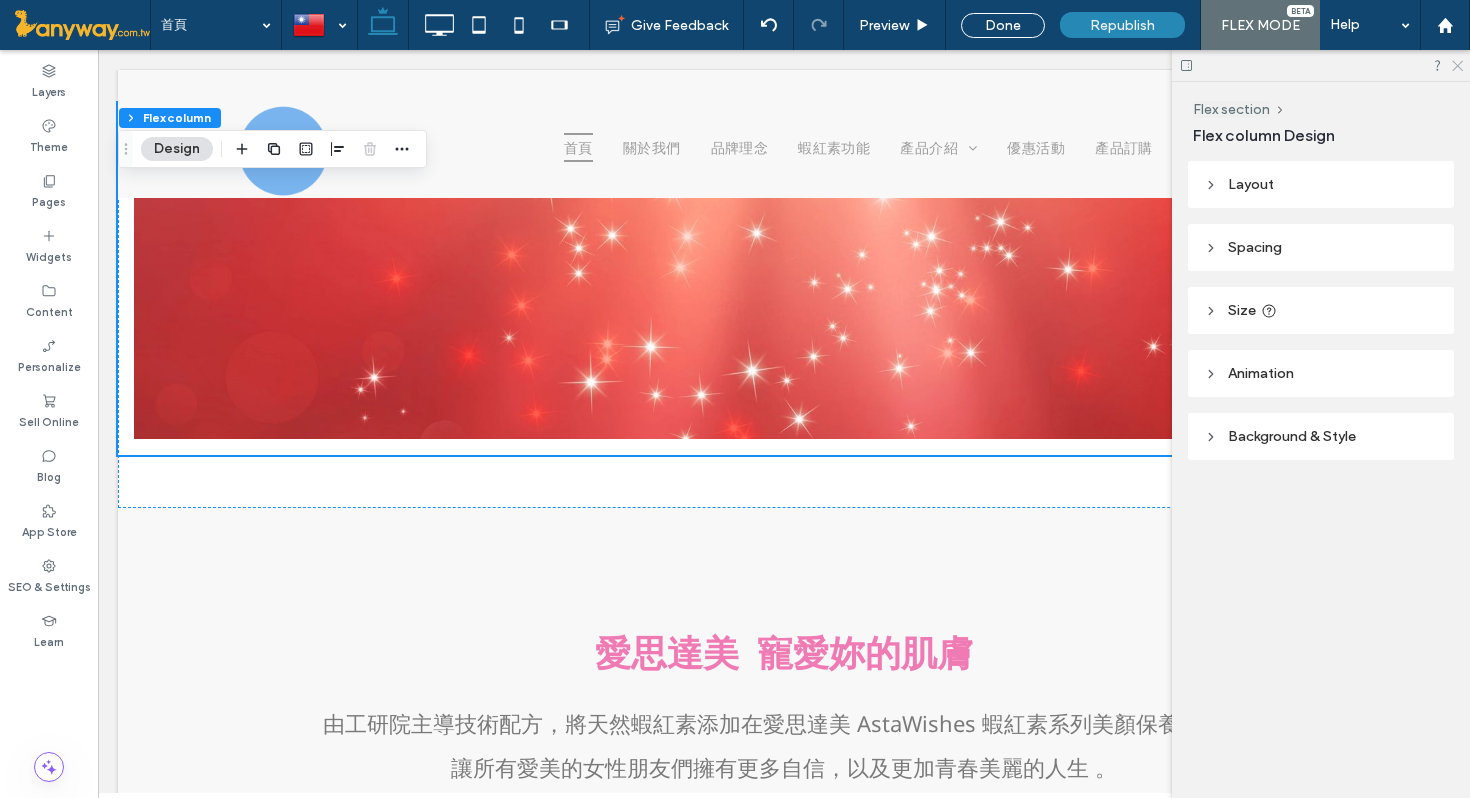 click 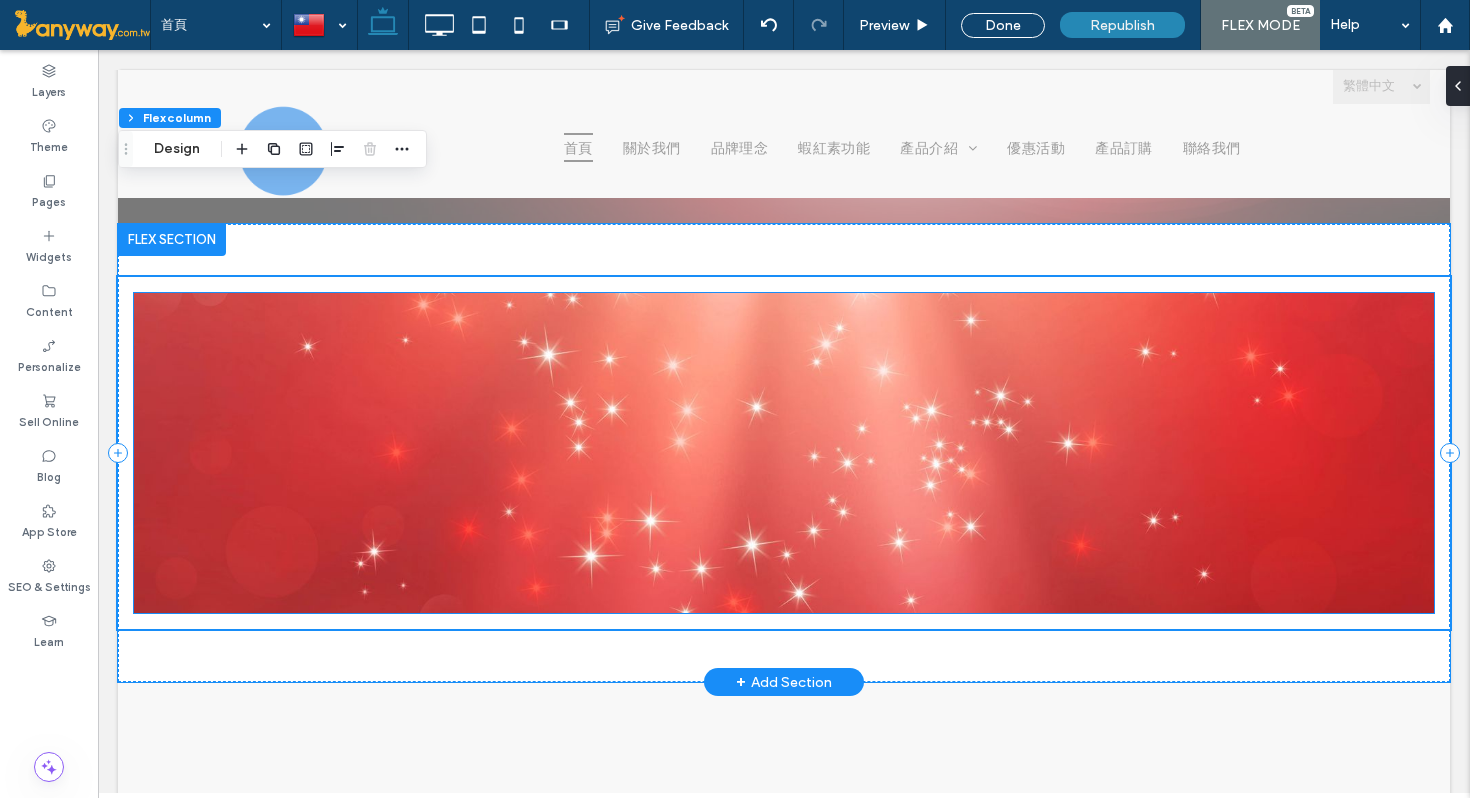 scroll, scrollTop: 1893, scrollLeft: 0, axis: vertical 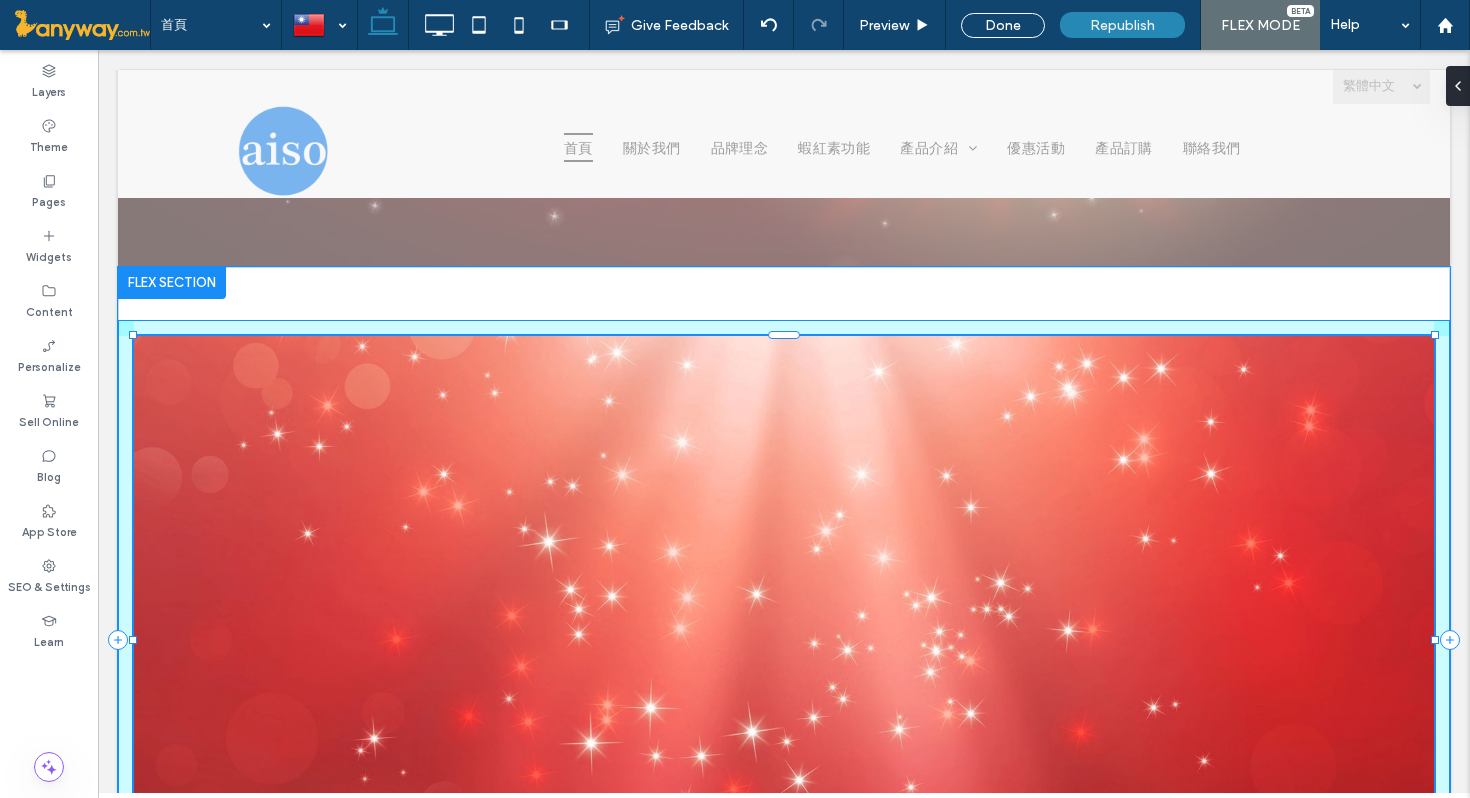 drag, startPoint x: 1437, startPoint y: 653, endPoint x: 1469, endPoint y: 797, distance: 147.51271 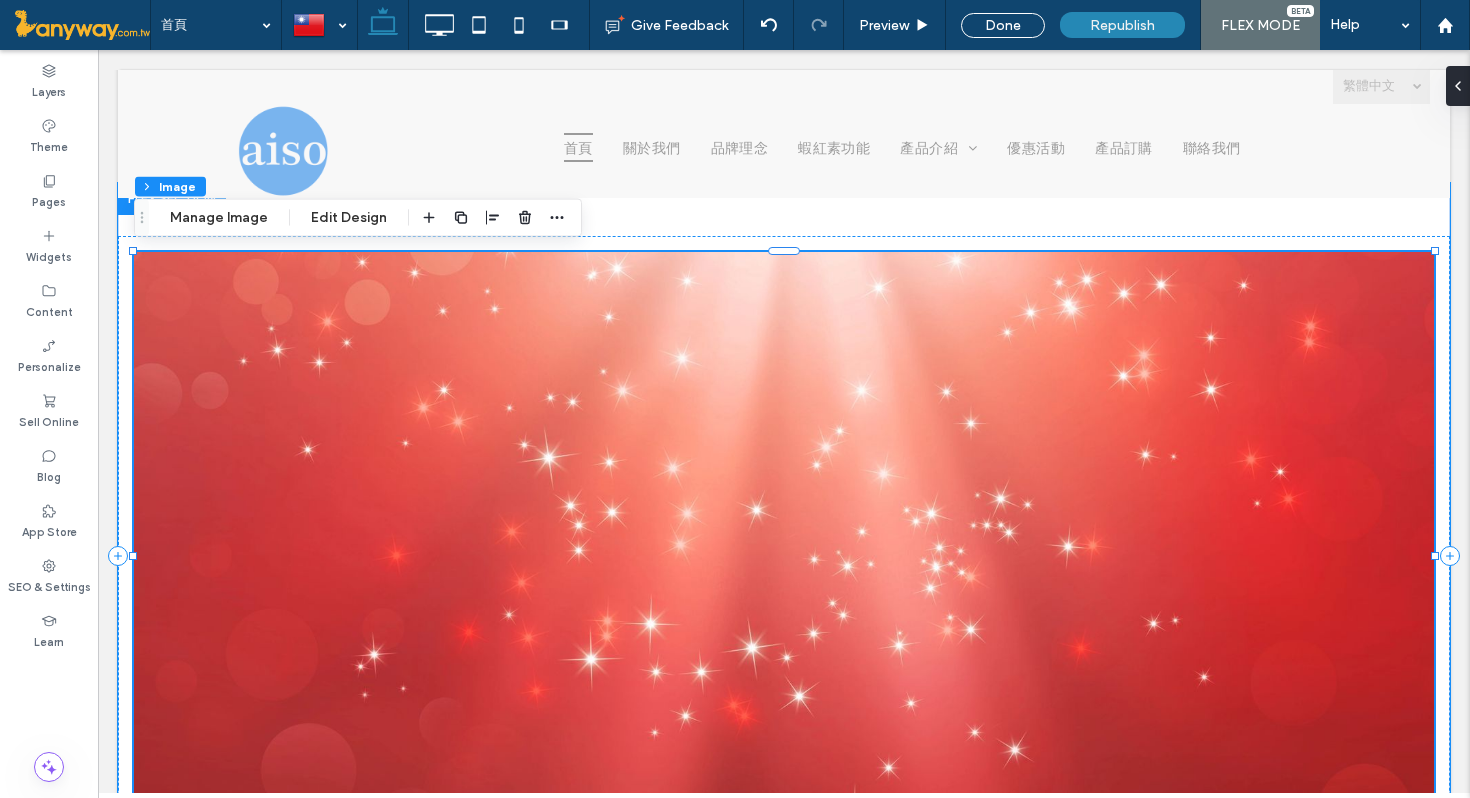 scroll, scrollTop: 1978, scrollLeft: 0, axis: vertical 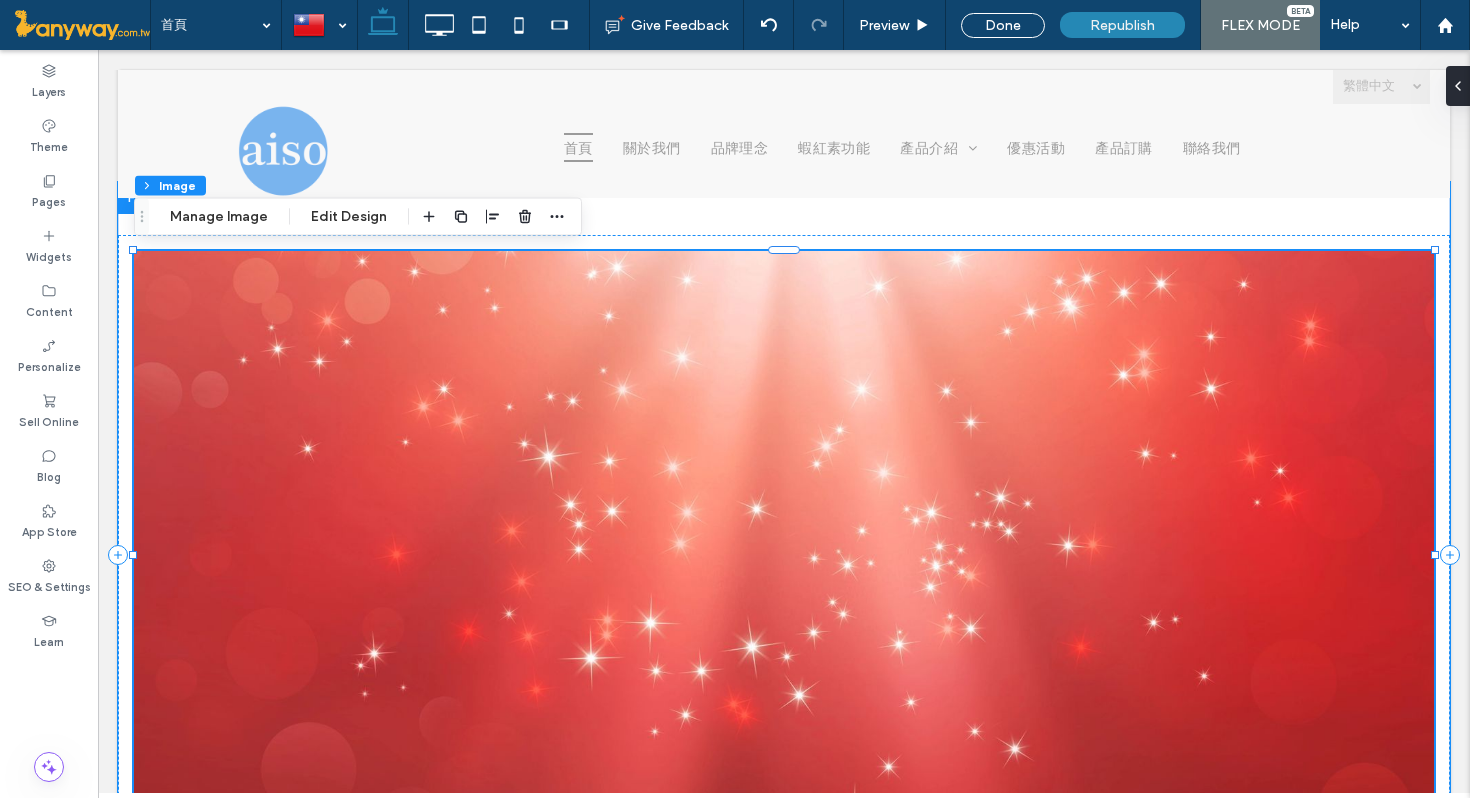 click at bounding box center [784, 555] 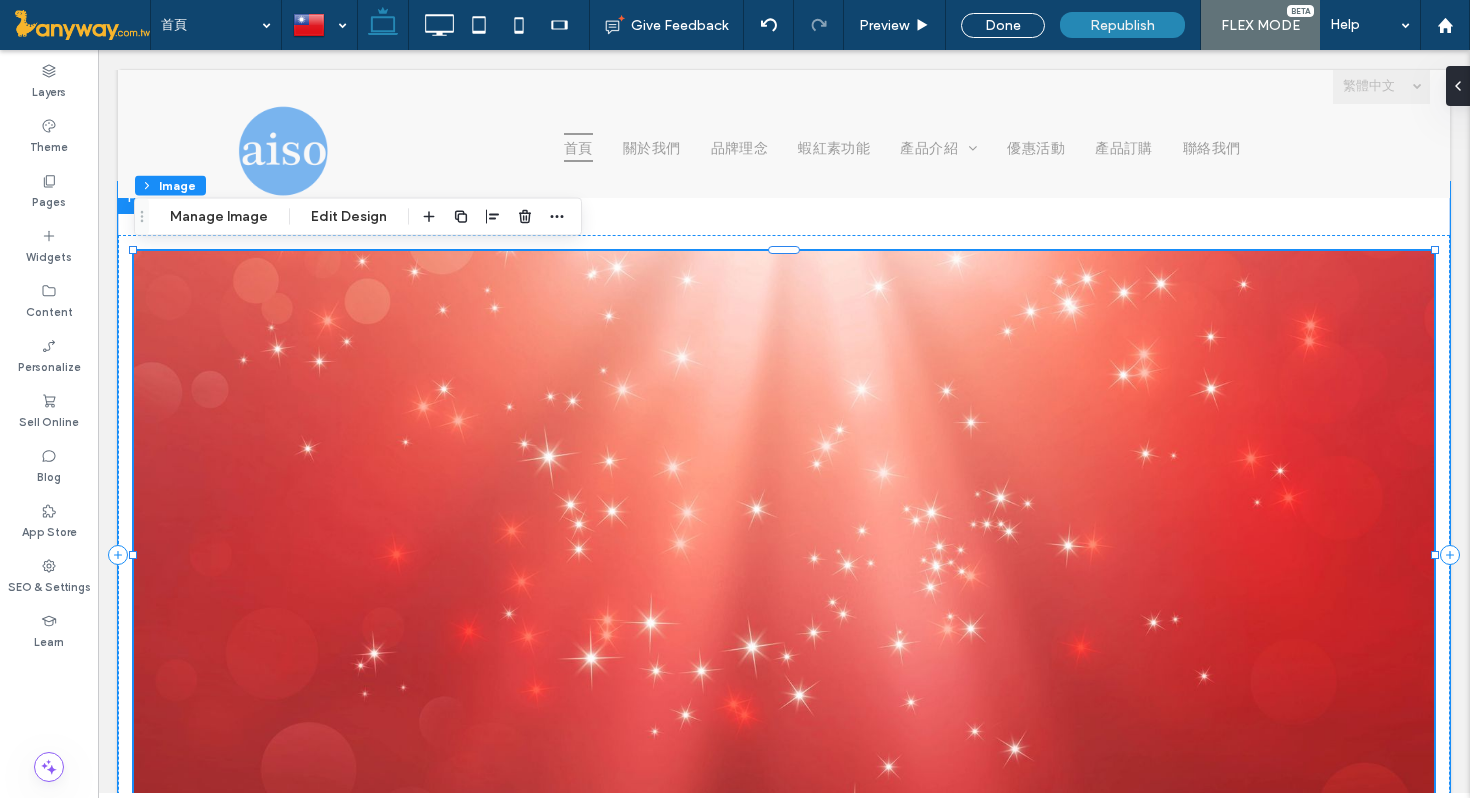 click at bounding box center [784, 555] 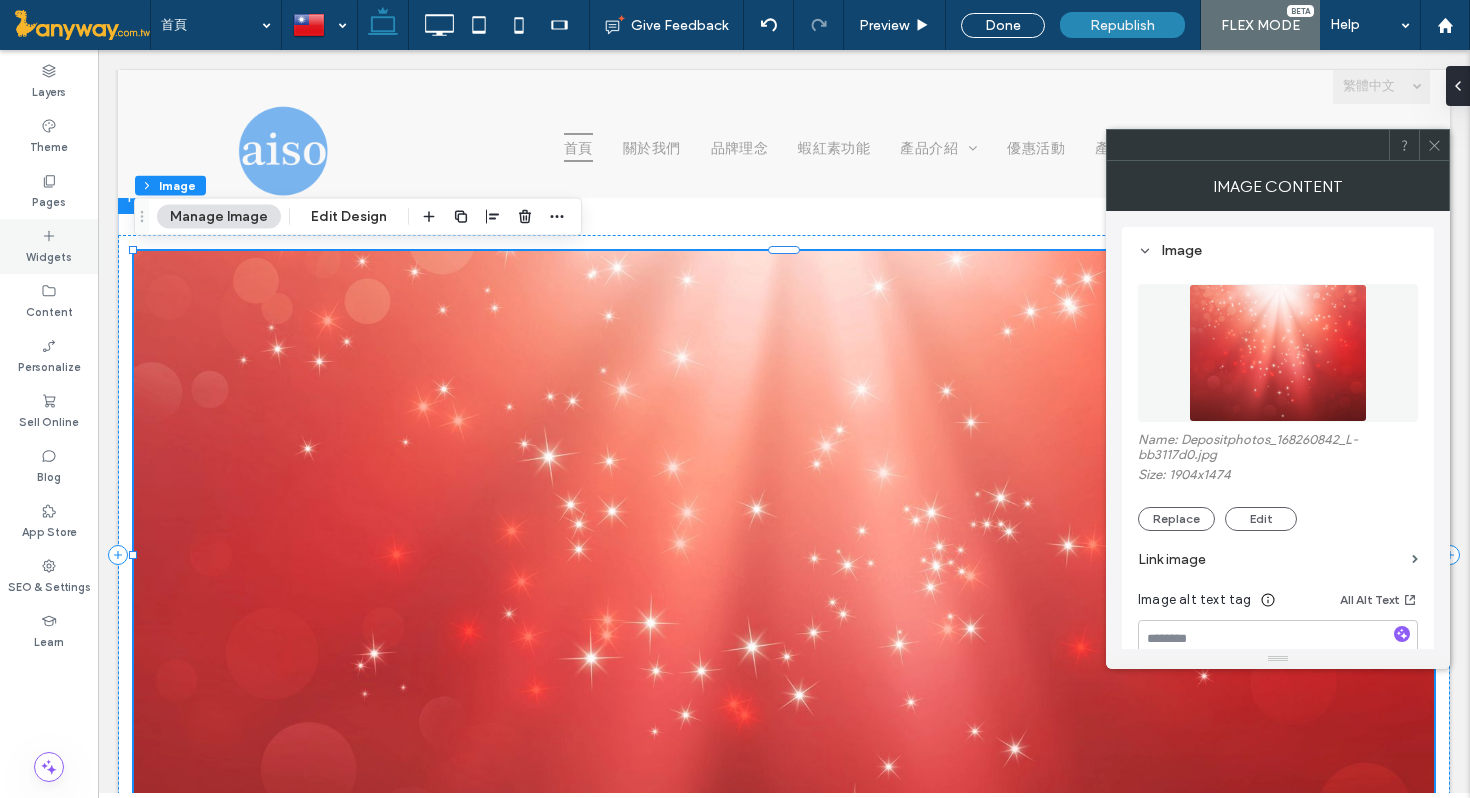 click 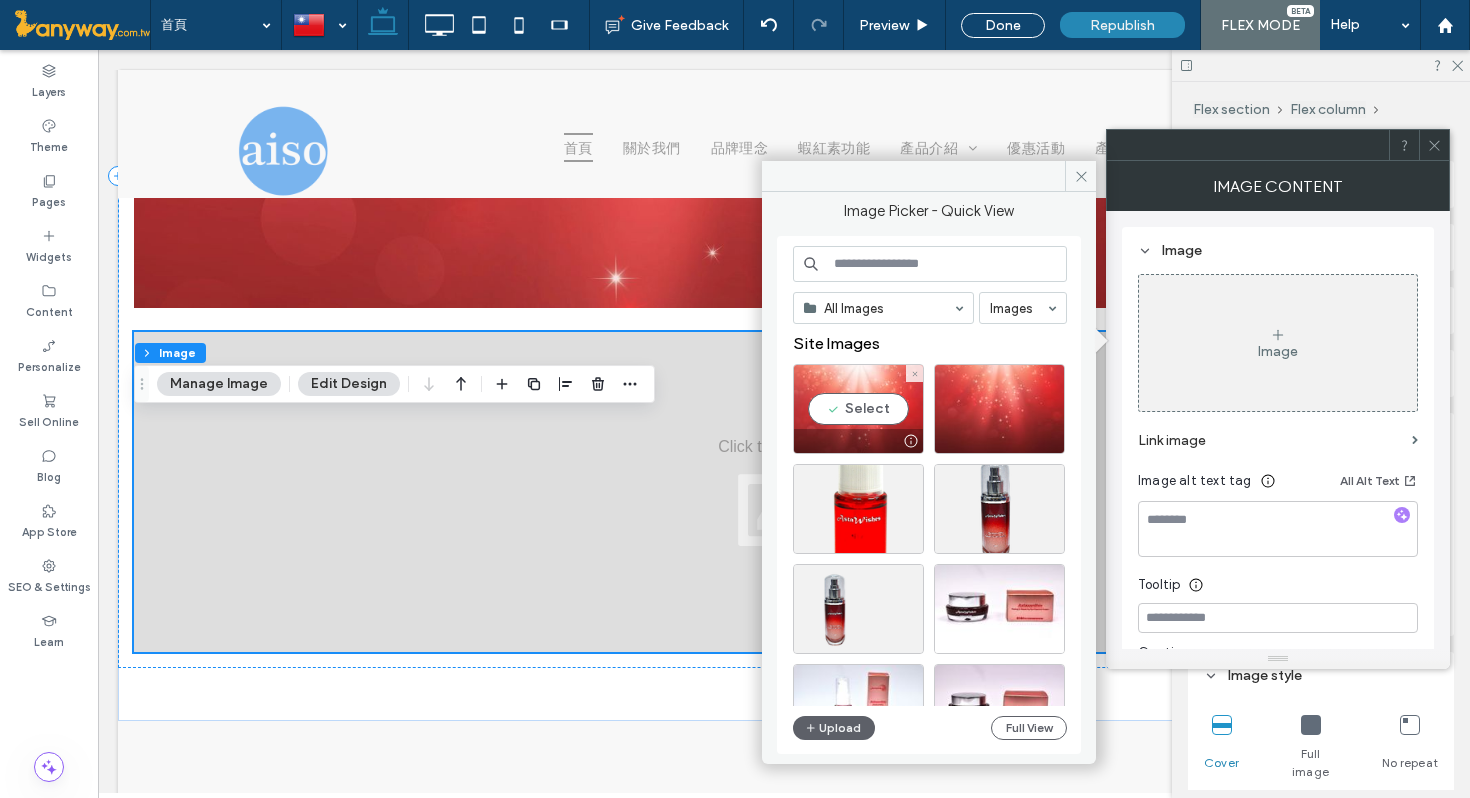 scroll, scrollTop: 2598, scrollLeft: 0, axis: vertical 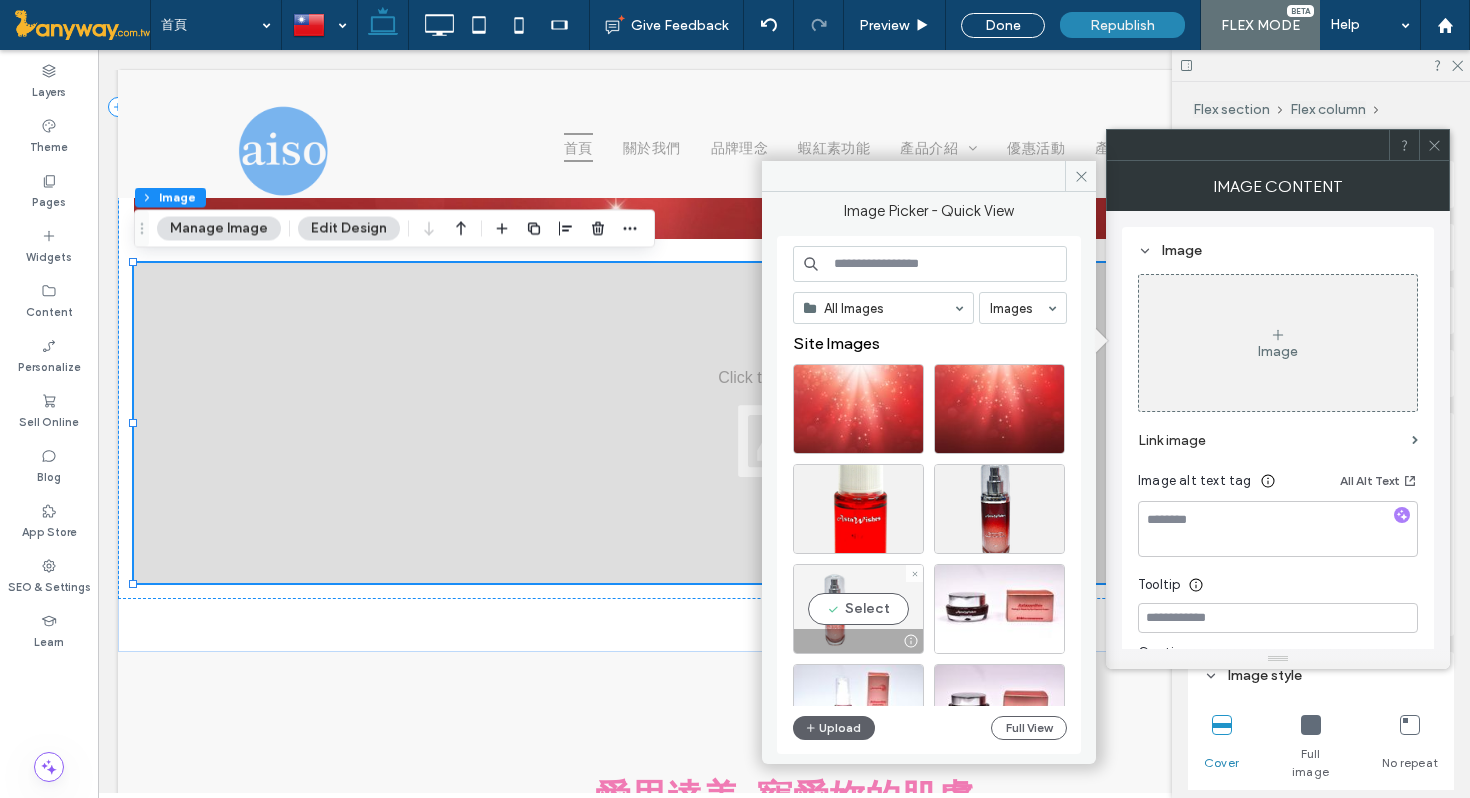 click on "Select" at bounding box center (858, 609) 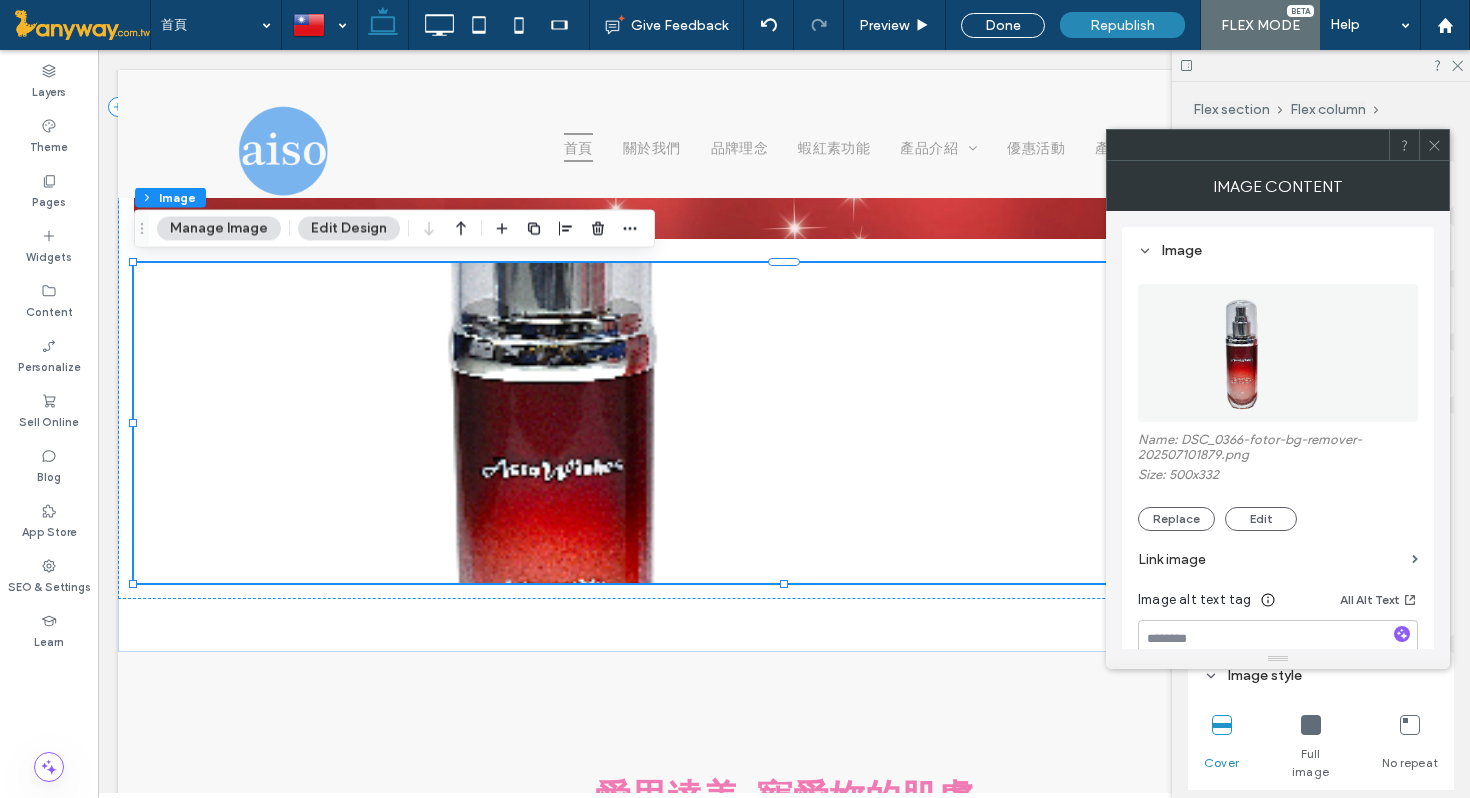 click 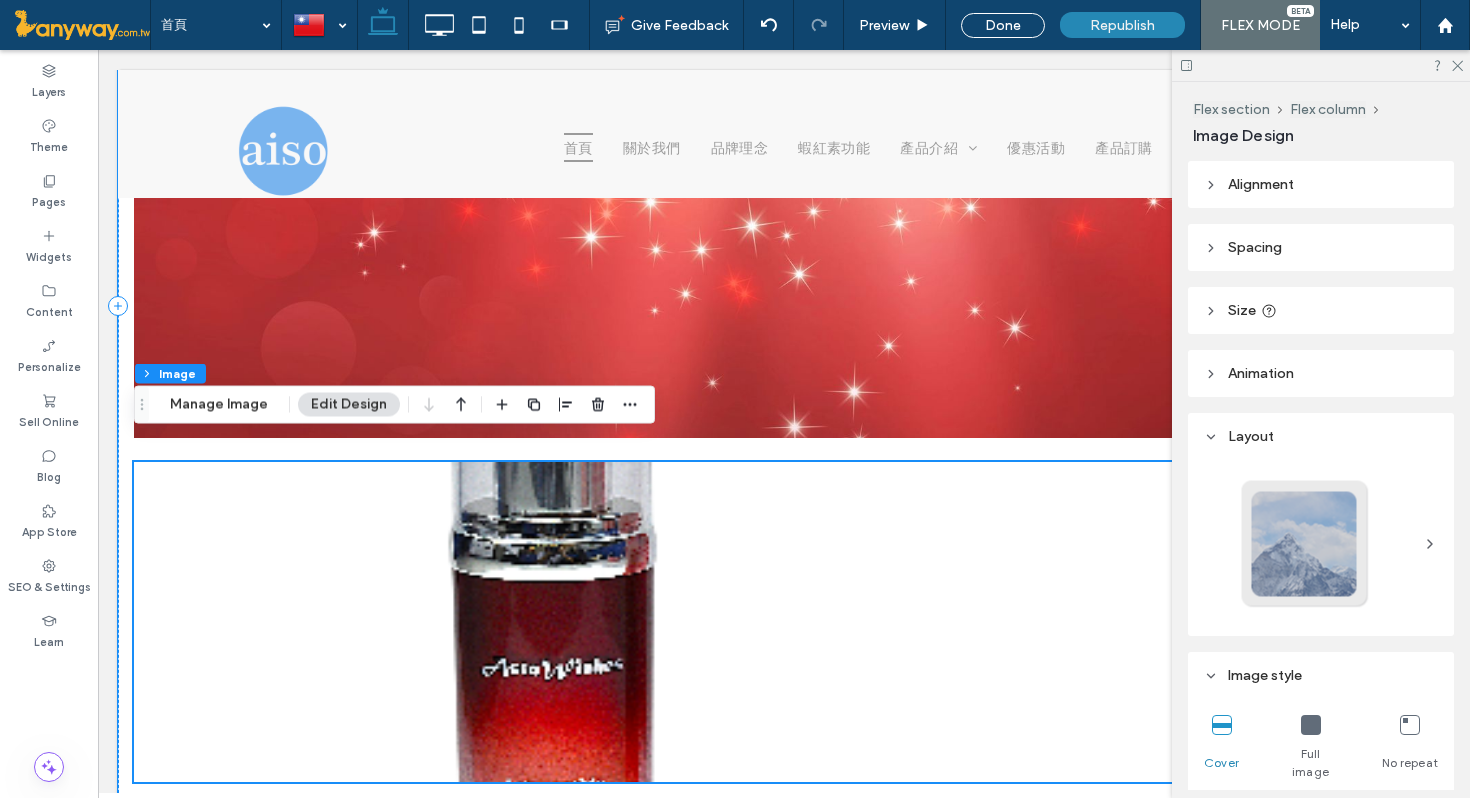 scroll, scrollTop: 2377, scrollLeft: 0, axis: vertical 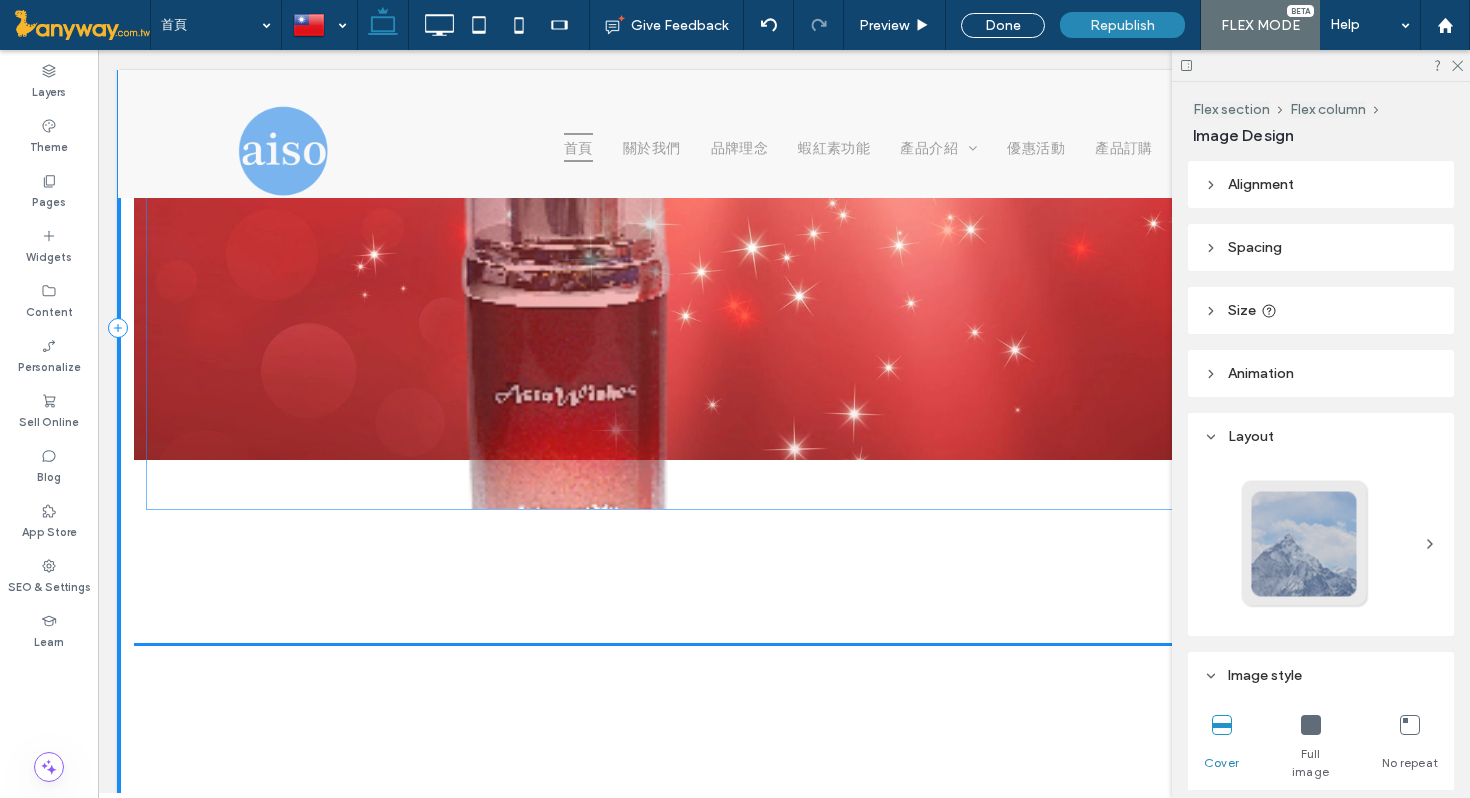 drag, startPoint x: 609, startPoint y: 574, endPoint x: 621, endPoint y: 290, distance: 284.25342 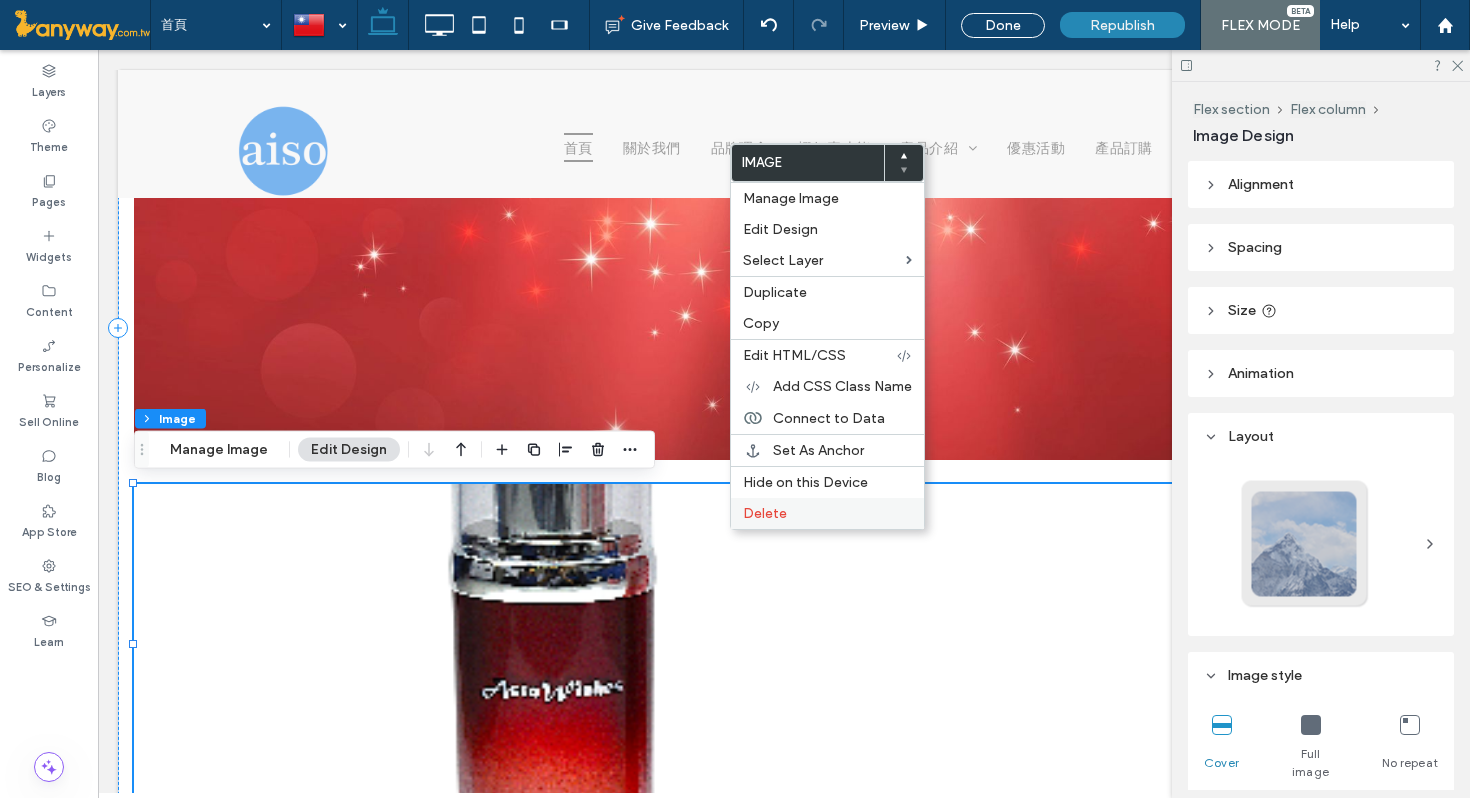 click on "Delete" at bounding box center (827, 513) 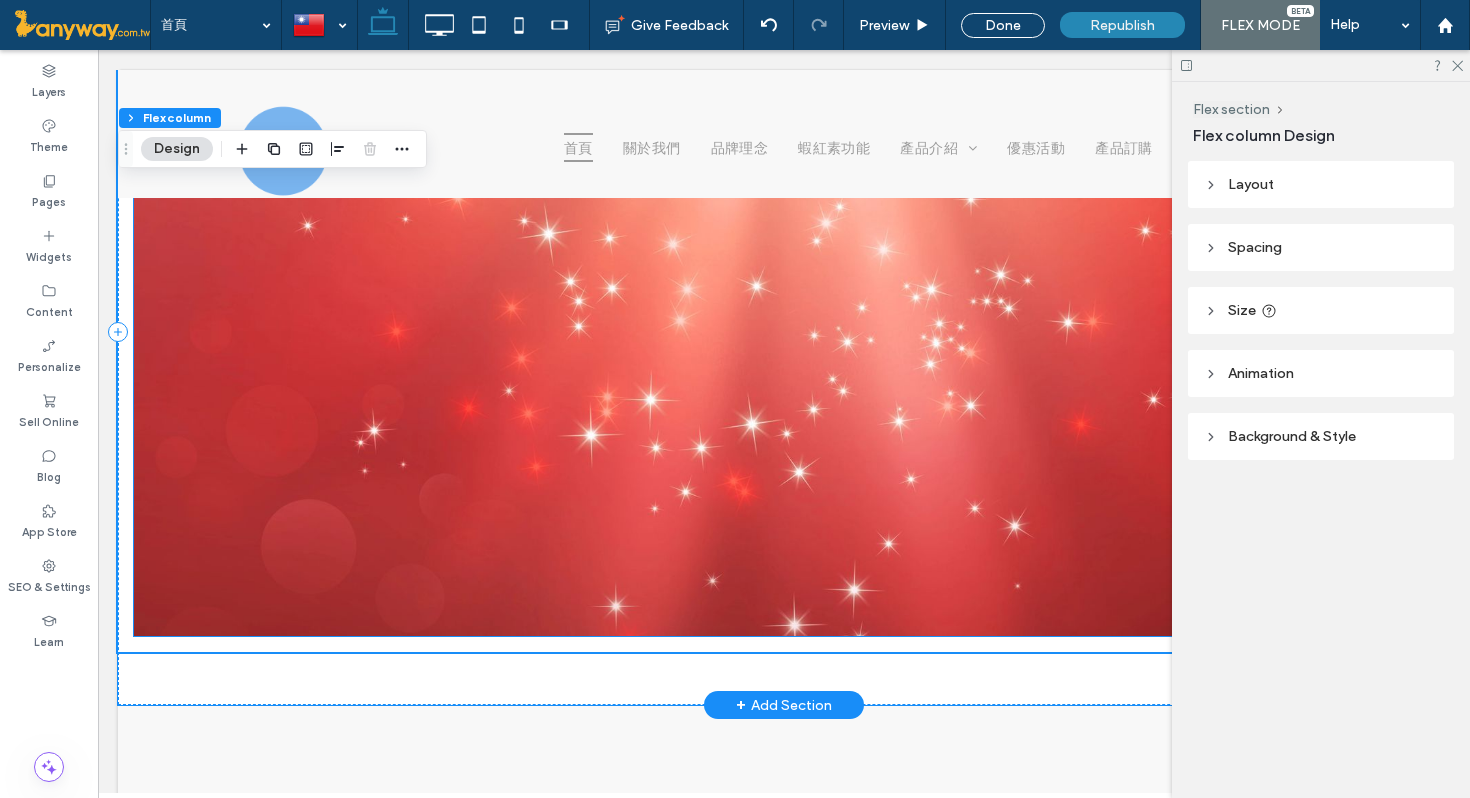 scroll, scrollTop: 2202, scrollLeft: 0, axis: vertical 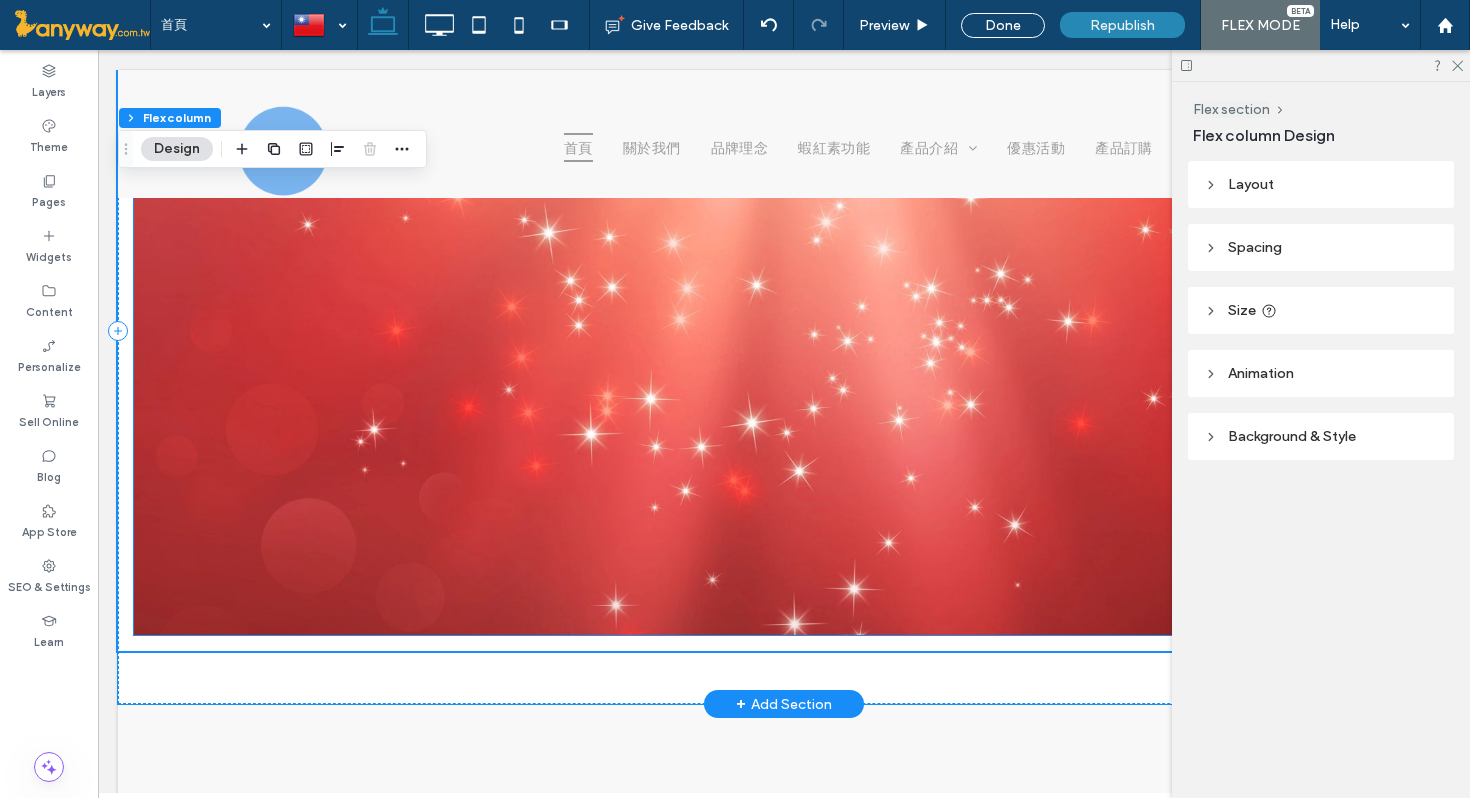 click at bounding box center [784, 331] 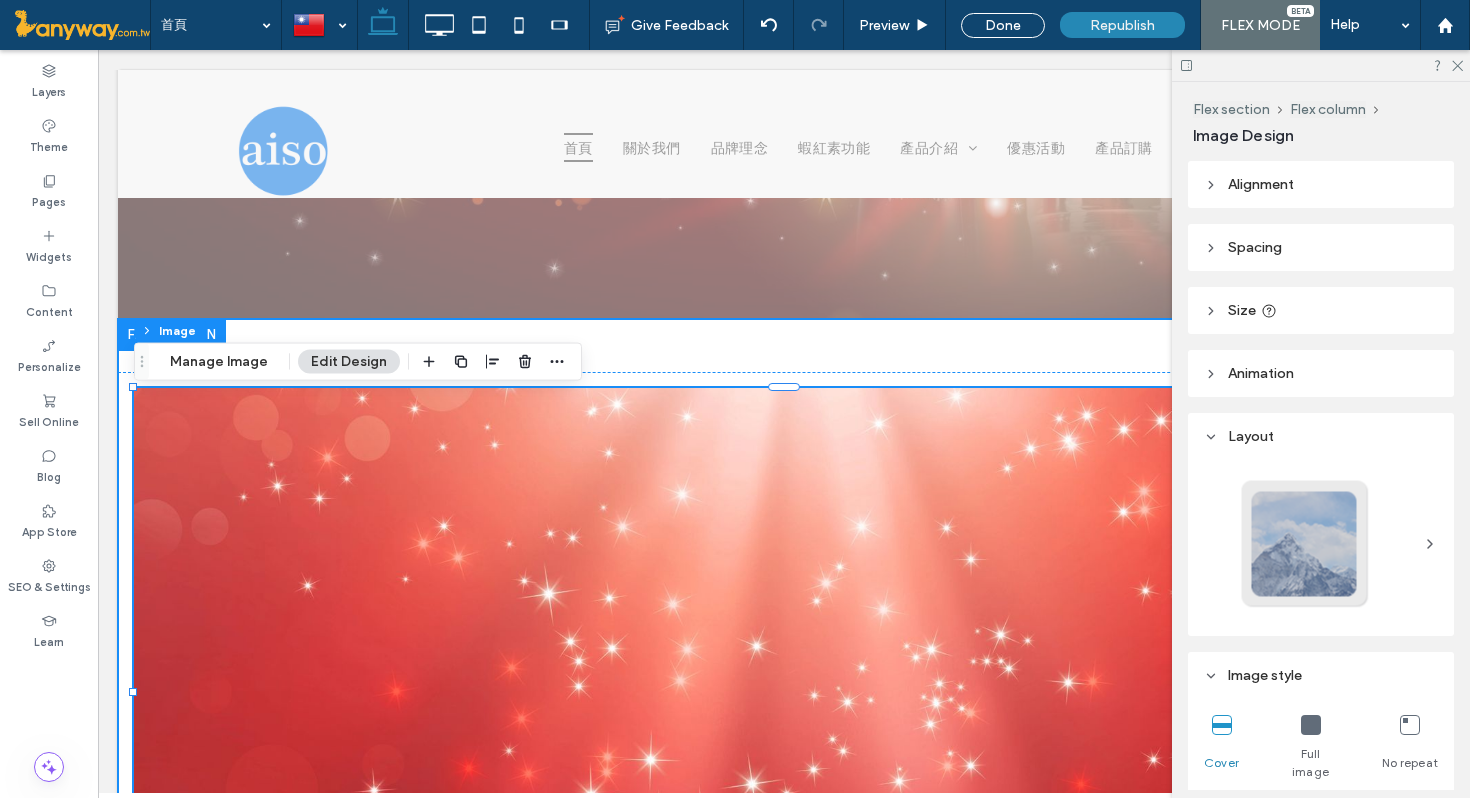 scroll, scrollTop: 1860, scrollLeft: 0, axis: vertical 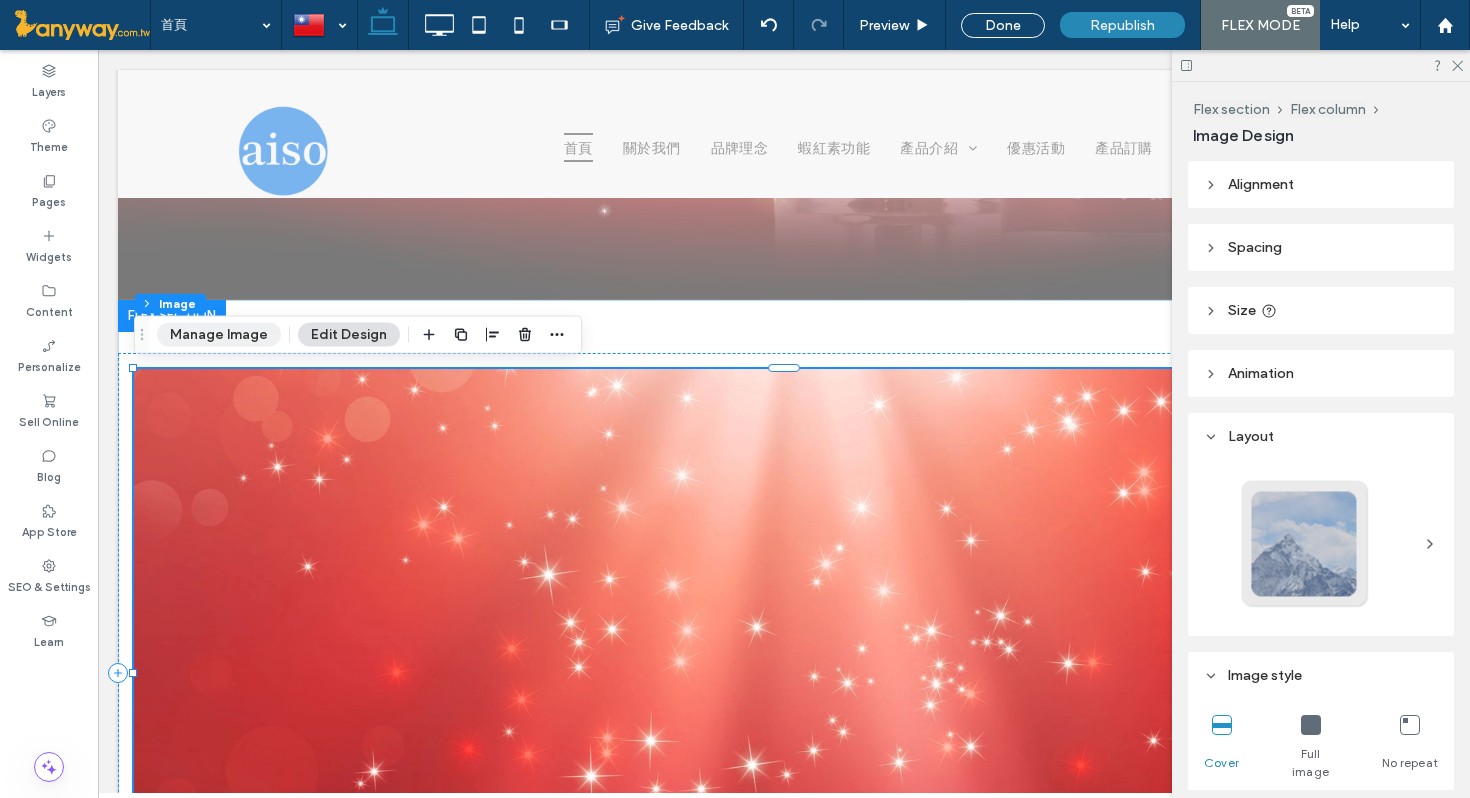 click on "Manage Image" at bounding box center [219, 335] 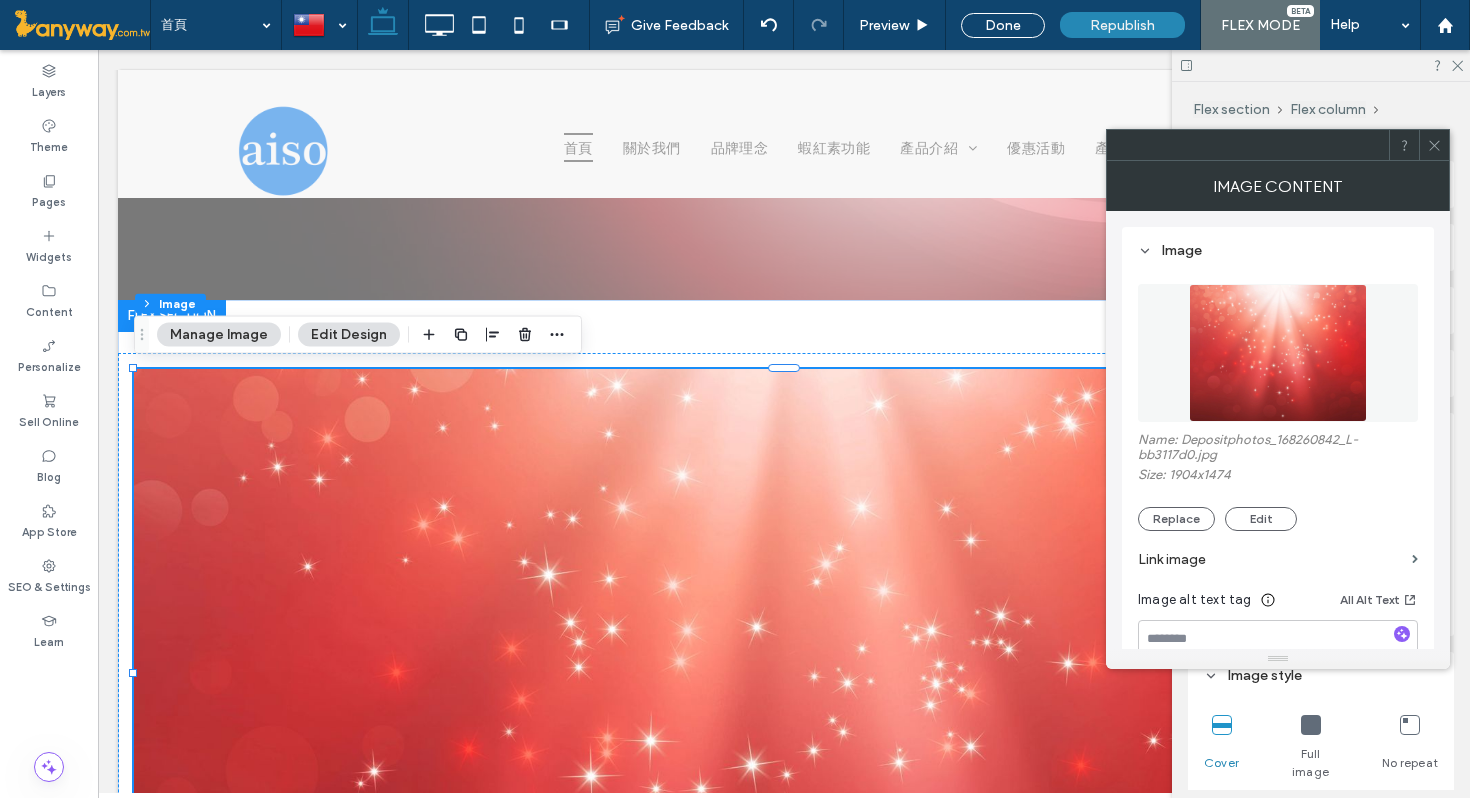 click 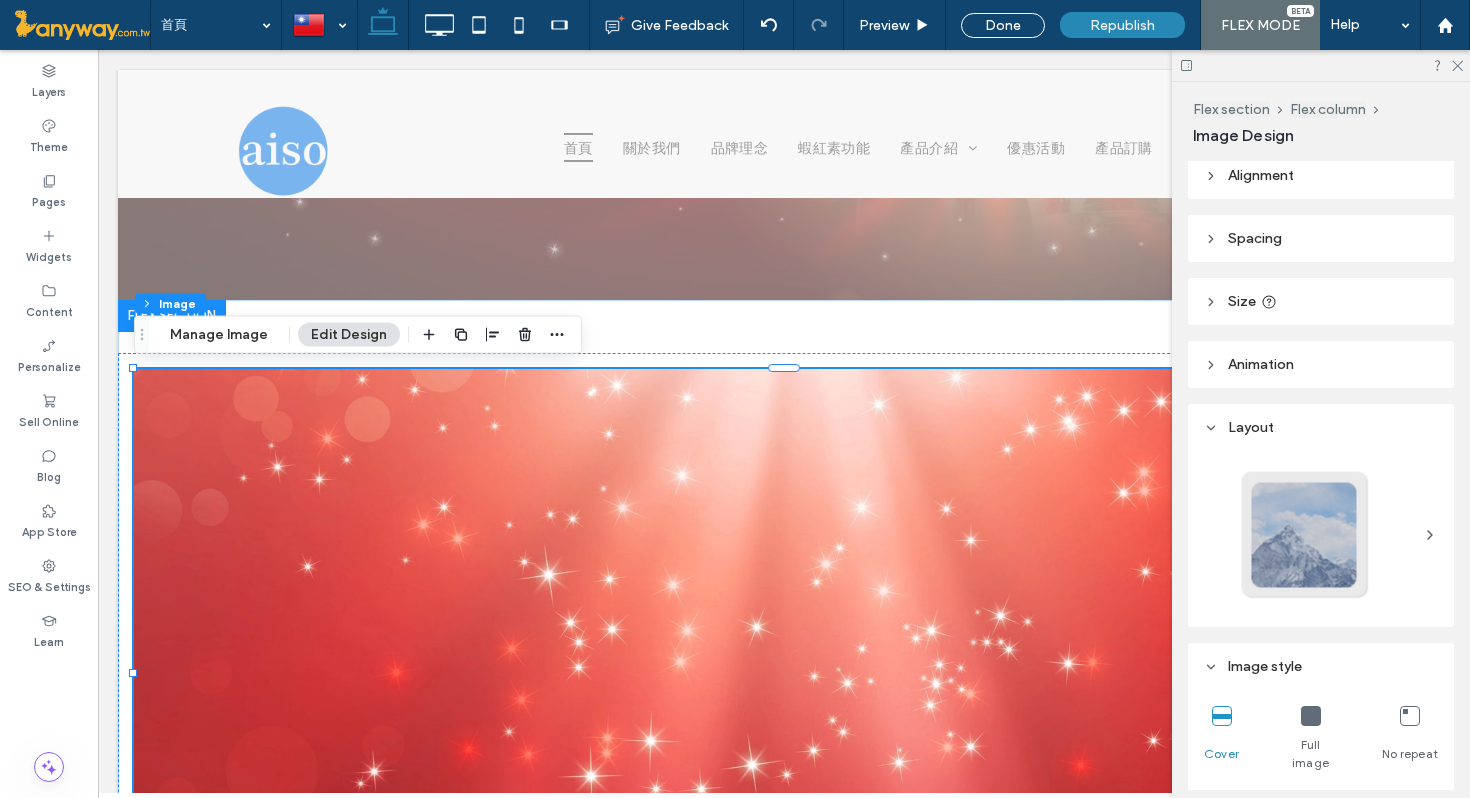 scroll, scrollTop: 12, scrollLeft: 0, axis: vertical 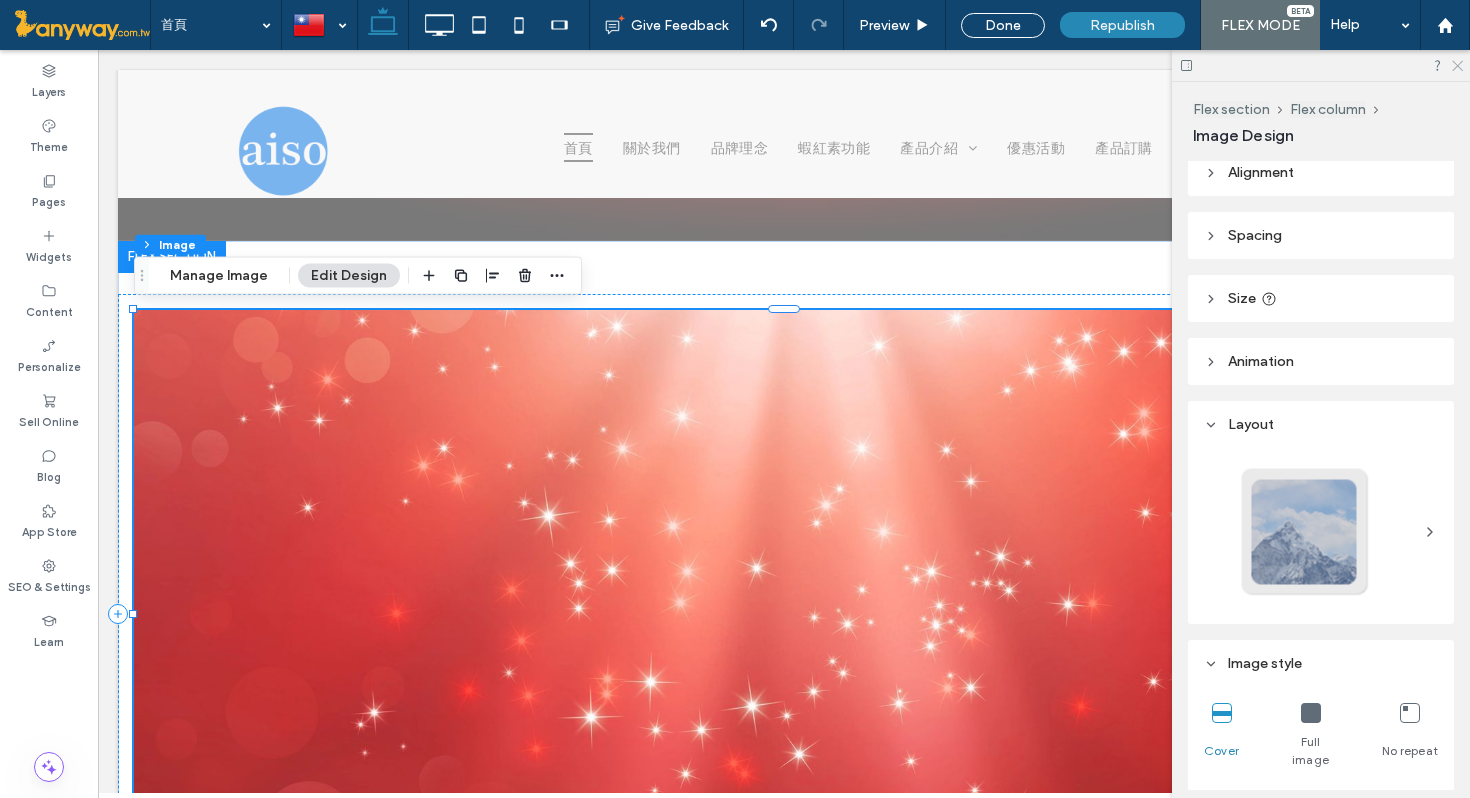 click 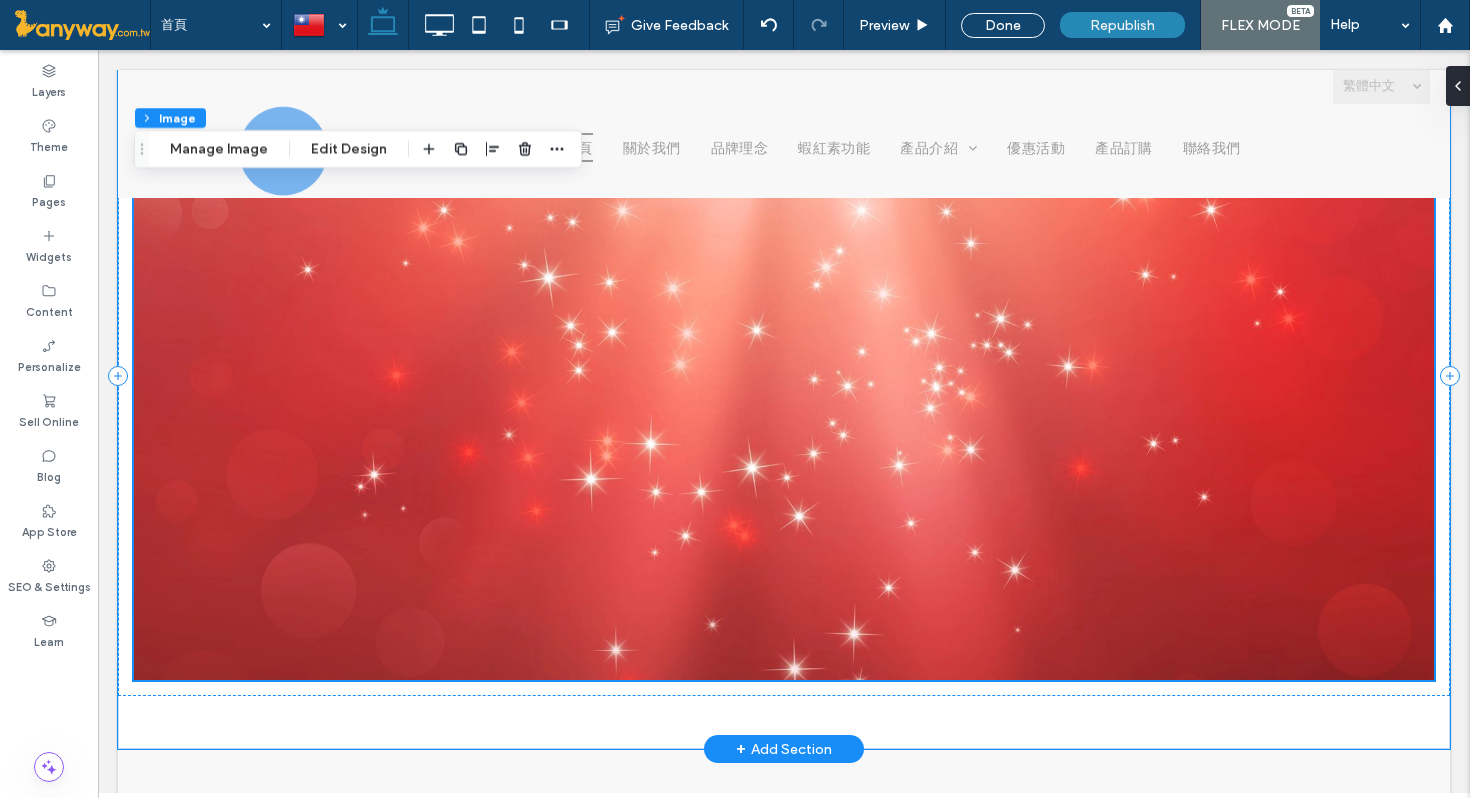 scroll, scrollTop: 2146, scrollLeft: 0, axis: vertical 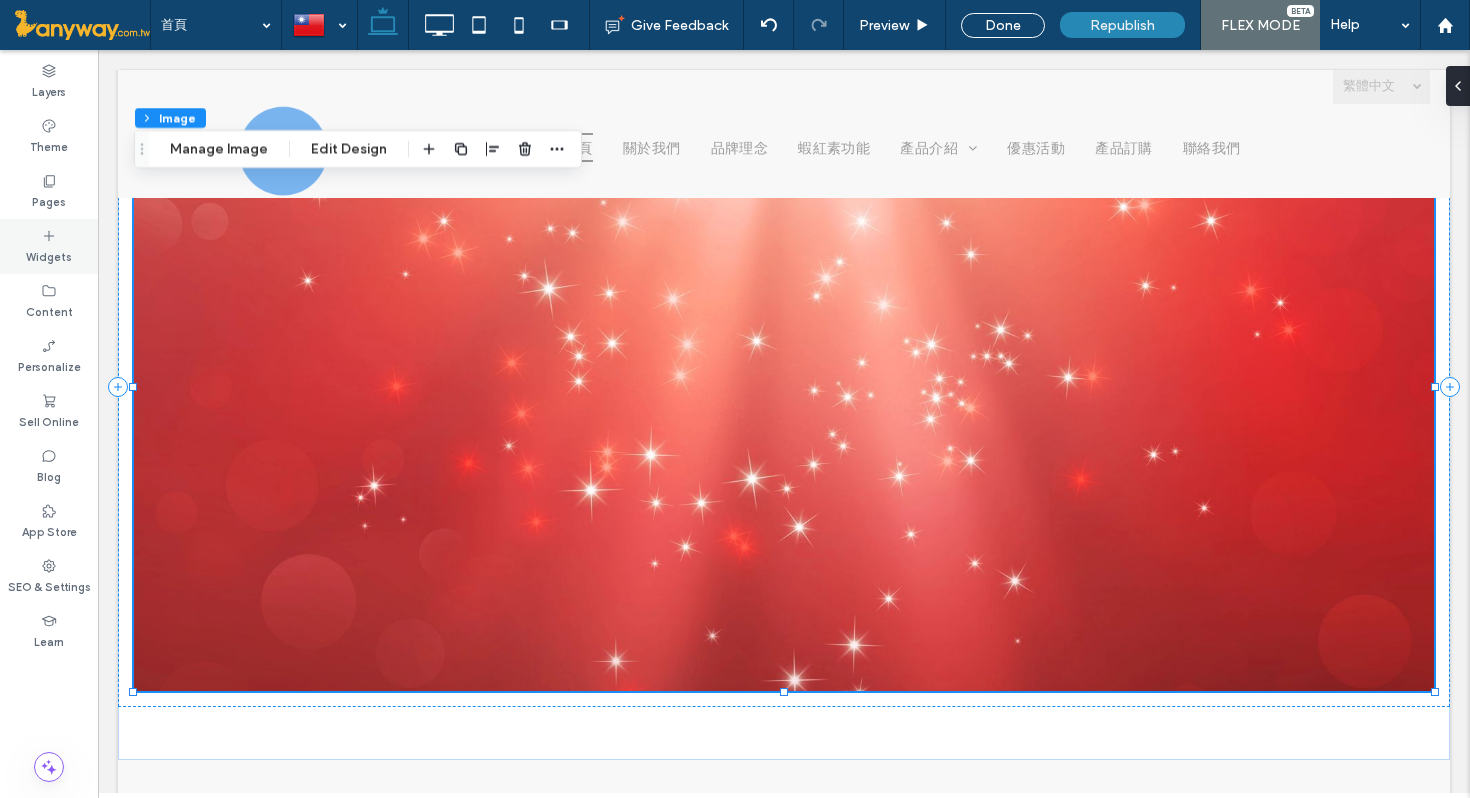 click 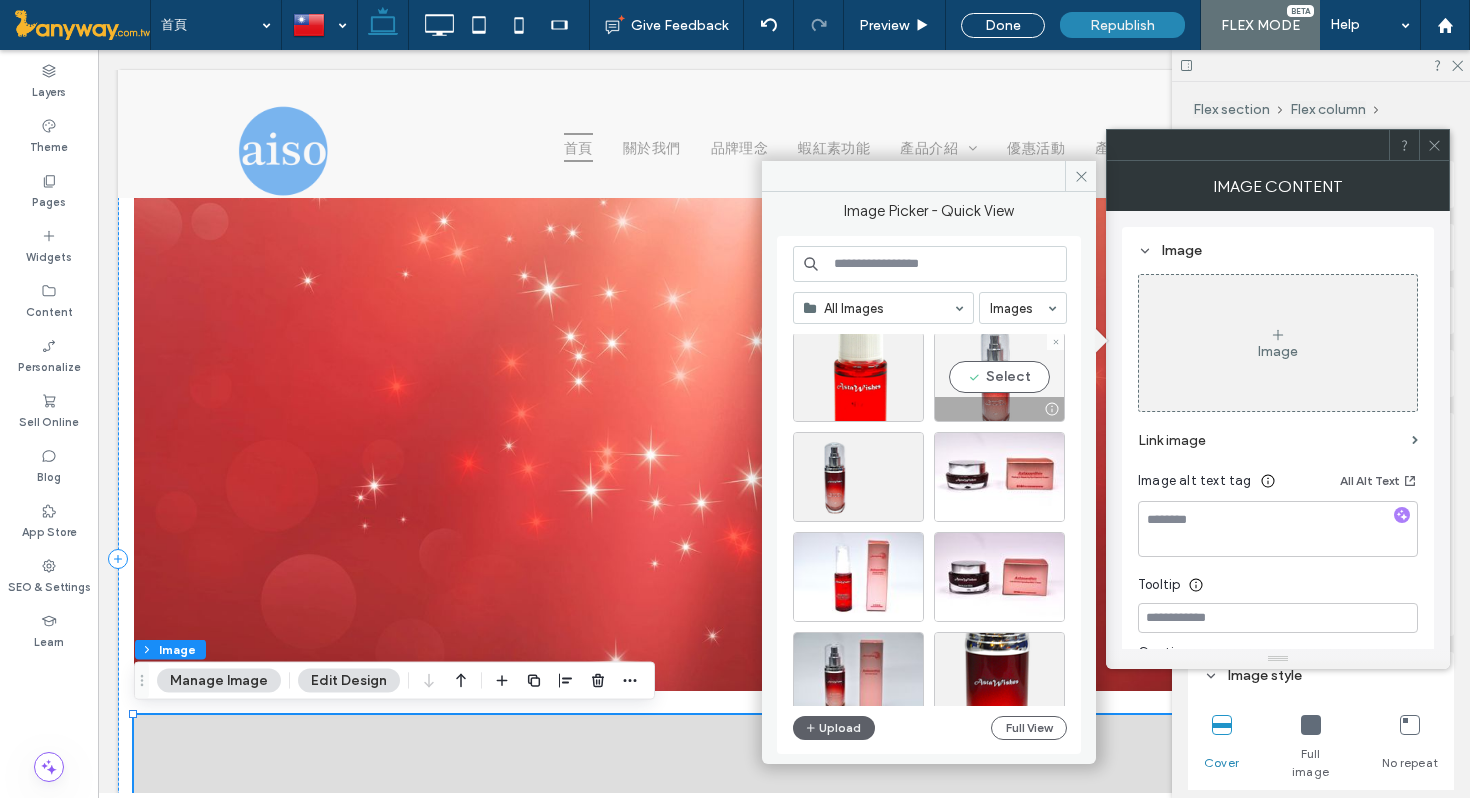 scroll, scrollTop: 188, scrollLeft: 0, axis: vertical 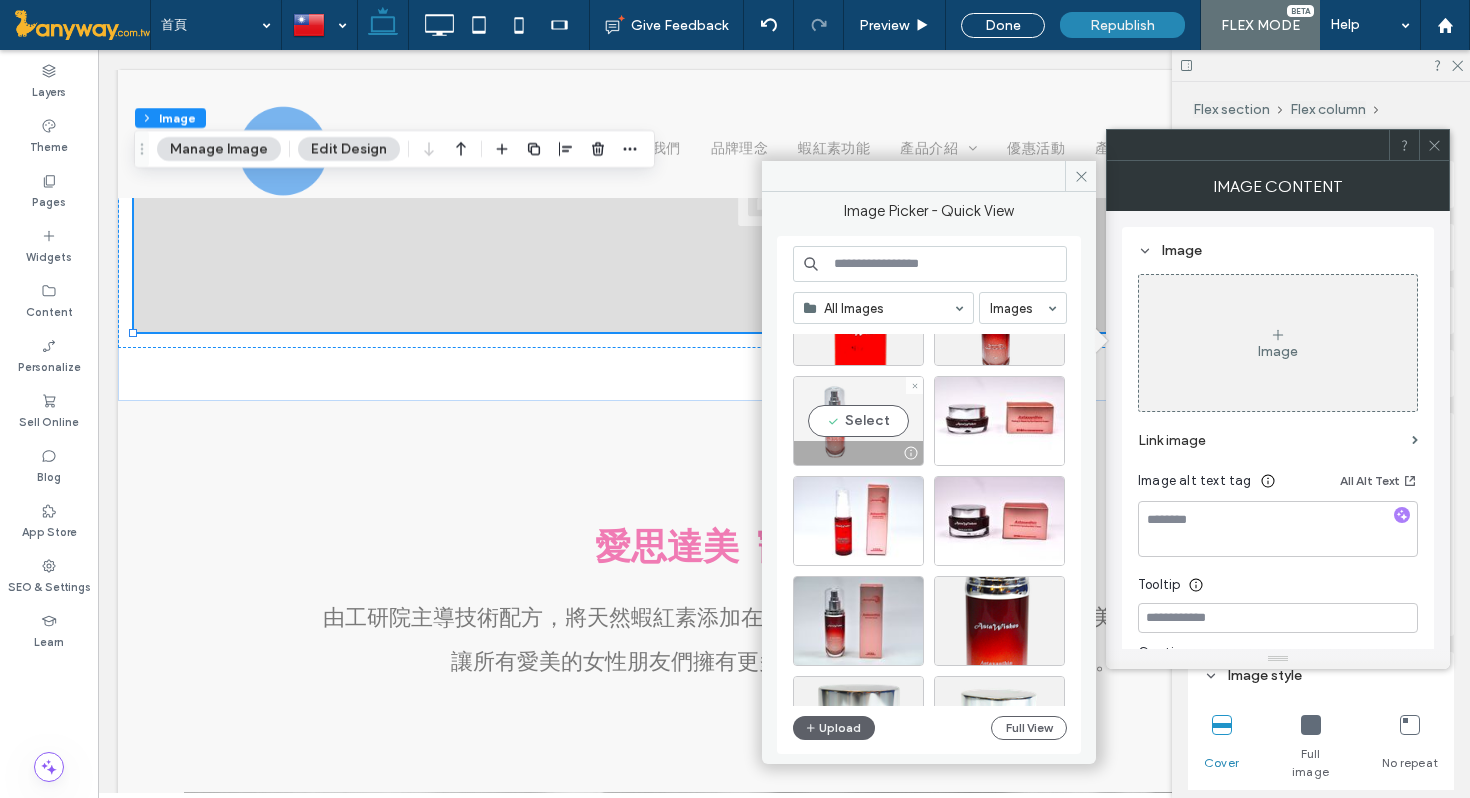 click on "Select" at bounding box center (858, 421) 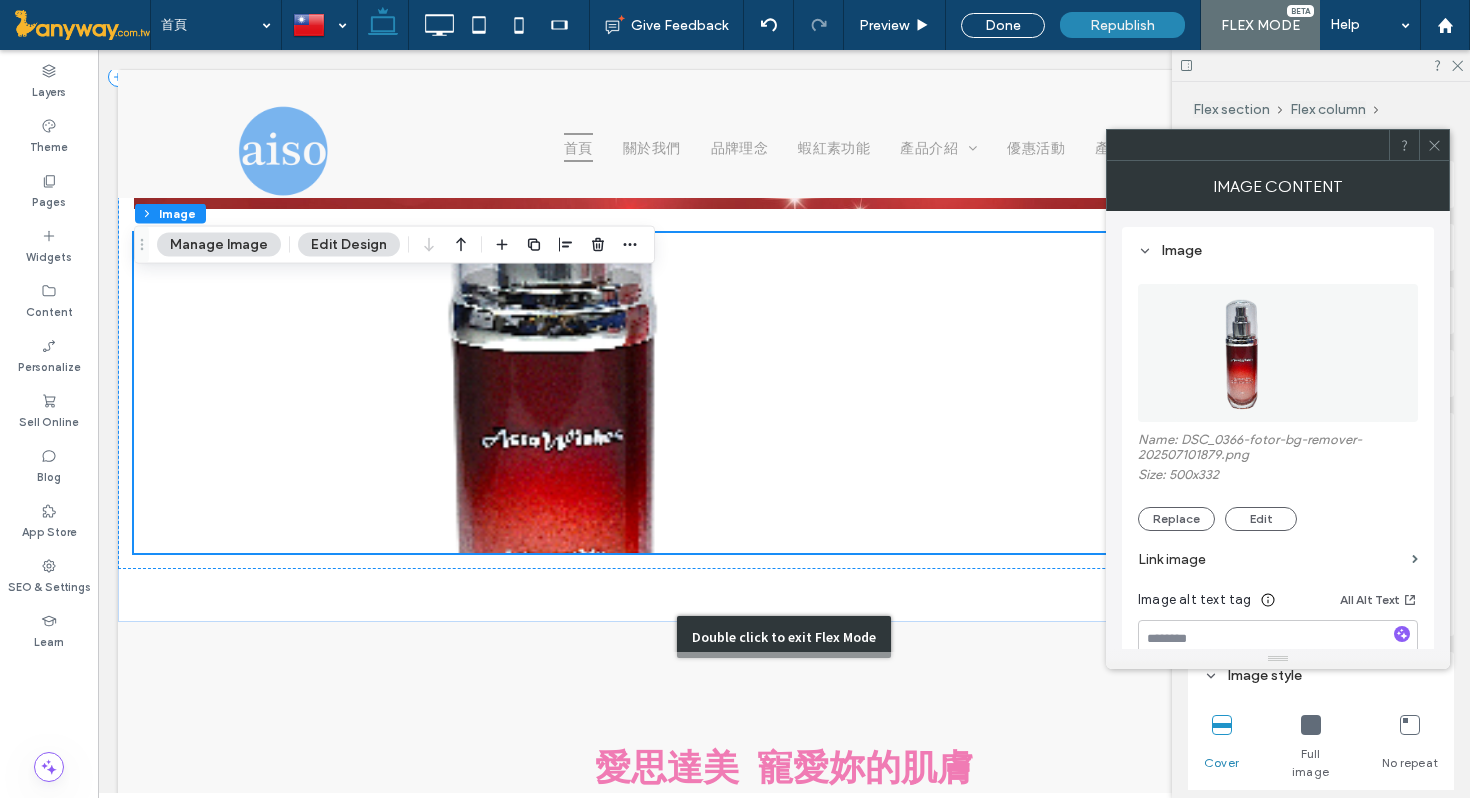 scroll, scrollTop: 2582, scrollLeft: 0, axis: vertical 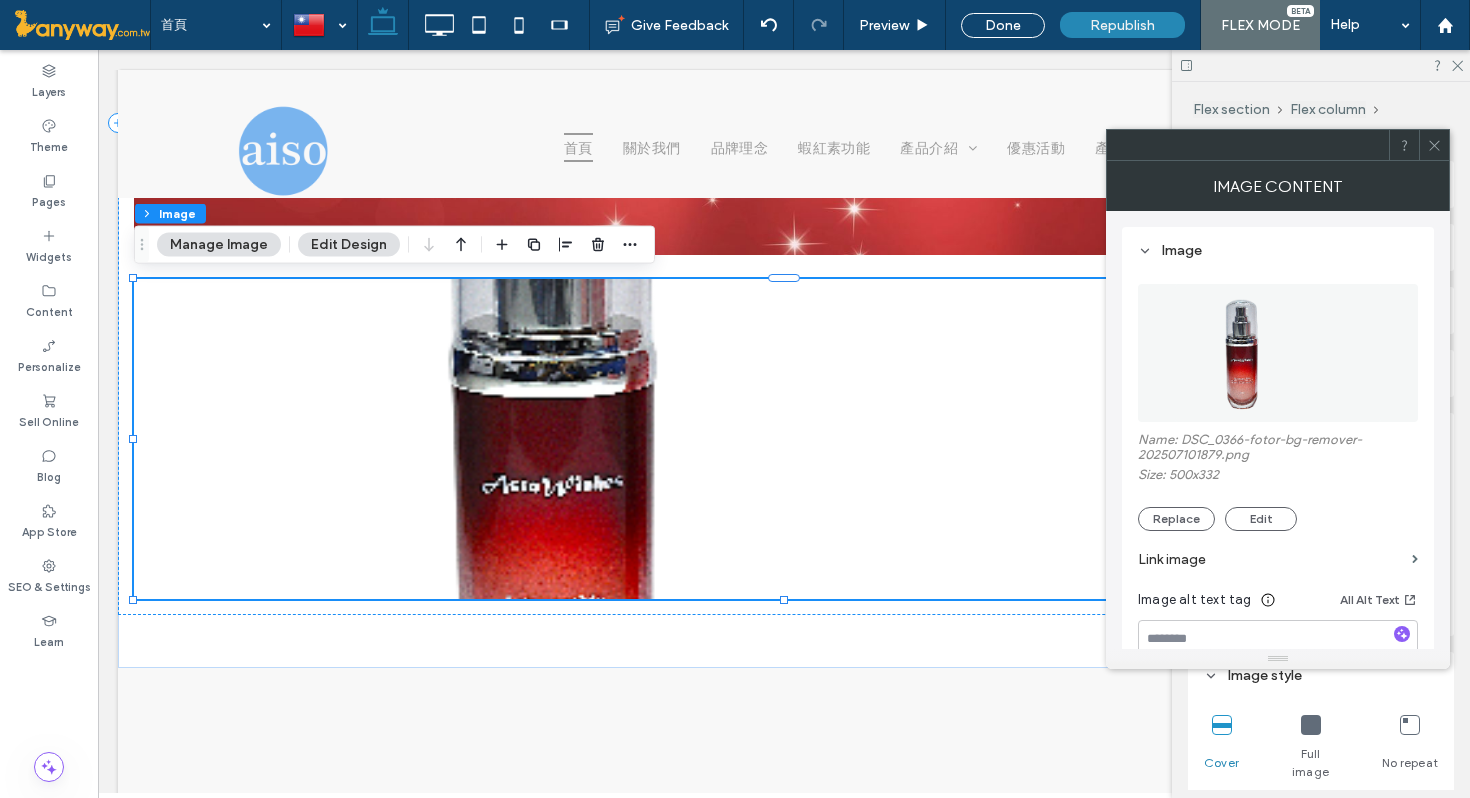 click 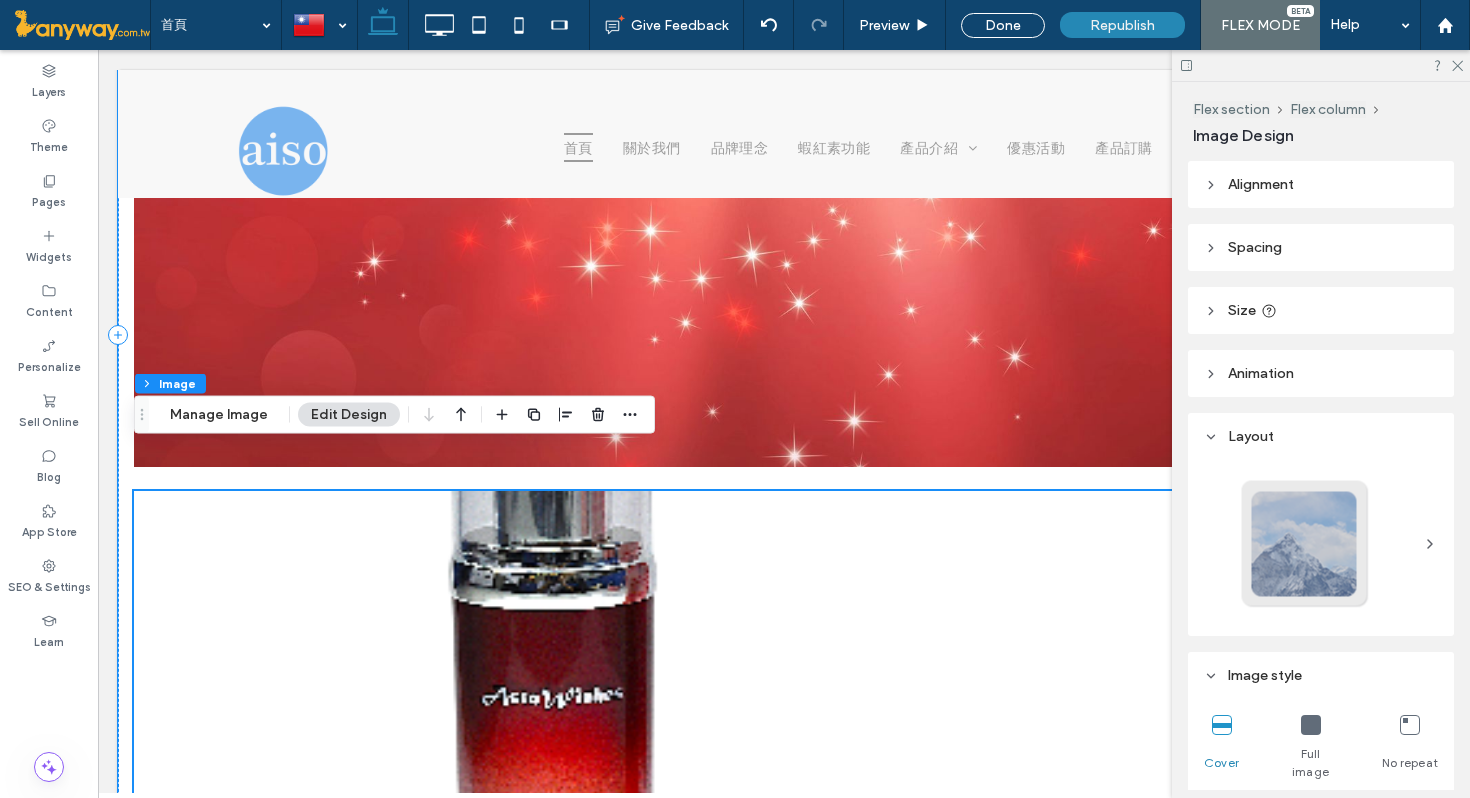 scroll, scrollTop: 2359, scrollLeft: 0, axis: vertical 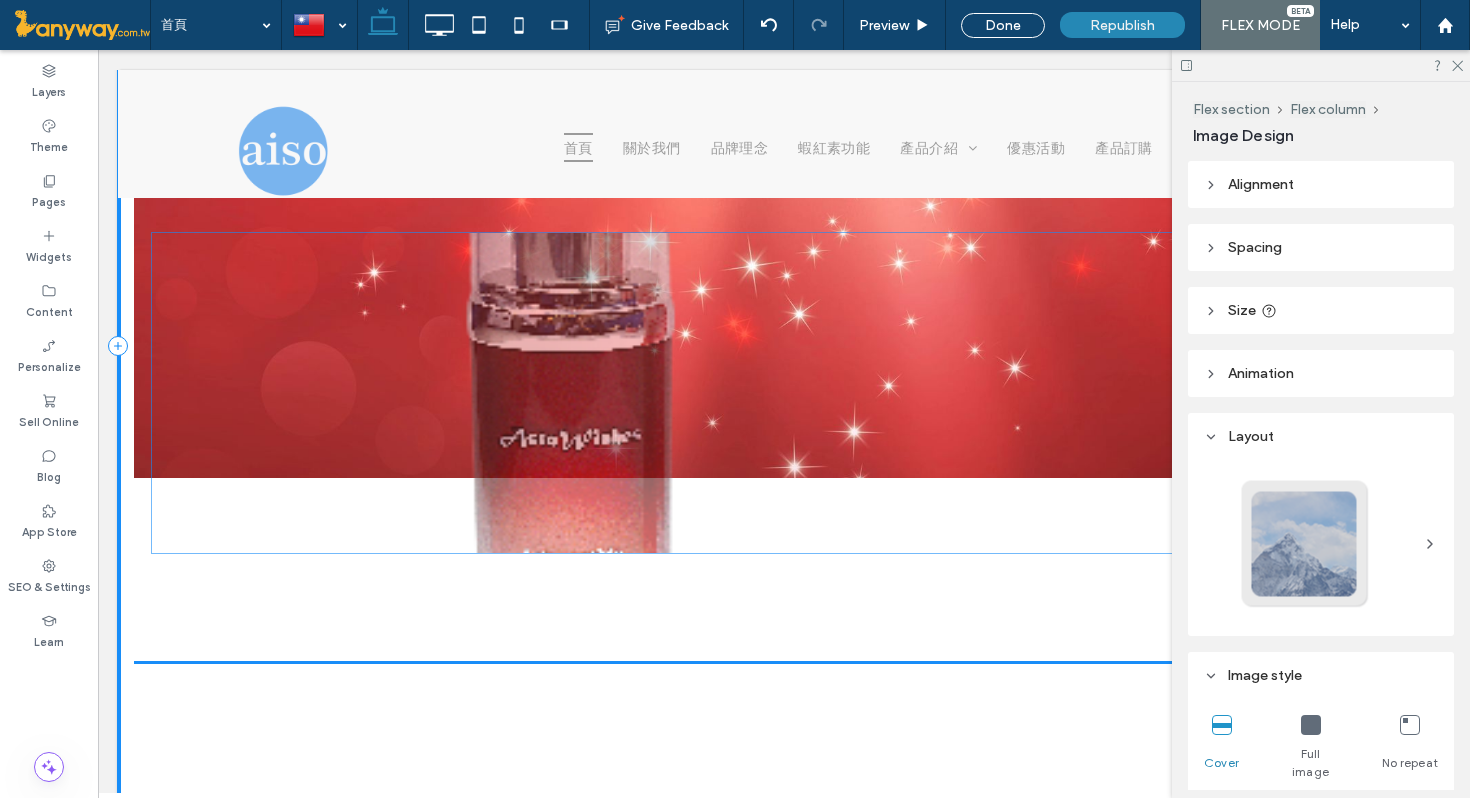 drag, startPoint x: 614, startPoint y: 577, endPoint x: 641, endPoint y: 269, distance: 309.18118 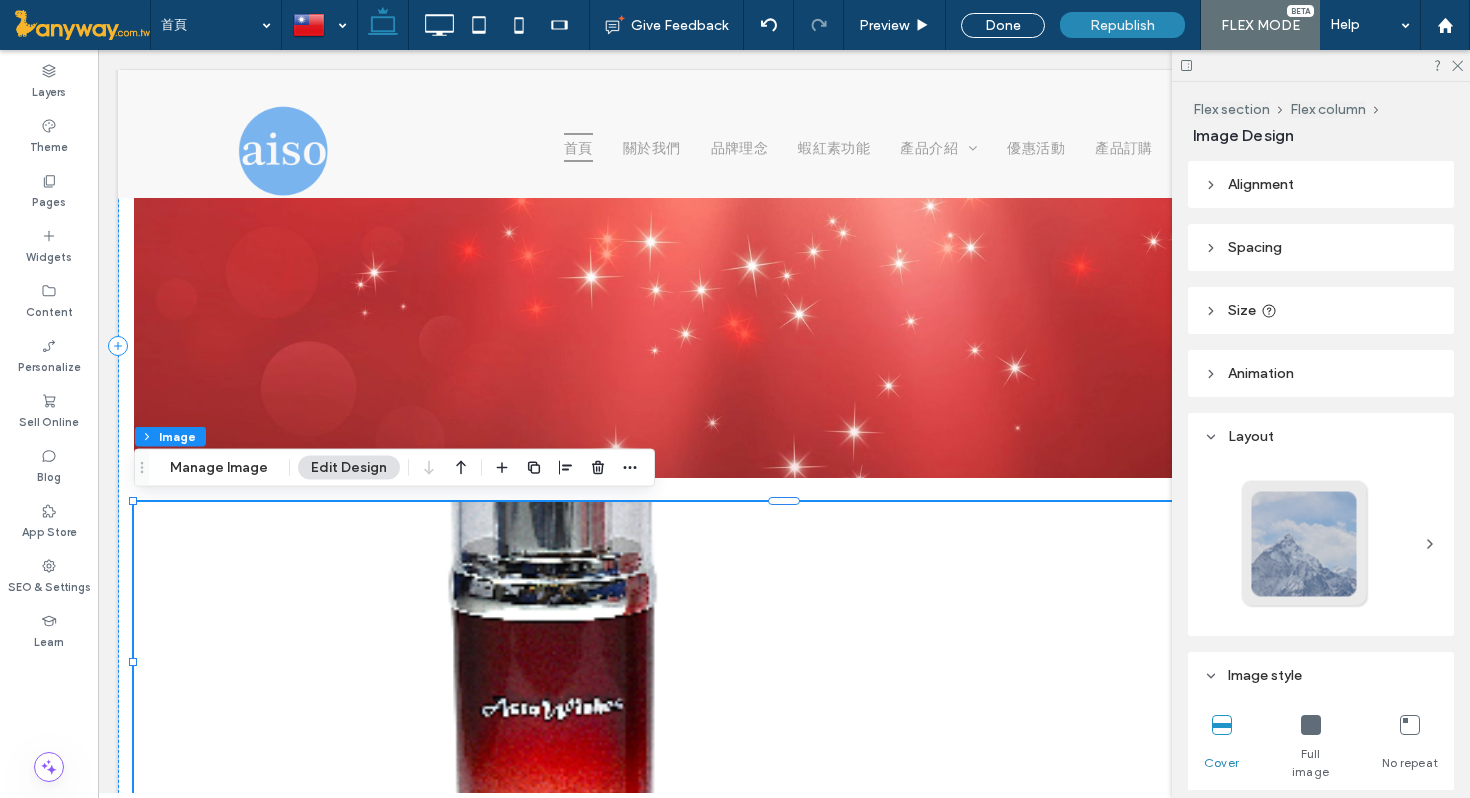 click at bounding box center [1321, 65] 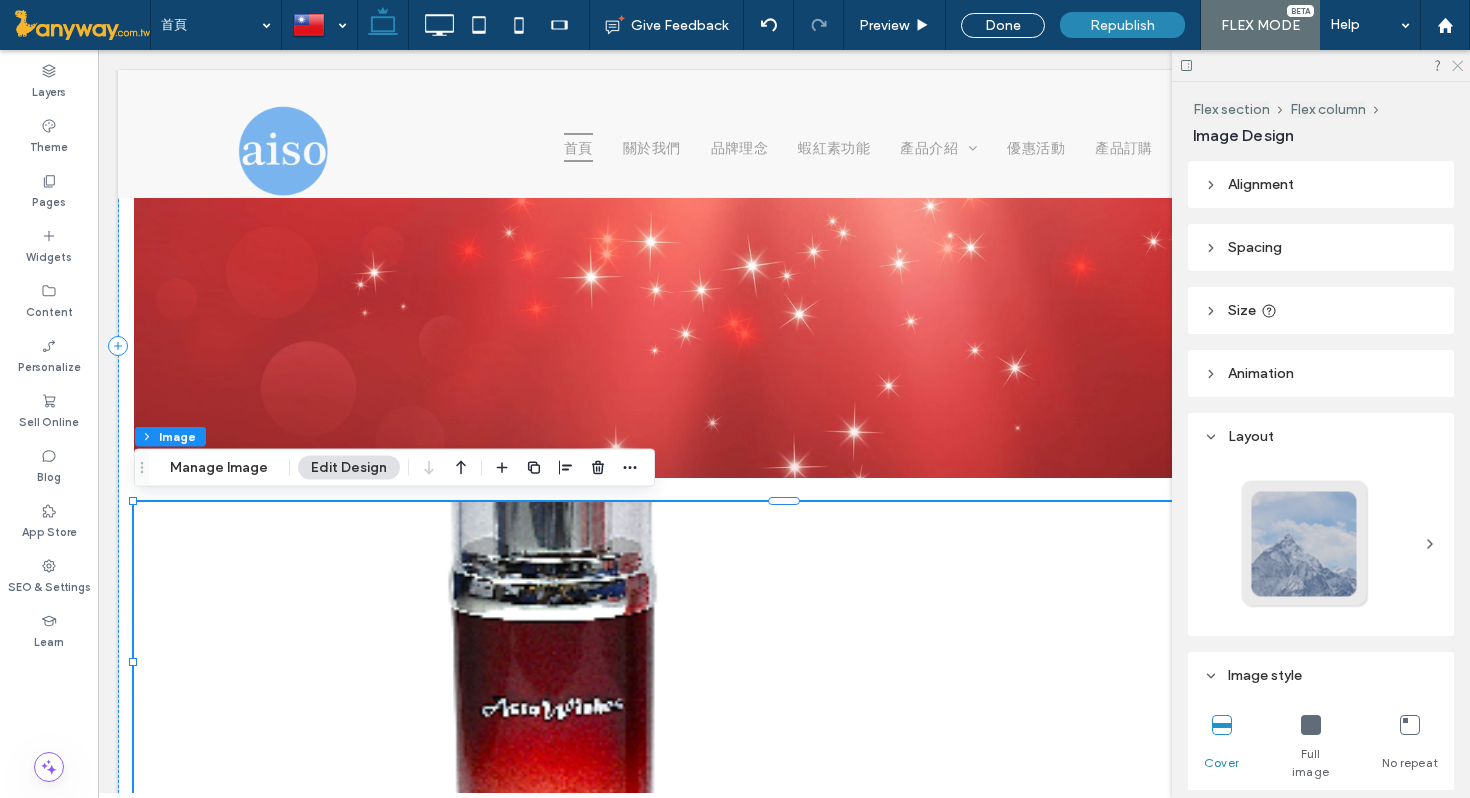 click 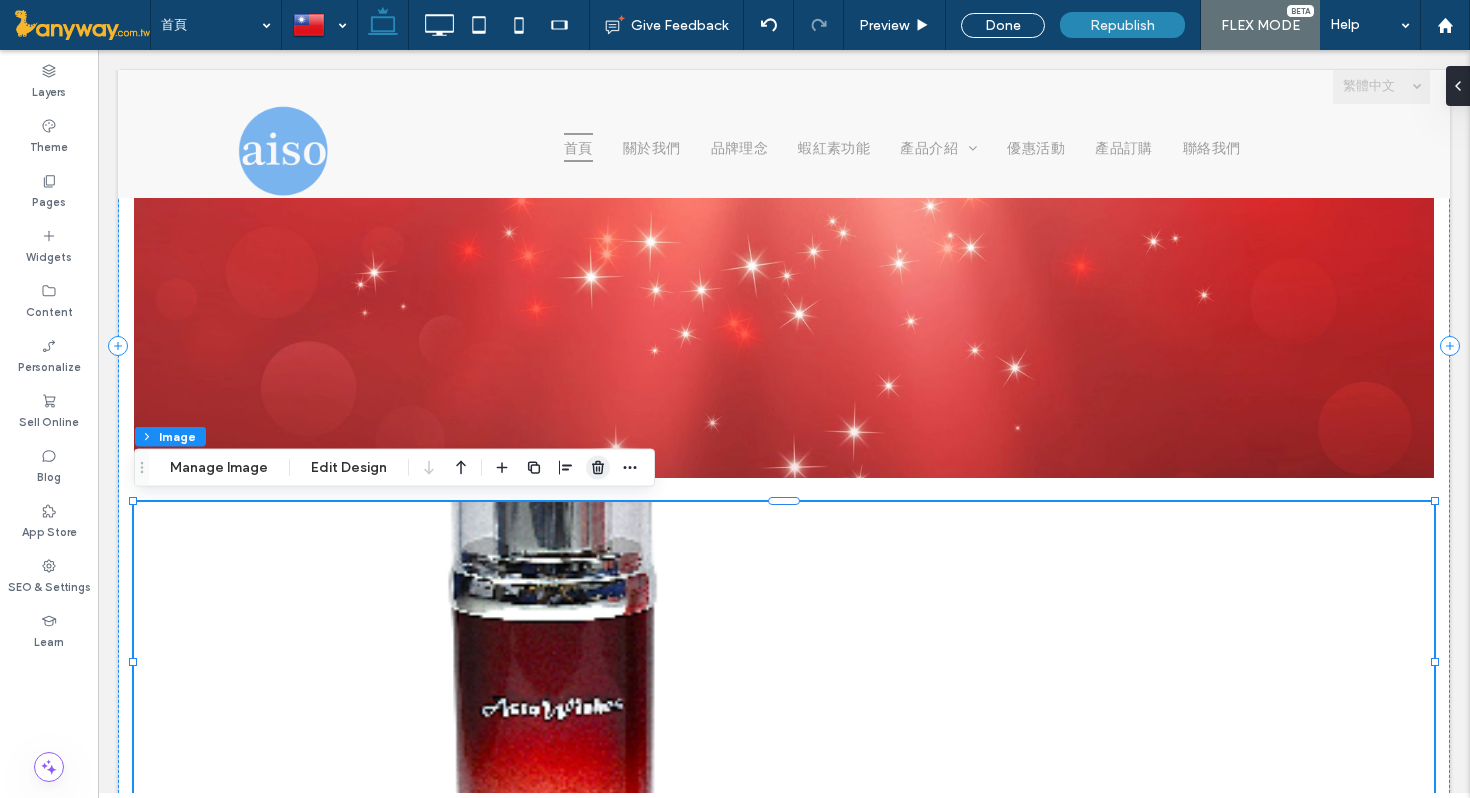 click 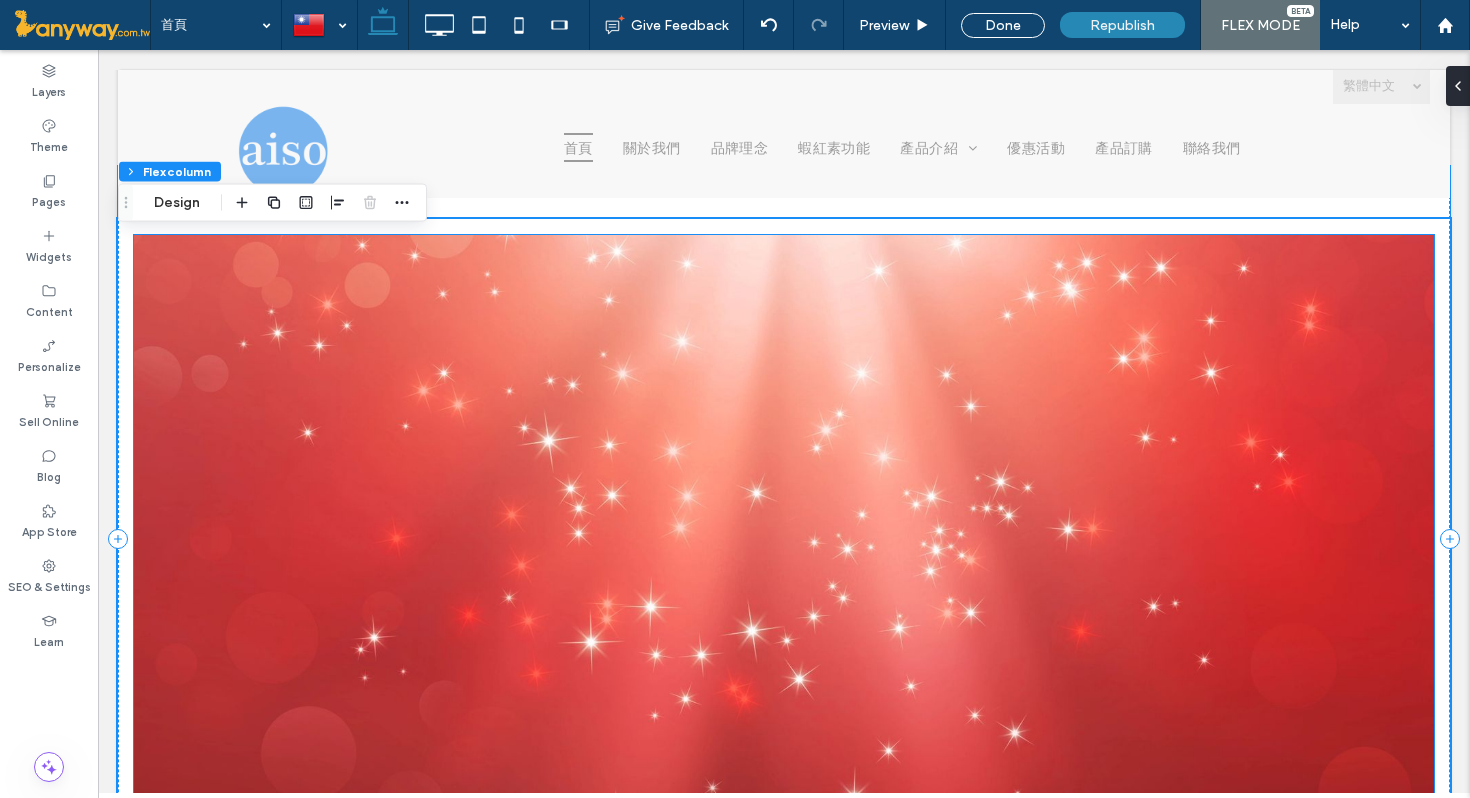 scroll, scrollTop: 1998, scrollLeft: 0, axis: vertical 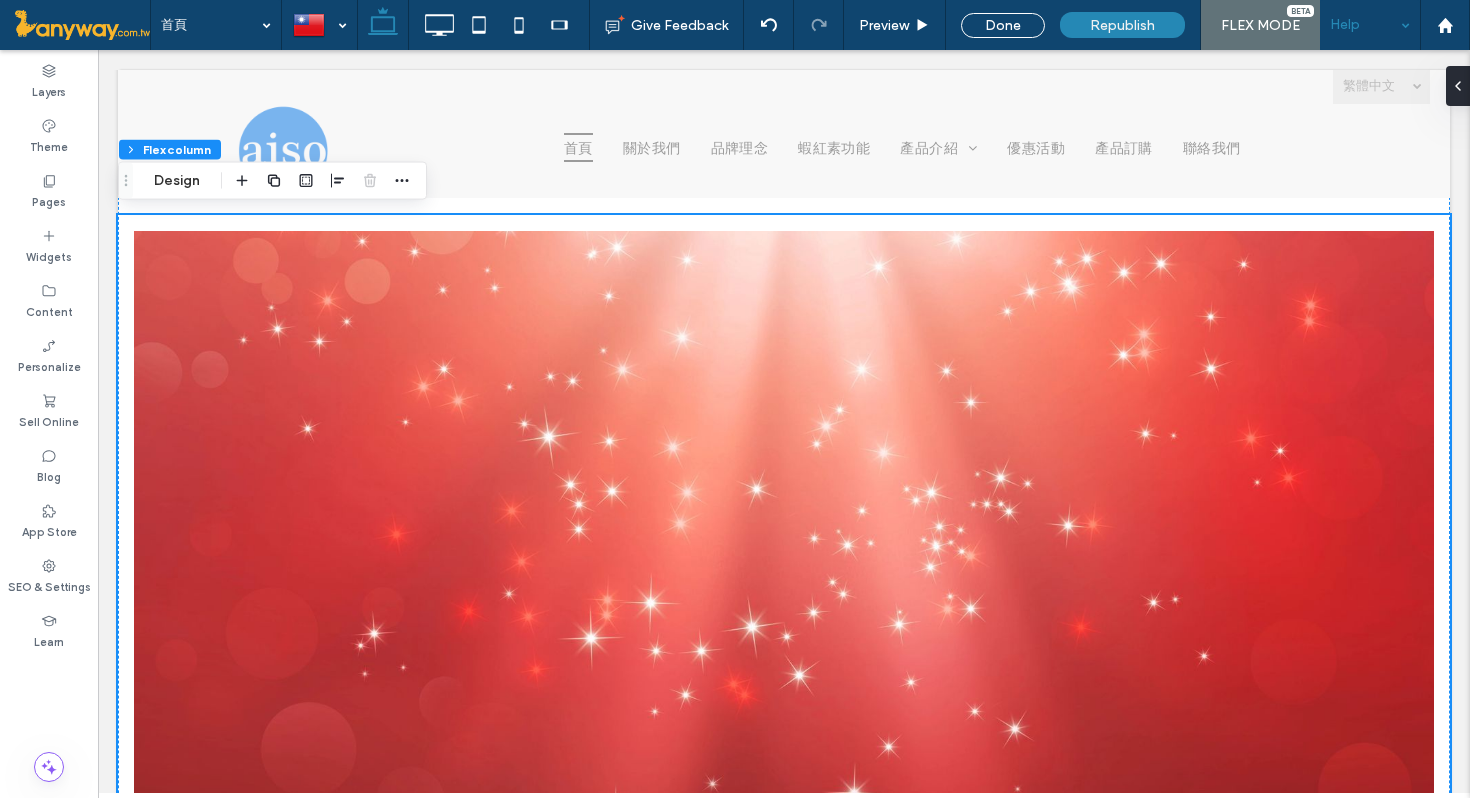 click on "Help" at bounding box center (1370, 25) 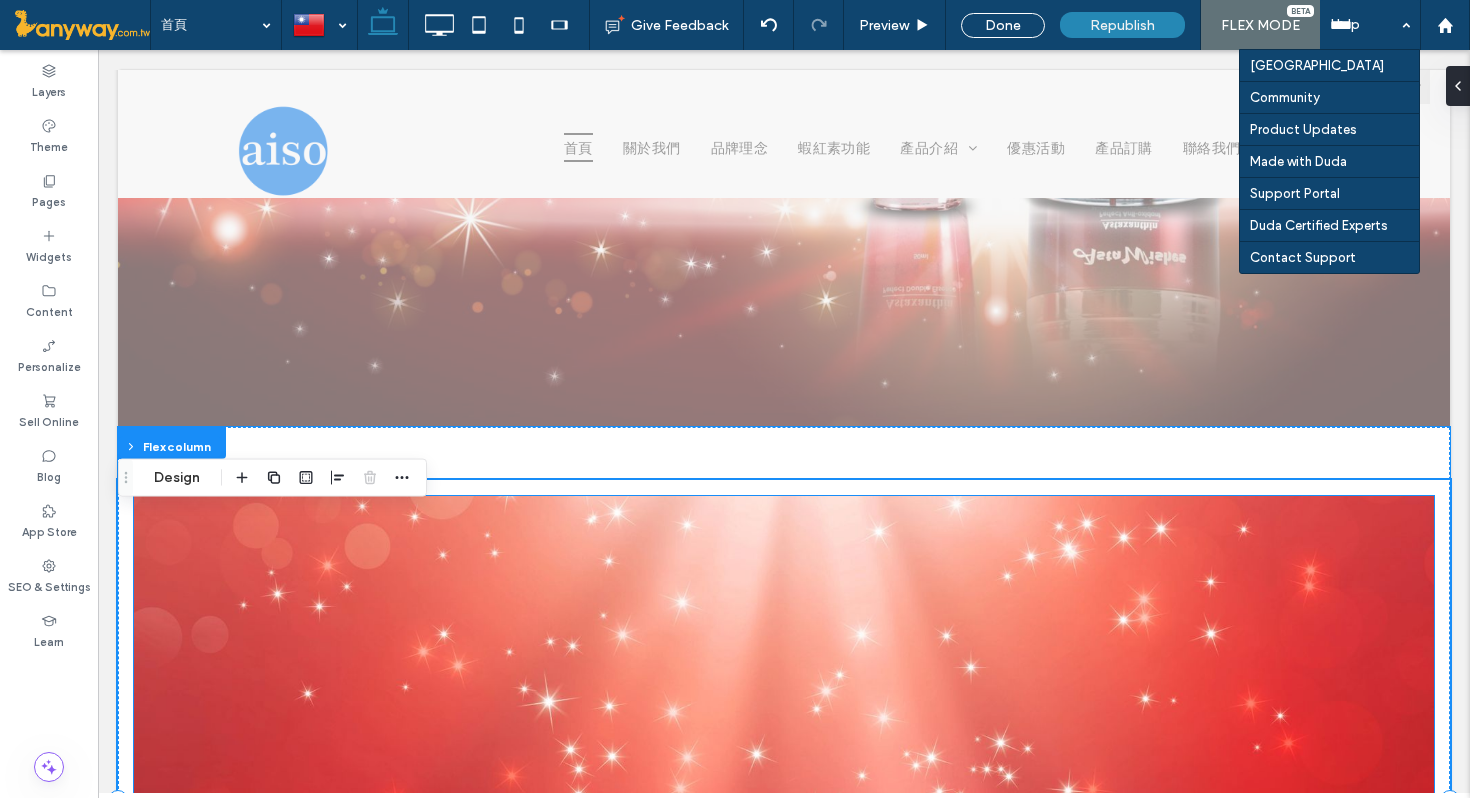 scroll, scrollTop: 1701, scrollLeft: 0, axis: vertical 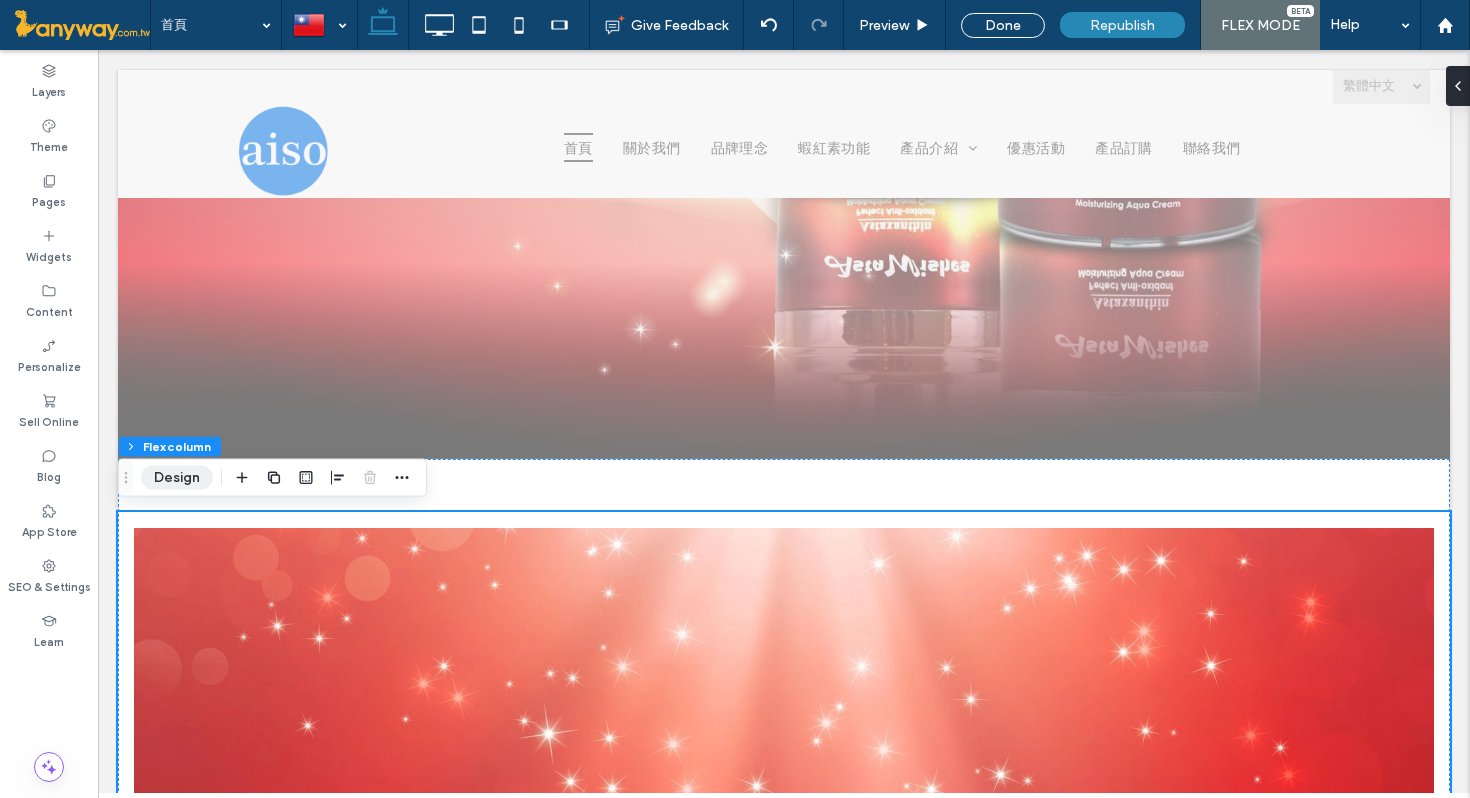 click on "Design" at bounding box center (177, 478) 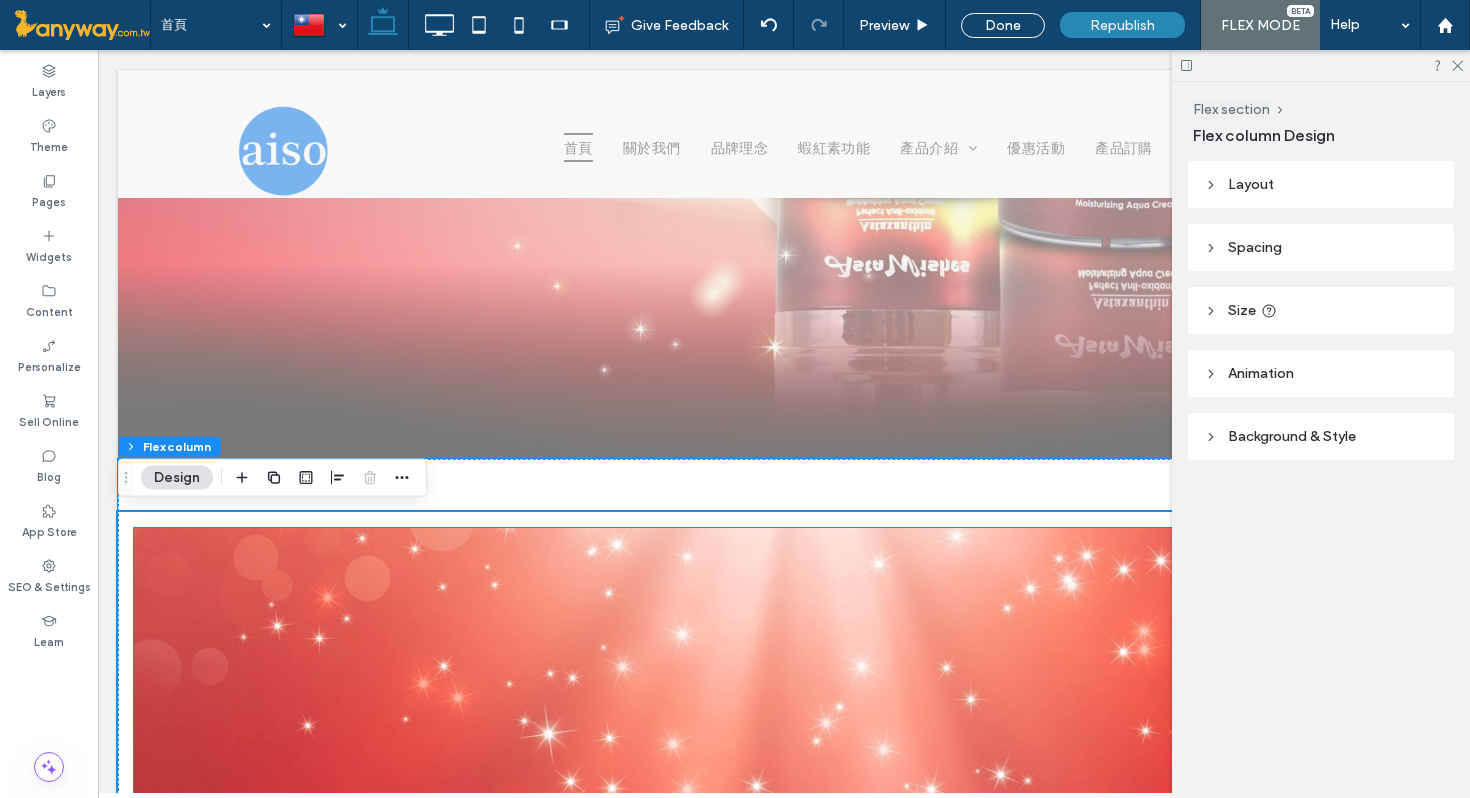 click at bounding box center (784, 832) 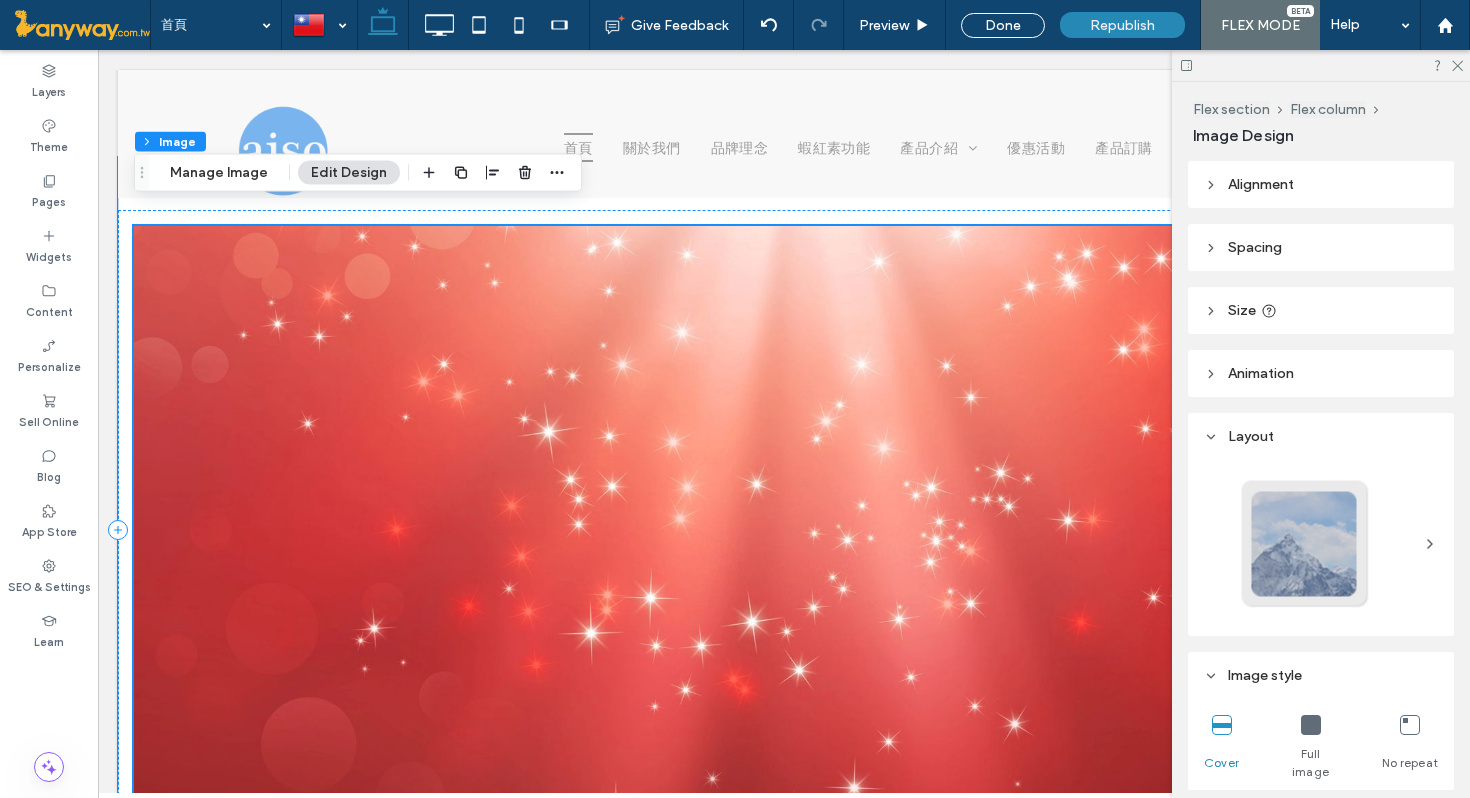 scroll, scrollTop: 2060, scrollLeft: 0, axis: vertical 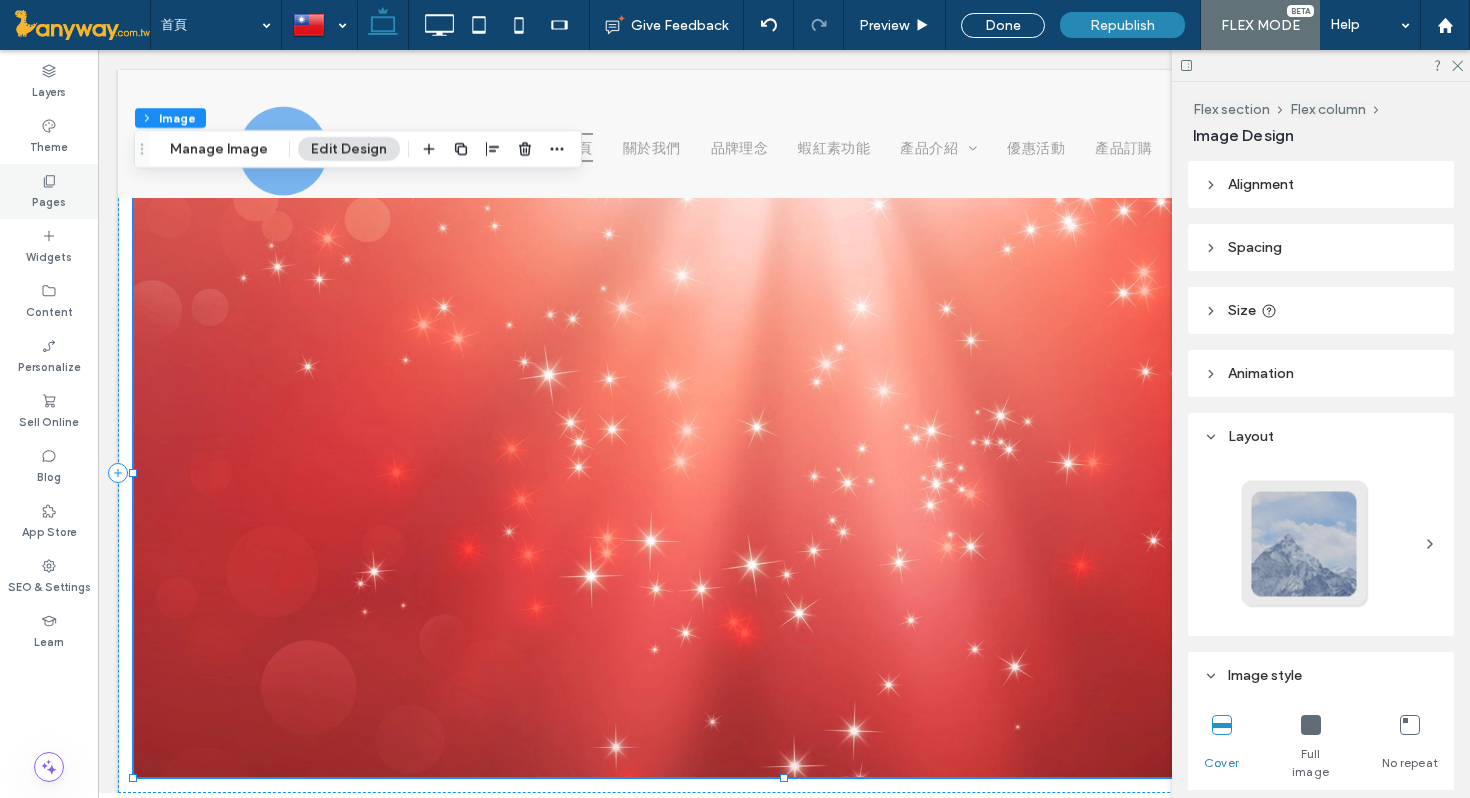 click on "Pages" at bounding box center (49, 200) 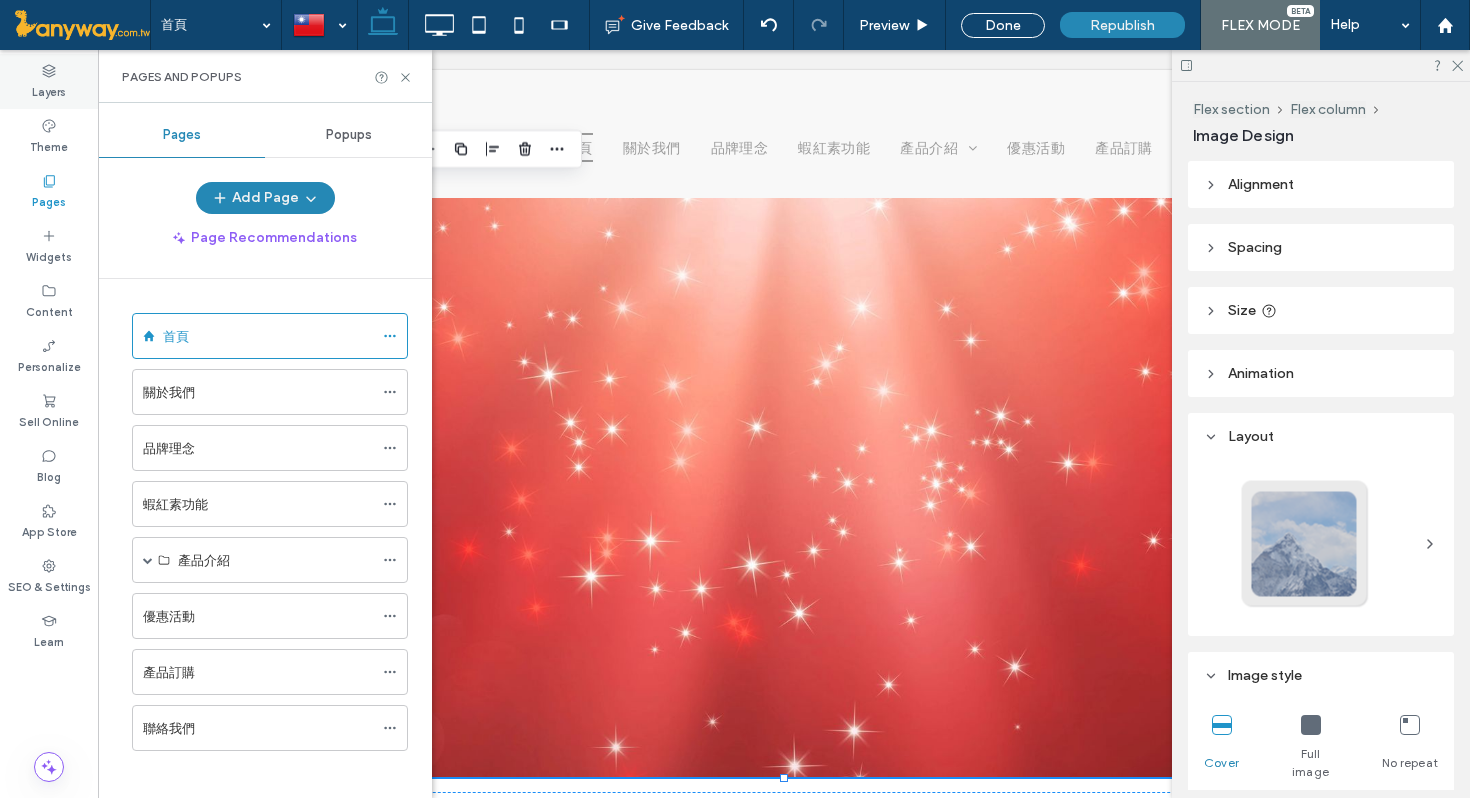 click on "Layers" at bounding box center [49, 90] 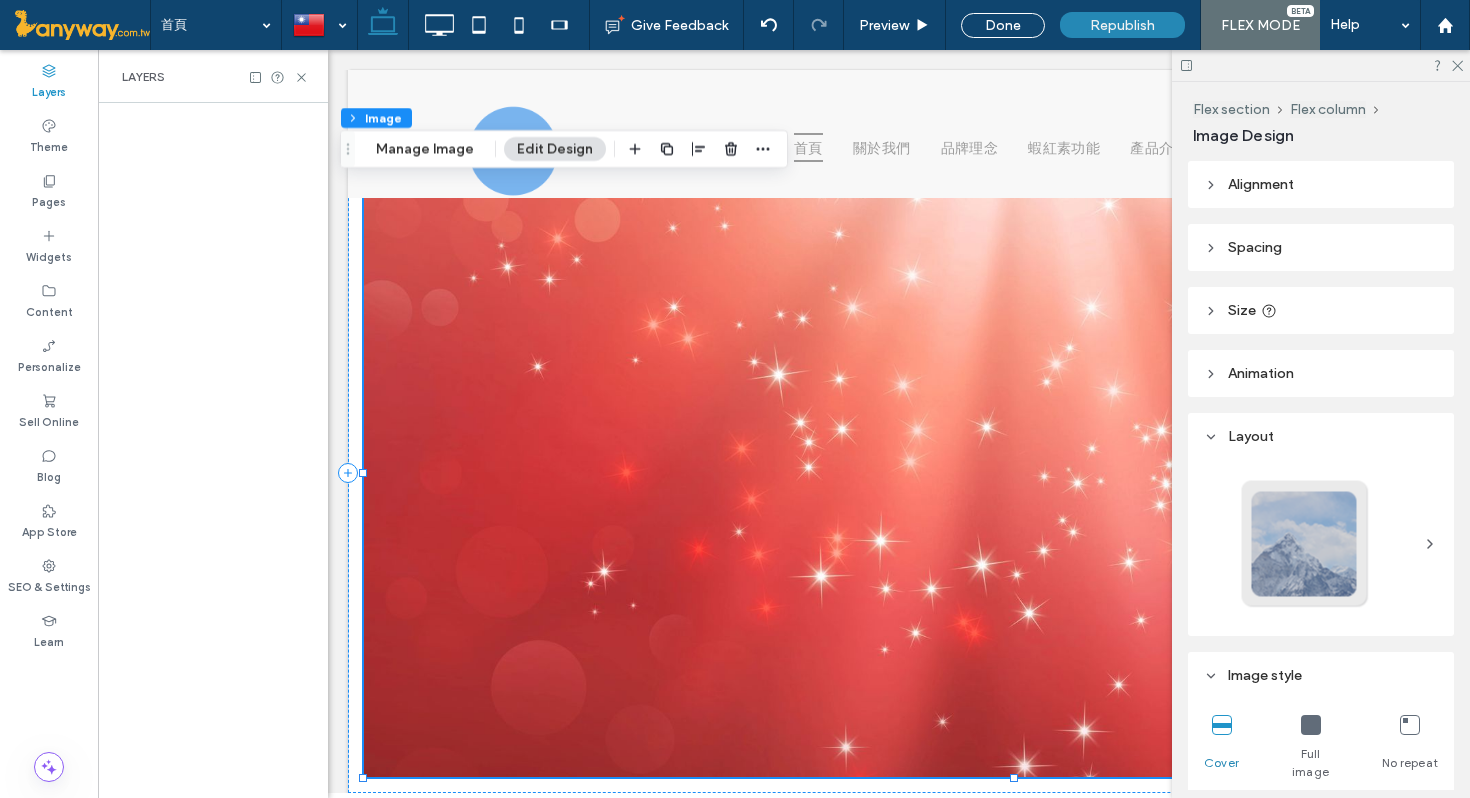 scroll, scrollTop: 0, scrollLeft: 528, axis: horizontal 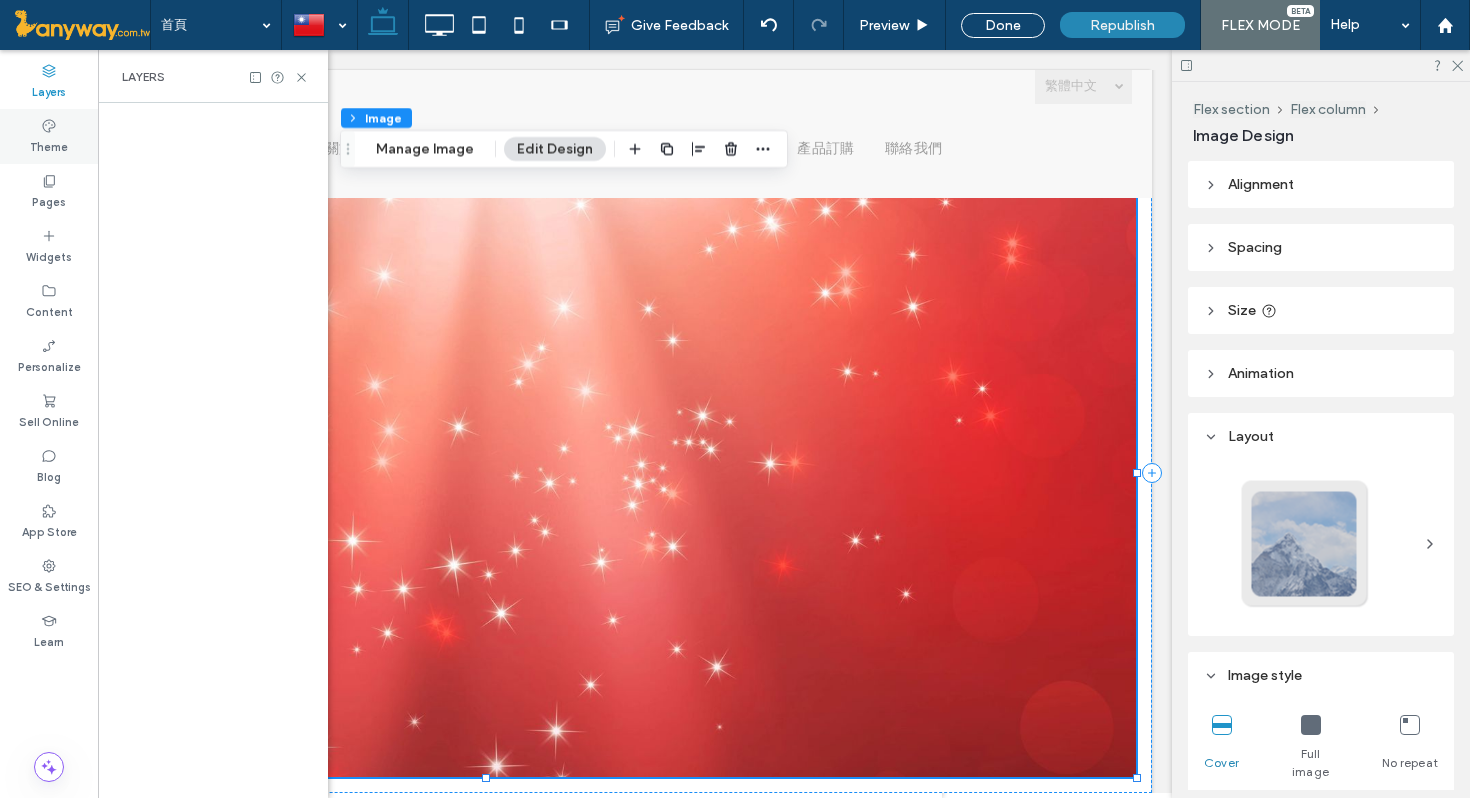 click on "Theme" at bounding box center (49, 145) 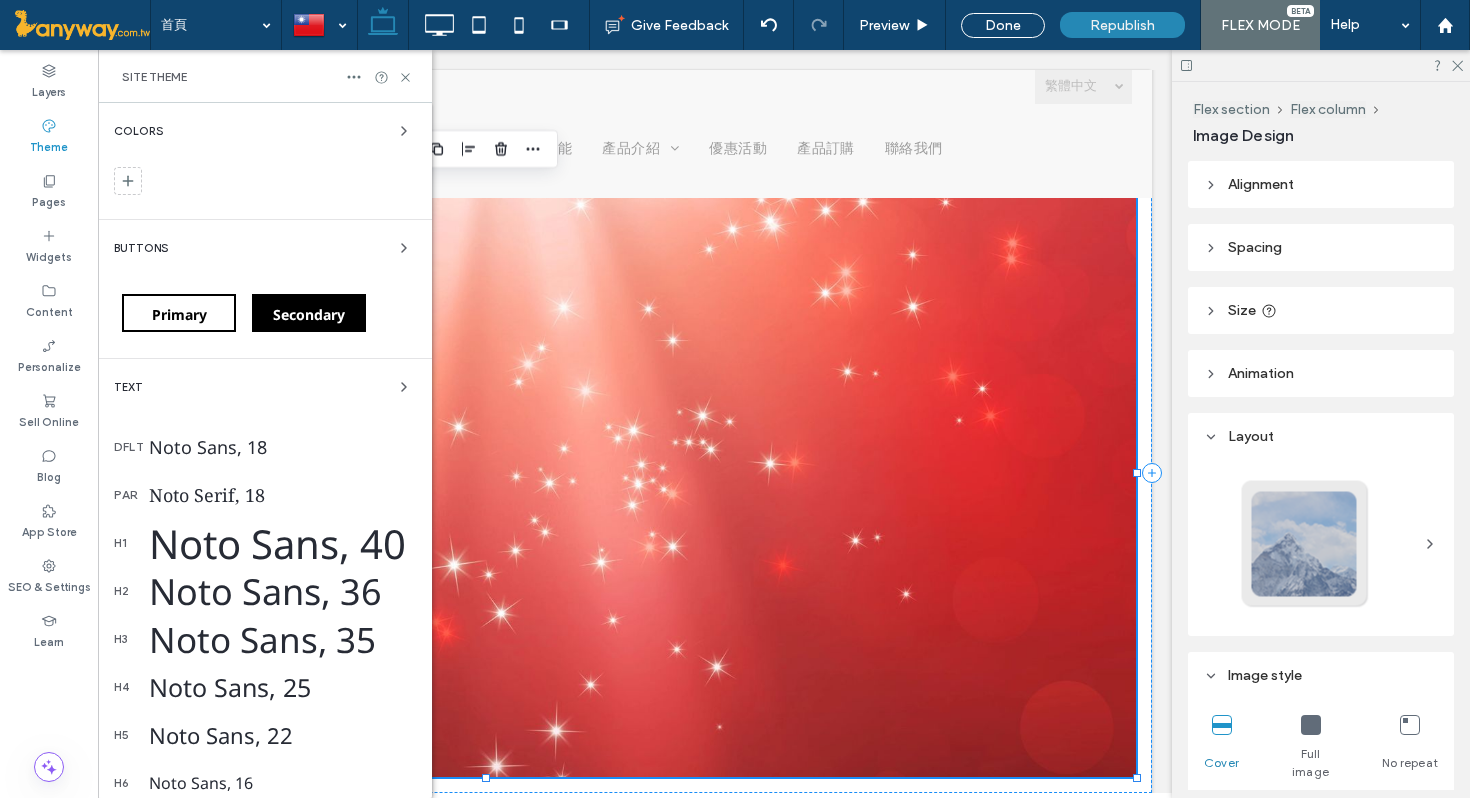 scroll, scrollTop: 0, scrollLeft: 298, axis: horizontal 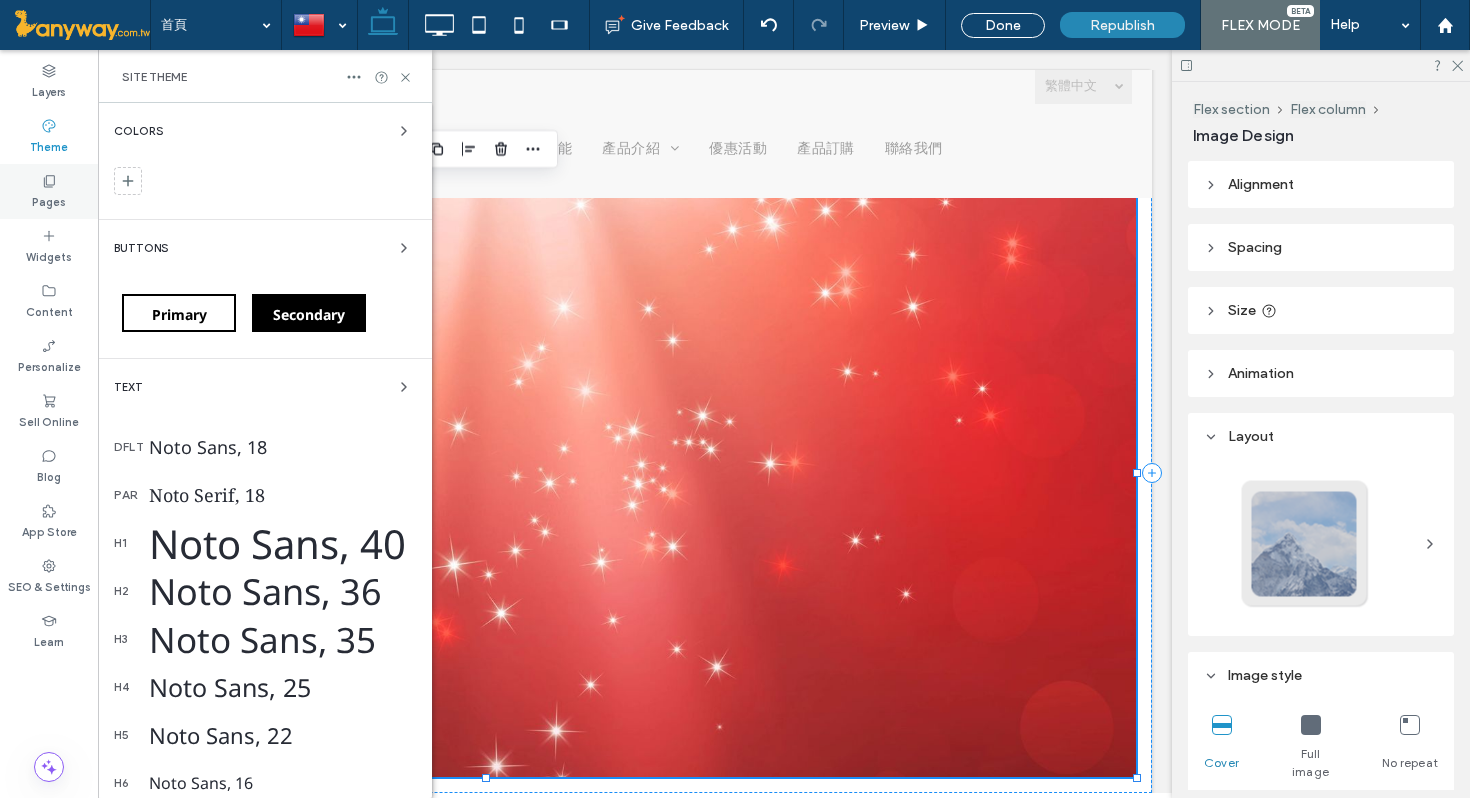 click on "Pages" at bounding box center [49, 200] 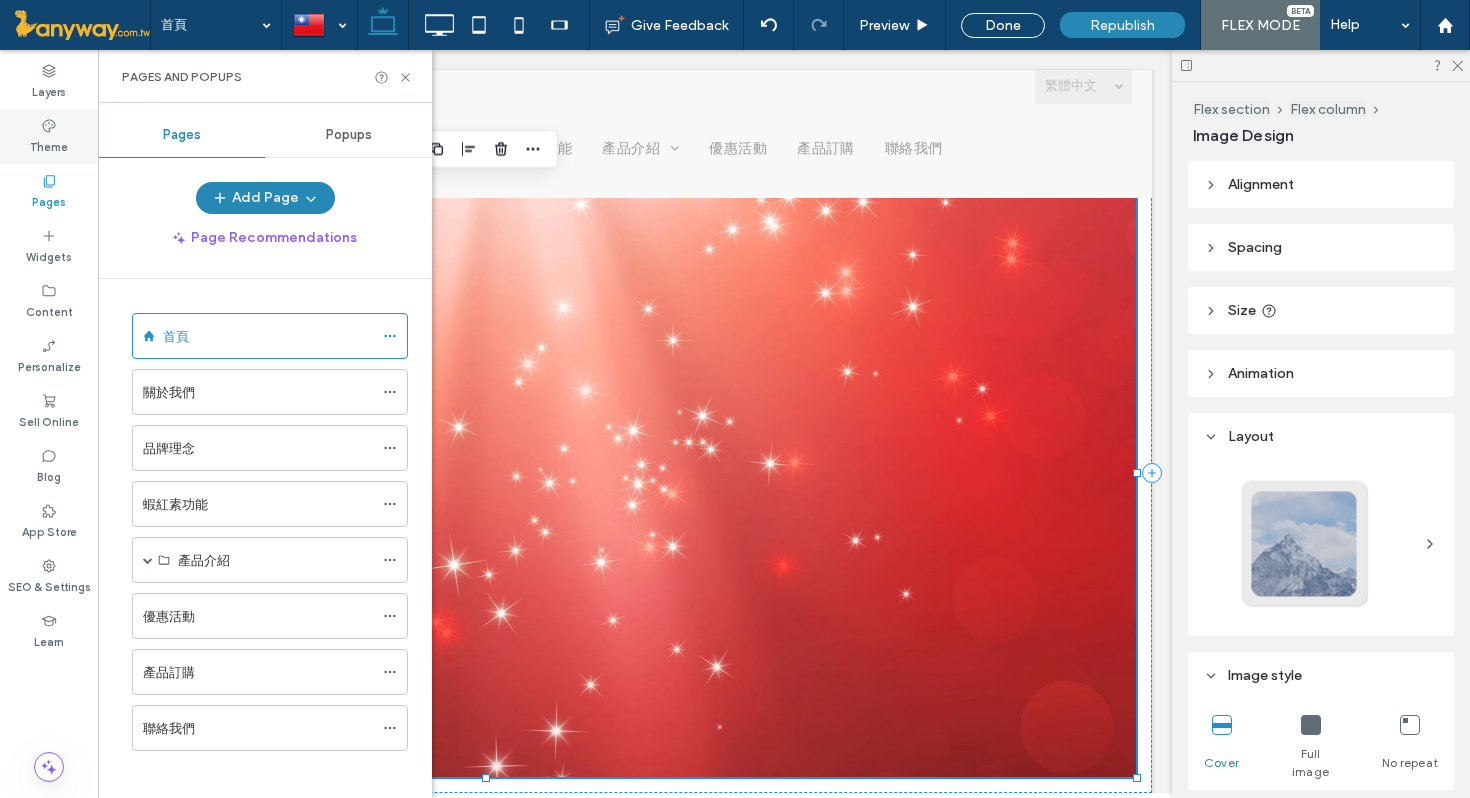 click 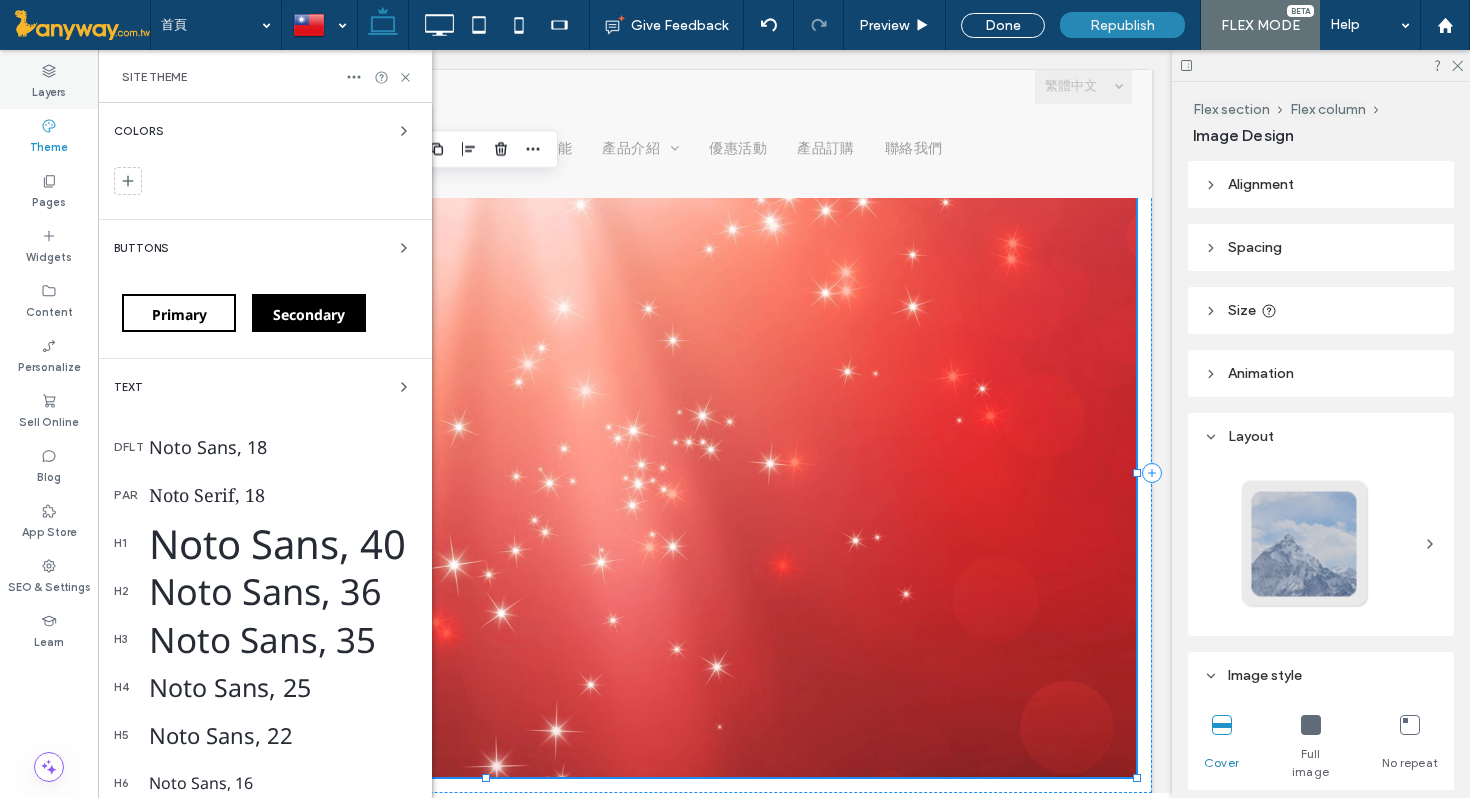 click on "Layers" at bounding box center [49, 90] 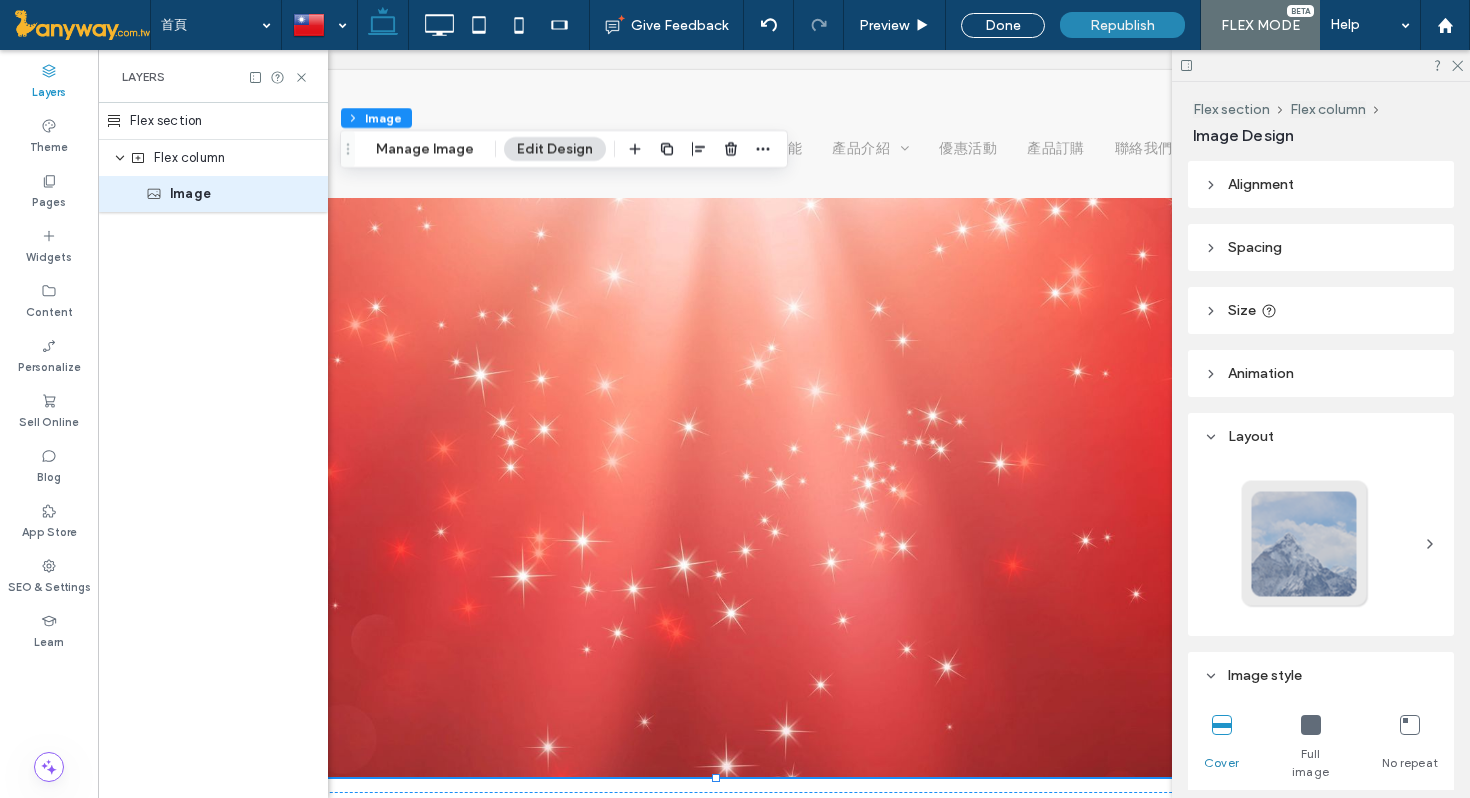 scroll, scrollTop: 0, scrollLeft: 528, axis: horizontal 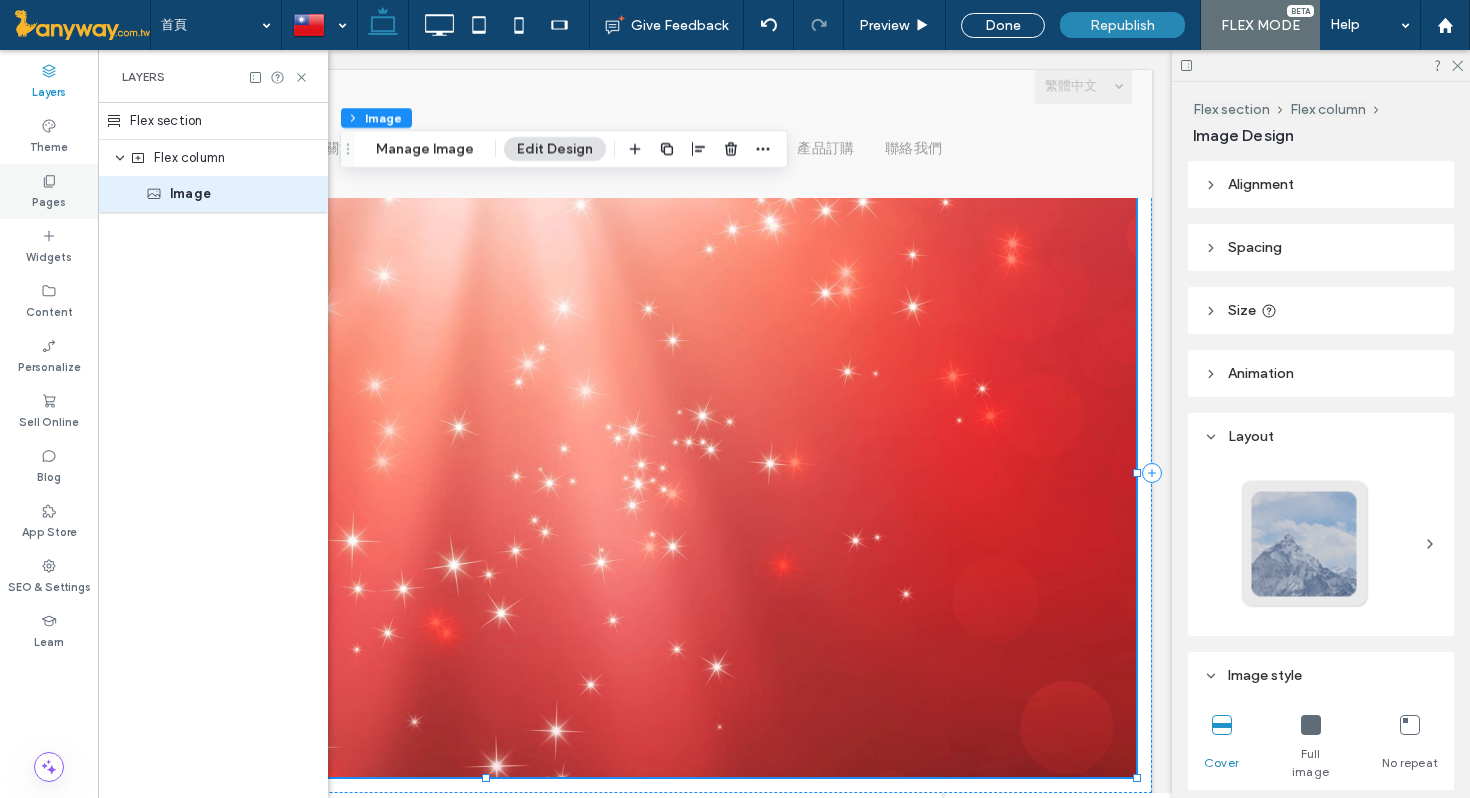 click 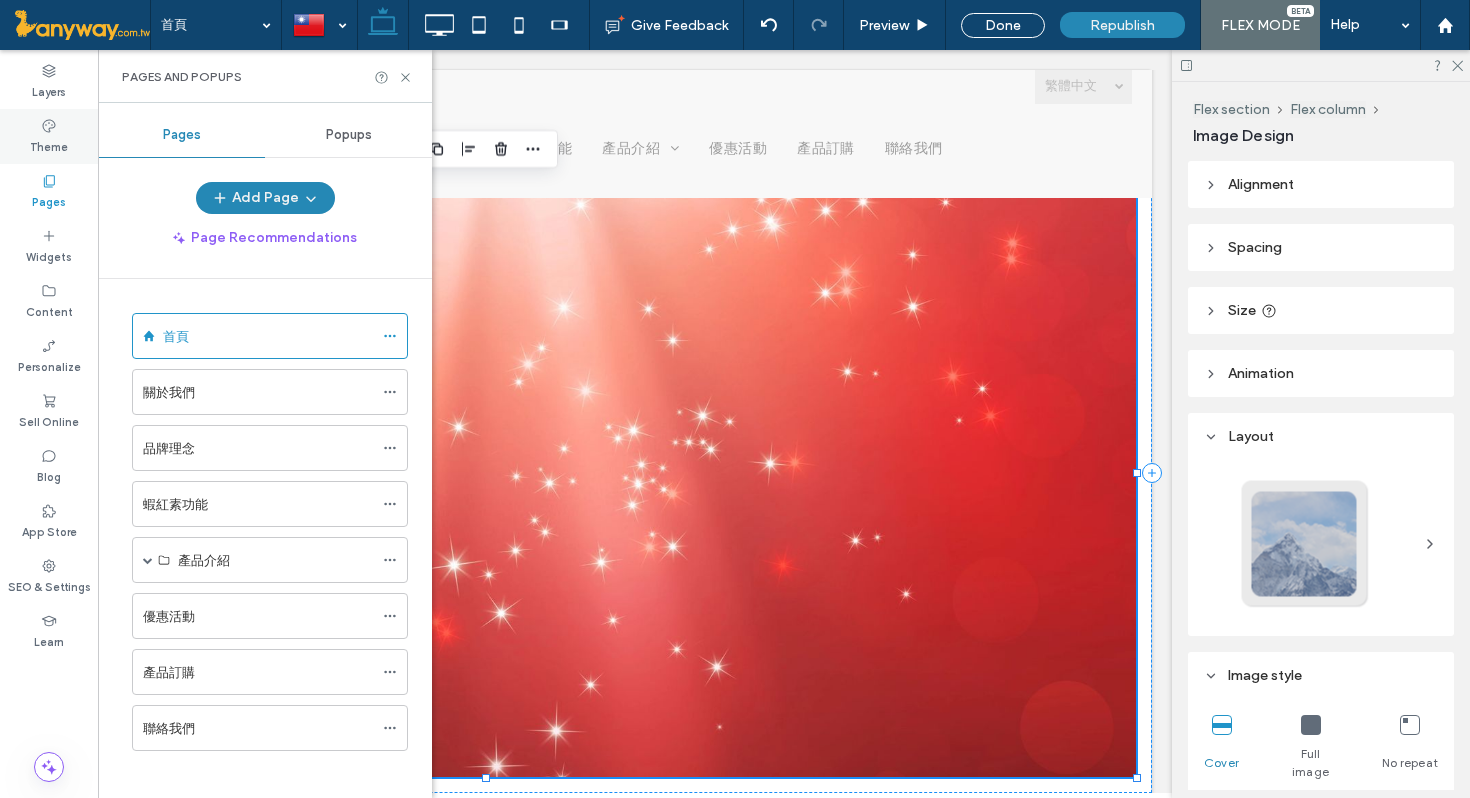 click on "Theme" at bounding box center (49, 145) 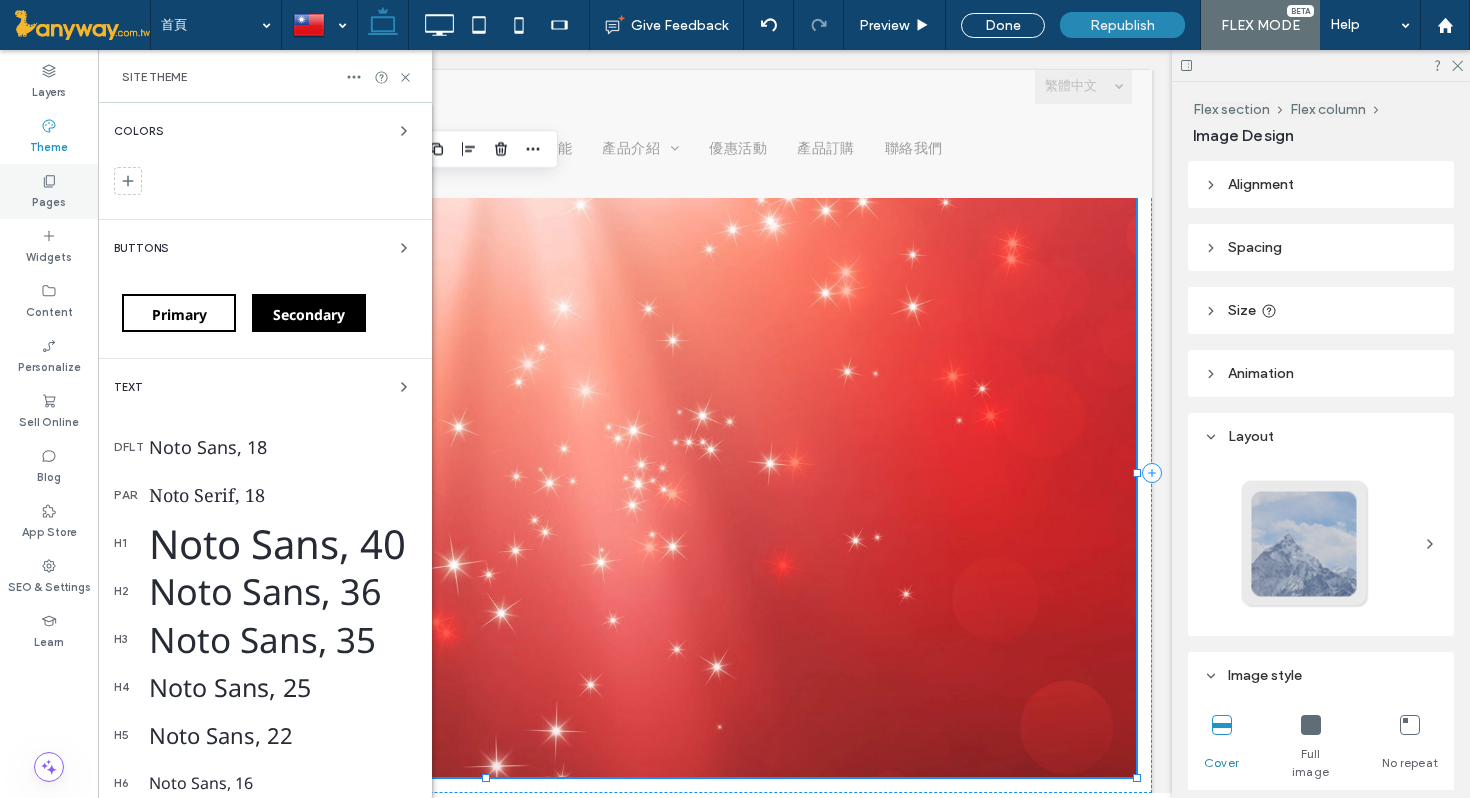 click on "Pages" at bounding box center [49, 200] 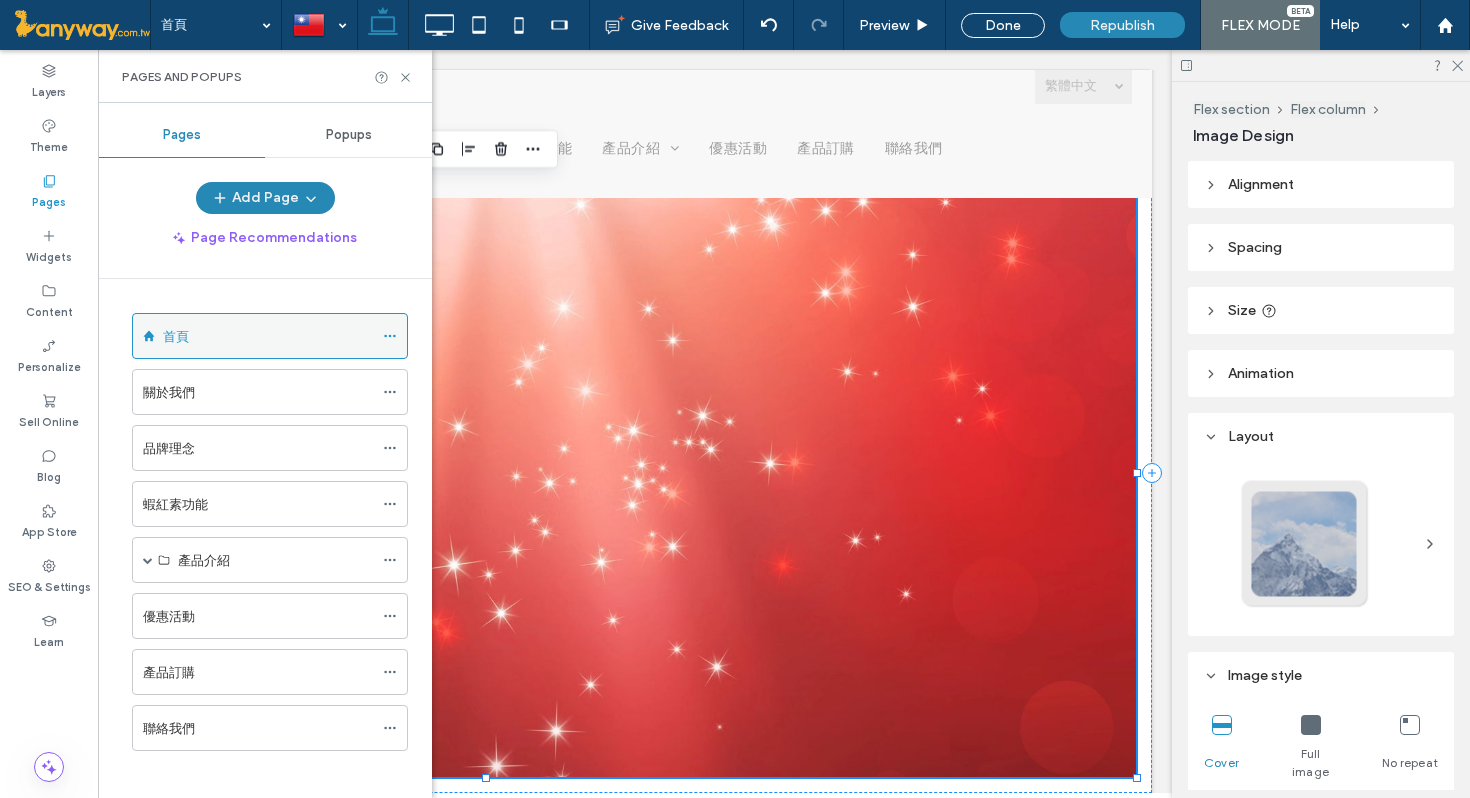 scroll, scrollTop: 13, scrollLeft: 0, axis: vertical 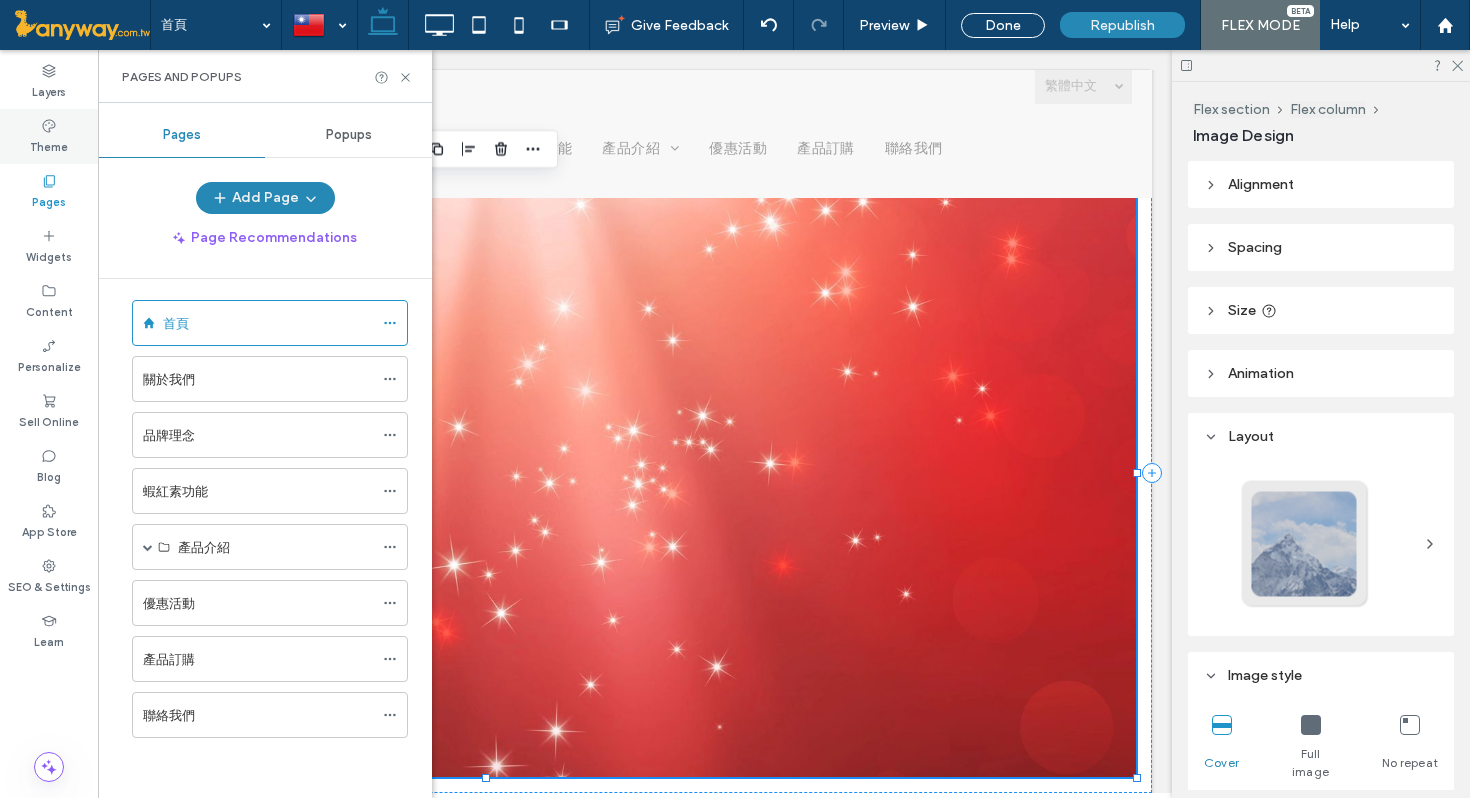 click on "Theme" at bounding box center (49, 145) 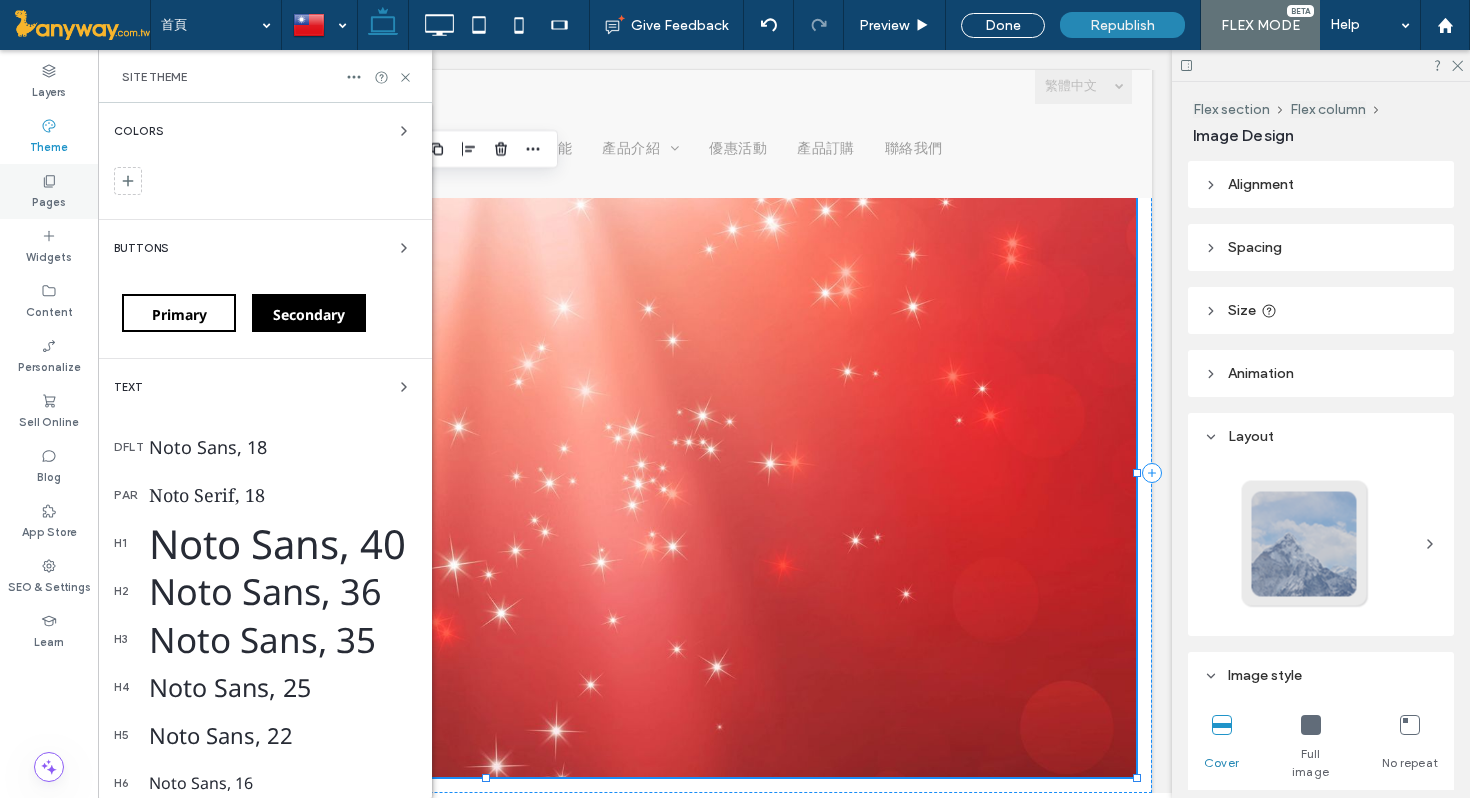click on "Pages" at bounding box center [49, 200] 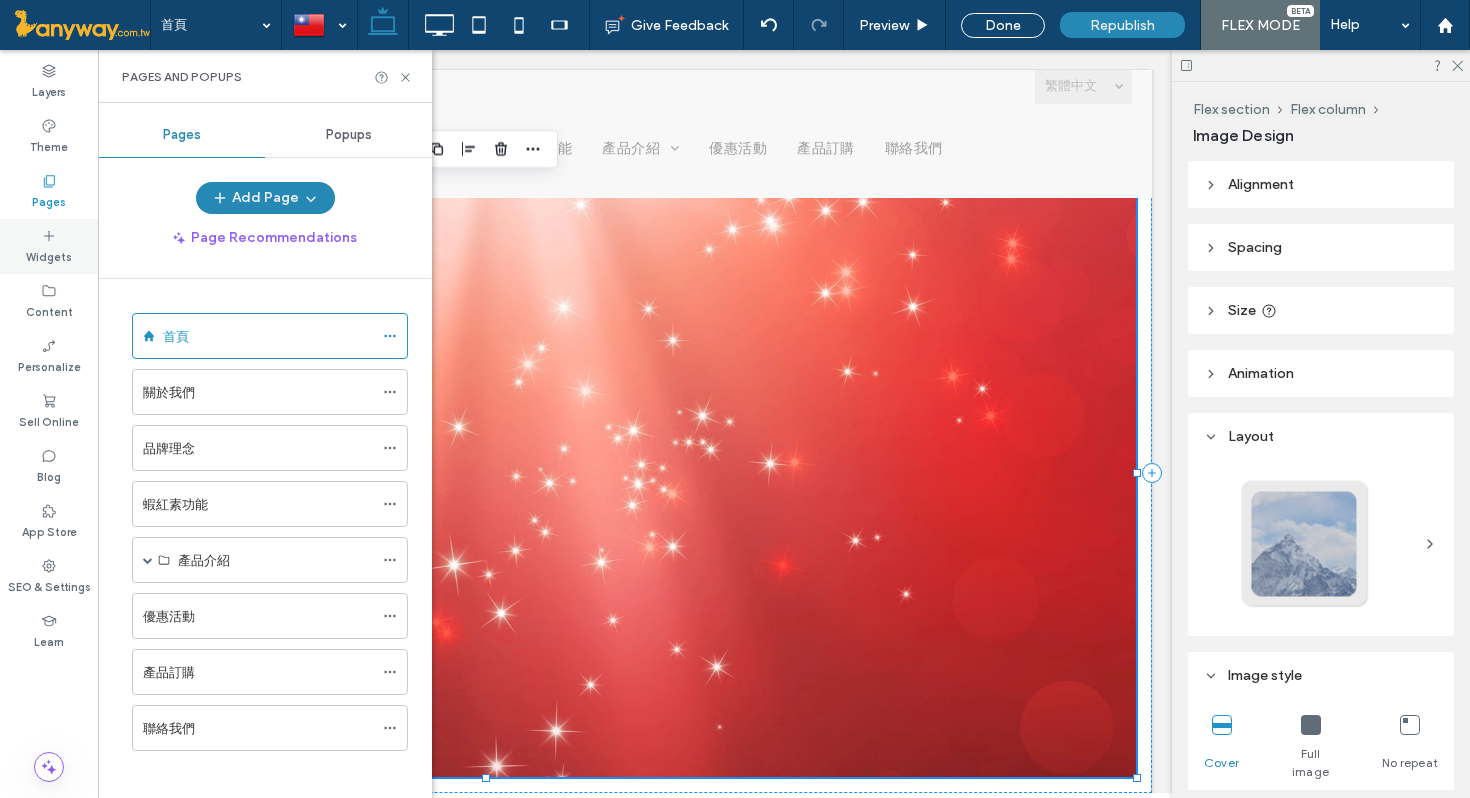 click 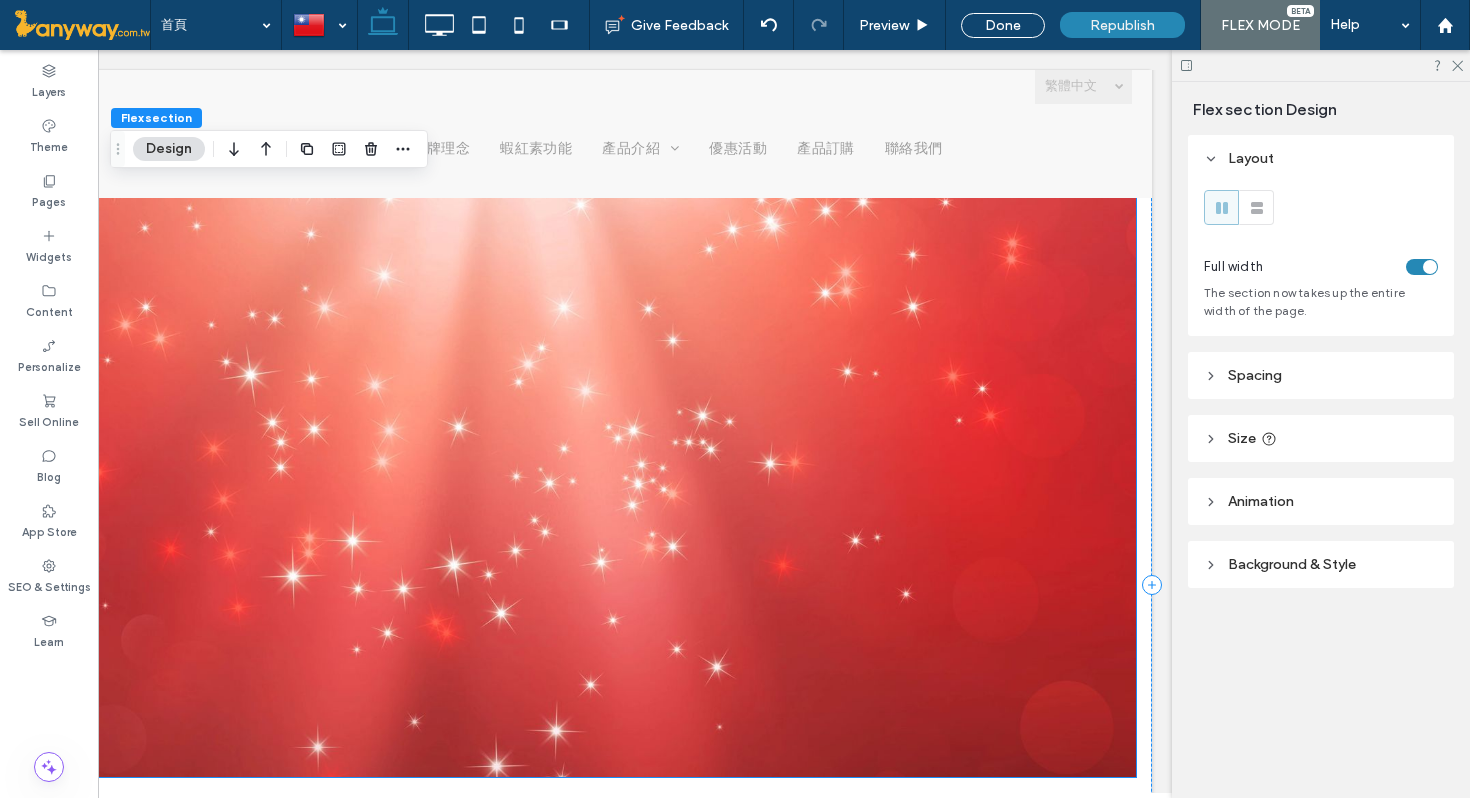 scroll, scrollTop: 2127, scrollLeft: 0, axis: vertical 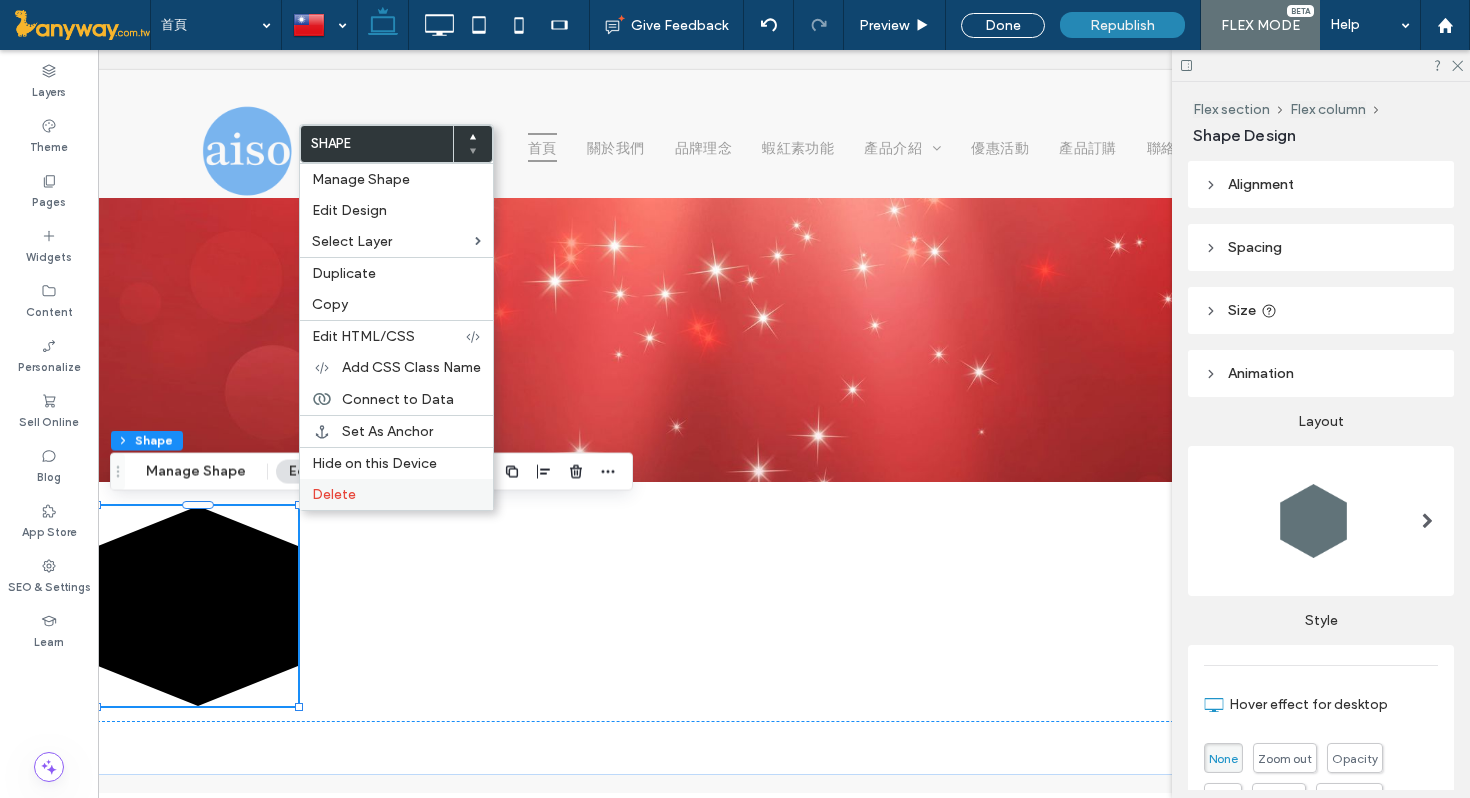 click on "Delete" at bounding box center [334, 494] 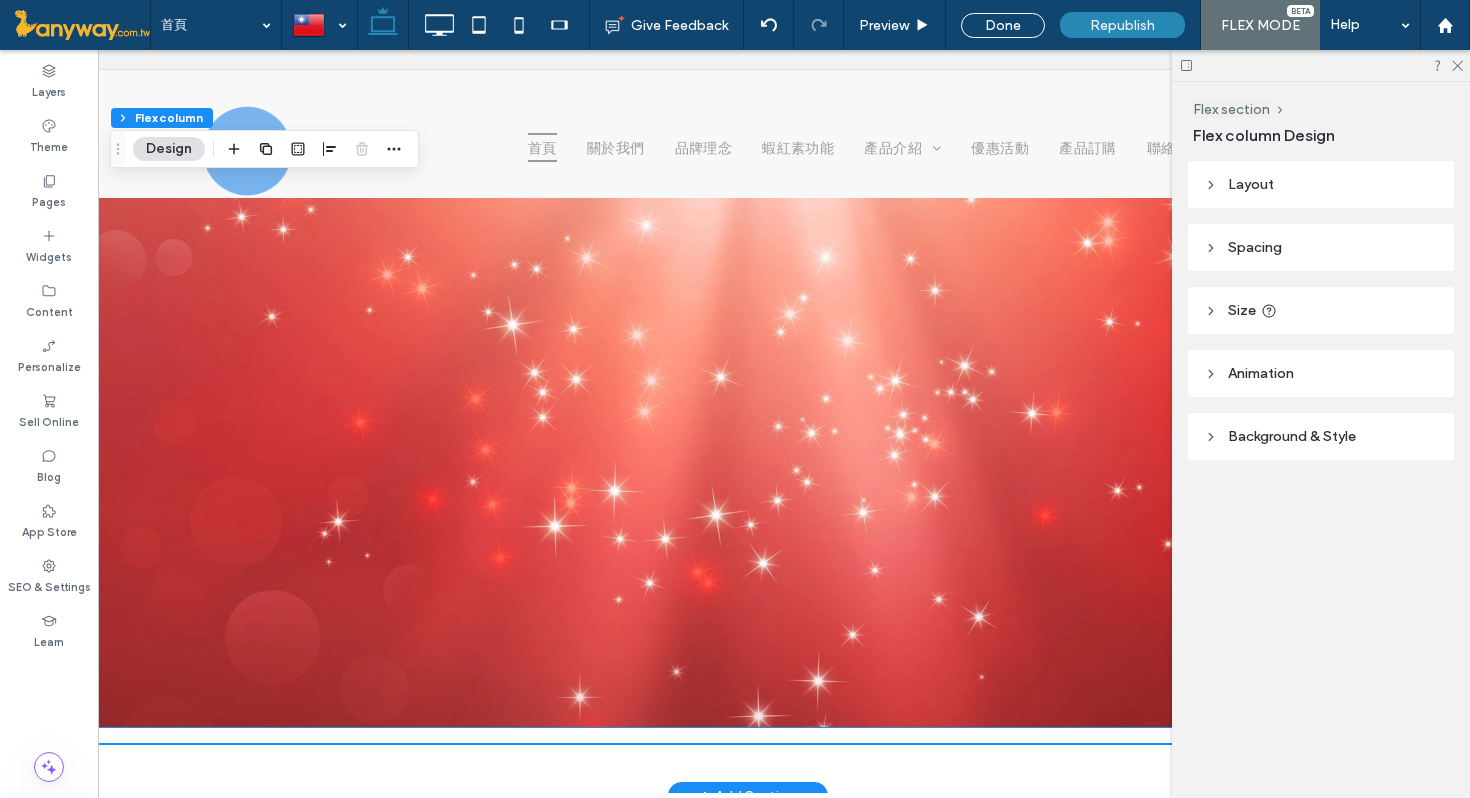 scroll, scrollTop: 1983, scrollLeft: 0, axis: vertical 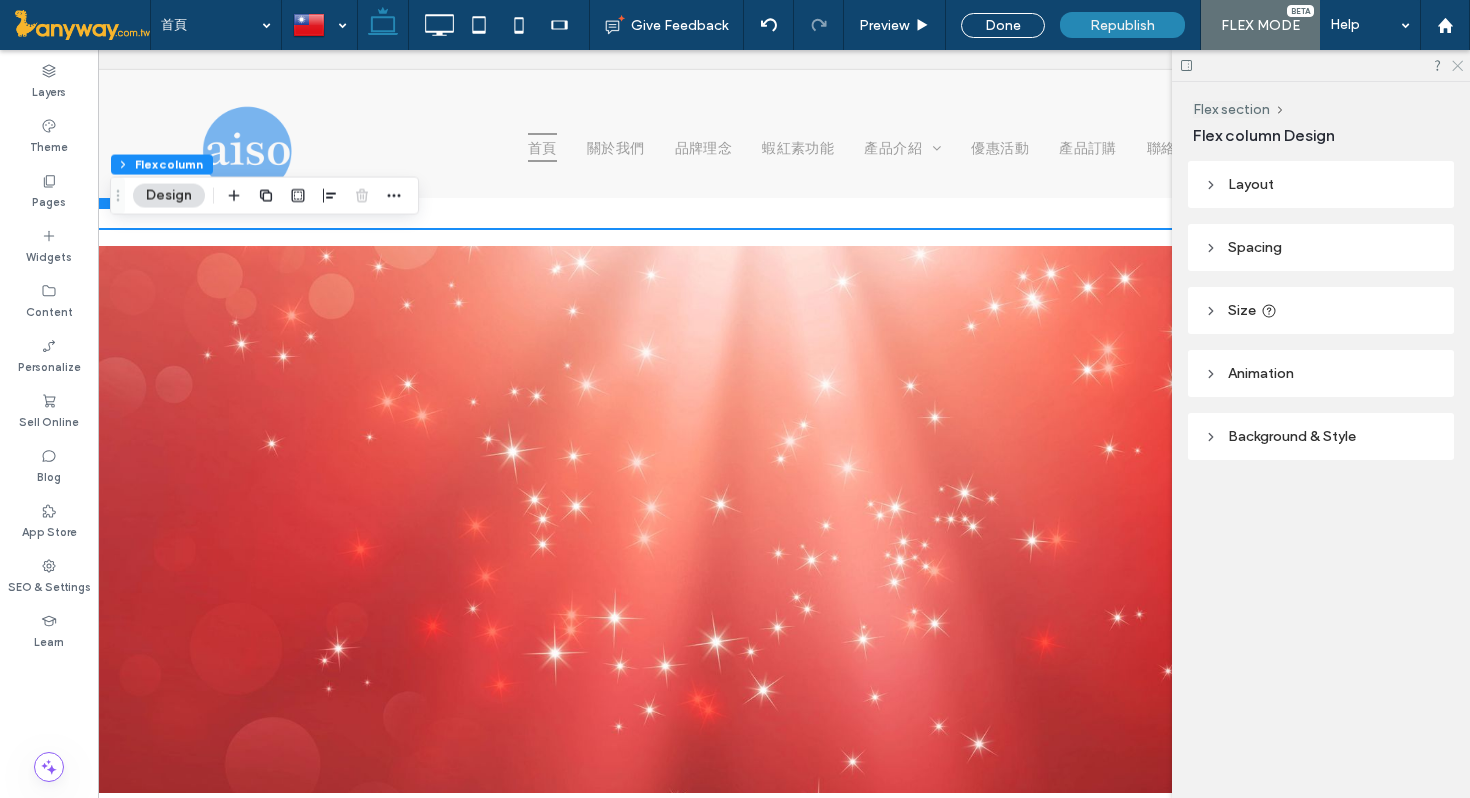 click 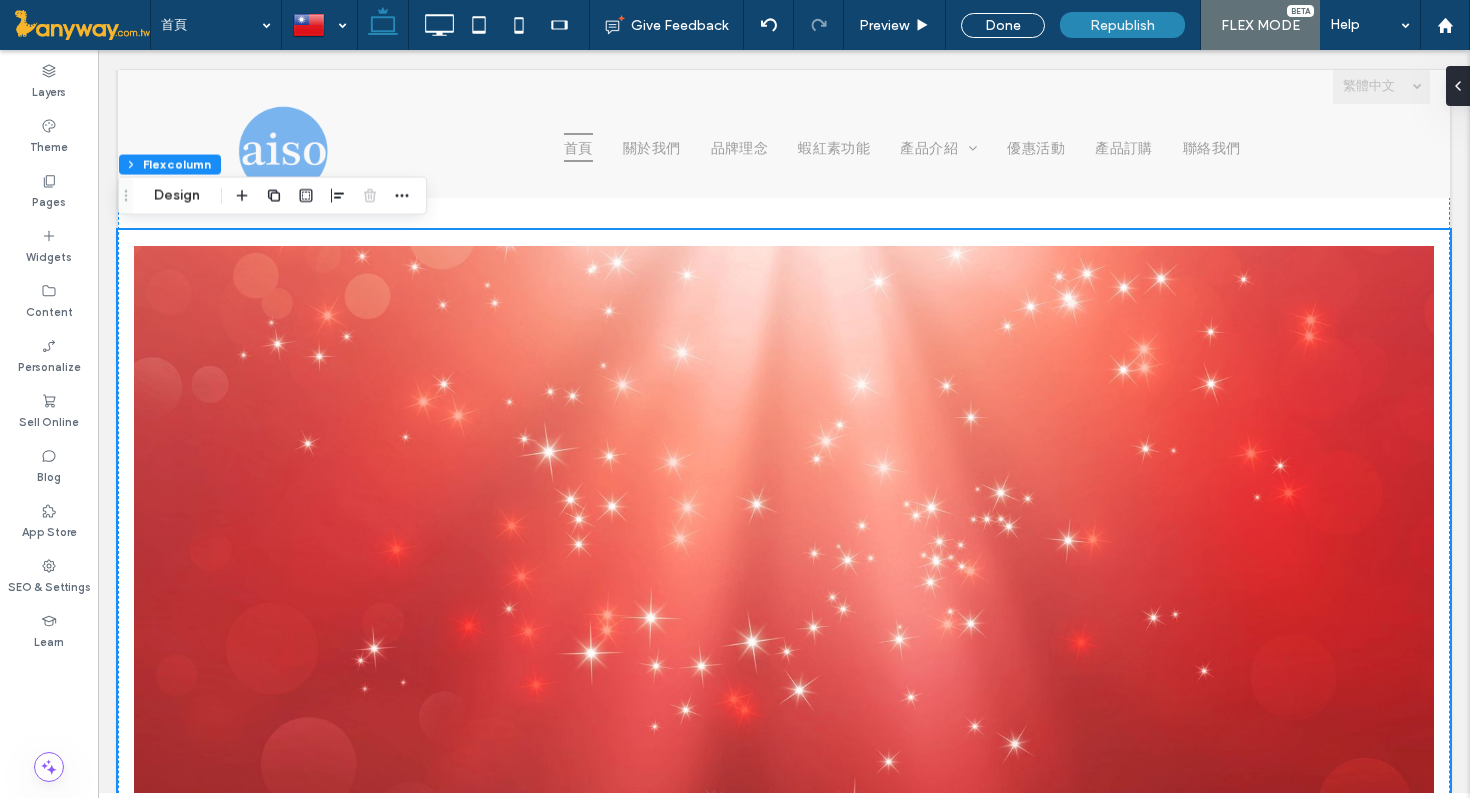 scroll, scrollTop: 0, scrollLeft: 0, axis: both 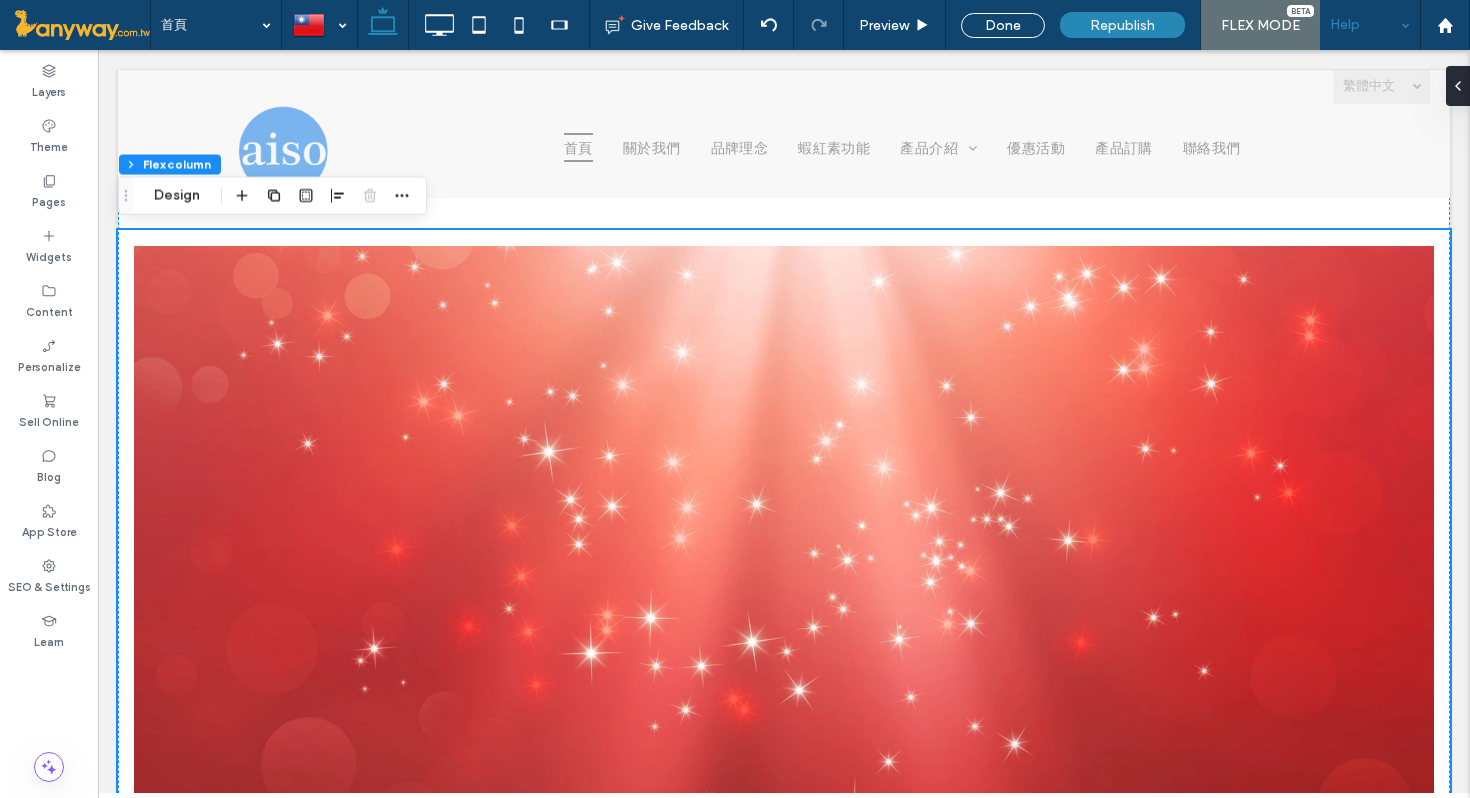 click on "Help" at bounding box center (1370, 25) 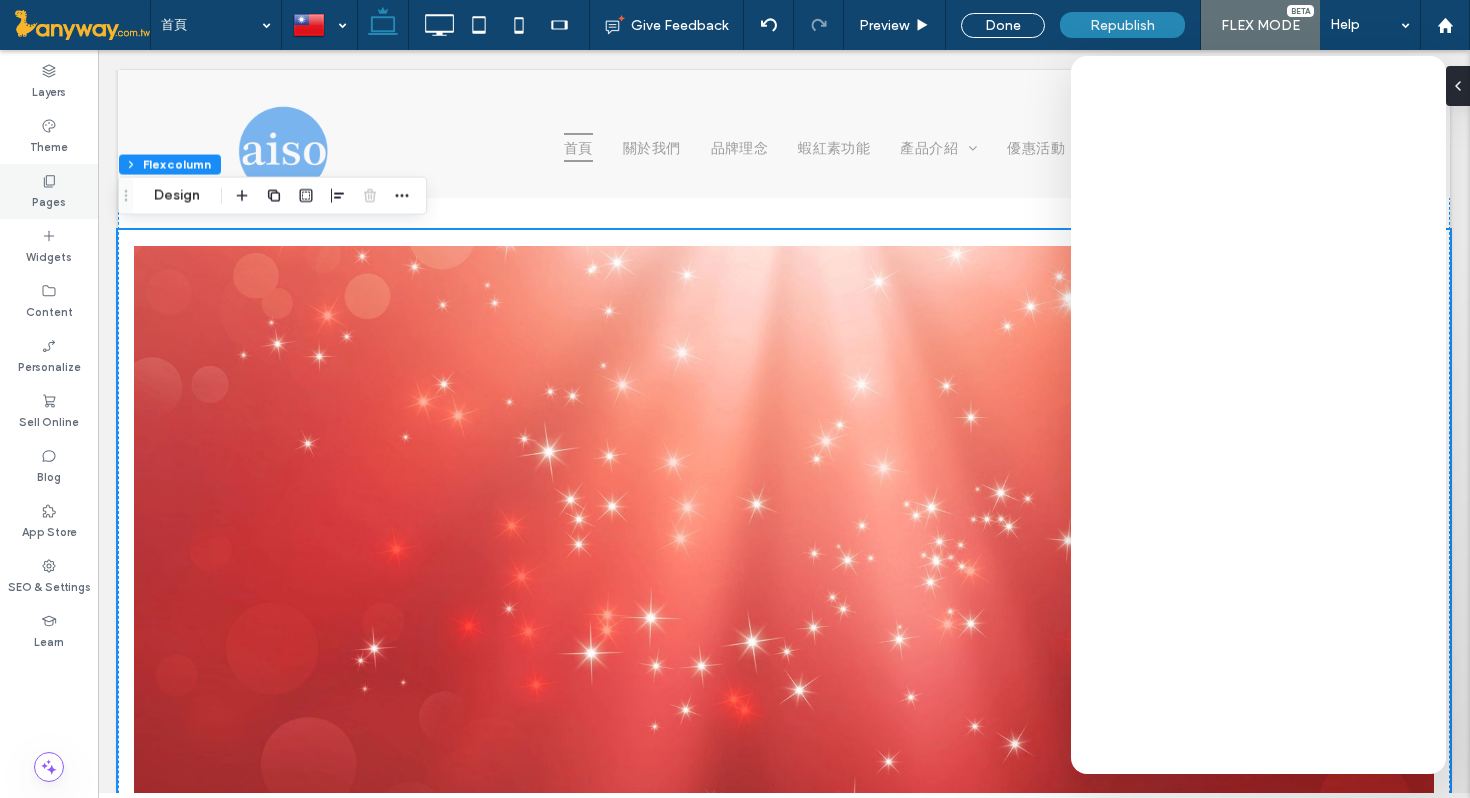 click 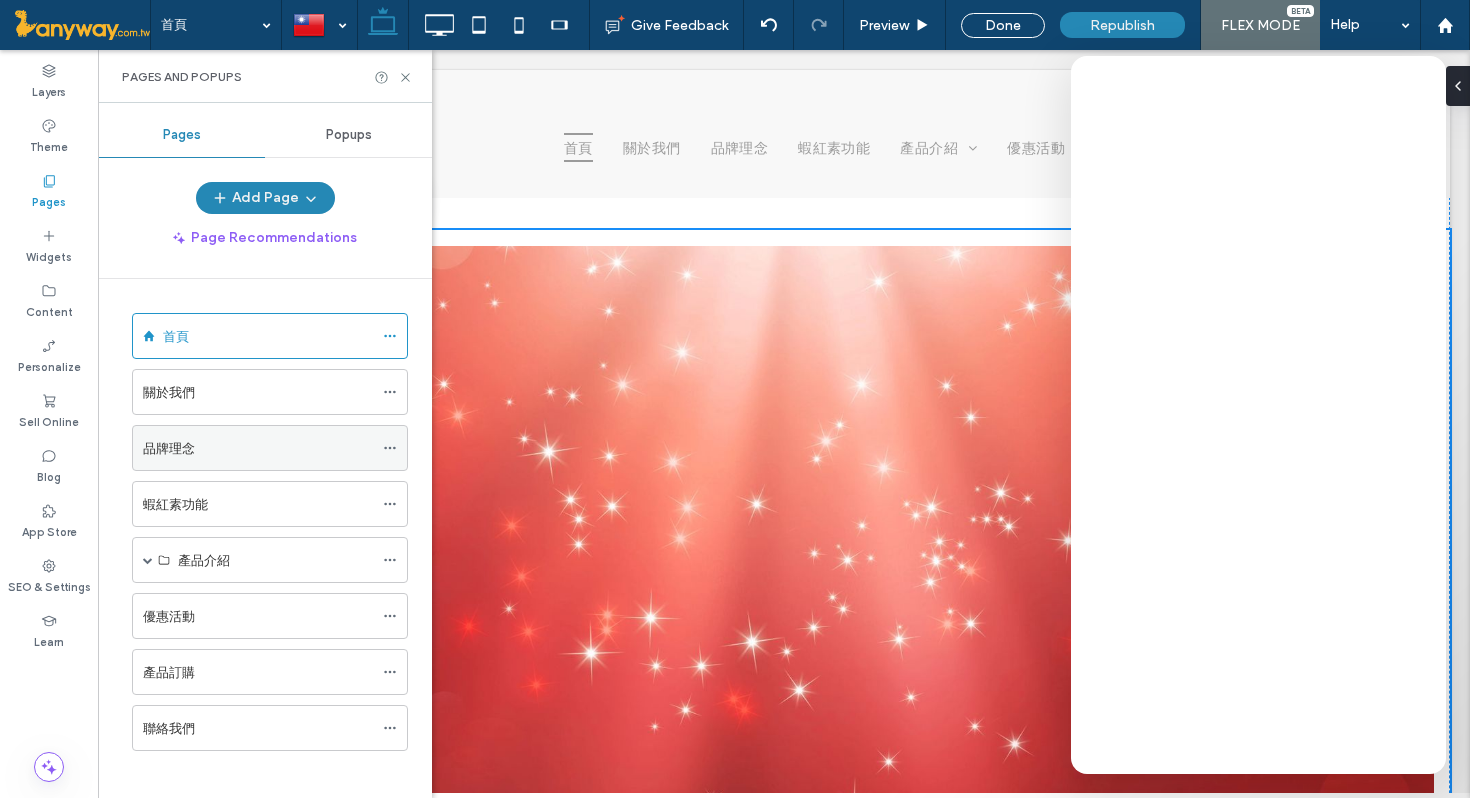 scroll, scrollTop: 13, scrollLeft: 0, axis: vertical 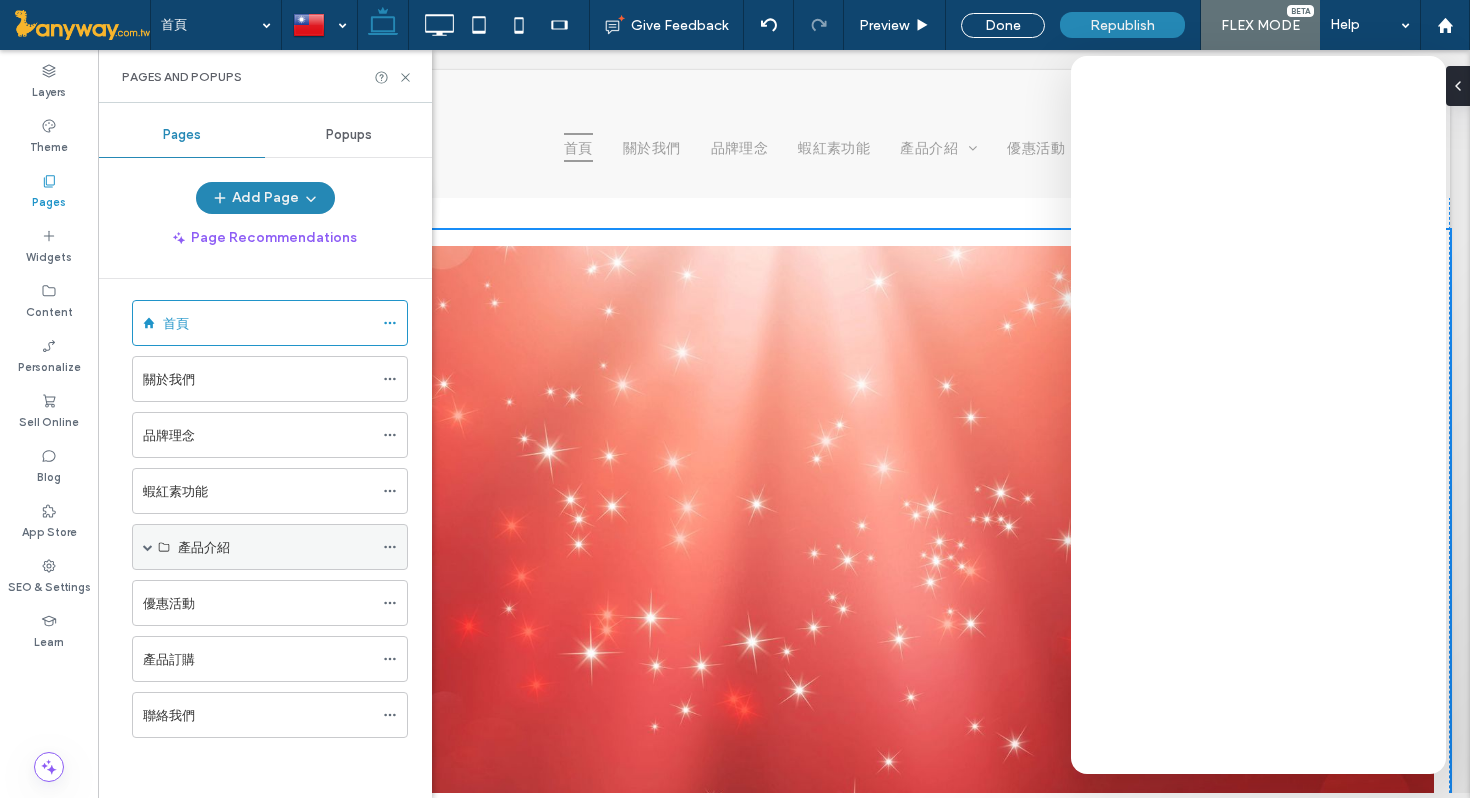click at bounding box center [148, 547] 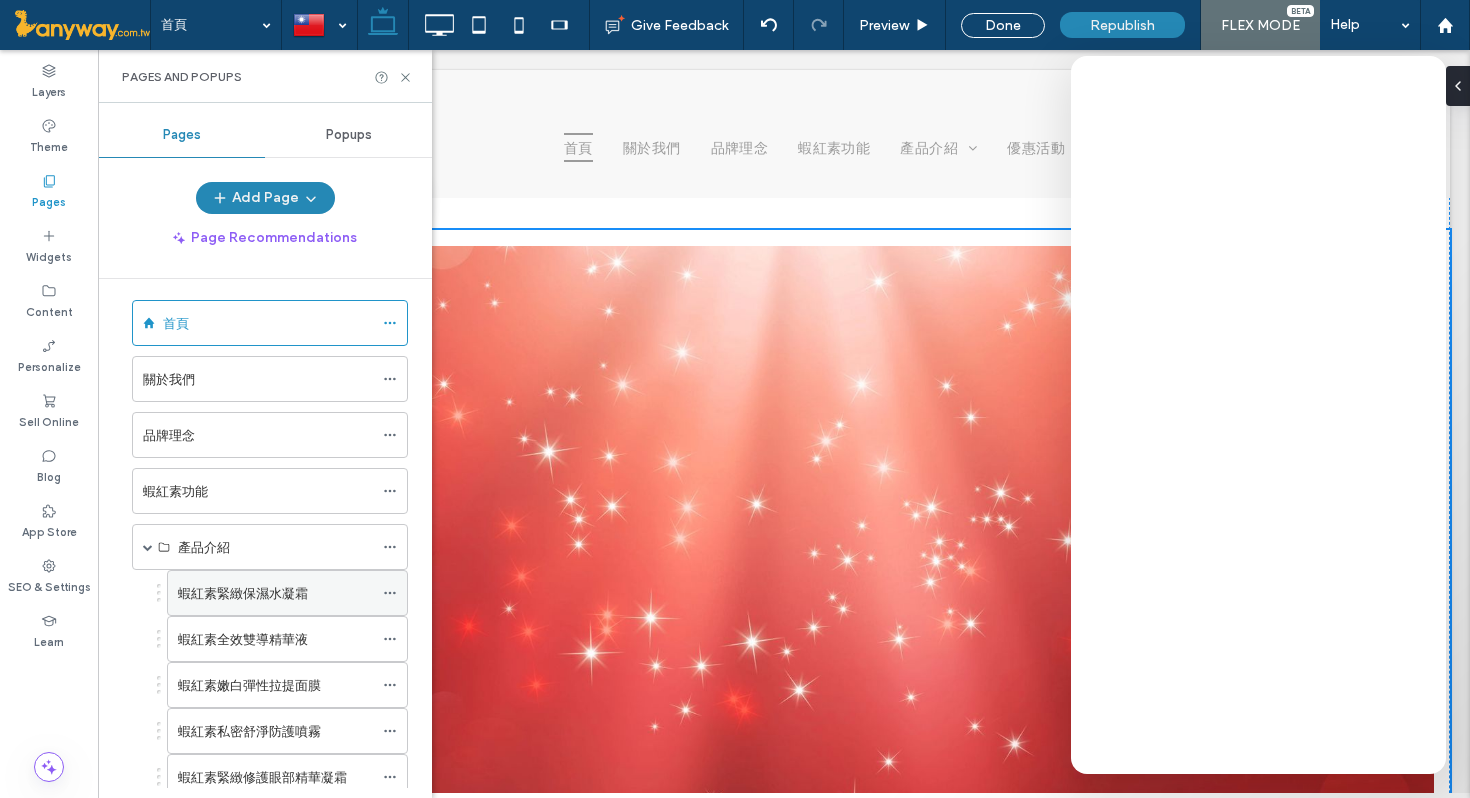 click on "蝦紅素緊緻保濕水凝霜" at bounding box center (243, 593) 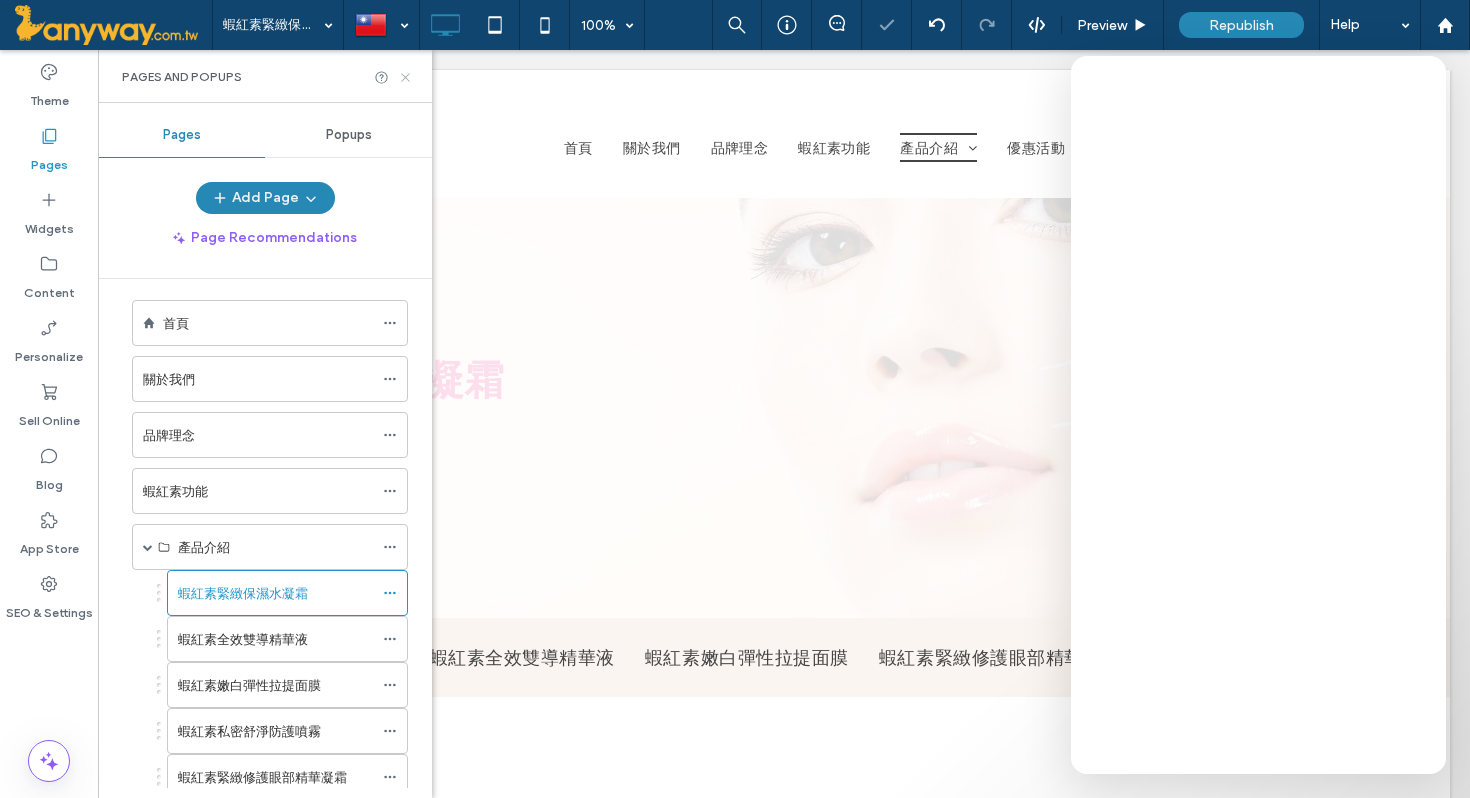scroll, scrollTop: 0, scrollLeft: 0, axis: both 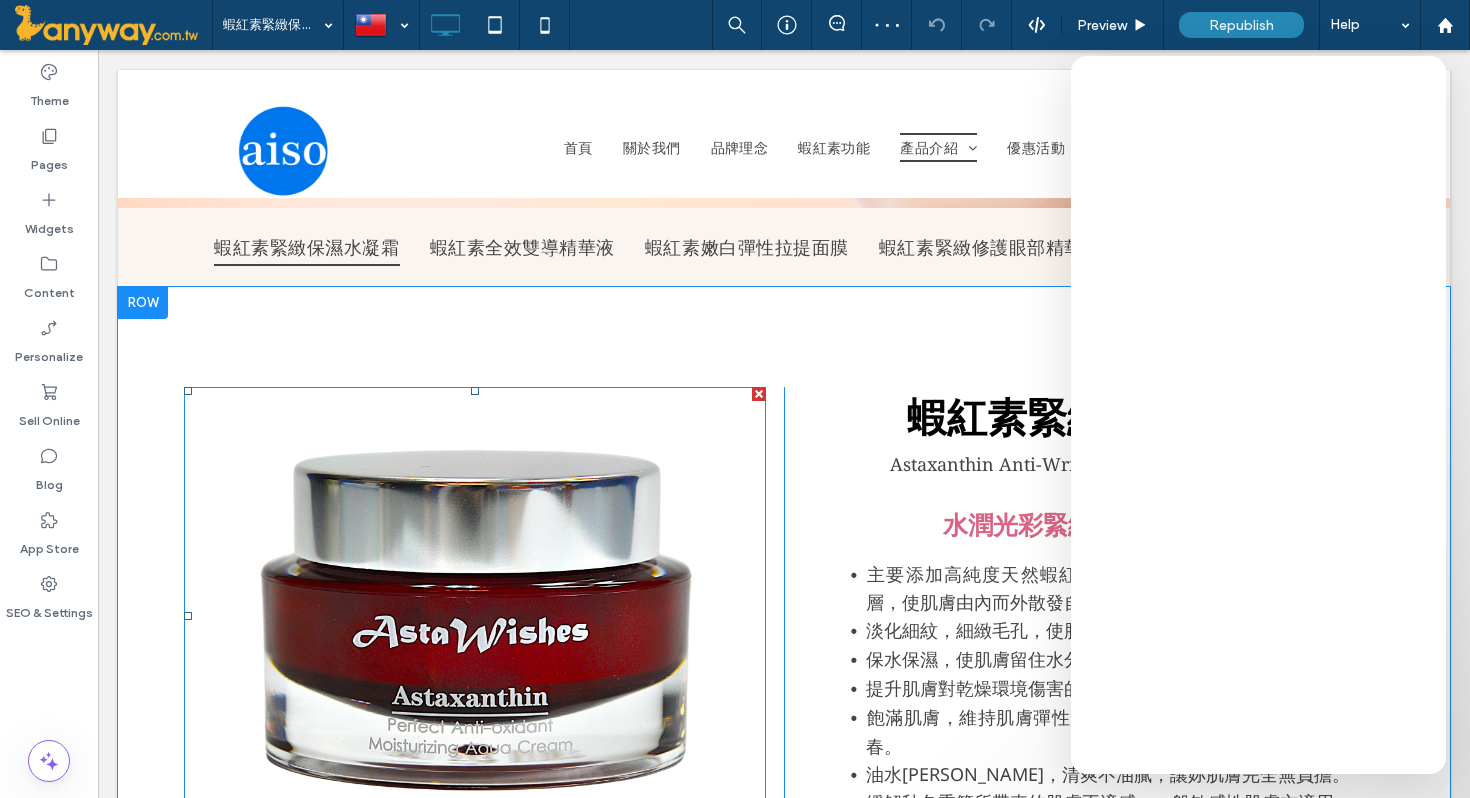 click at bounding box center (475, 616) 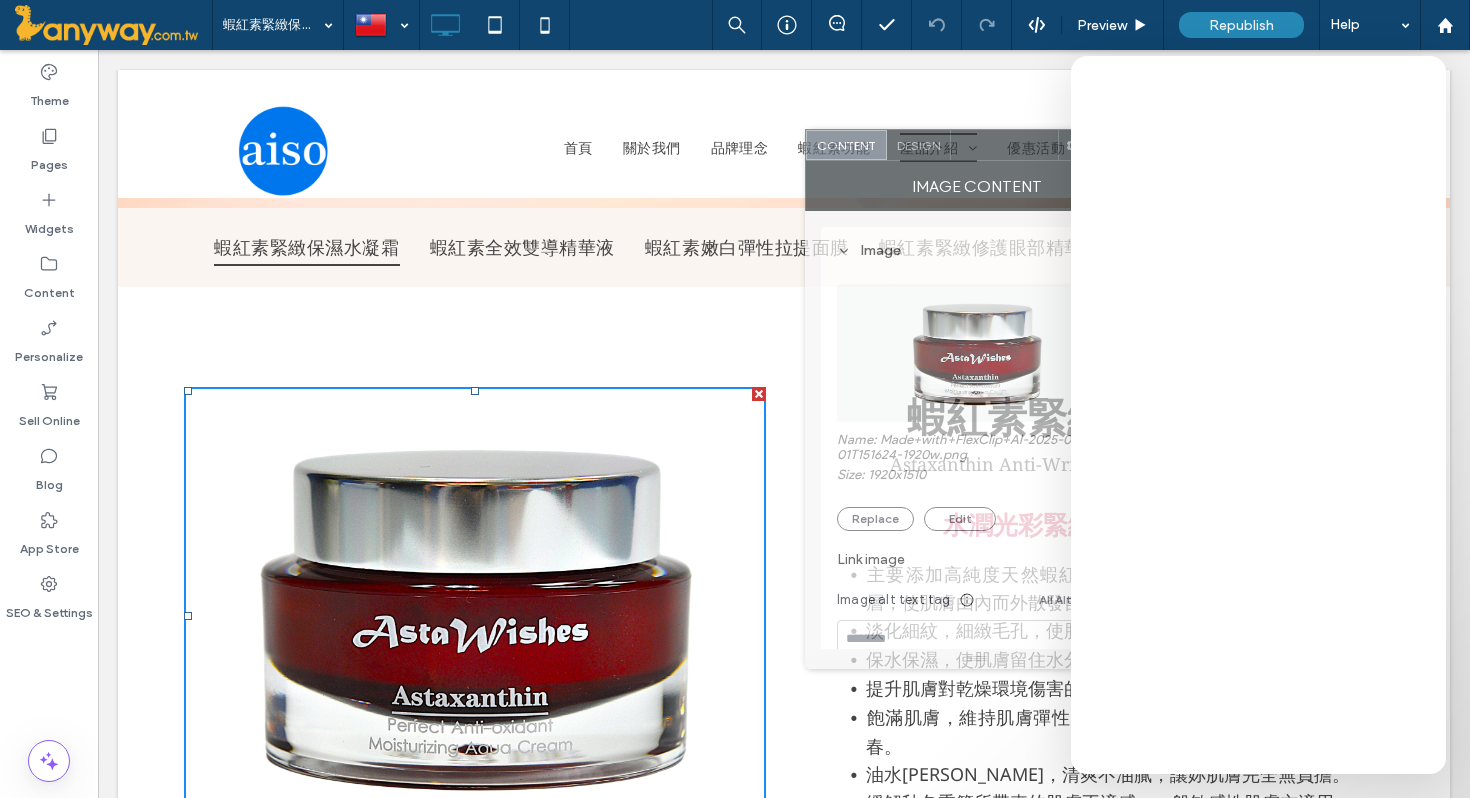 drag, startPoint x: 1027, startPoint y: 142, endPoint x: 910, endPoint y: 142, distance: 117 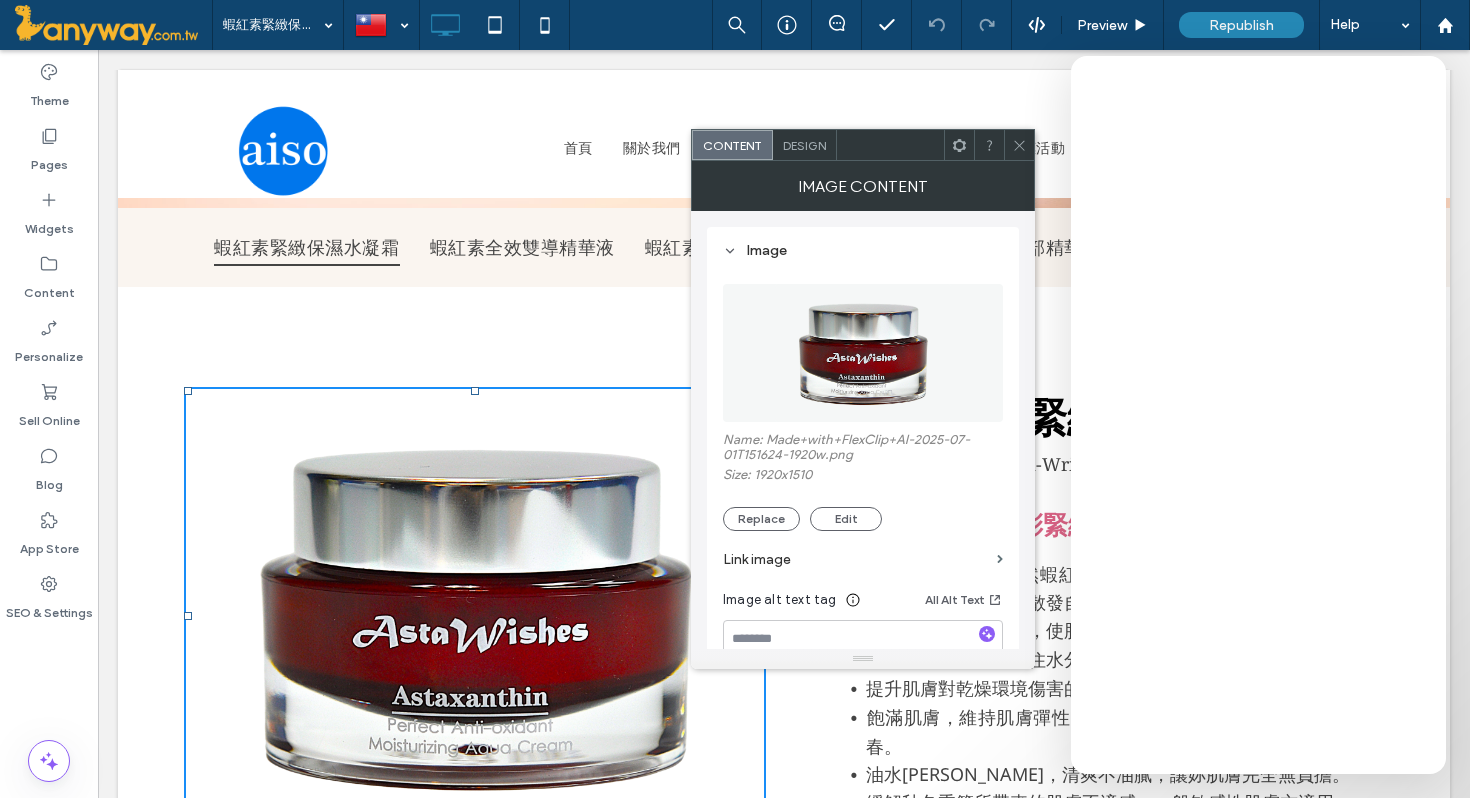 click 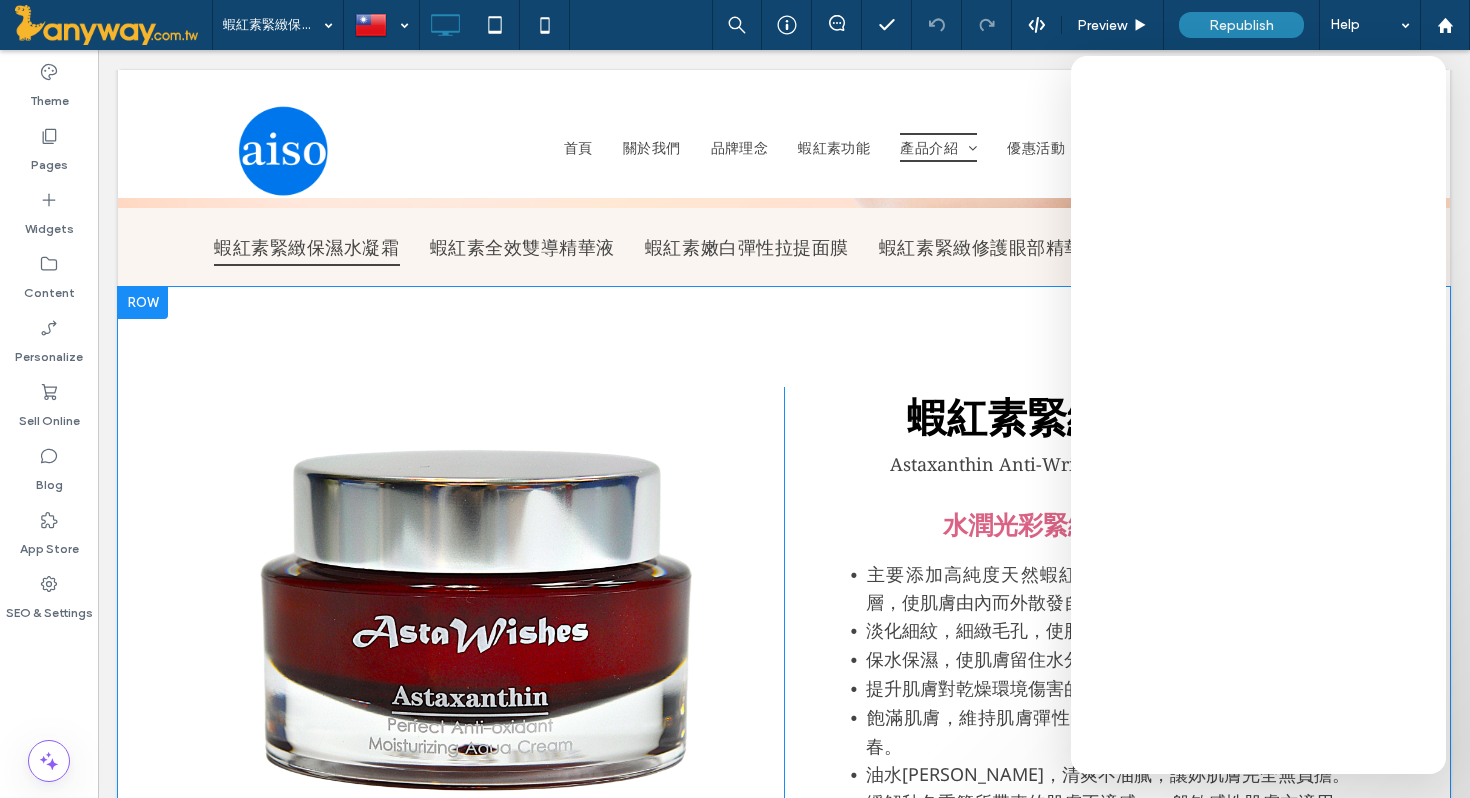 click on "Click To Paste     Click To Paste" at bounding box center (484, 701) 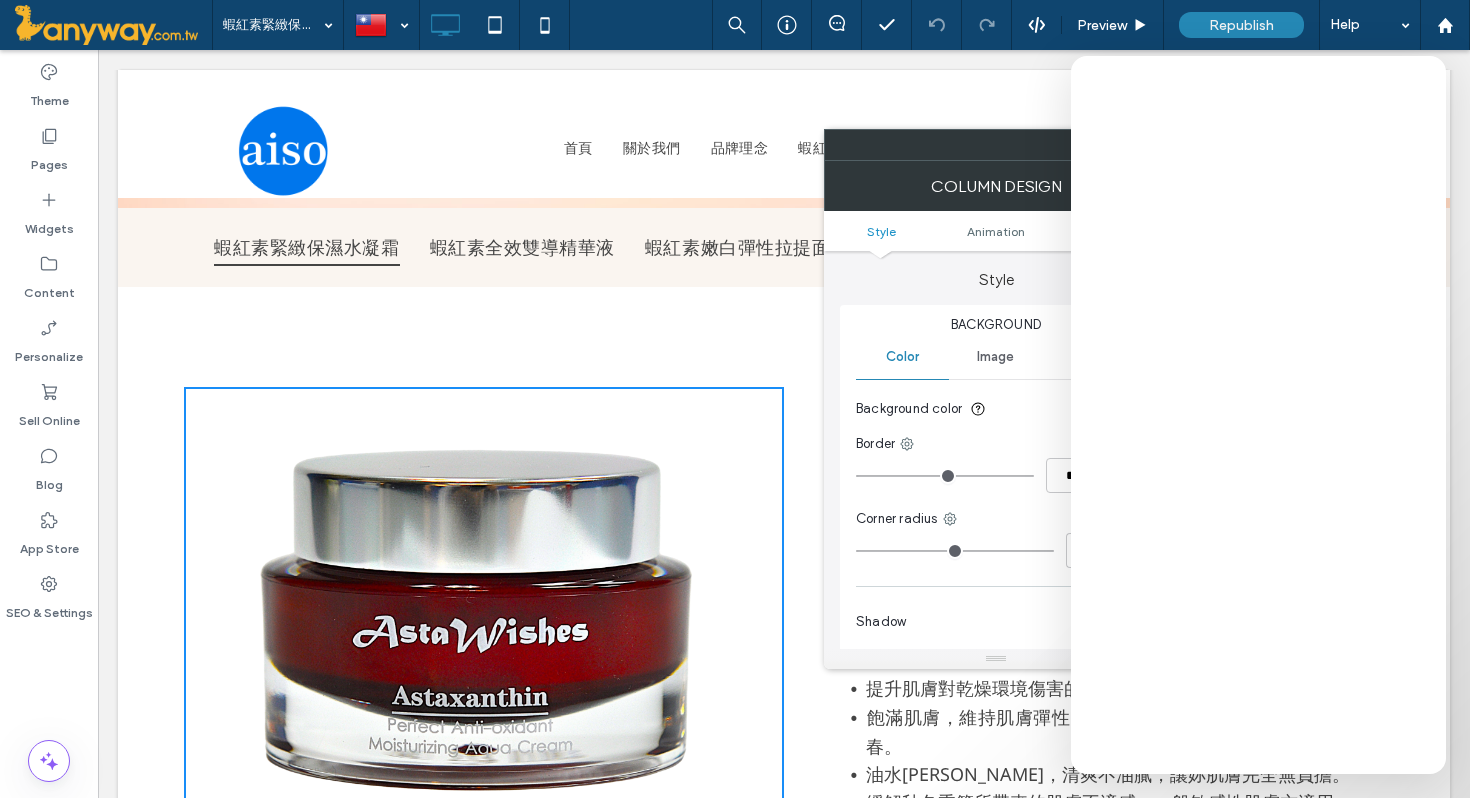 click on "Image" at bounding box center (995, 357) 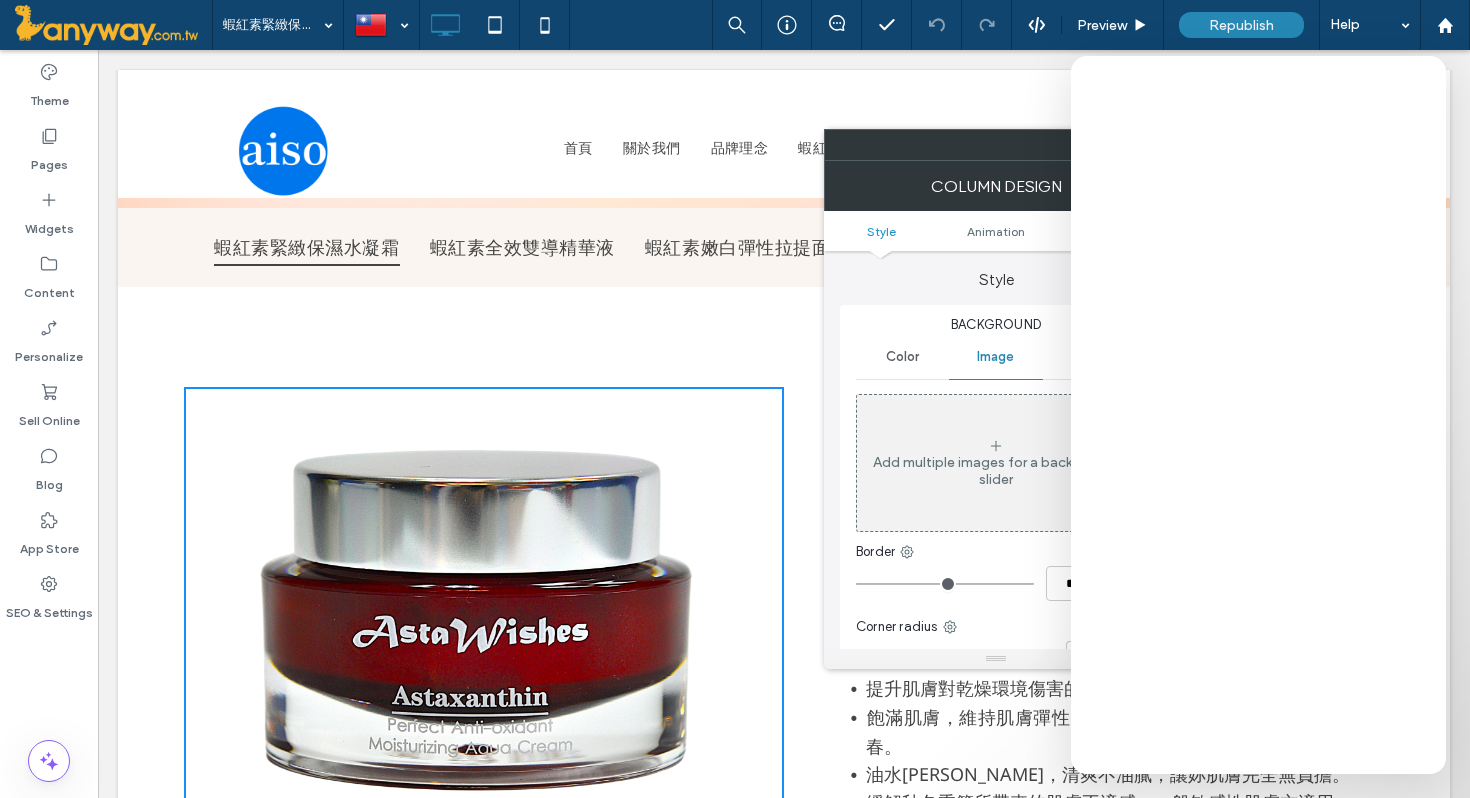 click 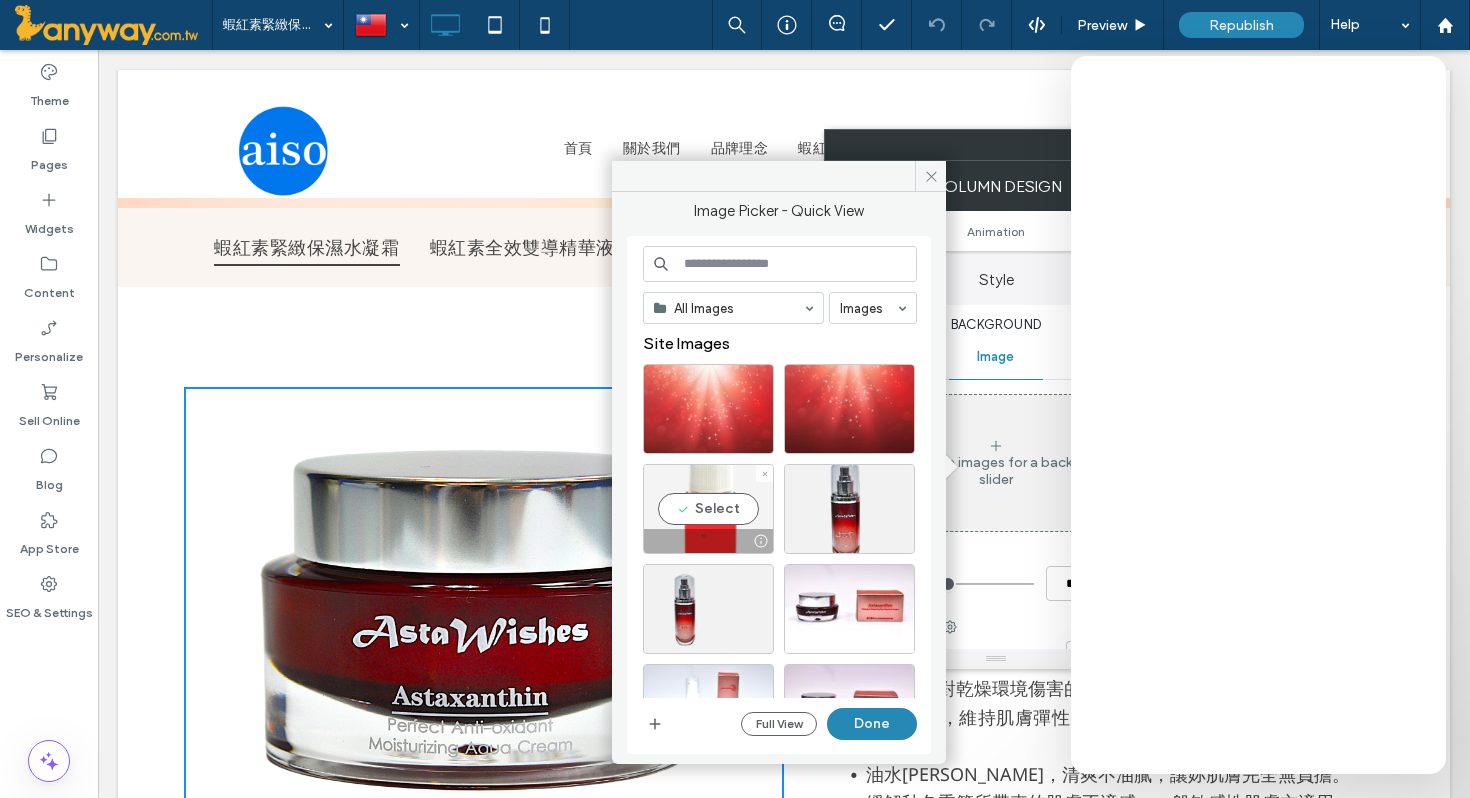 click on "Select" at bounding box center [708, 509] 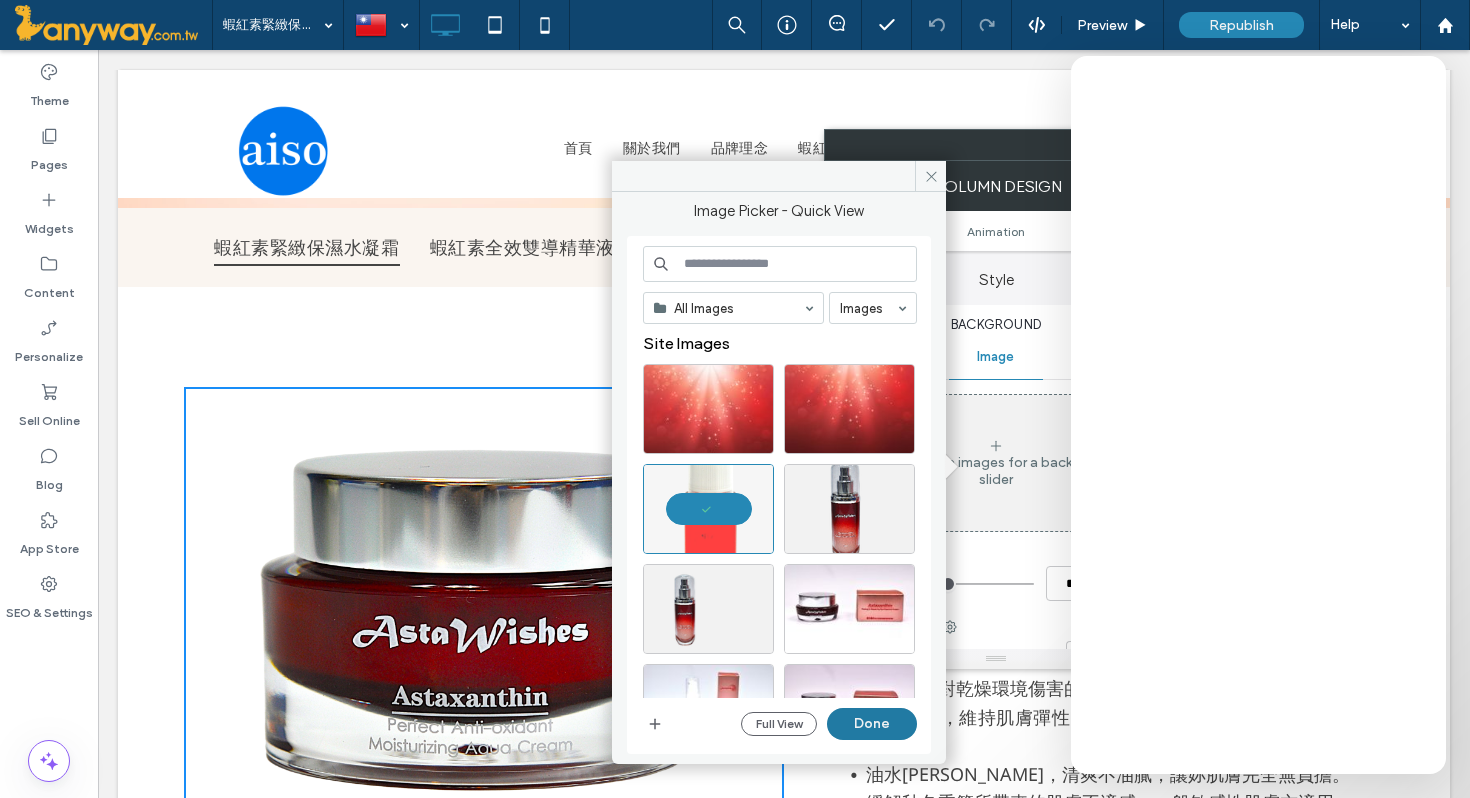 click on "Done" at bounding box center (872, 724) 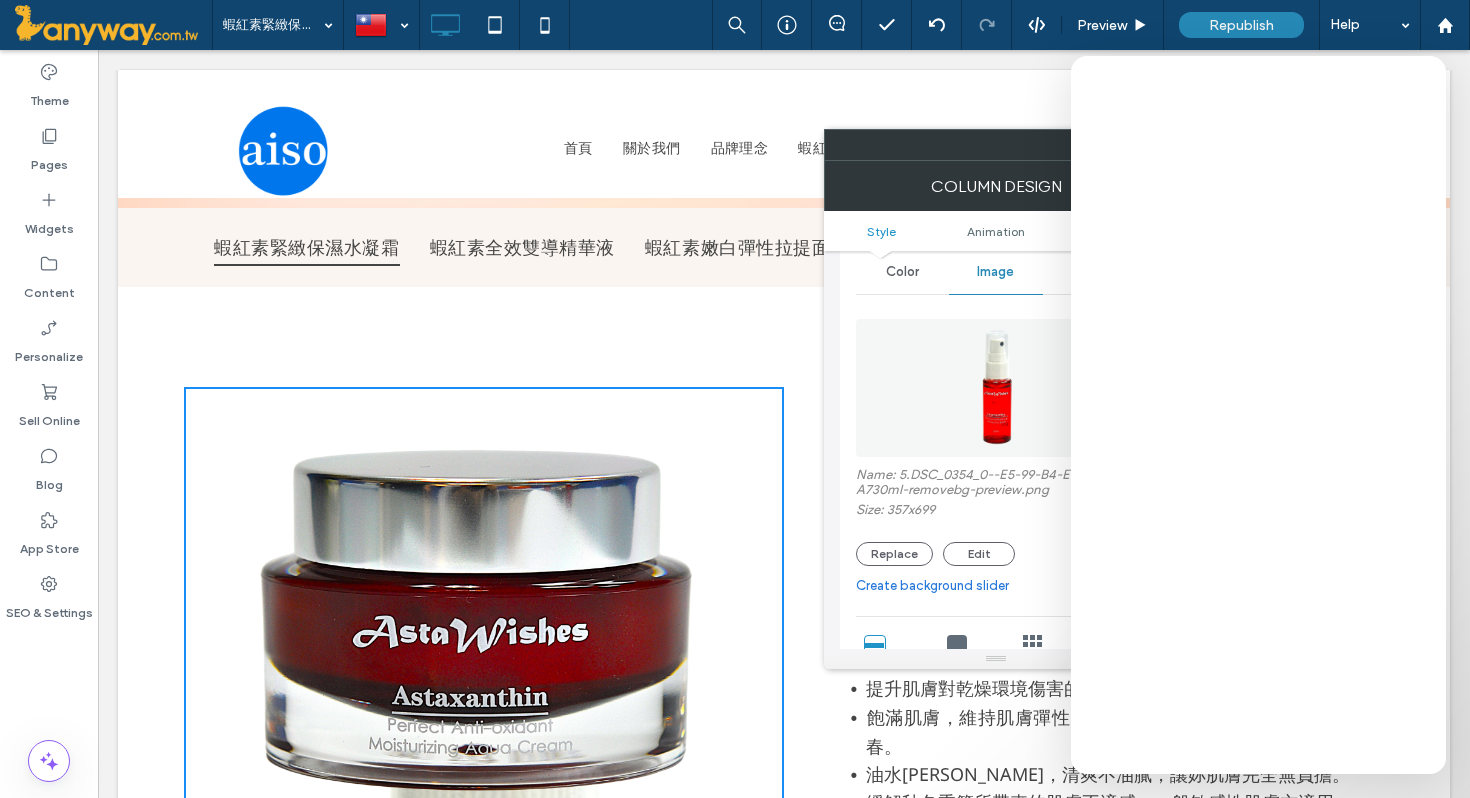 scroll, scrollTop: 102, scrollLeft: 0, axis: vertical 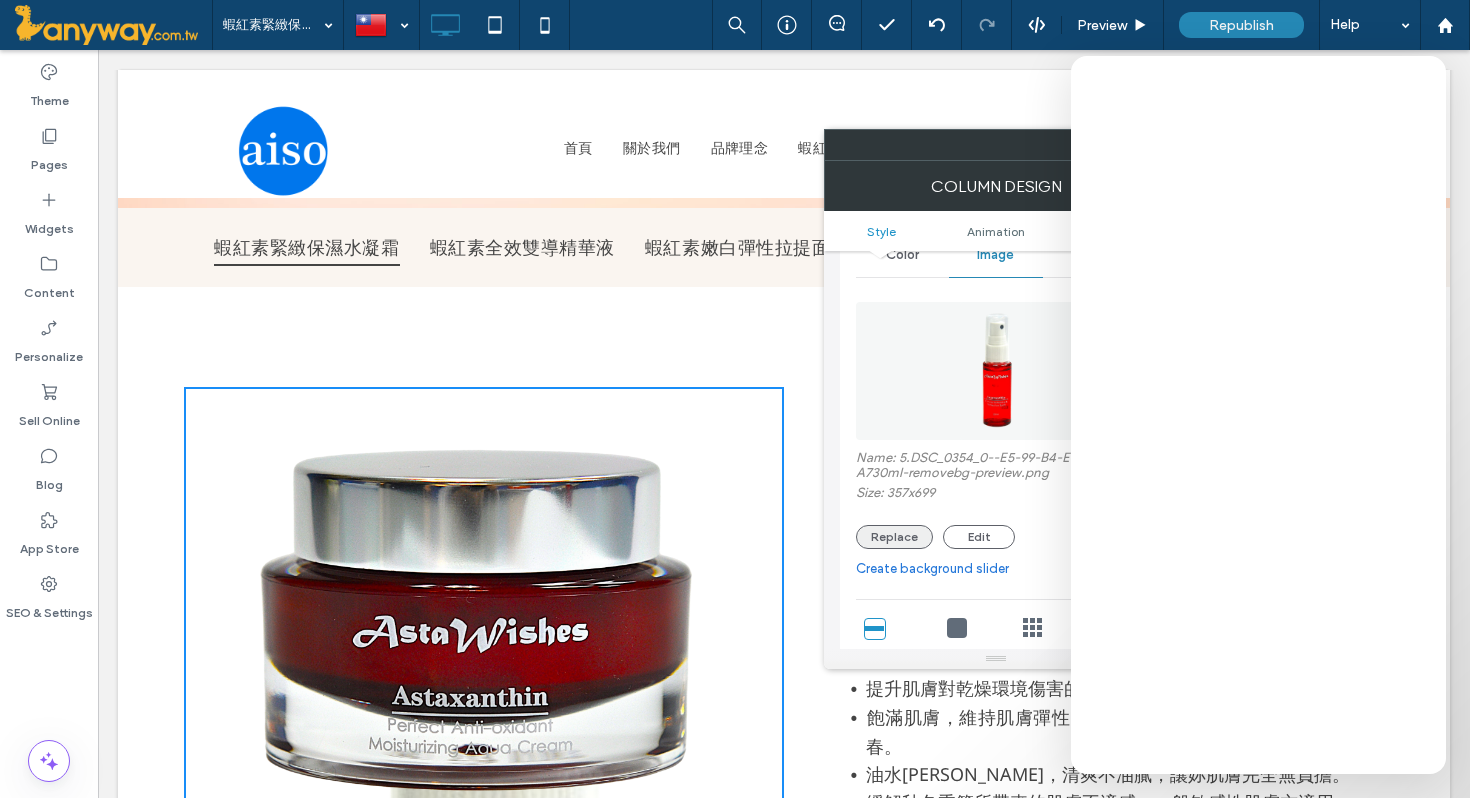 click on "Replace" at bounding box center [894, 537] 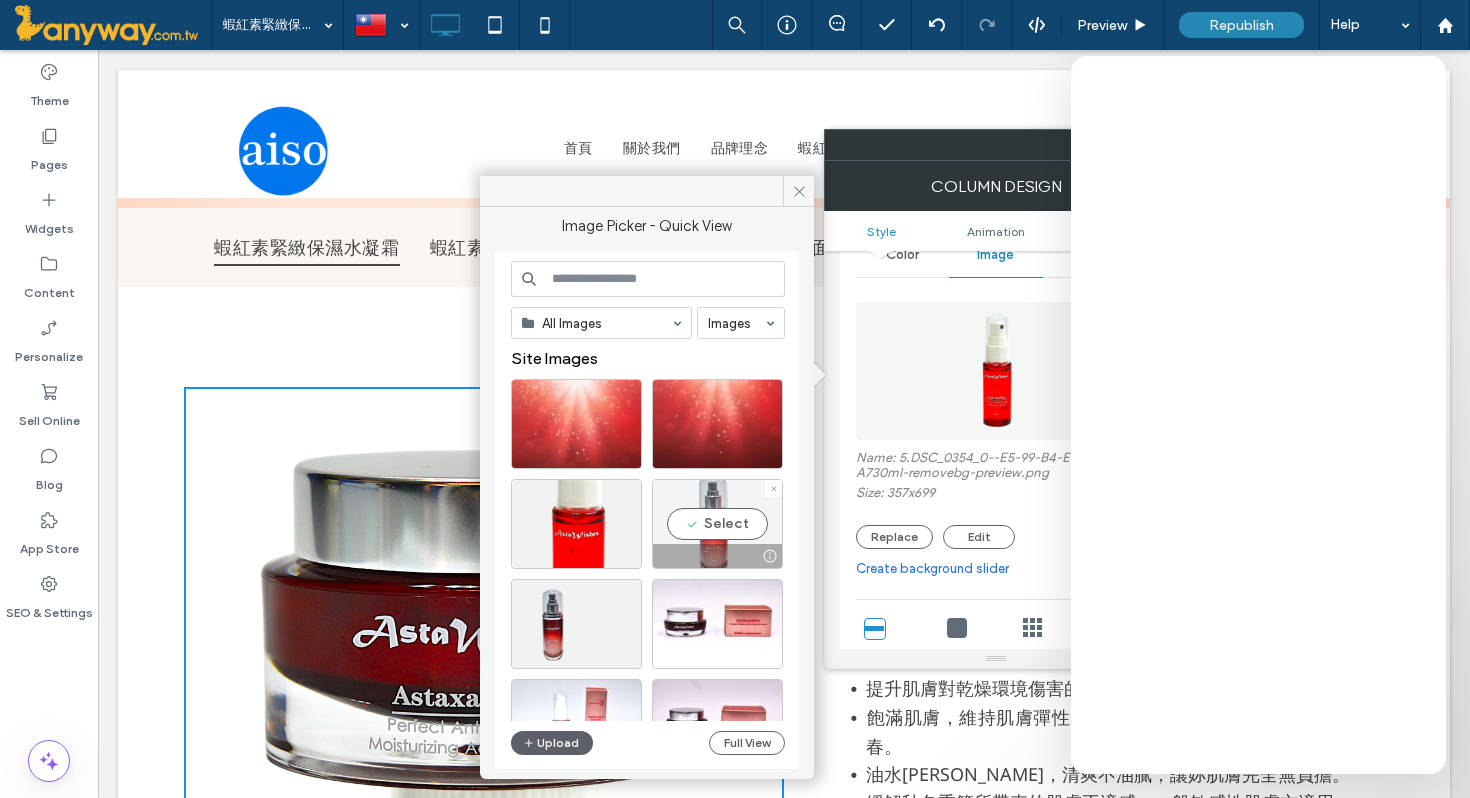 click on "Select" at bounding box center [717, 524] 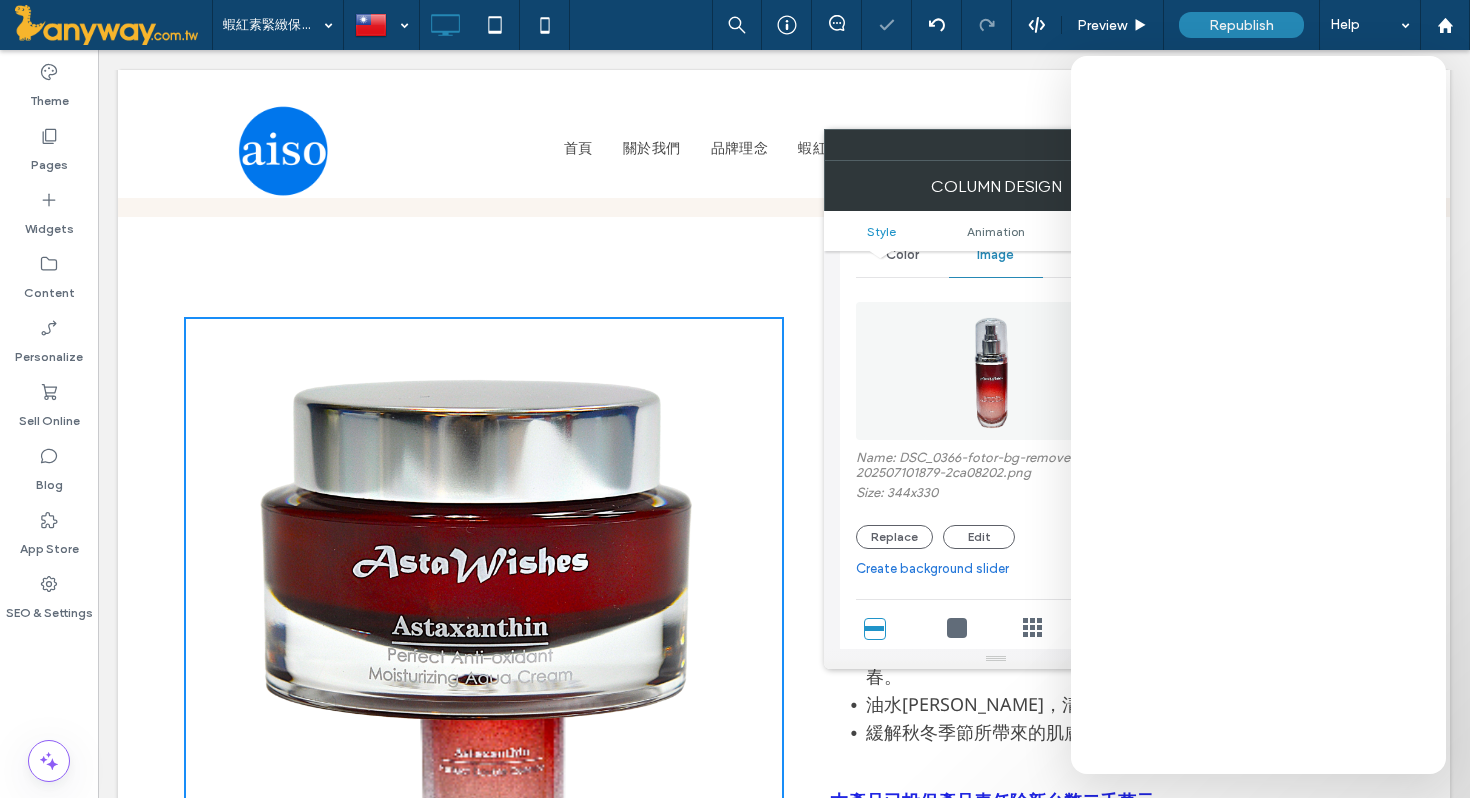 scroll, scrollTop: 644, scrollLeft: 0, axis: vertical 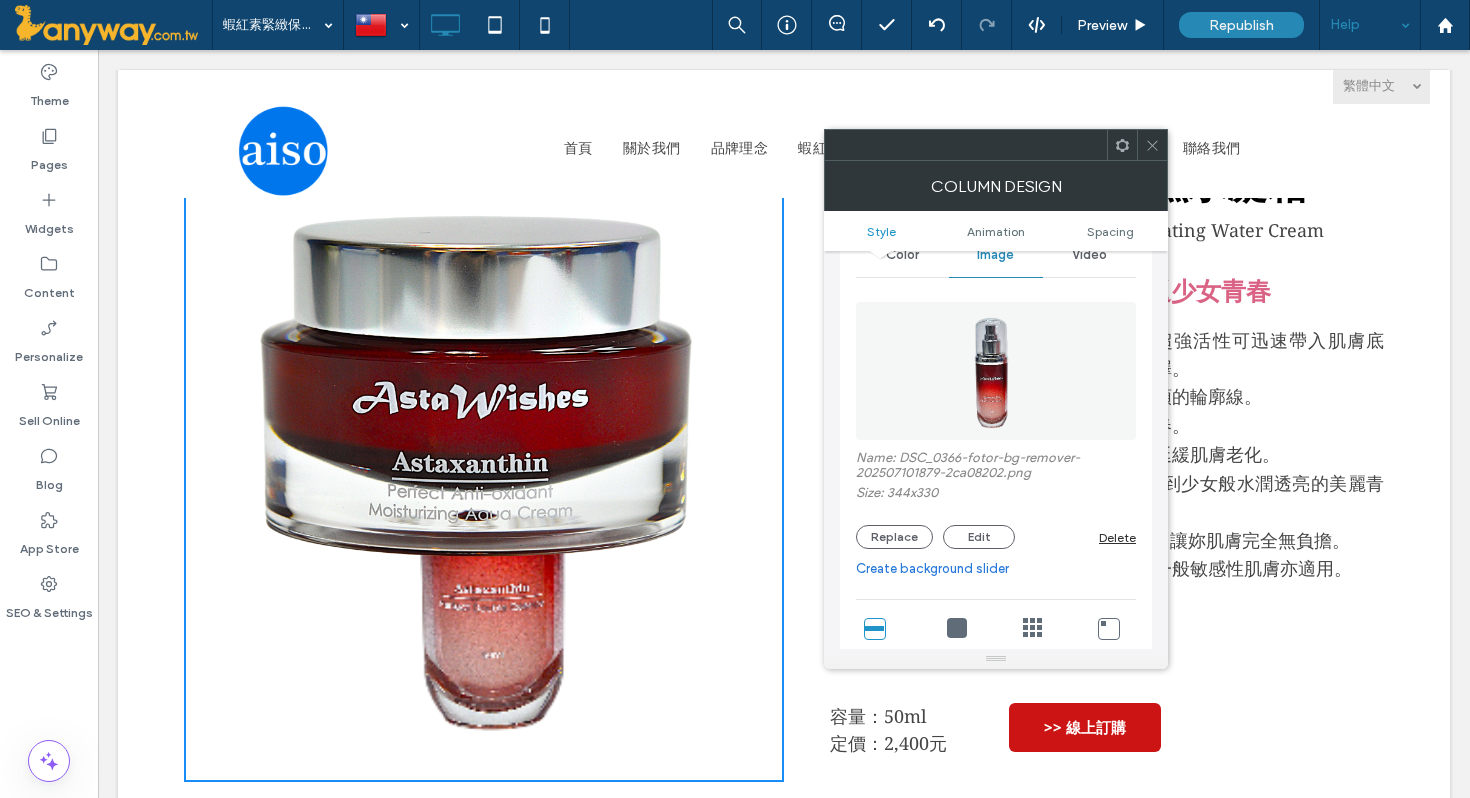 click on "Help" at bounding box center (1370, 25) 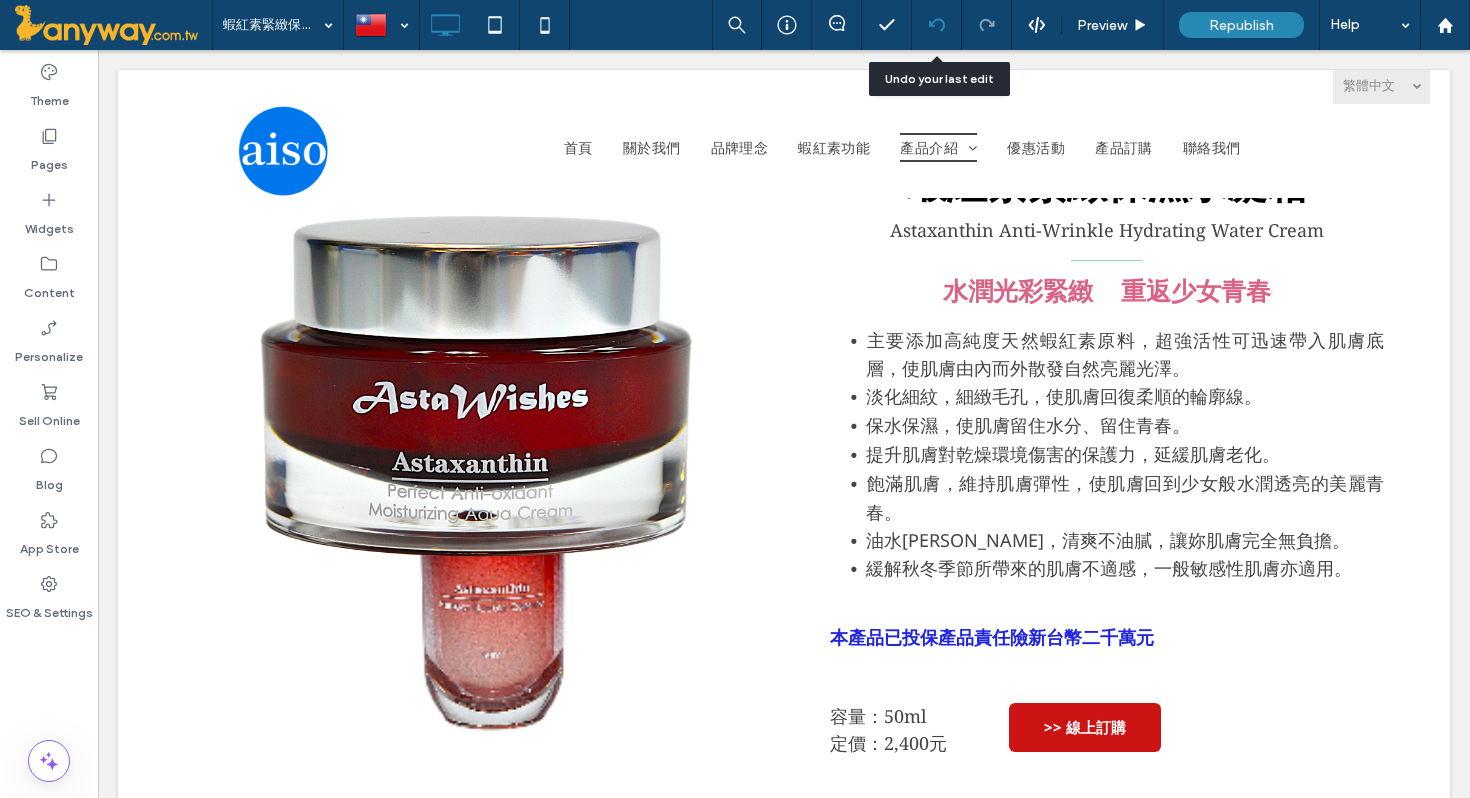 click 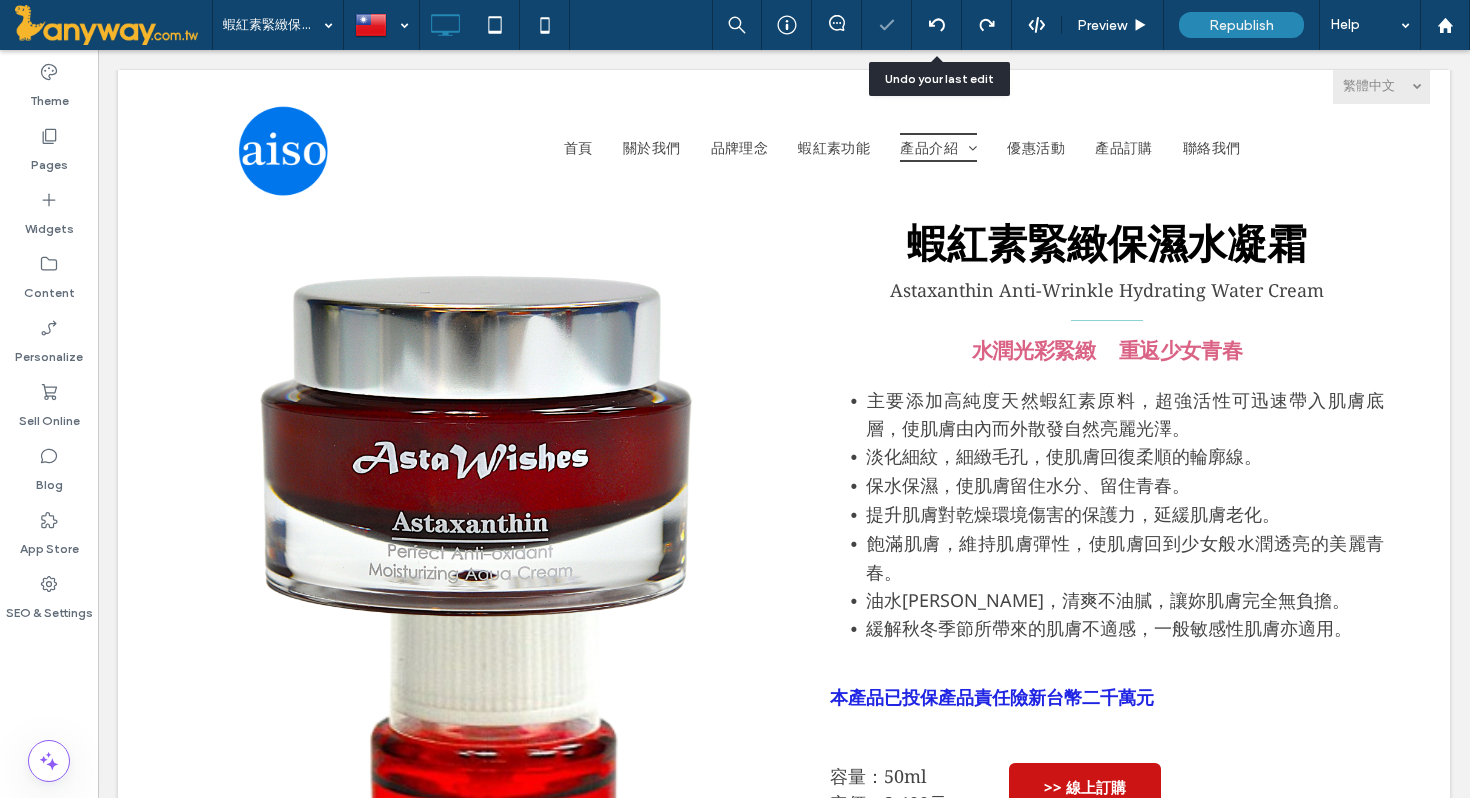 scroll, scrollTop: 585, scrollLeft: 0, axis: vertical 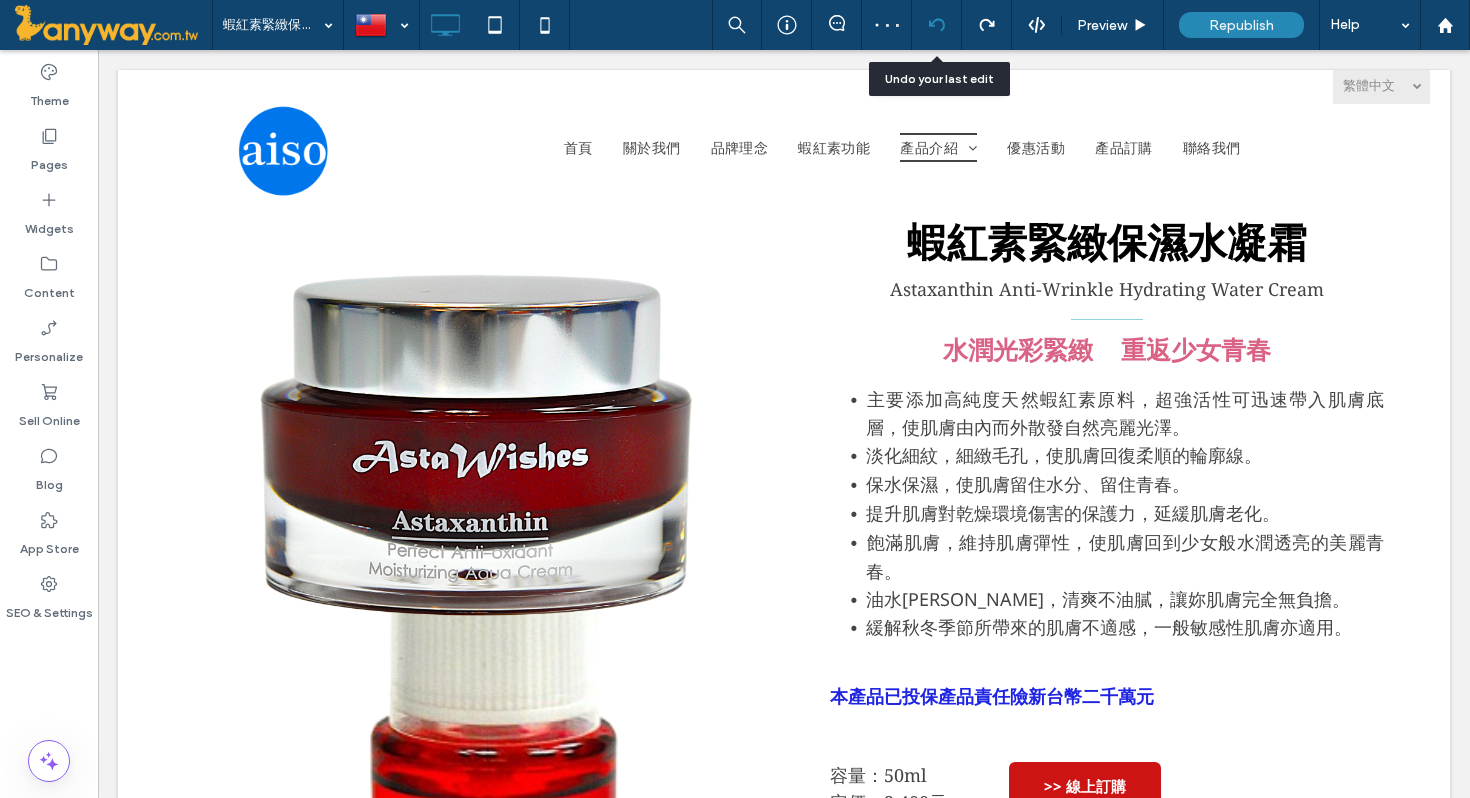 click at bounding box center [936, 25] 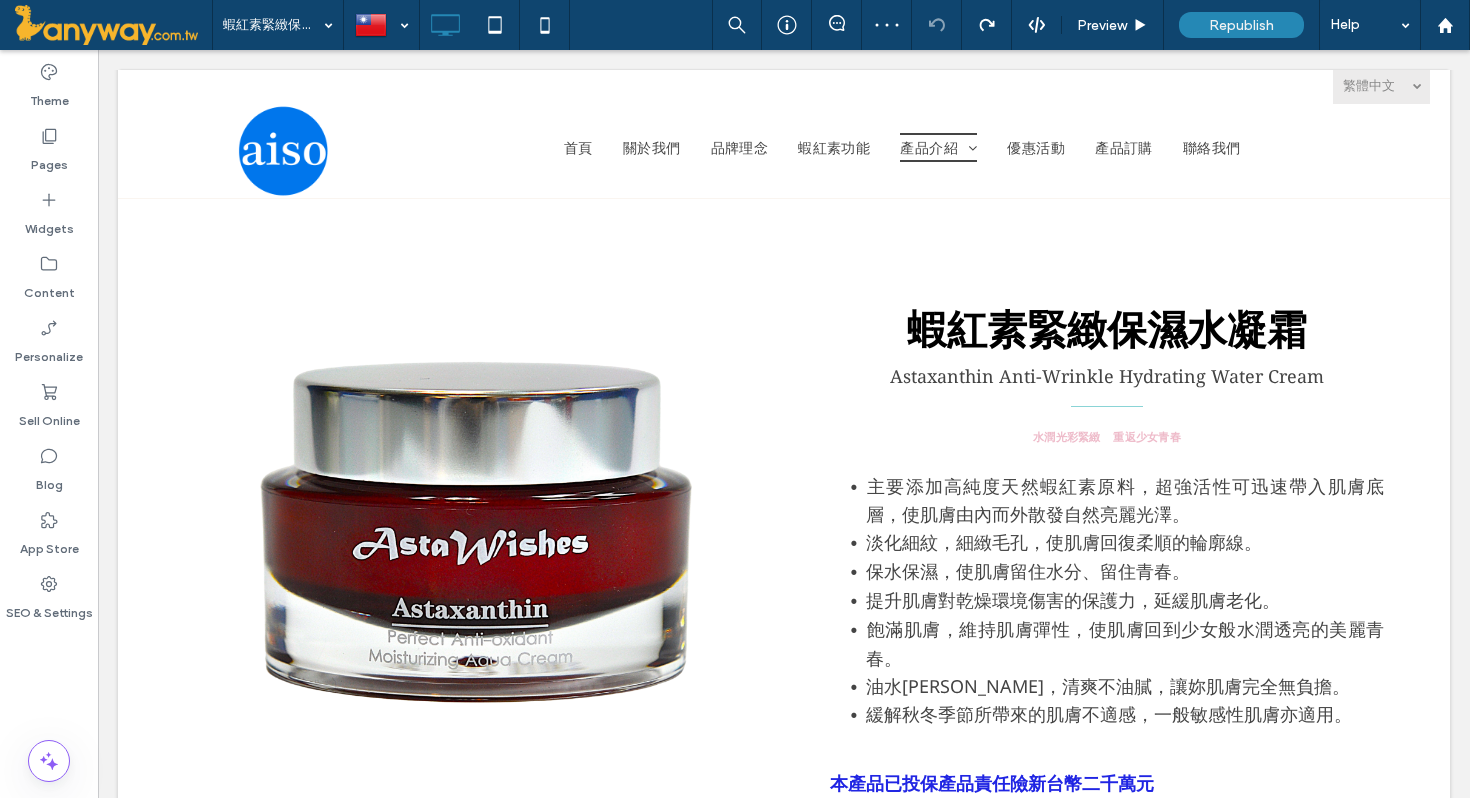 scroll, scrollTop: 599, scrollLeft: 0, axis: vertical 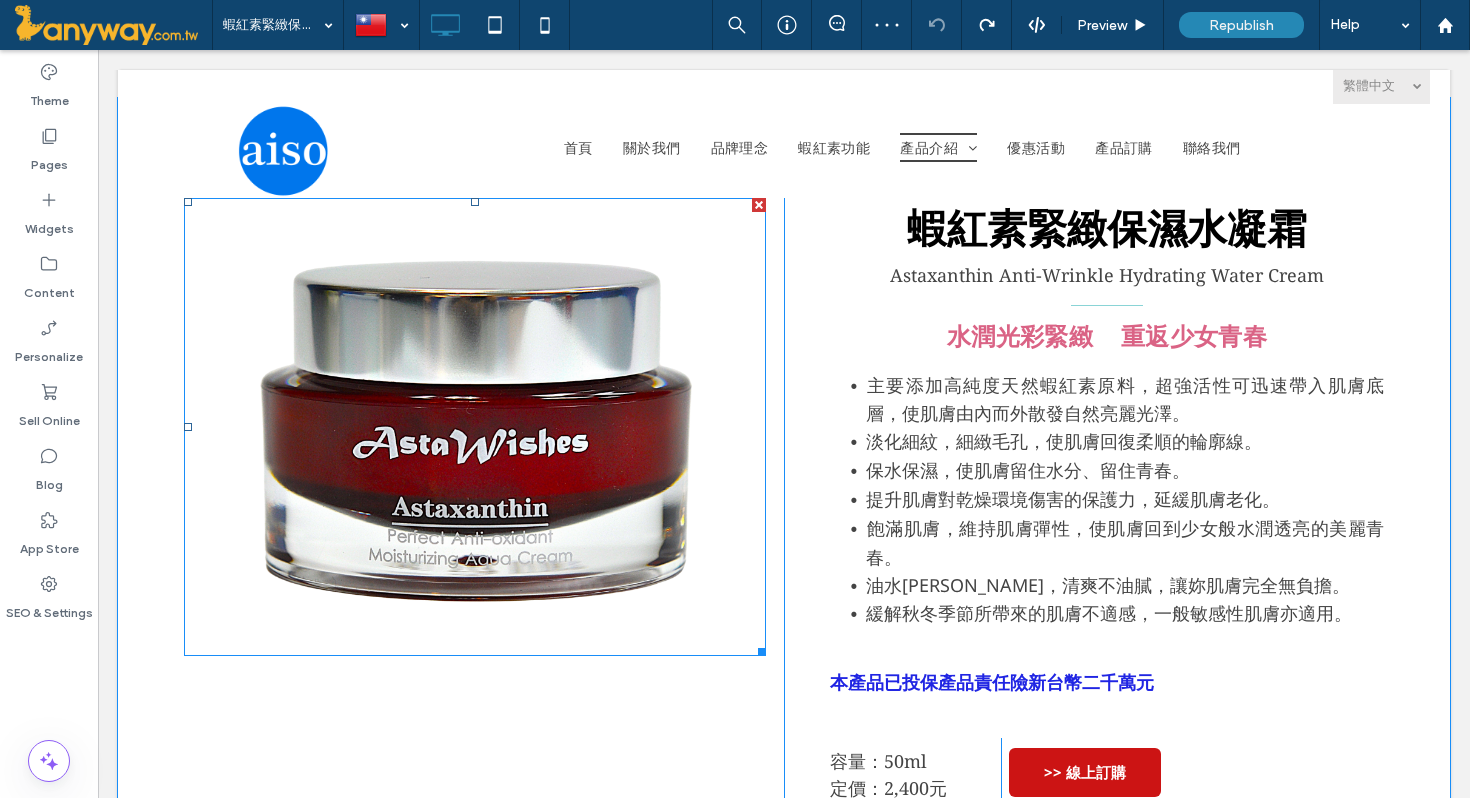 click at bounding box center [475, 427] 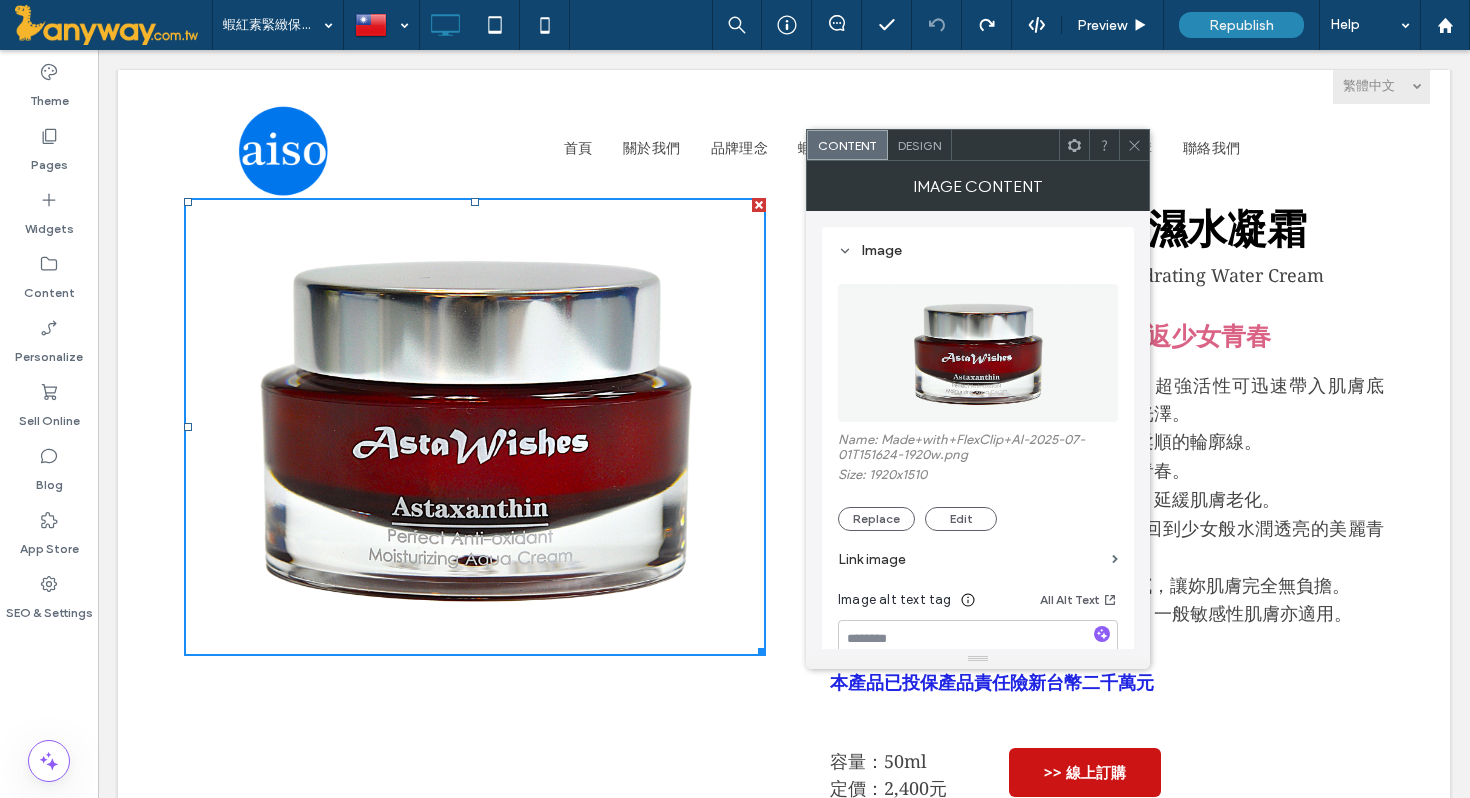 click 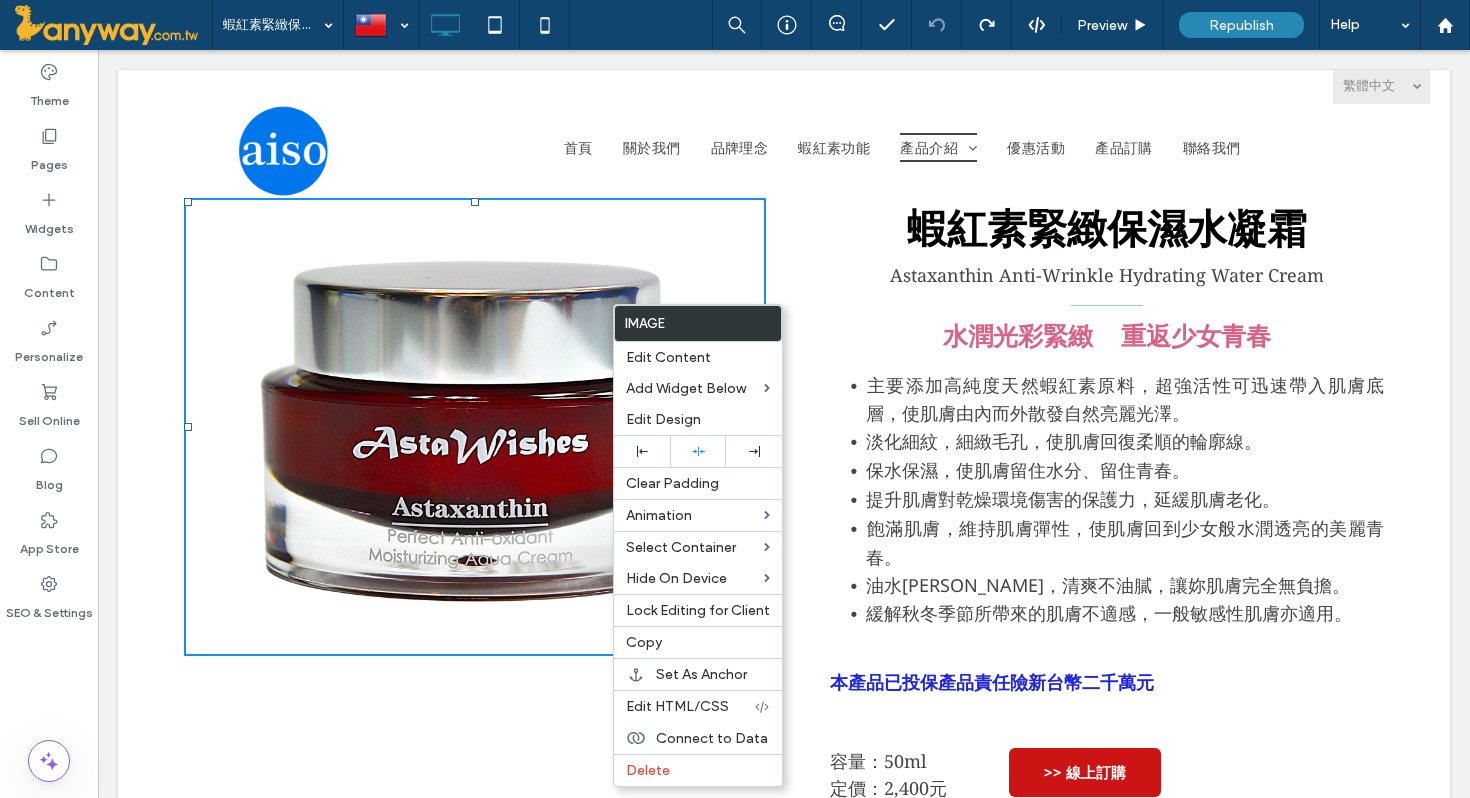 click at bounding box center (475, 427) 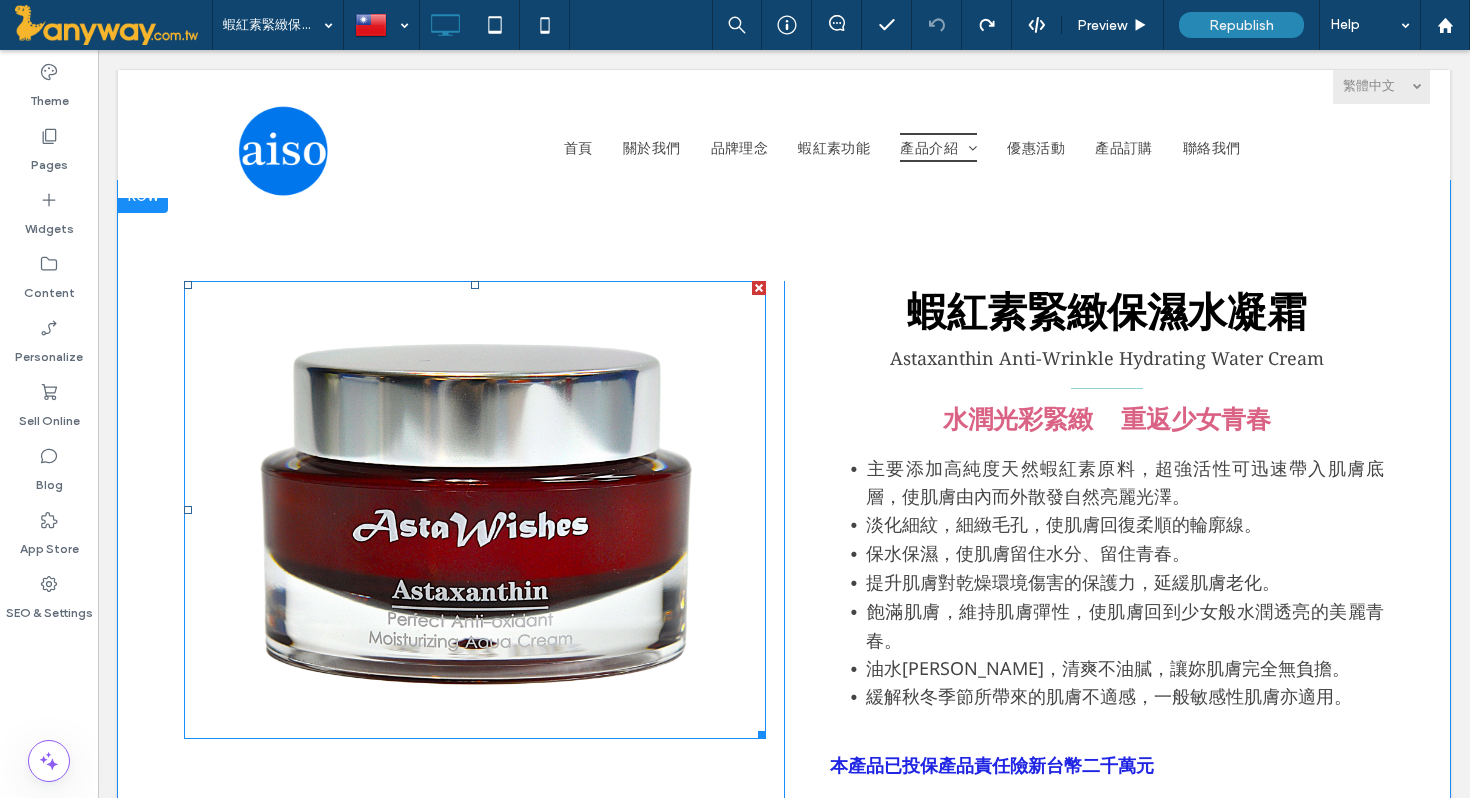 scroll, scrollTop: 456, scrollLeft: 0, axis: vertical 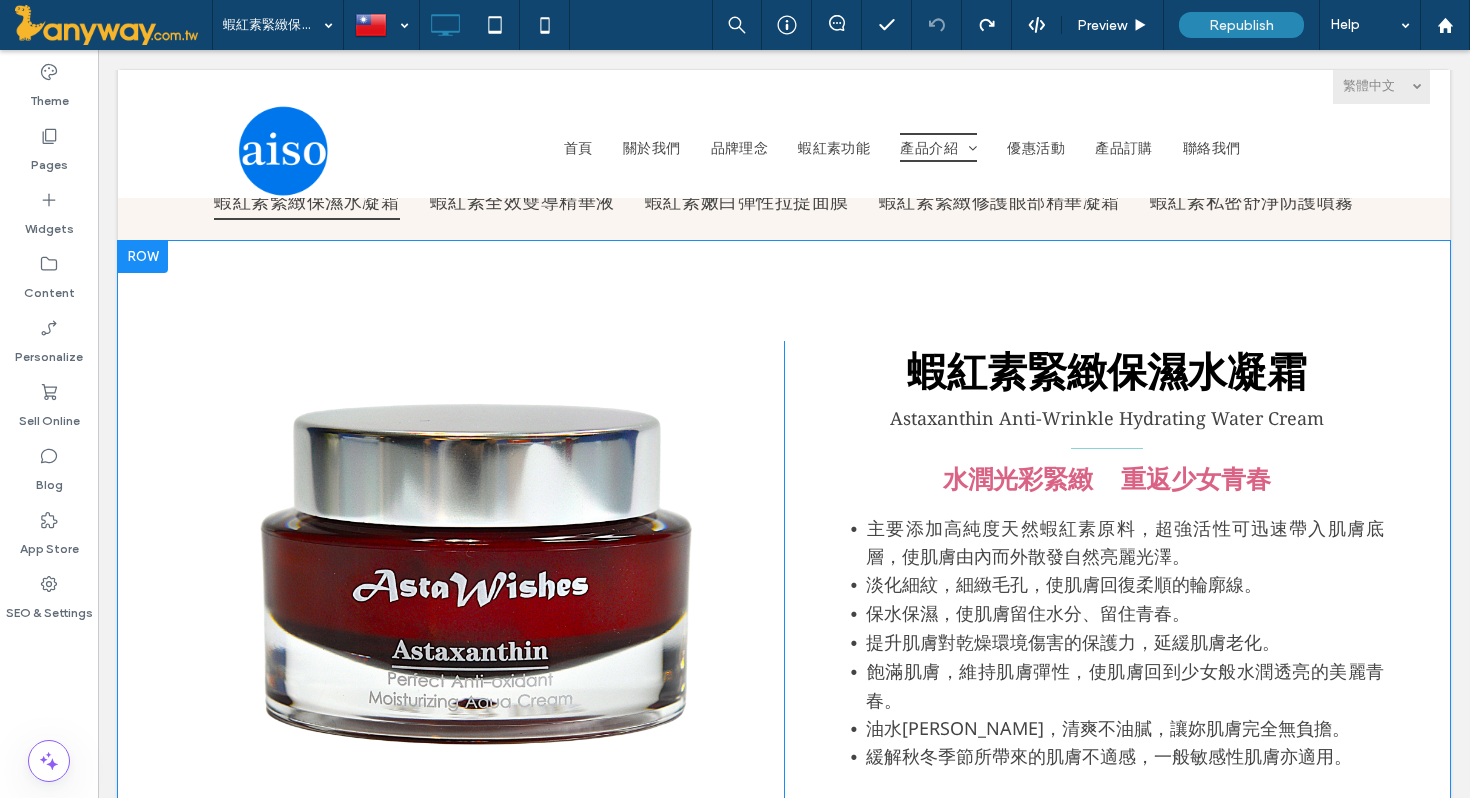 click at bounding box center [143, 257] 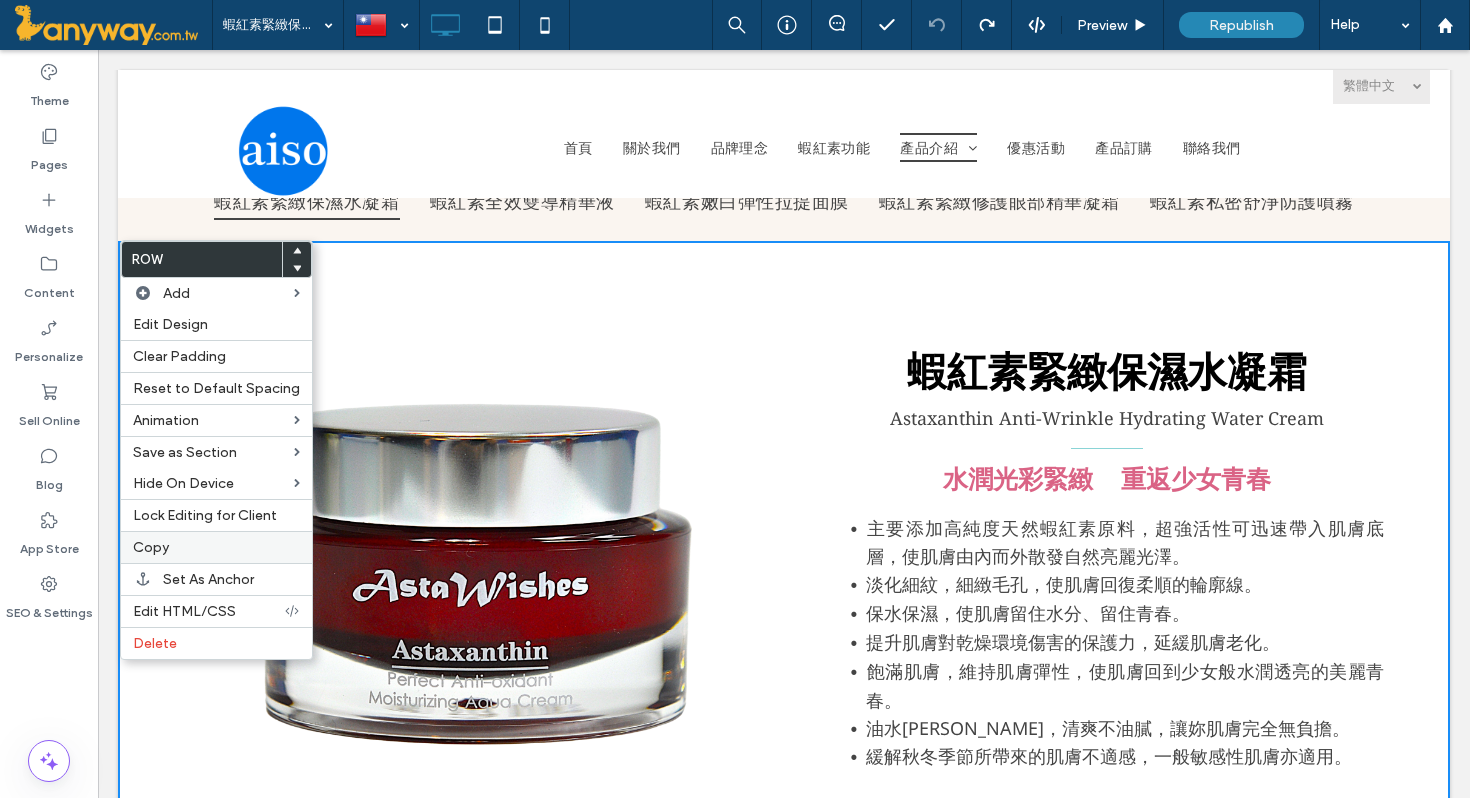 click on "Copy" at bounding box center (151, 547) 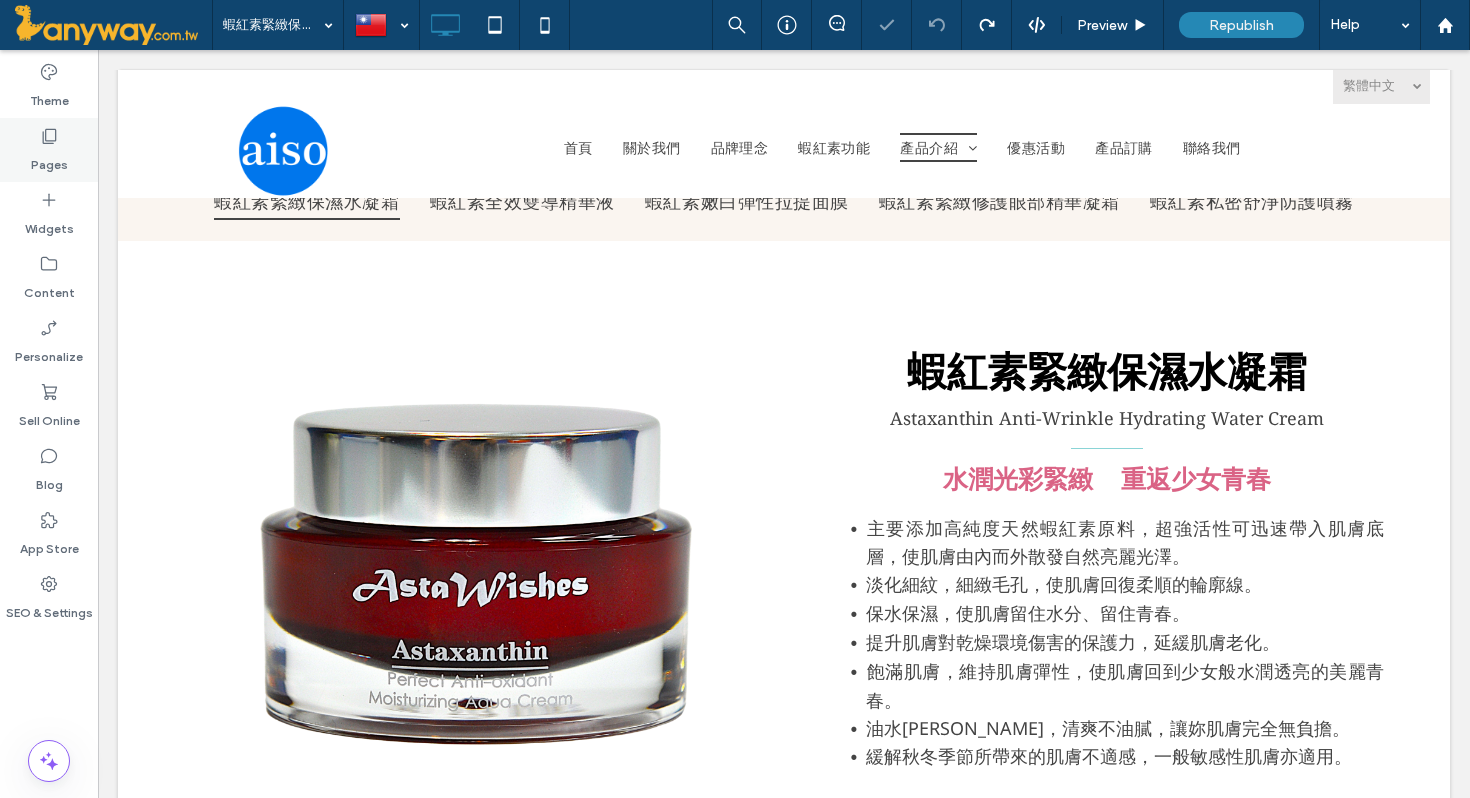 click on "Pages" at bounding box center [49, 160] 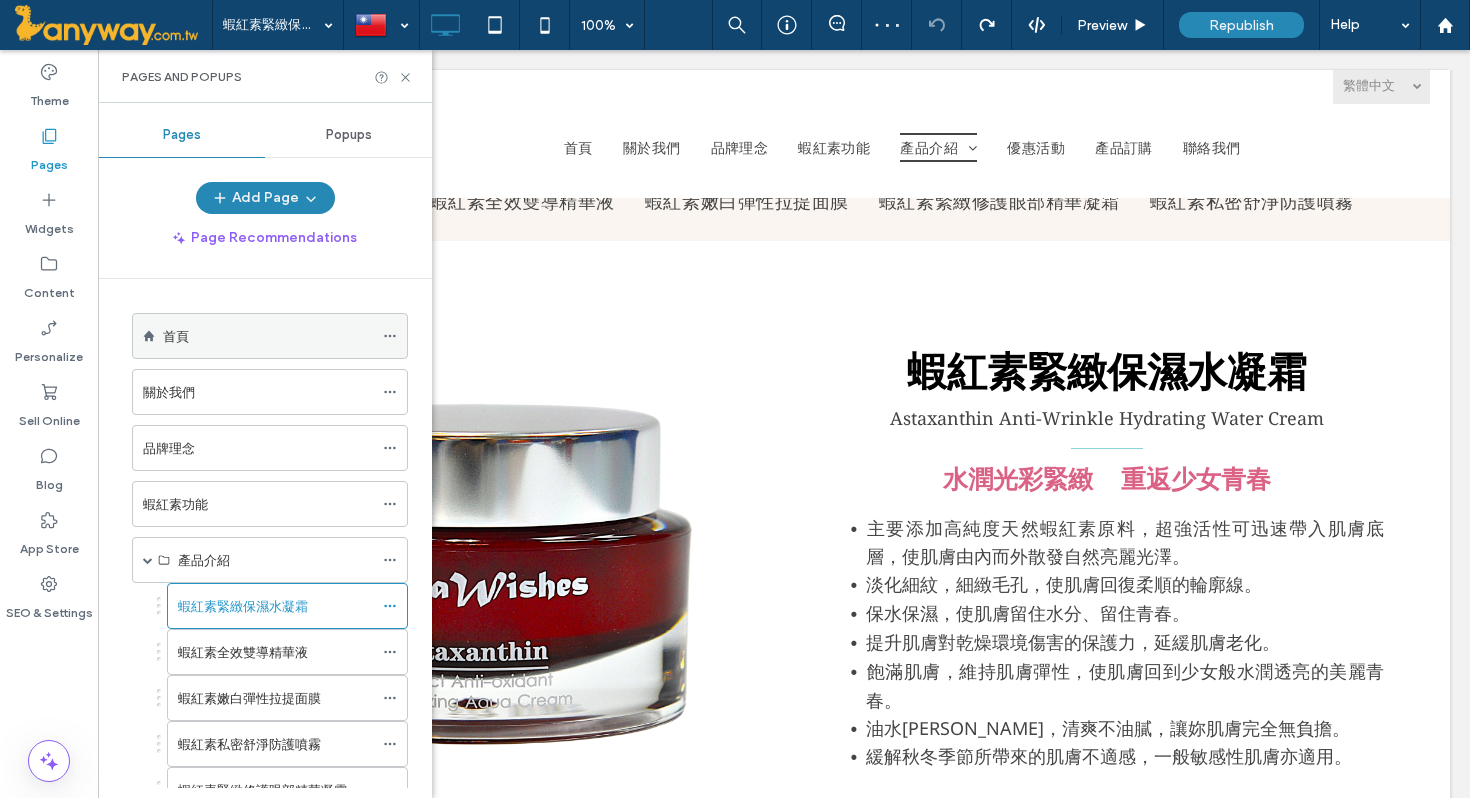 click on "首頁" at bounding box center [268, 336] 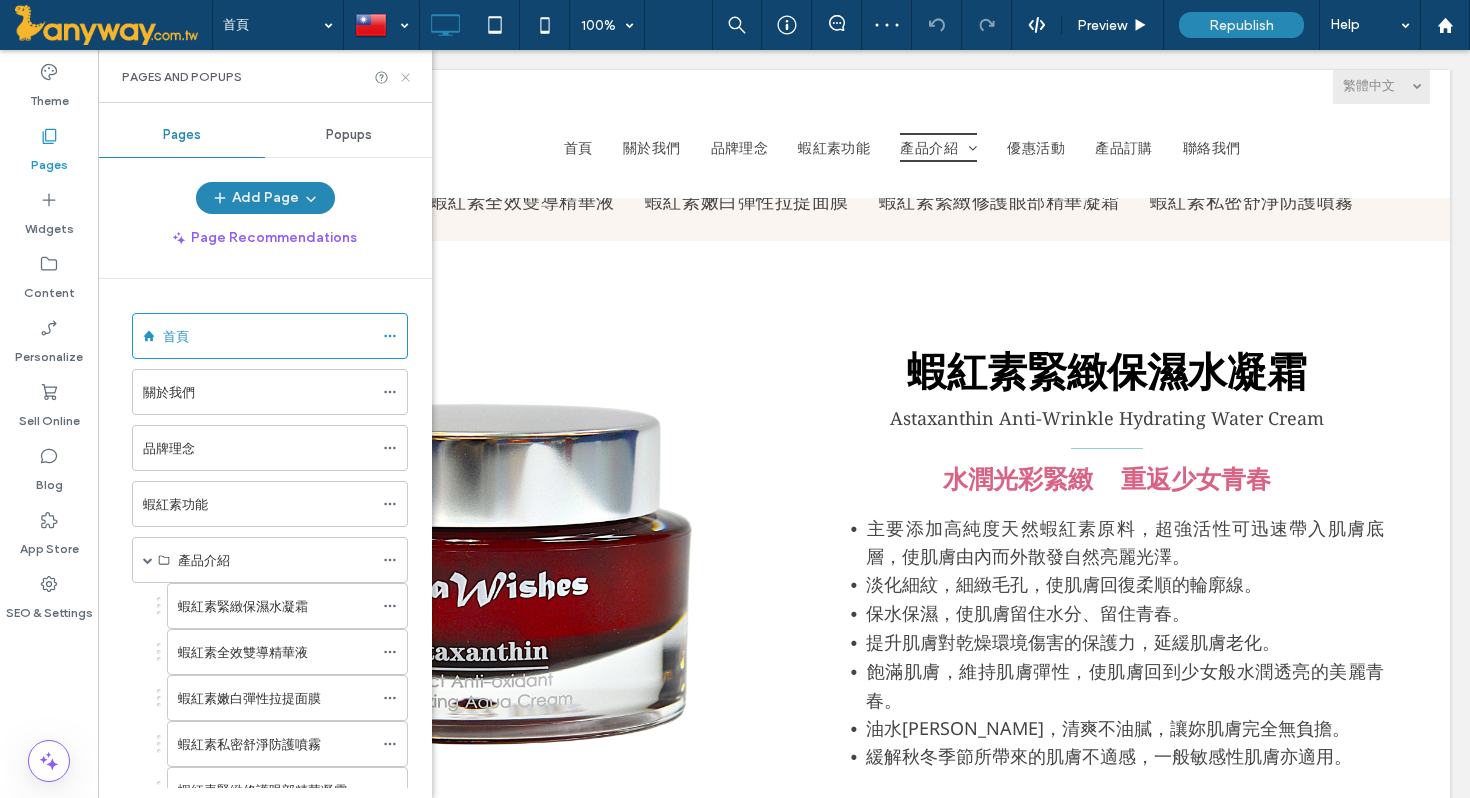 click 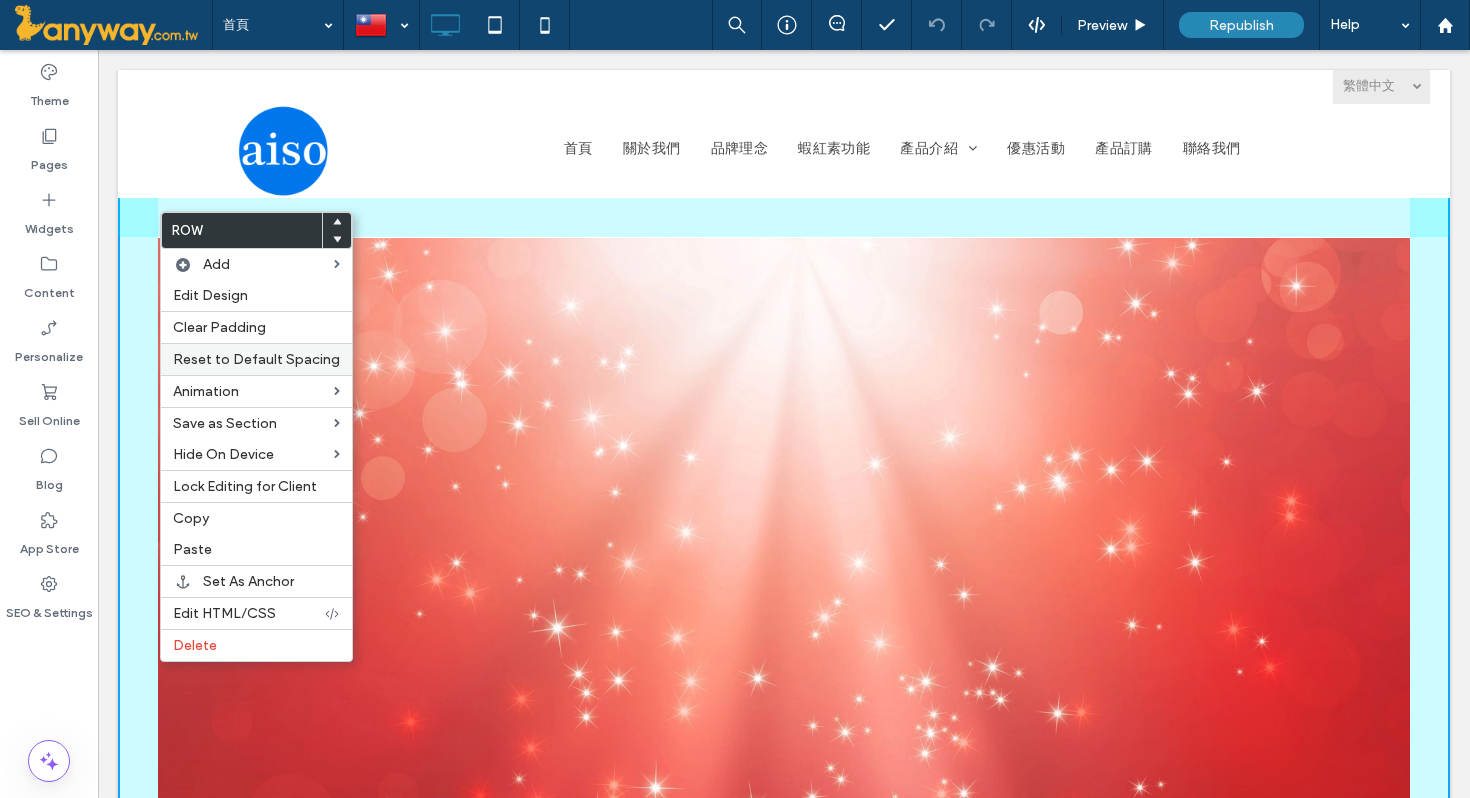 scroll, scrollTop: 0, scrollLeft: 0, axis: both 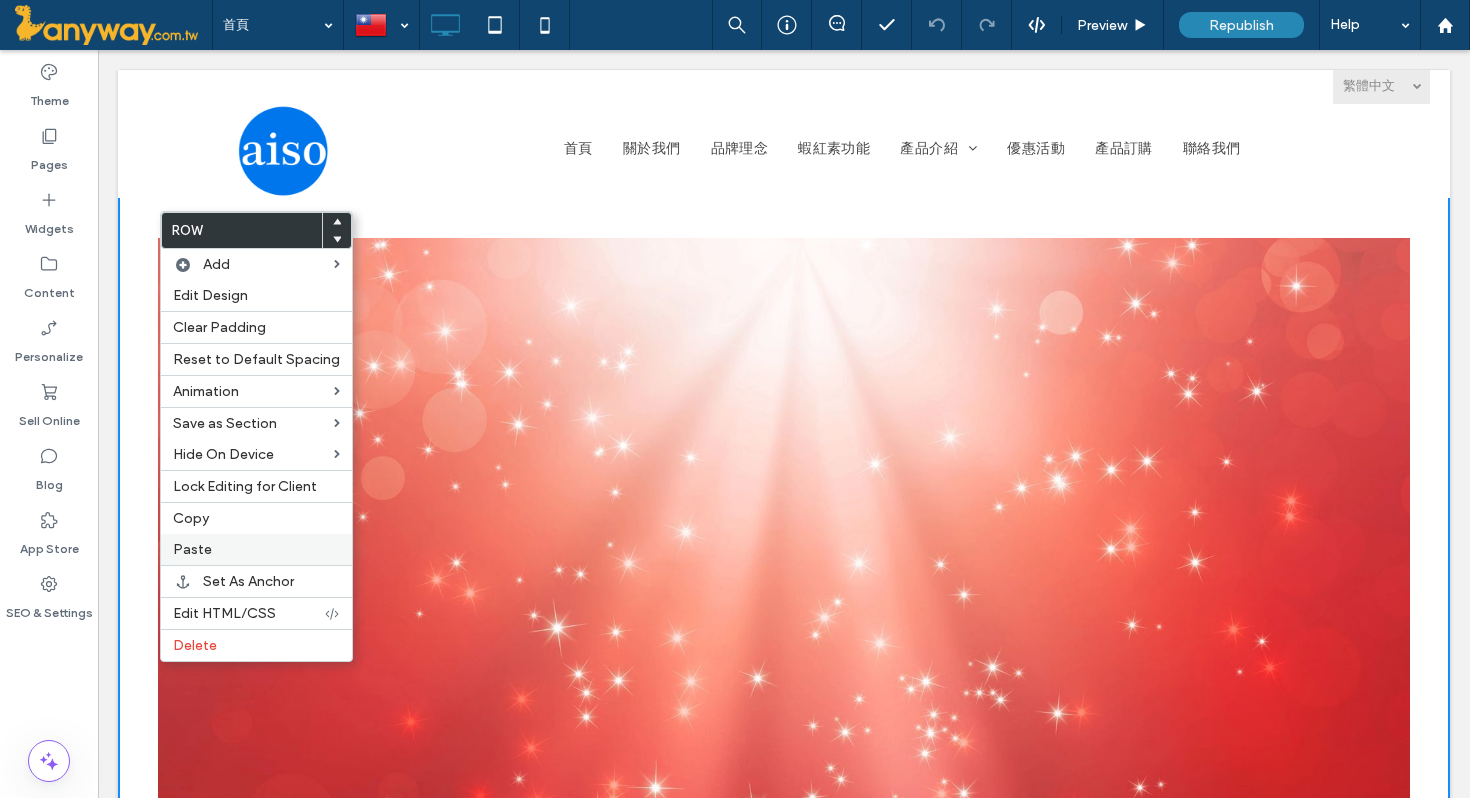 click on "Paste" at bounding box center [192, 549] 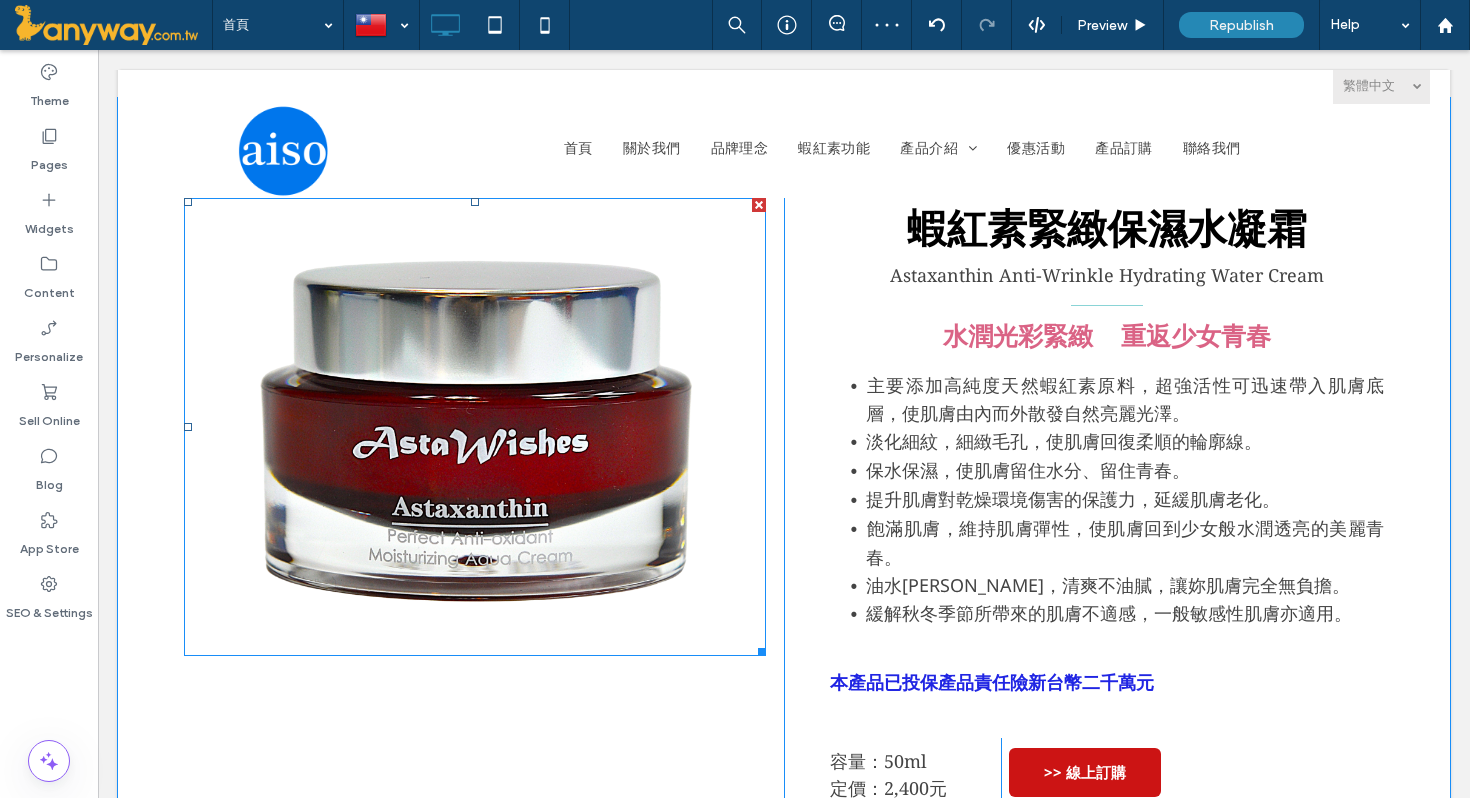 scroll, scrollTop: 35, scrollLeft: 0, axis: vertical 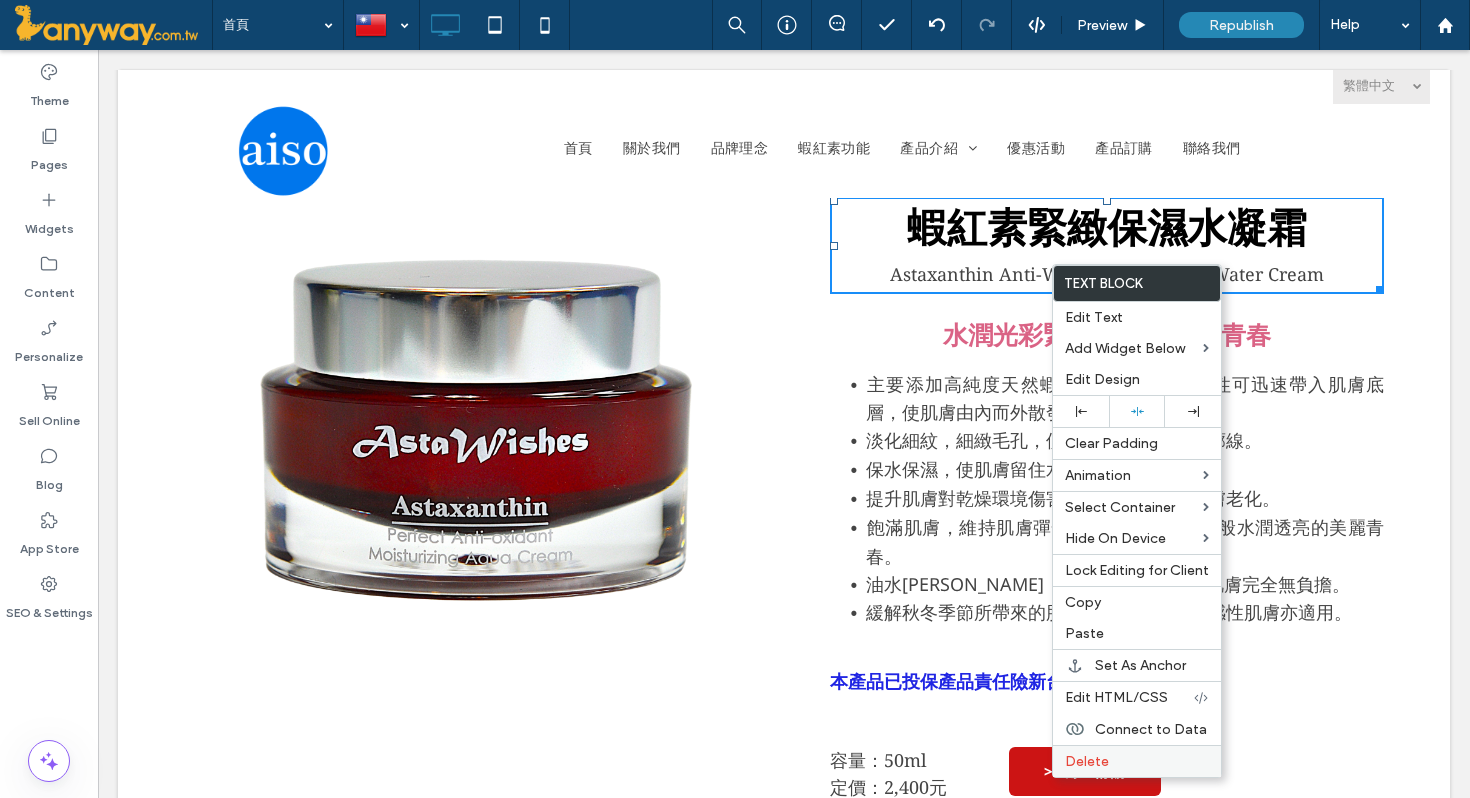 click on "Delete" at bounding box center (1137, 761) 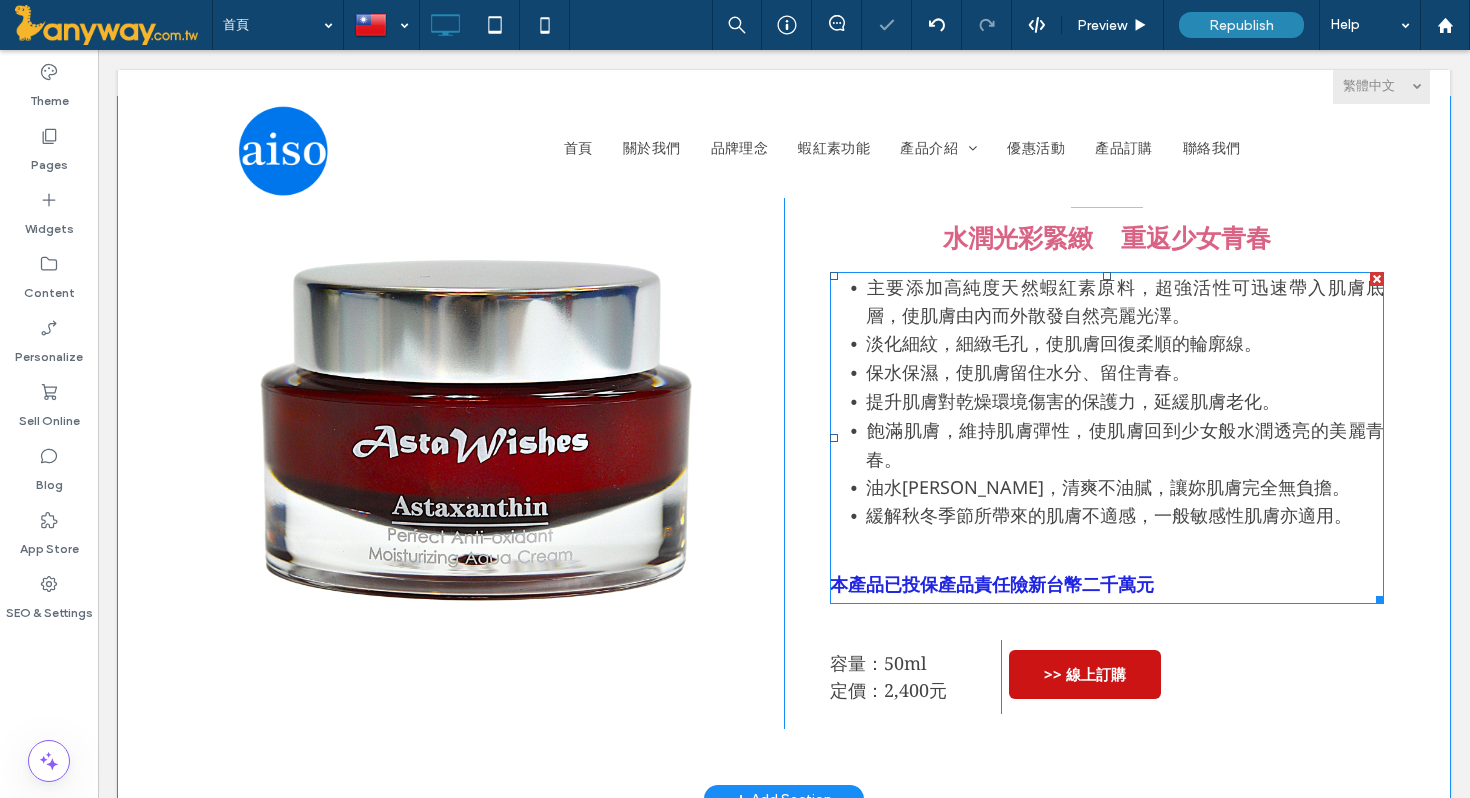 click on "主要添加高純度天然蝦紅素原料，超強活性可迅速帶入肌膚底層，使肌膚由內而外散發自然亮麗光澤。" at bounding box center (1125, 301) 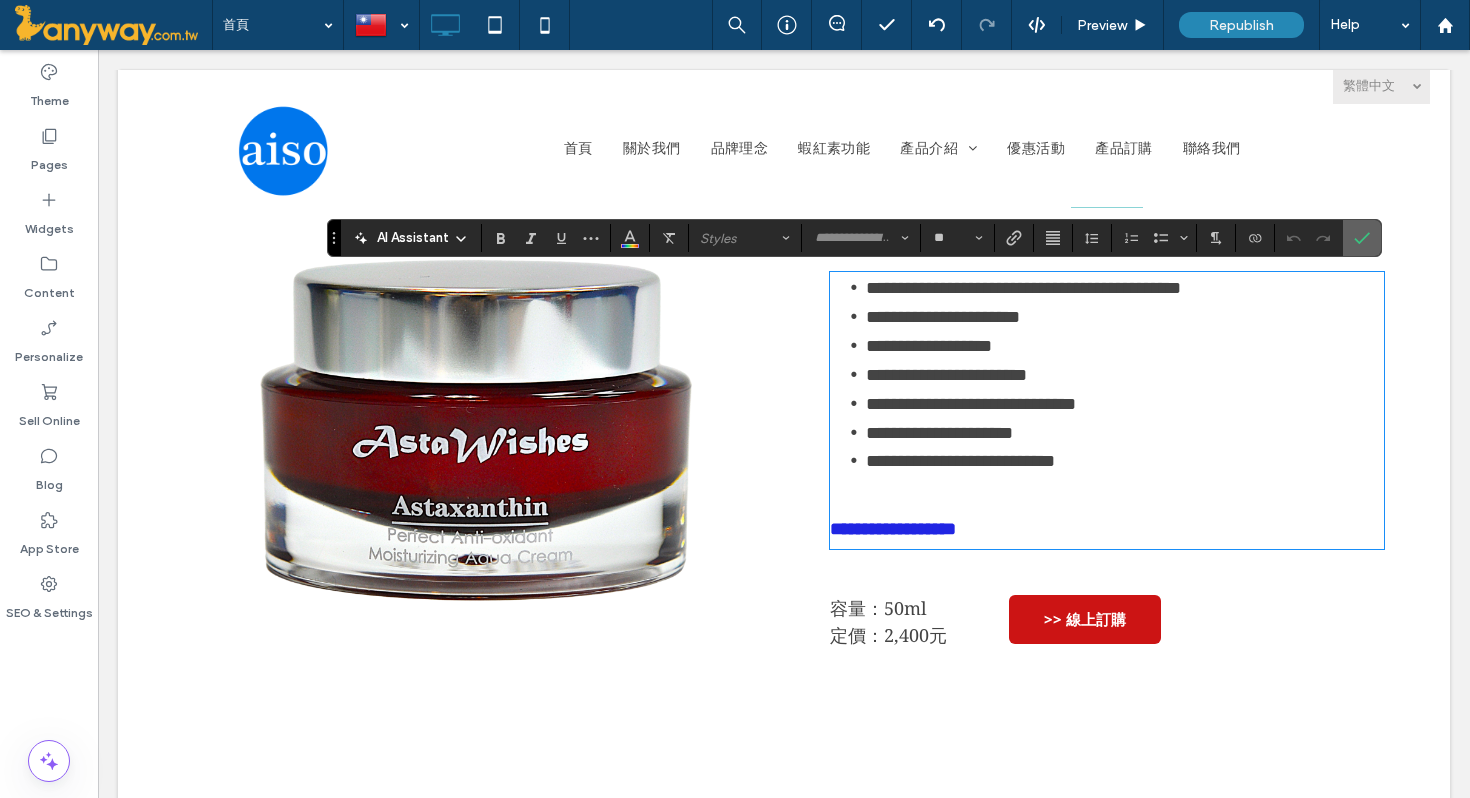 click at bounding box center [1362, 238] 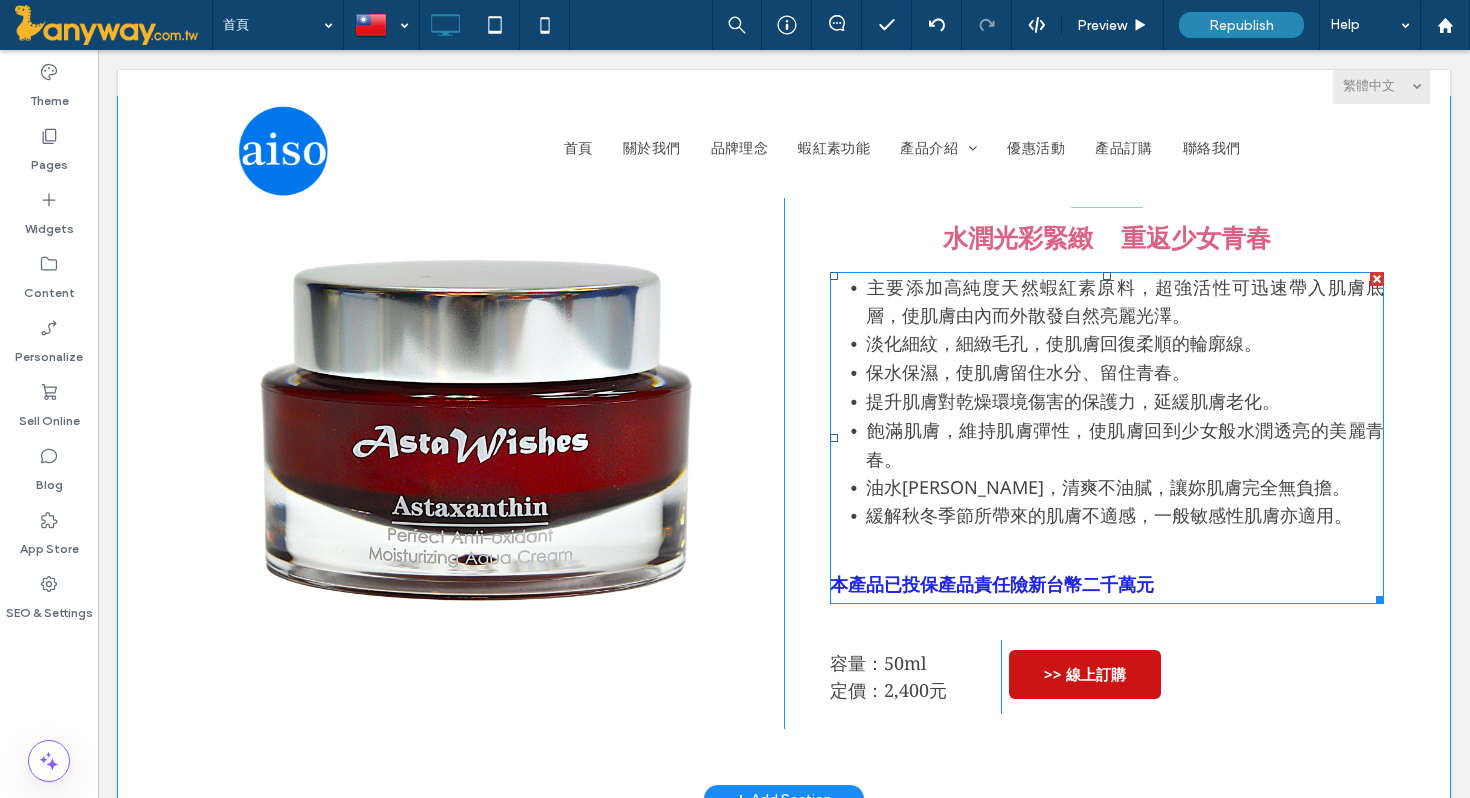 click on "淡化細紋，細緻毛孔，使肌膚回復柔順的輪廓線。" at bounding box center (1064, 343) 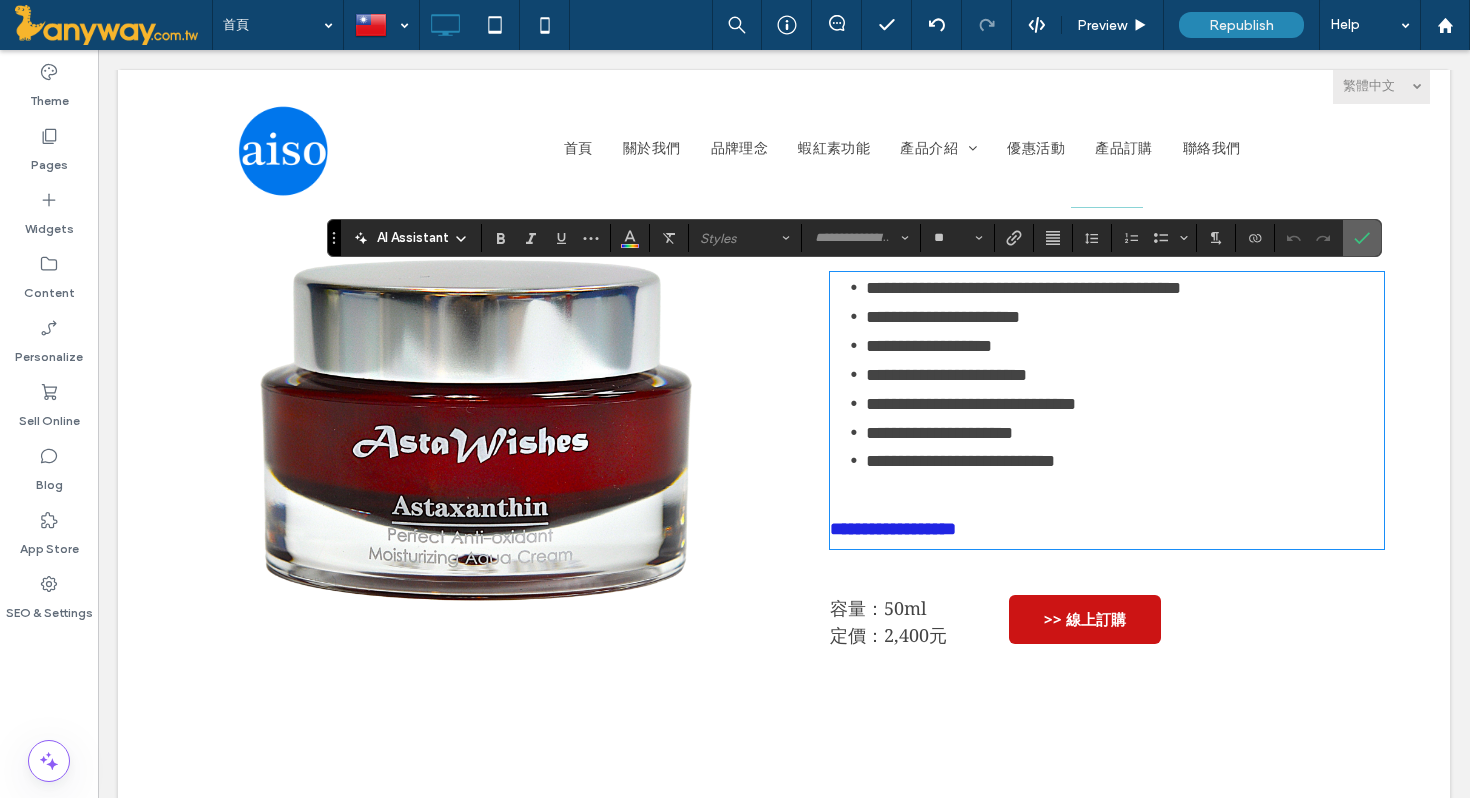 click 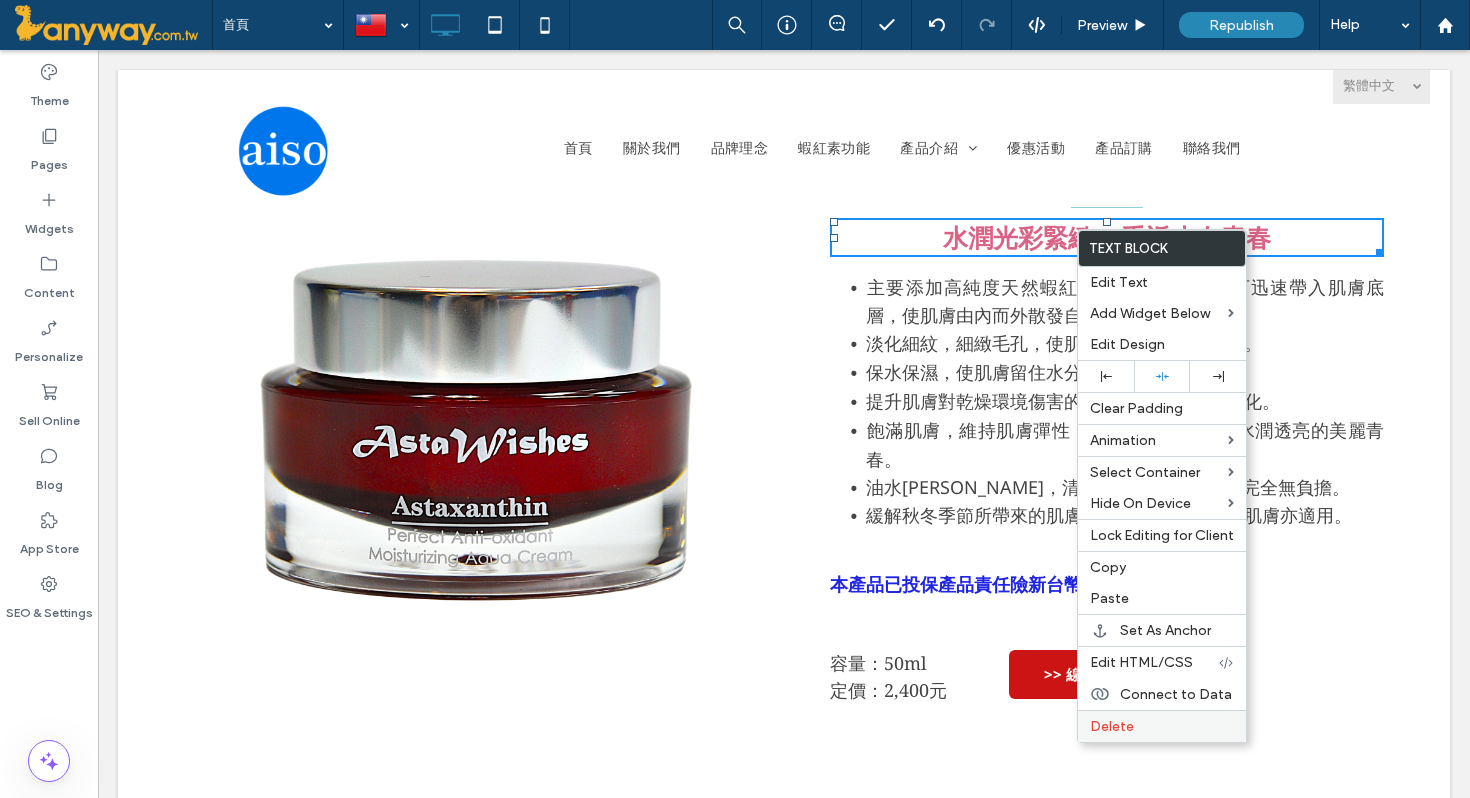 click on "Delete" at bounding box center [1162, 726] 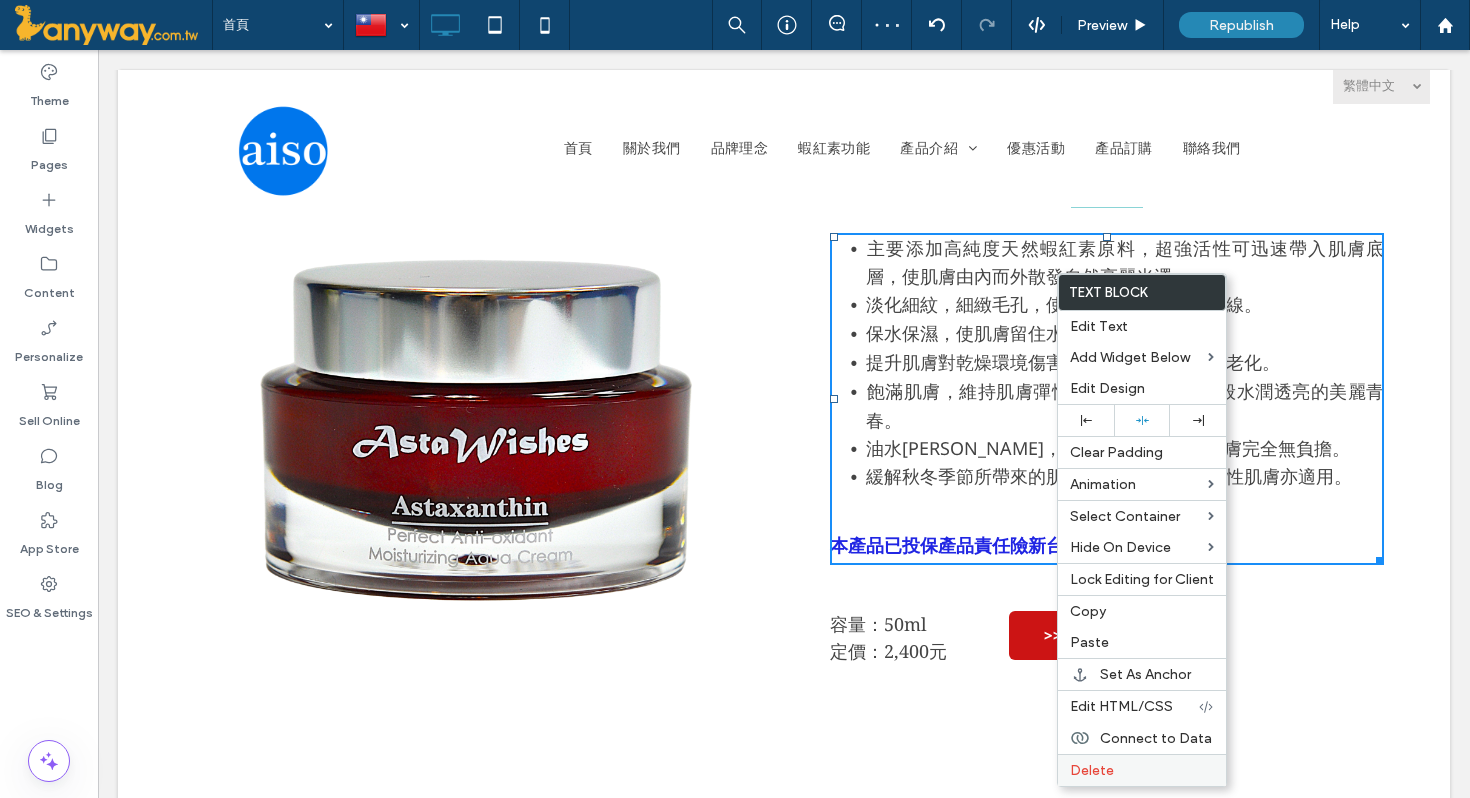 click on "Delete" at bounding box center [1092, 770] 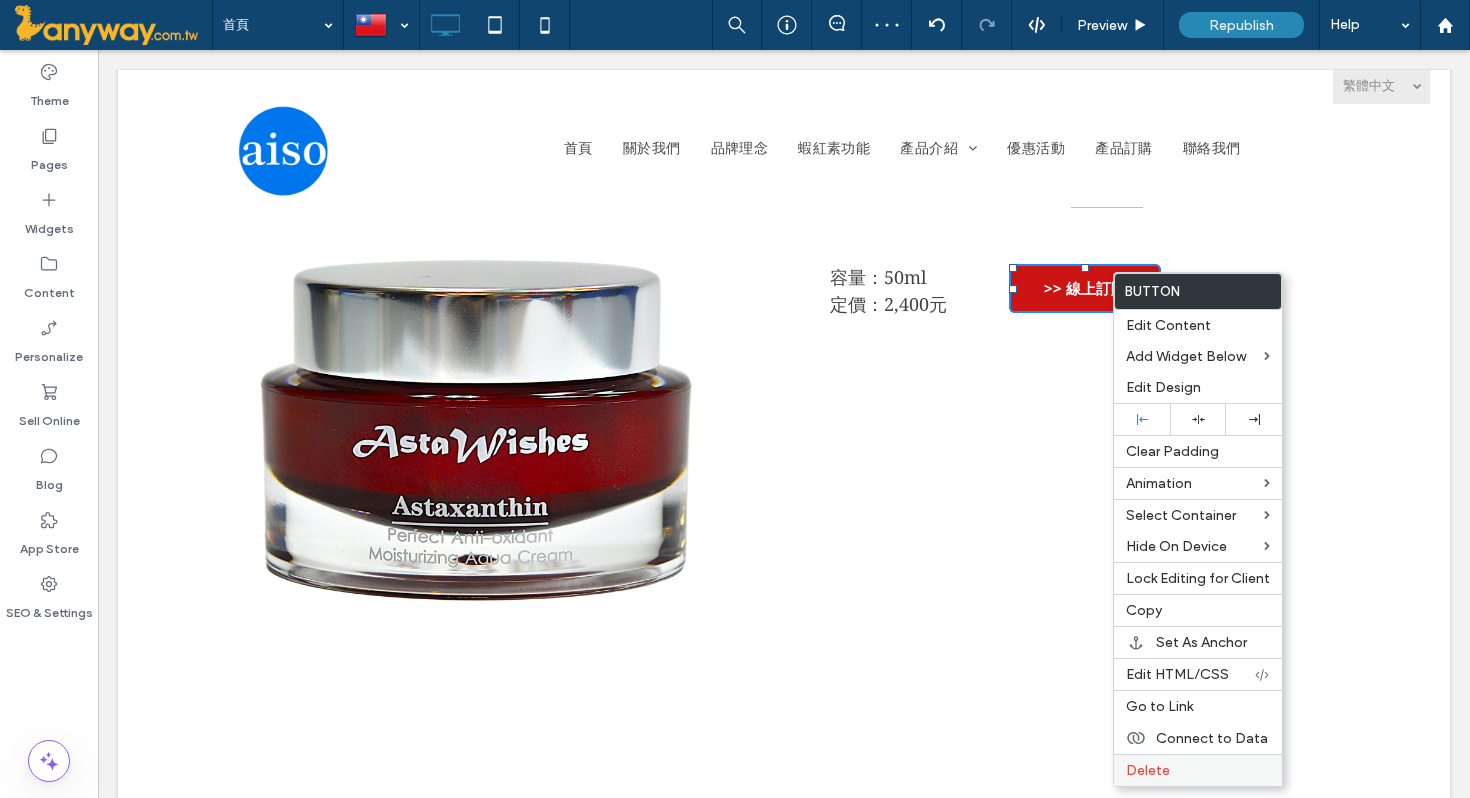 click on "Delete" at bounding box center [1148, 770] 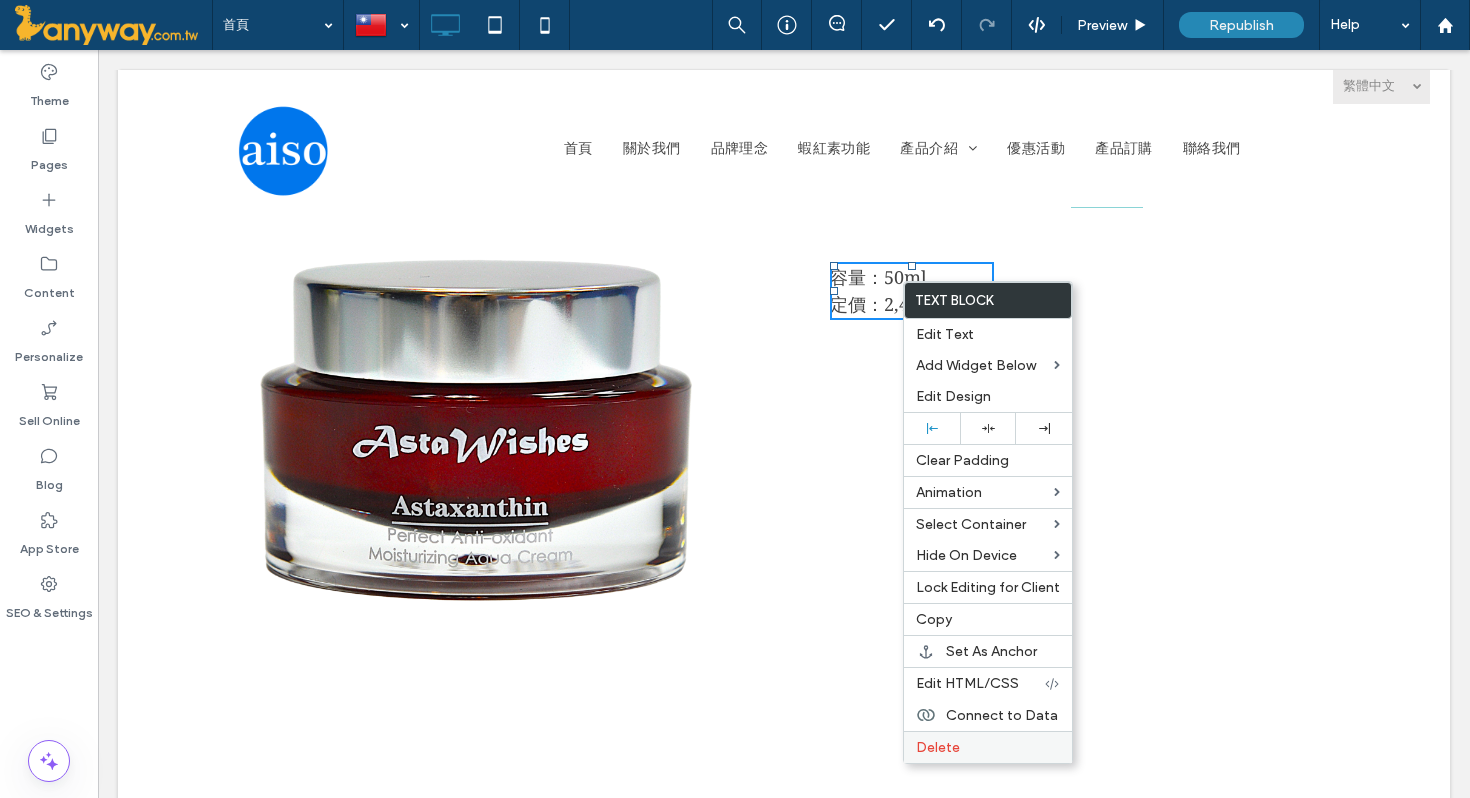 click on "Delete" at bounding box center (988, 747) 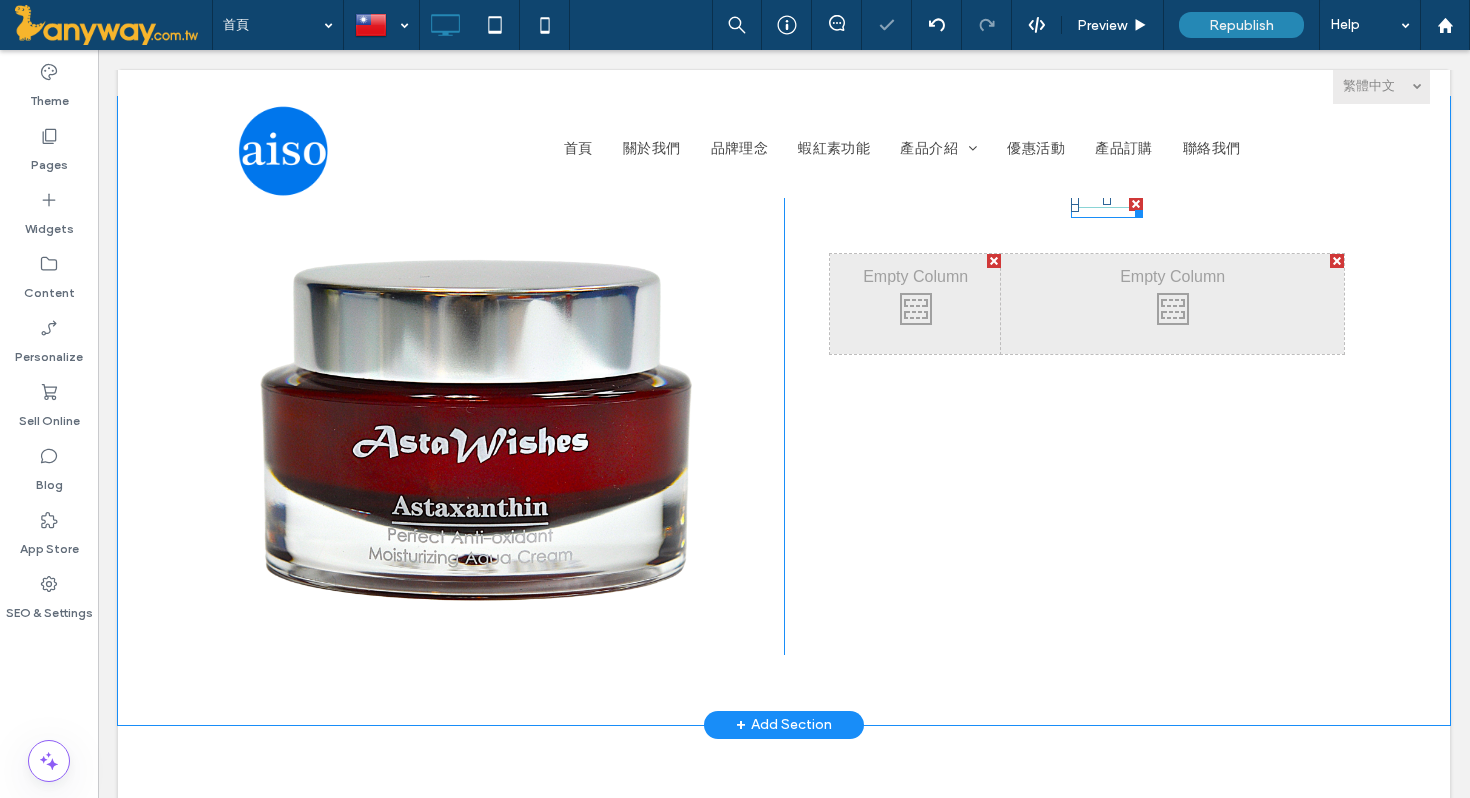click at bounding box center (1107, 207) 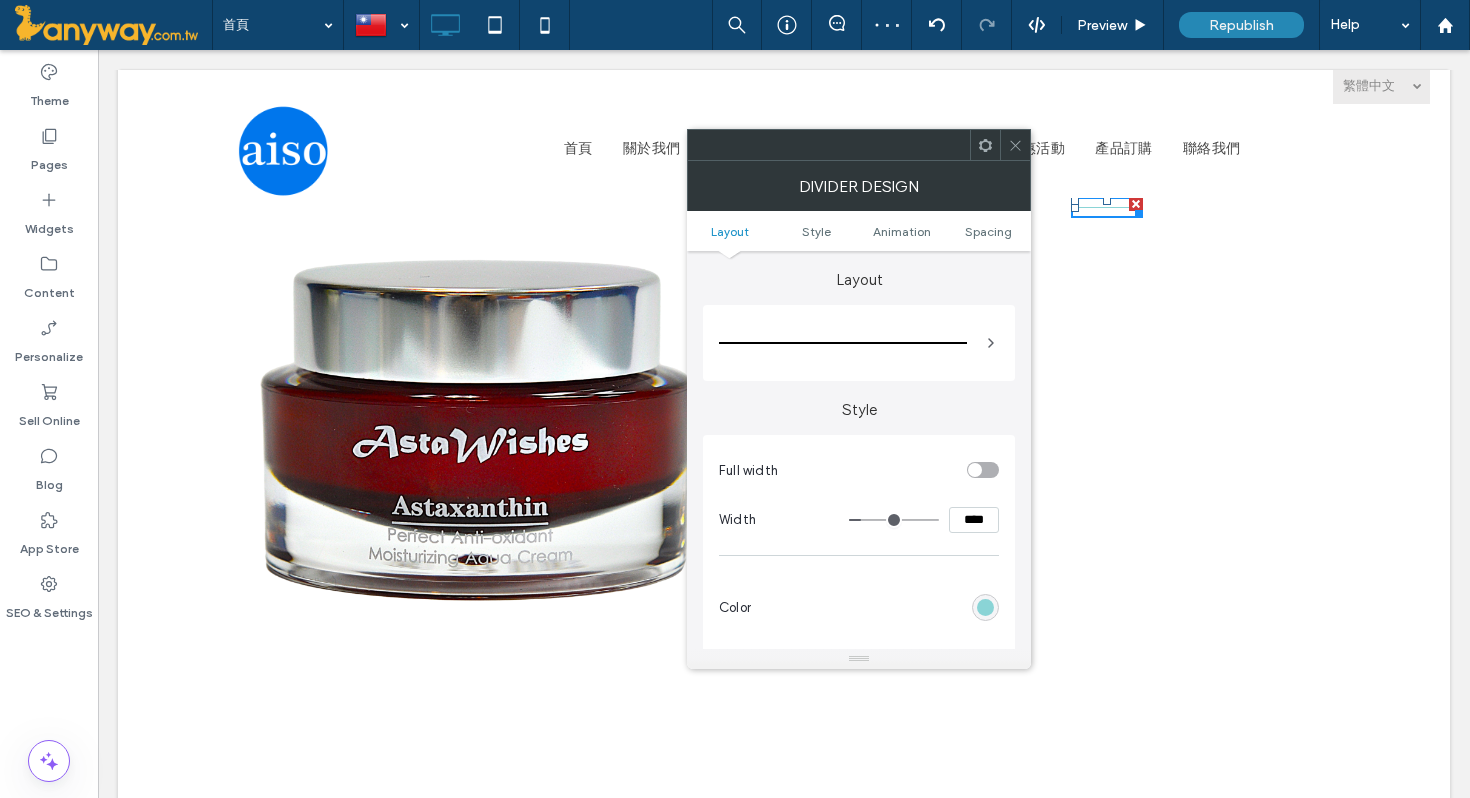 click at bounding box center (1015, 145) 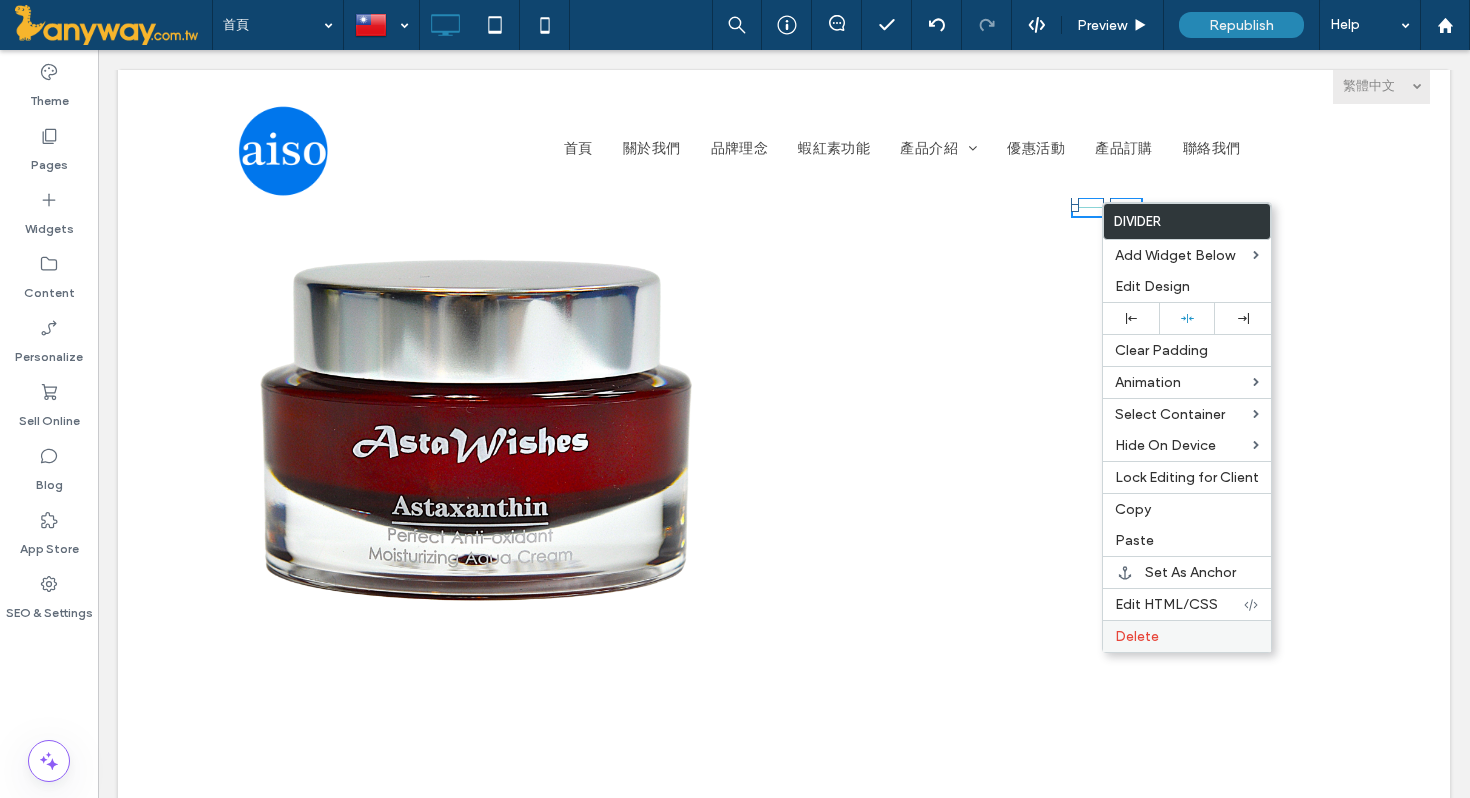 click on "Delete" at bounding box center [1187, 636] 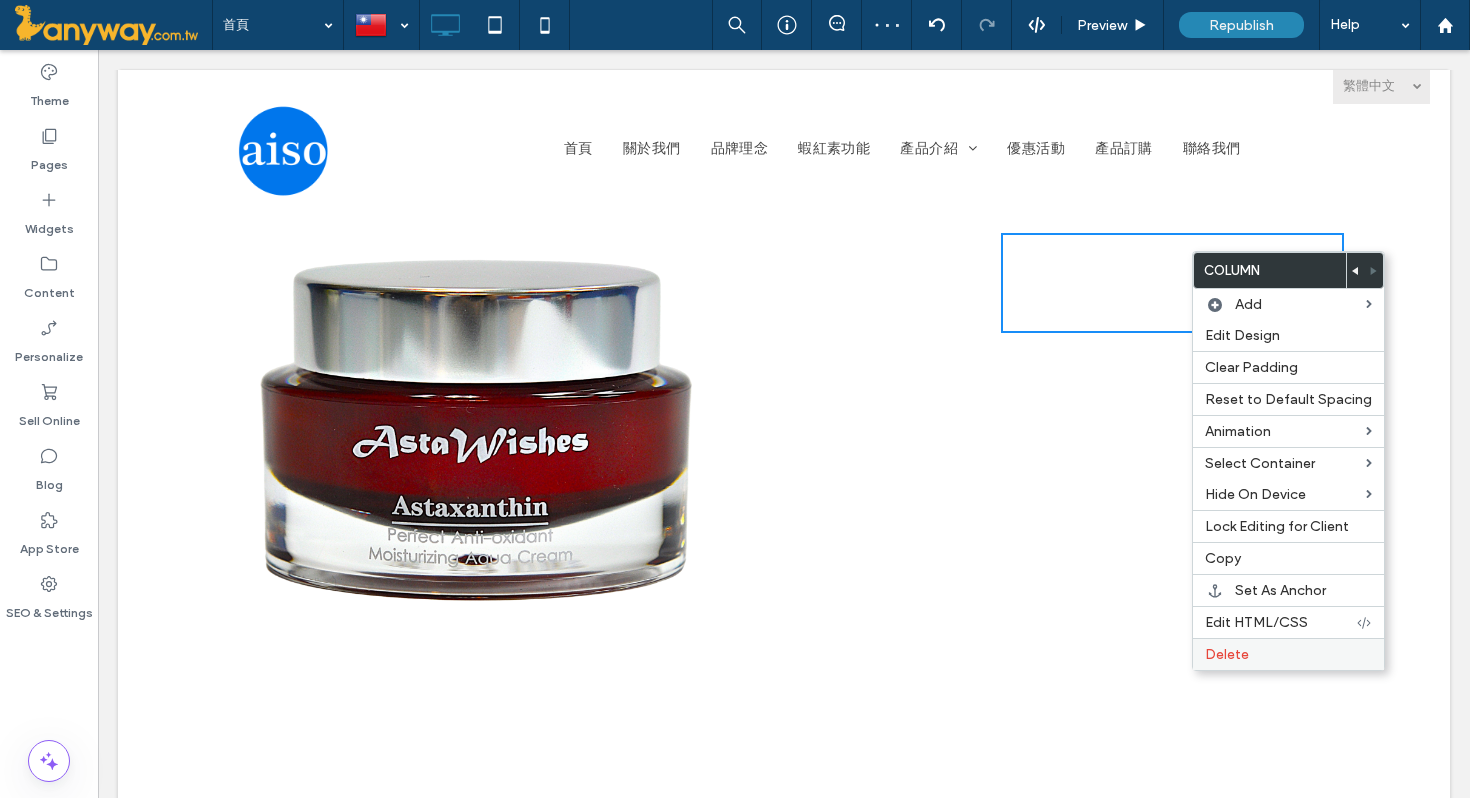 click on "Delete" at bounding box center [1288, 654] 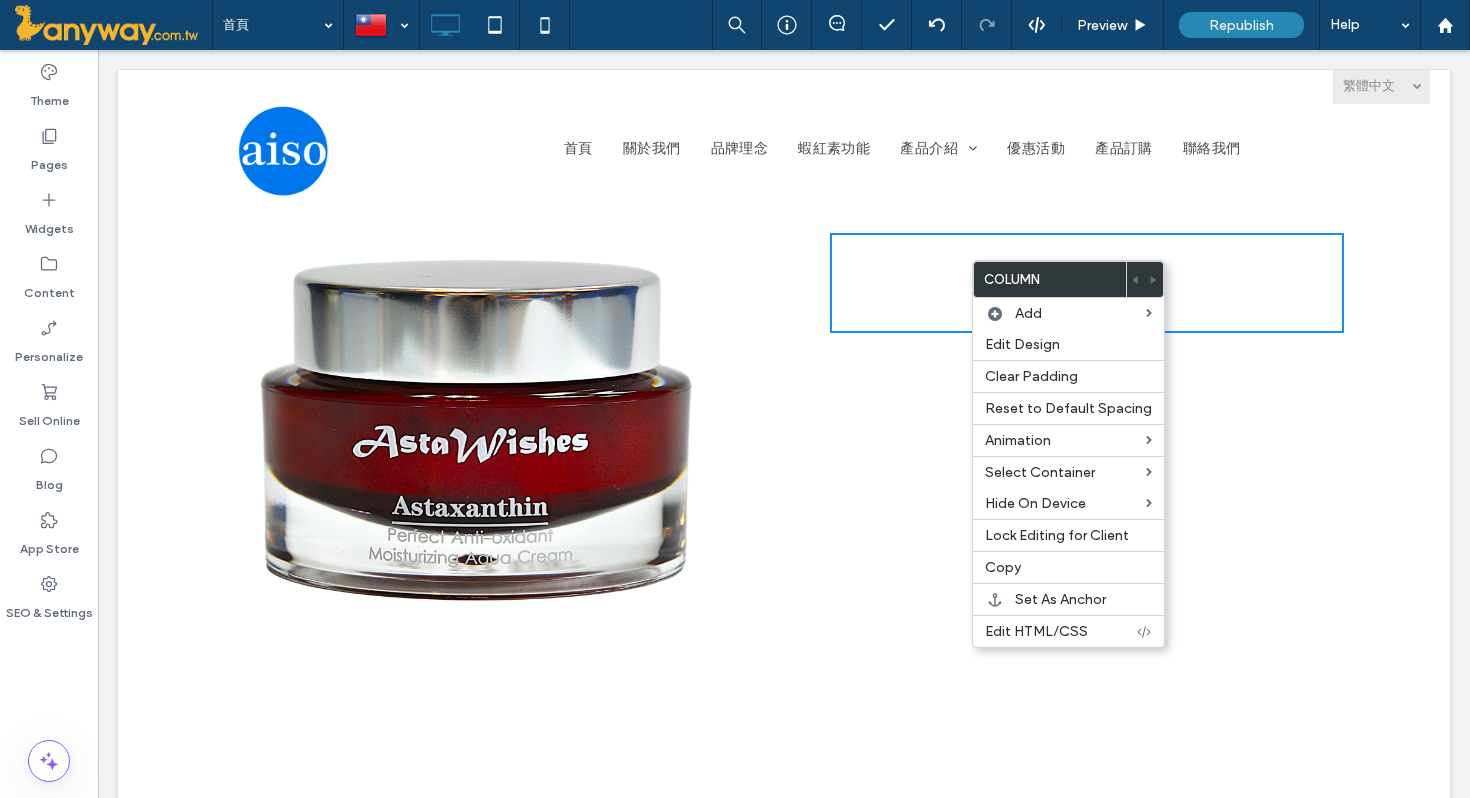 click on "Click To Paste     Click To Paste
Click To Paste     Click To Paste" at bounding box center [1084, 426] 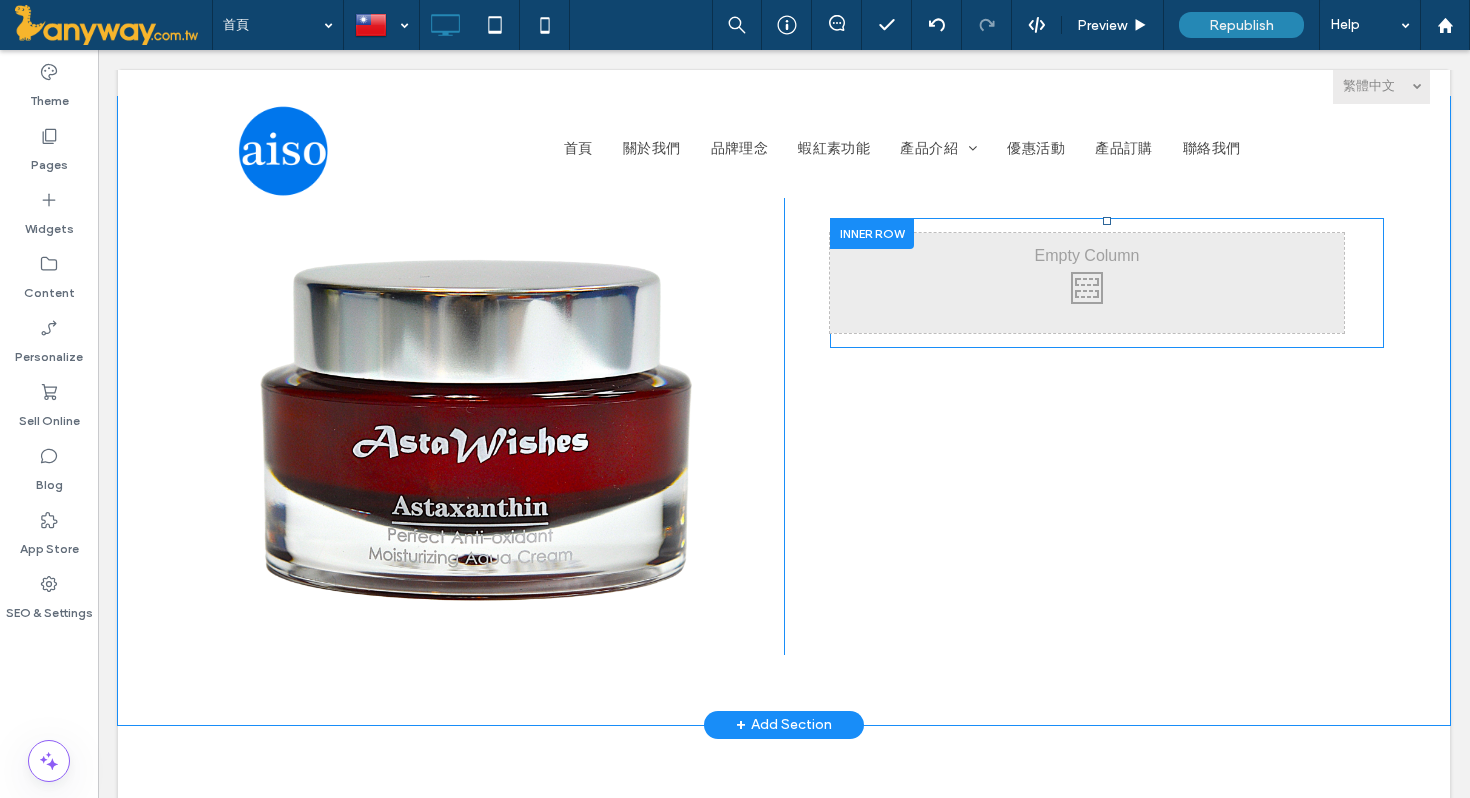 click on "Click To Paste     Click To Paste" at bounding box center [1087, 283] 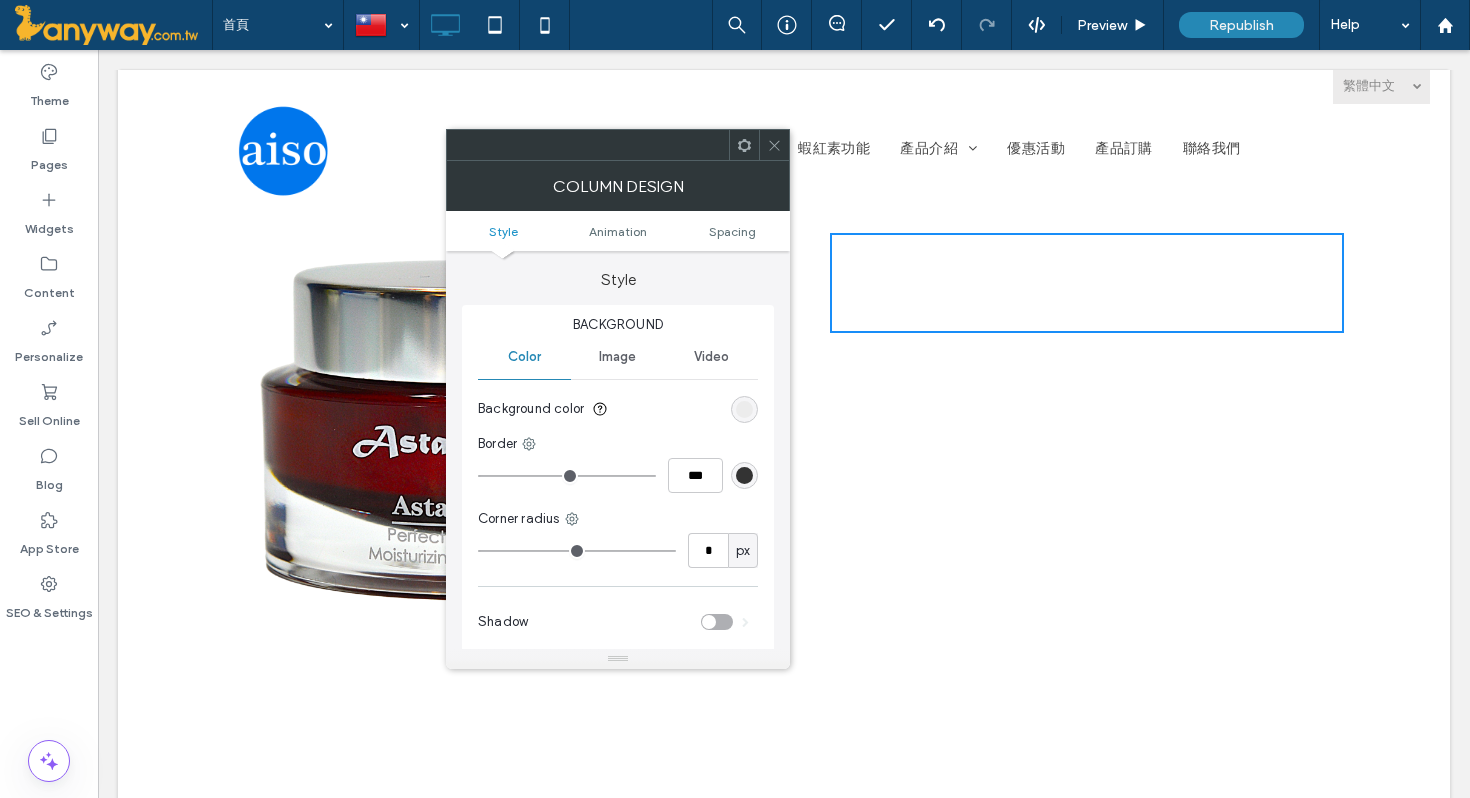 click 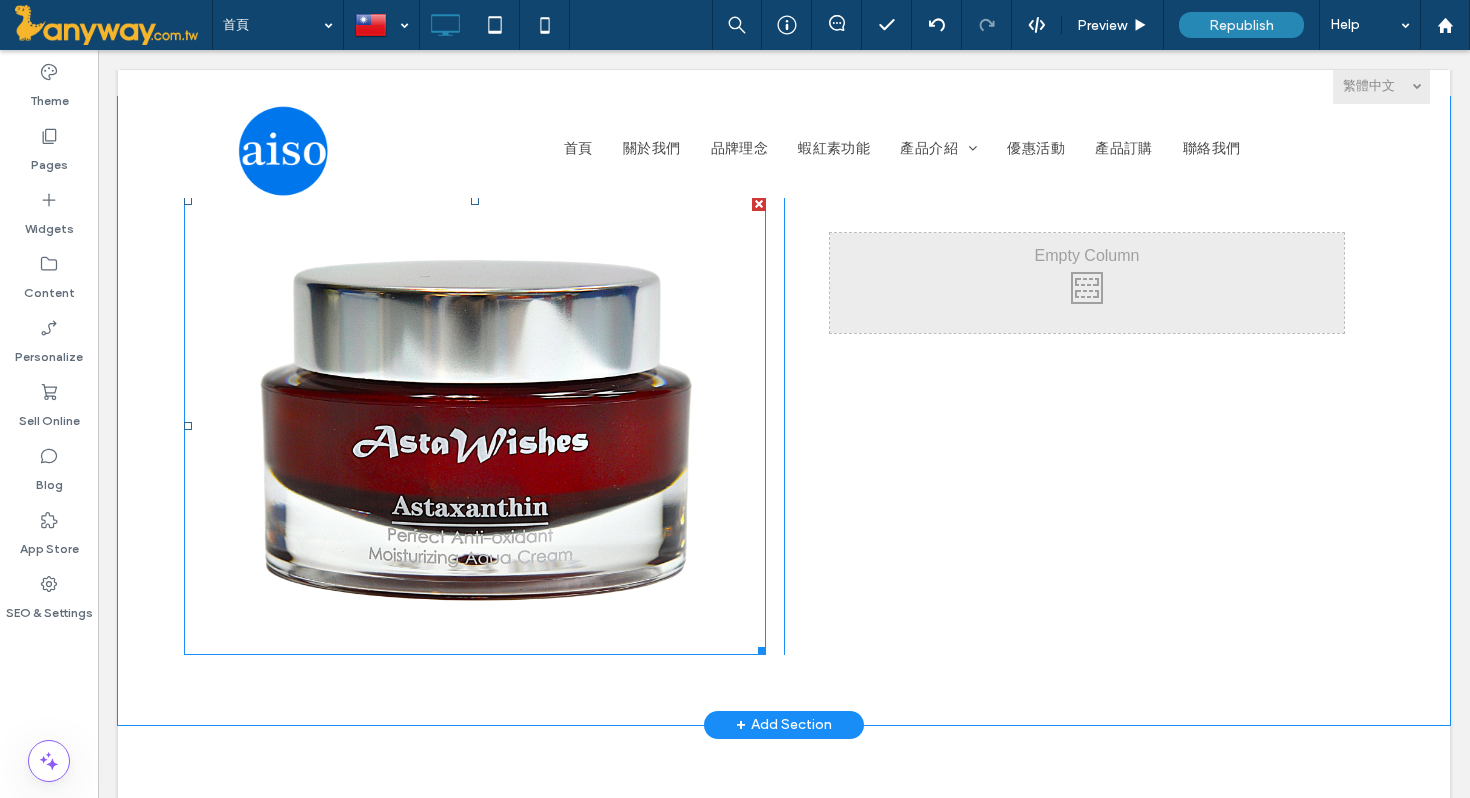 click at bounding box center [475, 426] 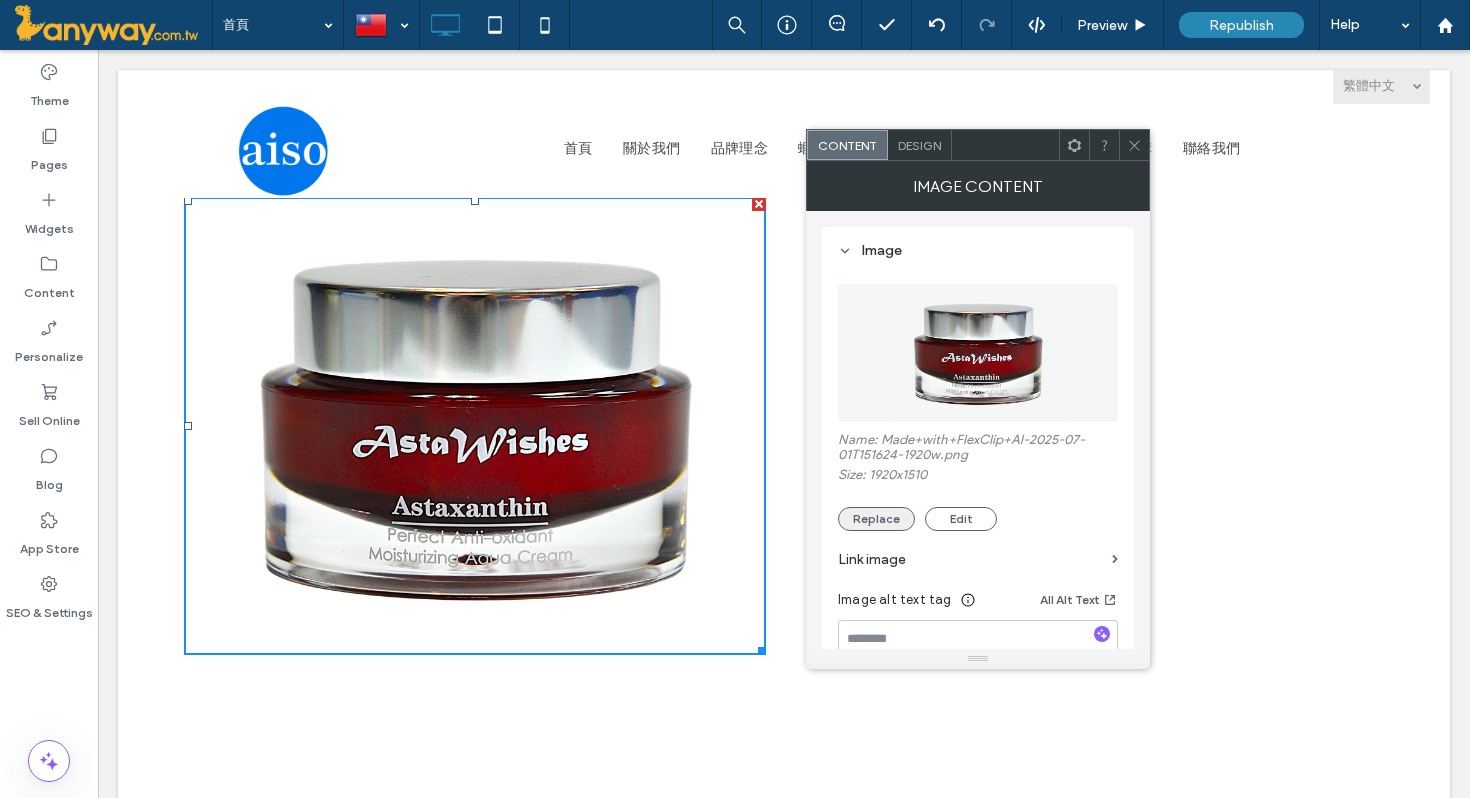click on "Replace" at bounding box center [876, 519] 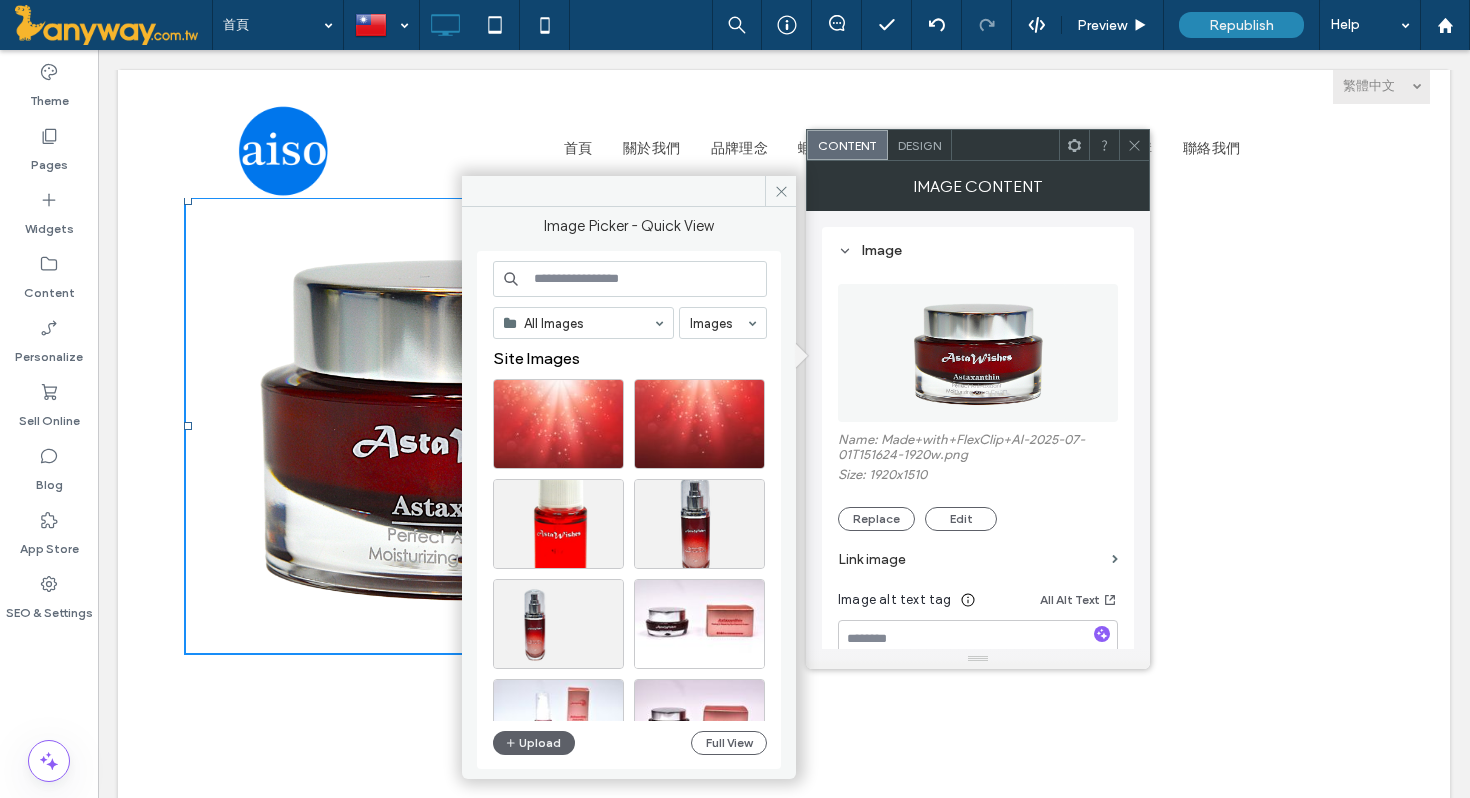 click 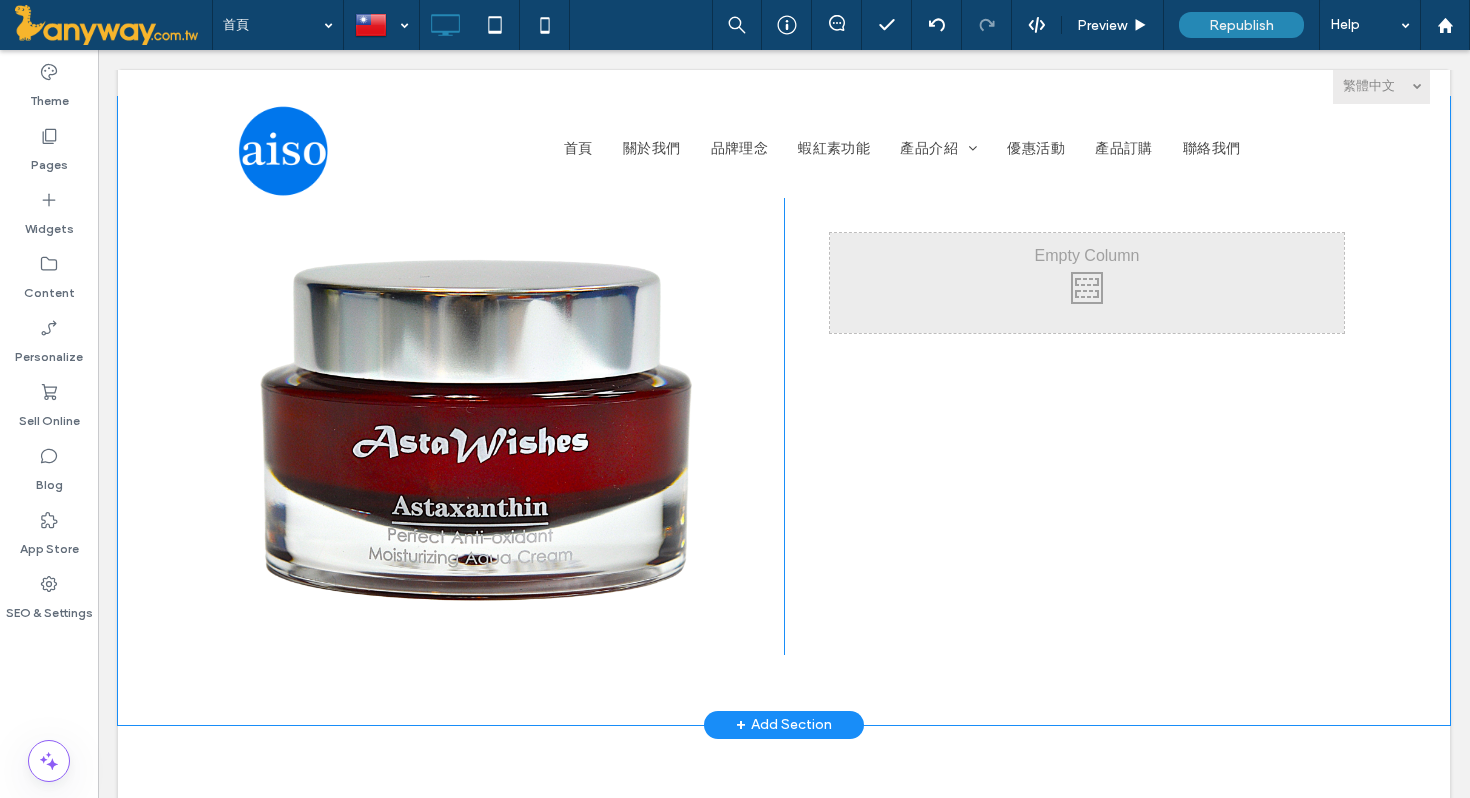 click on "Click To Paste     Click To Paste" at bounding box center (484, 426) 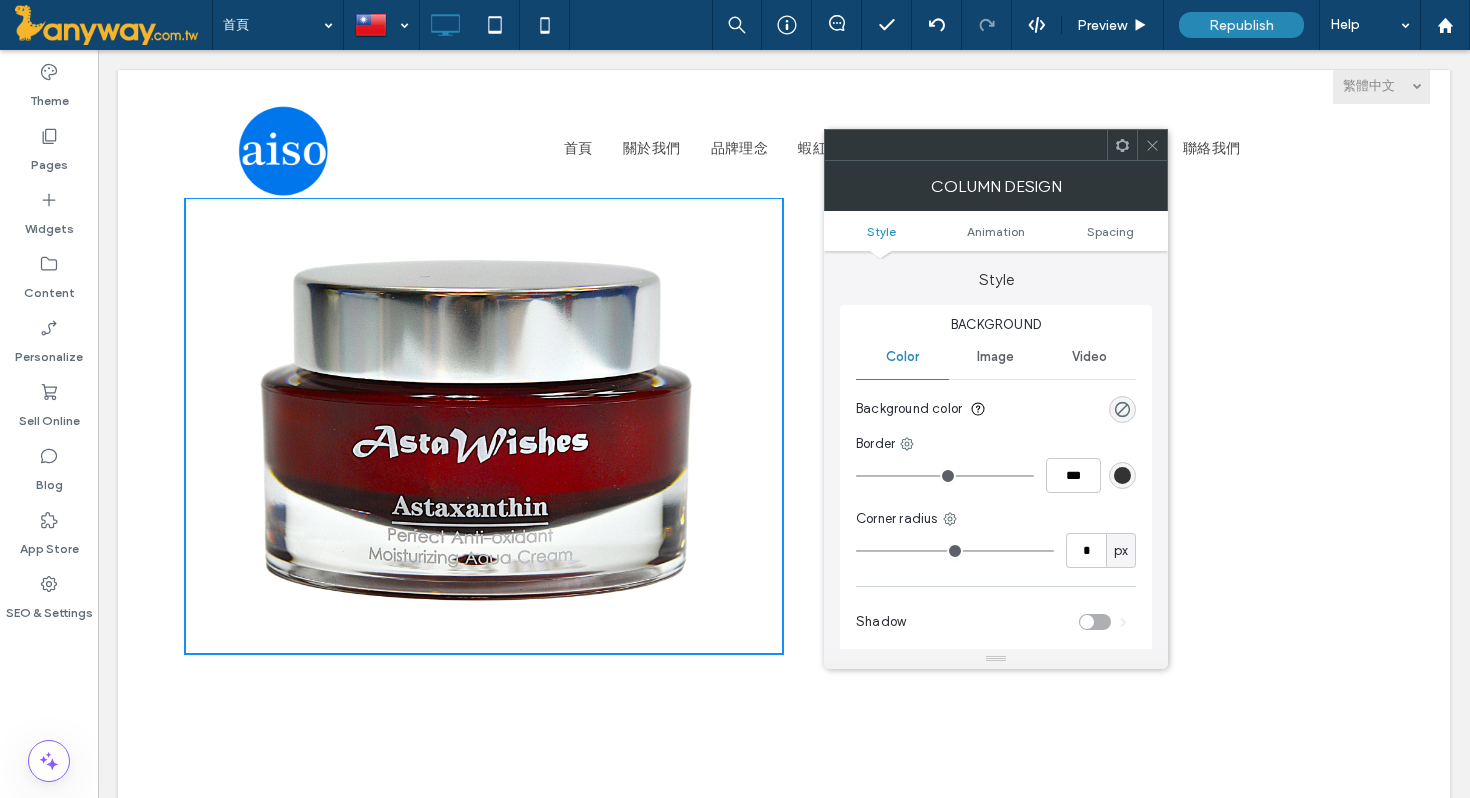 click at bounding box center (475, 426) 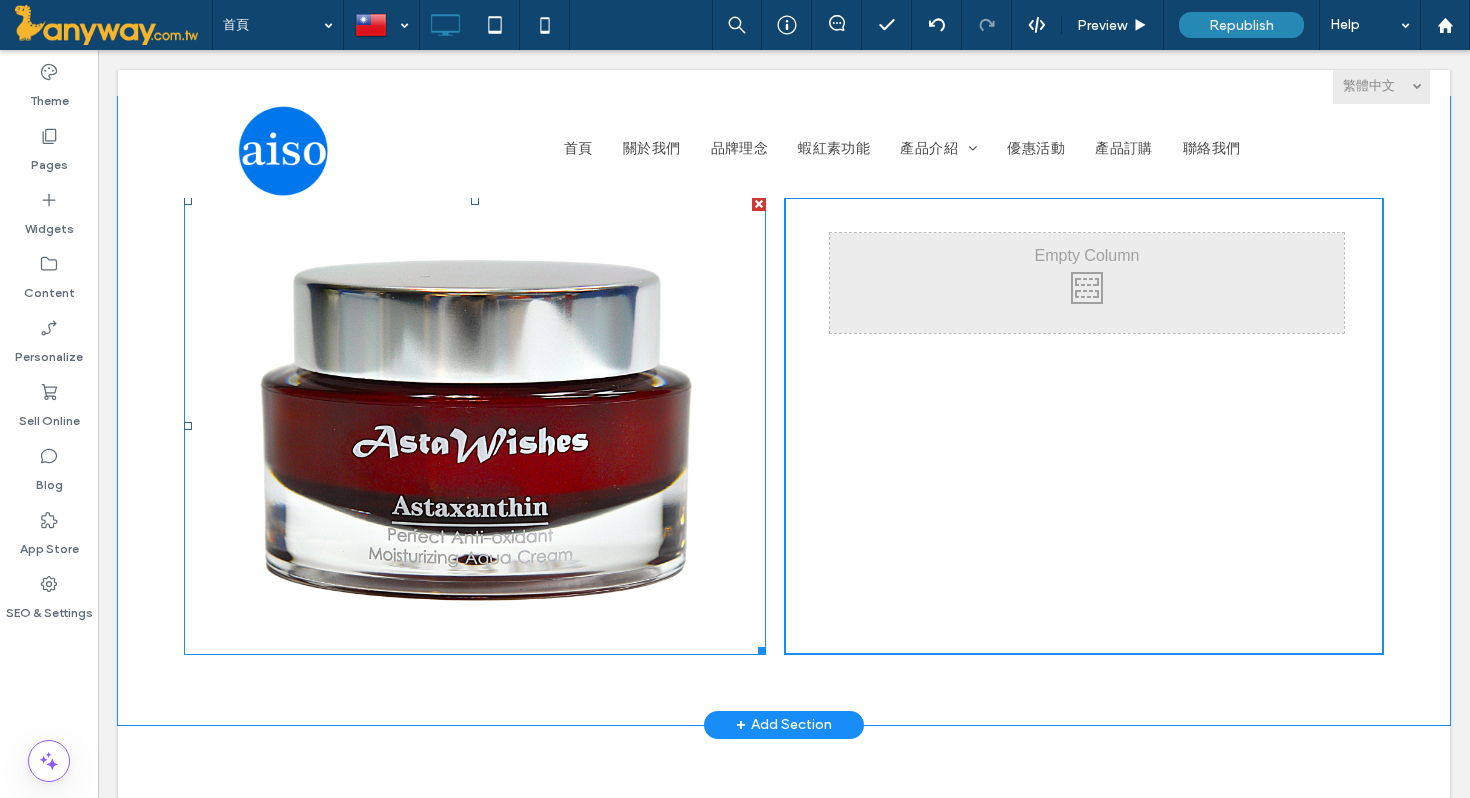 click at bounding box center (475, 426) 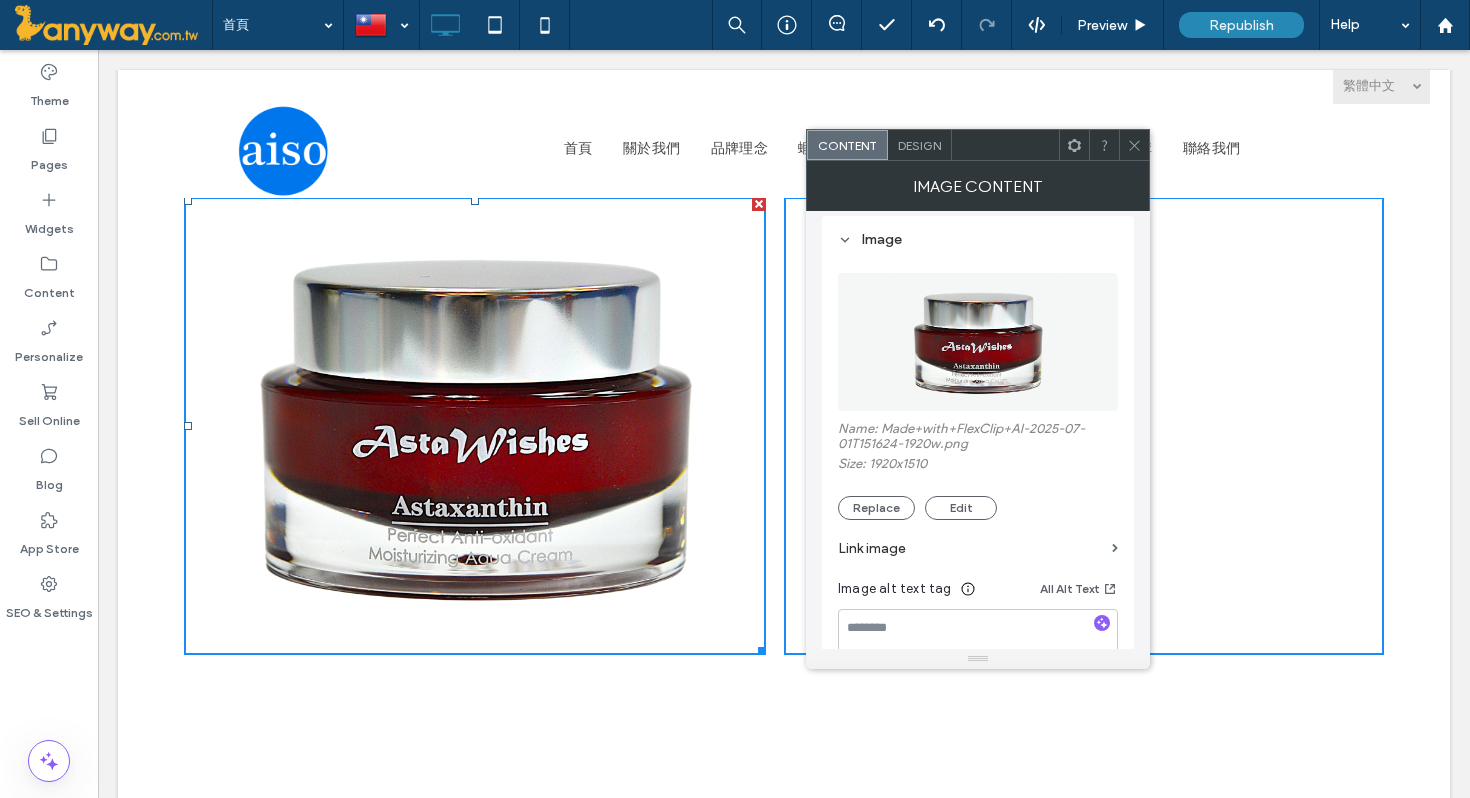 scroll, scrollTop: 0, scrollLeft: 0, axis: both 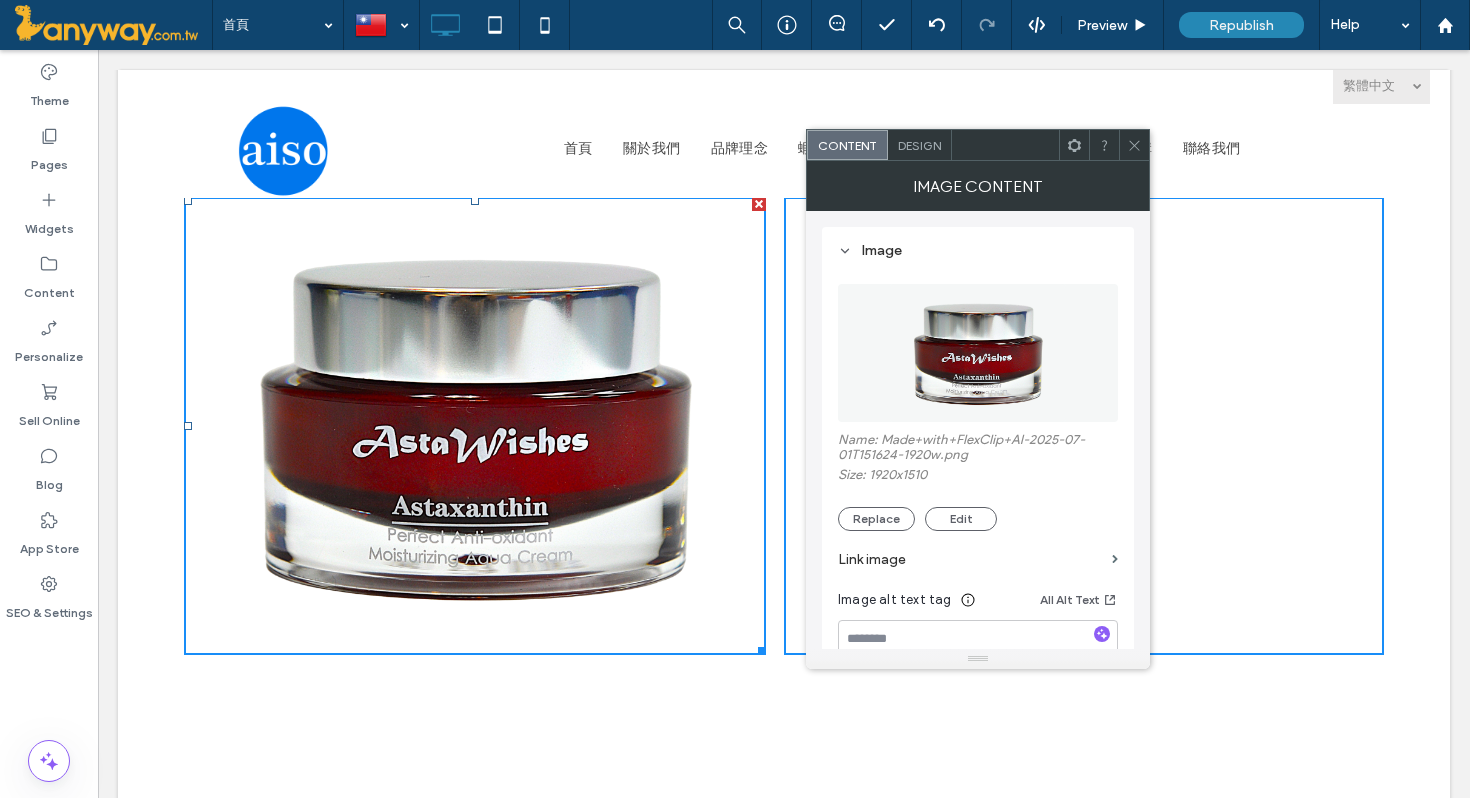 click on "Design" at bounding box center (919, 145) 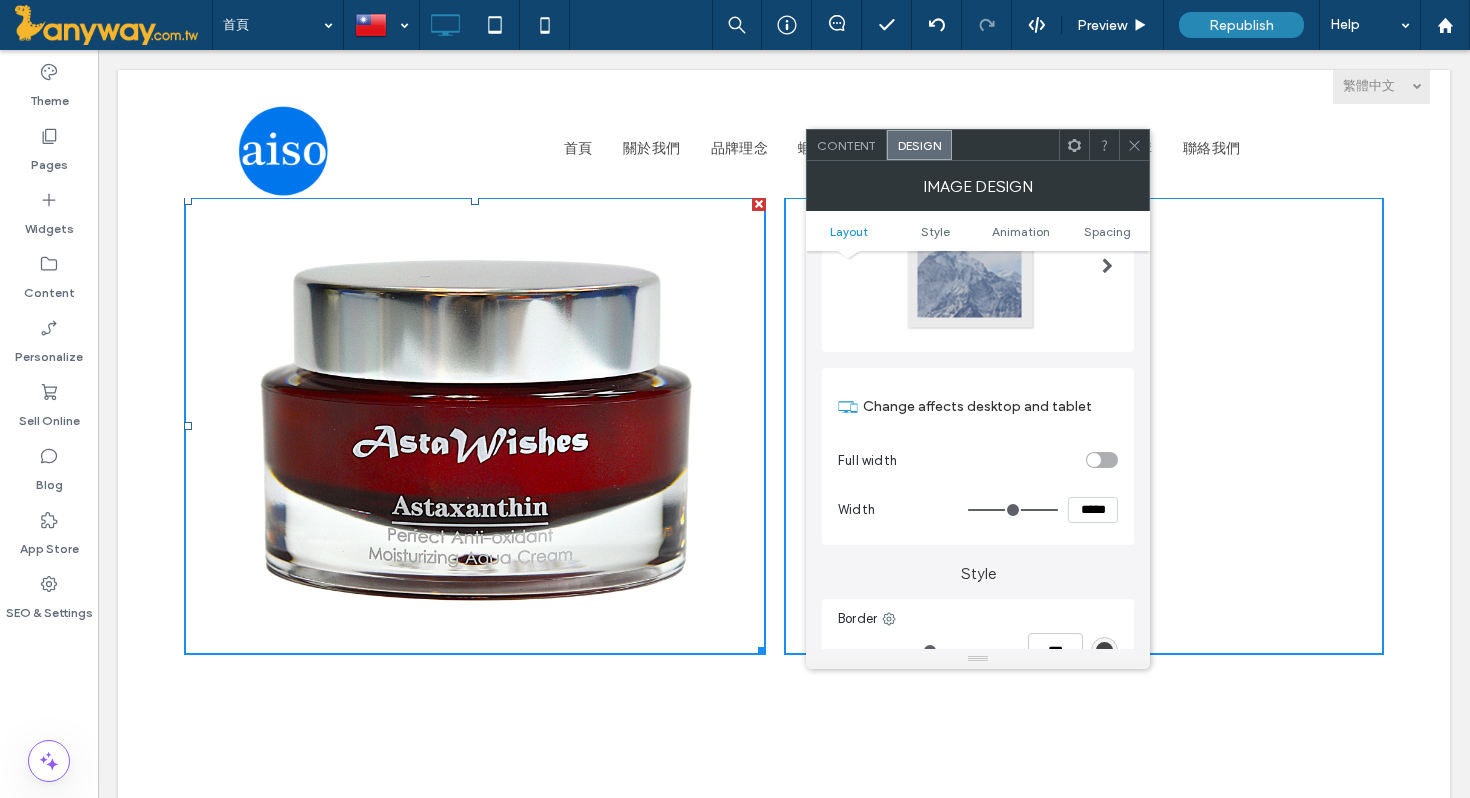 scroll, scrollTop: 0, scrollLeft: 0, axis: both 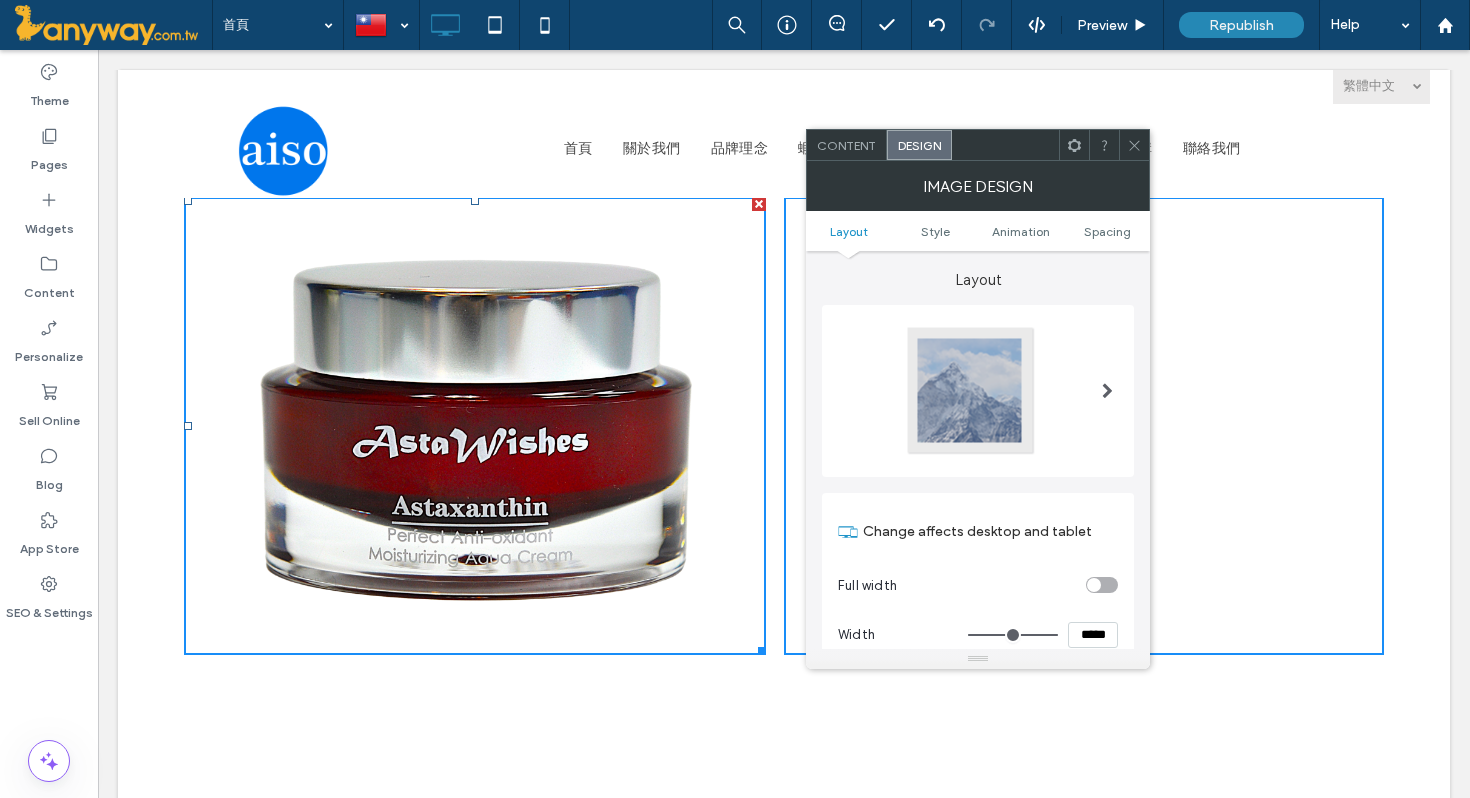 click 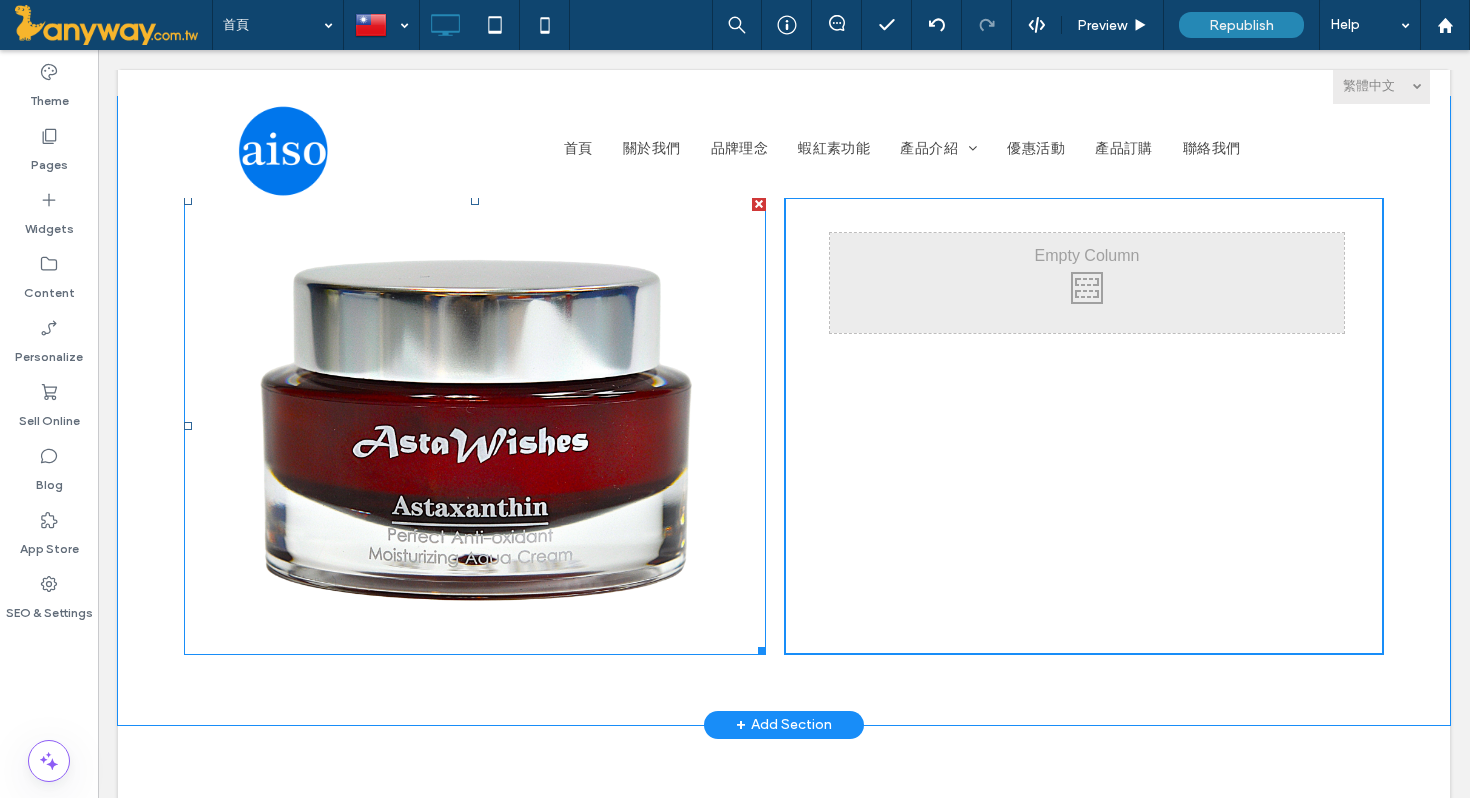 click at bounding box center [475, 426] 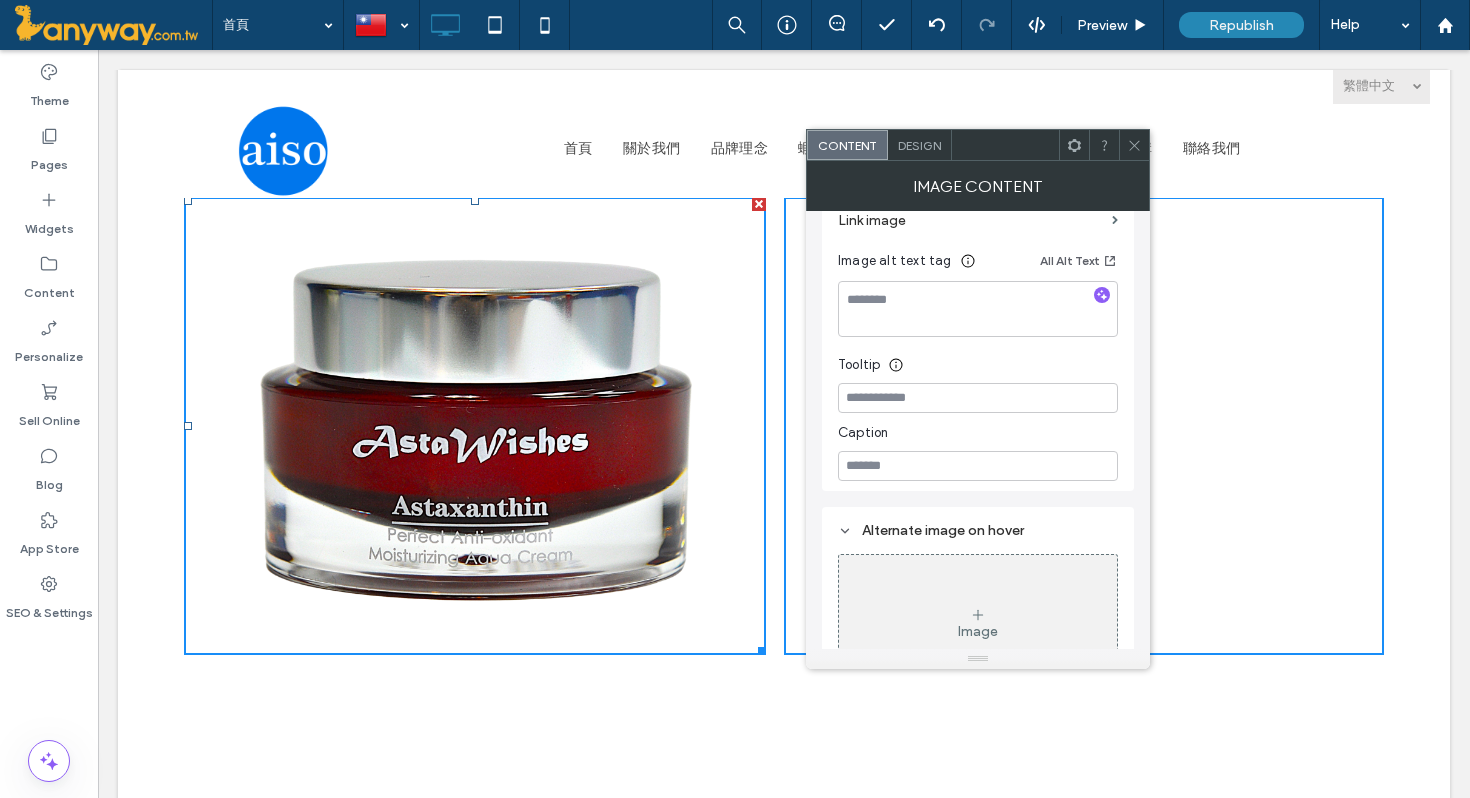 scroll, scrollTop: 395, scrollLeft: 0, axis: vertical 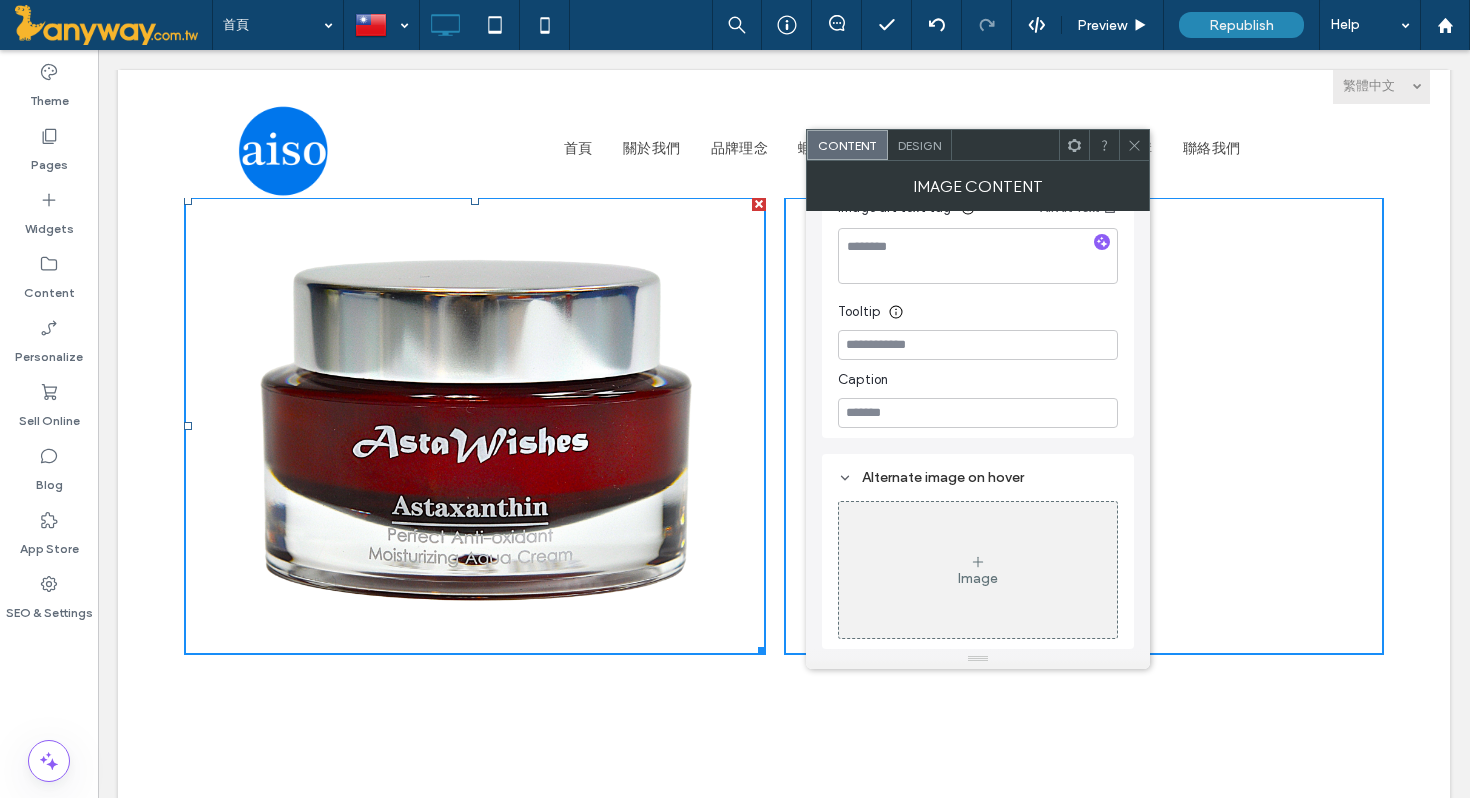 click on "Design" at bounding box center [919, 145] 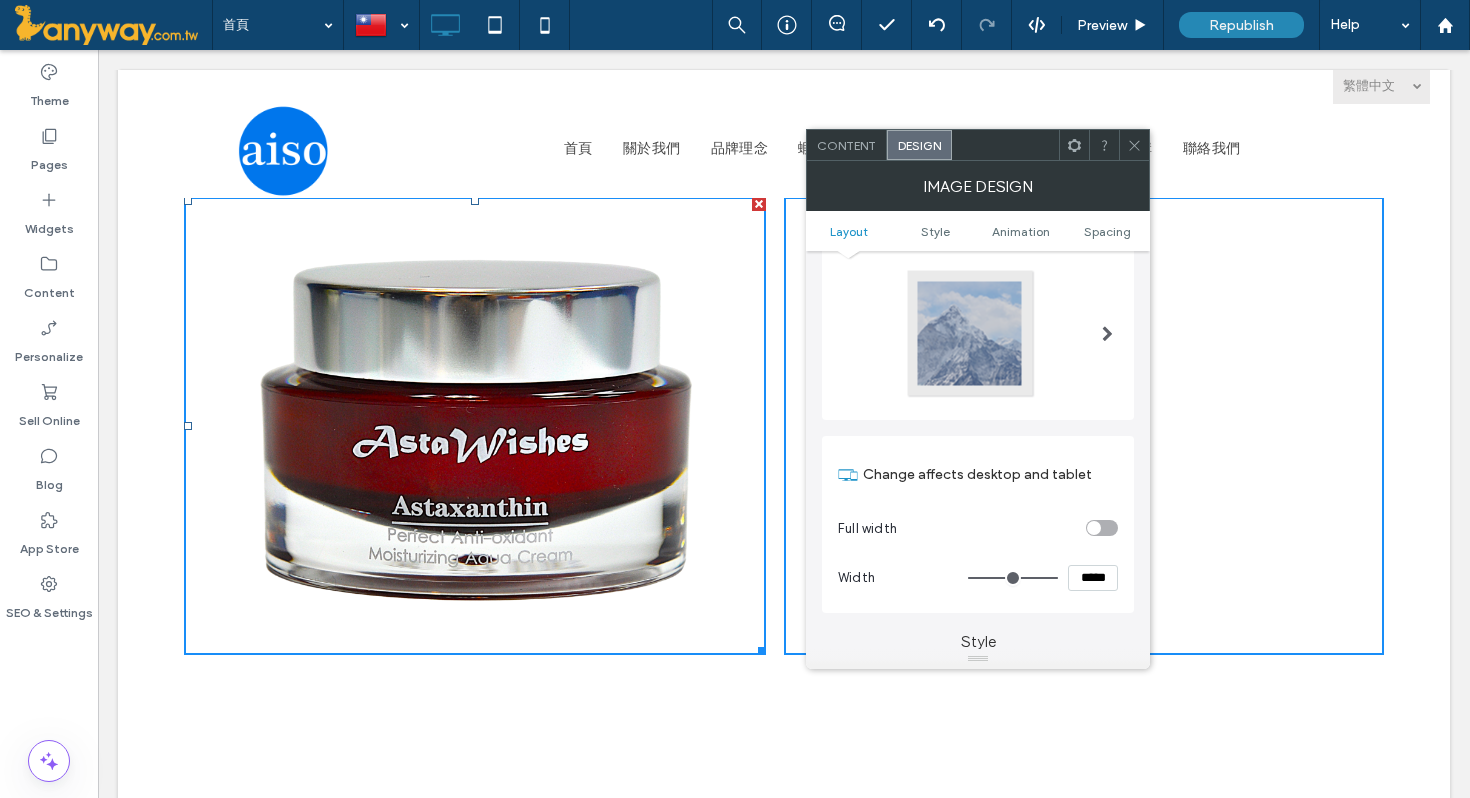 scroll, scrollTop: 0, scrollLeft: 0, axis: both 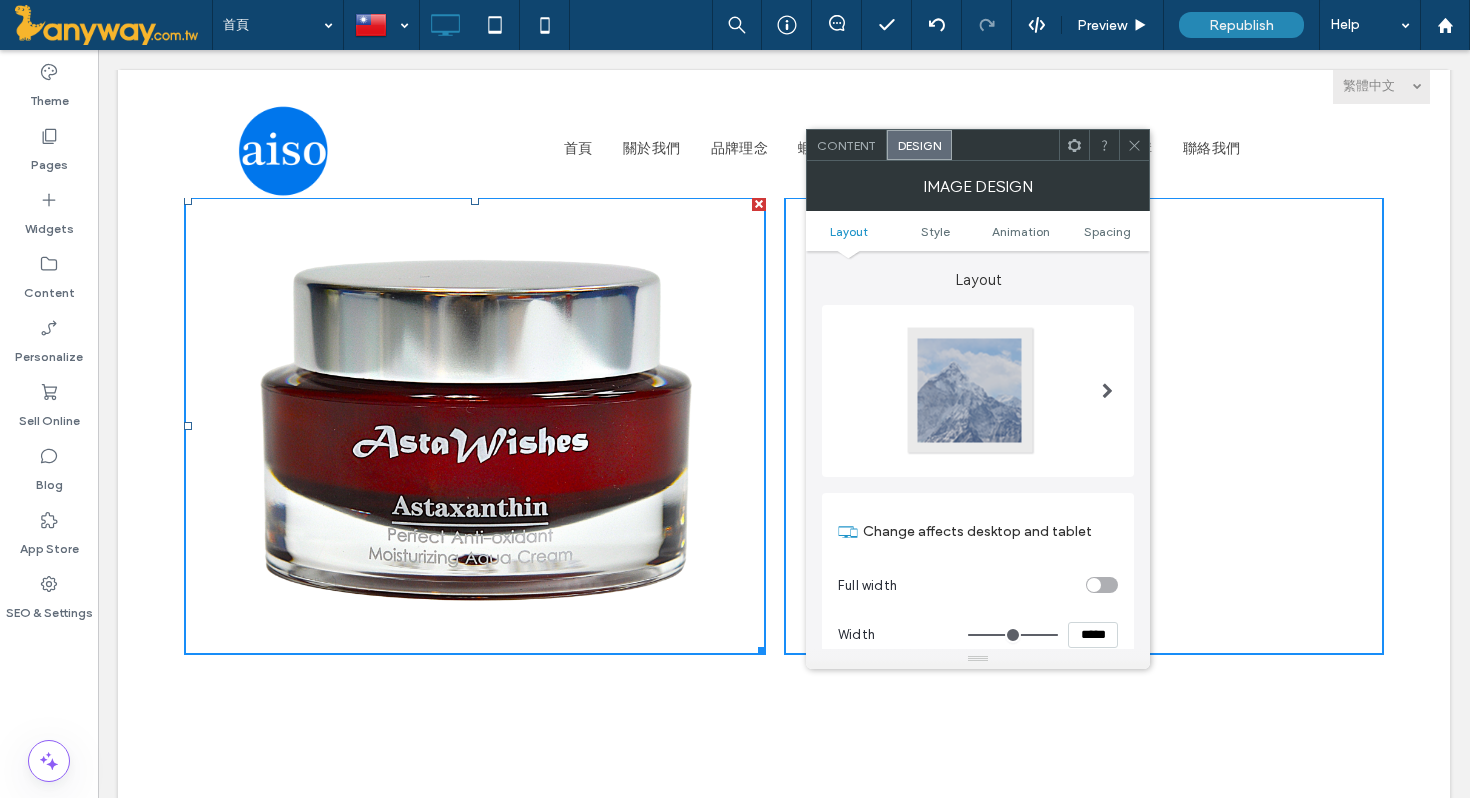 click 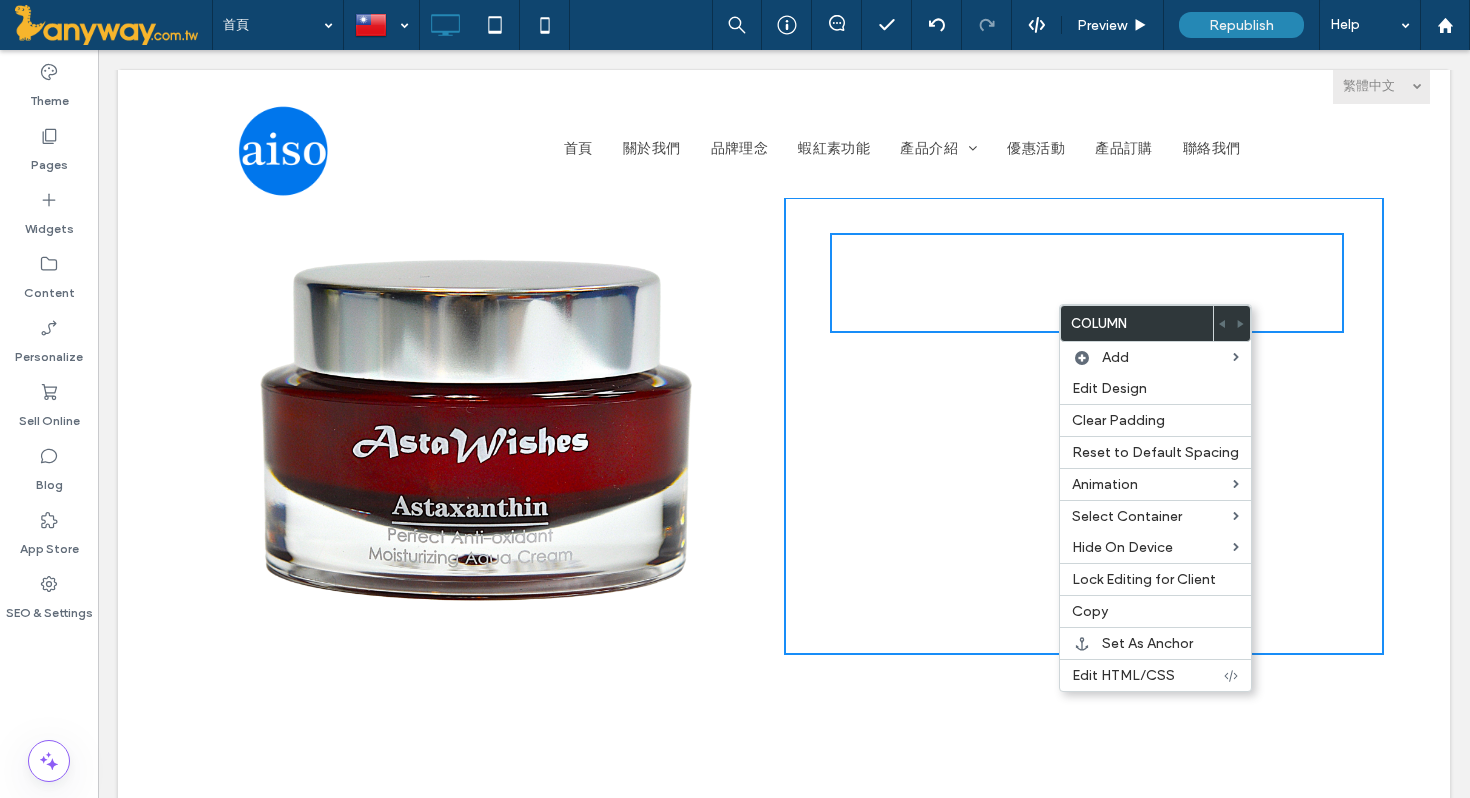 click on "Click To Paste     Click To Paste
Click To Paste     Click To Paste" at bounding box center (1084, 426) 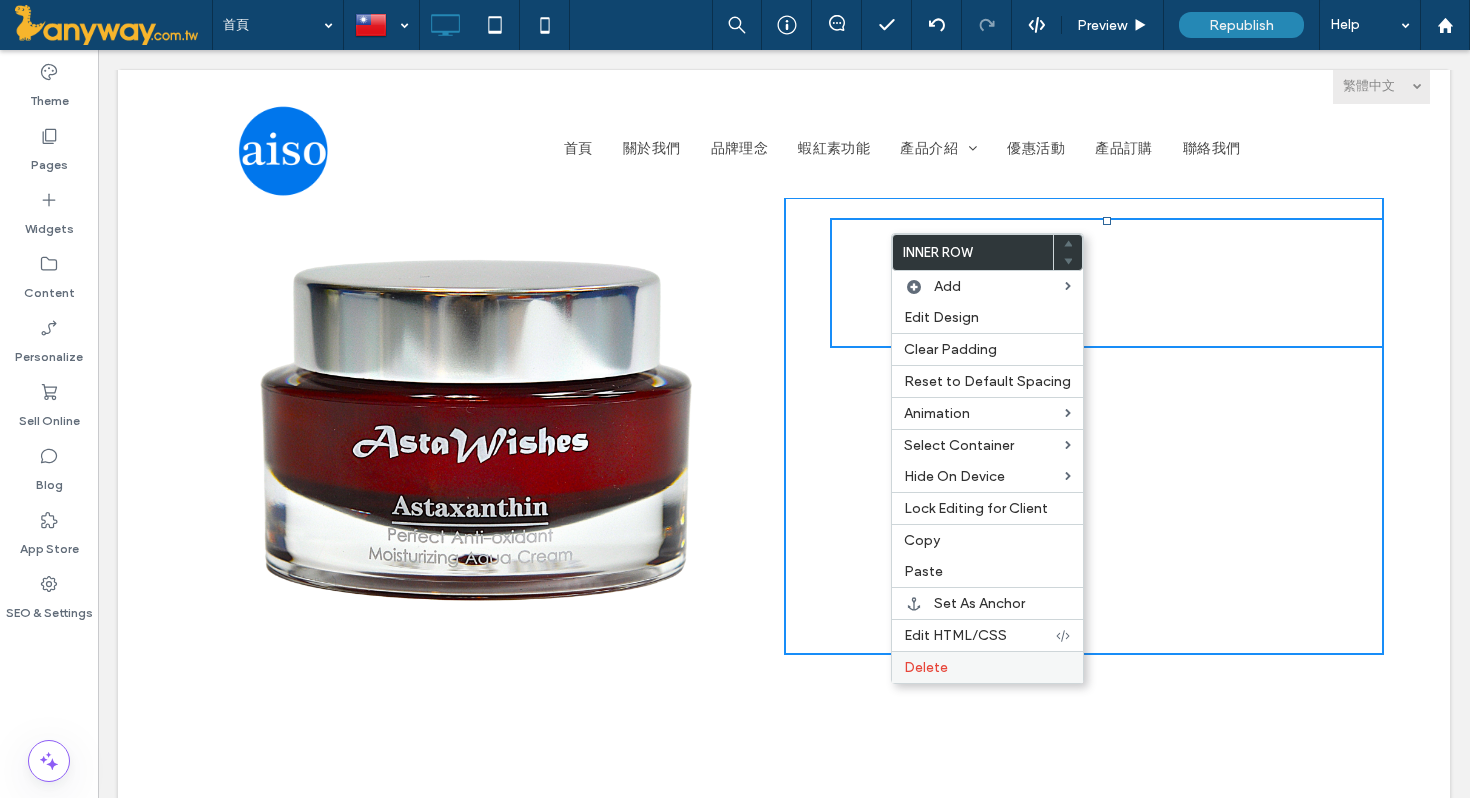 click on "Delete" at bounding box center (926, 667) 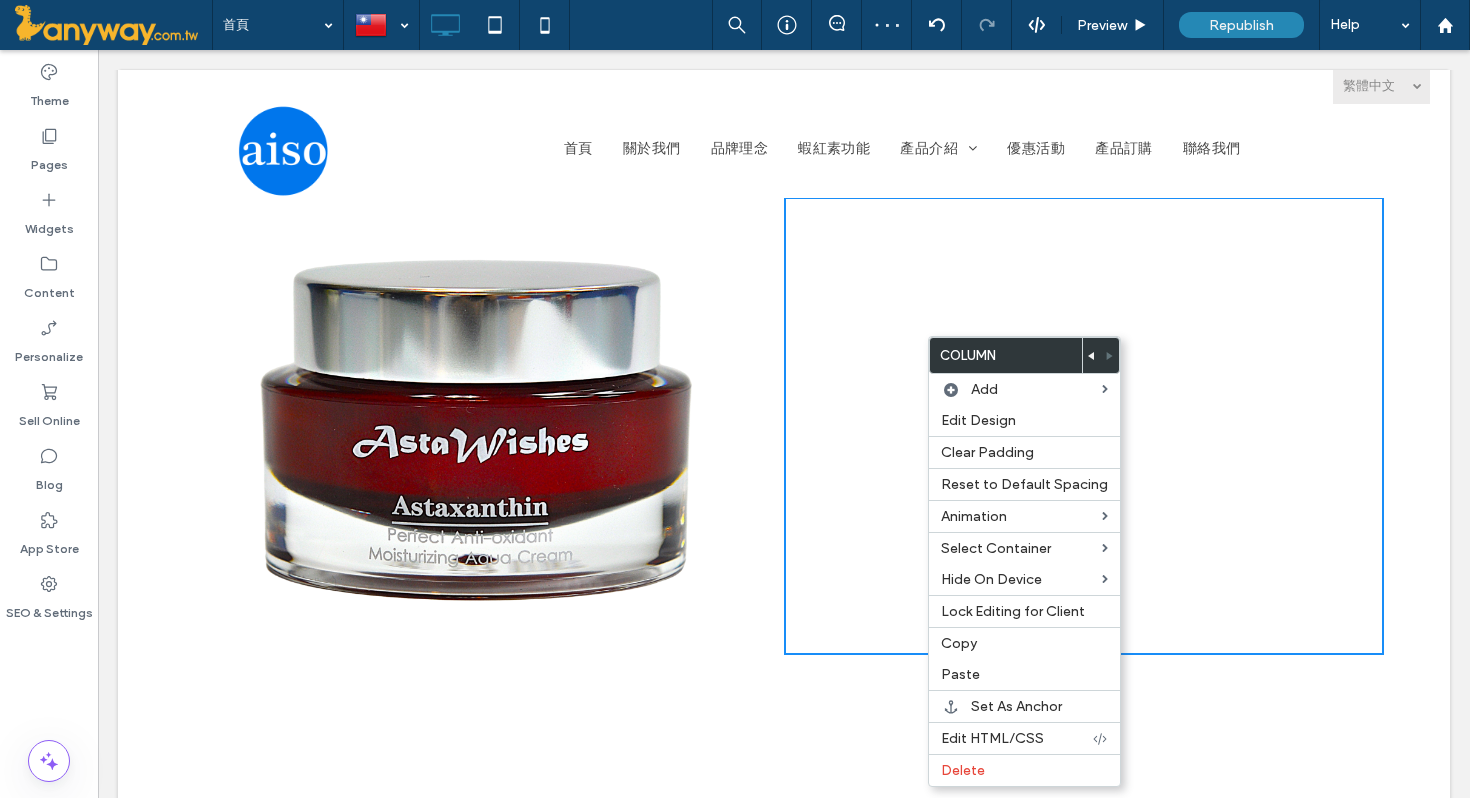 drag, startPoint x: 1169, startPoint y: 334, endPoint x: 1197, endPoint y: 441, distance: 110.60289 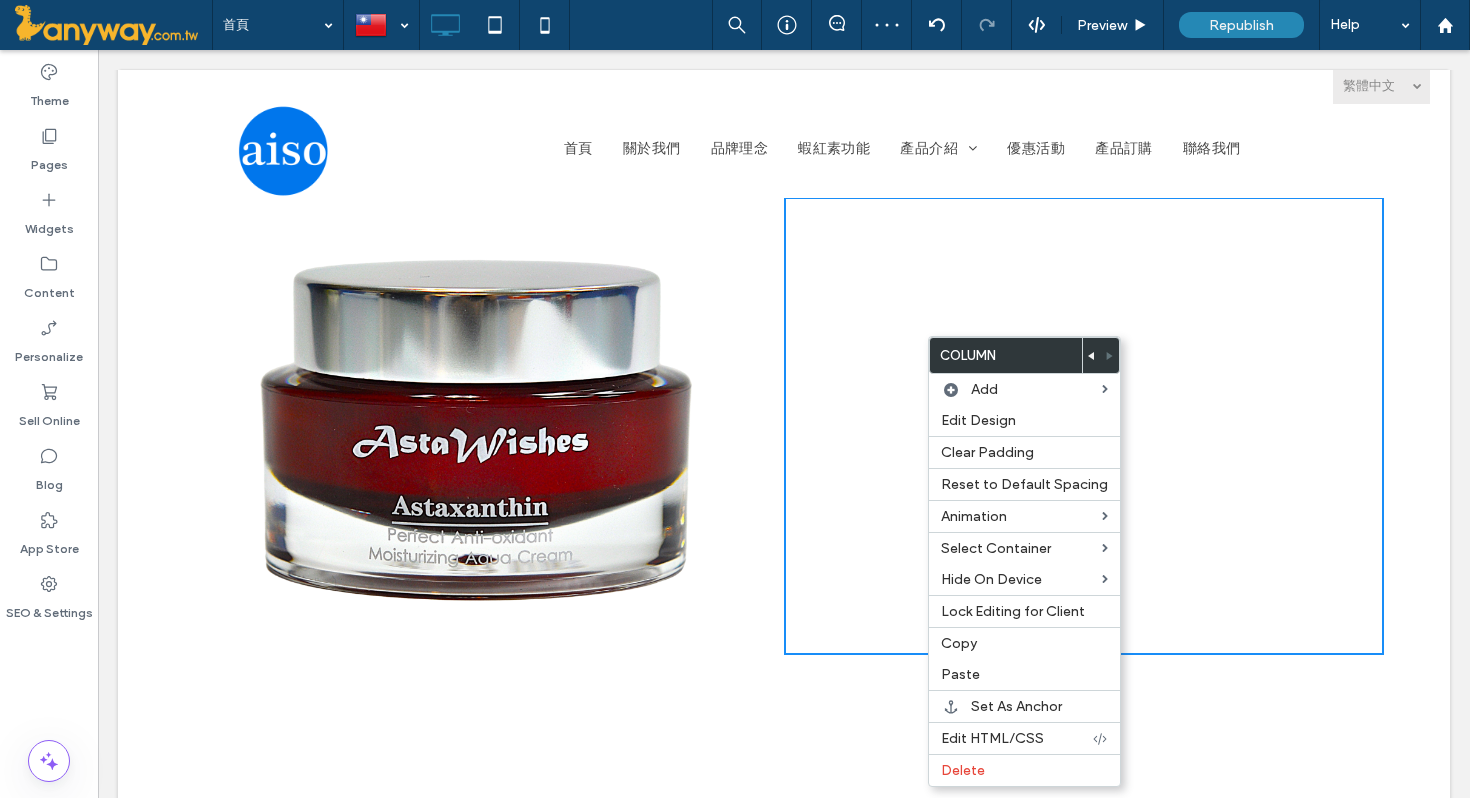 click on "Click To Paste     Click To Paste" at bounding box center [1084, 426] 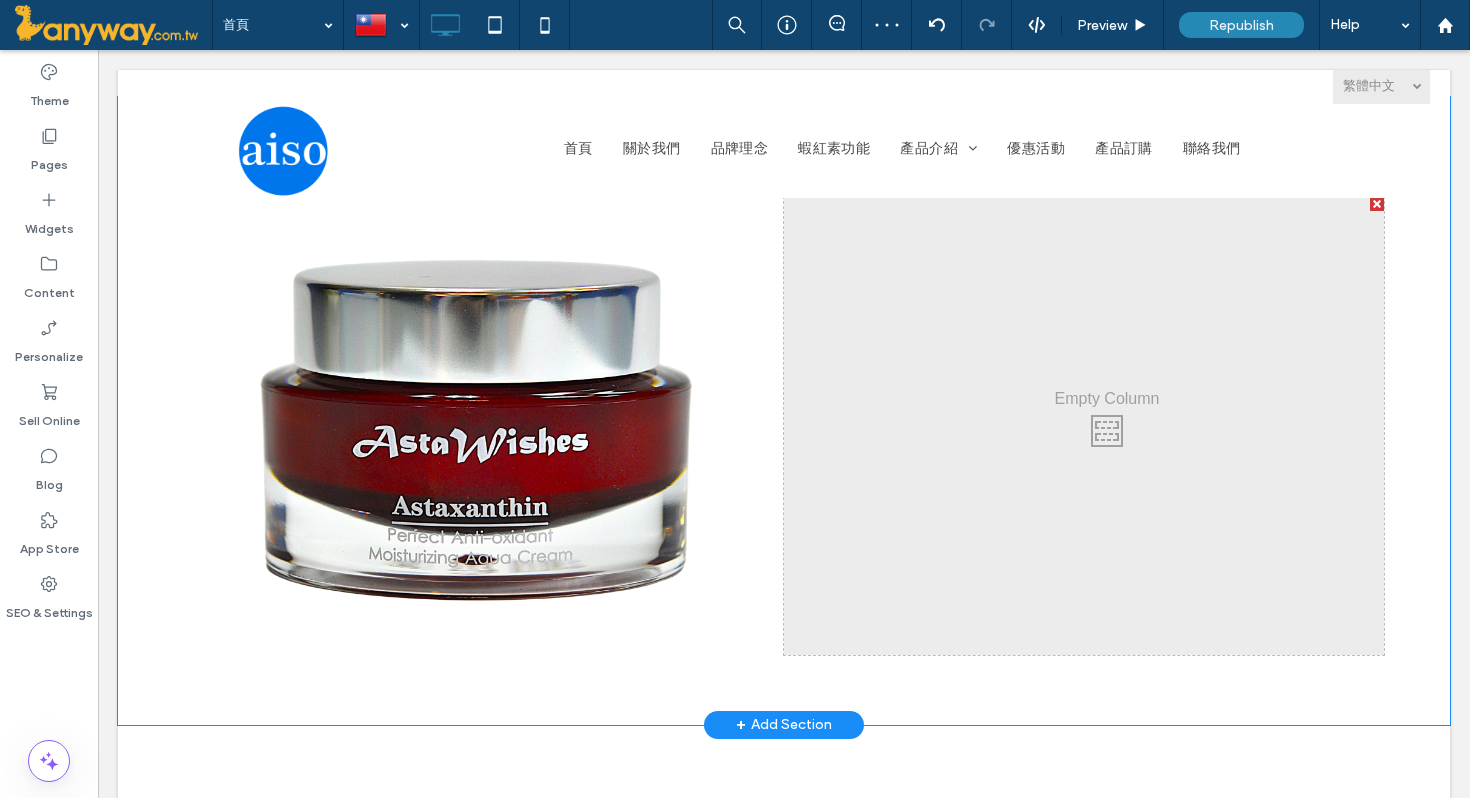 click at bounding box center [1377, 204] 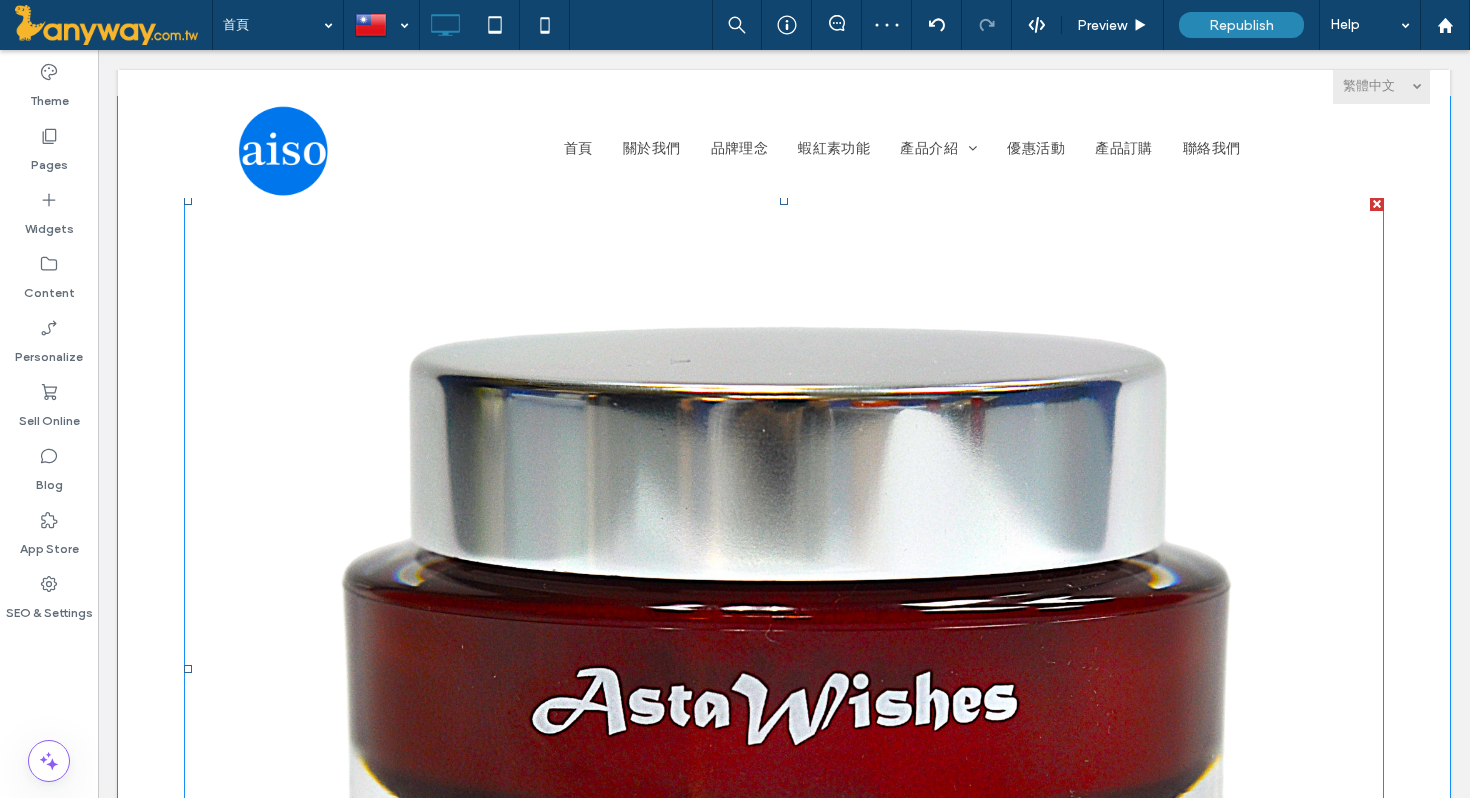 click at bounding box center [784, 669] 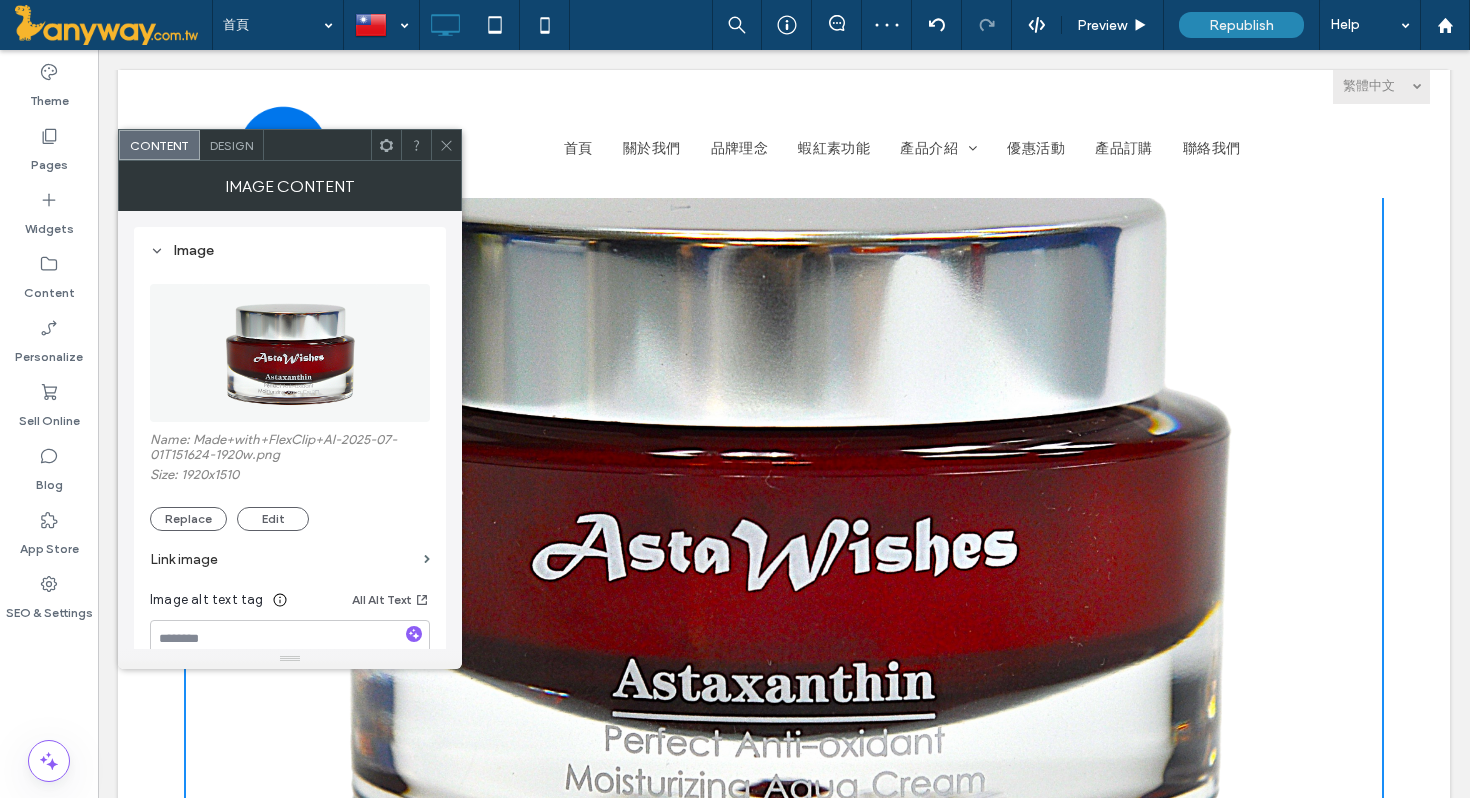 scroll, scrollTop: 326, scrollLeft: 0, axis: vertical 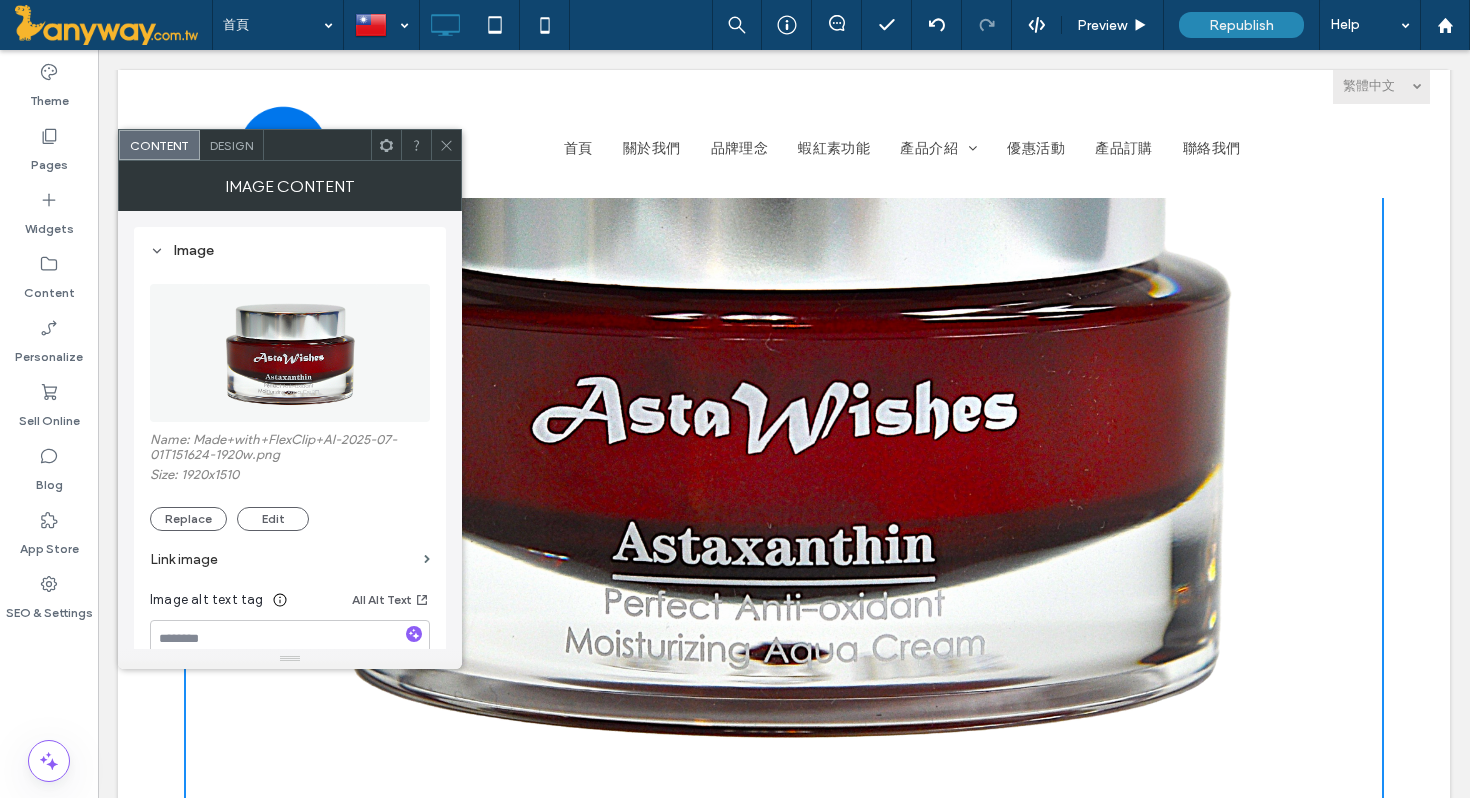 click 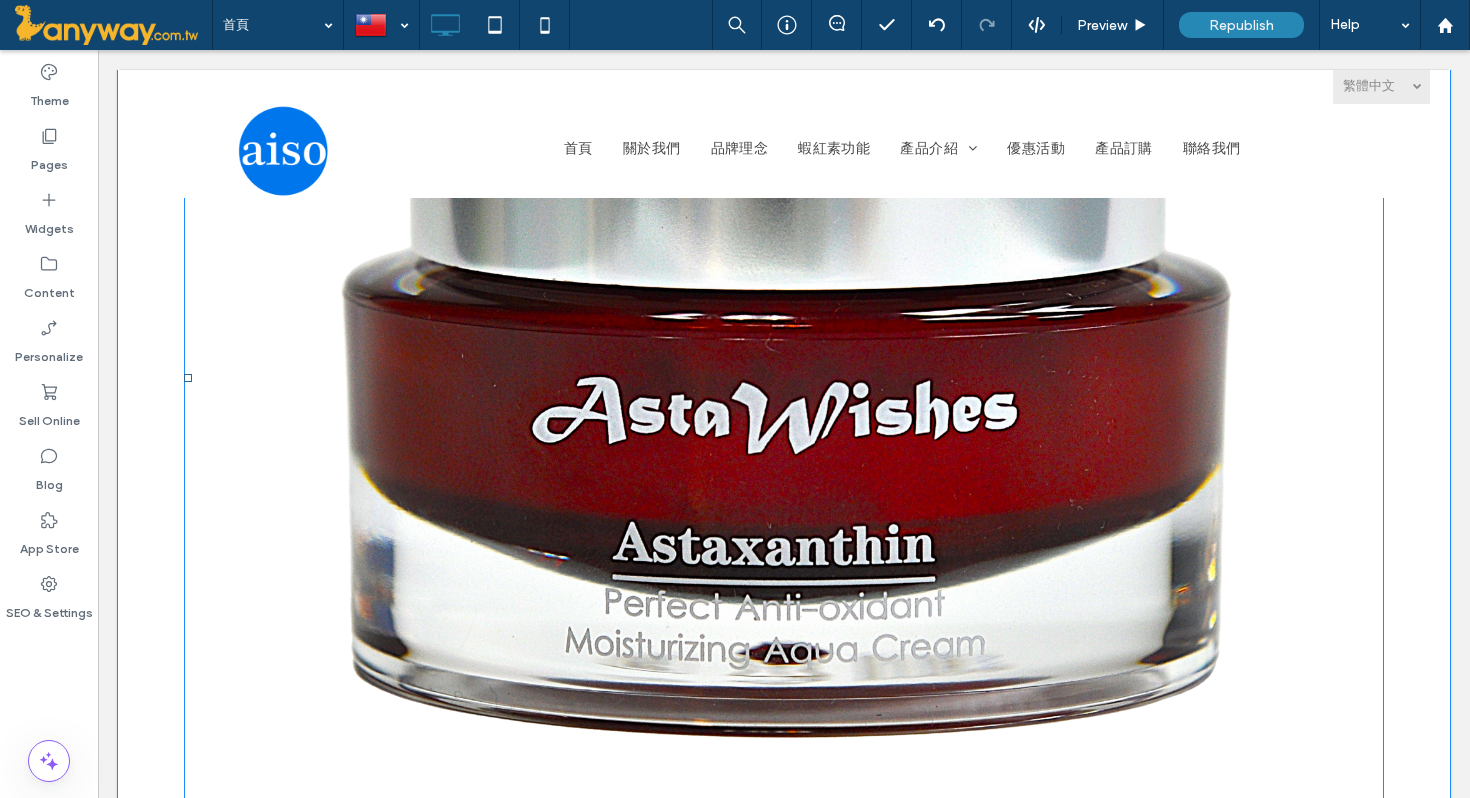 click at bounding box center [784, 378] 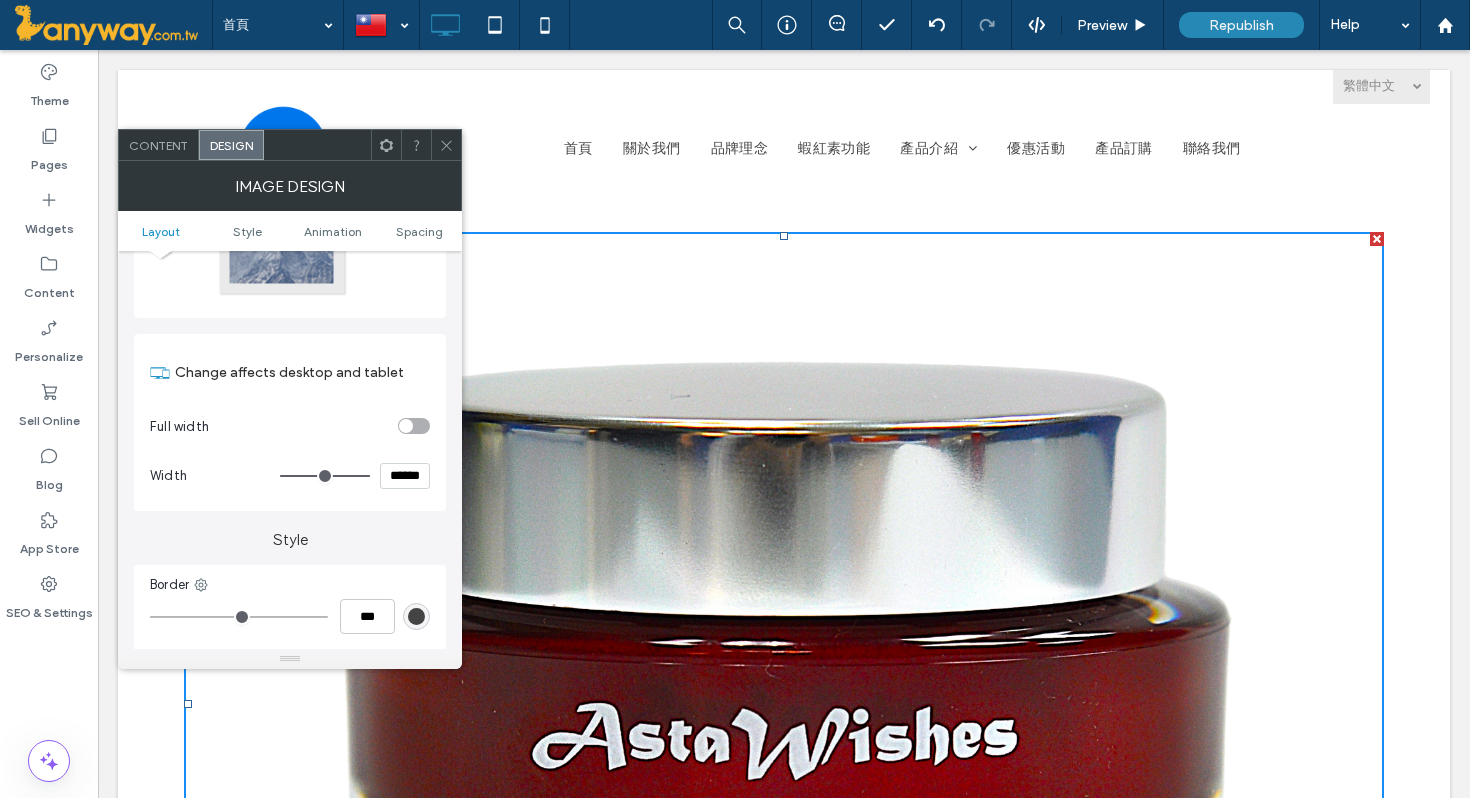 scroll, scrollTop: 326, scrollLeft: 0, axis: vertical 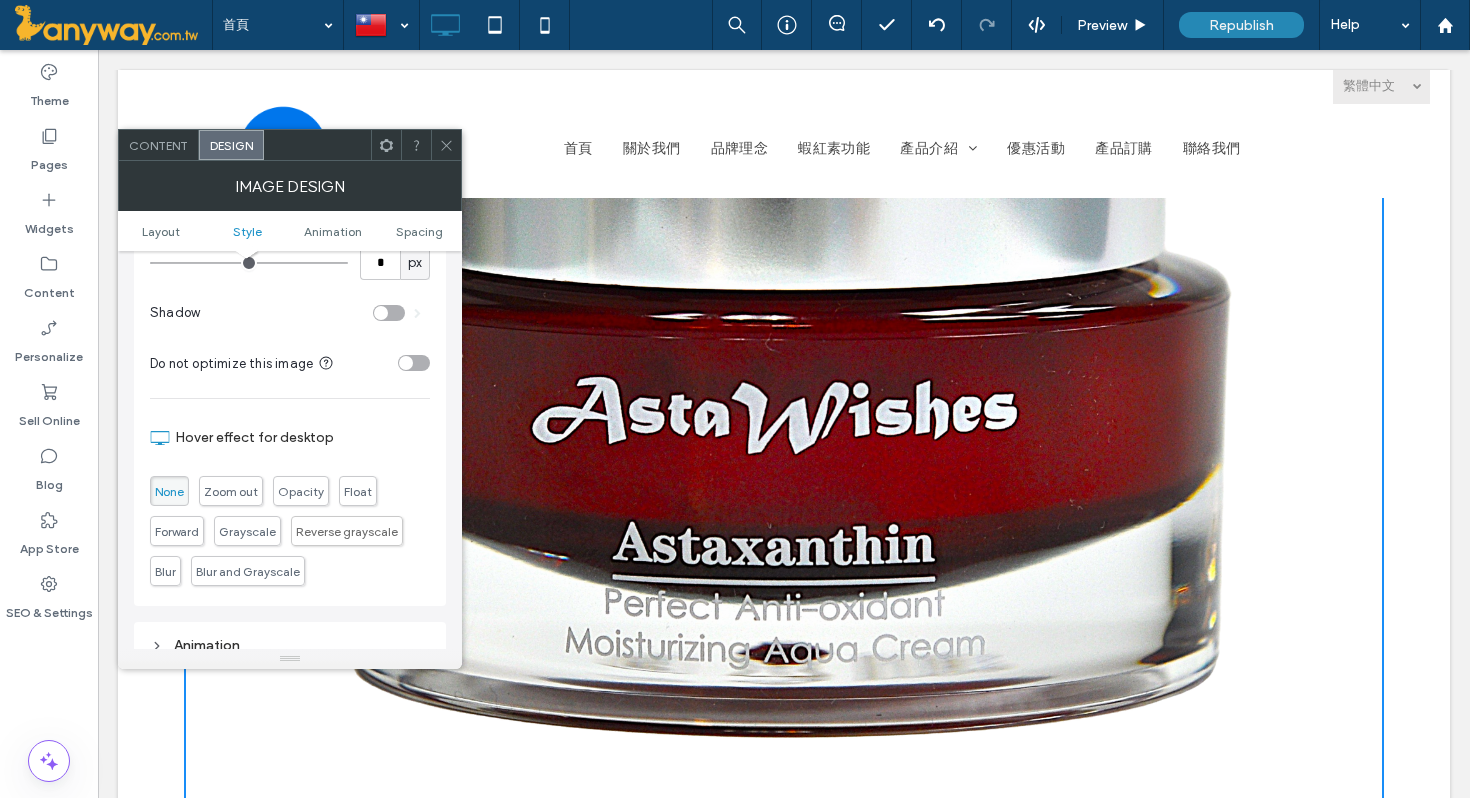 click at bounding box center (414, 363) 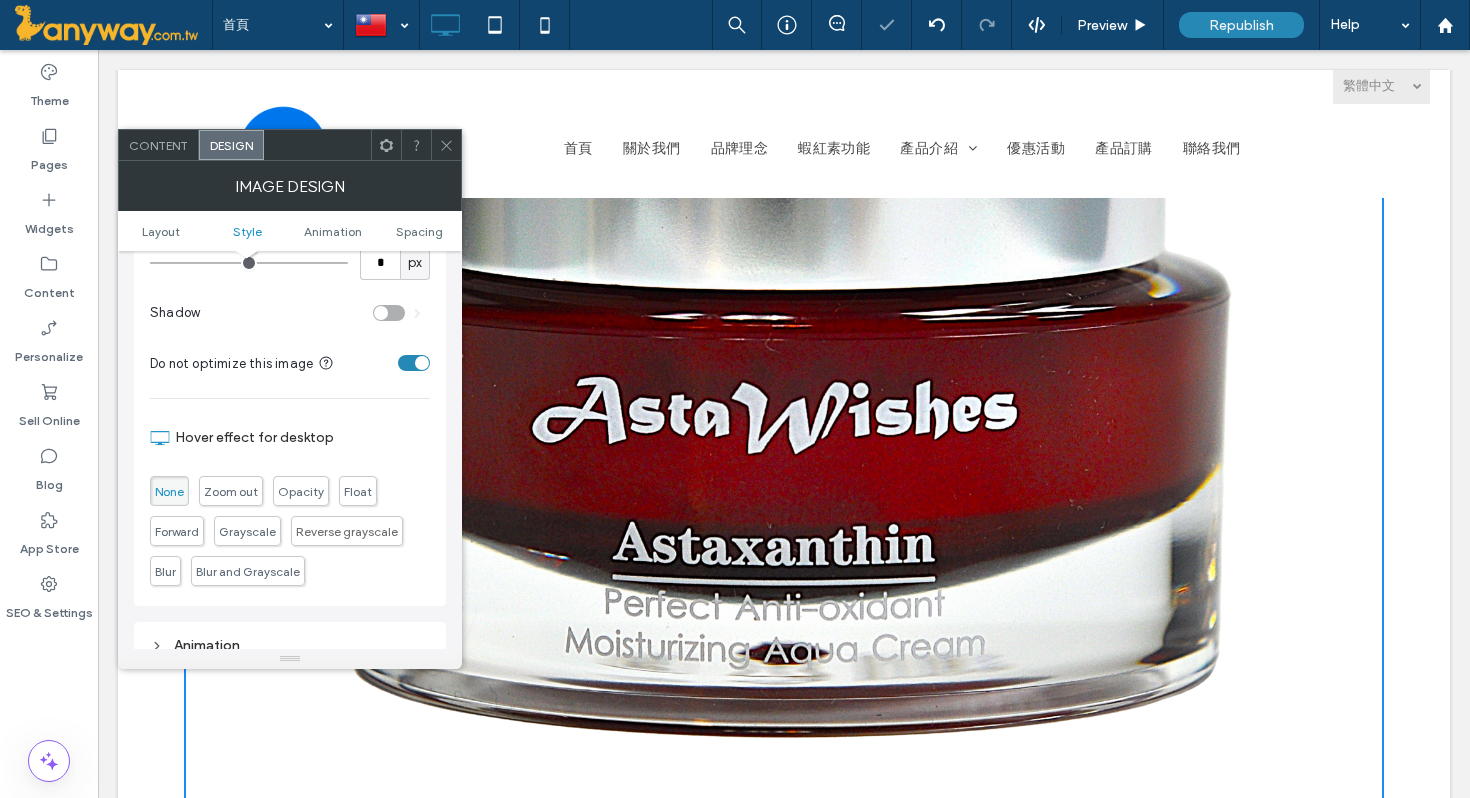 click at bounding box center (414, 363) 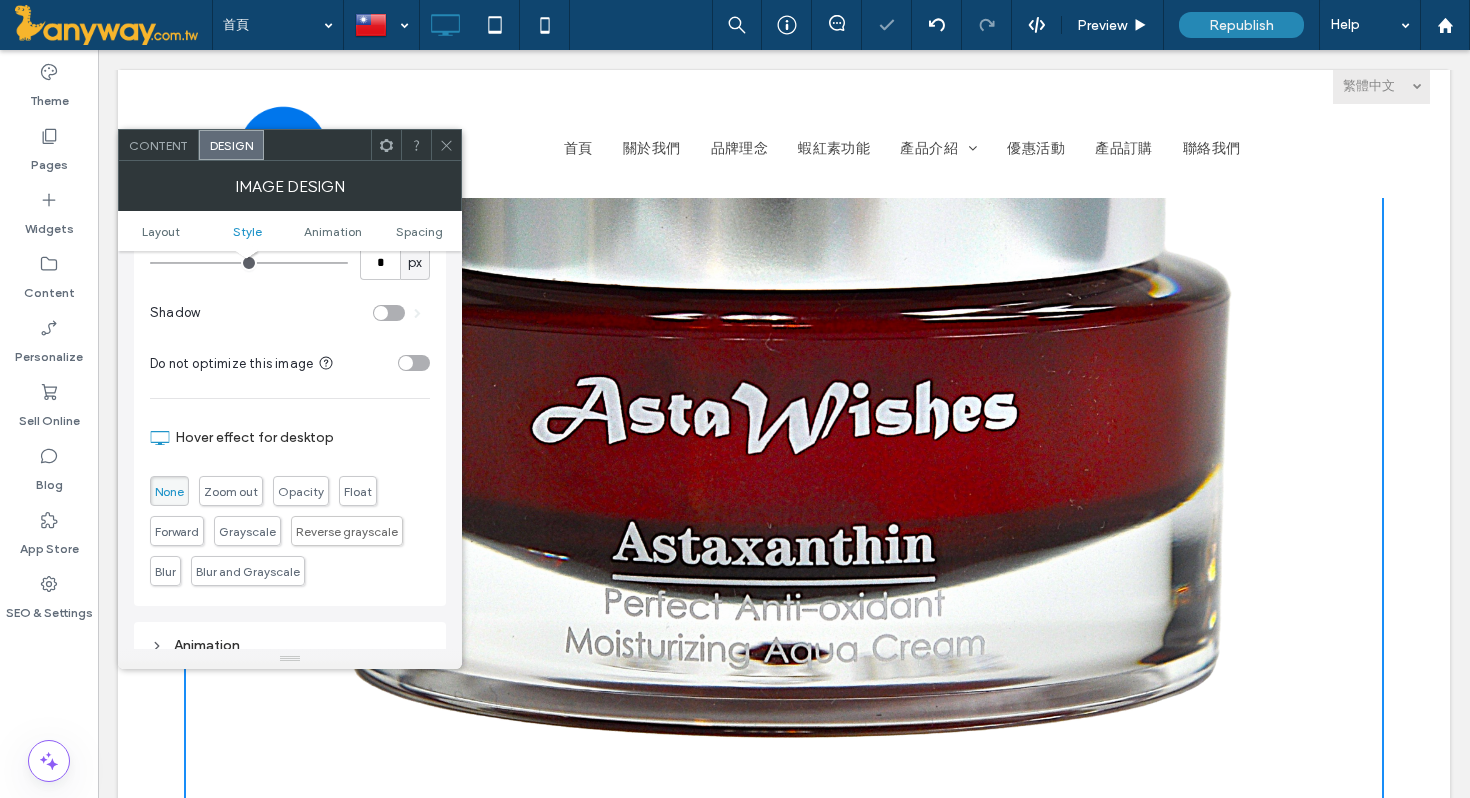 click at bounding box center (389, 313) 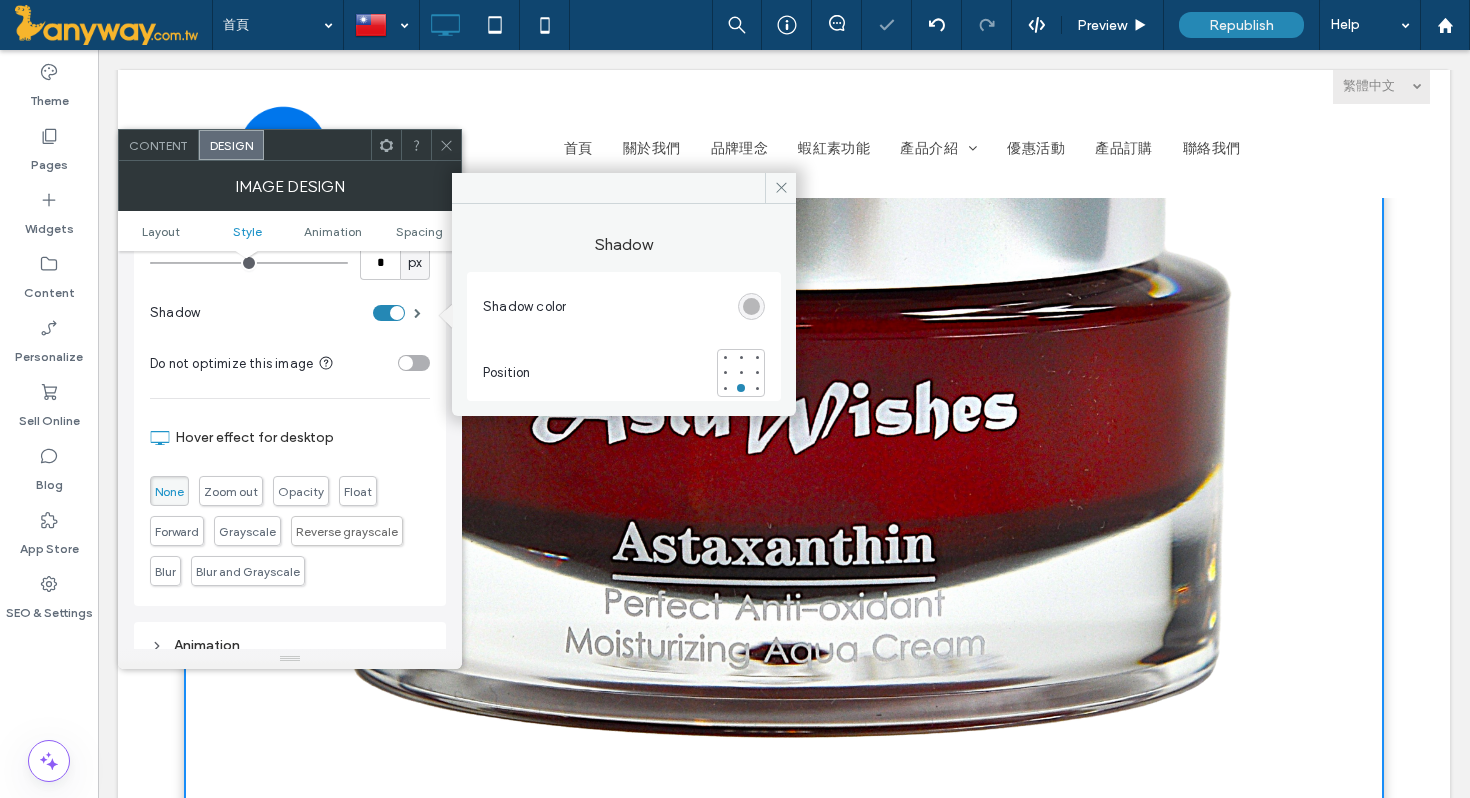 click at bounding box center [389, 313] 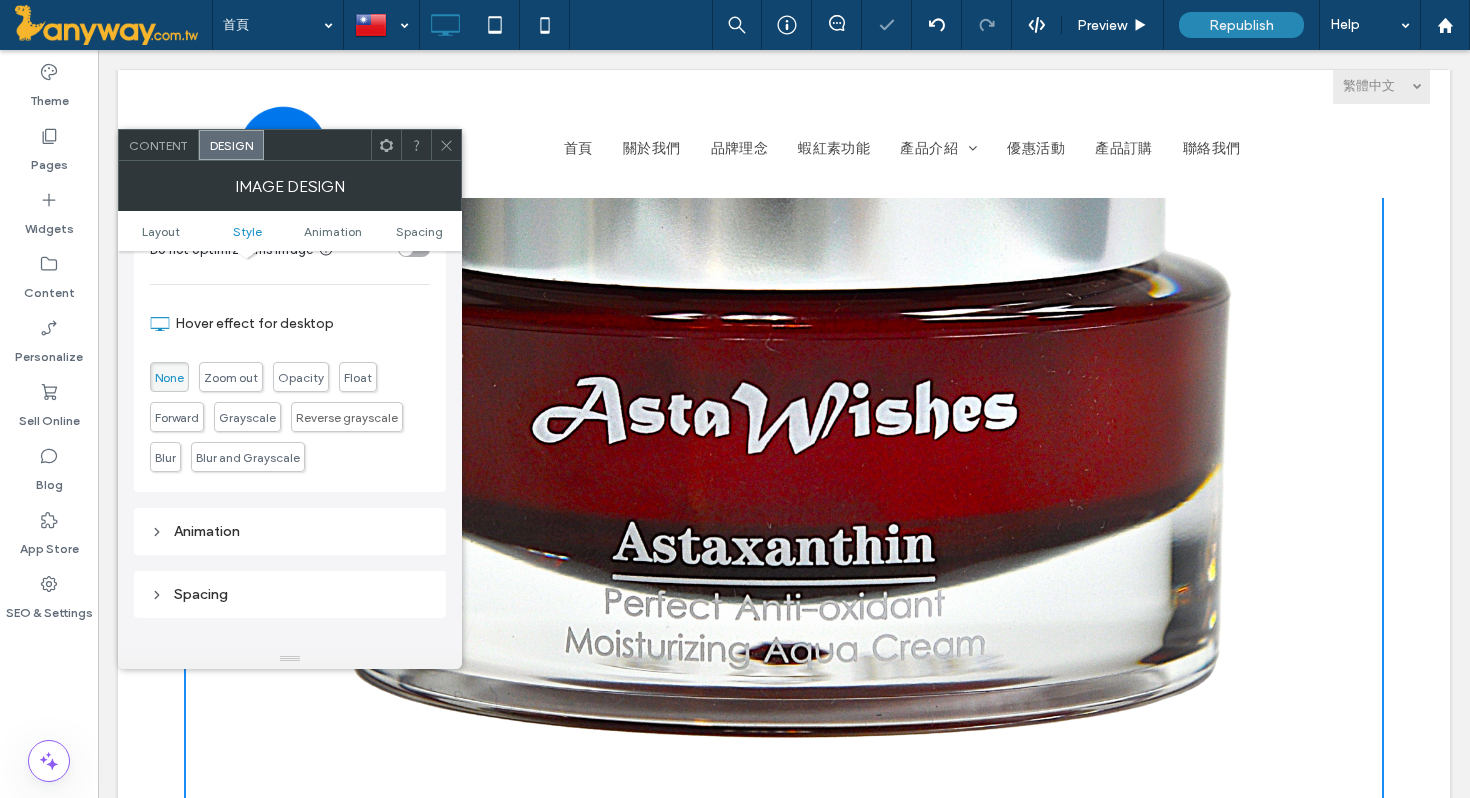 scroll, scrollTop: 882, scrollLeft: 0, axis: vertical 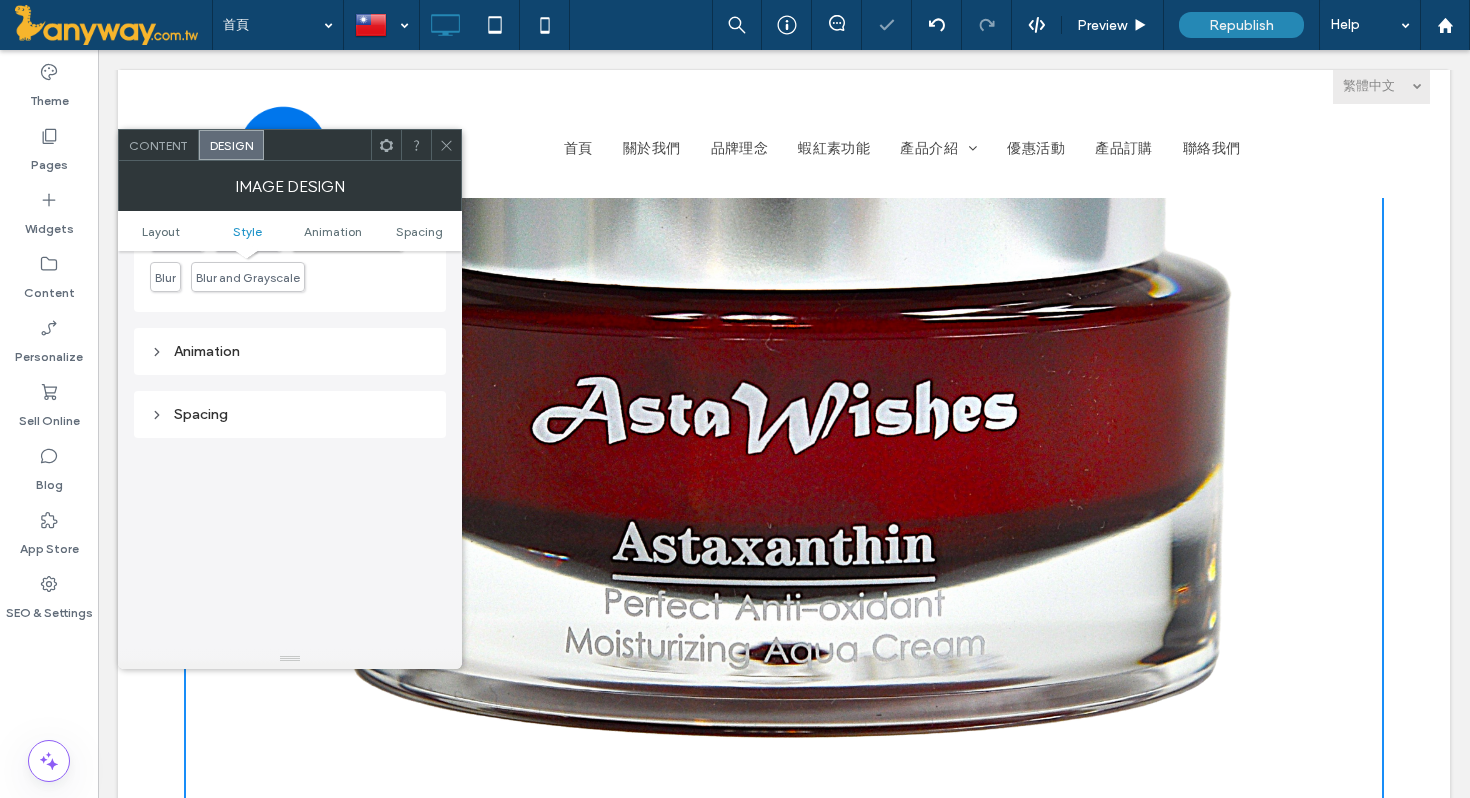 click at bounding box center [446, 145] 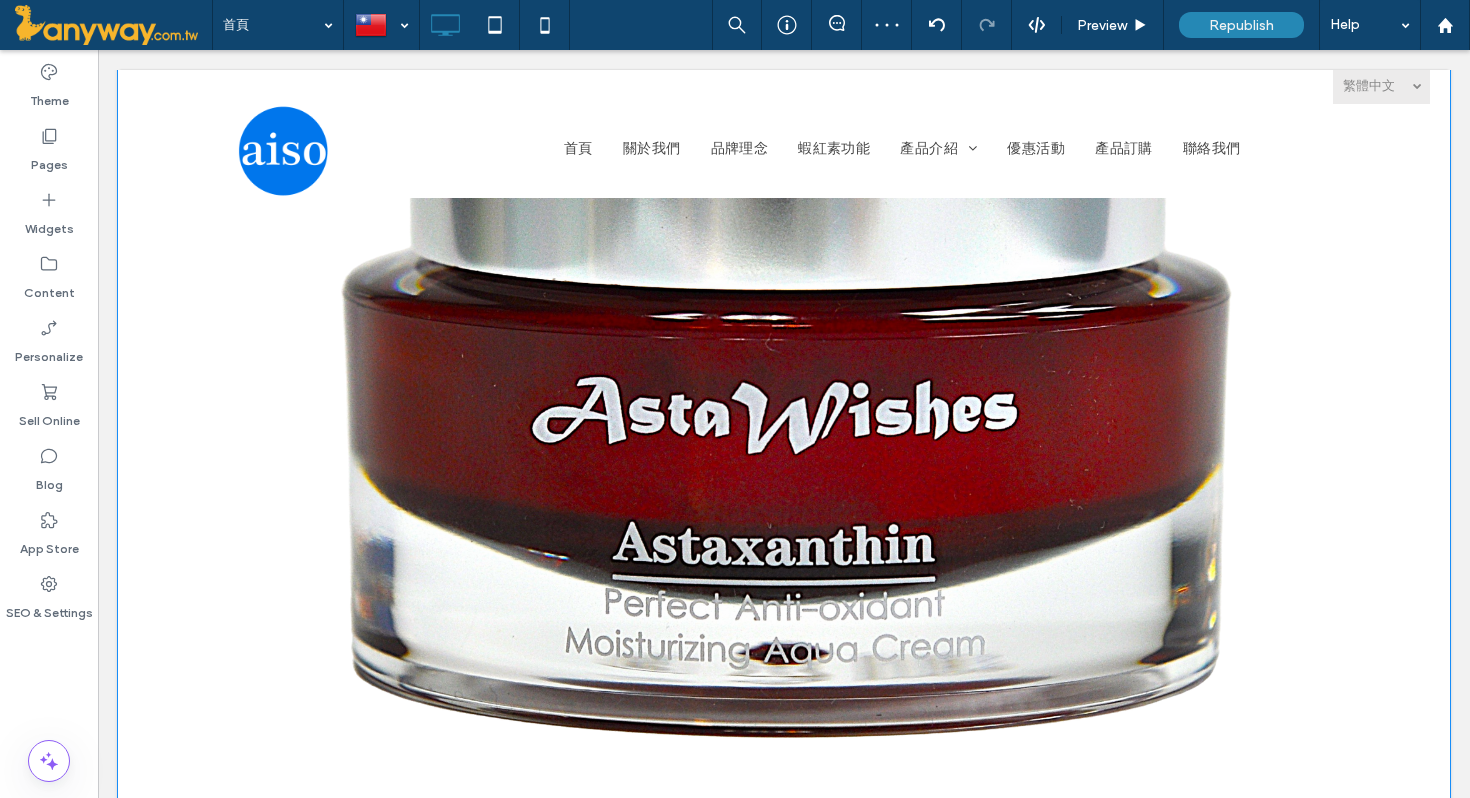 click on "Click To Paste     Click To Paste
Row + Add Section" at bounding box center (784, 363) 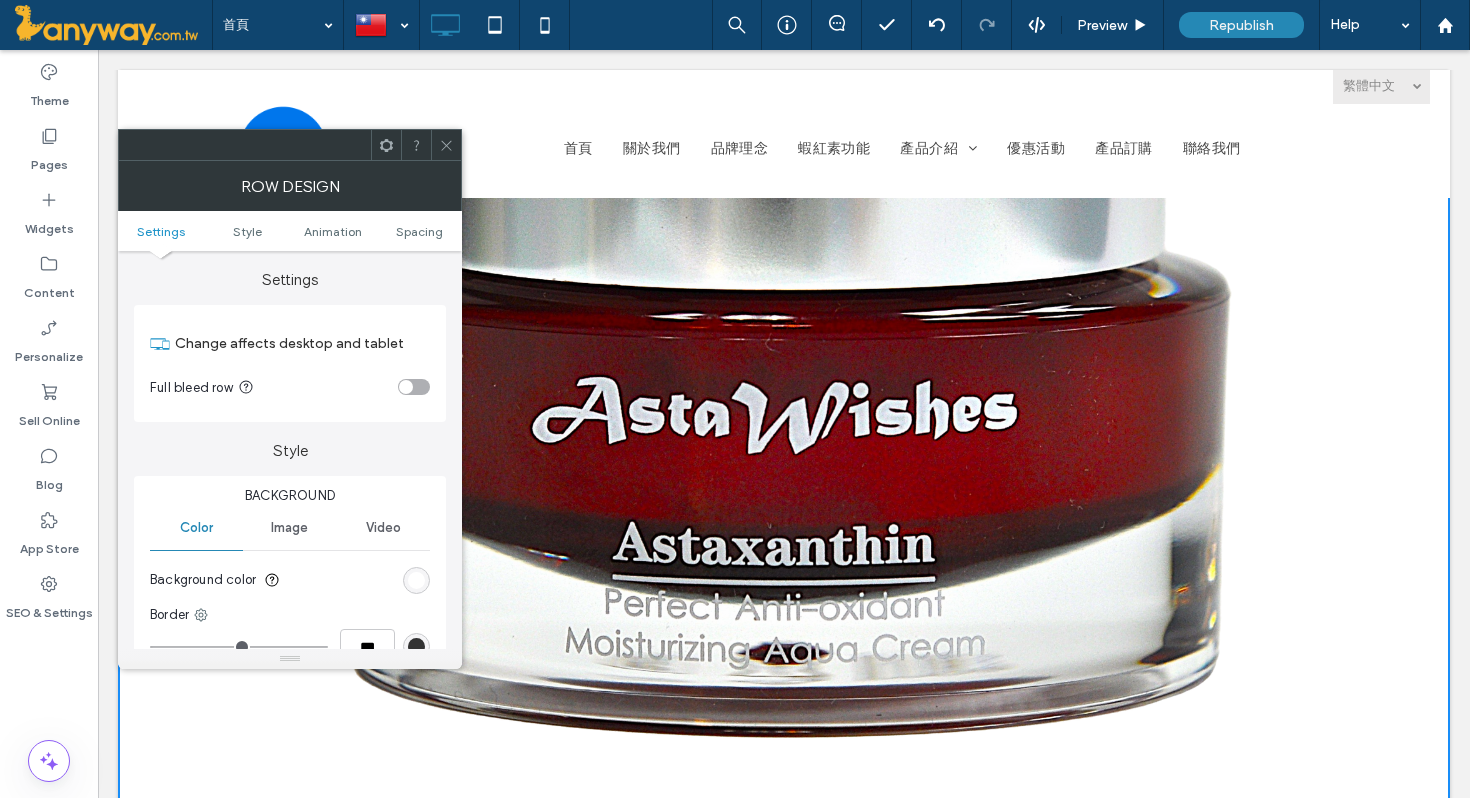 click on "Image" at bounding box center (289, 528) 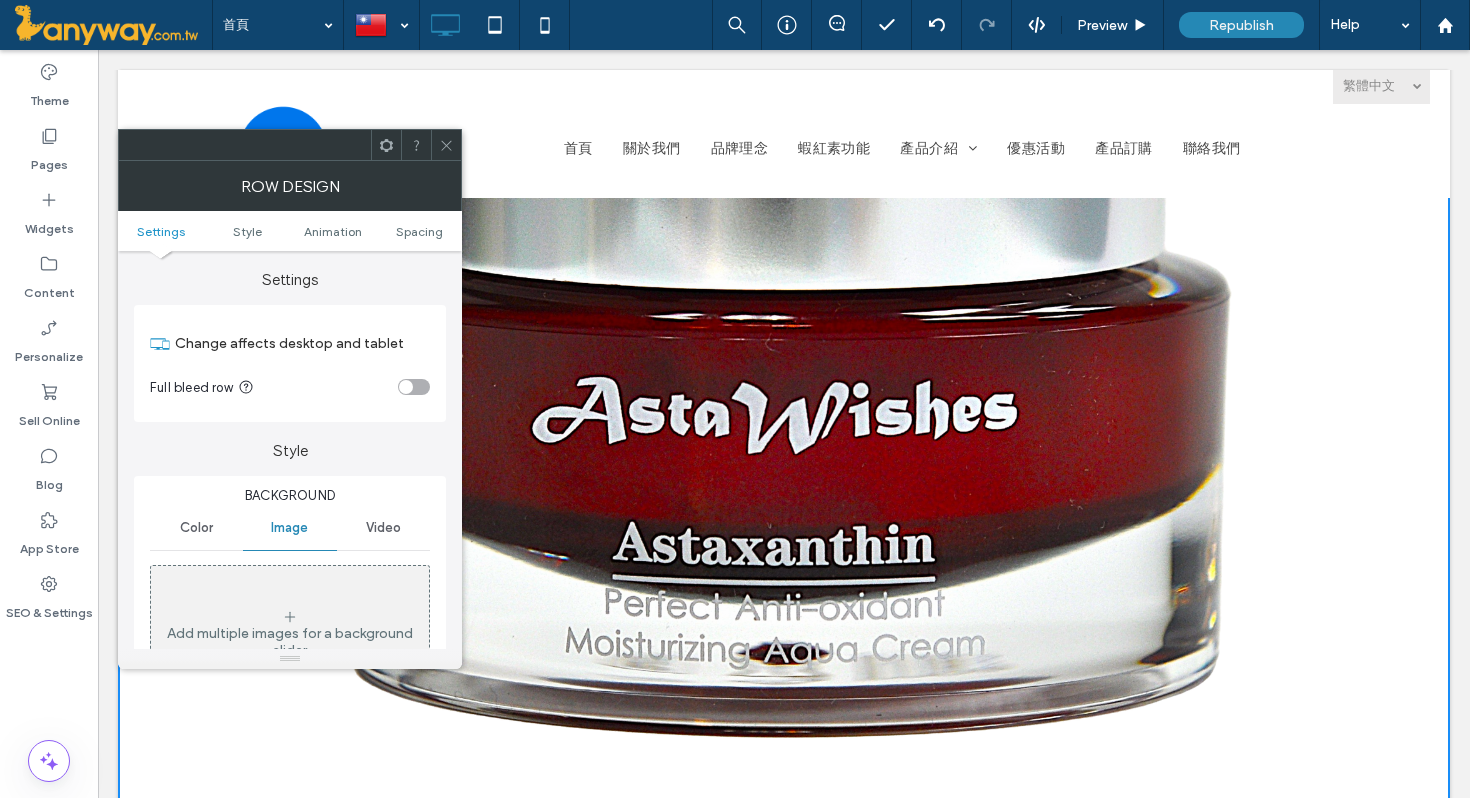 scroll, scrollTop: 136, scrollLeft: 0, axis: vertical 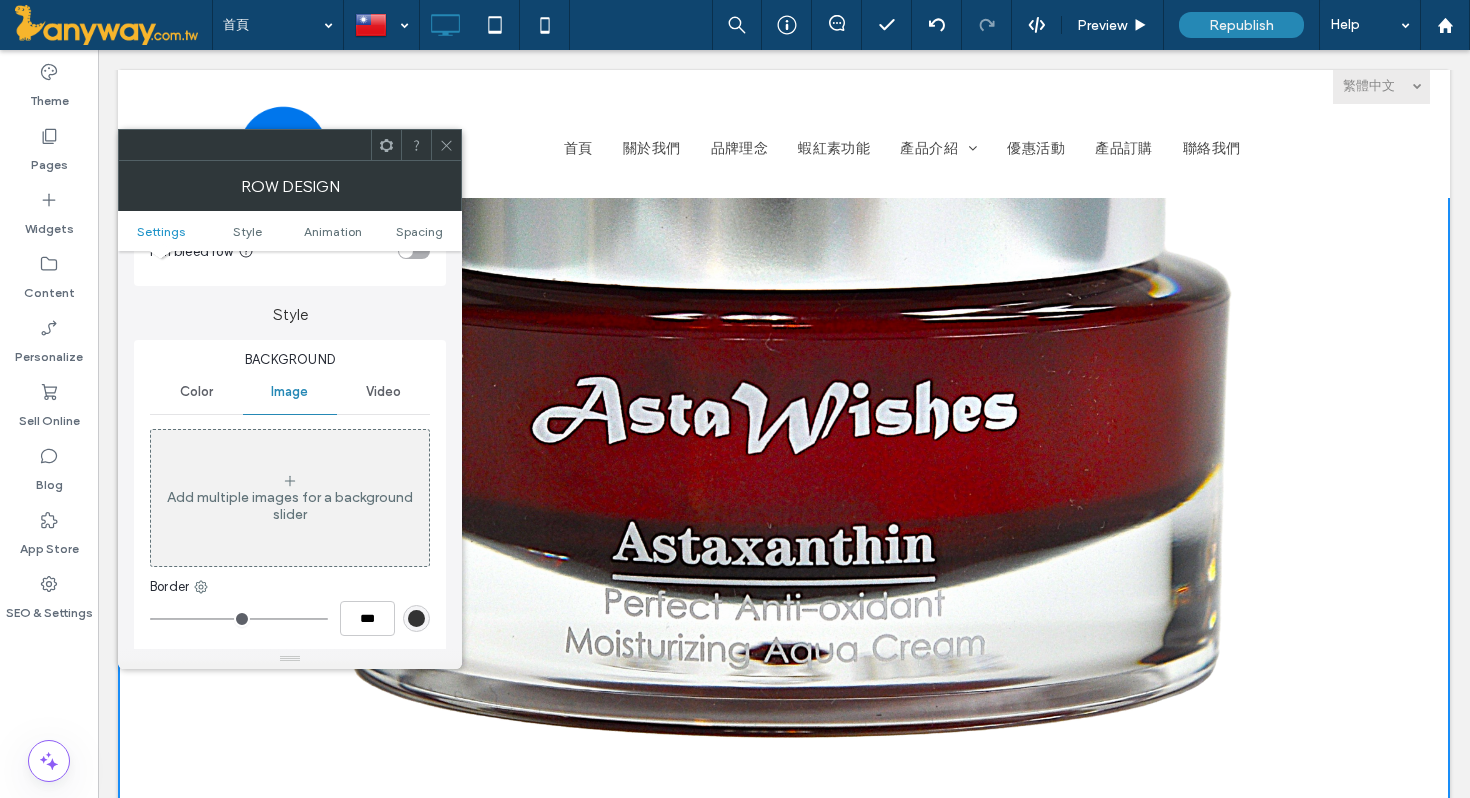 click on "Add multiple images for a background slider" at bounding box center [290, 498] 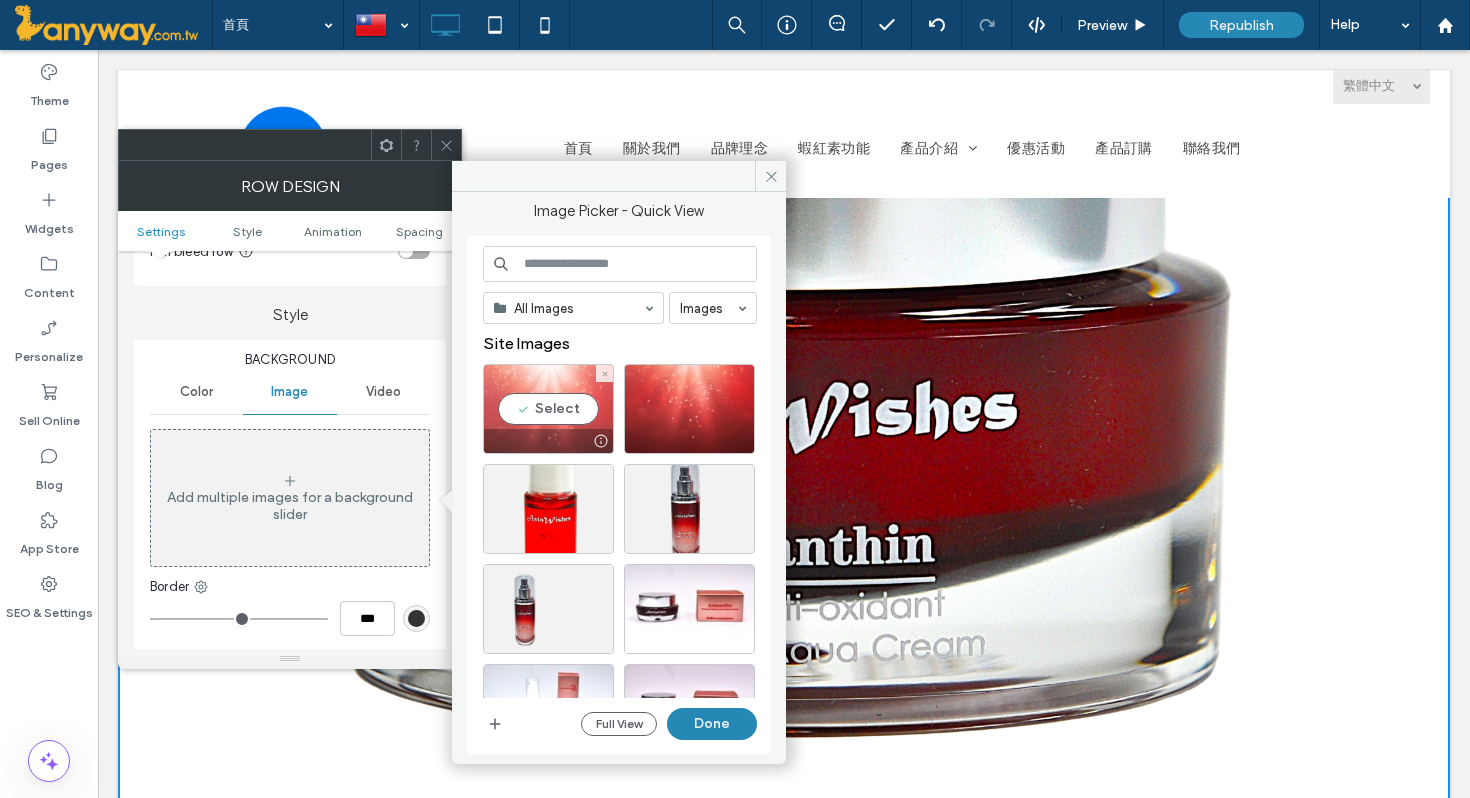 click on "Select" at bounding box center (548, 409) 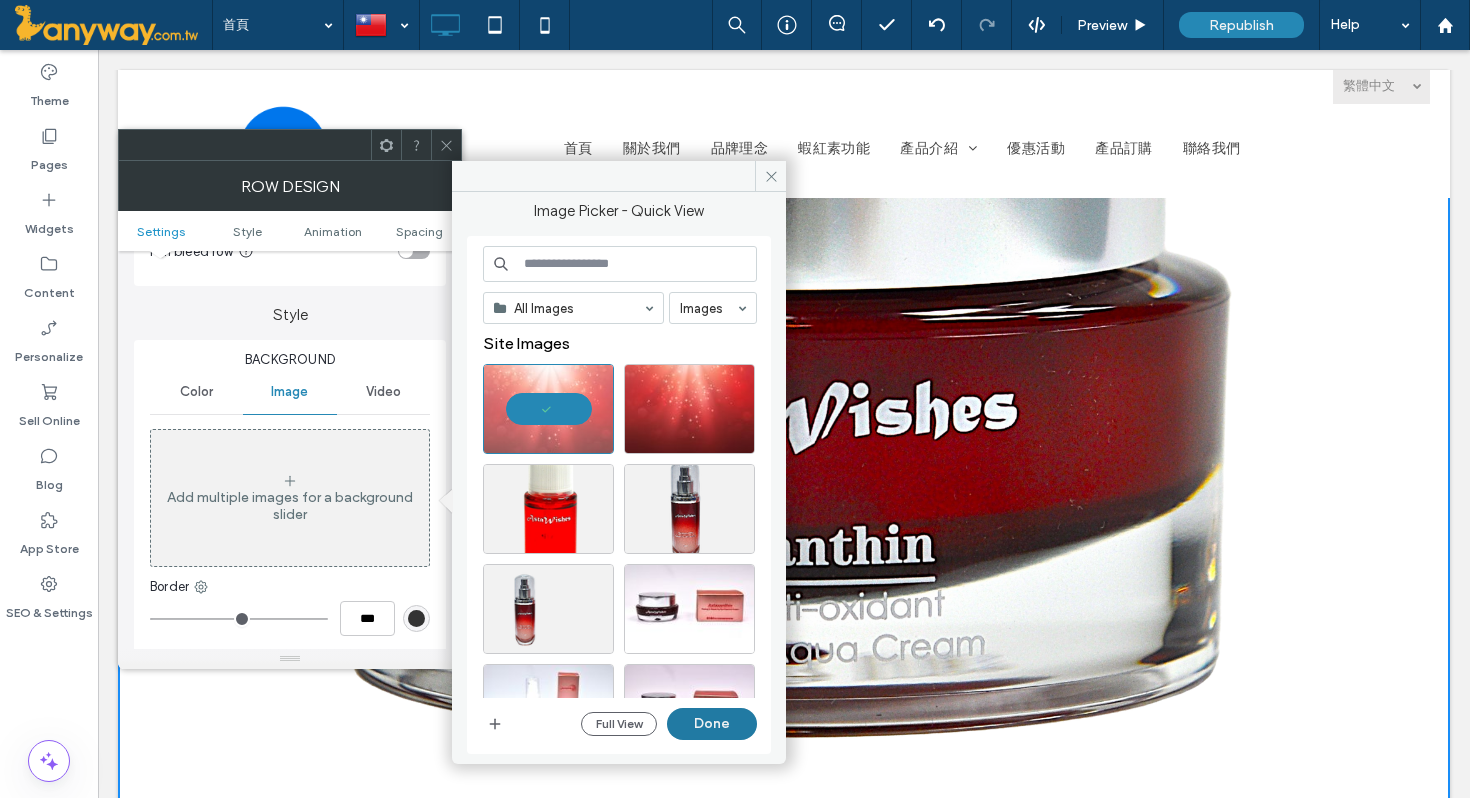 click on "Done" at bounding box center [712, 724] 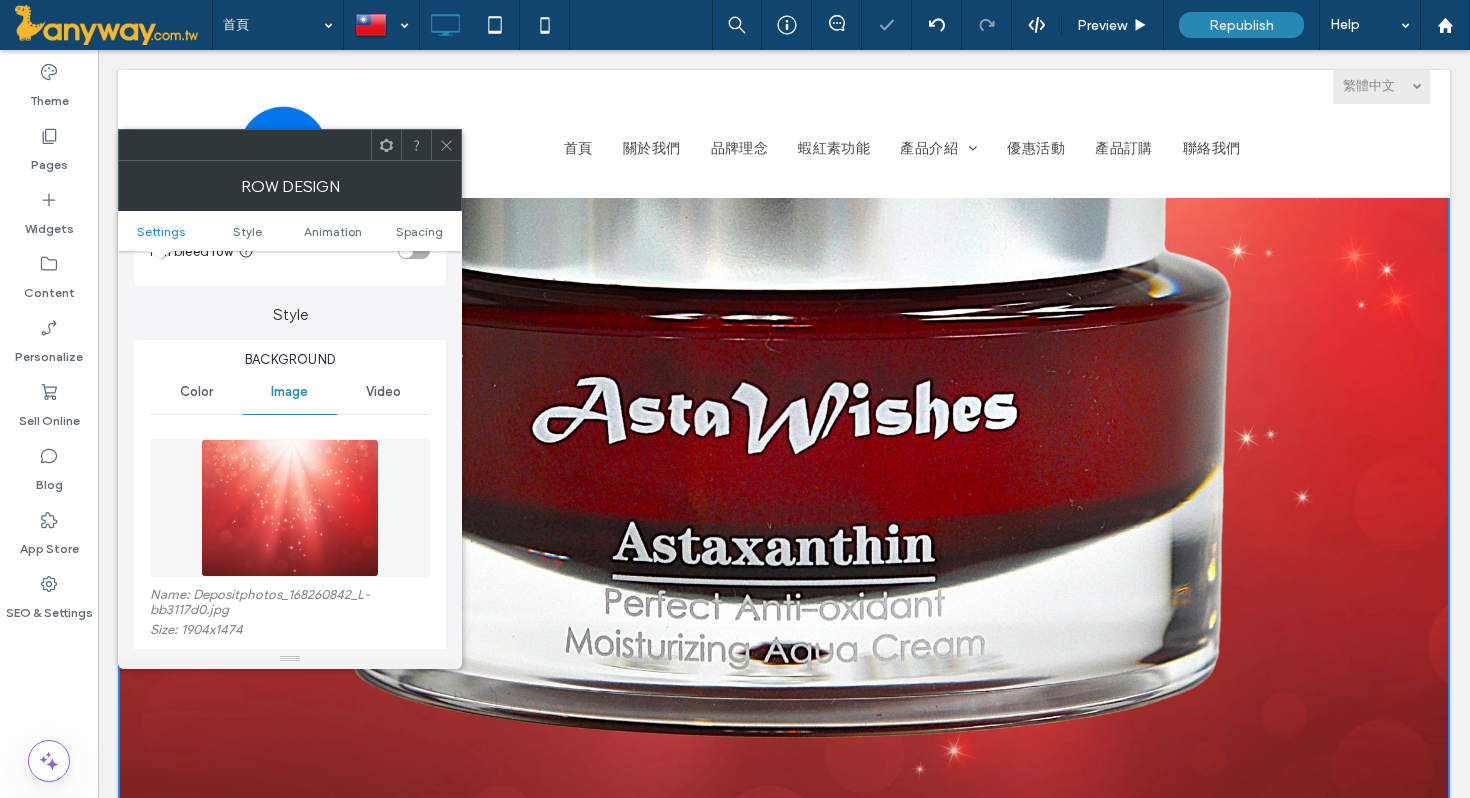 click 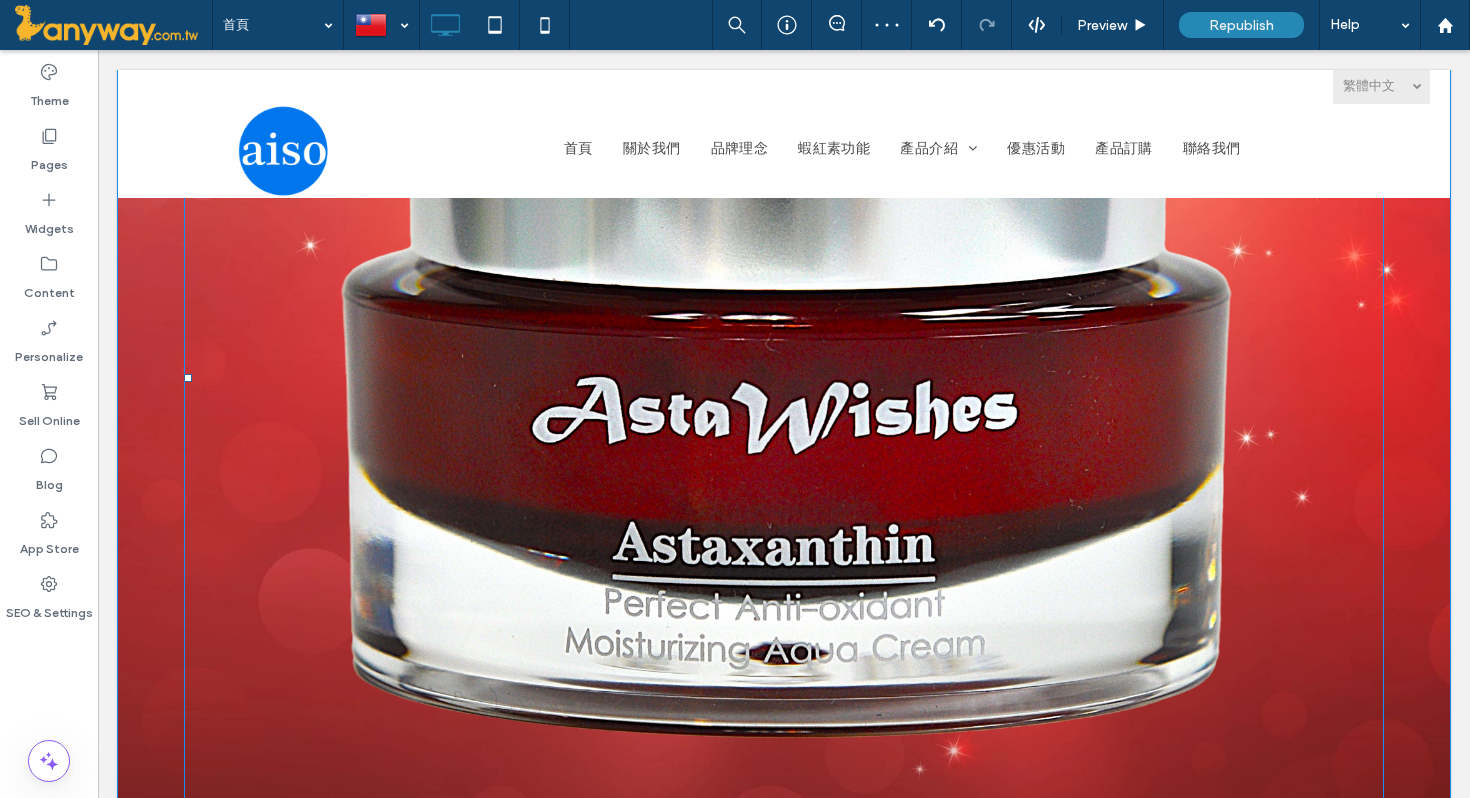 click at bounding box center (784, 378) 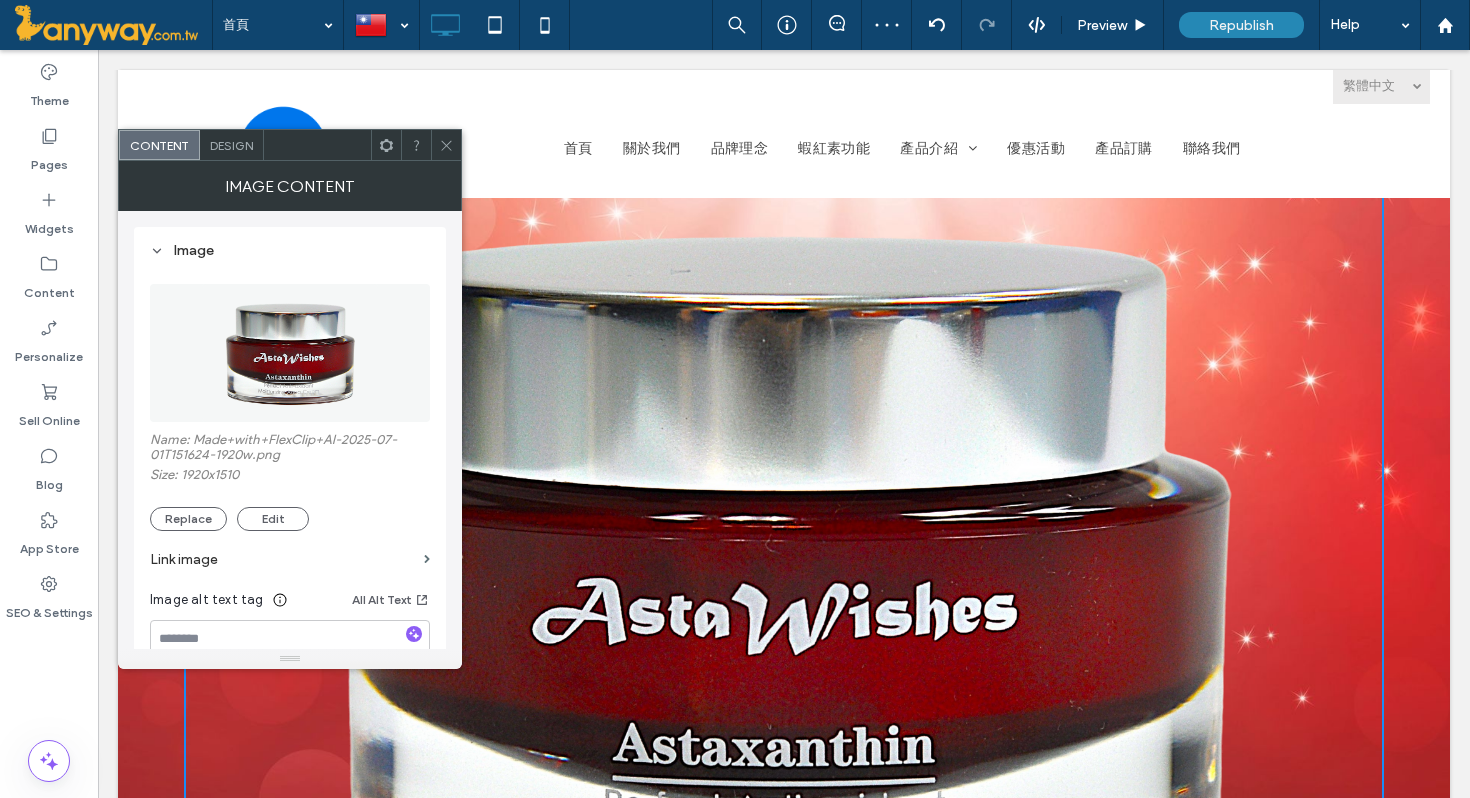 scroll, scrollTop: 101, scrollLeft: 0, axis: vertical 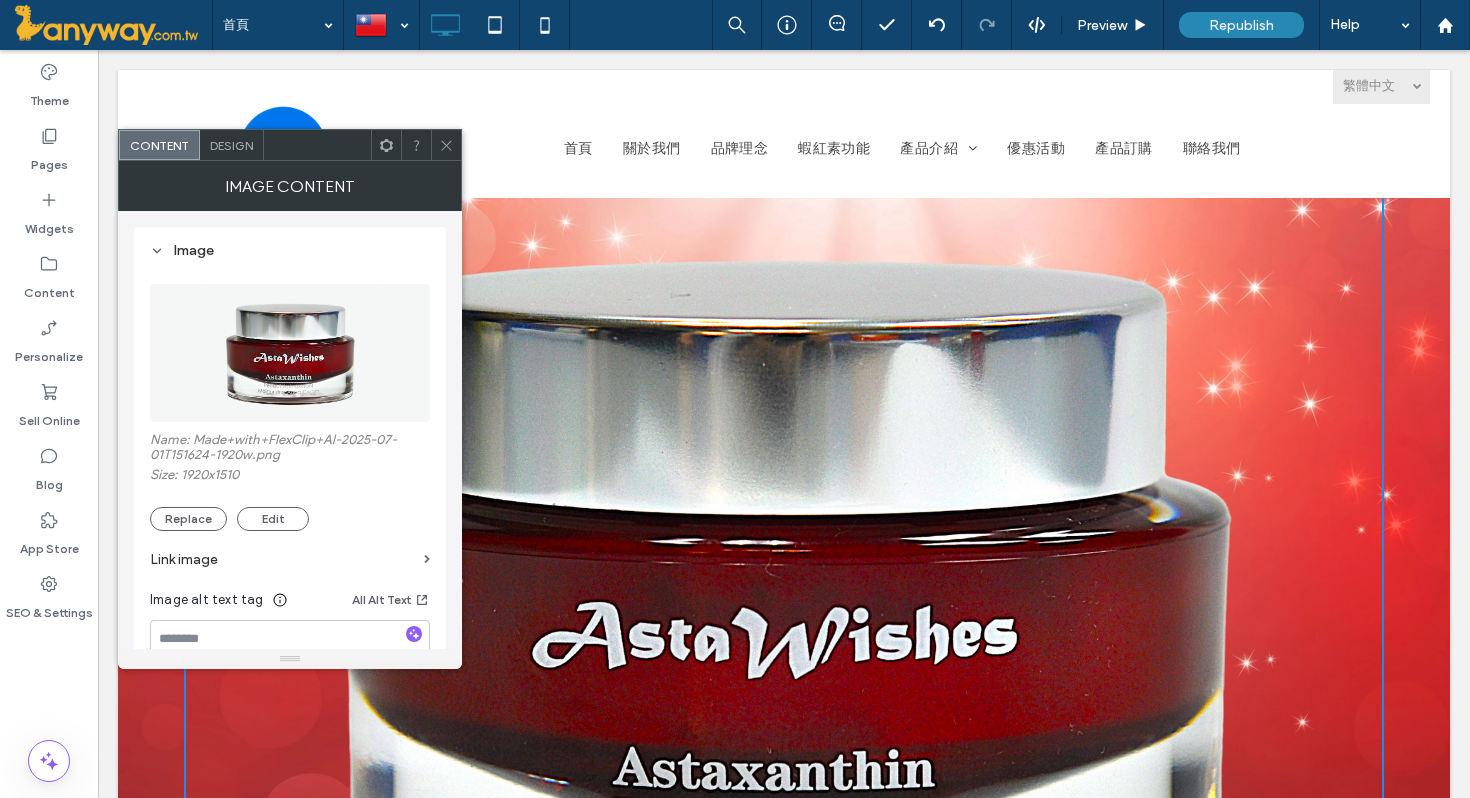 click at bounding box center (446, 145) 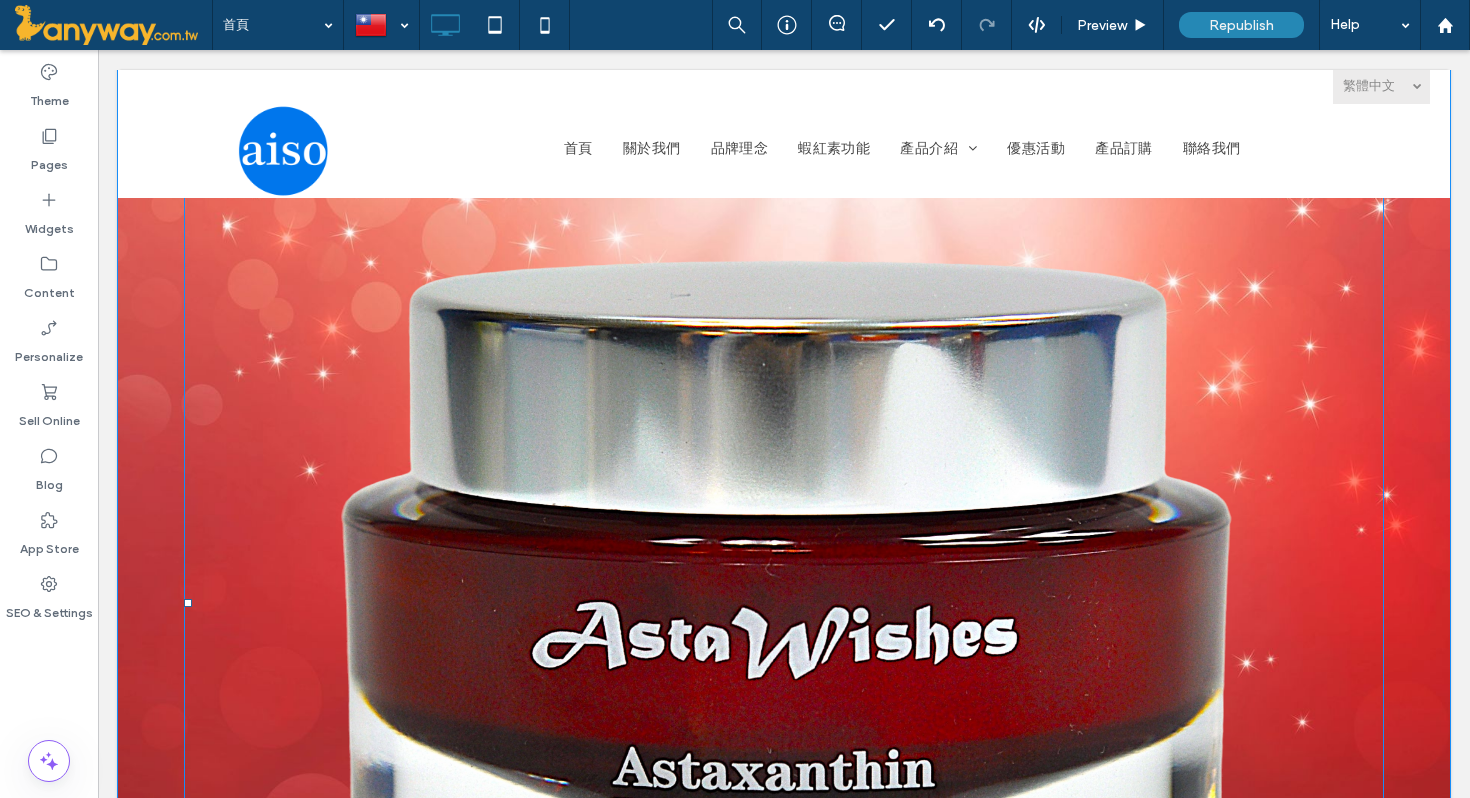 click at bounding box center [784, 603] 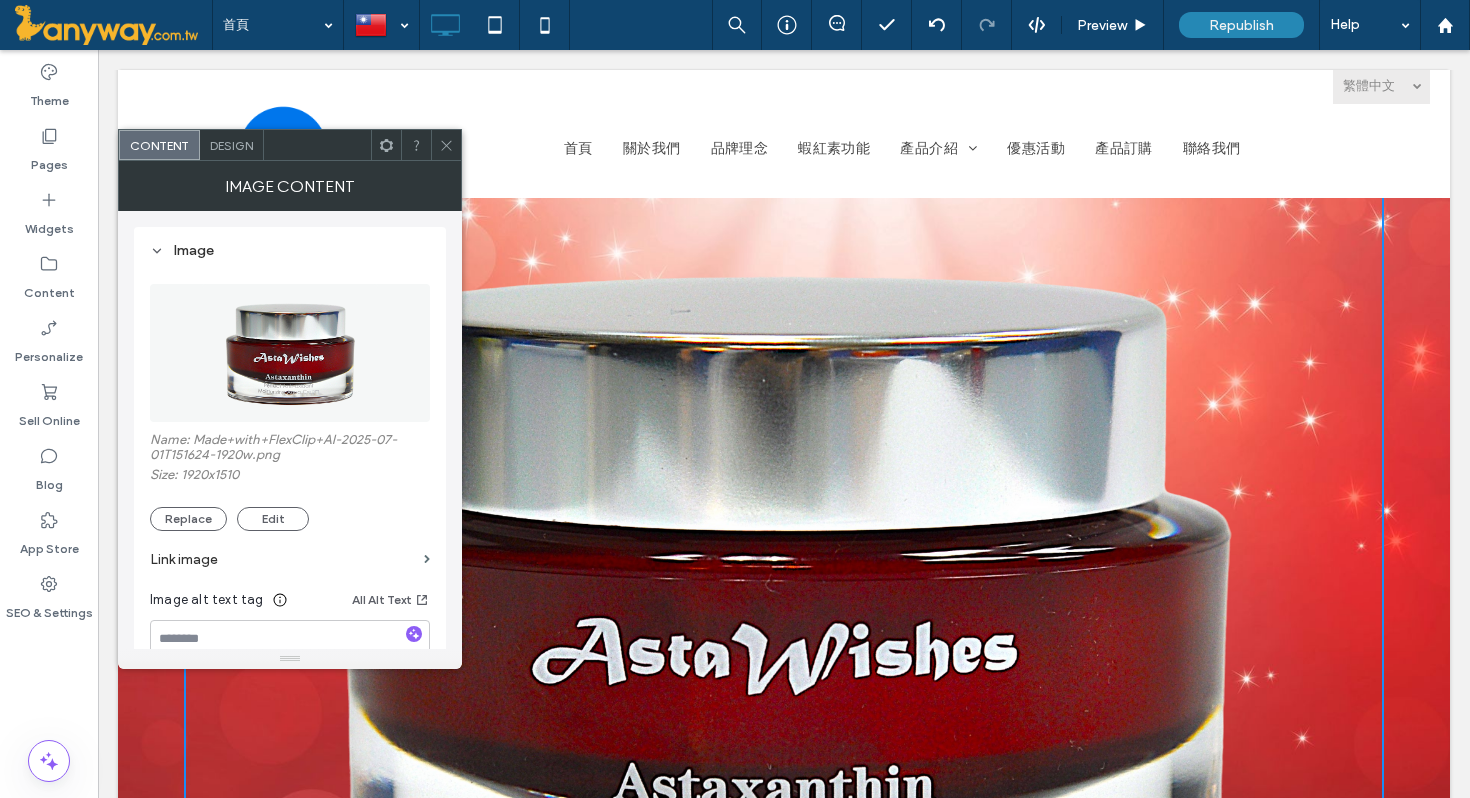 scroll, scrollTop: 66, scrollLeft: 0, axis: vertical 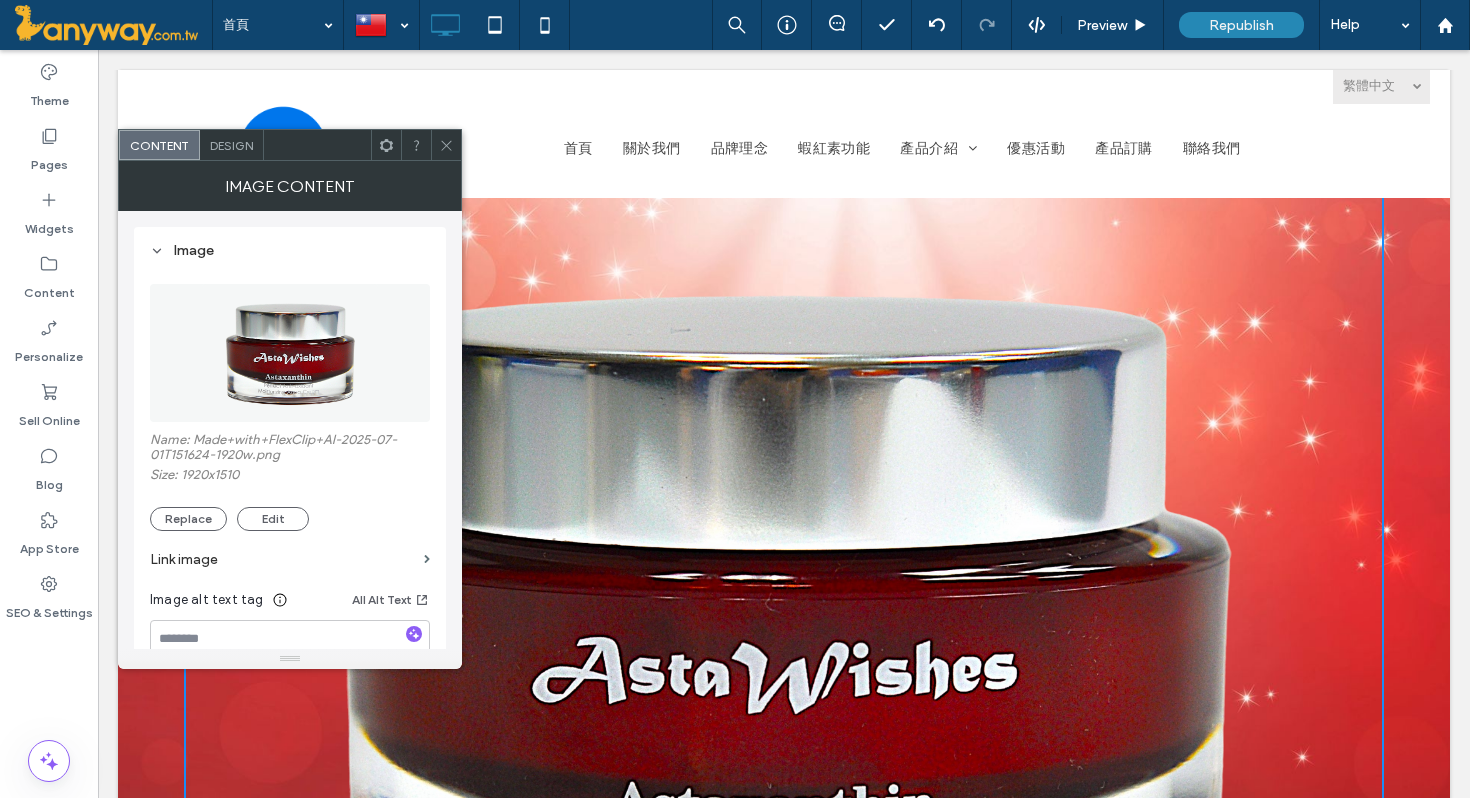 click 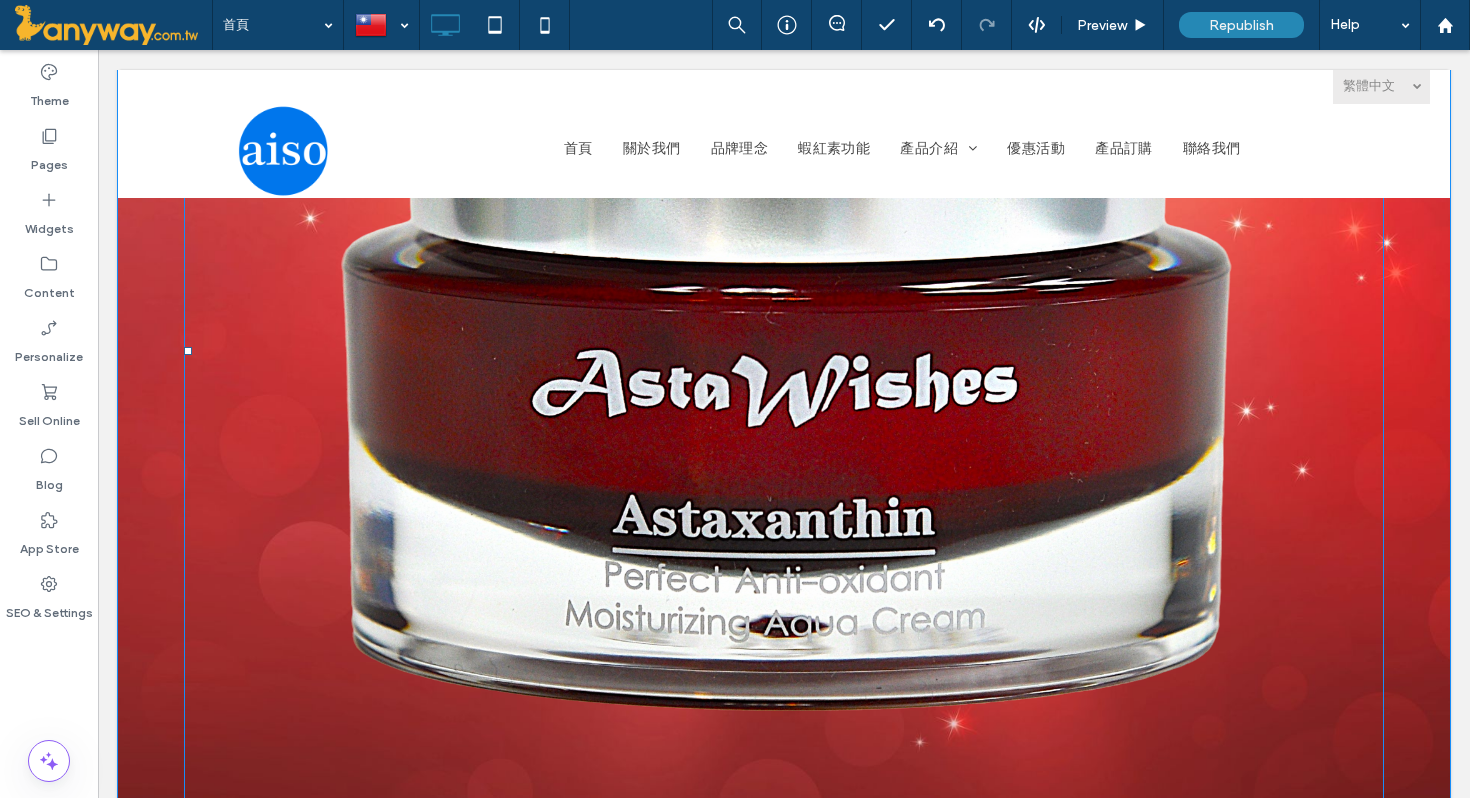 scroll, scrollTop: 424, scrollLeft: 0, axis: vertical 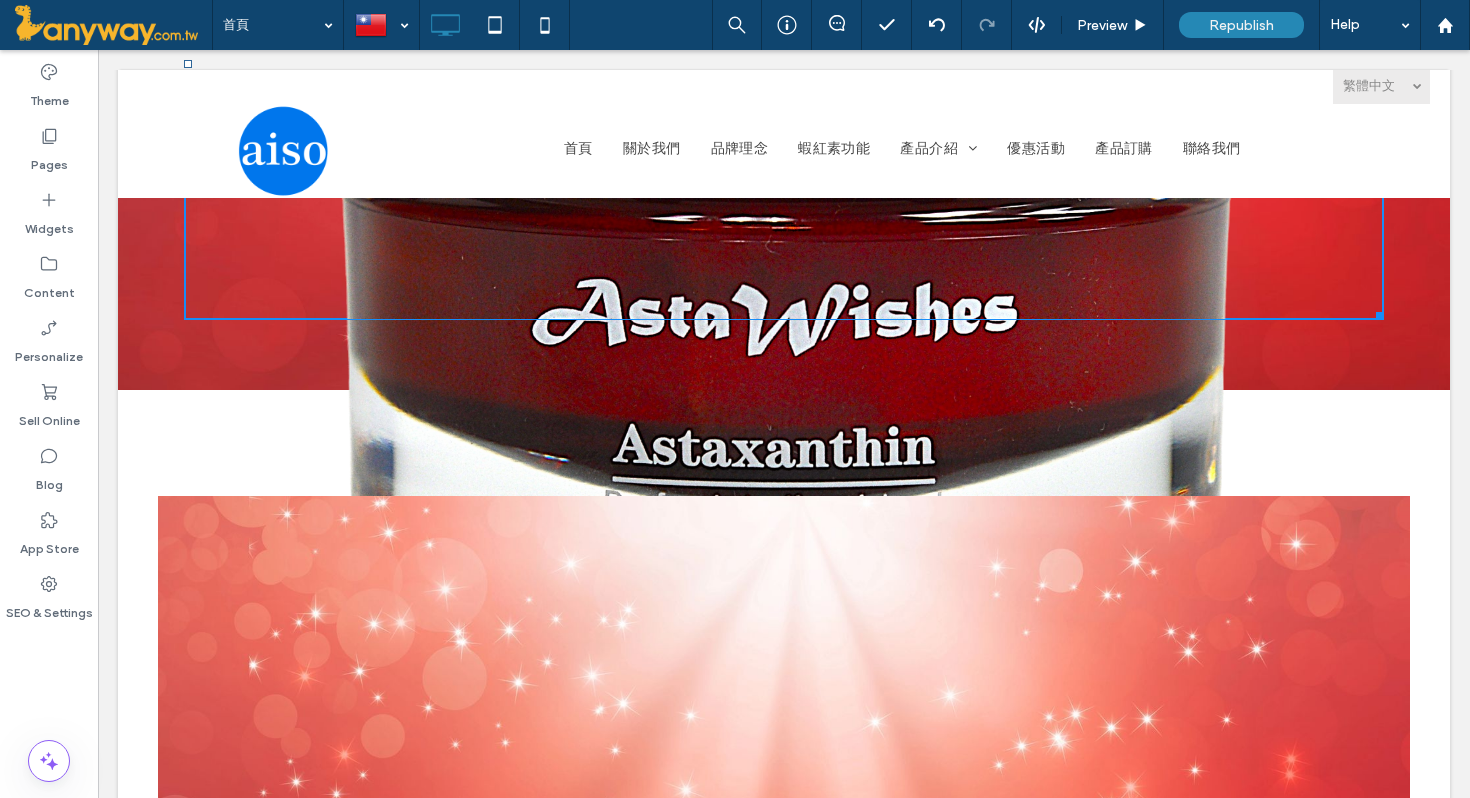 drag, startPoint x: 1379, startPoint y: 747, endPoint x: 1098, endPoint y: 429, distance: 424.36423 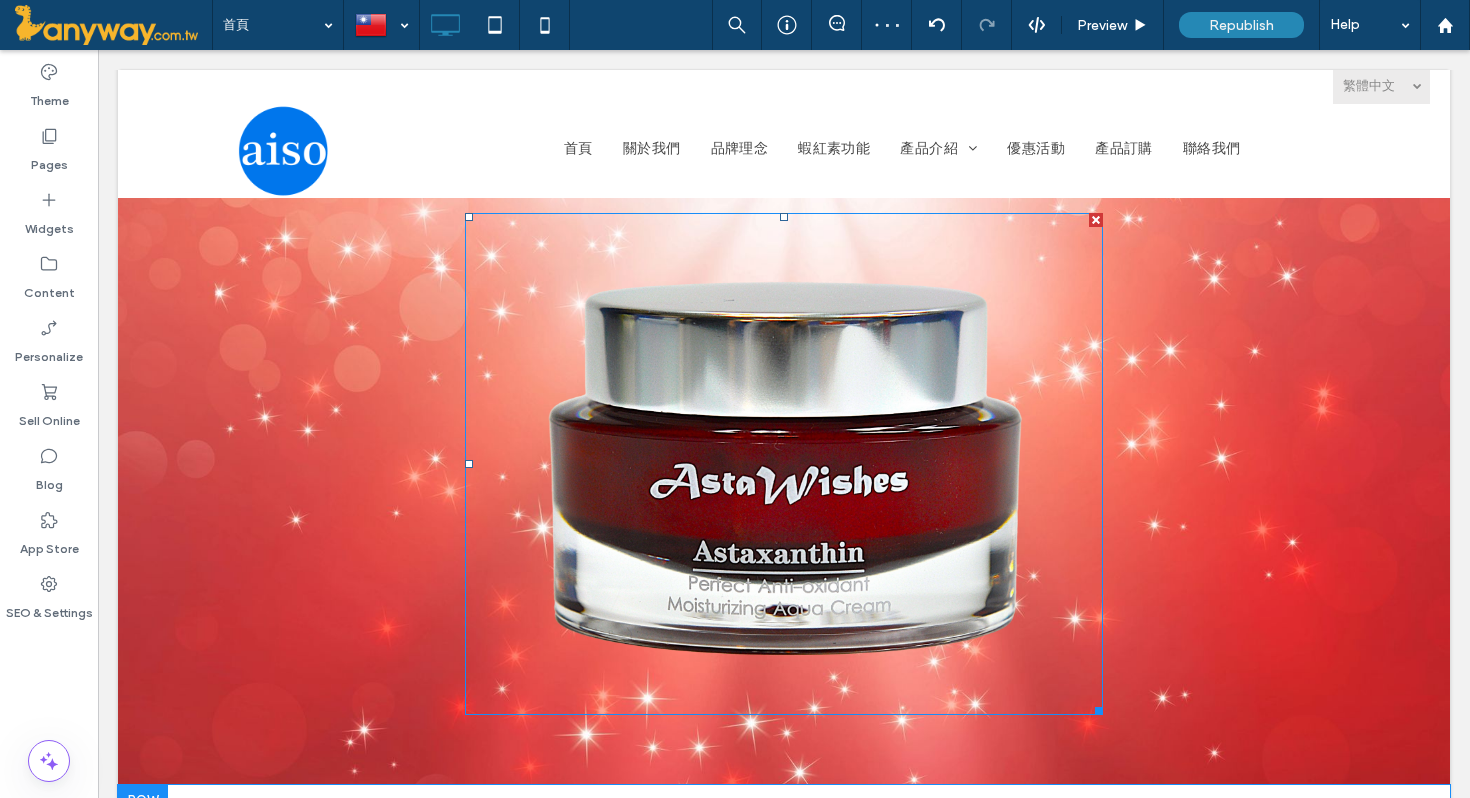 scroll, scrollTop: 20, scrollLeft: 0, axis: vertical 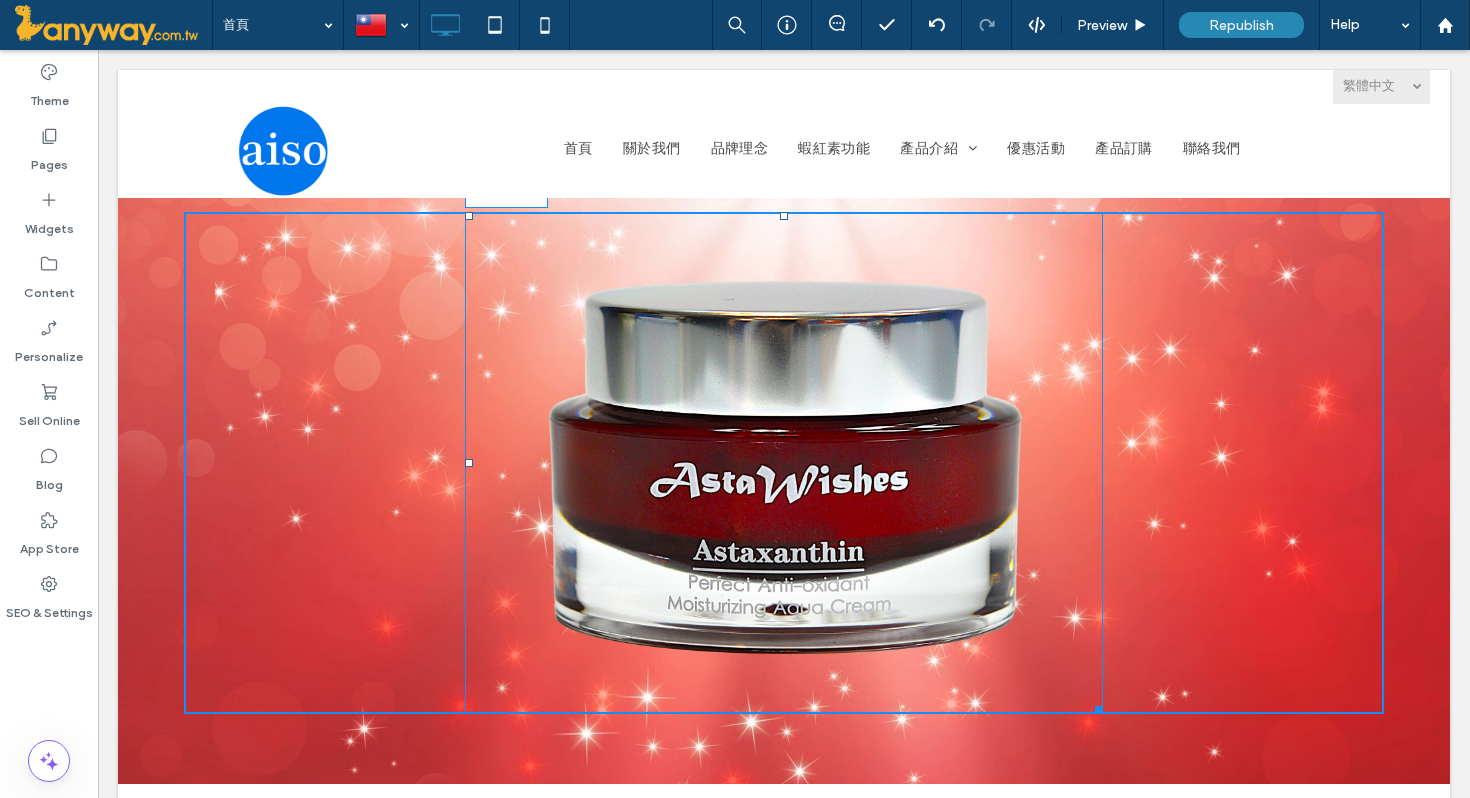 drag, startPoint x: 1100, startPoint y: 709, endPoint x: 1007, endPoint y: 656, distance: 107.042046 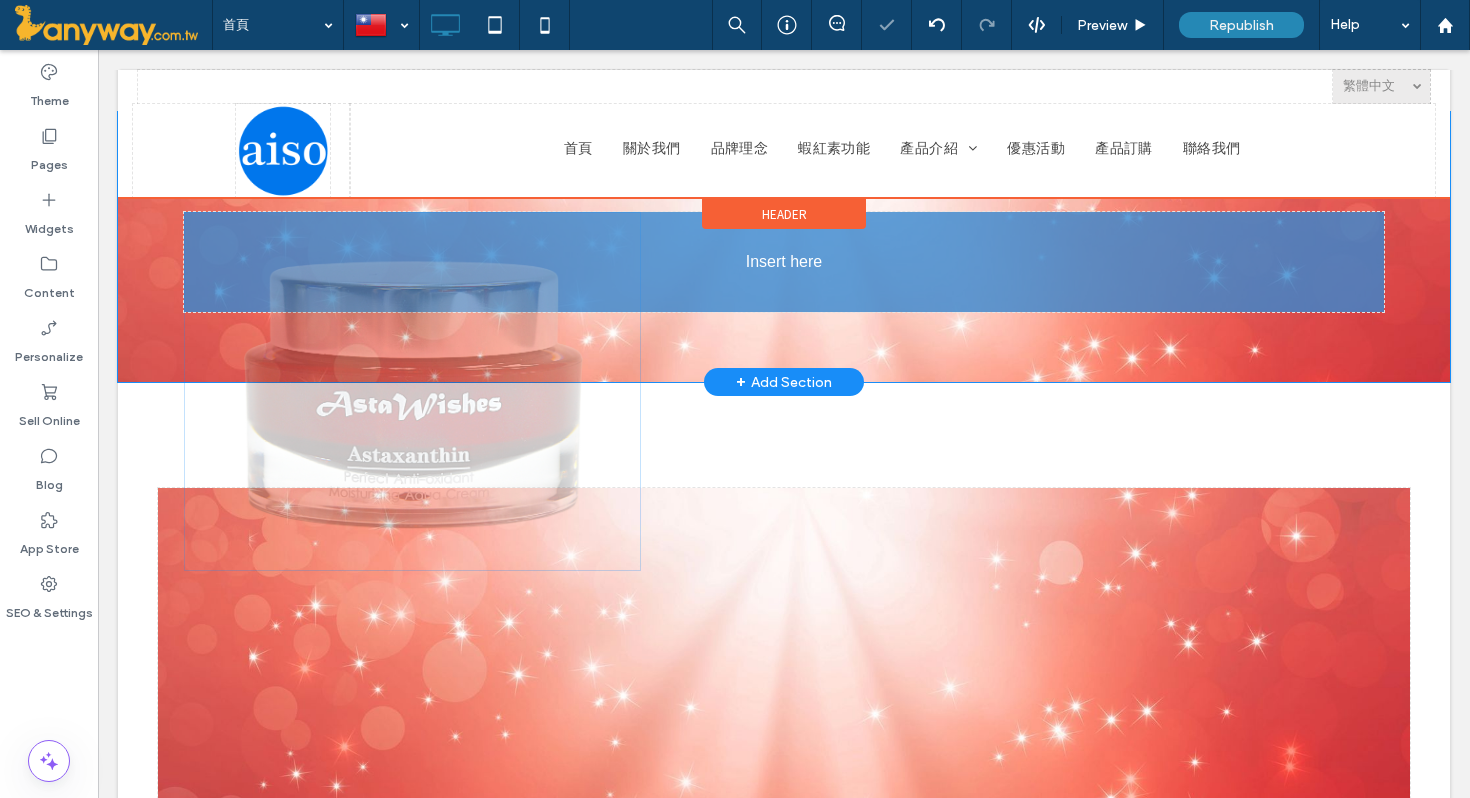 drag, startPoint x: 825, startPoint y: 403, endPoint x: 850, endPoint y: 436, distance: 41.400482 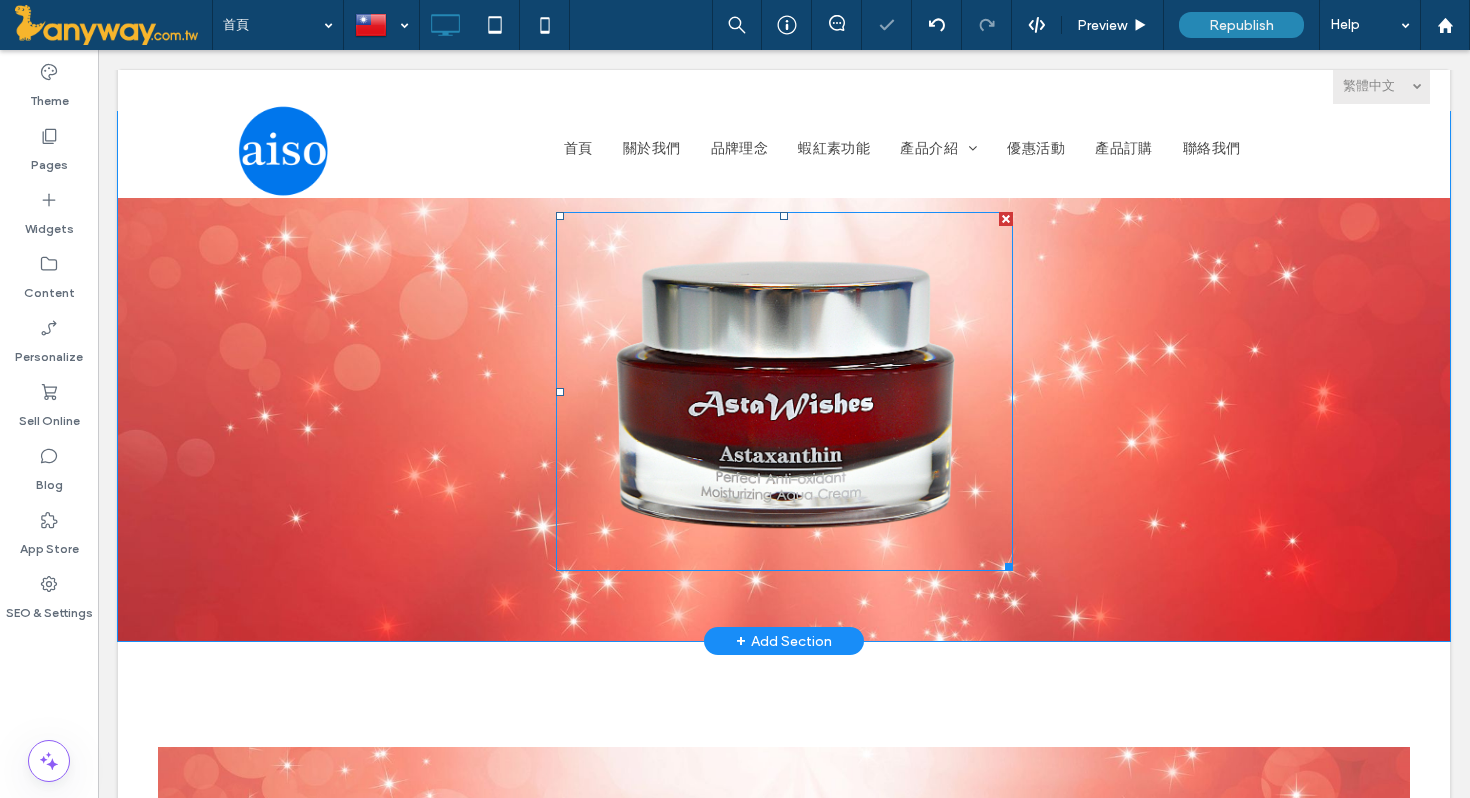 scroll, scrollTop: 0, scrollLeft: 0, axis: both 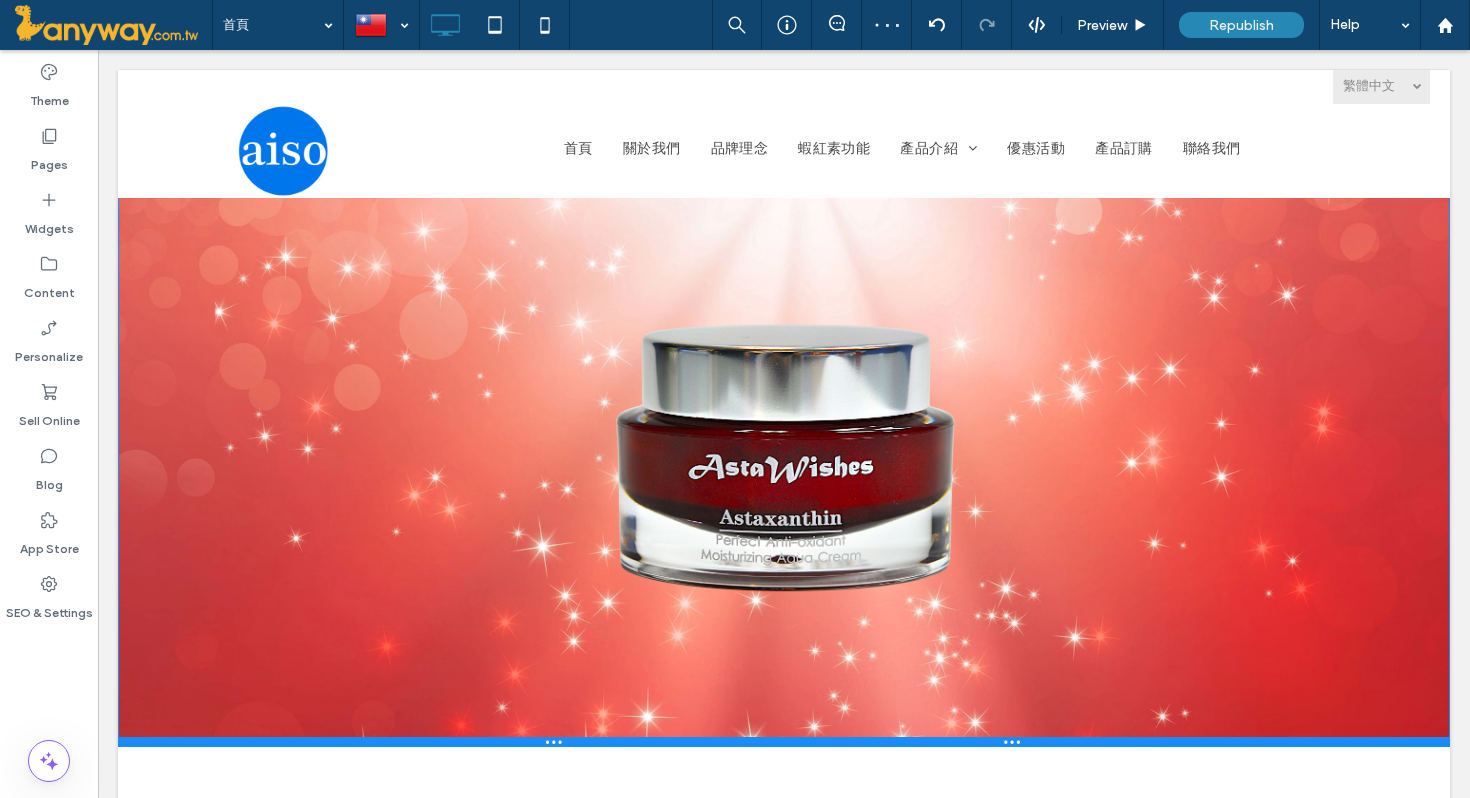 drag, startPoint x: 599, startPoint y: 653, endPoint x: 598, endPoint y: 742, distance: 89.005615 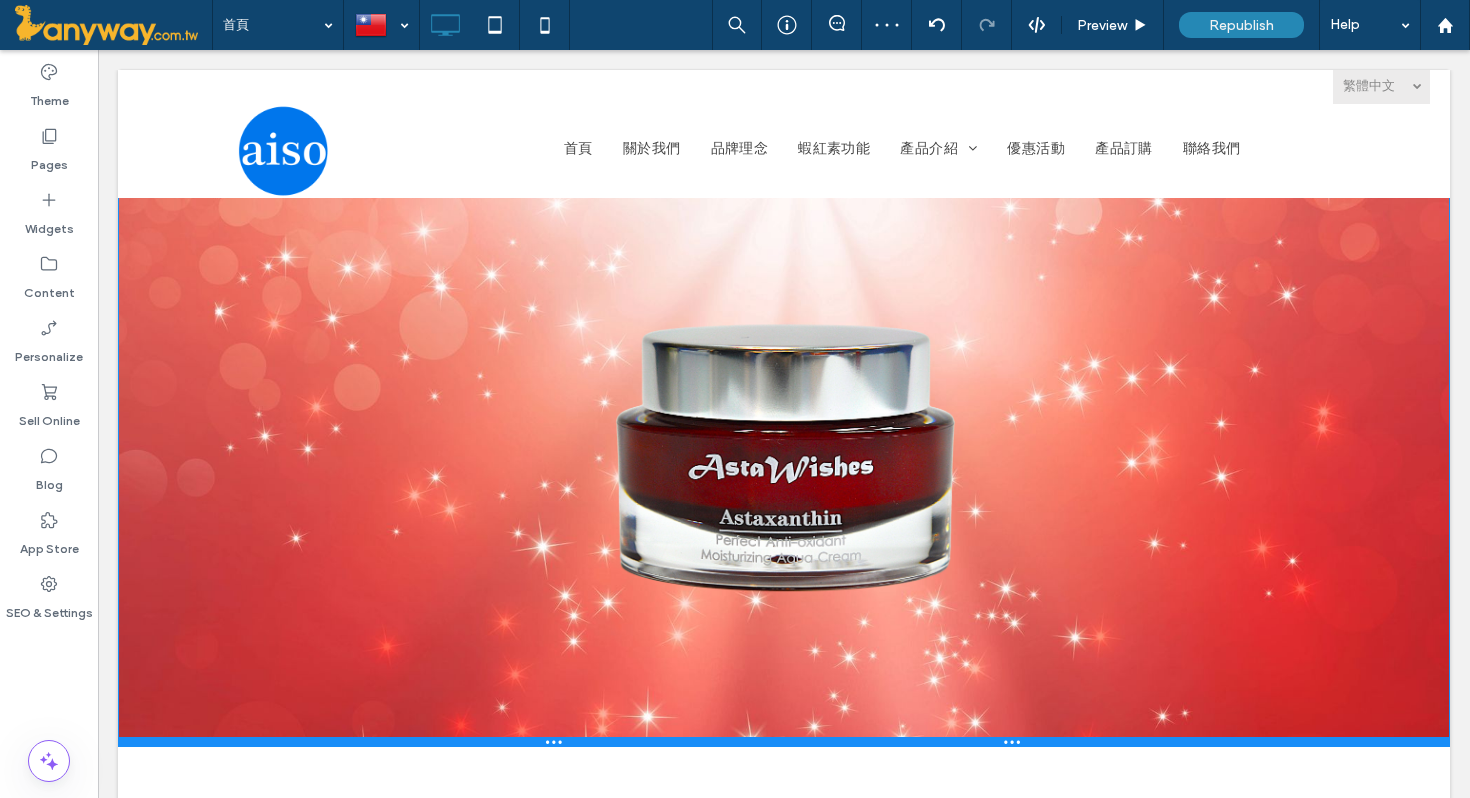 click at bounding box center [784, 742] 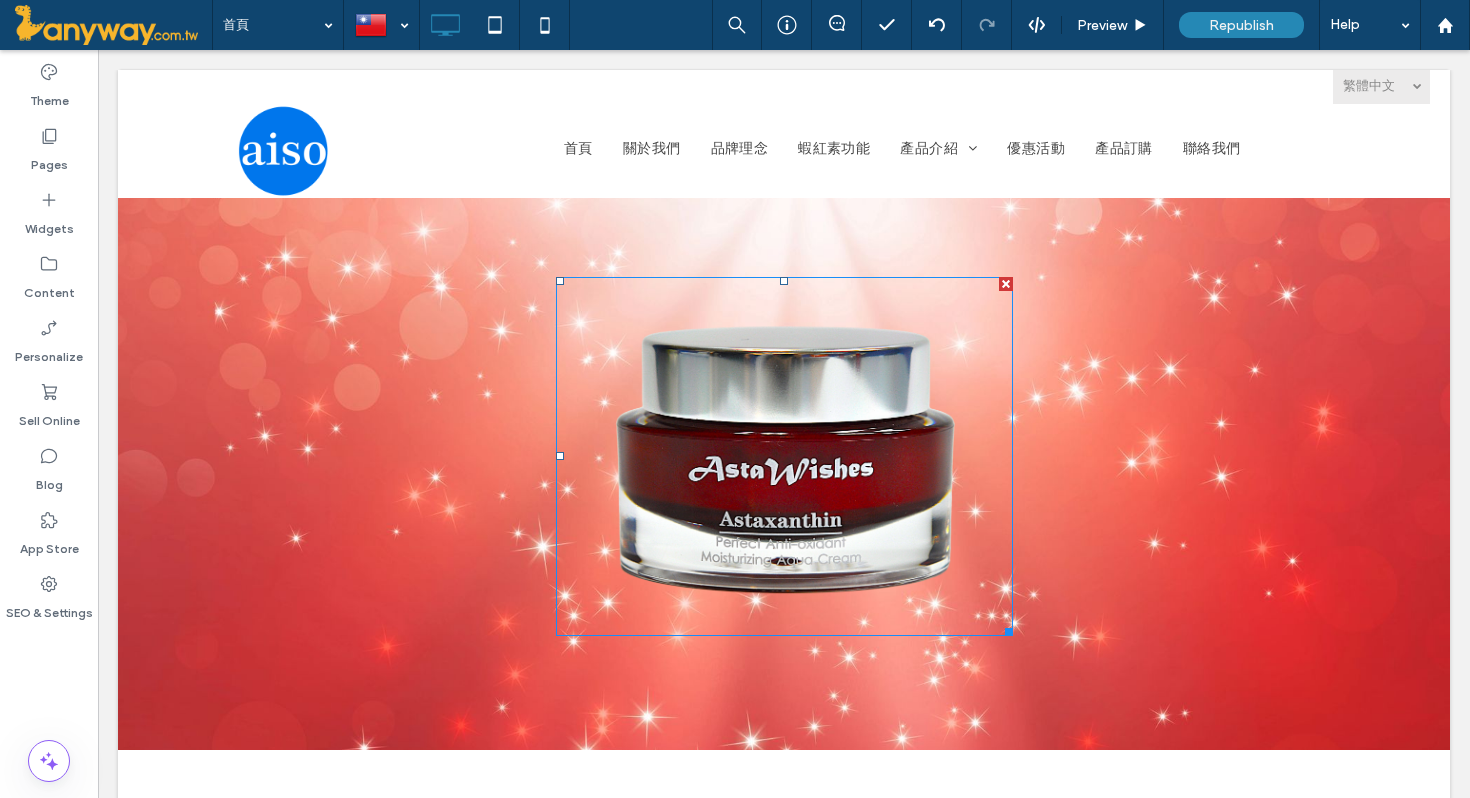click at bounding box center [784, 456] 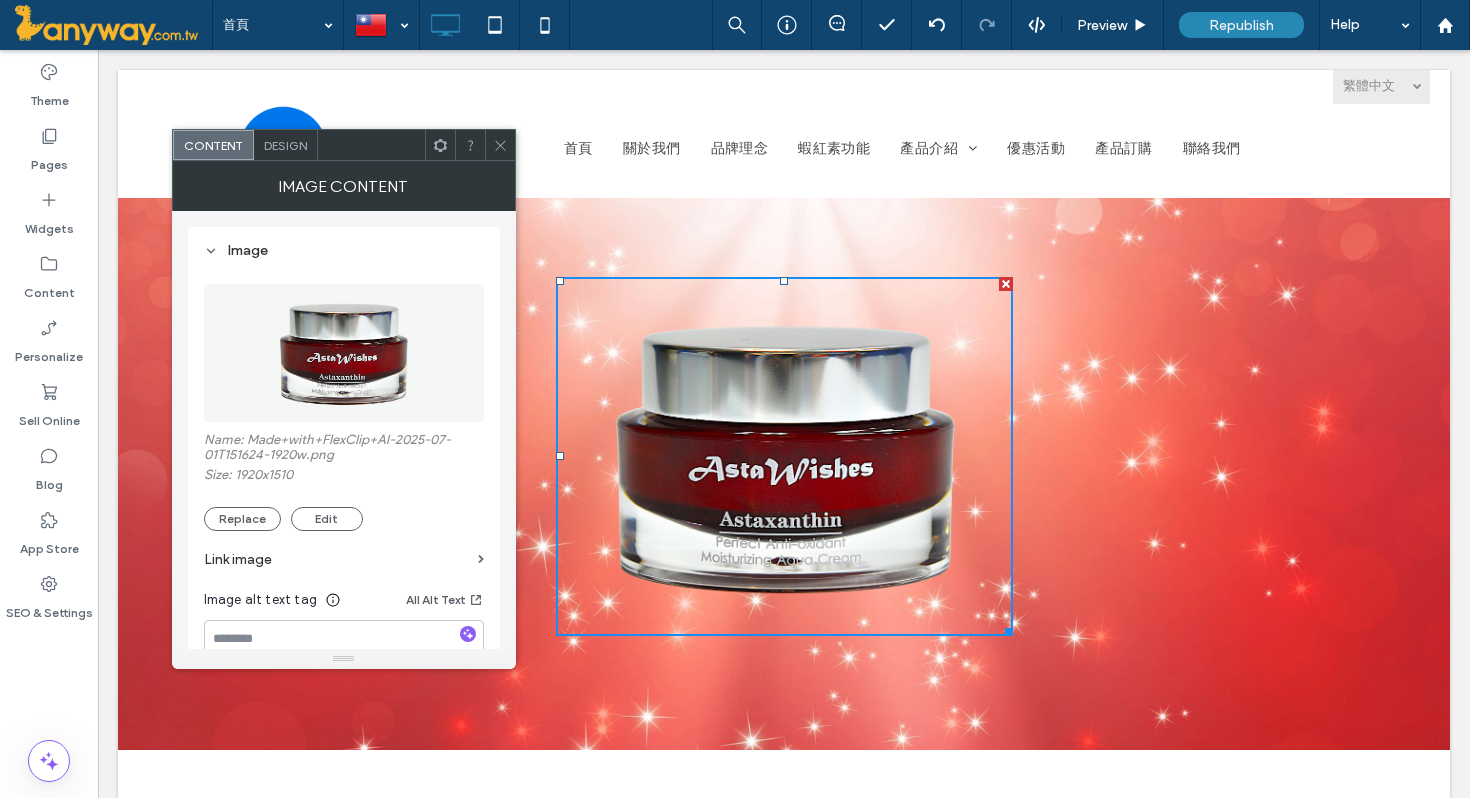 click at bounding box center (784, 456) 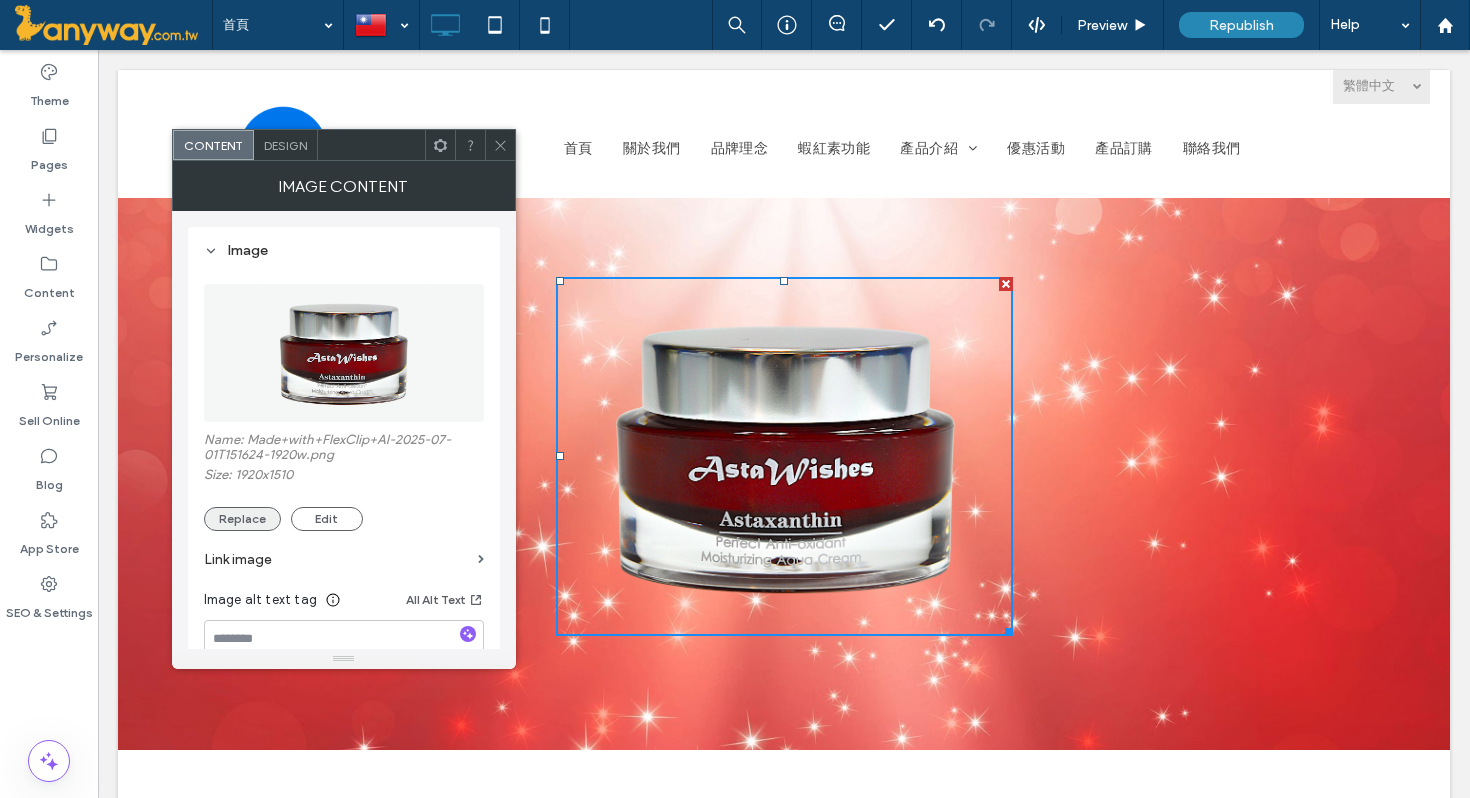 click on "Replace" at bounding box center (242, 519) 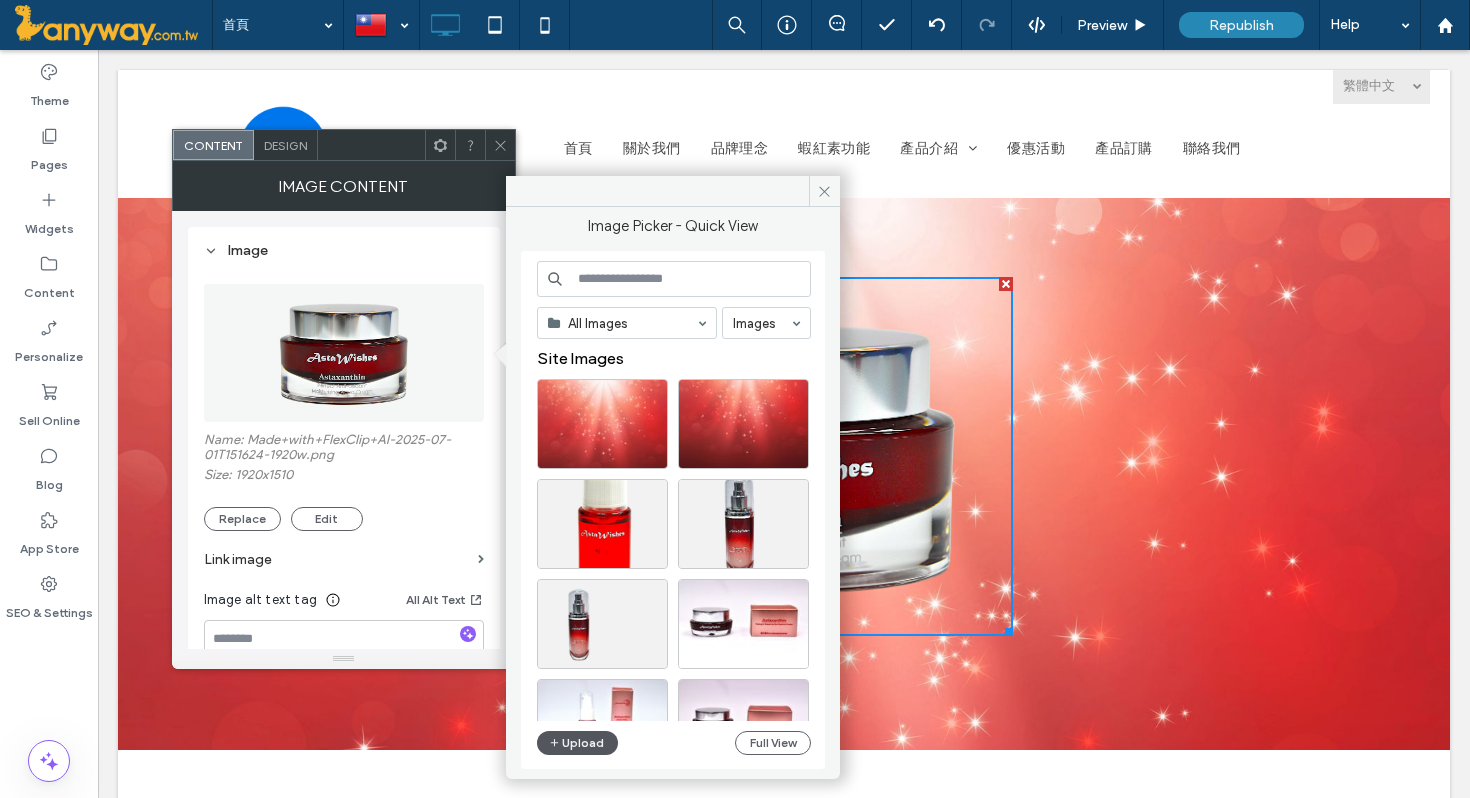 click at bounding box center (556, 743) 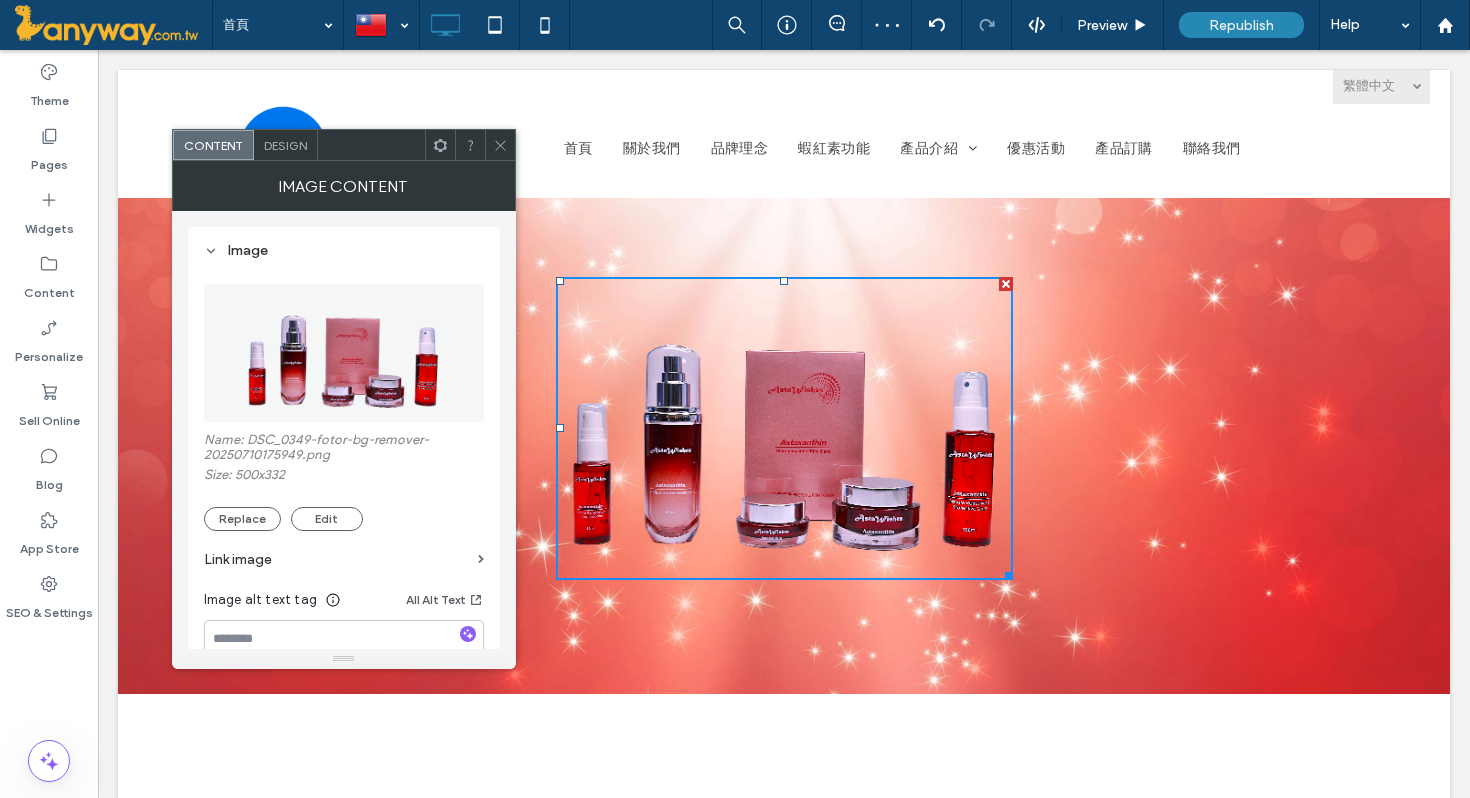 click 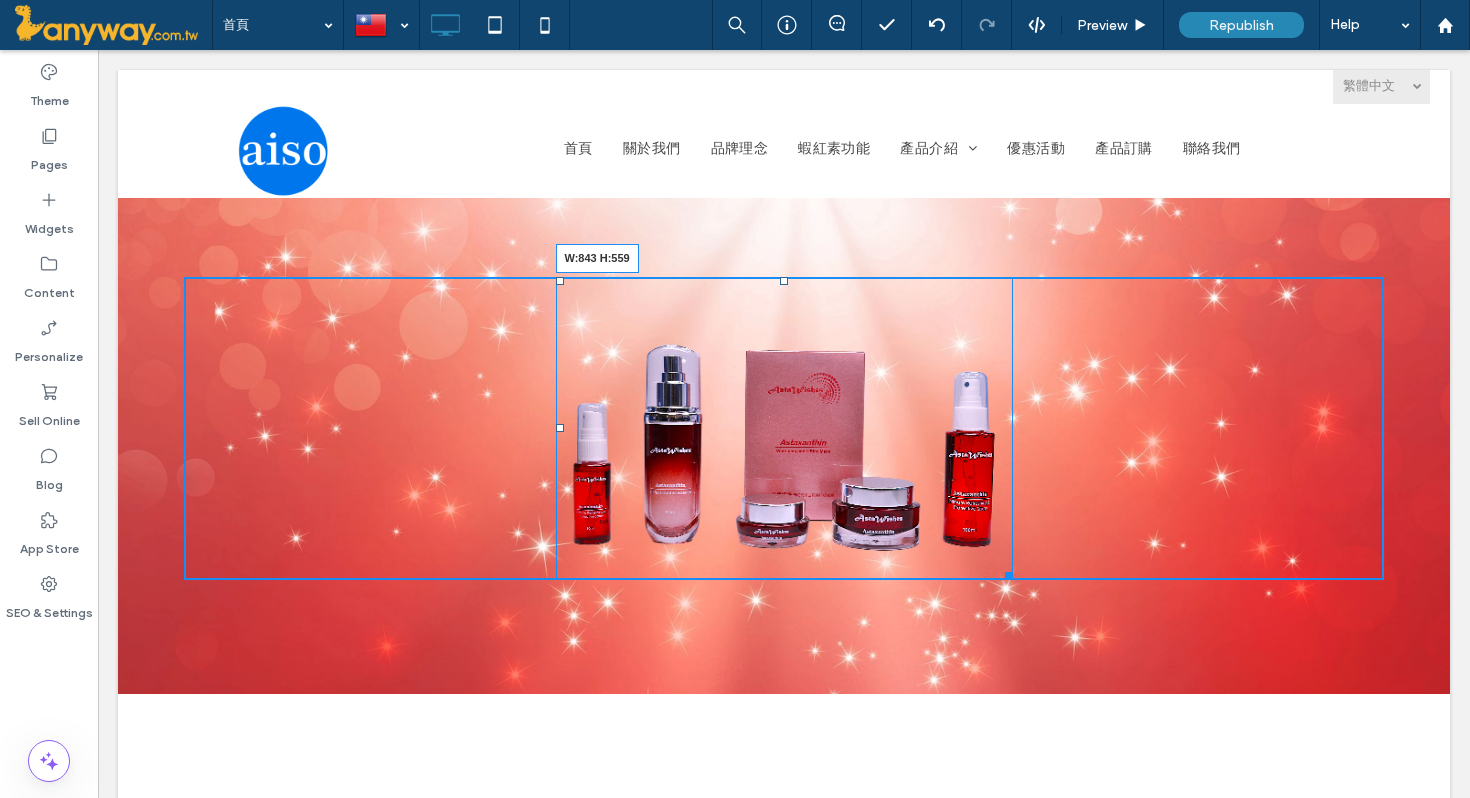 drag, startPoint x: 1007, startPoint y: 575, endPoint x: 1200, endPoint y: 682, distance: 220.67624 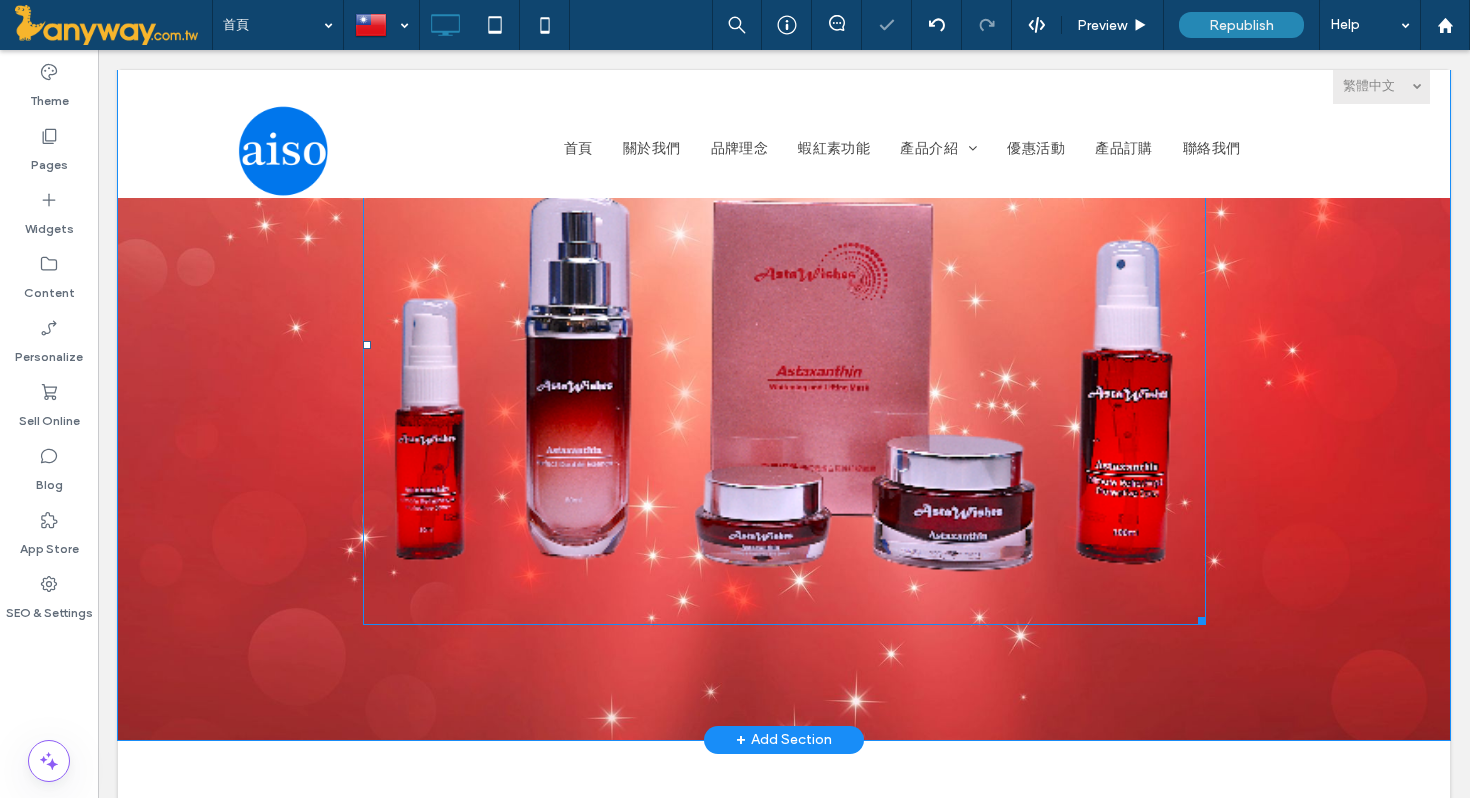 scroll, scrollTop: 227, scrollLeft: 0, axis: vertical 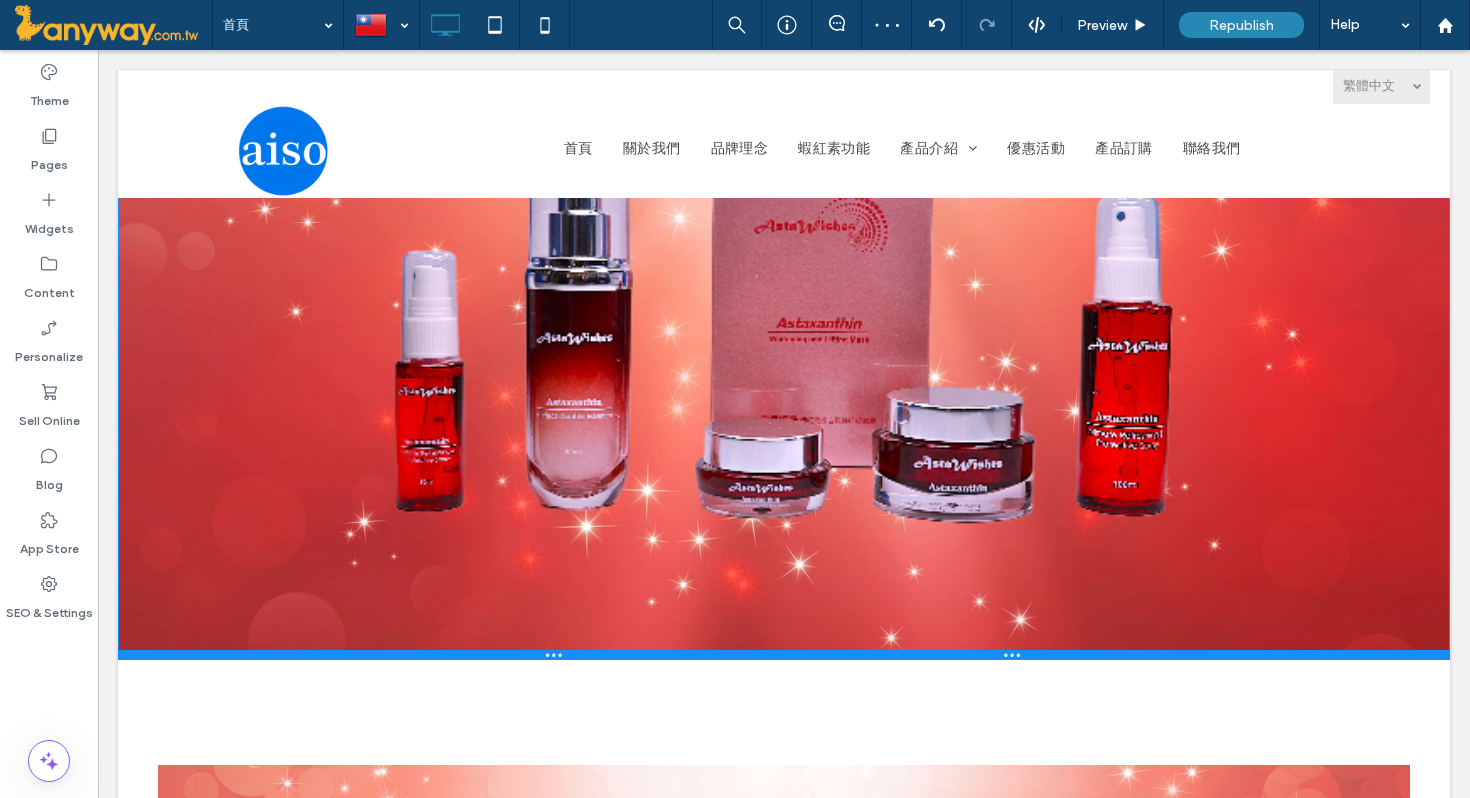 drag, startPoint x: 977, startPoint y: 717, endPoint x: 977, endPoint y: 654, distance: 63 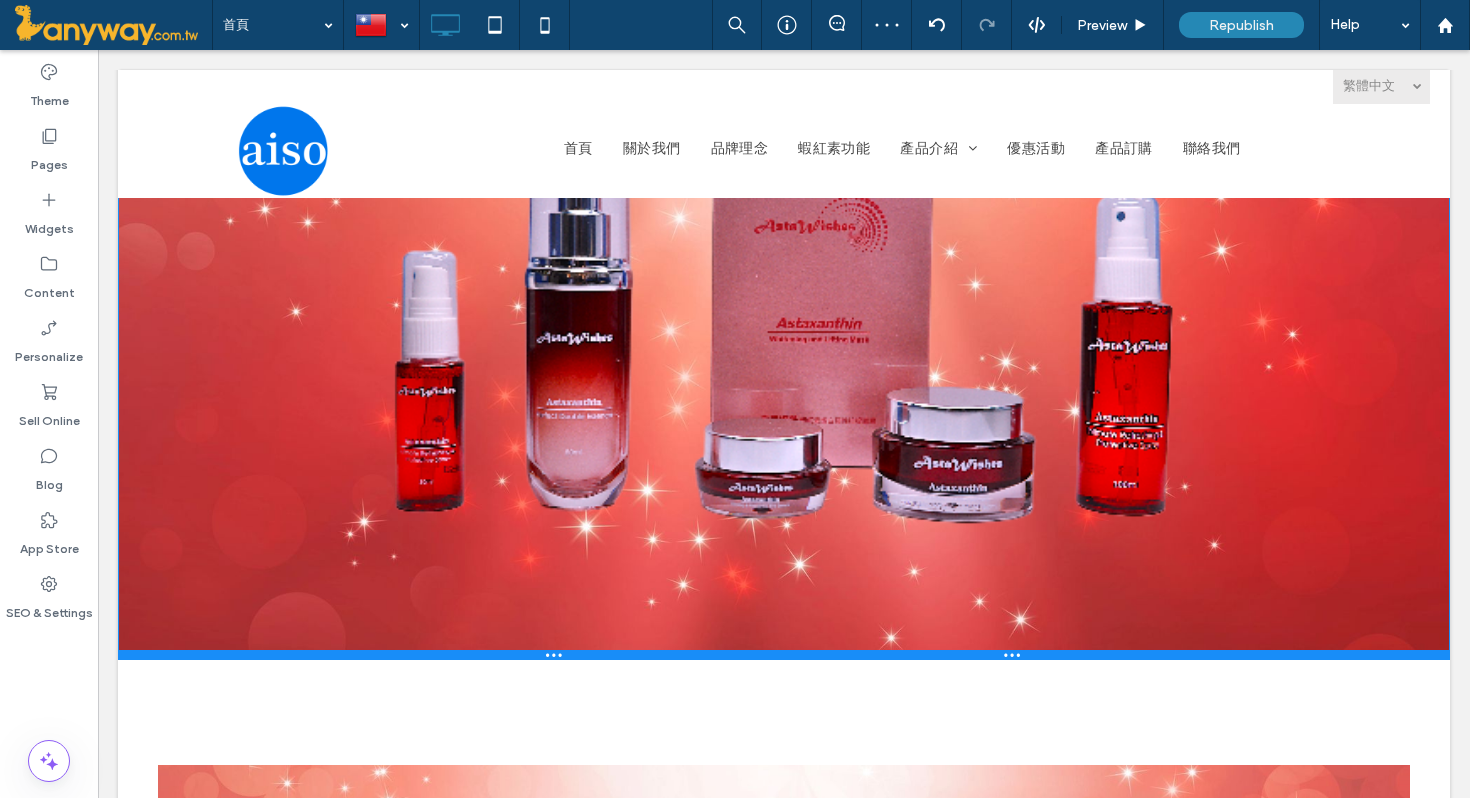 click at bounding box center [784, 655] 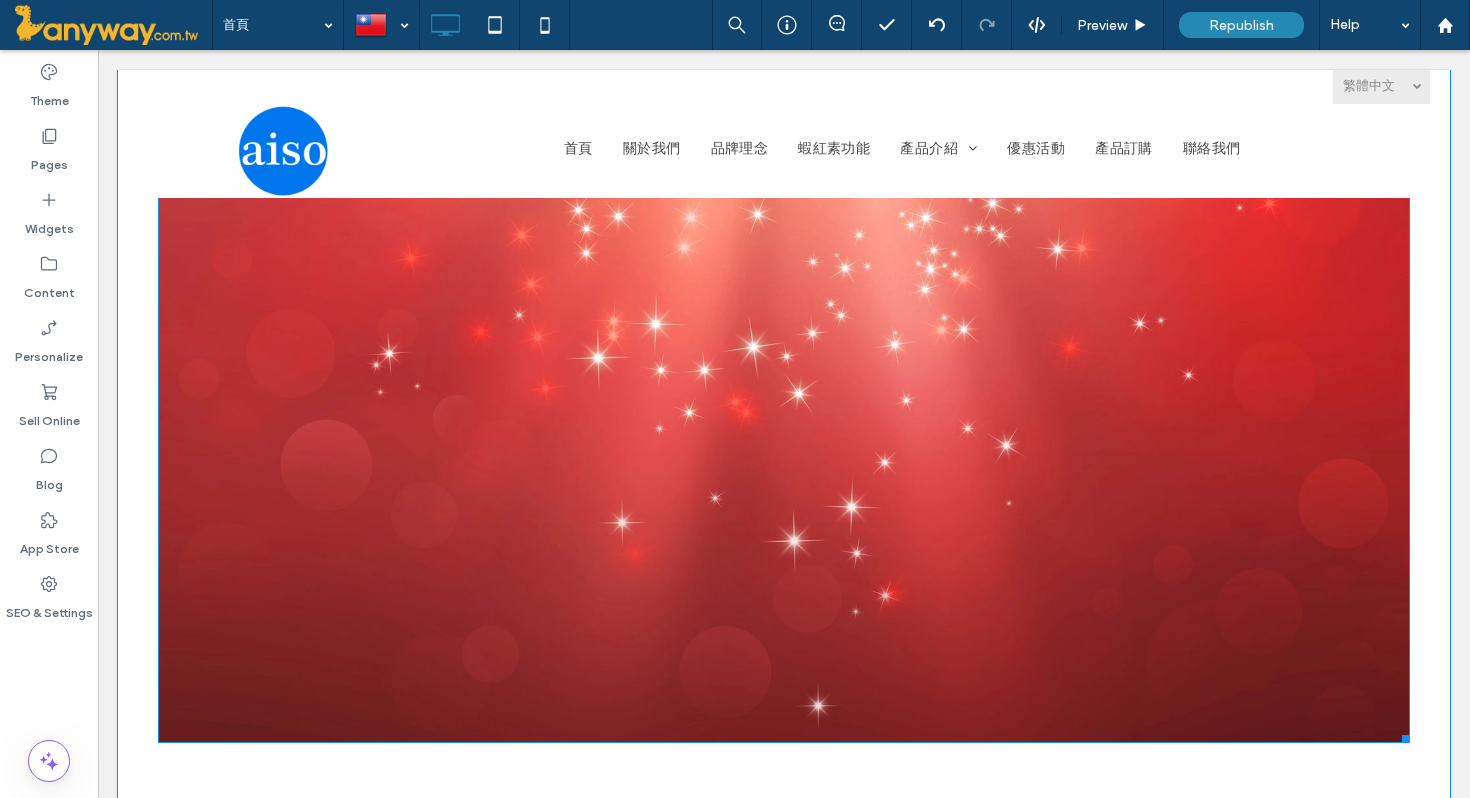 scroll, scrollTop: 1350, scrollLeft: 0, axis: vertical 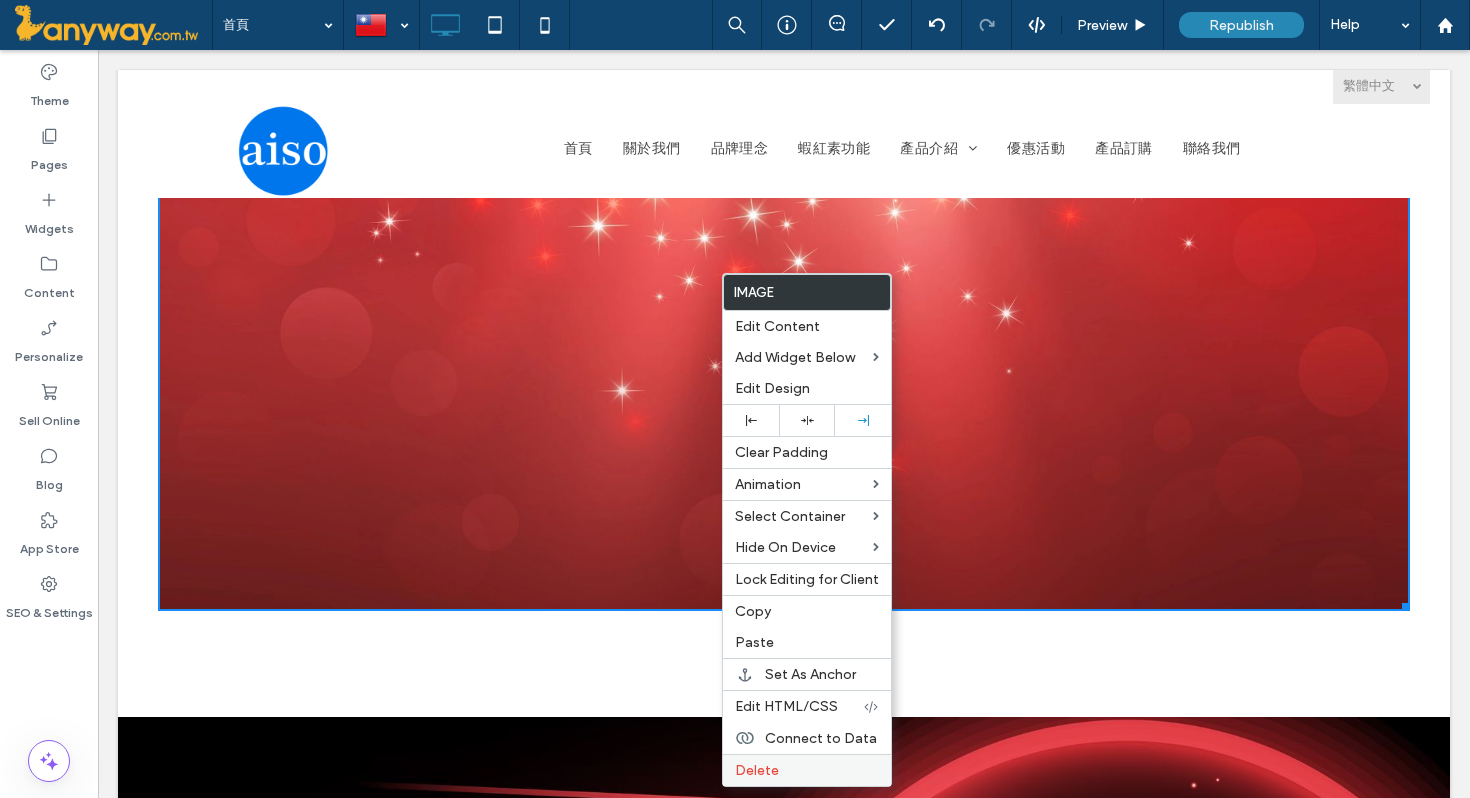 click on "Delete" at bounding box center [807, 770] 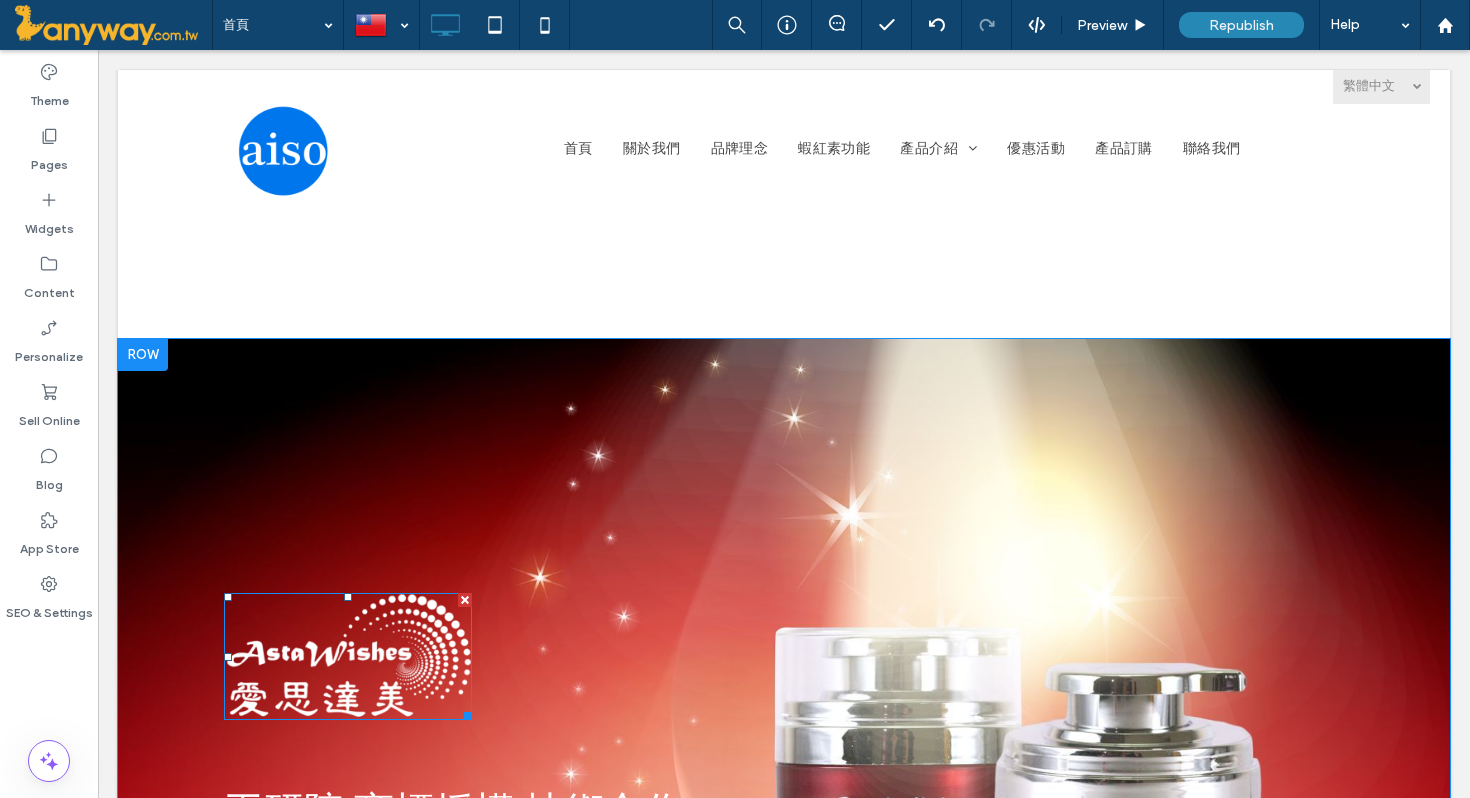 scroll, scrollTop: 832, scrollLeft: 0, axis: vertical 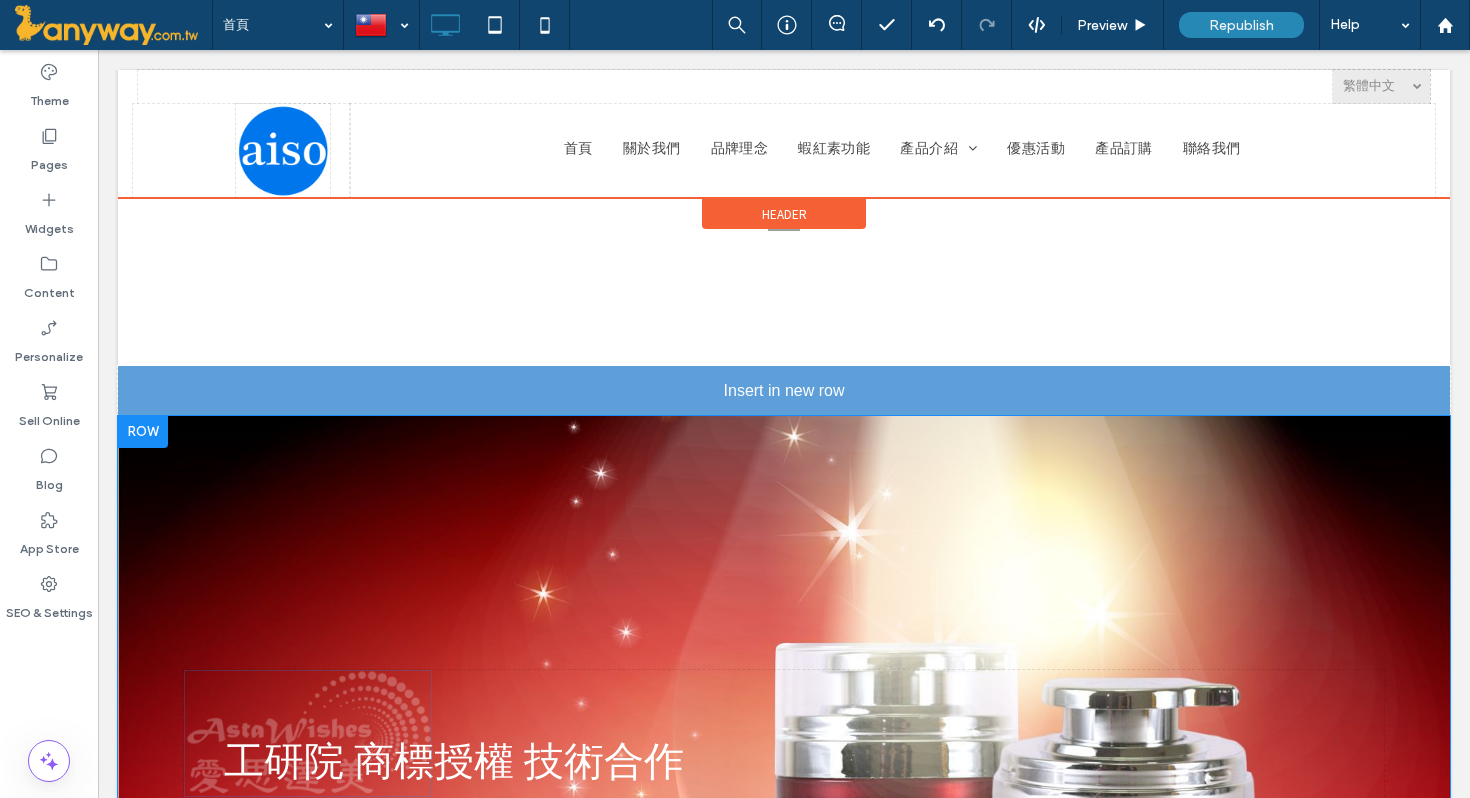 drag, startPoint x: 359, startPoint y: 663, endPoint x: 418, endPoint y: 461, distance: 210.44002 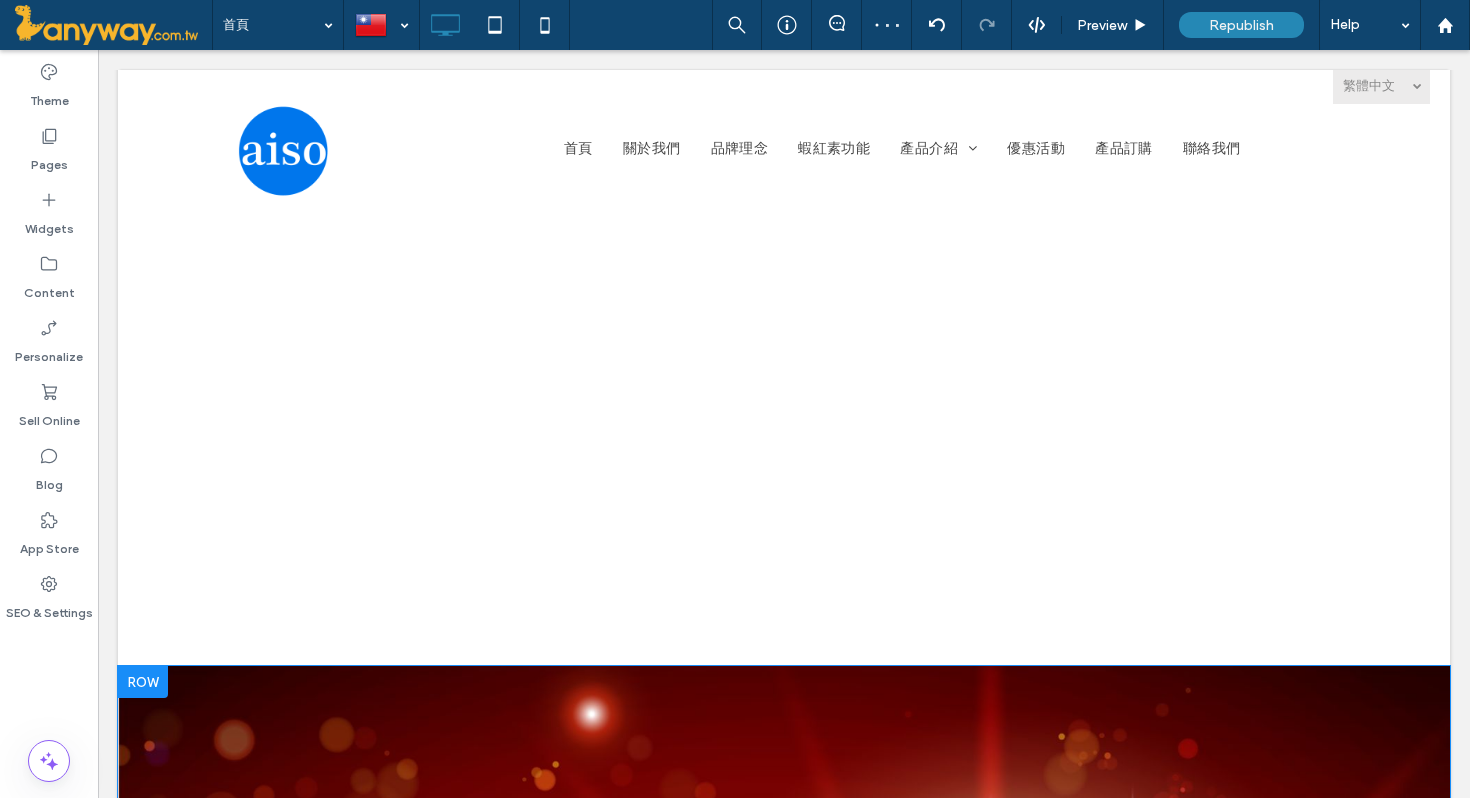 scroll, scrollTop: 693, scrollLeft: 0, axis: vertical 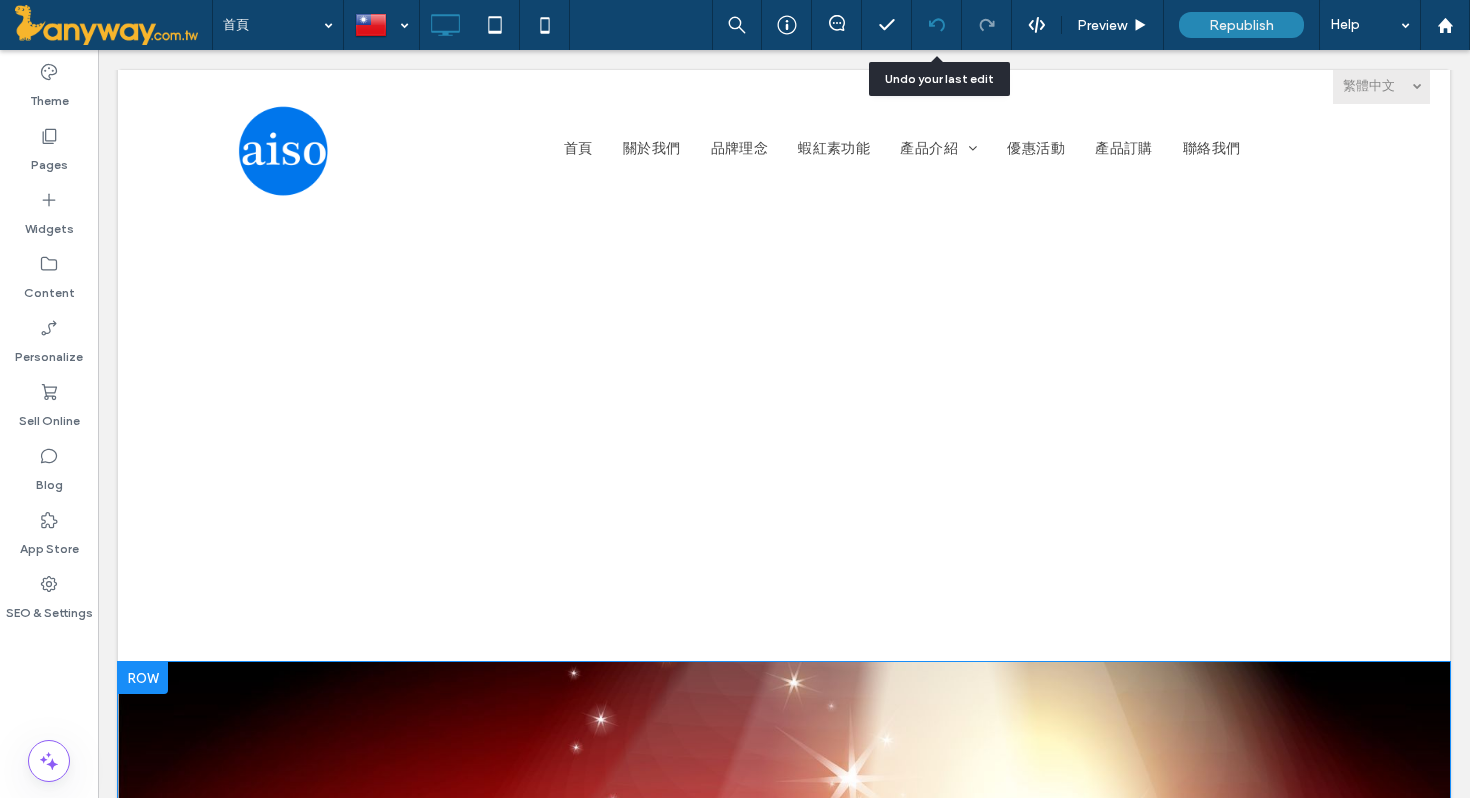 click 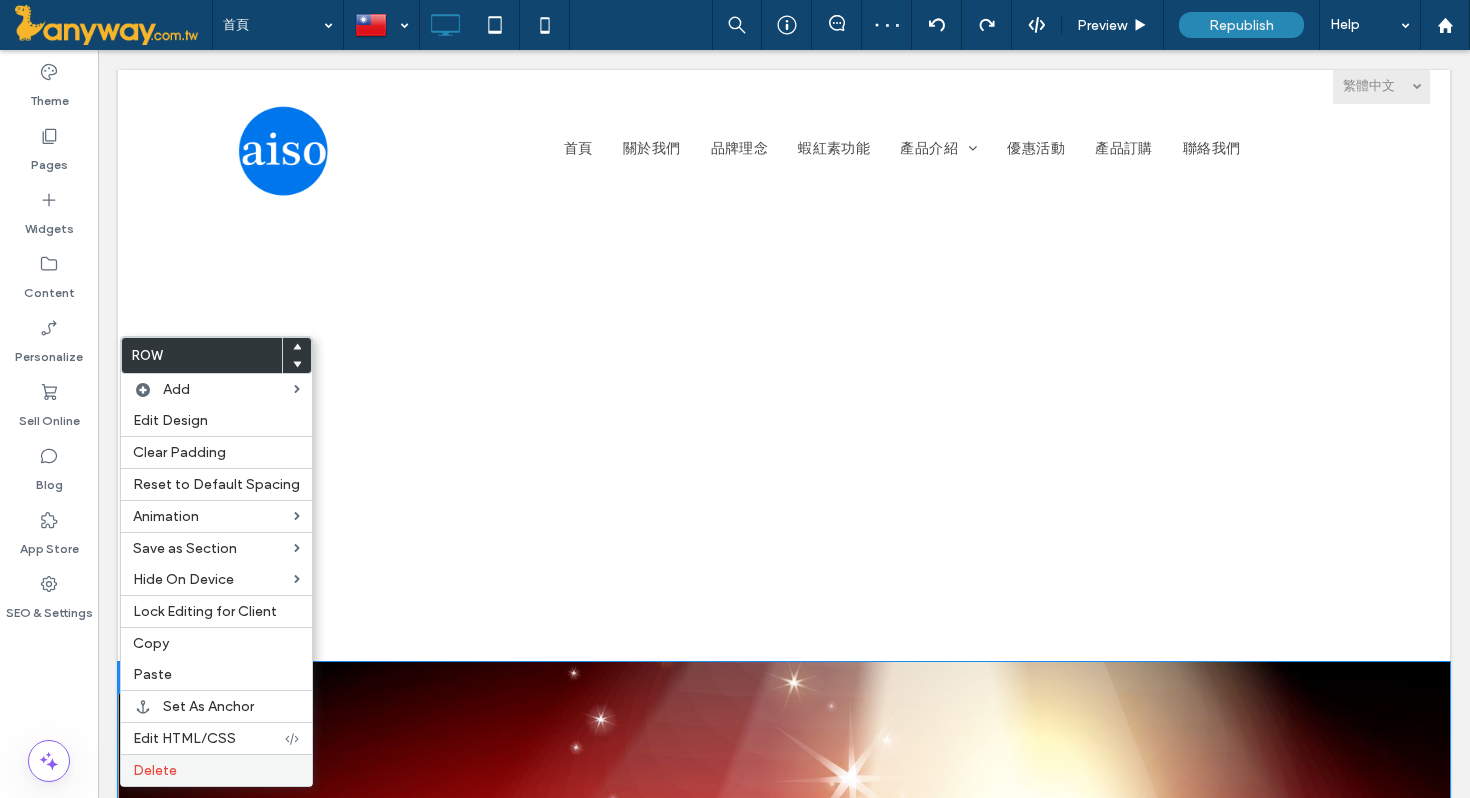 click on "Delete" at bounding box center (216, 770) 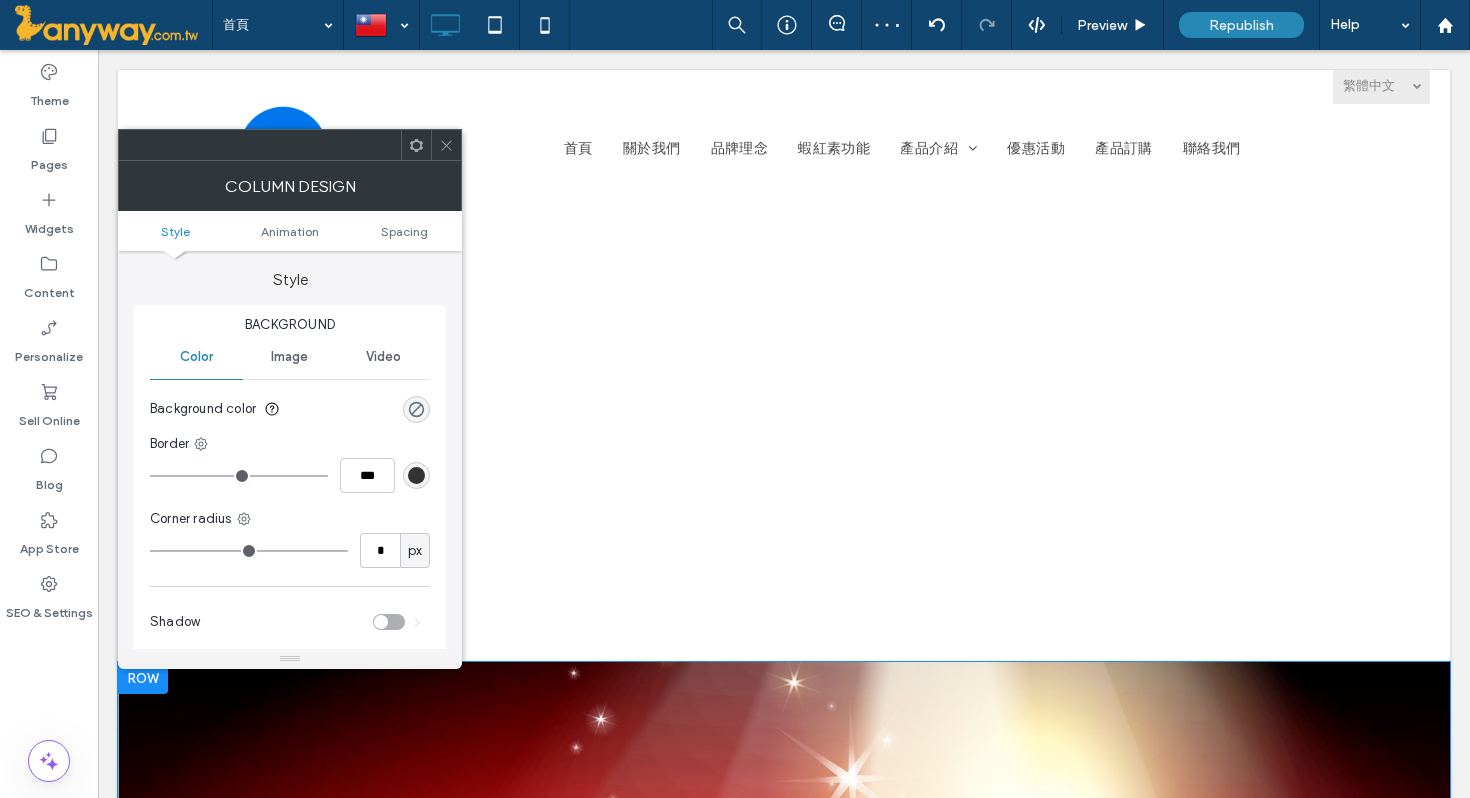 click 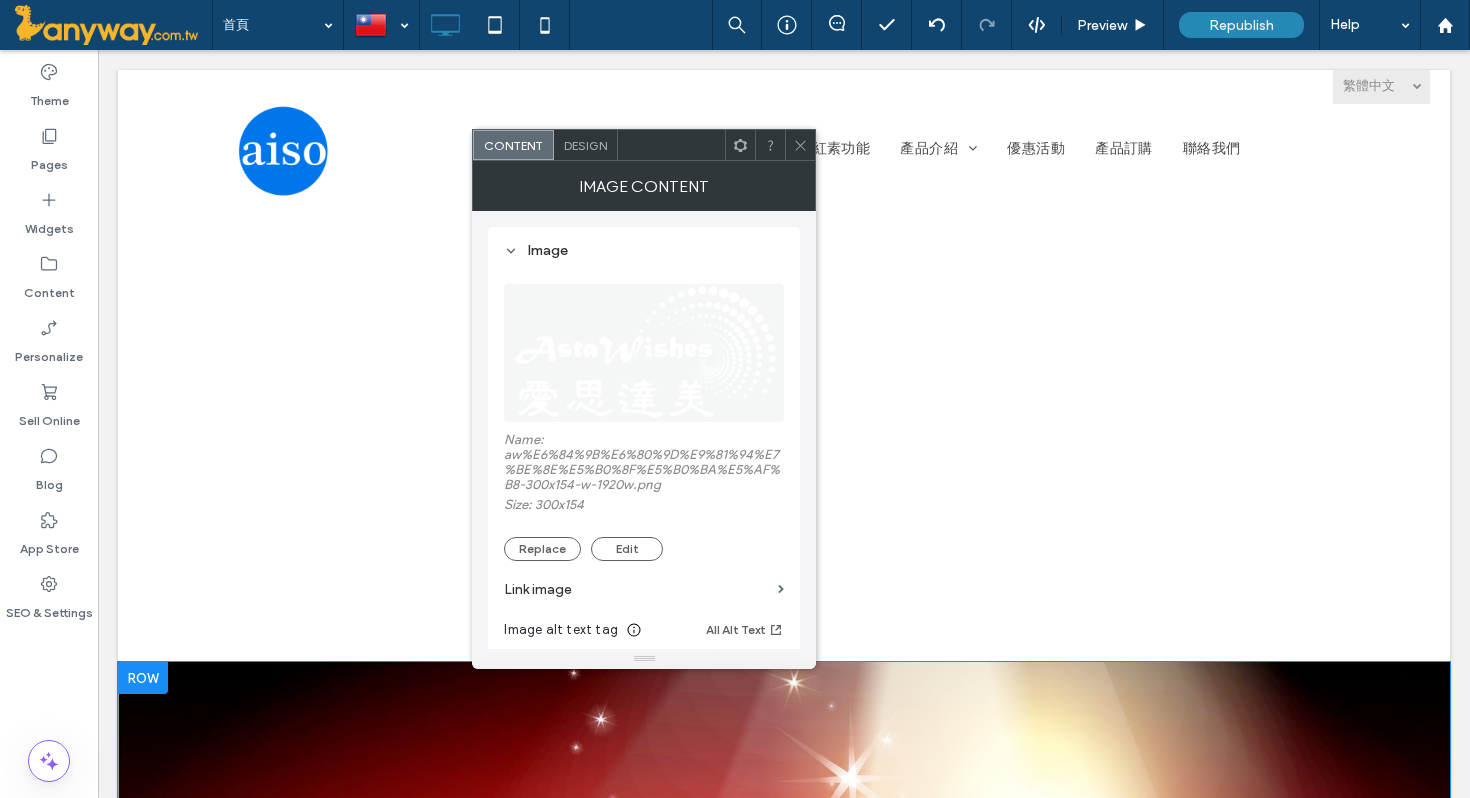 click 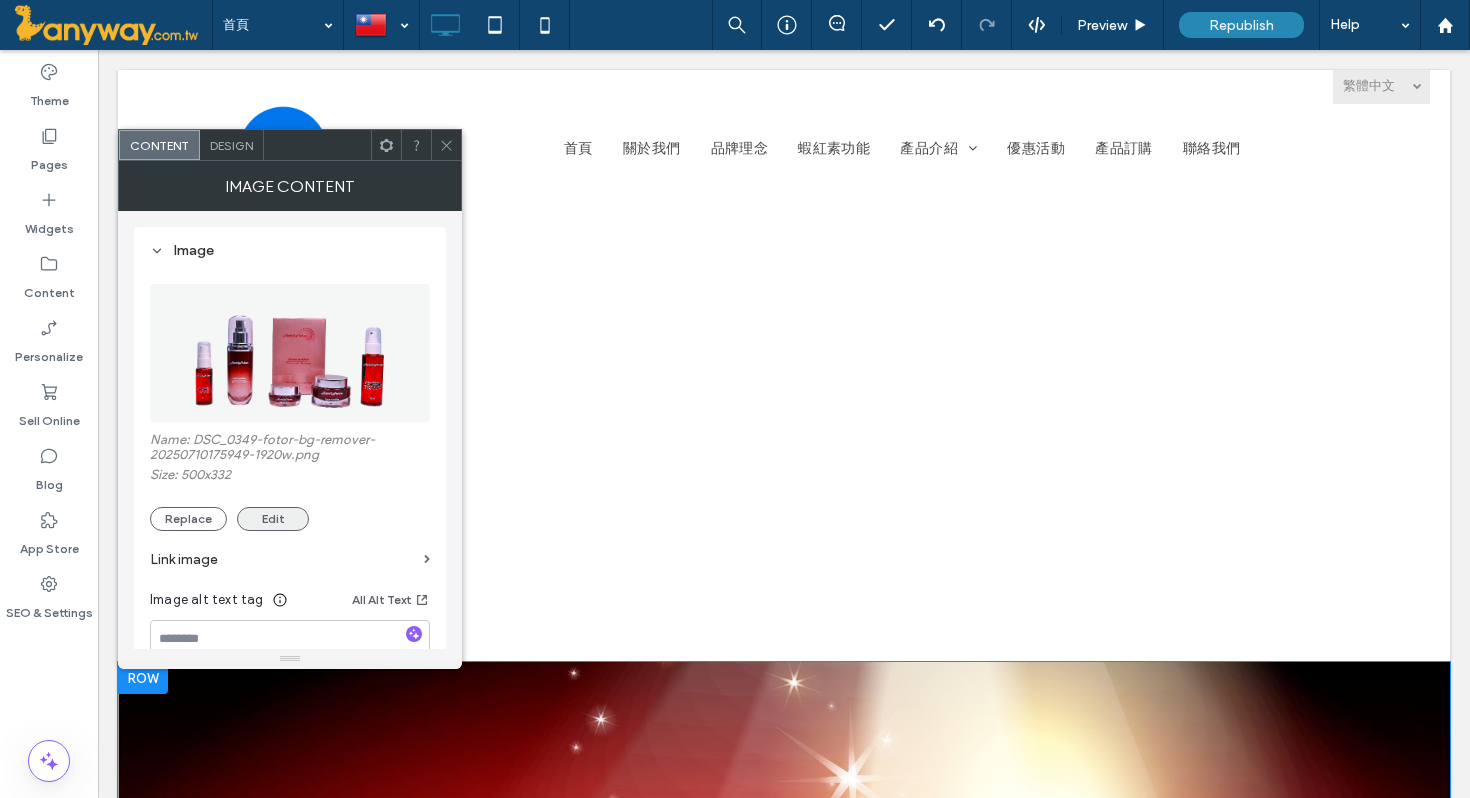 click on "Edit" at bounding box center [273, 519] 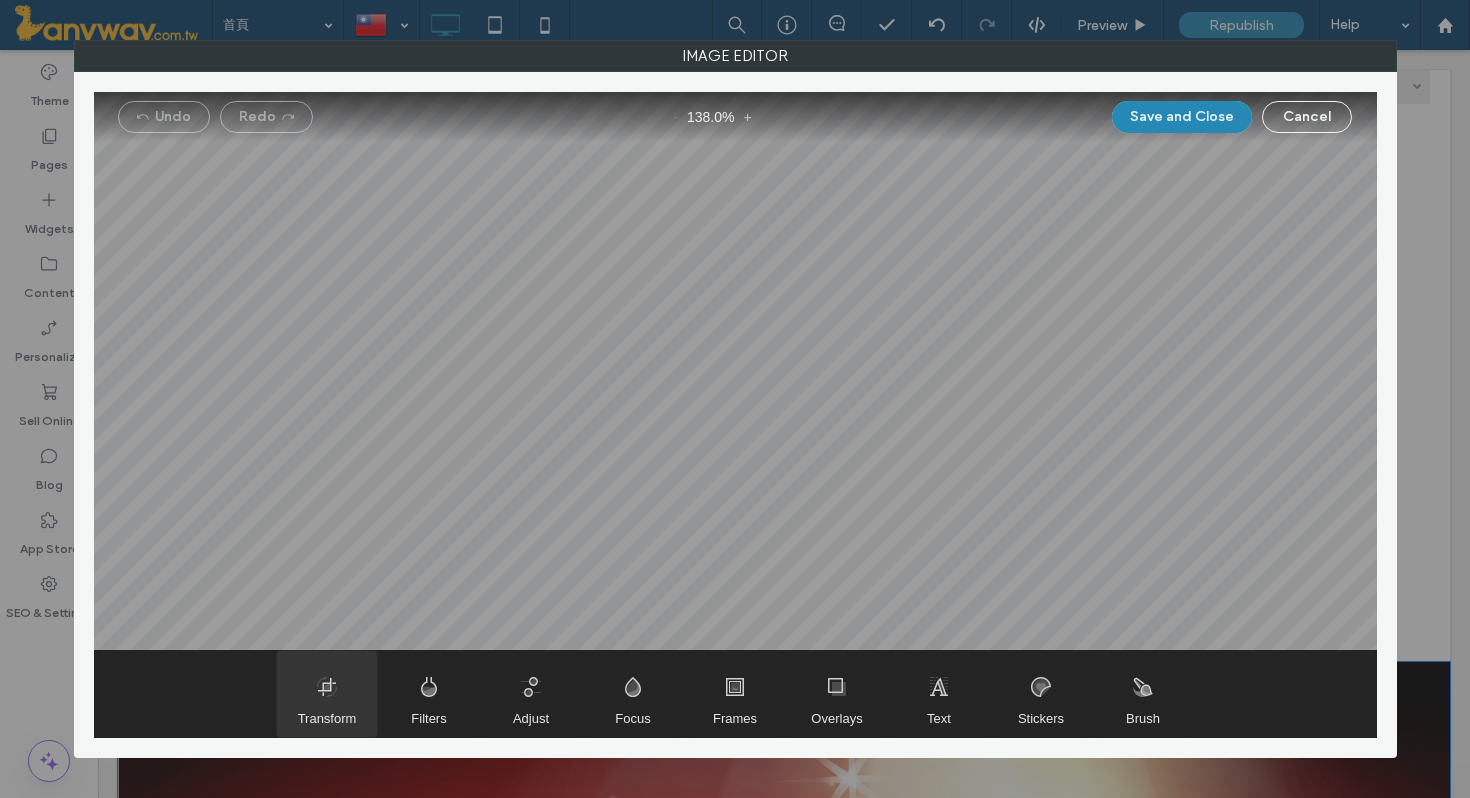 click at bounding box center [327, 694] 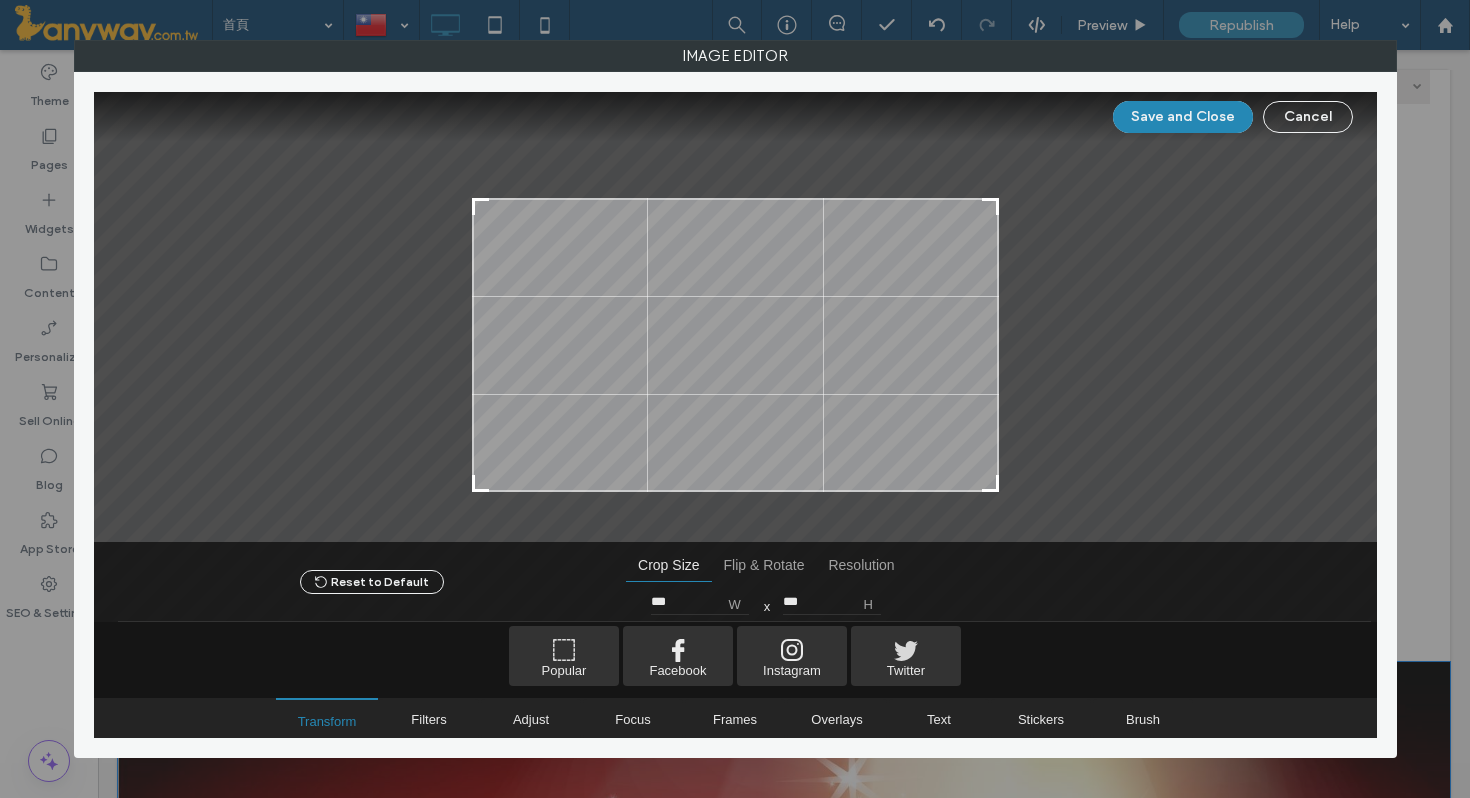 drag, startPoint x: 988, startPoint y: 143, endPoint x: 996, endPoint y: 196, distance: 53.600372 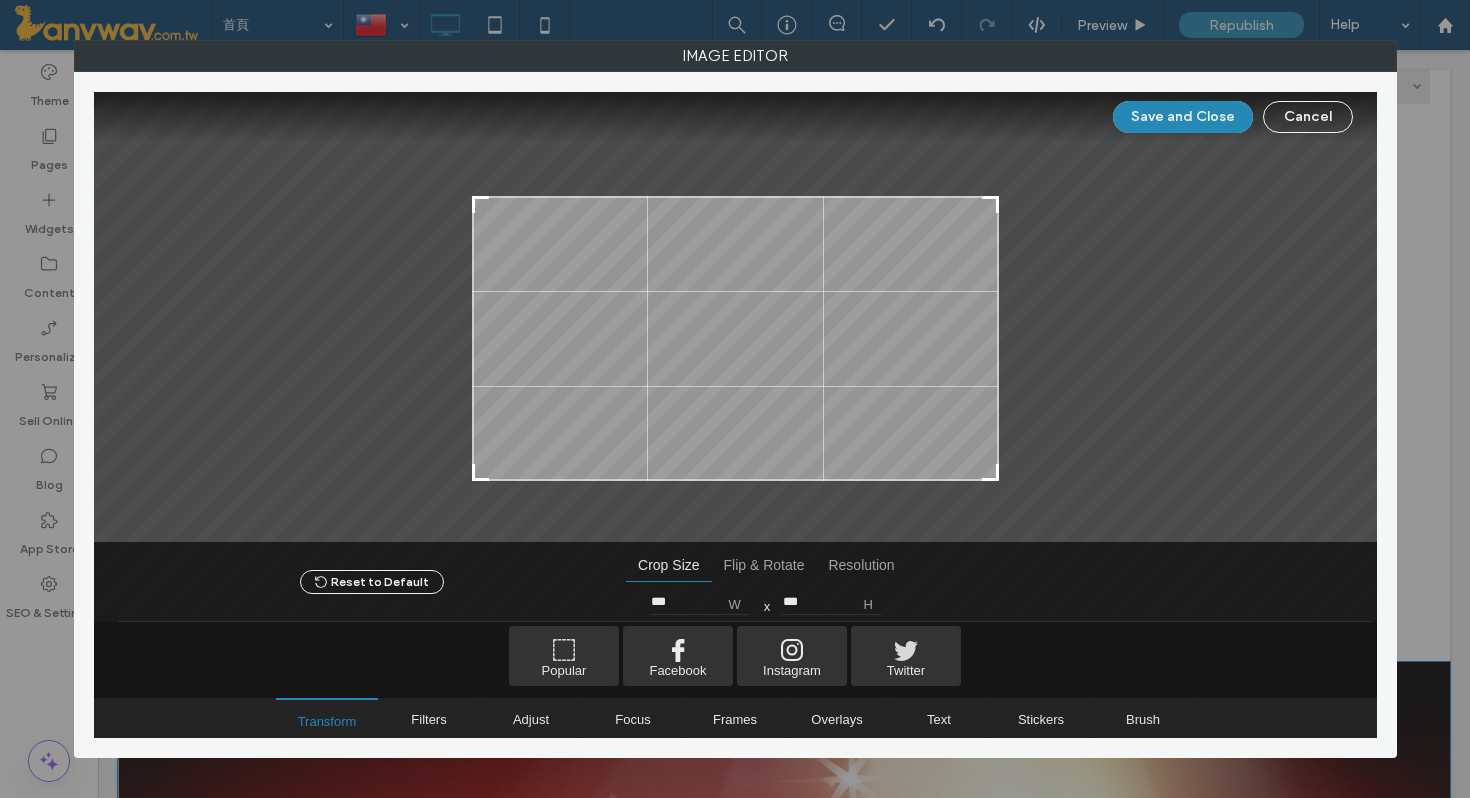 type on "***" 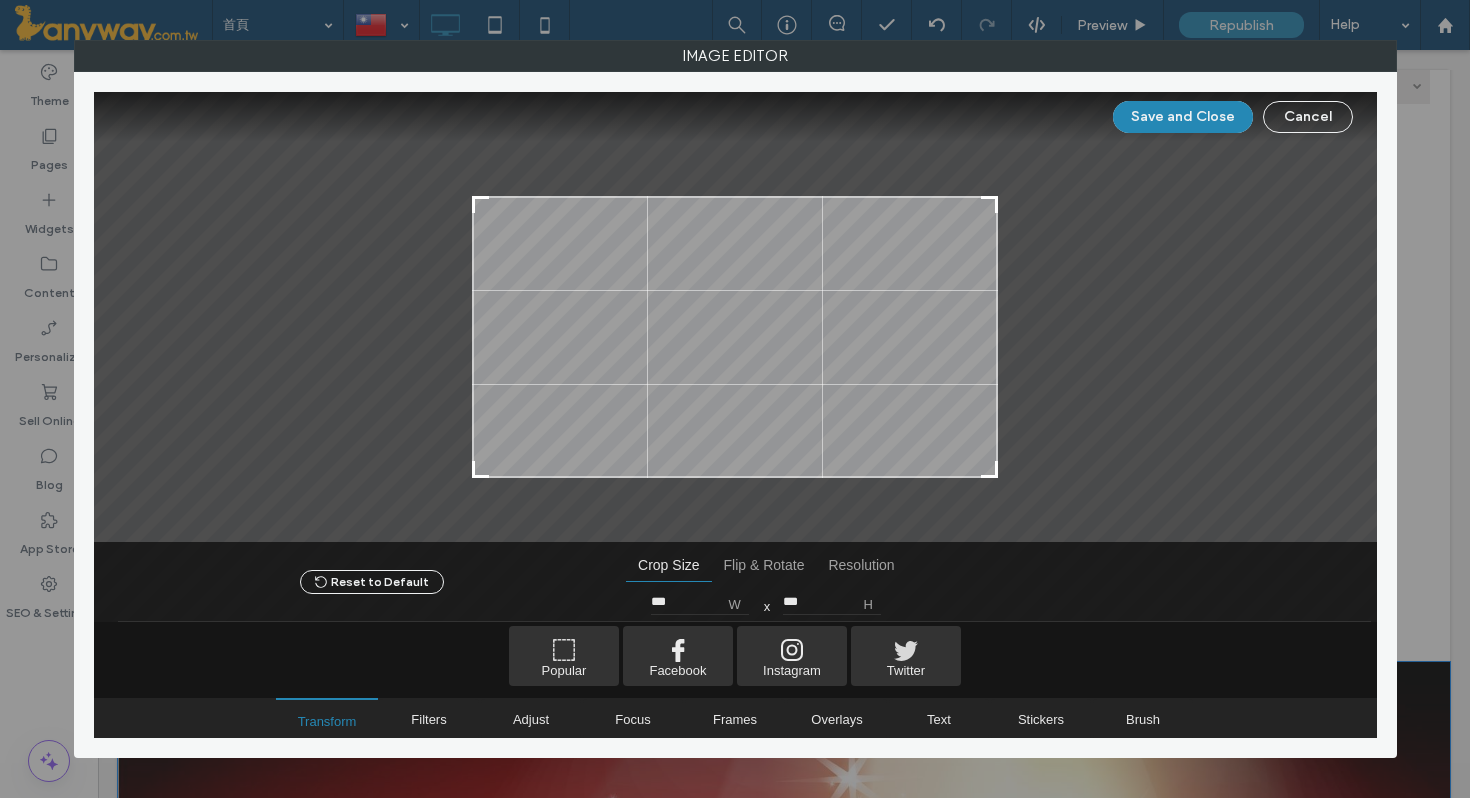 drag, startPoint x: 991, startPoint y: 487, endPoint x: 990, endPoint y: 472, distance: 15.033297 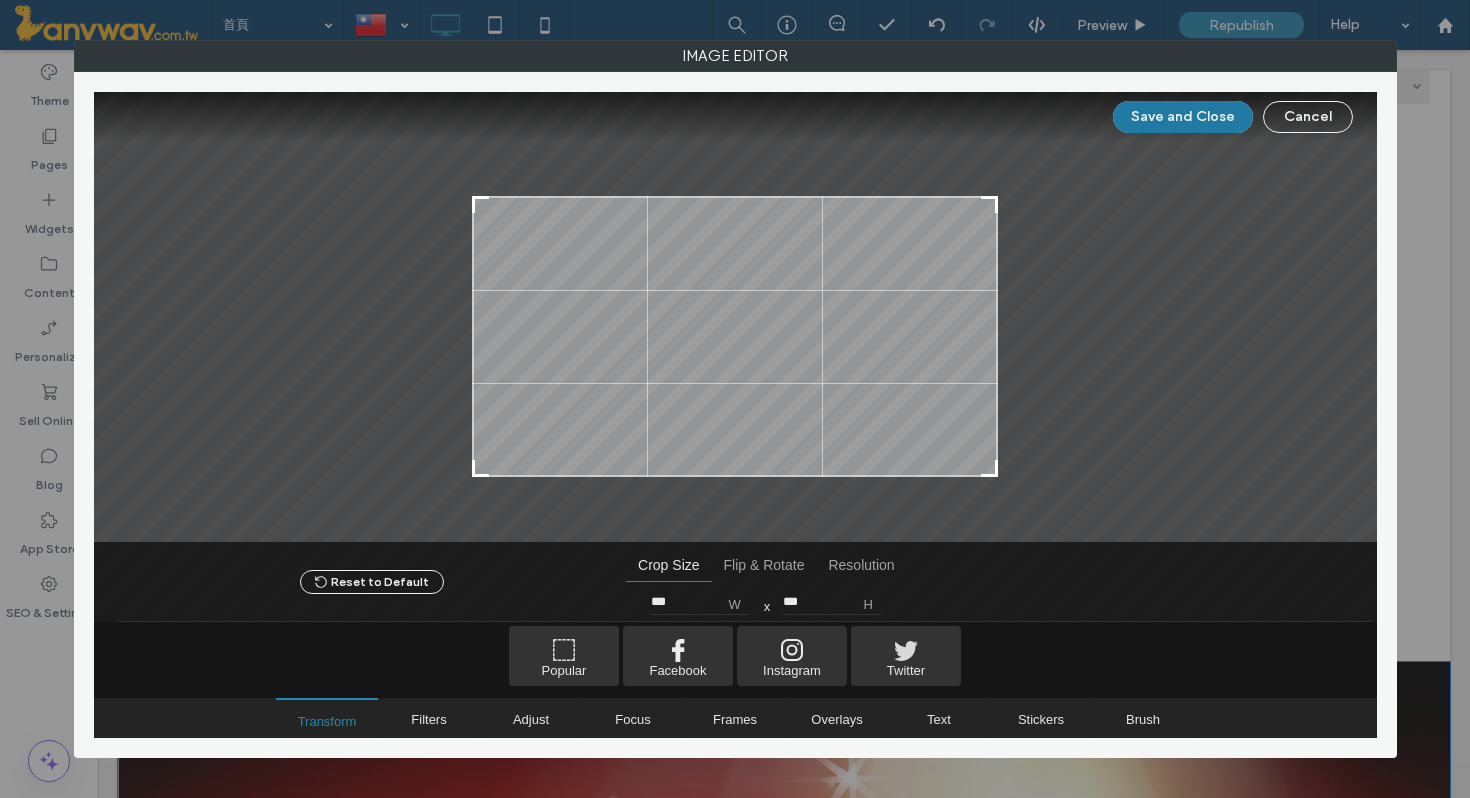 click on "Save and Close" at bounding box center [1183, 117] 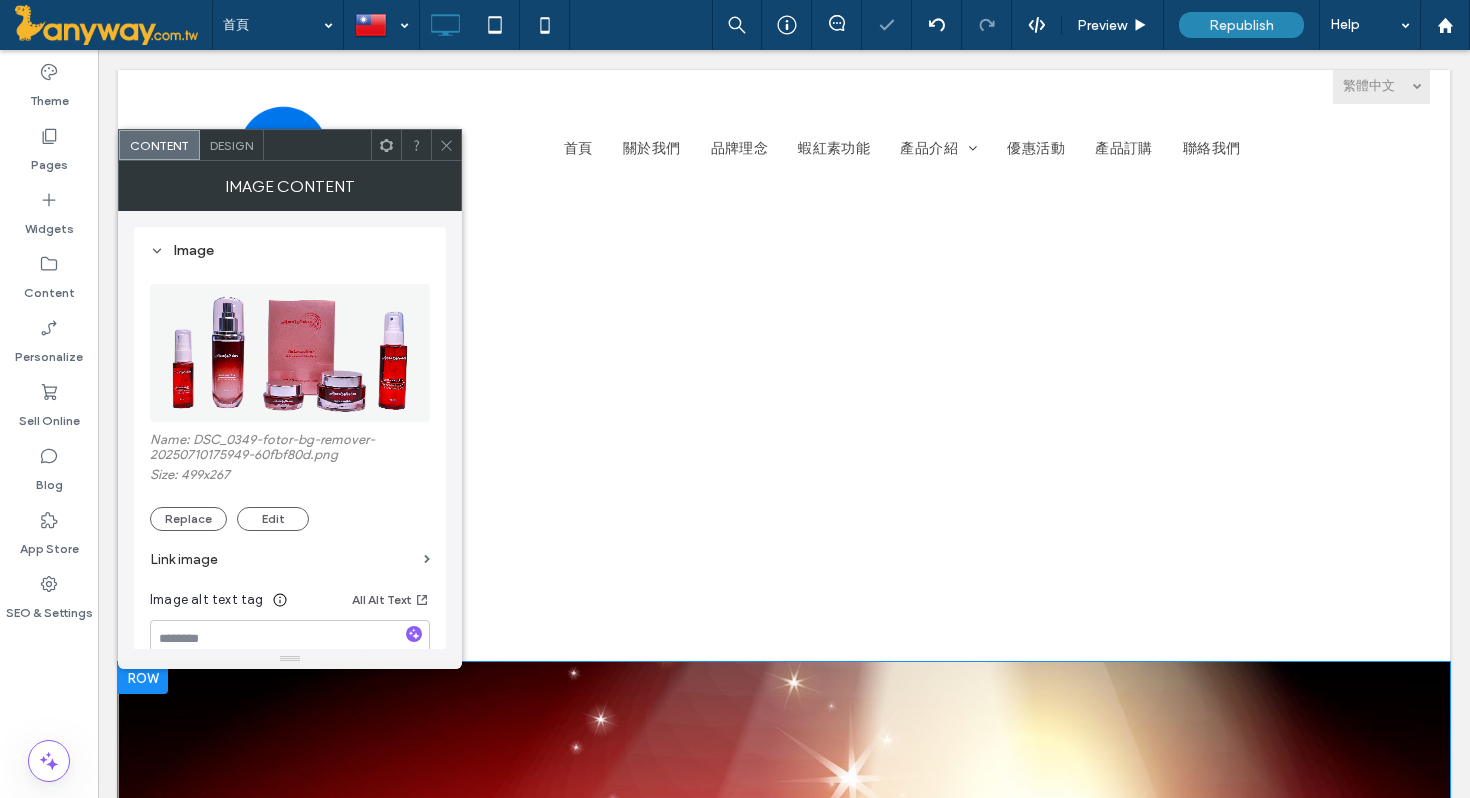 click 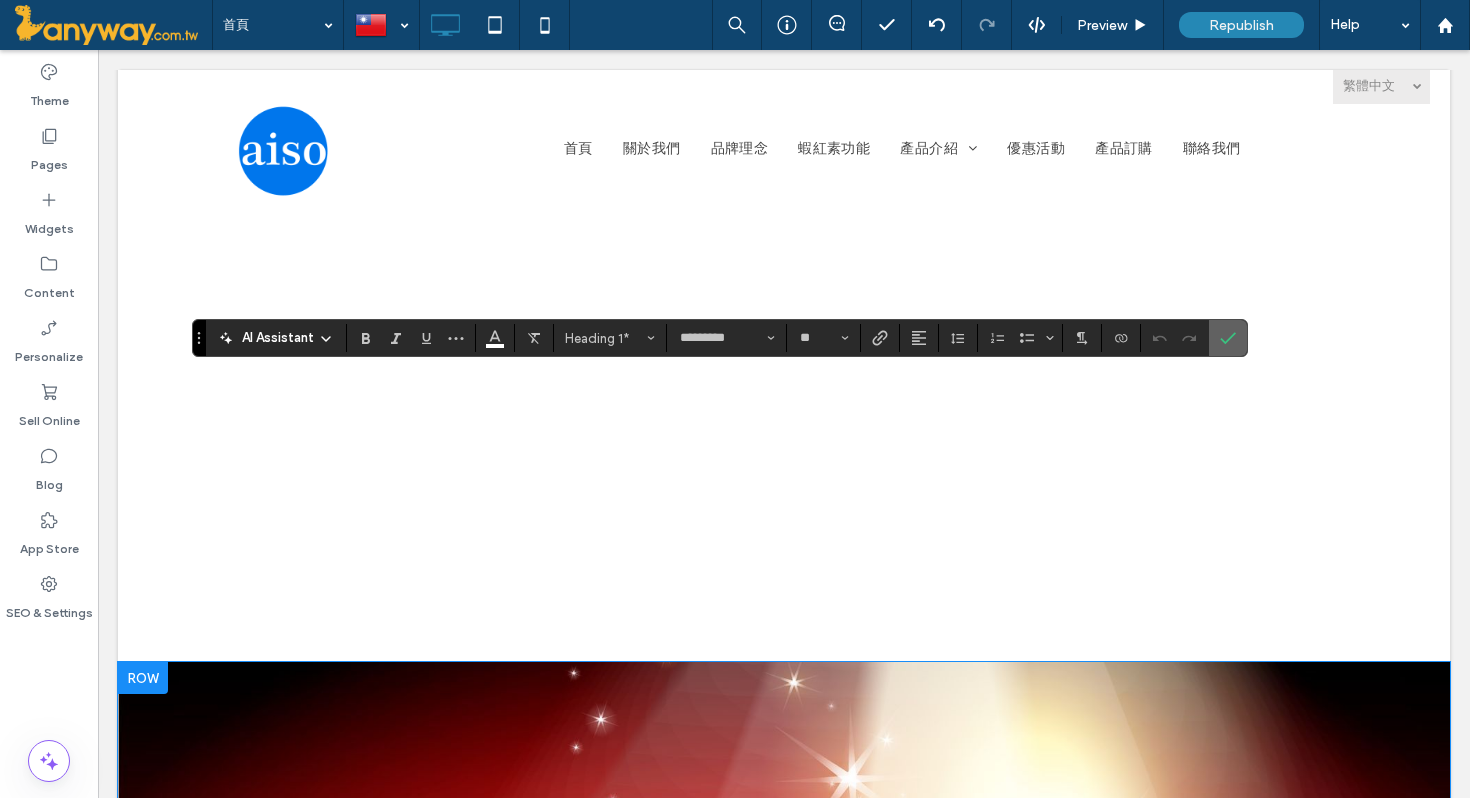 click at bounding box center [1228, 338] 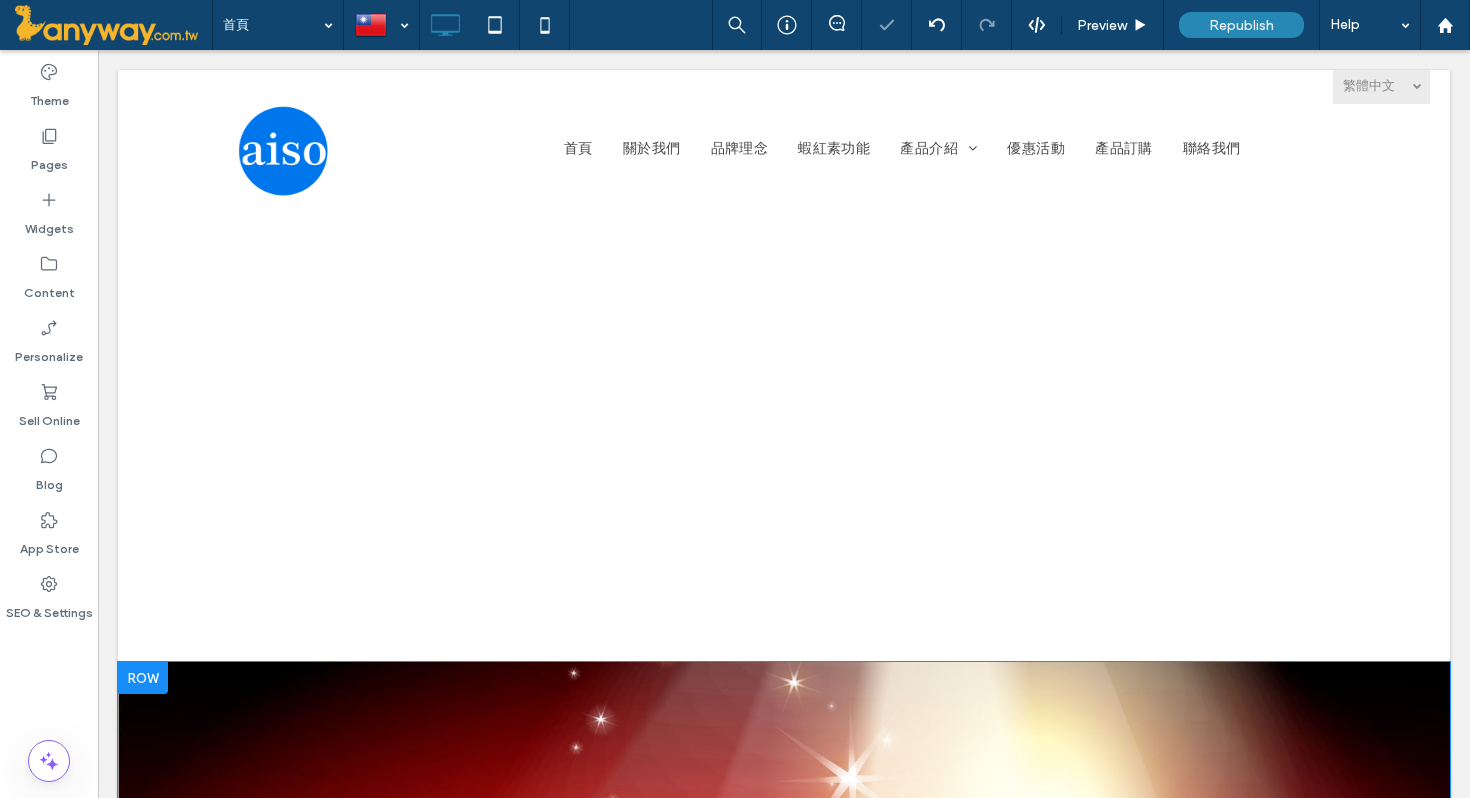 type on "*********" 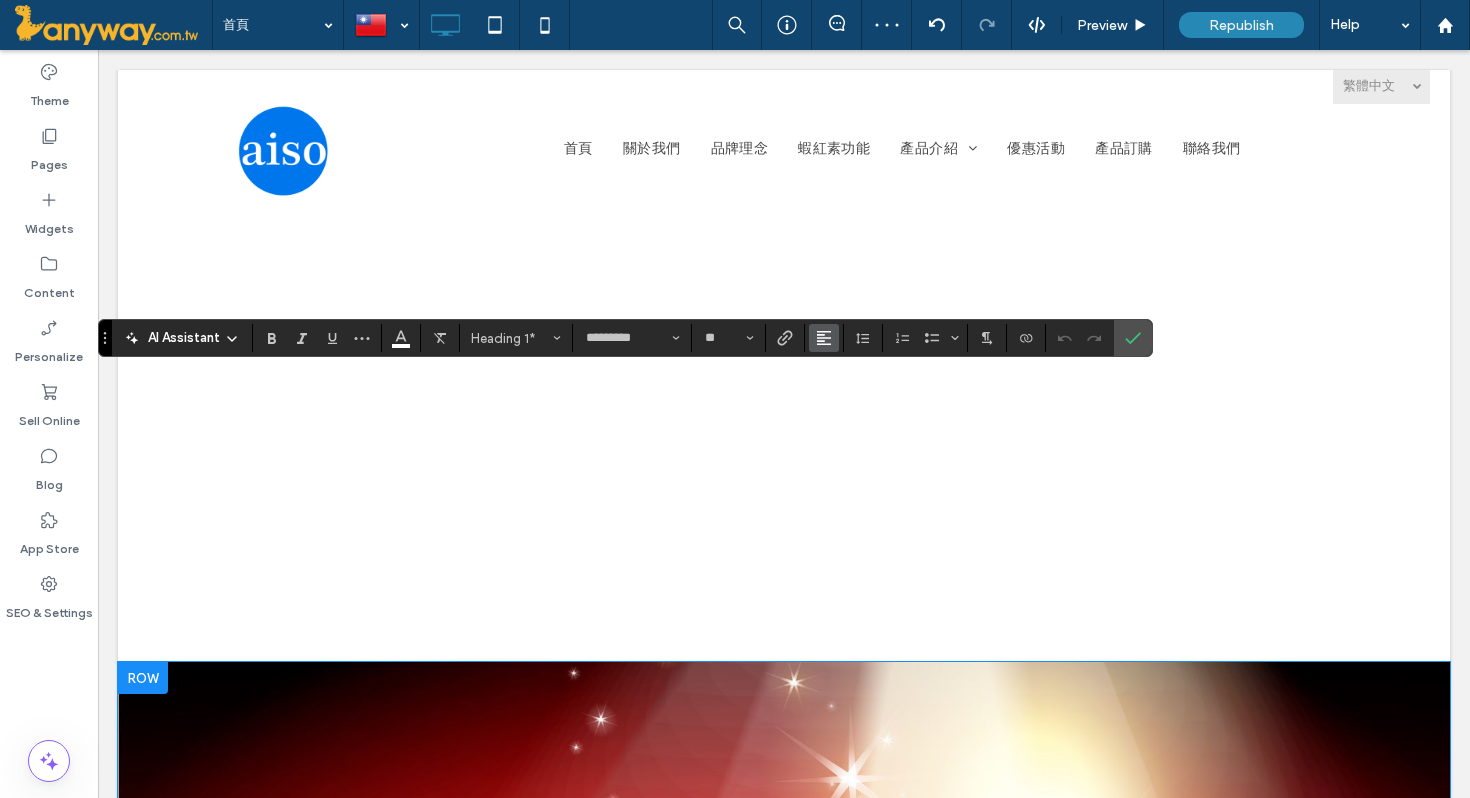 click 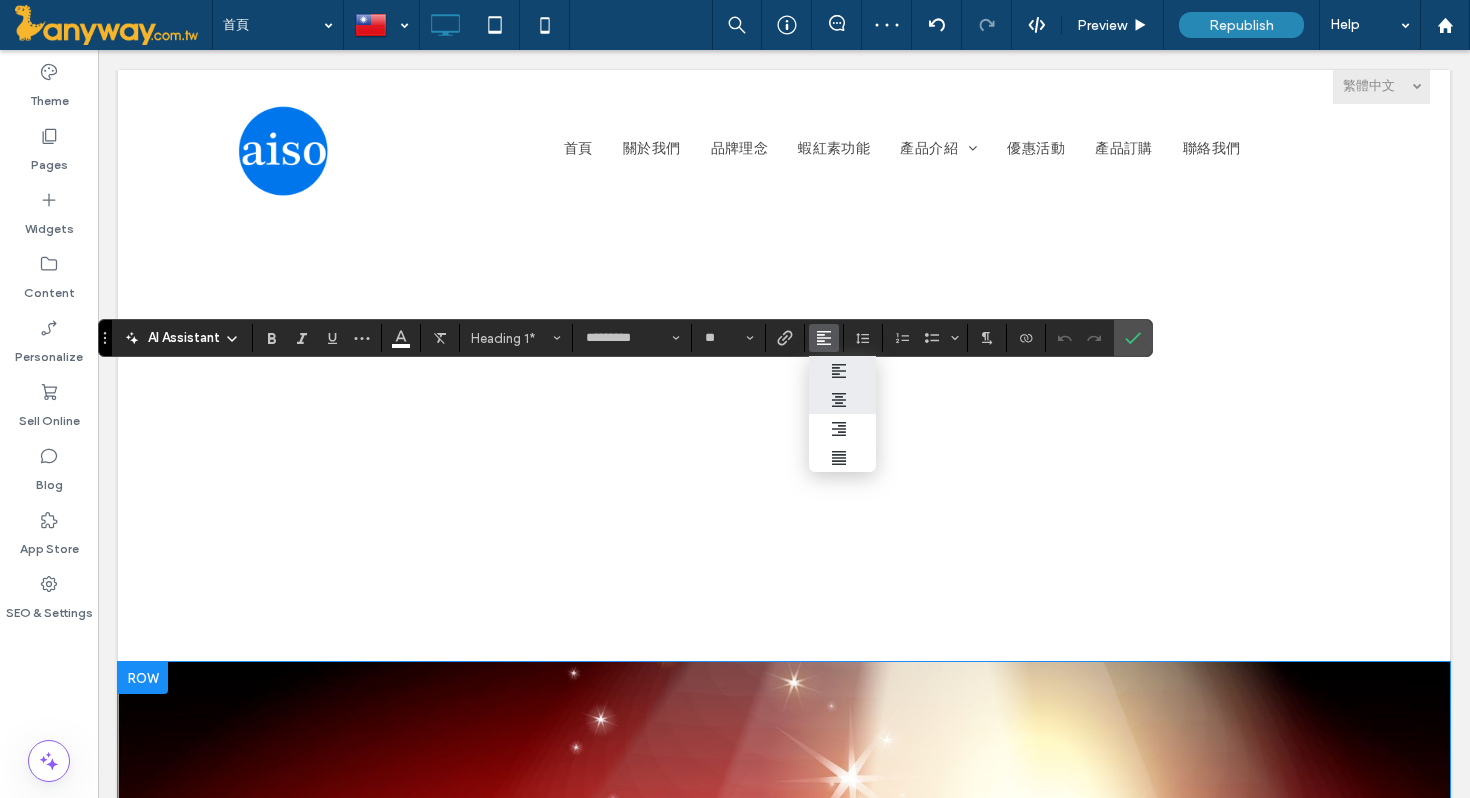 click 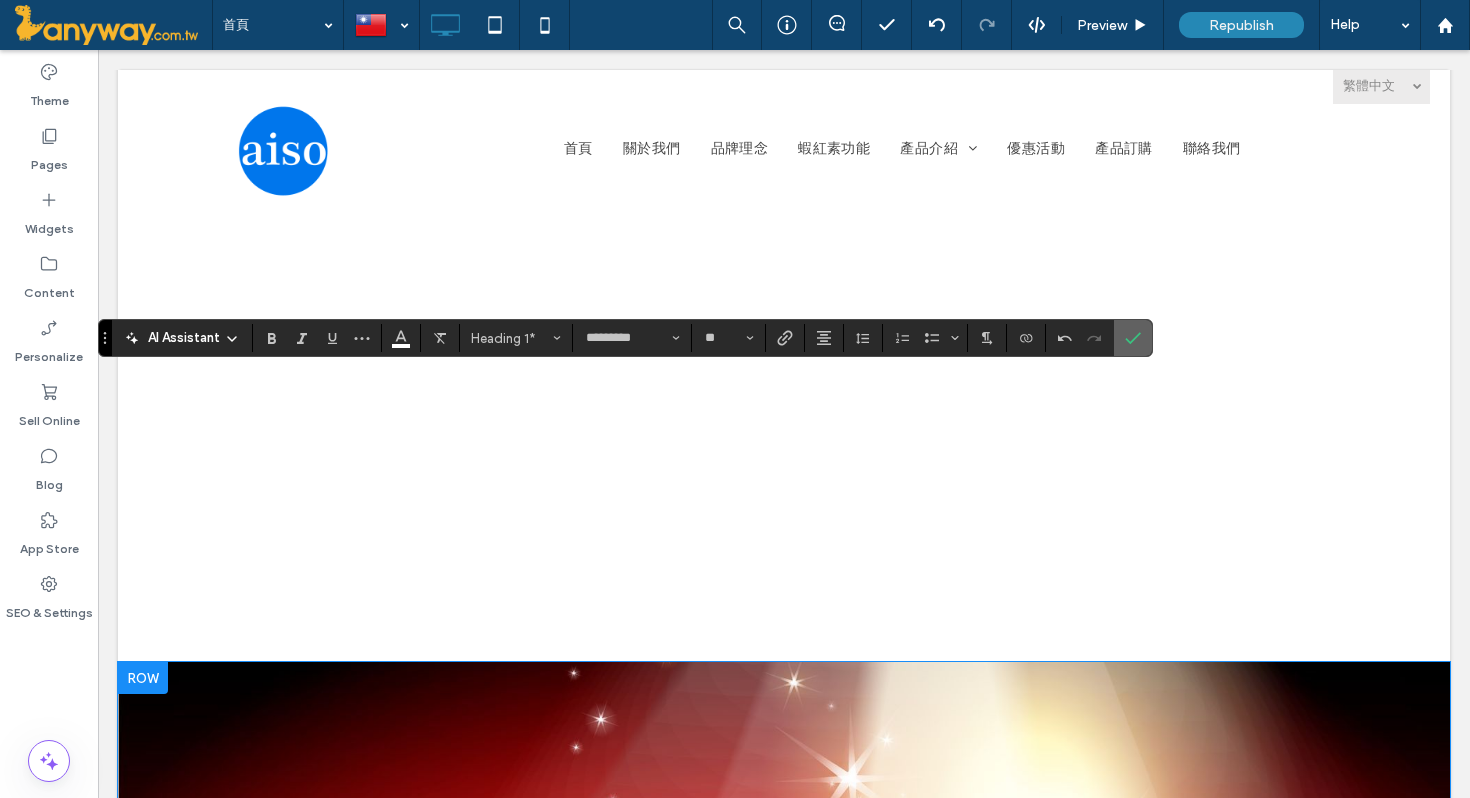 click 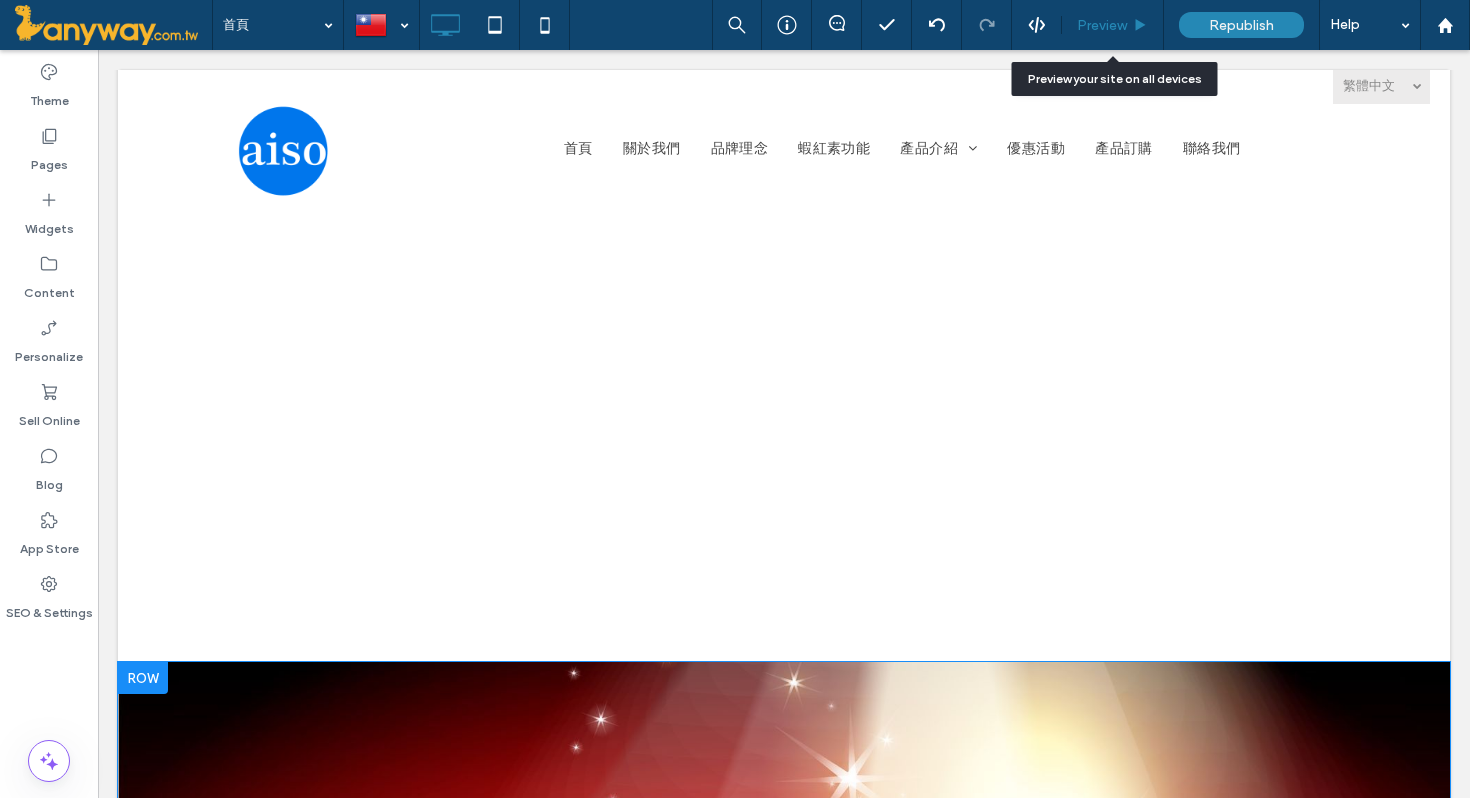 click on "Preview" at bounding box center (1102, 25) 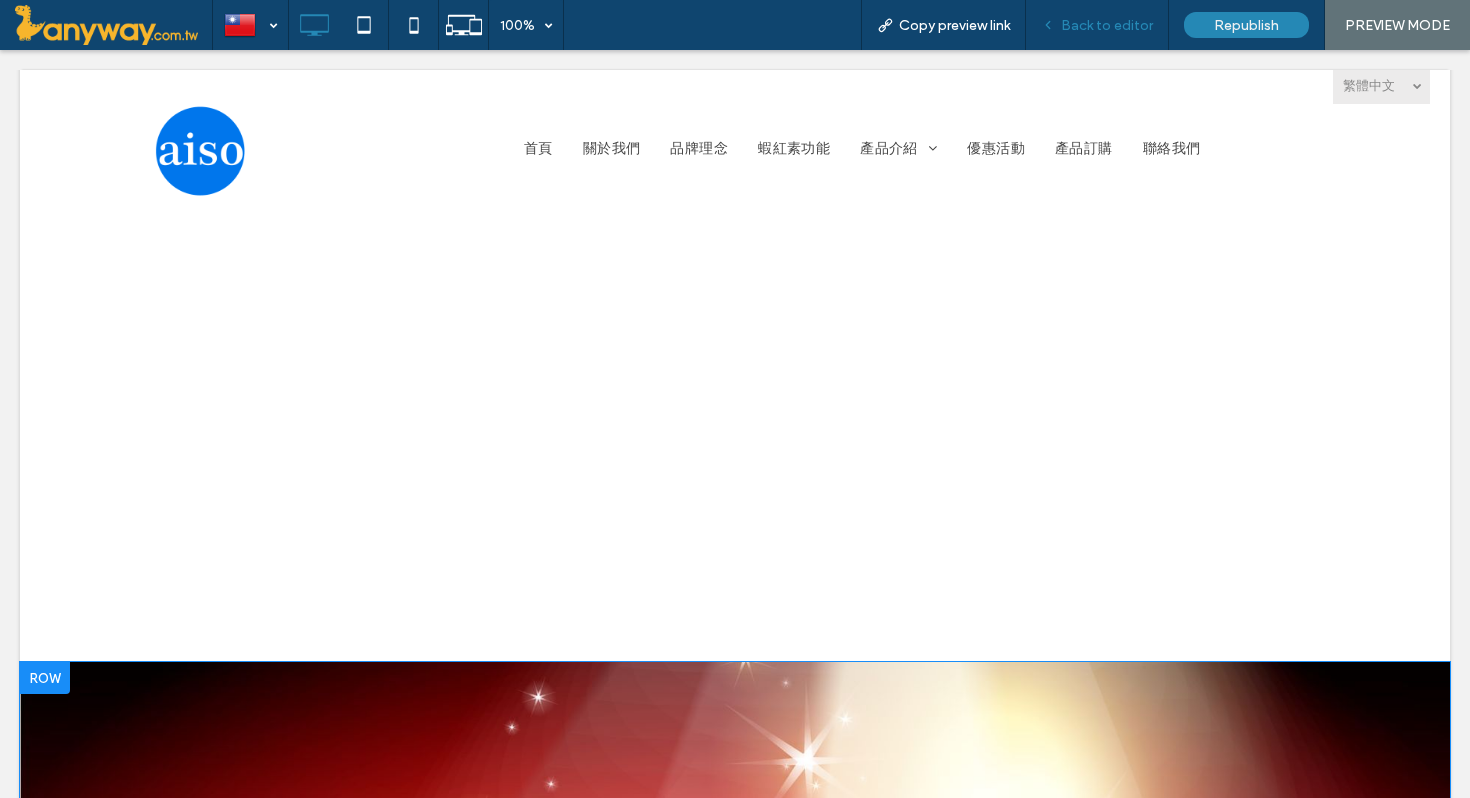 click on "Back to editor" at bounding box center (1107, 25) 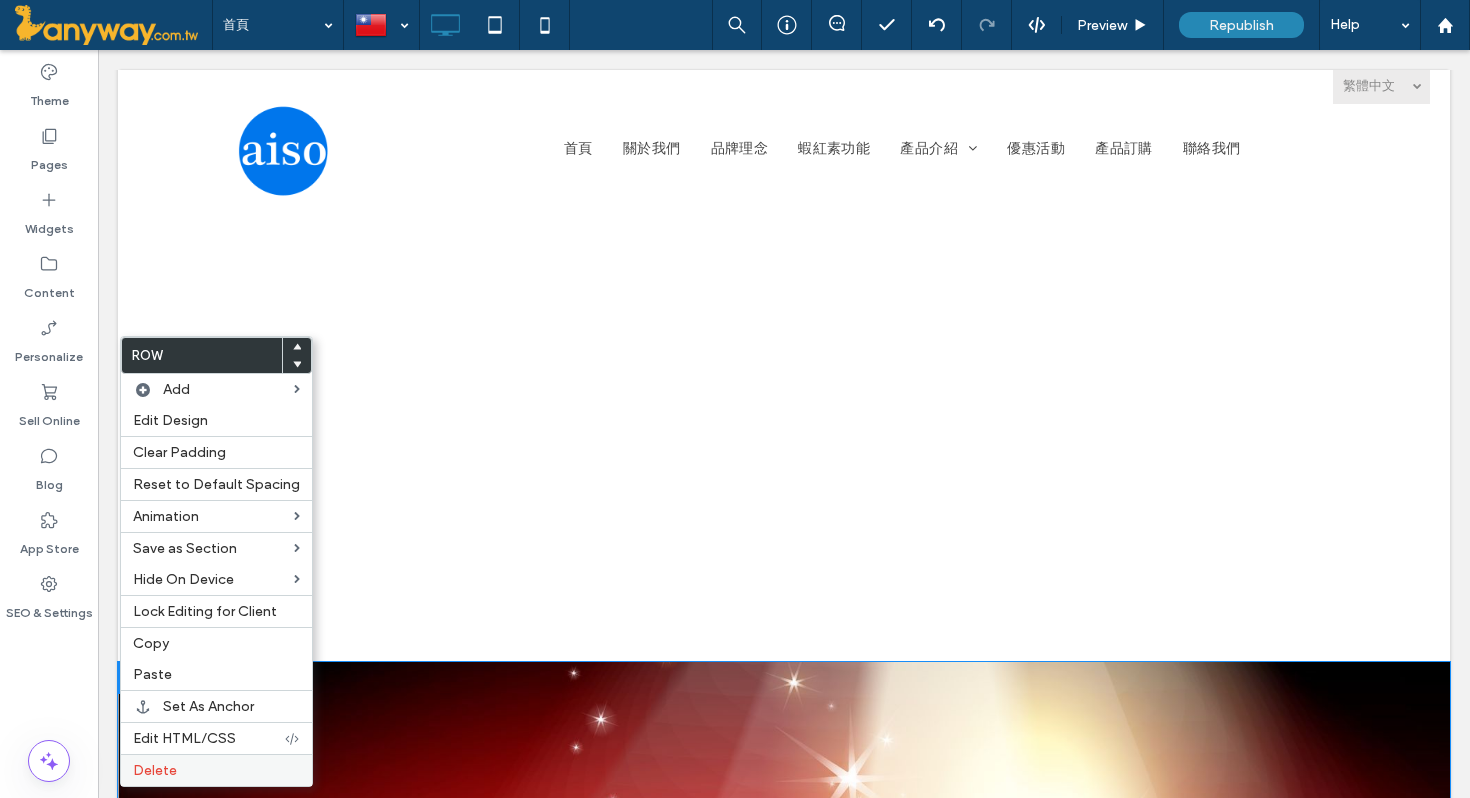 click on "Delete" at bounding box center [216, 770] 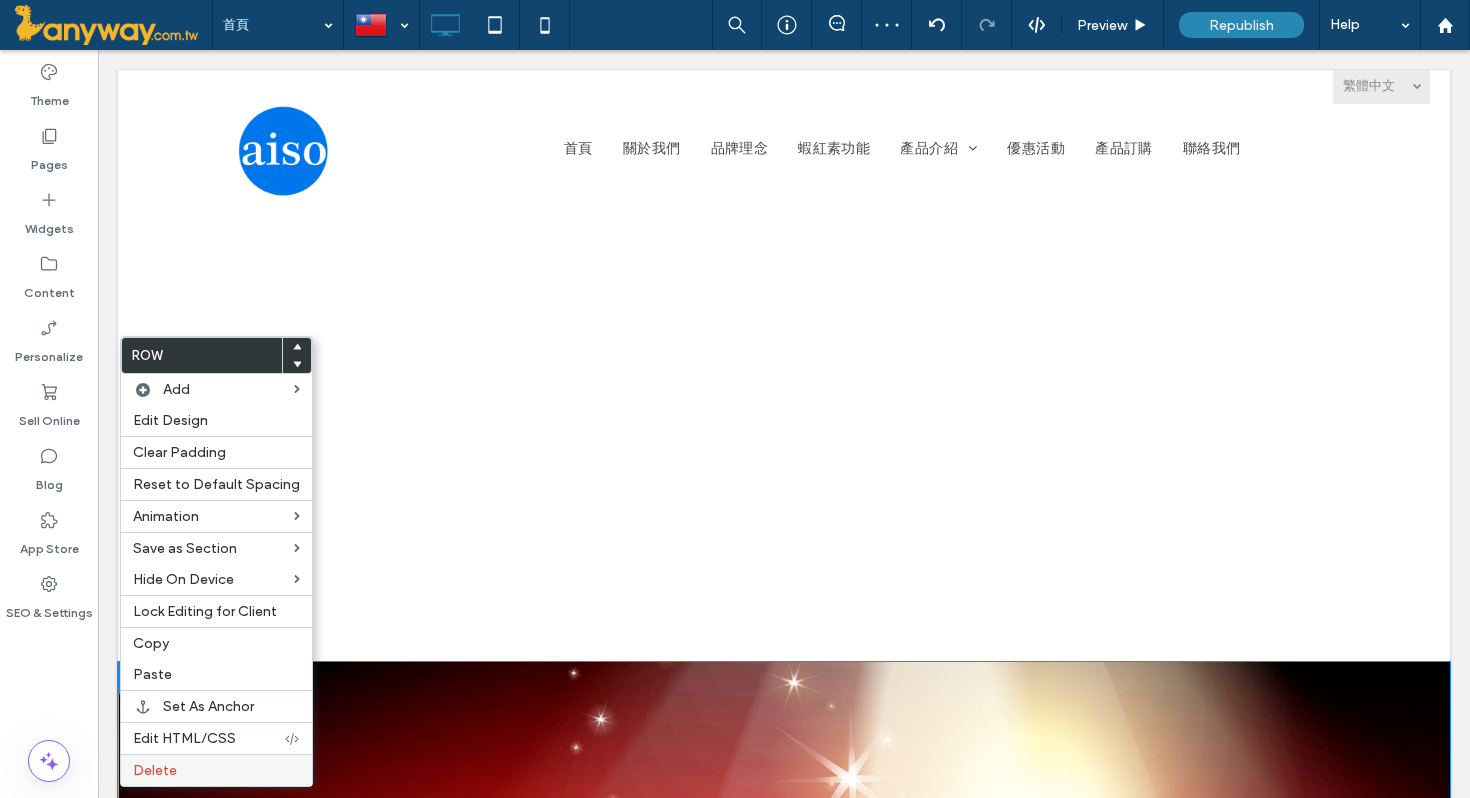 click on "Delete" at bounding box center [216, 770] 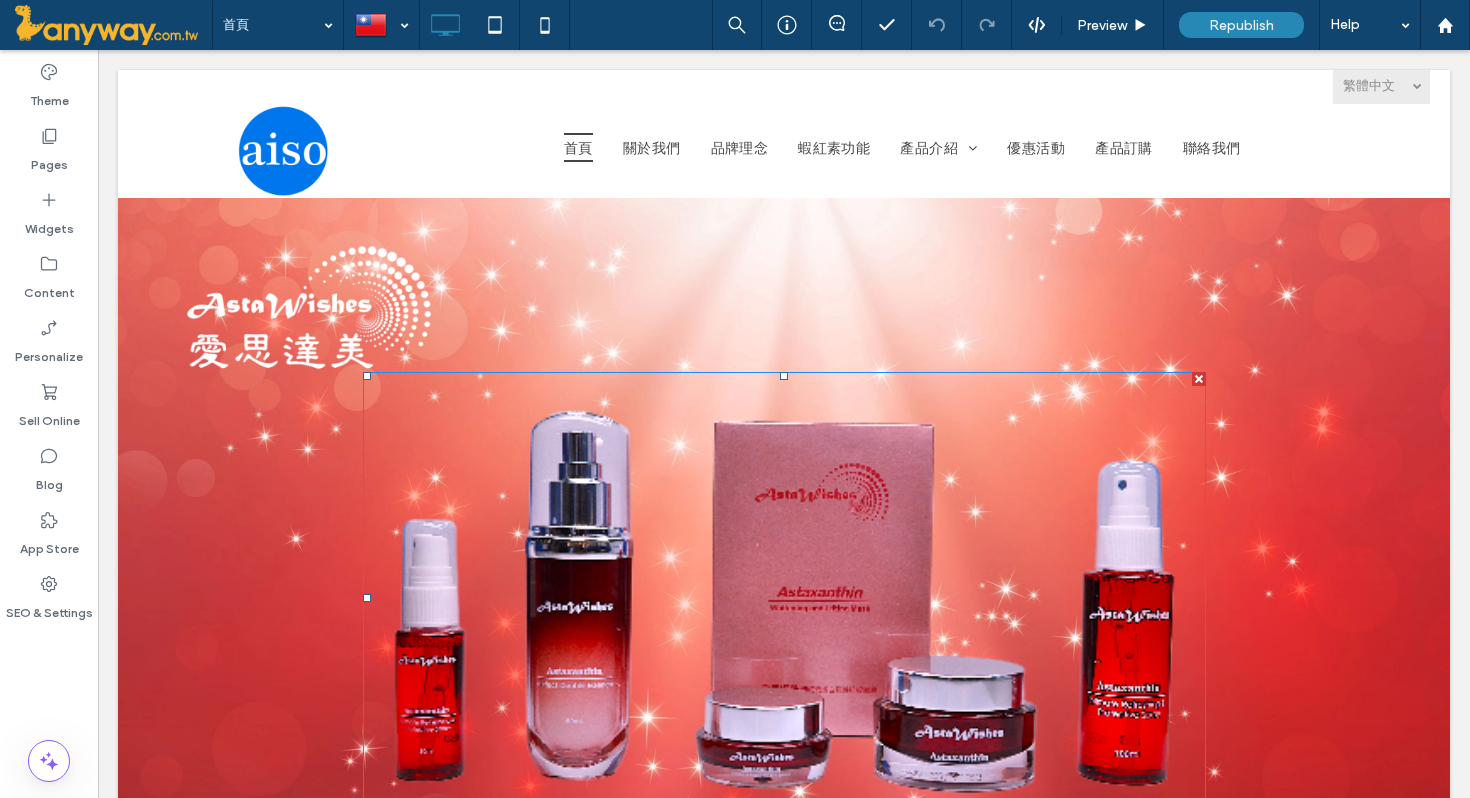 scroll, scrollTop: 41, scrollLeft: 0, axis: vertical 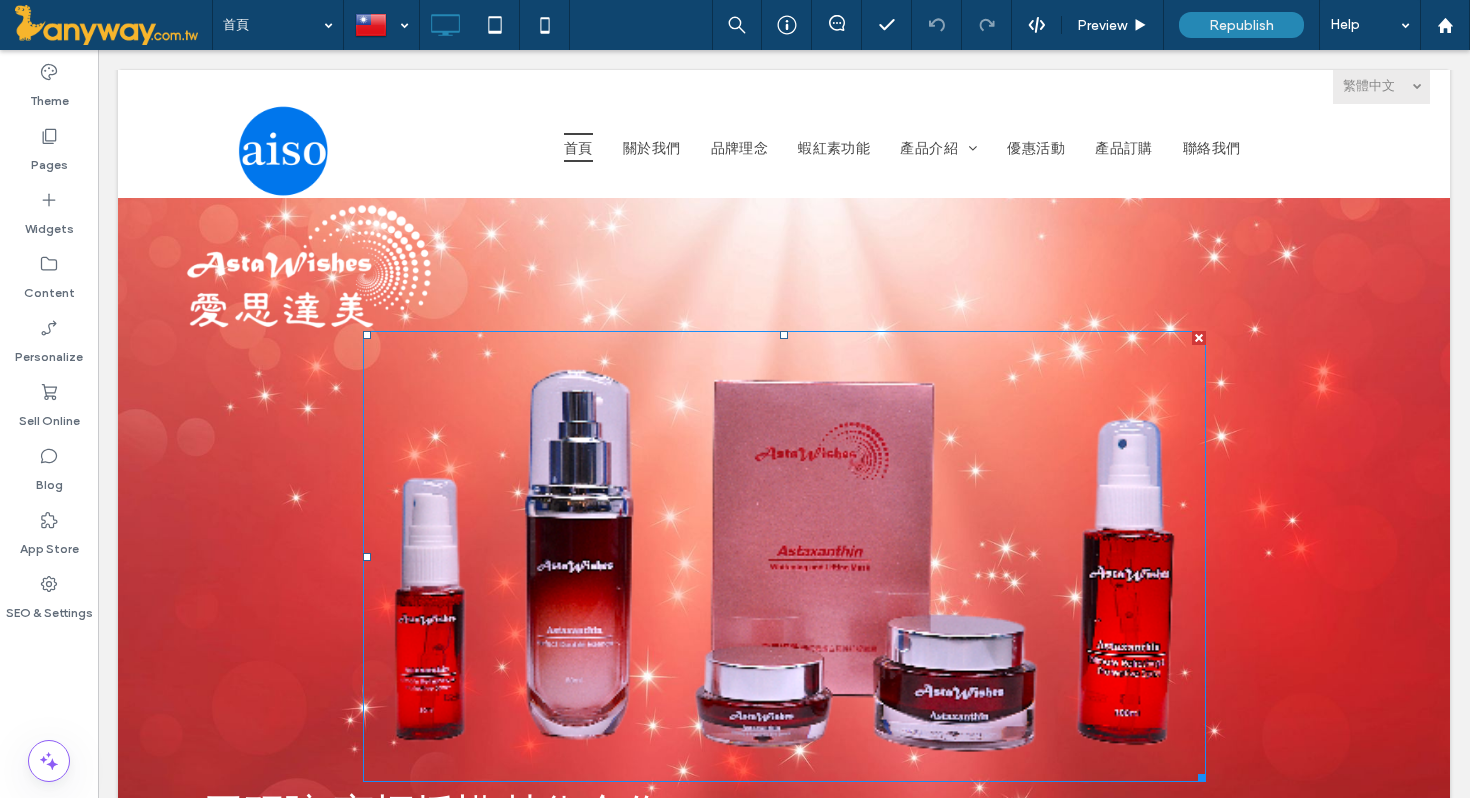 click at bounding box center (784, 556) 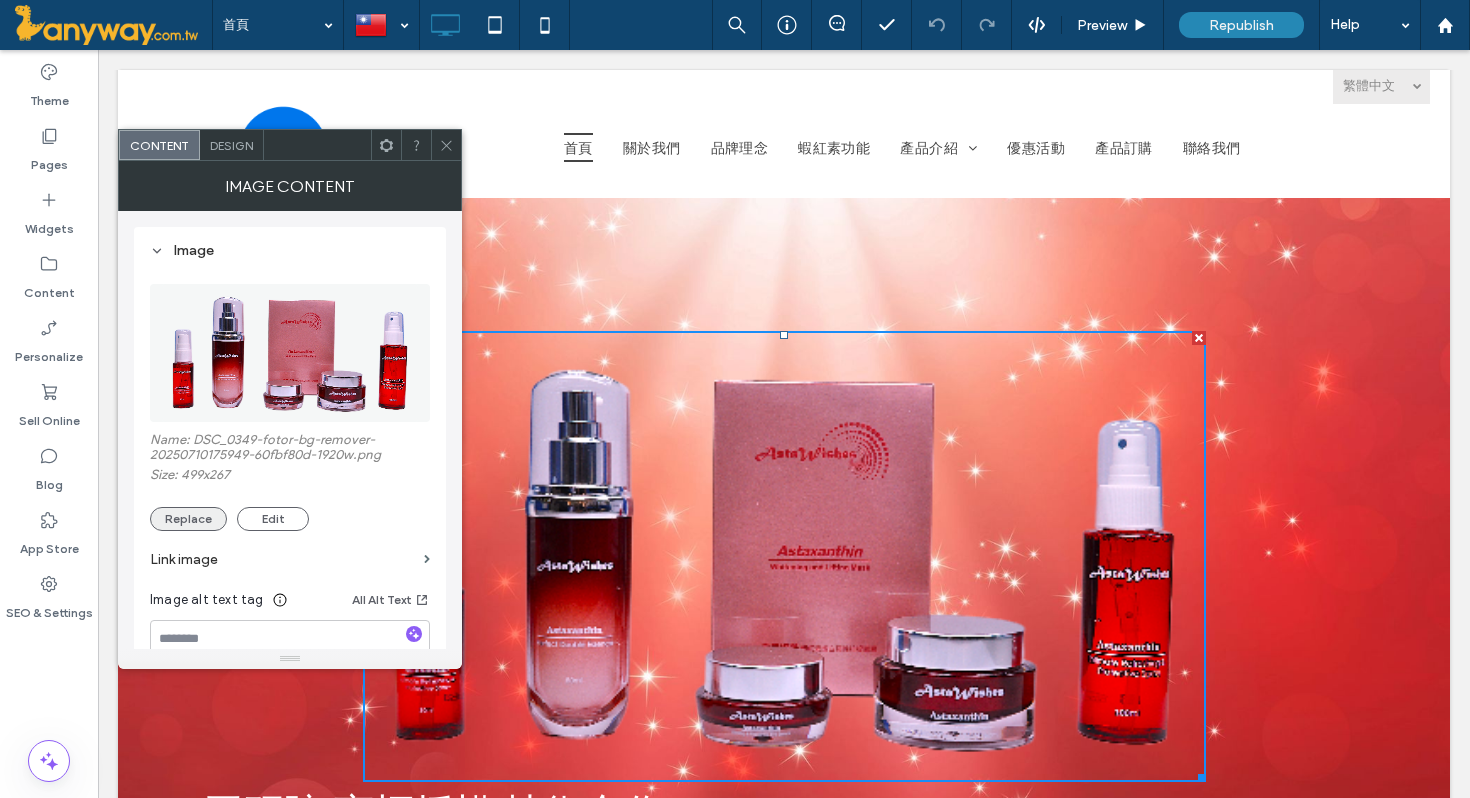 click on "Replace" at bounding box center (188, 519) 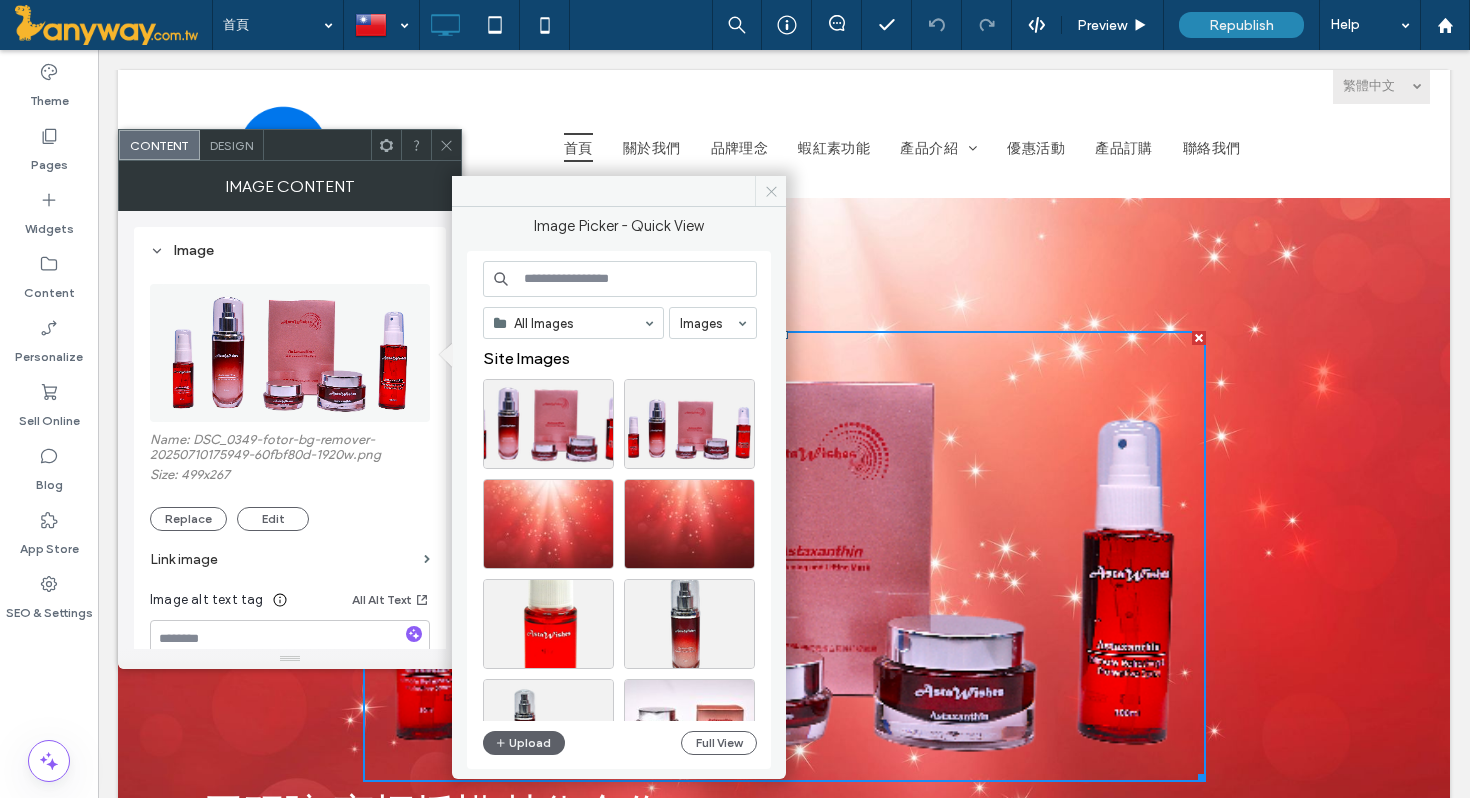 click 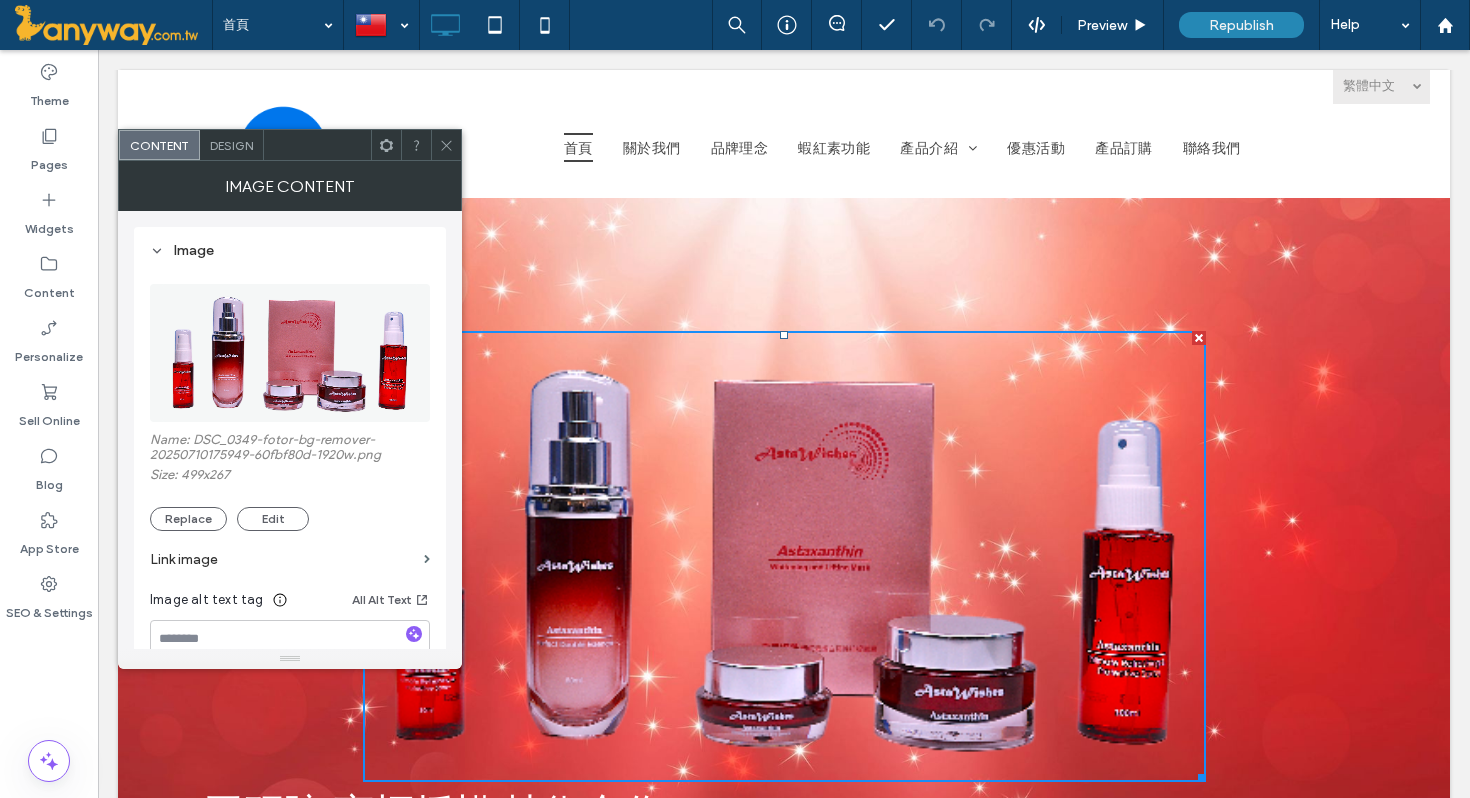 click 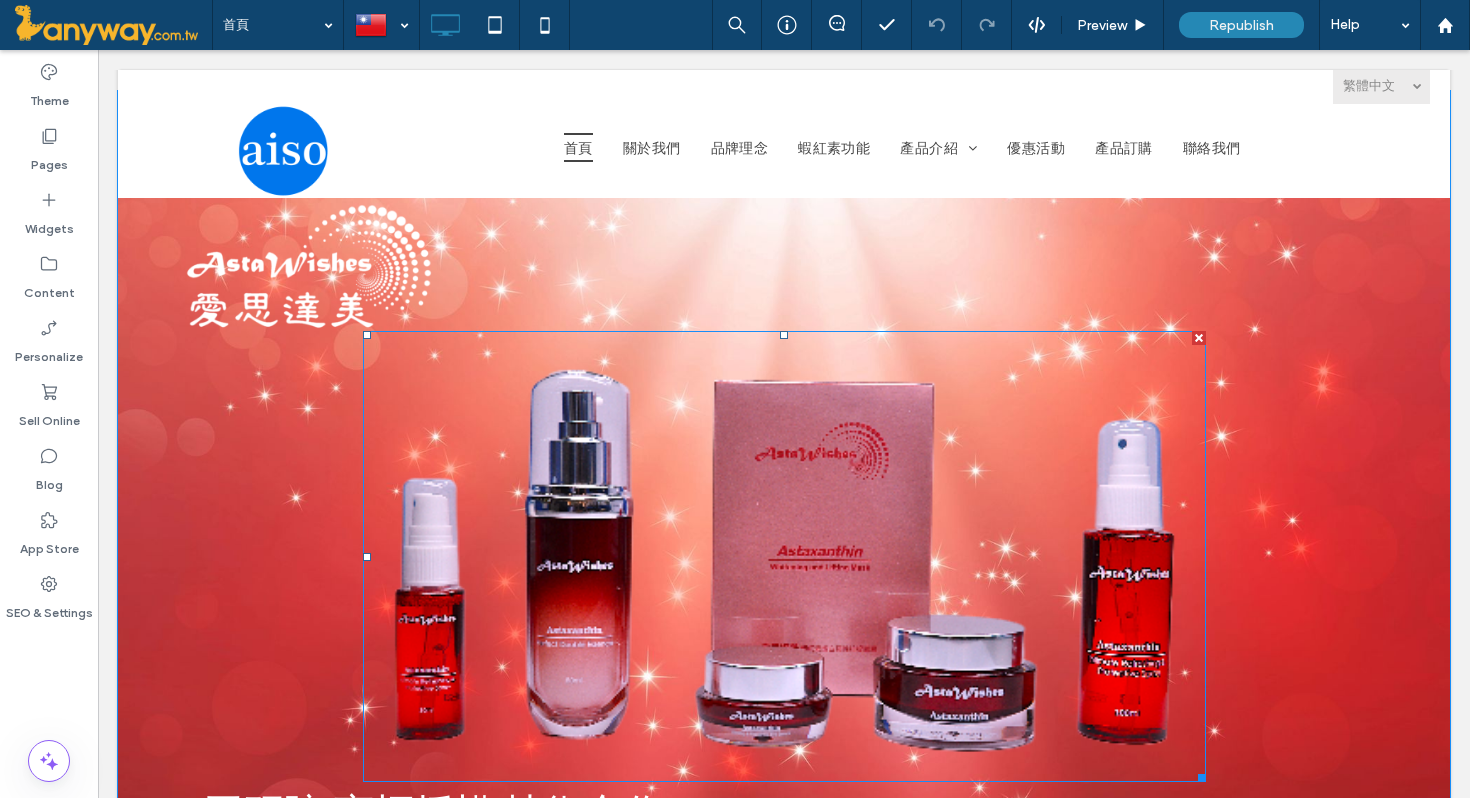 click at bounding box center [784, 556] 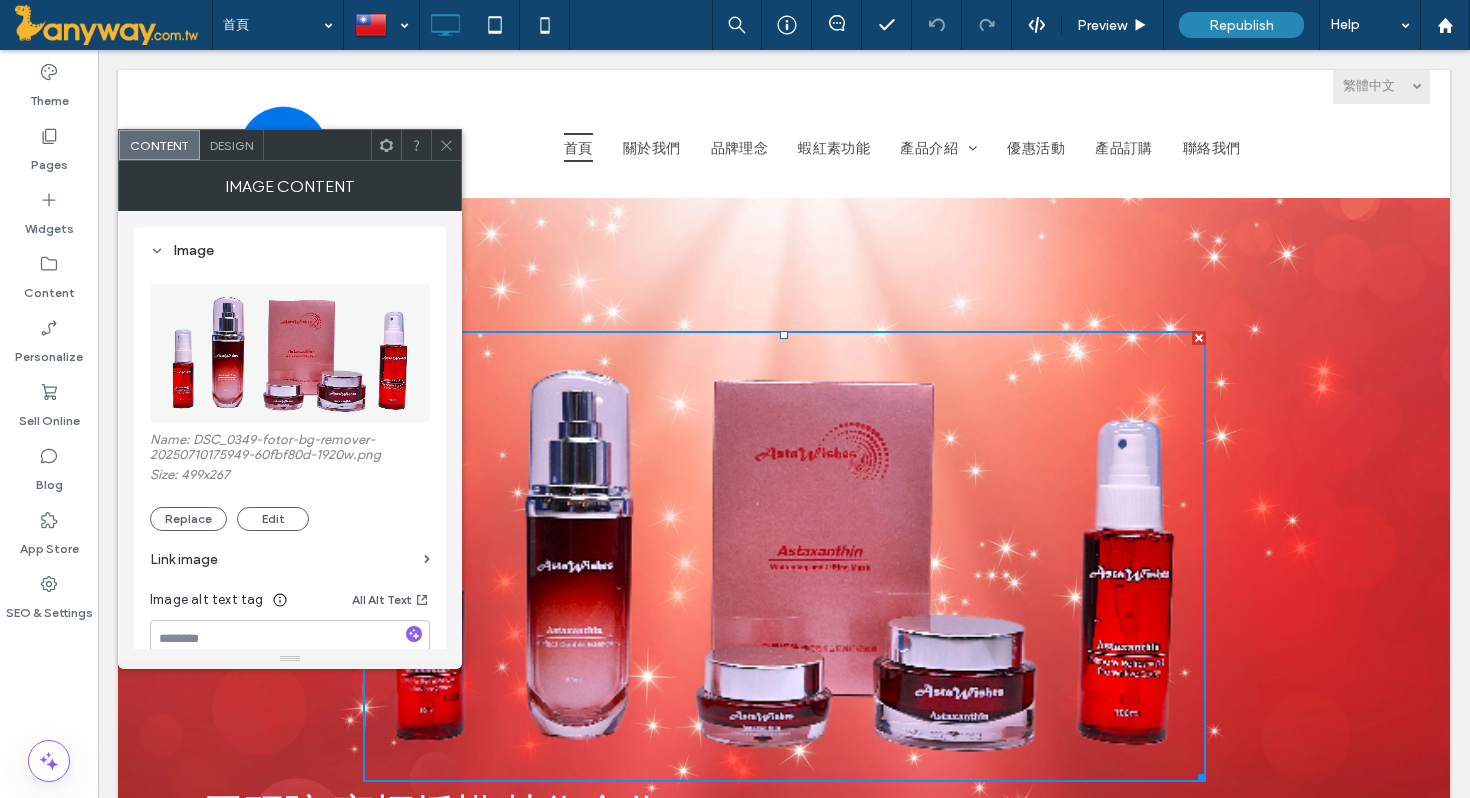 click at bounding box center [784, 556] 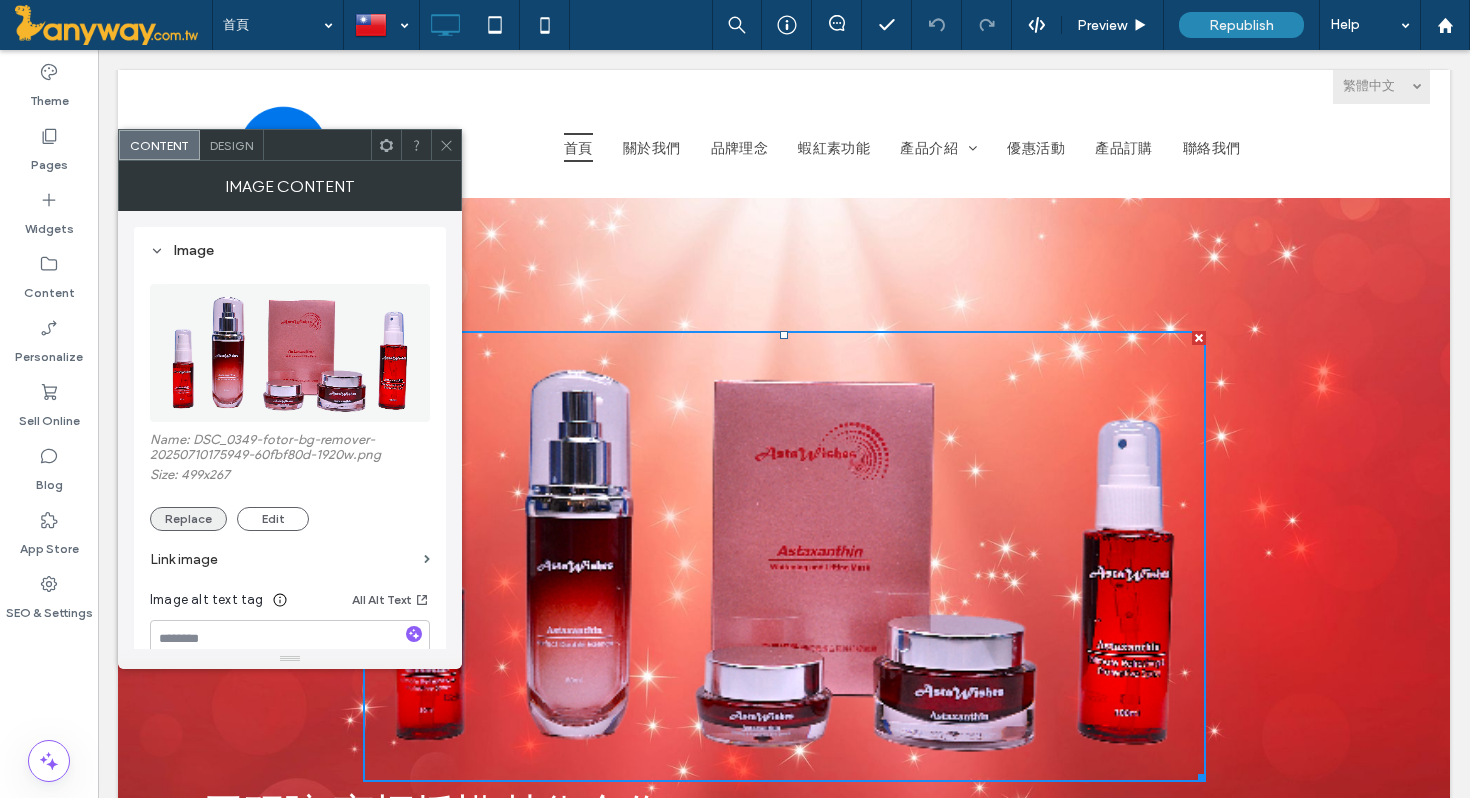 click on "Replace" at bounding box center [188, 519] 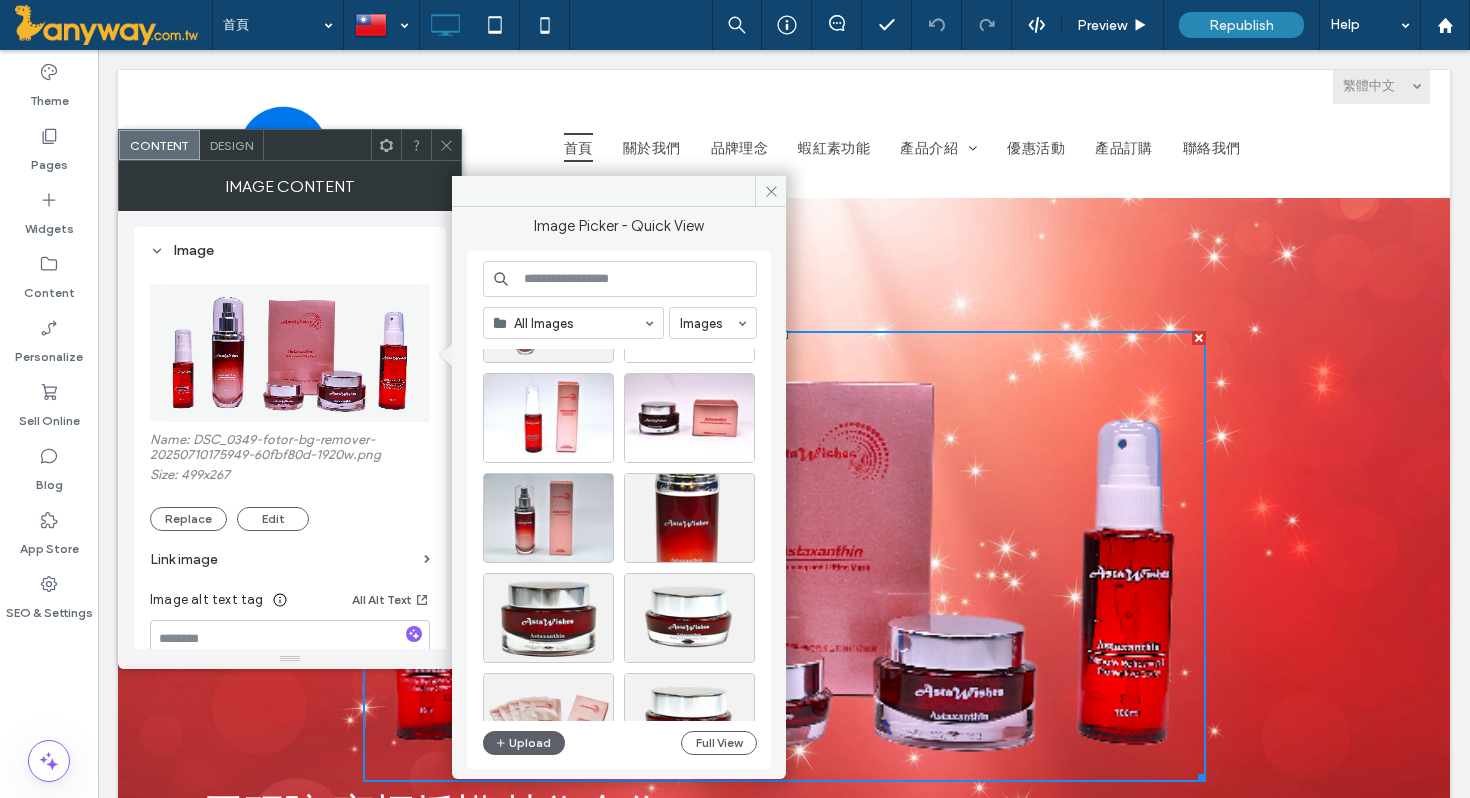 scroll, scrollTop: 566, scrollLeft: 0, axis: vertical 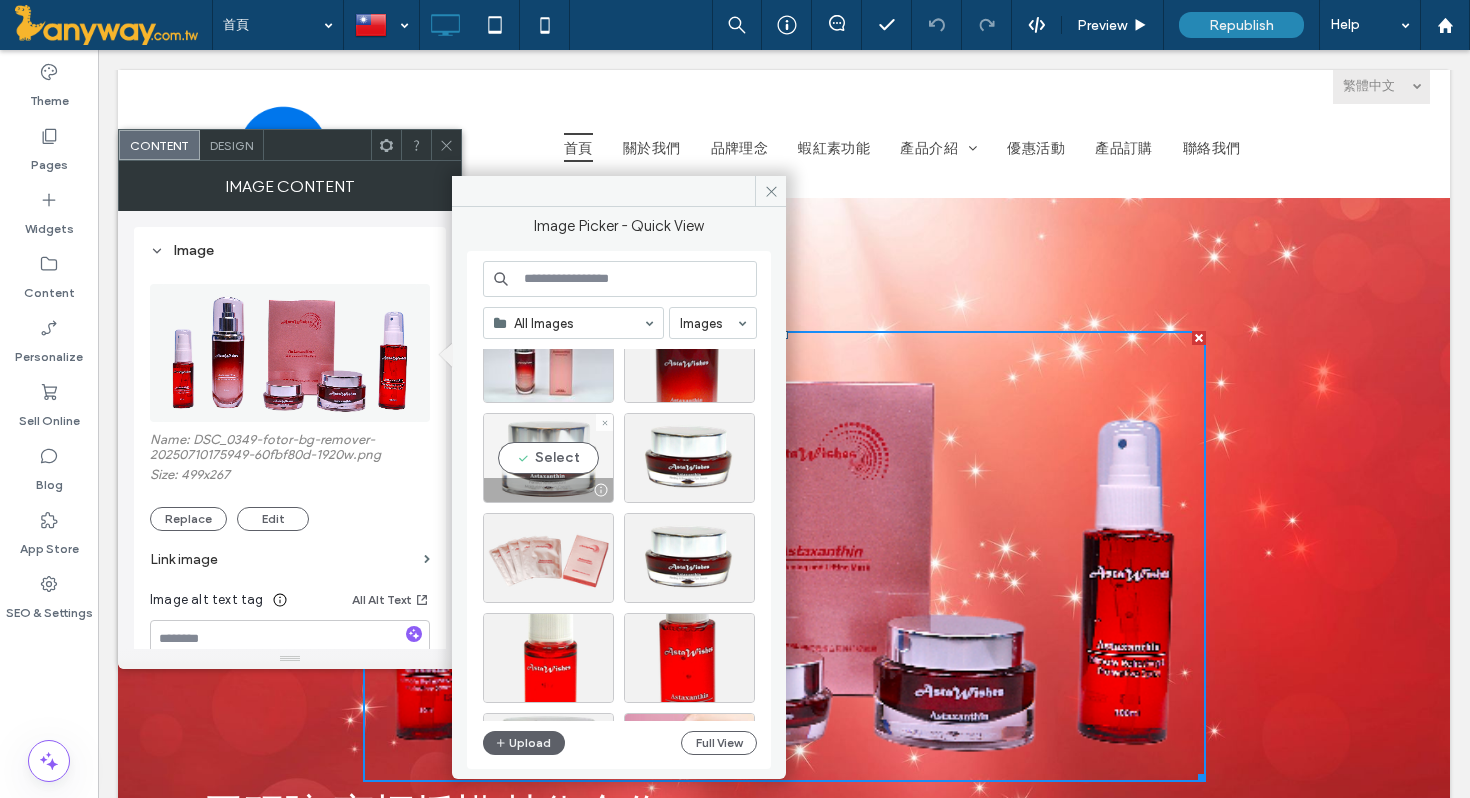 click on "Select" at bounding box center (548, 458) 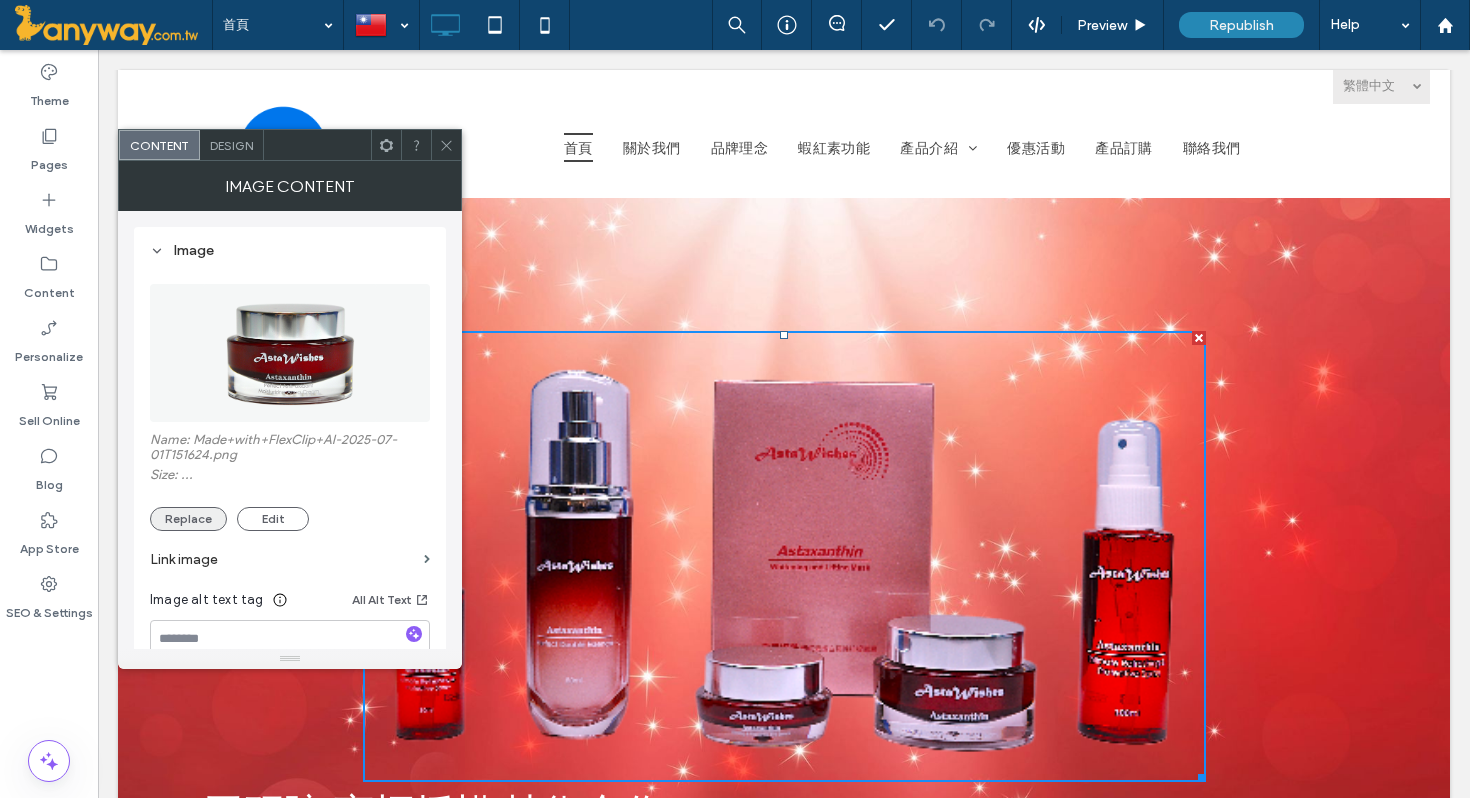 click on "Replace" at bounding box center [188, 519] 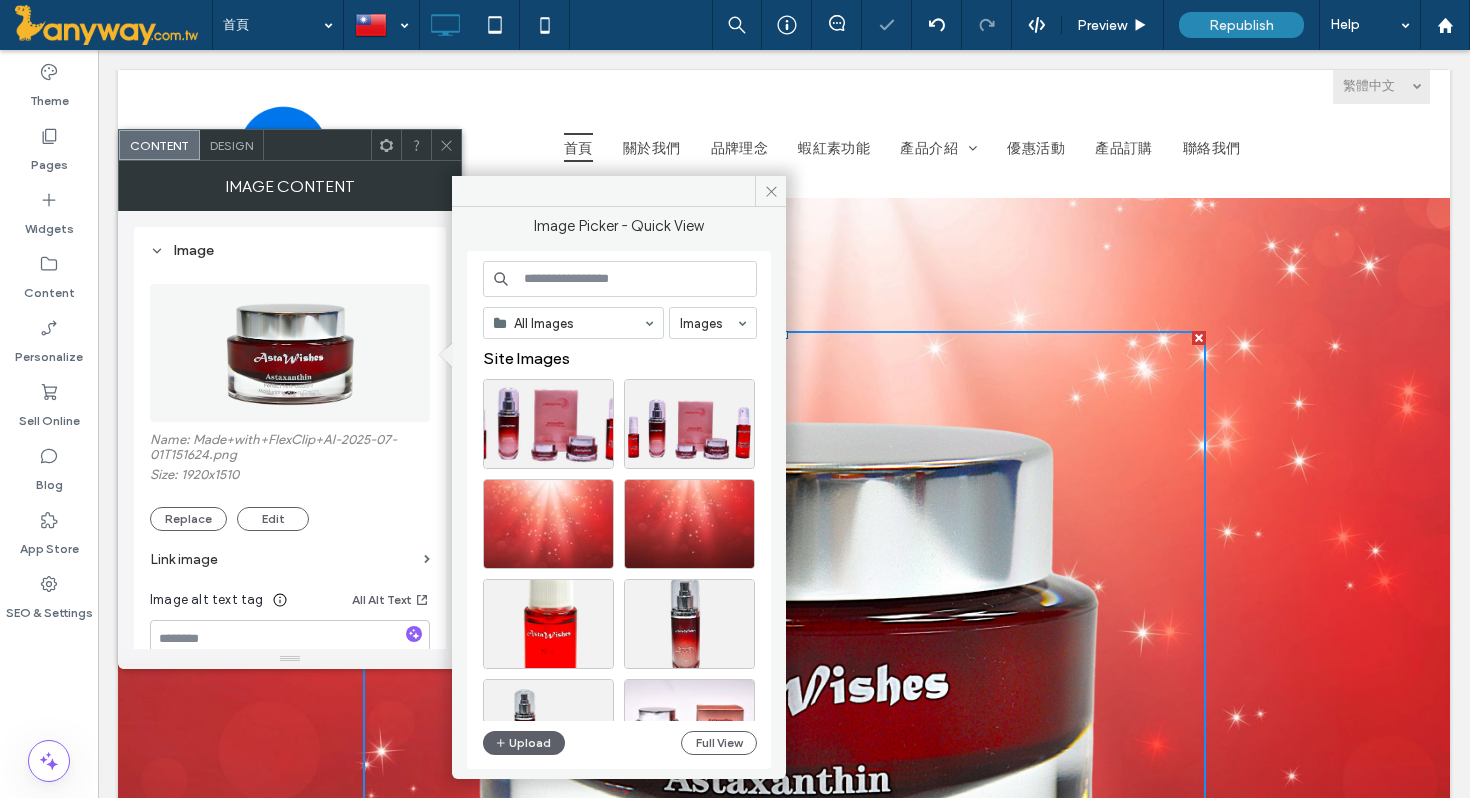 click 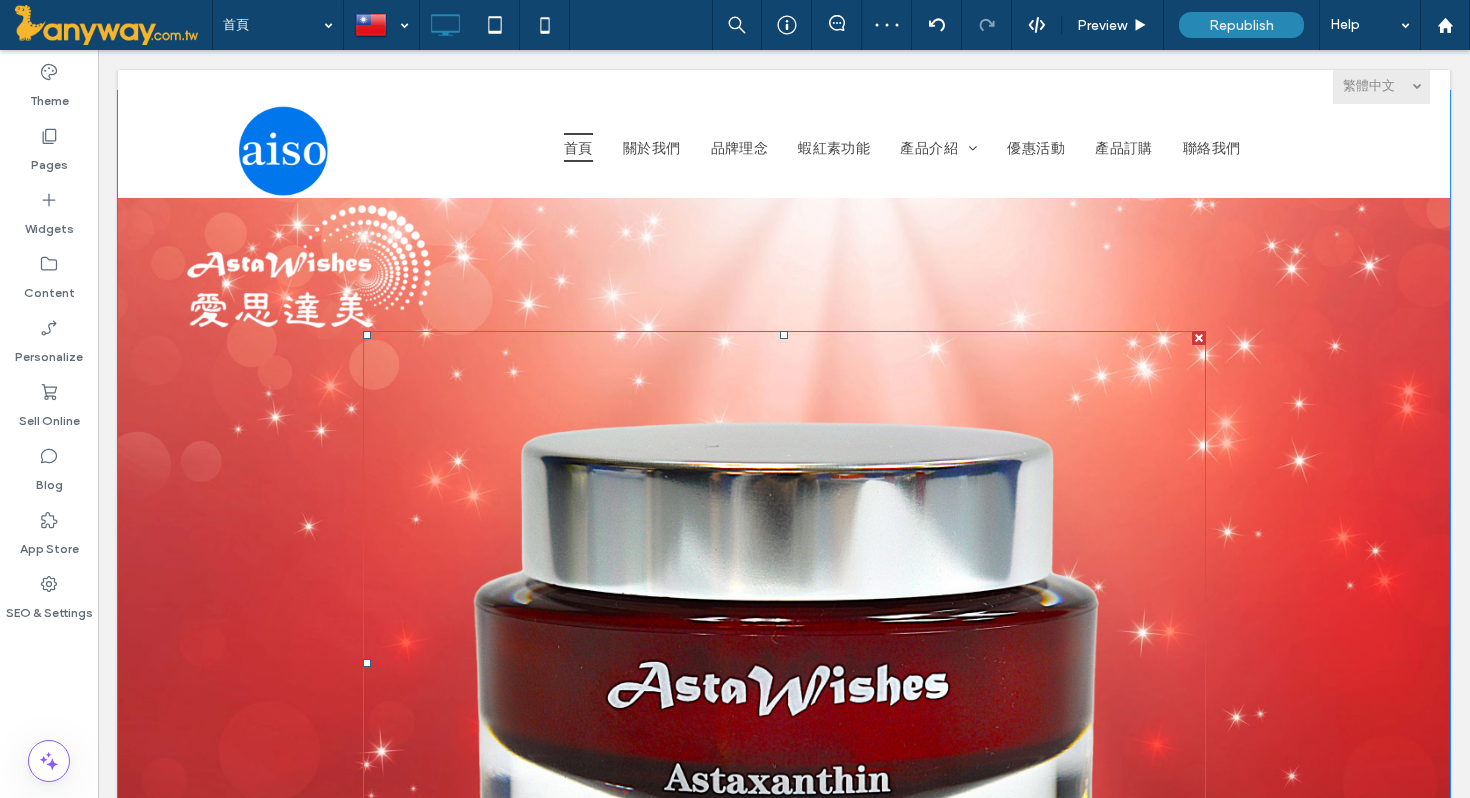 click at bounding box center (784, 662) 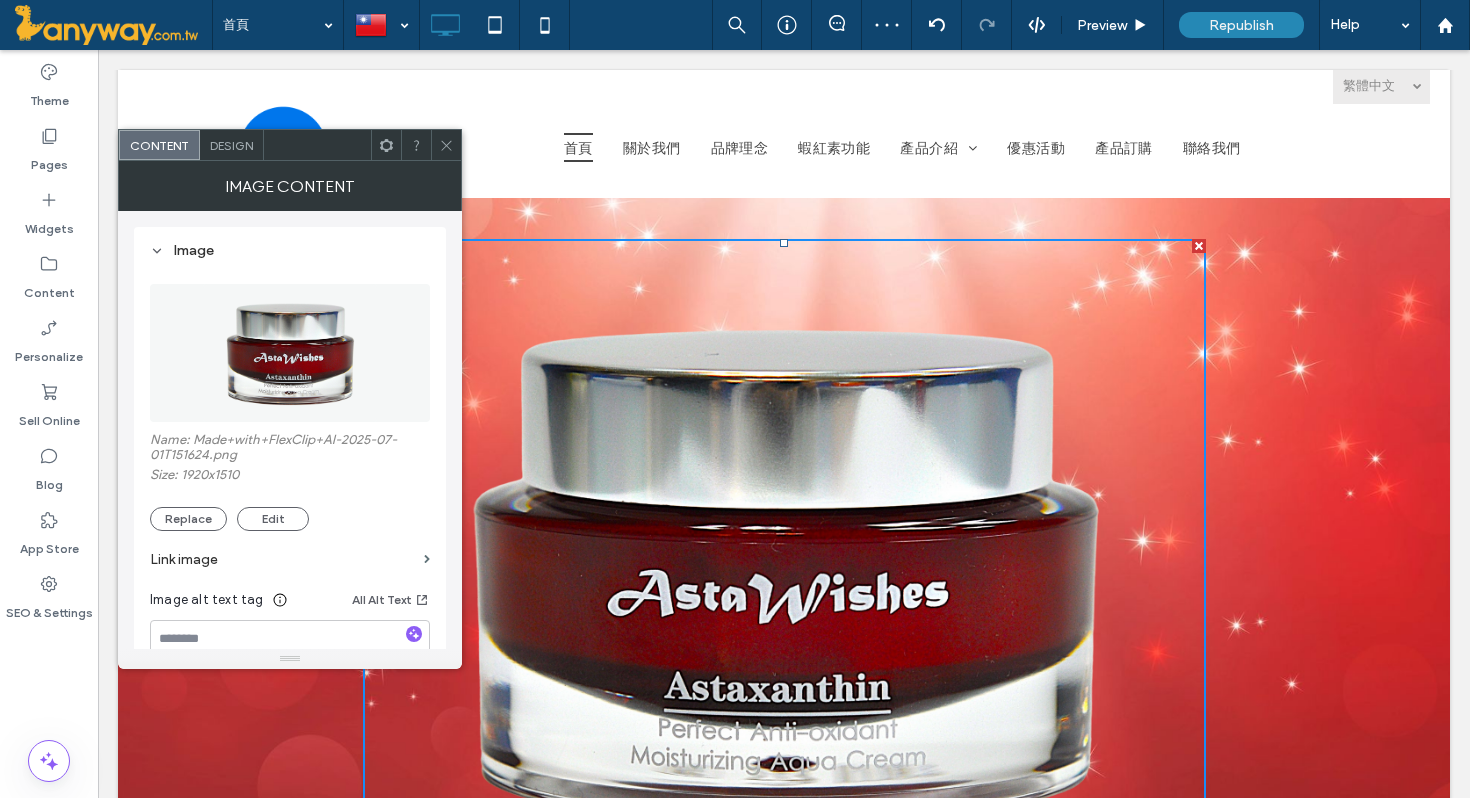 scroll, scrollTop: 168, scrollLeft: 0, axis: vertical 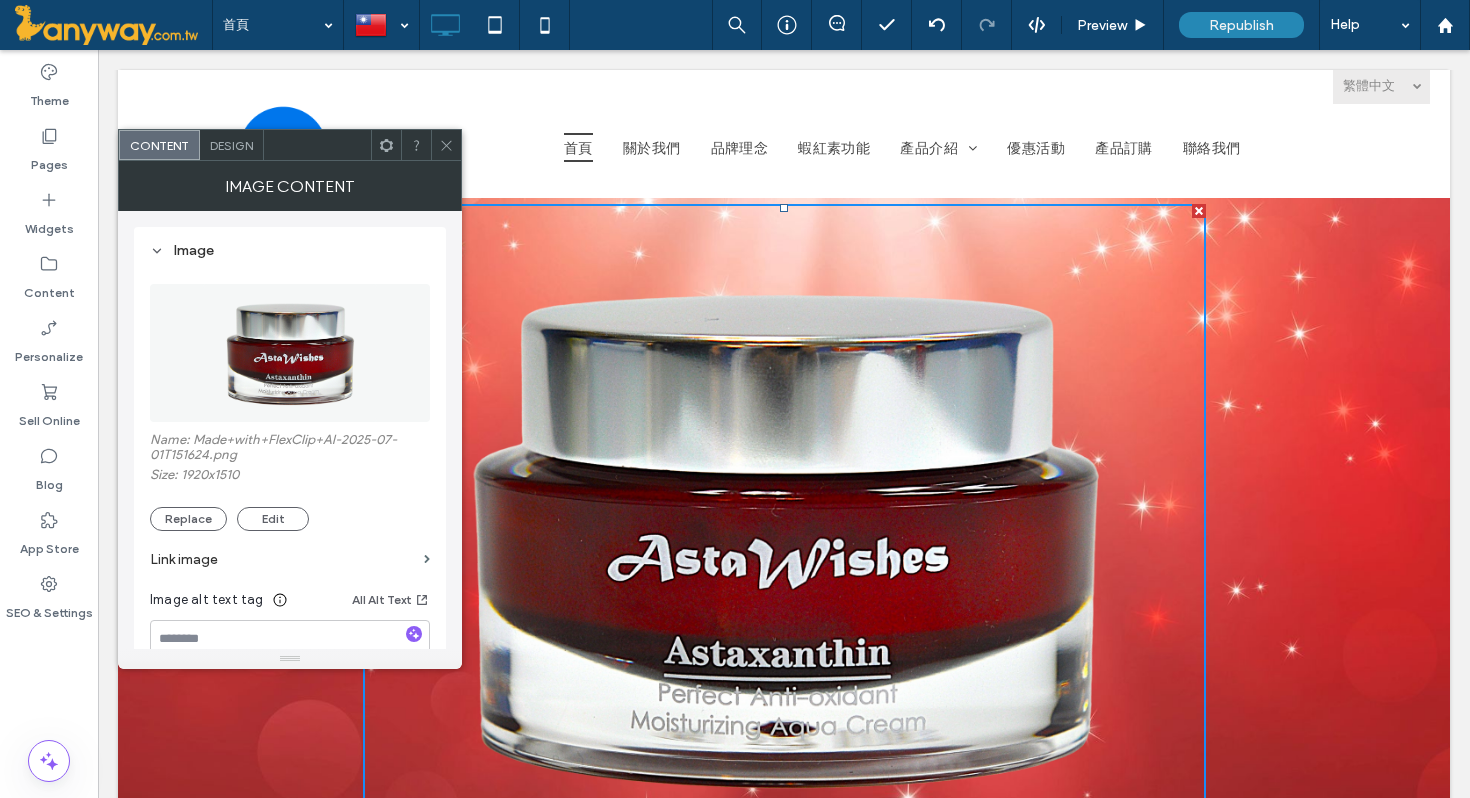 click 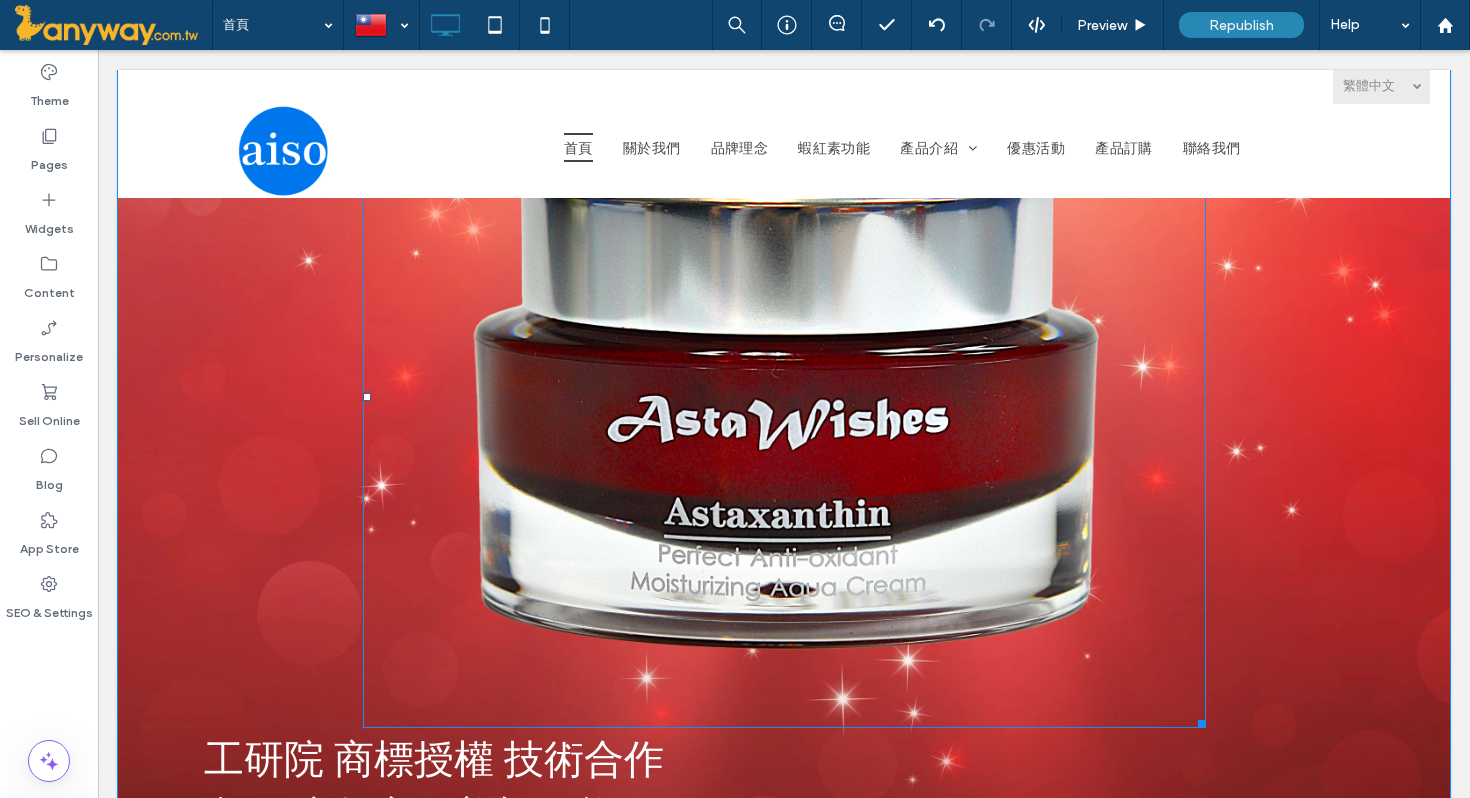 scroll, scrollTop: 355, scrollLeft: 0, axis: vertical 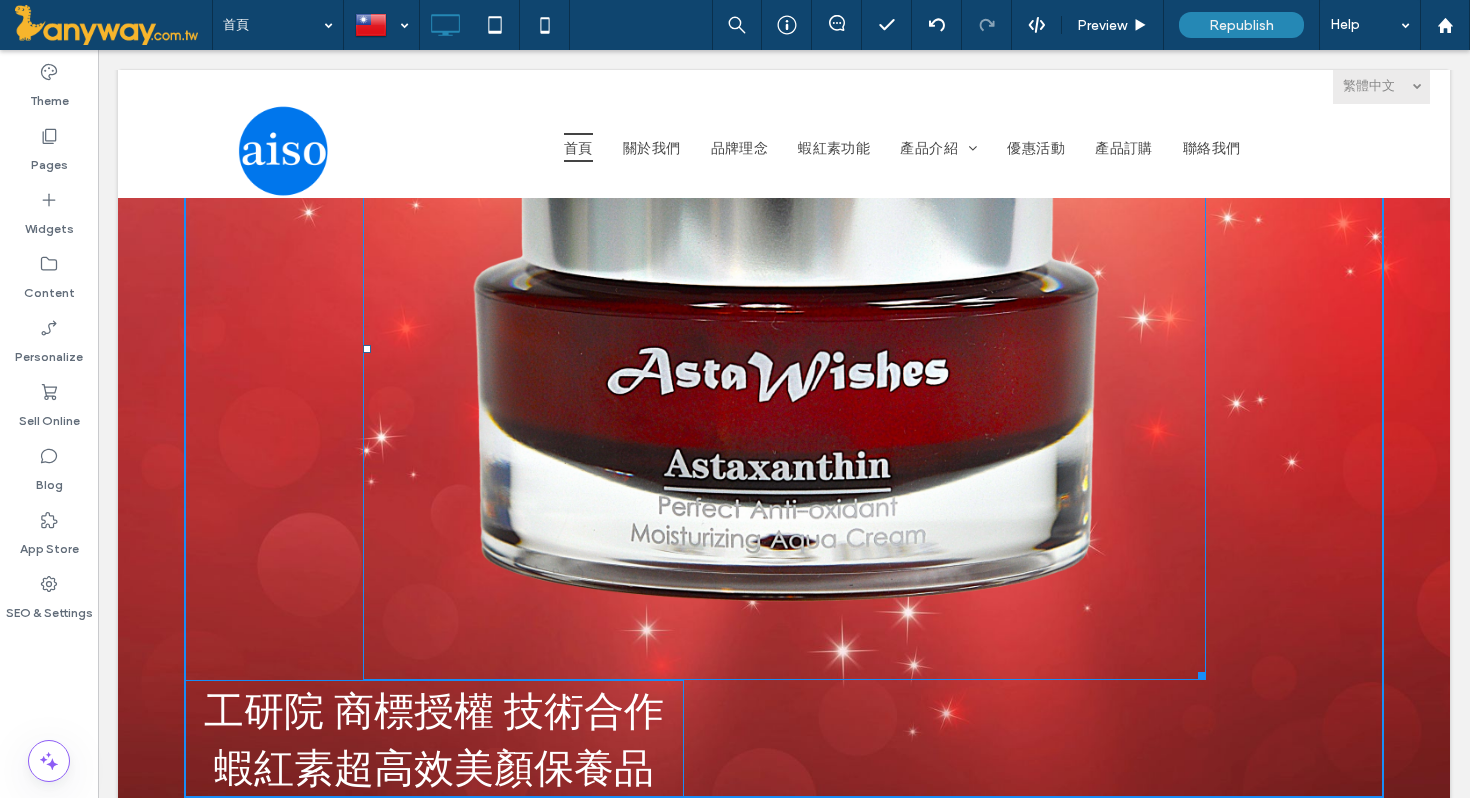 drag, startPoint x: 1195, startPoint y: 674, endPoint x: 968, endPoint y: 473, distance: 303.19962 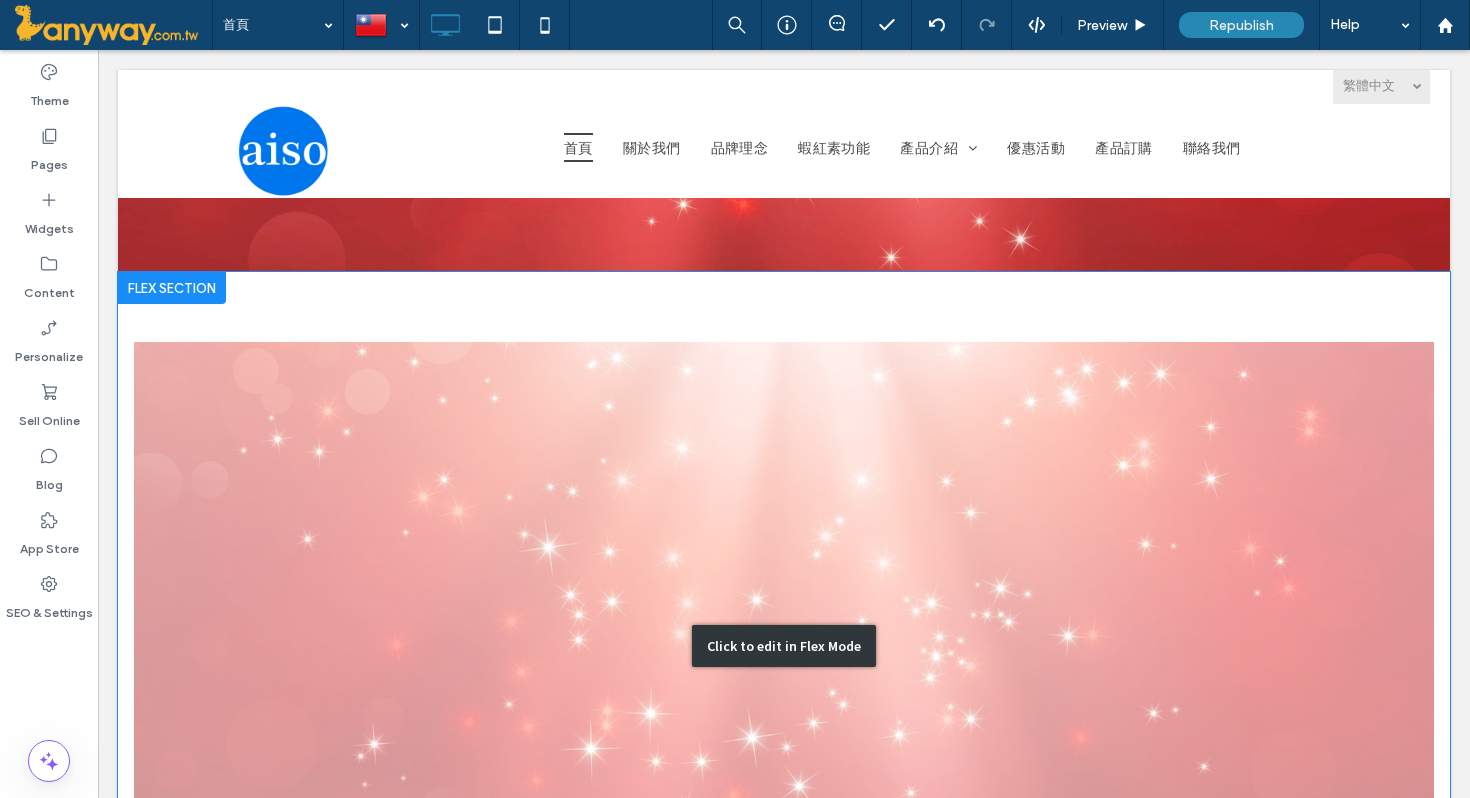 scroll, scrollTop: 552, scrollLeft: 0, axis: vertical 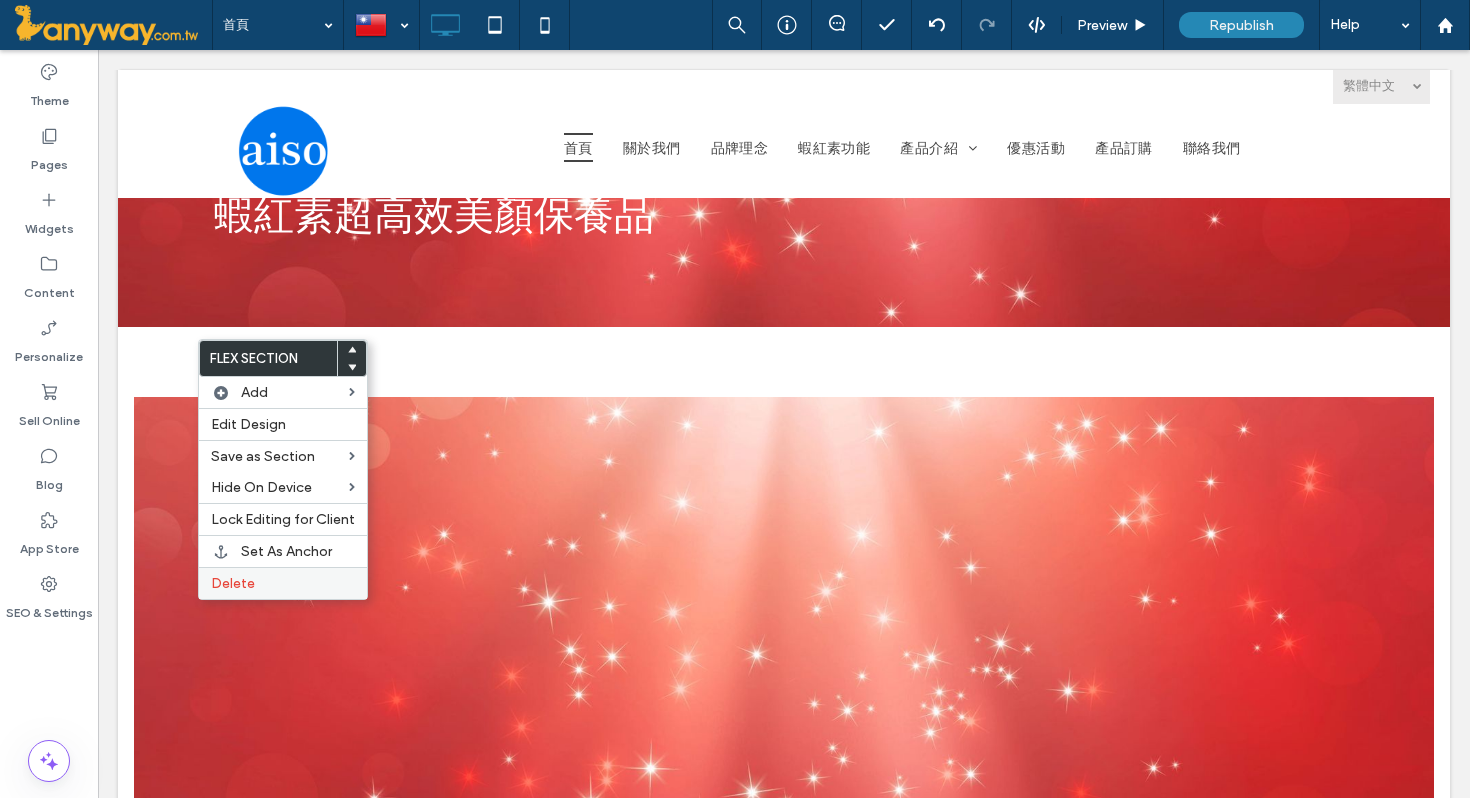 click on "Delete" at bounding box center [283, 583] 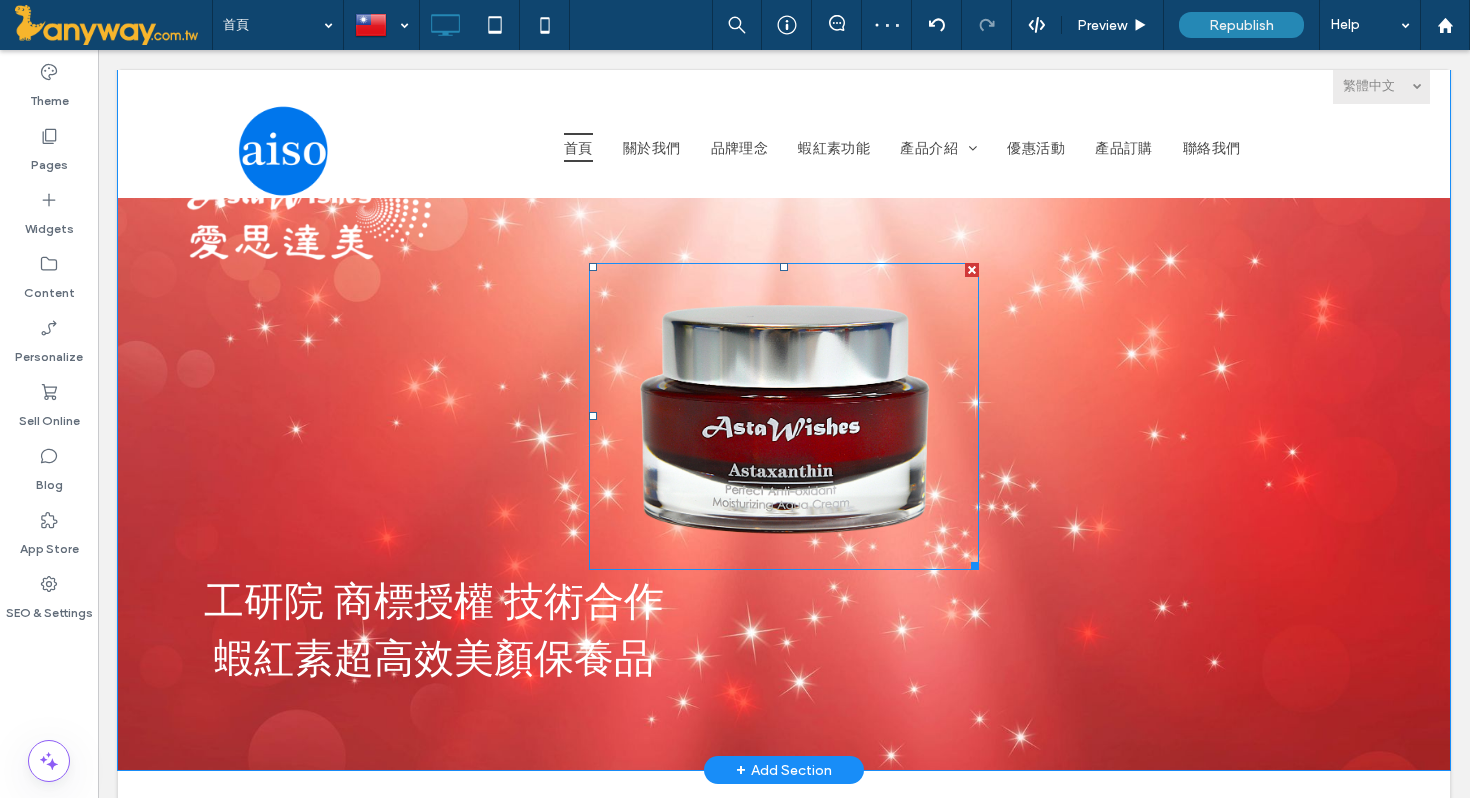 scroll, scrollTop: 99, scrollLeft: 0, axis: vertical 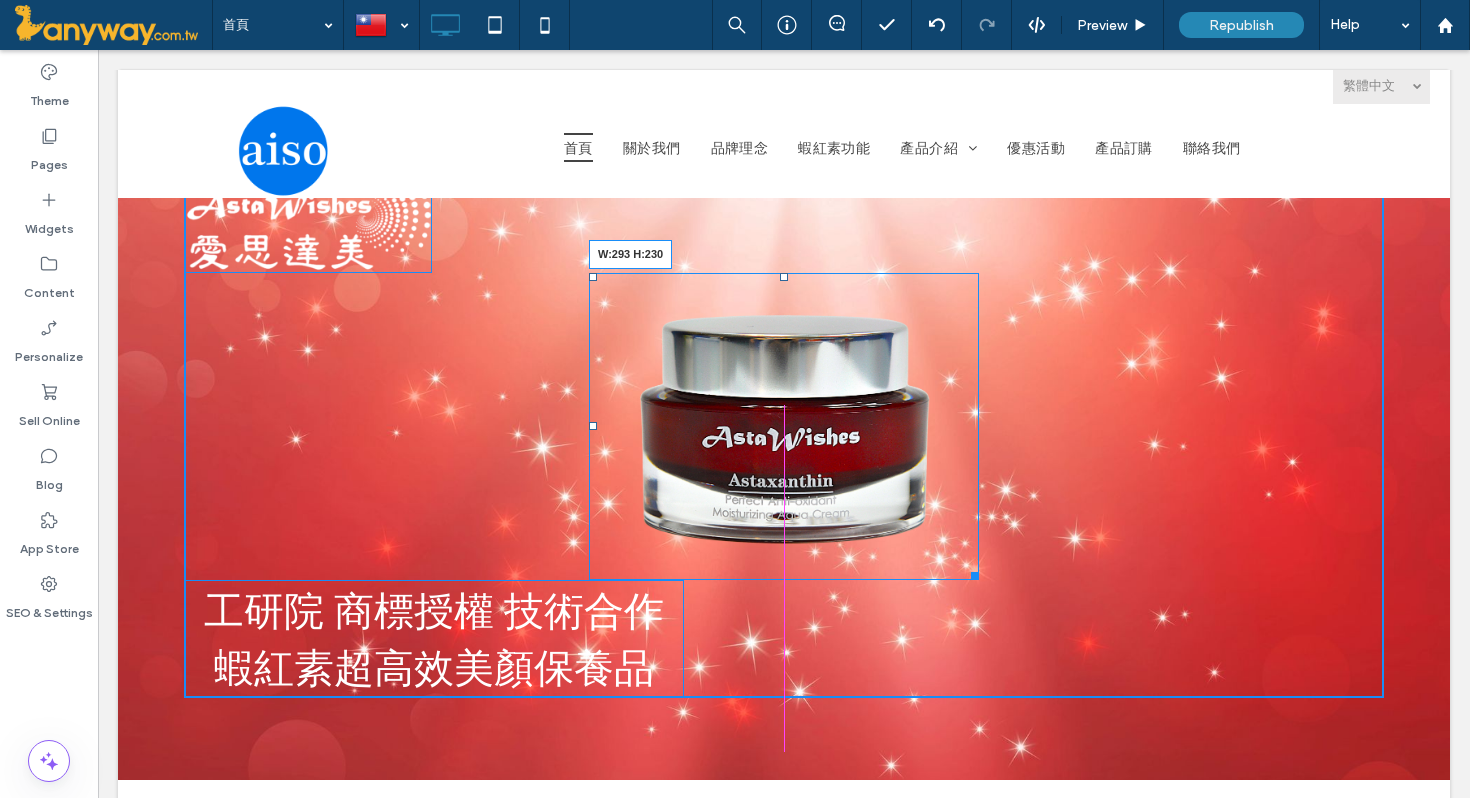 drag, startPoint x: 972, startPoint y: 573, endPoint x: 923, endPoint y: 529, distance: 65.8559 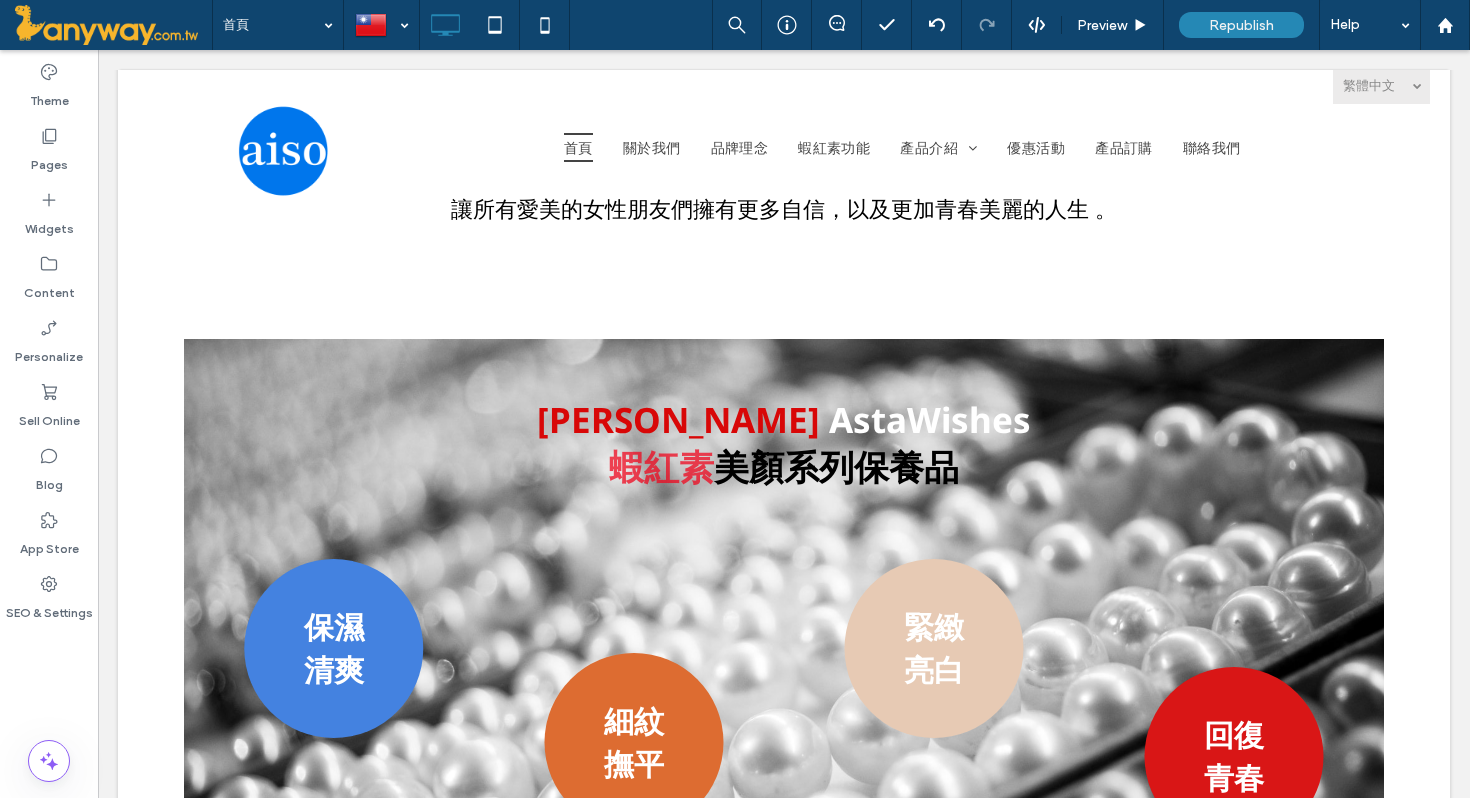 scroll, scrollTop: 739, scrollLeft: 0, axis: vertical 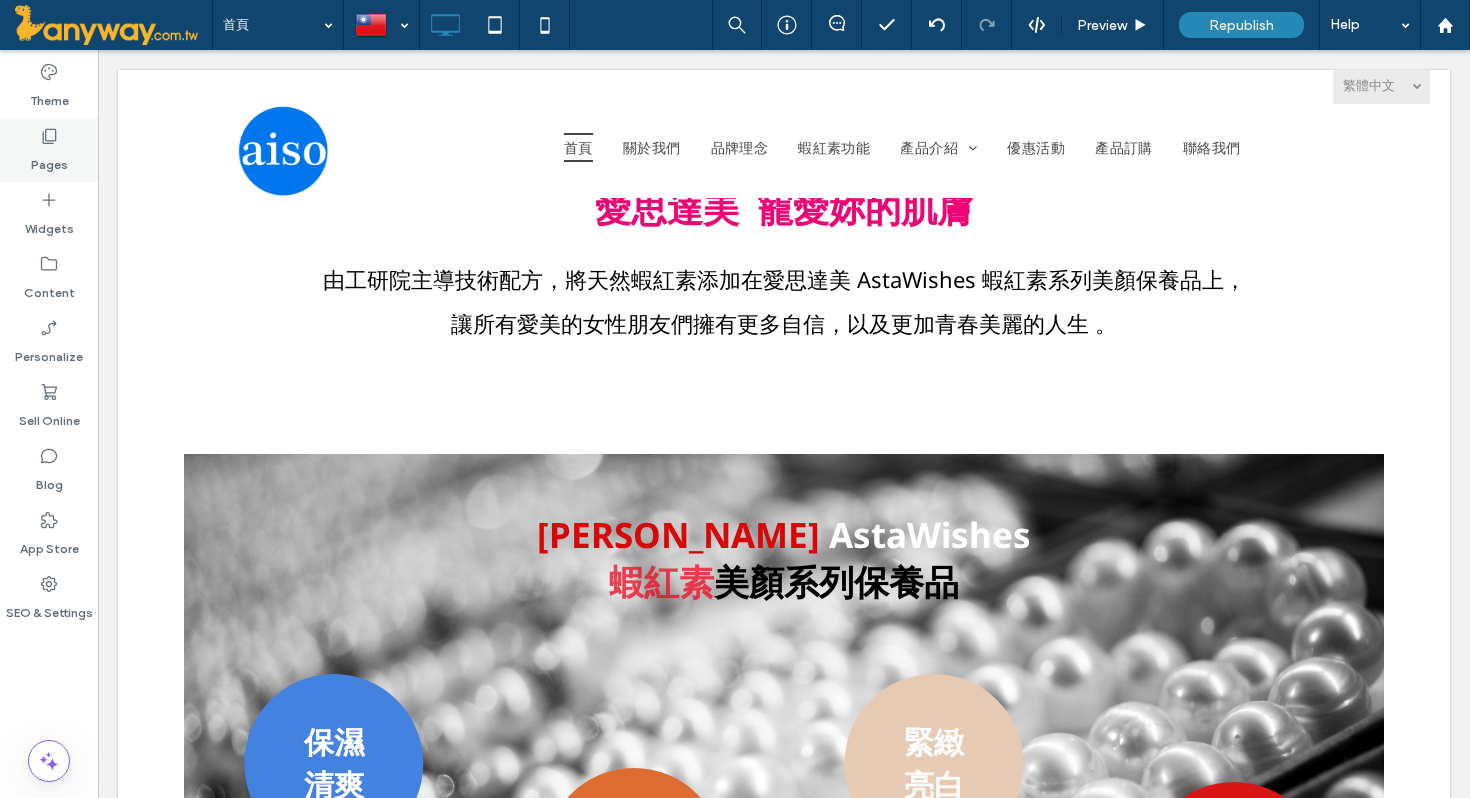click on "Pages" at bounding box center (49, 160) 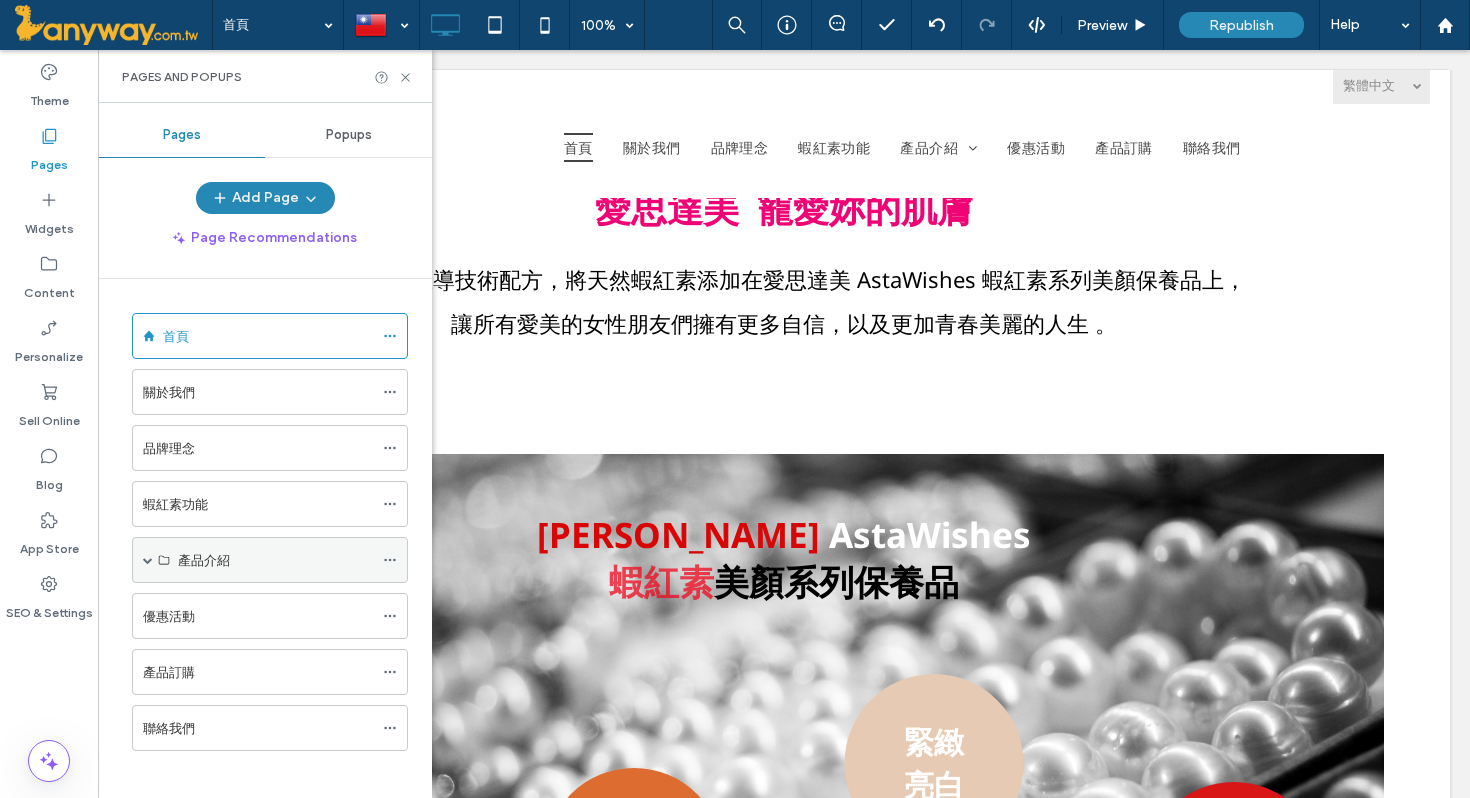 click at bounding box center (148, 560) 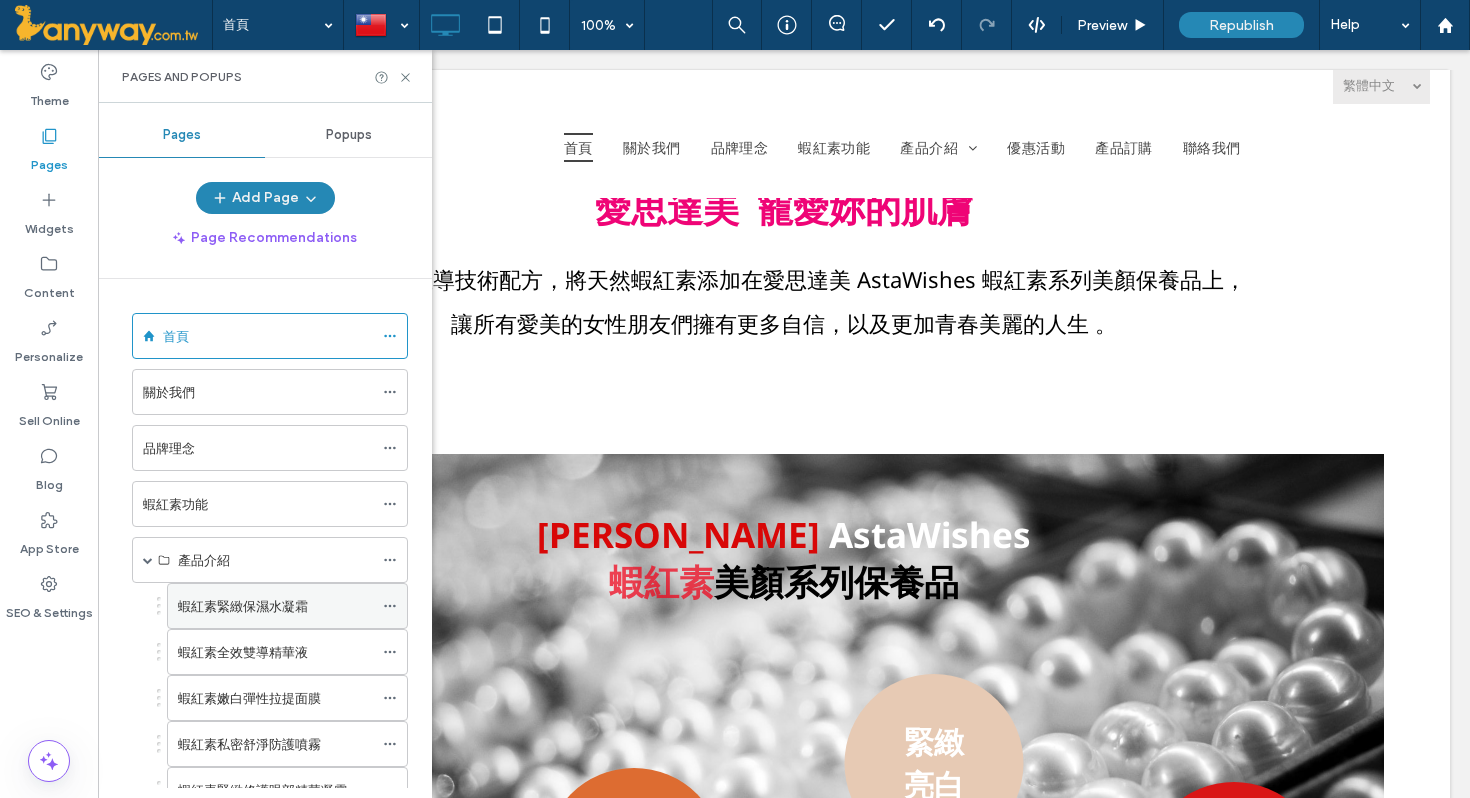 click on "蝦紅素緊緻保濕水凝霜" at bounding box center [243, 606] 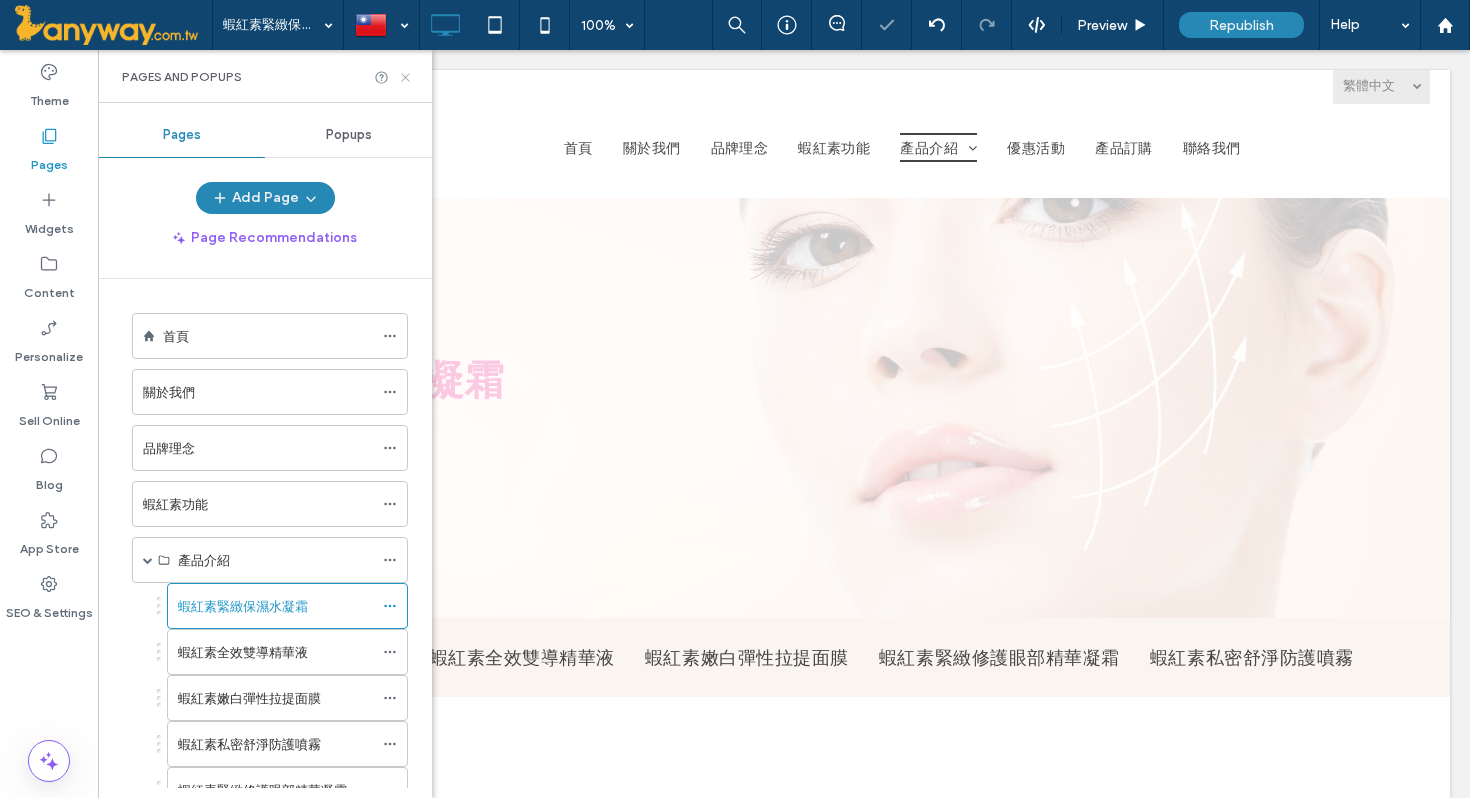 scroll, scrollTop: 0, scrollLeft: 0, axis: both 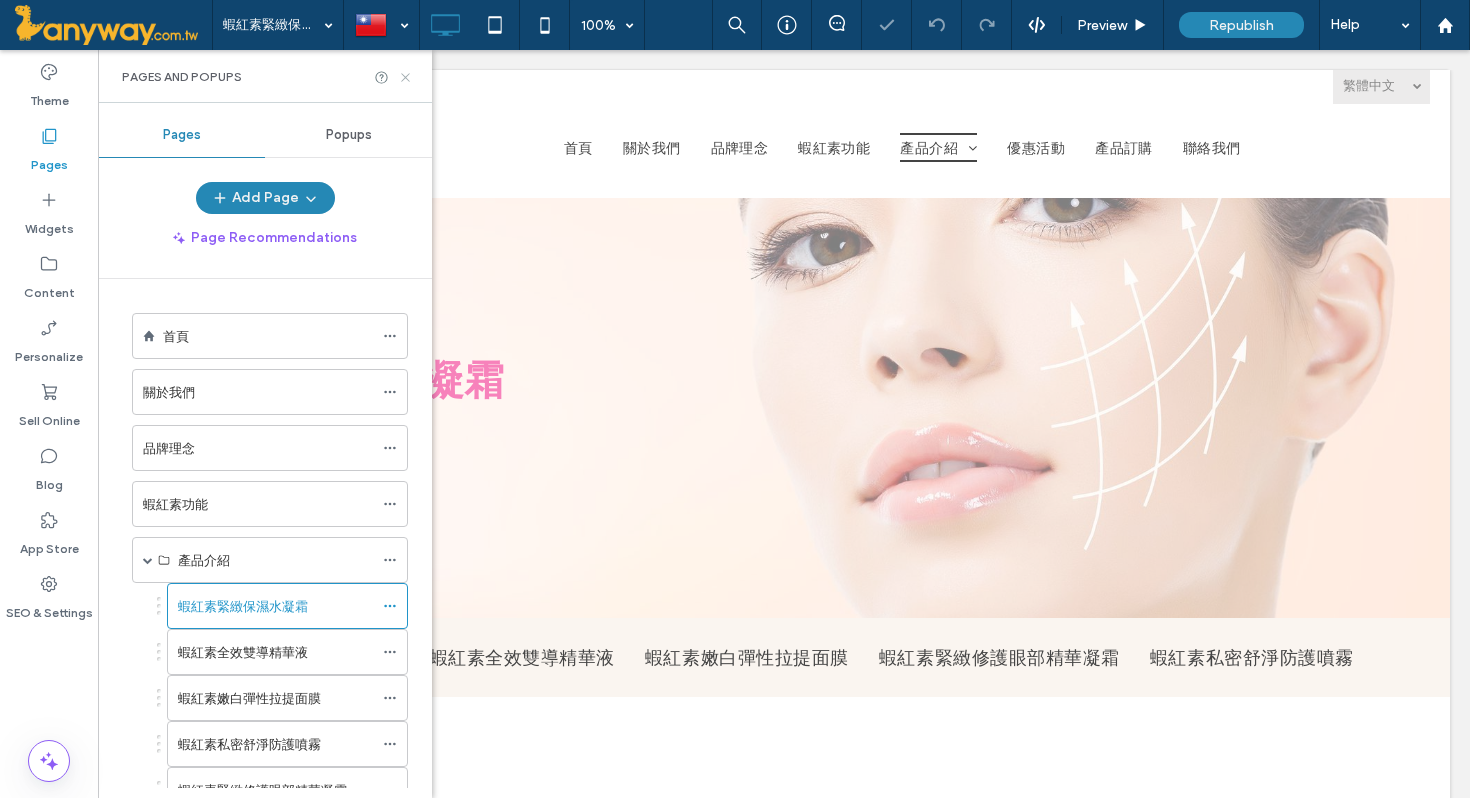 click 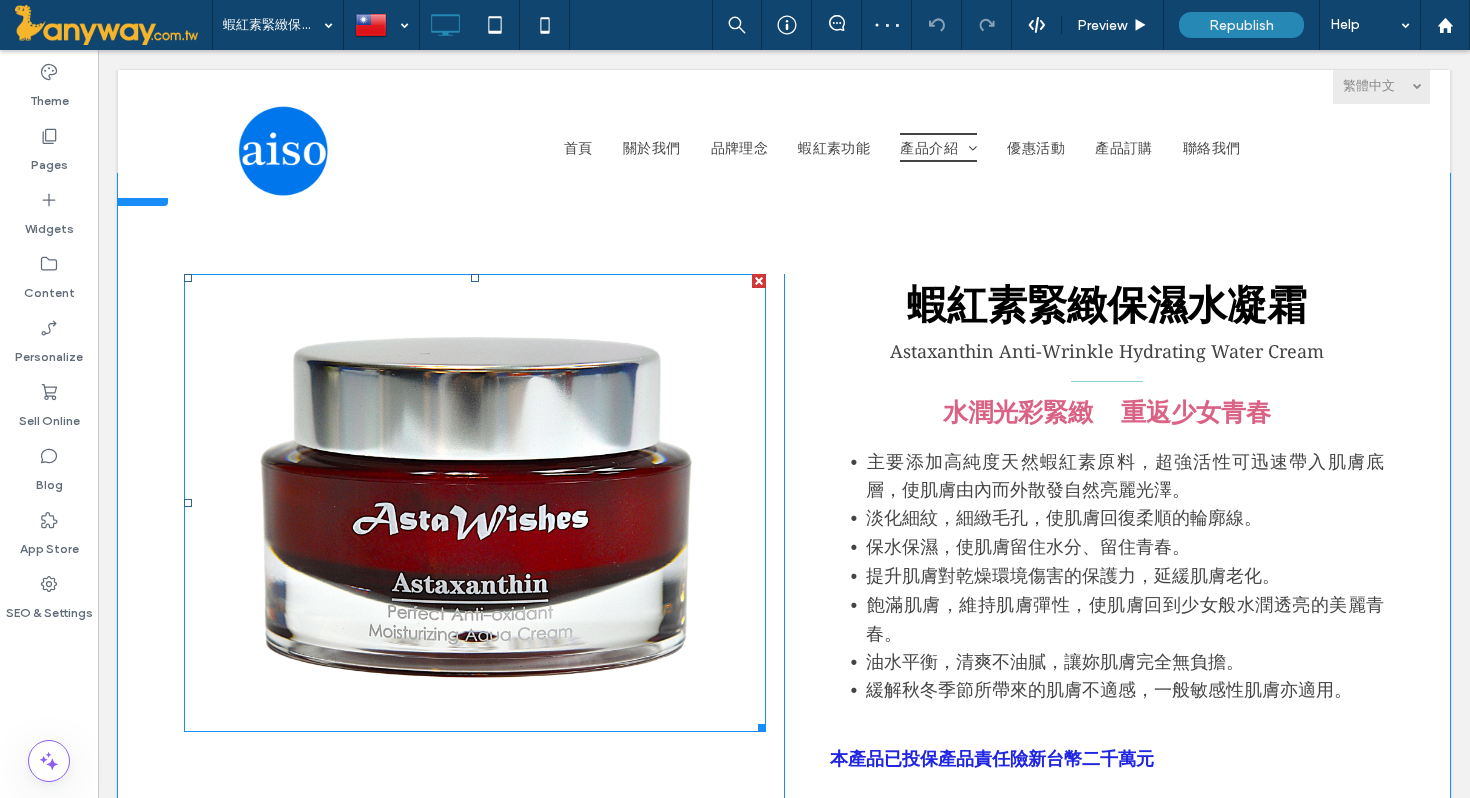 scroll, scrollTop: 571, scrollLeft: 0, axis: vertical 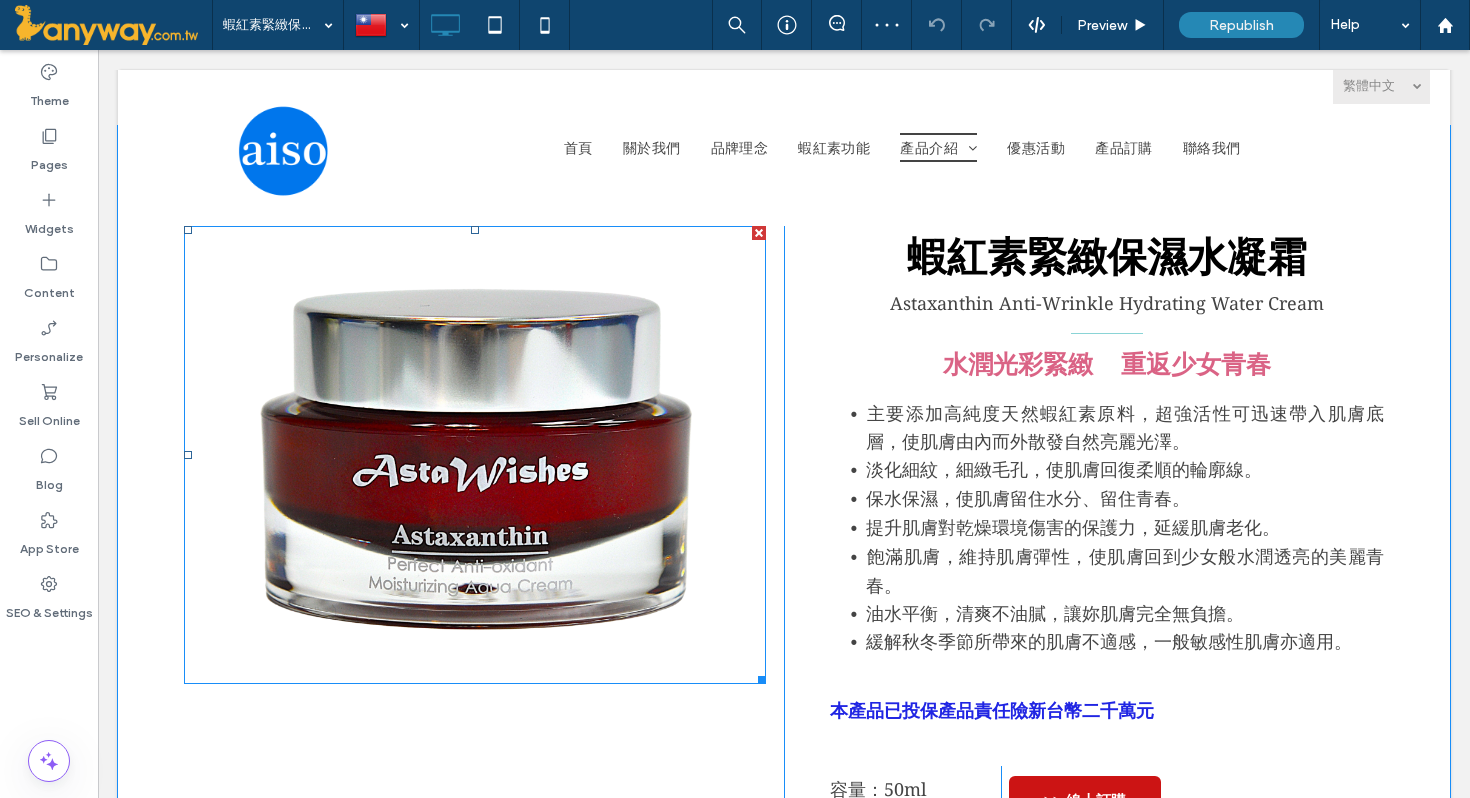 click at bounding box center [475, 455] 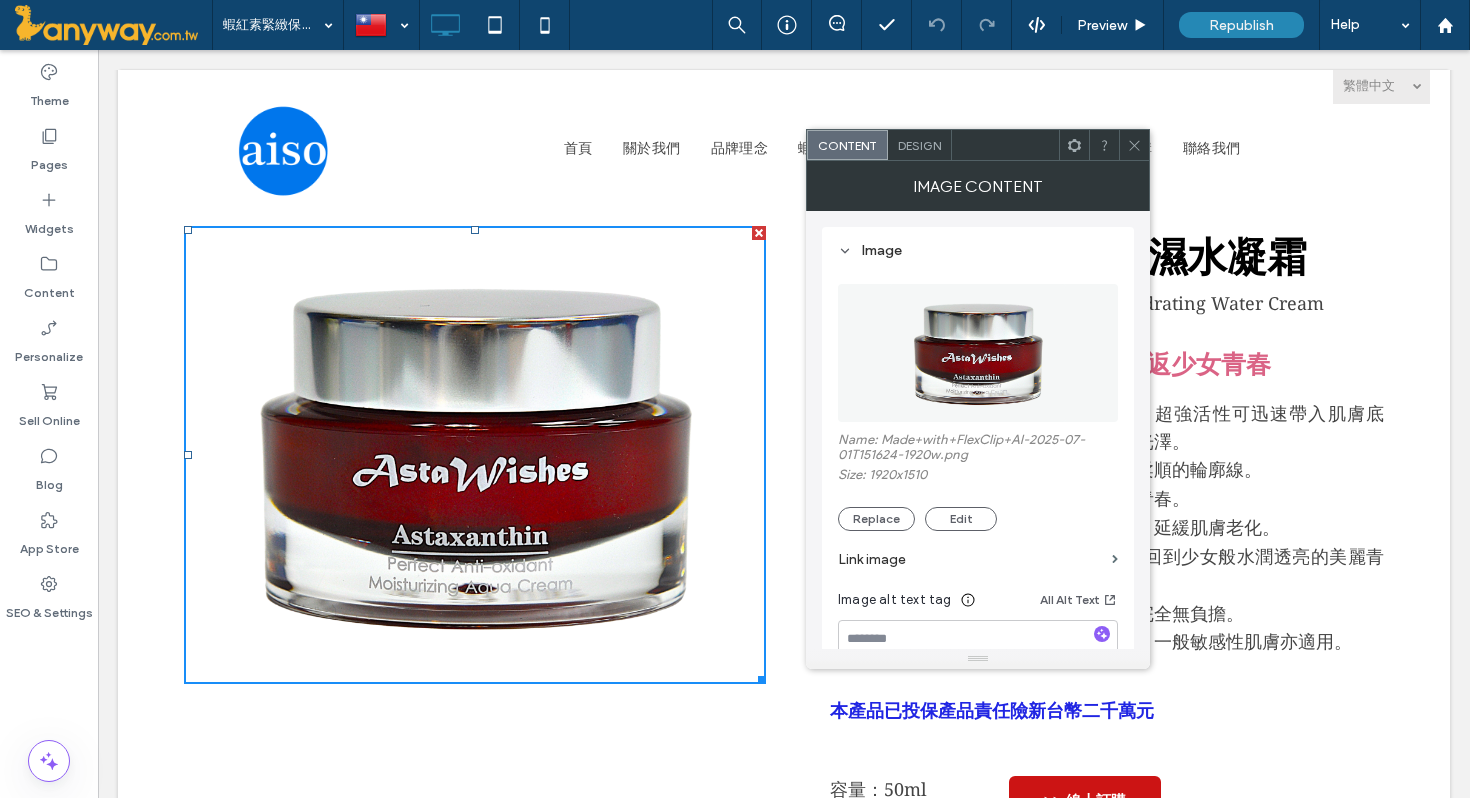 click on "Design" at bounding box center [919, 145] 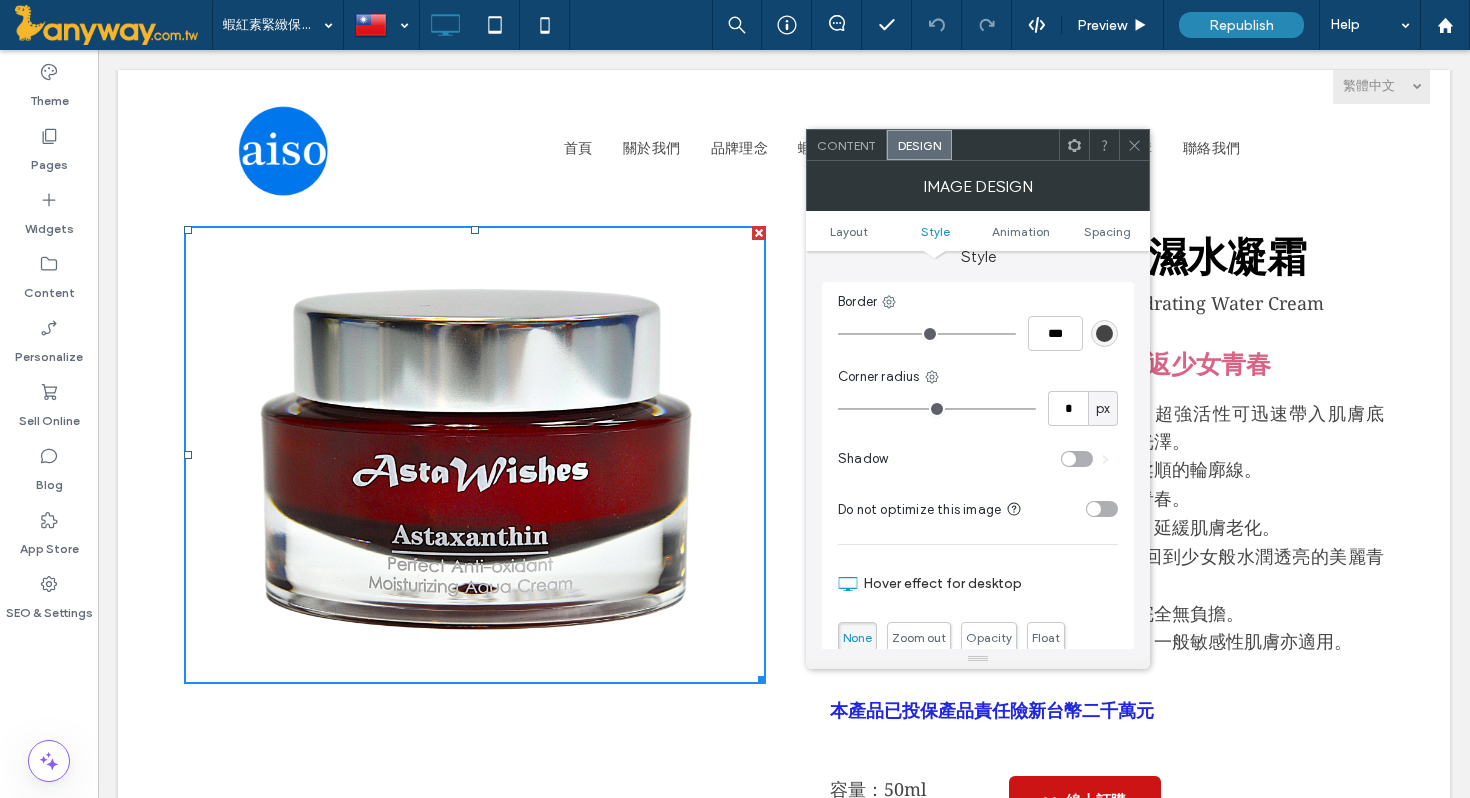 scroll, scrollTop: 384, scrollLeft: 0, axis: vertical 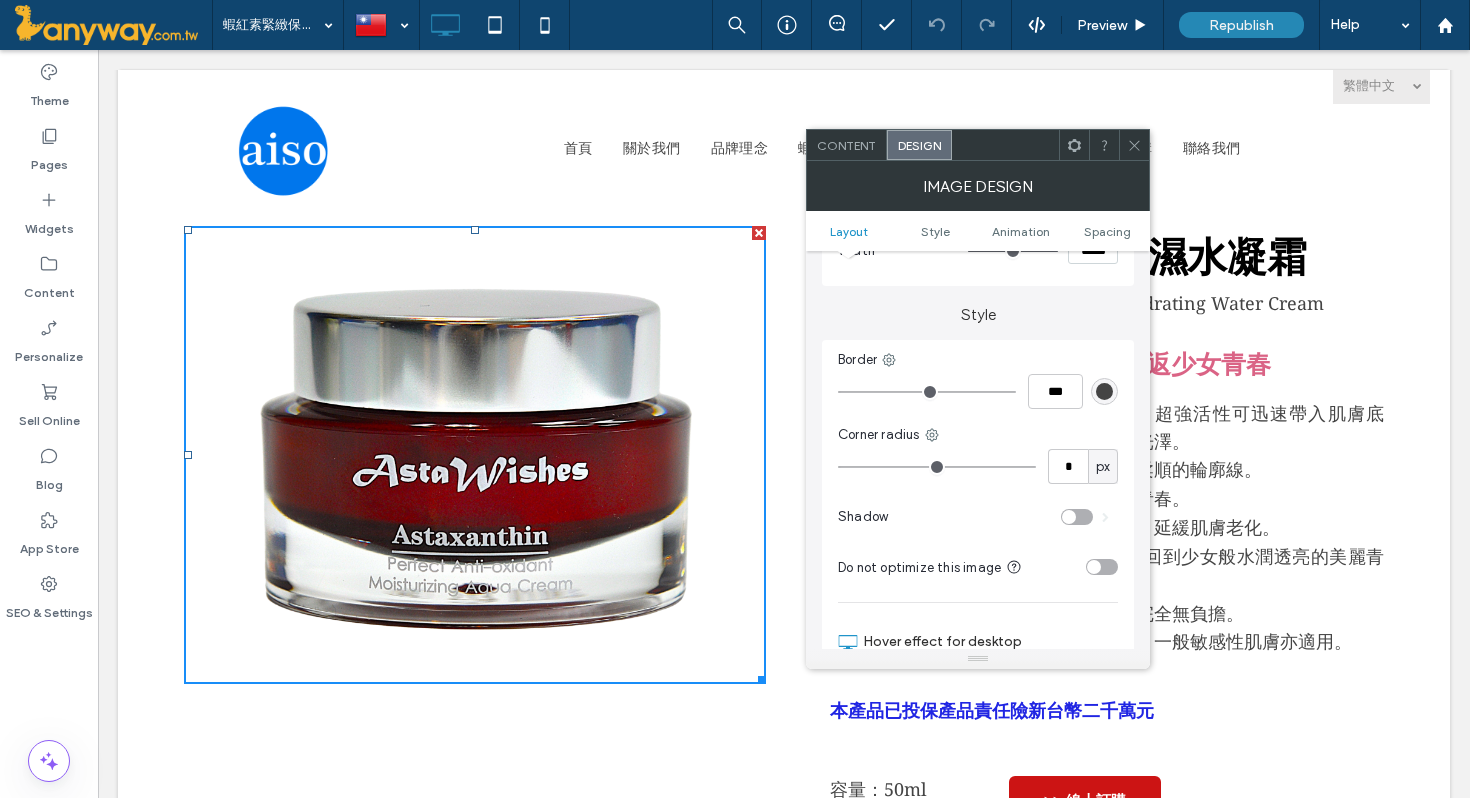 click 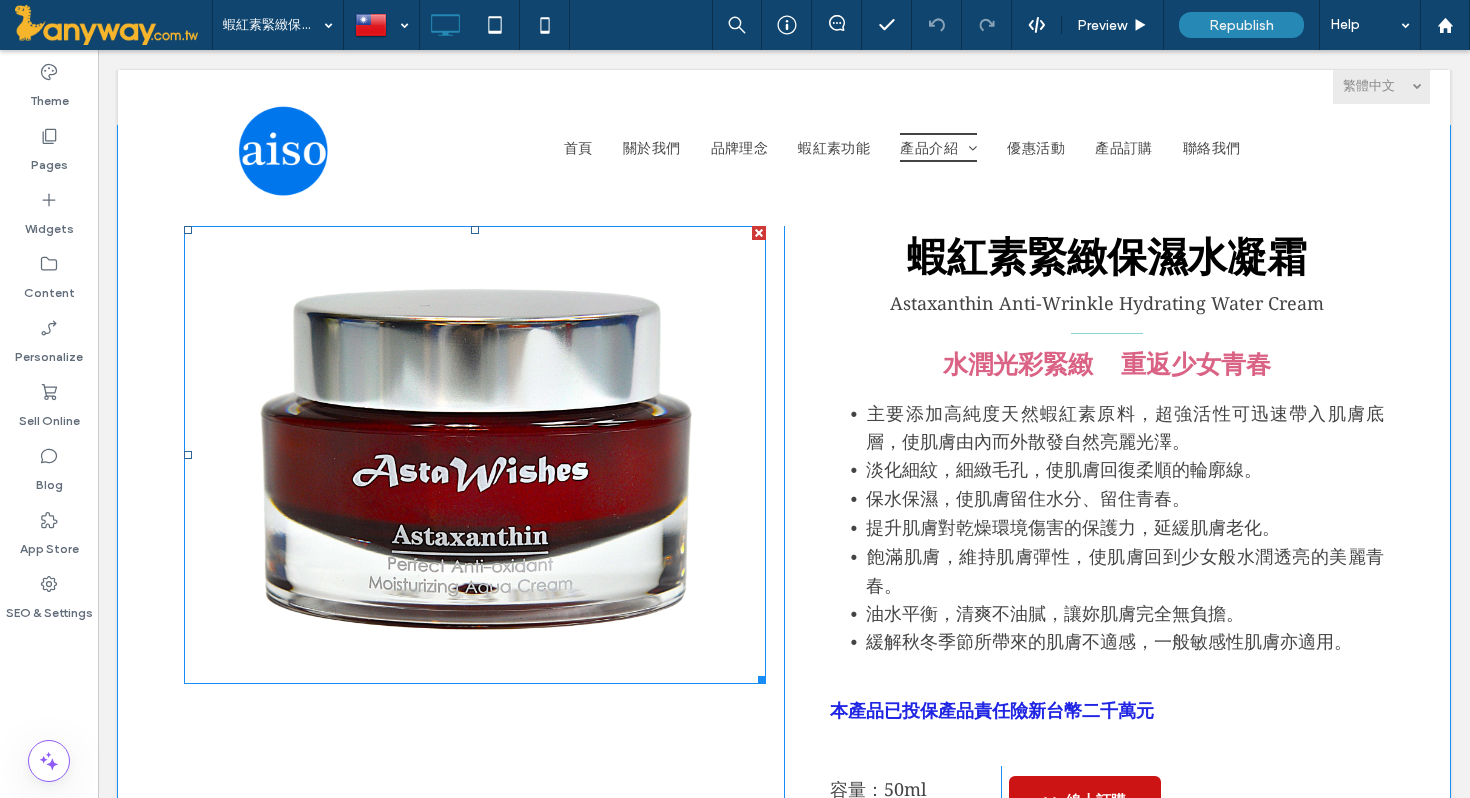 click at bounding box center (475, 455) 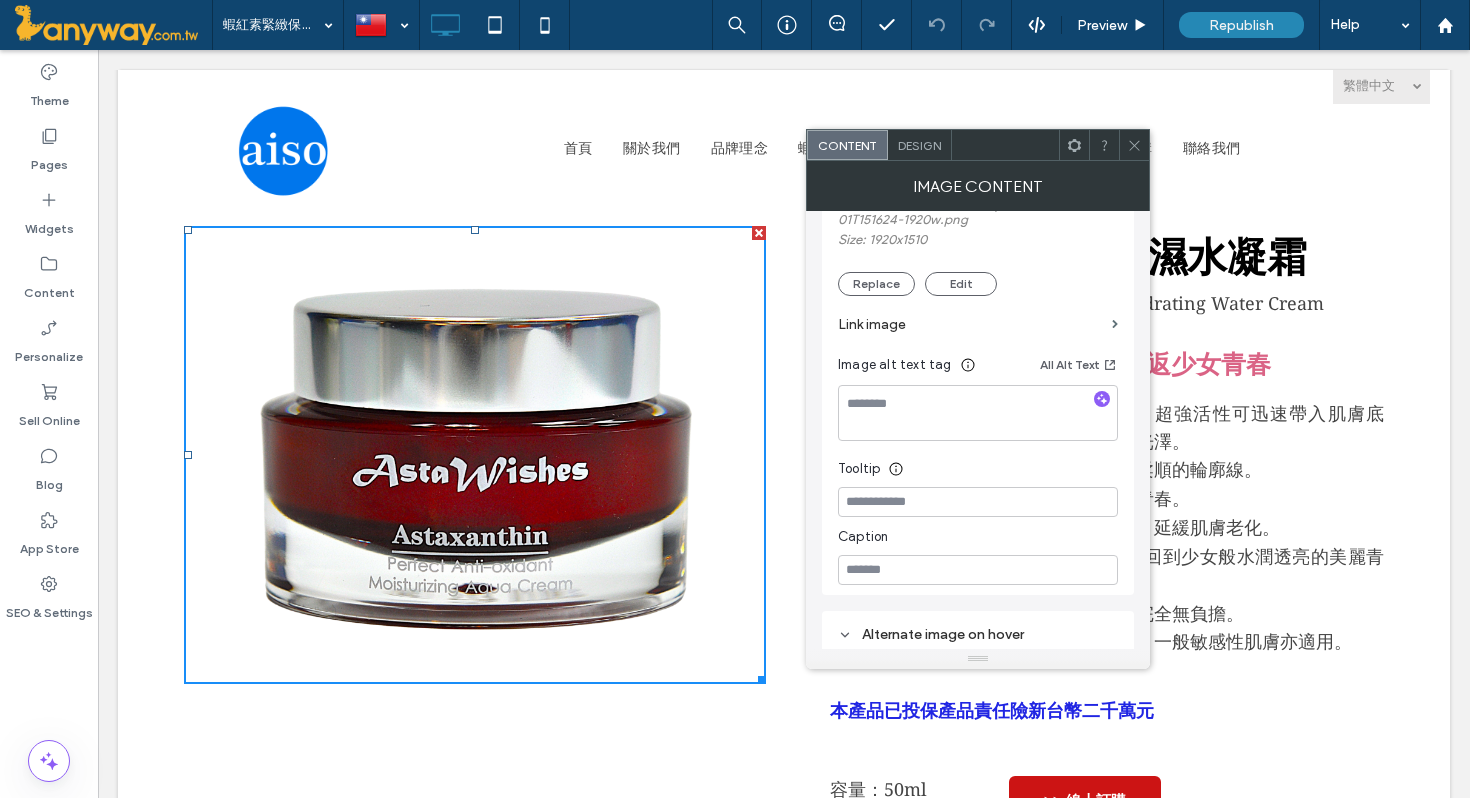 scroll, scrollTop: 177, scrollLeft: 0, axis: vertical 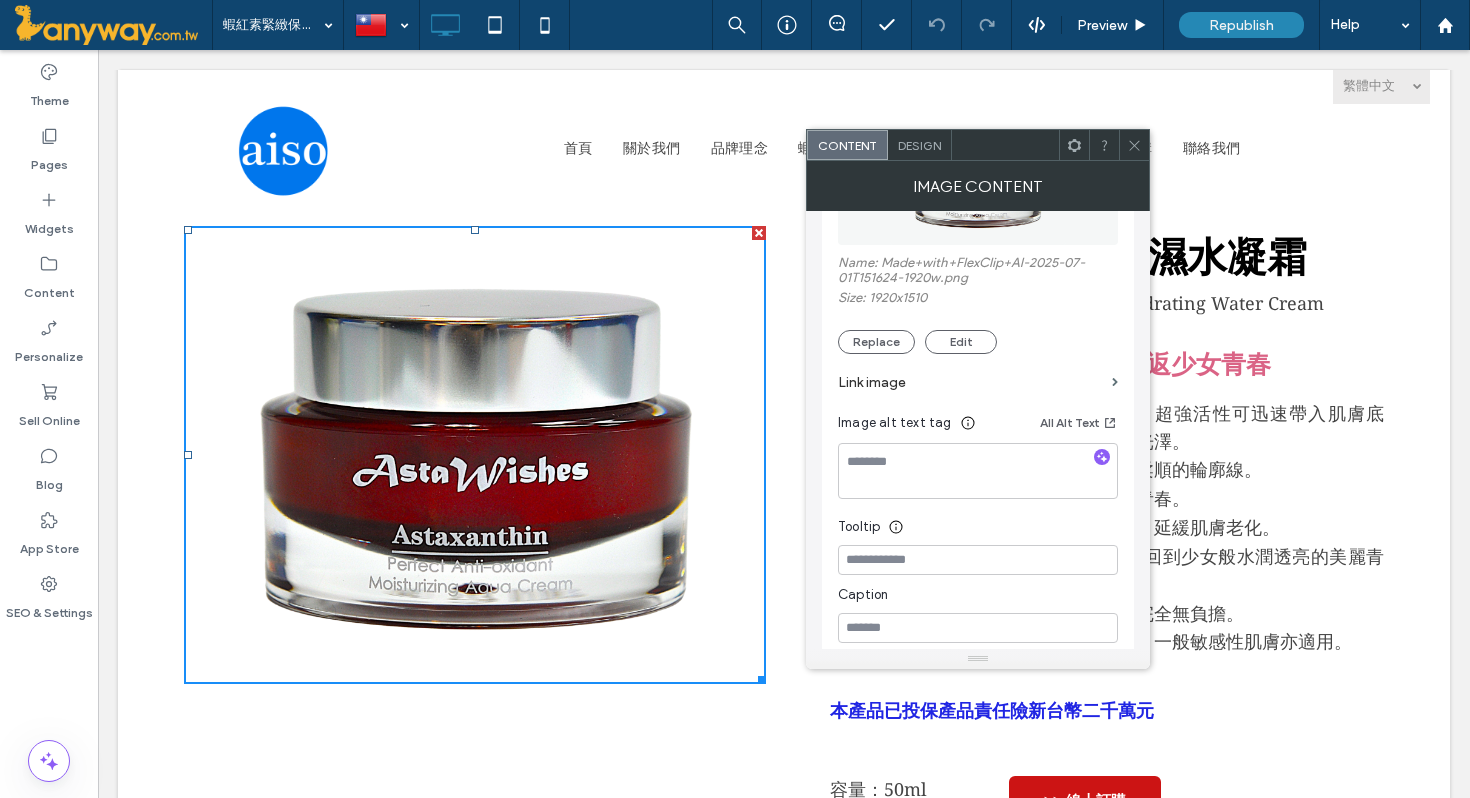 click on "Design" at bounding box center [919, 145] 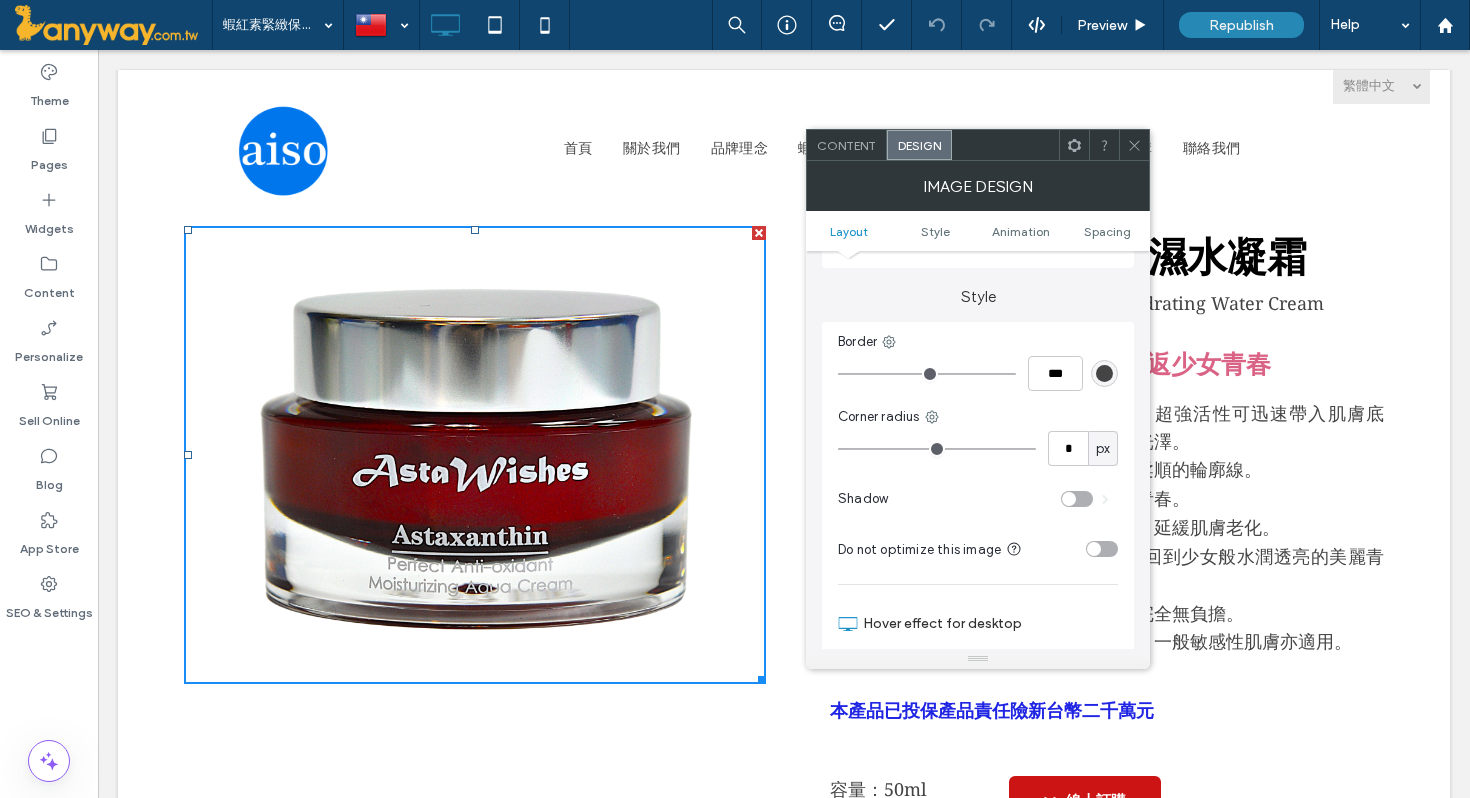 scroll, scrollTop: 507, scrollLeft: 0, axis: vertical 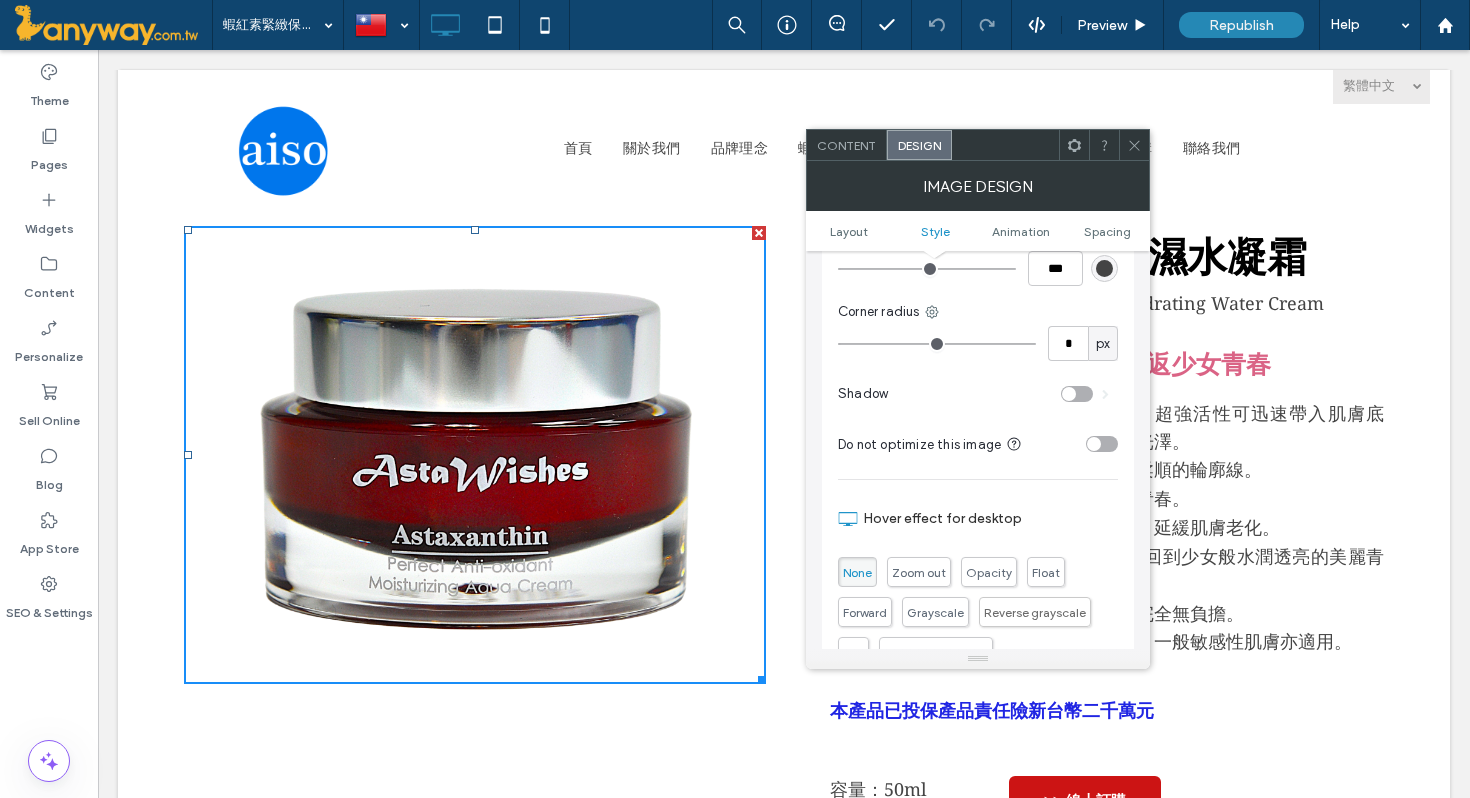 drag, startPoint x: 1126, startPoint y: 141, endPoint x: 1028, endPoint y: 91, distance: 110.01818 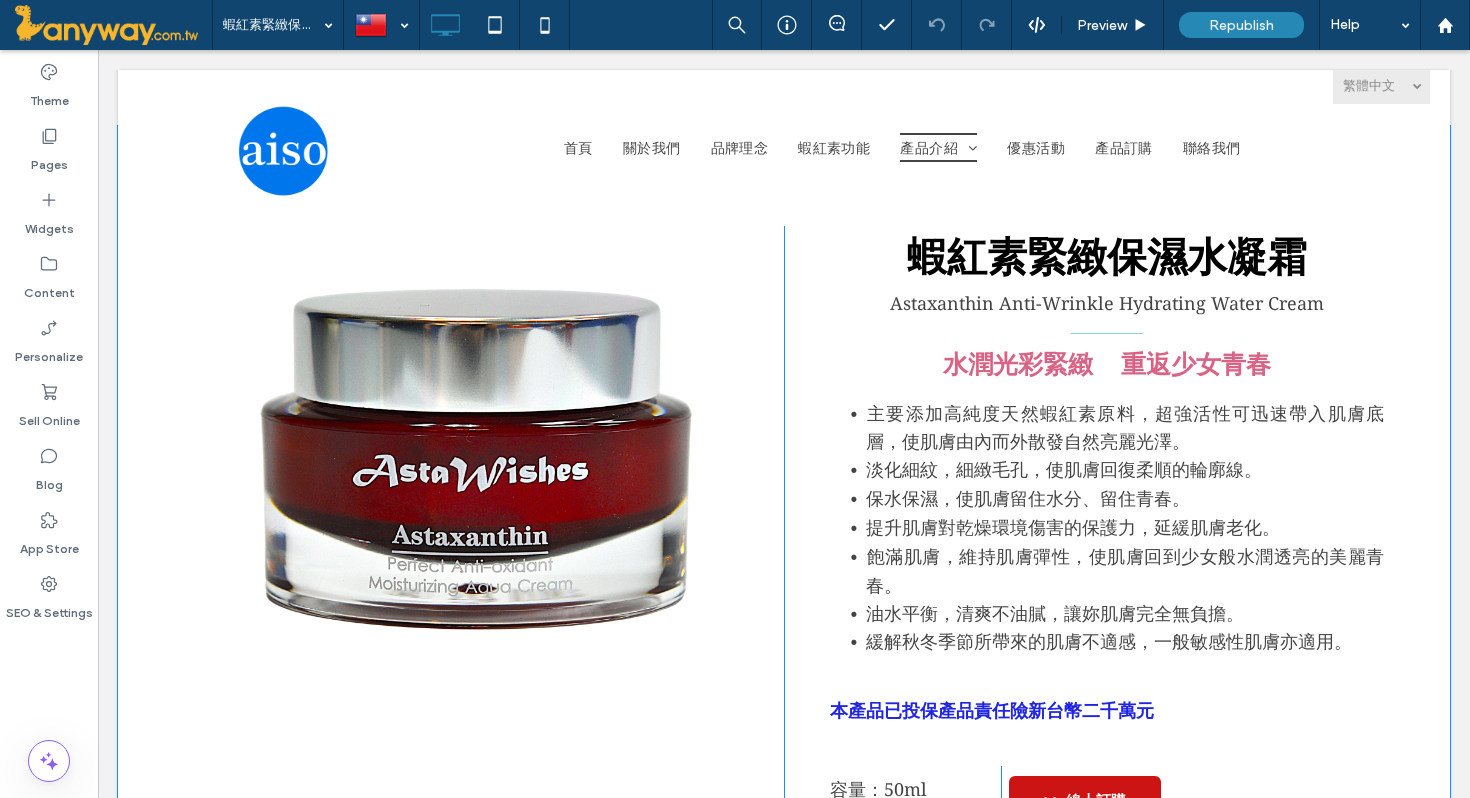click on "Click To Paste" at bounding box center [484, 540] 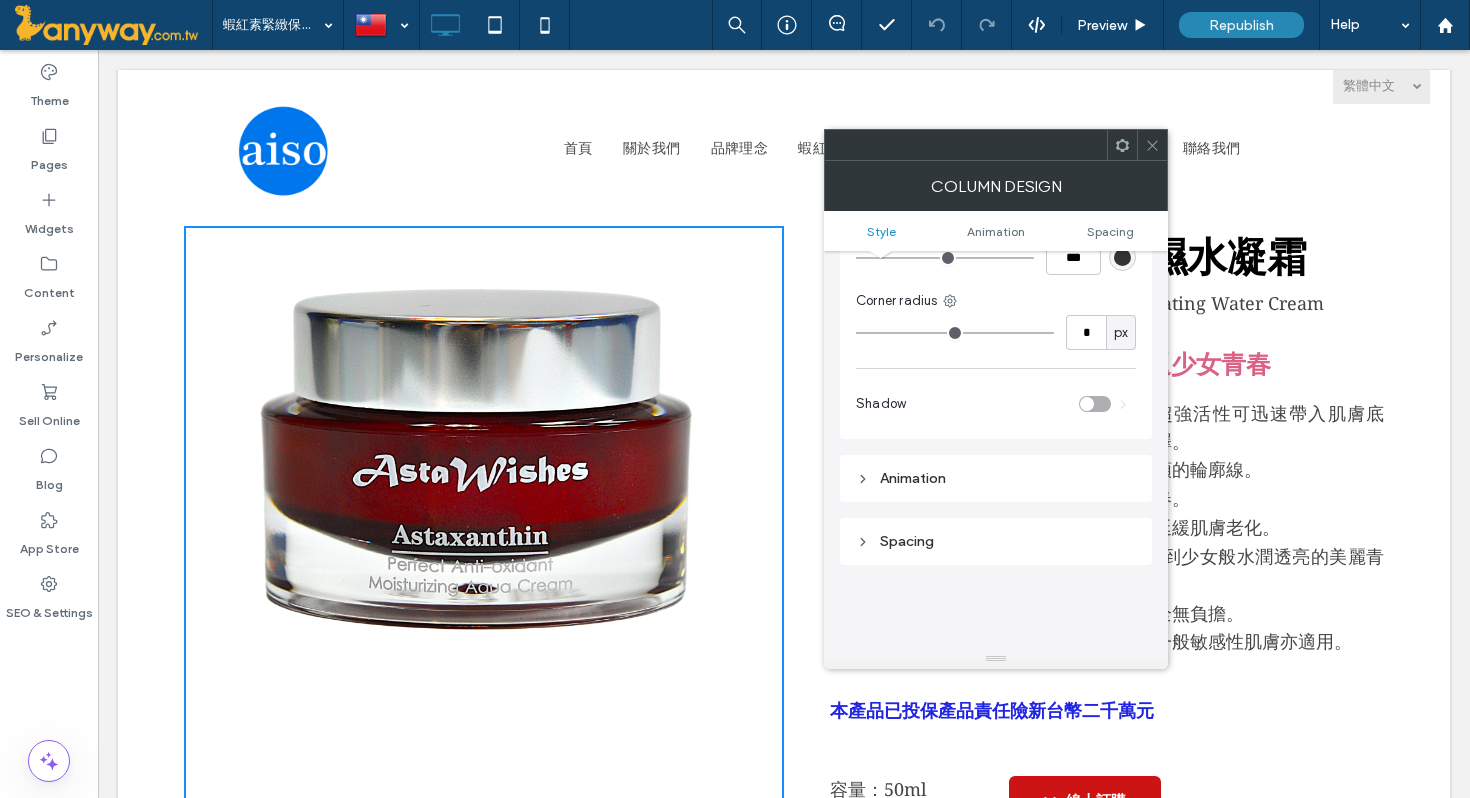 scroll, scrollTop: 344, scrollLeft: 0, axis: vertical 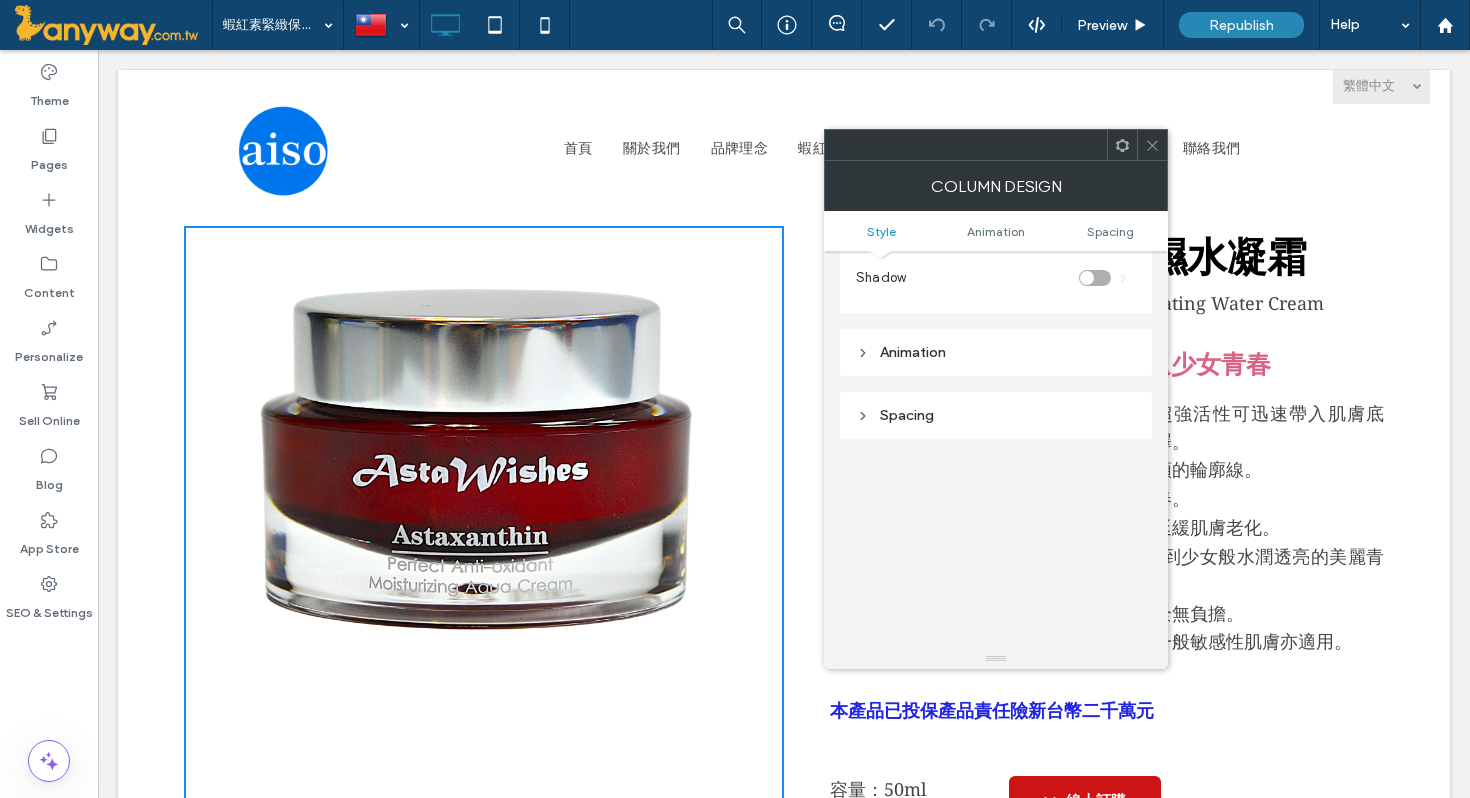 click 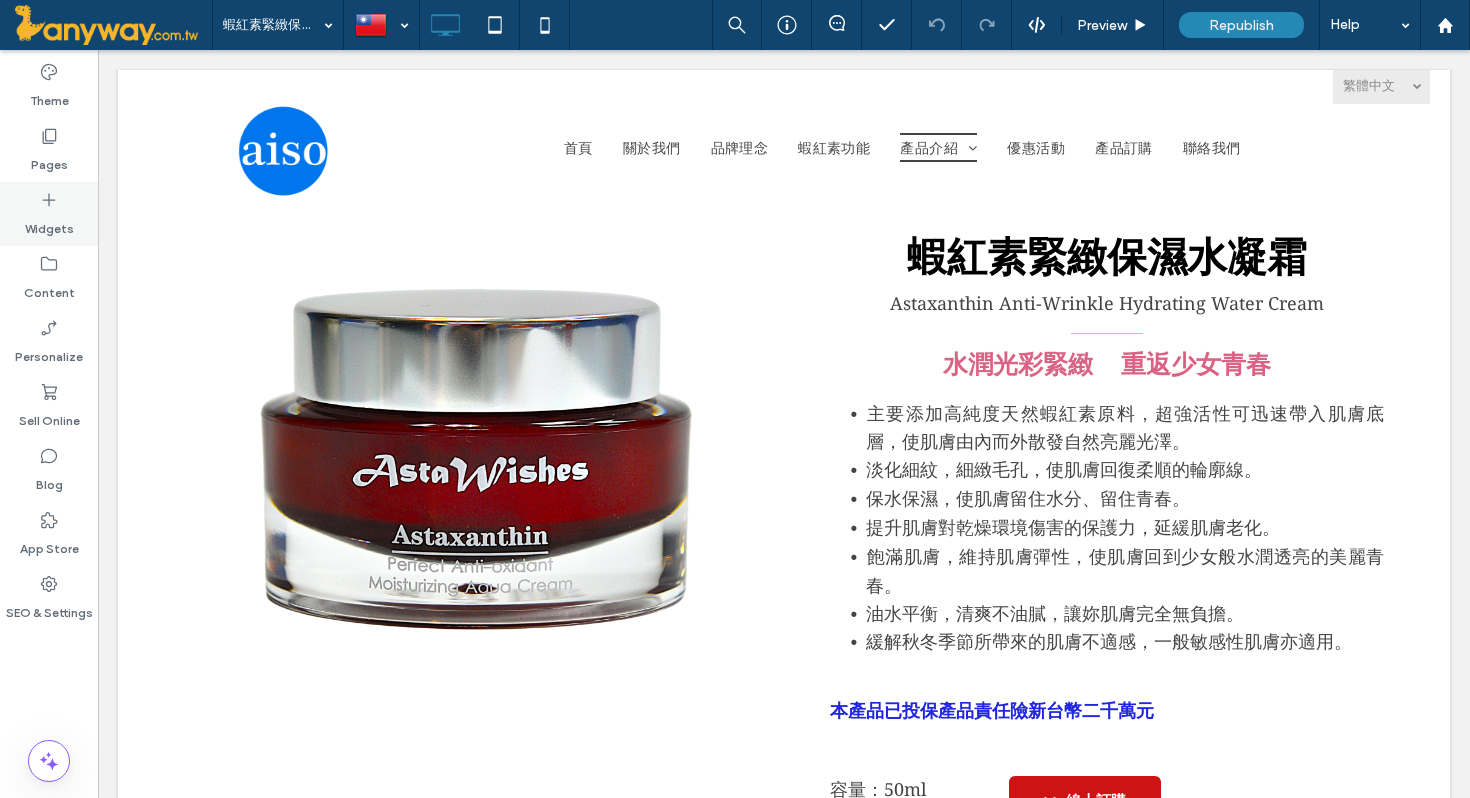 click 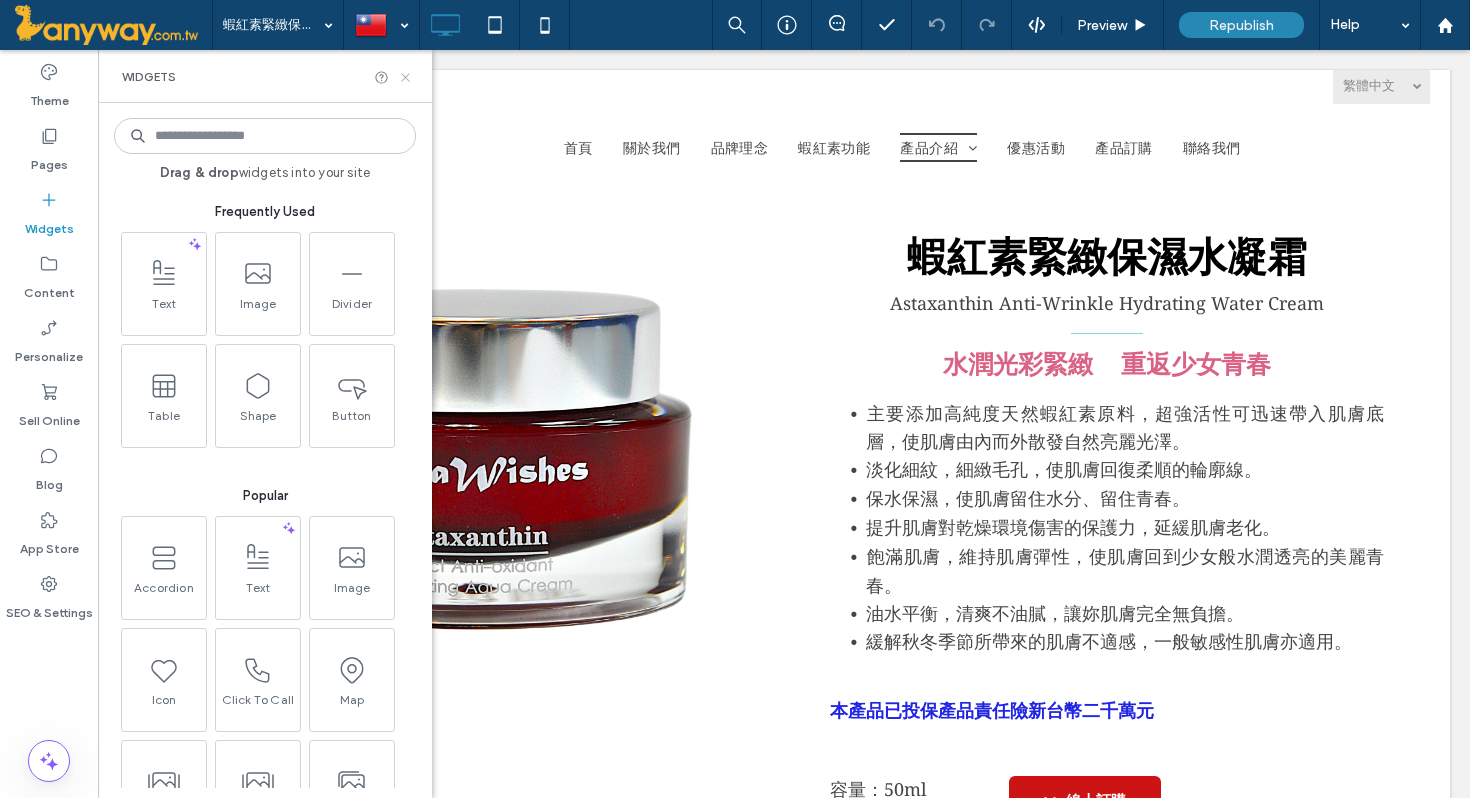 click 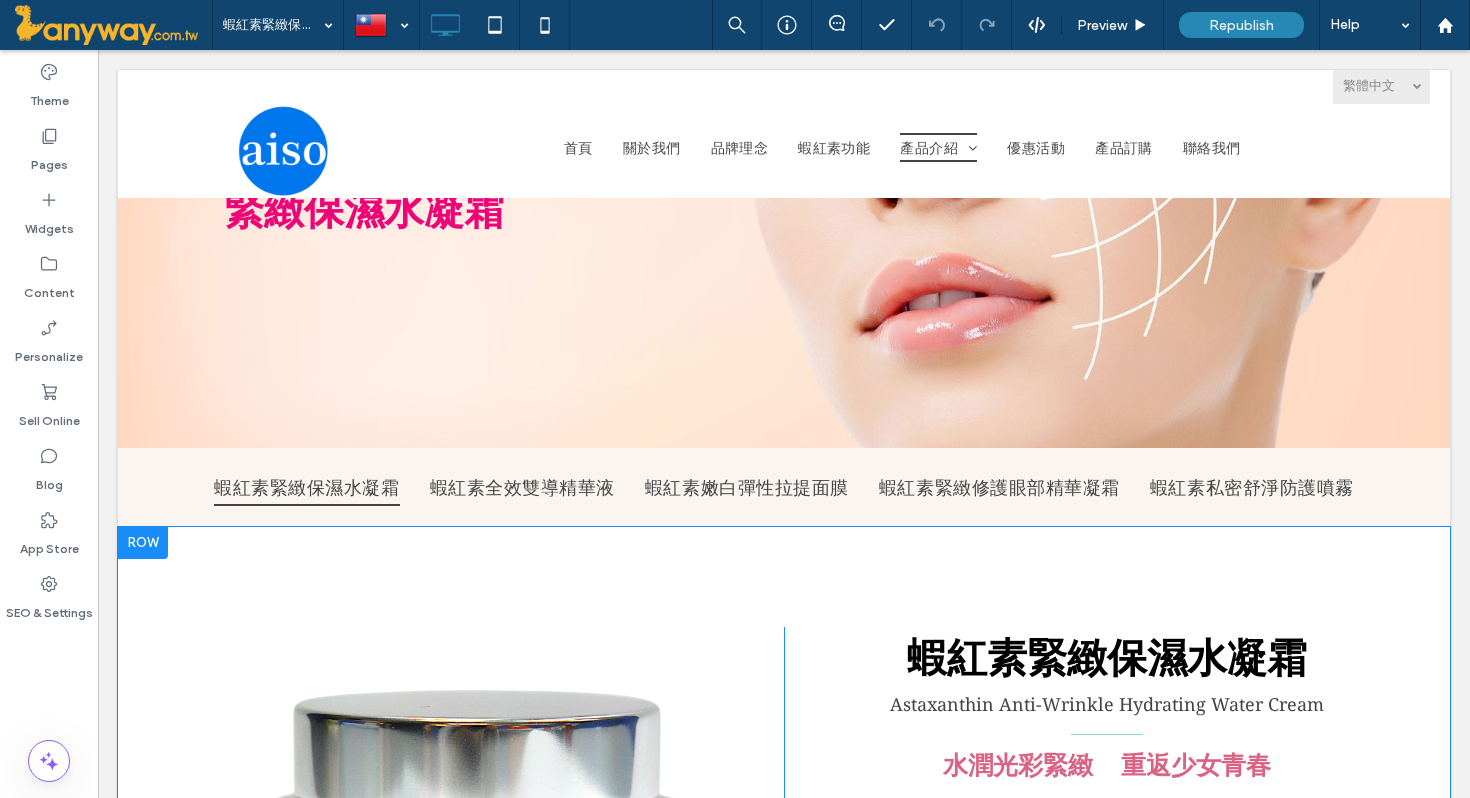 scroll, scrollTop: 139, scrollLeft: 0, axis: vertical 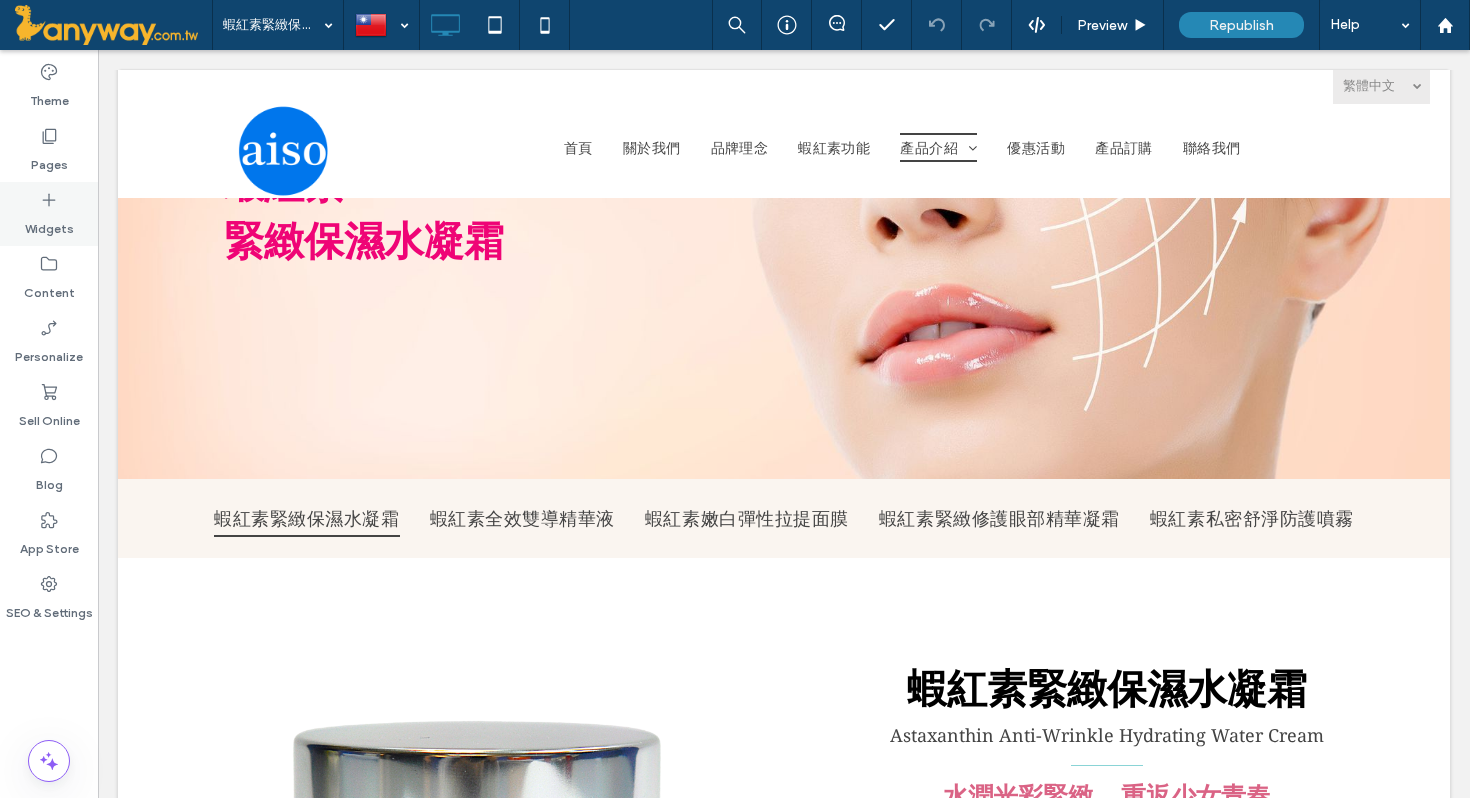 click 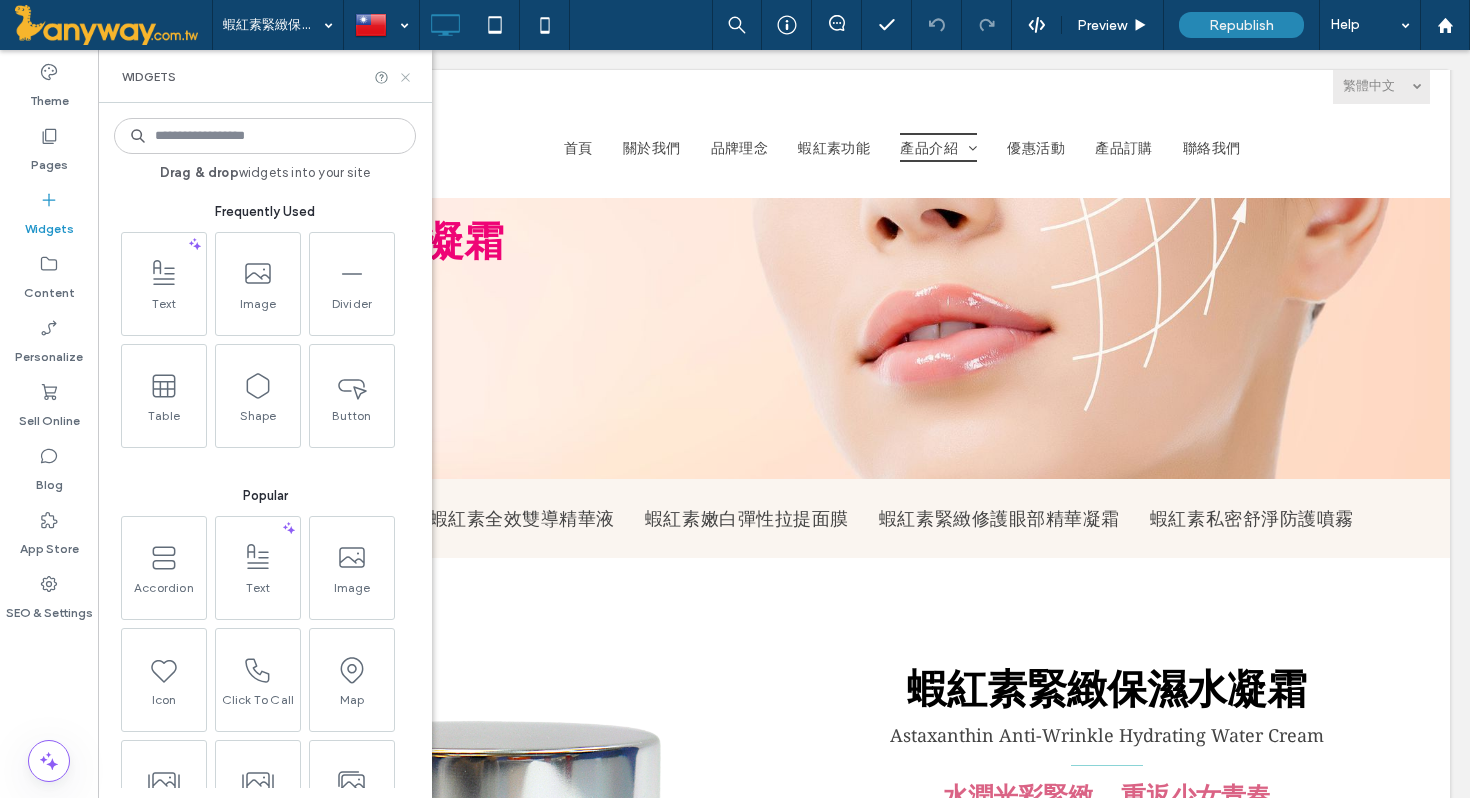 click 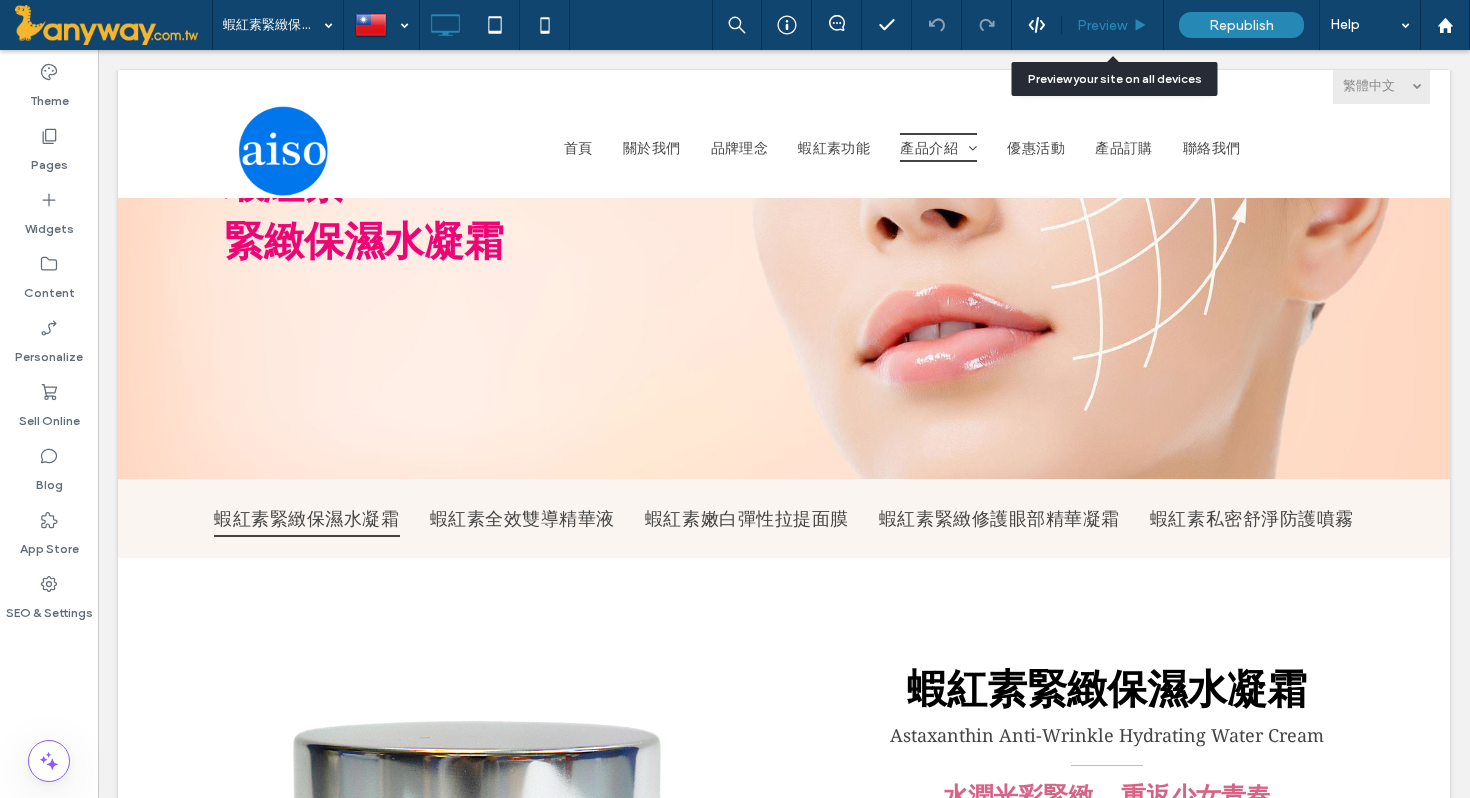 click on "Preview" at bounding box center (1102, 25) 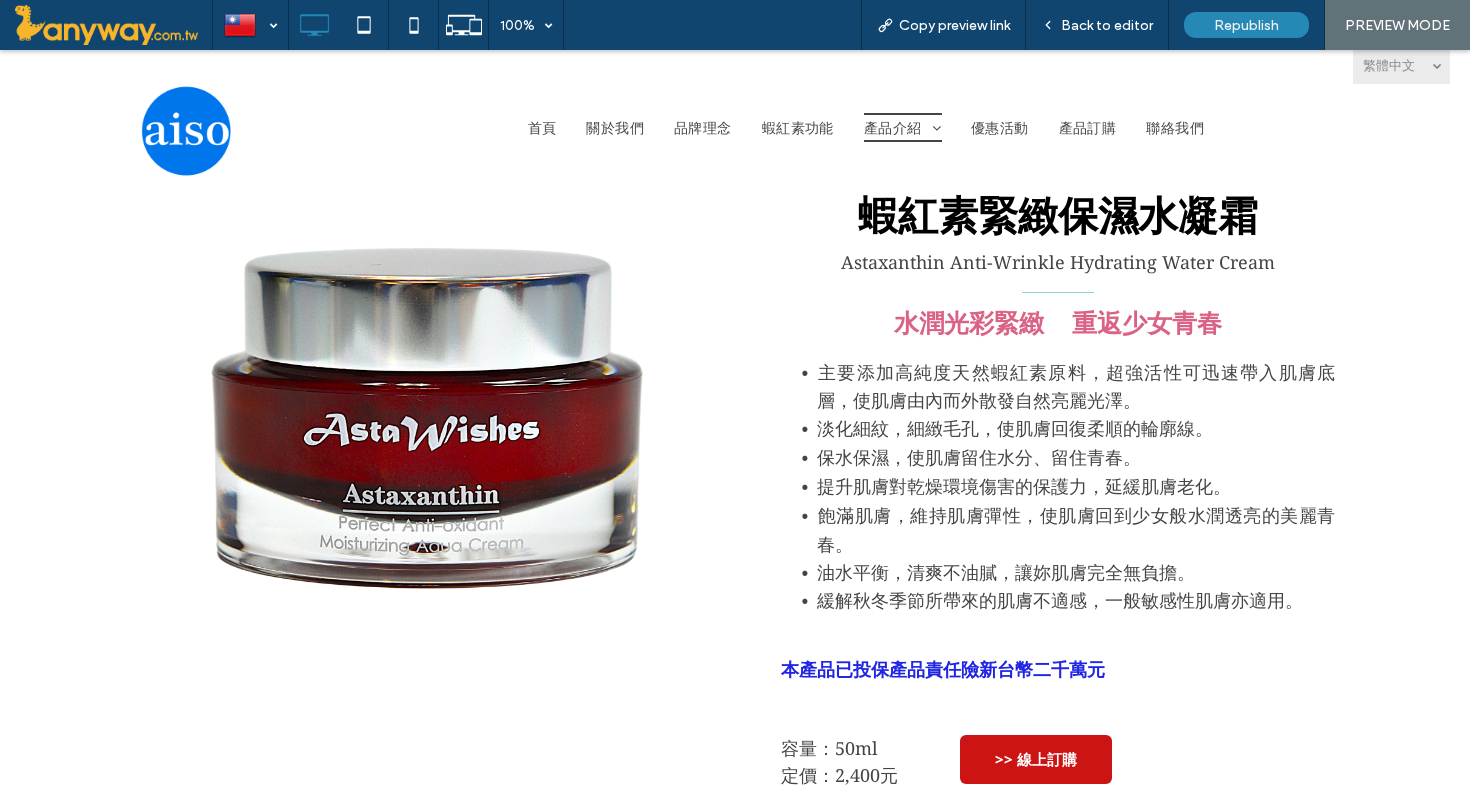 scroll, scrollTop: 588, scrollLeft: 0, axis: vertical 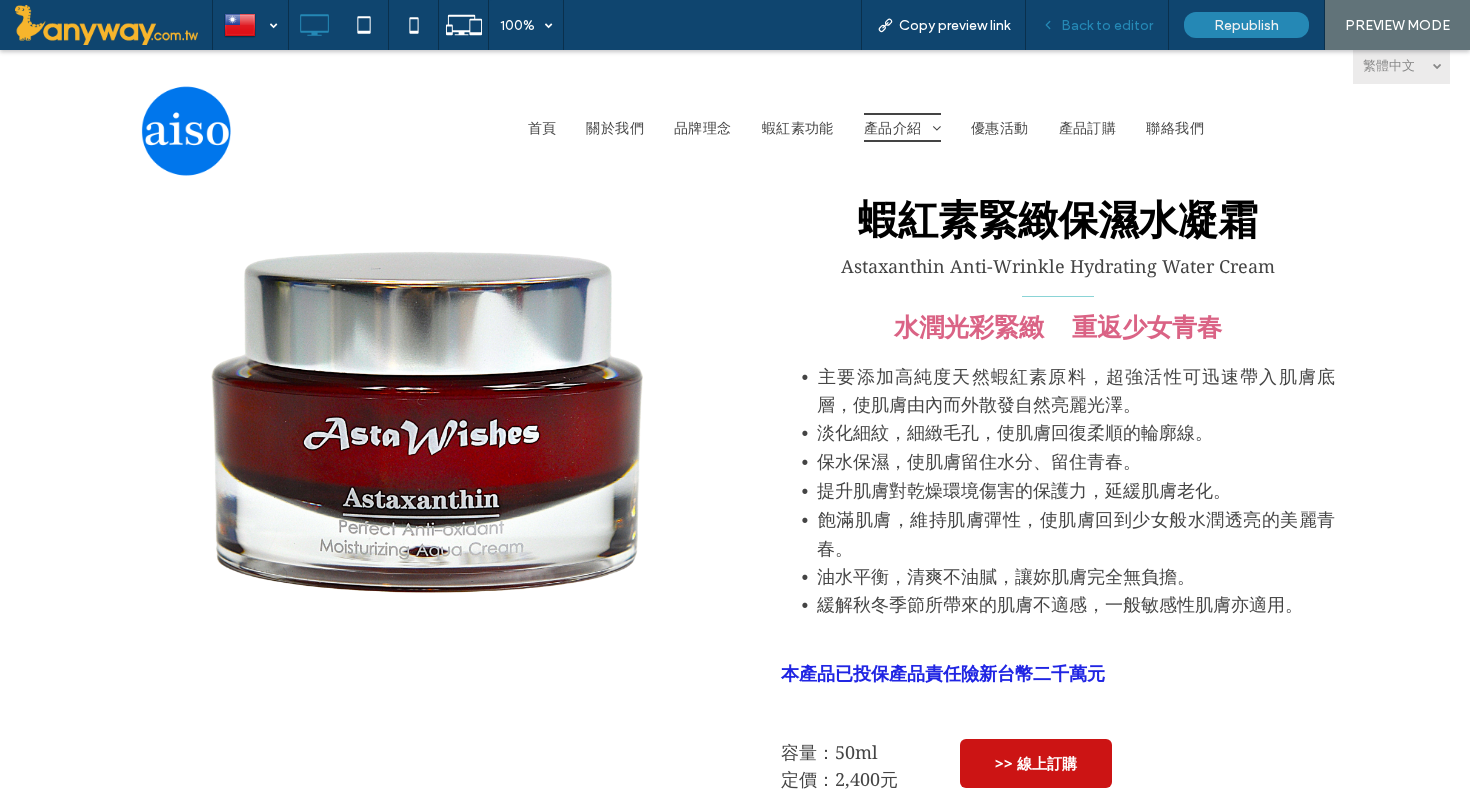 click on "Back to editor" at bounding box center (1107, 25) 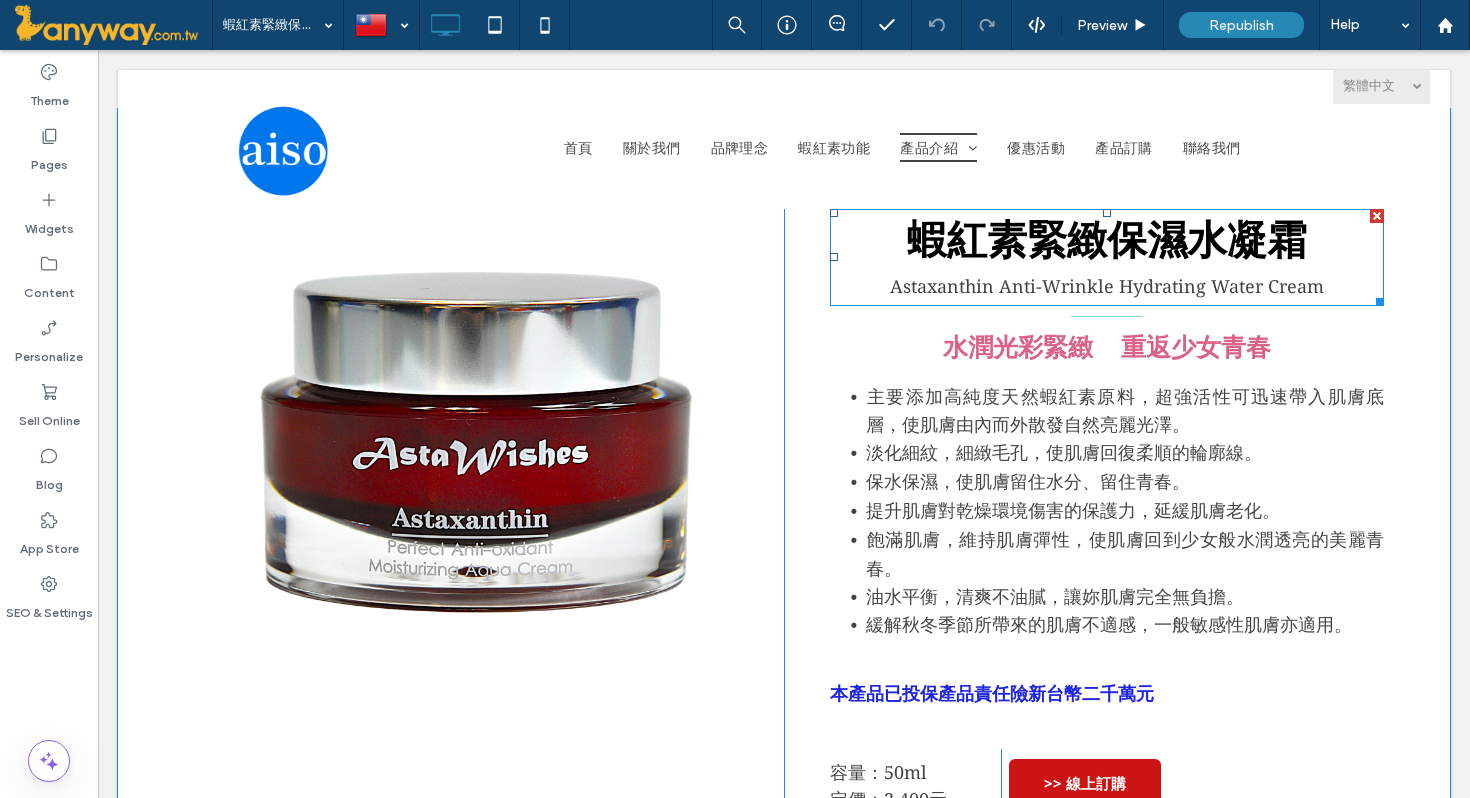 click on "蝦紅素緊緻保濕水凝霜" at bounding box center (1107, 238) 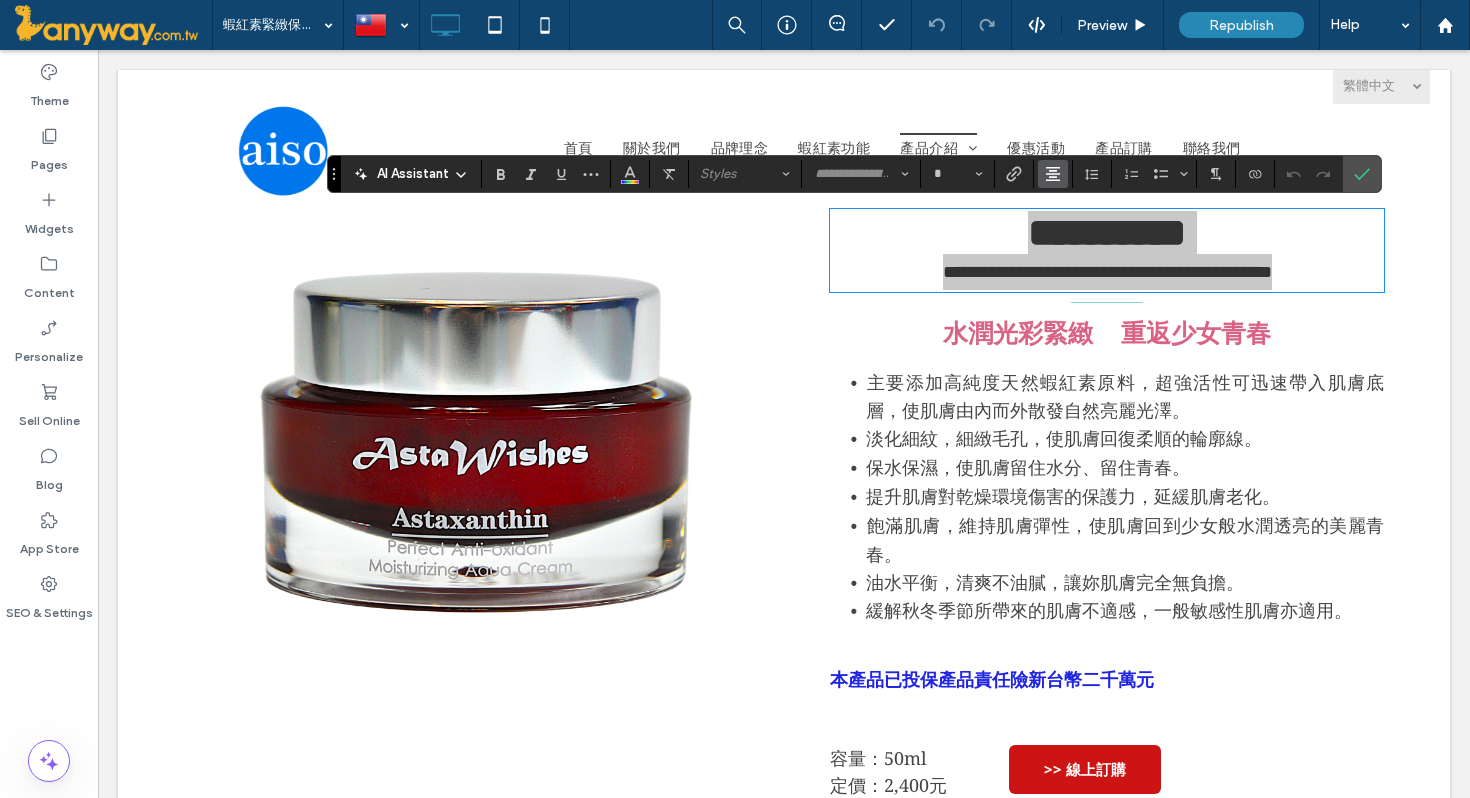 click 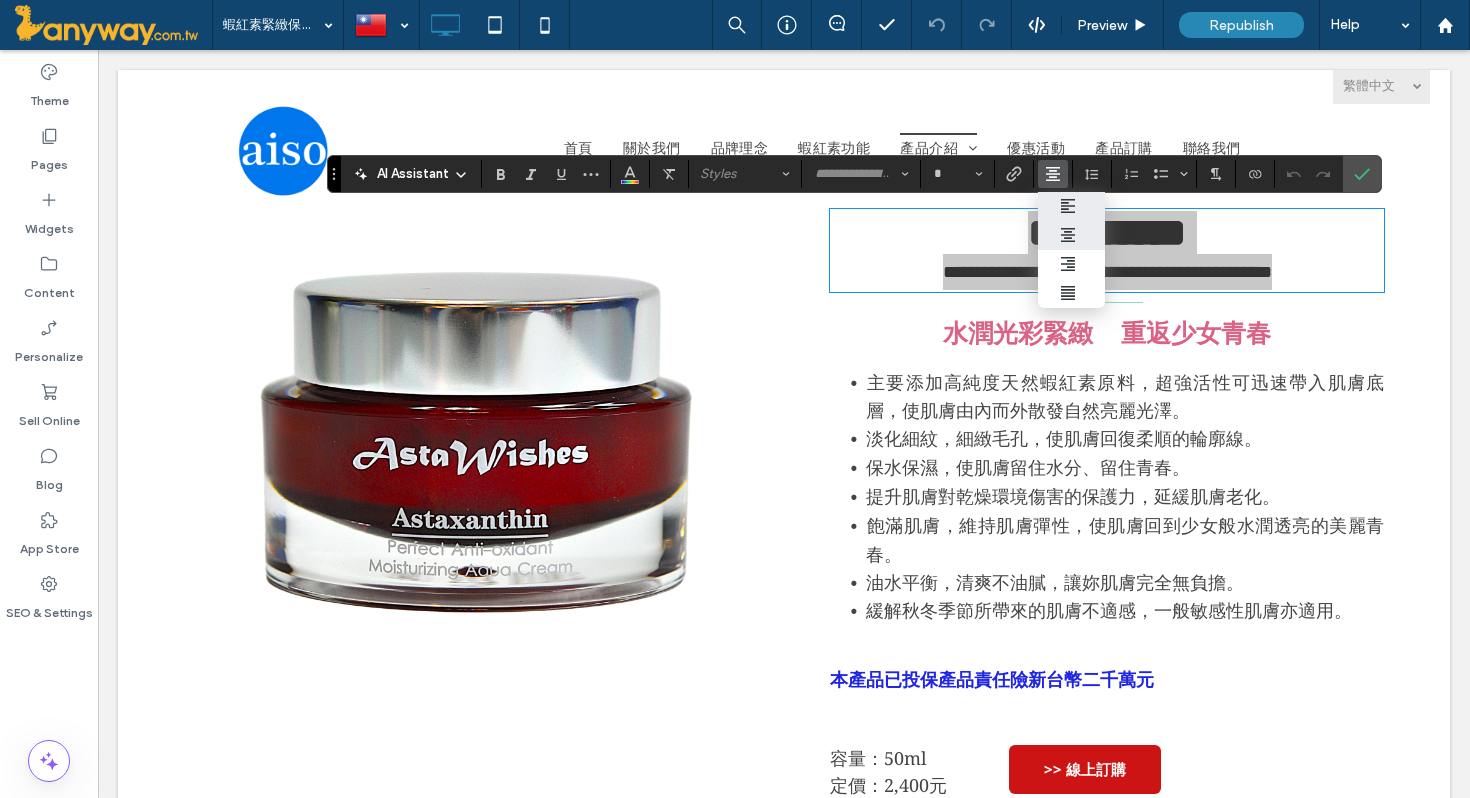 click 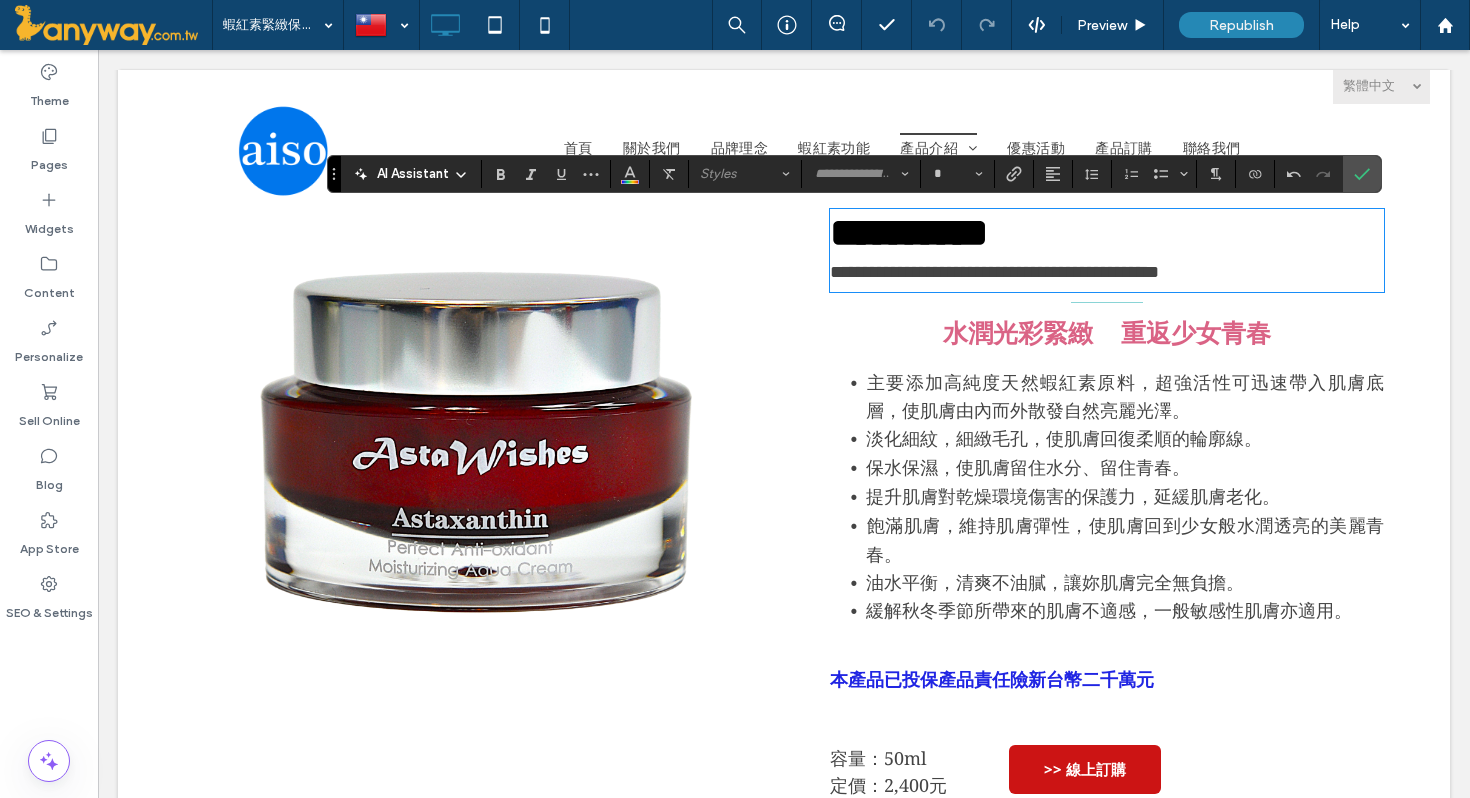 click on "水潤光彩緊緻    重返少女青春" at bounding box center [1107, 332] 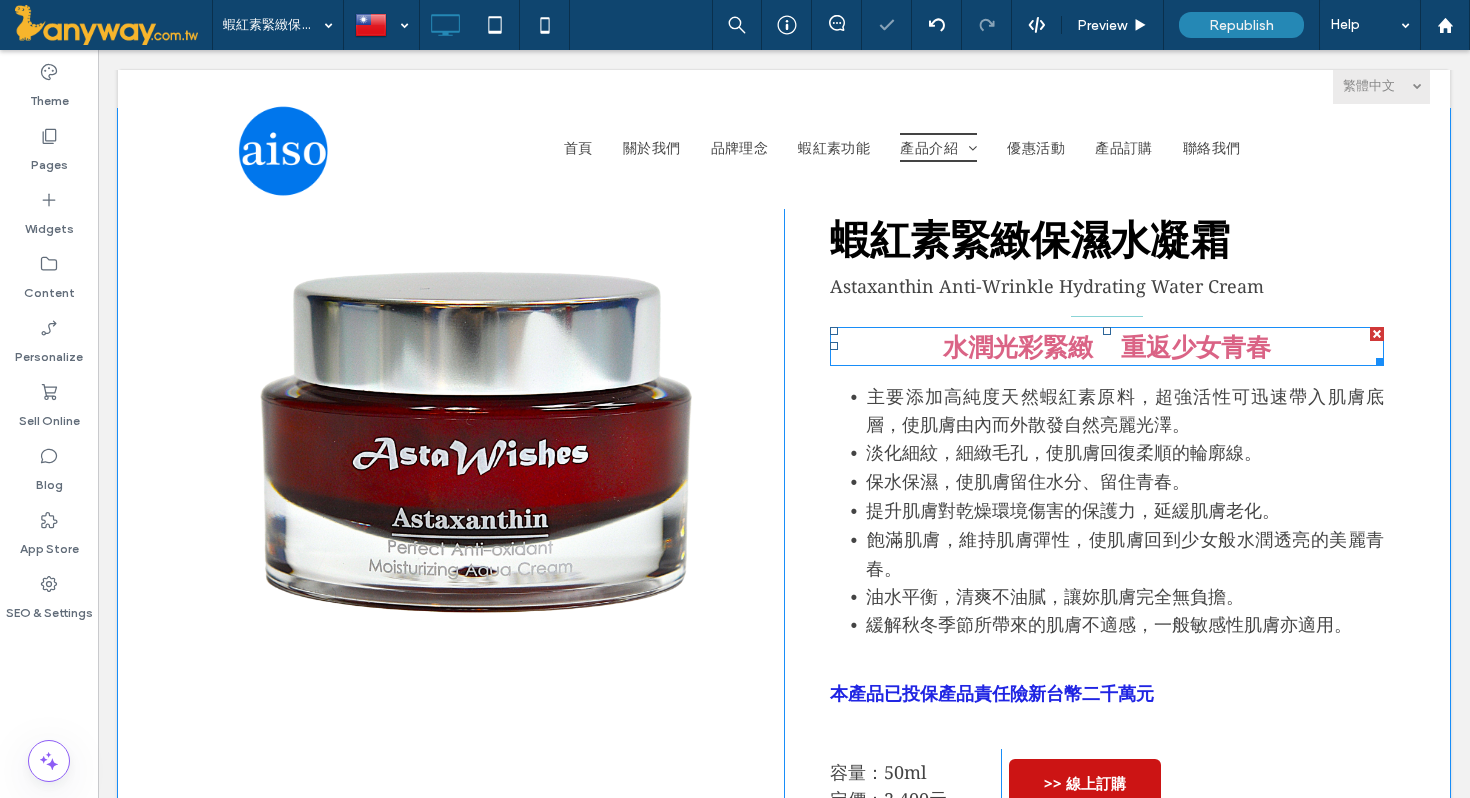 click on "水潤光彩緊緻    重返少女青春" at bounding box center [1107, 346] 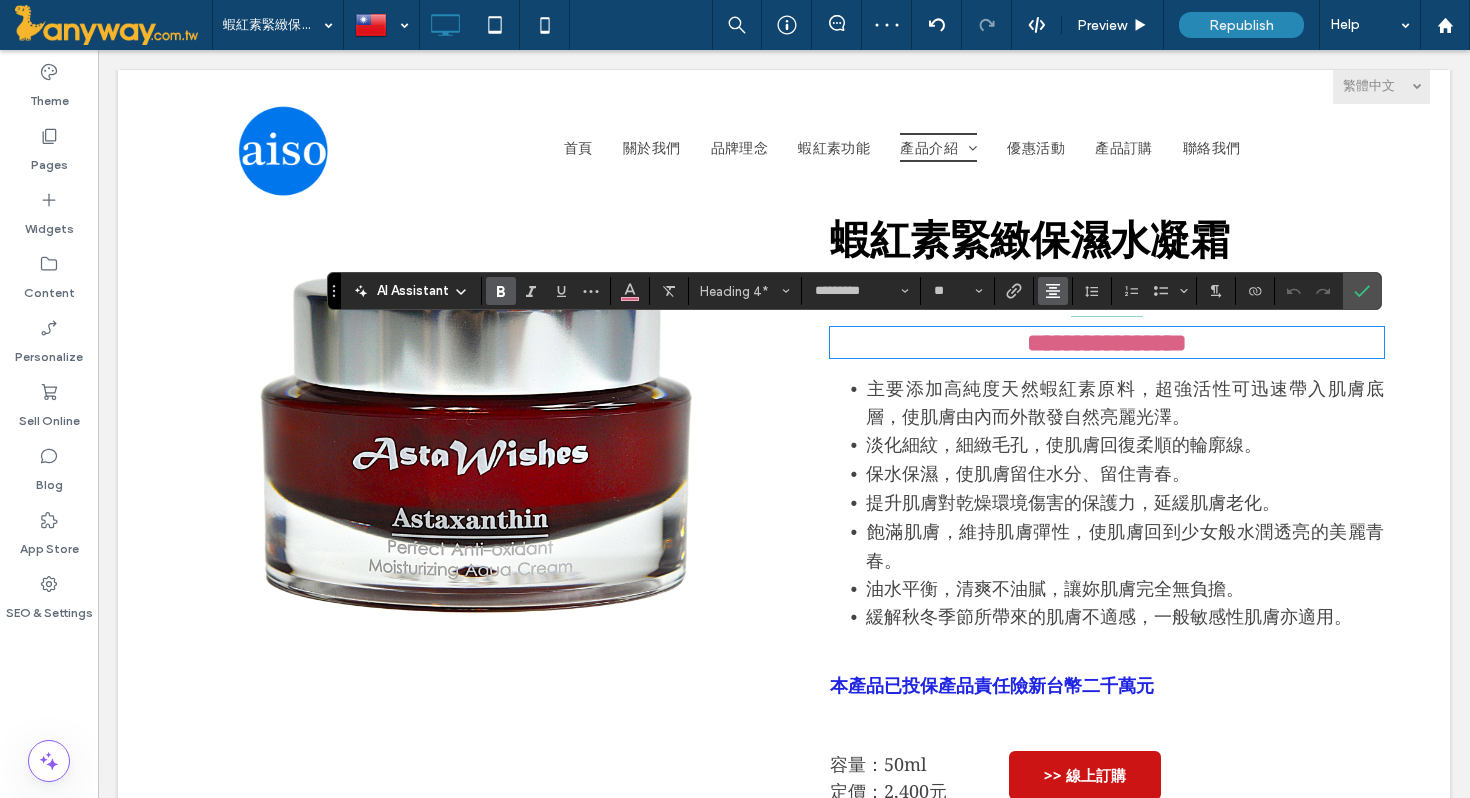 click 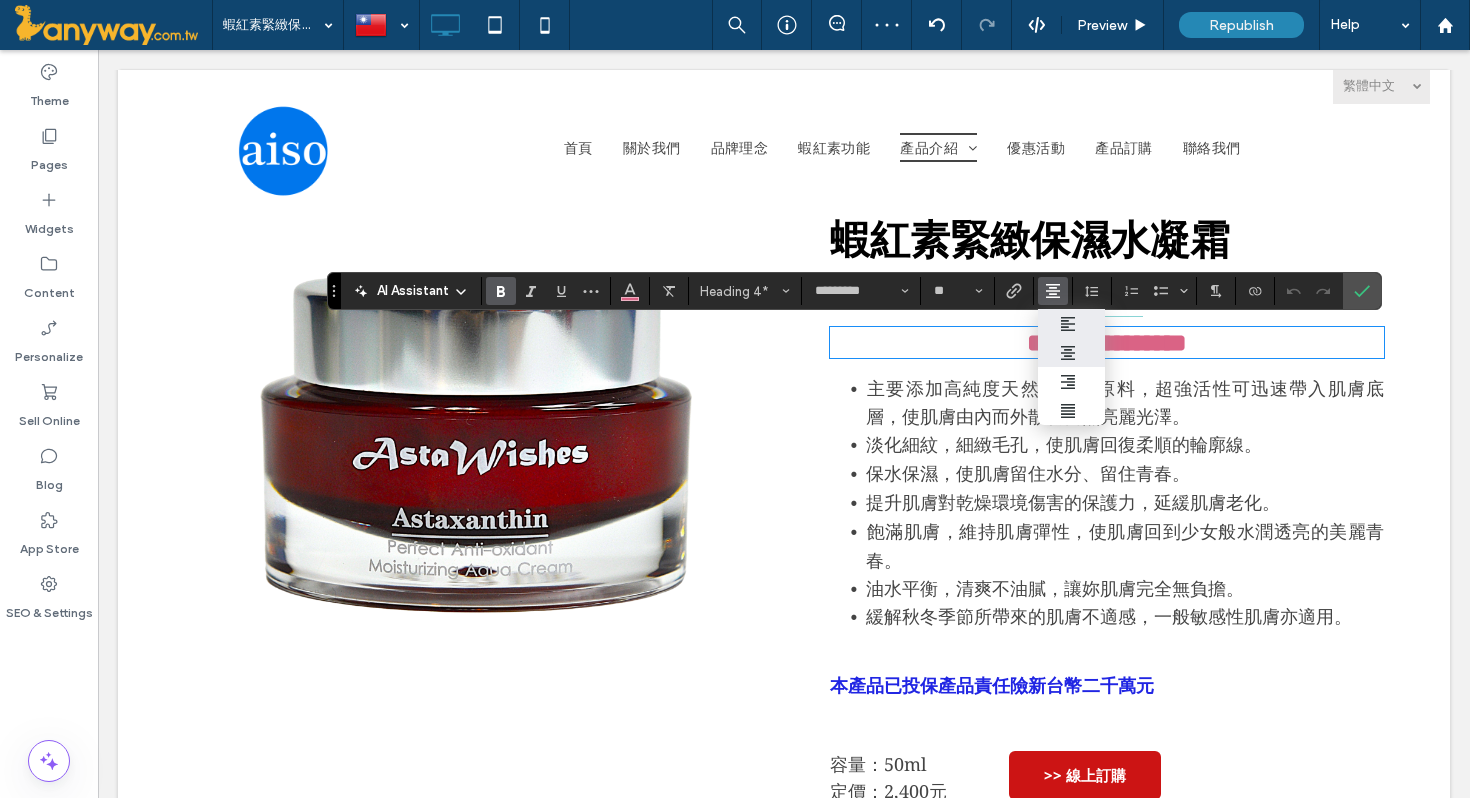 click 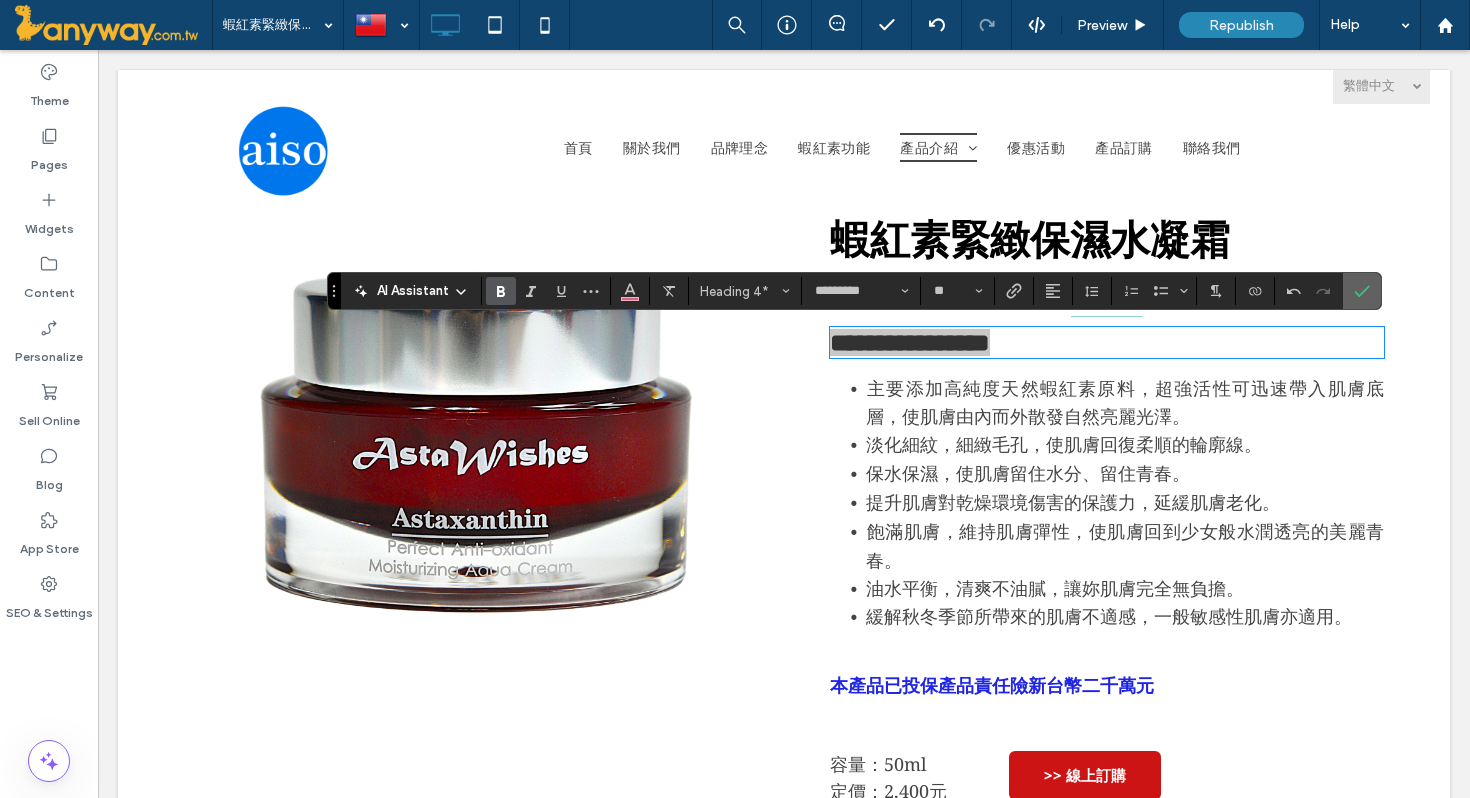 click 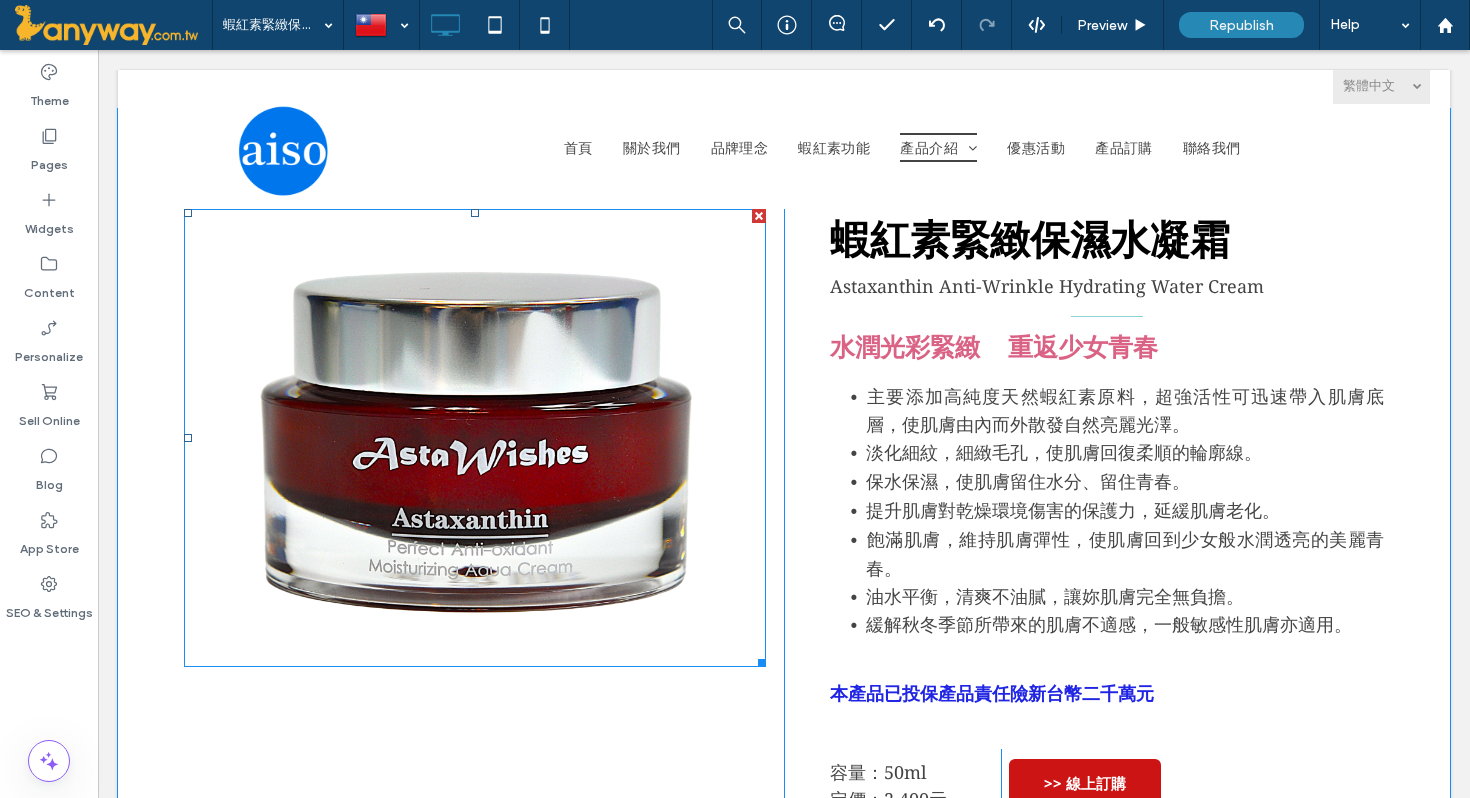 click at bounding box center (475, 438) 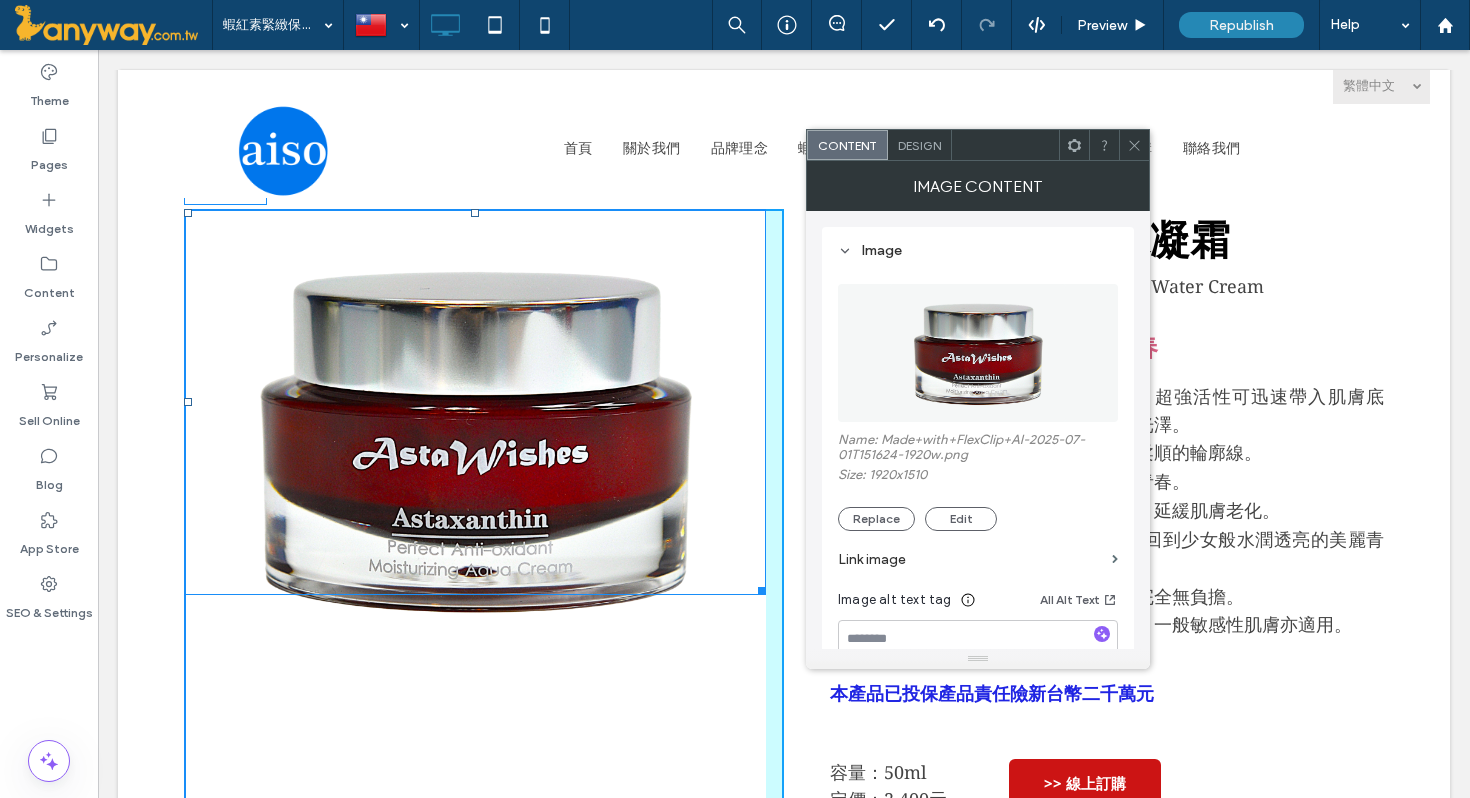 drag, startPoint x: 761, startPoint y: 658, endPoint x: 717, endPoint y: 586, distance: 84.38009 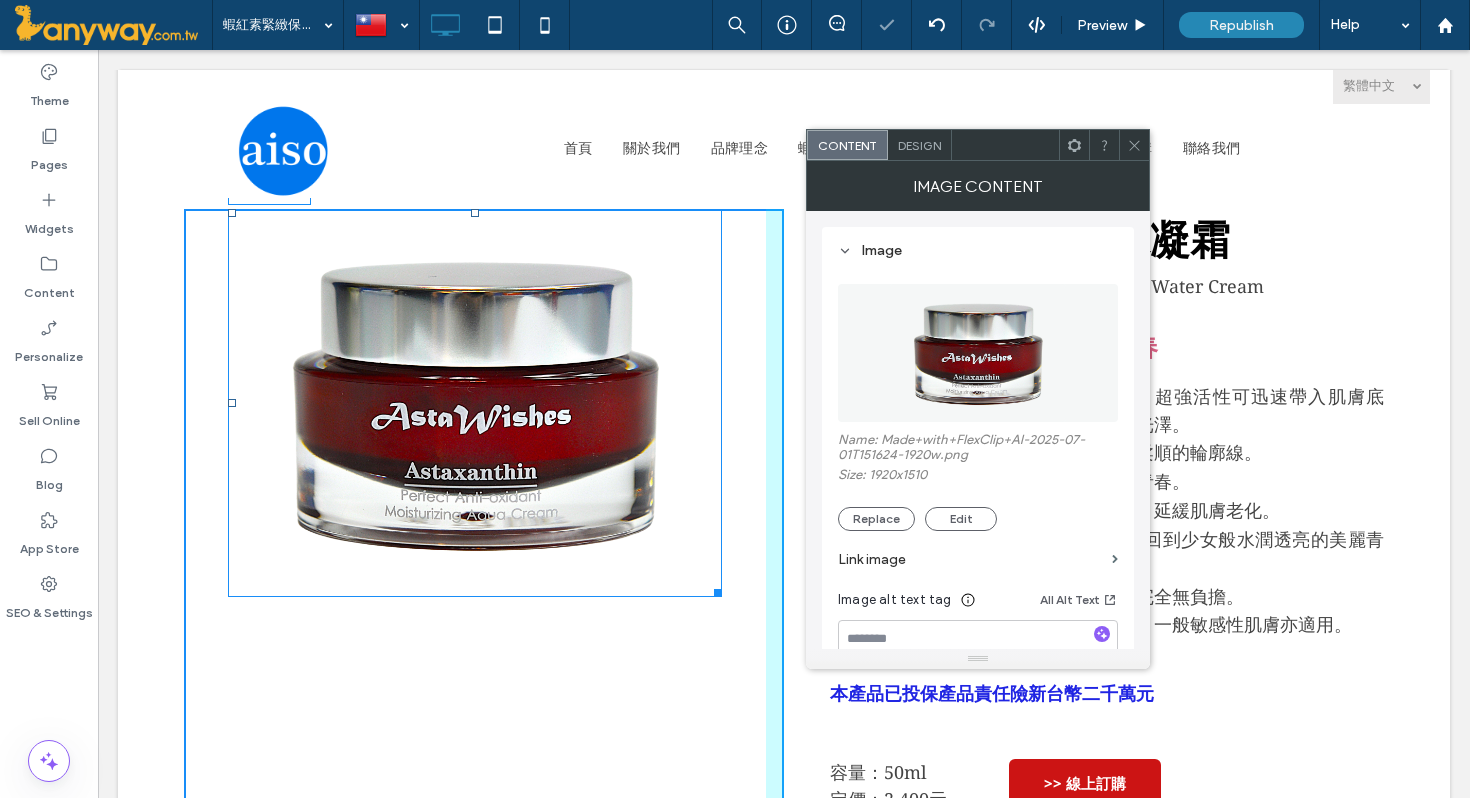 drag, startPoint x: 717, startPoint y: 586, endPoint x: 752, endPoint y: 600, distance: 37.696156 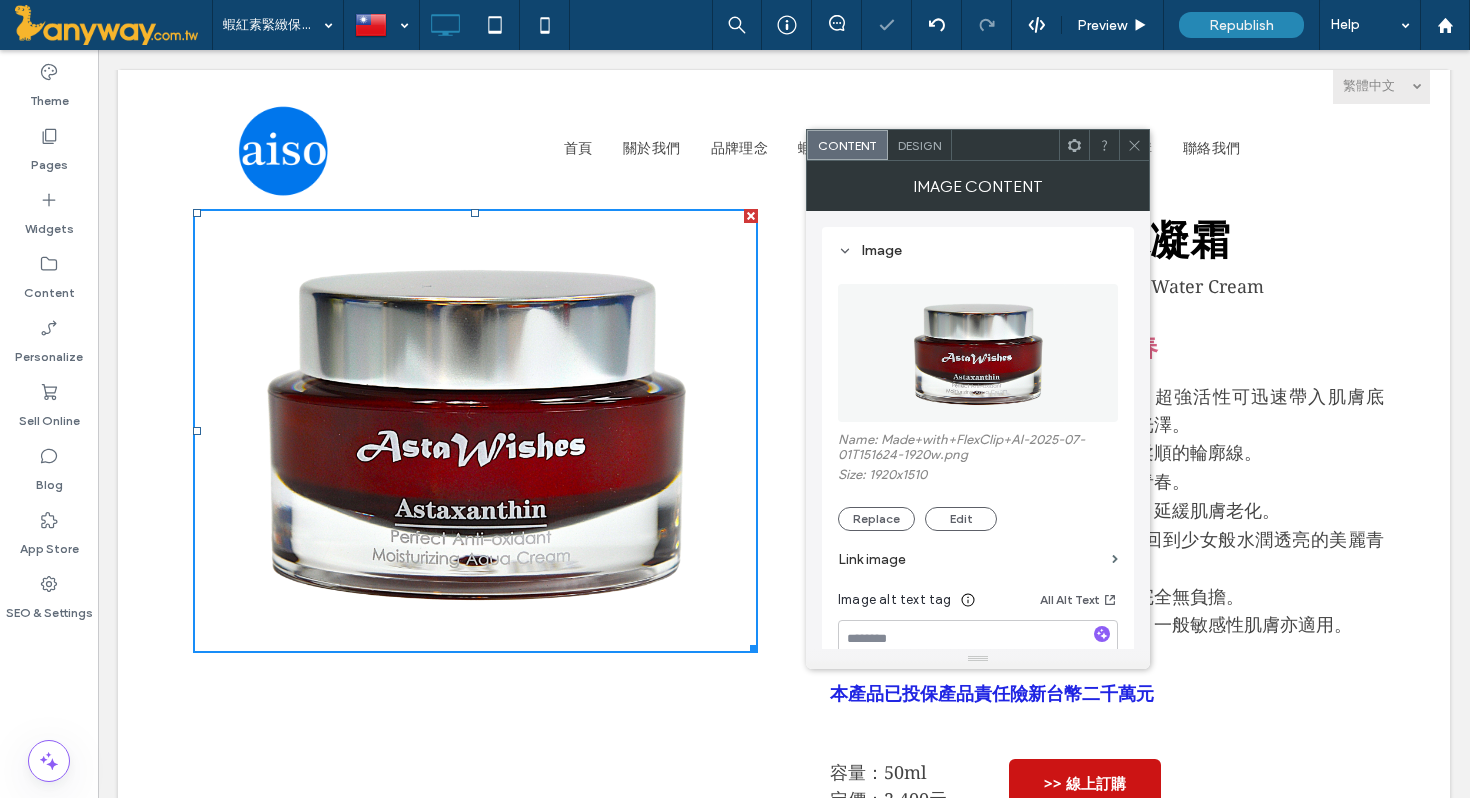 click 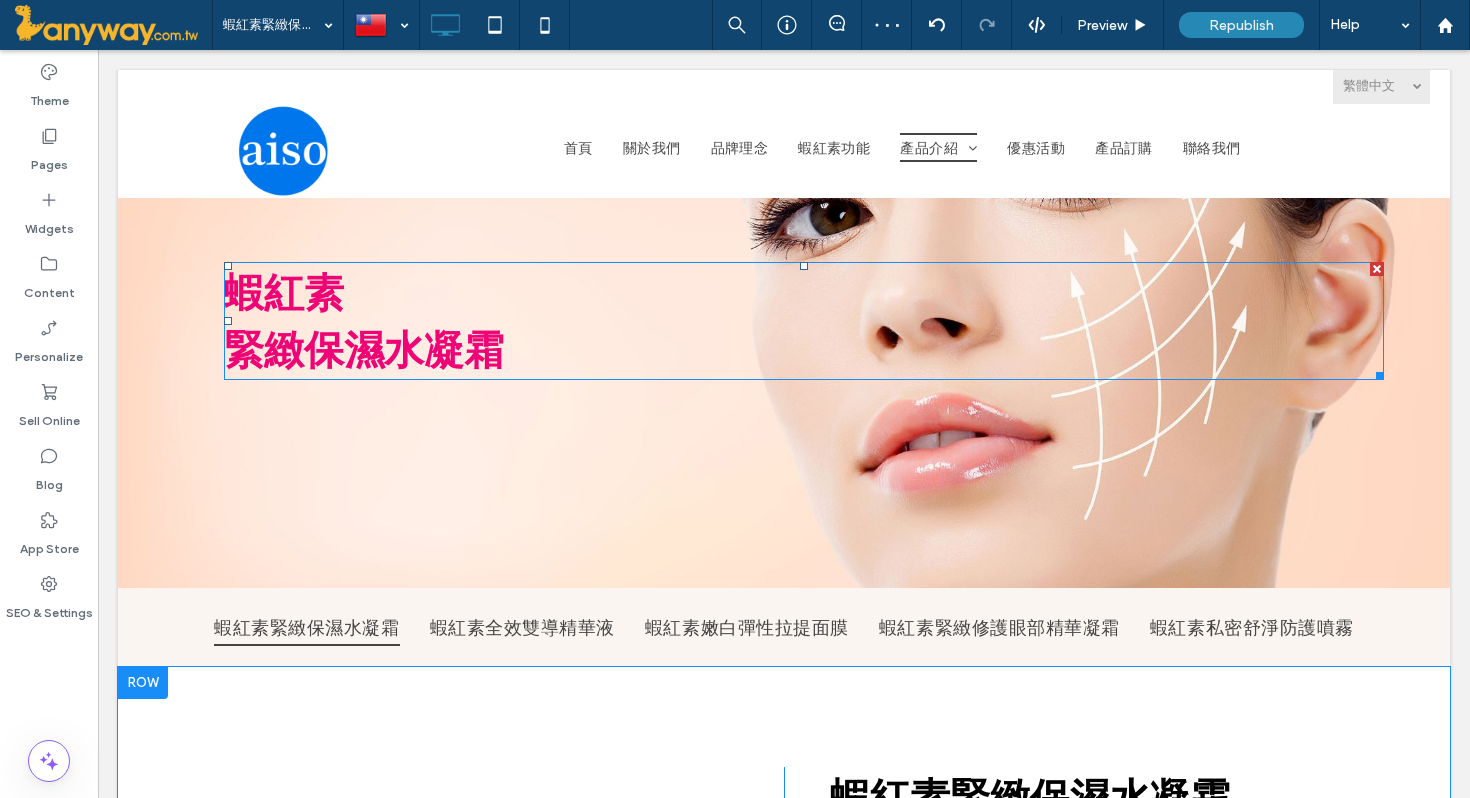 scroll, scrollTop: 0, scrollLeft: 0, axis: both 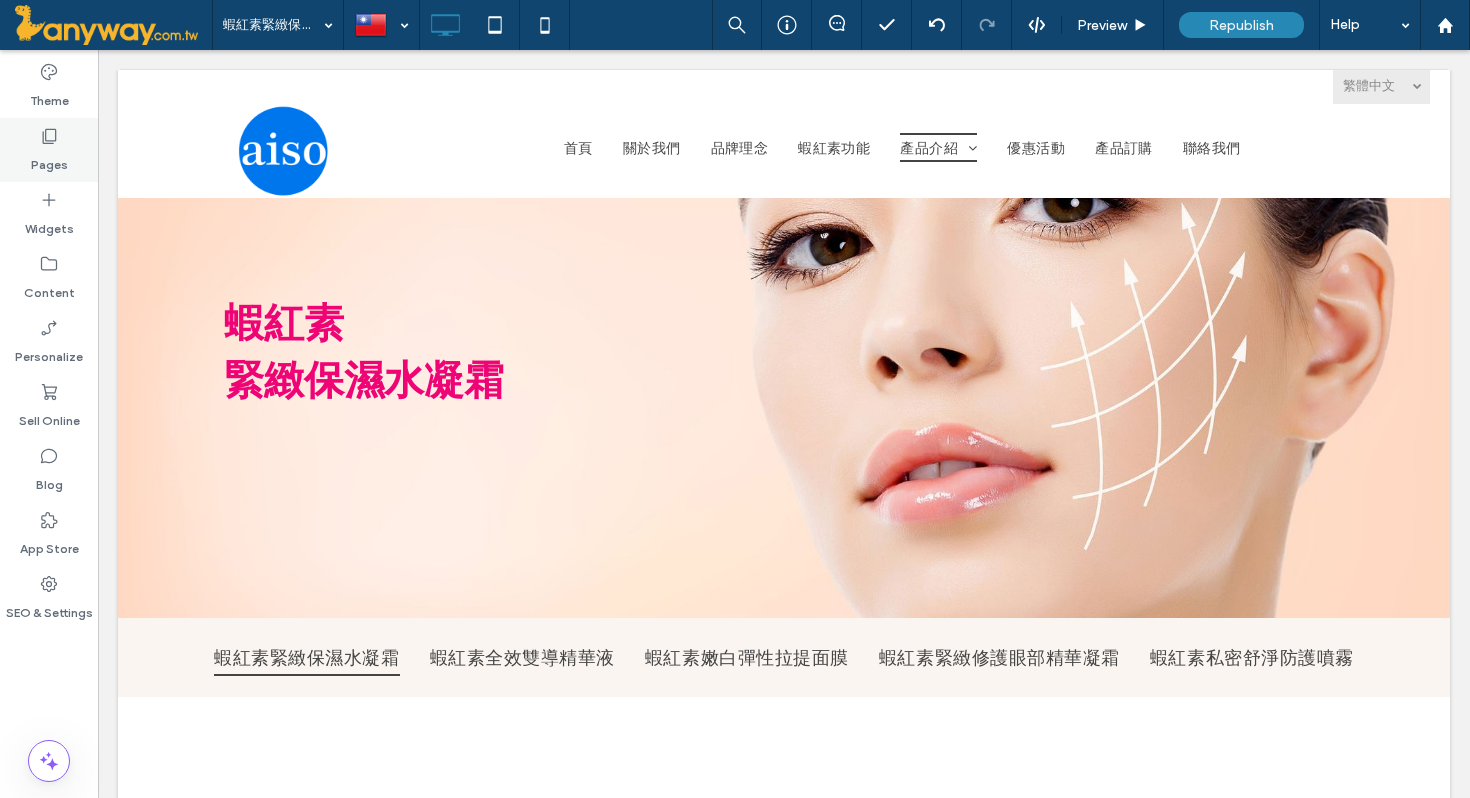 click on "Pages" at bounding box center [49, 160] 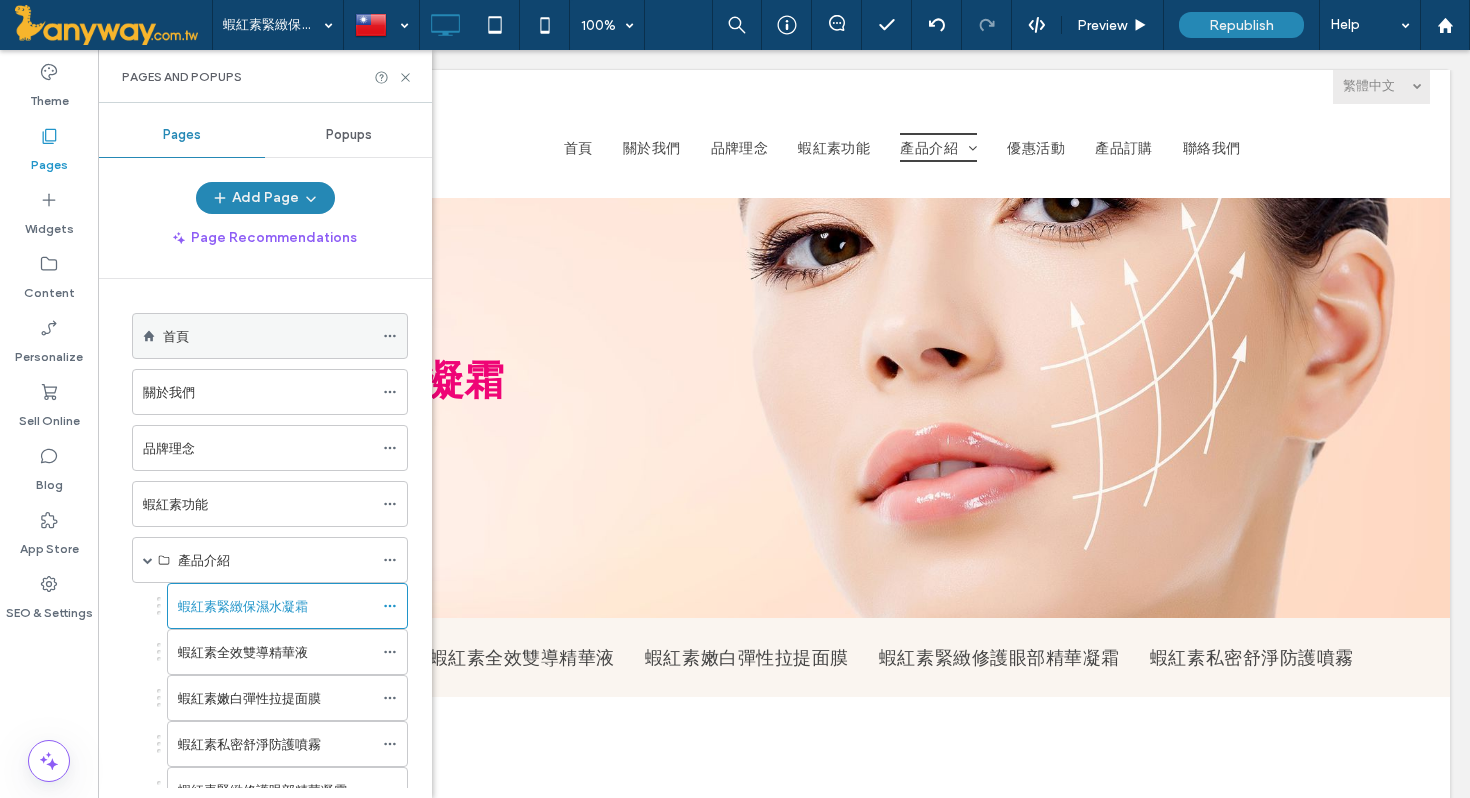 click on "首頁" at bounding box center (268, 336) 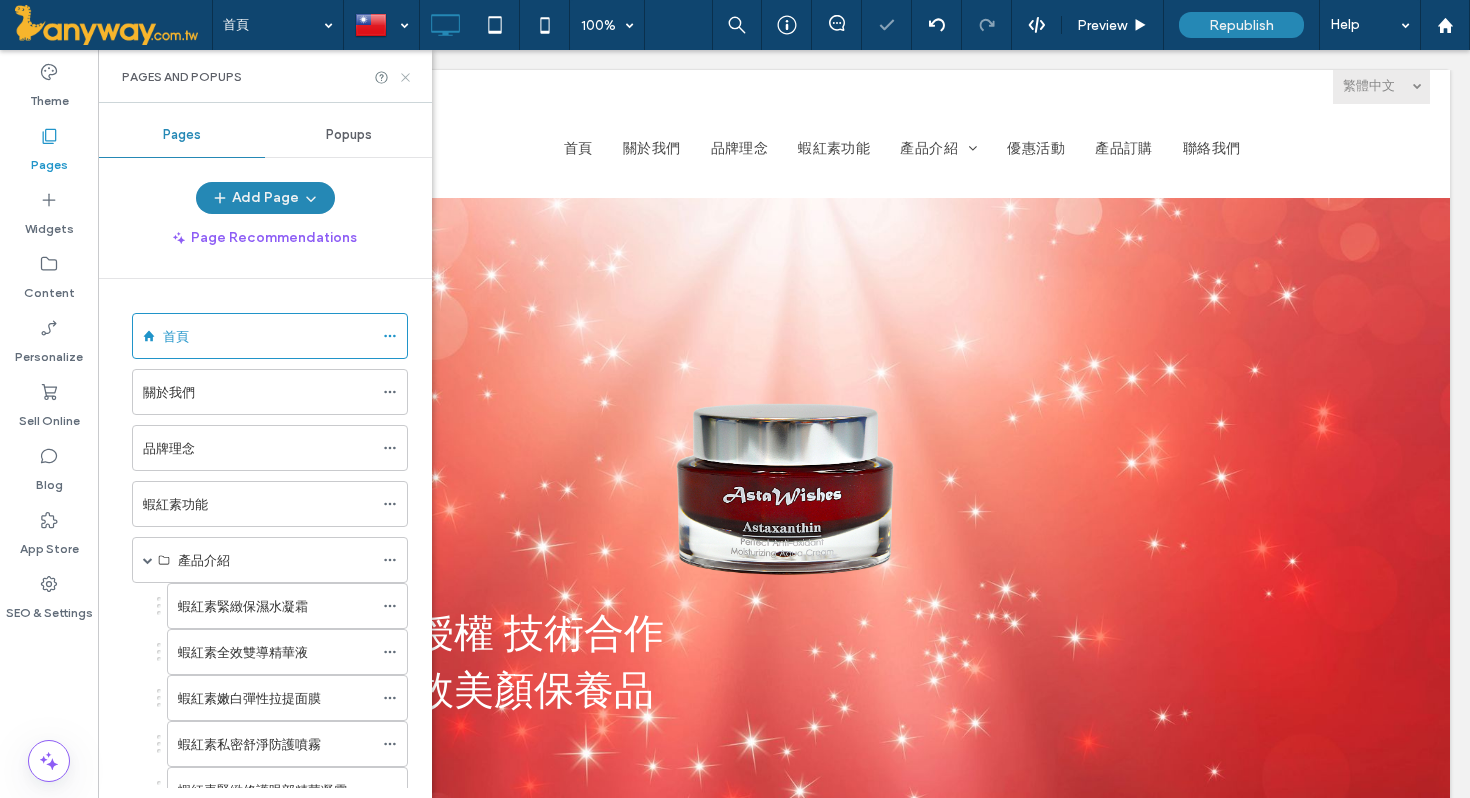scroll, scrollTop: 0, scrollLeft: 0, axis: both 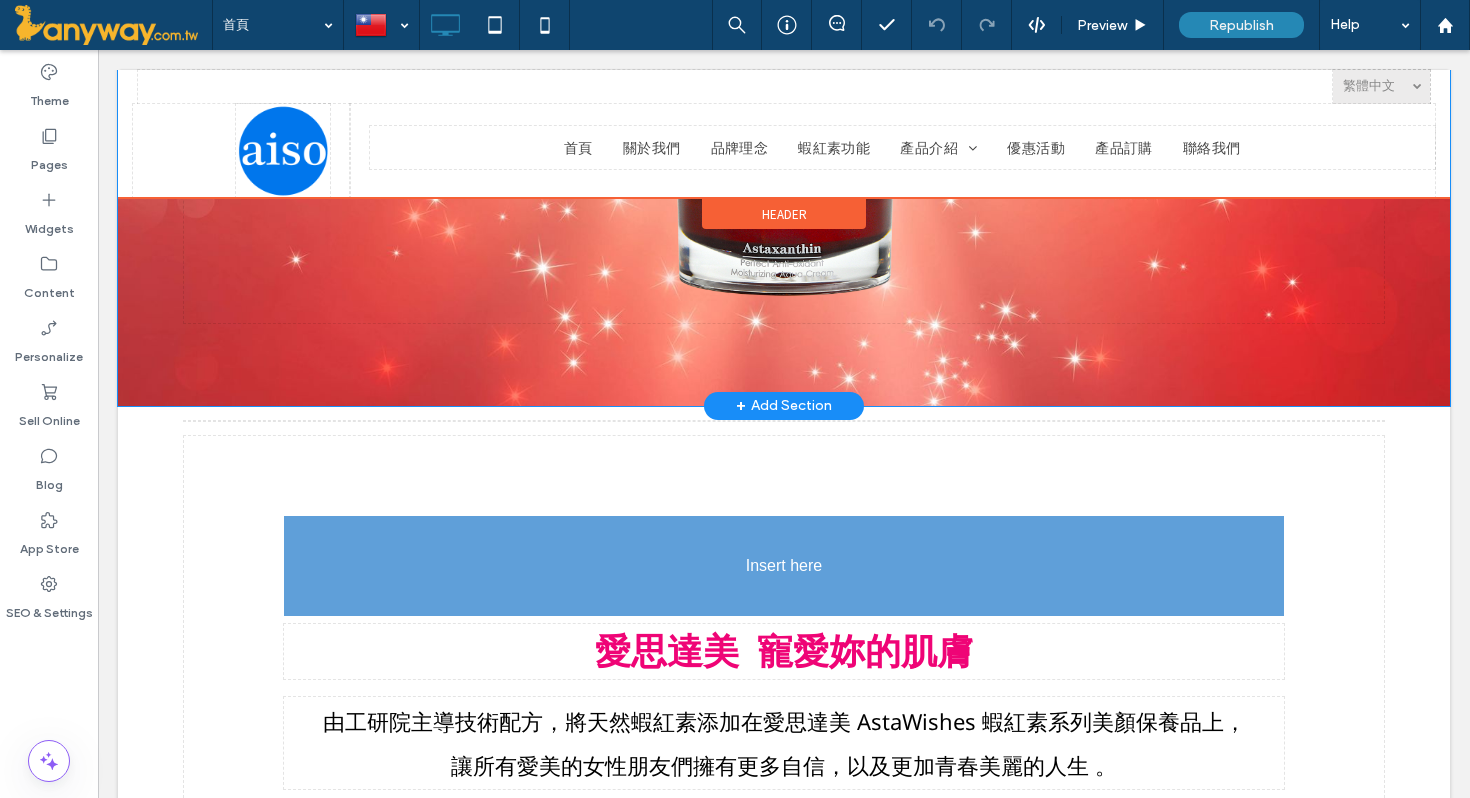 drag, startPoint x: 524, startPoint y: 385, endPoint x: 469, endPoint y: 471, distance: 102.0833 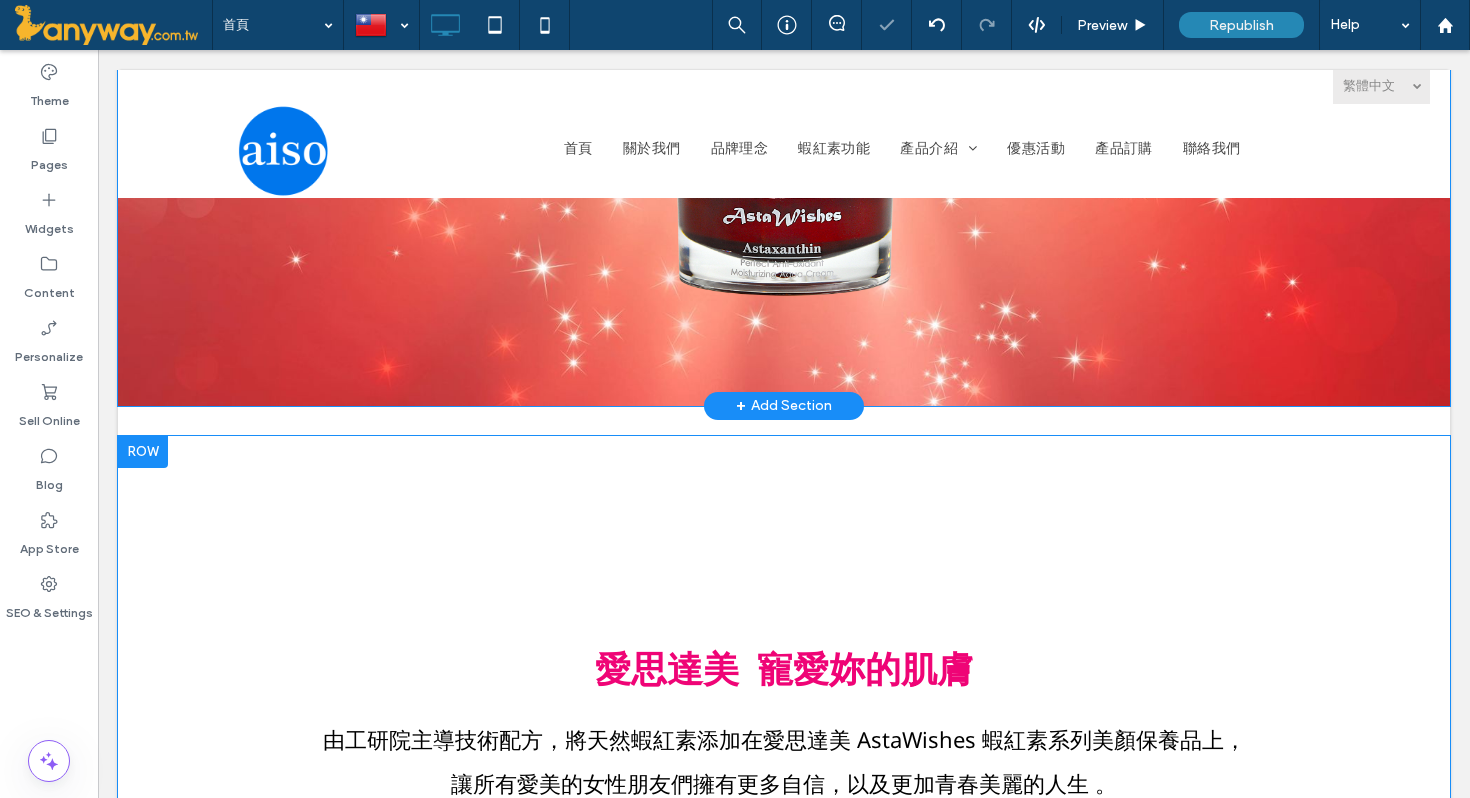 click on "工研院 商標授權 技術合作
蝦紅素超高效美顏保養品
愛思達美  寵愛妳的肌膚
由工研院主導技術配方，將天然蝦紅素添加在愛思達美 AstaWishes 蝦紅素系列美顏保養品上，
讓所有愛美的女性朋友們擁有更多自信，以及更加青春美麗的人生 。
Click To Paste" at bounding box center [784, 665] 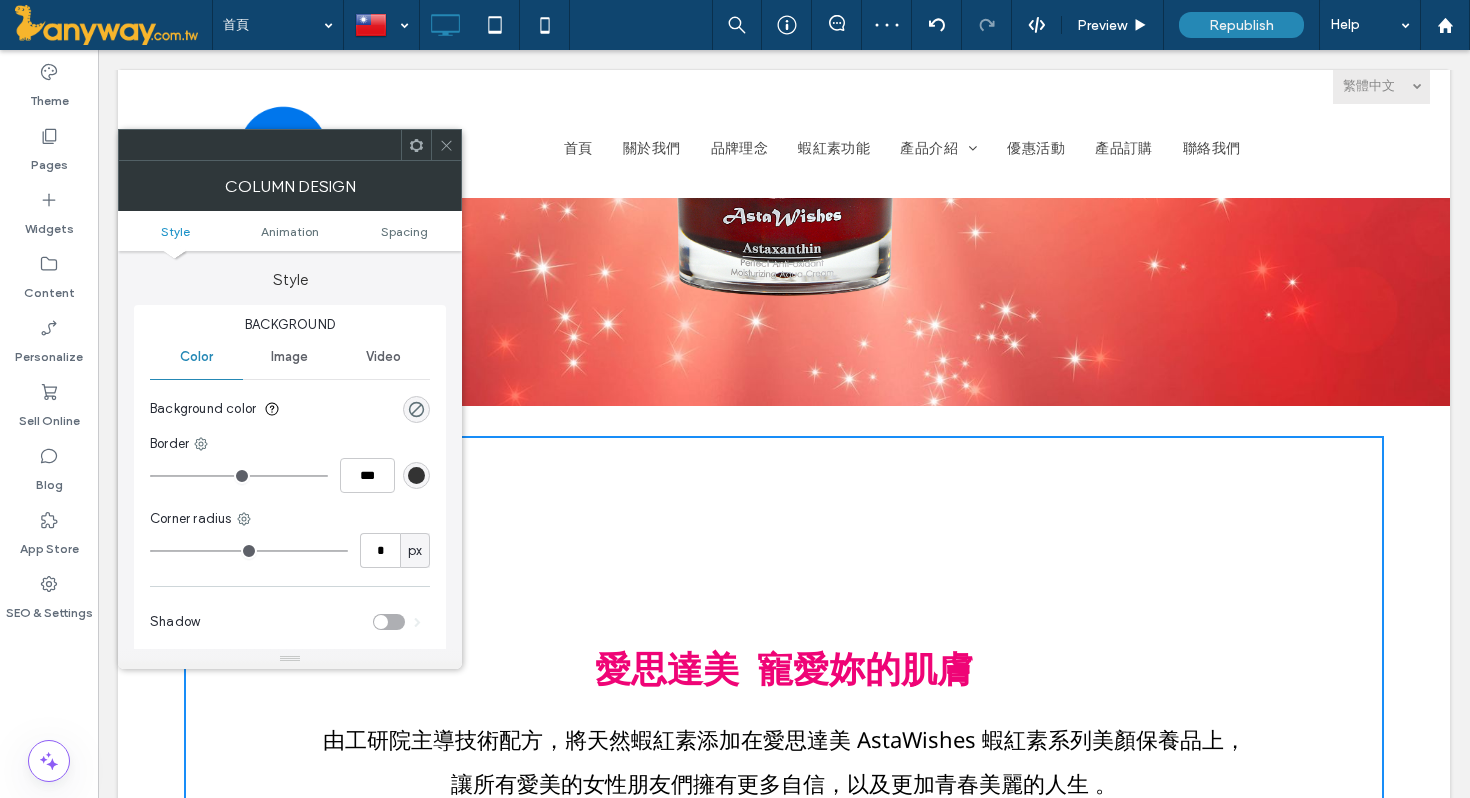 click 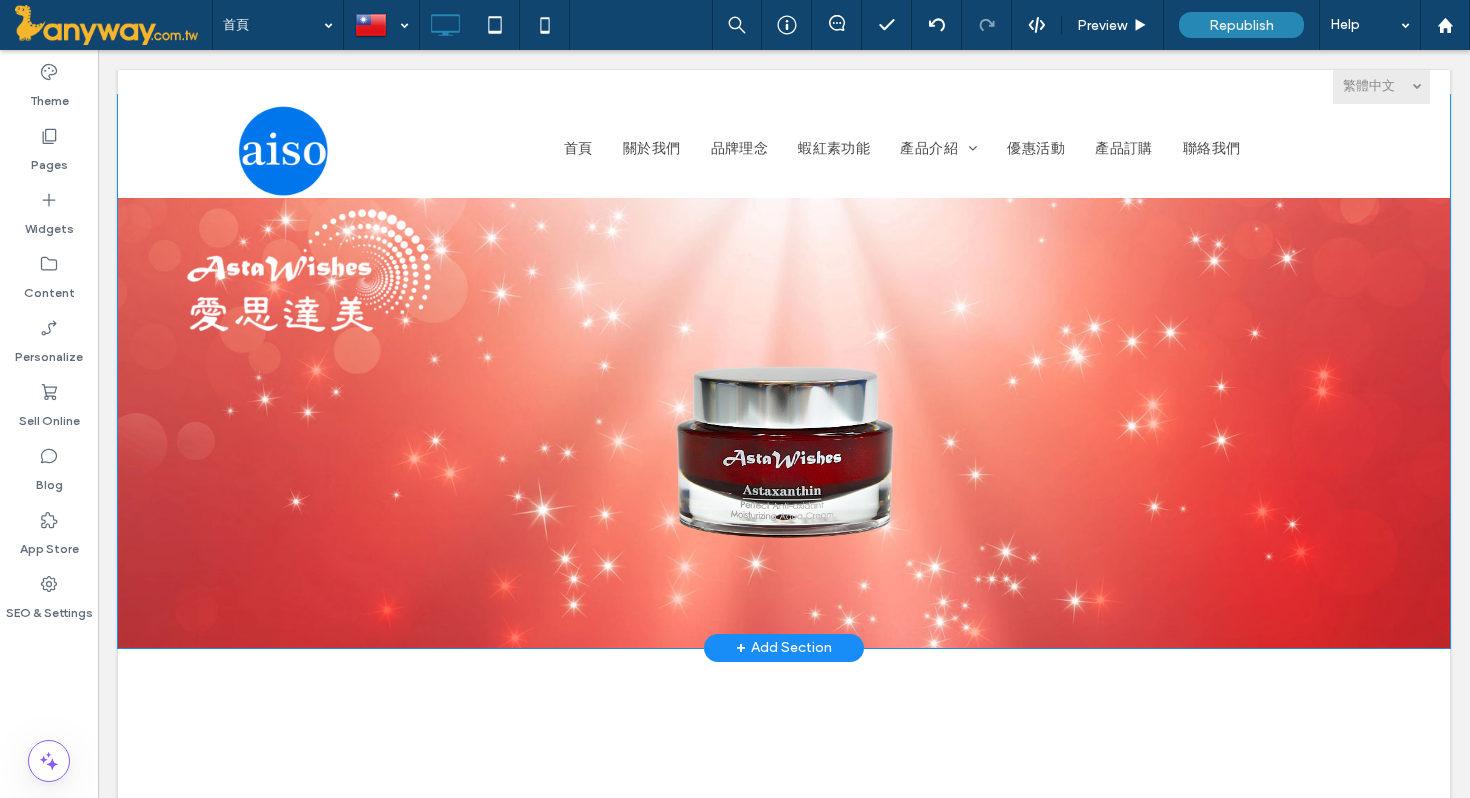 scroll, scrollTop: 0, scrollLeft: 0, axis: both 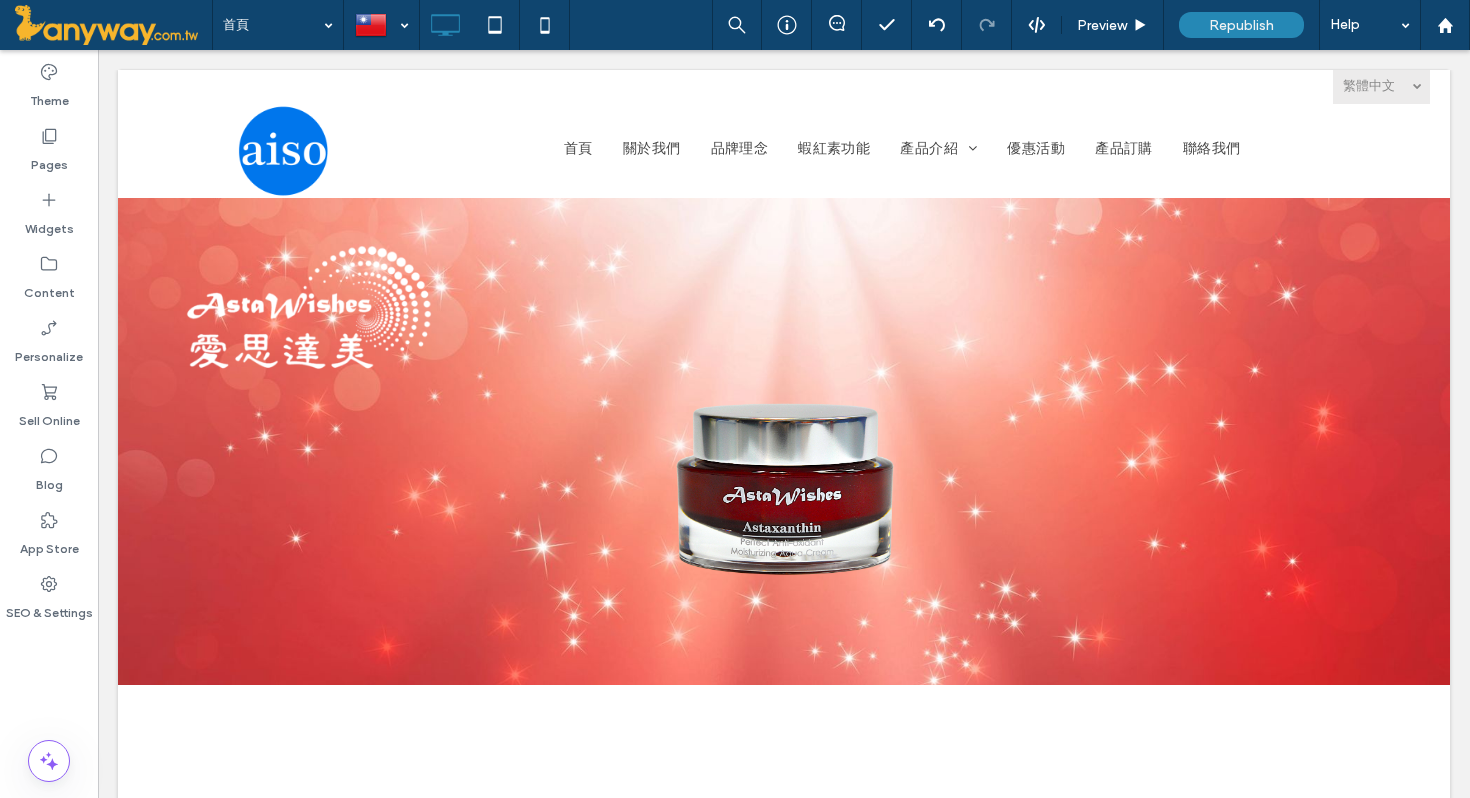 click on "Click To Paste" at bounding box center (784, 424) 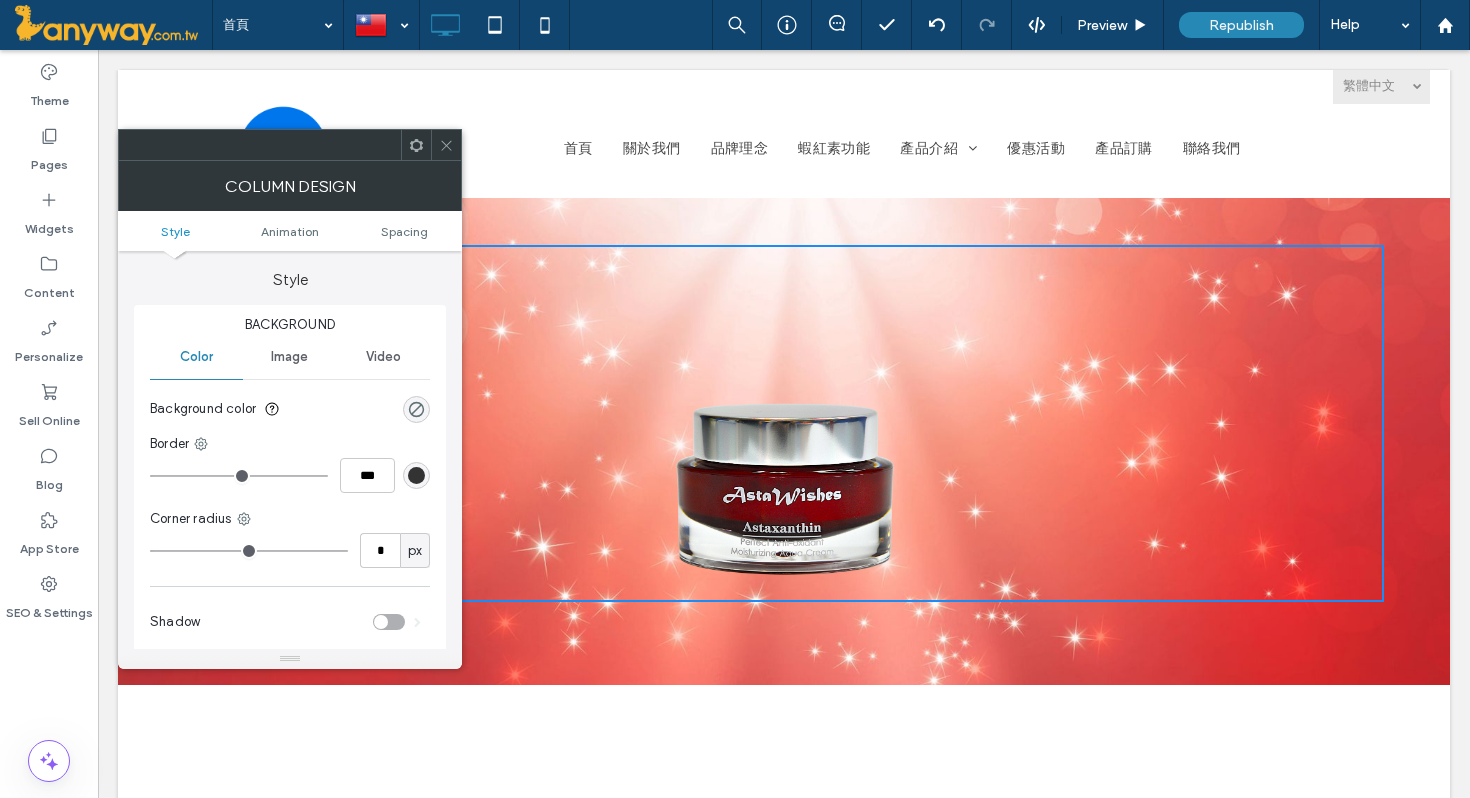 click 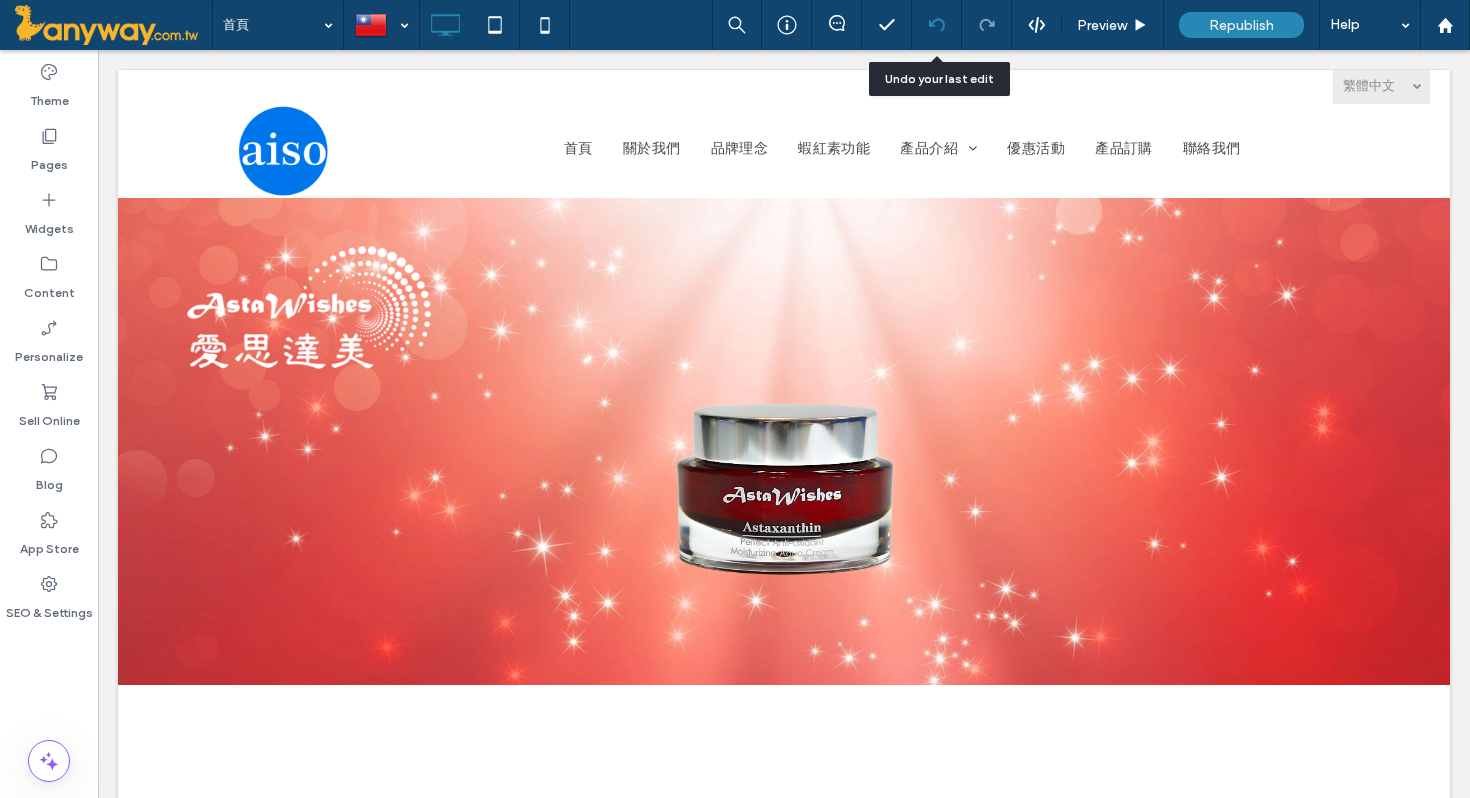 click at bounding box center [937, 25] 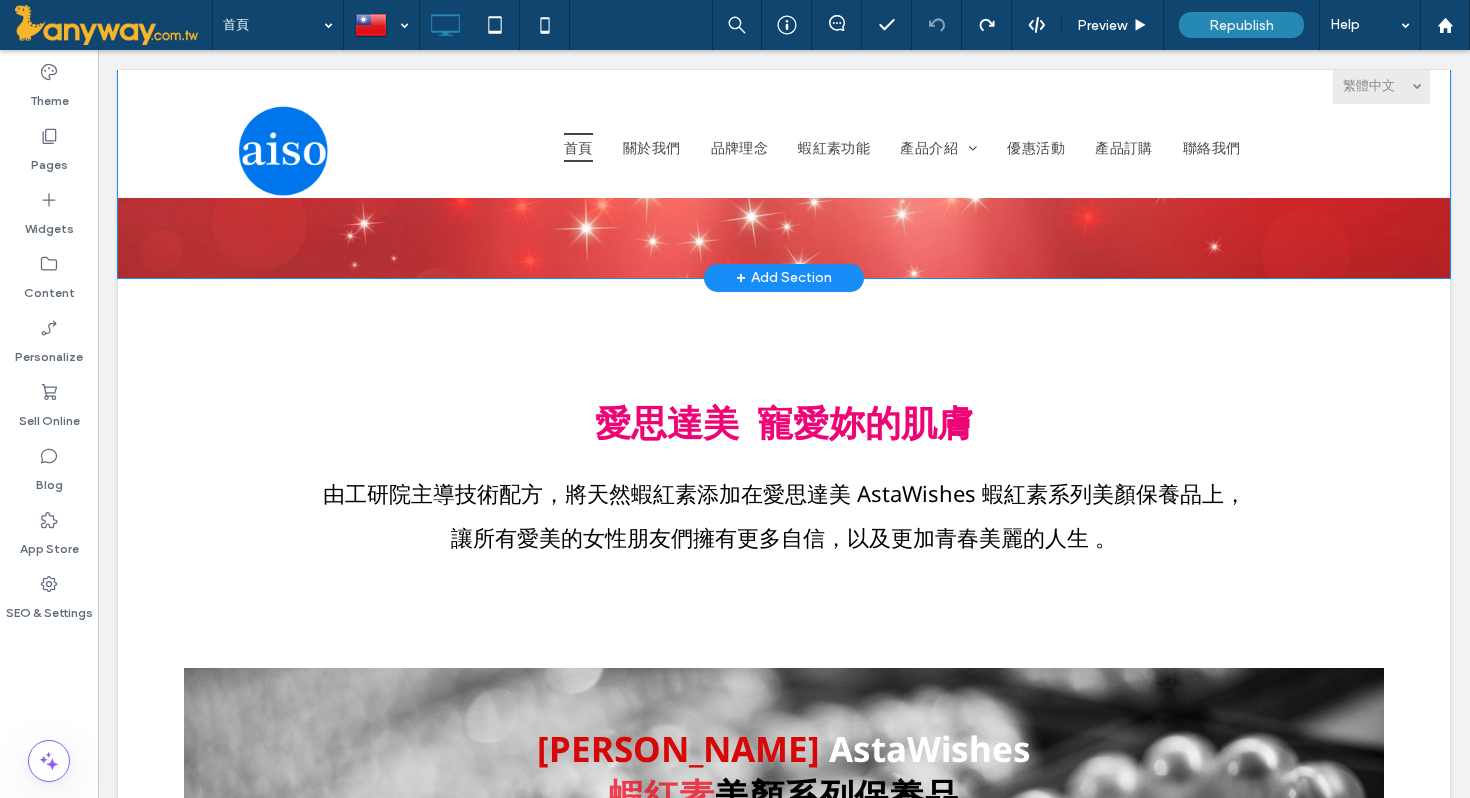 scroll, scrollTop: 526, scrollLeft: 0, axis: vertical 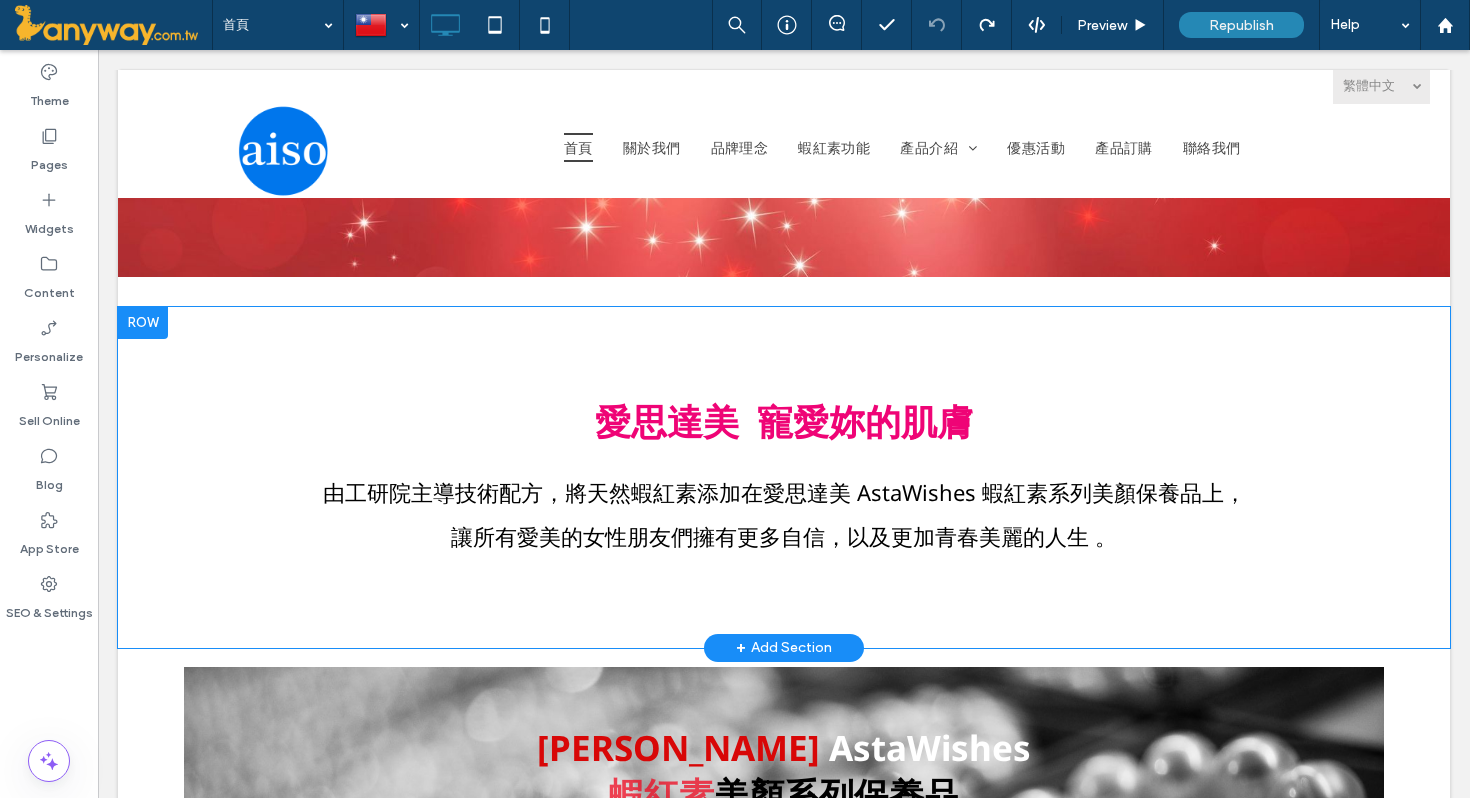 click at bounding box center (143, 323) 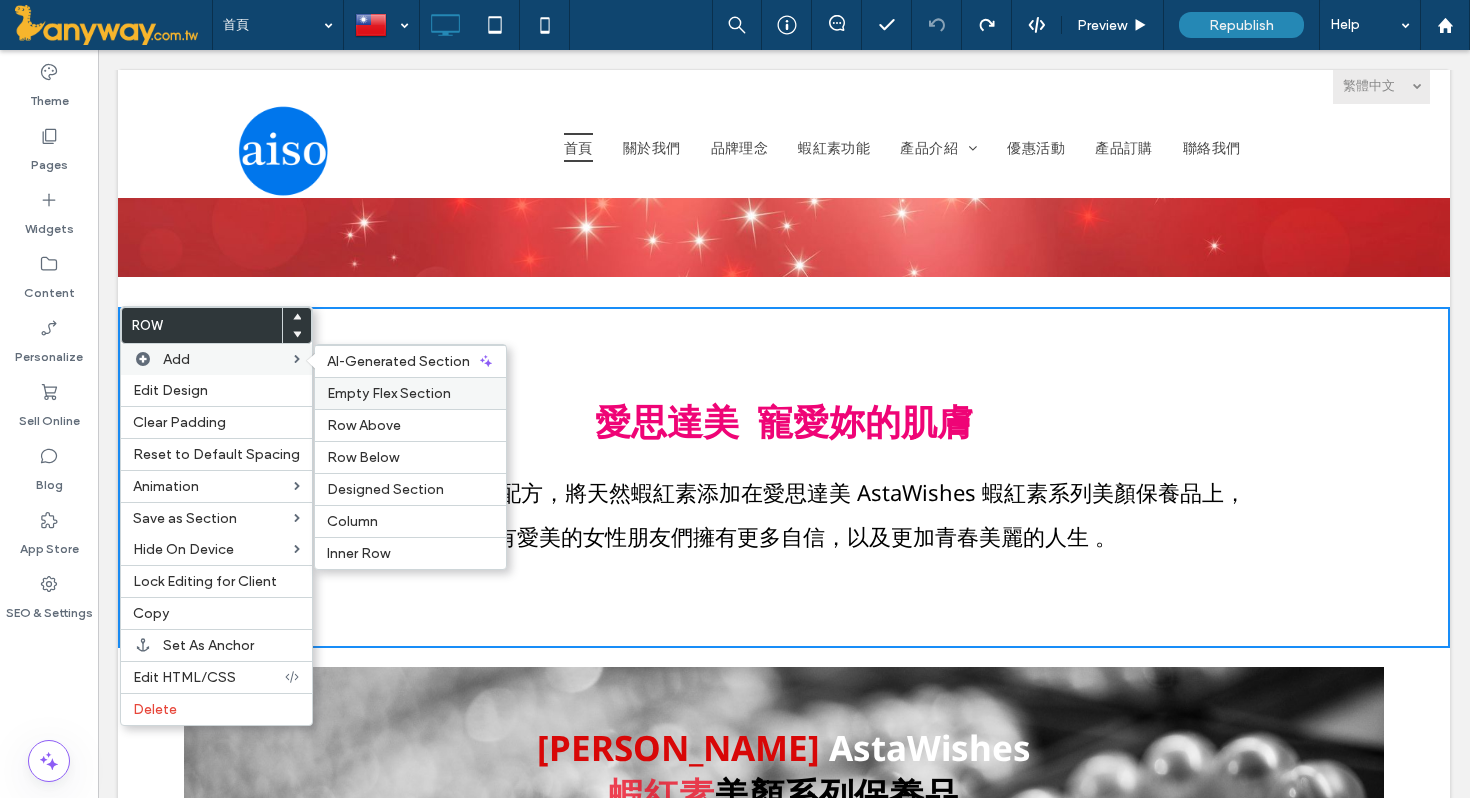 click on "Empty Flex Section" at bounding box center [389, 393] 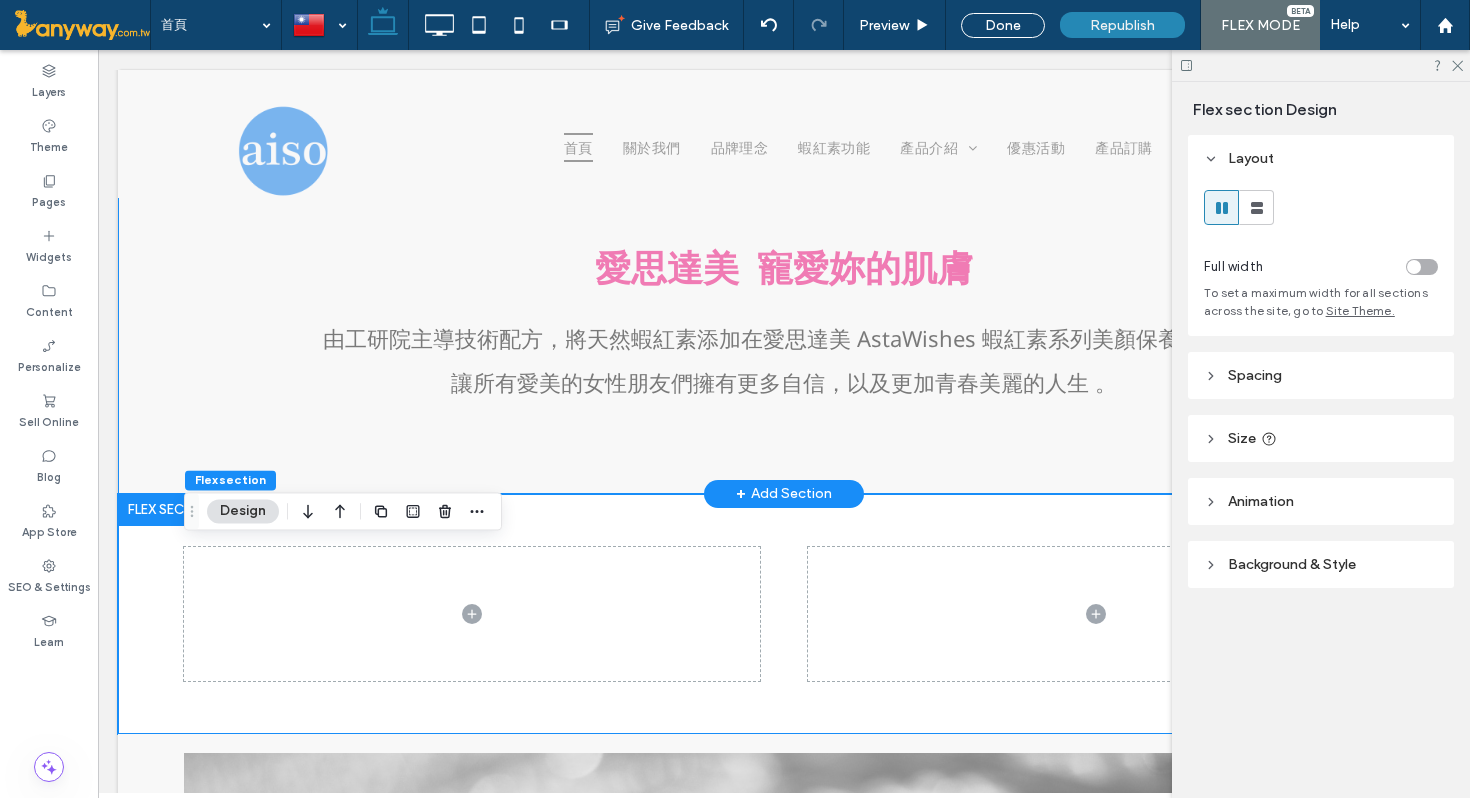 scroll, scrollTop: 723, scrollLeft: 0, axis: vertical 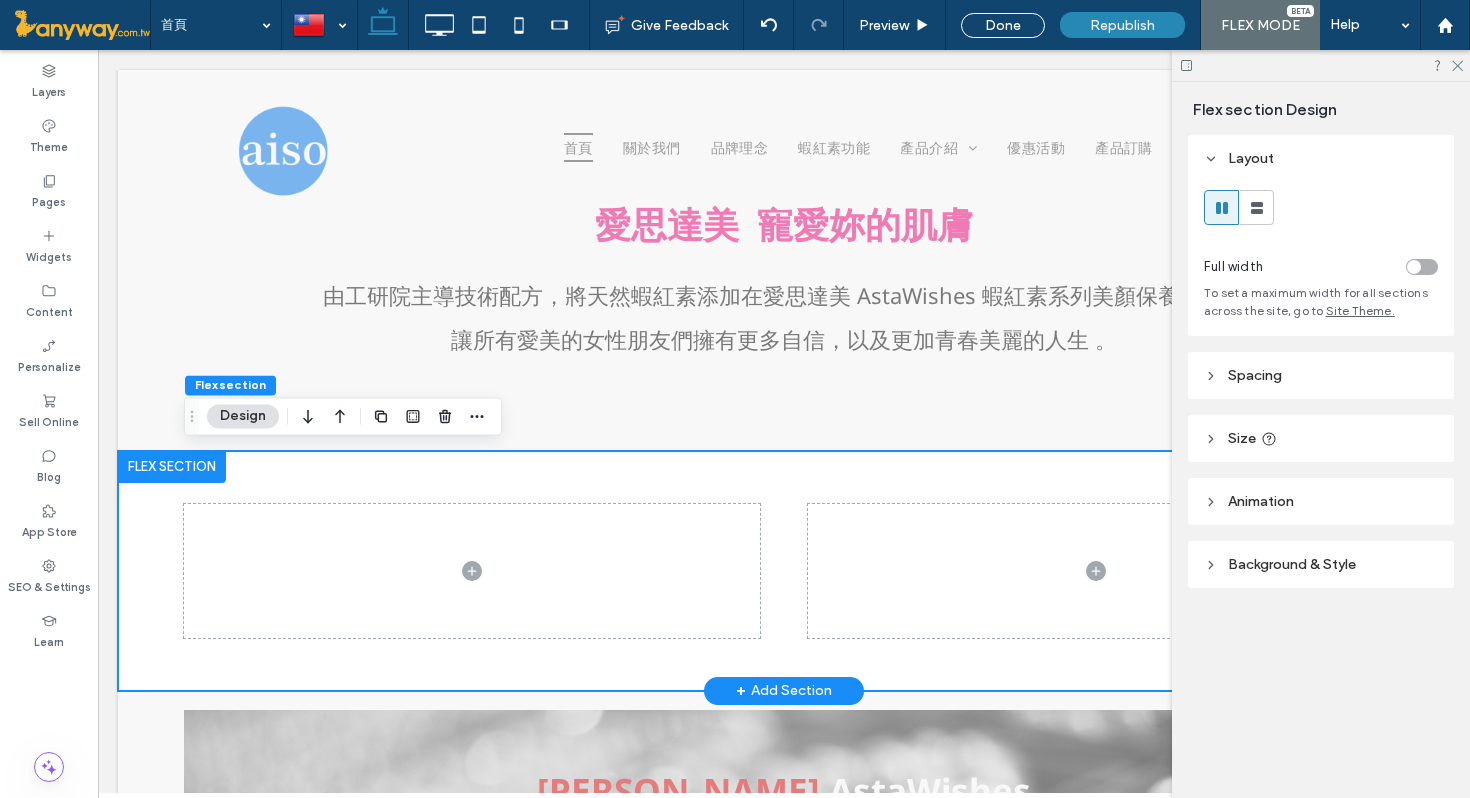 click at bounding box center (172, 467) 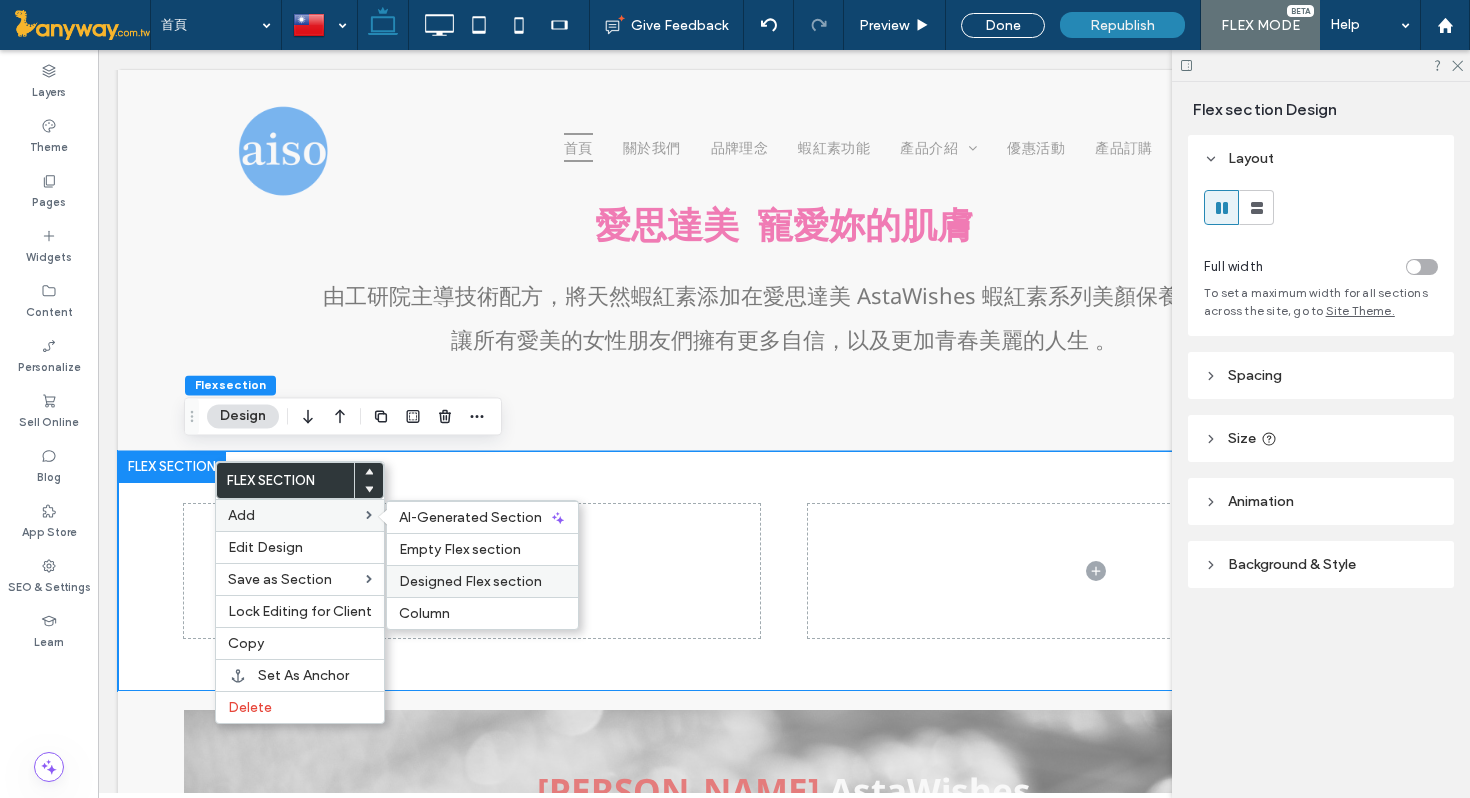 click on "Designed Flex section" at bounding box center [470, 581] 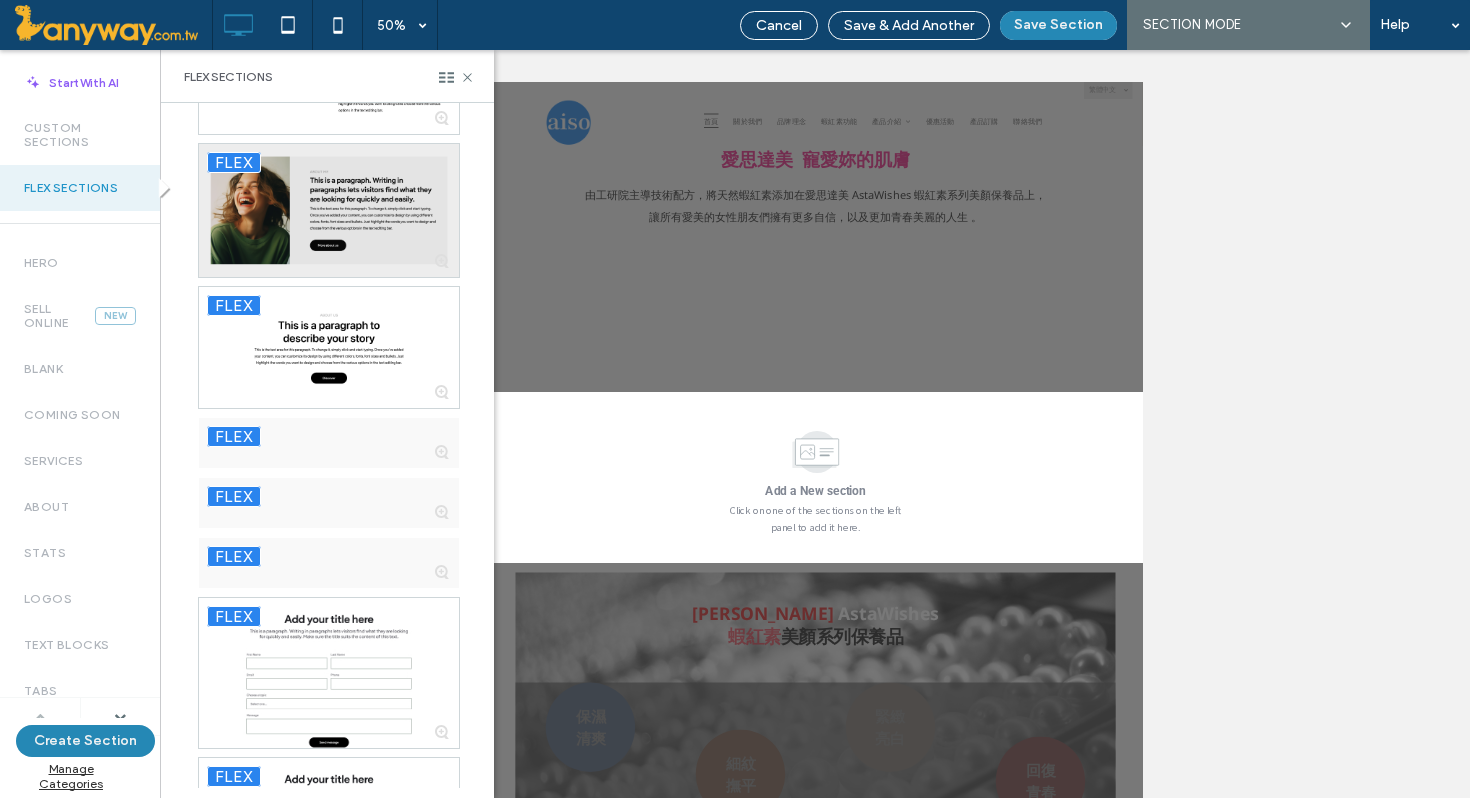 scroll, scrollTop: 511, scrollLeft: 0, axis: vertical 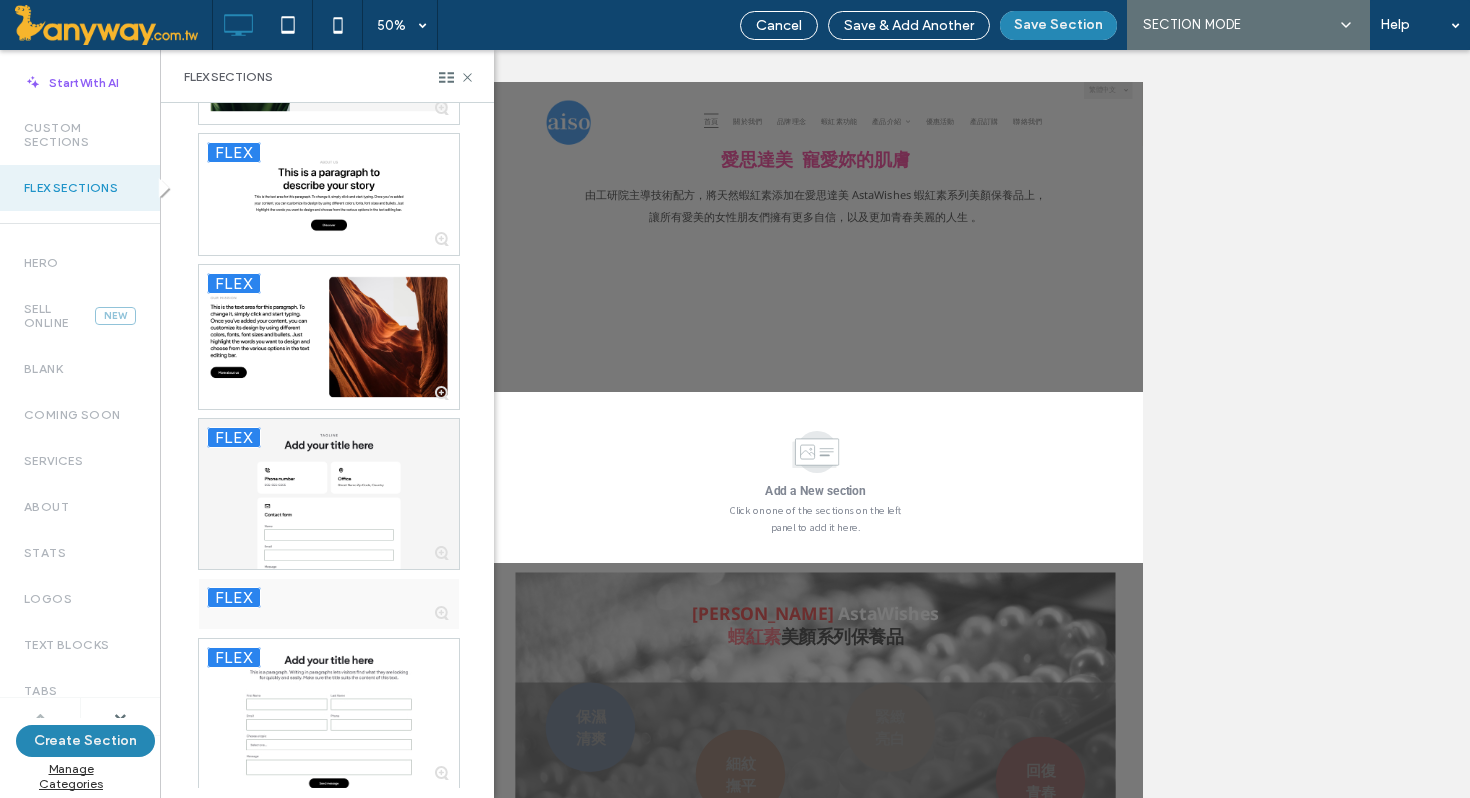 click on "Sell Online" at bounding box center (59, 316) 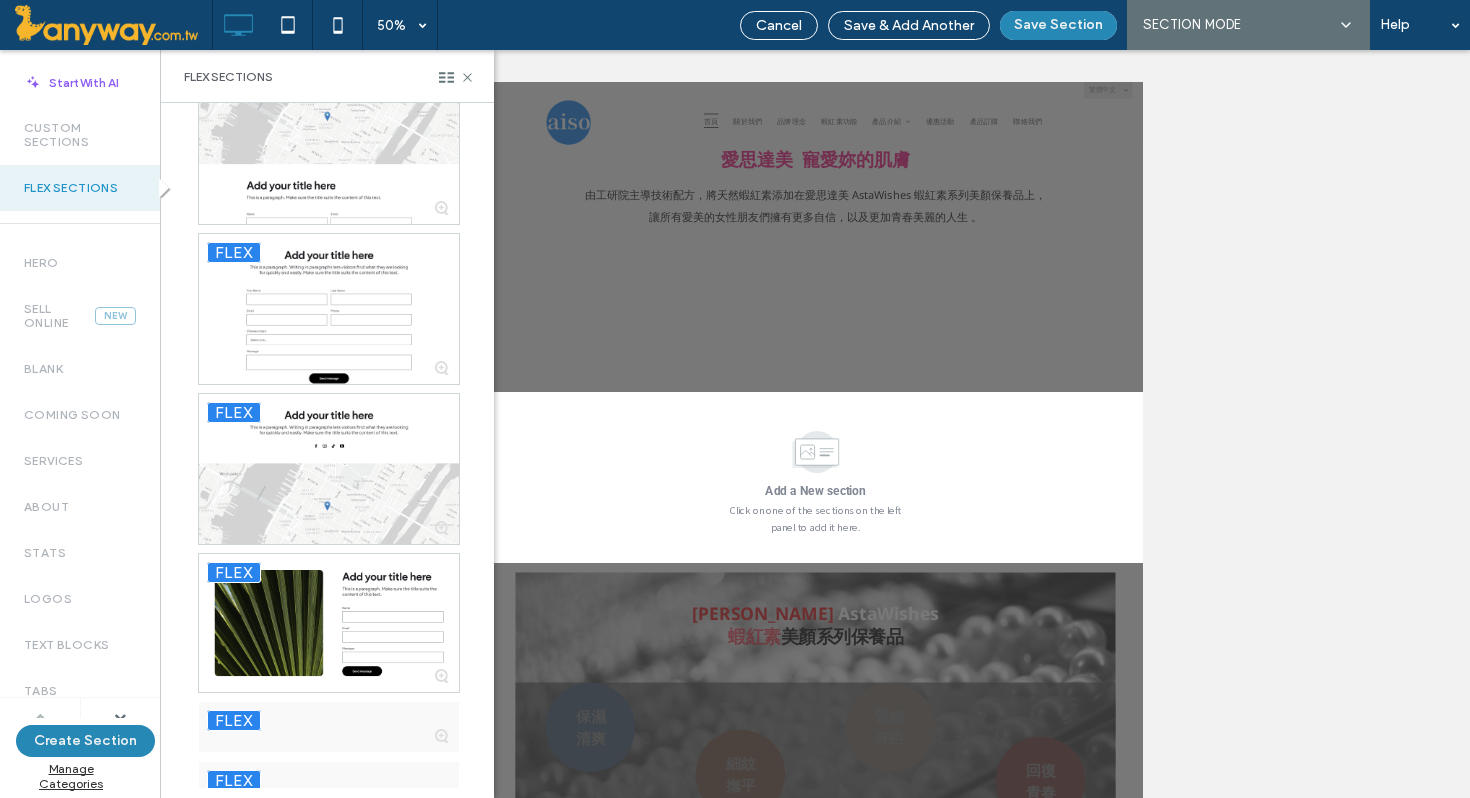scroll, scrollTop: 1245, scrollLeft: 0, axis: vertical 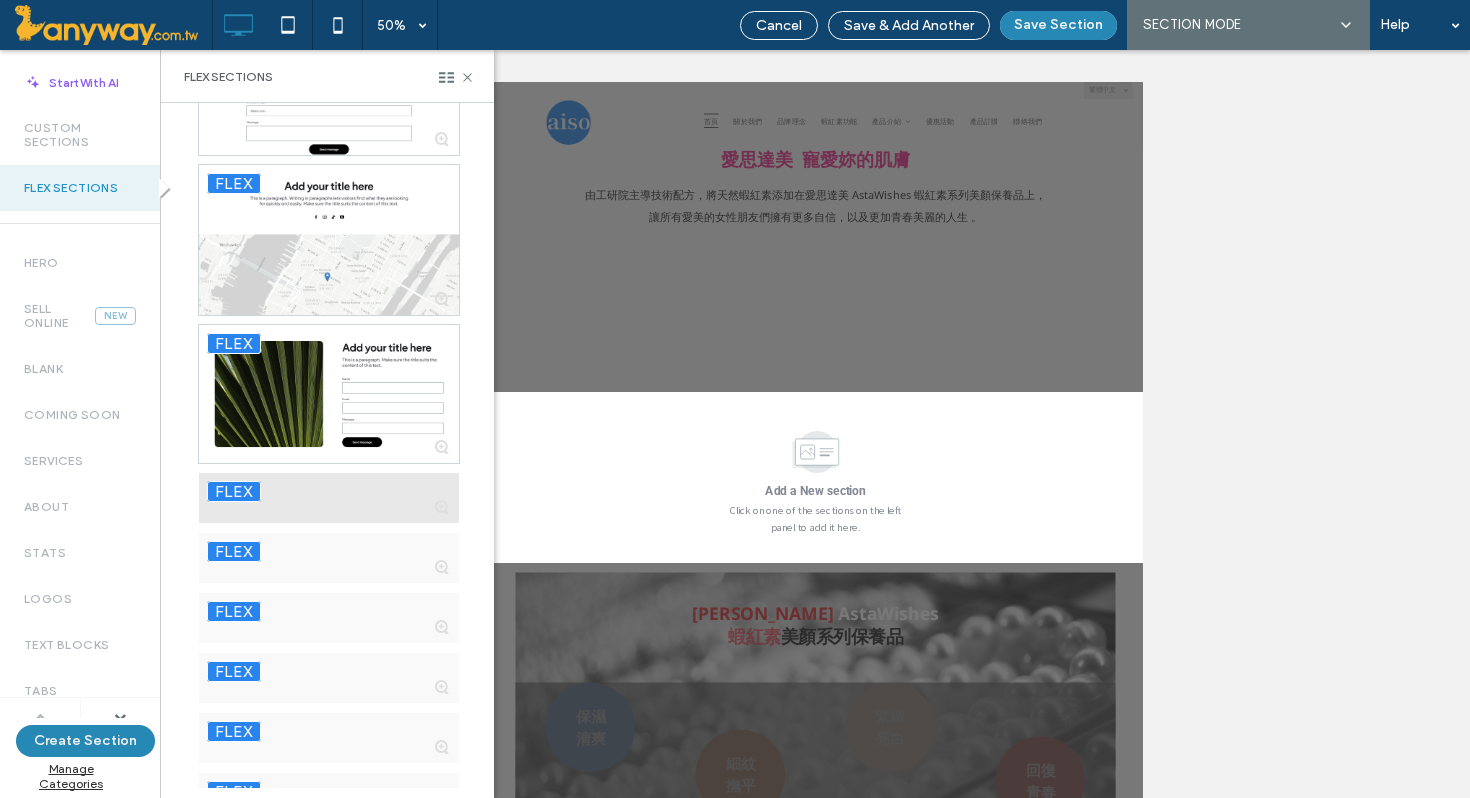 click at bounding box center (329, 498) 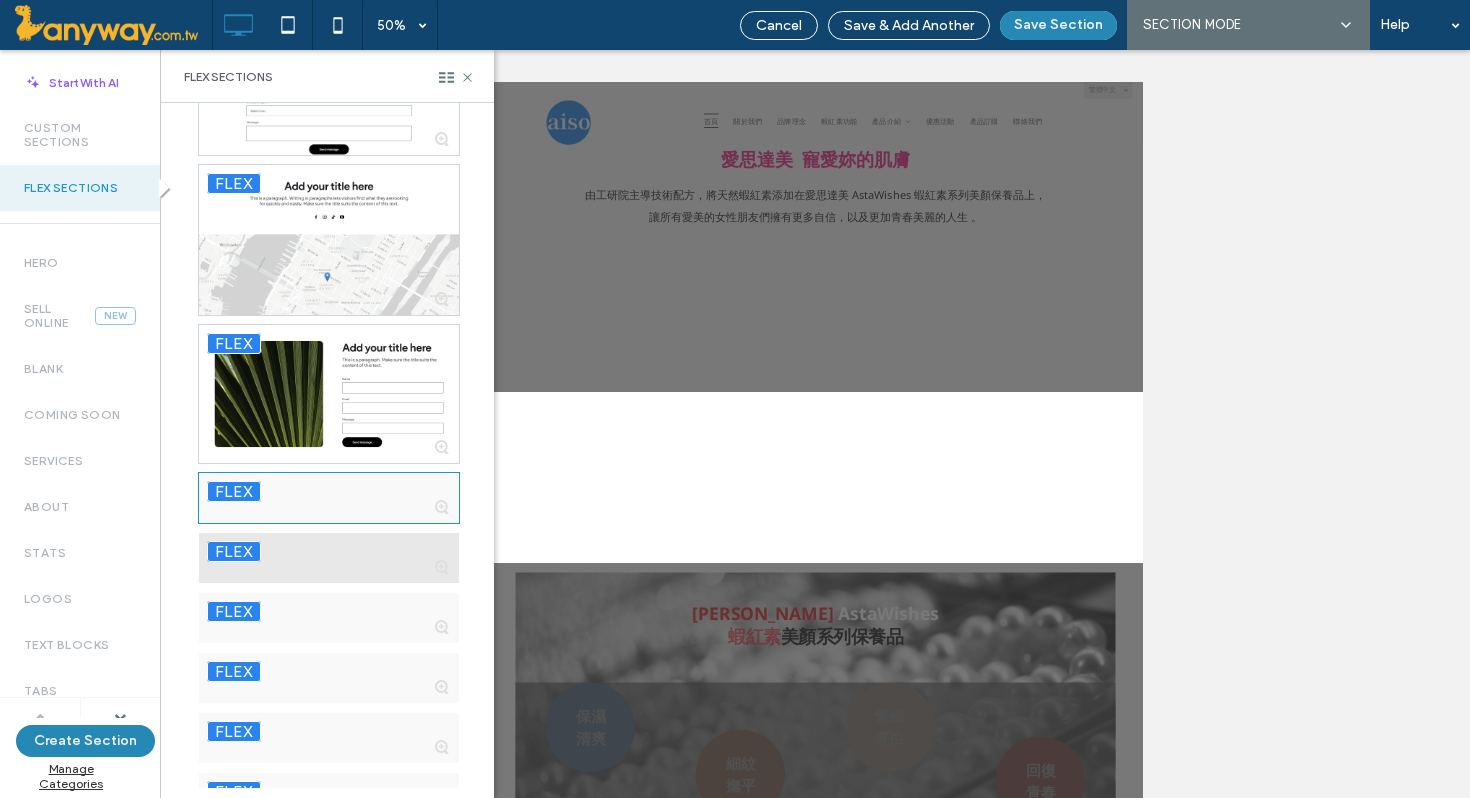 click at bounding box center (329, 558) 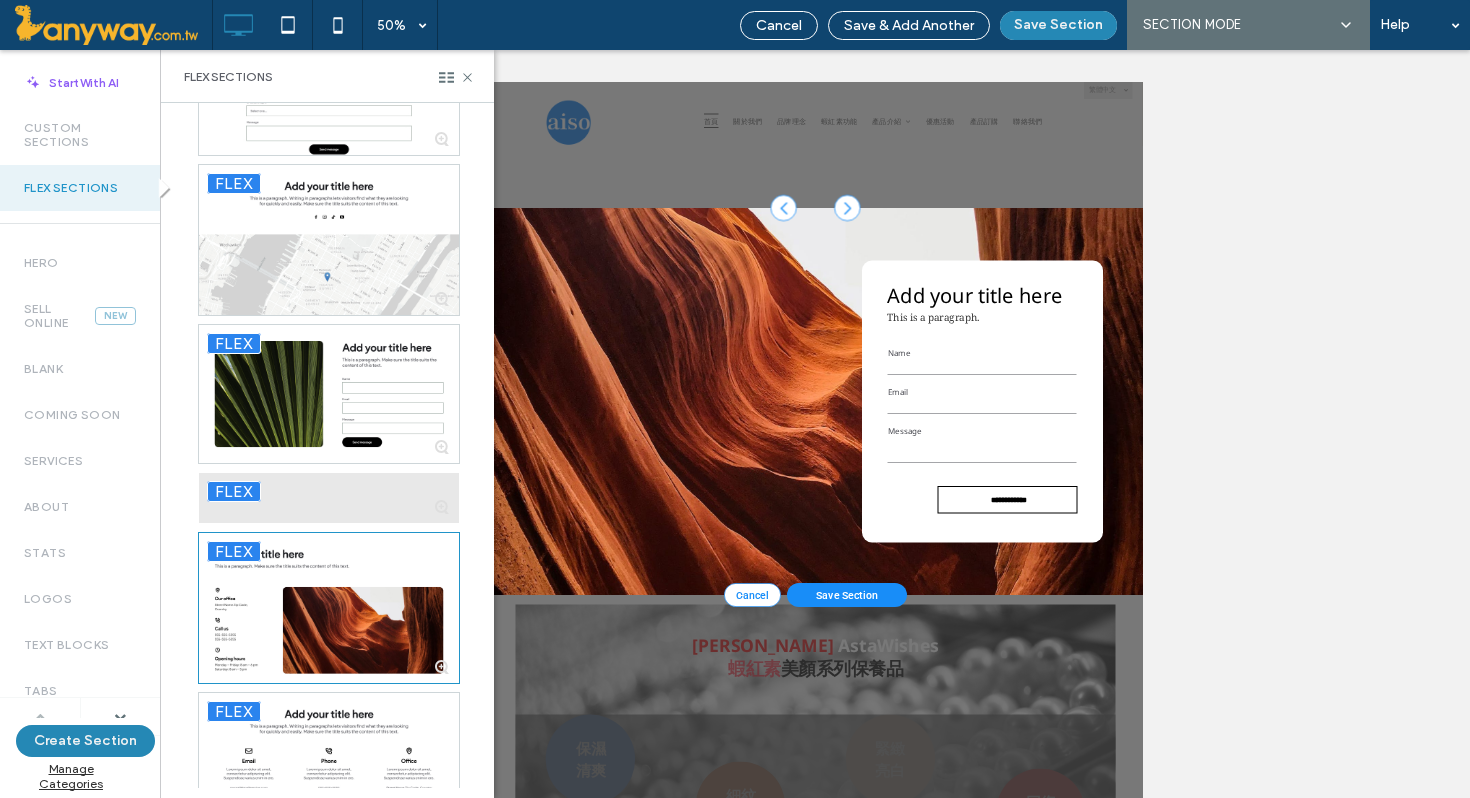 scroll, scrollTop: 1182, scrollLeft: 0, axis: vertical 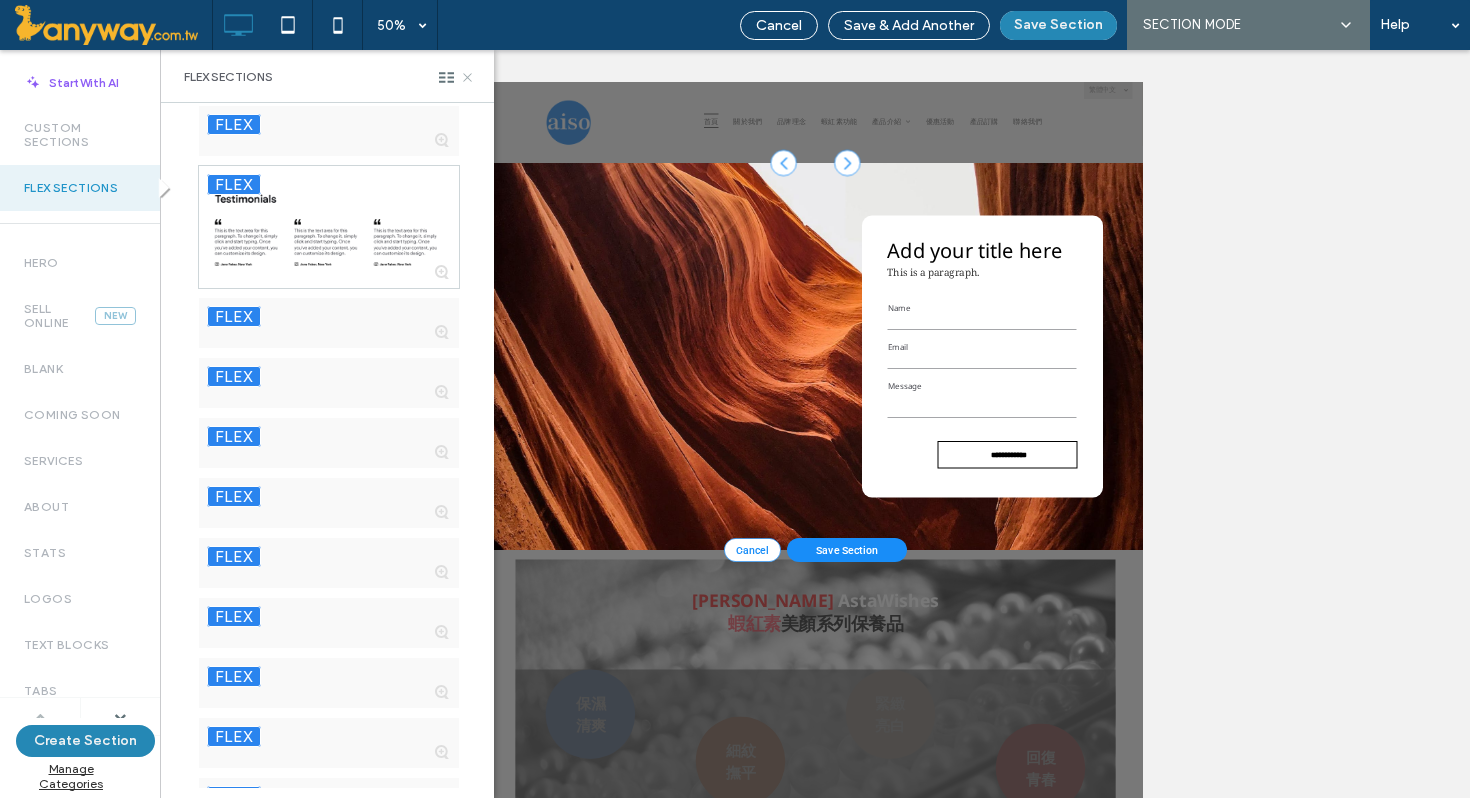 click 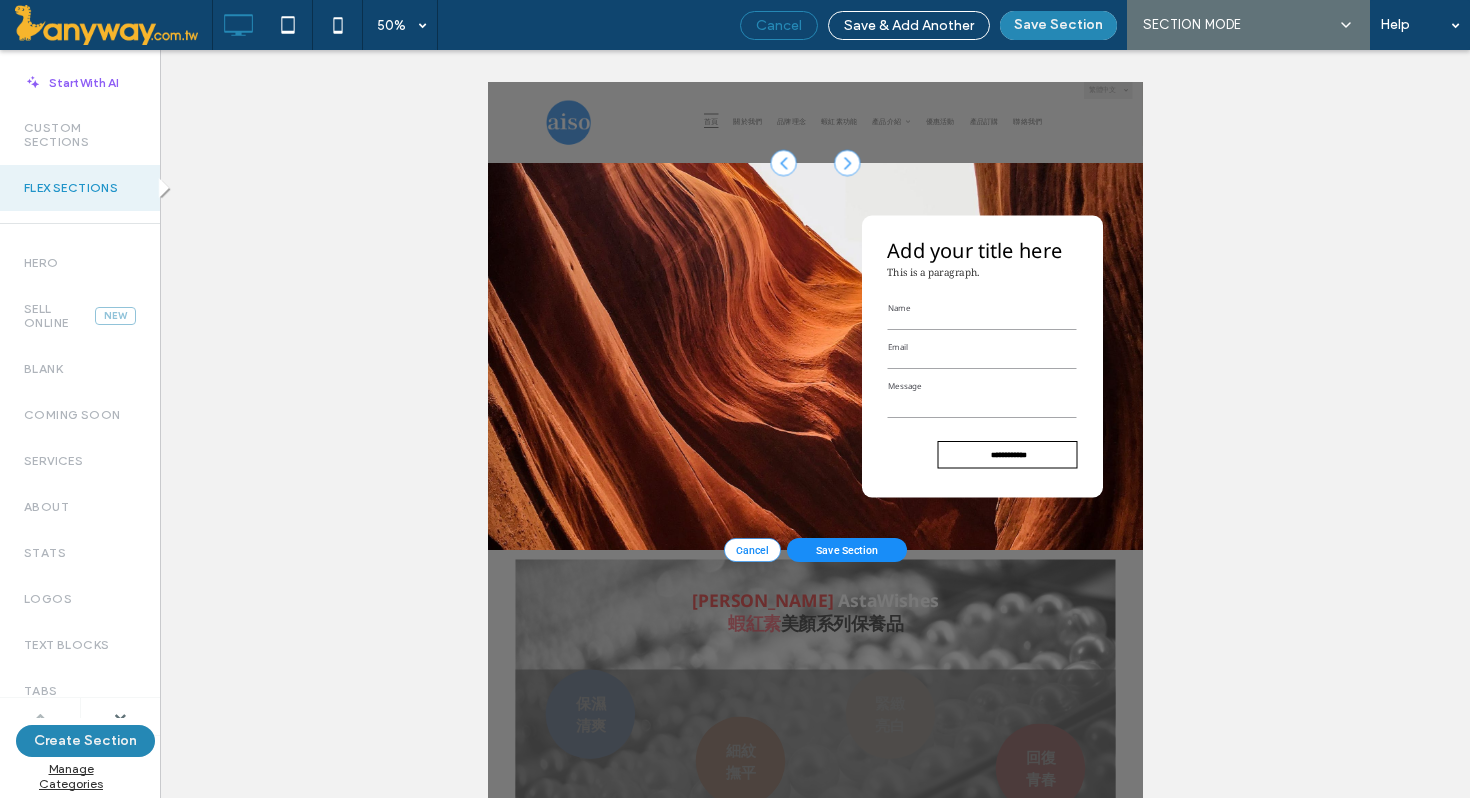 click on "Cancel" at bounding box center (779, 25) 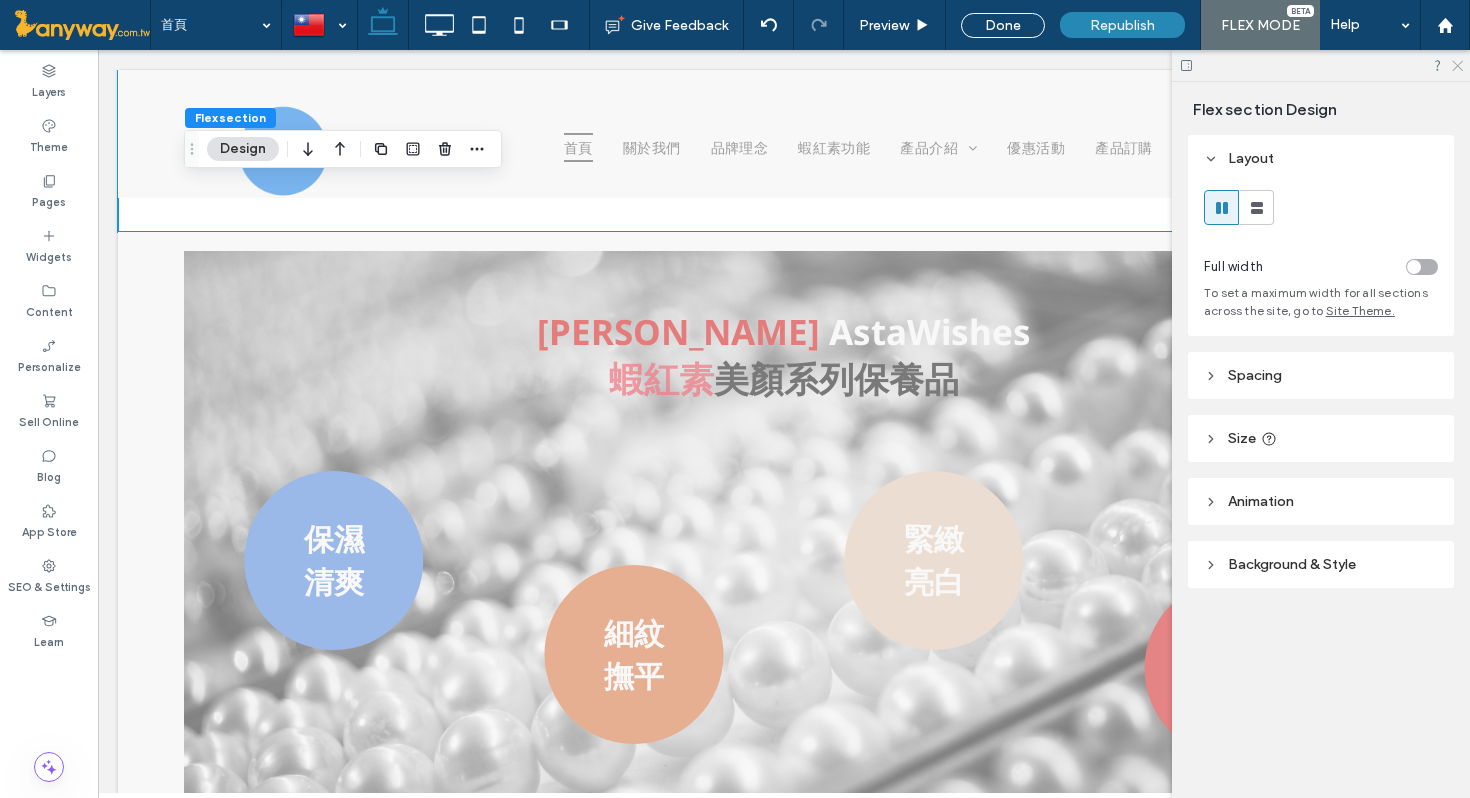 click 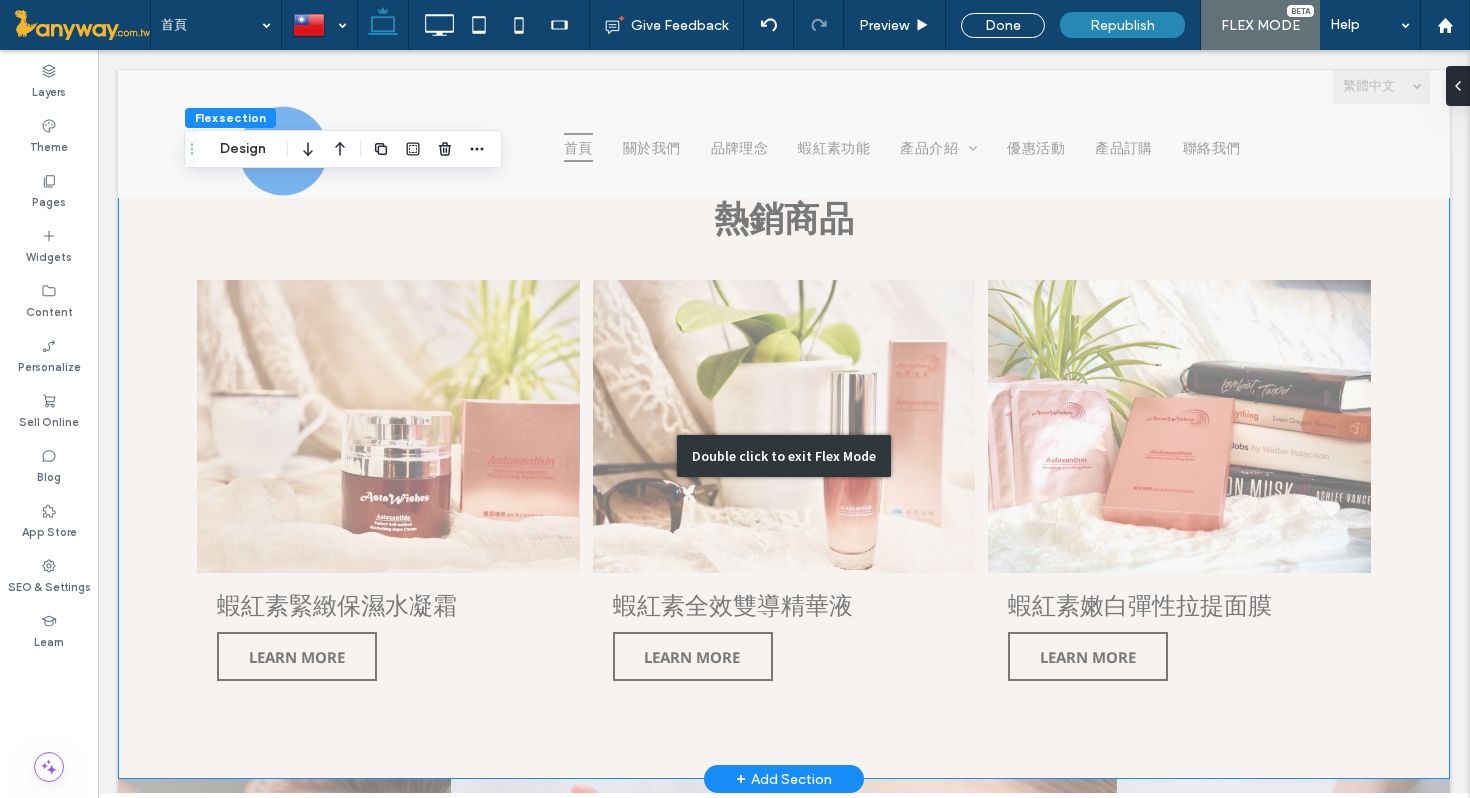 scroll, scrollTop: 1879, scrollLeft: 0, axis: vertical 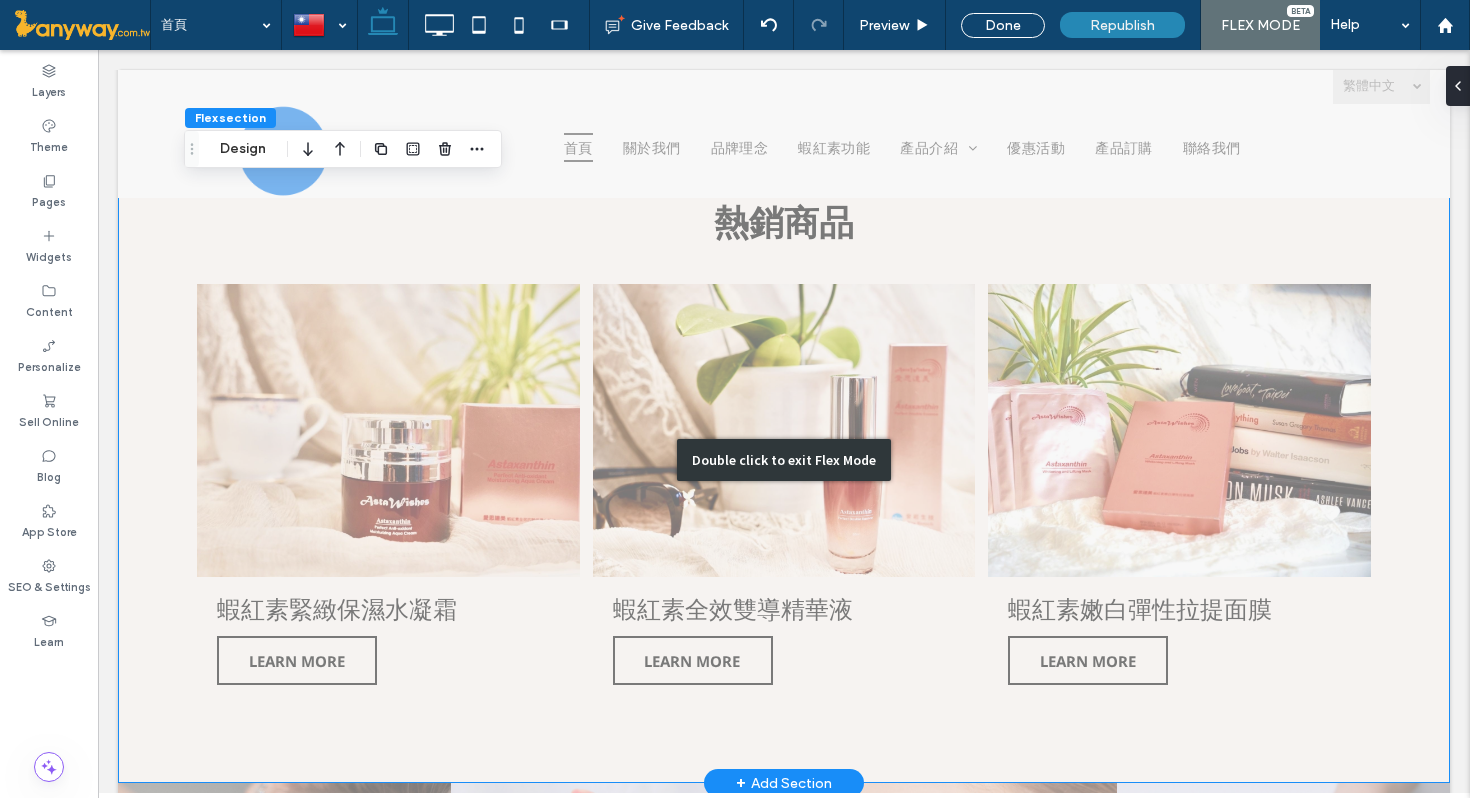click on "Double click to exit Flex Mode" at bounding box center [784, 460] 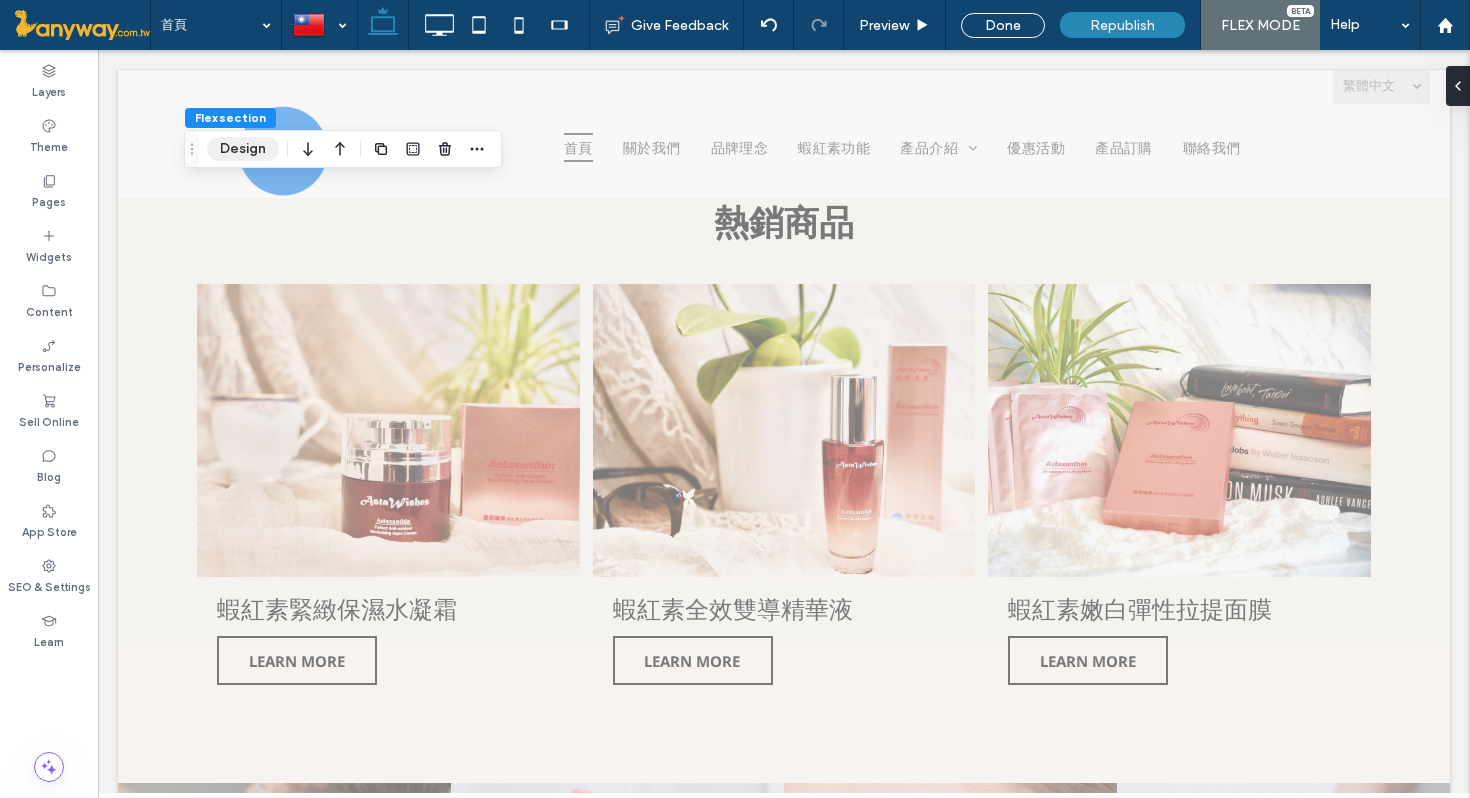click on "Design" at bounding box center [243, 149] 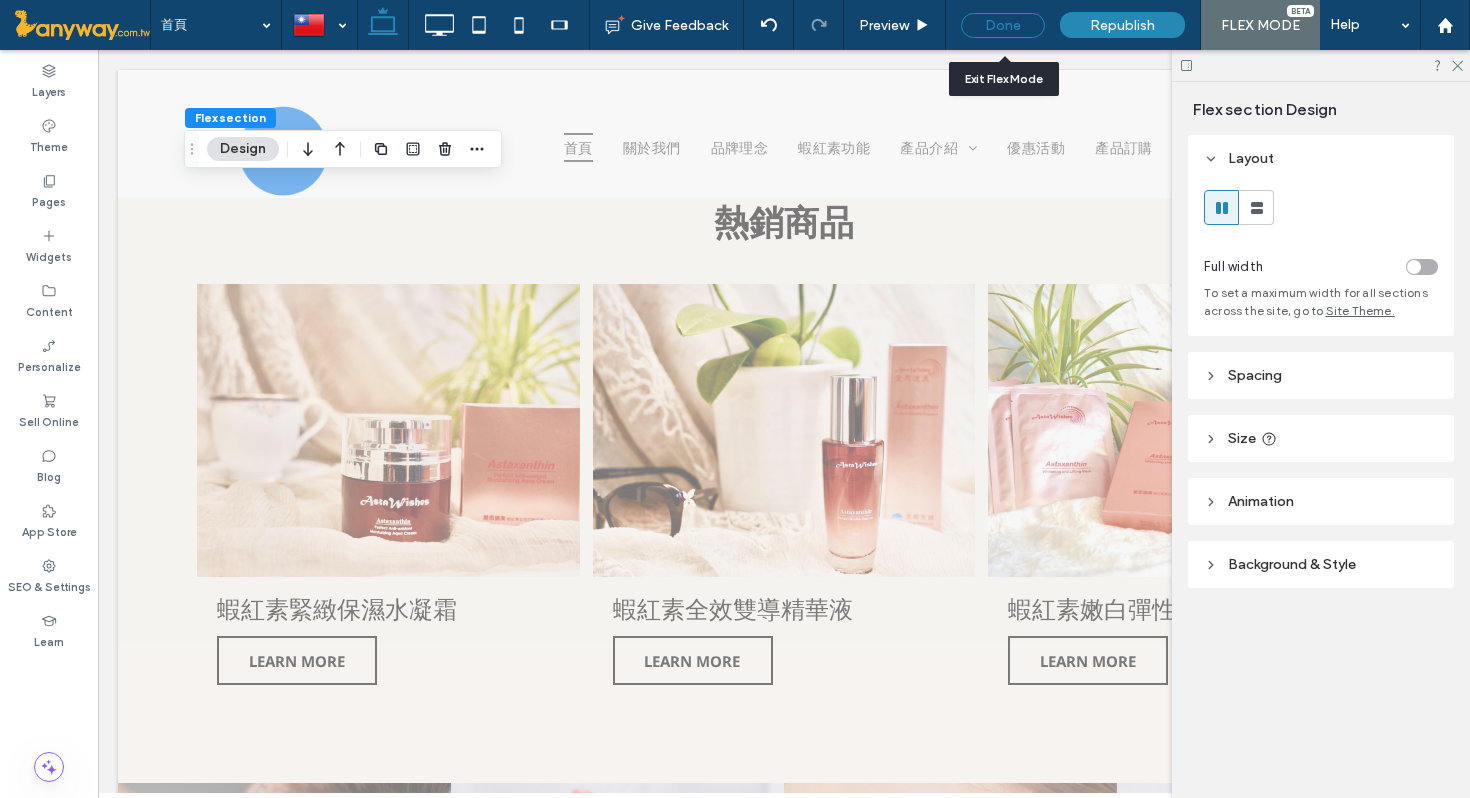 click on "Done" at bounding box center (1003, 25) 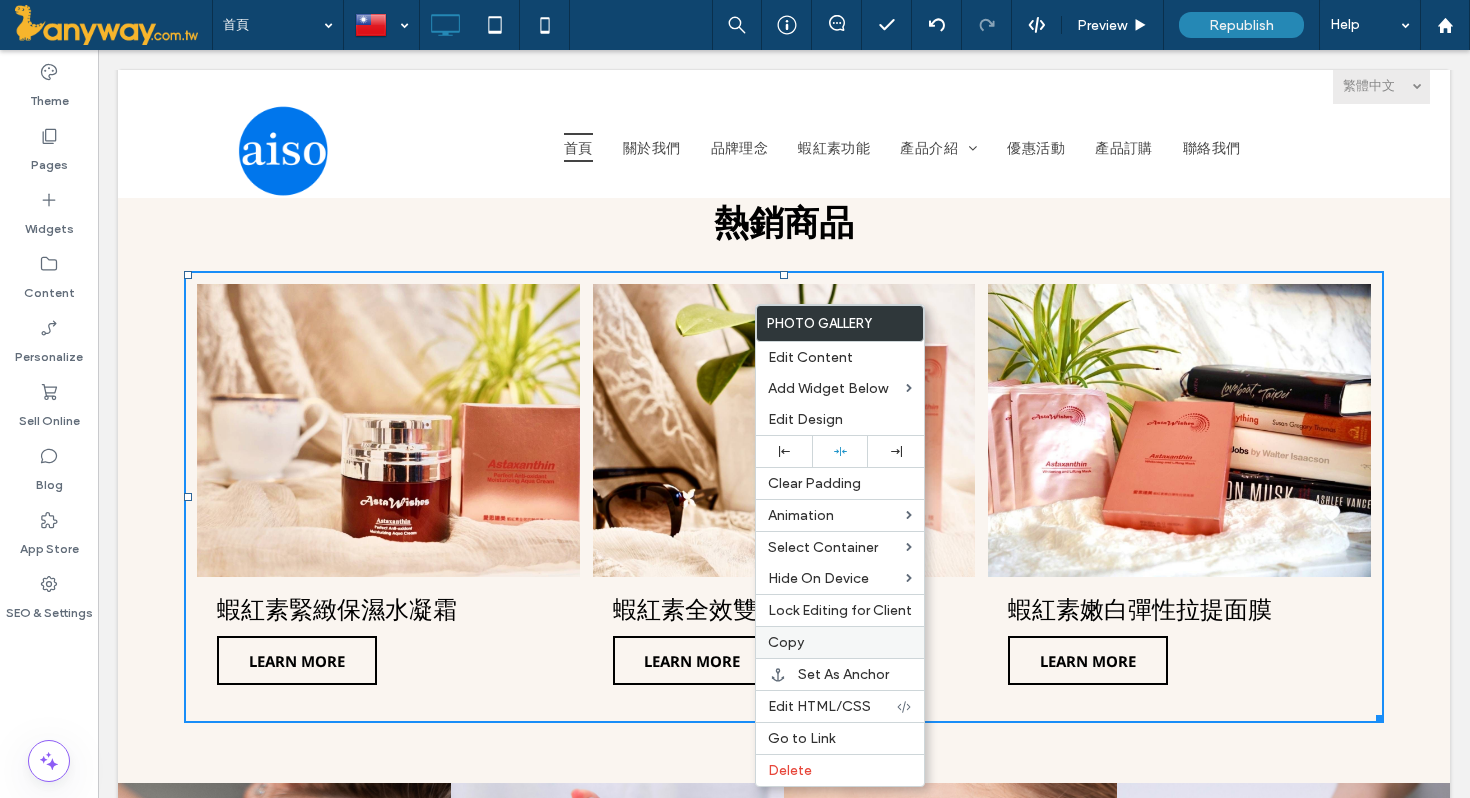 click on "Copy" at bounding box center [786, 642] 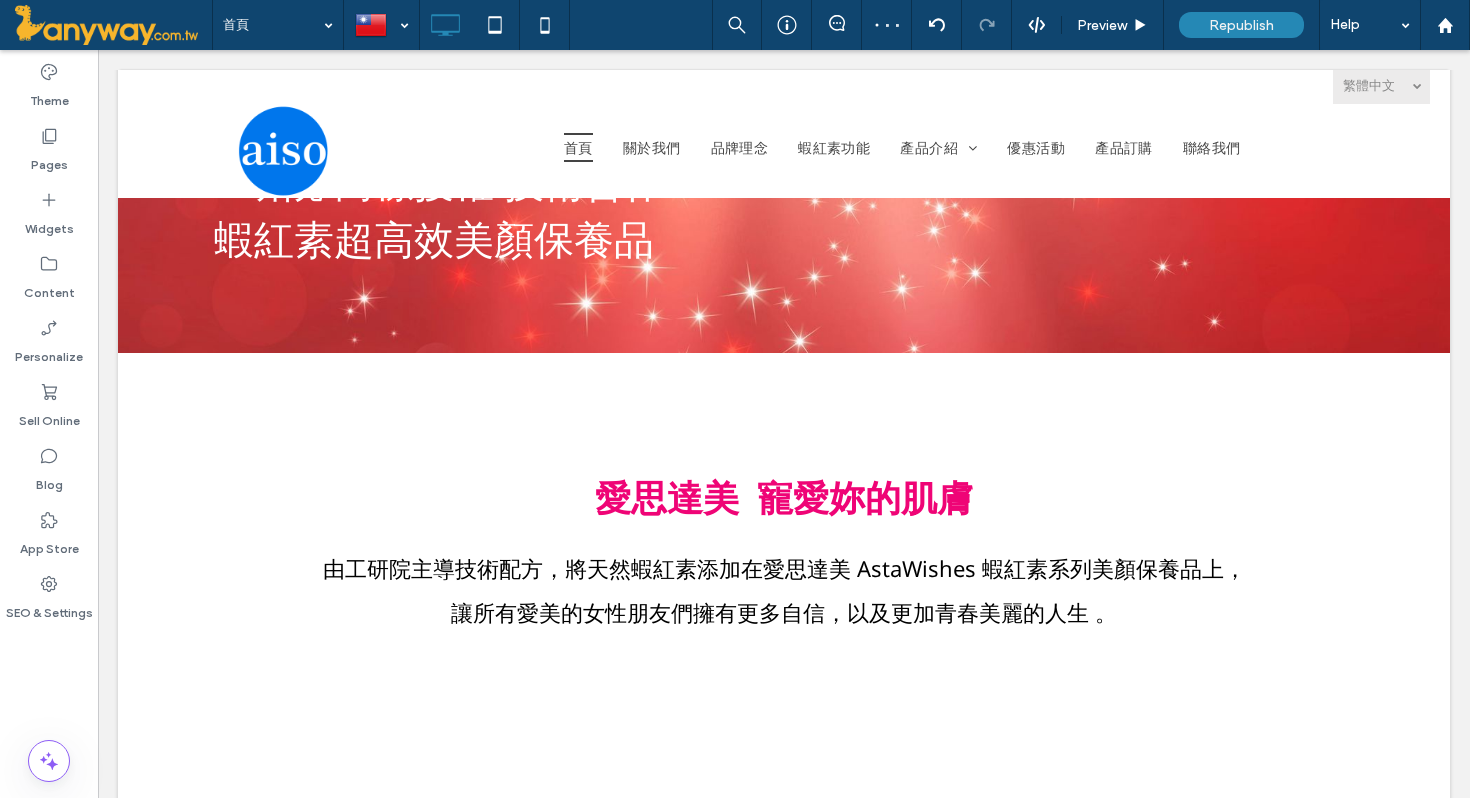 scroll, scrollTop: 541, scrollLeft: 0, axis: vertical 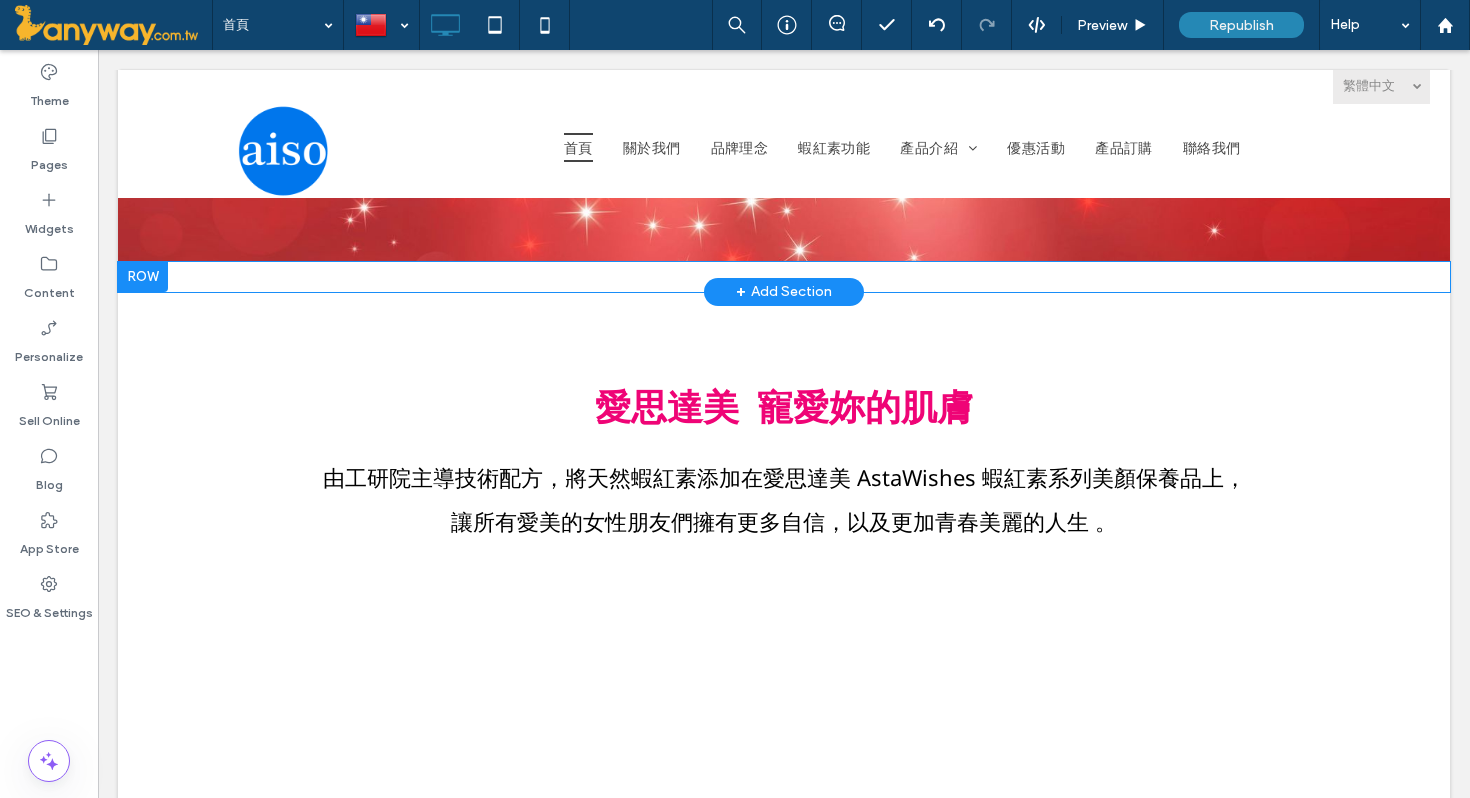 click at bounding box center [143, 277] 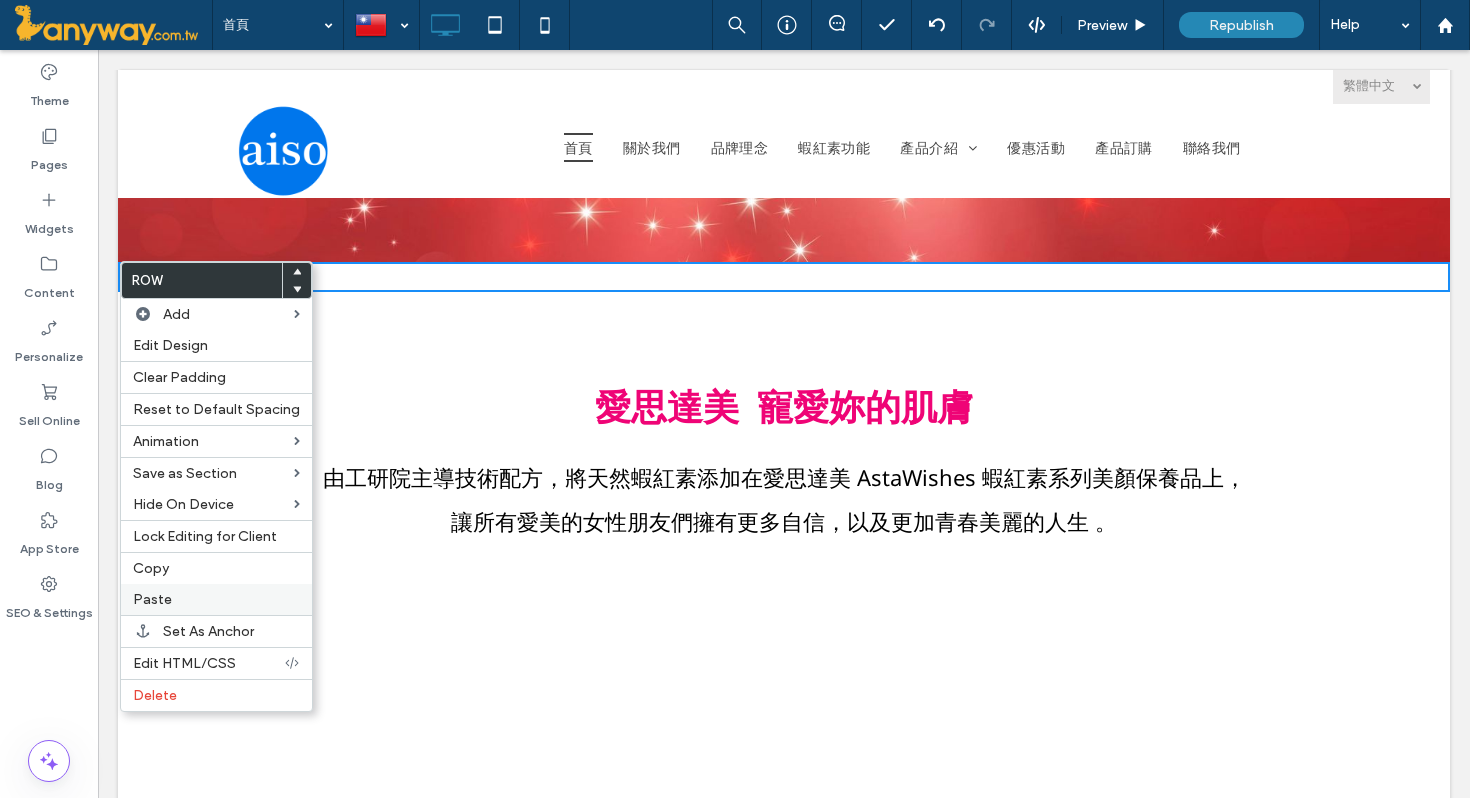 click on "Paste" at bounding box center (216, 599) 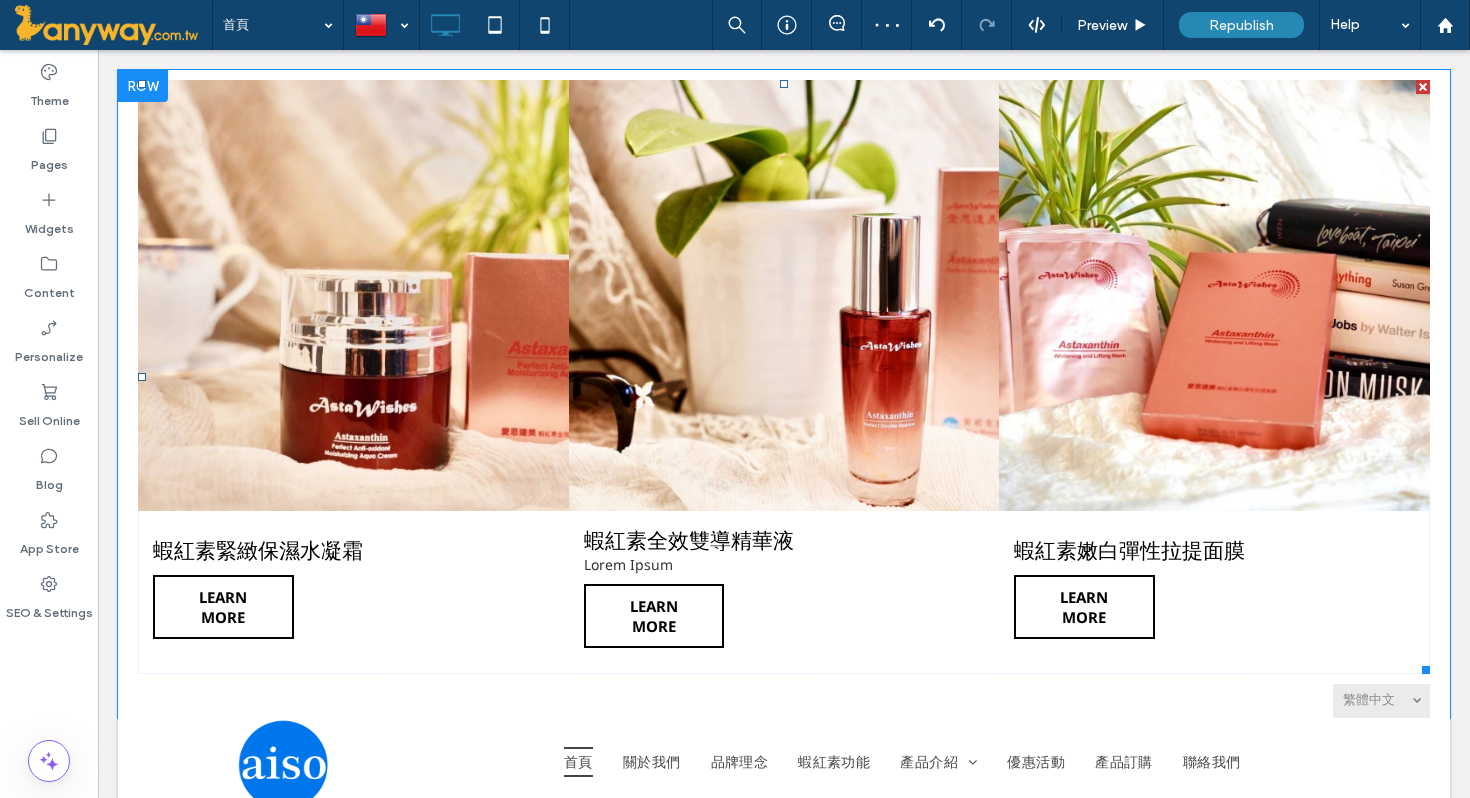 click at bounding box center [353, 295] 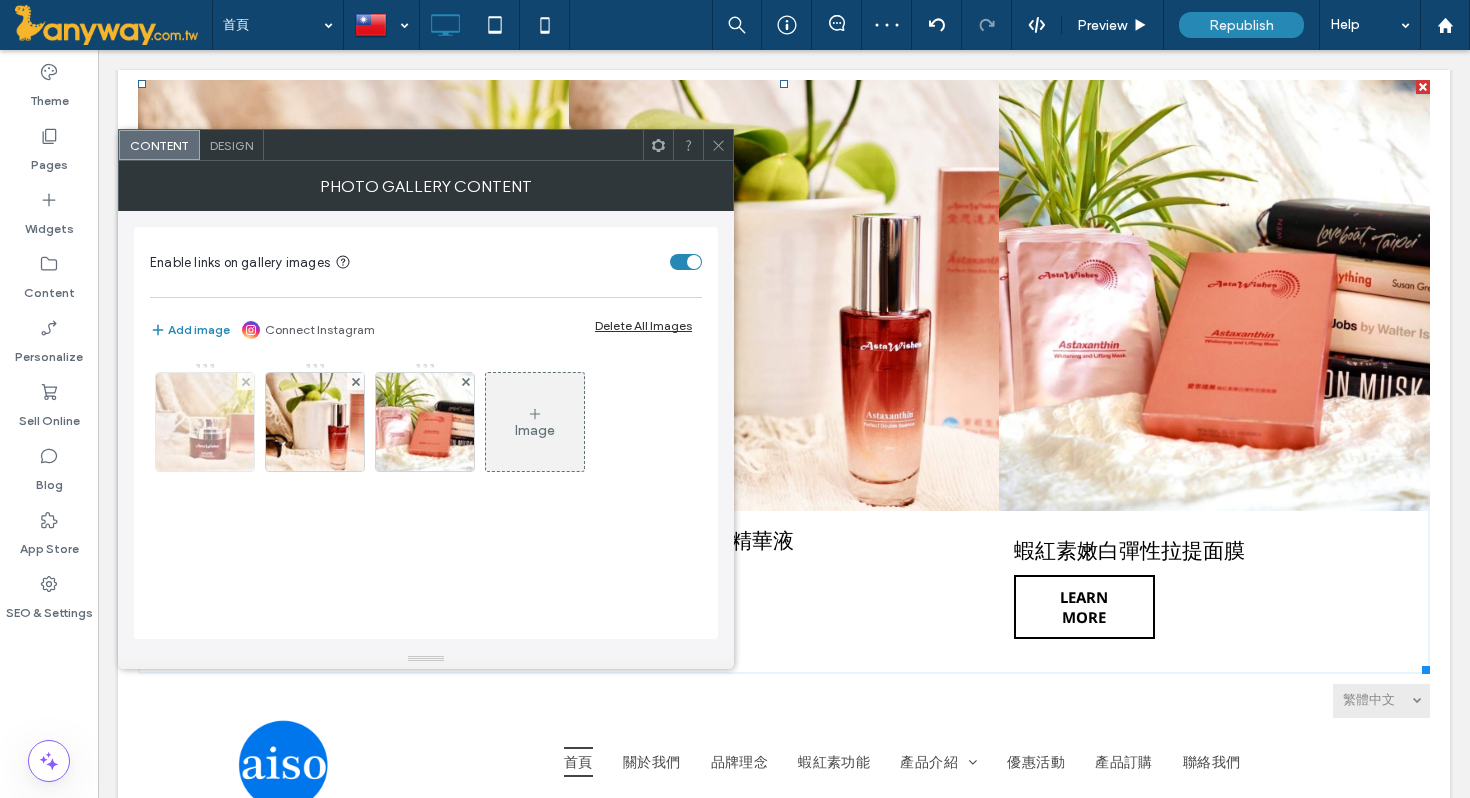 click at bounding box center [205, 422] 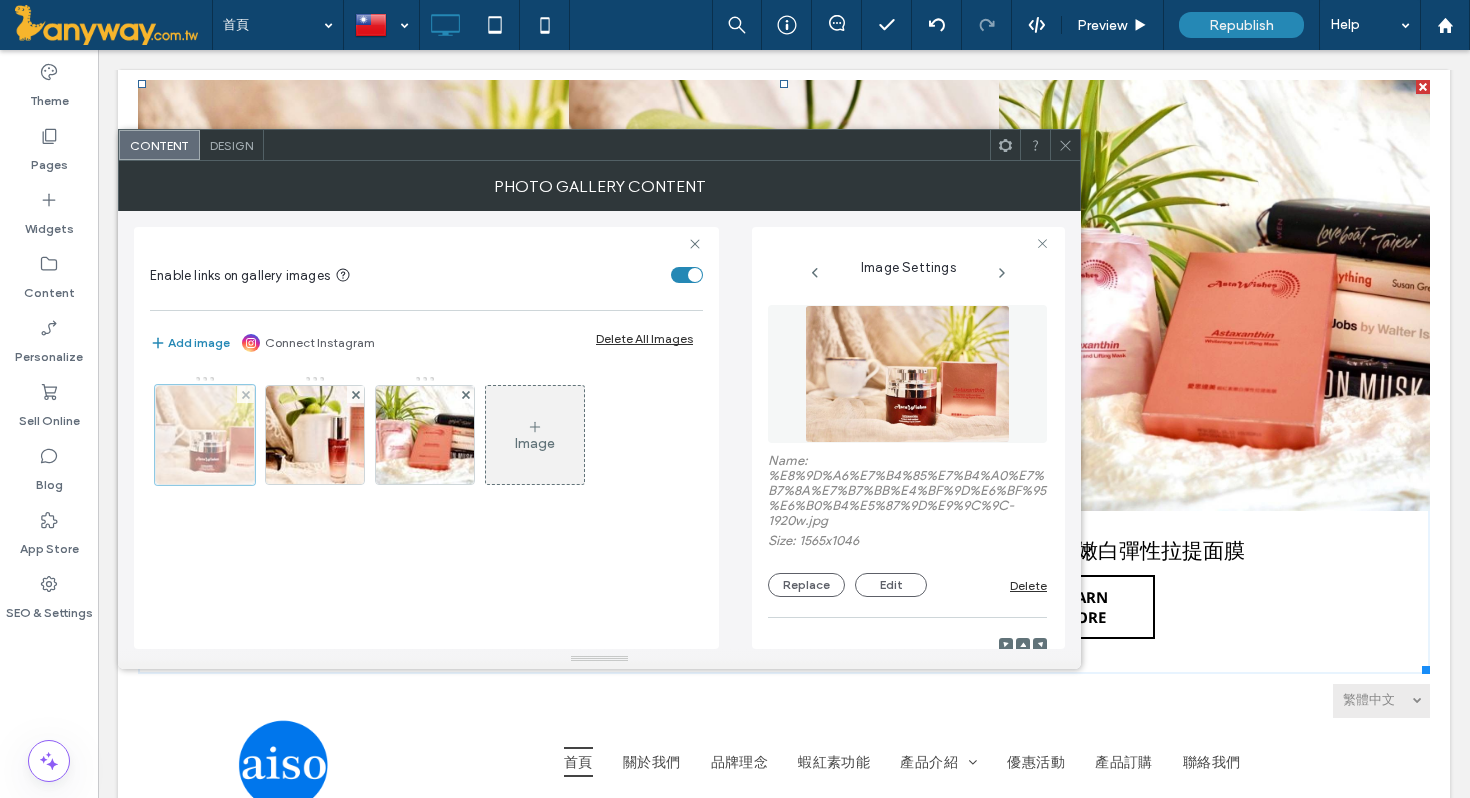 scroll, scrollTop: 0, scrollLeft: 2, axis: horizontal 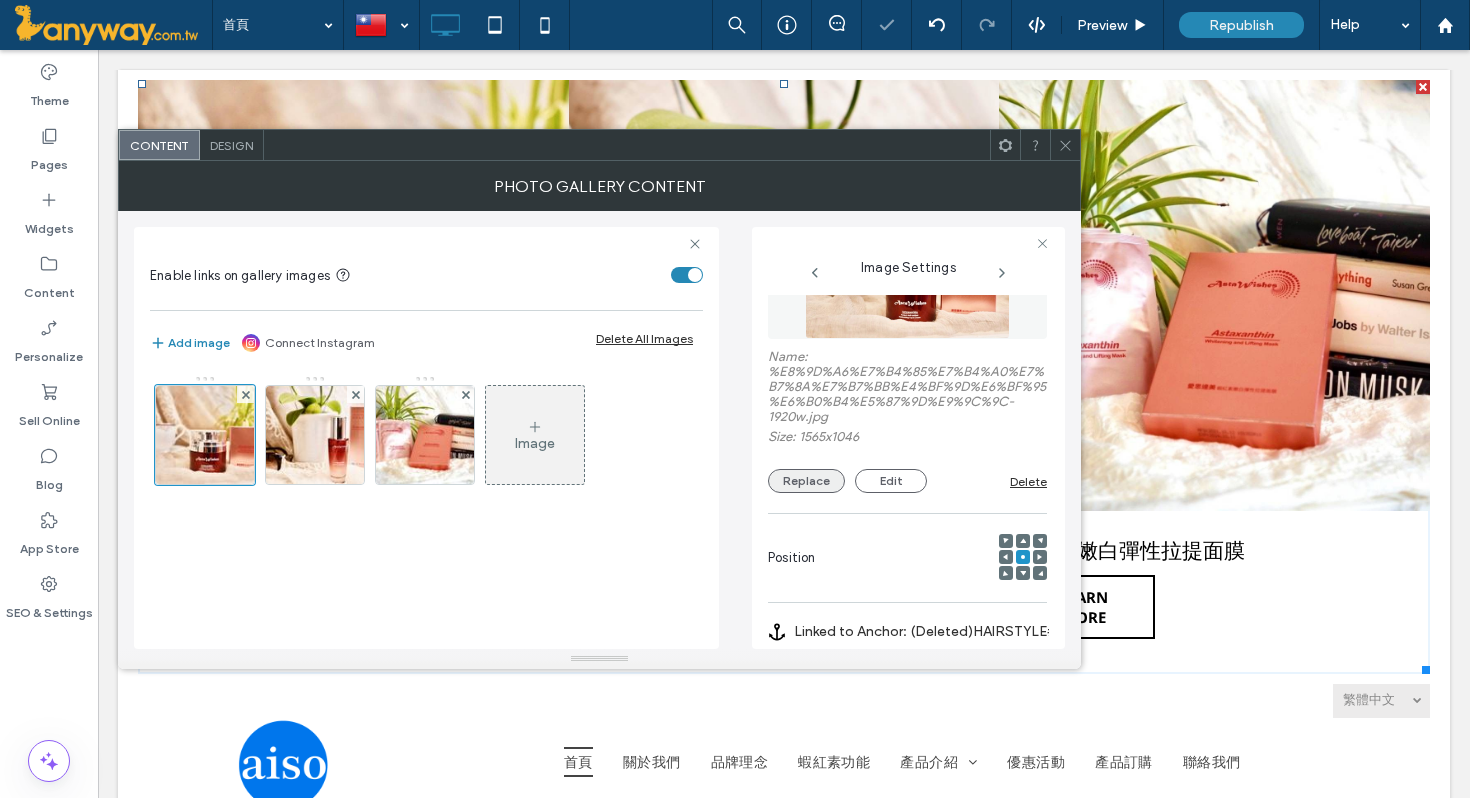 click on "Replace" at bounding box center (806, 481) 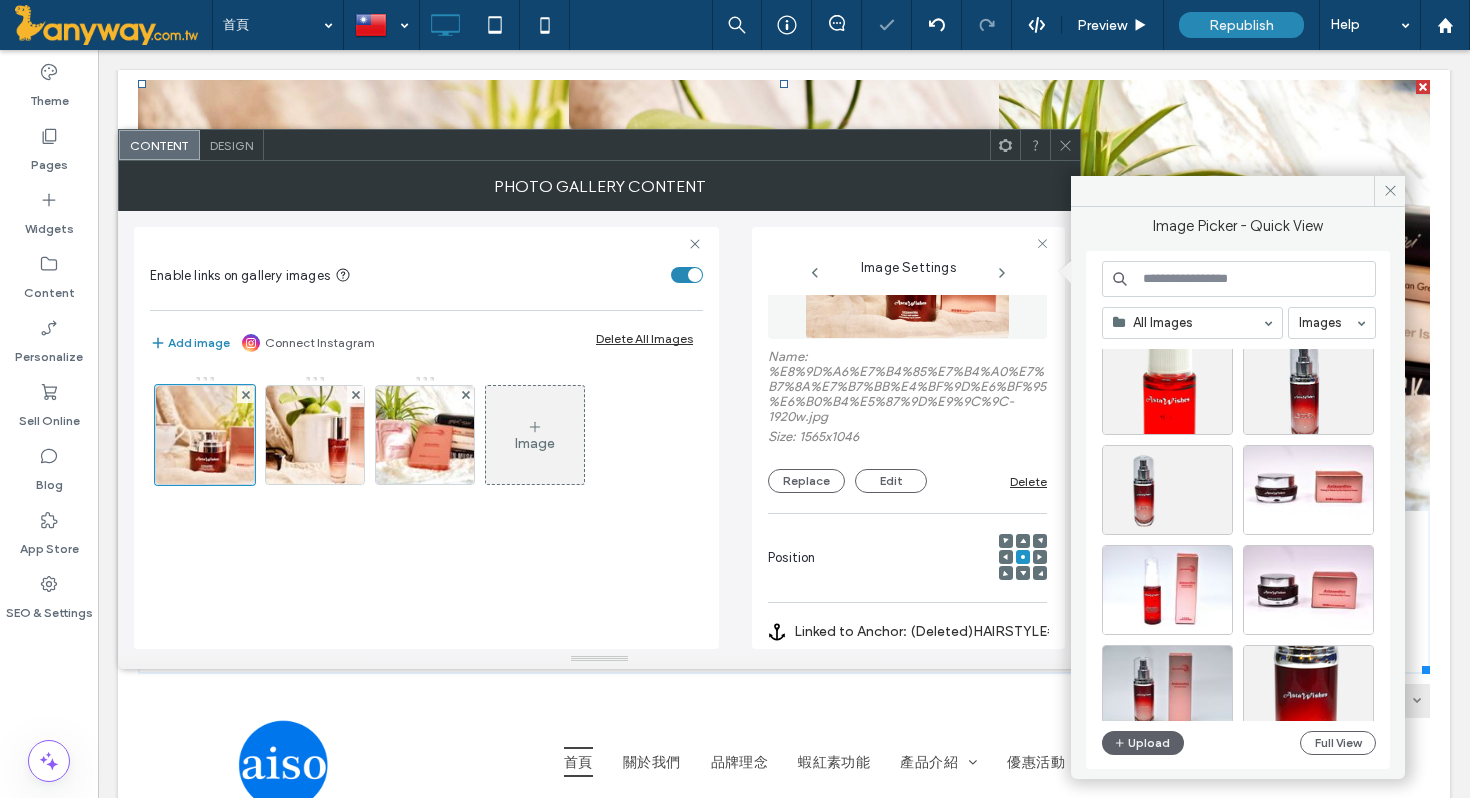 scroll, scrollTop: 305, scrollLeft: 0, axis: vertical 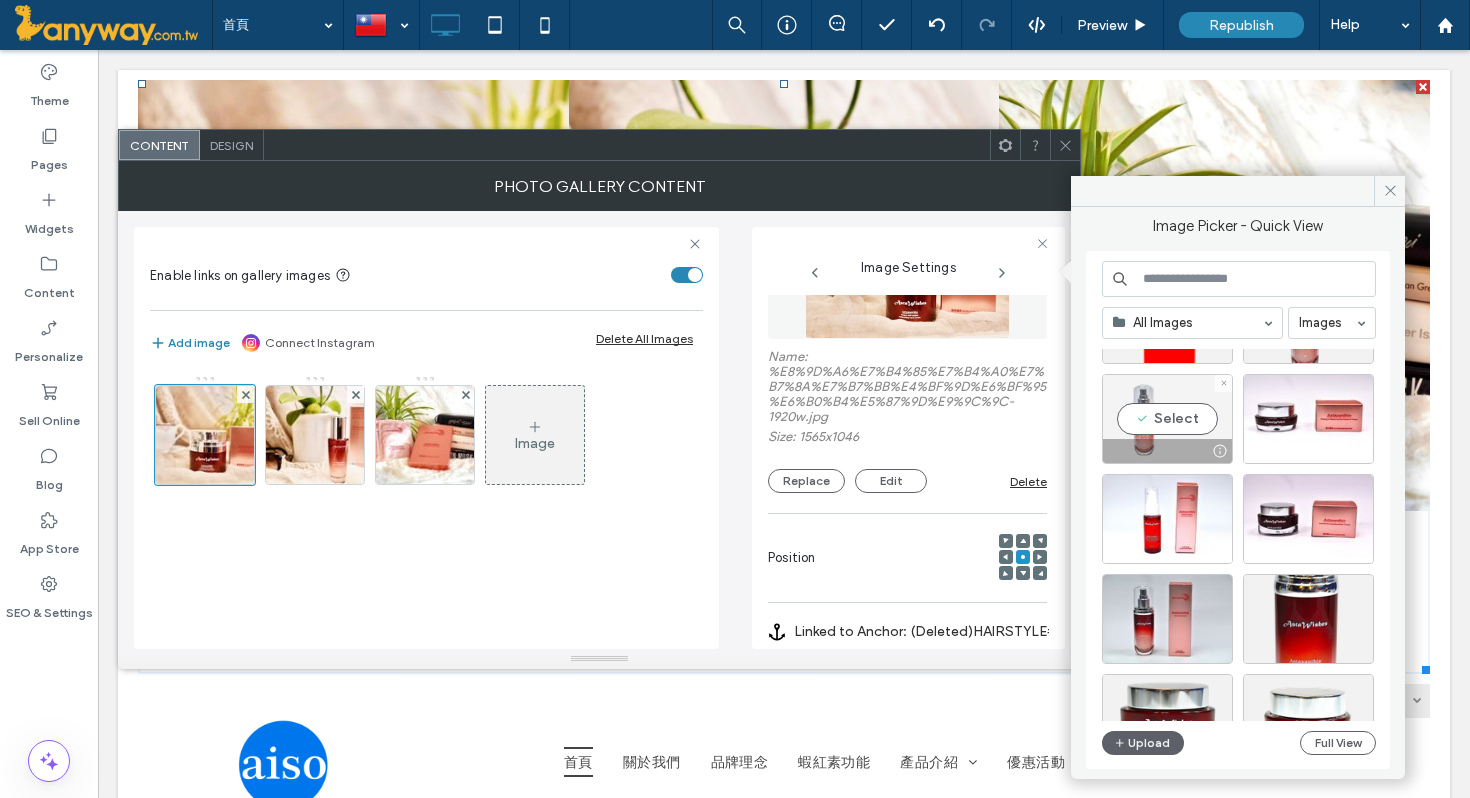 click on "Select" at bounding box center [1167, 419] 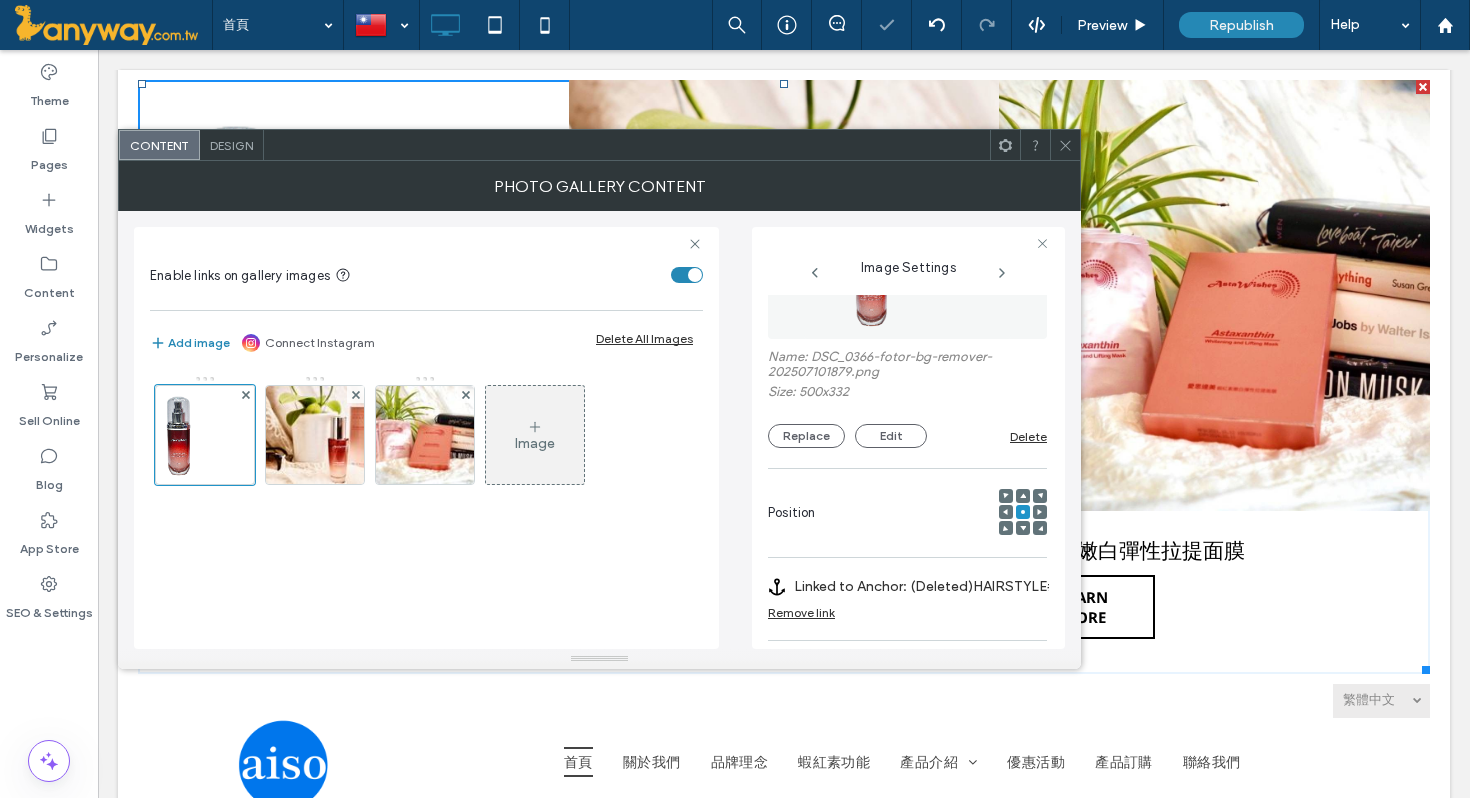 click 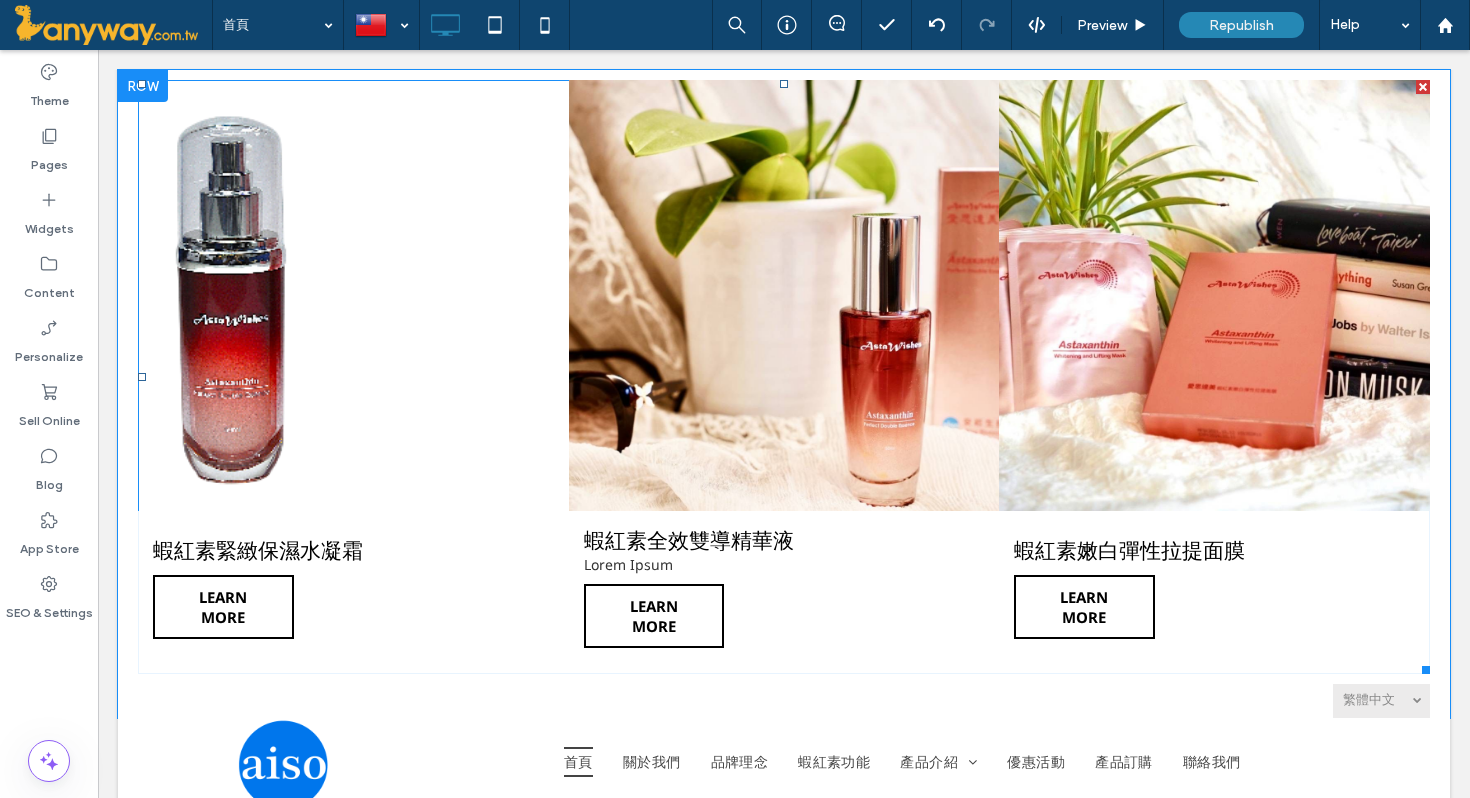 click at bounding box center (353, 295) 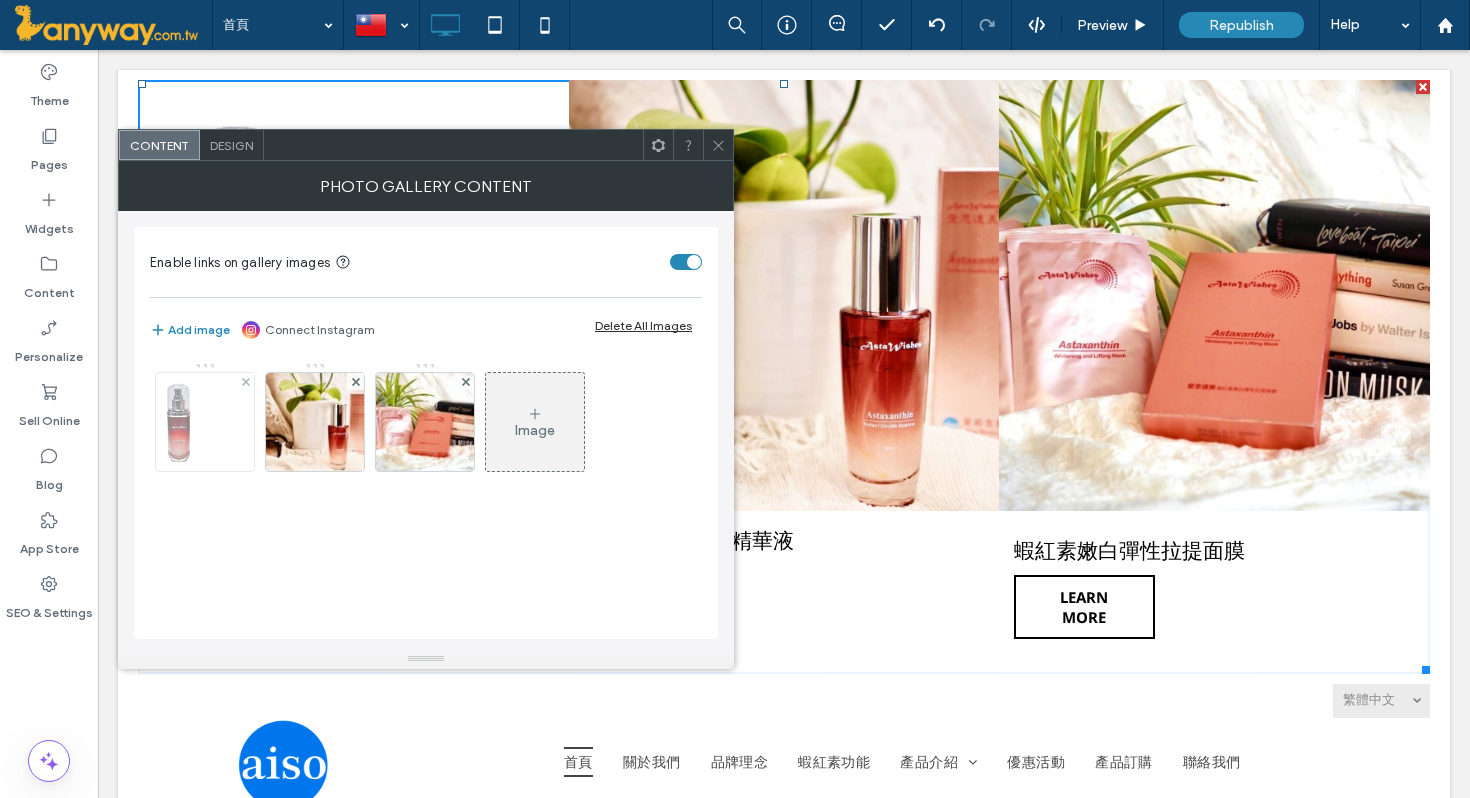 click at bounding box center (205, 422) 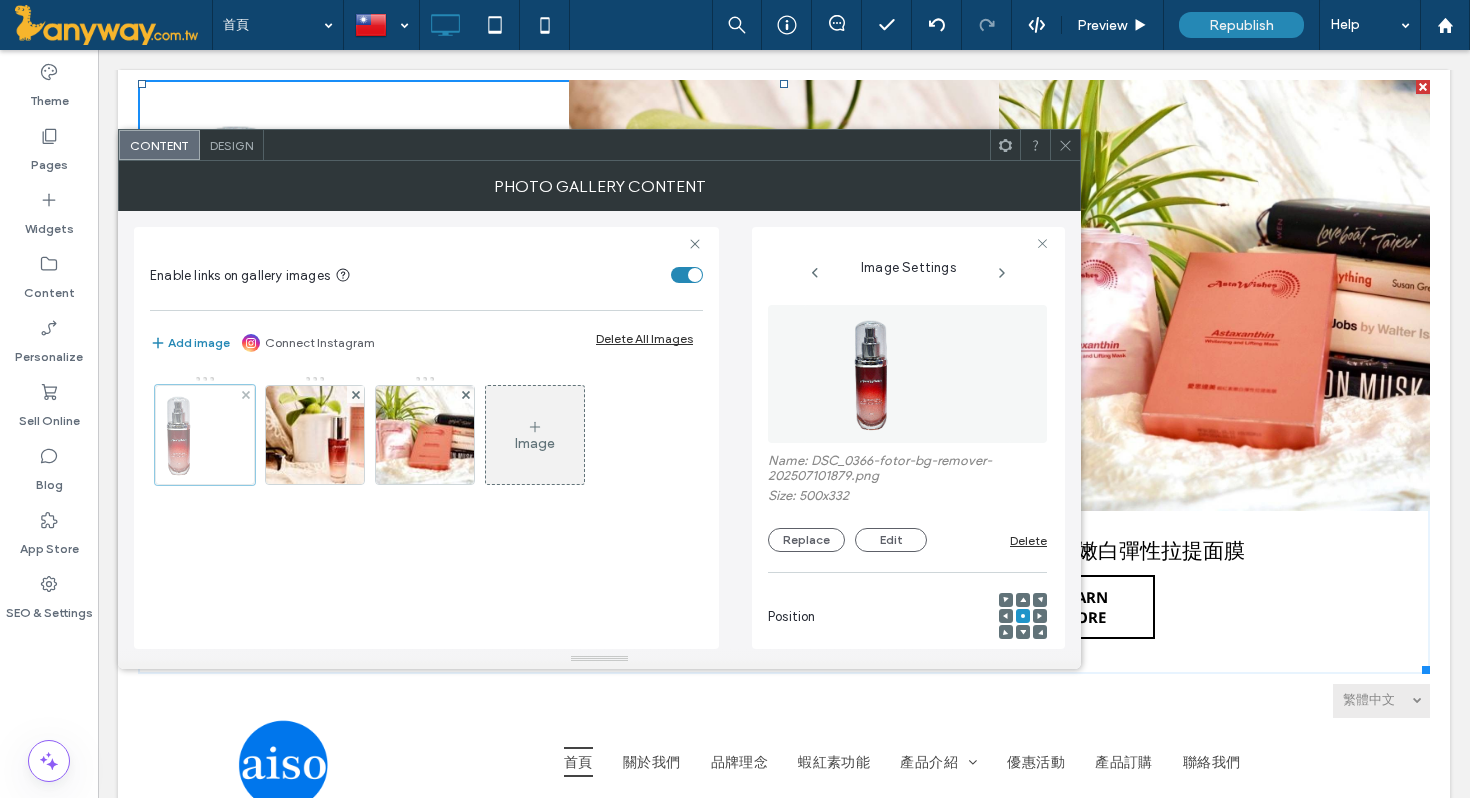 scroll, scrollTop: 0, scrollLeft: 26, axis: horizontal 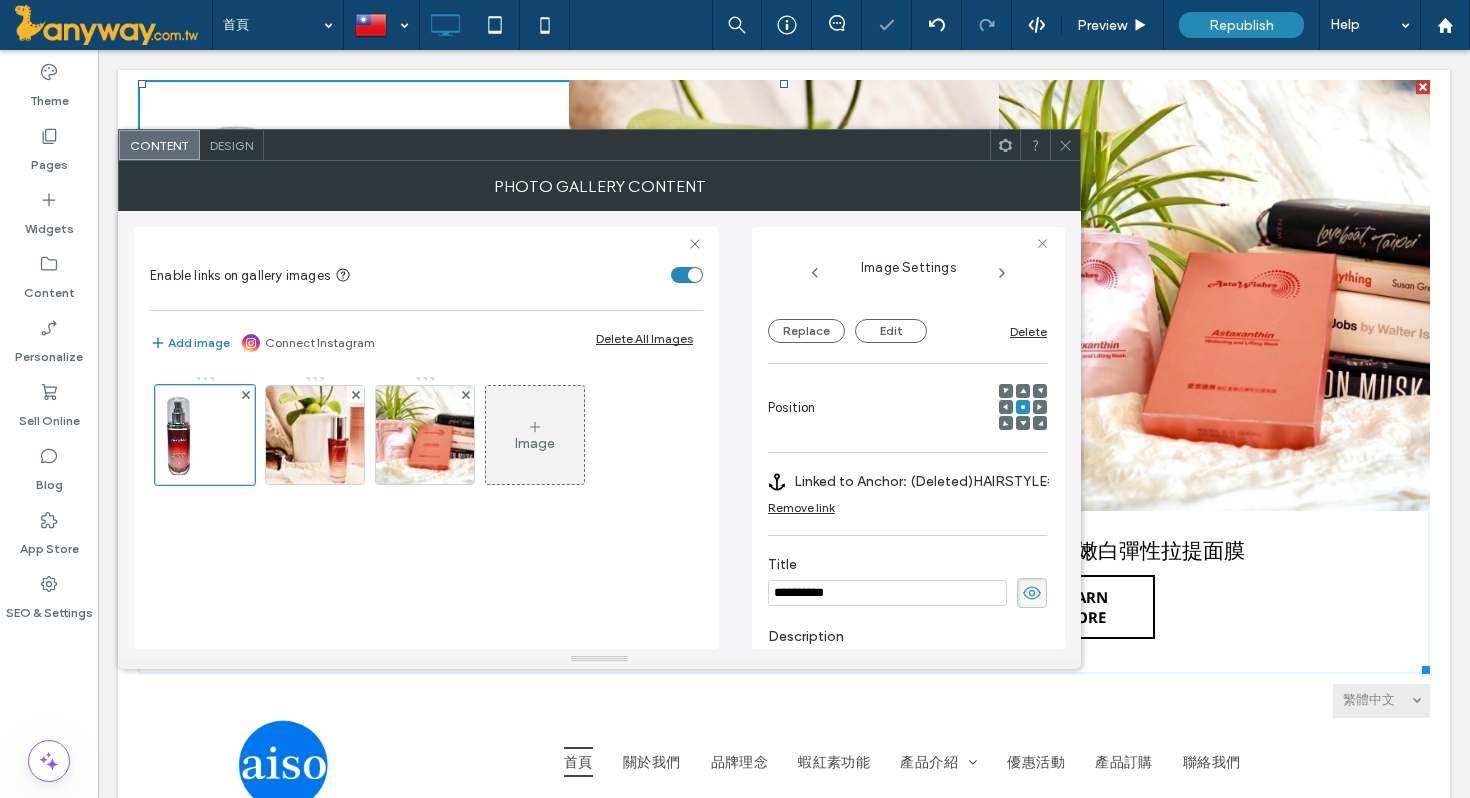 click 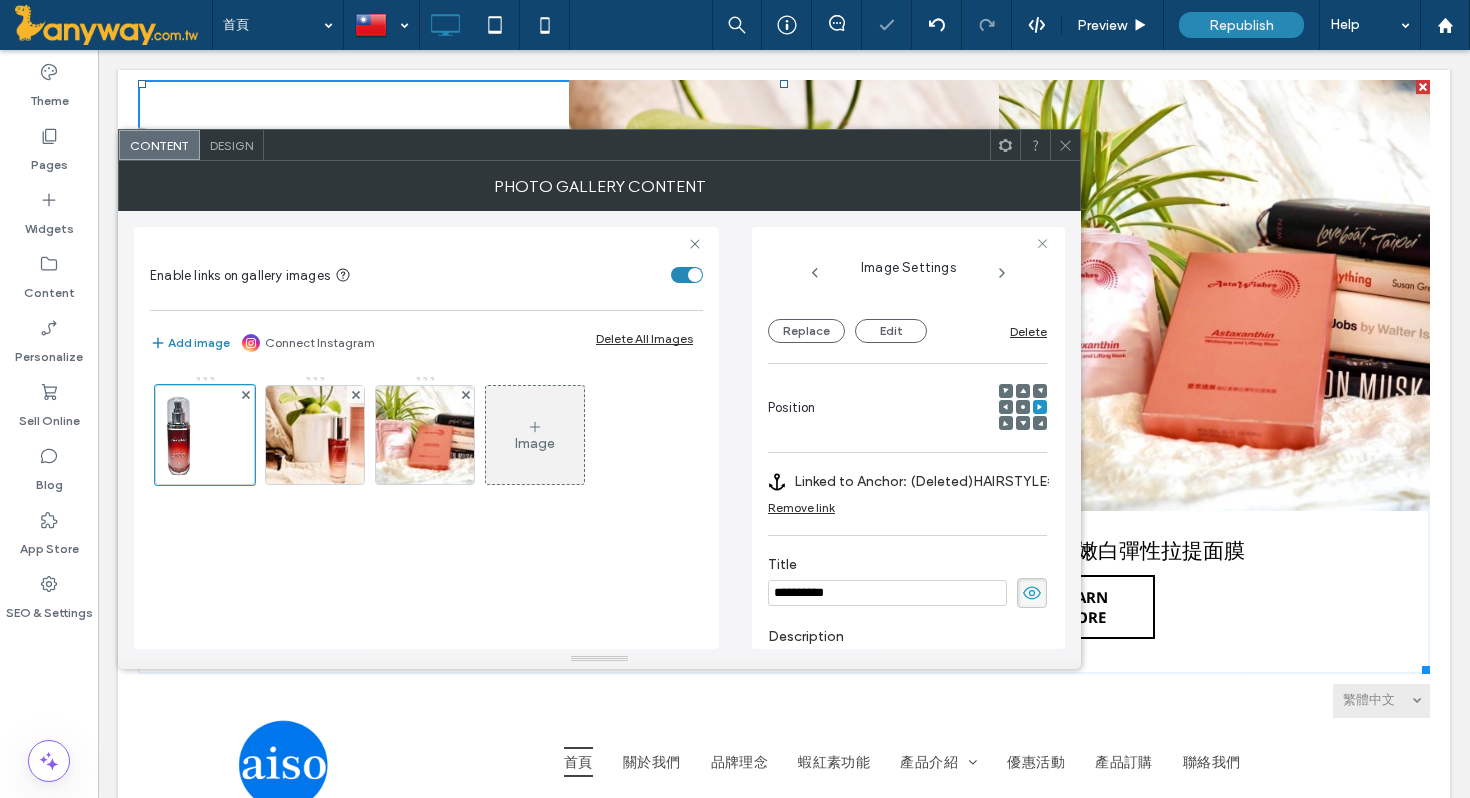 click 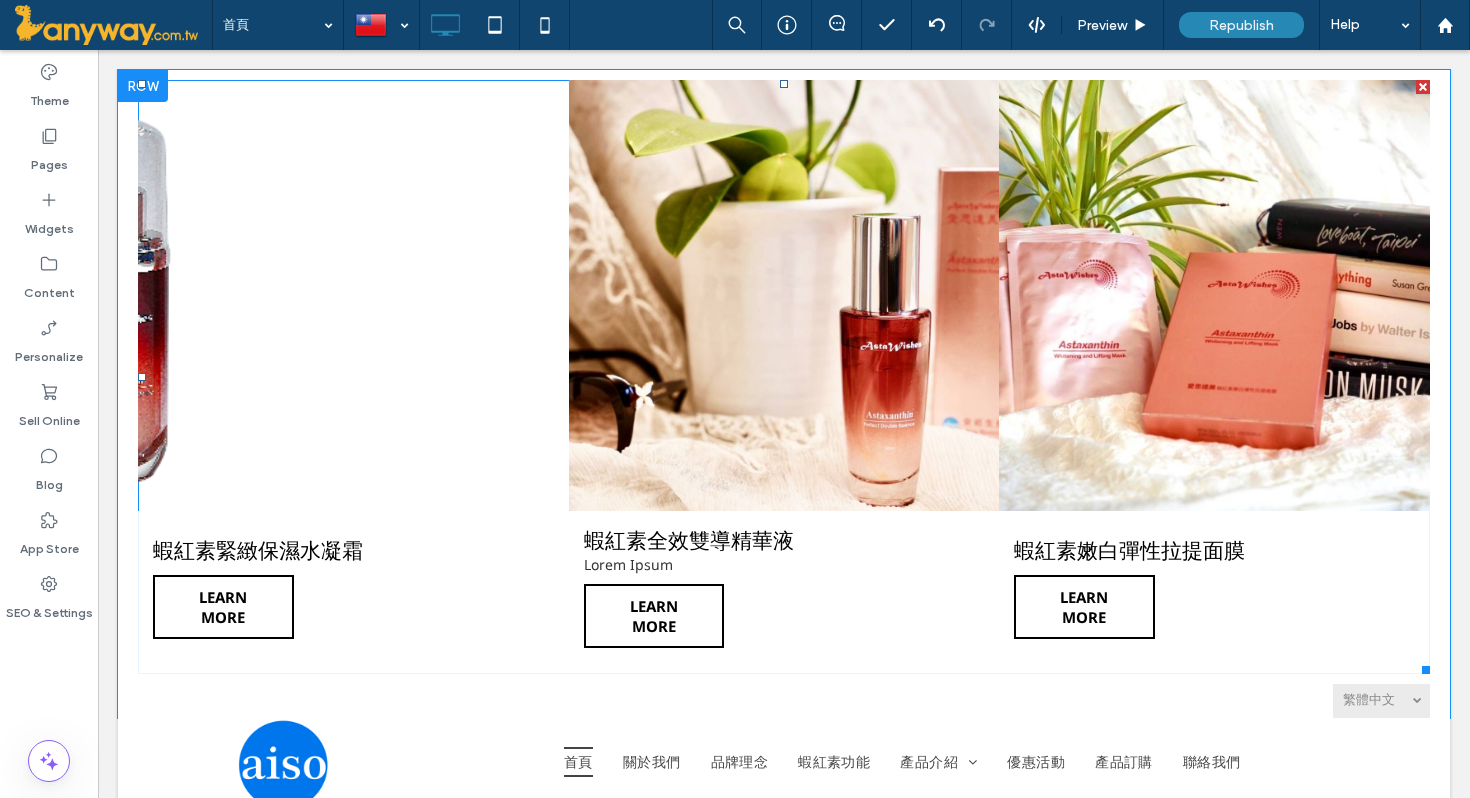 scroll, scrollTop: 82, scrollLeft: 0, axis: vertical 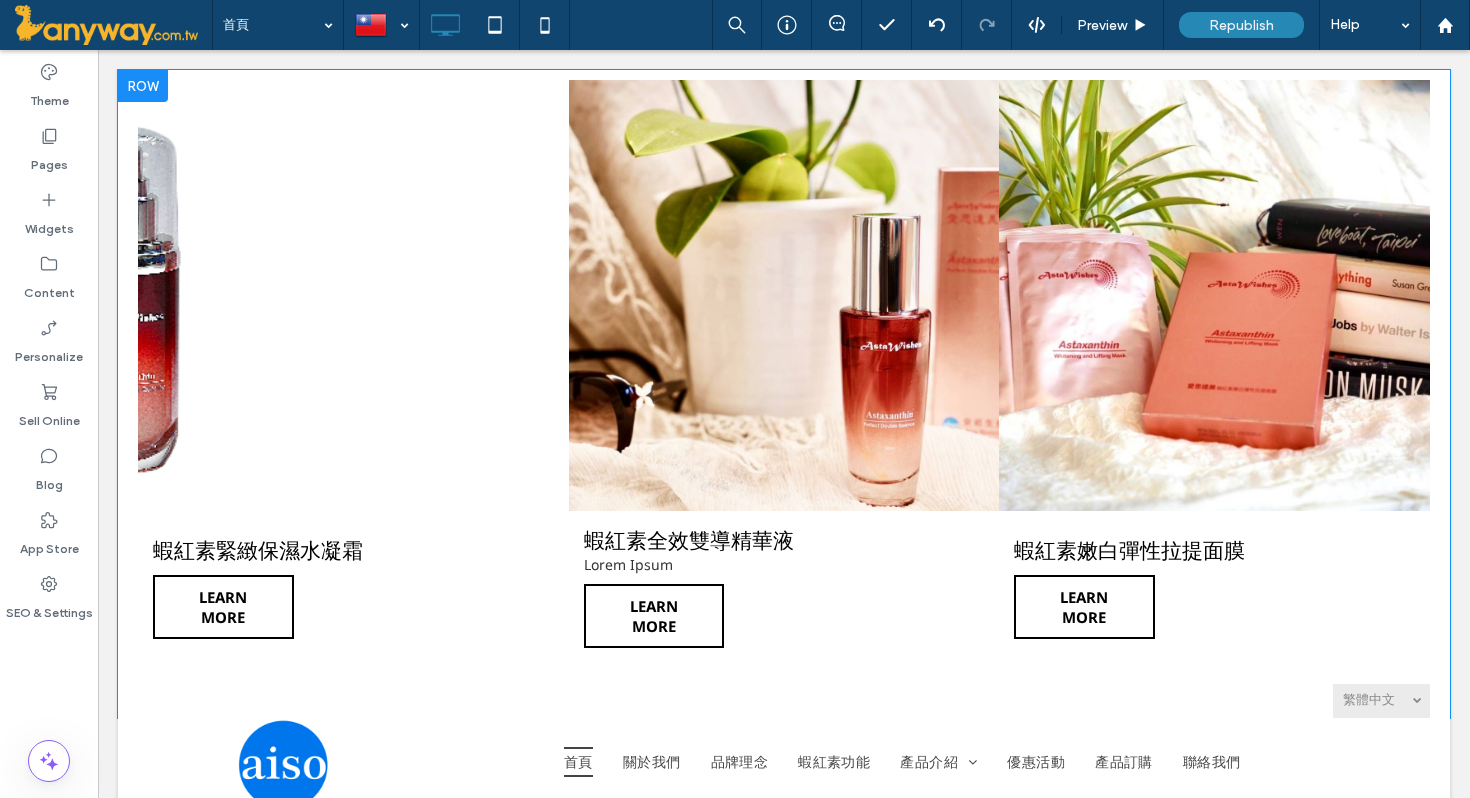 click at bounding box center (143, 86) 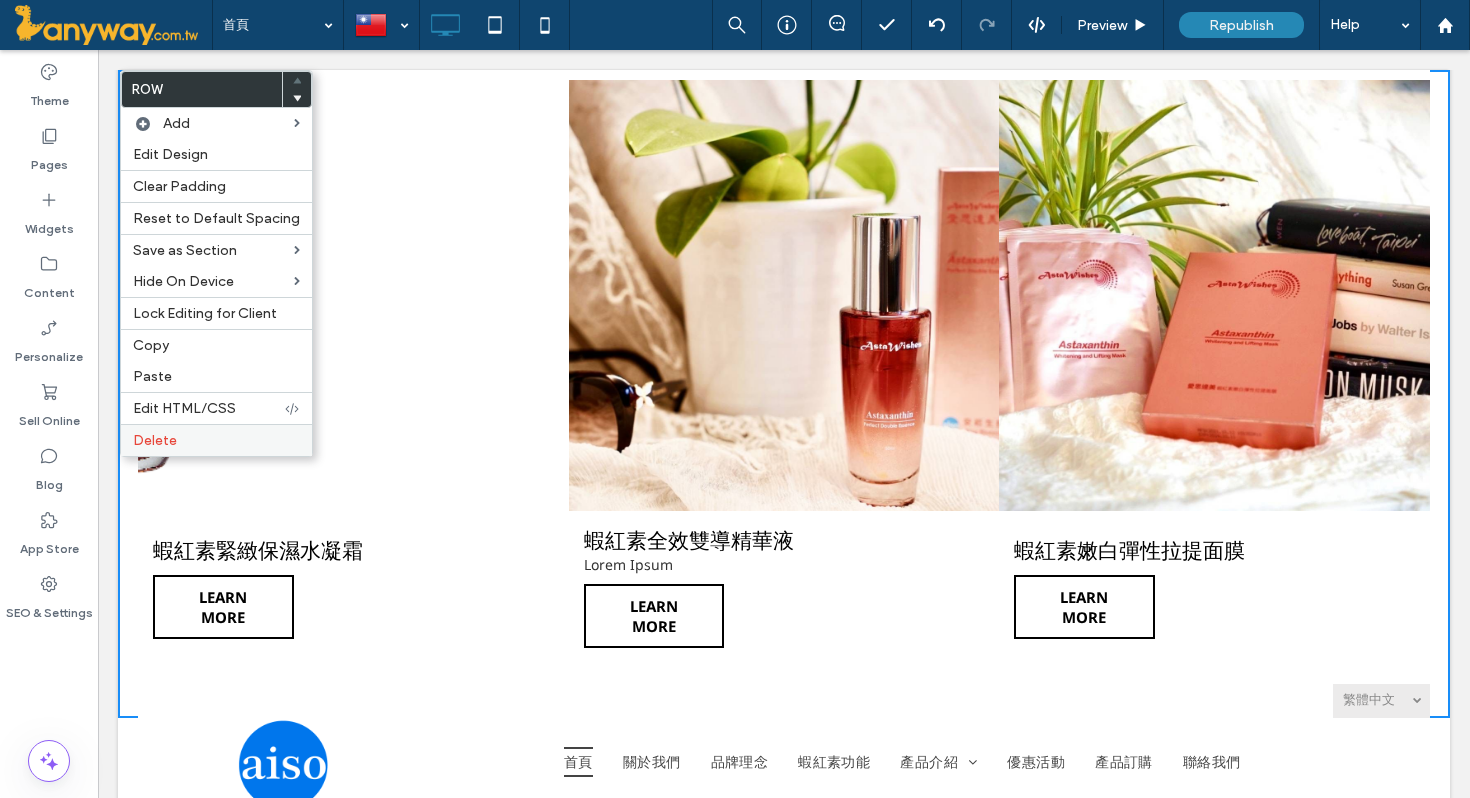 click on "Delete" at bounding box center (216, 440) 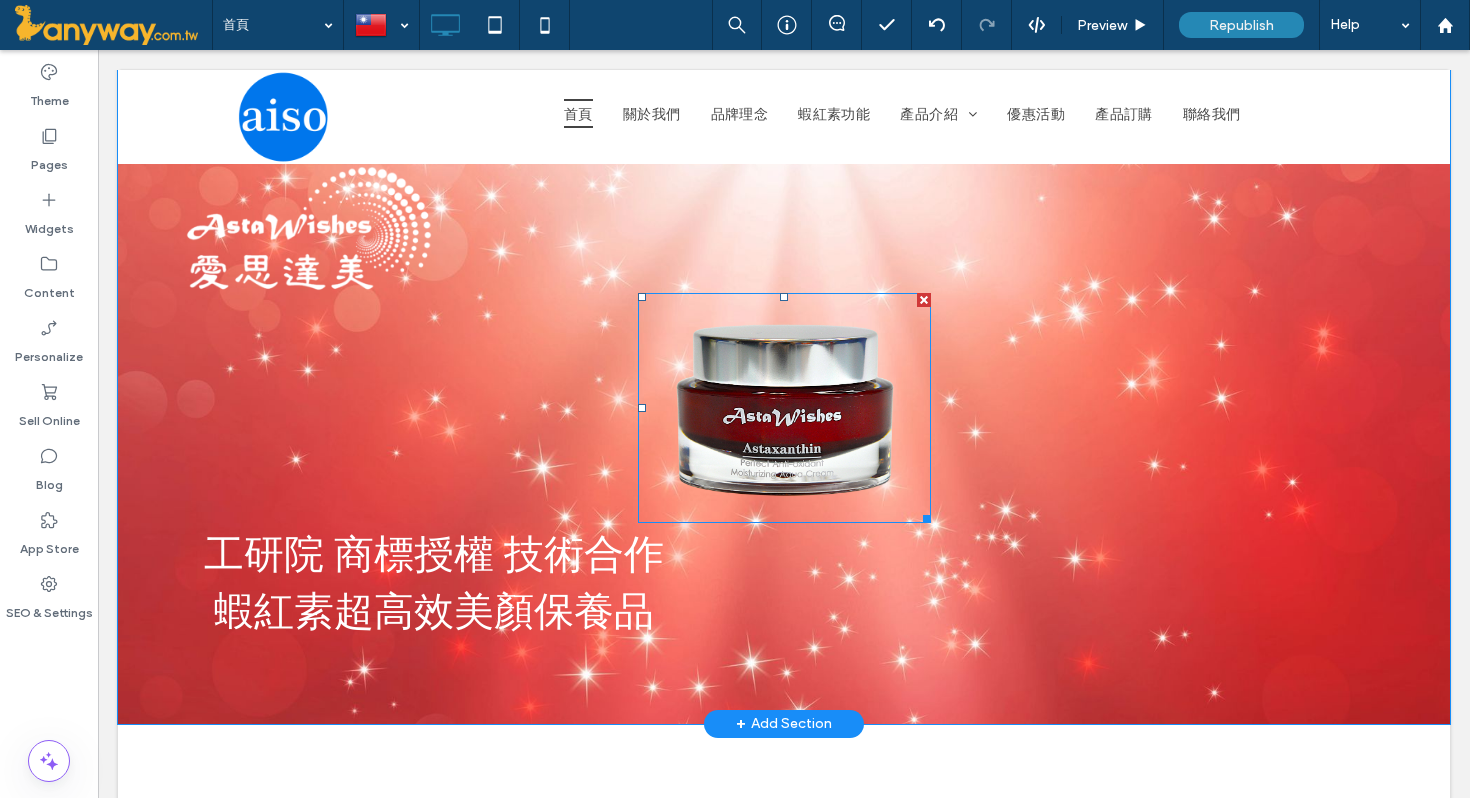 scroll, scrollTop: 90, scrollLeft: 0, axis: vertical 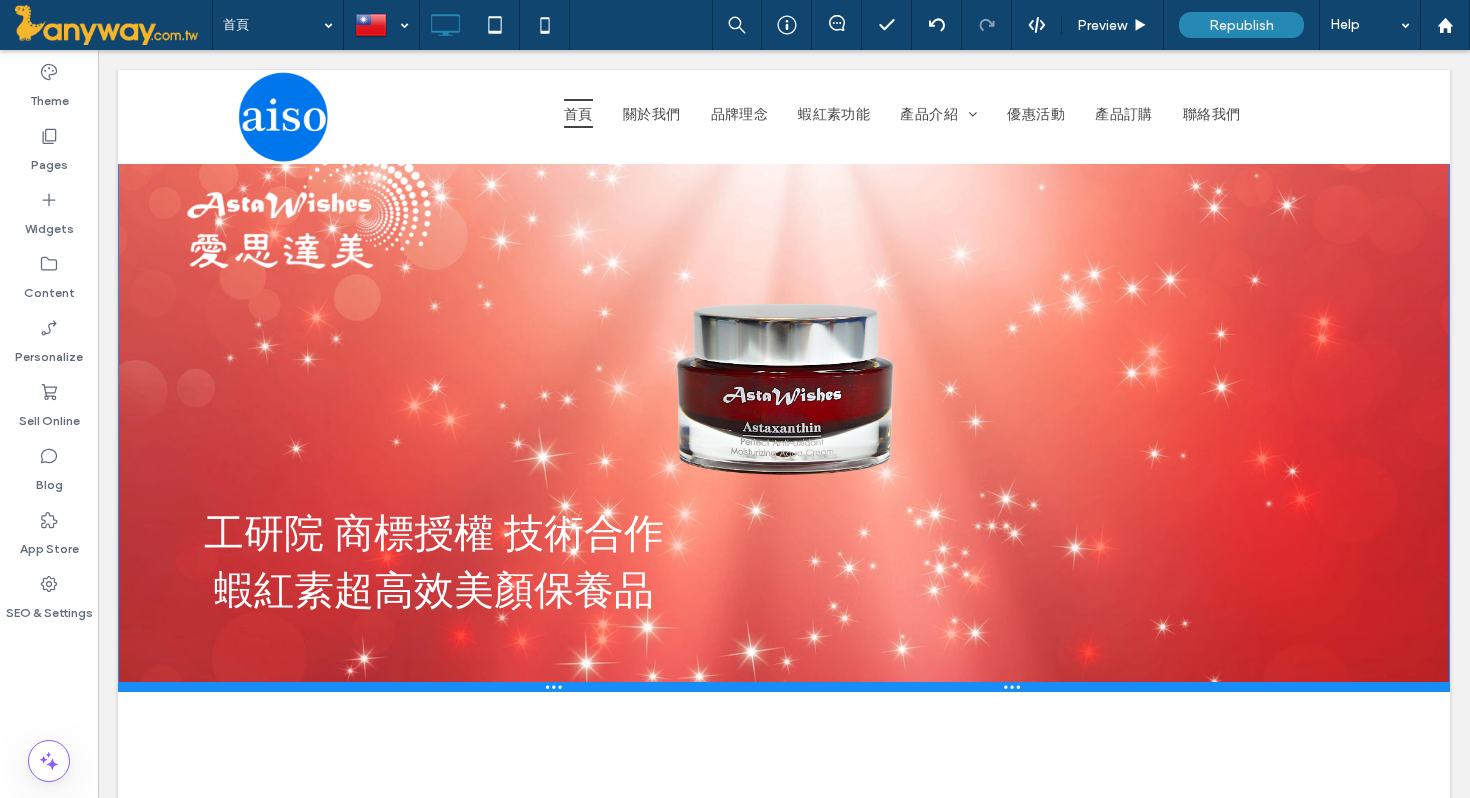 drag, startPoint x: 612, startPoint y: 706, endPoint x: 613, endPoint y: 684, distance: 22.022715 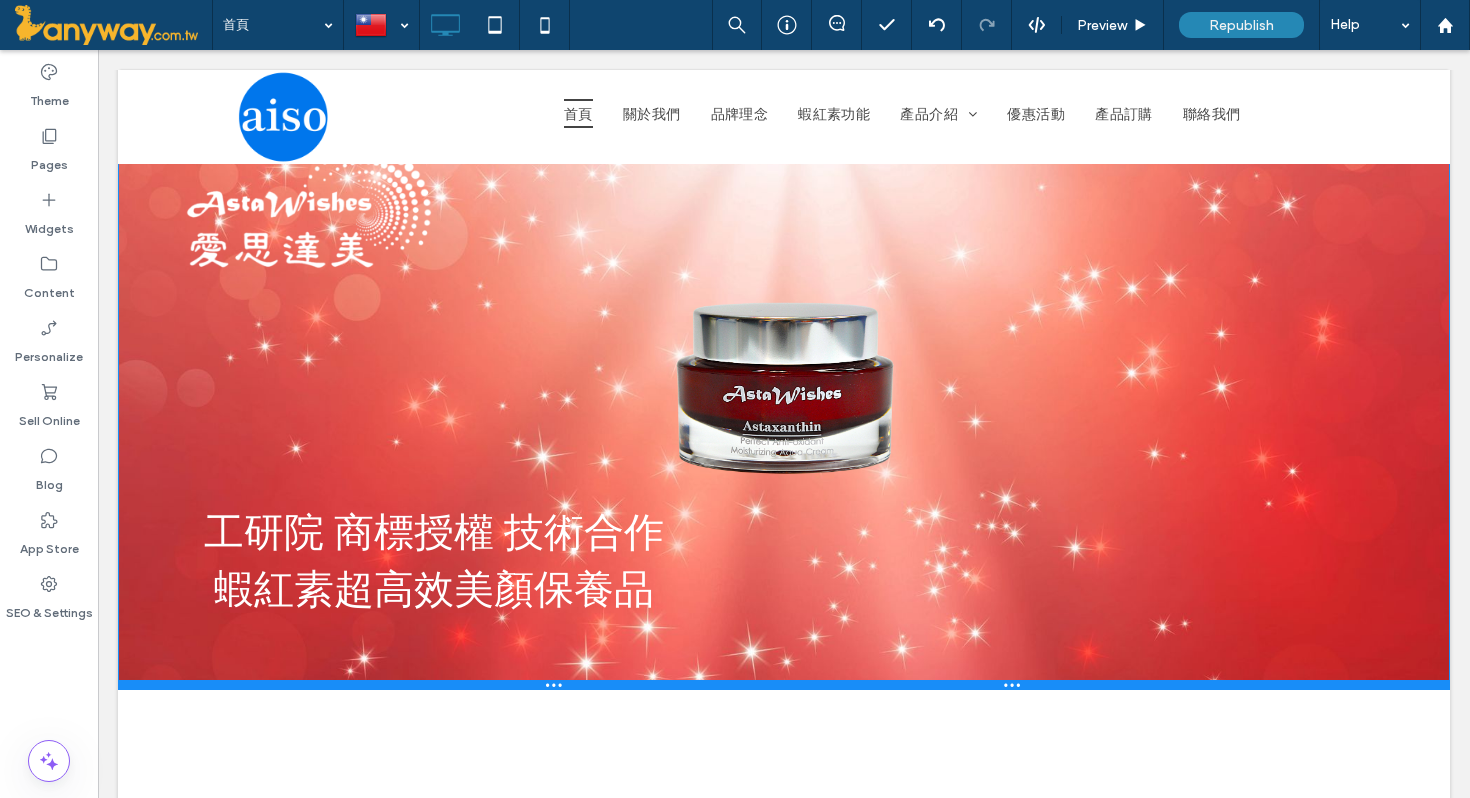 click at bounding box center (784, 685) 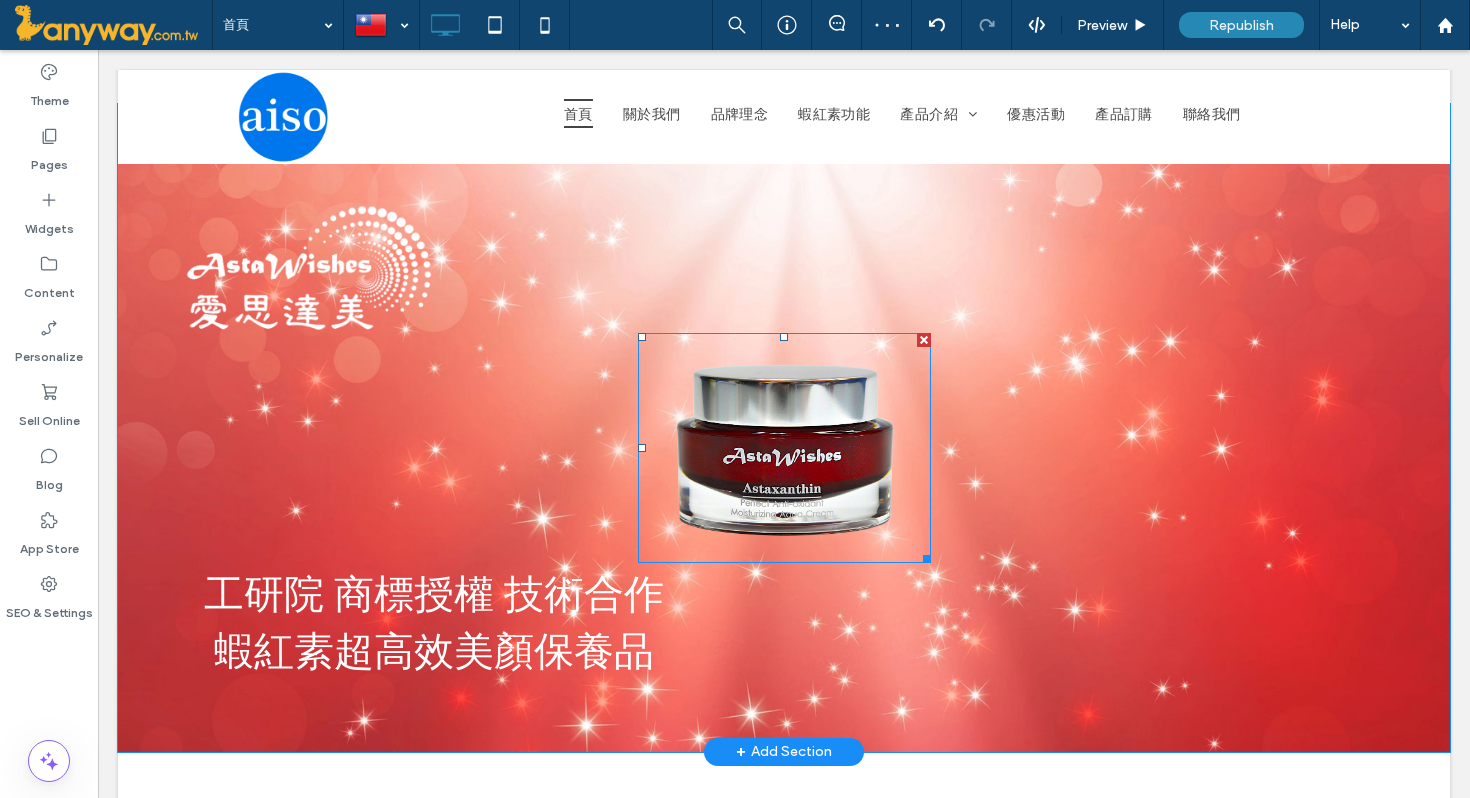 scroll, scrollTop: 0, scrollLeft: 0, axis: both 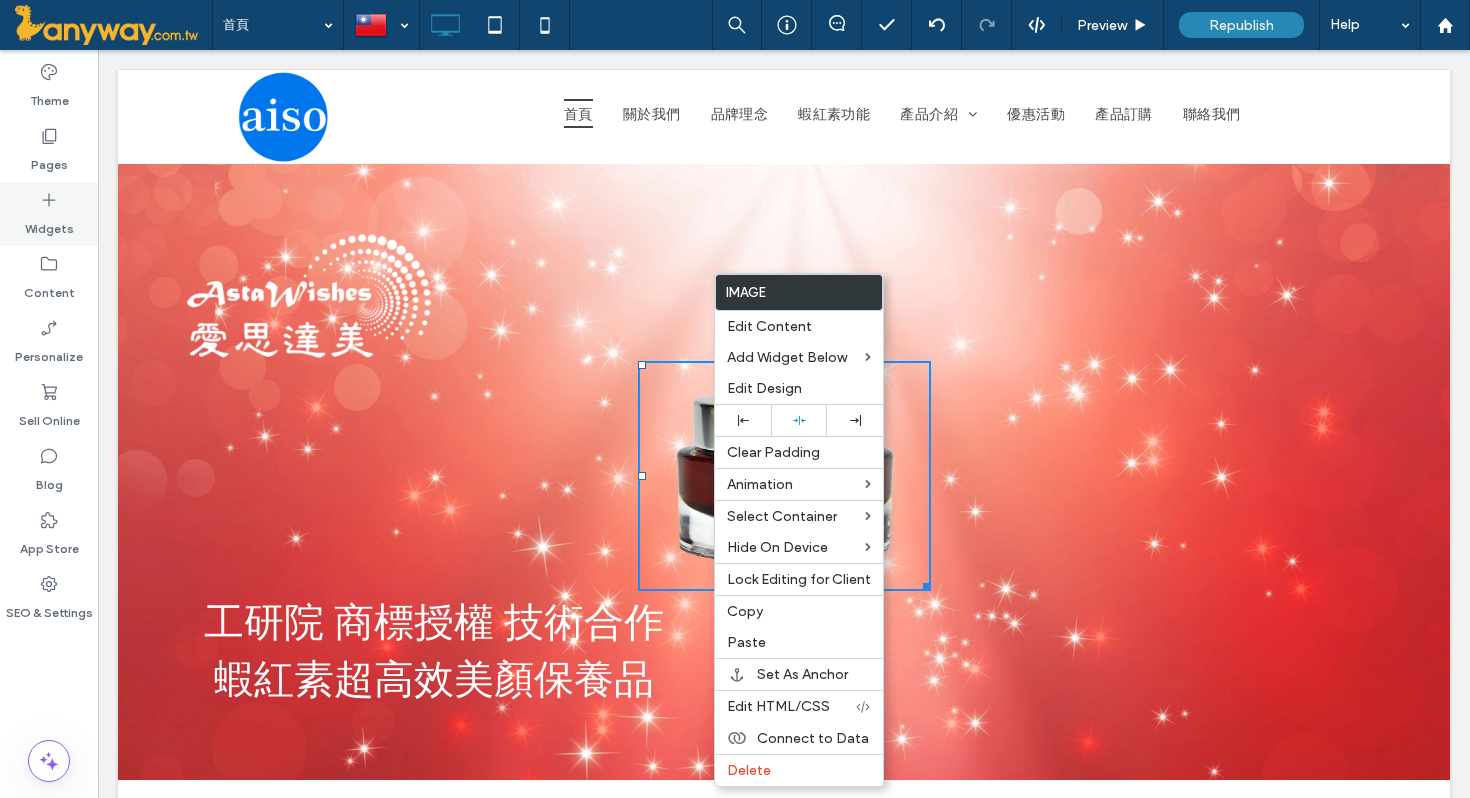 click on "Widgets" at bounding box center [49, 224] 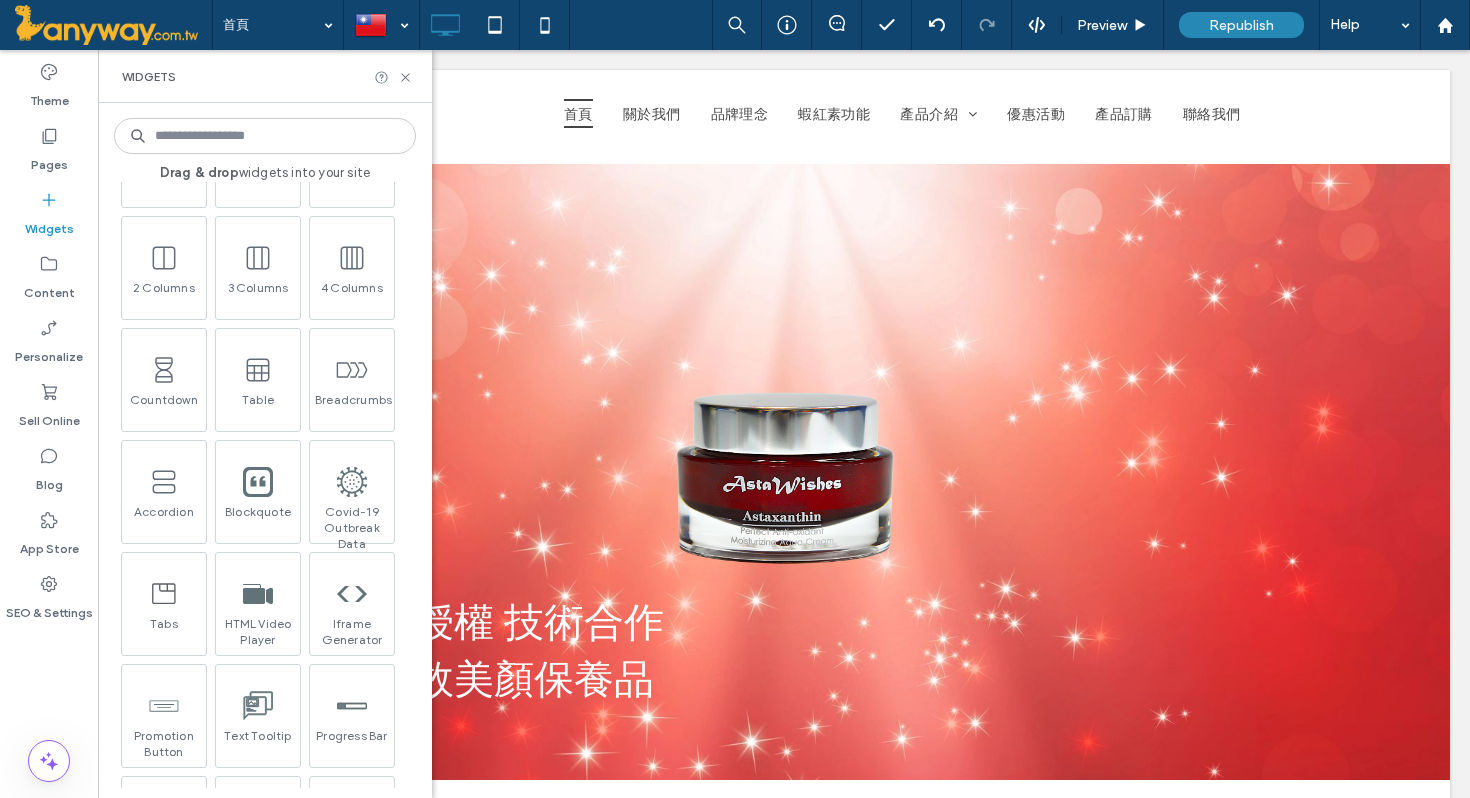 scroll, scrollTop: 1210, scrollLeft: 0, axis: vertical 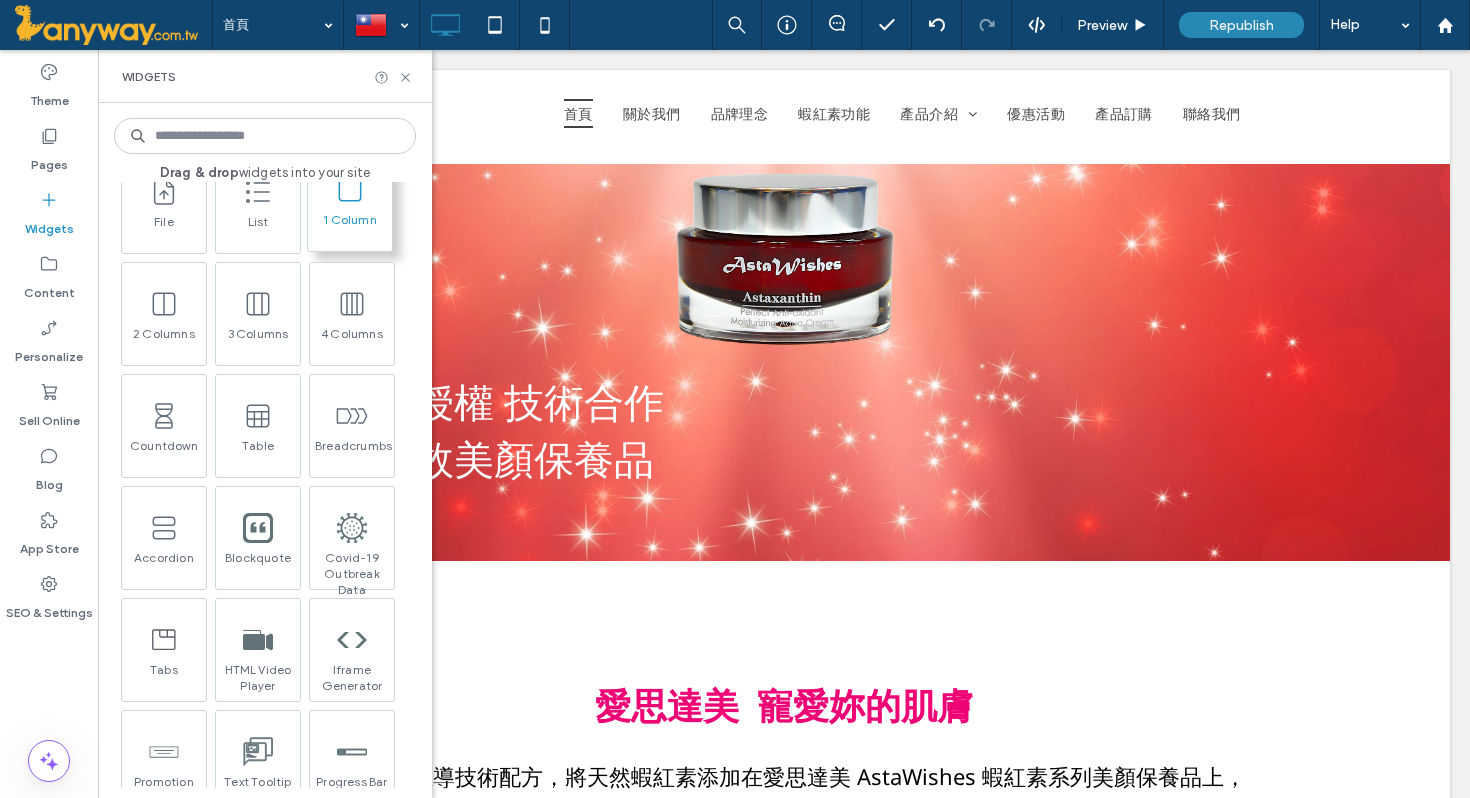 click on "1 Column" at bounding box center [350, 226] 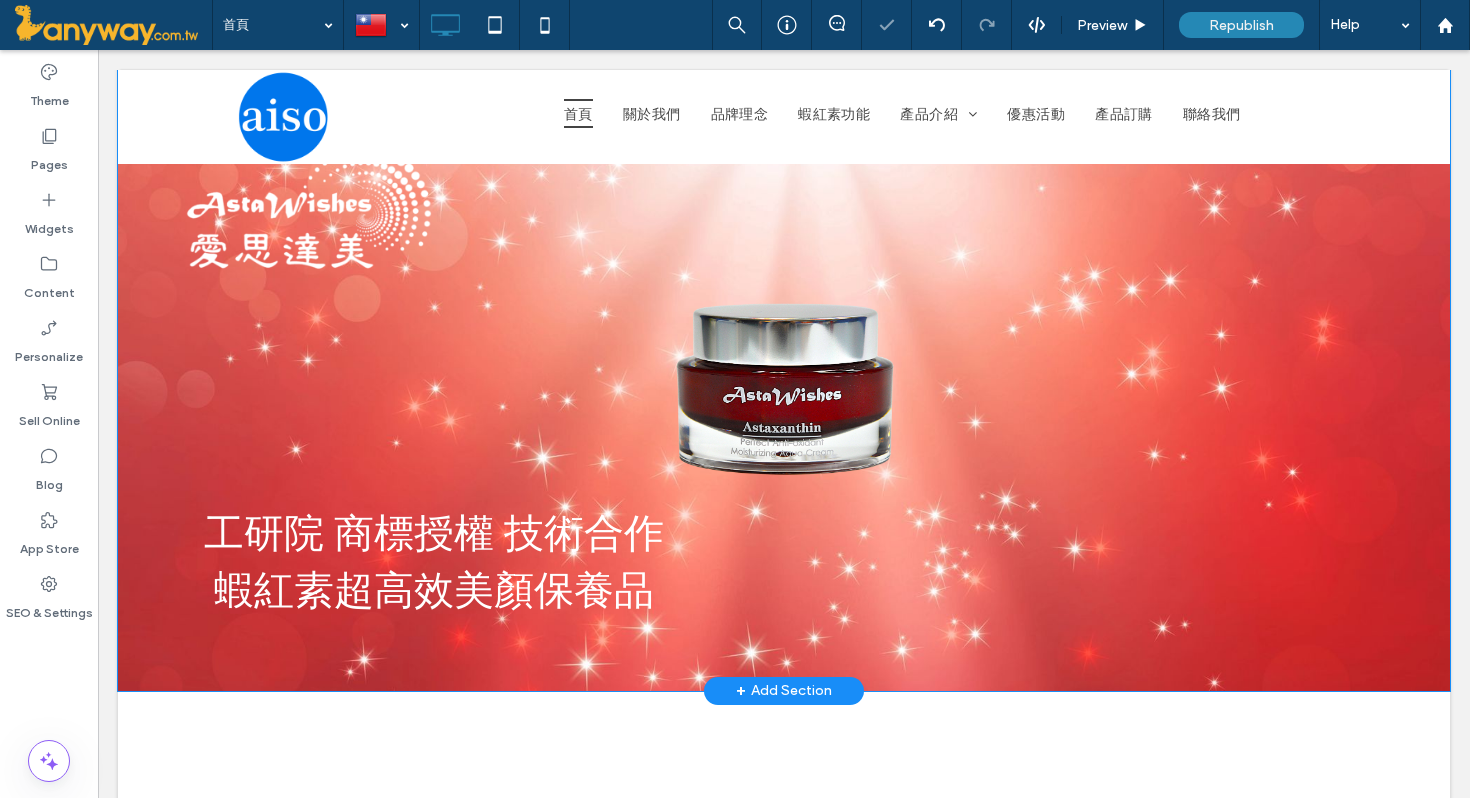 scroll, scrollTop: 349, scrollLeft: 0, axis: vertical 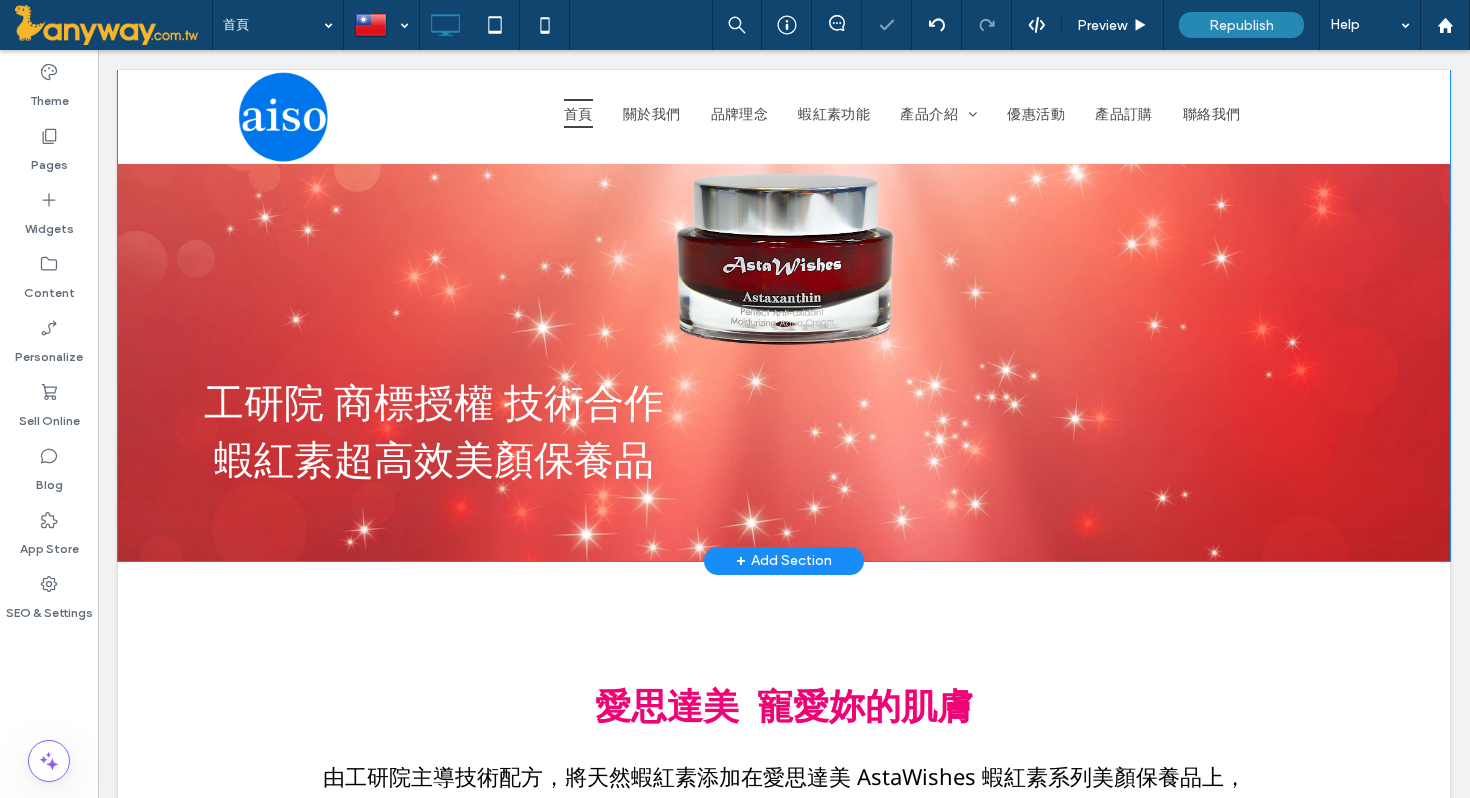 click on "工研院 商標授權 技術合作
蝦紅素超高效美顏保養品
Click To Paste     Click To Paste     Click To Paste     Click To Paste     Click To Paste     Click To Paste     Click To Paste     Click To Paste     Click To Paste     Click To Paste     Click To Paste" at bounding box center [784, 252] 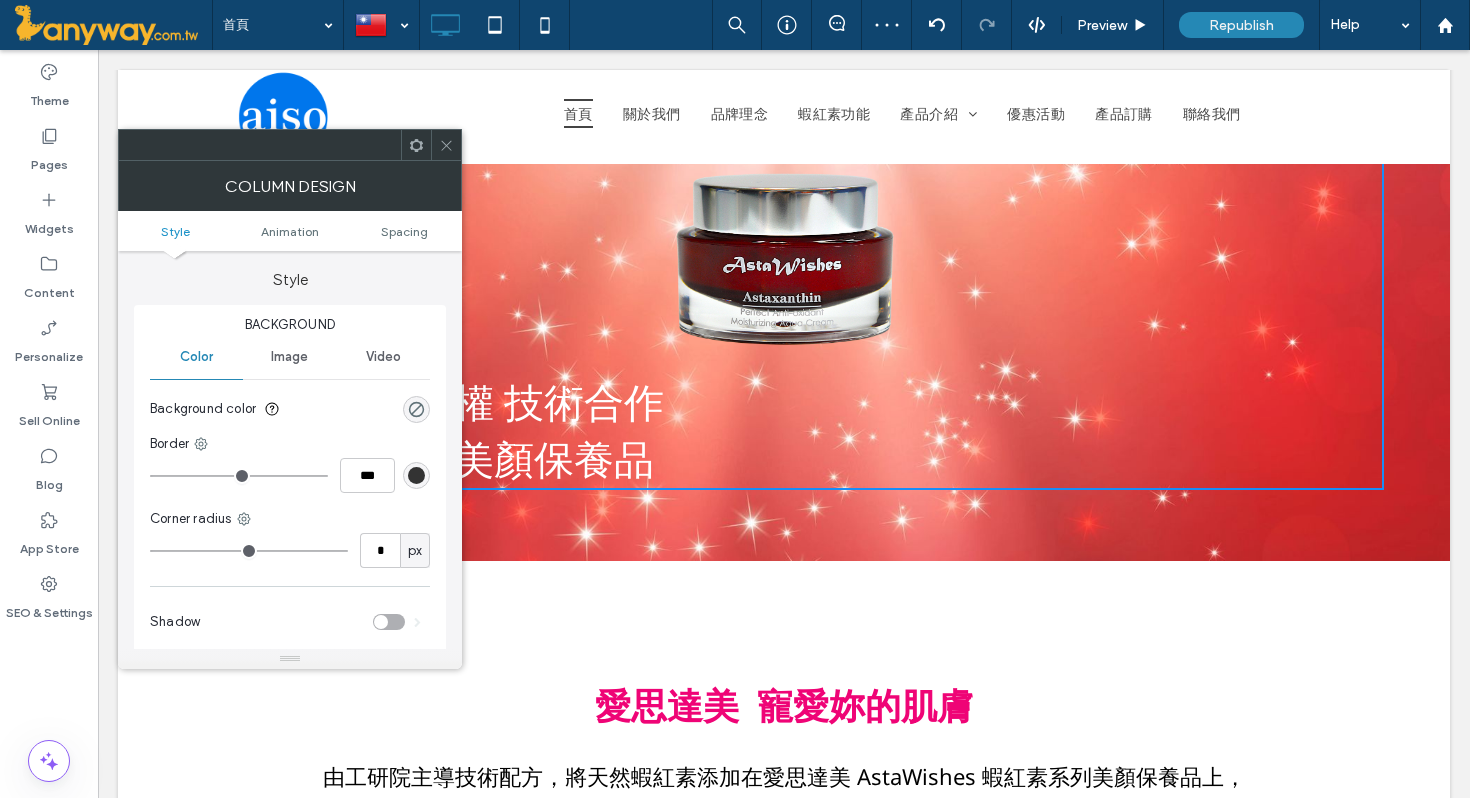 click 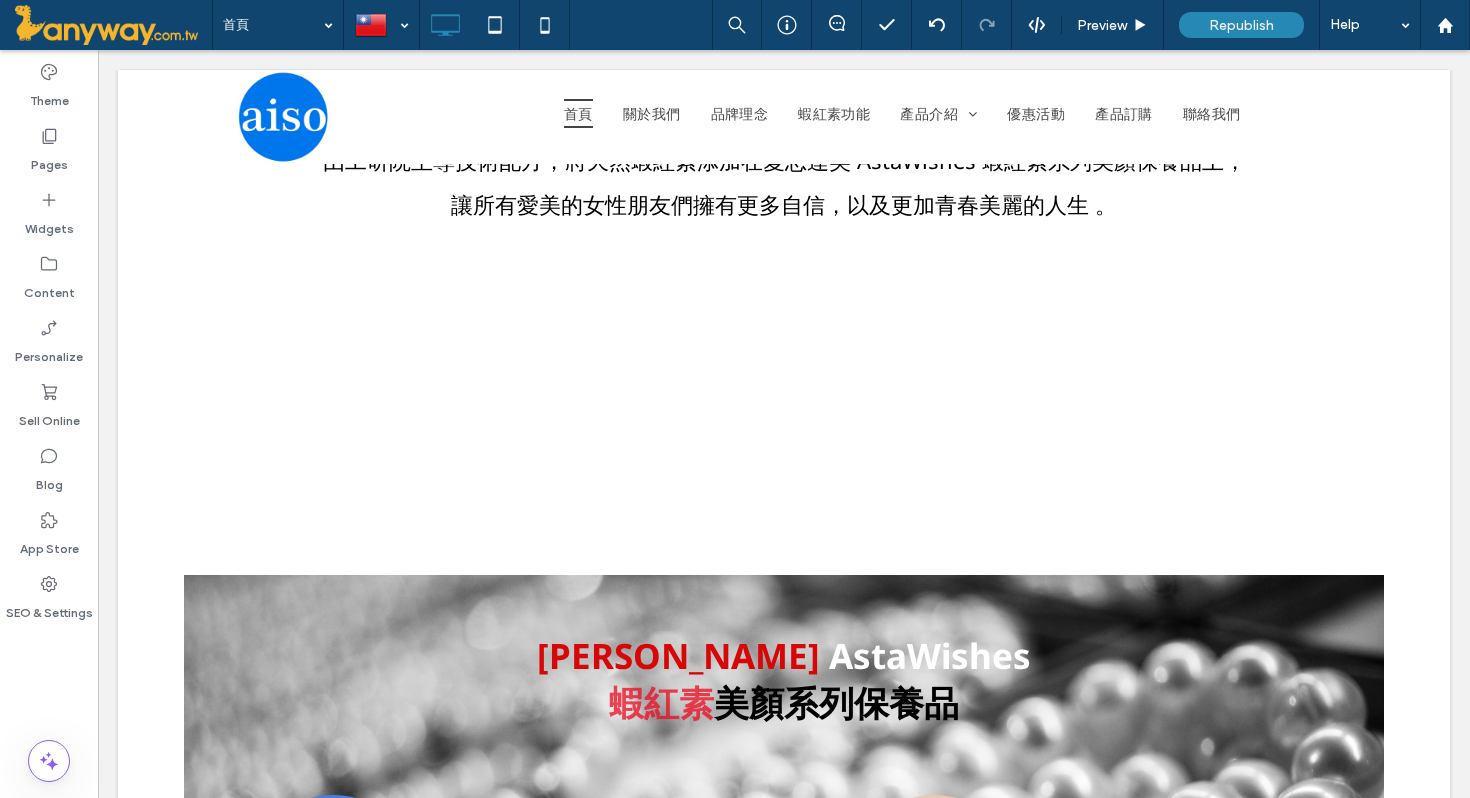 scroll, scrollTop: 989, scrollLeft: 0, axis: vertical 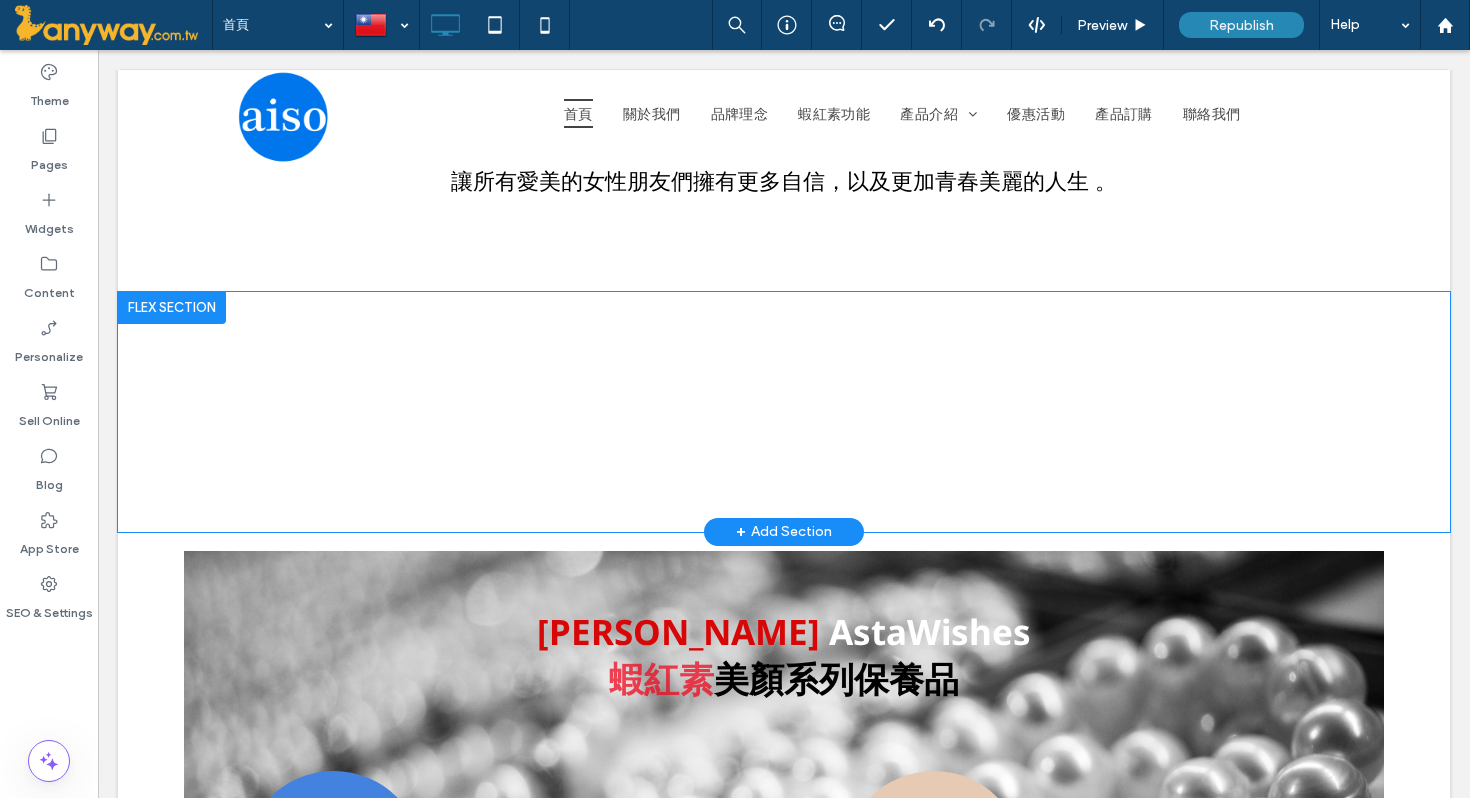 click at bounding box center (172, 308) 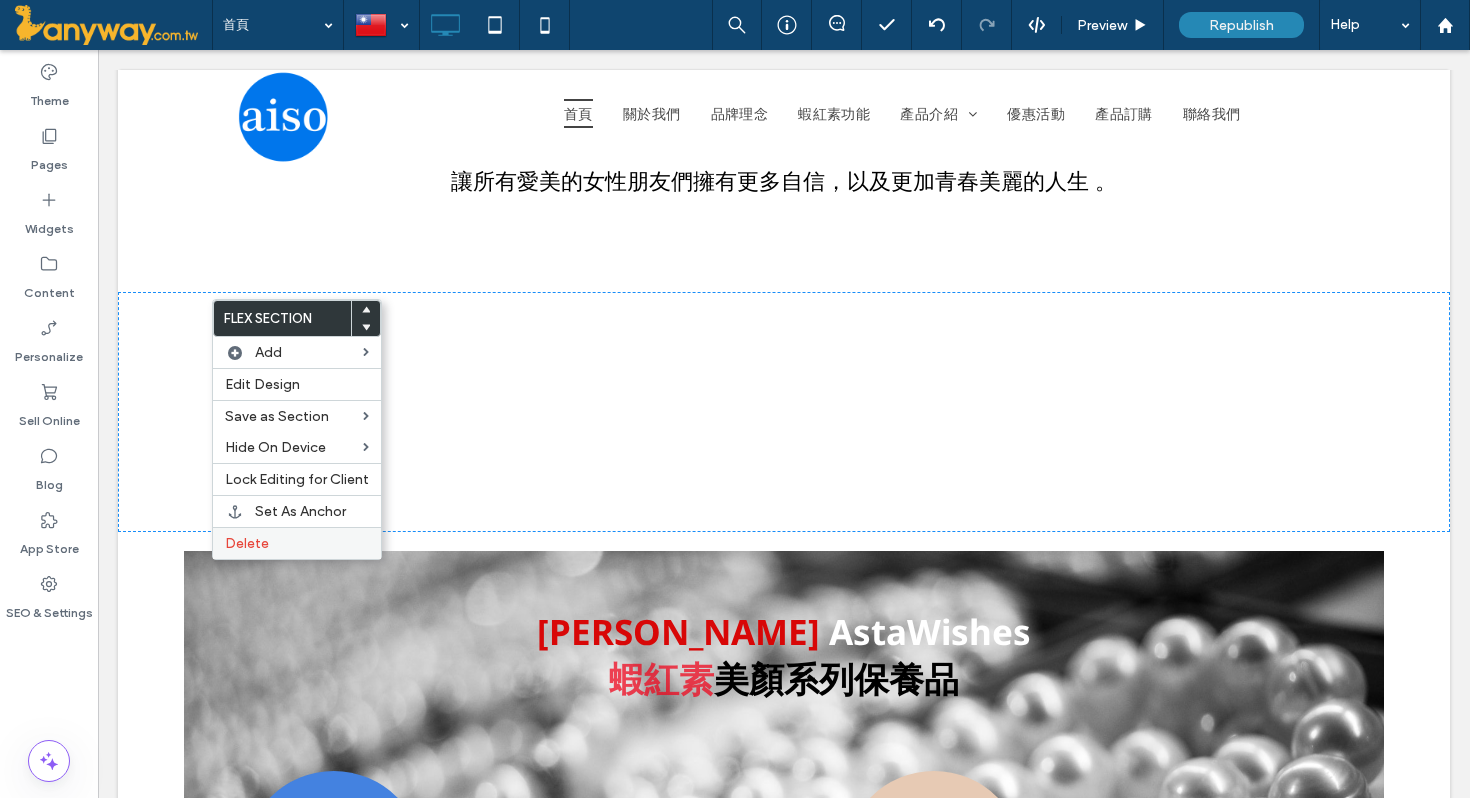 click on "Delete" at bounding box center (297, 543) 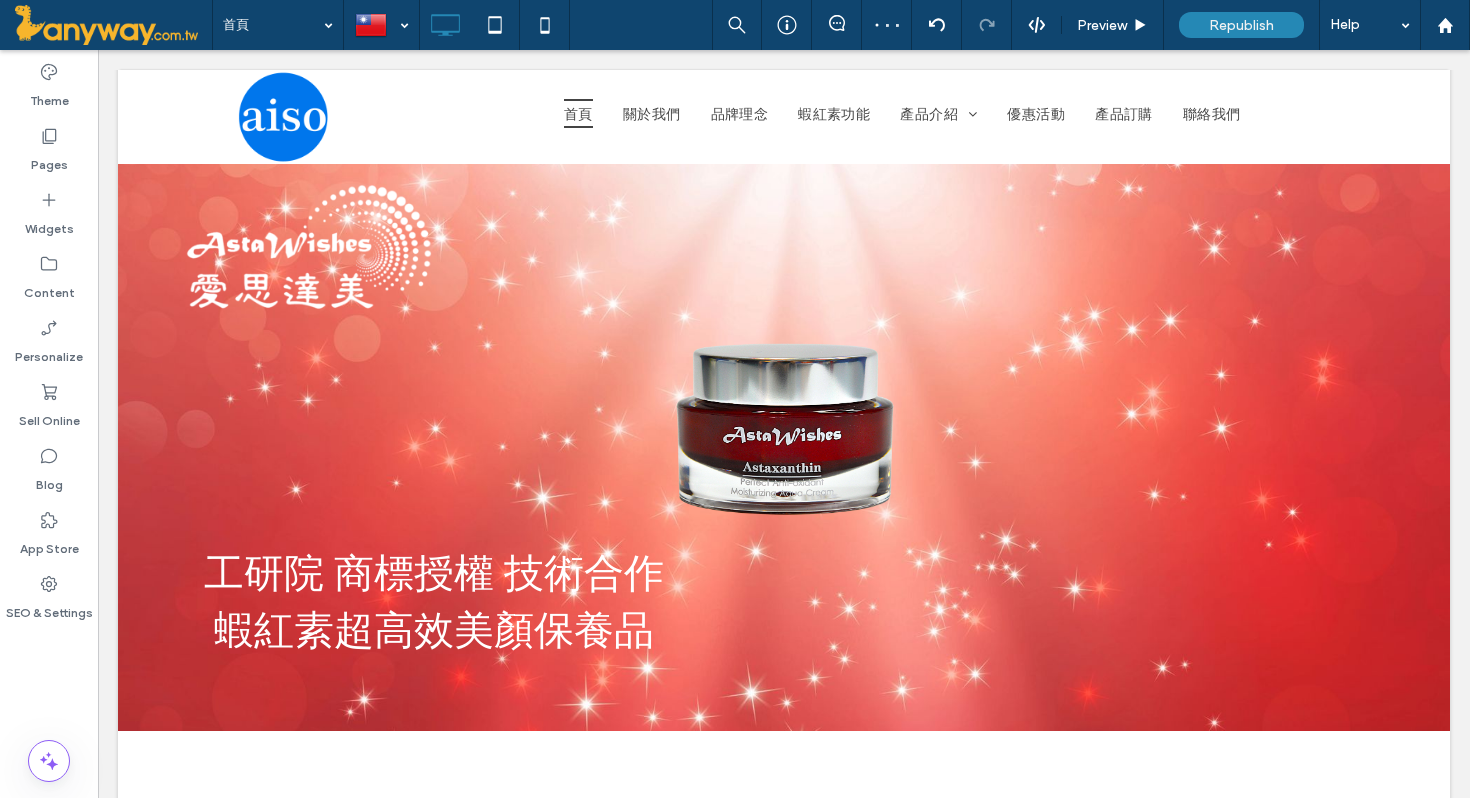 scroll, scrollTop: 176, scrollLeft: 0, axis: vertical 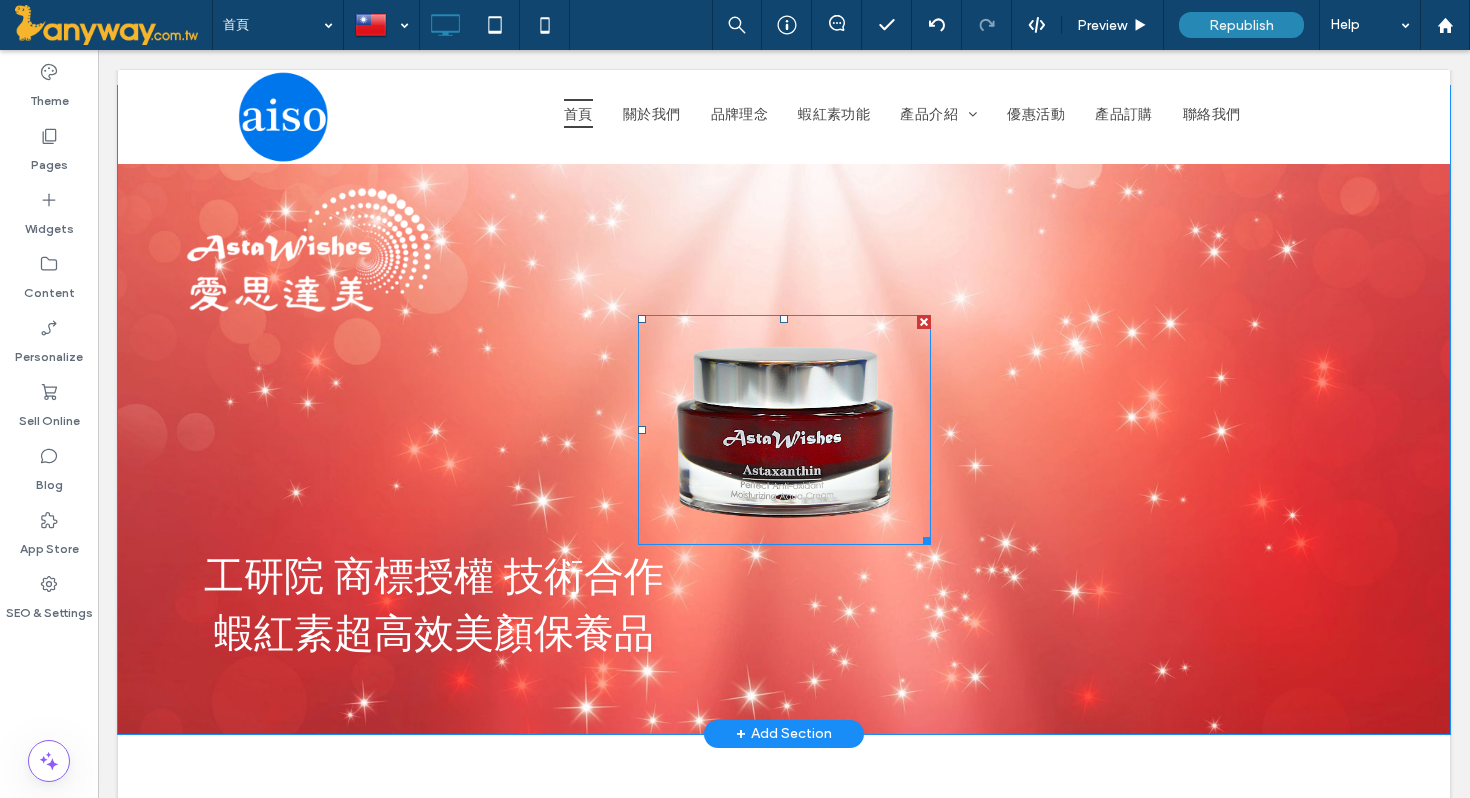 click at bounding box center [784, 430] 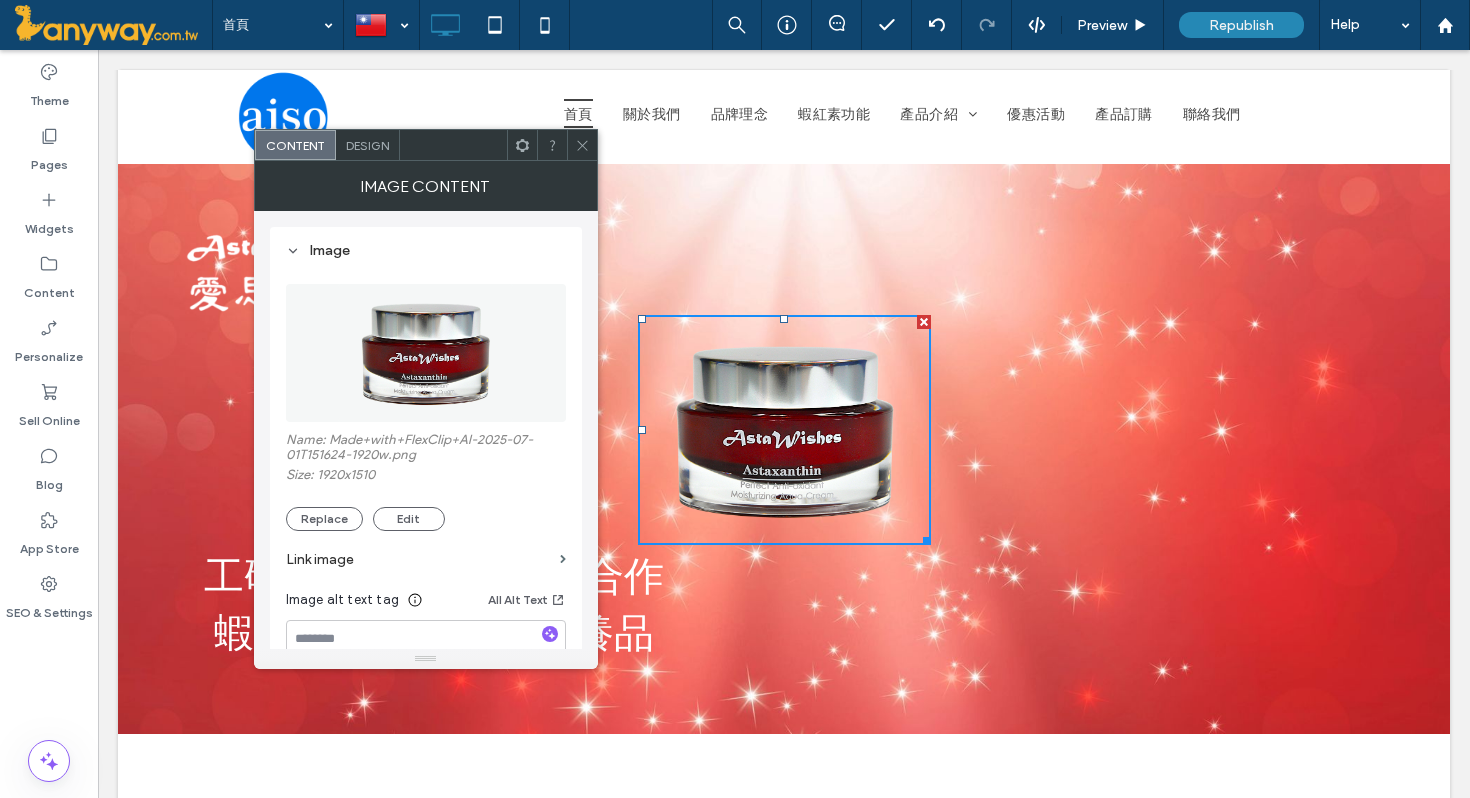 click 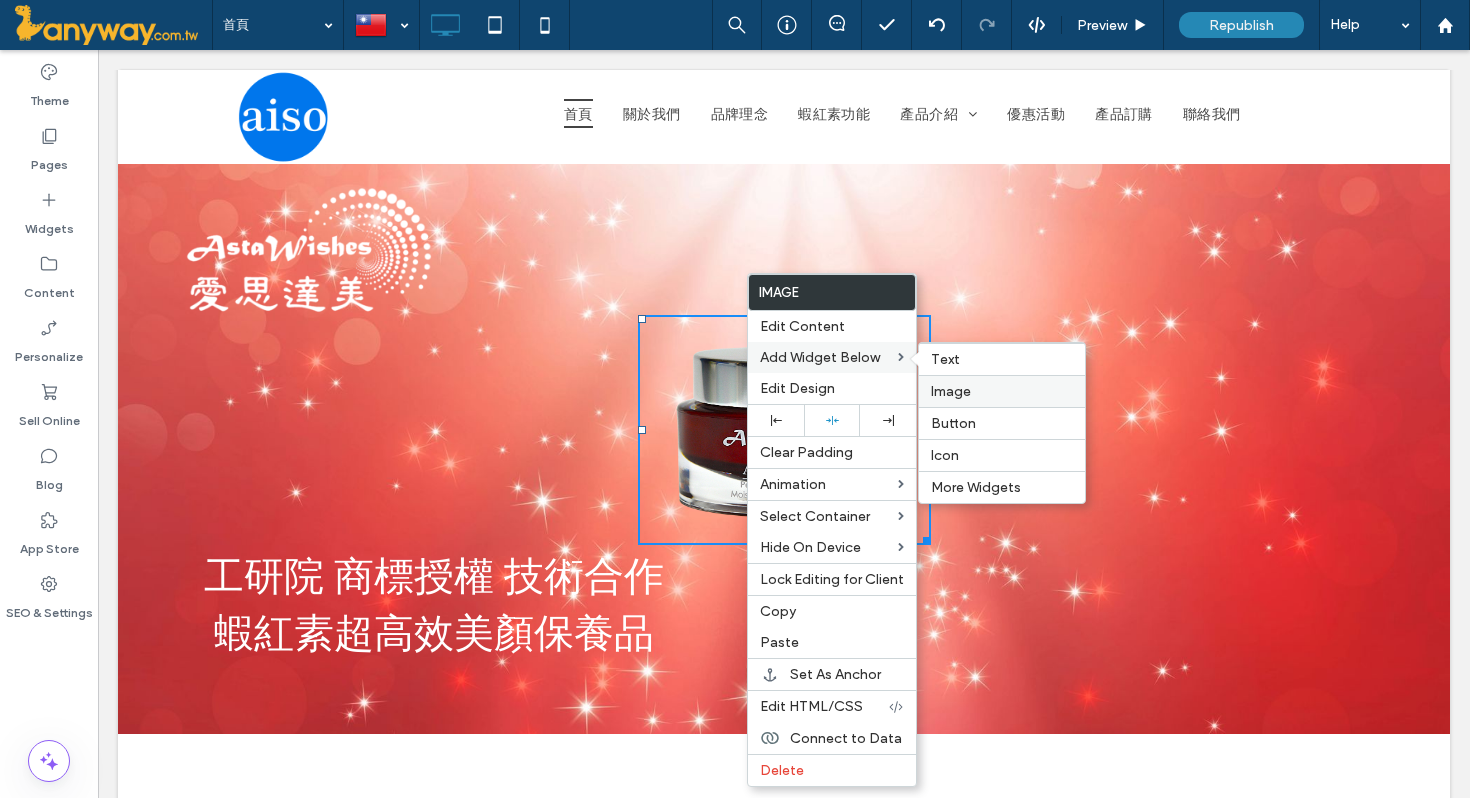 click on "Image" at bounding box center (1002, 391) 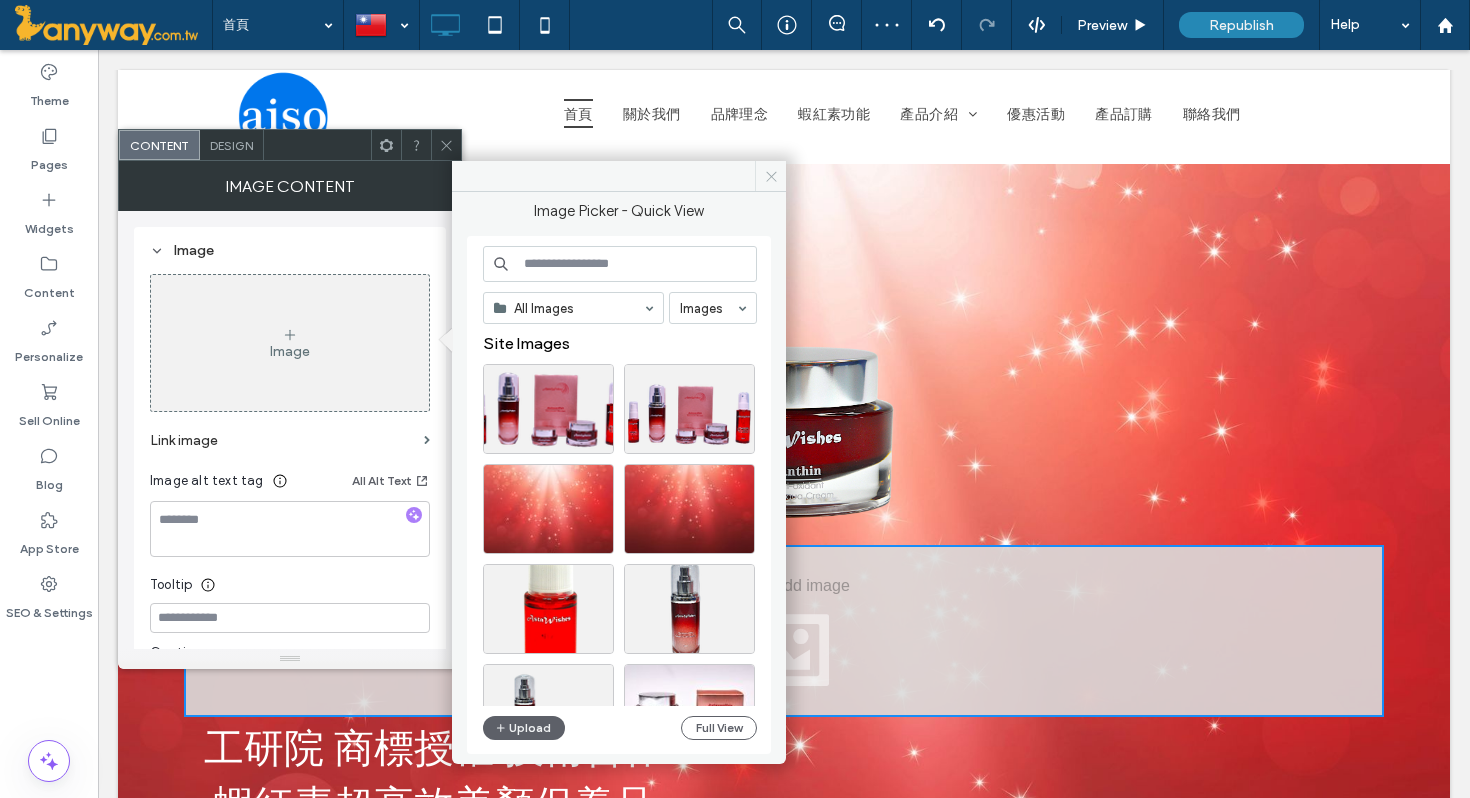 click at bounding box center [770, 176] 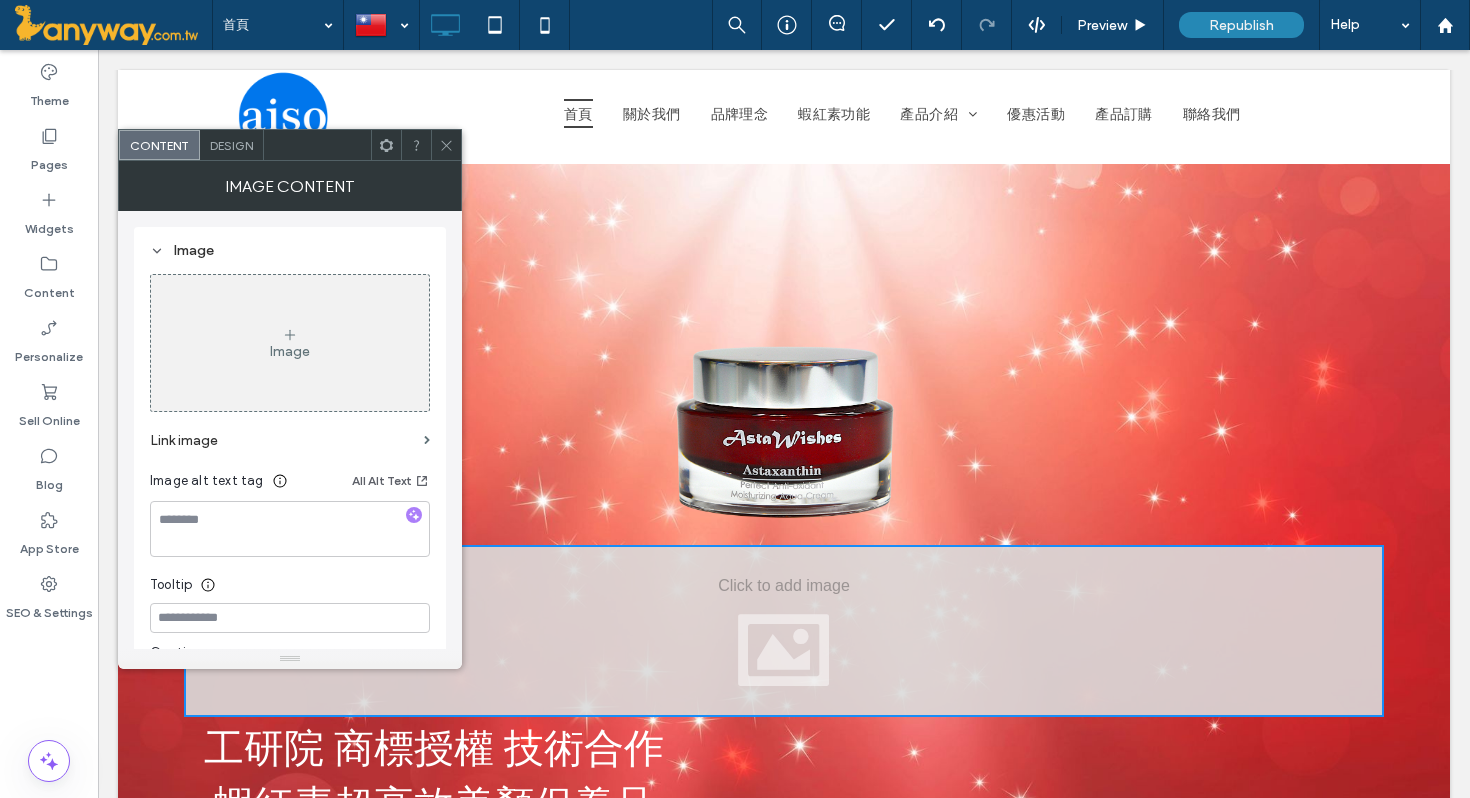 click at bounding box center (446, 145) 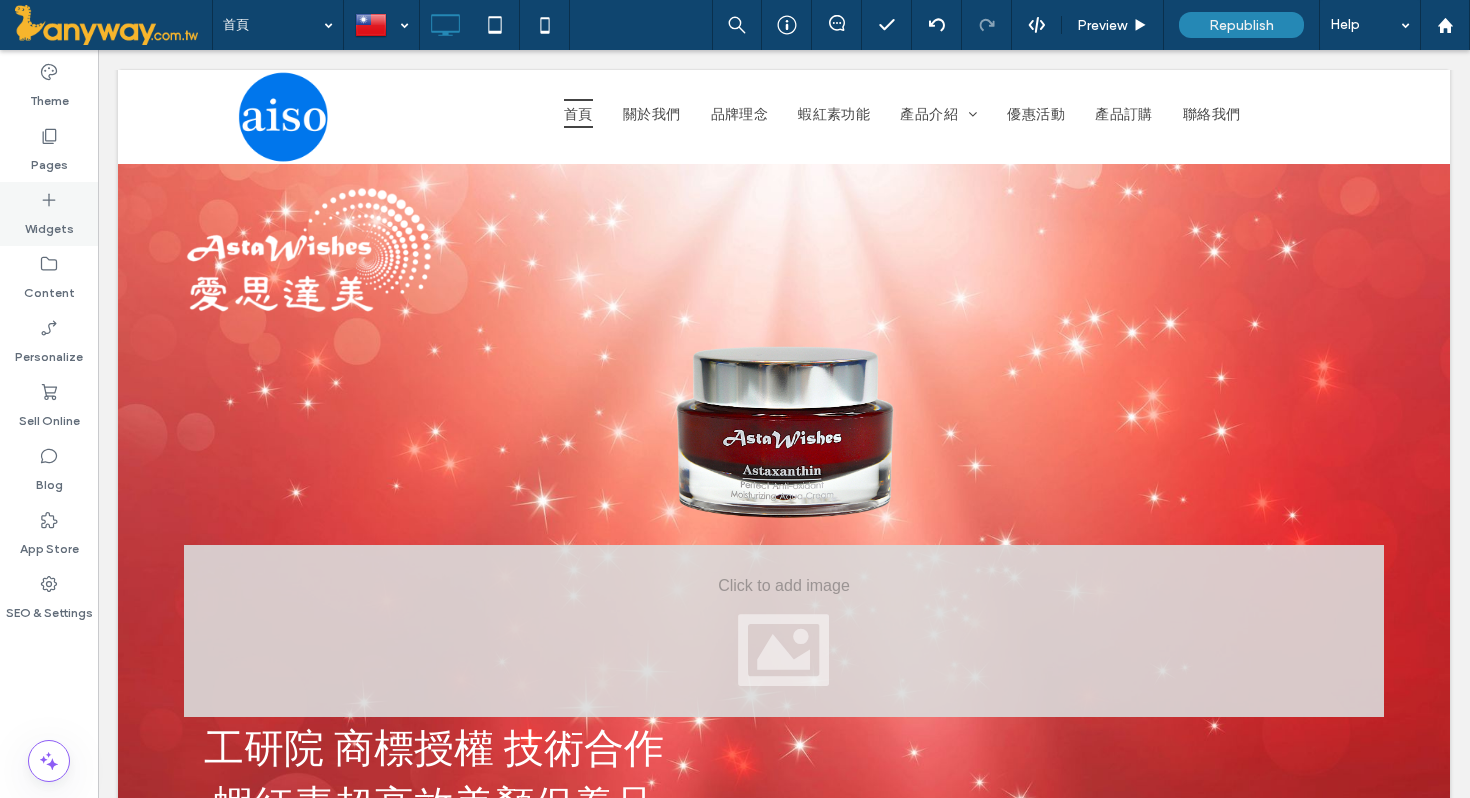 click on "Widgets" at bounding box center (49, 224) 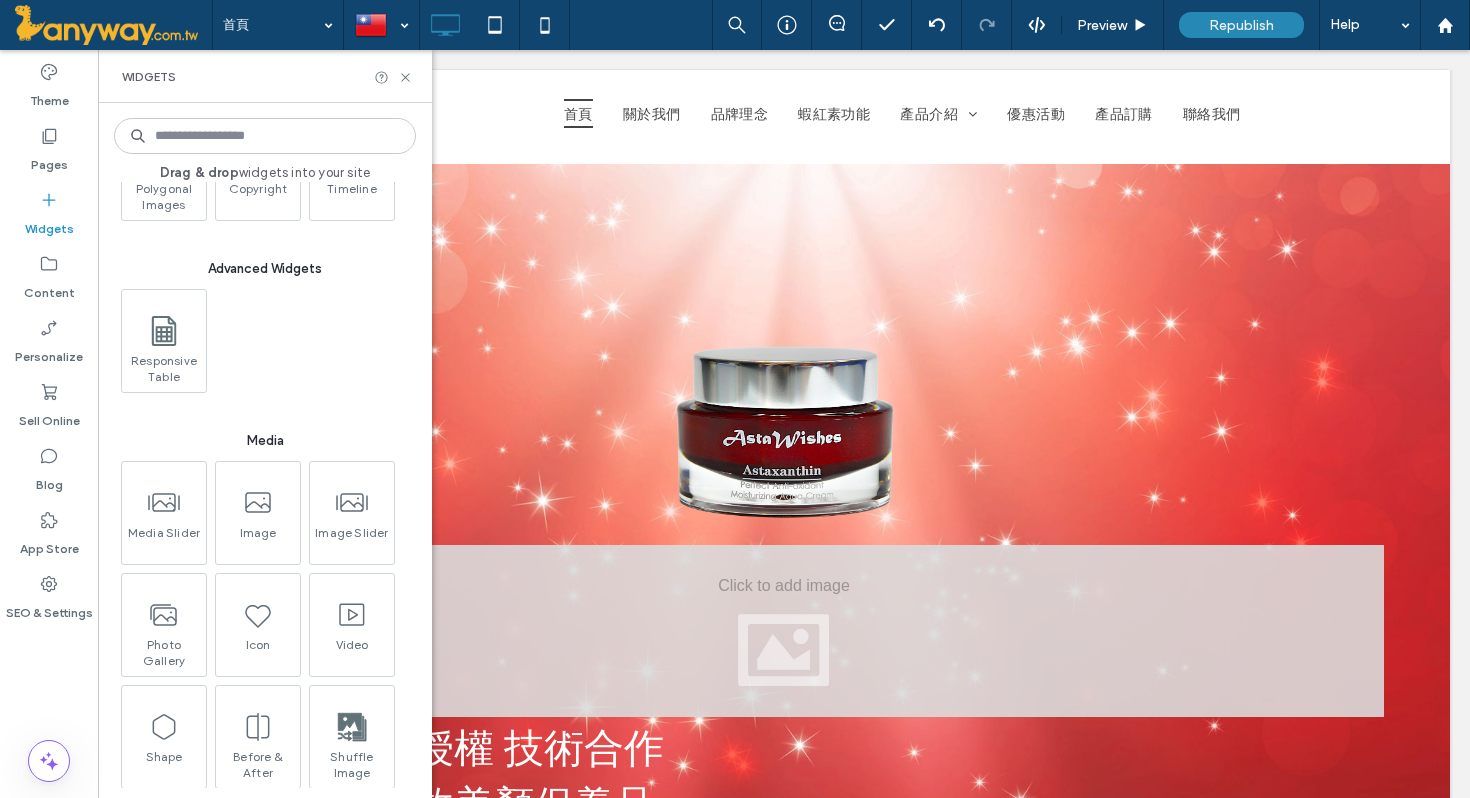 scroll, scrollTop: 2401, scrollLeft: 0, axis: vertical 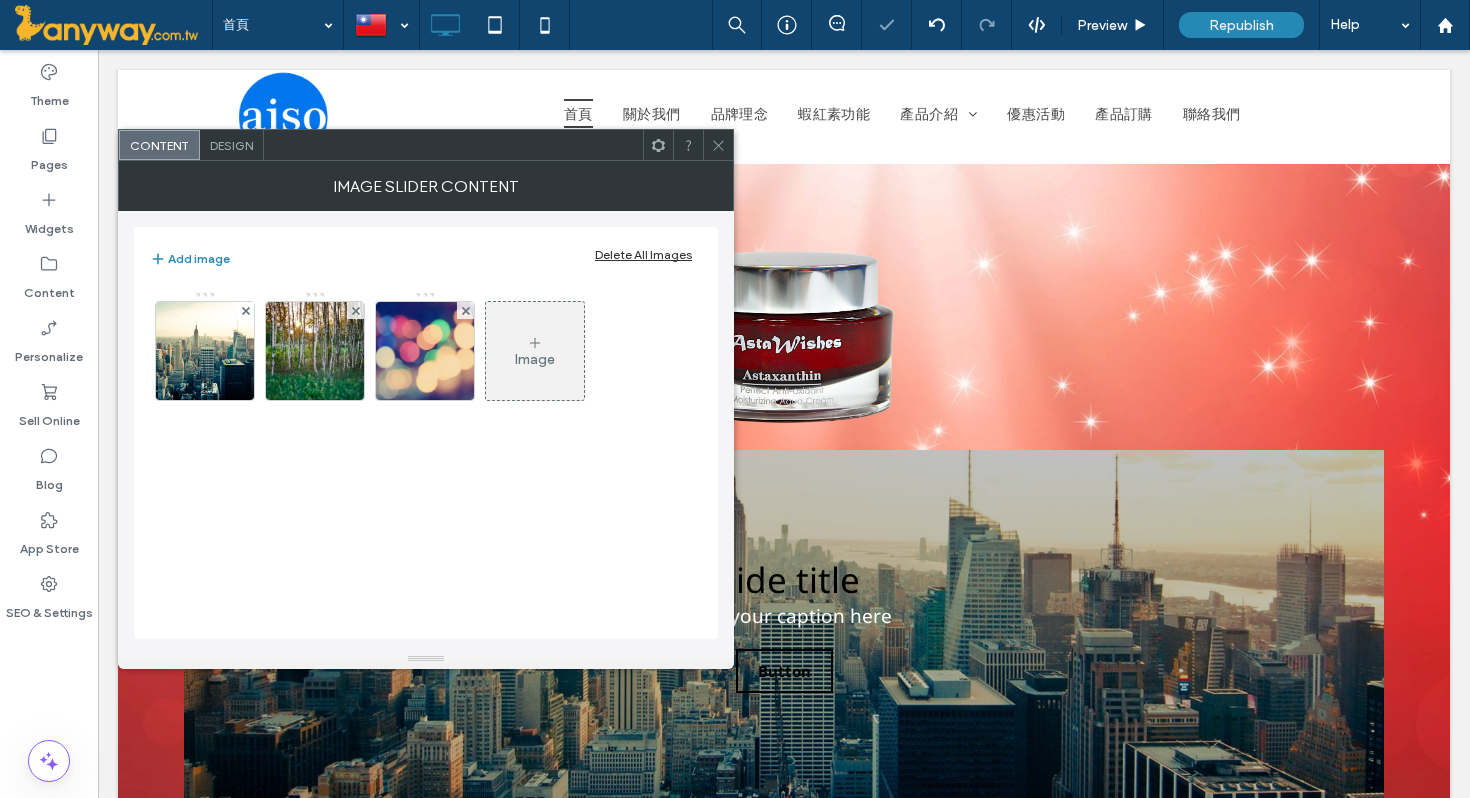 click 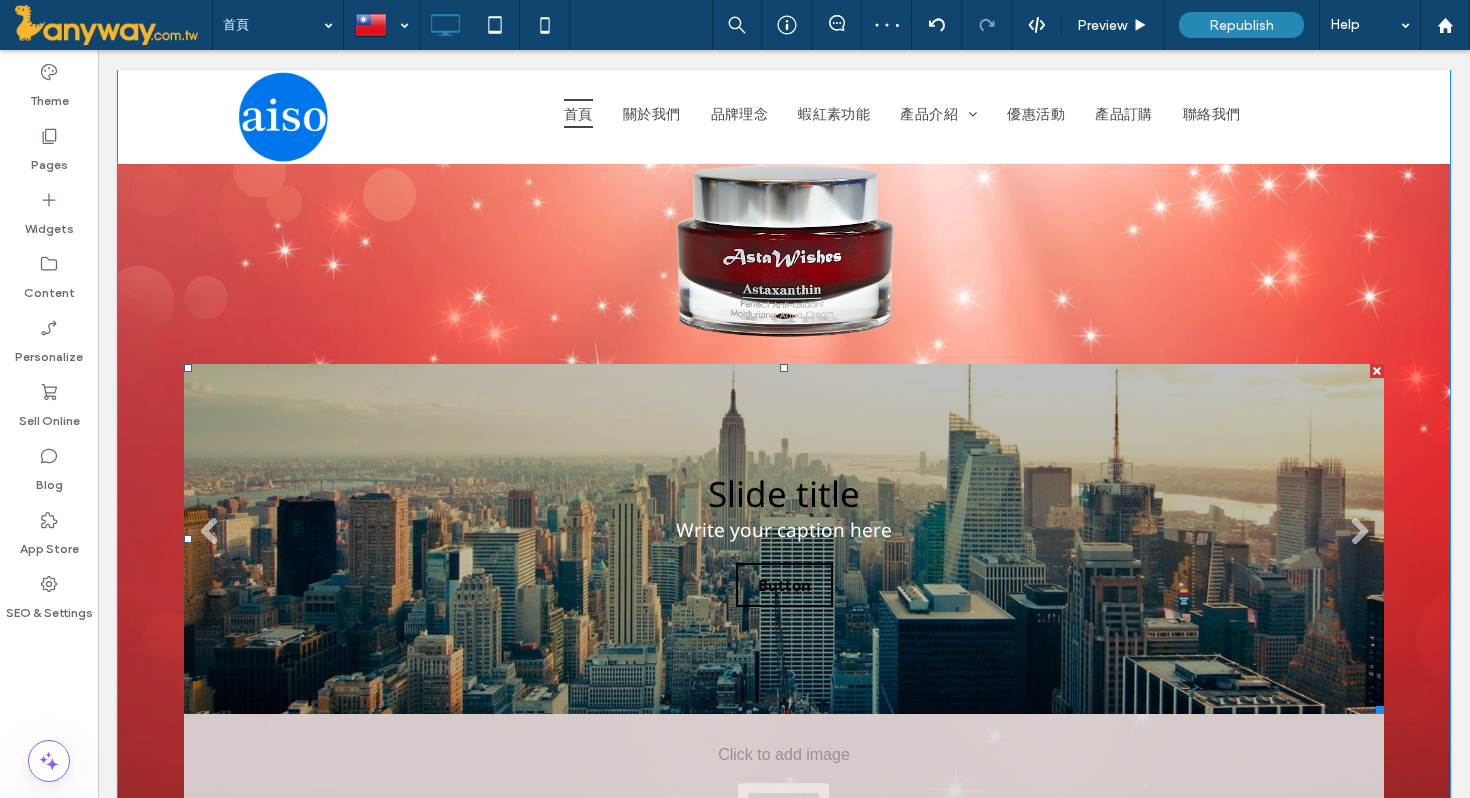 scroll, scrollTop: 382, scrollLeft: 0, axis: vertical 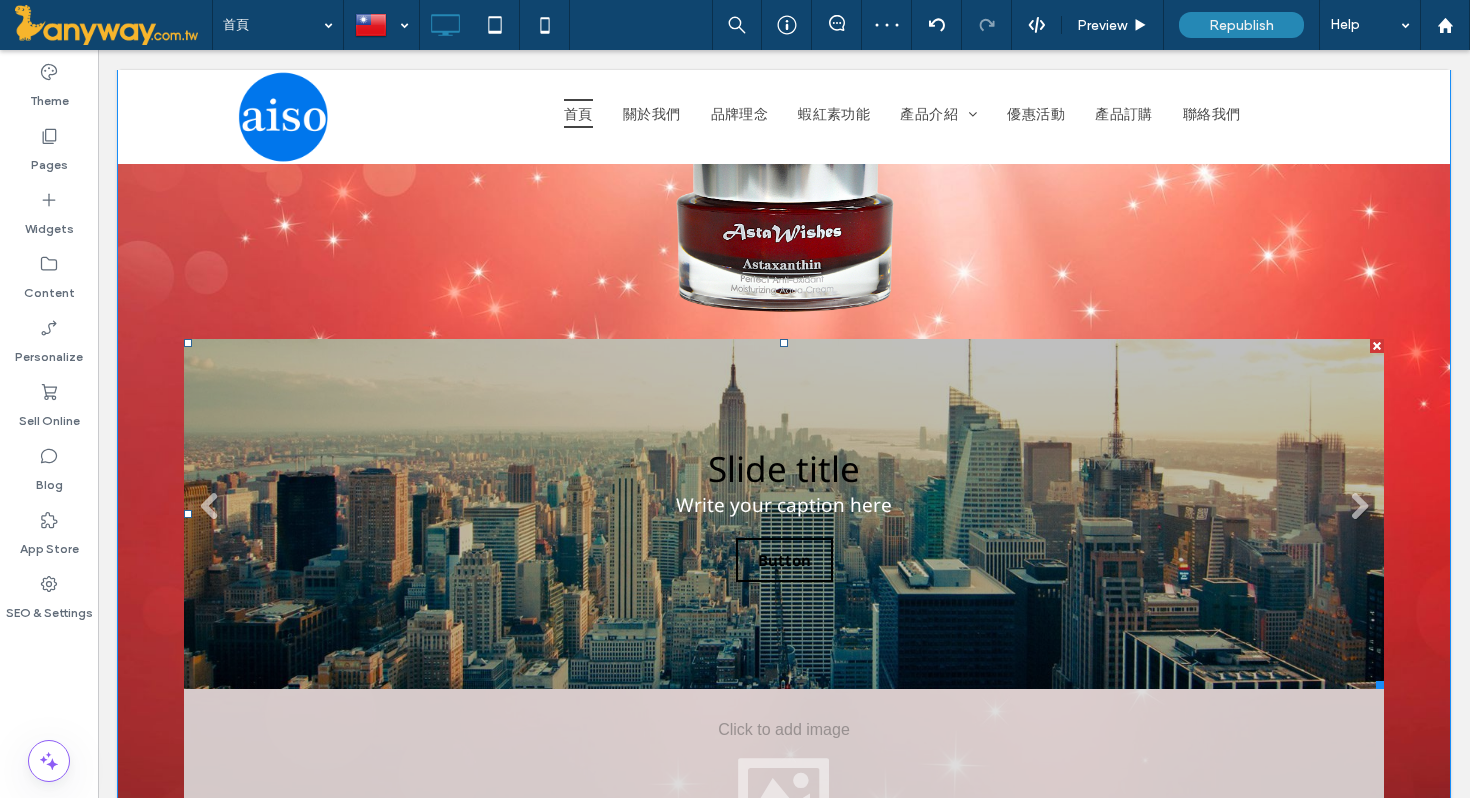 click on "Slide title
Write your caption here
Button" at bounding box center (784, 514) 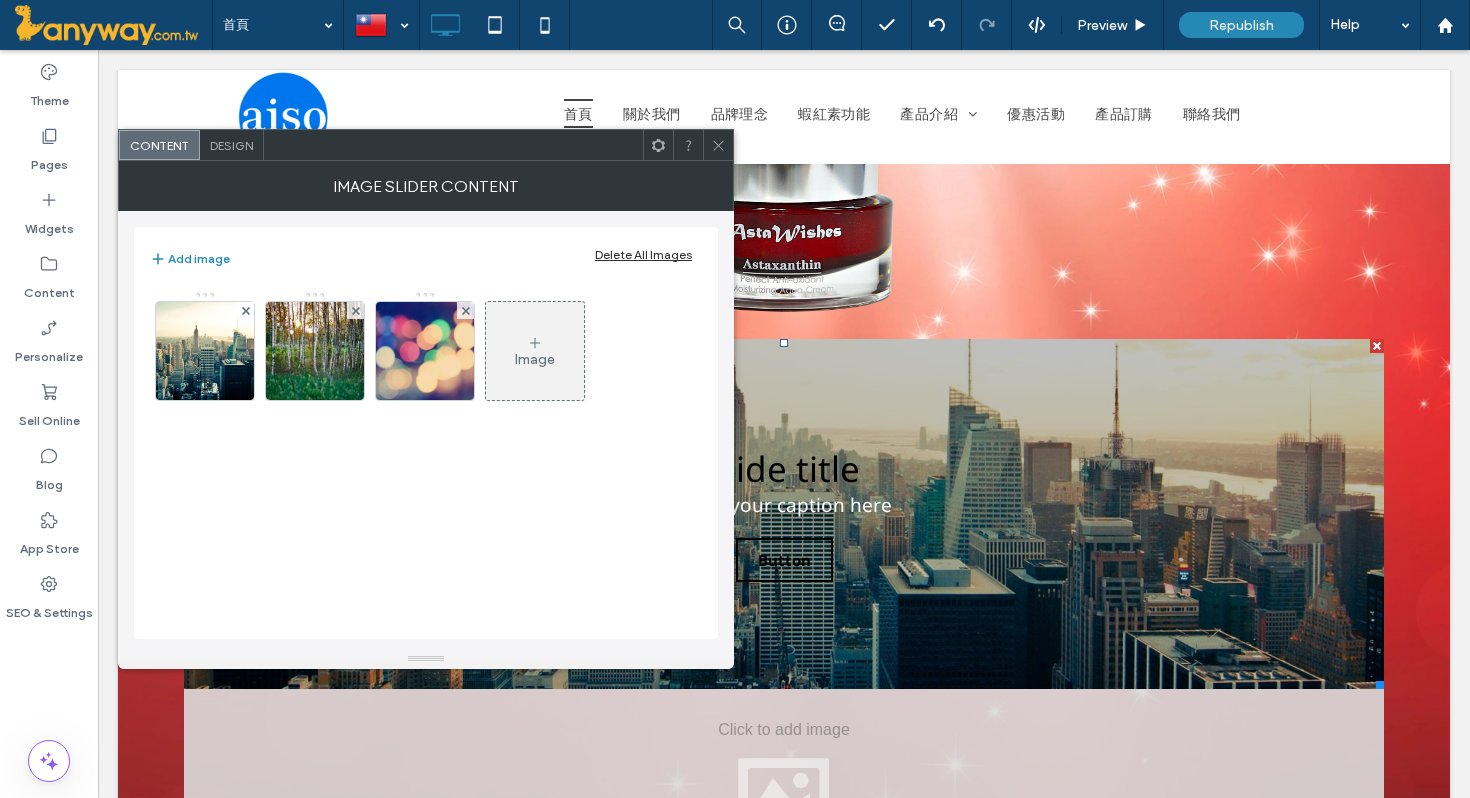 click on "Design" at bounding box center (231, 145) 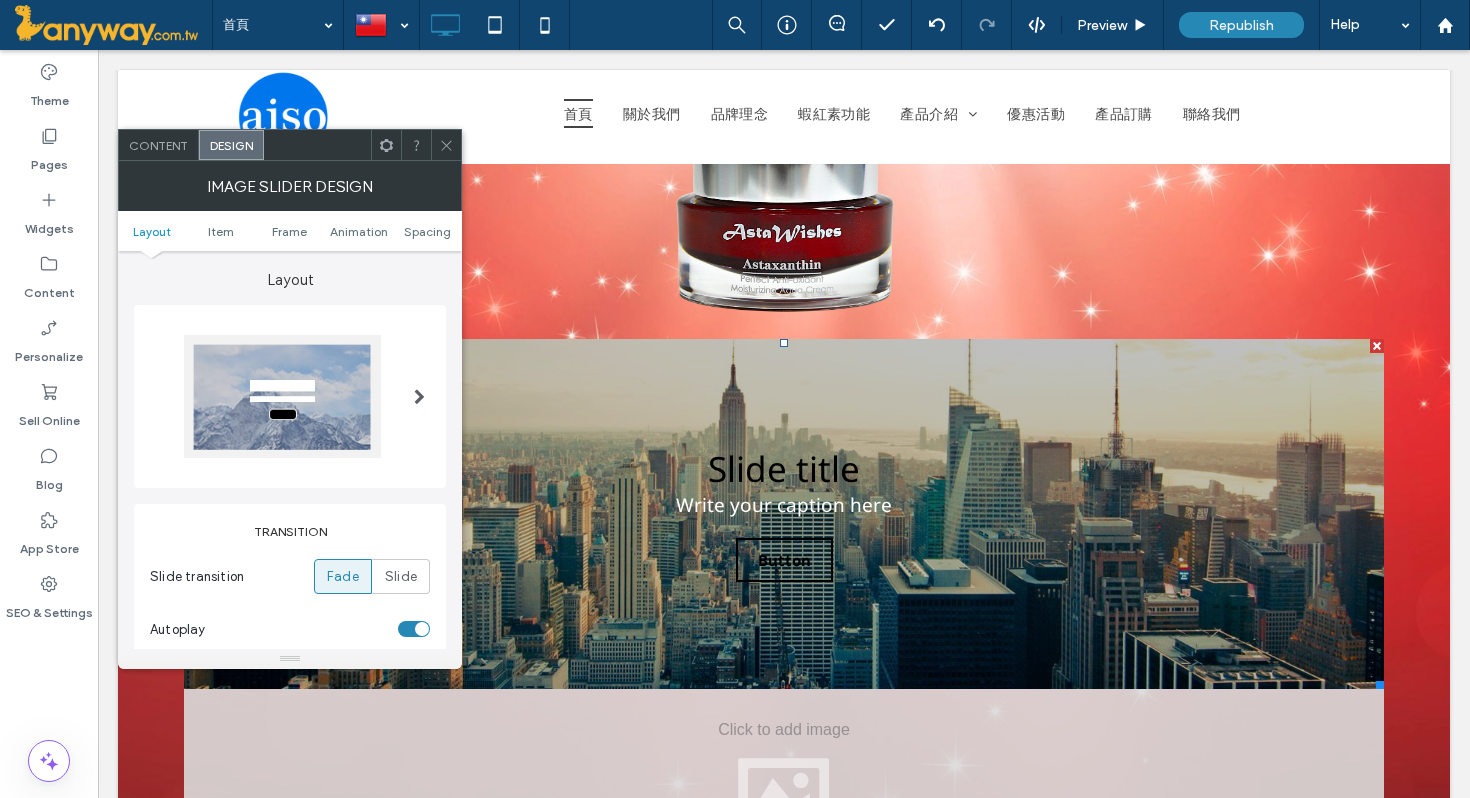 click at bounding box center [419, 396] 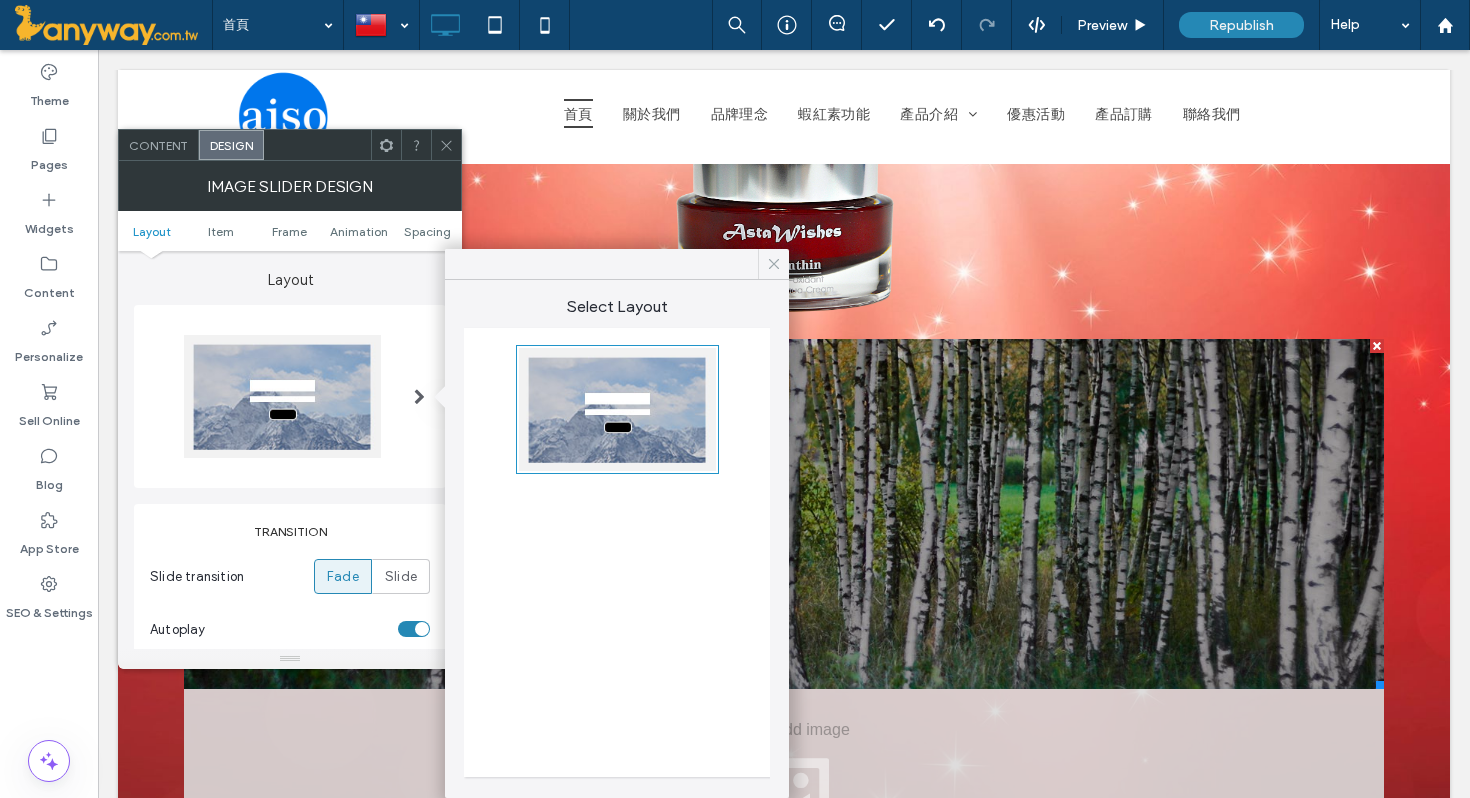 click 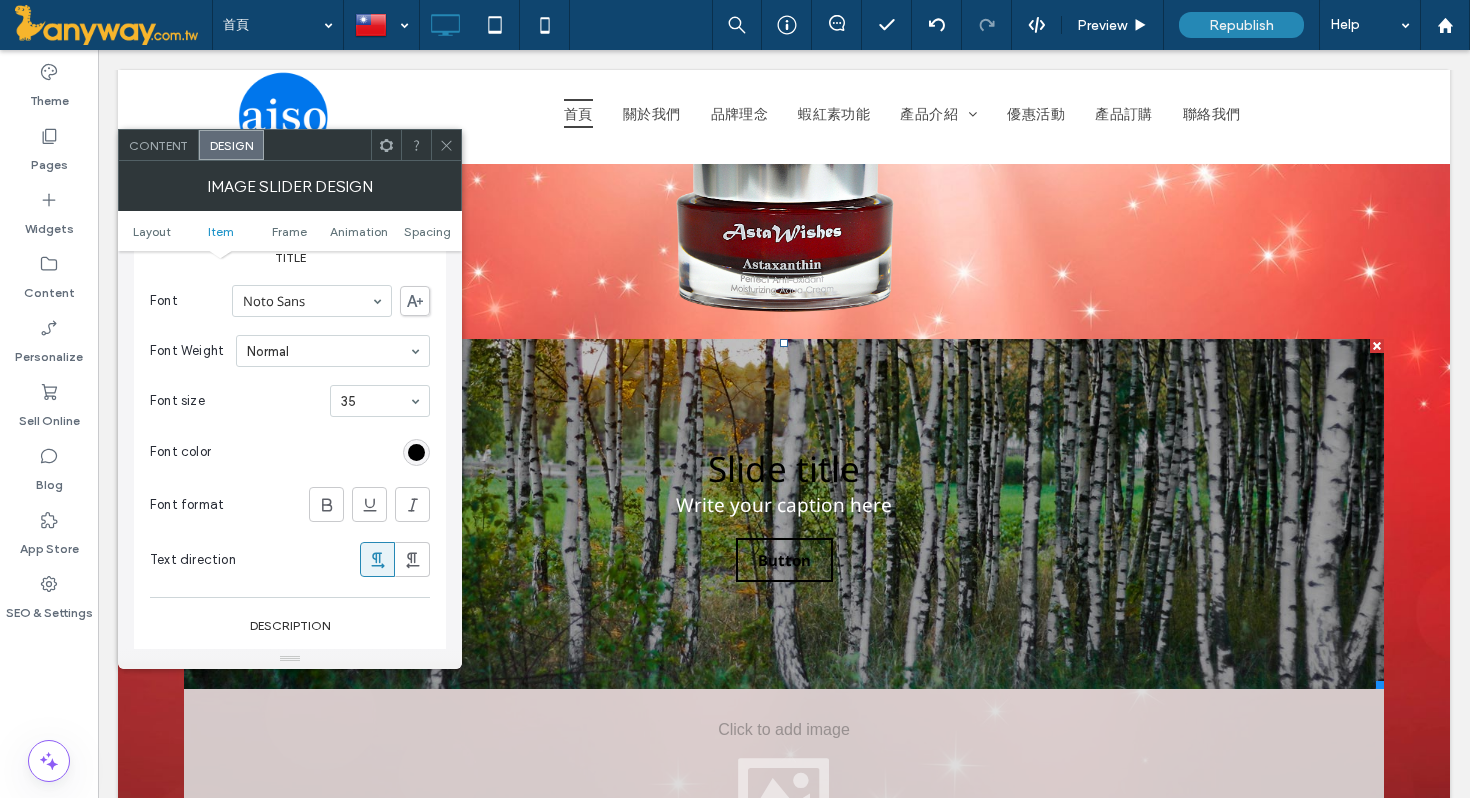 scroll, scrollTop: 682, scrollLeft: 0, axis: vertical 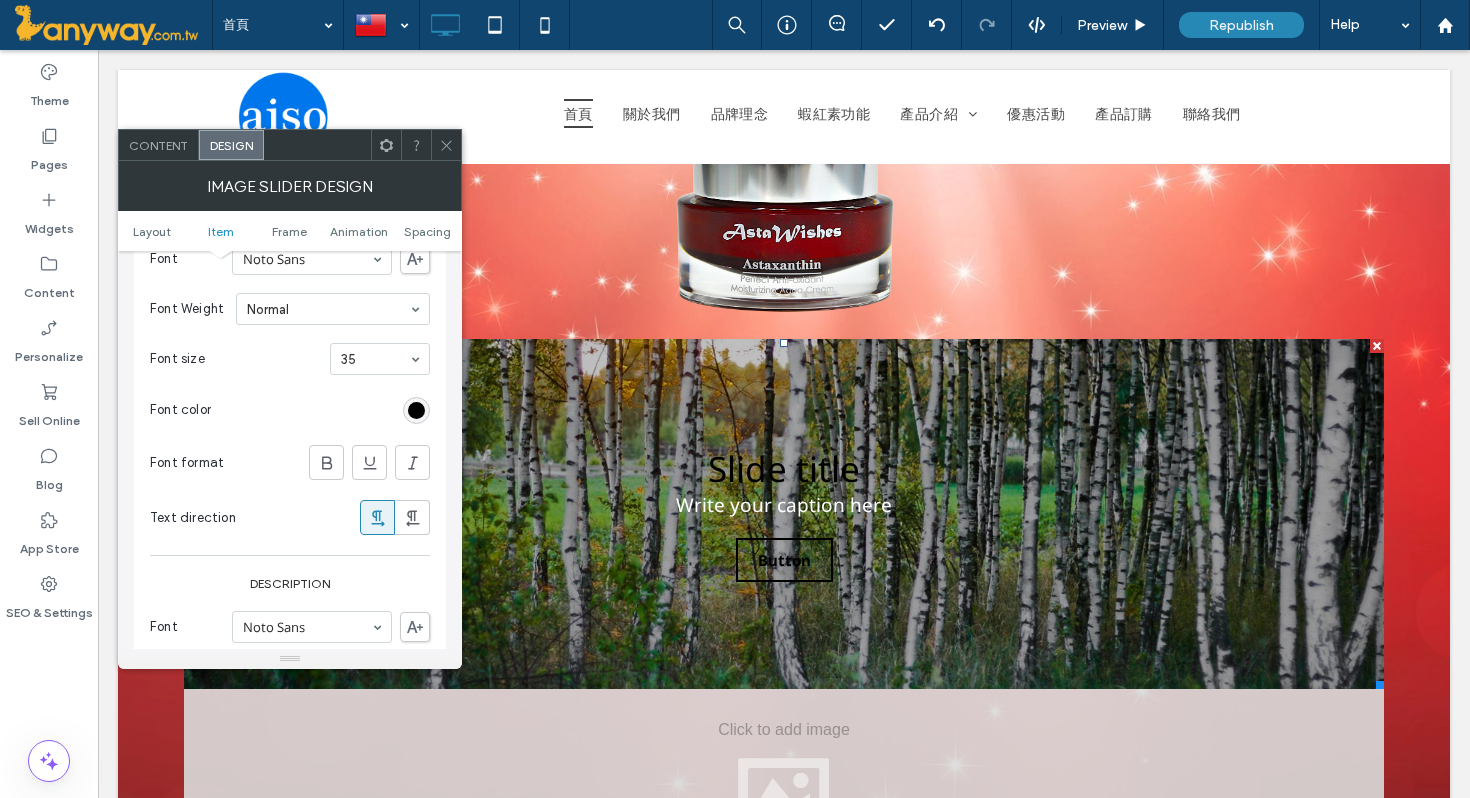 click 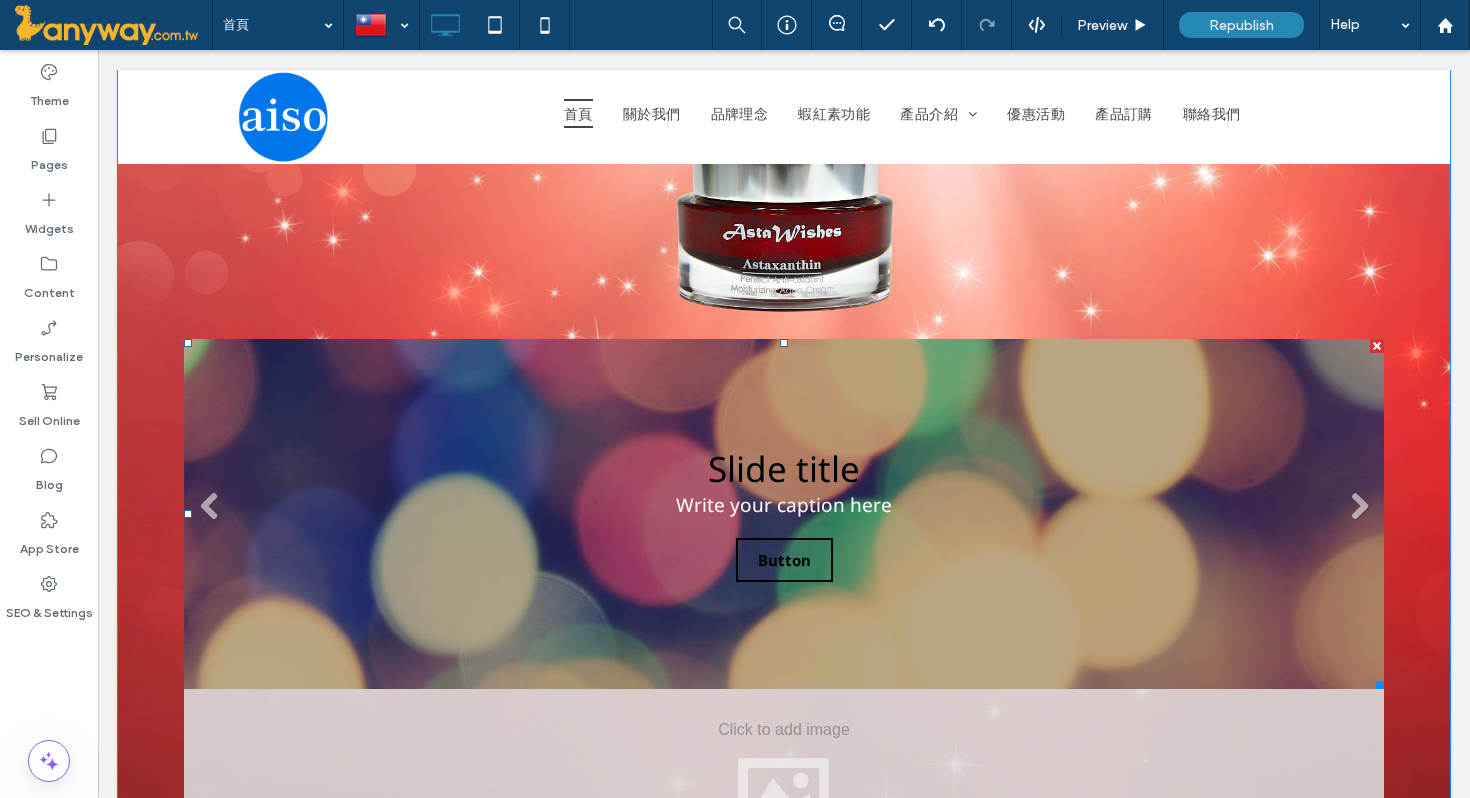click on "Slide title
Write your caption here
Button" at bounding box center (784, 514) 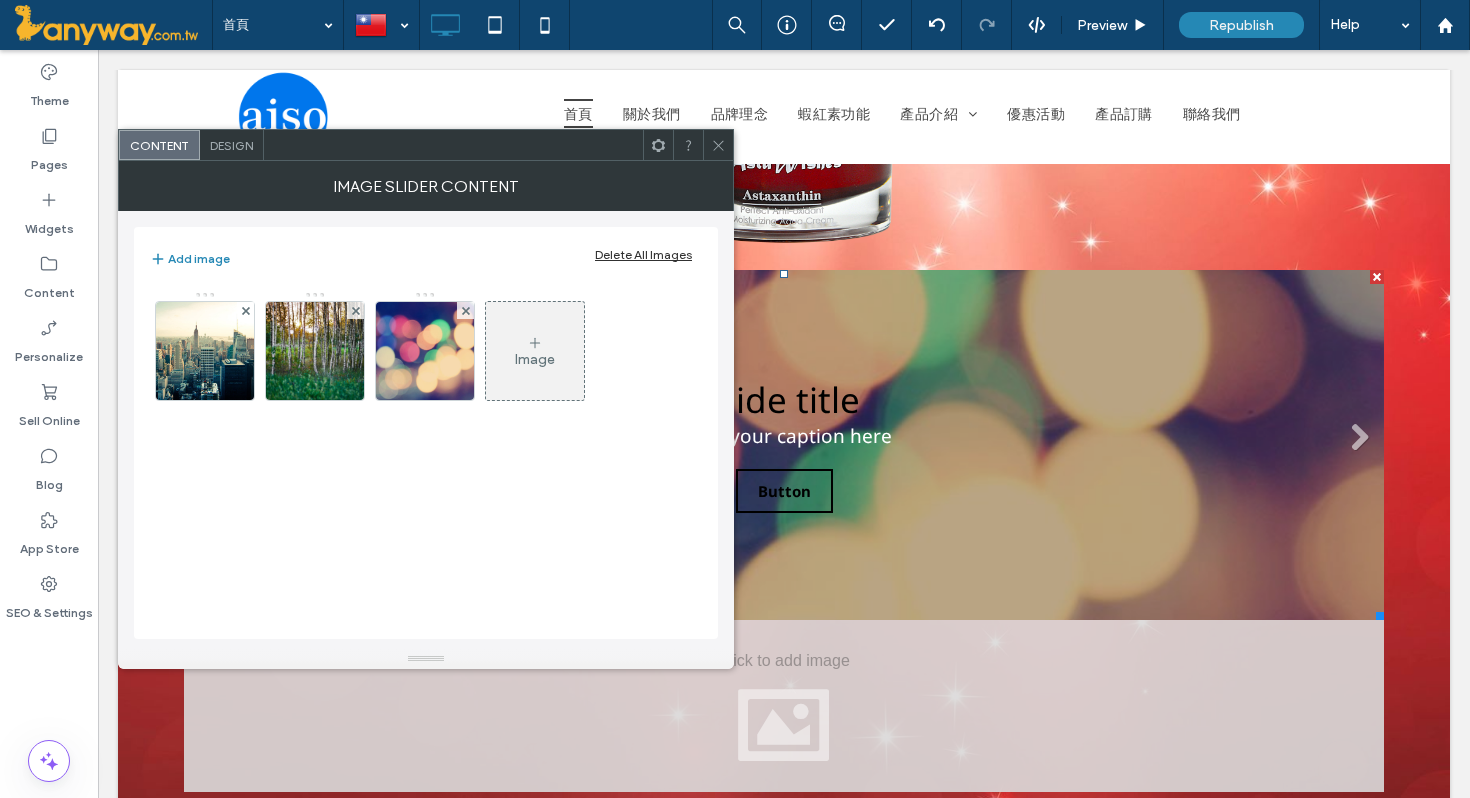 scroll, scrollTop: 468, scrollLeft: 0, axis: vertical 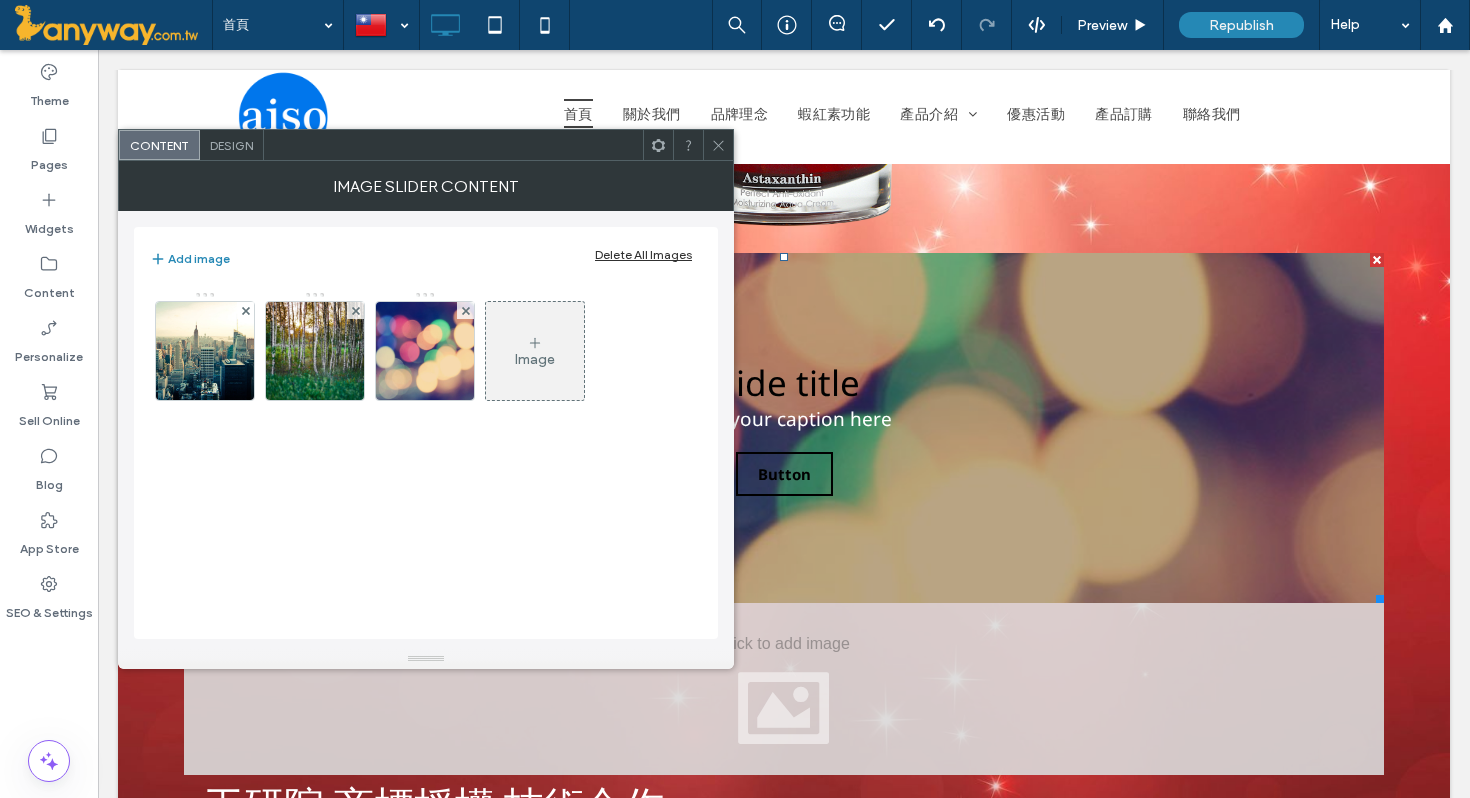 click 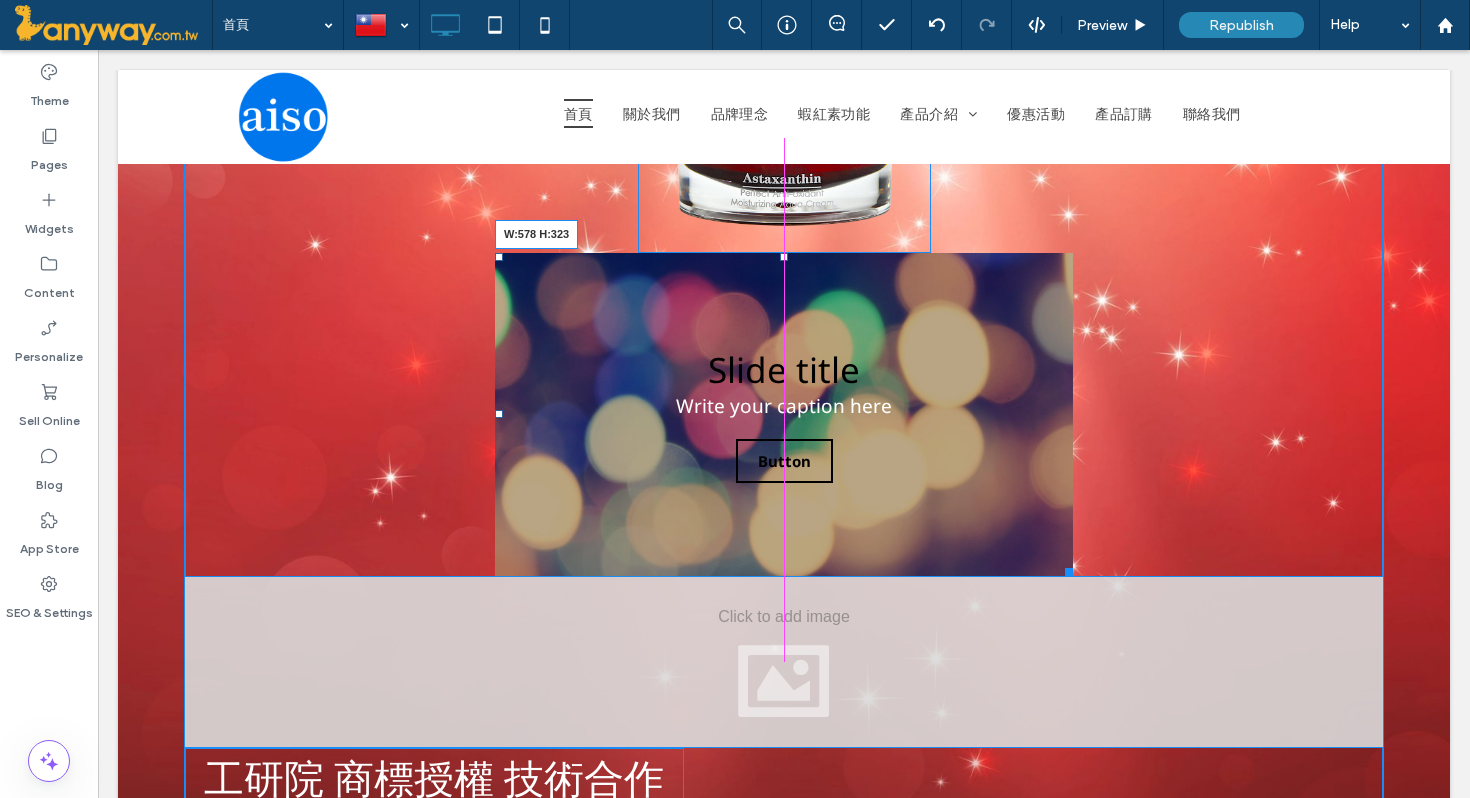 drag, startPoint x: 1377, startPoint y: 595, endPoint x: 1066, endPoint y: 566, distance: 312.34915 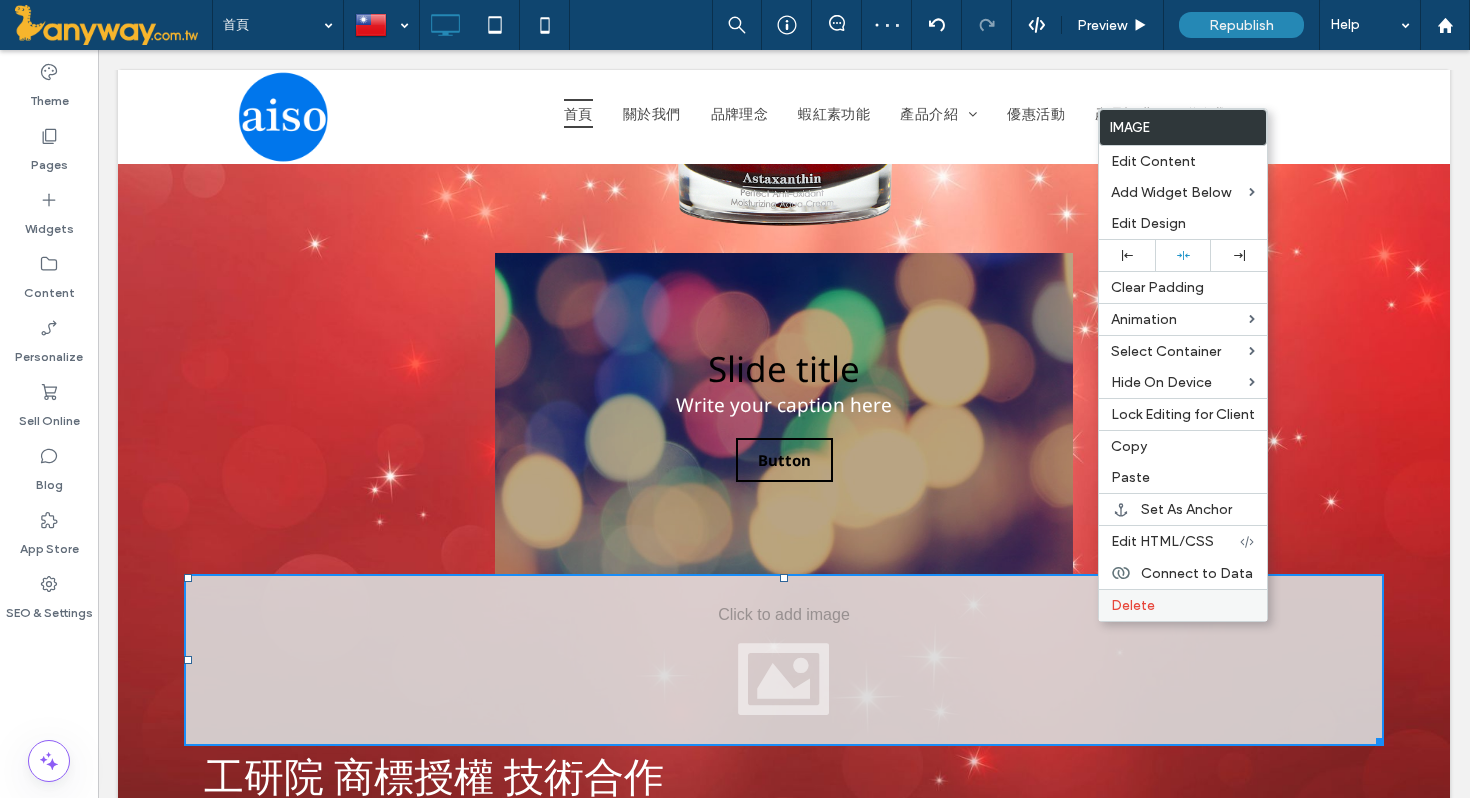 click on "Delete" at bounding box center (1133, 605) 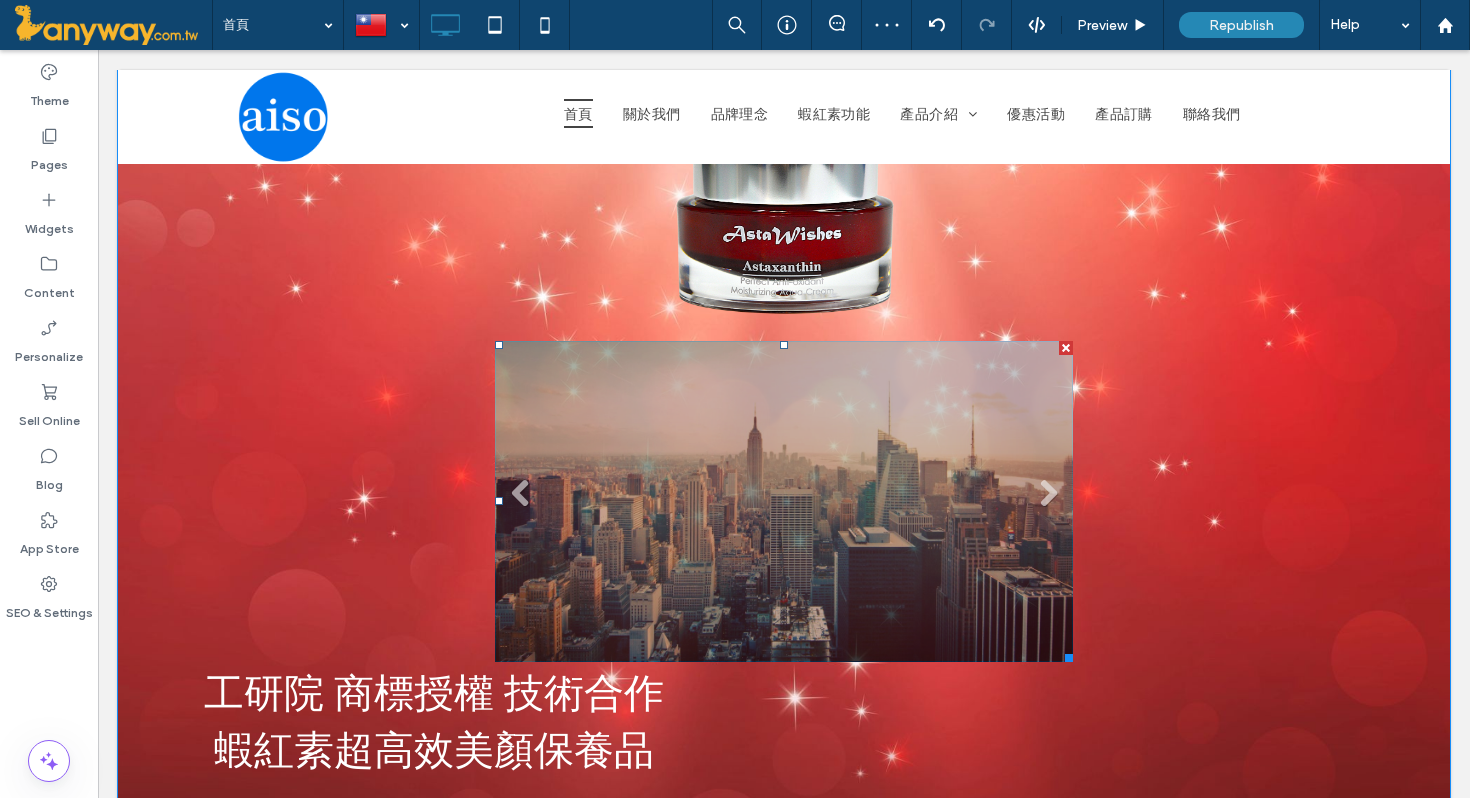 scroll, scrollTop: 361, scrollLeft: 0, axis: vertical 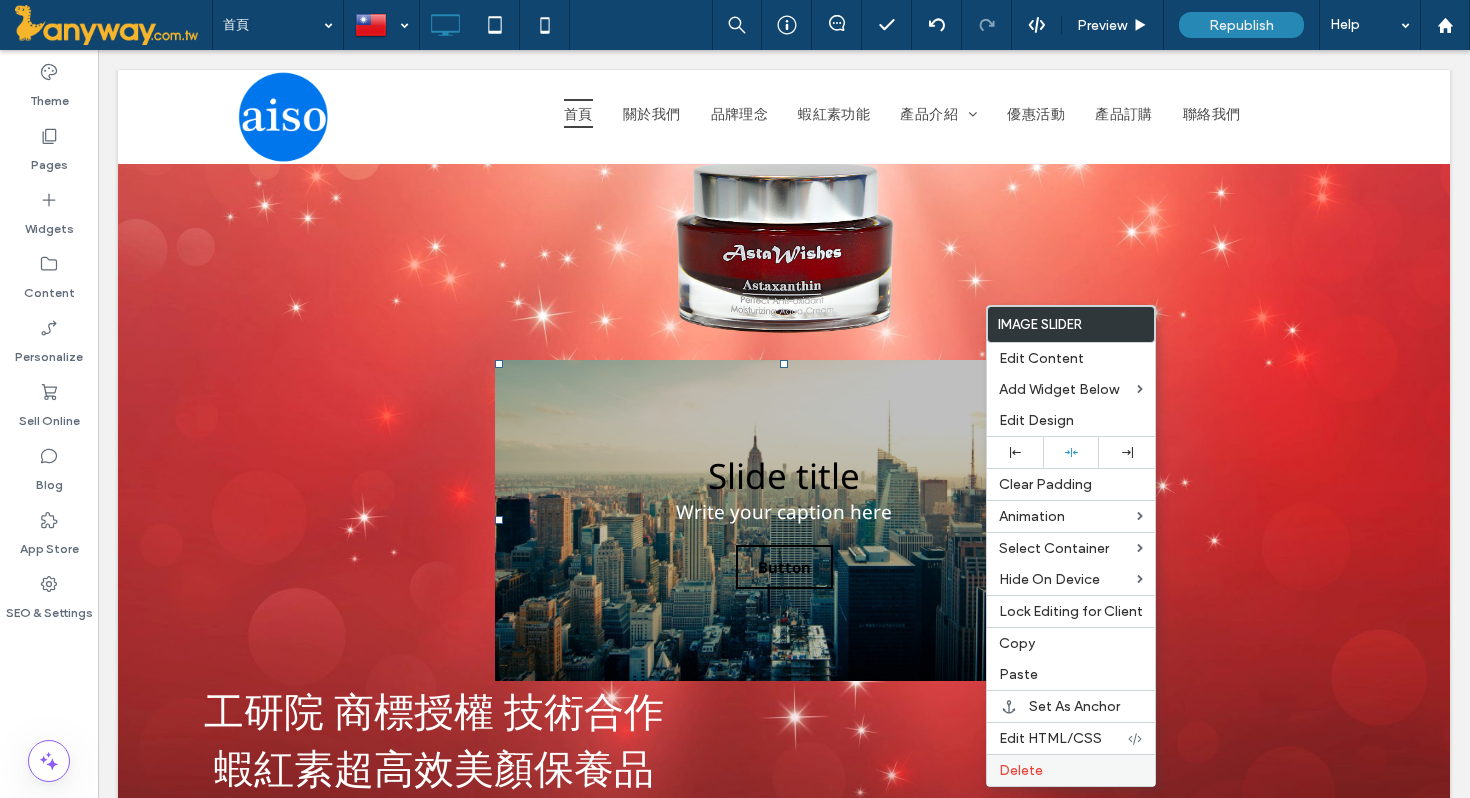 click on "Delete" at bounding box center (1071, 770) 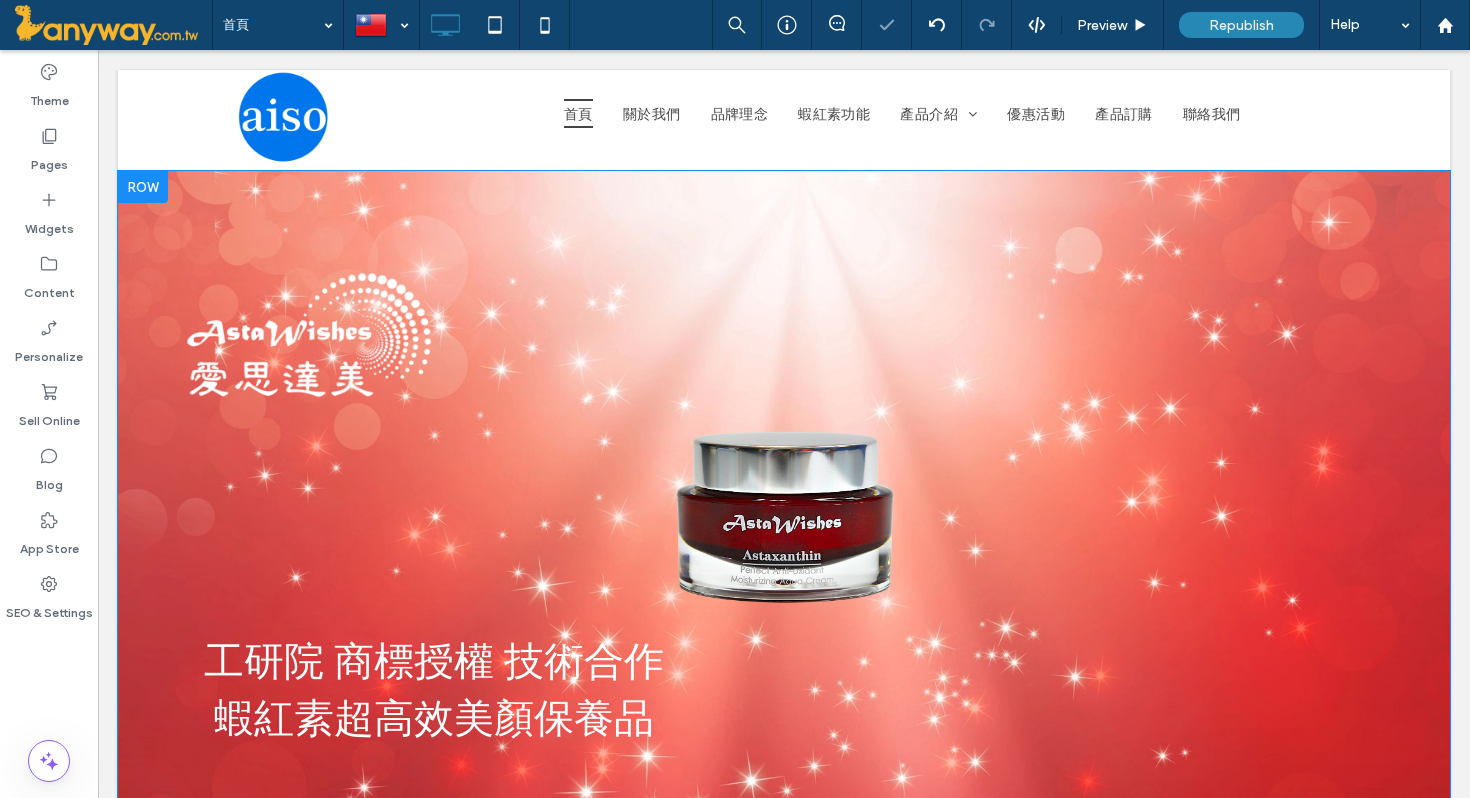 scroll, scrollTop: 4, scrollLeft: 0, axis: vertical 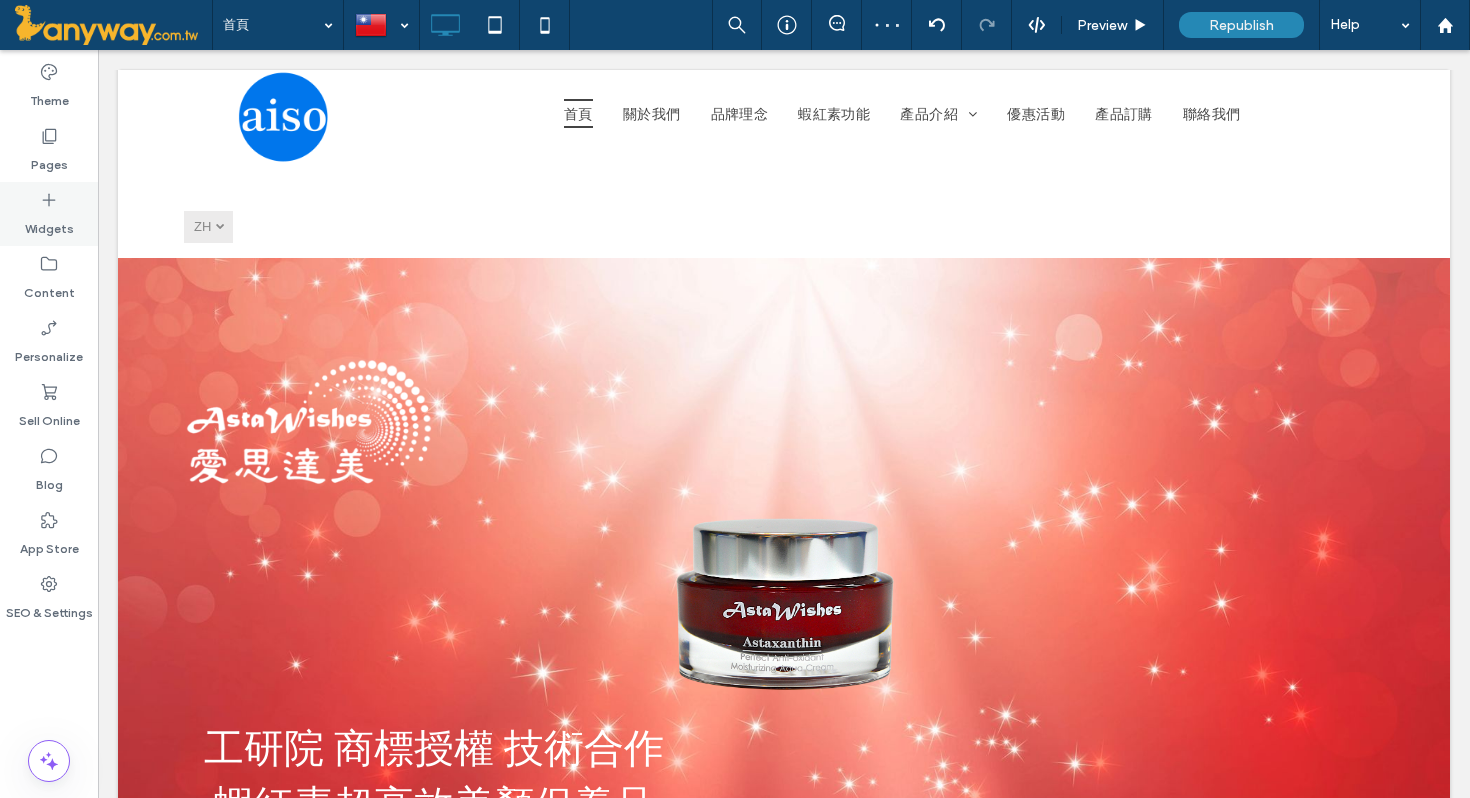 click on "Widgets" at bounding box center (49, 224) 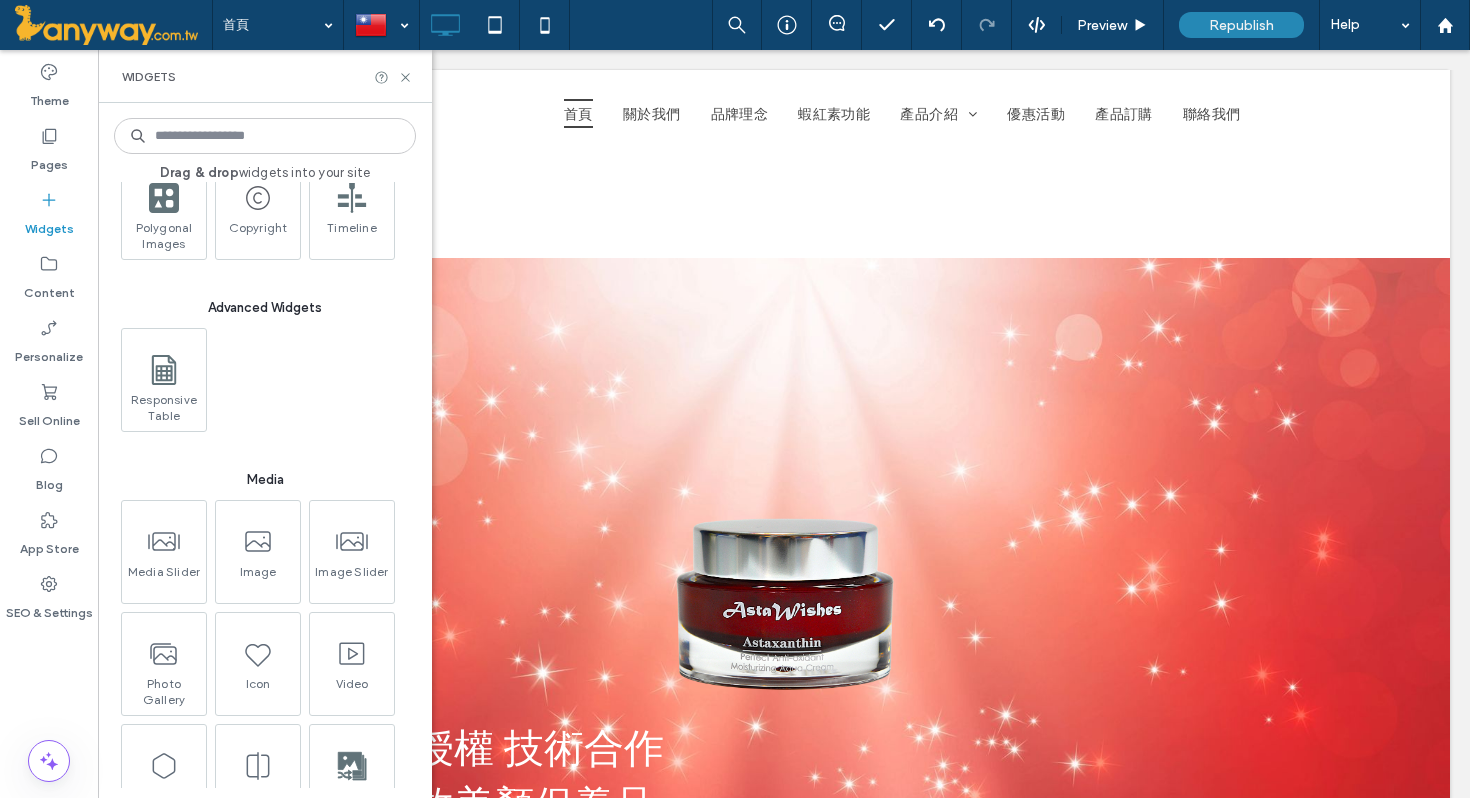 scroll, scrollTop: 2405, scrollLeft: 0, axis: vertical 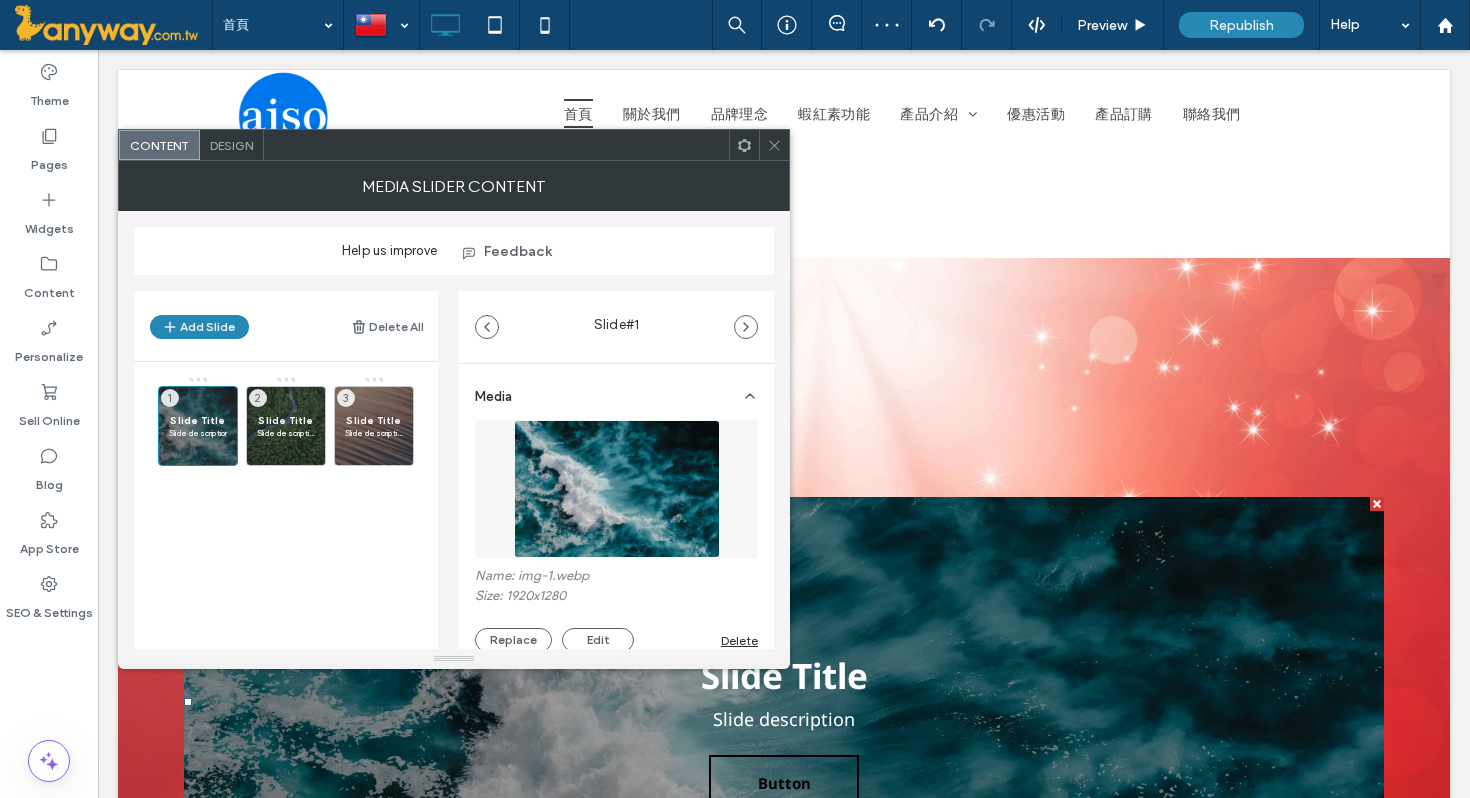 click on "Design" at bounding box center (231, 145) 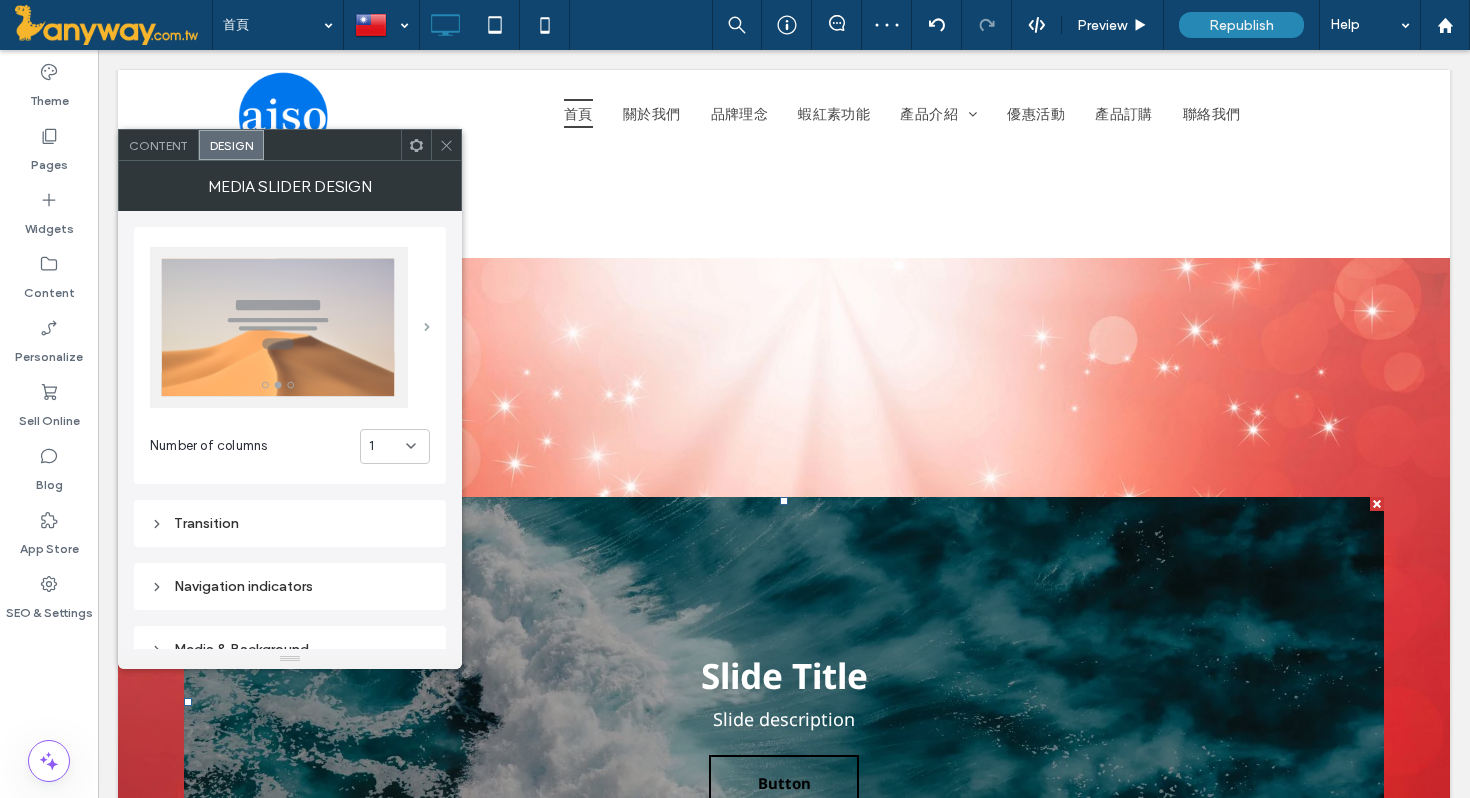 click at bounding box center [427, 327] 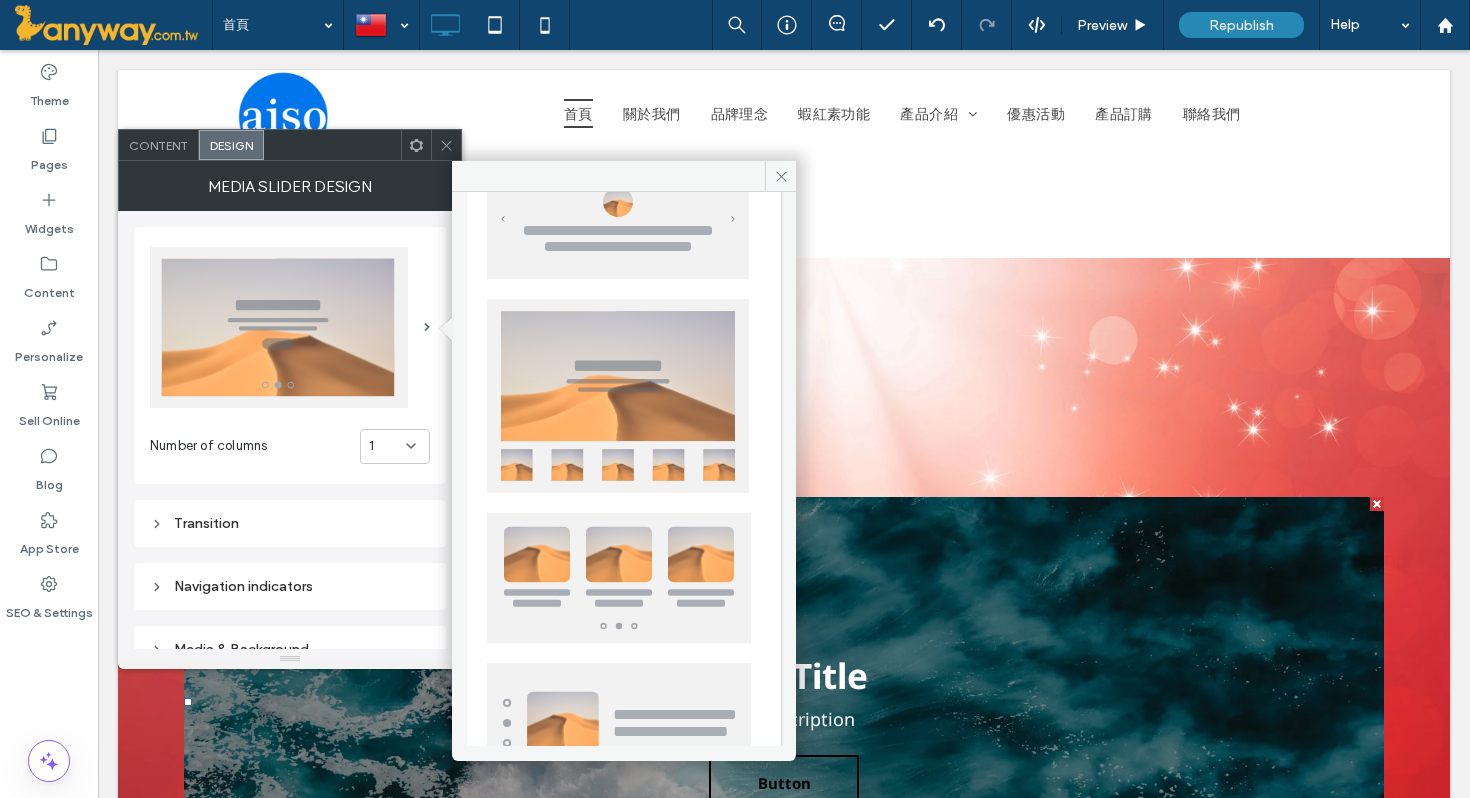 scroll, scrollTop: 415, scrollLeft: 0, axis: vertical 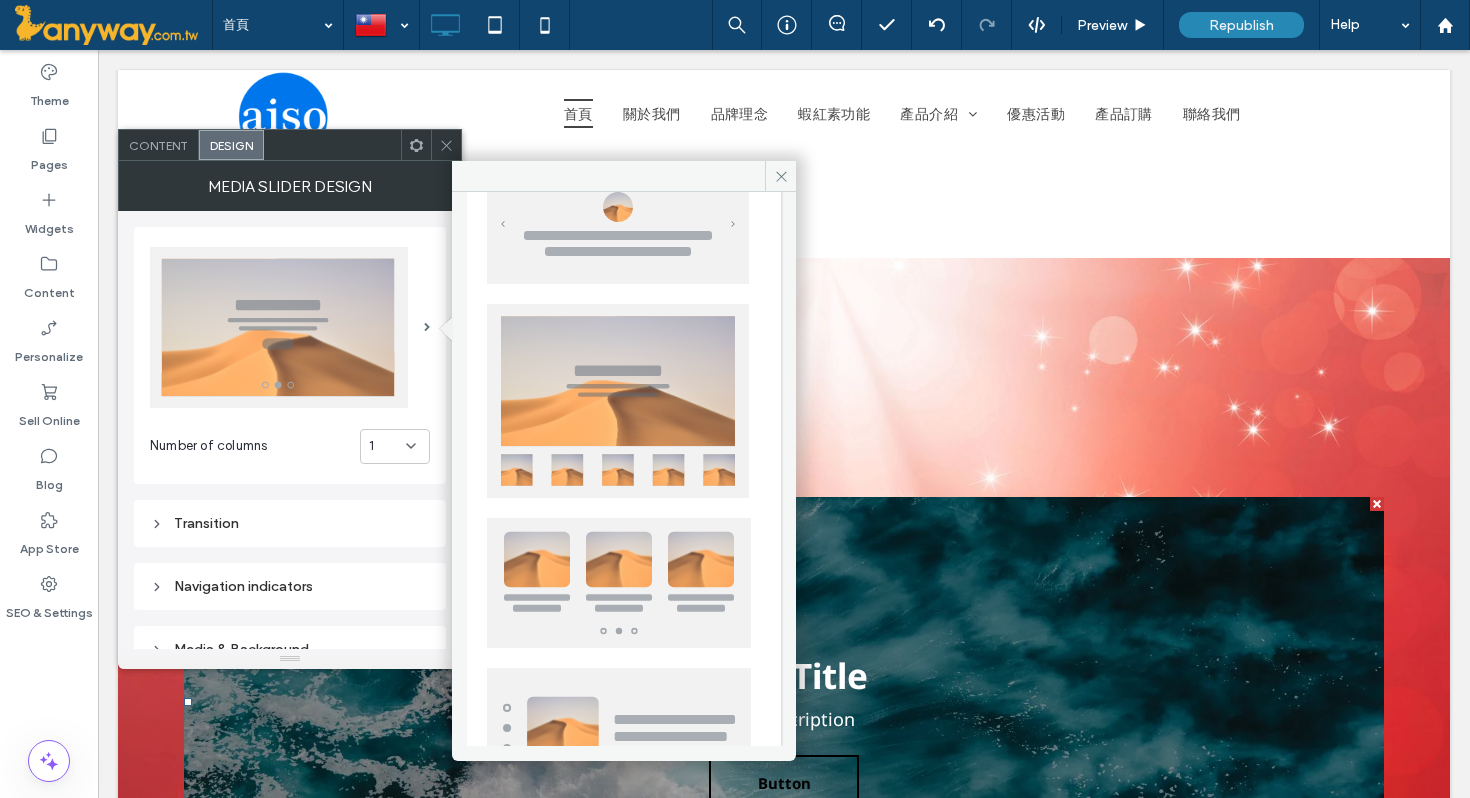 click at bounding box center (619, 583) 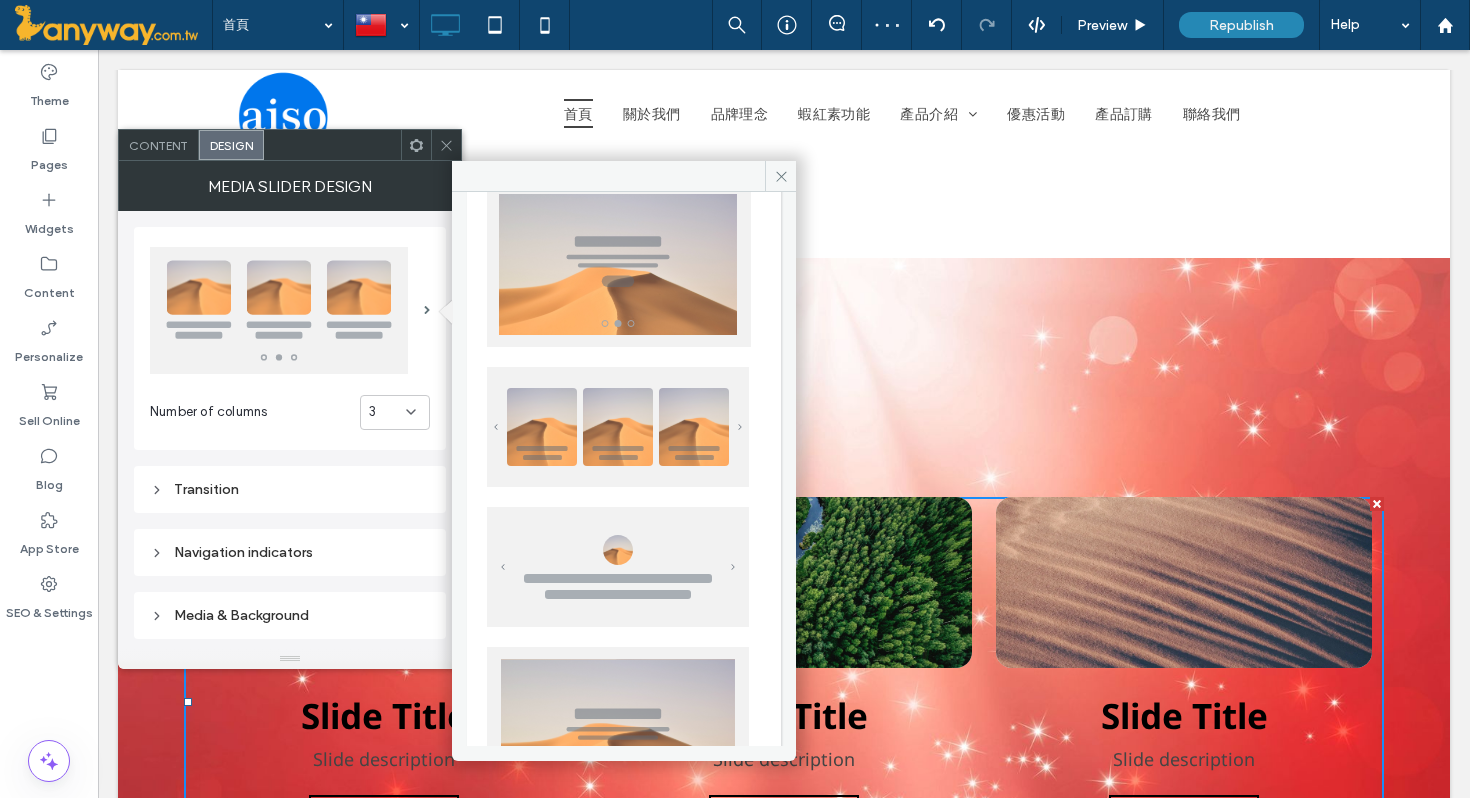 scroll, scrollTop: 36, scrollLeft: 0, axis: vertical 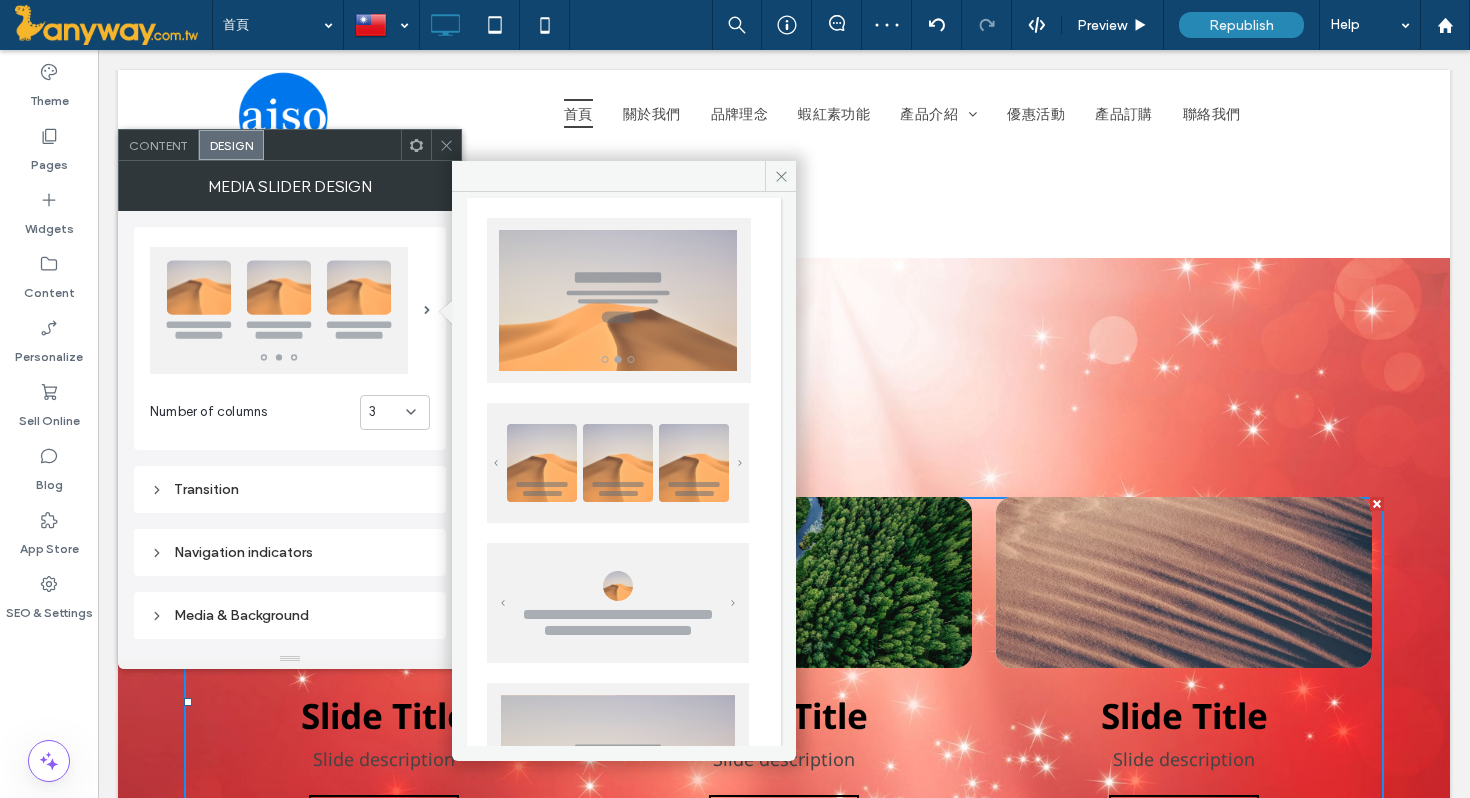 click at bounding box center (618, 463) 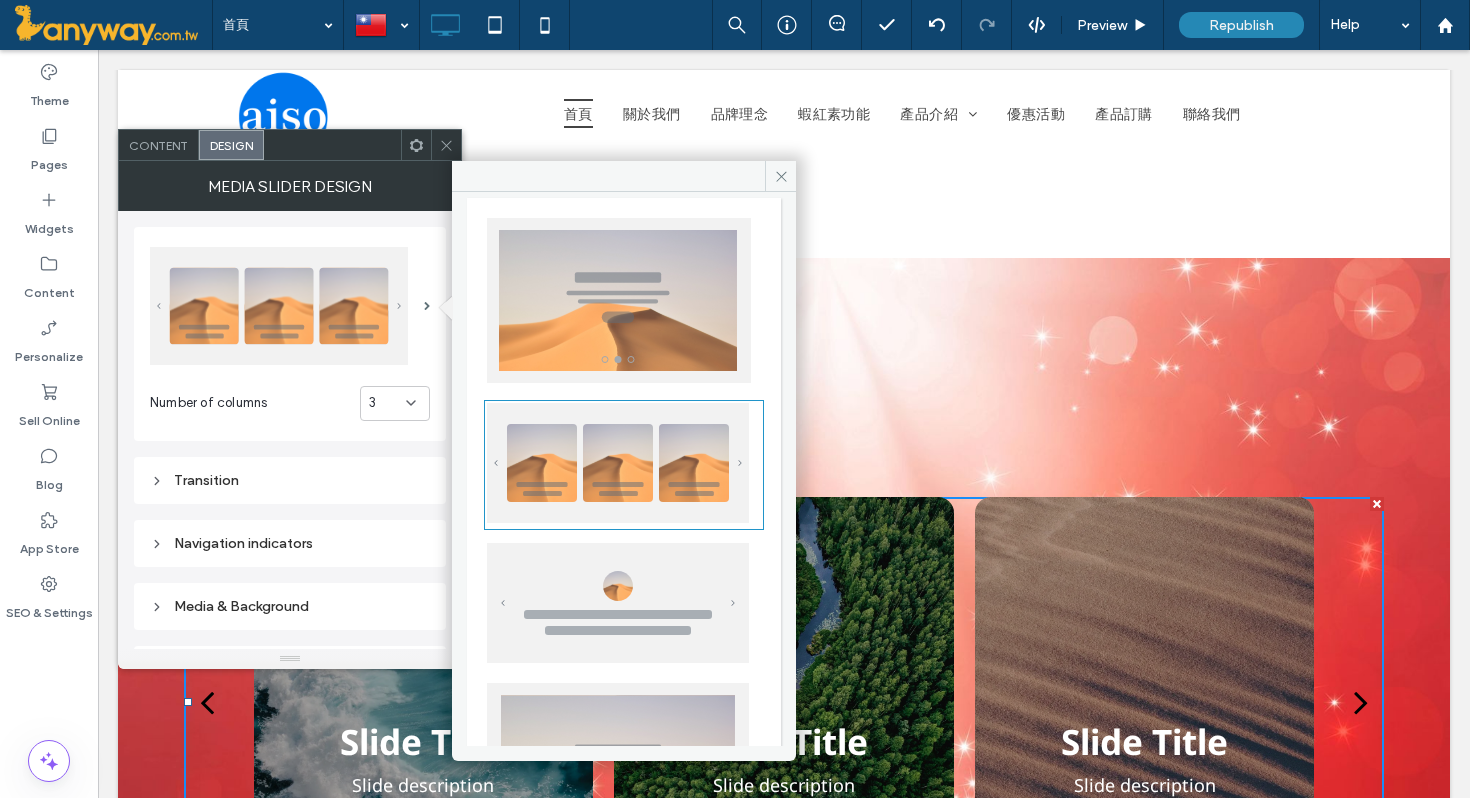 click 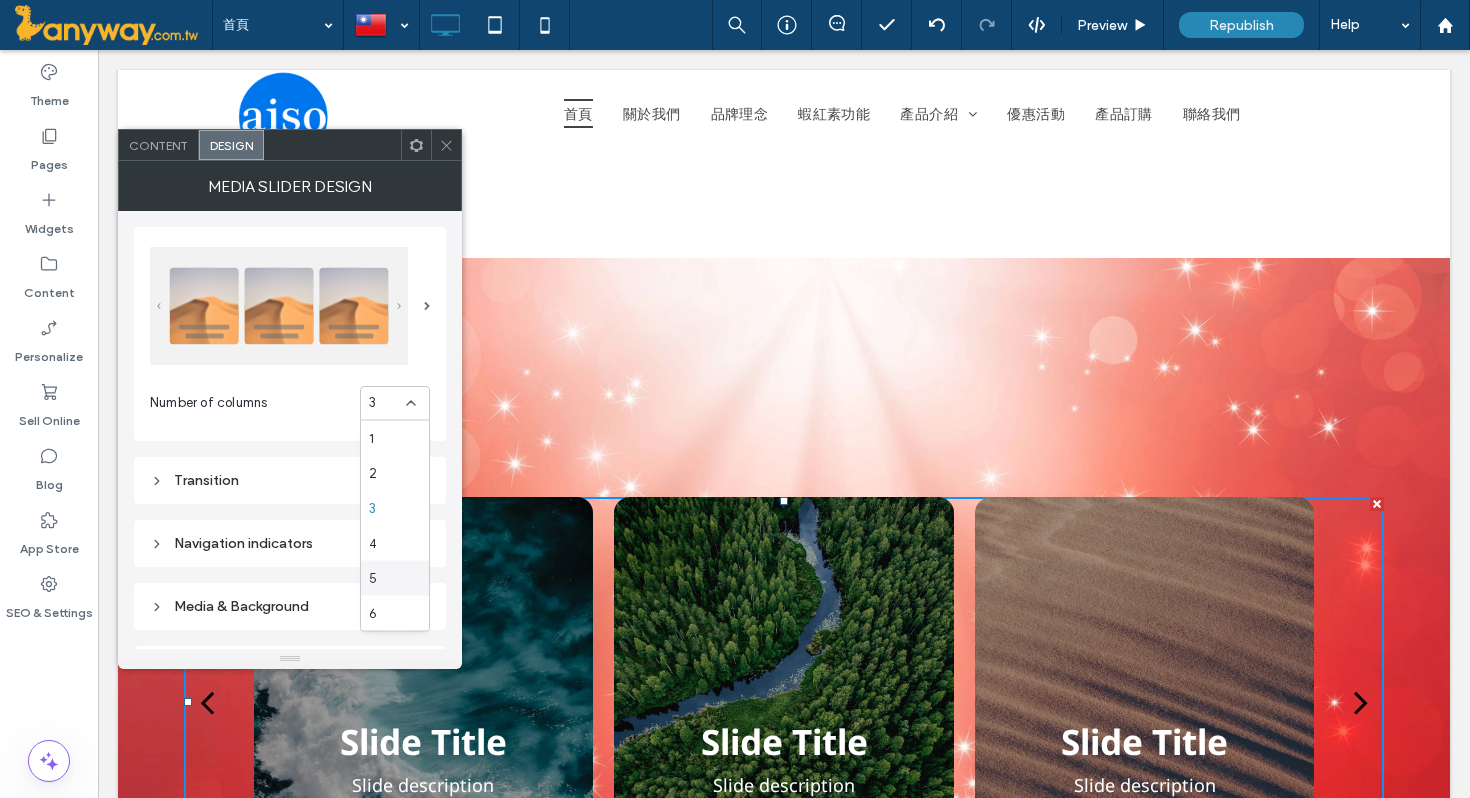 click on "5" at bounding box center (395, 578) 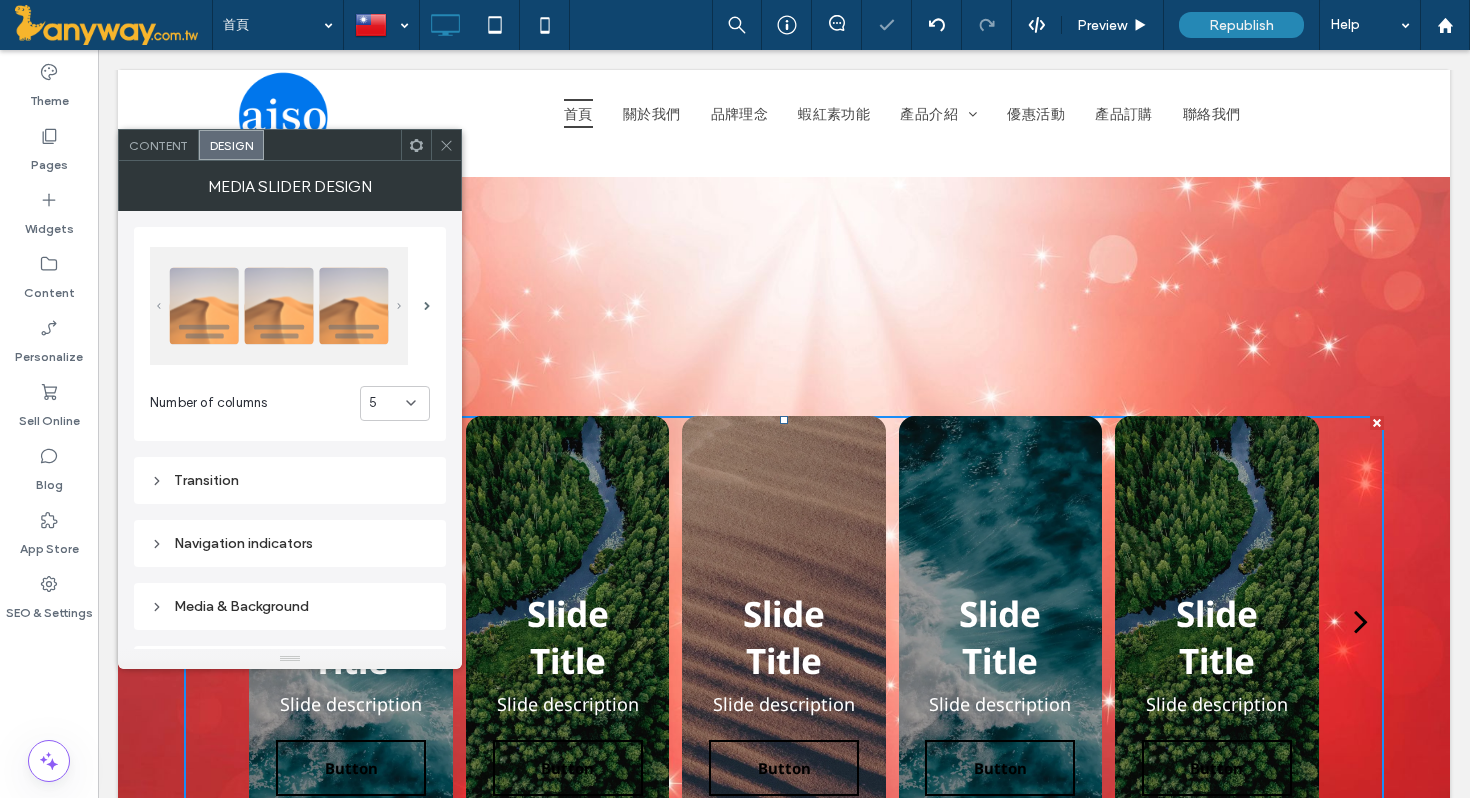 scroll, scrollTop: 122, scrollLeft: 0, axis: vertical 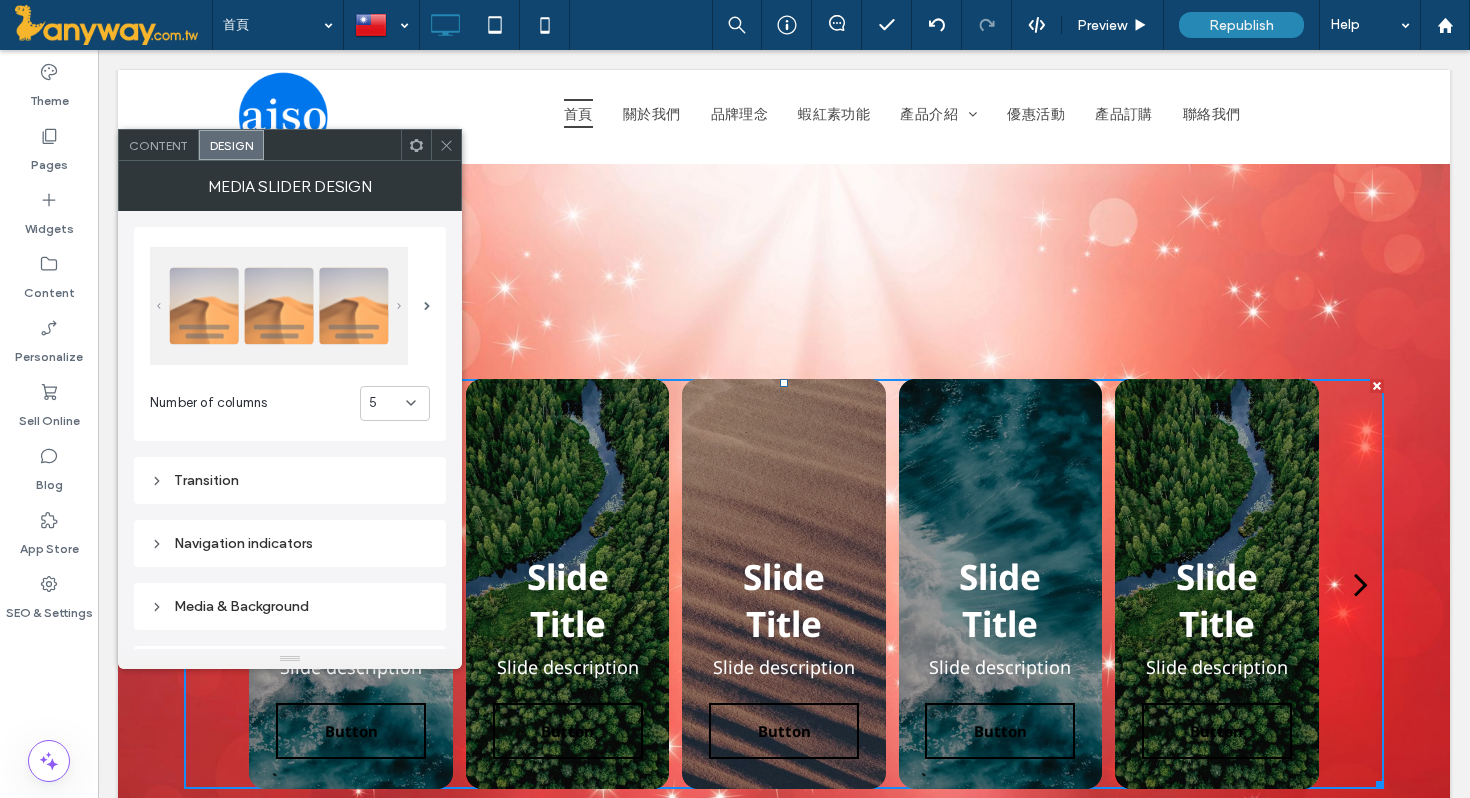 click at bounding box center [446, 145] 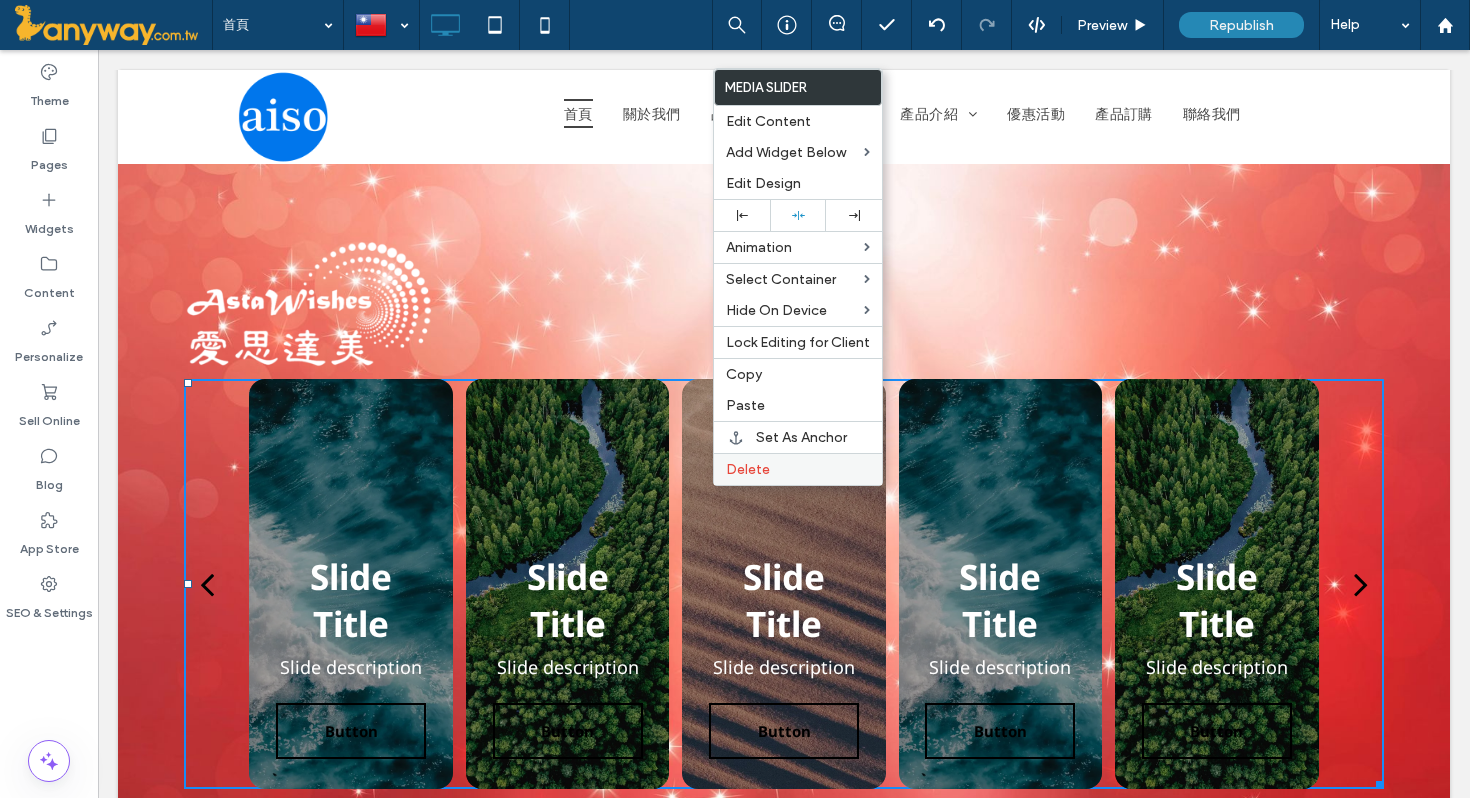 click on "Delete" at bounding box center (748, 469) 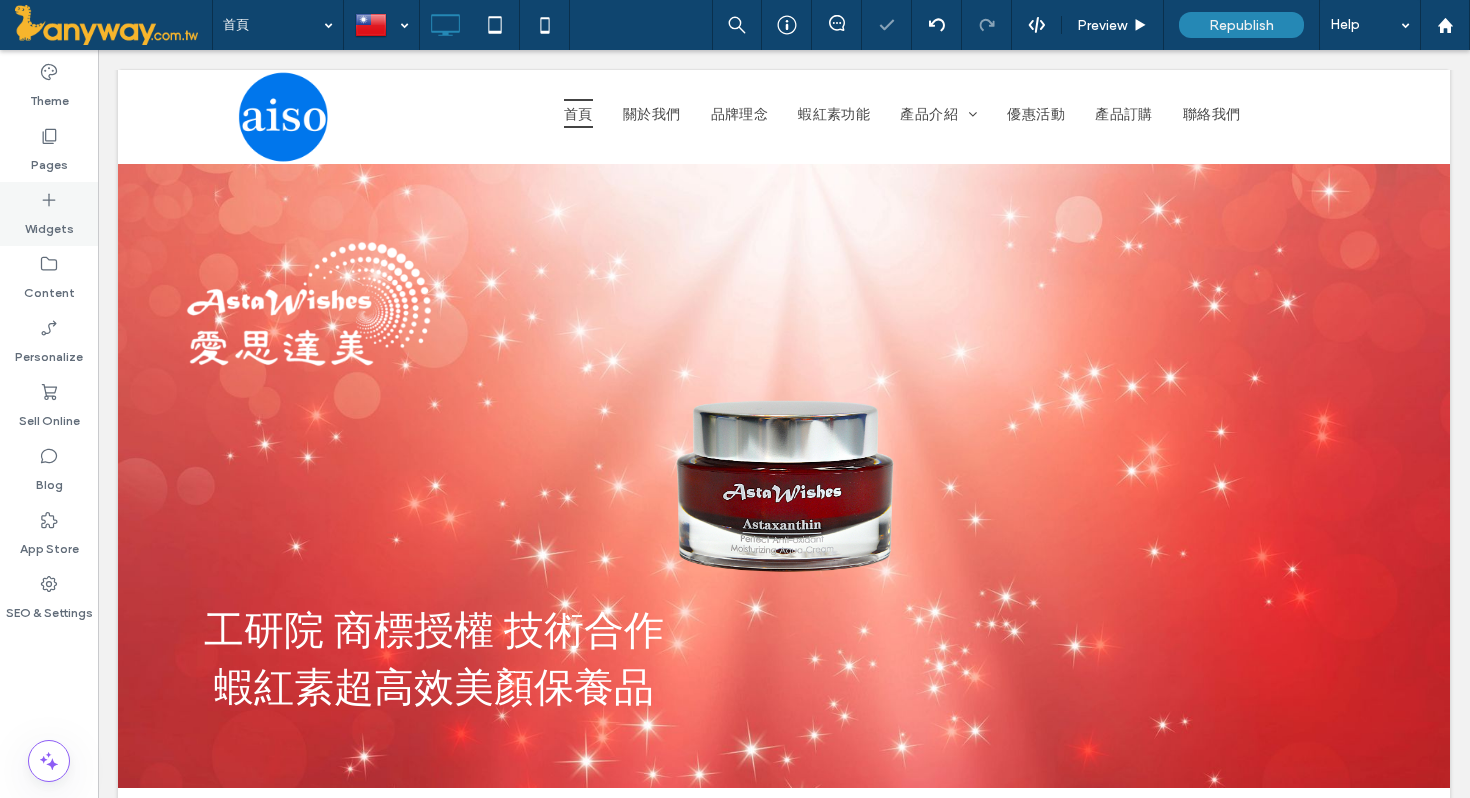 click on "Widgets" at bounding box center (49, 214) 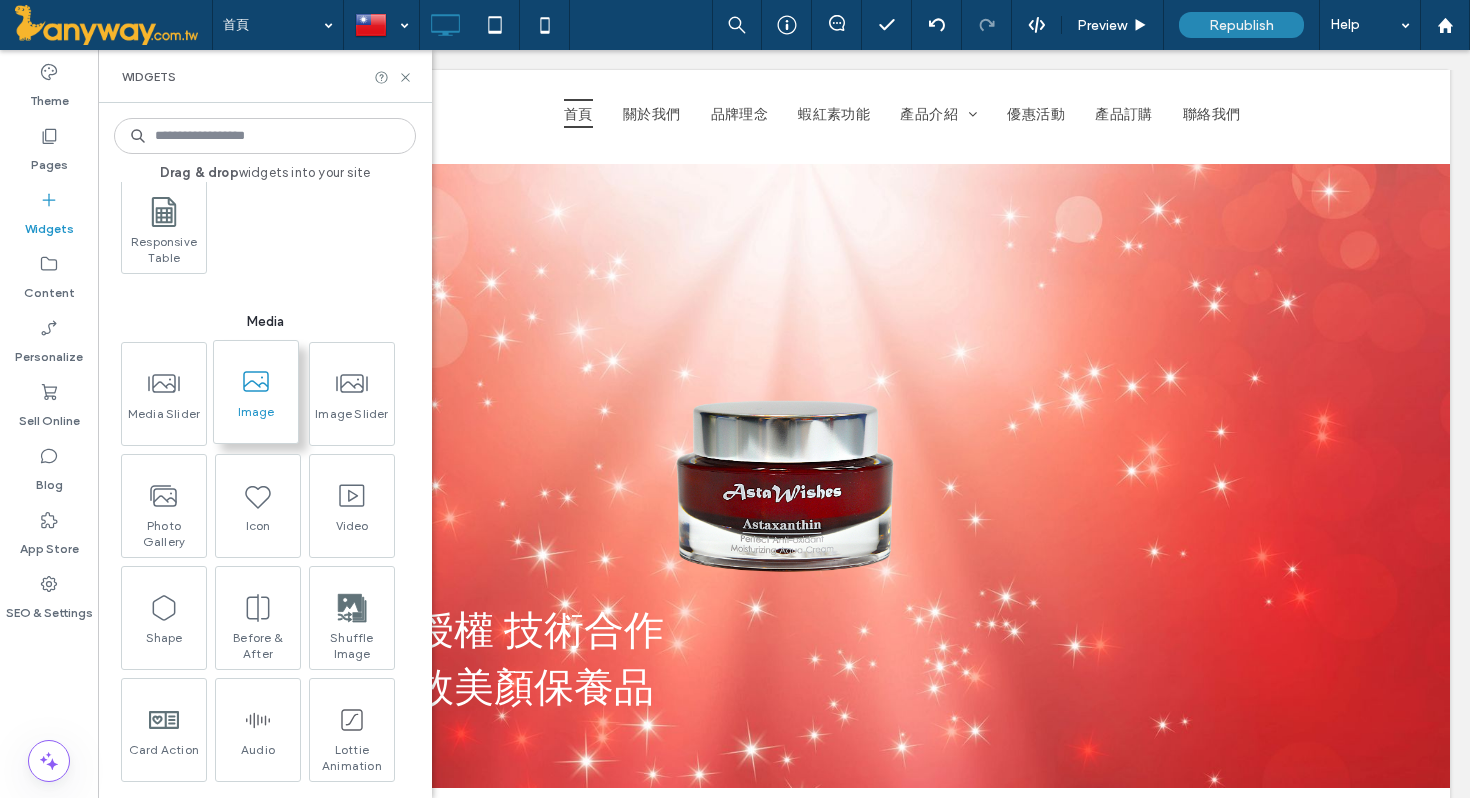 scroll, scrollTop: 2489, scrollLeft: 0, axis: vertical 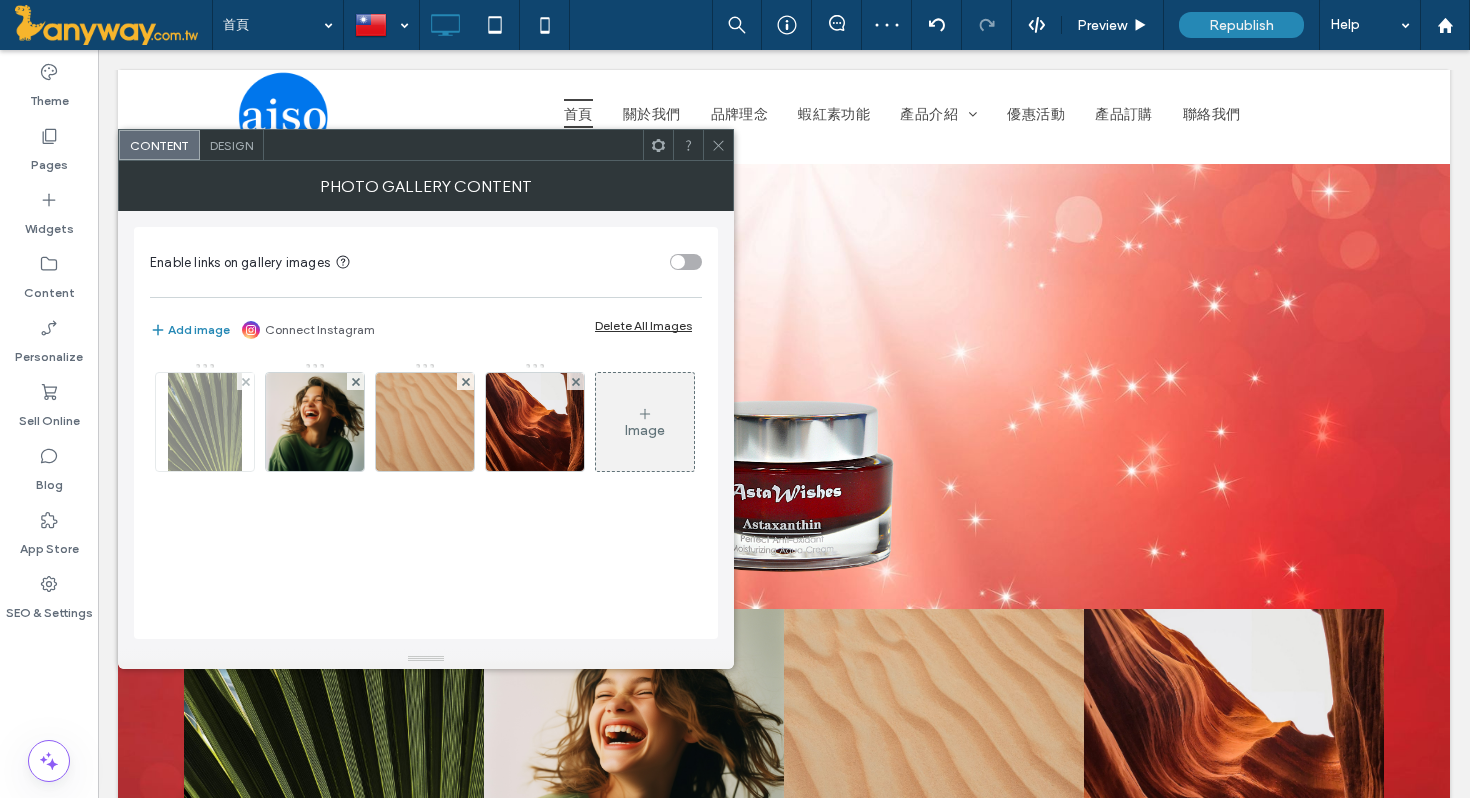 click at bounding box center [205, 422] 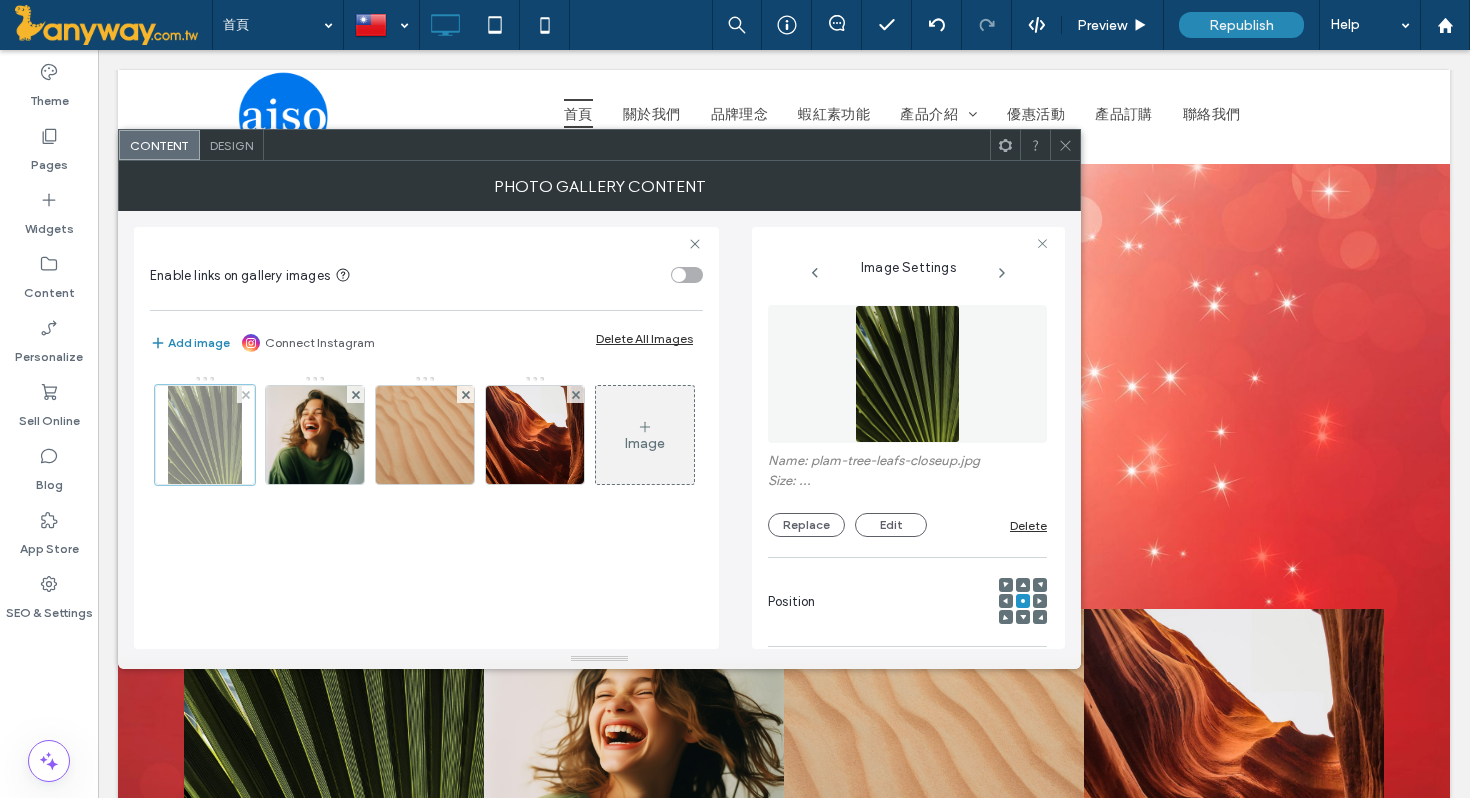 scroll, scrollTop: 0, scrollLeft: 17, axis: horizontal 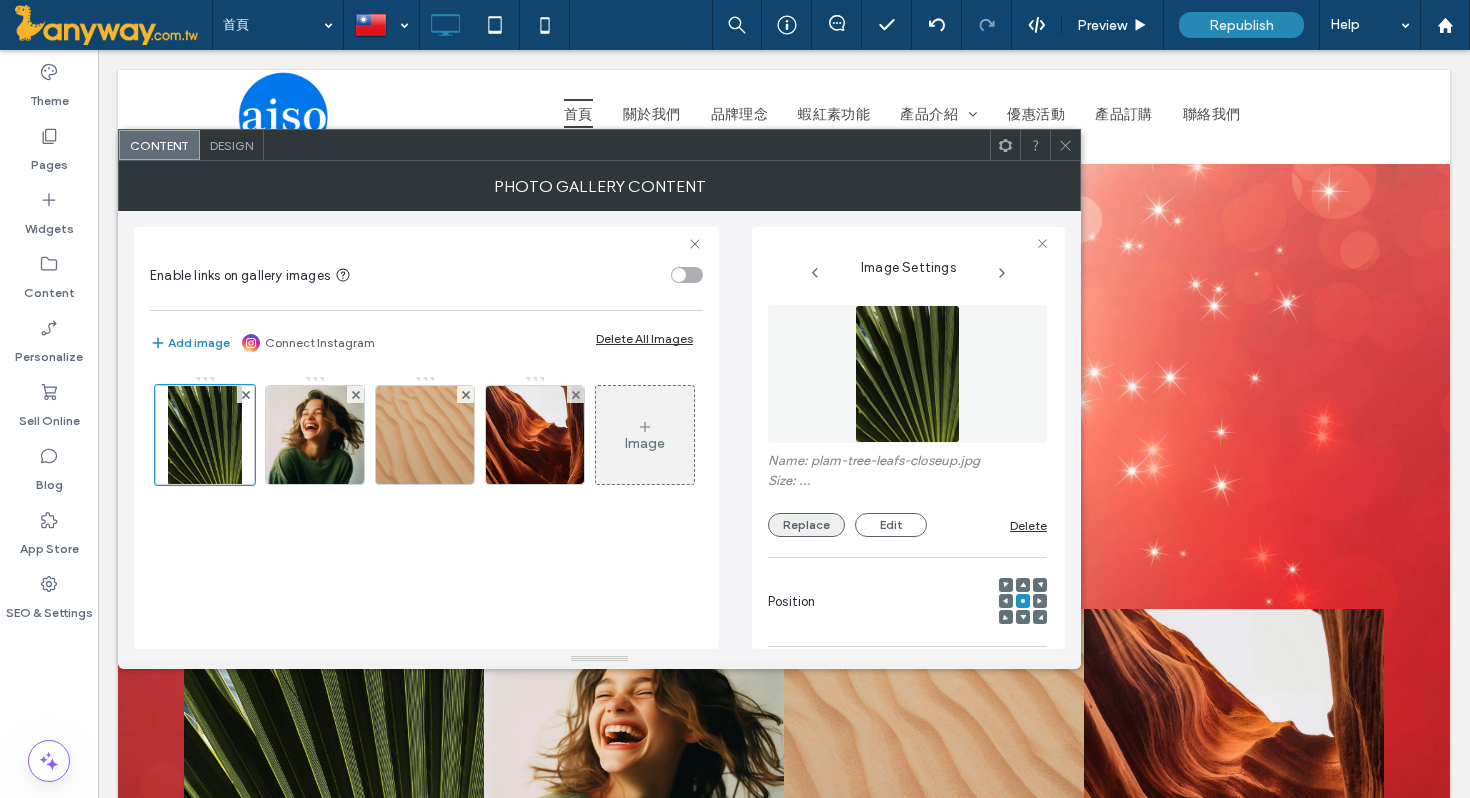 click on "Replace" at bounding box center [806, 525] 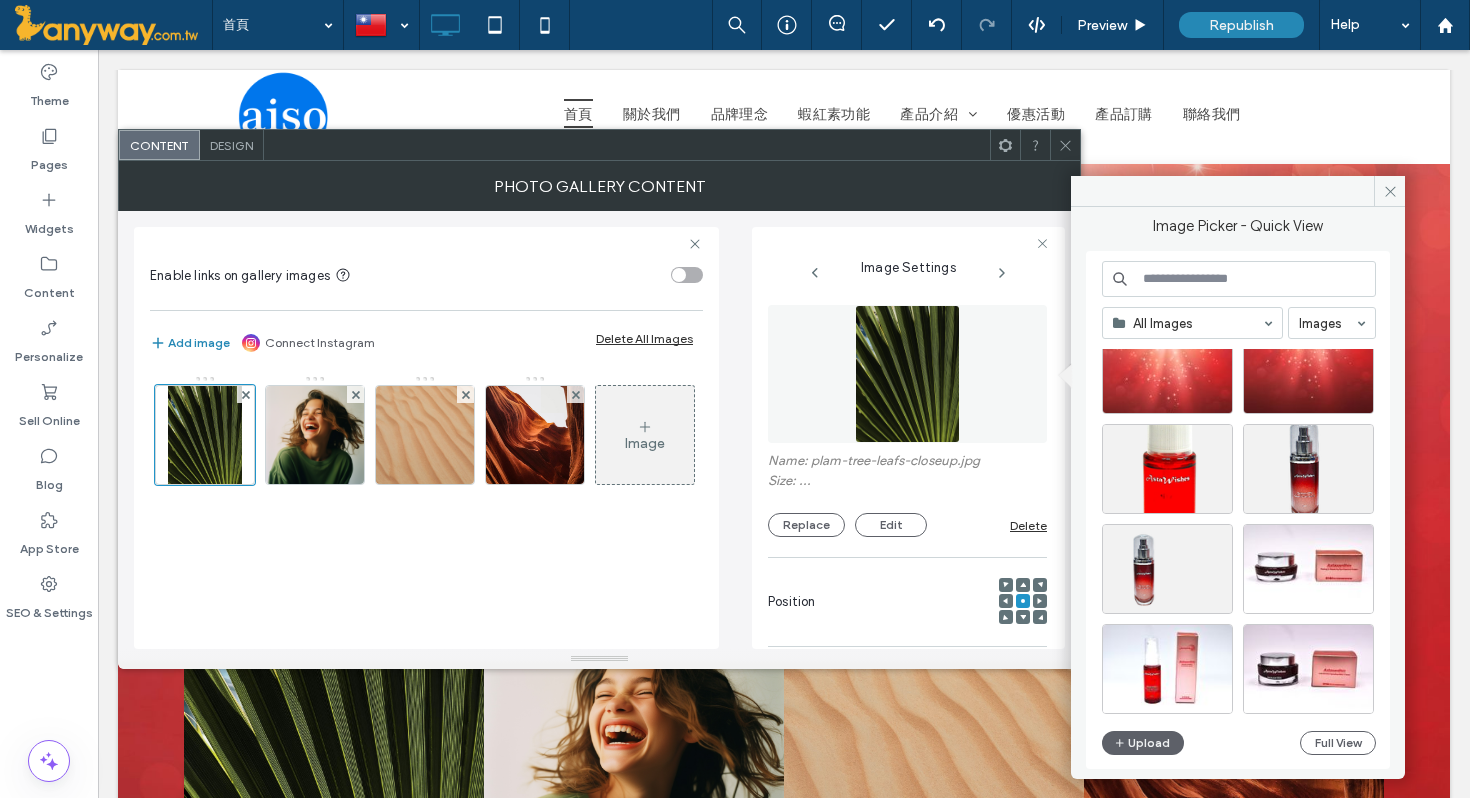 scroll, scrollTop: 126, scrollLeft: 0, axis: vertical 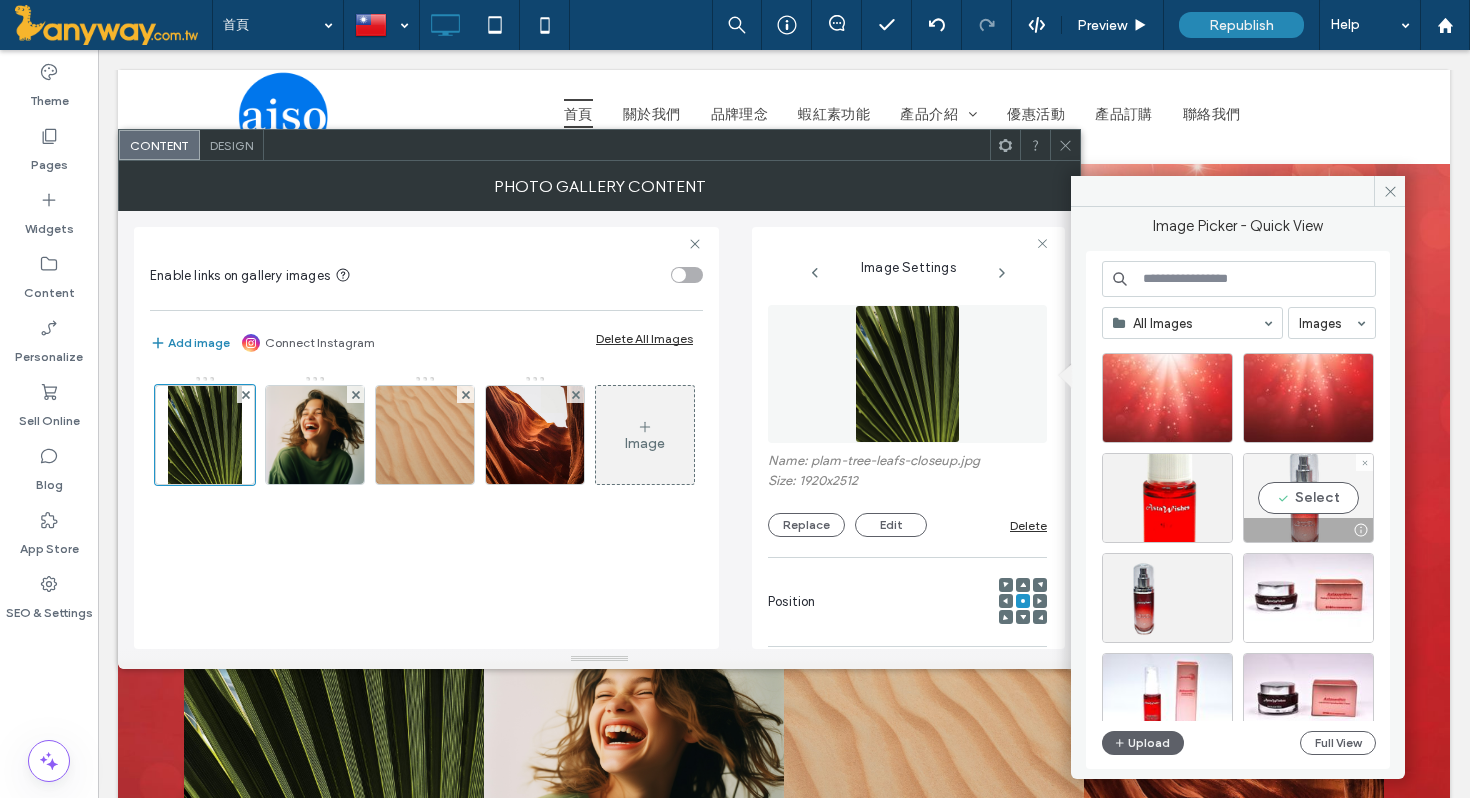 click on "Select" at bounding box center (1308, 498) 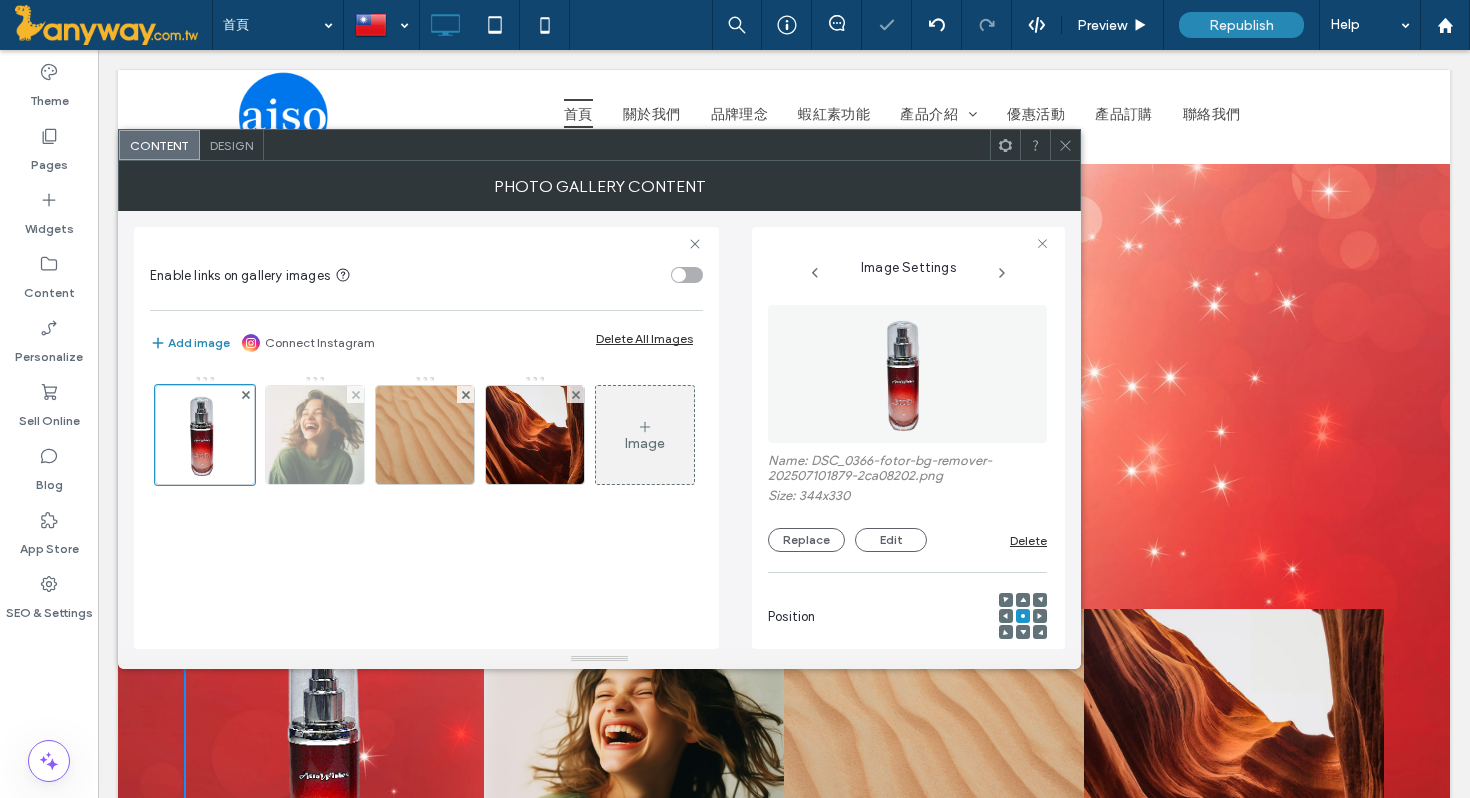 click at bounding box center (315, 435) 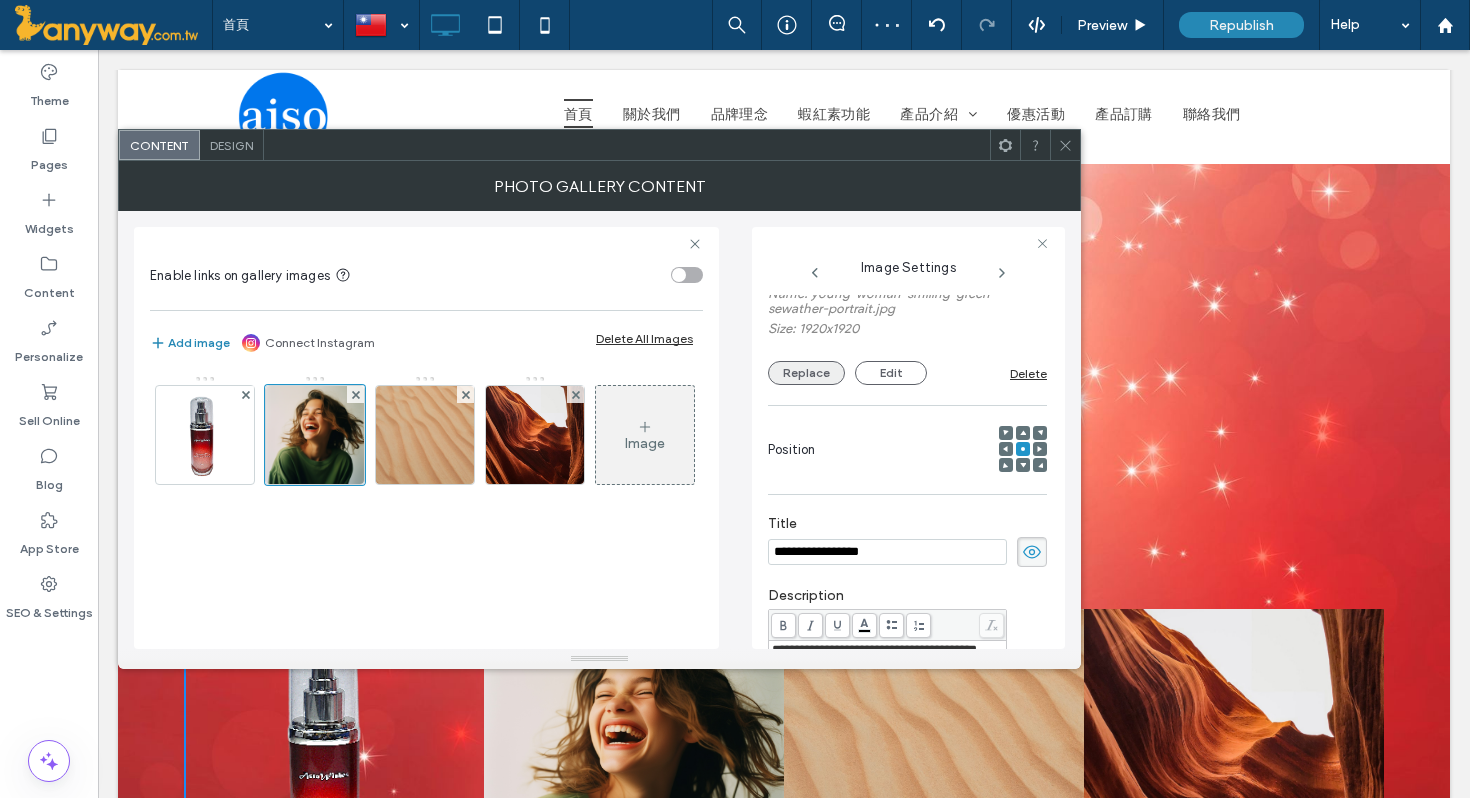 scroll, scrollTop: 156, scrollLeft: 0, axis: vertical 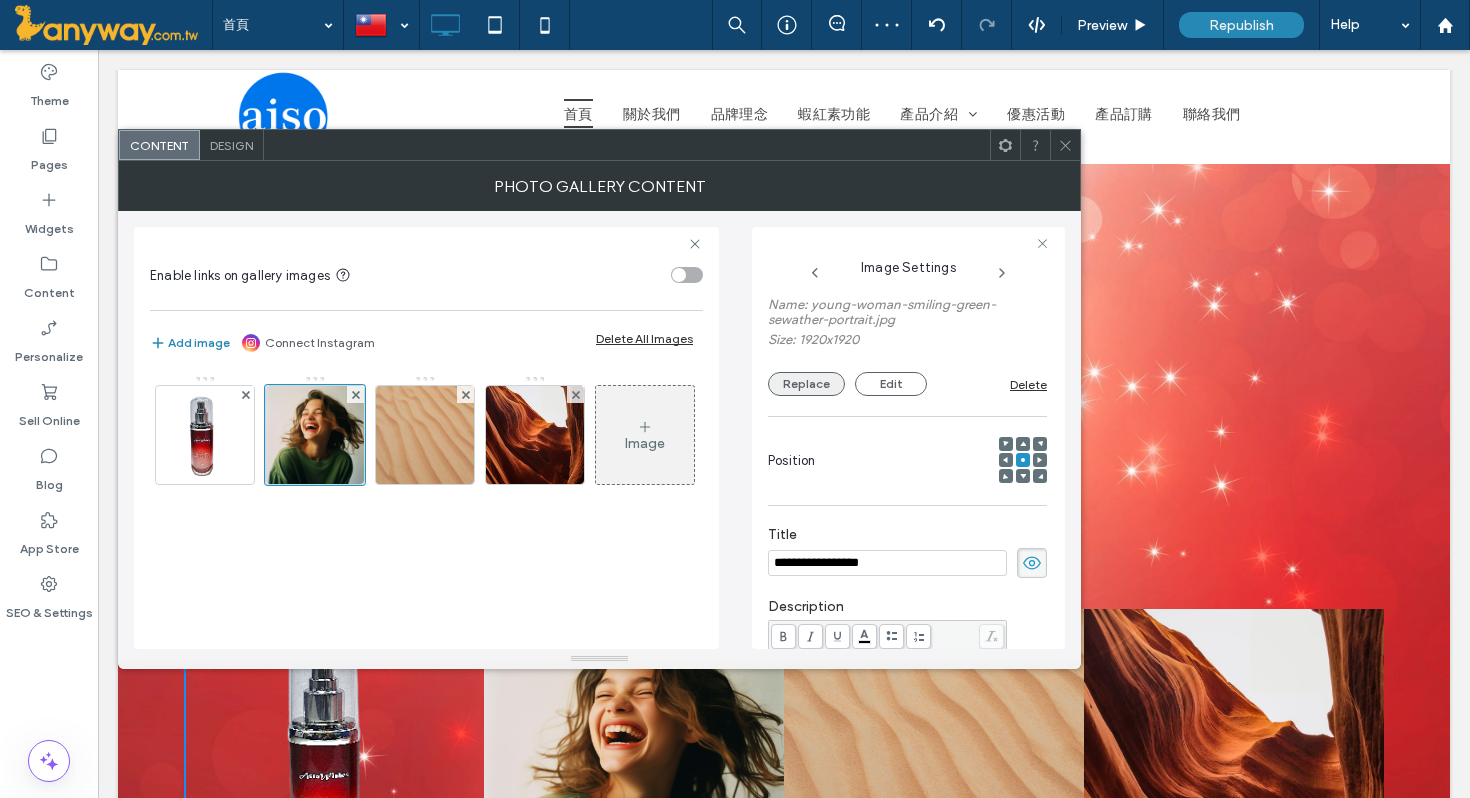click on "Replace" at bounding box center (806, 384) 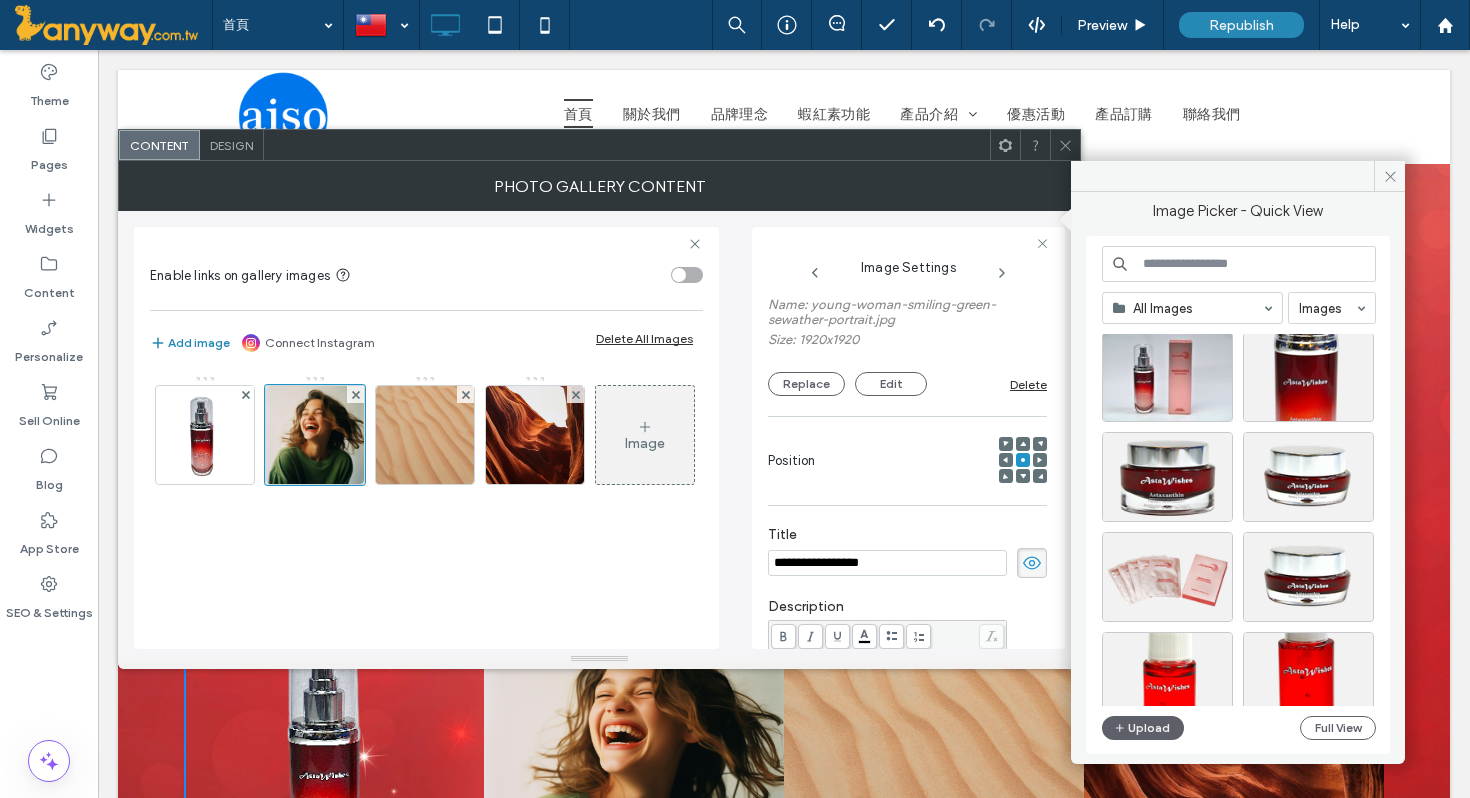 scroll, scrollTop: 588, scrollLeft: 0, axis: vertical 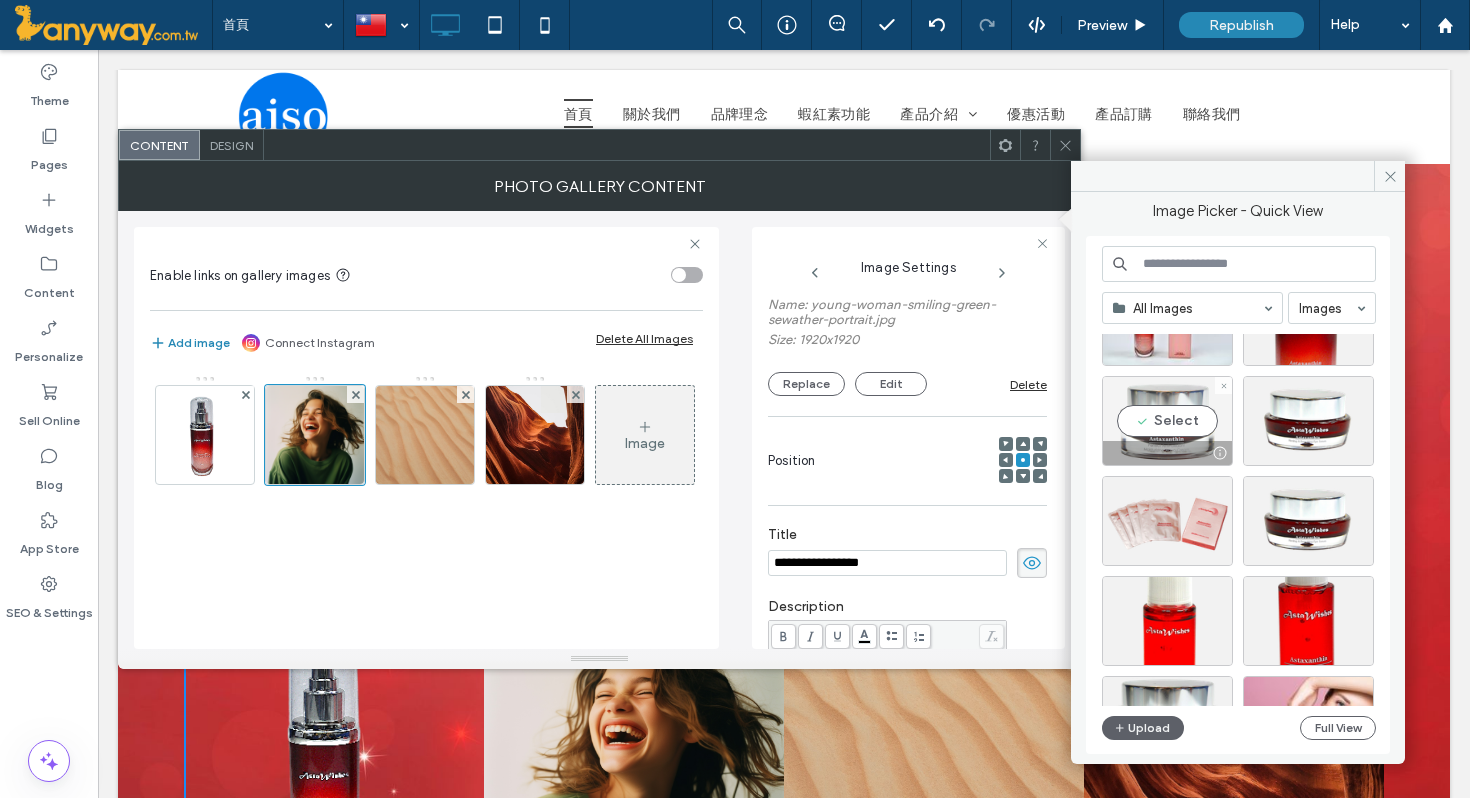 click on "Select" at bounding box center (1167, 421) 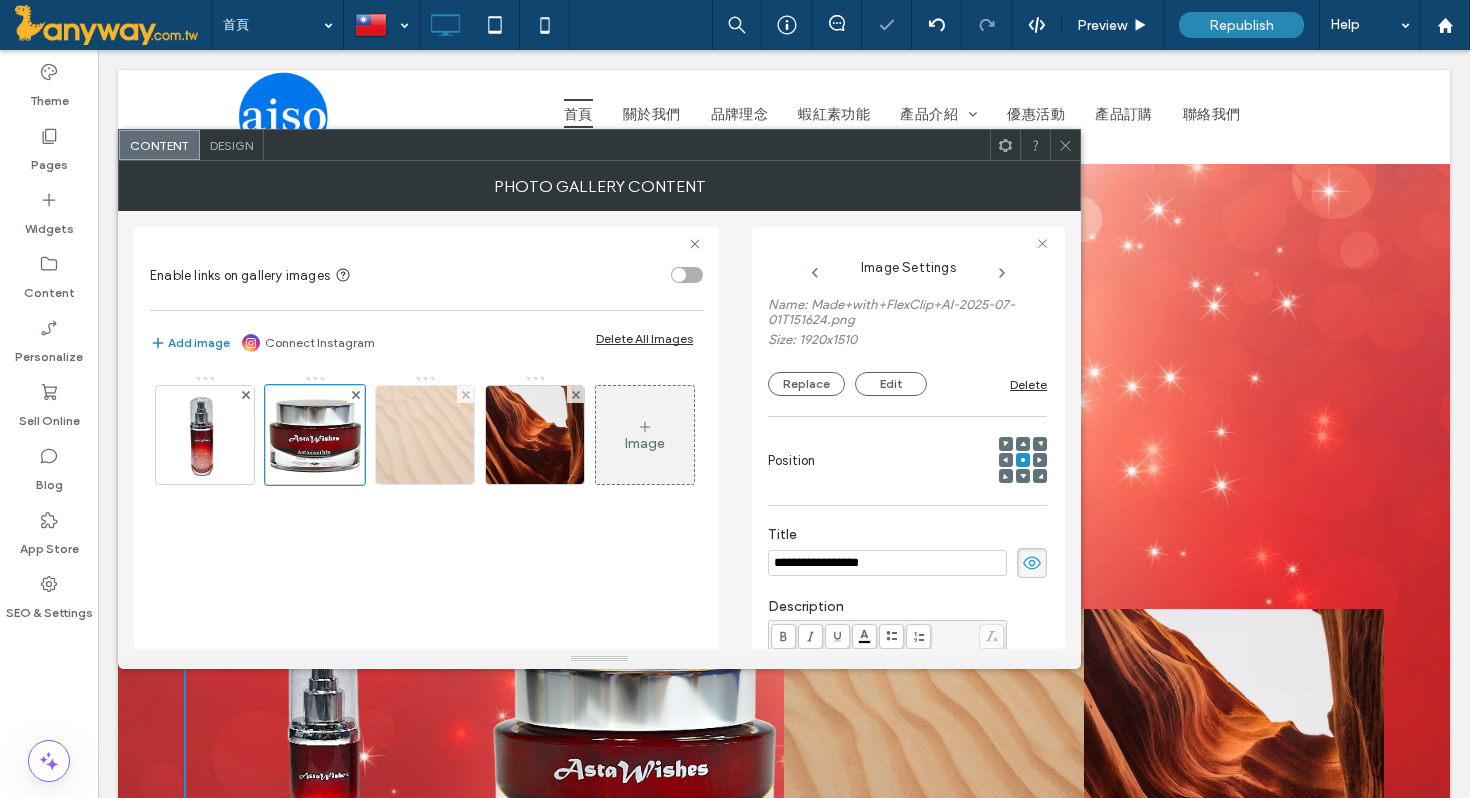 click at bounding box center [425, 435] 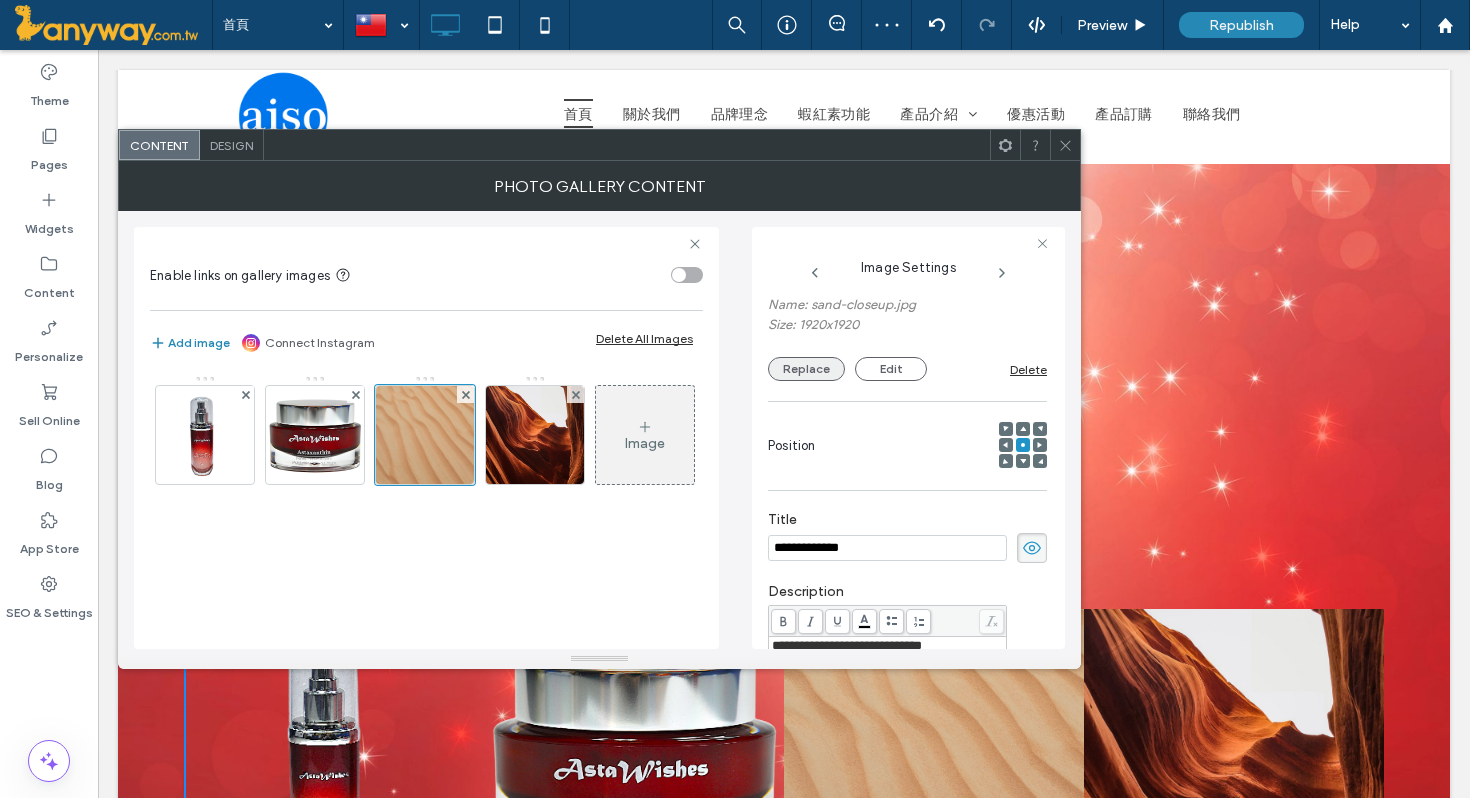 click on "Replace" at bounding box center [806, 369] 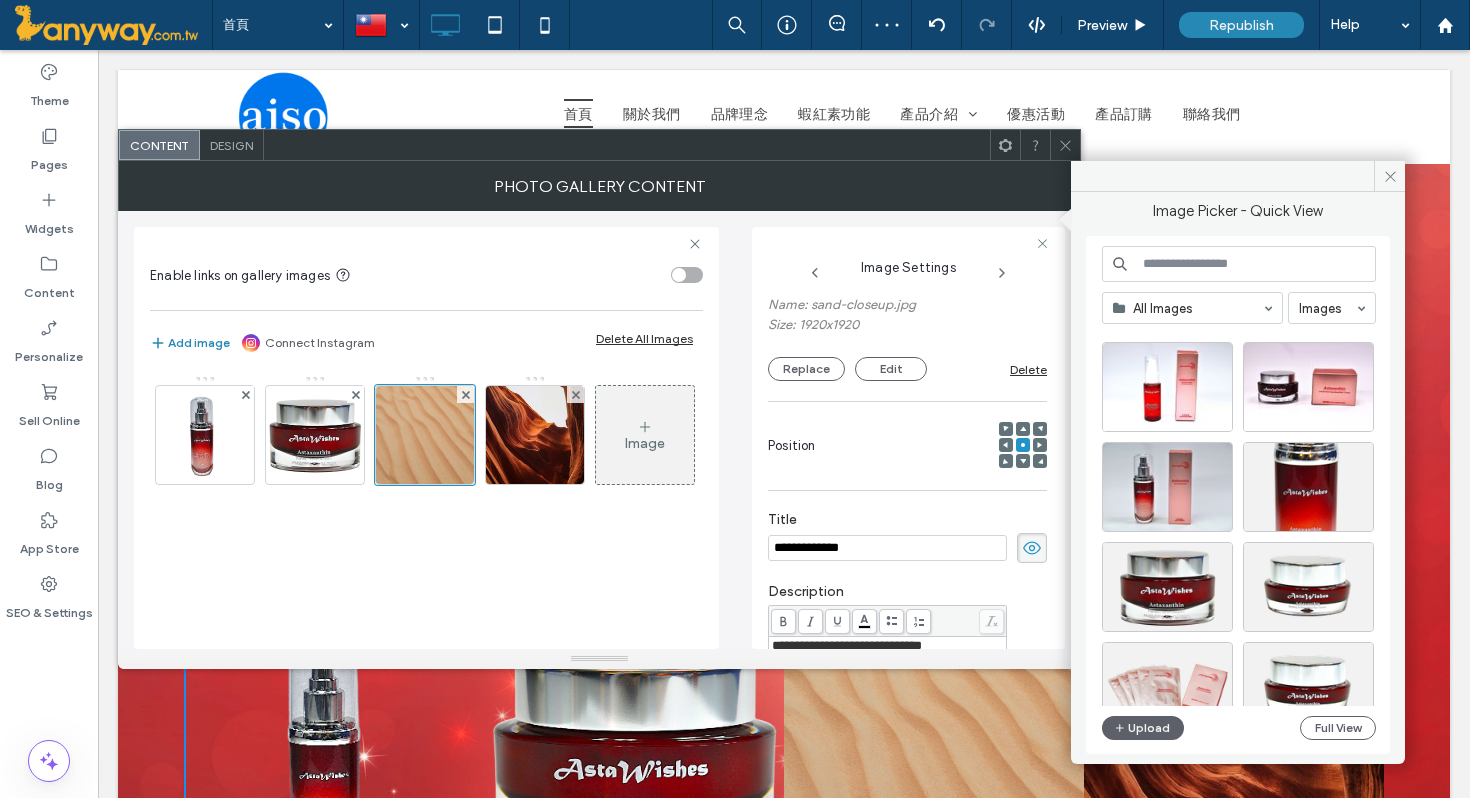 scroll, scrollTop: 440, scrollLeft: 0, axis: vertical 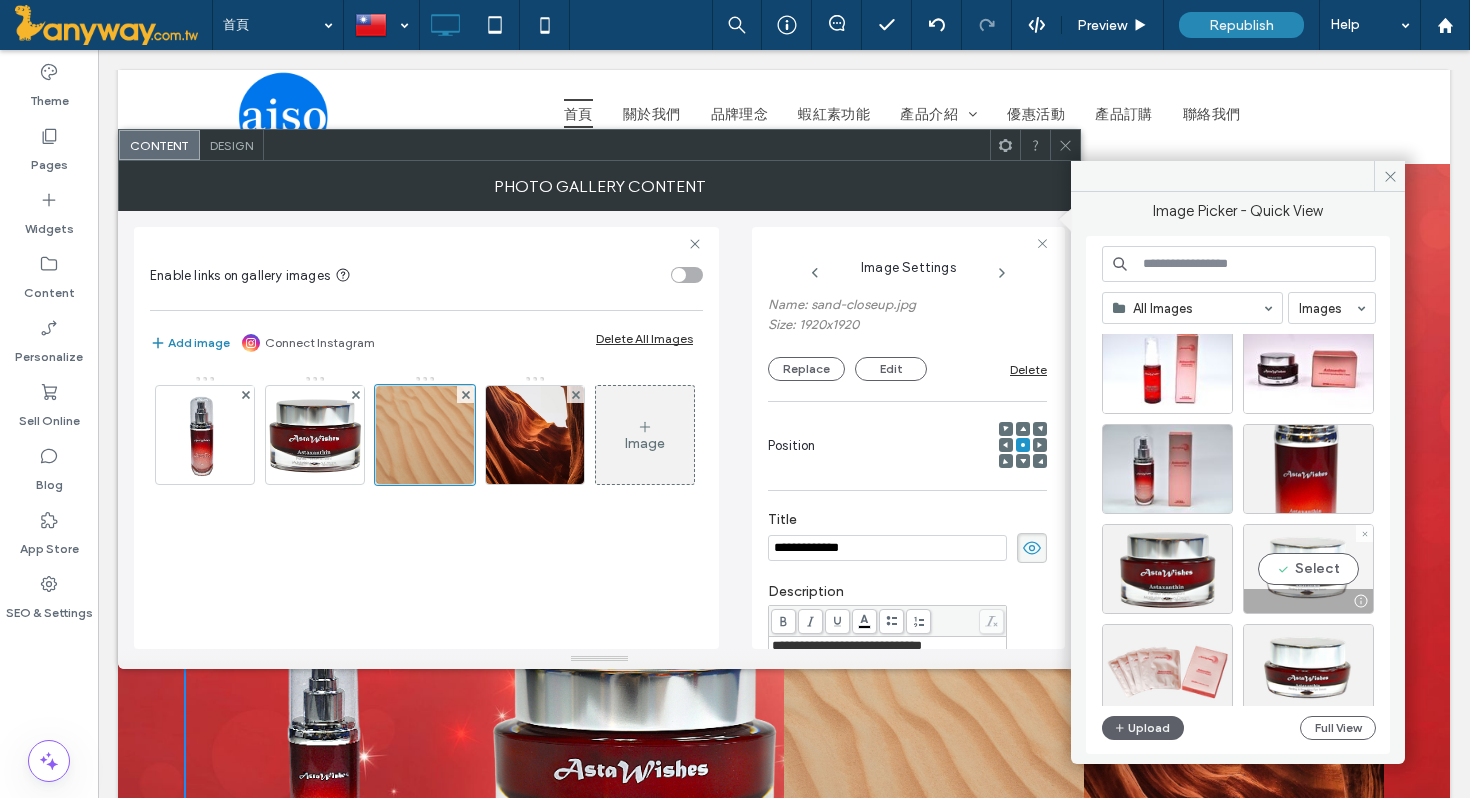 click on "Select" at bounding box center [1308, 569] 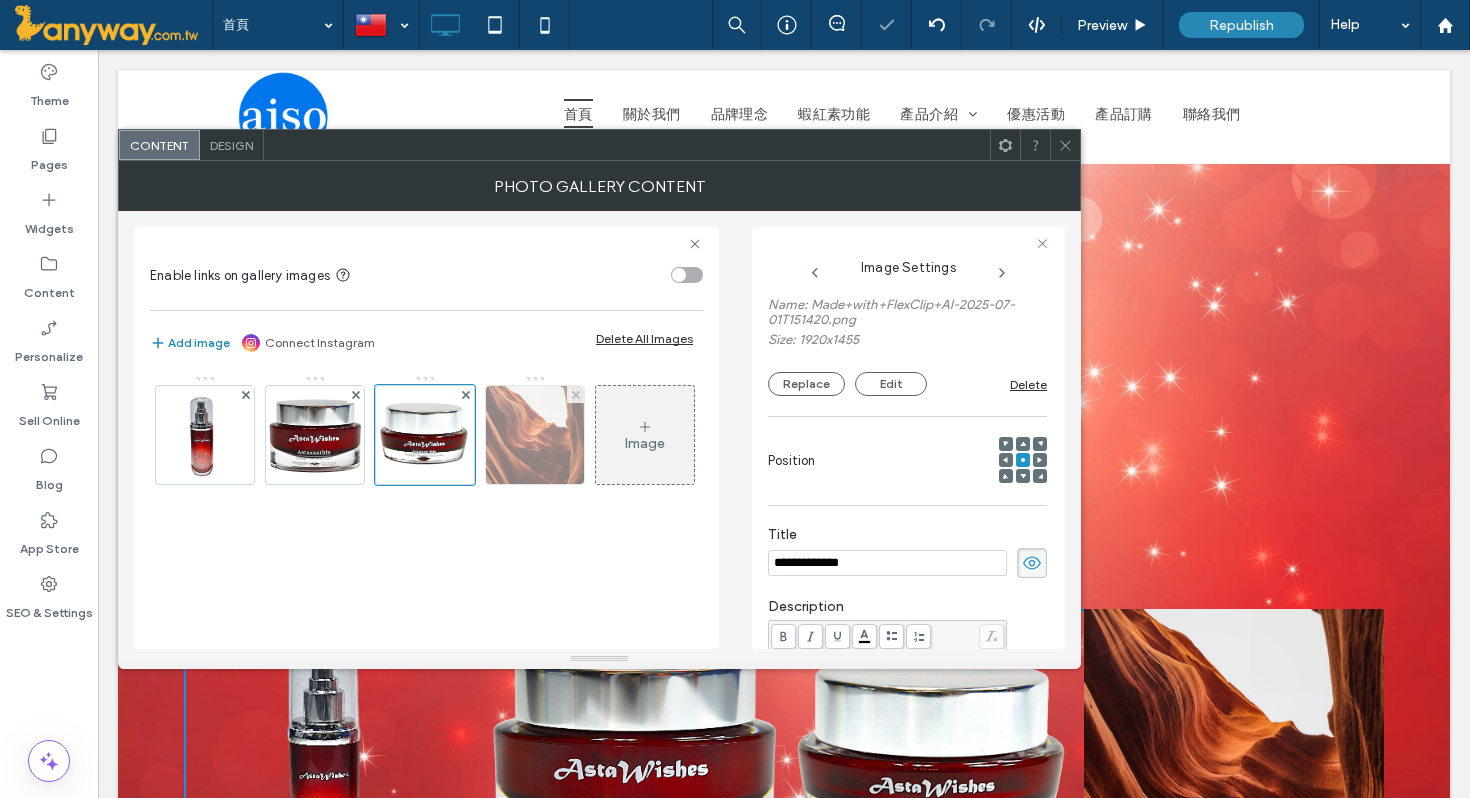 click at bounding box center [535, 435] 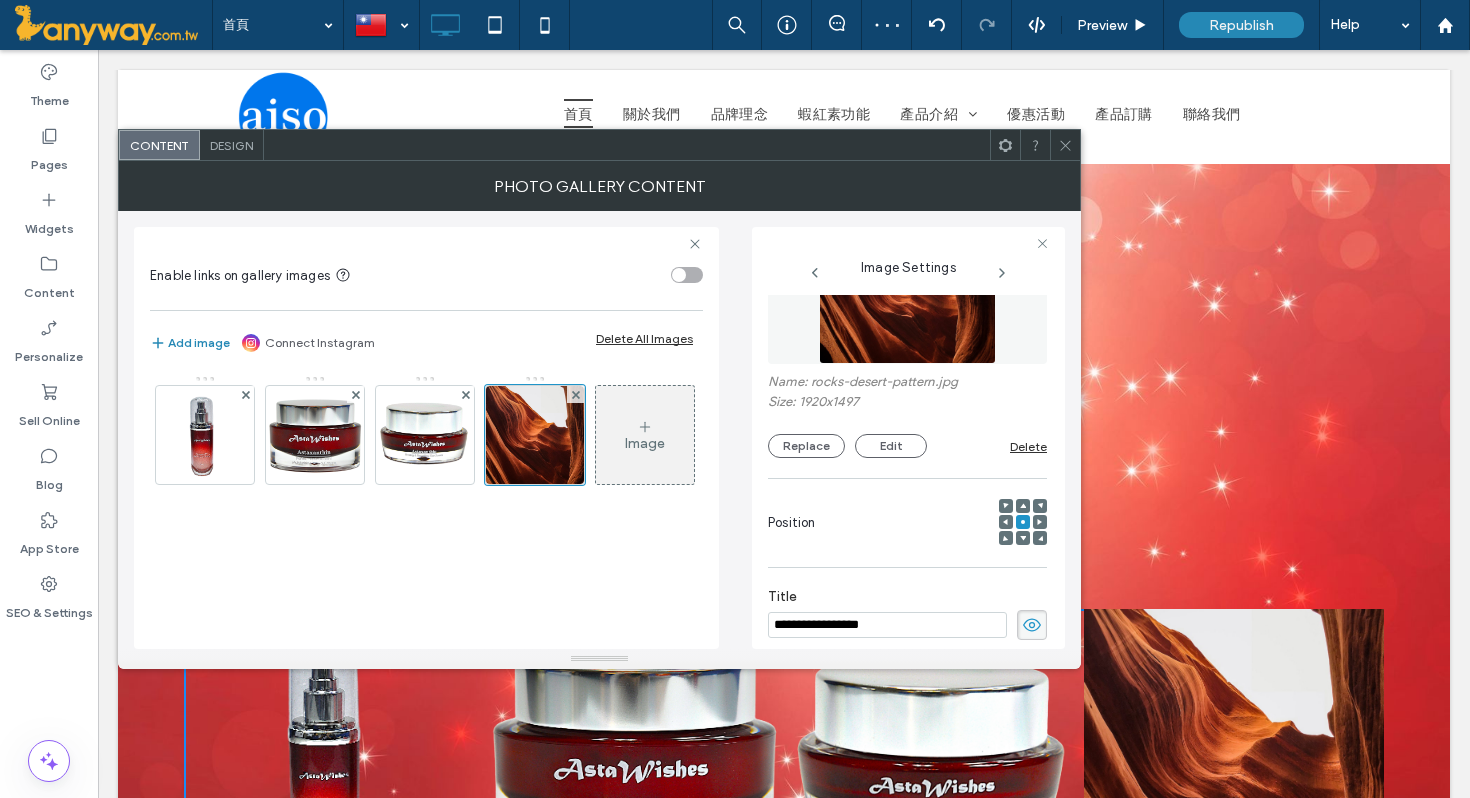 scroll, scrollTop: 2, scrollLeft: 0, axis: vertical 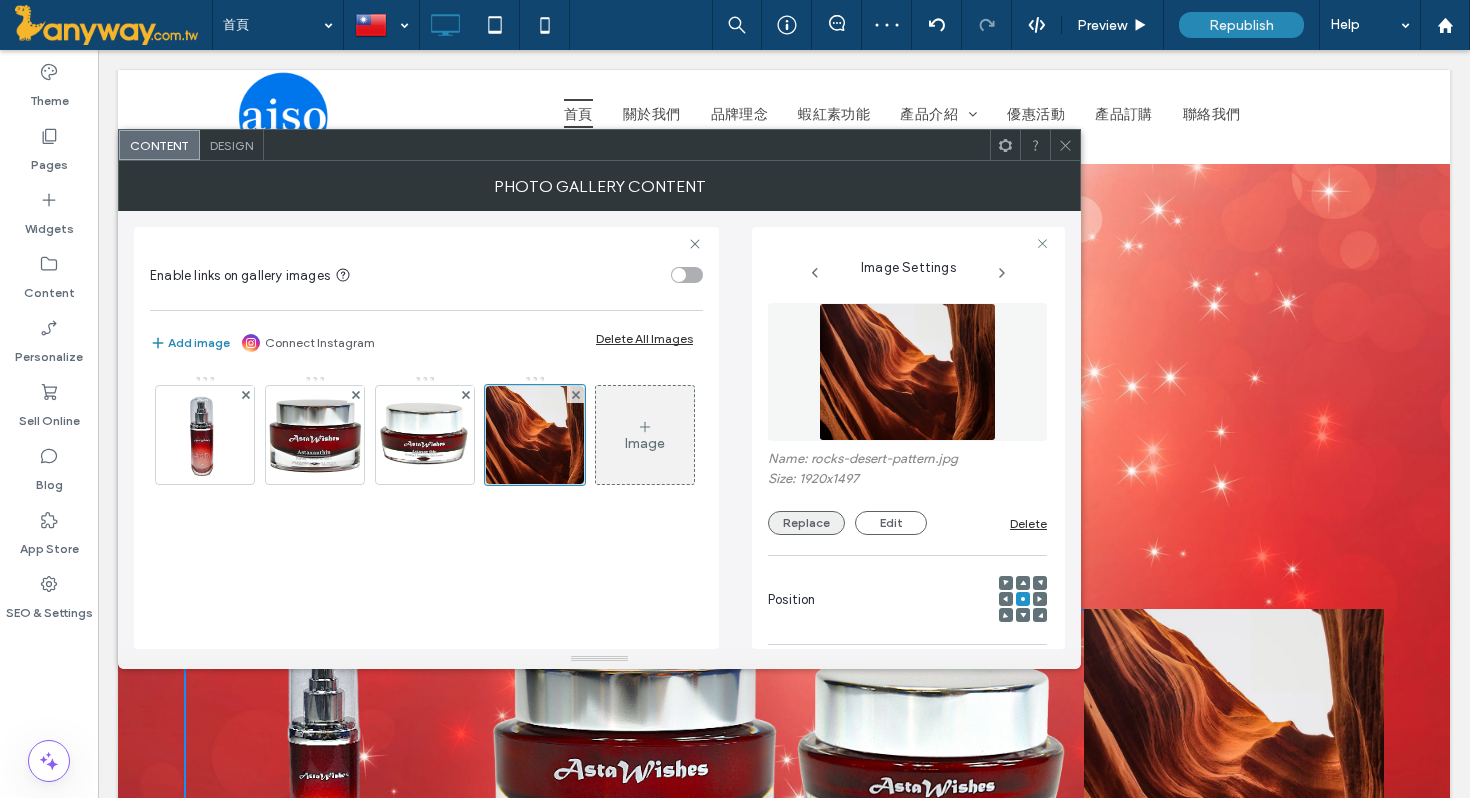 click on "Replace" at bounding box center [806, 523] 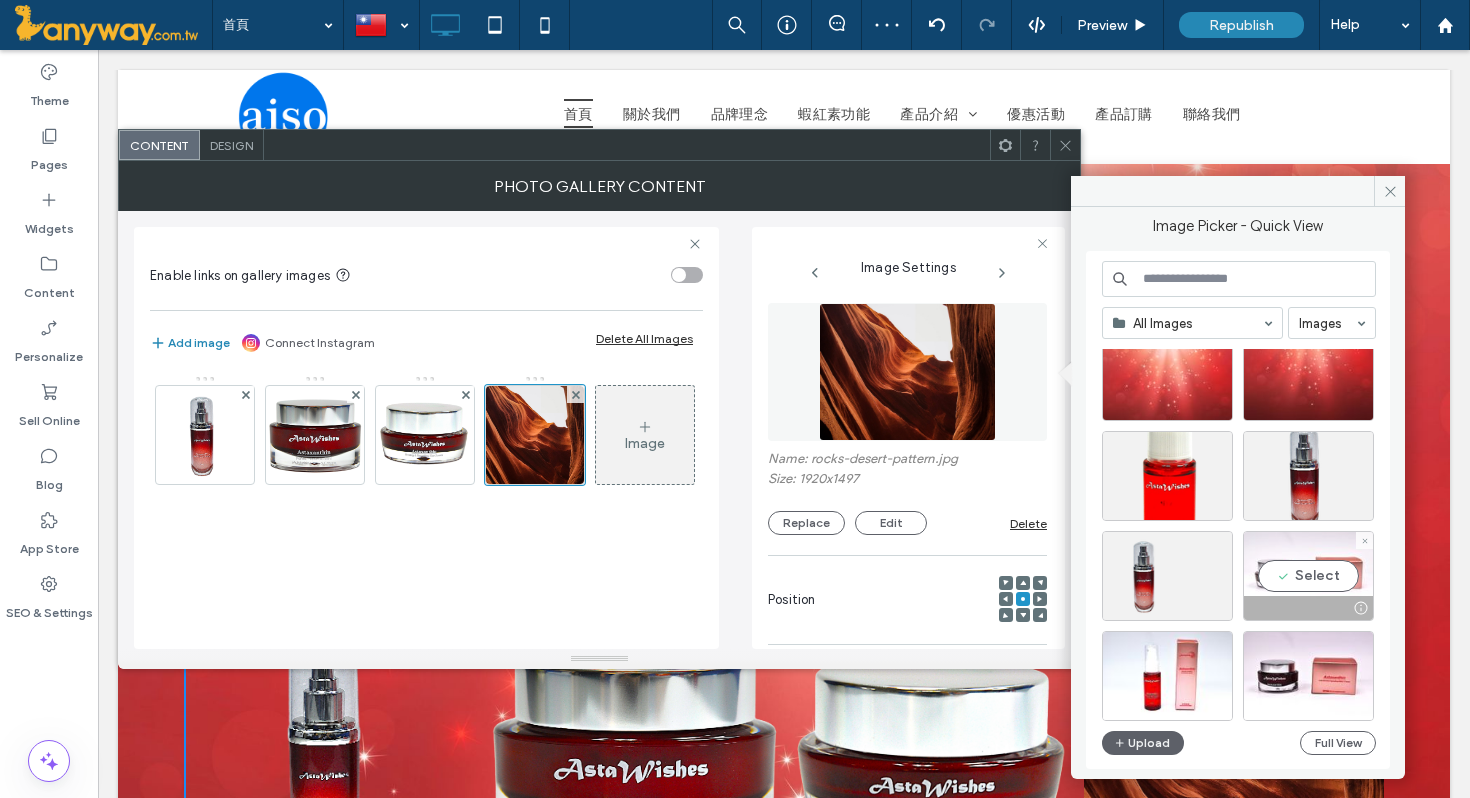 scroll, scrollTop: 160, scrollLeft: 0, axis: vertical 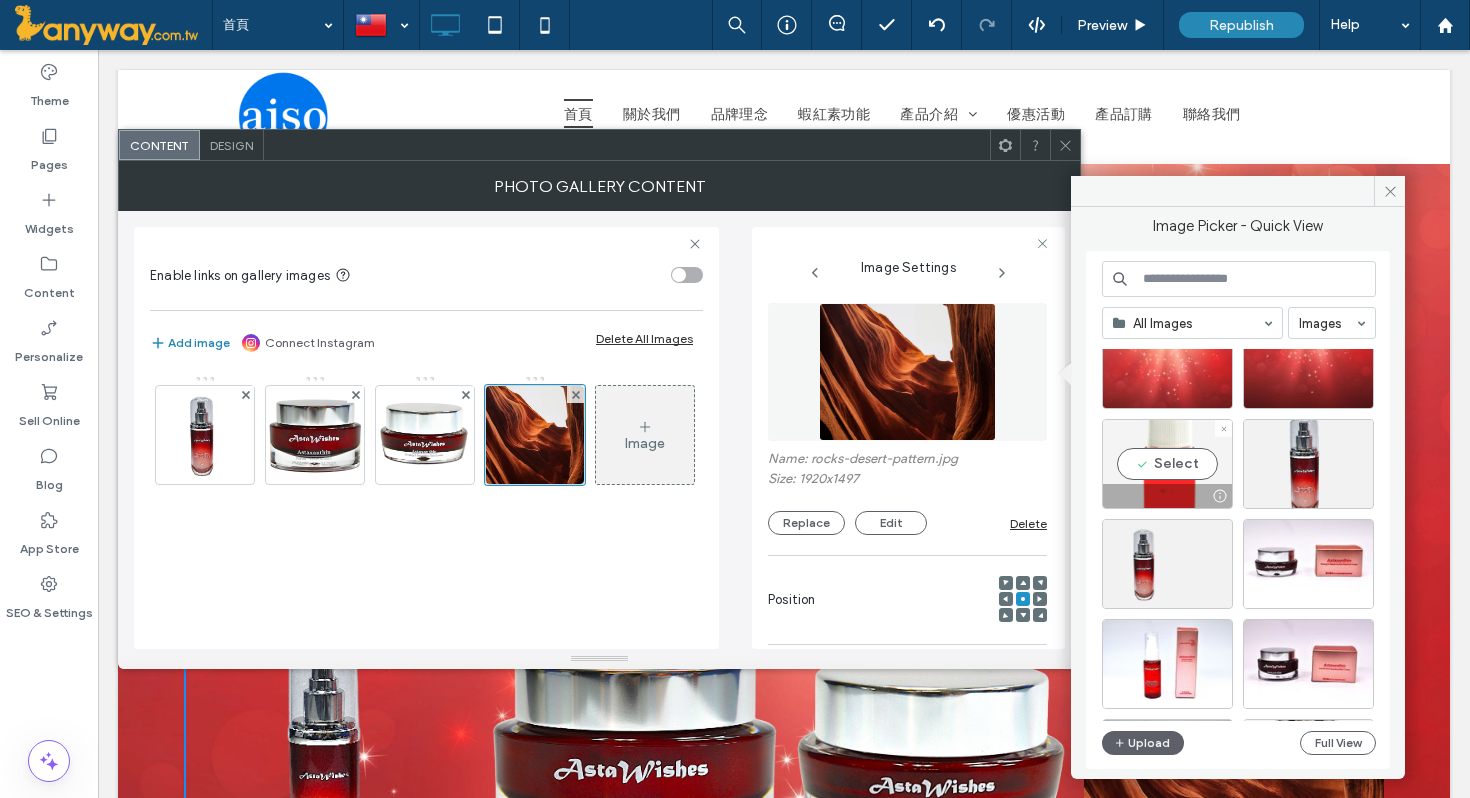 click on "Select" at bounding box center [1167, 464] 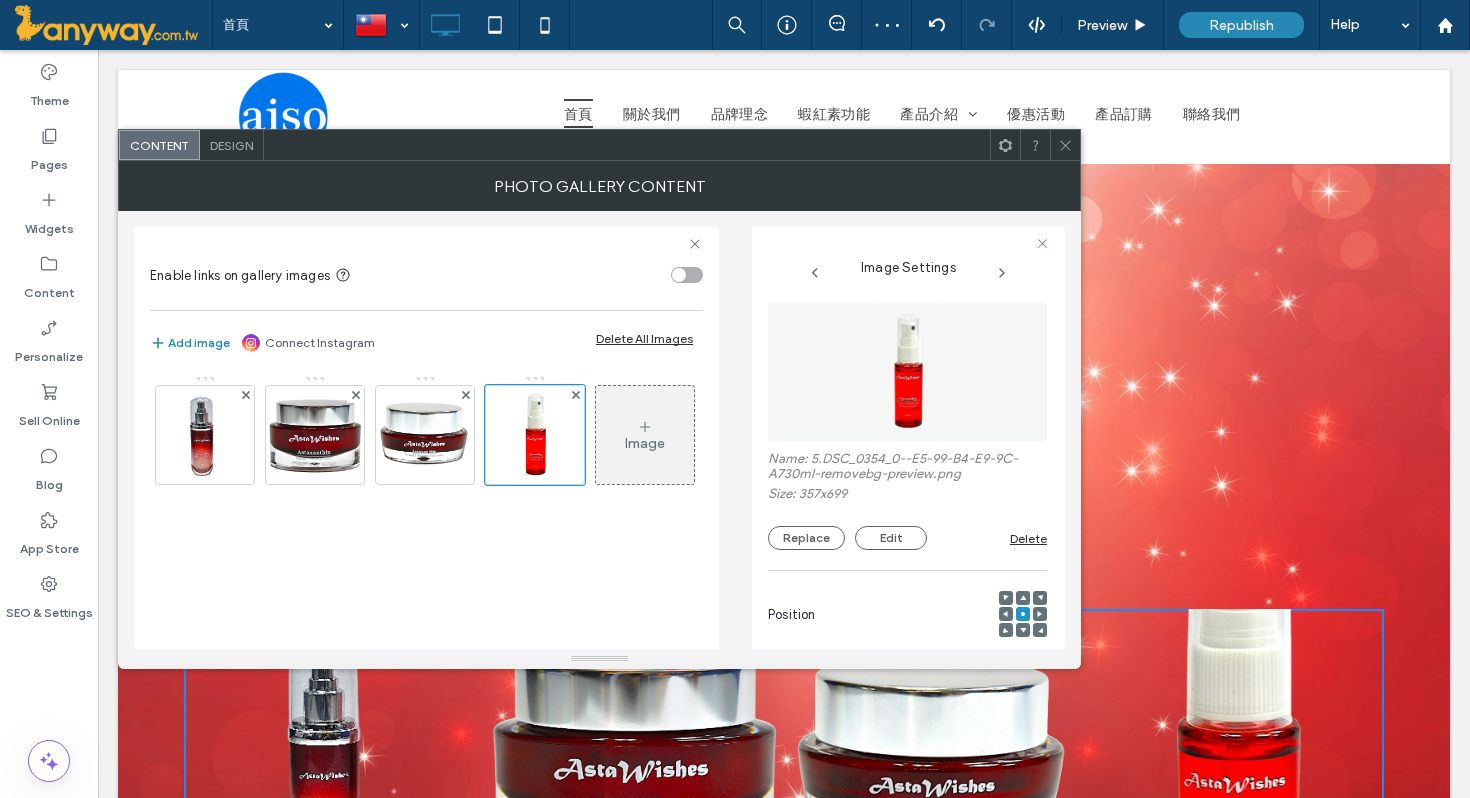 click on "Image" at bounding box center [645, 435] 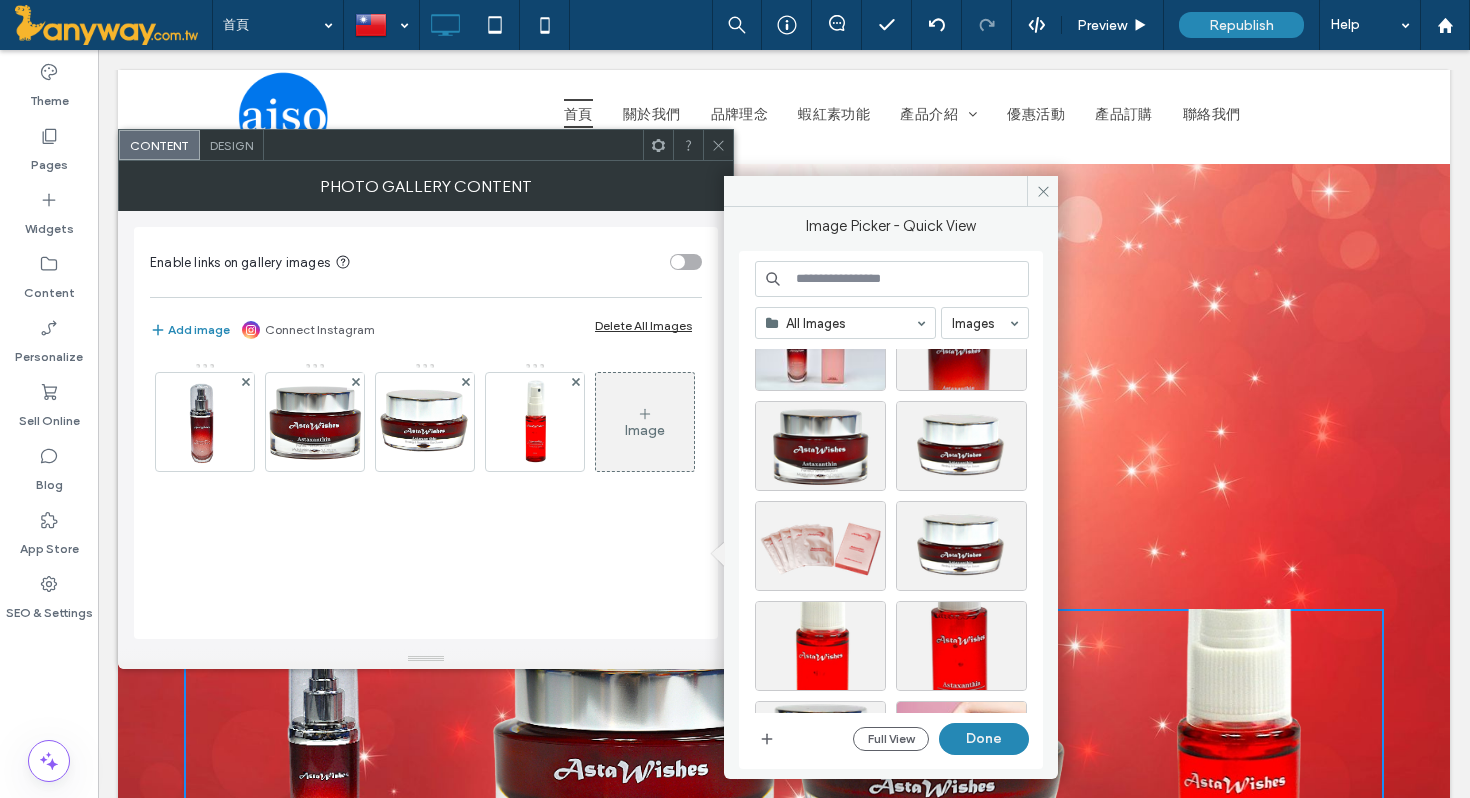 scroll, scrollTop: 621, scrollLeft: 0, axis: vertical 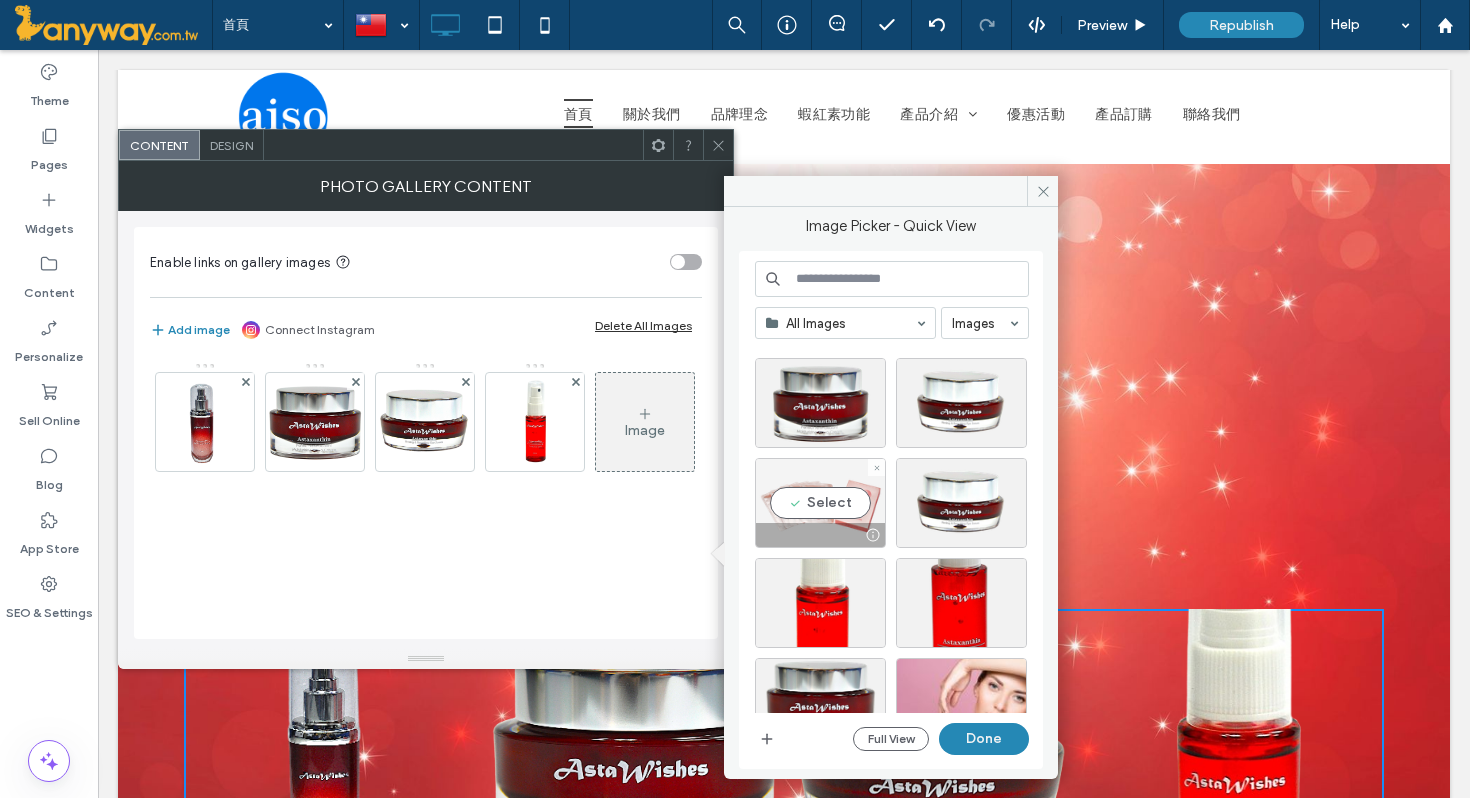 click on "Select" at bounding box center [820, 503] 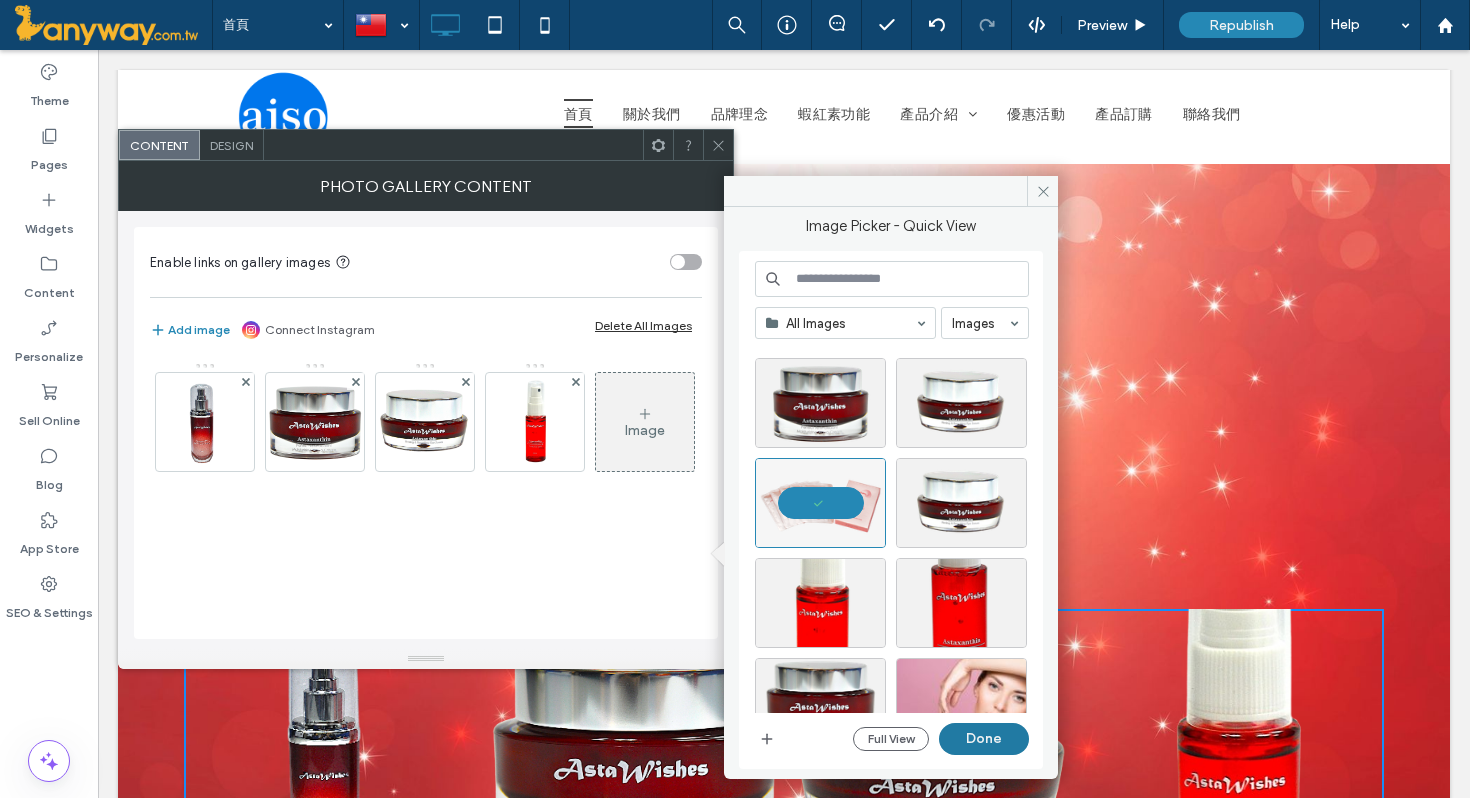 click on "Done" at bounding box center (984, 739) 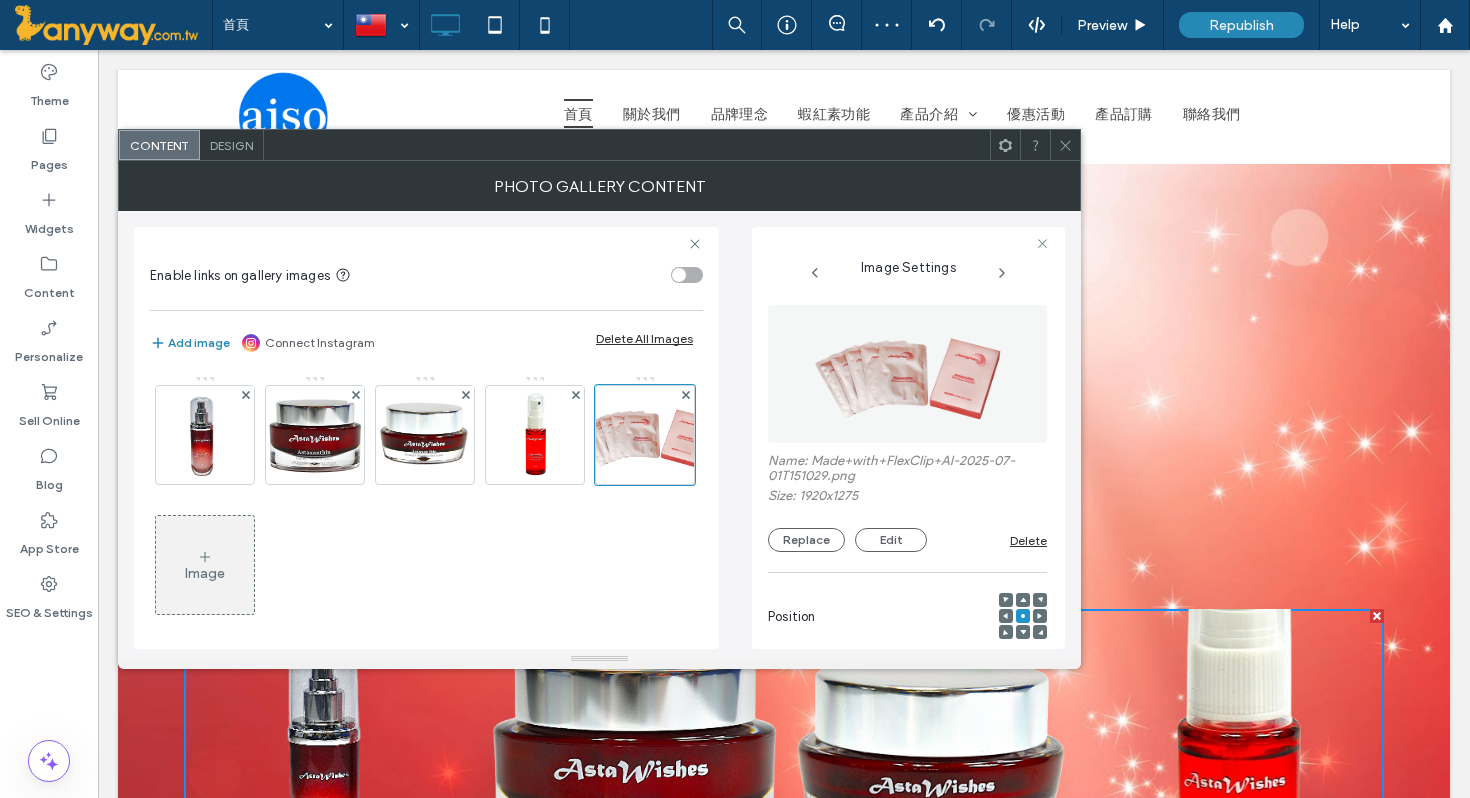 click 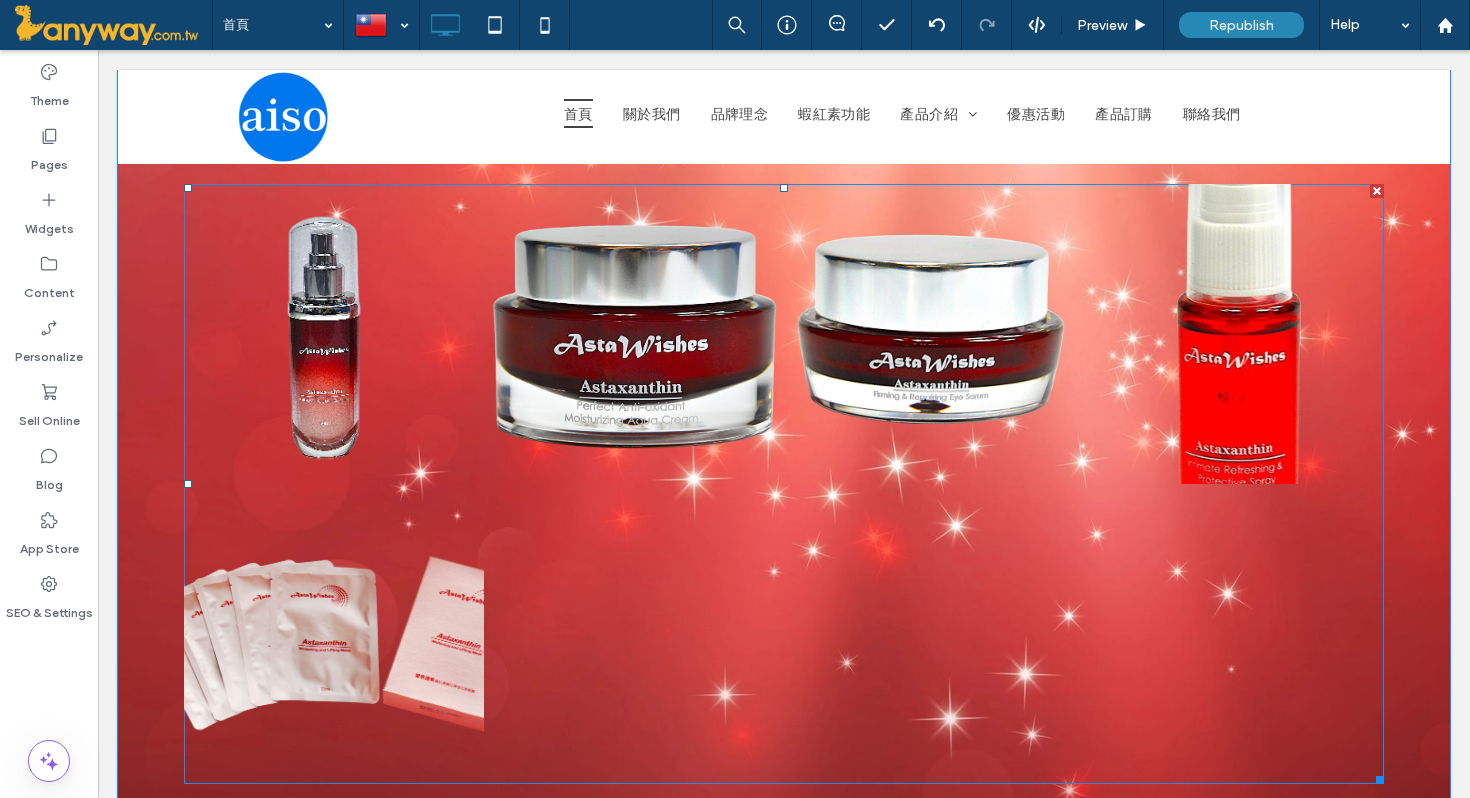scroll, scrollTop: 453, scrollLeft: 0, axis: vertical 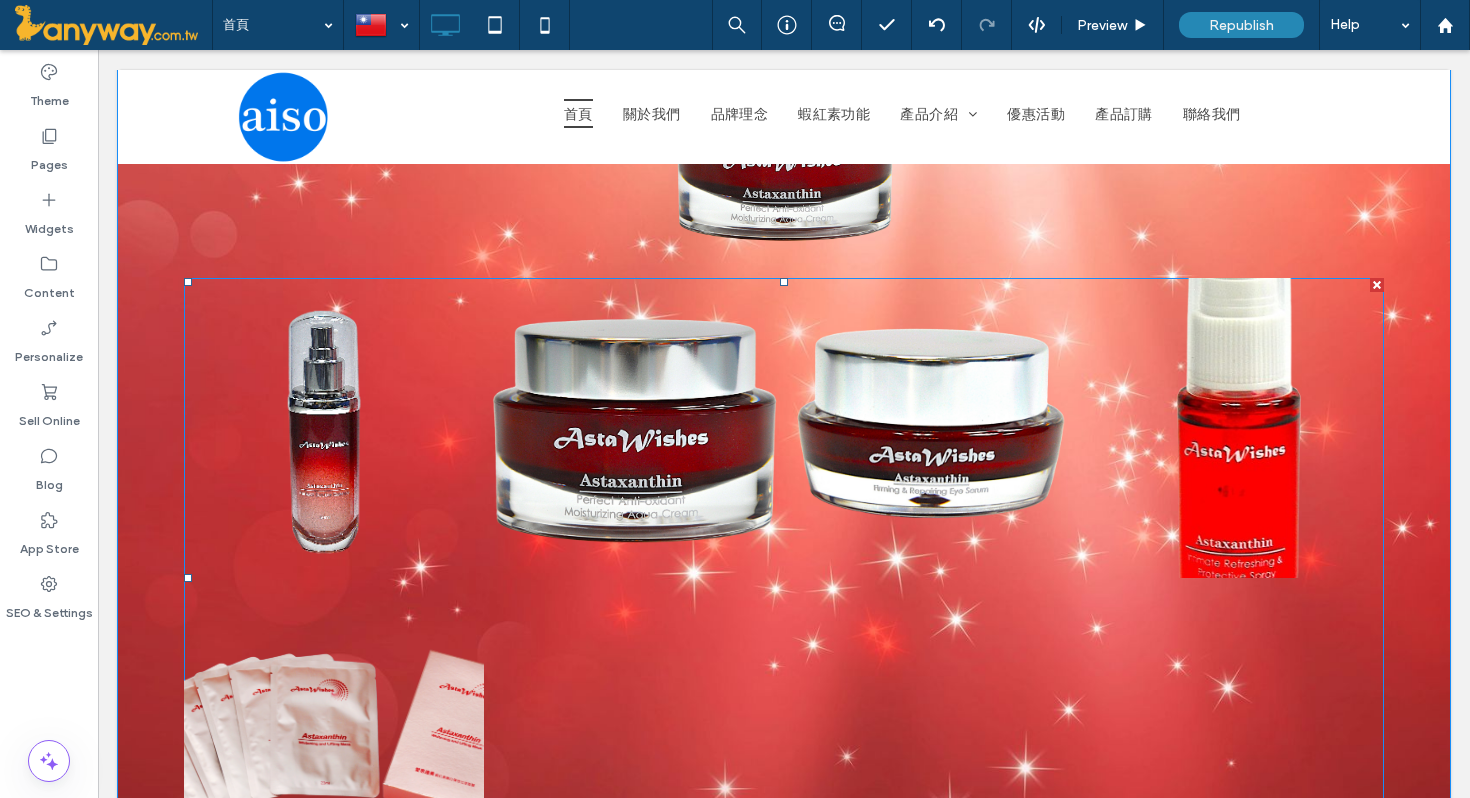 click at bounding box center (634, 728) 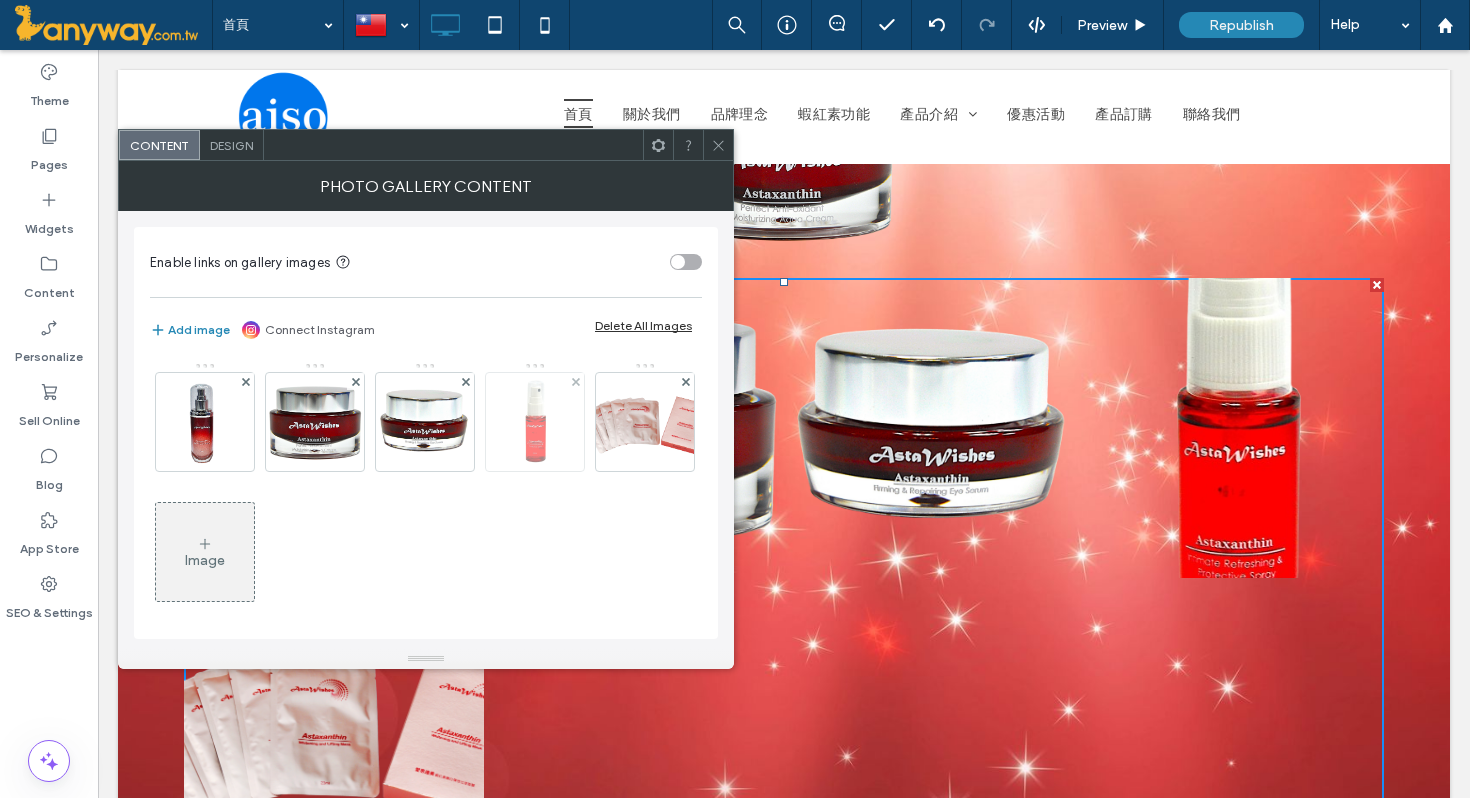 click at bounding box center (535, 422) 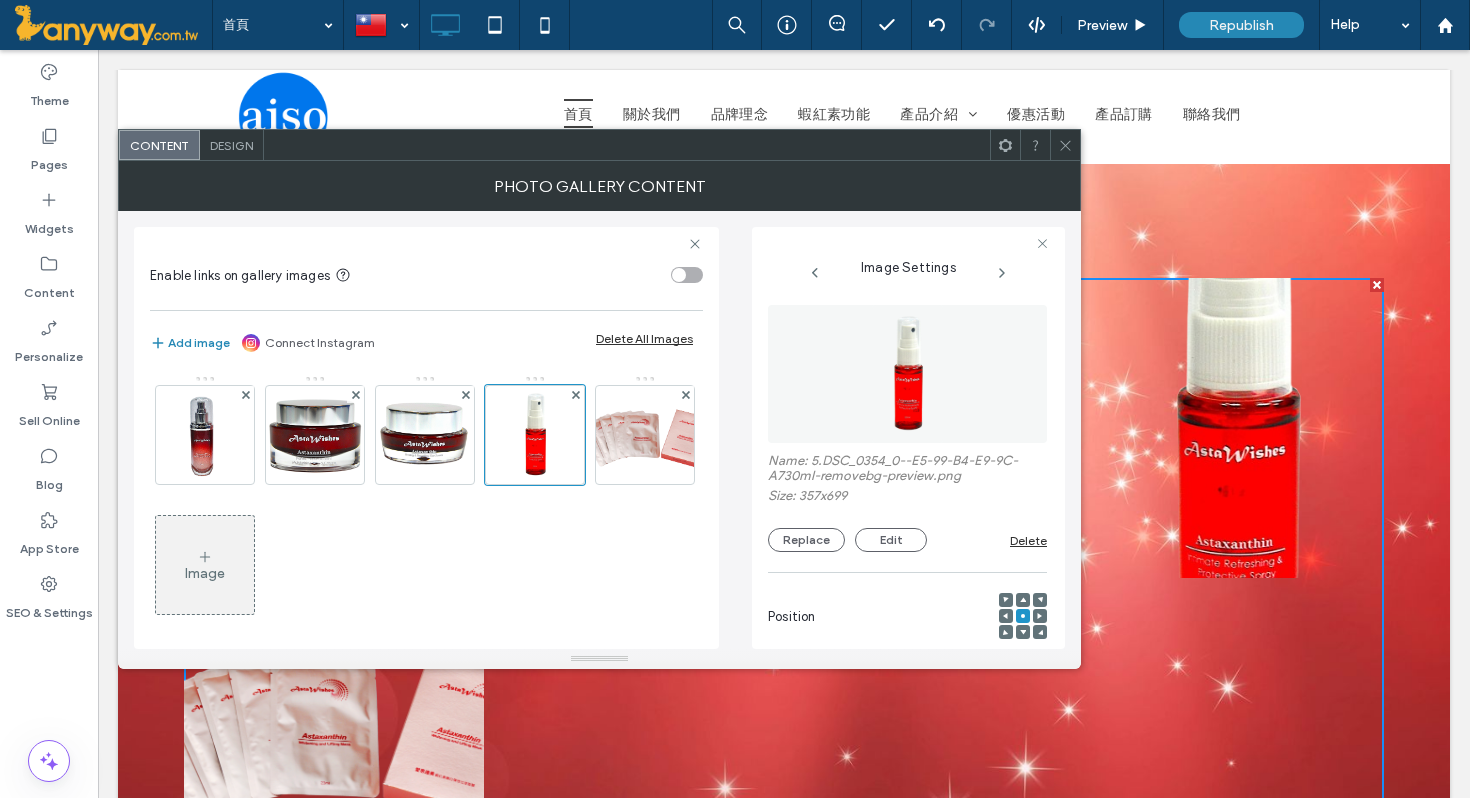 scroll, scrollTop: 0, scrollLeft: 0, axis: both 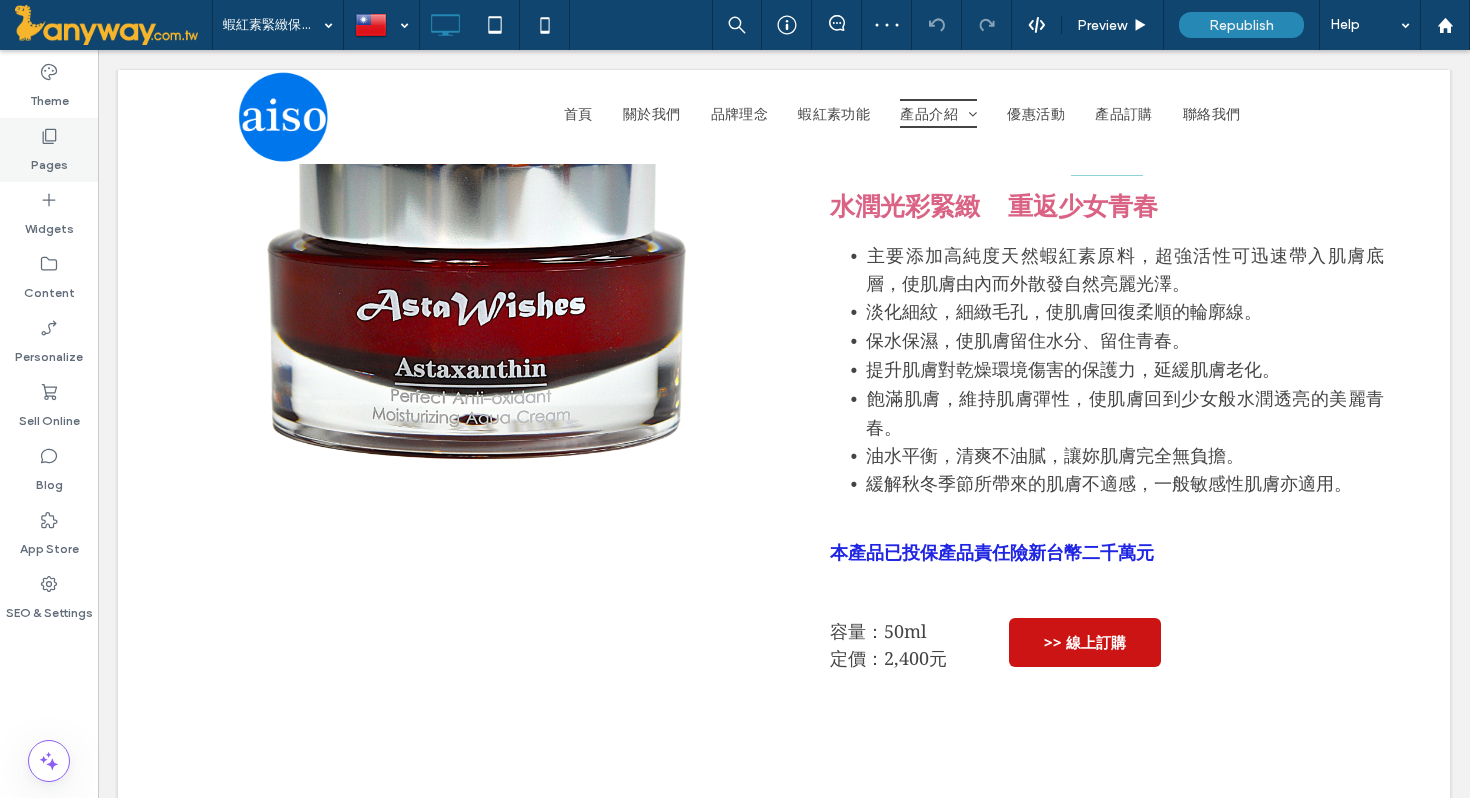 click 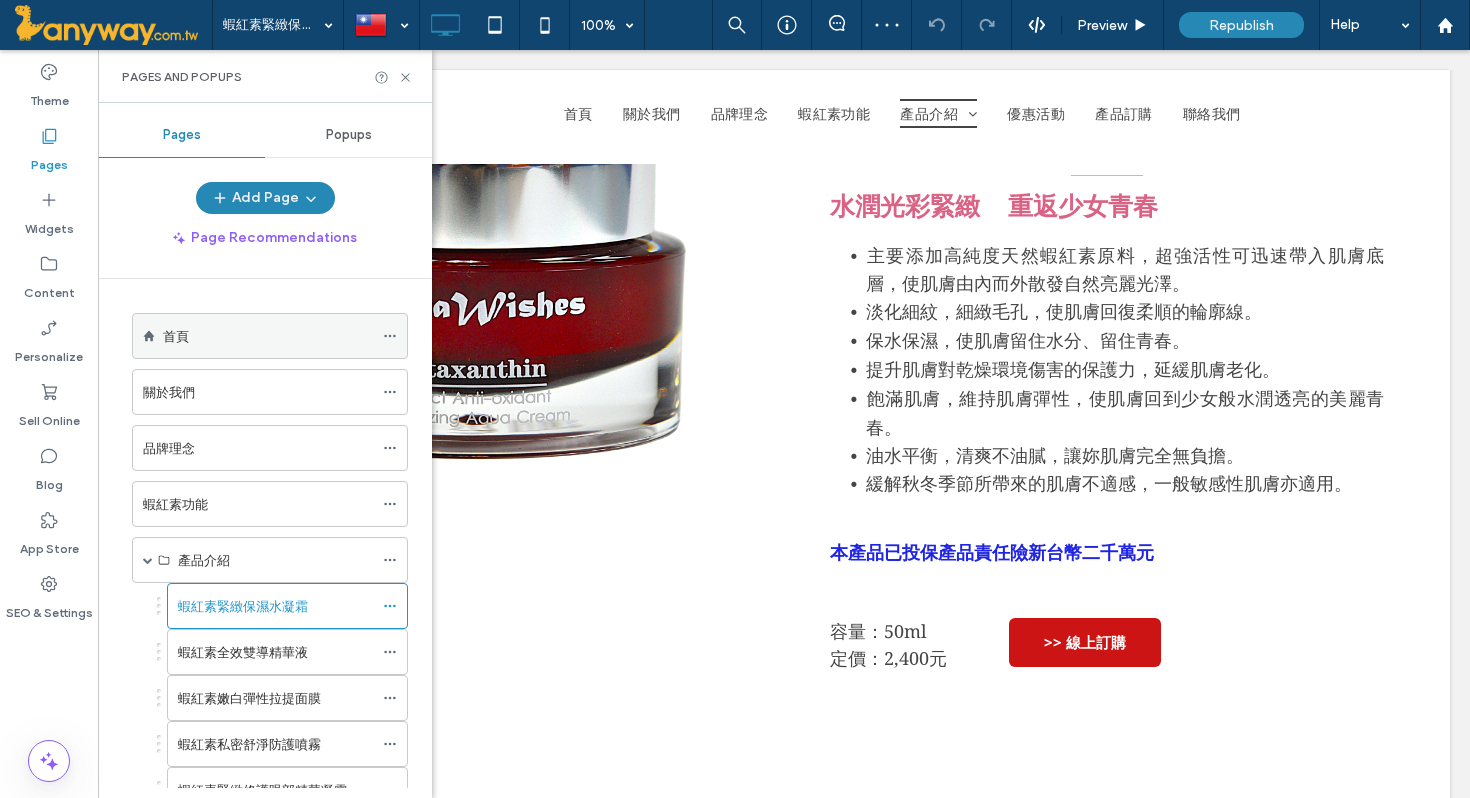 click on "首頁" at bounding box center (268, 336) 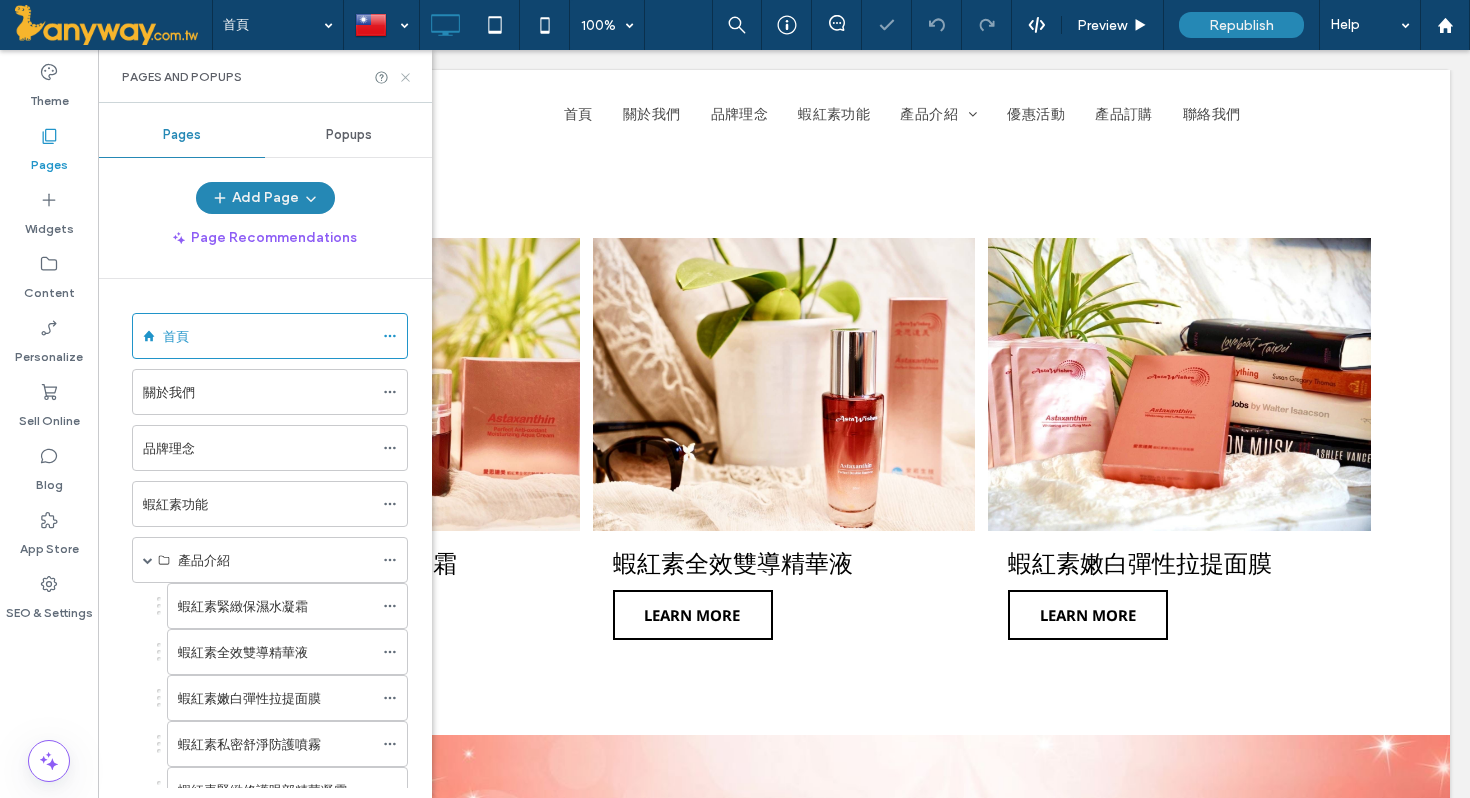 scroll, scrollTop: 0, scrollLeft: 0, axis: both 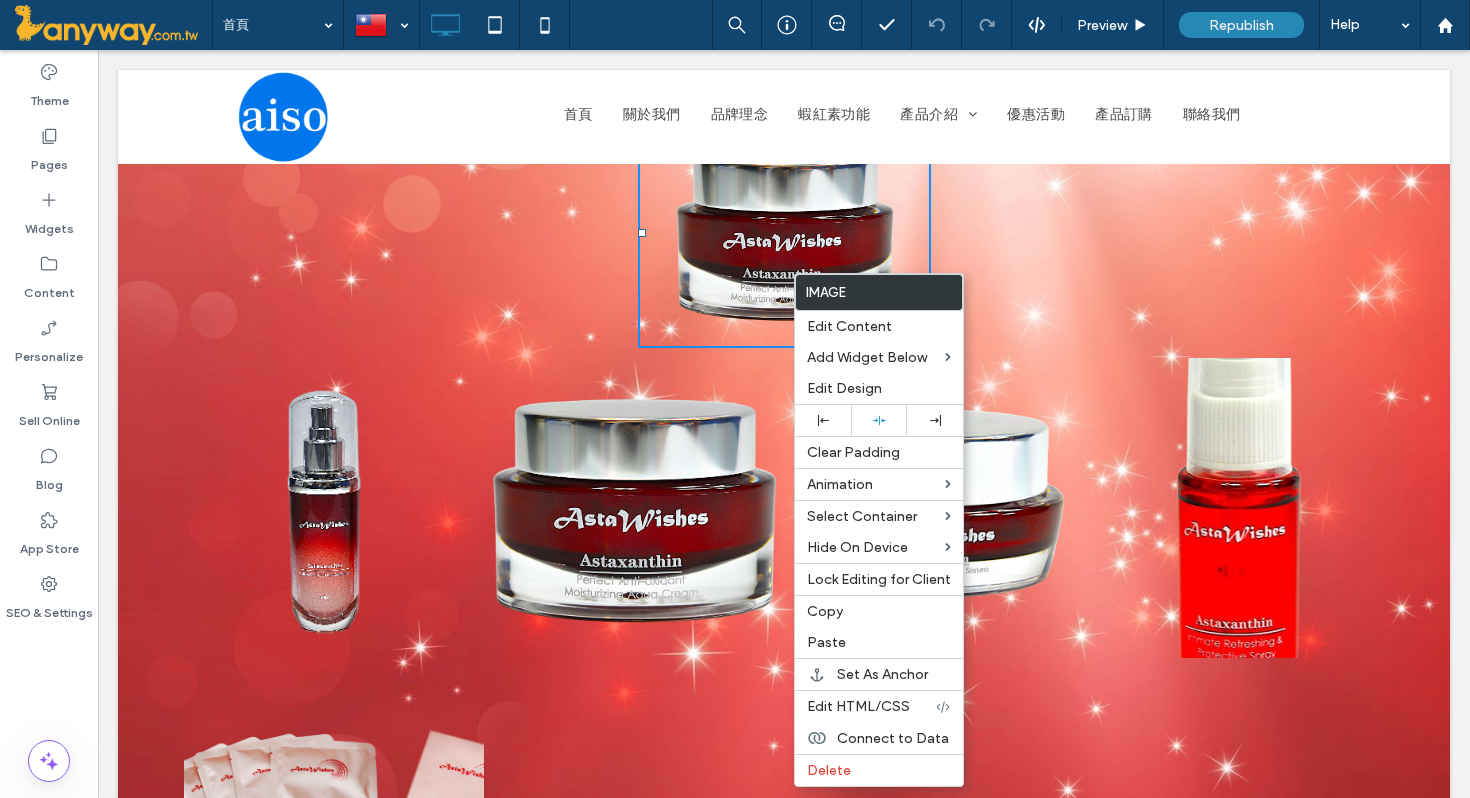 click at bounding box center [634, 808] 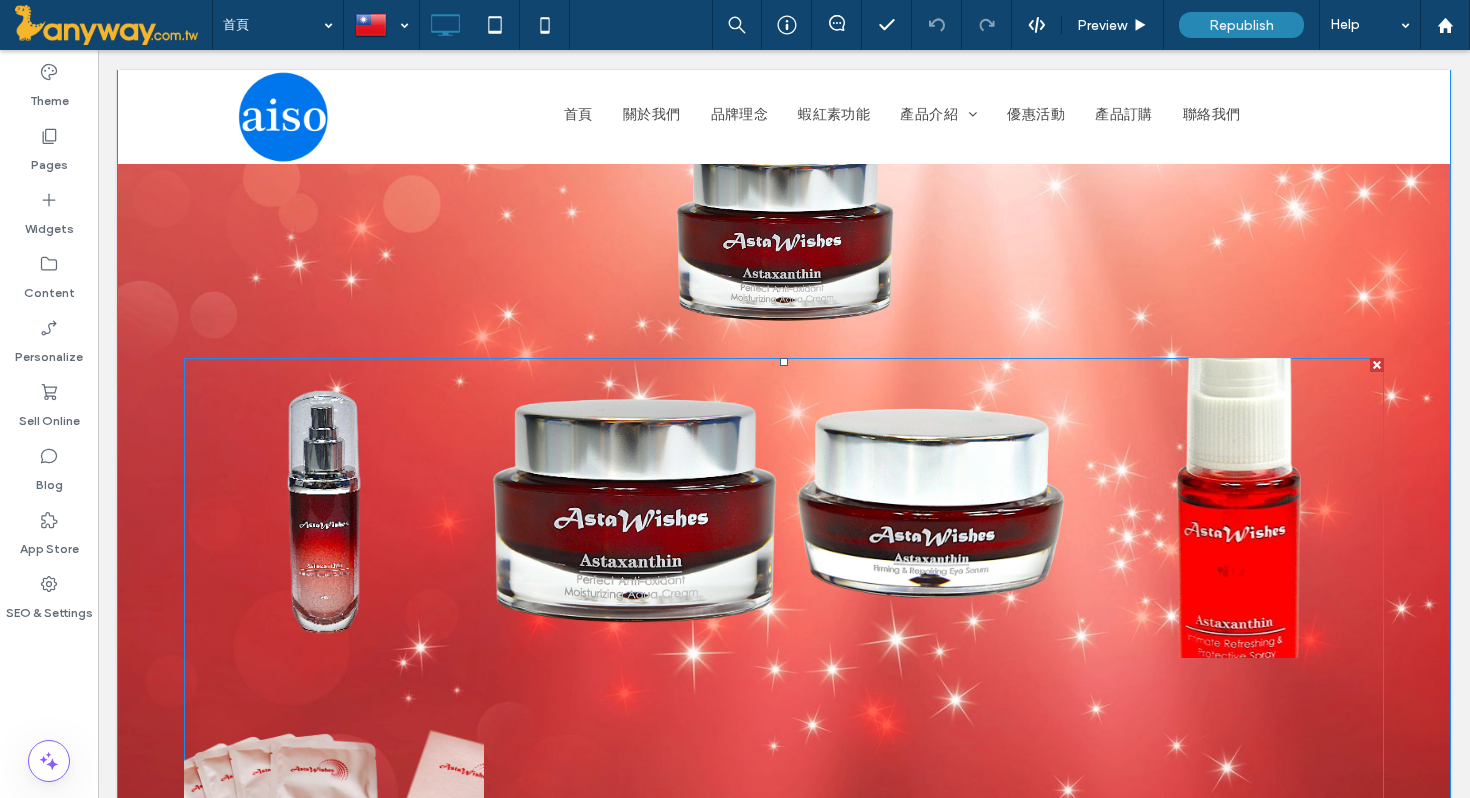 scroll, scrollTop: 897, scrollLeft: 0, axis: vertical 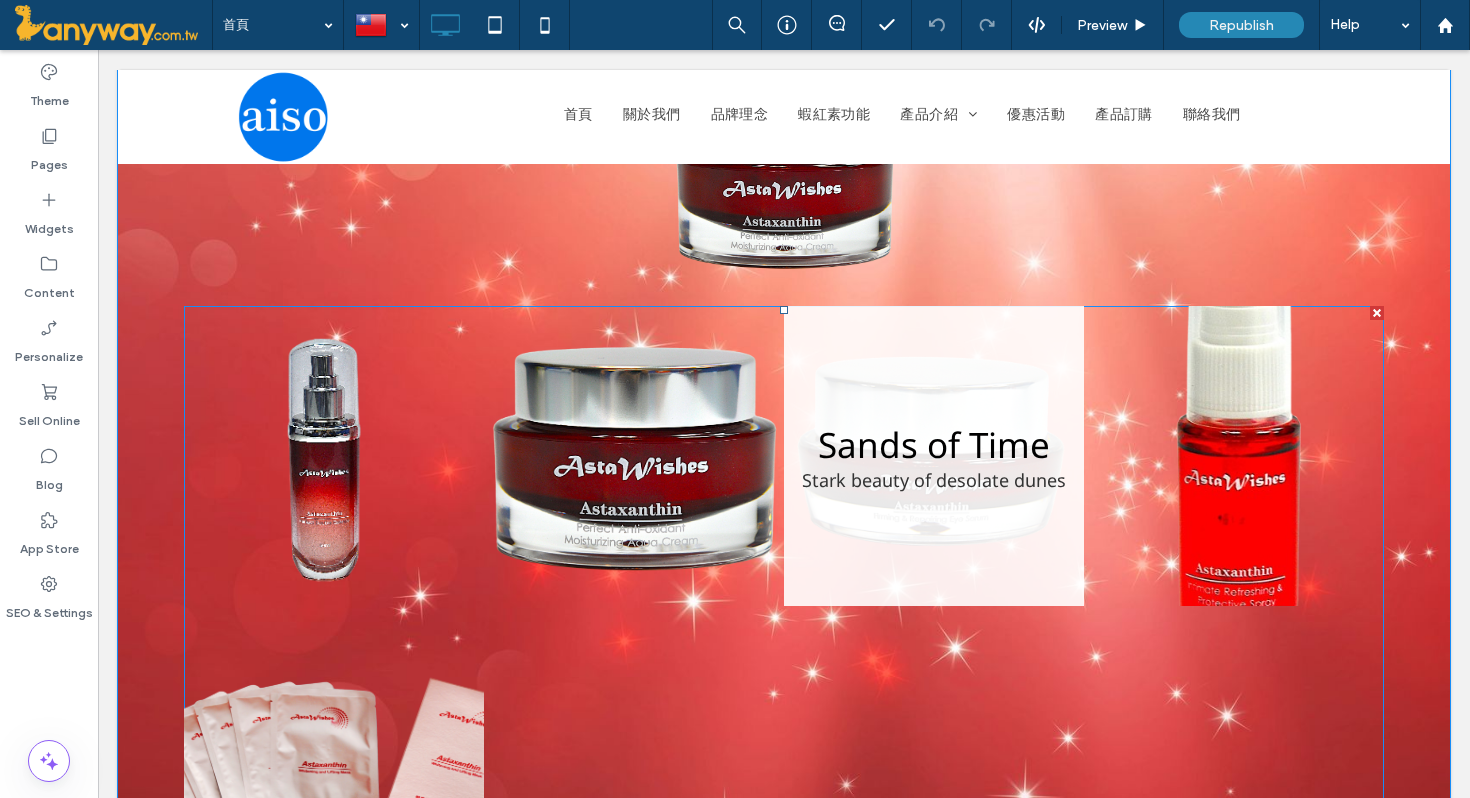 click at bounding box center (934, 456) 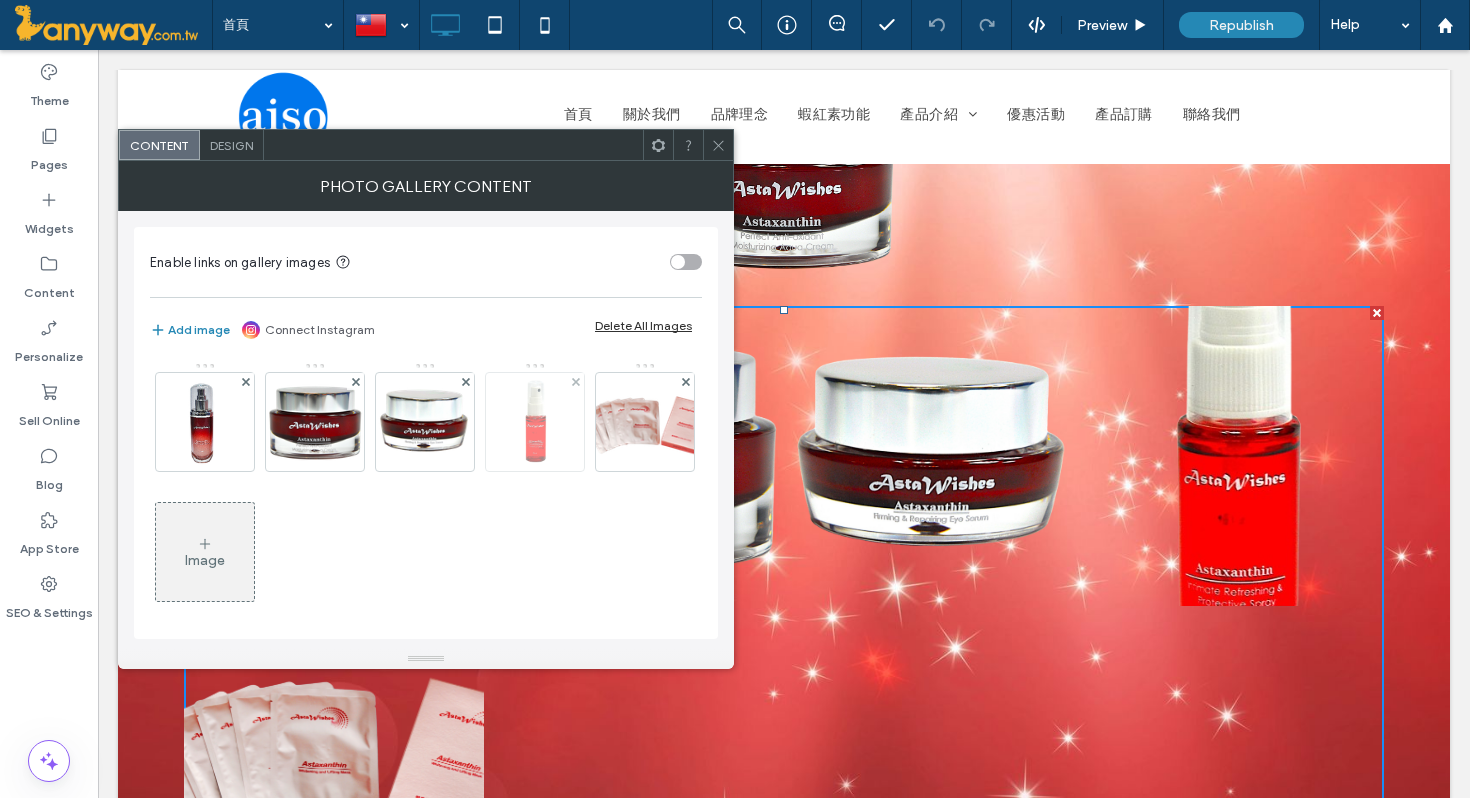 click at bounding box center (535, 422) 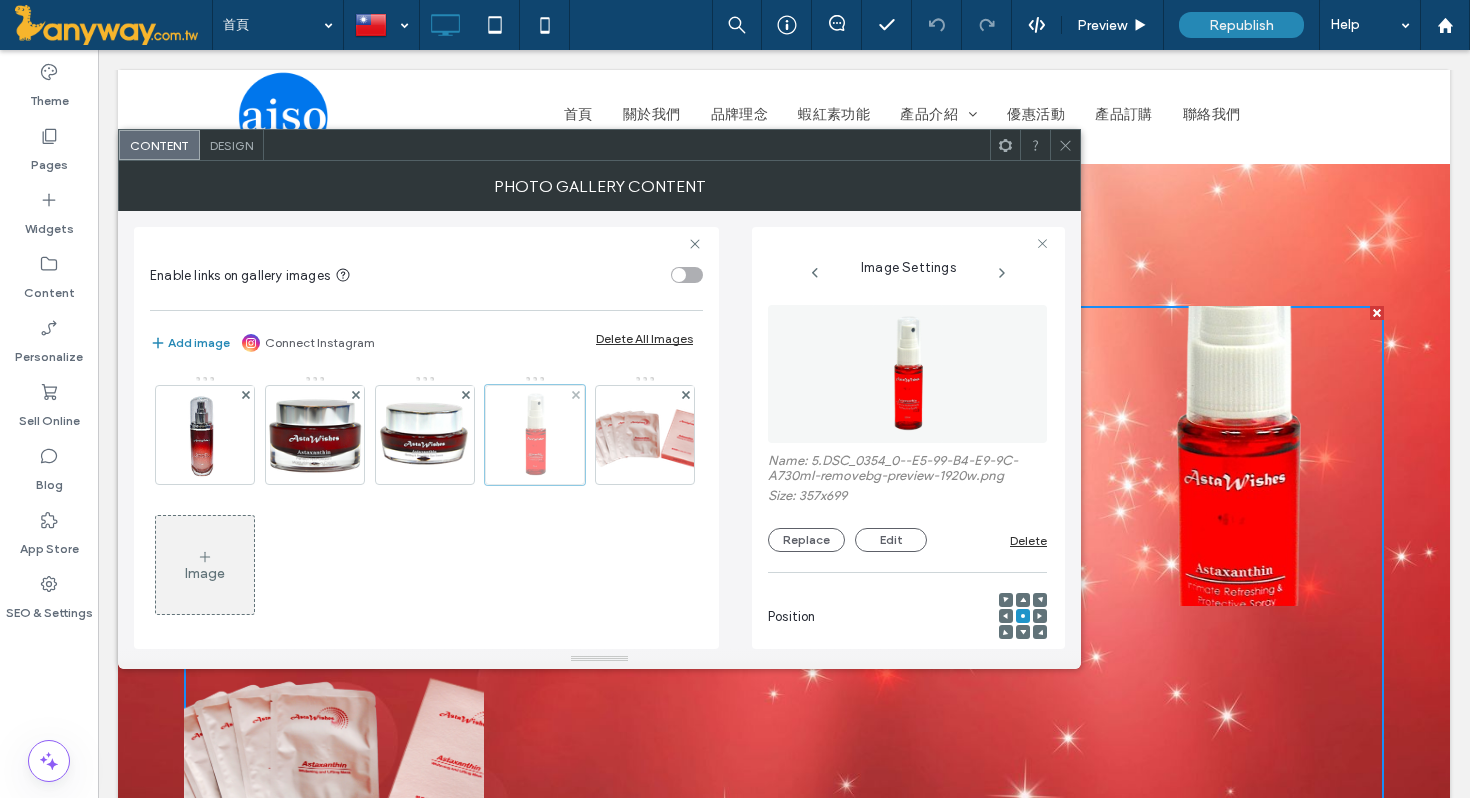 scroll, scrollTop: 0, scrollLeft: 147, axis: horizontal 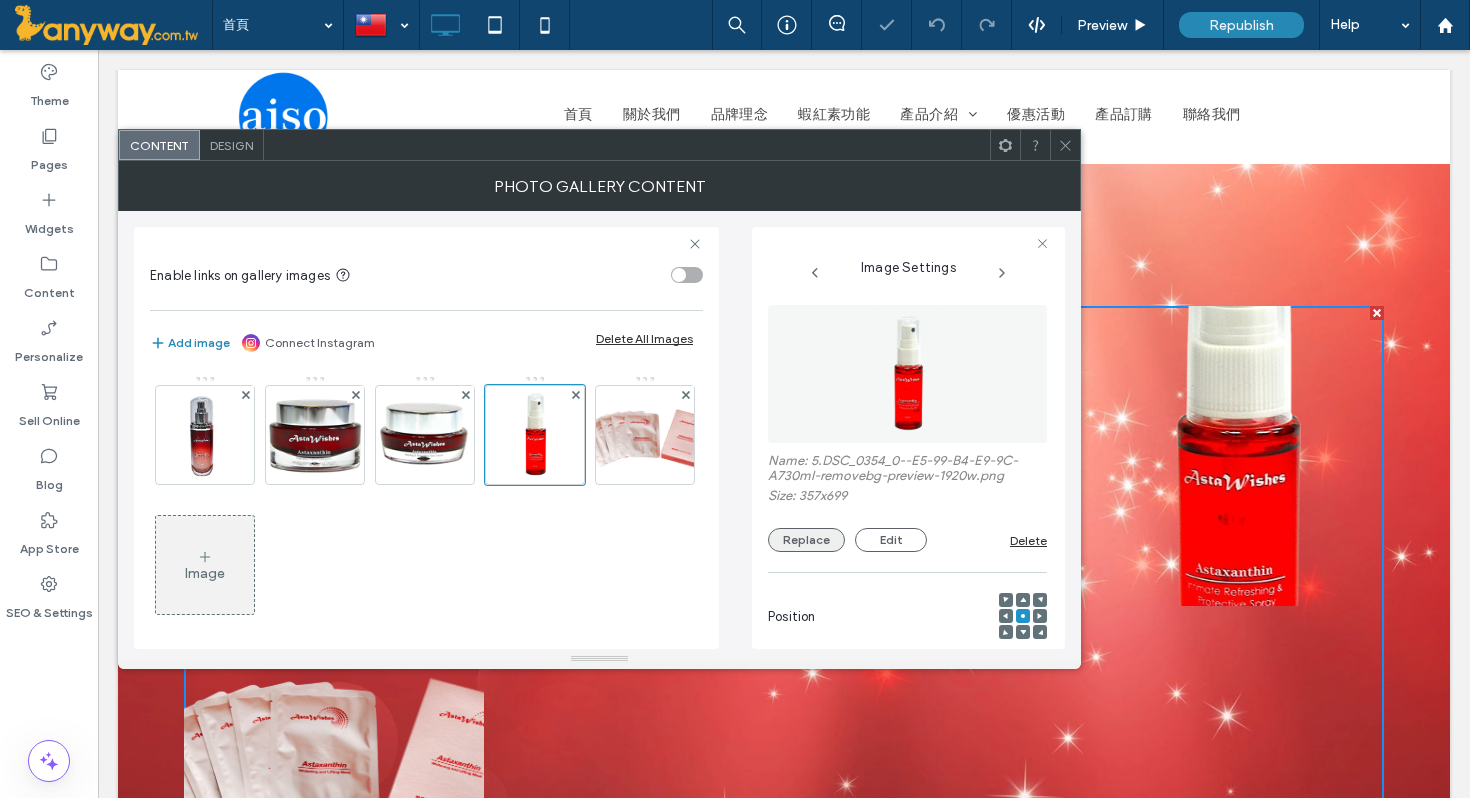click on "Replace" at bounding box center (806, 540) 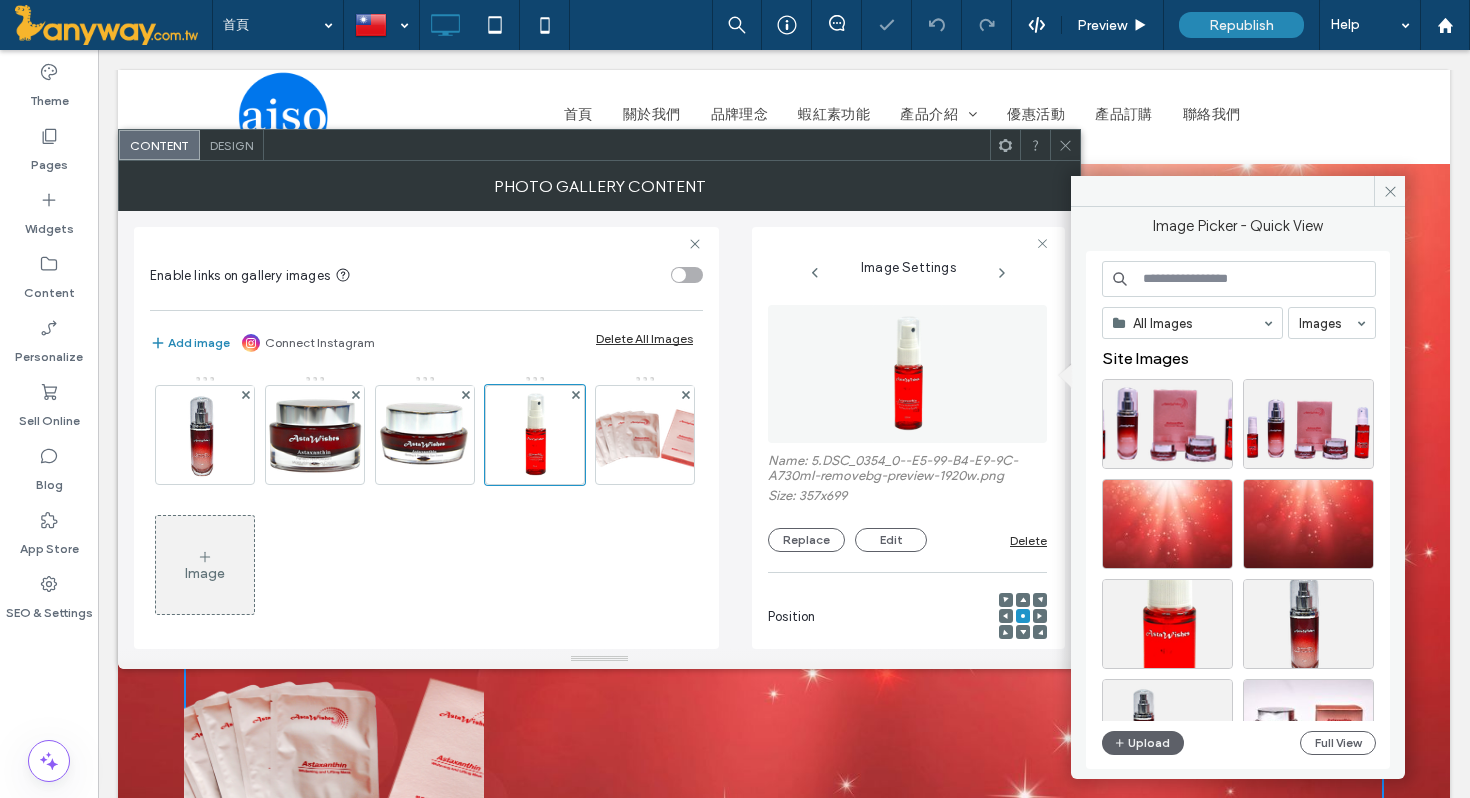 click on "Size: 357x699" at bounding box center [907, 498] 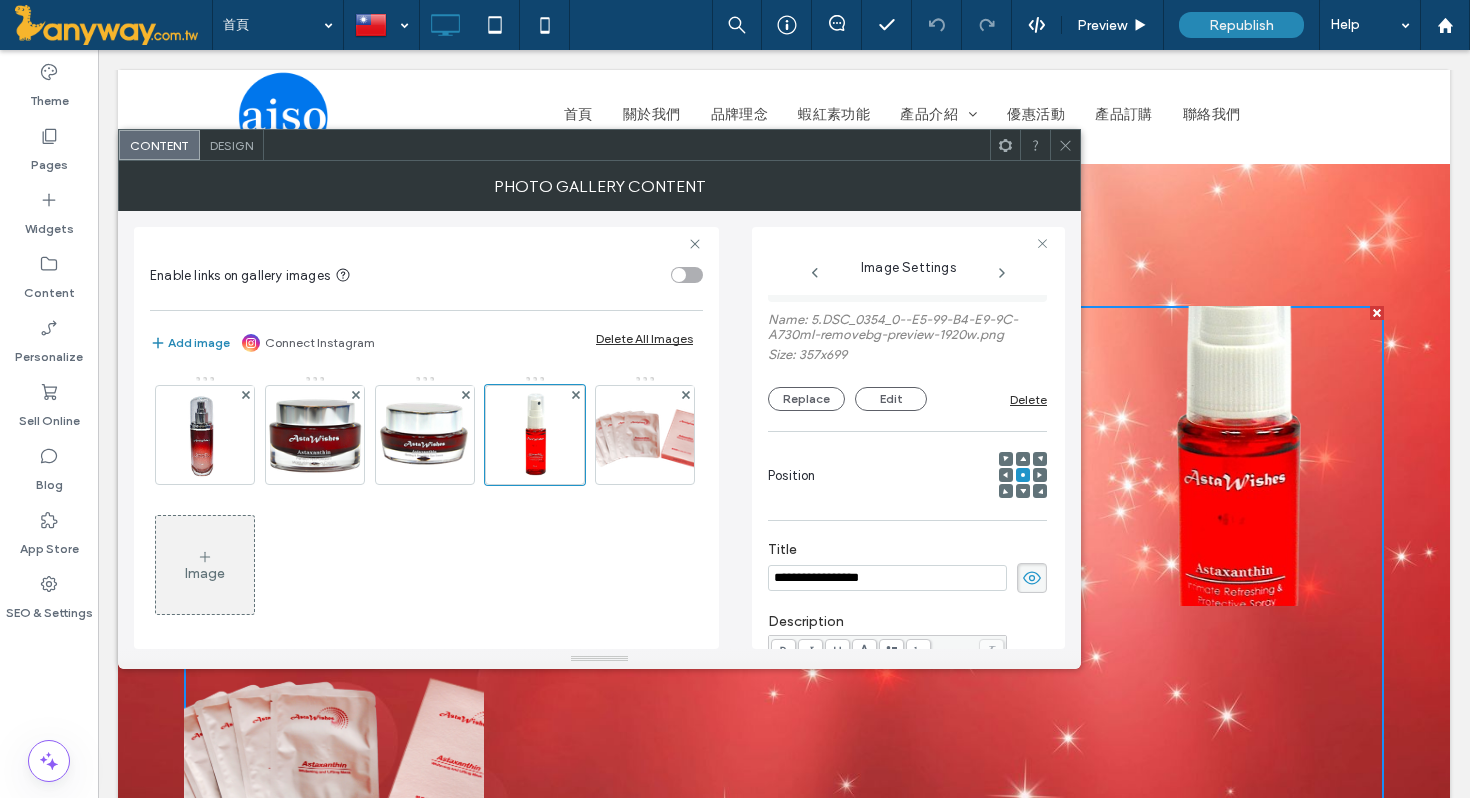 scroll, scrollTop: 91, scrollLeft: 0, axis: vertical 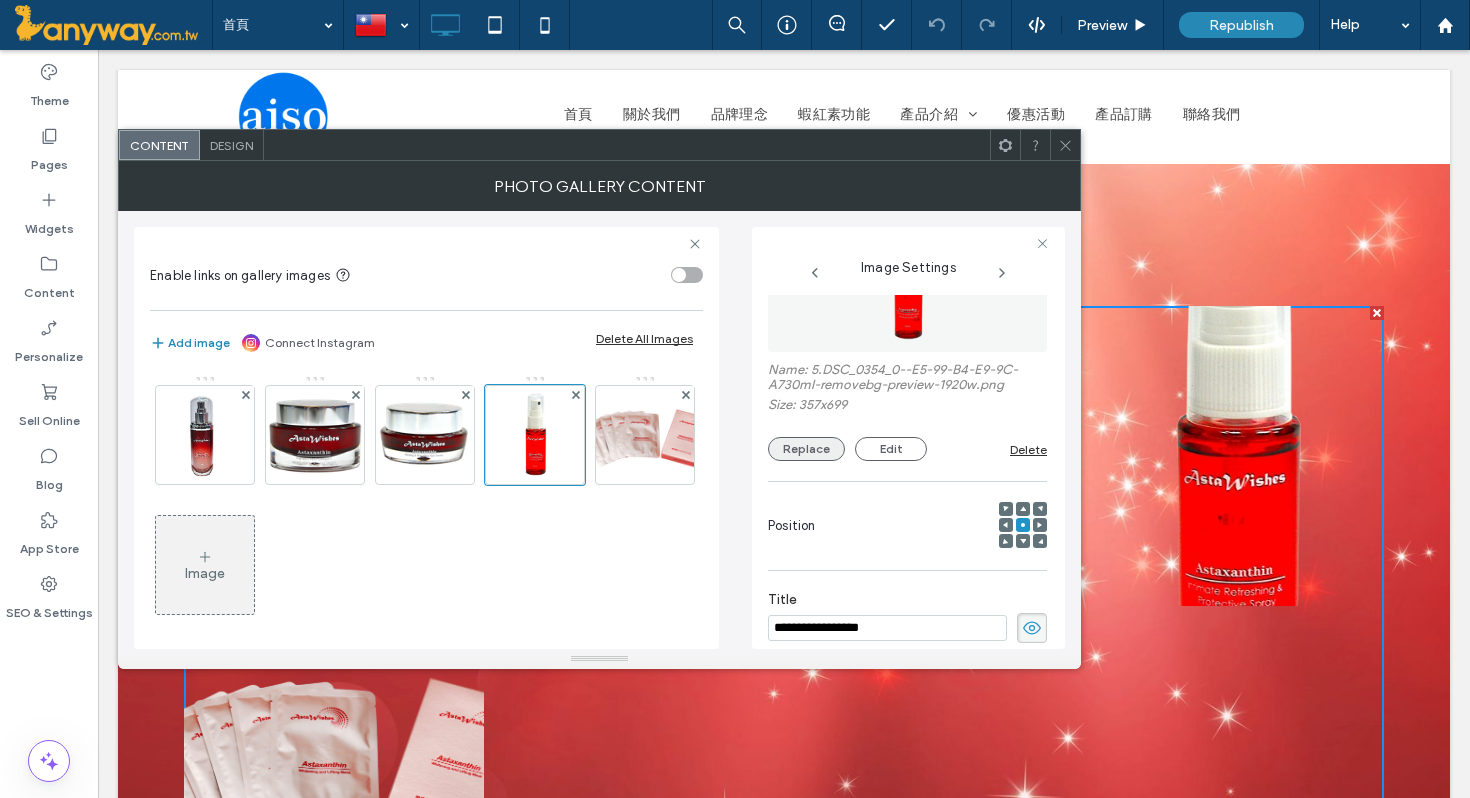 click on "Replace" at bounding box center (806, 449) 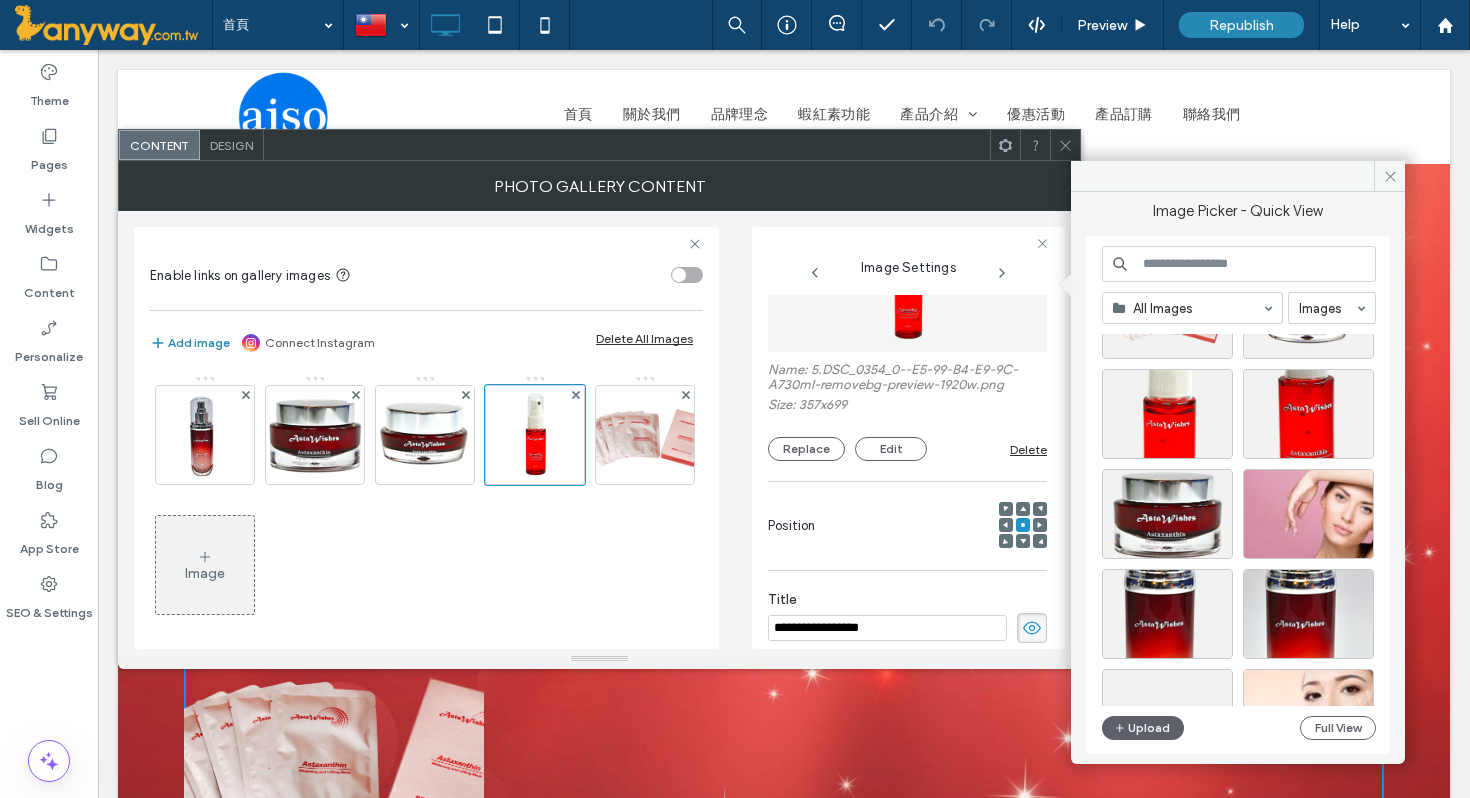 scroll, scrollTop: 807, scrollLeft: 0, axis: vertical 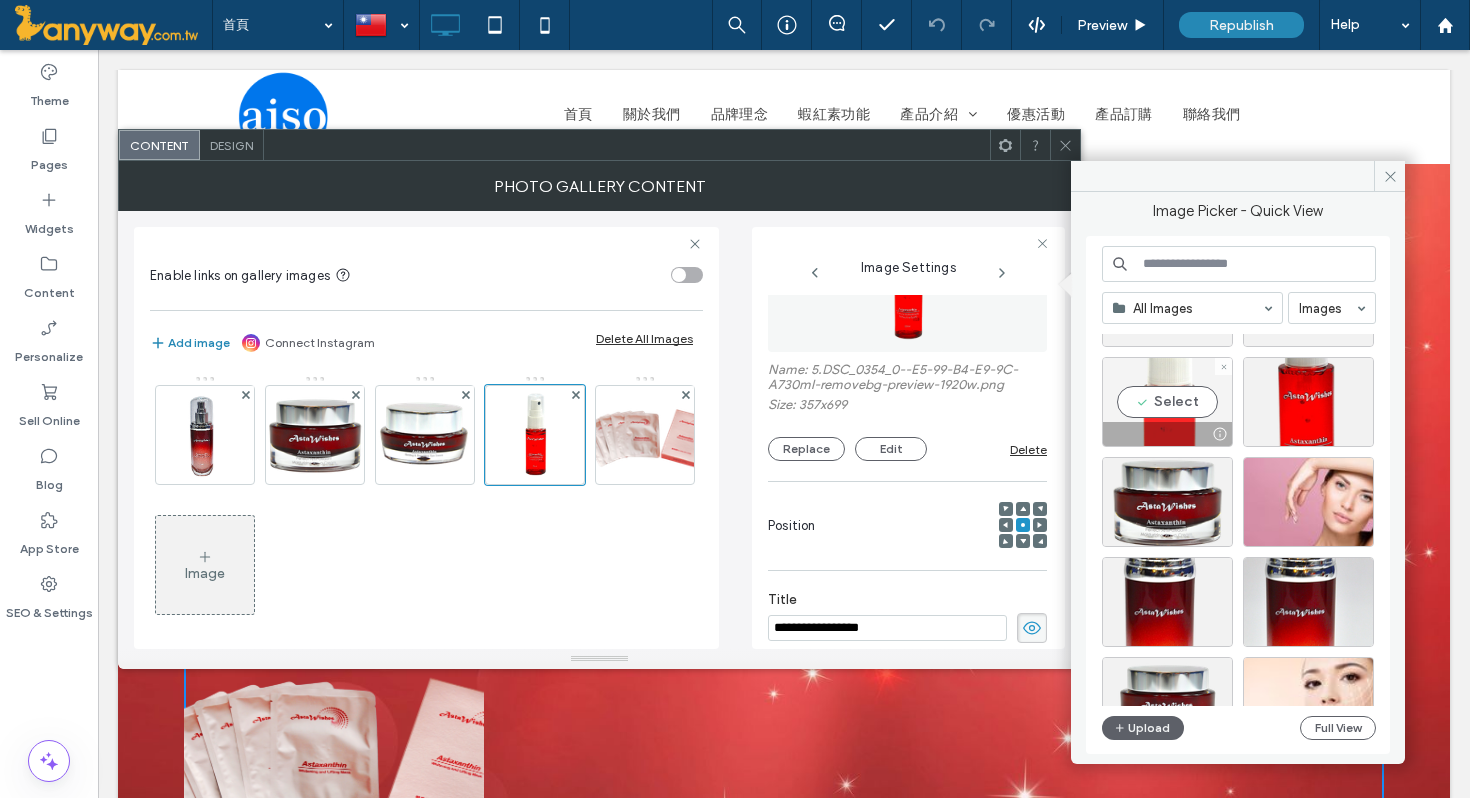 click on "Select" at bounding box center (1167, 402) 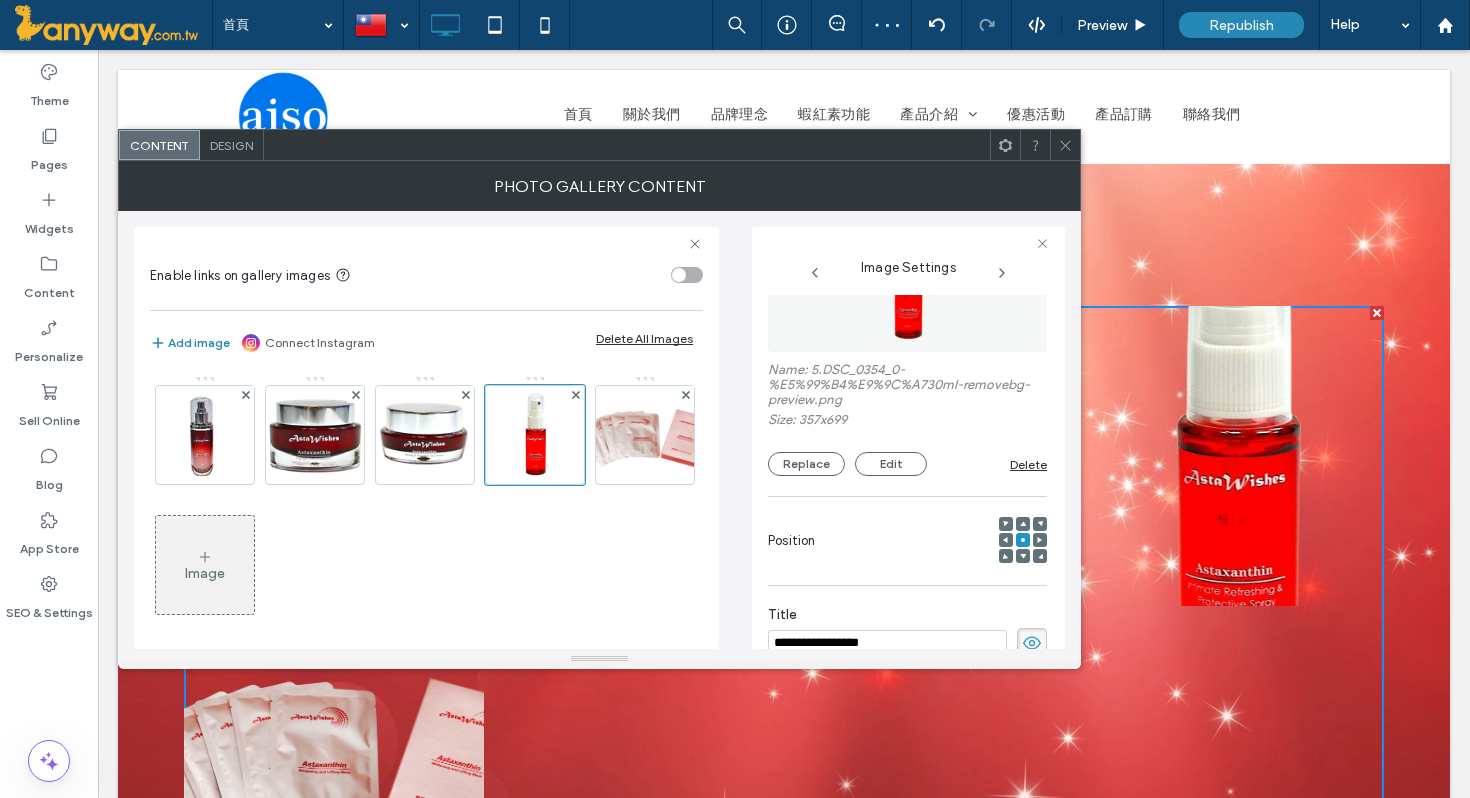 click 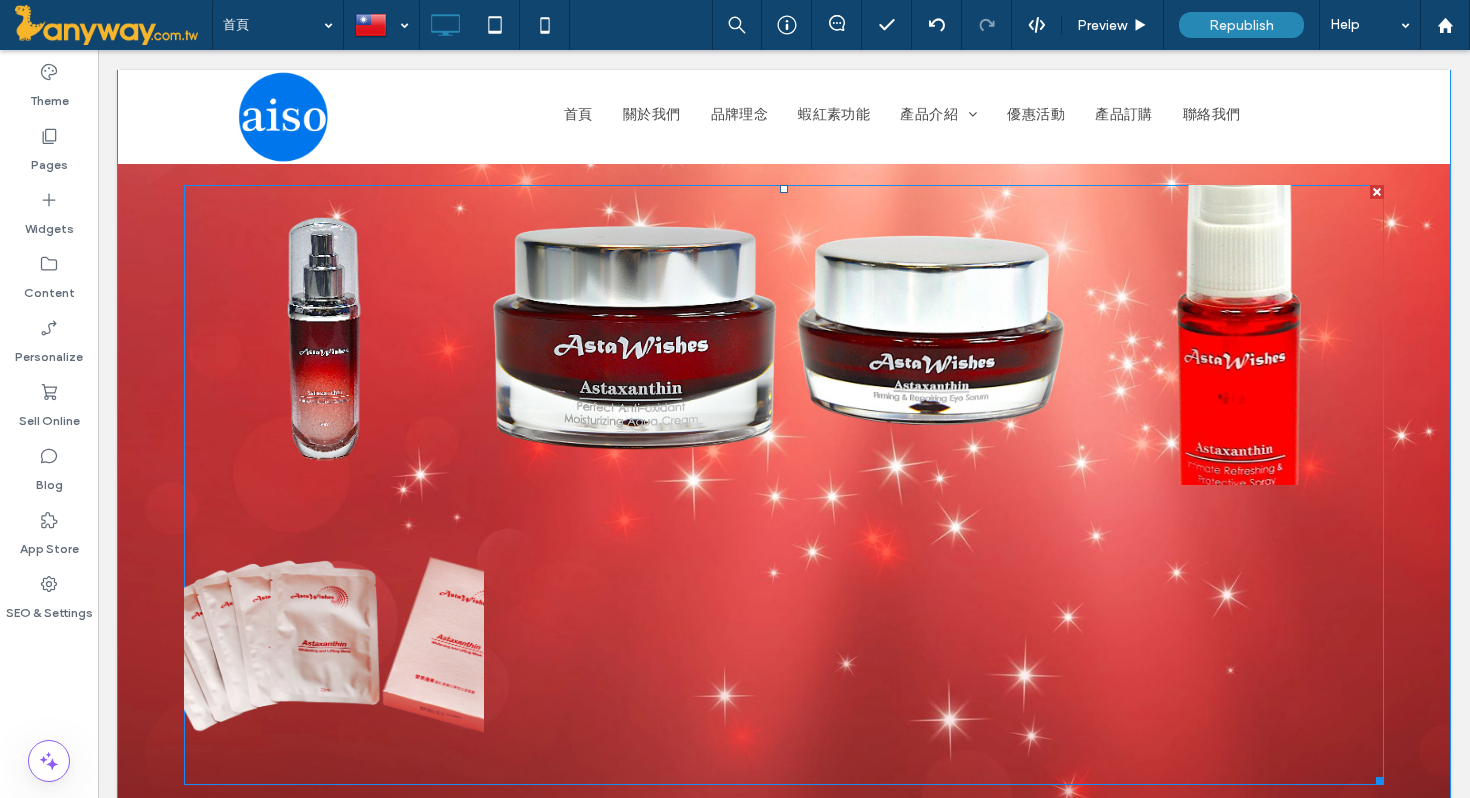 scroll, scrollTop: 1093, scrollLeft: 0, axis: vertical 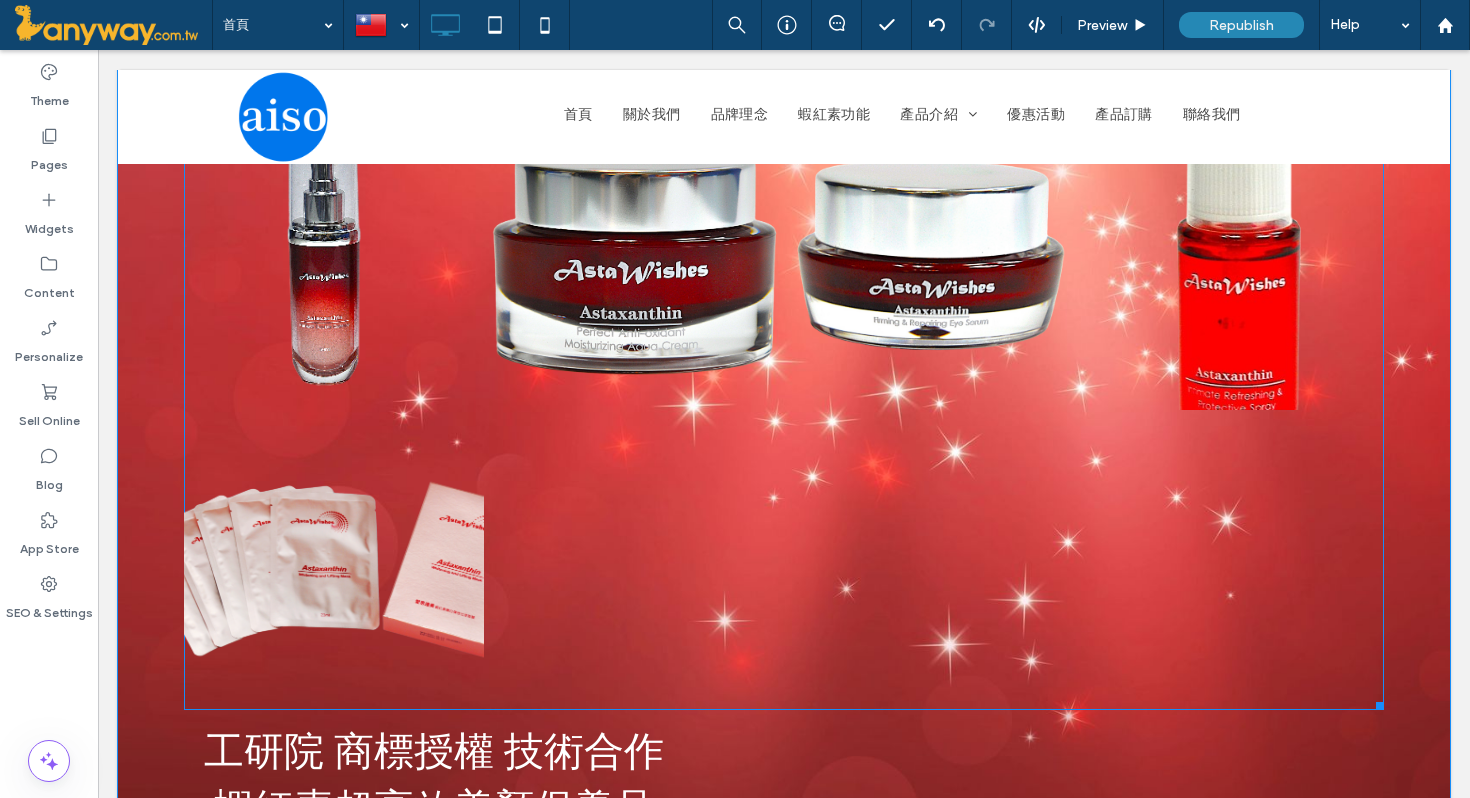 click at bounding box center [334, 560] 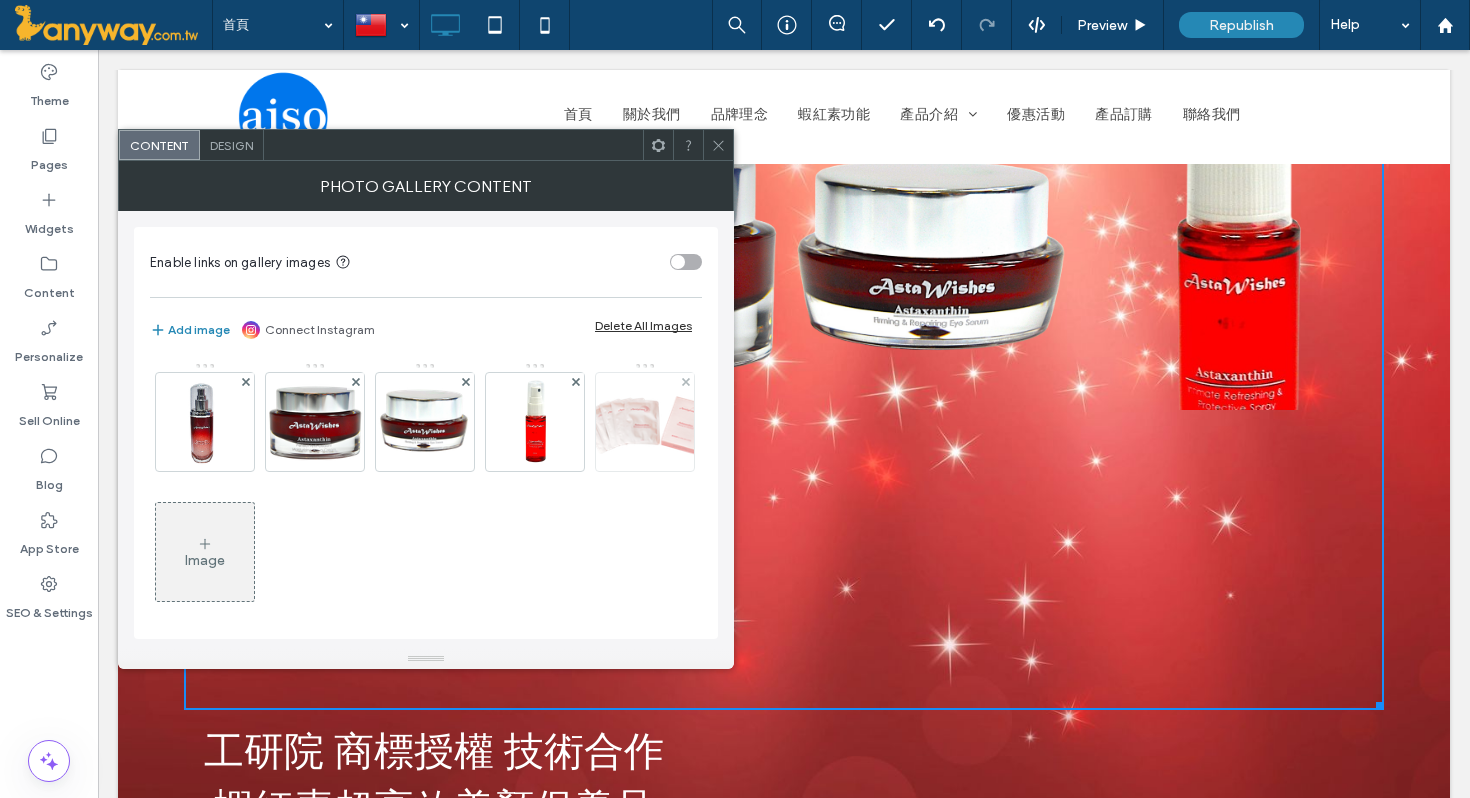click at bounding box center [685, 381] 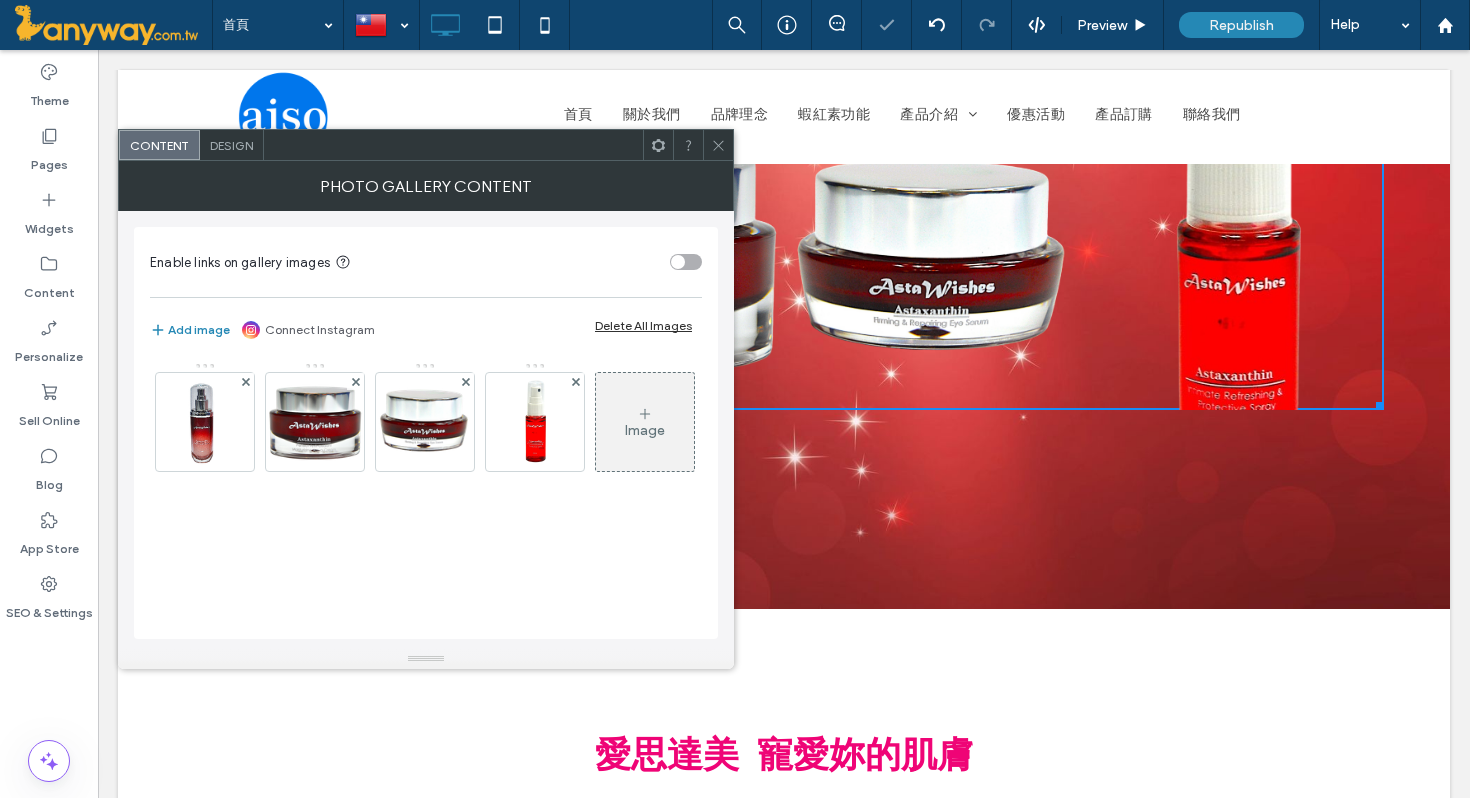click 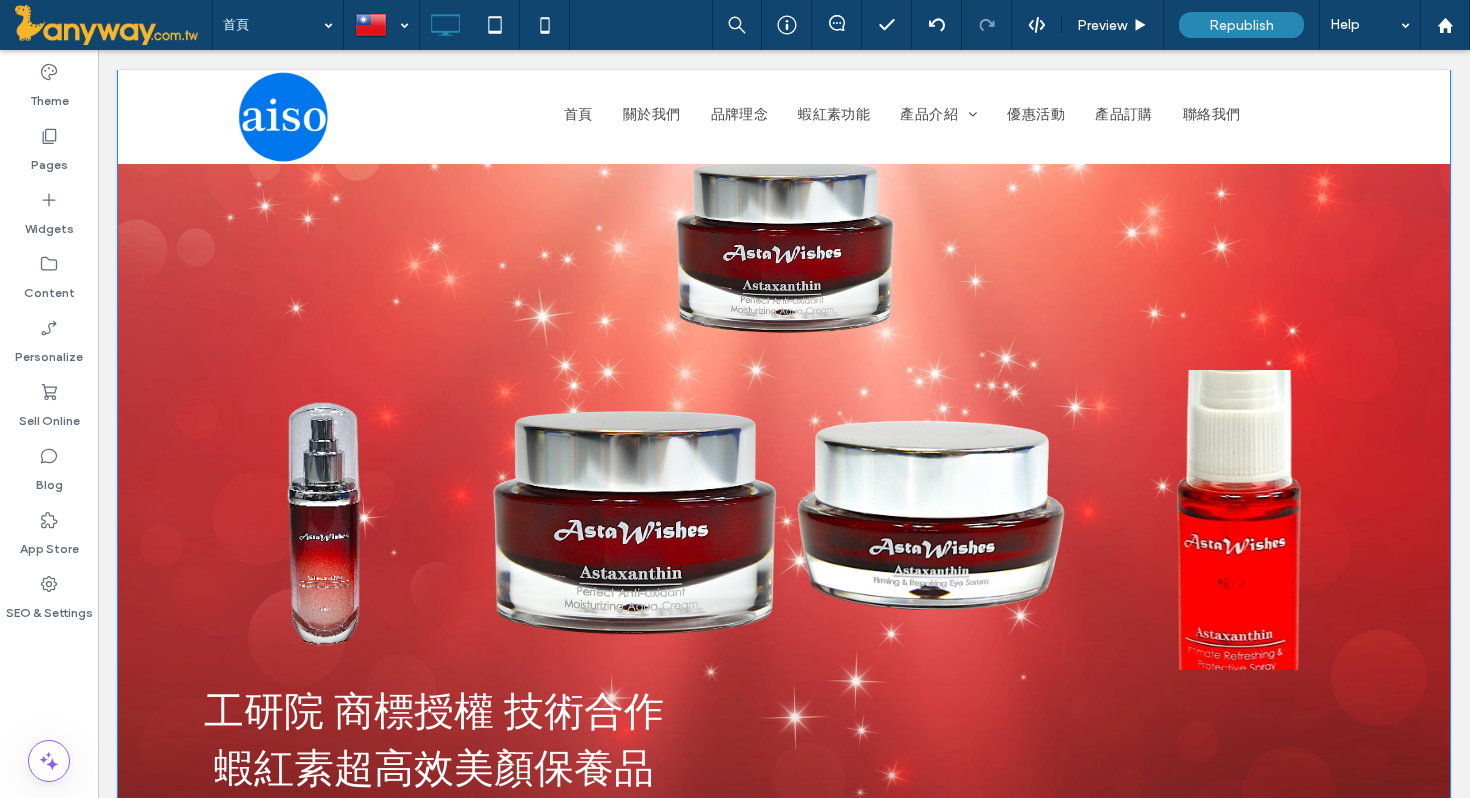 scroll, scrollTop: 840, scrollLeft: 0, axis: vertical 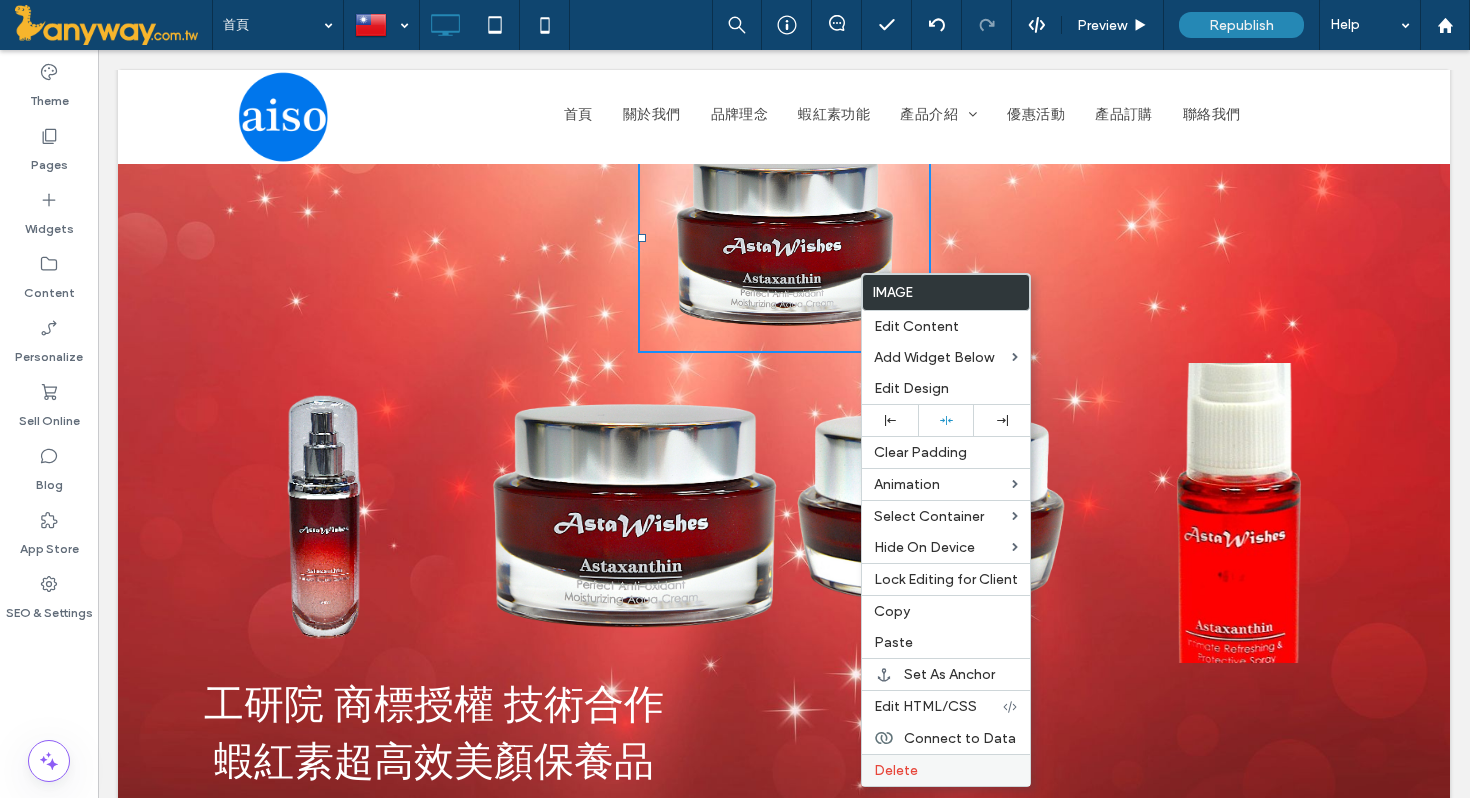 click on "Delete" at bounding box center (946, 770) 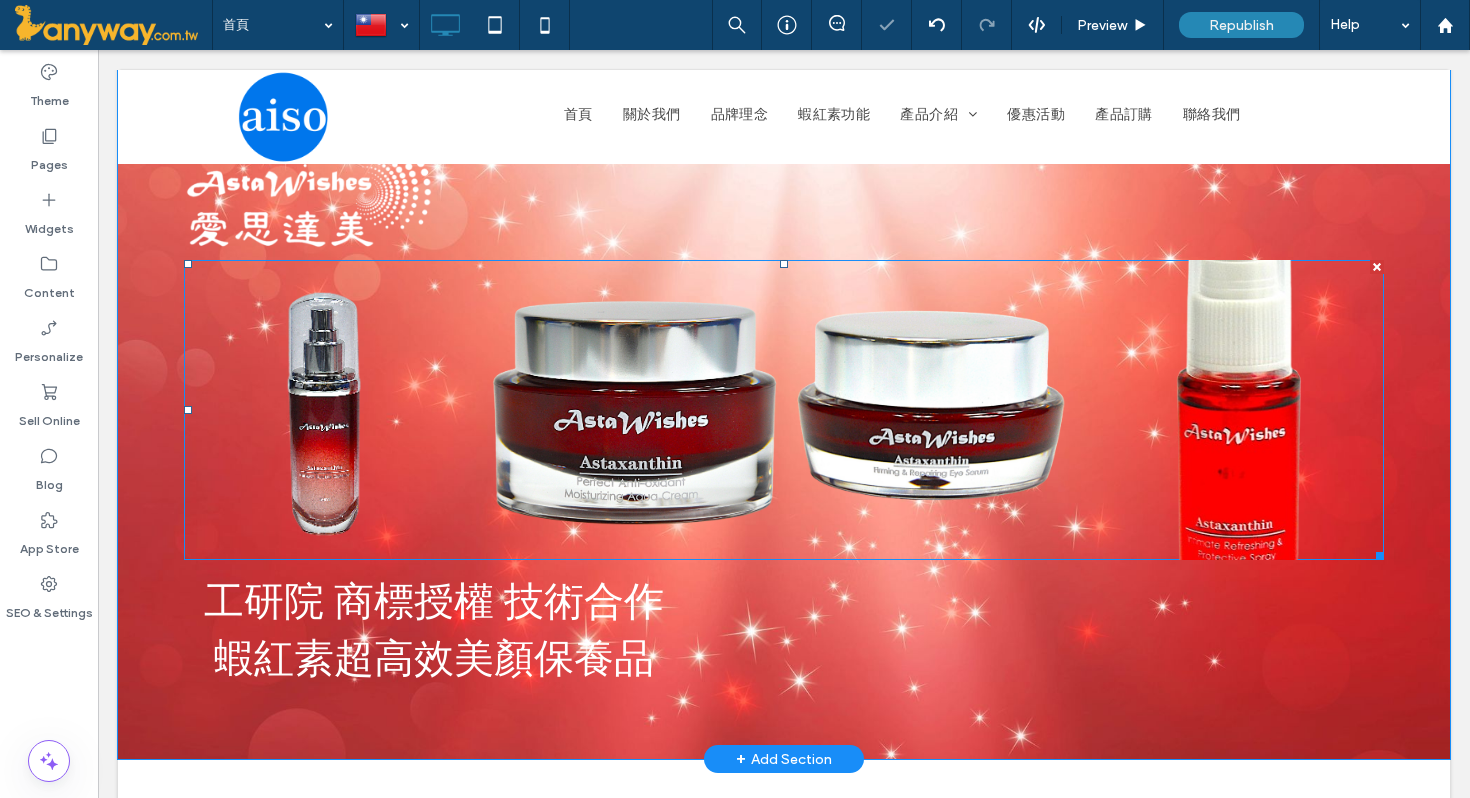 scroll, scrollTop: 694, scrollLeft: 0, axis: vertical 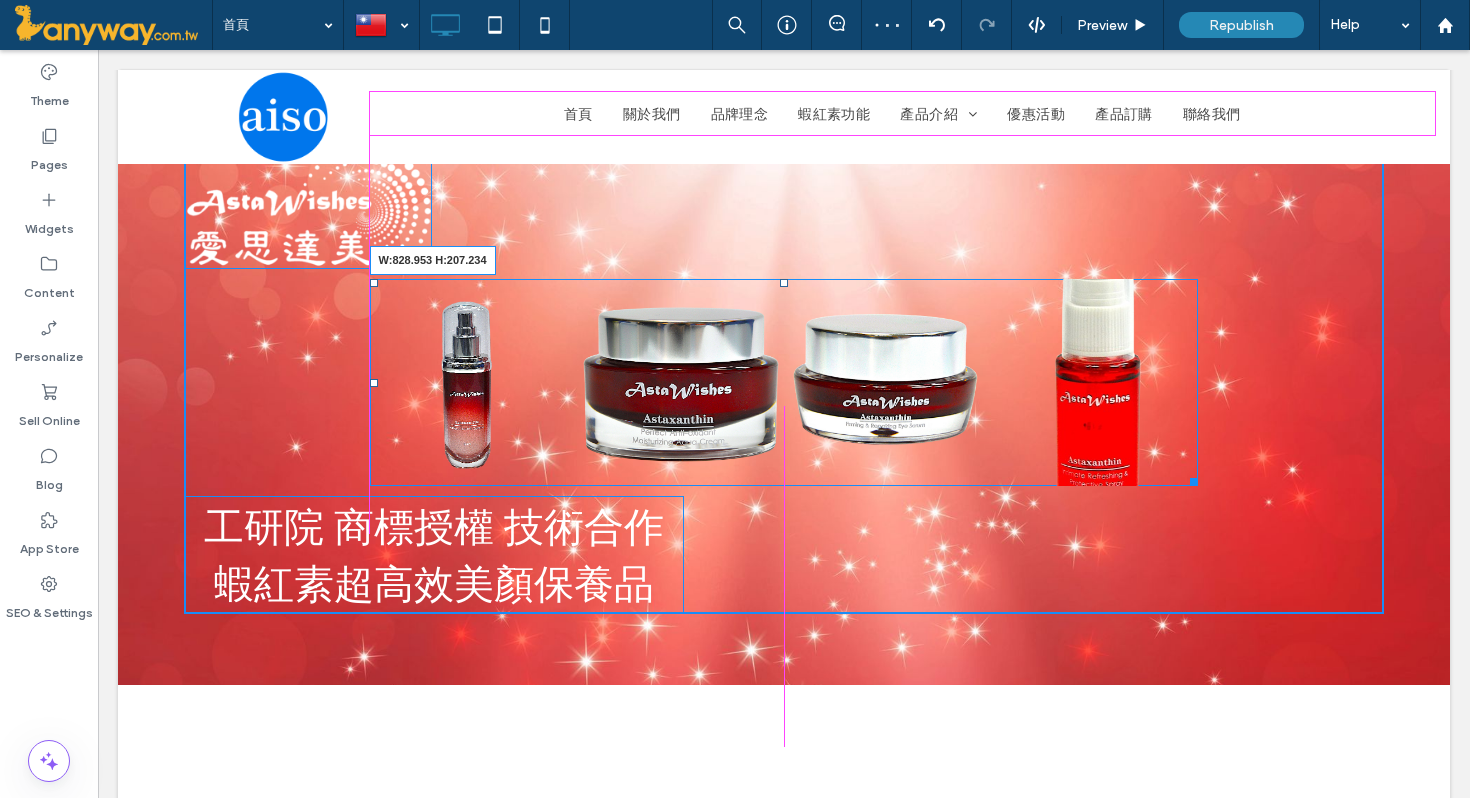 drag, startPoint x: 1378, startPoint y: 574, endPoint x: 1196, endPoint y: 557, distance: 182.79224 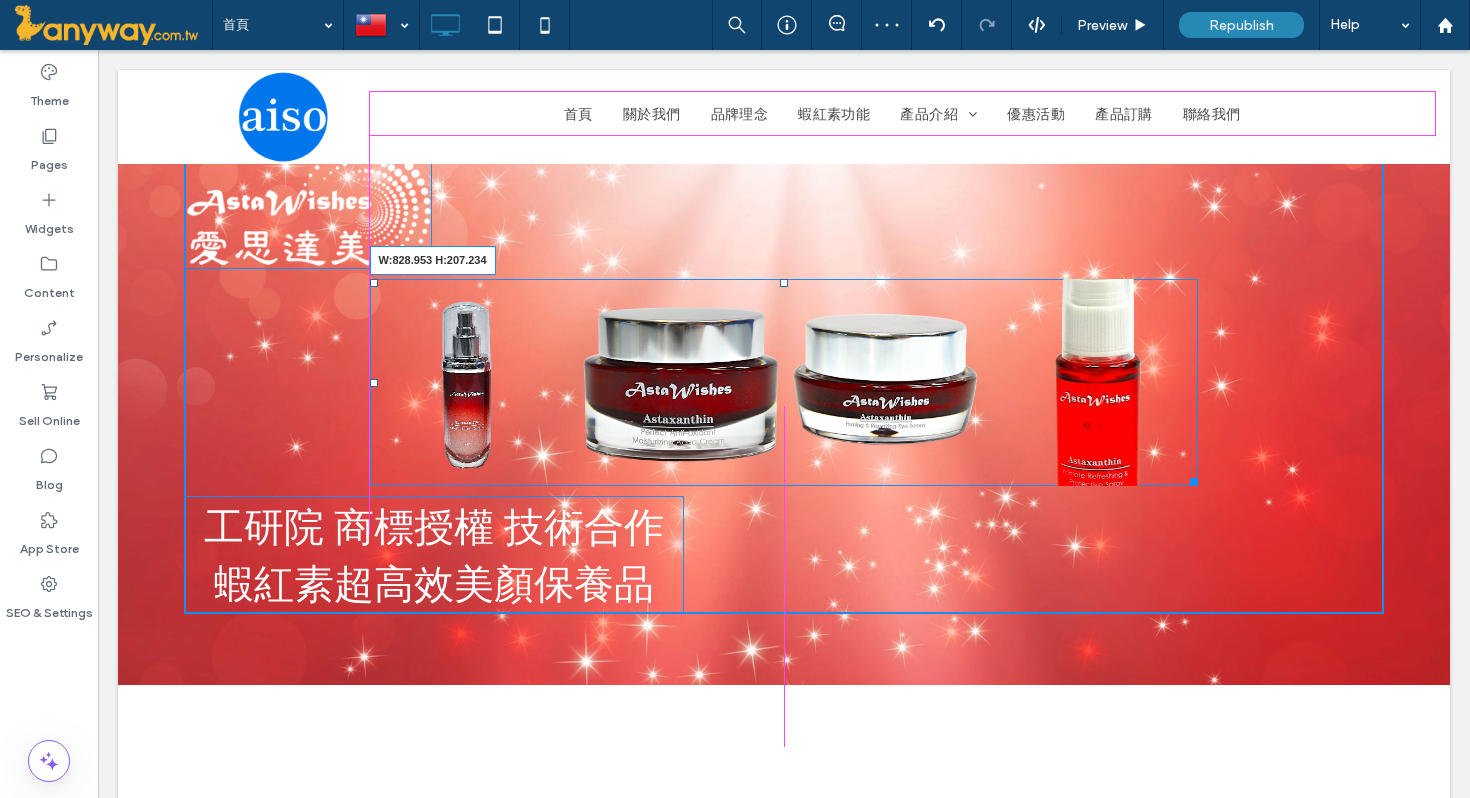 click on "Nature's Symphony
Breathtaking colors of our planet
Button
Faces of Humanity
Portraits of people from around the globe
Button
Sands of Time
Stark beauty of desolate dunes
Button
Beyond Boundaries
Visual odyssey across continents
Button
查看更多內容
W:828.953 H:207.234
工研院 商標授權 技術合作
蝦紅素超高效美顏保養品
Click To Paste     Click To Paste" at bounding box center (784, 378) 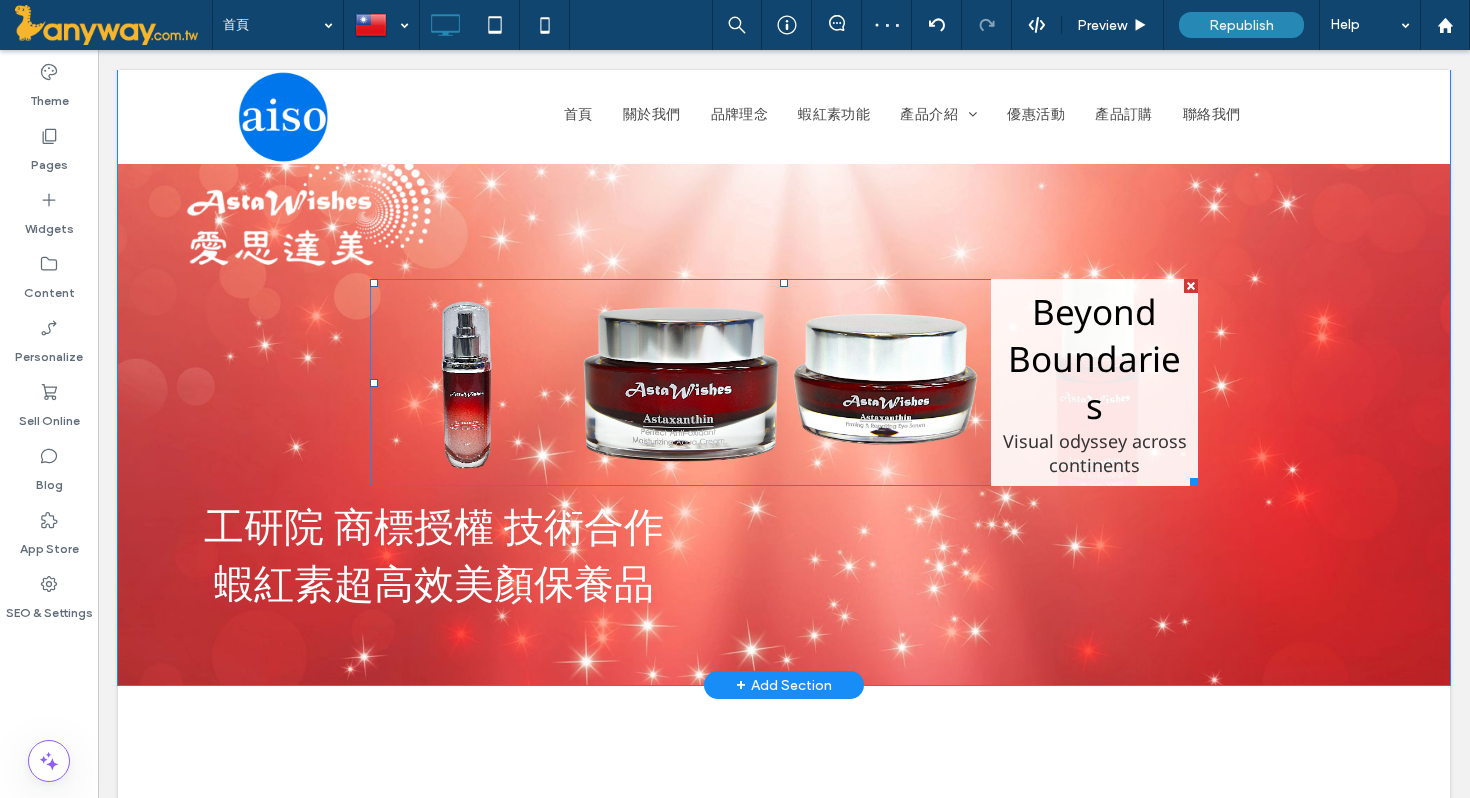 click at bounding box center (1094, 382) 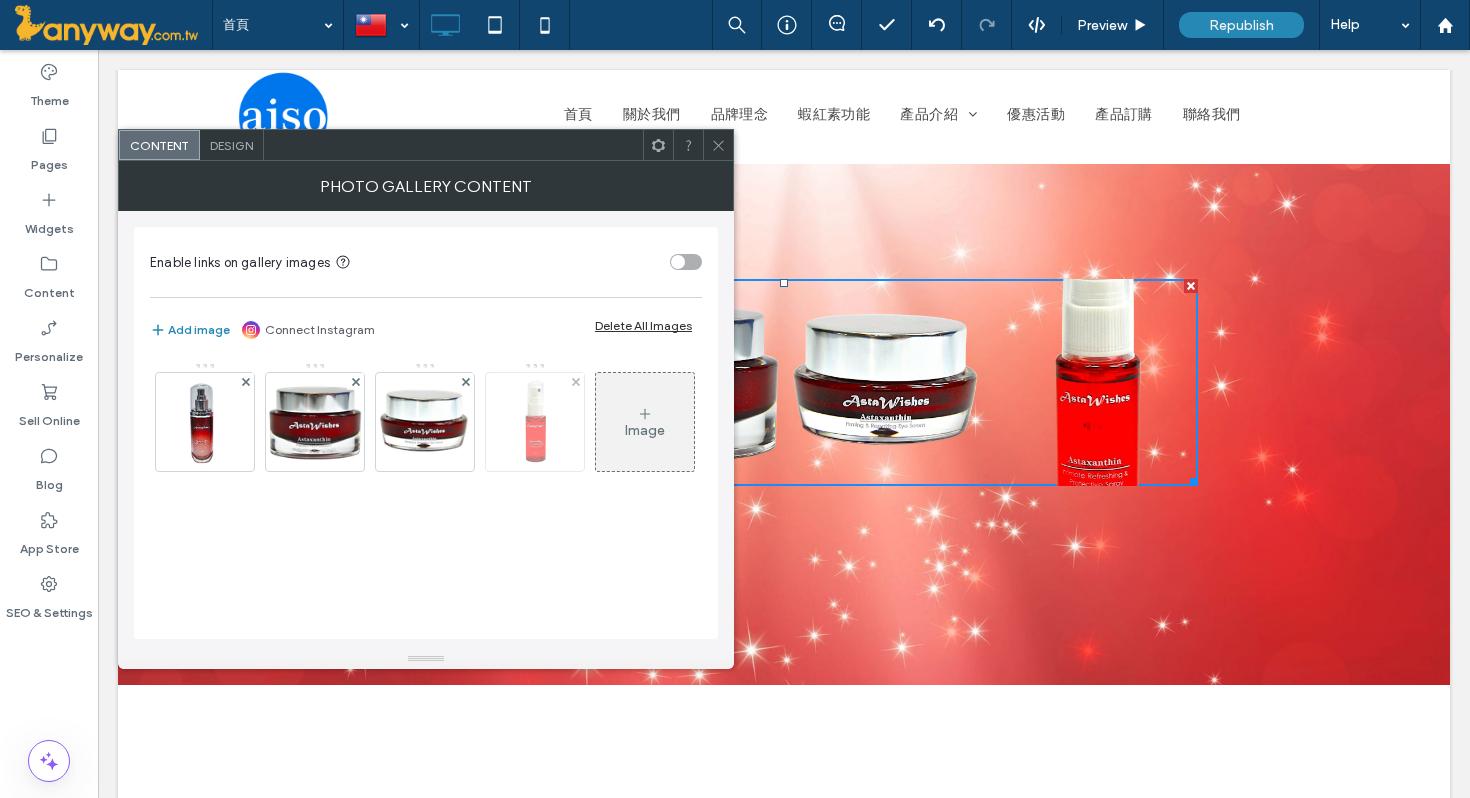 click at bounding box center (535, 422) 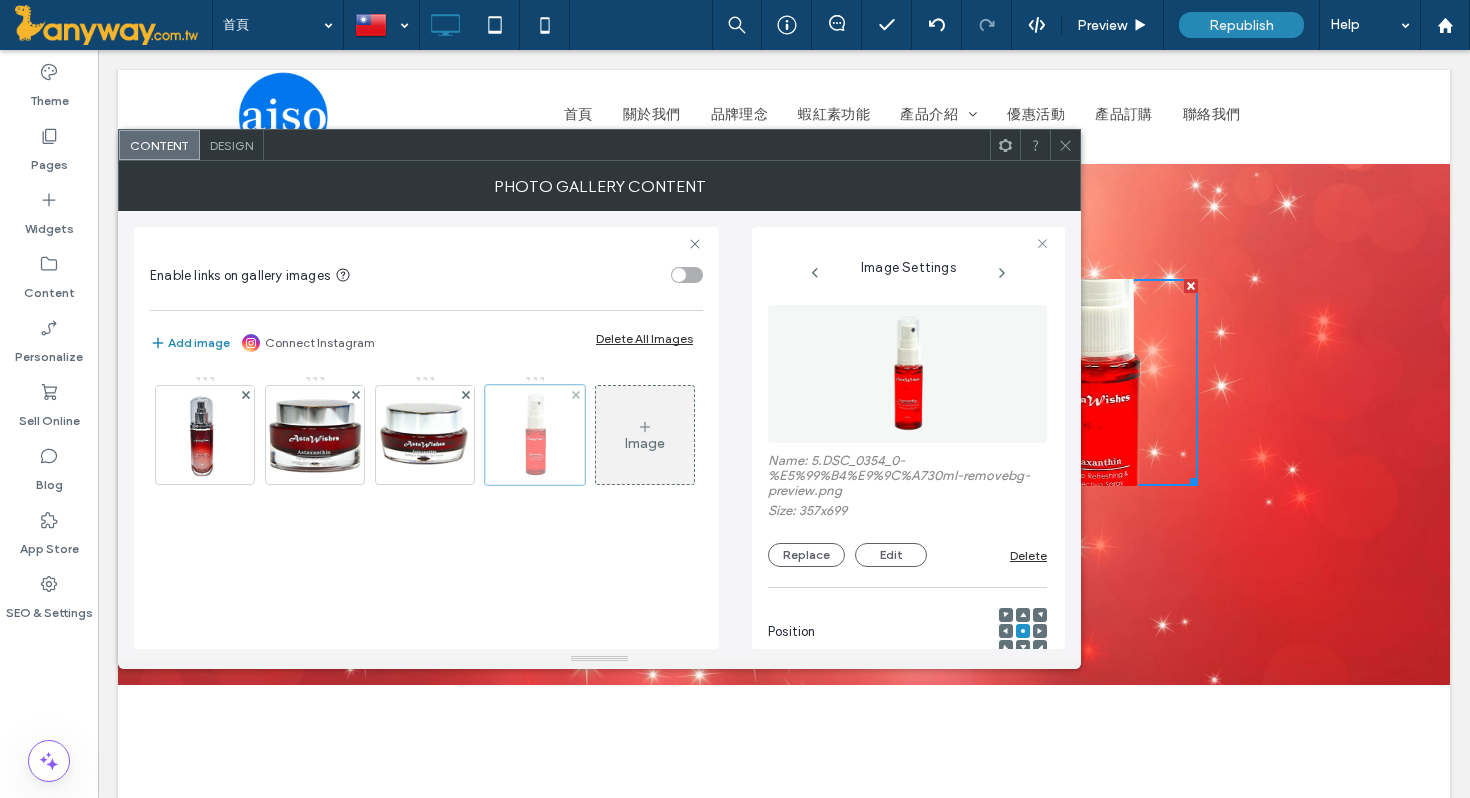 scroll, scrollTop: 0, scrollLeft: 51, axis: horizontal 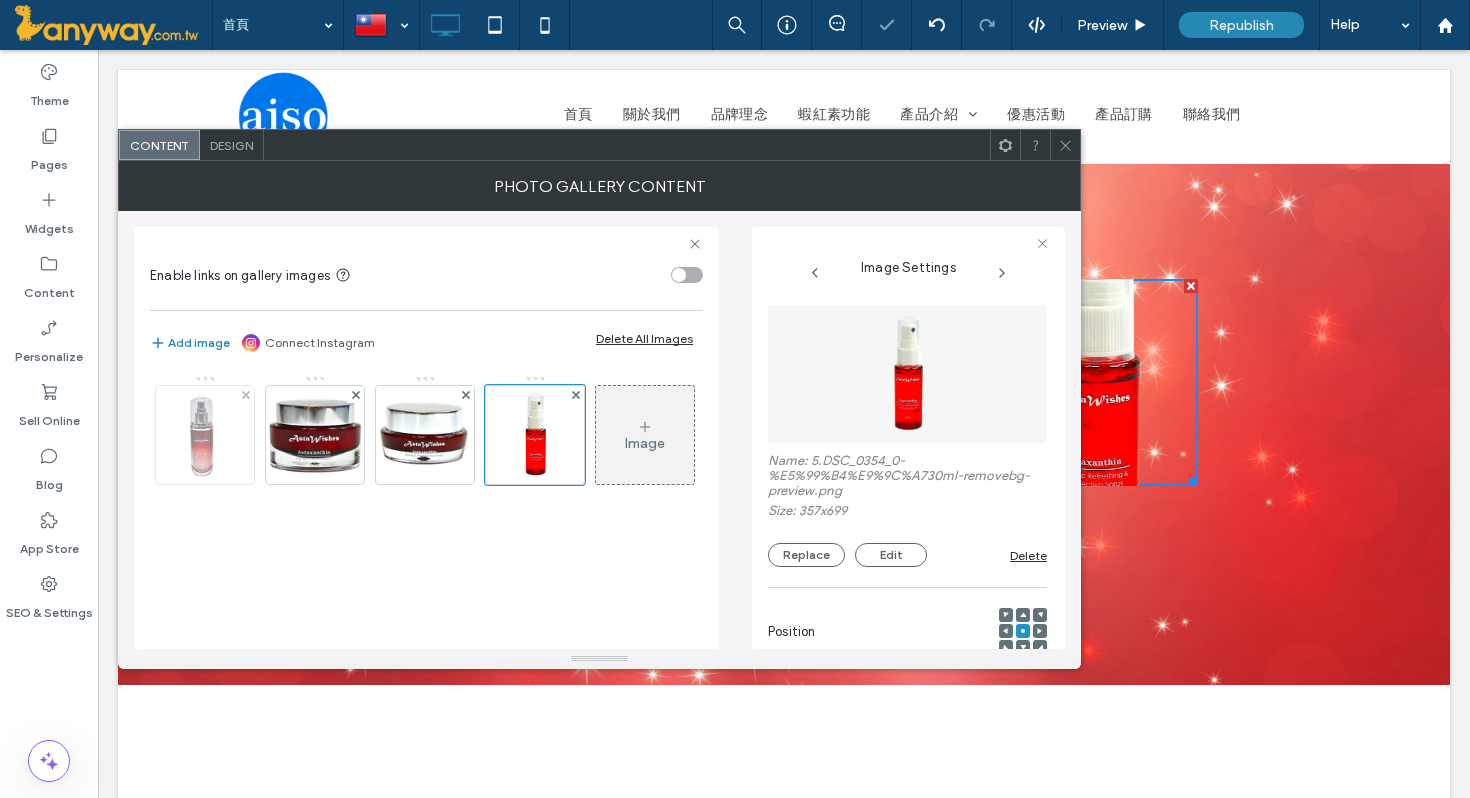 click at bounding box center [205, 435] 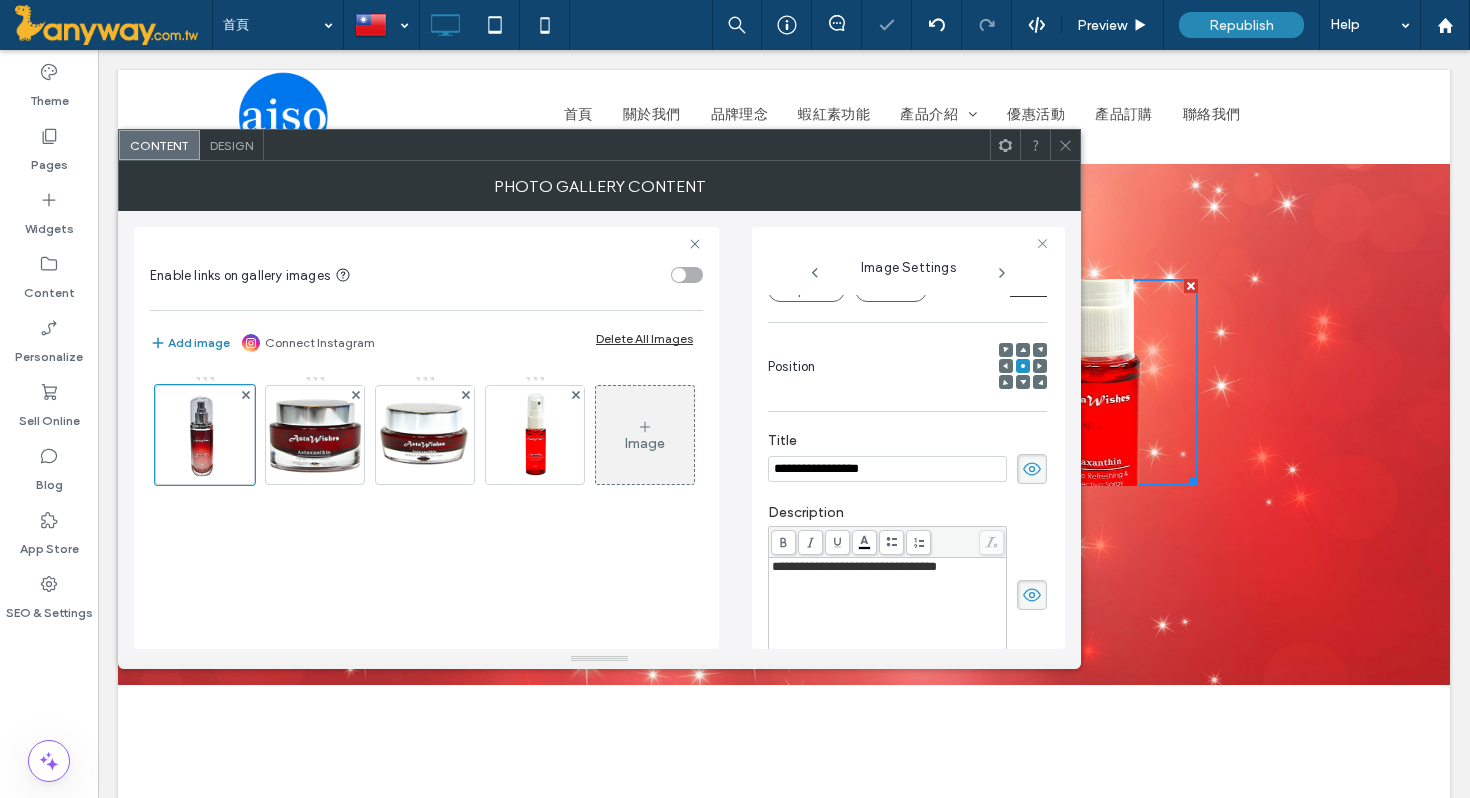 scroll, scrollTop: 0, scrollLeft: 0, axis: both 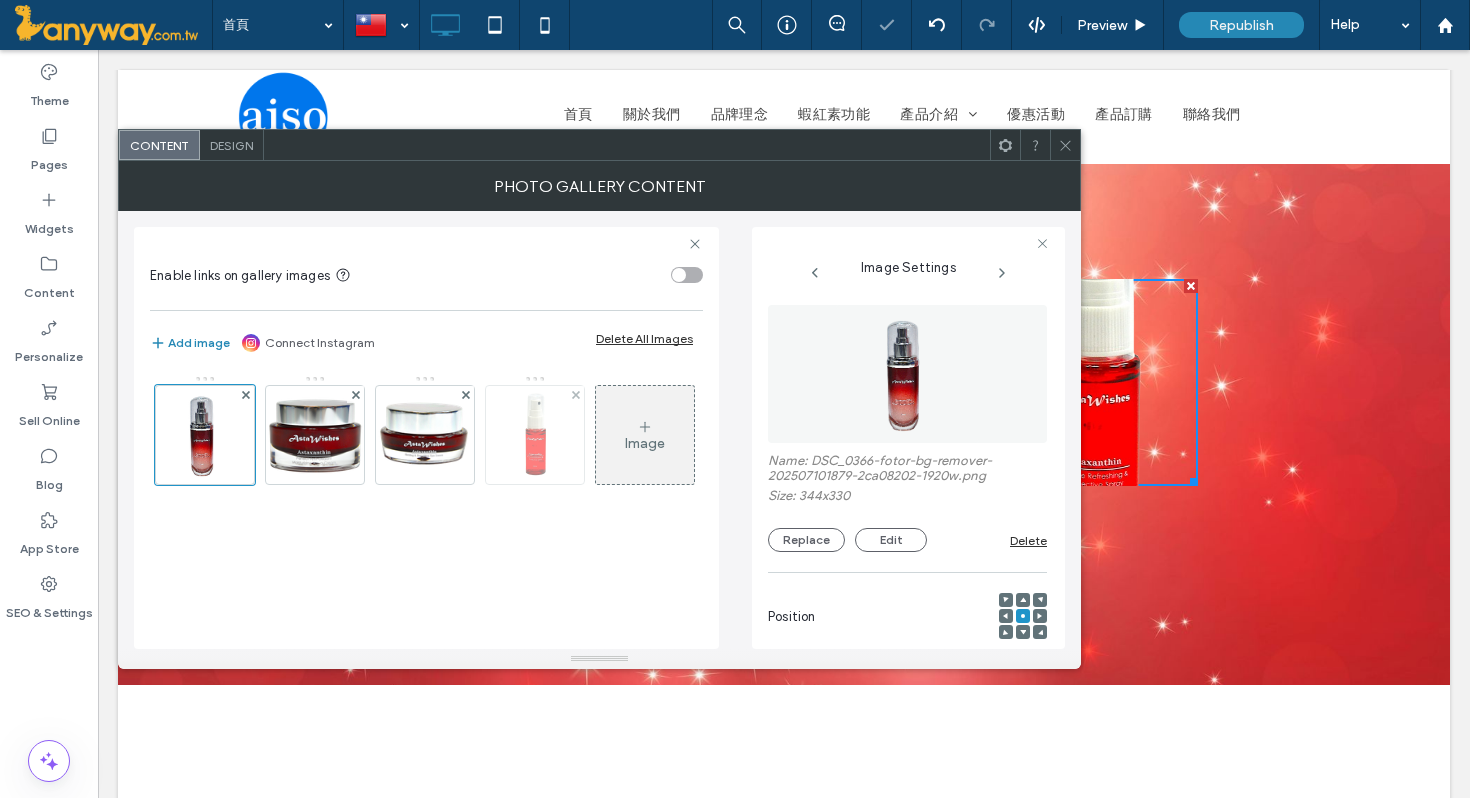 click at bounding box center (535, 435) 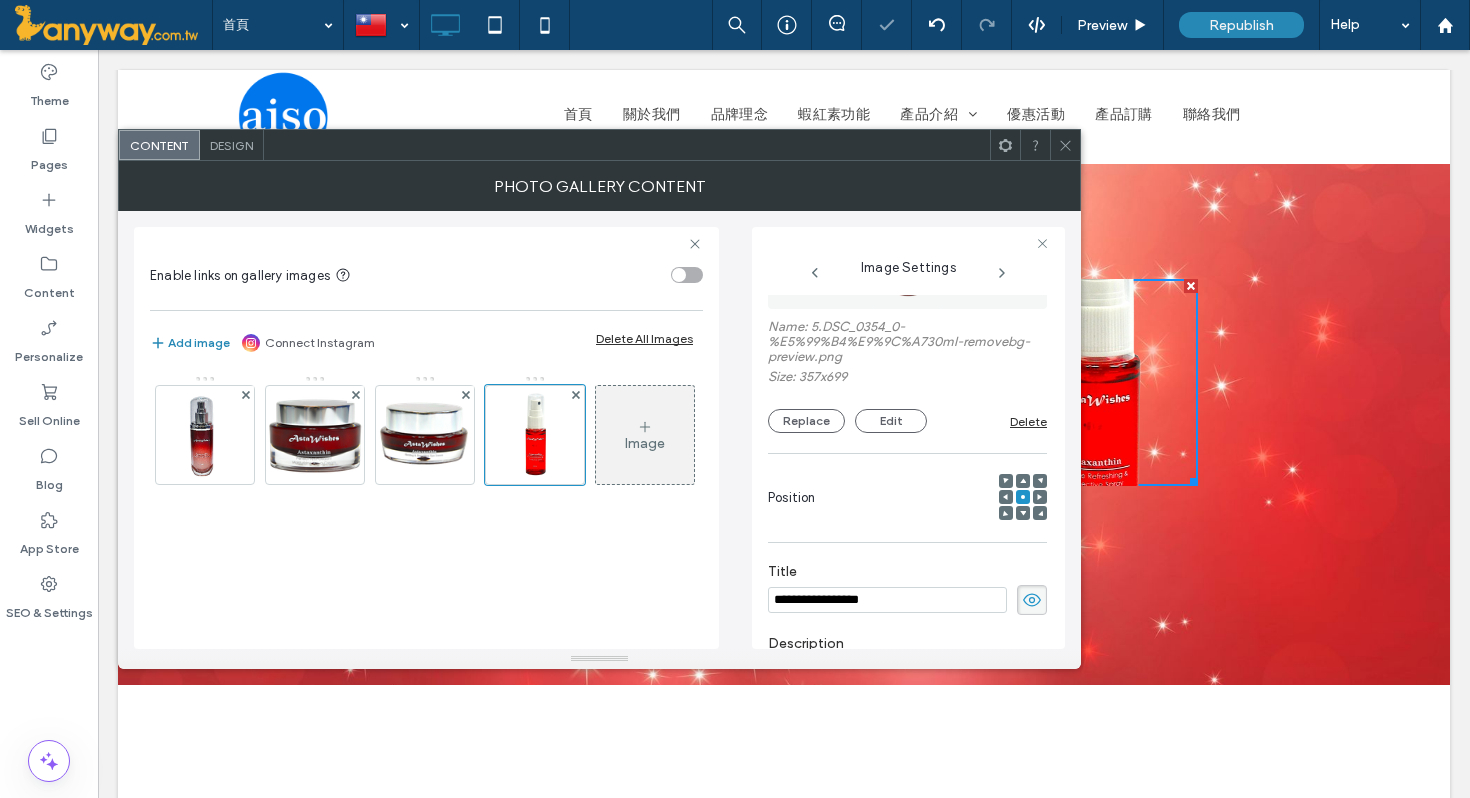 scroll, scrollTop: 61, scrollLeft: 0, axis: vertical 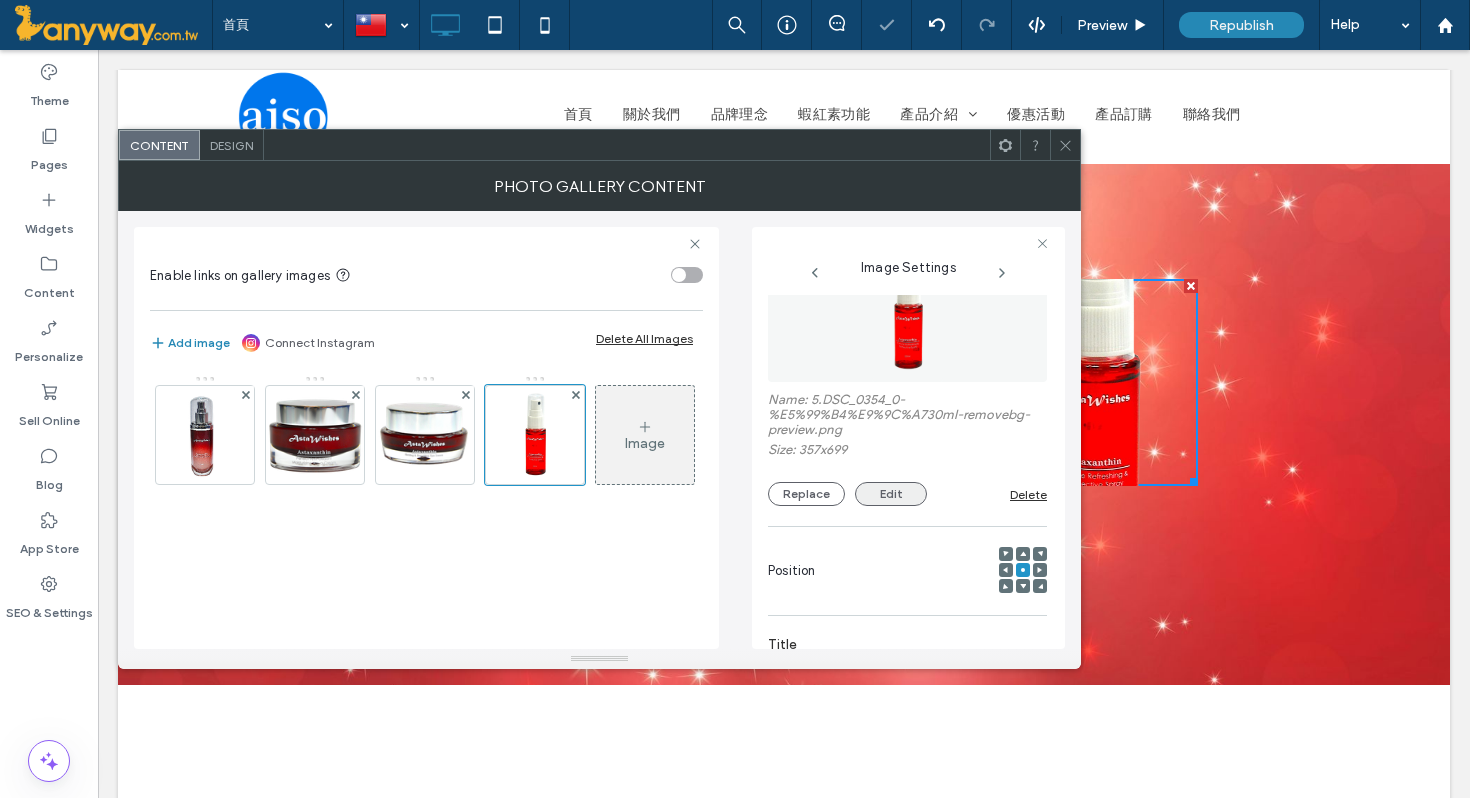 click on "Edit" at bounding box center (891, 494) 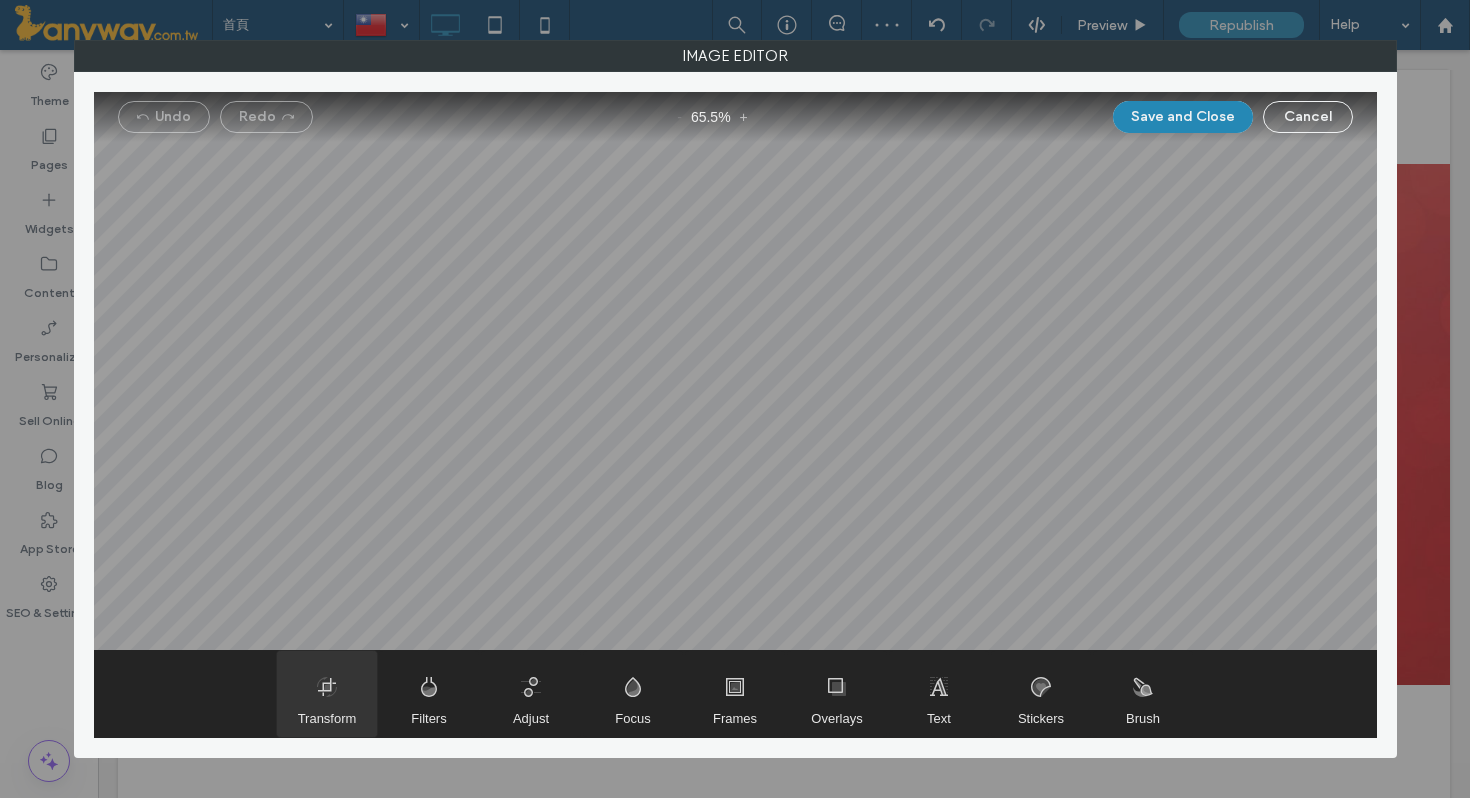 click at bounding box center (327, 694) 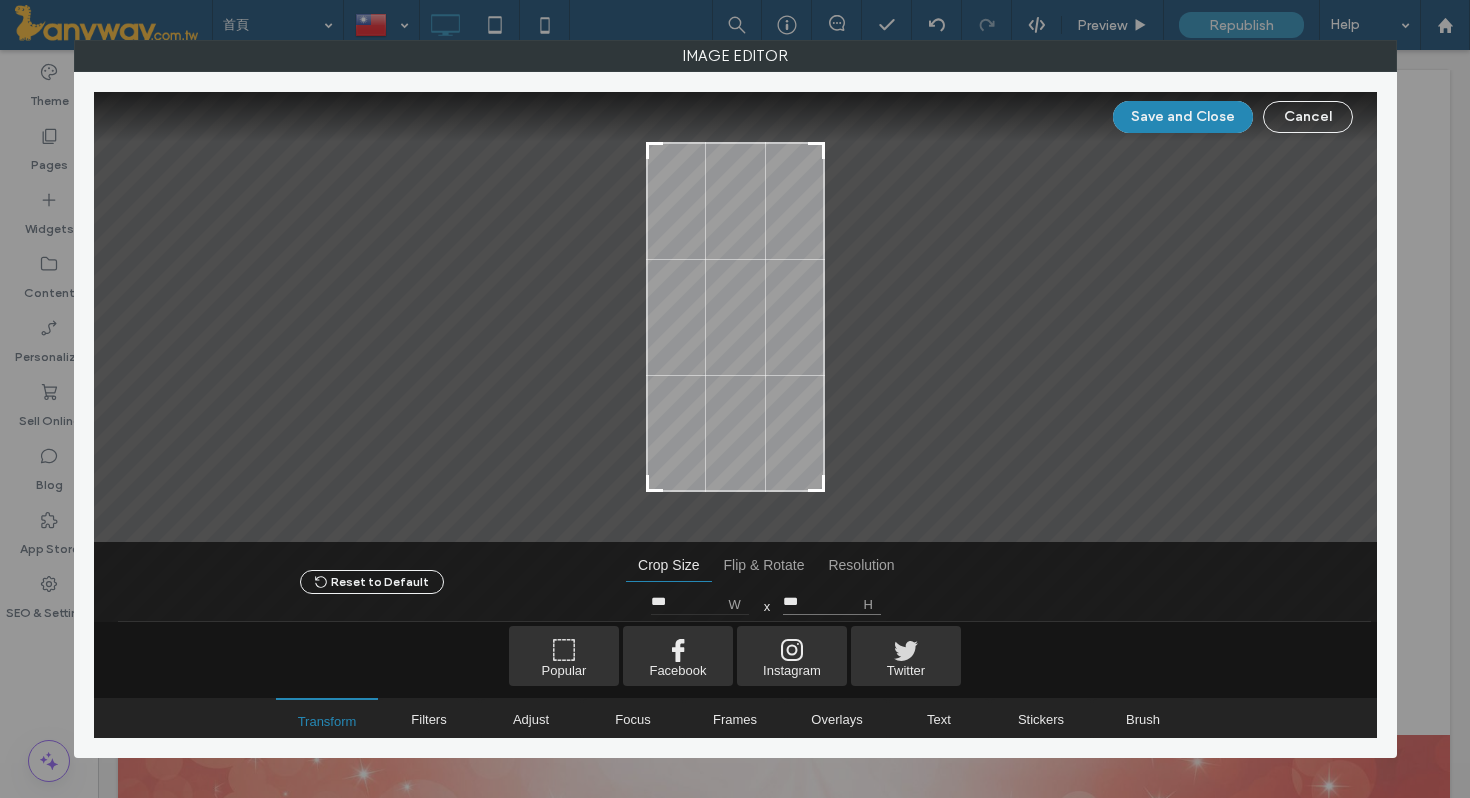 scroll, scrollTop: 694, scrollLeft: 0, axis: vertical 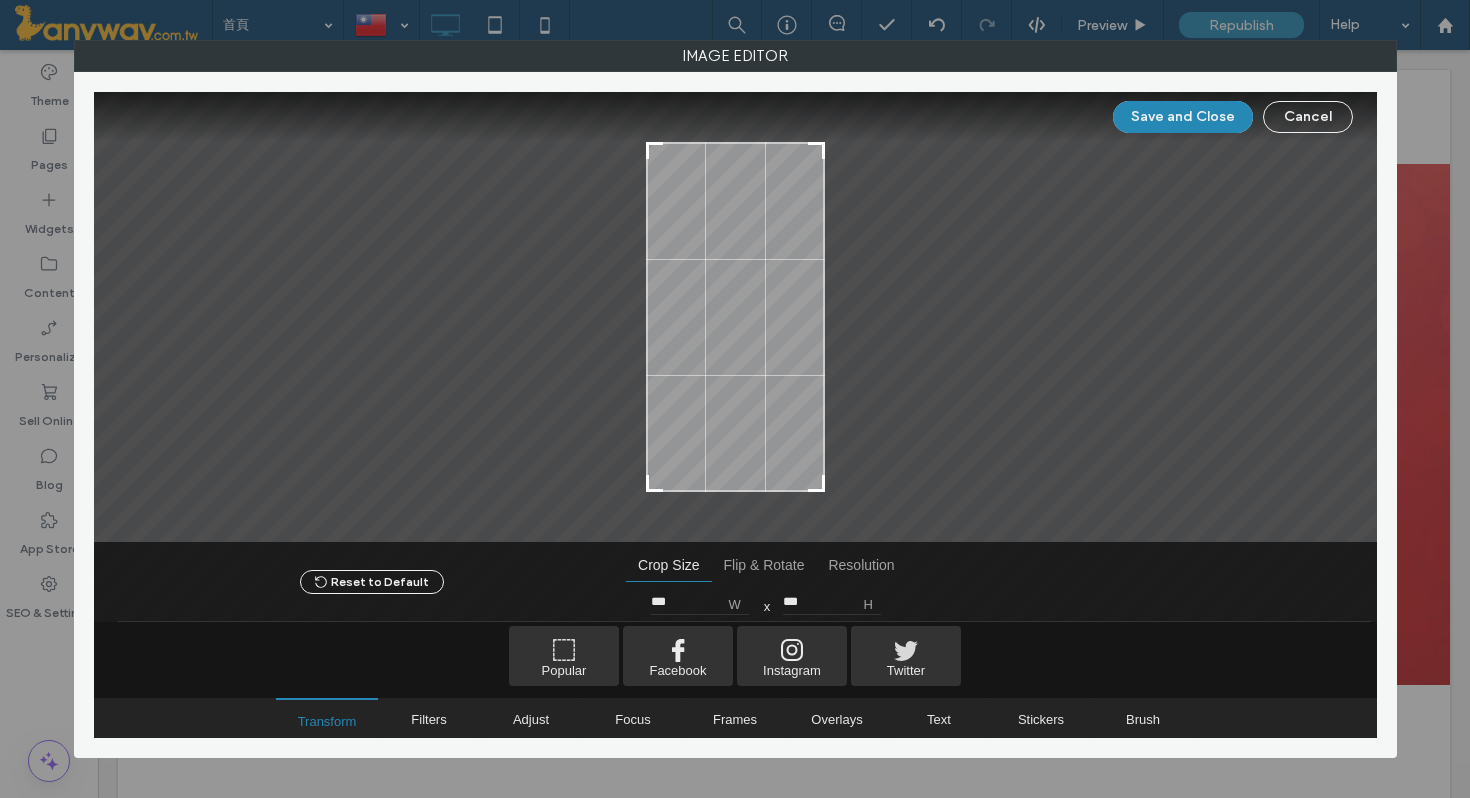 type on "***" 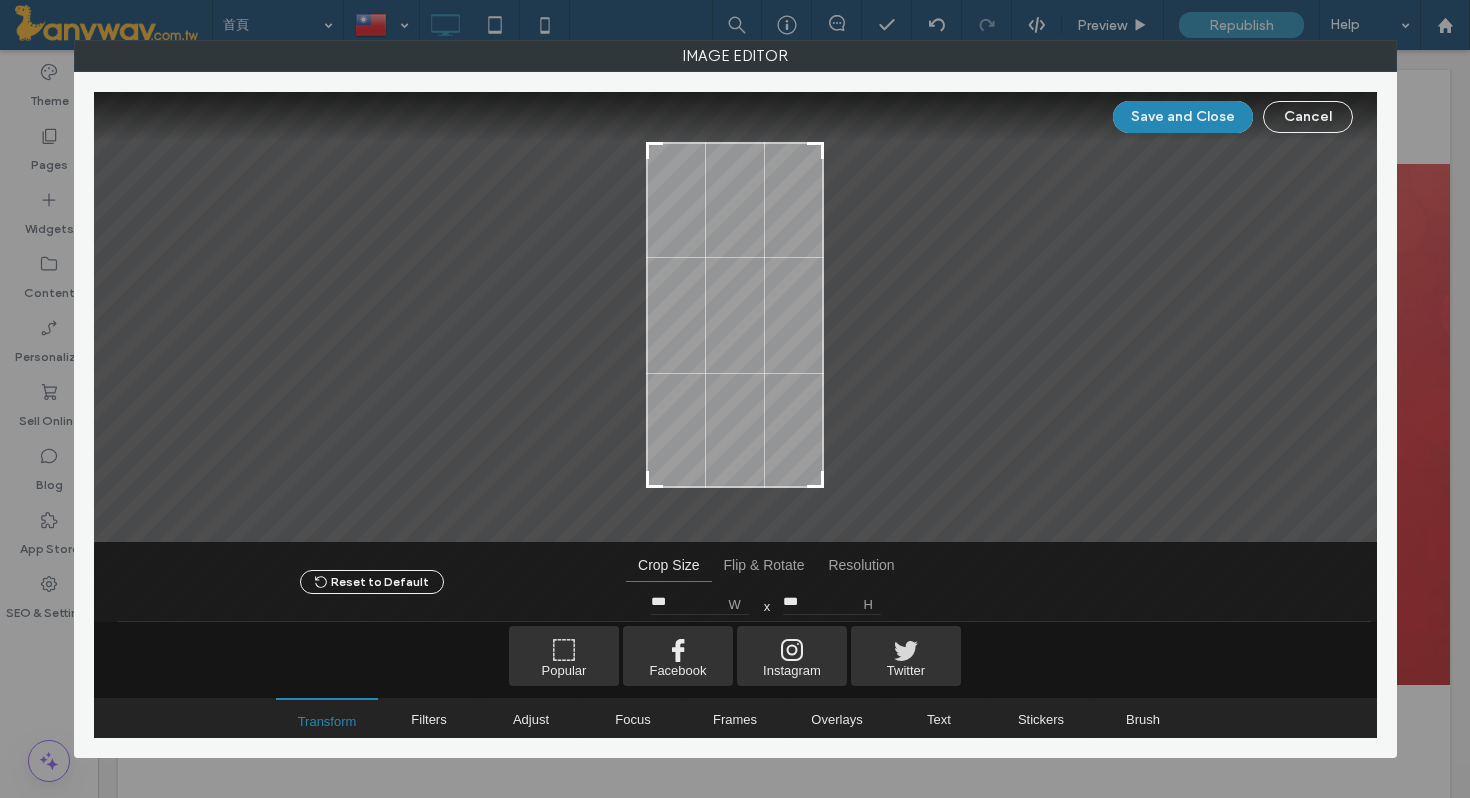 type on "***" 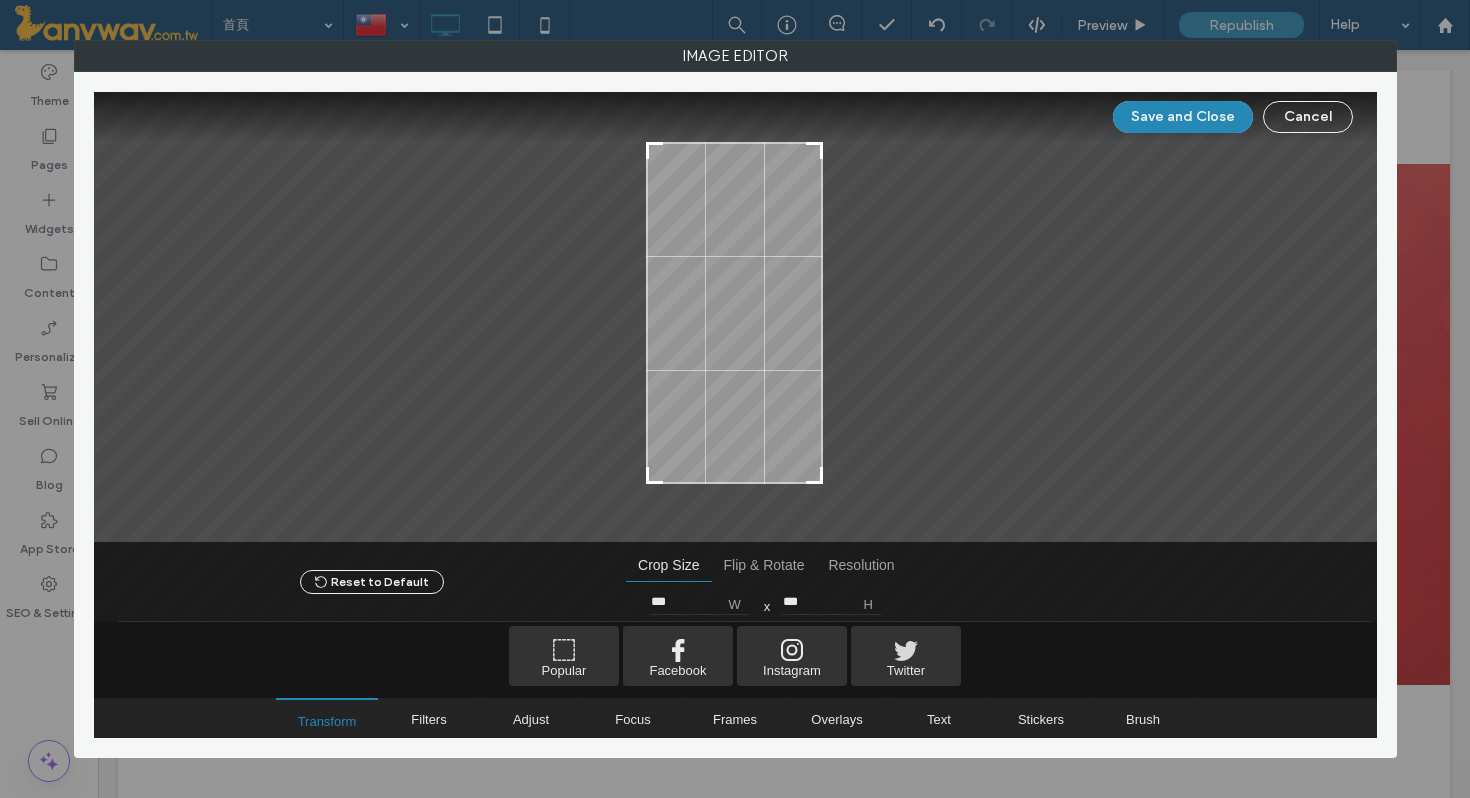 click at bounding box center [814, 475] 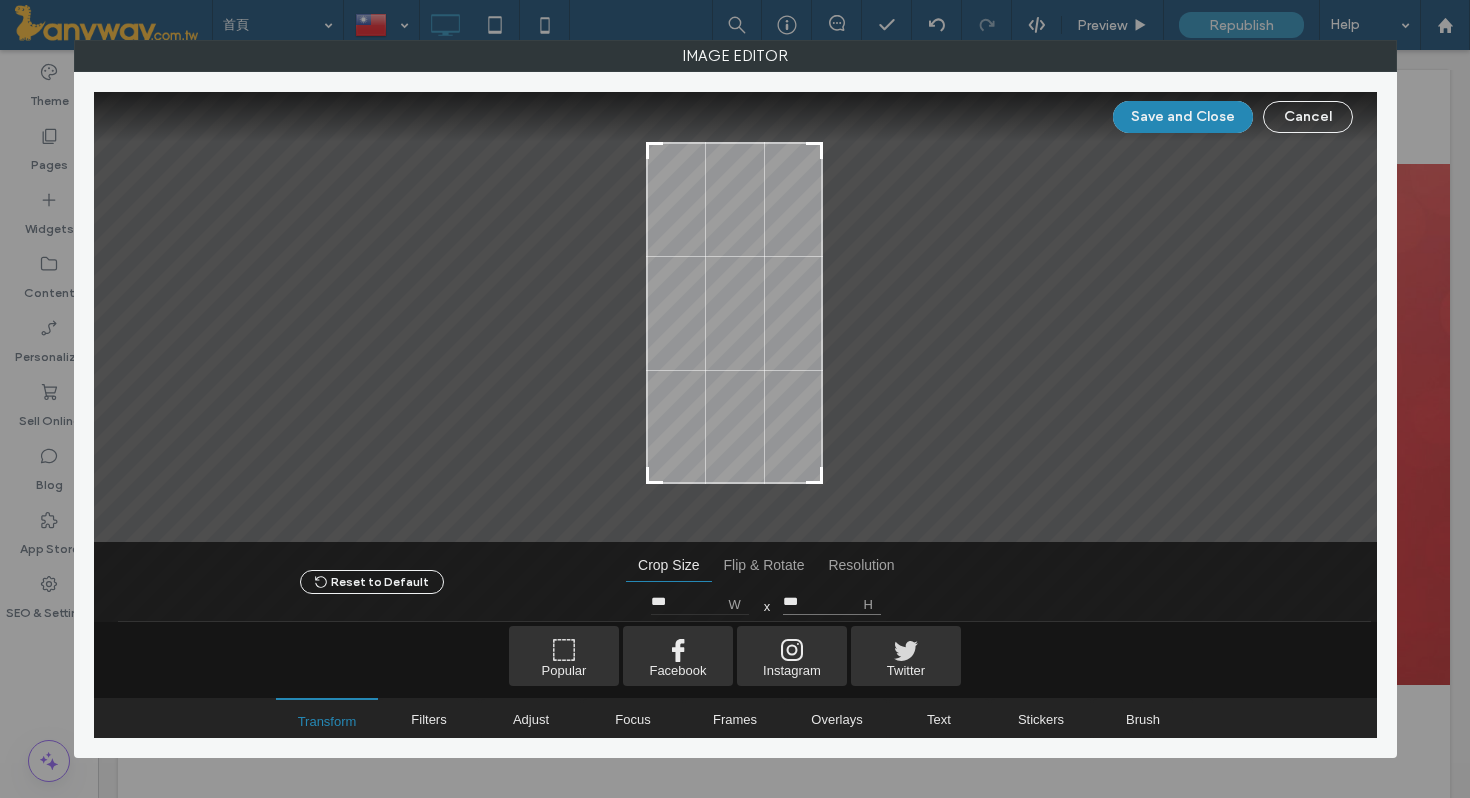 click on "***" at bounding box center (833, 602) 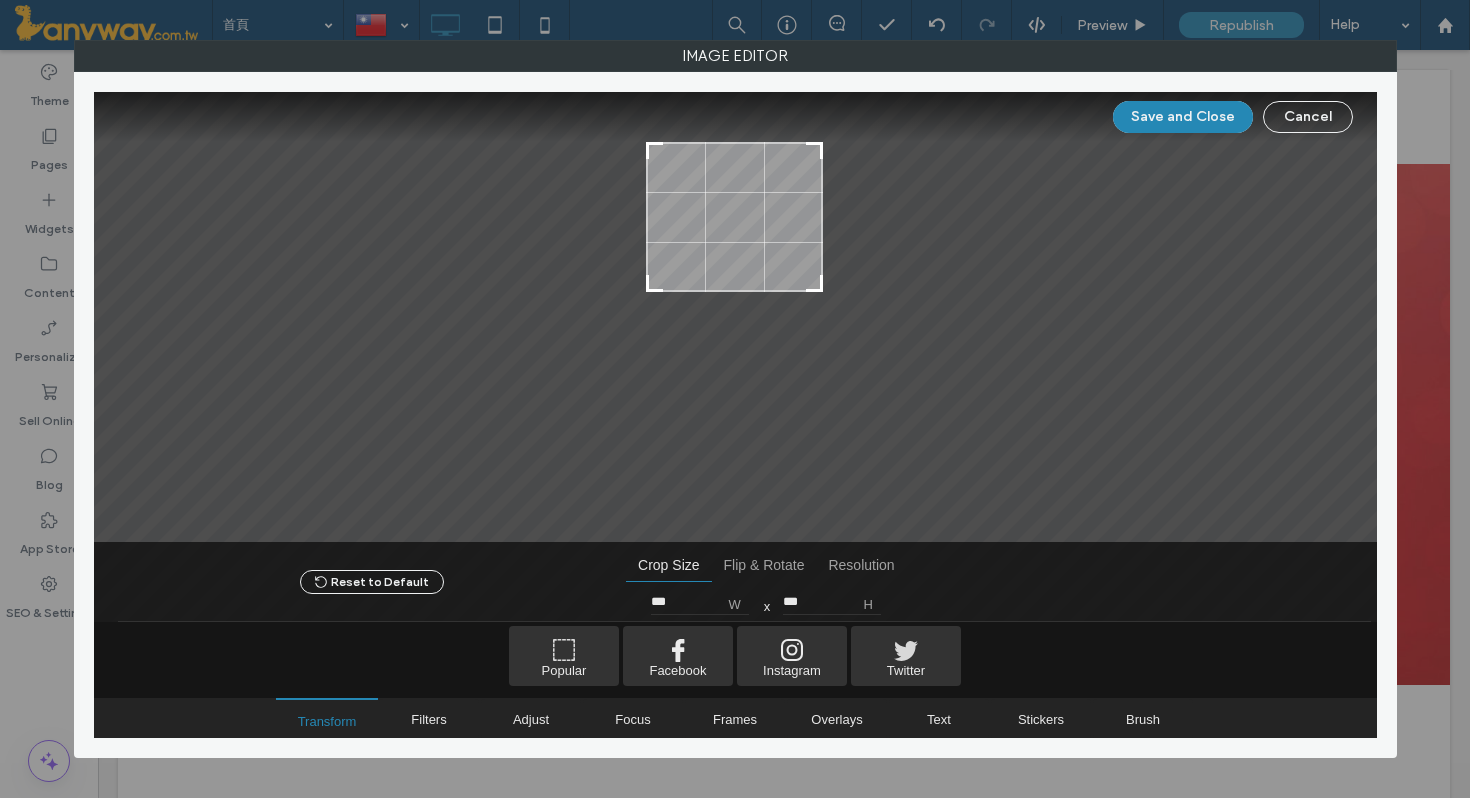 click on "Image Editor Save and Close Cancel Reset to Default Crop Size Flip & Rotate Resolution Crop Size *** w x *** h Popular Custom Square 4:3 16:9 3:4 9:16 Facebook Profile Title Post Instagram Landscape Portrait Square Story Twitter Post Profile Title Transform Filters Adjust Focus Frames Overlays Text Stickers Brush" at bounding box center [735, 399] 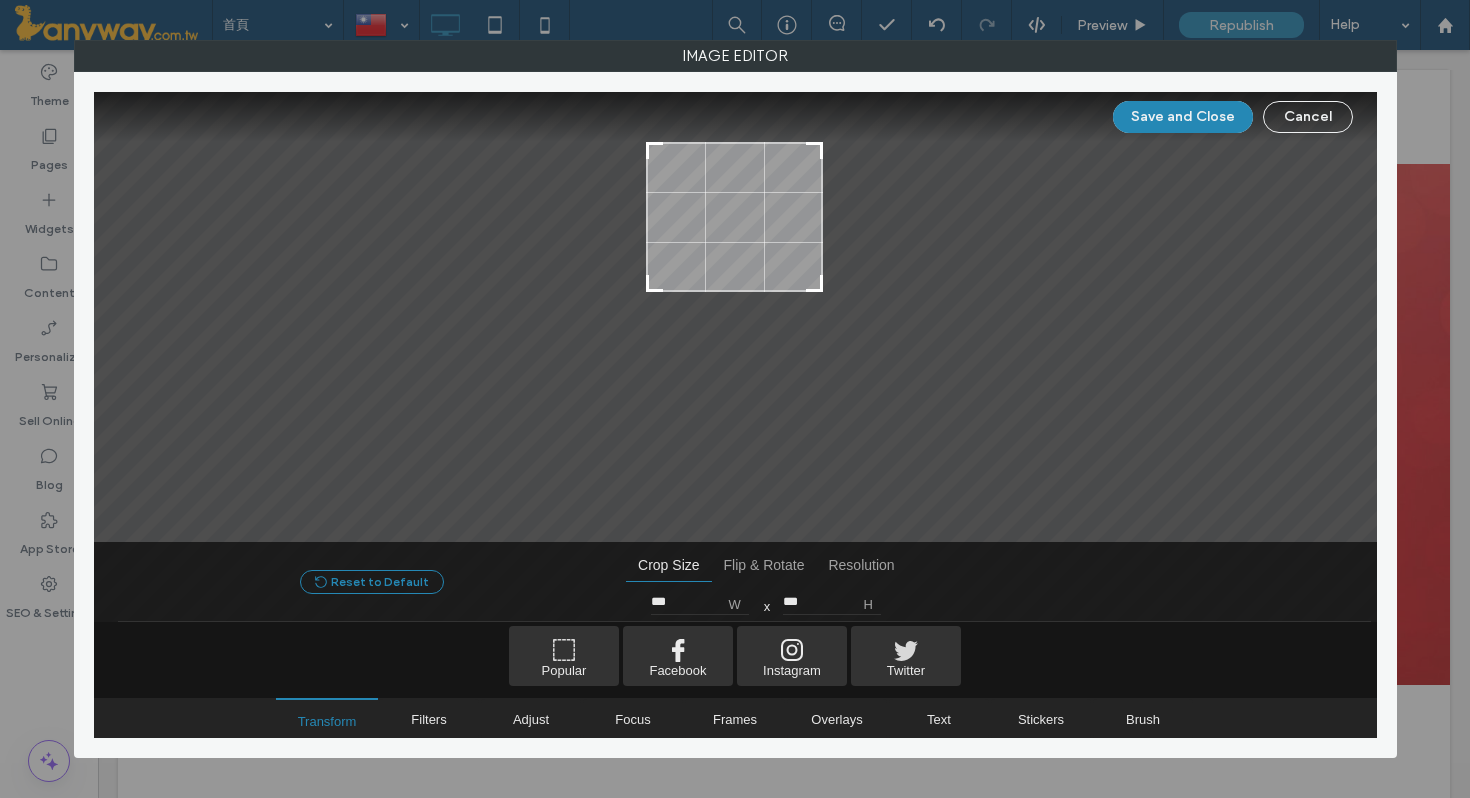 click on "Reset to Default" at bounding box center (372, 582) 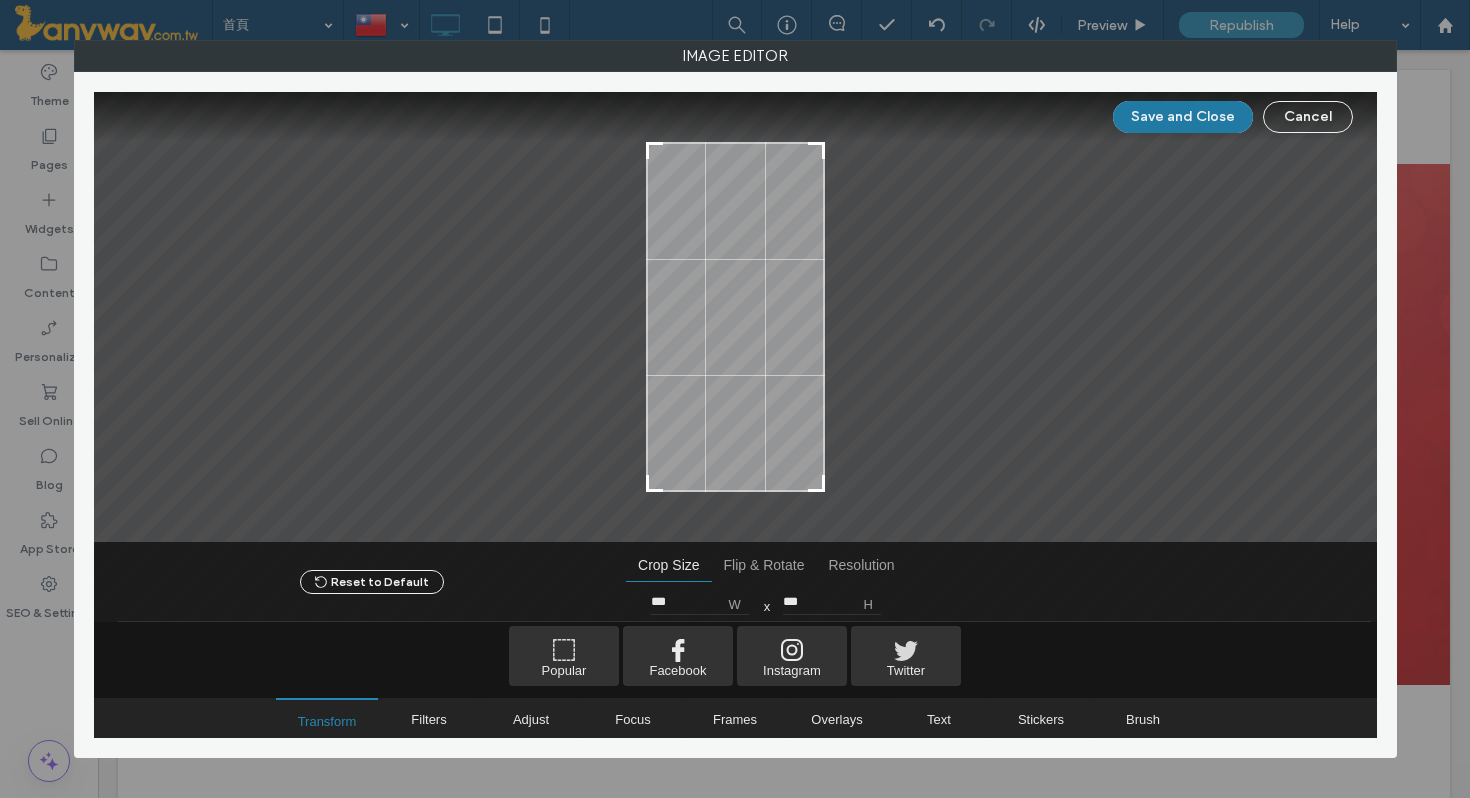 click on "Save and Close" at bounding box center (1183, 117) 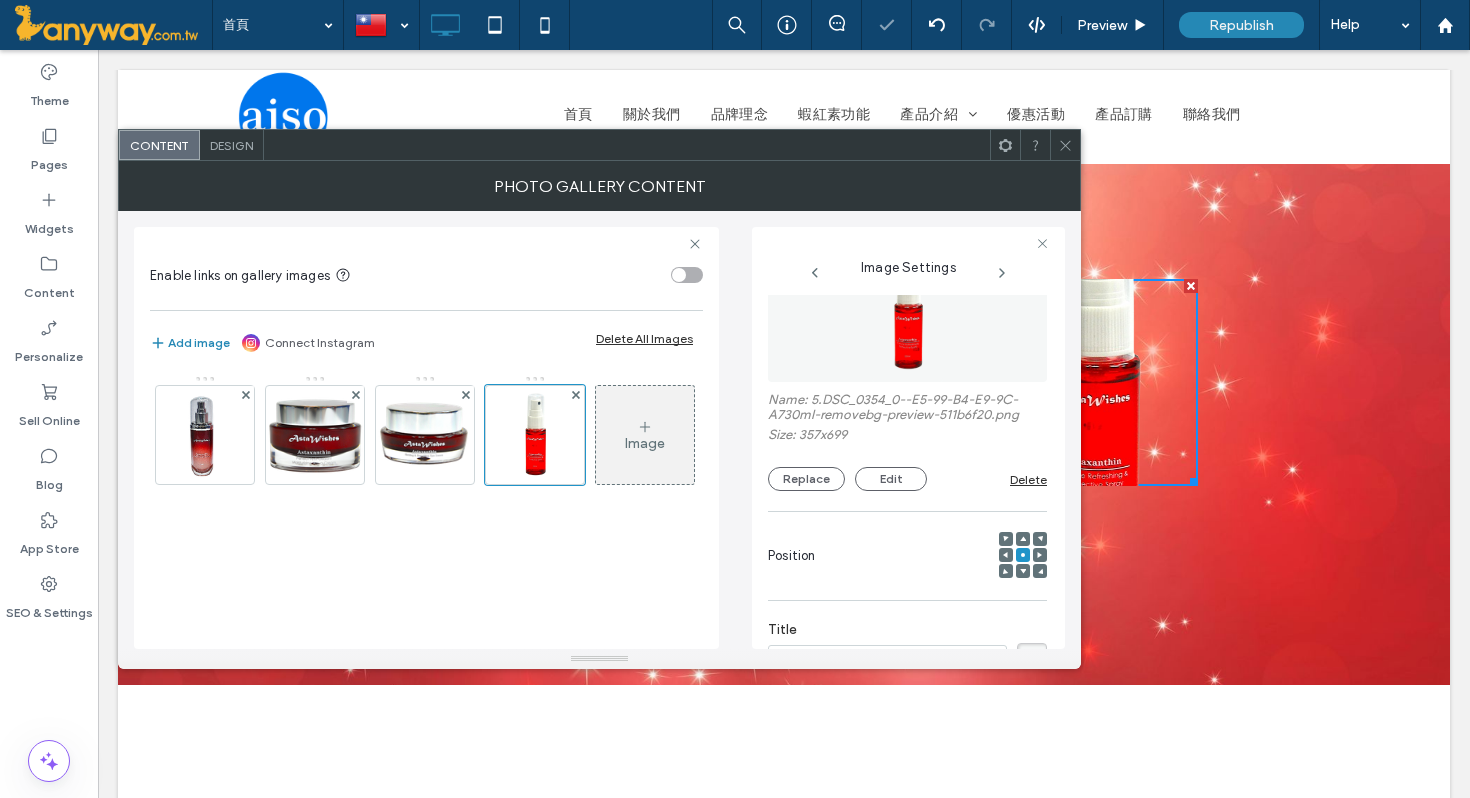 click 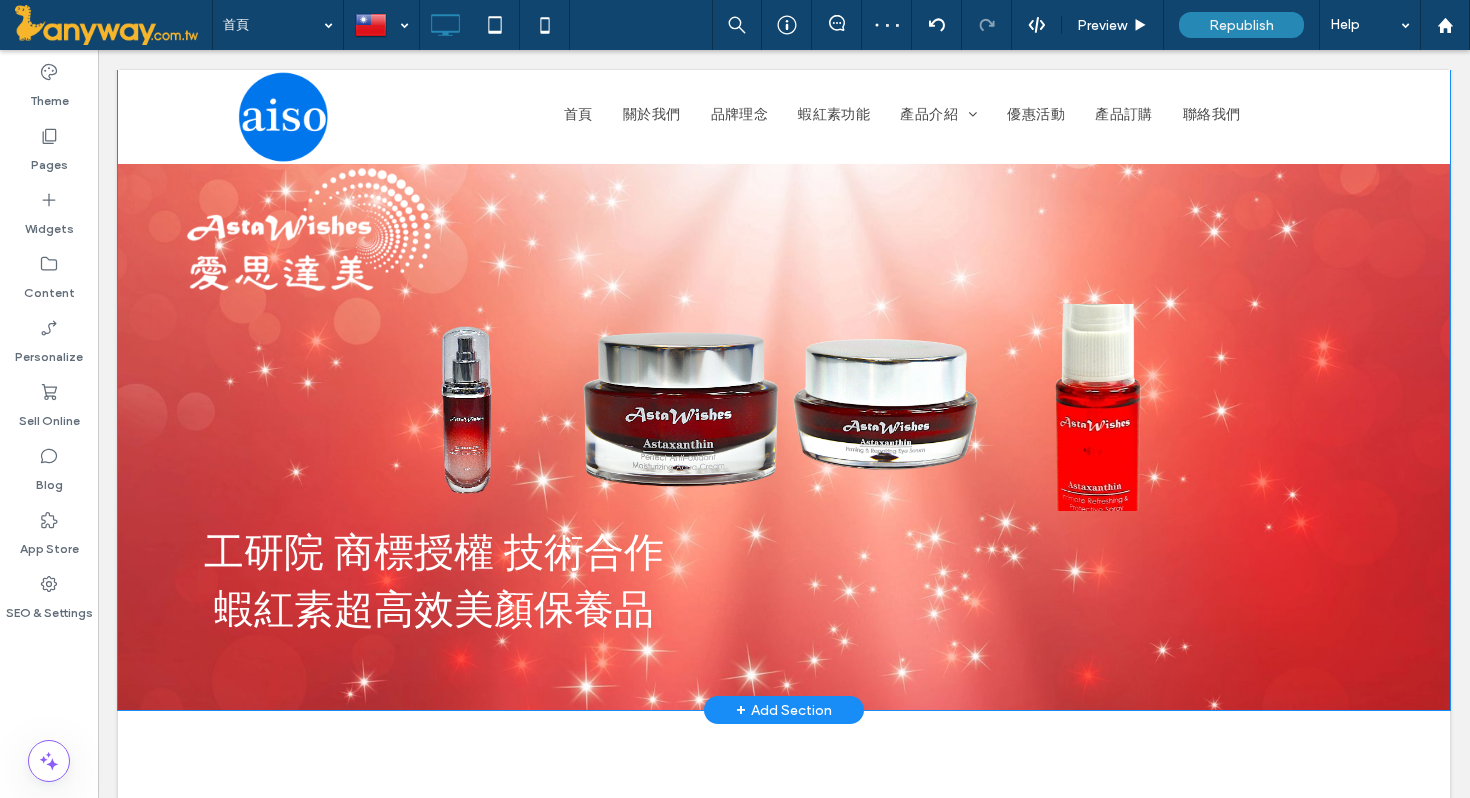 scroll, scrollTop: 646, scrollLeft: 0, axis: vertical 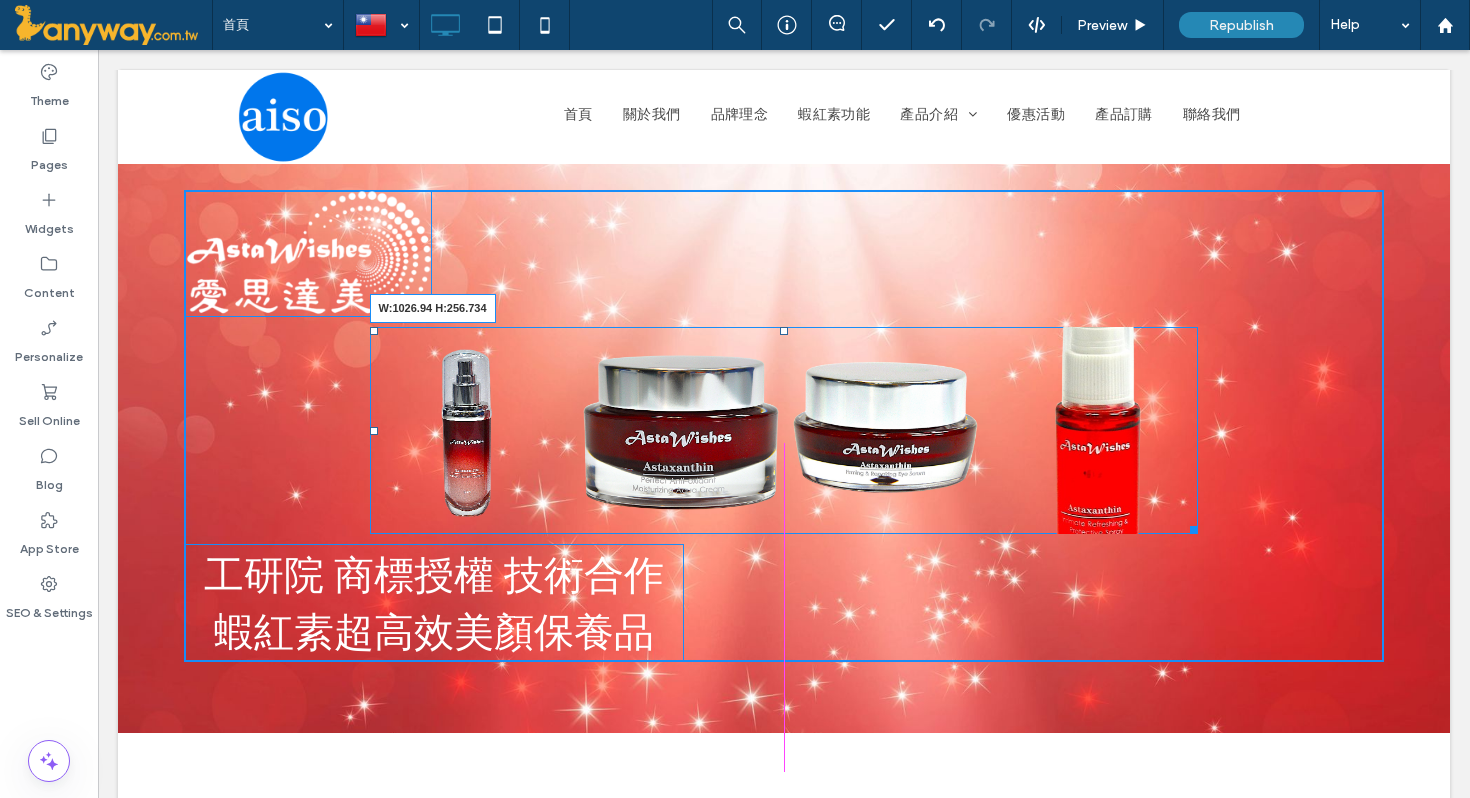drag, startPoint x: 1191, startPoint y: 532, endPoint x: 1290, endPoint y: 686, distance: 183.07649 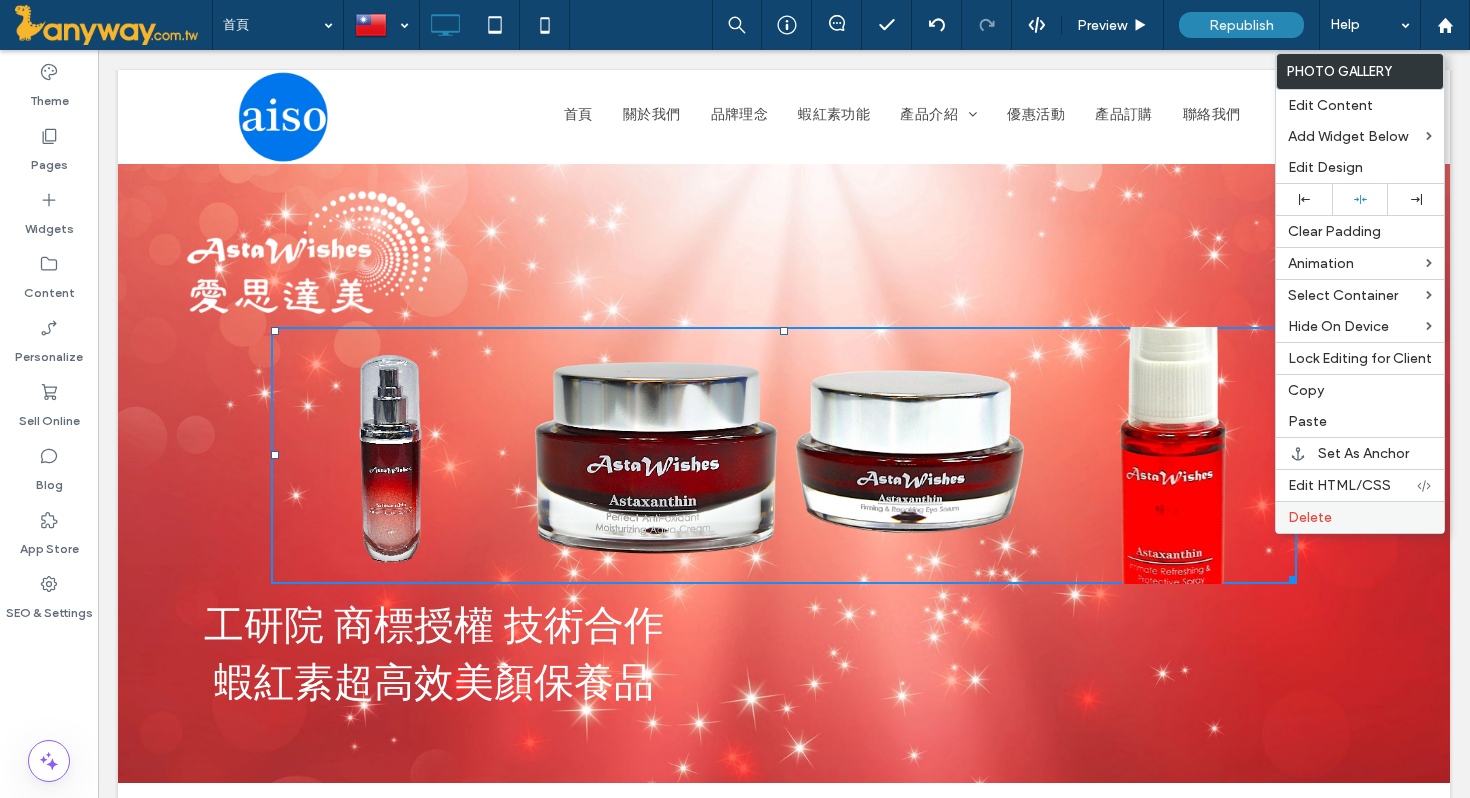 click on "Delete" at bounding box center (1310, 517) 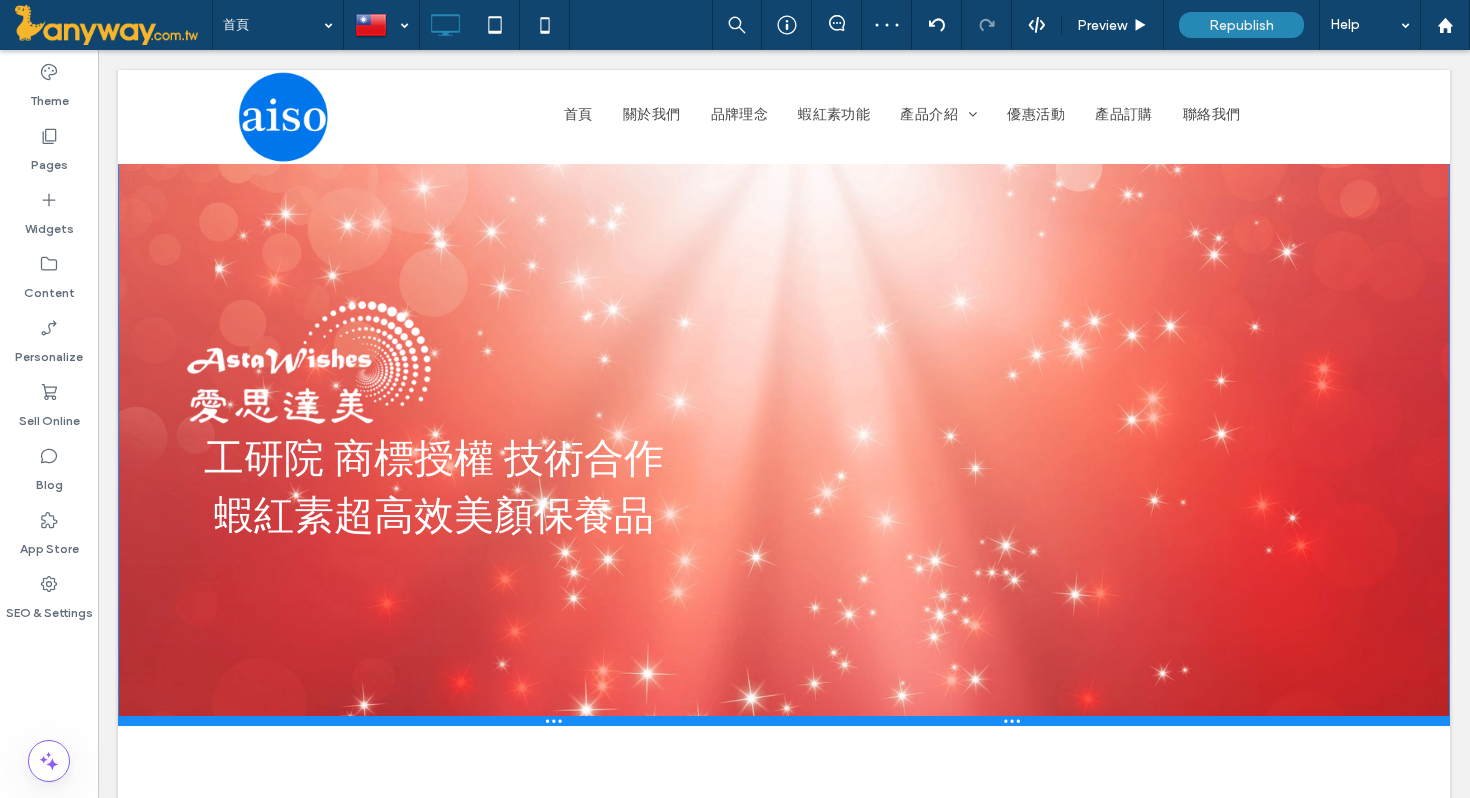 drag, startPoint x: 475, startPoint y: 500, endPoint x: 475, endPoint y: 720, distance: 220 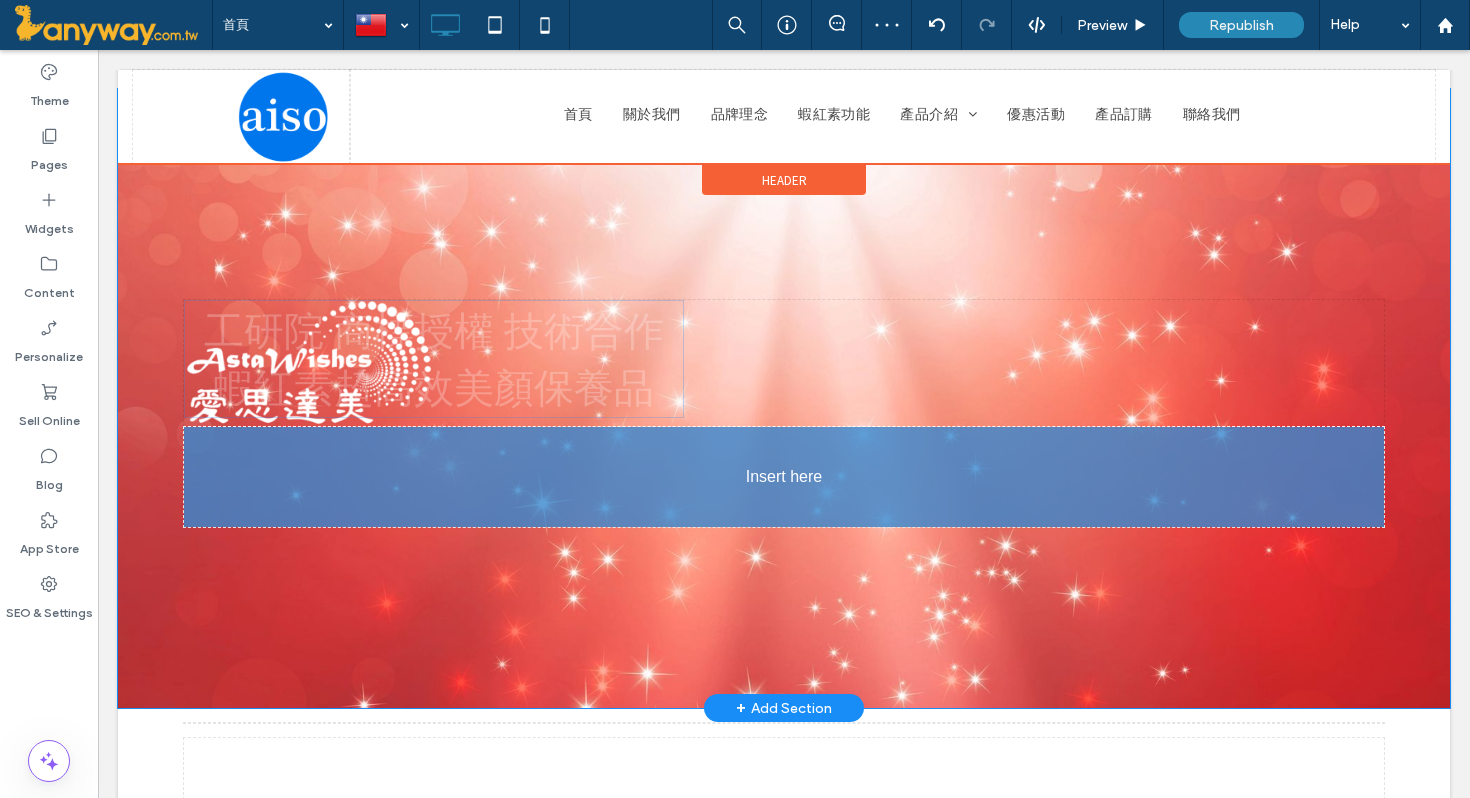 drag, startPoint x: 588, startPoint y: 497, endPoint x: 489, endPoint y: 514, distance: 100.44899 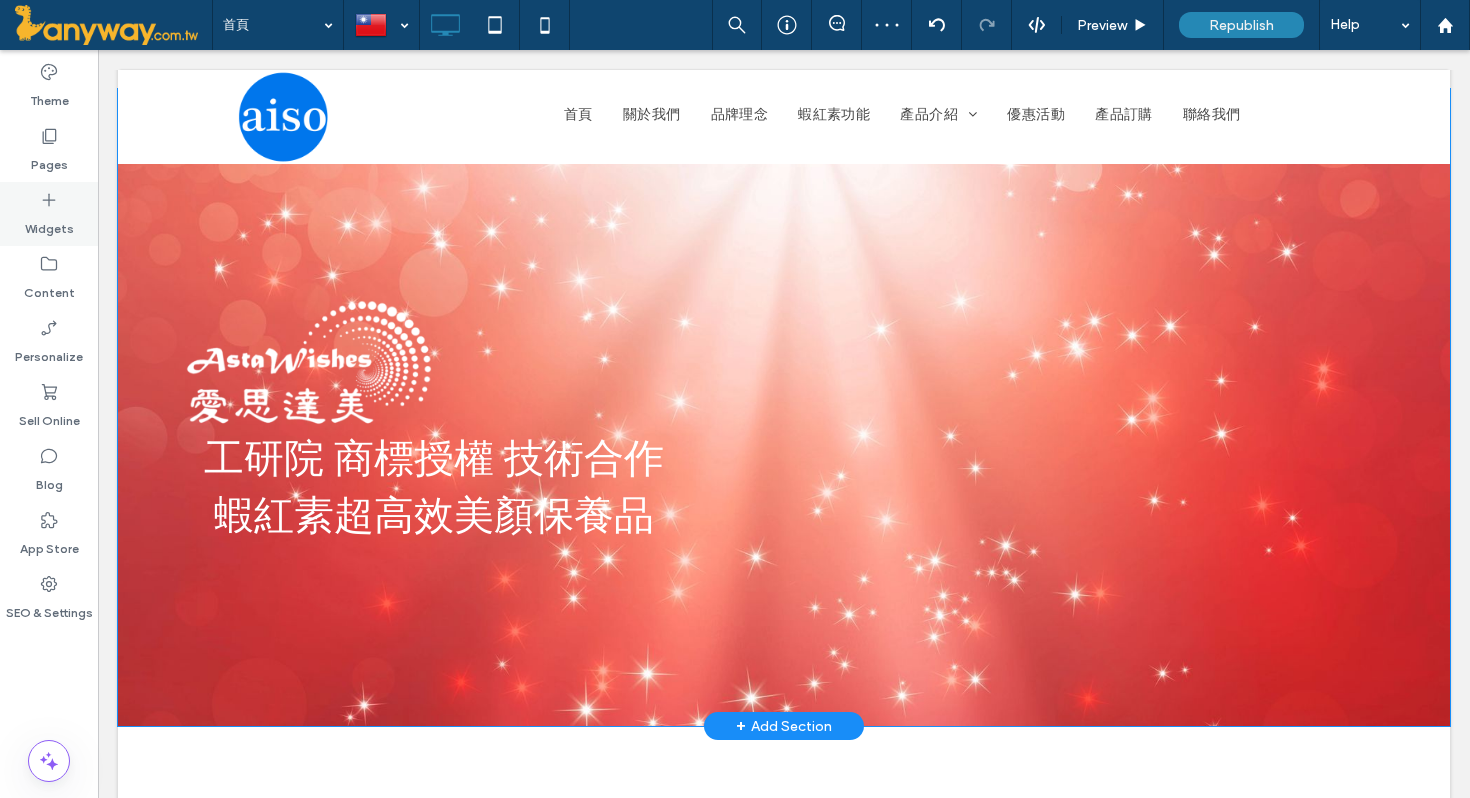 click 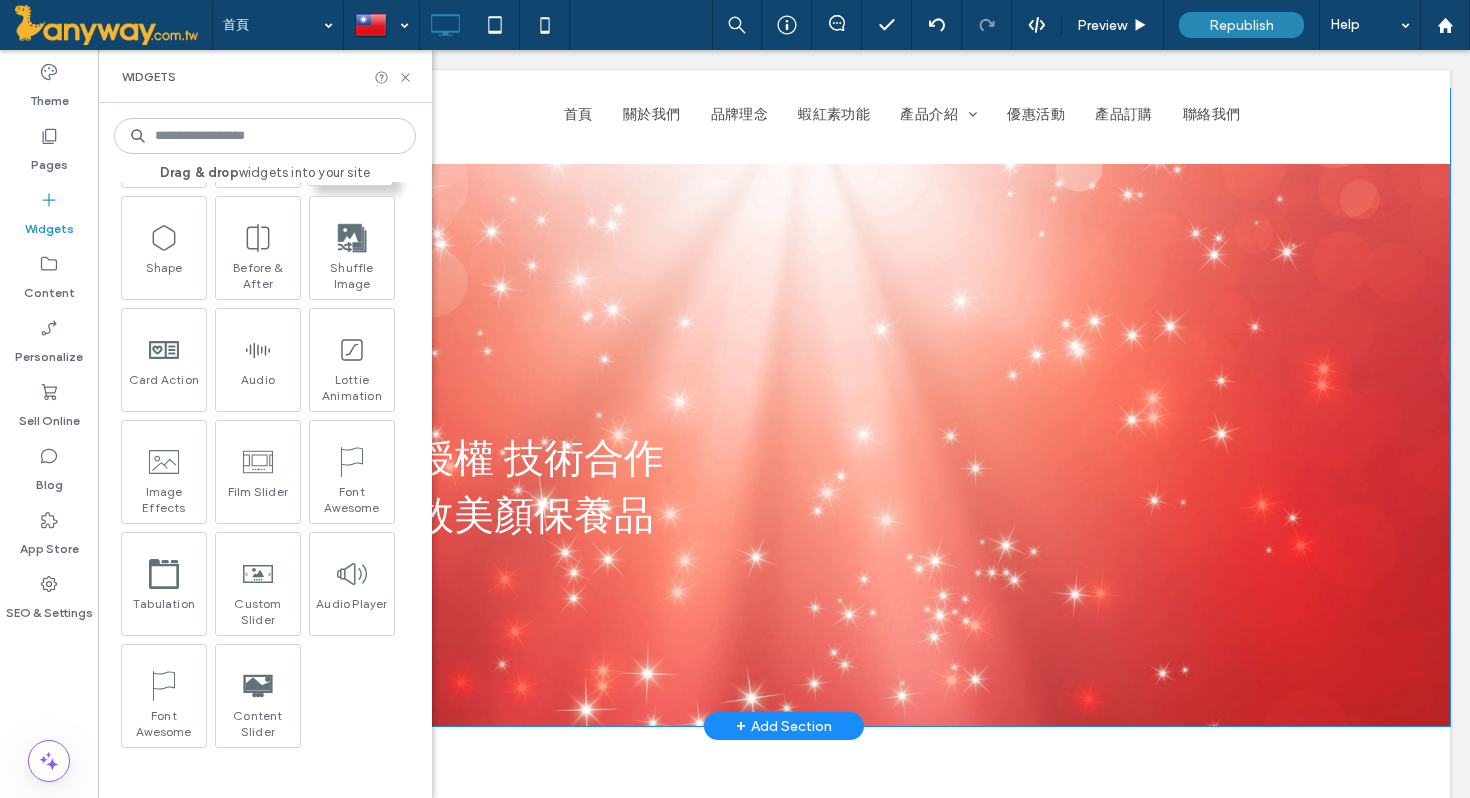 scroll, scrollTop: 2855, scrollLeft: 0, axis: vertical 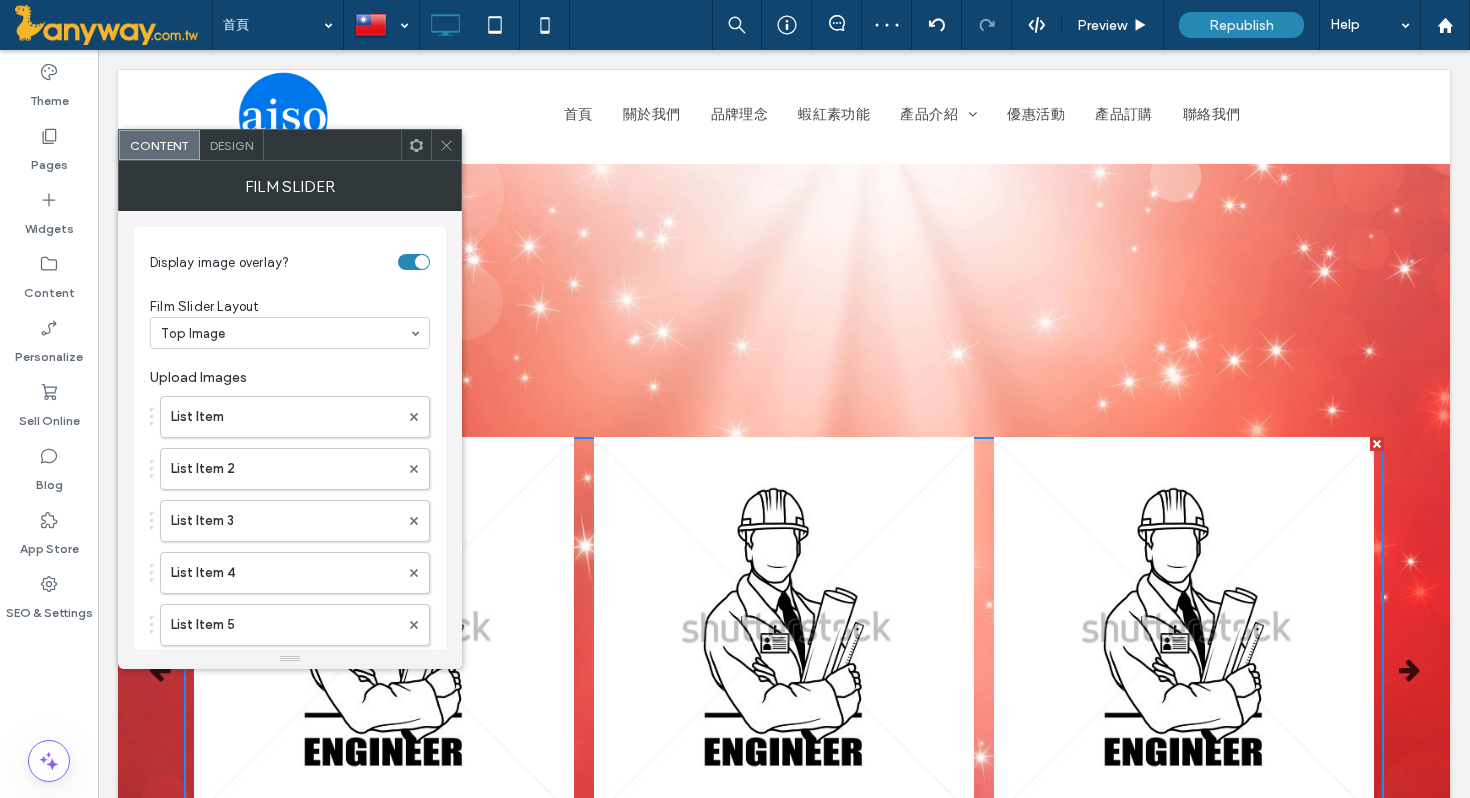 click 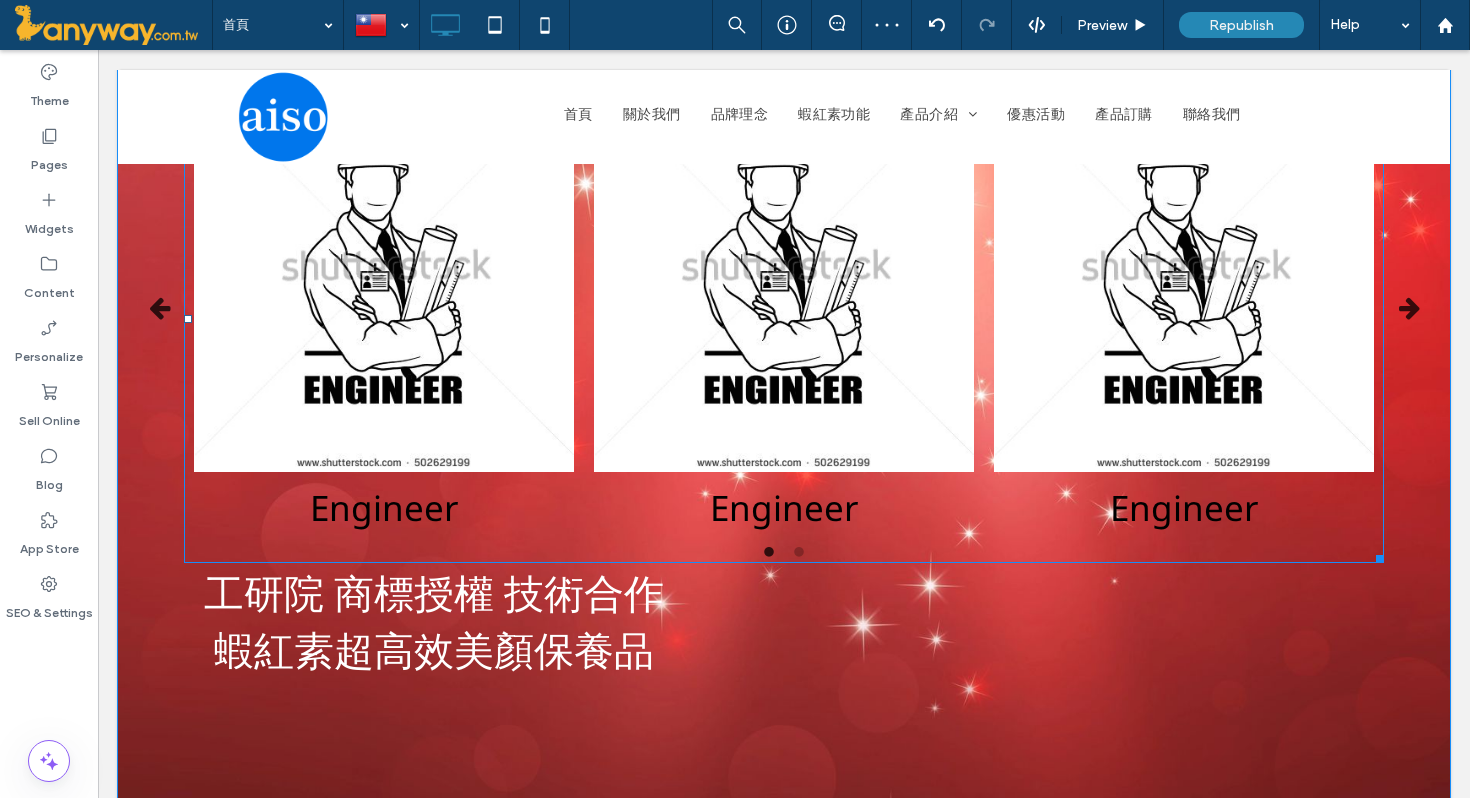 scroll, scrollTop: 1022, scrollLeft: 0, axis: vertical 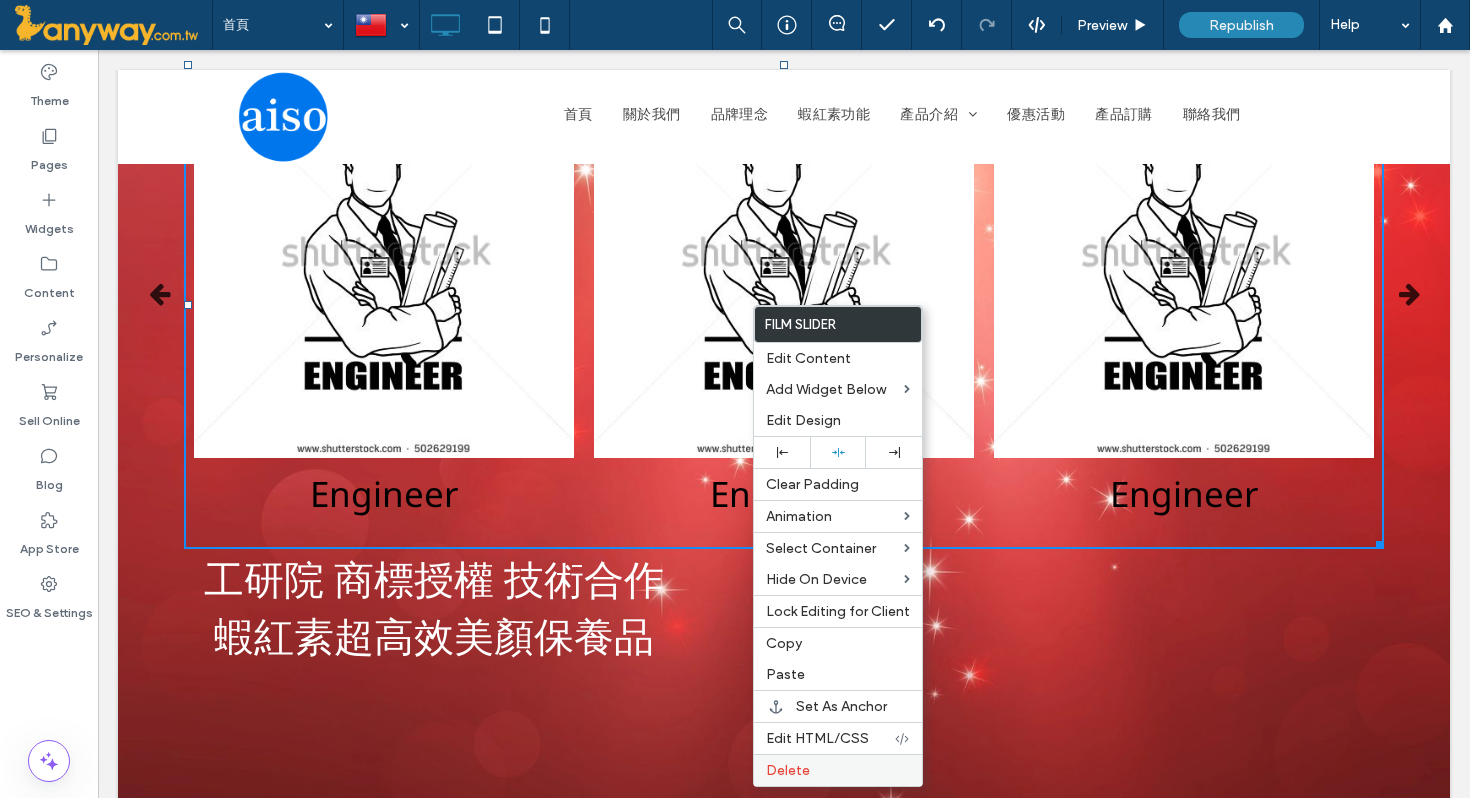 click on "Delete" at bounding box center [838, 770] 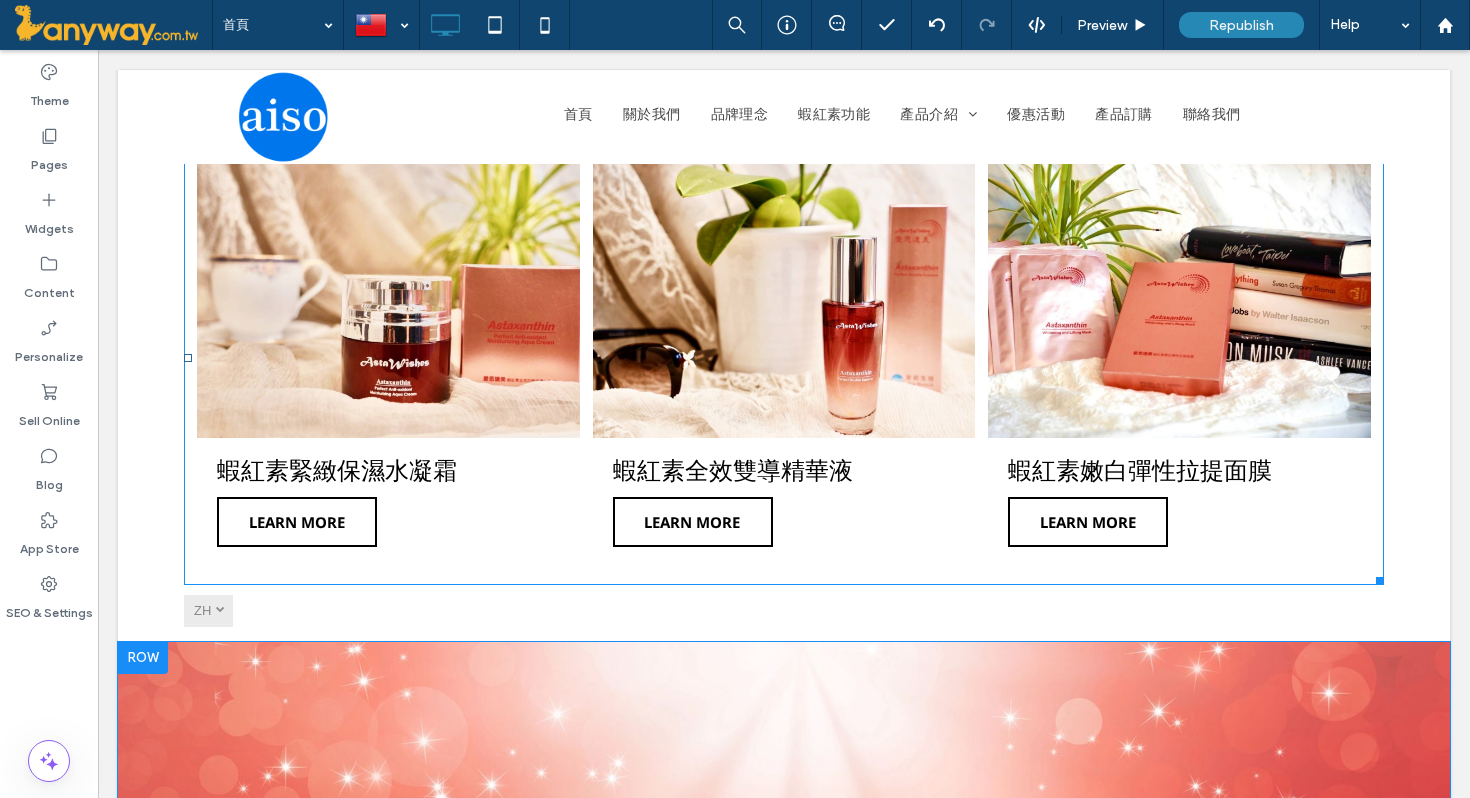 scroll, scrollTop: 0, scrollLeft: 0, axis: both 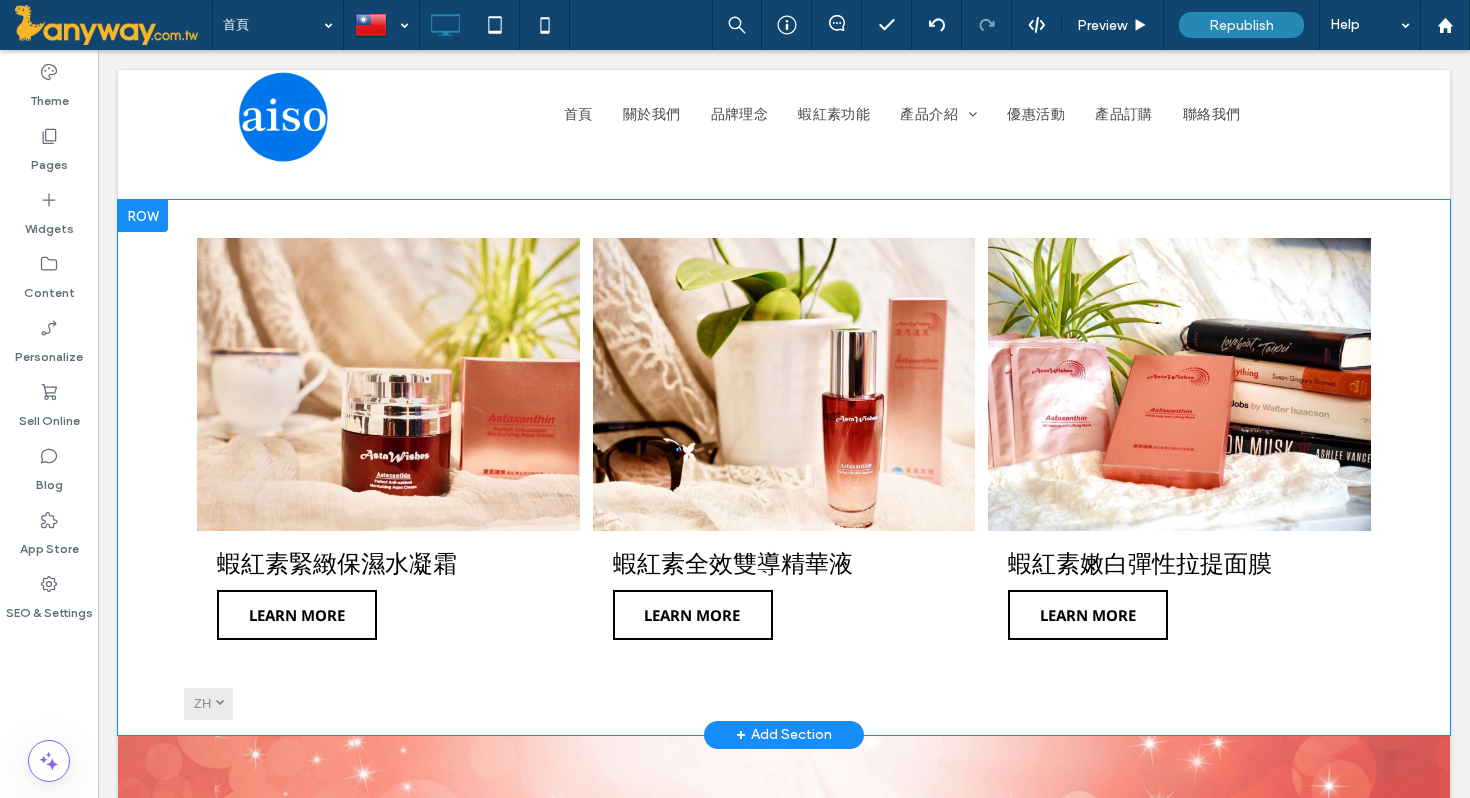 click at bounding box center (143, 216) 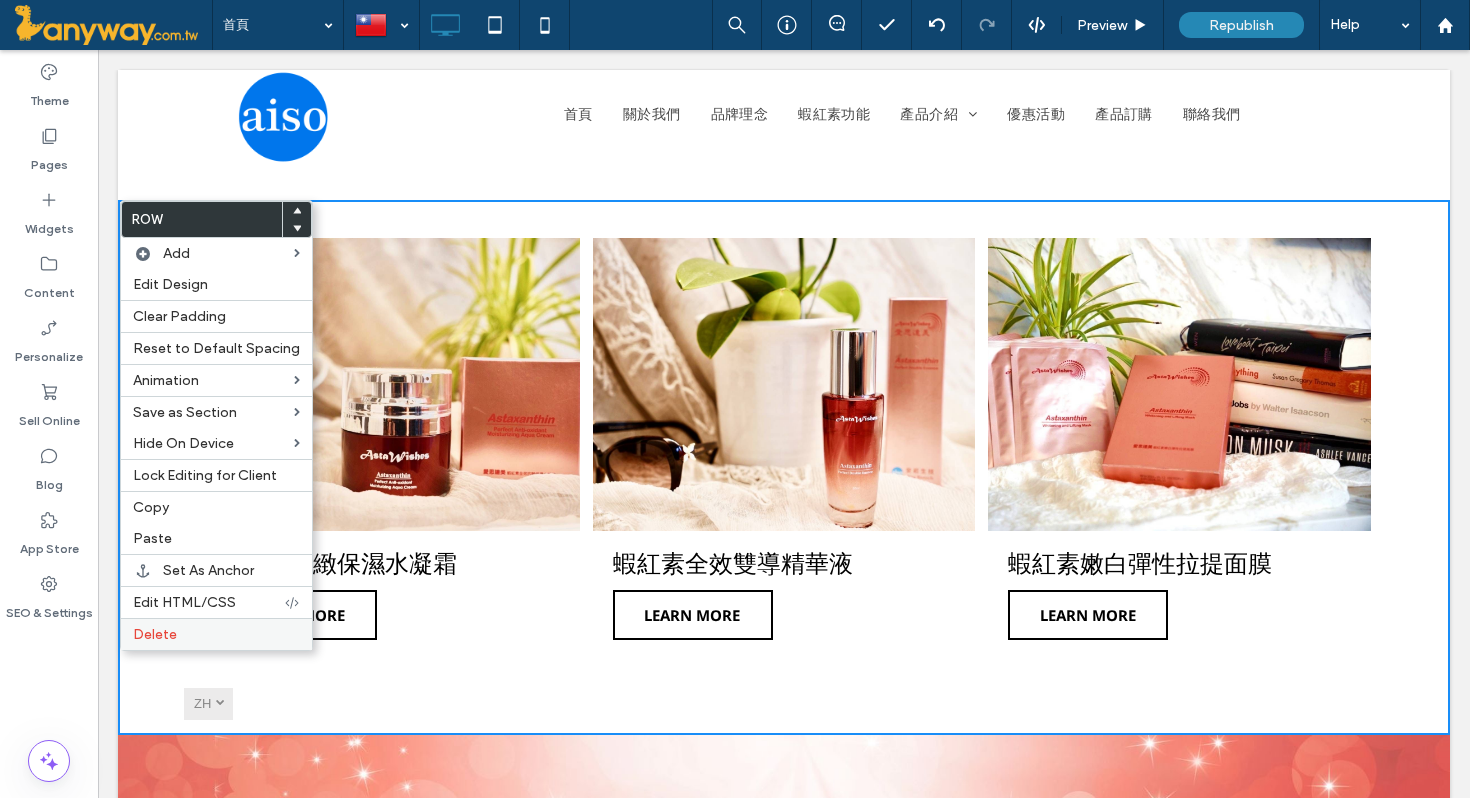 click on "Delete" at bounding box center [216, 634] 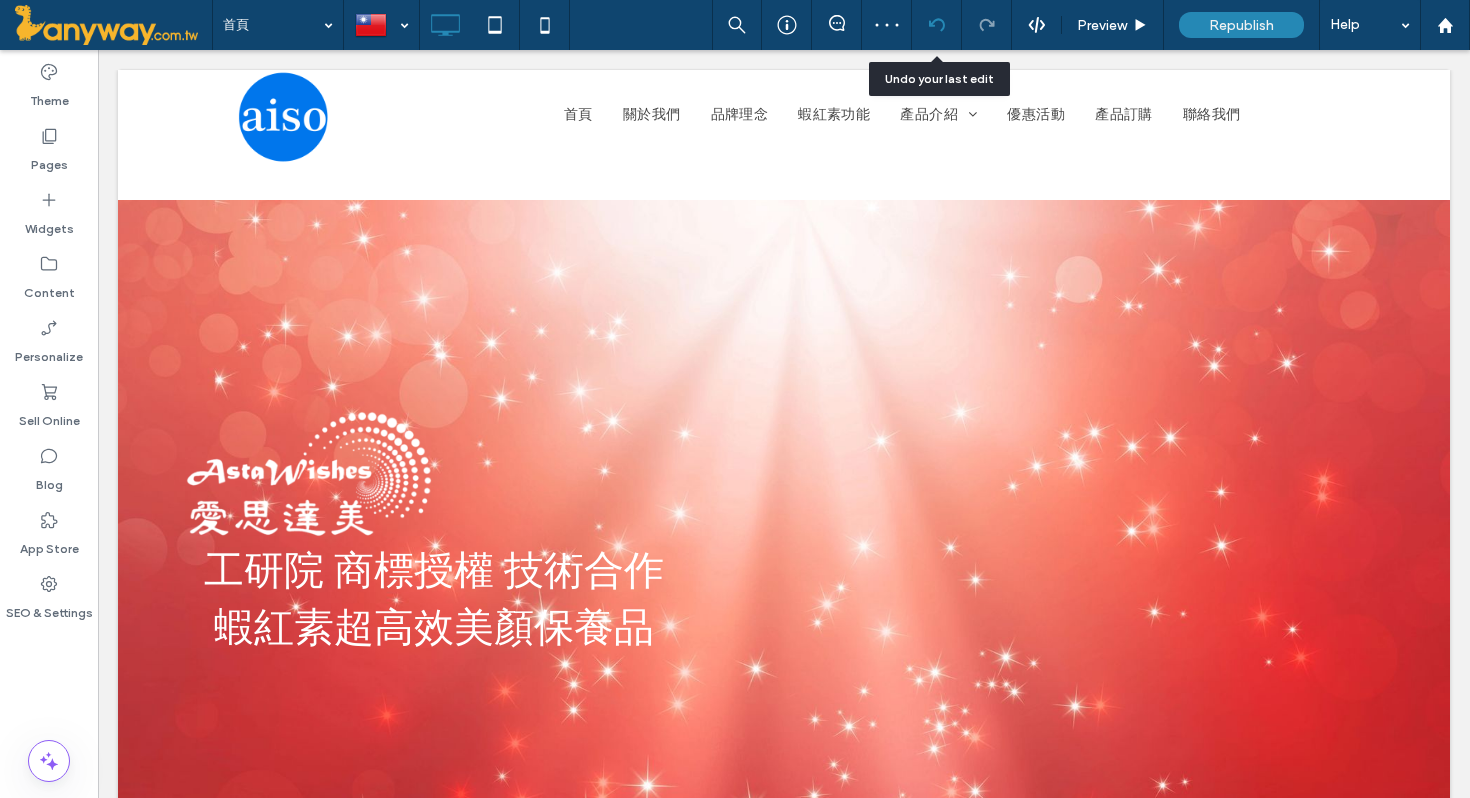click 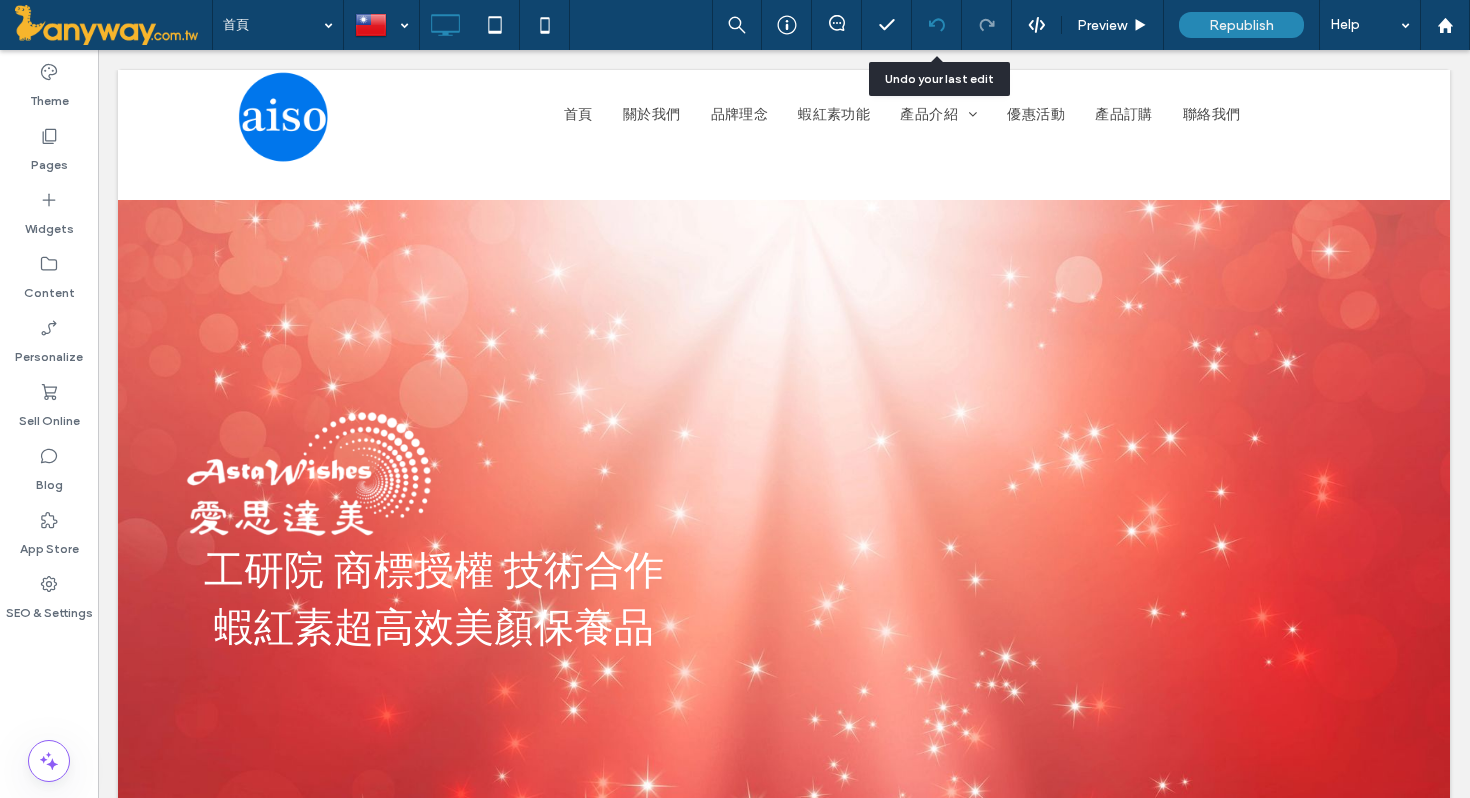 click at bounding box center (937, 25) 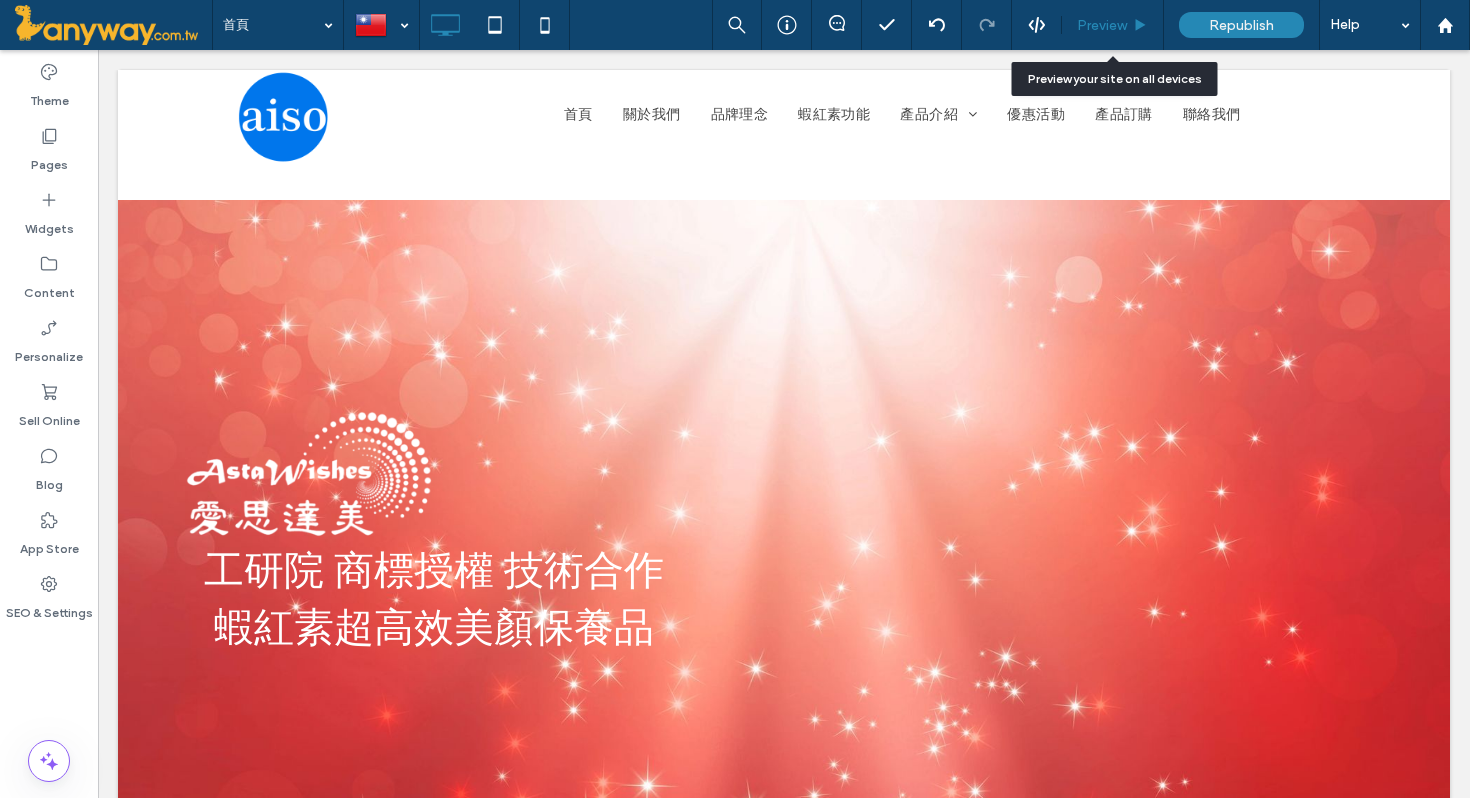 click on "Preview" at bounding box center (1102, 25) 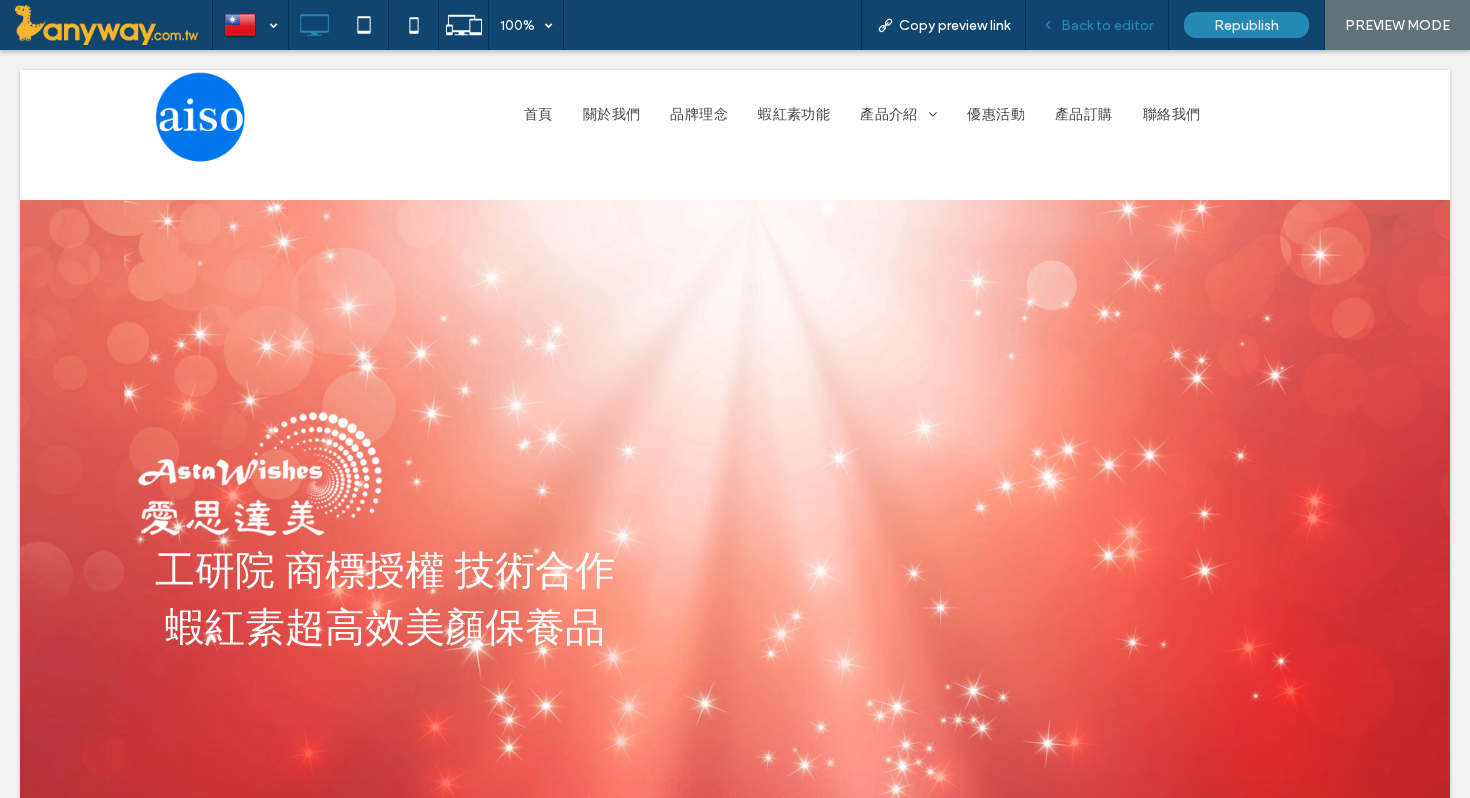 click on "Back to editor" at bounding box center [1107, 25] 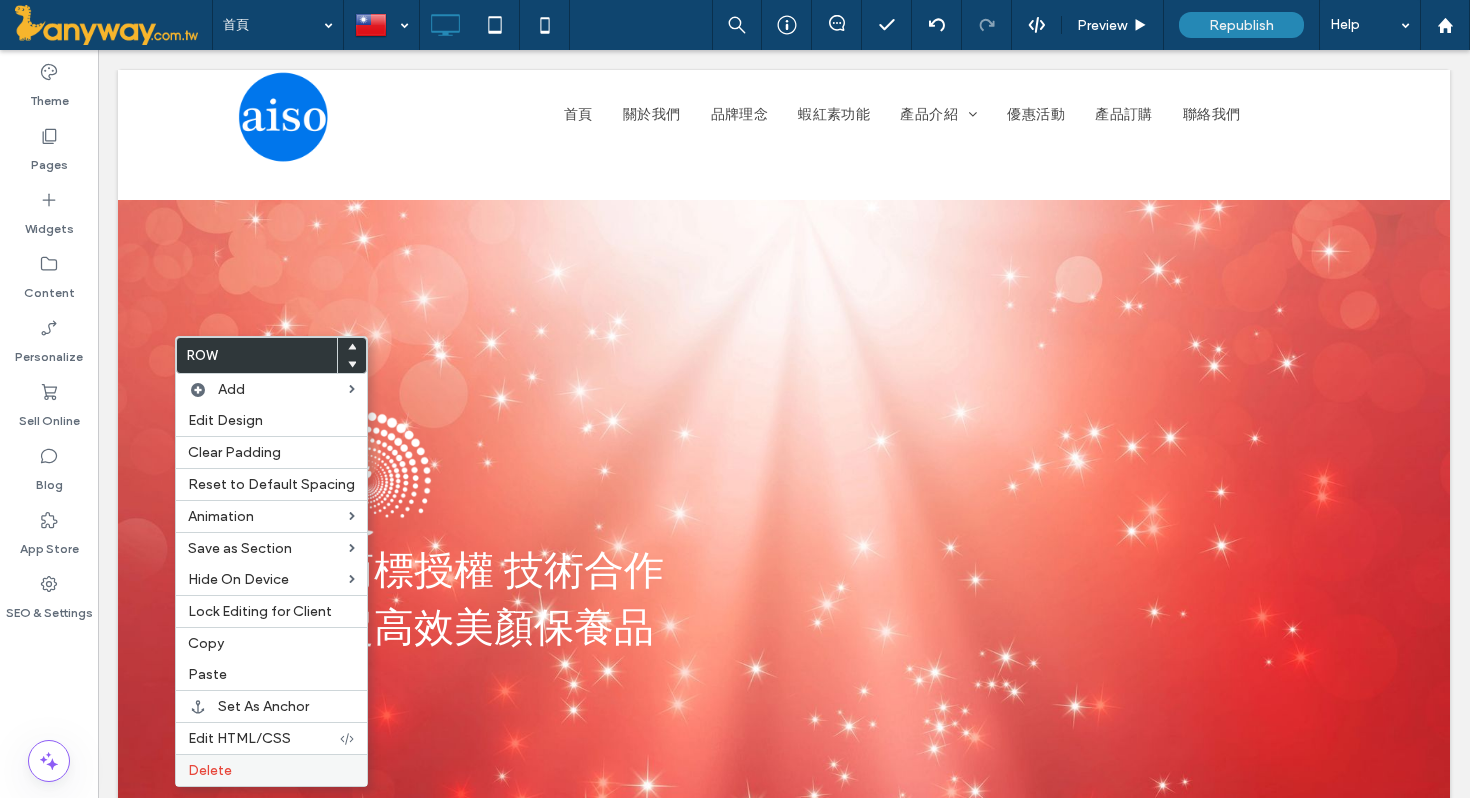click on "Delete" at bounding box center [271, 770] 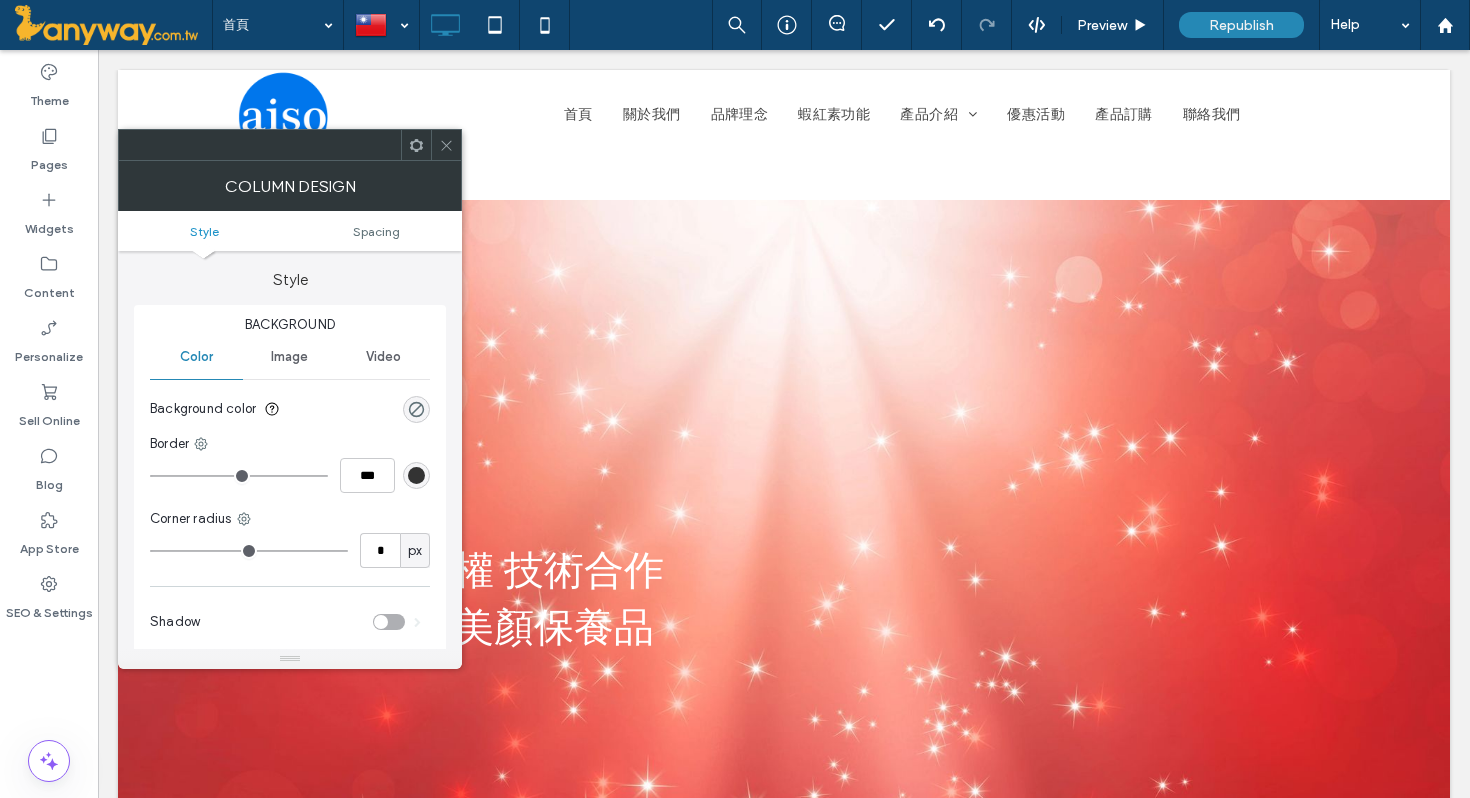 click at bounding box center (446, 145) 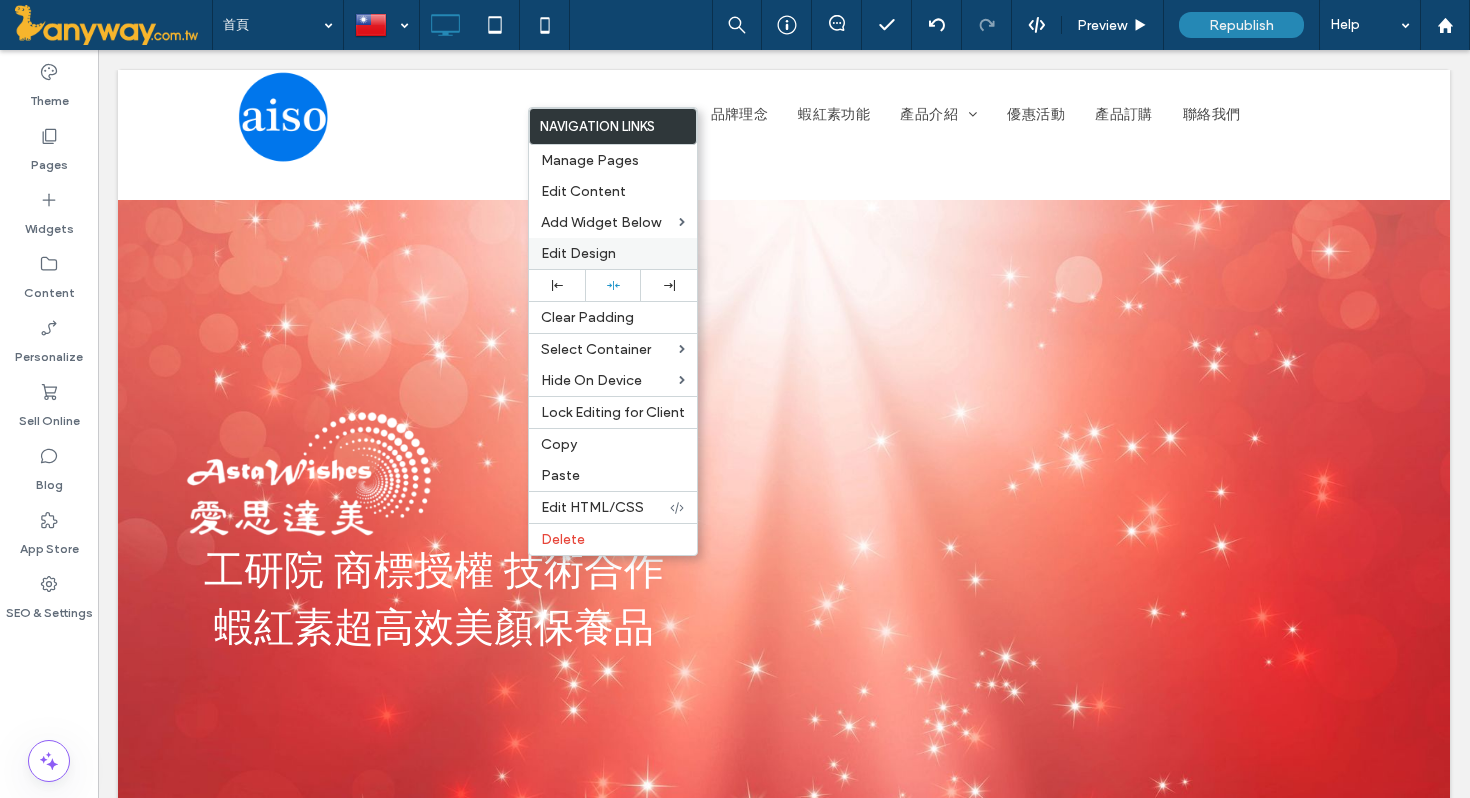 click on "Edit Design" at bounding box center (578, 253) 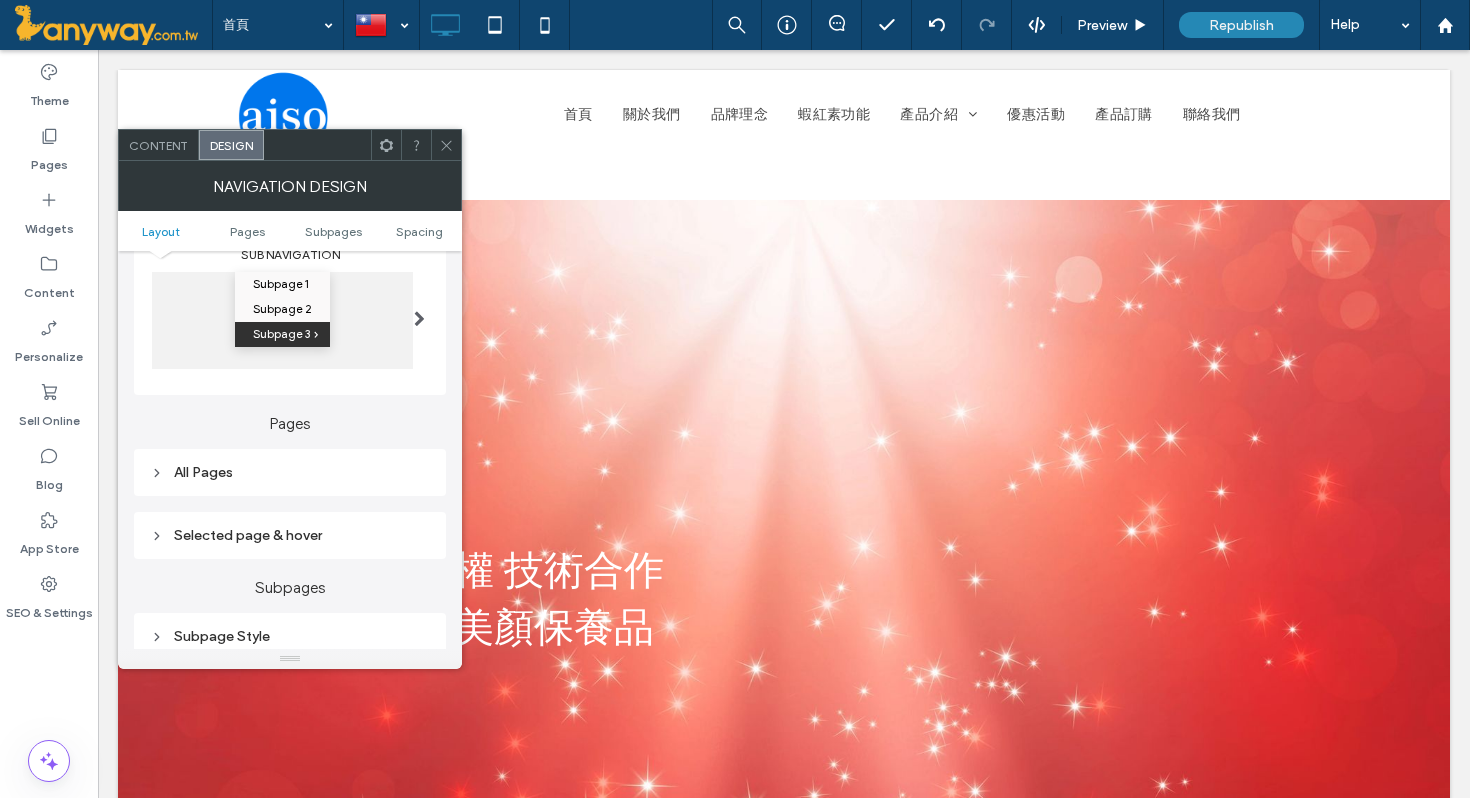 click on "All Pages" at bounding box center [290, 472] 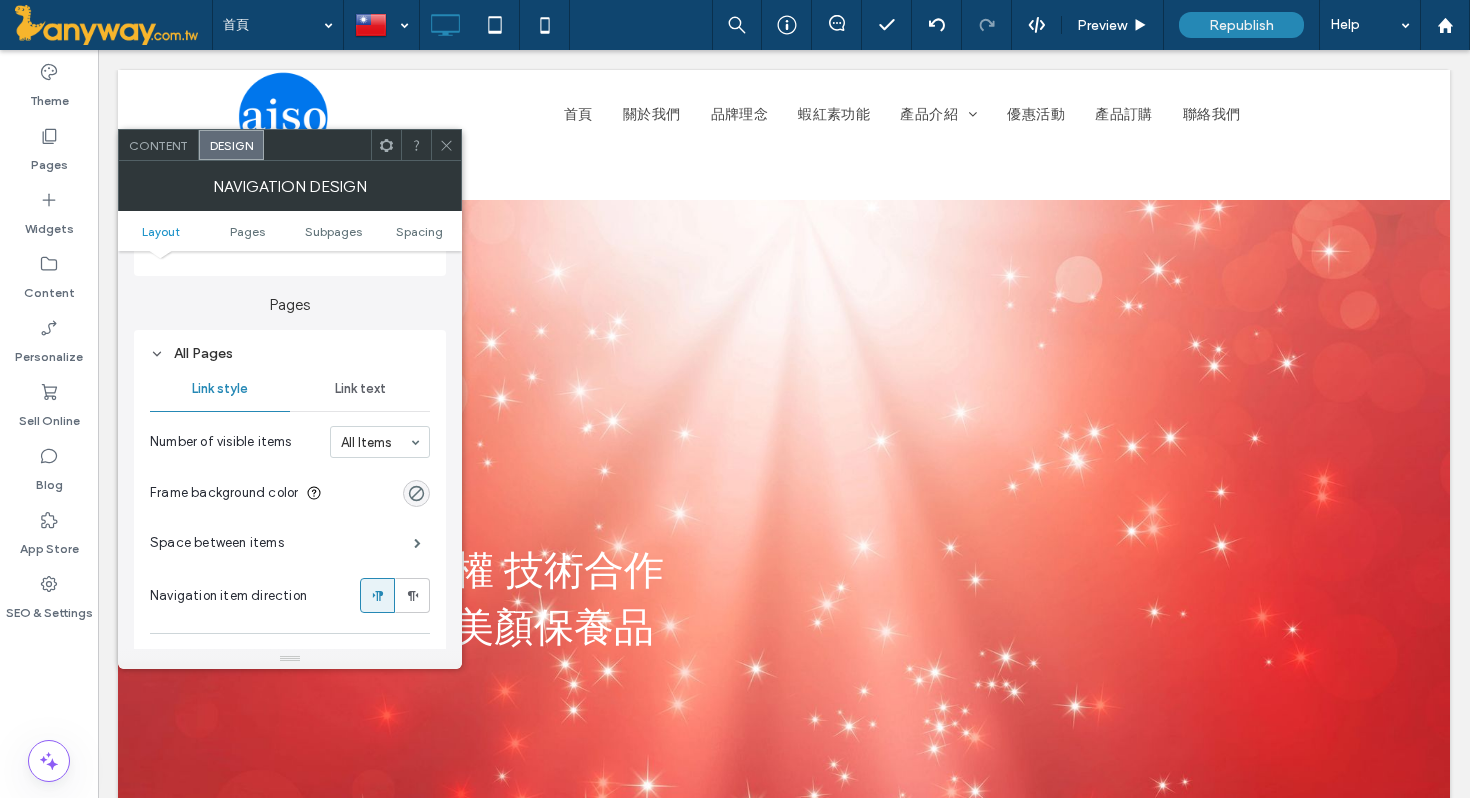 scroll, scrollTop: 456, scrollLeft: 0, axis: vertical 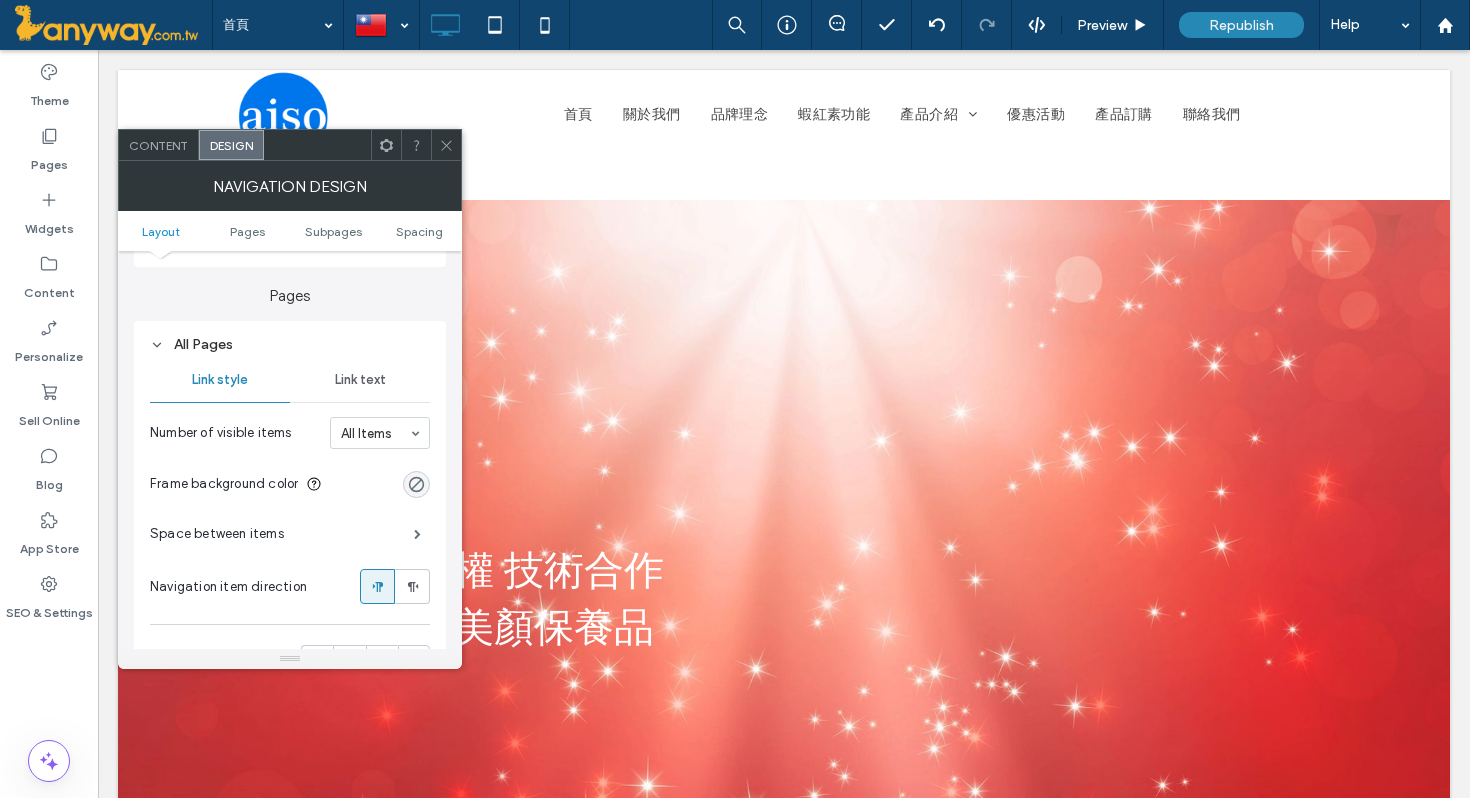 click on "Link text" at bounding box center (360, 380) 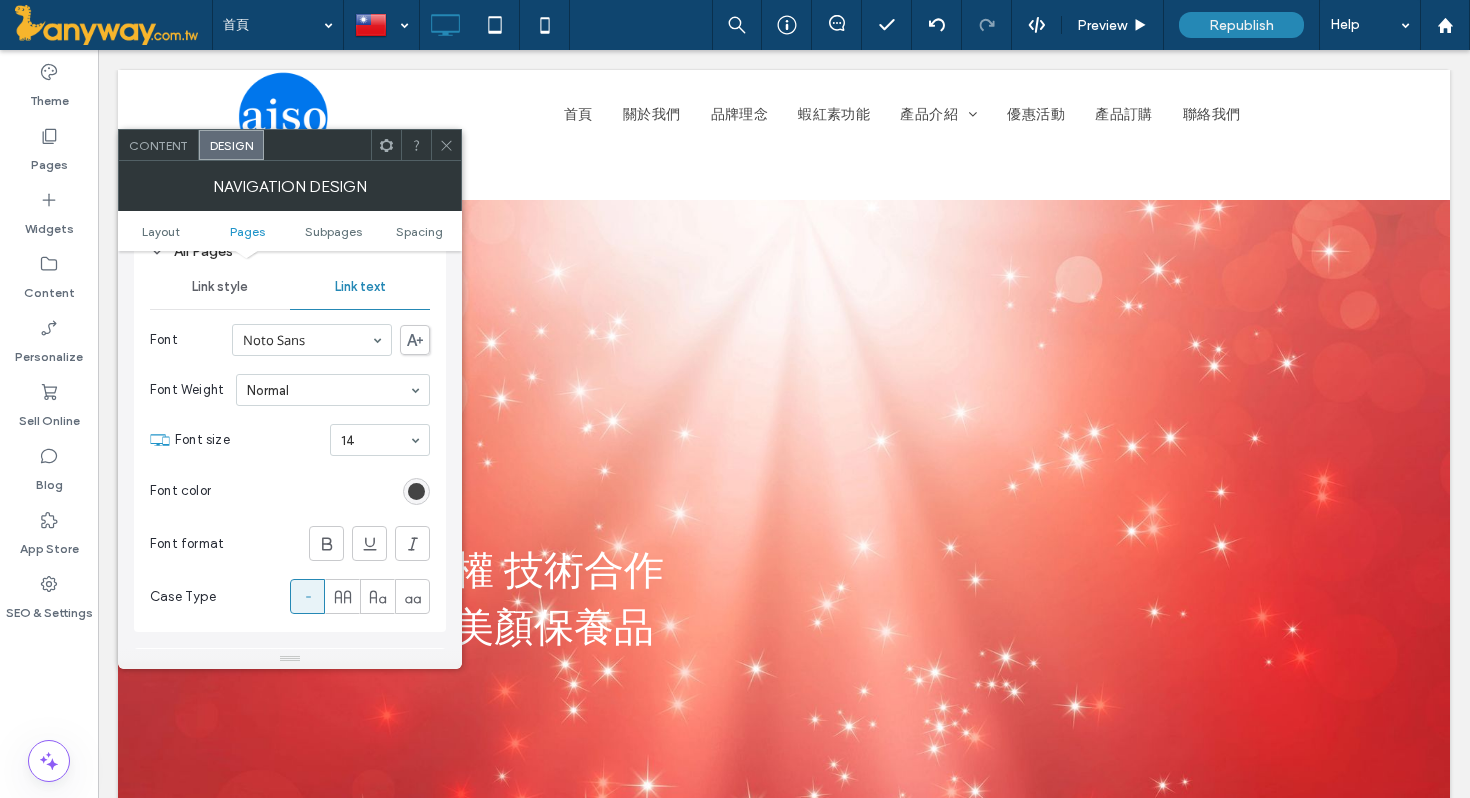 scroll, scrollTop: 557, scrollLeft: 0, axis: vertical 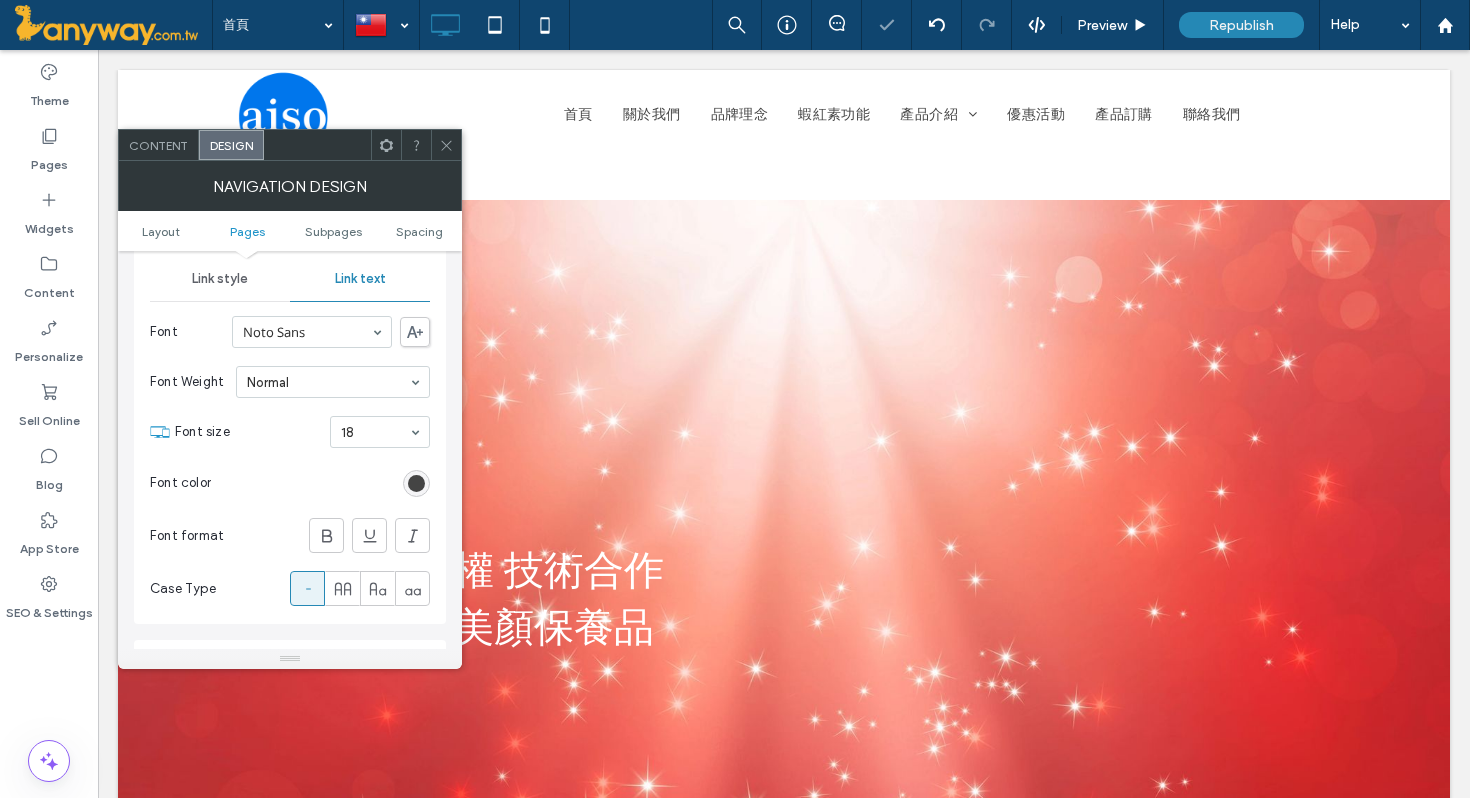 click at bounding box center (446, 145) 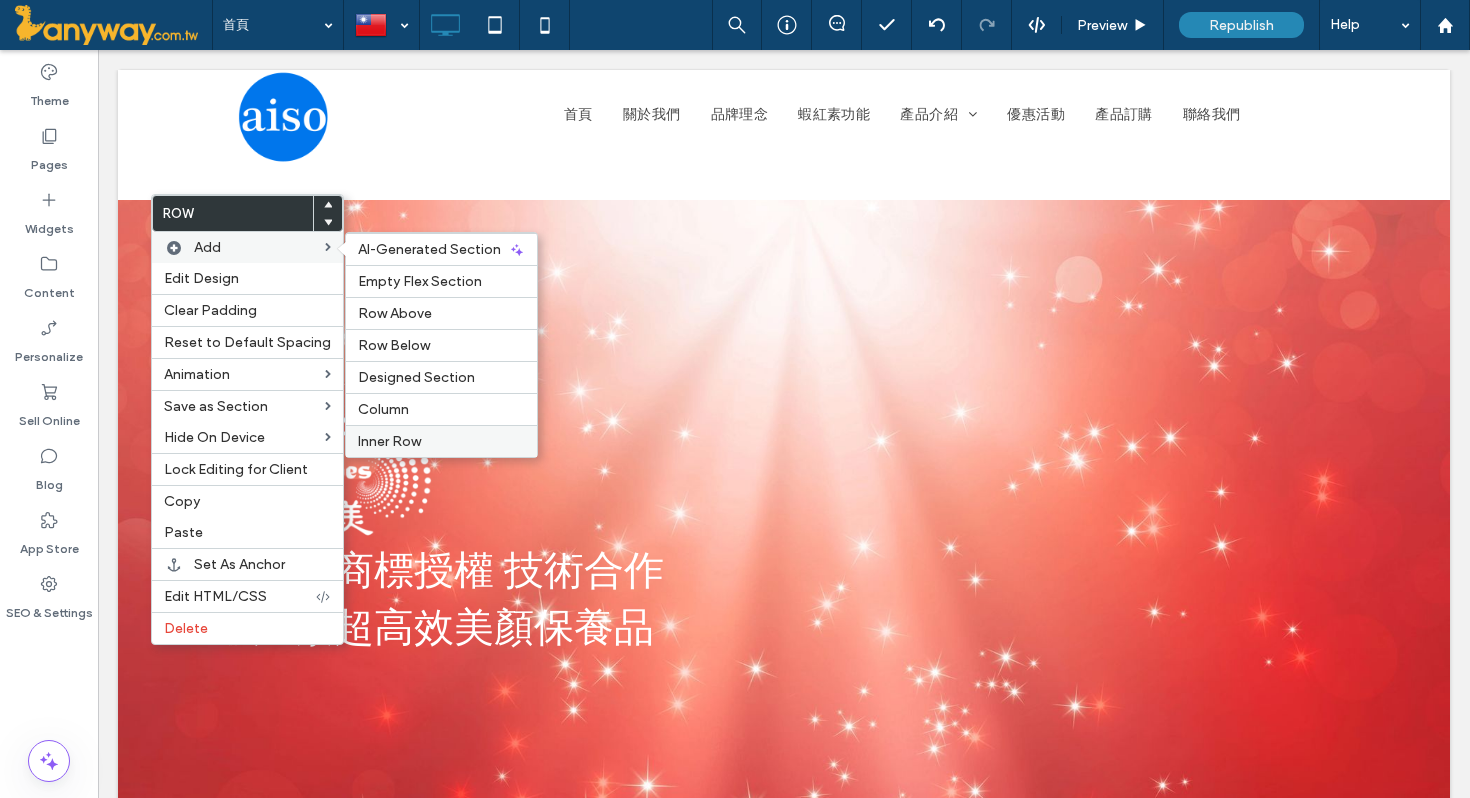 click on "Inner Row" at bounding box center (389, 441) 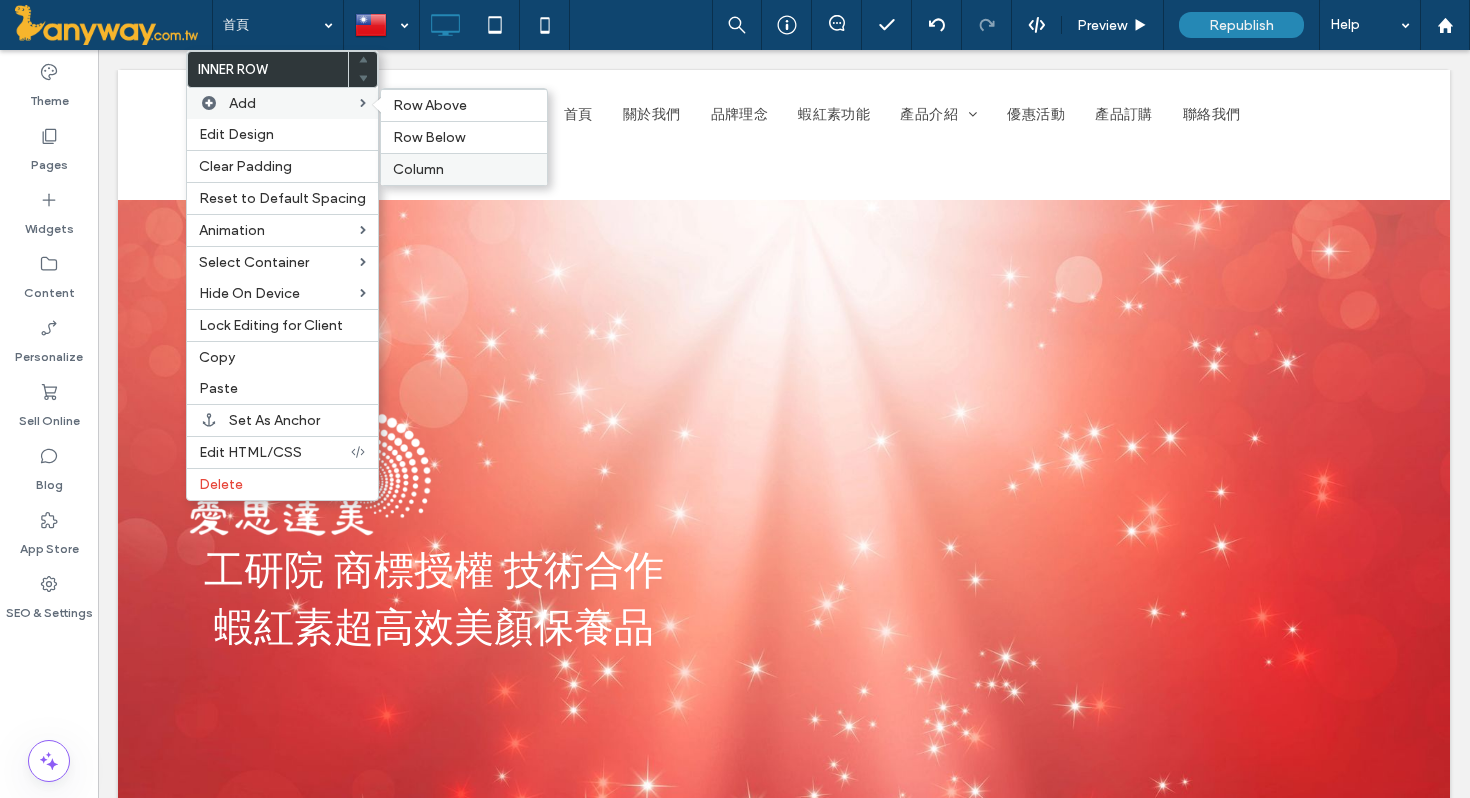 click on "Column" at bounding box center [418, 169] 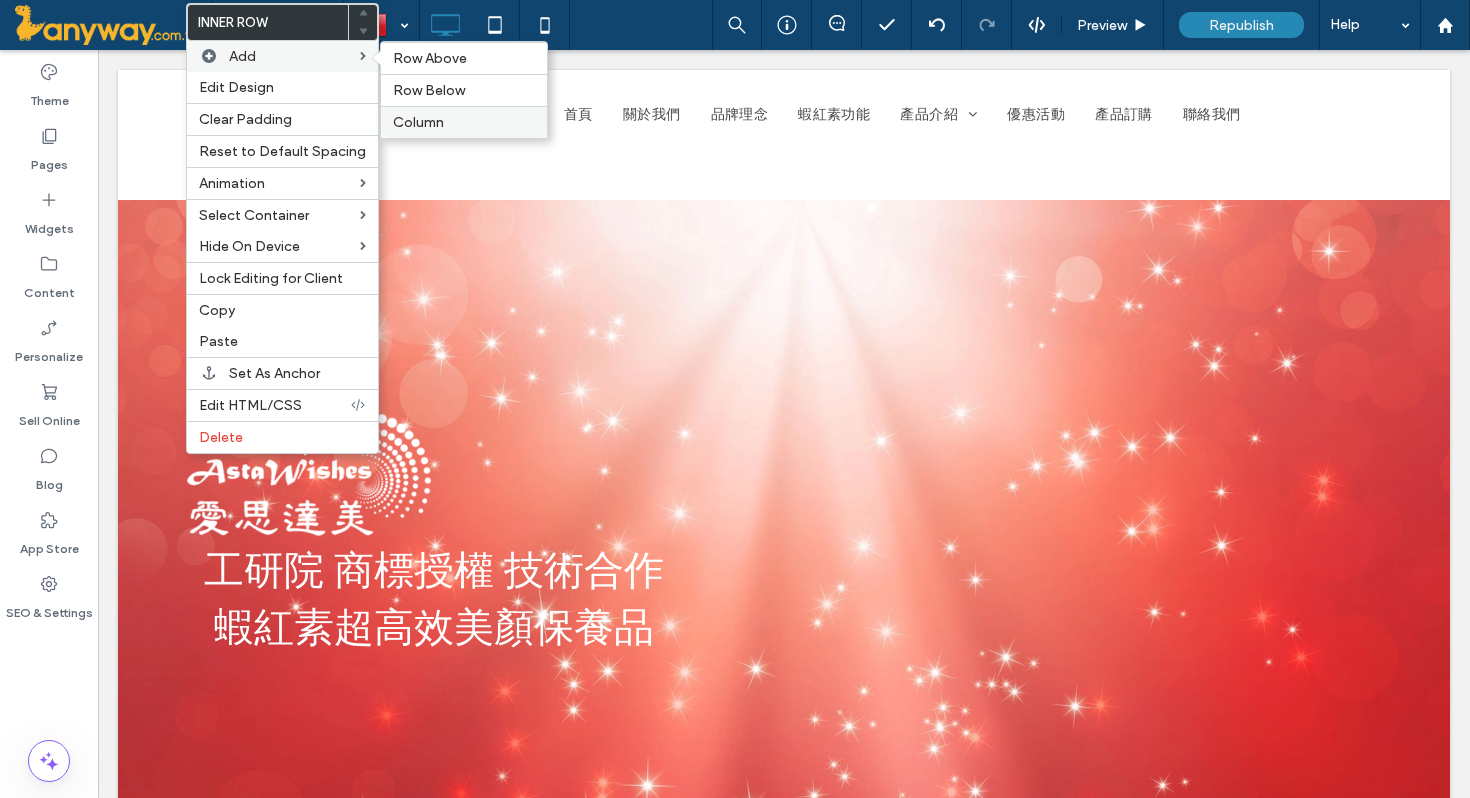 click on "Column" at bounding box center [418, 122] 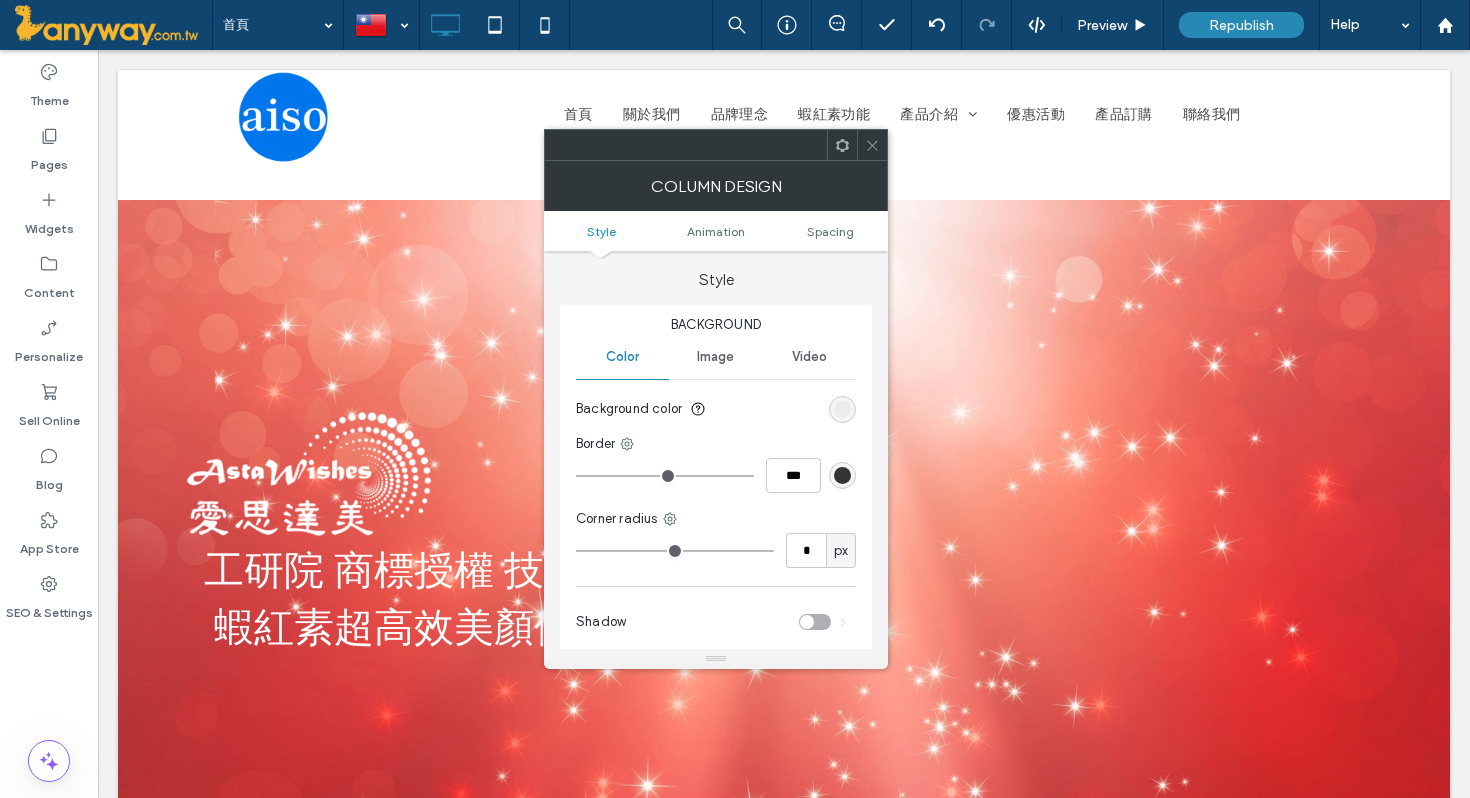 click on "Image" at bounding box center (715, 357) 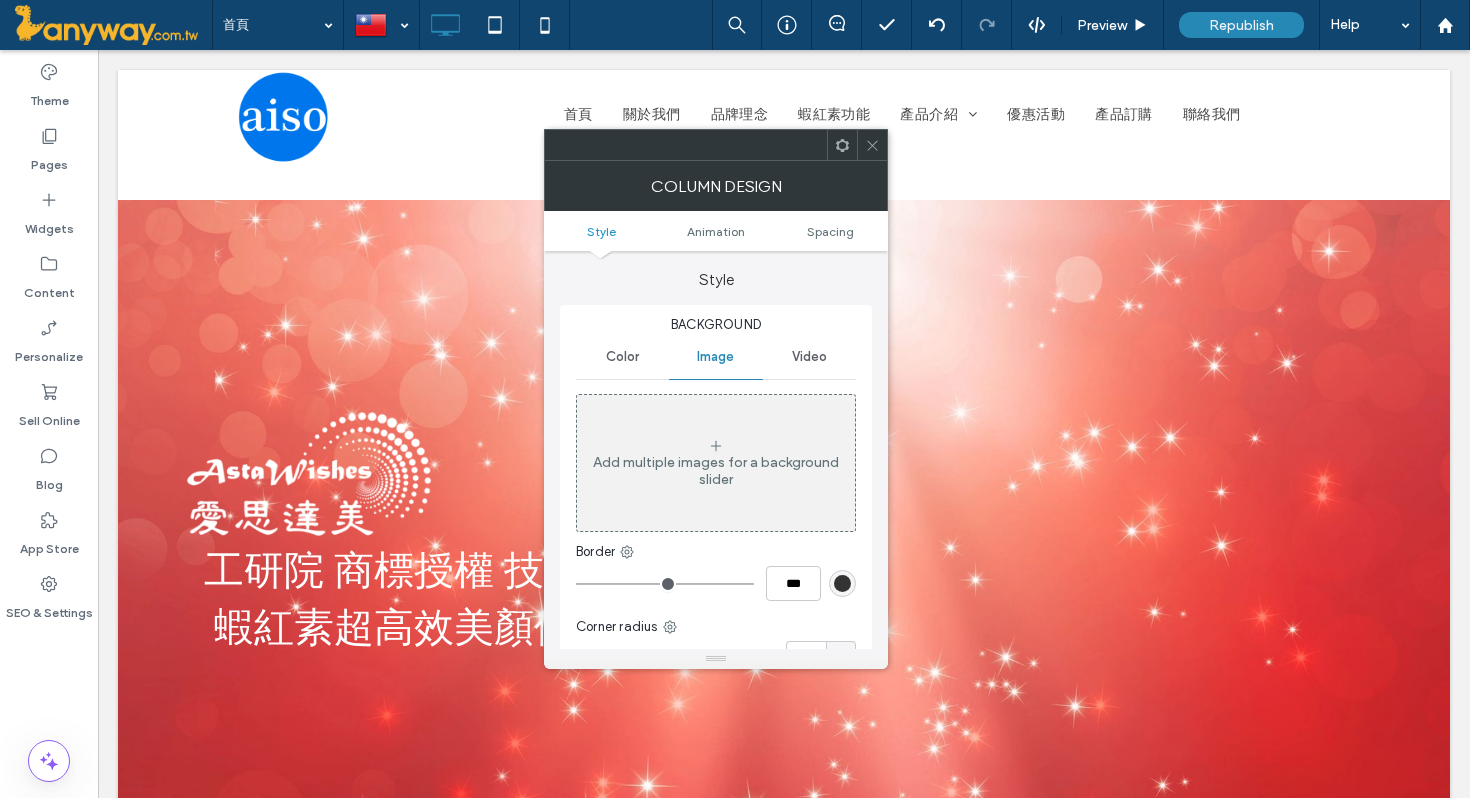 click on "Add multiple images for a background slider" at bounding box center (716, 463) 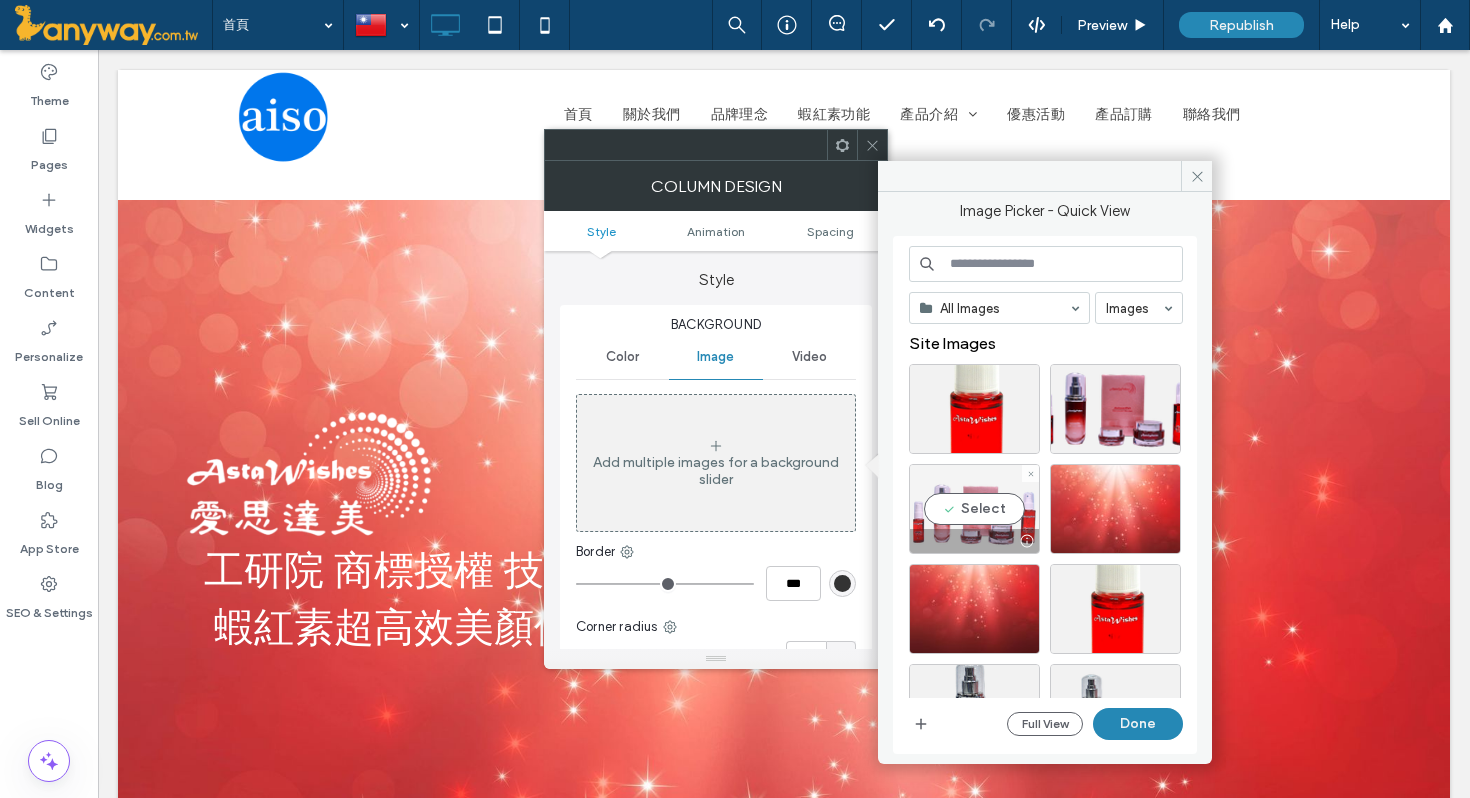 click on "Select" at bounding box center [974, 509] 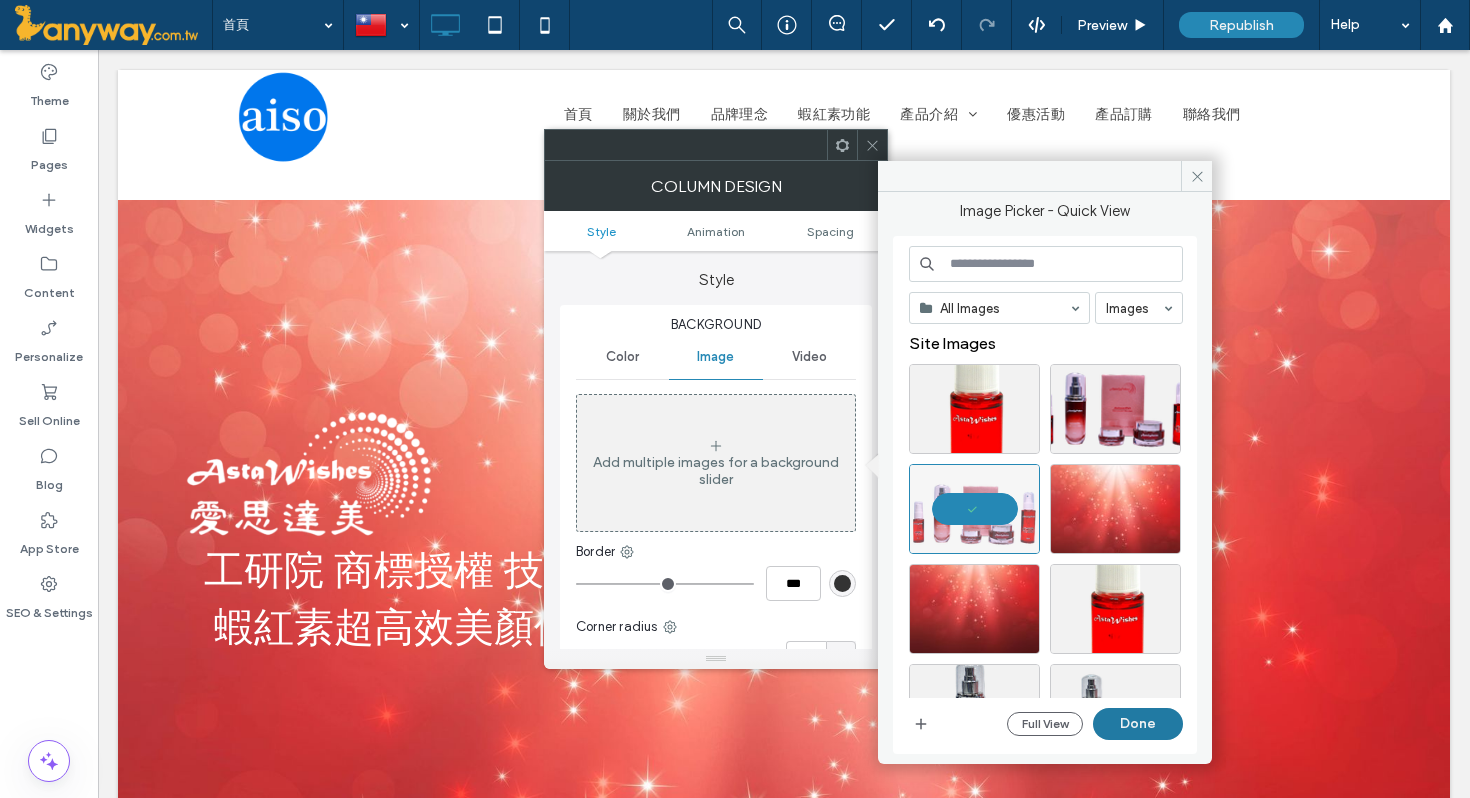 click on "Done" at bounding box center (1138, 724) 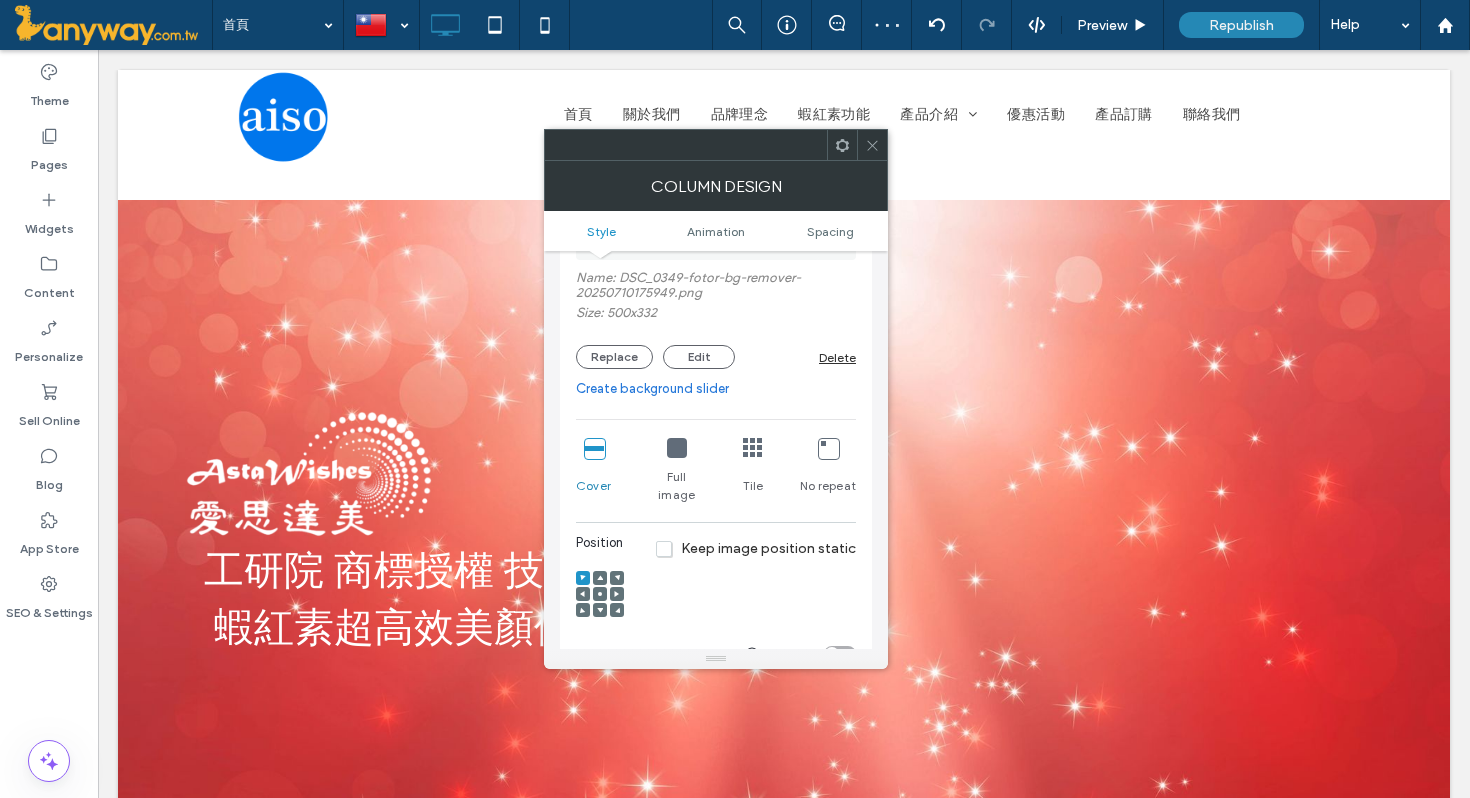 scroll, scrollTop: 281, scrollLeft: 0, axis: vertical 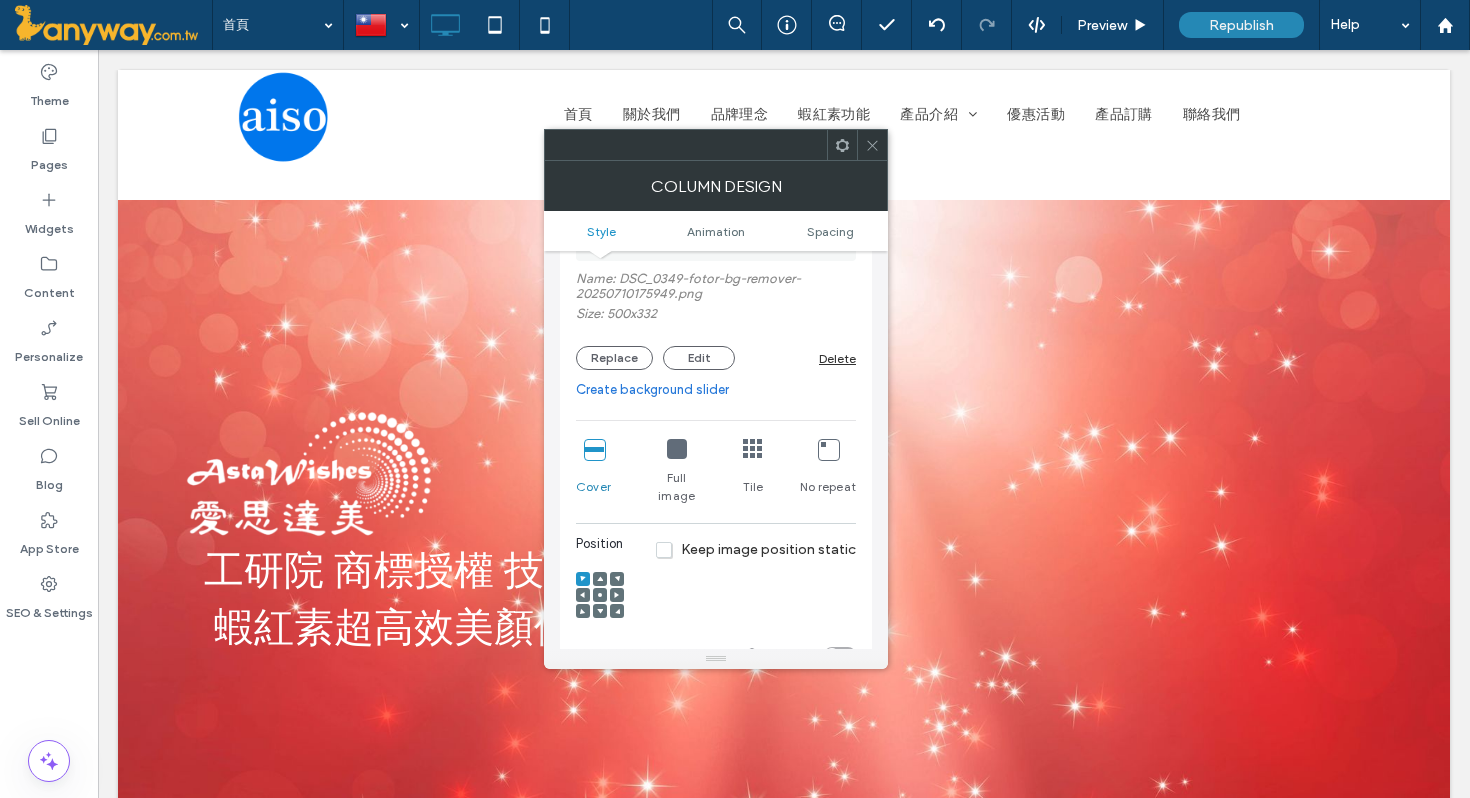 click at bounding box center [600, 595] 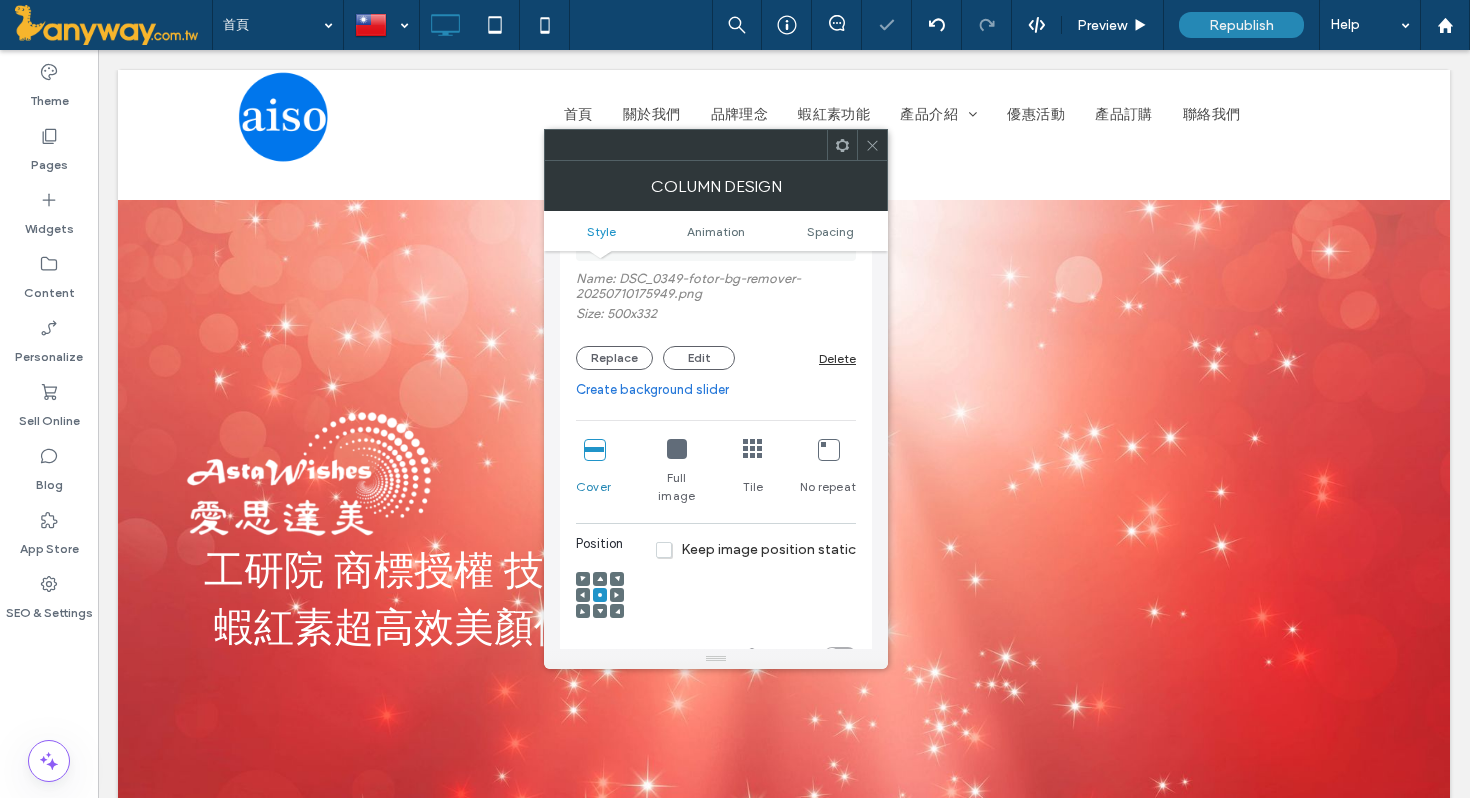 click 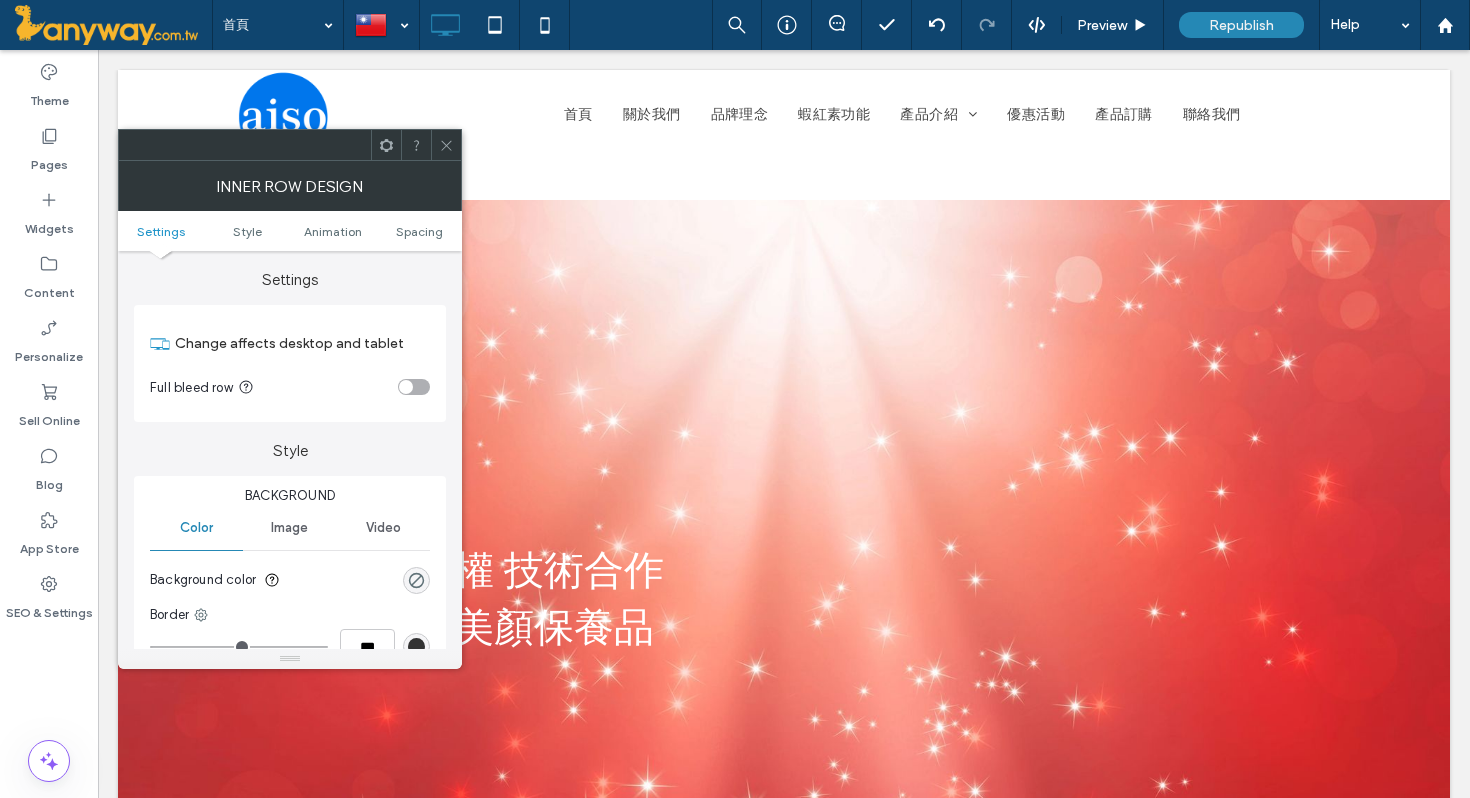 click 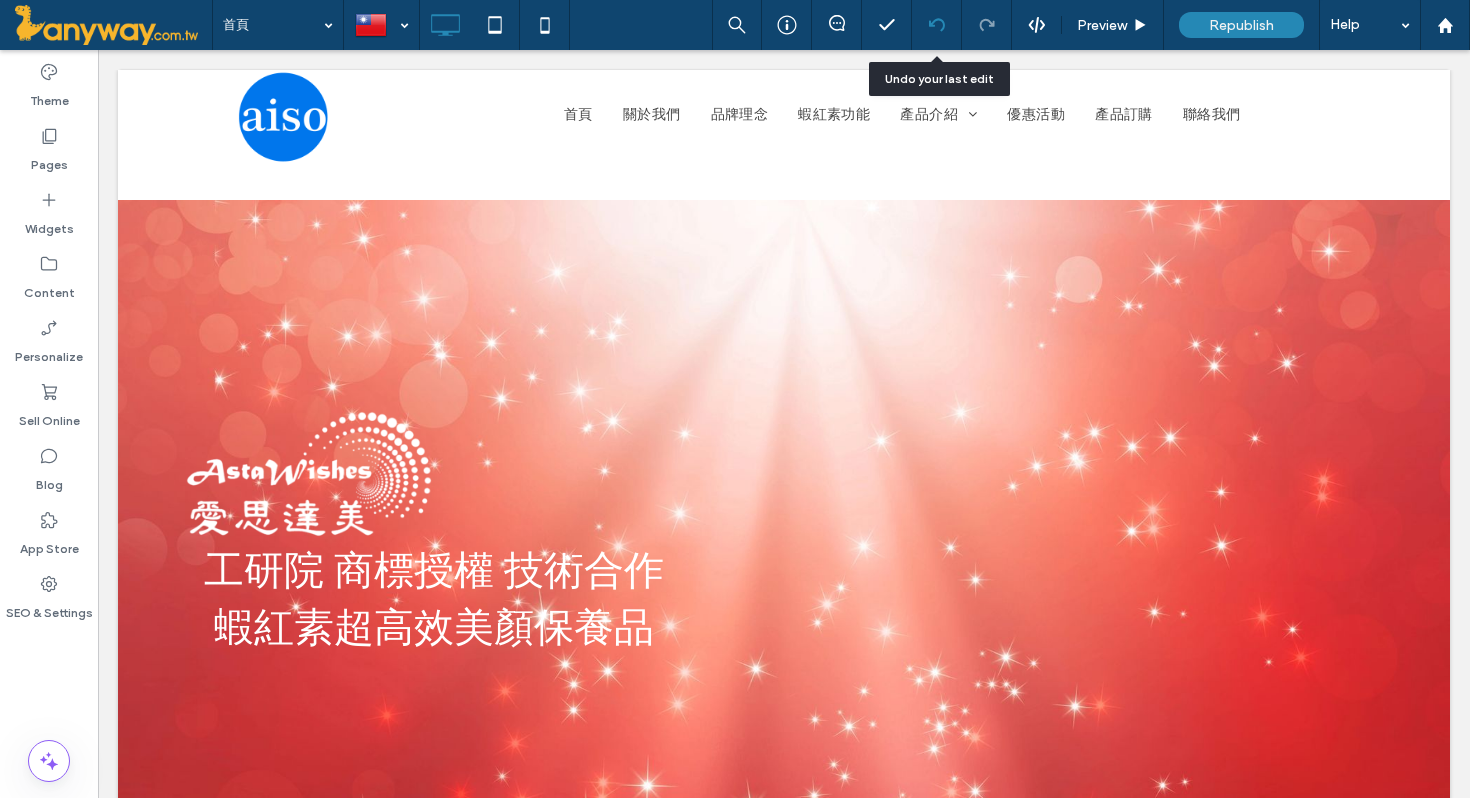 click 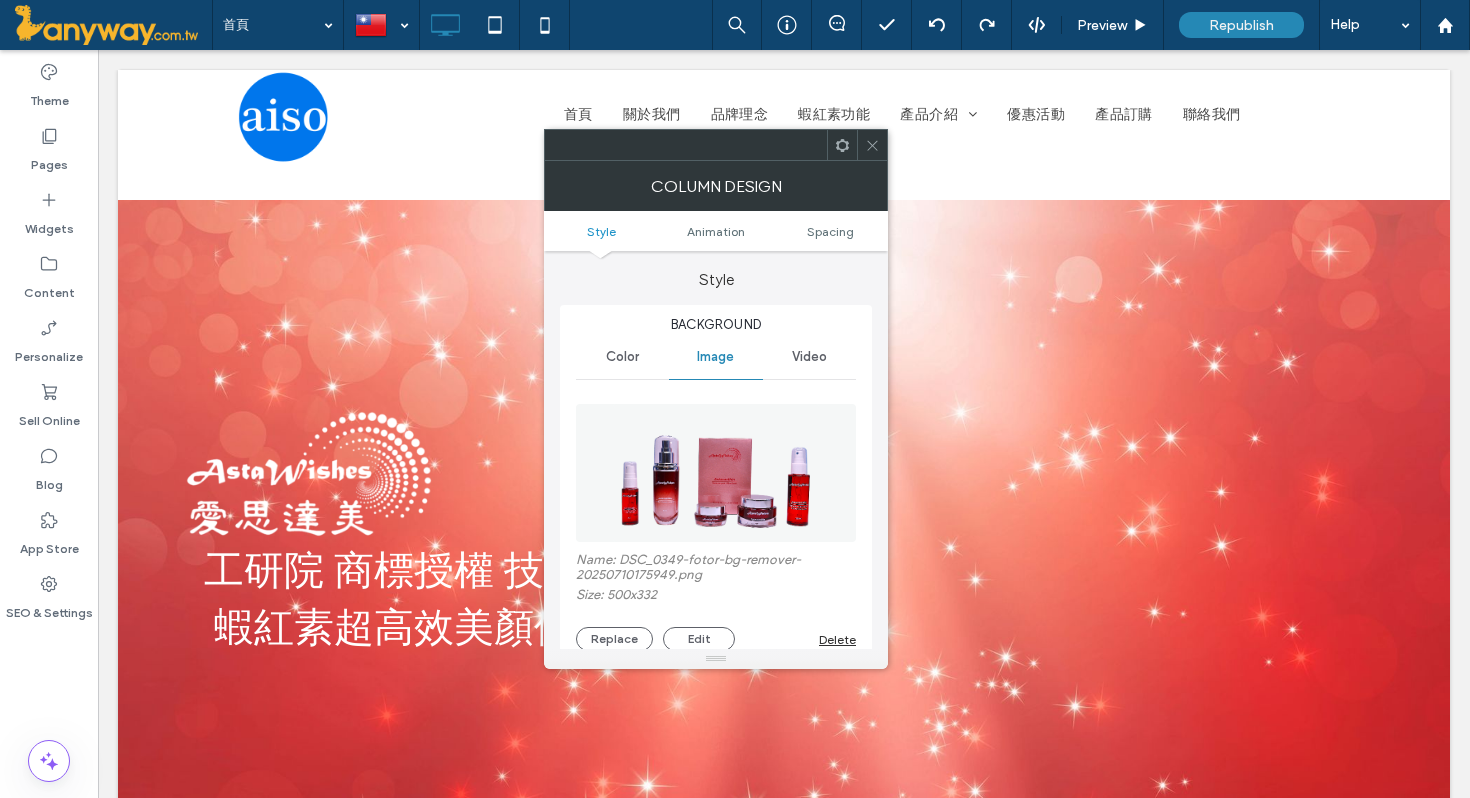 click 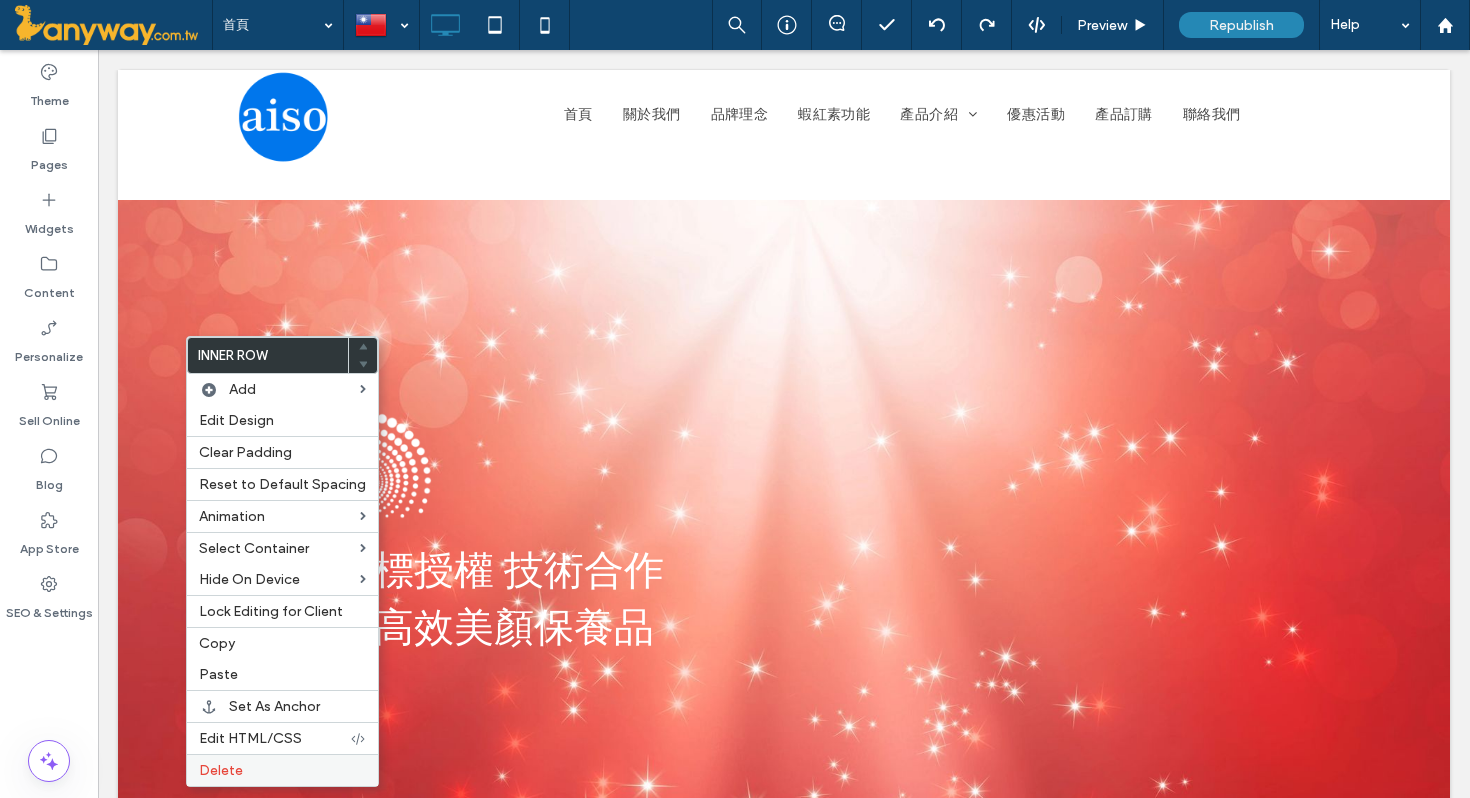 click on "Delete" at bounding box center [282, 770] 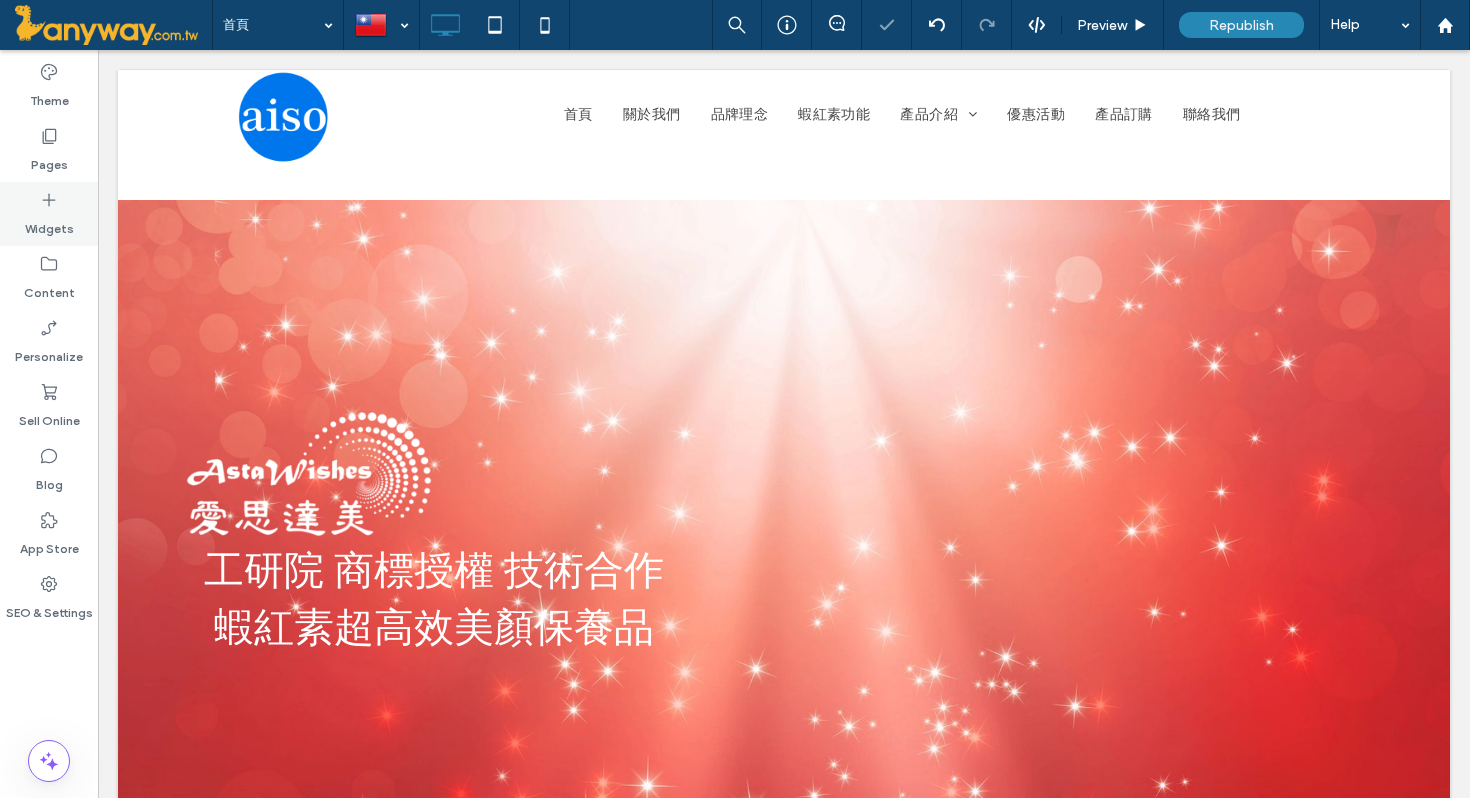 click on "Widgets" at bounding box center (49, 224) 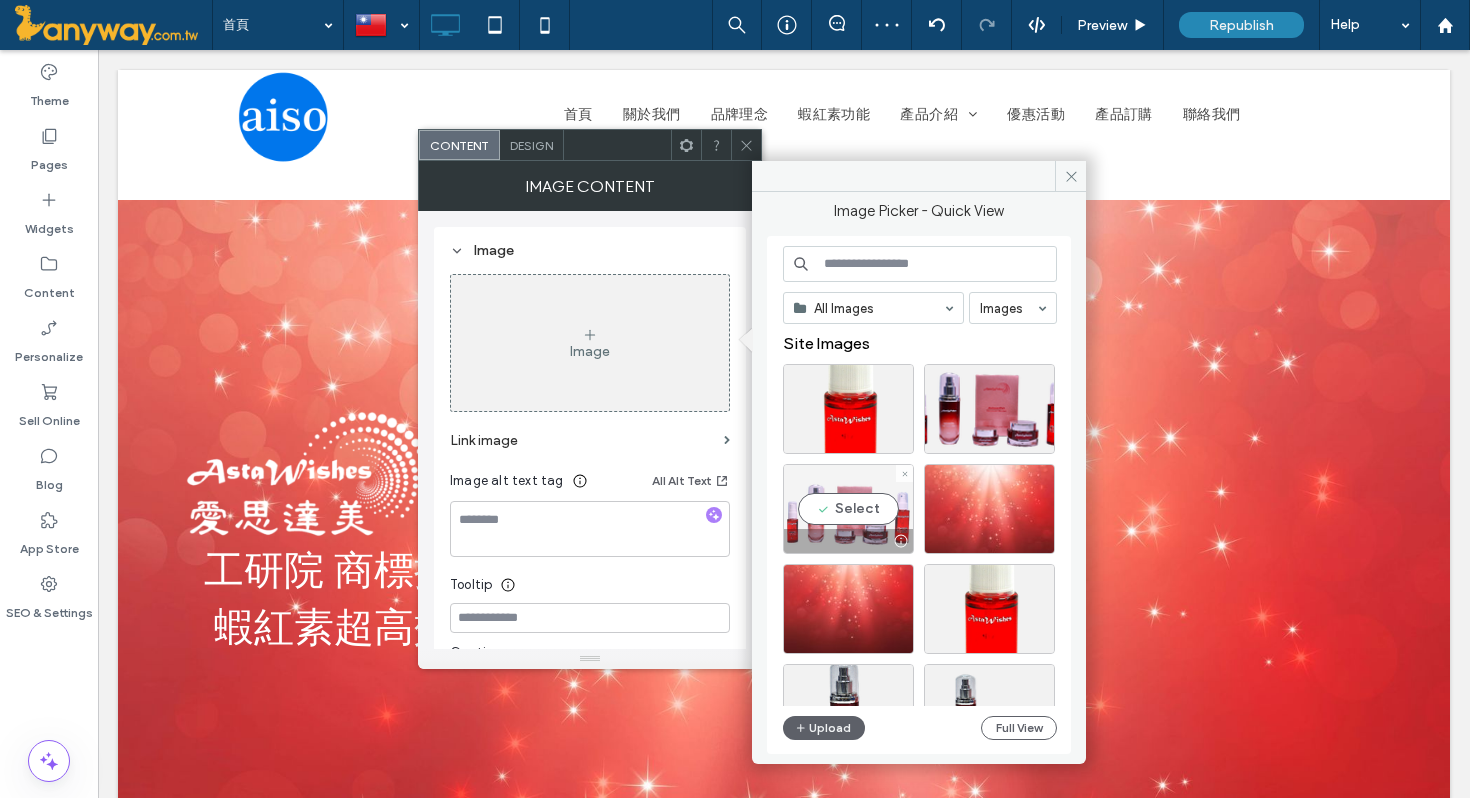 click on "Select" at bounding box center (848, 509) 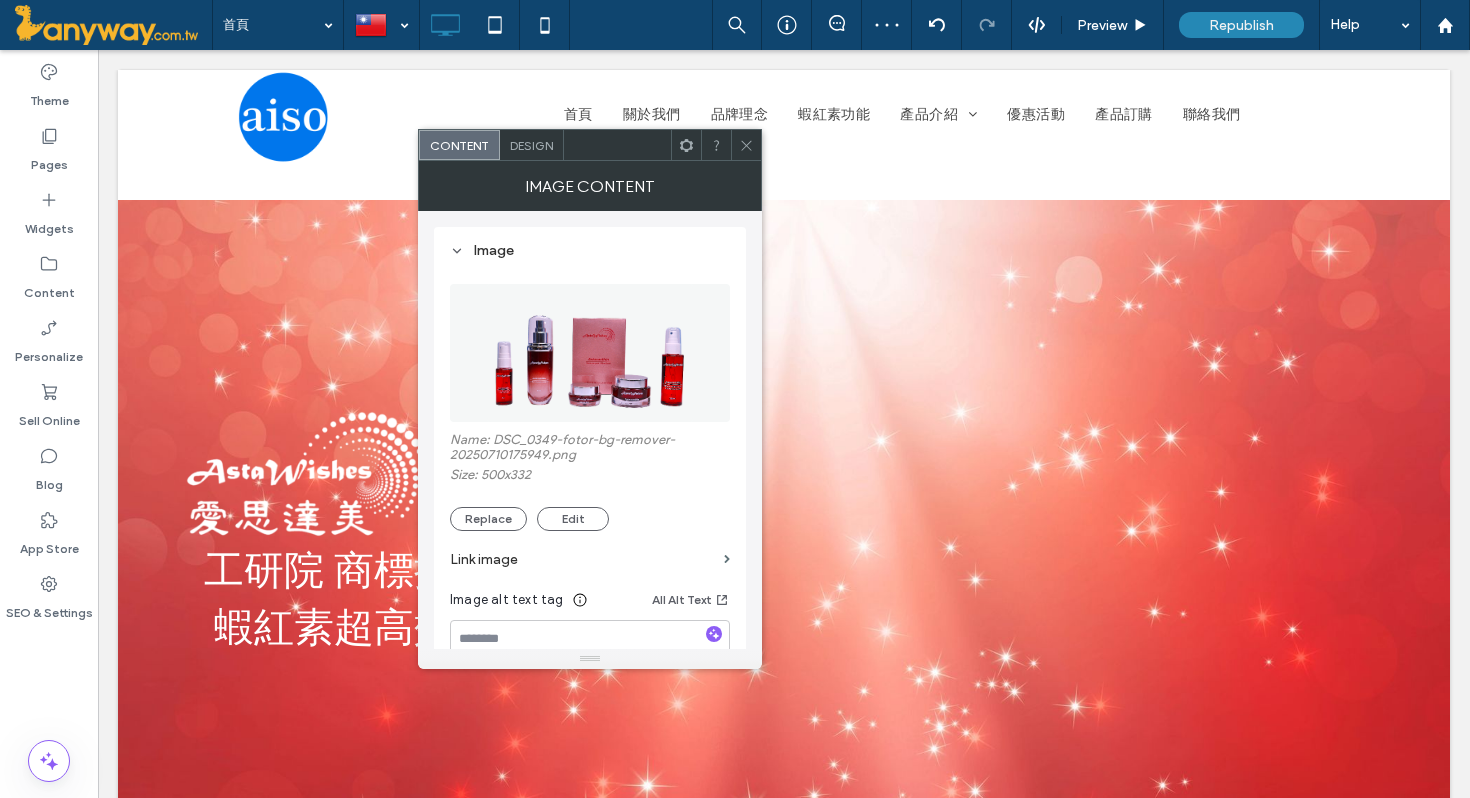click 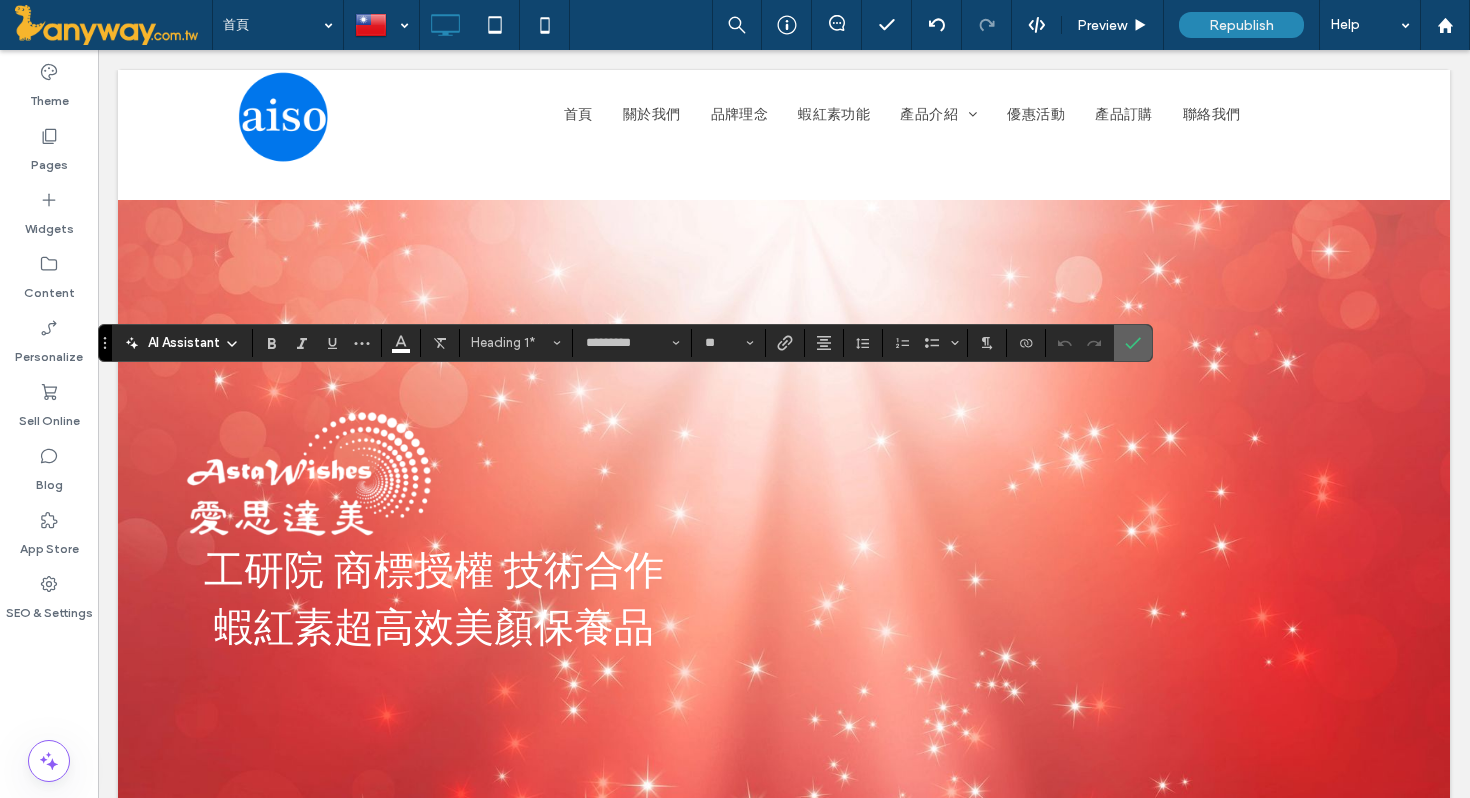 click 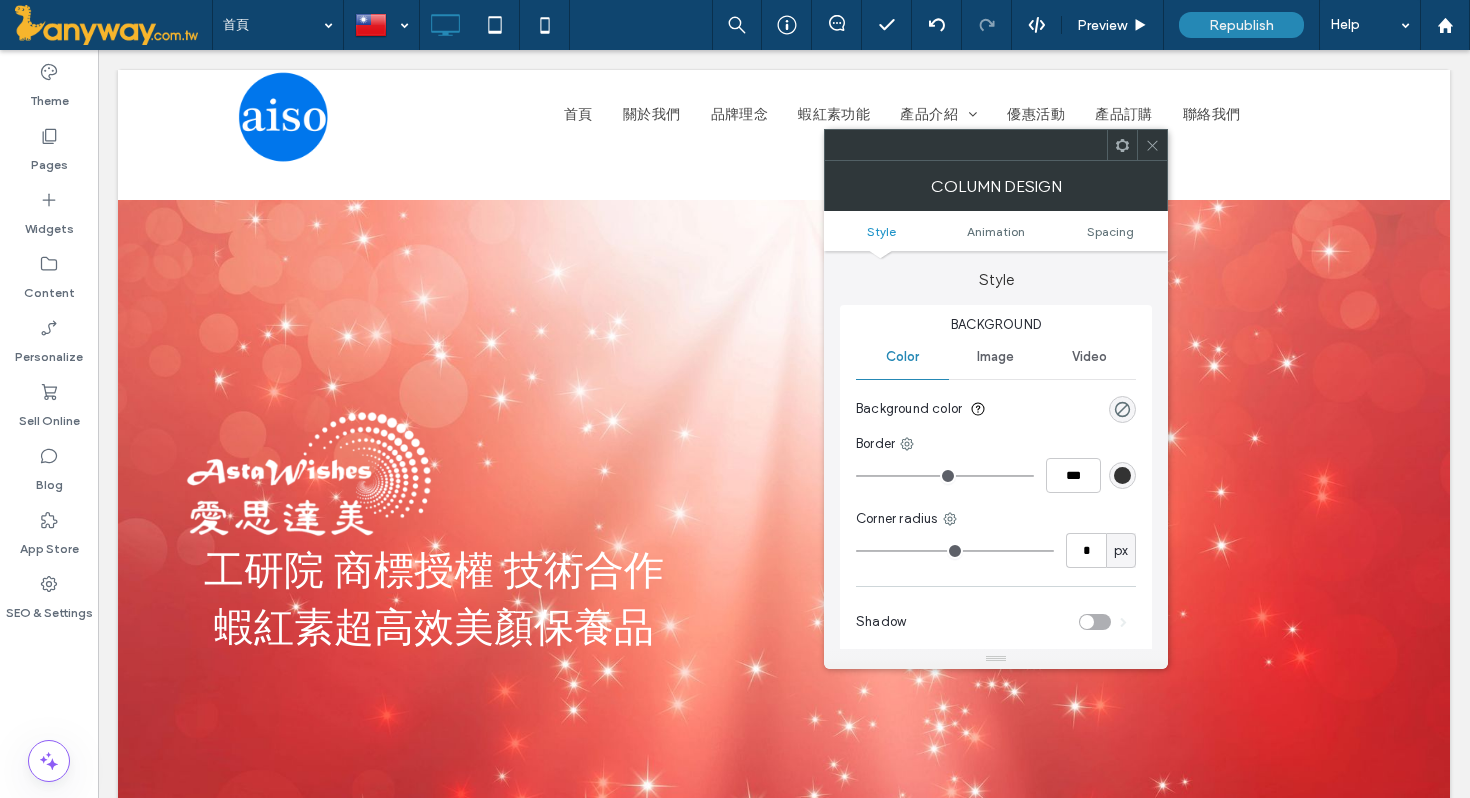 click 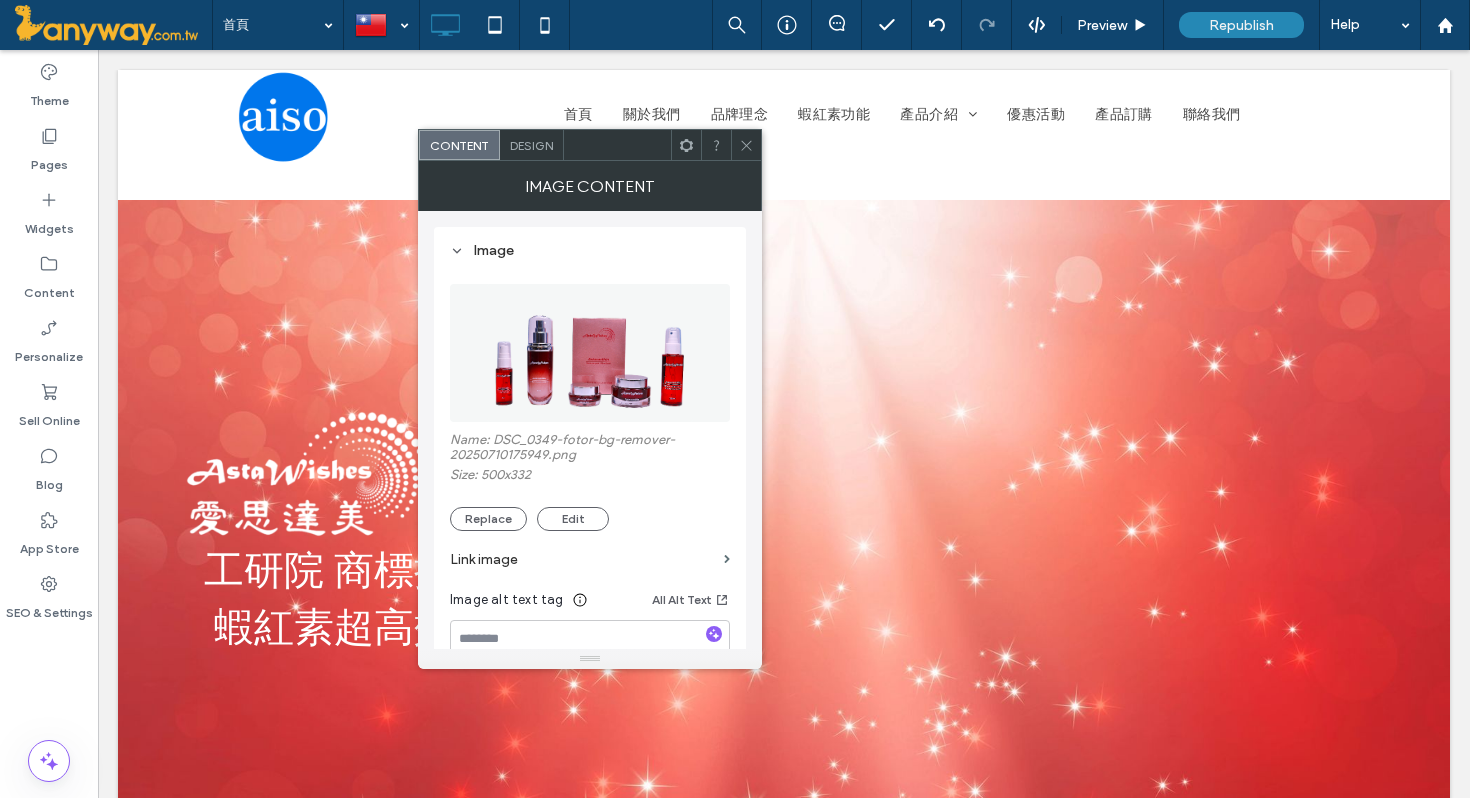 click on "Design" at bounding box center (531, 145) 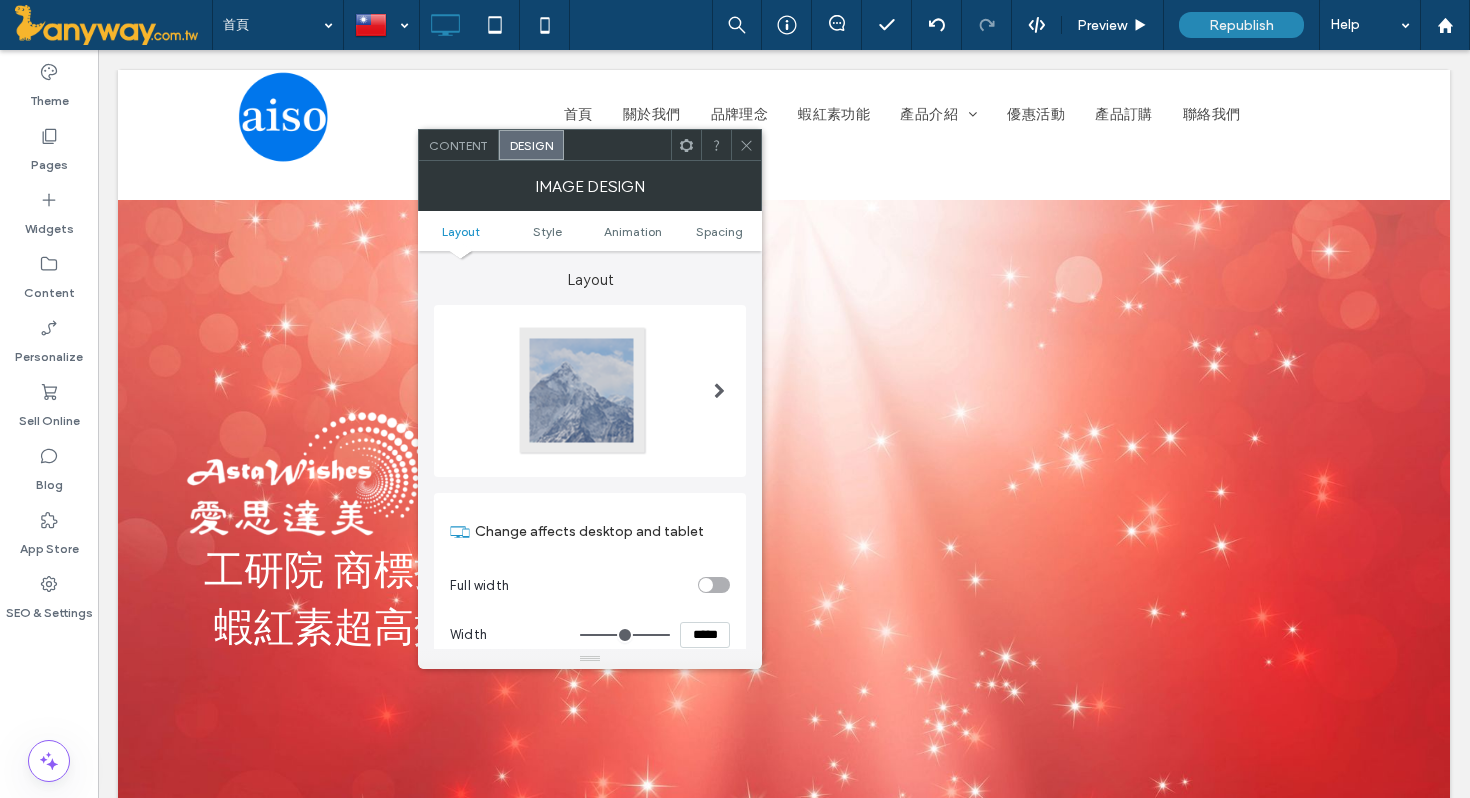 click at bounding box center [746, 145] 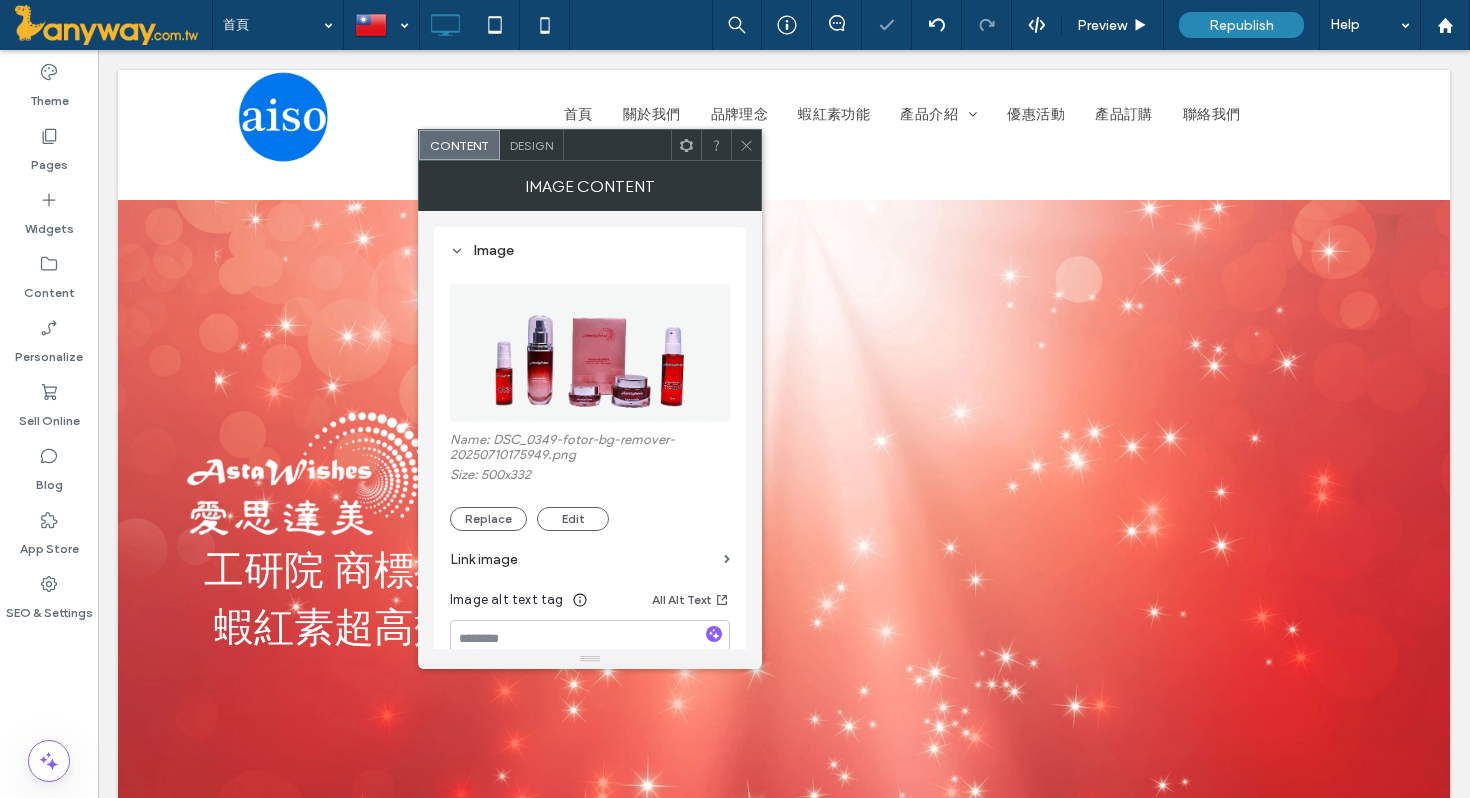 click 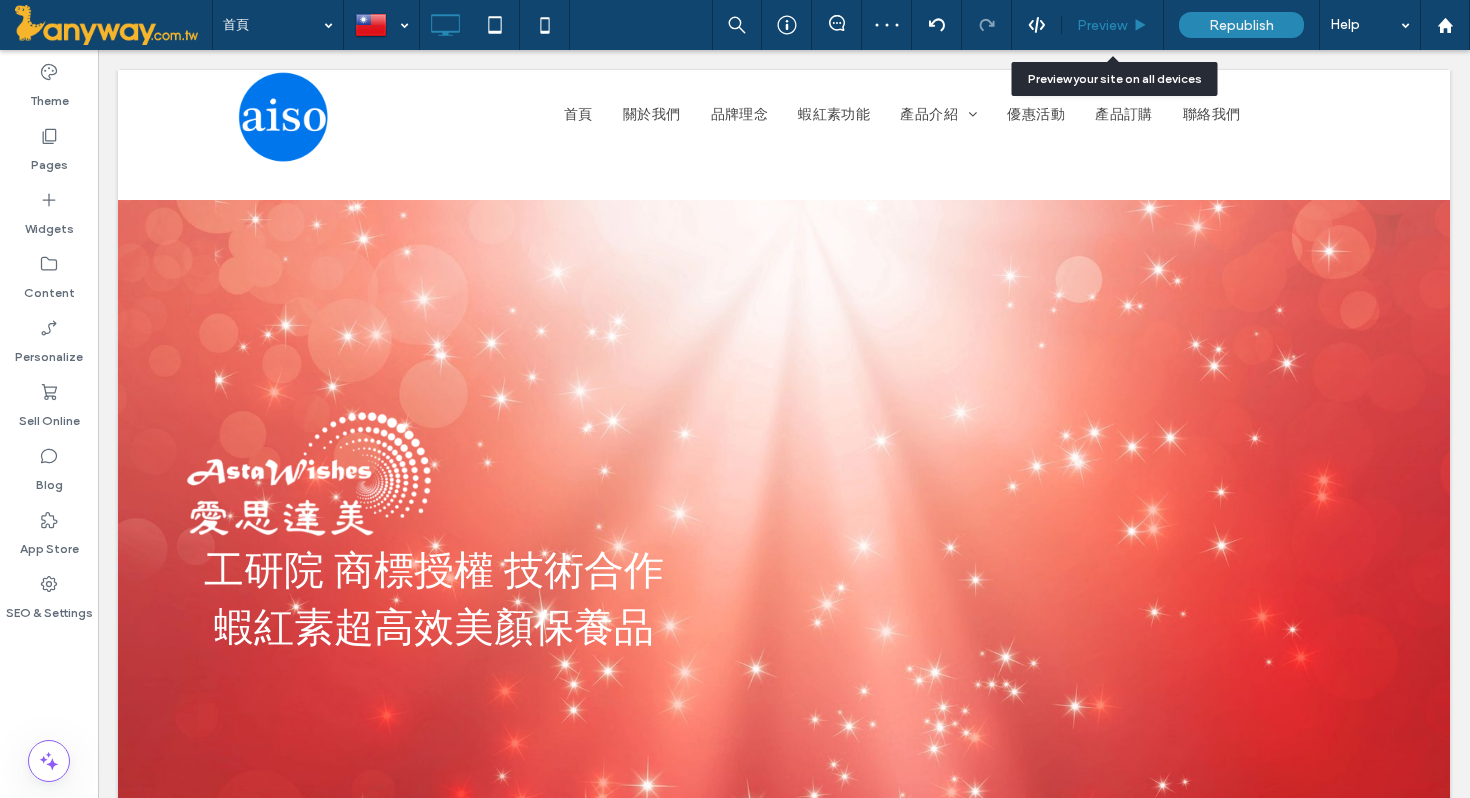 click on "Preview" at bounding box center [1102, 25] 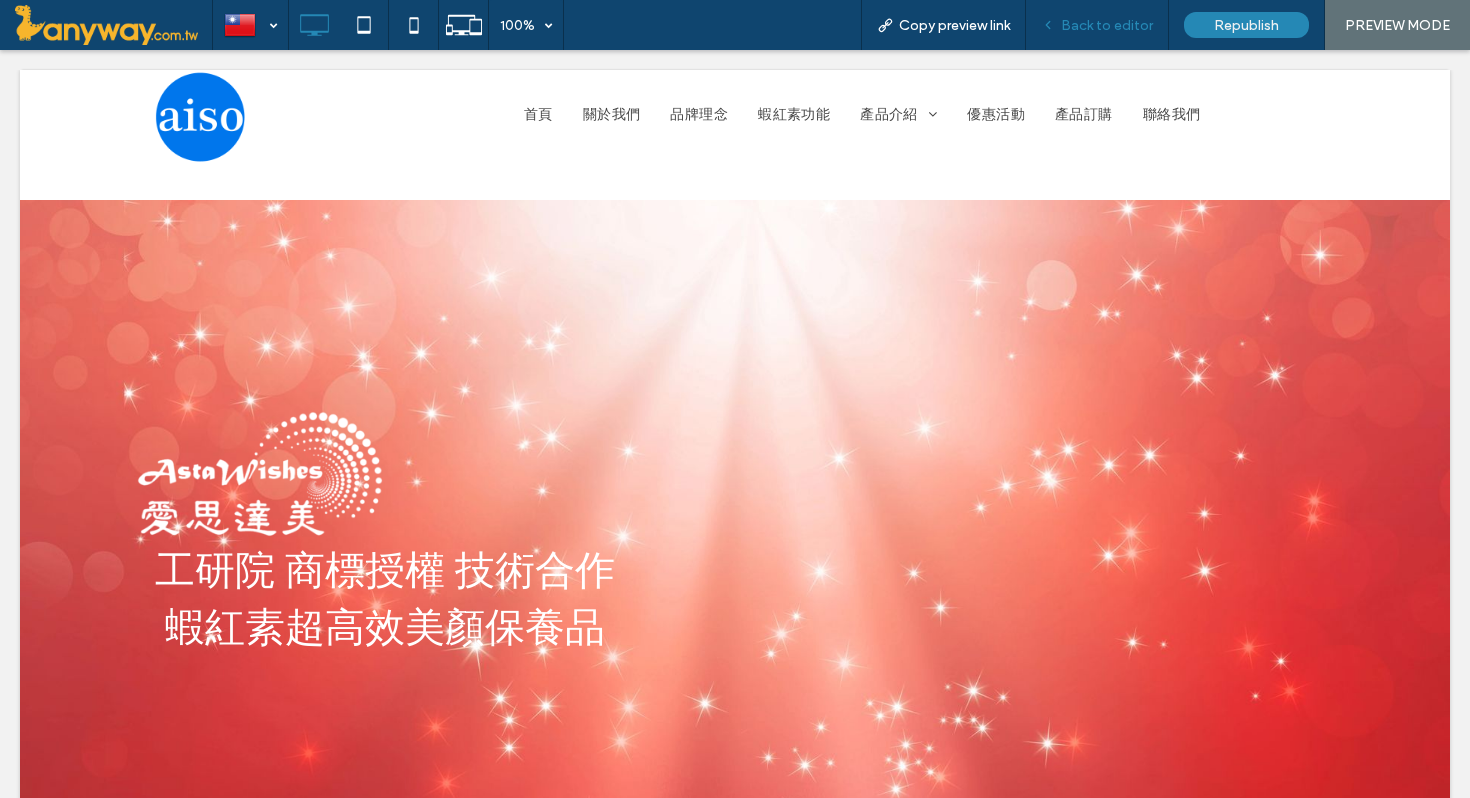 click on "Back to editor" at bounding box center (1107, 25) 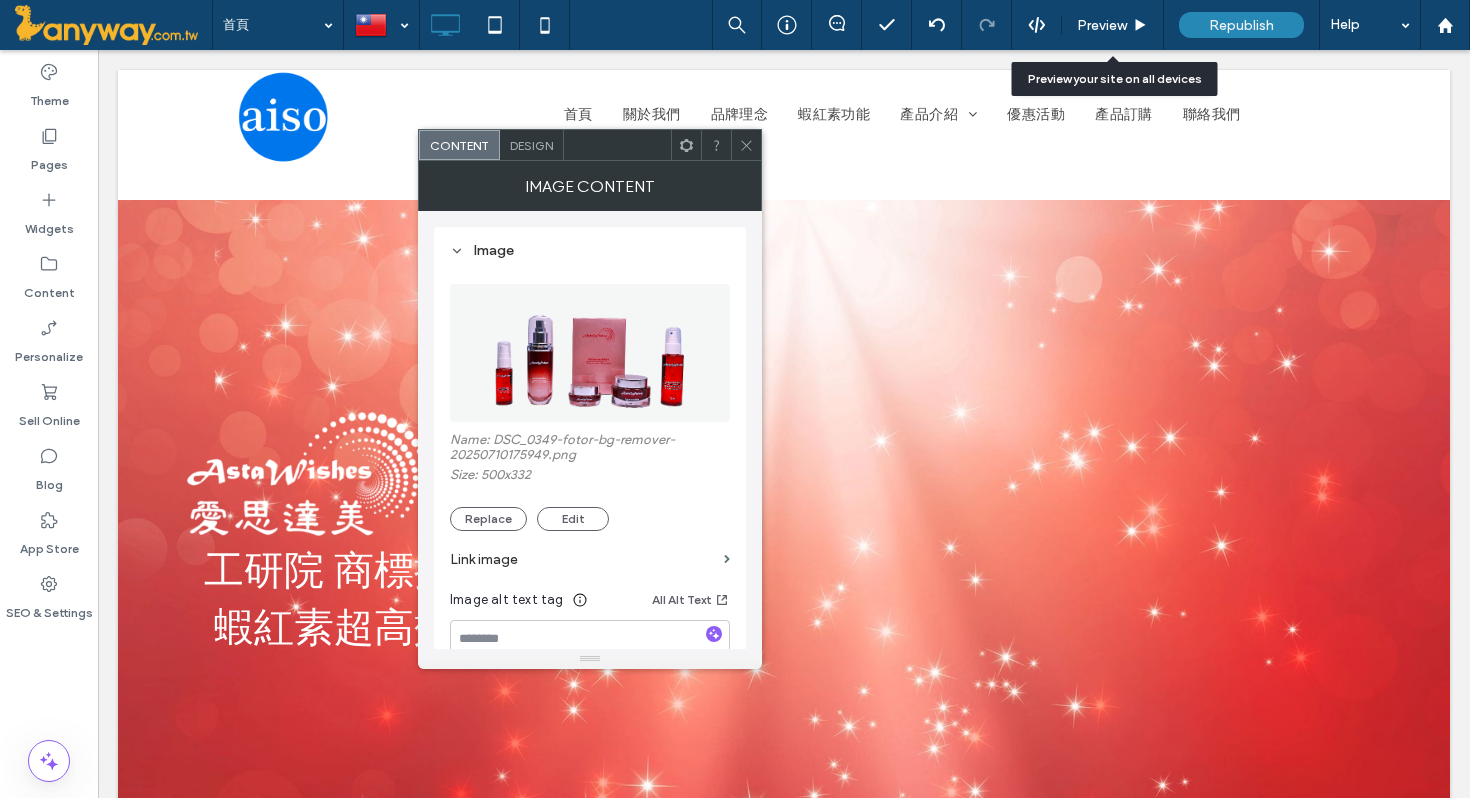 click 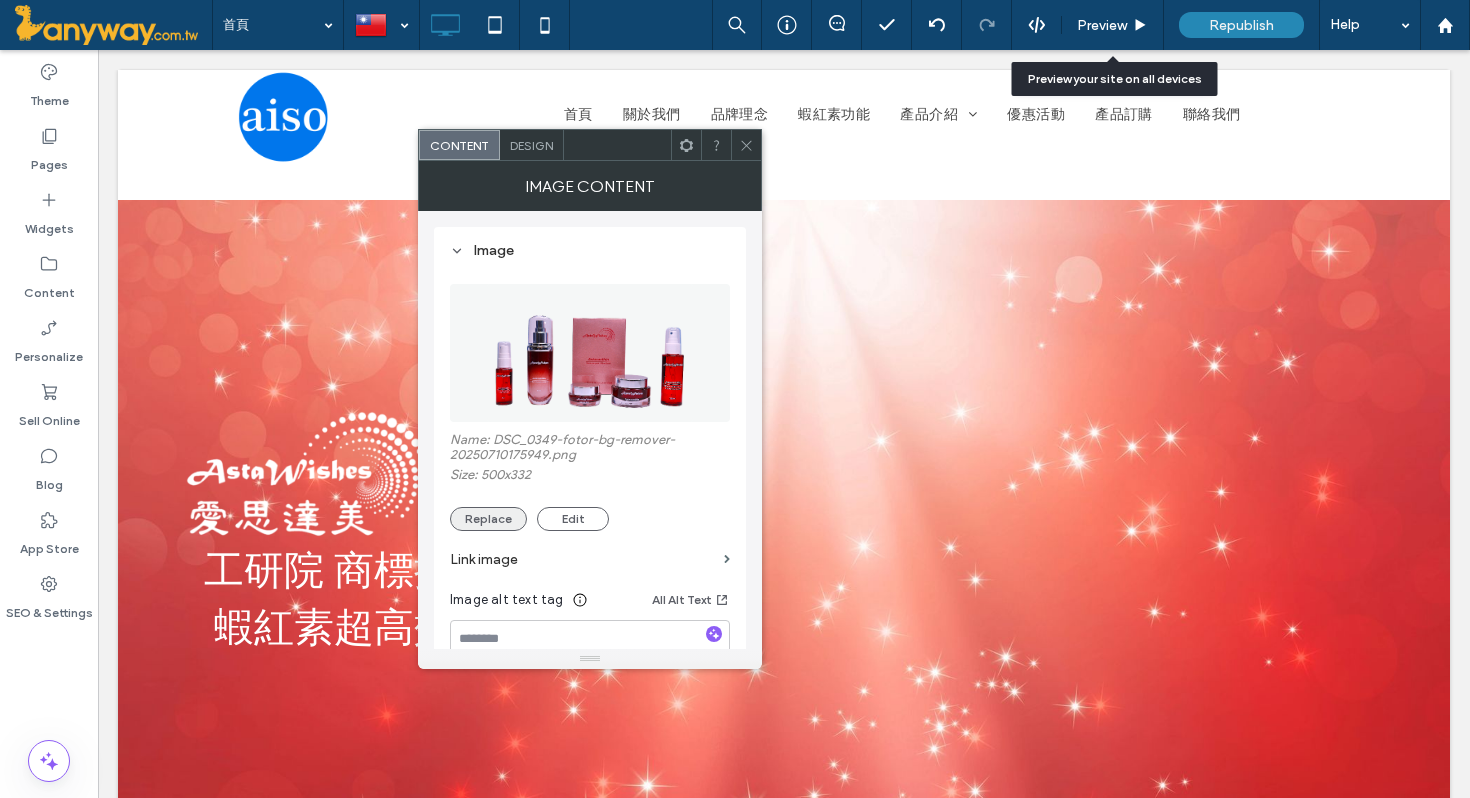 click on "Replace" at bounding box center [488, 519] 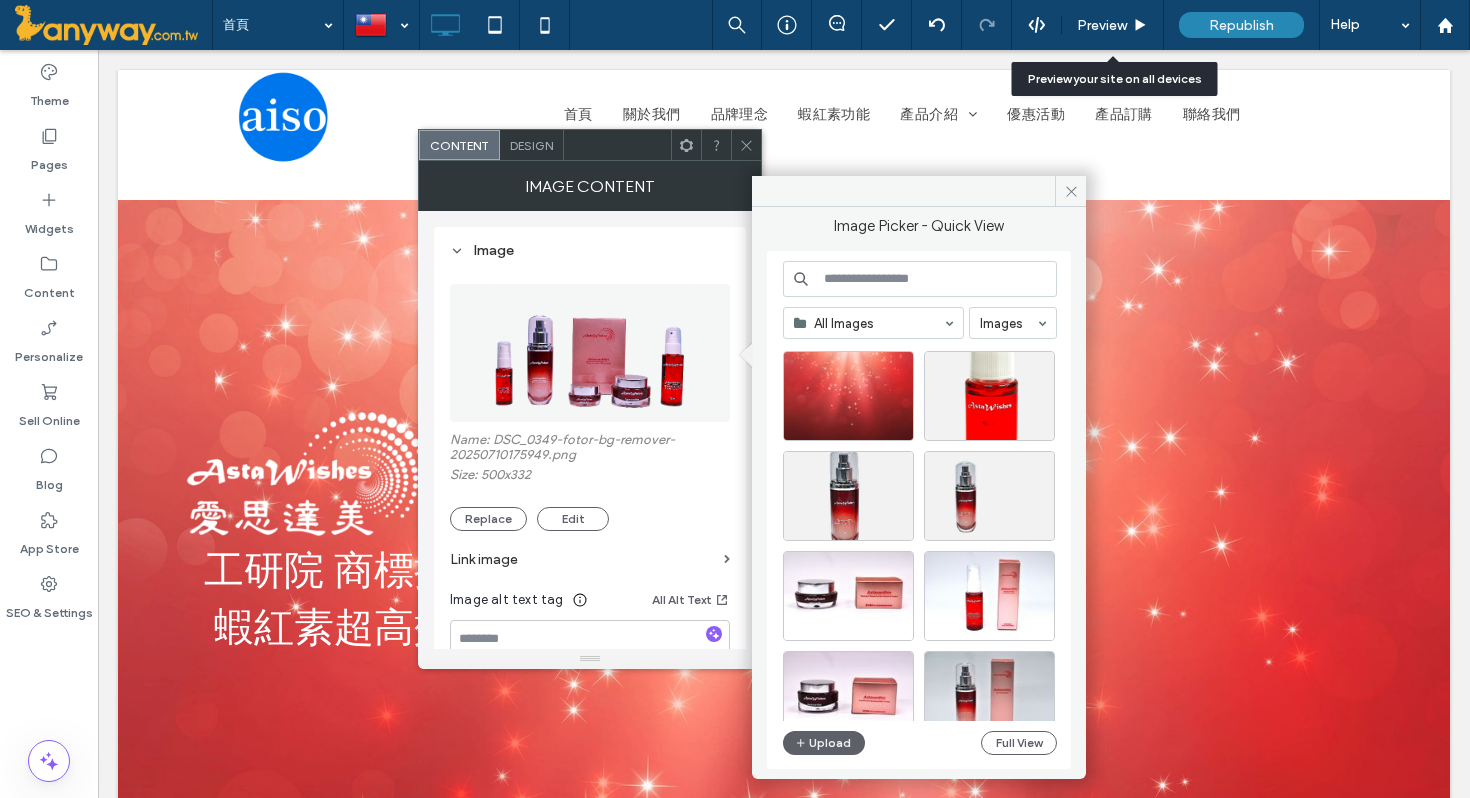 scroll, scrollTop: 0, scrollLeft: 0, axis: both 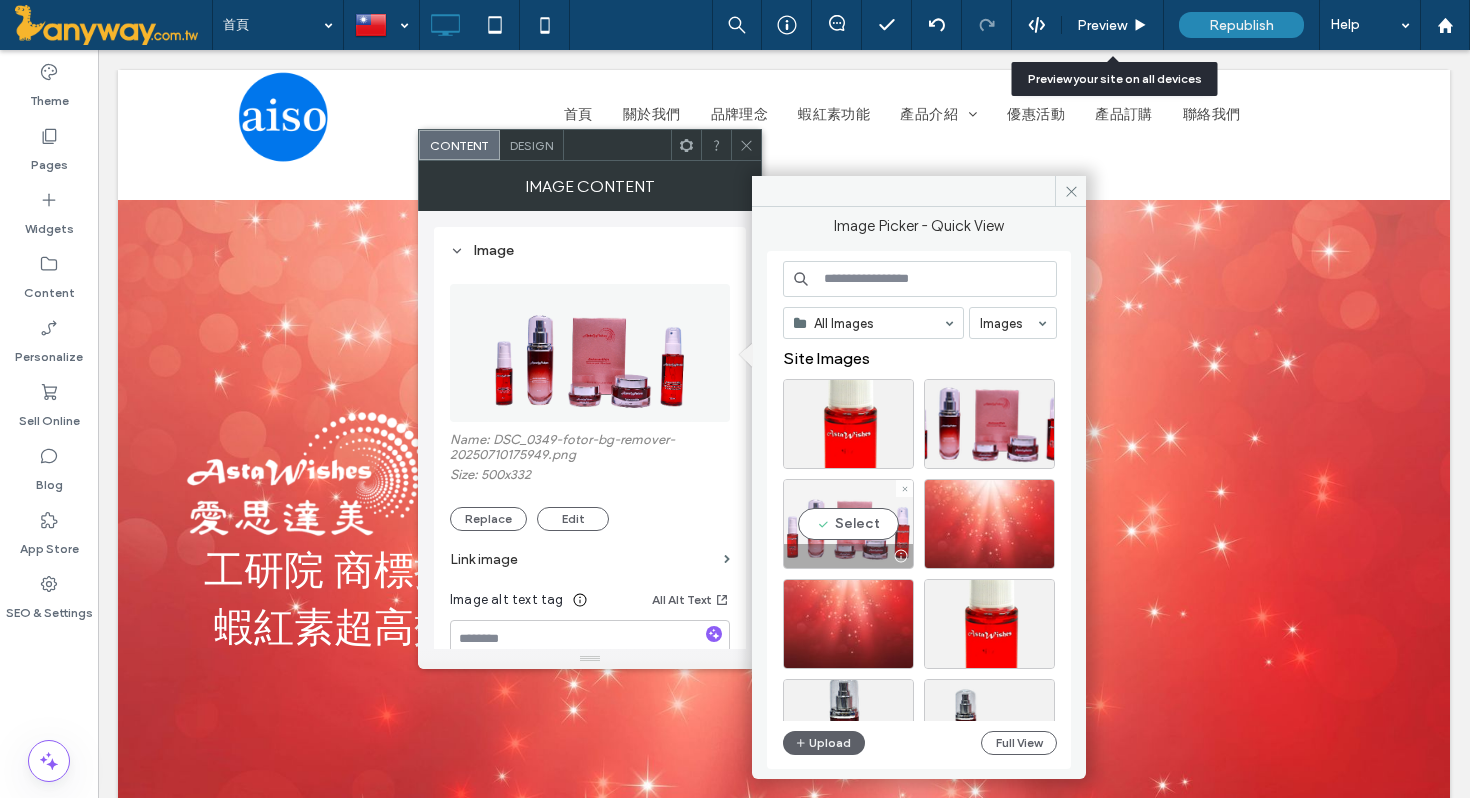 click on "Select" at bounding box center (848, 524) 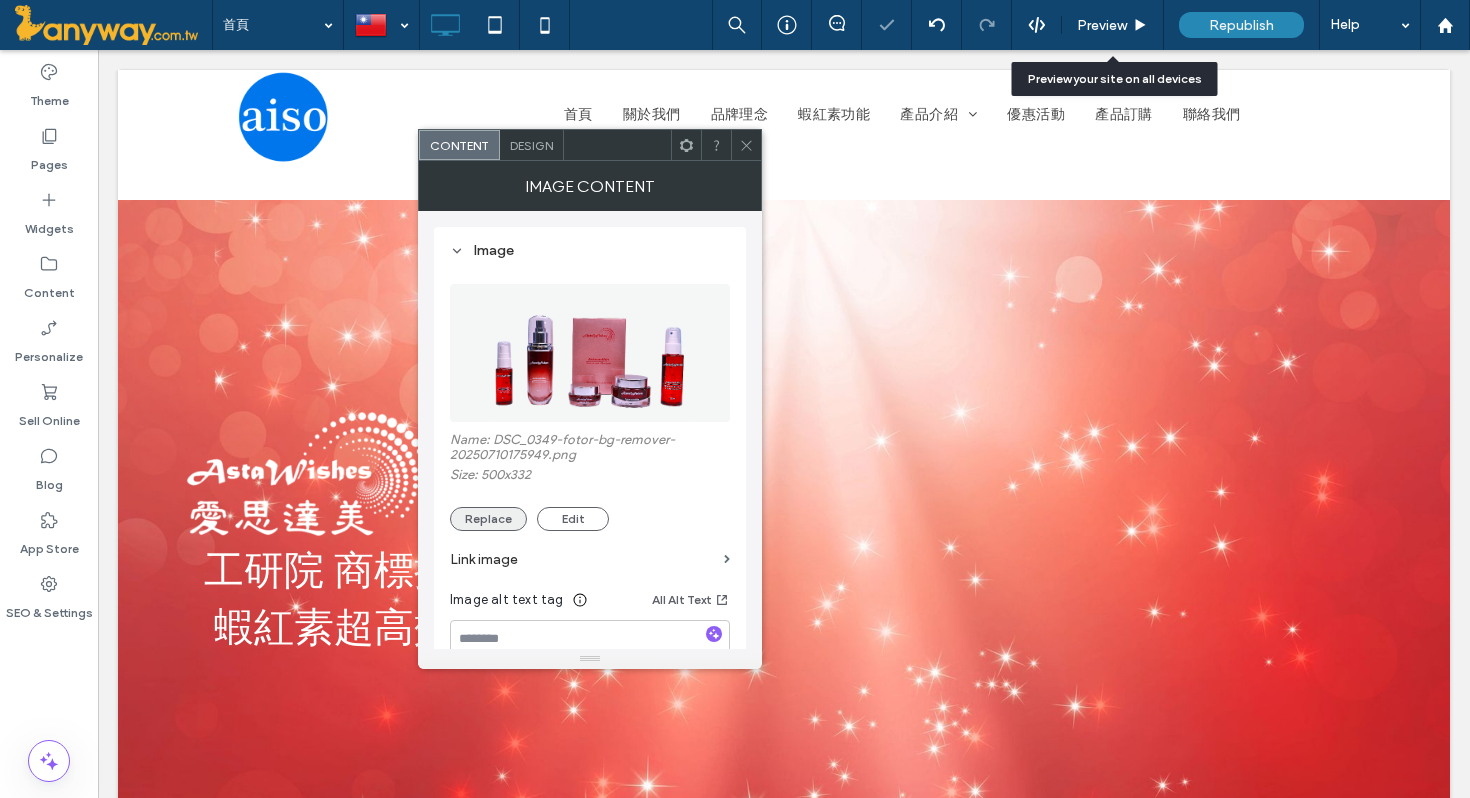 click on "Replace" at bounding box center (488, 519) 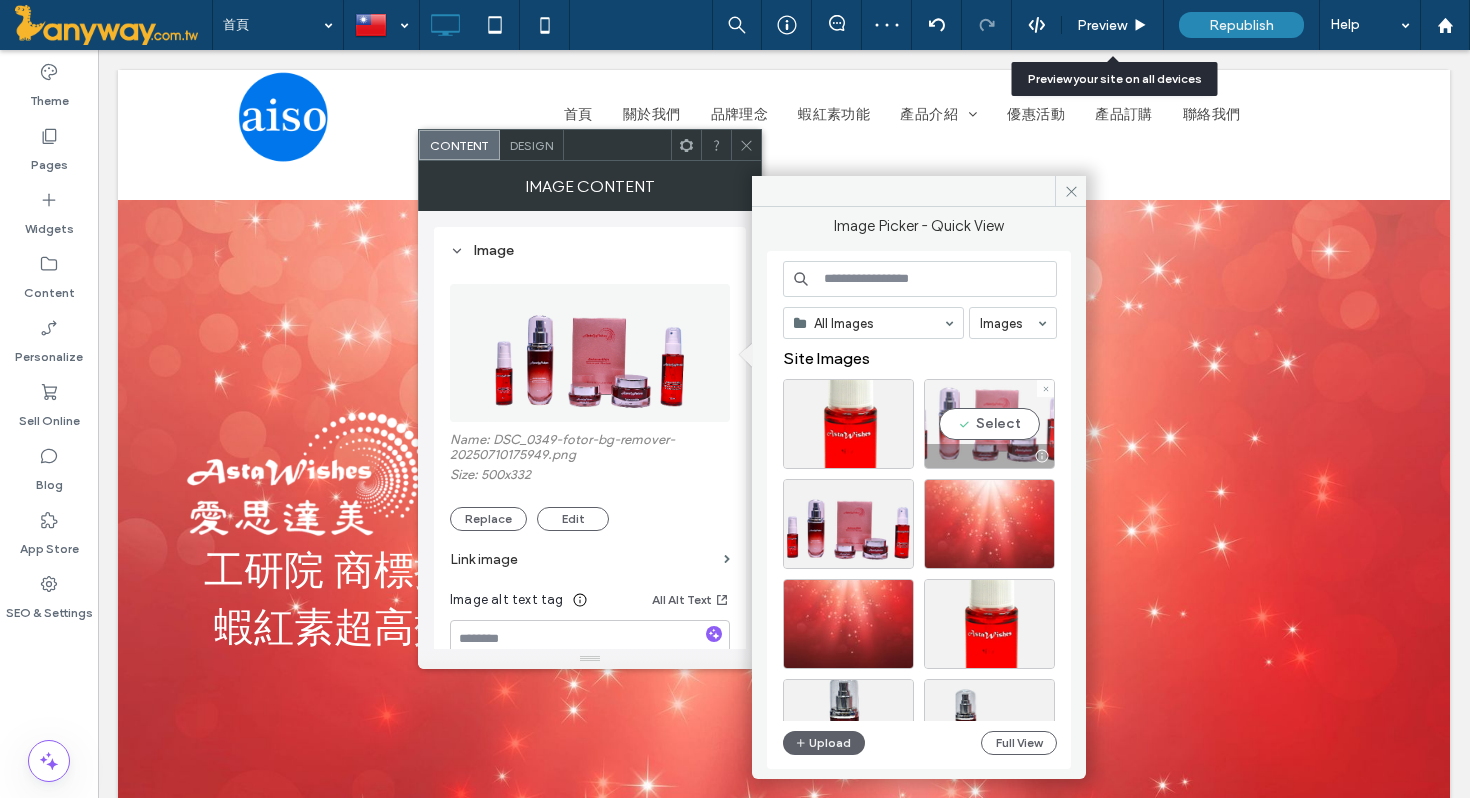 click at bounding box center (989, 456) 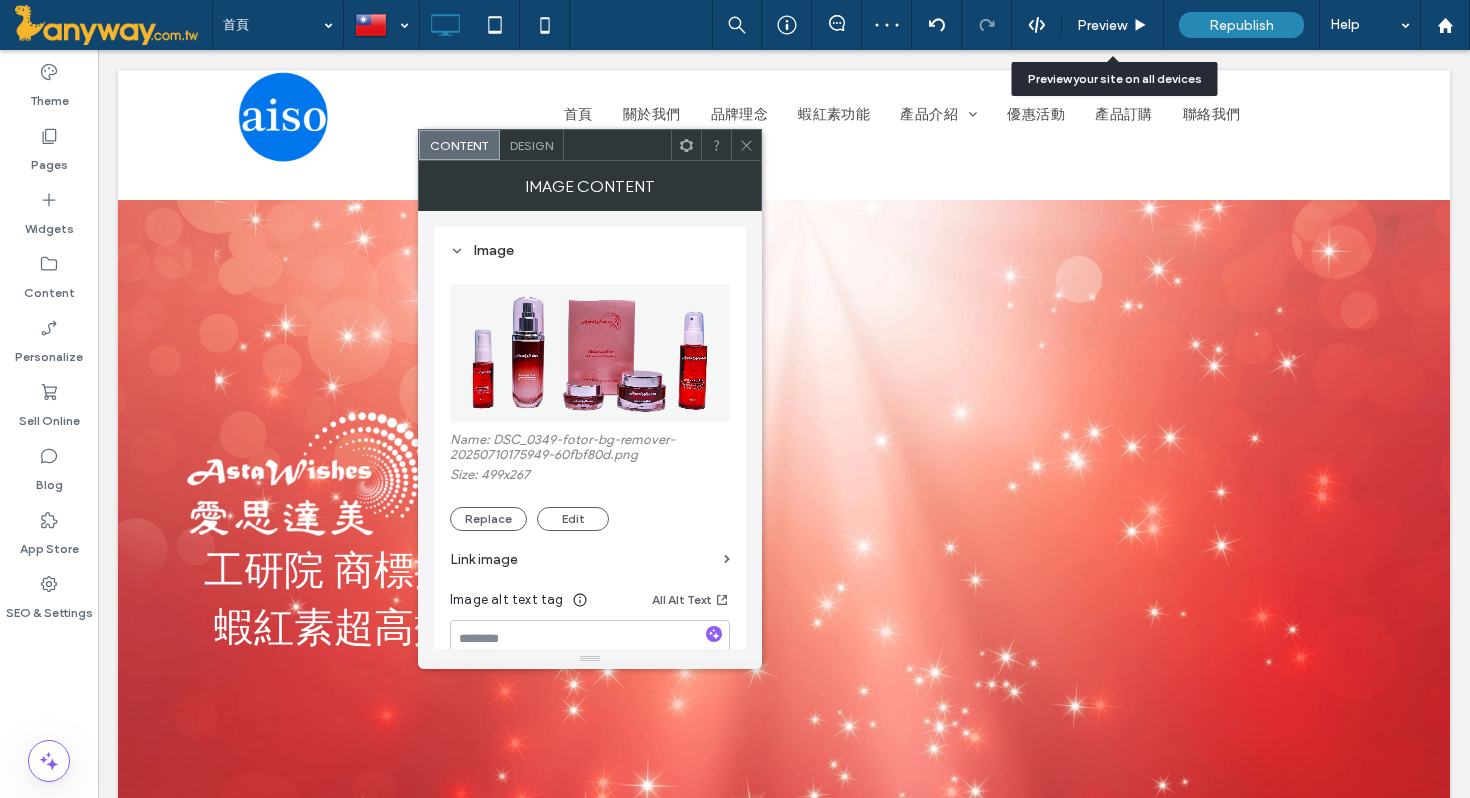 click 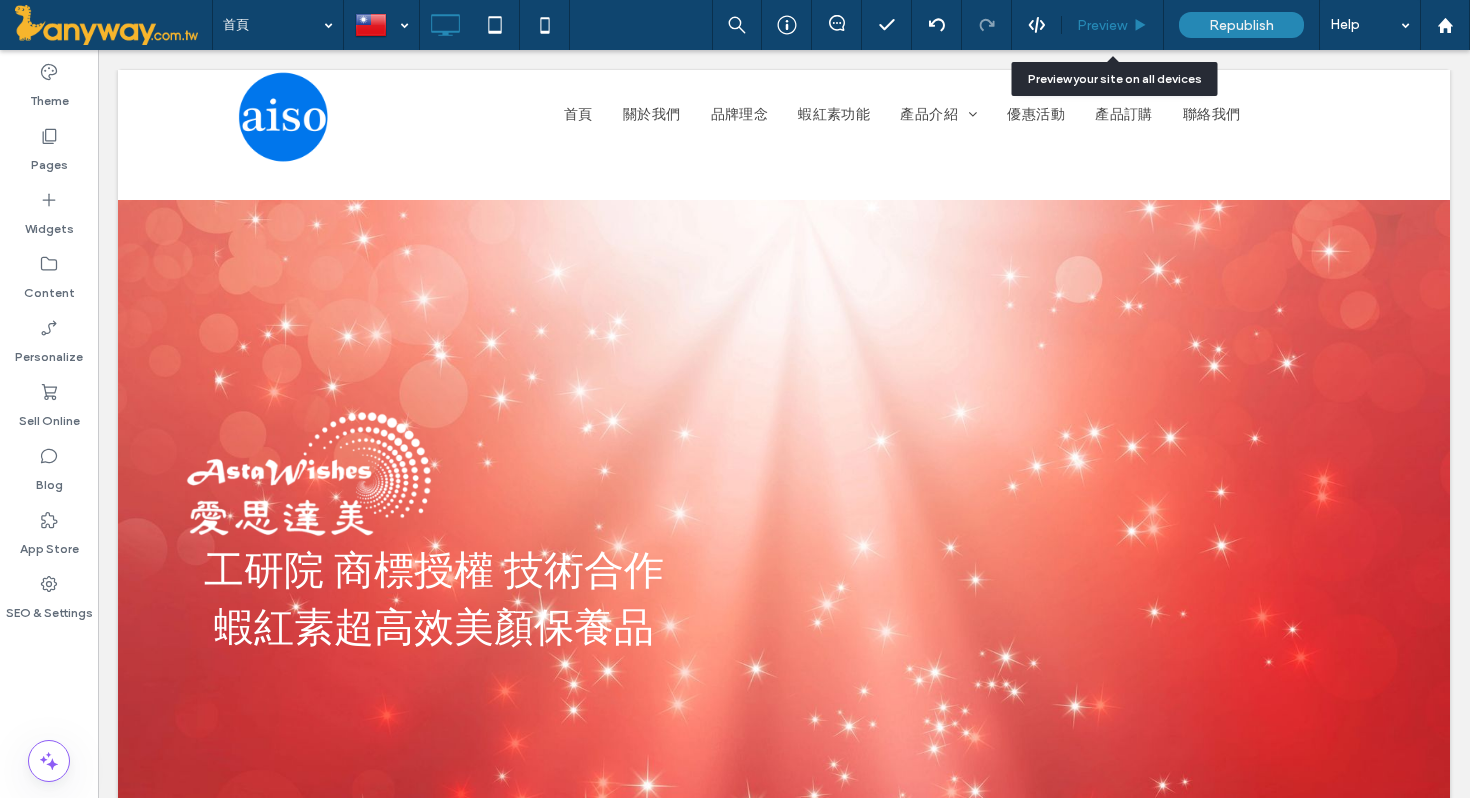 click on "Preview" at bounding box center (1102, 25) 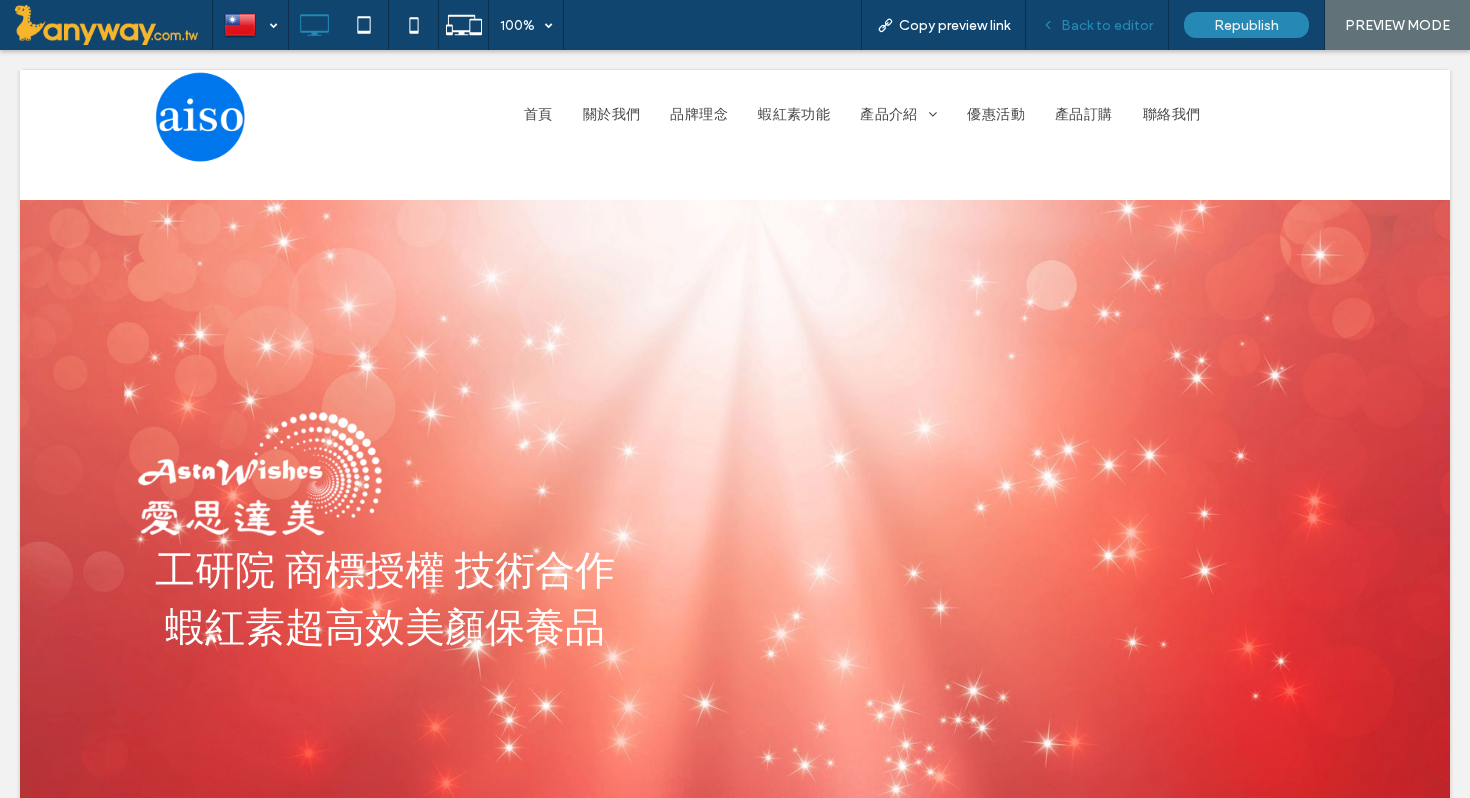 click on "Back to editor" at bounding box center (1107, 25) 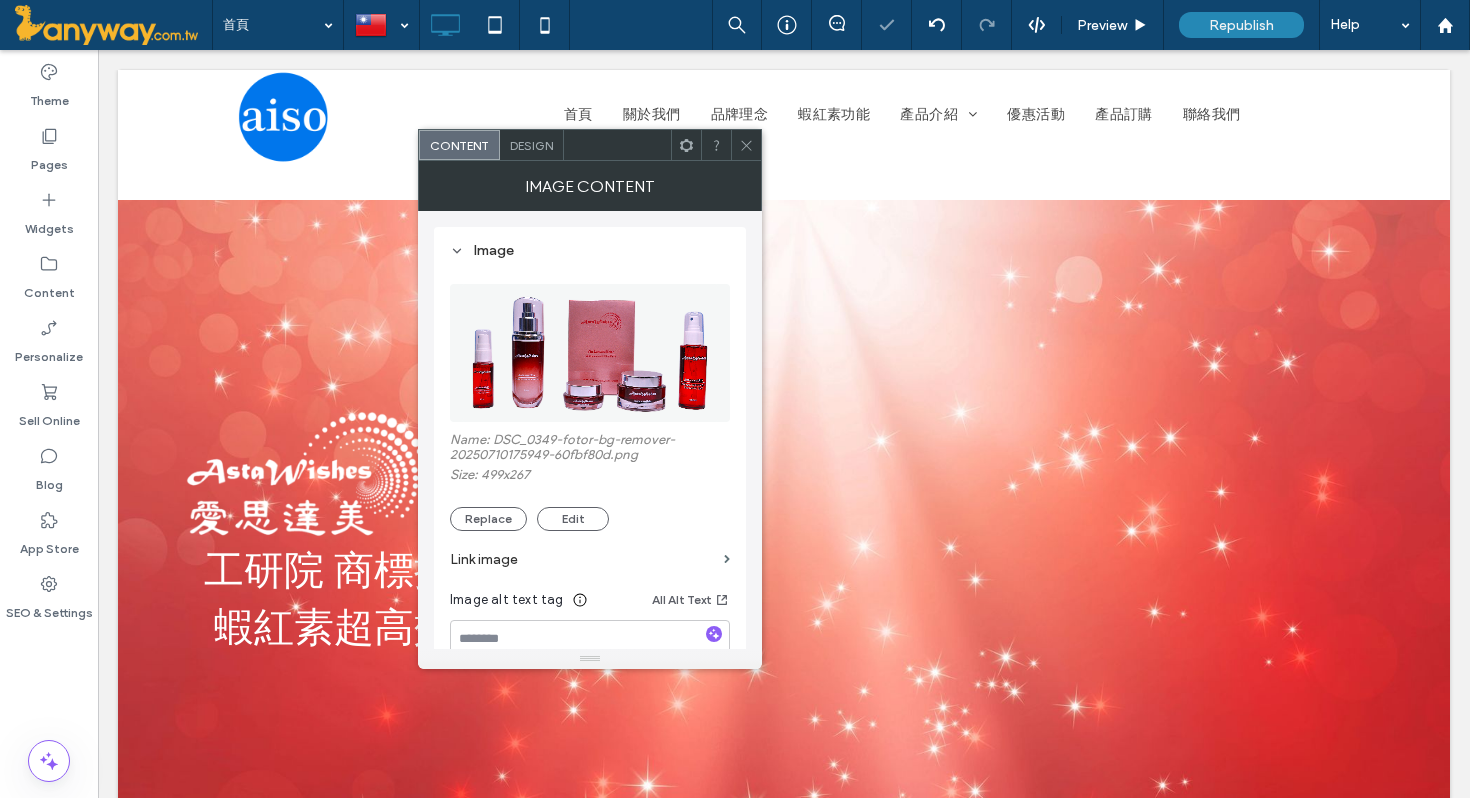 click at bounding box center (746, 145) 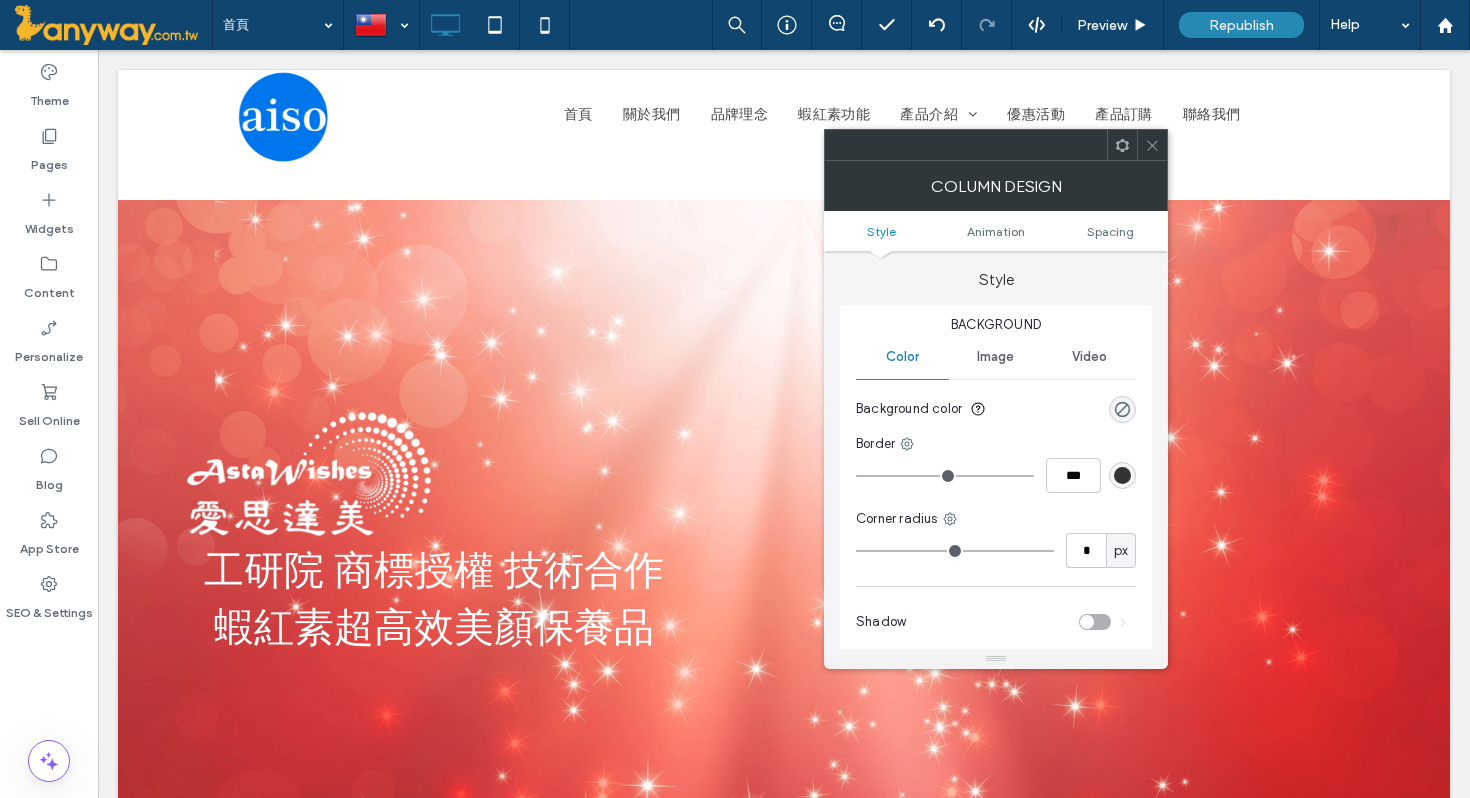click at bounding box center [1152, 145] 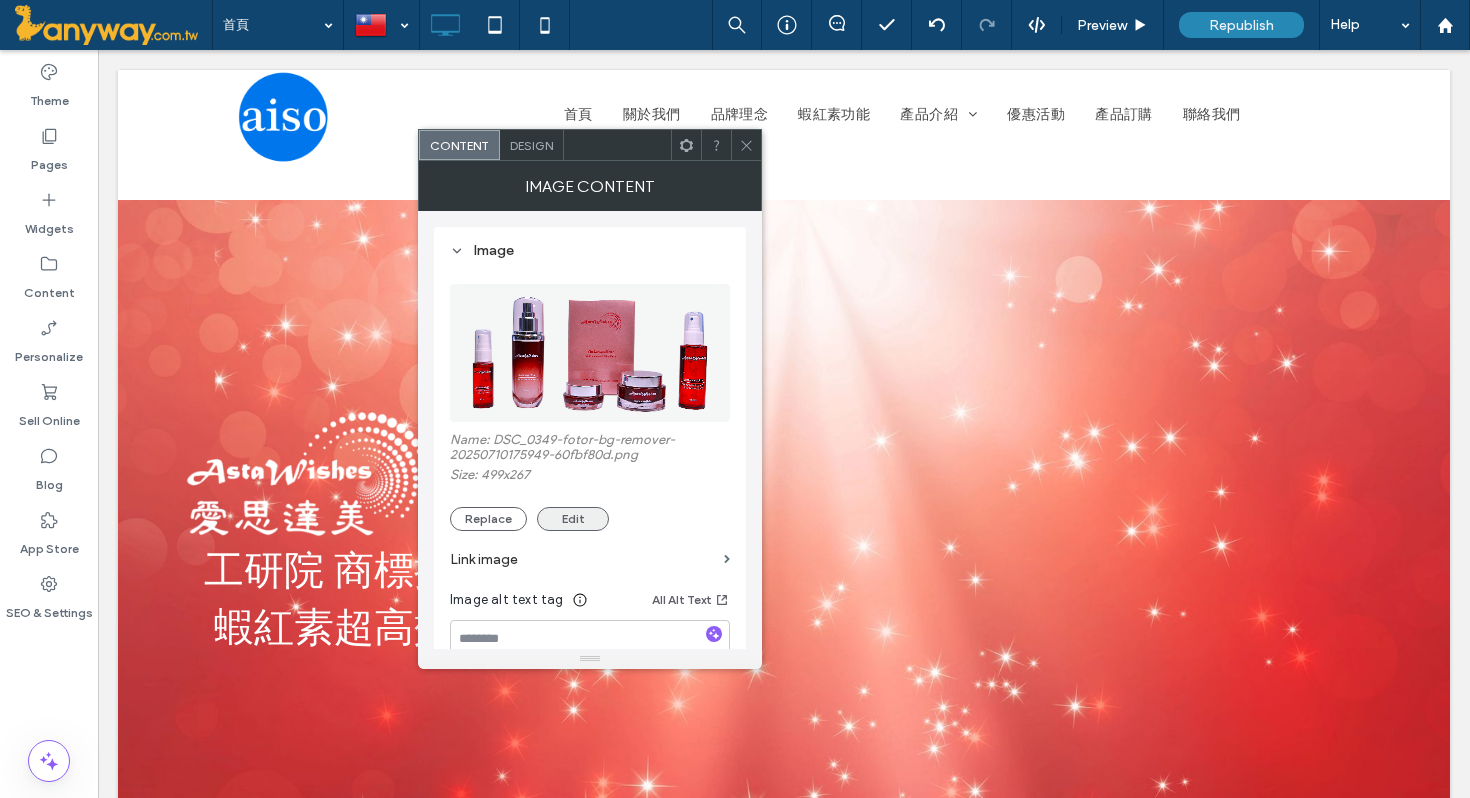 click on "Edit" at bounding box center (573, 519) 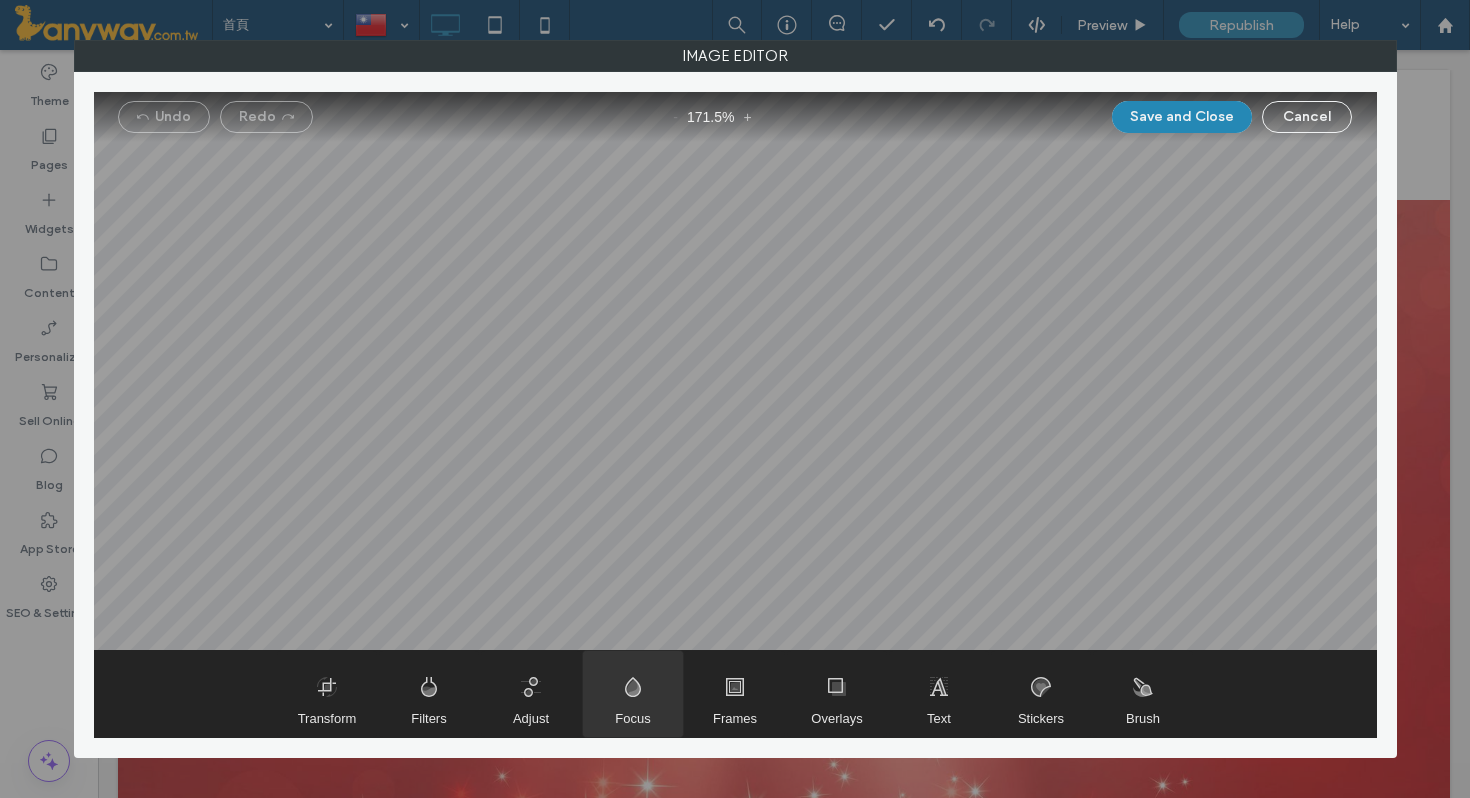 click at bounding box center (633, 694) 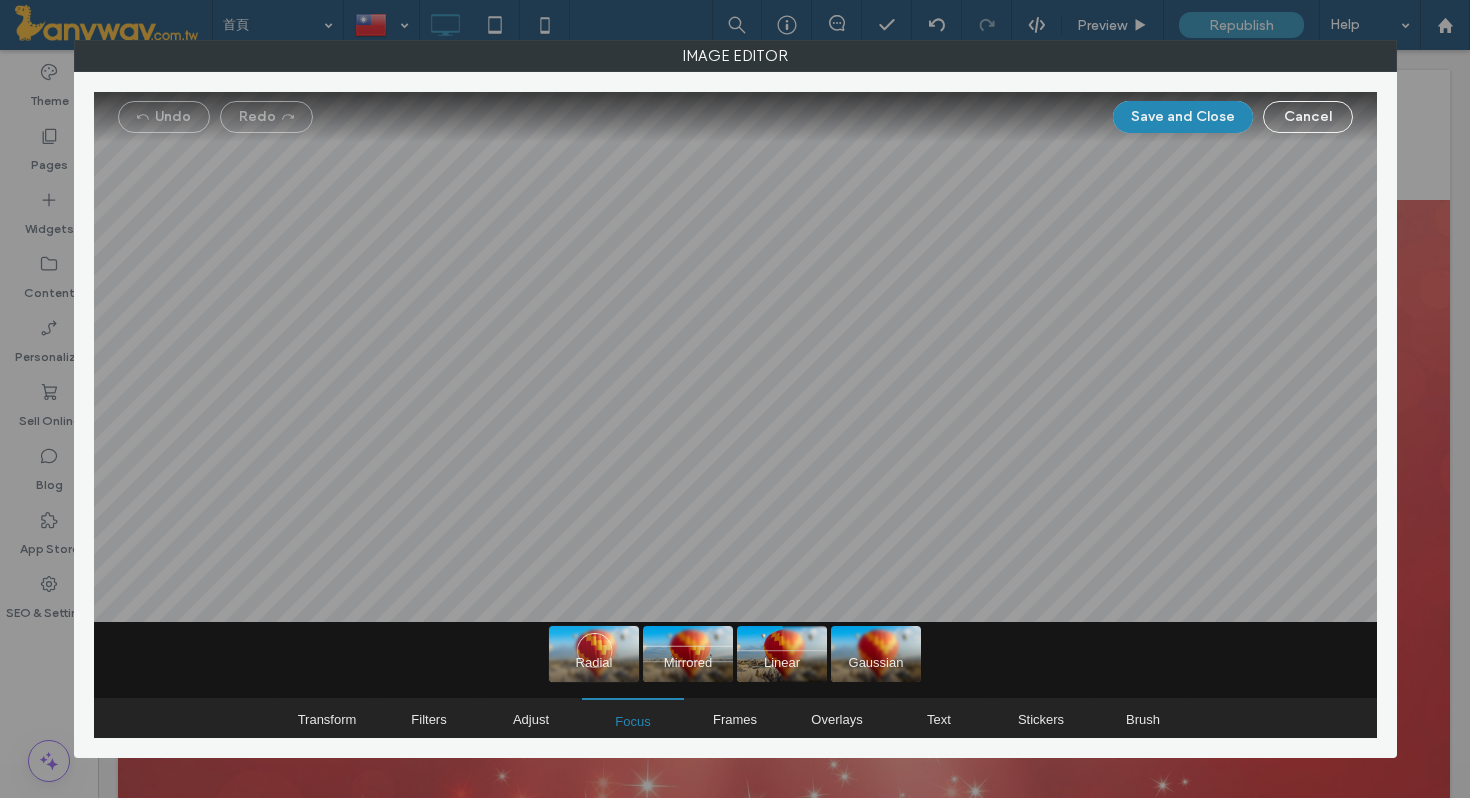 click at bounding box center (594, 654) 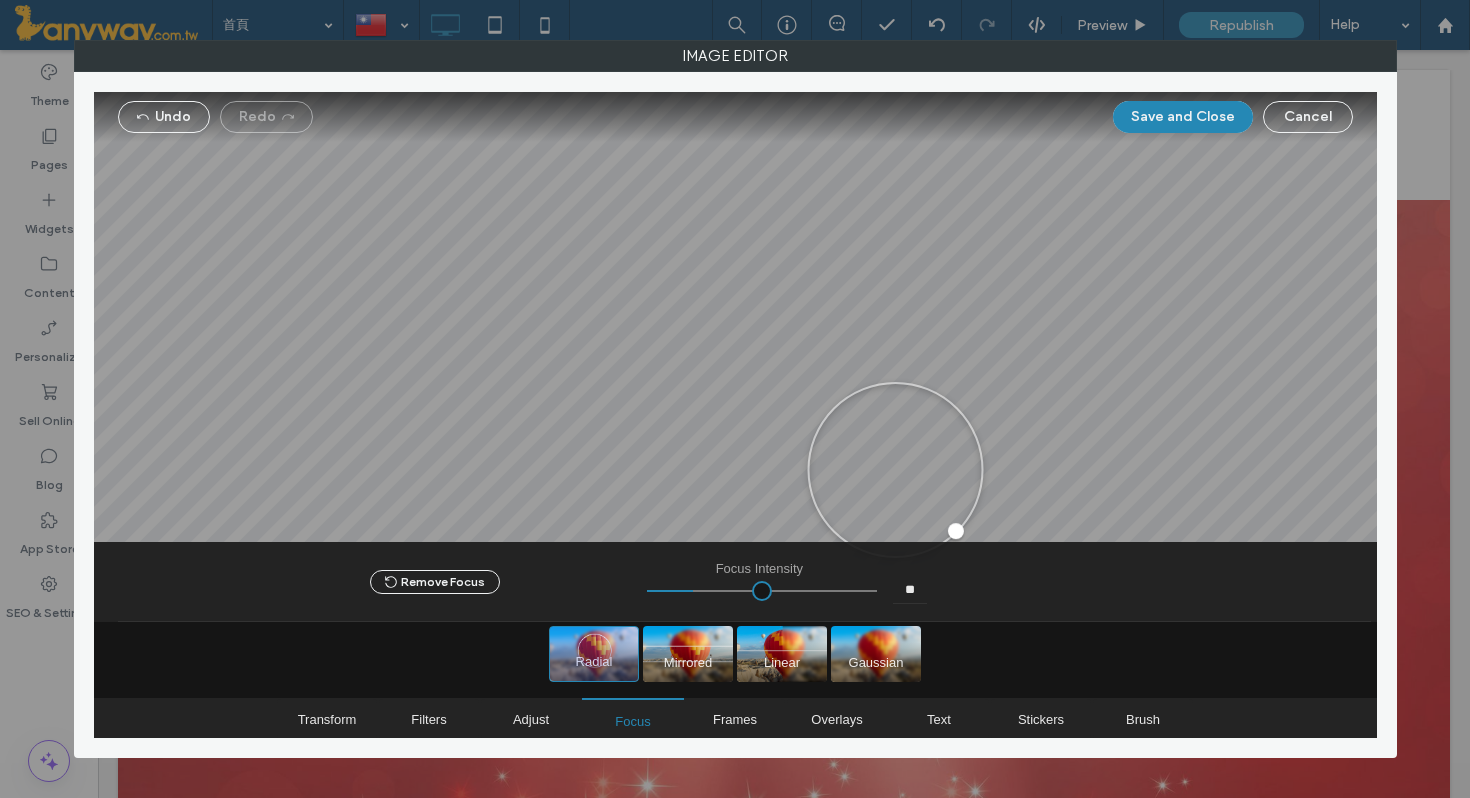 drag, startPoint x: 708, startPoint y: 353, endPoint x: 978, endPoint y: 436, distance: 282.46948 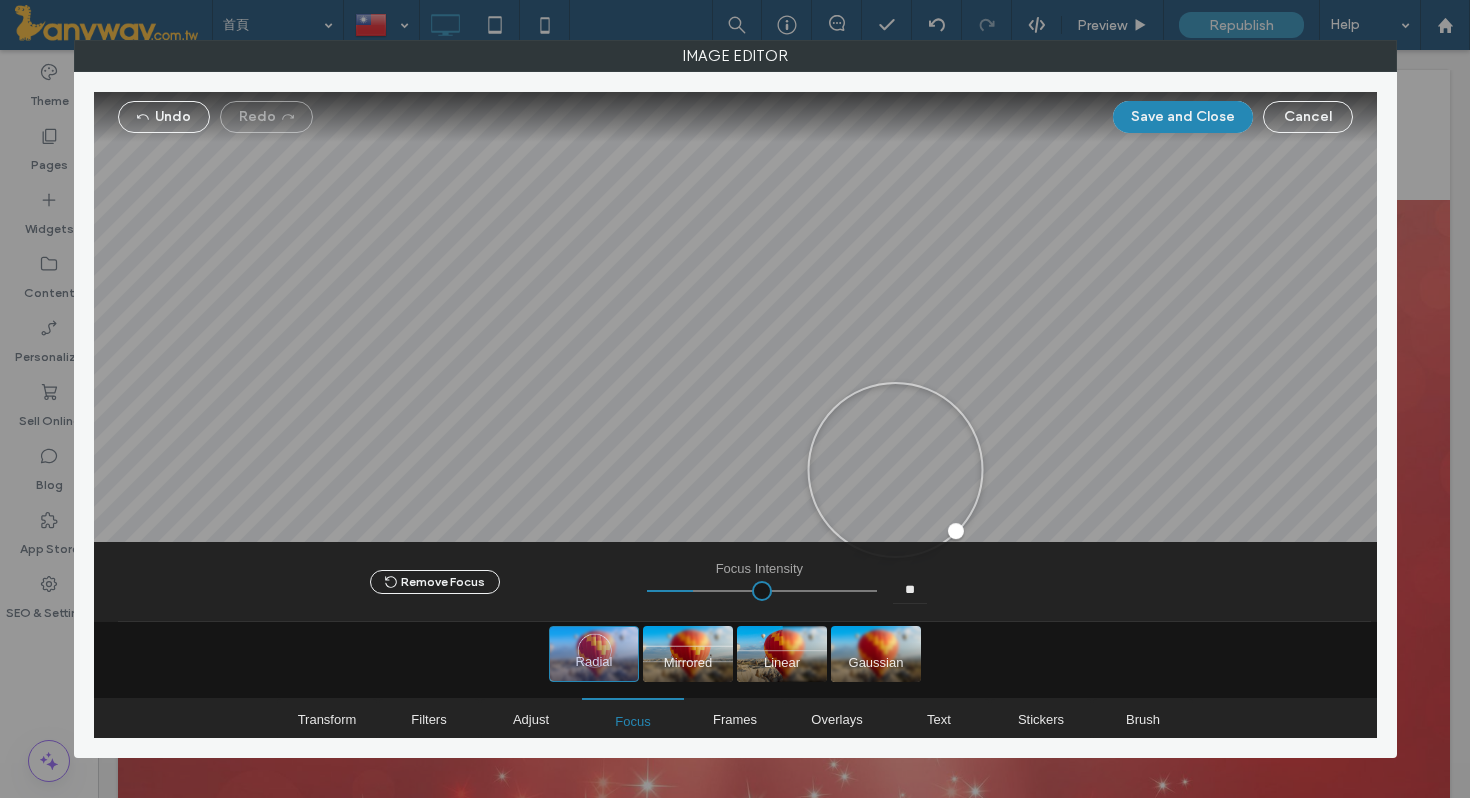 click at bounding box center [895, 470] 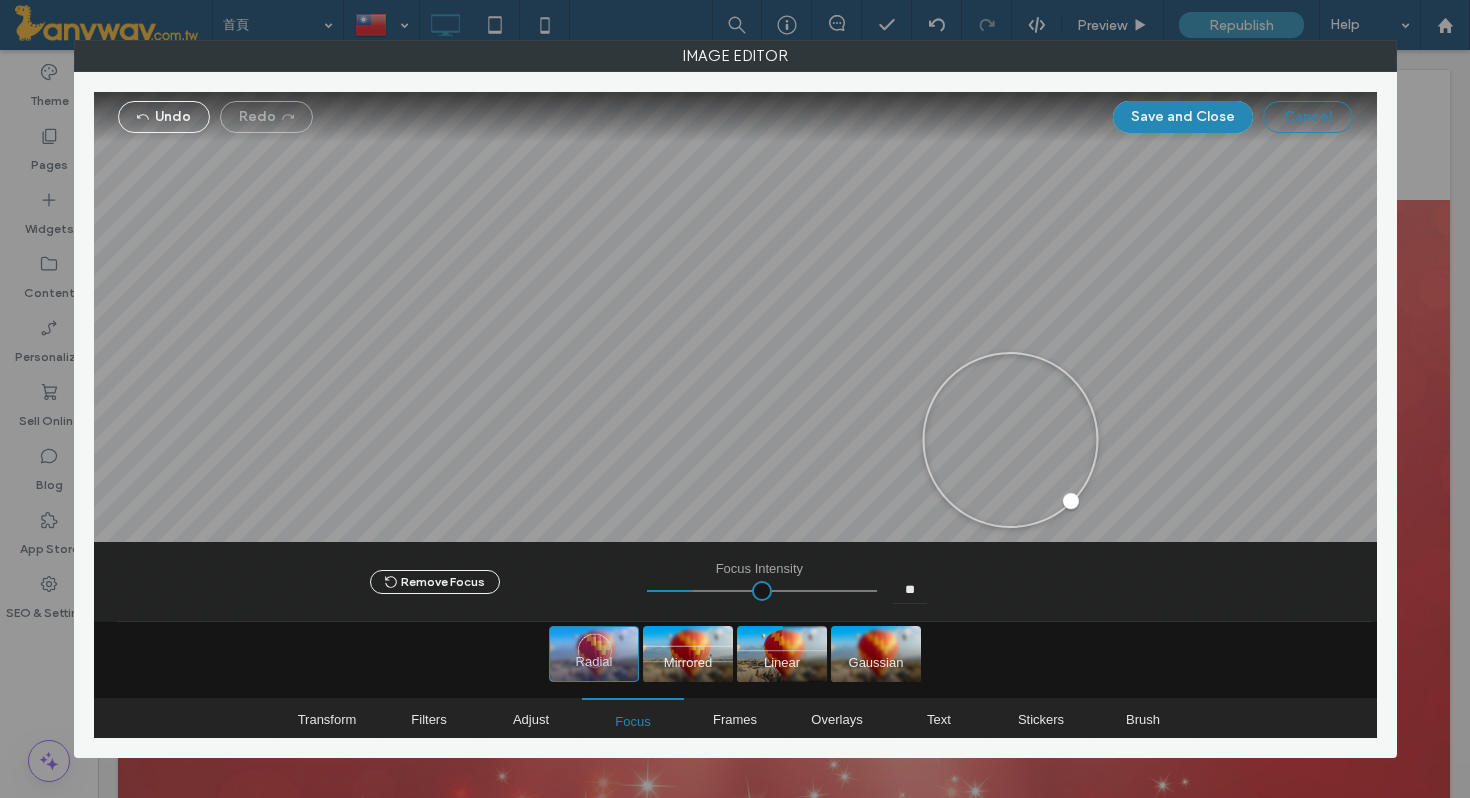 click on "Cancel" at bounding box center (1308, 117) 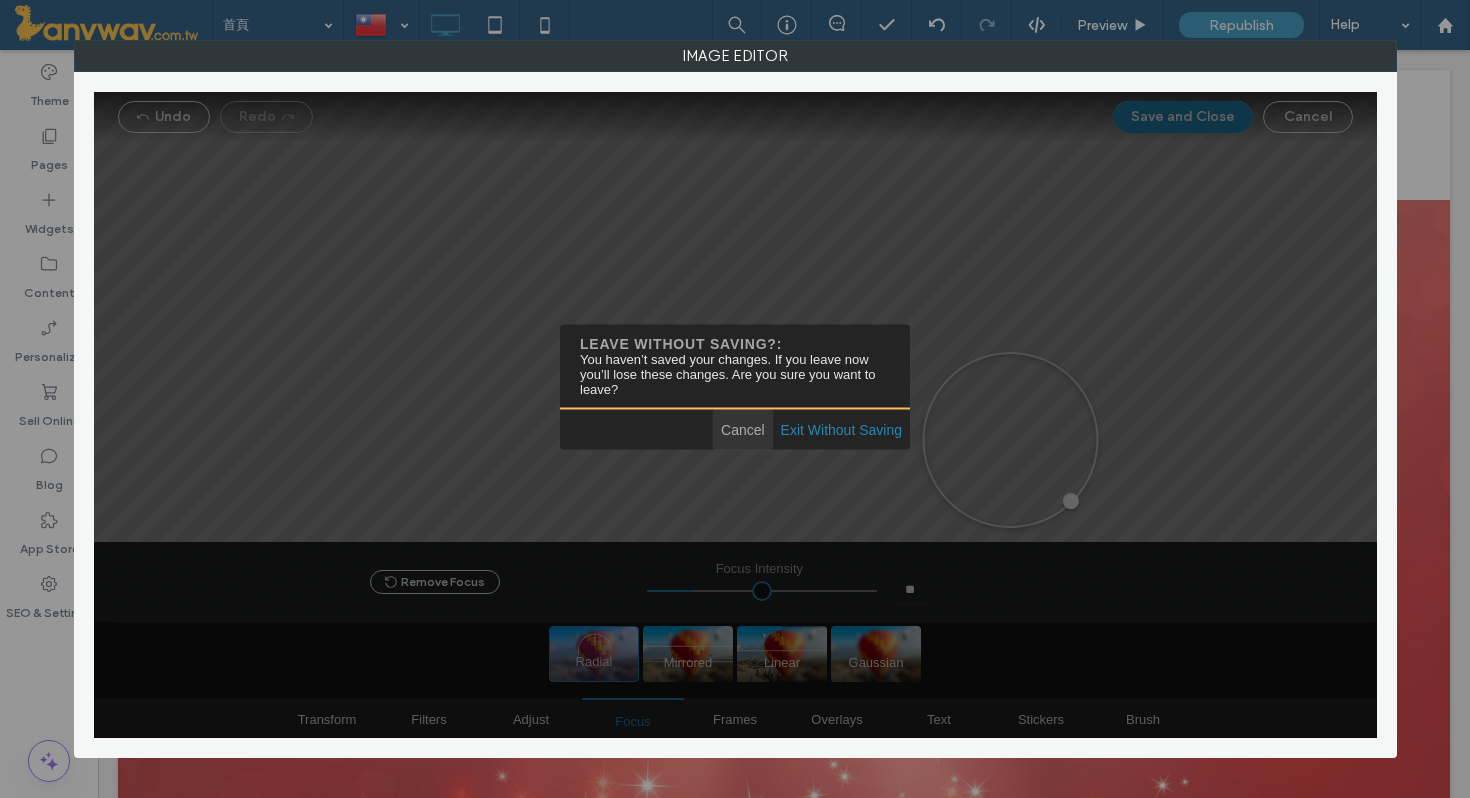 click at bounding box center (743, 430) 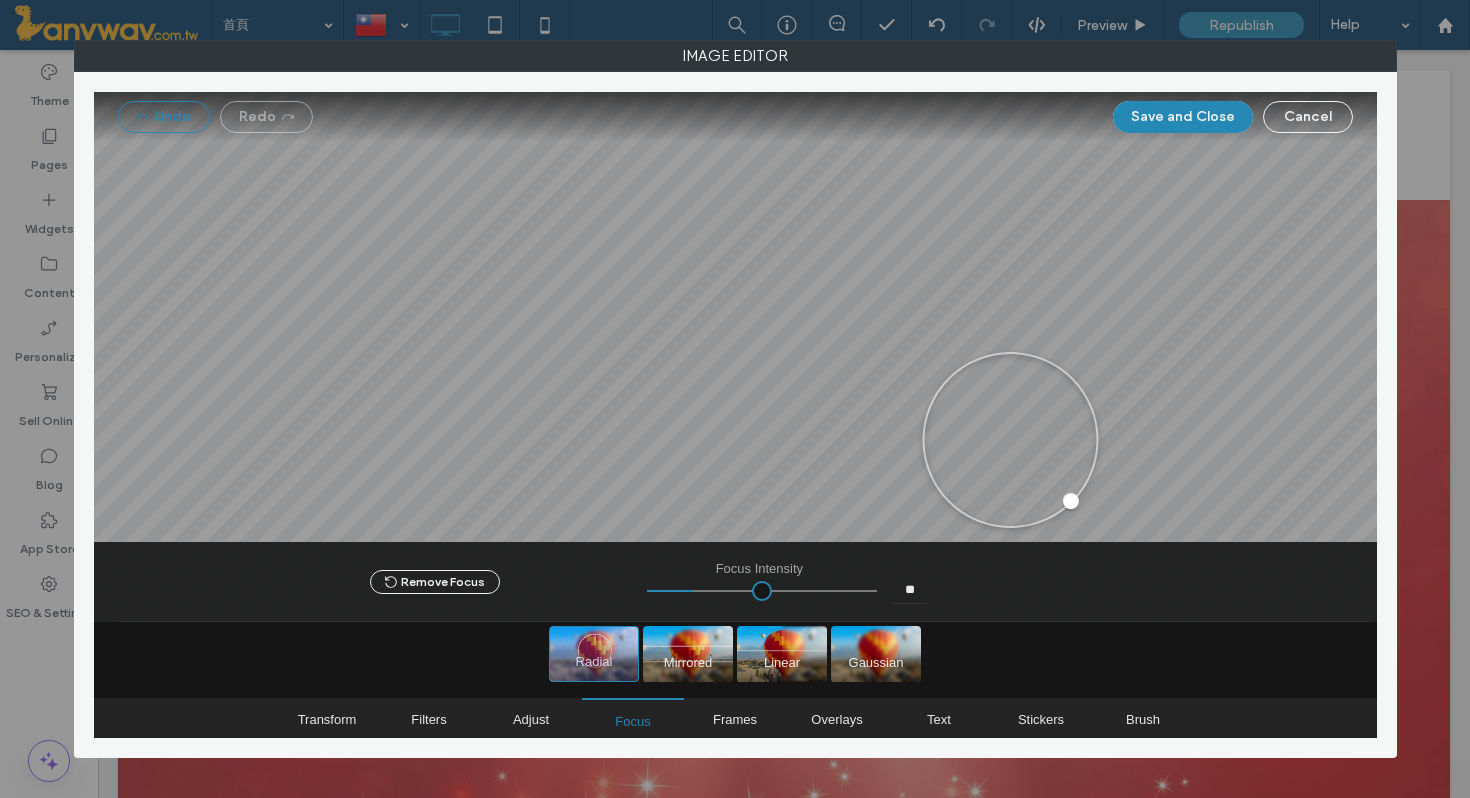 click on "Undo" at bounding box center (164, 117) 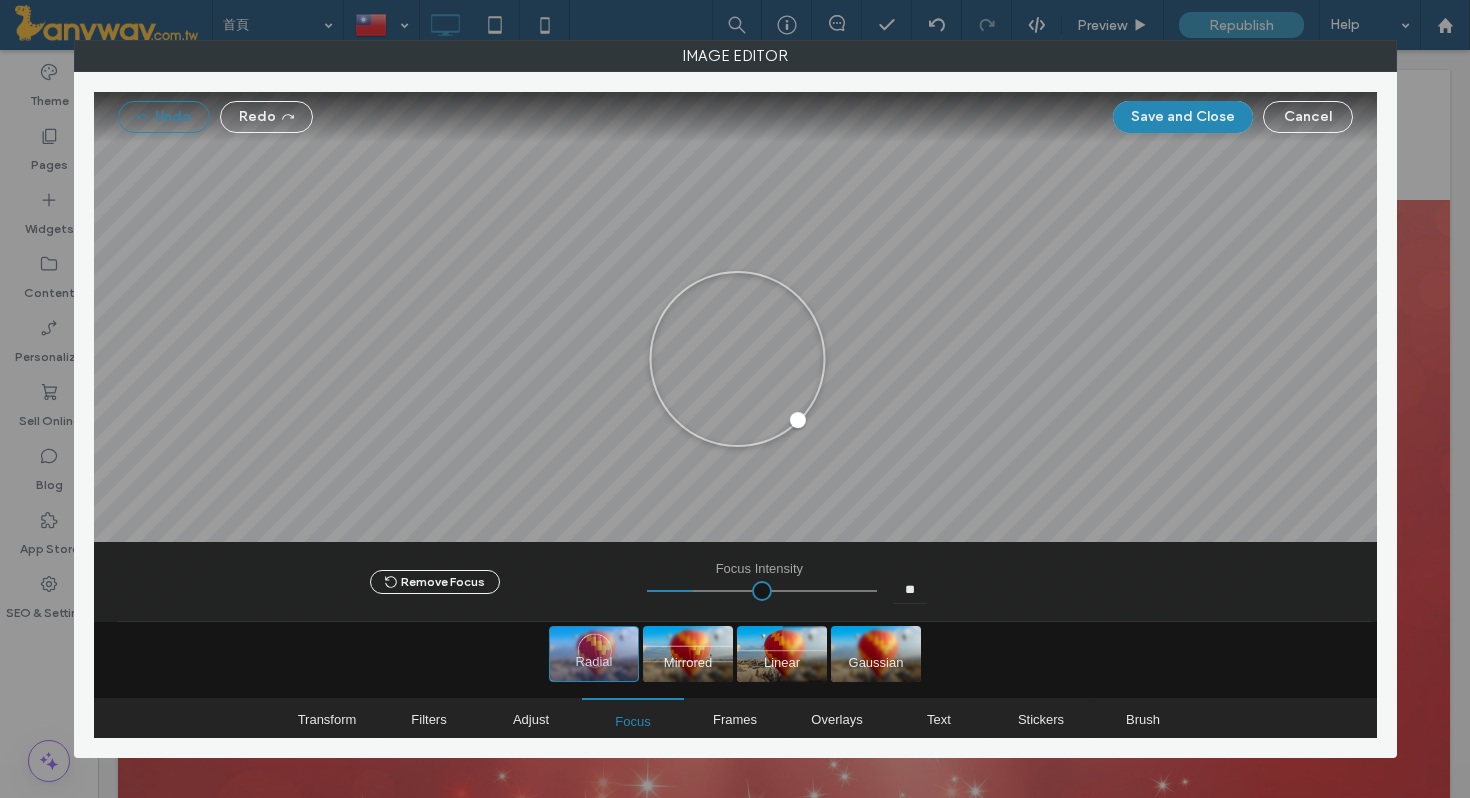 click on "Undo" at bounding box center (164, 117) 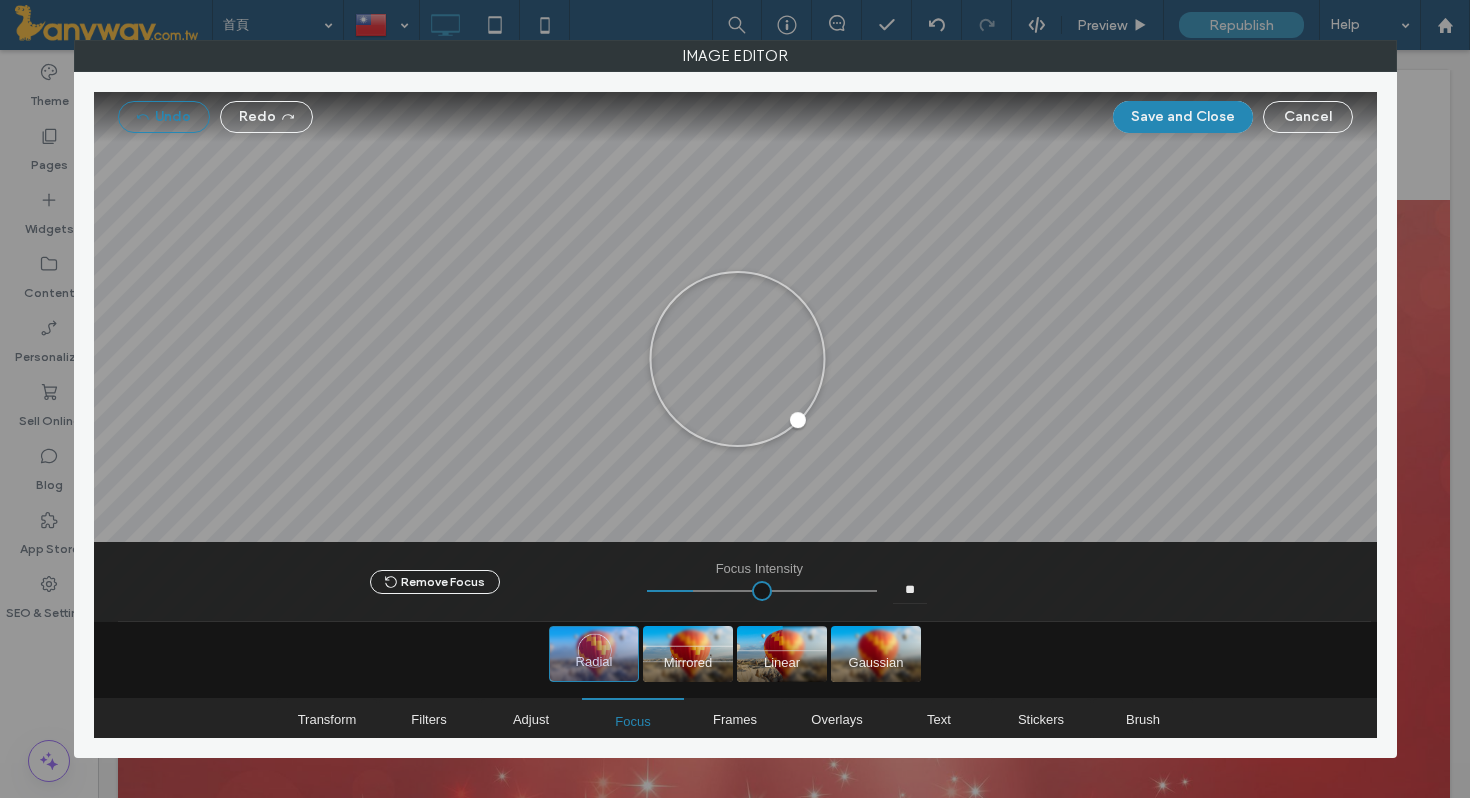type on "***" 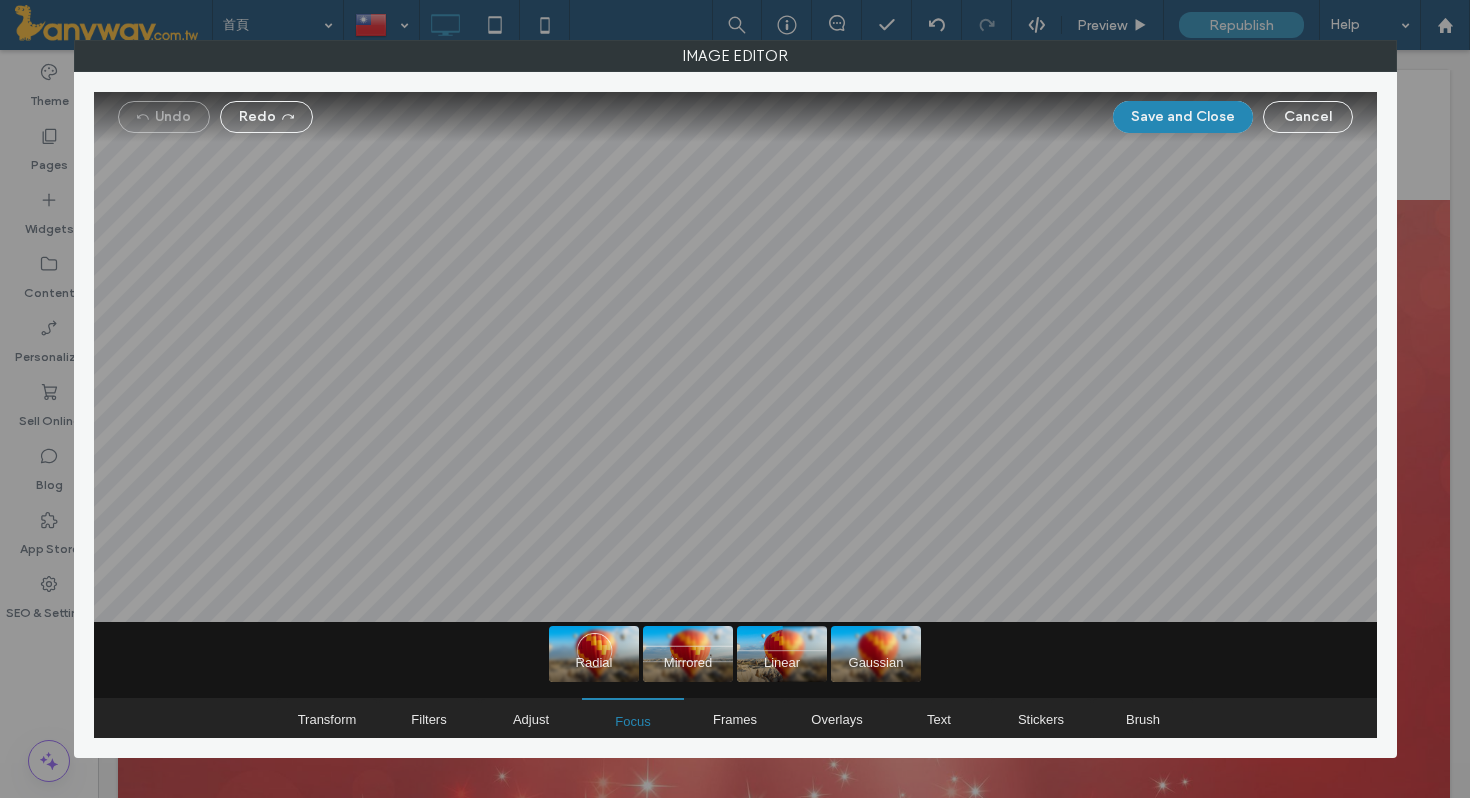 click on "Undo Redo" at bounding box center [215, 117] 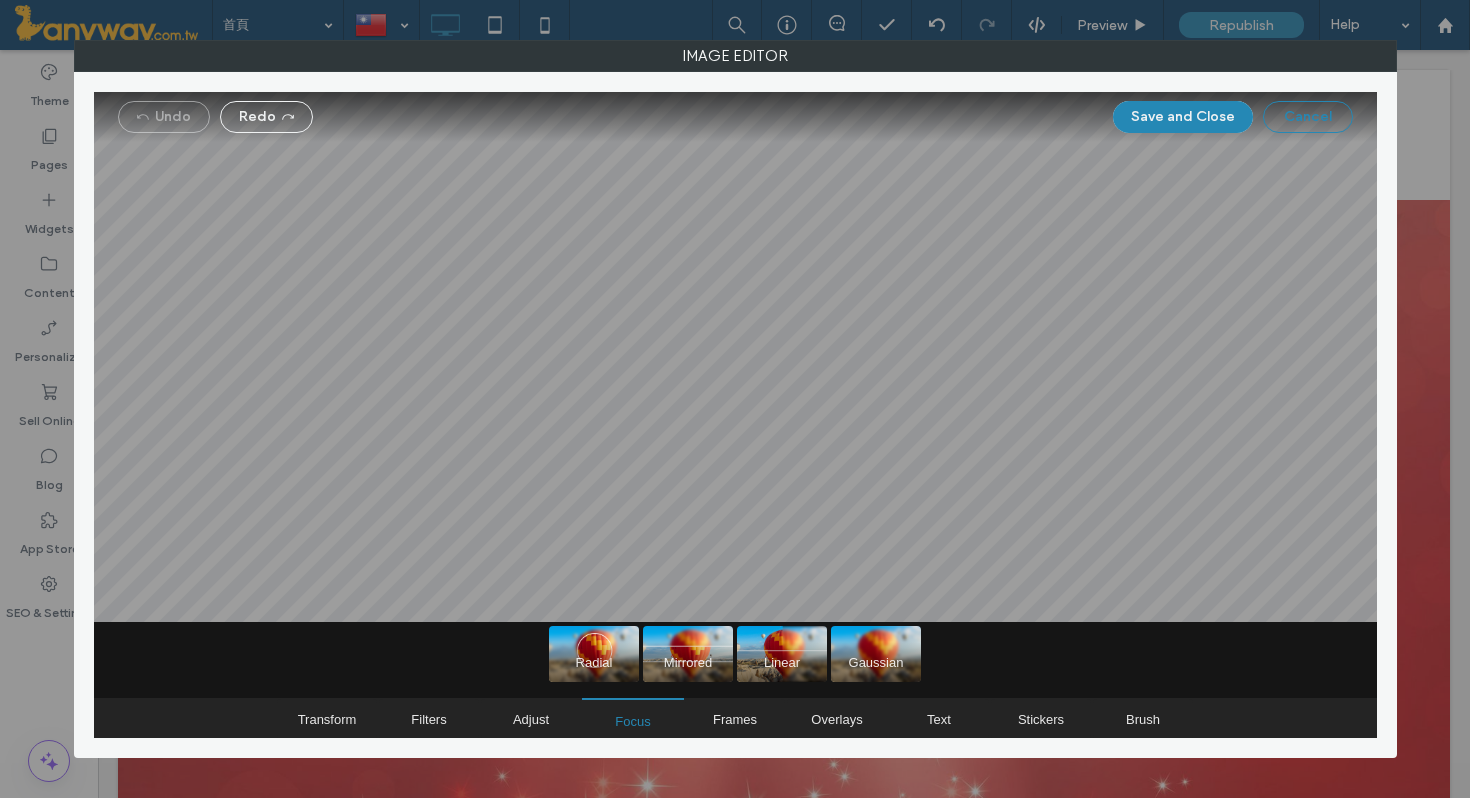 click on "Cancel" at bounding box center (1308, 117) 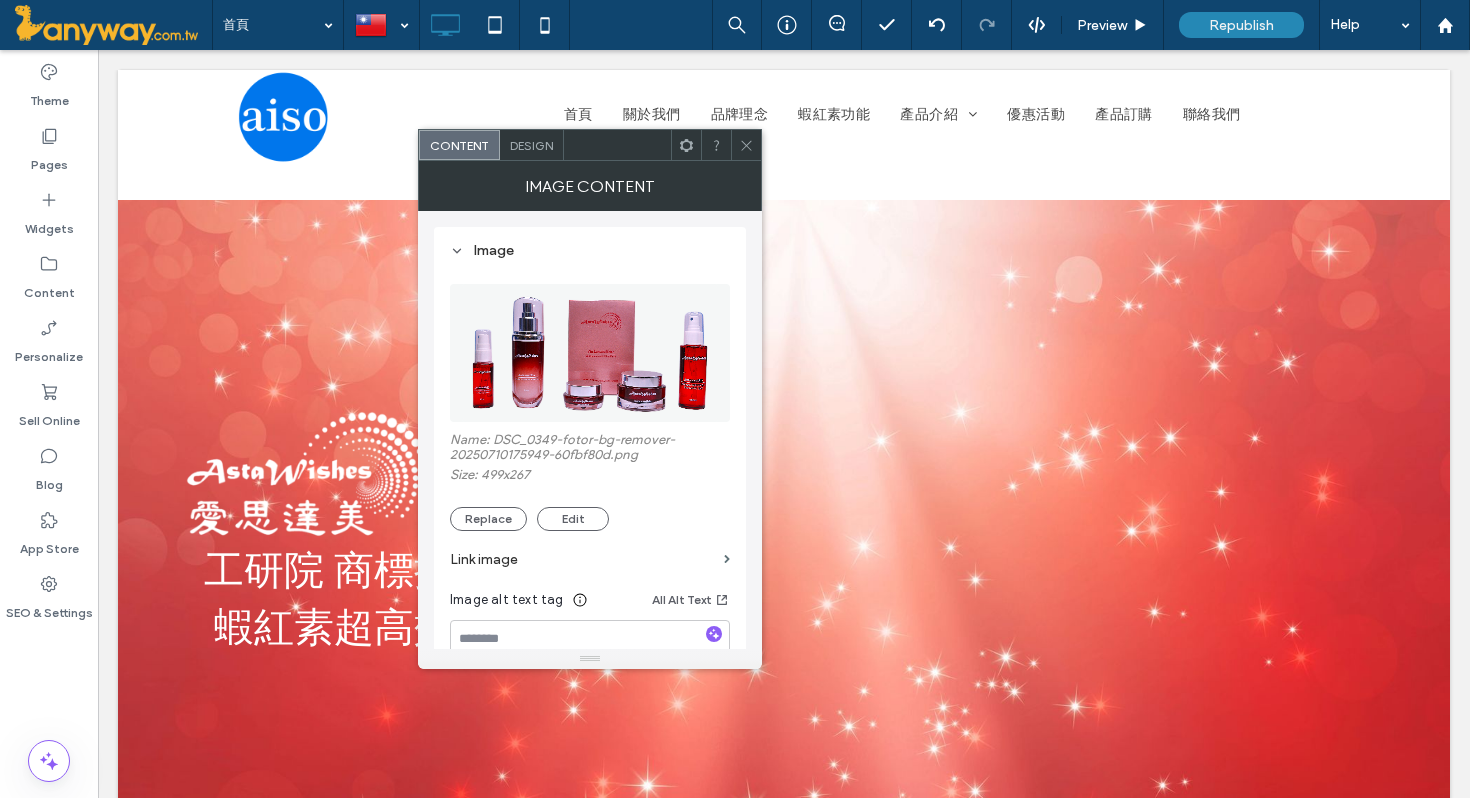 click 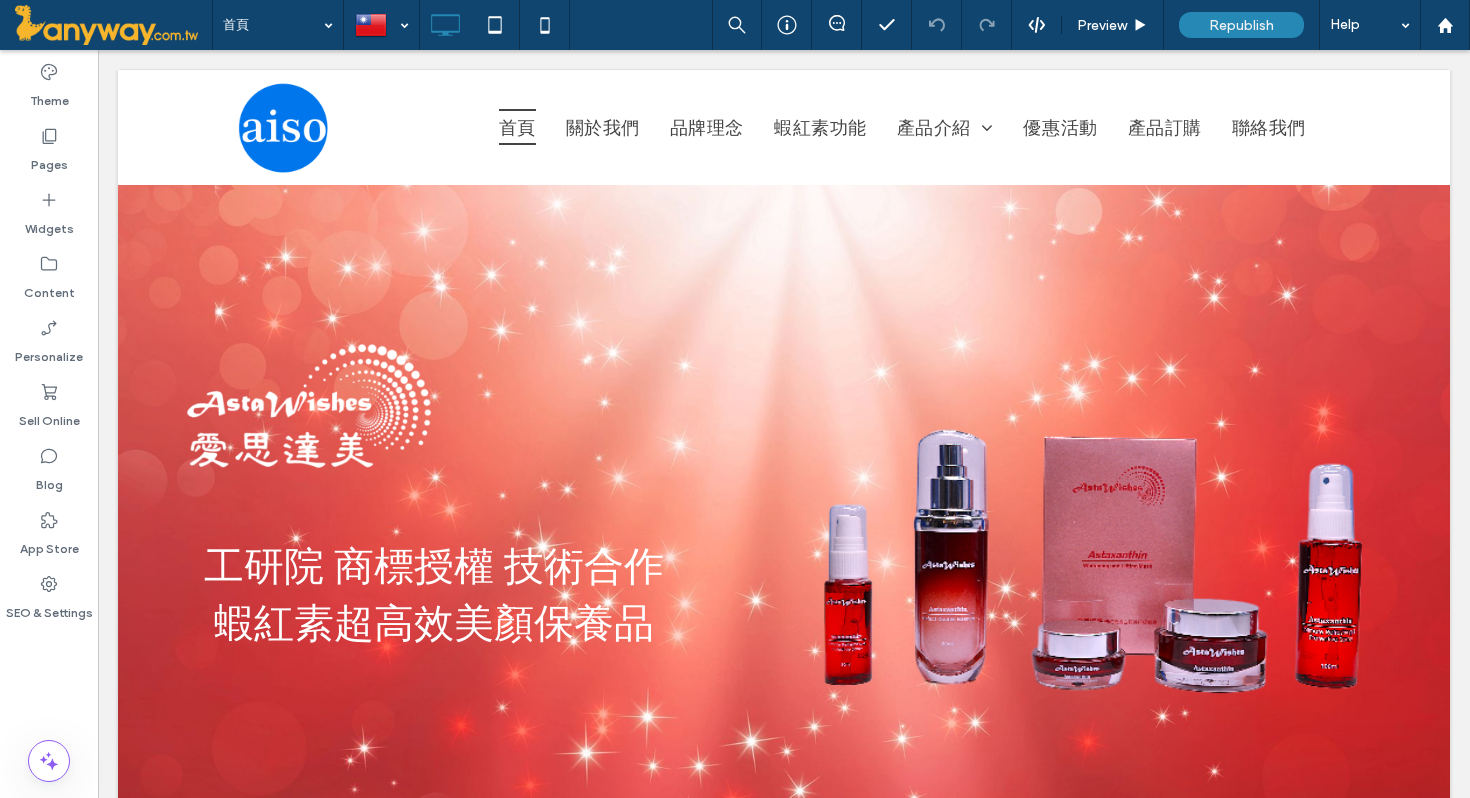 scroll, scrollTop: 0, scrollLeft: 0, axis: both 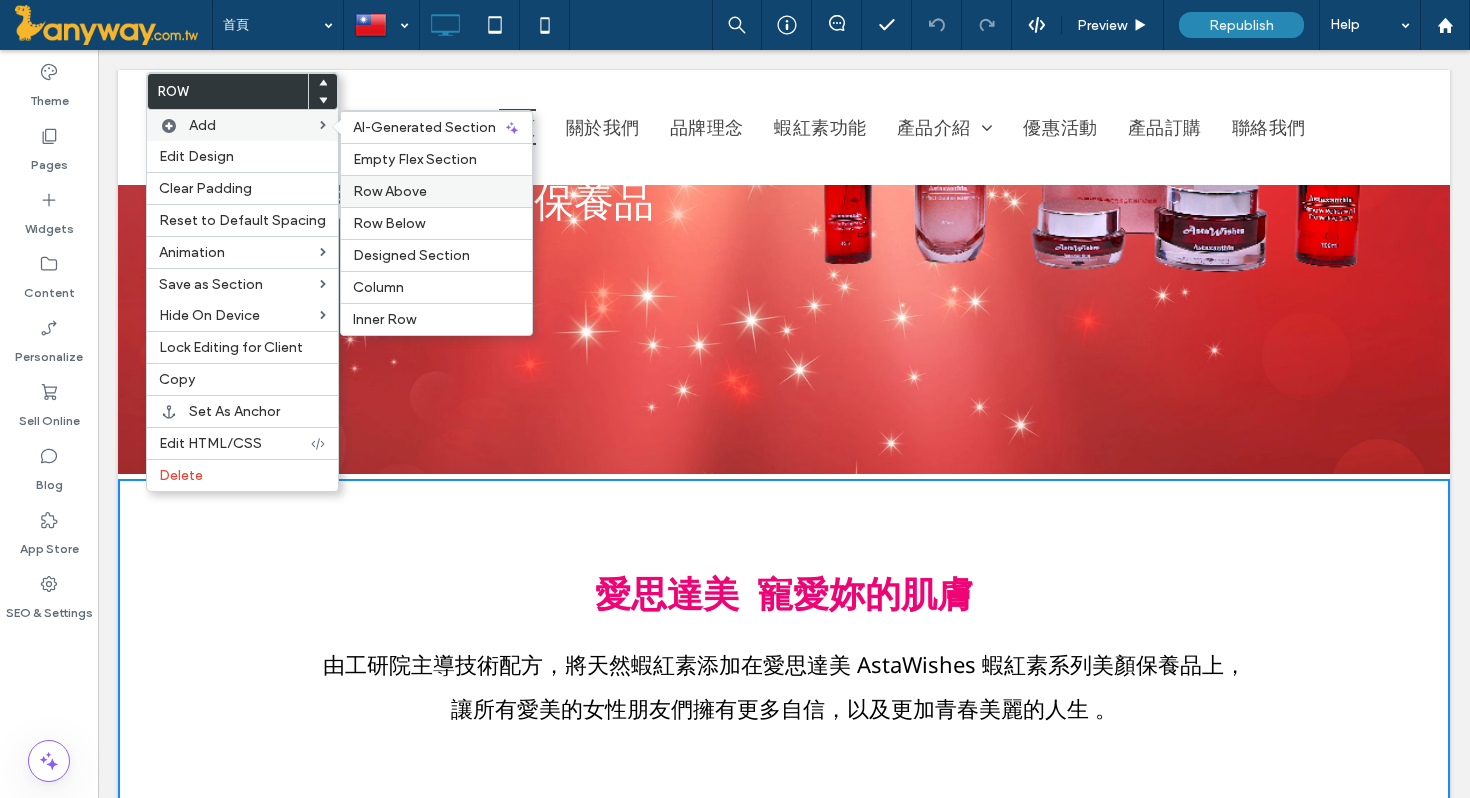 click on "Row Above" at bounding box center [436, 191] 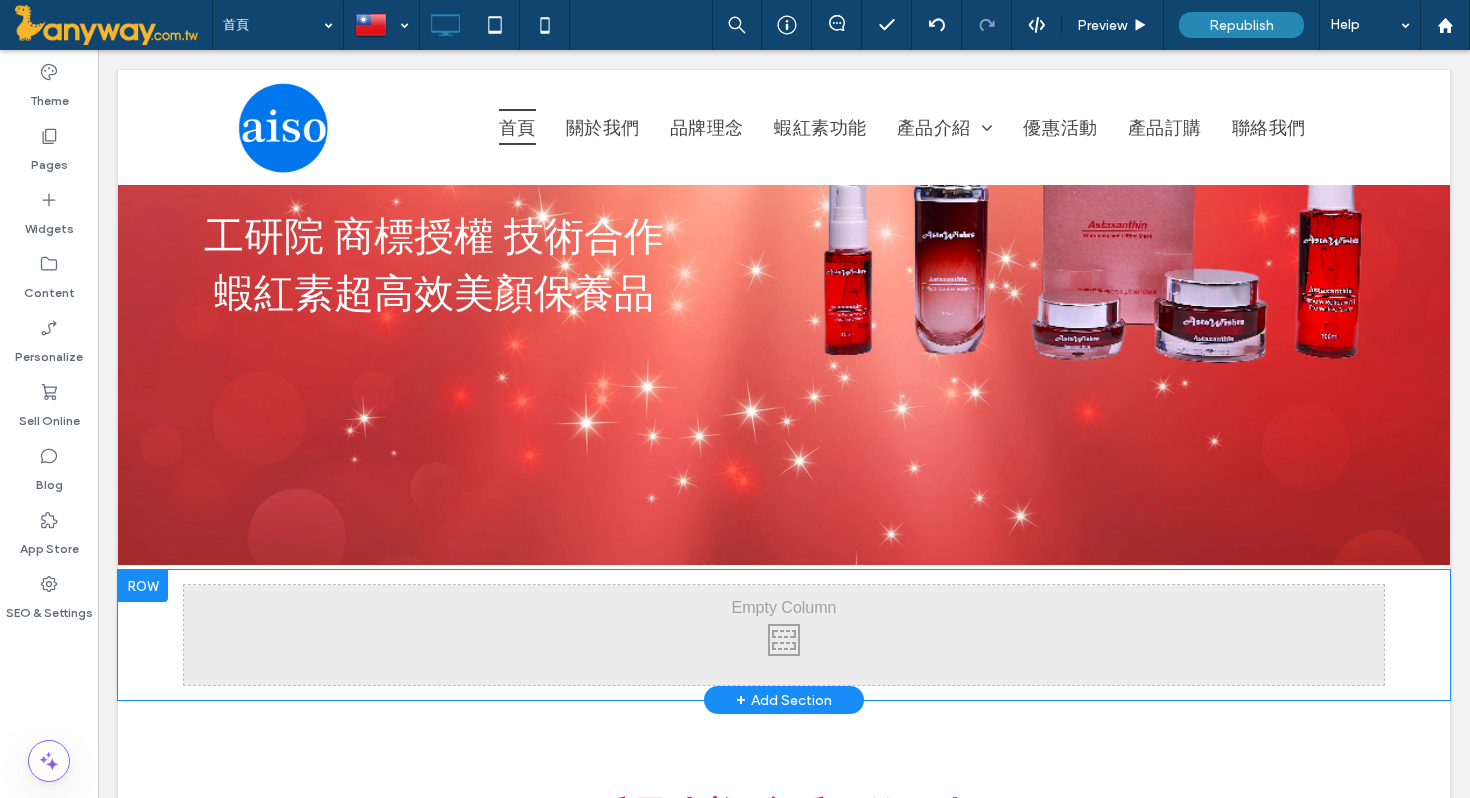 scroll, scrollTop: 360, scrollLeft: 0, axis: vertical 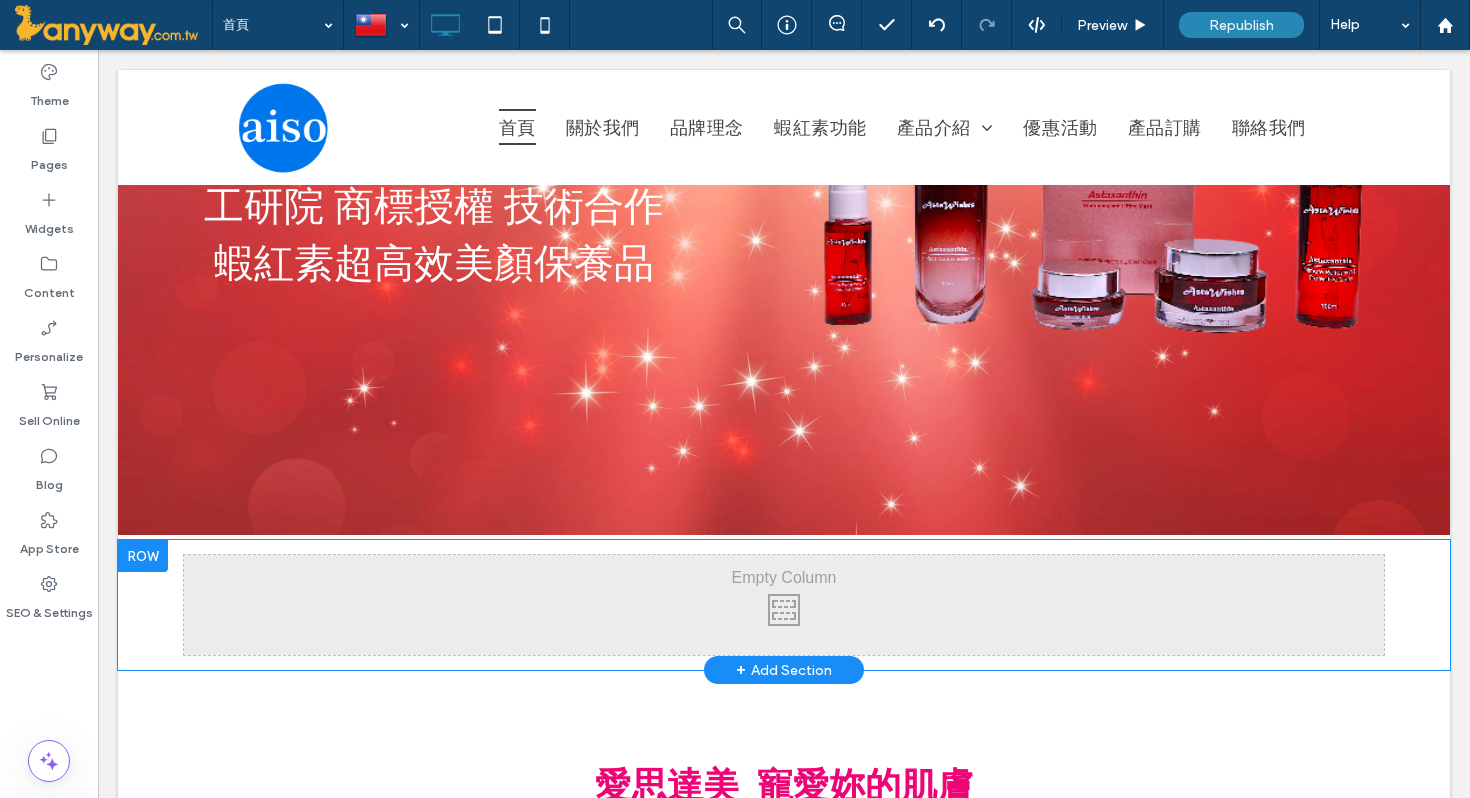 click on "Click To Paste     Click To Paste" at bounding box center (784, 605) 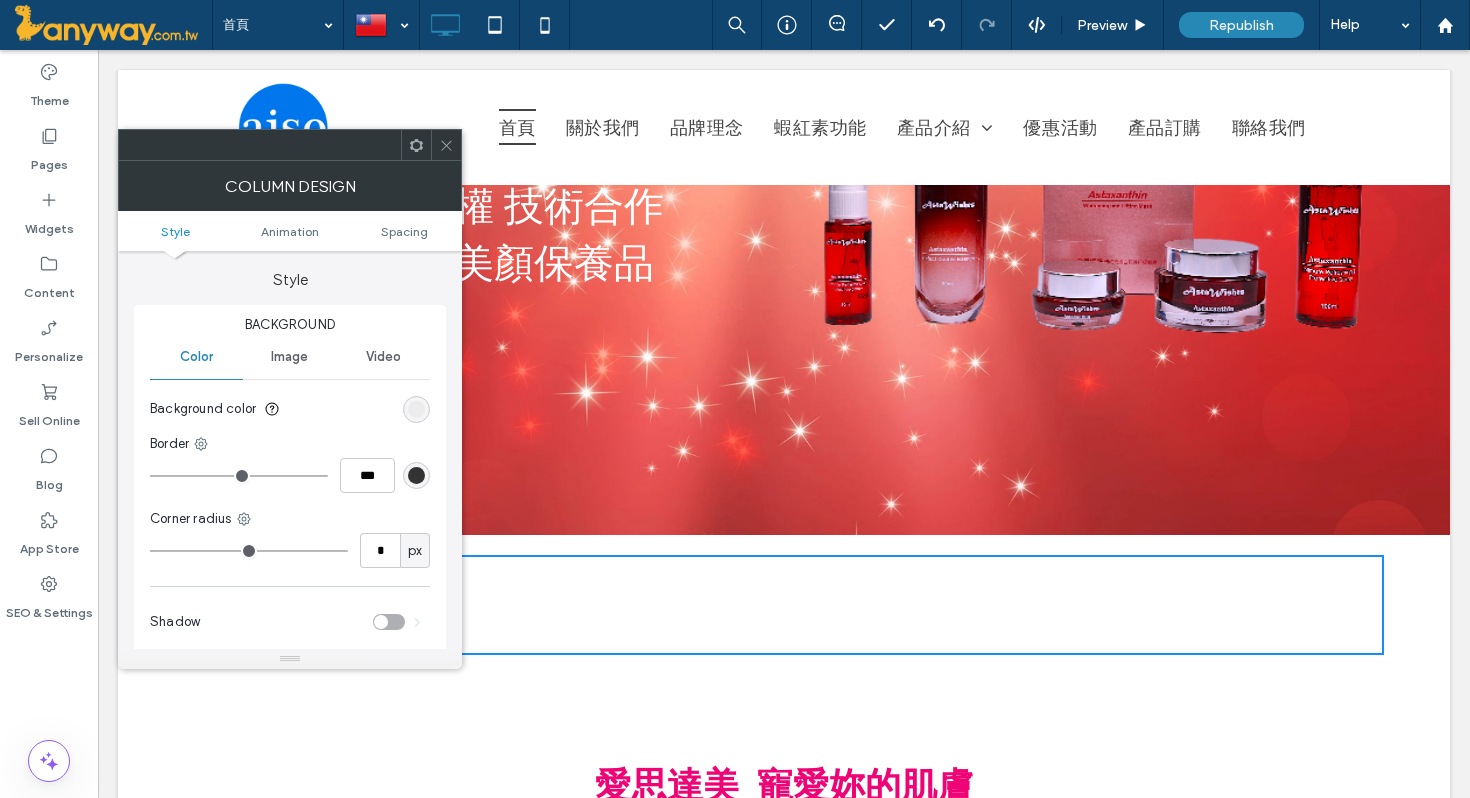 click 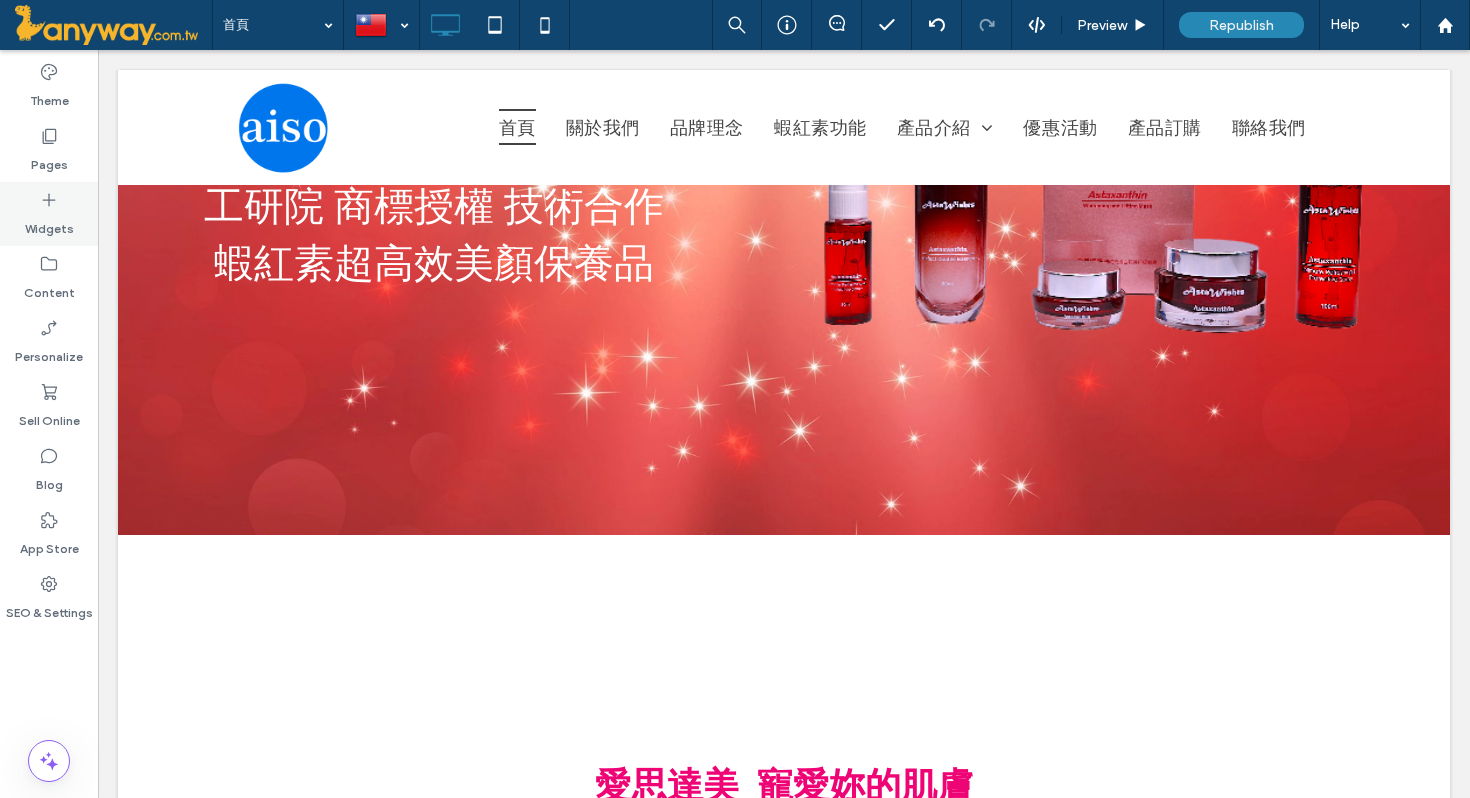 click on "Widgets" at bounding box center (49, 214) 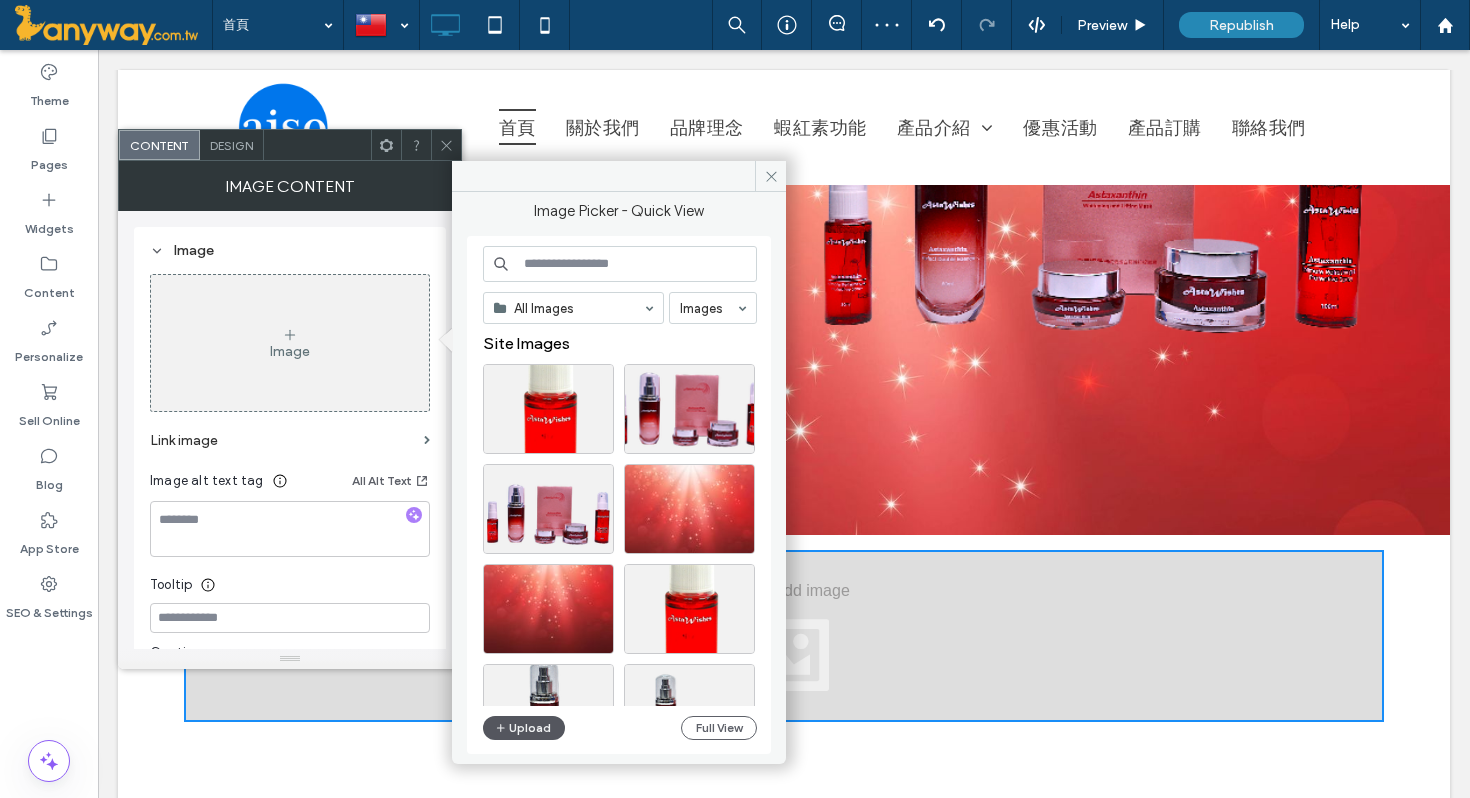 click on "Upload" at bounding box center (524, 728) 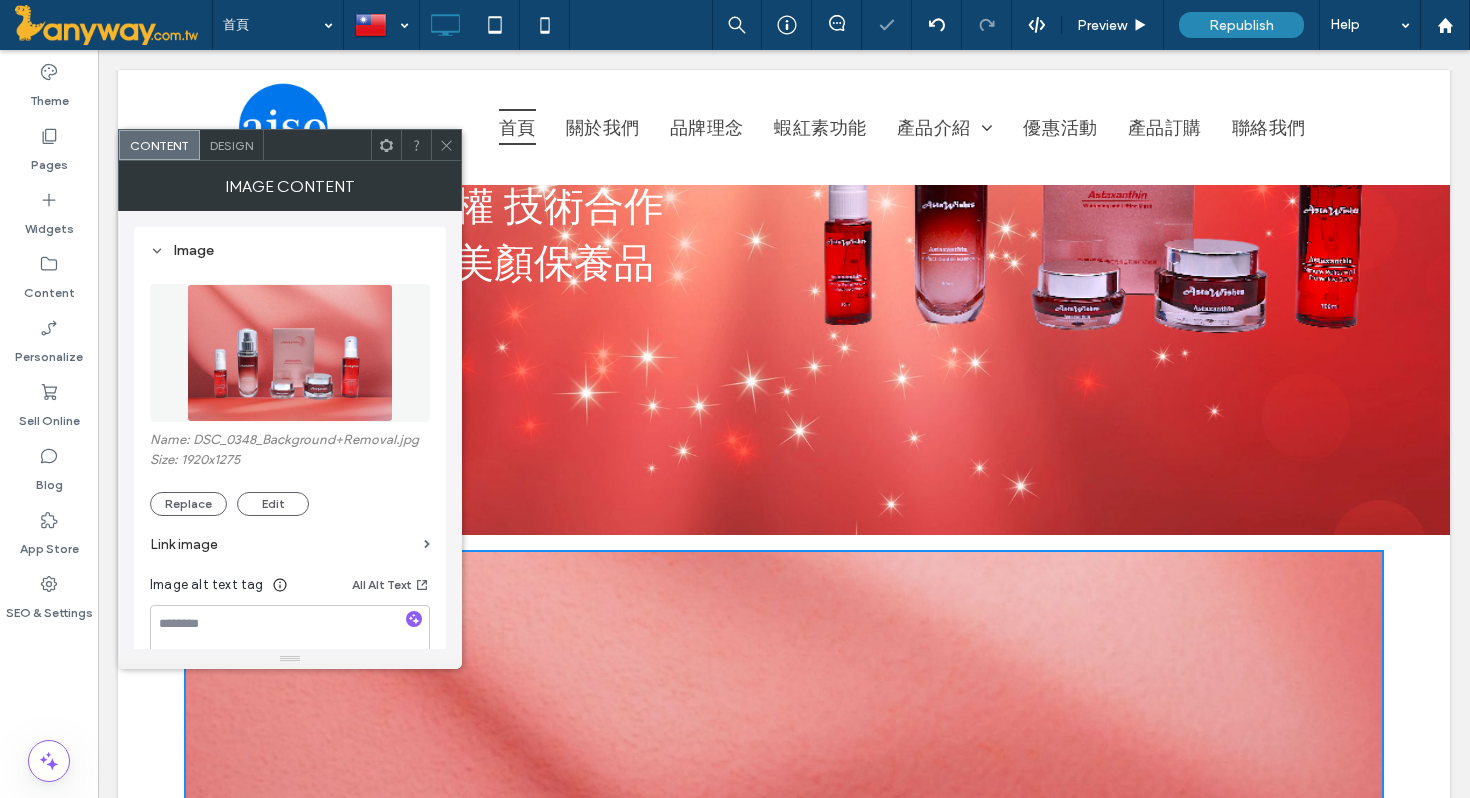 click 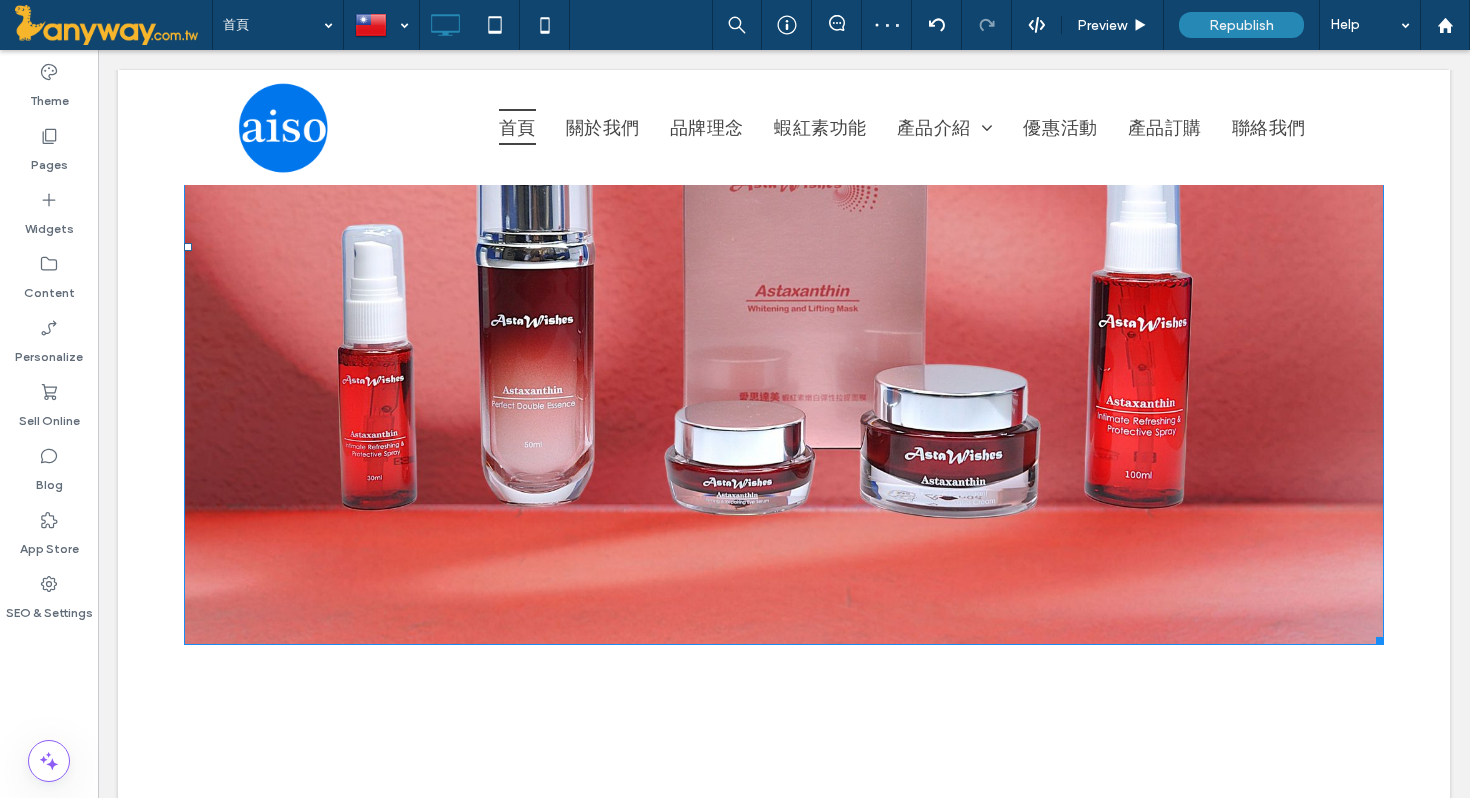 scroll, scrollTop: 1063, scrollLeft: 0, axis: vertical 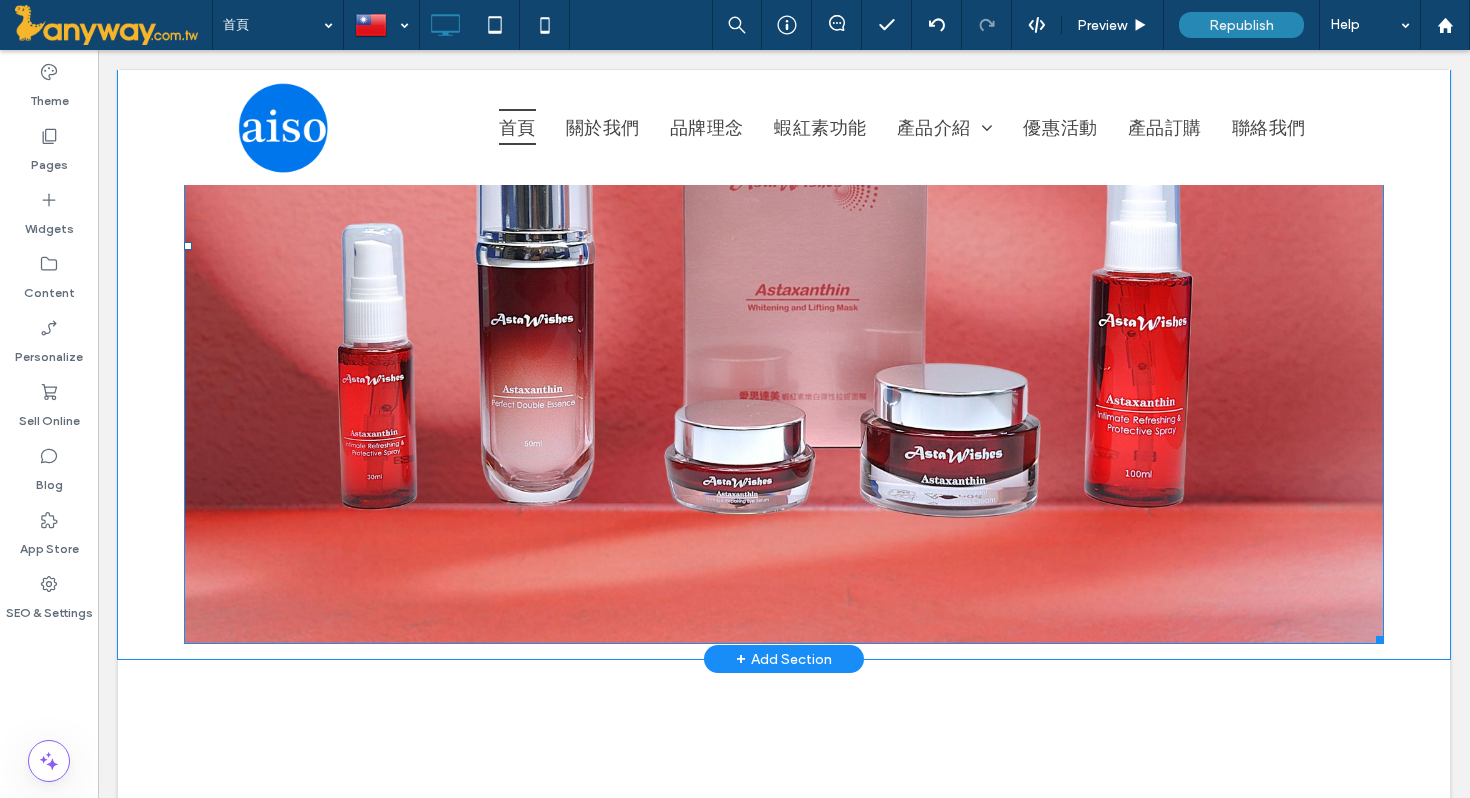click at bounding box center (784, 245) 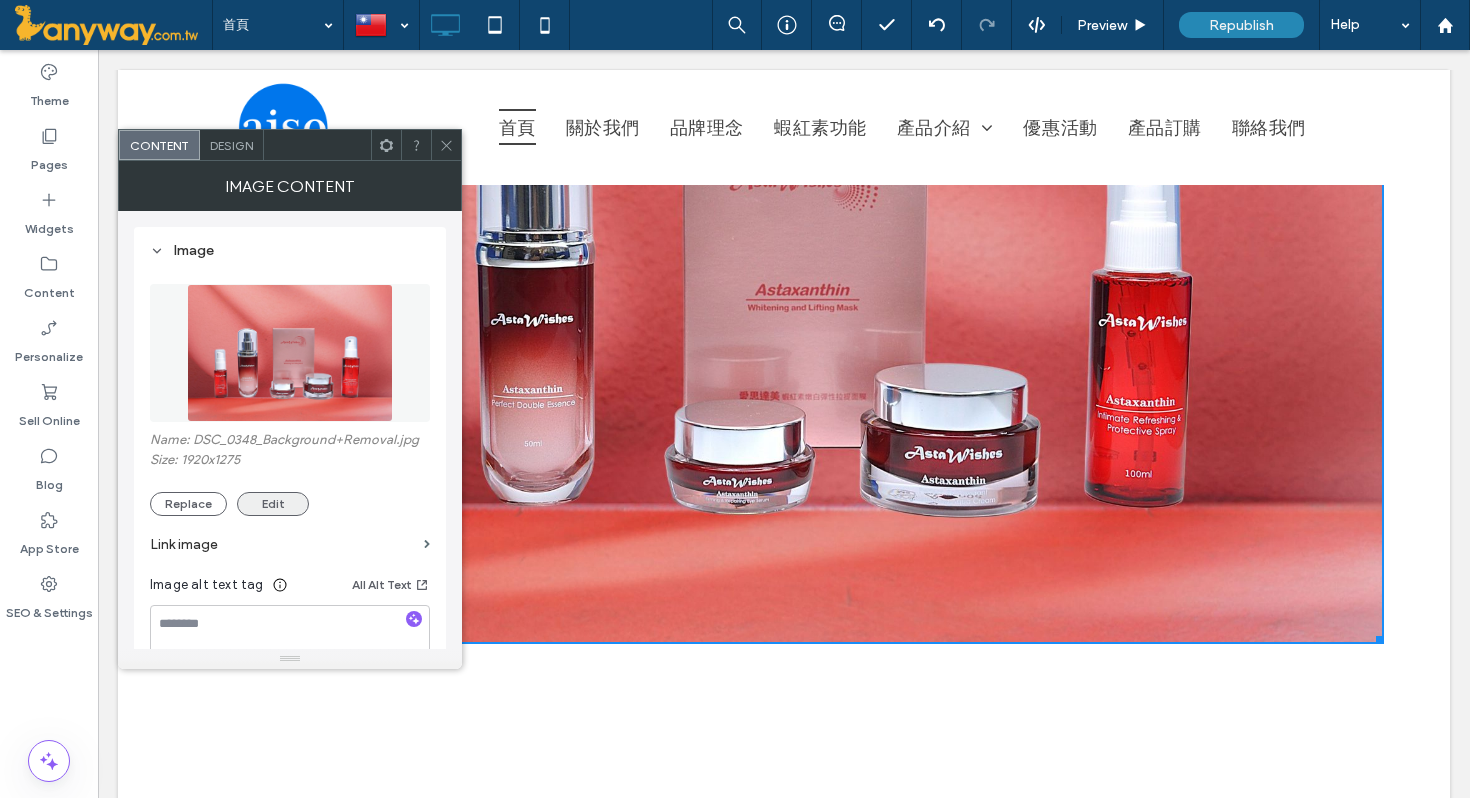 click on "Edit" at bounding box center [273, 504] 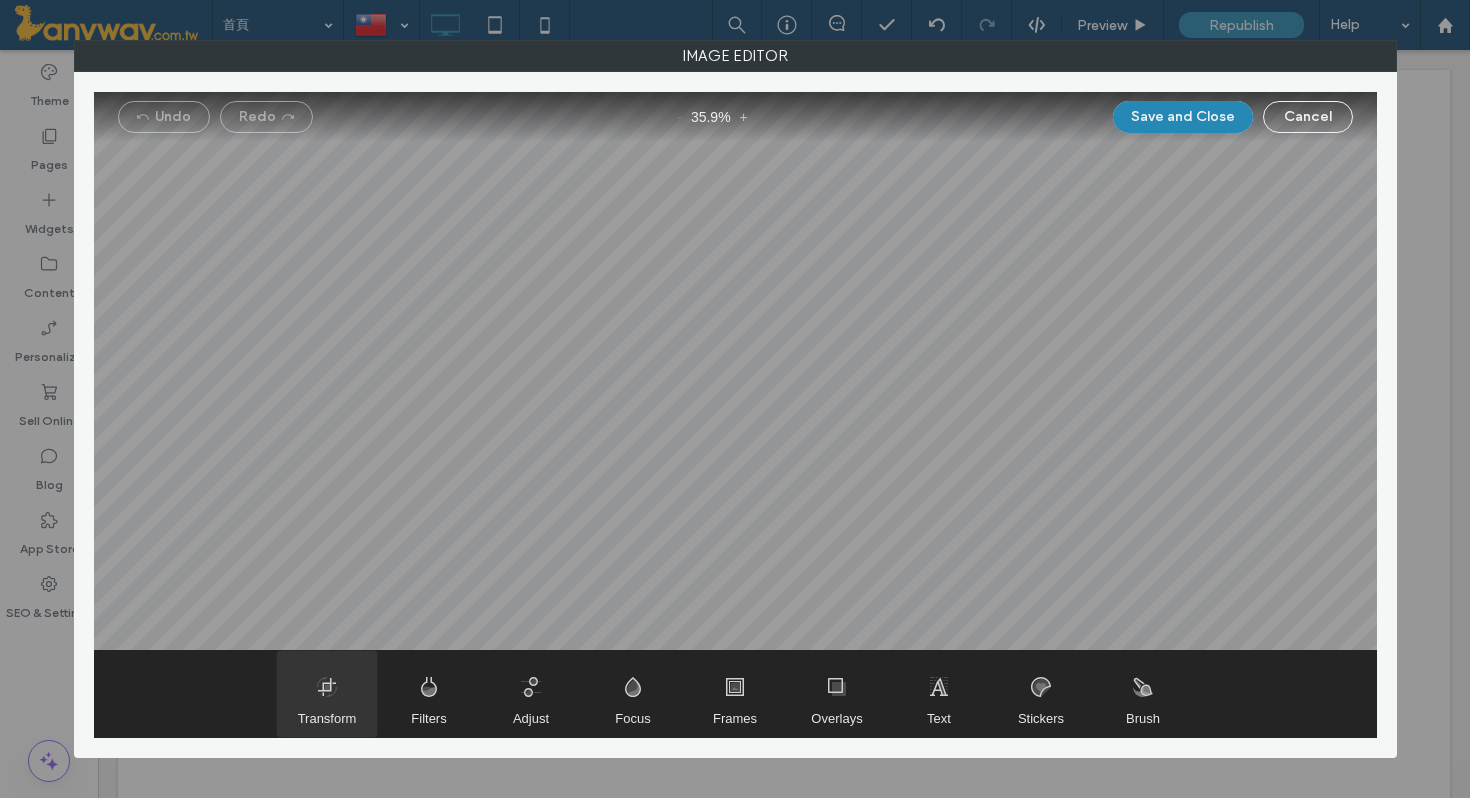 click at bounding box center (327, 694) 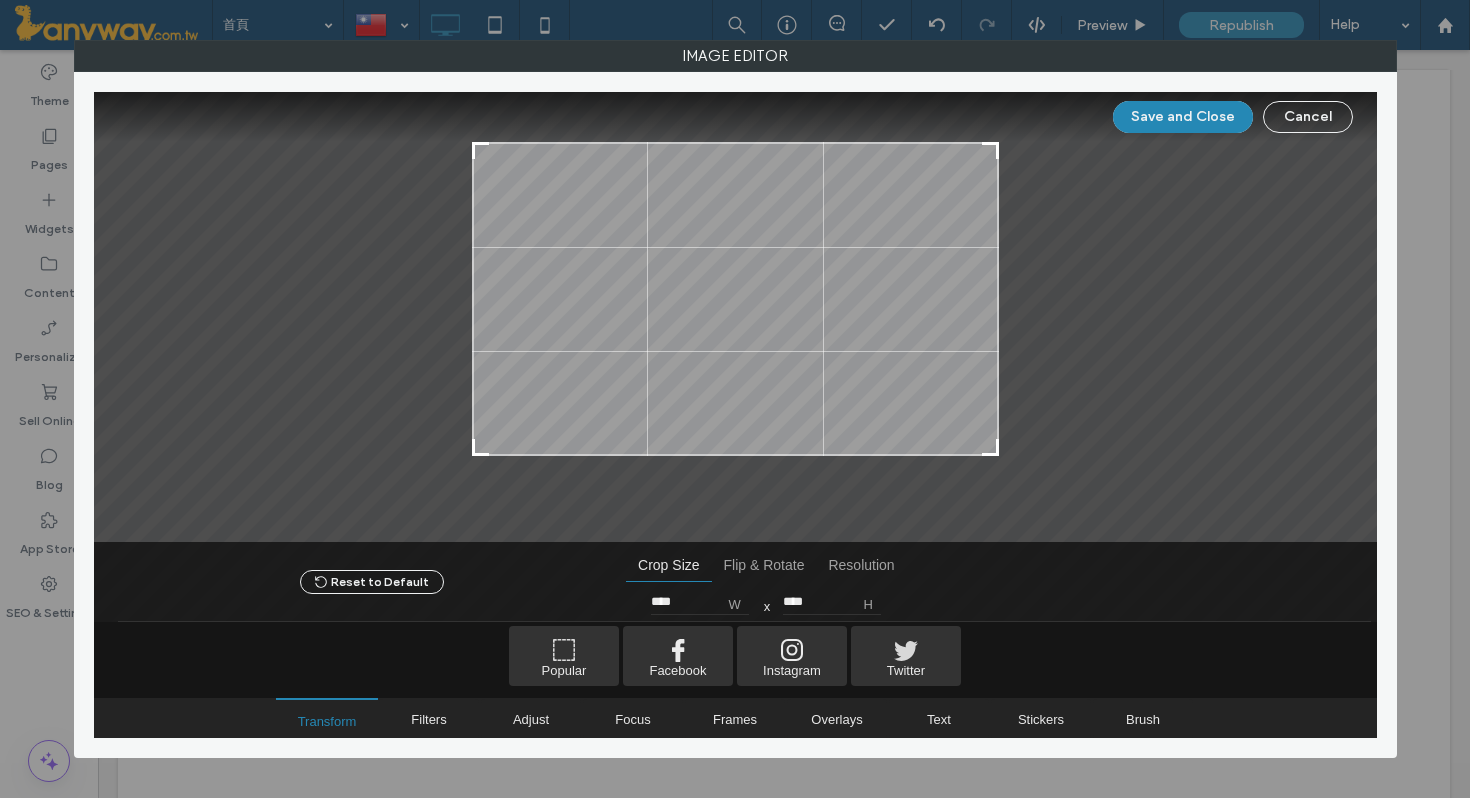type on "****" 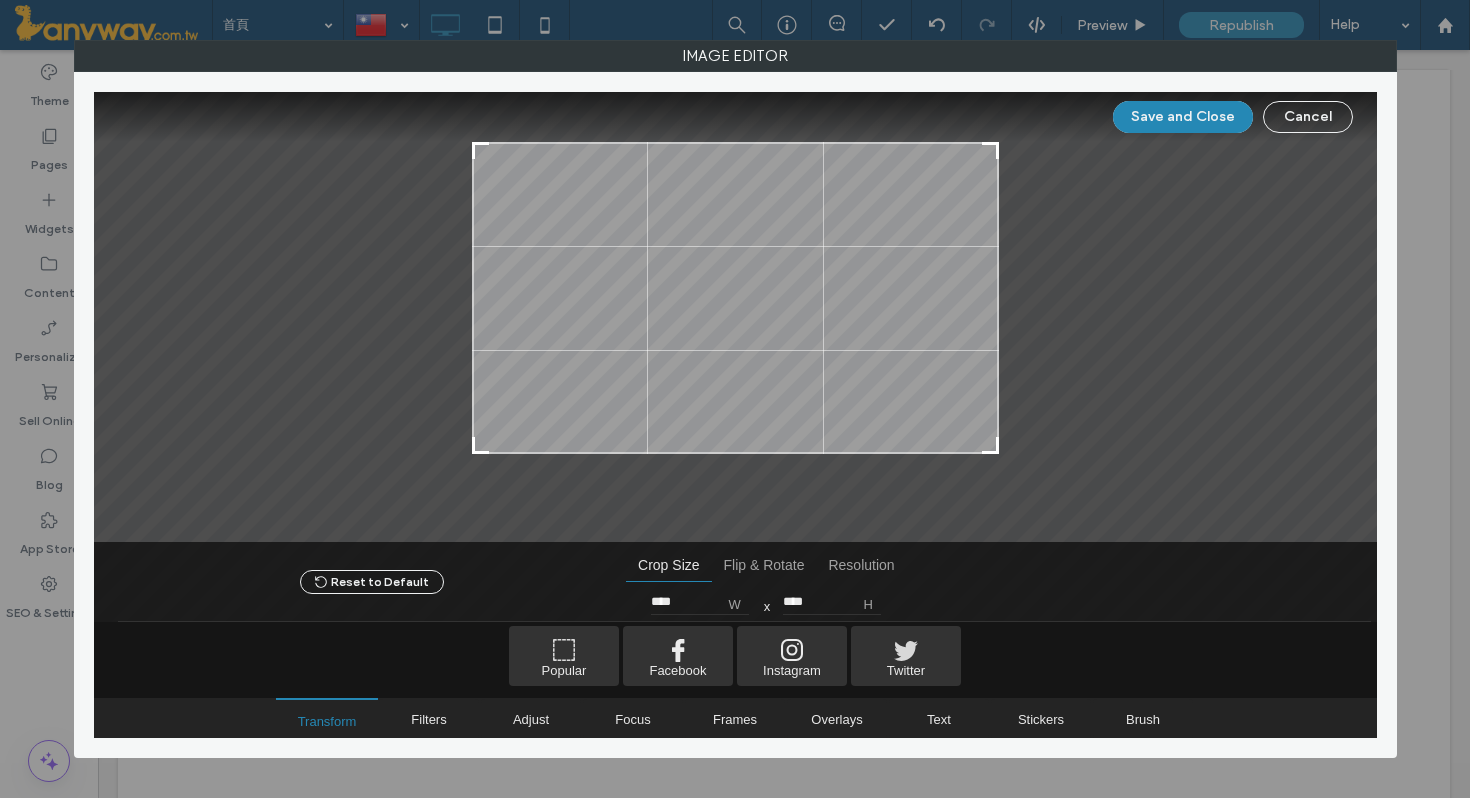drag, startPoint x: 995, startPoint y: 488, endPoint x: 999, endPoint y: 450, distance: 38.209946 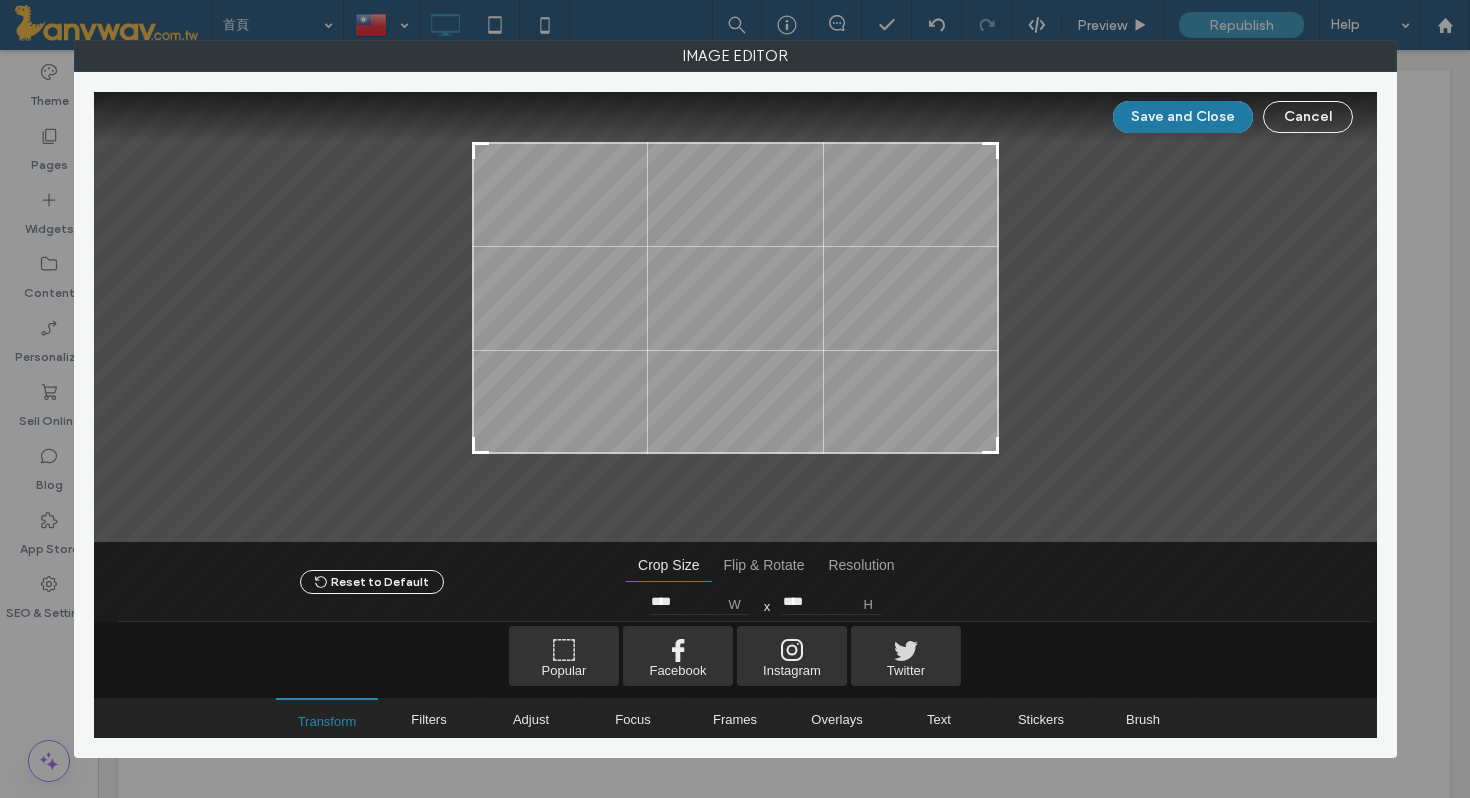 click on "Save and Close" at bounding box center [1183, 117] 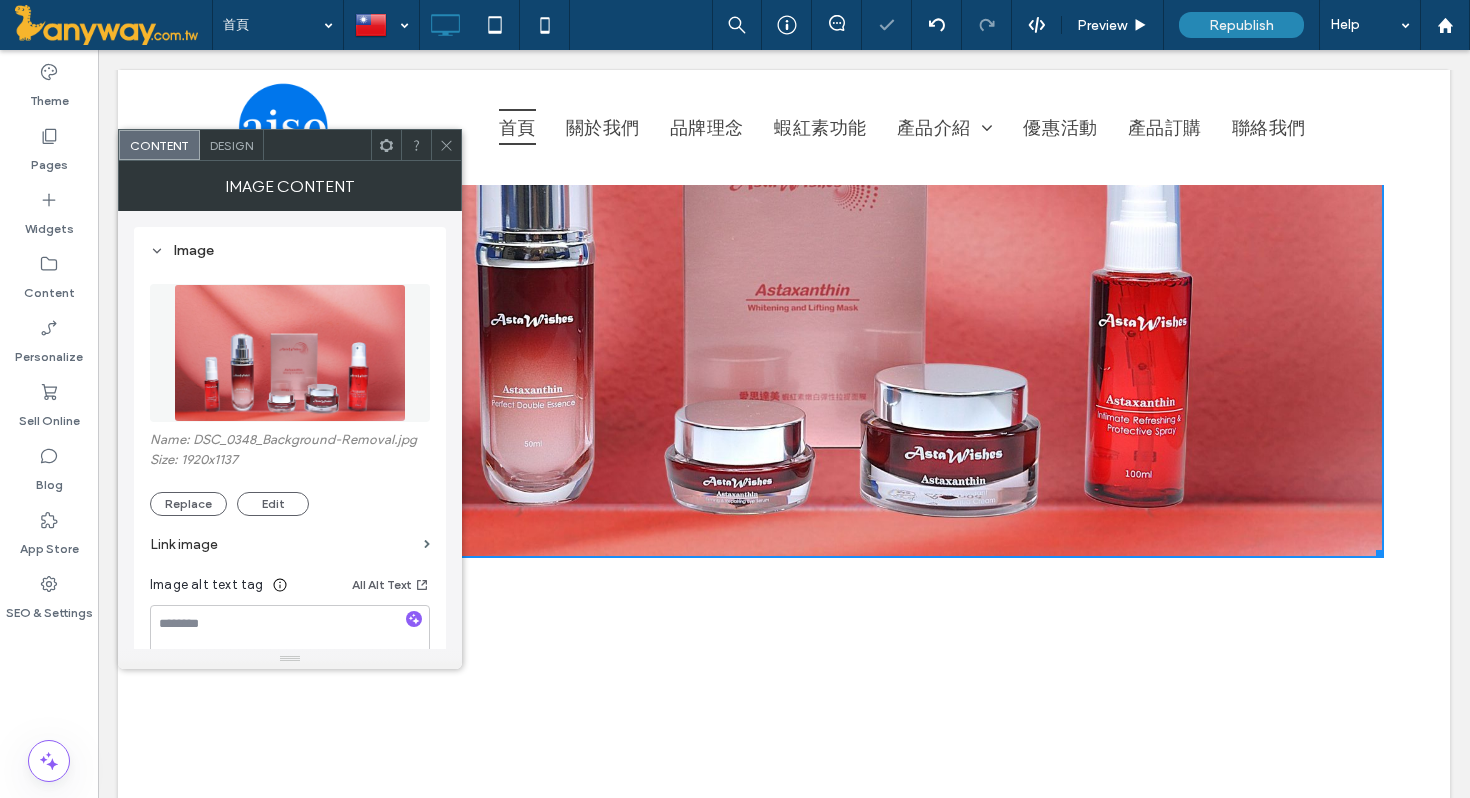 click 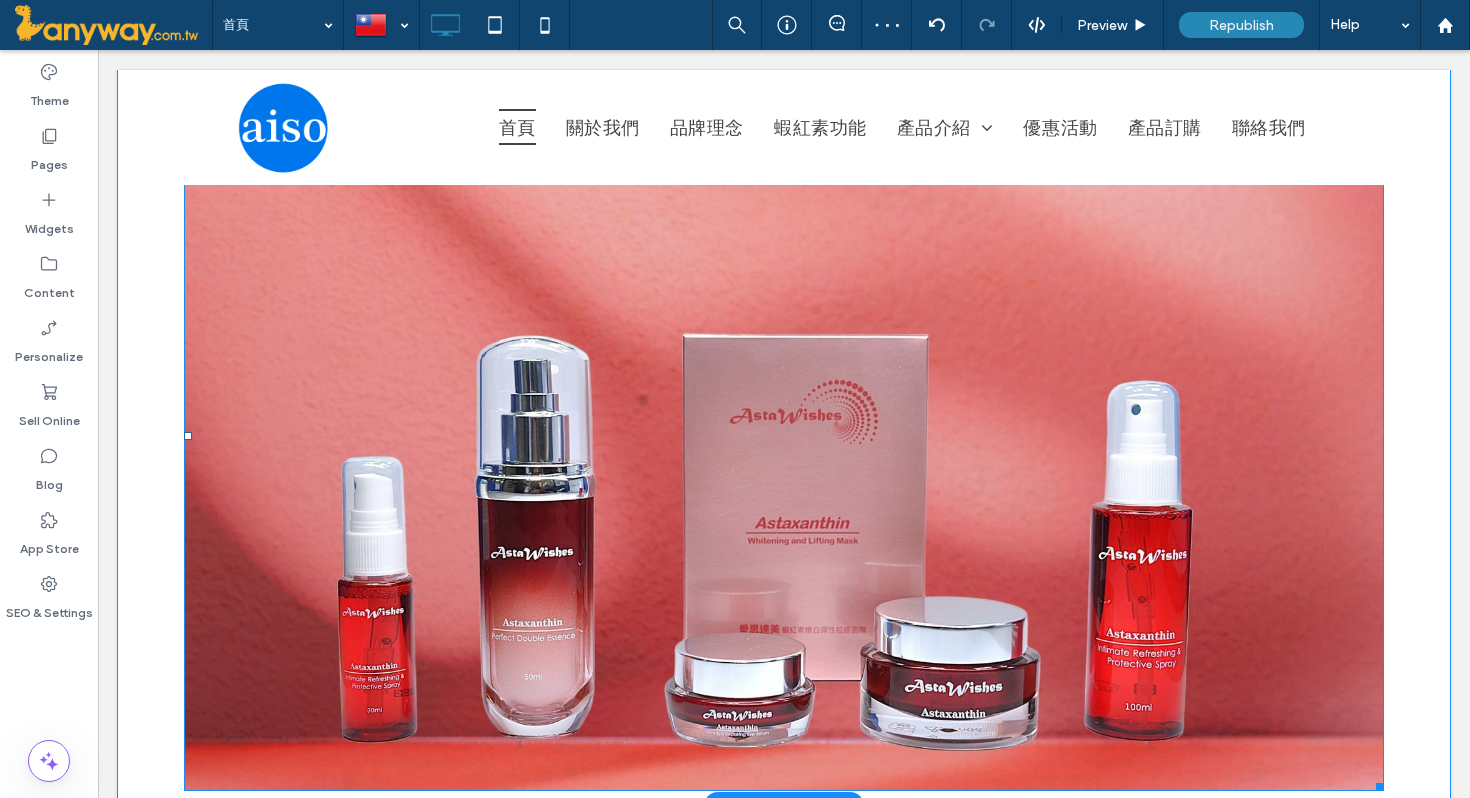 scroll, scrollTop: 795, scrollLeft: 0, axis: vertical 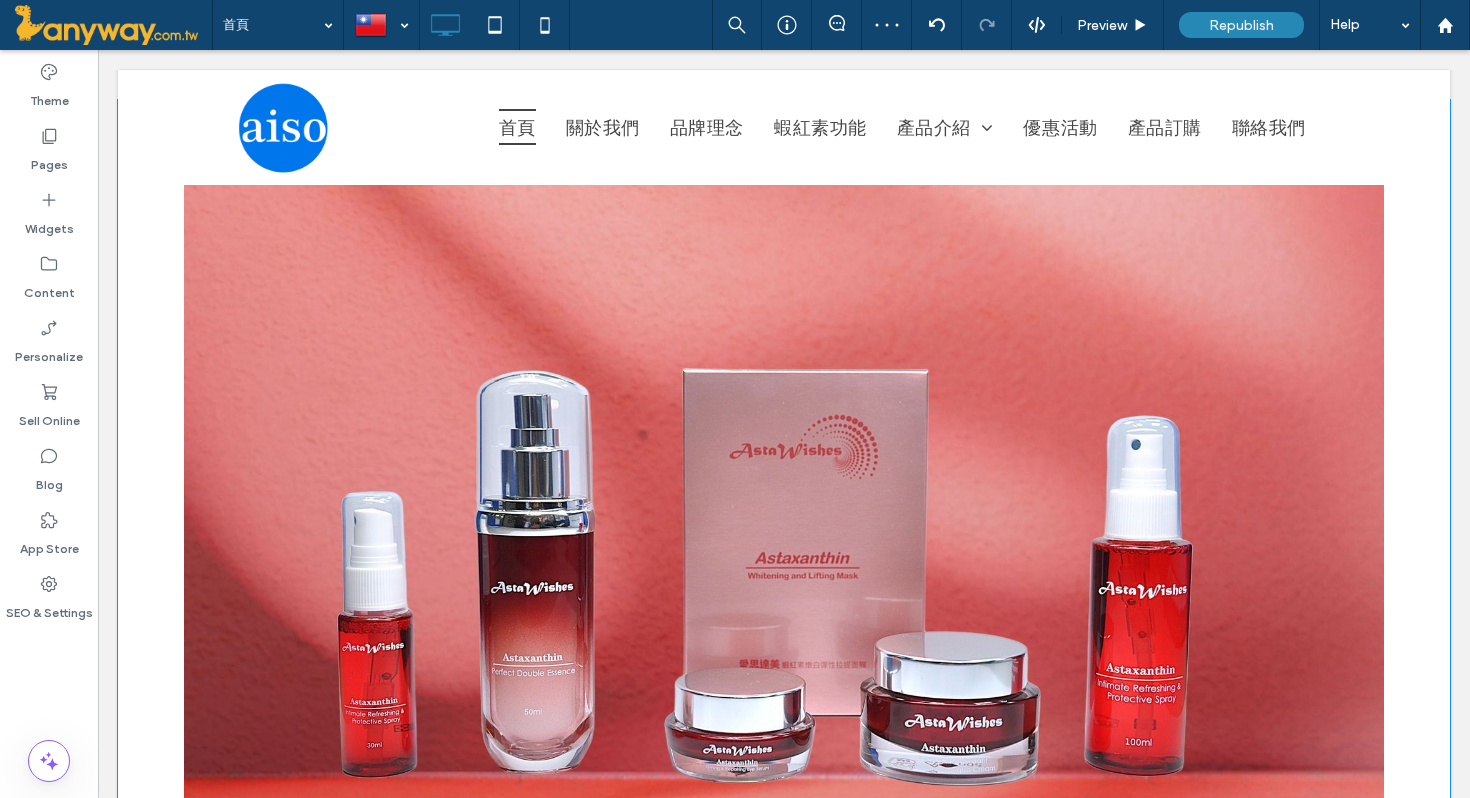 click on "Click To Paste     Click To Paste
Row + Add Section" at bounding box center (784, 470) 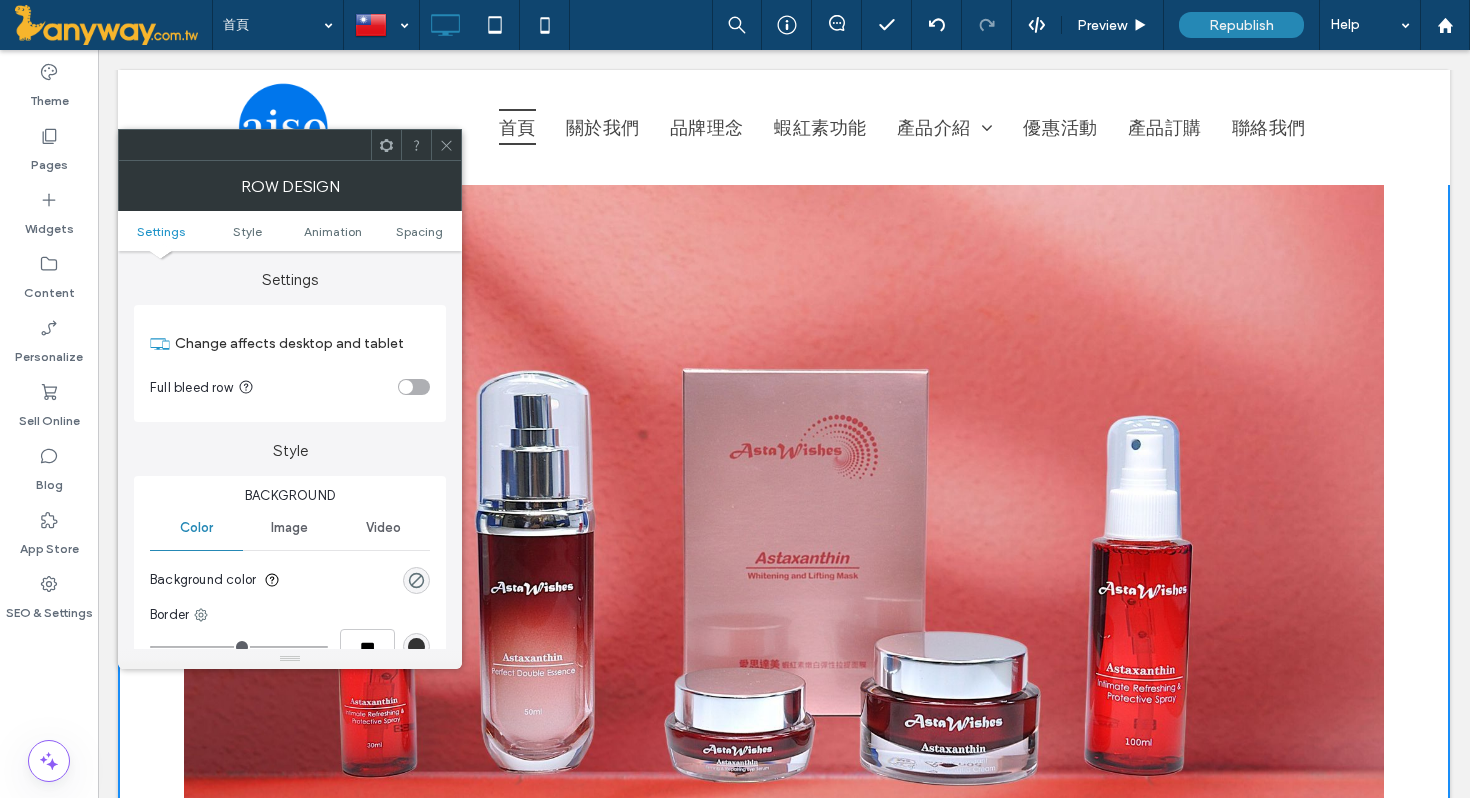 click at bounding box center [414, 387] 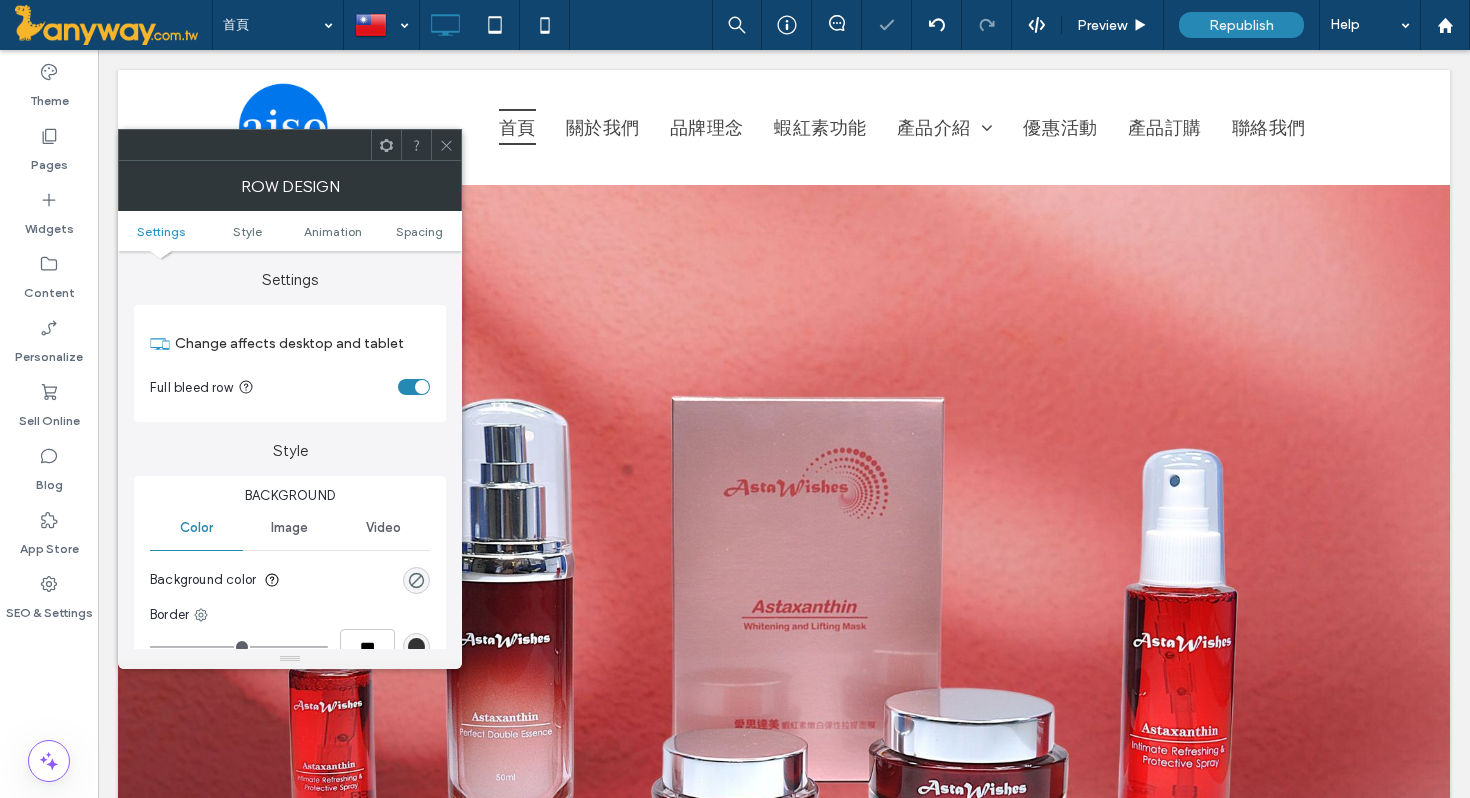 click at bounding box center [446, 145] 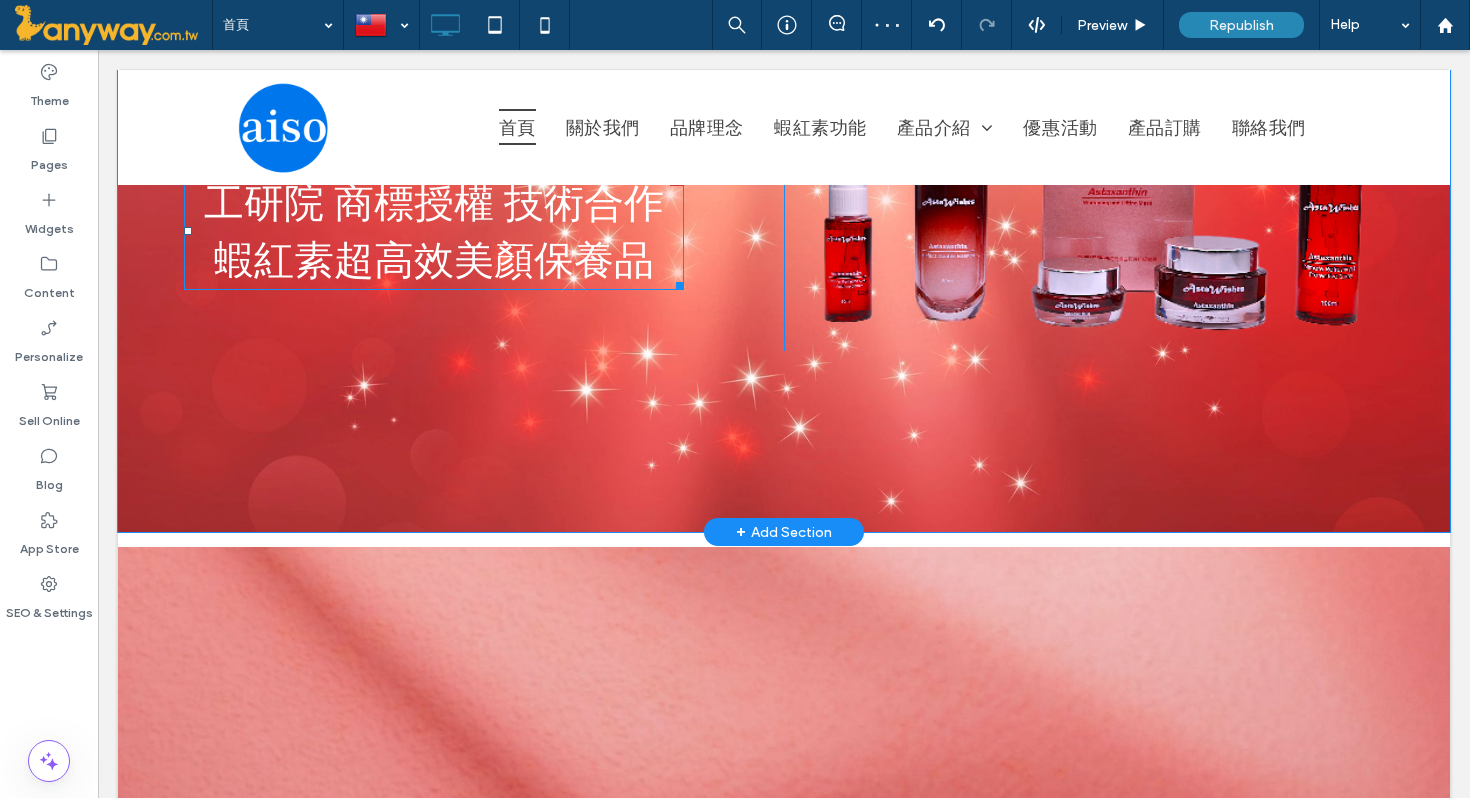 scroll, scrollTop: 387, scrollLeft: 0, axis: vertical 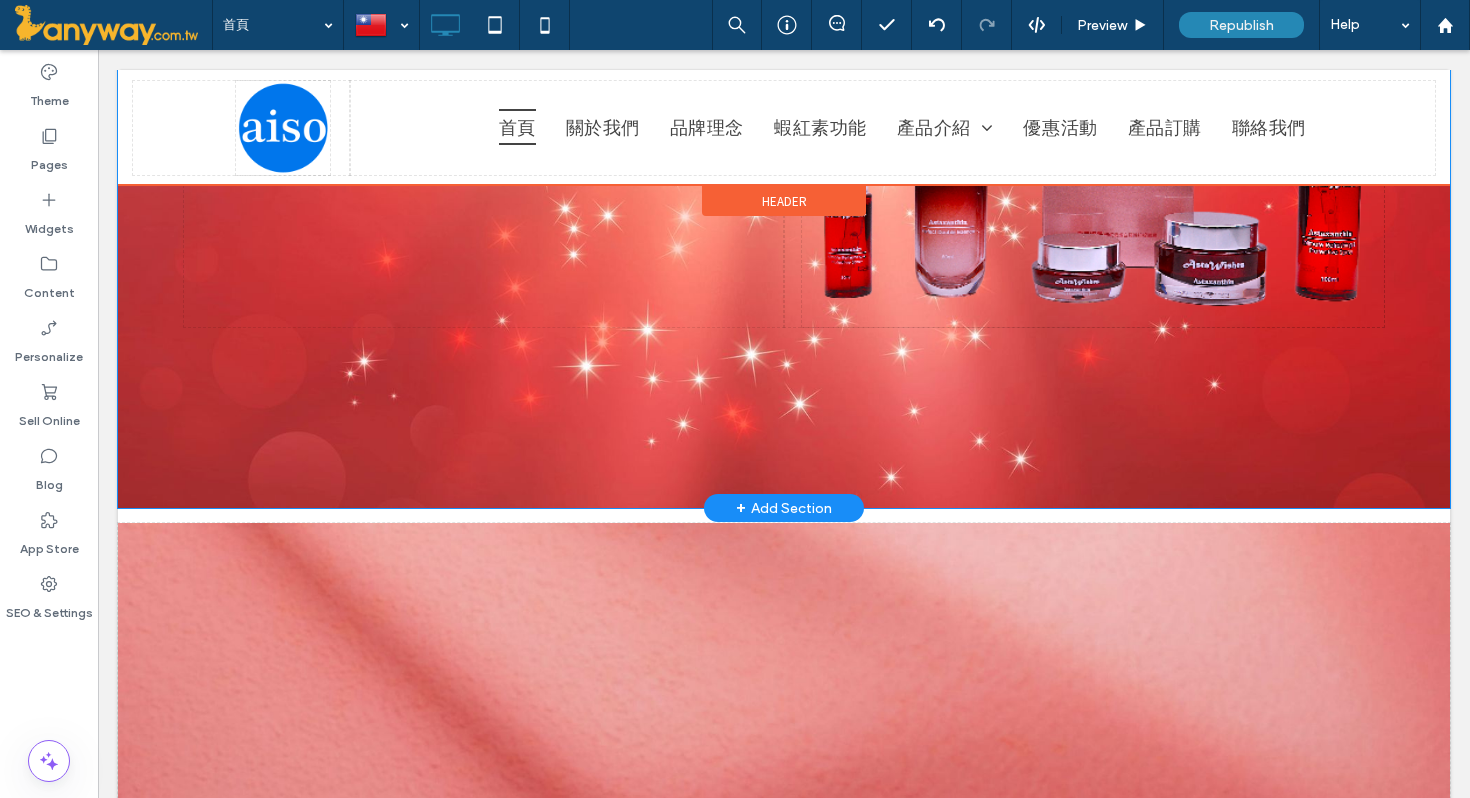drag, startPoint x: 471, startPoint y: 231, endPoint x: 469, endPoint y: 718, distance: 487.00412 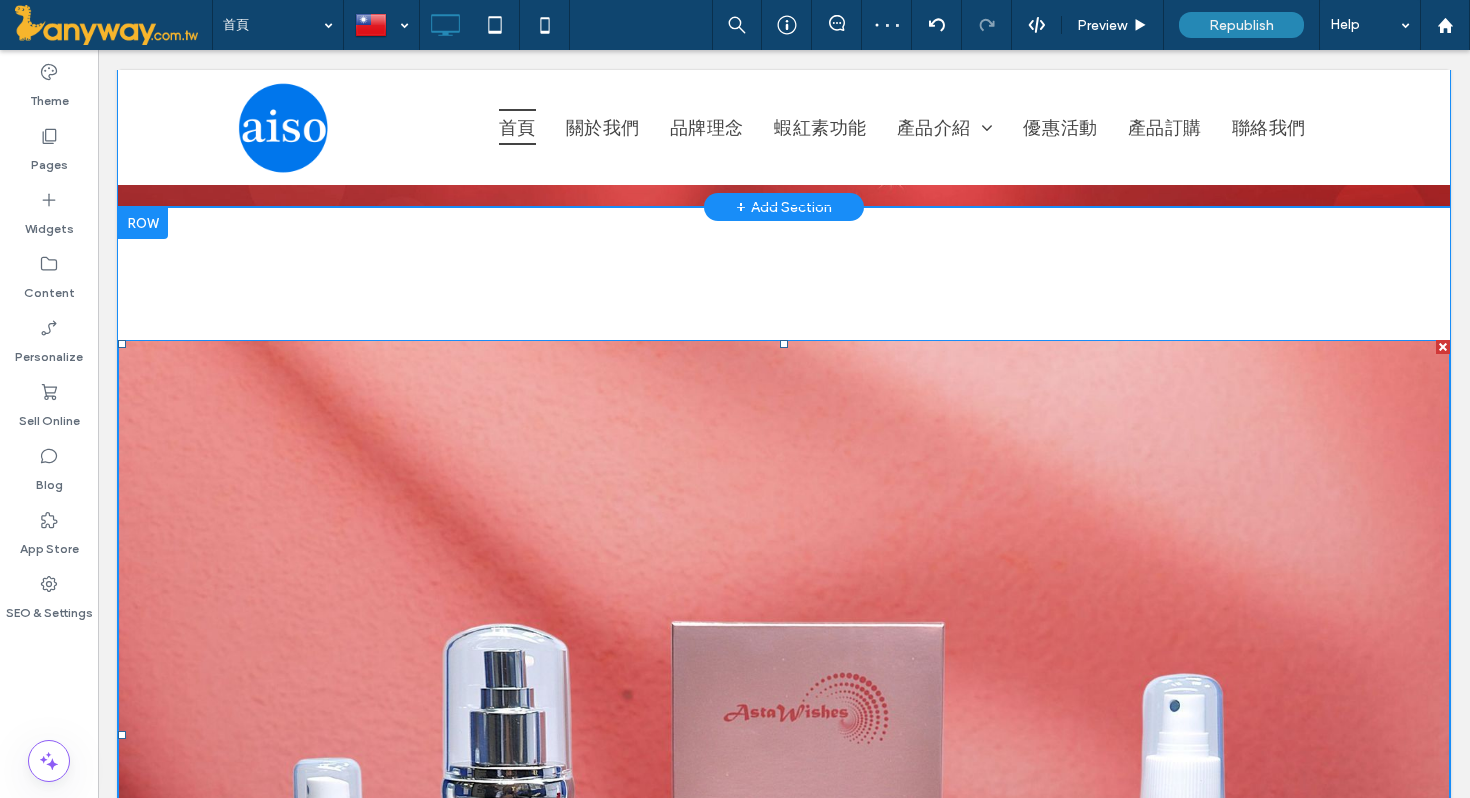 scroll, scrollTop: 673, scrollLeft: 0, axis: vertical 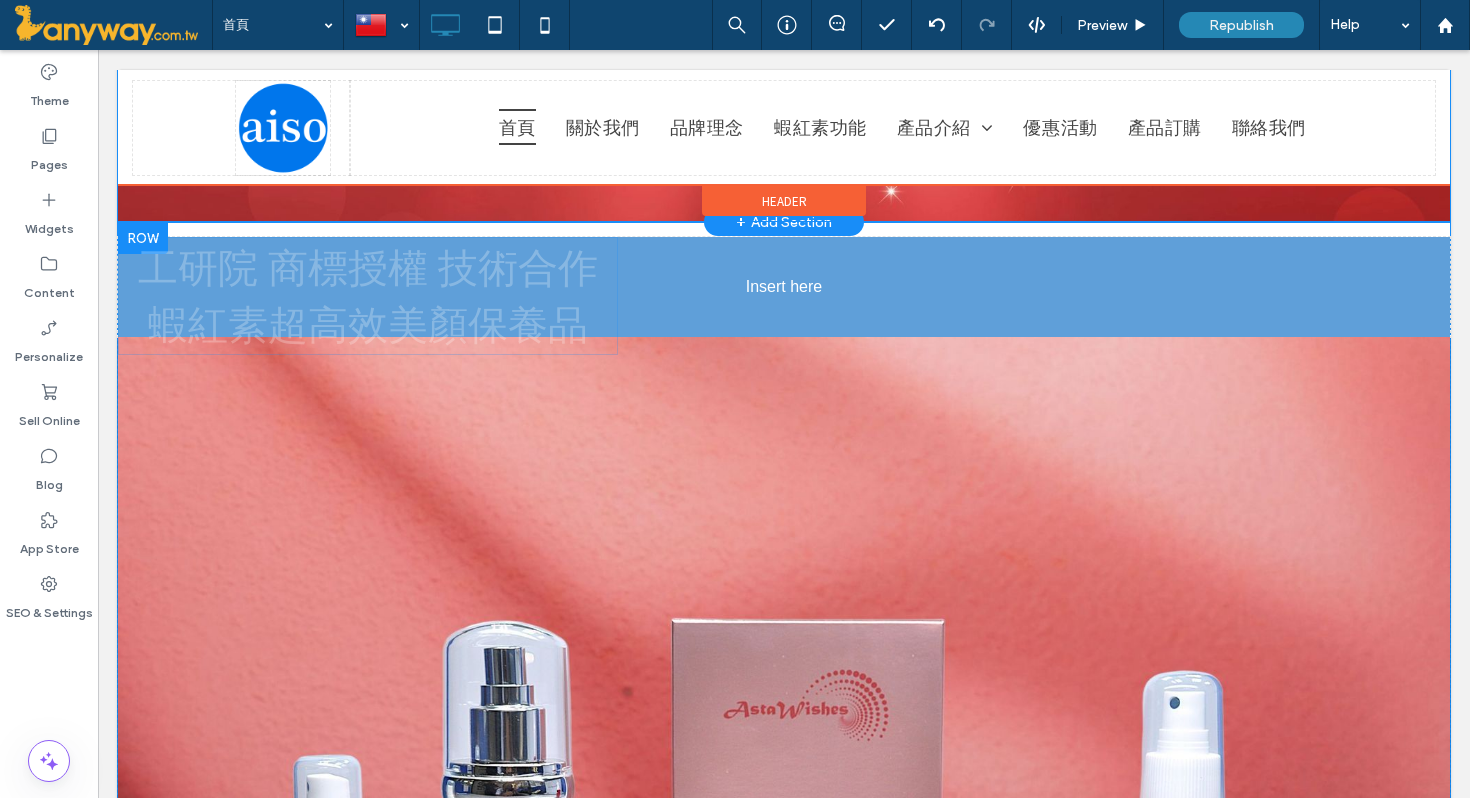 drag, startPoint x: 500, startPoint y: 266, endPoint x: 552, endPoint y: 601, distance: 339.0118 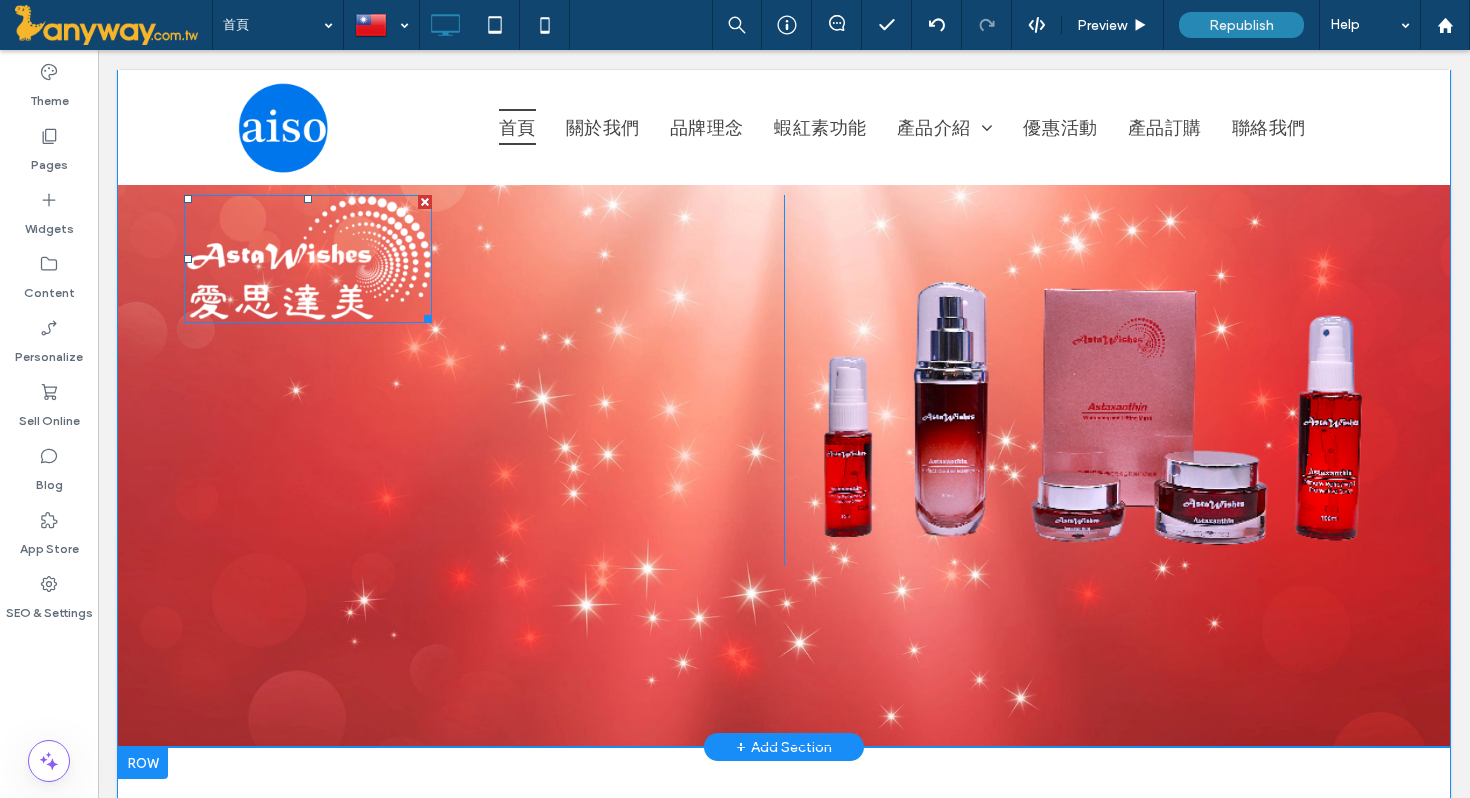 scroll, scrollTop: 152, scrollLeft: 0, axis: vertical 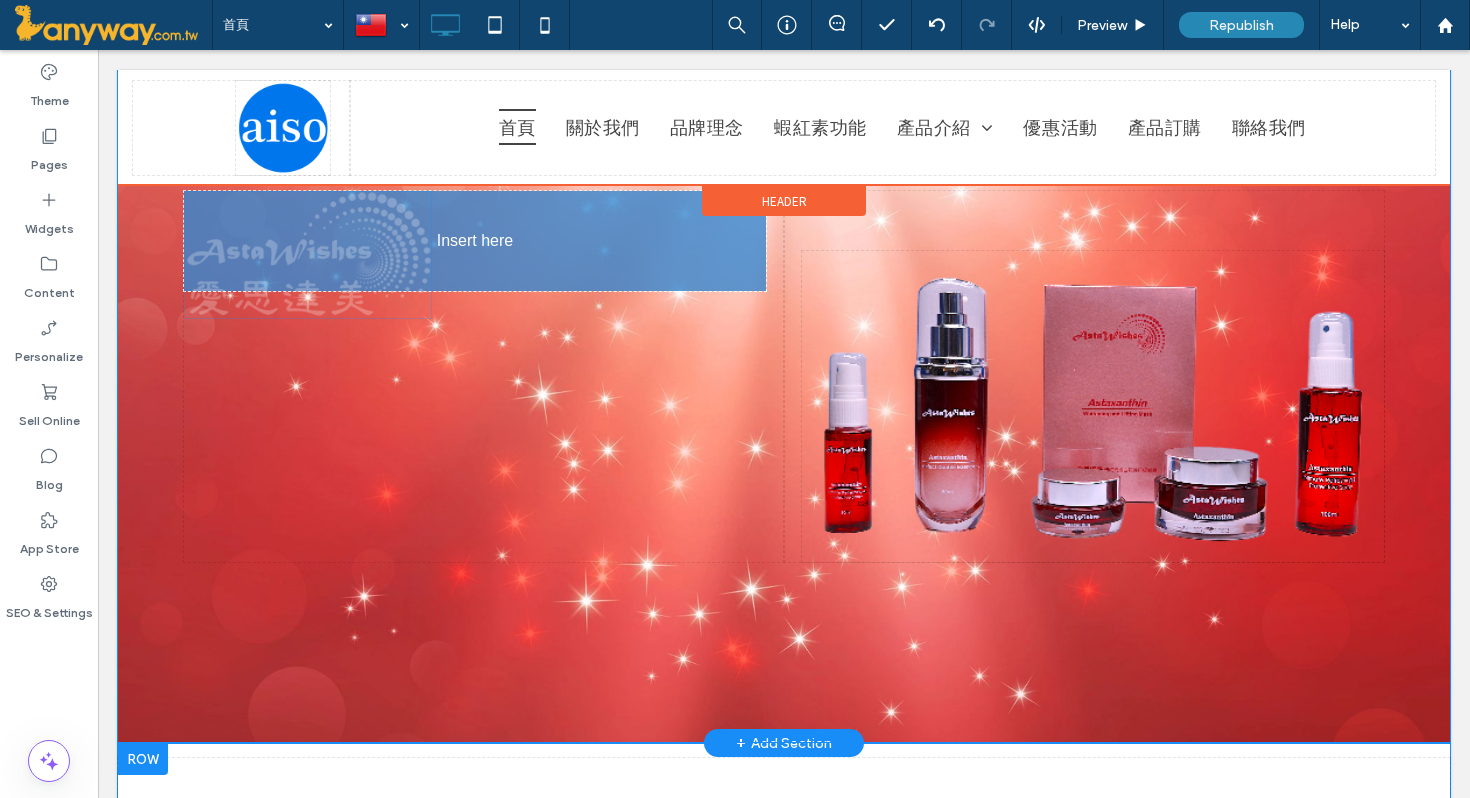 drag, startPoint x: 317, startPoint y: 253, endPoint x: 385, endPoint y: 522, distance: 277.4617 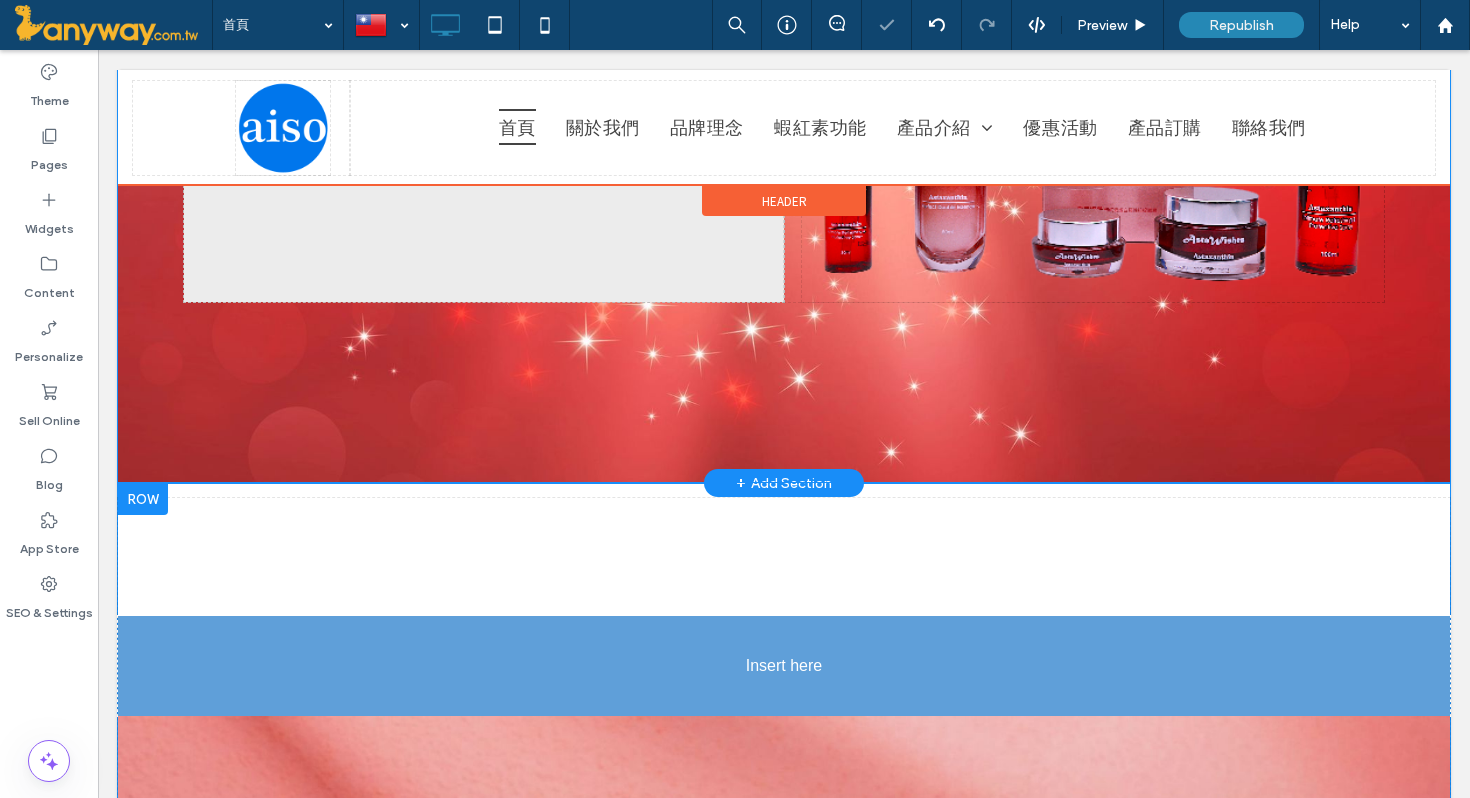 scroll, scrollTop: 512, scrollLeft: 0, axis: vertical 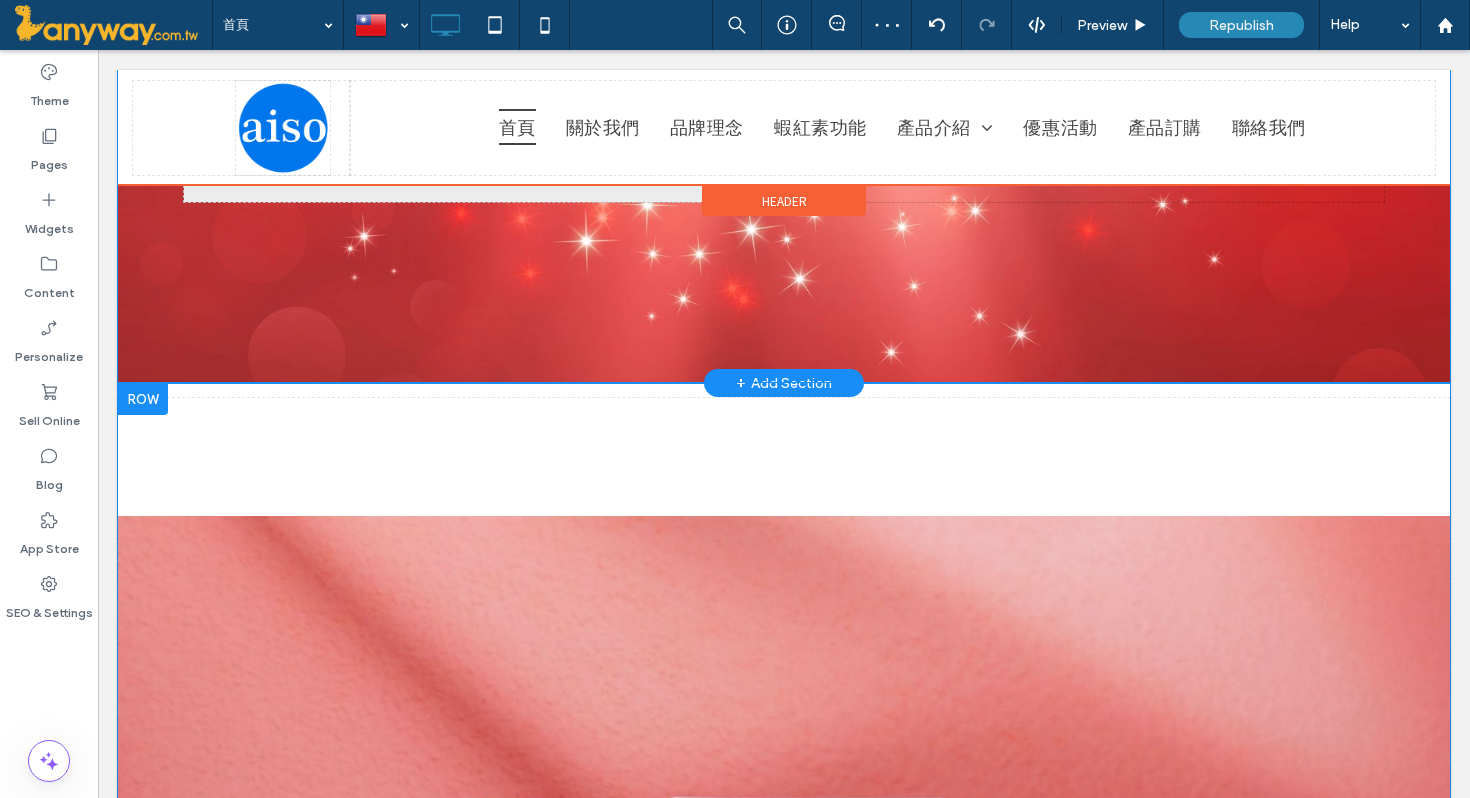 drag, startPoint x: 337, startPoint y: 258, endPoint x: 370, endPoint y: 689, distance: 432.2615 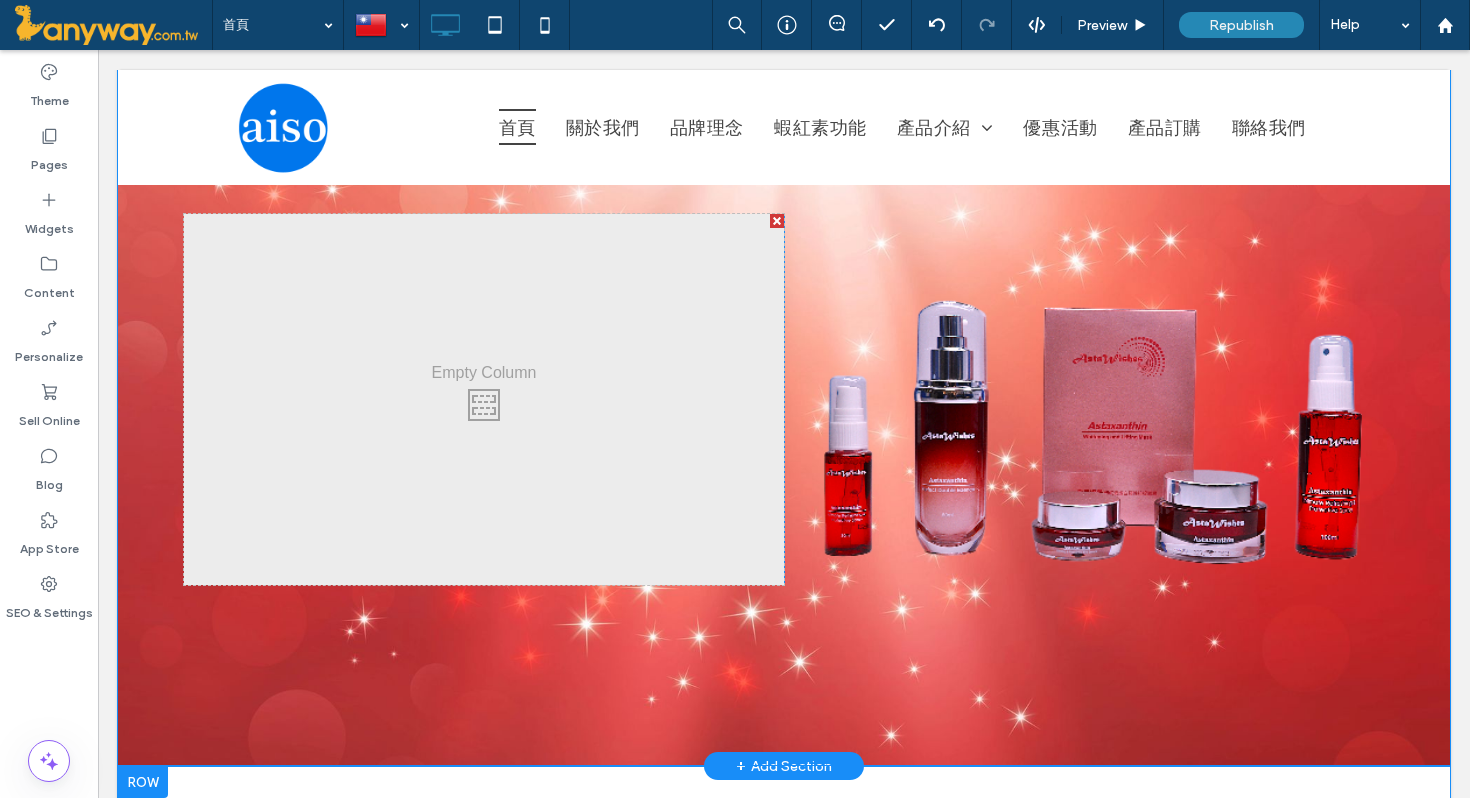 scroll, scrollTop: 0, scrollLeft: 0, axis: both 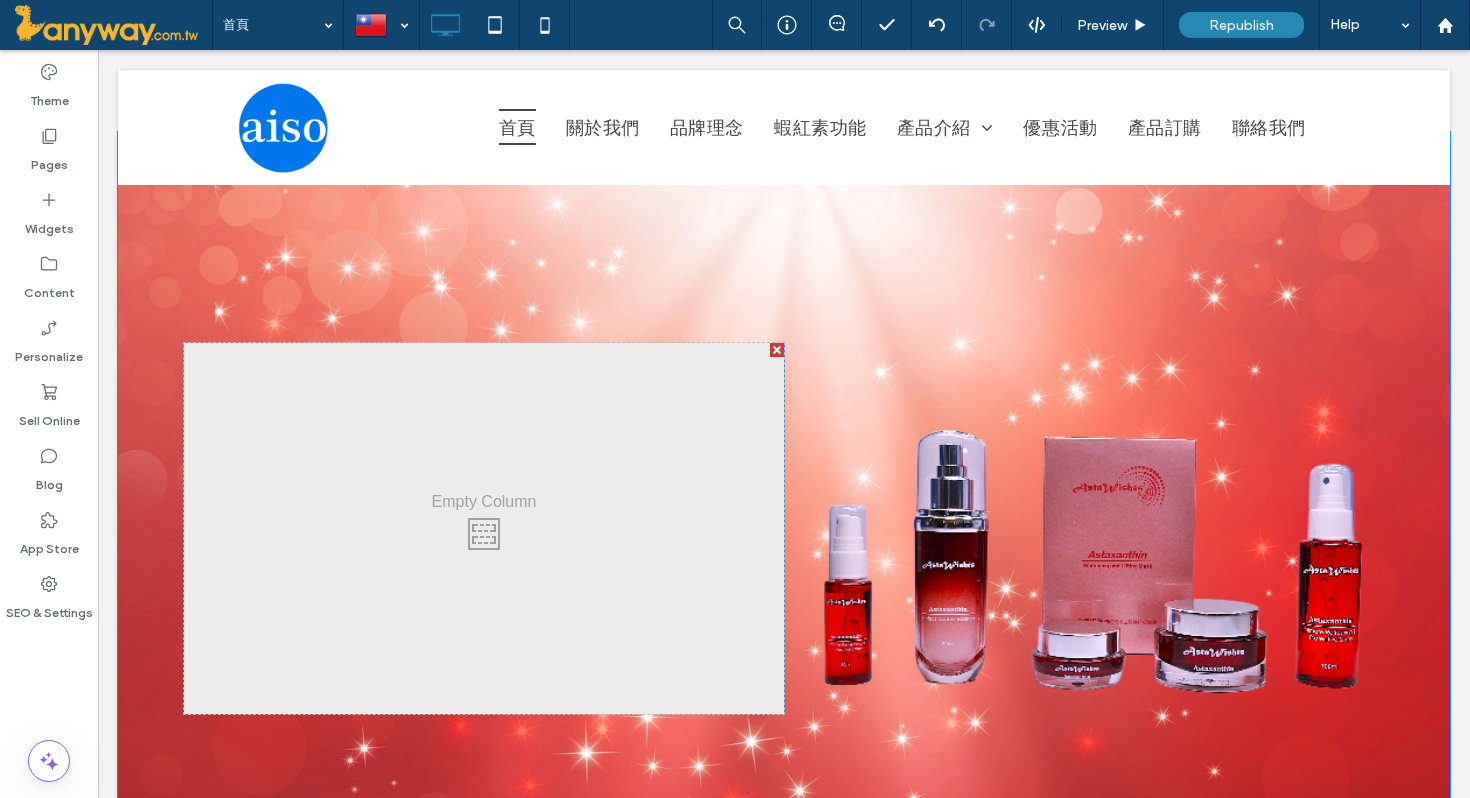 click on "Click To Paste
Click To Paste
Row + Add Section" at bounding box center (784, 513) 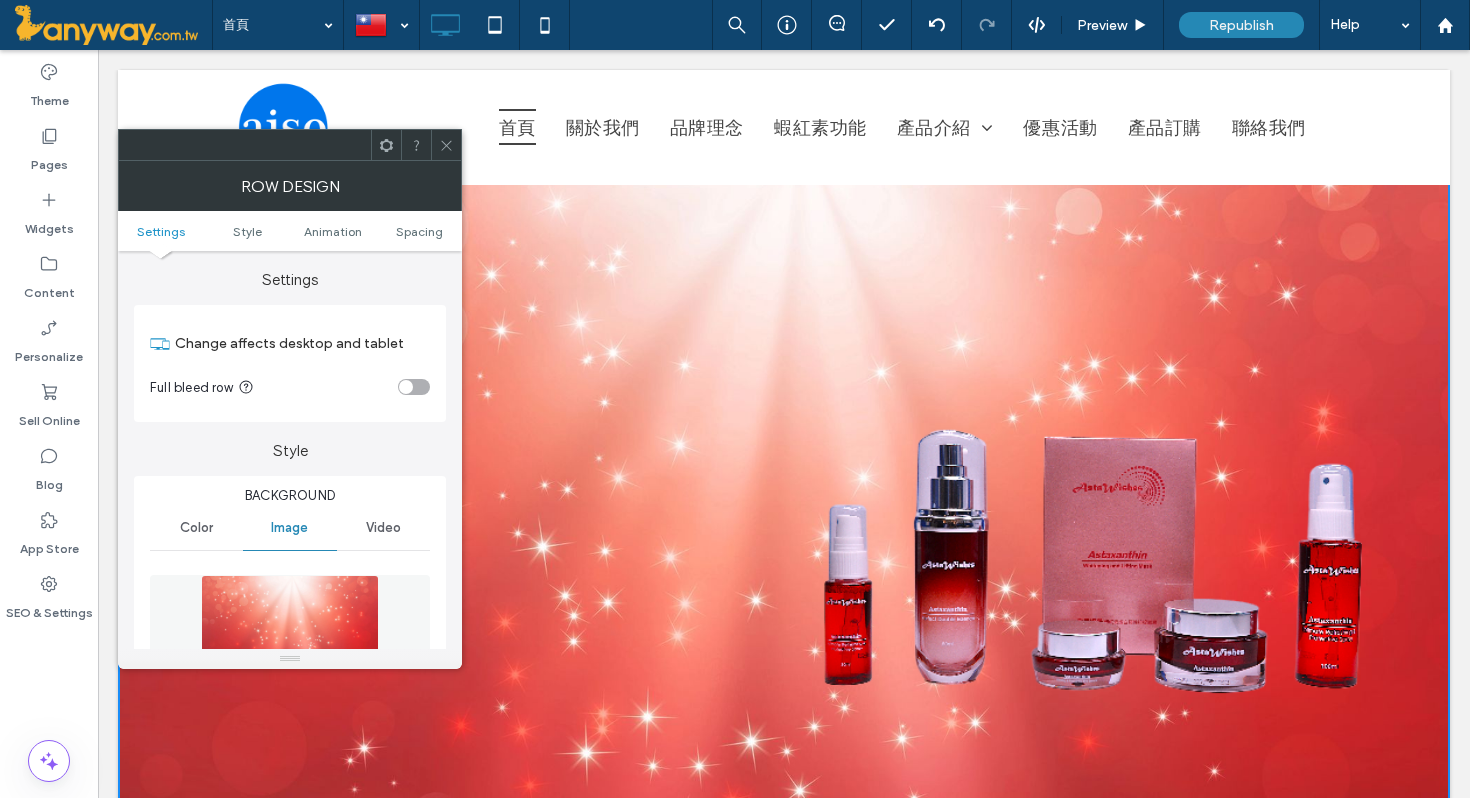 click at bounding box center [446, 145] 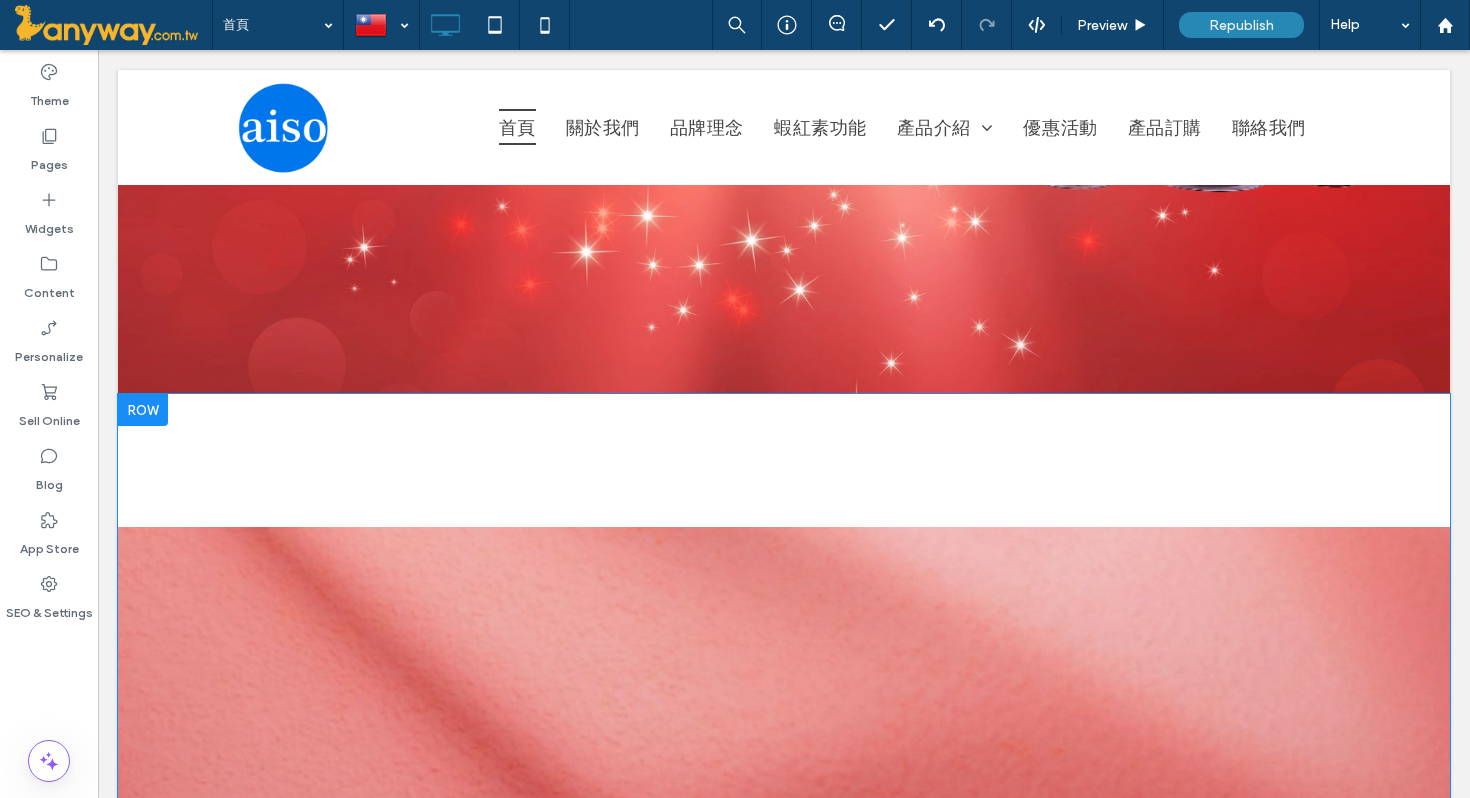 scroll, scrollTop: 625, scrollLeft: 0, axis: vertical 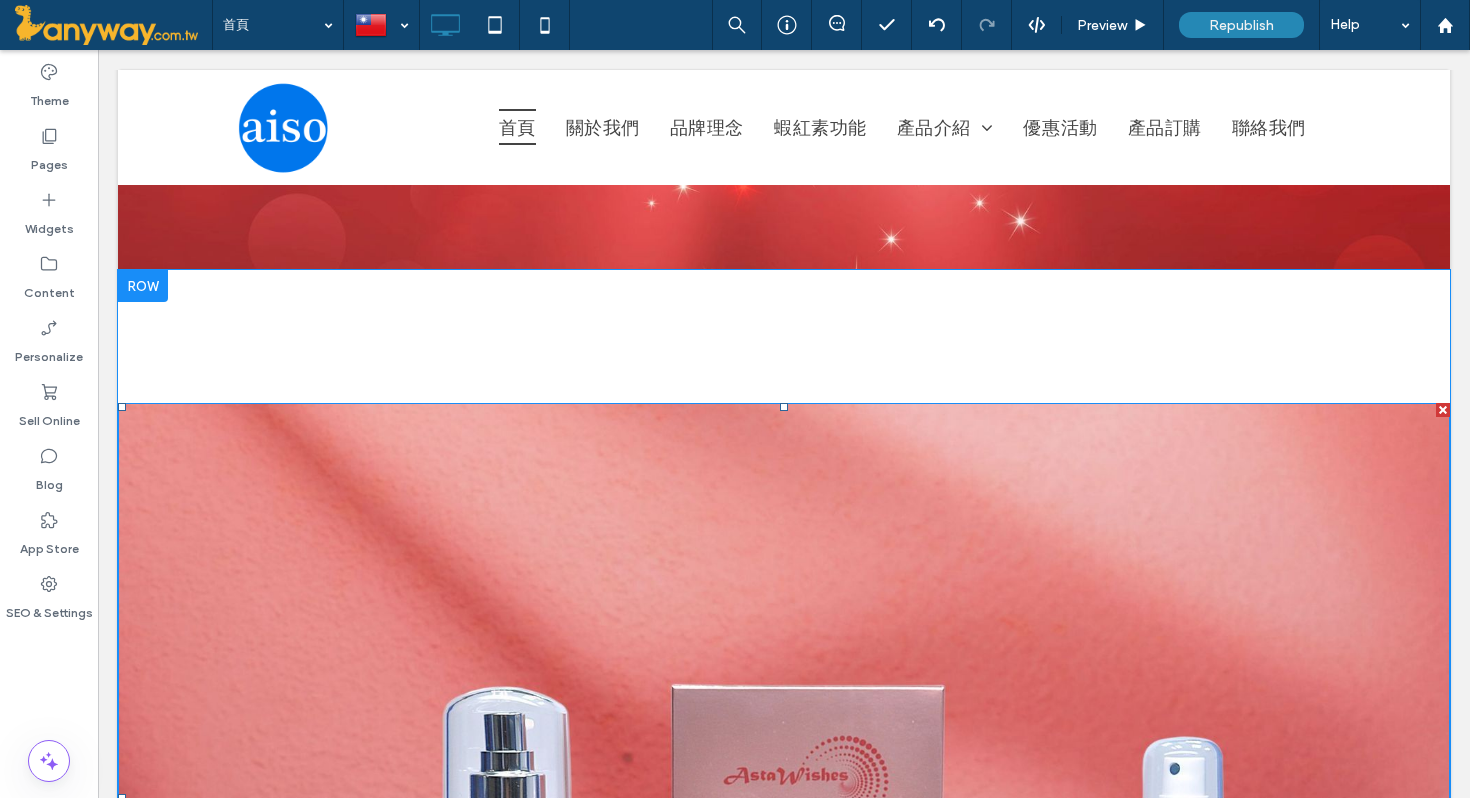 click at bounding box center [784, 797] 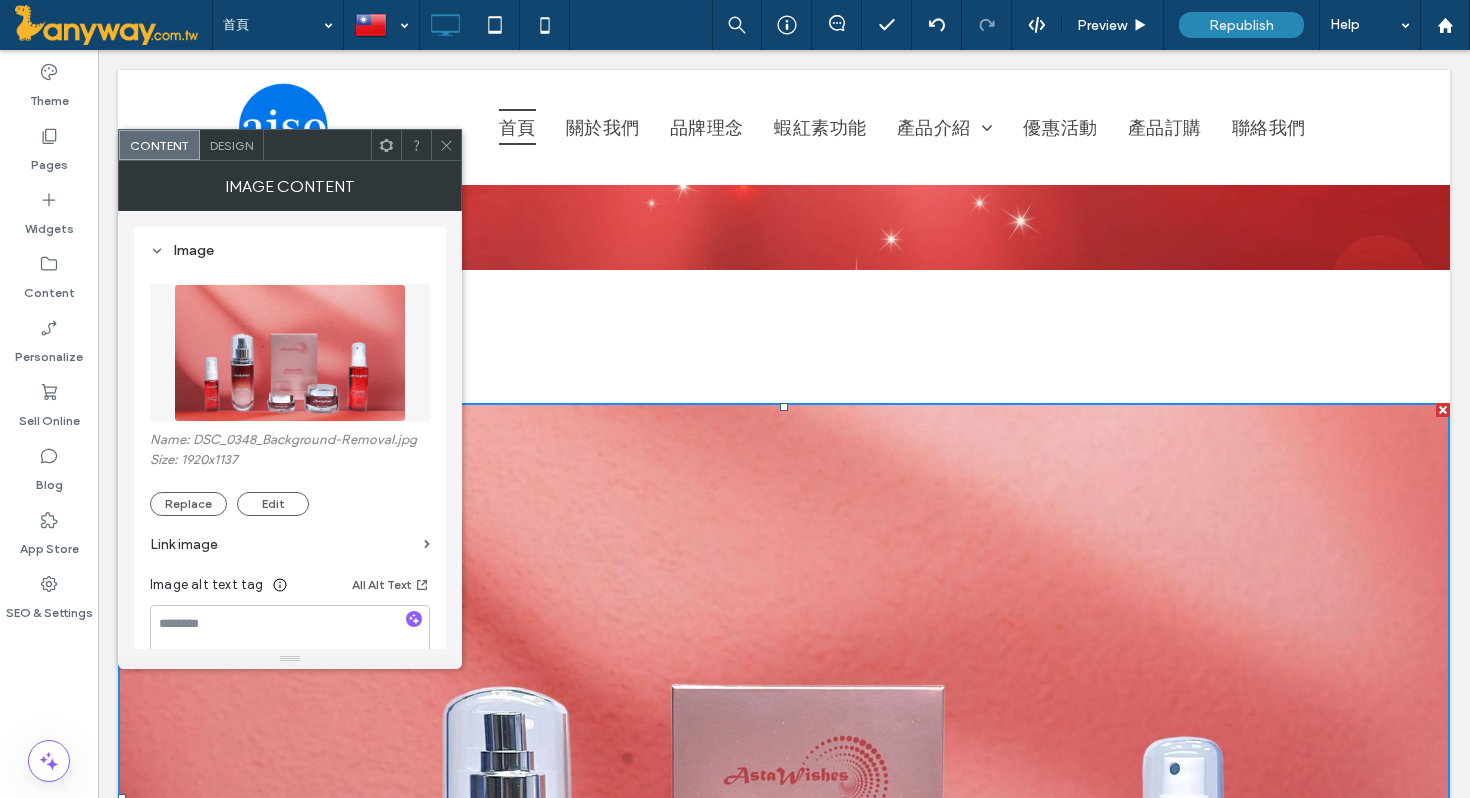 click 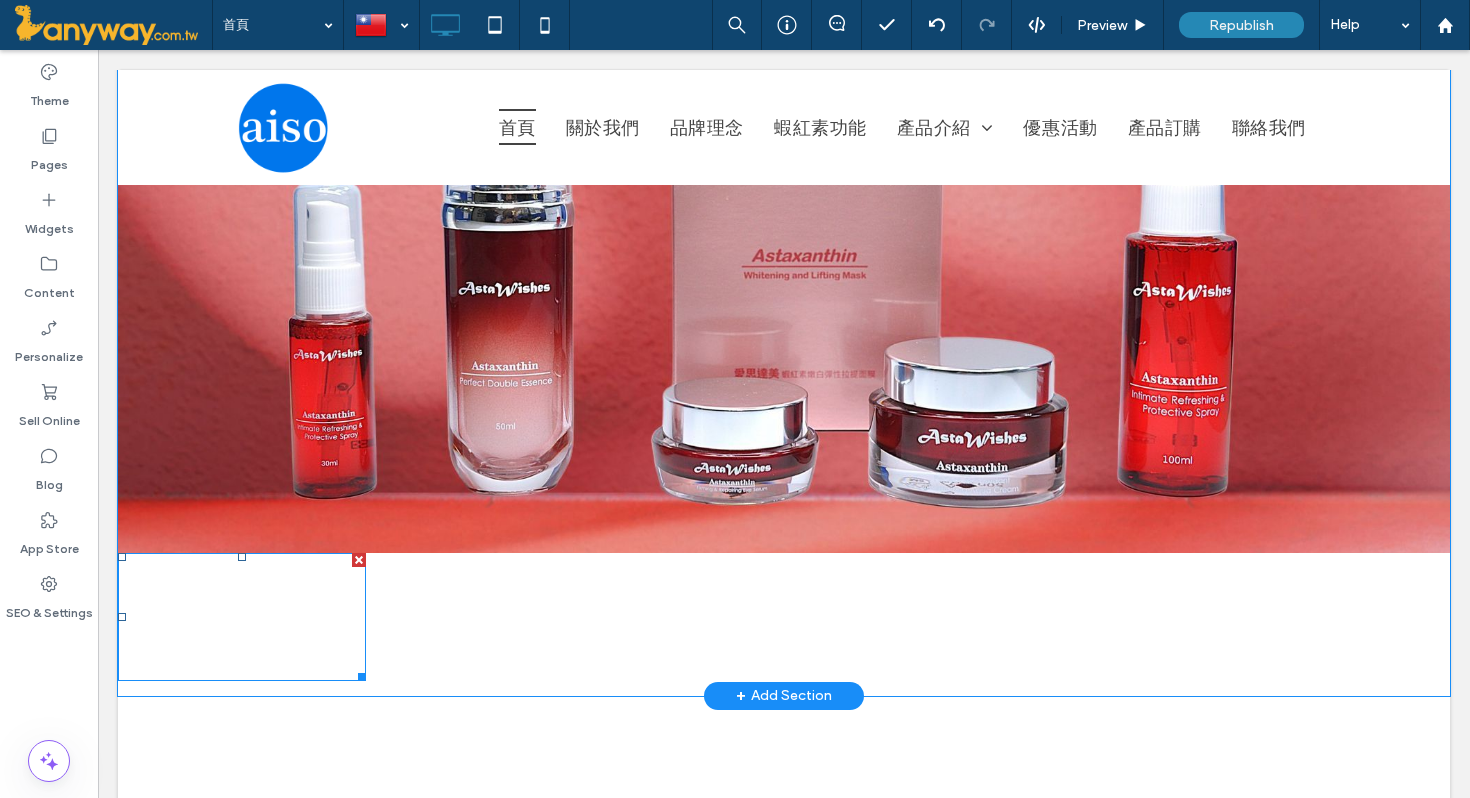 scroll, scrollTop: 1205, scrollLeft: 0, axis: vertical 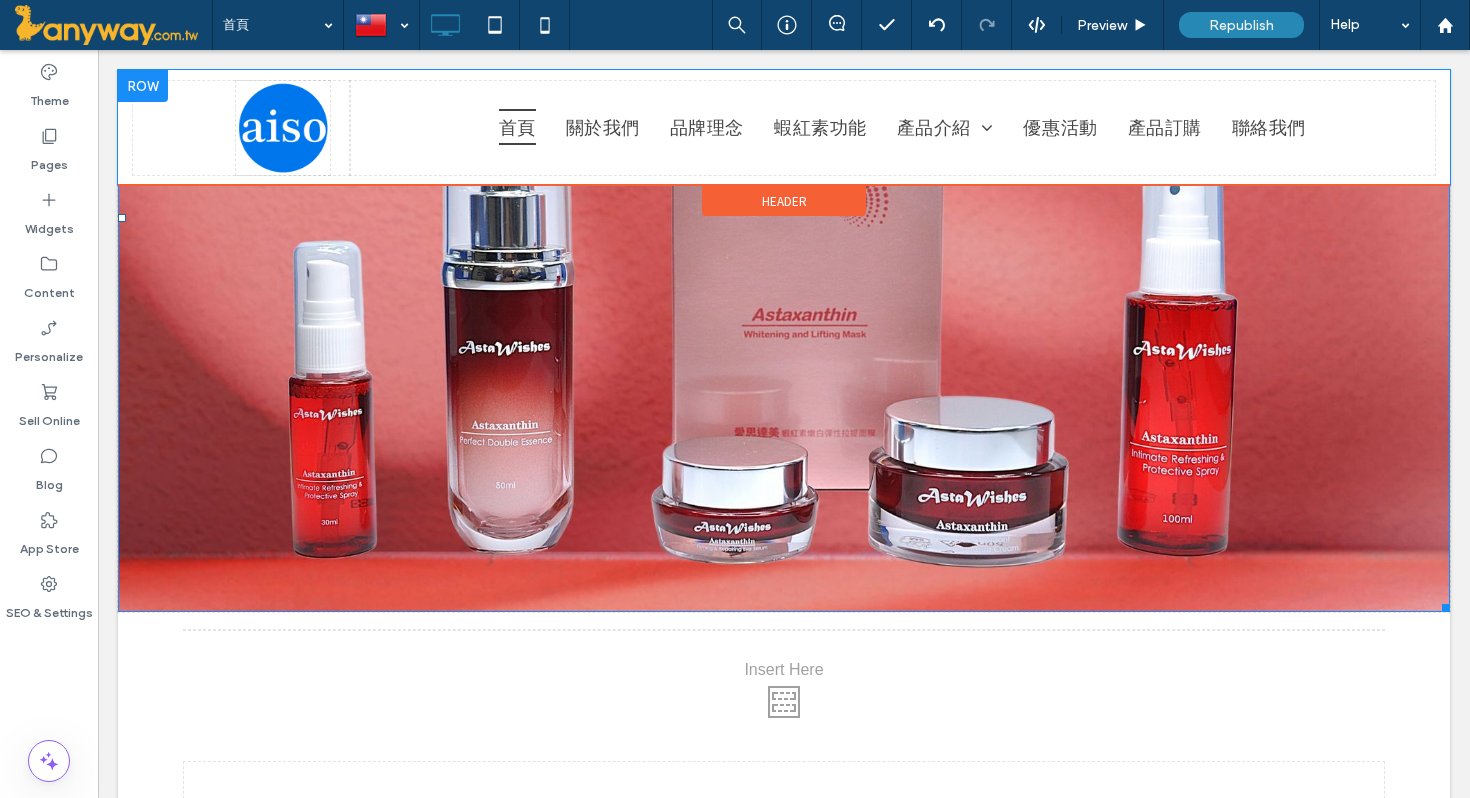 drag, startPoint x: 312, startPoint y: 633, endPoint x: 372, endPoint y: 169, distance: 467.86322 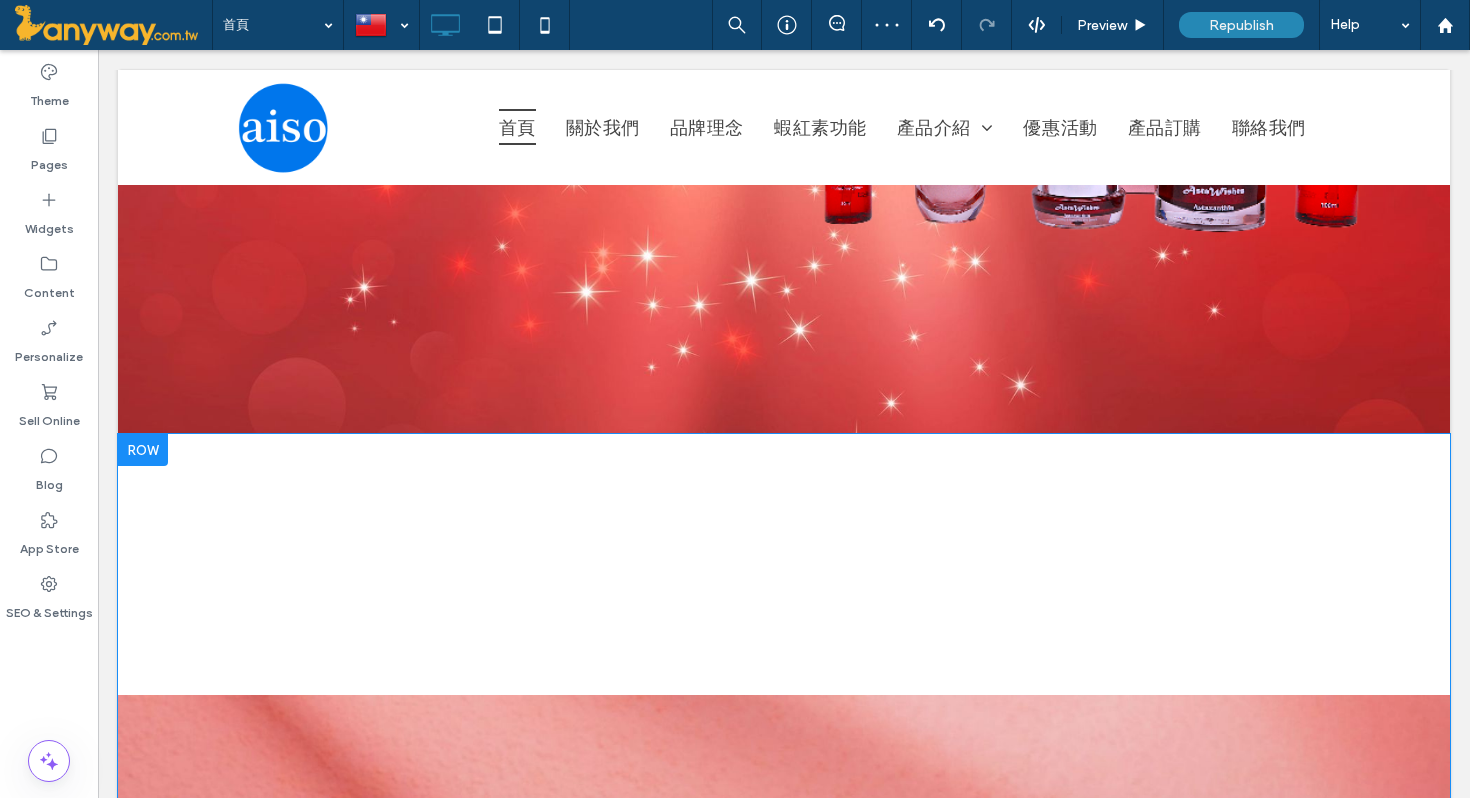 scroll, scrollTop: 437, scrollLeft: 0, axis: vertical 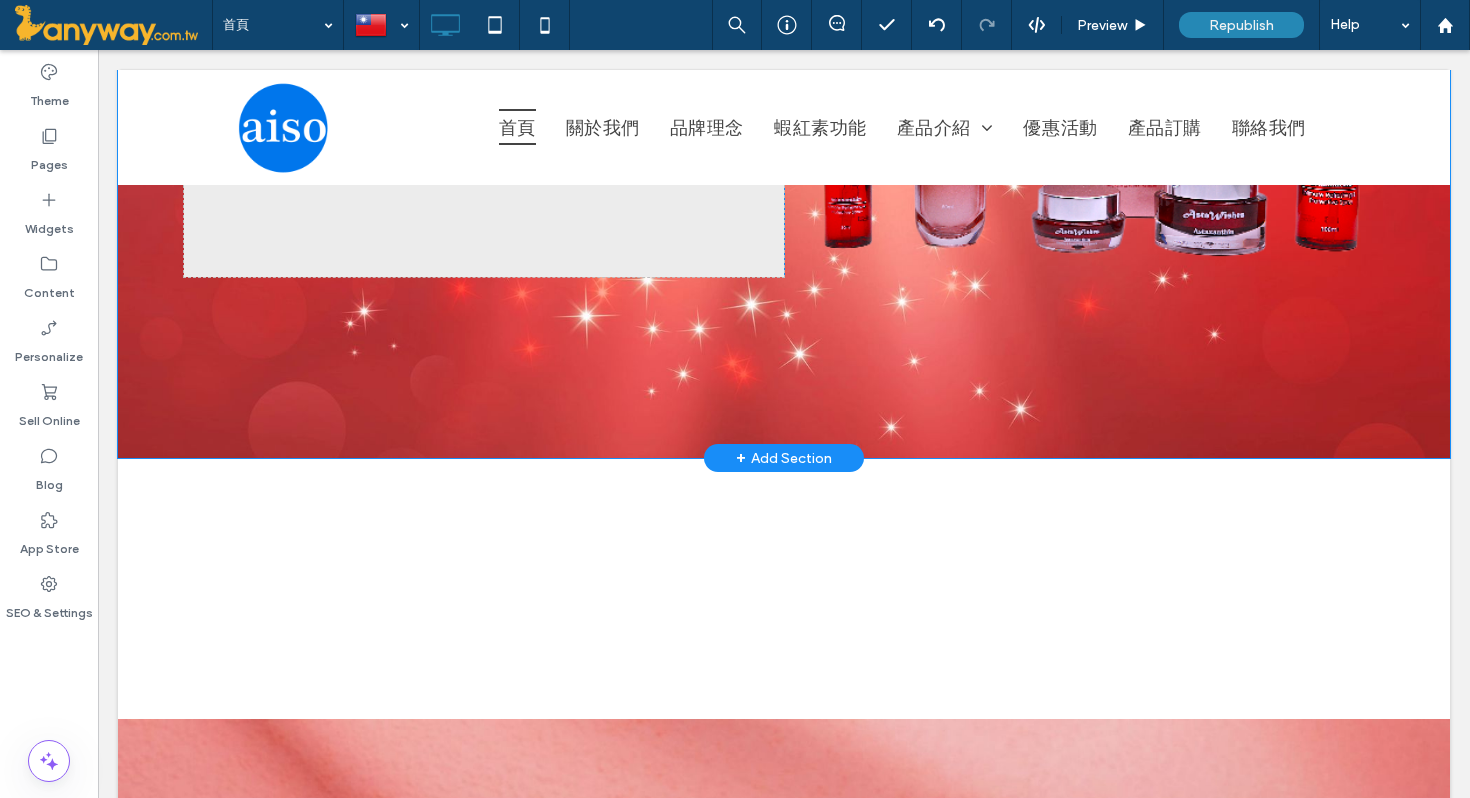 click on "Click To Paste
Click To Paste
Row + Add Section" at bounding box center [784, 76] 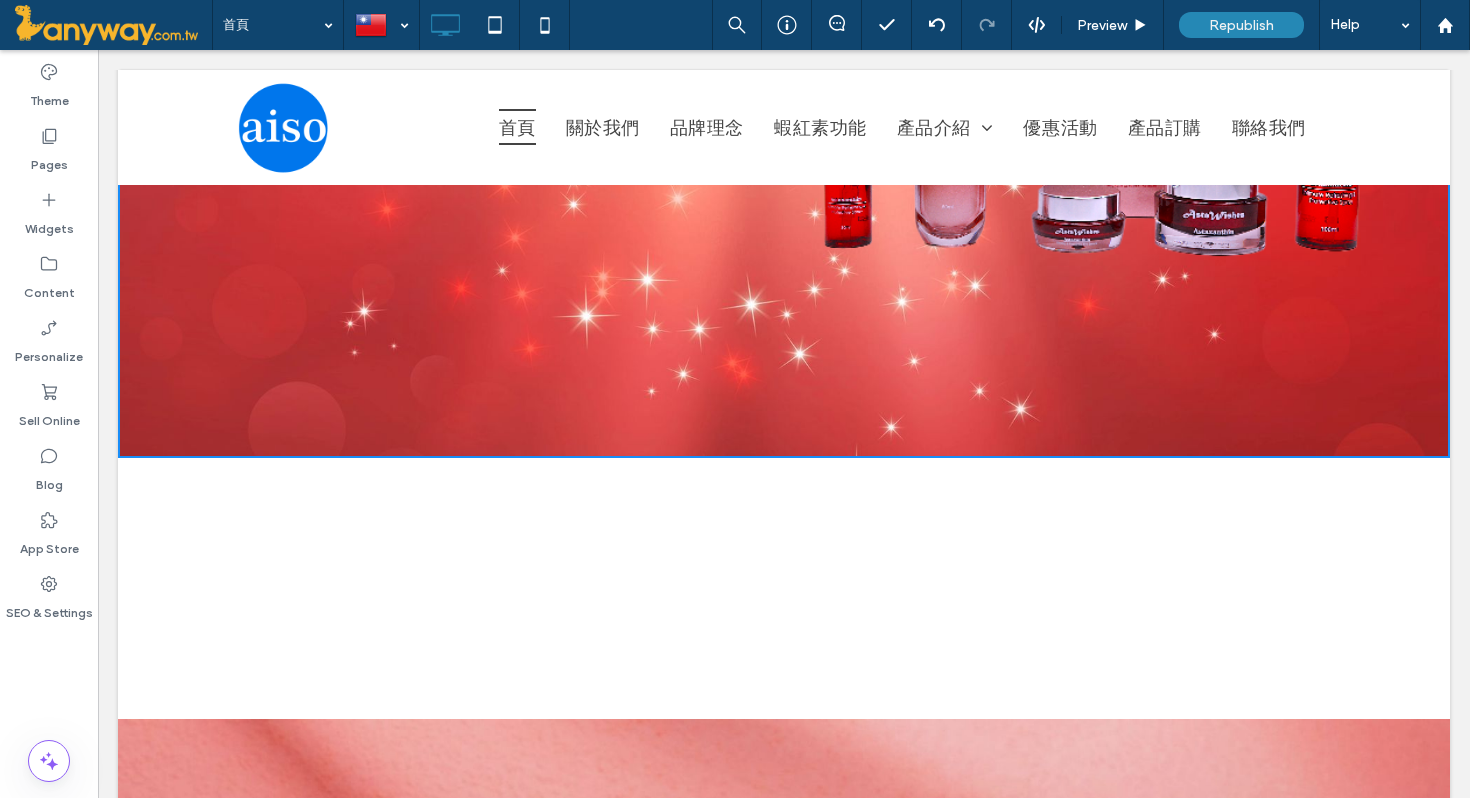 scroll, scrollTop: 0, scrollLeft: 0, axis: both 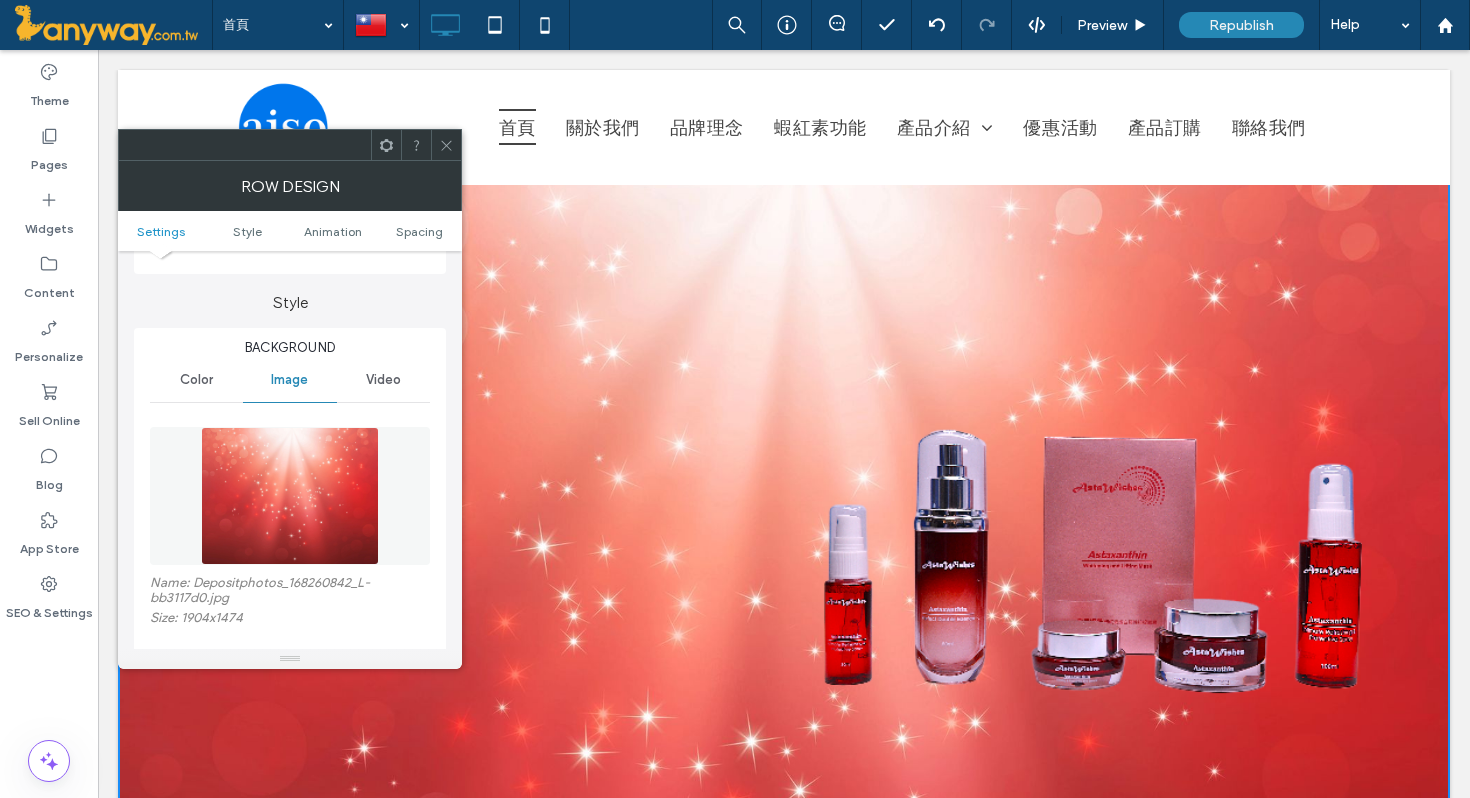 click at bounding box center [1093, 558] 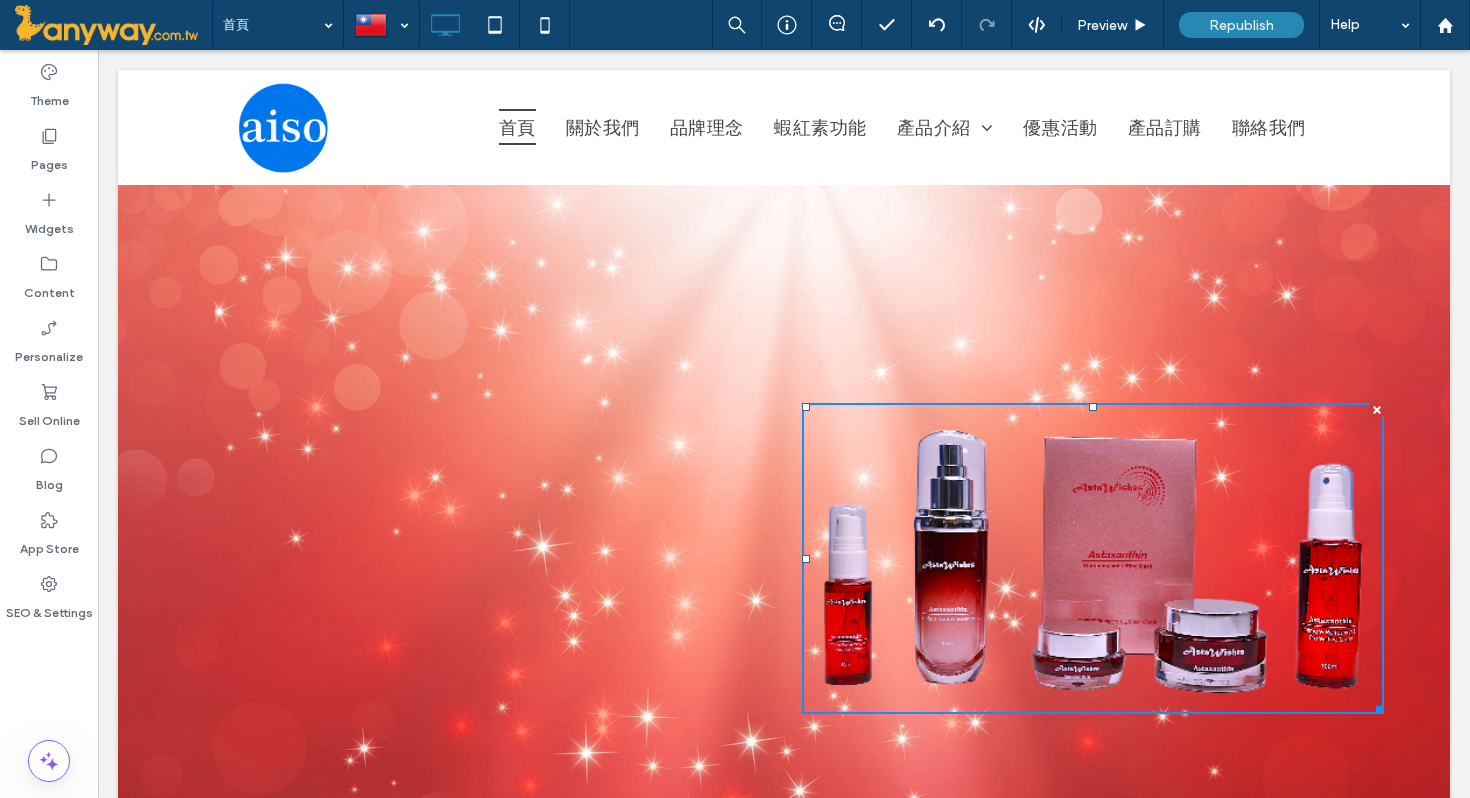 click at bounding box center (1377, 410) 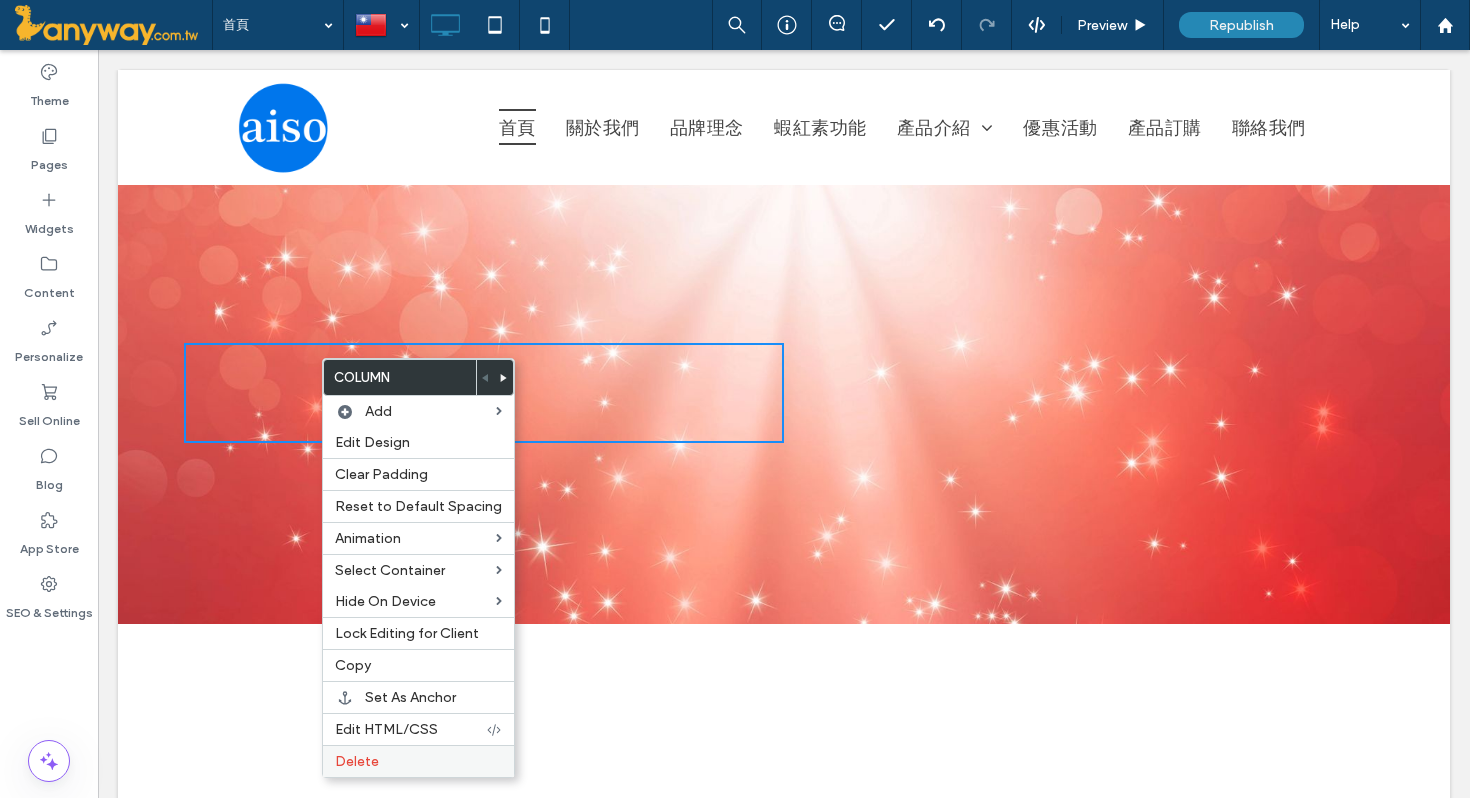 click on "Delete" at bounding box center [357, 761] 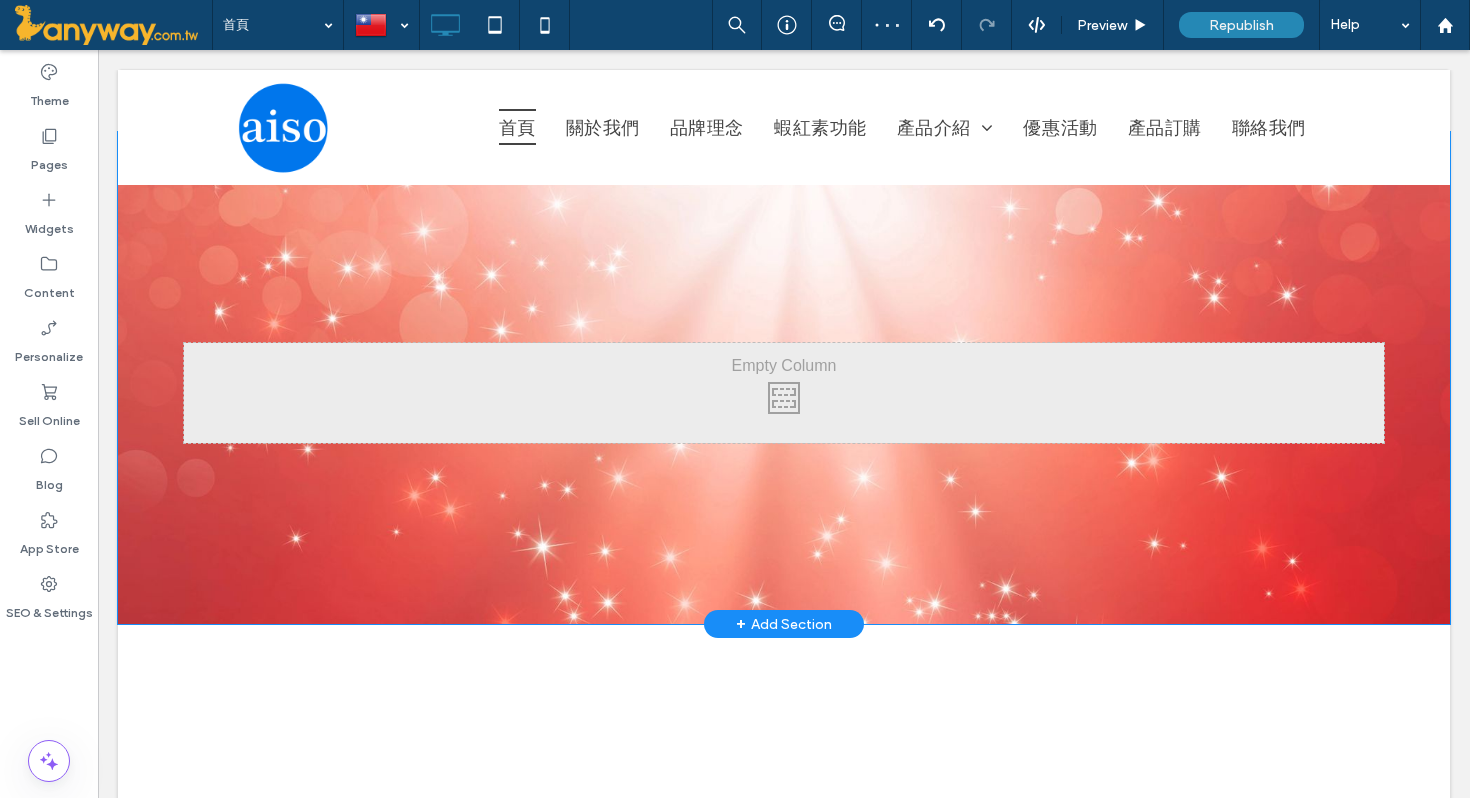click on "Click To Paste
Row + Add Section" at bounding box center (784, 378) 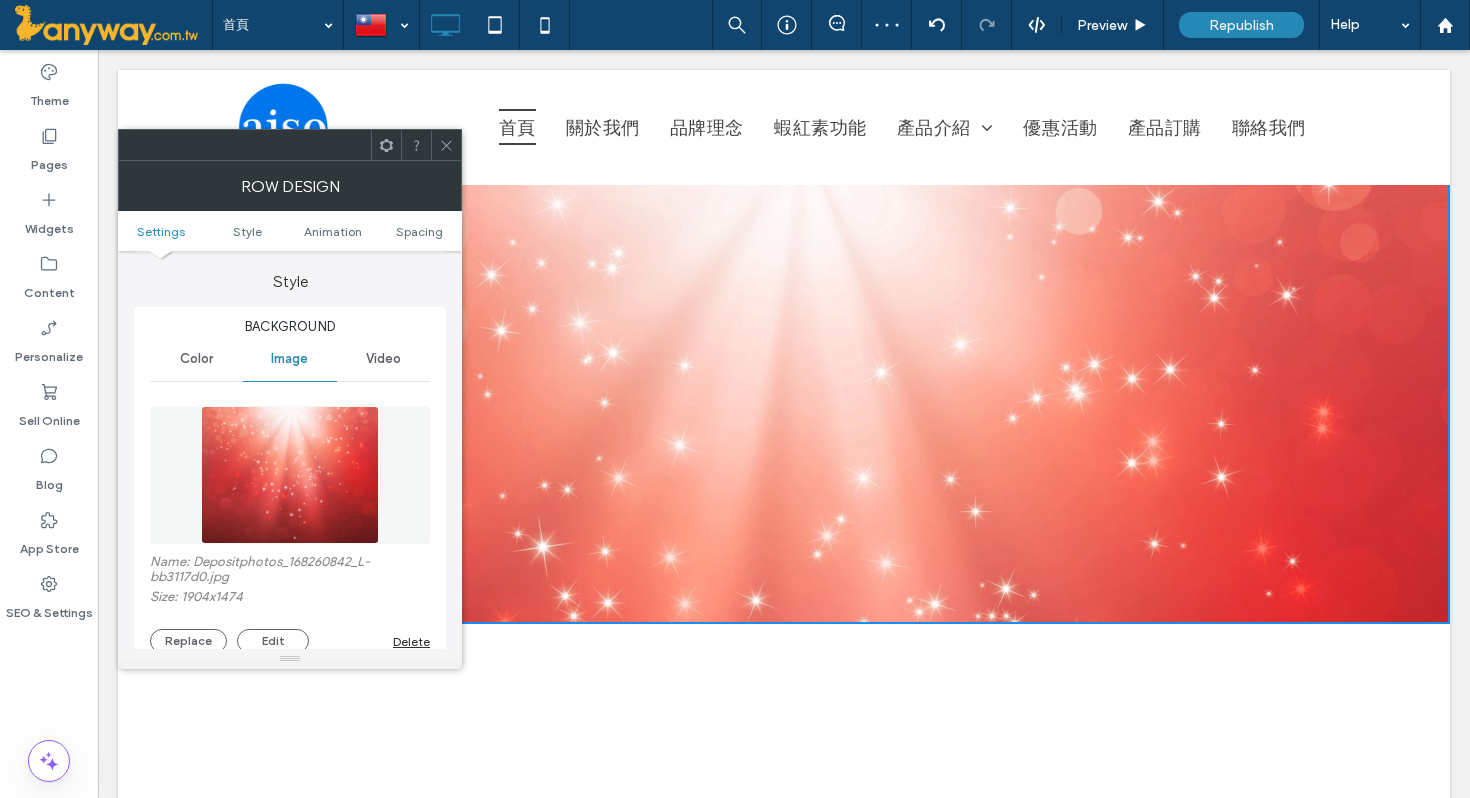 scroll, scrollTop: 187, scrollLeft: 0, axis: vertical 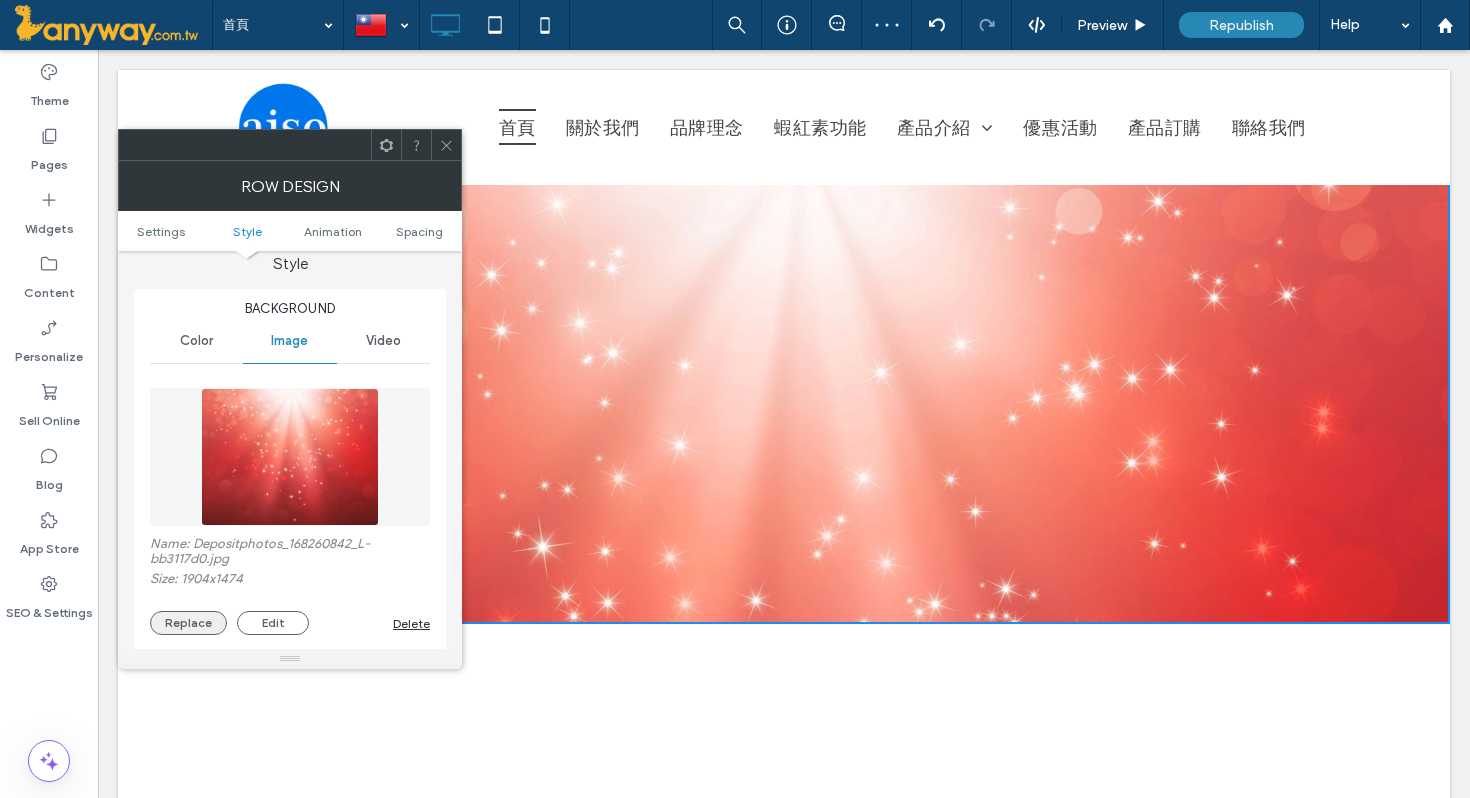 click on "Replace" at bounding box center (188, 623) 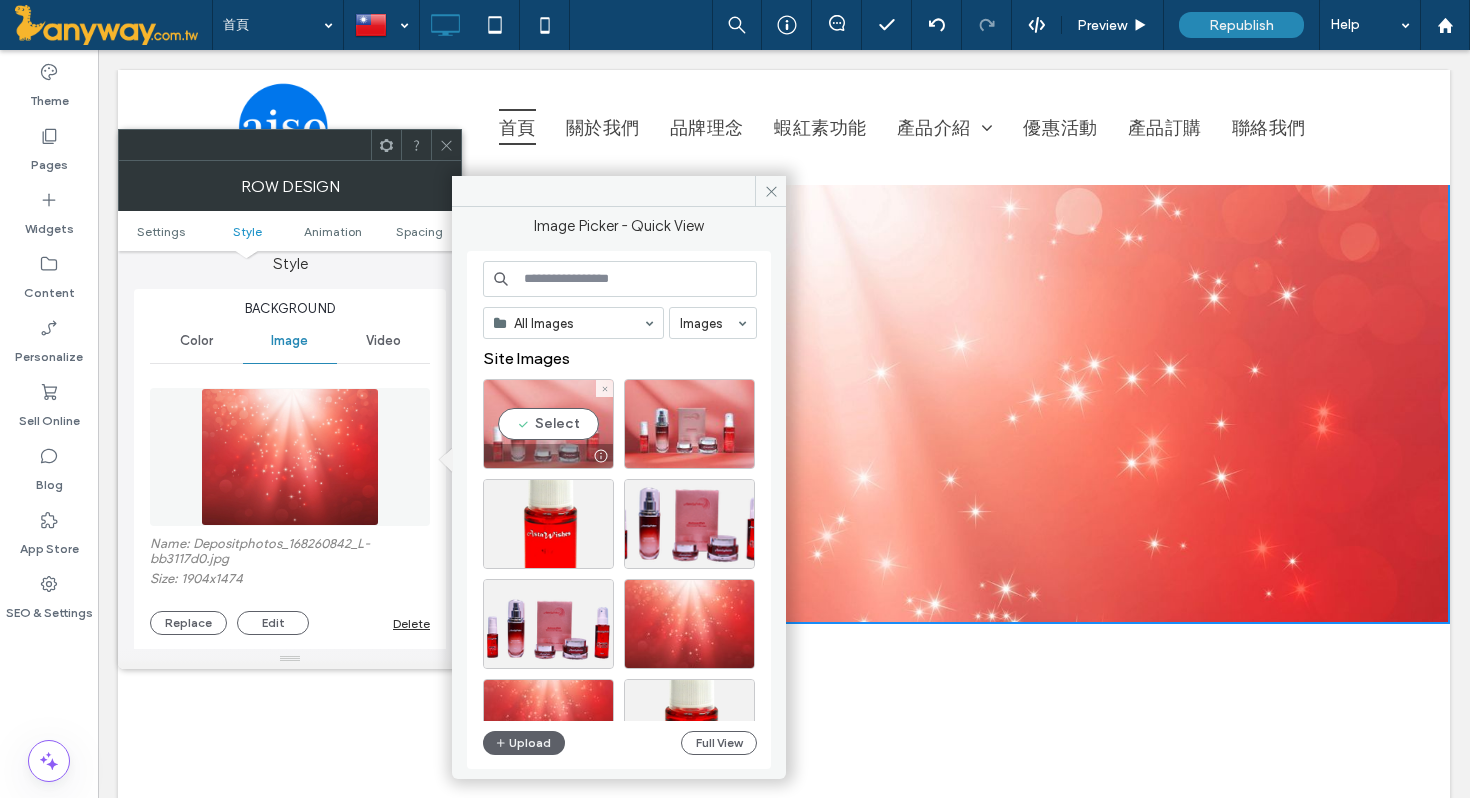 click on "Select" at bounding box center (548, 424) 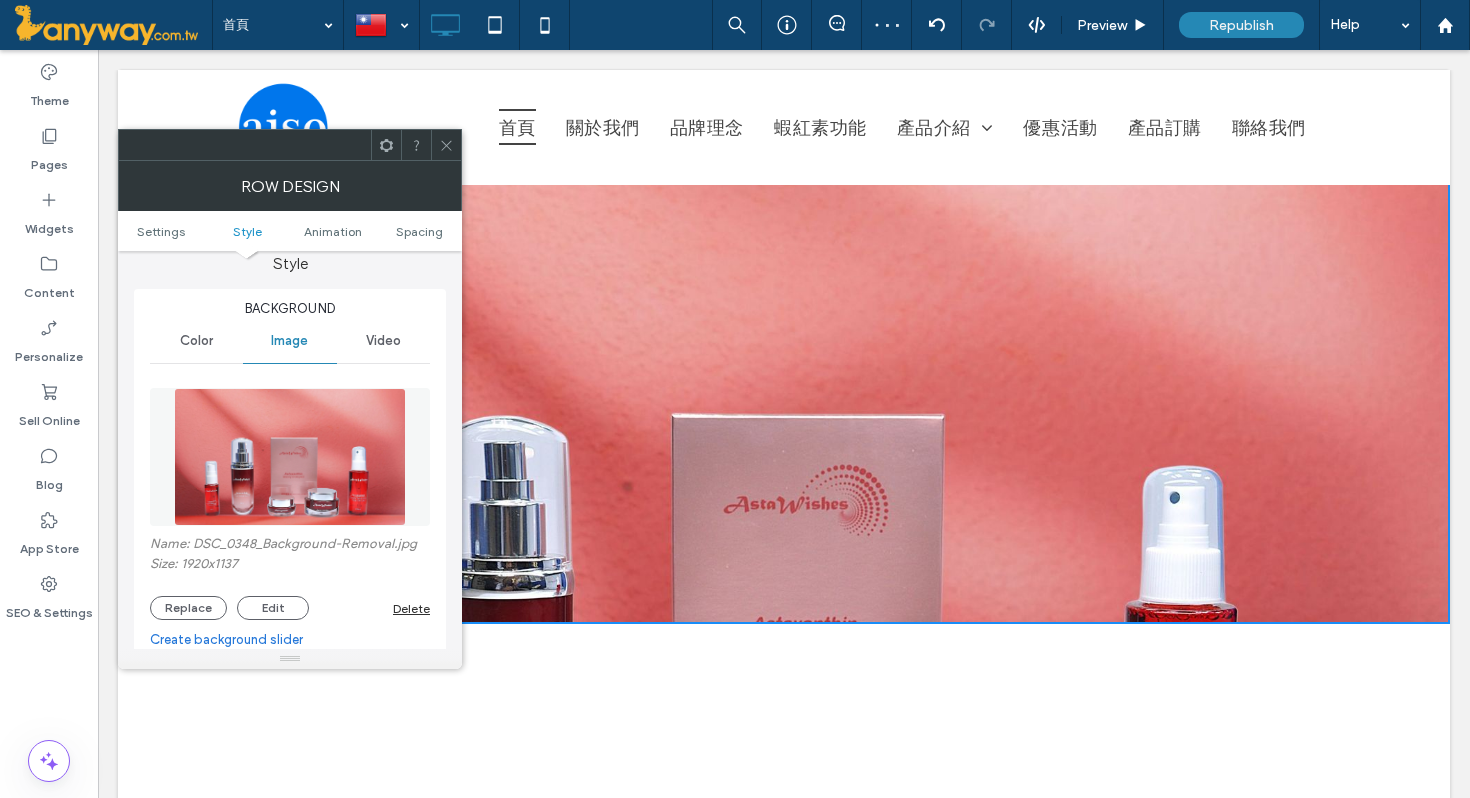 click at bounding box center (446, 145) 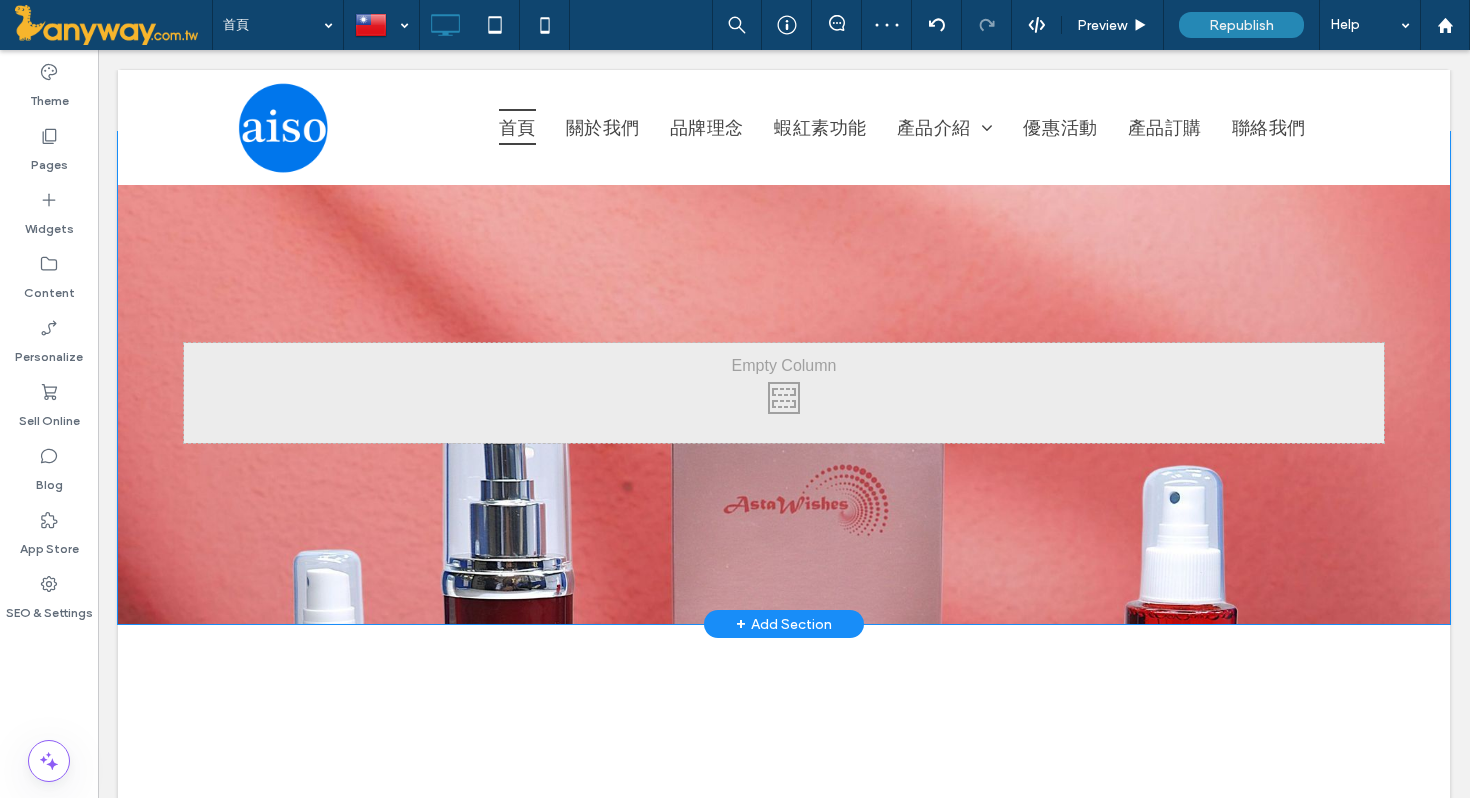click on "Click To Paste
Row + Add Section" at bounding box center [784, 378] 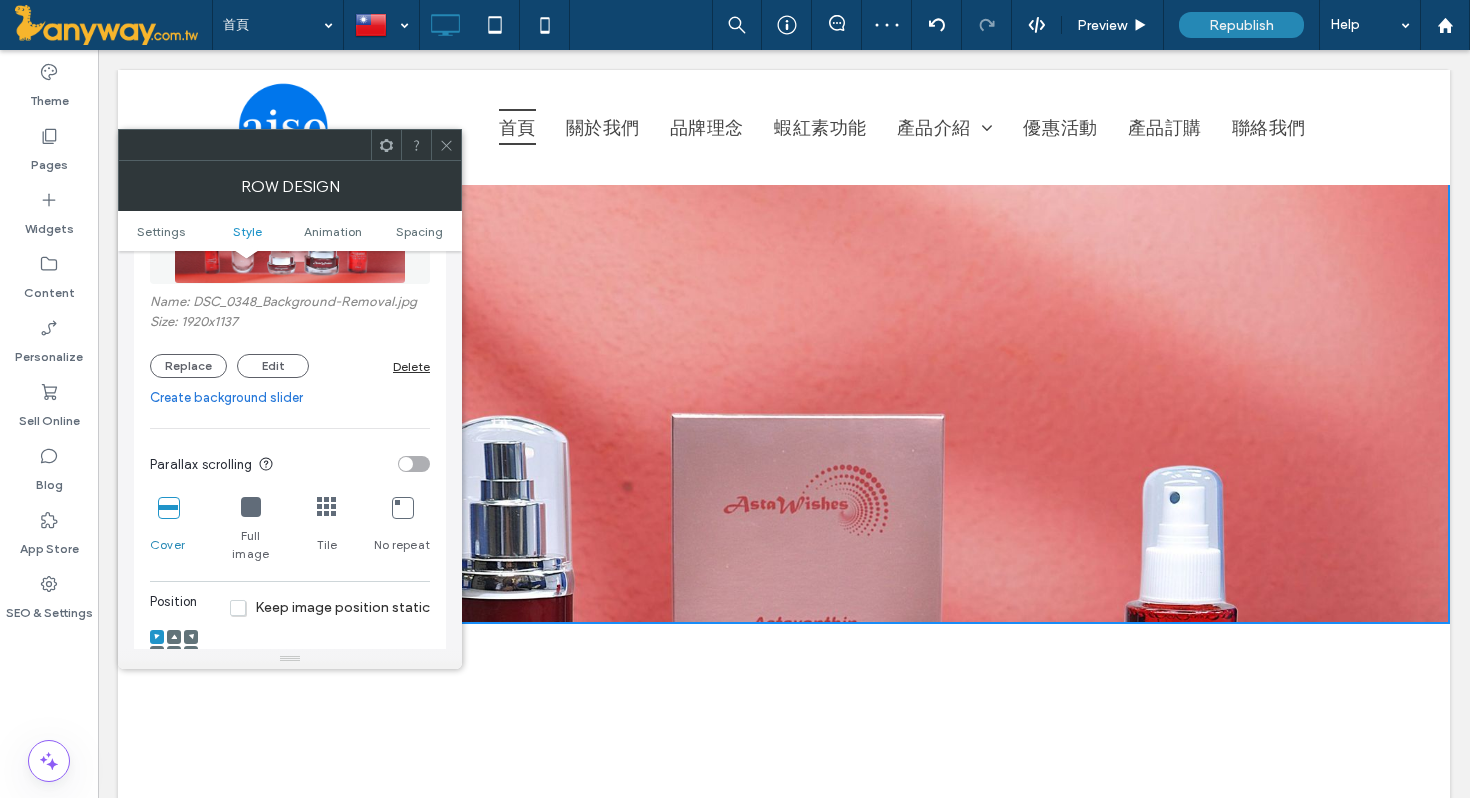 scroll, scrollTop: 526, scrollLeft: 0, axis: vertical 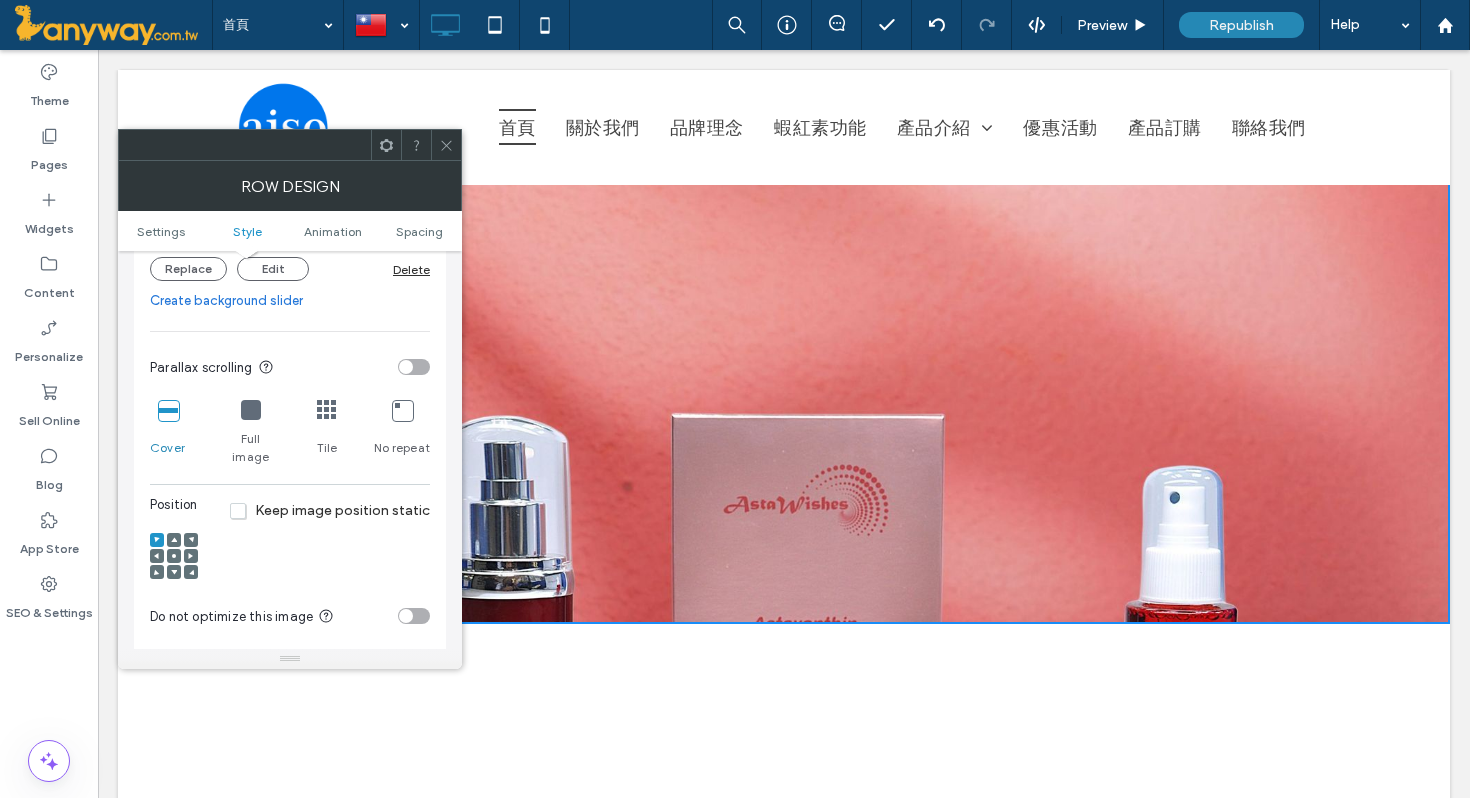 click at bounding box center [251, 410] 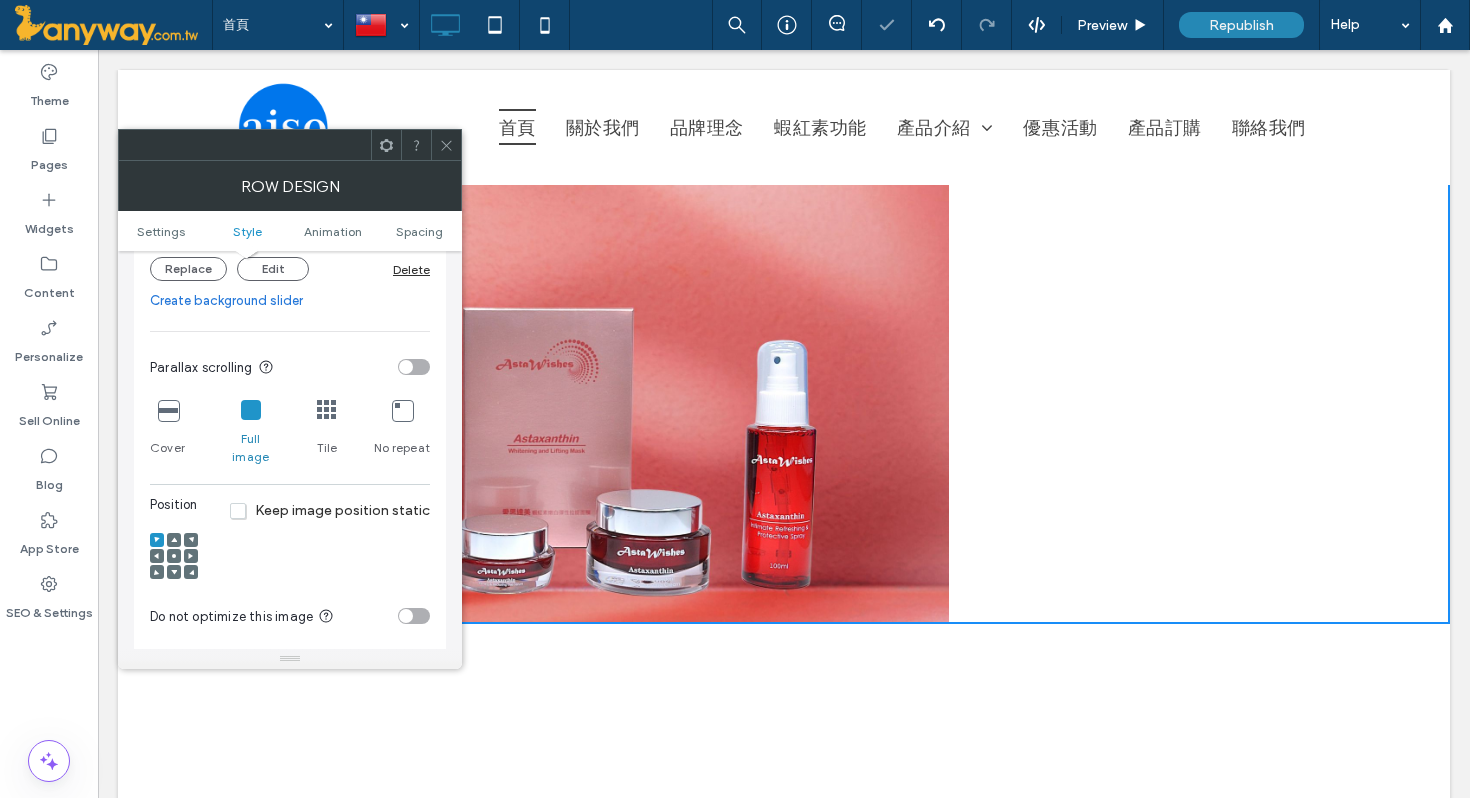 click at bounding box center (168, 410) 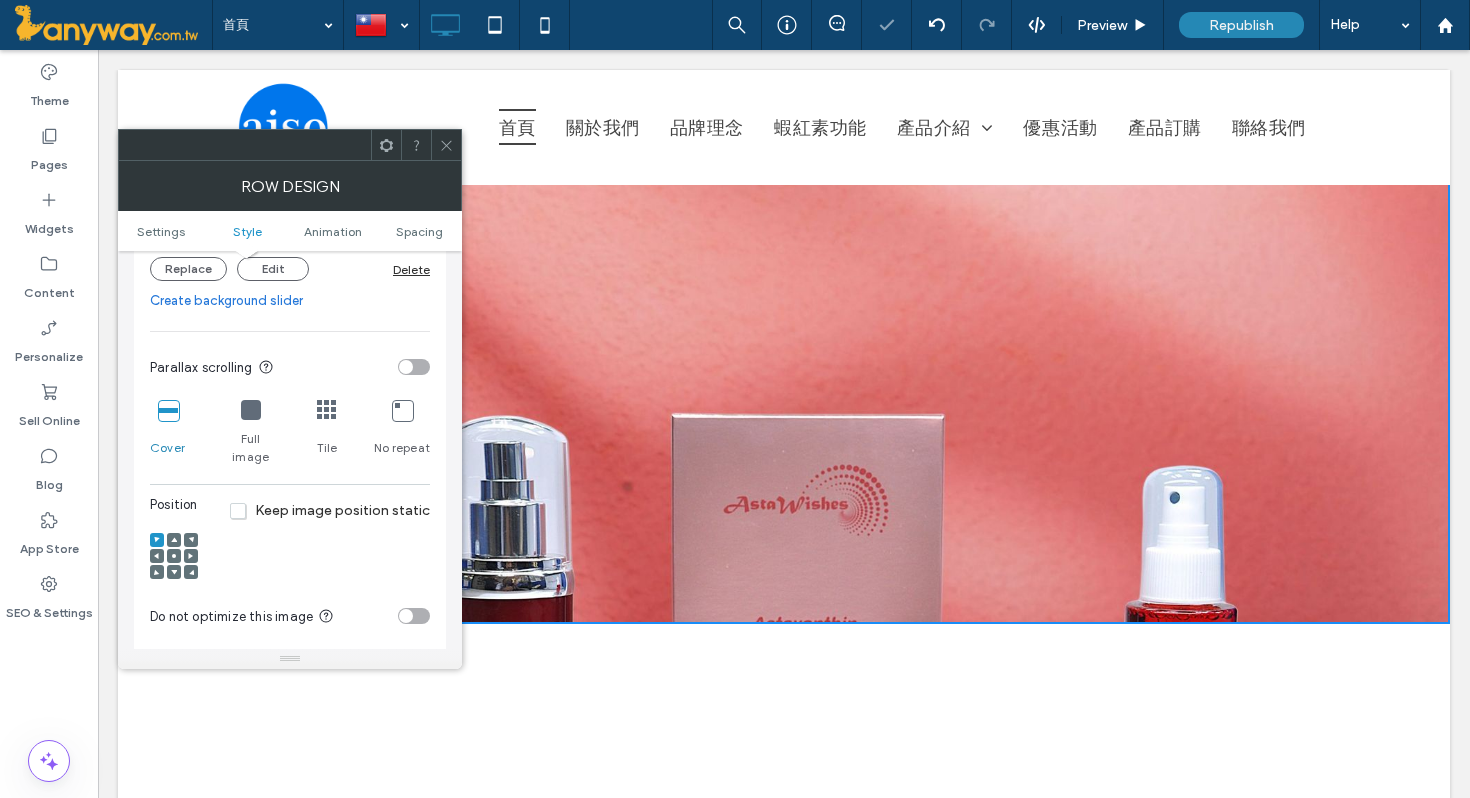 click at bounding box center (446, 145) 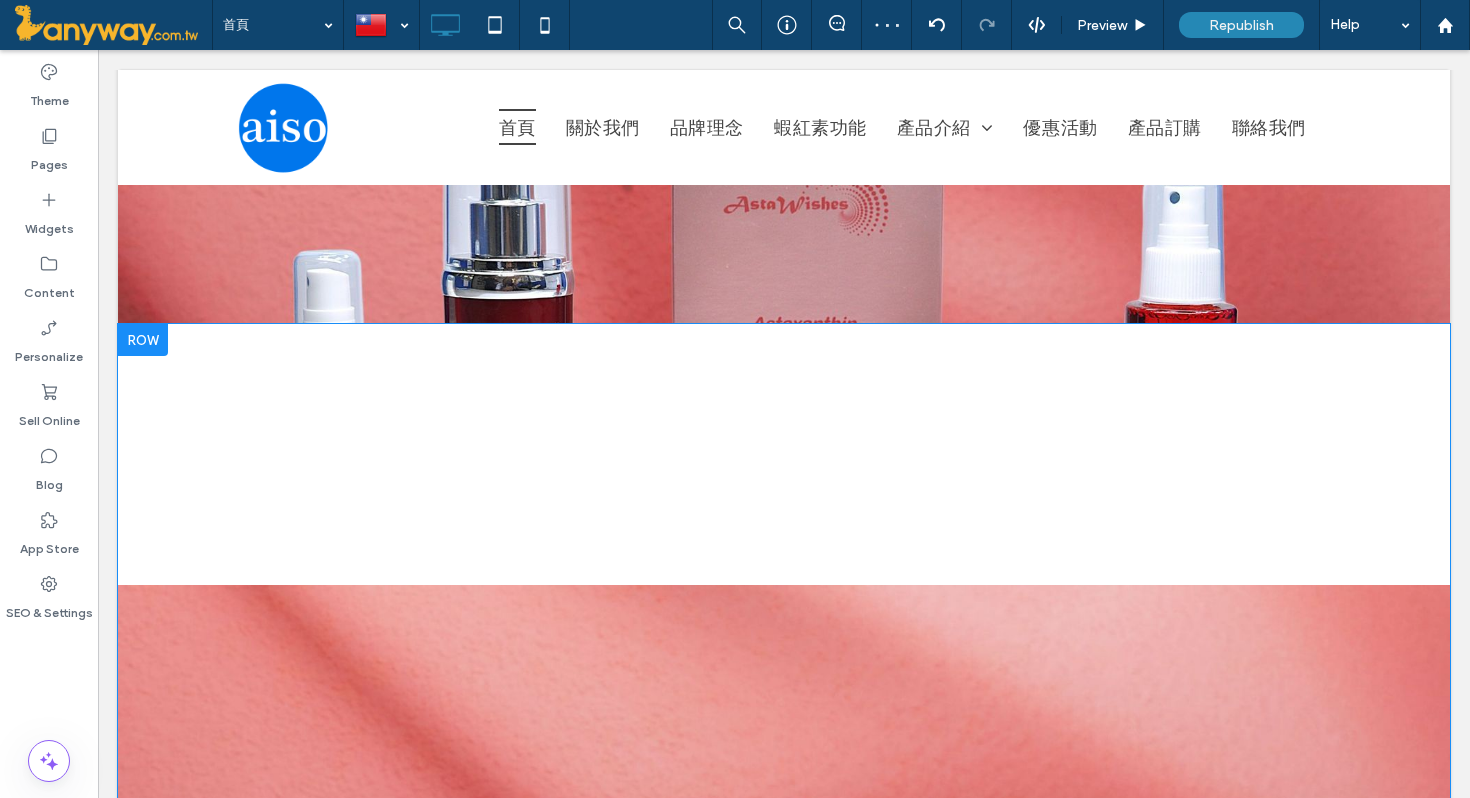 scroll, scrollTop: 138, scrollLeft: 0, axis: vertical 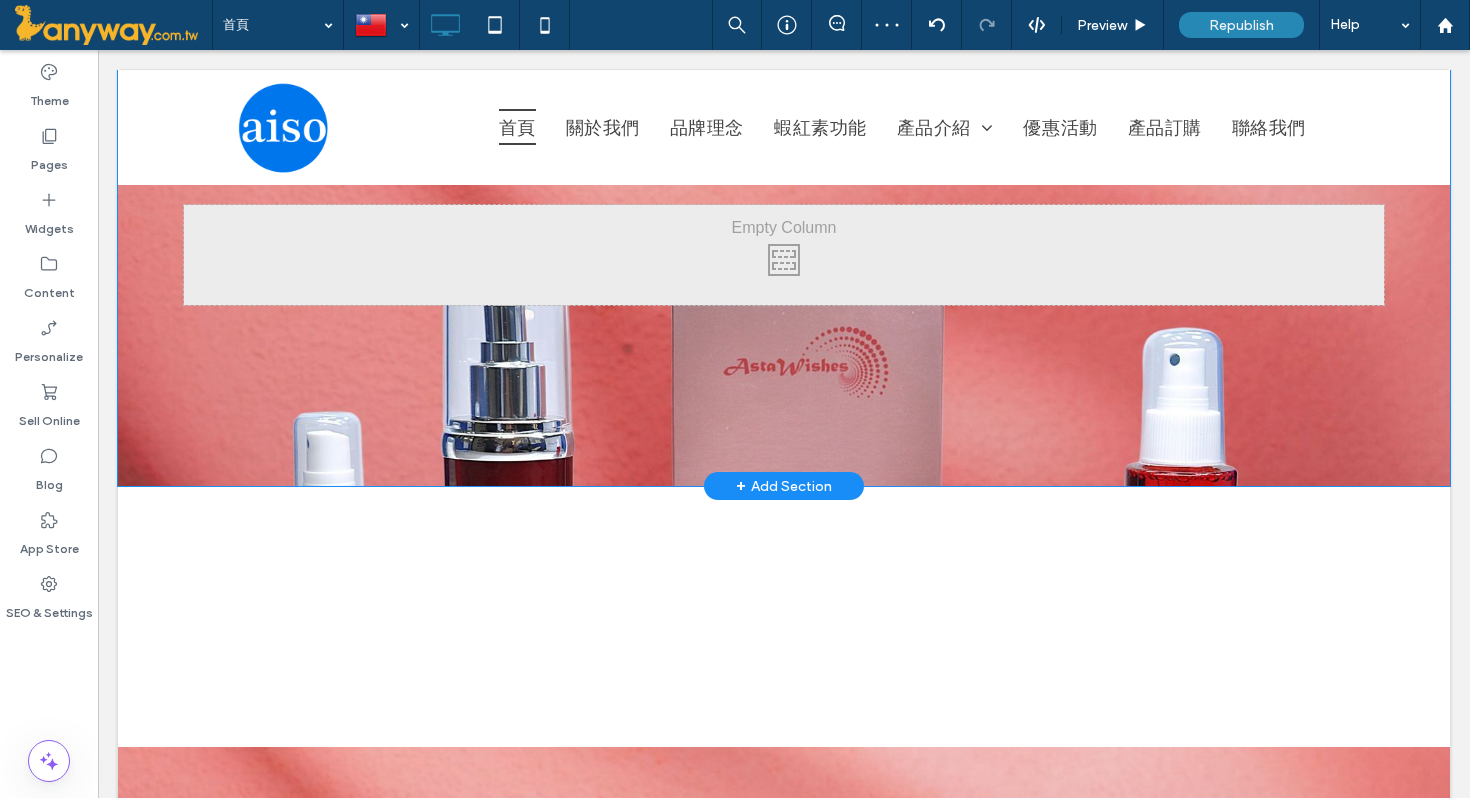 click on "Click To Paste
Row + Add Section" at bounding box center (784, 240) 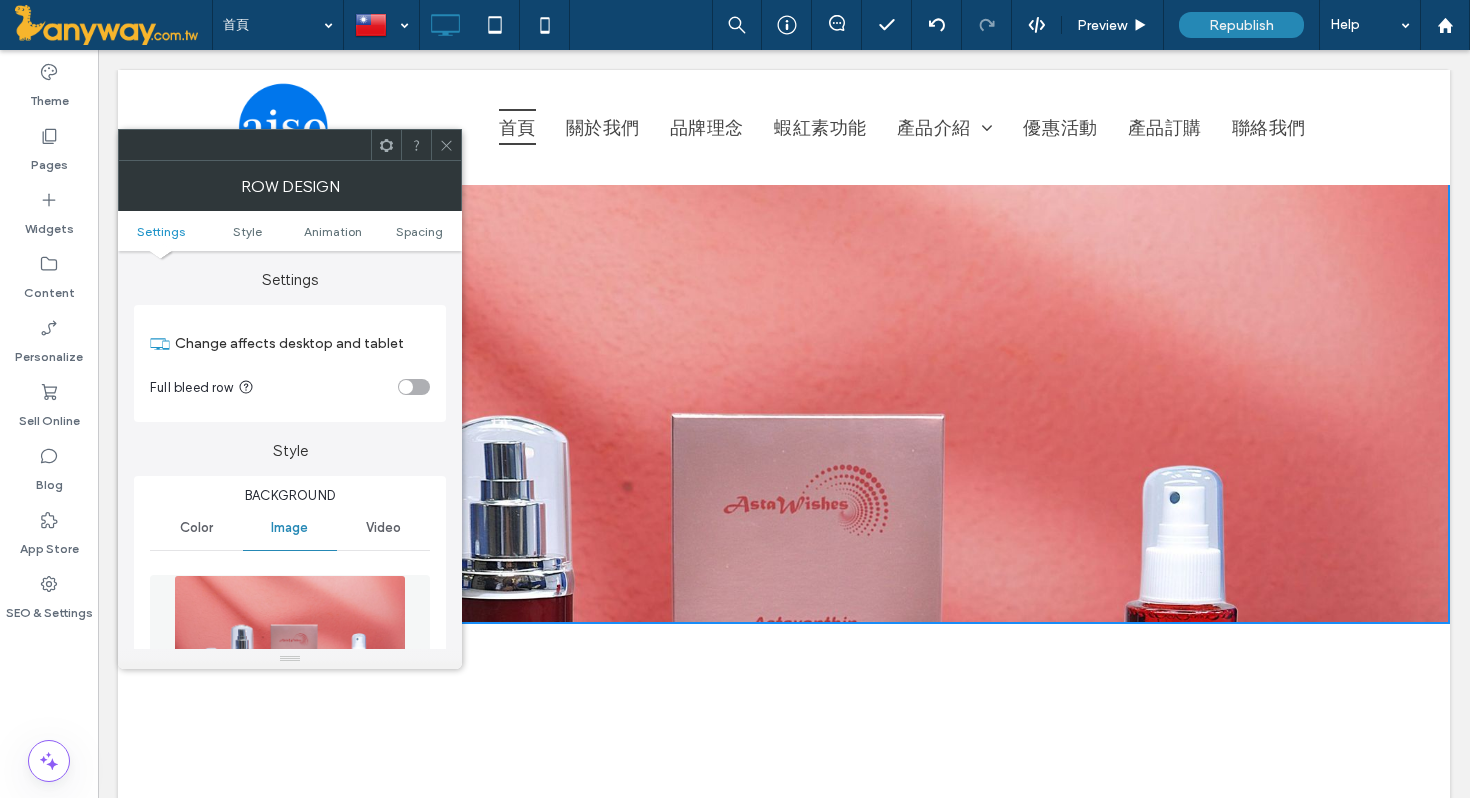 click 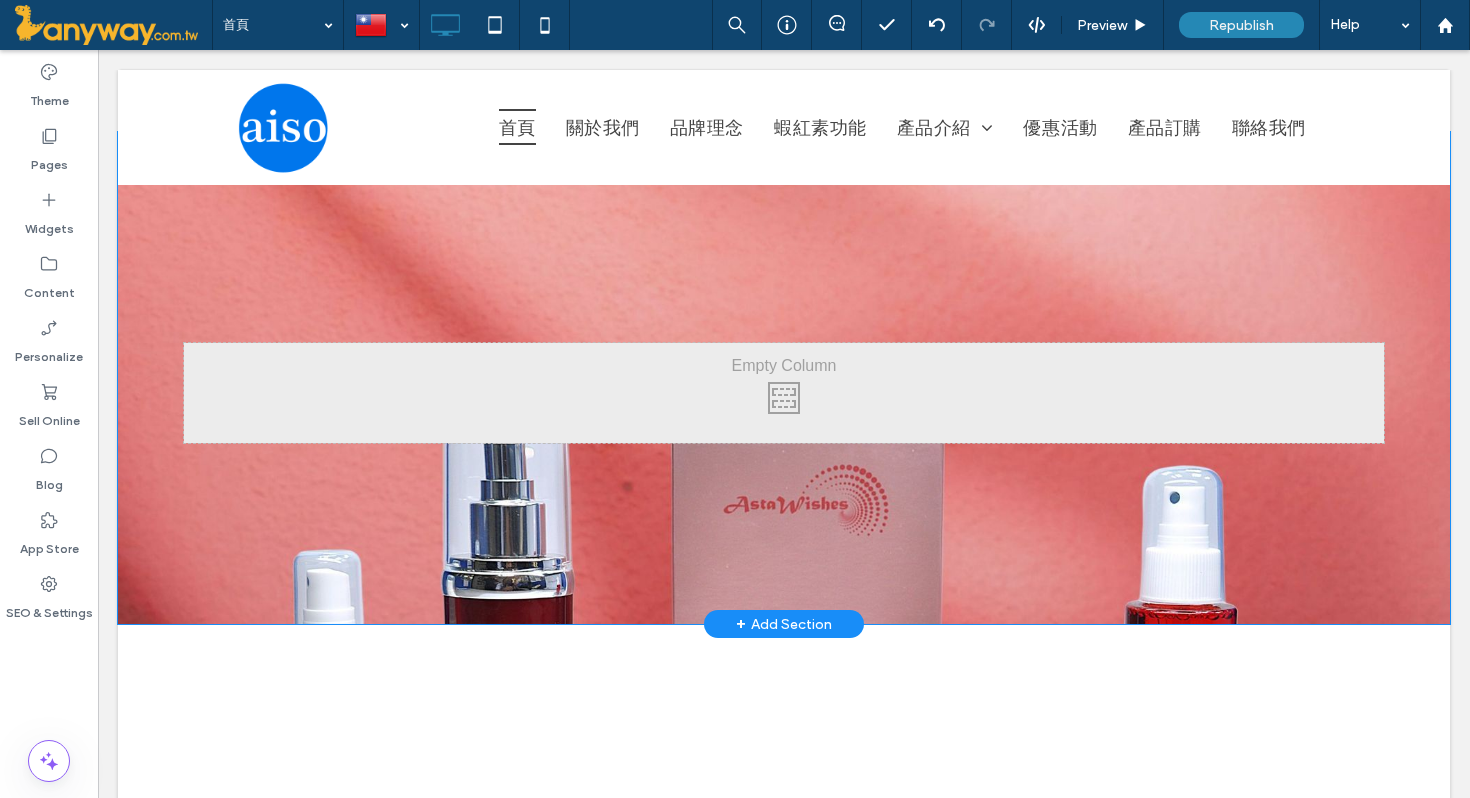 click on "Click To Paste
Row + Add Section" at bounding box center (784, 378) 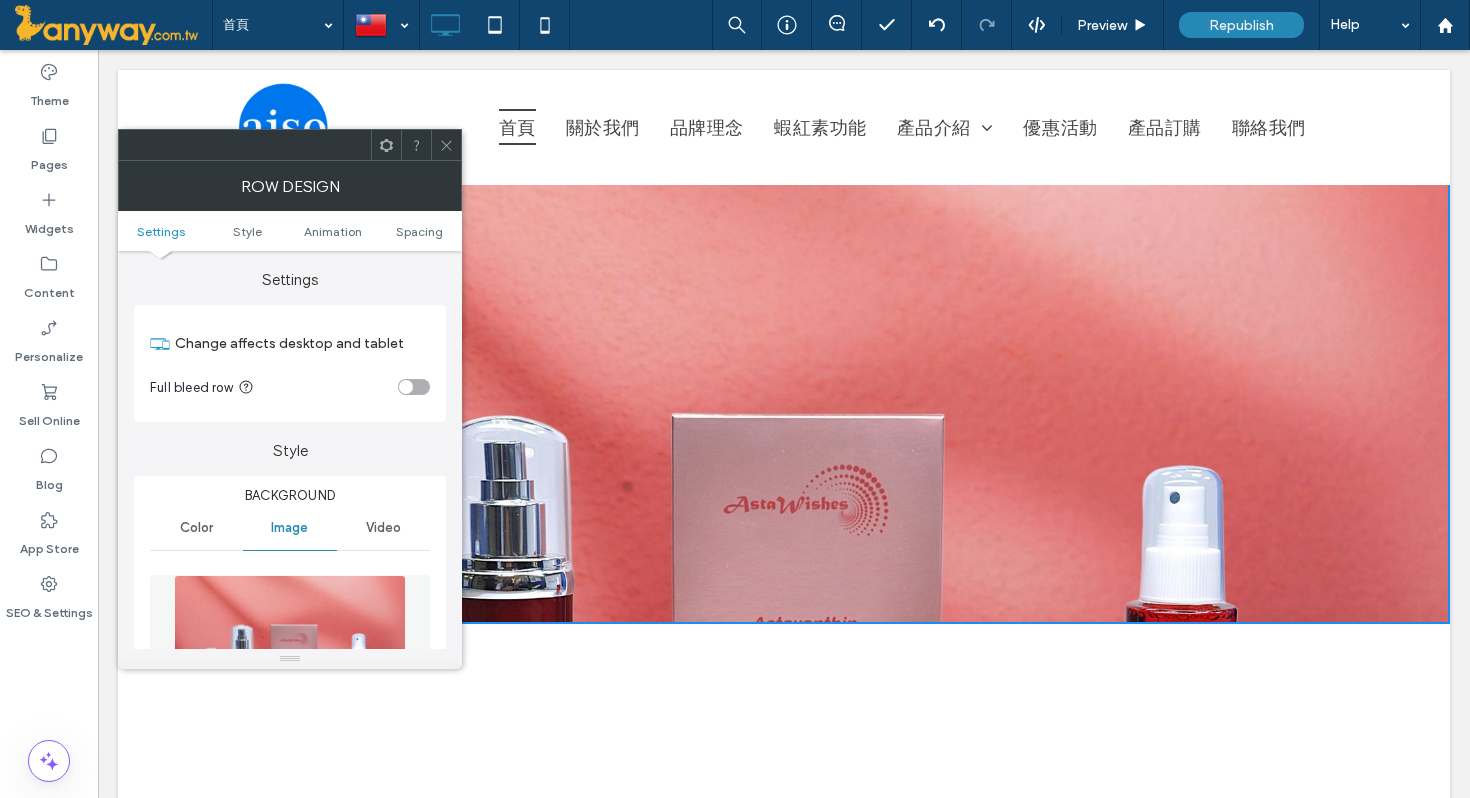 click 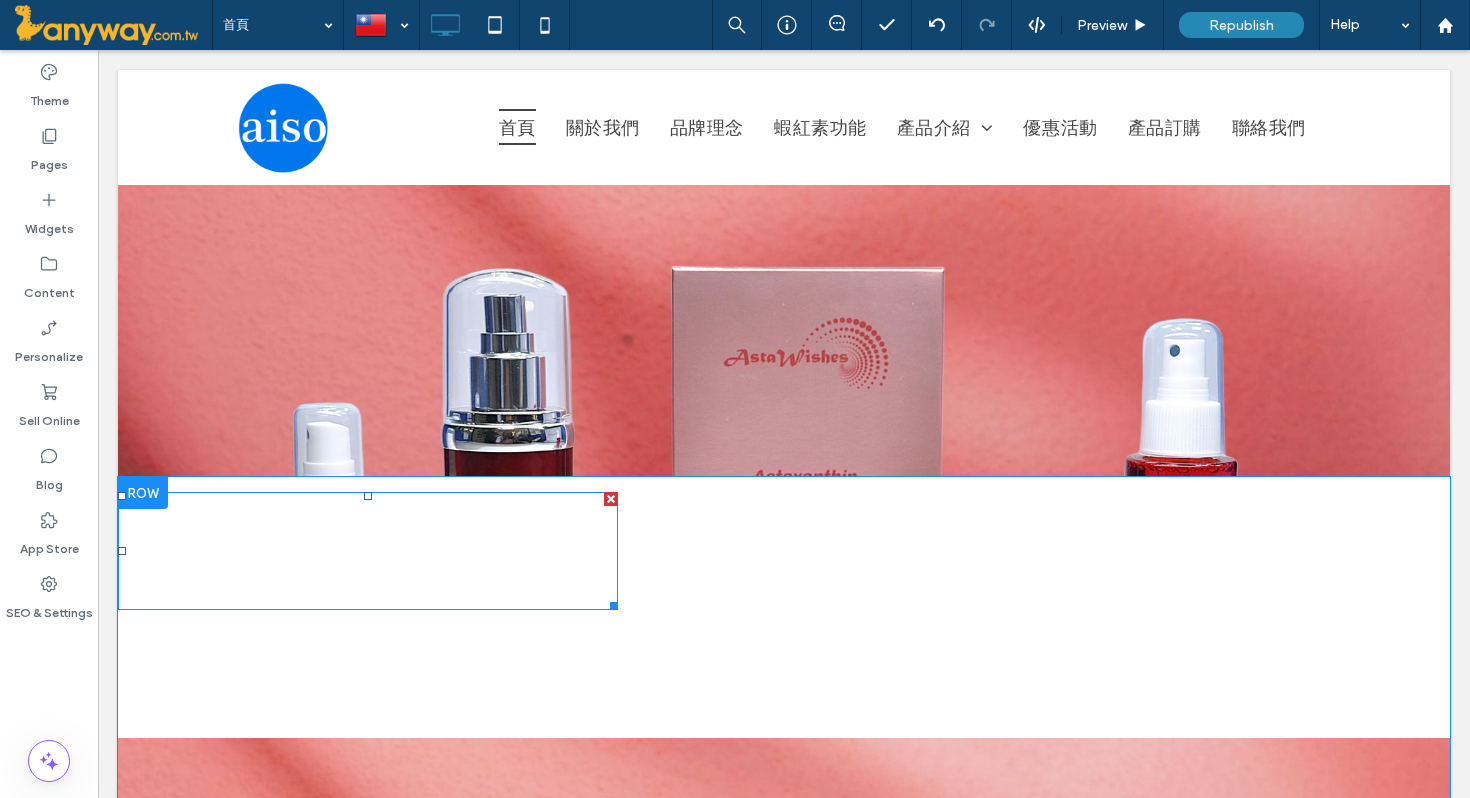 scroll, scrollTop: 206, scrollLeft: 0, axis: vertical 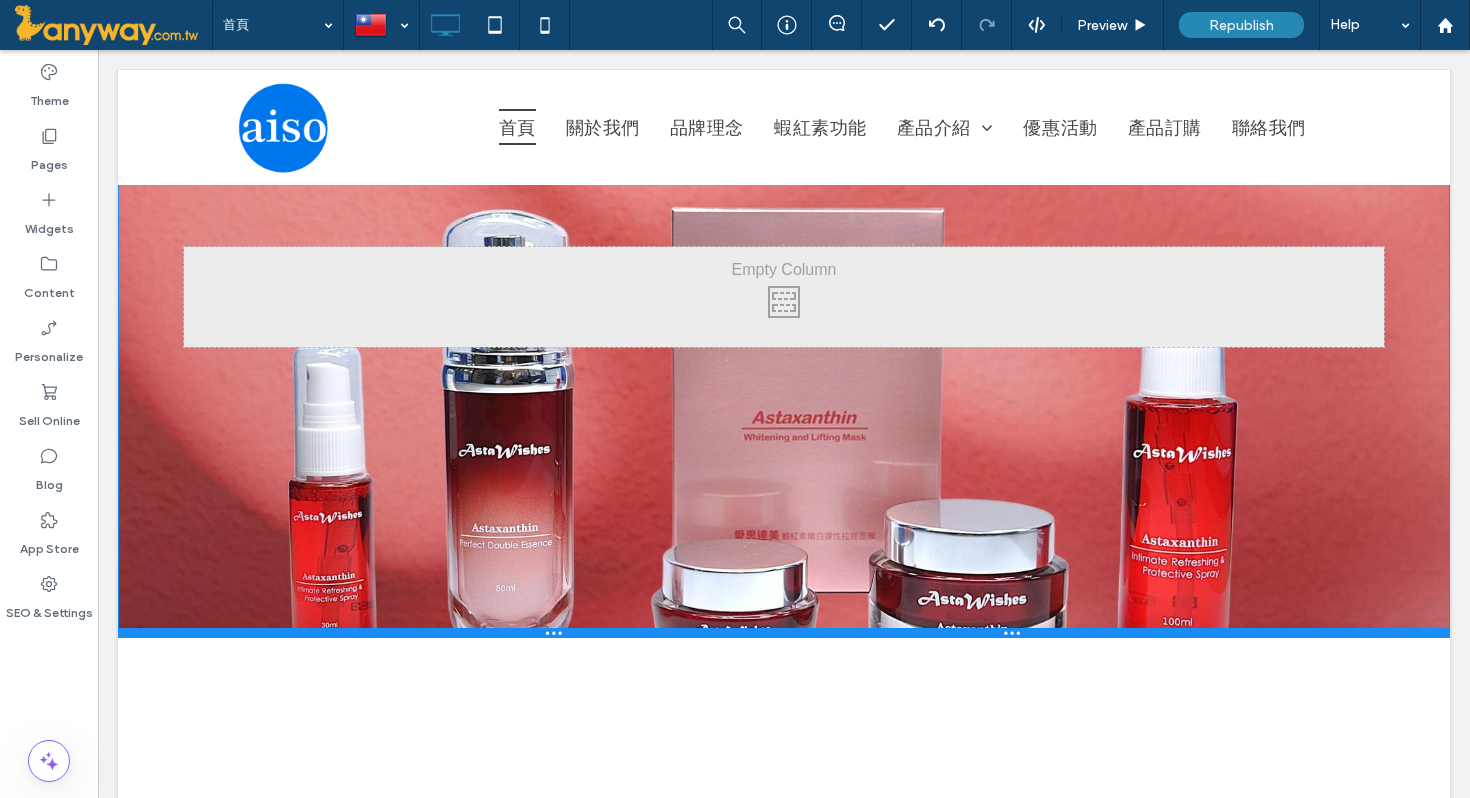 drag, startPoint x: 539, startPoint y: 416, endPoint x: 529, endPoint y: 636, distance: 220.22716 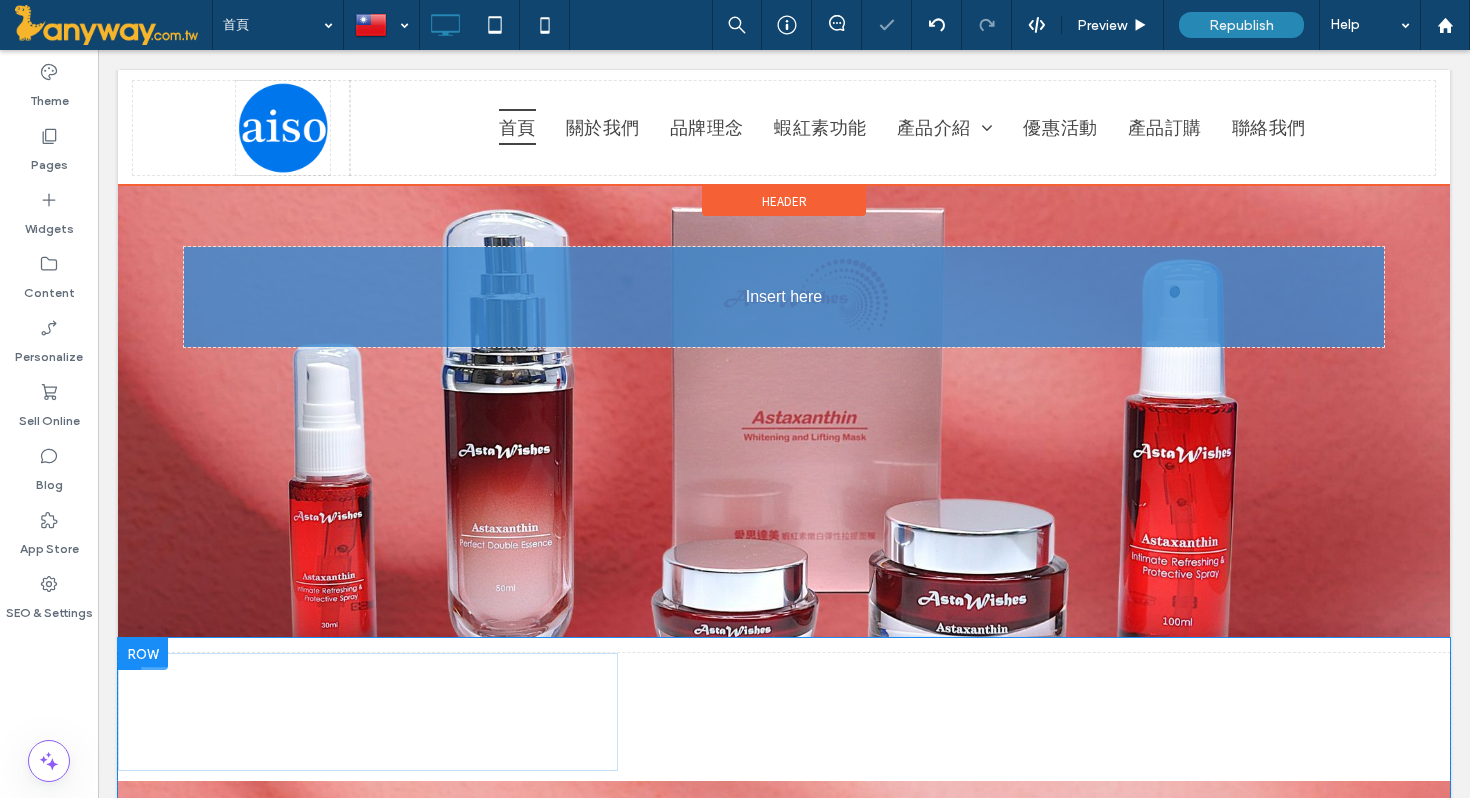 drag, startPoint x: 387, startPoint y: 714, endPoint x: 398, endPoint y: 288, distance: 426.142 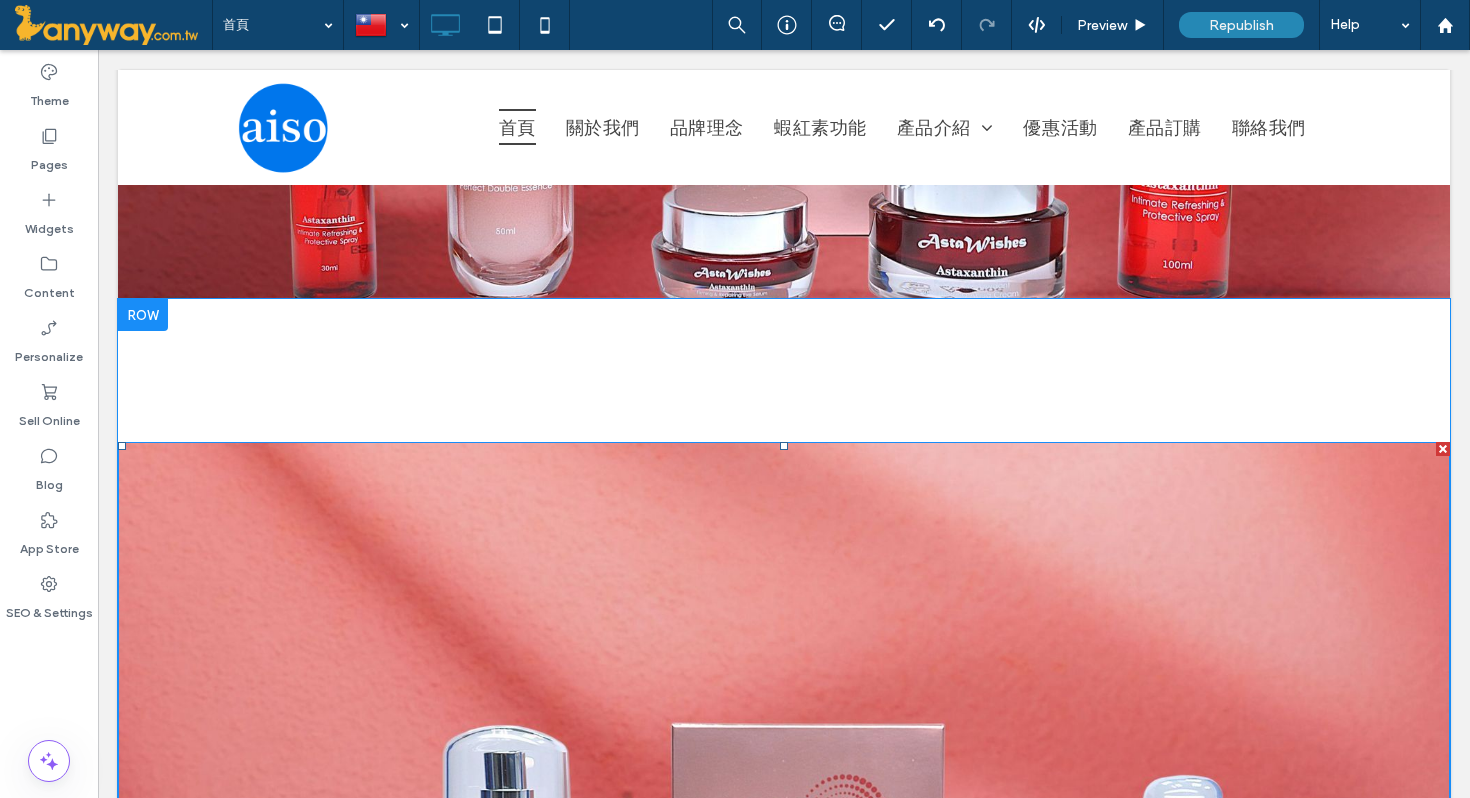 scroll, scrollTop: 591, scrollLeft: 0, axis: vertical 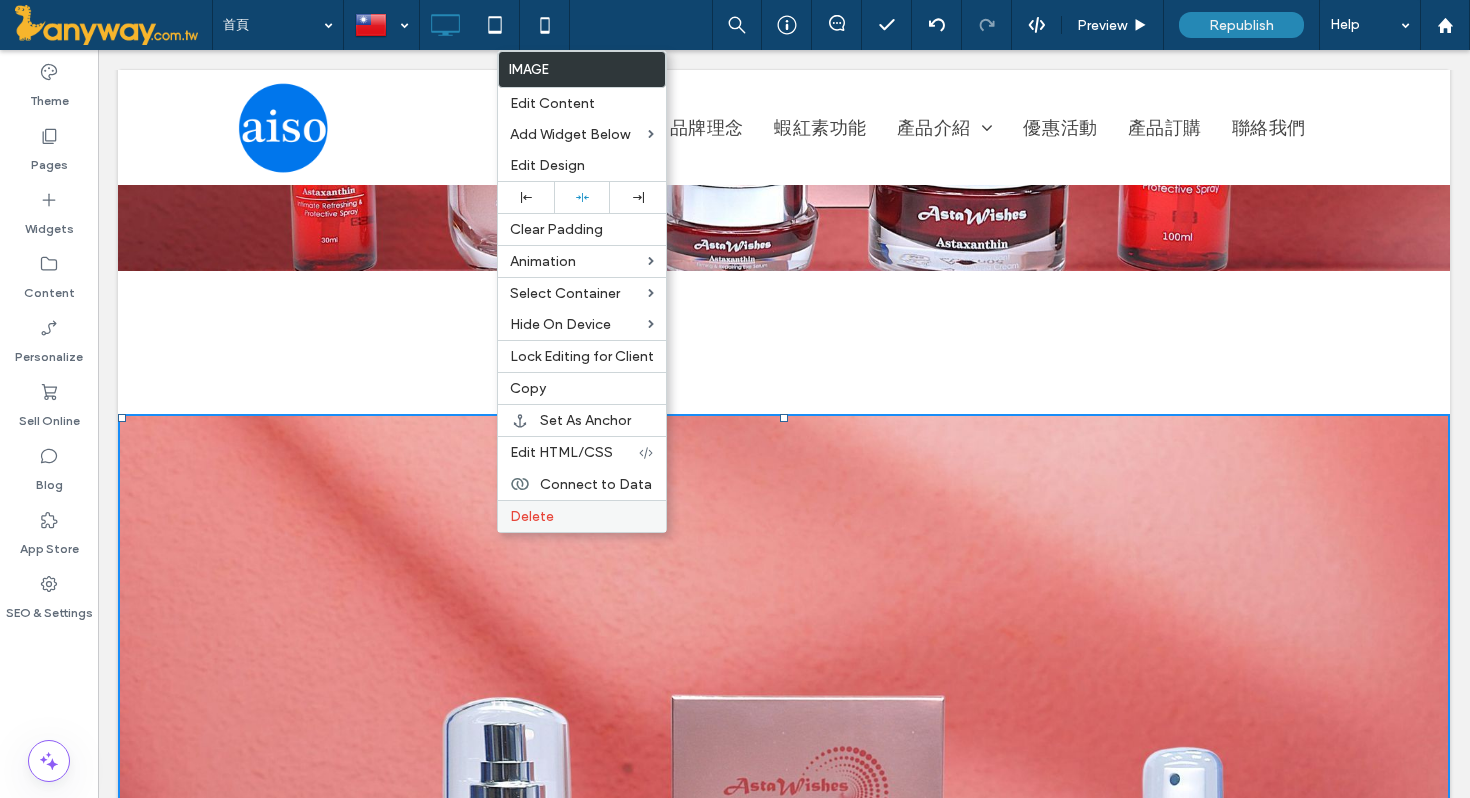 click on "Delete" at bounding box center [582, 516] 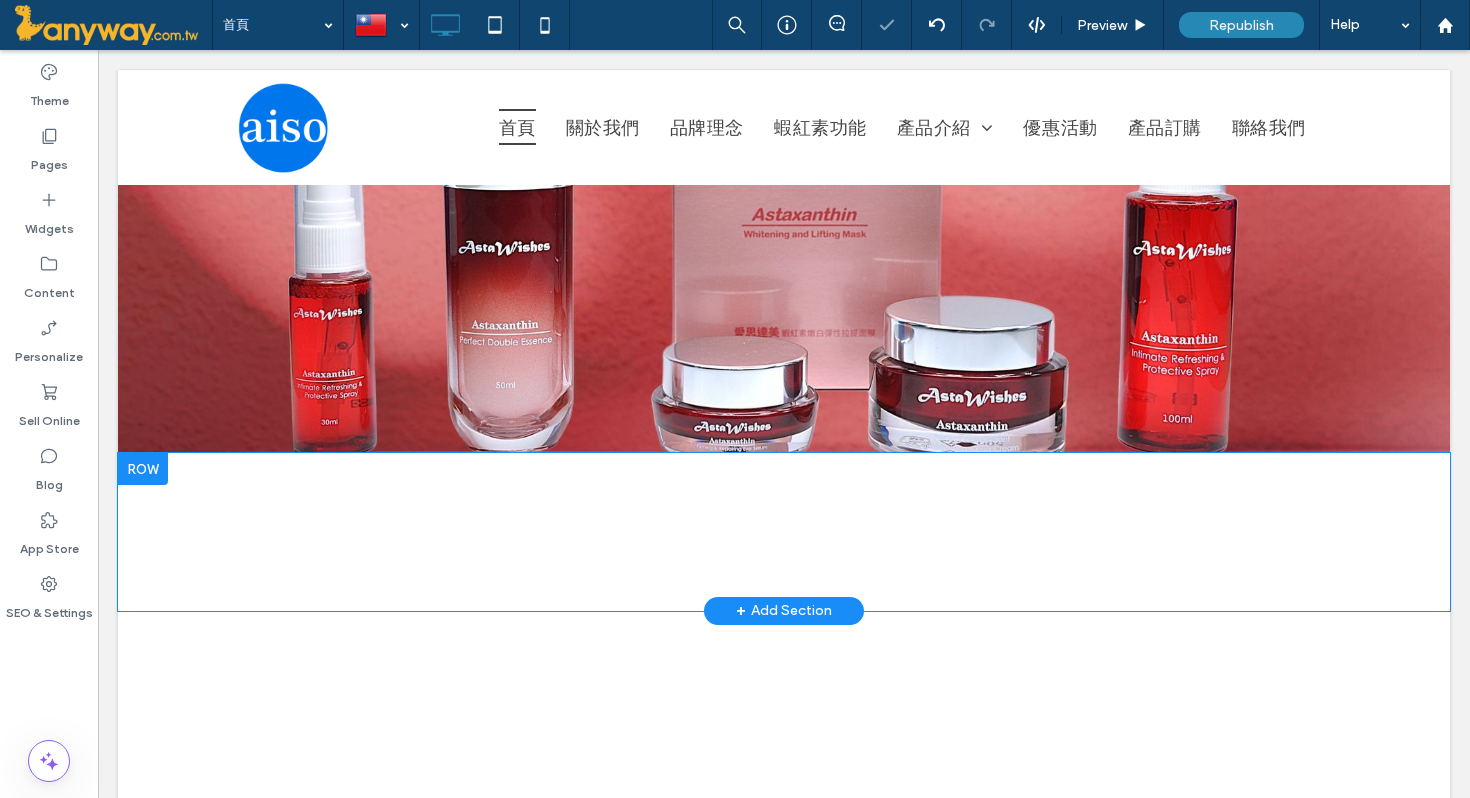 scroll, scrollTop: 404, scrollLeft: 0, axis: vertical 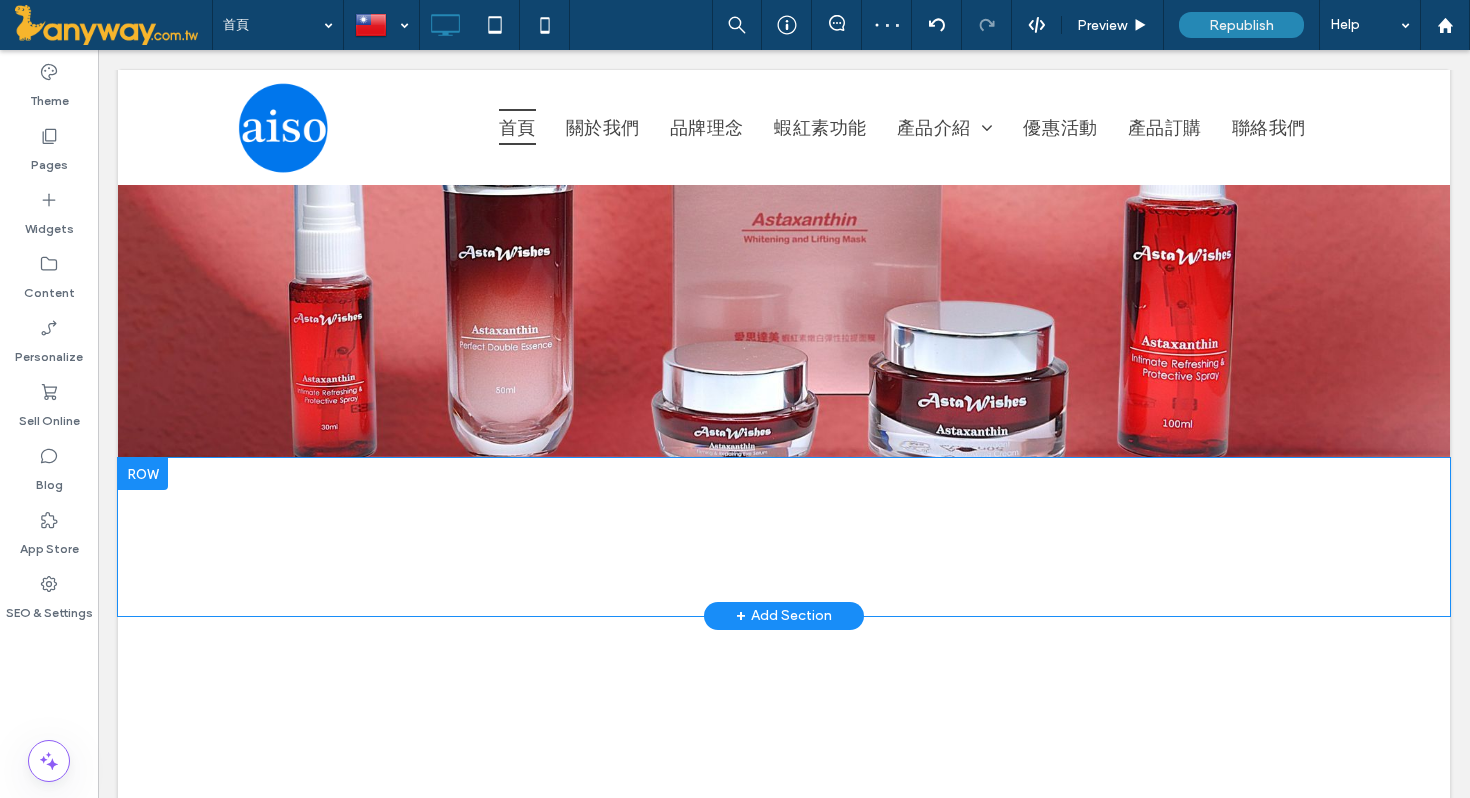 click on "Click To Paste     Click To Paste" at bounding box center (784, 537) 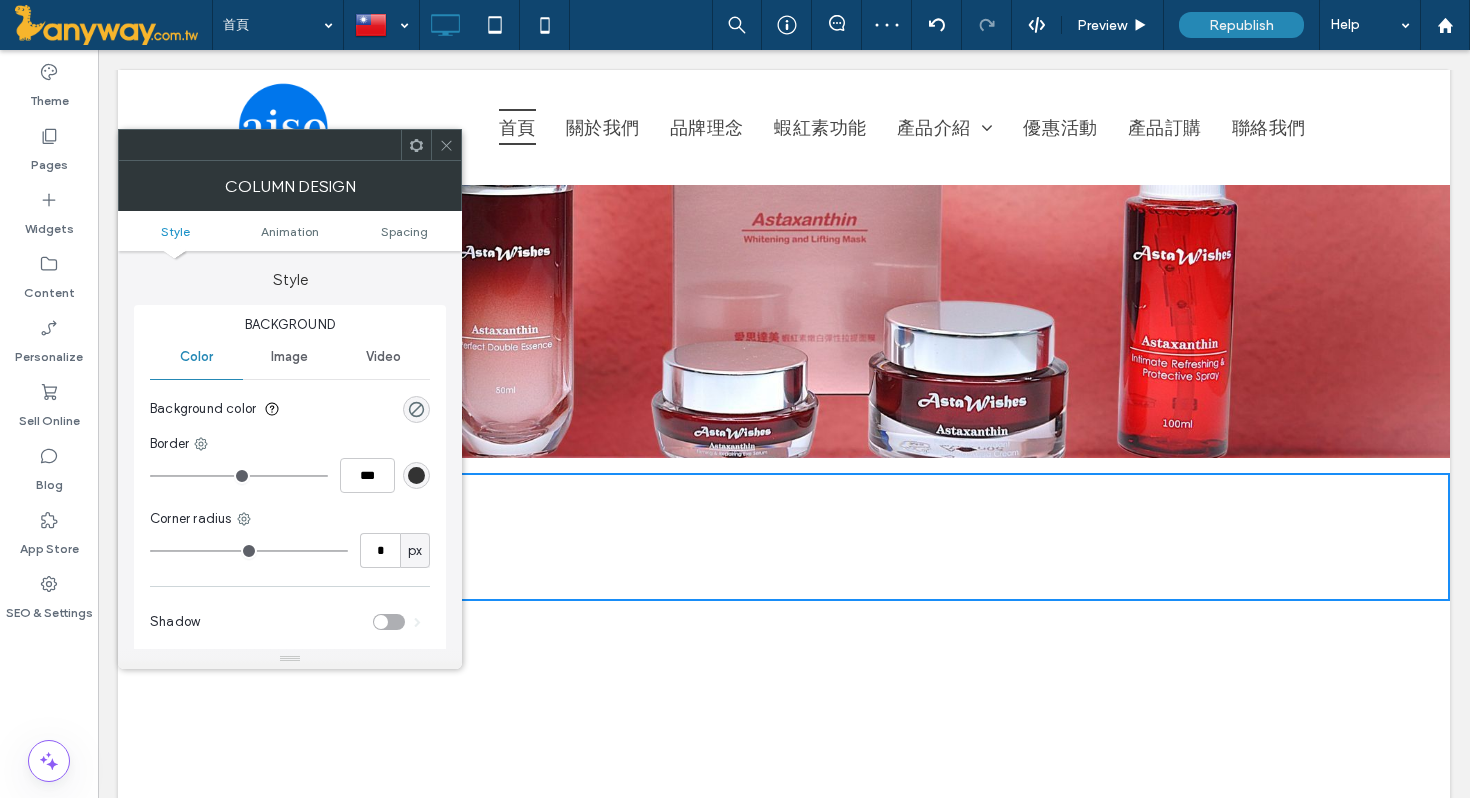 click at bounding box center [446, 145] 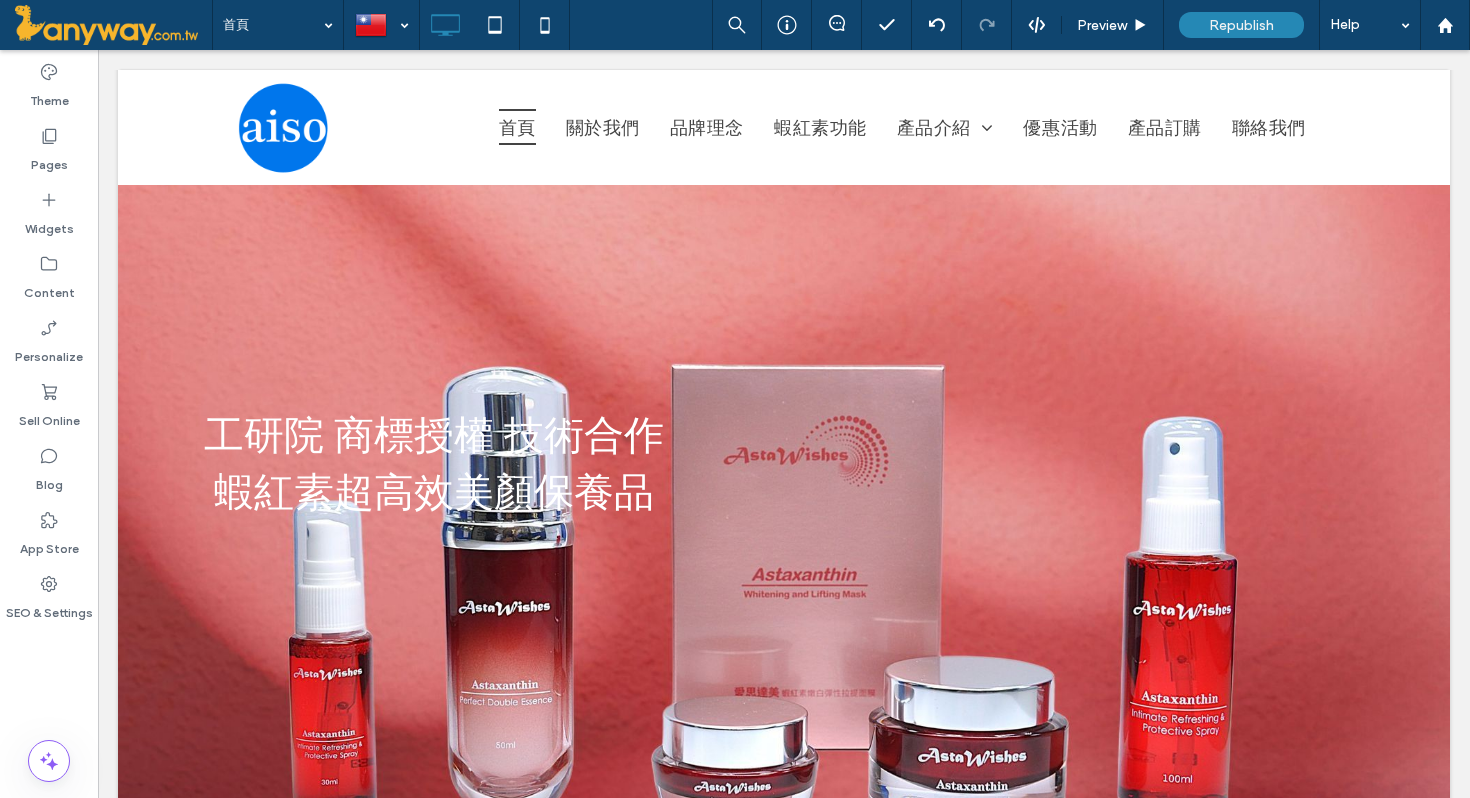 scroll, scrollTop: 0, scrollLeft: 0, axis: both 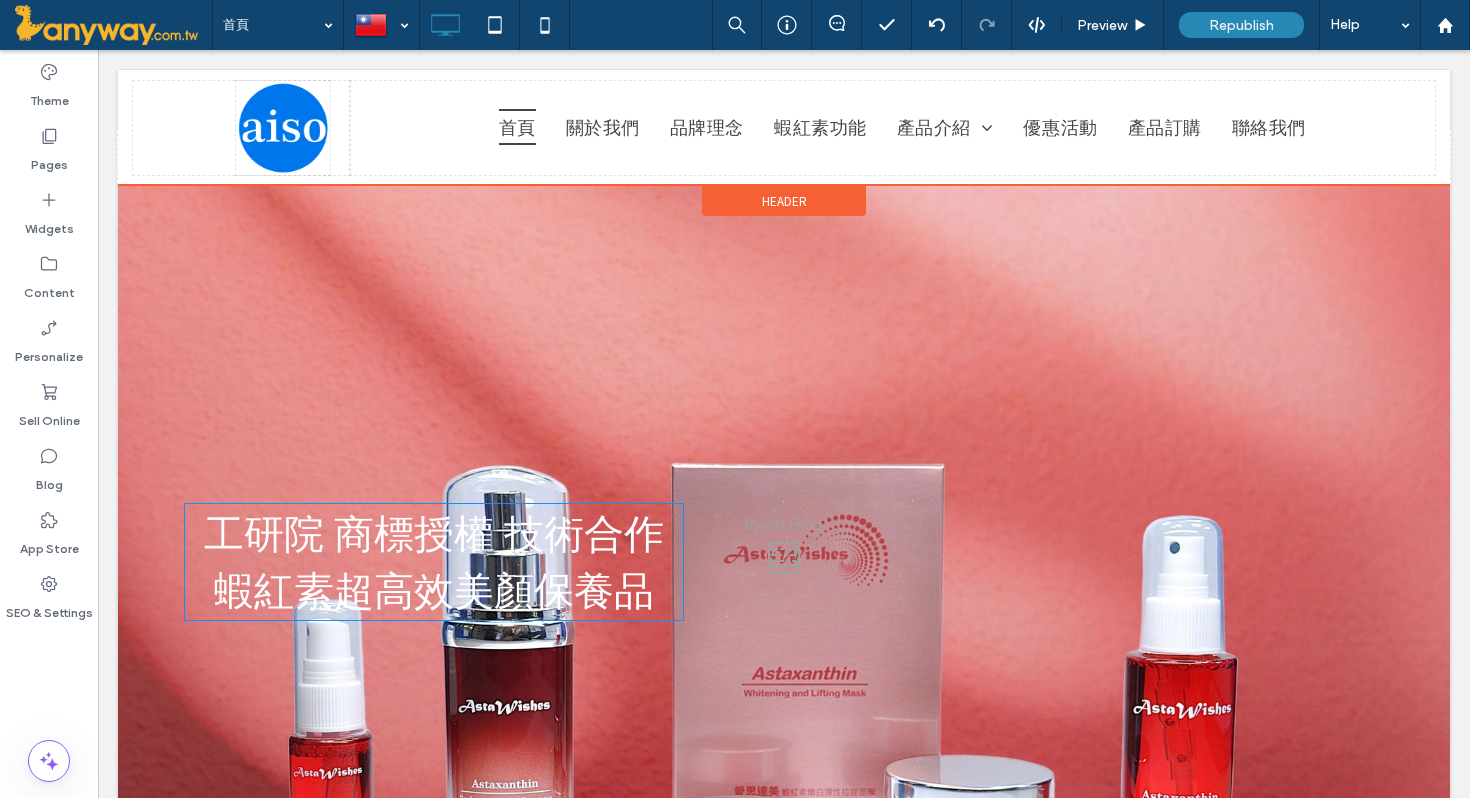 drag, startPoint x: 589, startPoint y: 512, endPoint x: 597, endPoint y: 346, distance: 166.19266 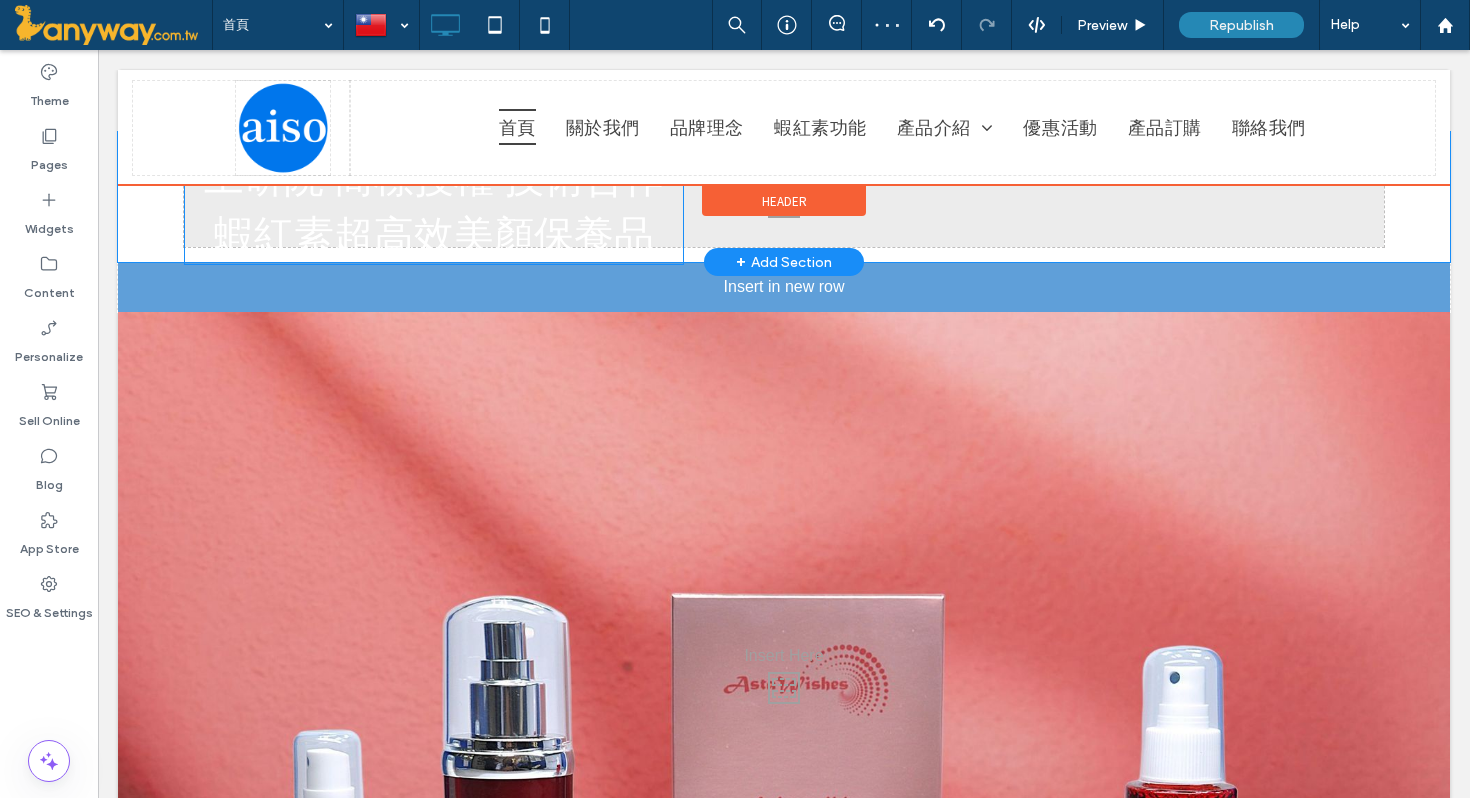 drag, startPoint x: 595, startPoint y: 207, endPoint x: 842, endPoint y: 448, distance: 345.09418 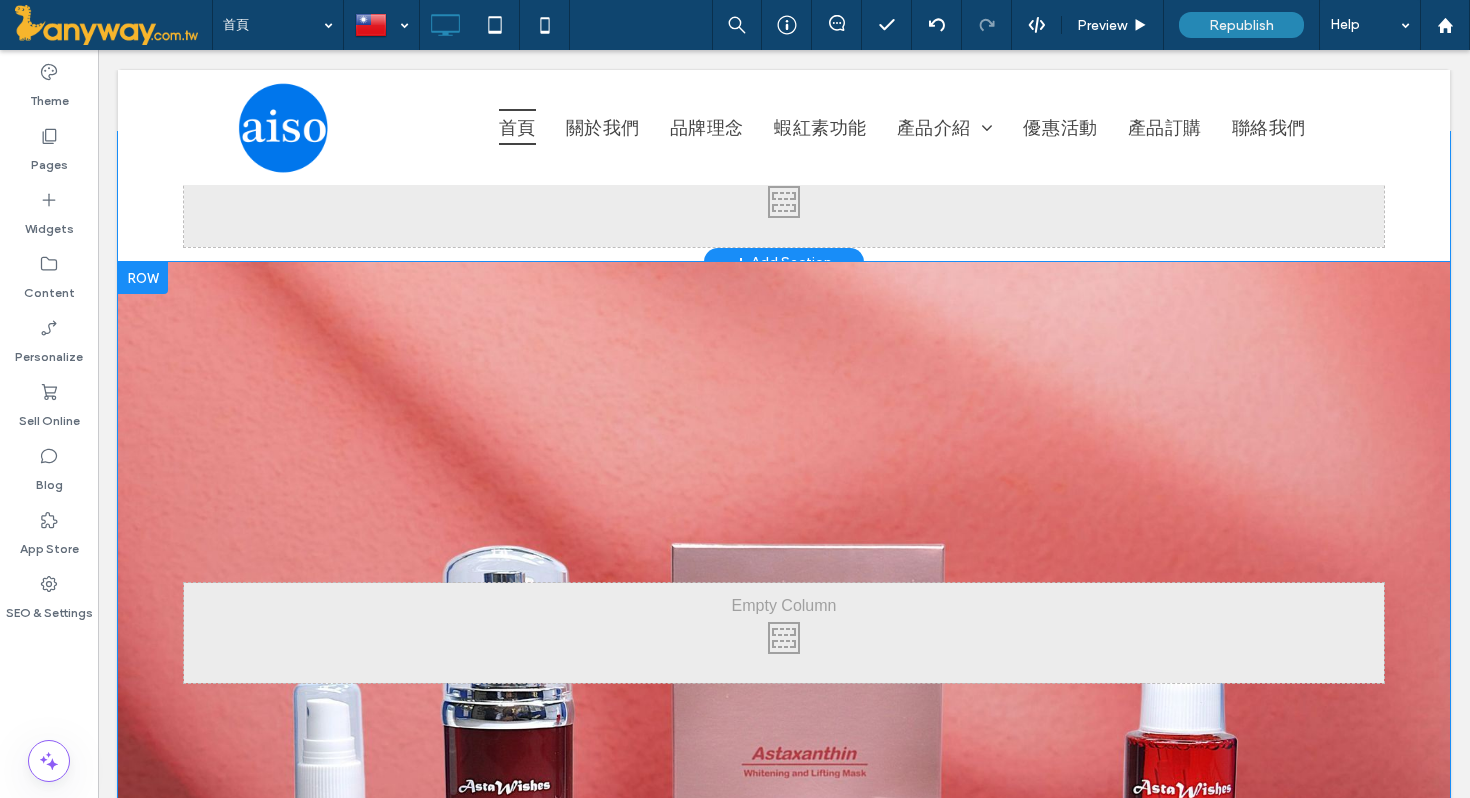 drag, startPoint x: 519, startPoint y: 196, endPoint x: 547, endPoint y: 375, distance: 181.17671 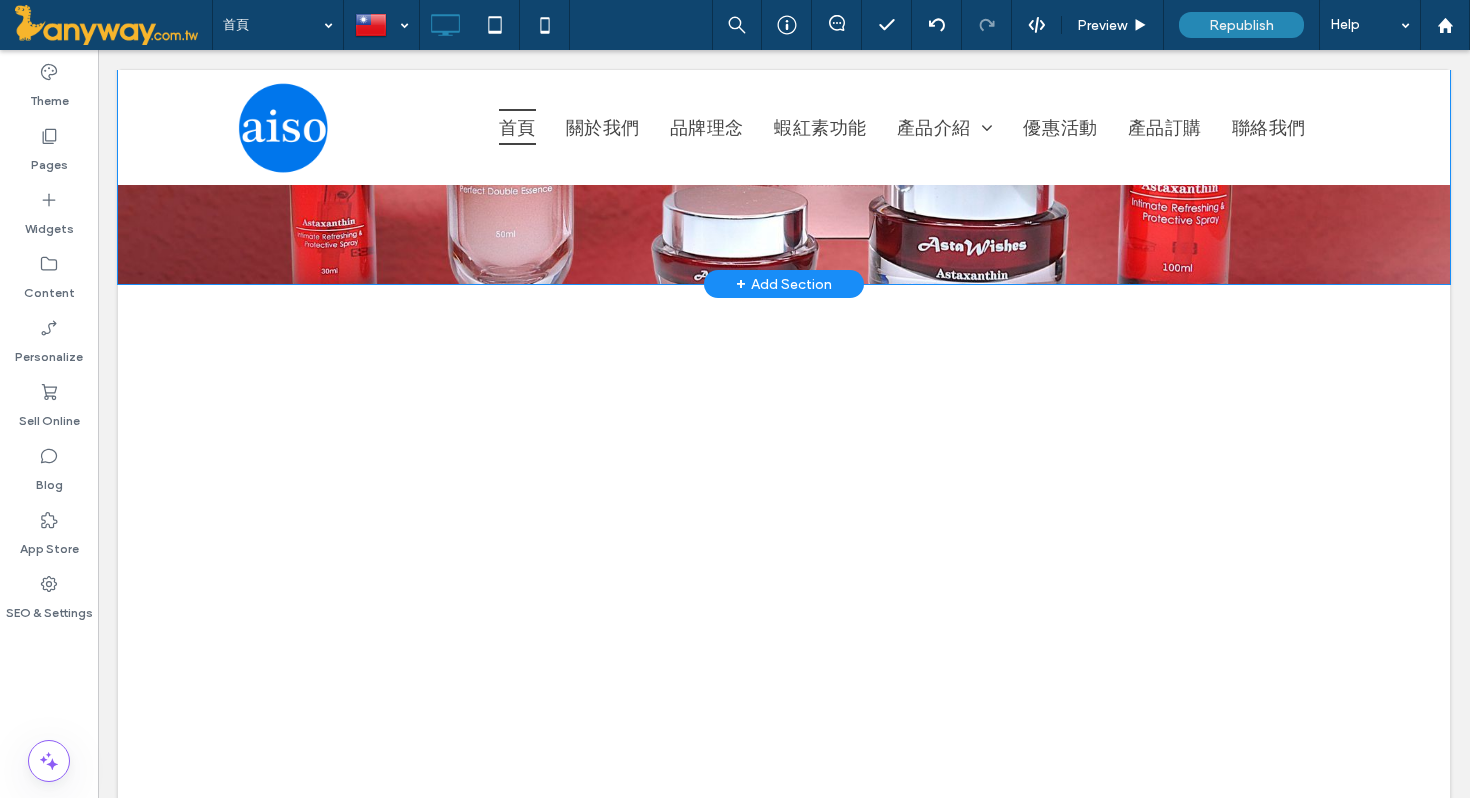 scroll, scrollTop: 695, scrollLeft: 0, axis: vertical 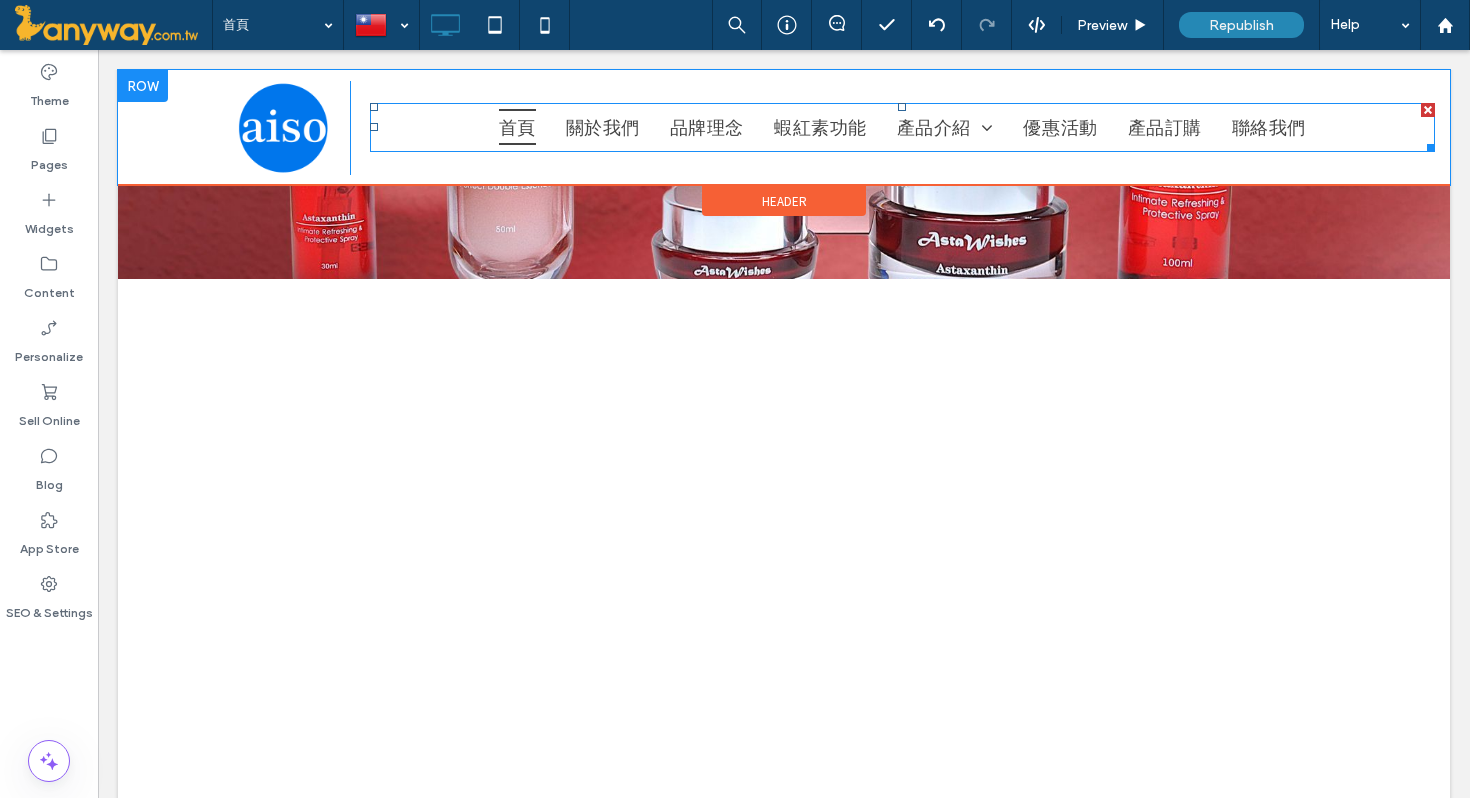 drag, startPoint x: 651, startPoint y: 511, endPoint x: 693, endPoint y: 150, distance: 363.435 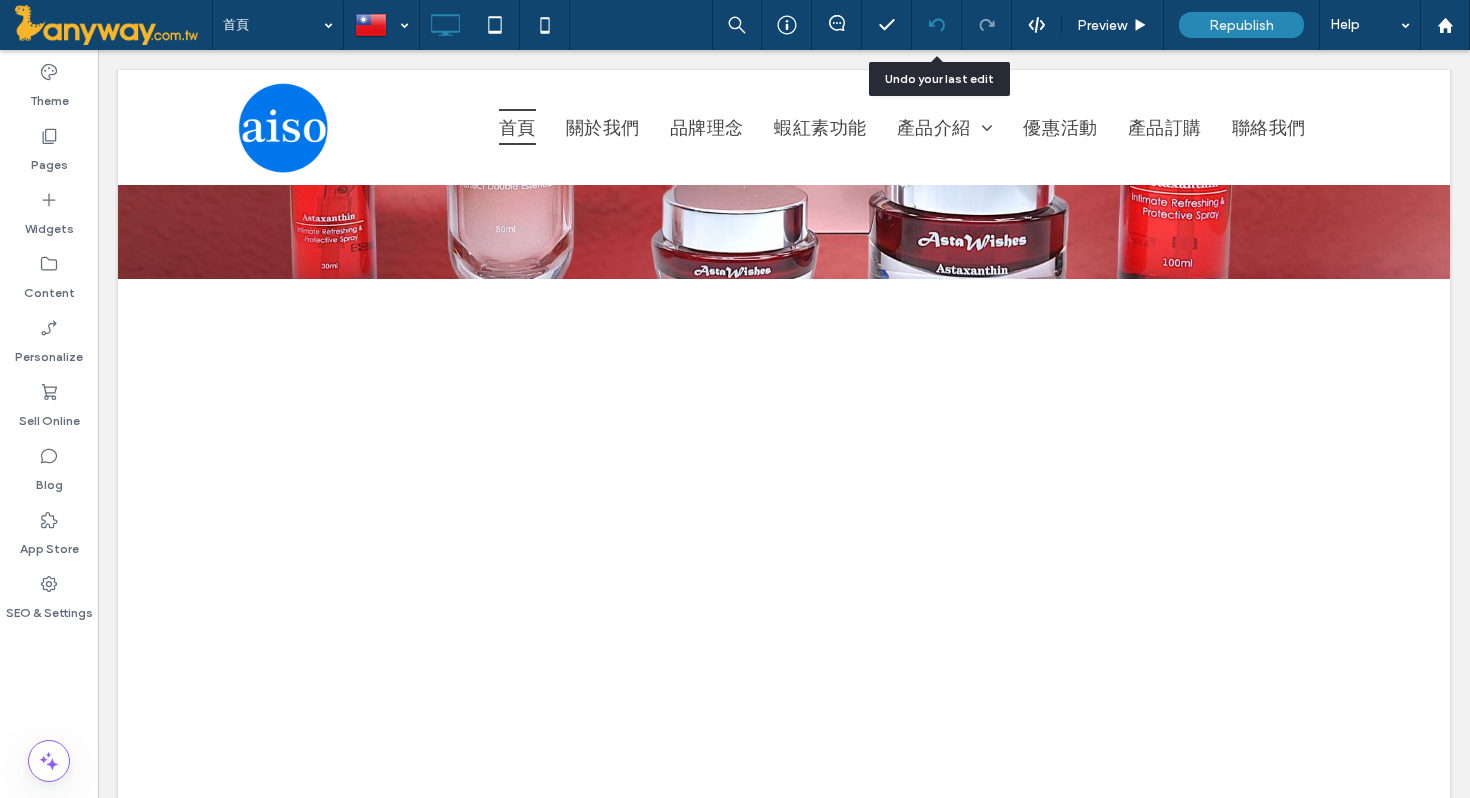 click 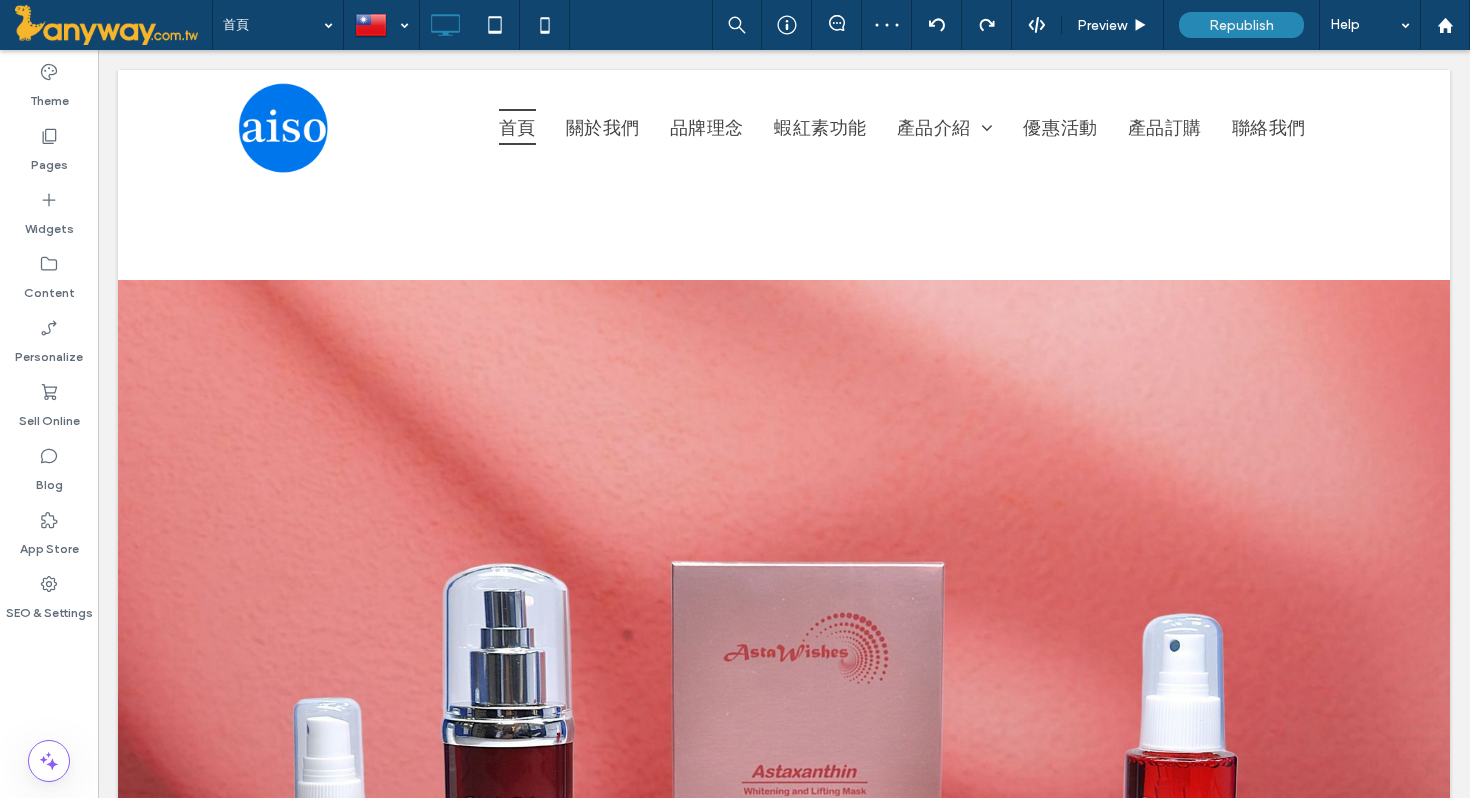 scroll, scrollTop: 75, scrollLeft: 0, axis: vertical 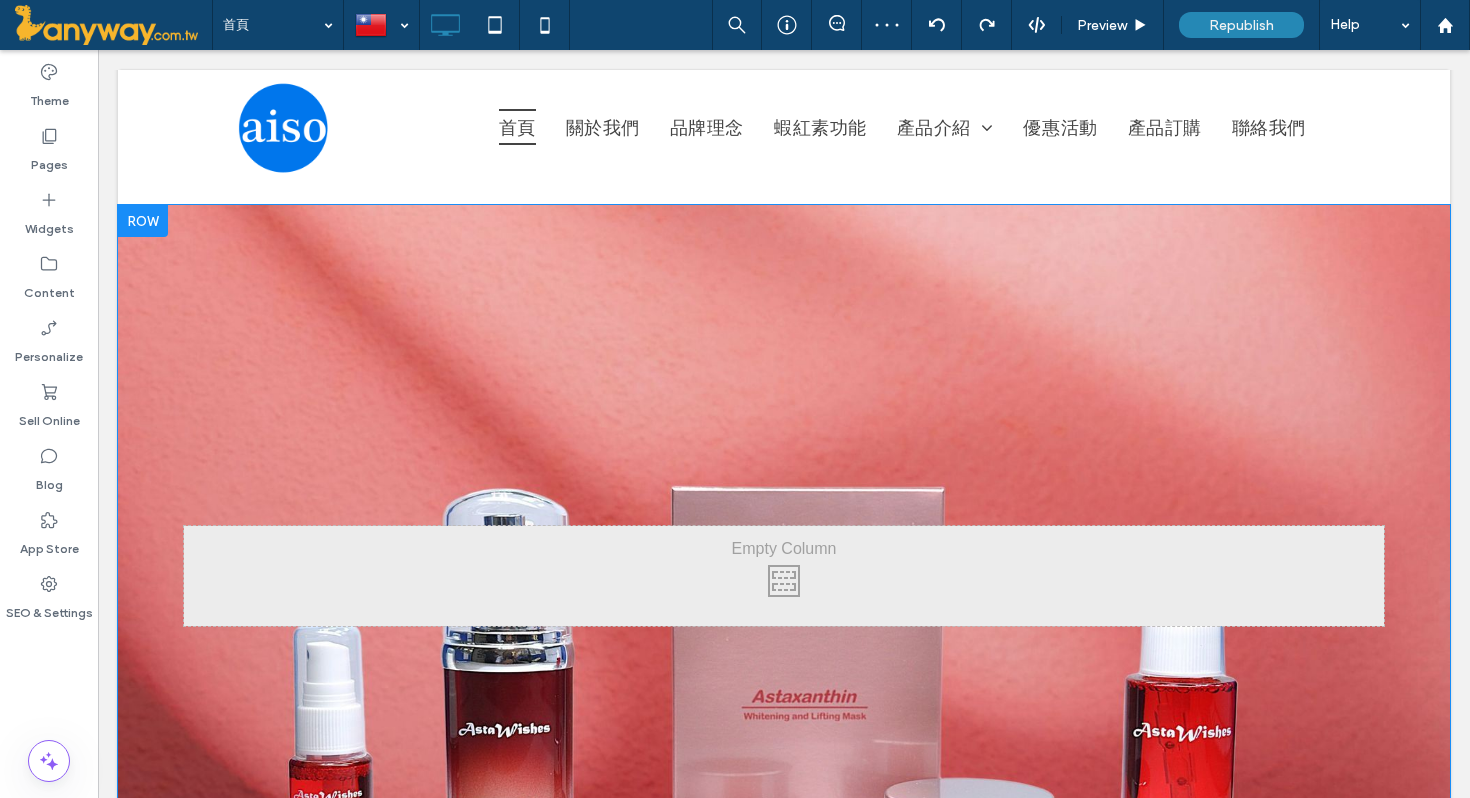 click on "Click To Paste" at bounding box center (784, 576) 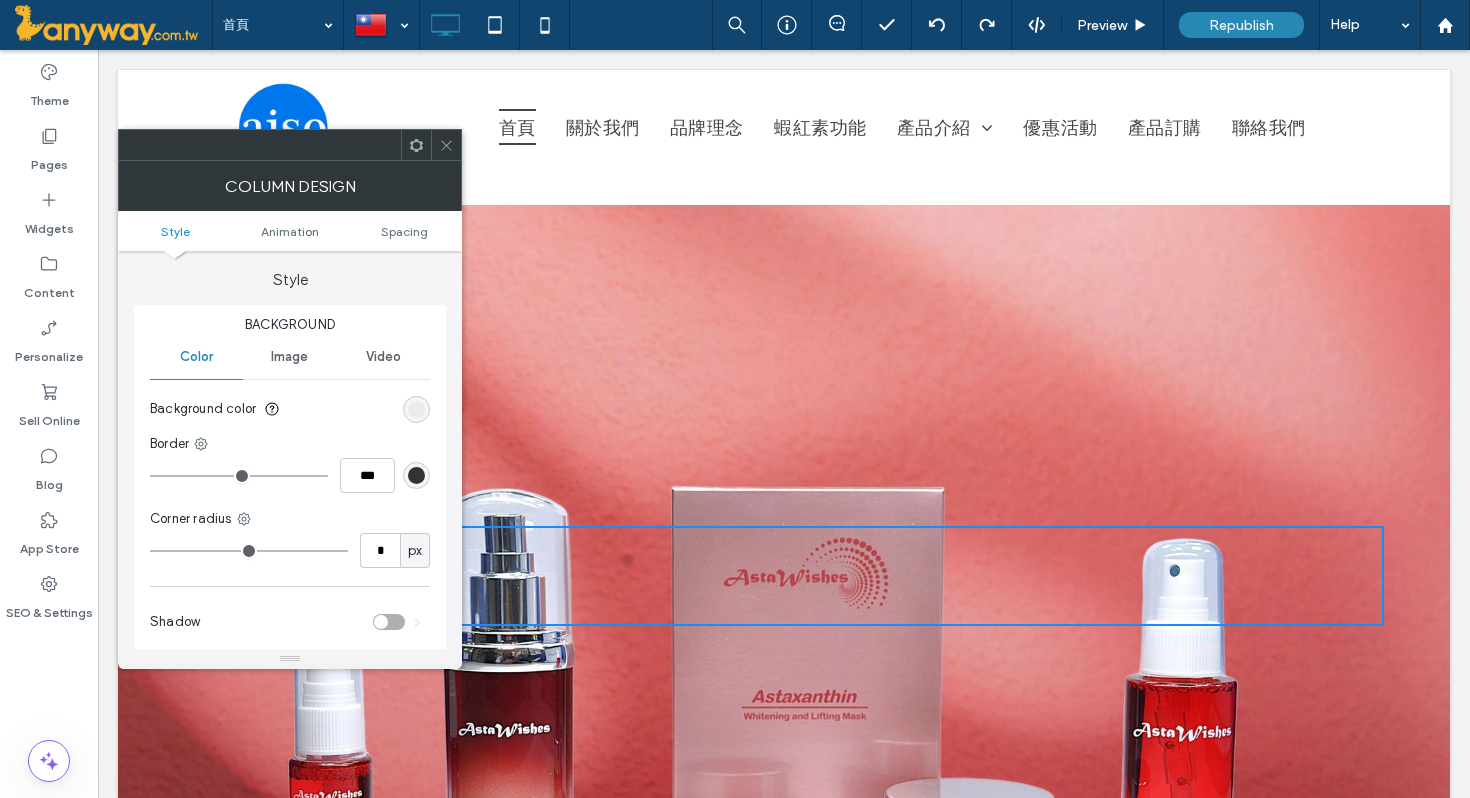 click on "Image" at bounding box center (289, 357) 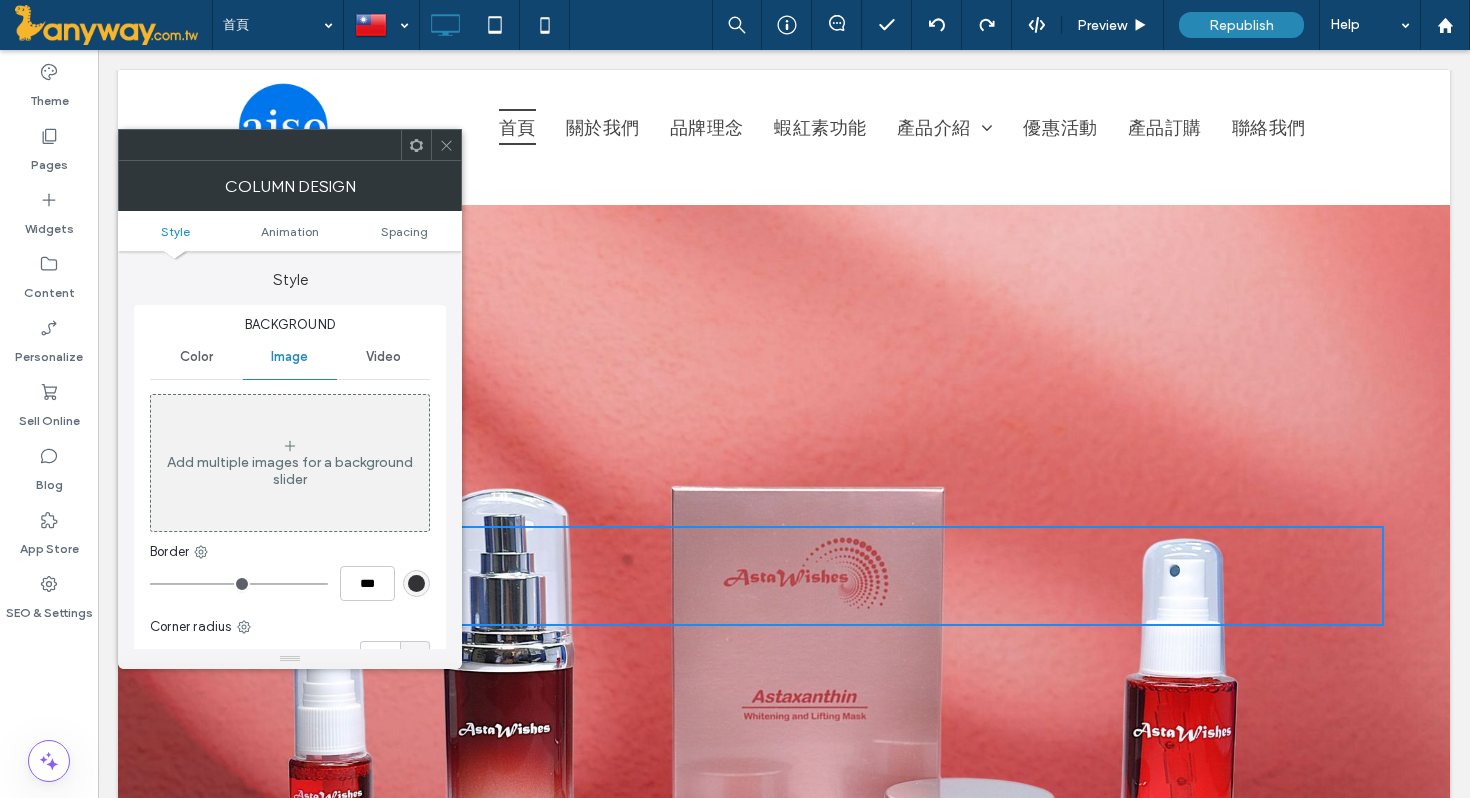 click at bounding box center (446, 145) 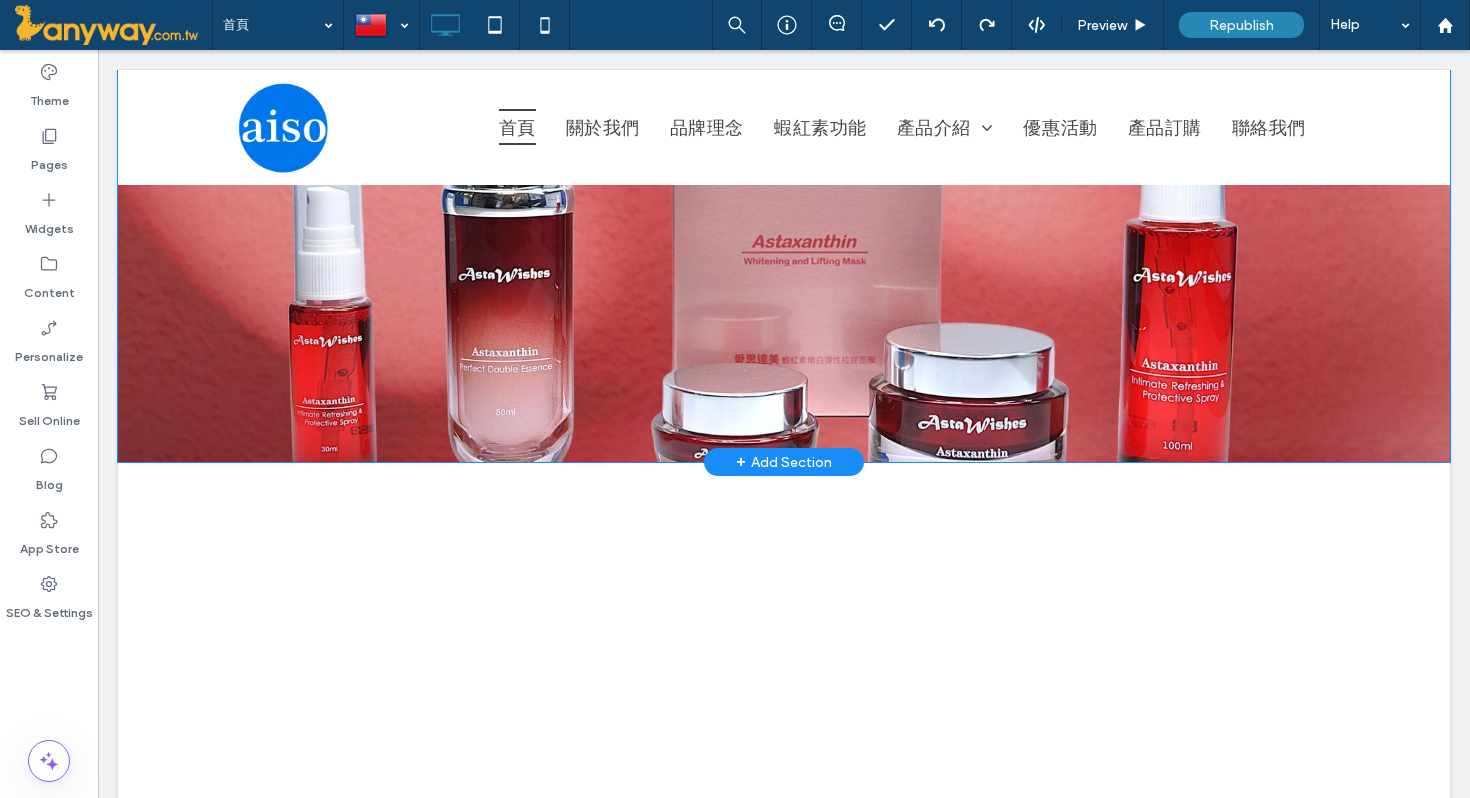 scroll, scrollTop: 646, scrollLeft: 0, axis: vertical 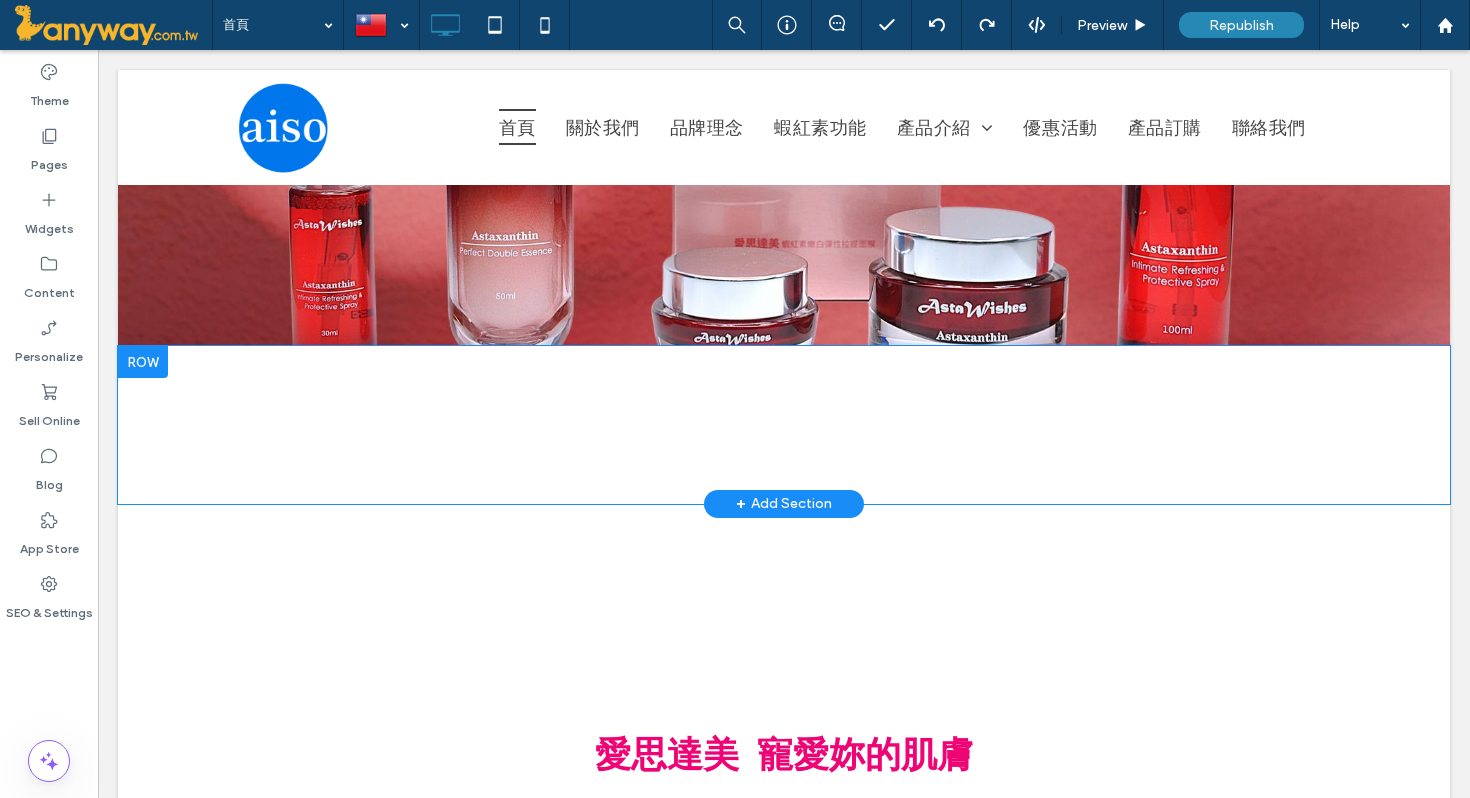click on "Click To Paste" at bounding box center (784, 425) 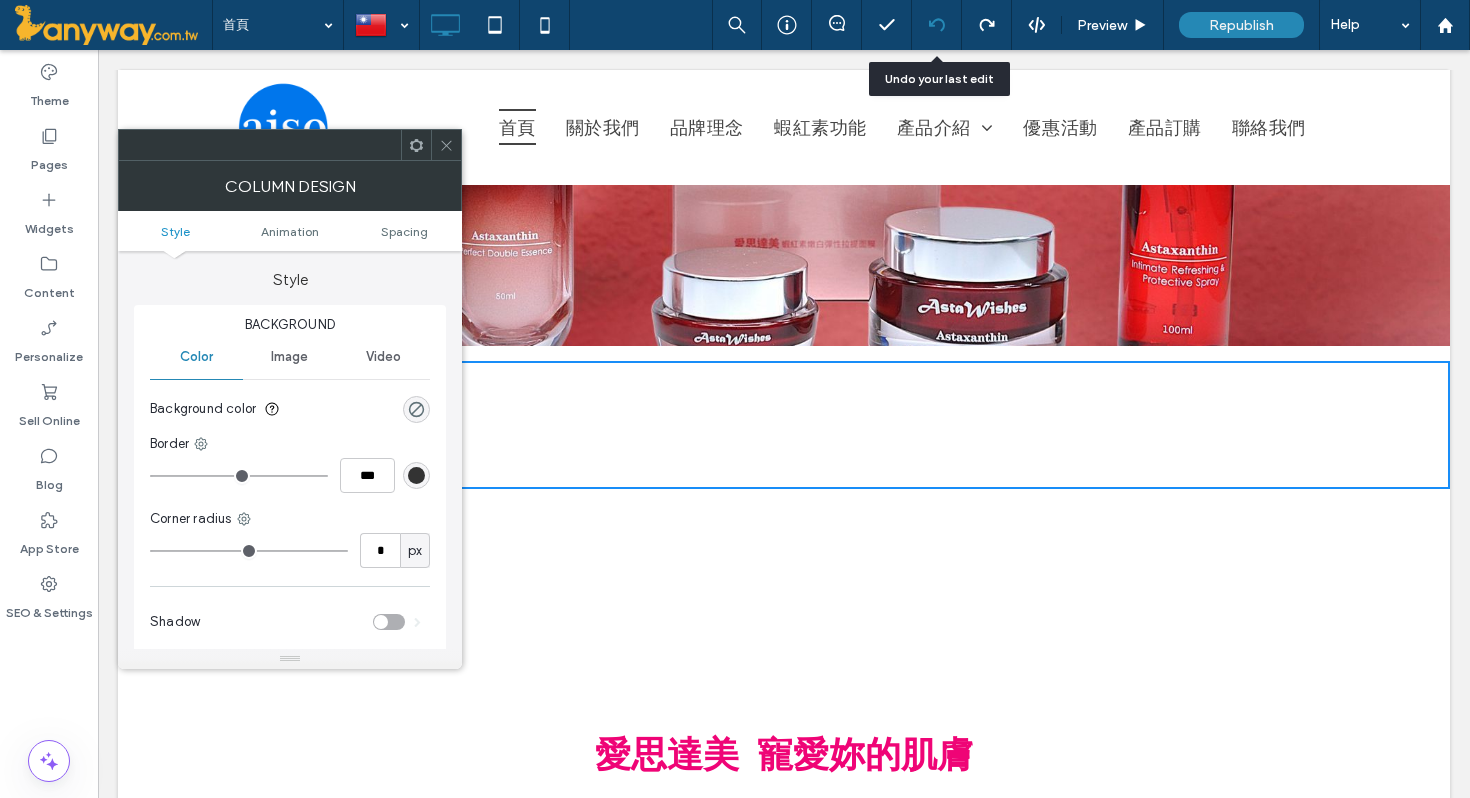 click 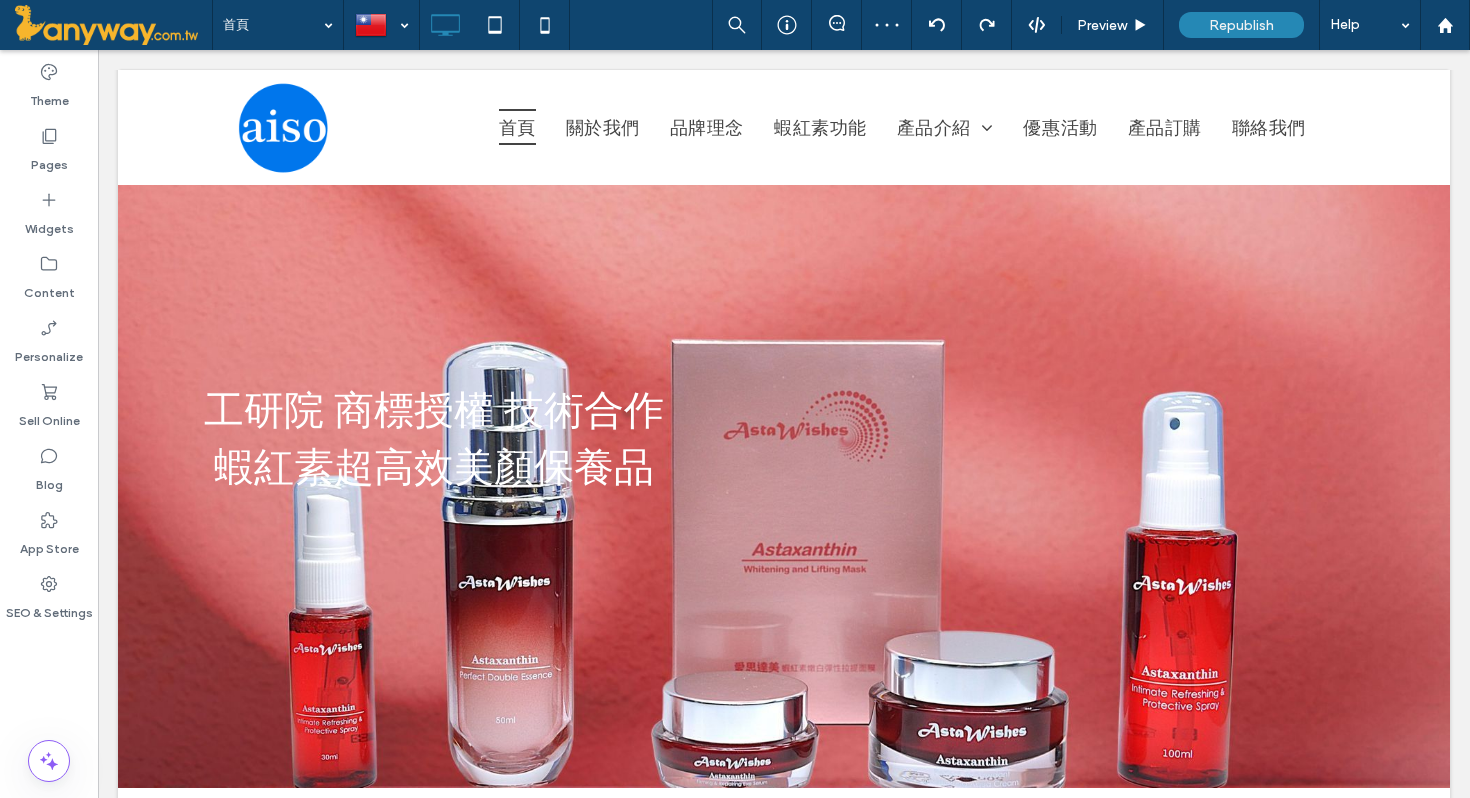scroll, scrollTop: 0, scrollLeft: 0, axis: both 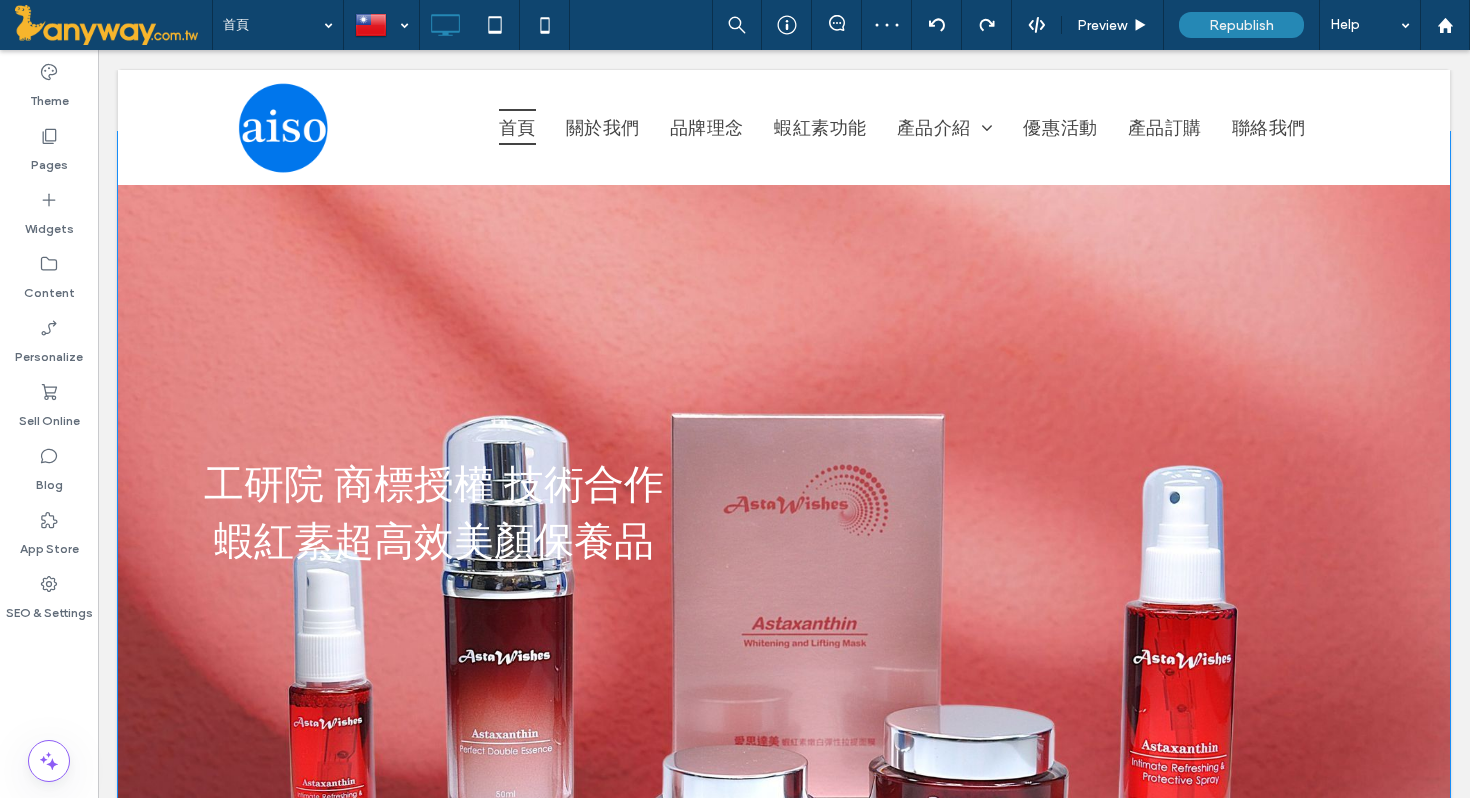 click on "工研院 商標授權 技術合作
蝦紅素超高效美顏保養品
Click To Paste
Row + Add Section" at bounding box center [784, 497] 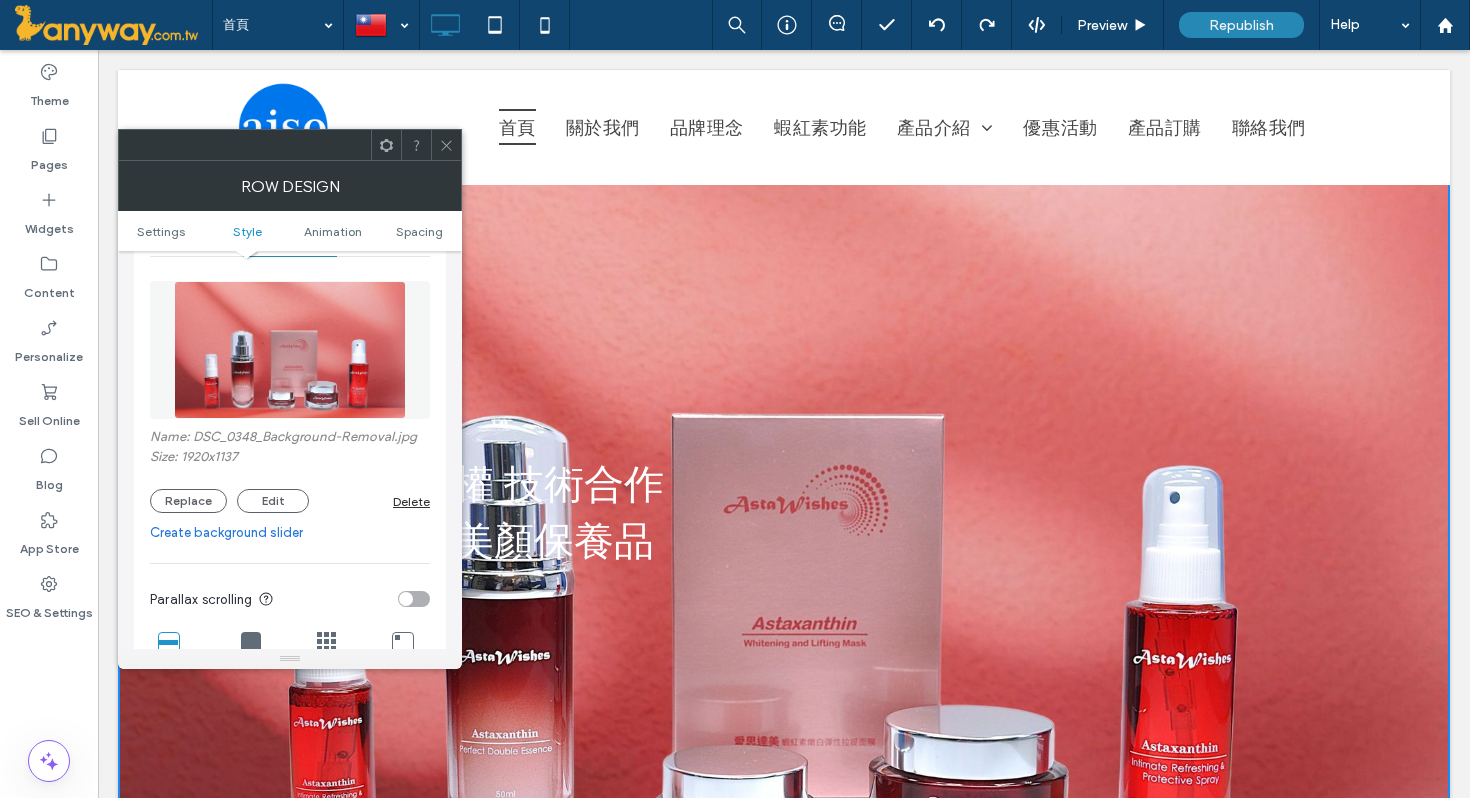scroll, scrollTop: 562, scrollLeft: 0, axis: vertical 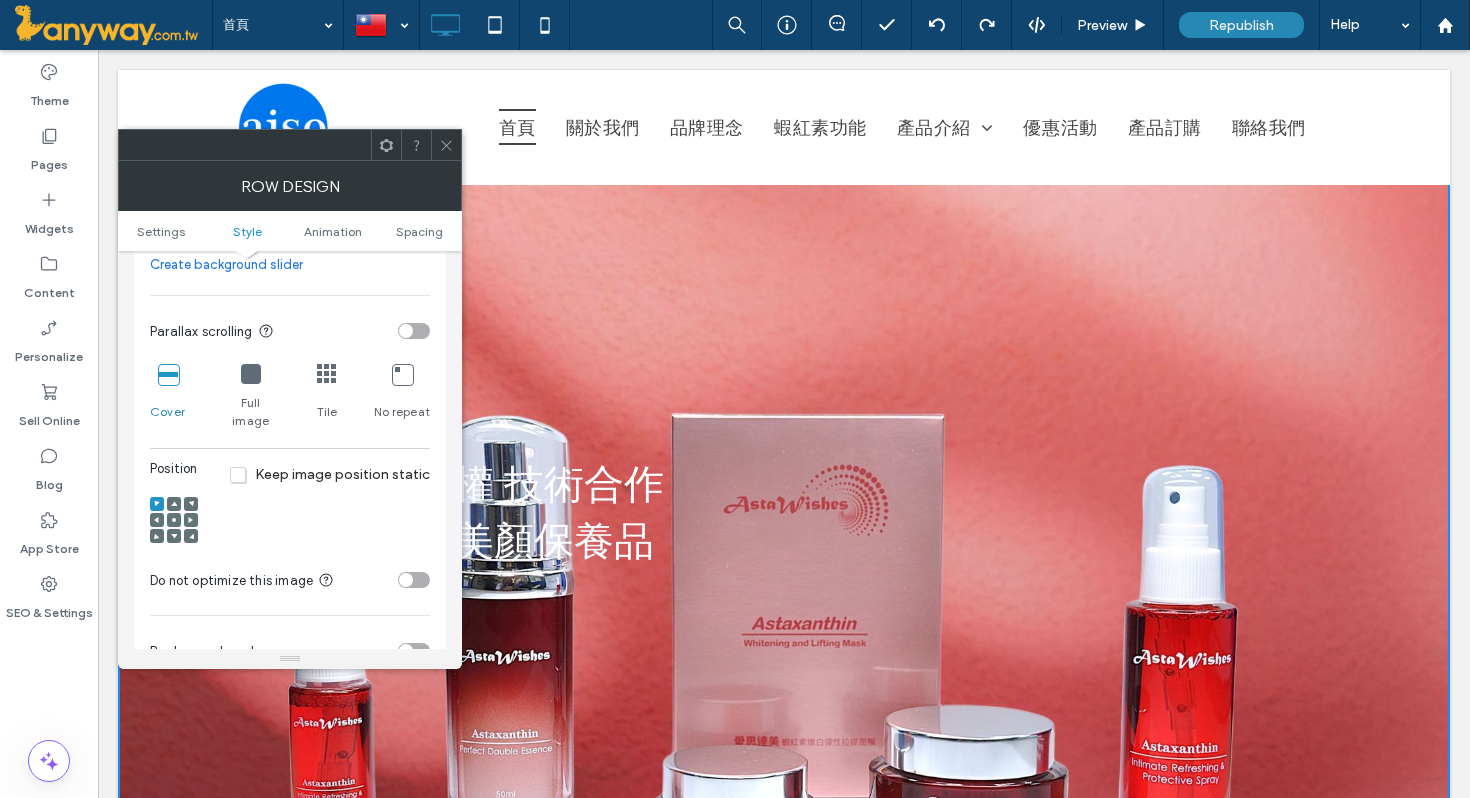 click 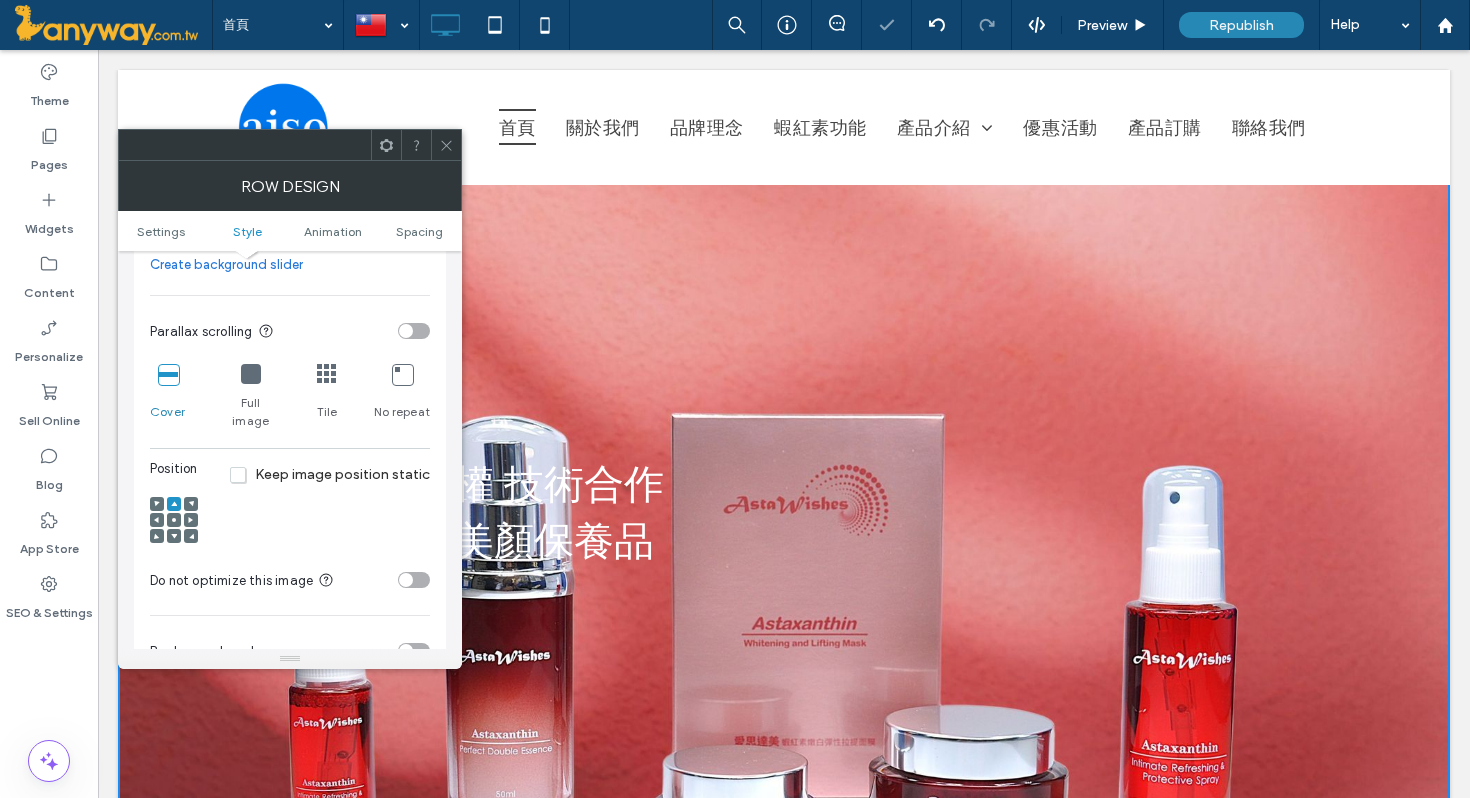 click at bounding box center (174, 536) 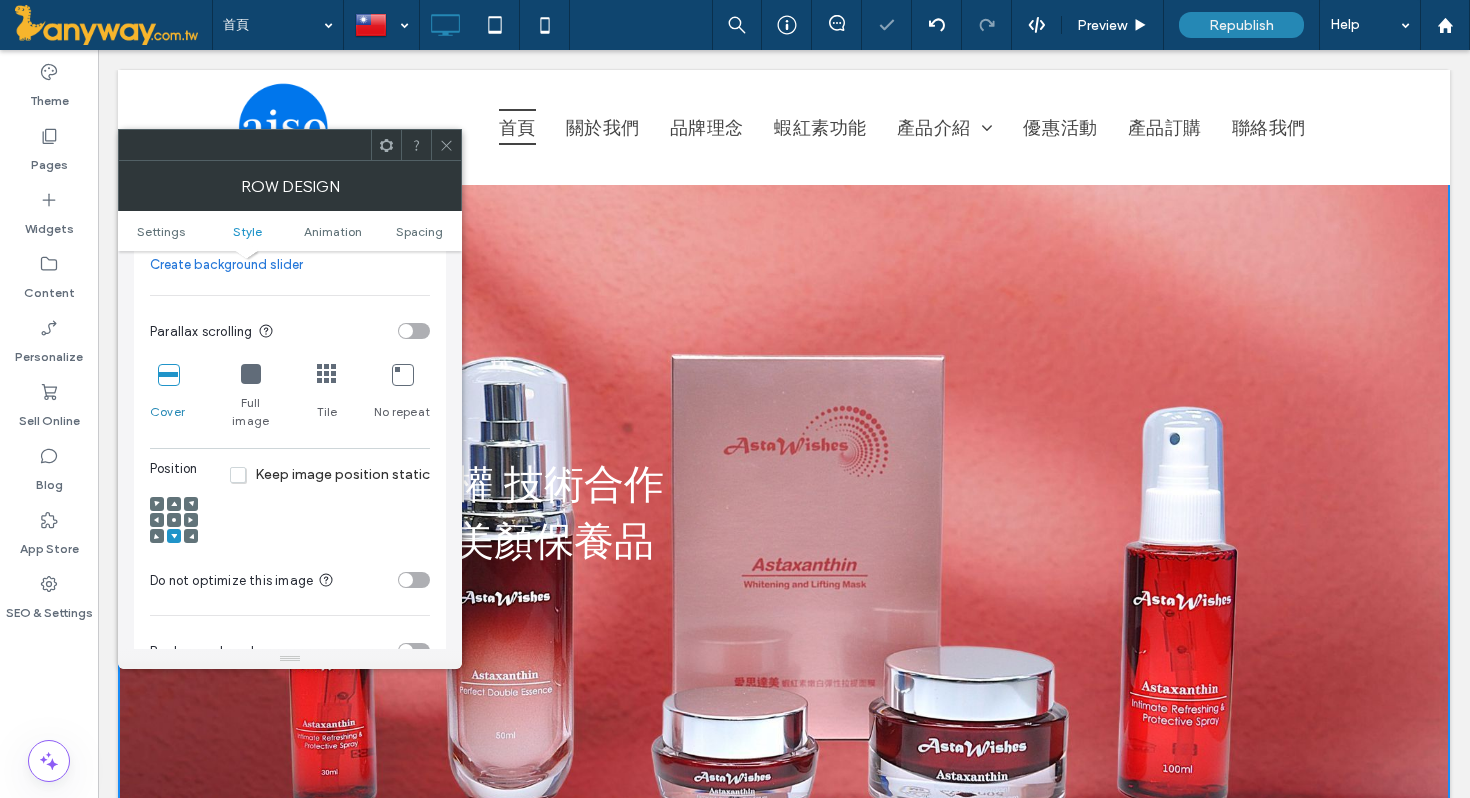 click at bounding box center (446, 145) 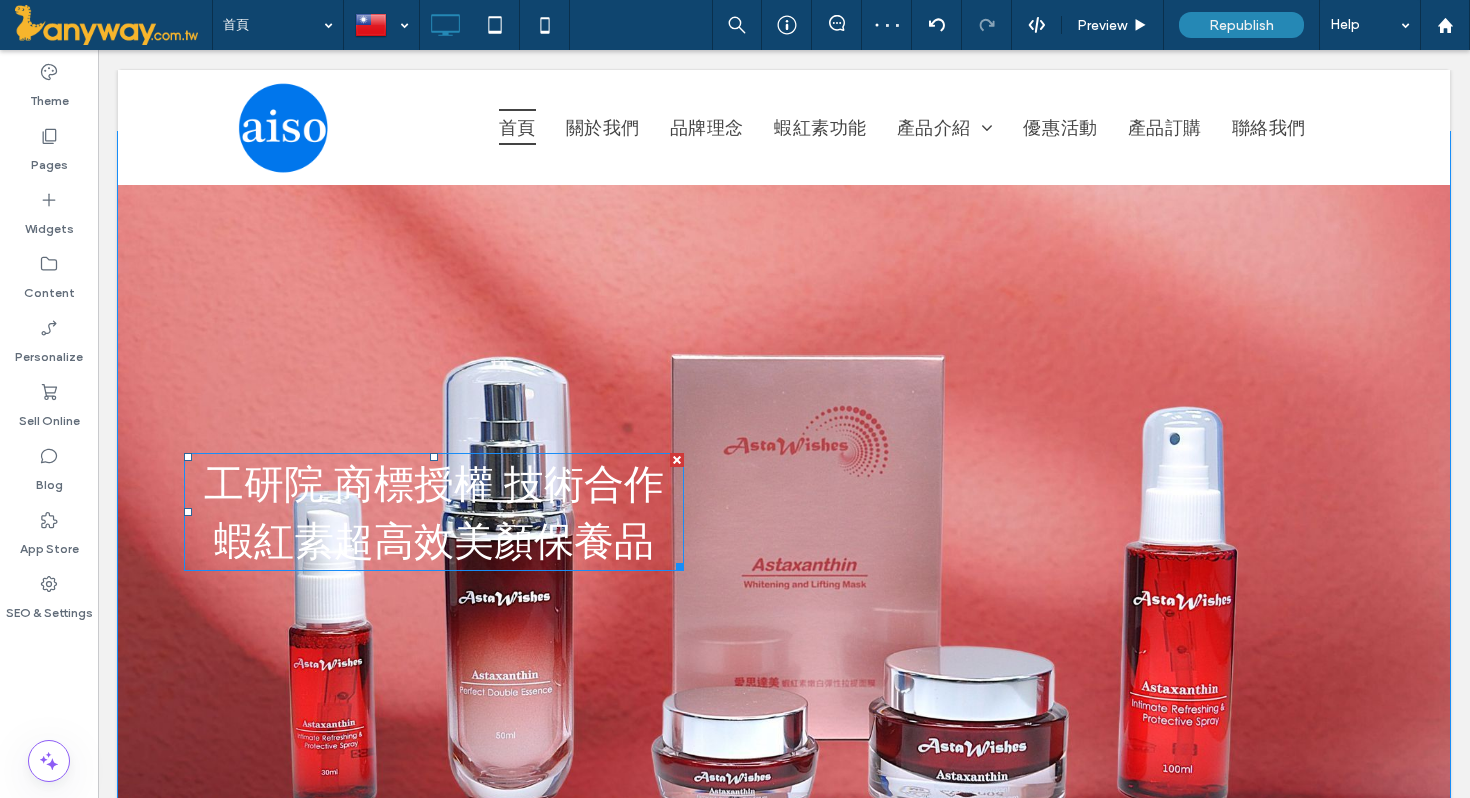 click on "工研院 商標授權 技術合作" at bounding box center (434, 482) 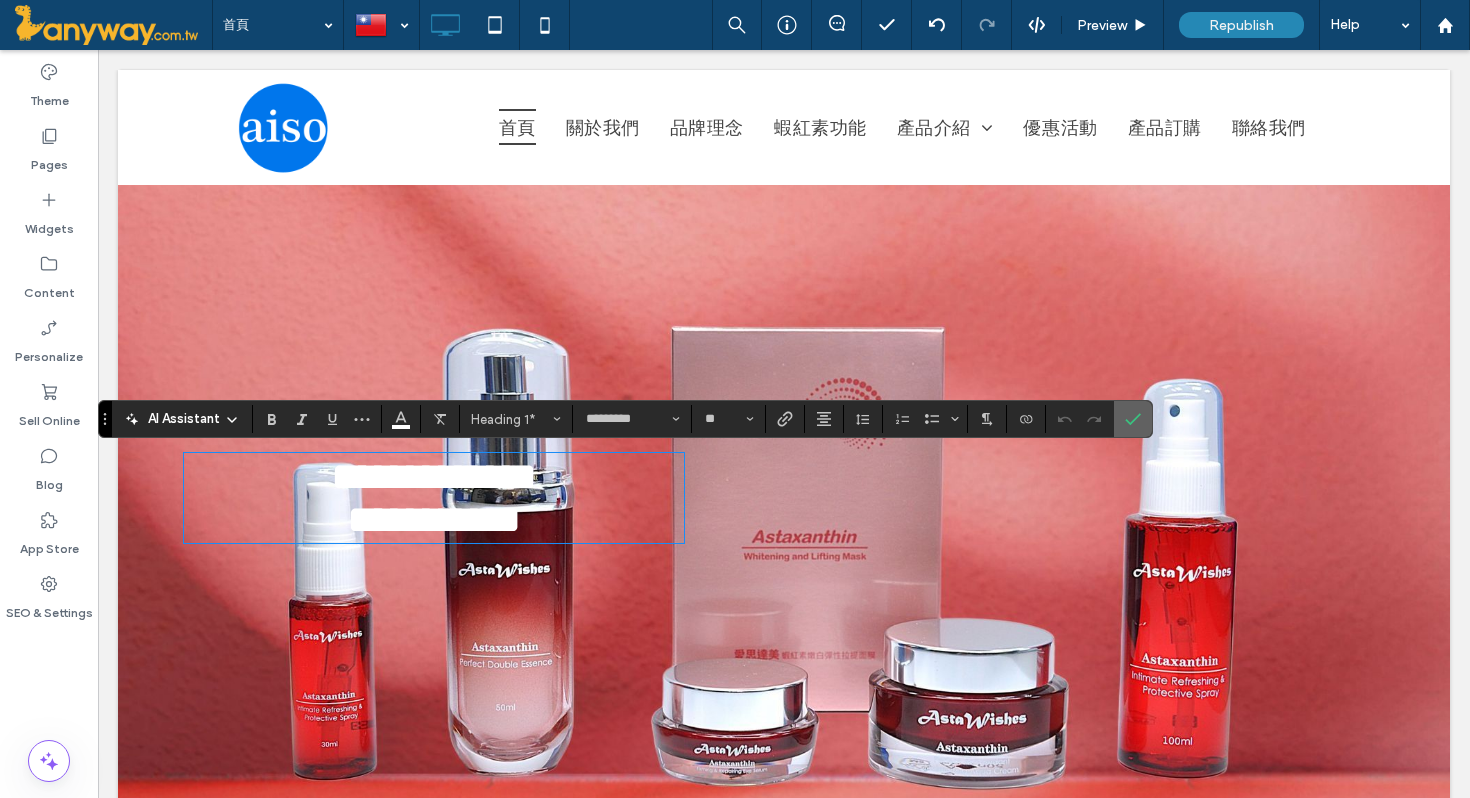 click at bounding box center [1133, 419] 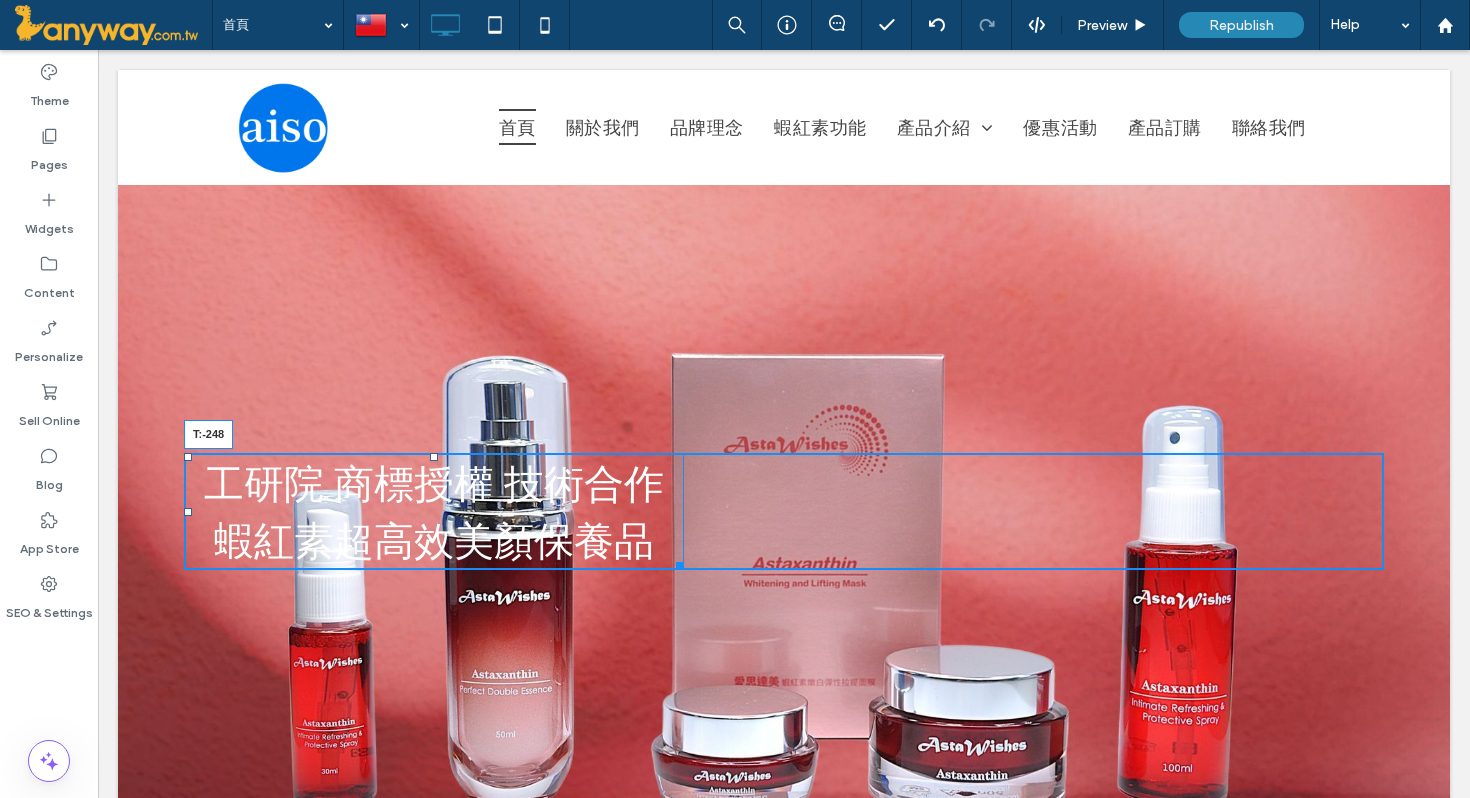 drag, startPoint x: 436, startPoint y: 456, endPoint x: 503, endPoint y: 208, distance: 256.89102 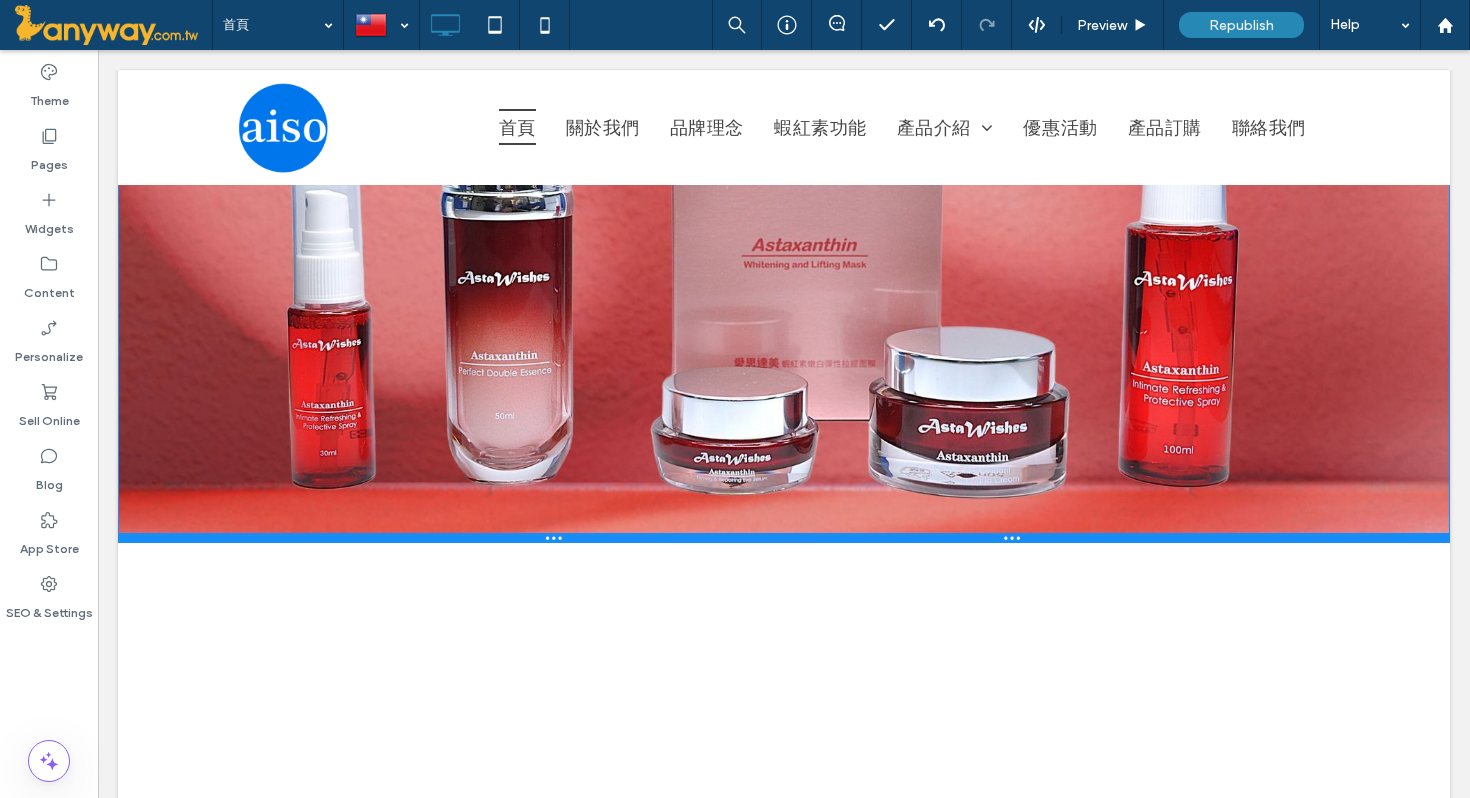 drag, startPoint x: 428, startPoint y: 738, endPoint x: 424, endPoint y: 797, distance: 59.135437 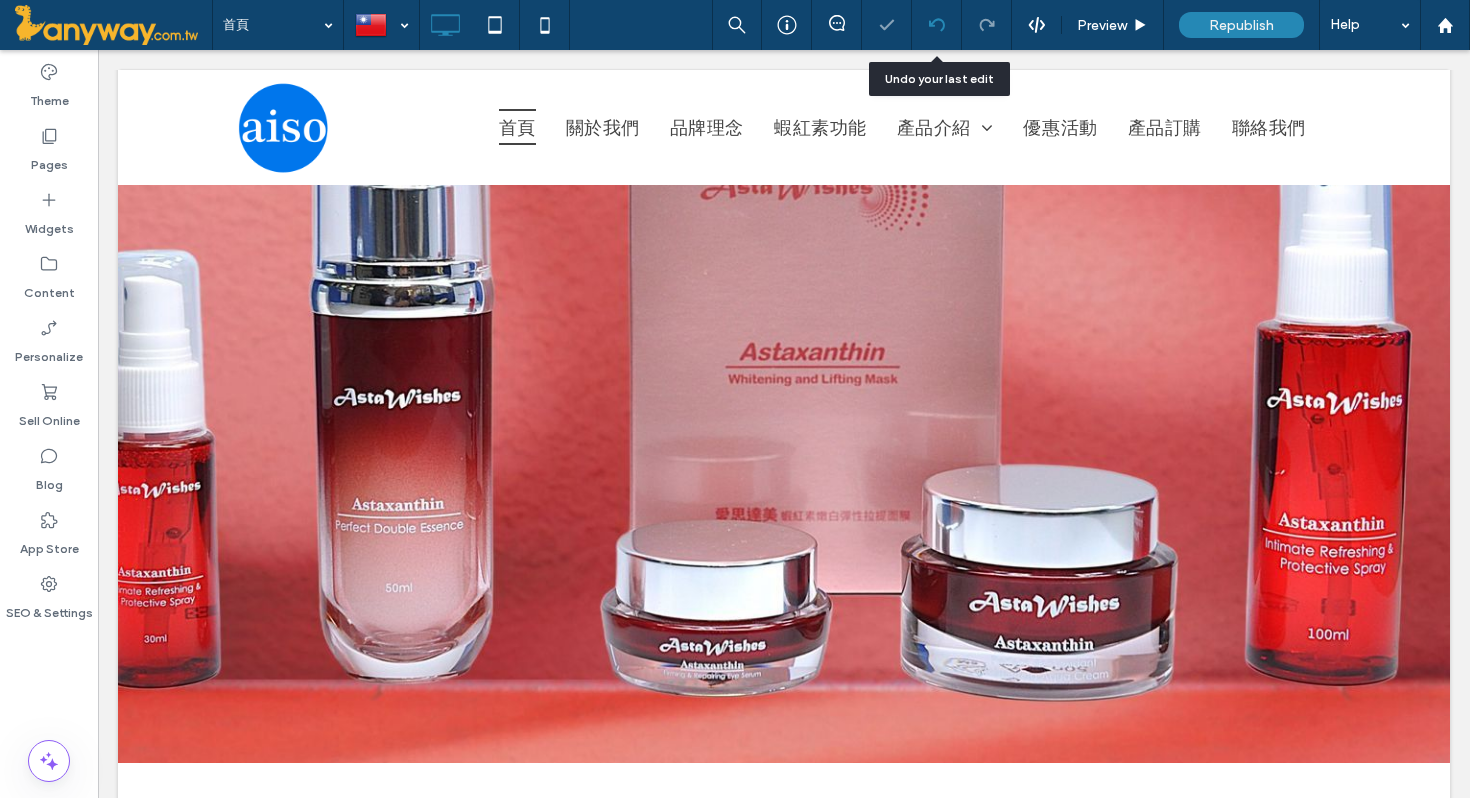 click 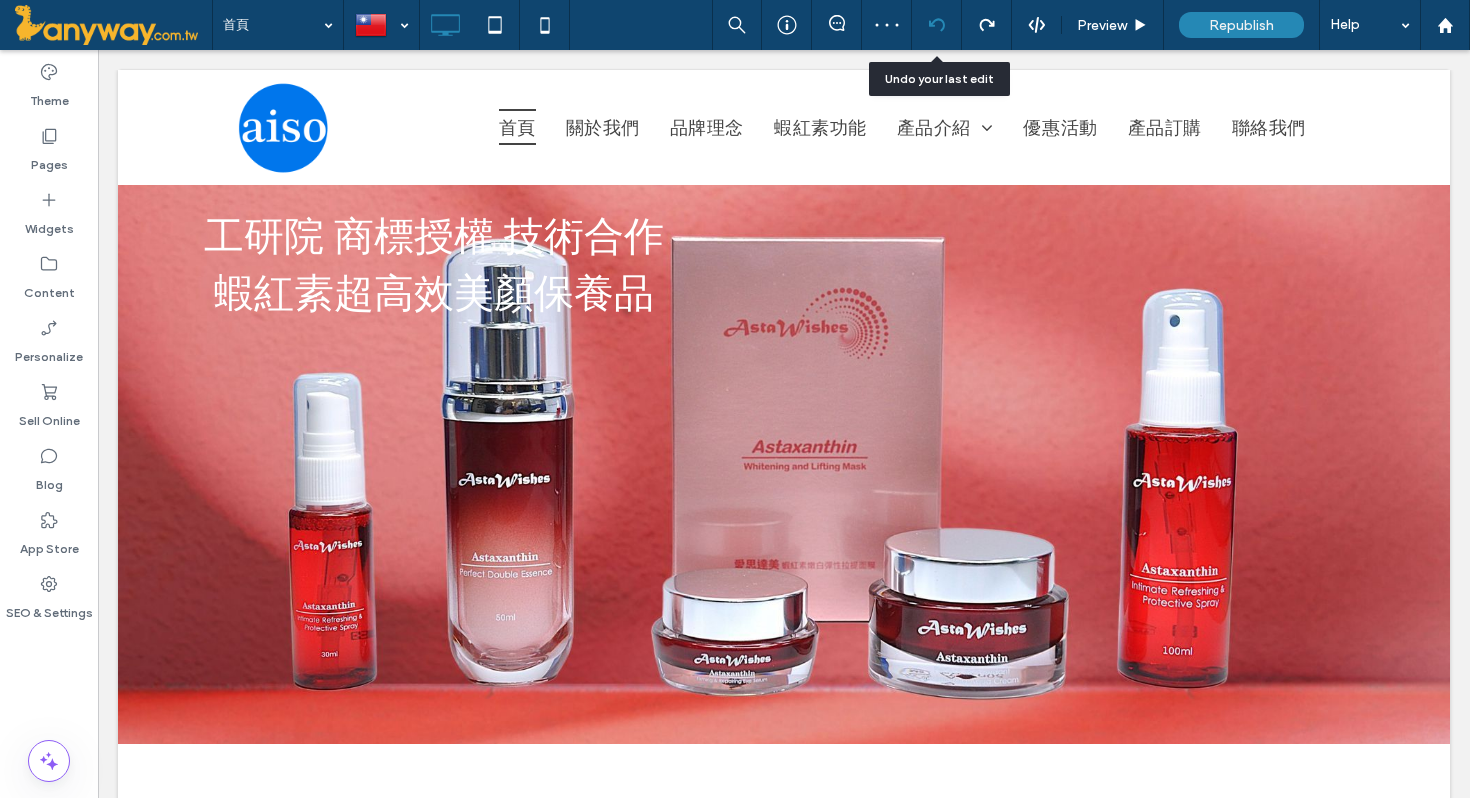 scroll, scrollTop: 0, scrollLeft: 0, axis: both 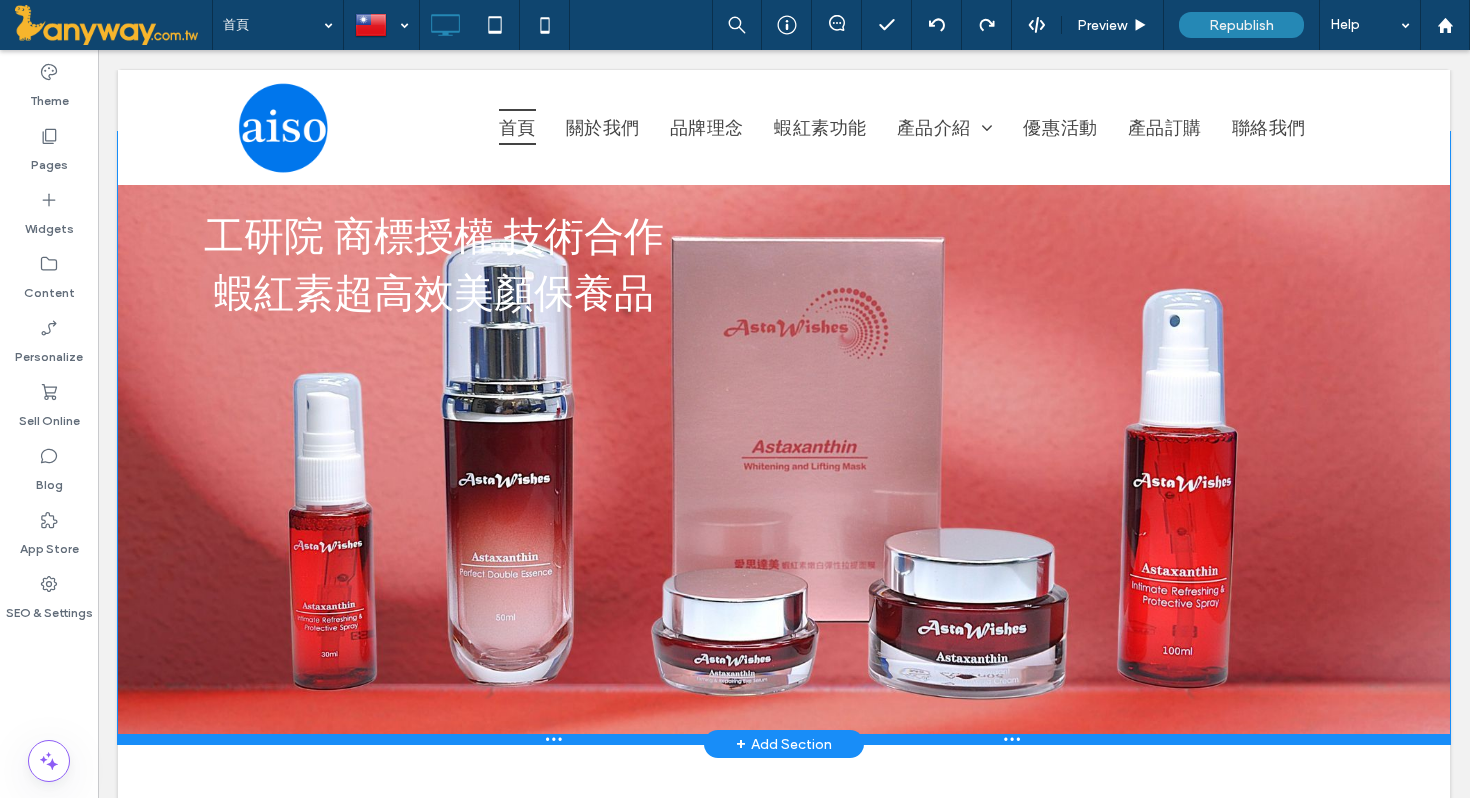 click at bounding box center [784, 739] 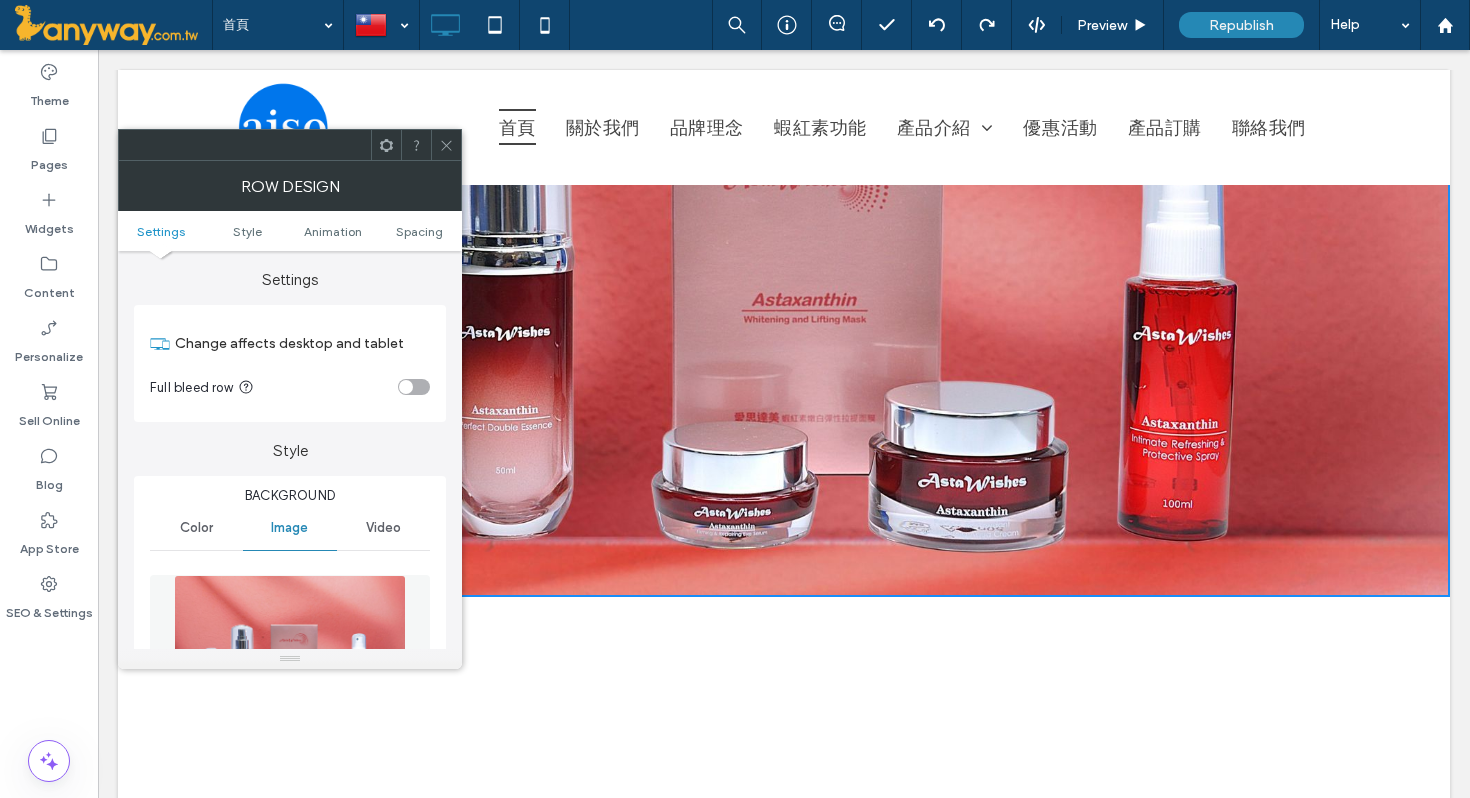 scroll, scrollTop: 320, scrollLeft: 0, axis: vertical 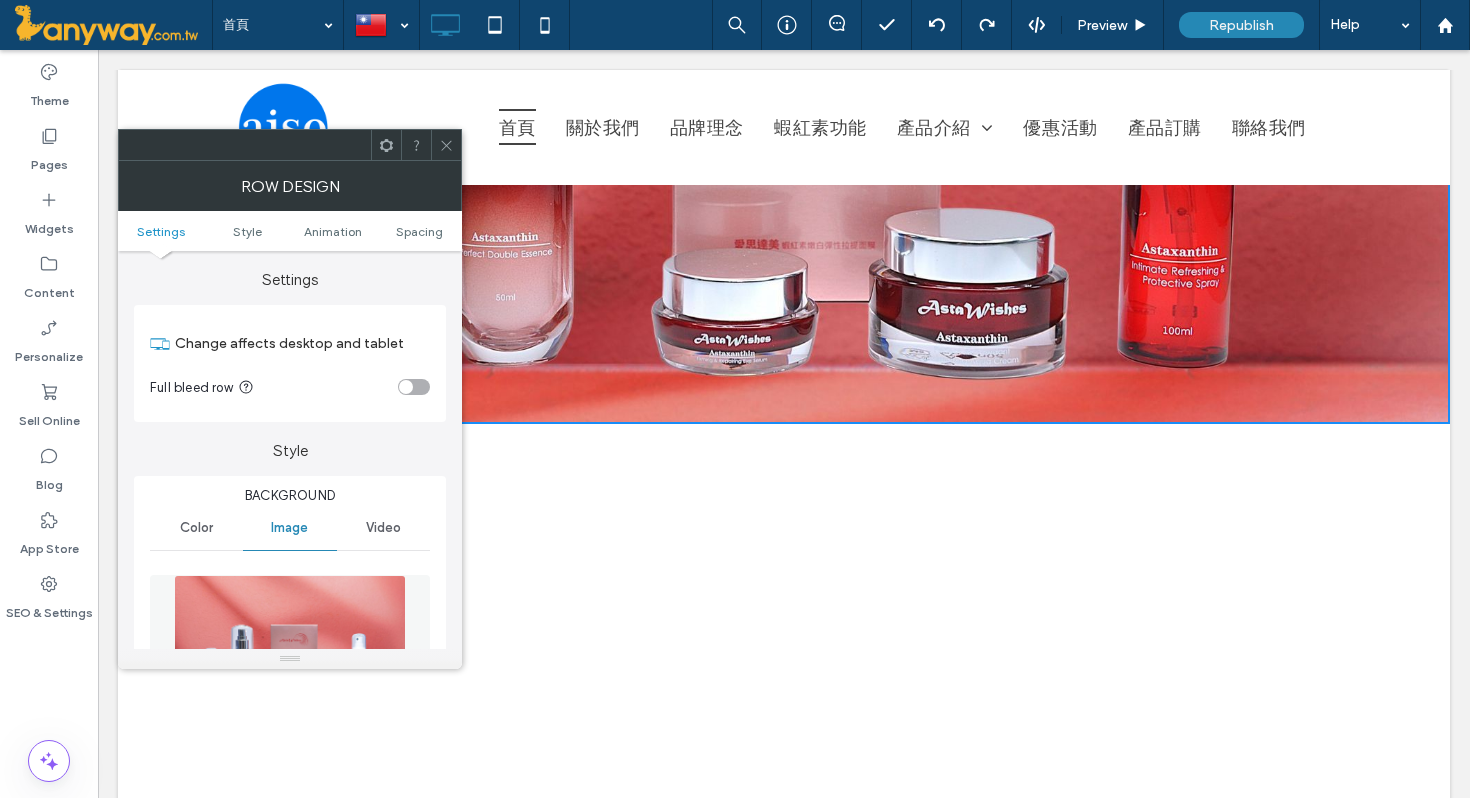 click 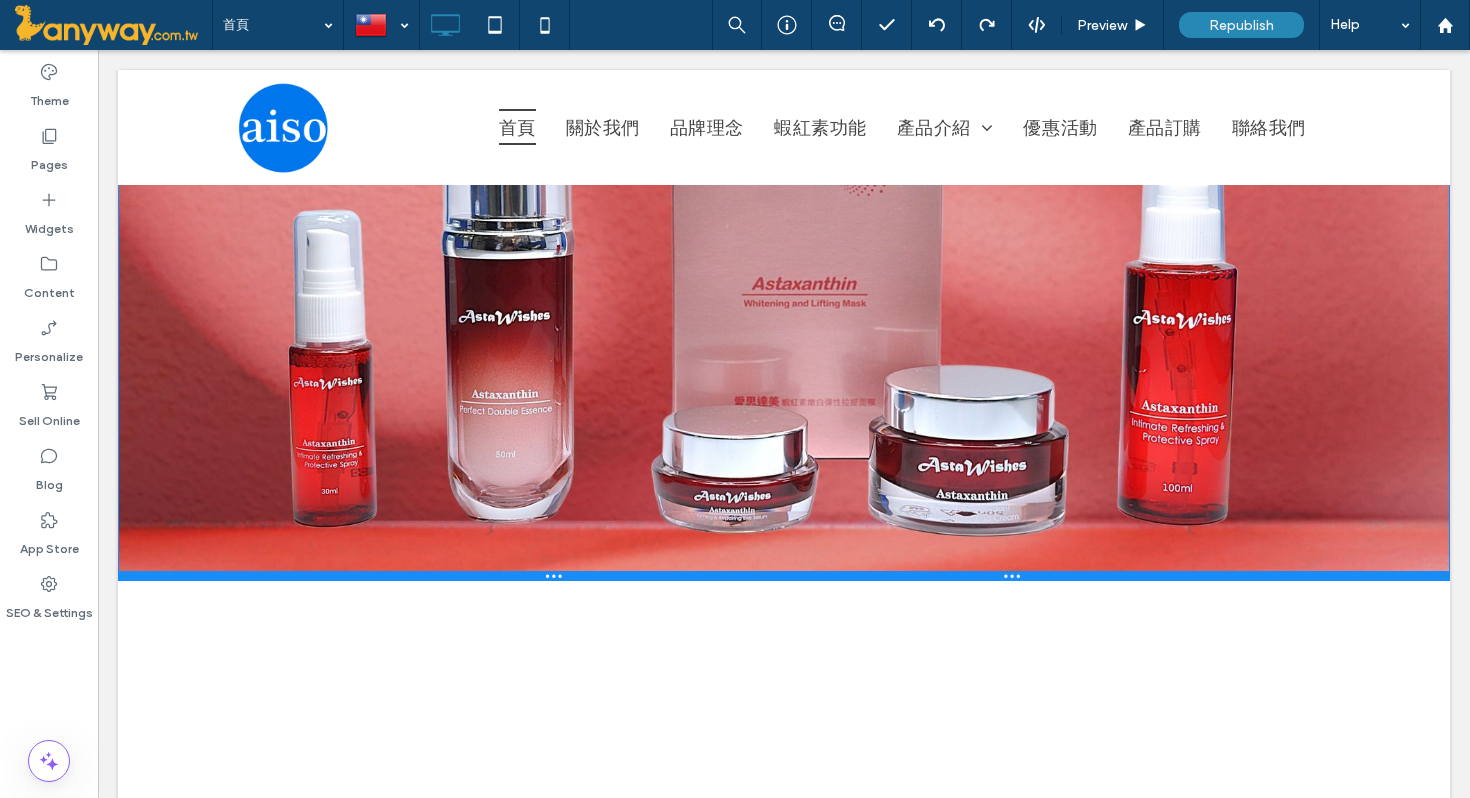 drag, startPoint x: 597, startPoint y: 421, endPoint x: 597, endPoint y: 575, distance: 154 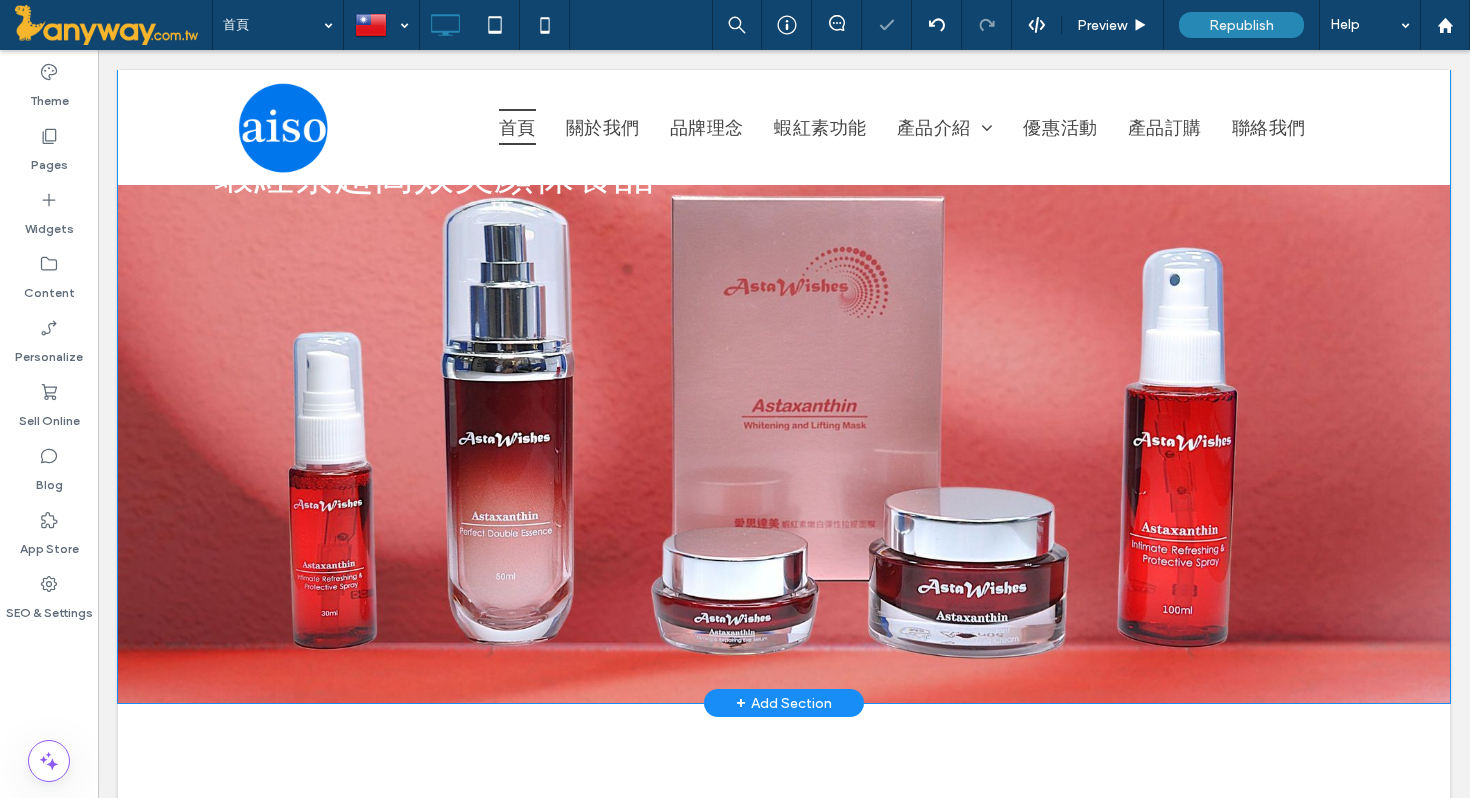 scroll, scrollTop: 57, scrollLeft: 0, axis: vertical 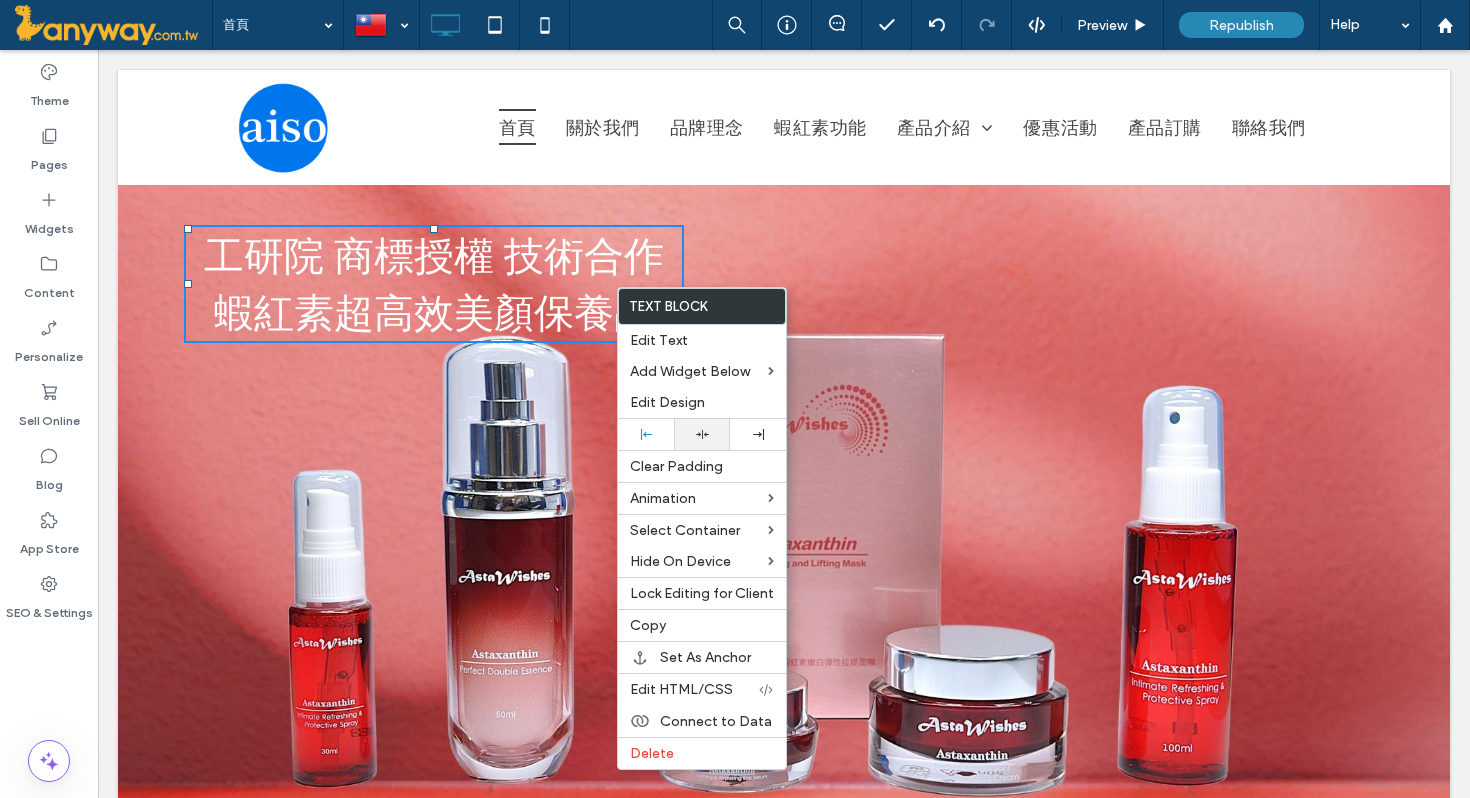 click 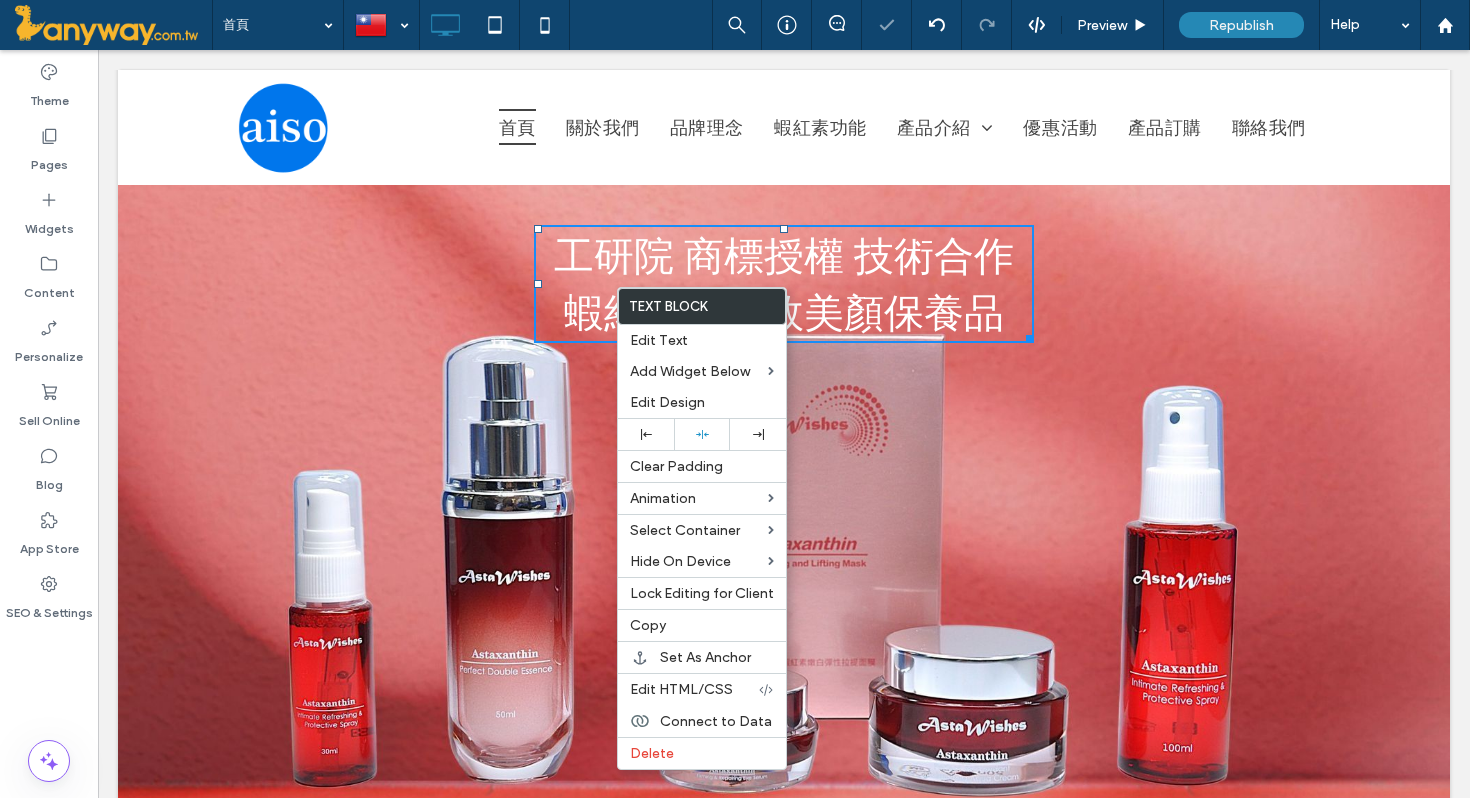 click on "工研院 商標授權 技術合作
蝦紅素超高效美顏保養品
Click To Paste
Row + Add Section" at bounding box center (784, 458) 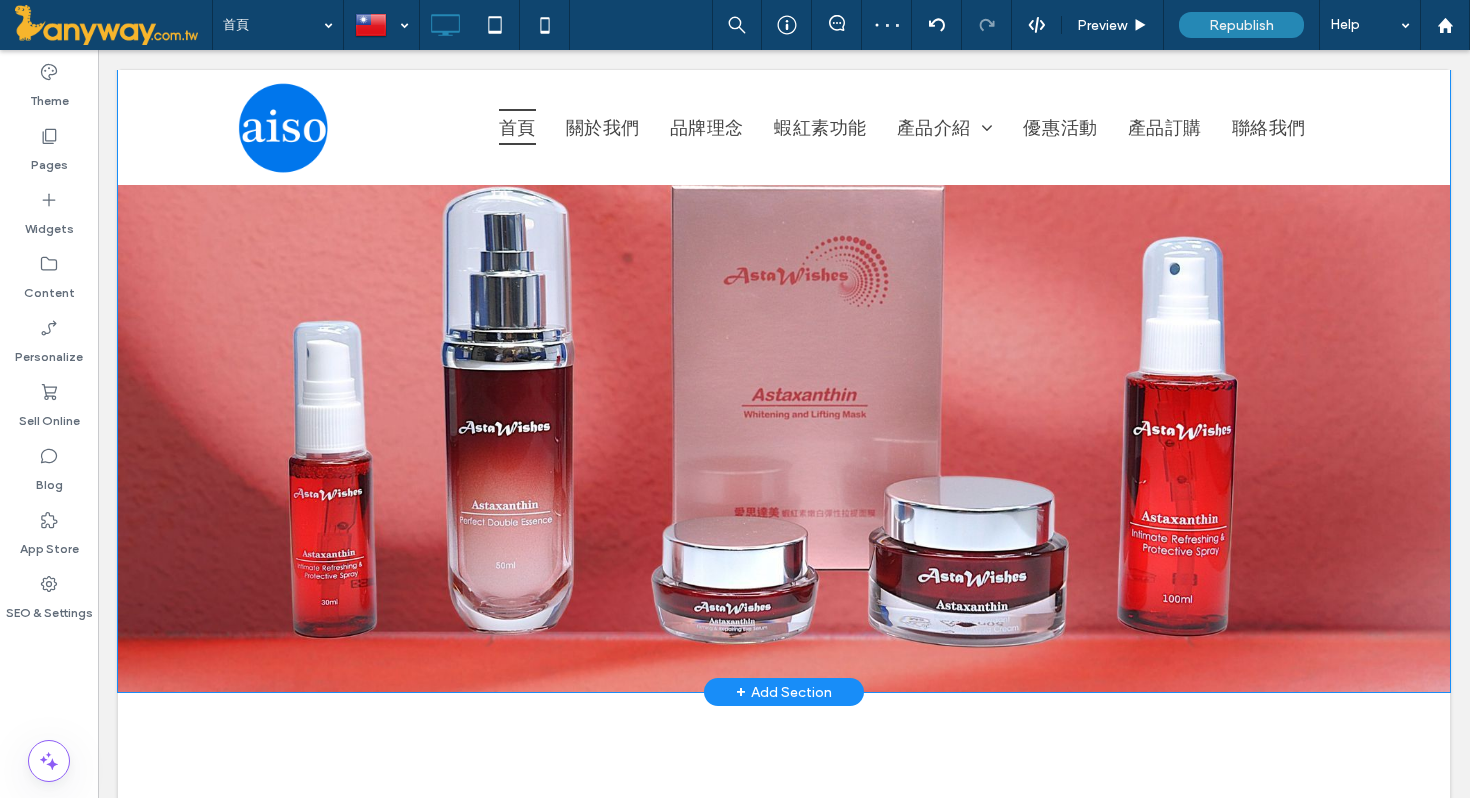 scroll, scrollTop: 484, scrollLeft: 0, axis: vertical 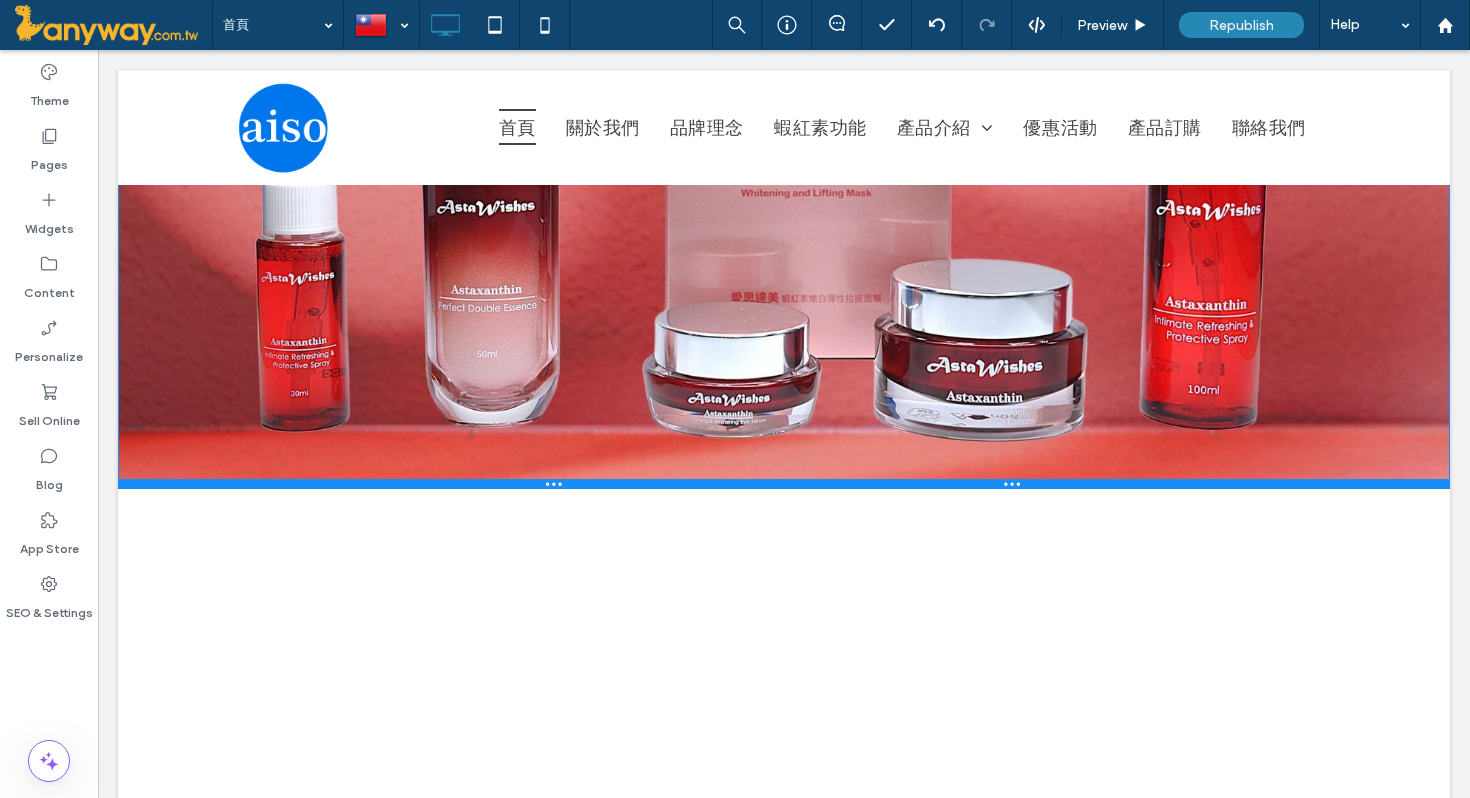 drag, startPoint x: 668, startPoint y: 407, endPoint x: 667, endPoint y: 478, distance: 71.00704 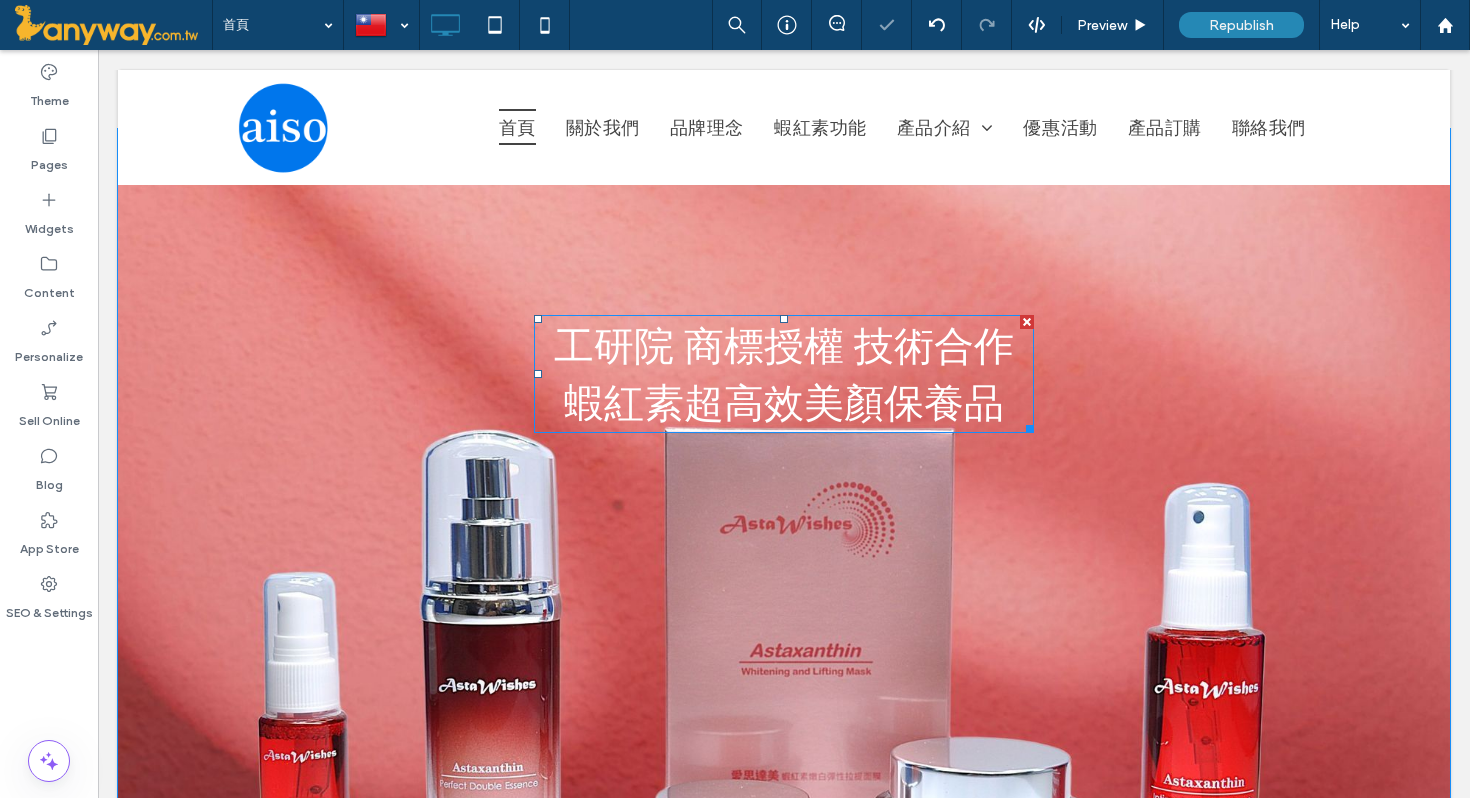 scroll, scrollTop: 0, scrollLeft: 0, axis: both 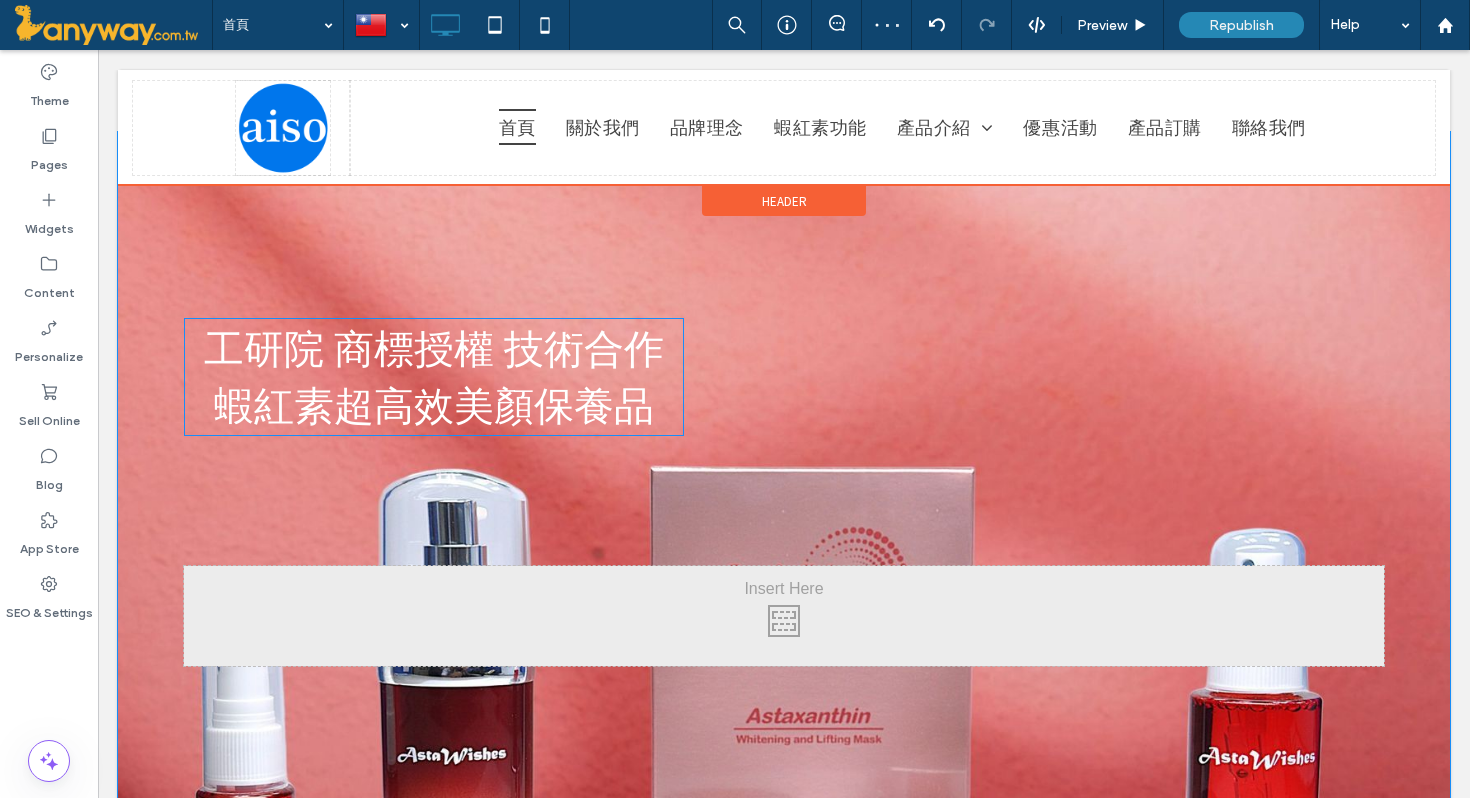 drag, startPoint x: 829, startPoint y: 351, endPoint x: 829, endPoint y: 290, distance: 61 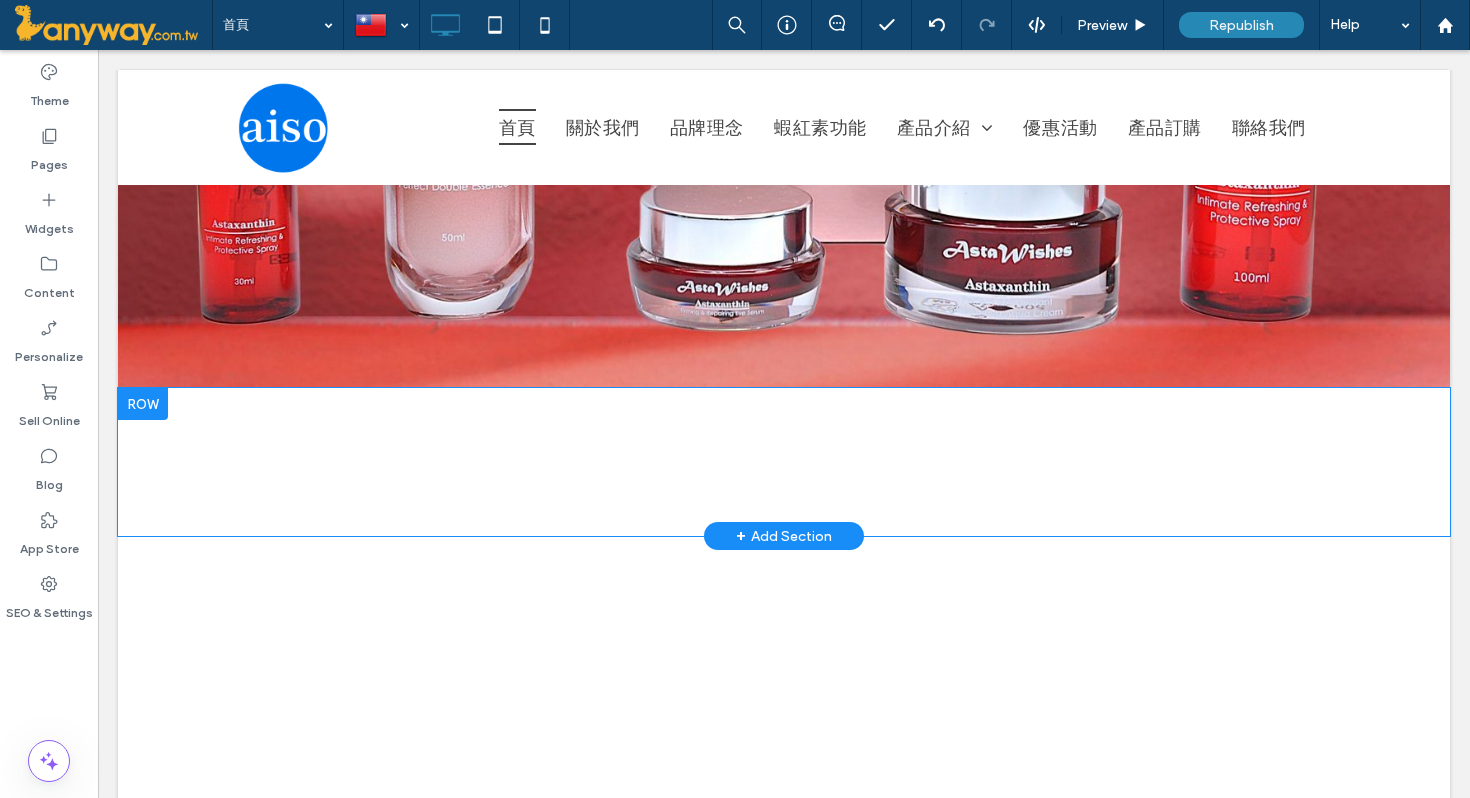 scroll, scrollTop: 673, scrollLeft: 0, axis: vertical 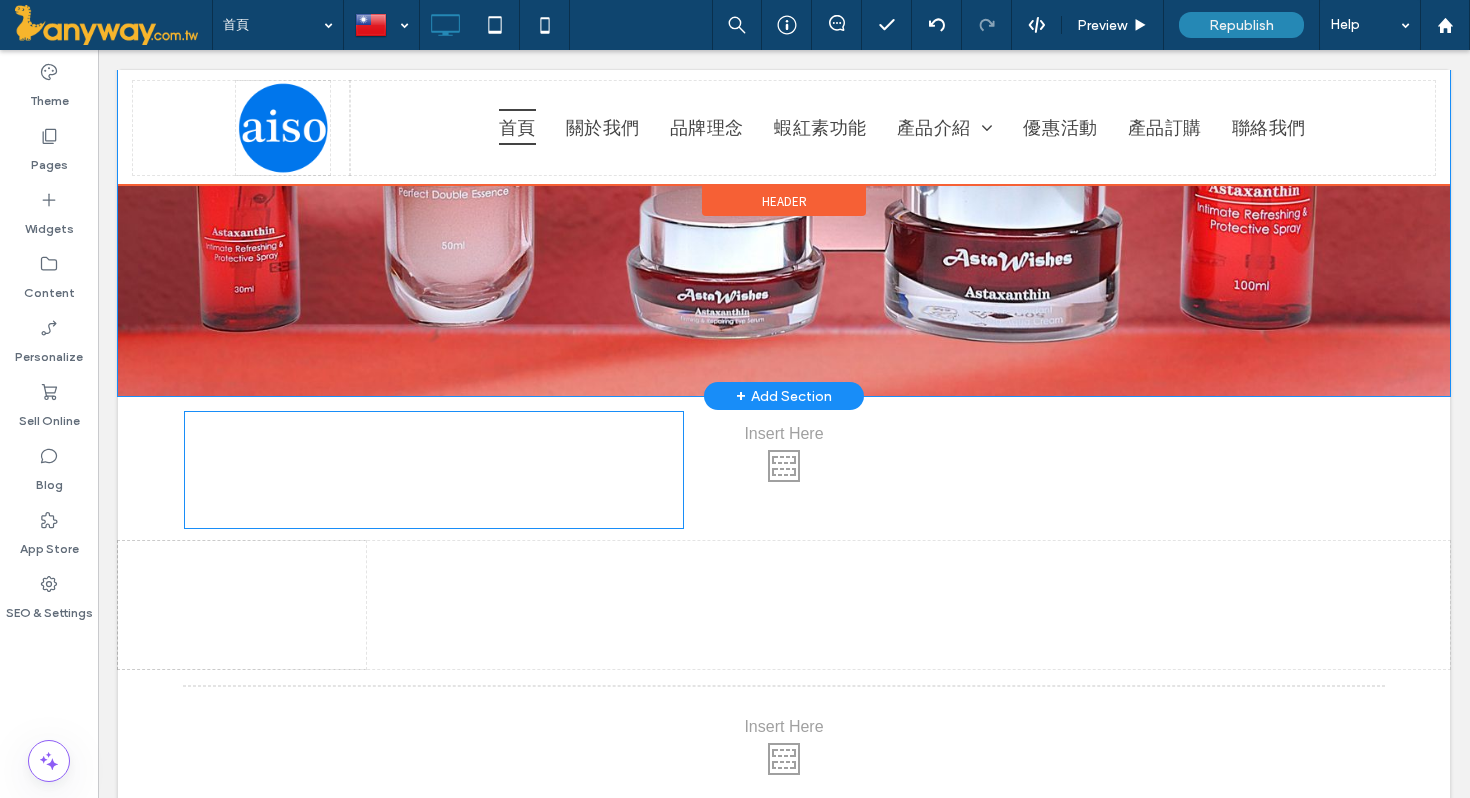 drag, startPoint x: 762, startPoint y: 437, endPoint x: 757, endPoint y: 190, distance: 247.0506 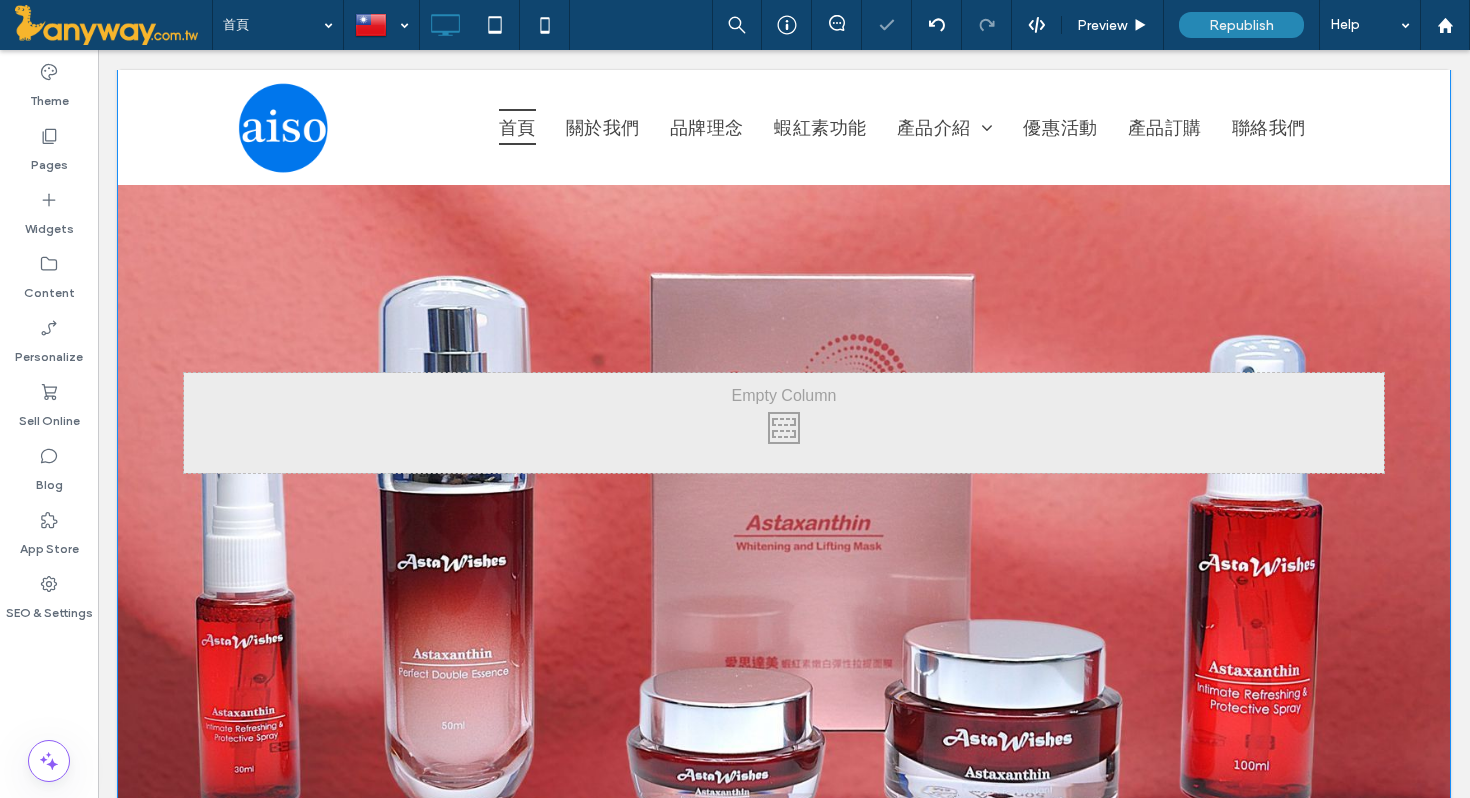 scroll, scrollTop: 293, scrollLeft: 0, axis: vertical 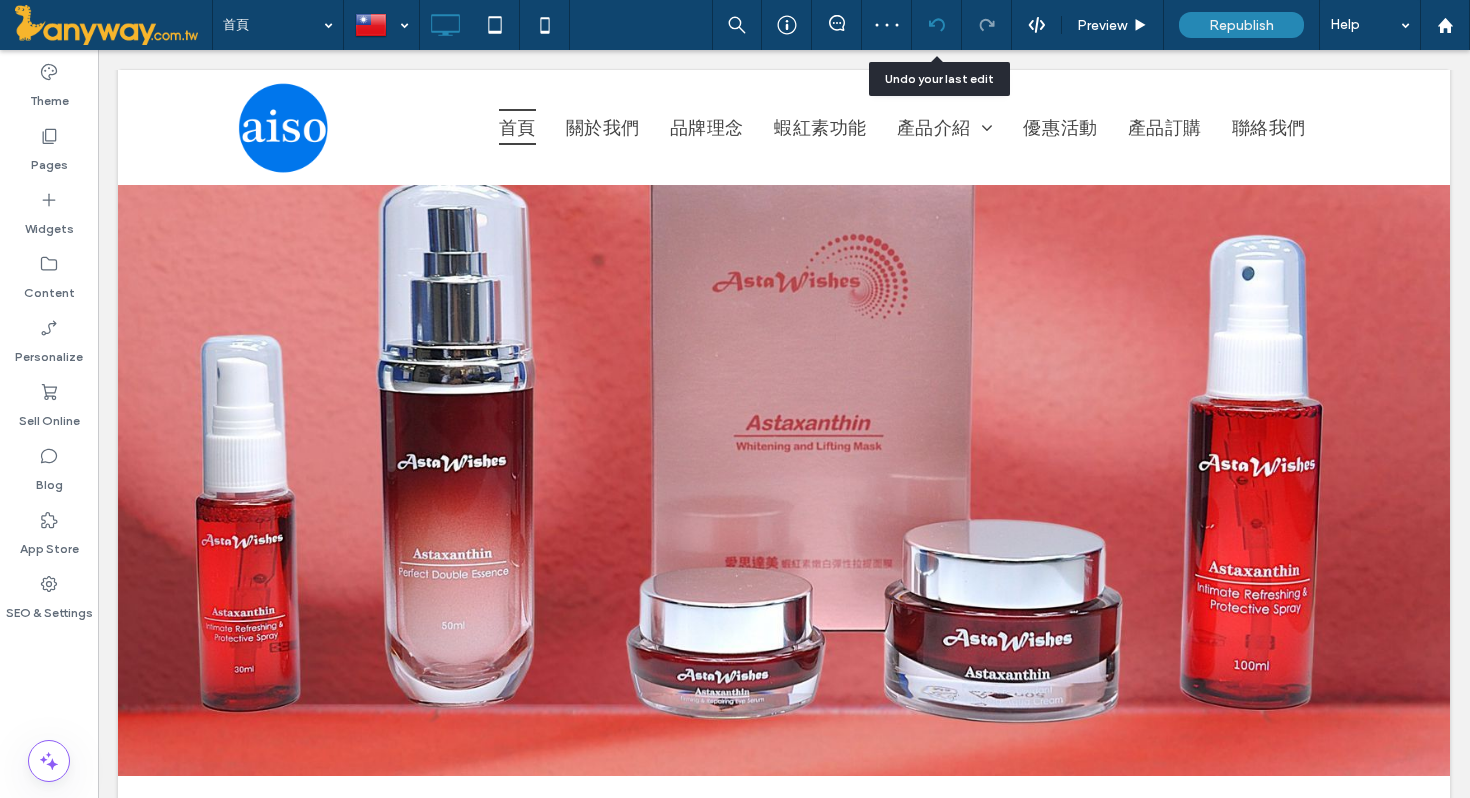 click at bounding box center (936, 25) 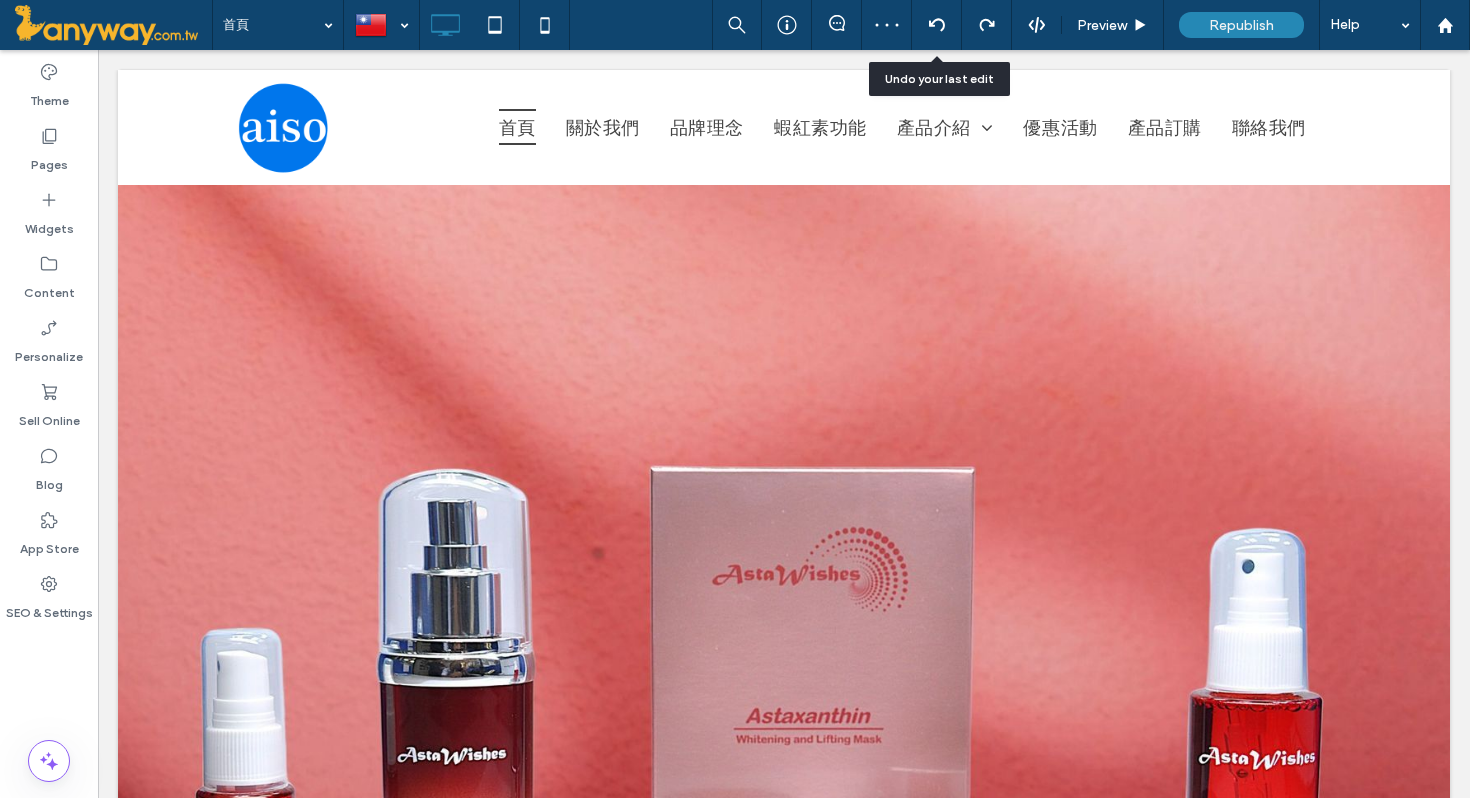 scroll, scrollTop: 0, scrollLeft: 0, axis: both 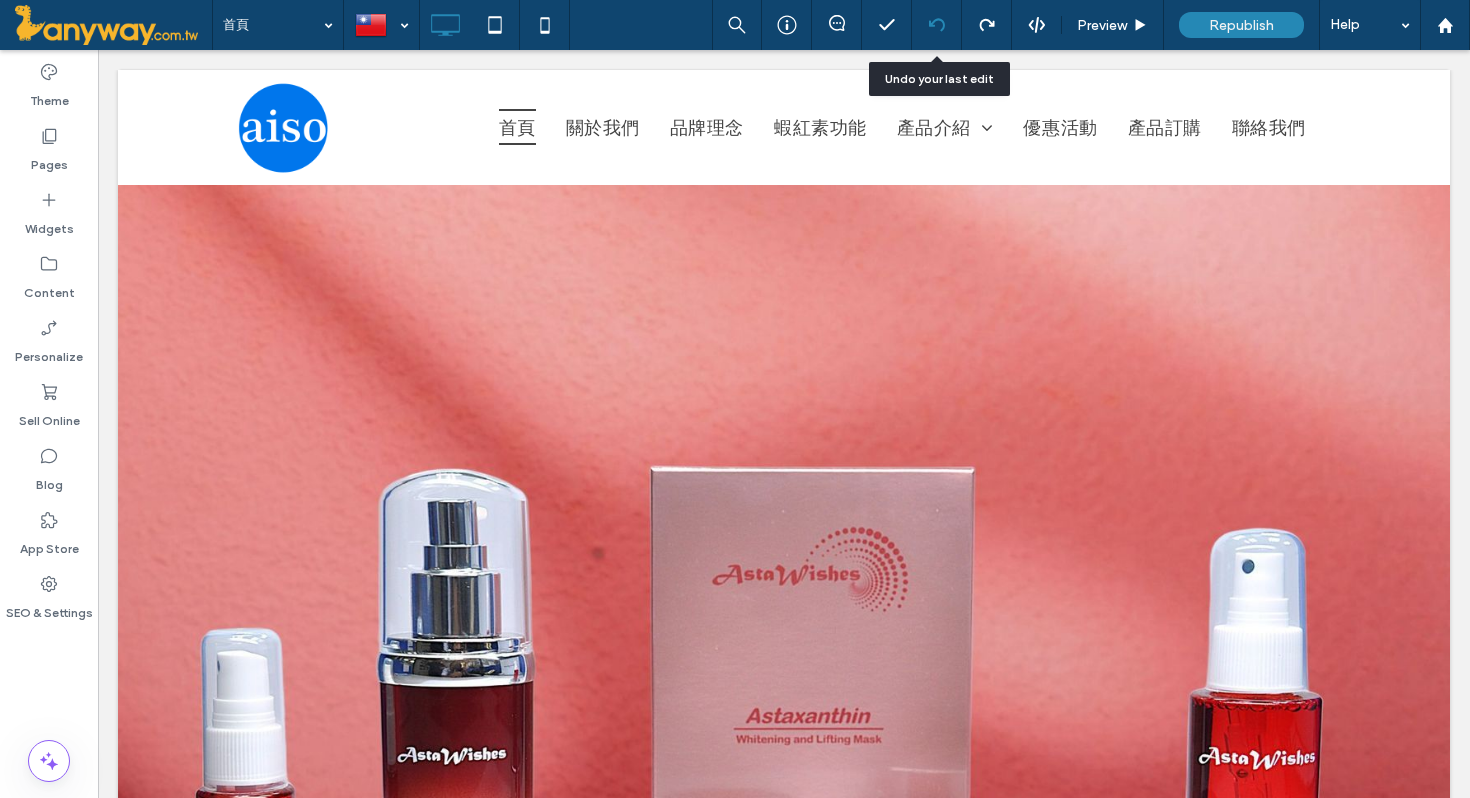 click 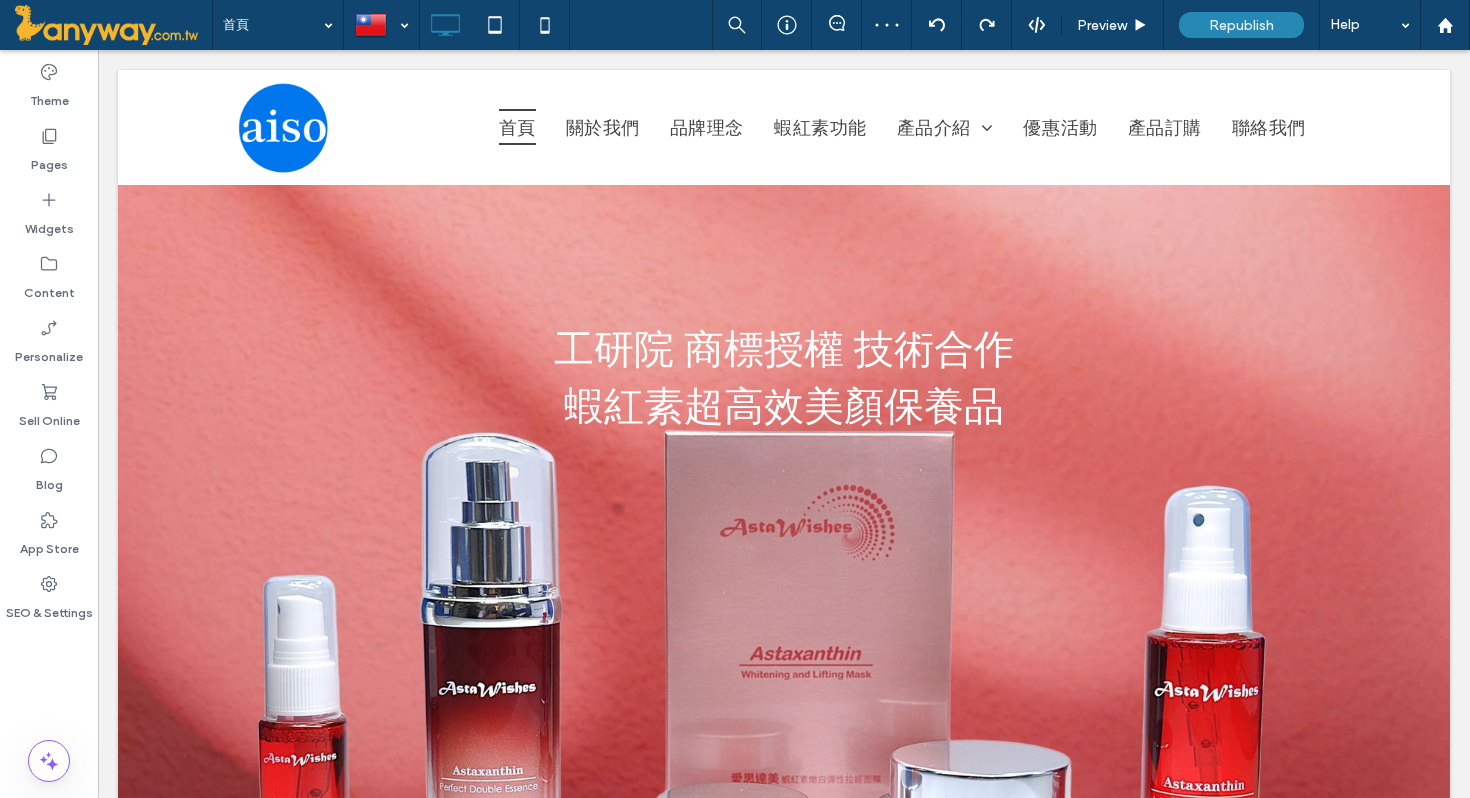 scroll, scrollTop: 0, scrollLeft: 0, axis: both 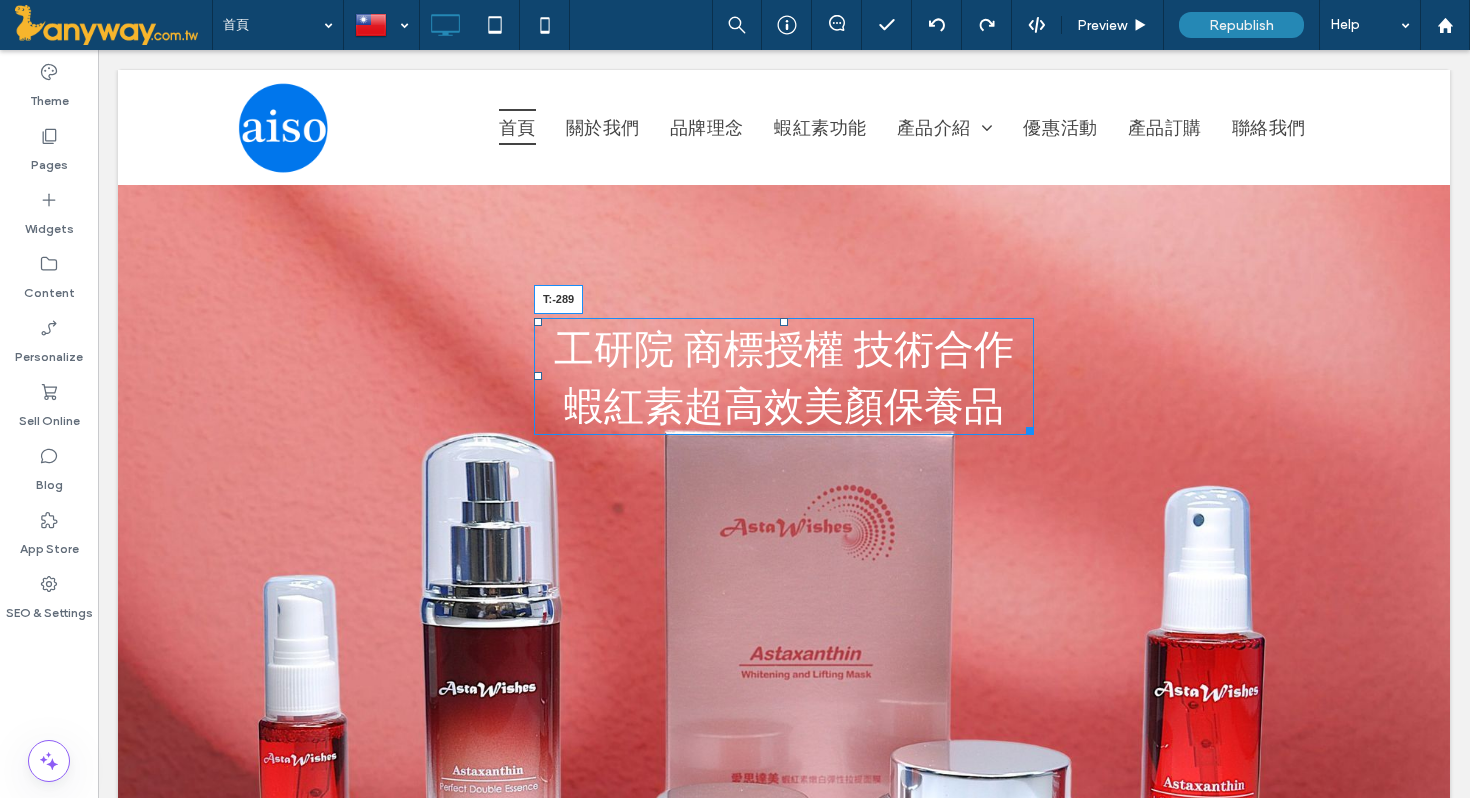 drag, startPoint x: 785, startPoint y: 317, endPoint x: 786, endPoint y: 276, distance: 41.01219 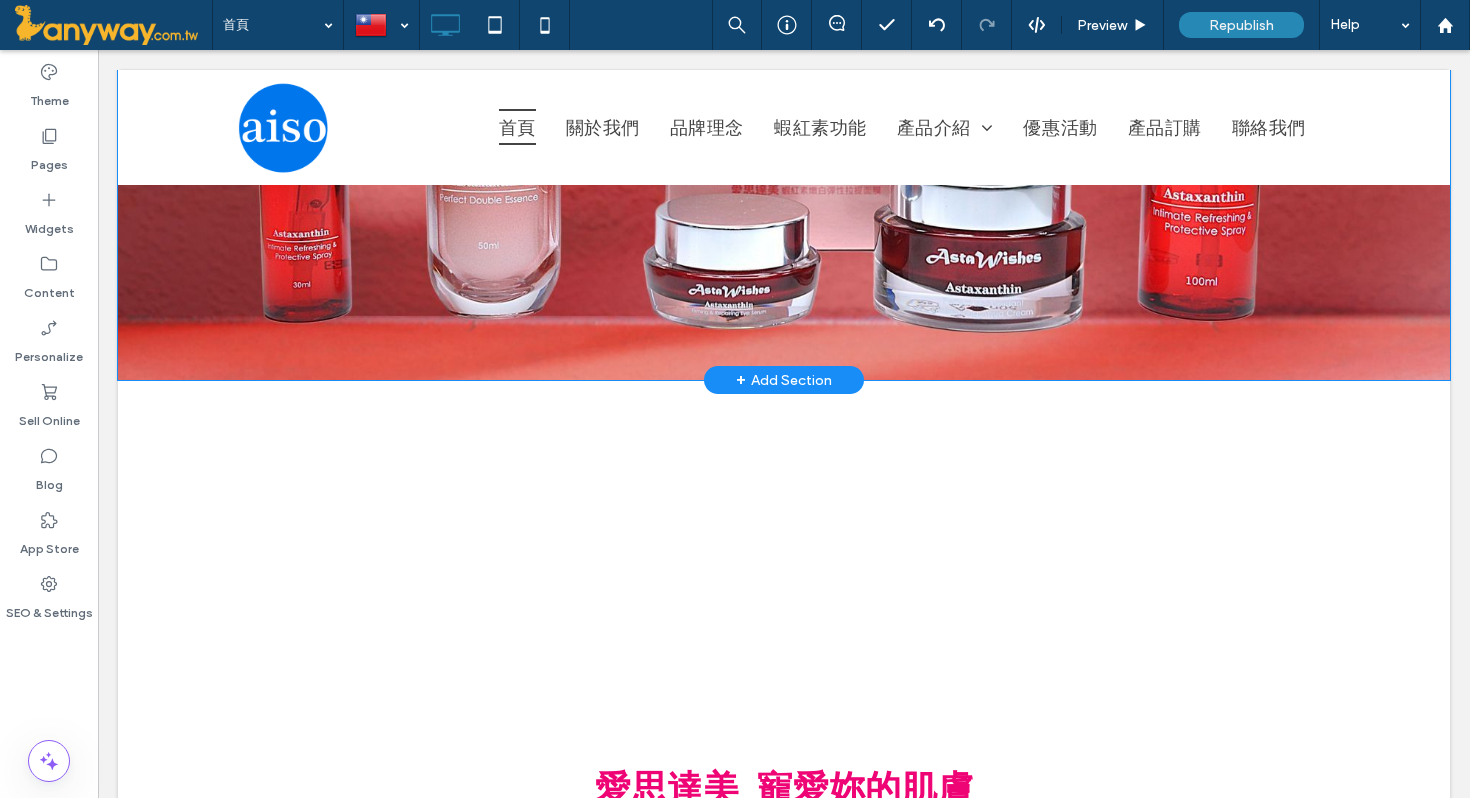scroll, scrollTop: 611, scrollLeft: 0, axis: vertical 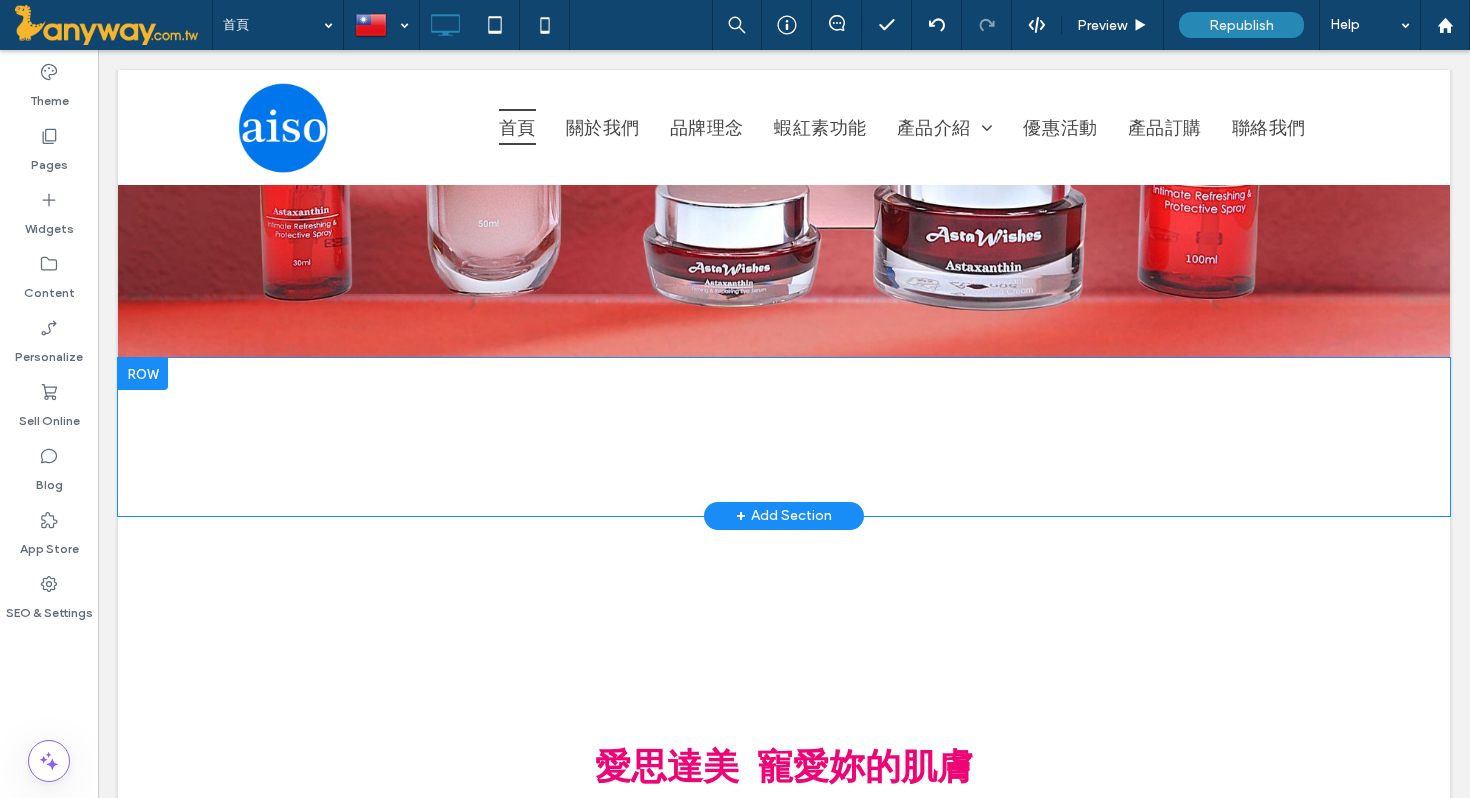 click on "Click To Paste" at bounding box center [784, 437] 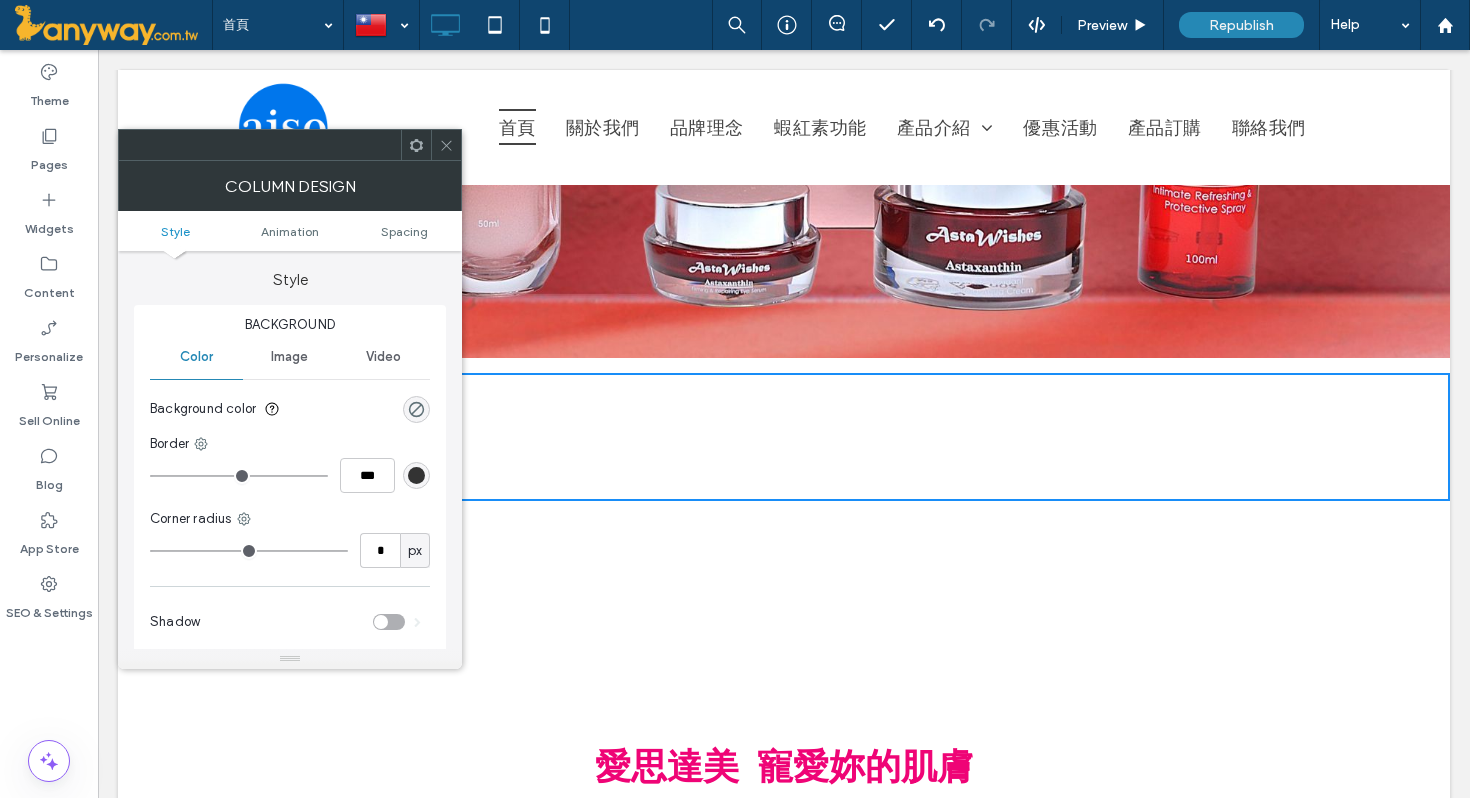 click at bounding box center (446, 145) 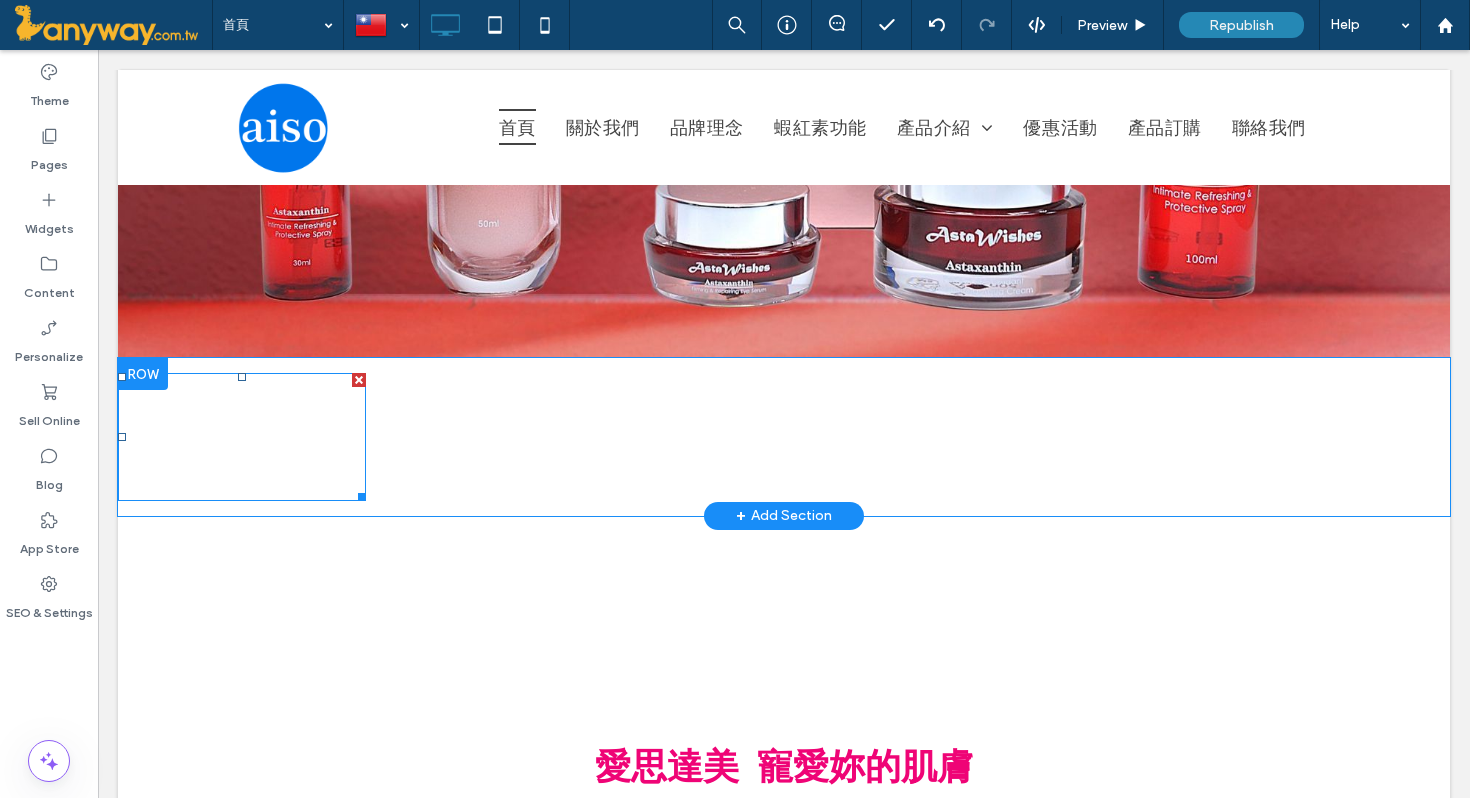 click at bounding box center [242, 437] 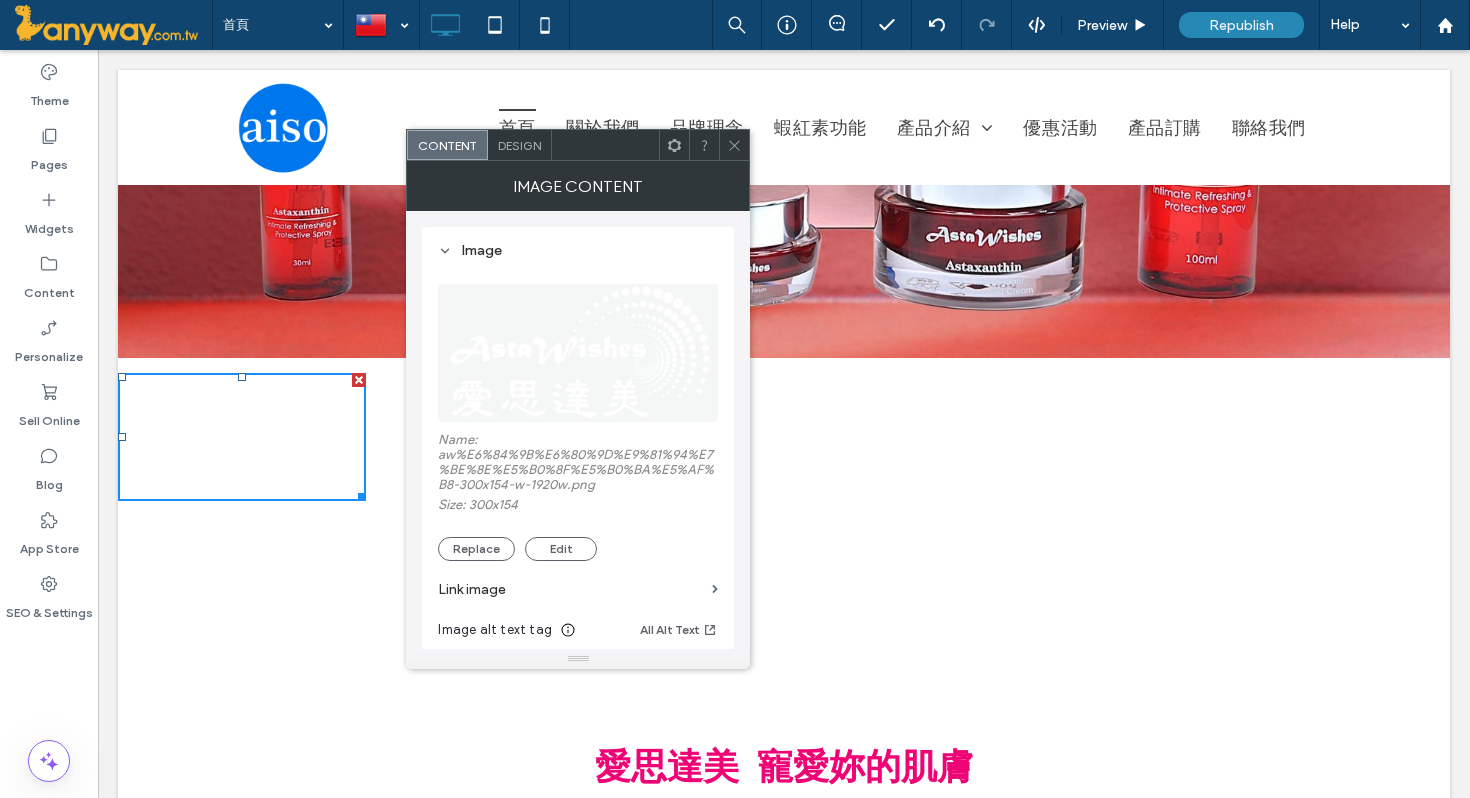 click 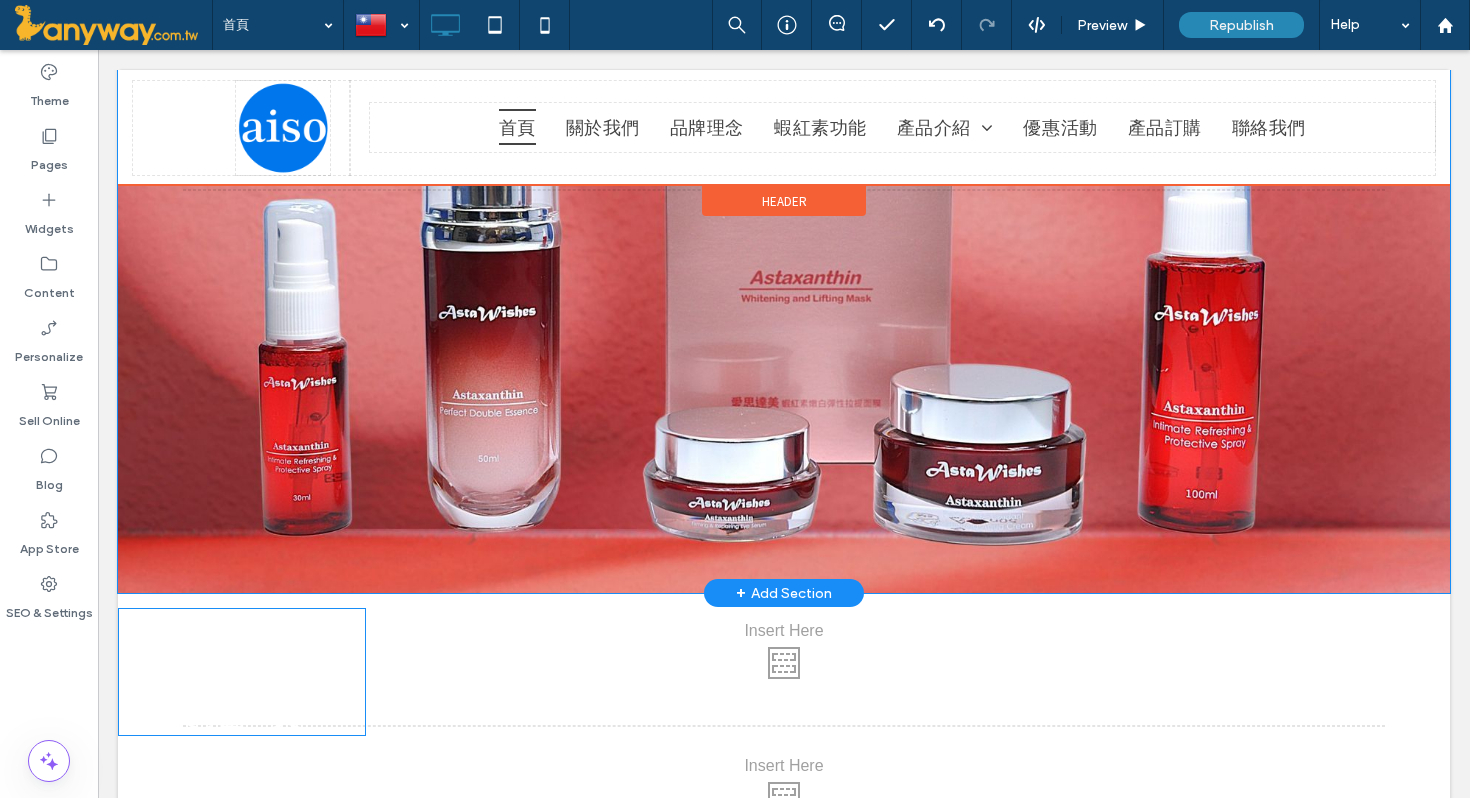drag, startPoint x: 315, startPoint y: 599, endPoint x: 489, endPoint y: 231, distance: 407.06265 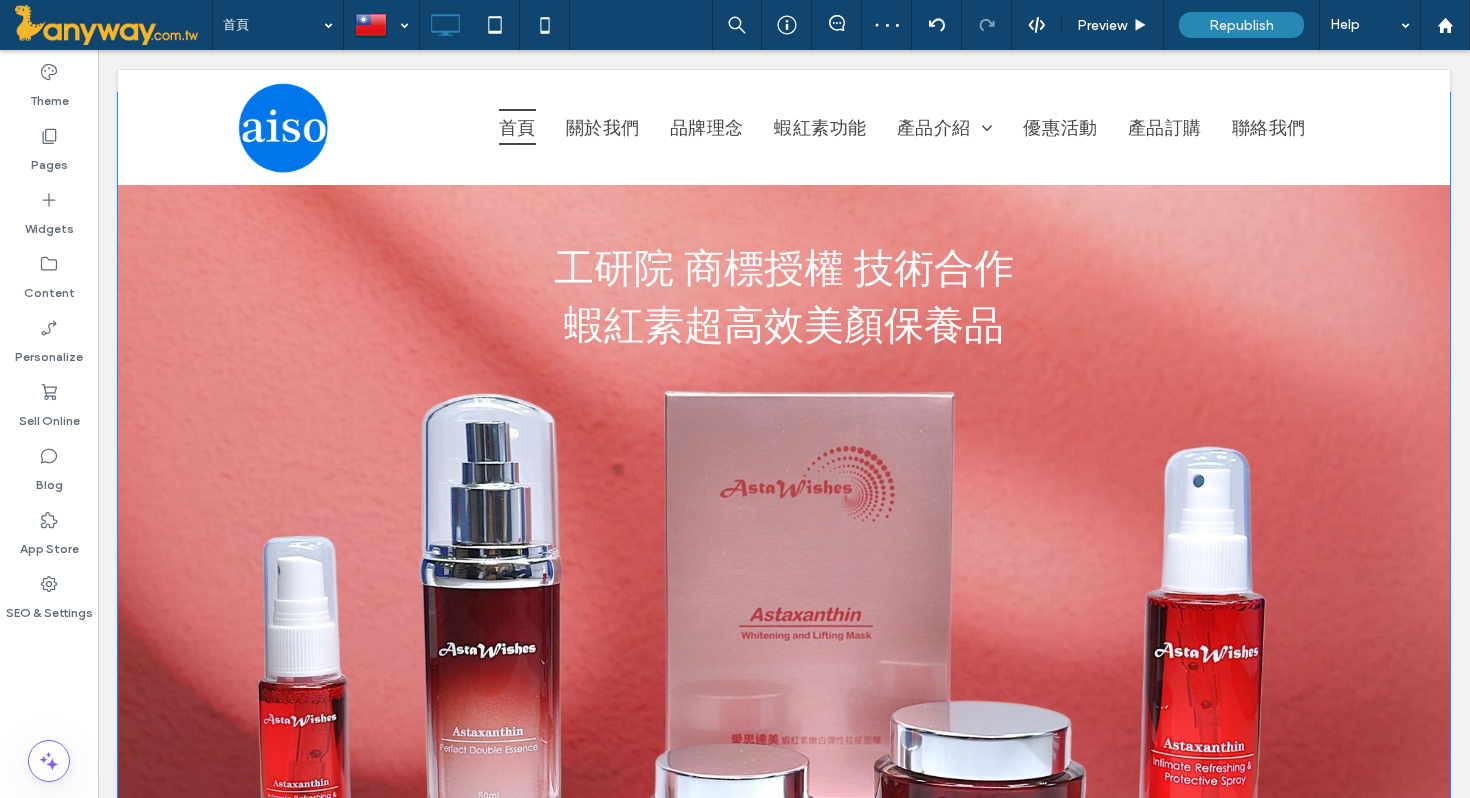 scroll, scrollTop: 0, scrollLeft: 0, axis: both 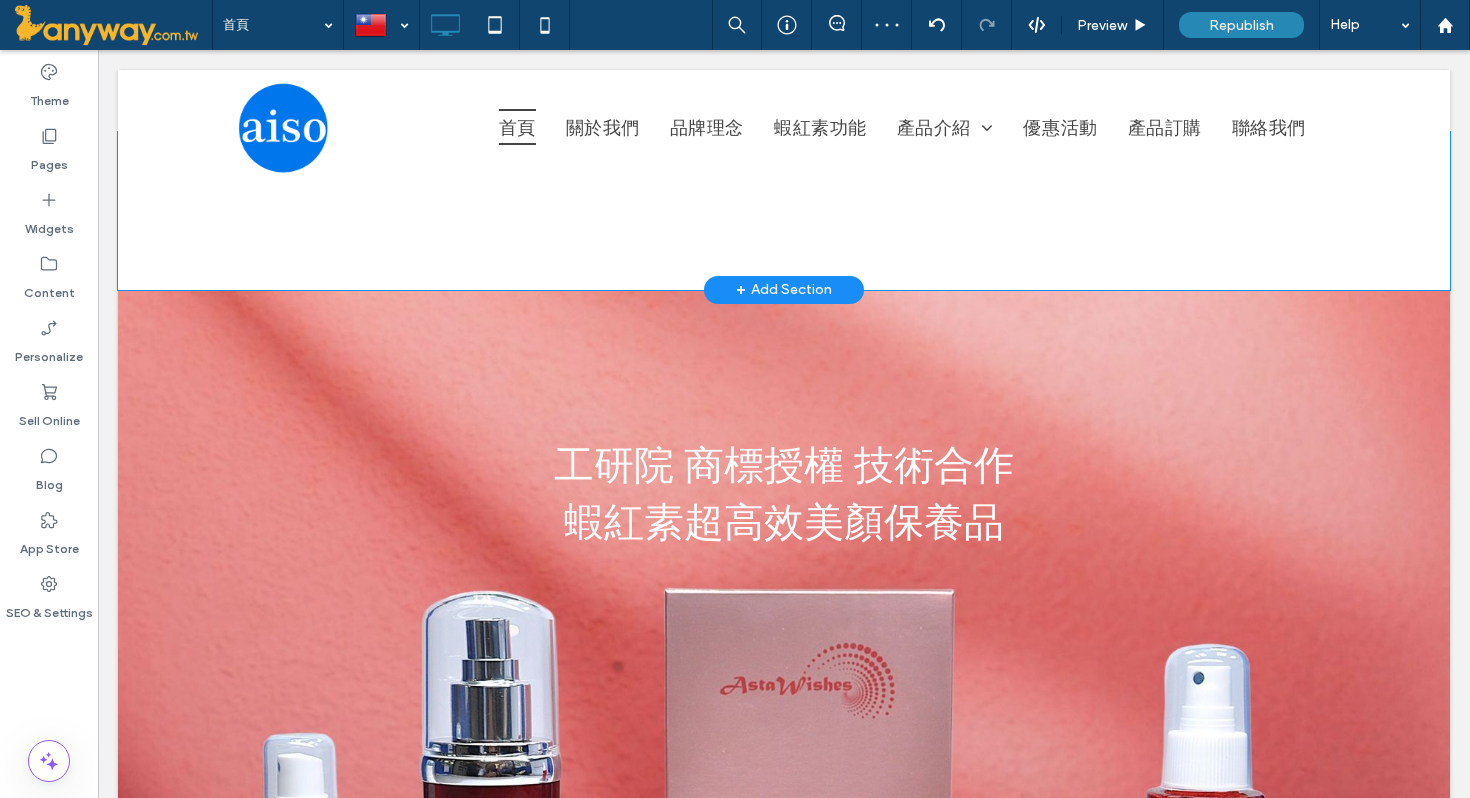click on "Click To Paste     Click To Paste" at bounding box center (784, 211) 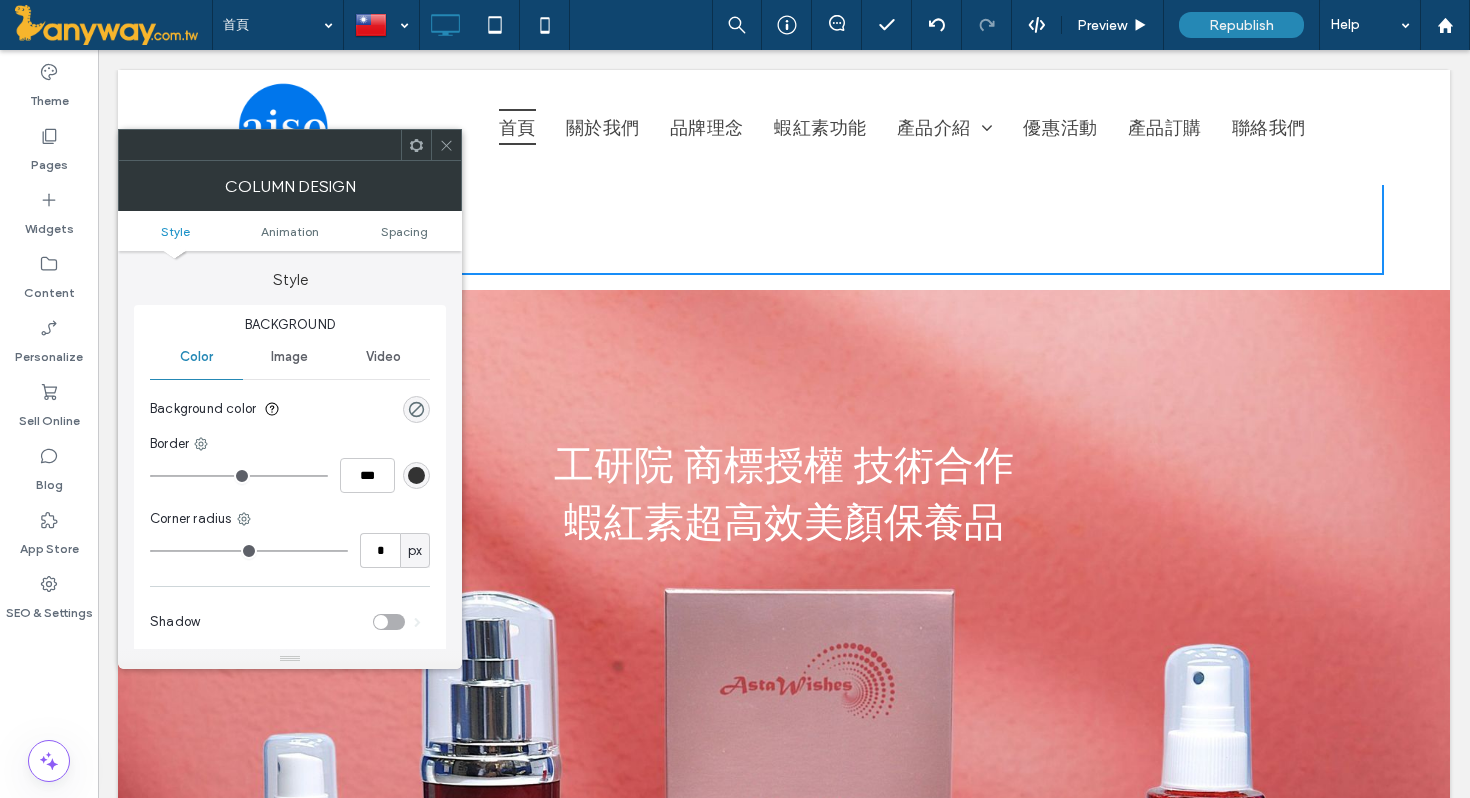 click 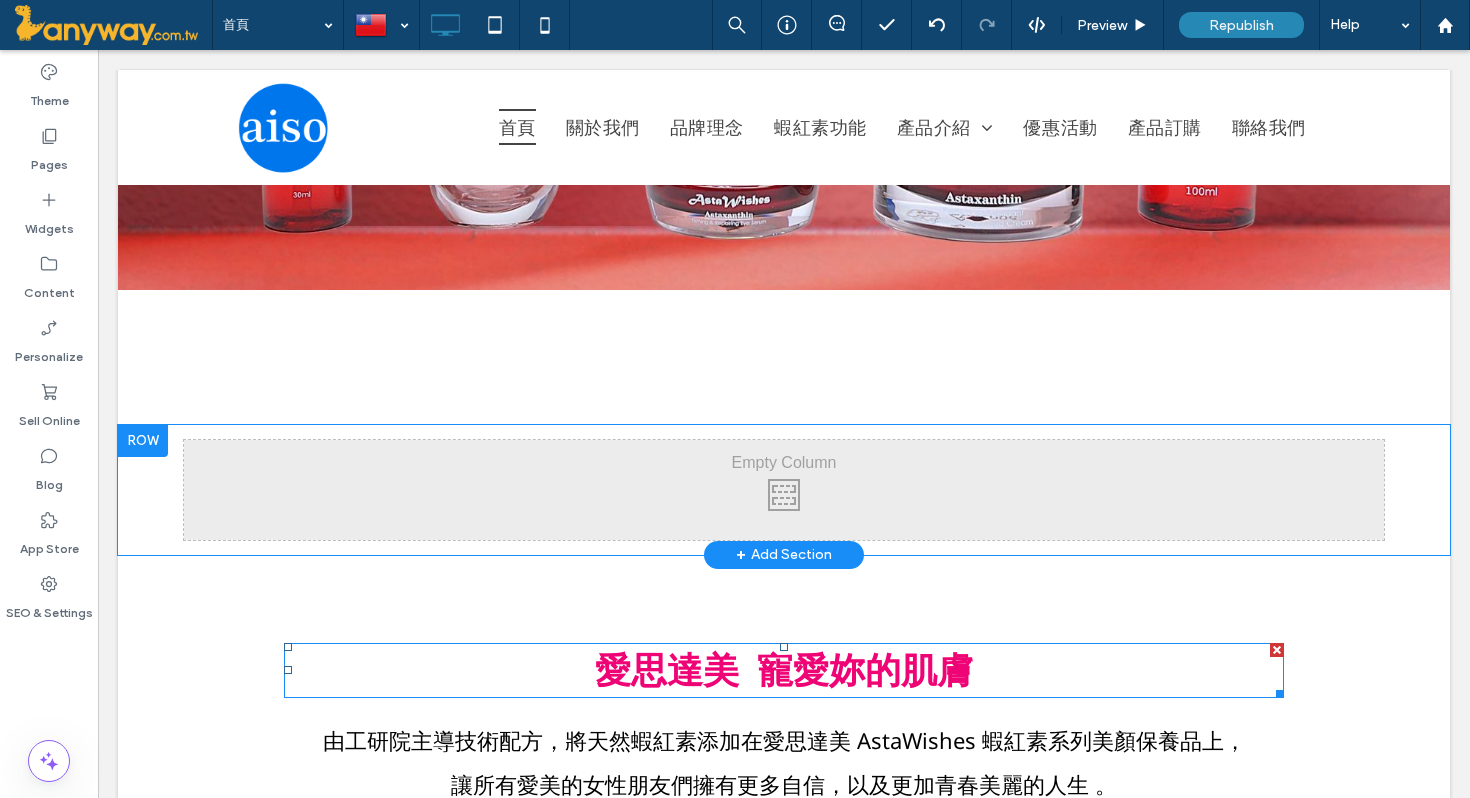 scroll, scrollTop: 848, scrollLeft: 0, axis: vertical 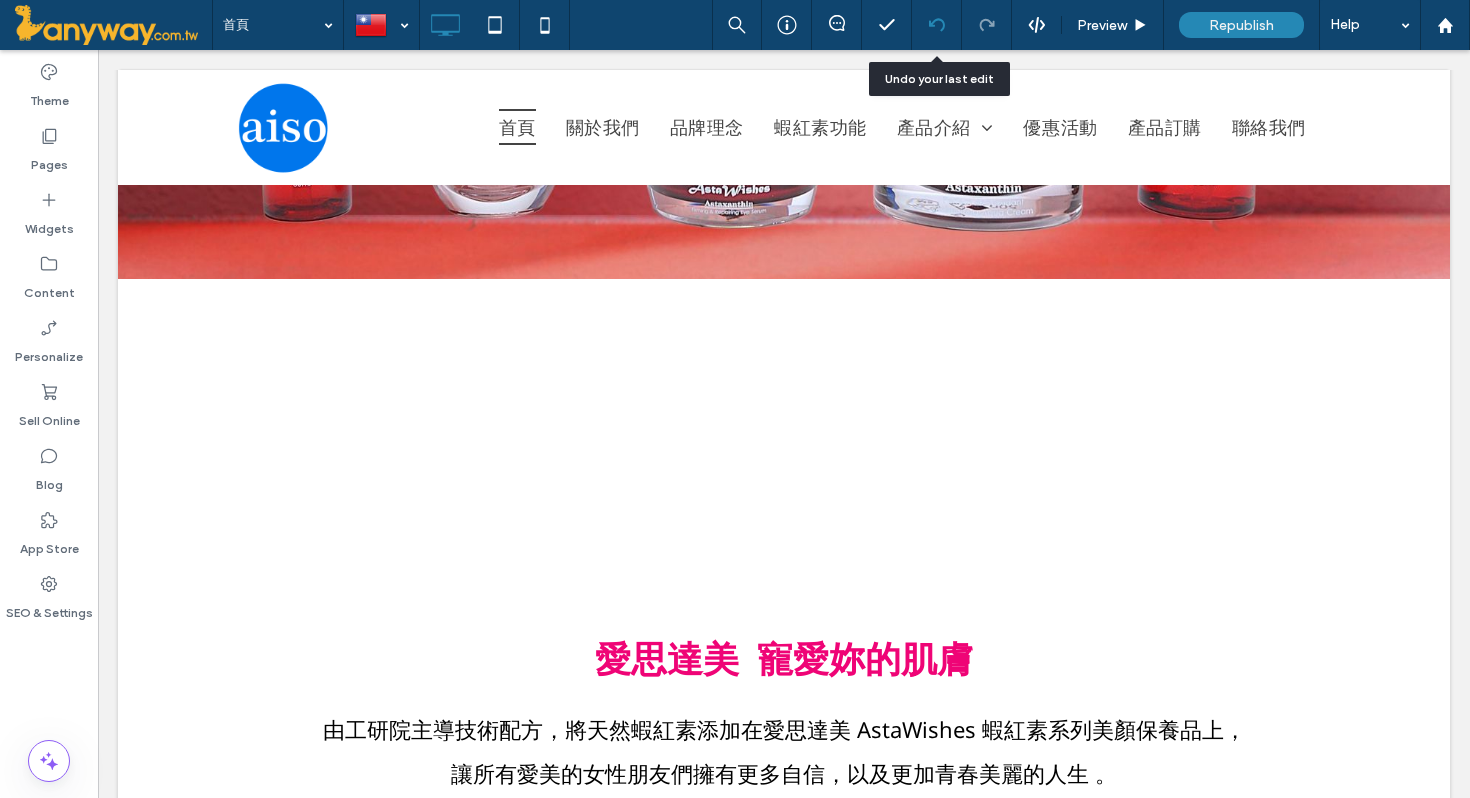 click 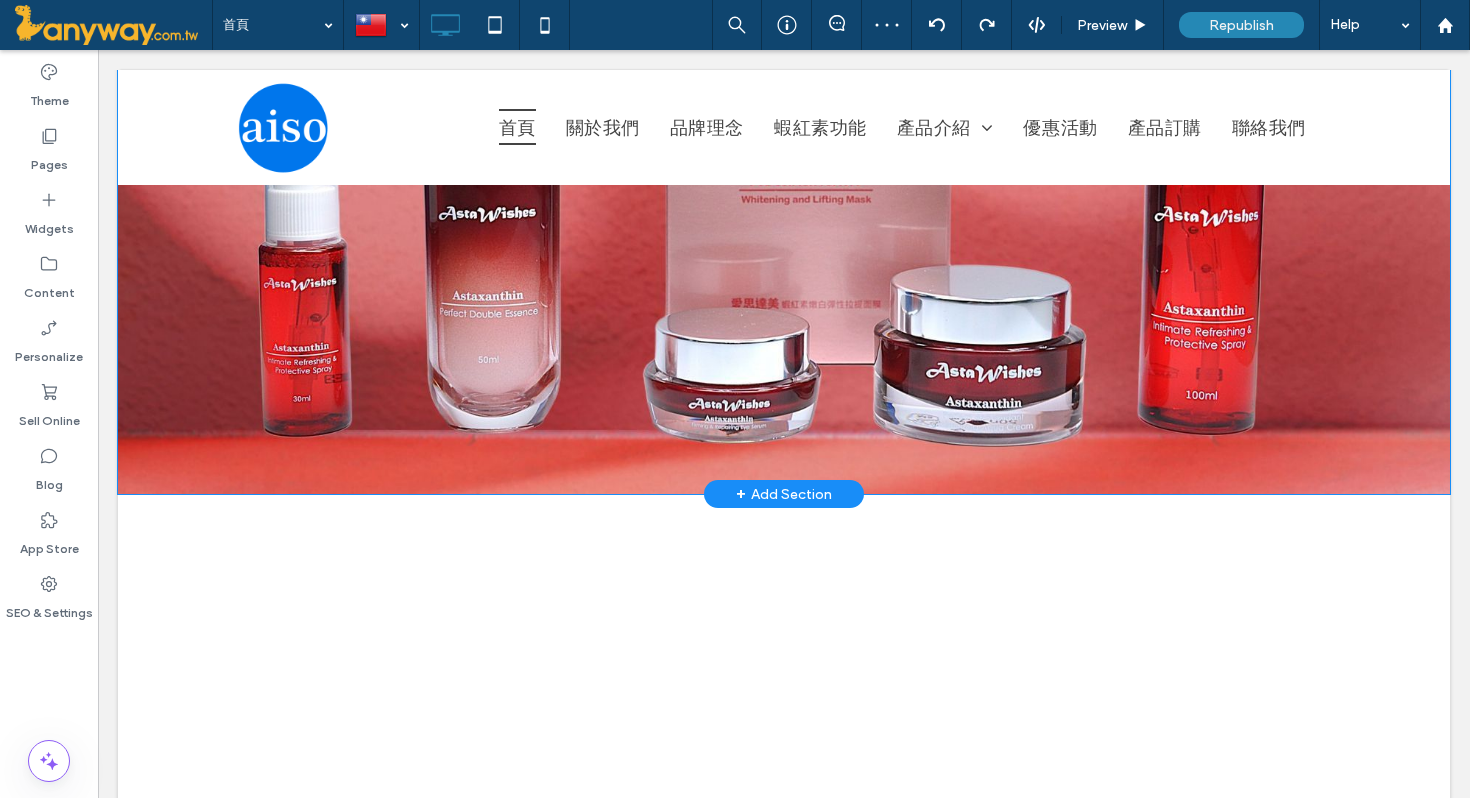 scroll, scrollTop: 540, scrollLeft: 0, axis: vertical 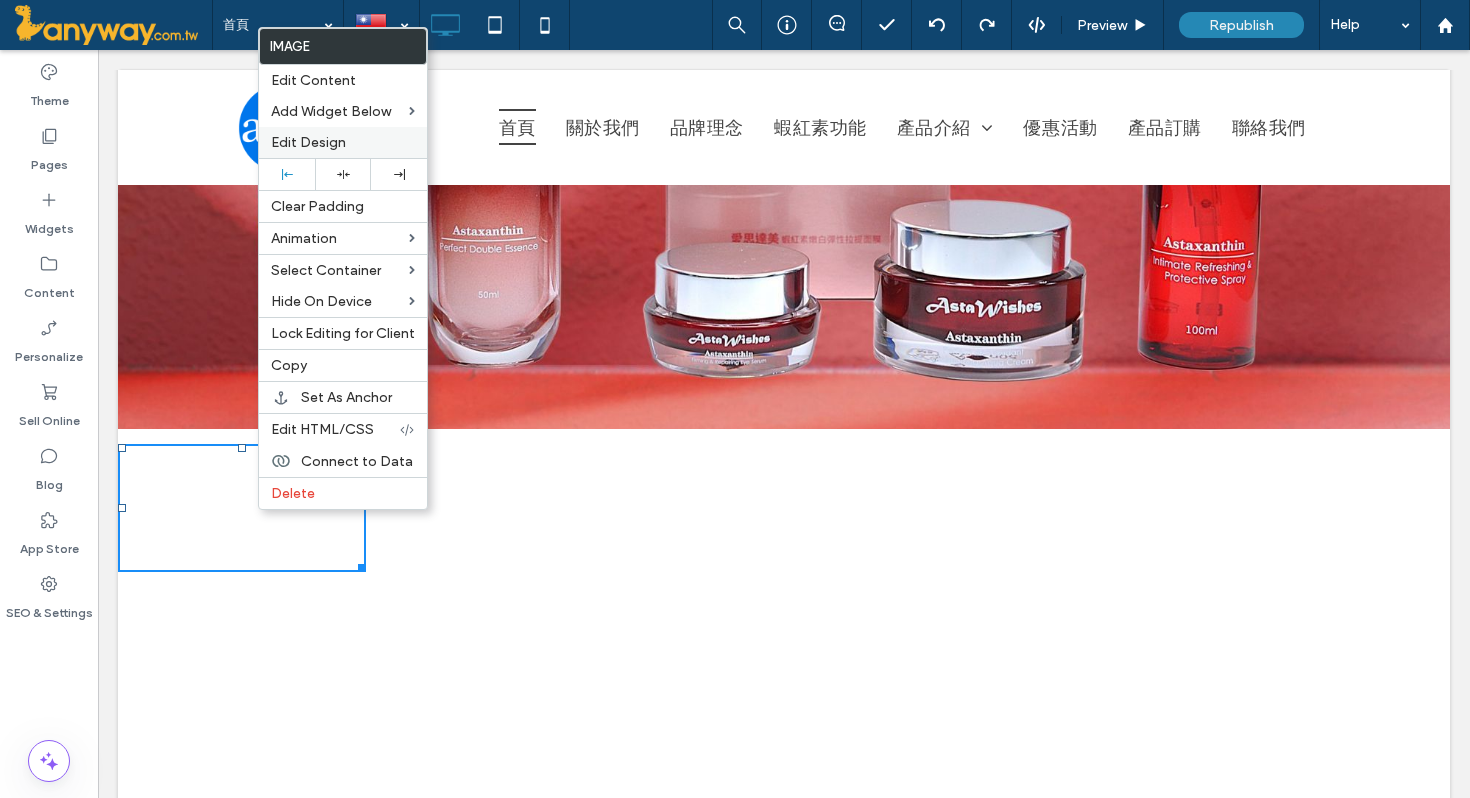 click on "Edit Design" at bounding box center [308, 142] 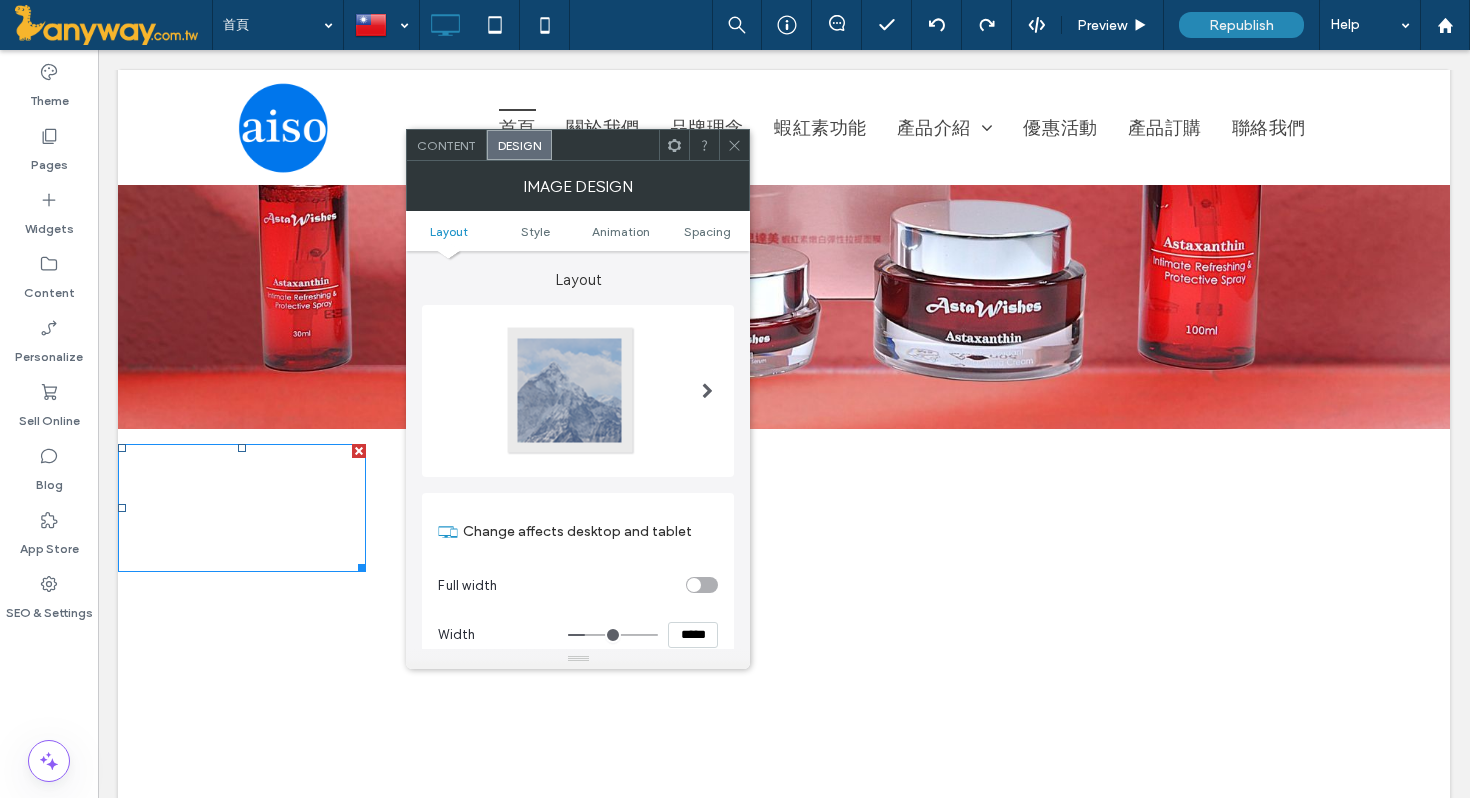 click at bounding box center (734, 145) 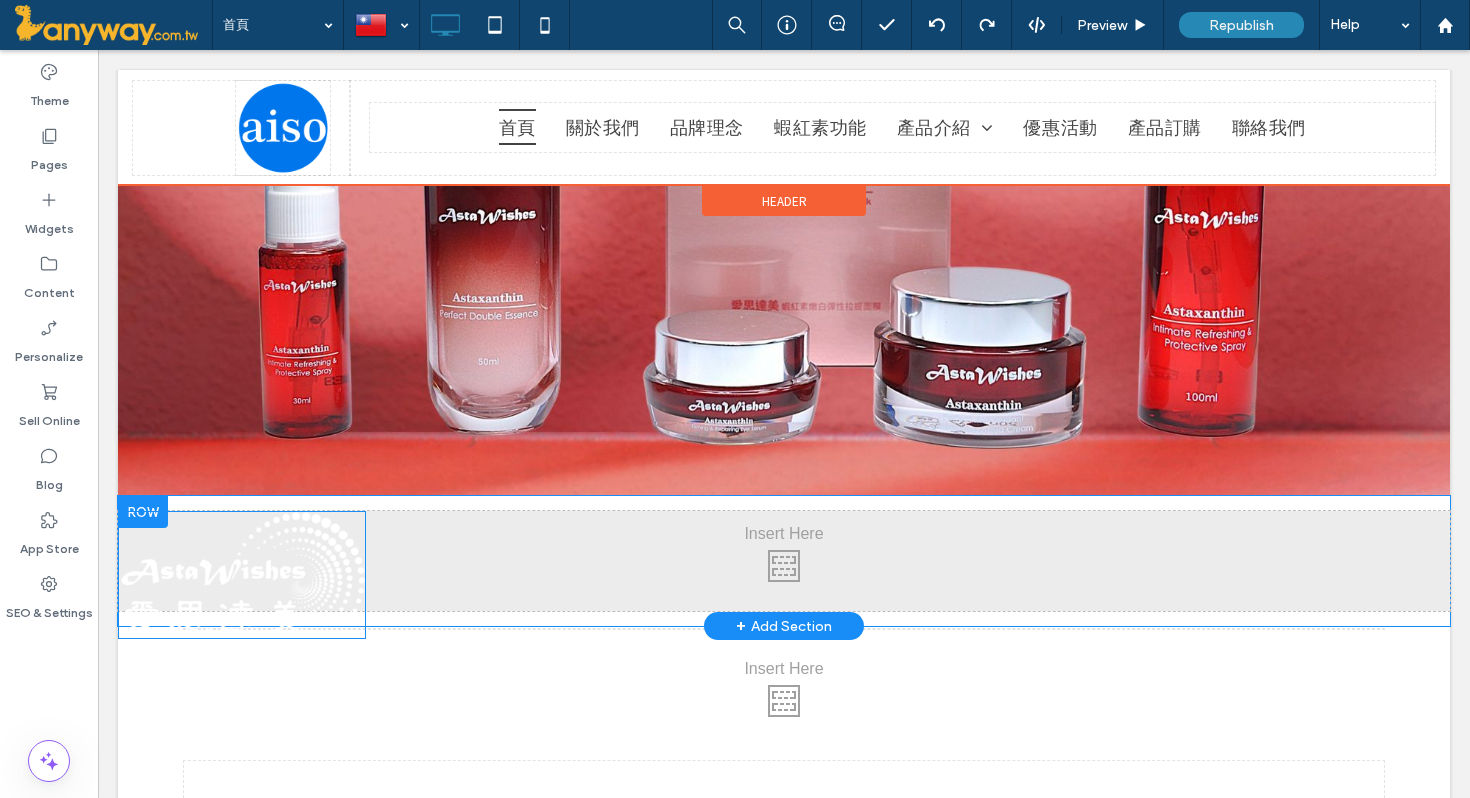 scroll, scrollTop: 473, scrollLeft: 0, axis: vertical 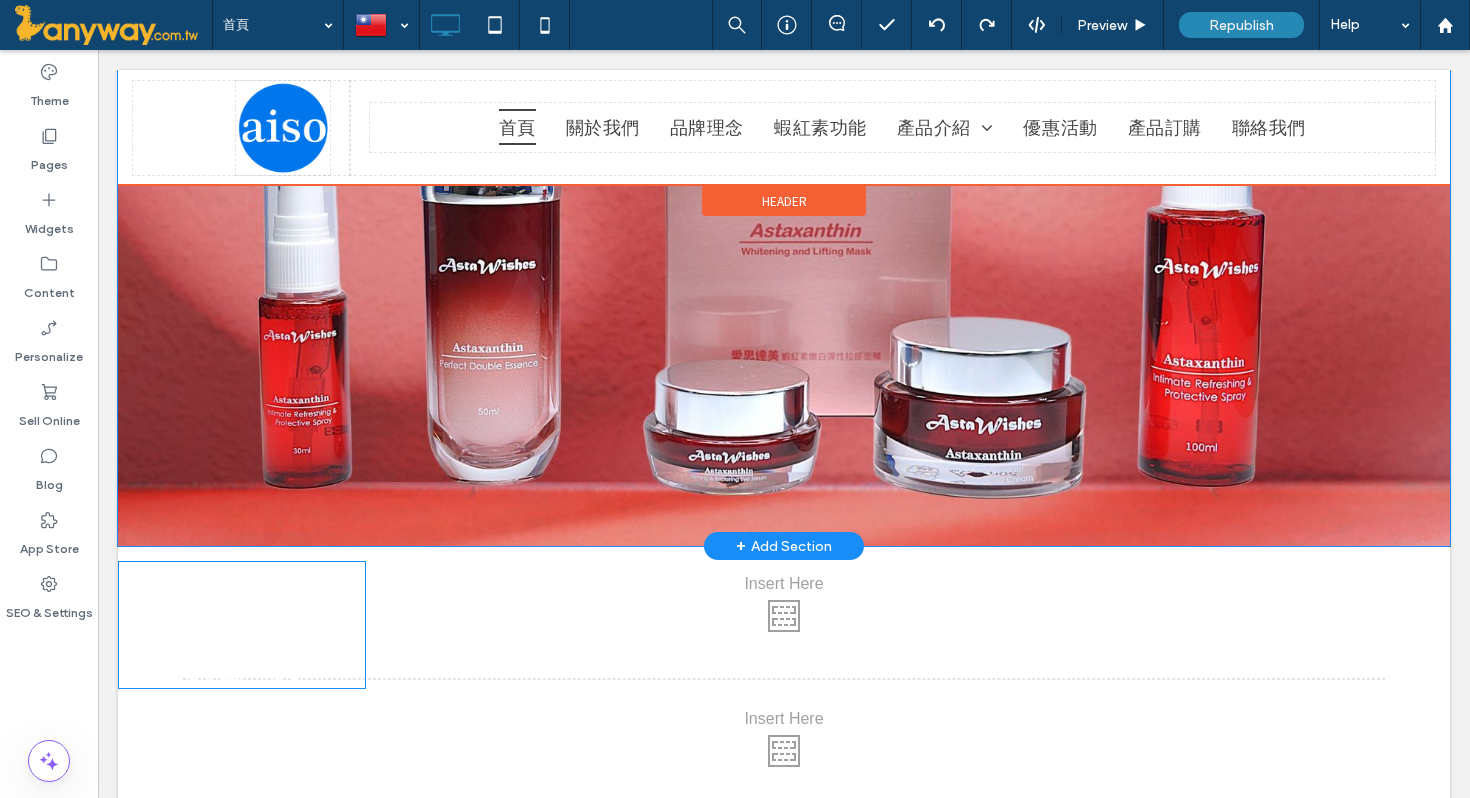 drag, startPoint x: 291, startPoint y: 575, endPoint x: 335, endPoint y: 399, distance: 181.41664 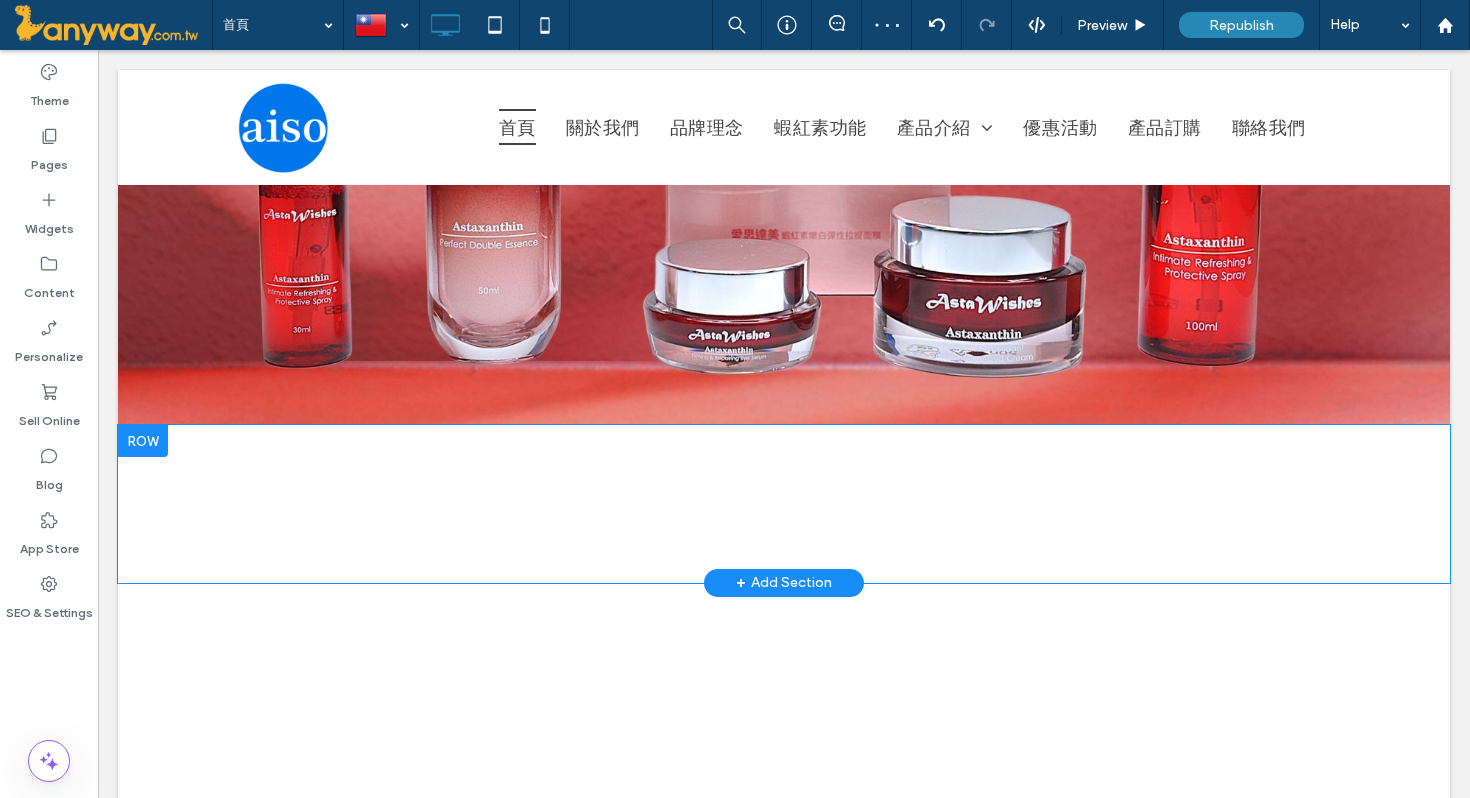 scroll, scrollTop: 460, scrollLeft: 0, axis: vertical 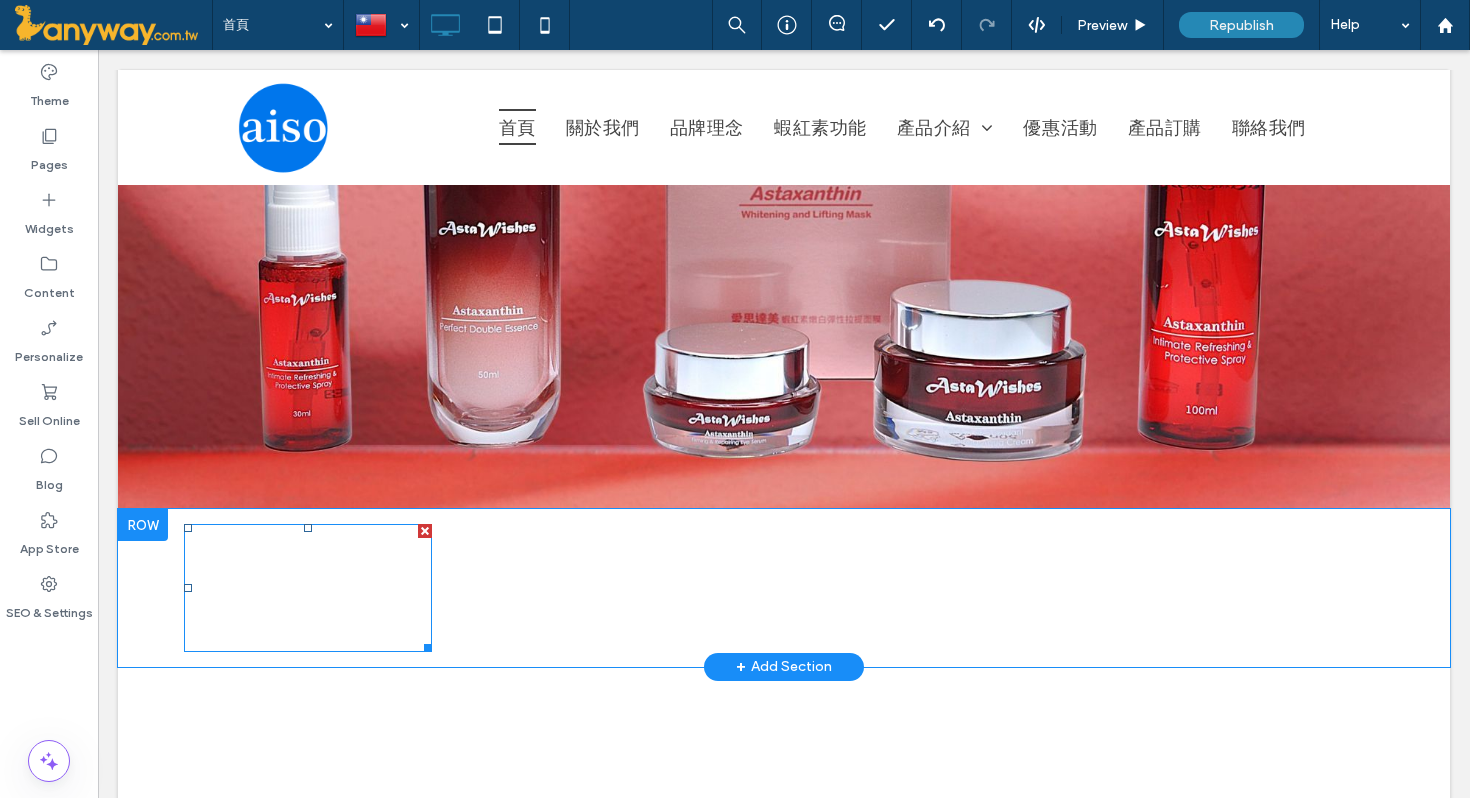click at bounding box center (308, 588) 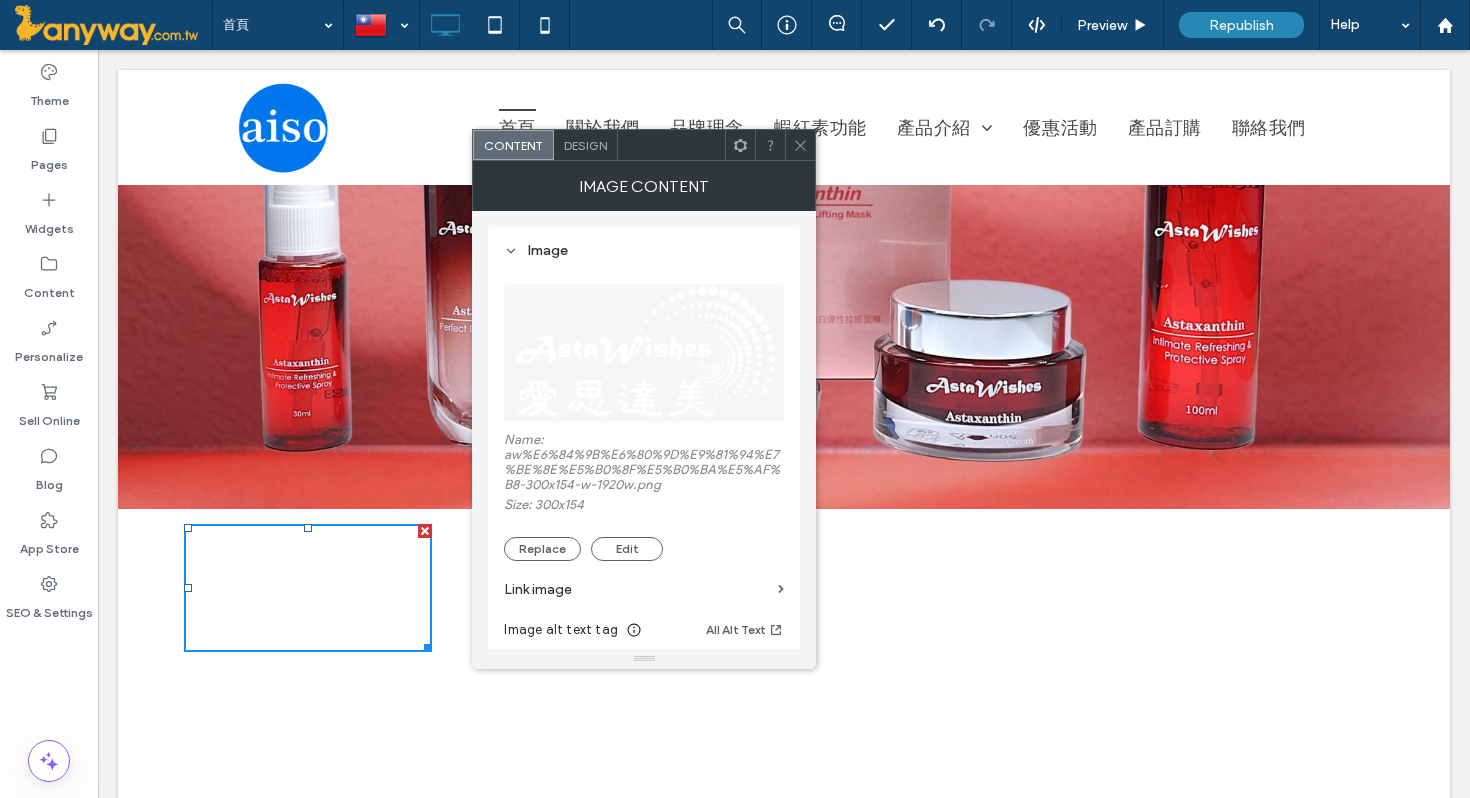 click on "Design" at bounding box center [585, 145] 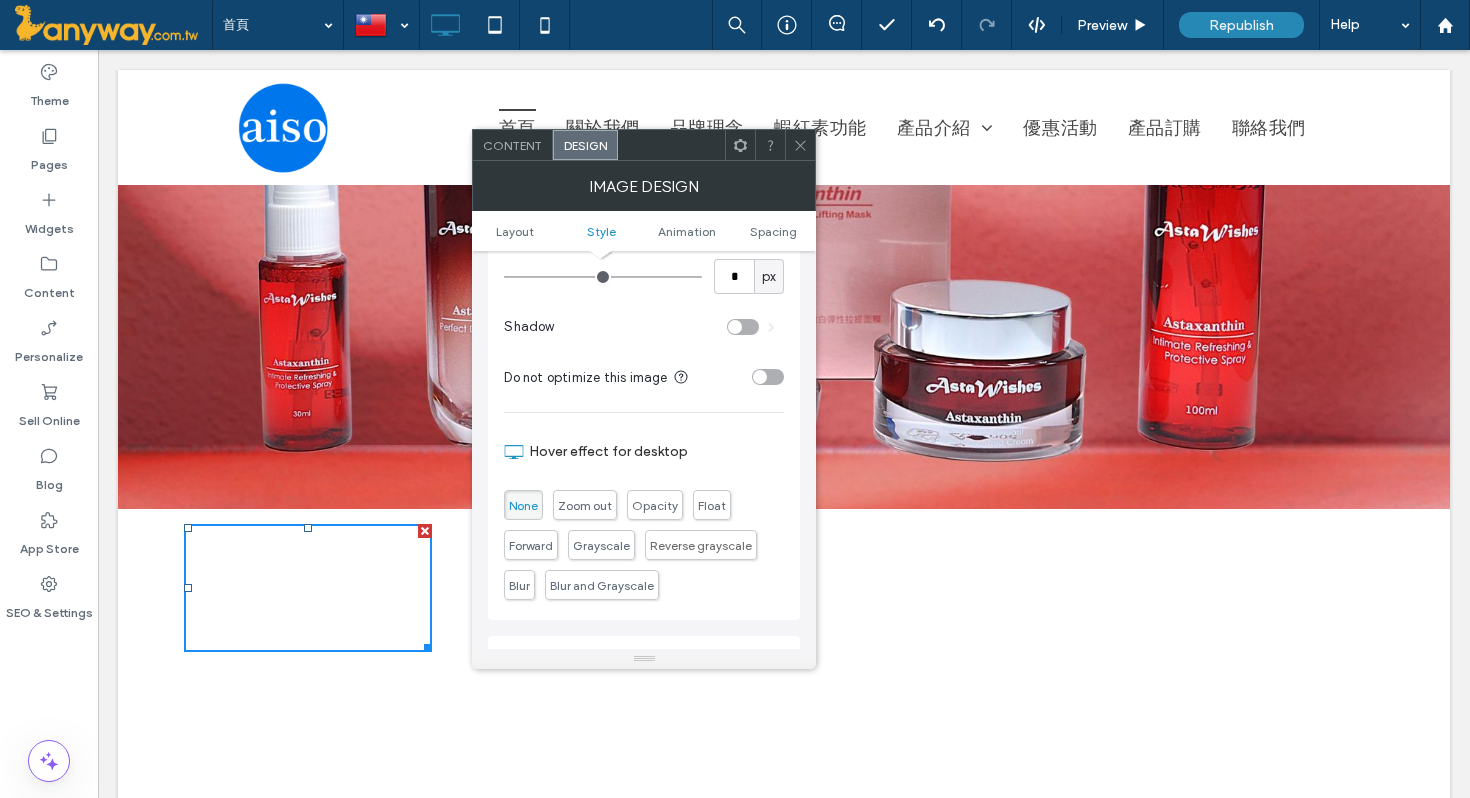 scroll, scrollTop: 557, scrollLeft: 0, axis: vertical 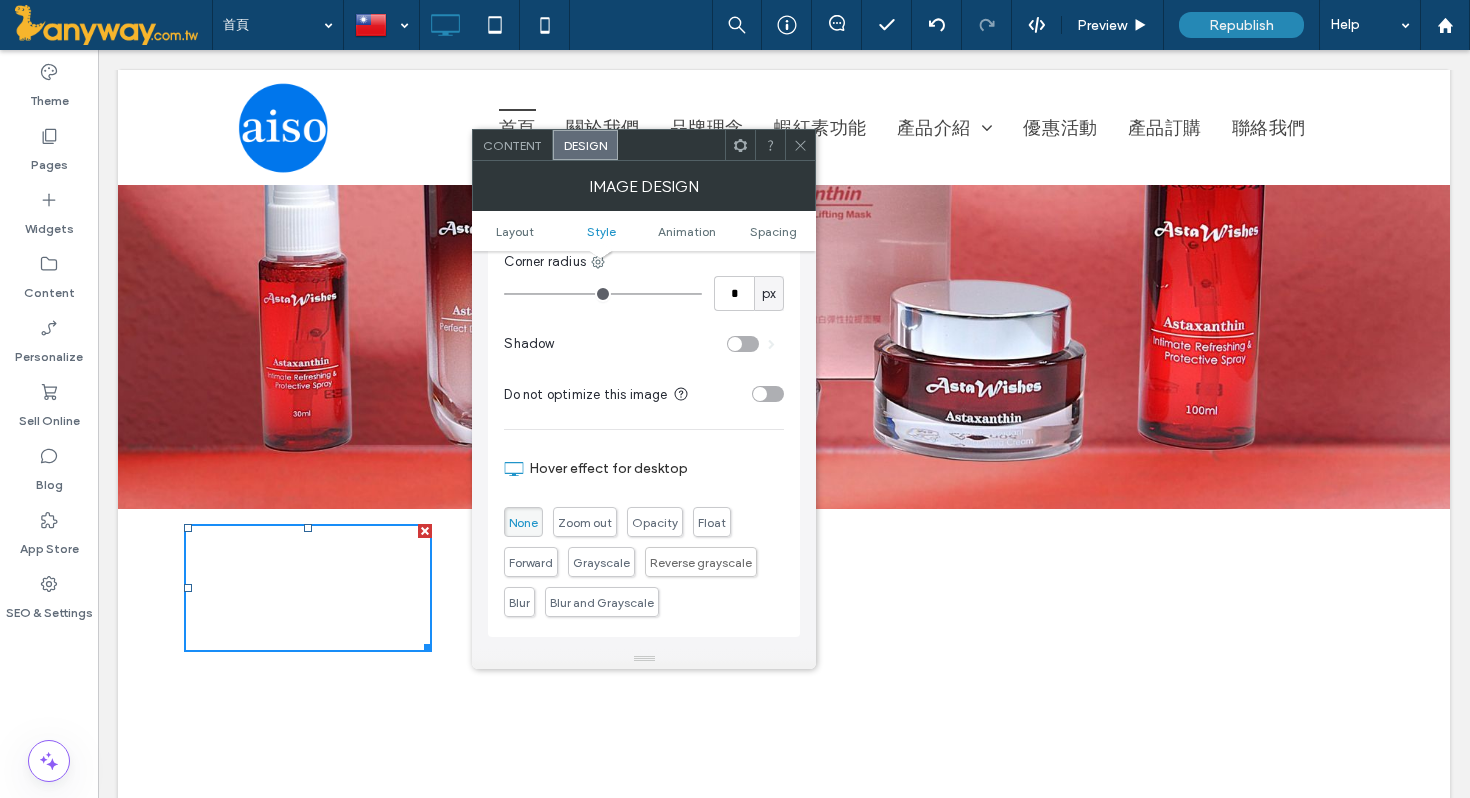 click 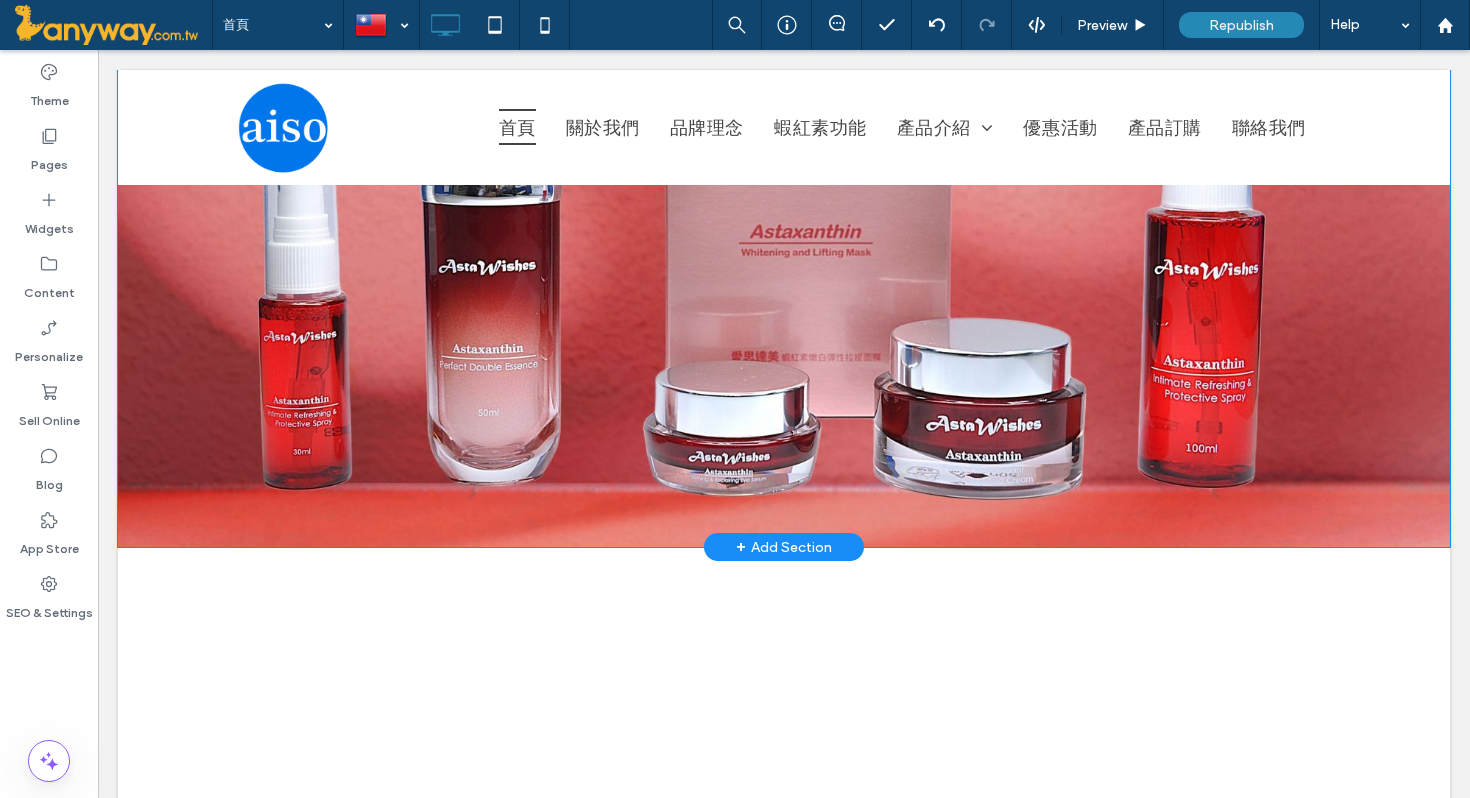 scroll, scrollTop: 378, scrollLeft: 0, axis: vertical 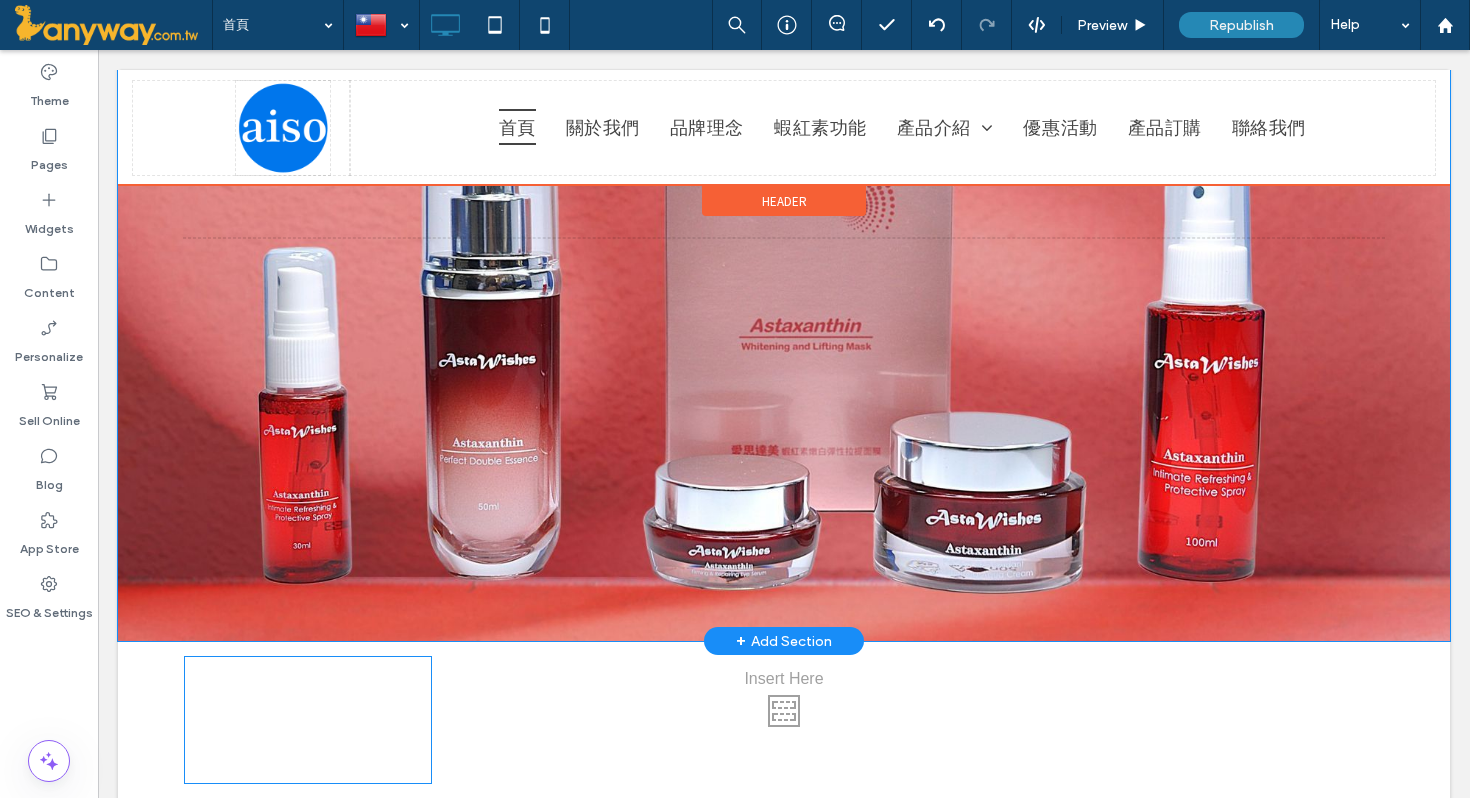 drag, startPoint x: 329, startPoint y: 652, endPoint x: 631, endPoint y: 266, distance: 490.10202 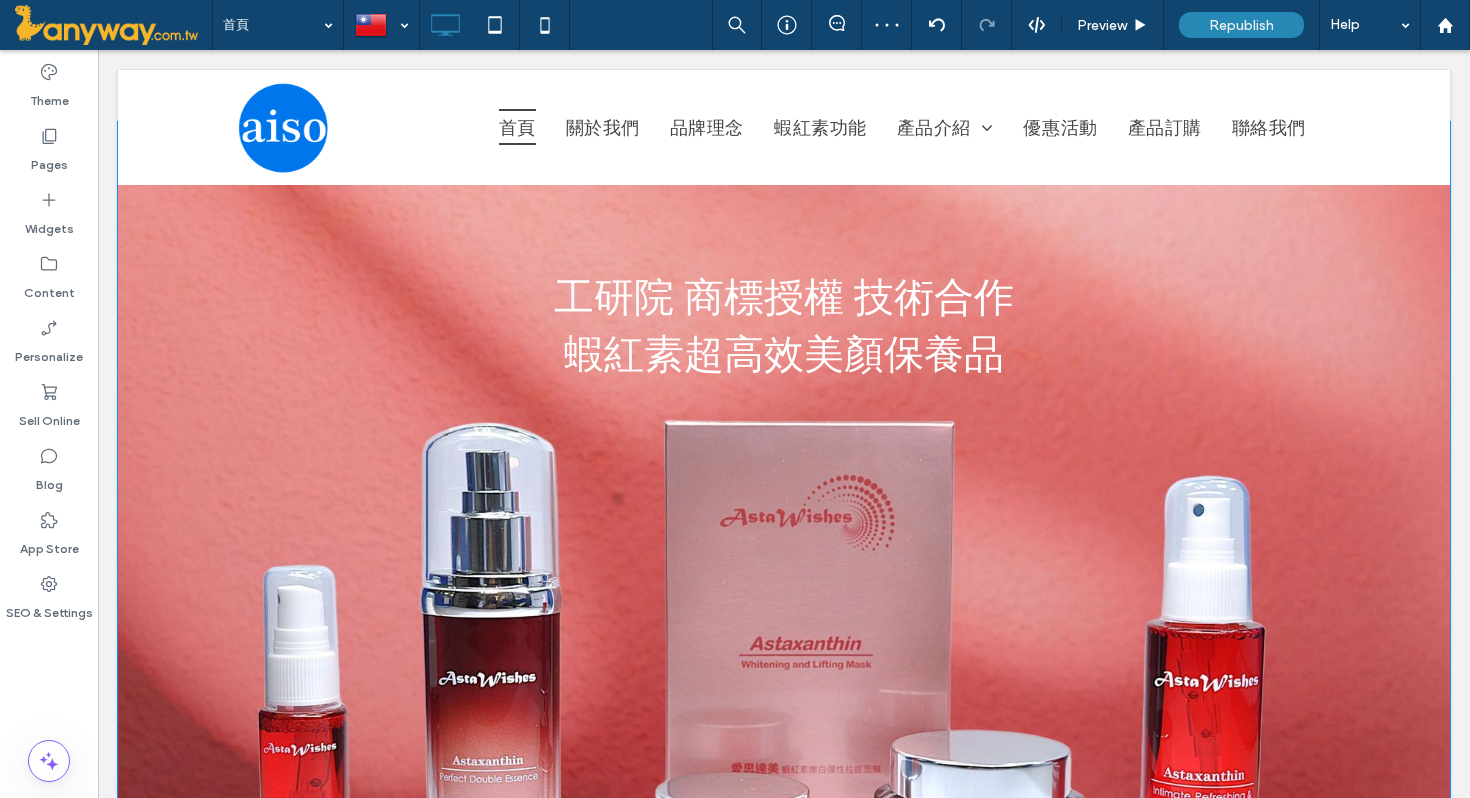 scroll, scrollTop: 0, scrollLeft: 0, axis: both 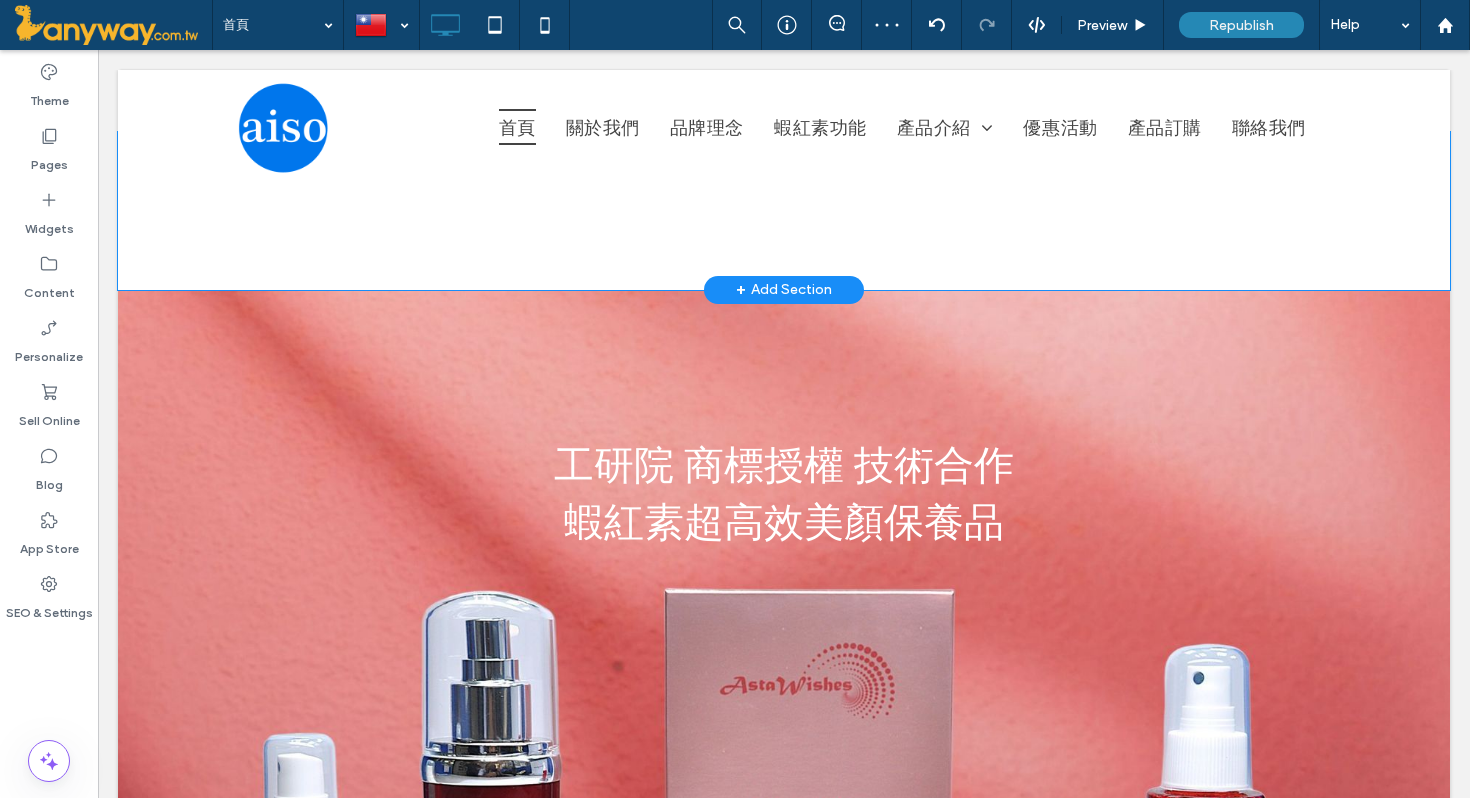 click on "Click To Paste     Click To Paste" at bounding box center (784, 211) 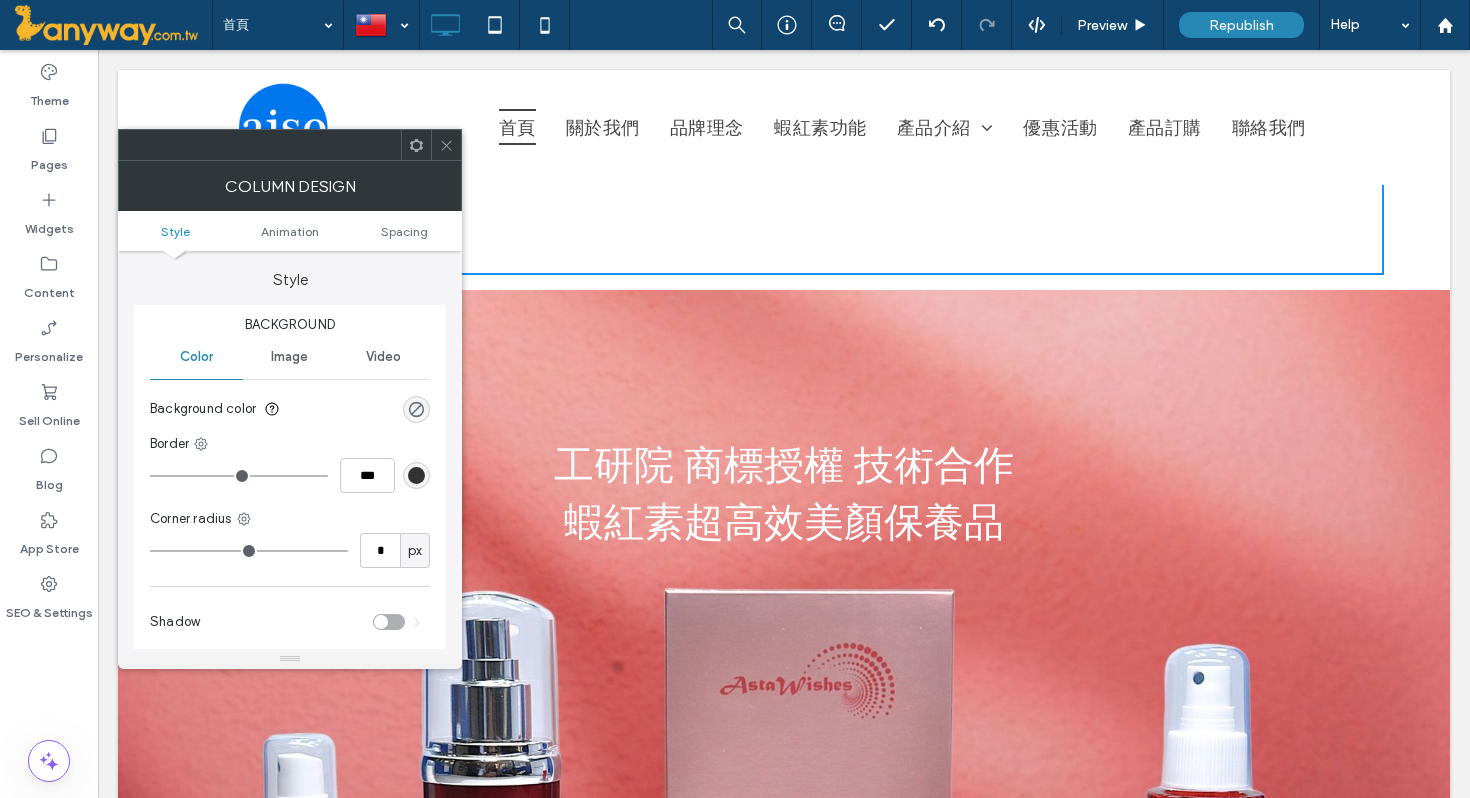 click 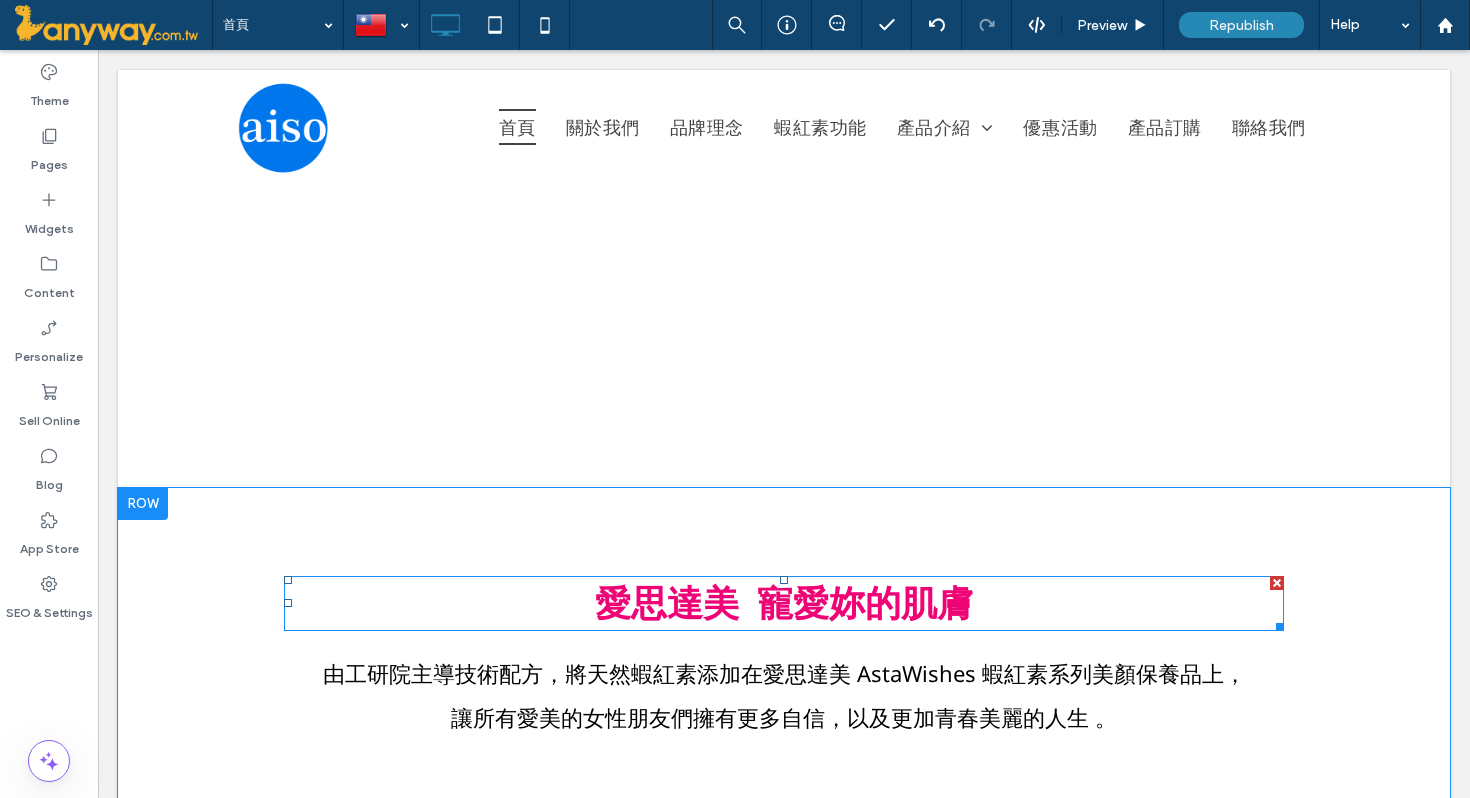 scroll, scrollTop: 1056, scrollLeft: 0, axis: vertical 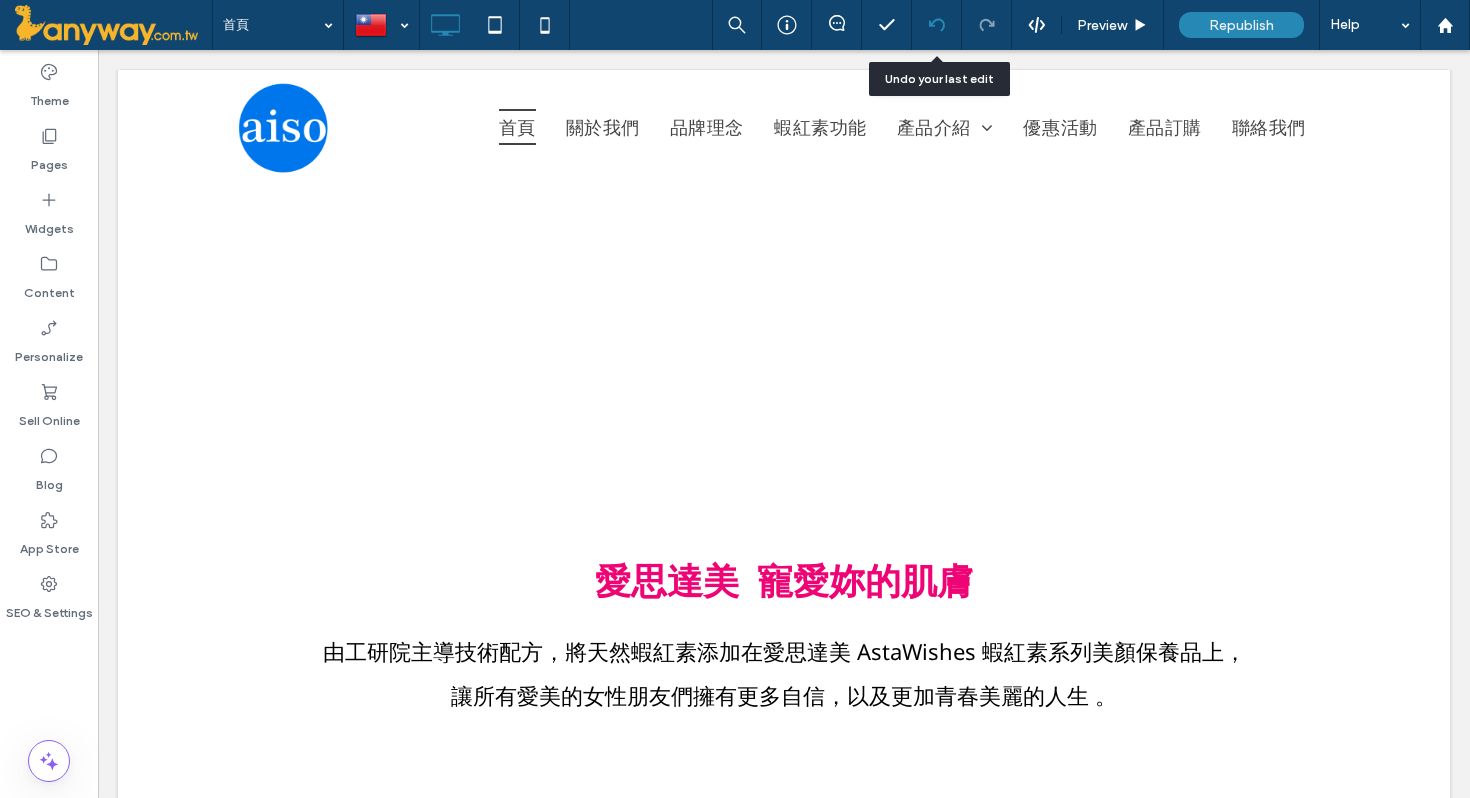 click at bounding box center (937, 25) 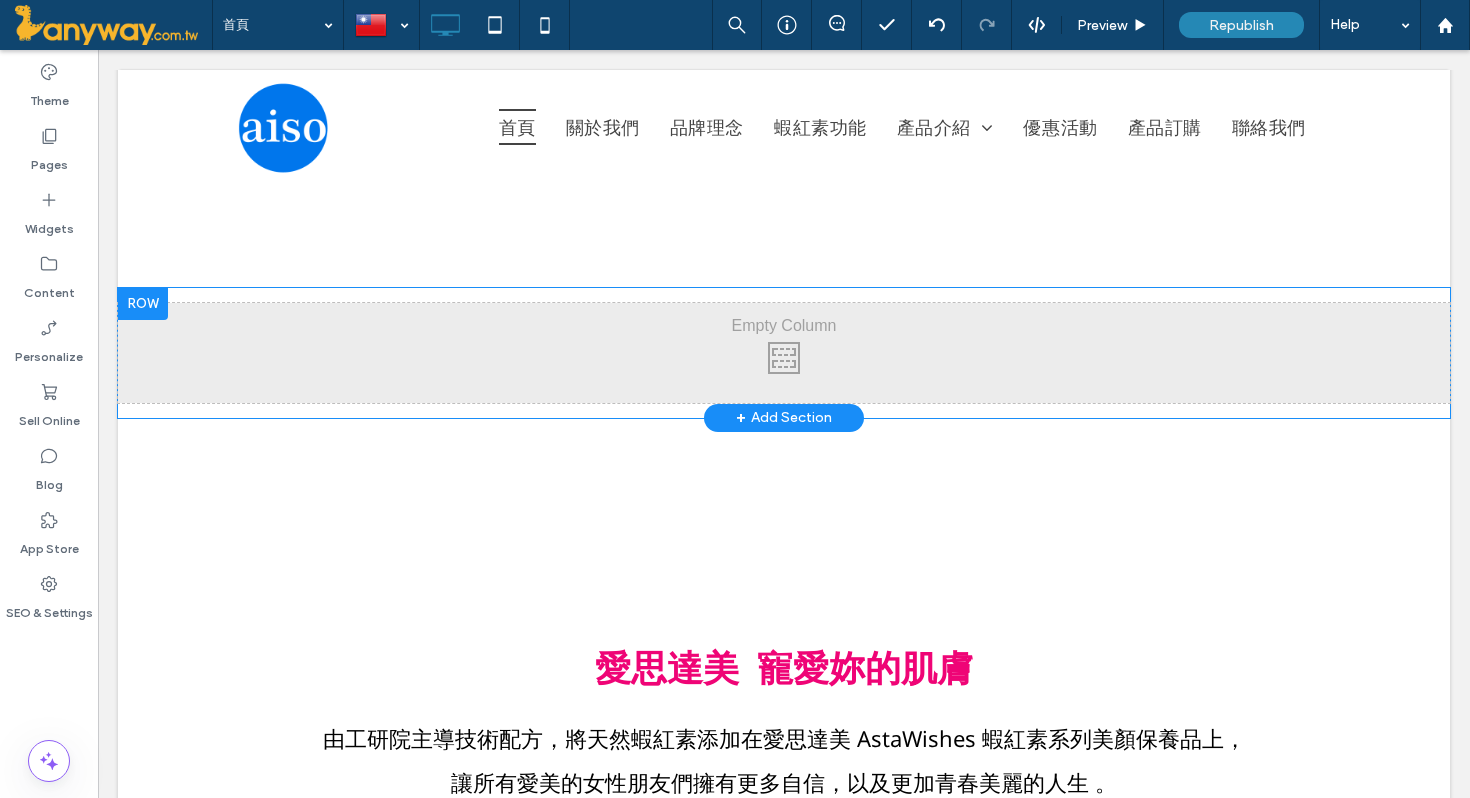 scroll, scrollTop: 797, scrollLeft: 0, axis: vertical 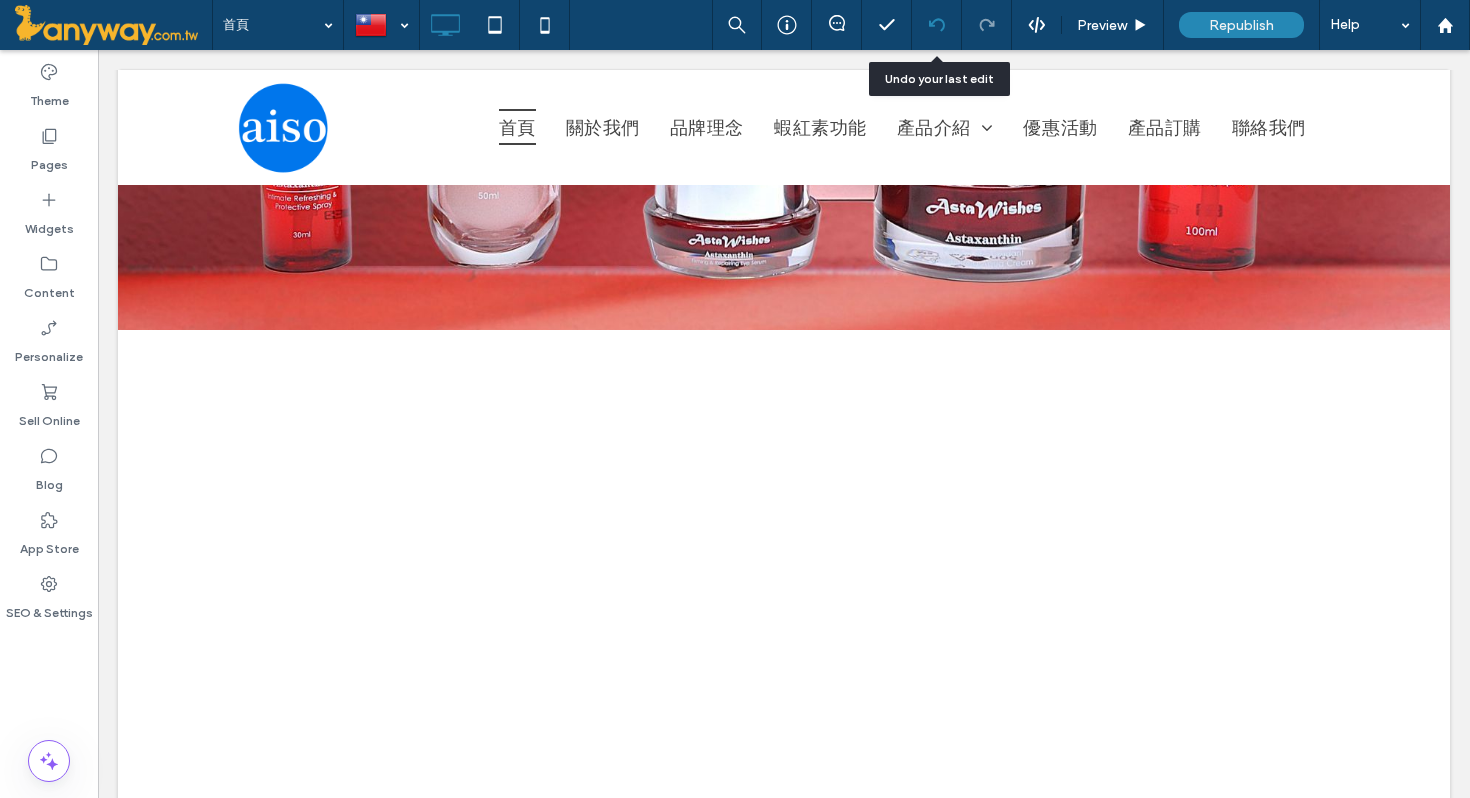 click at bounding box center (936, 25) 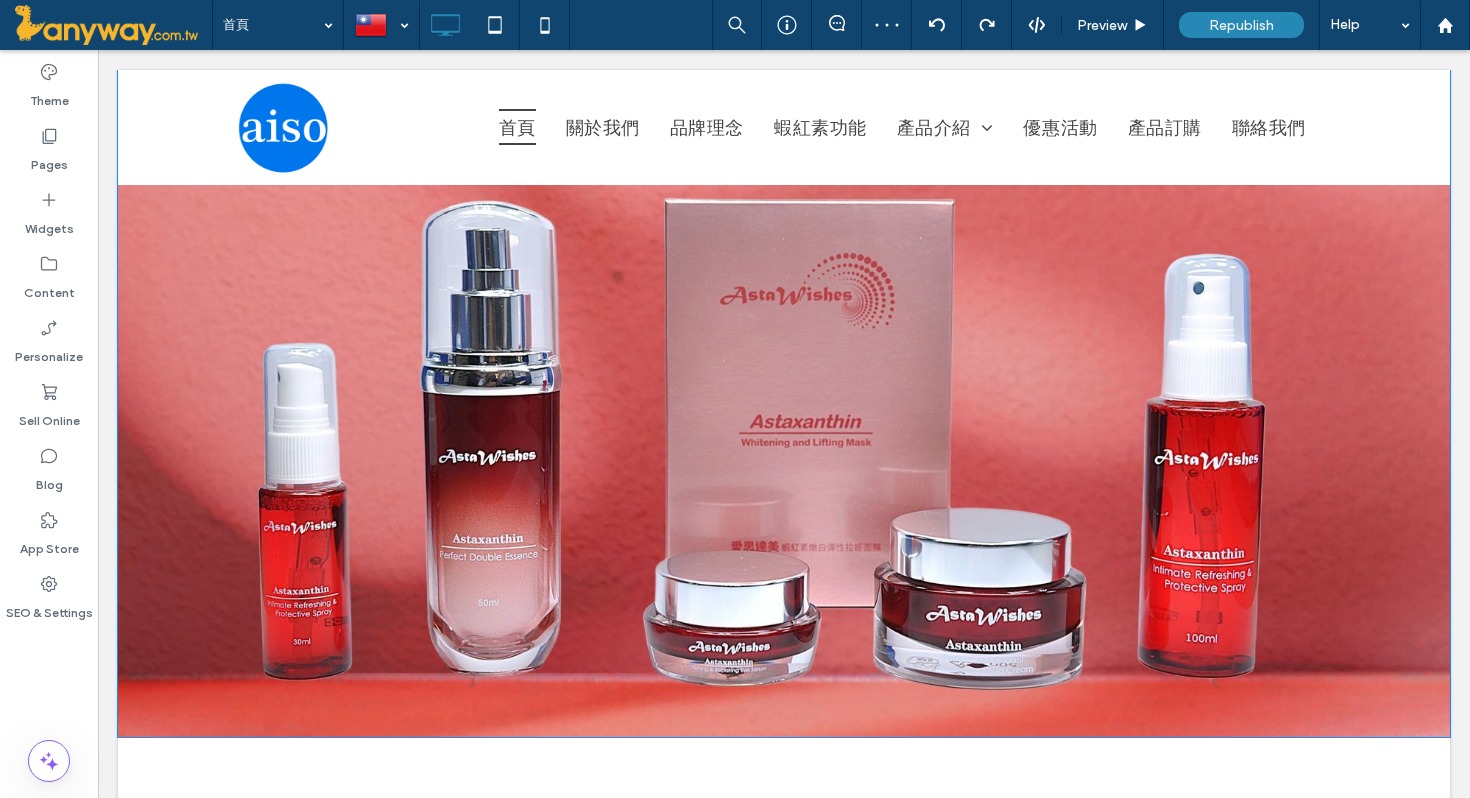 scroll, scrollTop: 441, scrollLeft: 0, axis: vertical 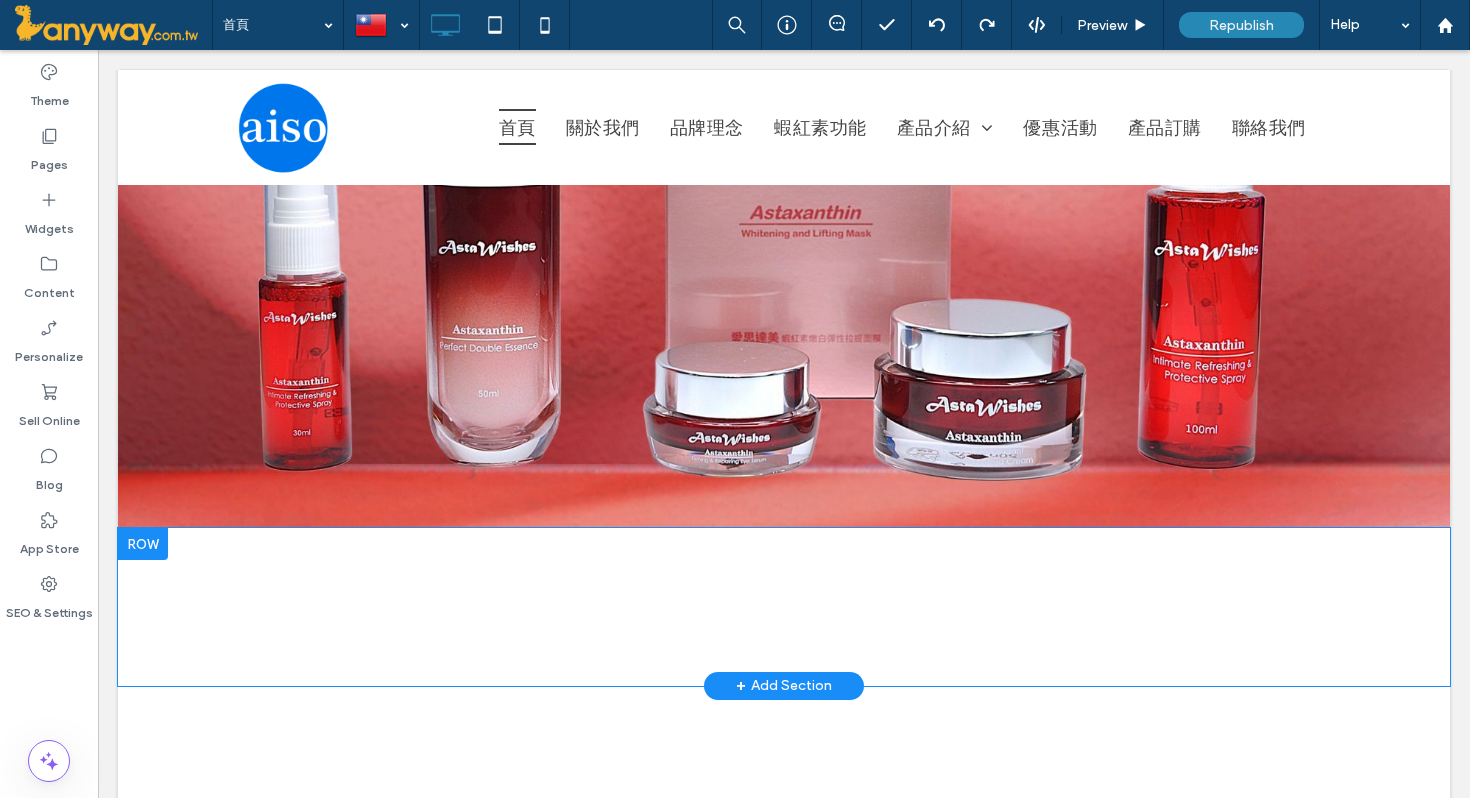 click at bounding box center (143, 544) 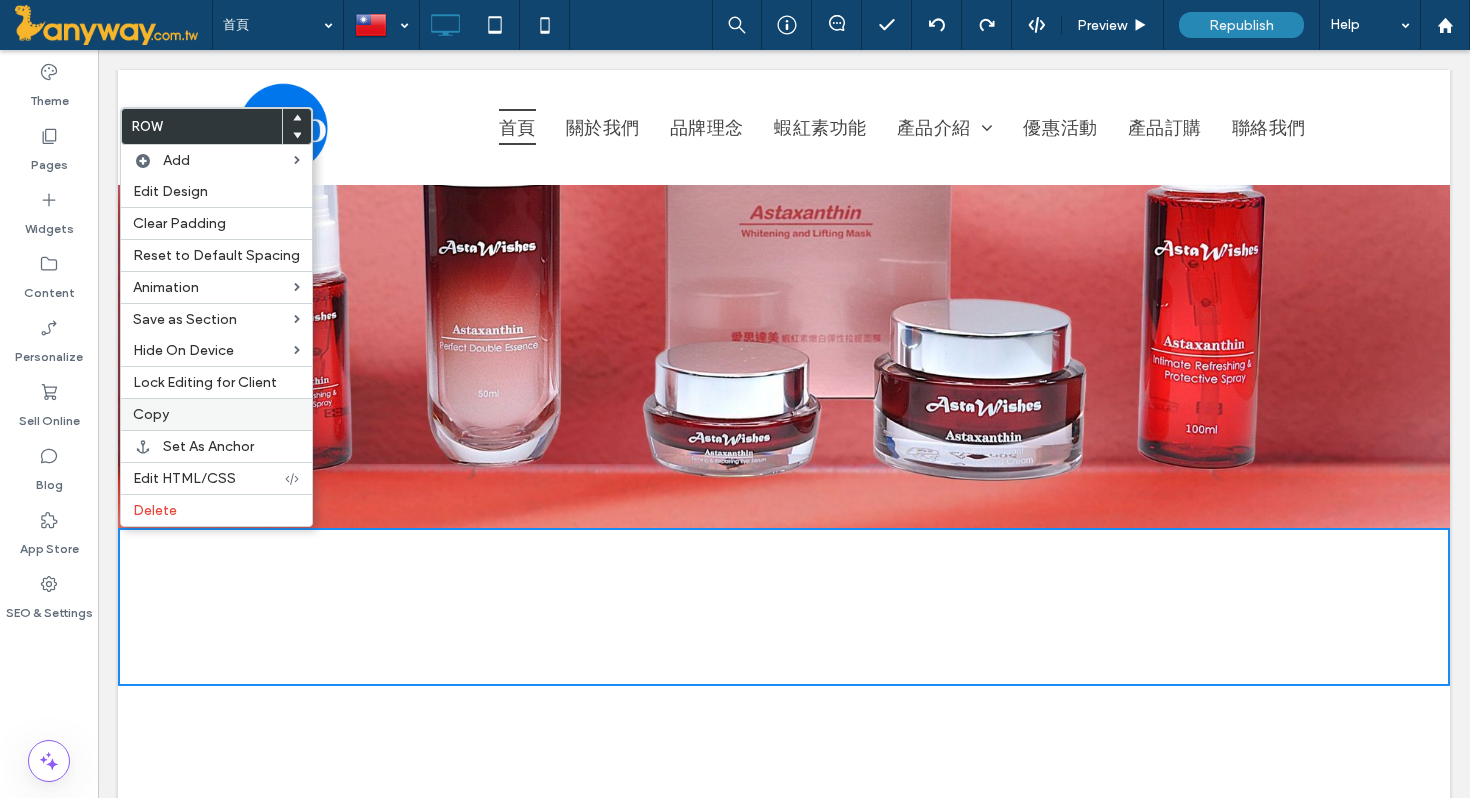 click on "Copy" at bounding box center (151, 414) 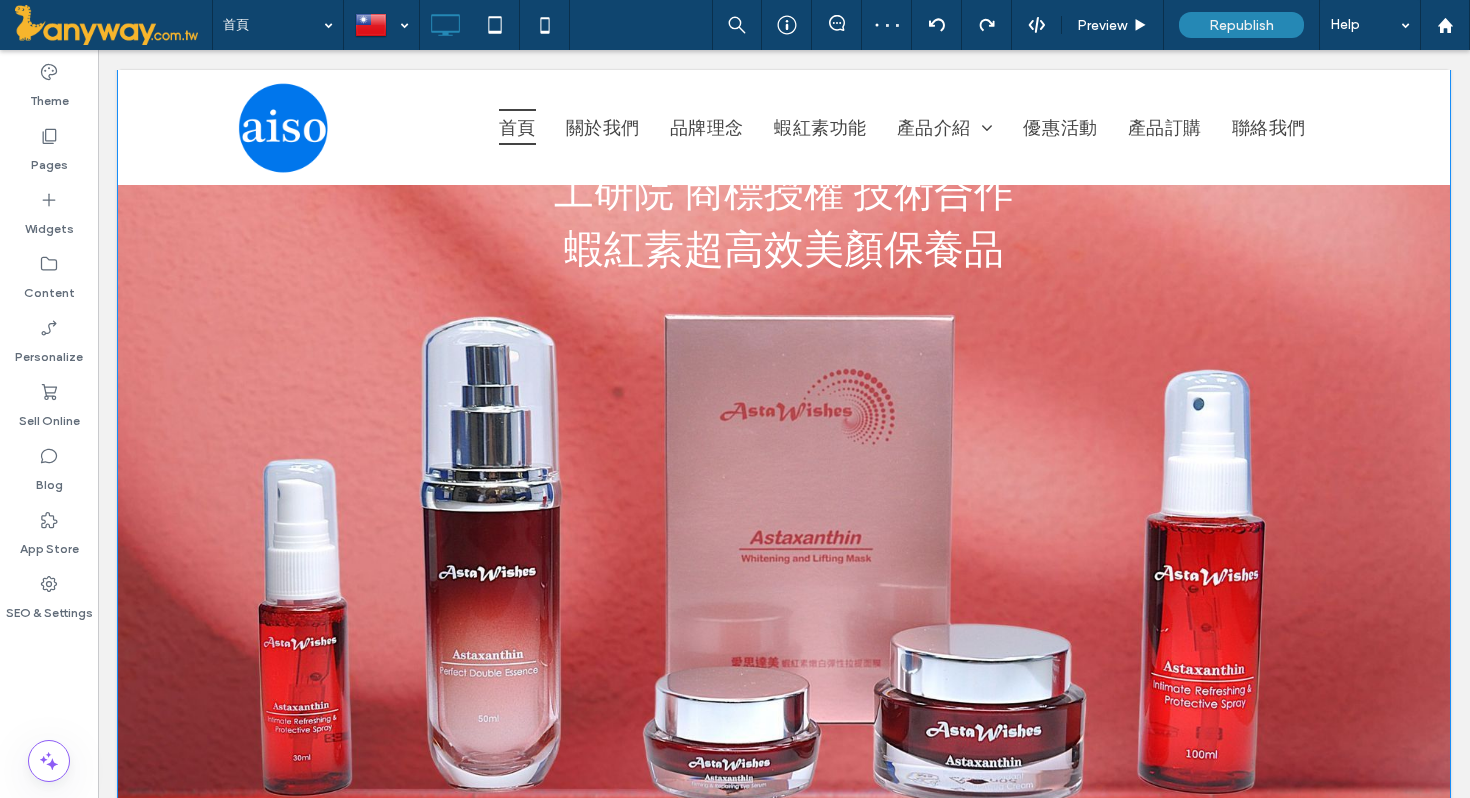 scroll, scrollTop: 355, scrollLeft: 0, axis: vertical 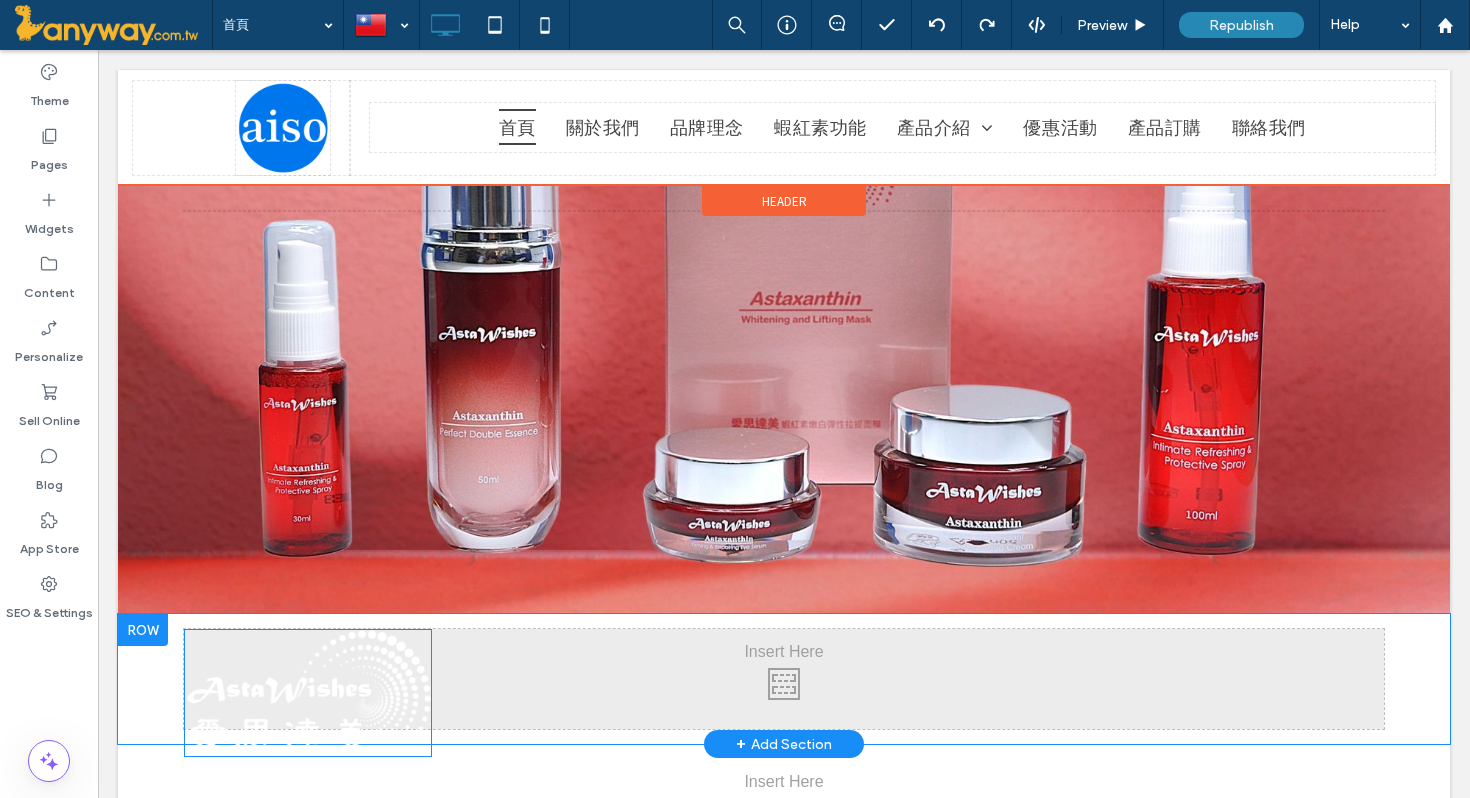 drag, startPoint x: 218, startPoint y: 687, endPoint x: 205, endPoint y: 277, distance: 410.20605 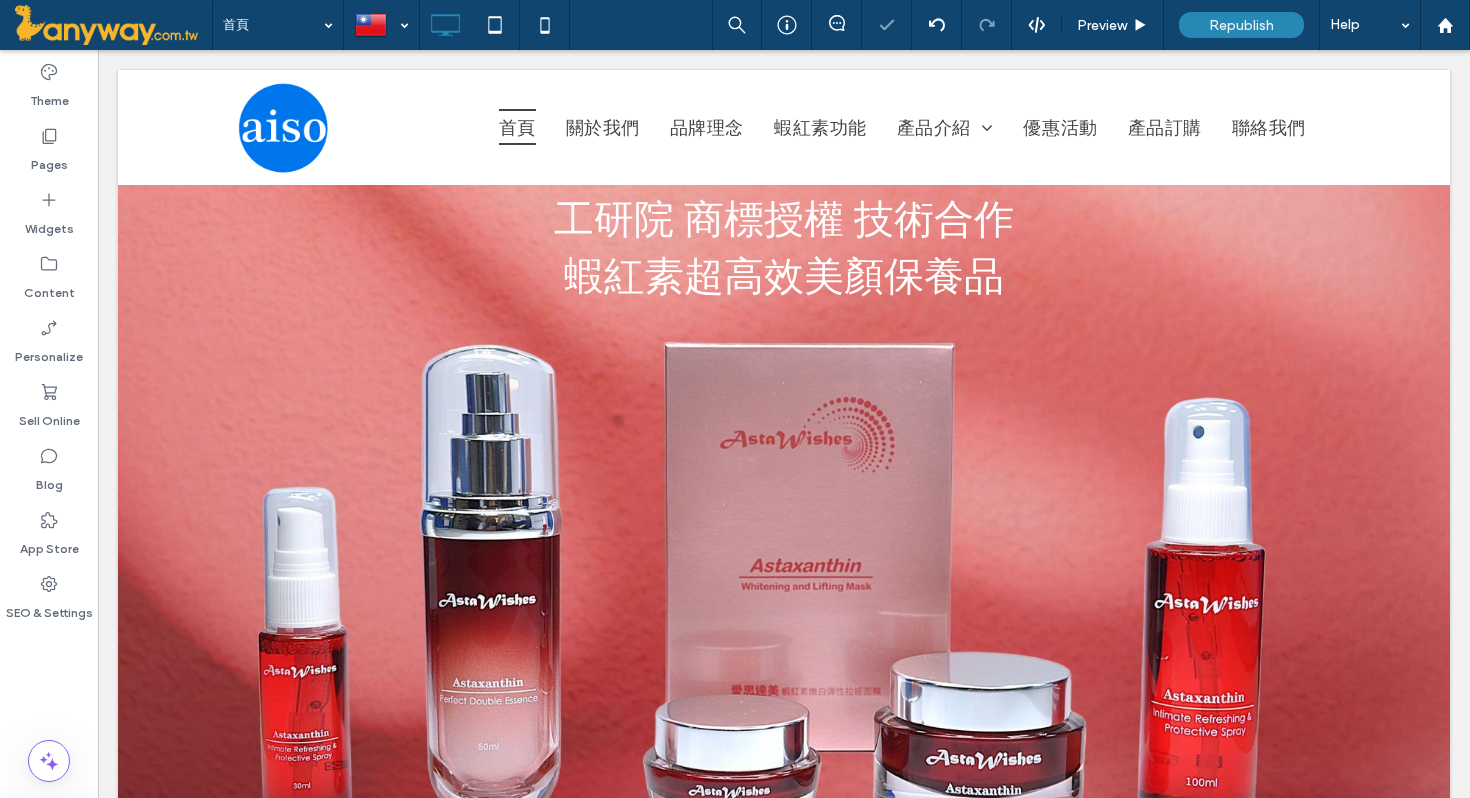 scroll, scrollTop: 0, scrollLeft: 0, axis: both 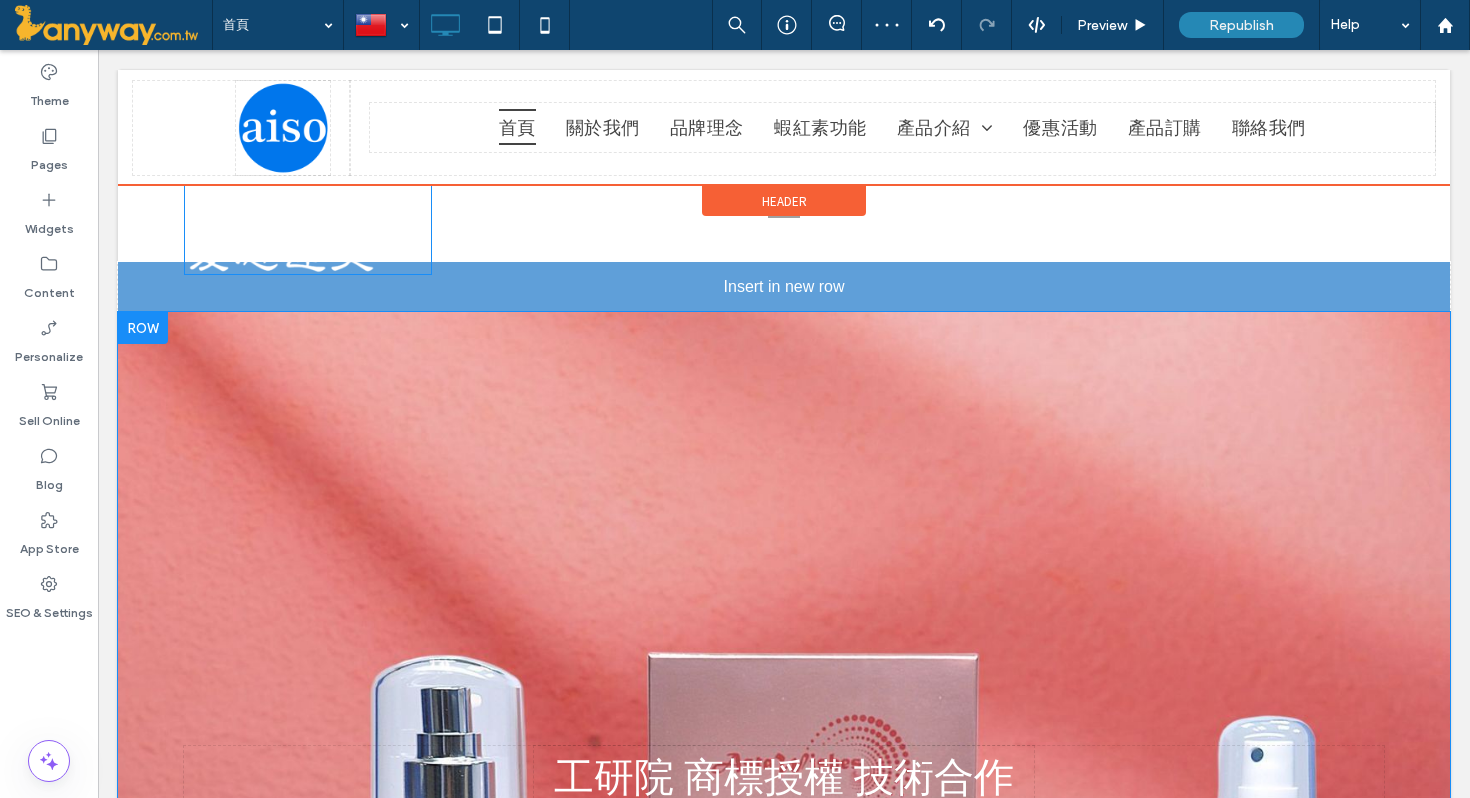 drag, startPoint x: 395, startPoint y: 215, endPoint x: 399, endPoint y: 457, distance: 242.03305 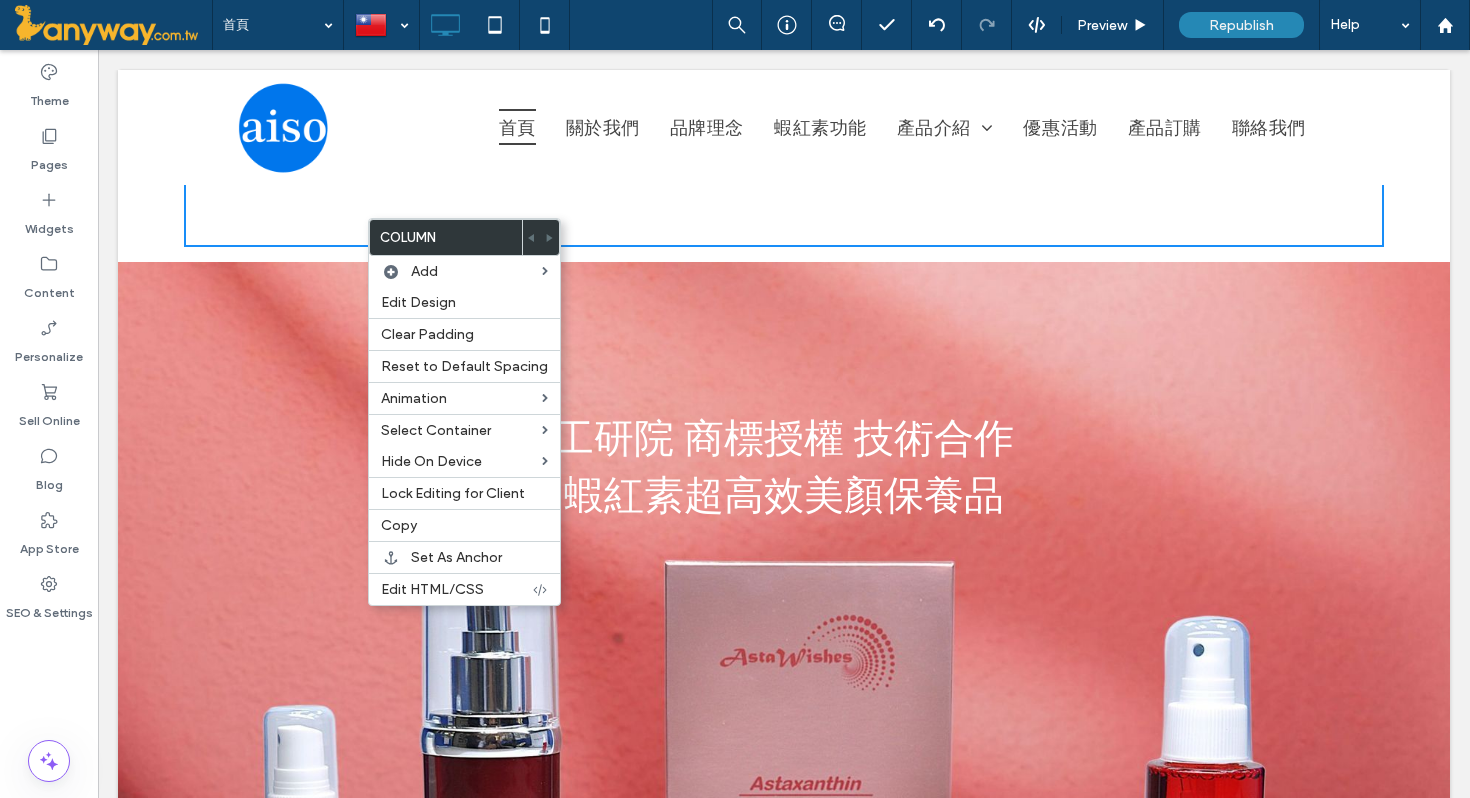 click on "Click To Paste
首頁
關於我們
品牌理念
蝦紅素功能
產品介紹
蝦紅素緊緻保濕水凝霜
蝦紅素全效雙導精華液
蝦紅素嫩白彈性拉提面膜
蝦紅素私密舒淨防護噴霧
蝦紅素緊緻修護眼部精華凝霜
優惠活動
產品訂購
聯絡我們
Click To Paste" at bounding box center [784, 127] 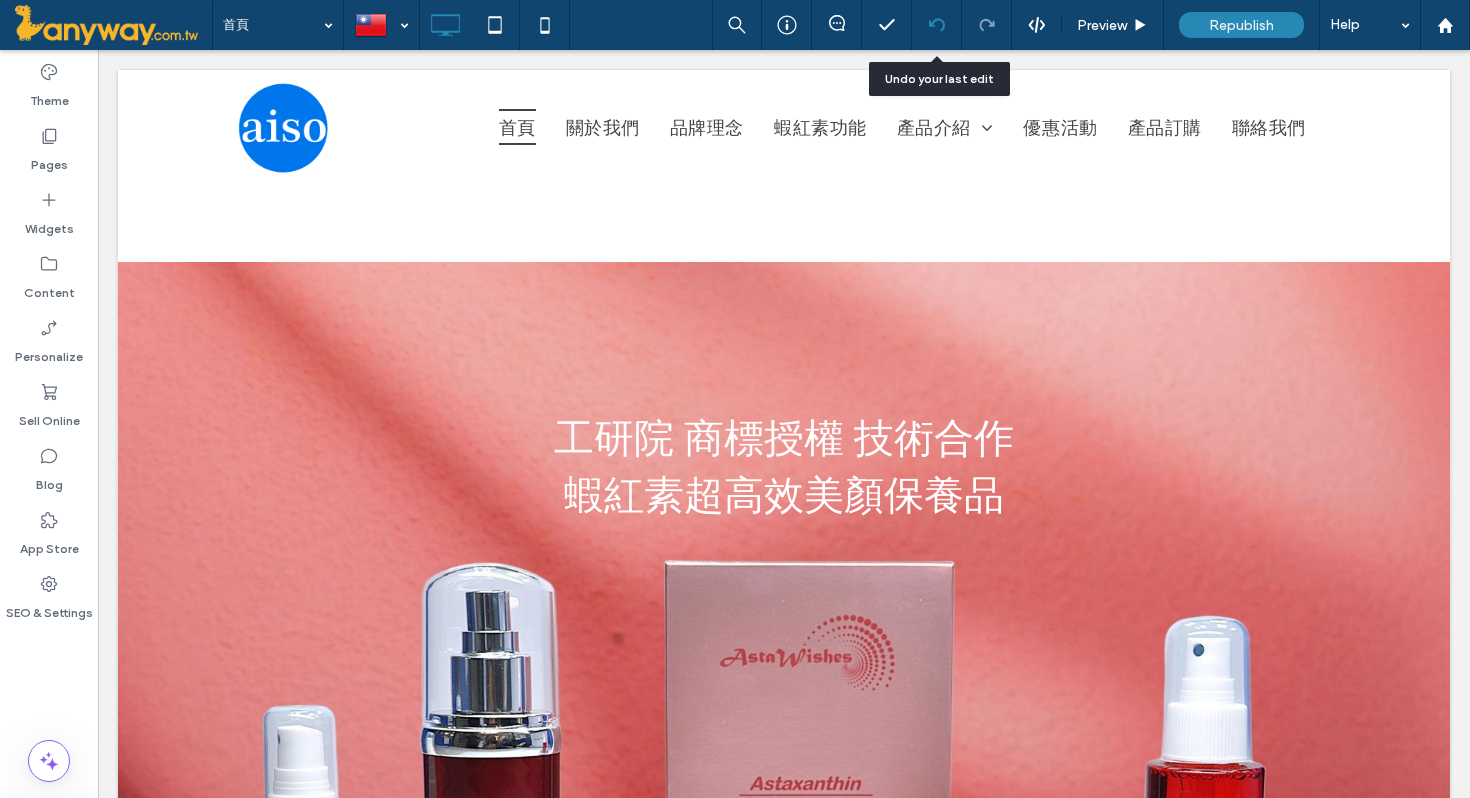 click at bounding box center [936, 25] 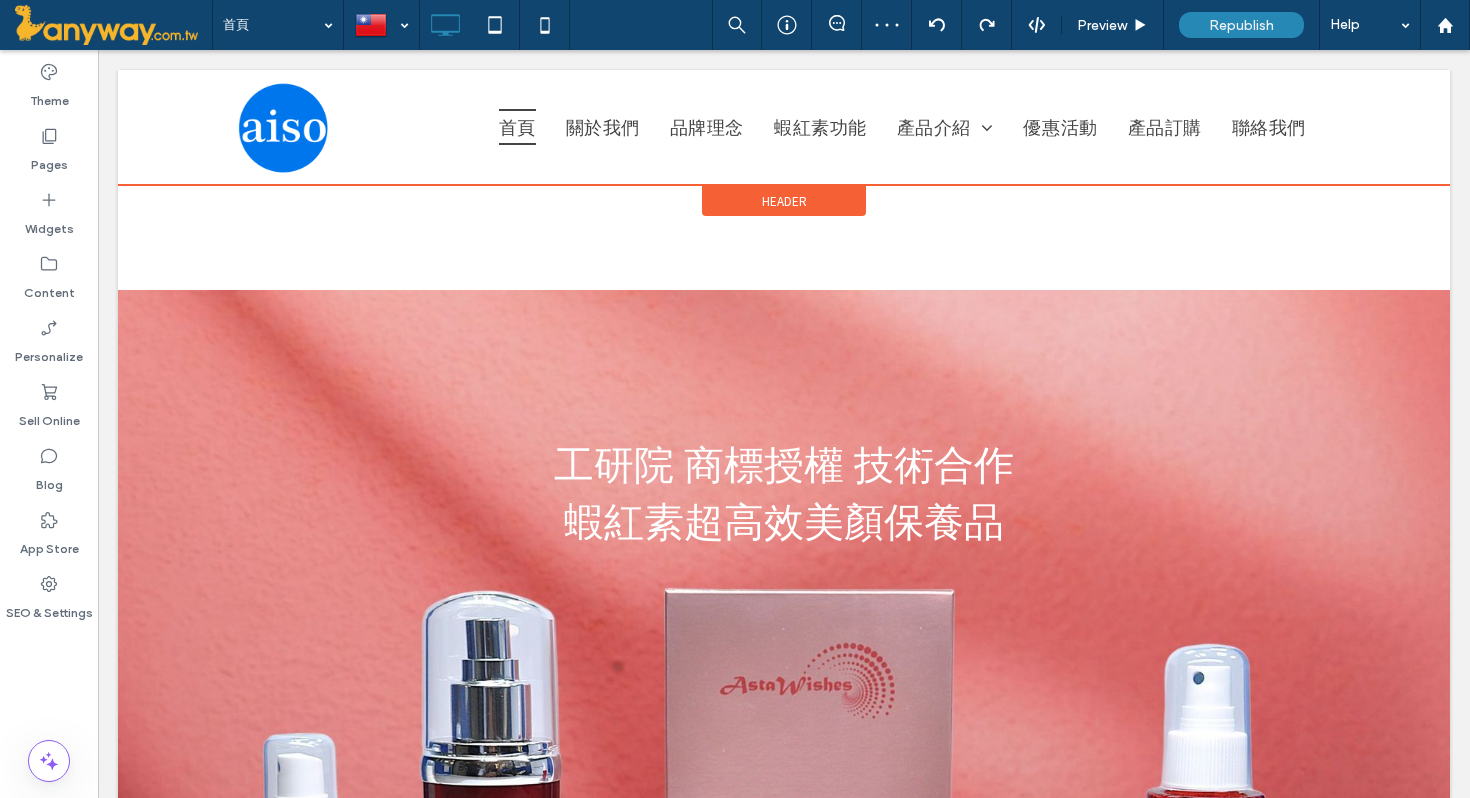 scroll, scrollTop: 0, scrollLeft: 0, axis: both 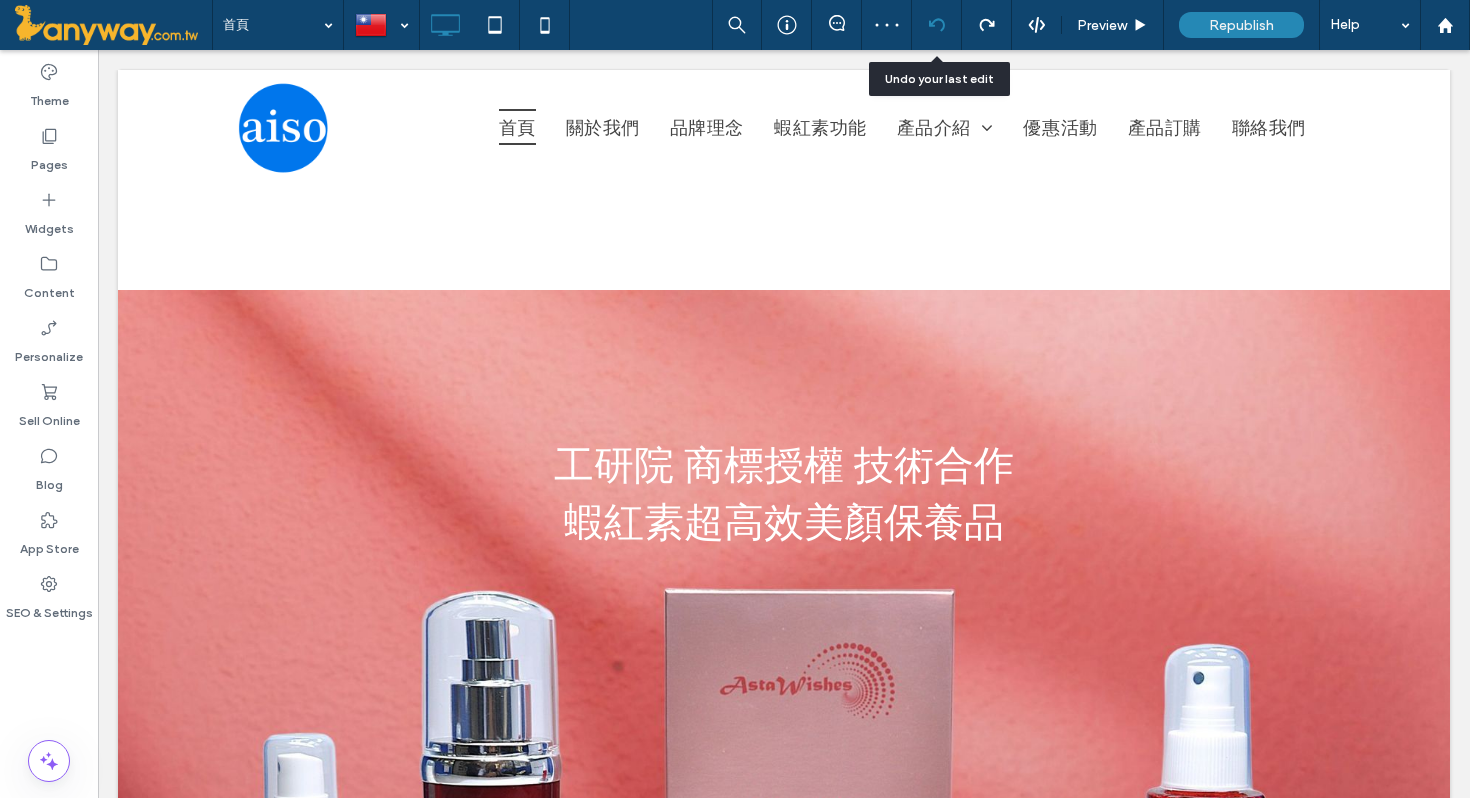 click at bounding box center (936, 25) 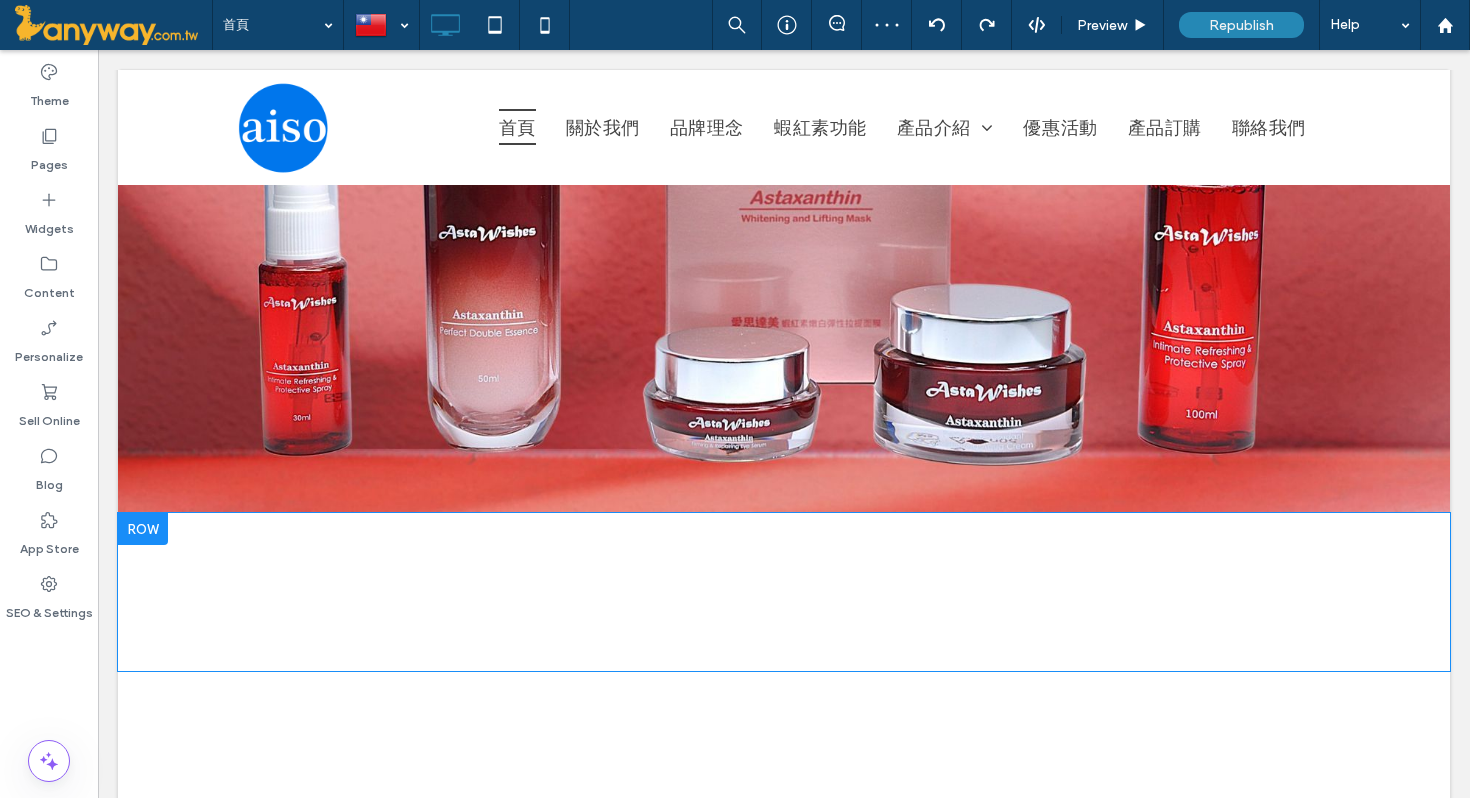scroll, scrollTop: 467, scrollLeft: 0, axis: vertical 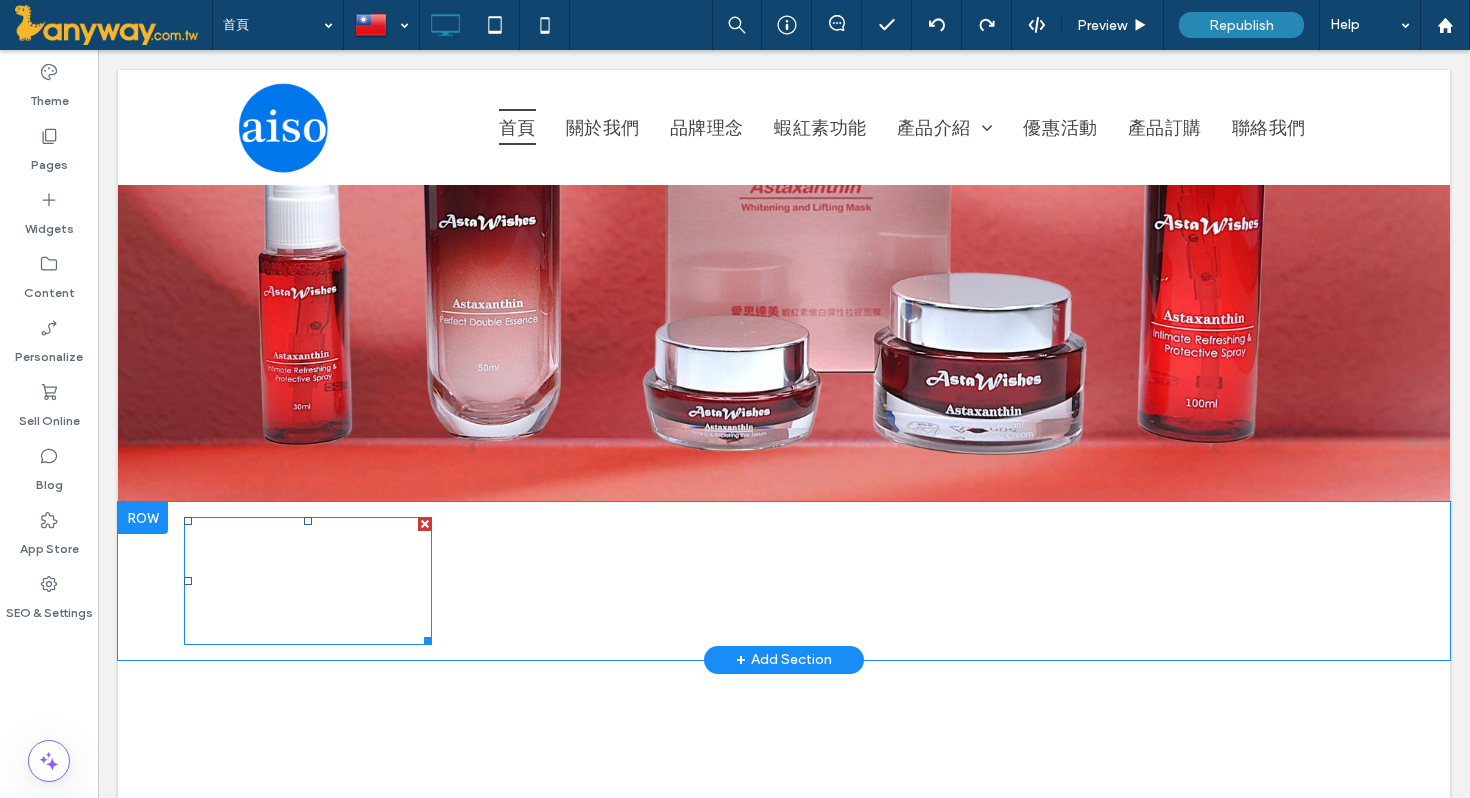 click at bounding box center [308, 581] 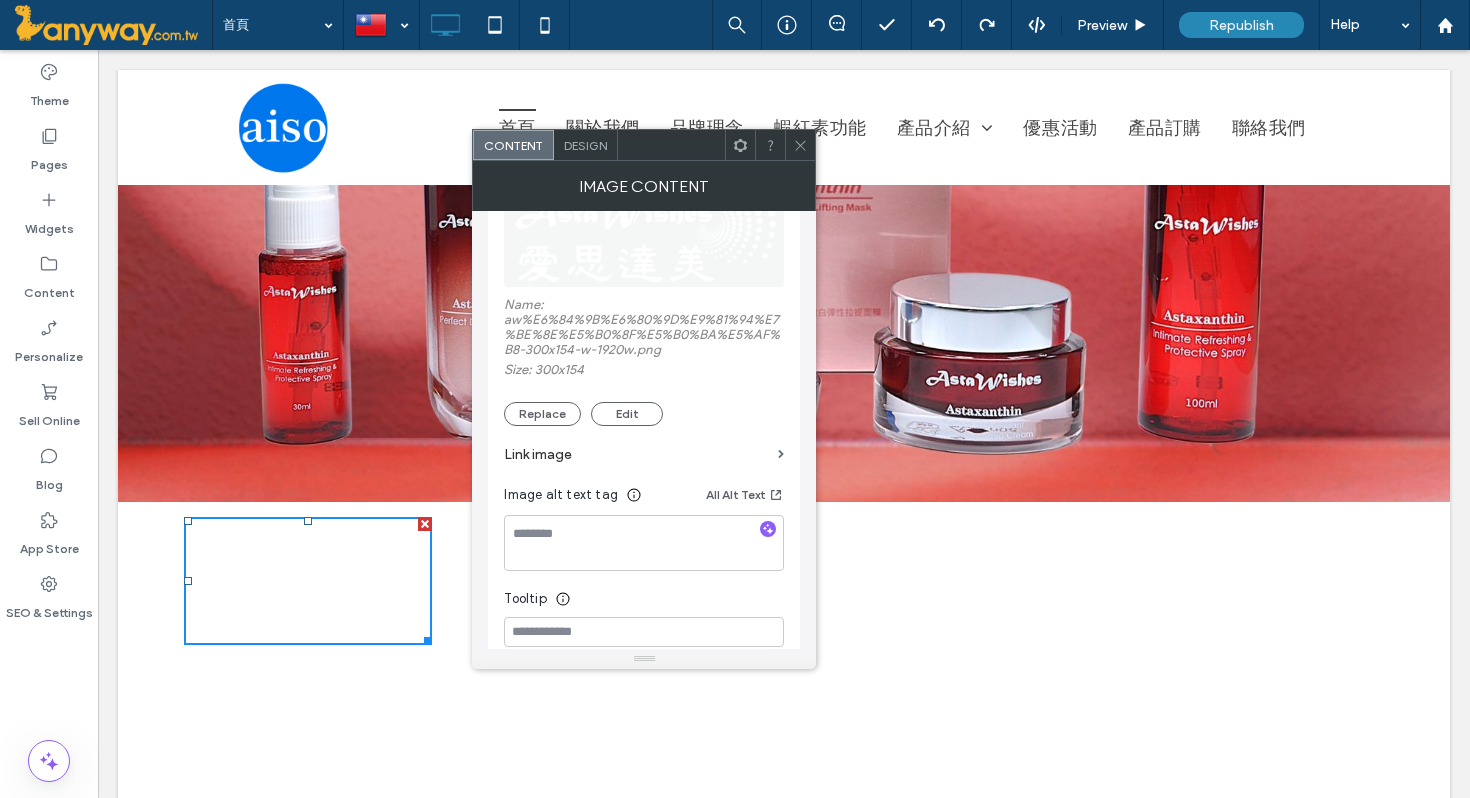 scroll, scrollTop: 177, scrollLeft: 0, axis: vertical 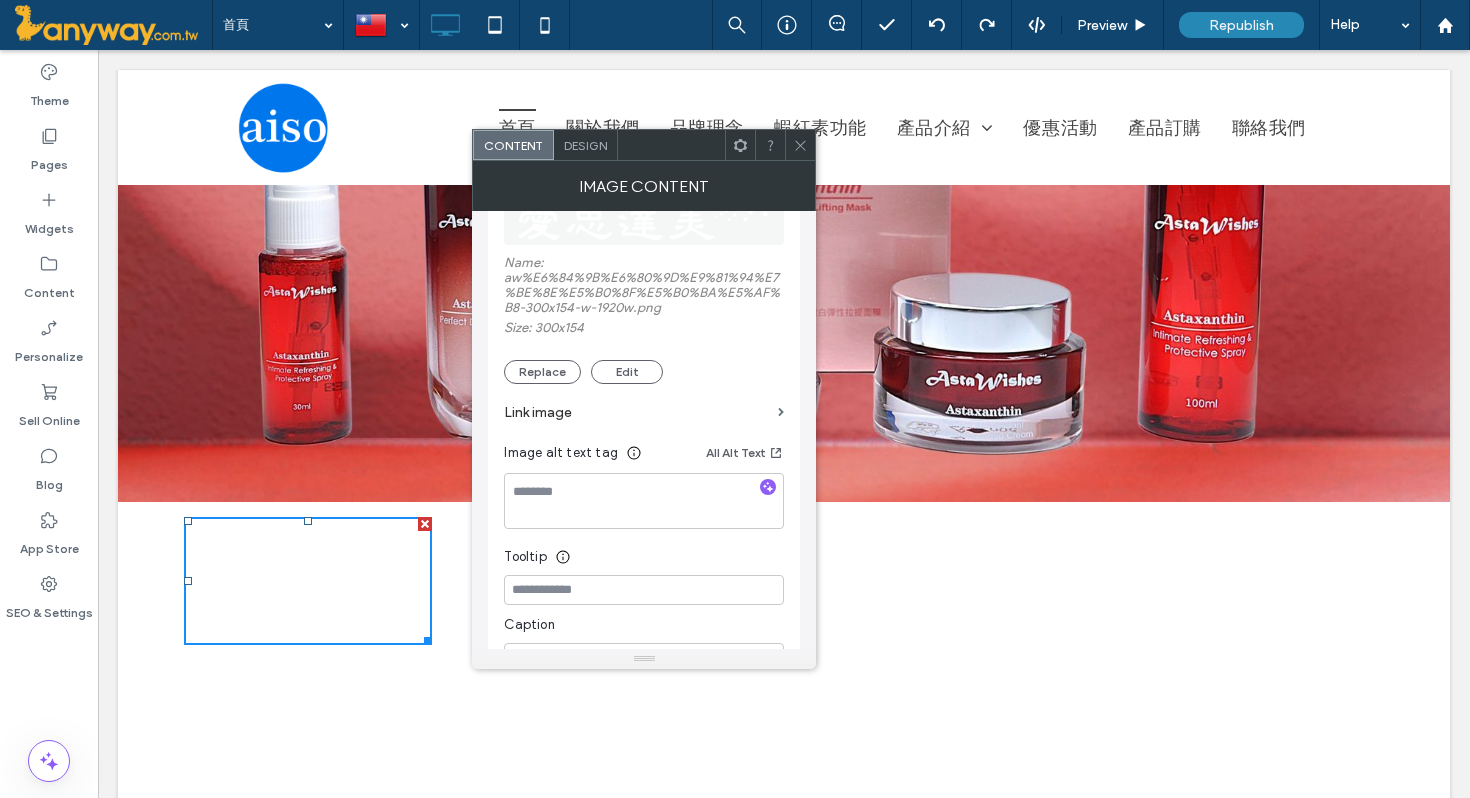click 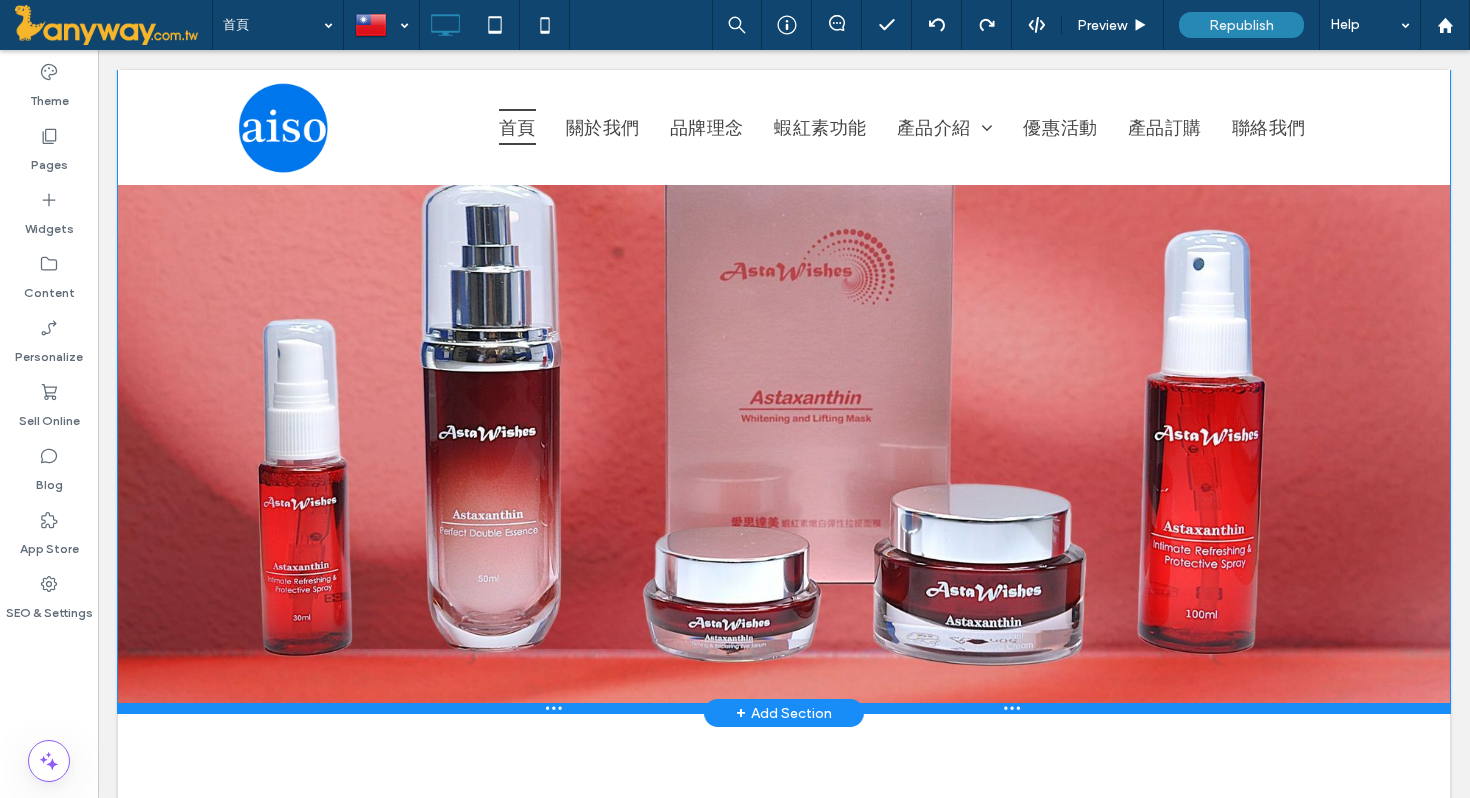 scroll, scrollTop: 257, scrollLeft: 0, axis: vertical 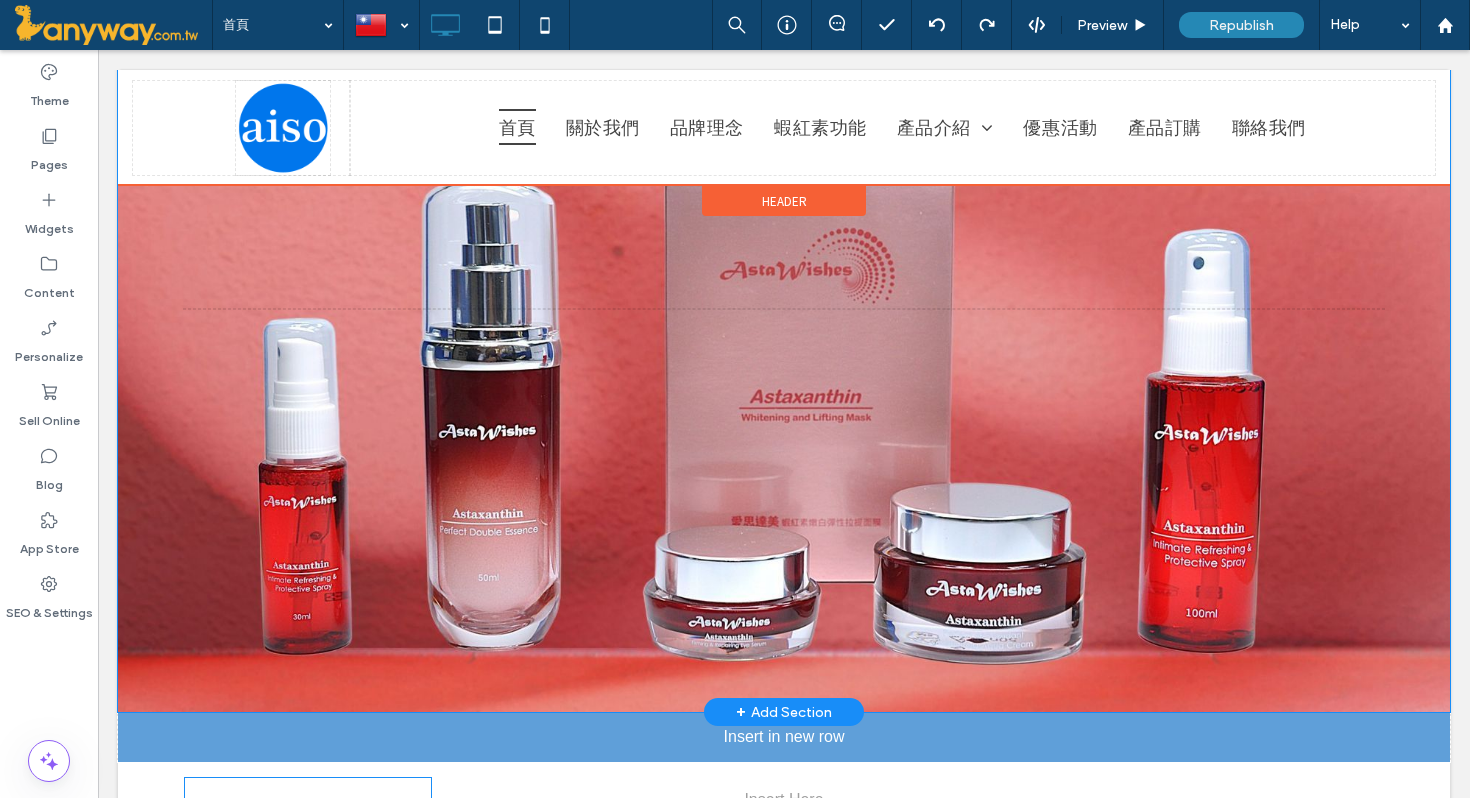 drag, startPoint x: 330, startPoint y: 775, endPoint x: 364, endPoint y: 240, distance: 536.0793 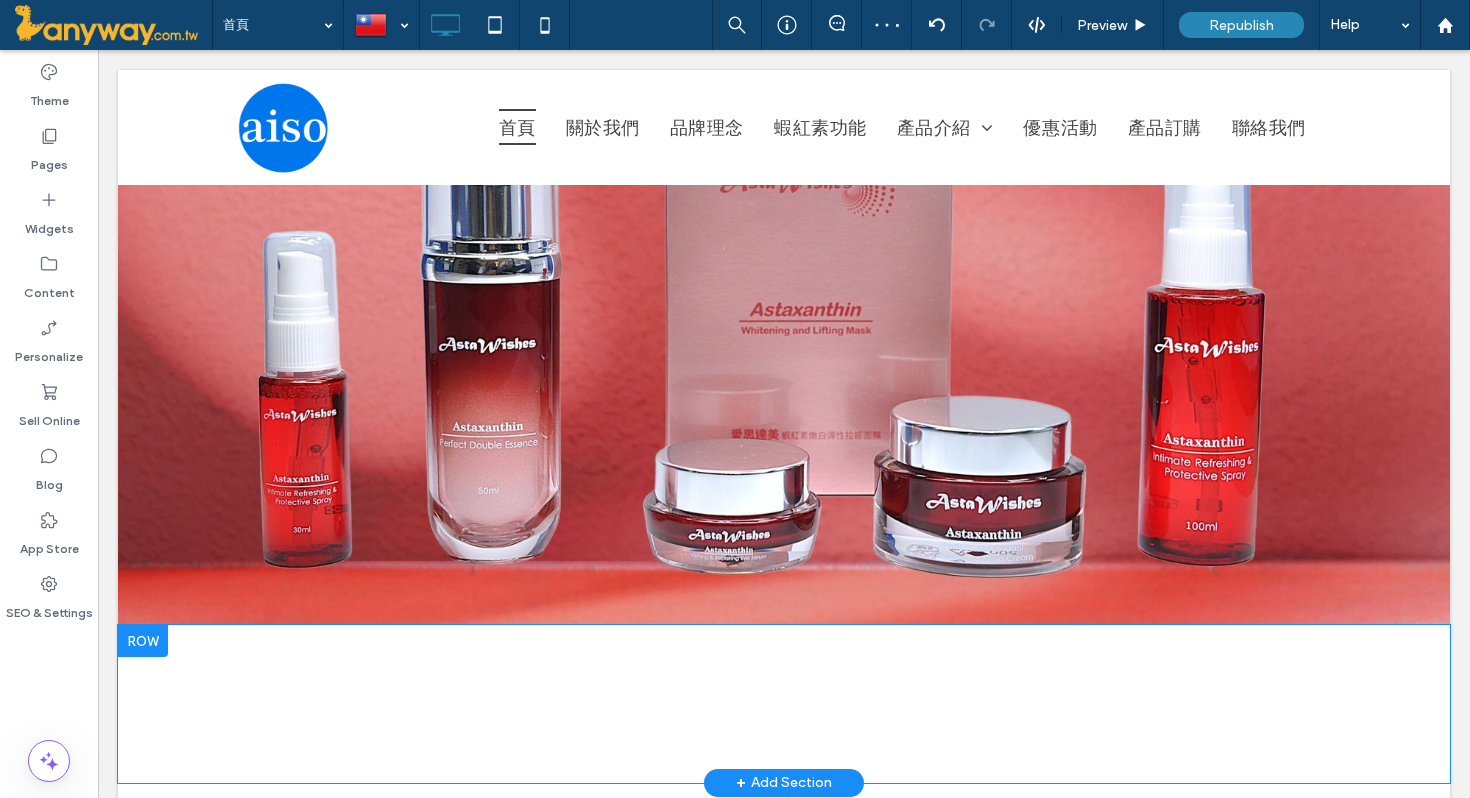 scroll, scrollTop: 386, scrollLeft: 0, axis: vertical 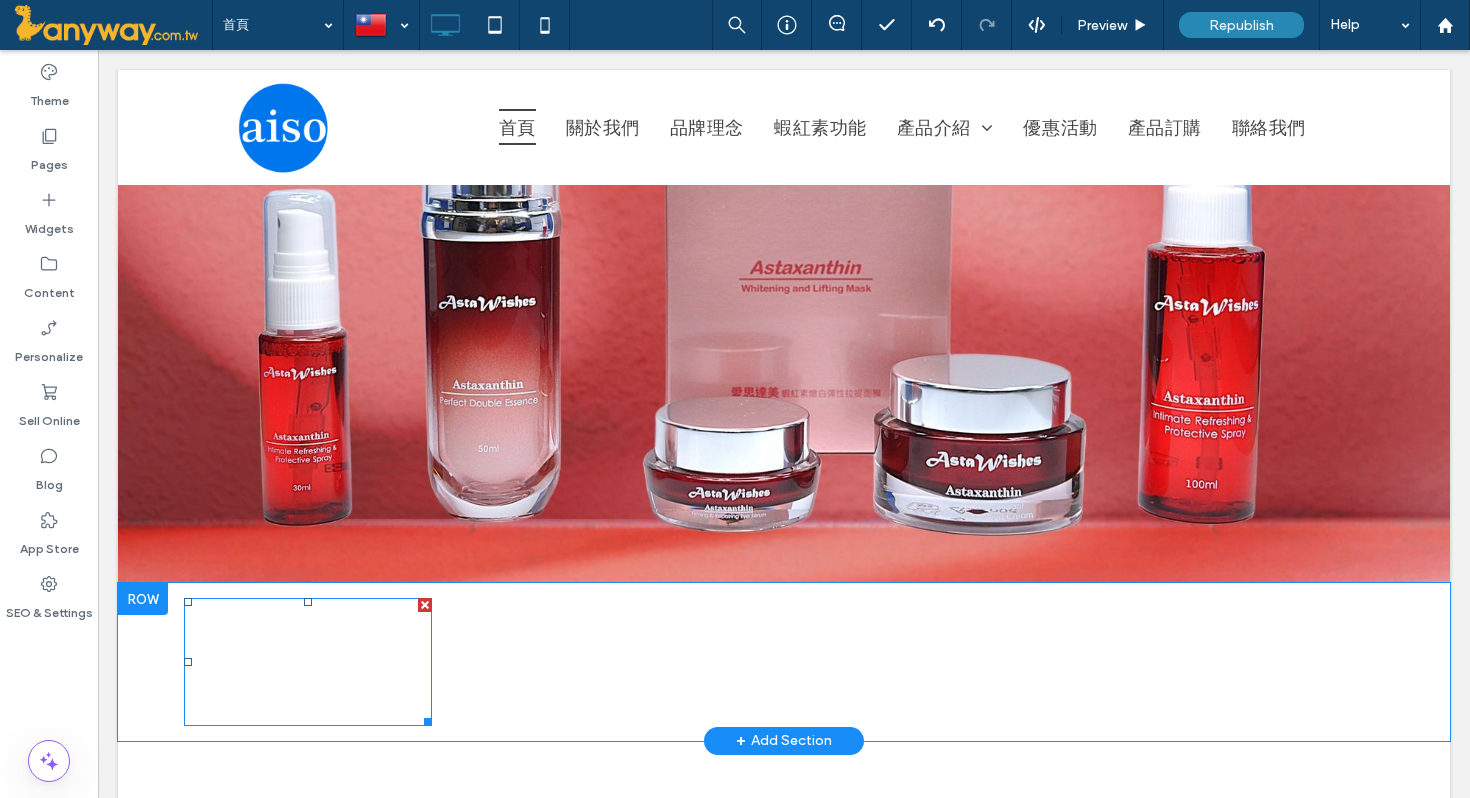 click at bounding box center (308, 662) 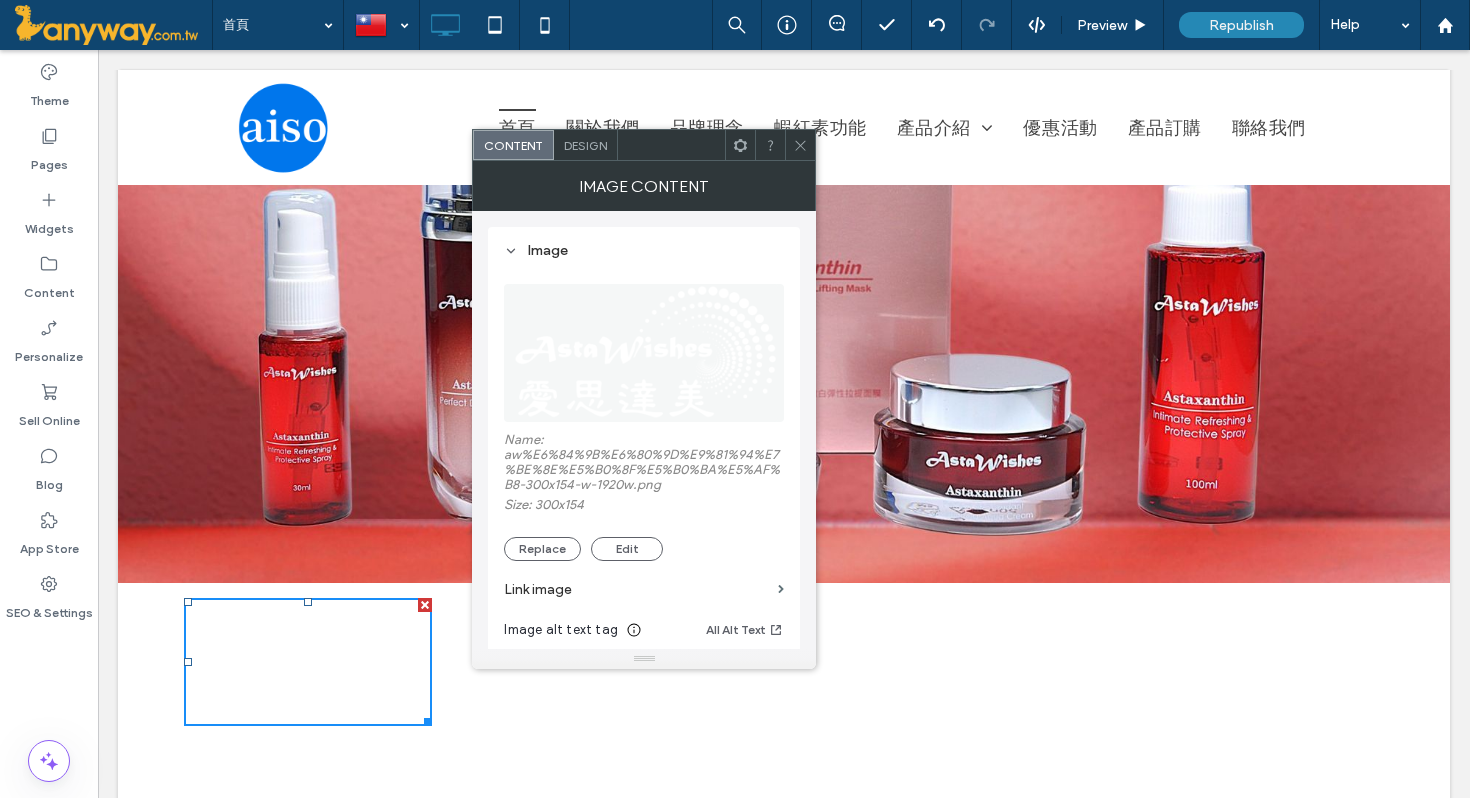 click 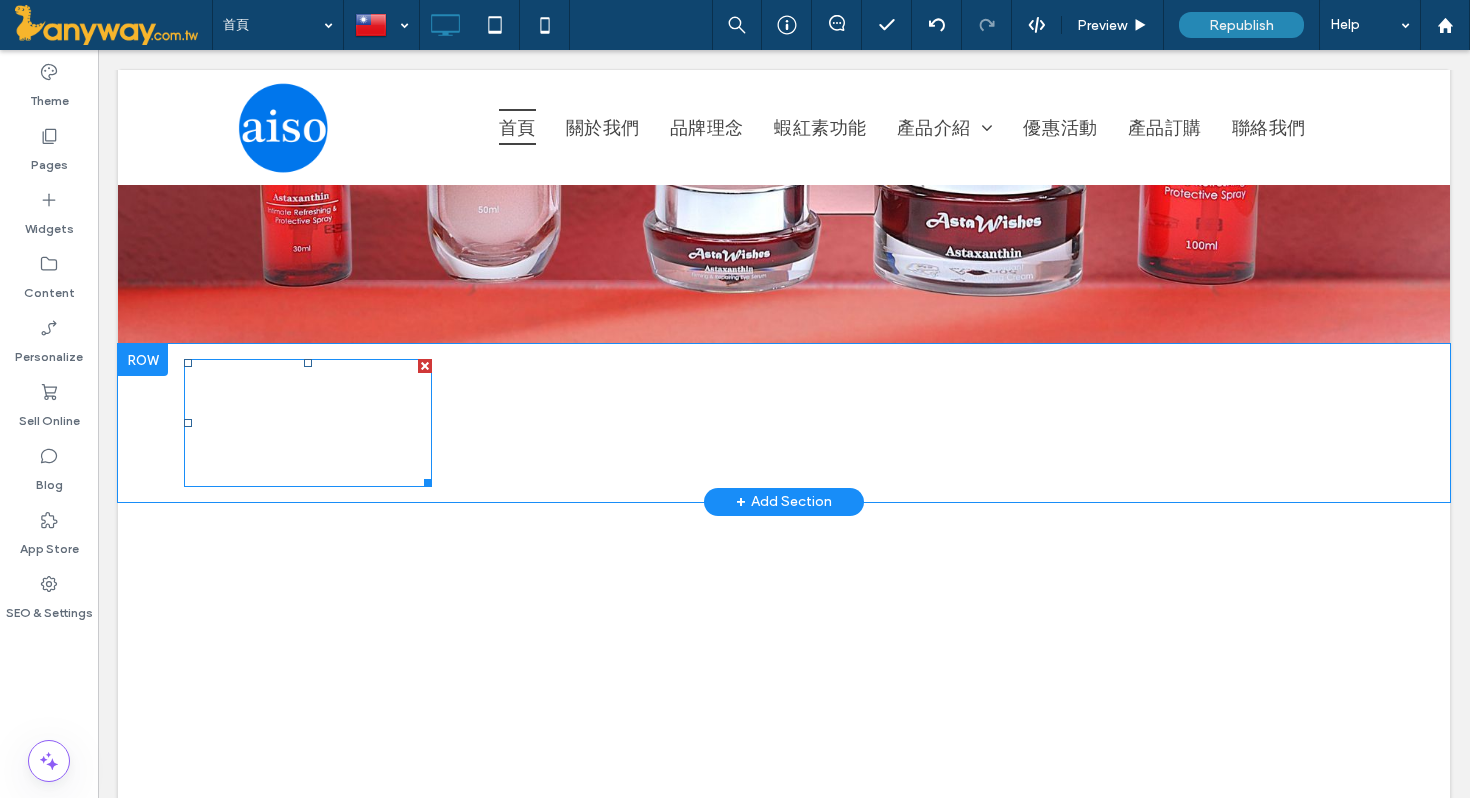 scroll, scrollTop: 652, scrollLeft: 0, axis: vertical 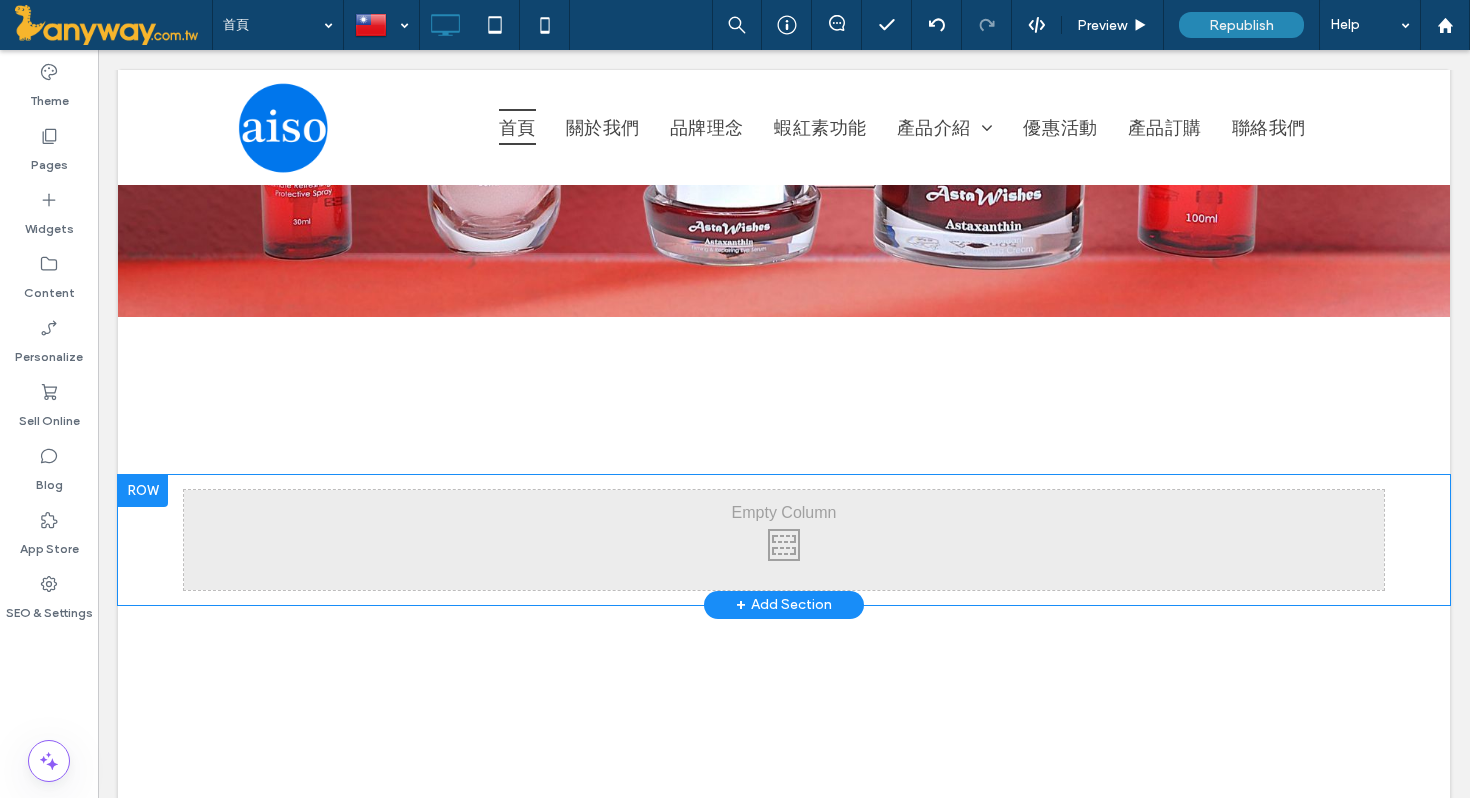 click at bounding box center [143, 491] 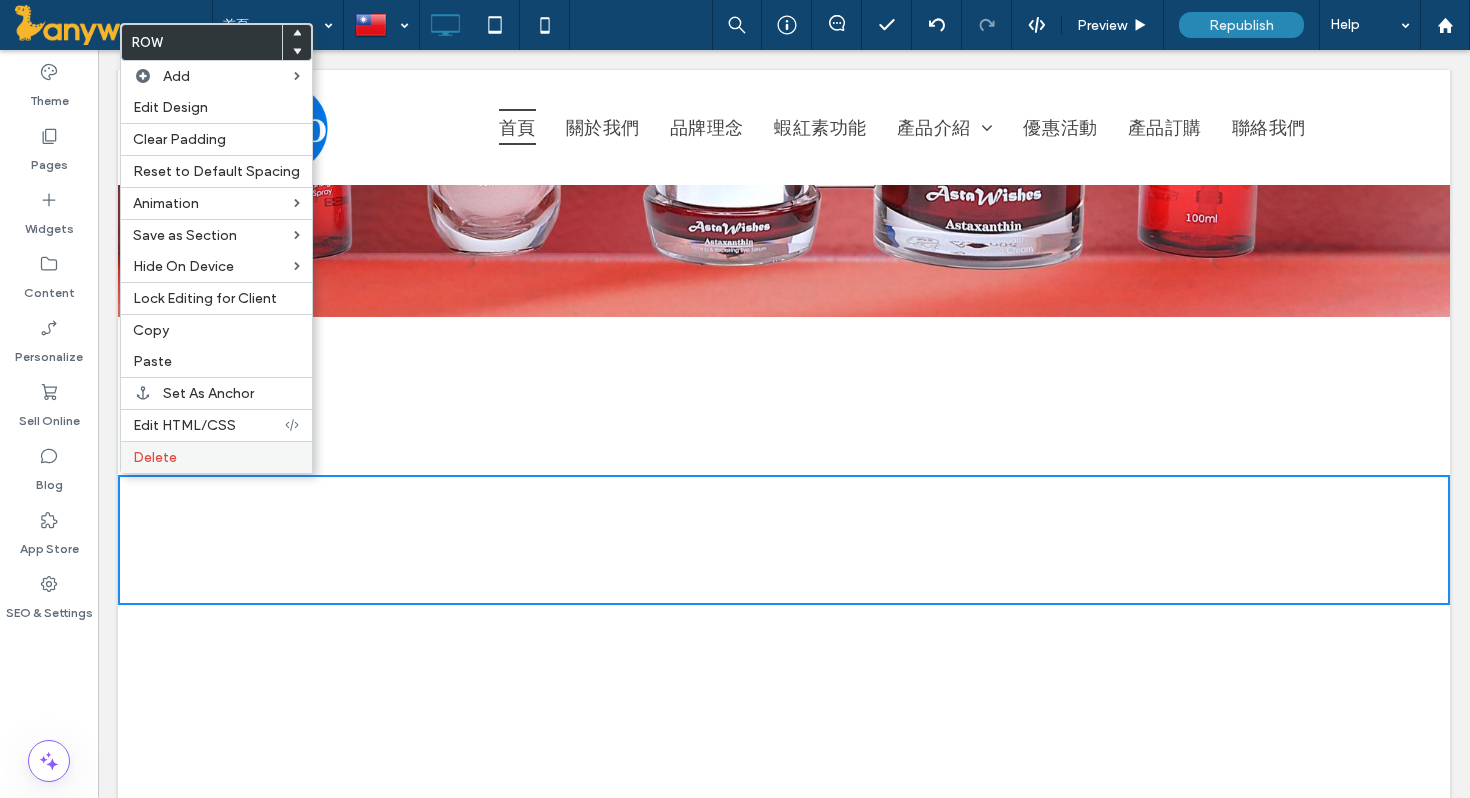 click on "Delete" at bounding box center (216, 457) 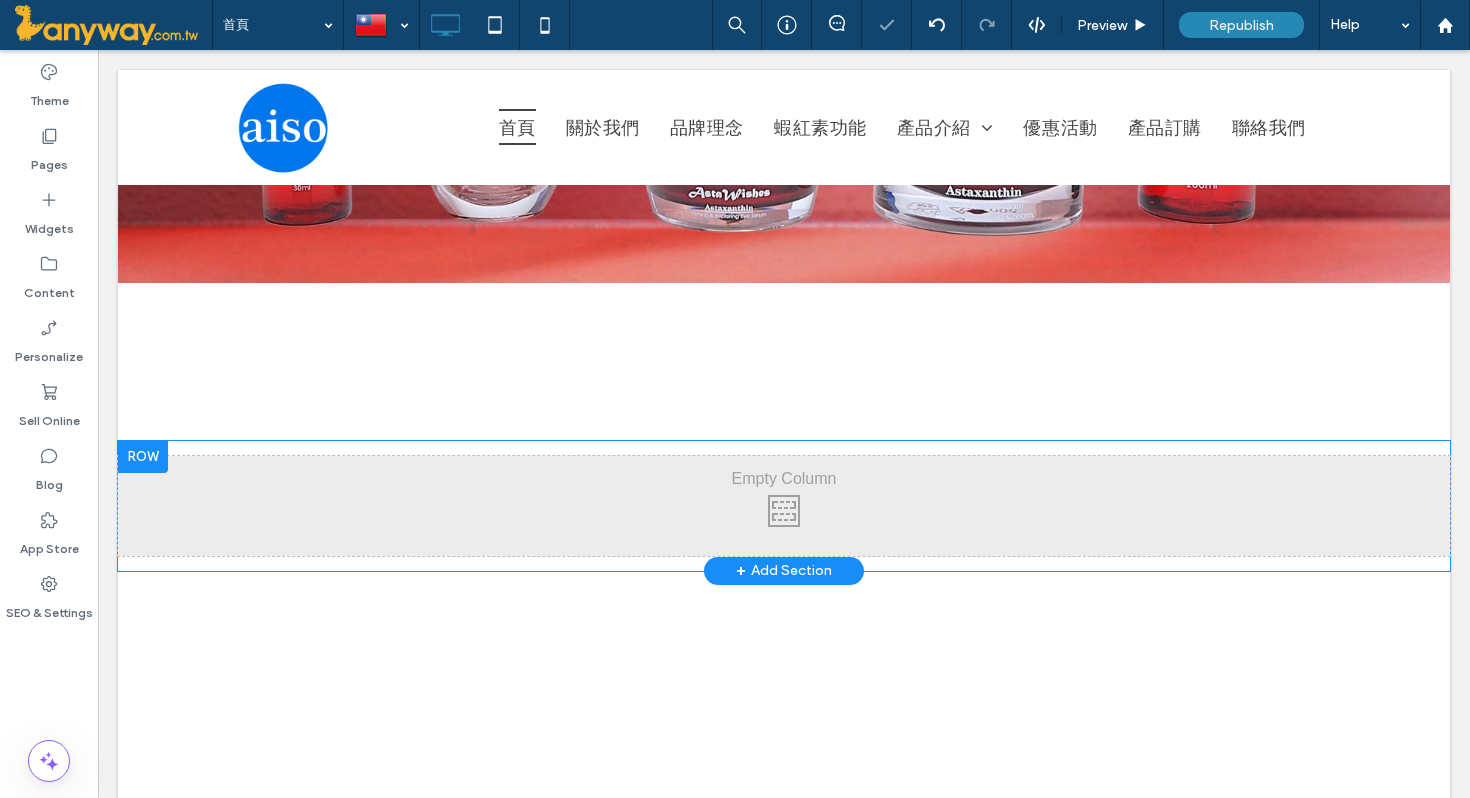 scroll, scrollTop: 713, scrollLeft: 0, axis: vertical 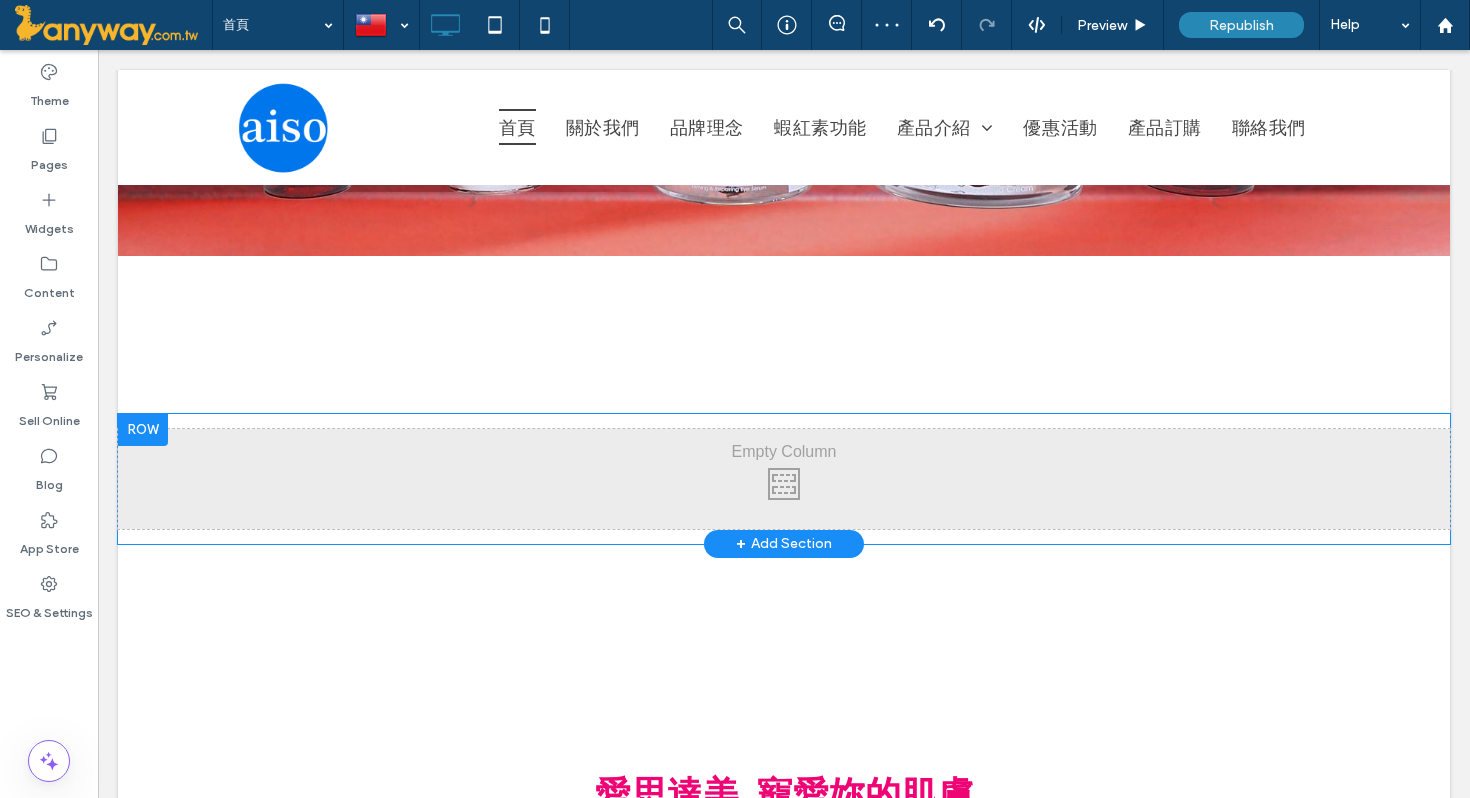 click at bounding box center (143, 430) 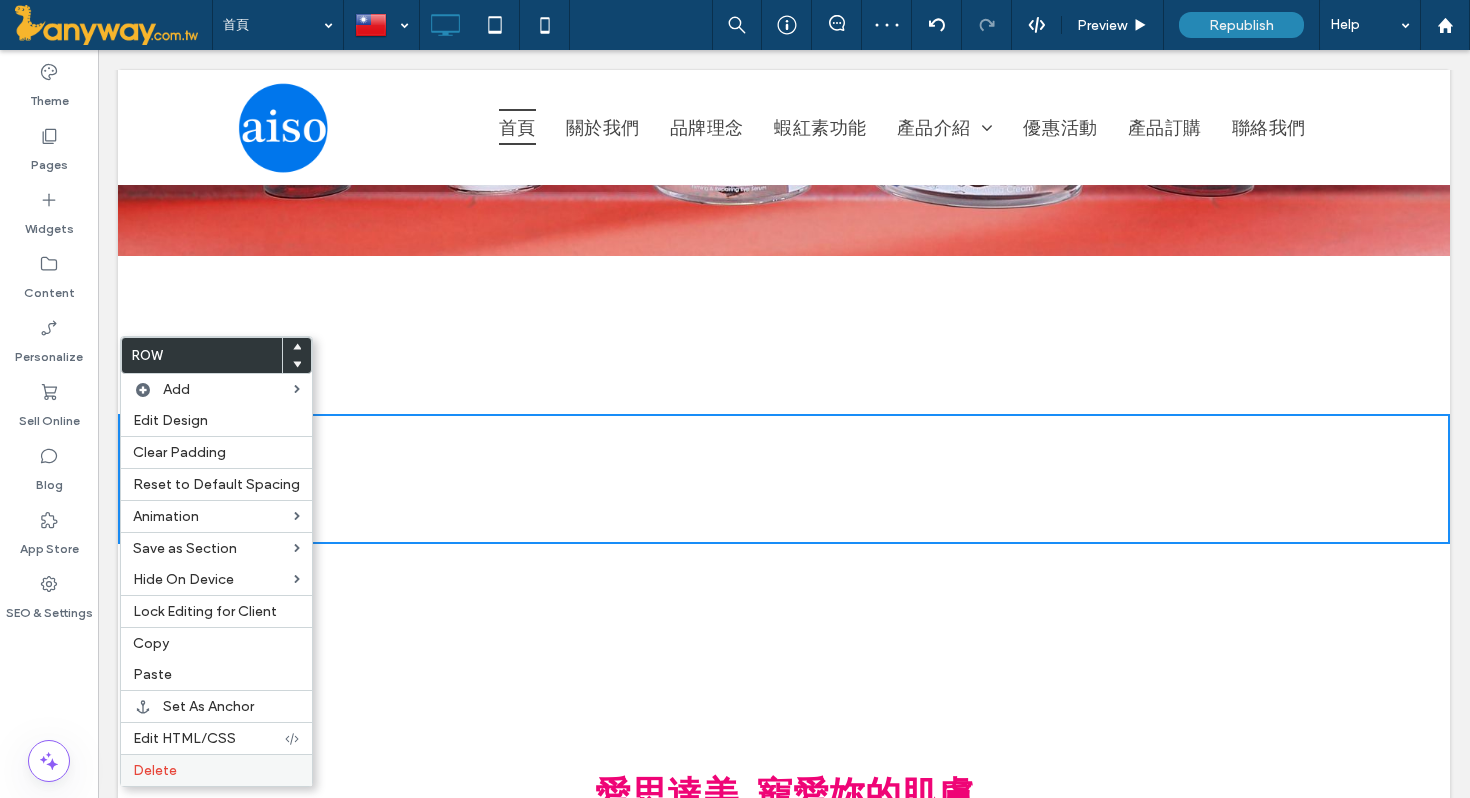 click on "Delete" at bounding box center [216, 770] 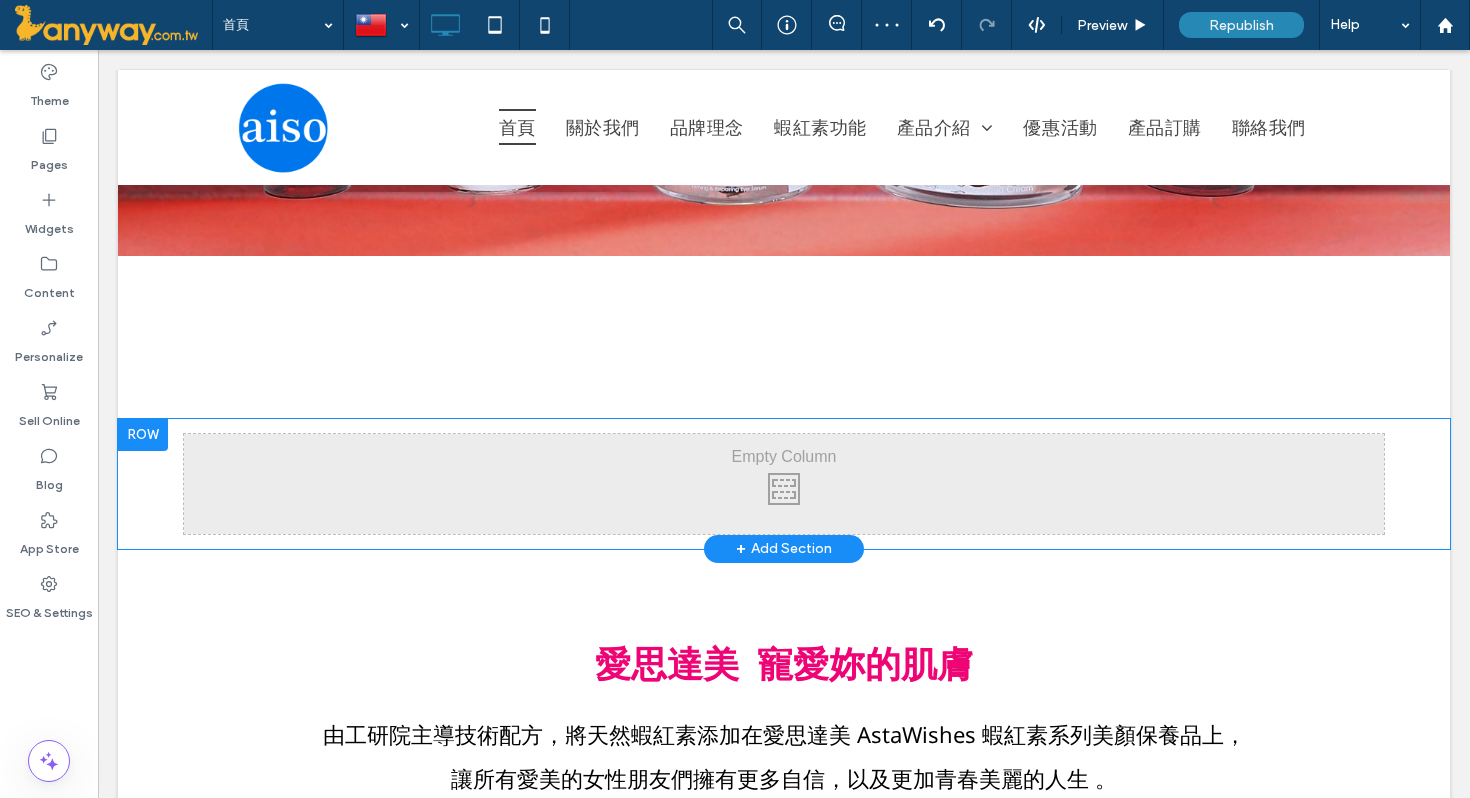 click at bounding box center (143, 435) 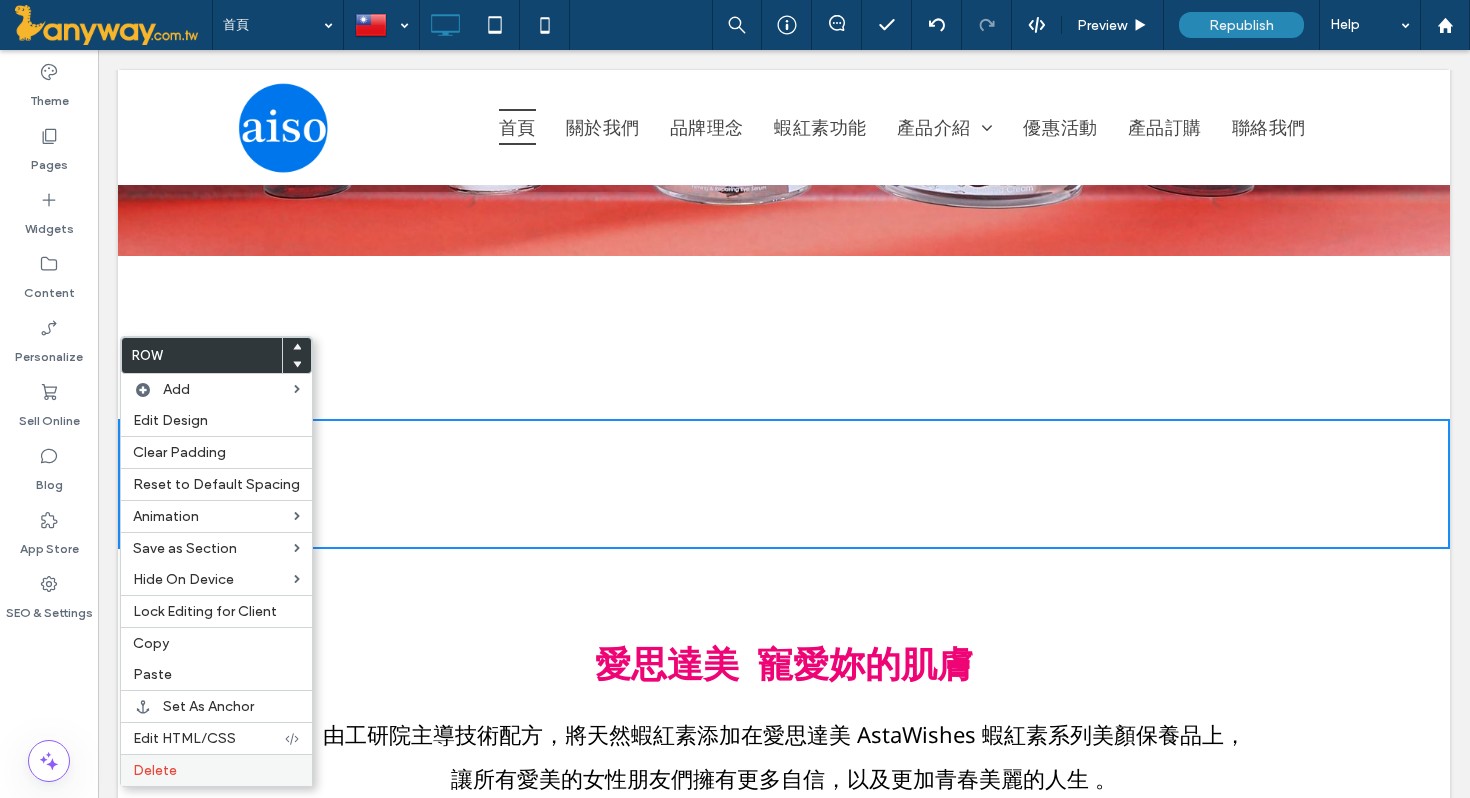 click on "Delete" at bounding box center (216, 770) 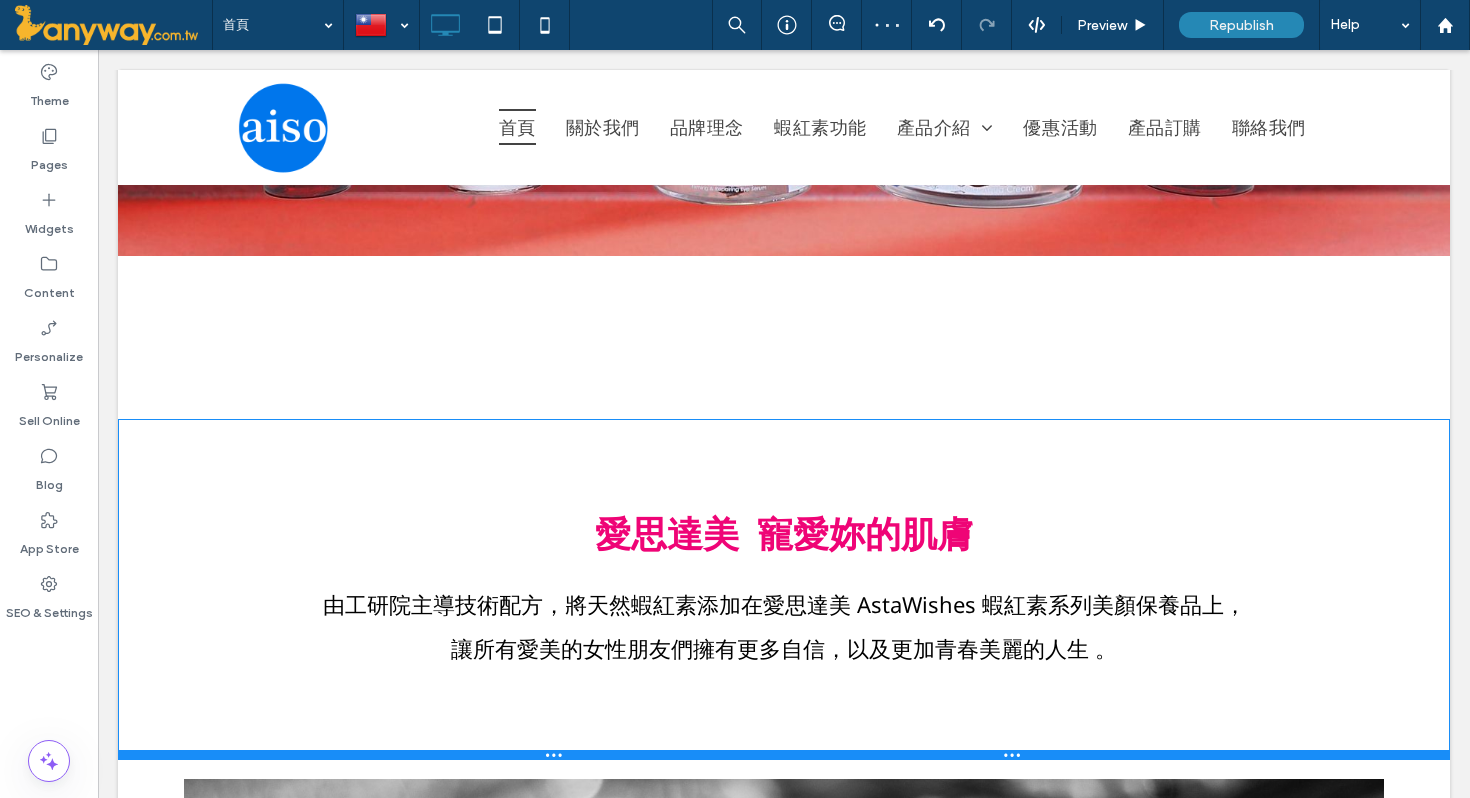 drag, startPoint x: 332, startPoint y: 756, endPoint x: 354, endPoint y: 672, distance: 86.833176 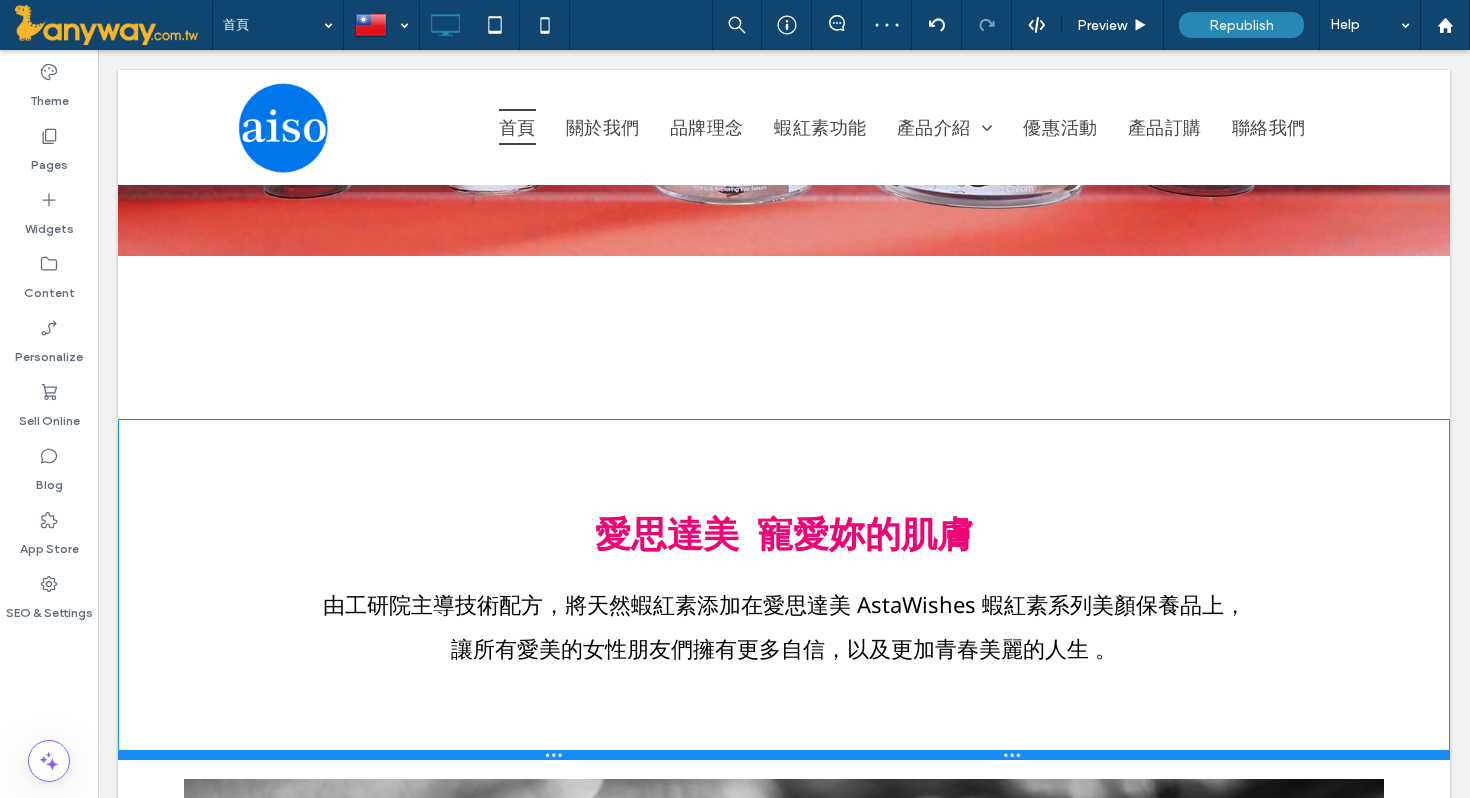click on "愛思達美  寵愛妳的肌膚
由工研院主導技術配方，將天然蝦紅素添加在愛思達美 AstaWishes 蝦紅素系列美顏保養品上，
讓所有愛美的女性朋友們擁有更多自信，以及更加青春美麗的人生 。
Click To Paste
Row + Add Section" at bounding box center [784, 589] 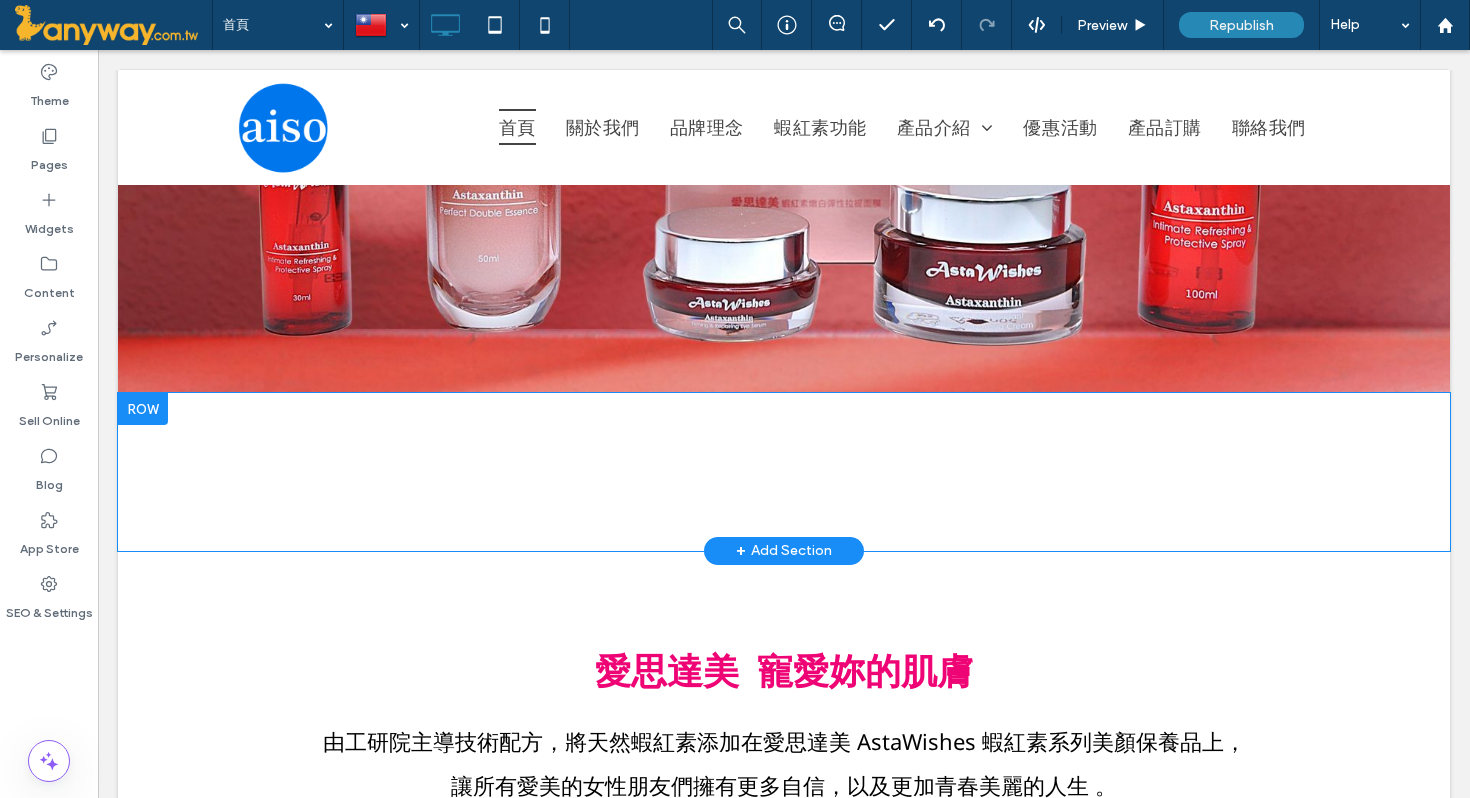 scroll, scrollTop: 541, scrollLeft: 0, axis: vertical 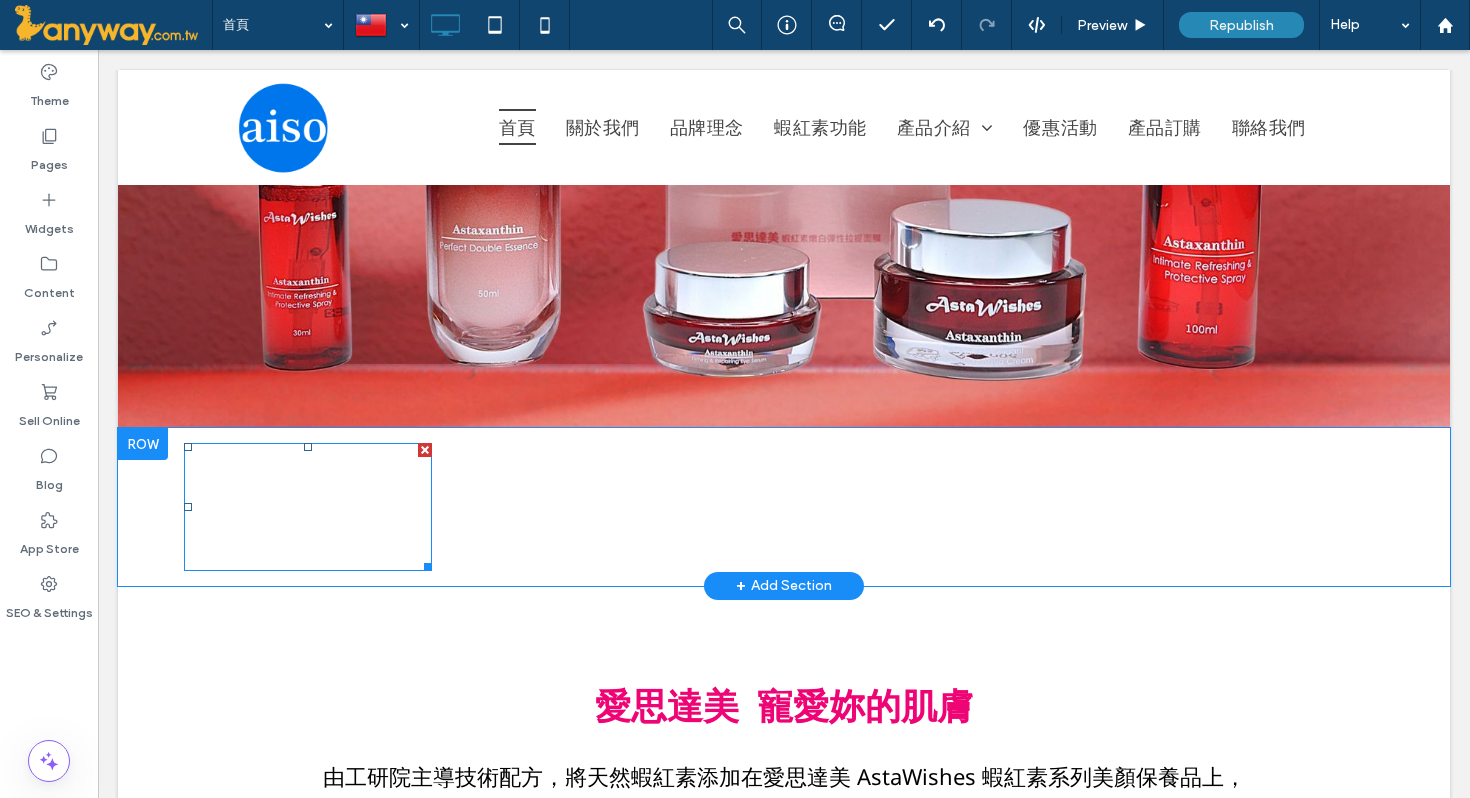 click at bounding box center [308, 507] 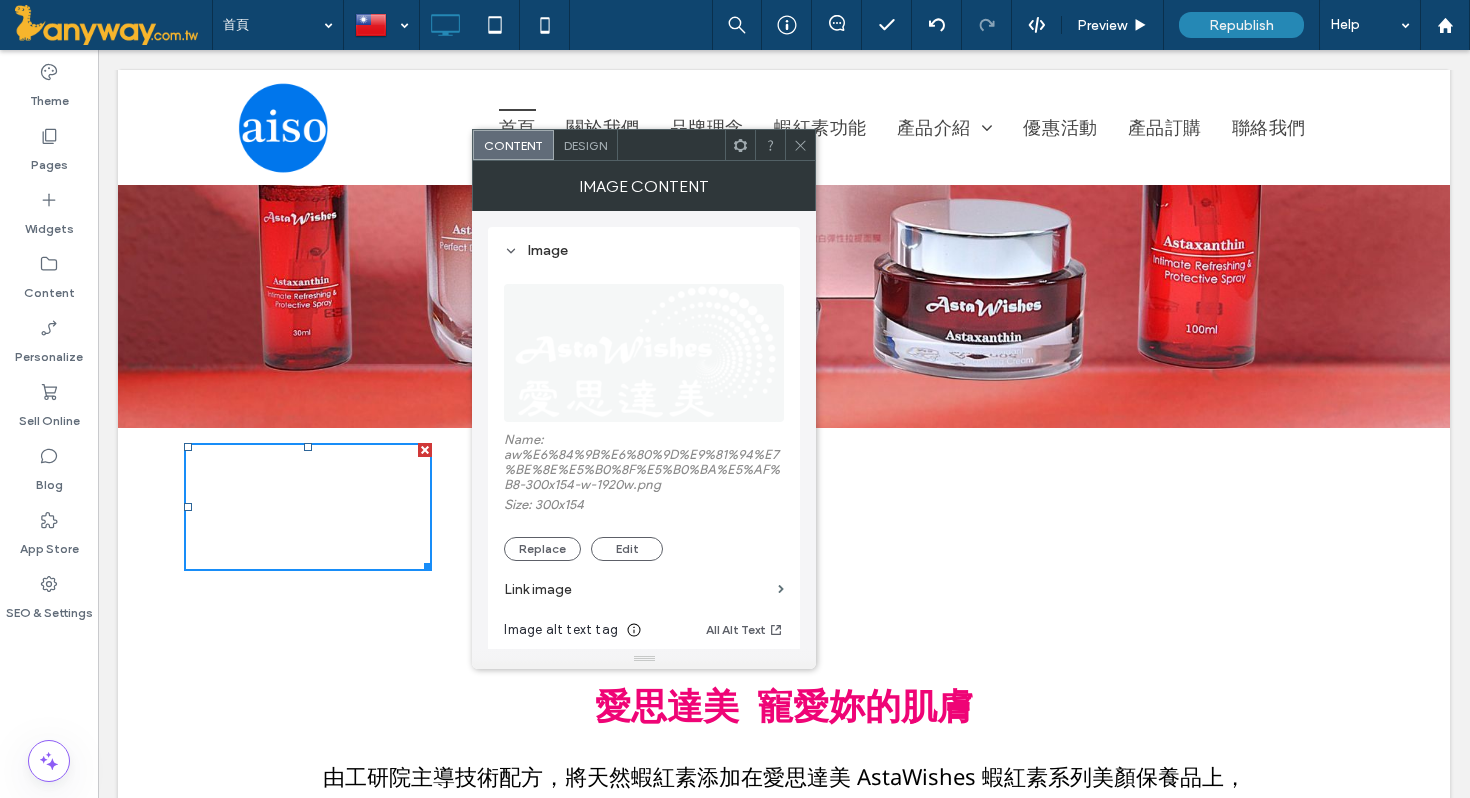 click 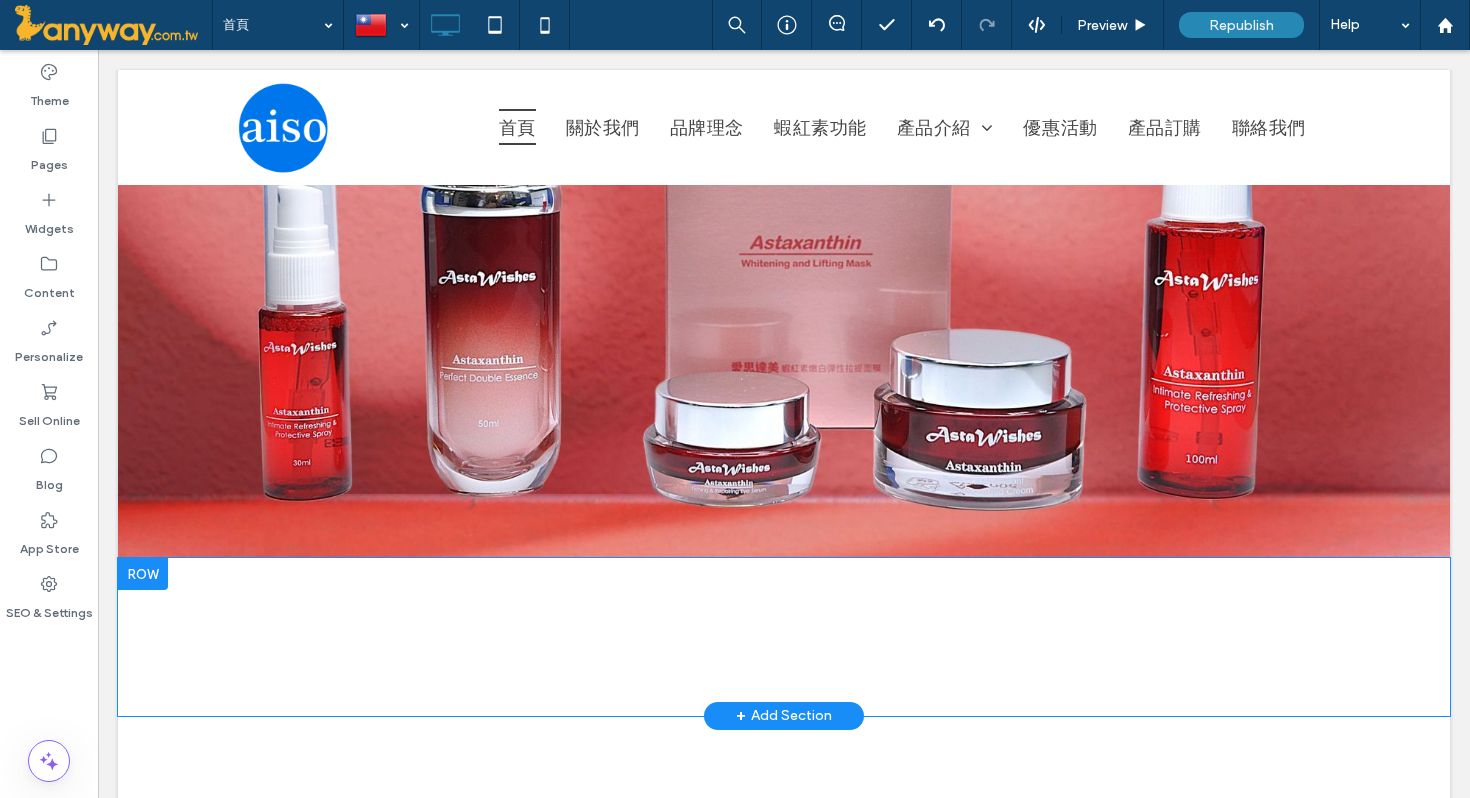 scroll, scrollTop: 404, scrollLeft: 0, axis: vertical 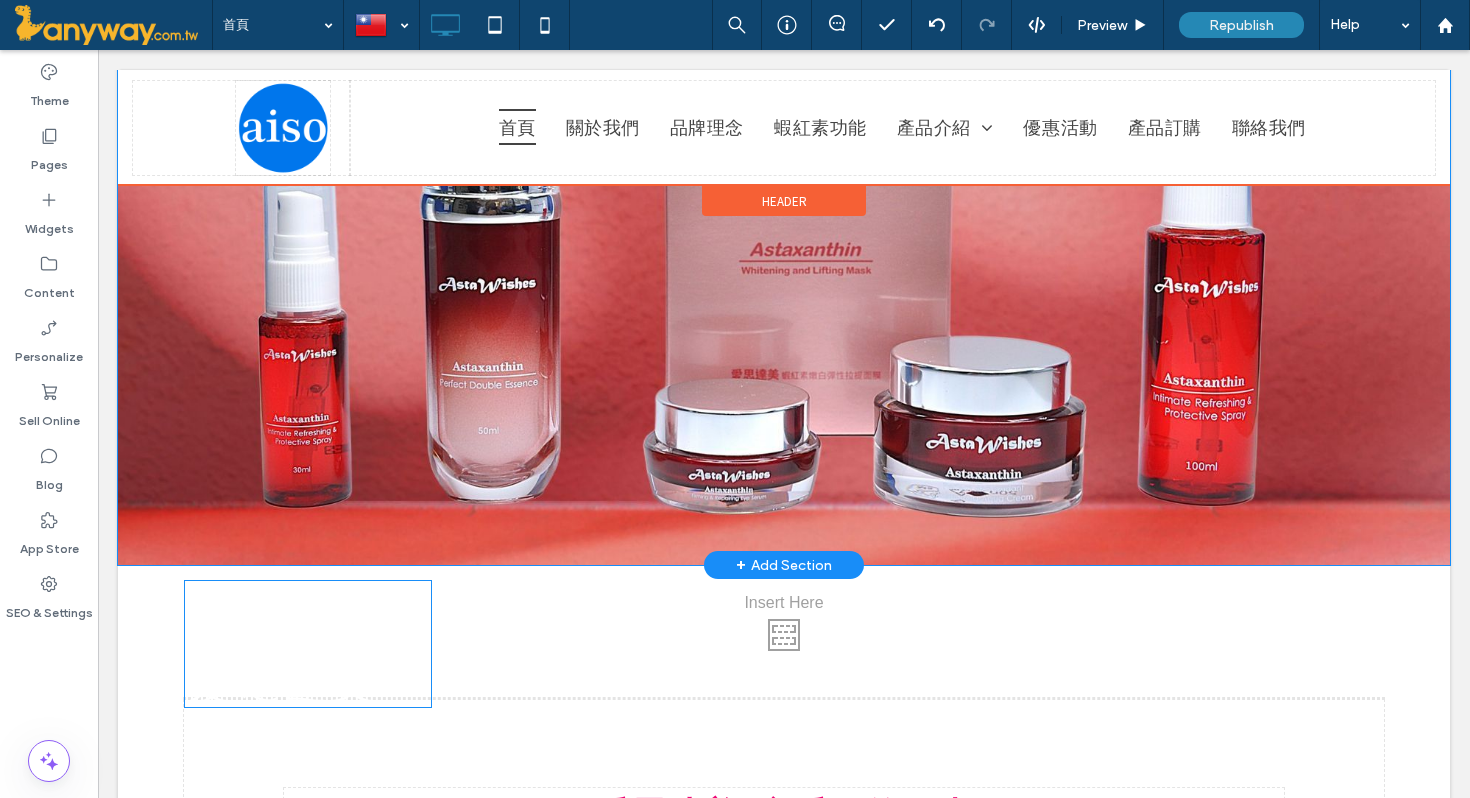 drag, startPoint x: 318, startPoint y: 632, endPoint x: 730, endPoint y: 264, distance: 552.4201 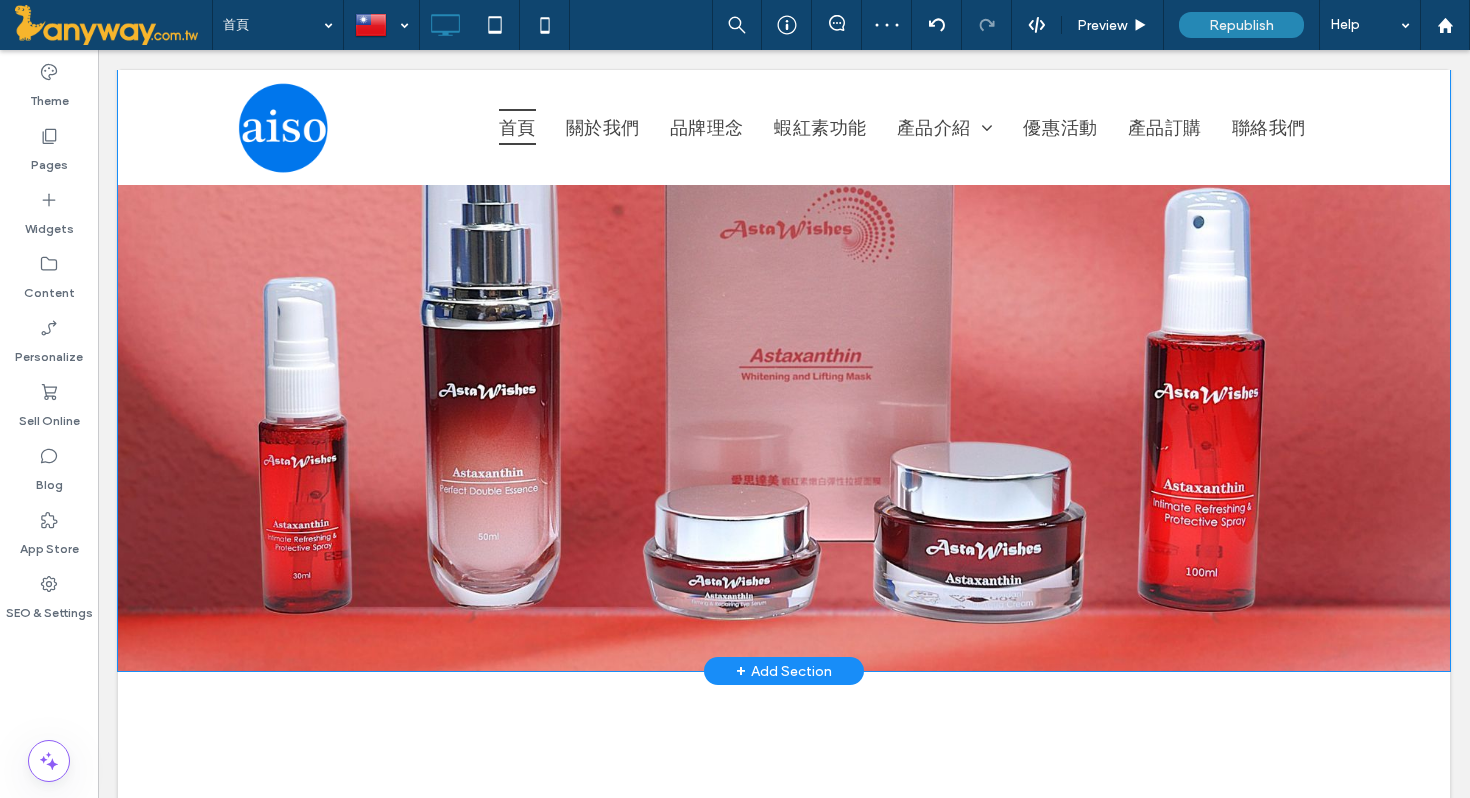 scroll, scrollTop: 360, scrollLeft: 0, axis: vertical 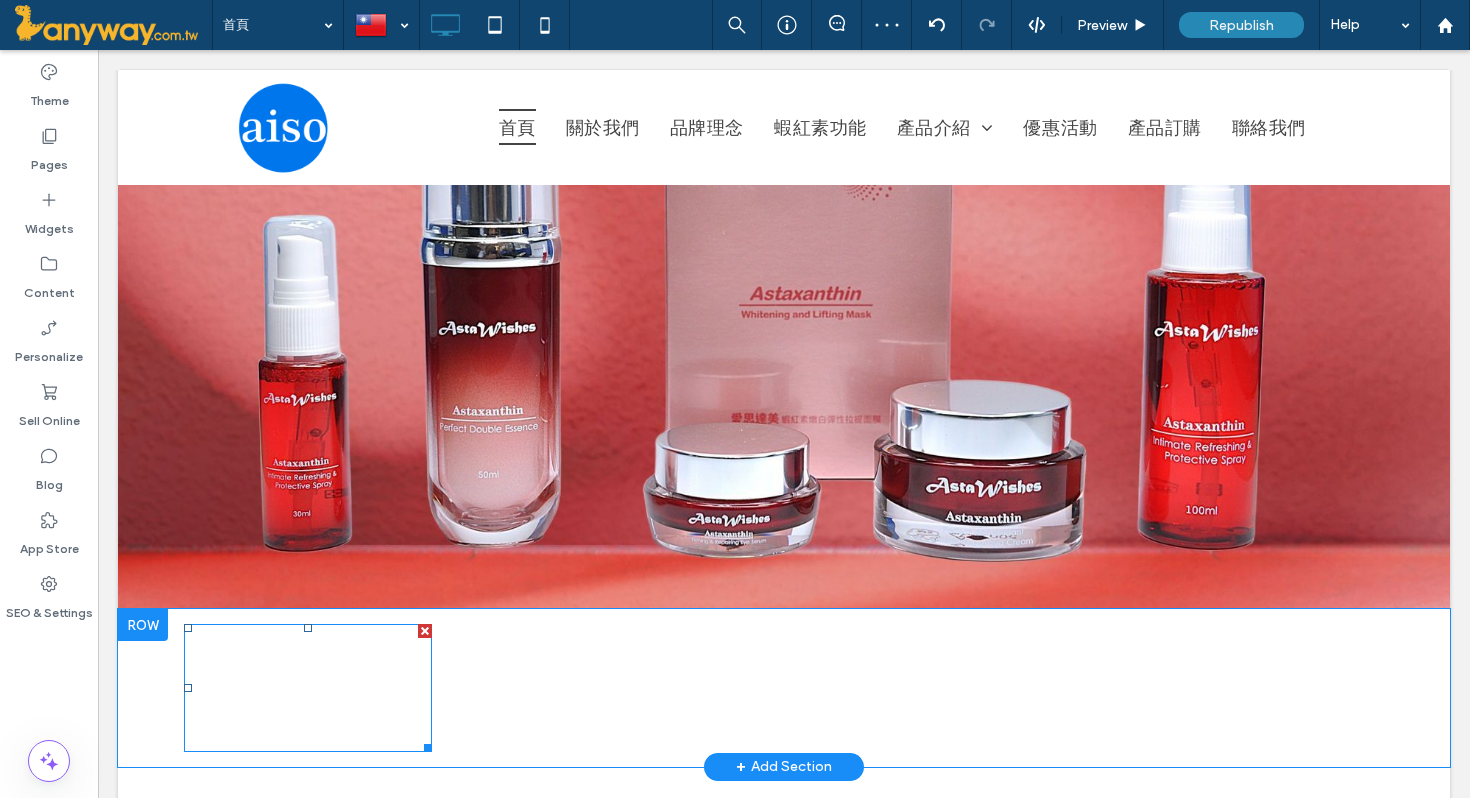 click at bounding box center [308, 688] 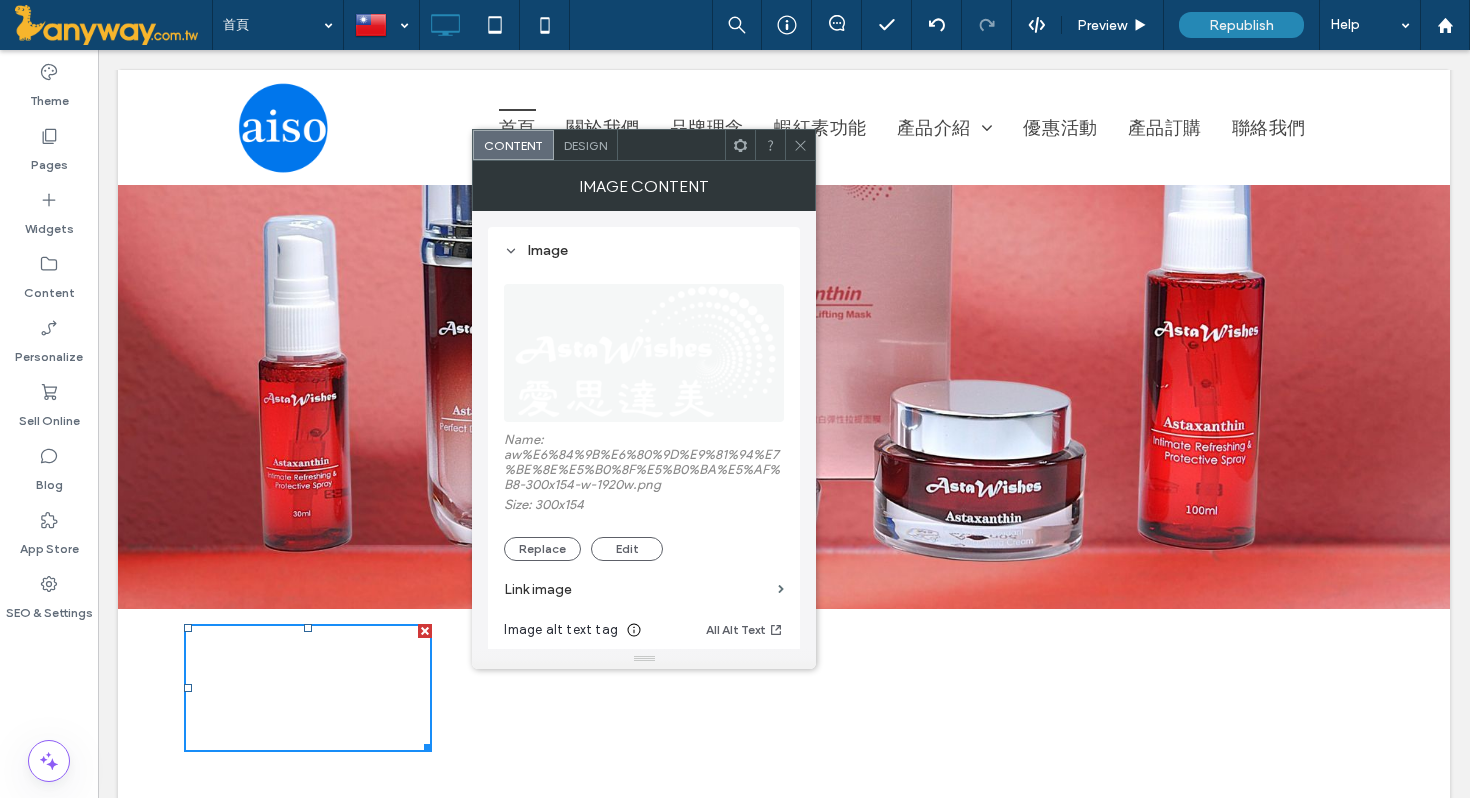 click 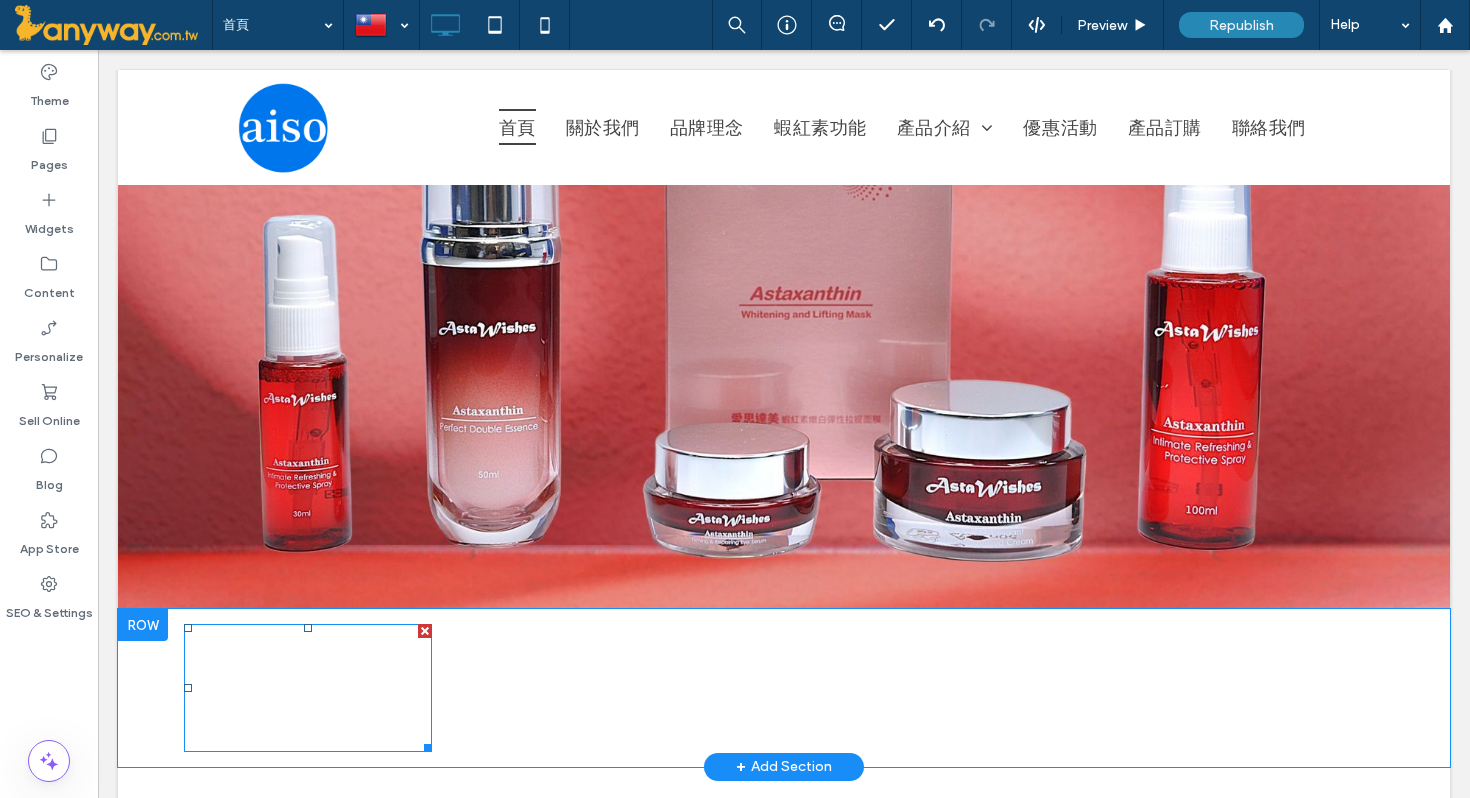 click at bounding box center (308, 688) 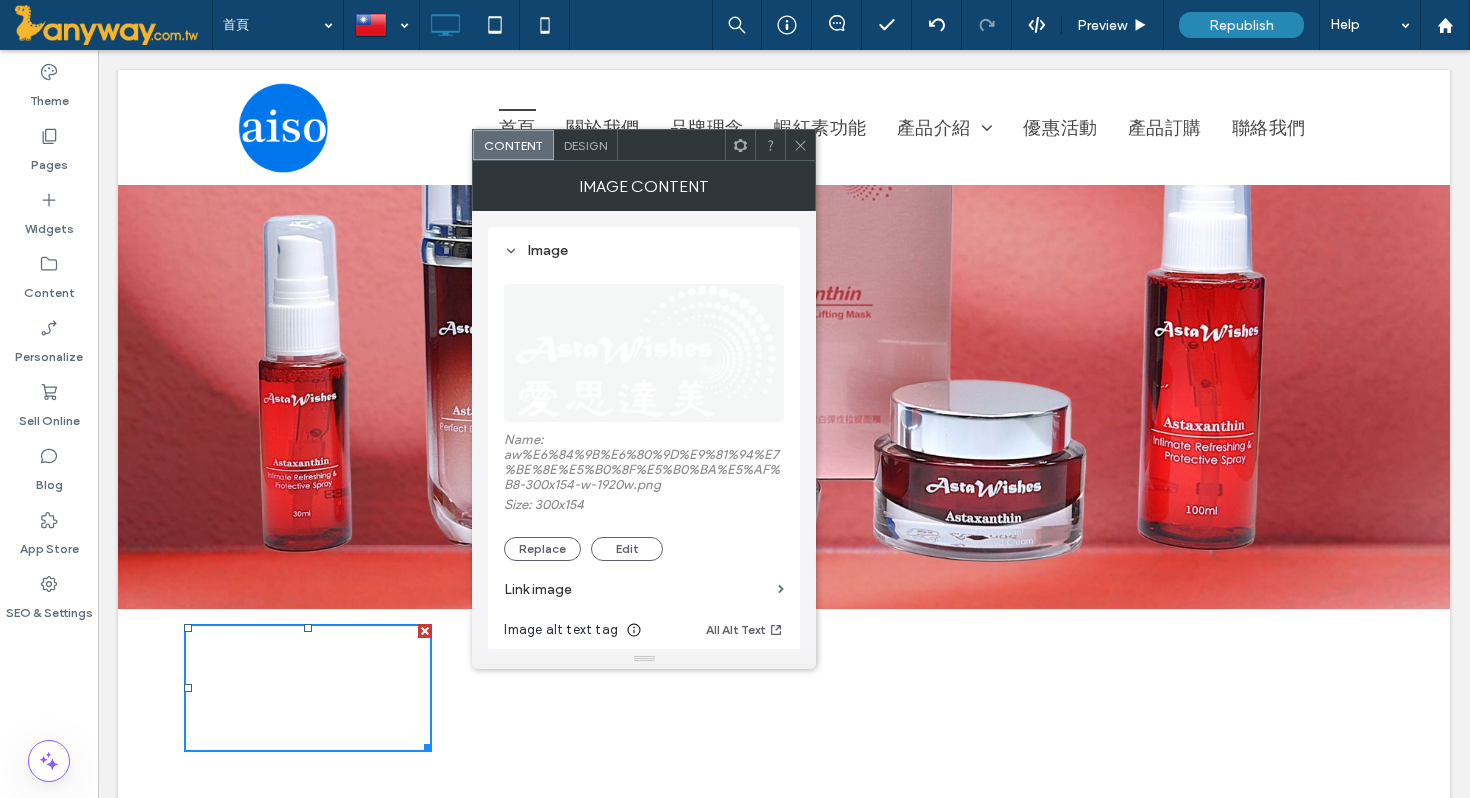 click on "Design" at bounding box center [585, 145] 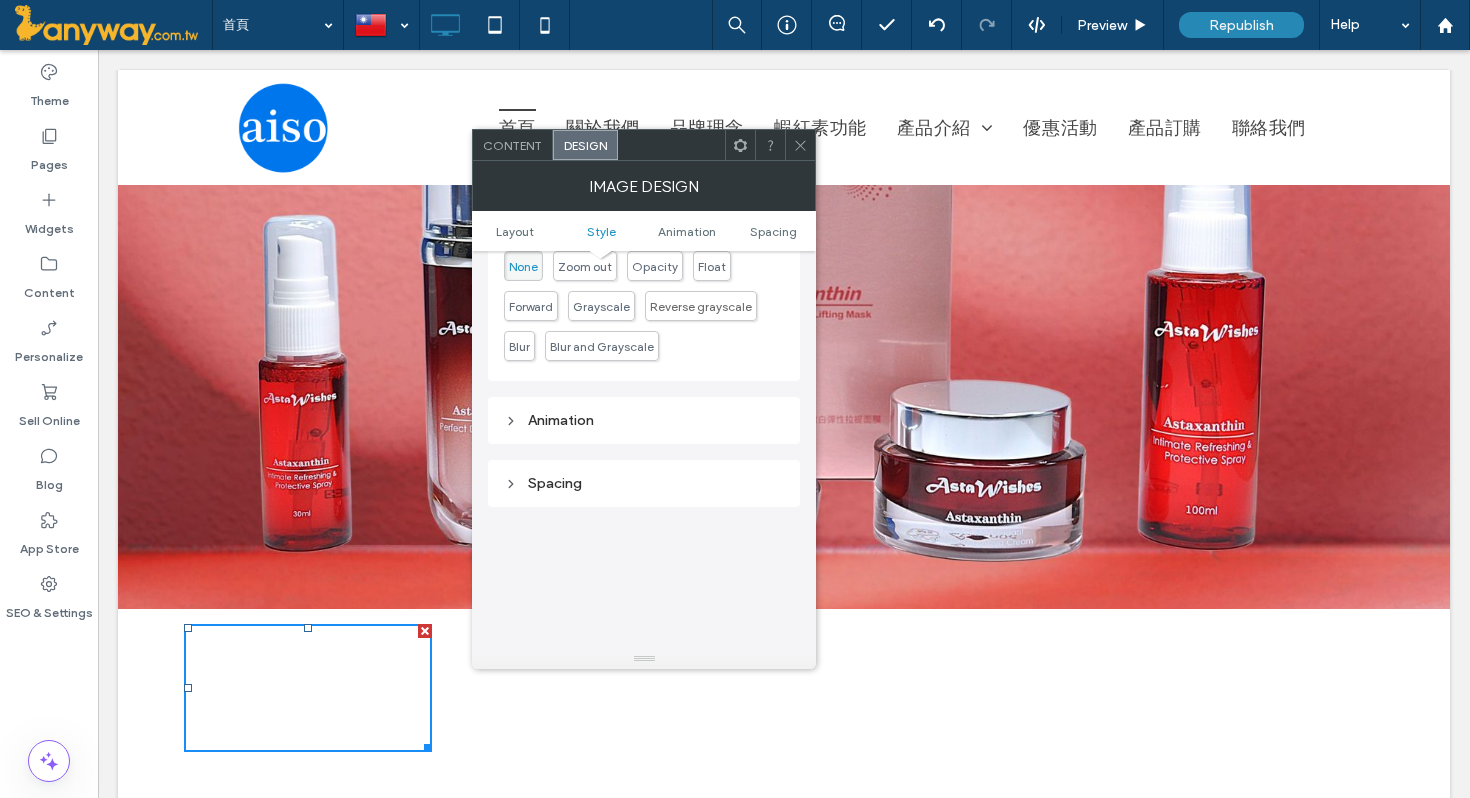 scroll, scrollTop: 820, scrollLeft: 0, axis: vertical 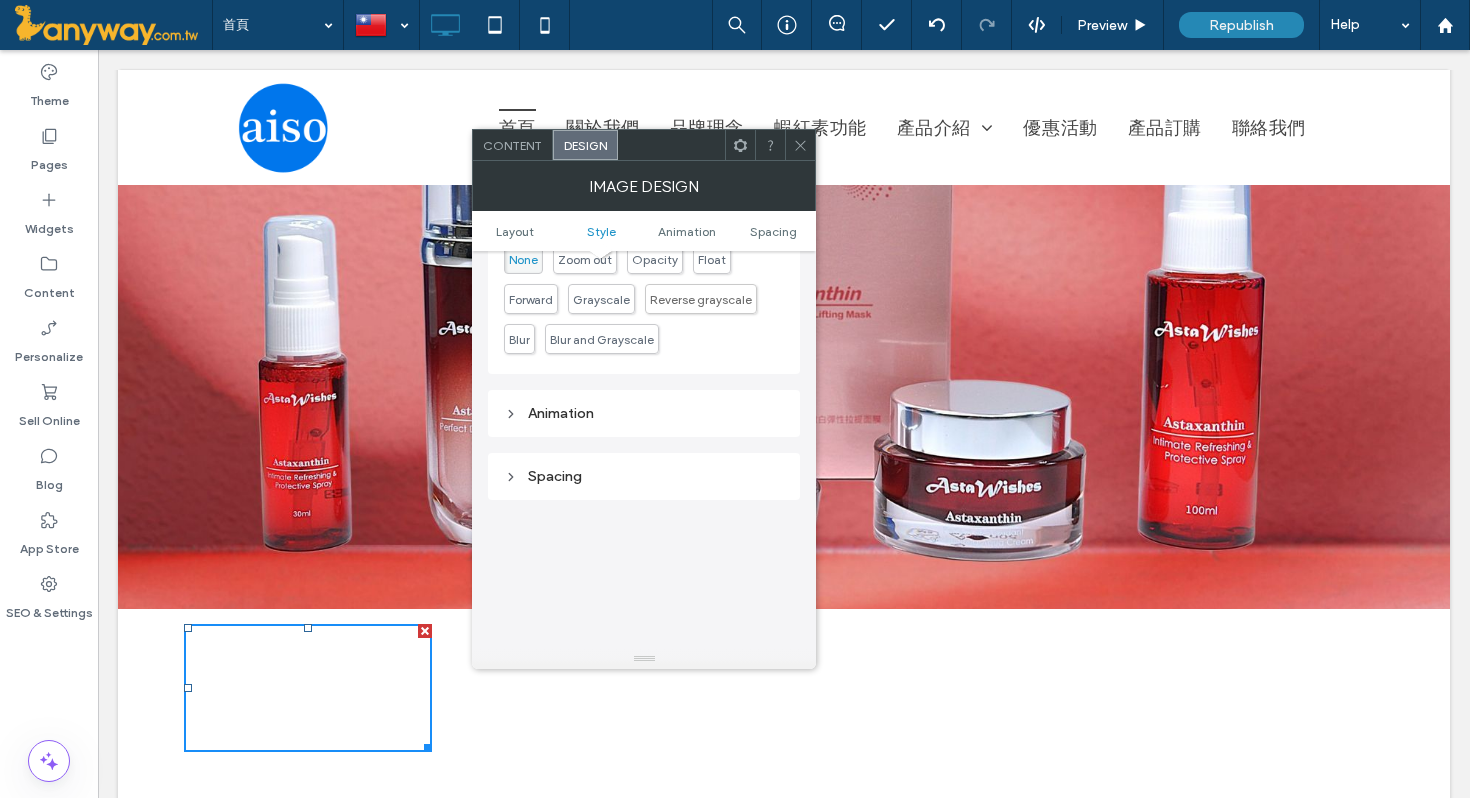 click on "Animation" at bounding box center (644, 413) 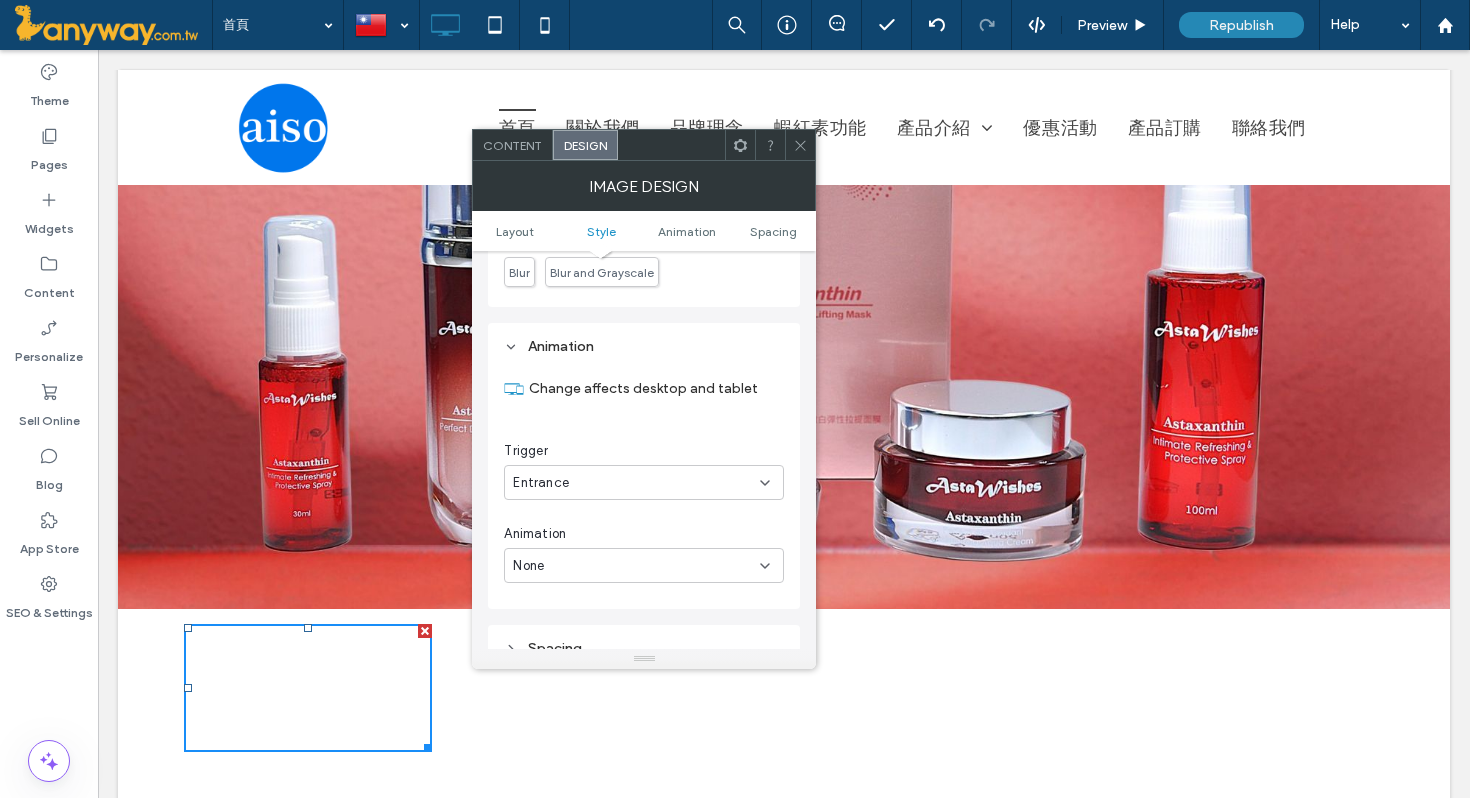 scroll, scrollTop: 977, scrollLeft: 0, axis: vertical 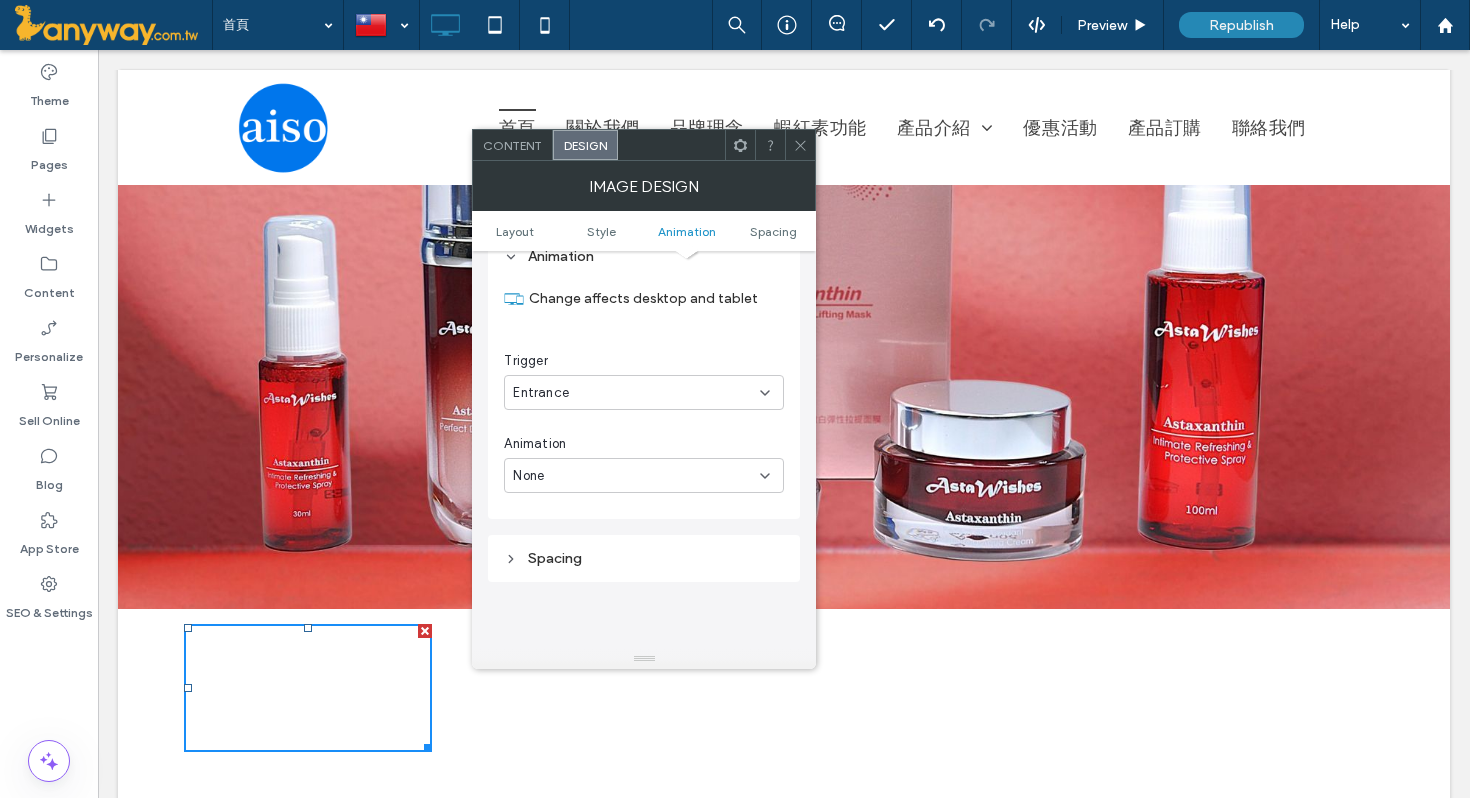 click on "Spacing" at bounding box center (644, 558) 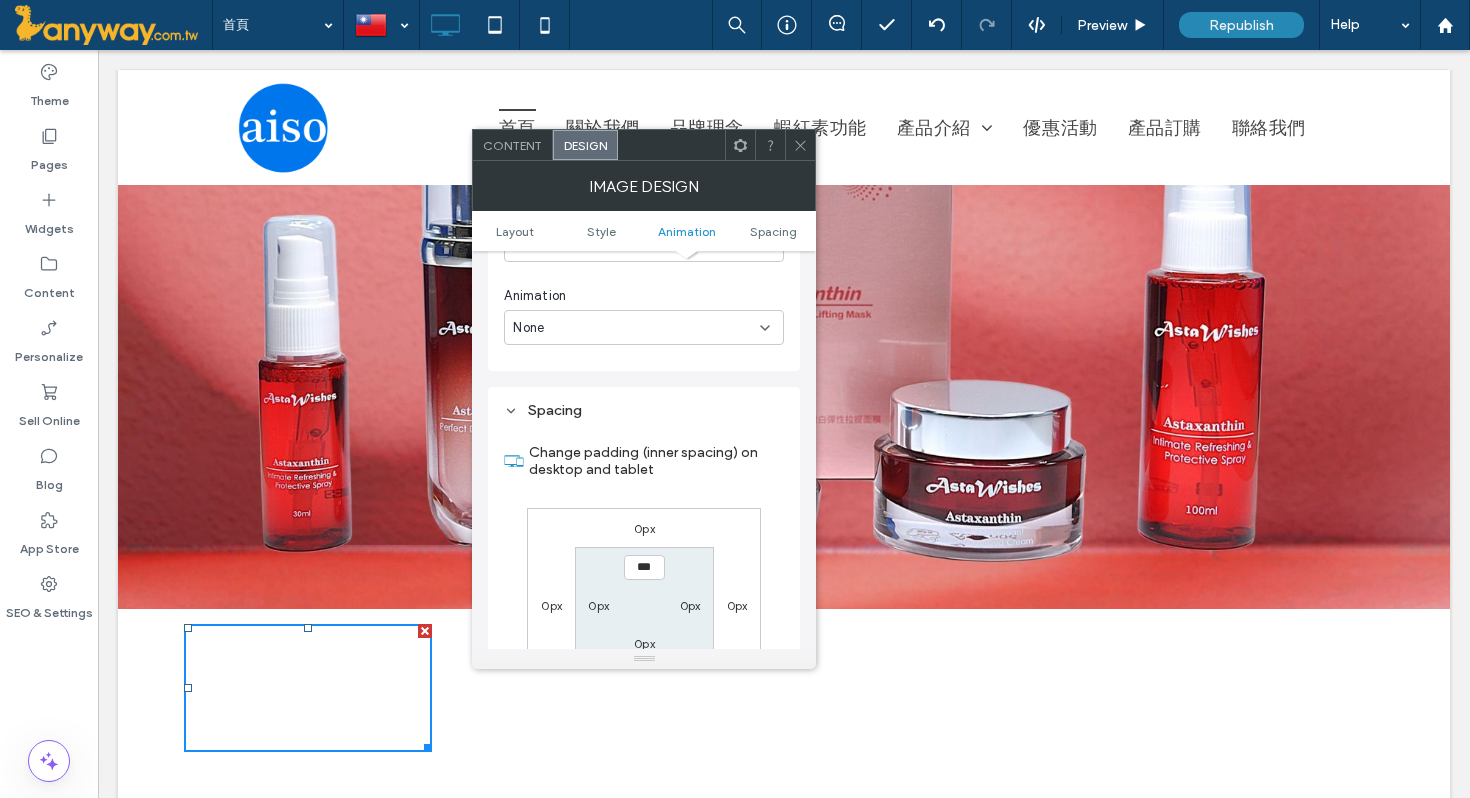 scroll, scrollTop: 1335, scrollLeft: 0, axis: vertical 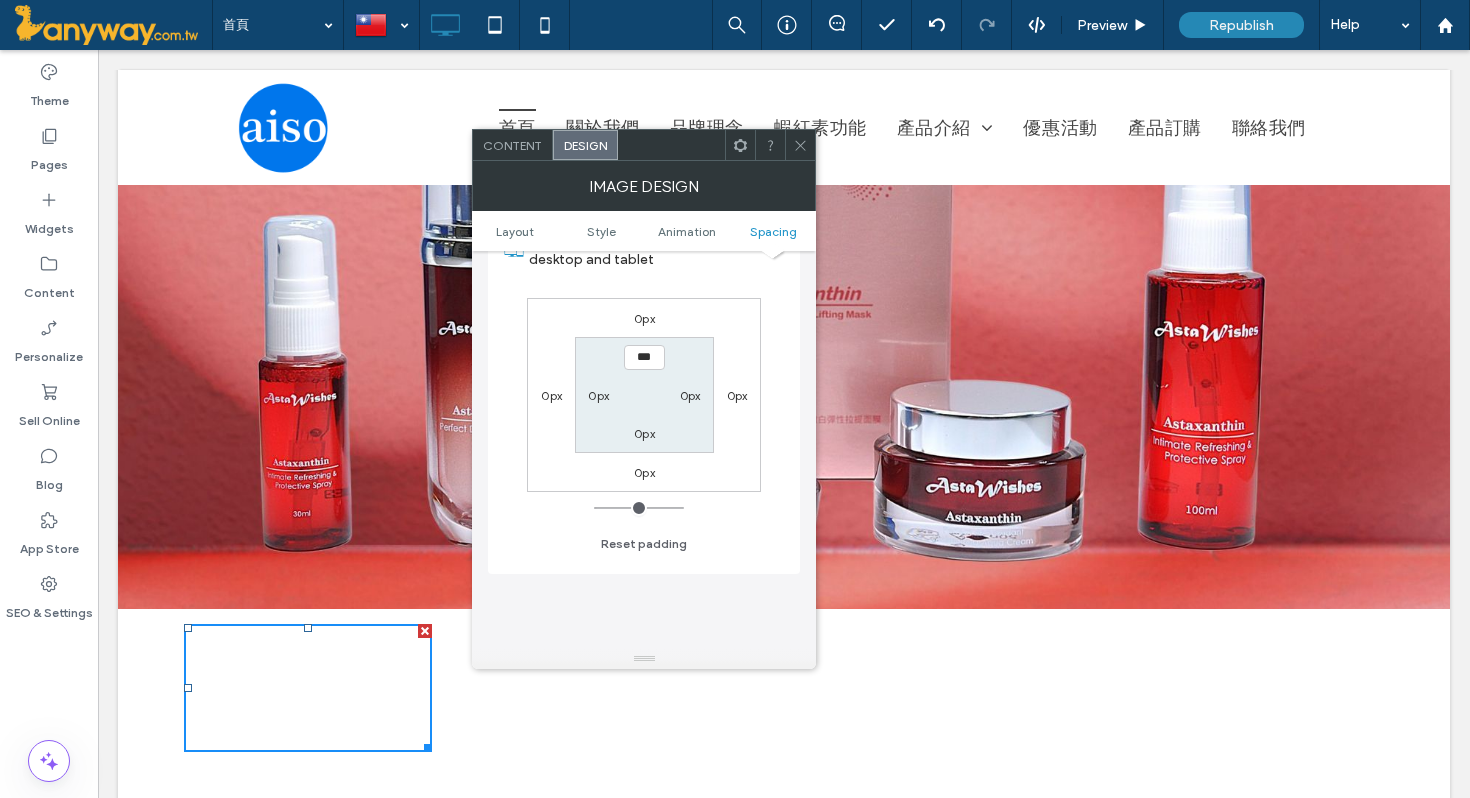 click on "0px" at bounding box center (644, 318) 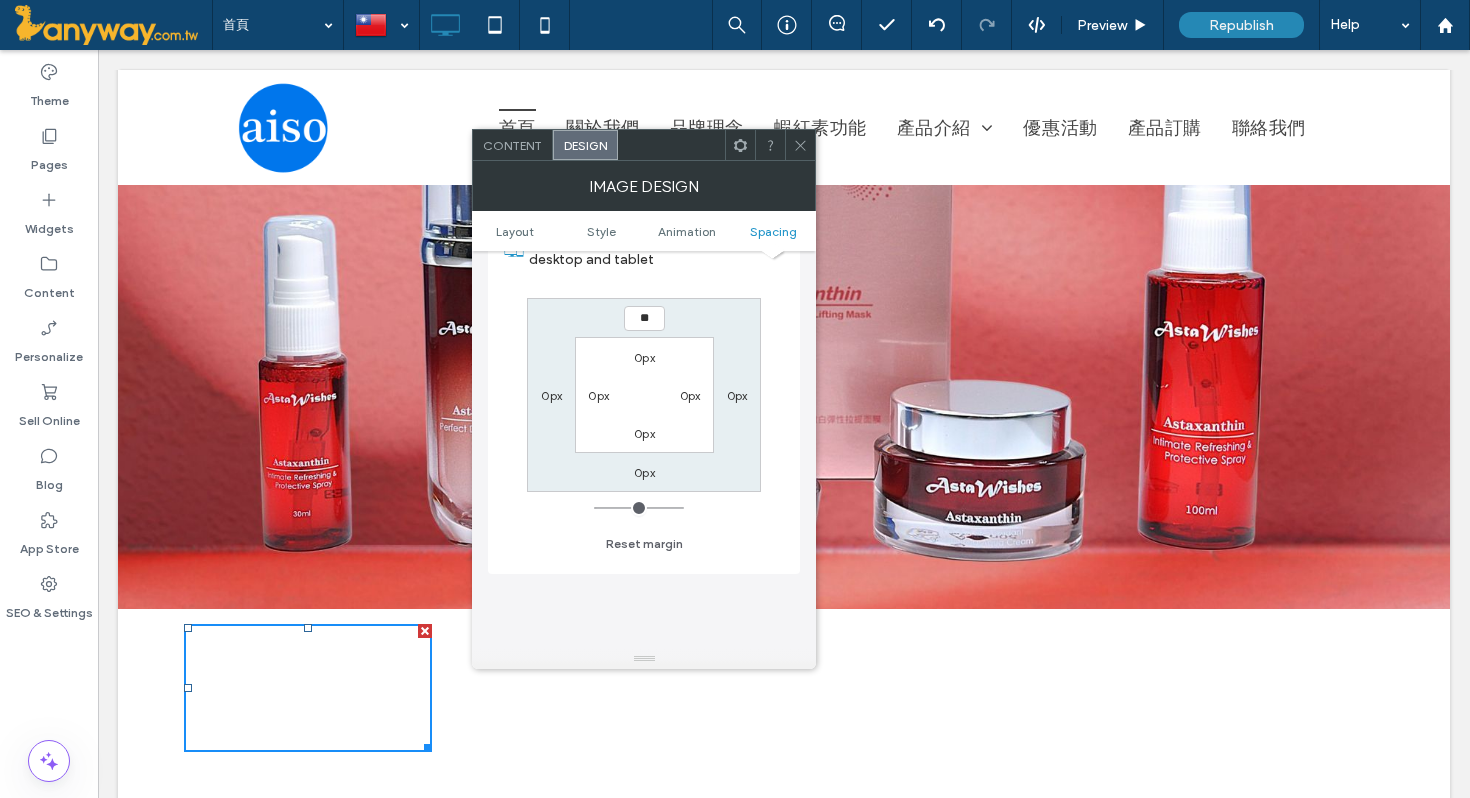 type on "*" 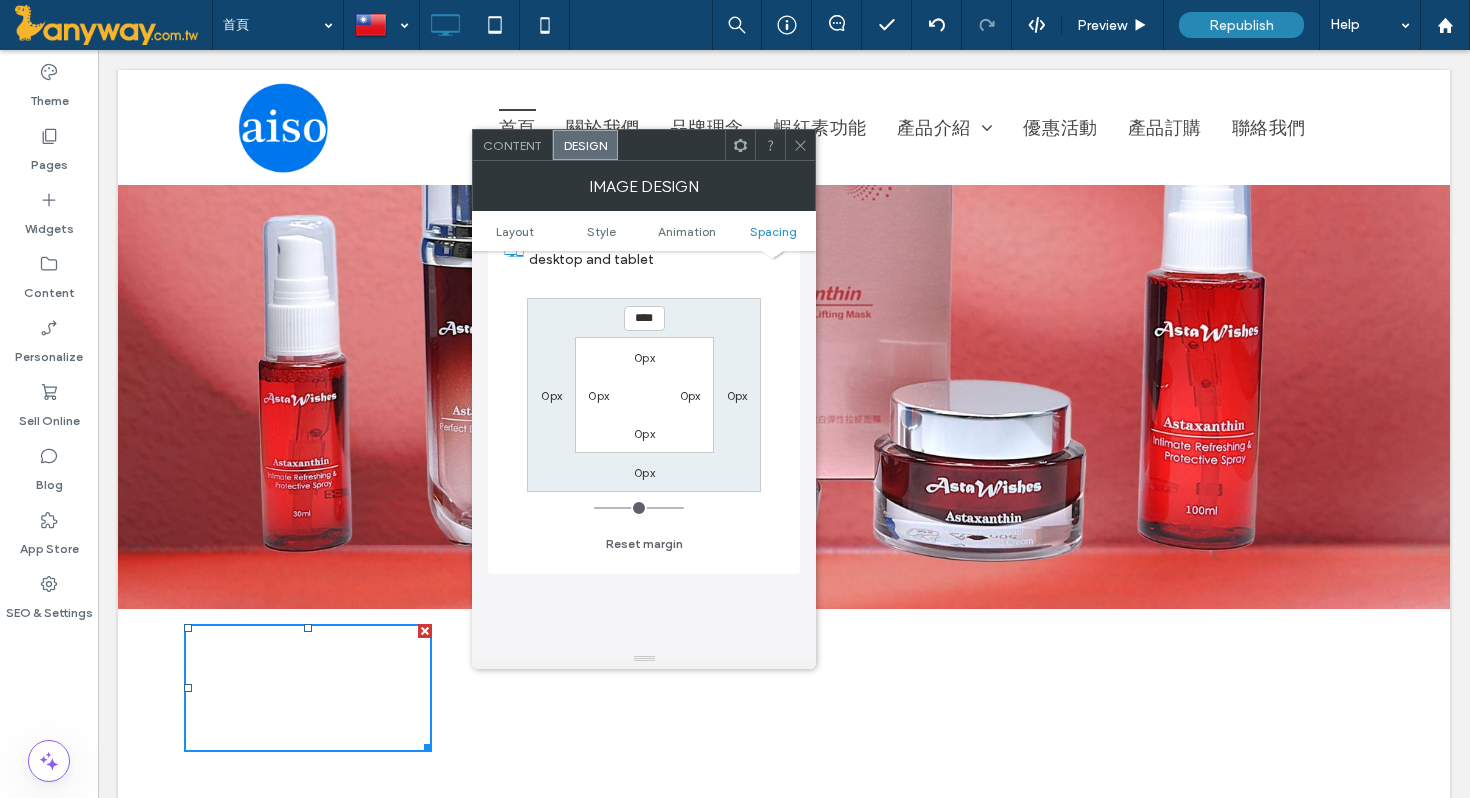type on "****" 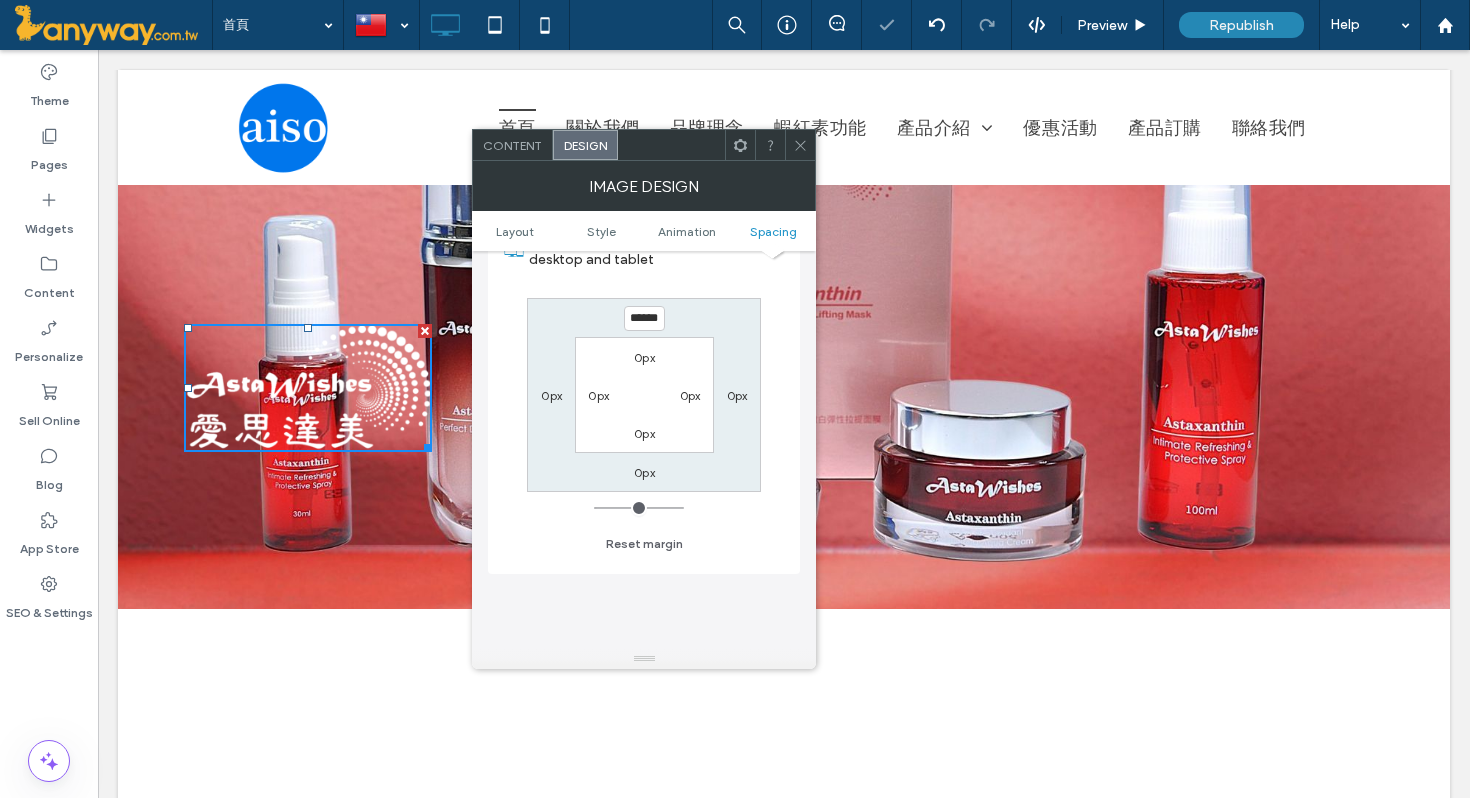 click 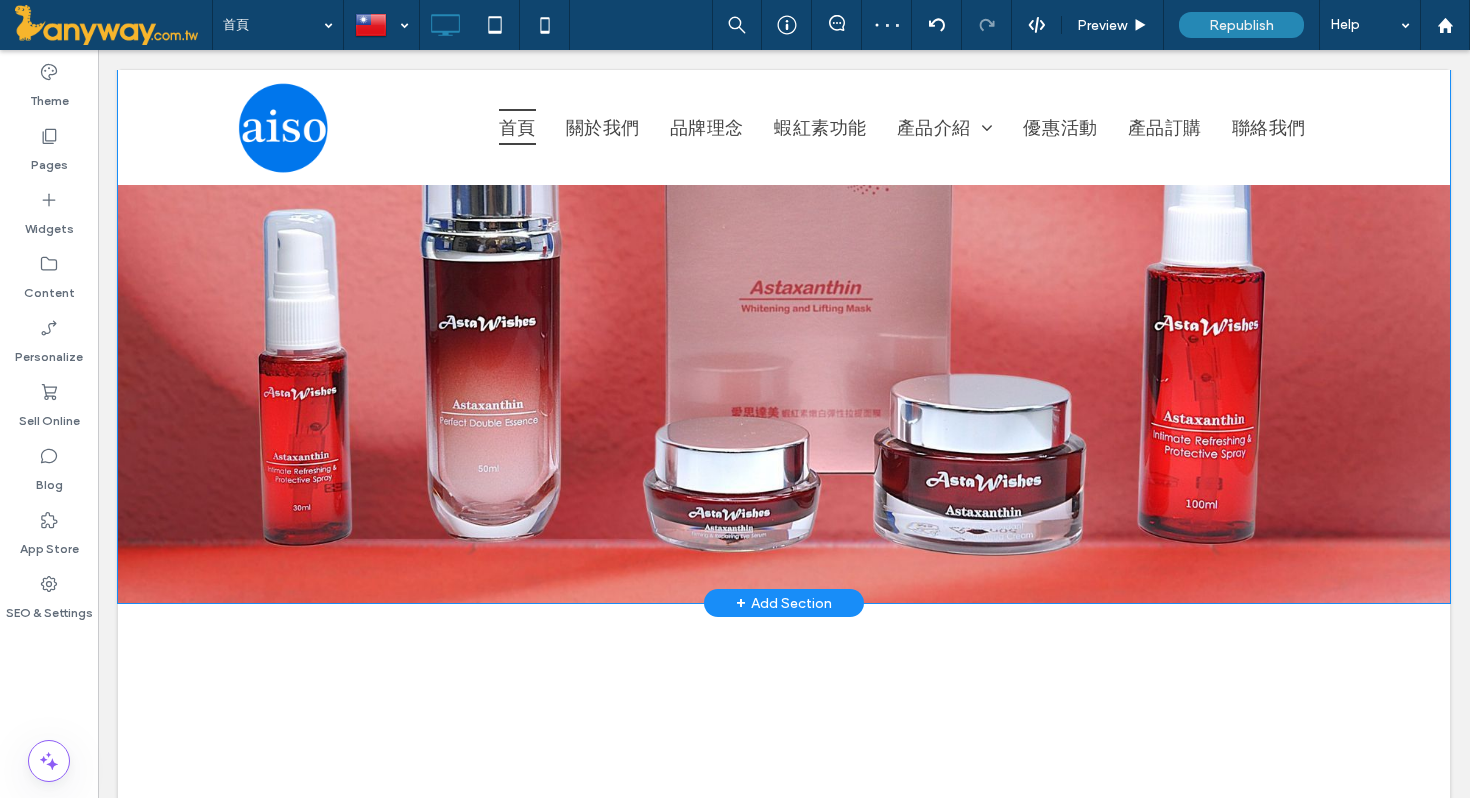 scroll, scrollTop: 476, scrollLeft: 0, axis: vertical 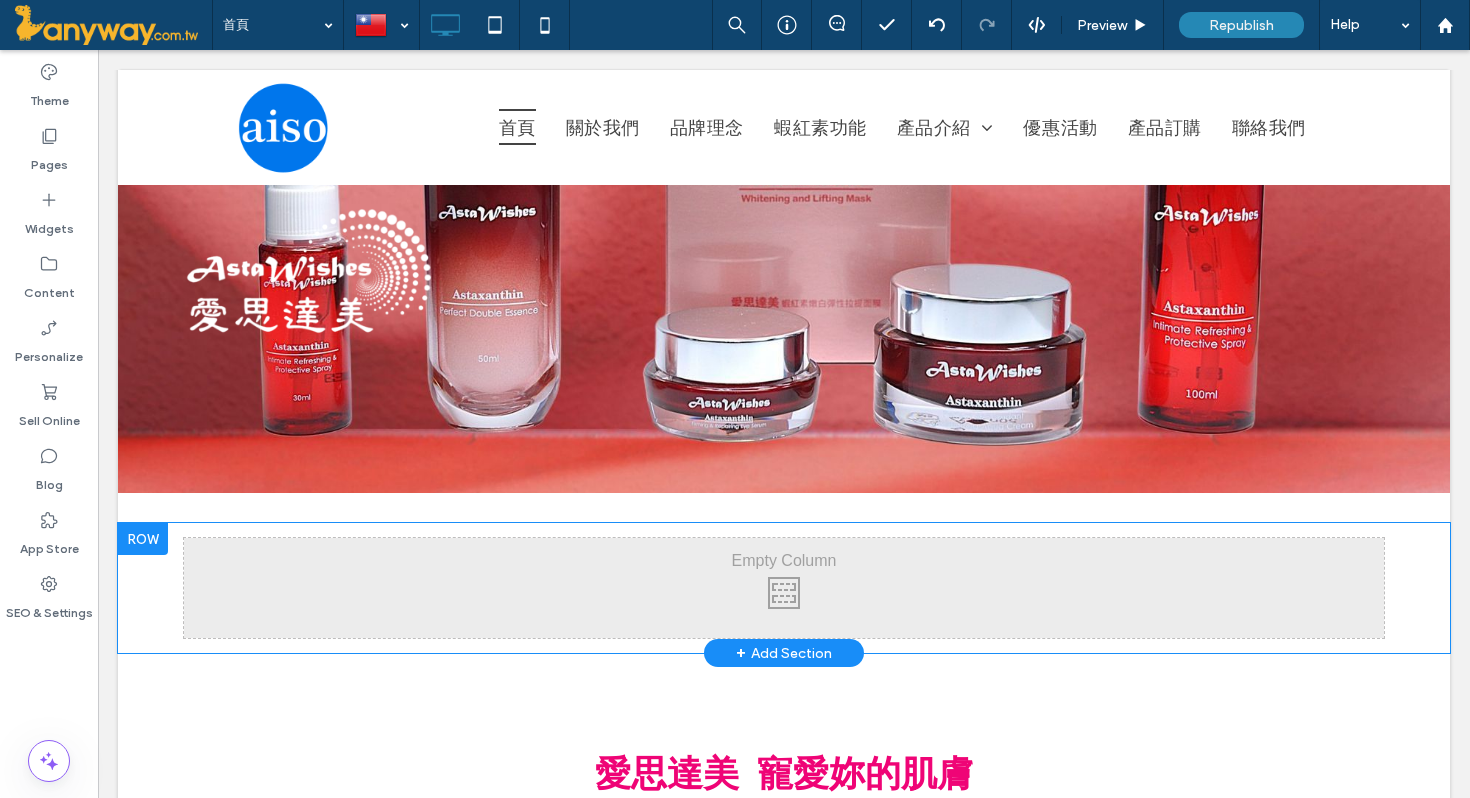 click at bounding box center (143, 539) 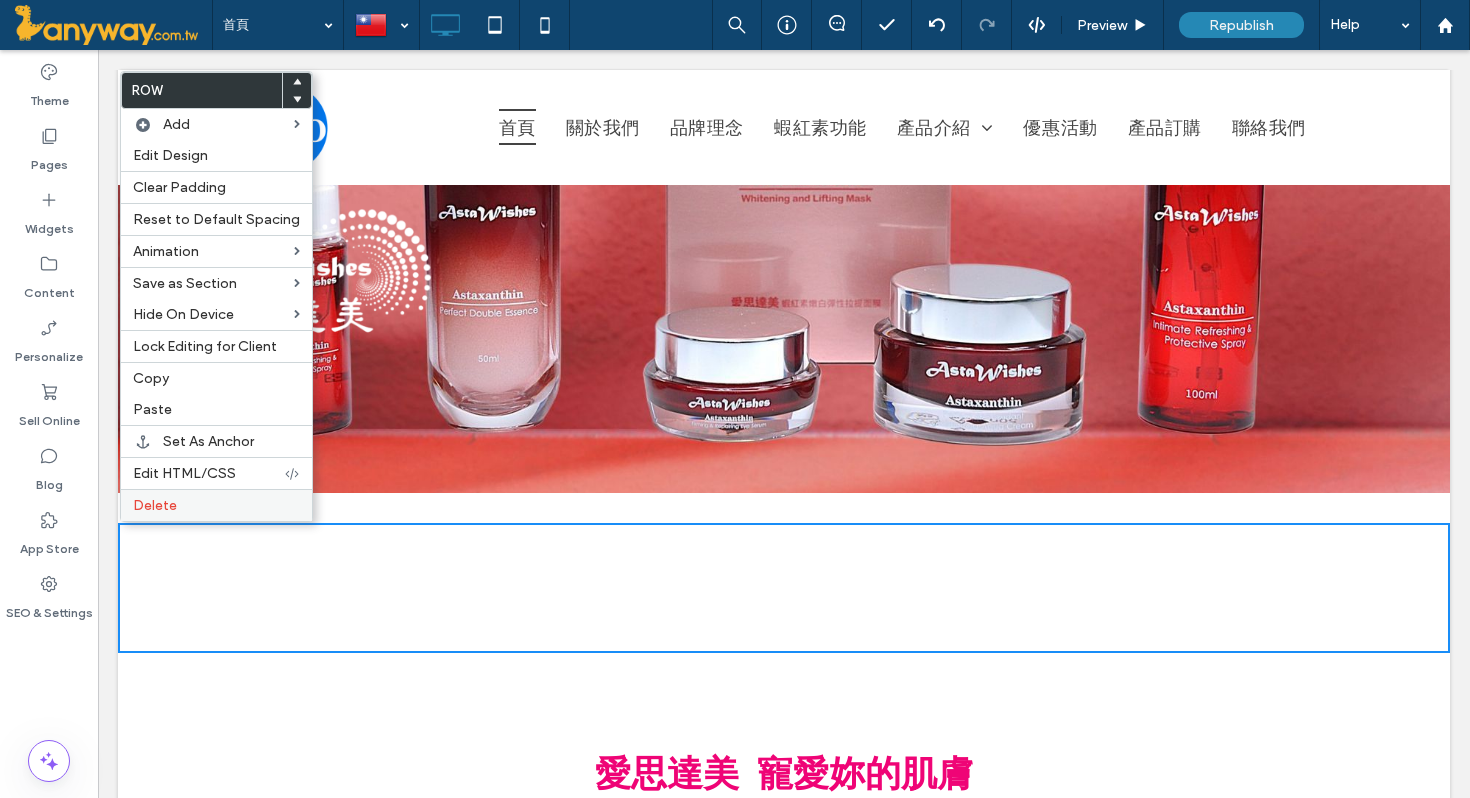 click on "Delete" at bounding box center (155, 505) 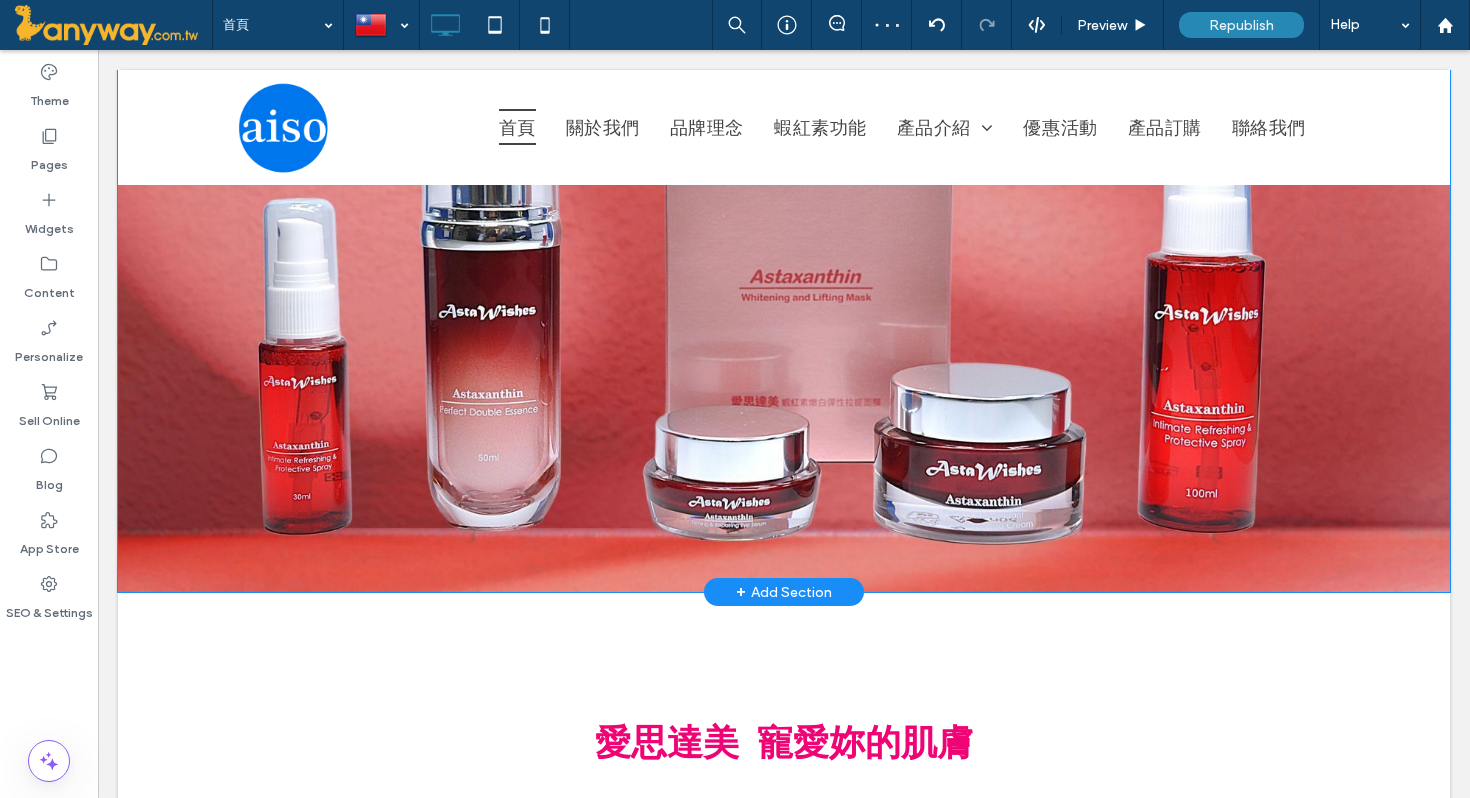 scroll, scrollTop: 330, scrollLeft: 0, axis: vertical 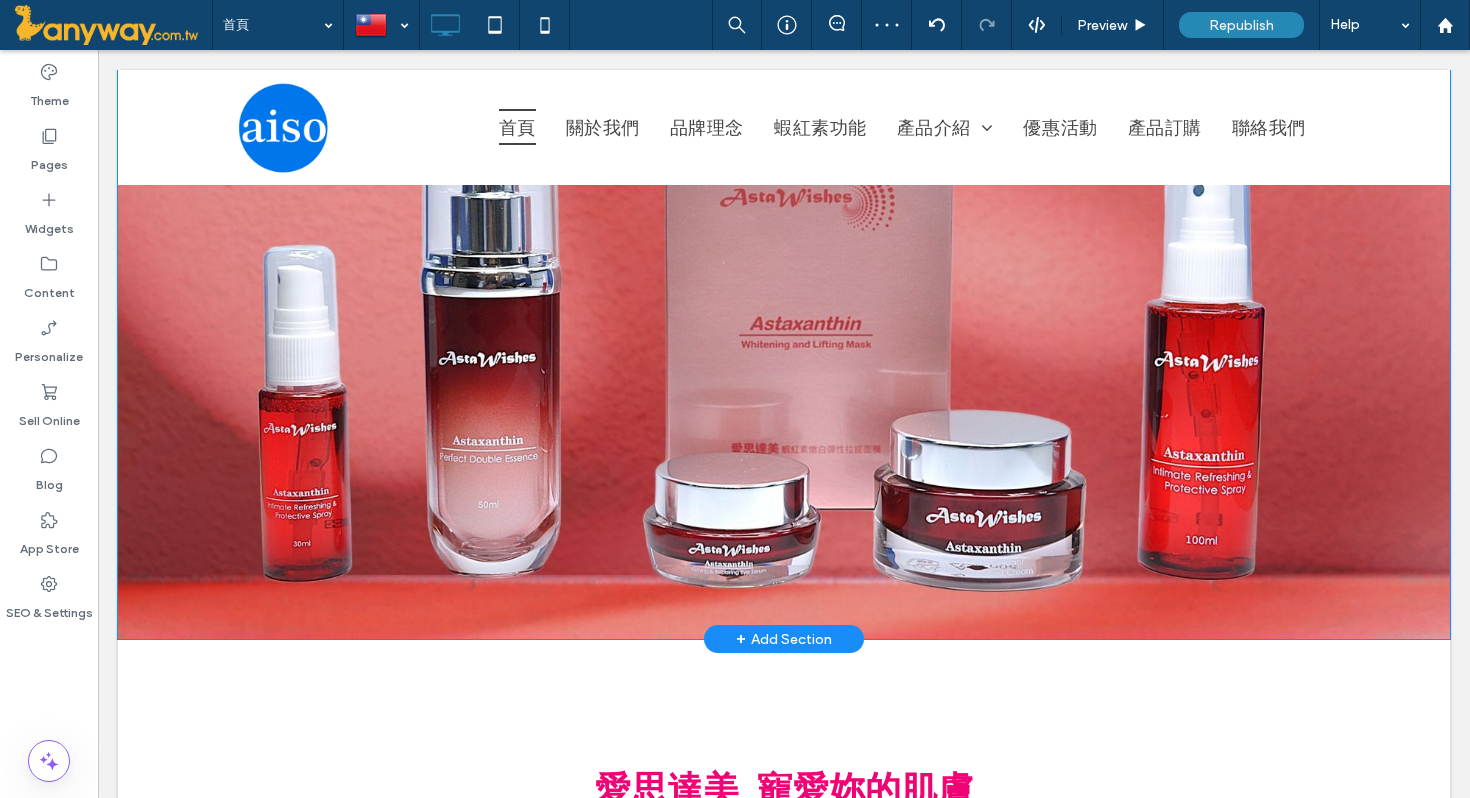 click on "工研院 商標授權 技術合作
蝦紅素超高效美顏保養品
Click To Paste
Row + Add Section" at bounding box center (784, 220) 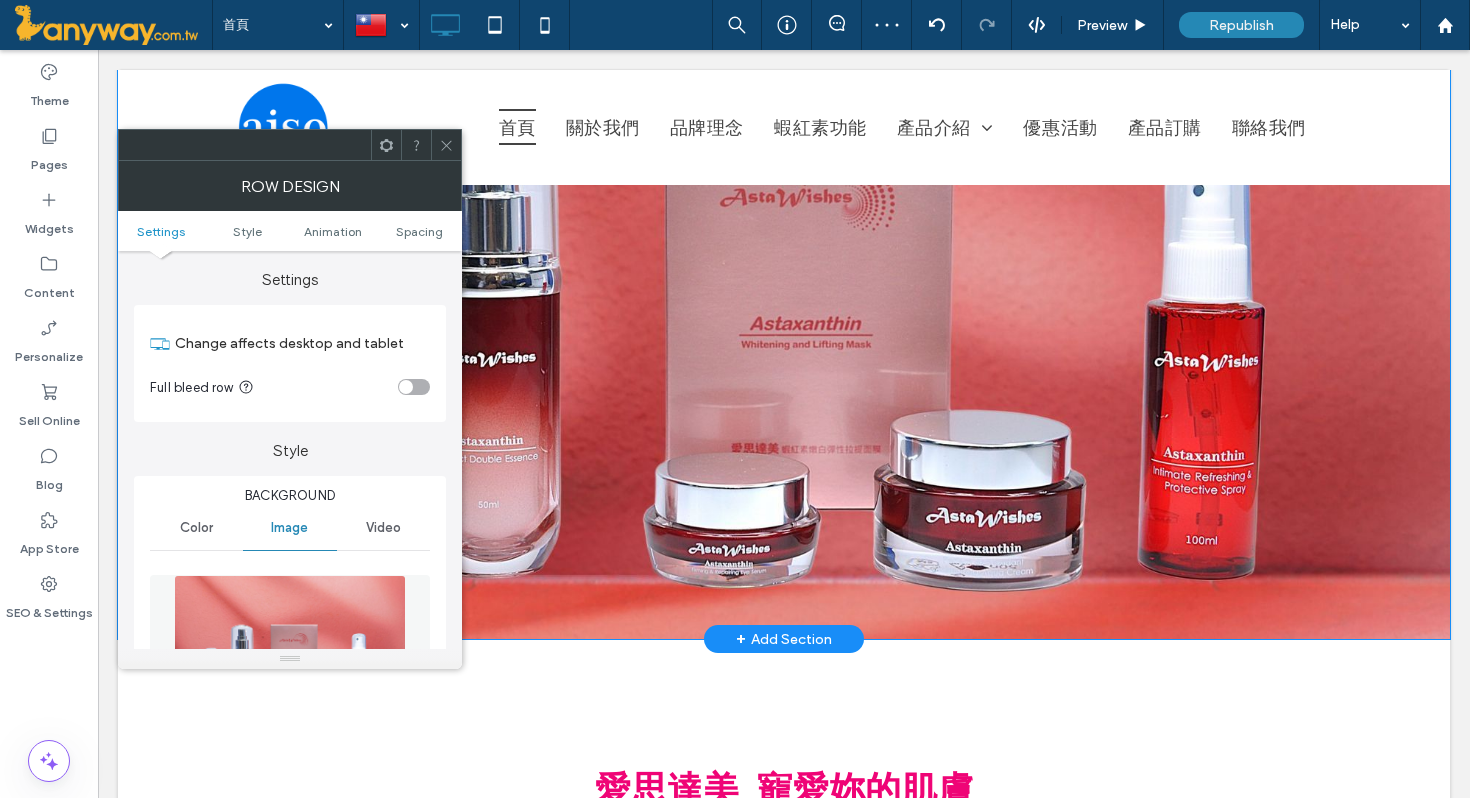 scroll, scrollTop: 0, scrollLeft: 0, axis: both 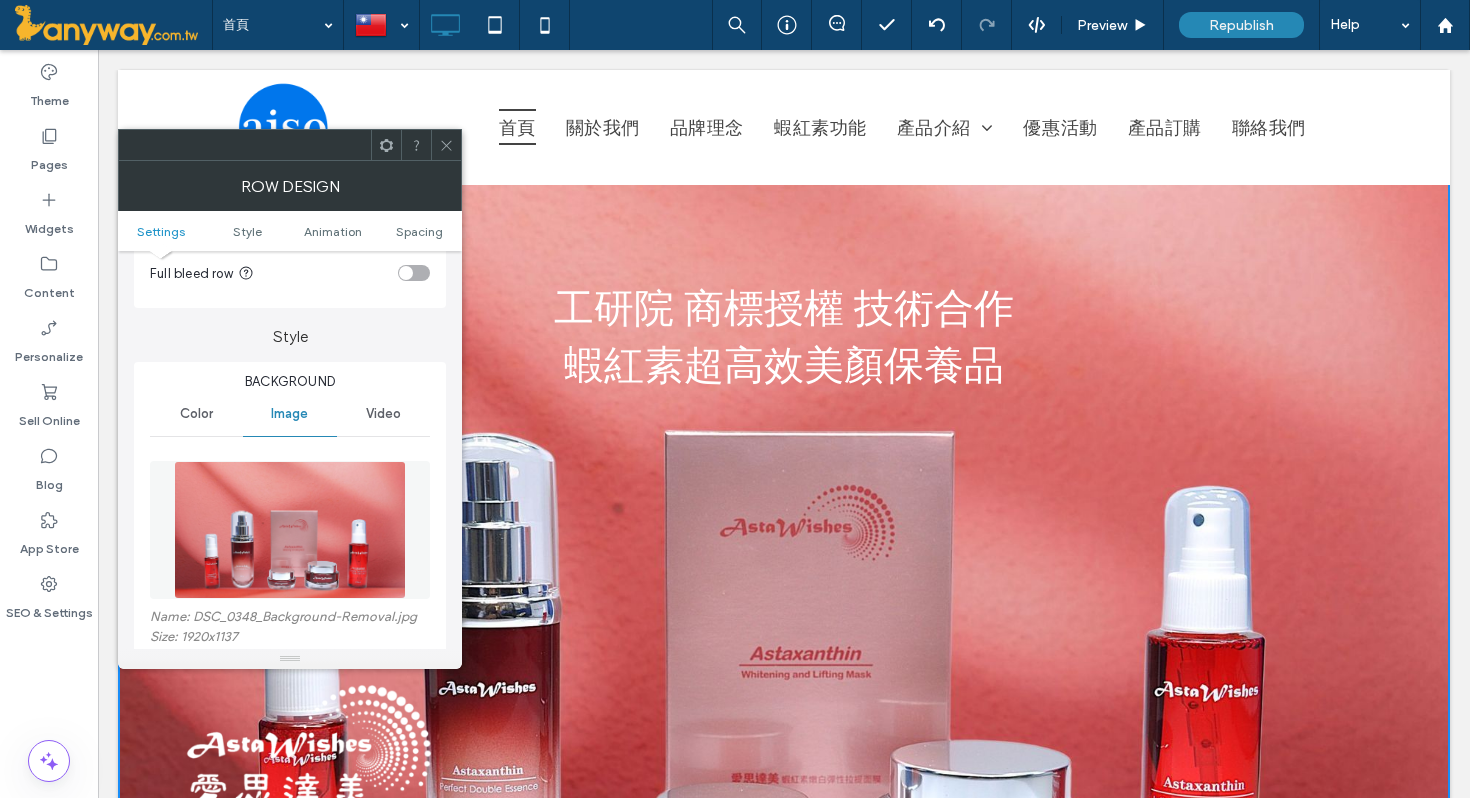 click 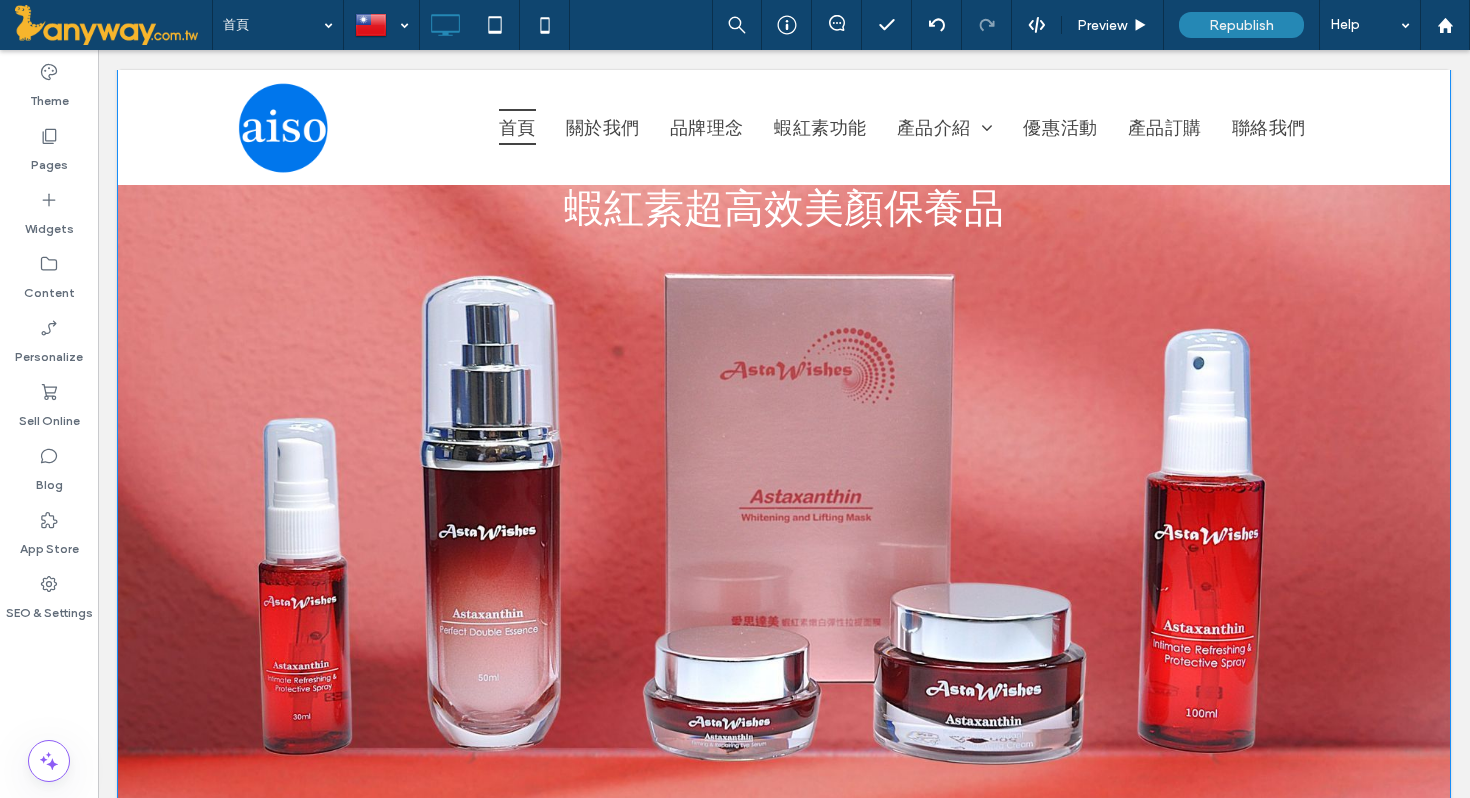 scroll, scrollTop: 329, scrollLeft: 0, axis: vertical 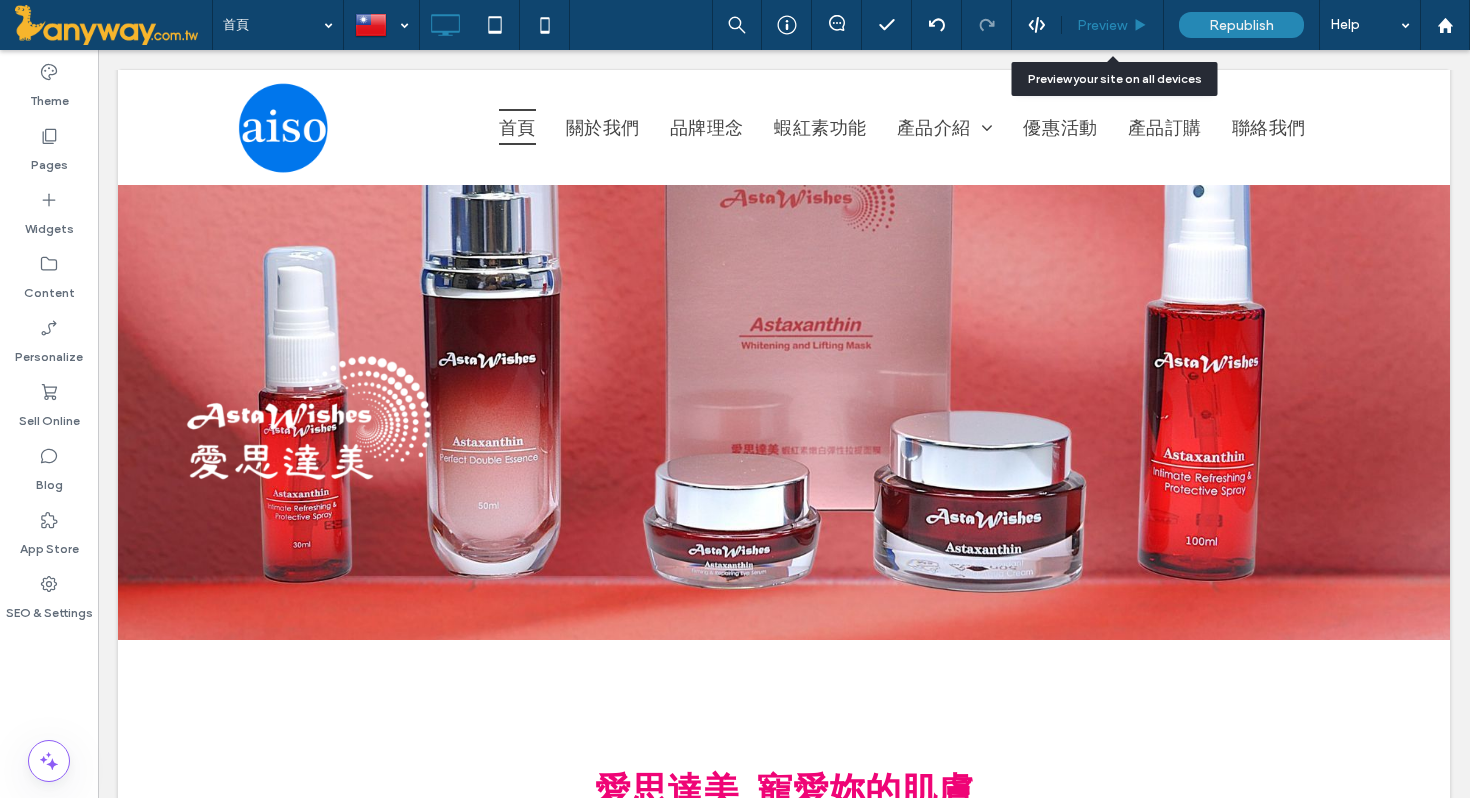 click on "Preview" at bounding box center (1102, 25) 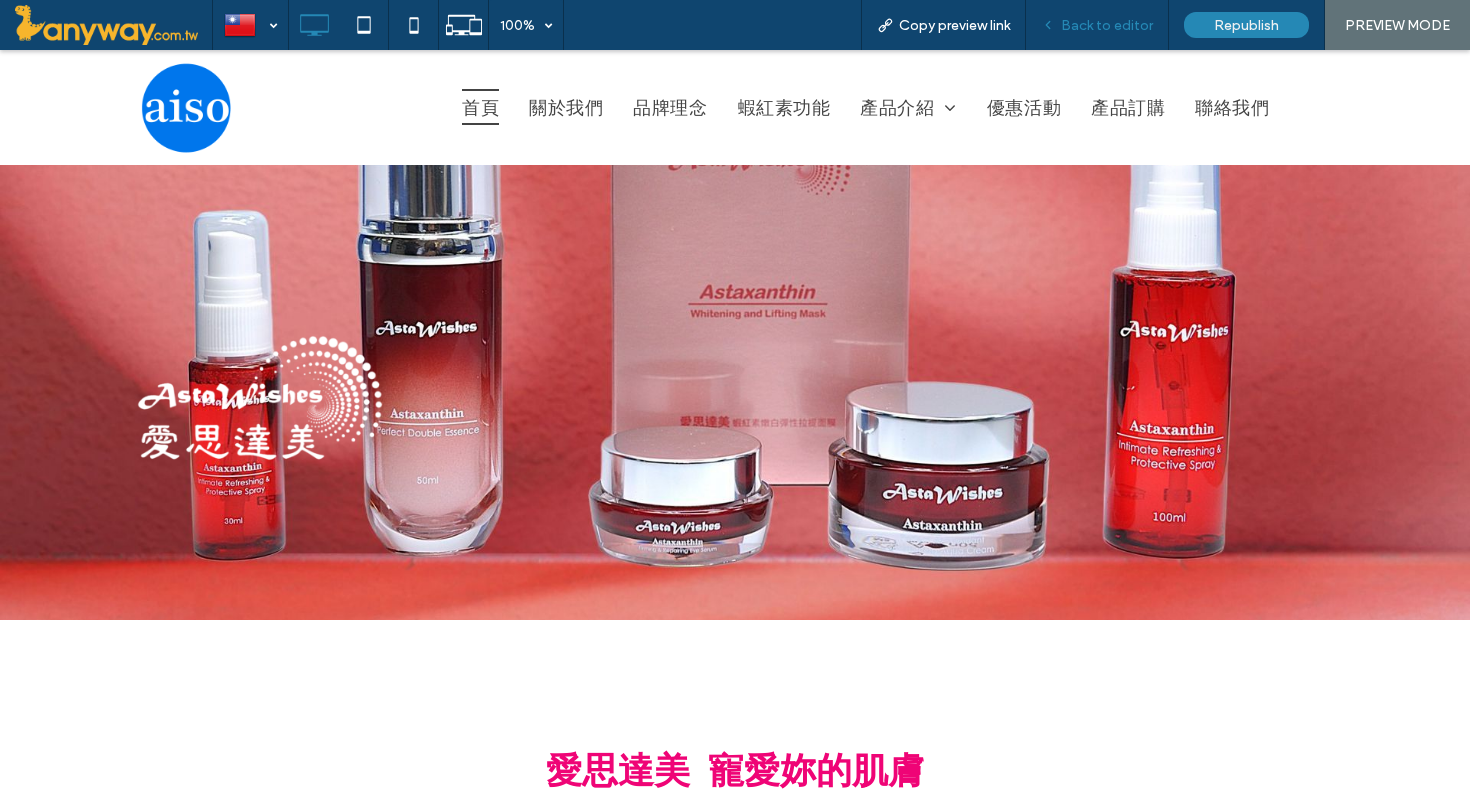 click on "Back to editor" at bounding box center [1107, 25] 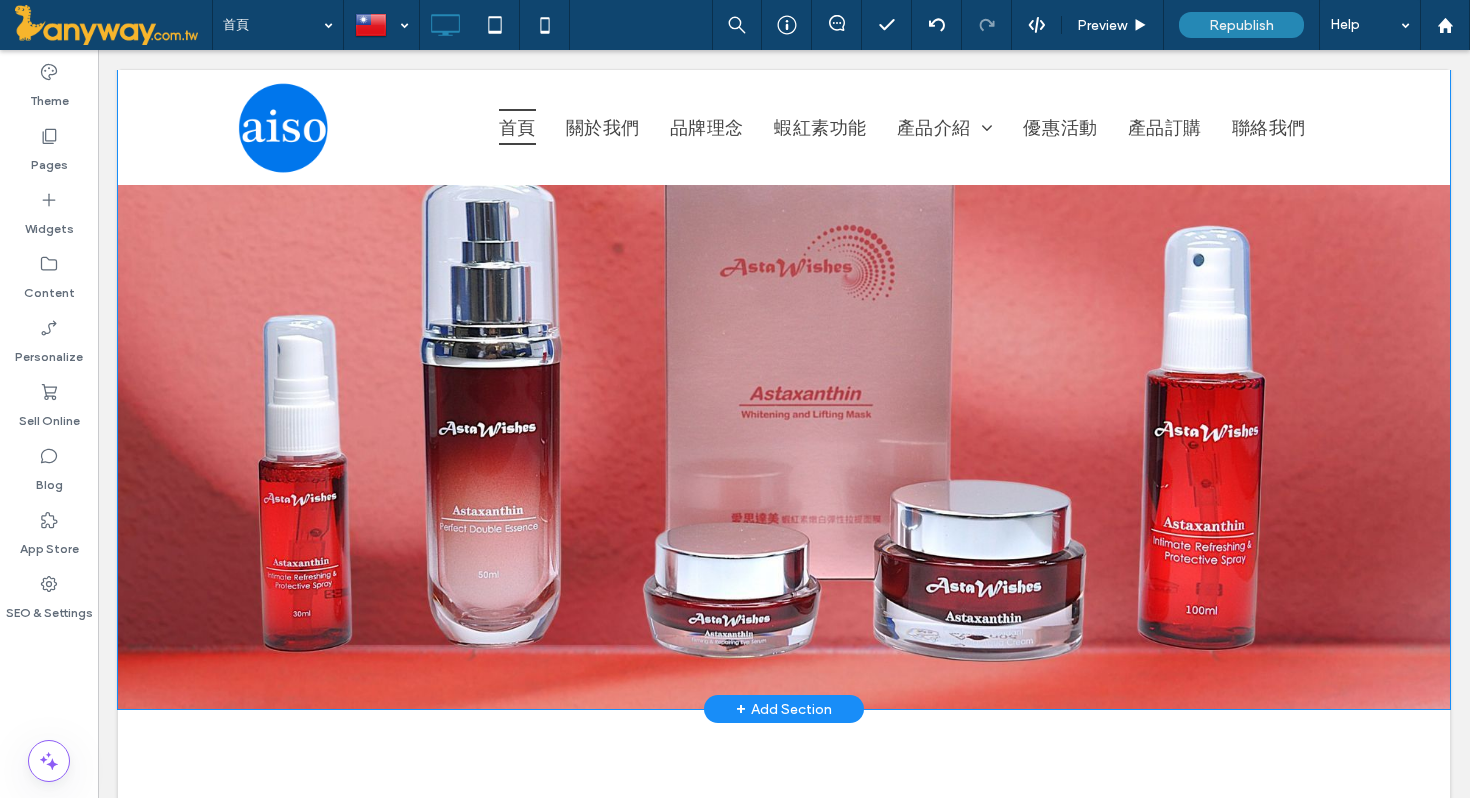 scroll, scrollTop: 182, scrollLeft: 0, axis: vertical 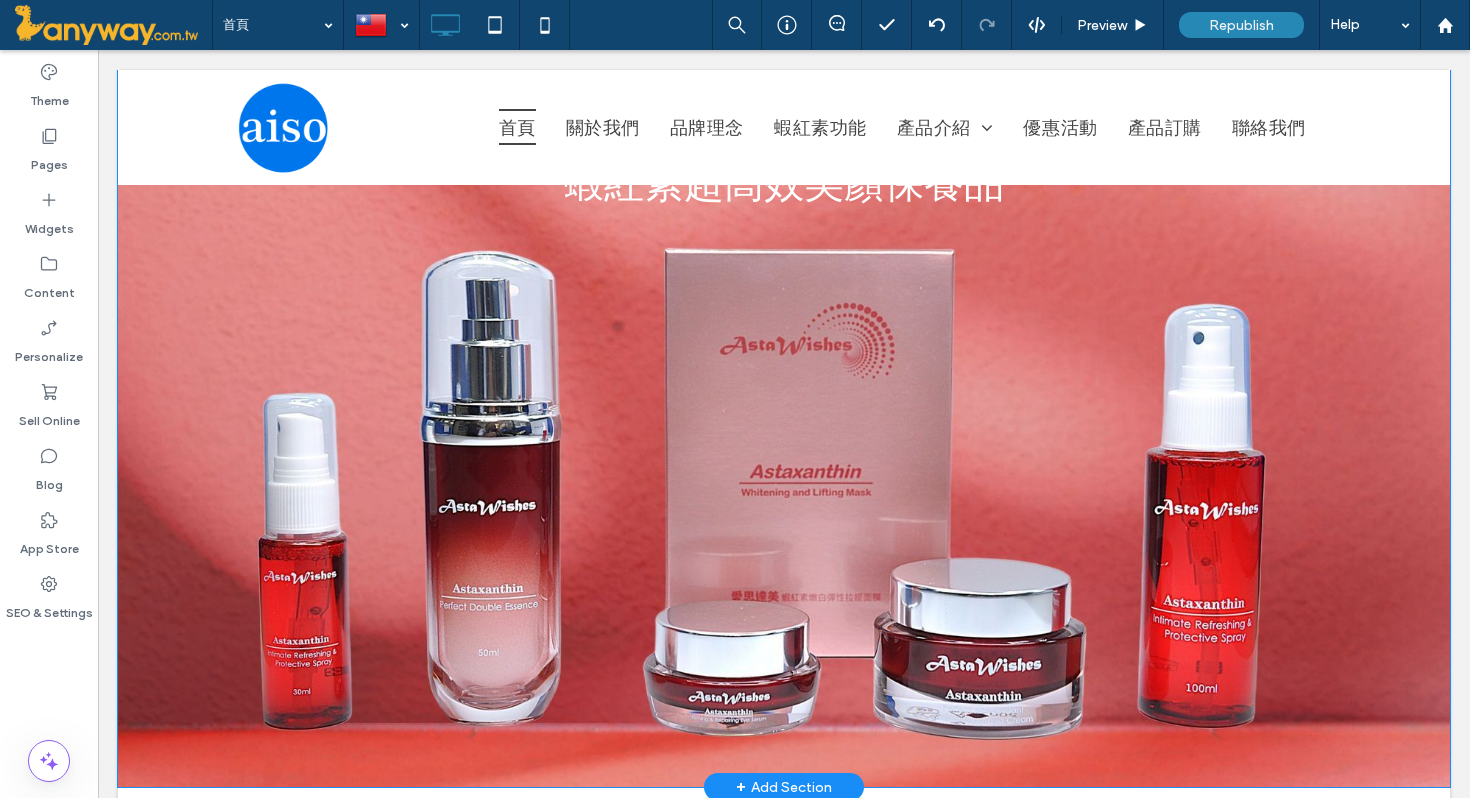 click on "工研院 商標授權 技術合作
蝦紅素超高效美顏保養品
Click To Paste
Row + Add Section" at bounding box center (784, 368) 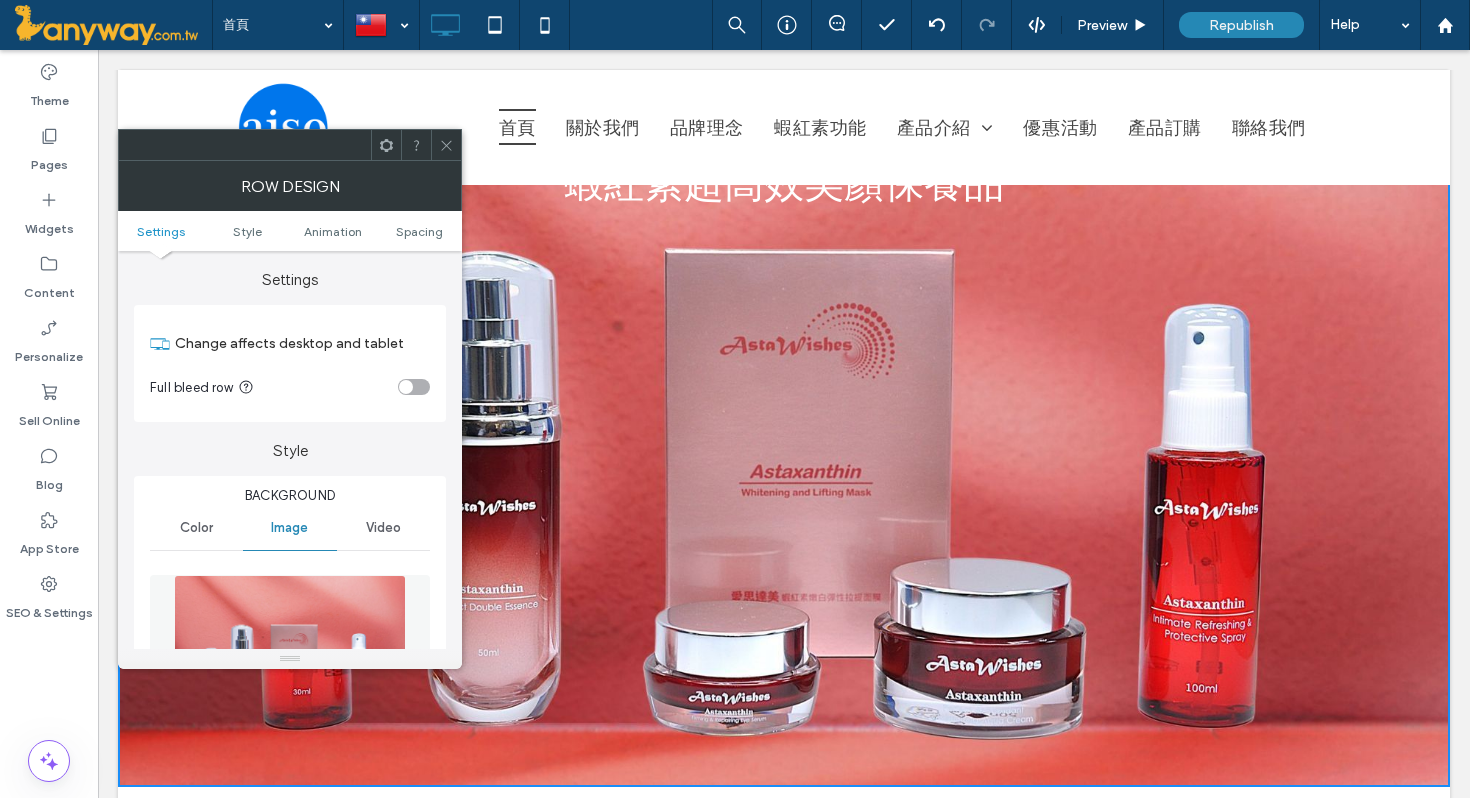 scroll, scrollTop: 0, scrollLeft: 0, axis: both 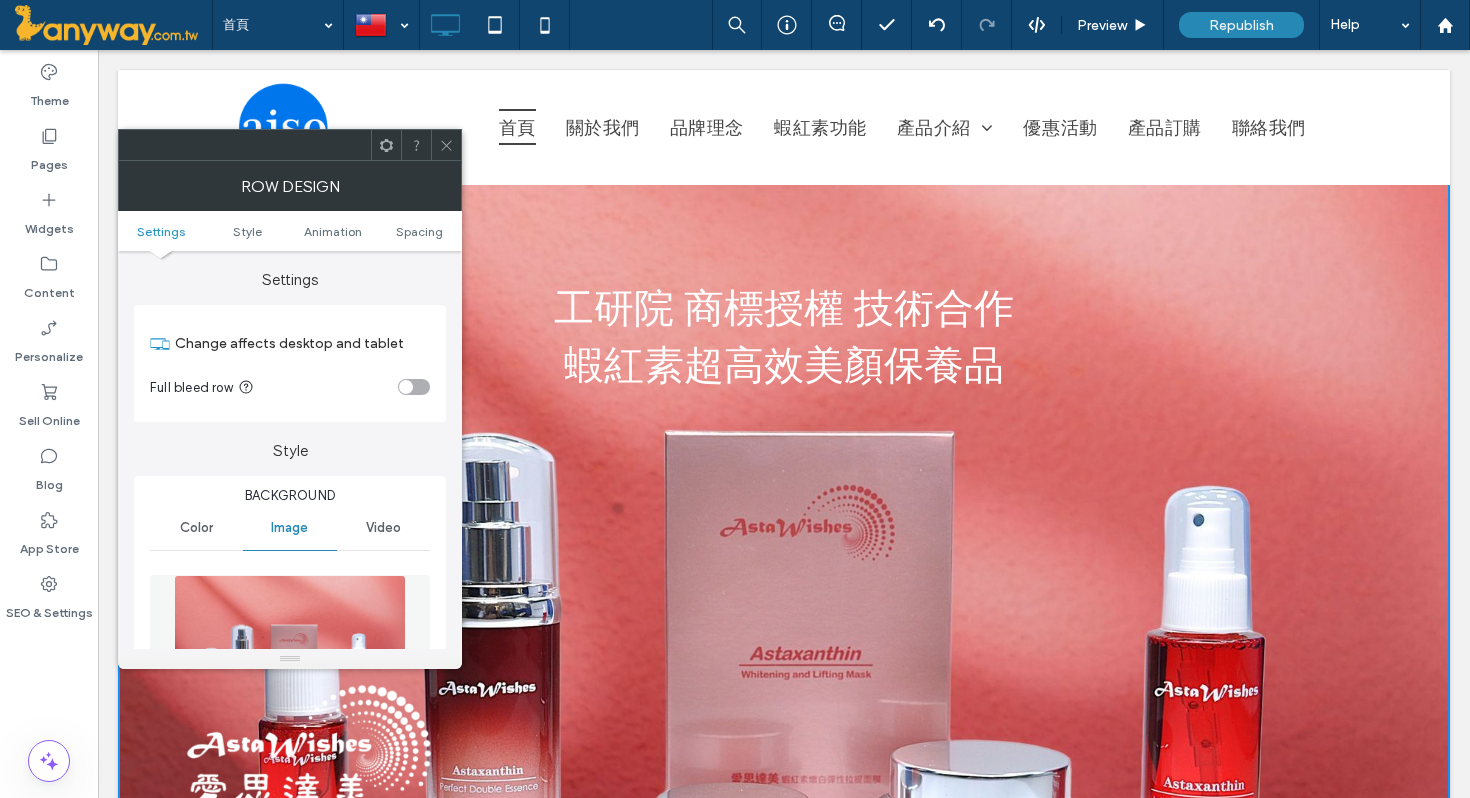 click 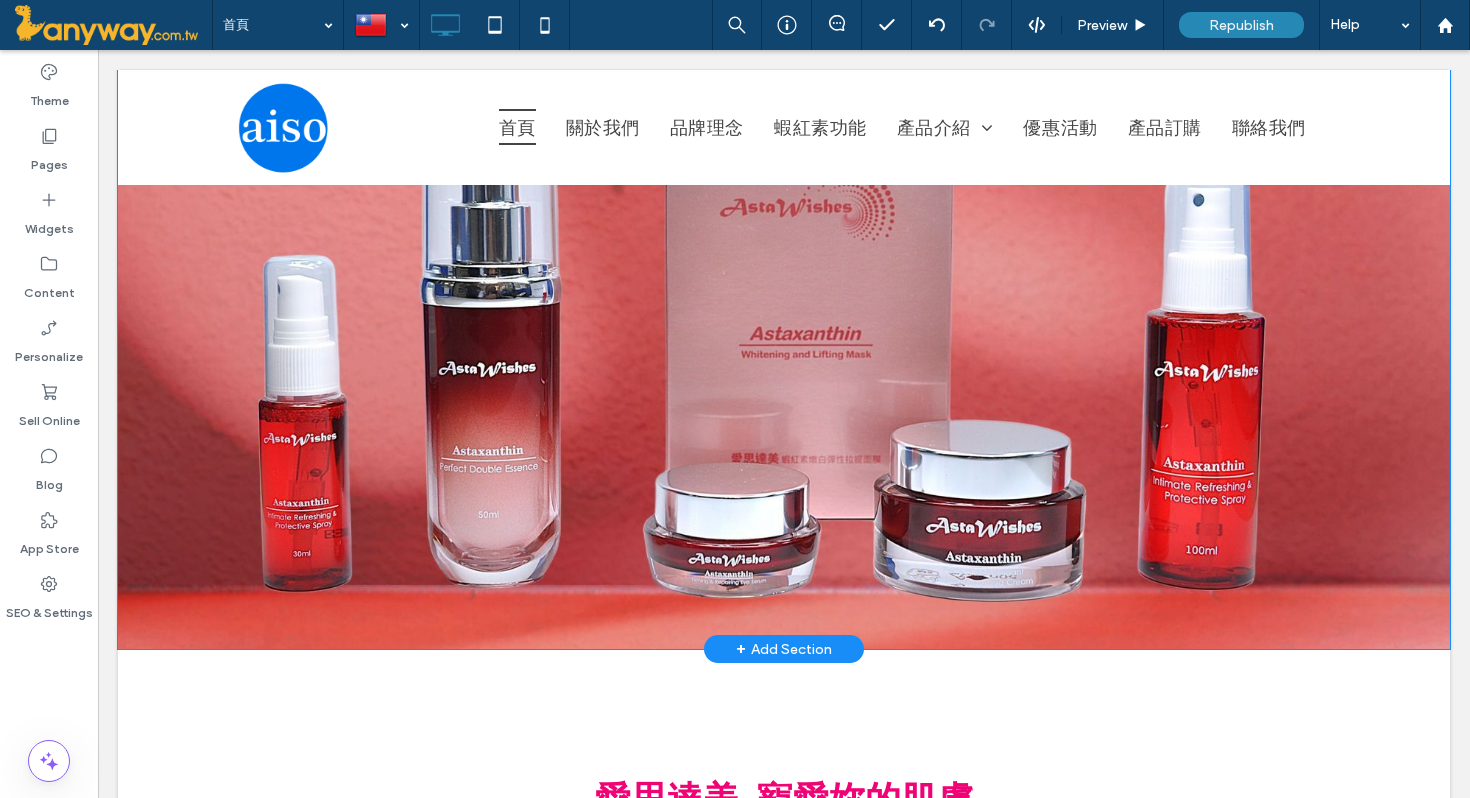 scroll, scrollTop: 356, scrollLeft: 0, axis: vertical 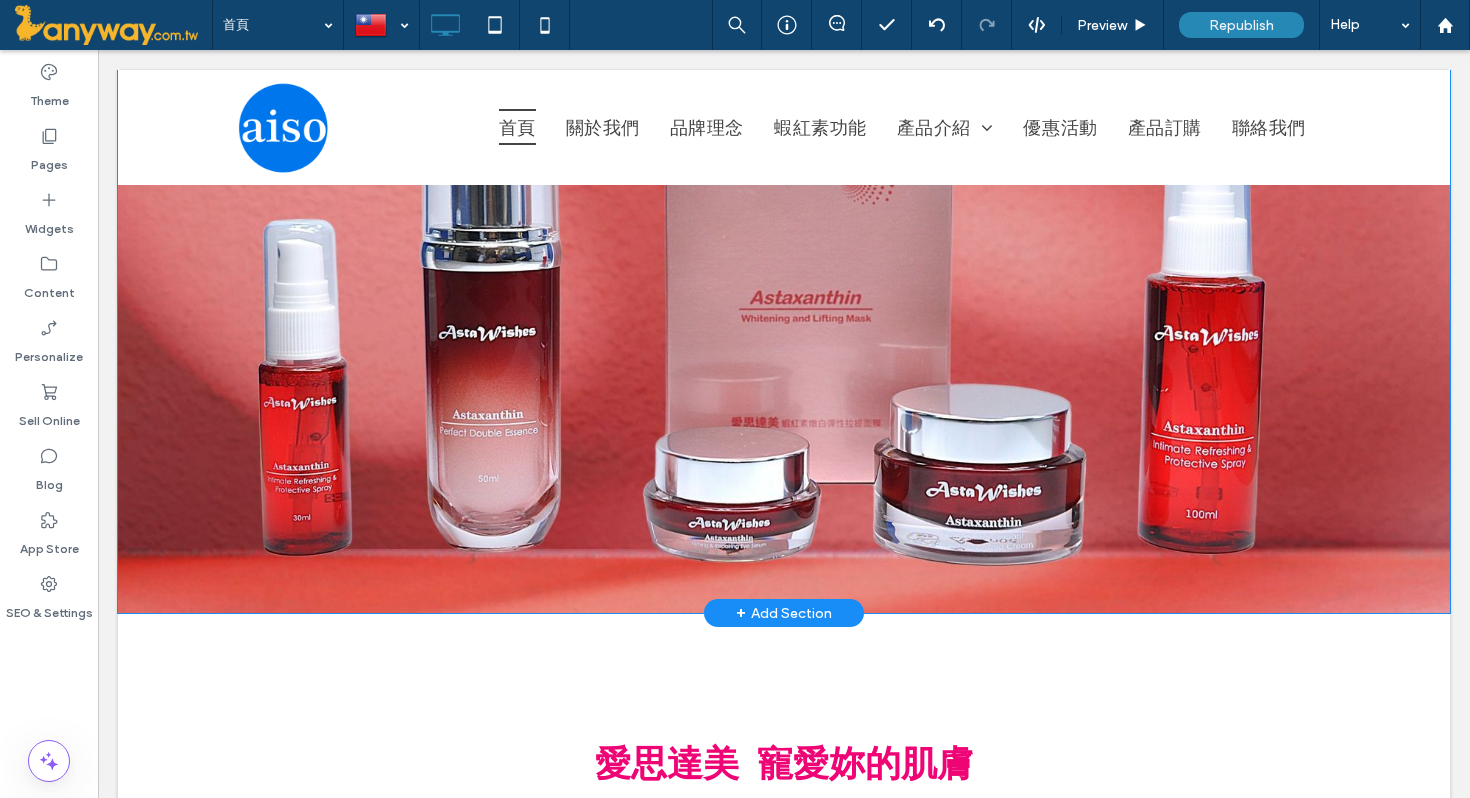 click on "工研院 商標授權 技術合作
蝦紅素超高效美顏保養品
Click To Paste
Row + Add Section" at bounding box center (784, 194) 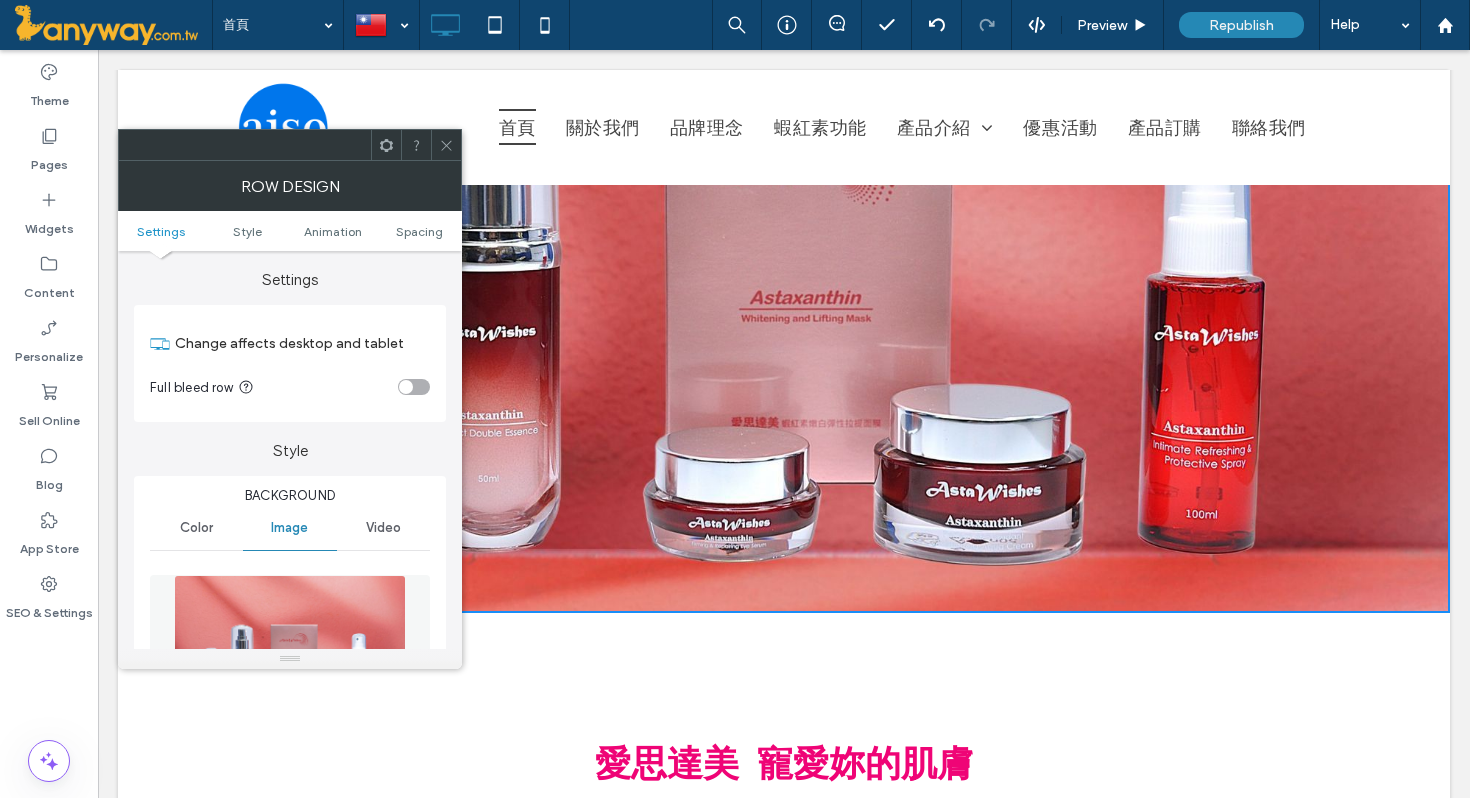 scroll, scrollTop: 0, scrollLeft: 0, axis: both 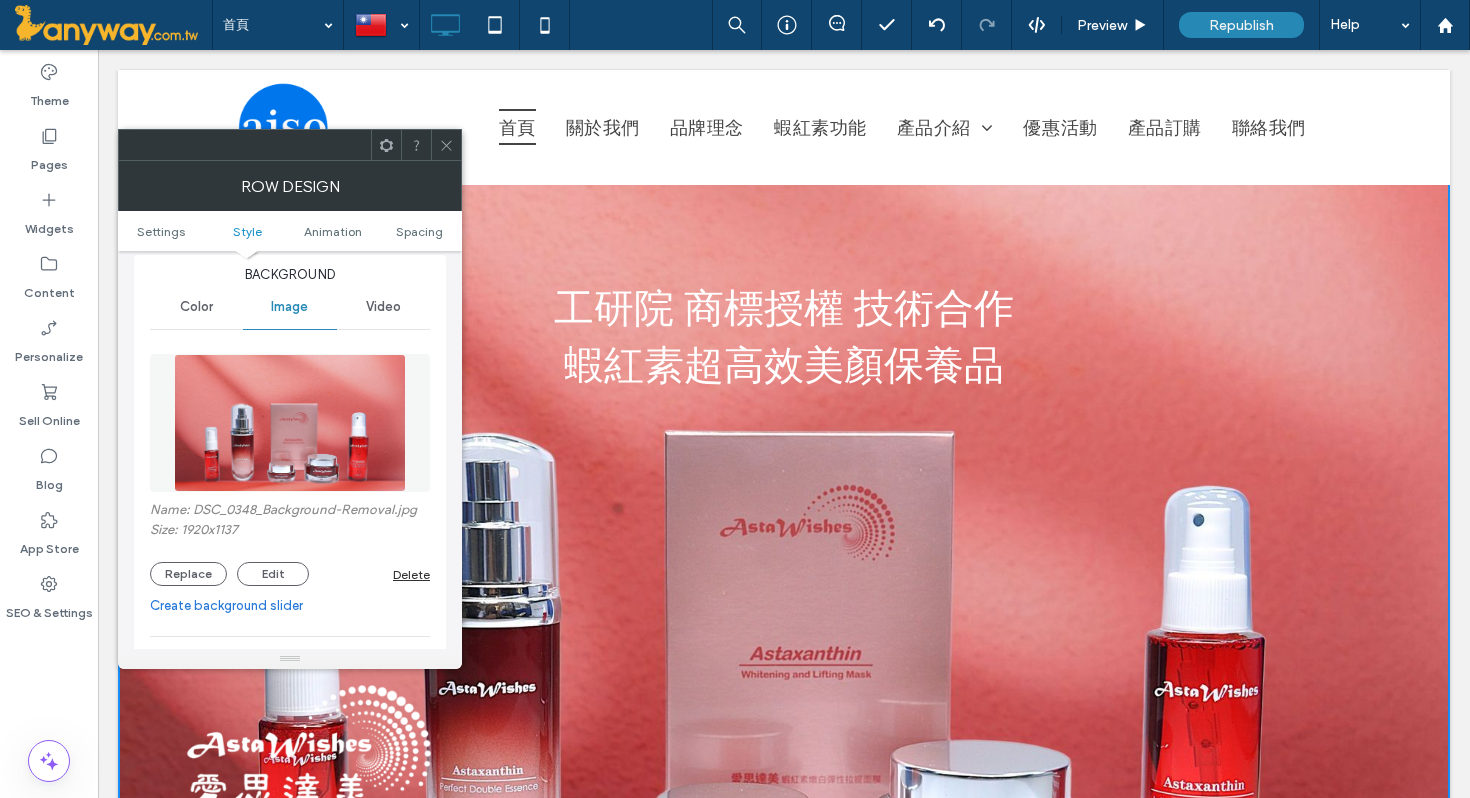 click 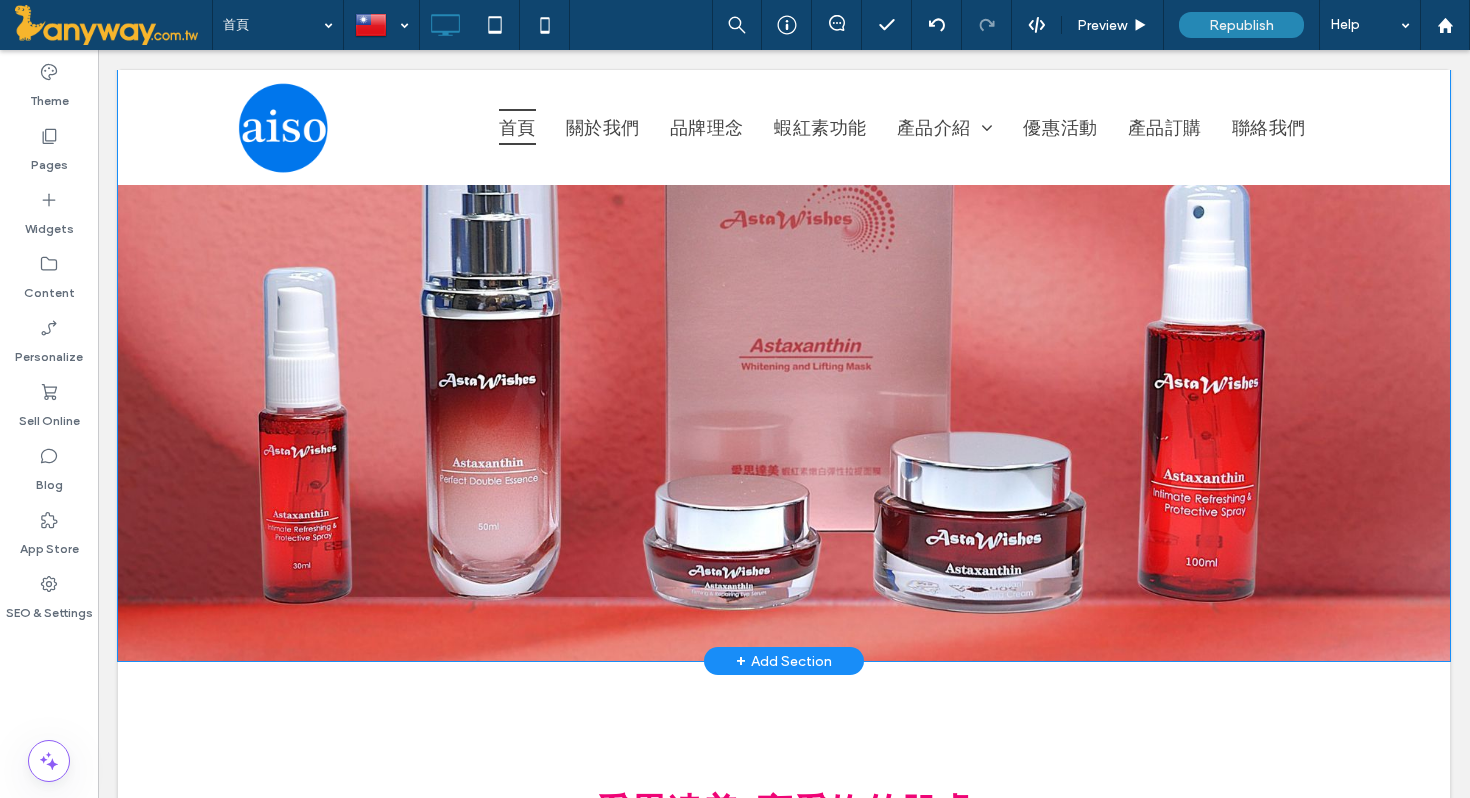scroll, scrollTop: 357, scrollLeft: 0, axis: vertical 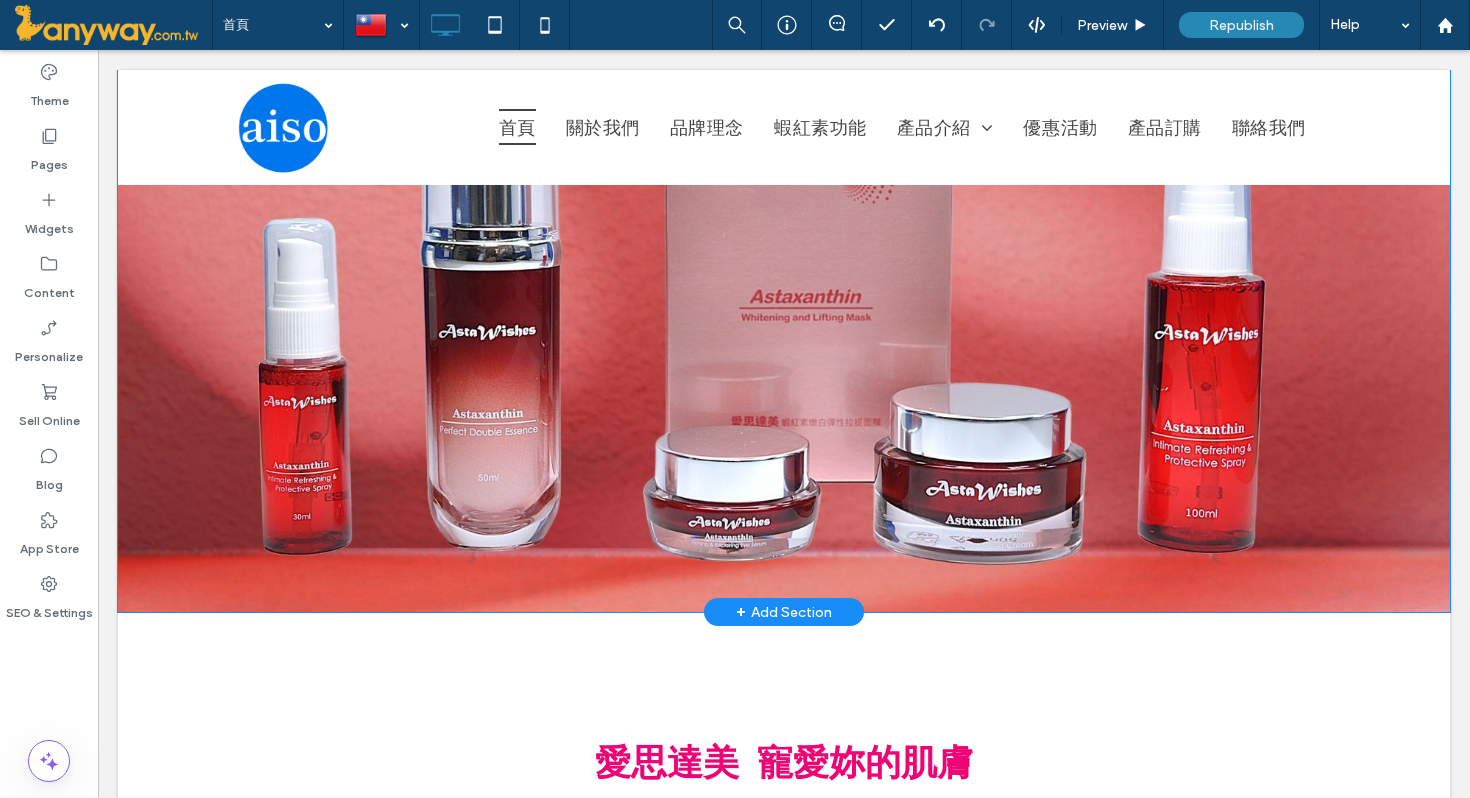 click on "工研院 商標授權 技術合作
蝦紅素超高效美顏保養品
Click To Paste
Row + Add Section" at bounding box center [784, 193] 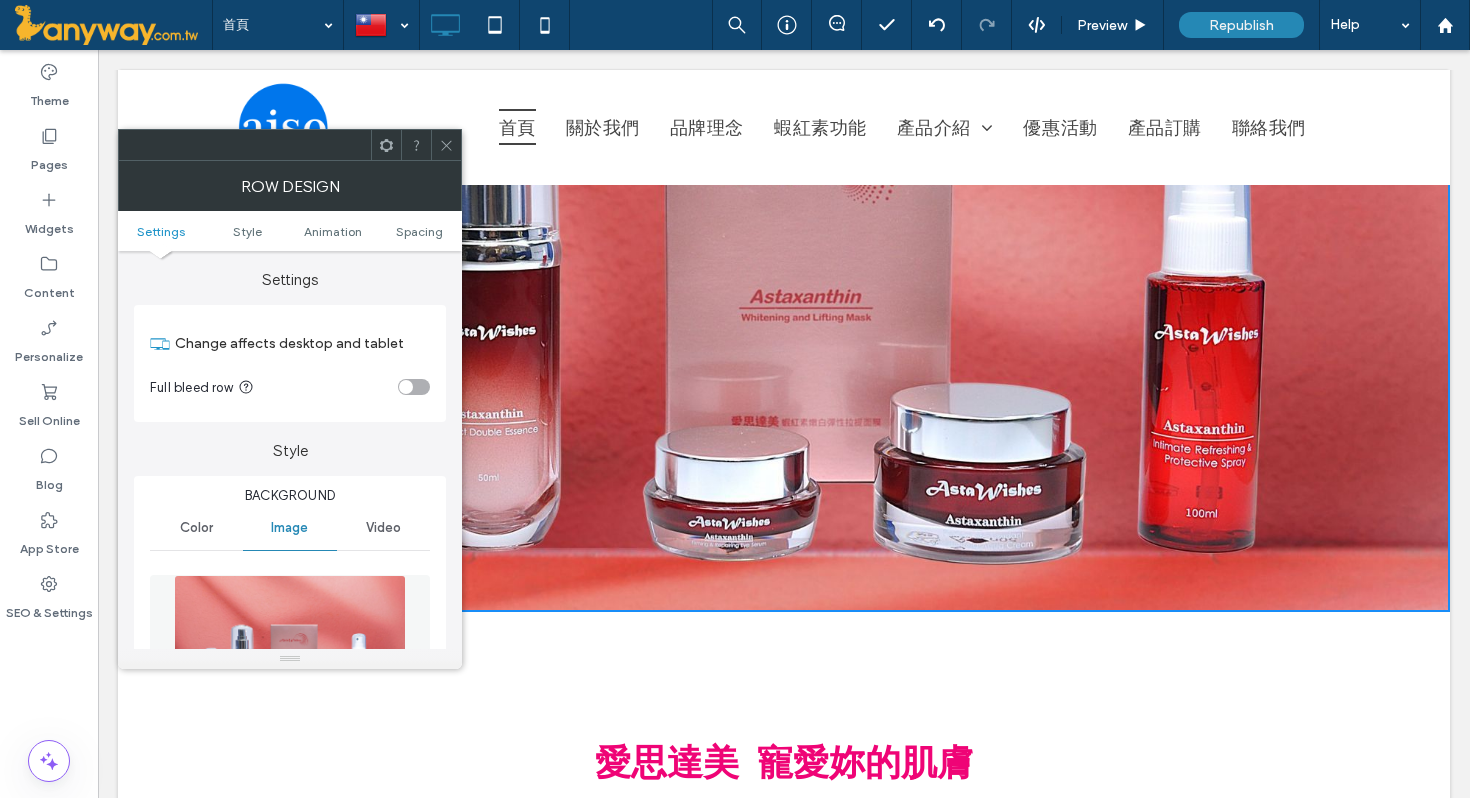 scroll, scrollTop: 0, scrollLeft: 0, axis: both 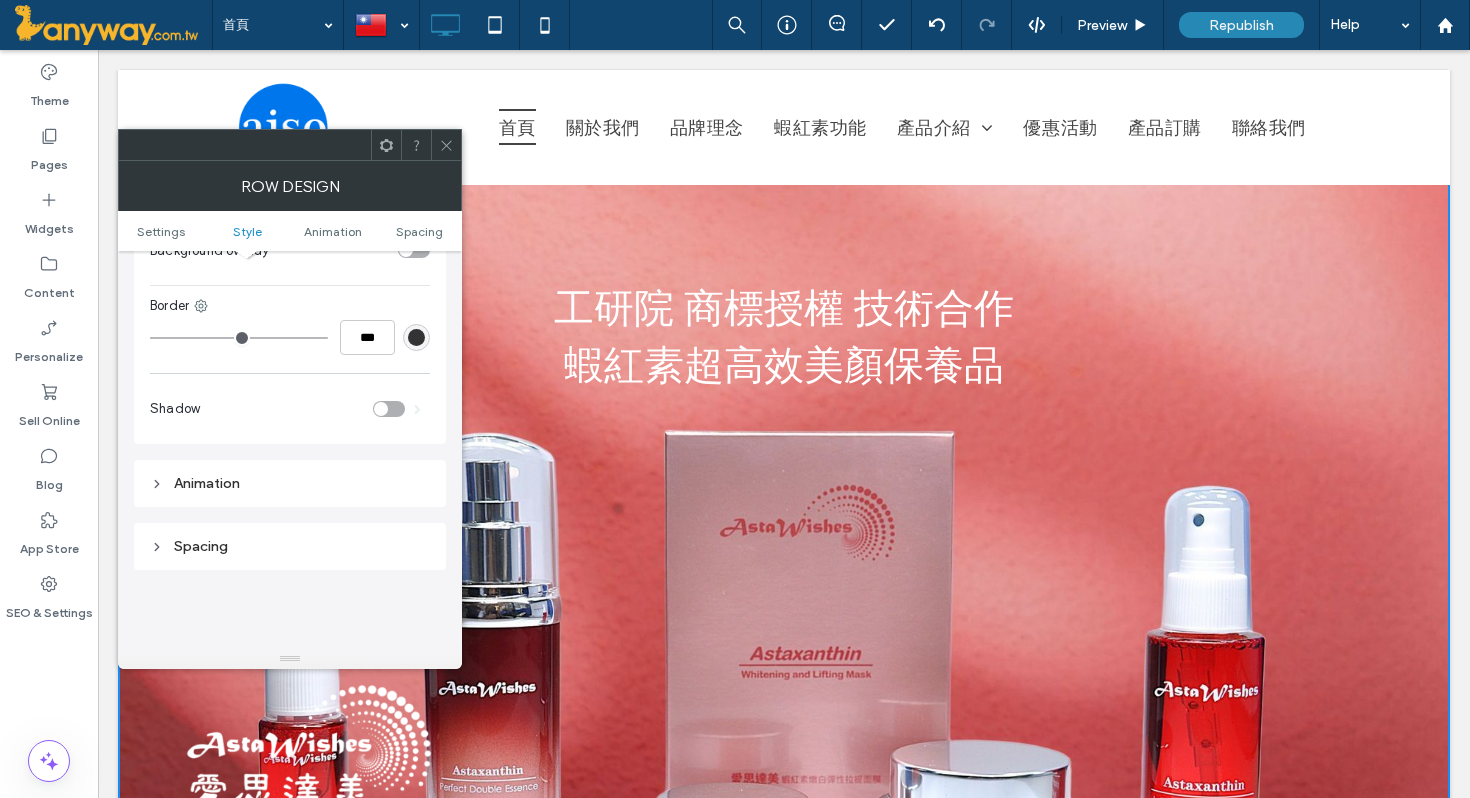 click on "Spacing" at bounding box center [290, 546] 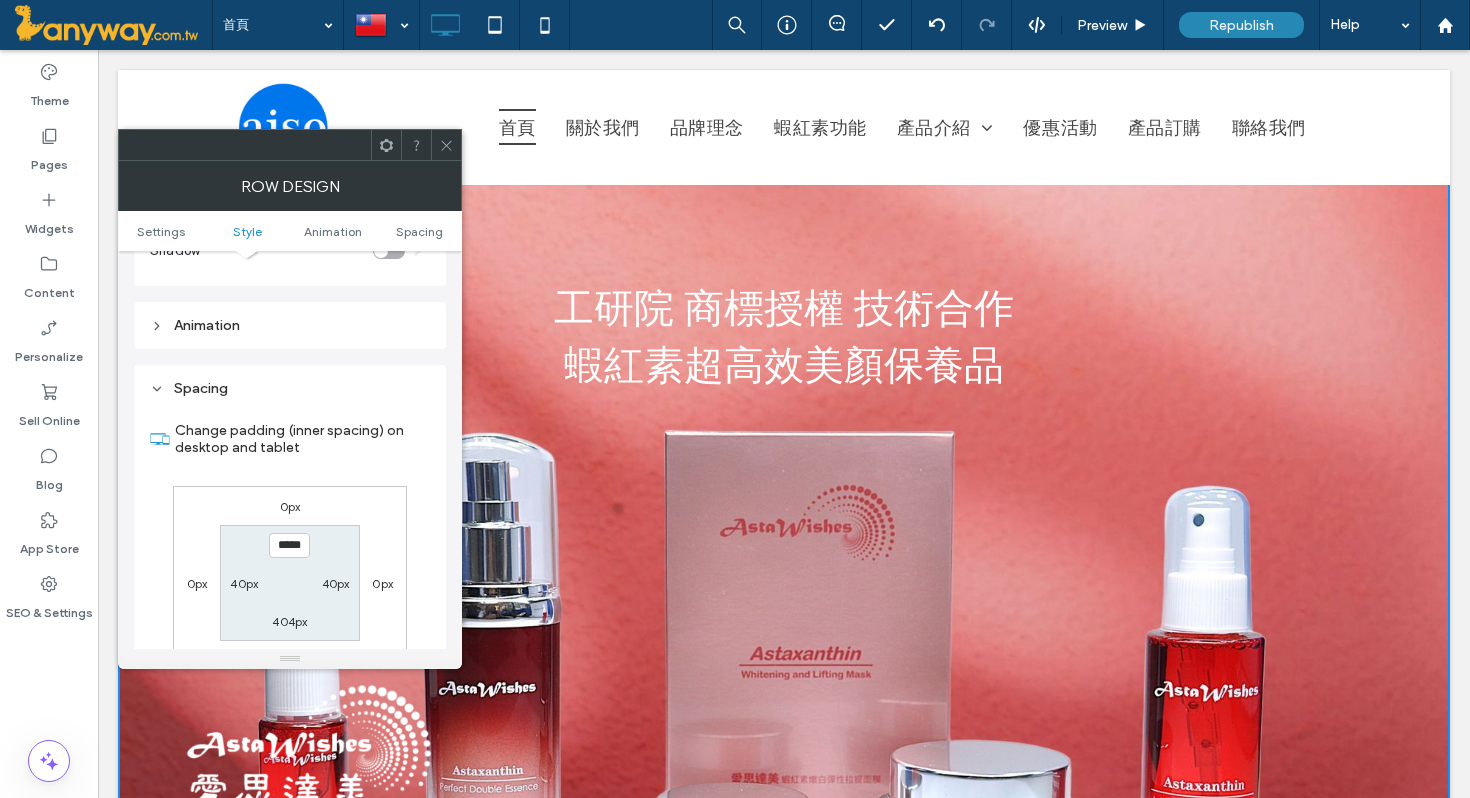 scroll, scrollTop: 1156, scrollLeft: 0, axis: vertical 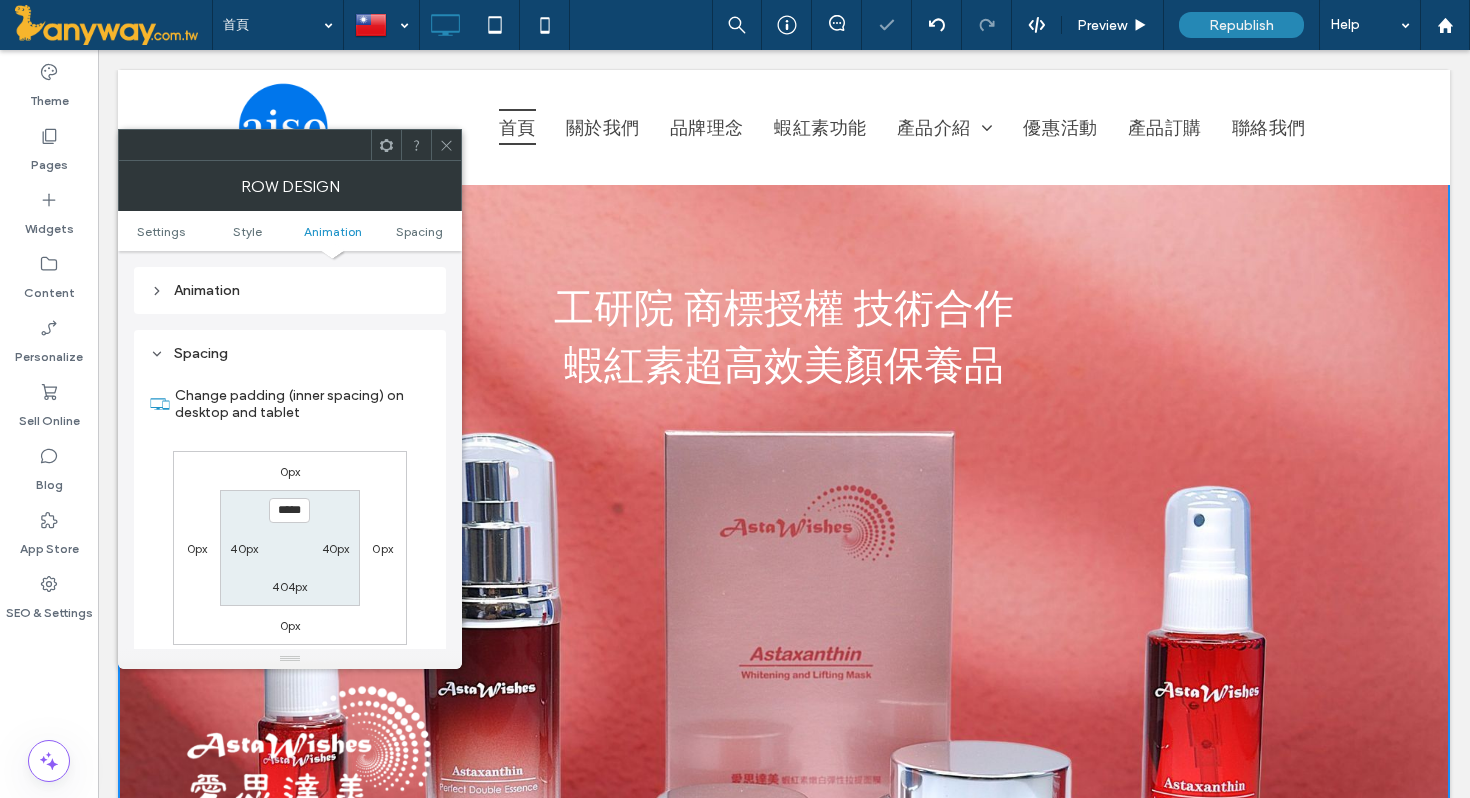 click on "0px" at bounding box center [290, 471] 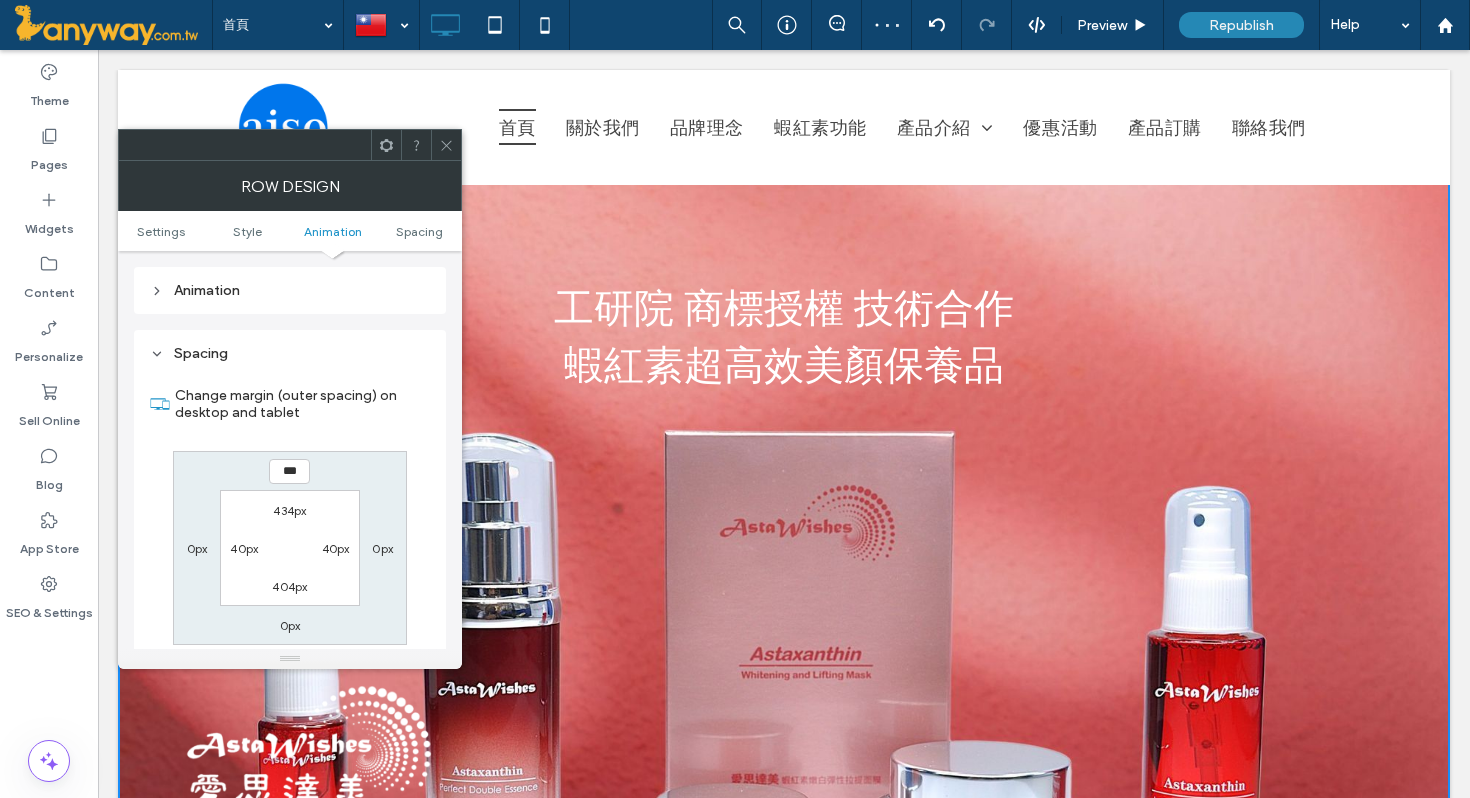 click on "434px" at bounding box center (289, 510) 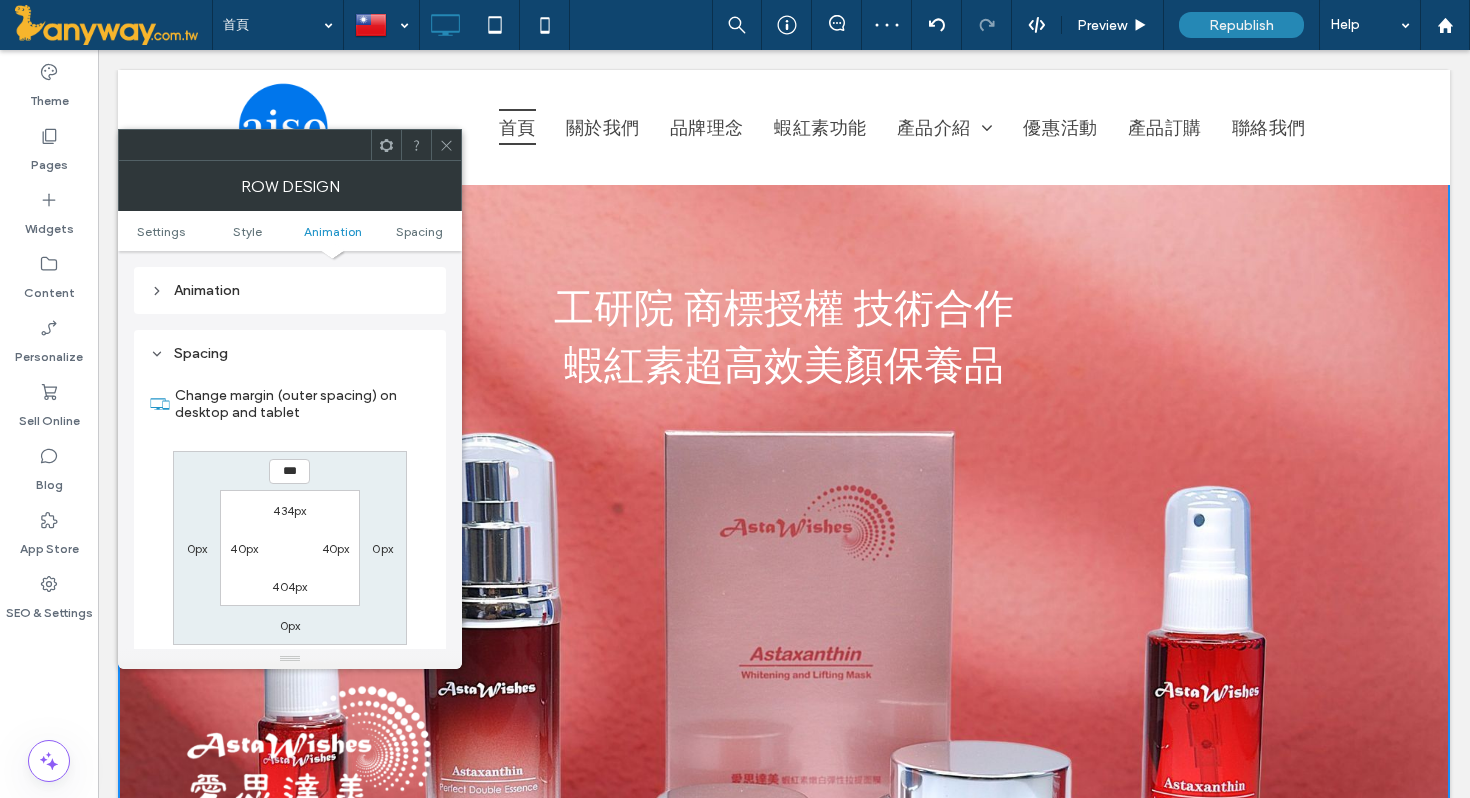 type on "***" 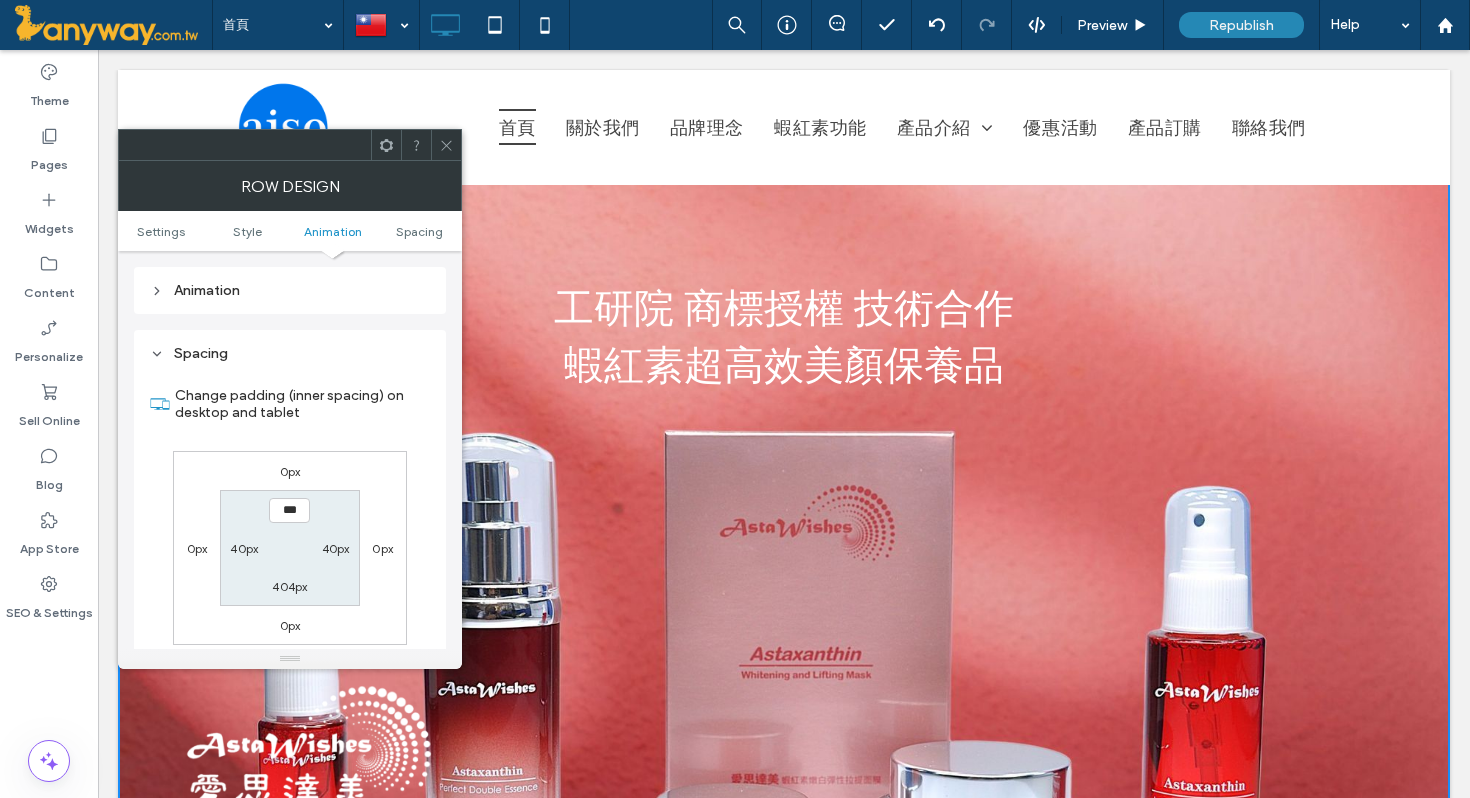 type on "***" 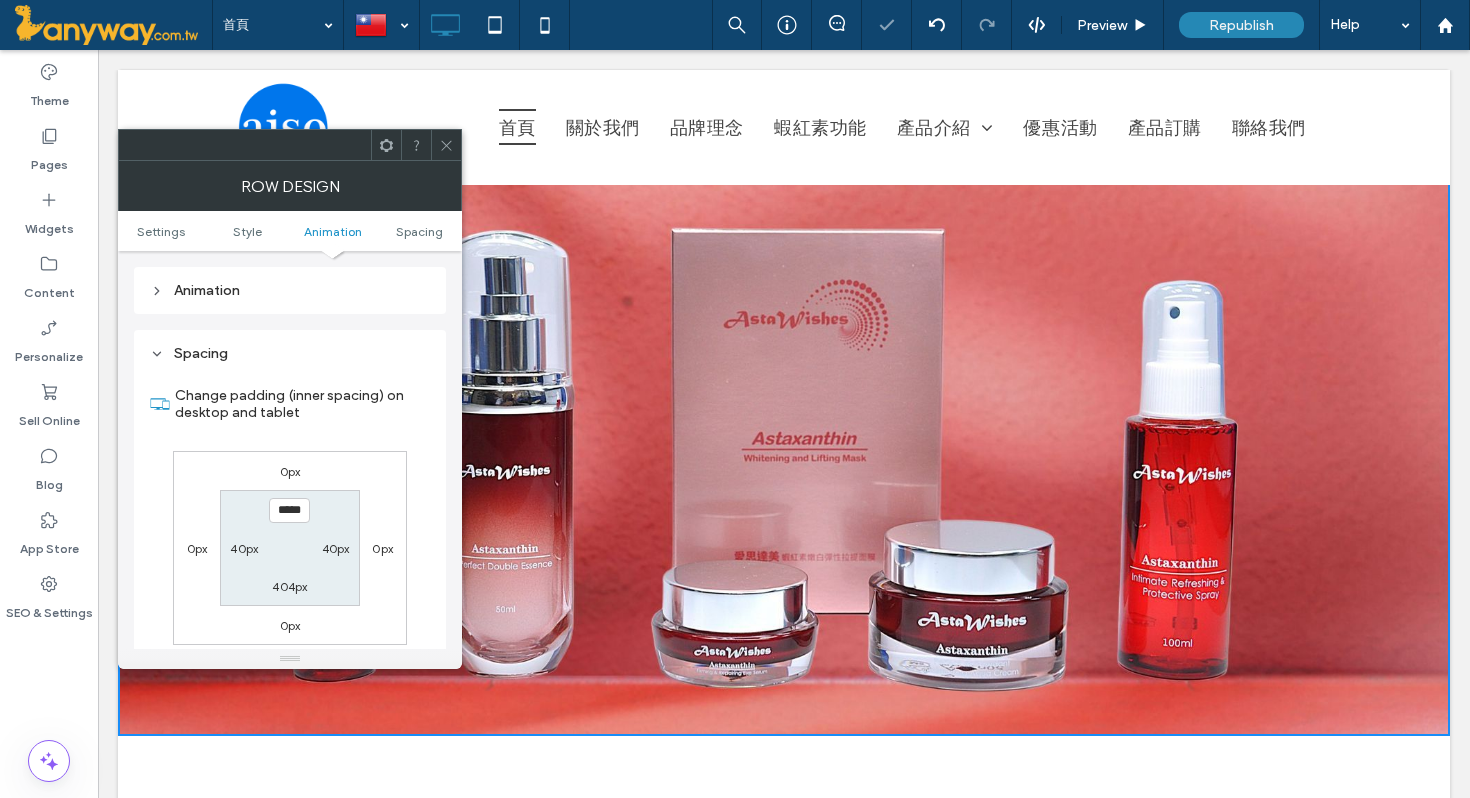 click 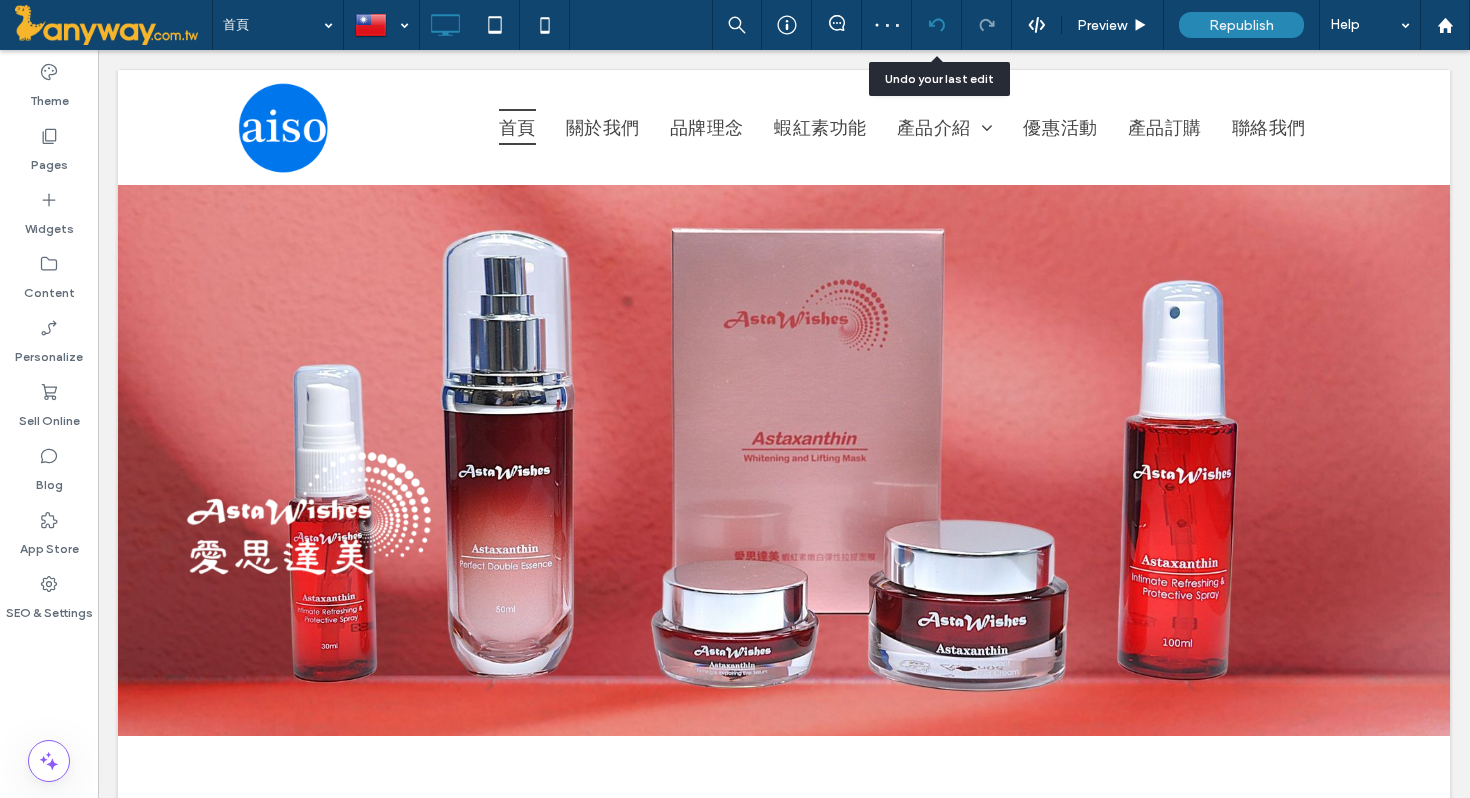 click 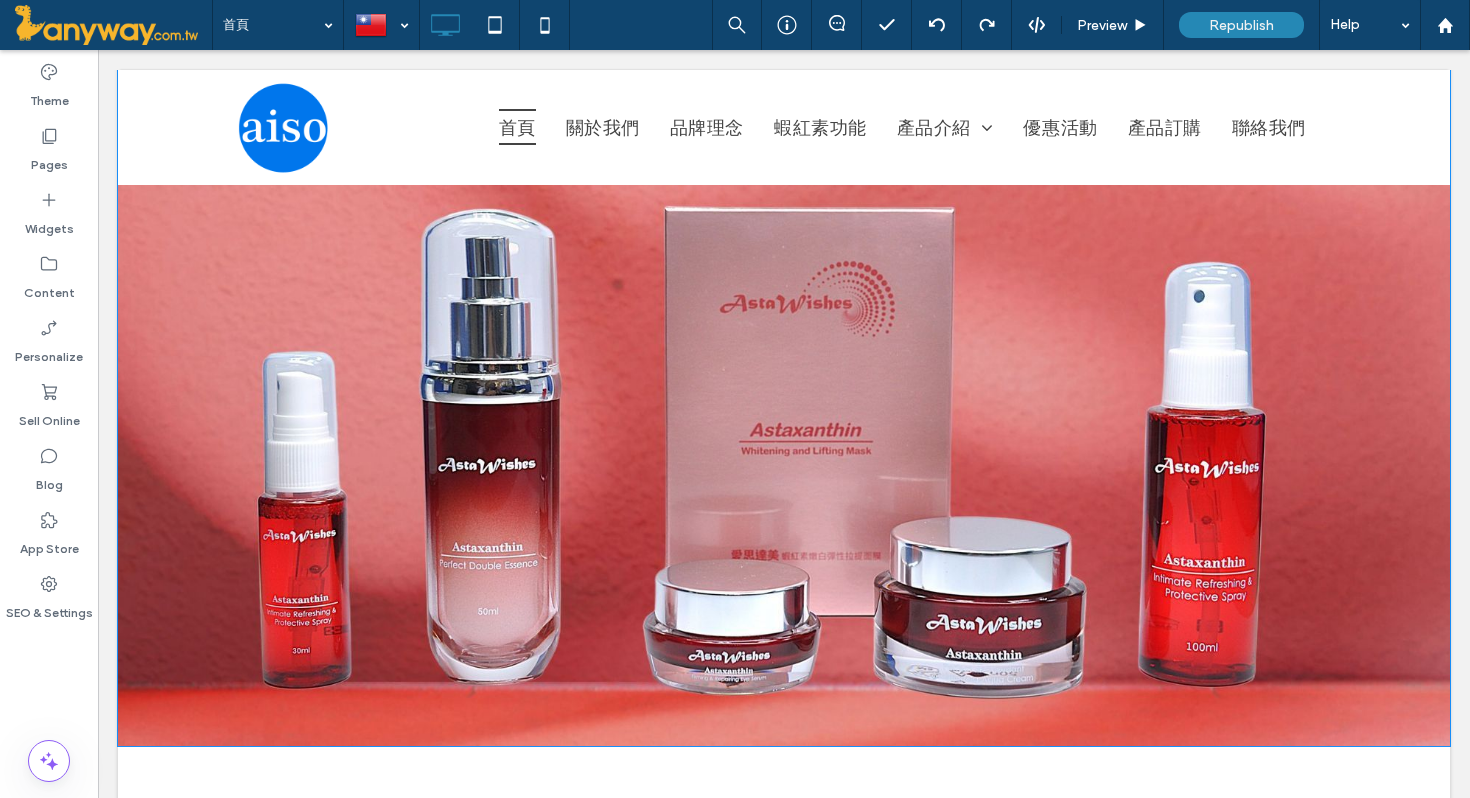 scroll, scrollTop: 241, scrollLeft: 0, axis: vertical 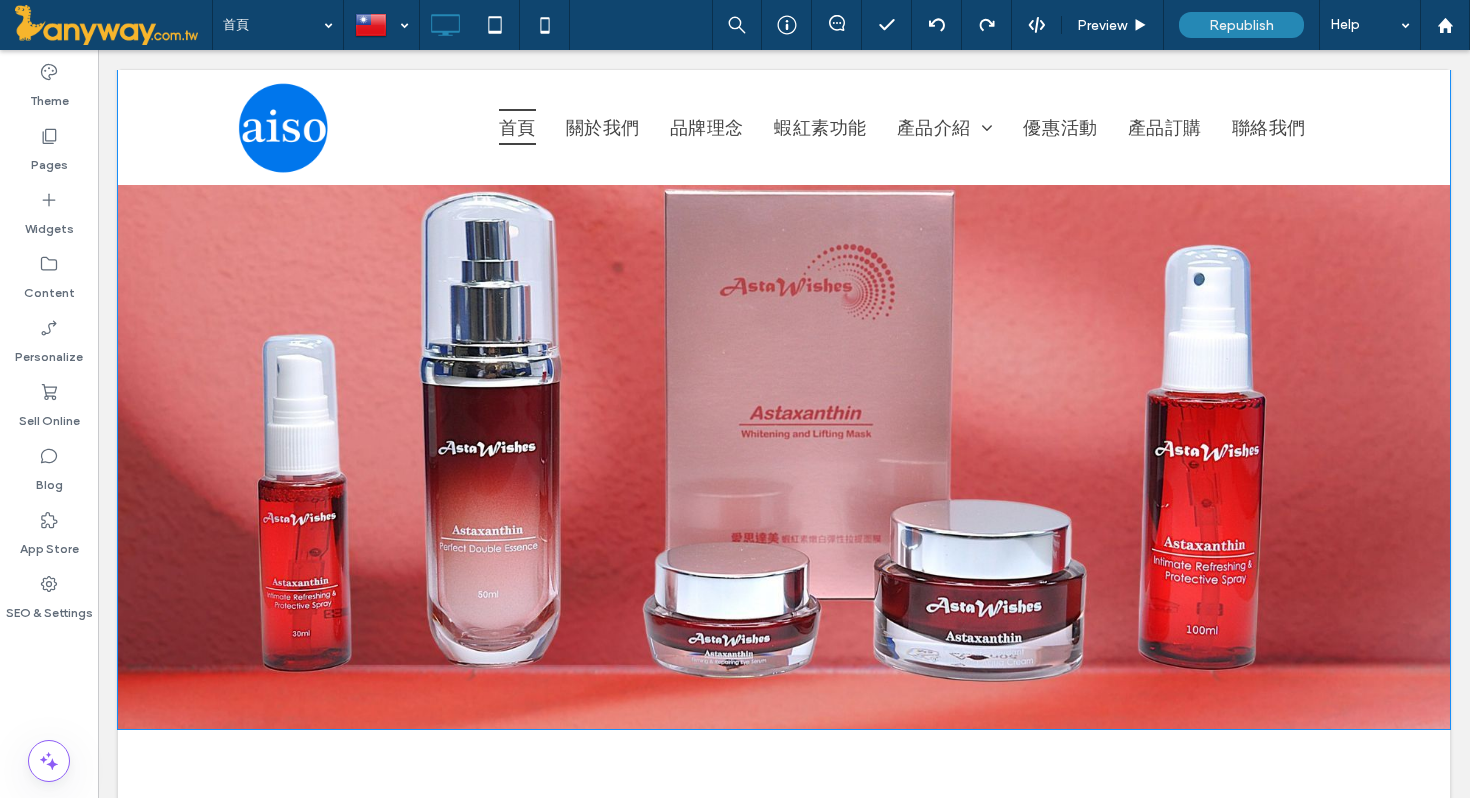 click on "工研院 商標授權 技術合作
蝦紅素超高效美顏保養品
Click To Paste
Row" at bounding box center (784, 310) 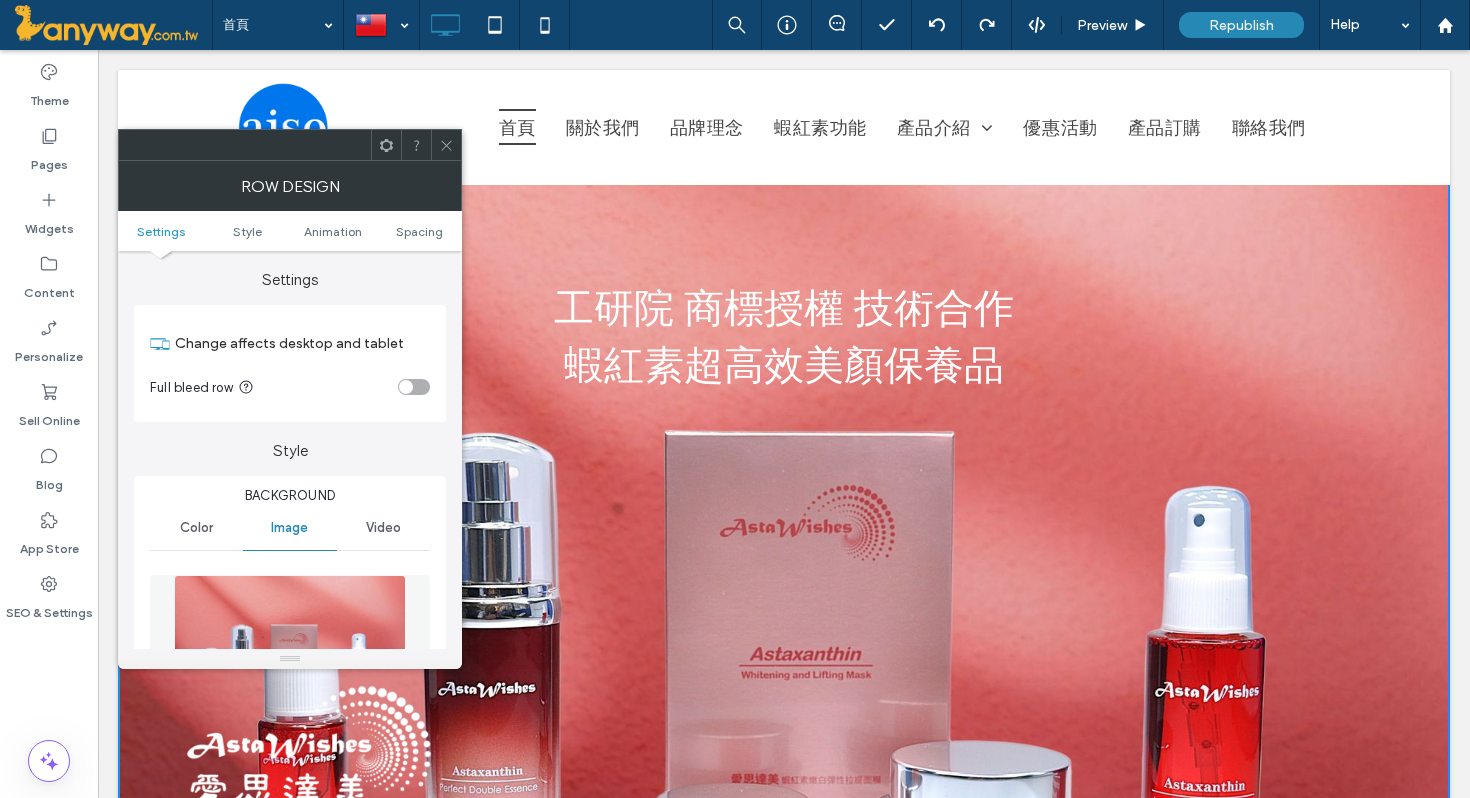 click 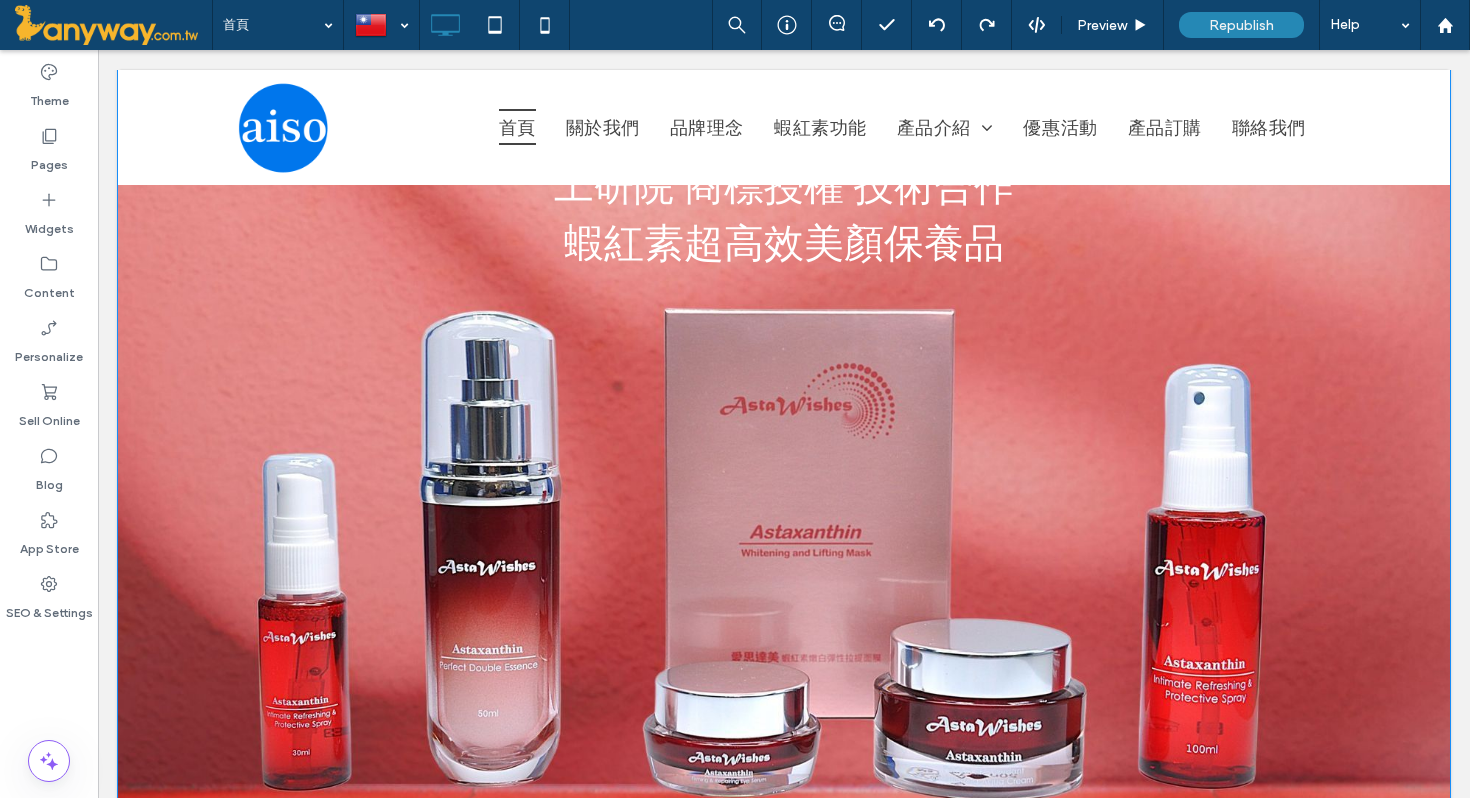 scroll, scrollTop: 189, scrollLeft: 0, axis: vertical 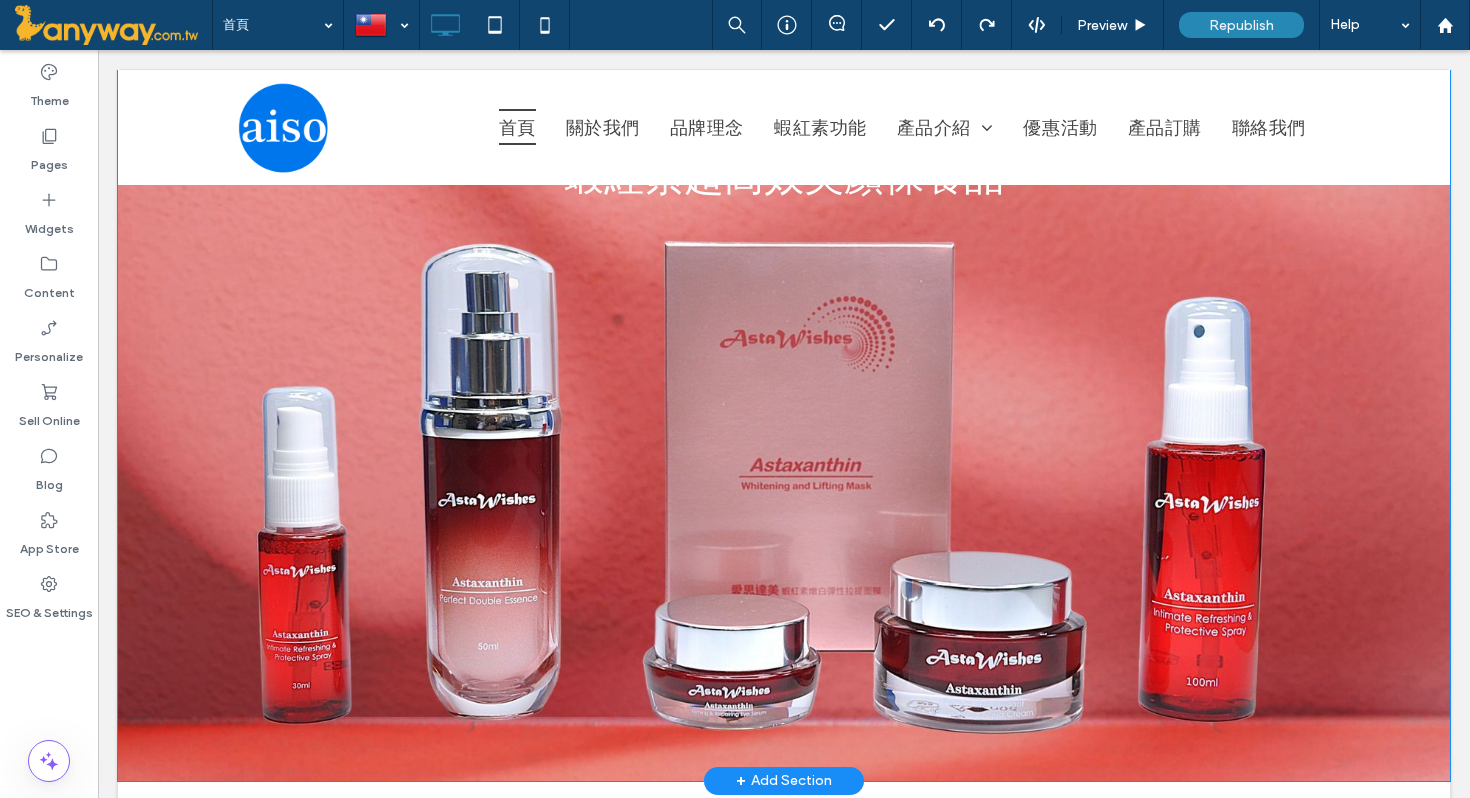 click on "工研院 商標授權 技術合作
蝦紅素超高效美顏保養品
Click To Paste
Row + Add Section" at bounding box center (784, 362) 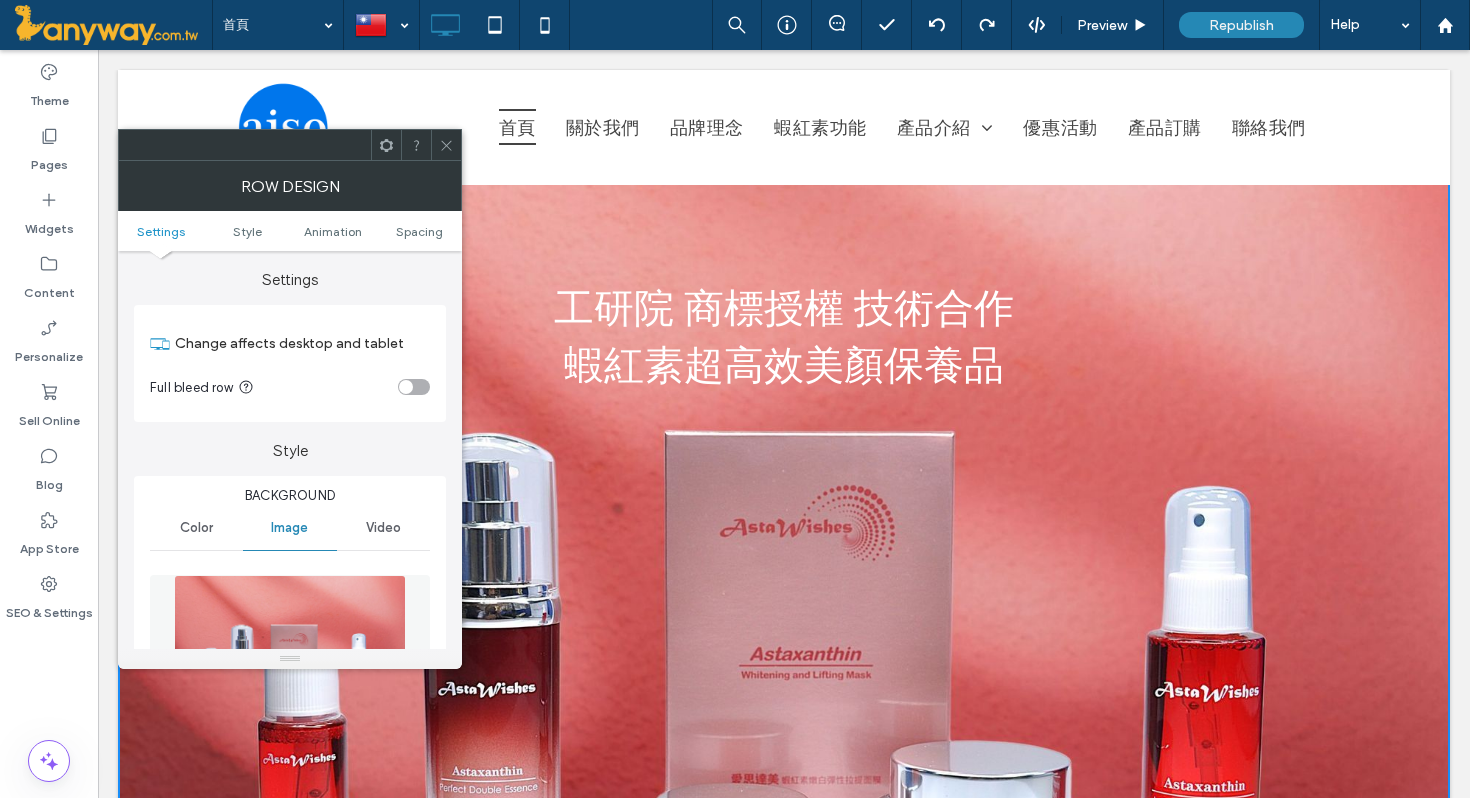 click on "工研院 商標授權 技術合作
蝦紅素超高效美顏保養品
Click To Paste
Row + Add Section" at bounding box center [784, 551] 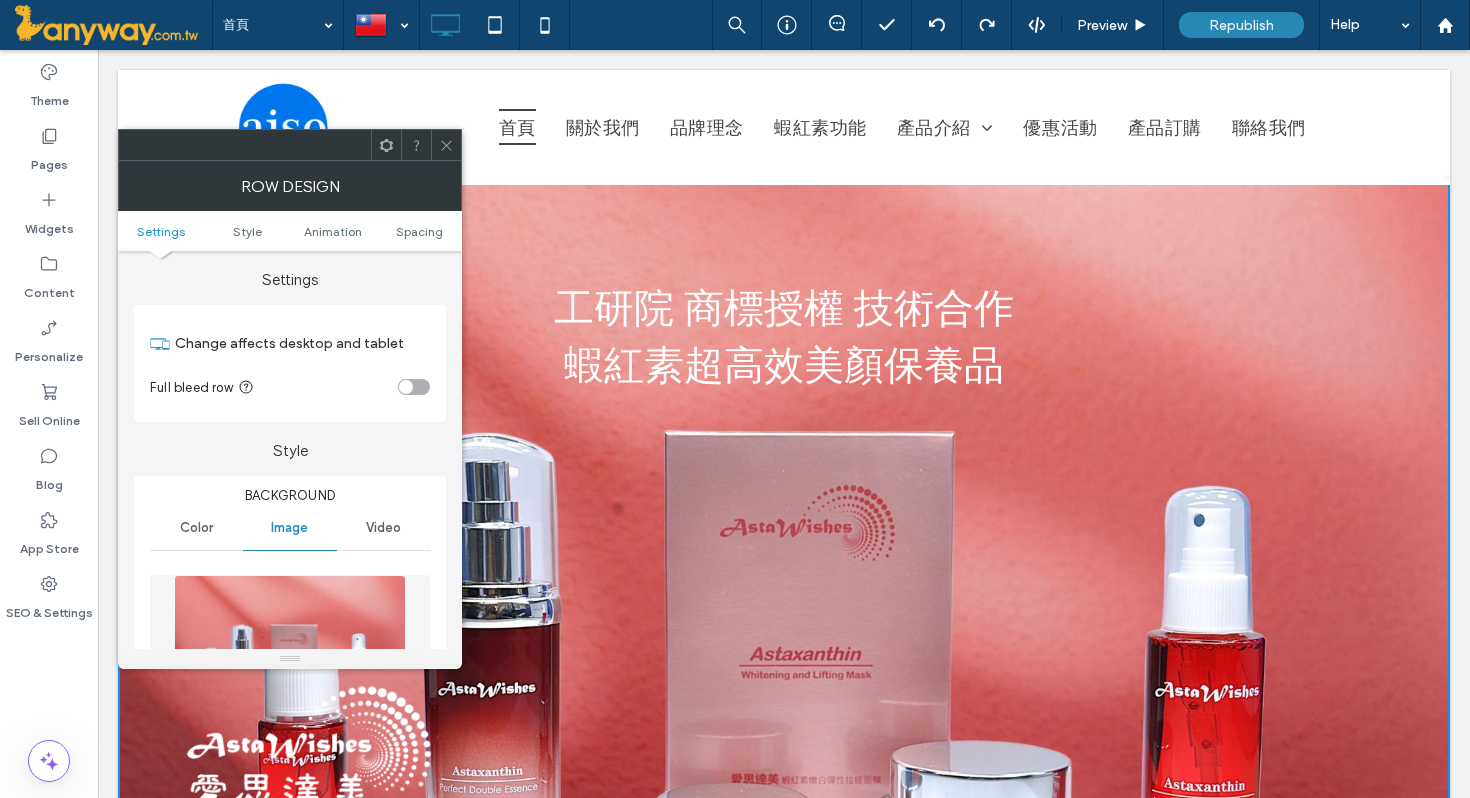 click at bounding box center [446, 145] 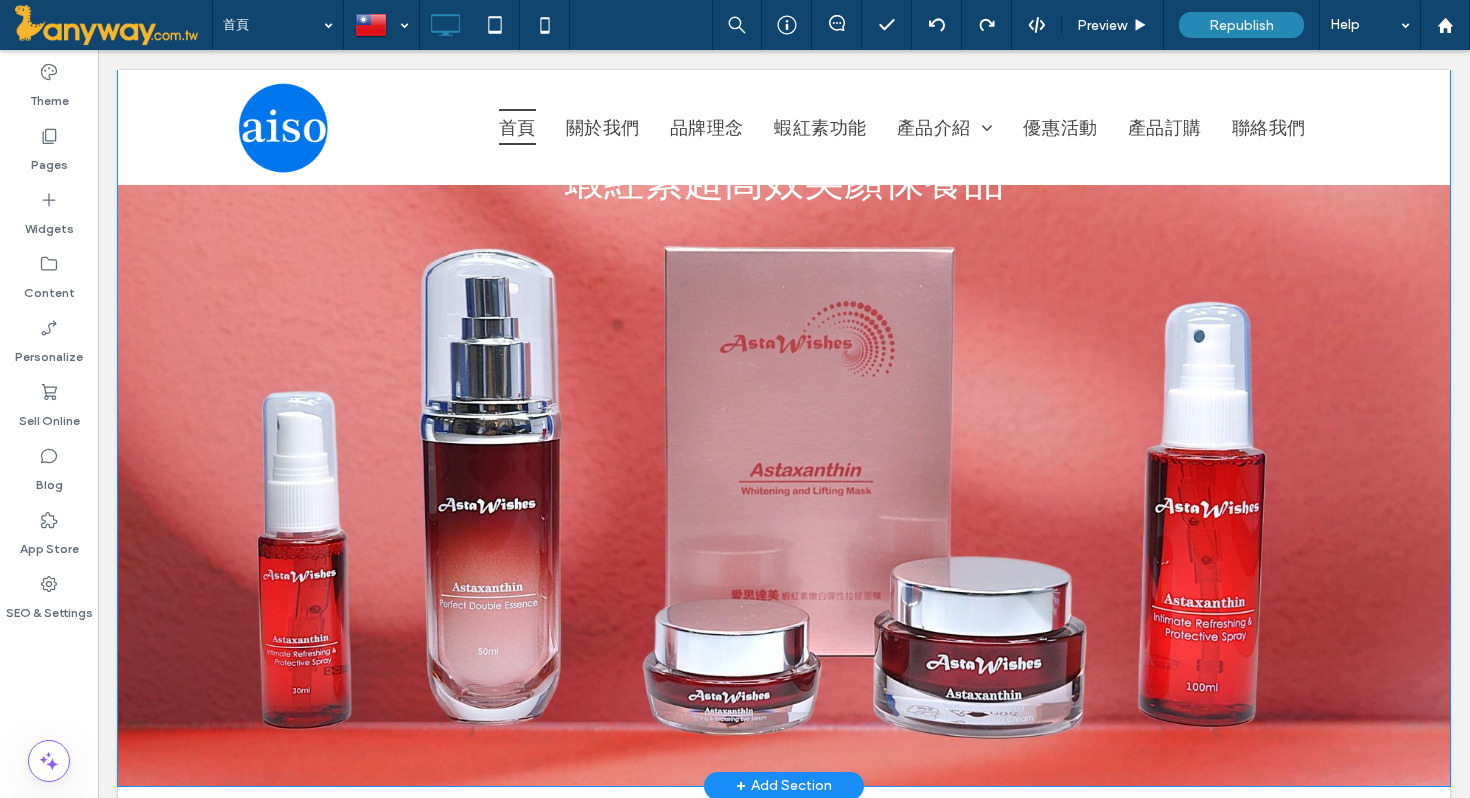 scroll, scrollTop: 241, scrollLeft: 0, axis: vertical 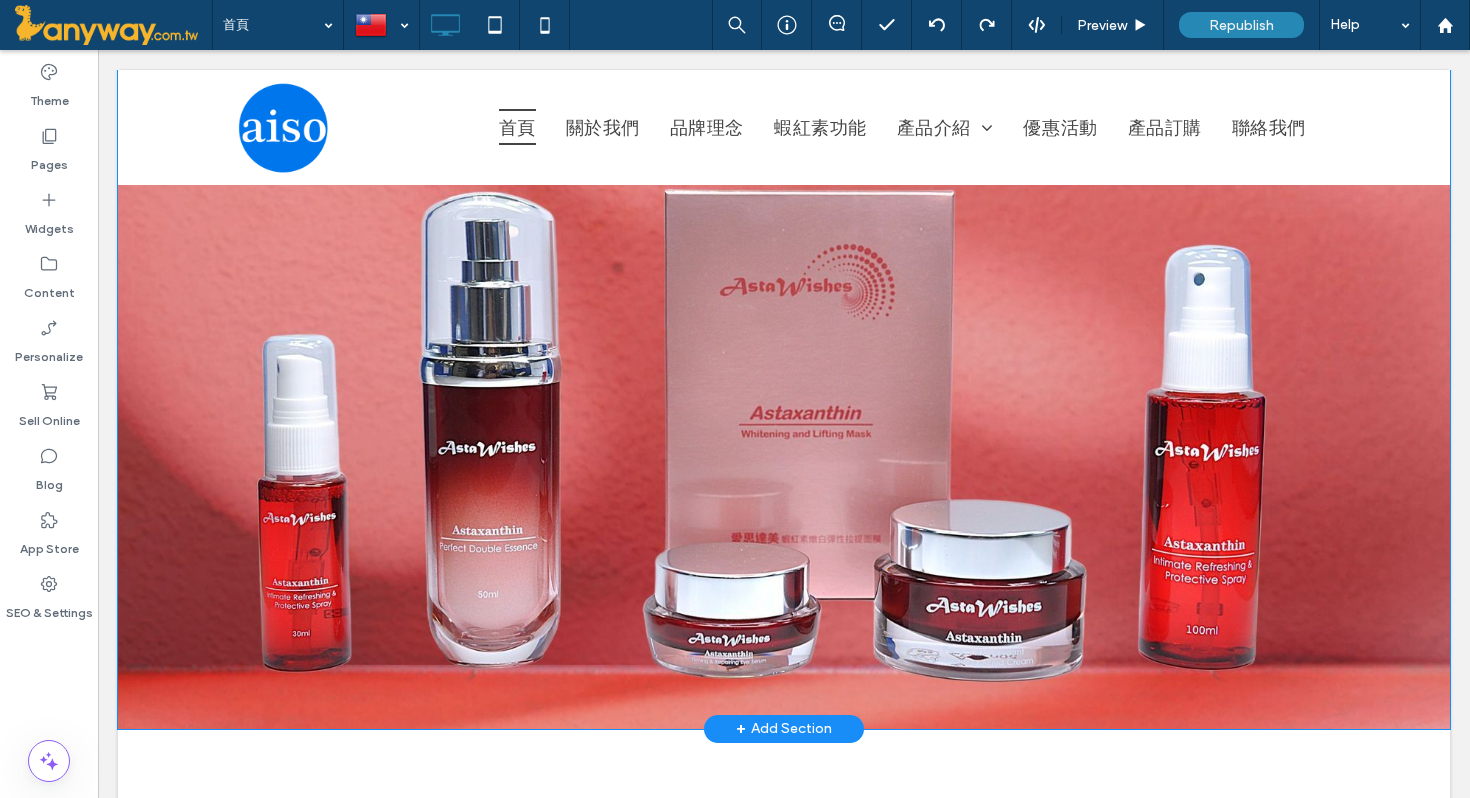 click on "工研院 商標授權 技術合作
蝦紅素超高效美顏保養品
Click To Paste
Row + Add Section" at bounding box center (784, 310) 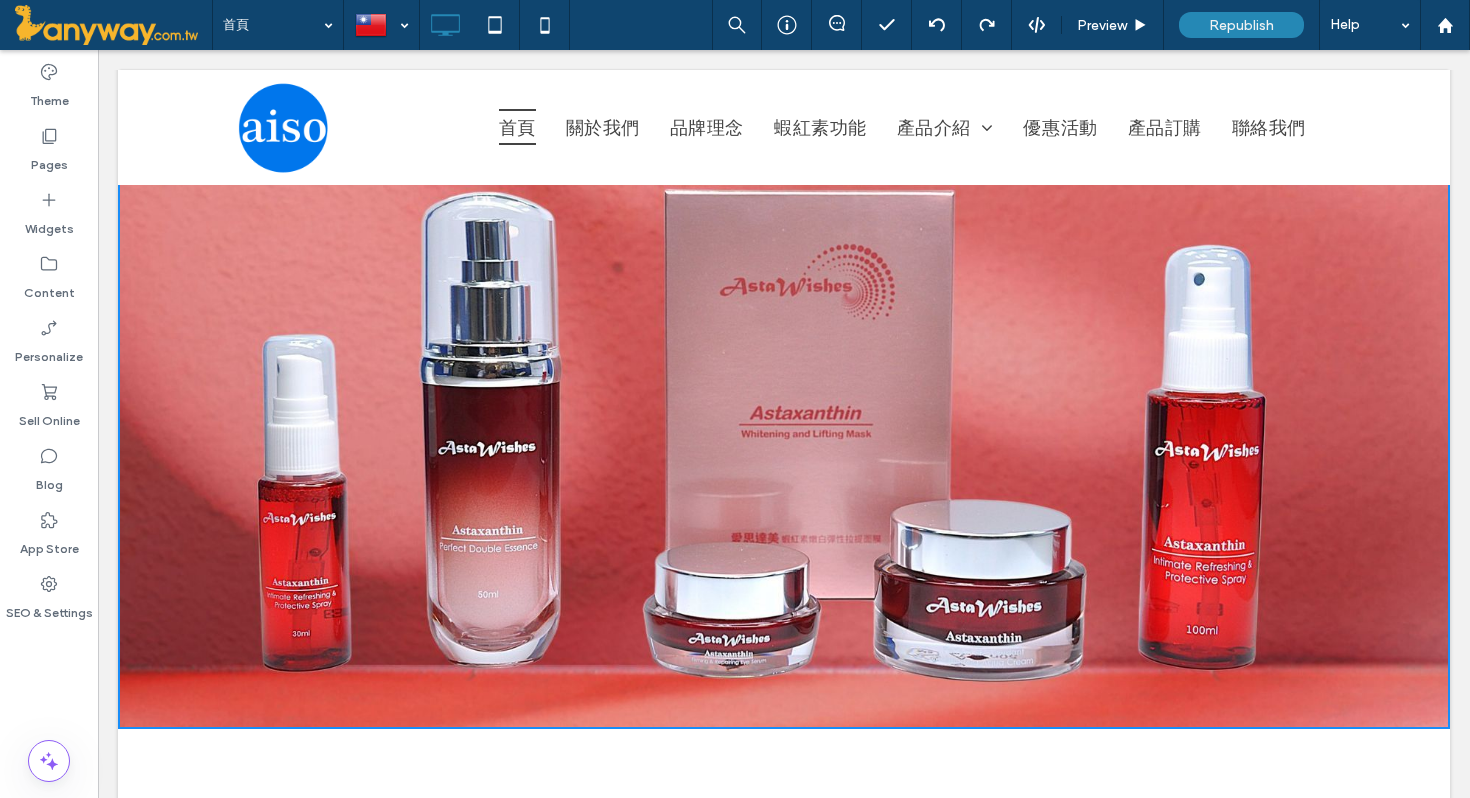 scroll, scrollTop: 0, scrollLeft: 0, axis: both 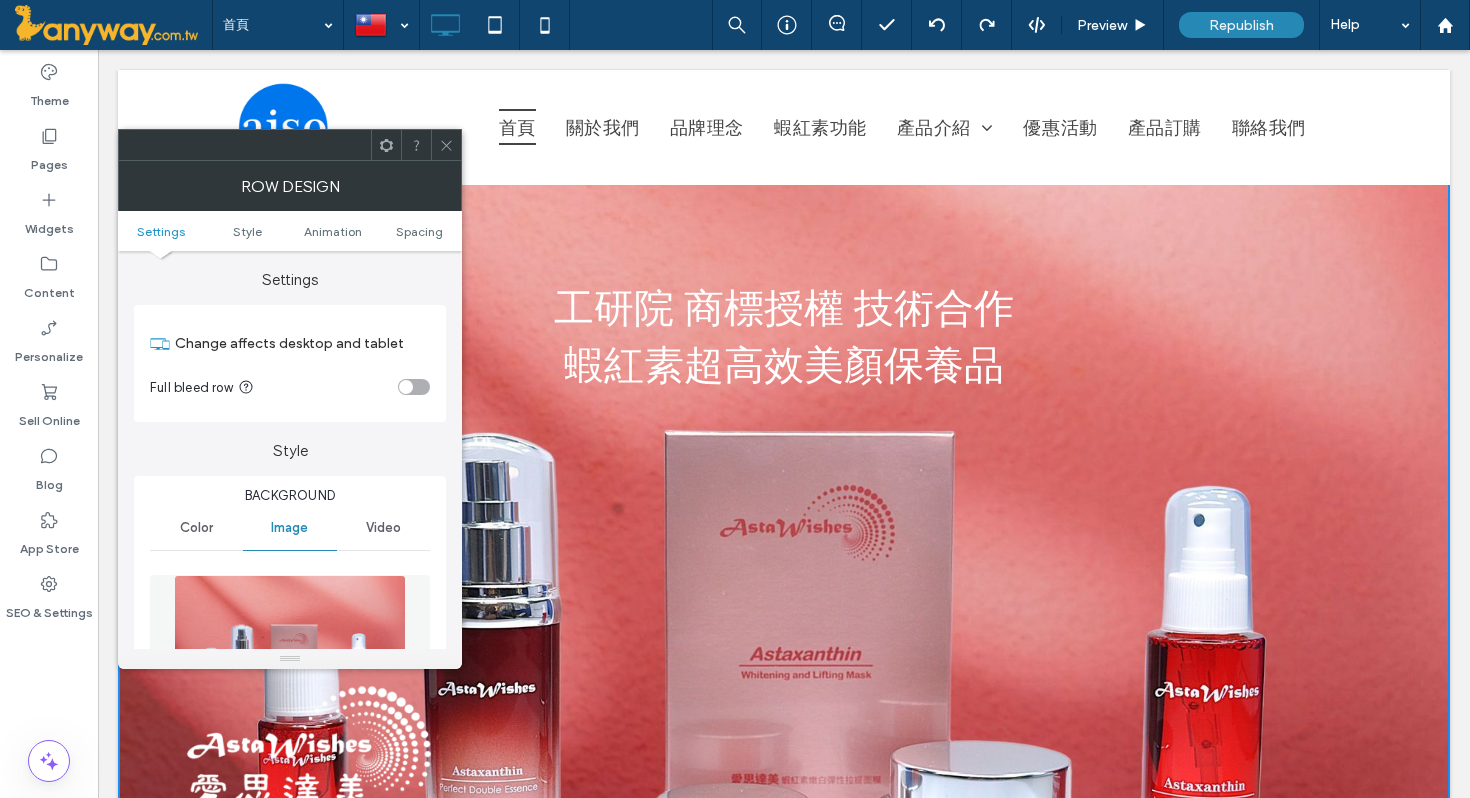 click 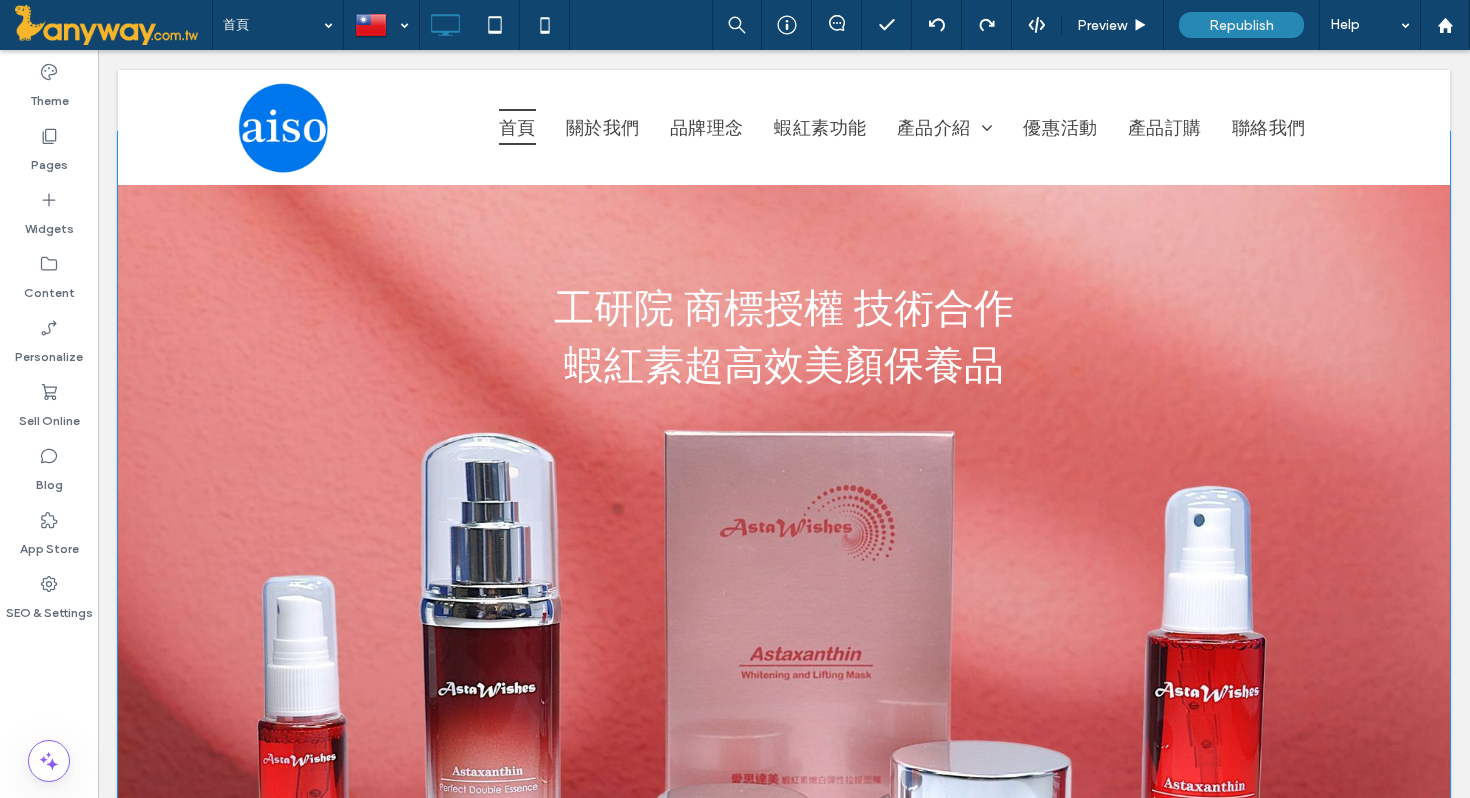 click on "工研院 商標授權 技術合作
蝦紅素超高效美顏保養品
Click To Paste
Row + Add Section" at bounding box center (784, 551) 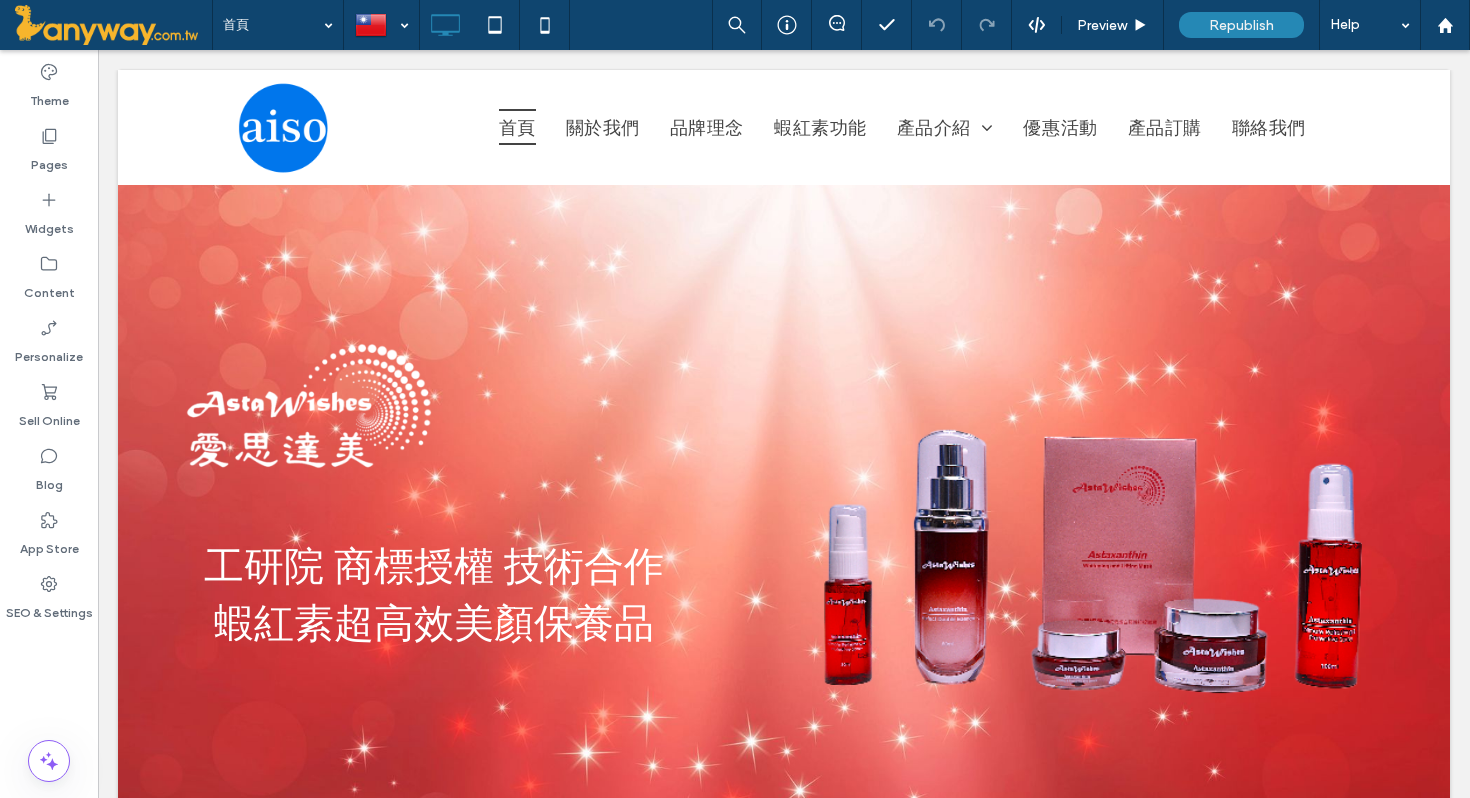 scroll, scrollTop: 0, scrollLeft: 0, axis: both 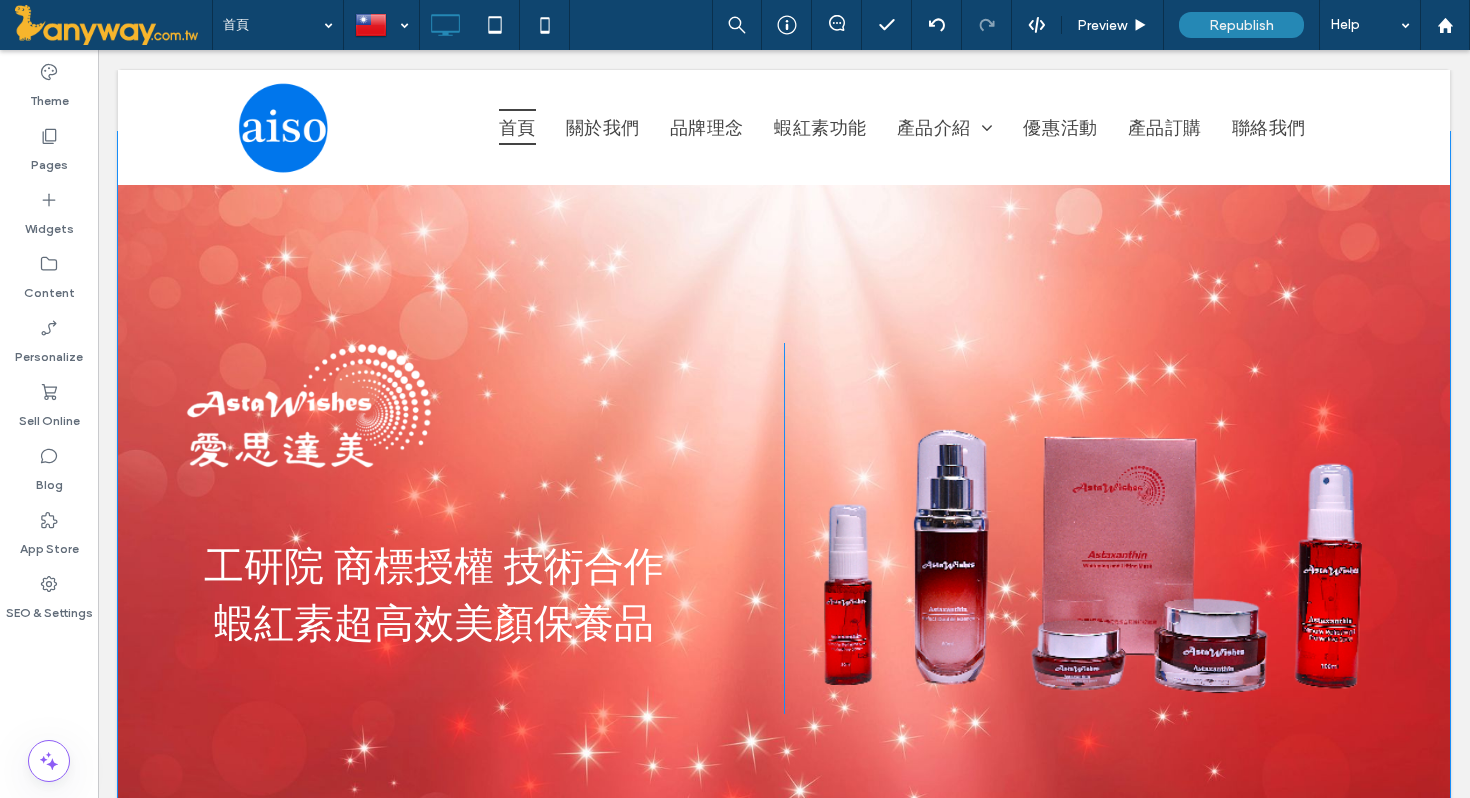 click on "工研院 商標授權 技術合作
蝦紅素超高效美顏保養品
Click To Paste
Click To Paste
Row + Add Section" at bounding box center [784, 513] 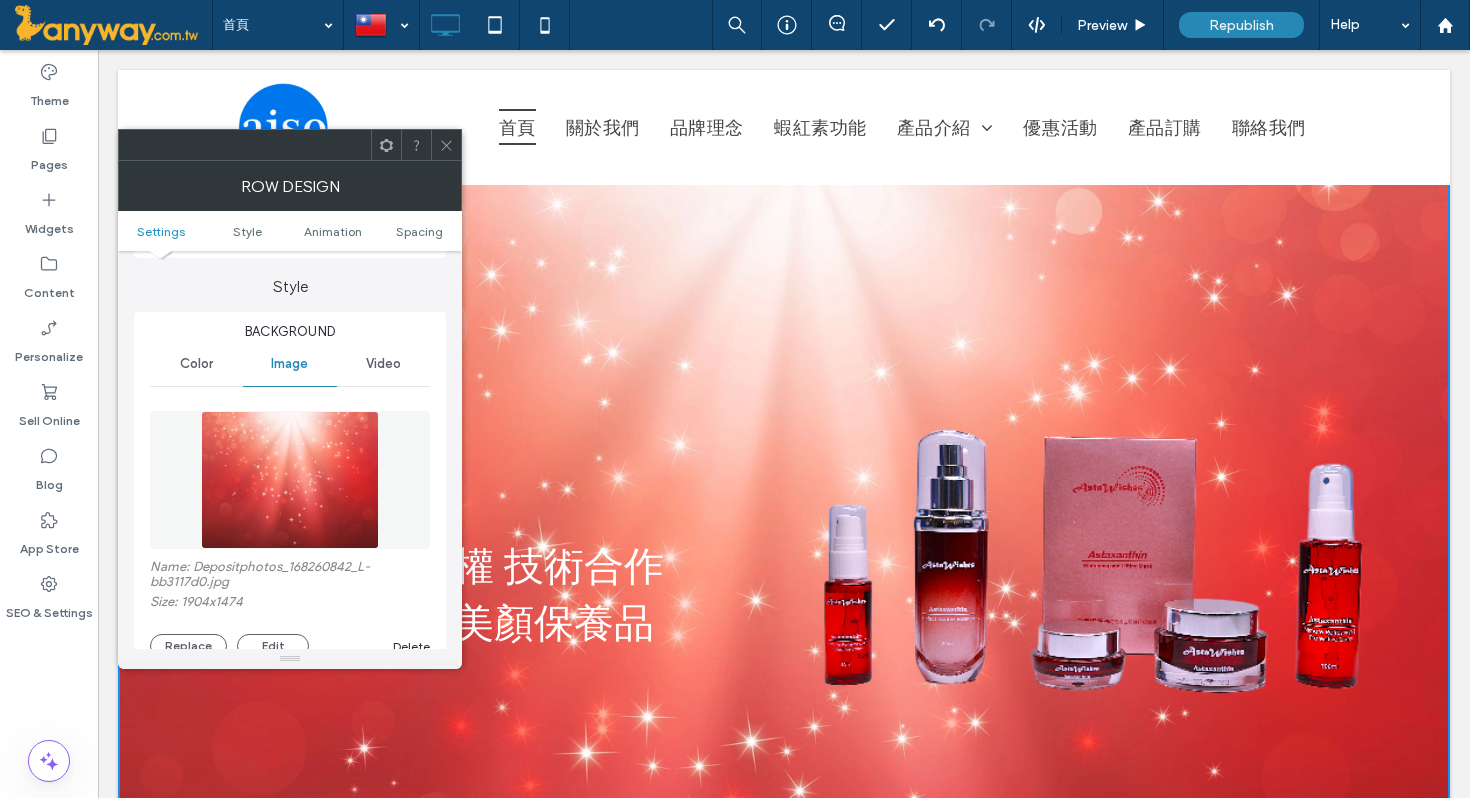 scroll, scrollTop: 177, scrollLeft: 0, axis: vertical 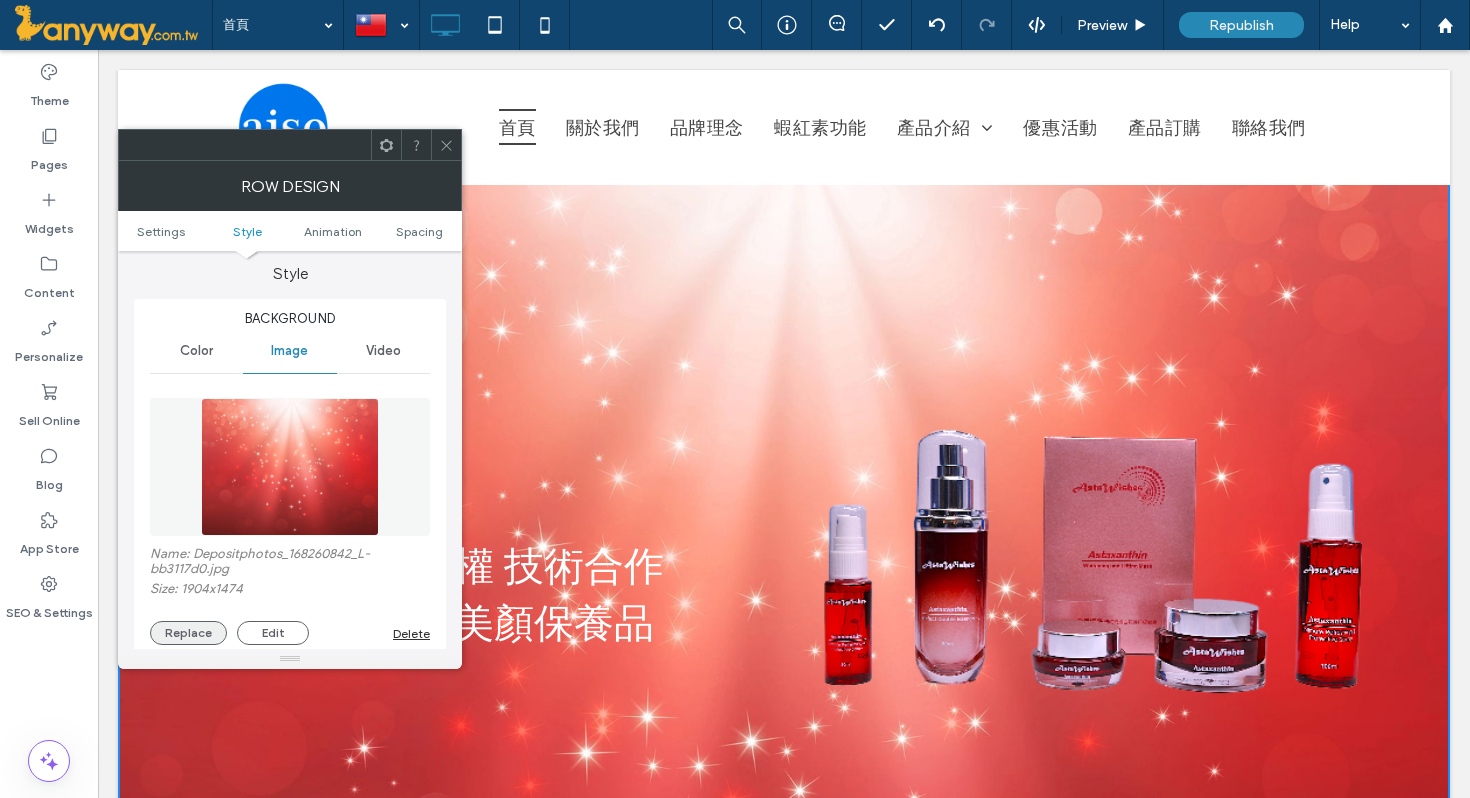 click on "Replace" at bounding box center [188, 633] 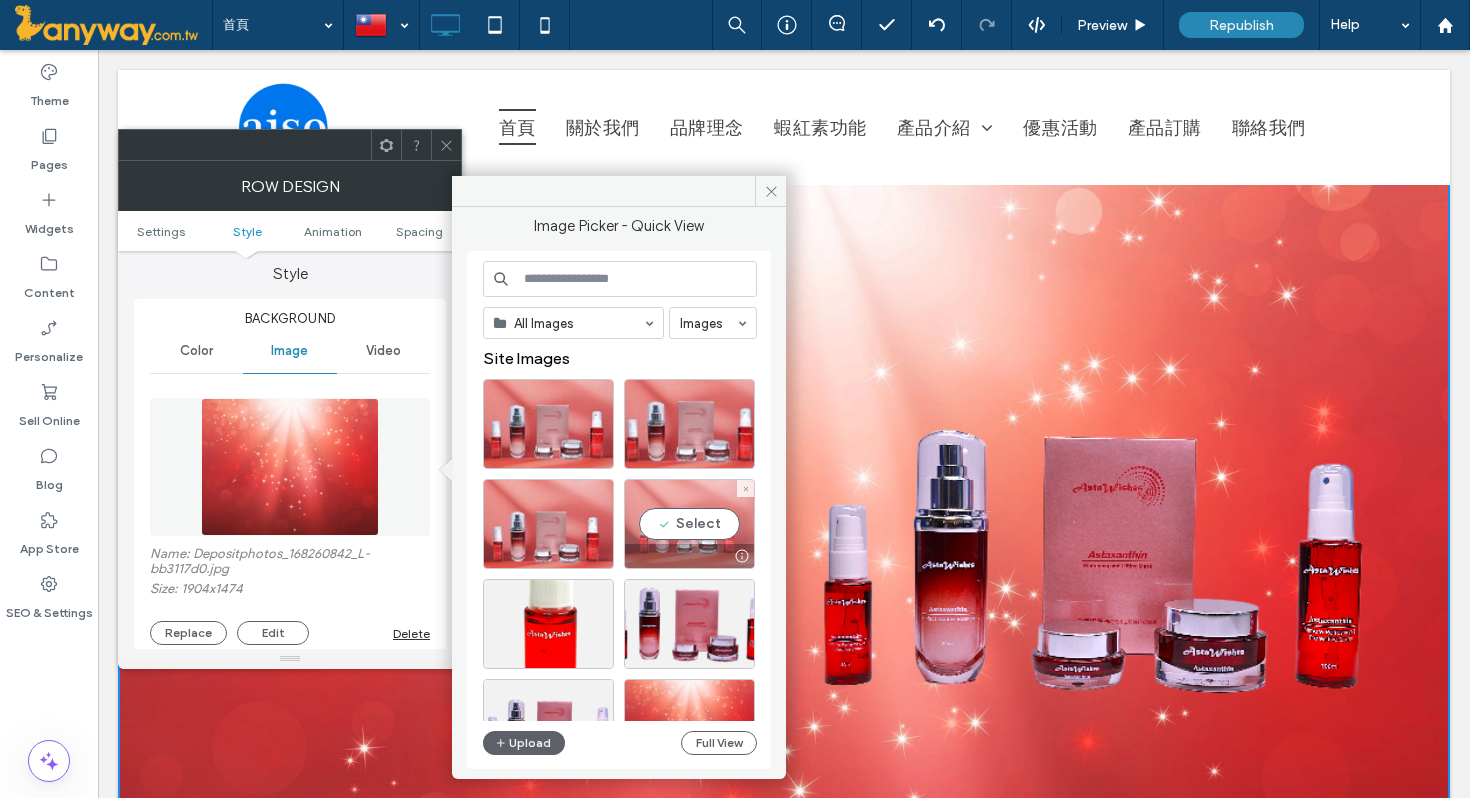 click on "Select" at bounding box center [689, 524] 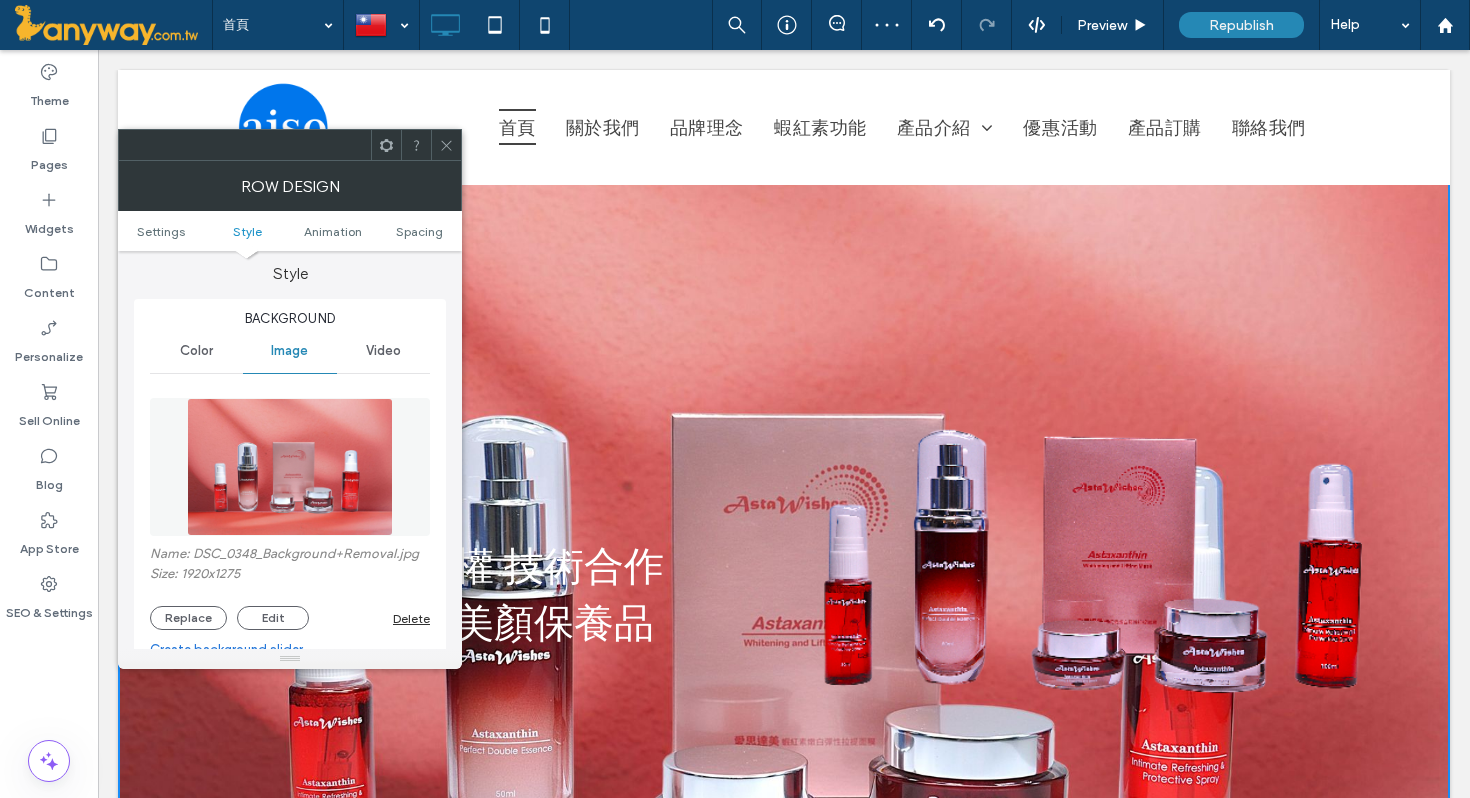 click 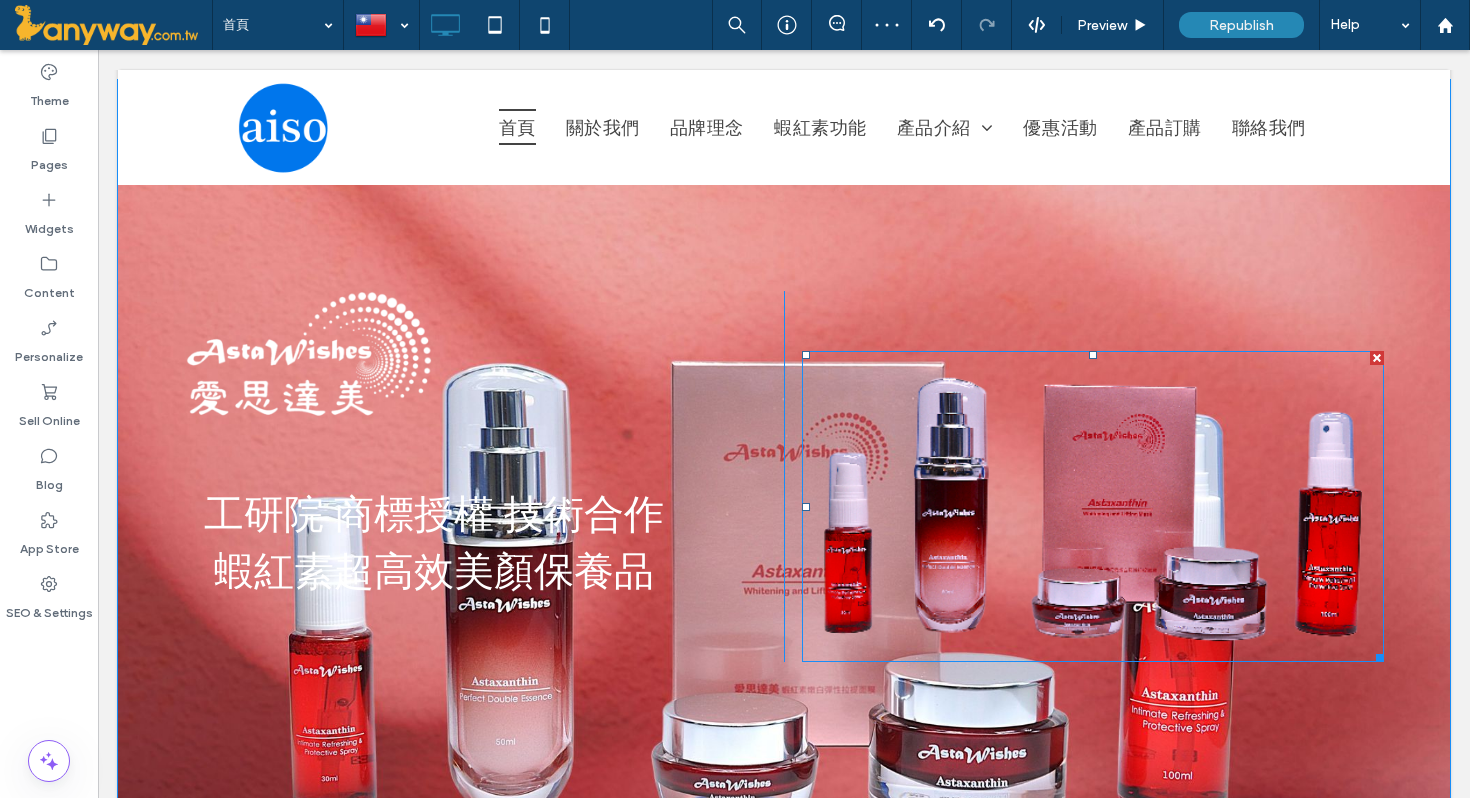 scroll, scrollTop: 97, scrollLeft: 0, axis: vertical 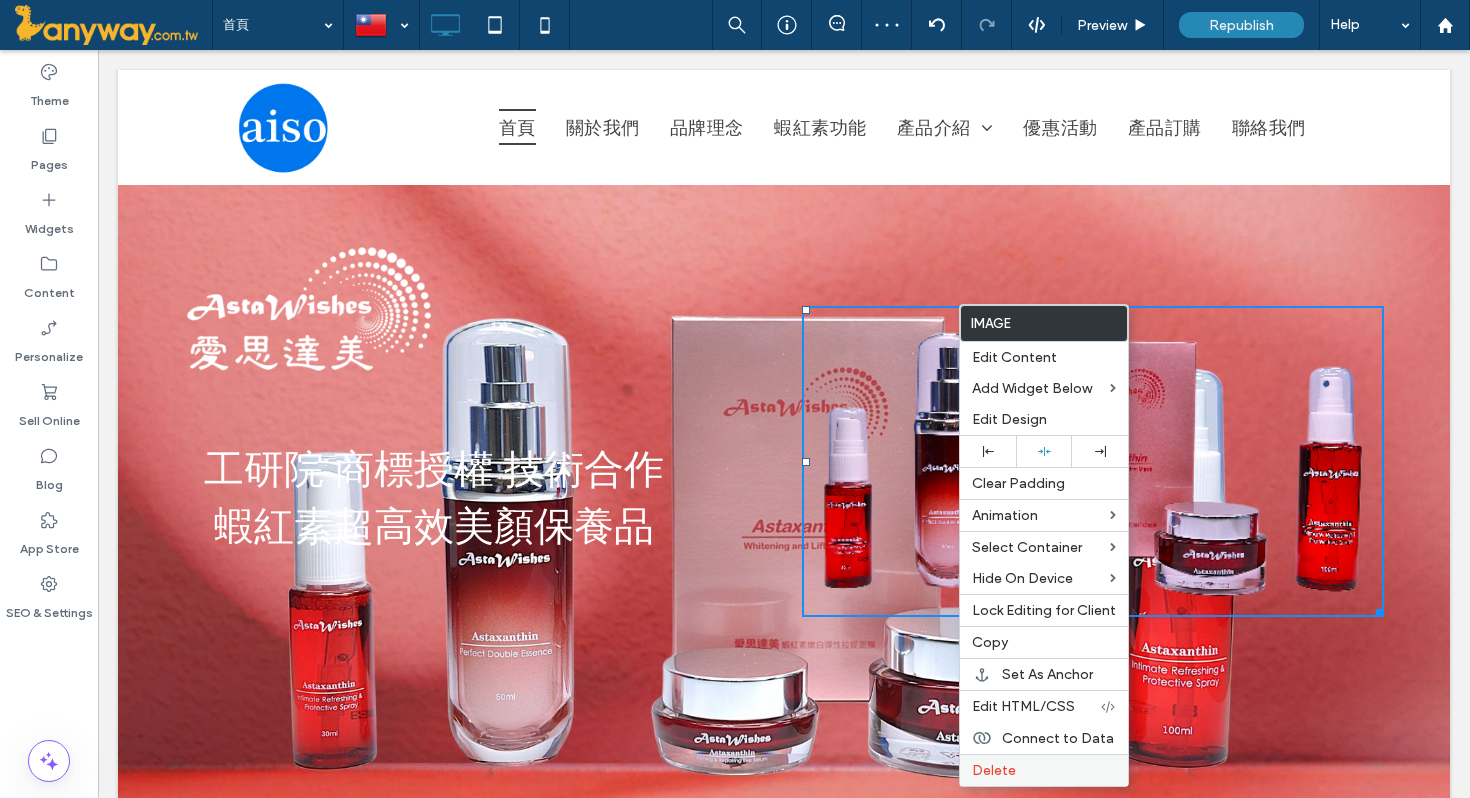 click on "Delete" at bounding box center [994, 770] 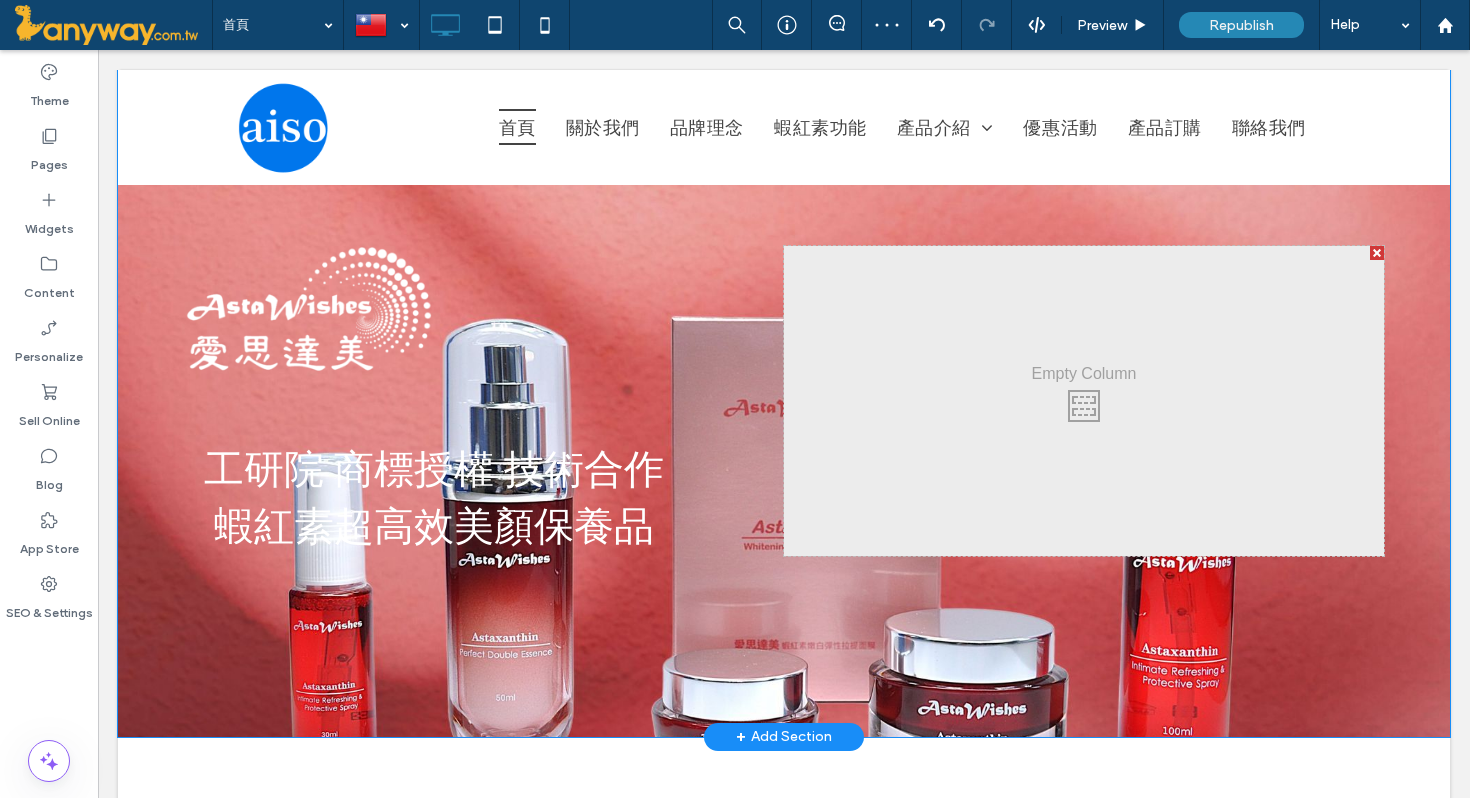 click at bounding box center (1377, 253) 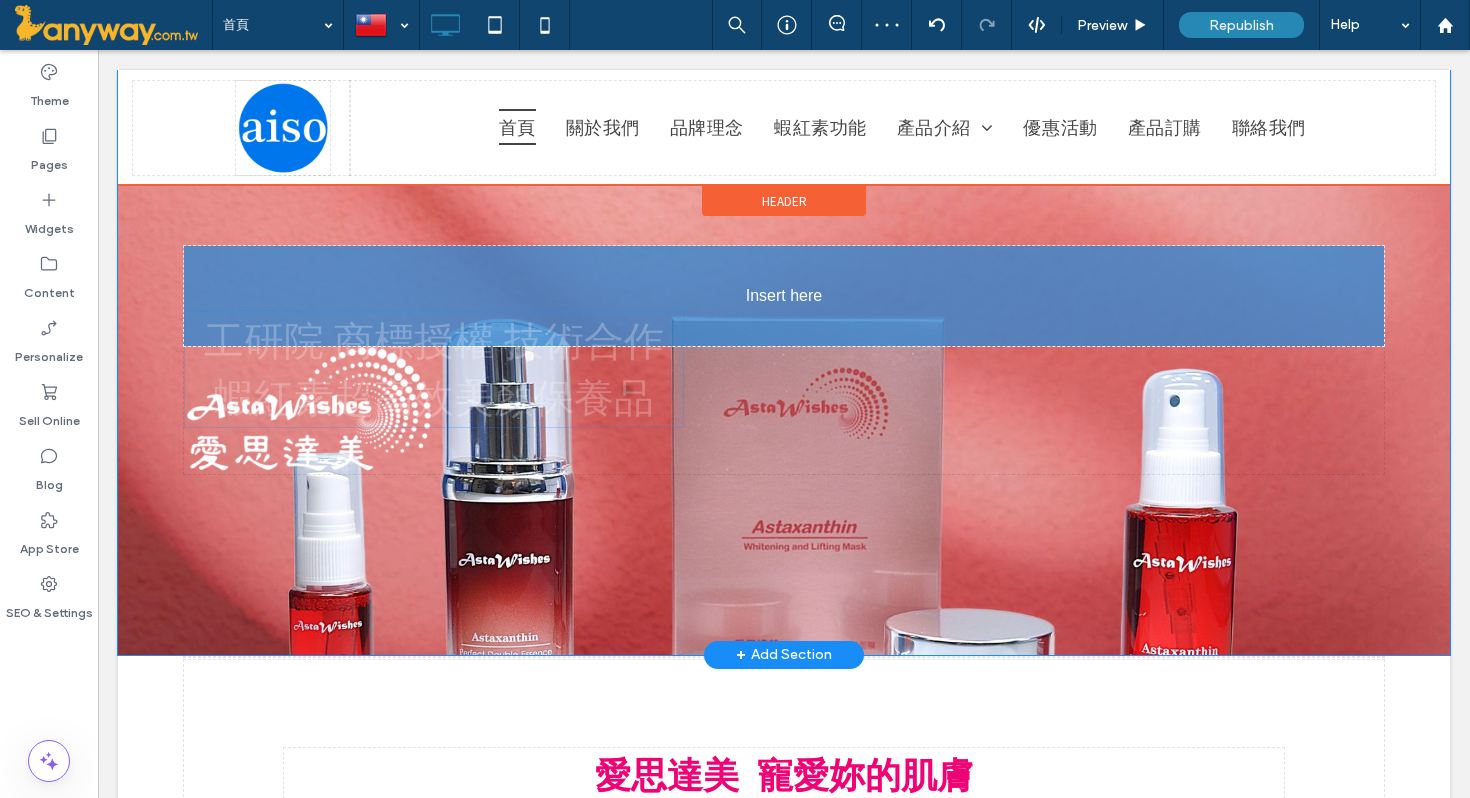 drag, startPoint x: 612, startPoint y: 478, endPoint x: 970, endPoint y: 302, distance: 398.92355 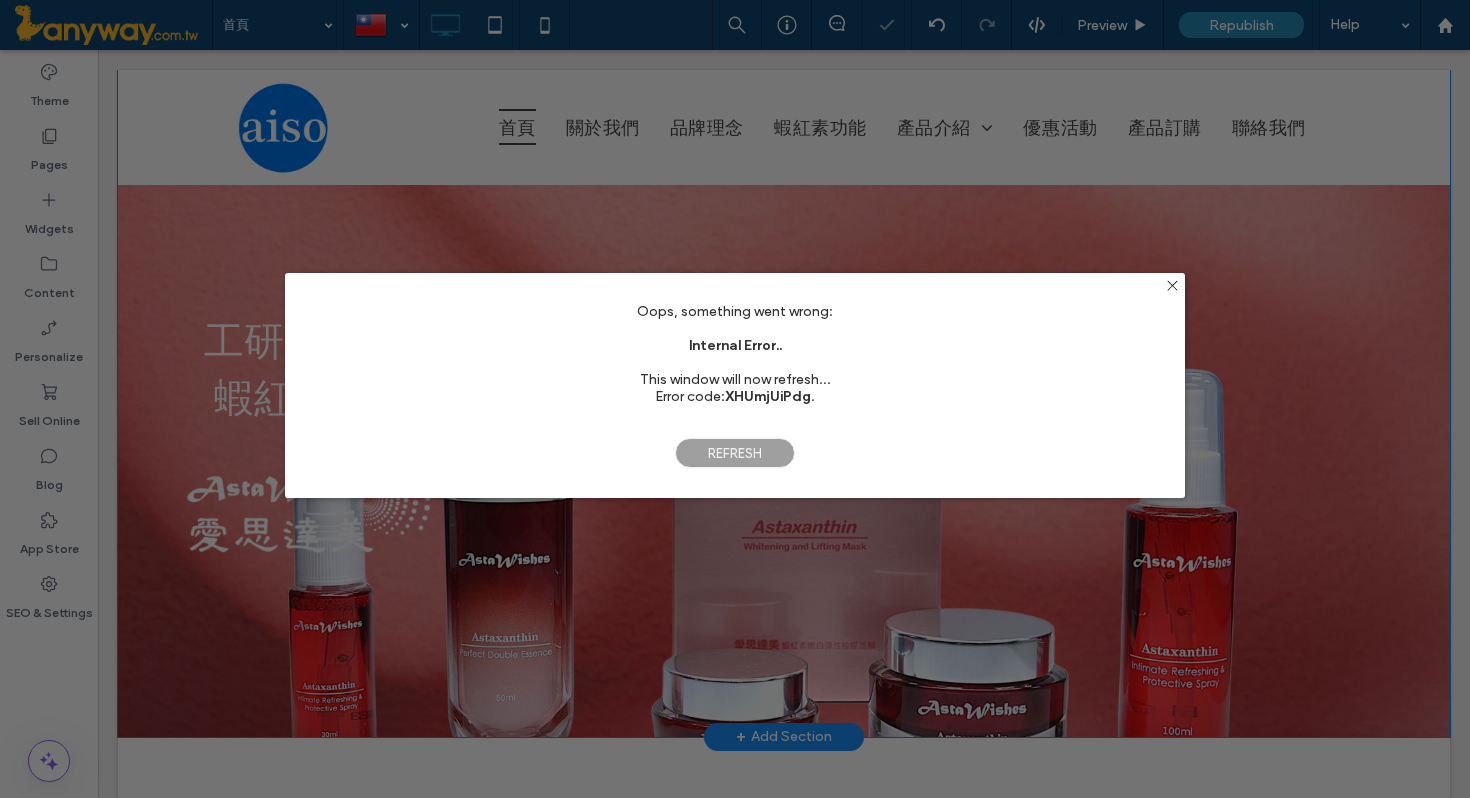 click on "Refresh" at bounding box center [735, 453] 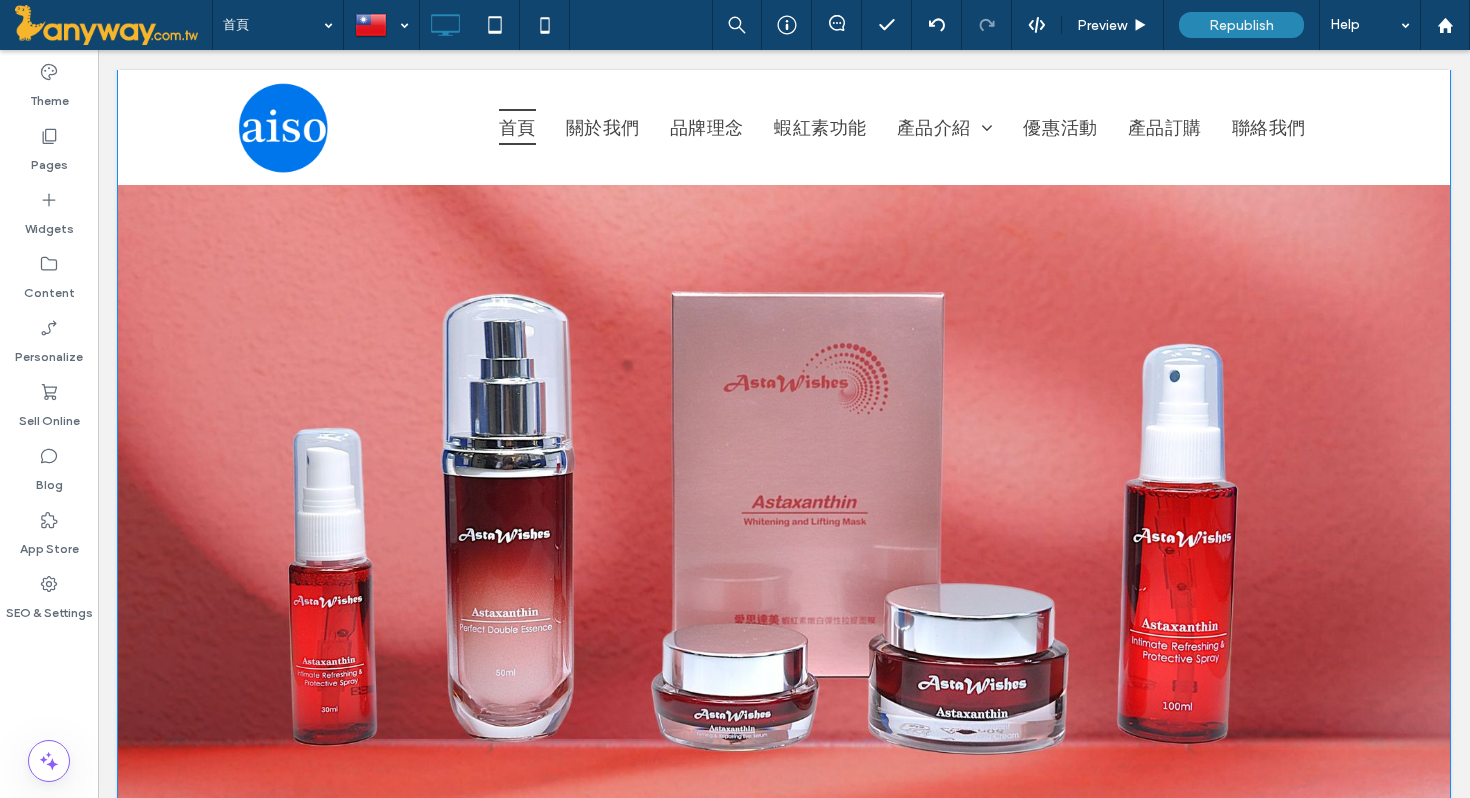 scroll, scrollTop: 0, scrollLeft: 0, axis: both 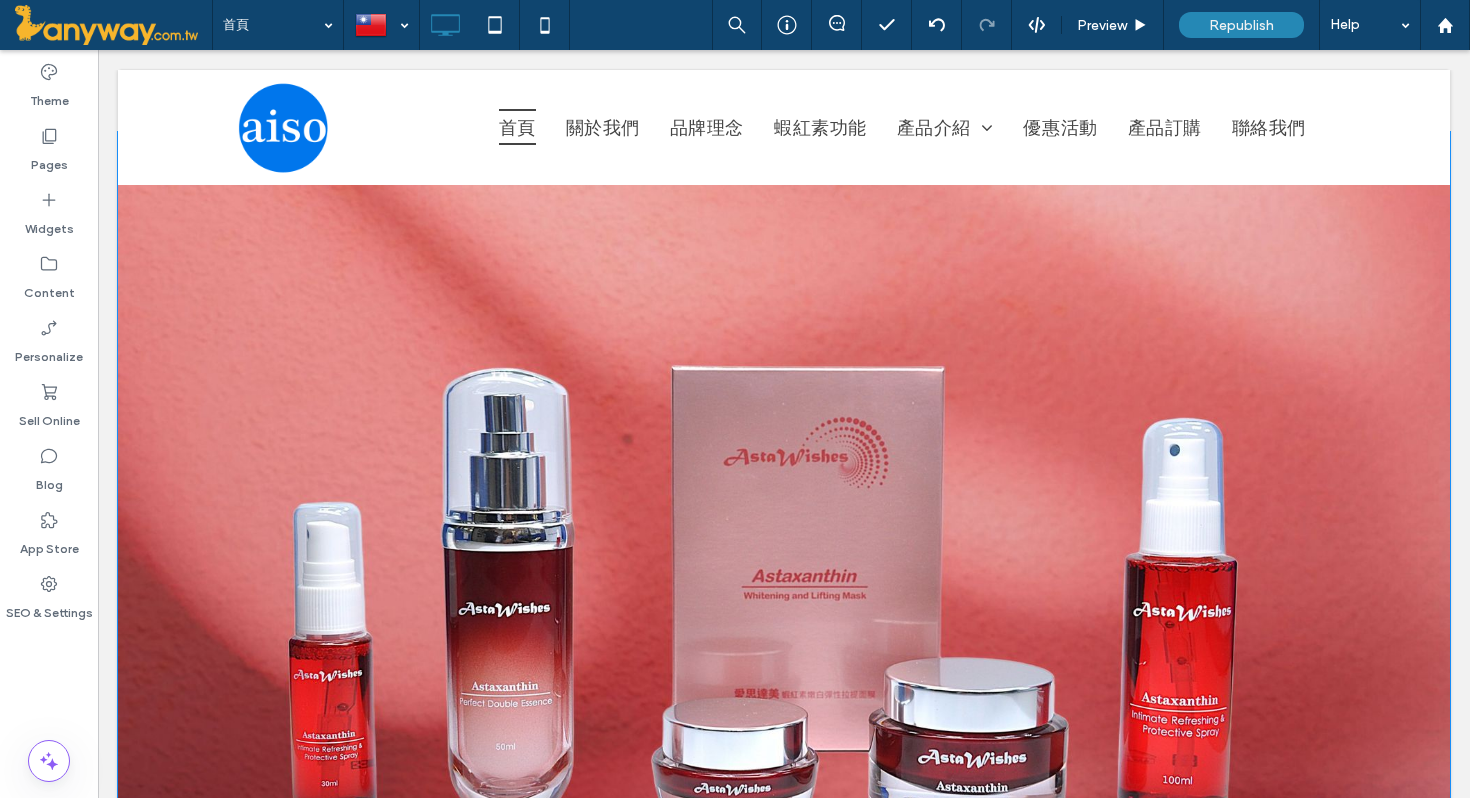 click on "Row + Add Section" at bounding box center (784, 550) 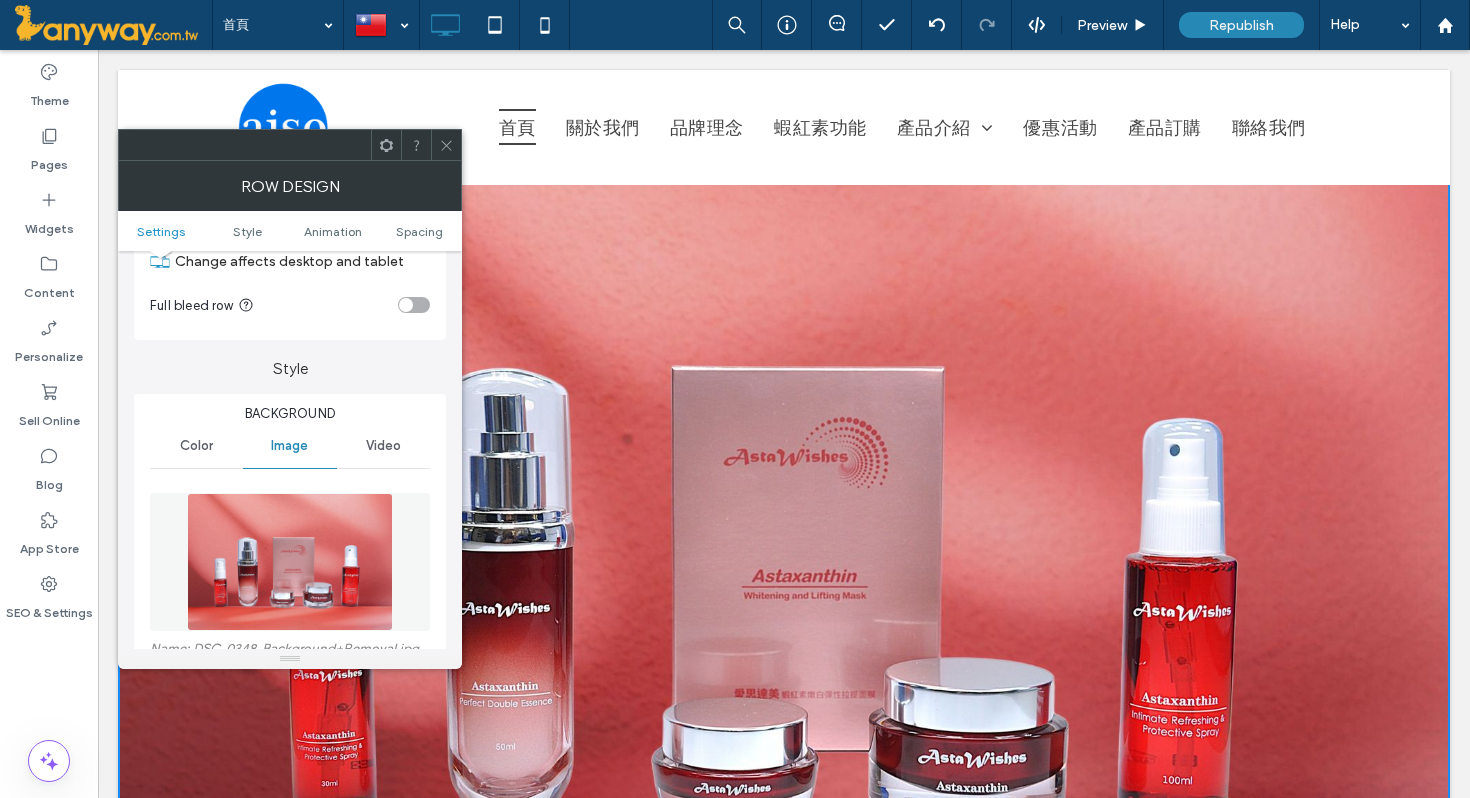scroll, scrollTop: 149, scrollLeft: 0, axis: vertical 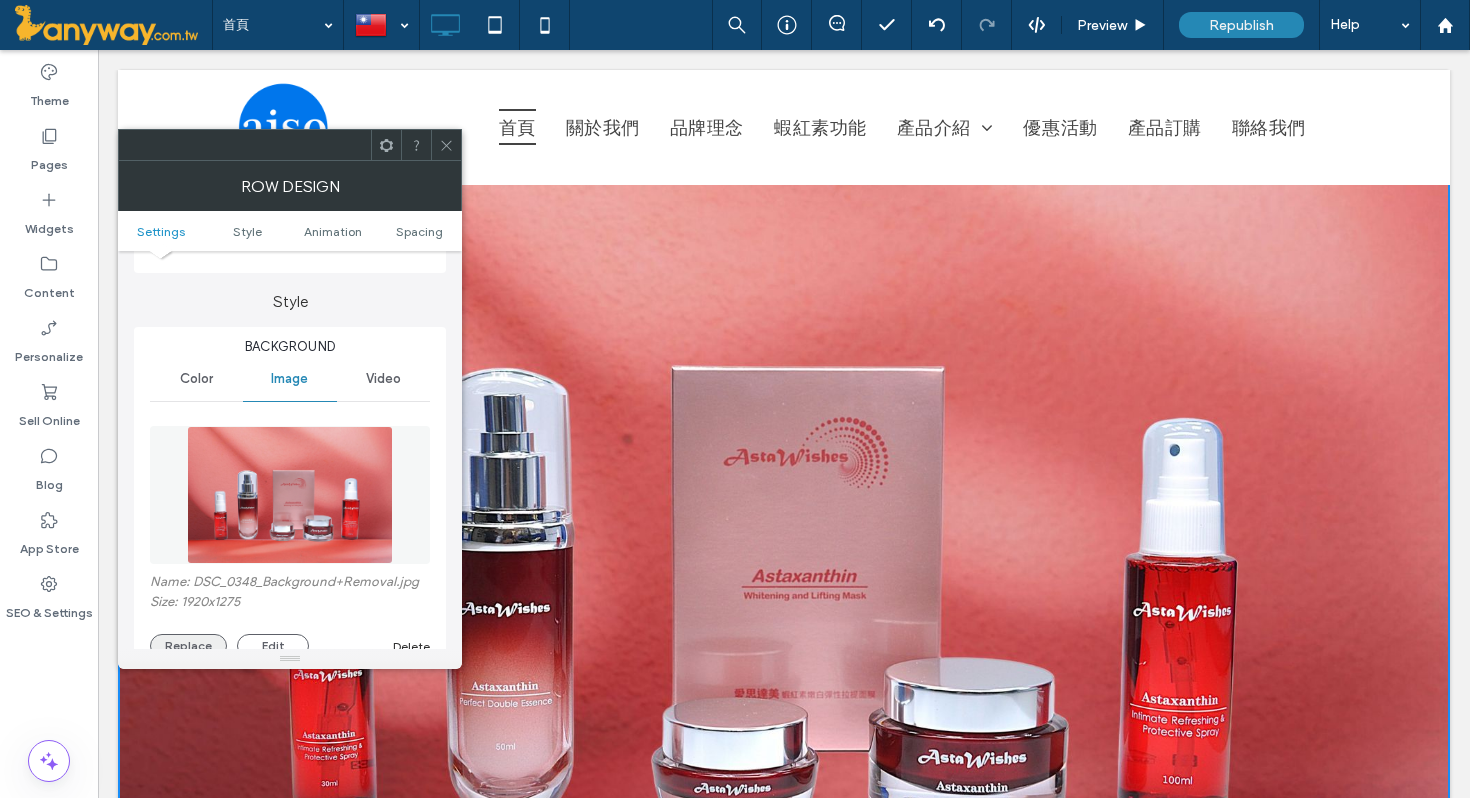 click on "Replace" at bounding box center [188, 646] 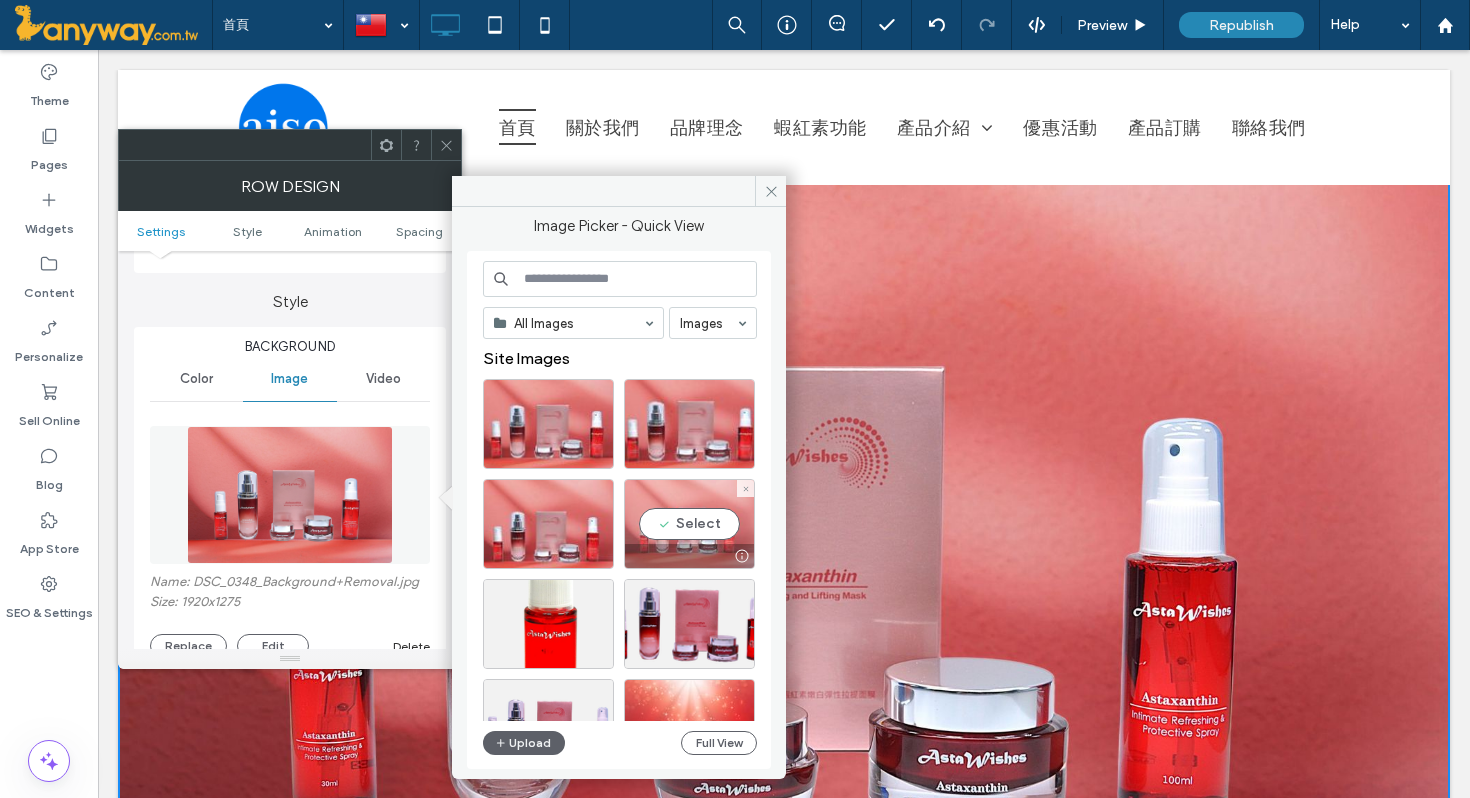 click on "Select" at bounding box center (689, 524) 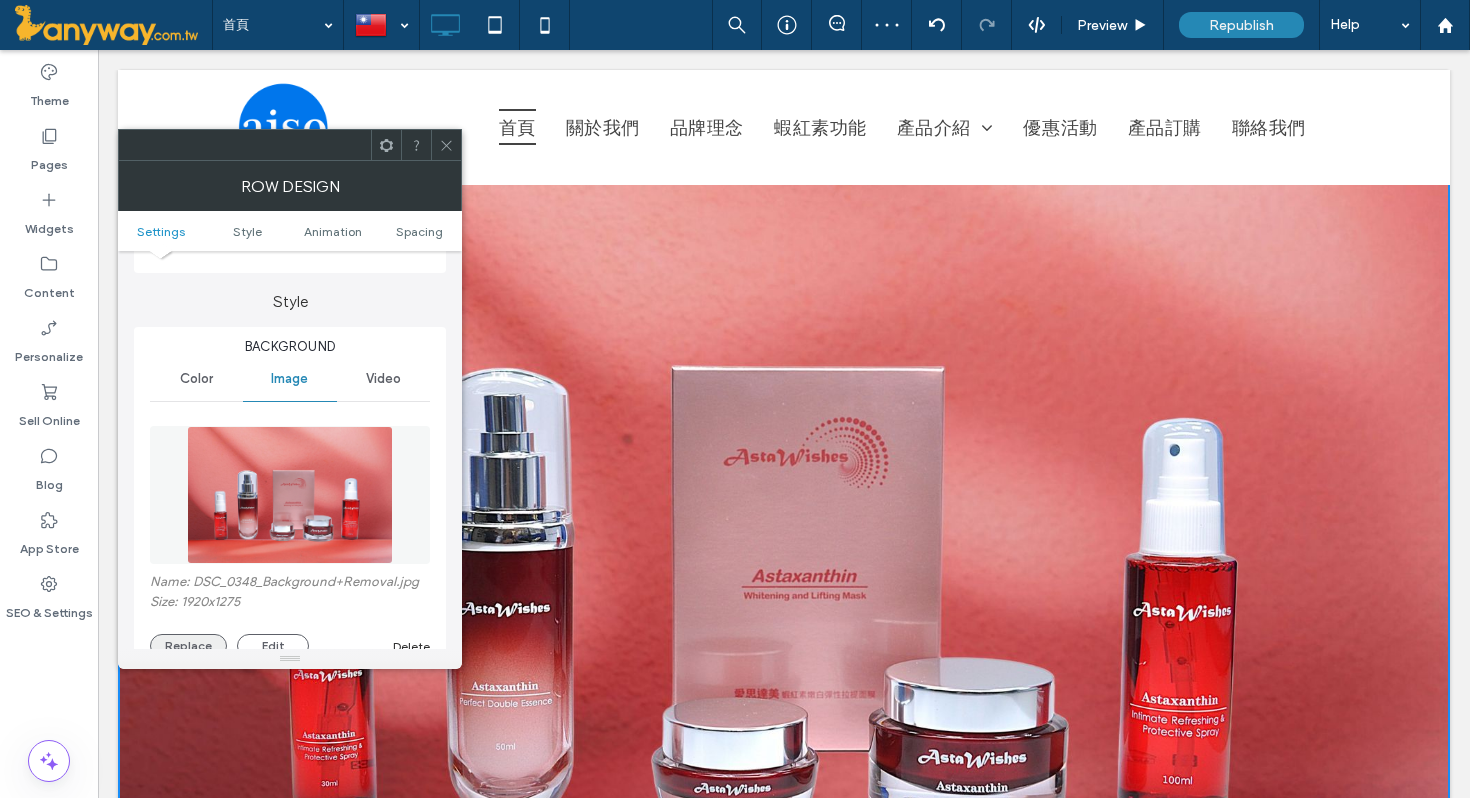click on "Replace" at bounding box center [188, 646] 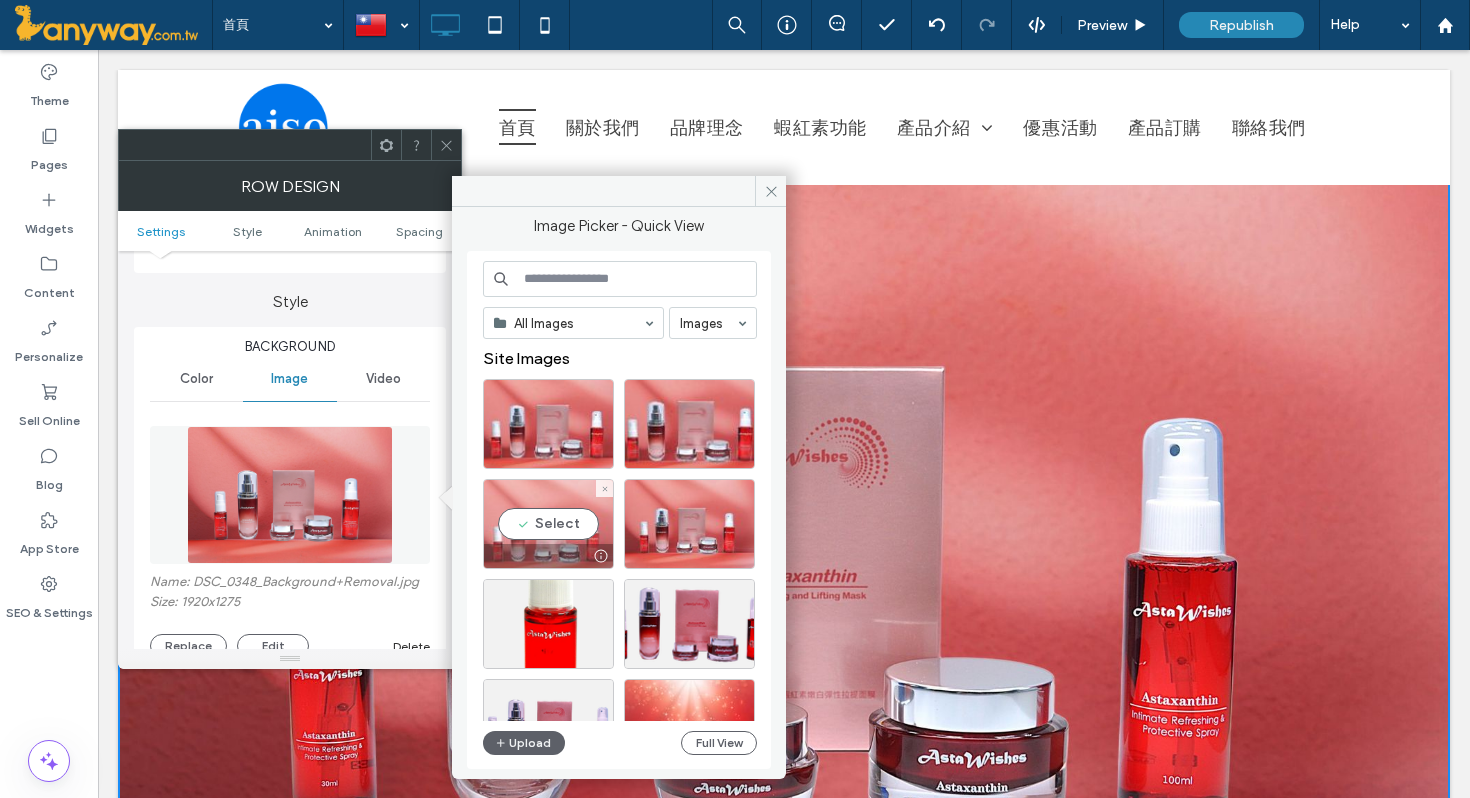 click on "Select" at bounding box center (548, 524) 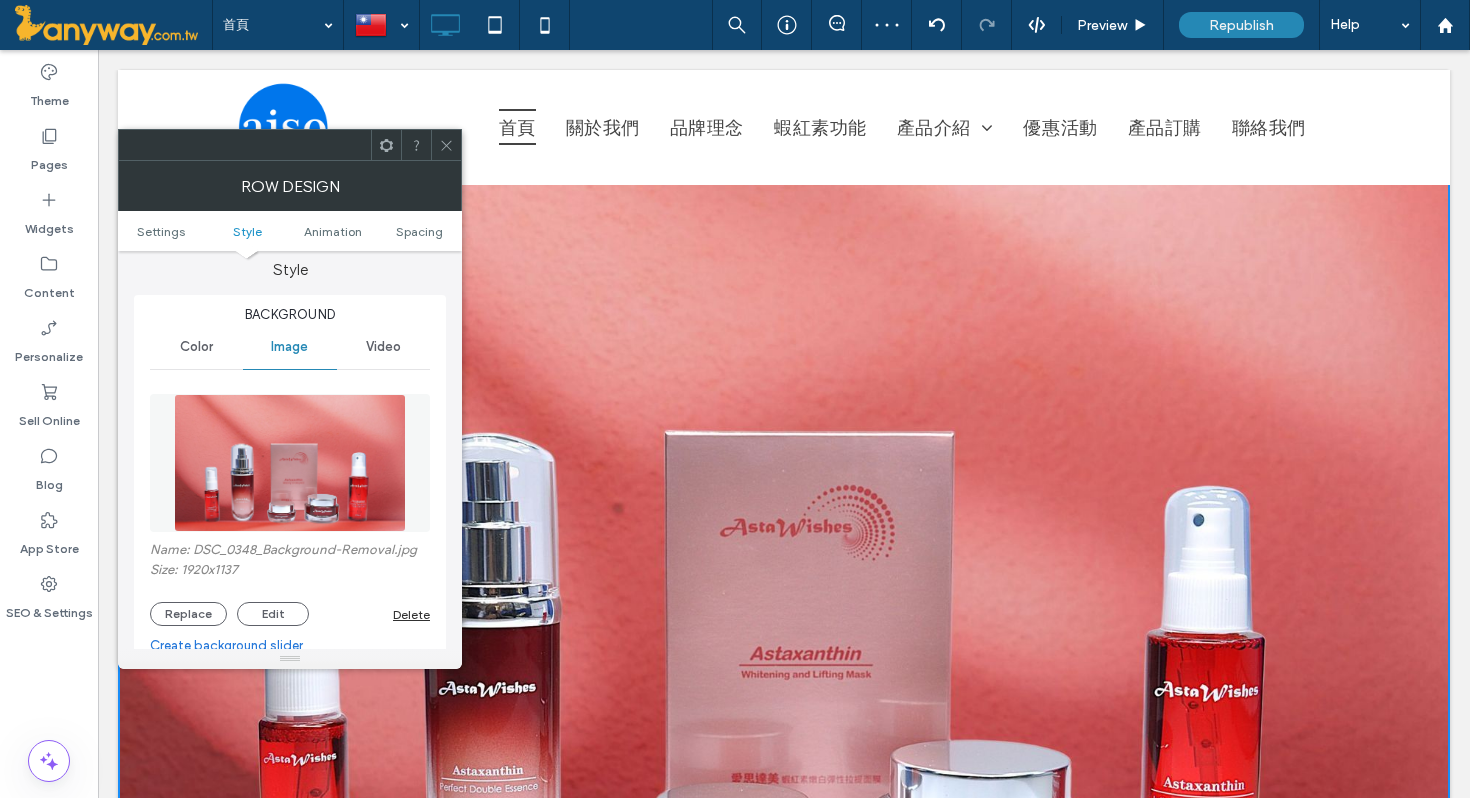 scroll, scrollTop: 192, scrollLeft: 0, axis: vertical 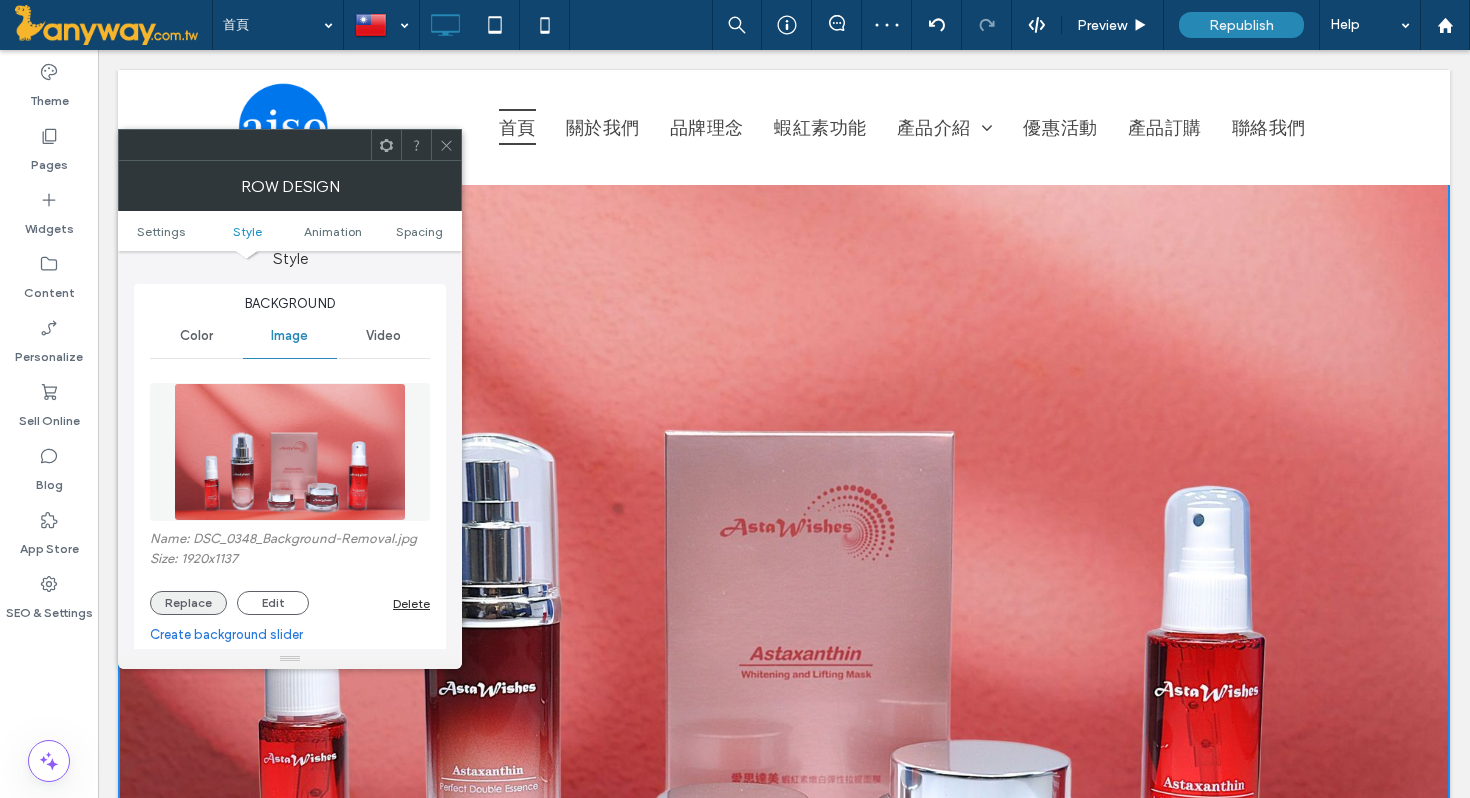 click on "Replace" at bounding box center (188, 603) 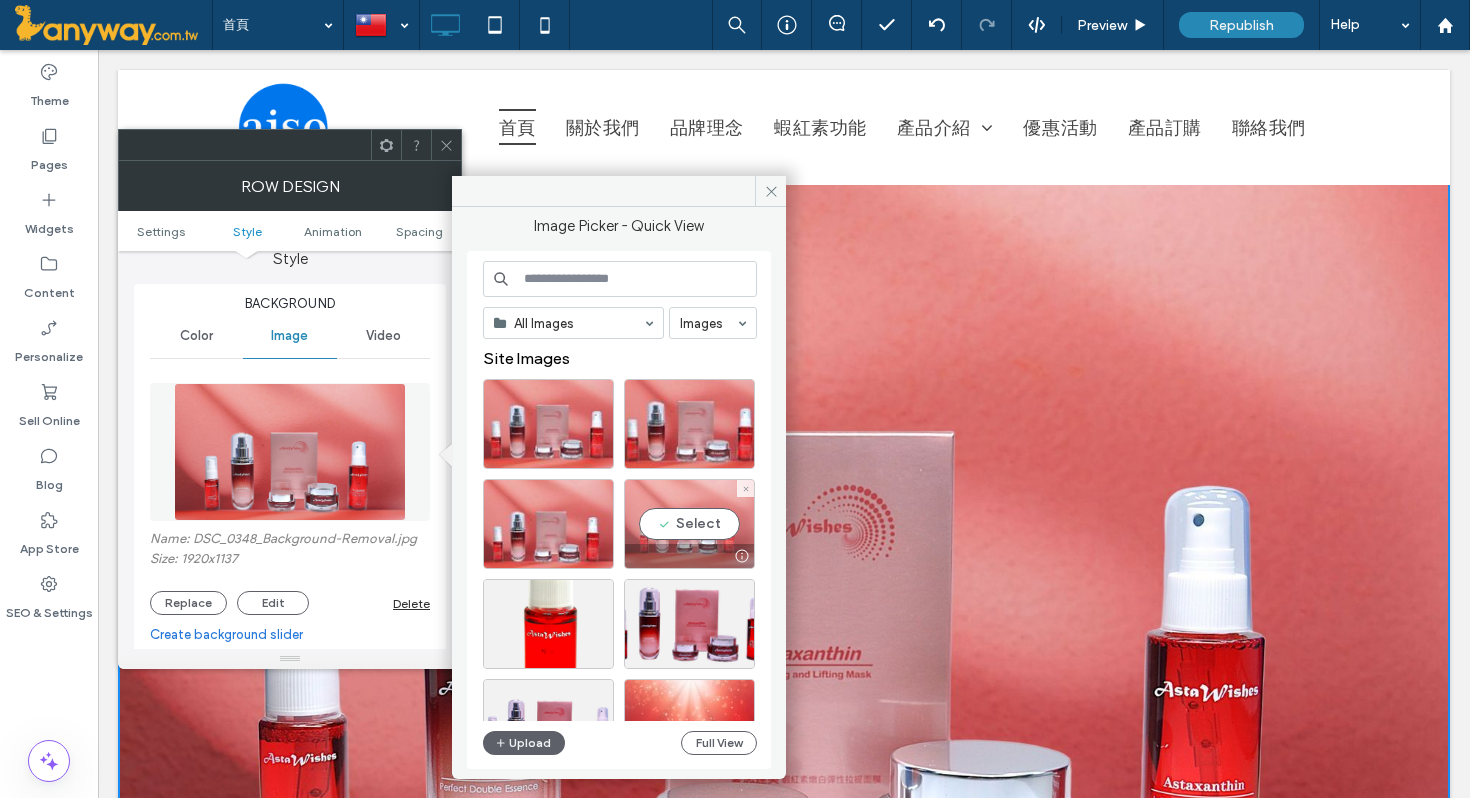 click on "Select" at bounding box center [689, 524] 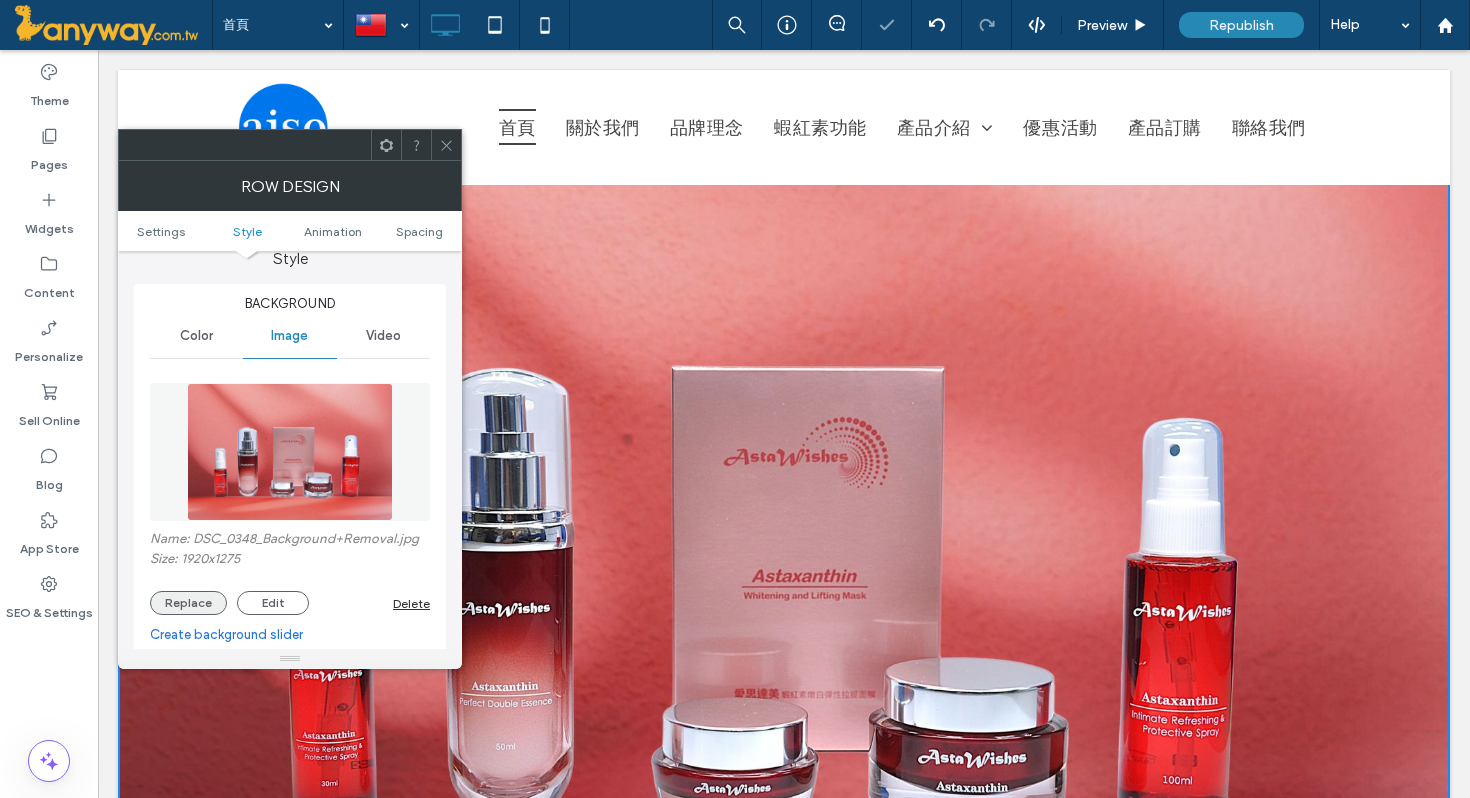 click on "Replace" at bounding box center [188, 603] 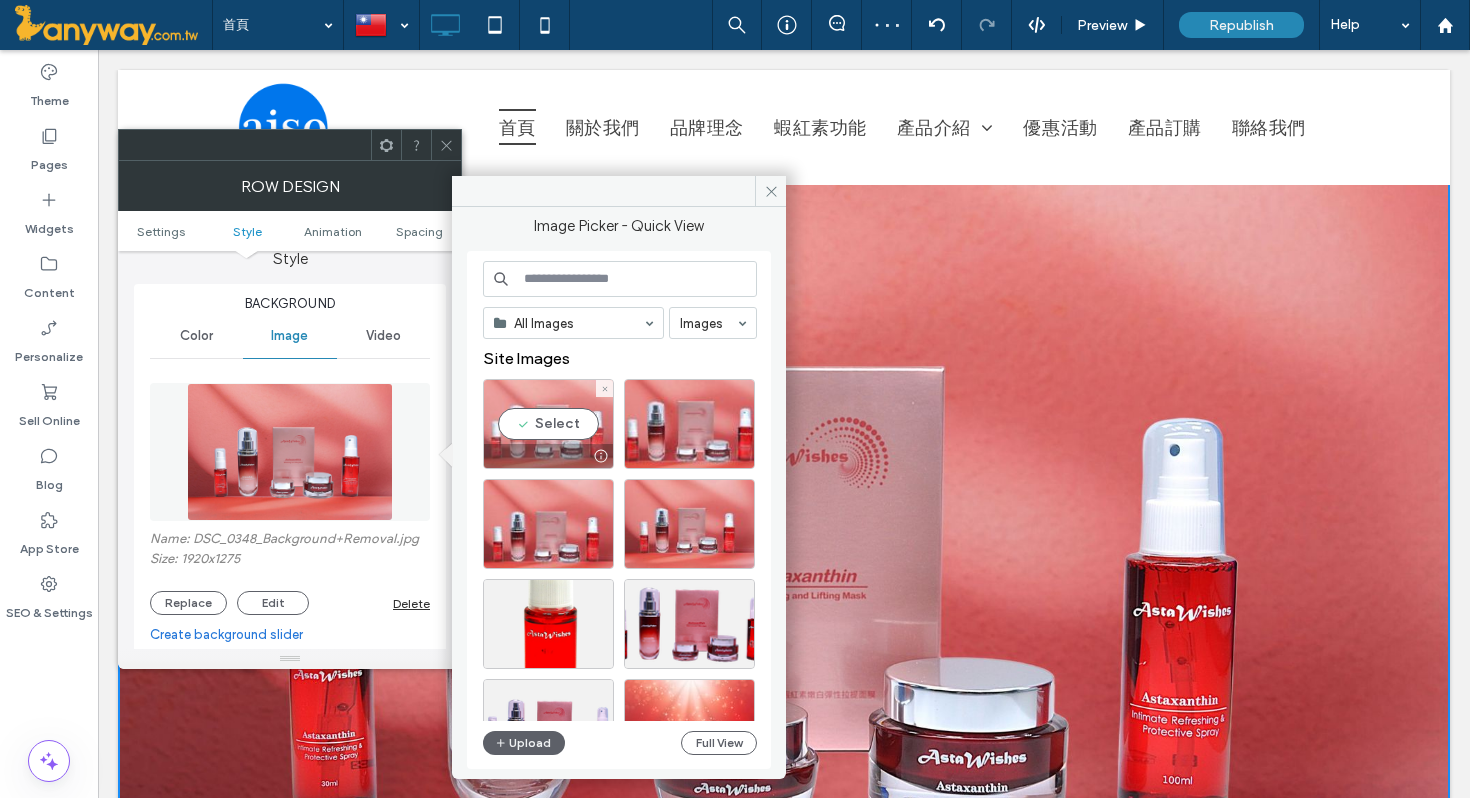 click on "Select" at bounding box center [548, 424] 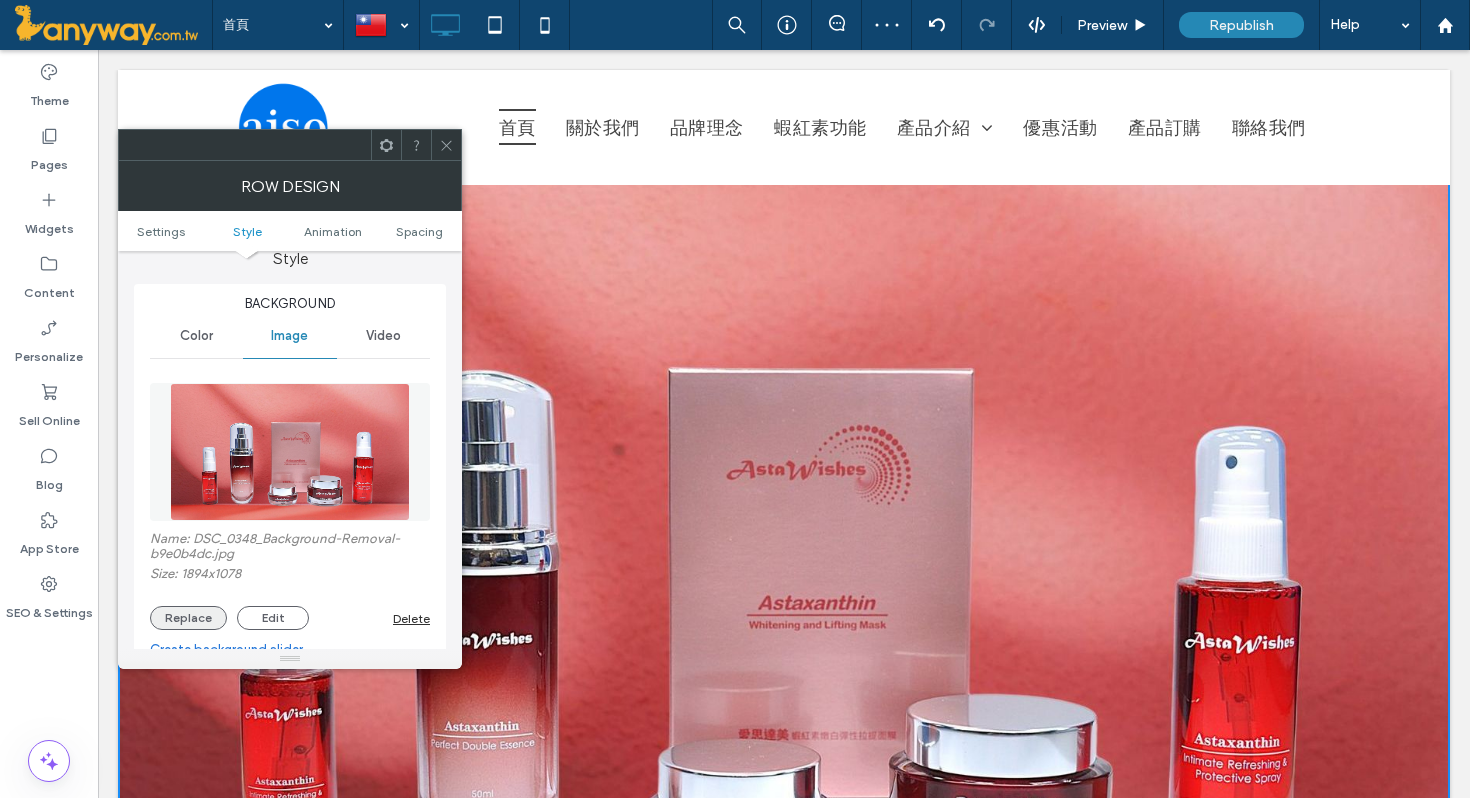click on "Replace" at bounding box center [188, 618] 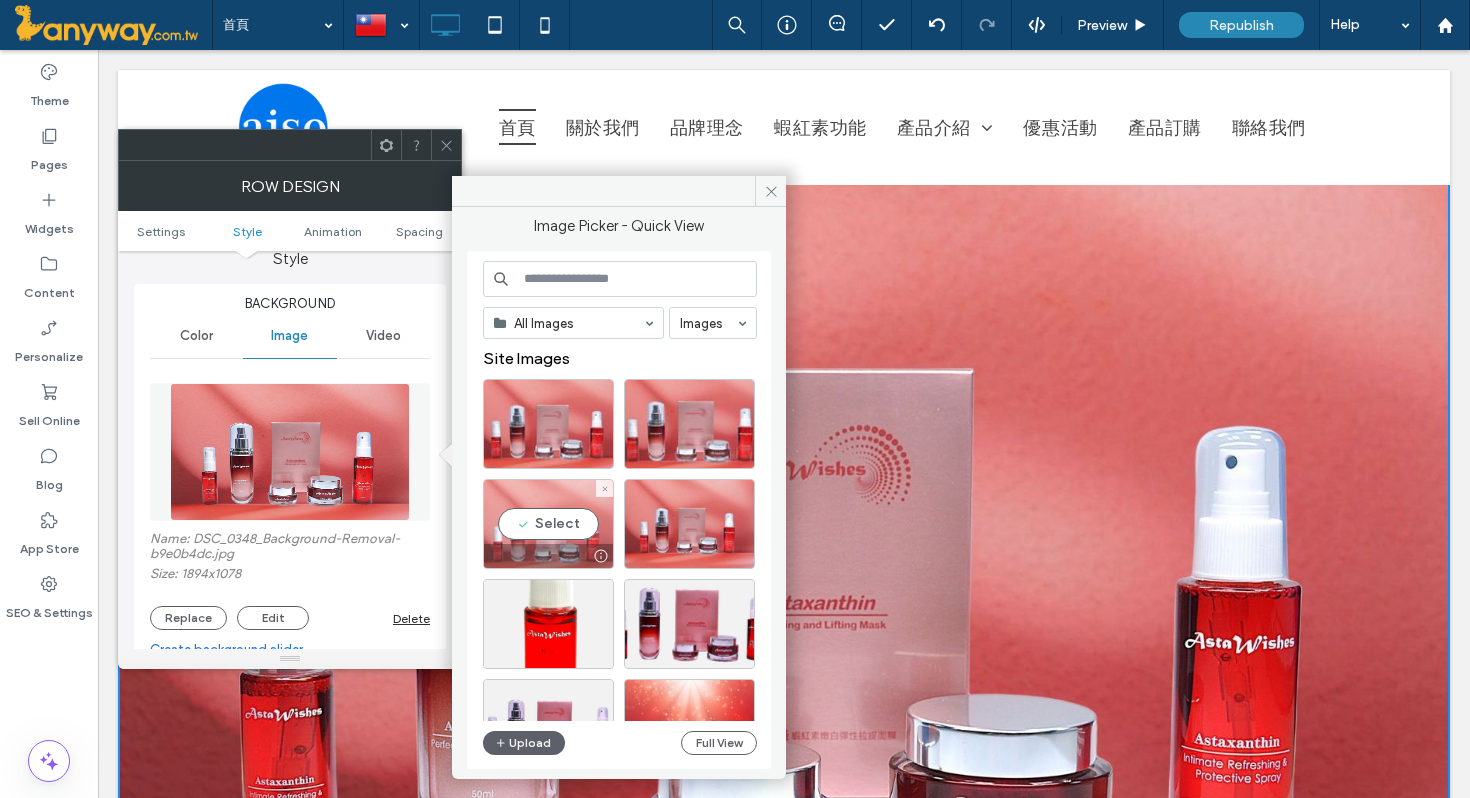 click on "Select" at bounding box center (548, 524) 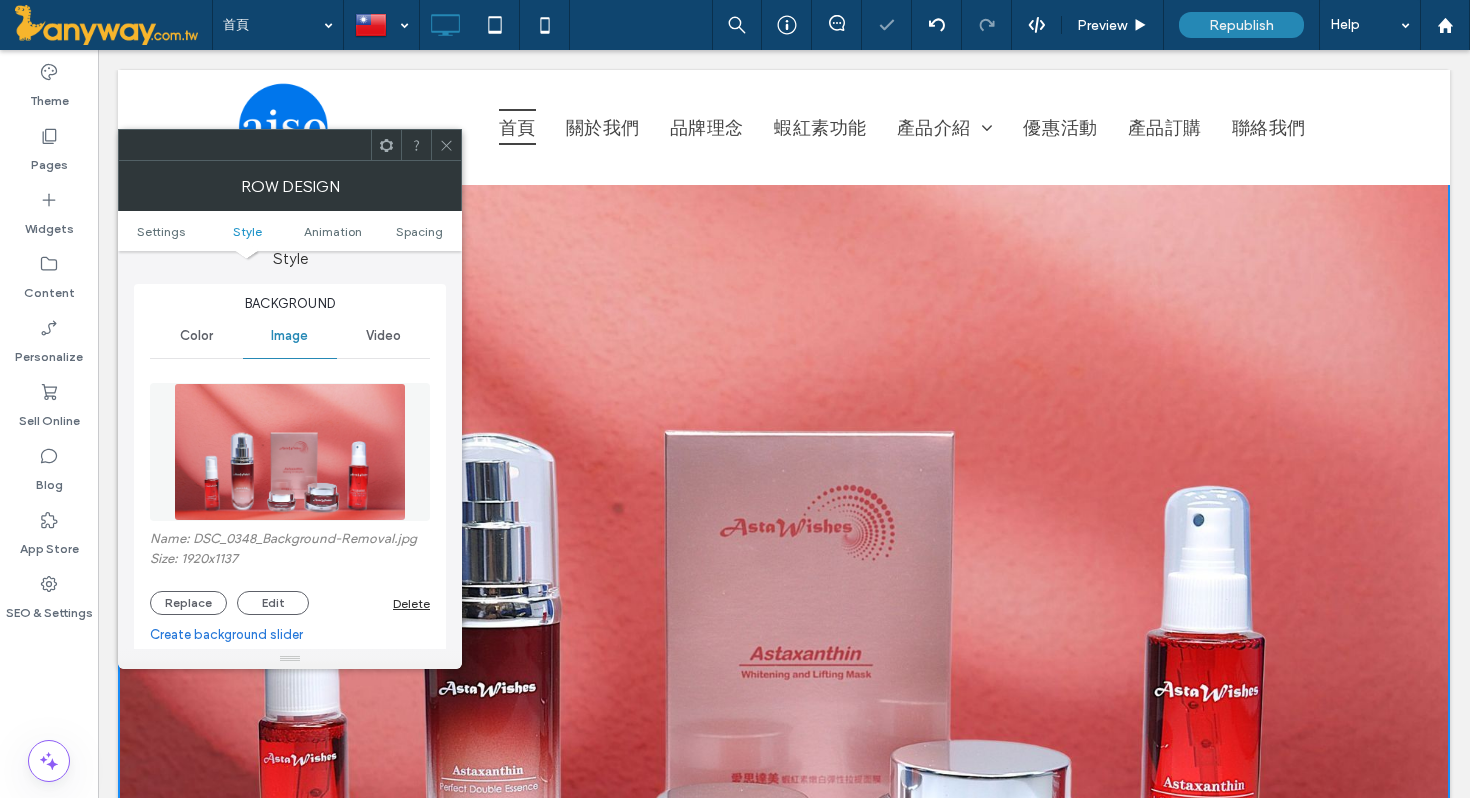 click 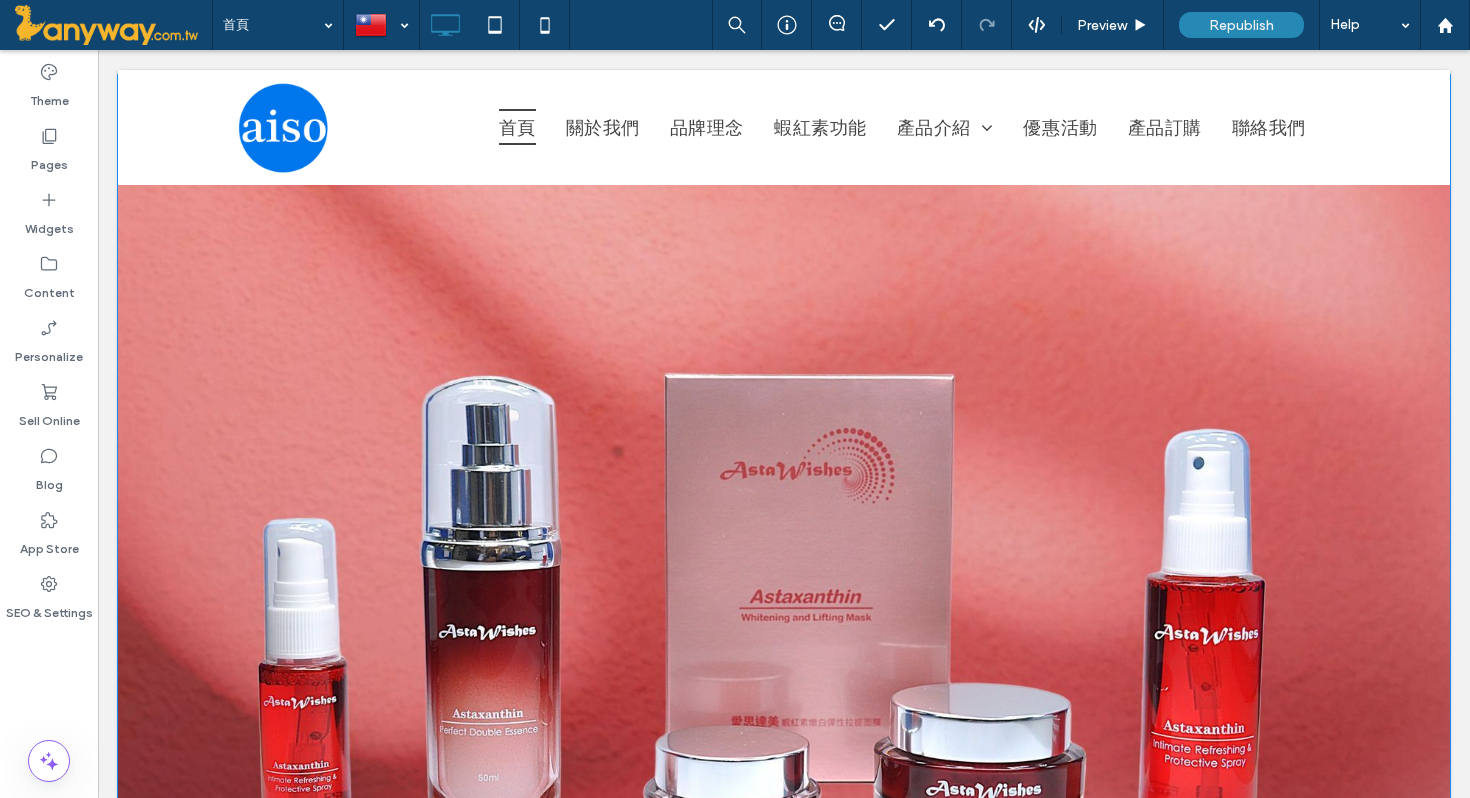 scroll, scrollTop: 18, scrollLeft: 0, axis: vertical 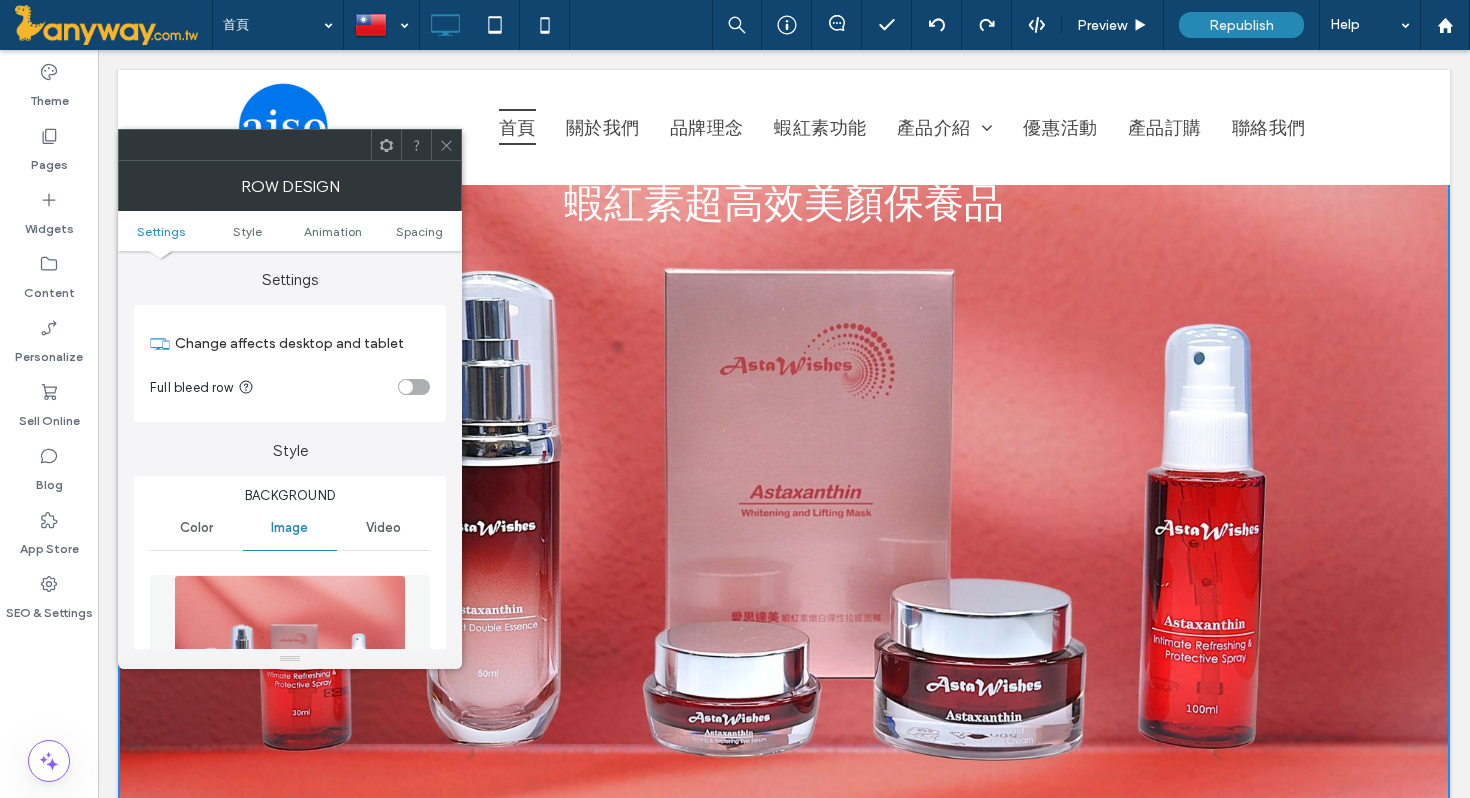 click 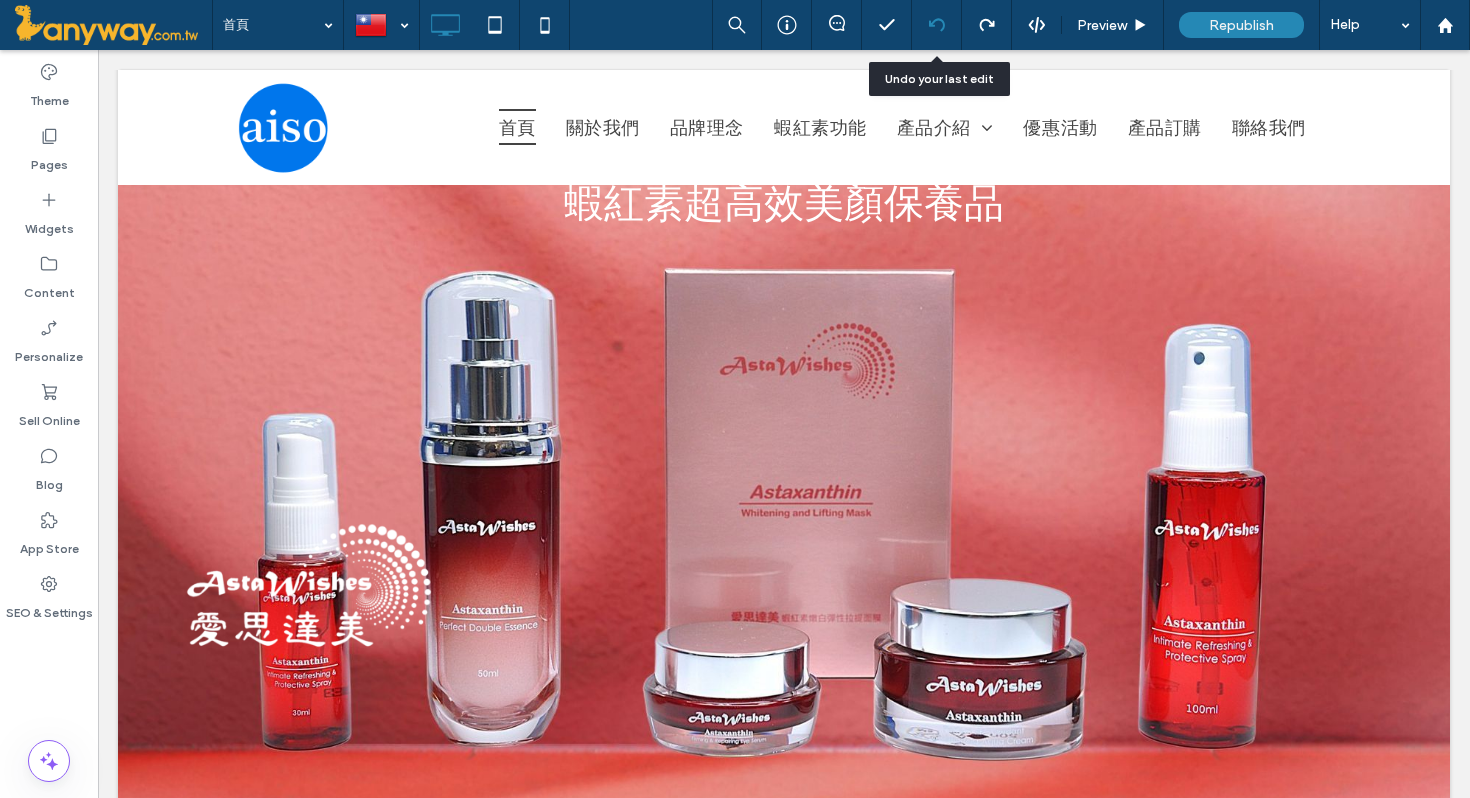 click 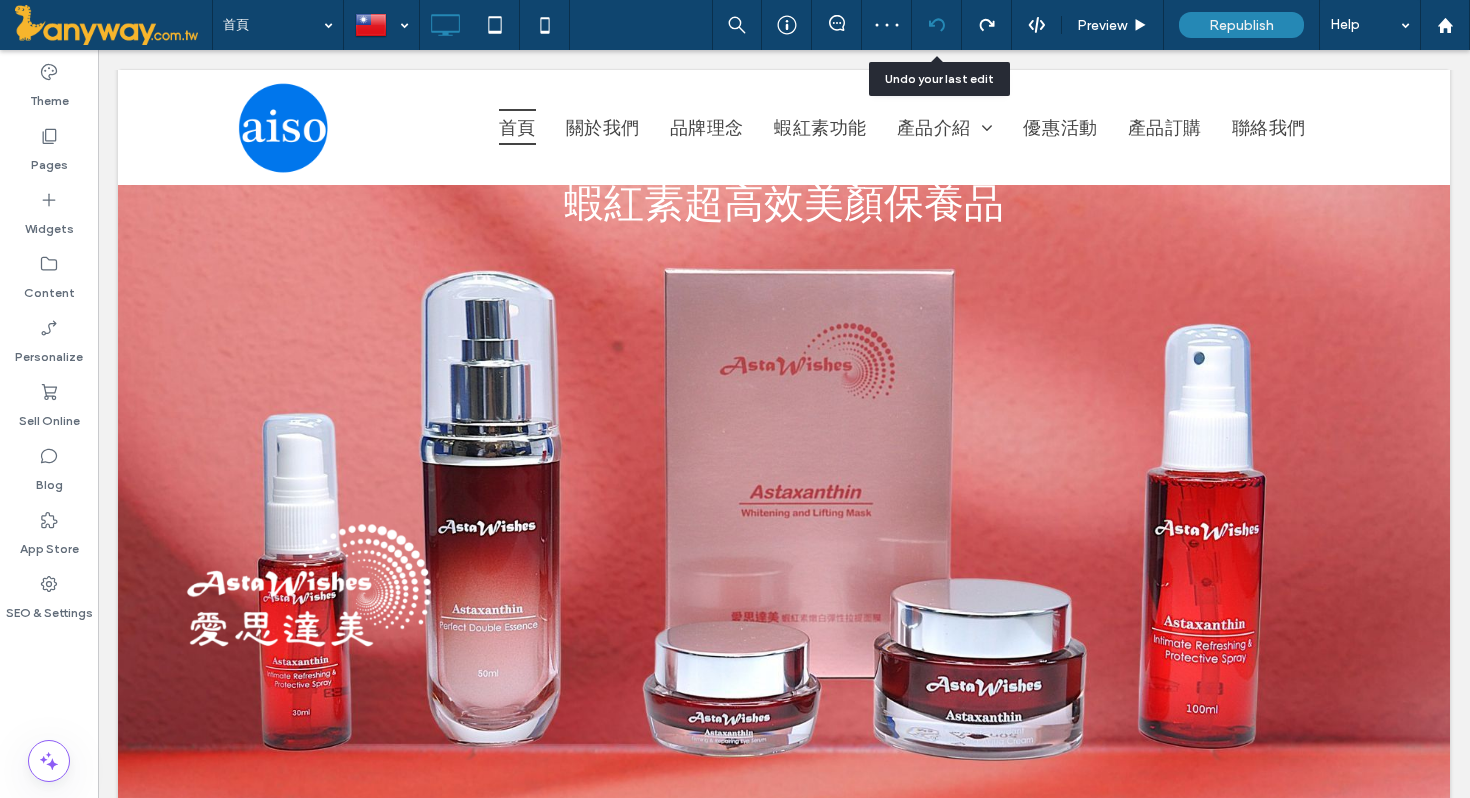 click 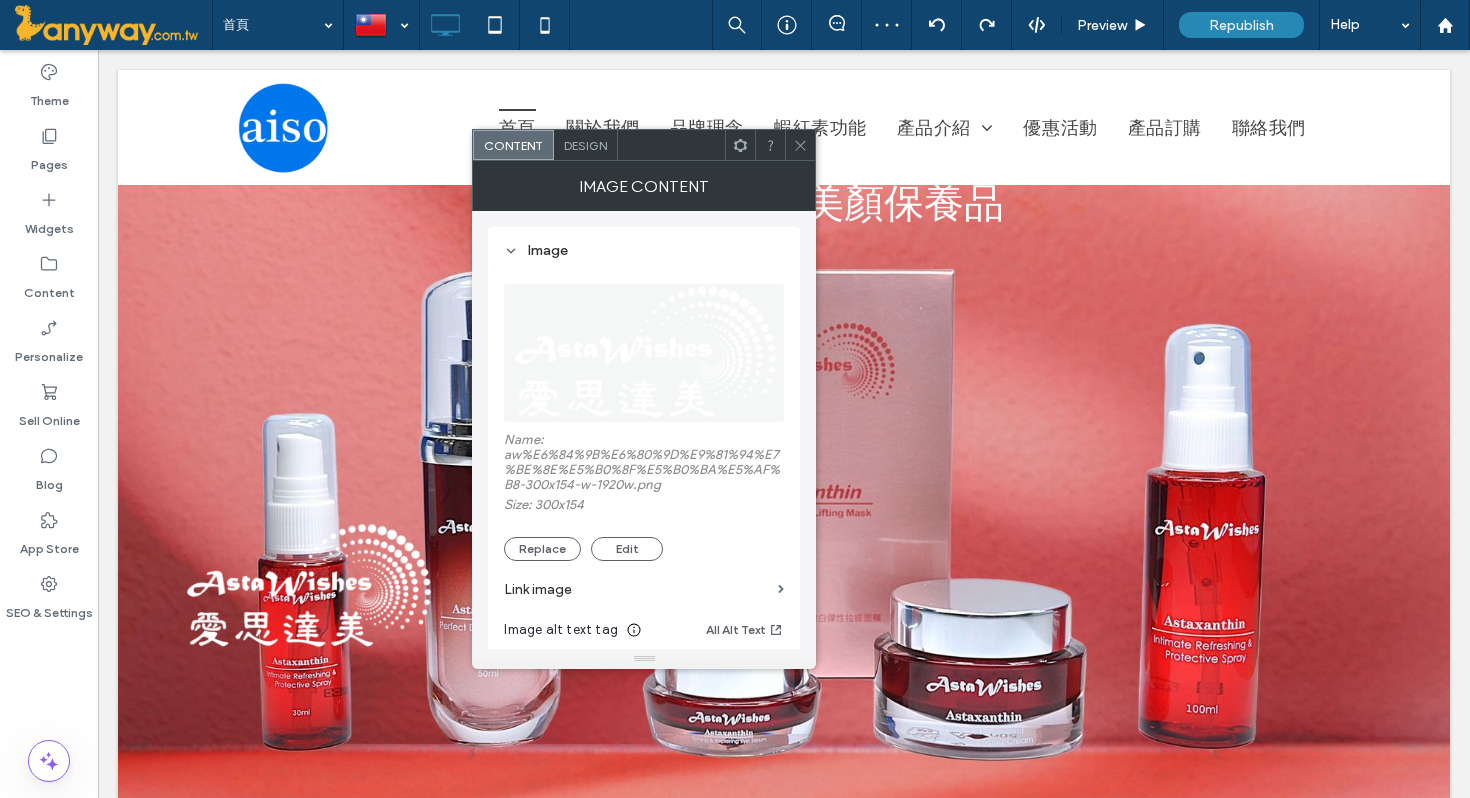 click on "Design" at bounding box center (585, 145) 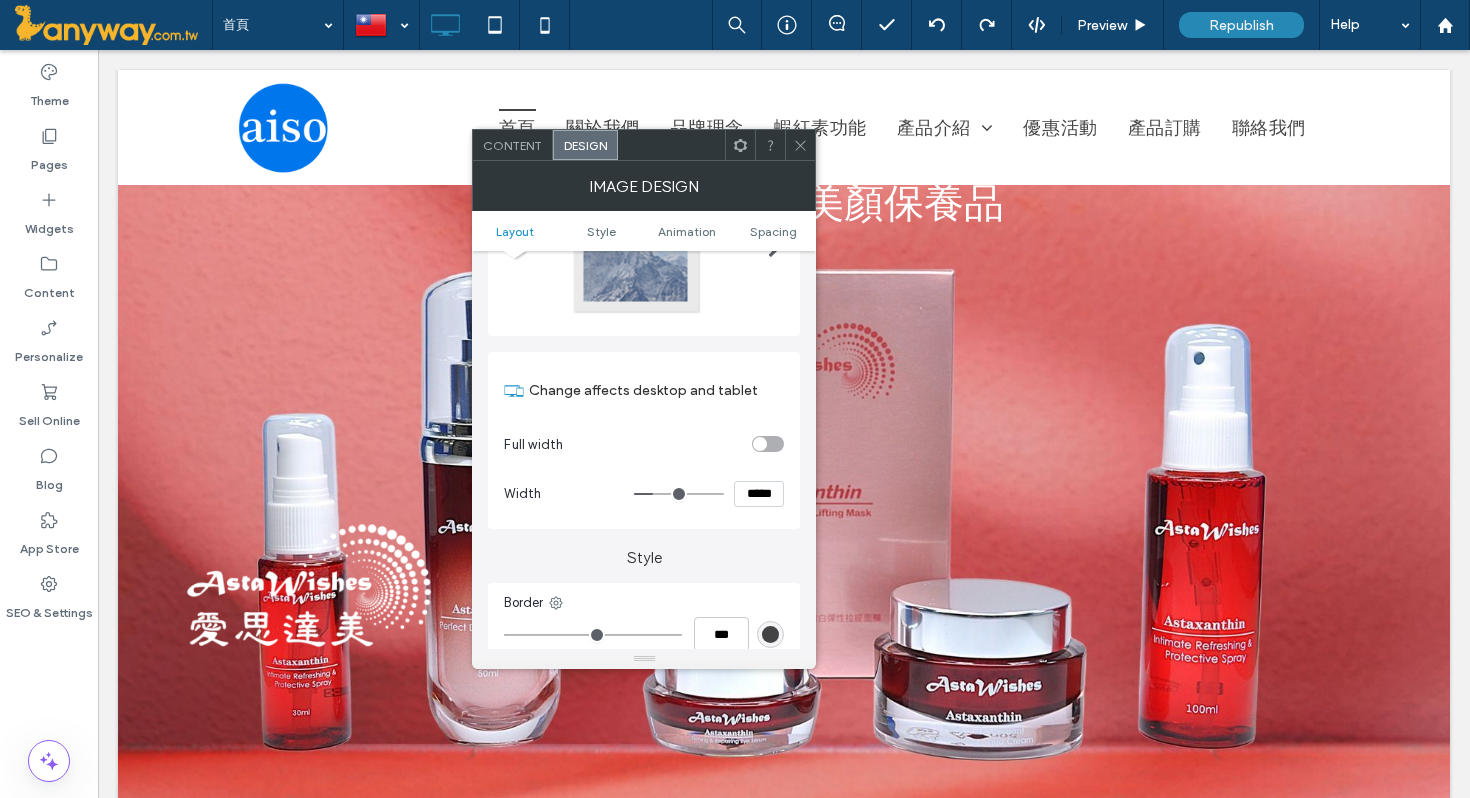 scroll, scrollTop: 0, scrollLeft: 0, axis: both 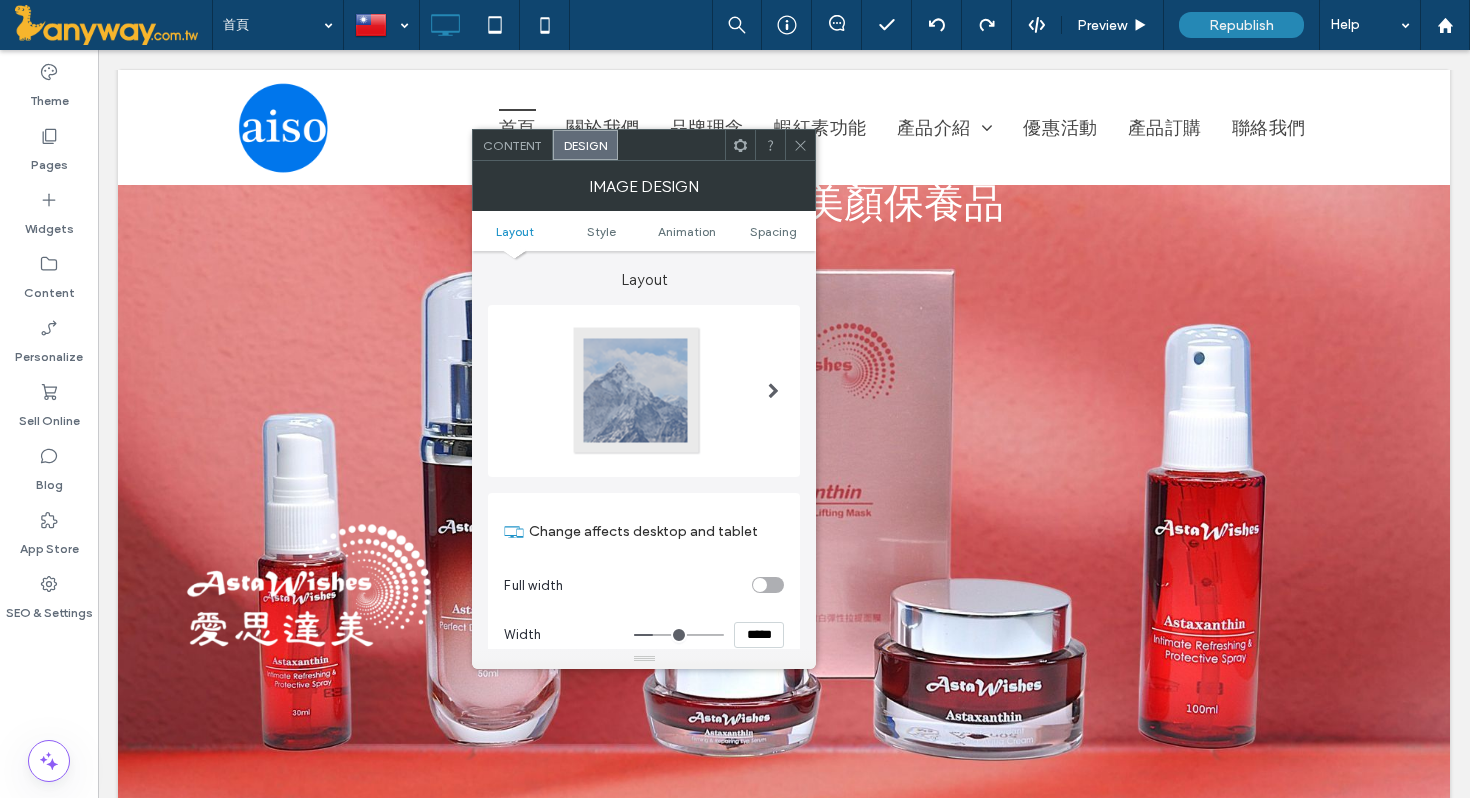 click on "Layout Style Animation Spacing" at bounding box center (644, 231) 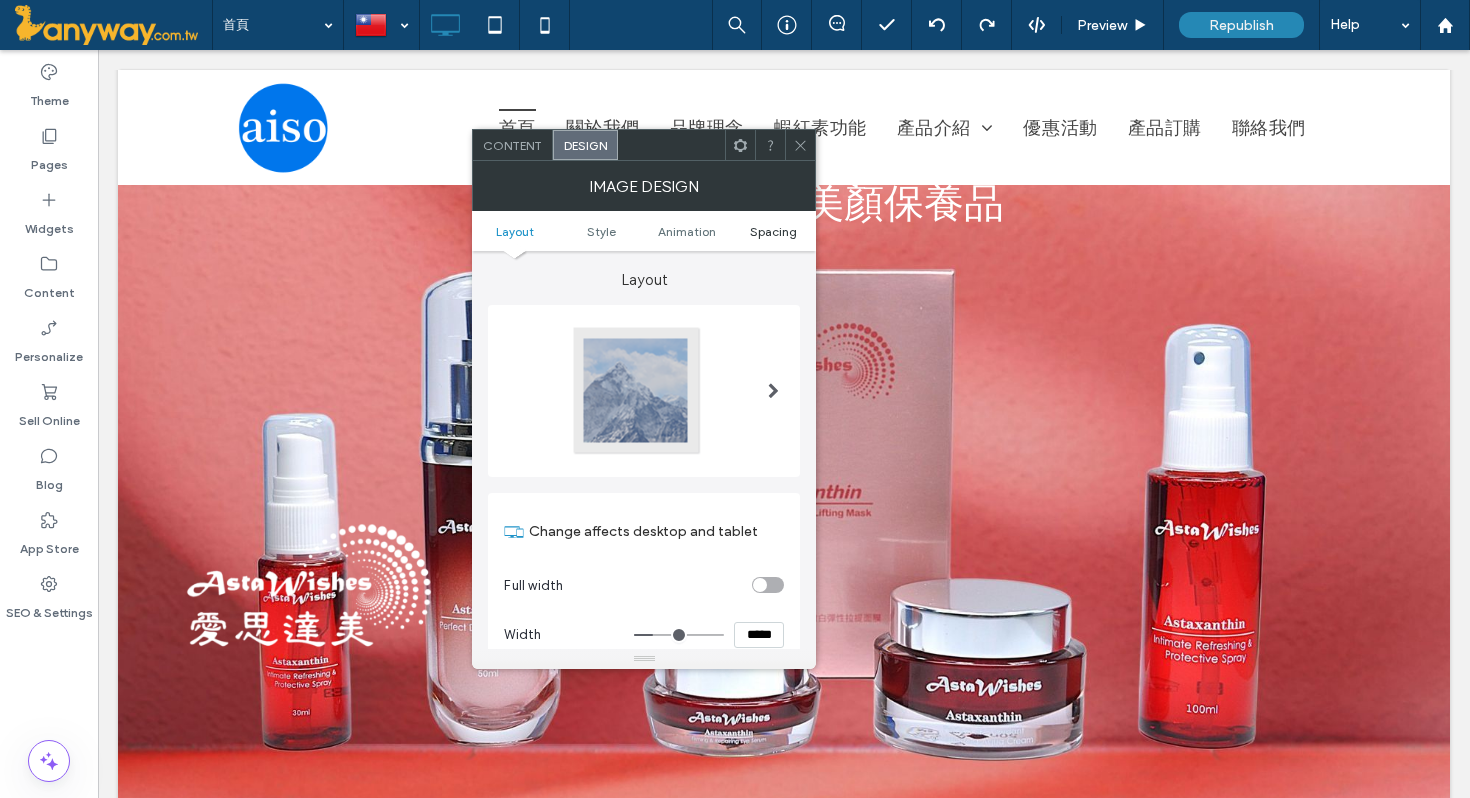click on "Spacing" at bounding box center [773, 231] 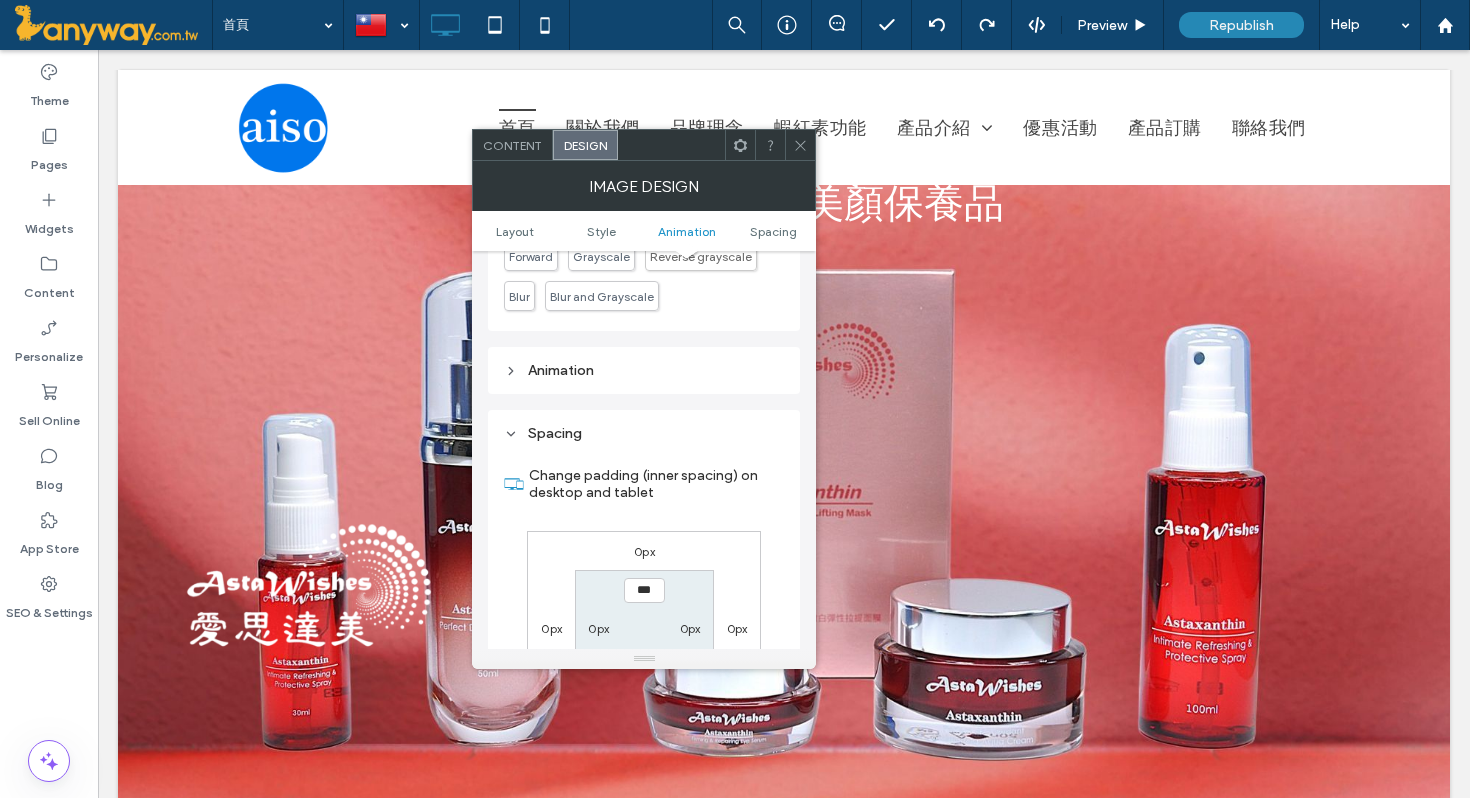 scroll, scrollTop: 1007, scrollLeft: 0, axis: vertical 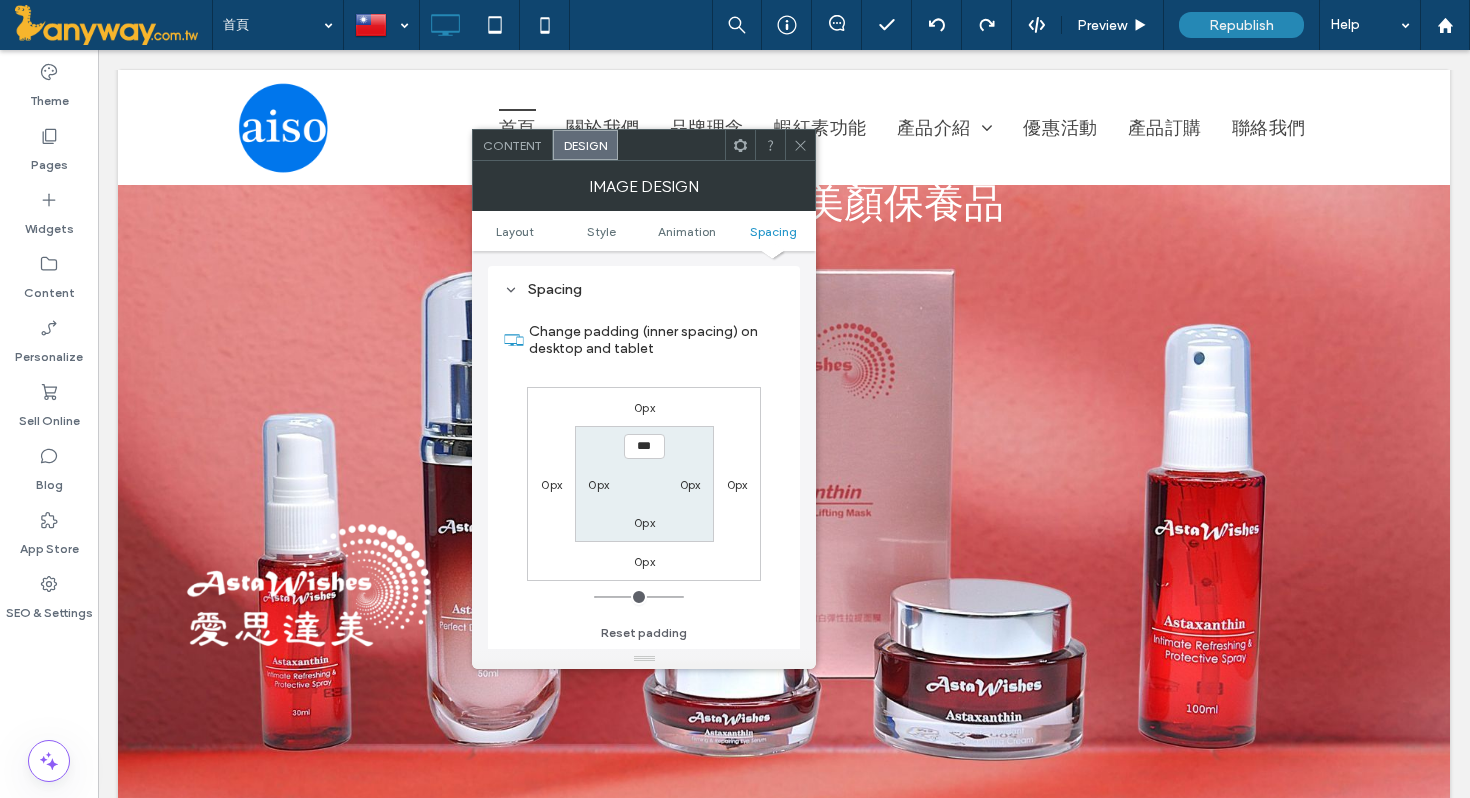 click on "0px" at bounding box center (644, 407) 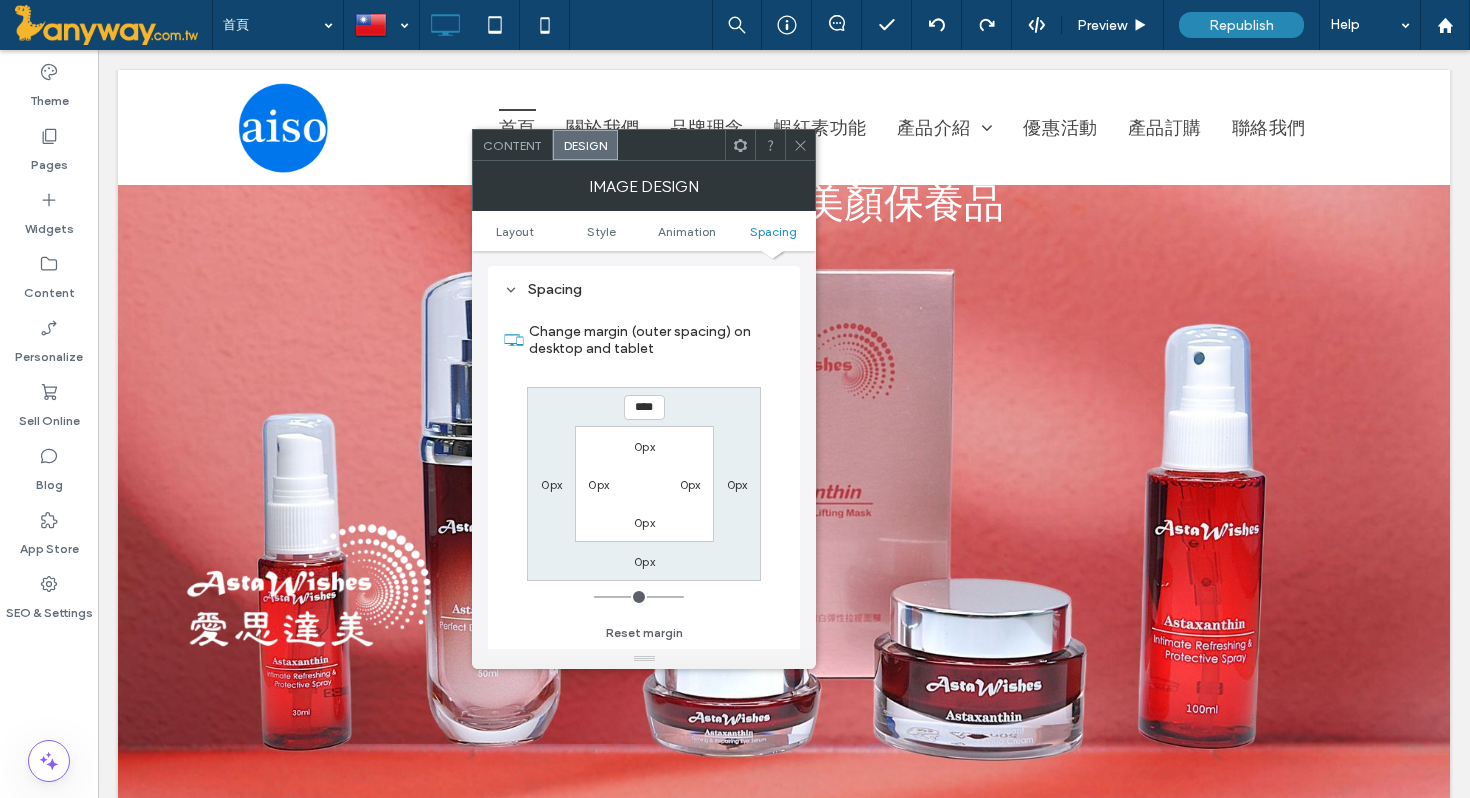 type on "****" 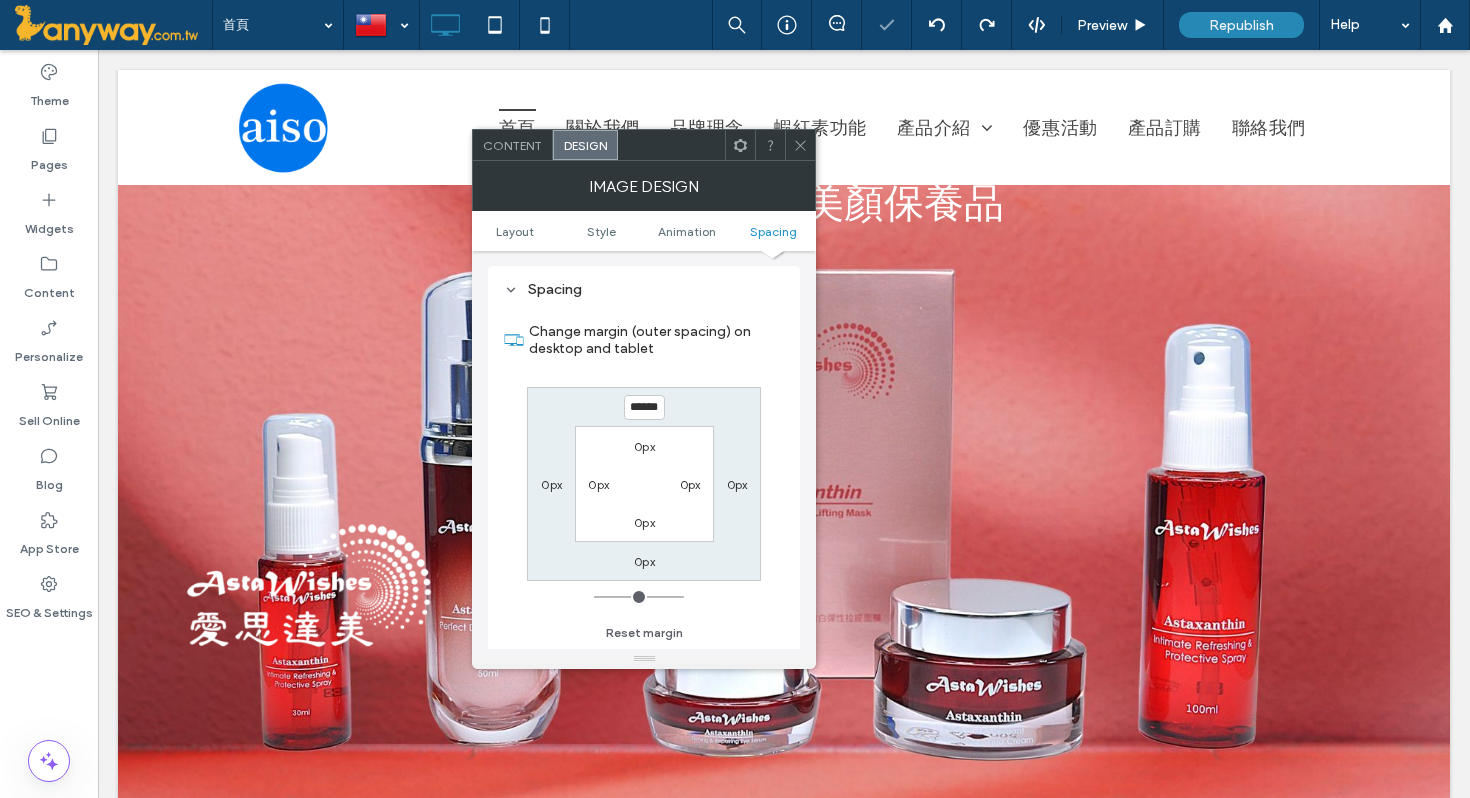click on "Change margin (outer spacing) on desktop and tablet" at bounding box center (644, 340) 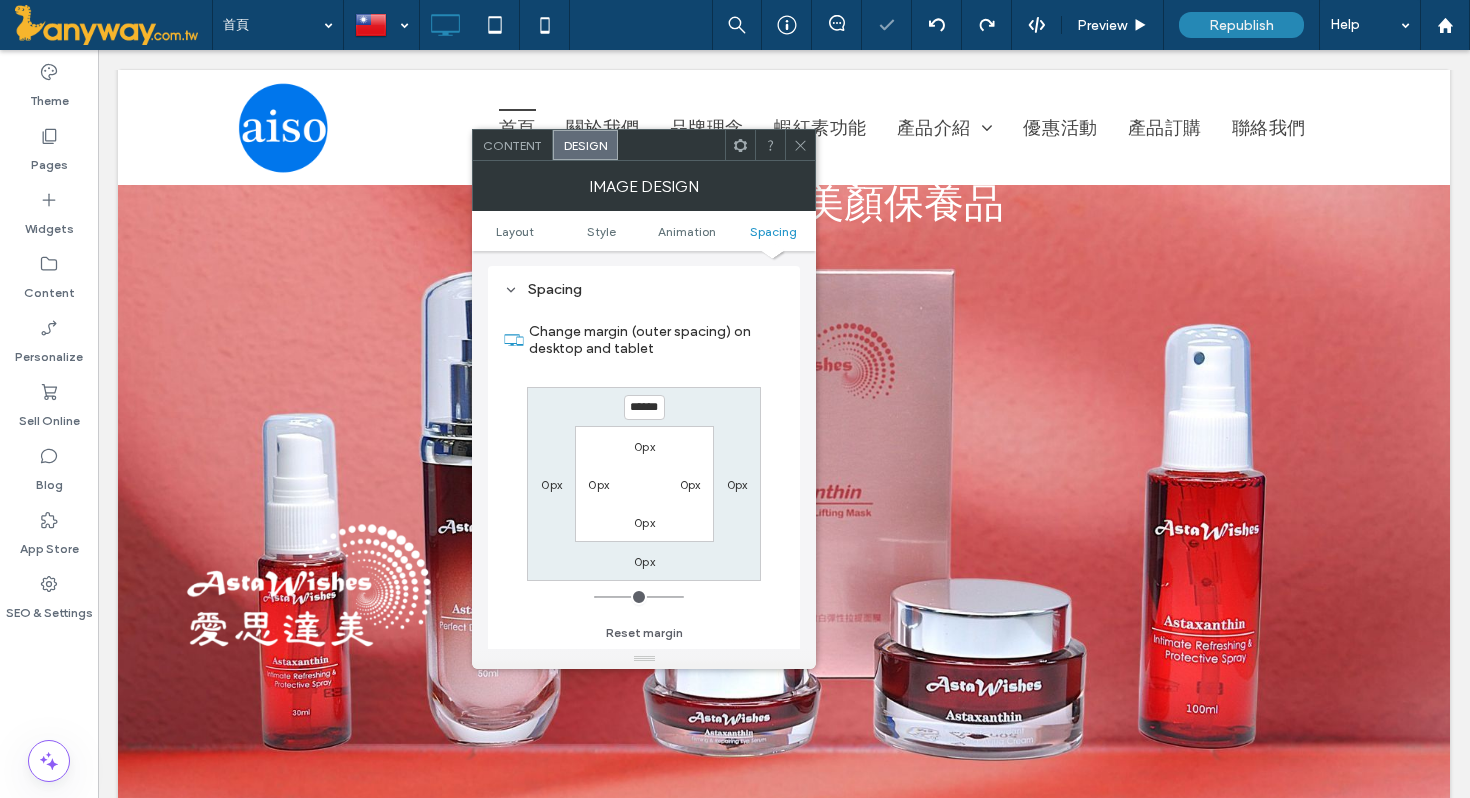 click at bounding box center (800, 145) 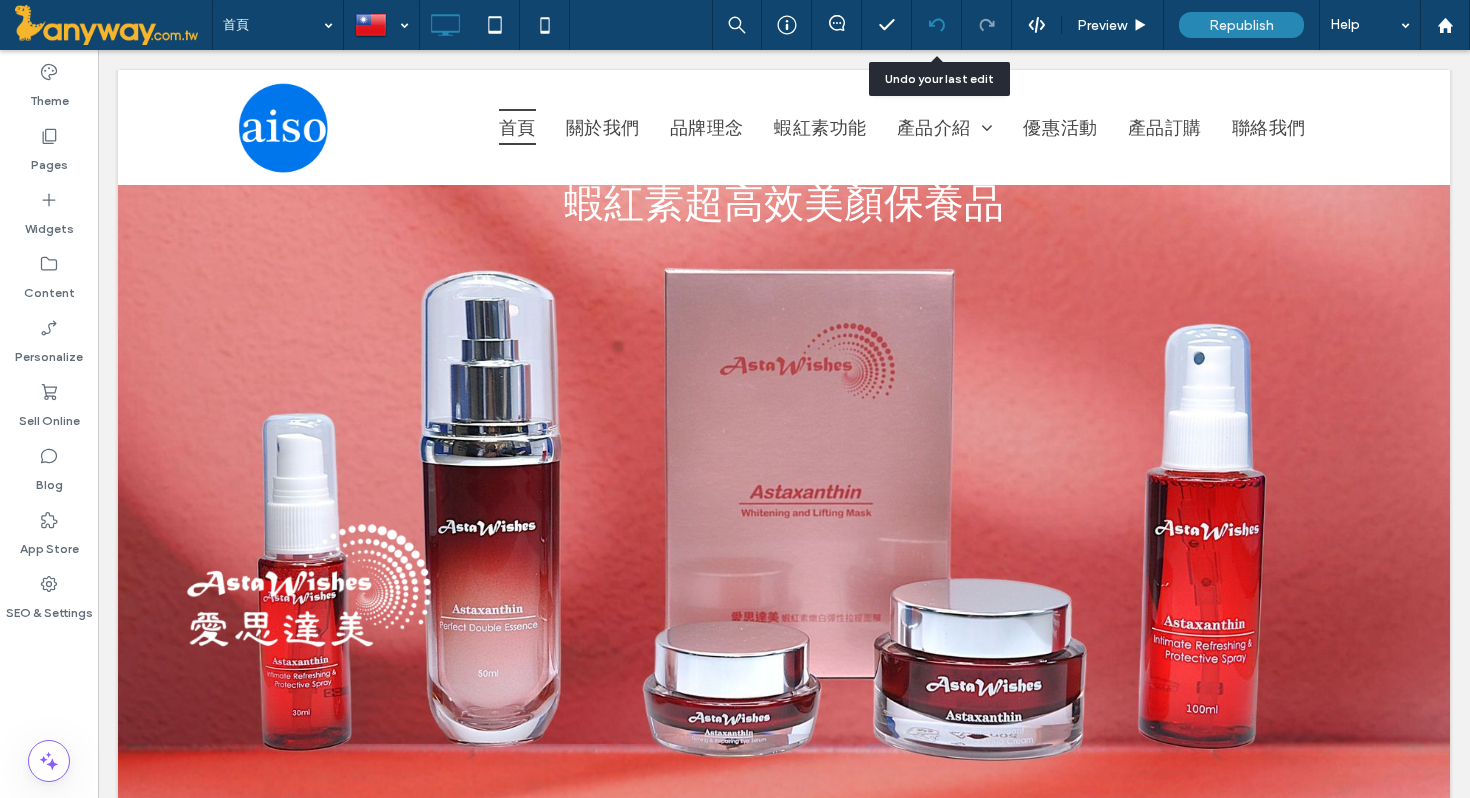click at bounding box center [936, 25] 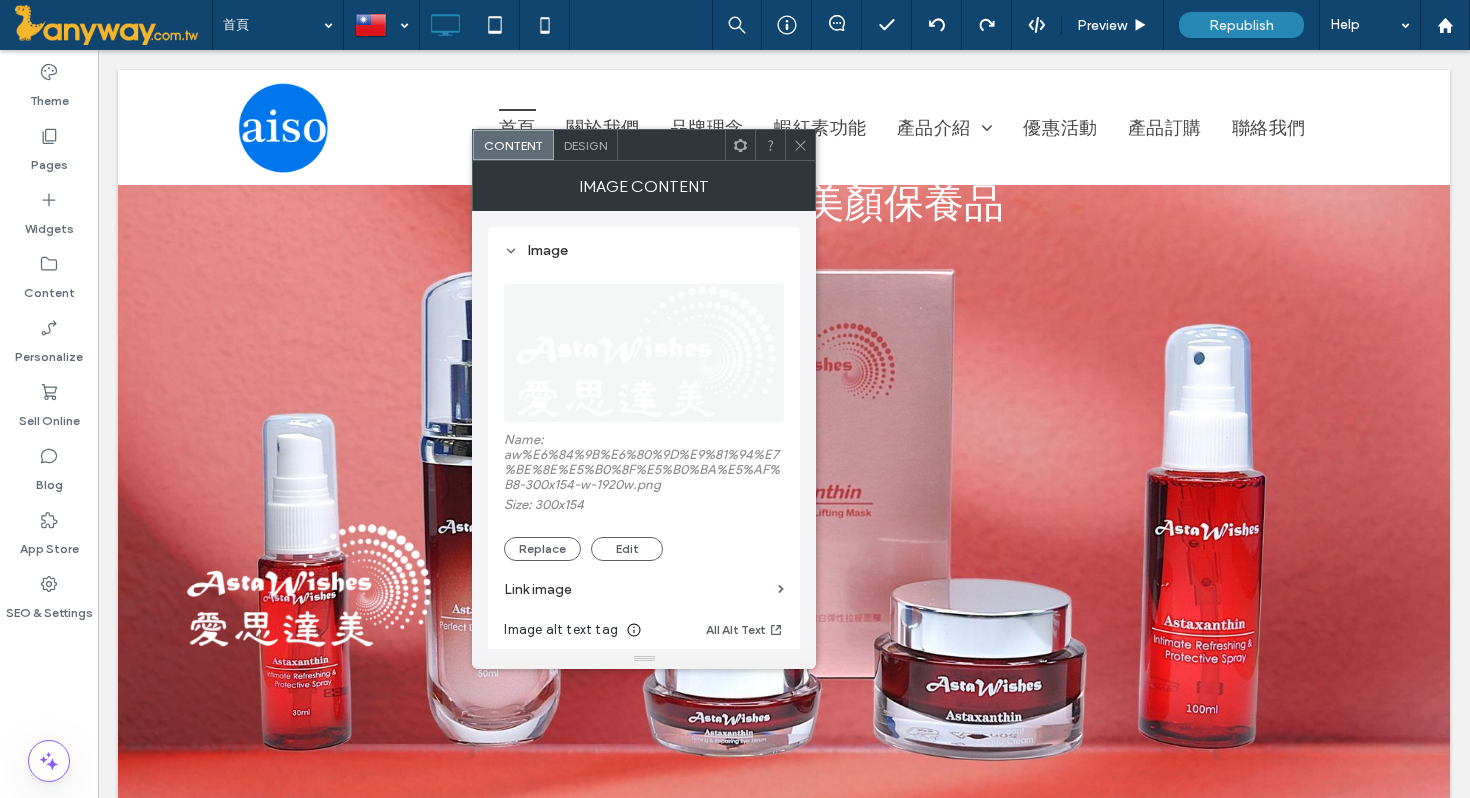 click on "Design" at bounding box center (585, 145) 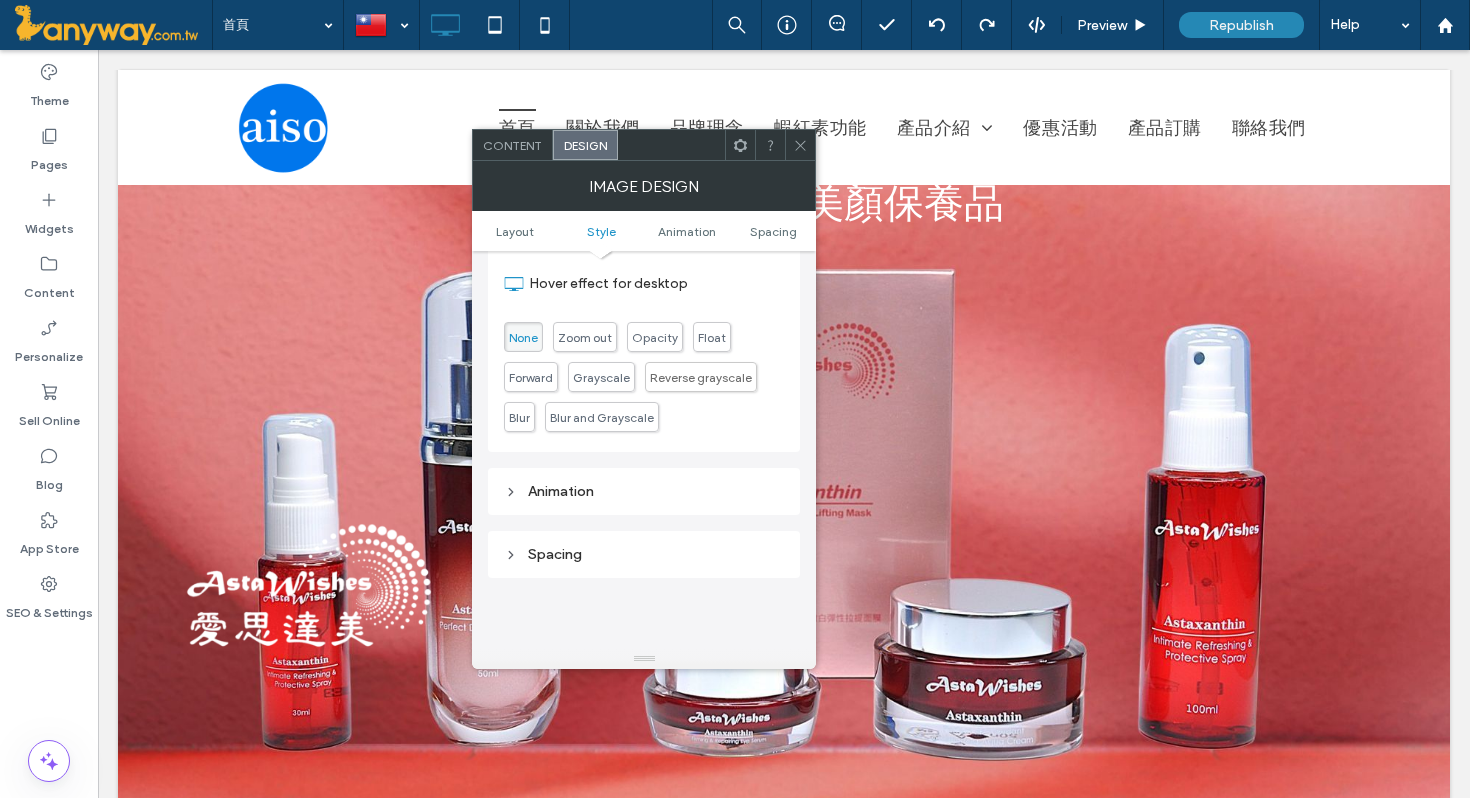 scroll, scrollTop: 756, scrollLeft: 0, axis: vertical 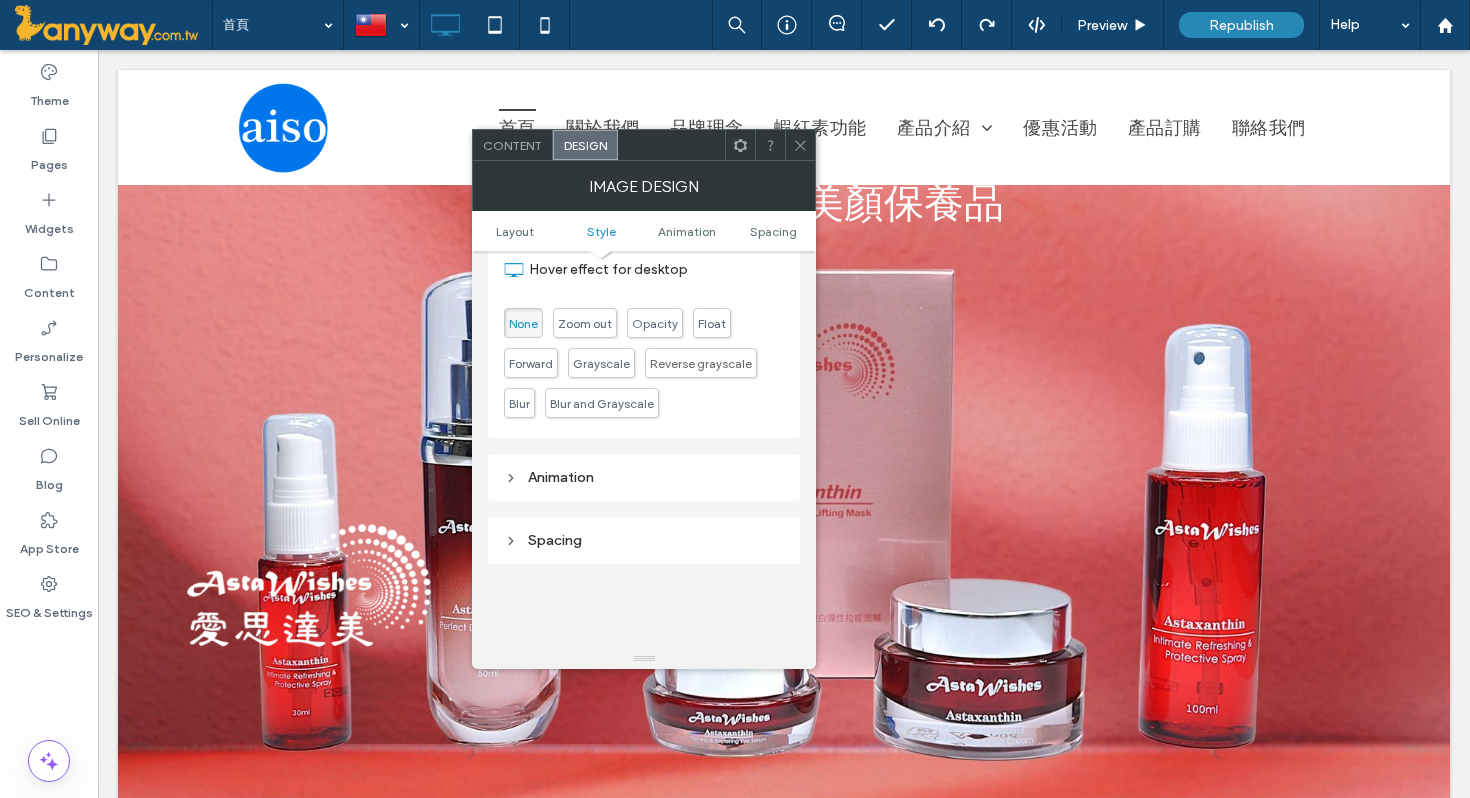 click on "Spacing" at bounding box center [644, 540] 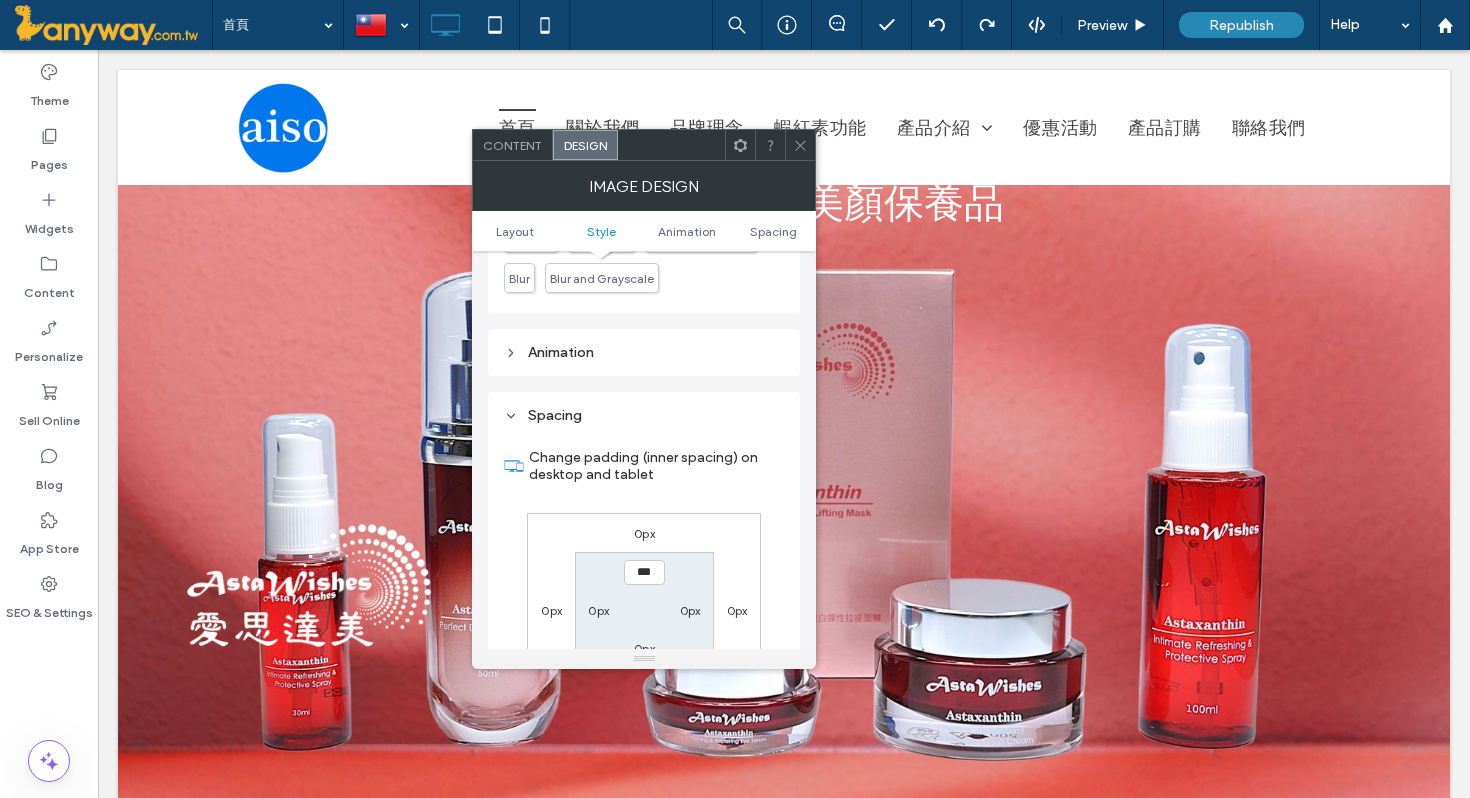 scroll, scrollTop: 898, scrollLeft: 0, axis: vertical 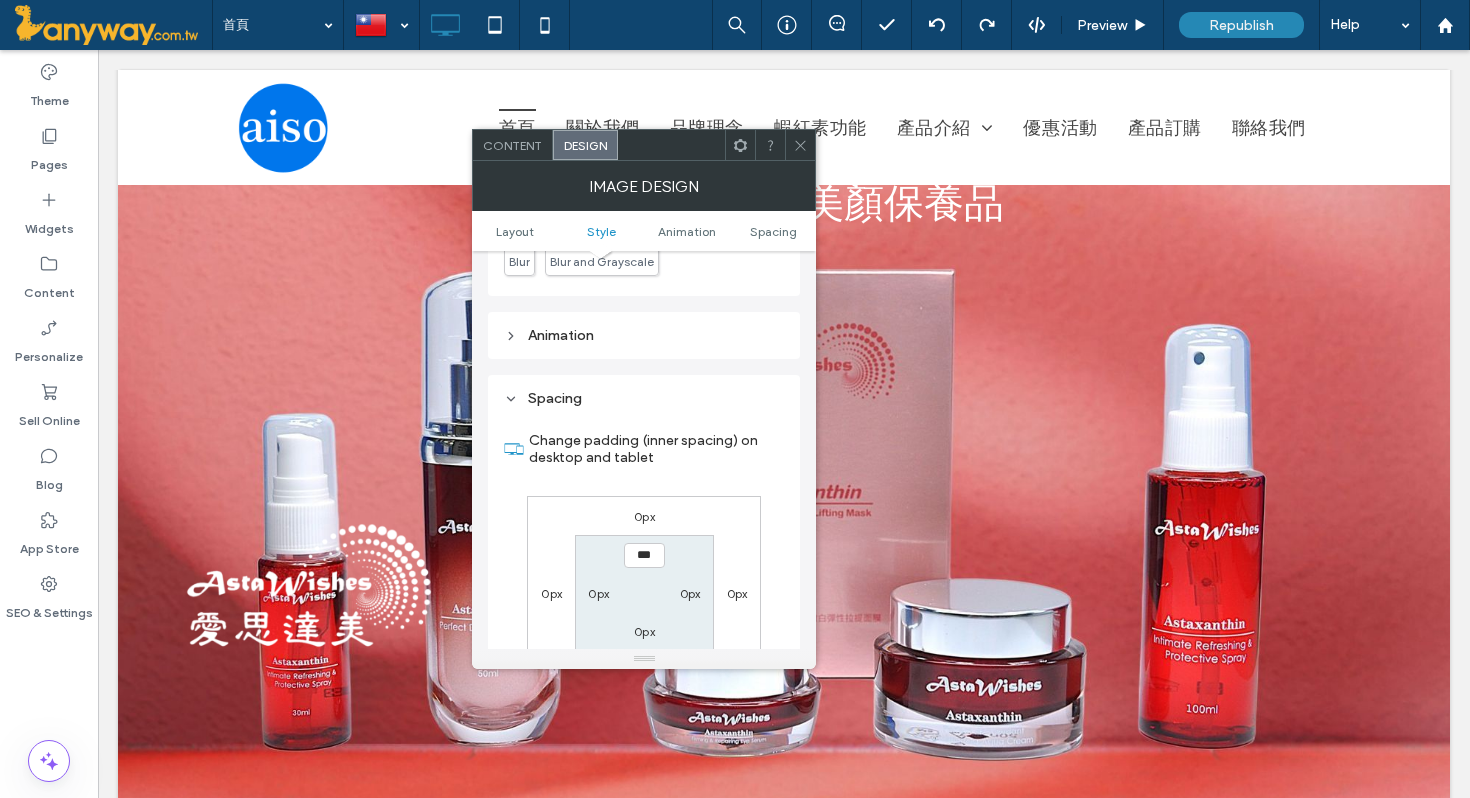 click on "0px" at bounding box center [644, 516] 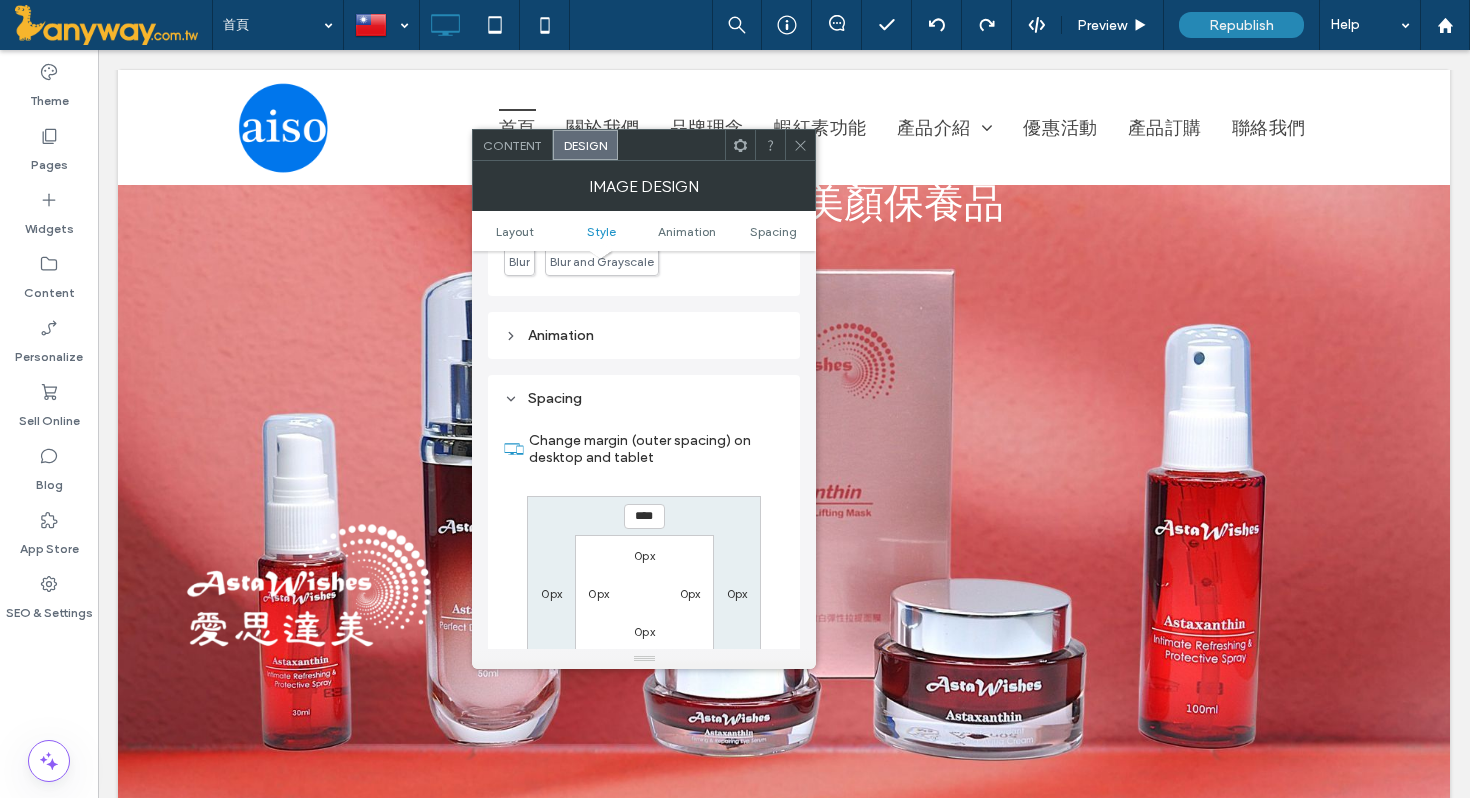type on "****" 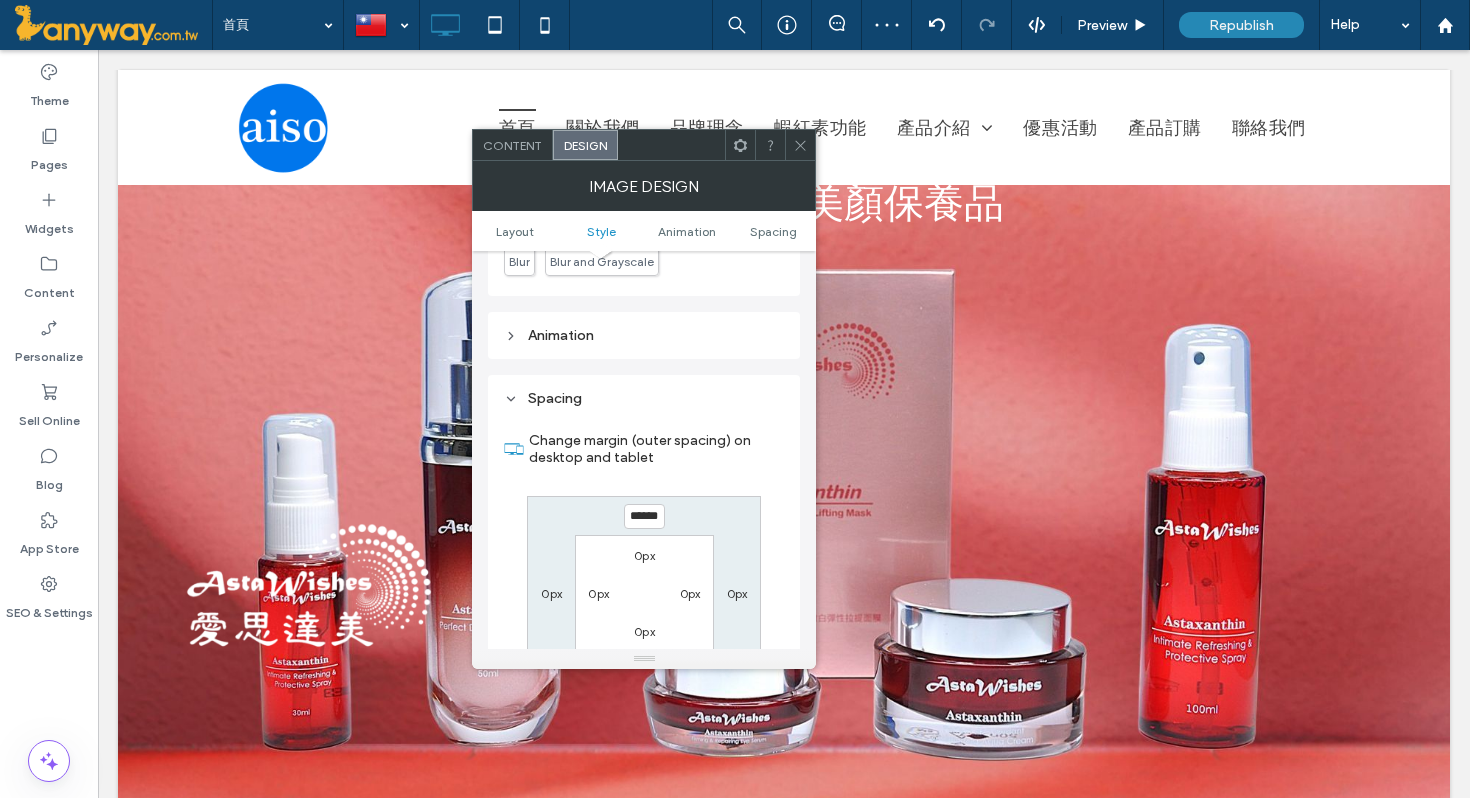click on "******" at bounding box center (644, 516) 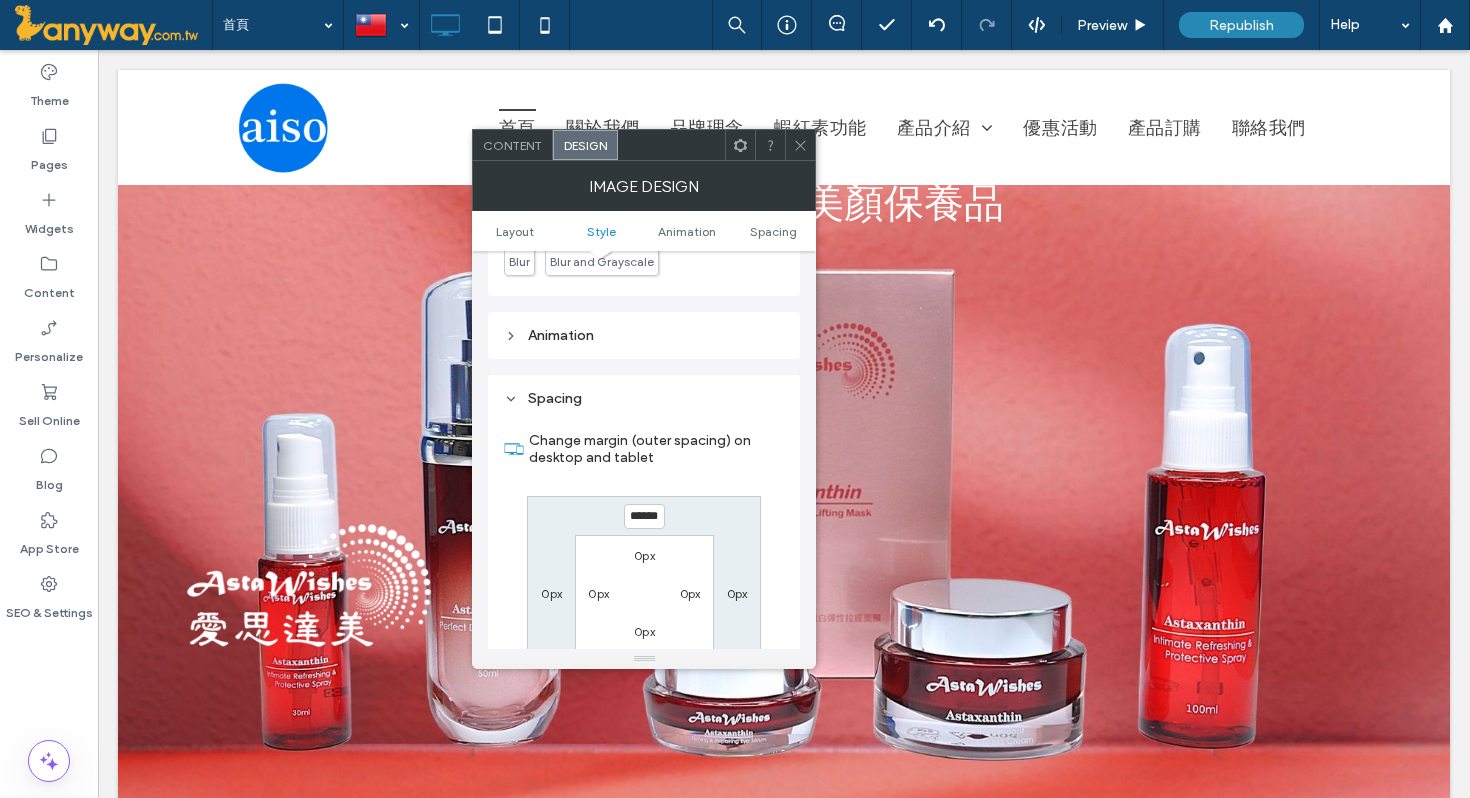 click on "******" at bounding box center [644, 516] 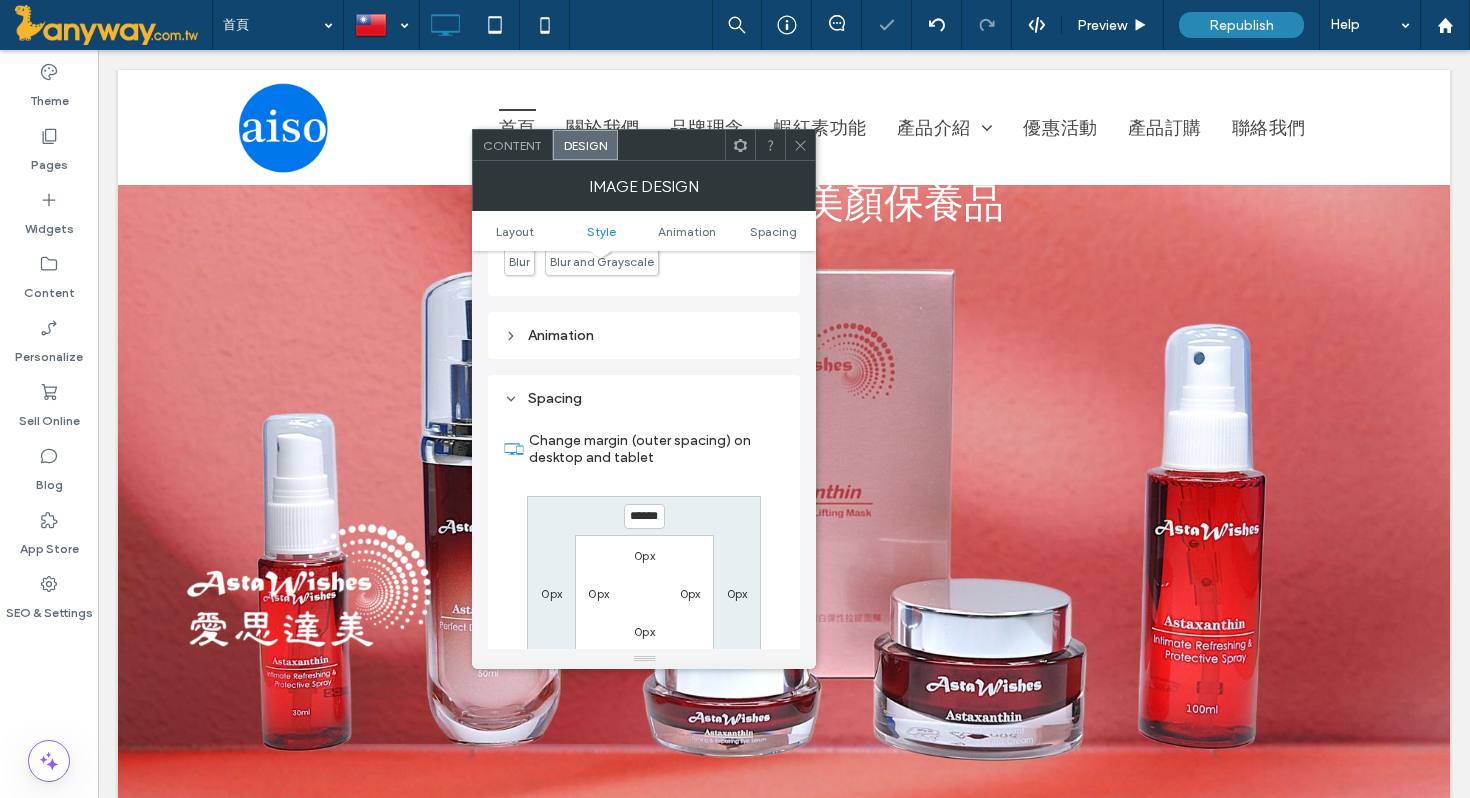 click on "****** 0px 0px 0px 0px 0px 0px 0px" at bounding box center [644, 593] 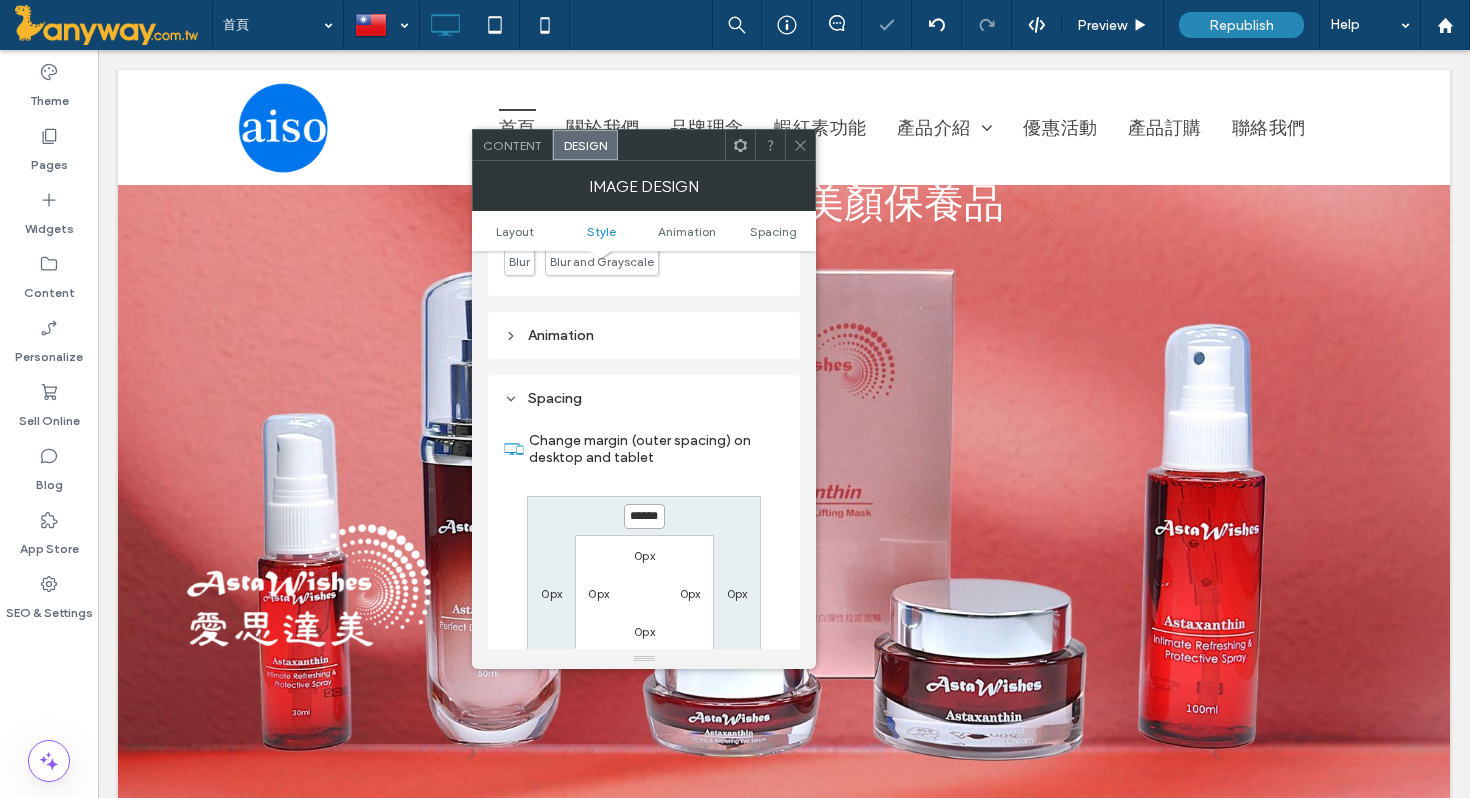 click on "******" at bounding box center (644, 516) 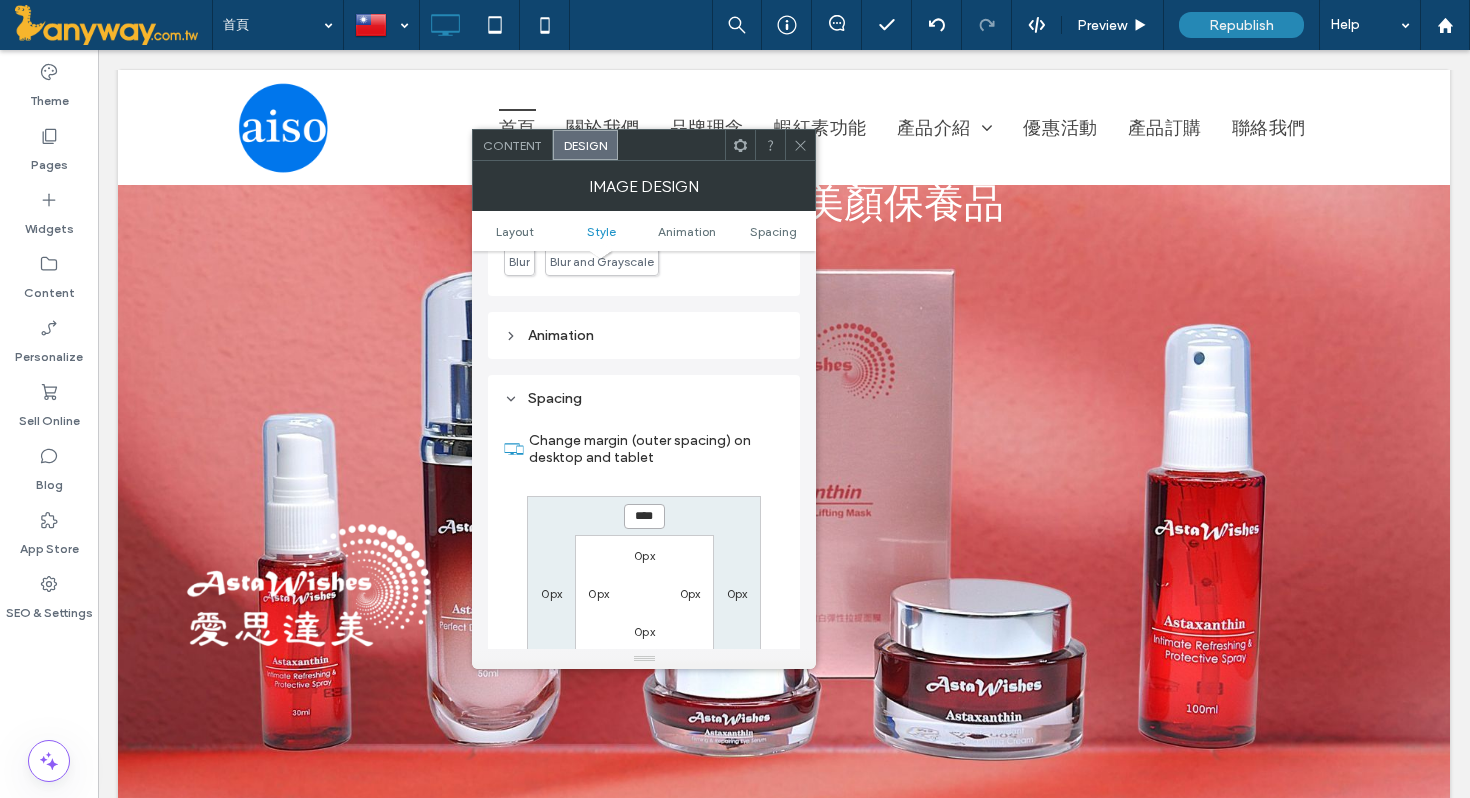 scroll, scrollTop: 0, scrollLeft: 0, axis: both 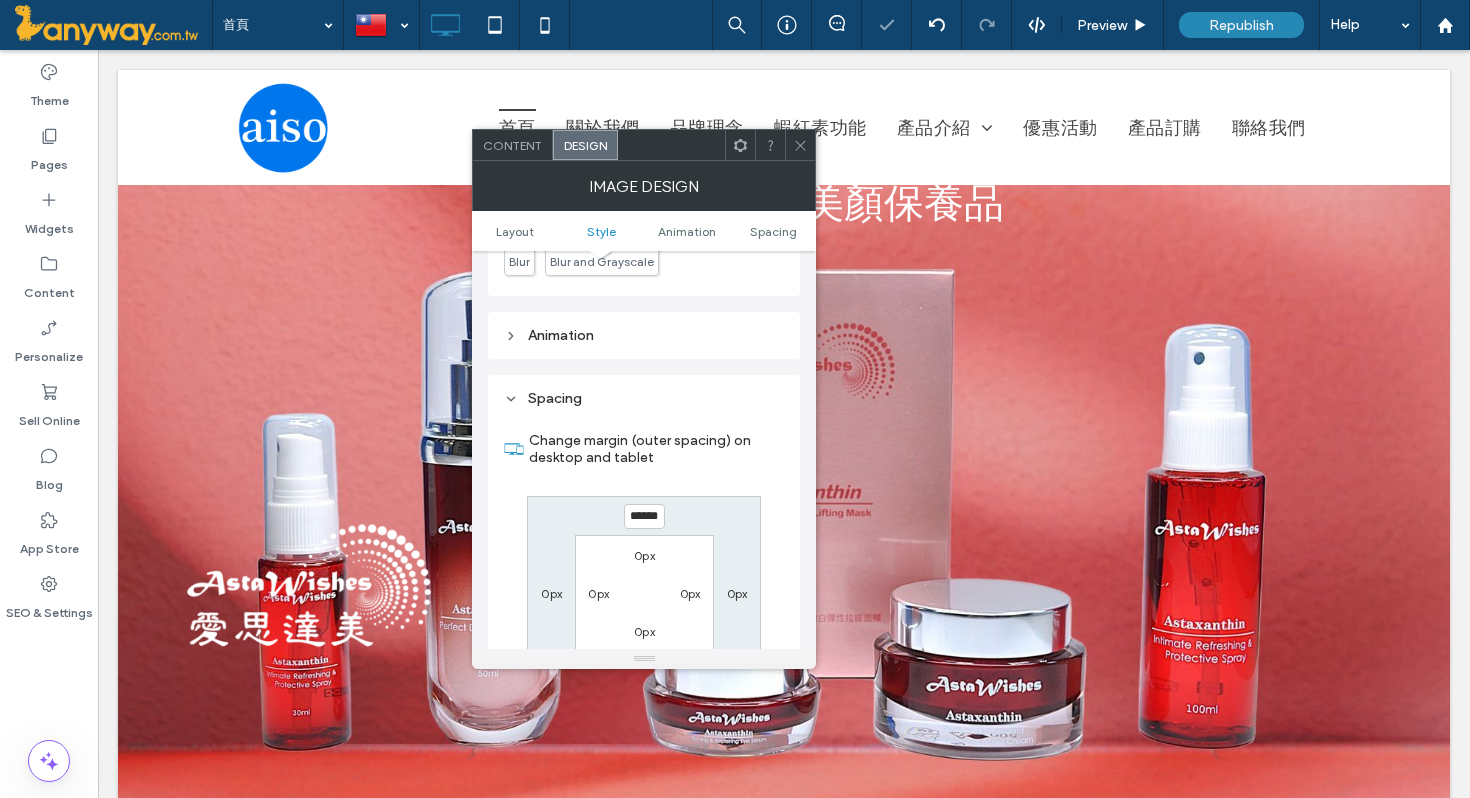 click at bounding box center [800, 145] 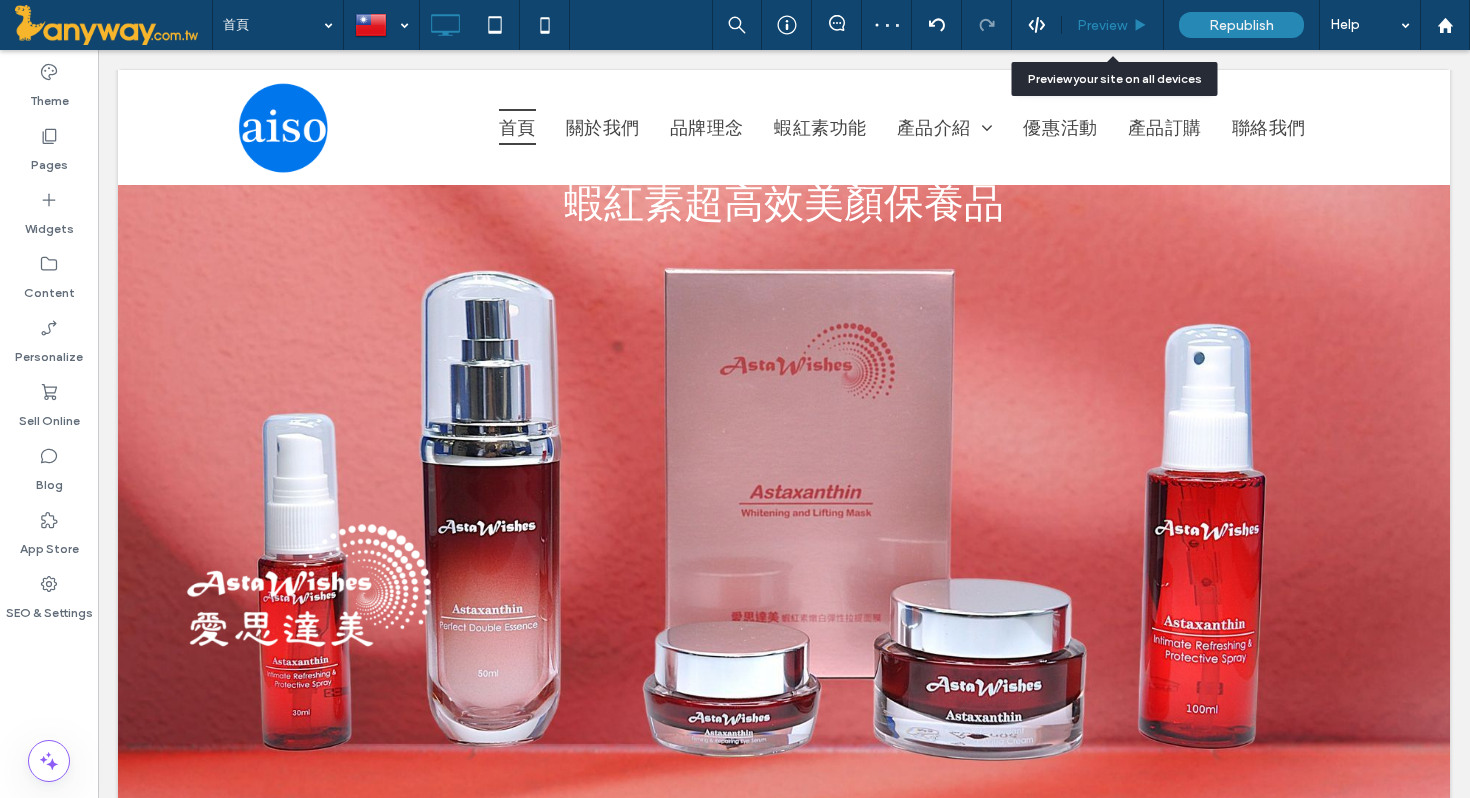 click on "Preview" at bounding box center (1102, 25) 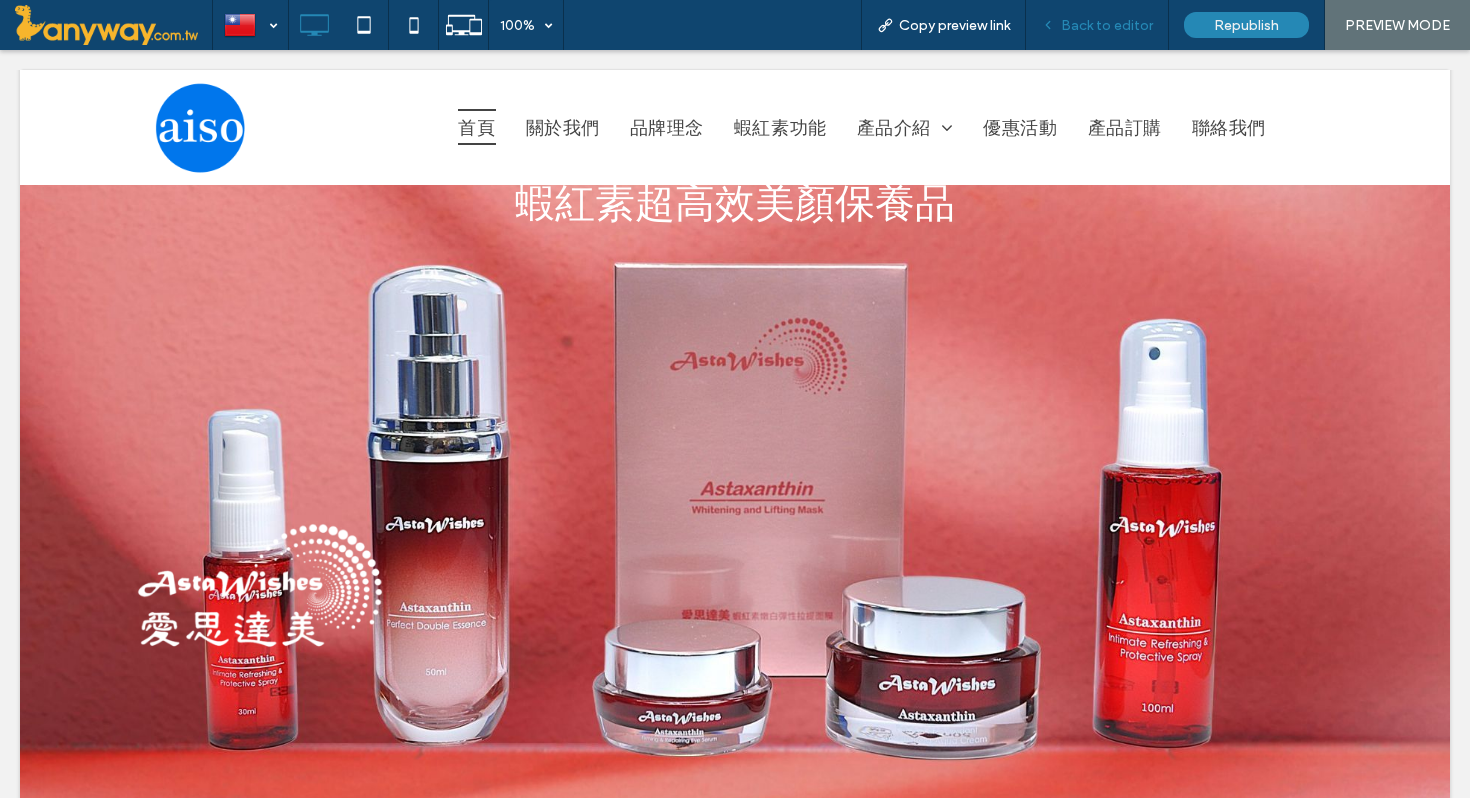click on "Back to editor" at bounding box center (1107, 25) 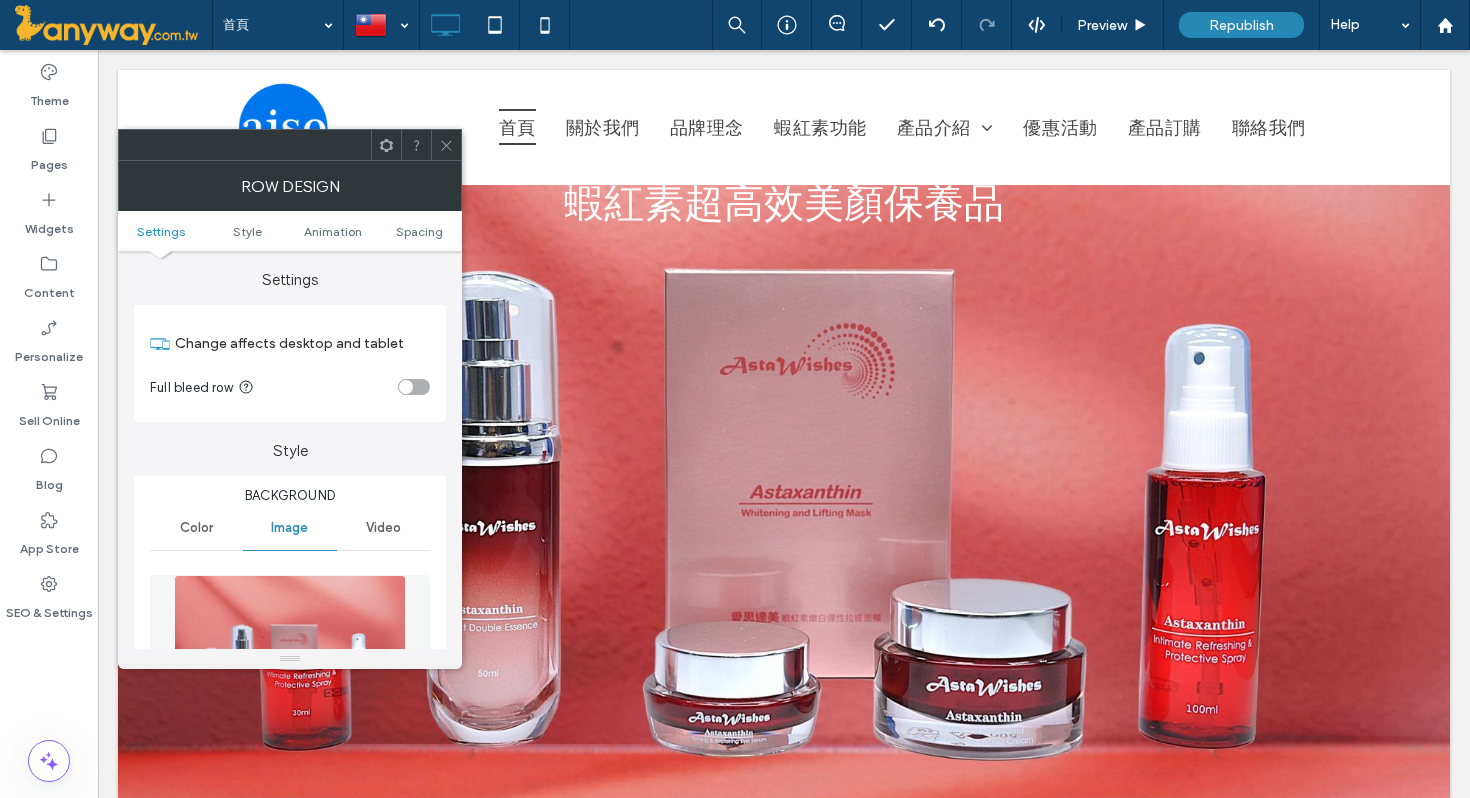 click at bounding box center [414, 387] 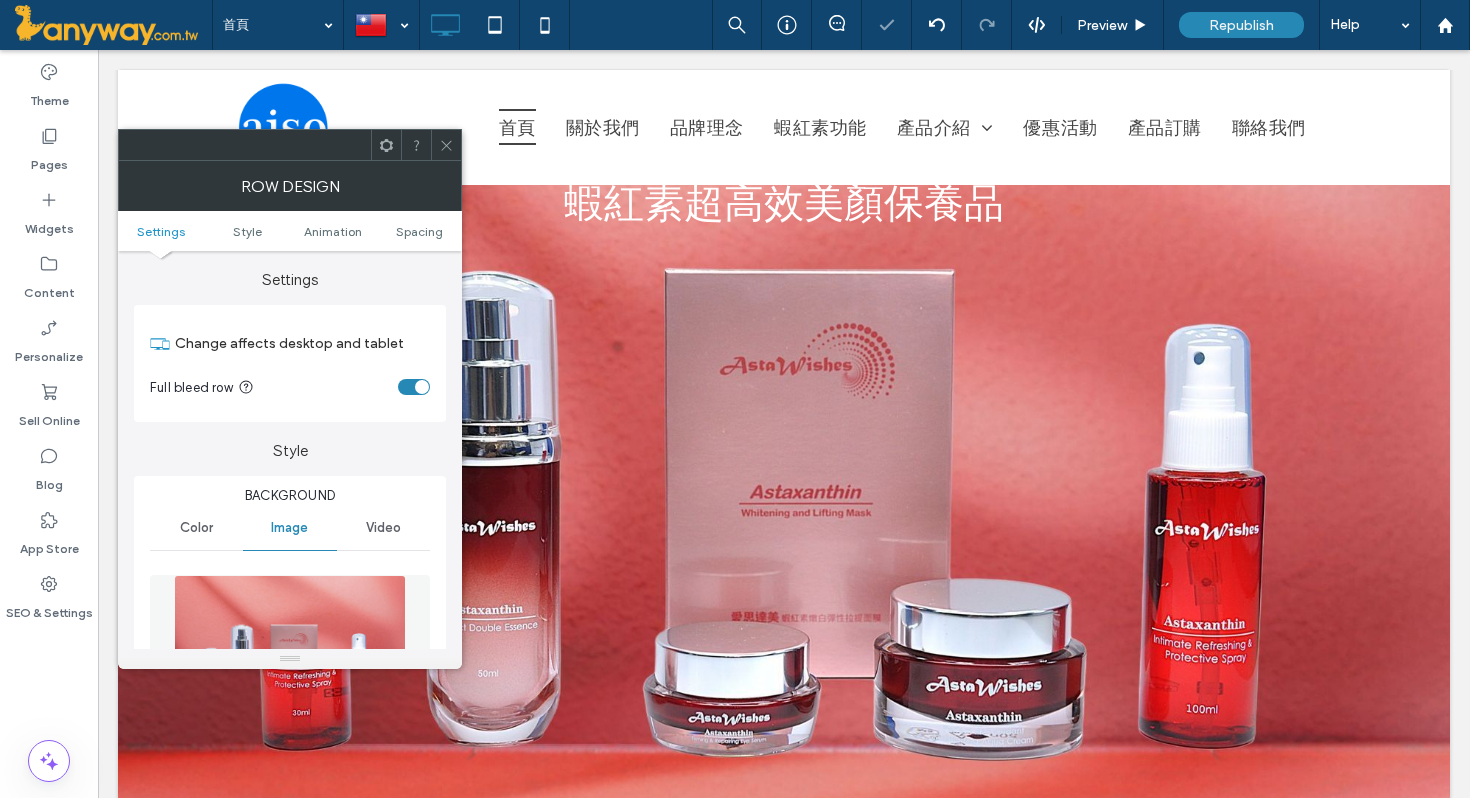 click 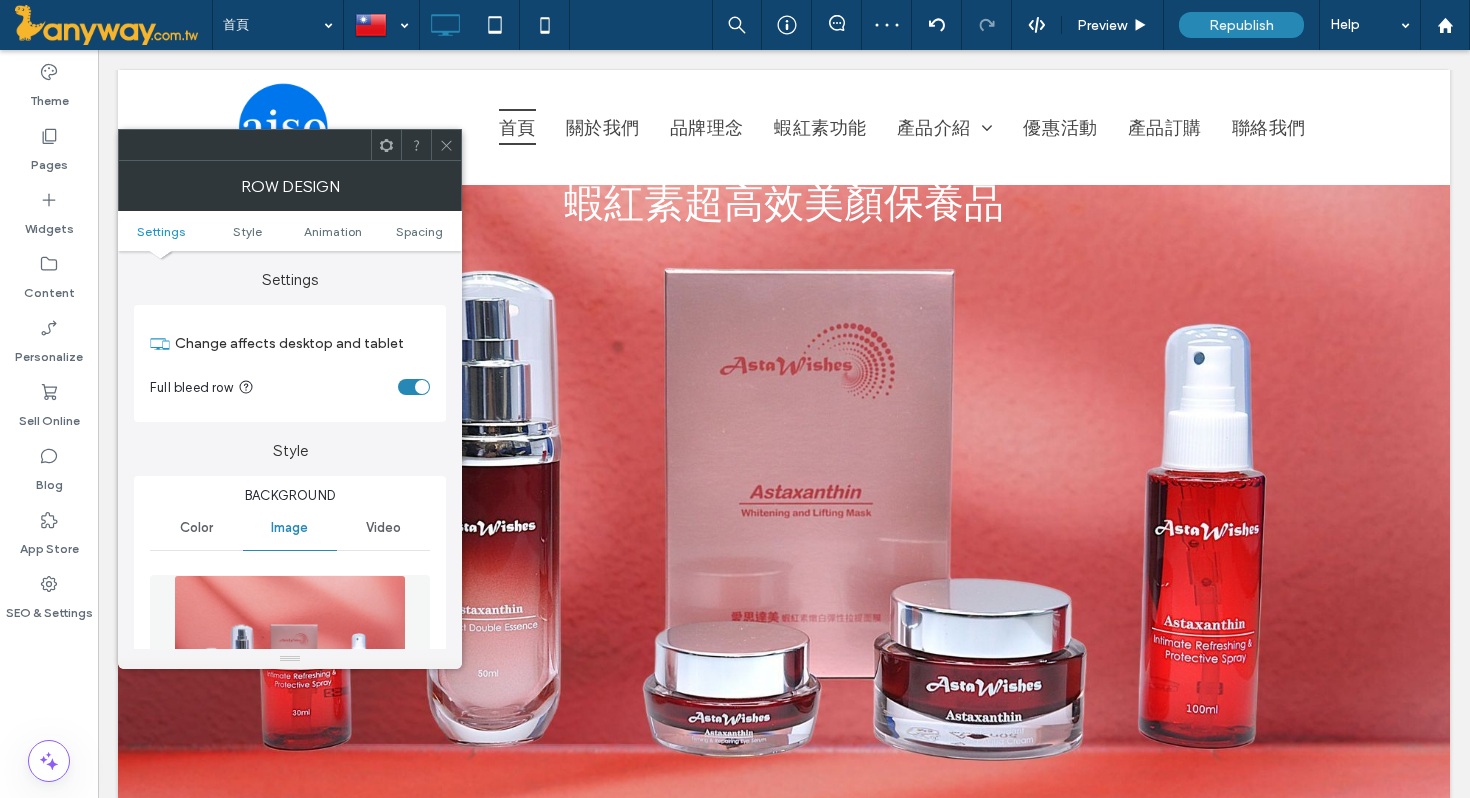 click 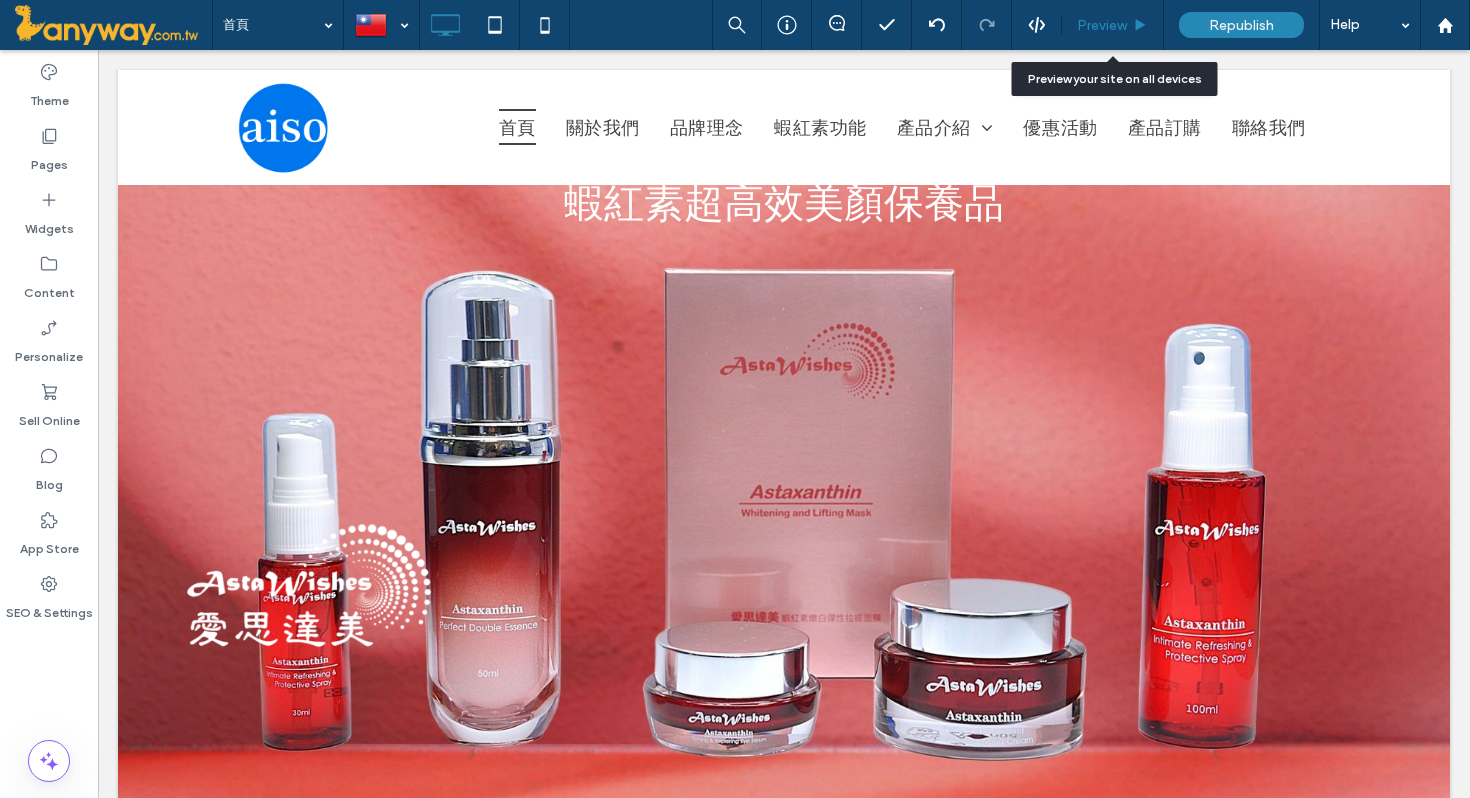 click on "Preview" at bounding box center (1102, 25) 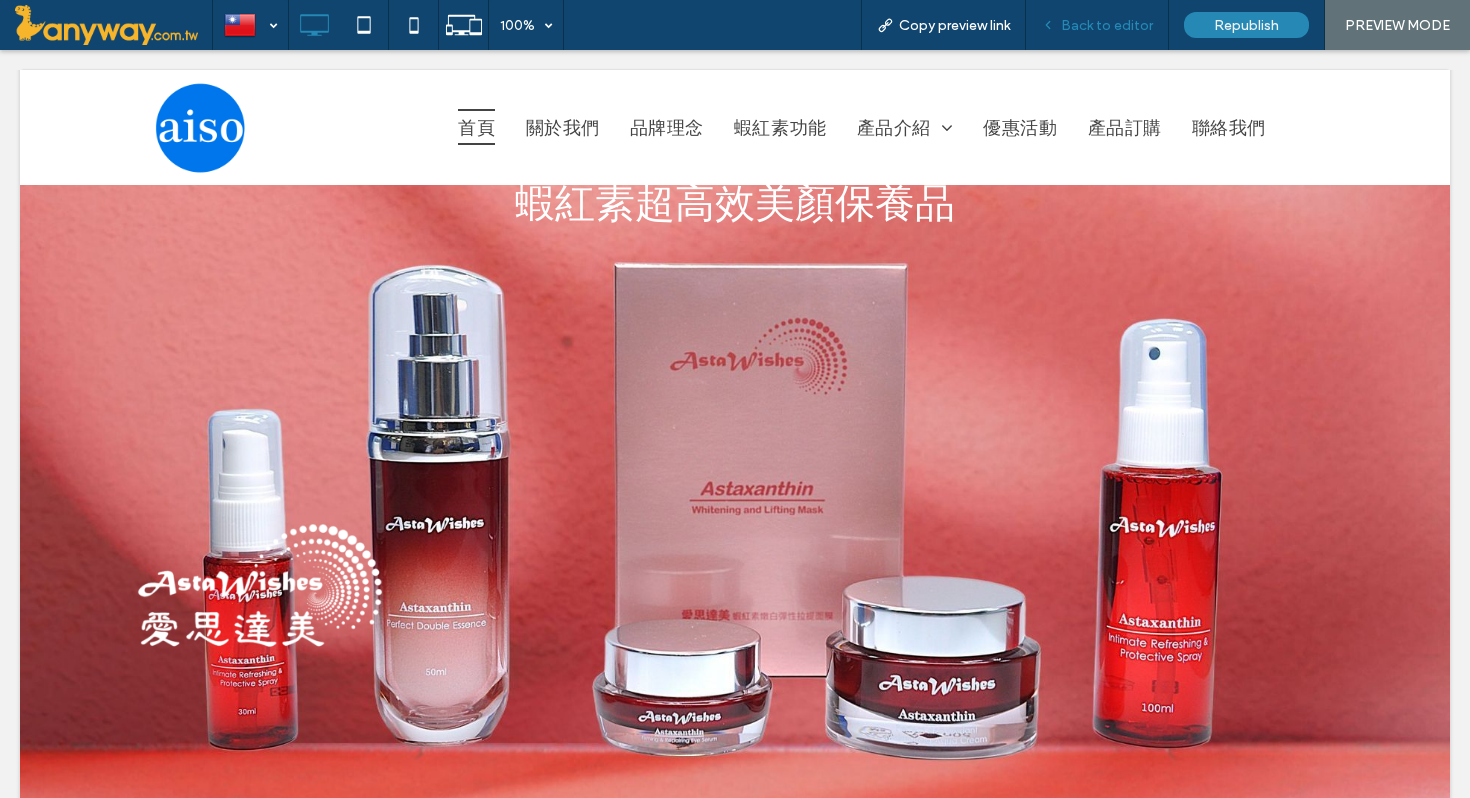 click on "Back to editor" at bounding box center (1107, 25) 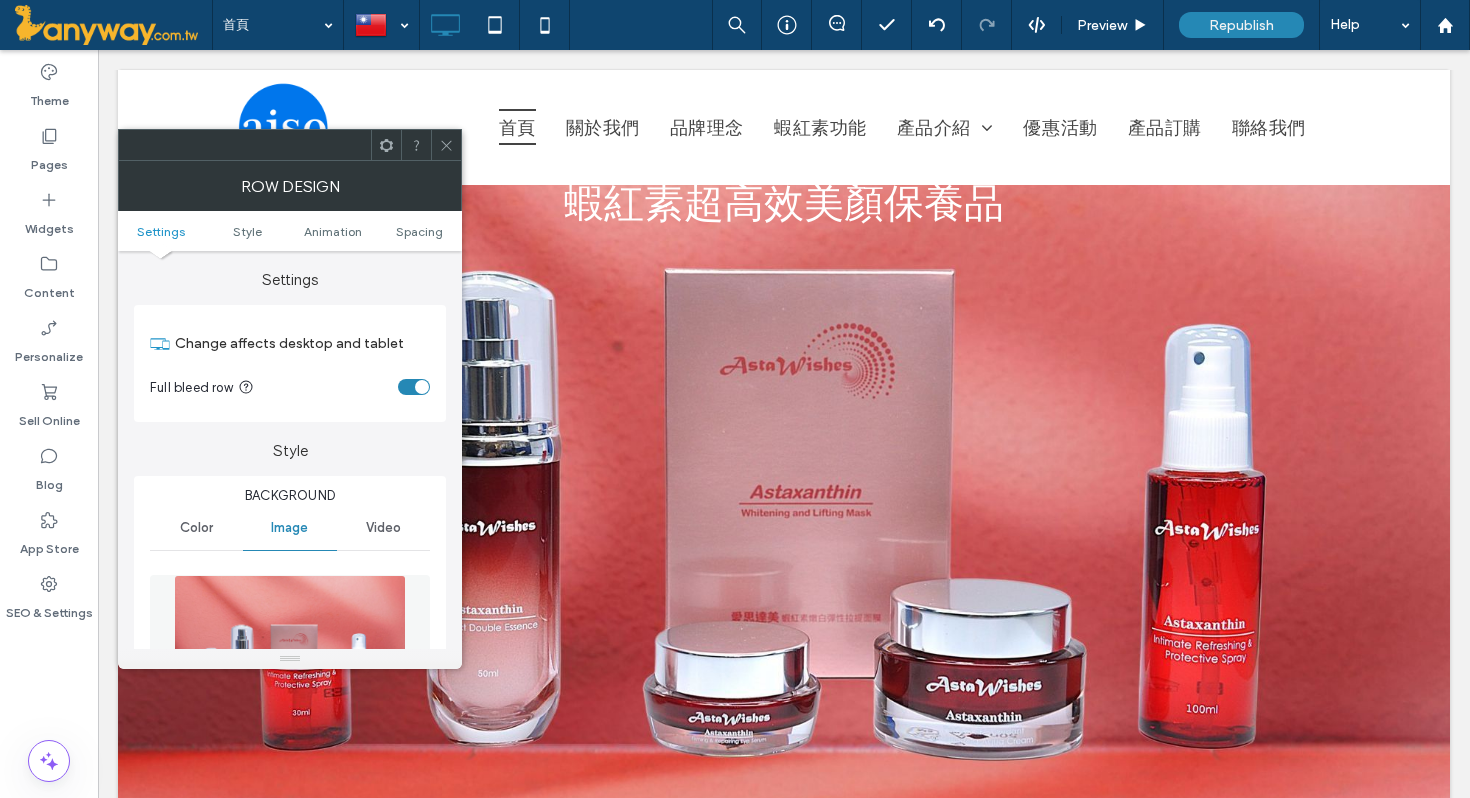 click 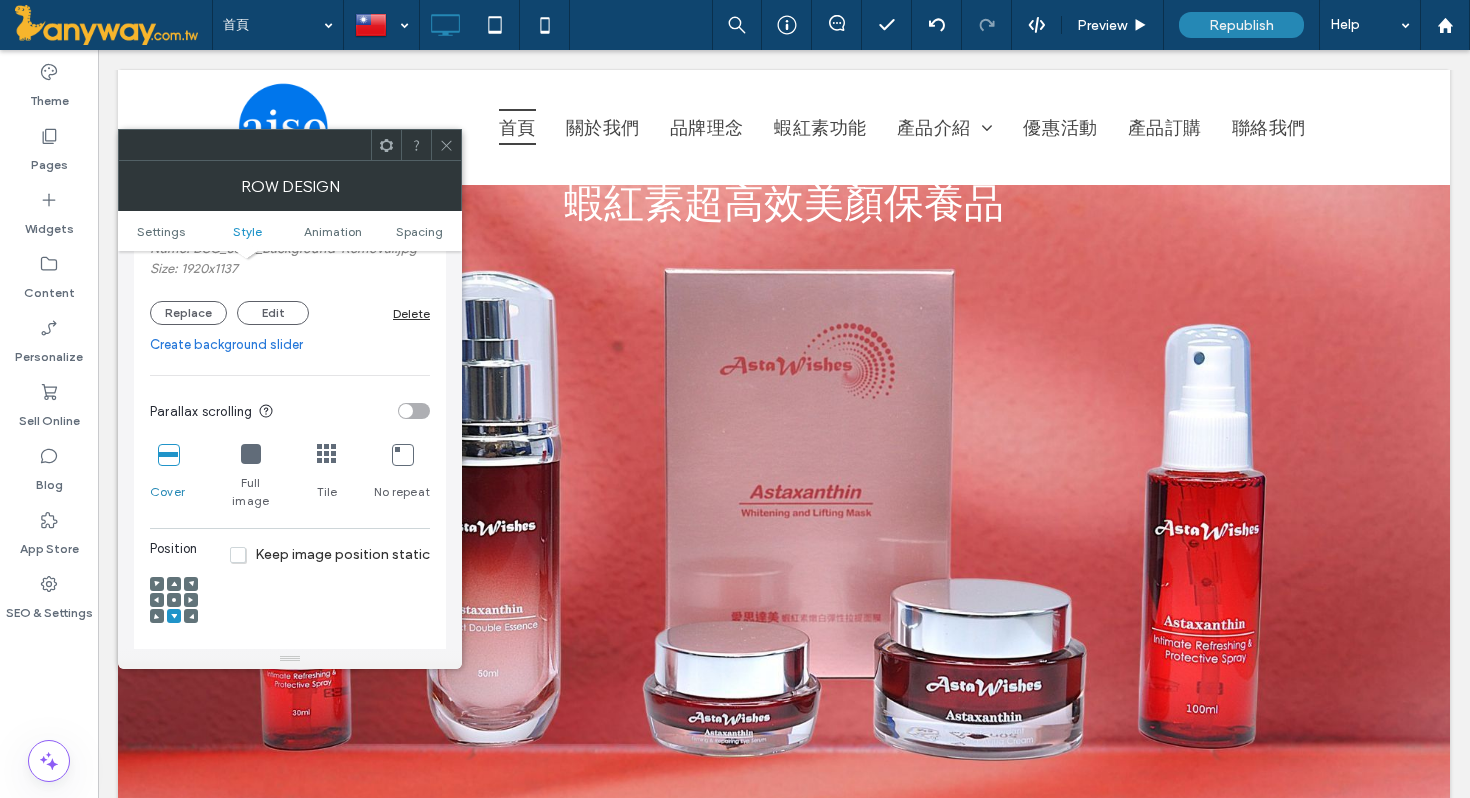 scroll, scrollTop: 486, scrollLeft: 0, axis: vertical 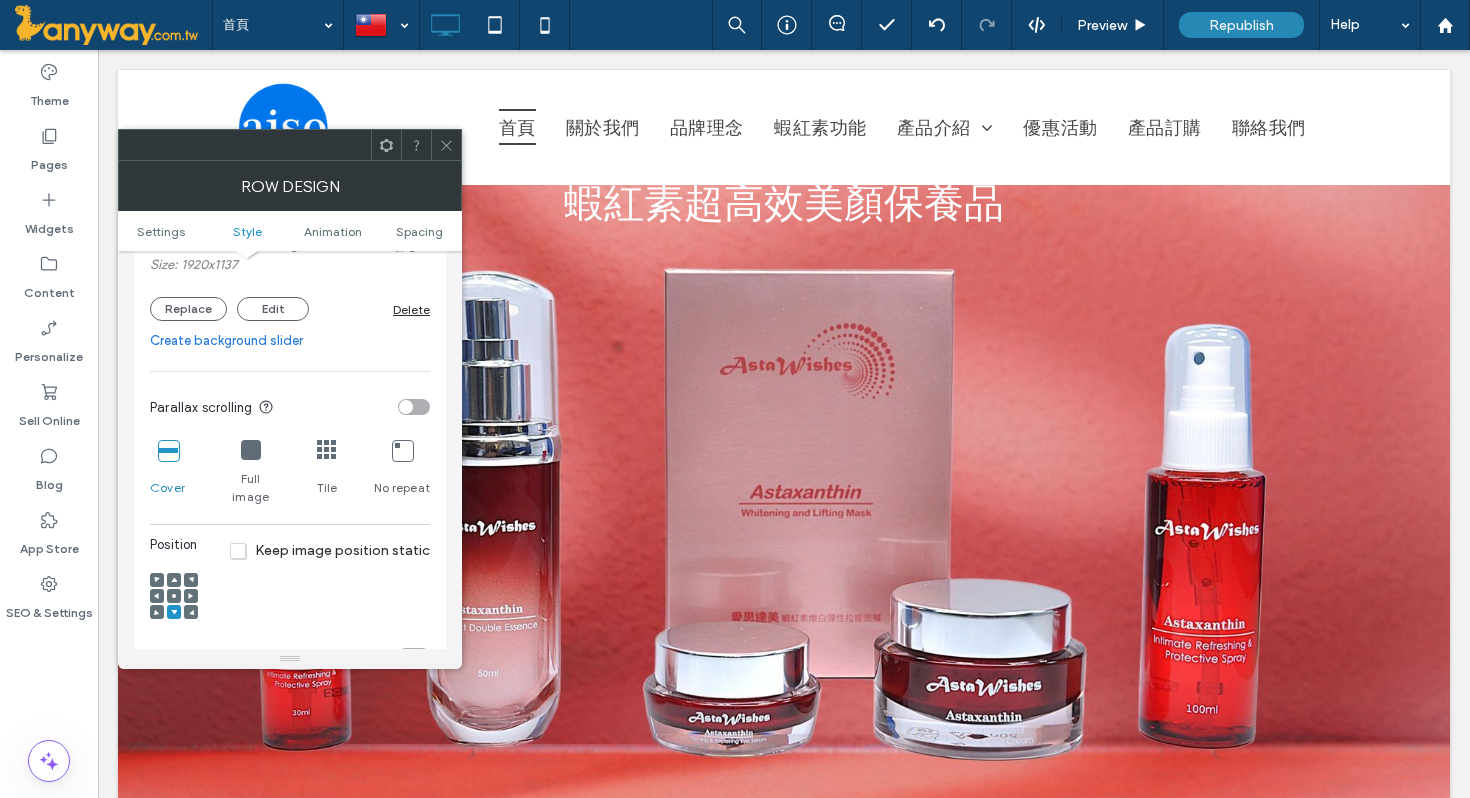 click at bounding box center (446, 145) 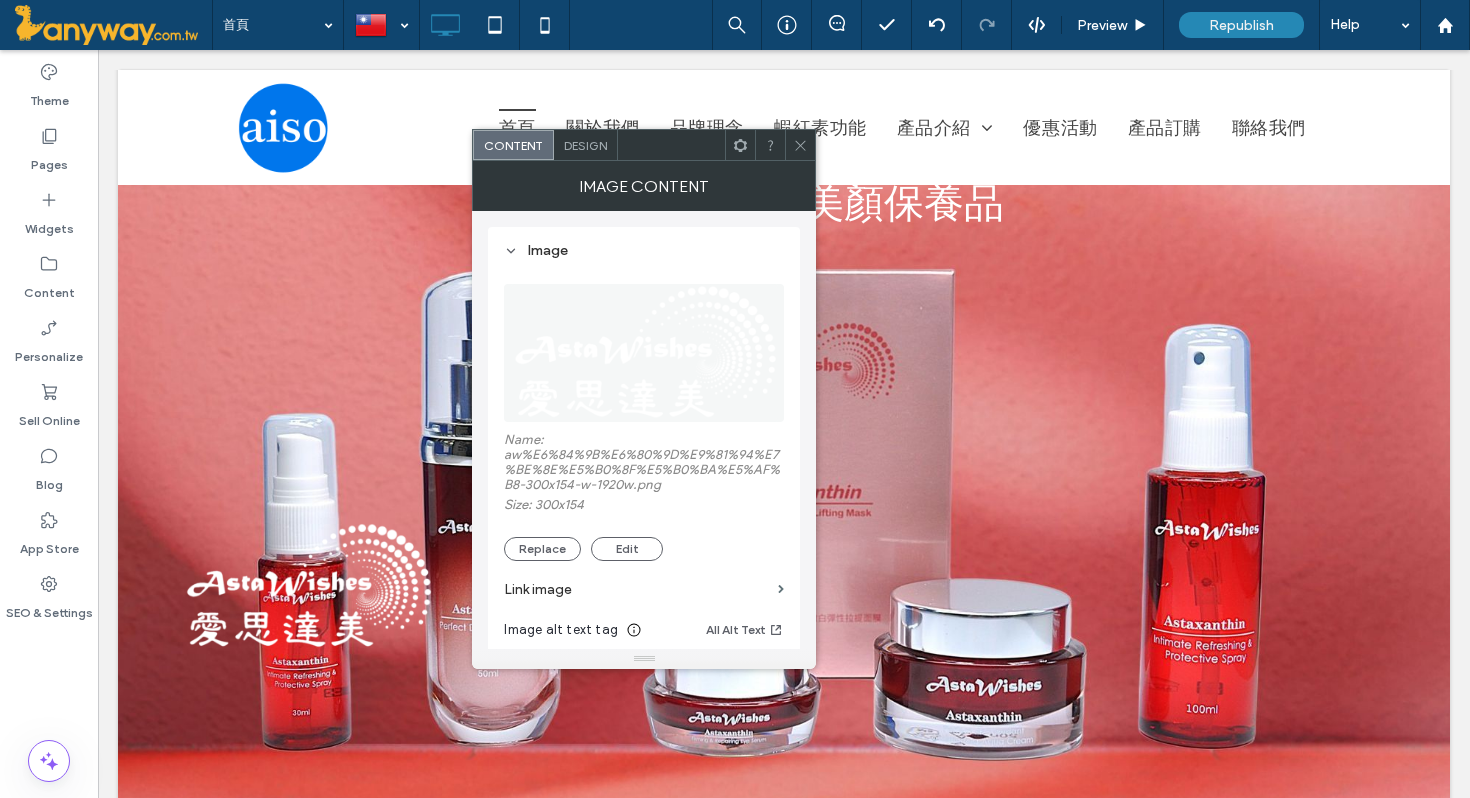 click on "Design" at bounding box center (585, 145) 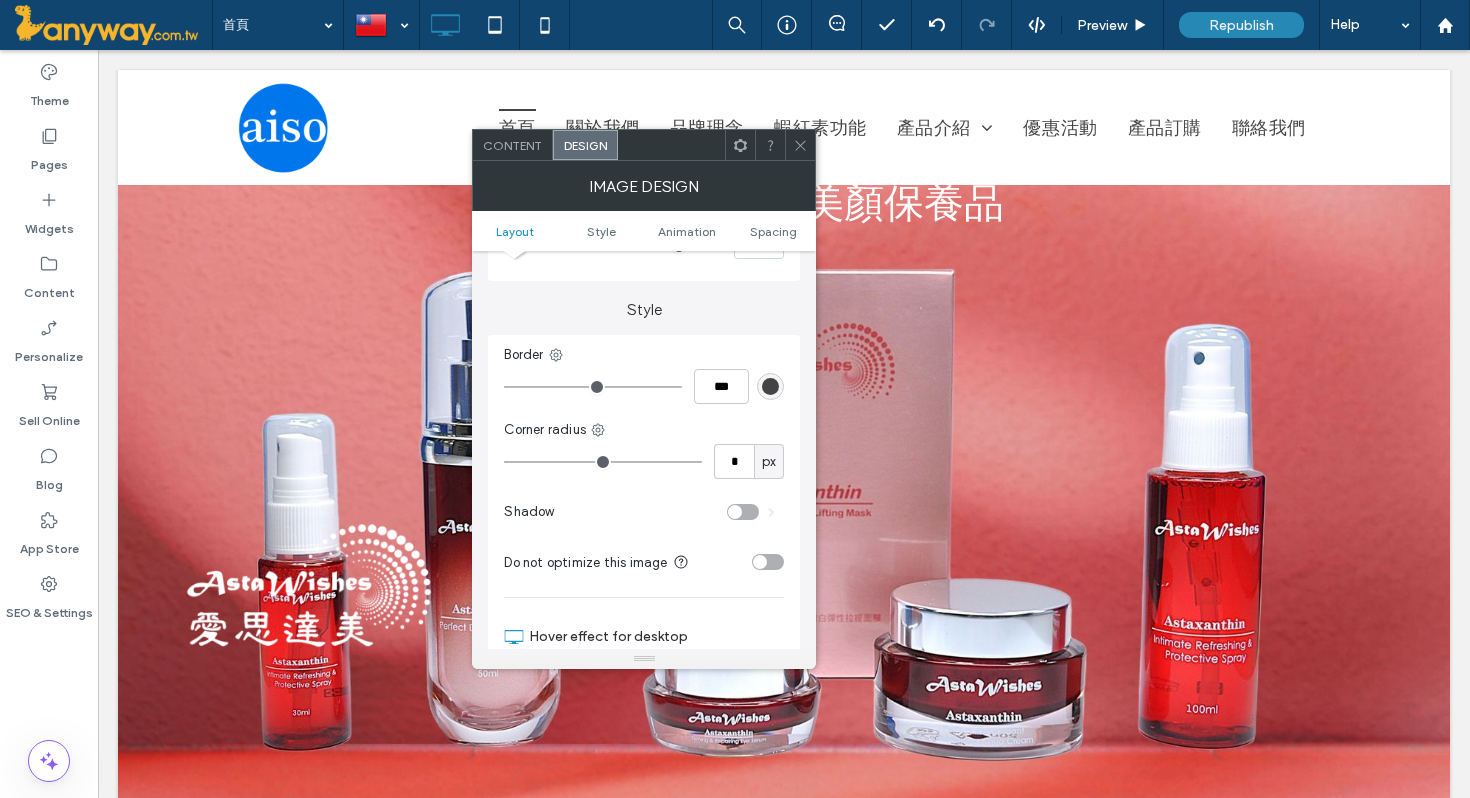 scroll, scrollTop: 390, scrollLeft: 0, axis: vertical 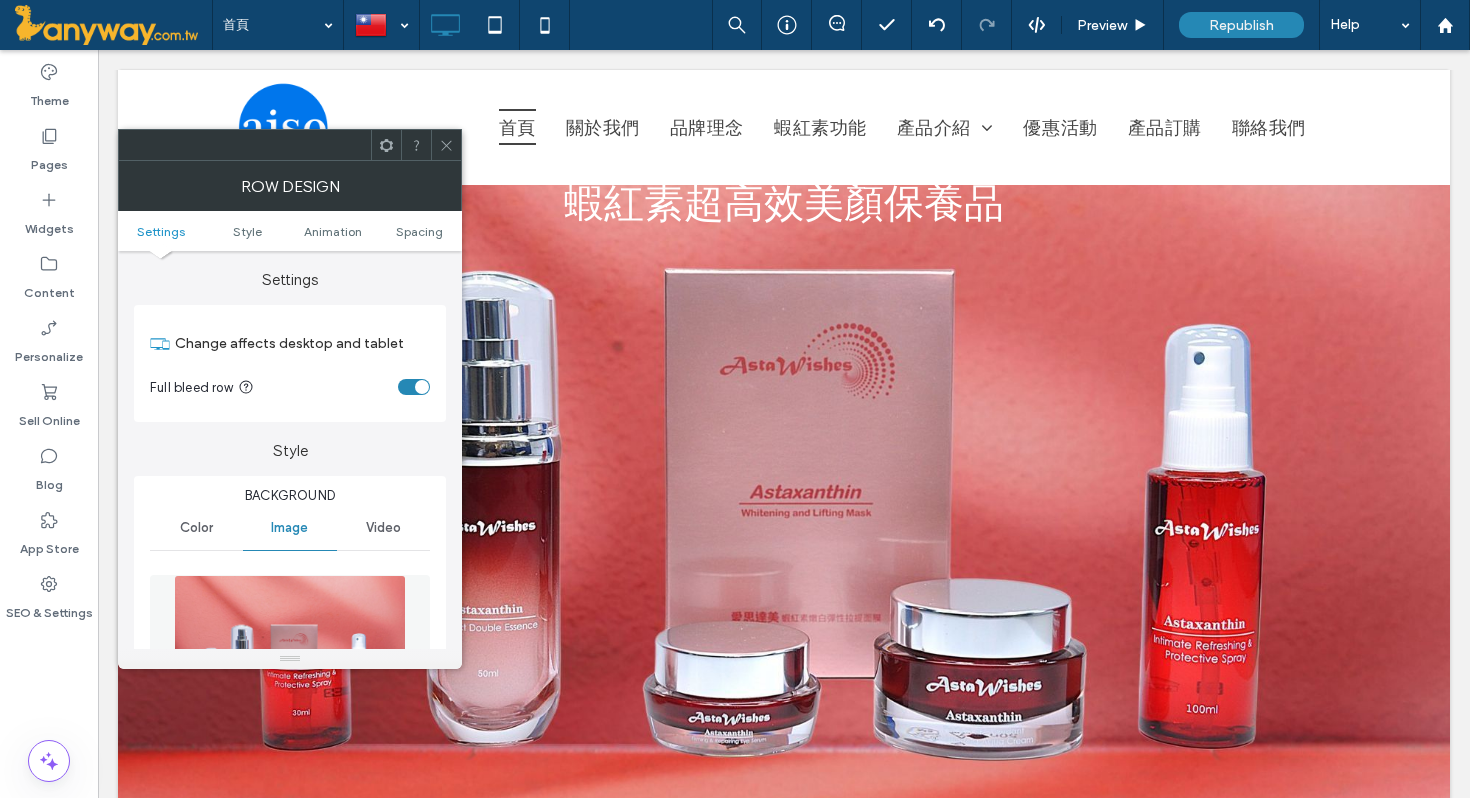 click at bounding box center [446, 145] 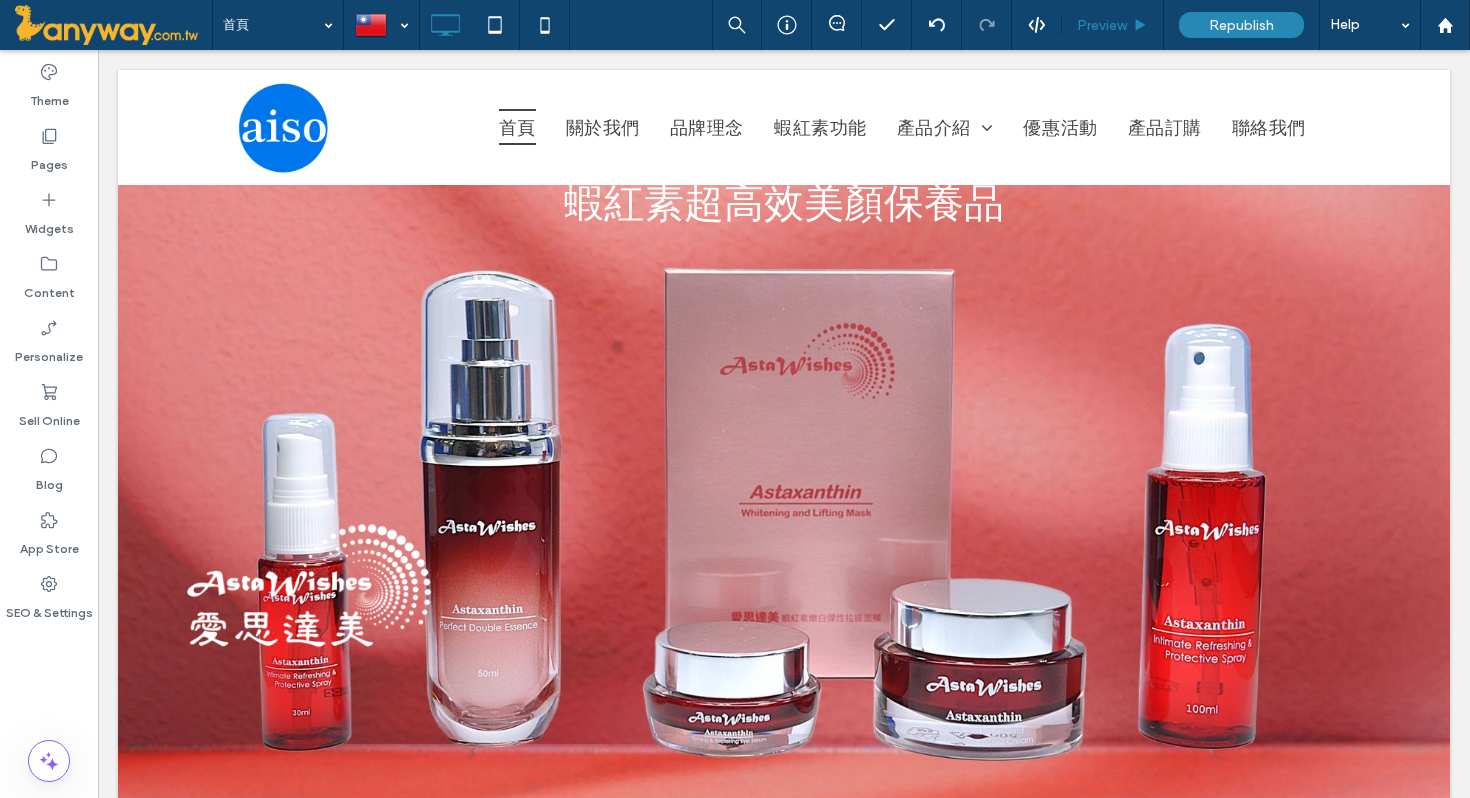 type on "*********" 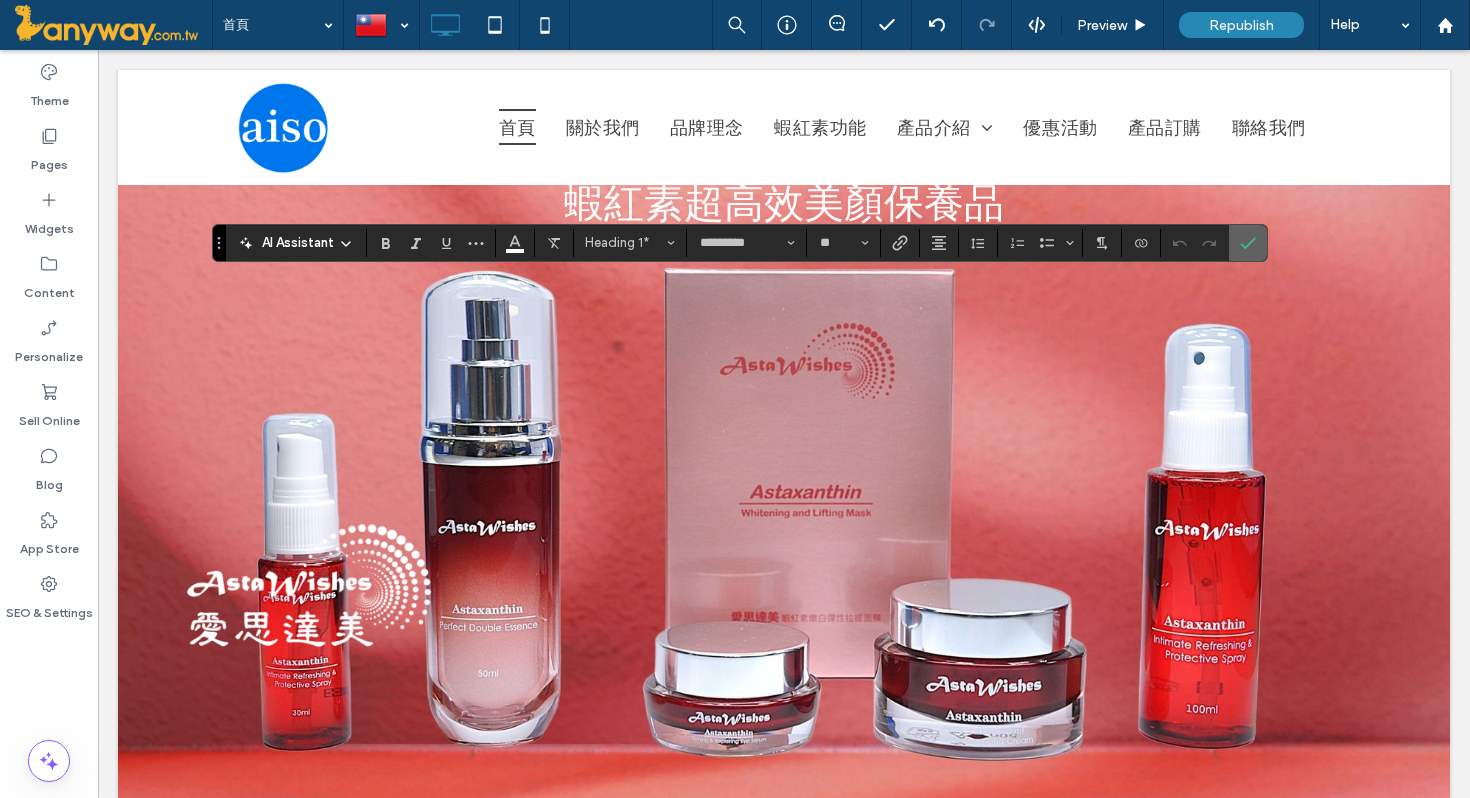 click 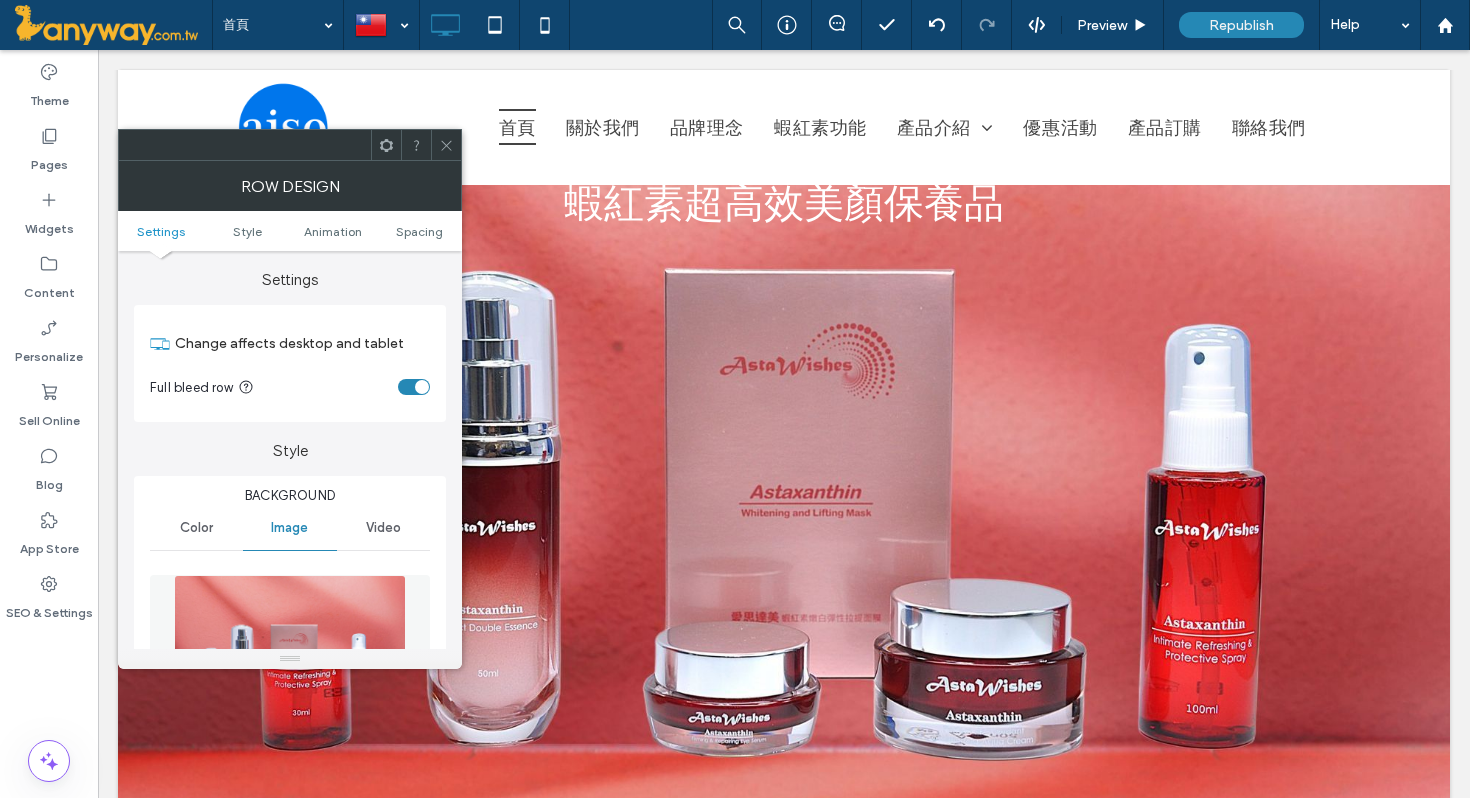click 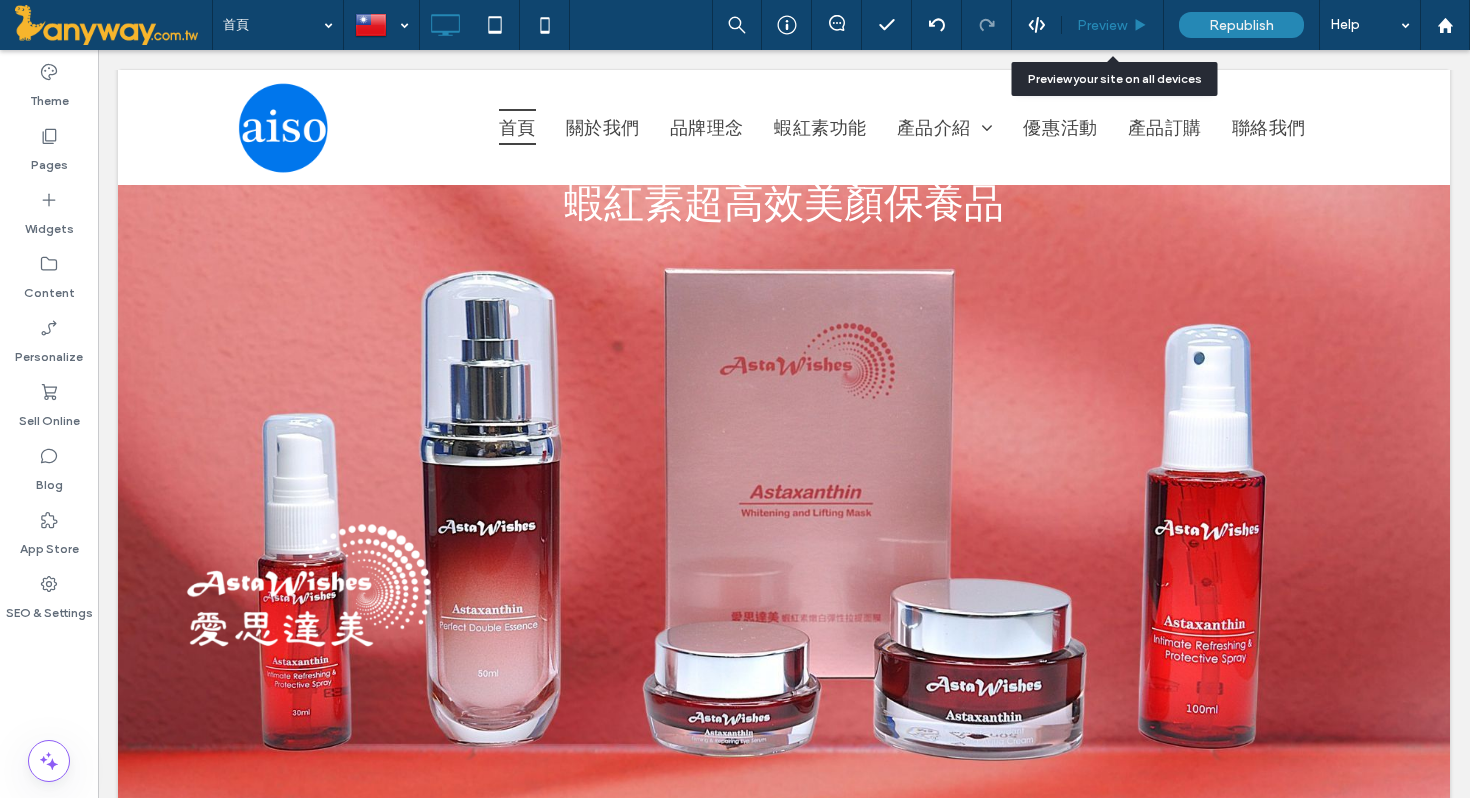 click on "Preview" at bounding box center [1113, 25] 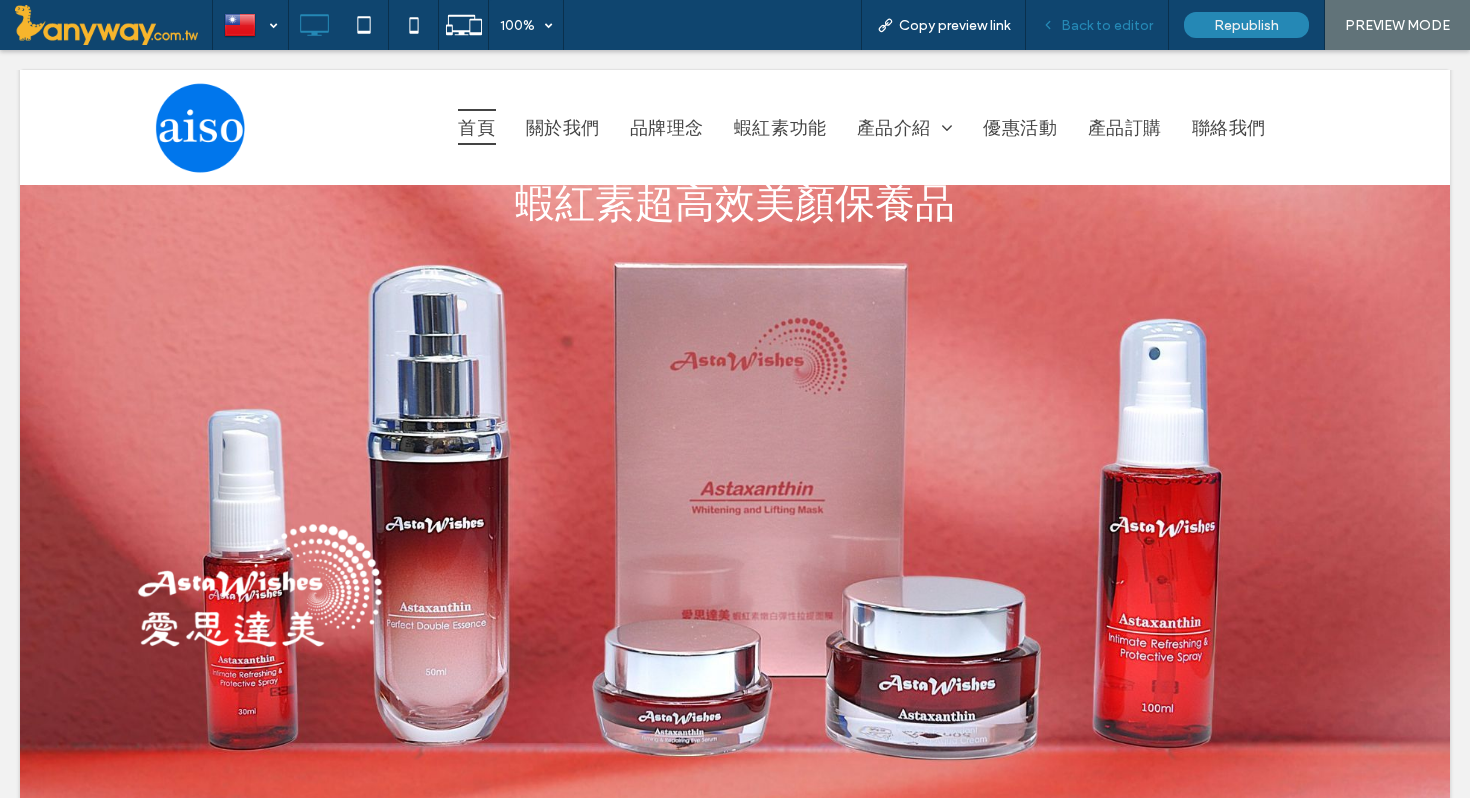 click on "Back to editor" at bounding box center (1107, 25) 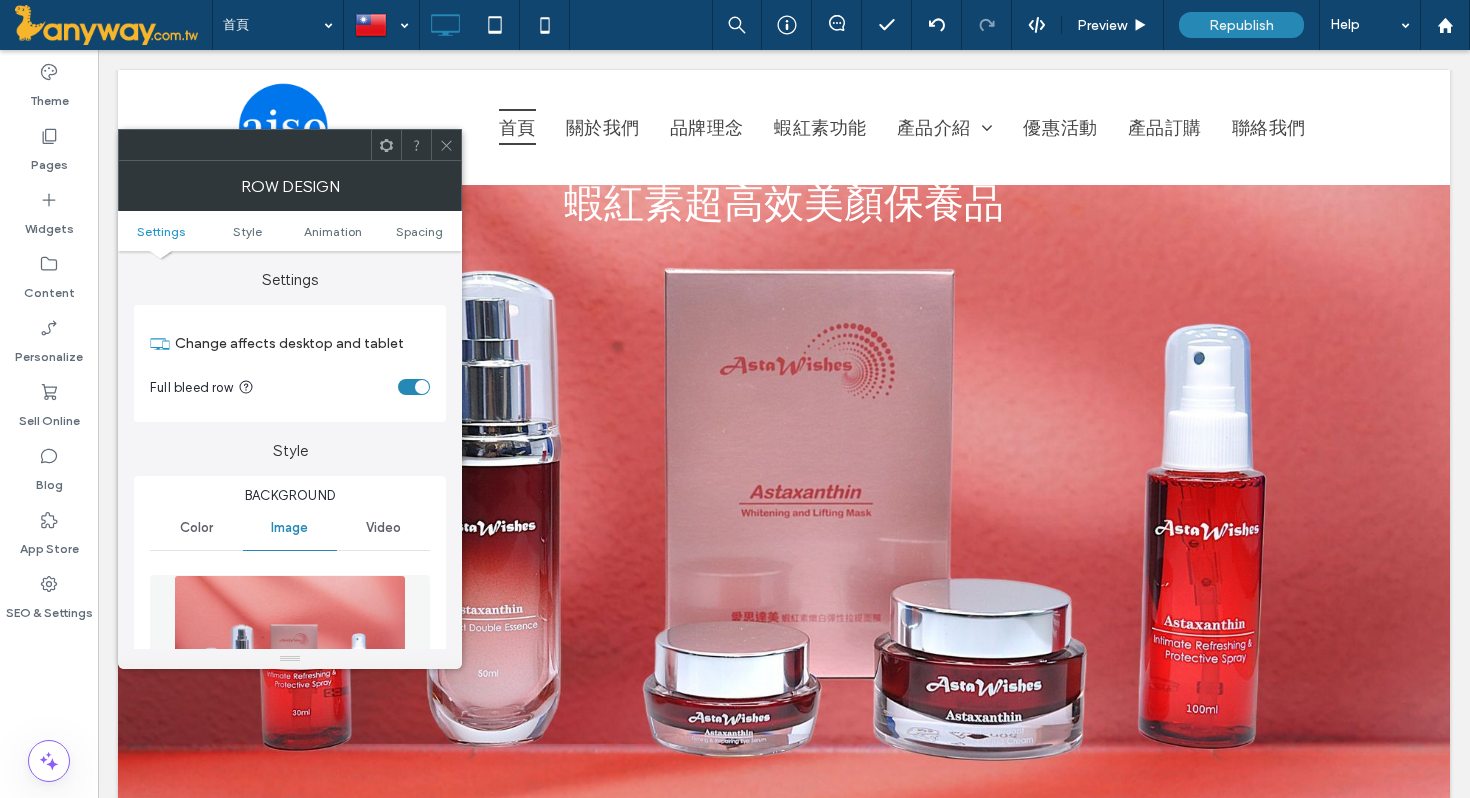 click 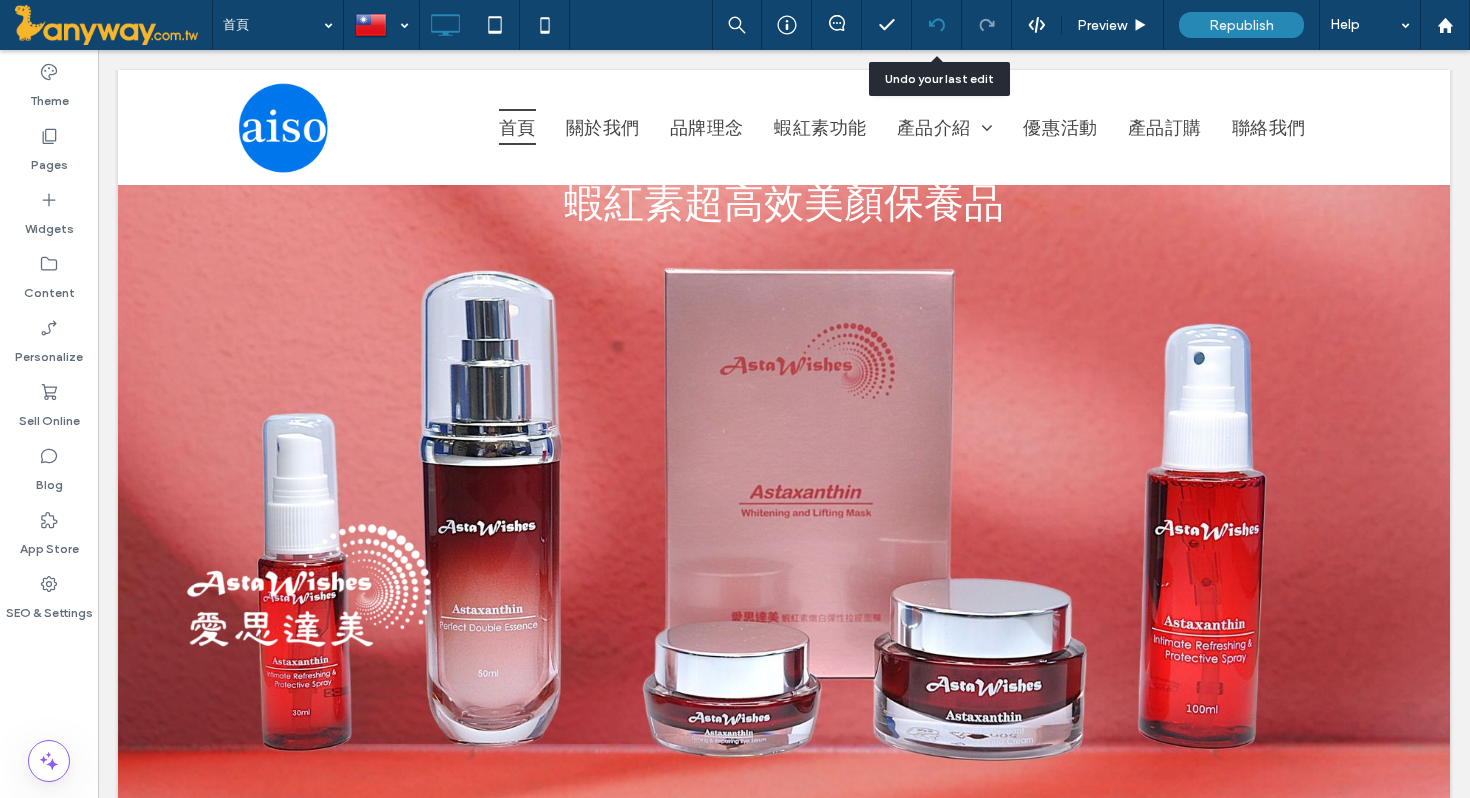 click 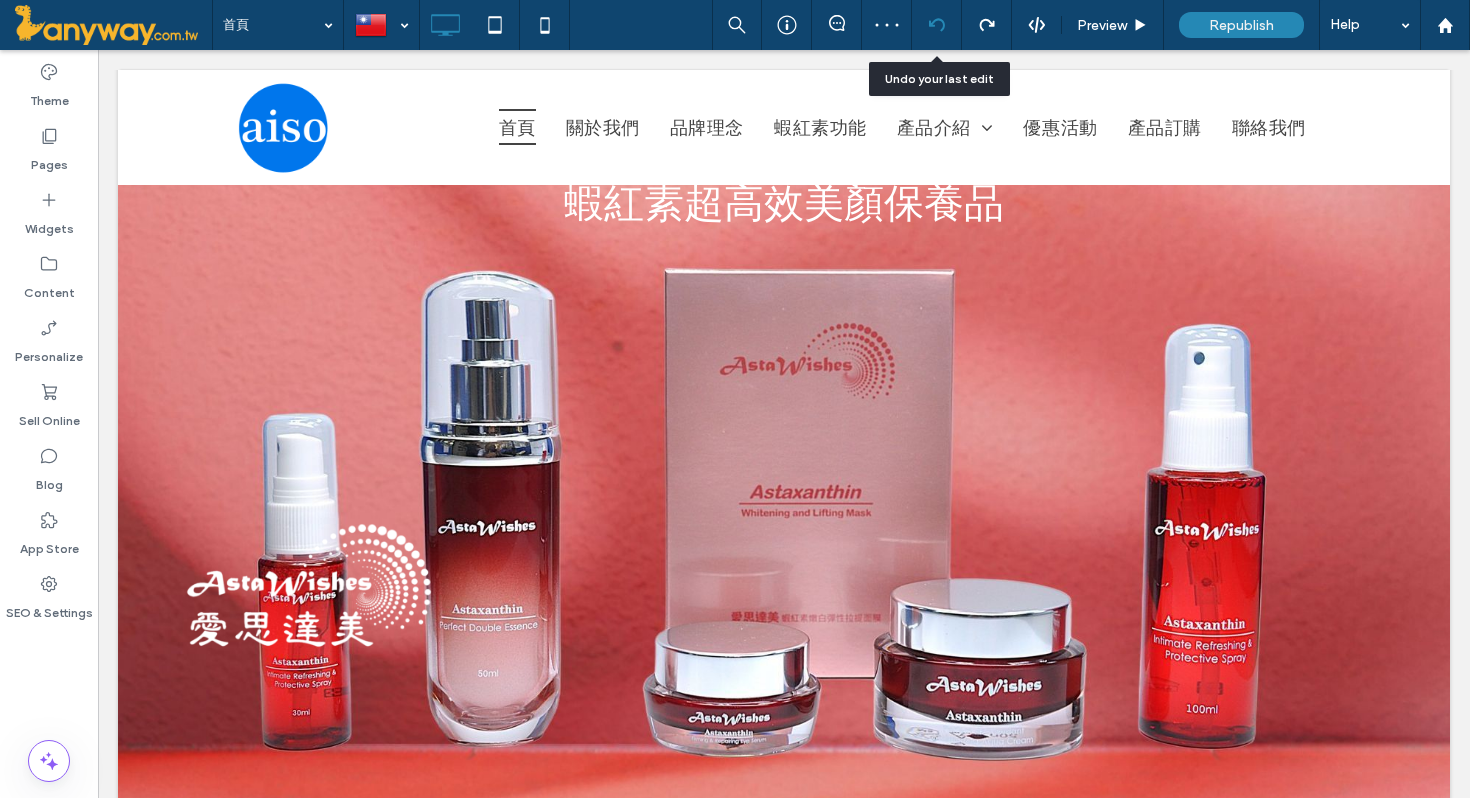 click 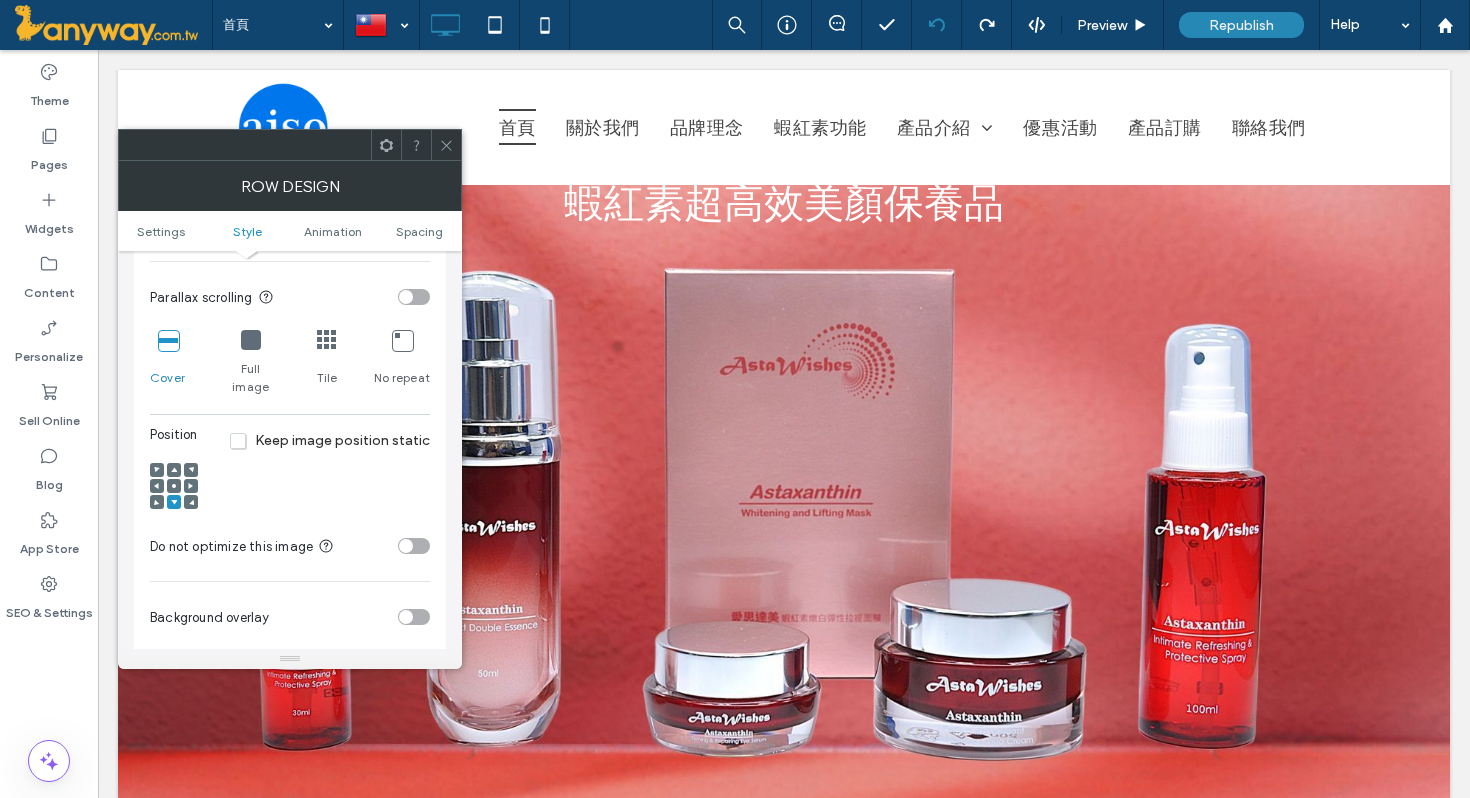scroll, scrollTop: 739, scrollLeft: 0, axis: vertical 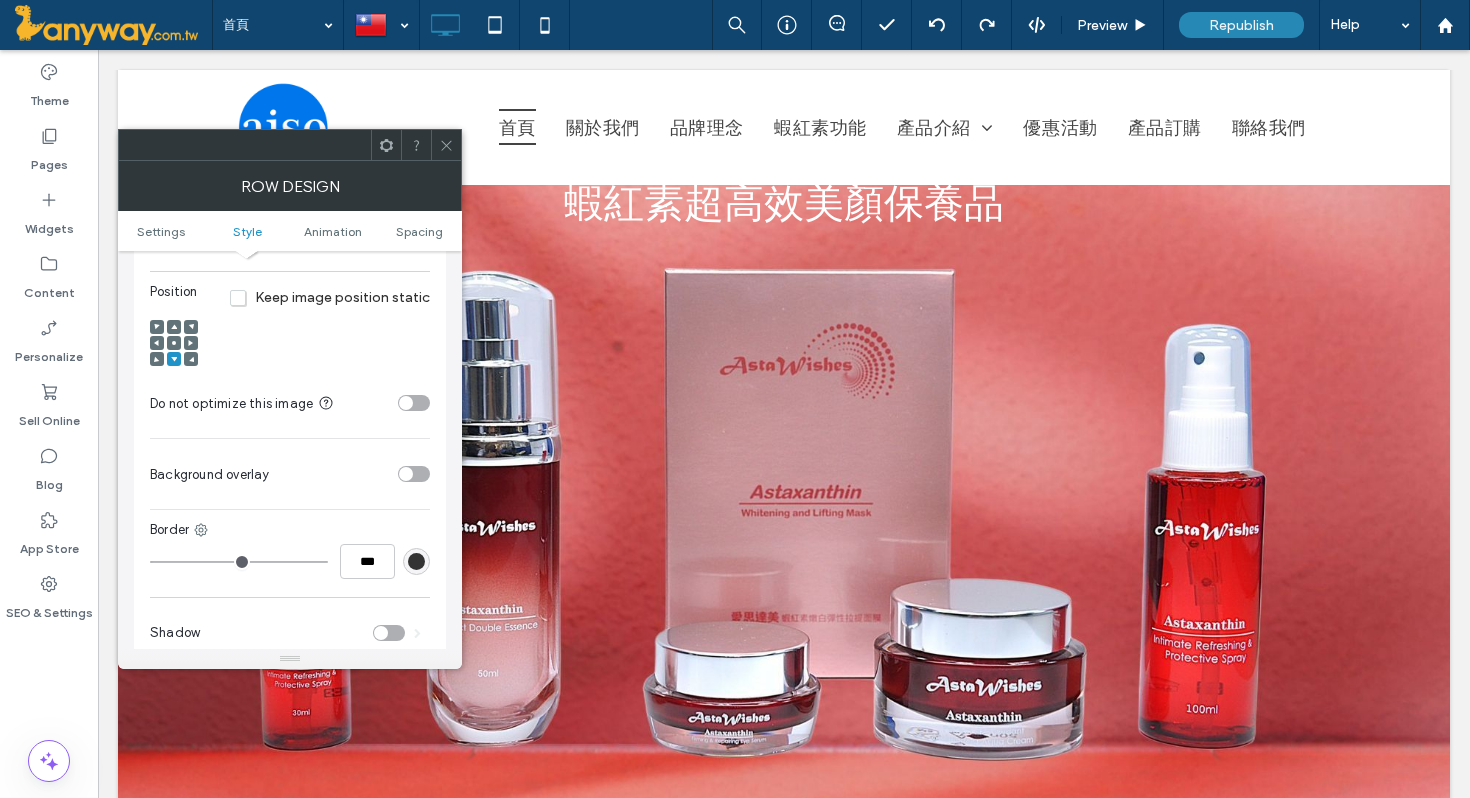 click 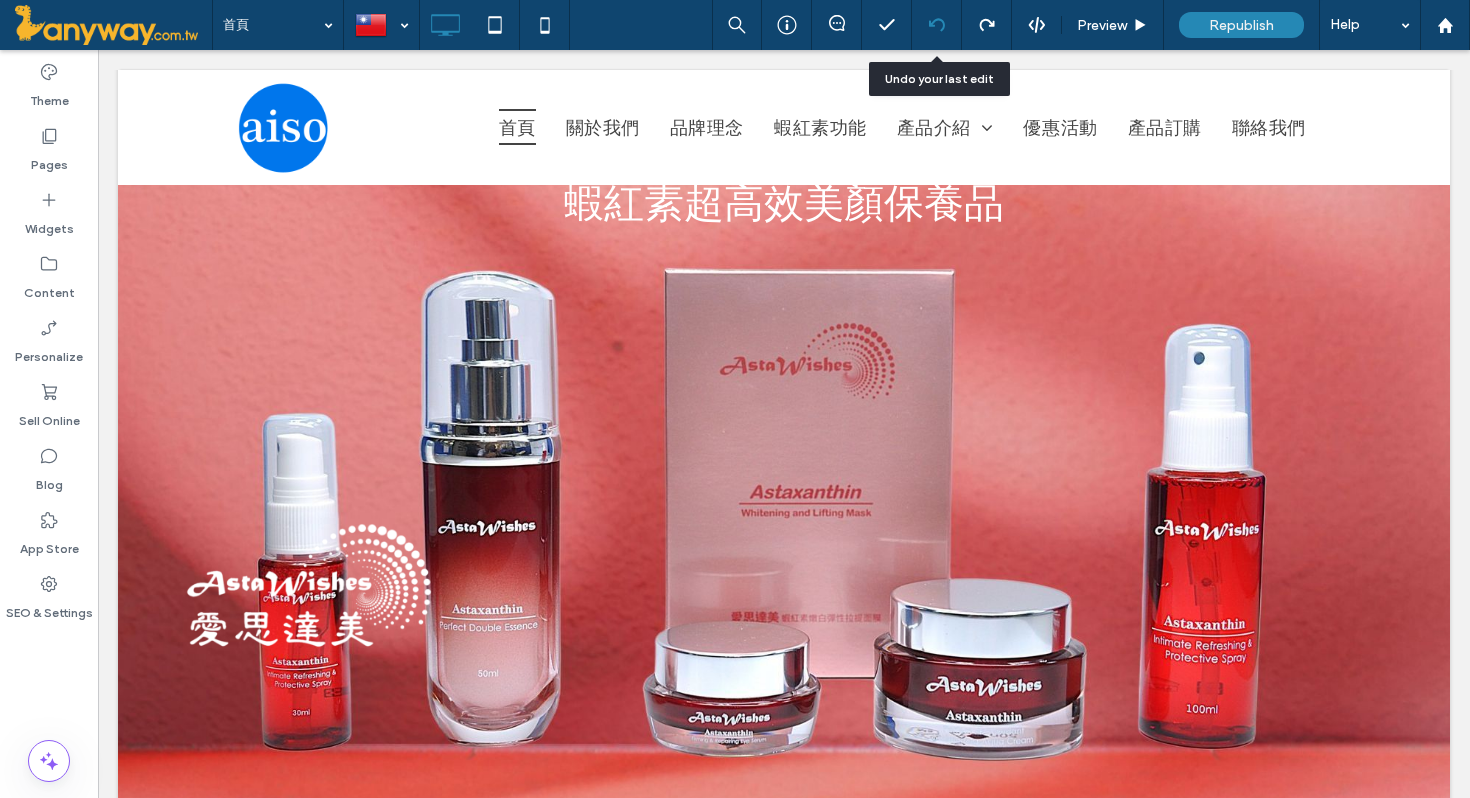 click at bounding box center (937, 25) 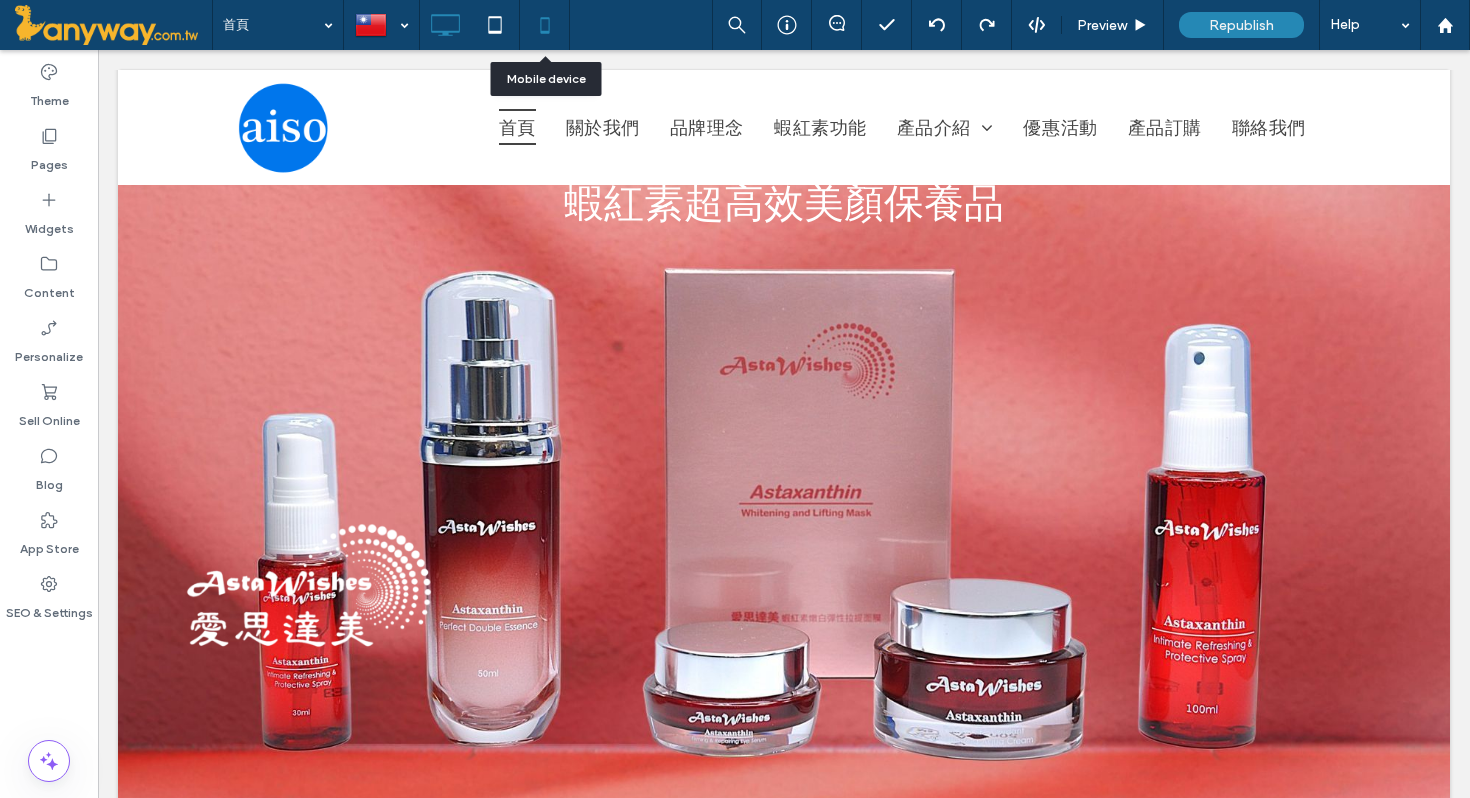click 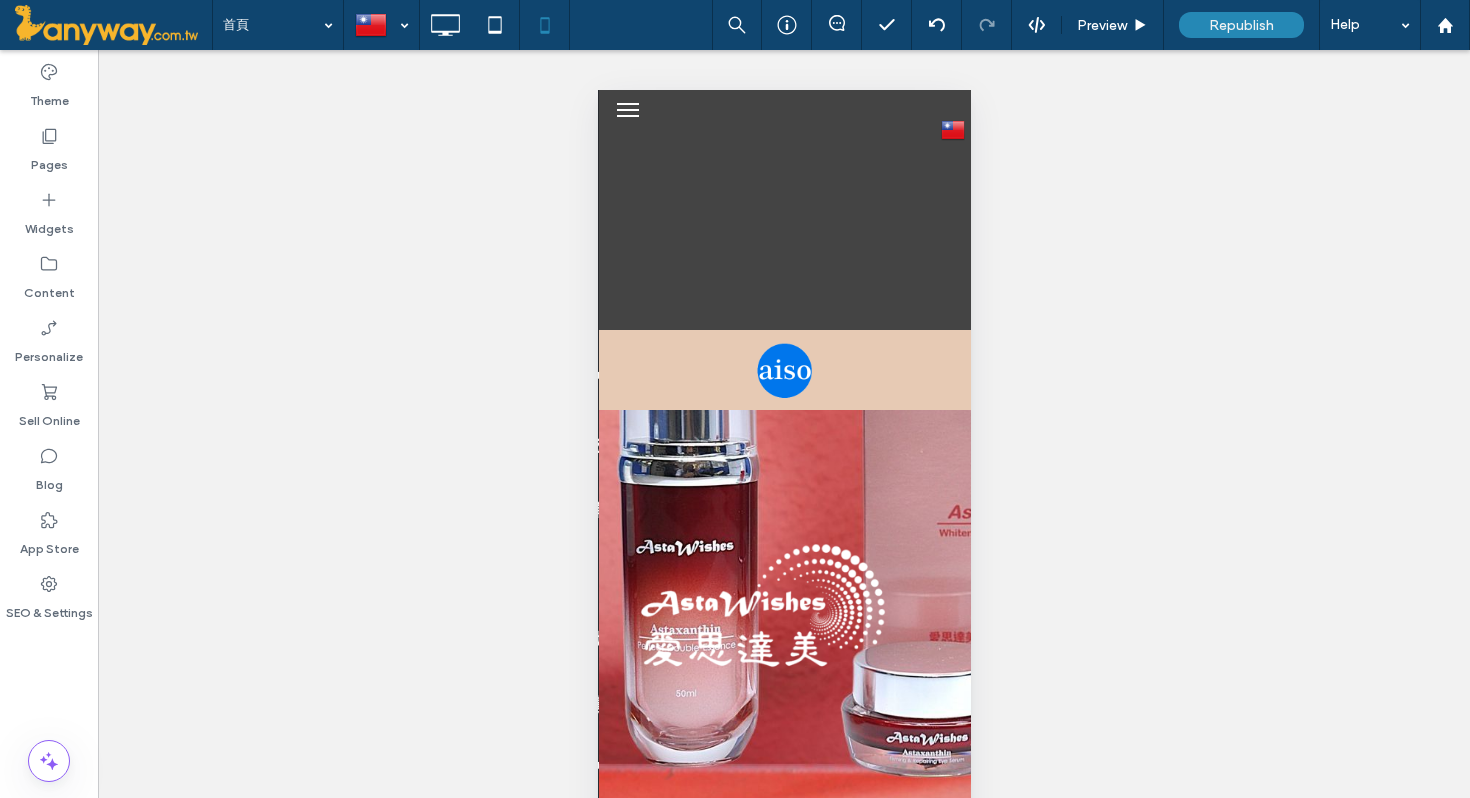 type on "*********" 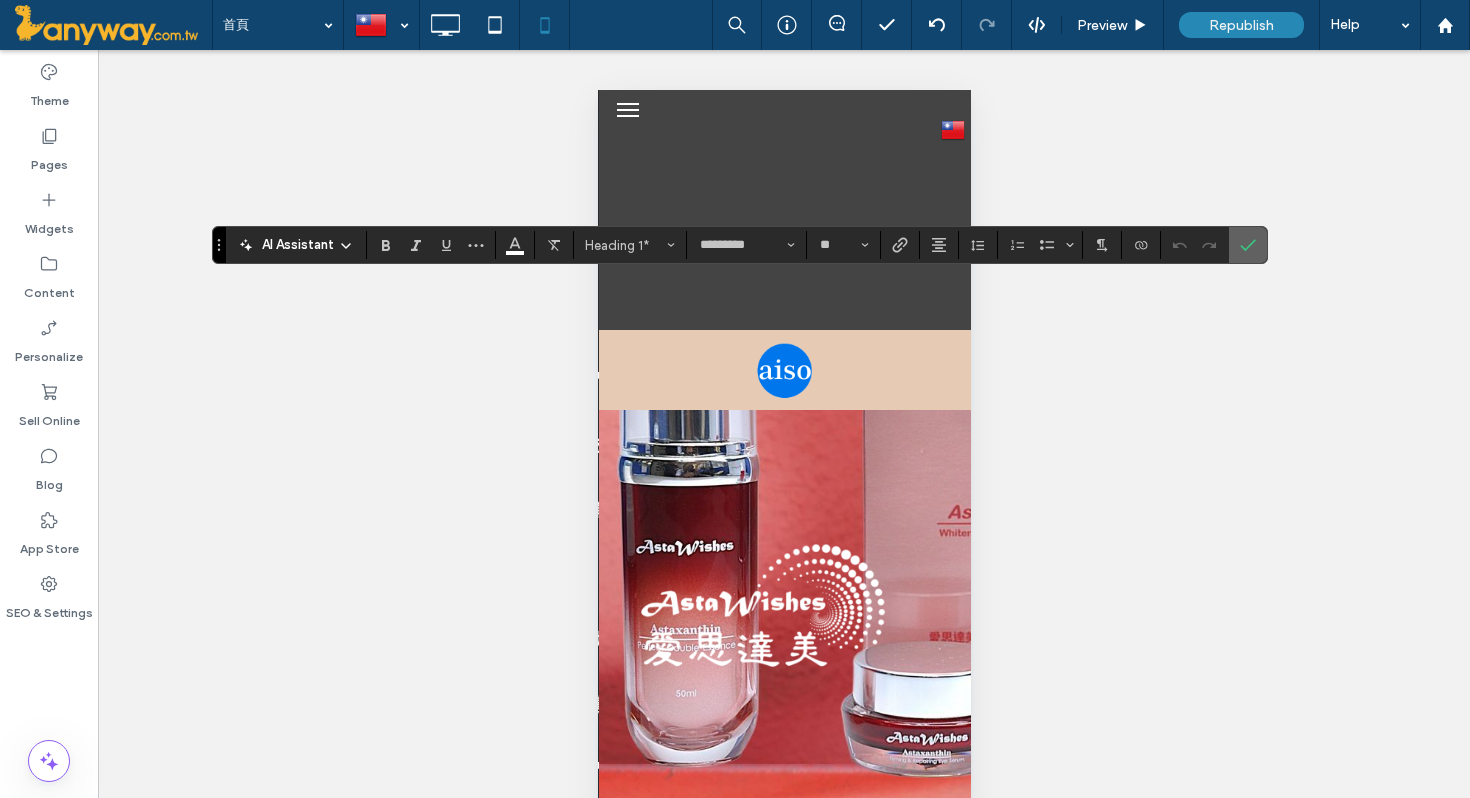 click at bounding box center [1248, 245] 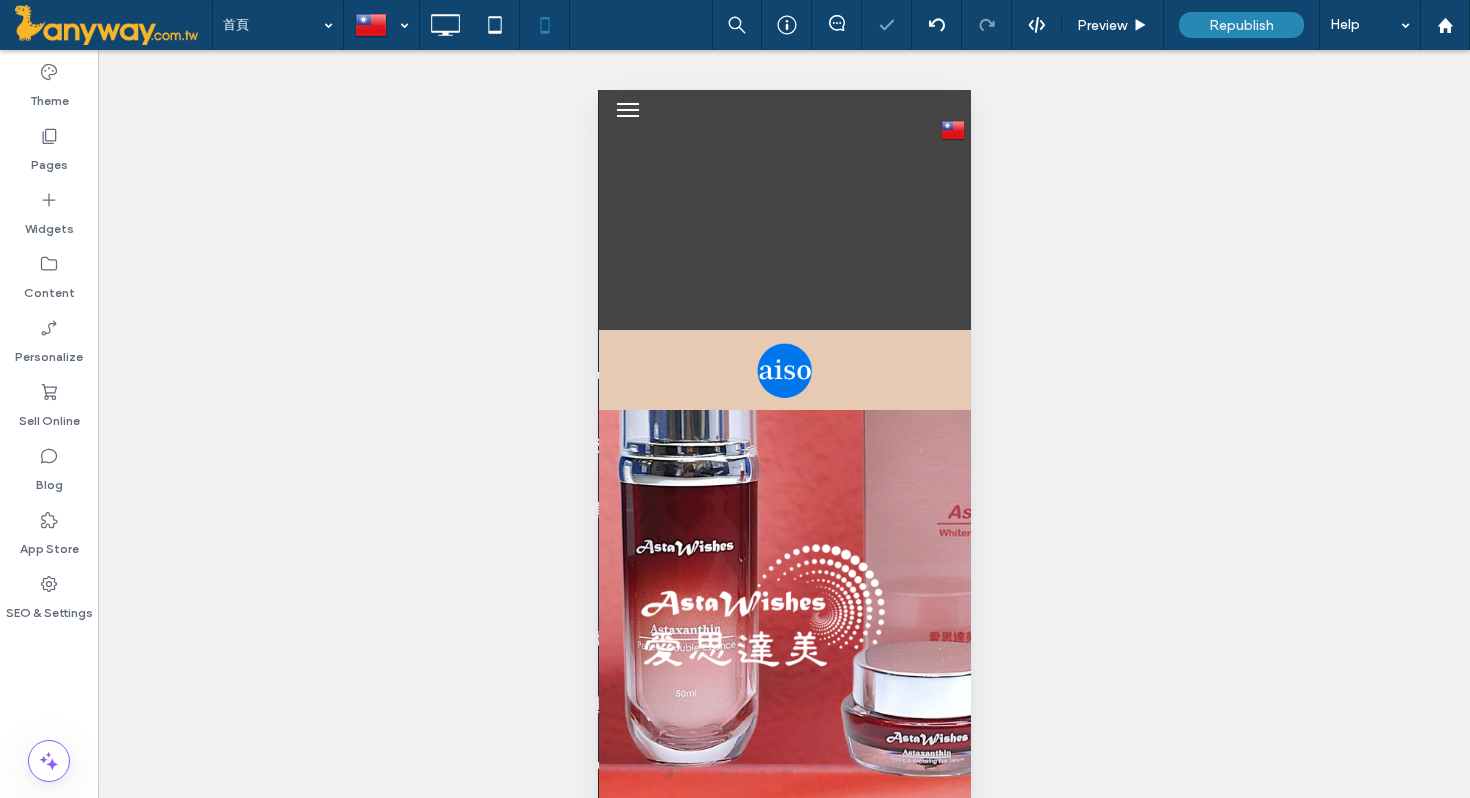 click at bounding box center [735, 399] 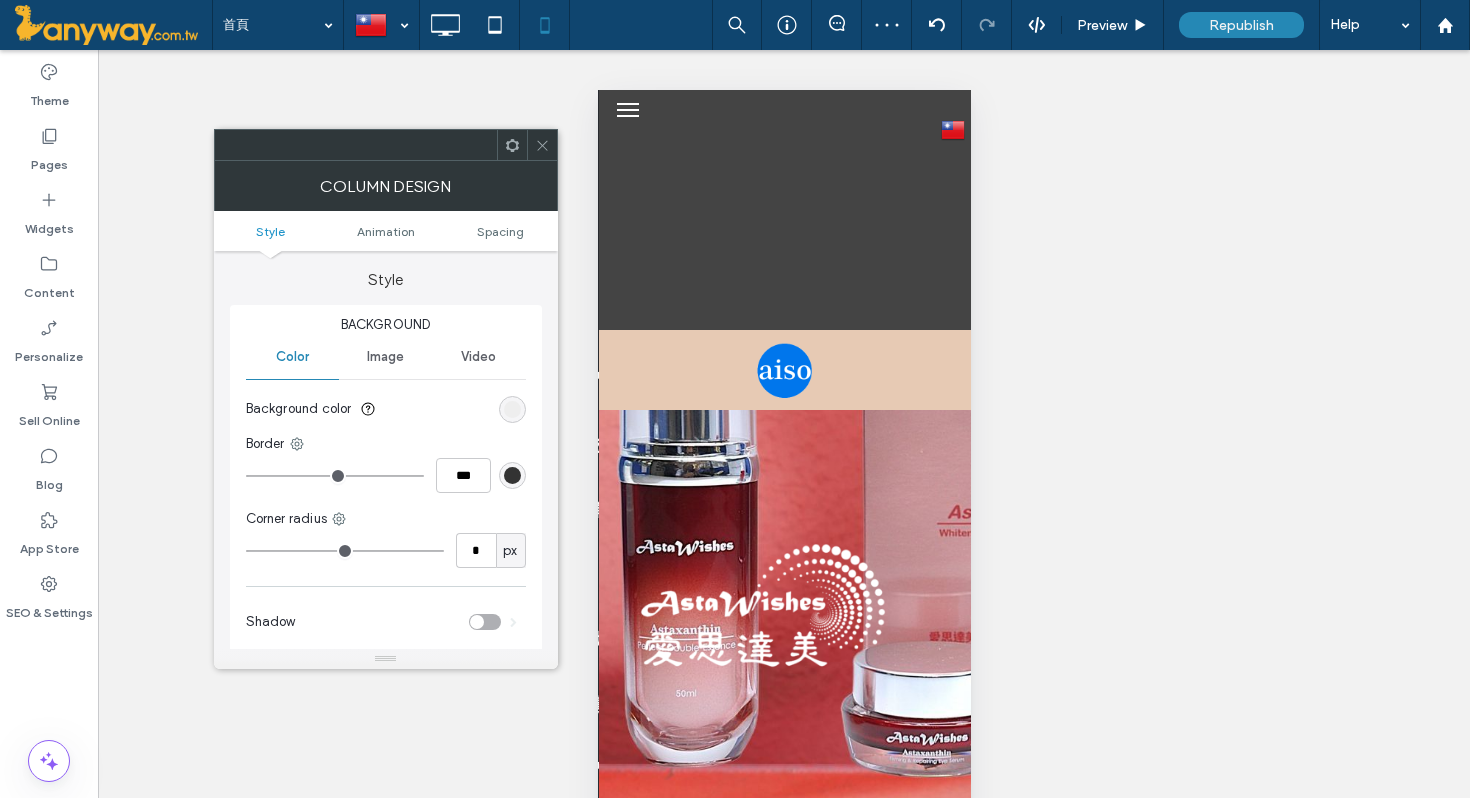 click at bounding box center (512, 409) 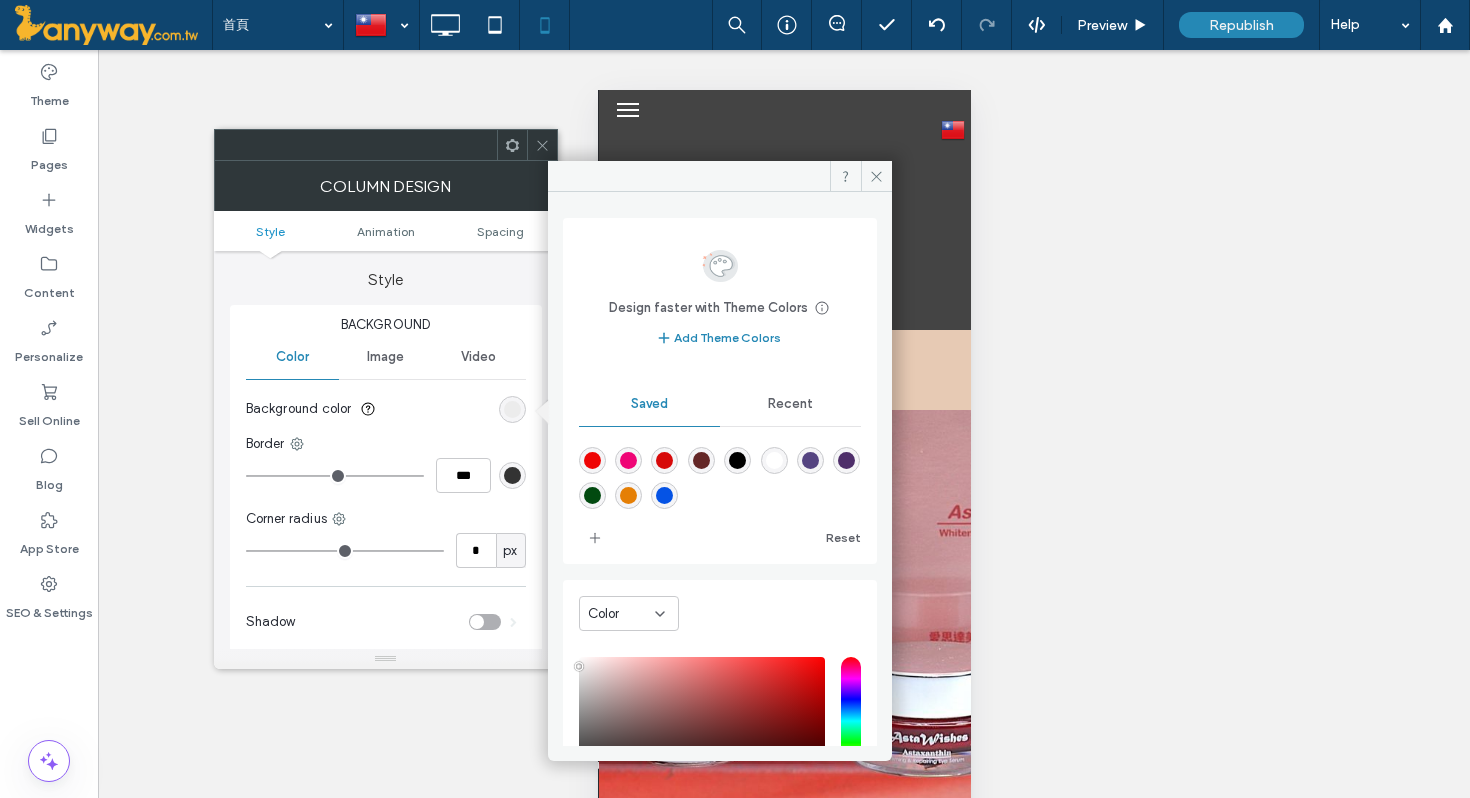 click on "Recent" at bounding box center [790, 404] 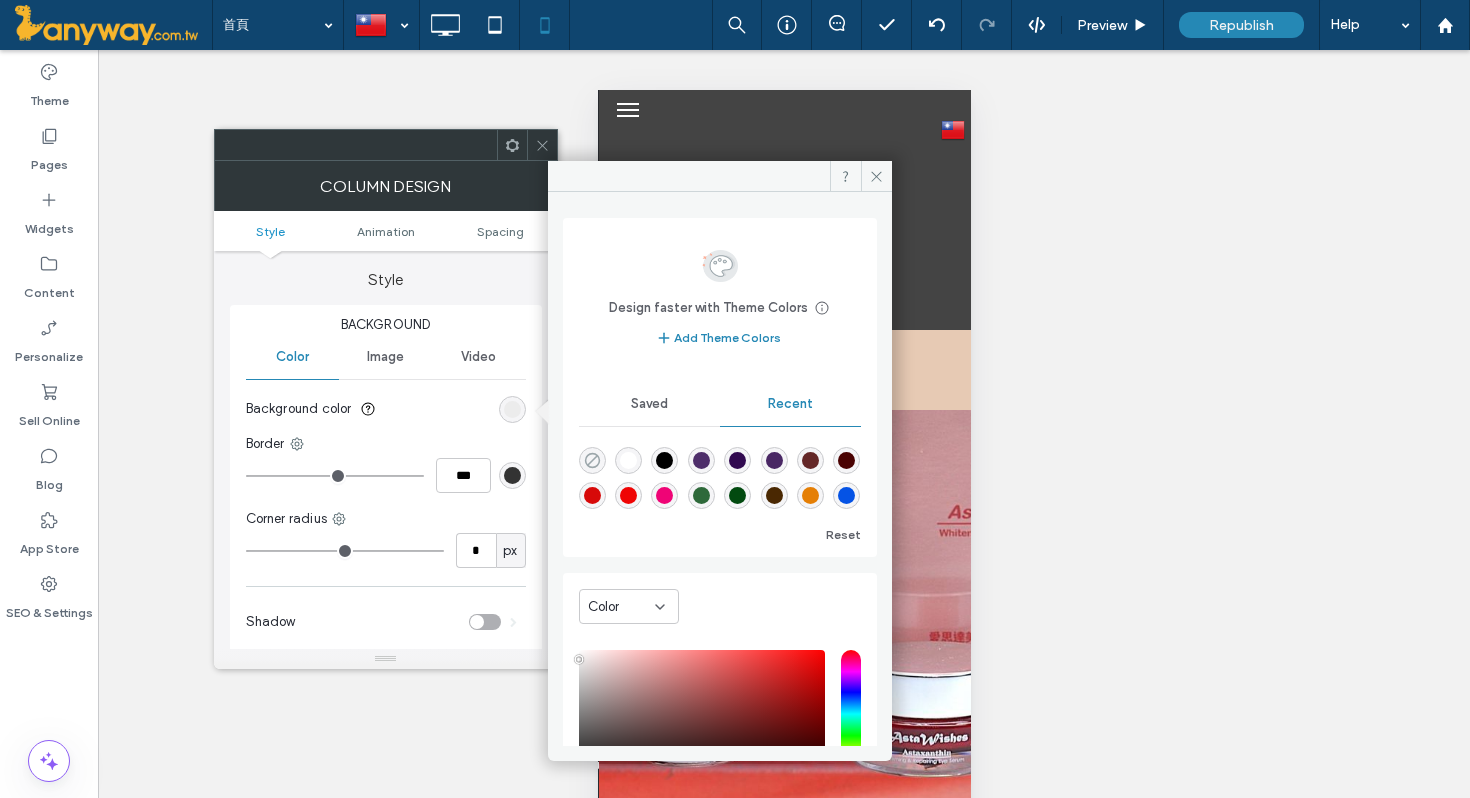 click 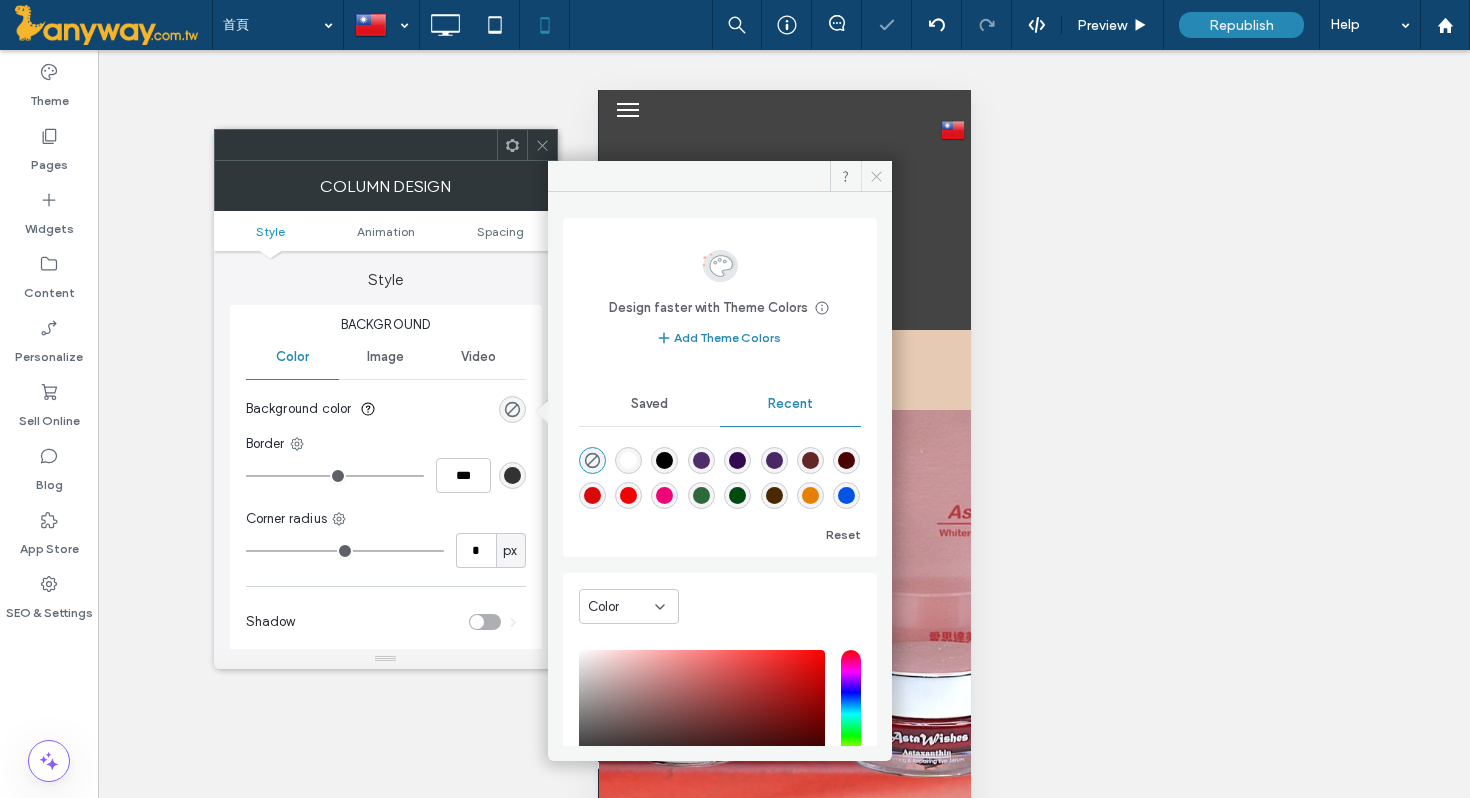 click at bounding box center [876, 176] 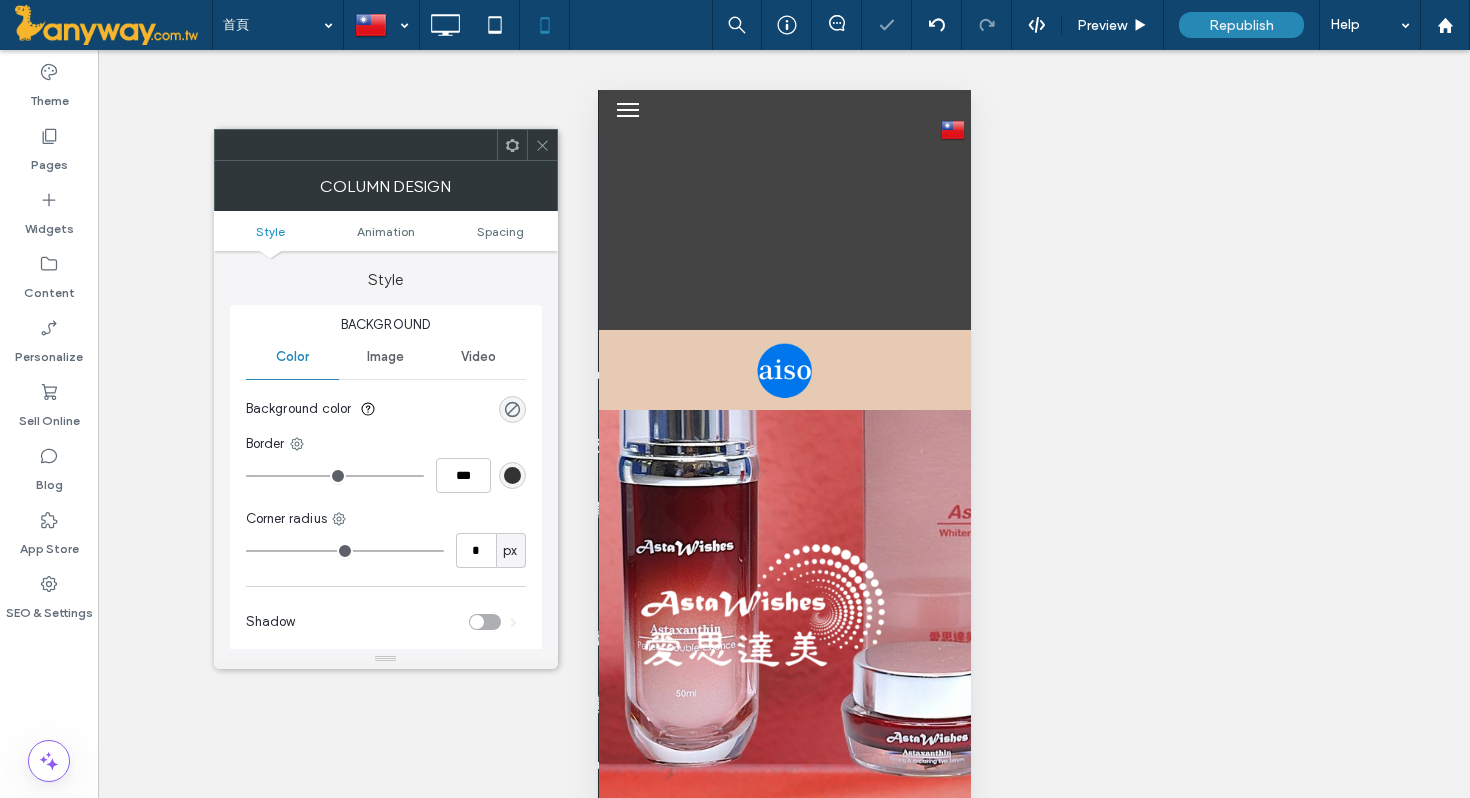 click 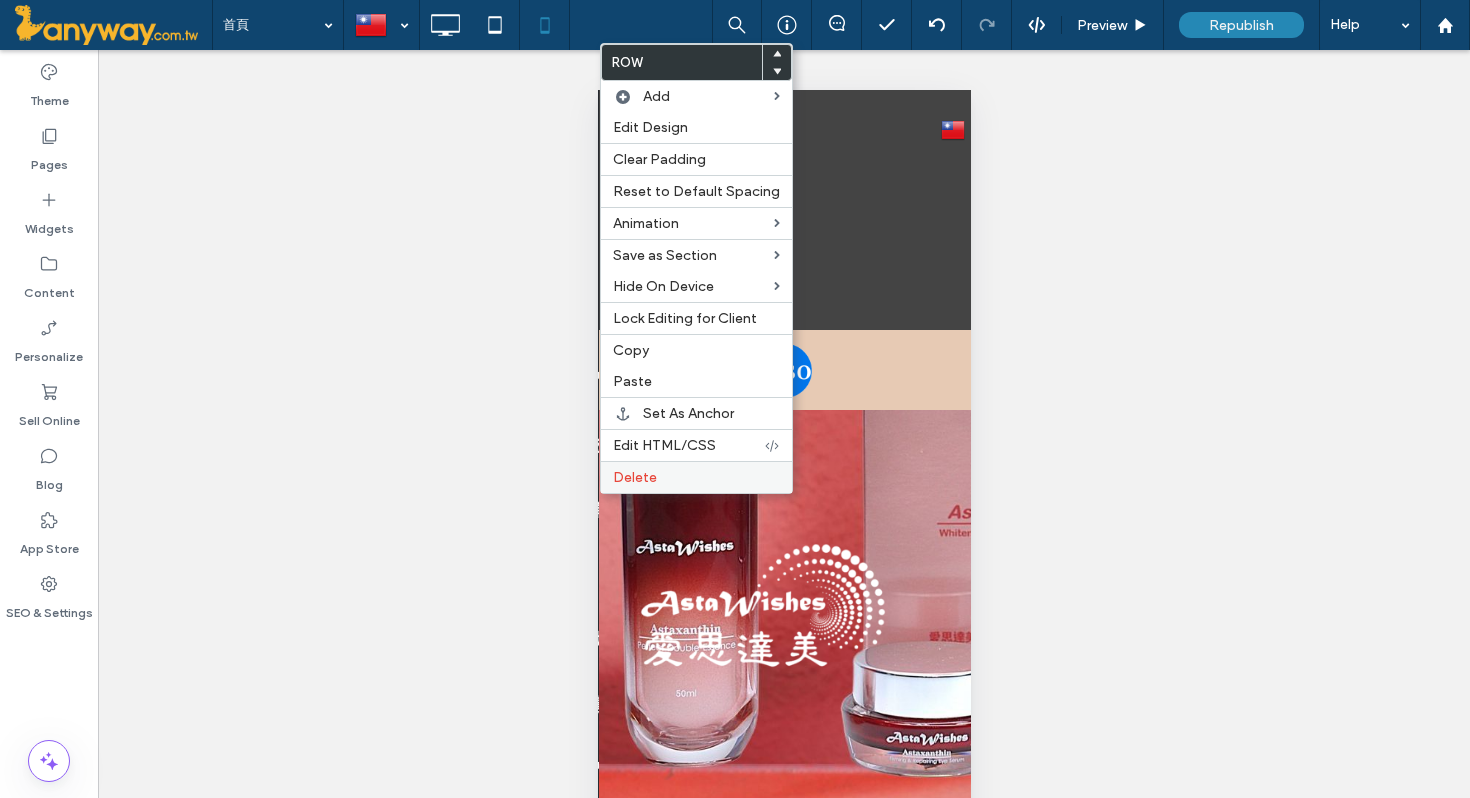click on "Delete" at bounding box center (635, 477) 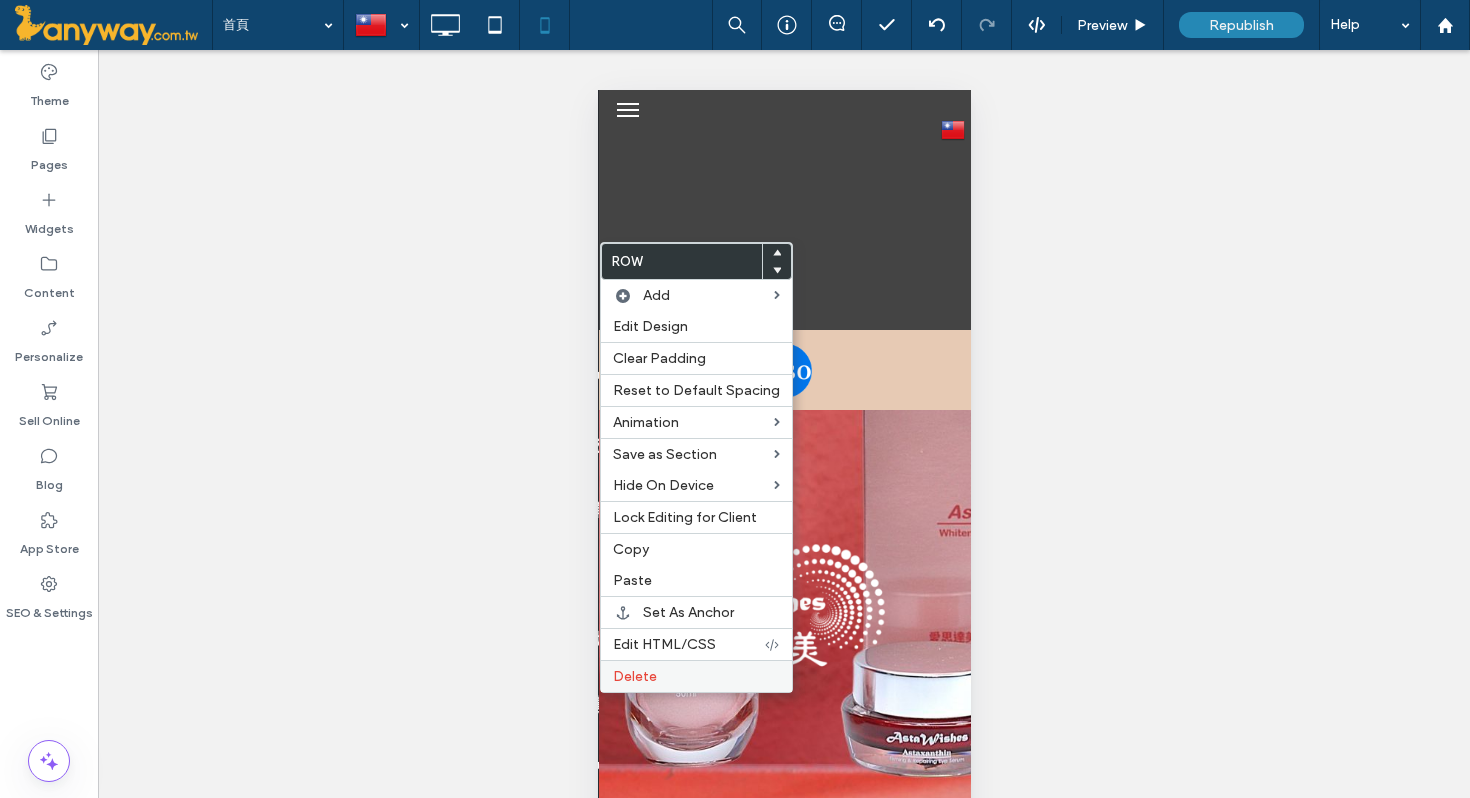 click on "Delete" at bounding box center [696, 676] 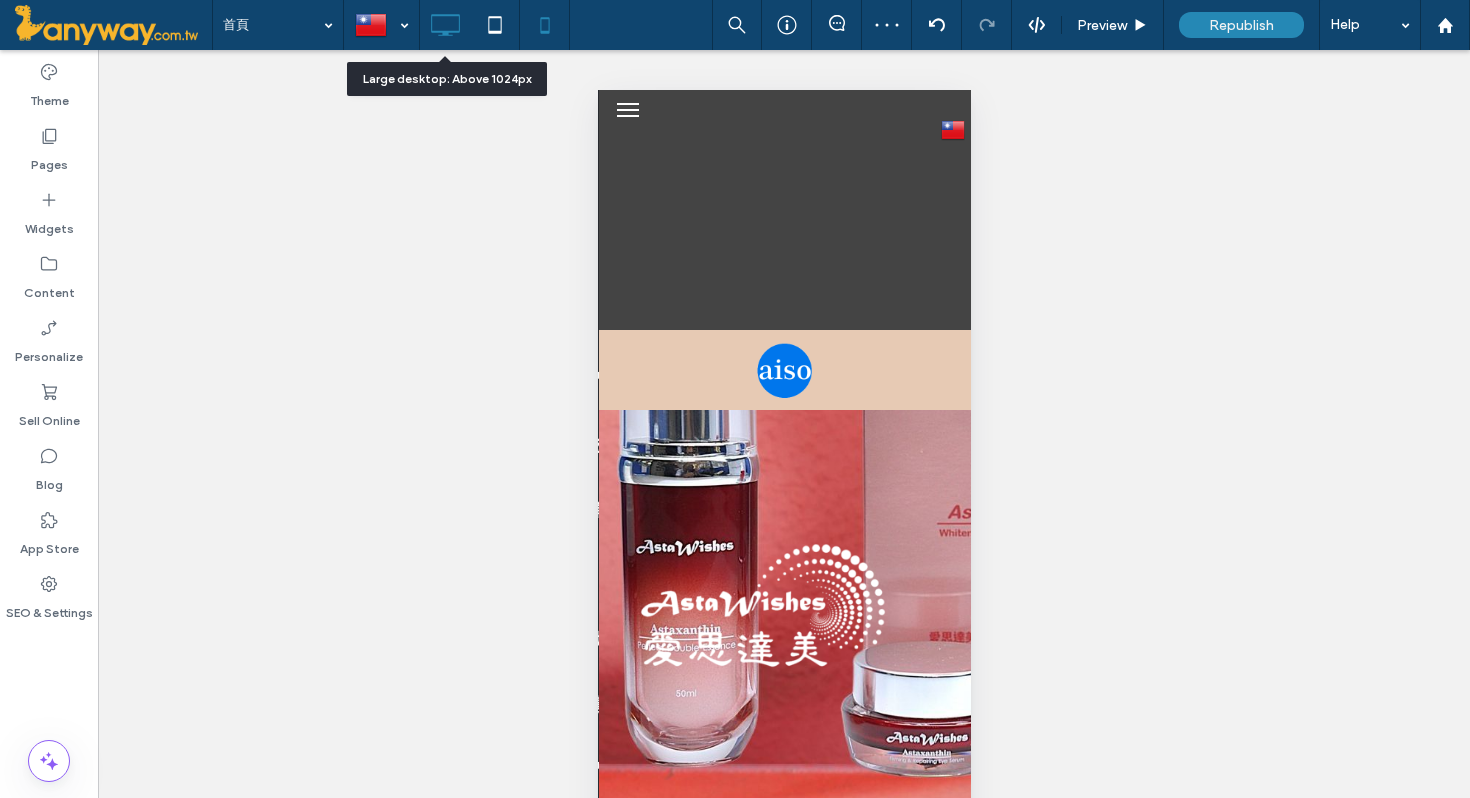 click 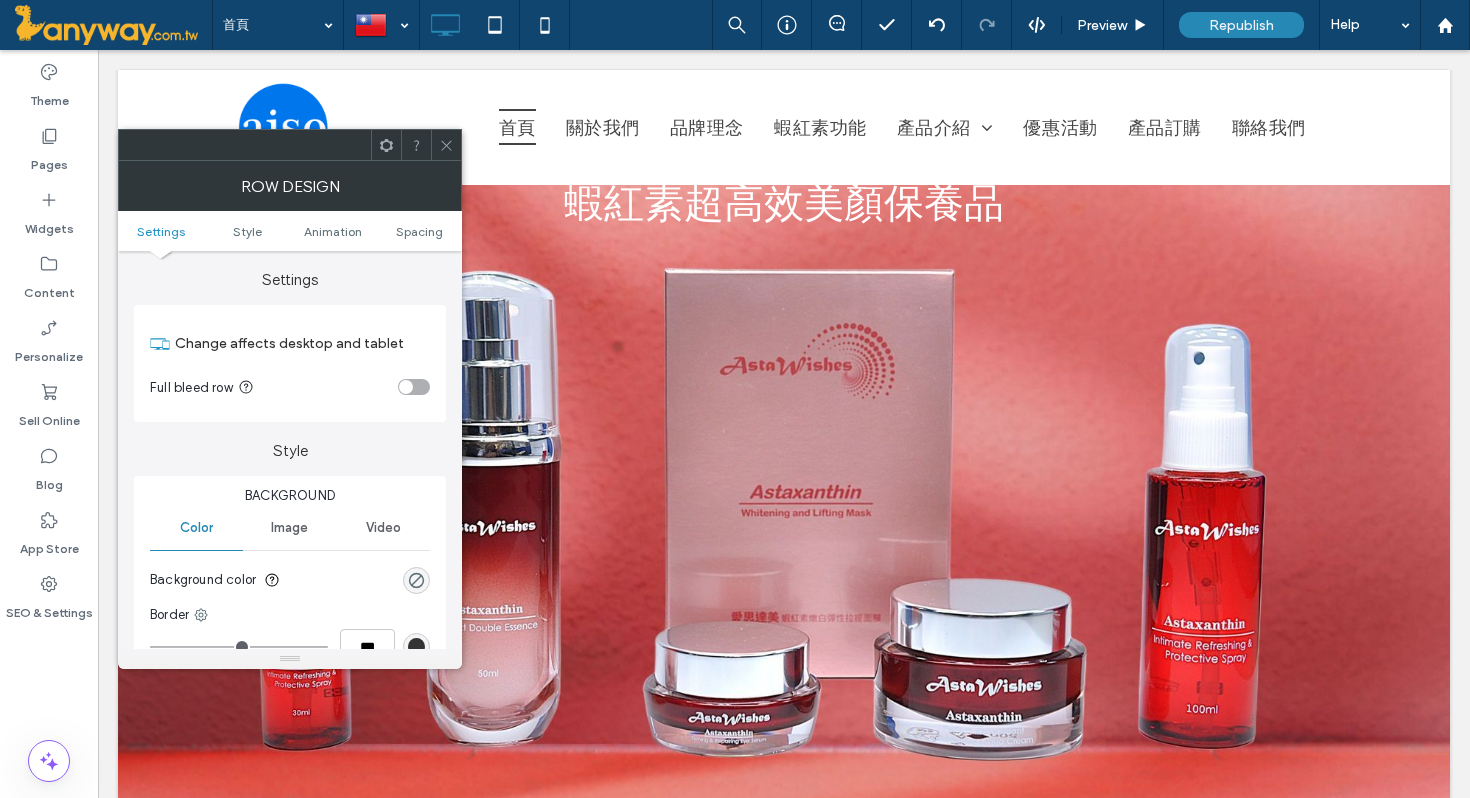 click at bounding box center [446, 145] 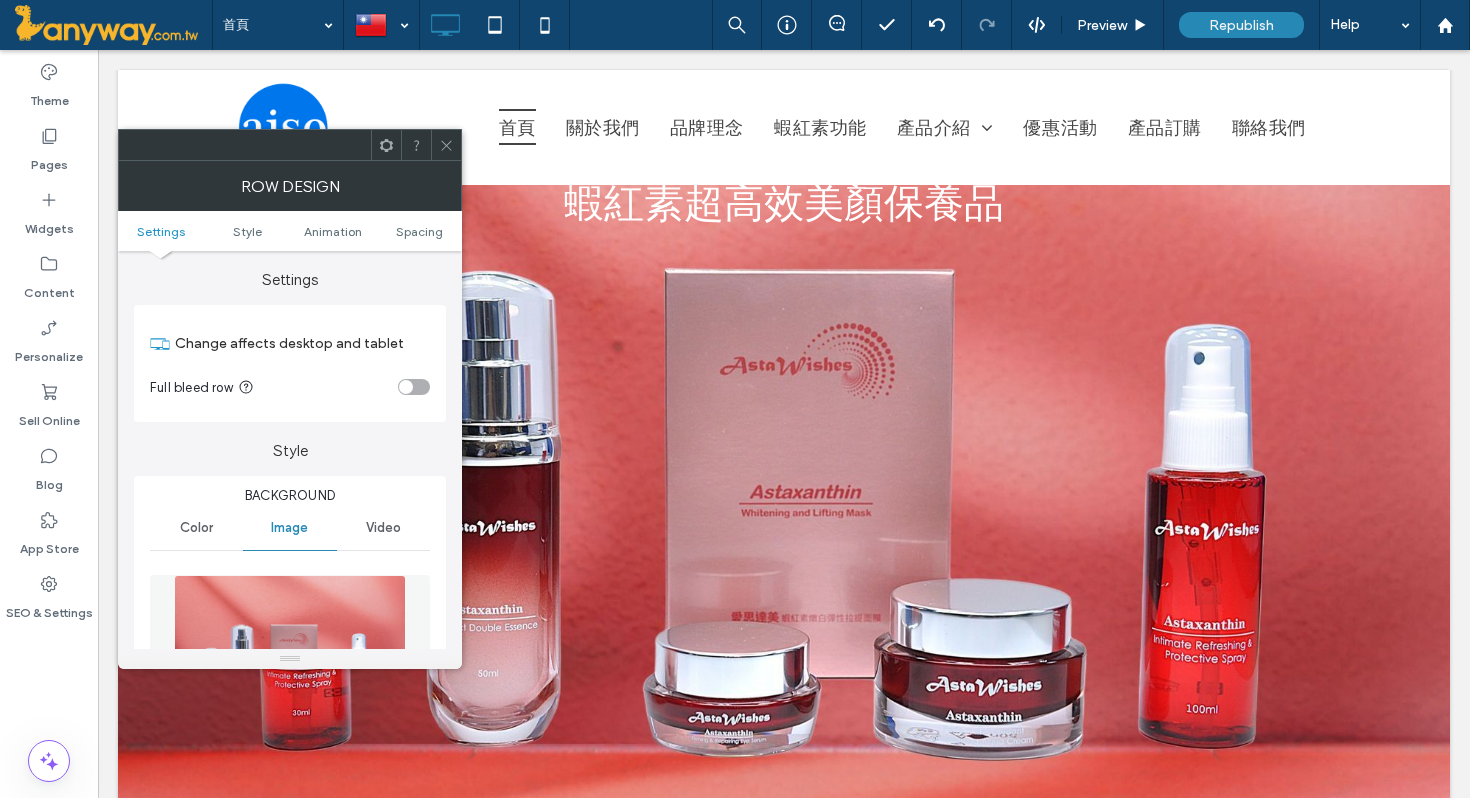 click at bounding box center [446, 145] 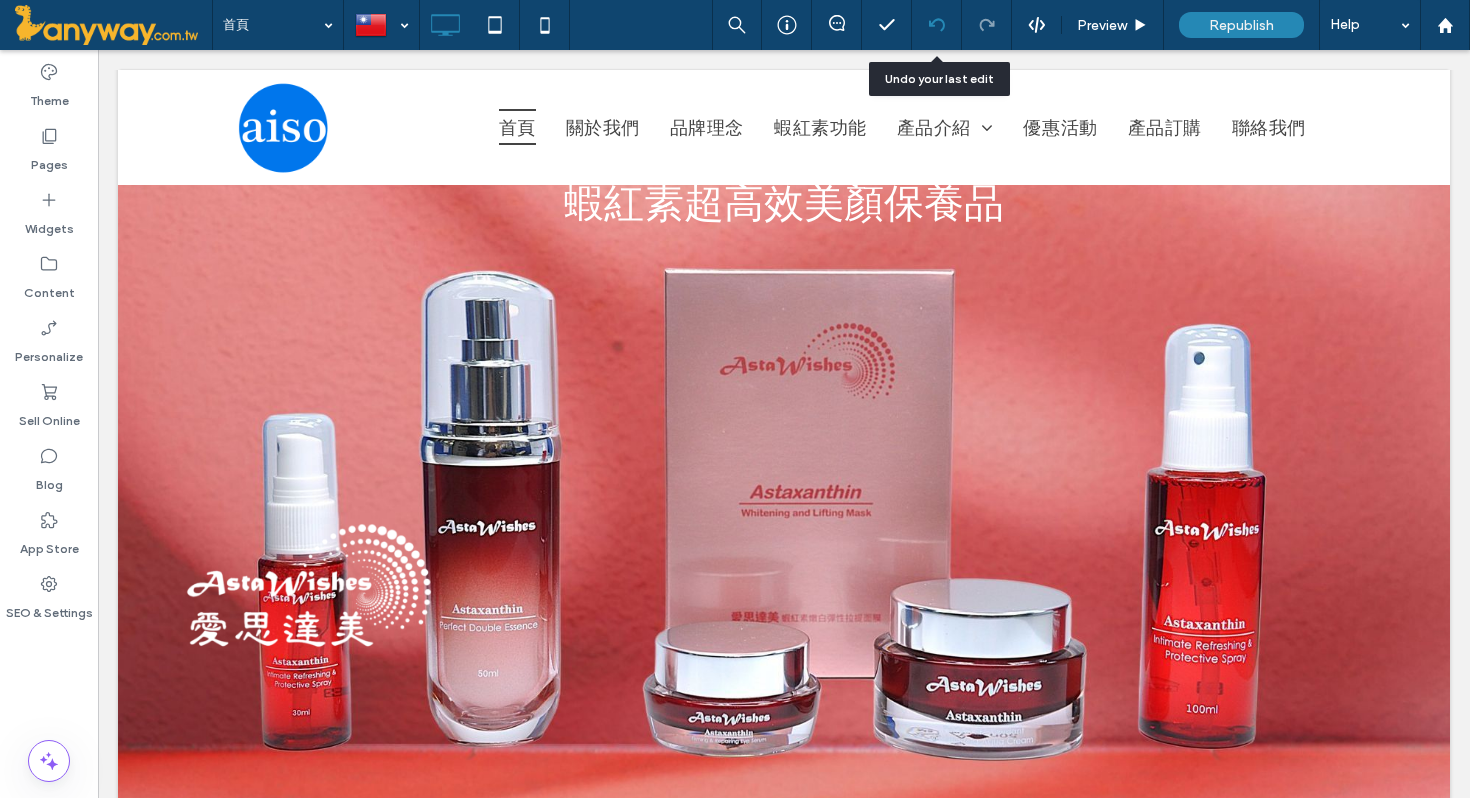 click 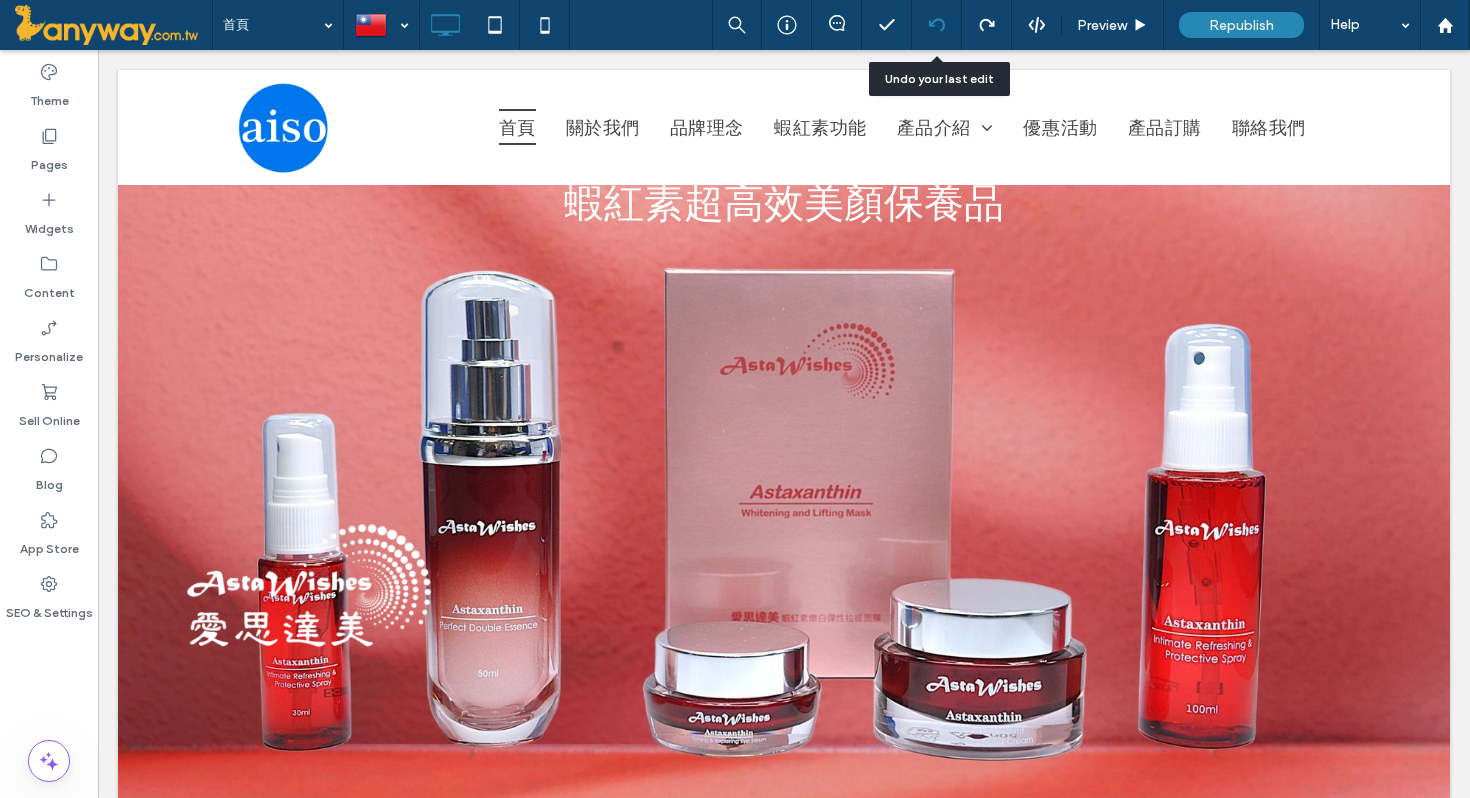 click 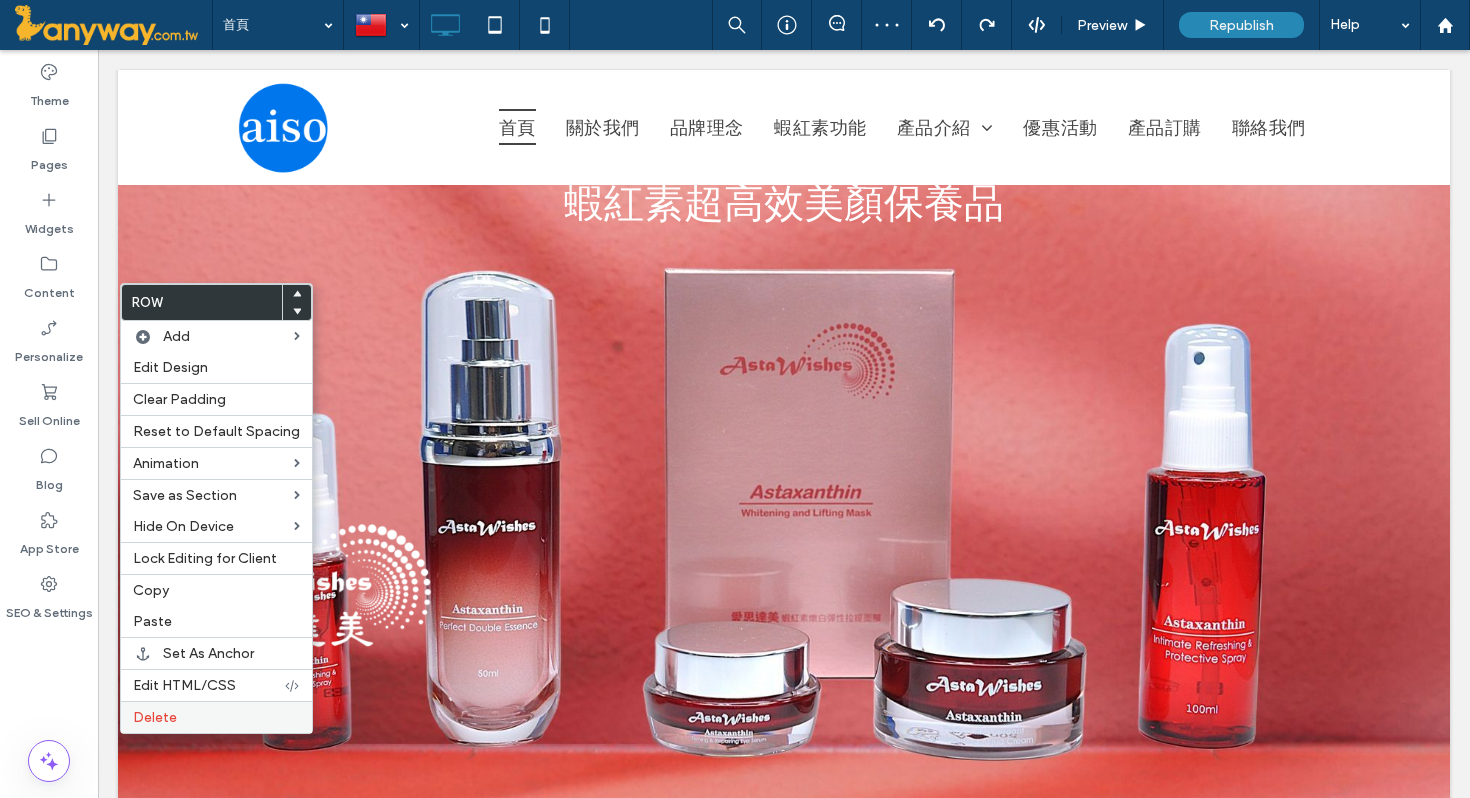 click on "Delete" at bounding box center (216, 717) 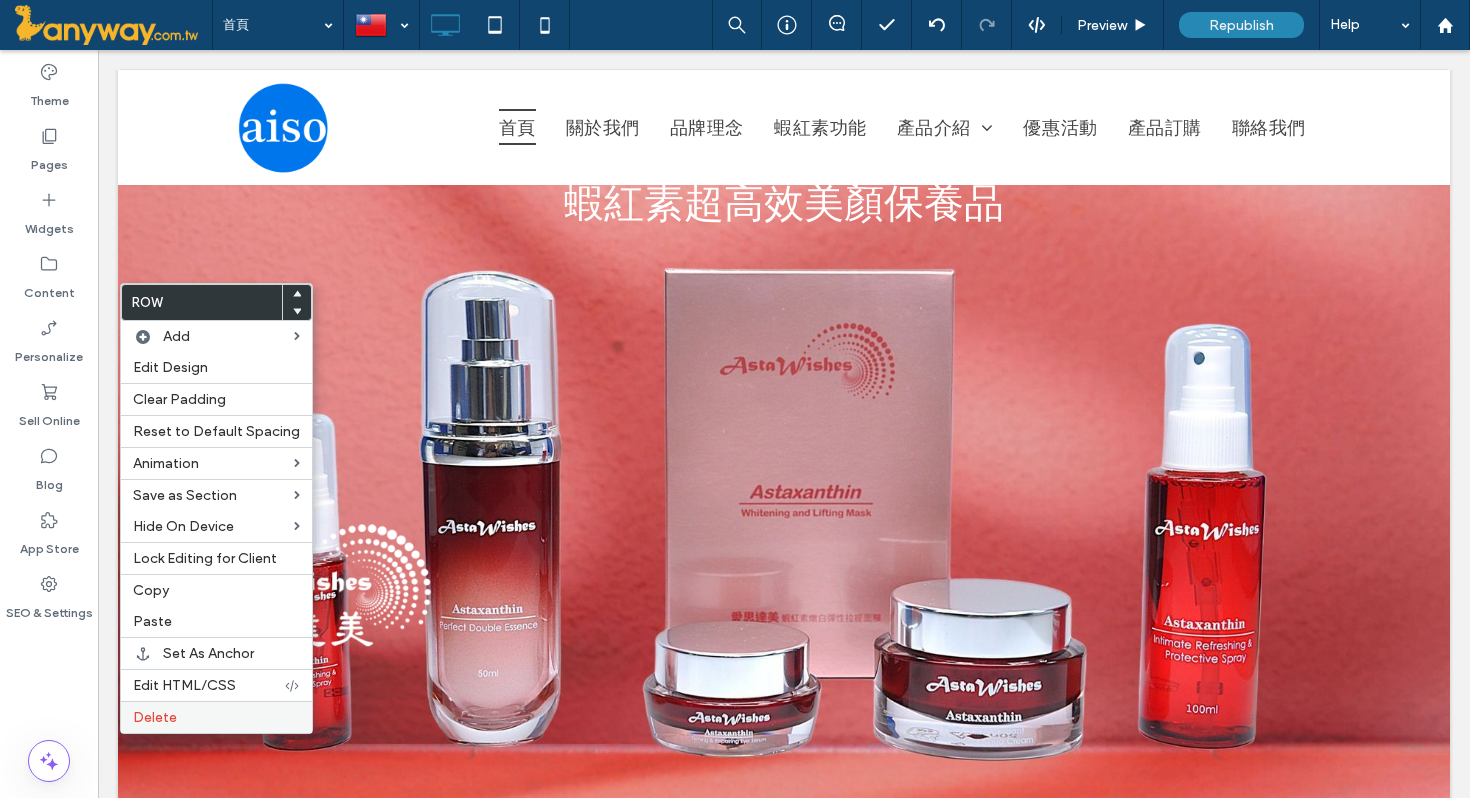 click on "Delete" at bounding box center (216, 717) 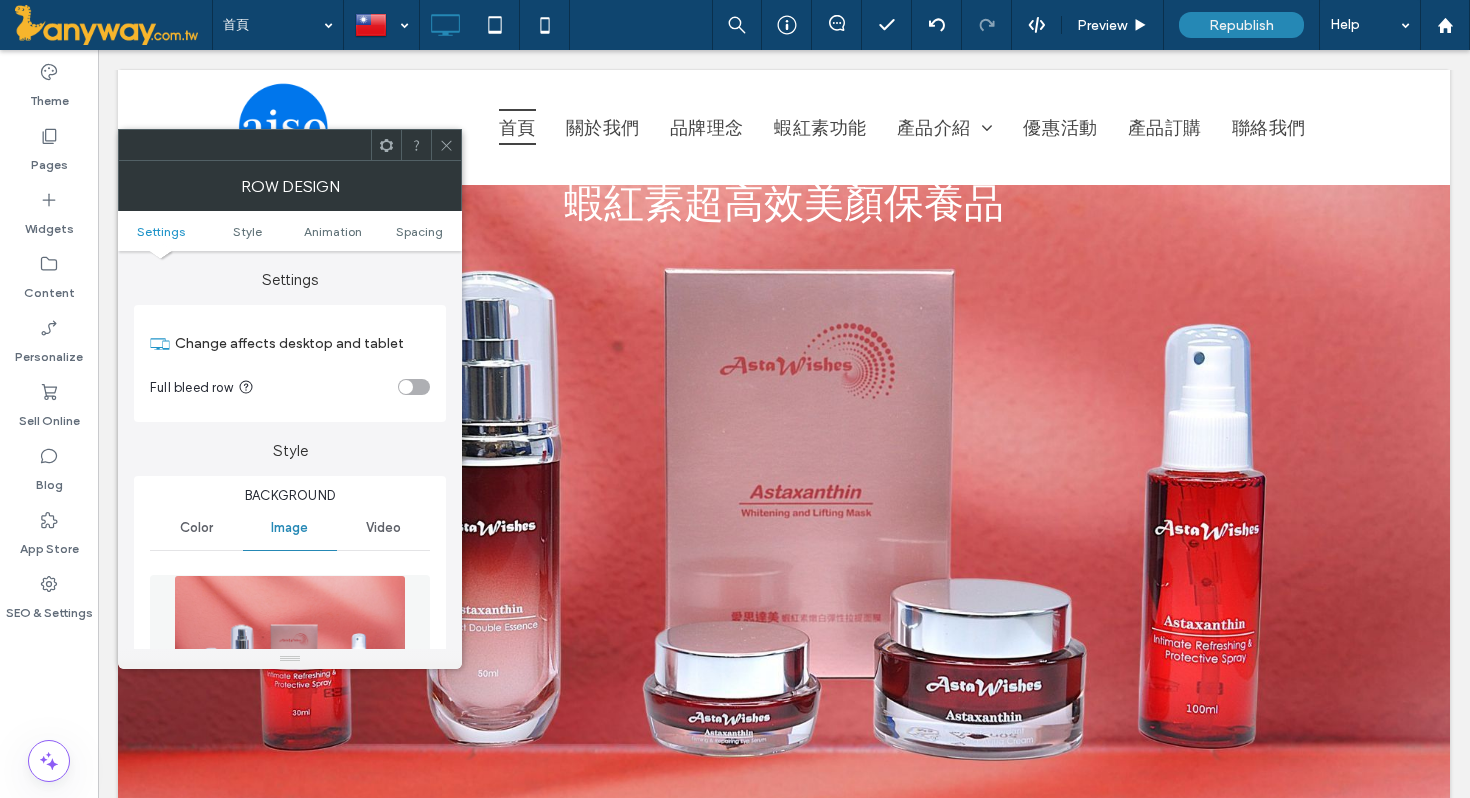 click at bounding box center [446, 145] 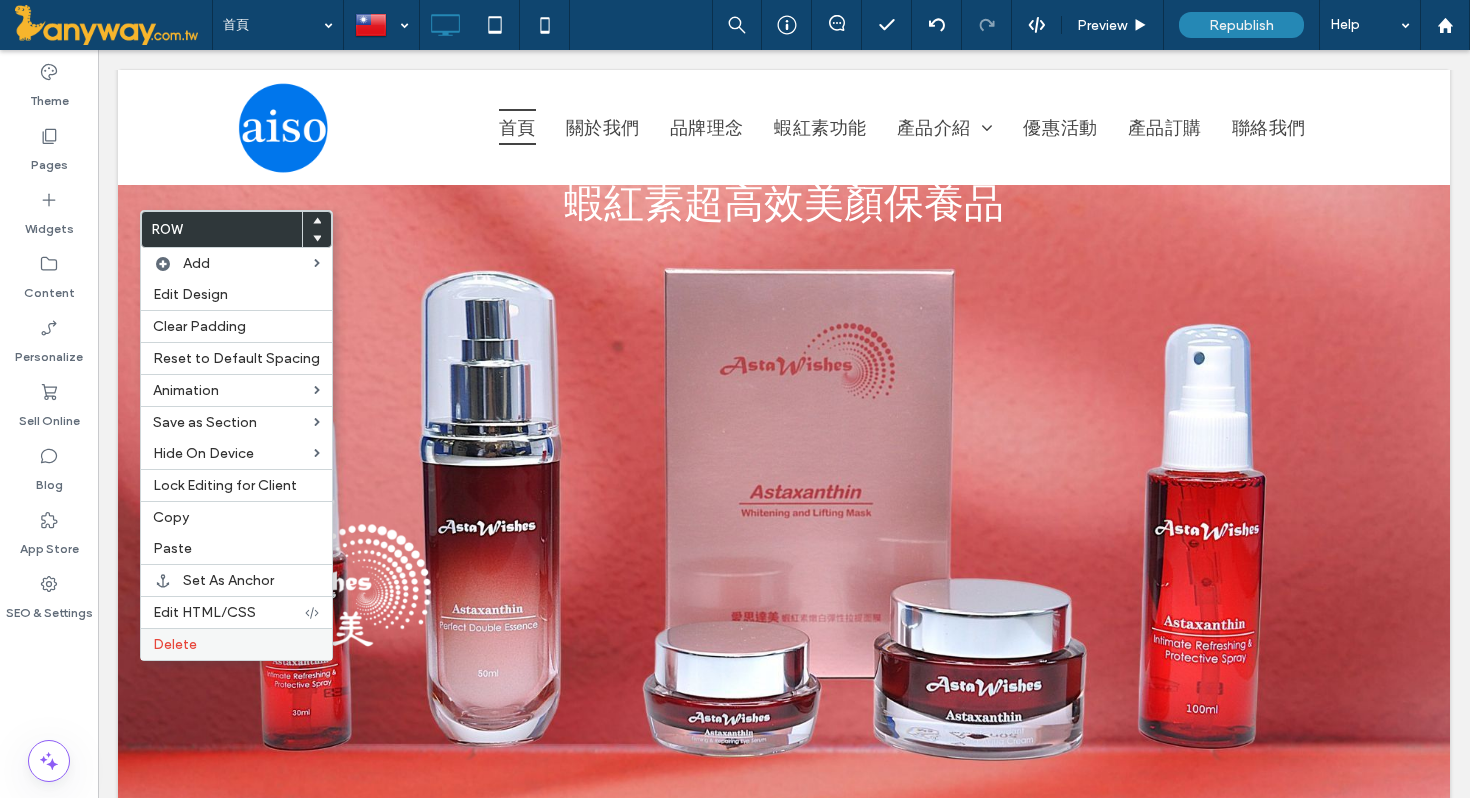 click on "Delete" at bounding box center [175, 644] 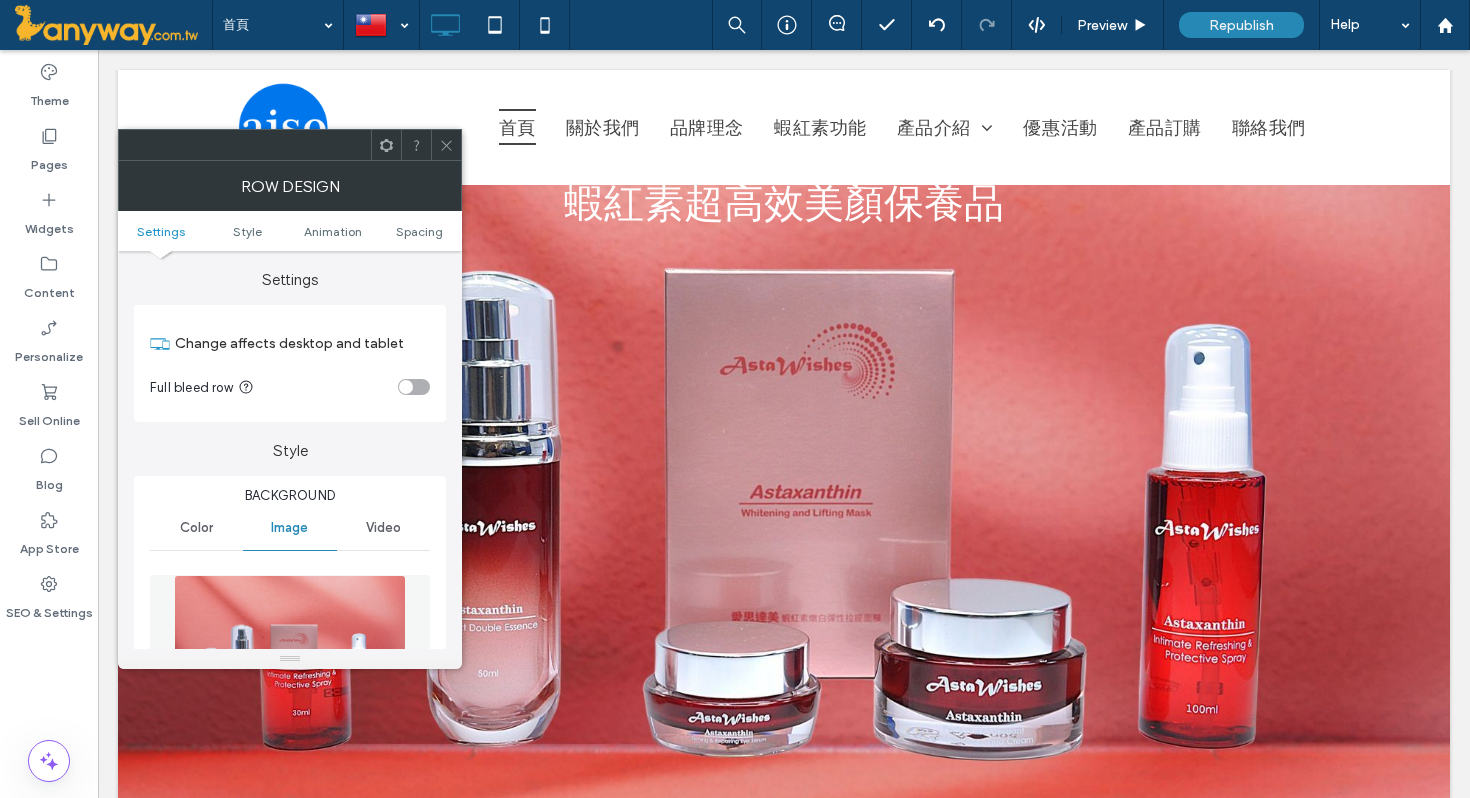 click 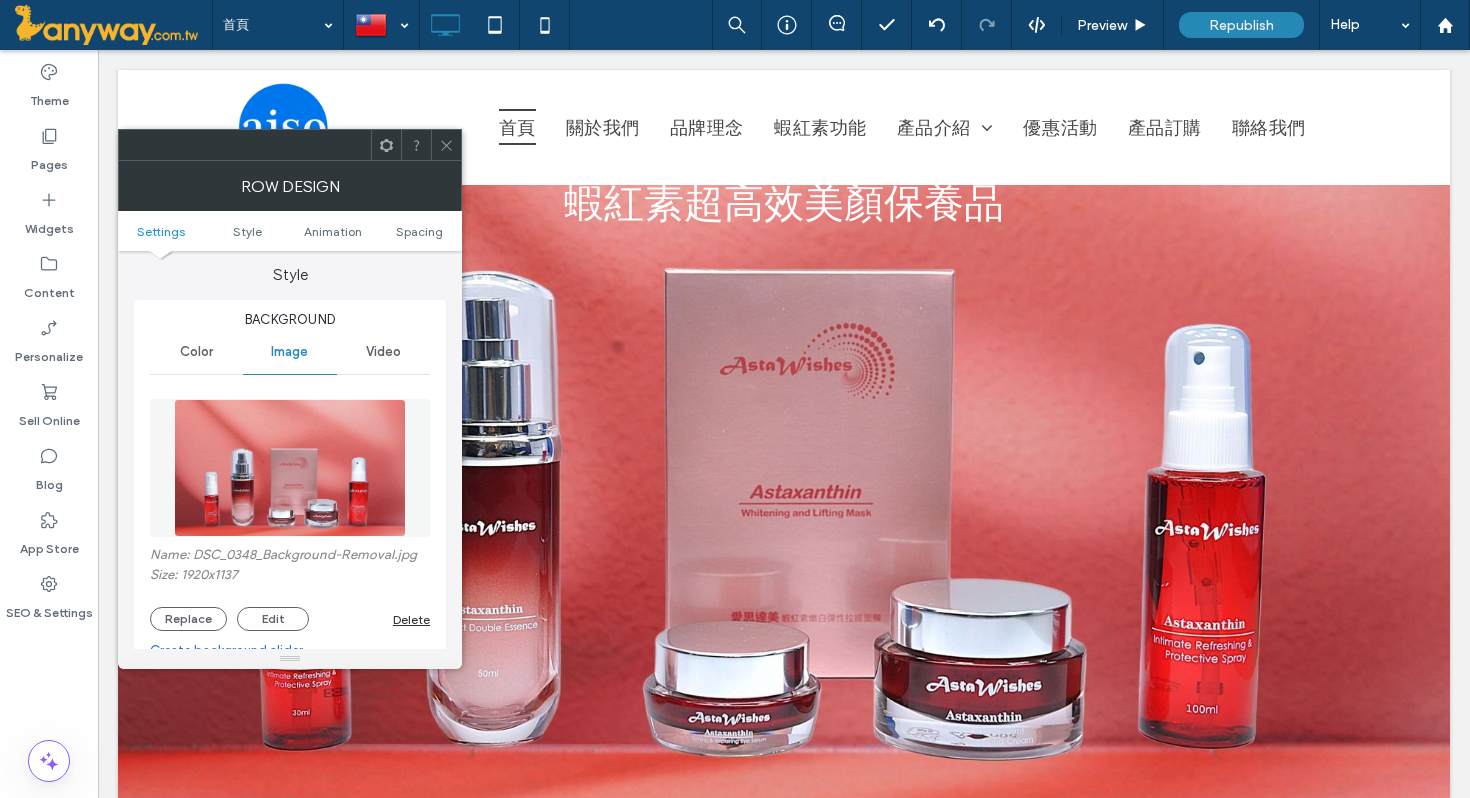 scroll, scrollTop: 197, scrollLeft: 0, axis: vertical 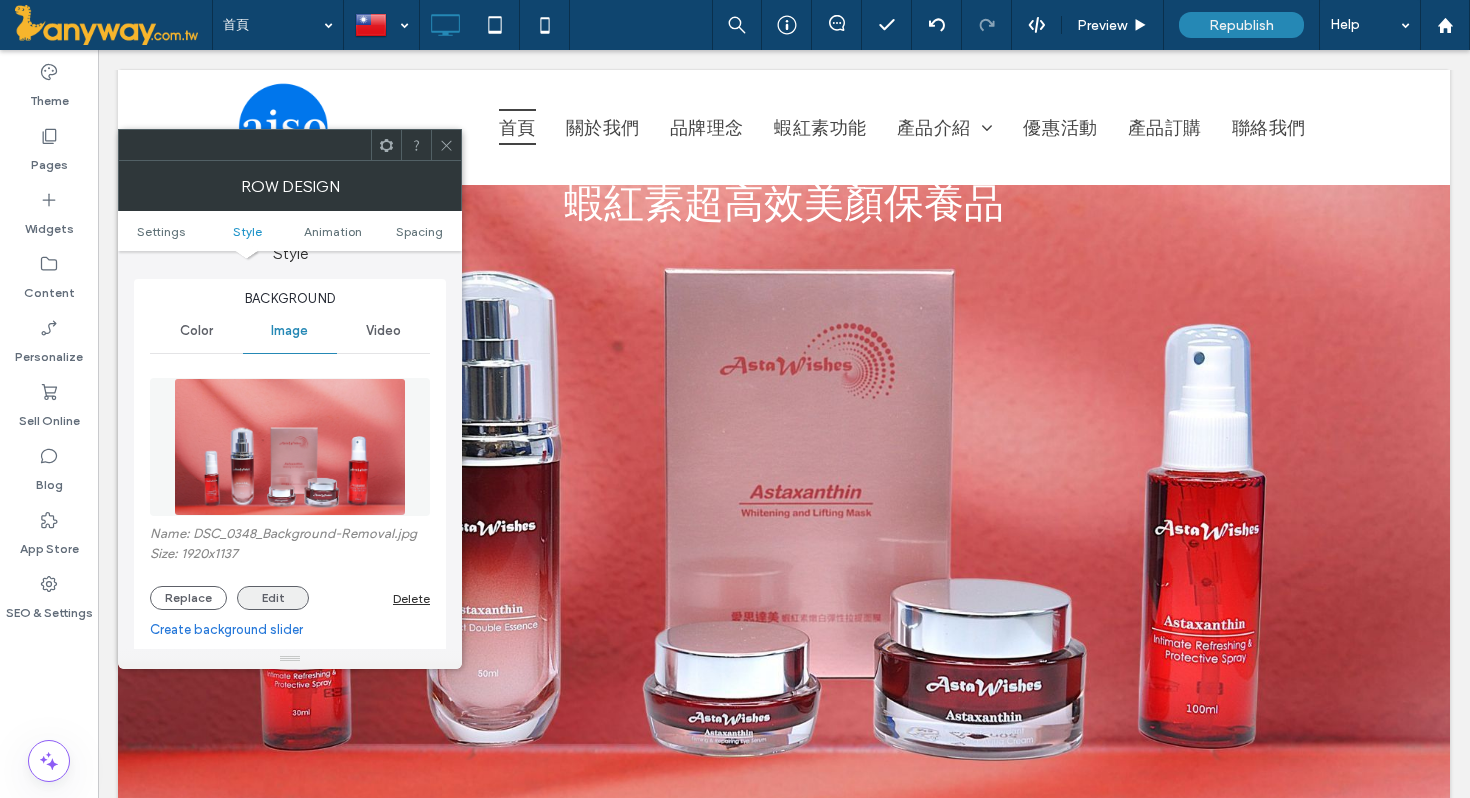 click on "Edit" at bounding box center (273, 598) 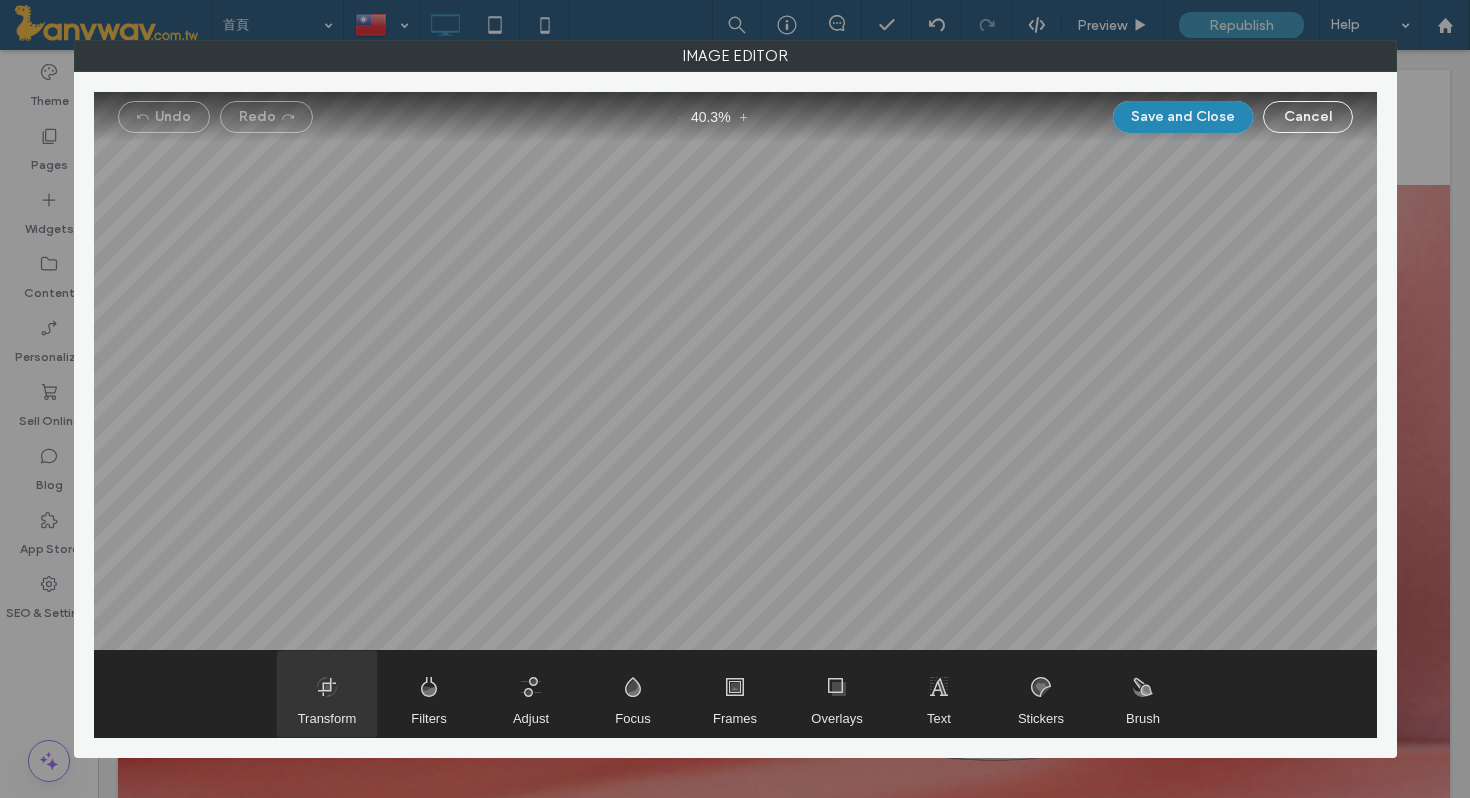 click at bounding box center [327, 694] 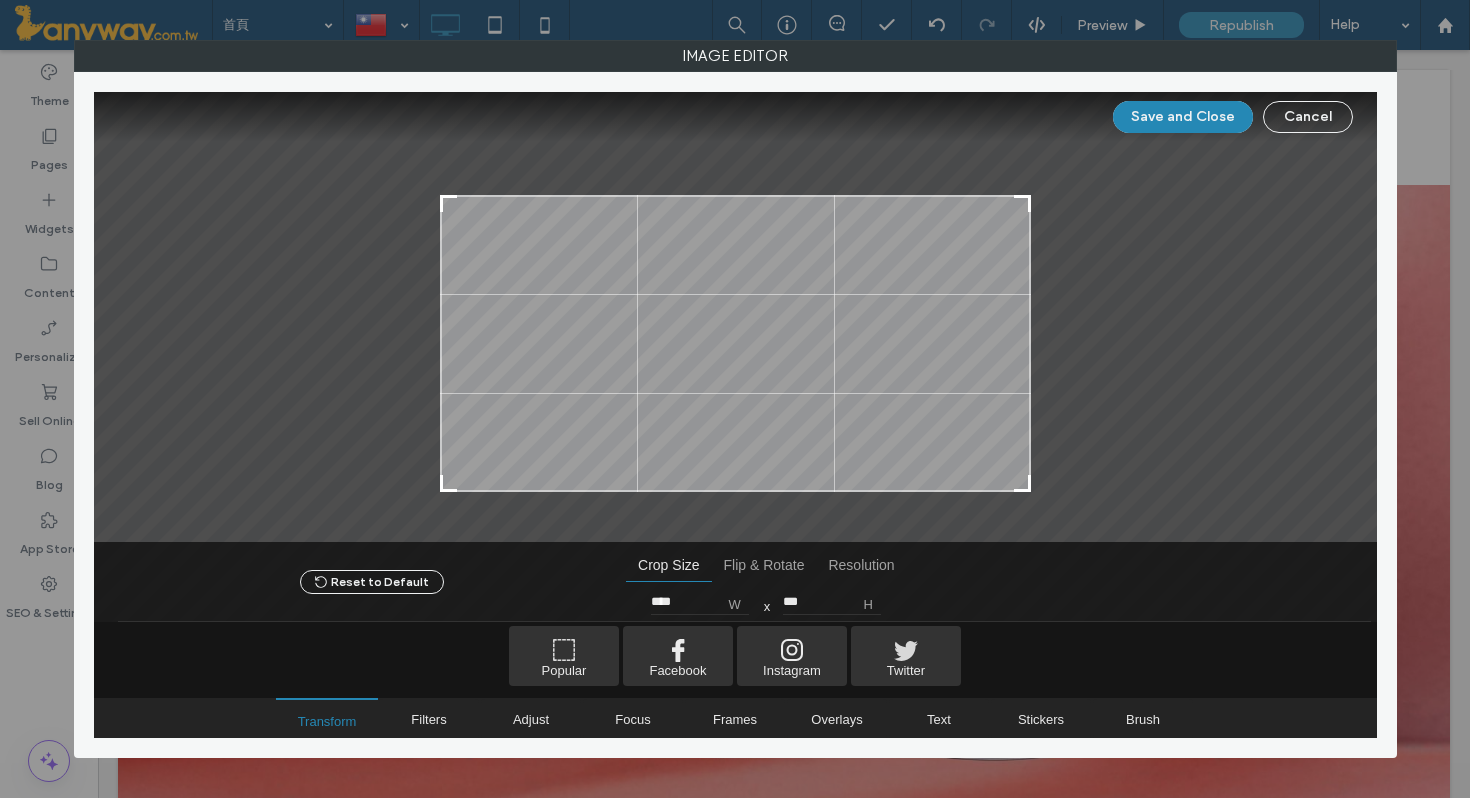 type on "***" 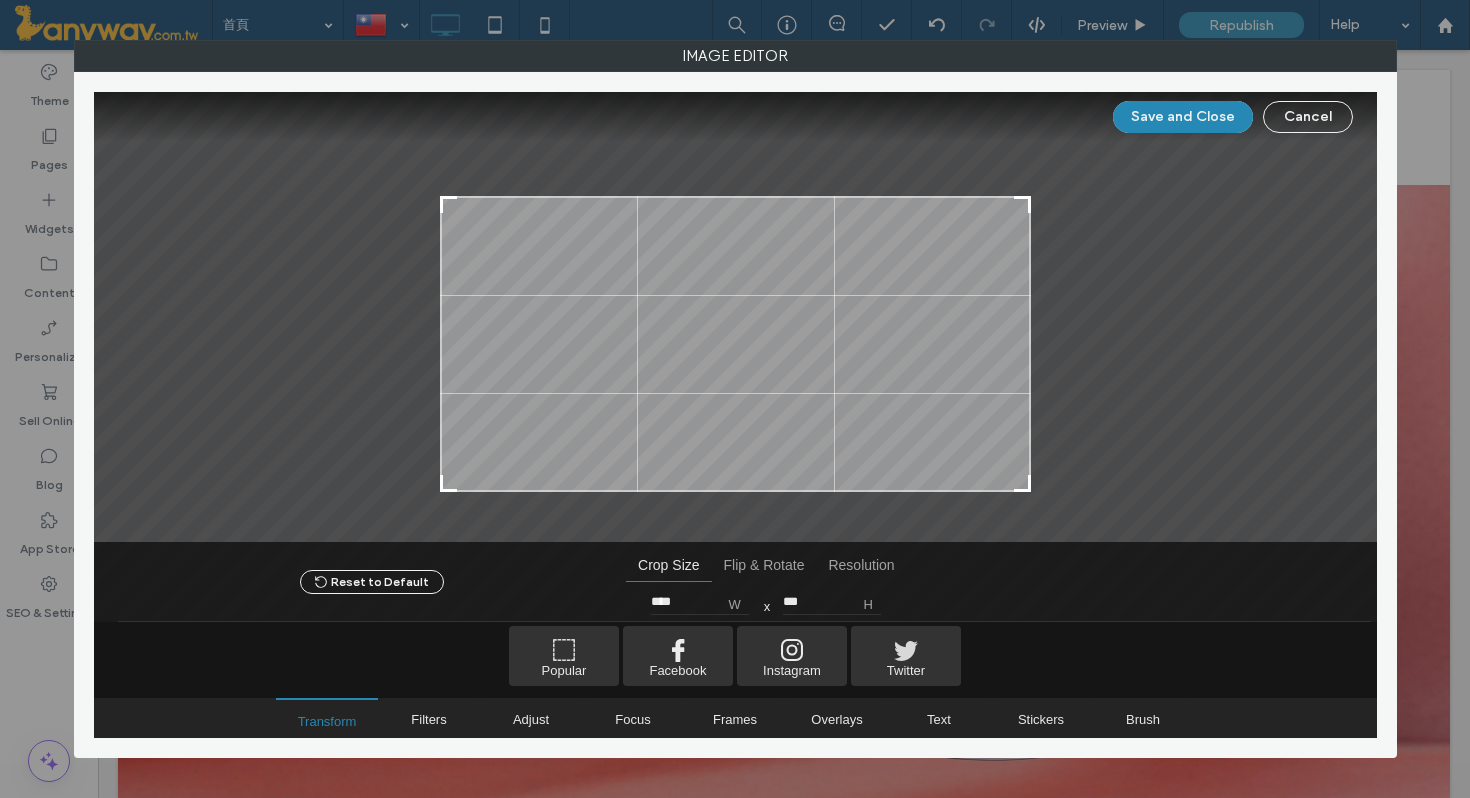 type on "****" 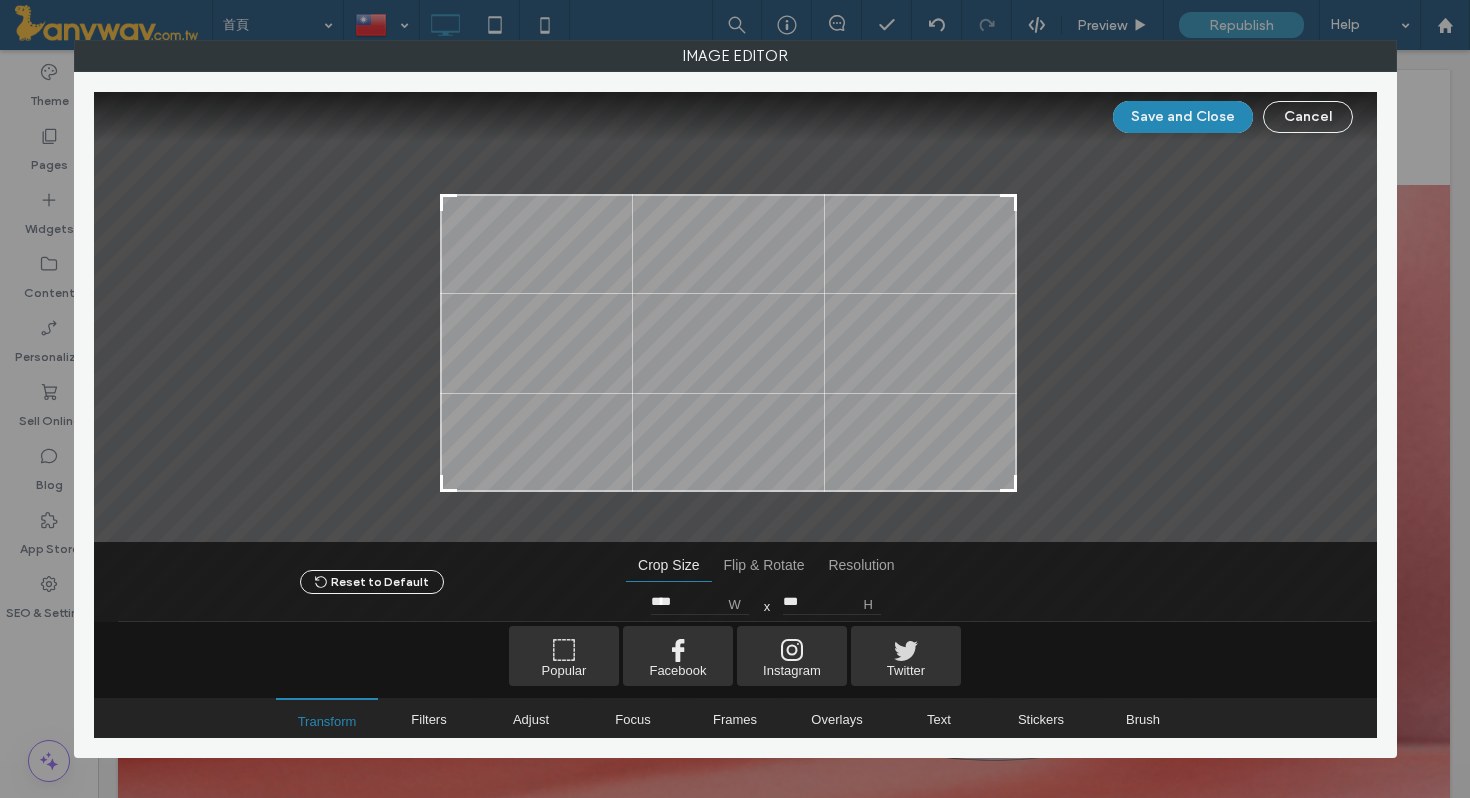 type on "****" 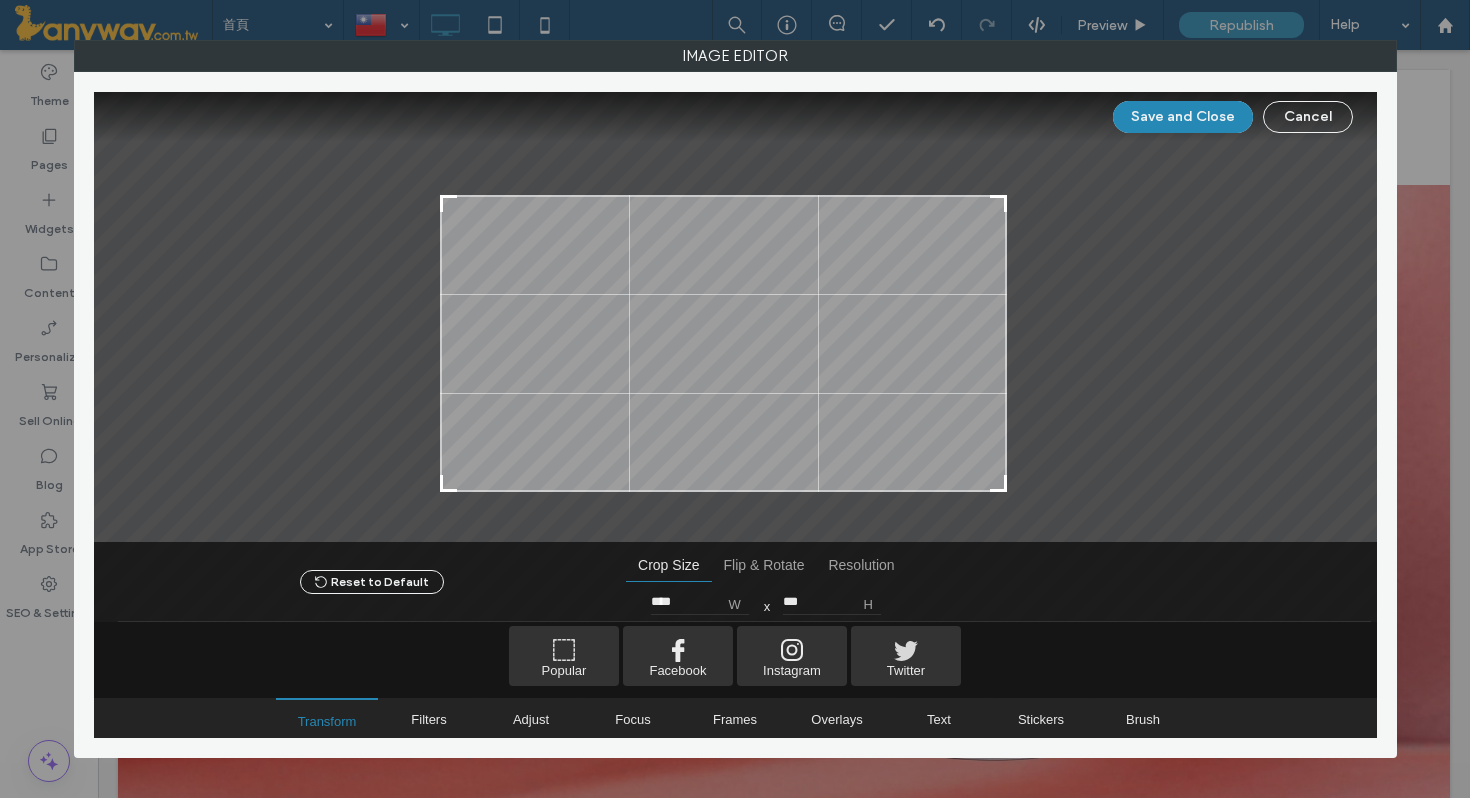 type on "****" 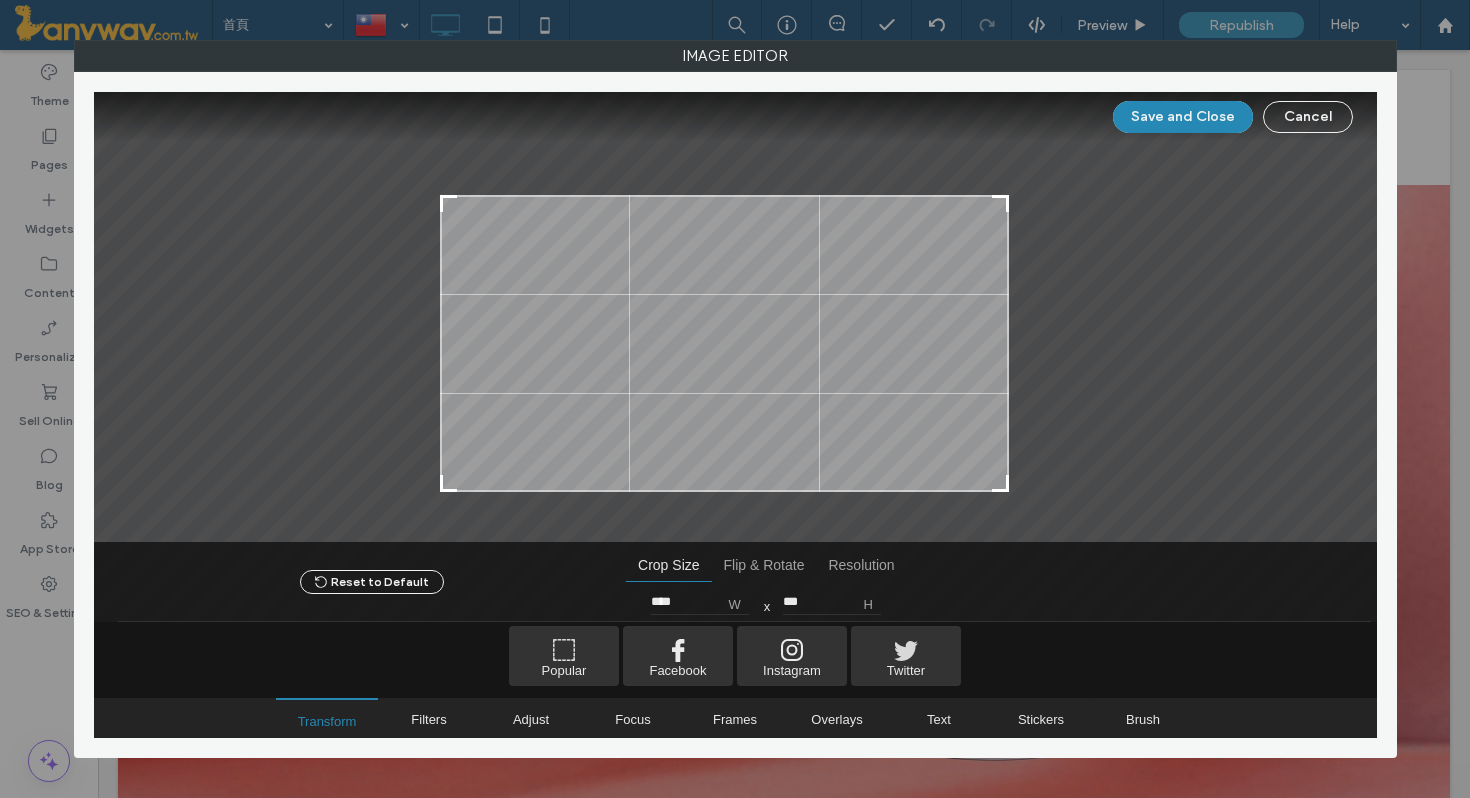 drag, startPoint x: 1026, startPoint y: 196, endPoint x: 1005, endPoint y: 197, distance: 21.023796 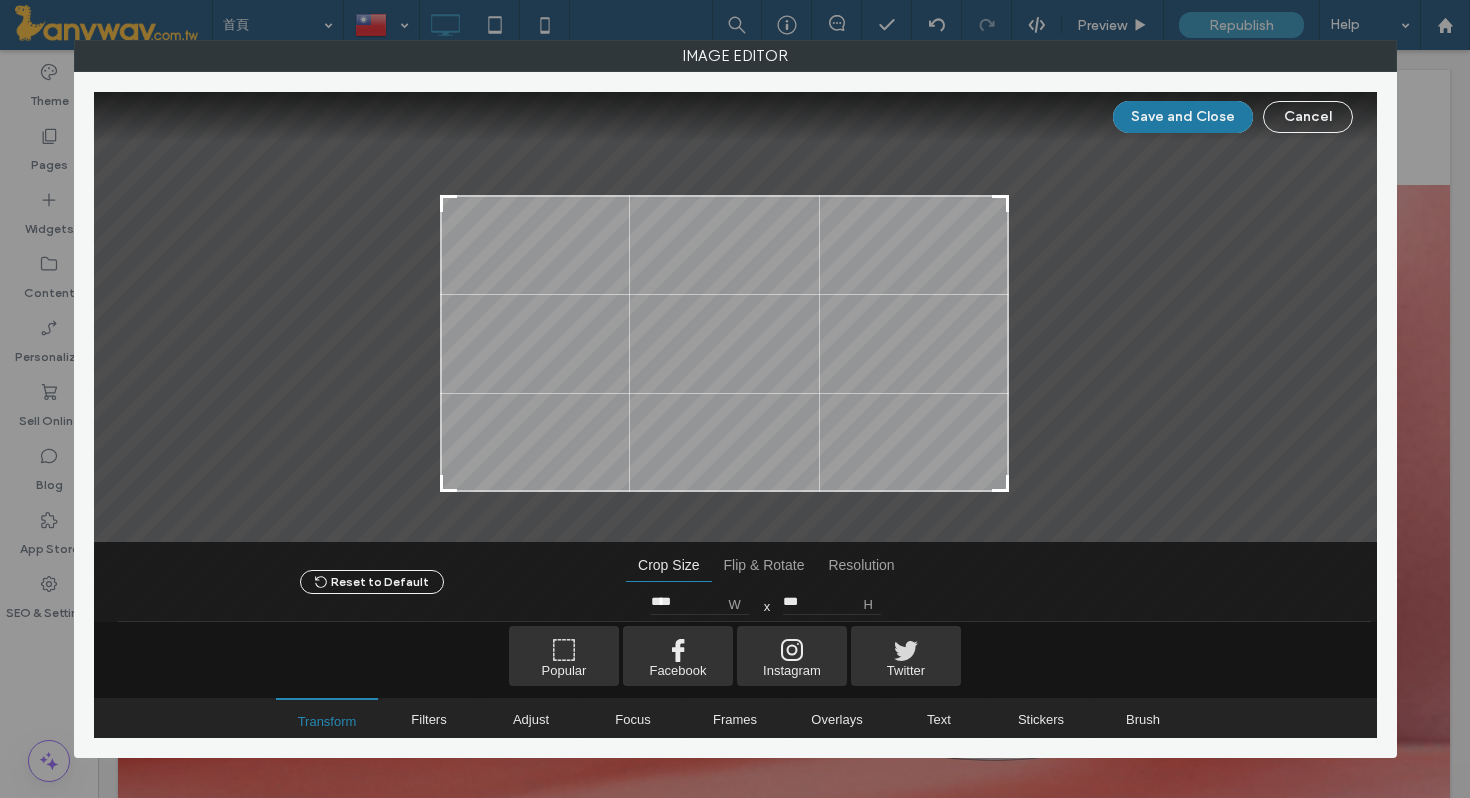 click on "Save and Close" at bounding box center [1183, 117] 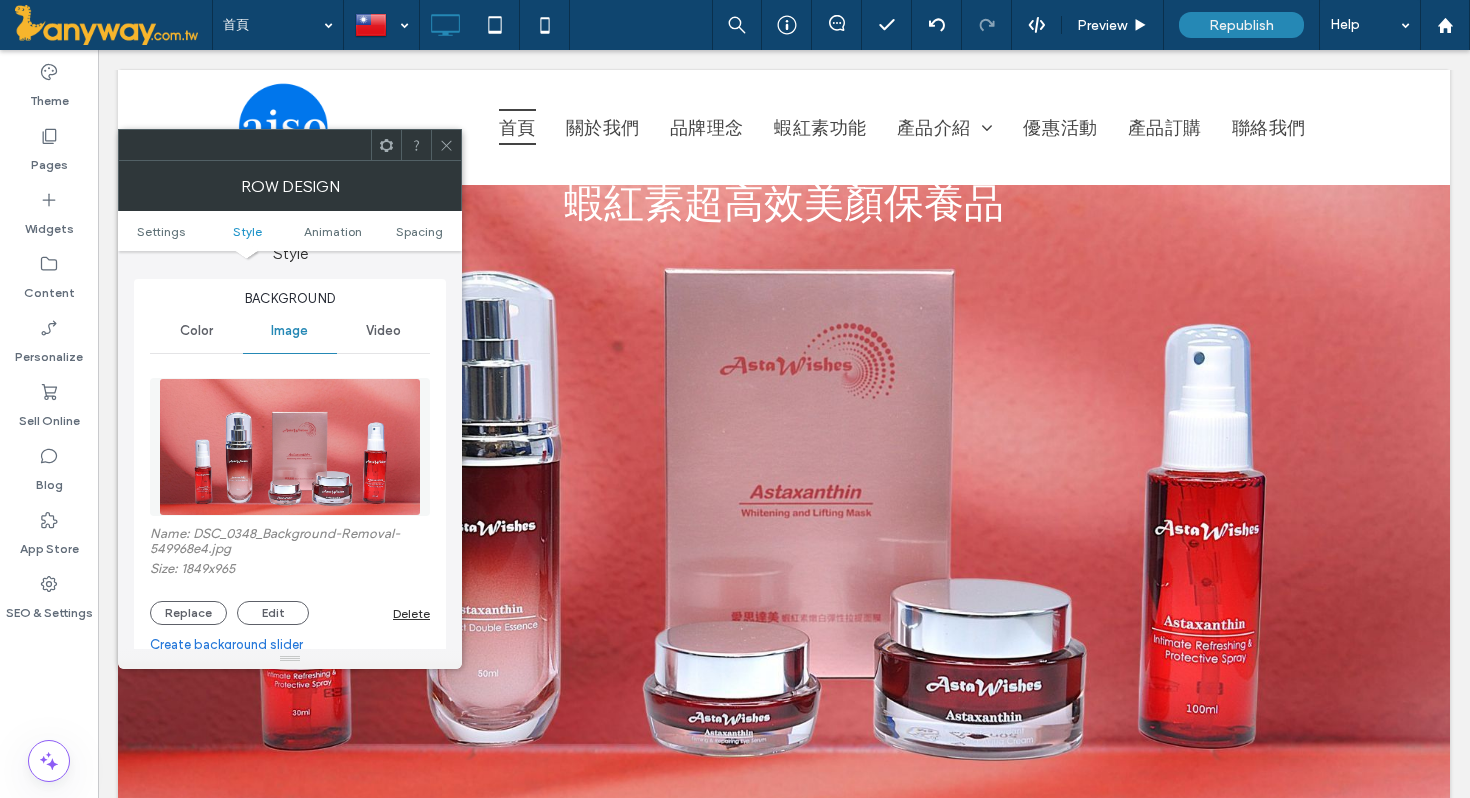 click 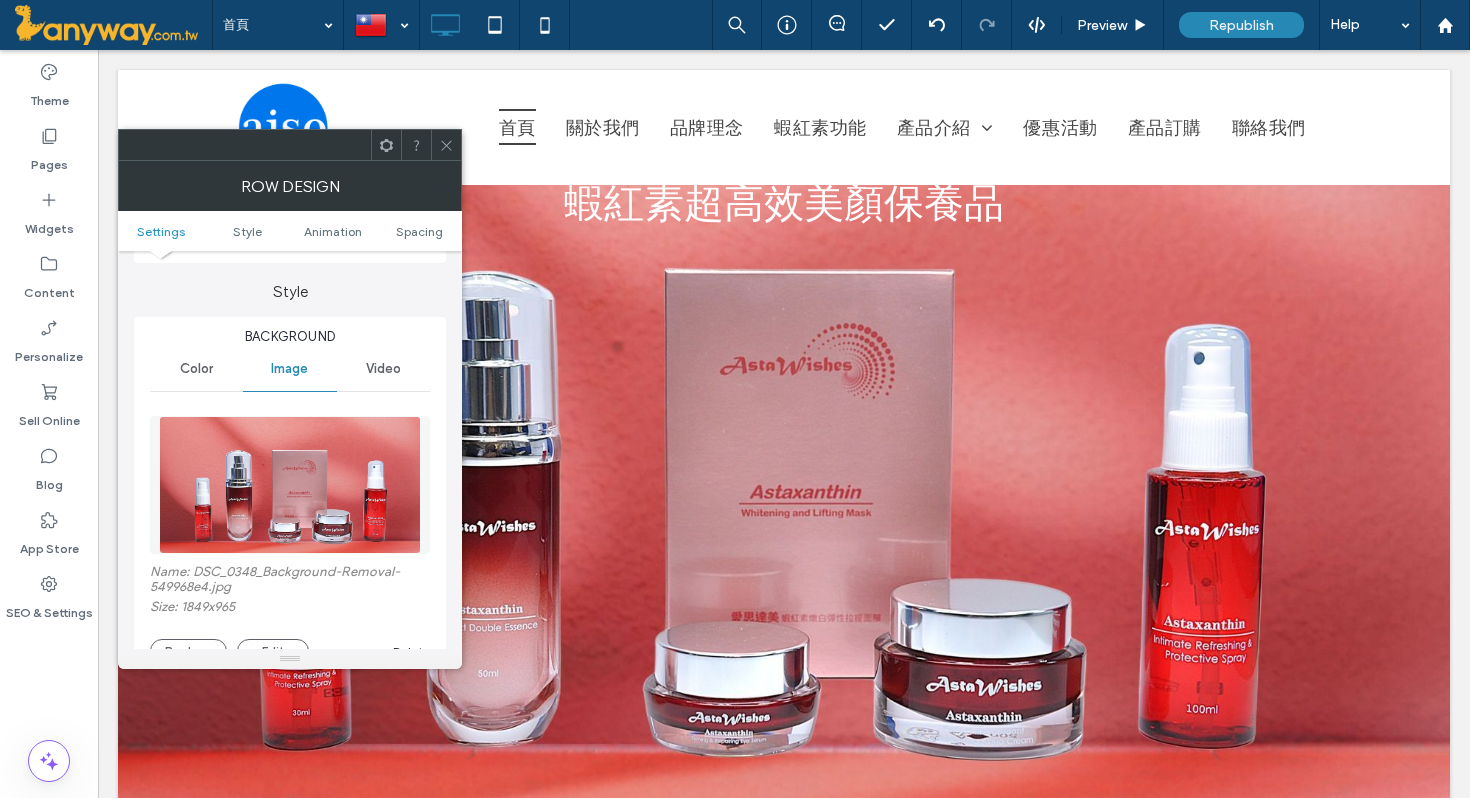 scroll, scrollTop: 205, scrollLeft: 0, axis: vertical 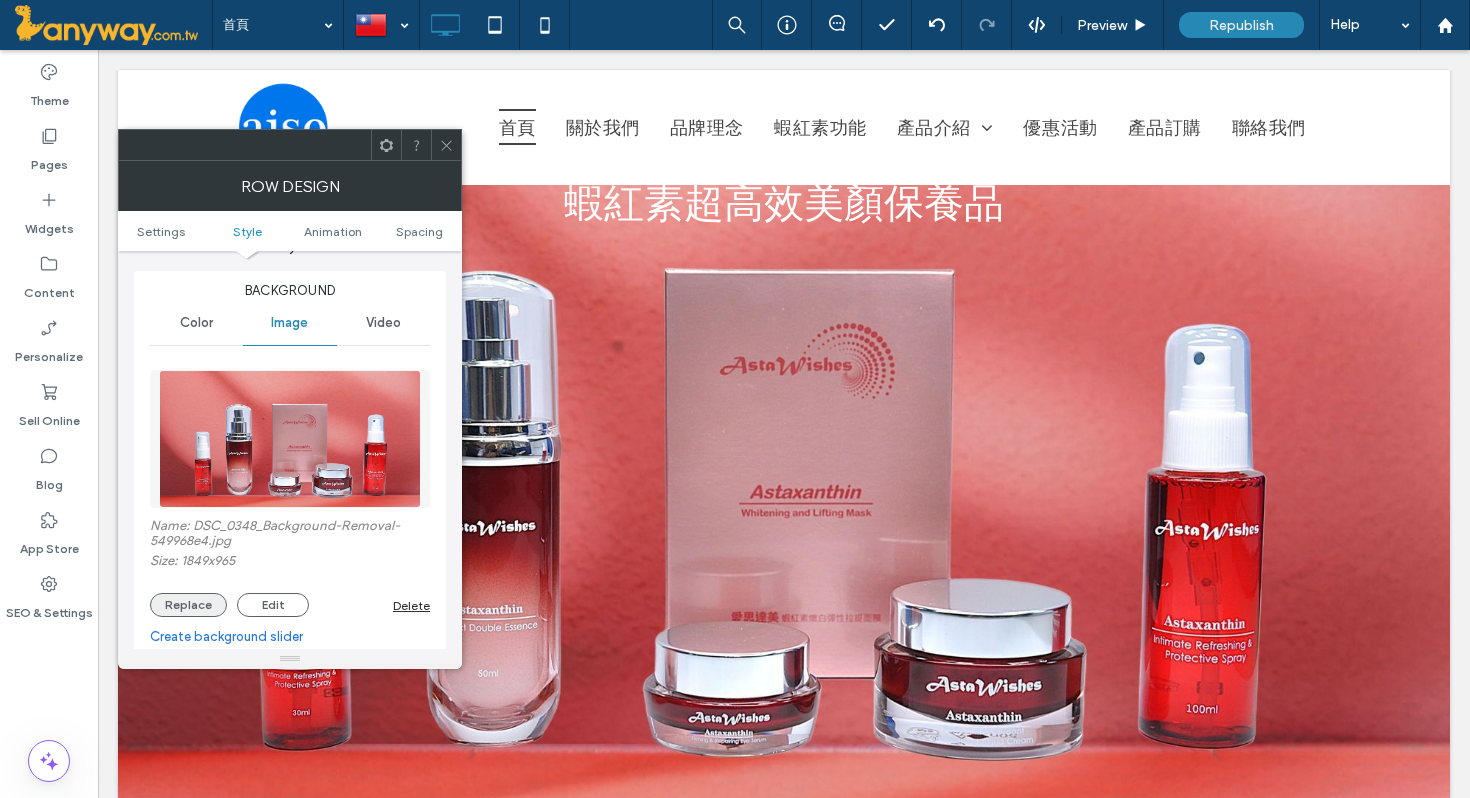 click on "Replace" at bounding box center [188, 605] 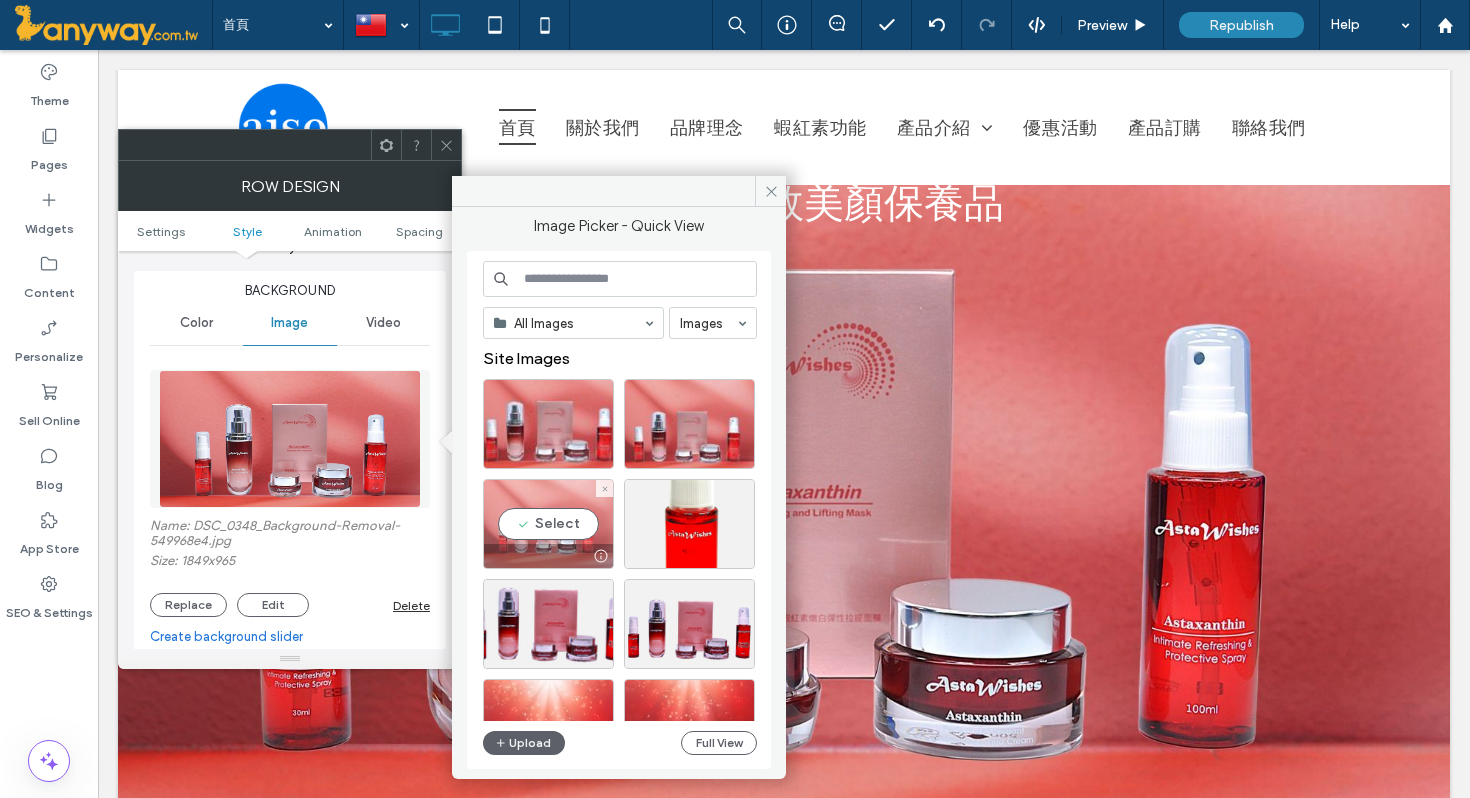 click on "Select" at bounding box center [548, 524] 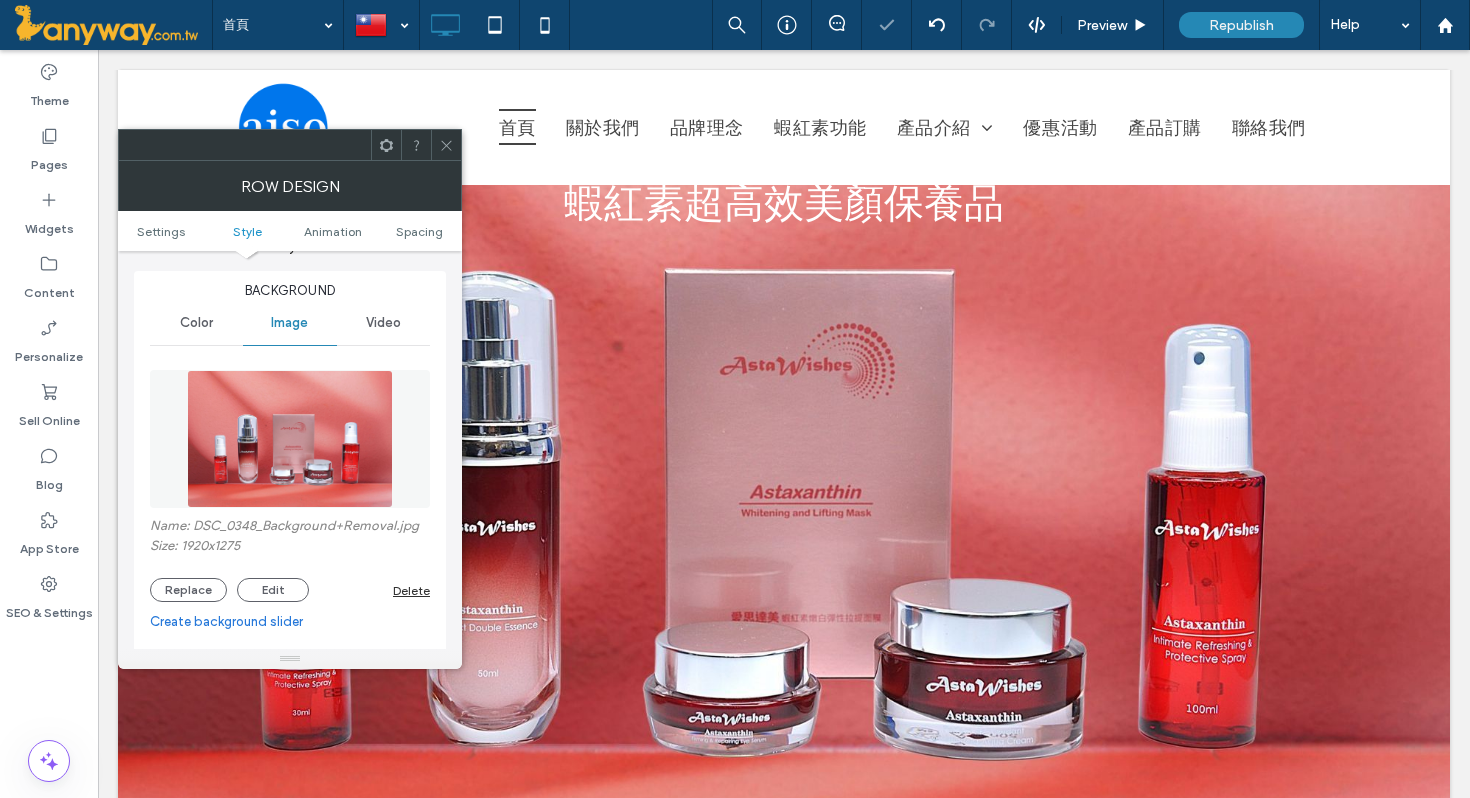 click 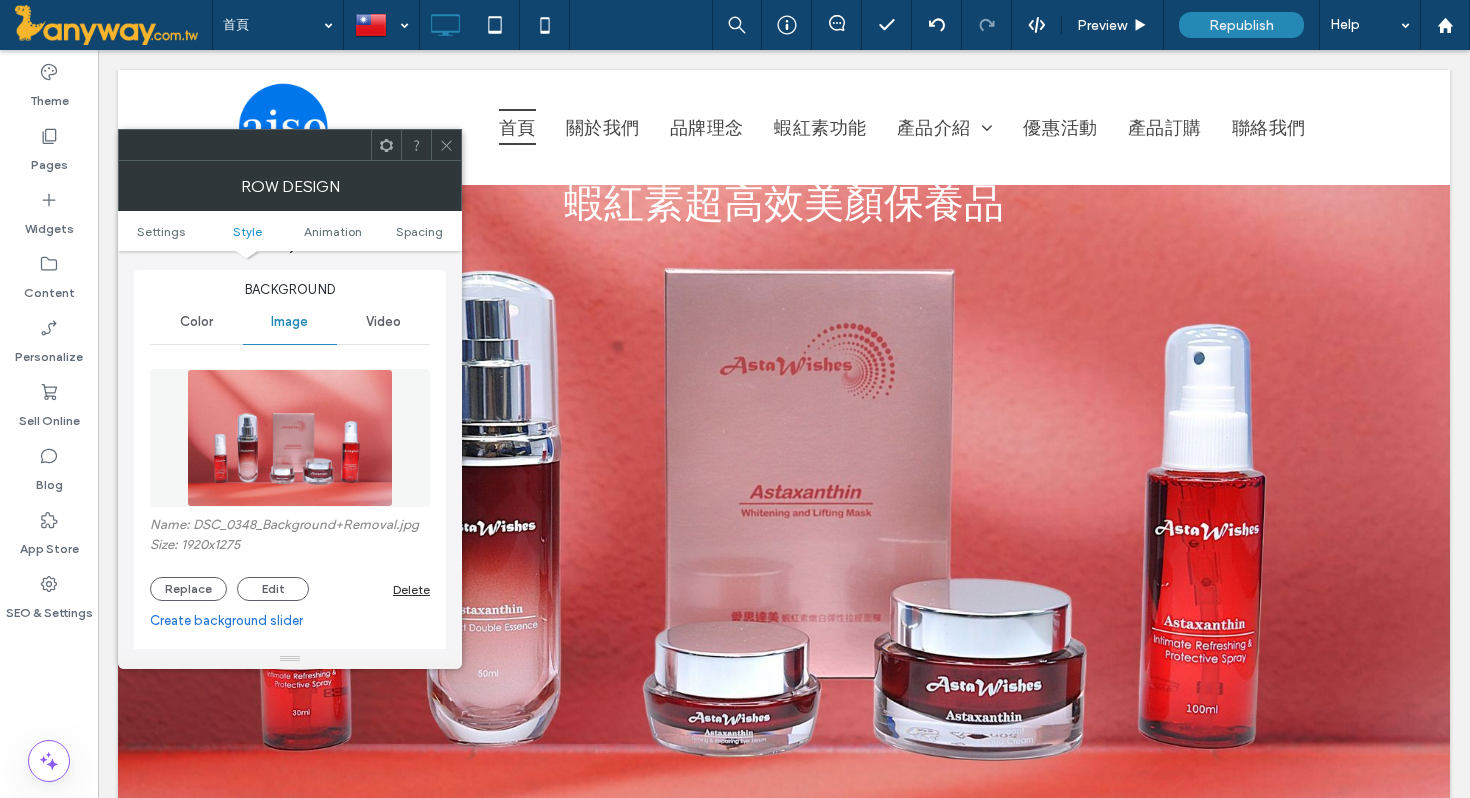 scroll, scrollTop: 248, scrollLeft: 0, axis: vertical 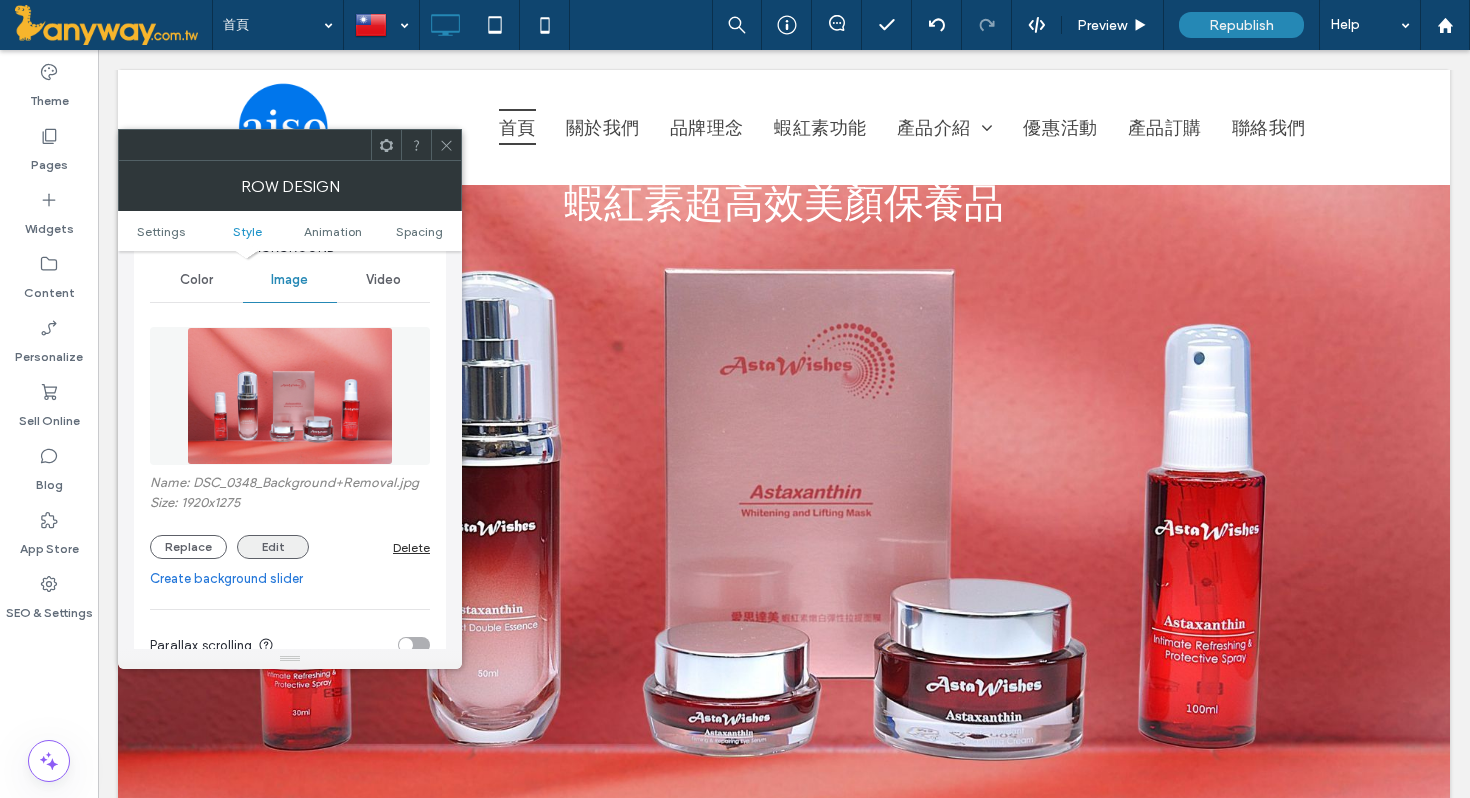 click on "Edit" at bounding box center (273, 547) 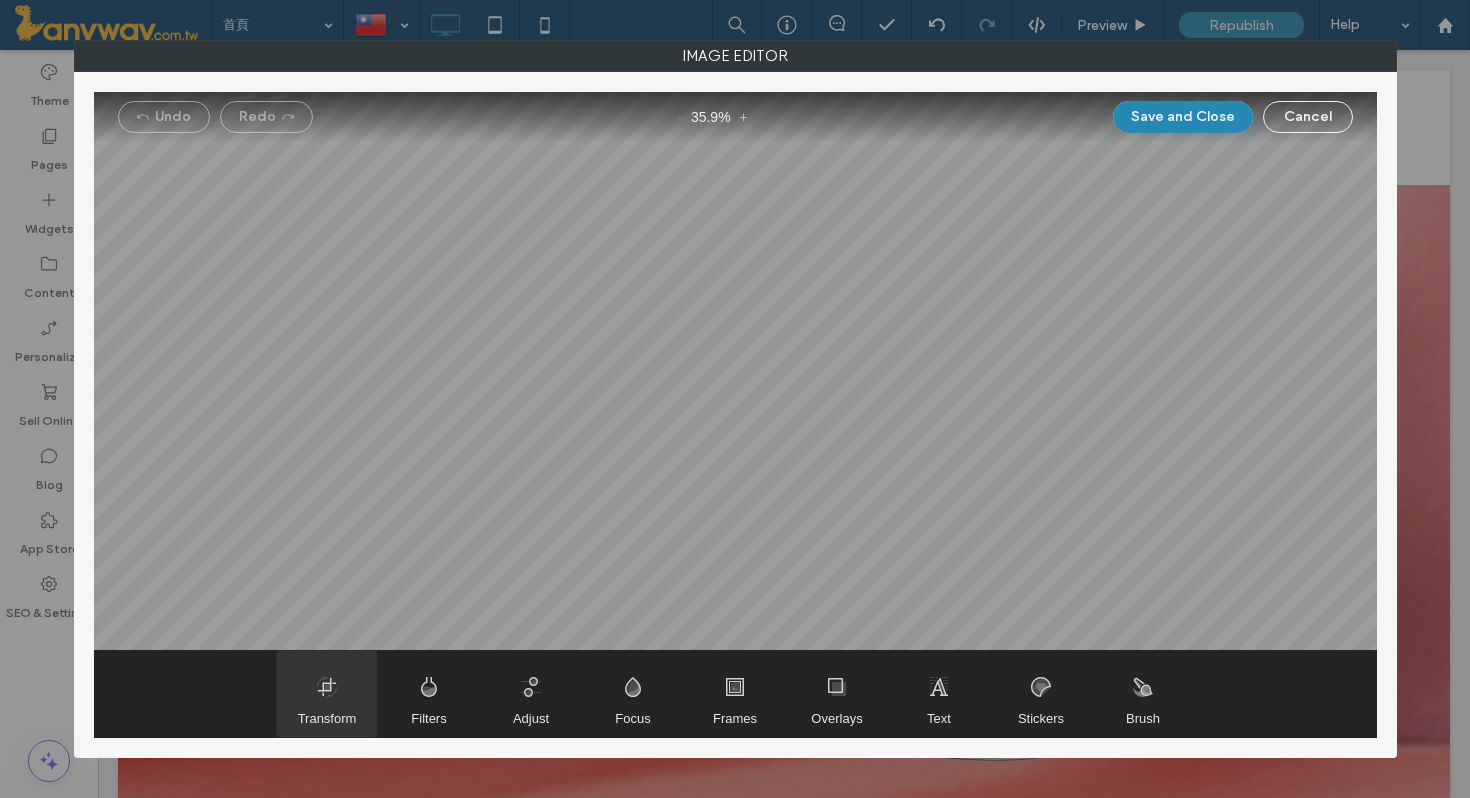 click at bounding box center [327, 694] 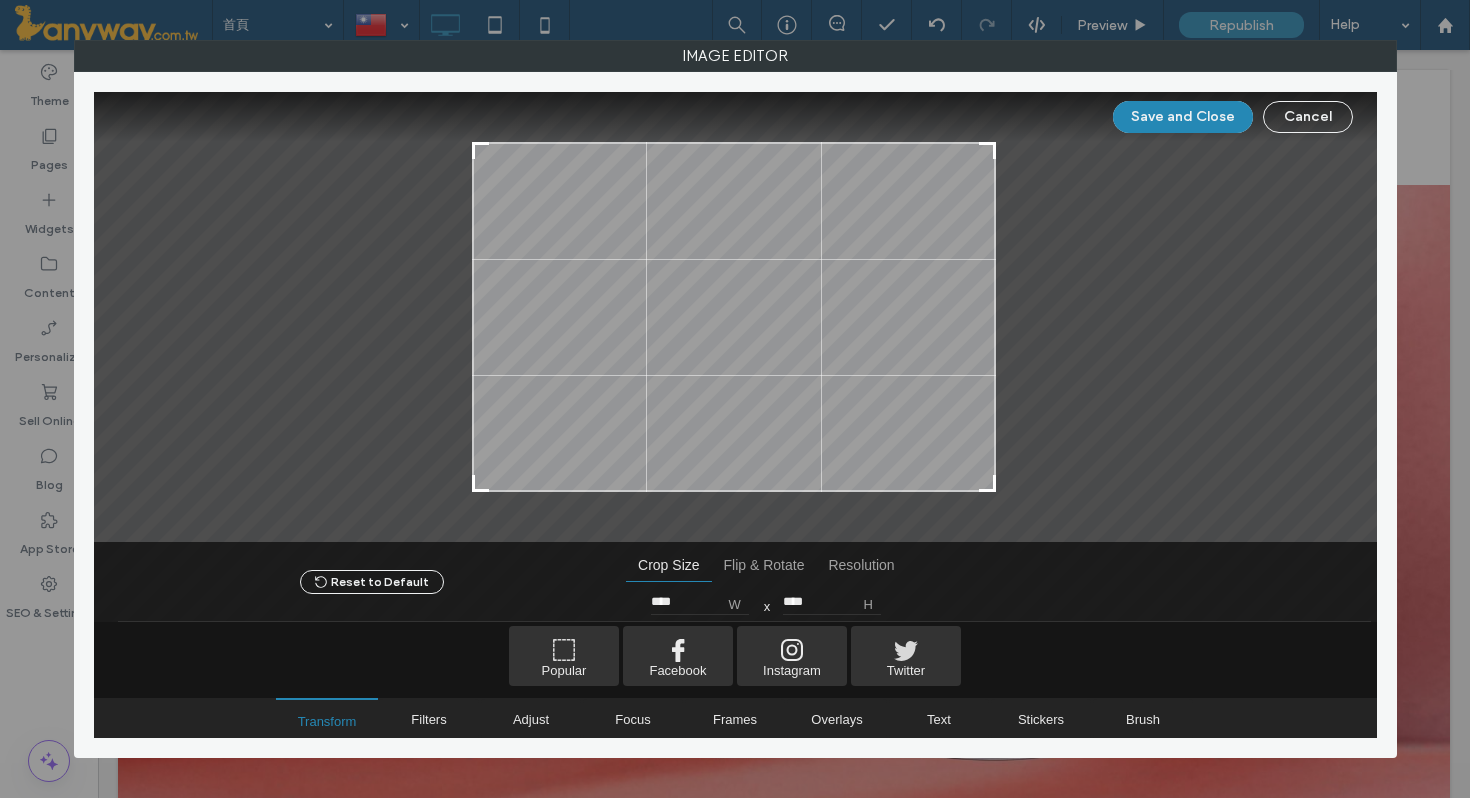 type on "****" 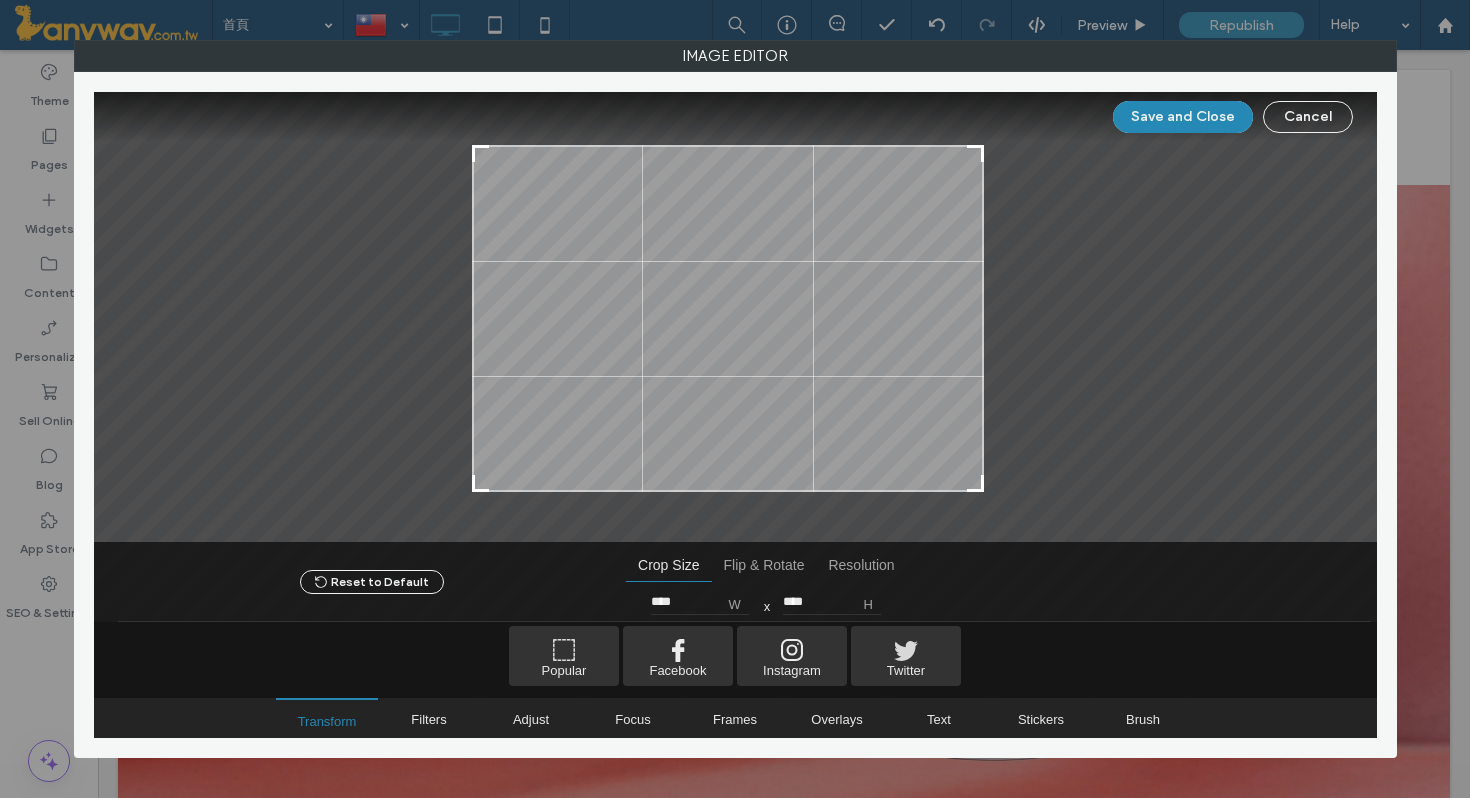 type on "****" 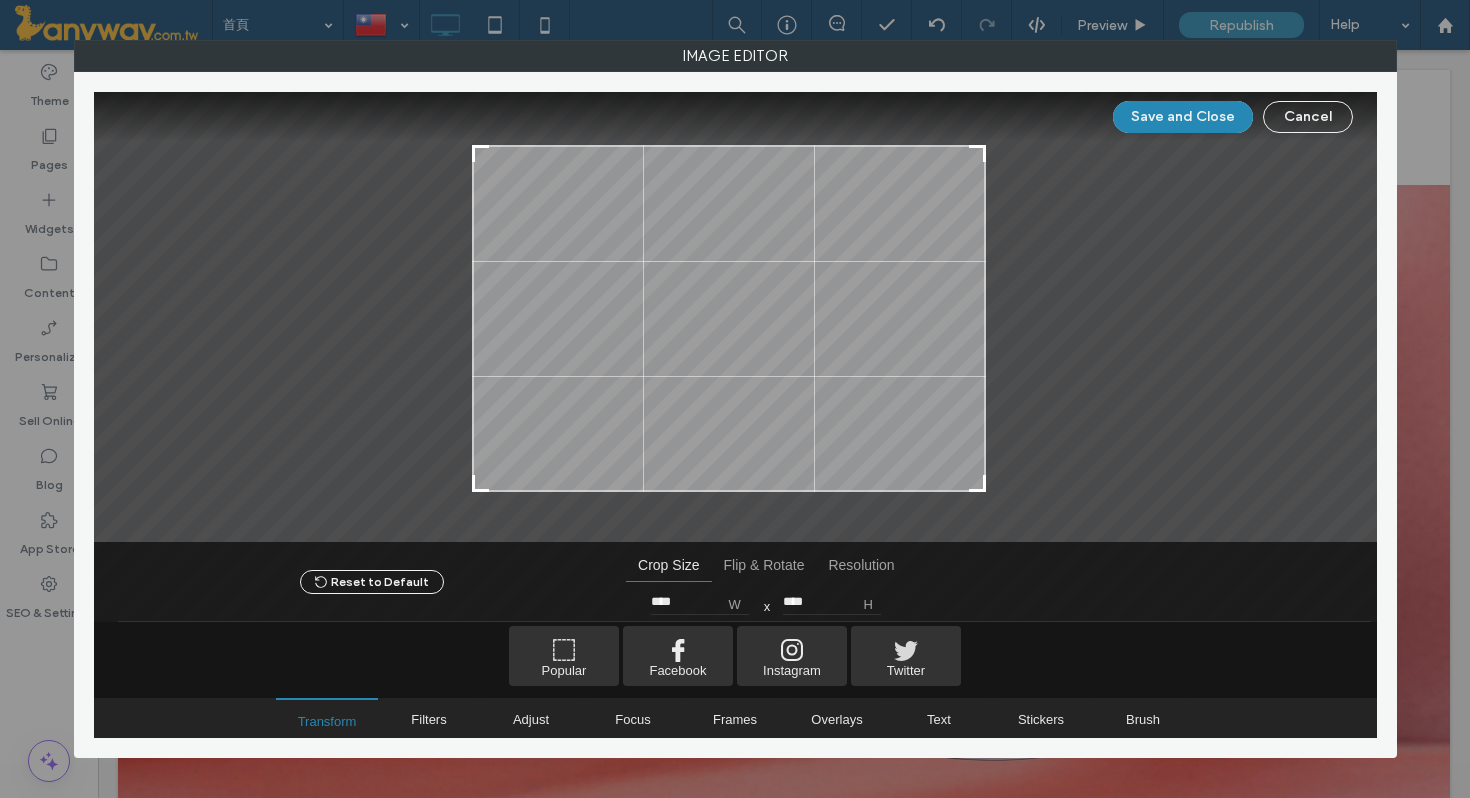 type on "****" 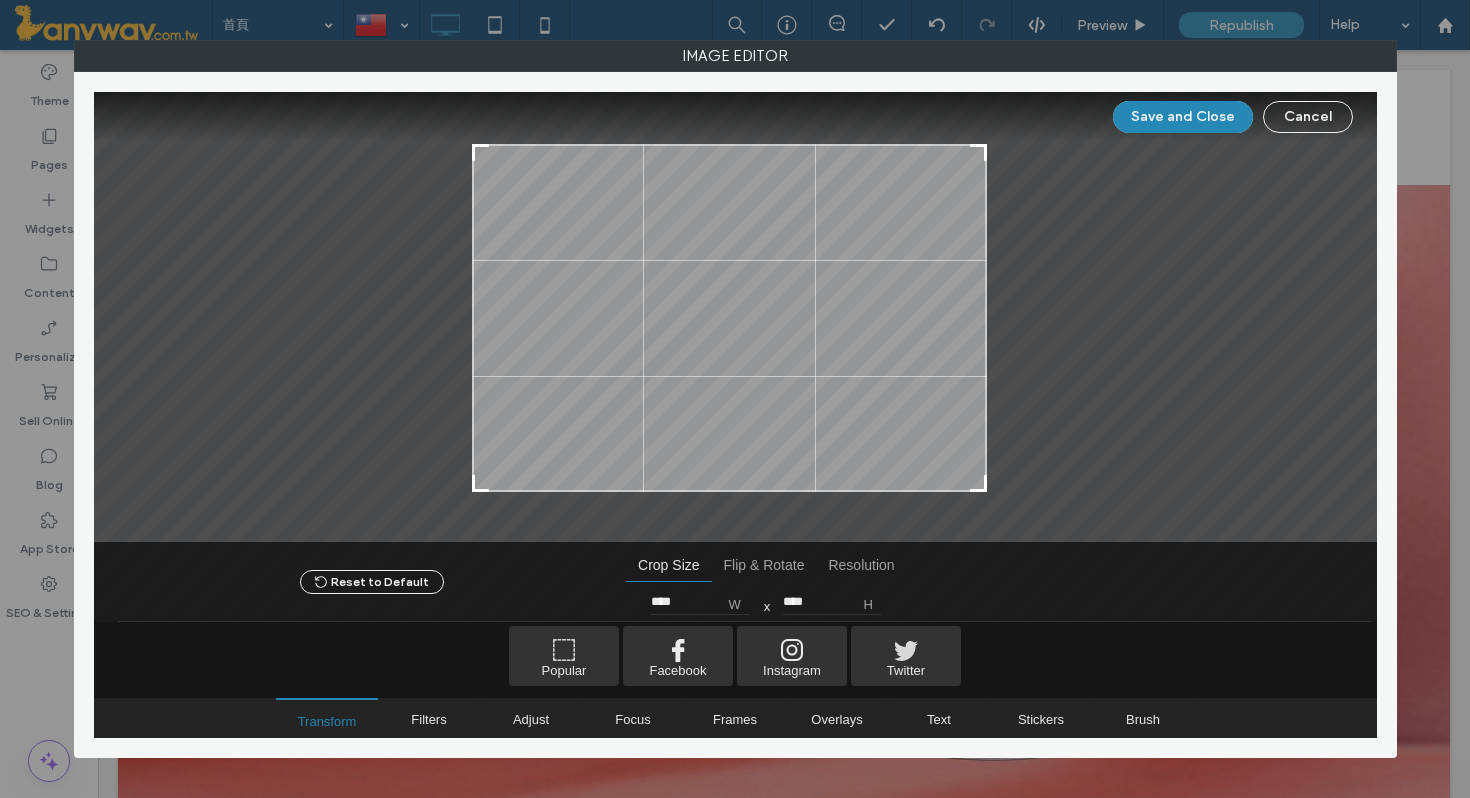 type on "****" 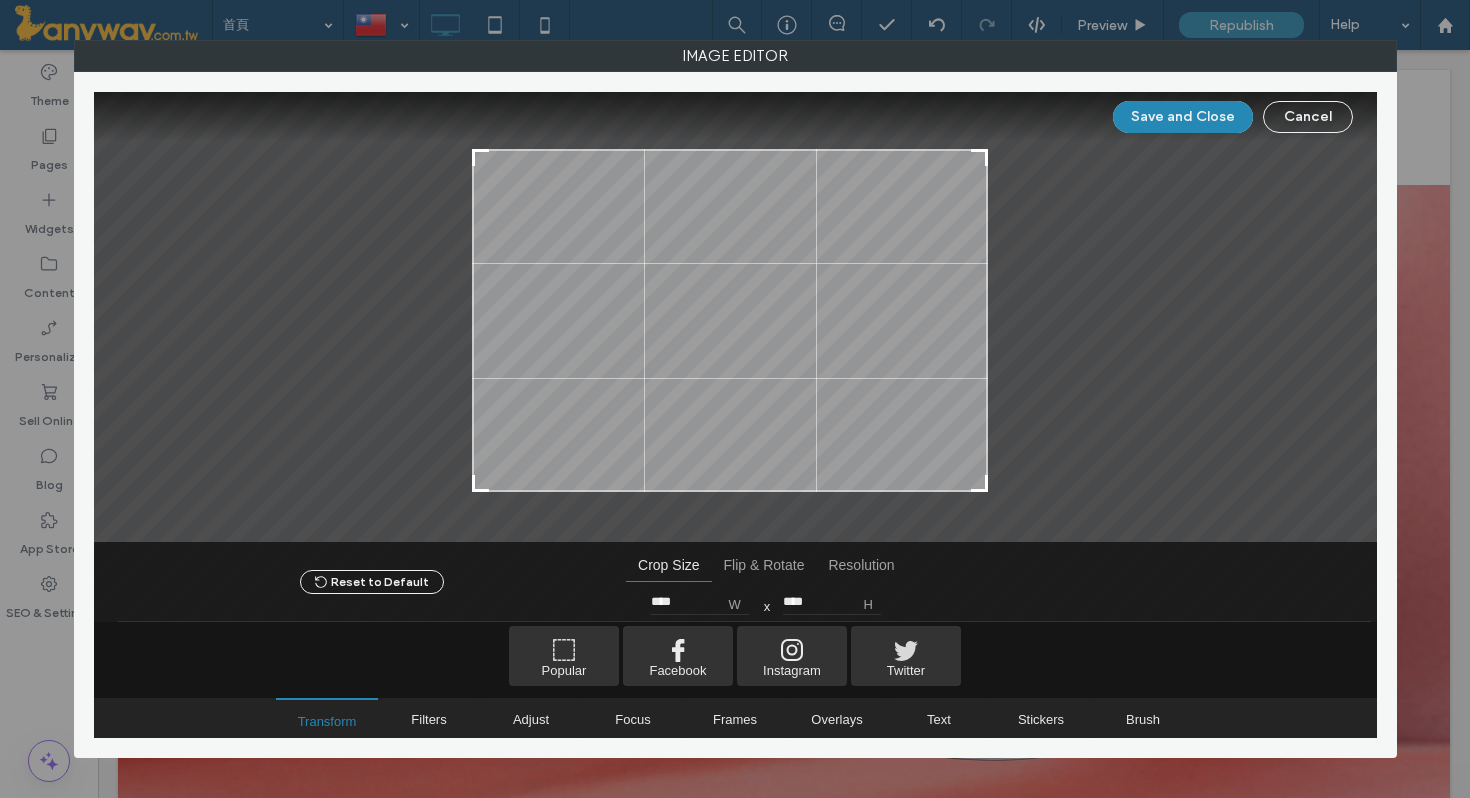 type on "****" 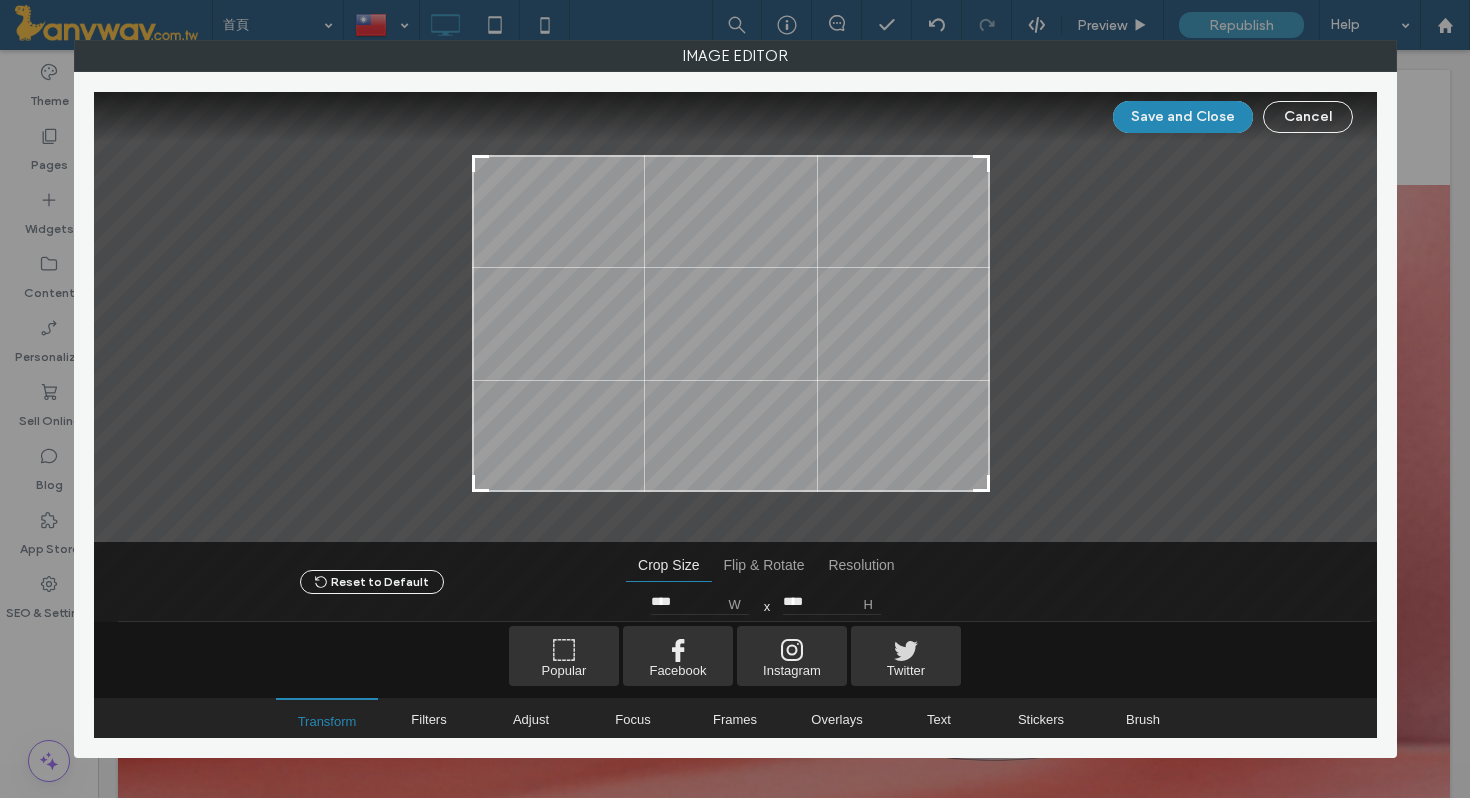 type on "****" 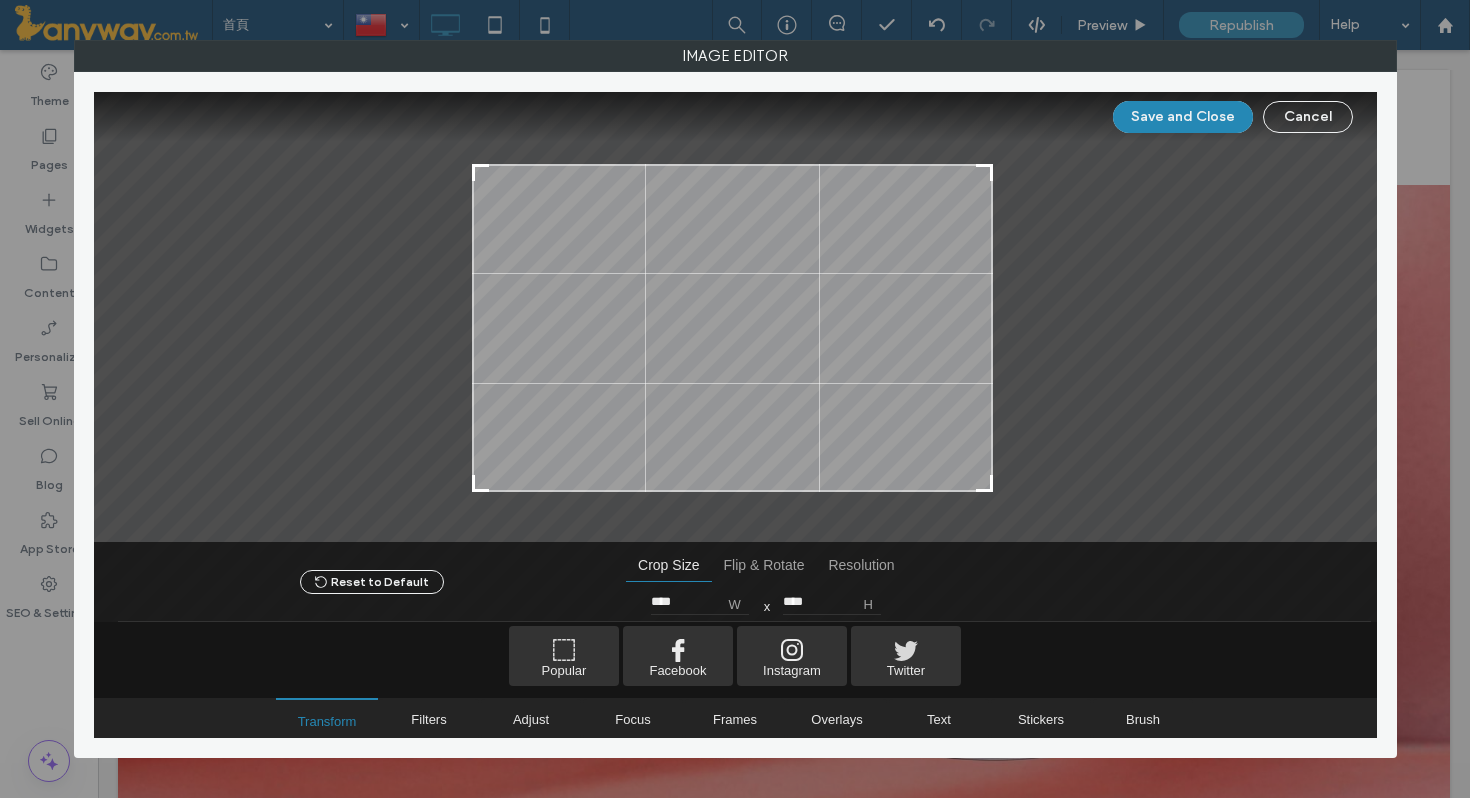 type on "****" 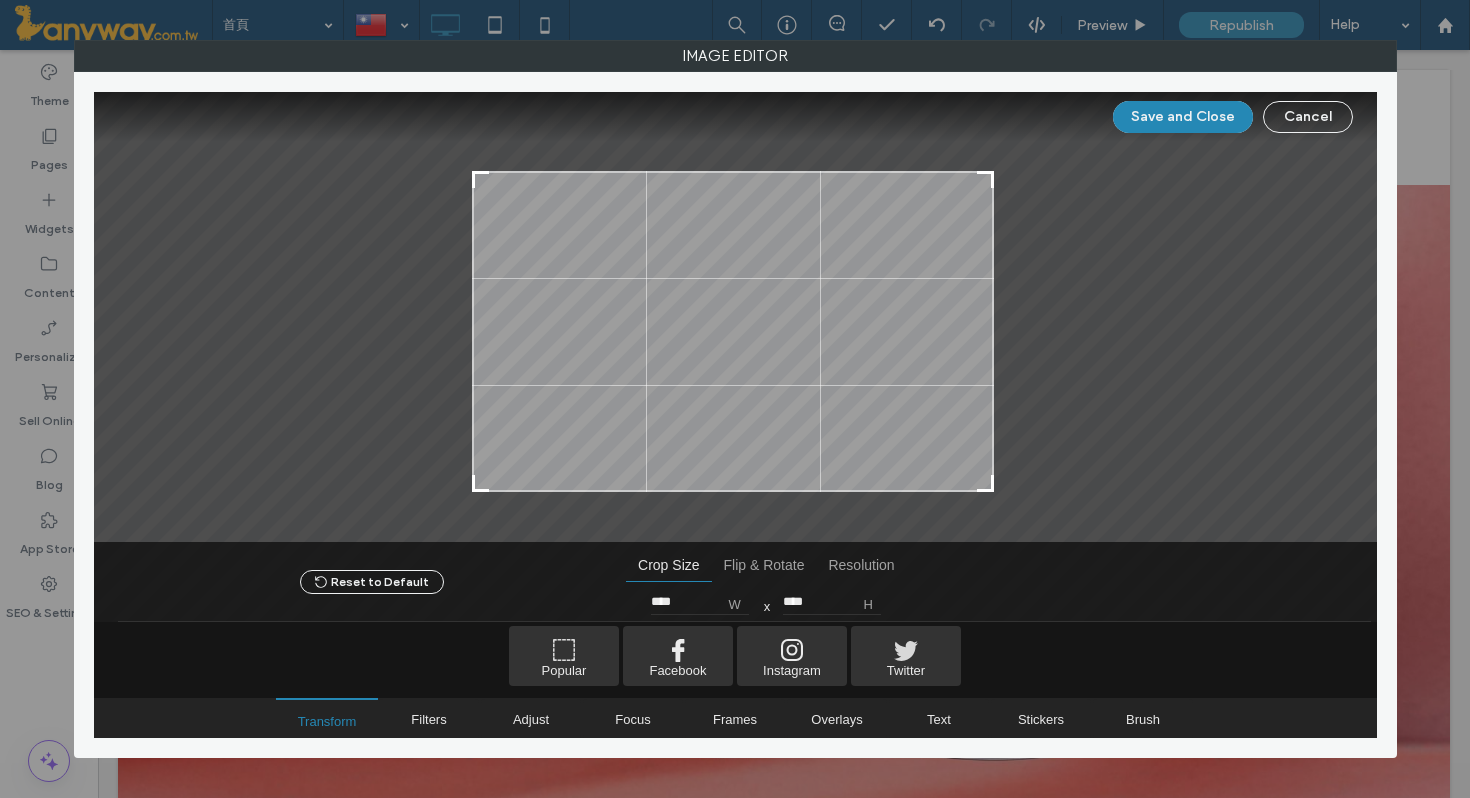 drag, startPoint x: 983, startPoint y: 149, endPoint x: 990, endPoint y: 175, distance: 26.925823 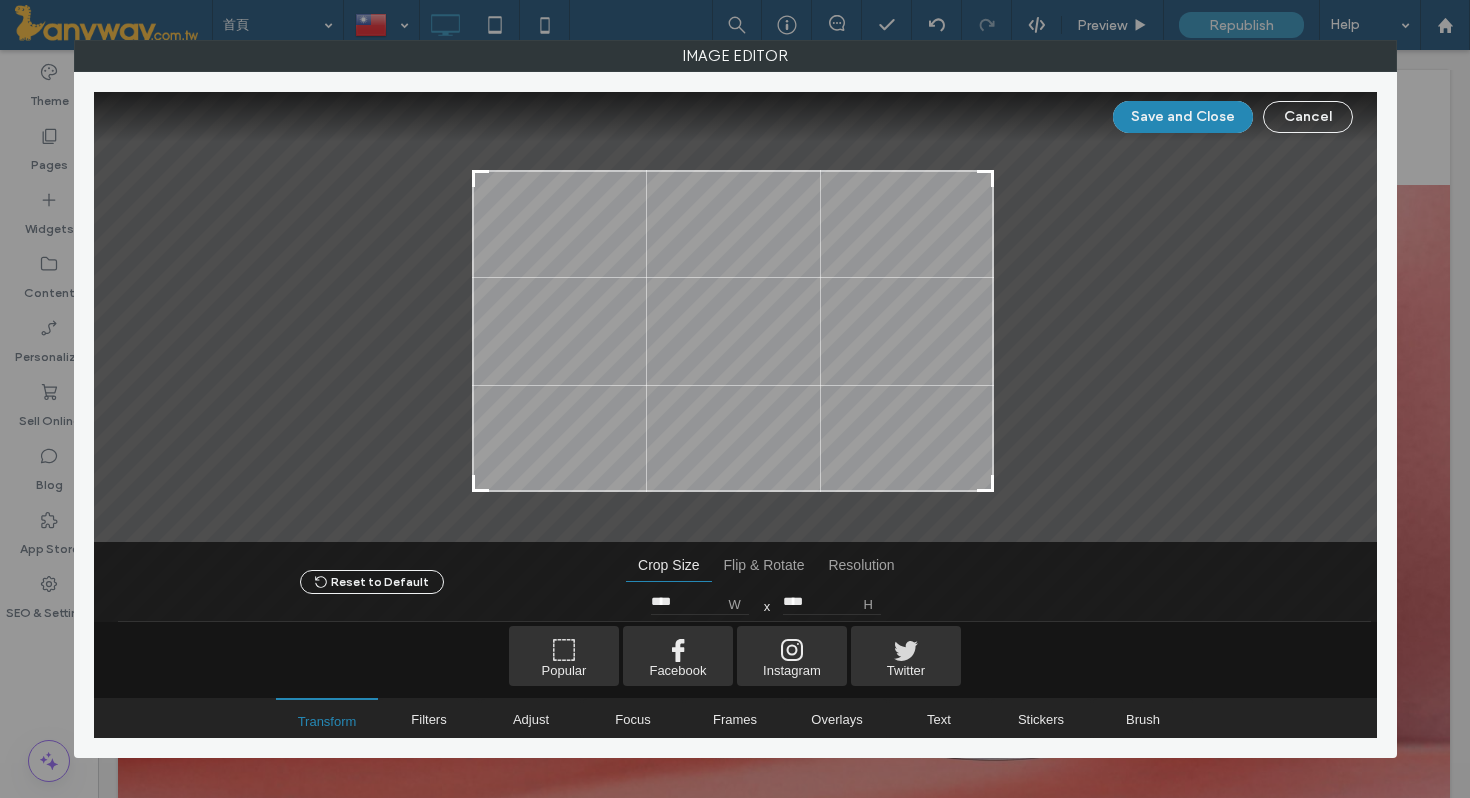 type on "****" 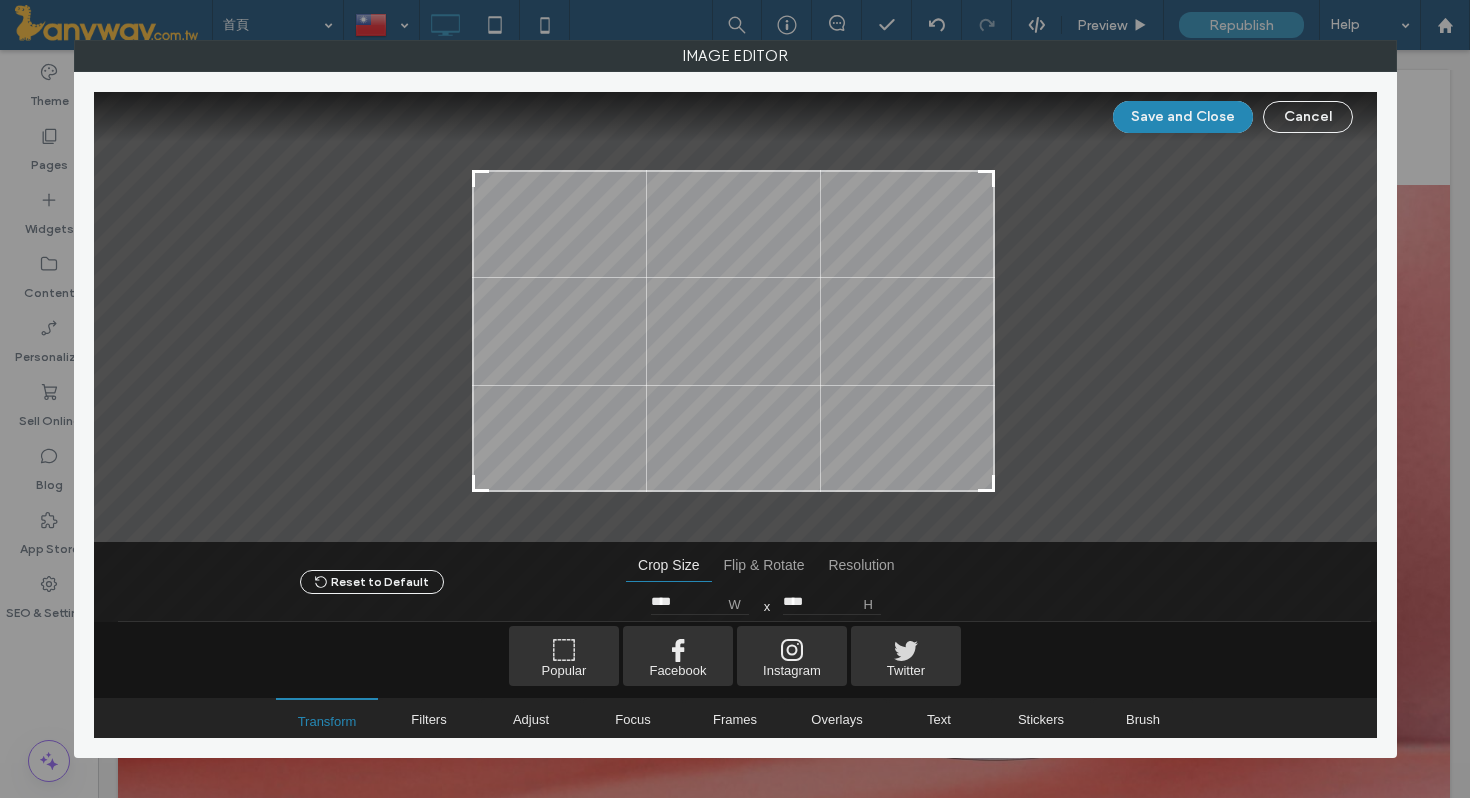 type on "****" 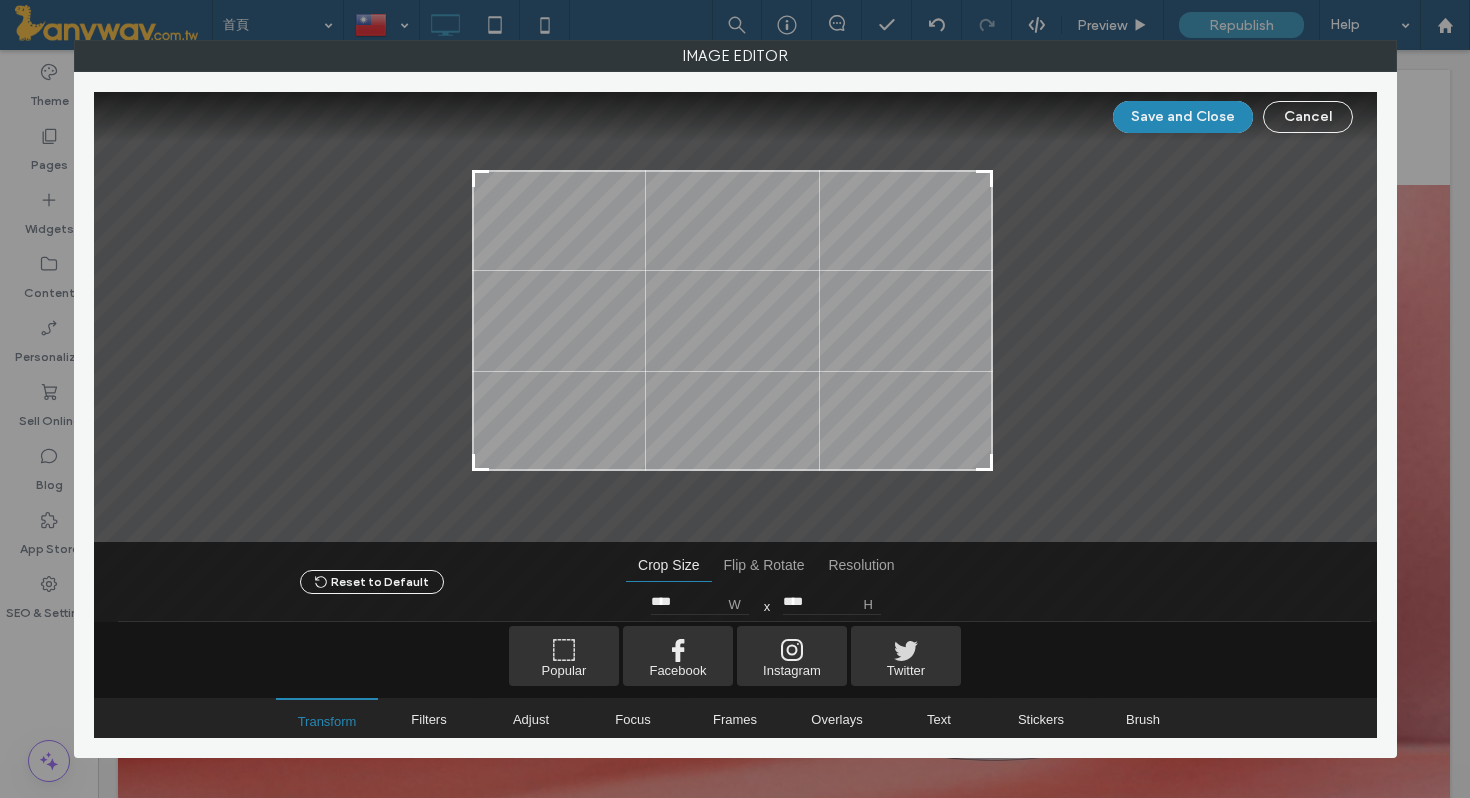 type on "****" 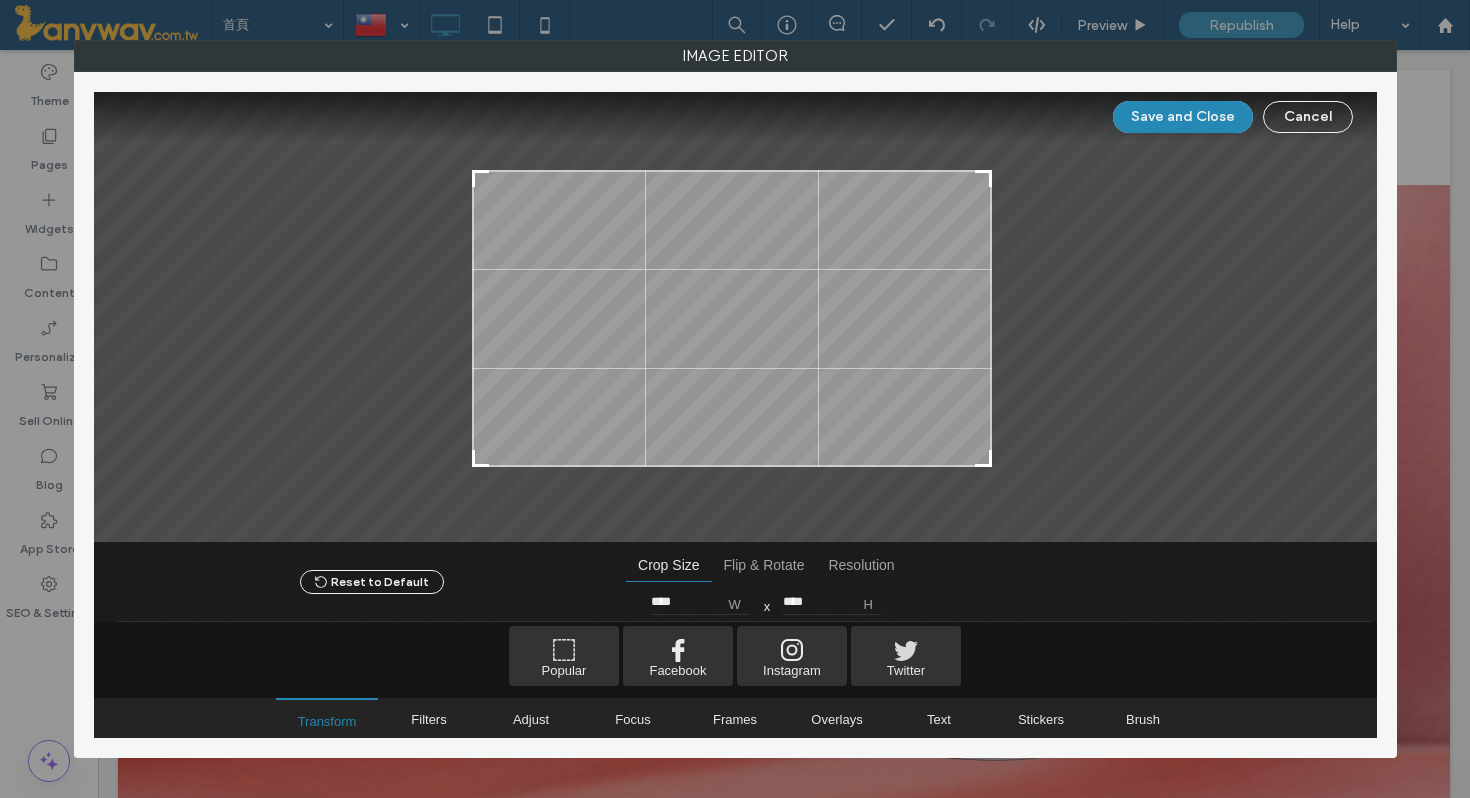type on "****" 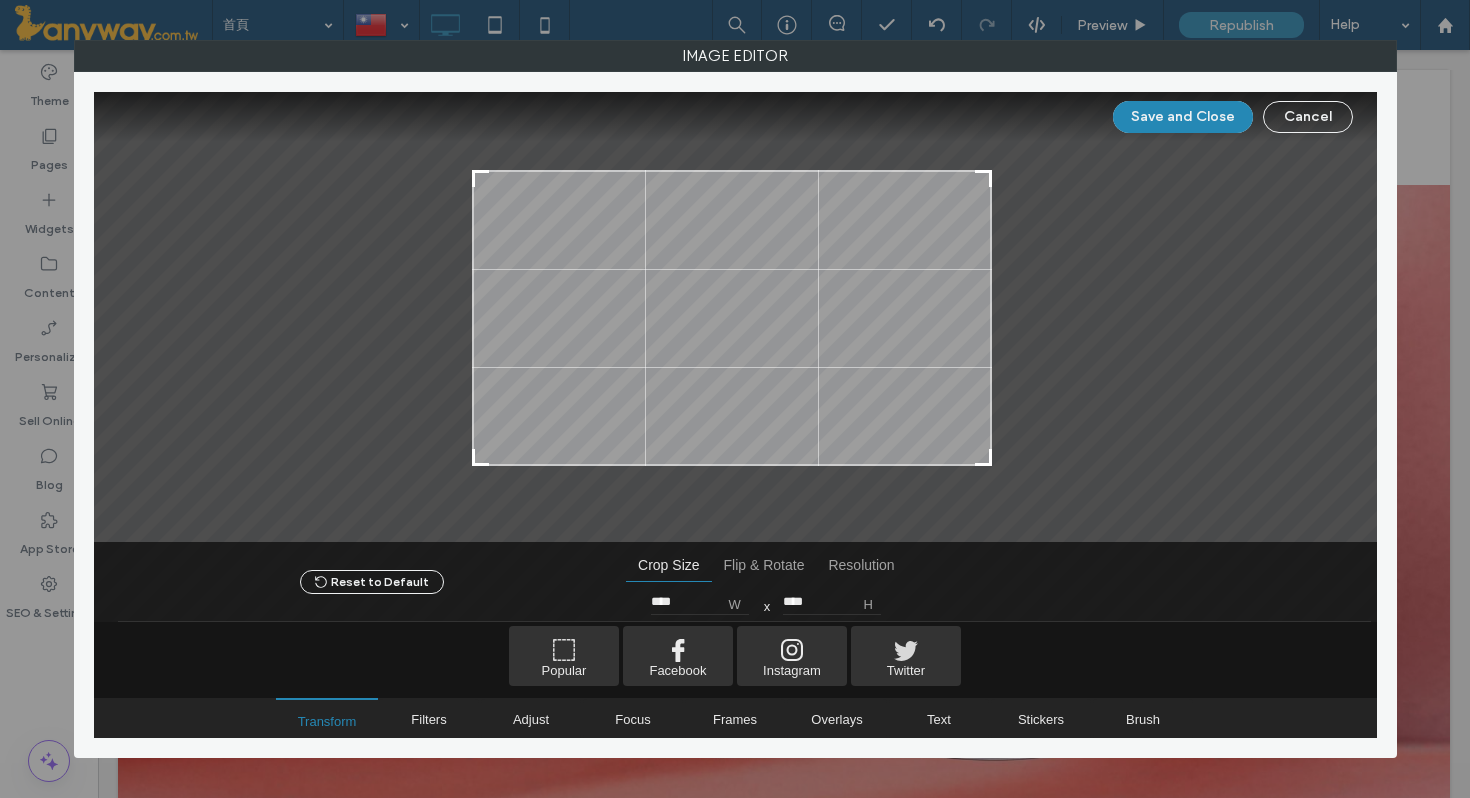 drag, startPoint x: 980, startPoint y: 488, endPoint x: 977, endPoint y: 462, distance: 26.172504 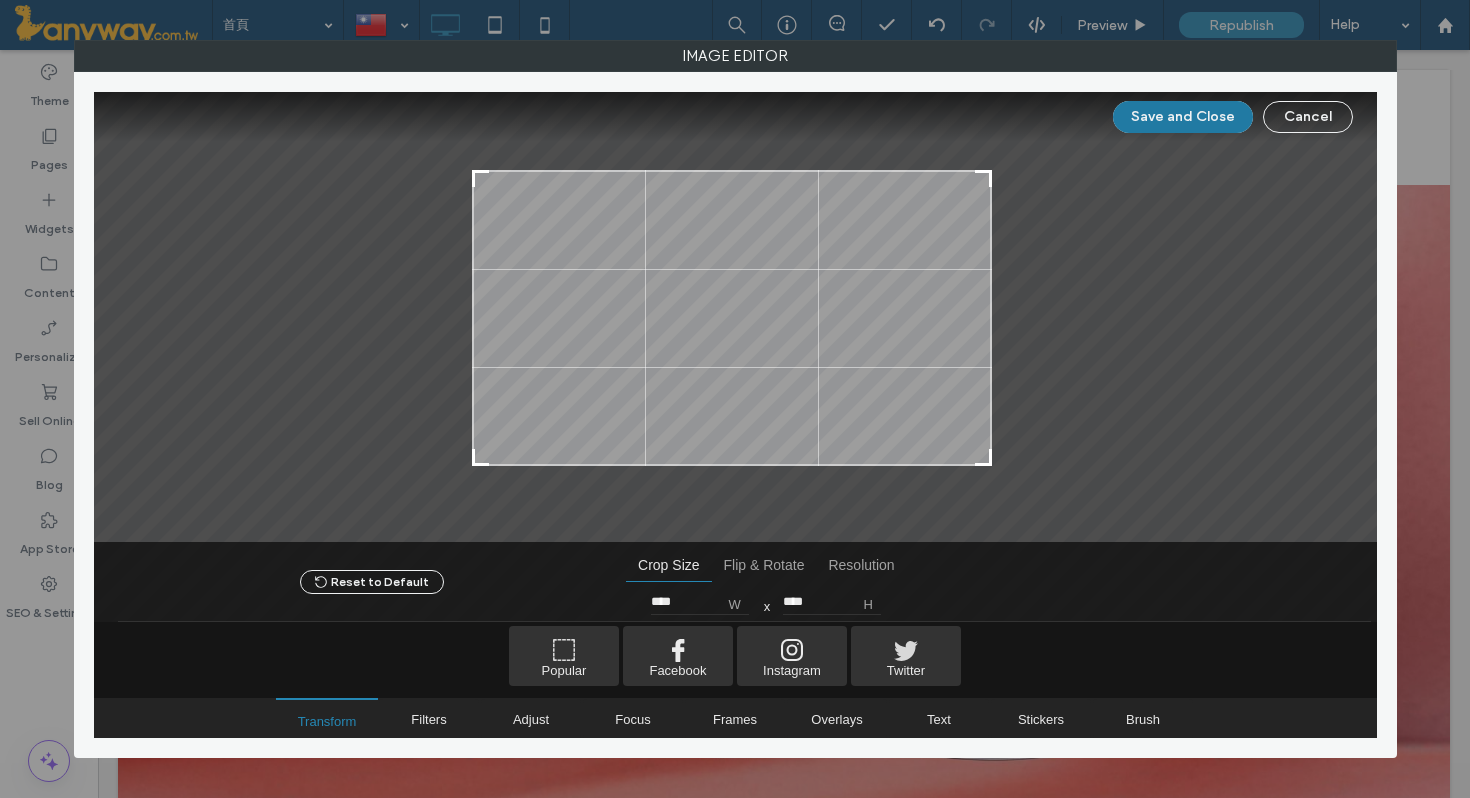 click on "Save and Close" at bounding box center (1183, 117) 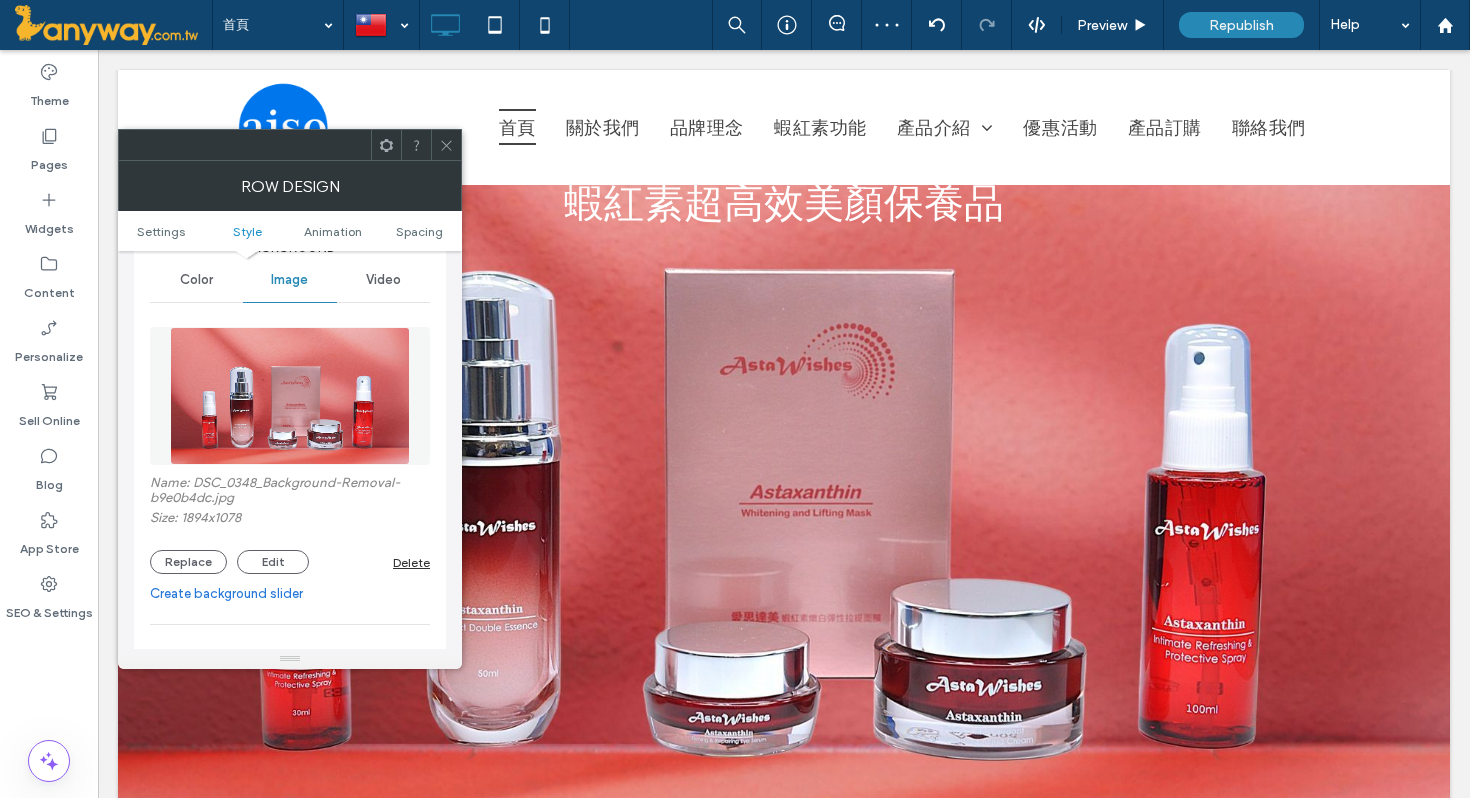 click 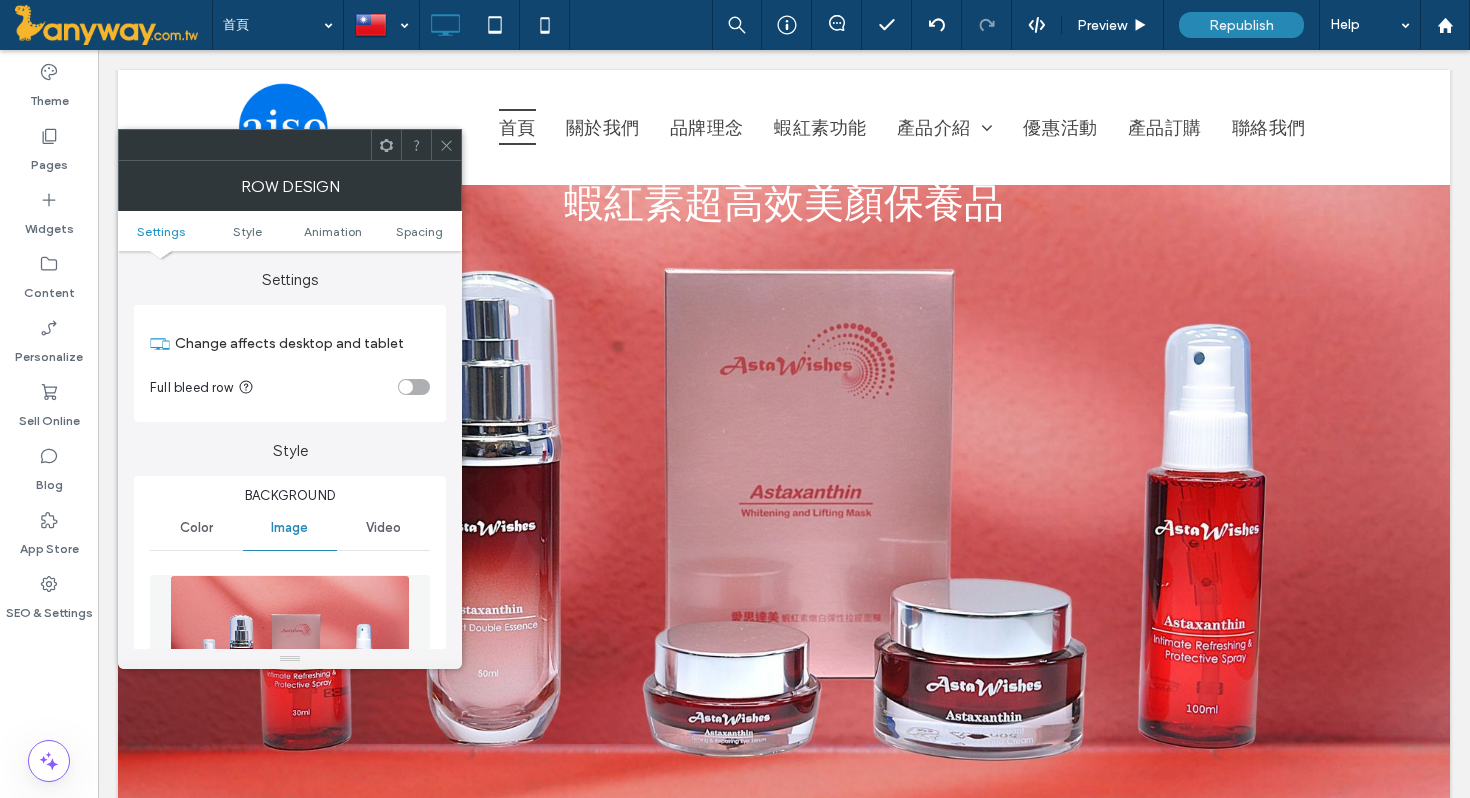 click 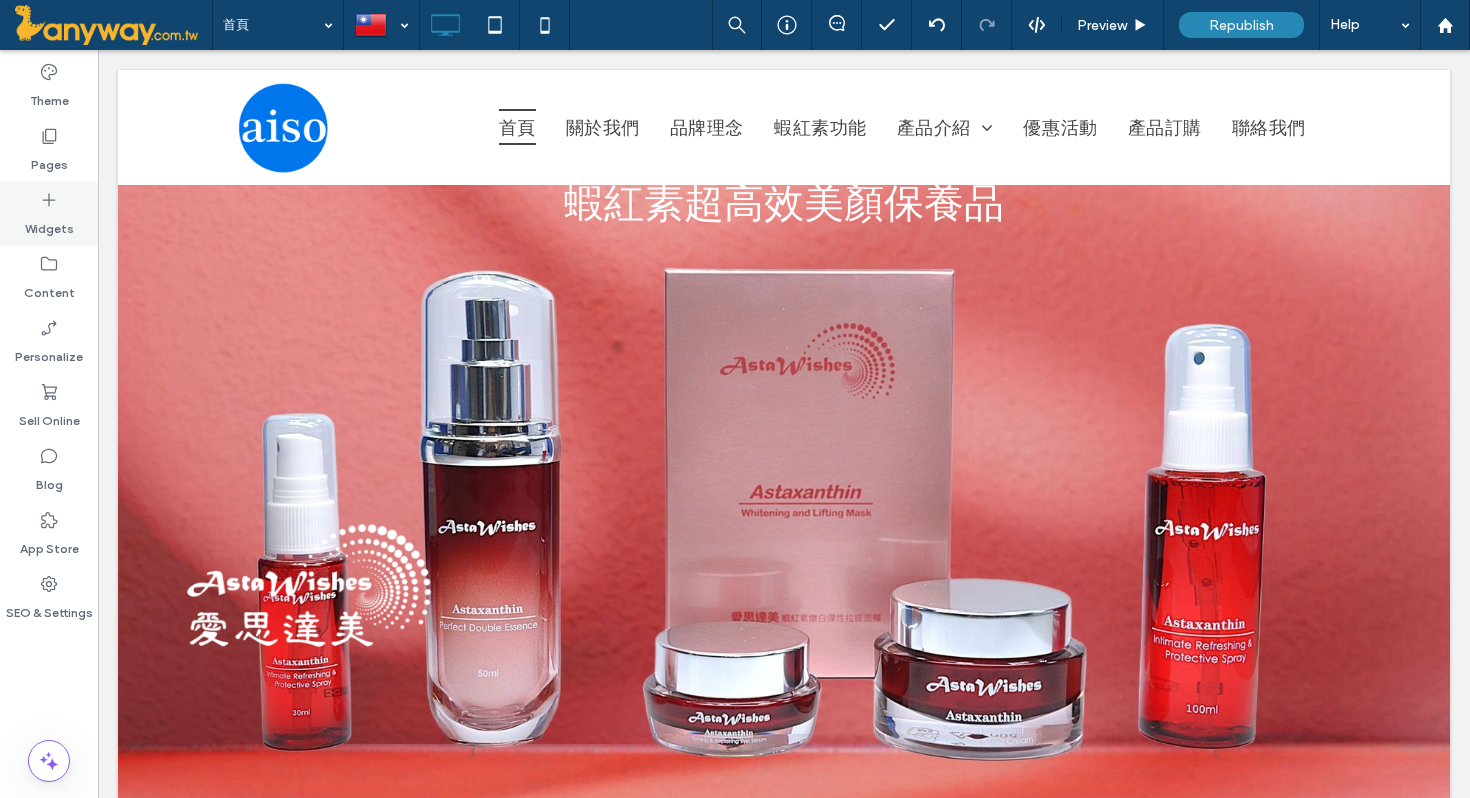 click on "Widgets" at bounding box center (49, 224) 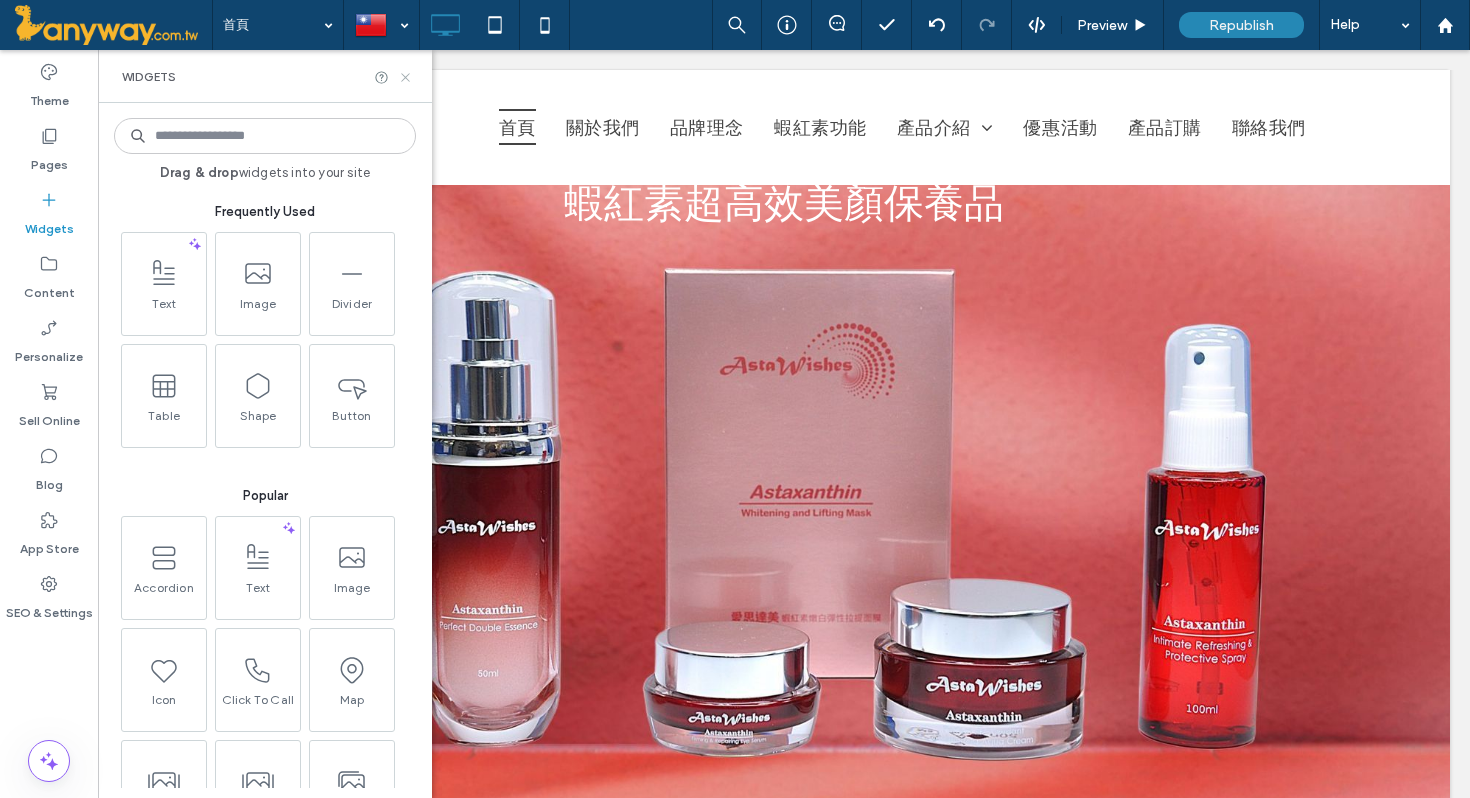 click 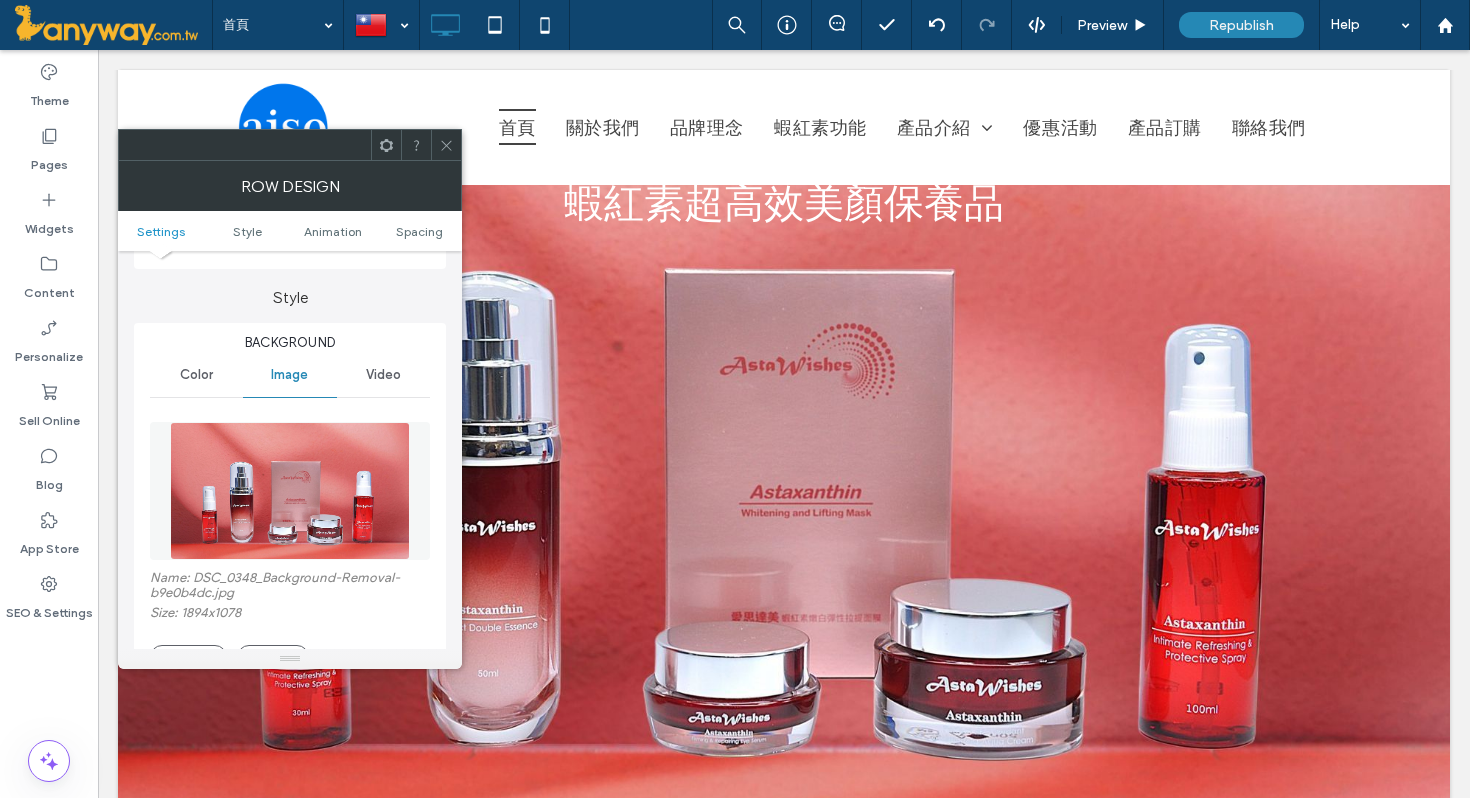 scroll, scrollTop: 195, scrollLeft: 0, axis: vertical 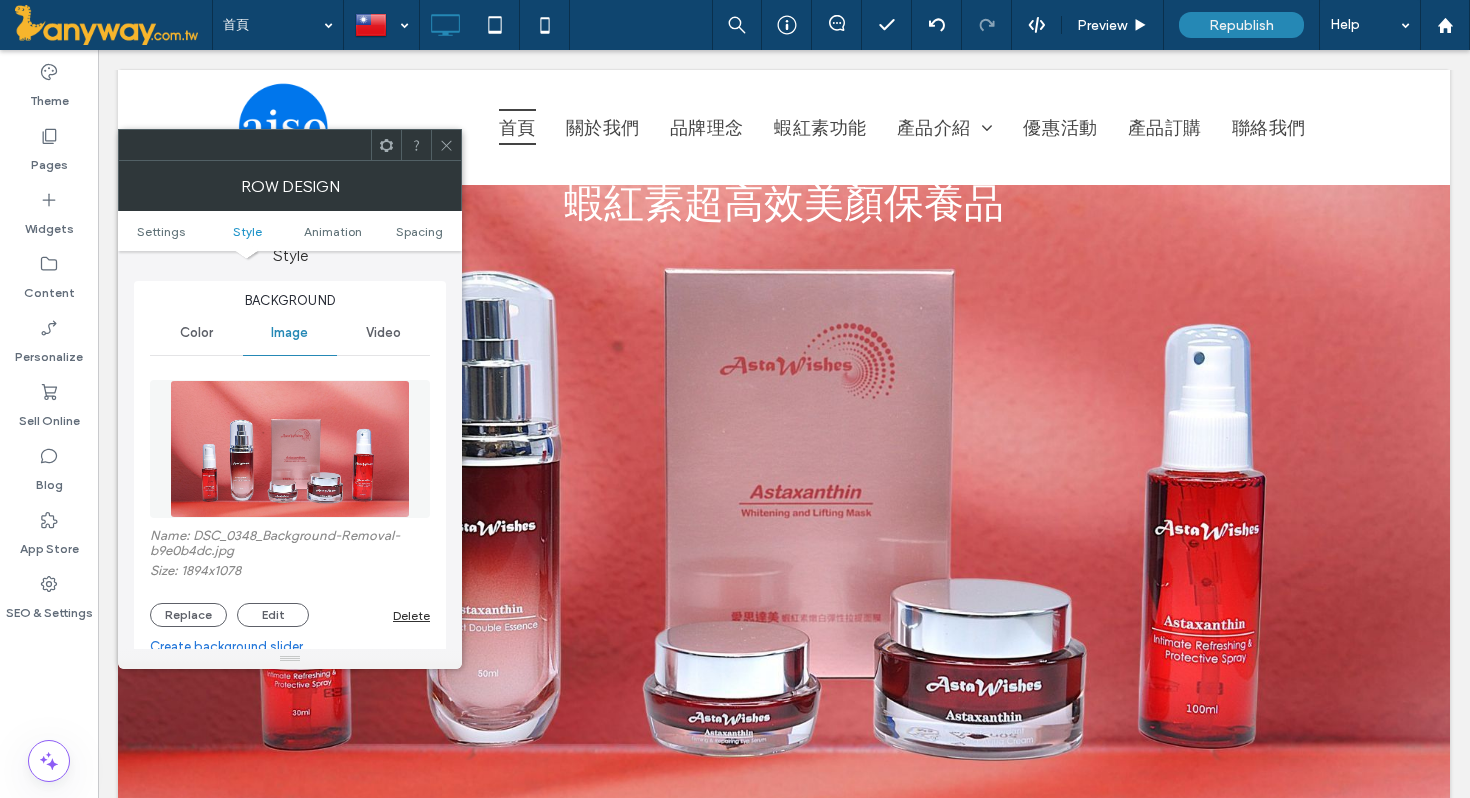 click 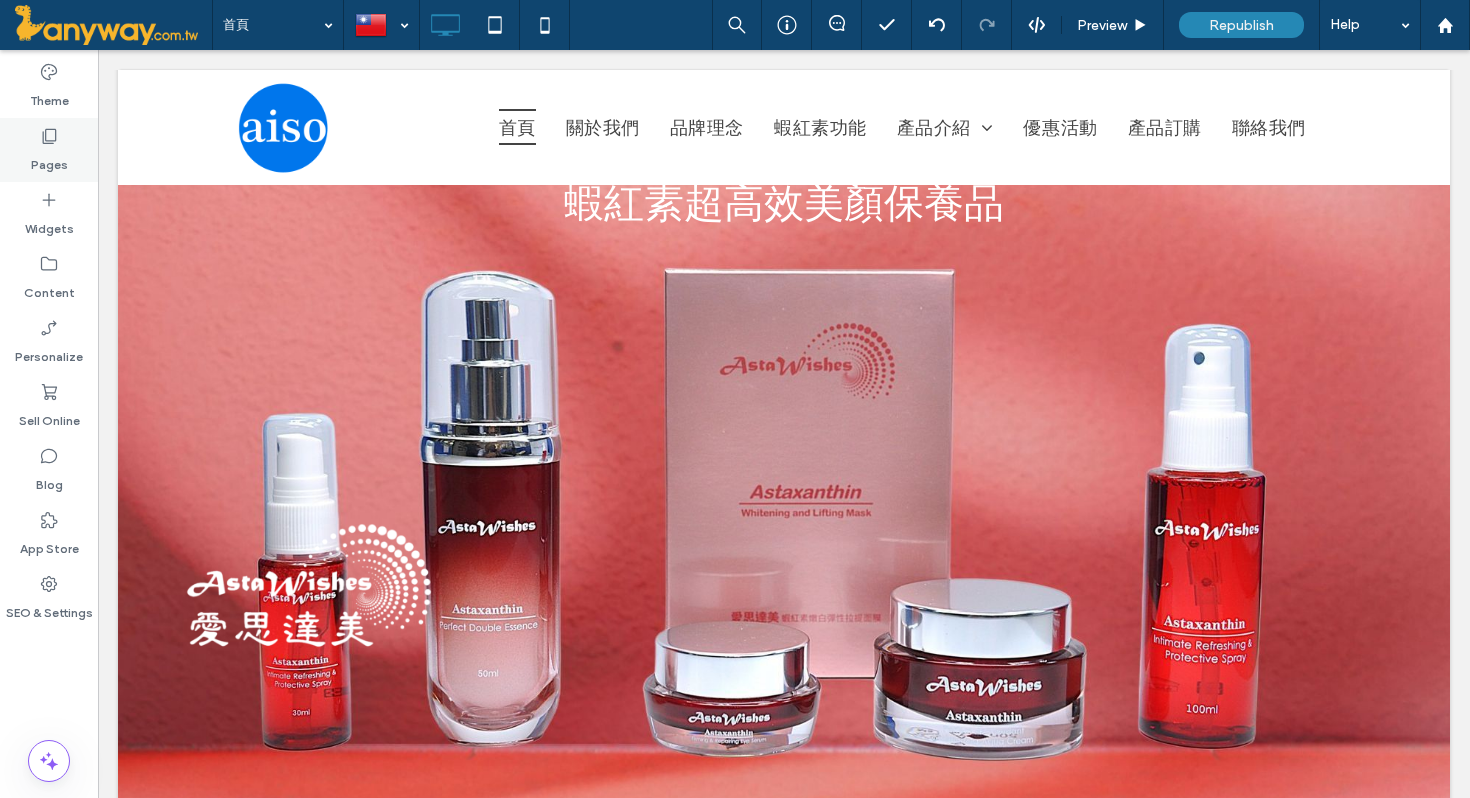 click on "Pages" at bounding box center [49, 150] 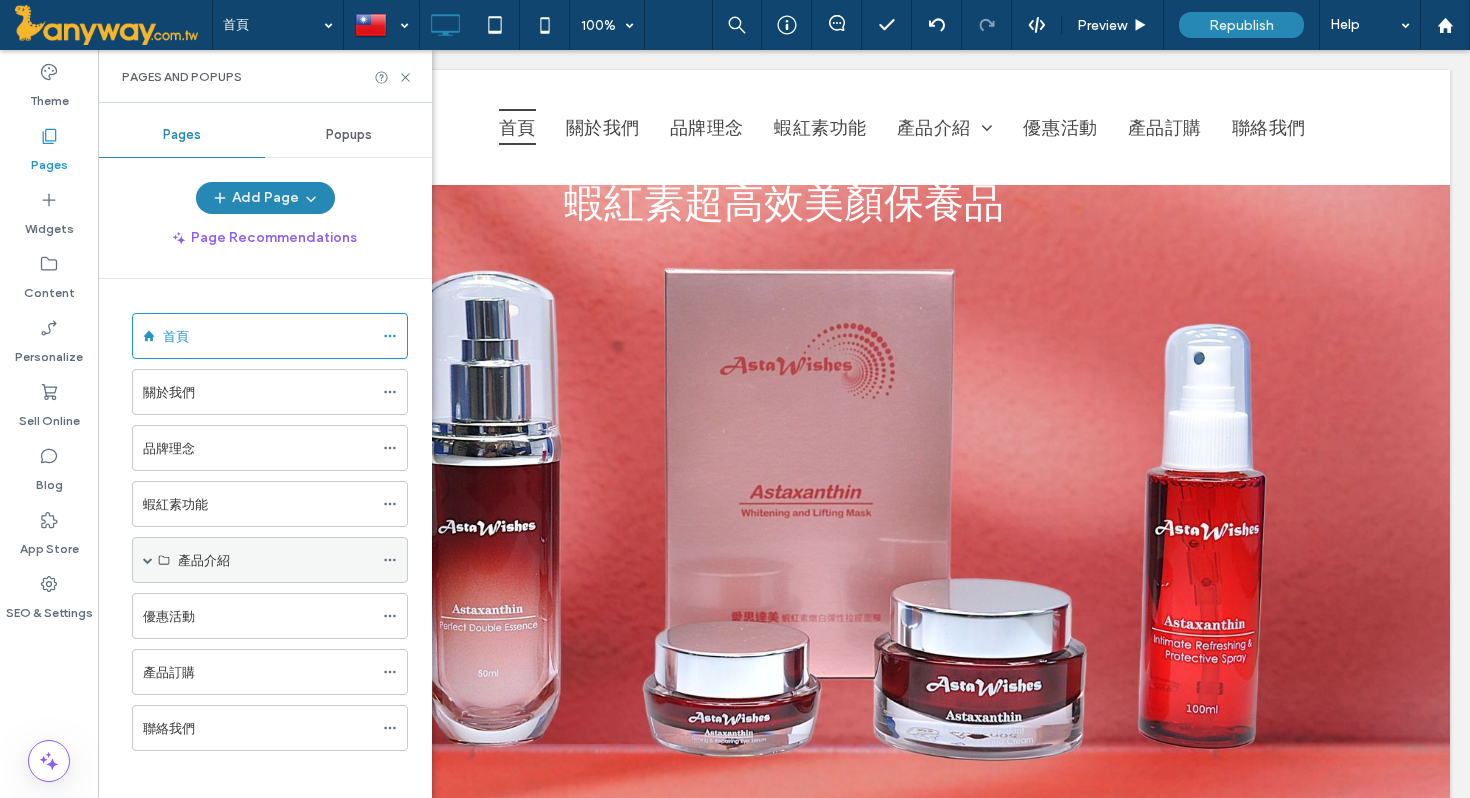 click on "產品介紹" at bounding box center [275, 560] 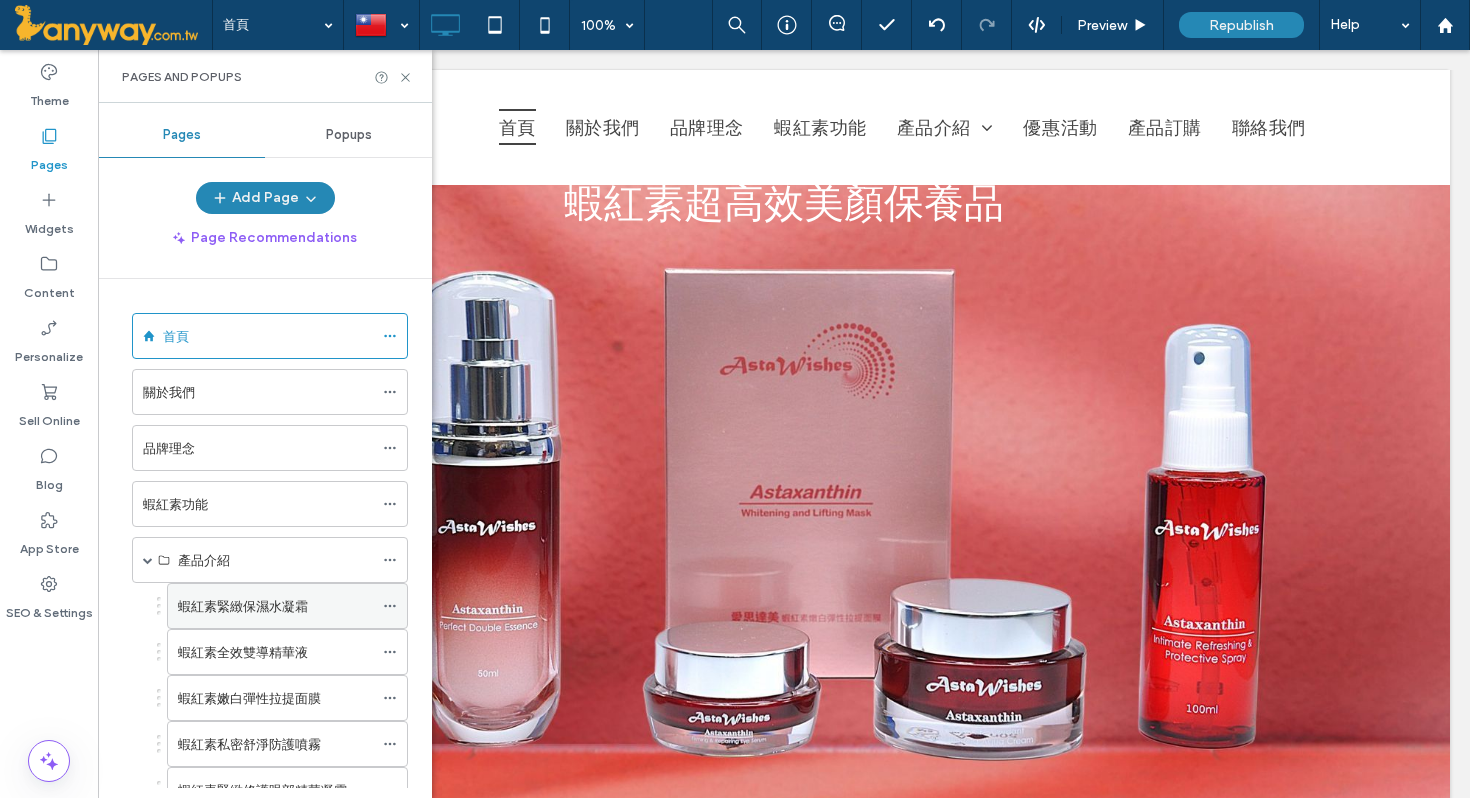click on "蝦紅素緊緻保濕水凝霜" at bounding box center (275, 606) 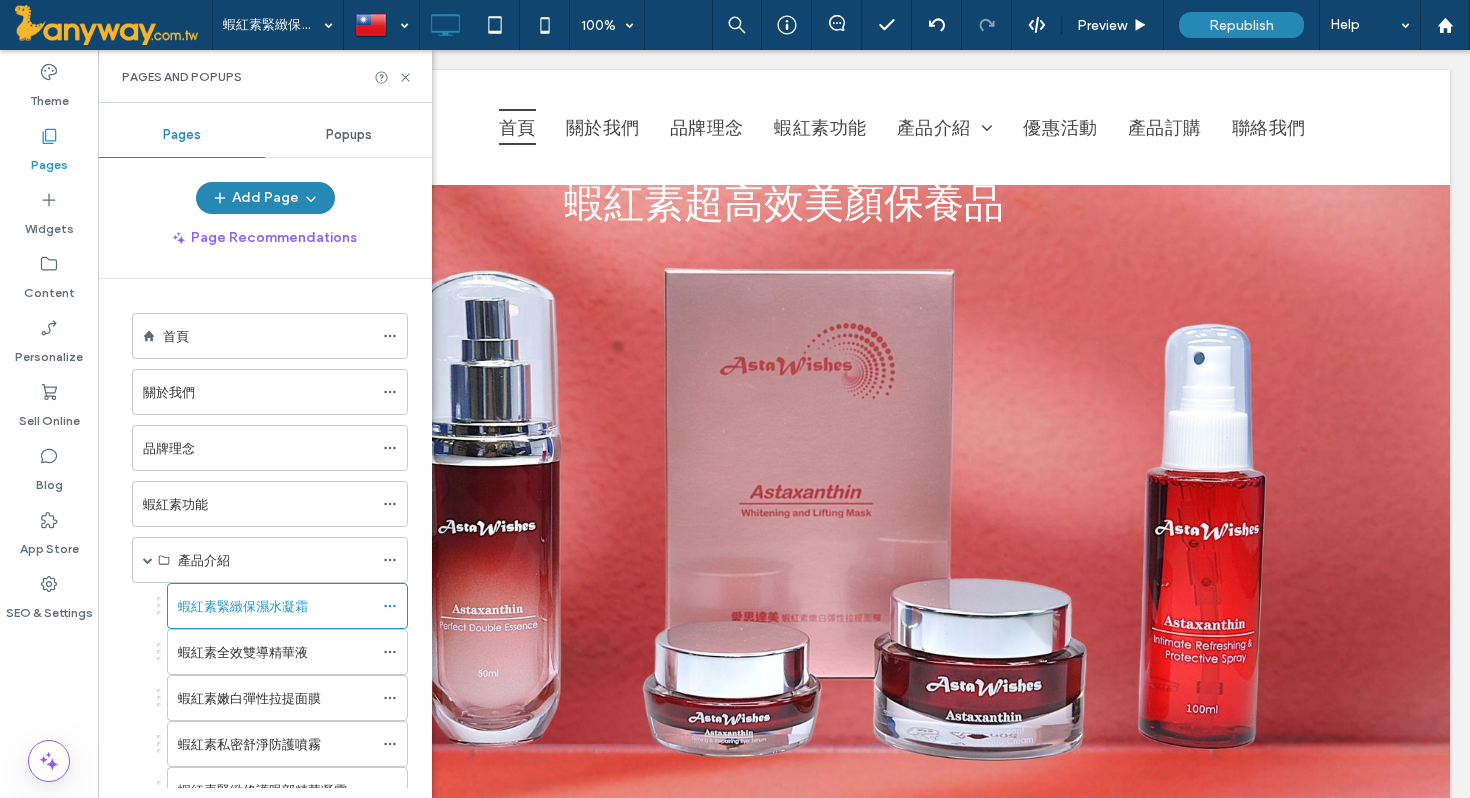 click on "蝦紅素緊緻保濕水凝霜 100% Preview Republish Help
Site Comments Team & Clients Automate new comments Instantly notify your team when someone adds or updates a comment on a site. See Zap Examples
Theme Pages Widgets Content Personalize Sell Online Blog App Store SEO & Settings Pages and Popups Pages Popups Add Page Page Recommendations 首頁 關於我們 品牌理念 蝦紅素功能 產品介紹 蝦紅素緊緻保濕水凝霜 蝦紅素全效雙導精華液 蝦紅素嫩白彈性拉提面膜 蝦紅素私密舒淨防護噴霧 蝦紅素緊緻修護眼部精華凝霜 優惠活動 產品訂購 聯絡我們" at bounding box center [735, 399] 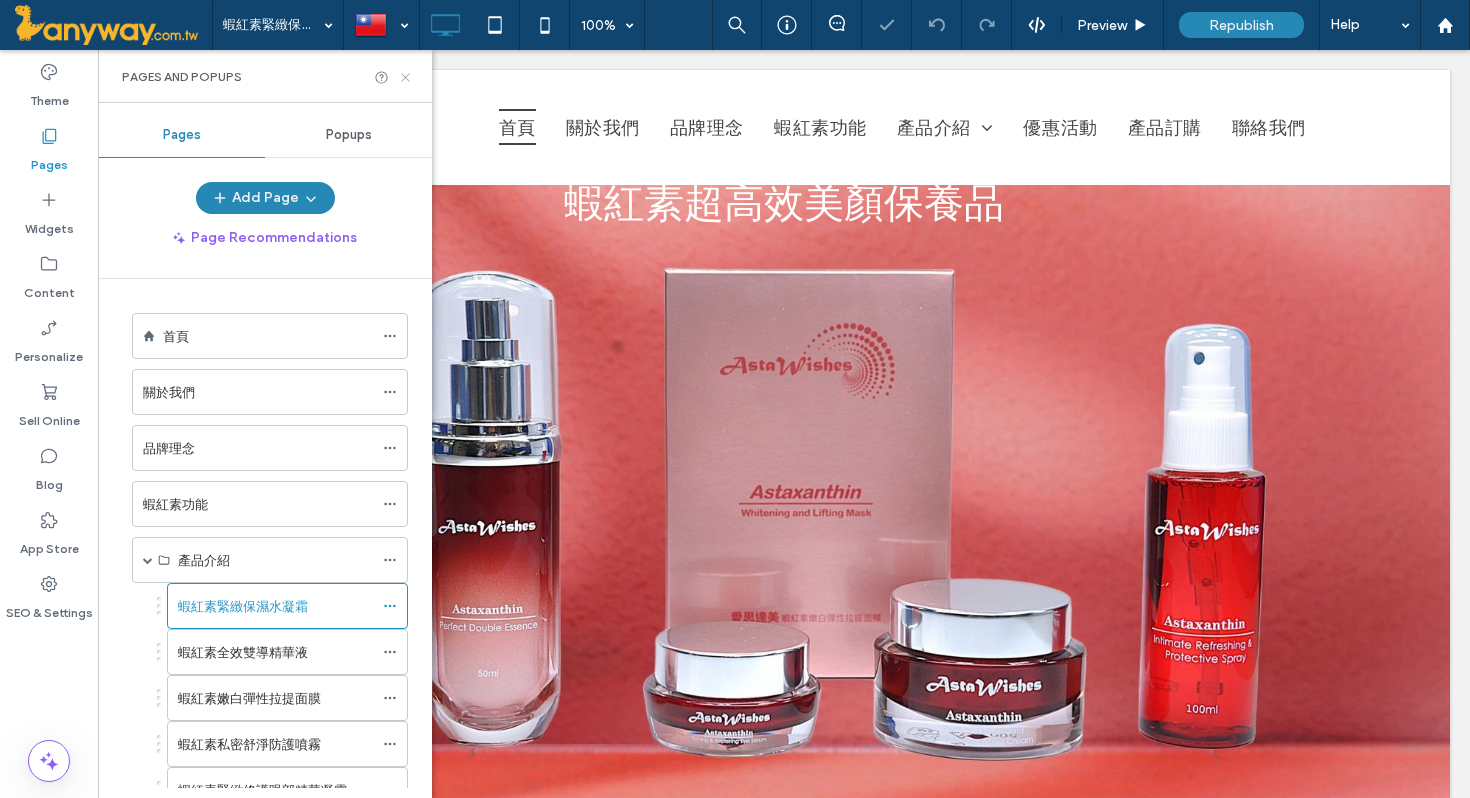 click 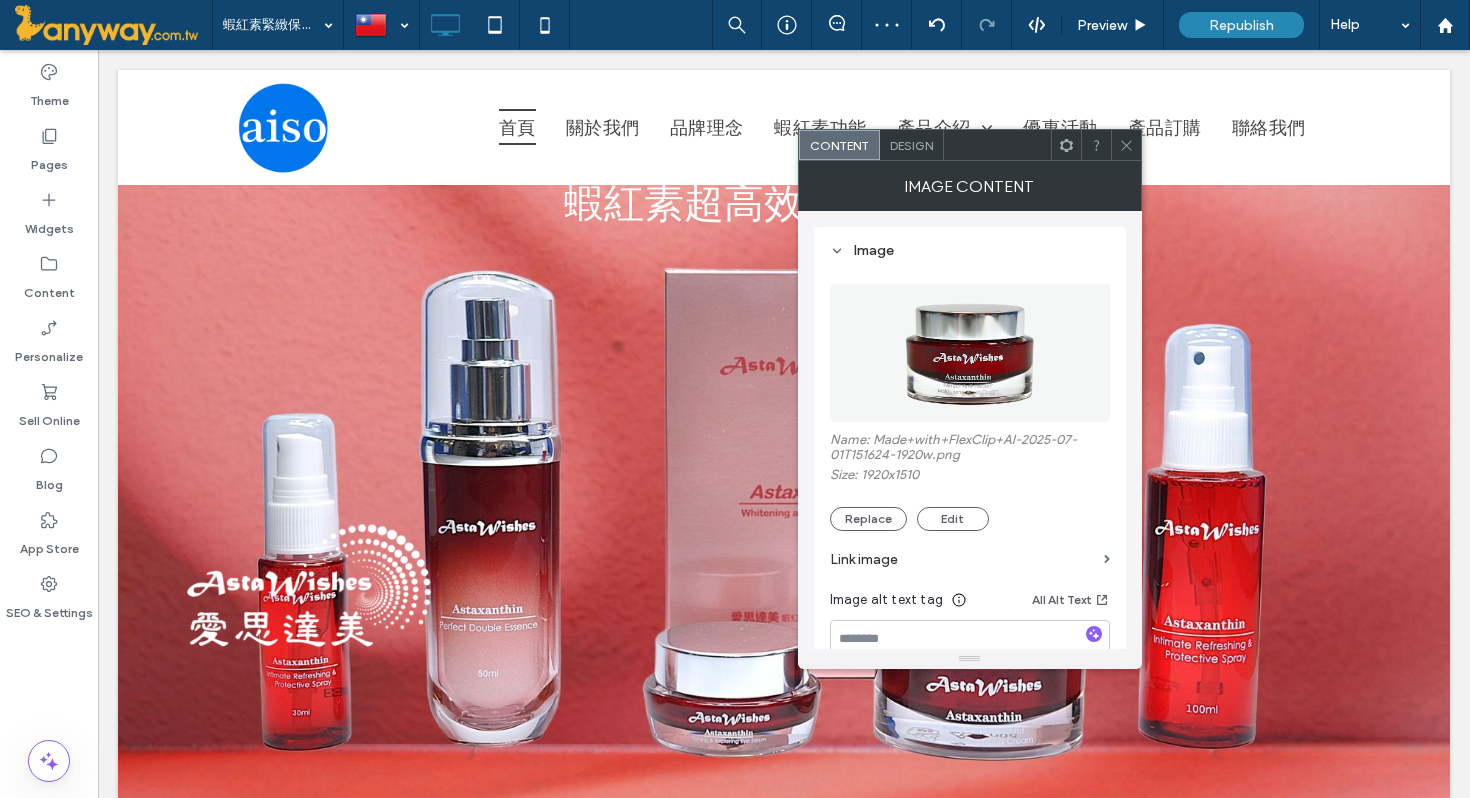 click on "Design" at bounding box center (911, 145) 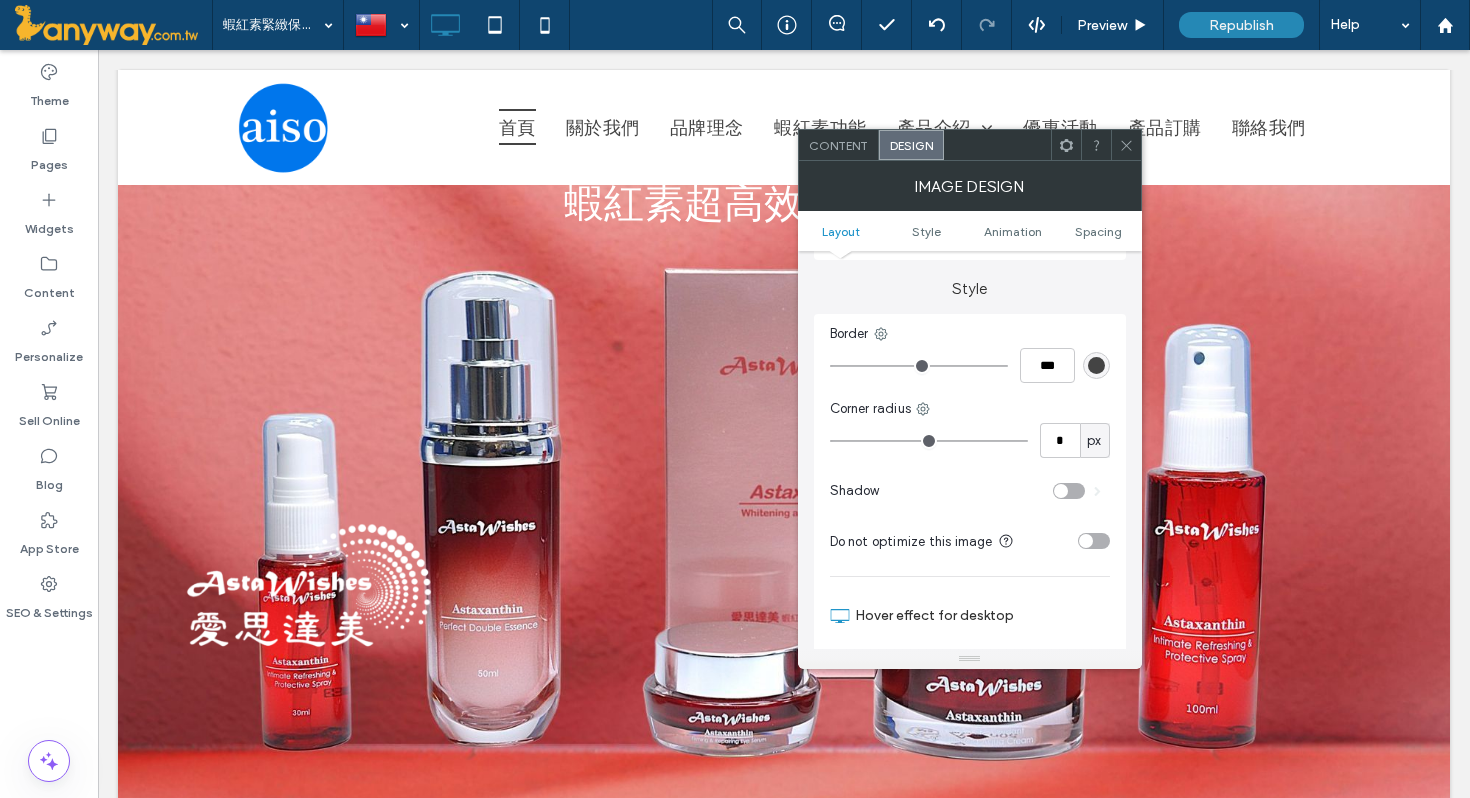 scroll, scrollTop: 277, scrollLeft: 0, axis: vertical 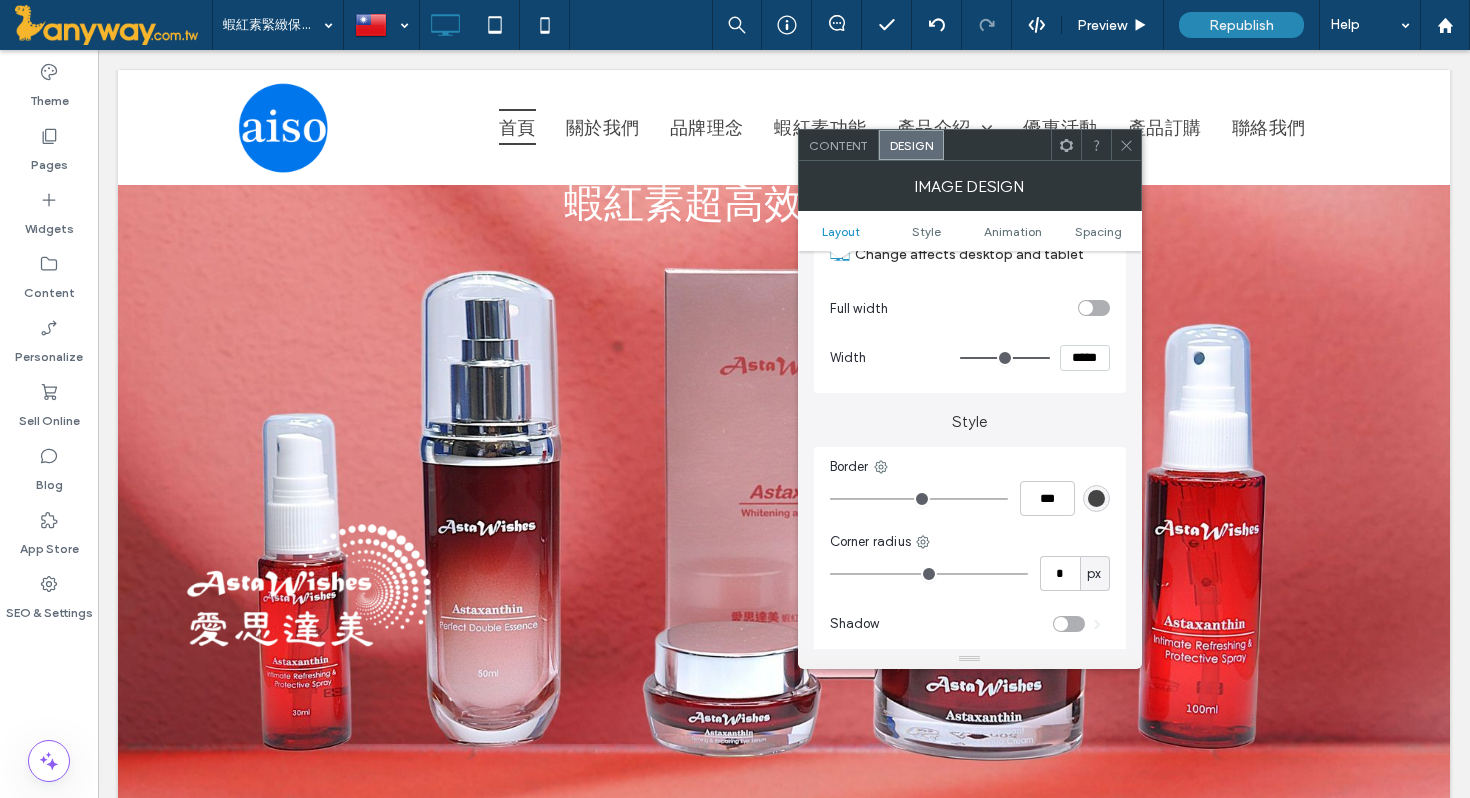 click 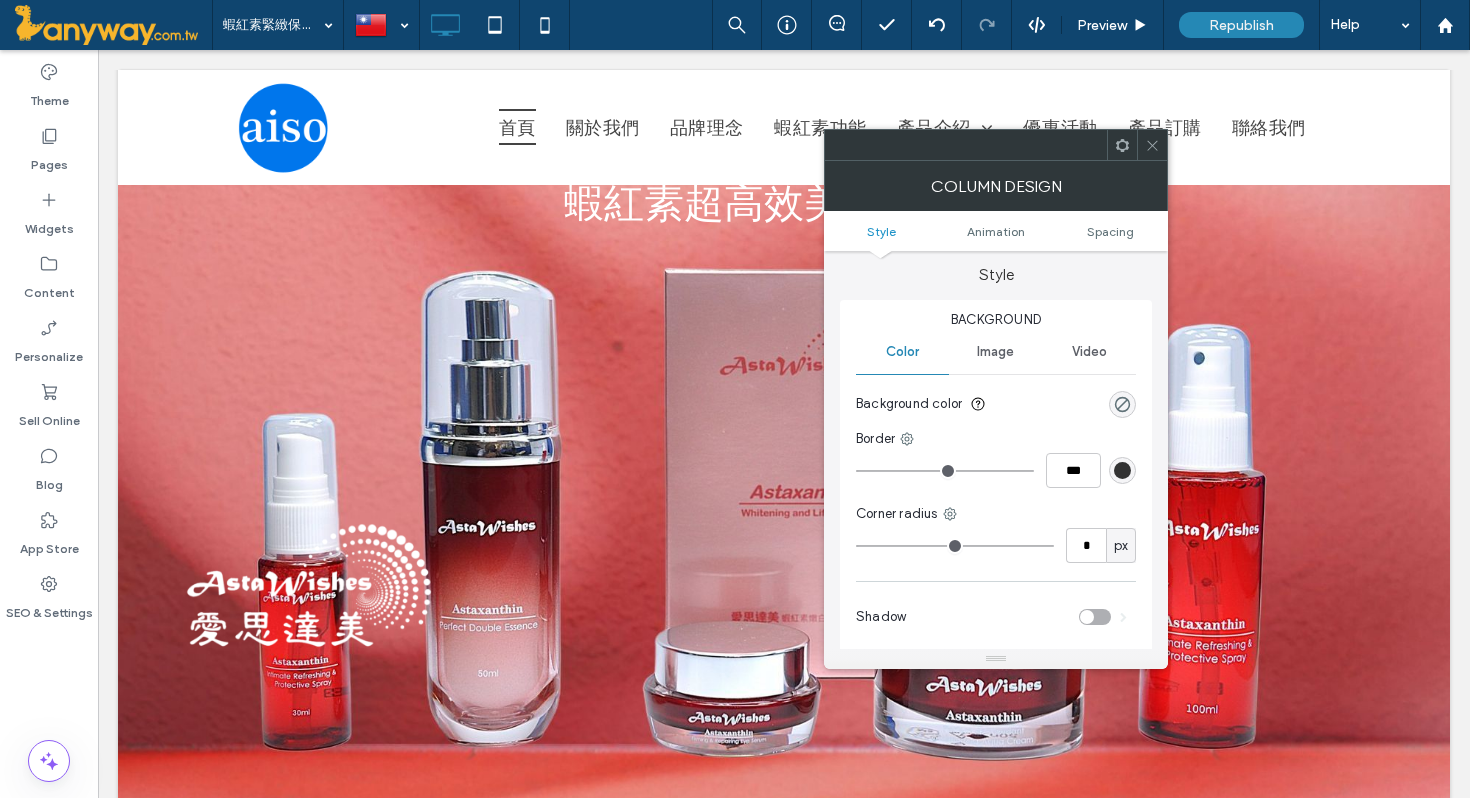 scroll, scrollTop: 0, scrollLeft: 0, axis: both 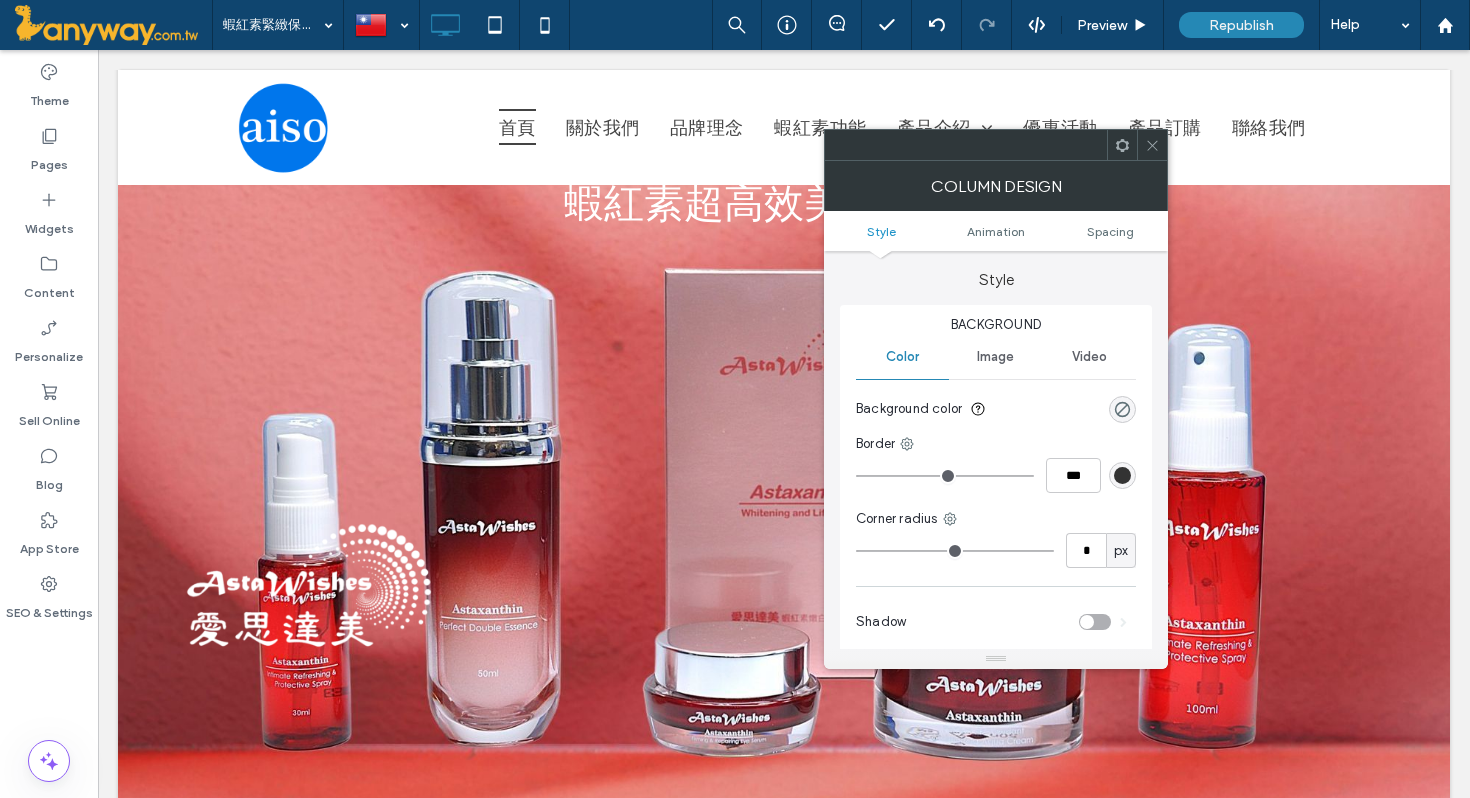 click 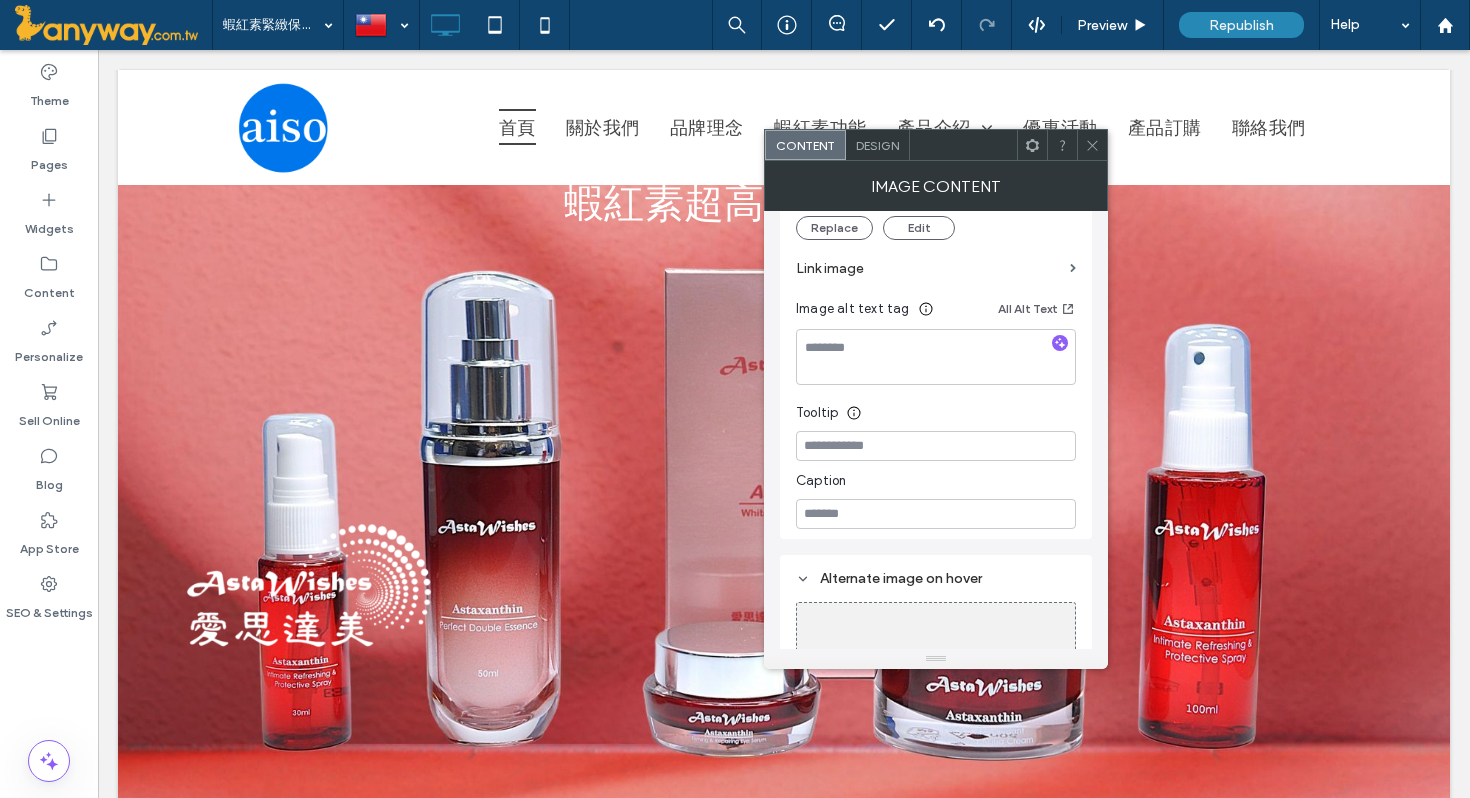 scroll, scrollTop: 395, scrollLeft: 0, axis: vertical 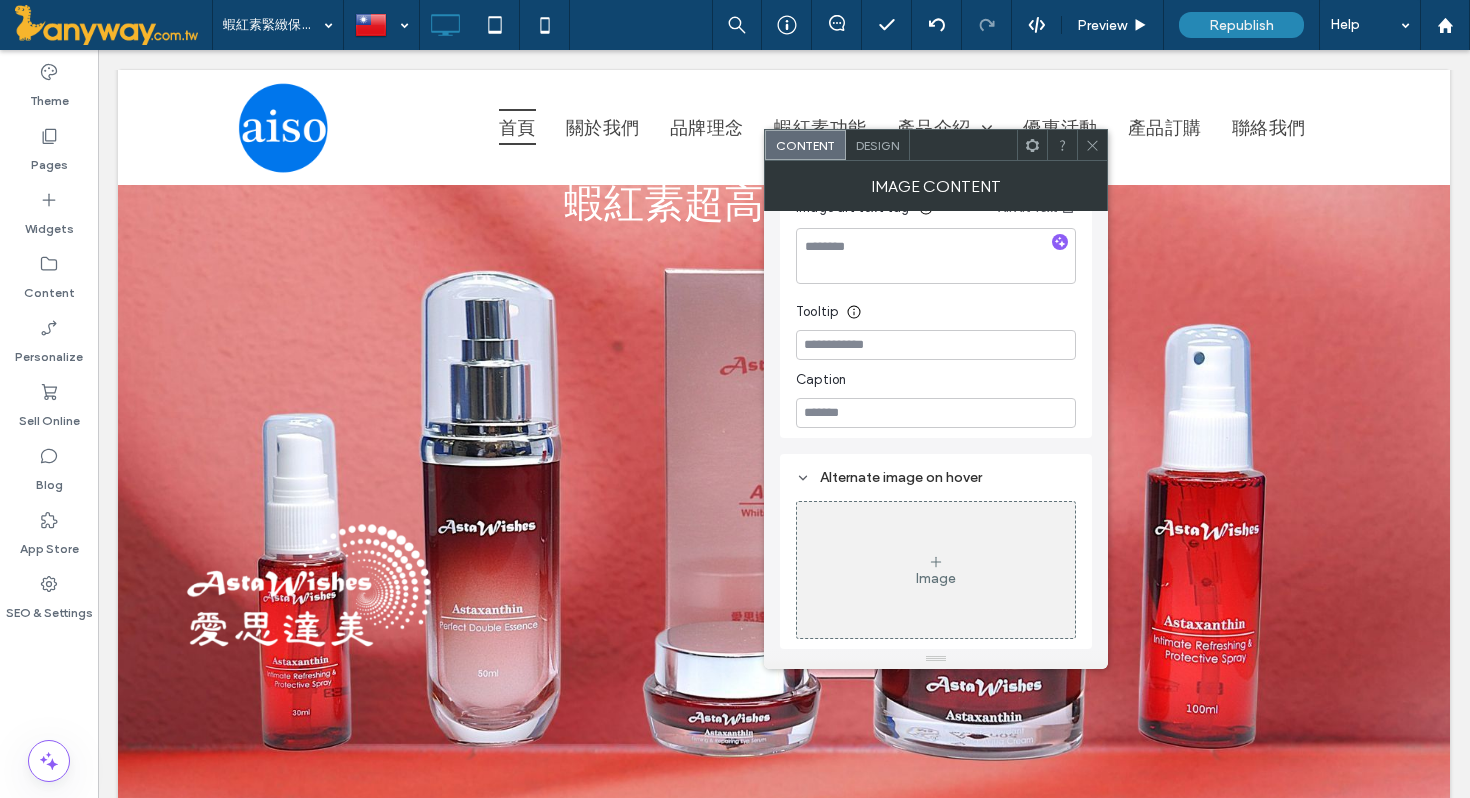 click 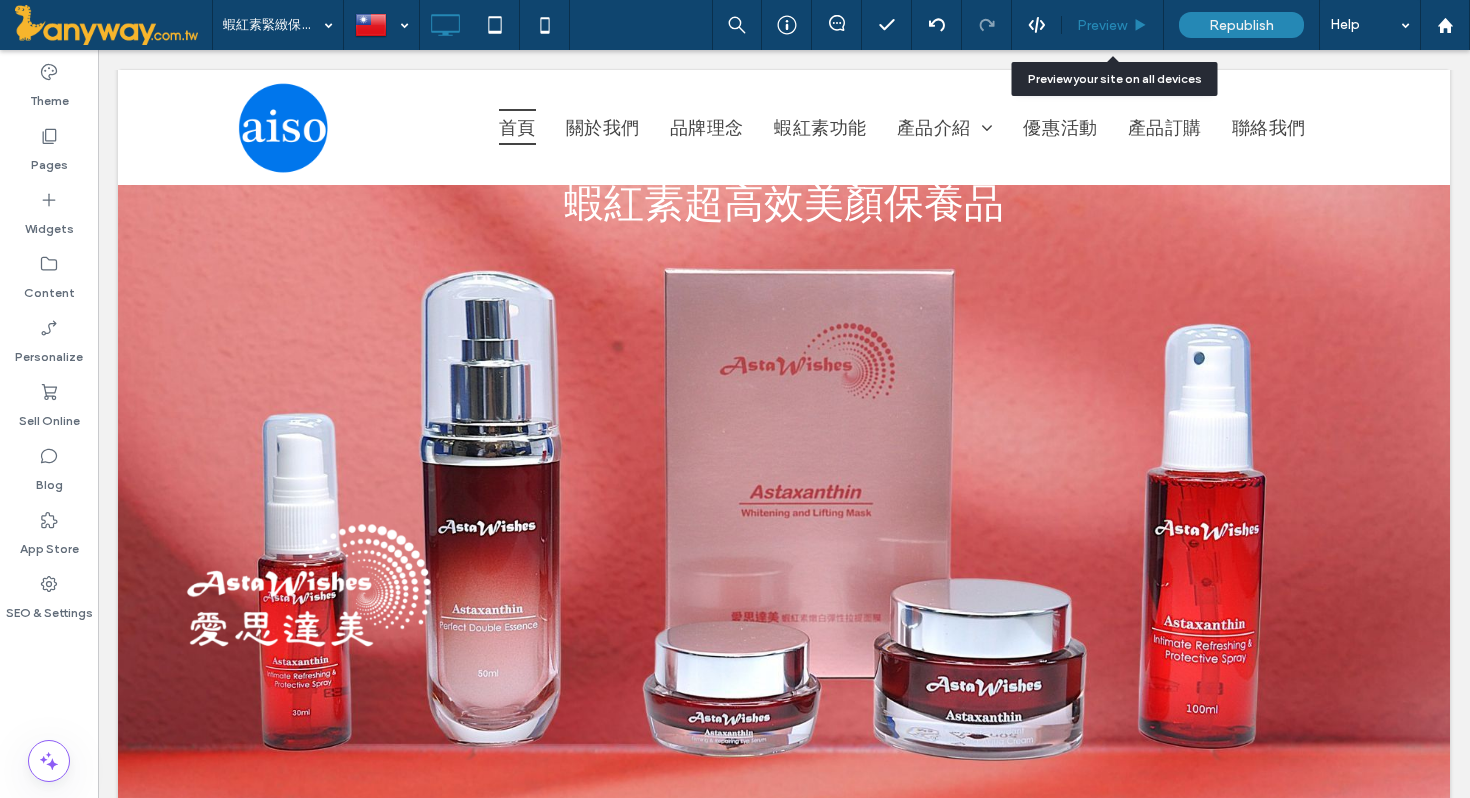 click on "Preview" at bounding box center (1102, 25) 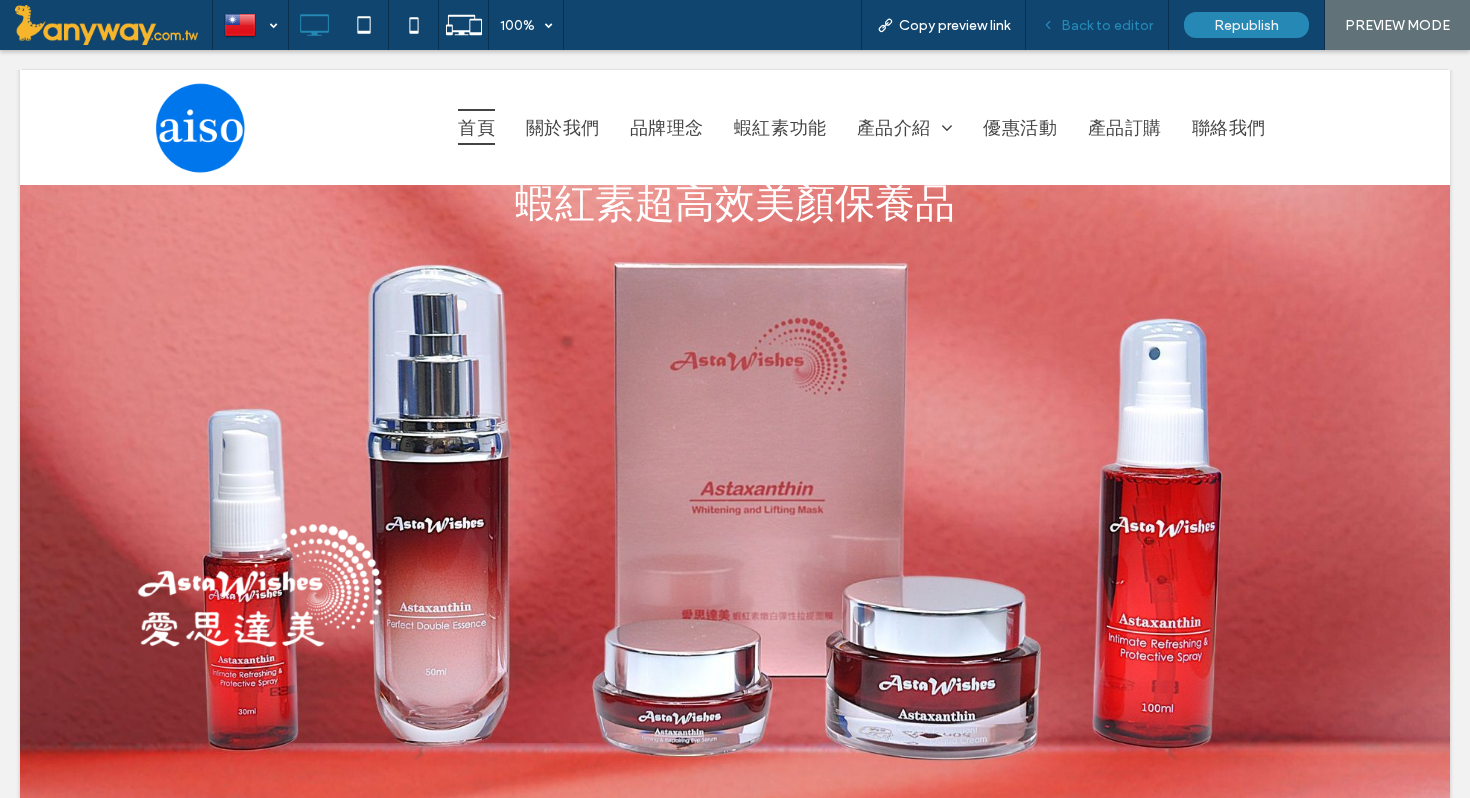 click on "Back to editor" at bounding box center [1107, 25] 